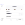 scroll, scrollTop: 0, scrollLeft: 0, axis: both 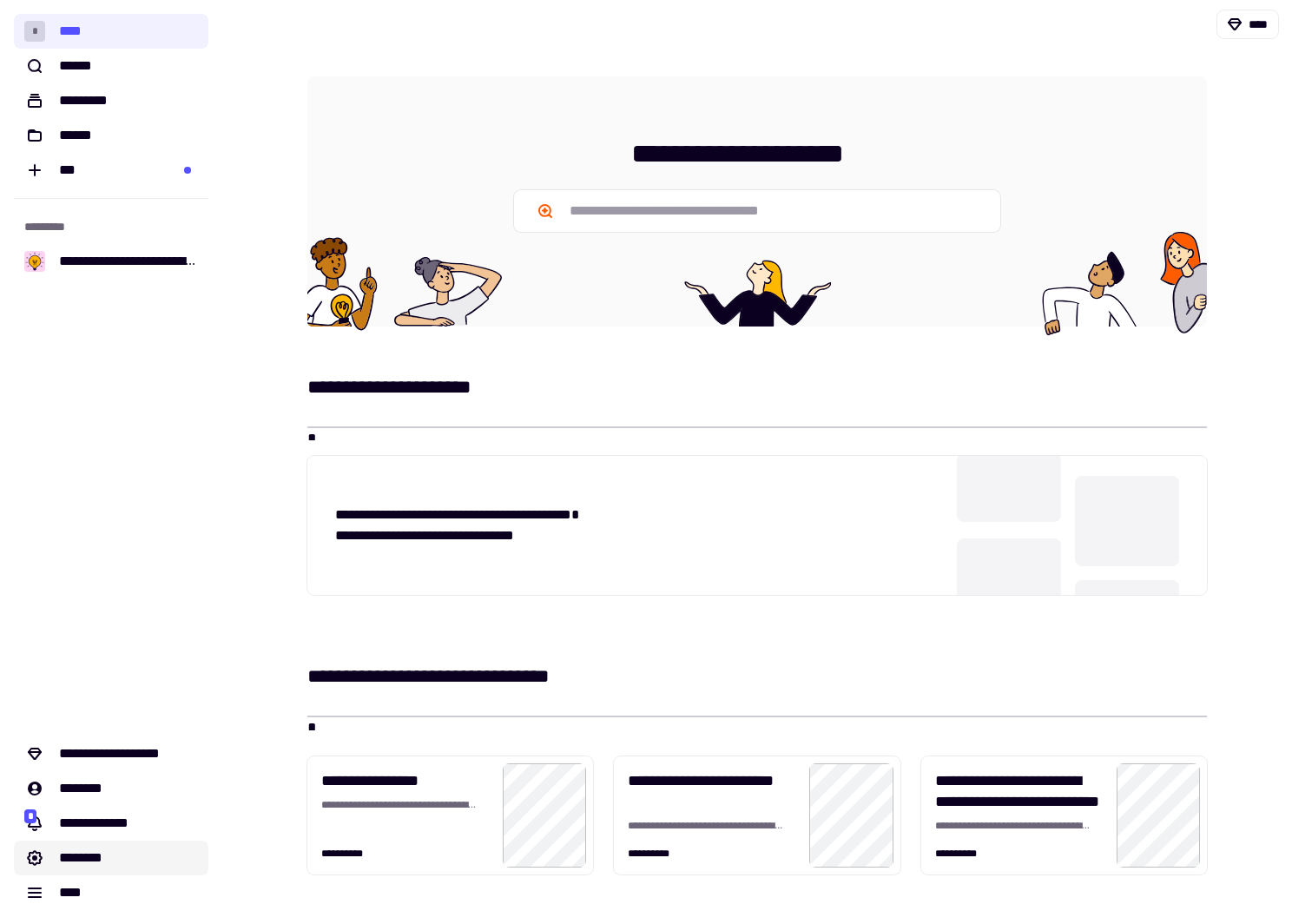 click on "********" 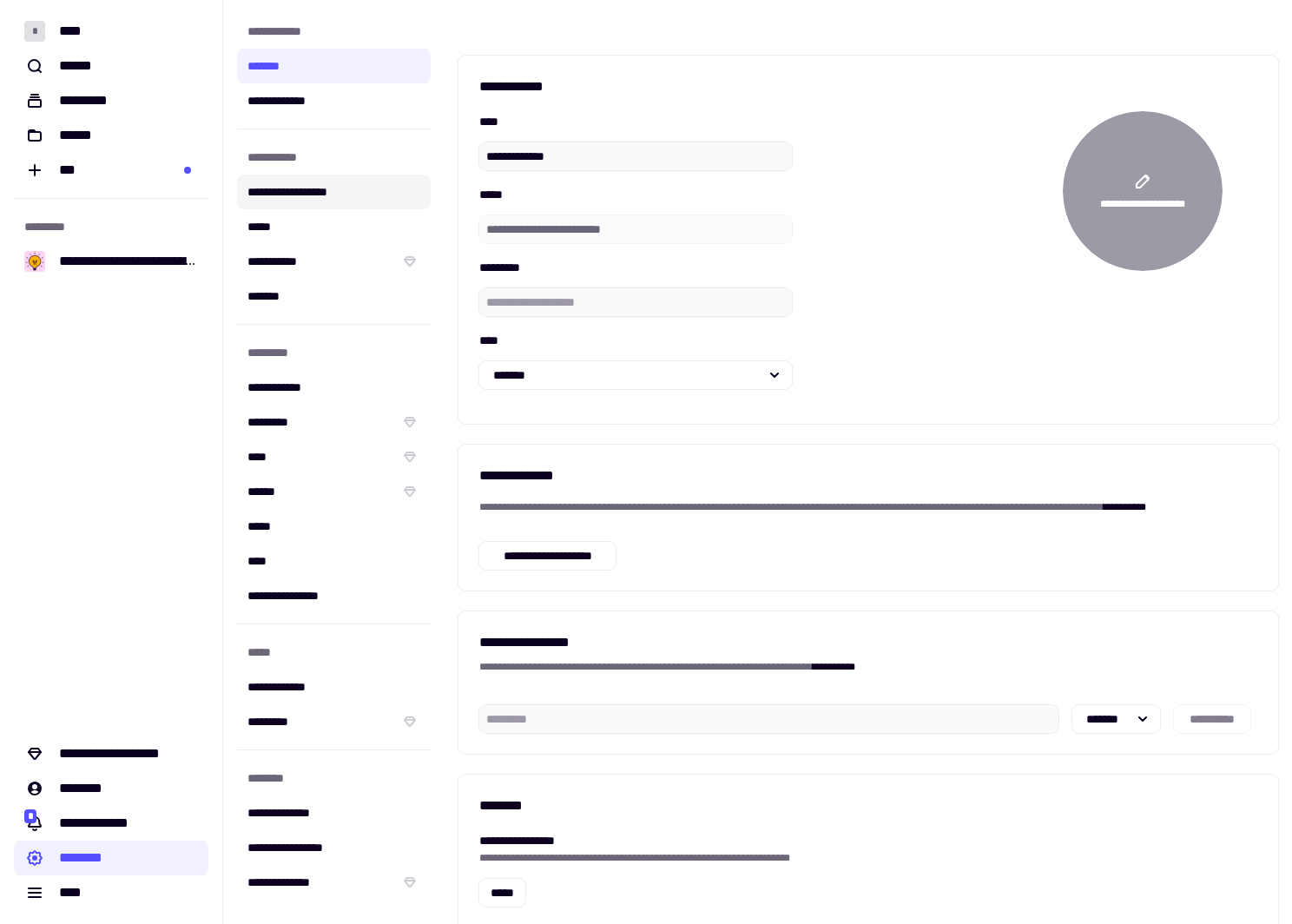 click on "**********" 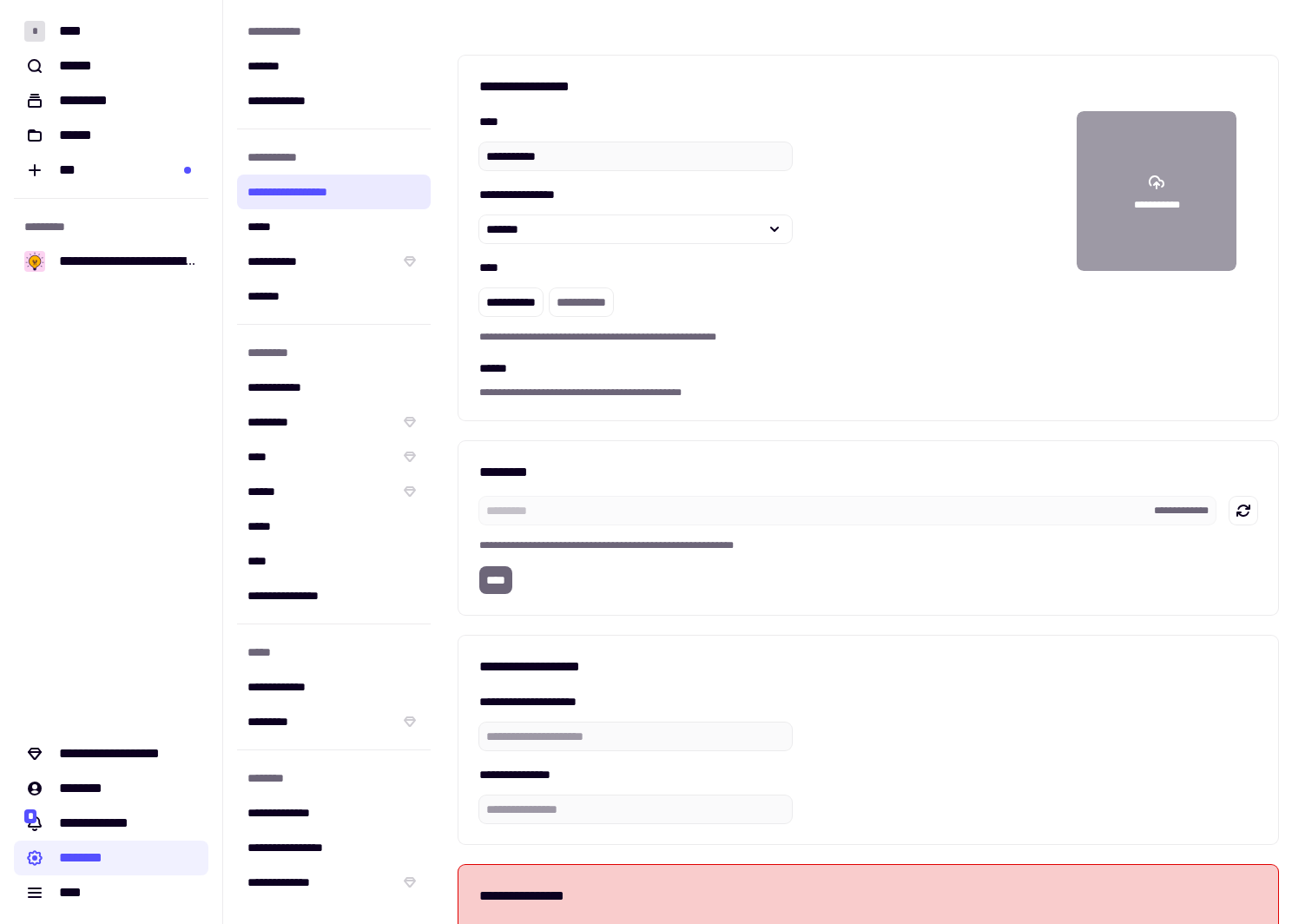 type on "**********" 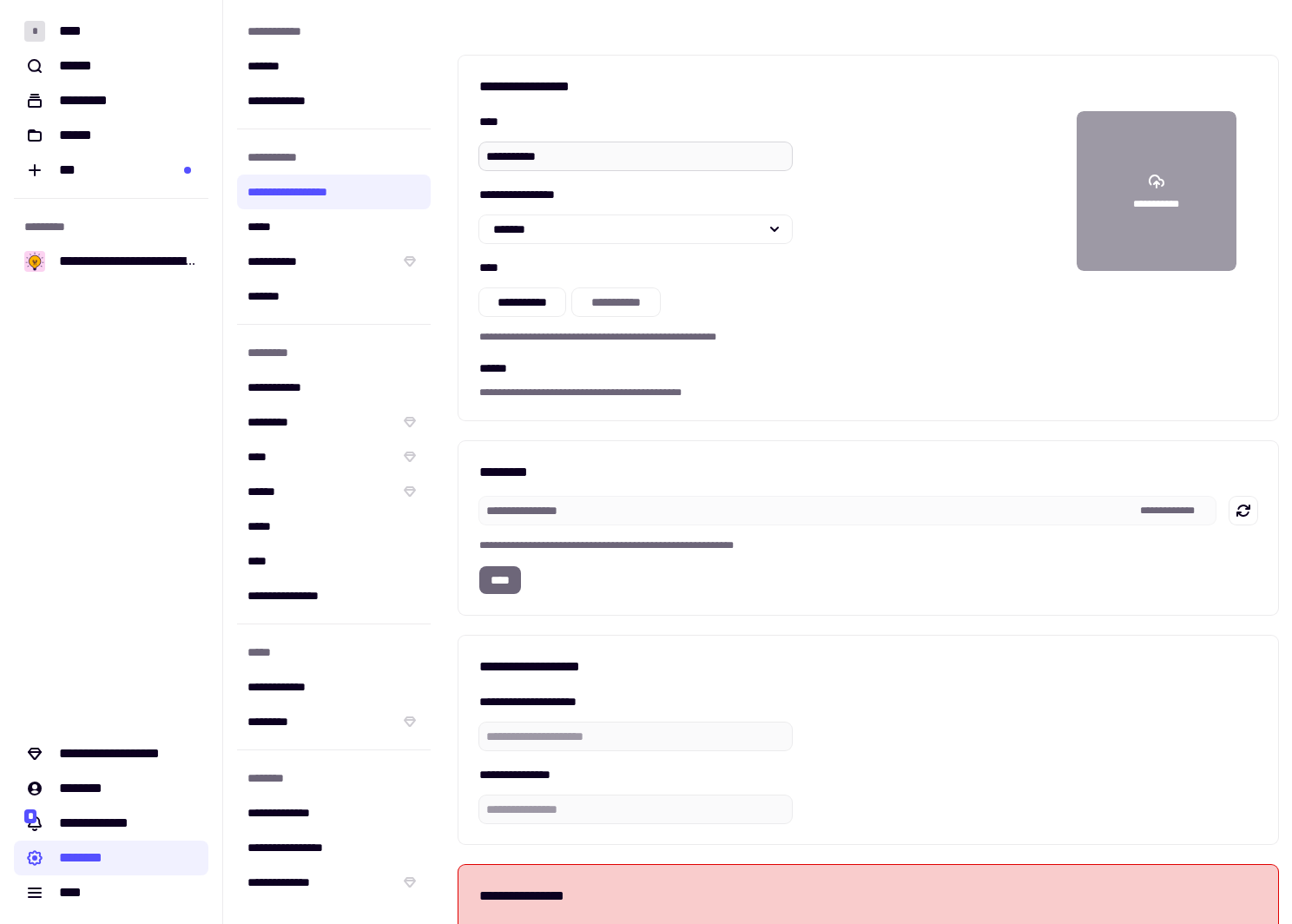drag, startPoint x: 576, startPoint y: 155, endPoint x: 474, endPoint y: 154, distance: 102.0049 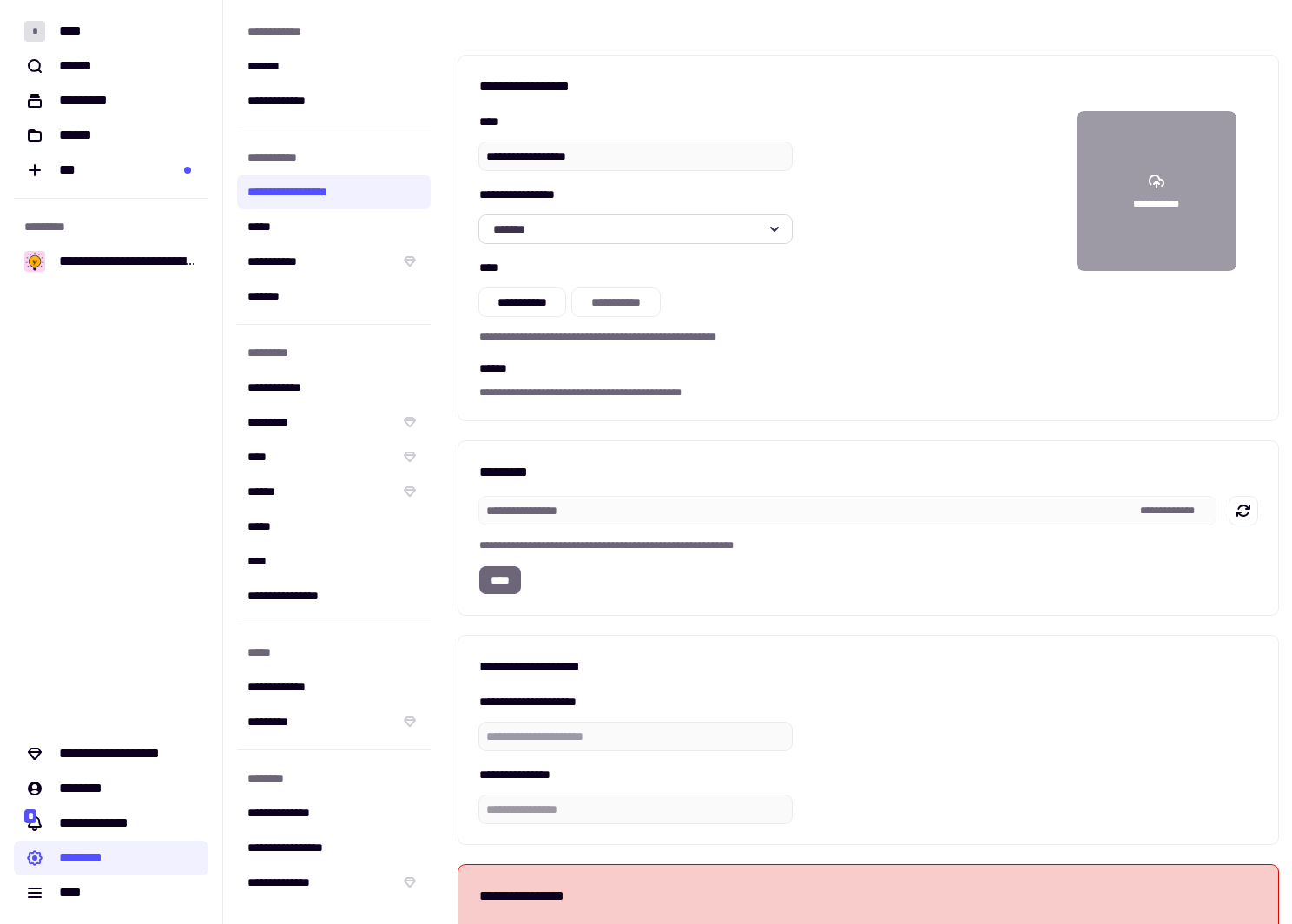 type on "**********" 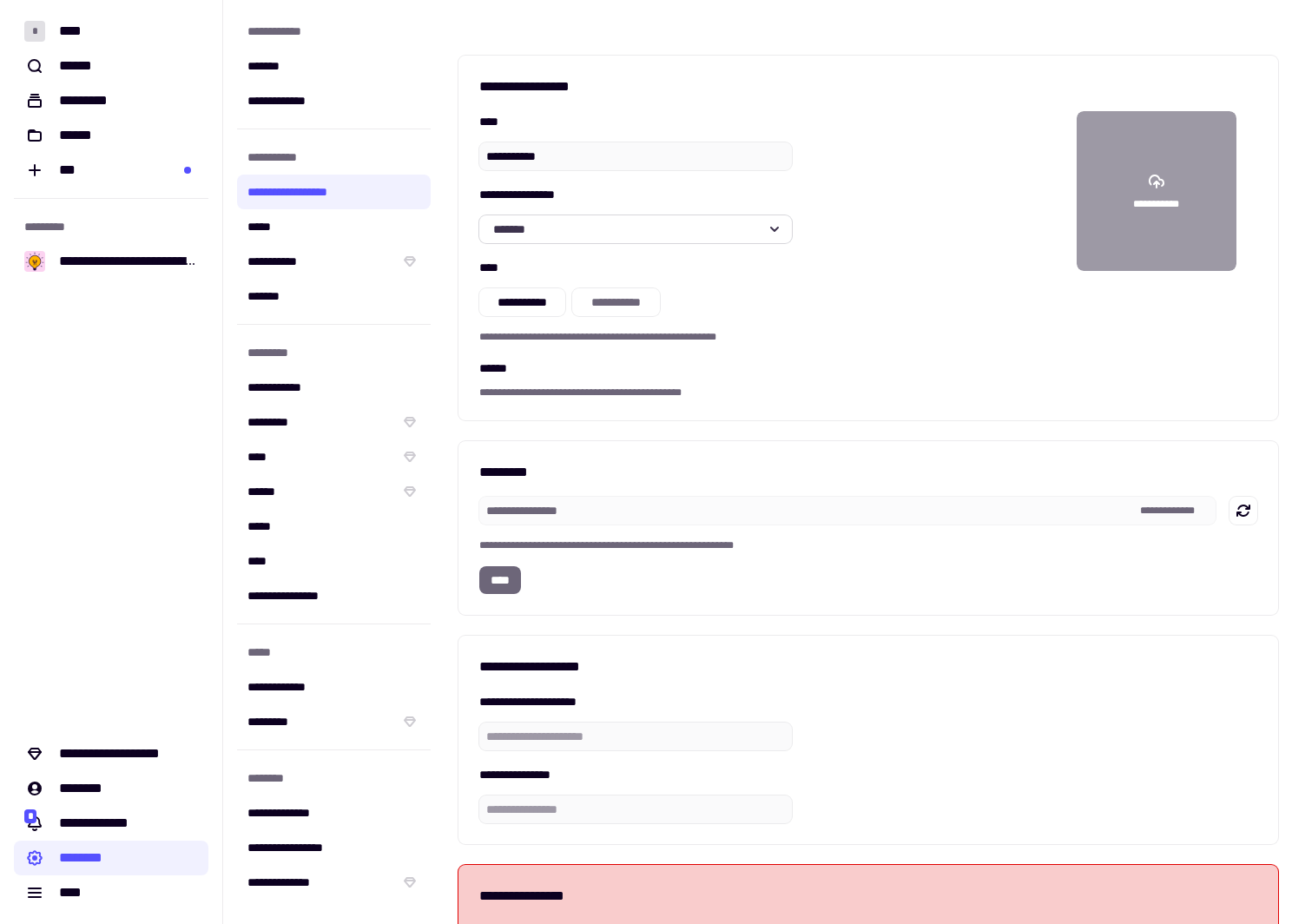 click on "*******" 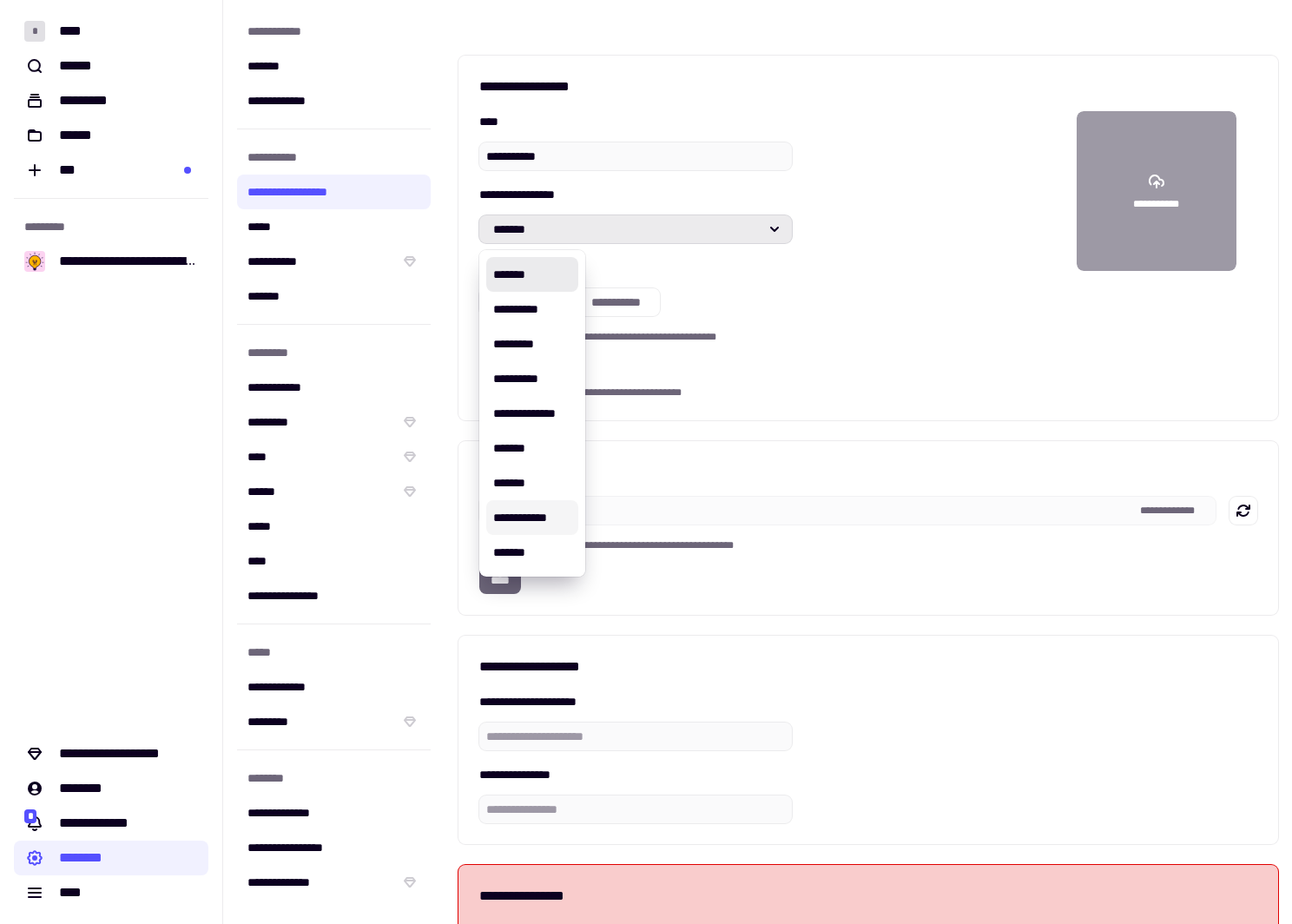 click on "**********" at bounding box center [532, 518] 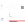 scroll, scrollTop: 0, scrollLeft: 0, axis: both 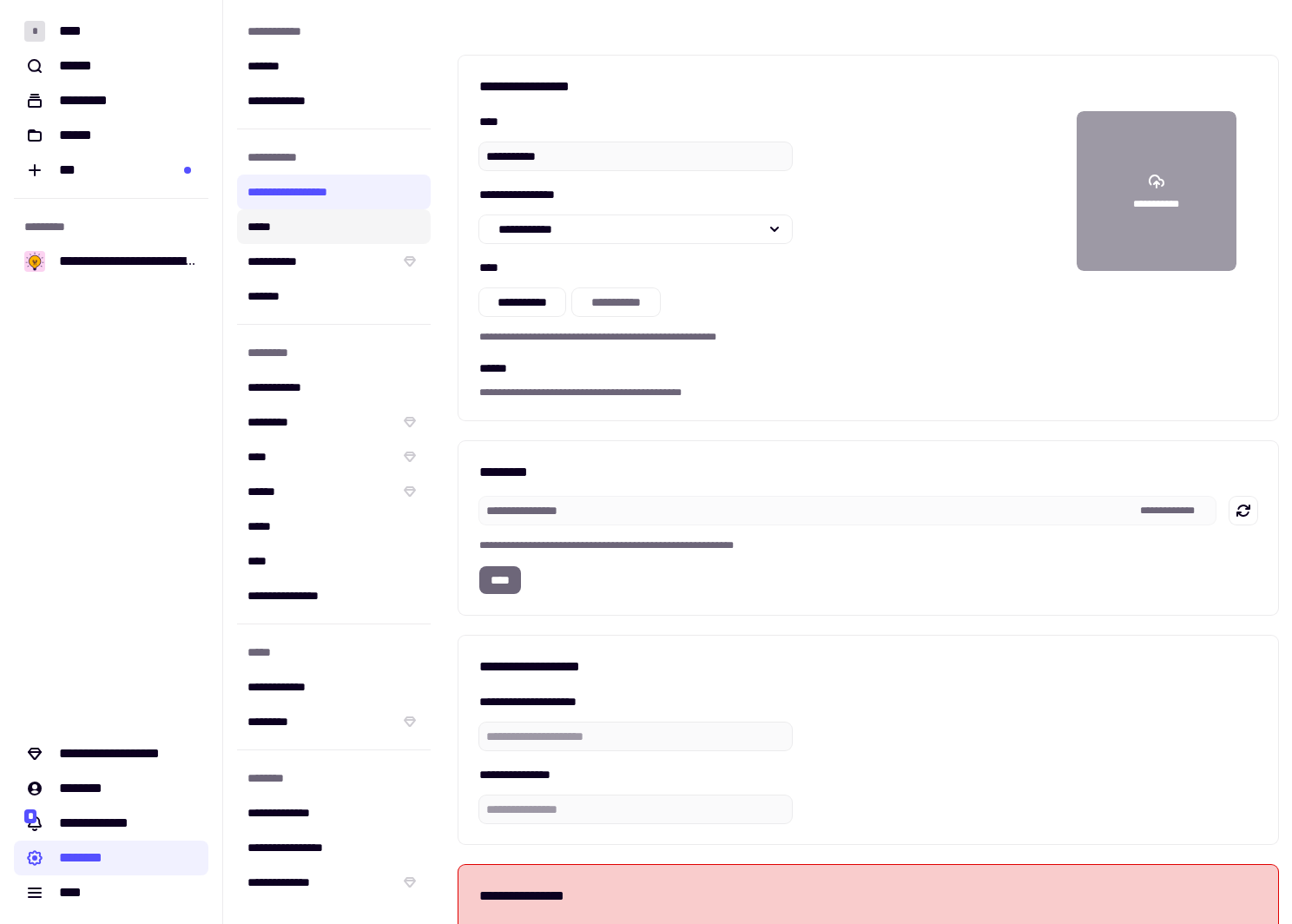 click on "*****" 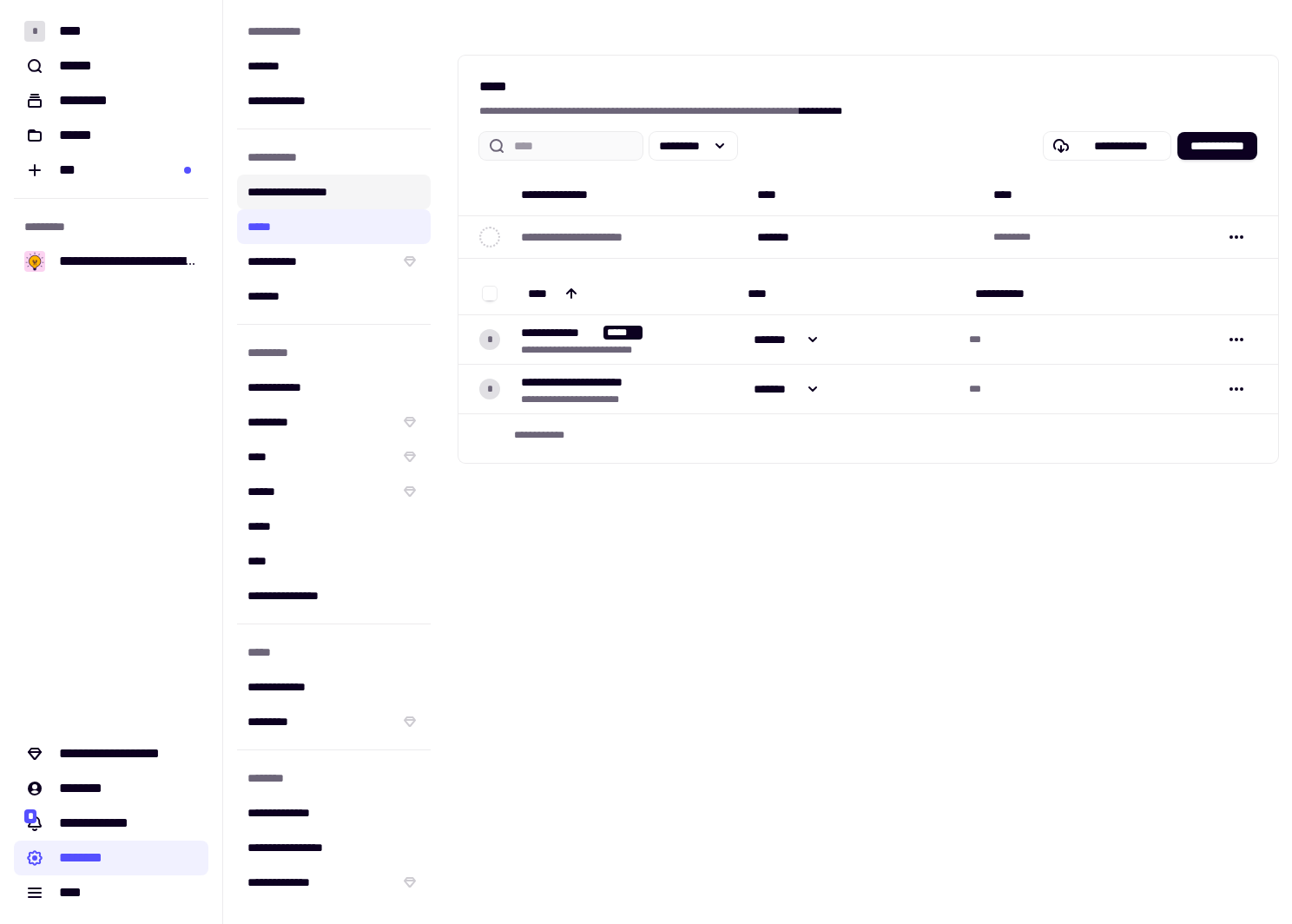 click on "**********" 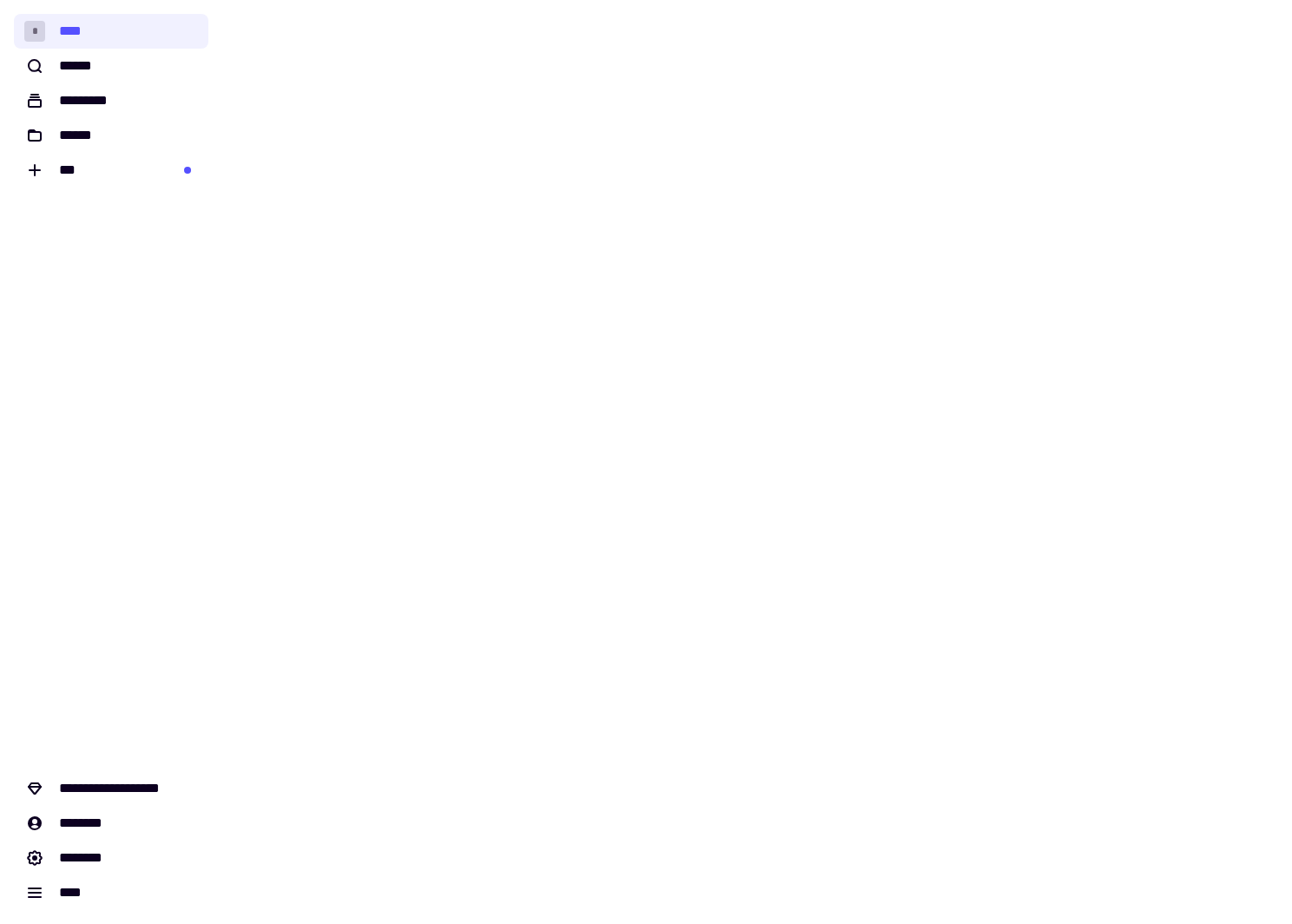 scroll, scrollTop: 0, scrollLeft: 0, axis: both 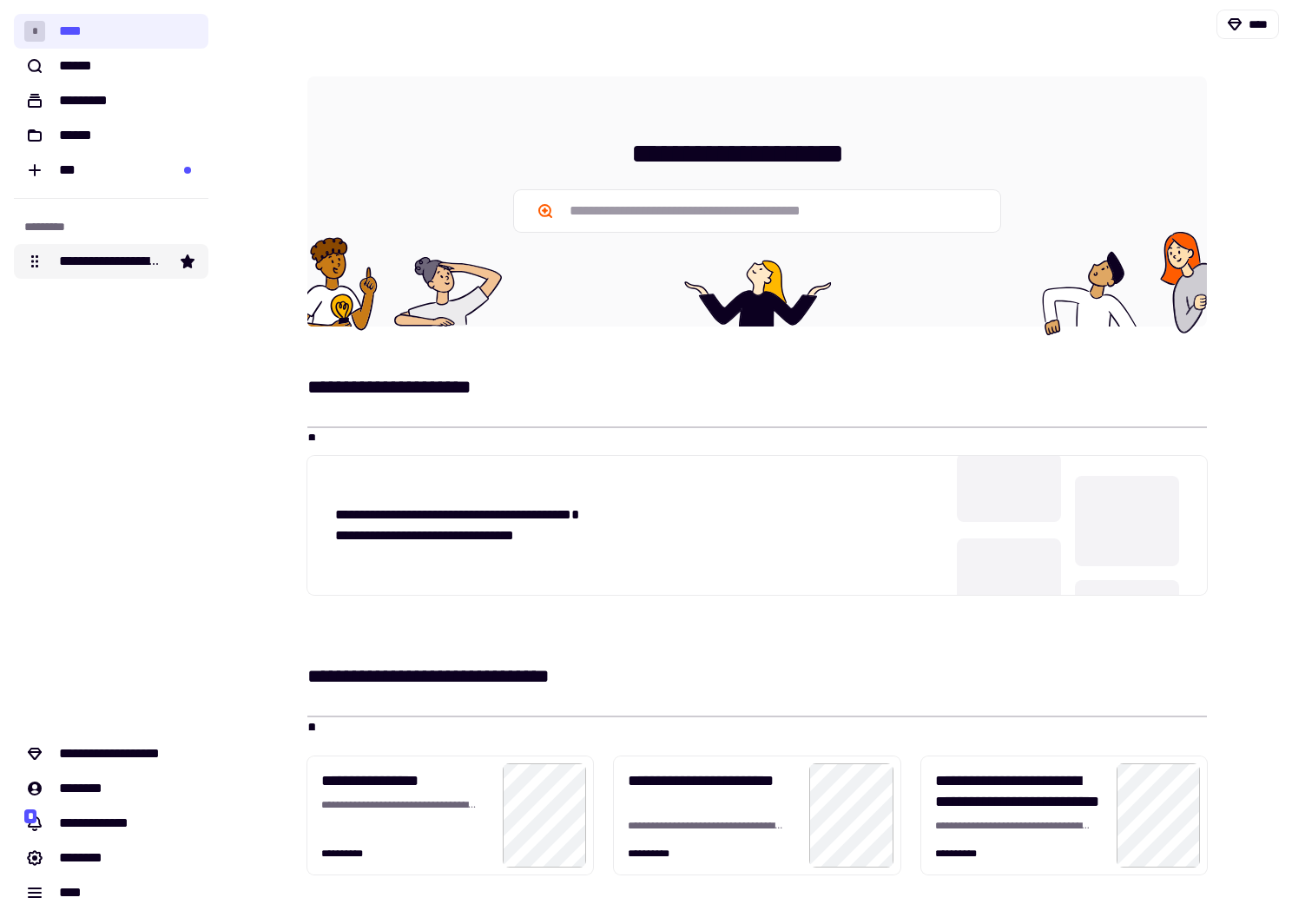 click on "**********" 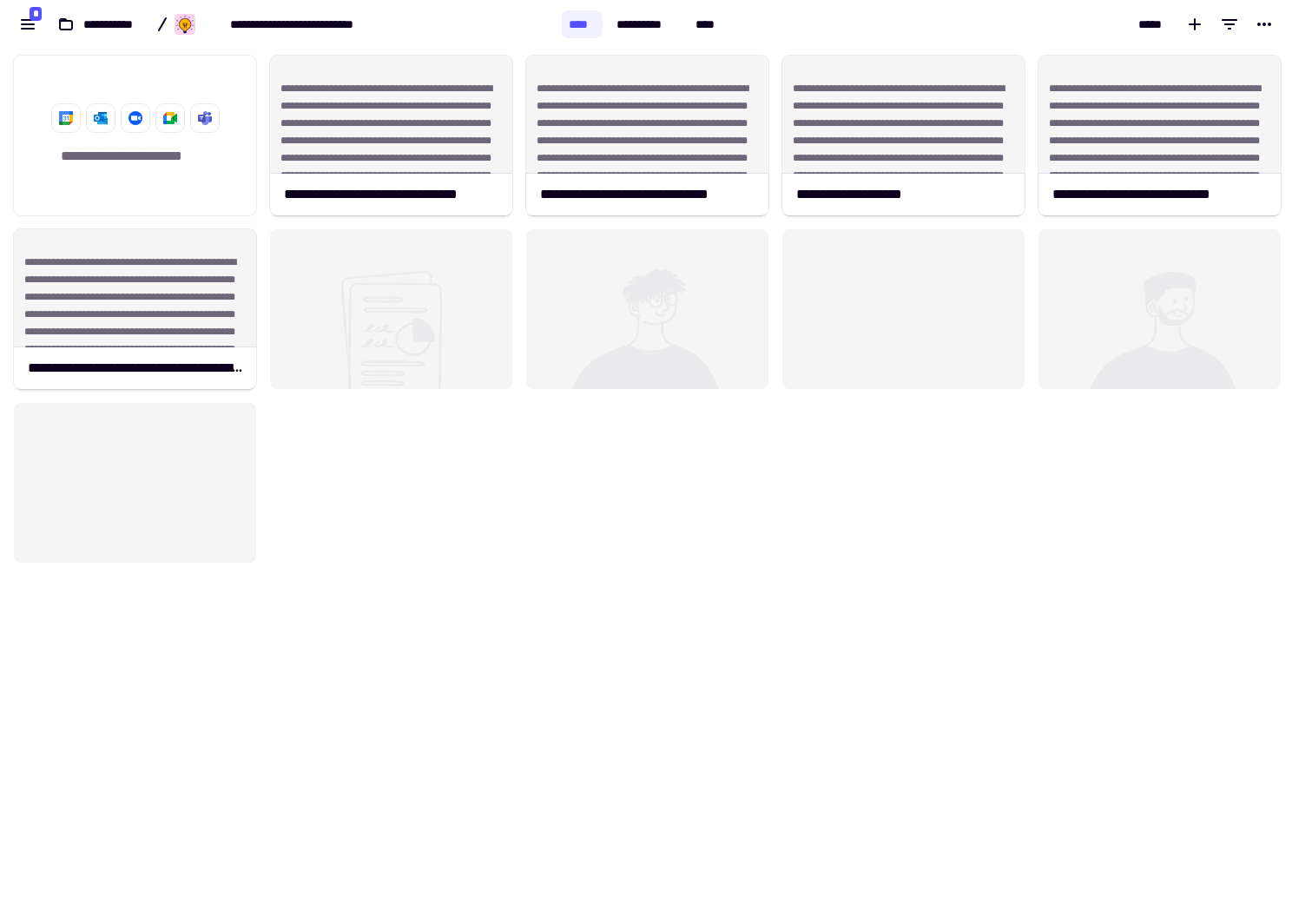 scroll, scrollTop: 11, scrollLeft: 11, axis: both 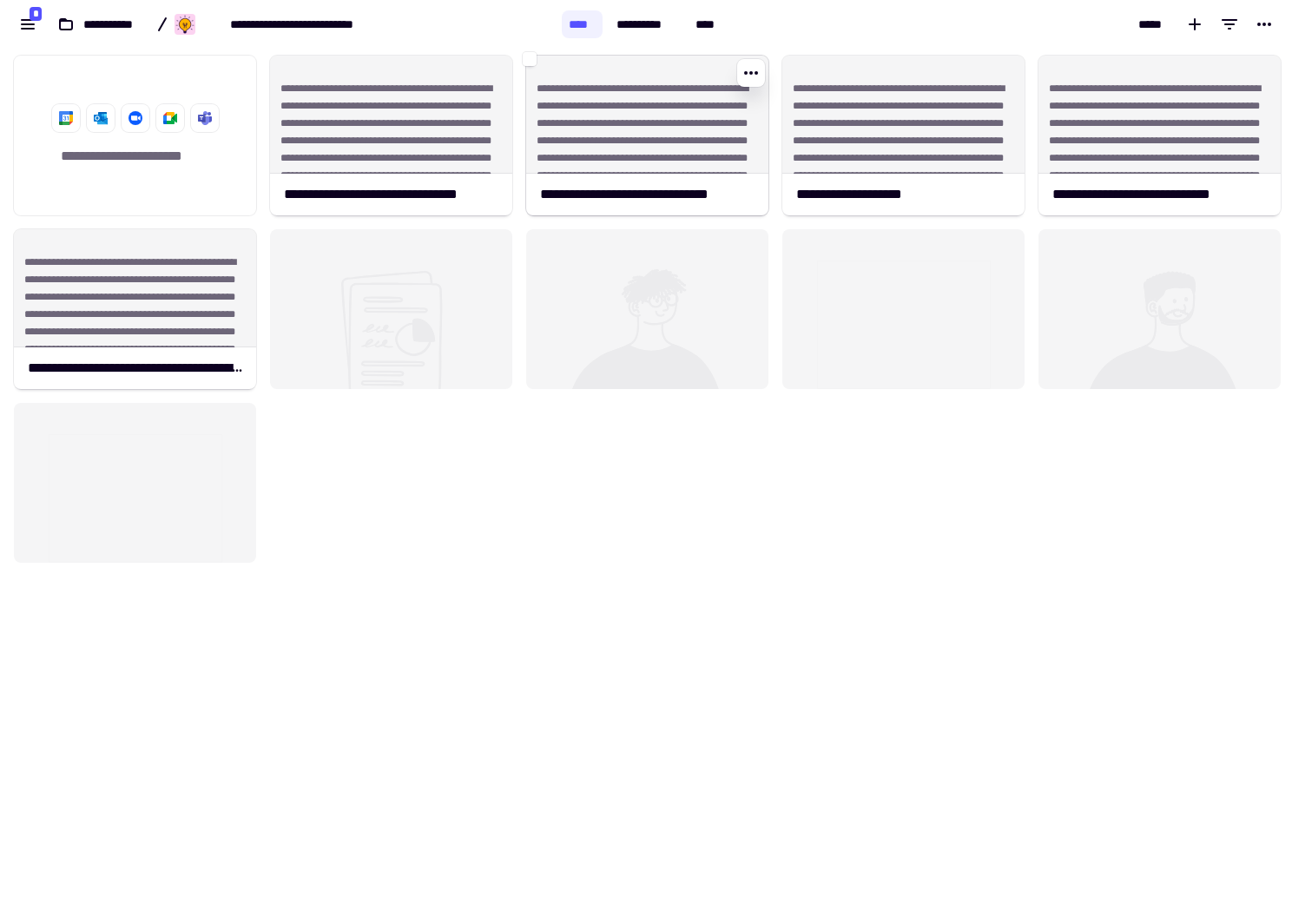 click on "**********" 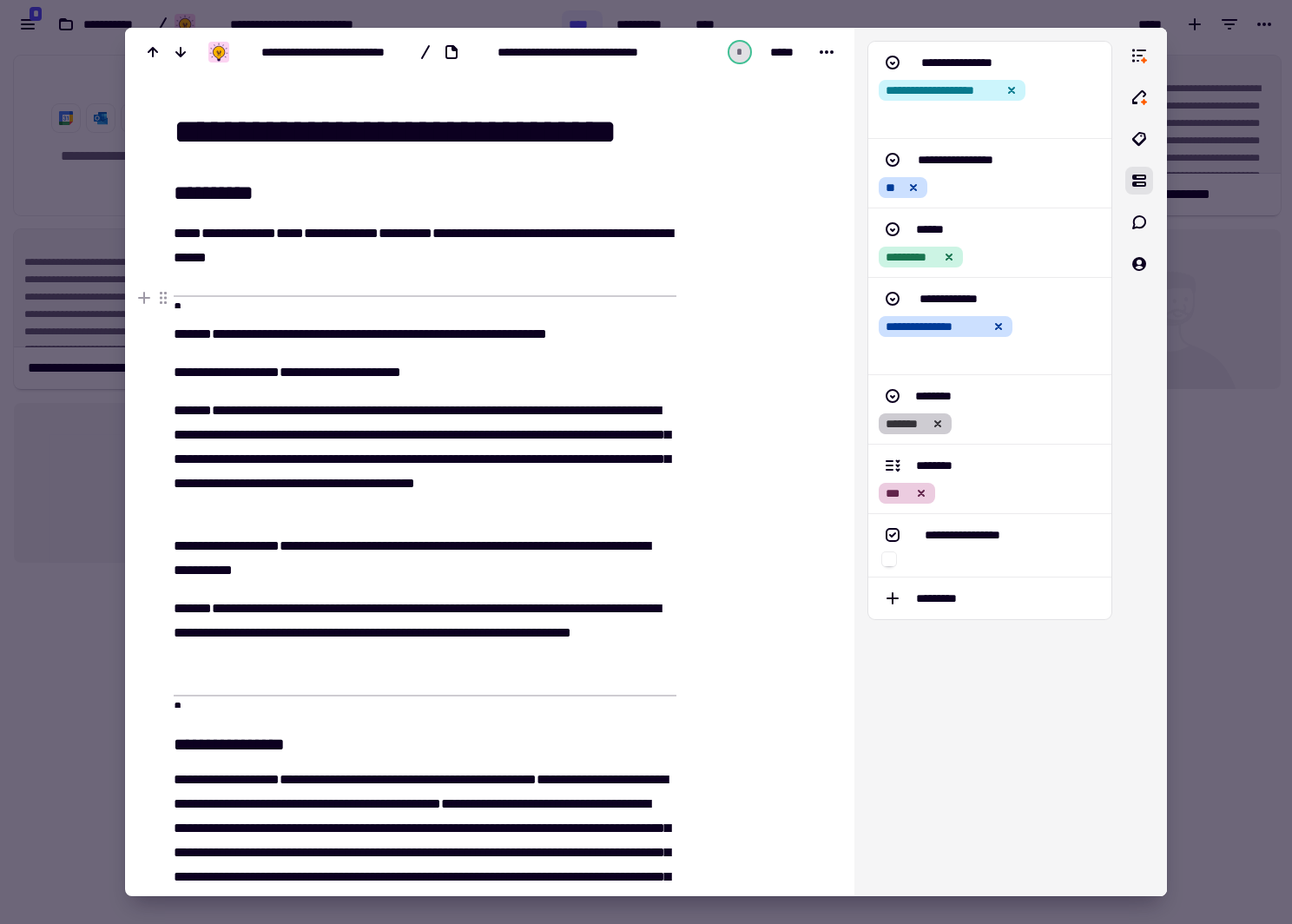 click at bounding box center (646, 462) 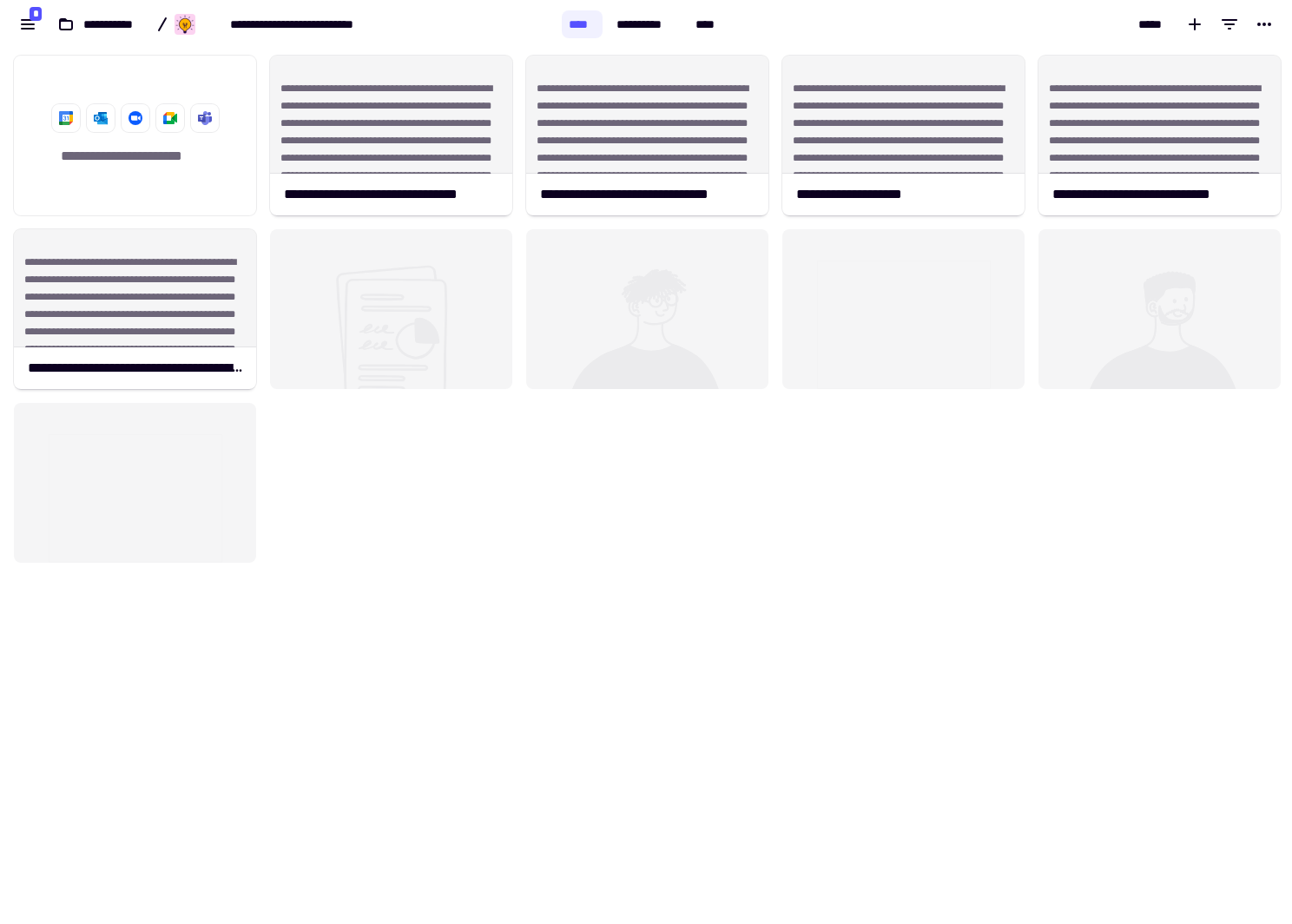 click 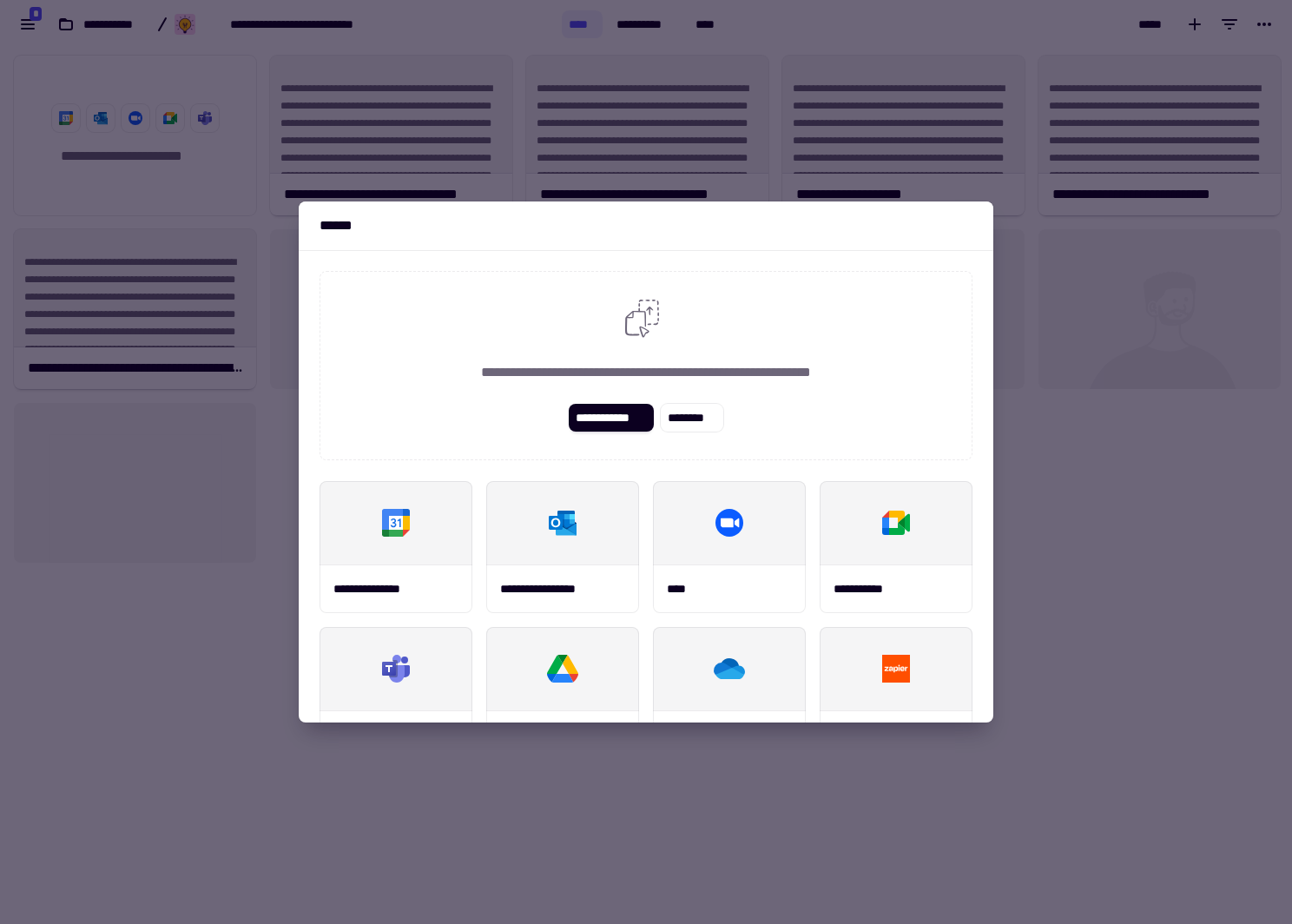 click at bounding box center [646, 462] 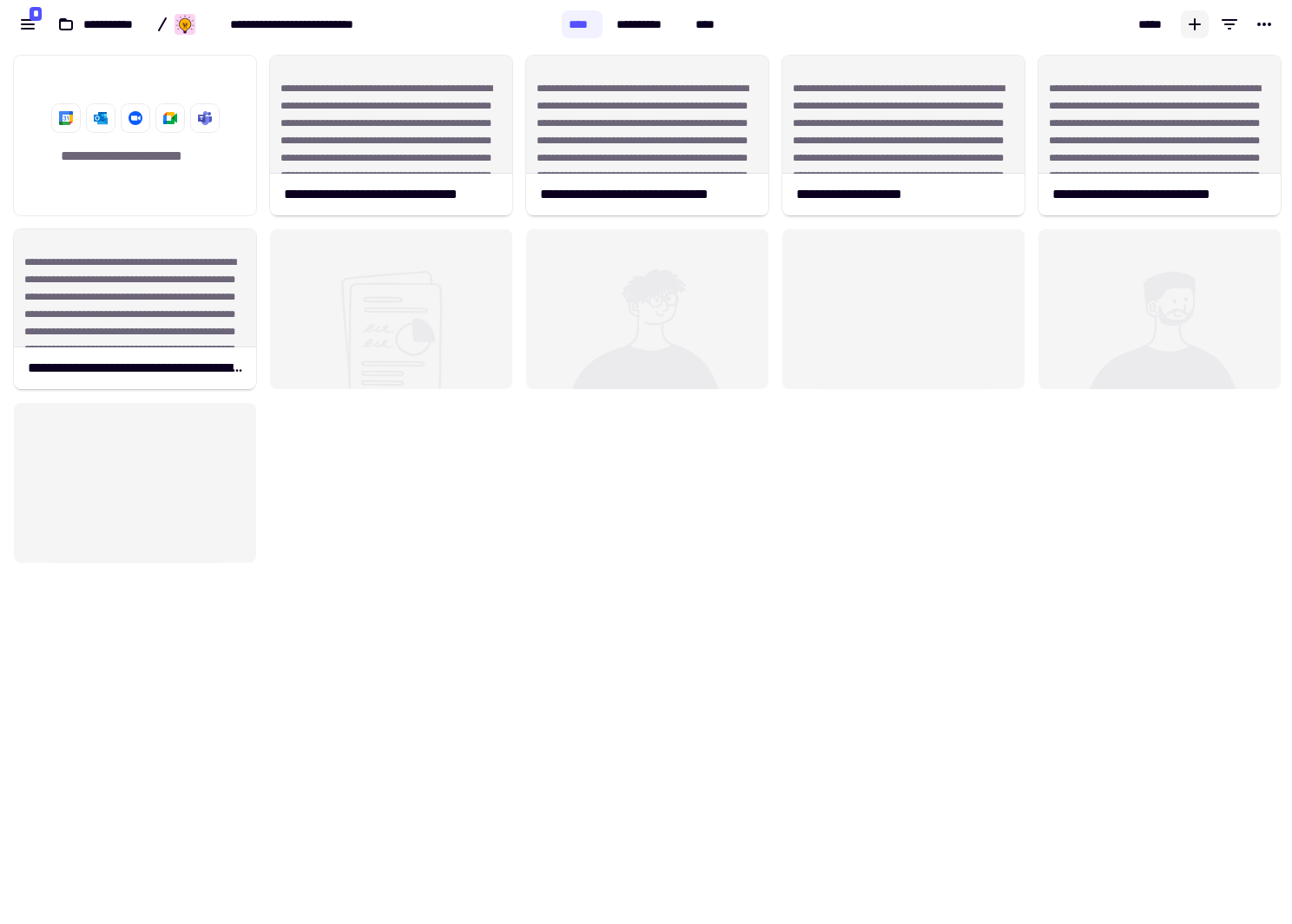 click 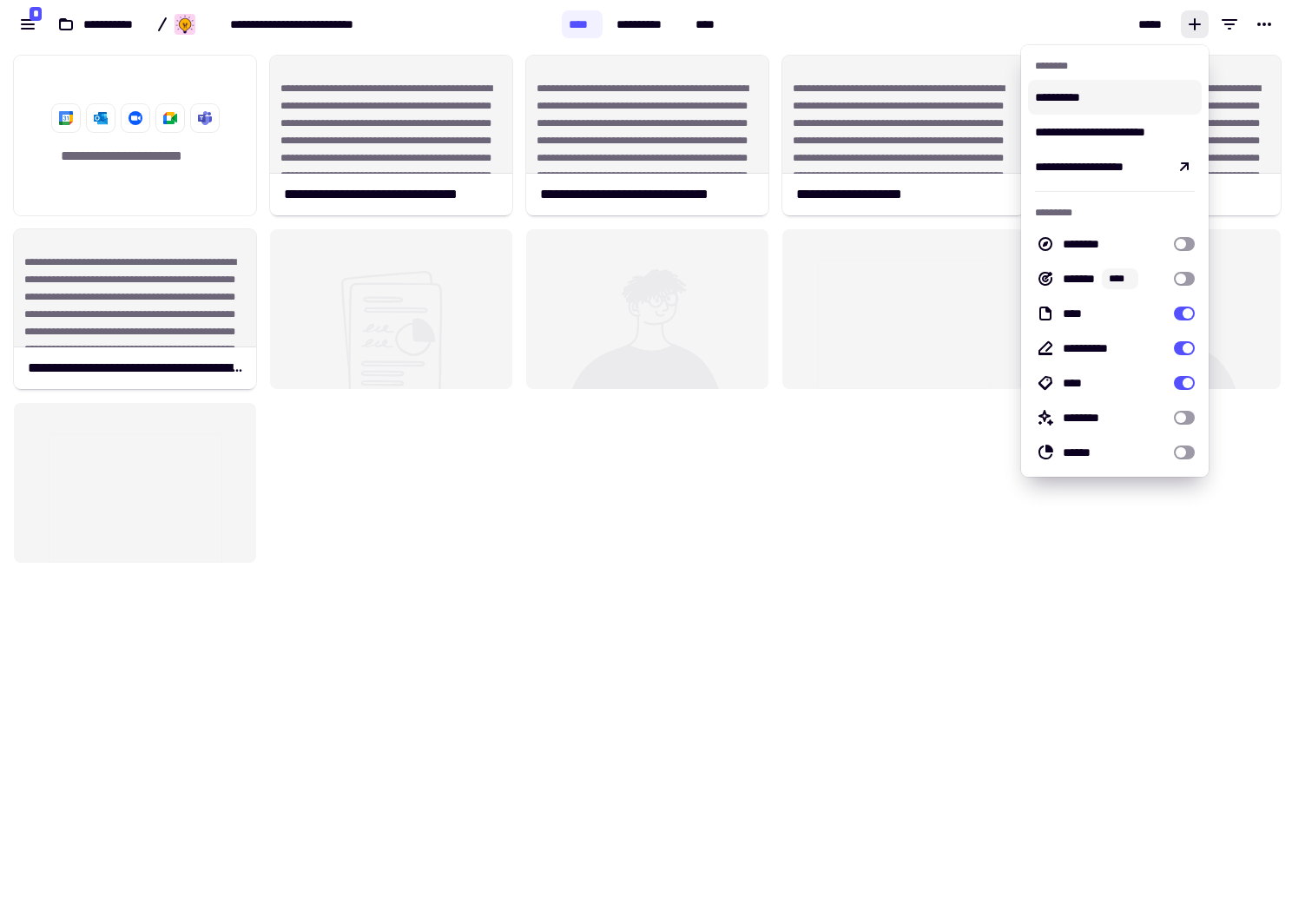 click on "**********" at bounding box center (1115, 97) 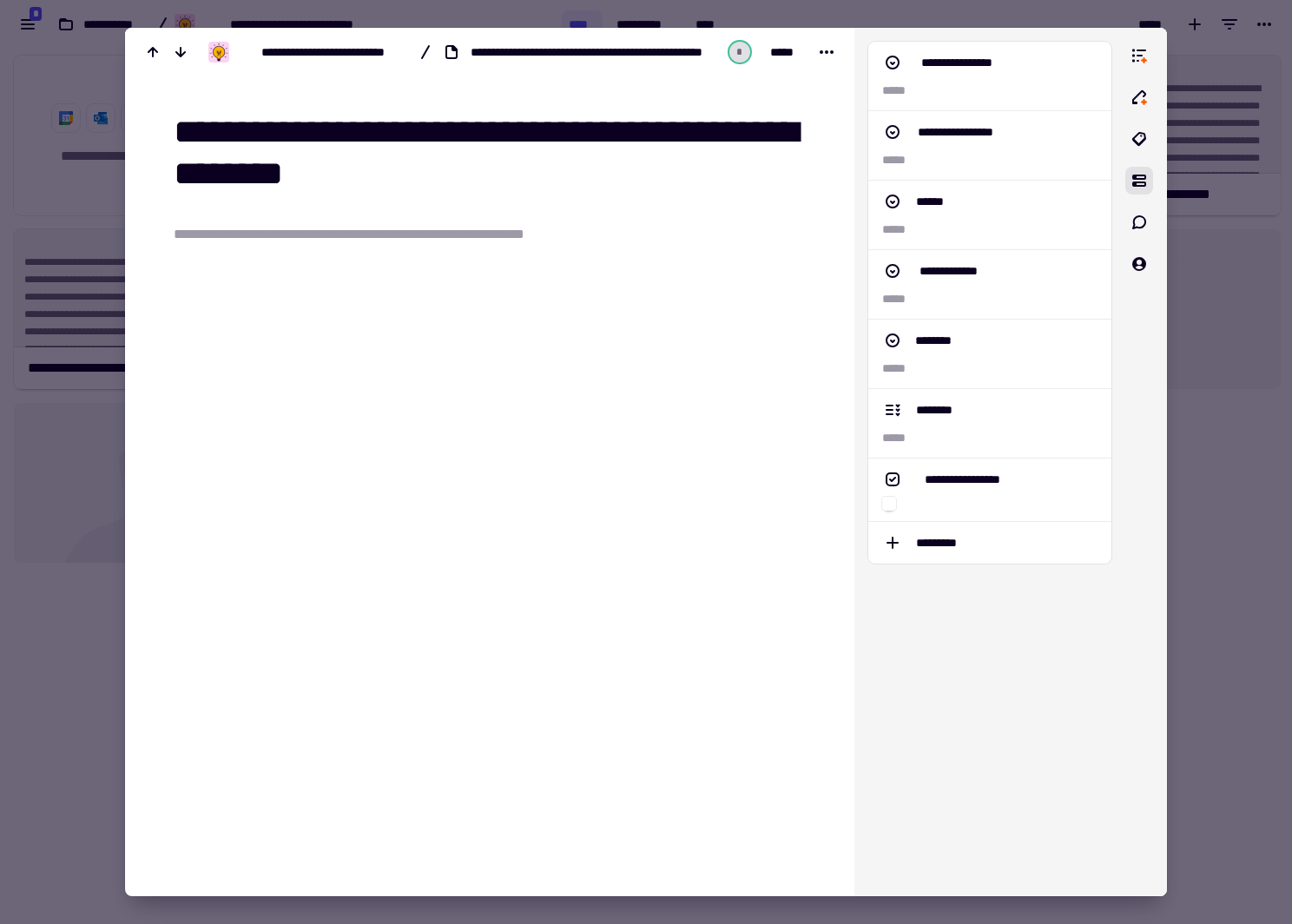 type on "**********" 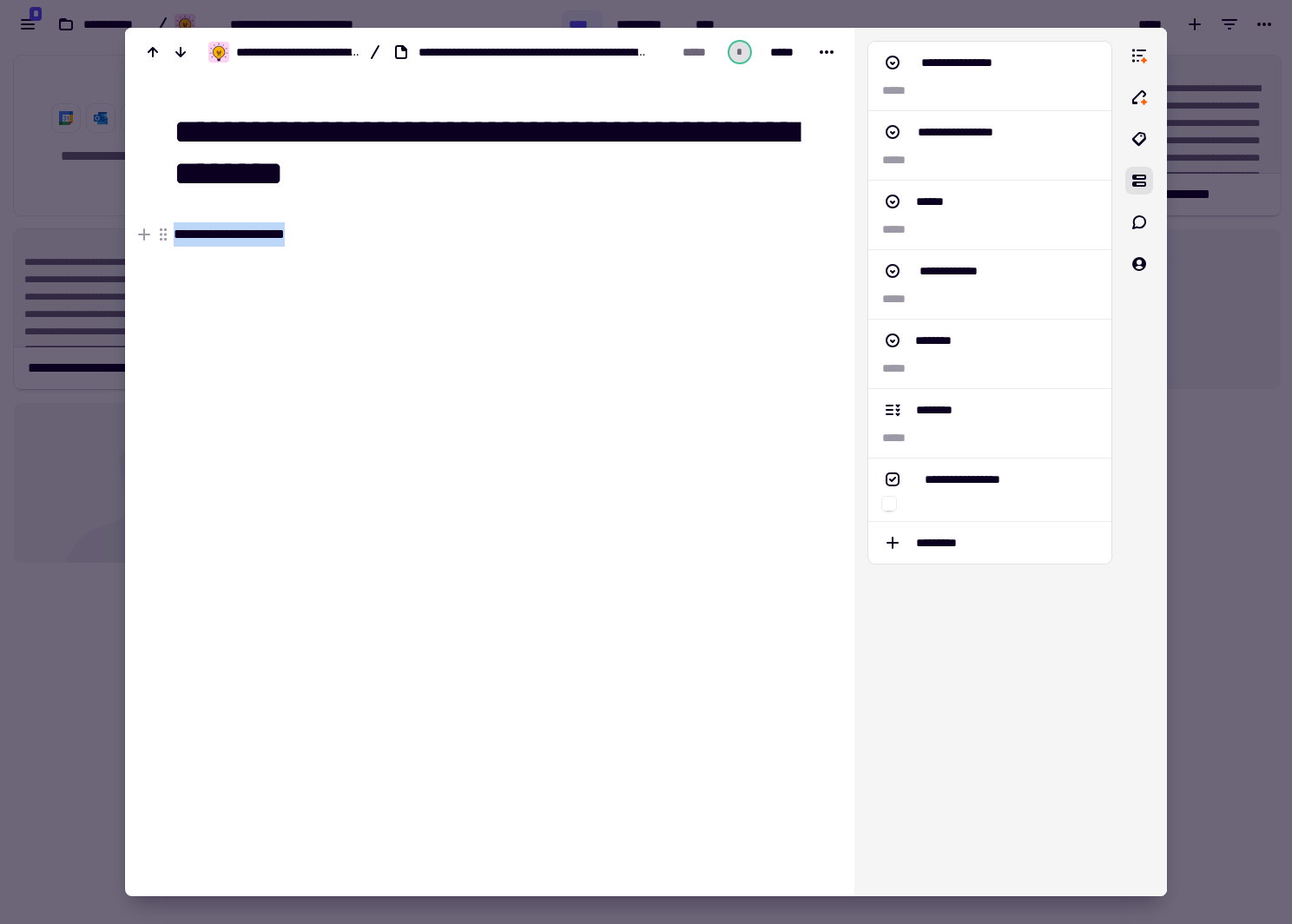 drag, startPoint x: 346, startPoint y: 227, endPoint x: 117, endPoint y: 228, distance: 229.00218 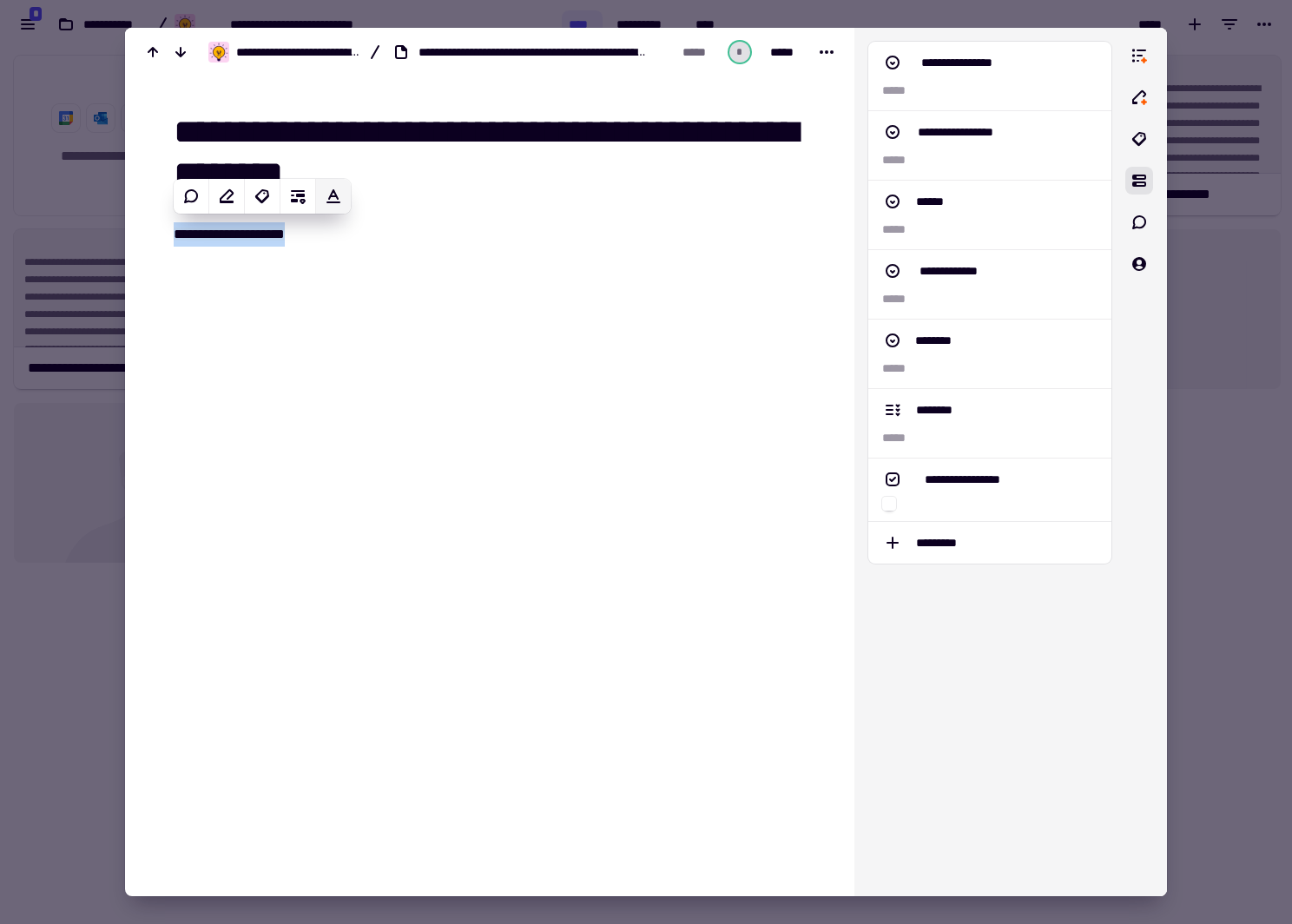 click 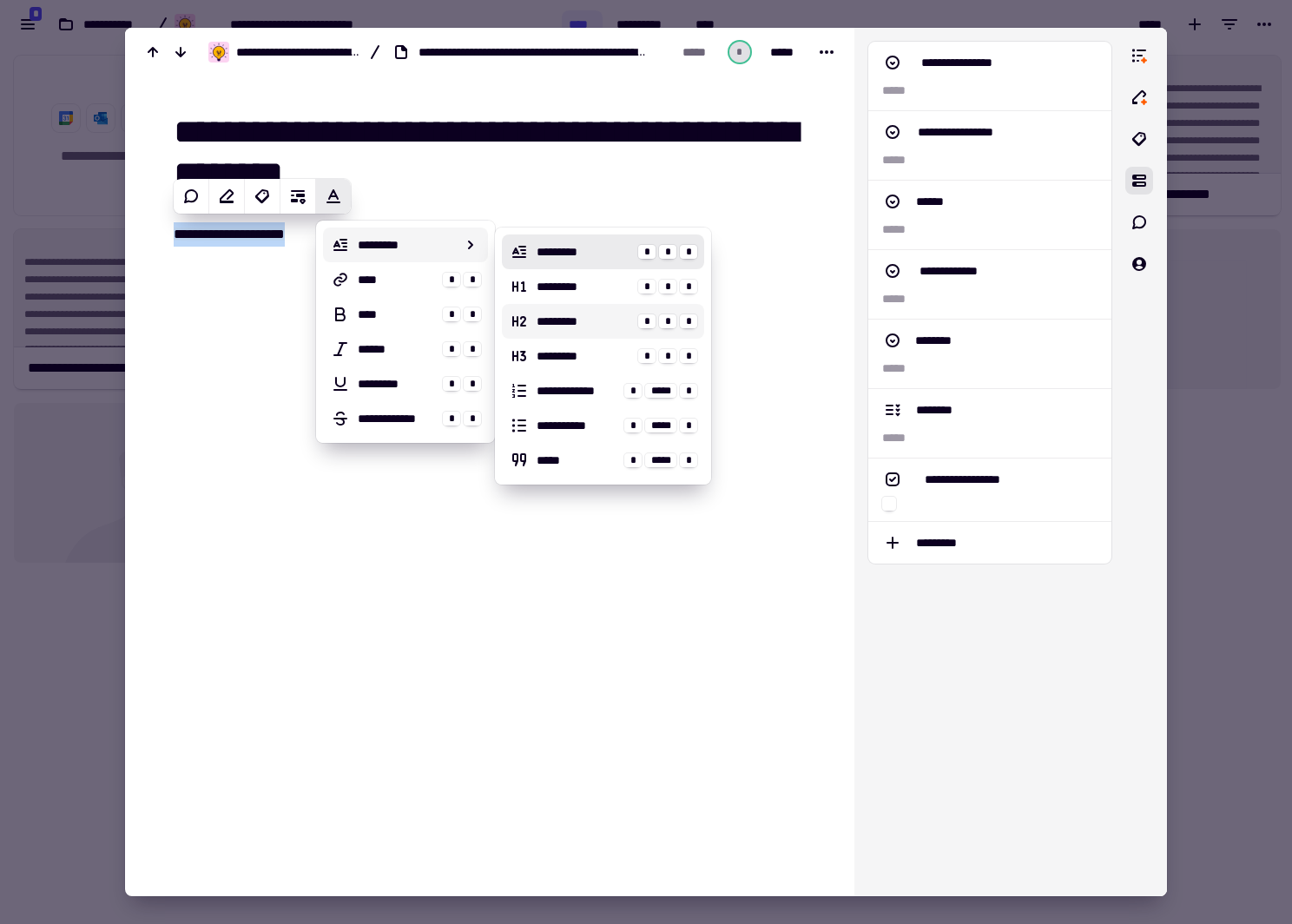 click on "*********" at bounding box center [583, 321] 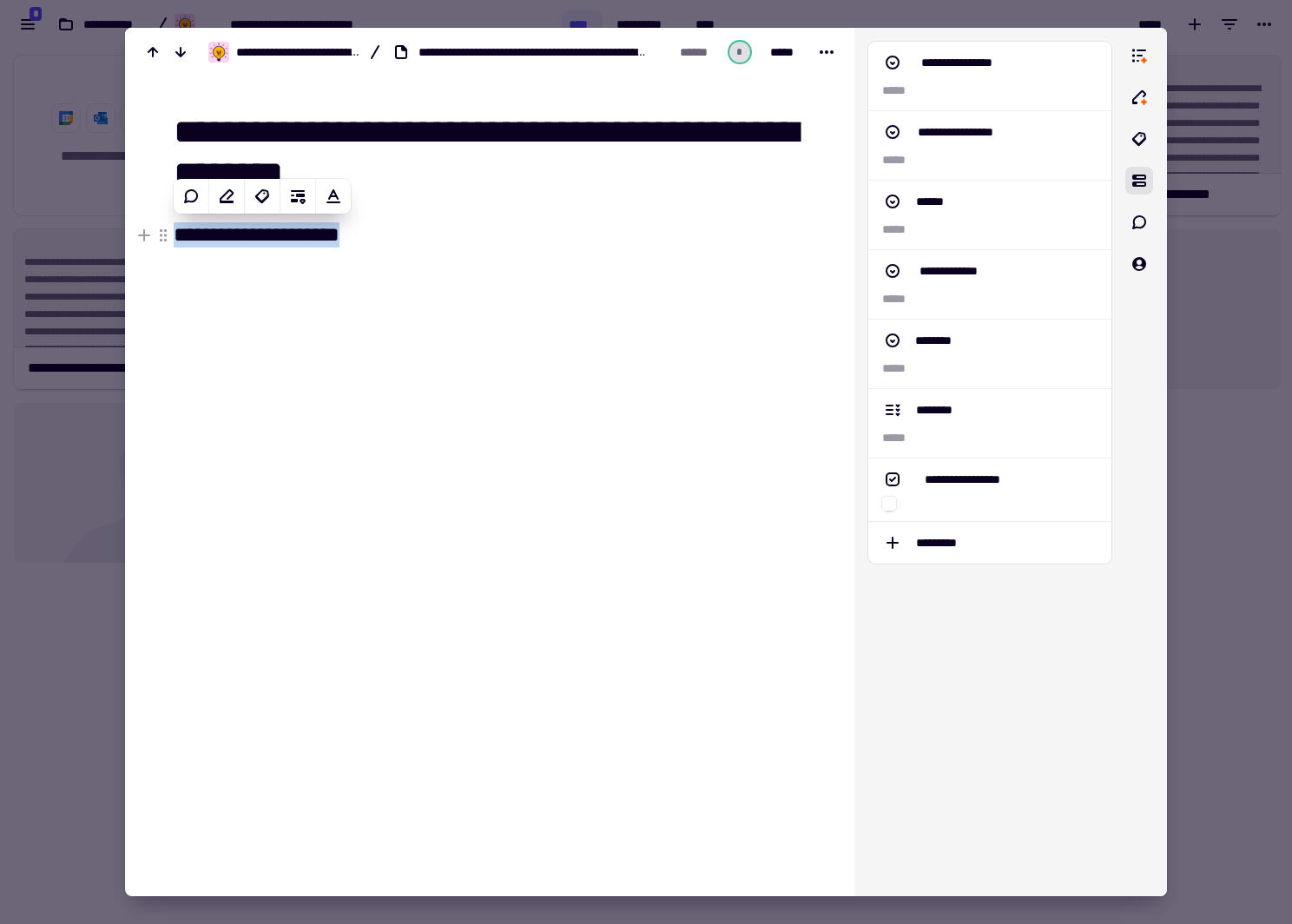 click on "**********" at bounding box center [425, 234] 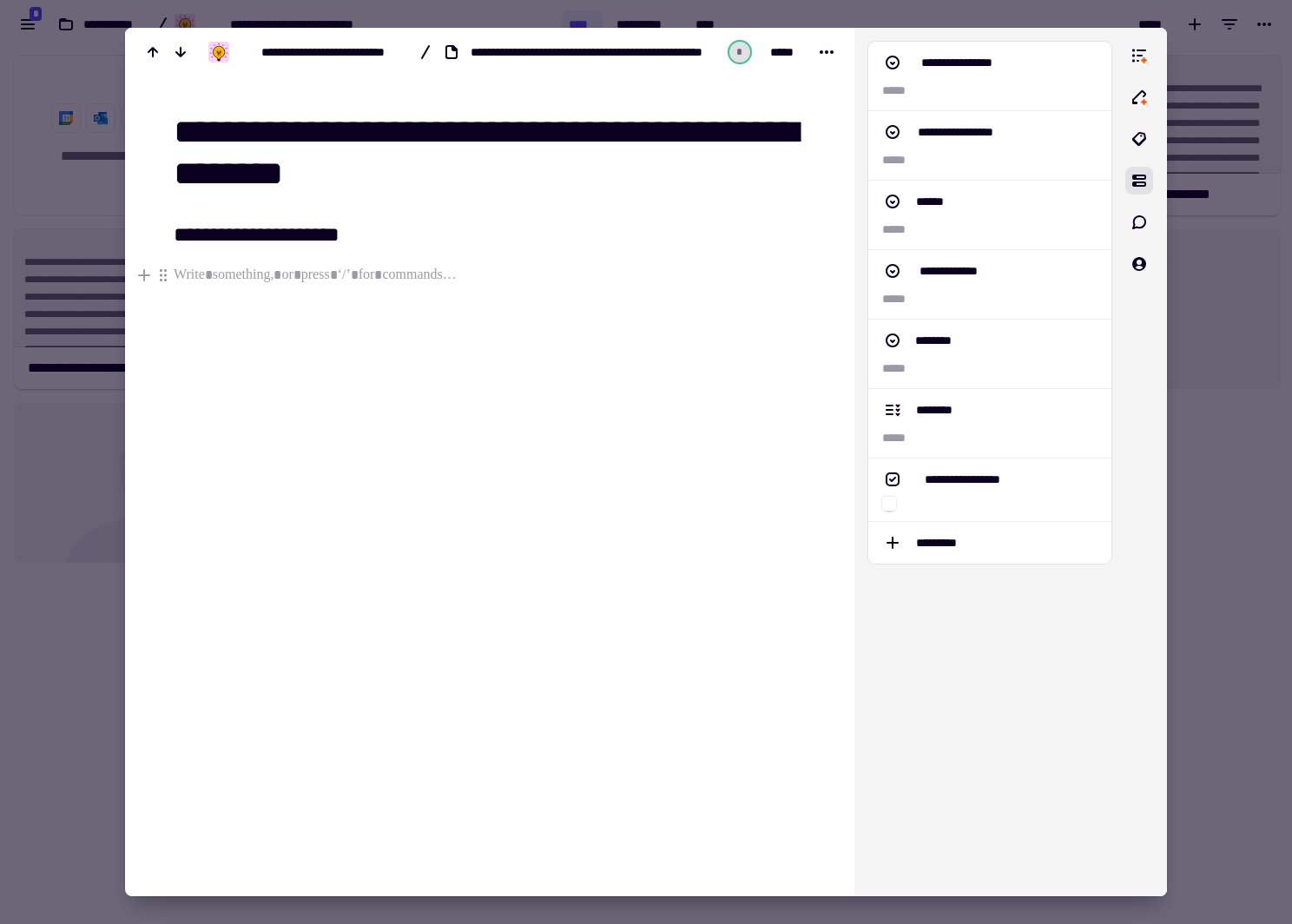 click at bounding box center [425, 275] 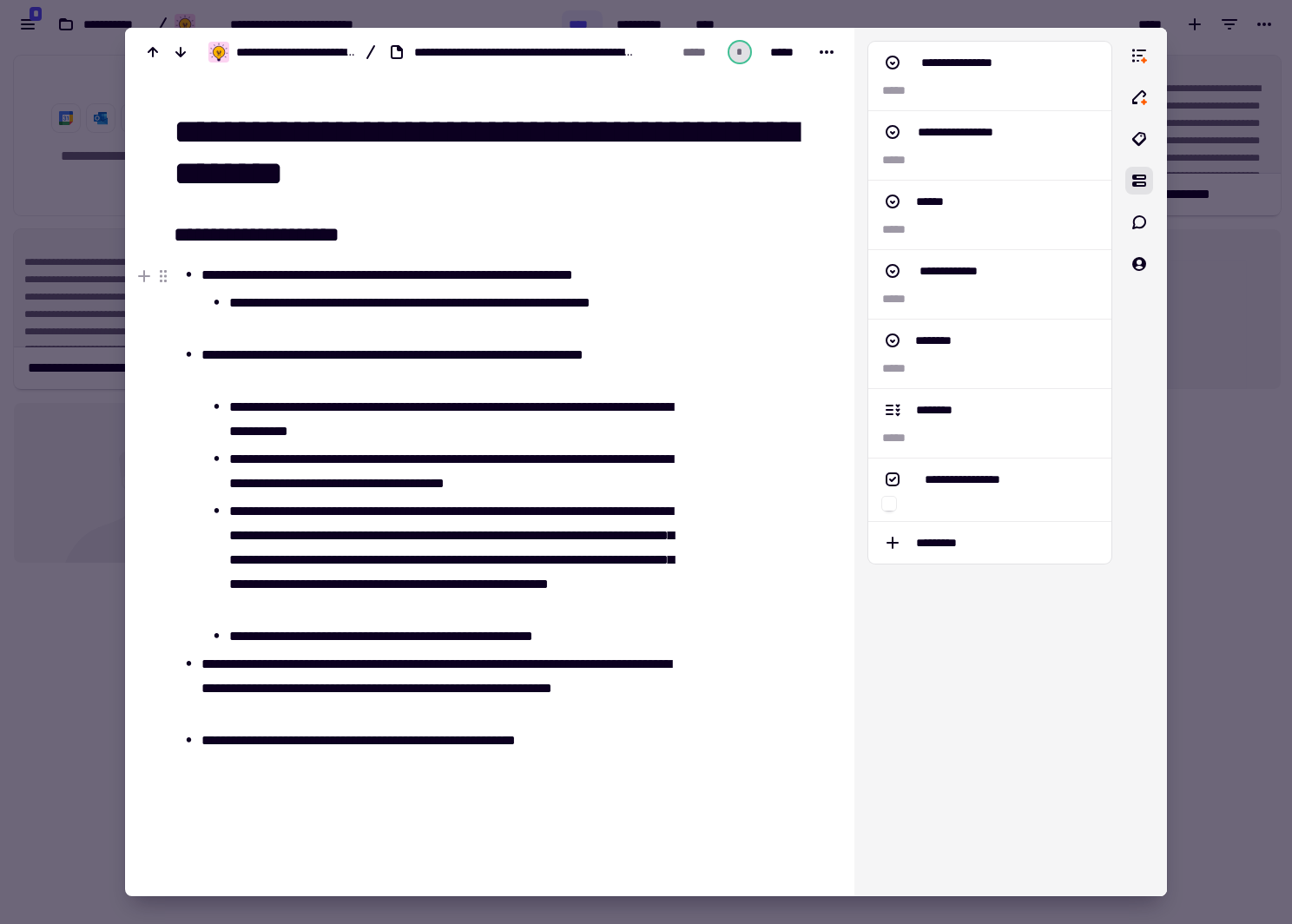 click on "**********" at bounding box center (435, 275) 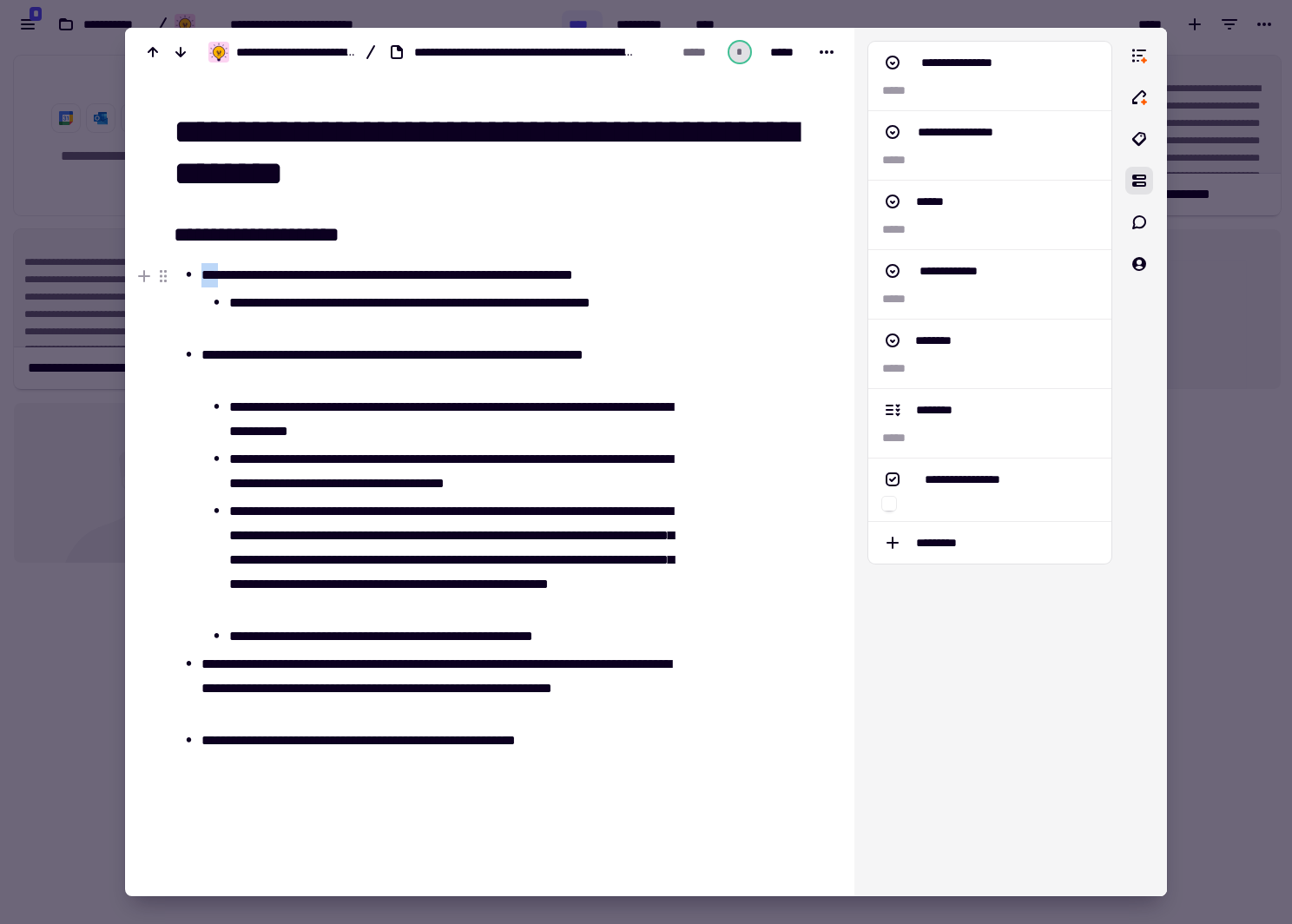 click on "**********" at bounding box center [435, 275] 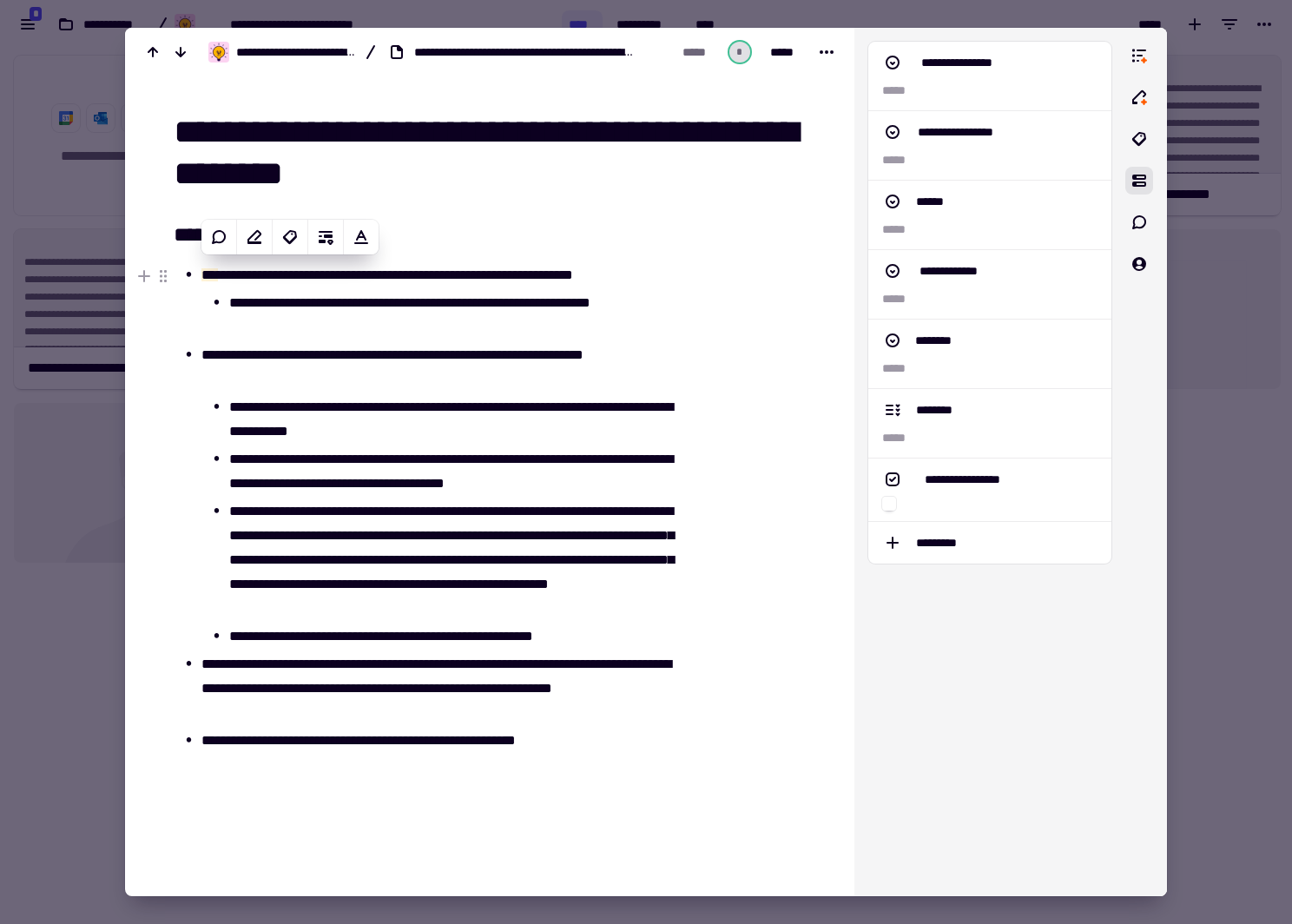 click on "**********" at bounding box center (425, 301) 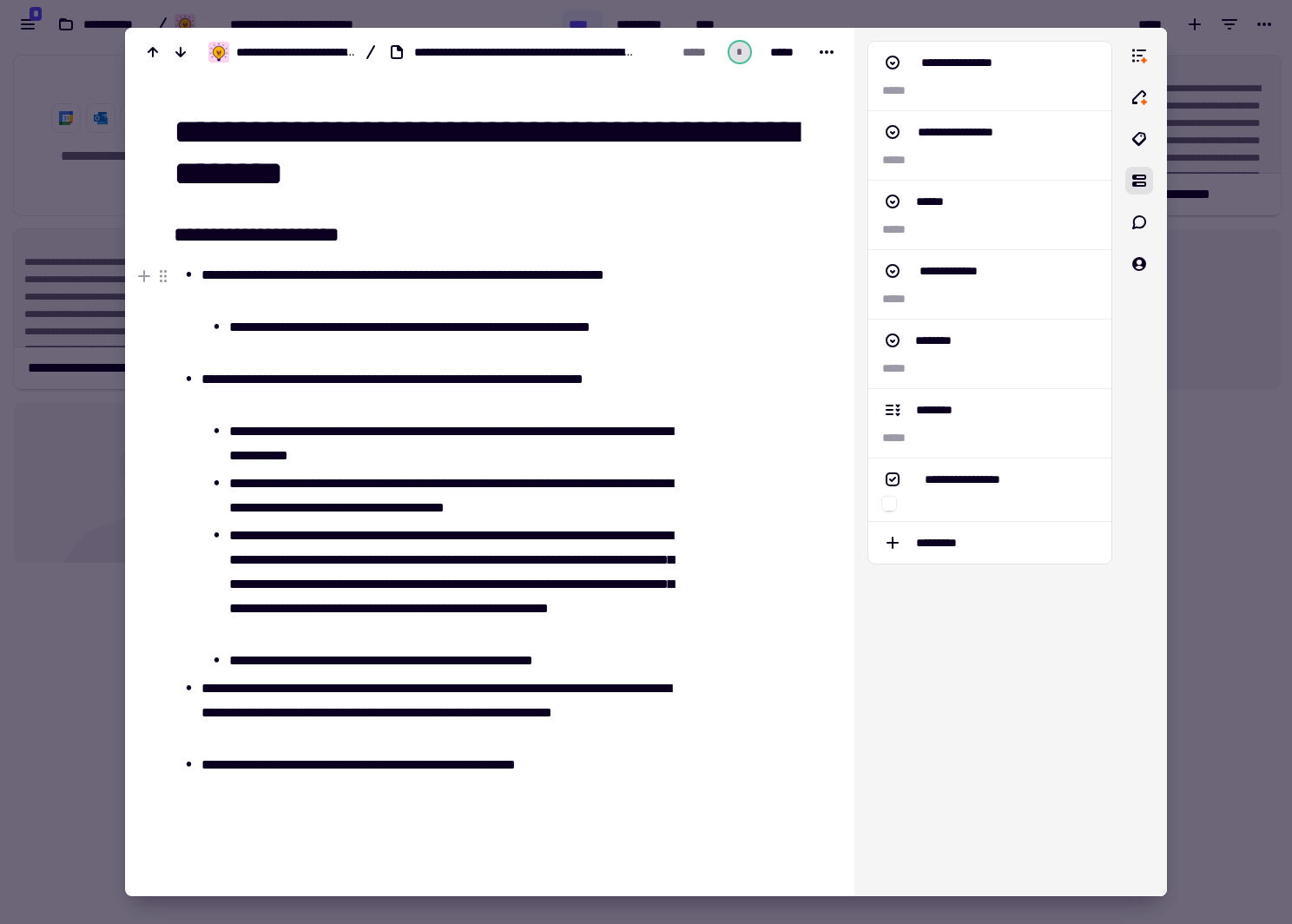 click on "**********" at bounding box center (435, 287) 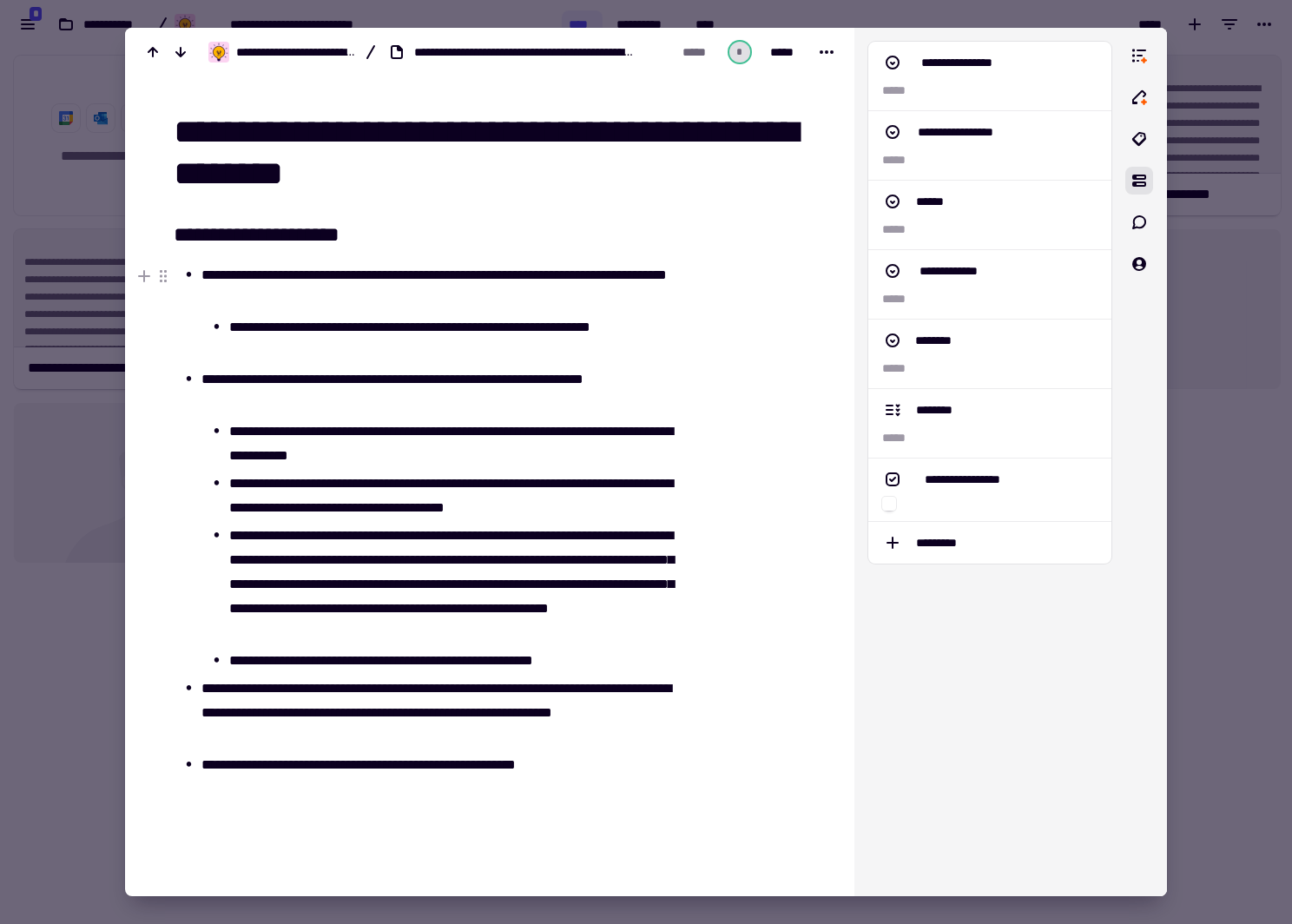 click on "**********" at bounding box center [435, 287] 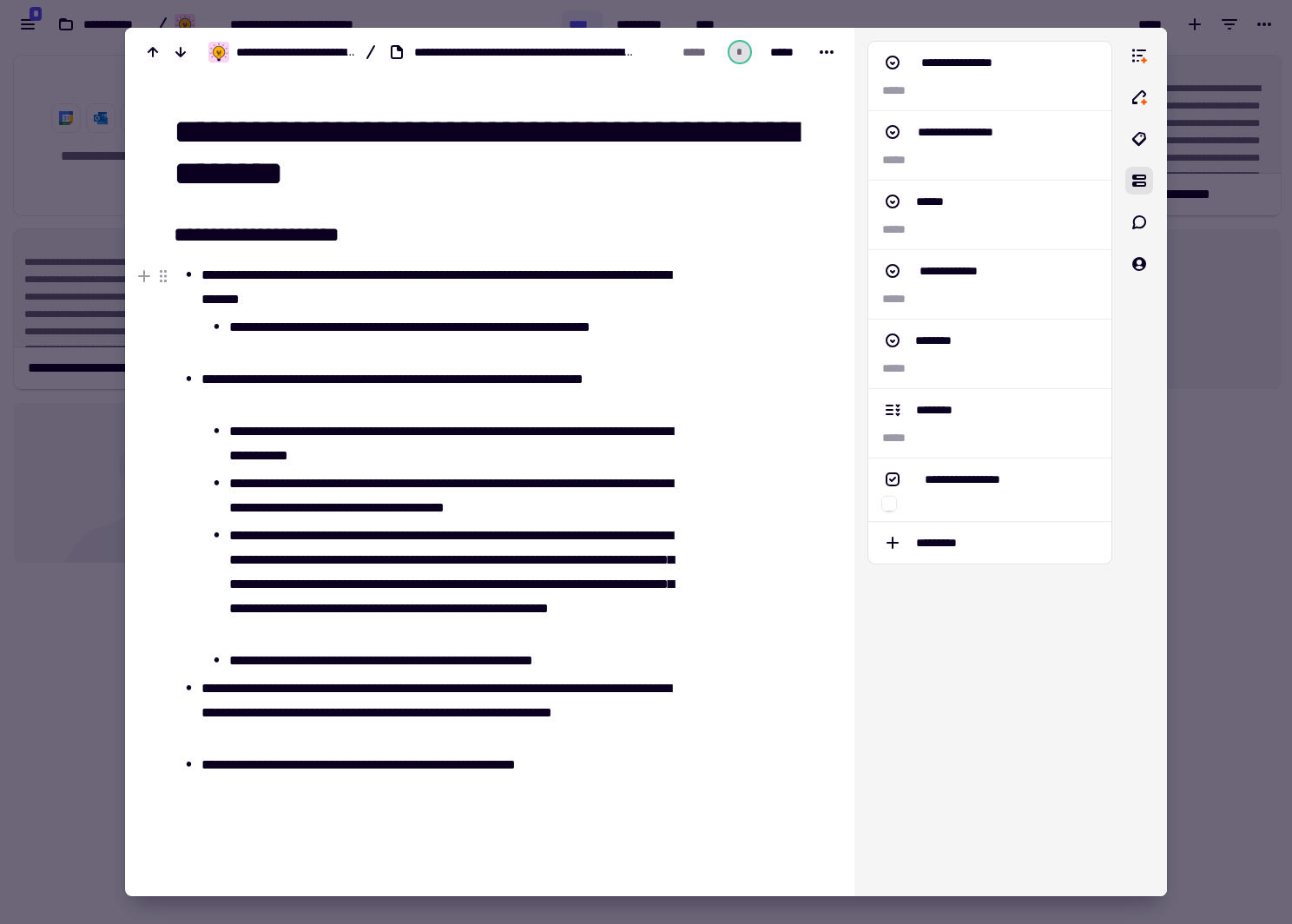 click on "**********" at bounding box center [435, 287] 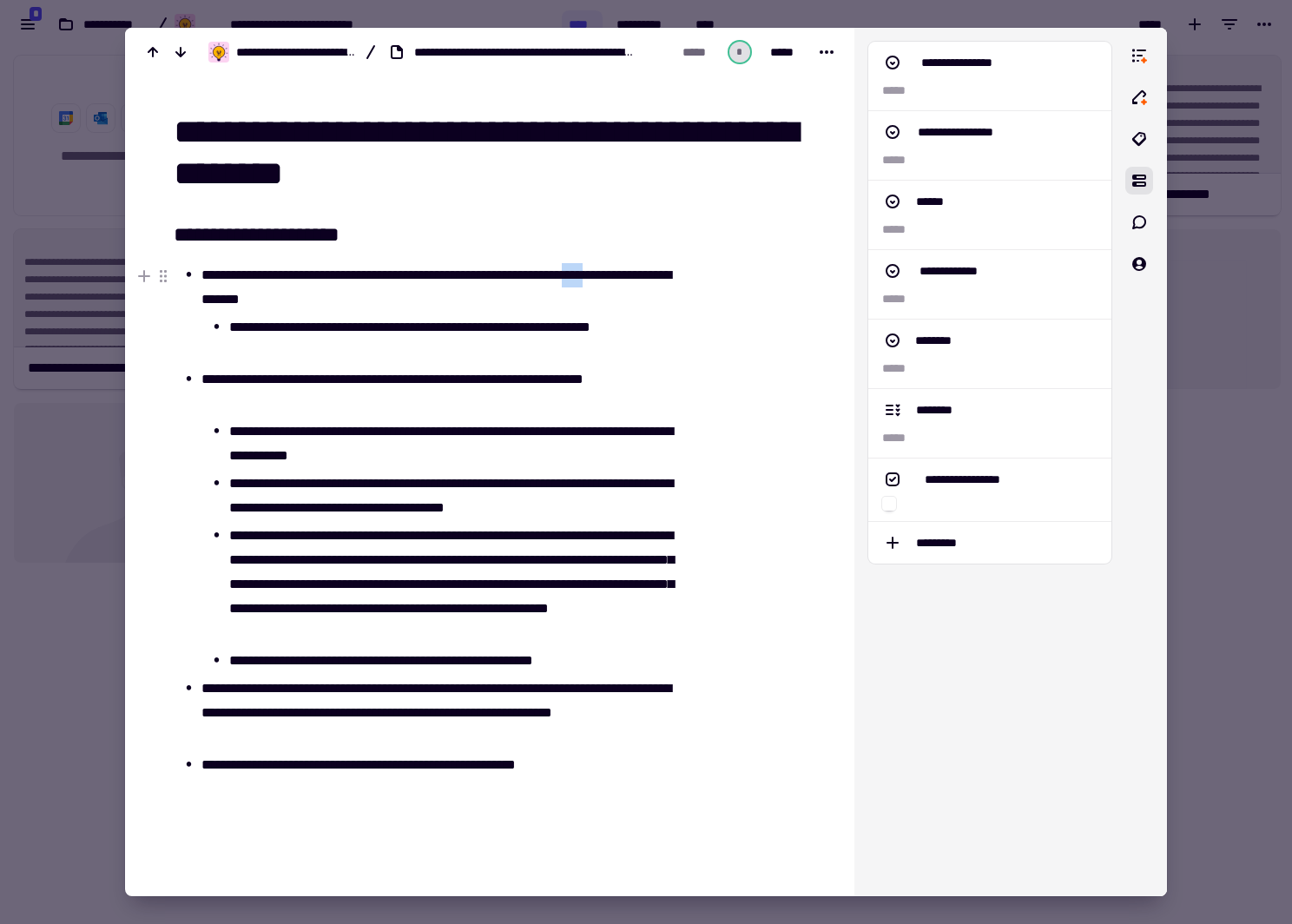 click on "**********" at bounding box center (435, 287) 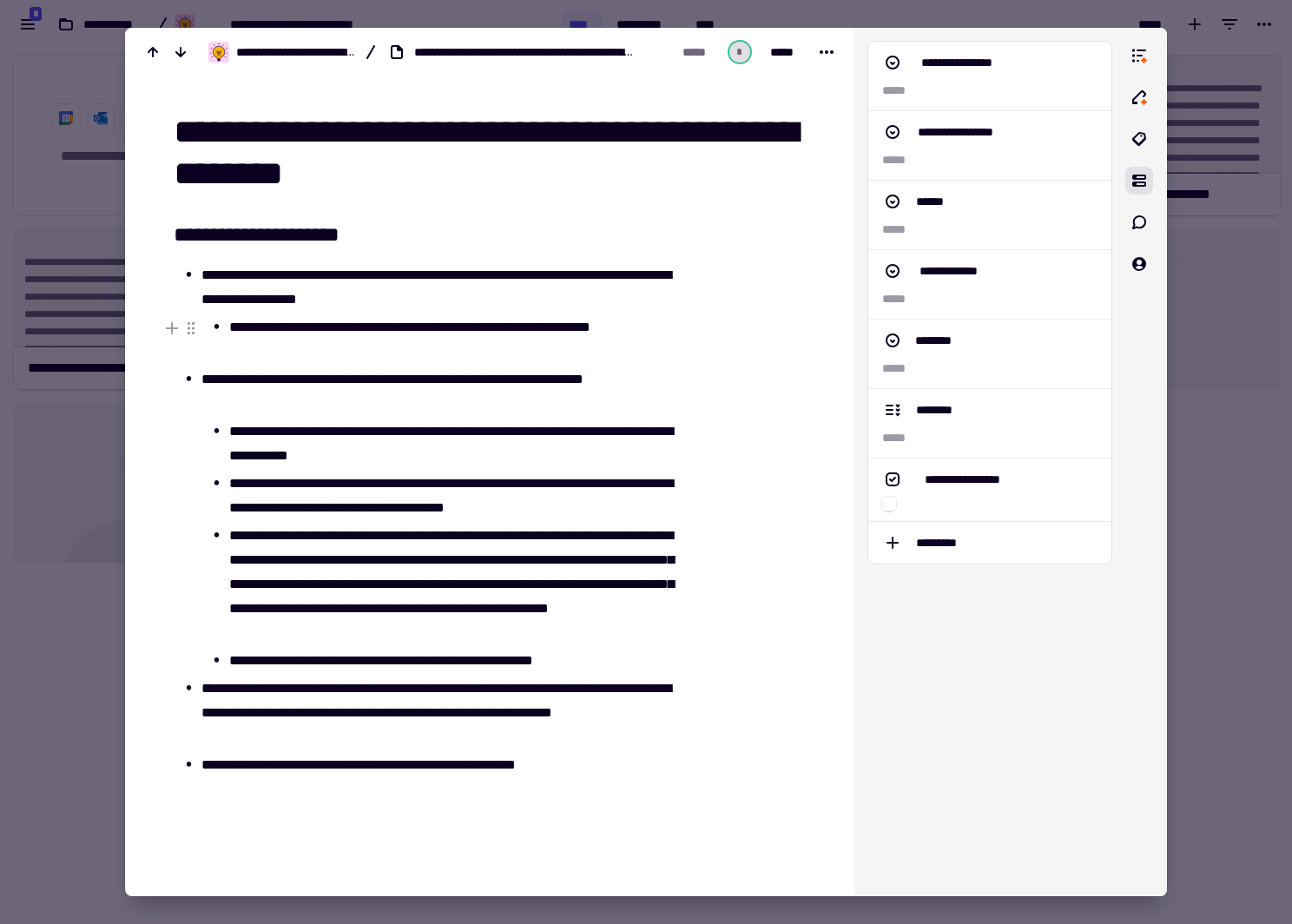 click on "**********" at bounding box center (449, 340) 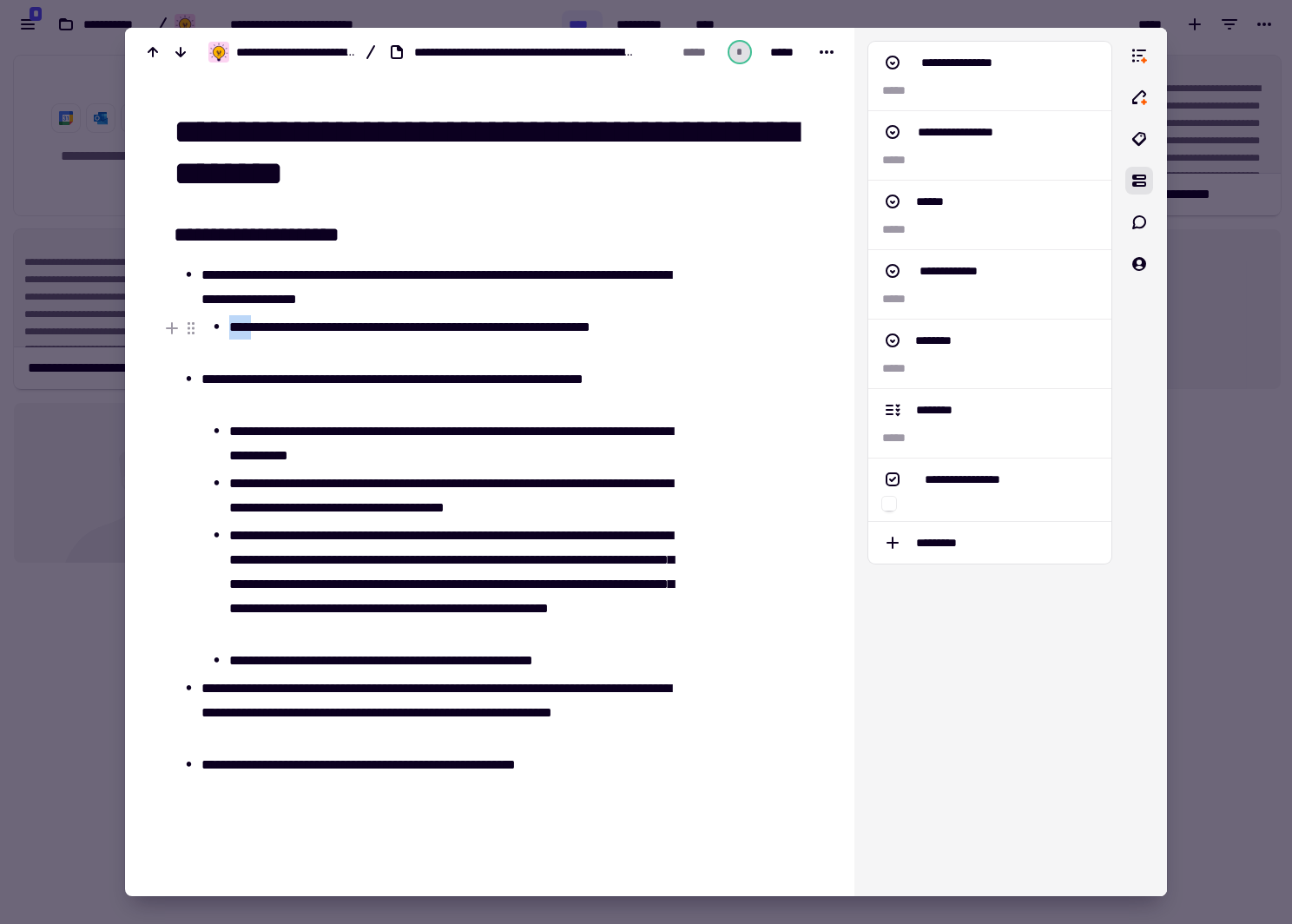 click on "**********" at bounding box center (449, 340) 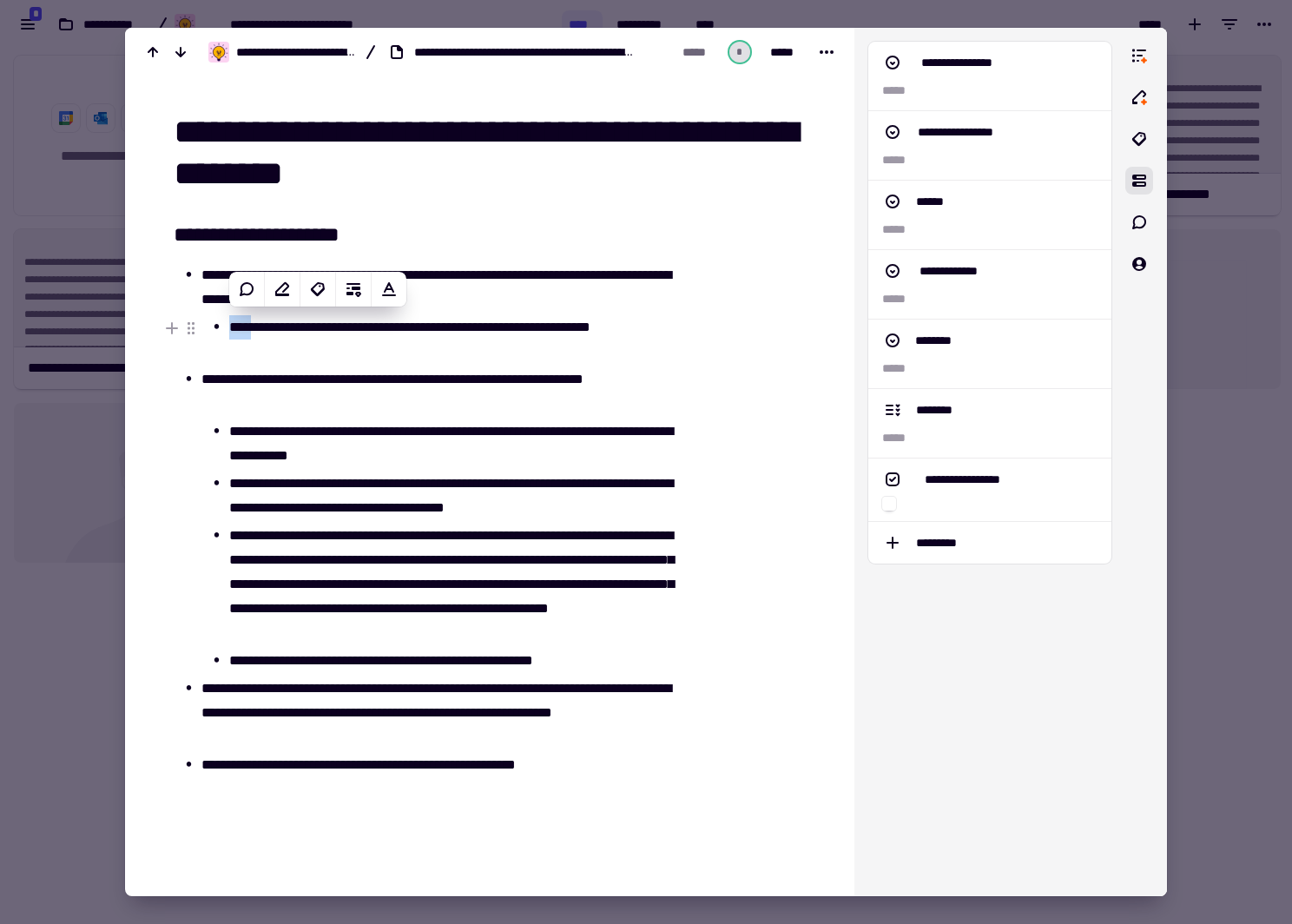click on "****" at bounding box center (240, 327) 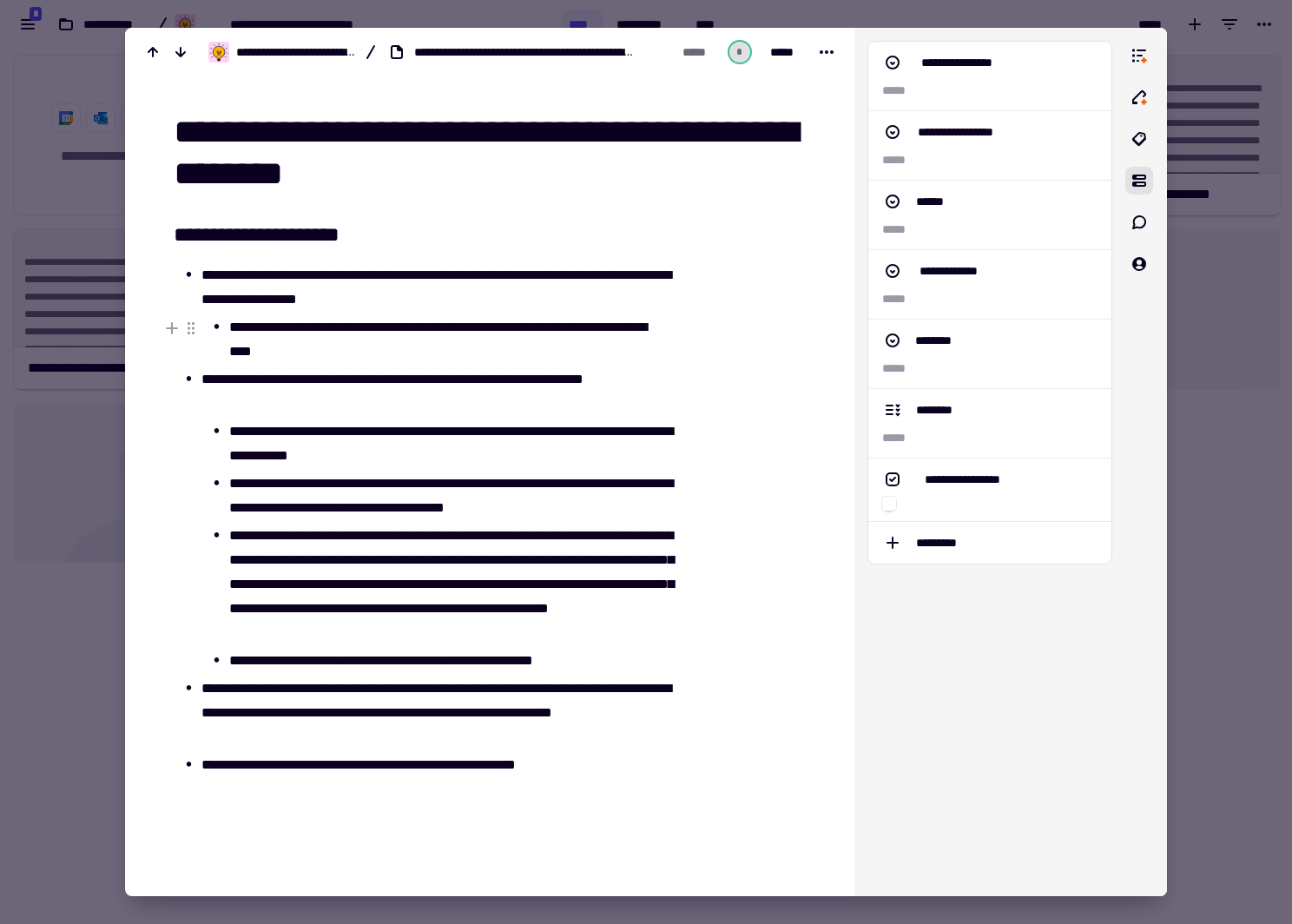click on "**********" at bounding box center [449, 340] 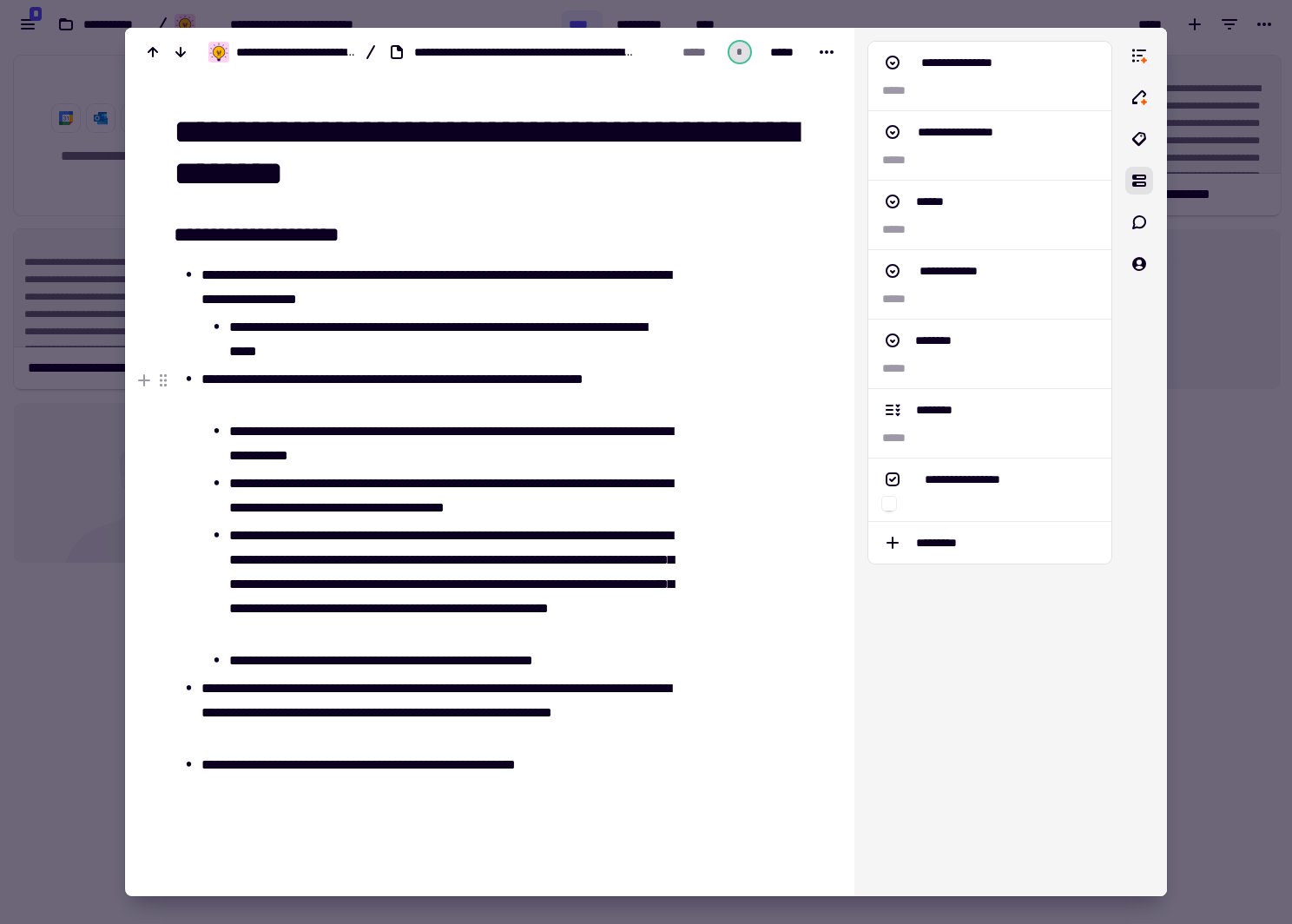 click on "**********" at bounding box center [435, 392] 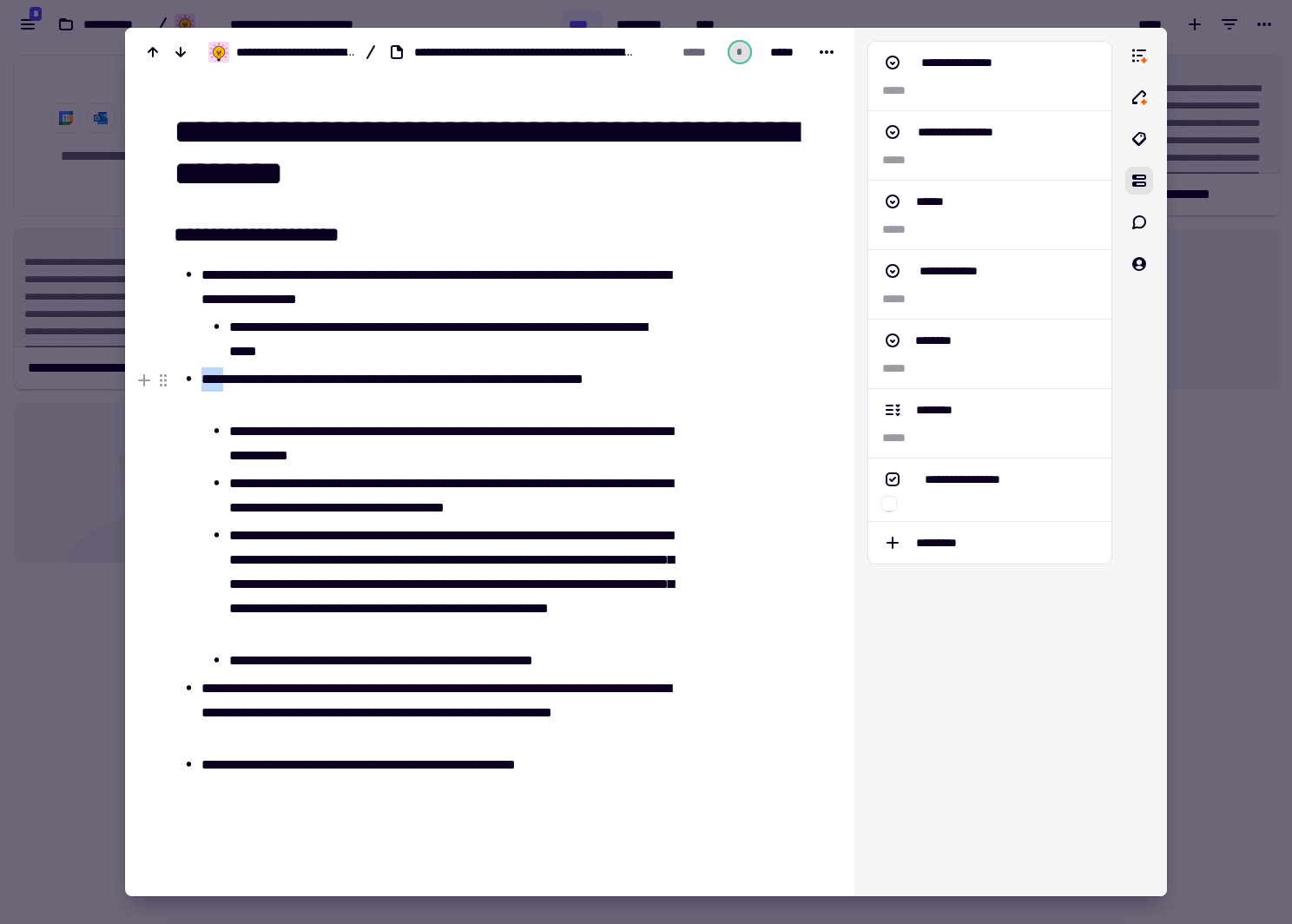 click on "**********" at bounding box center [435, 392] 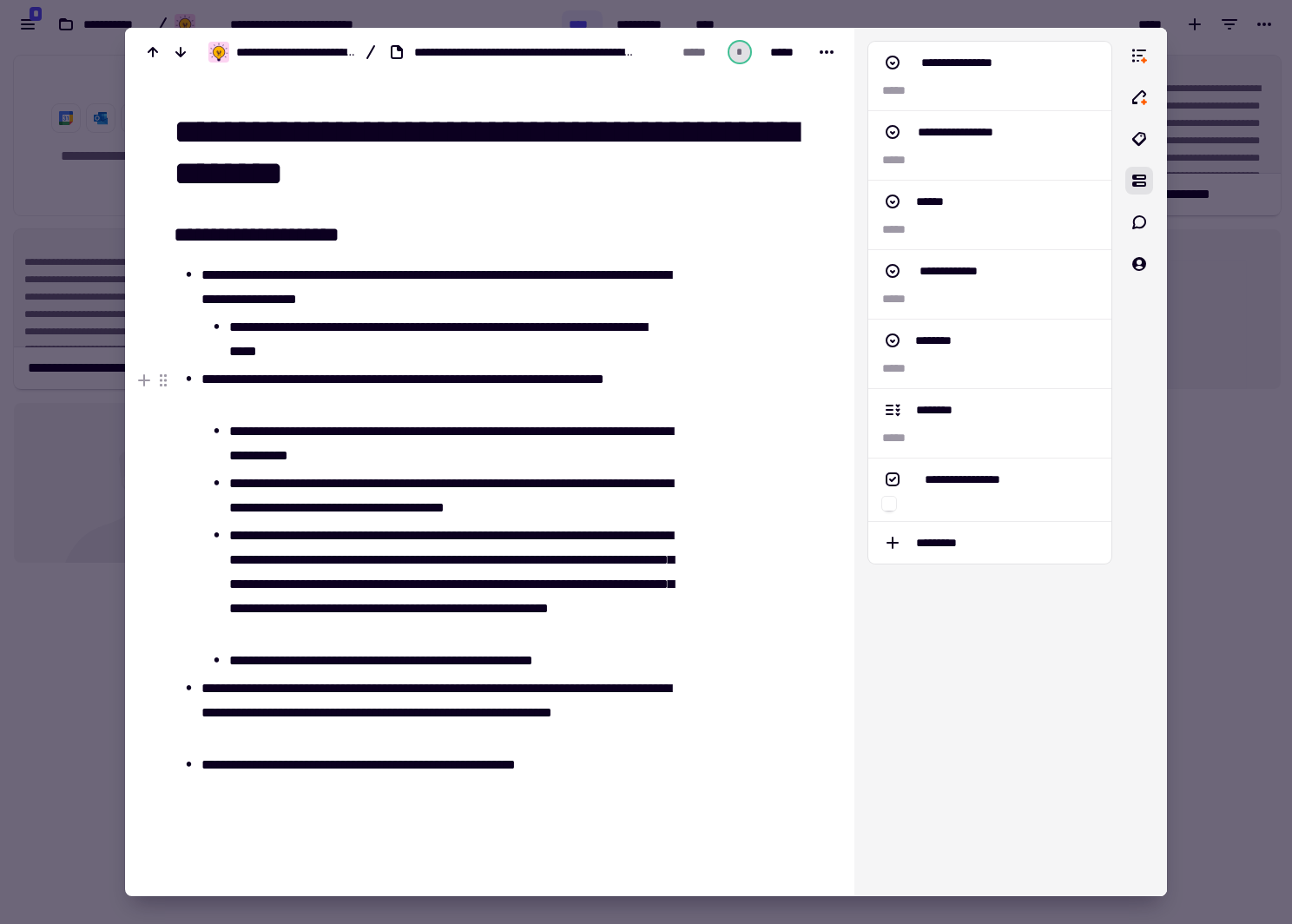 click on "**********" at bounding box center [435, 392] 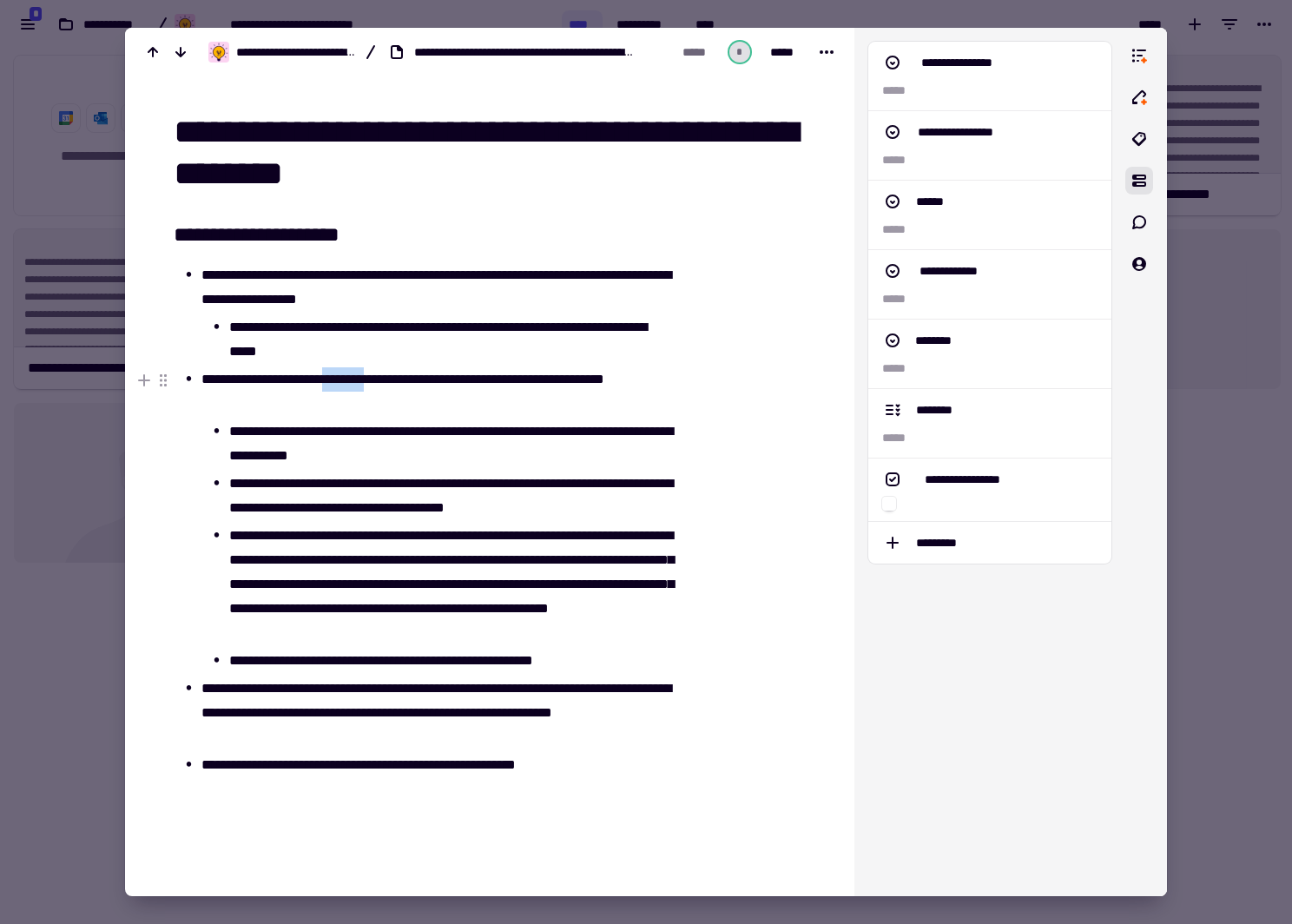 click on "**********" at bounding box center (435, 392) 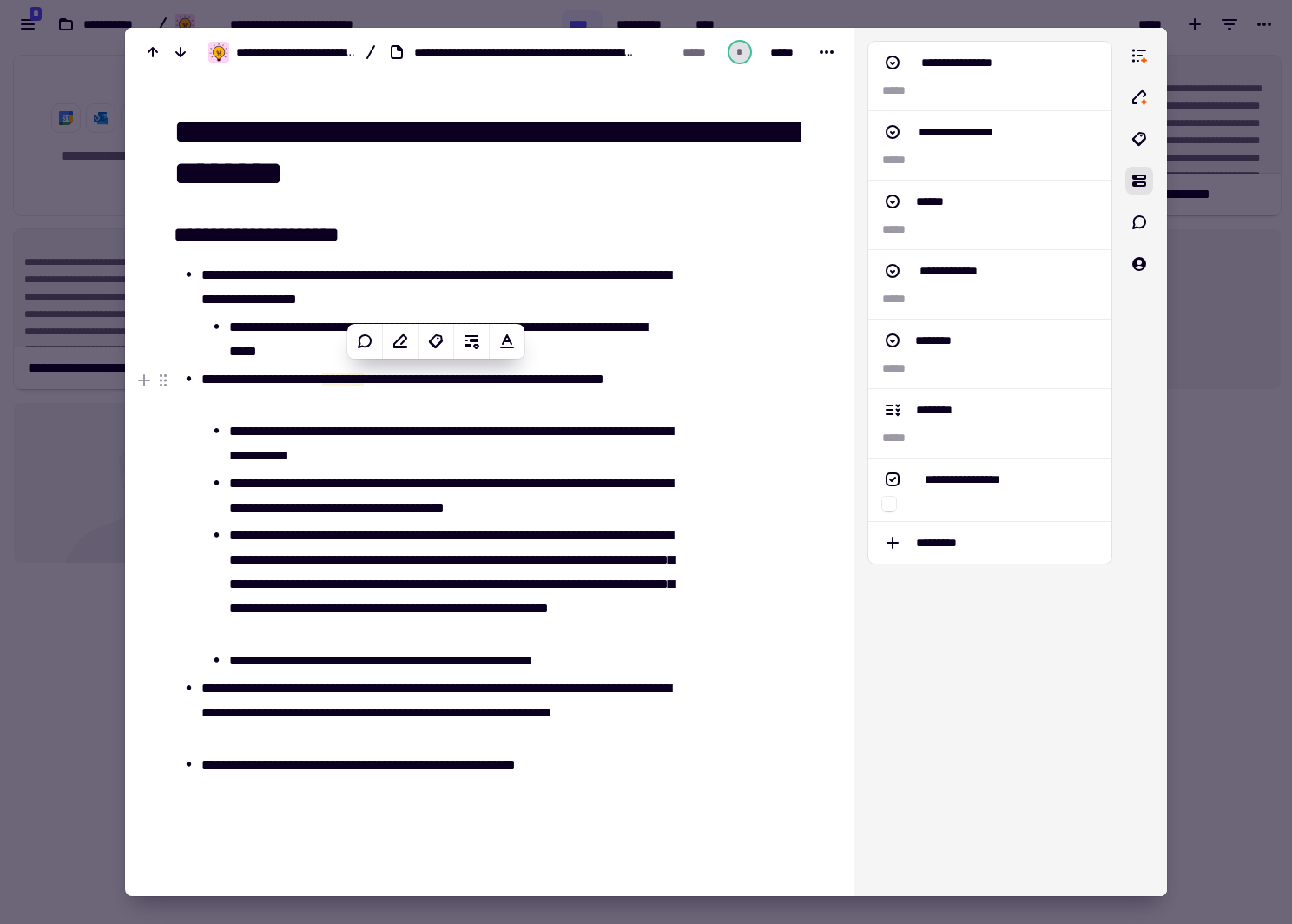 click on "**********" at bounding box center [435, 392] 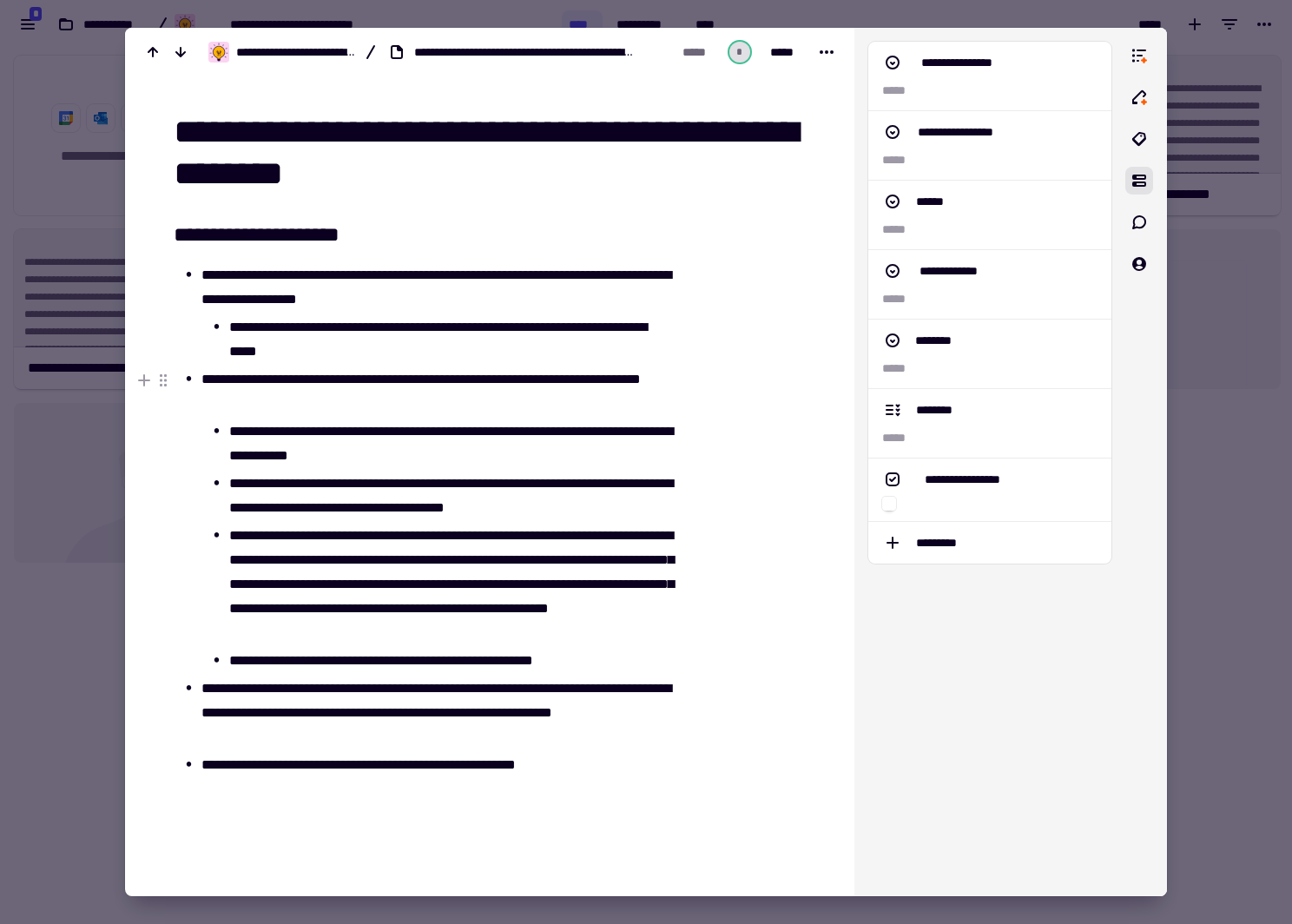 click on "**********" at bounding box center (435, 392) 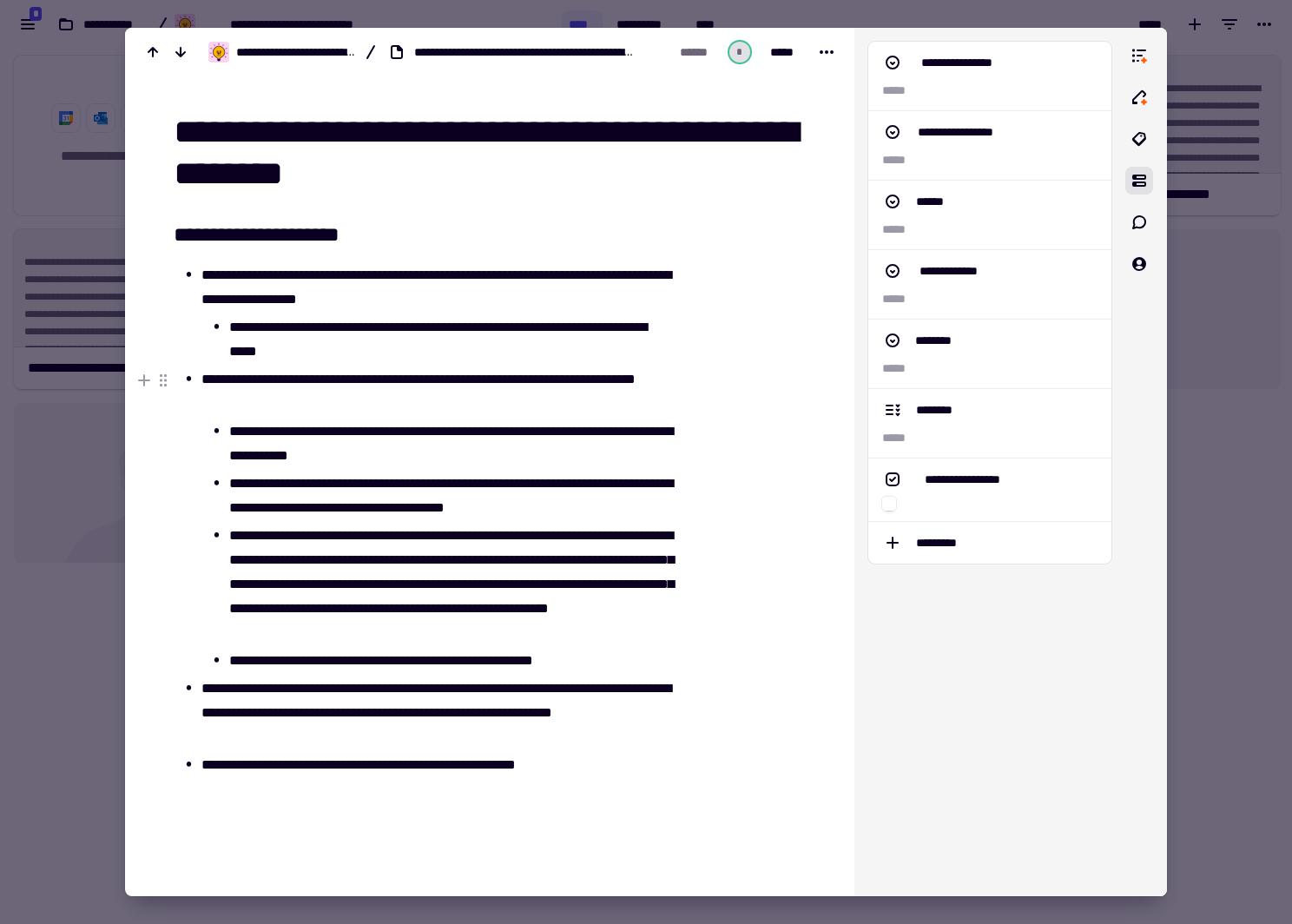click on "**********" at bounding box center [435, 392] 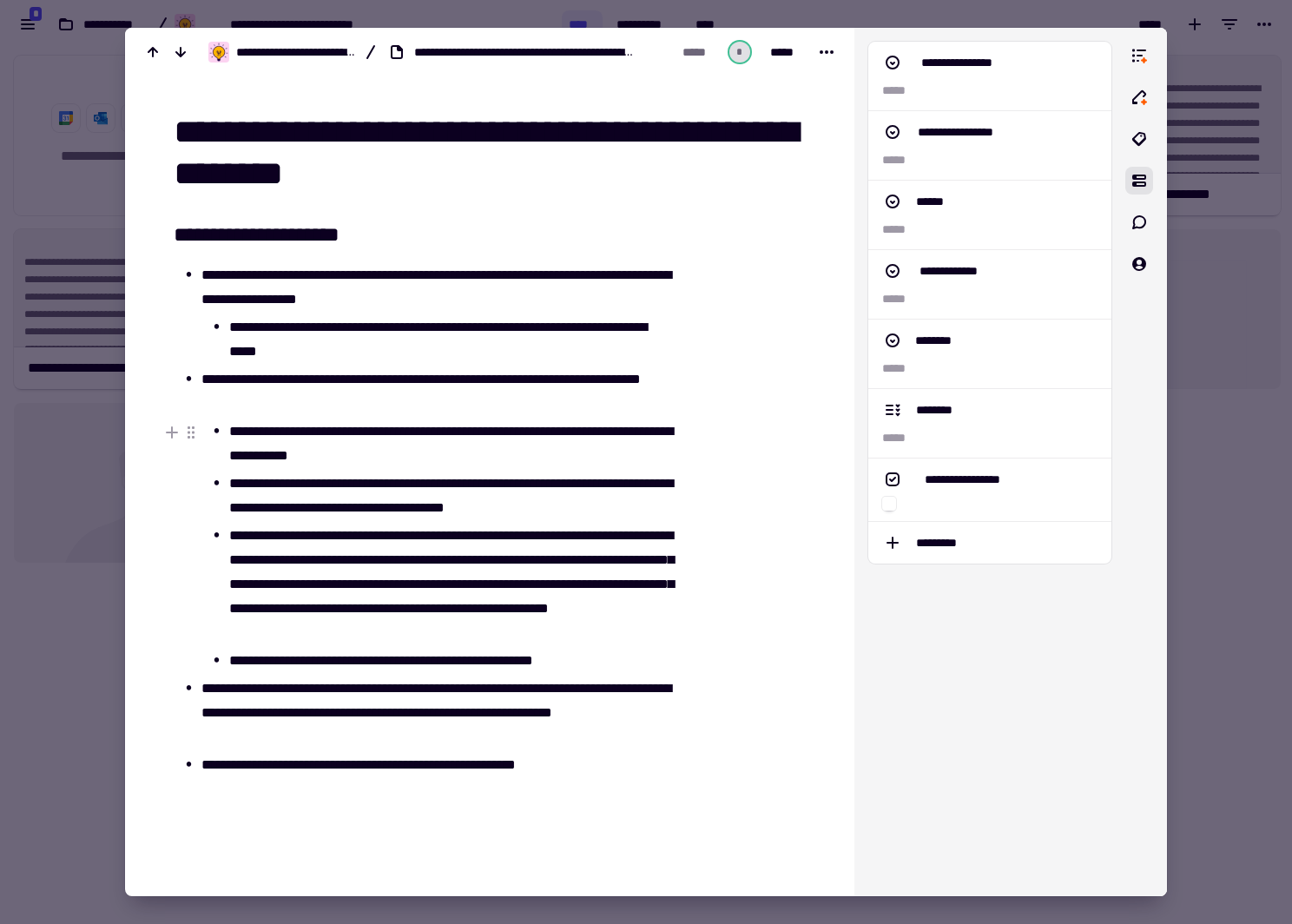 click on "**********" at bounding box center (449, 444) 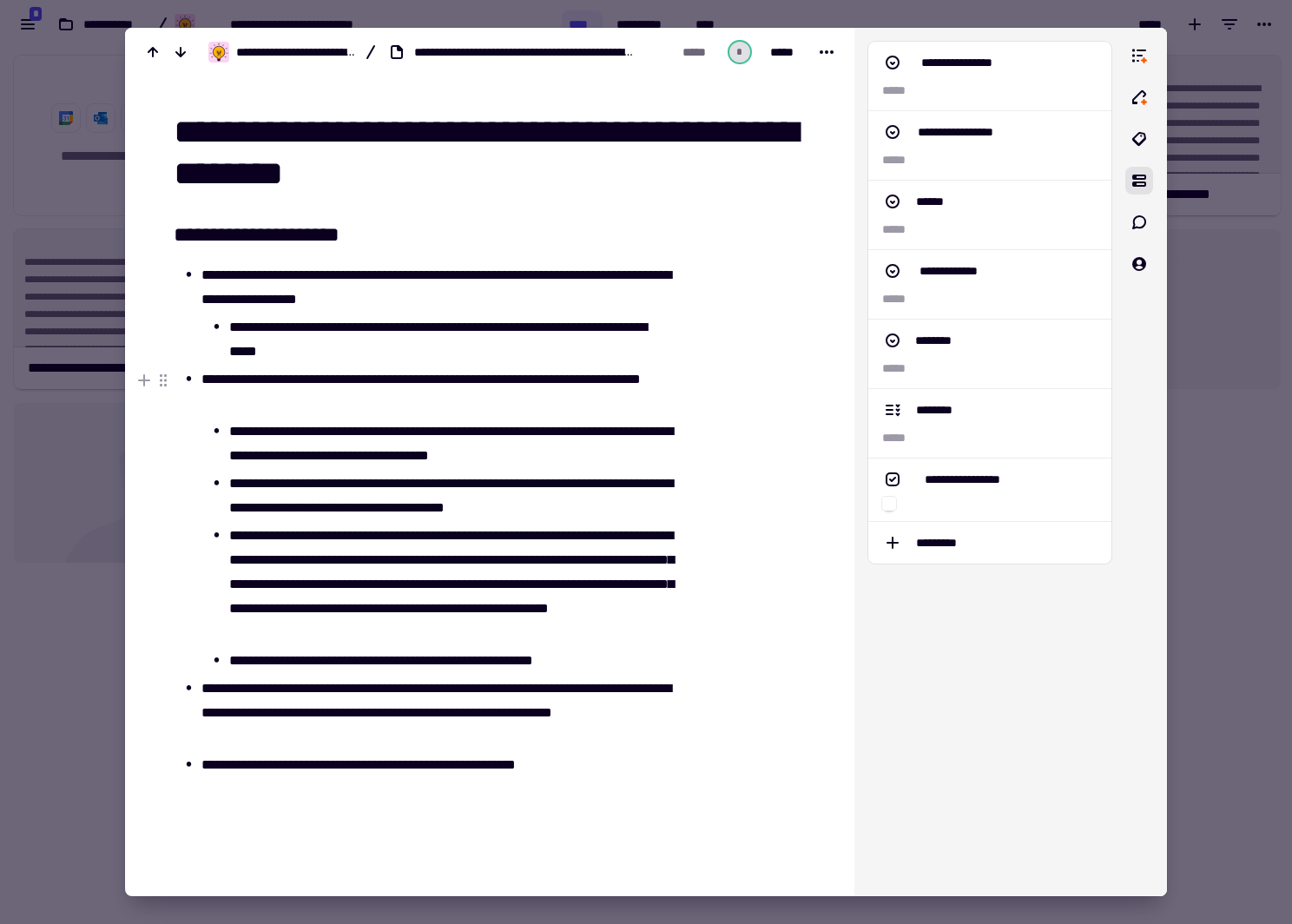 click on "**********" at bounding box center [449, 444] 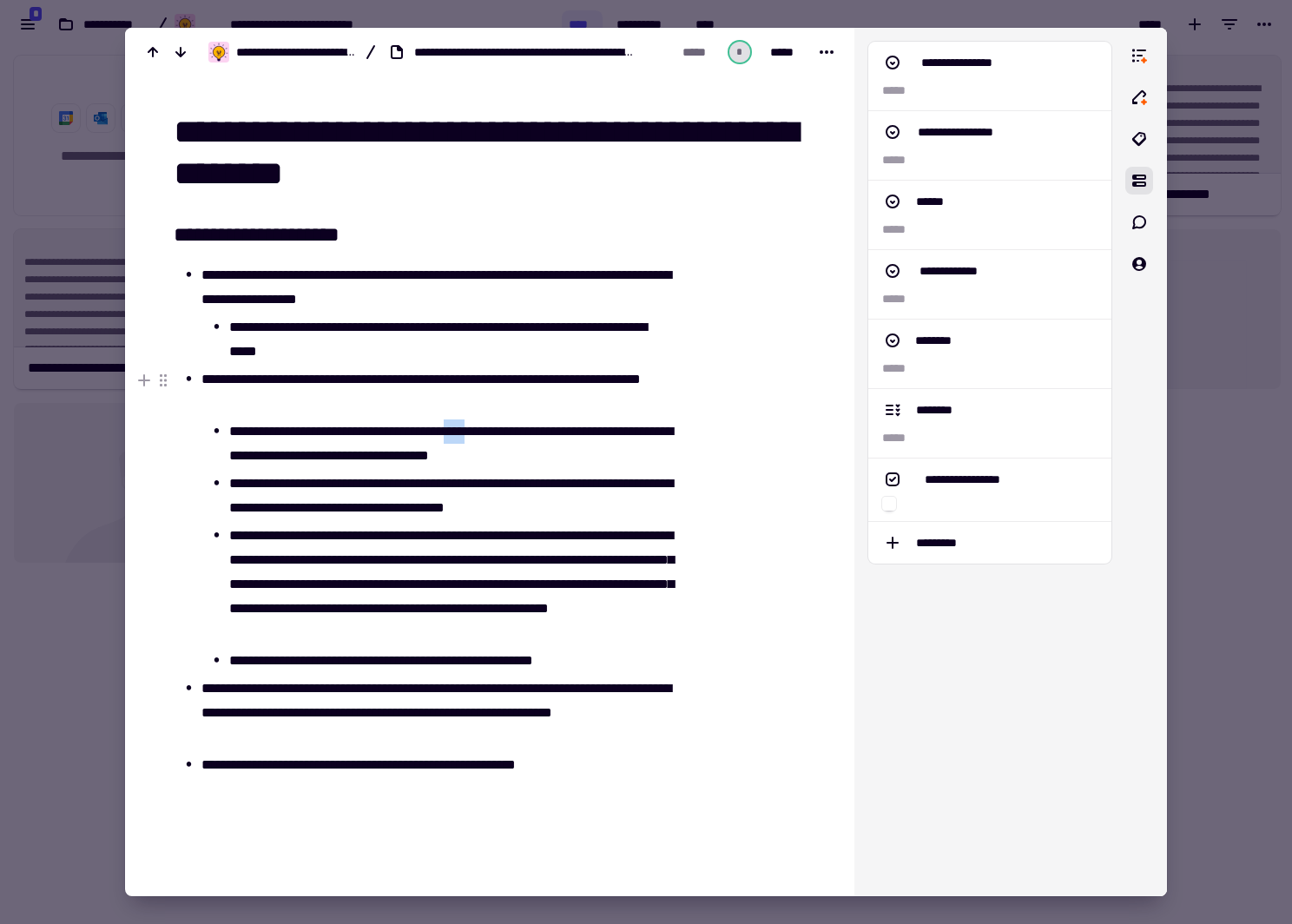click on "**********" at bounding box center [449, 444] 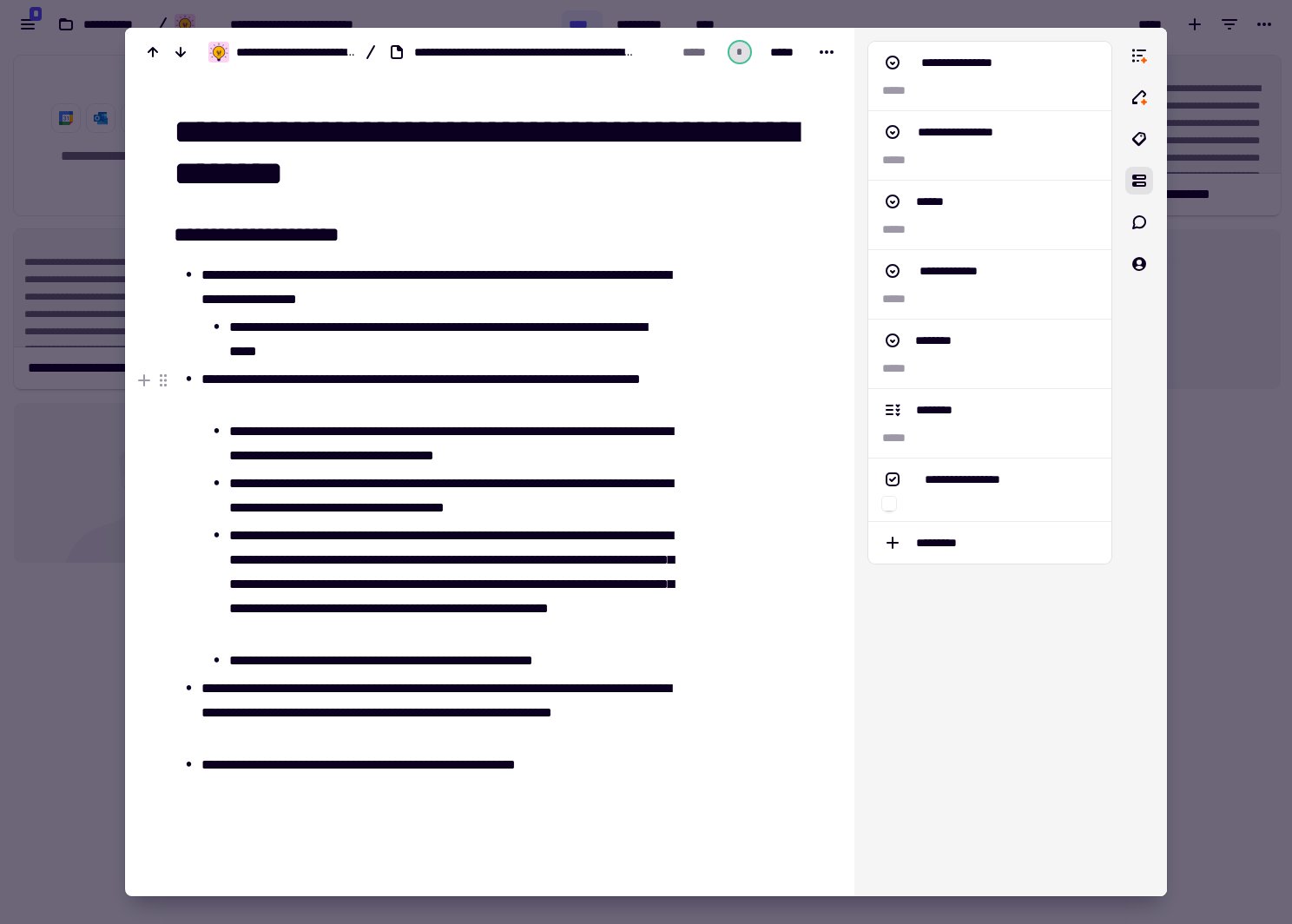 click on "**********" at bounding box center (449, 444) 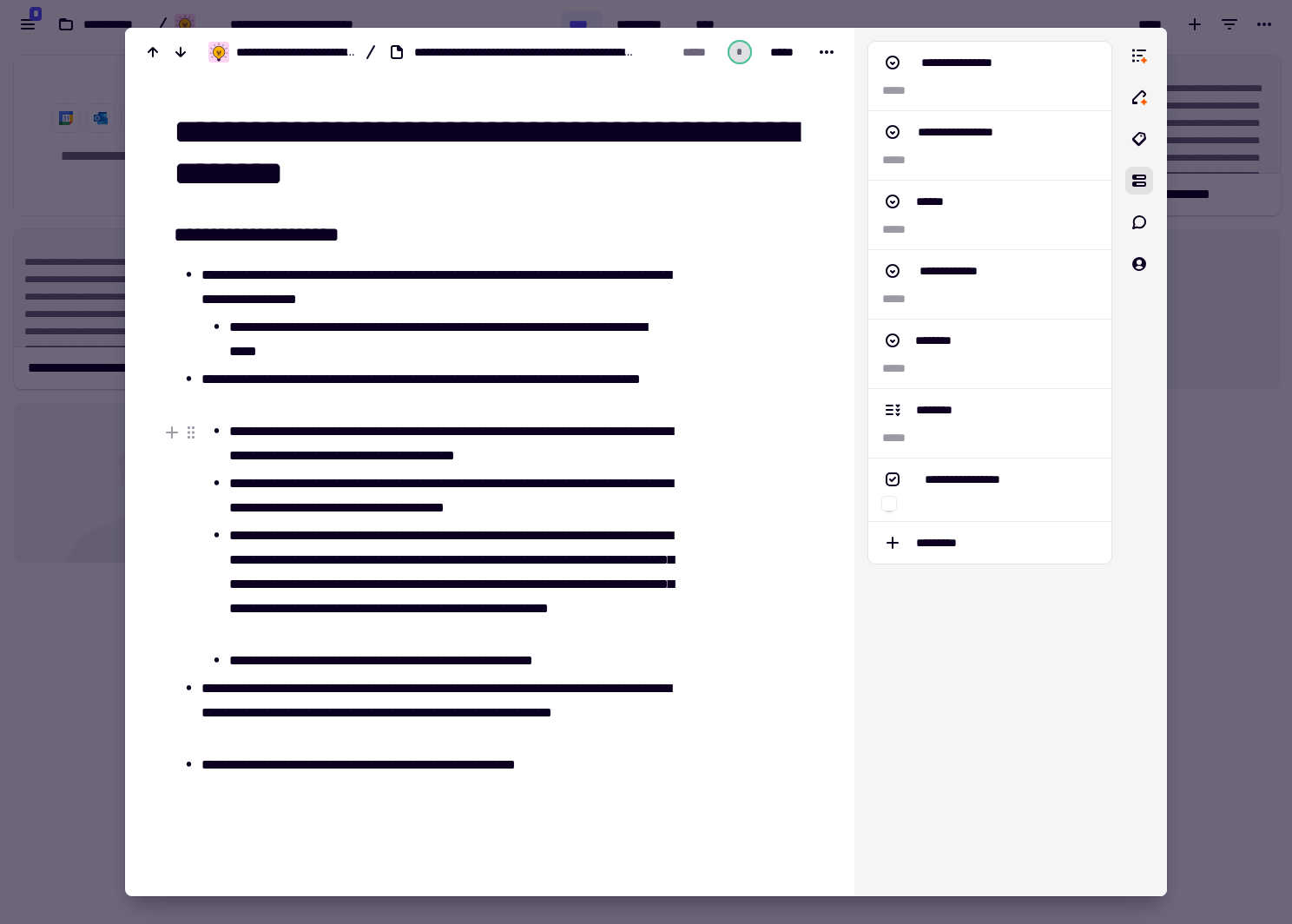click on "**********" at bounding box center (449, 444) 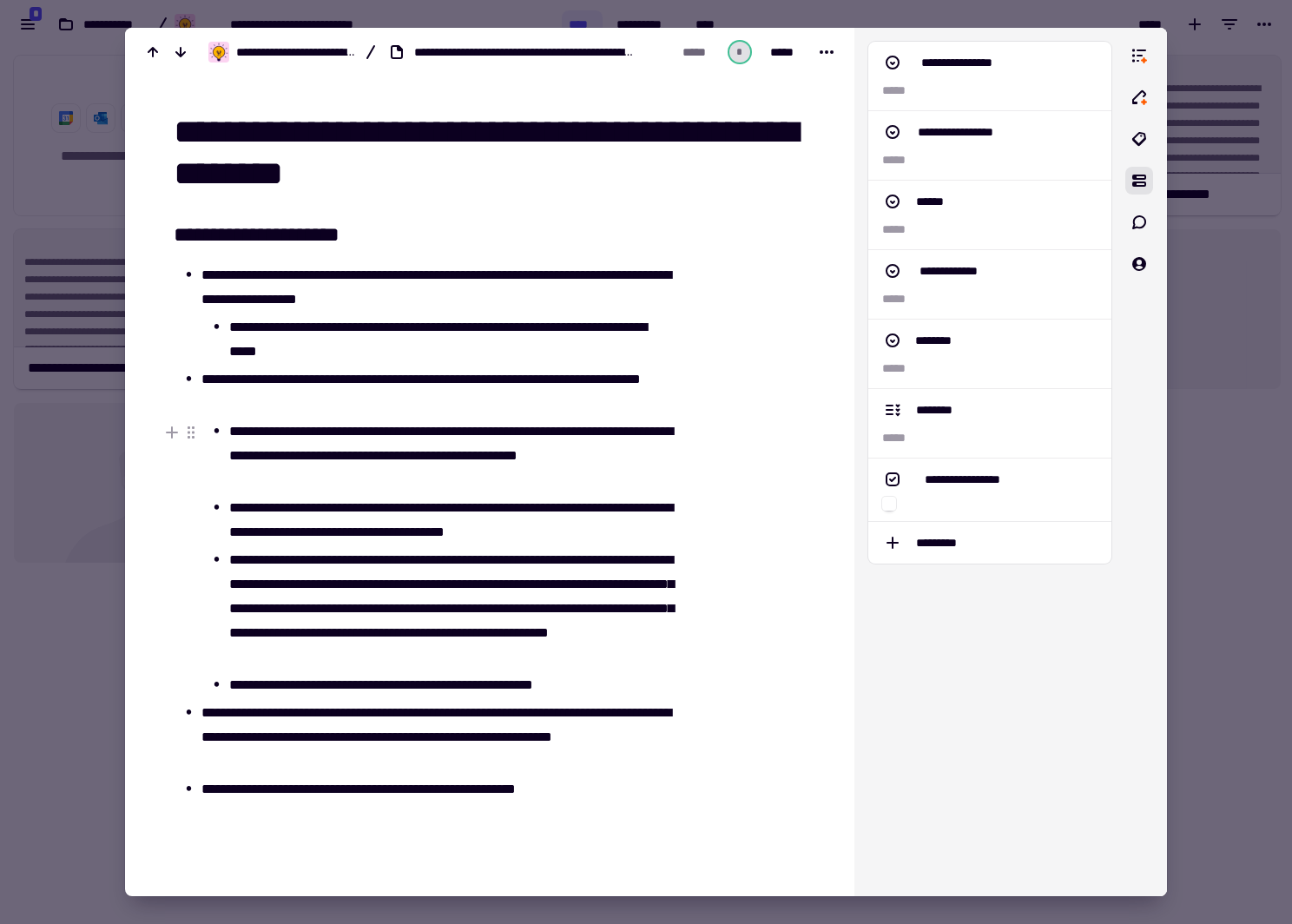 click on "**********" at bounding box center [449, 456] 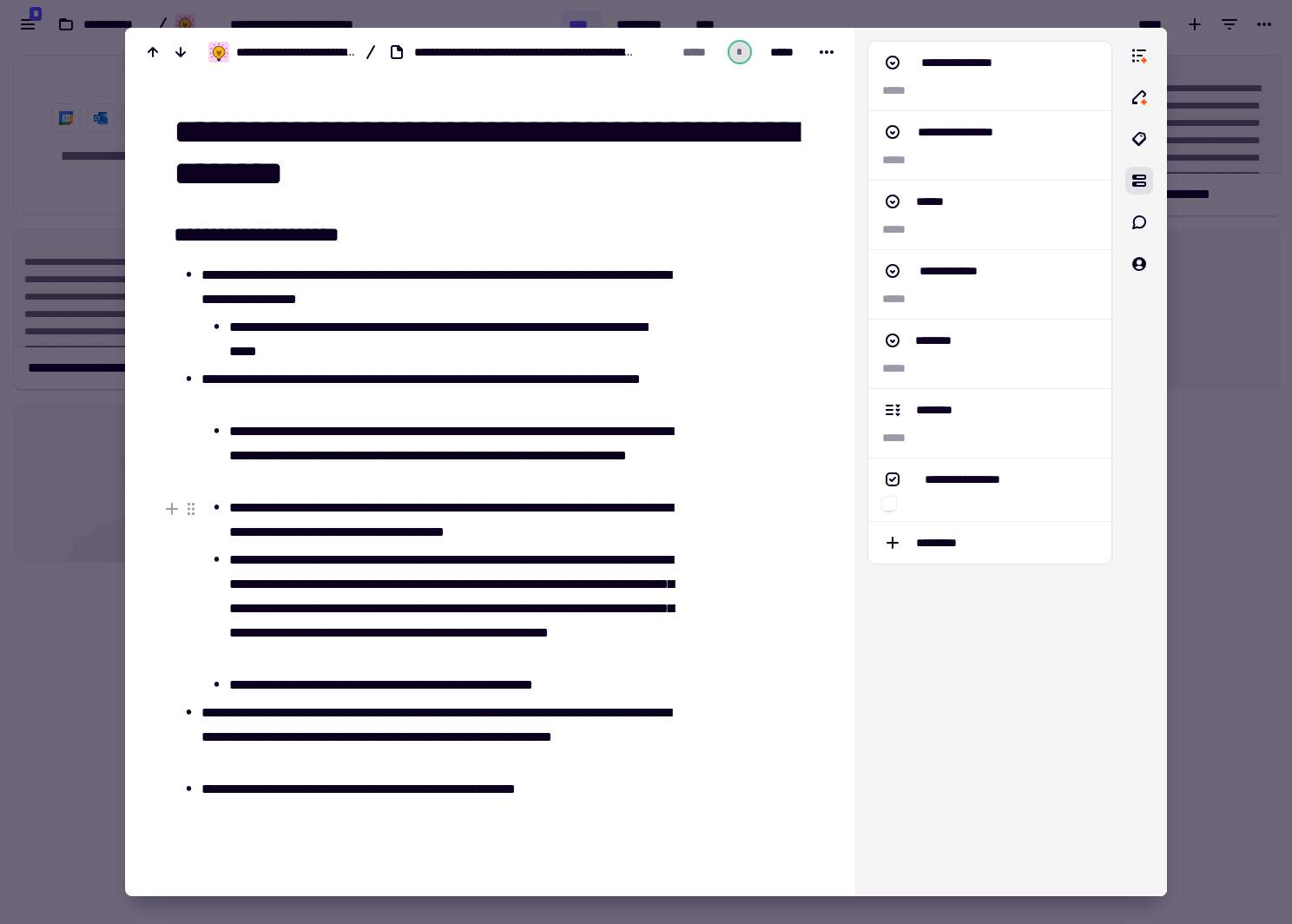 click on "**********" at bounding box center (449, 520) 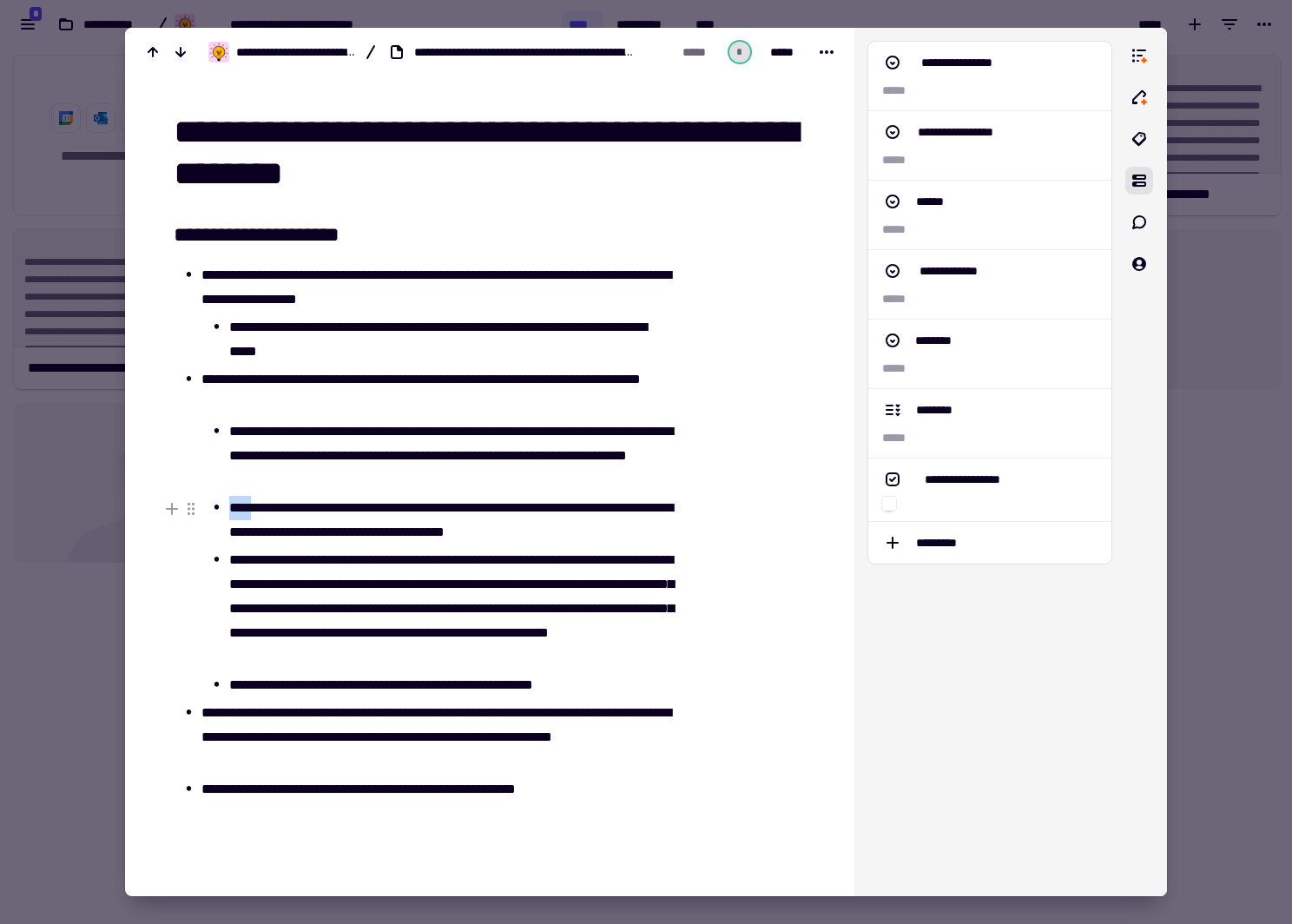 click on "**********" at bounding box center (449, 520) 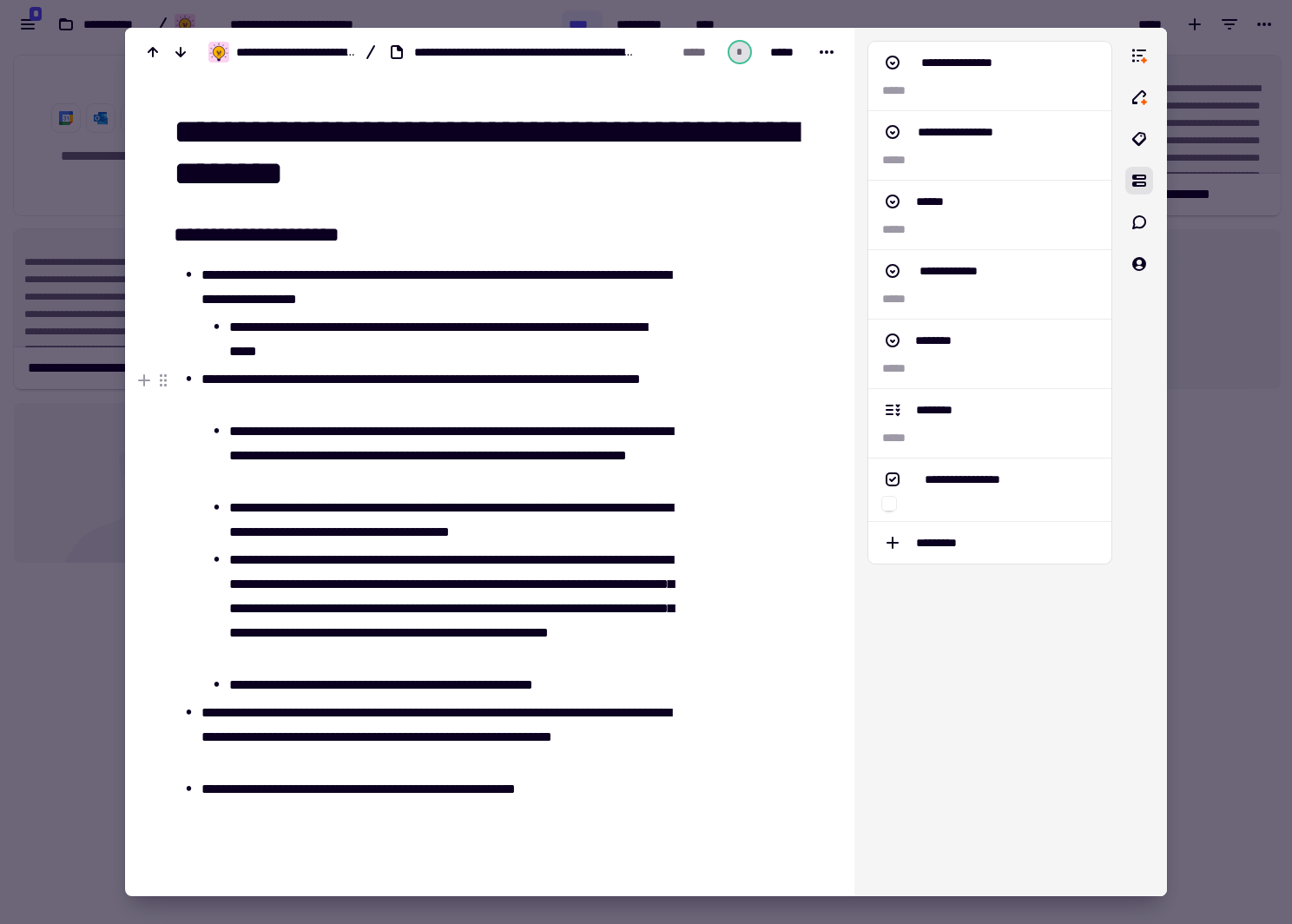 click on "**********" at bounding box center (449, 520) 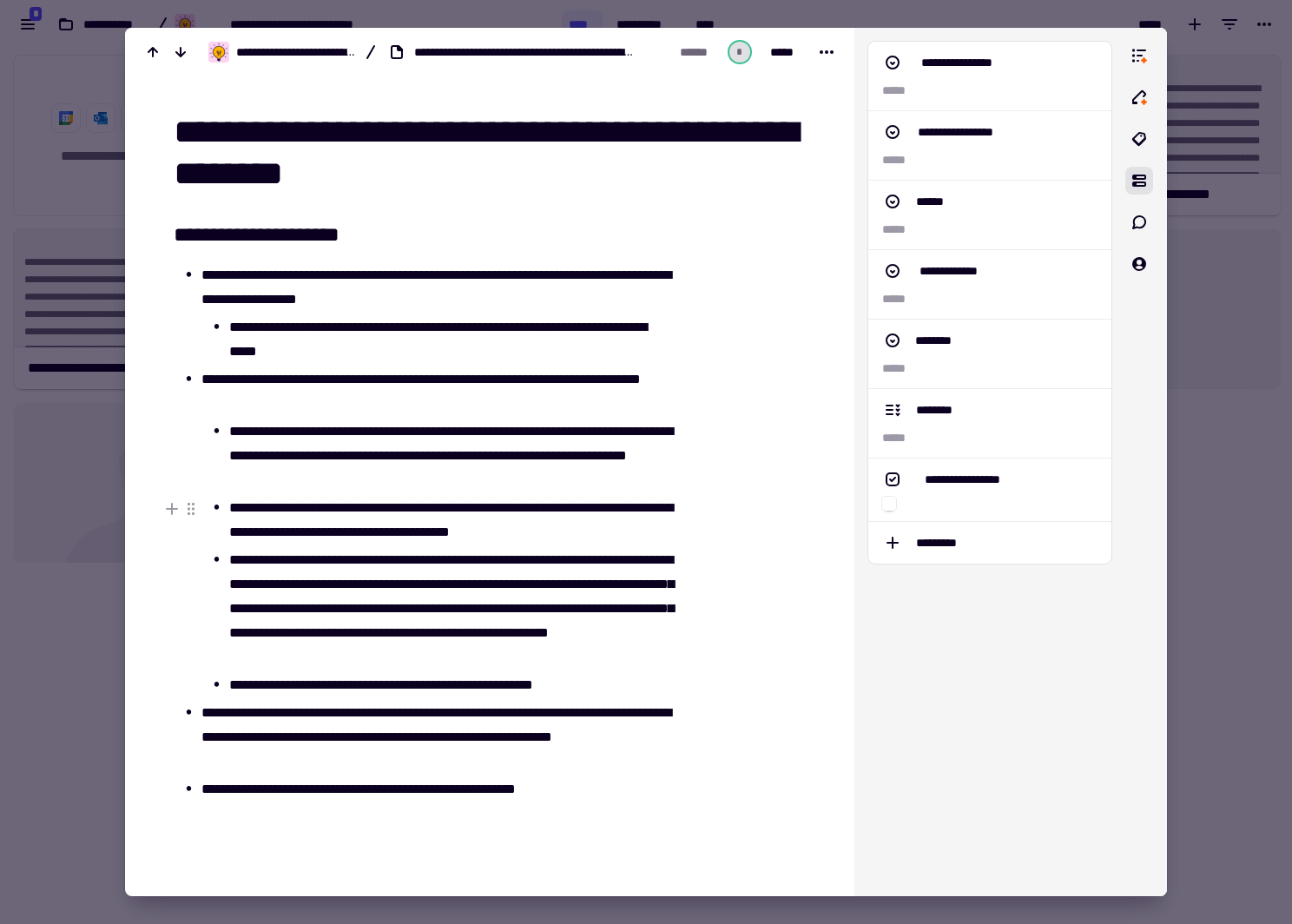 click on "**********" at bounding box center (449, 520) 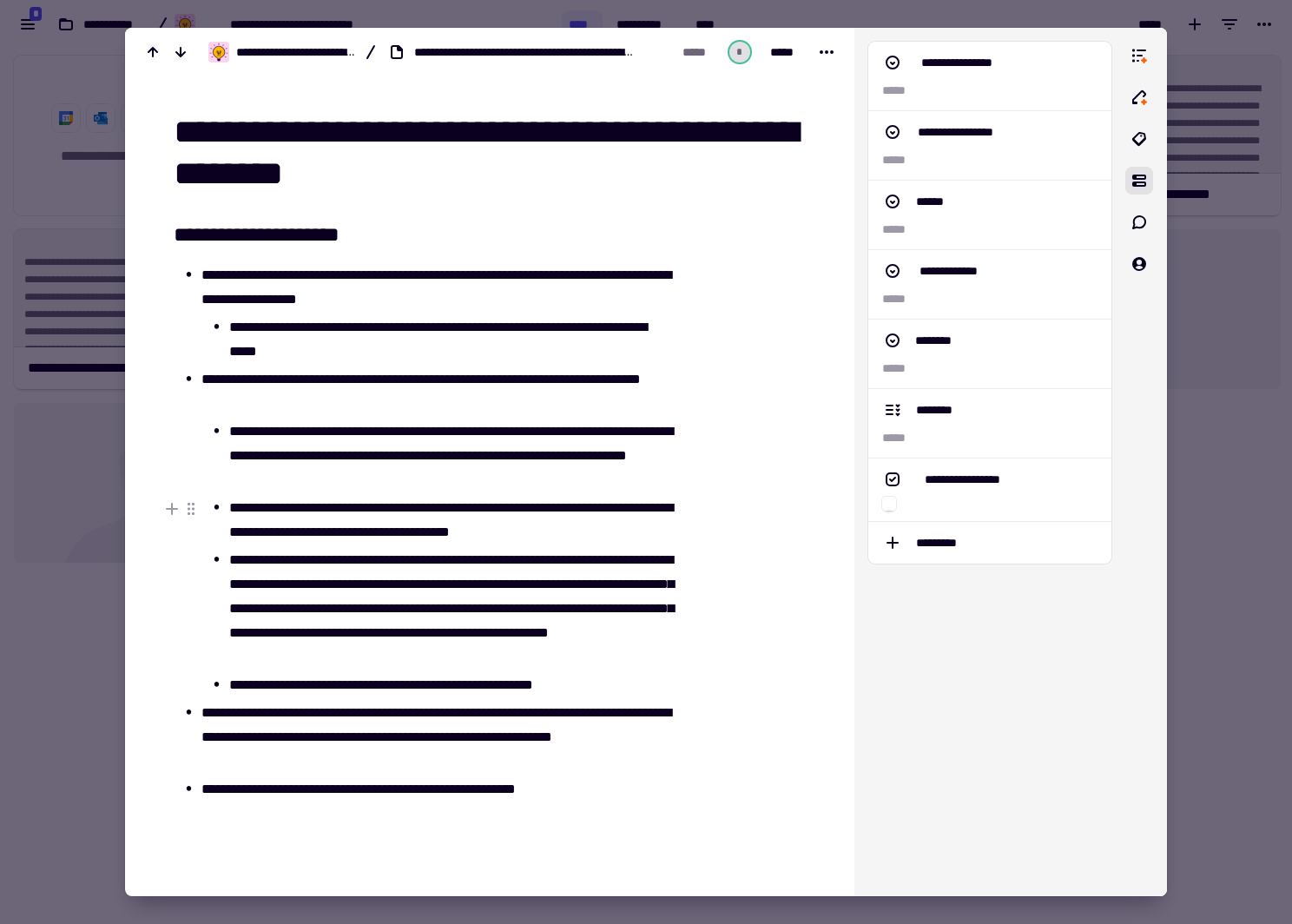 click on "**********" at bounding box center [449, 520] 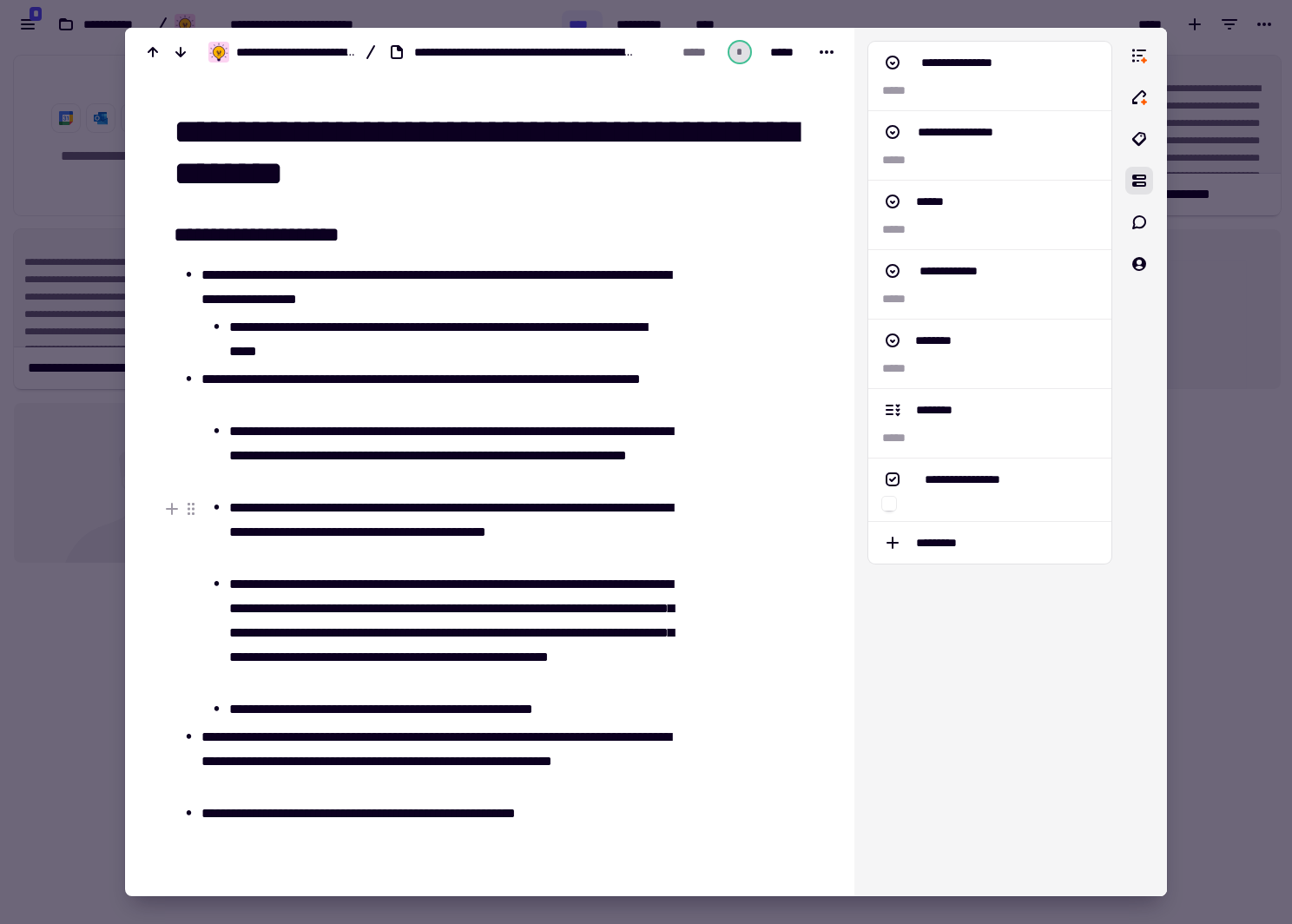 click on "**********" at bounding box center [449, 532] 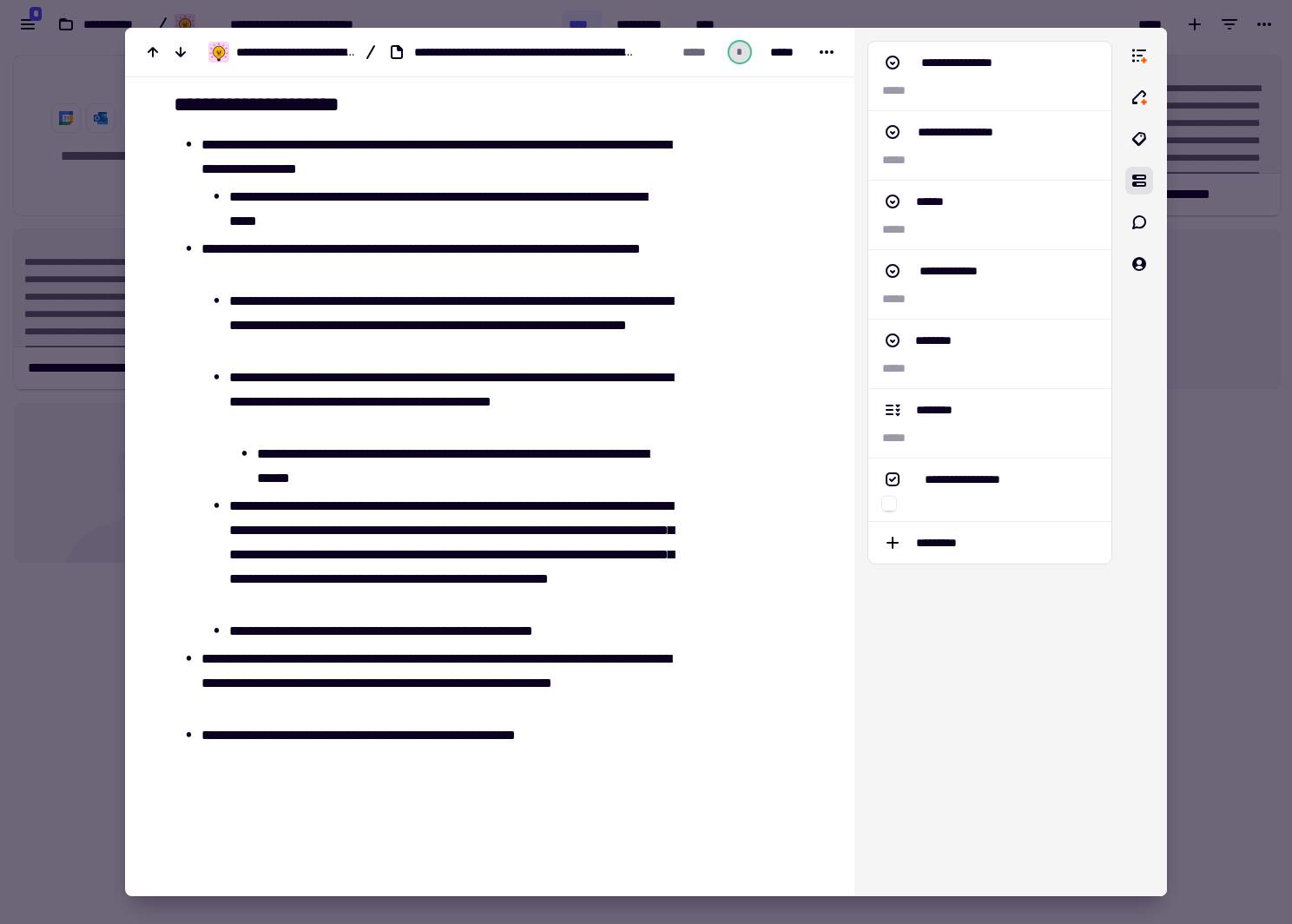 scroll, scrollTop: 139, scrollLeft: 0, axis: vertical 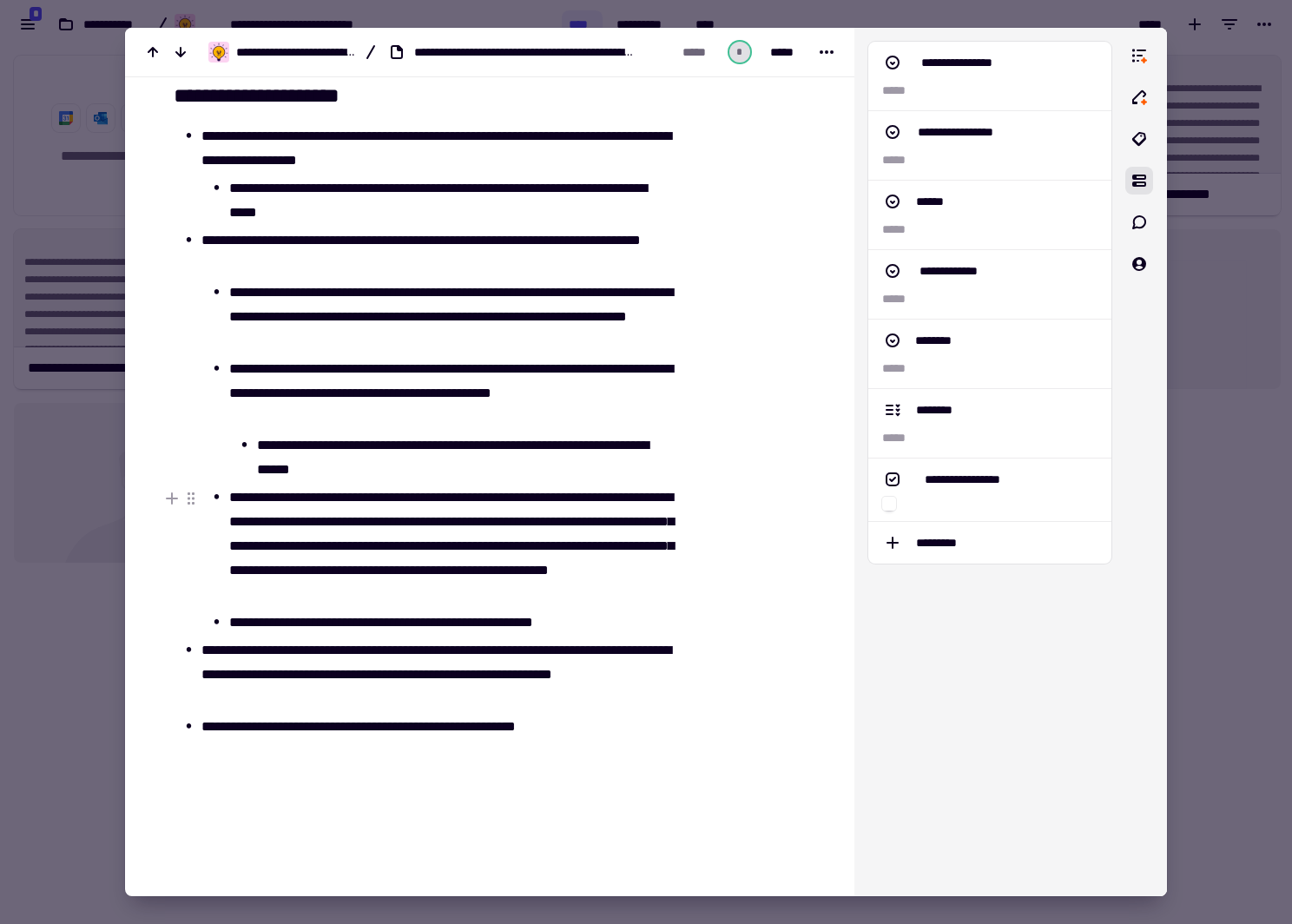 click on "**********" at bounding box center [449, 546] 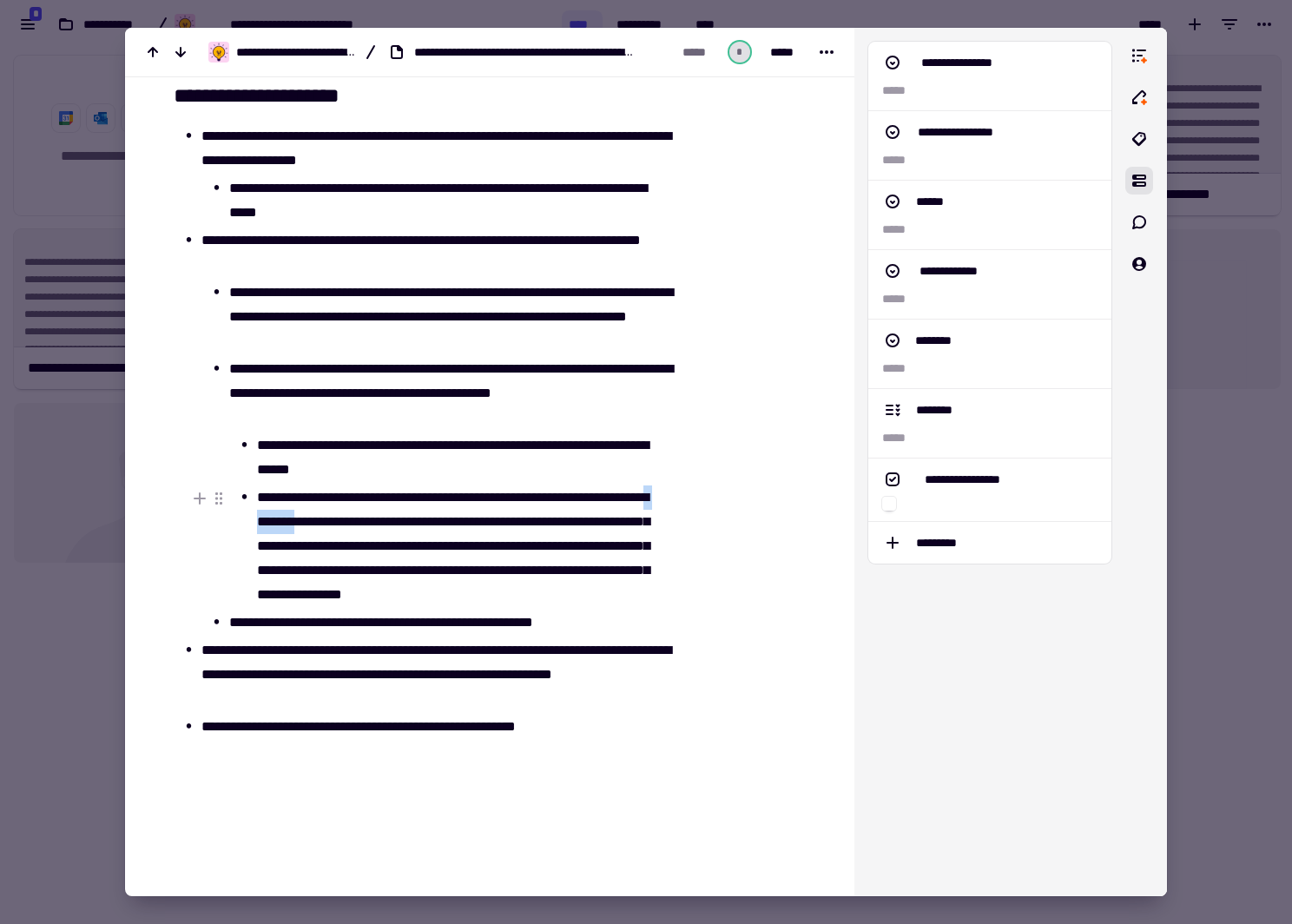 drag, startPoint x: 330, startPoint y: 516, endPoint x: 387, endPoint y: 517, distance: 57.008771 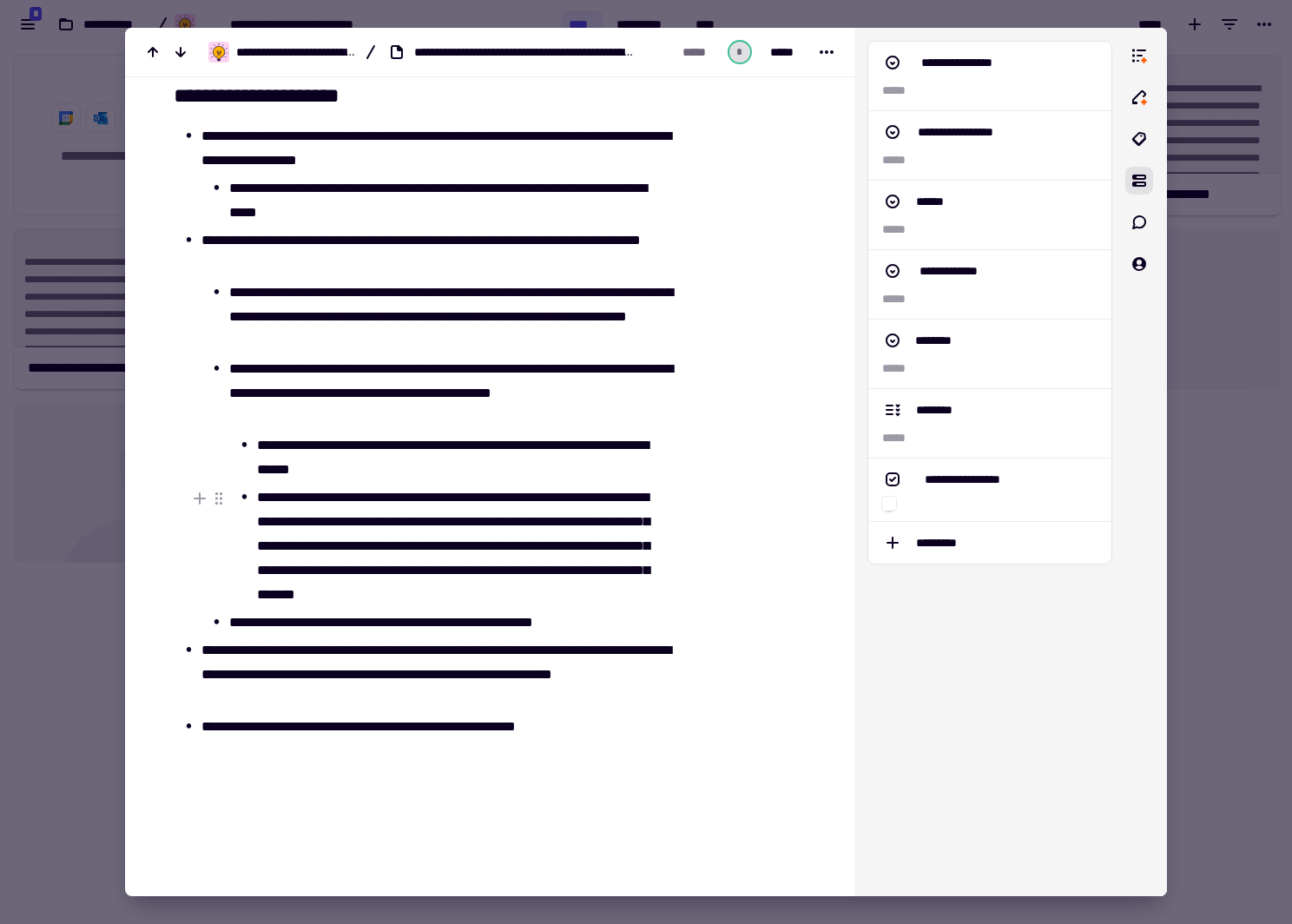 click on "**********" at bounding box center [463, 546] 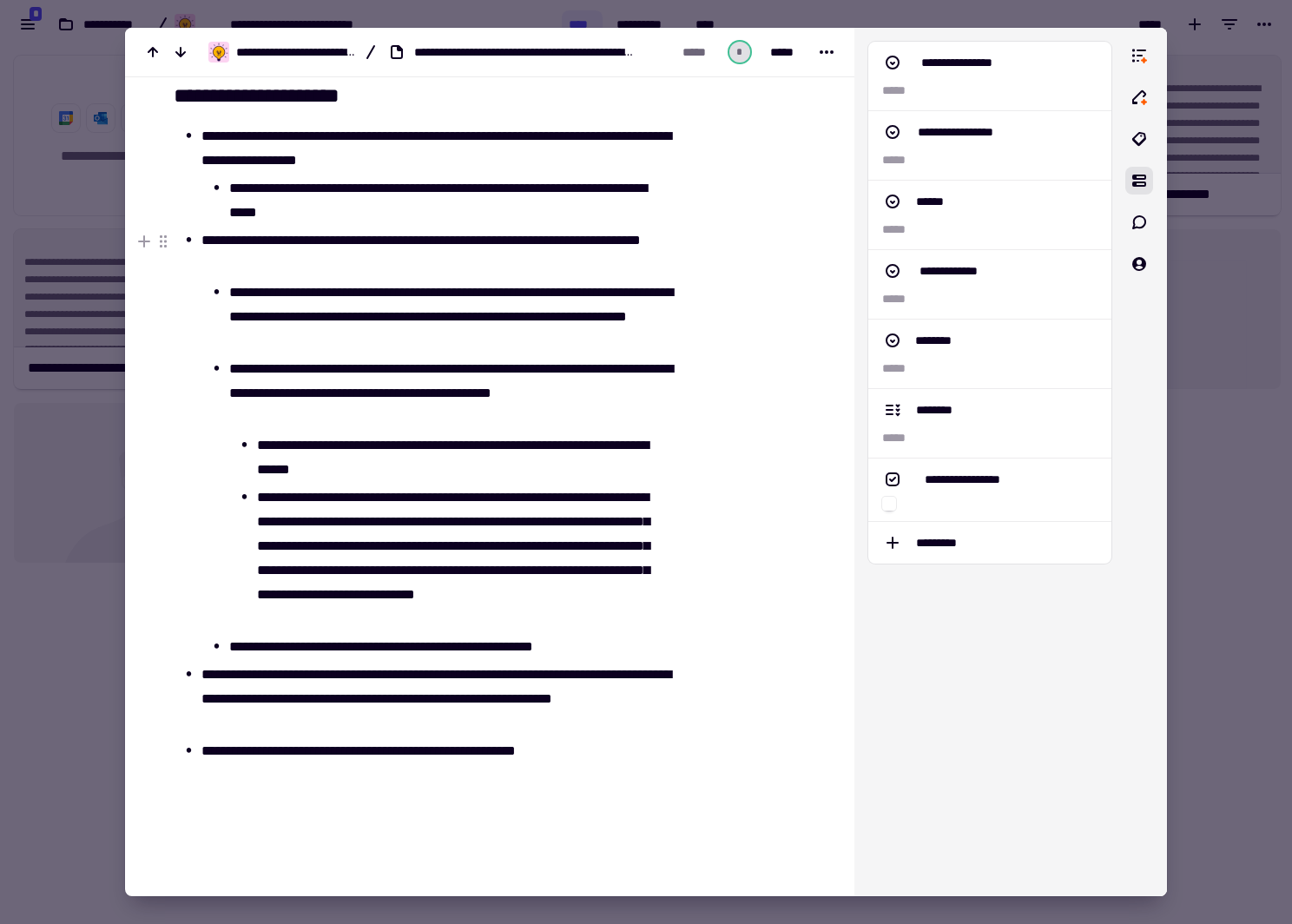 click on "**********" at bounding box center (463, 558) 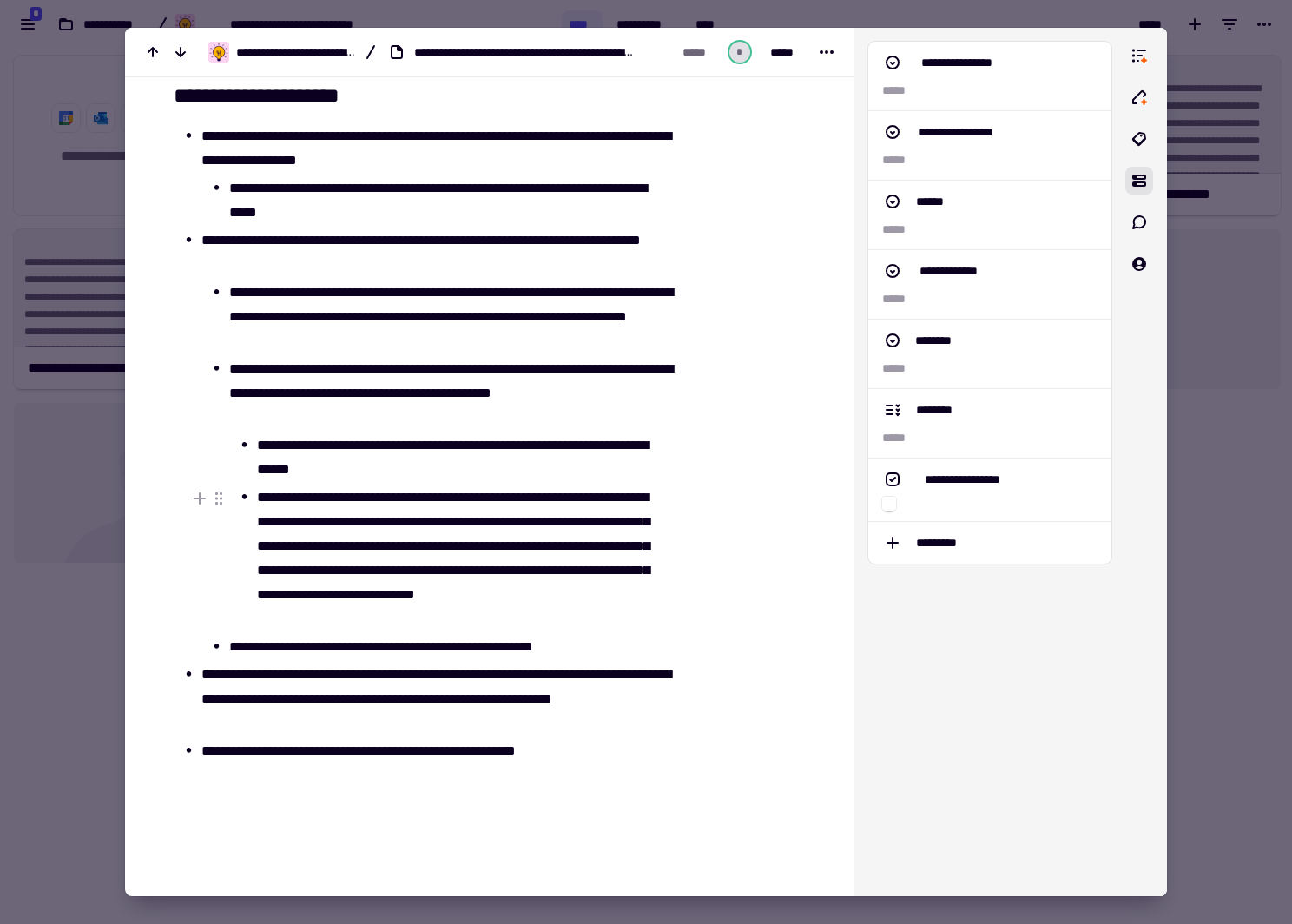 click on "**********" at bounding box center [463, 558] 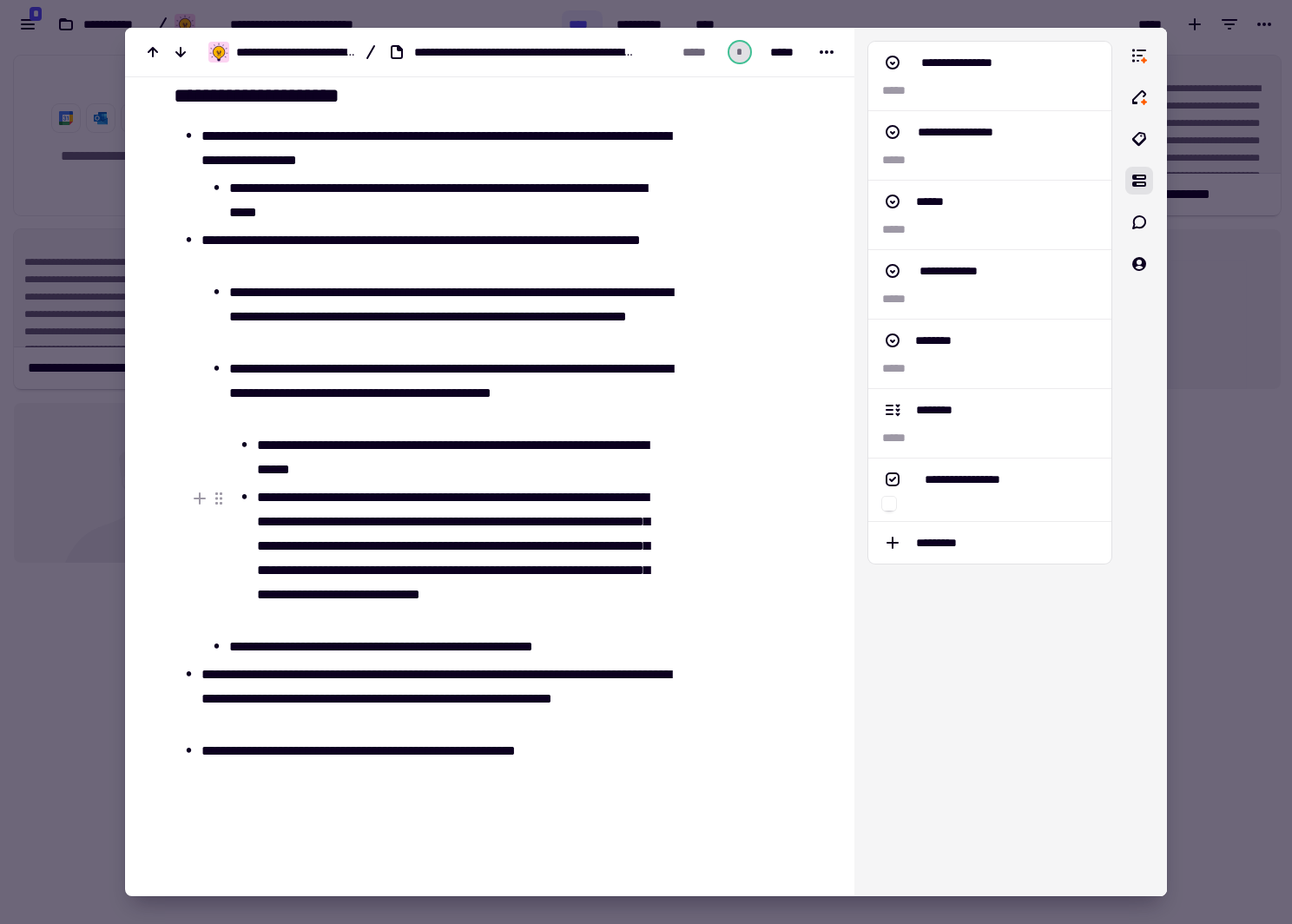 click on "**********" at bounding box center (463, 558) 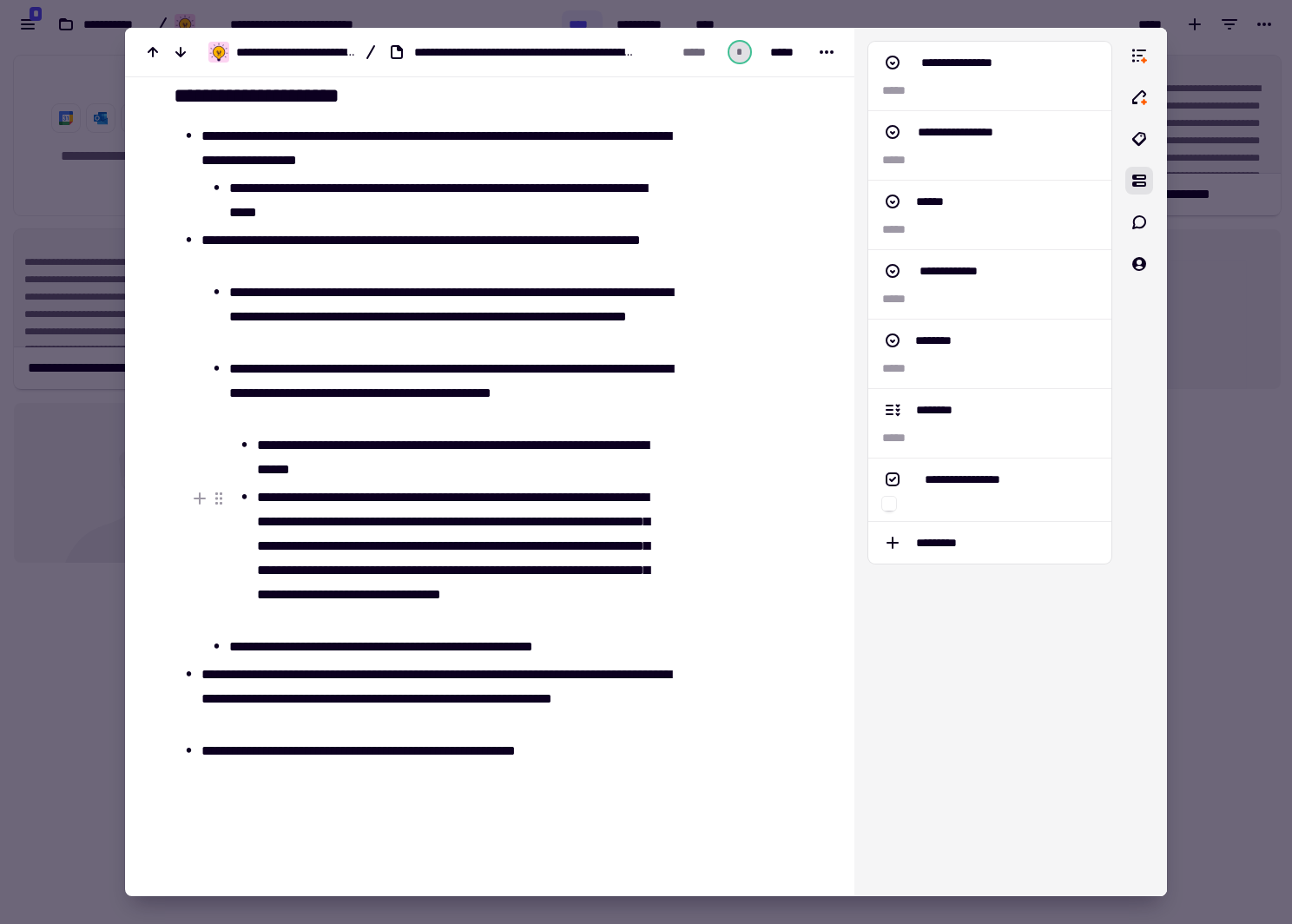 click on "**********" at bounding box center [463, 558] 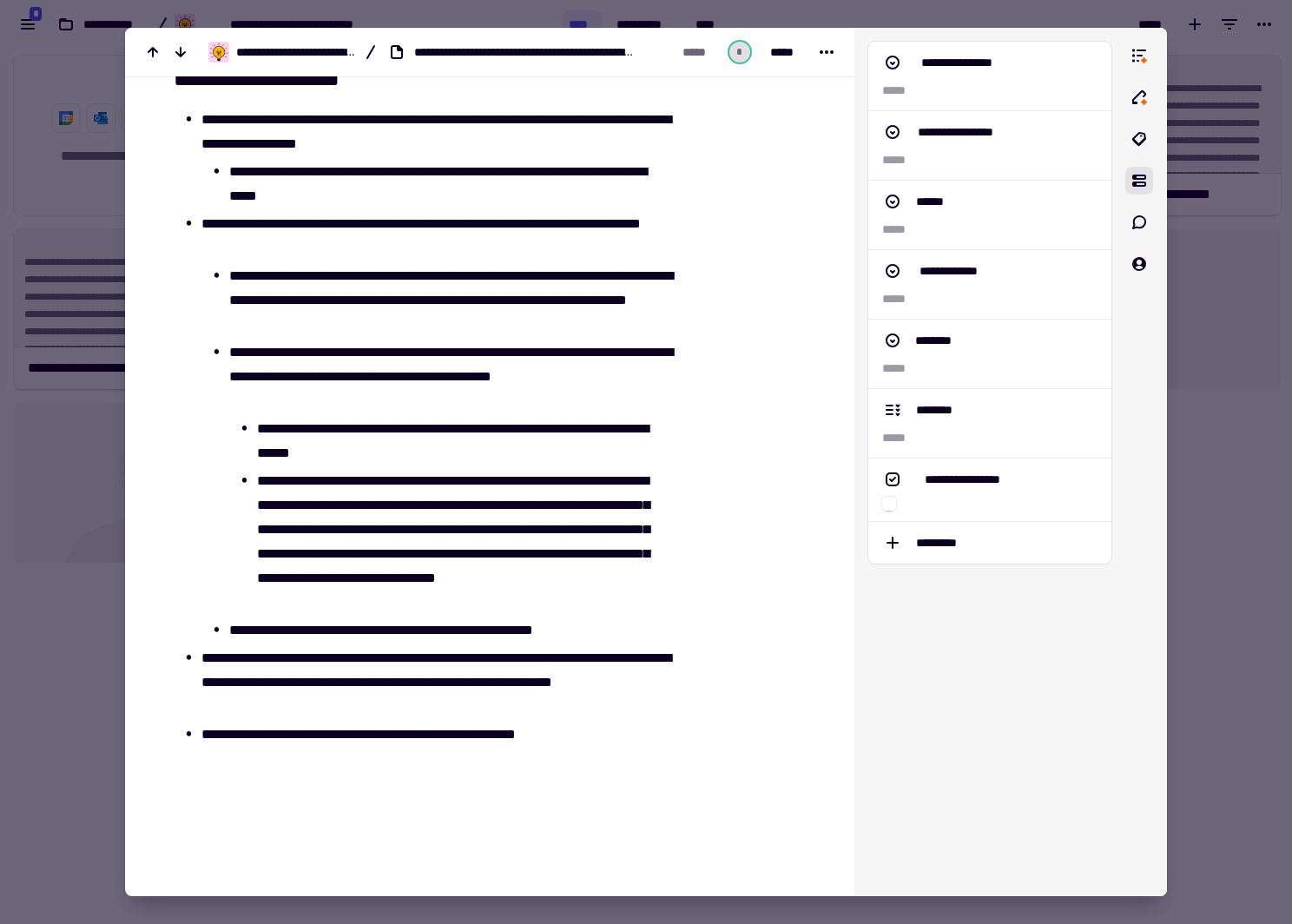 scroll, scrollTop: 156, scrollLeft: 0, axis: vertical 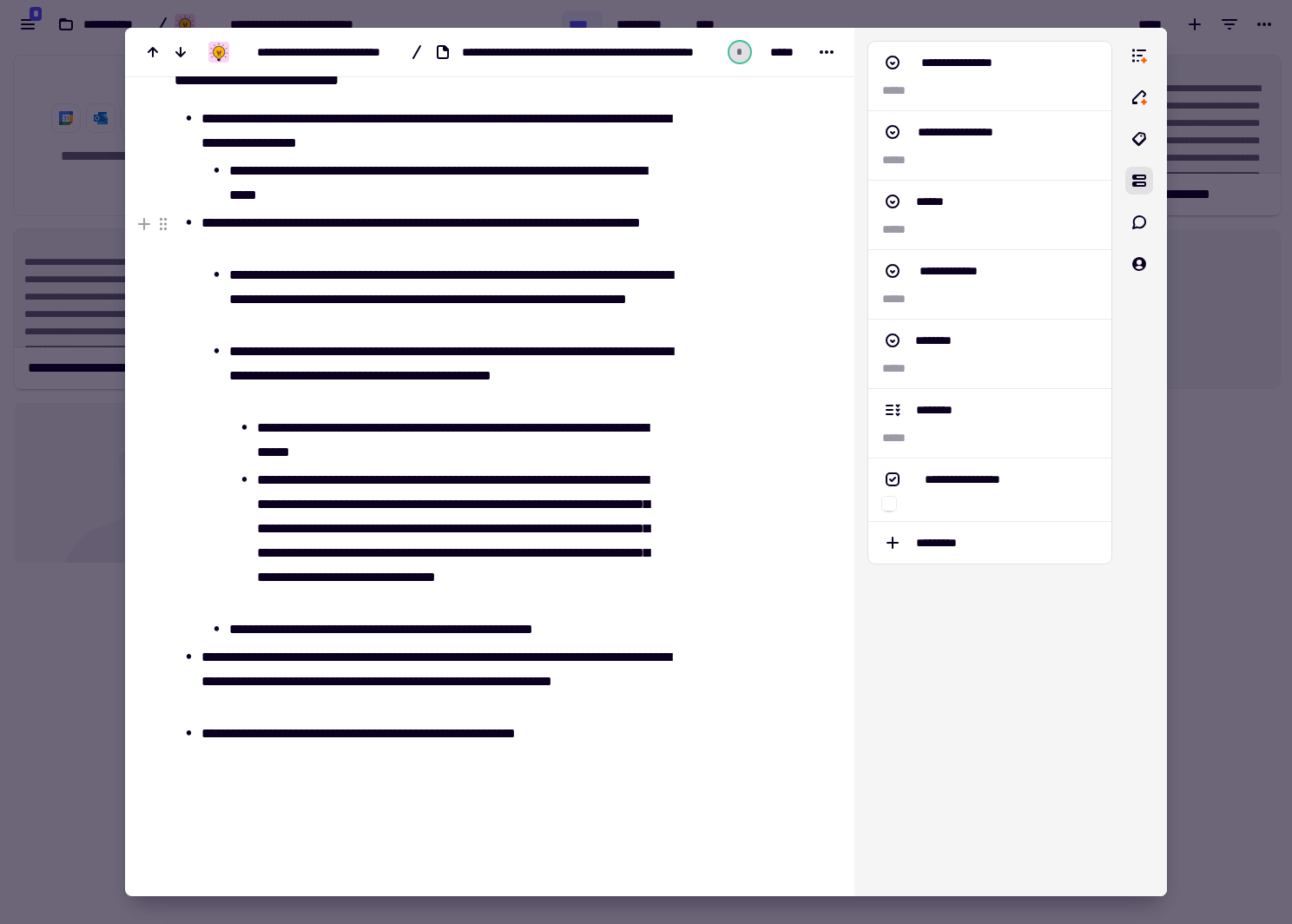 click on "**********" at bounding box center [463, 541] 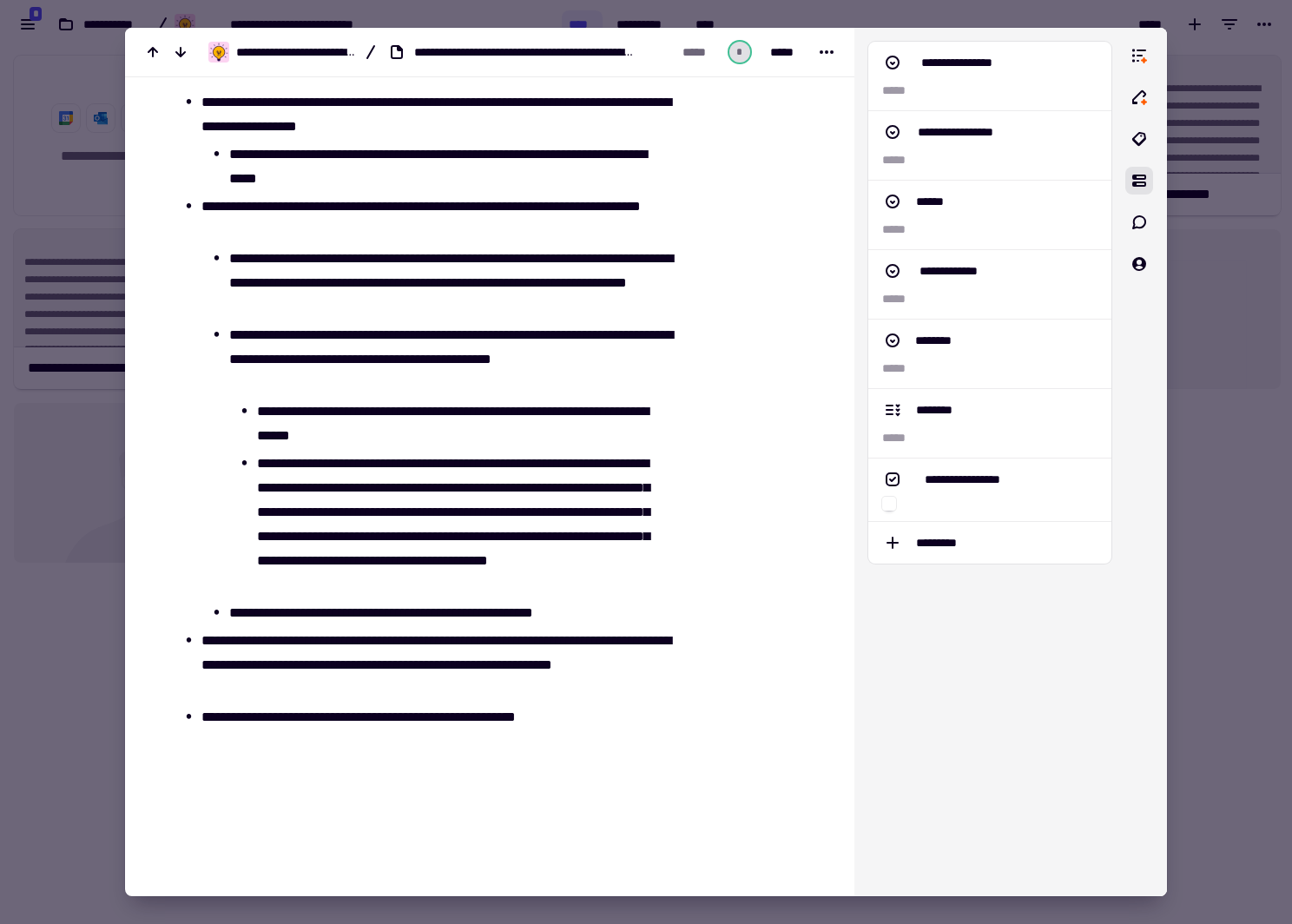 scroll, scrollTop: 174, scrollLeft: 0, axis: vertical 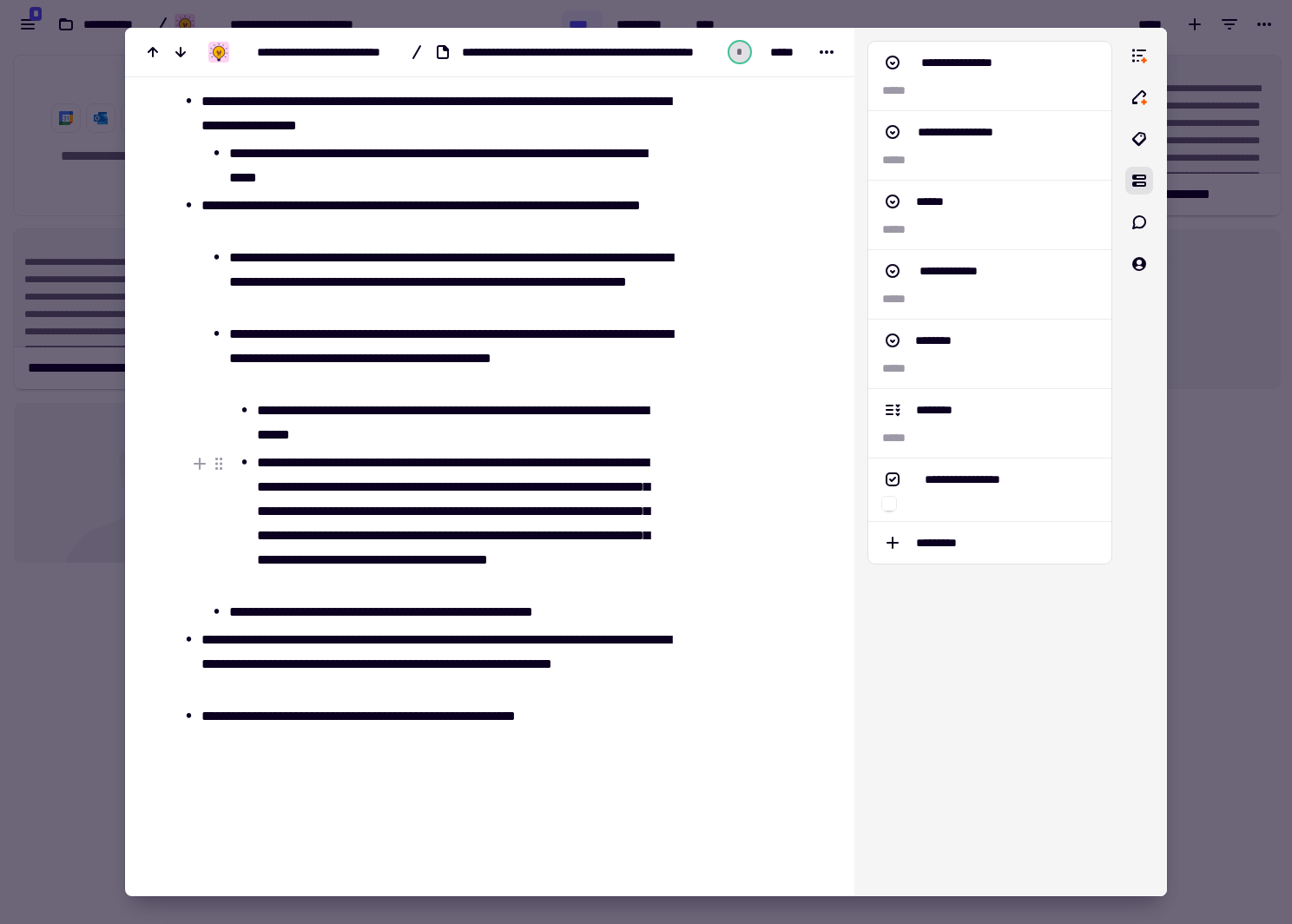 click on "**********" at bounding box center (463, 524) 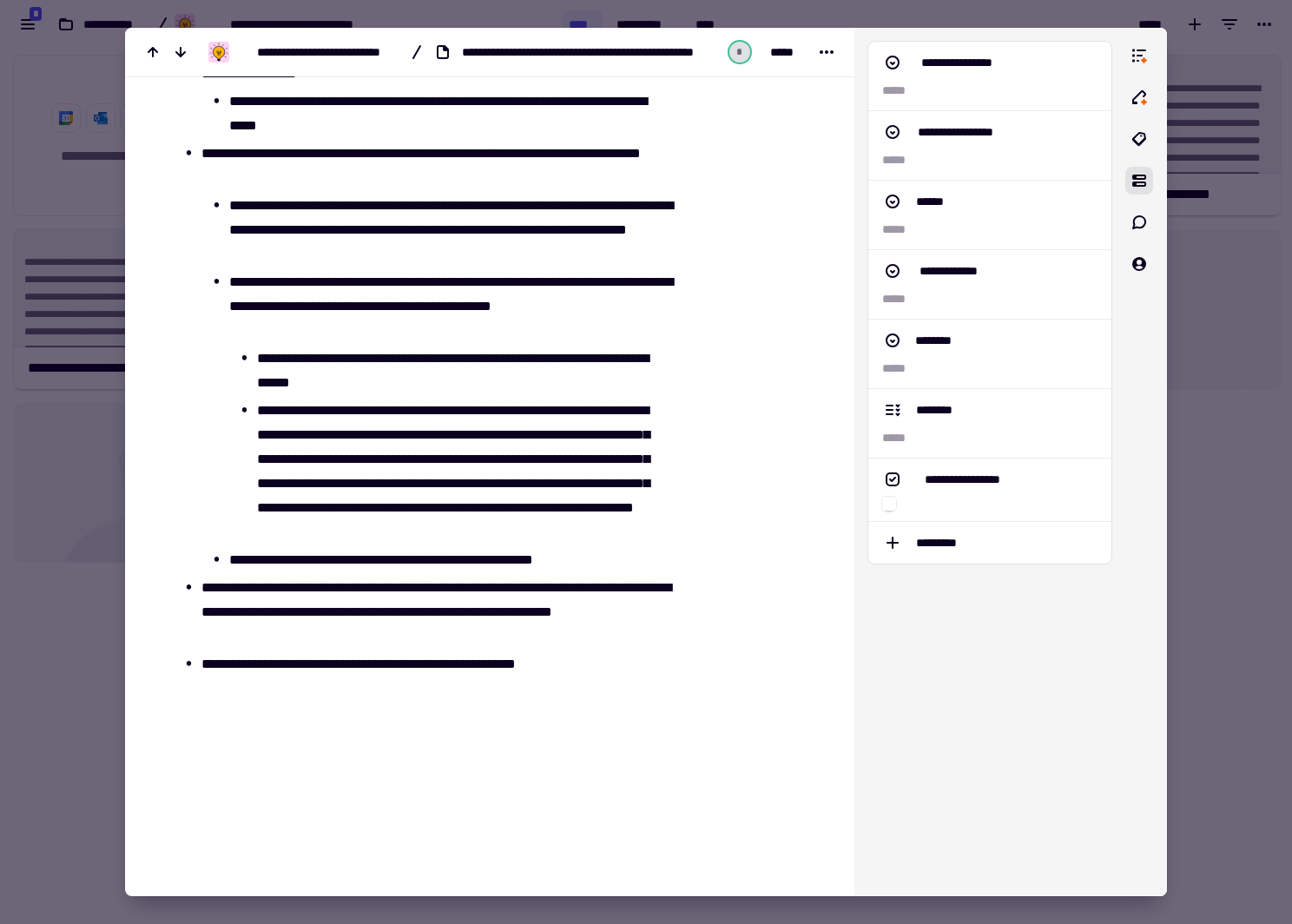 scroll, scrollTop: 243, scrollLeft: 0, axis: vertical 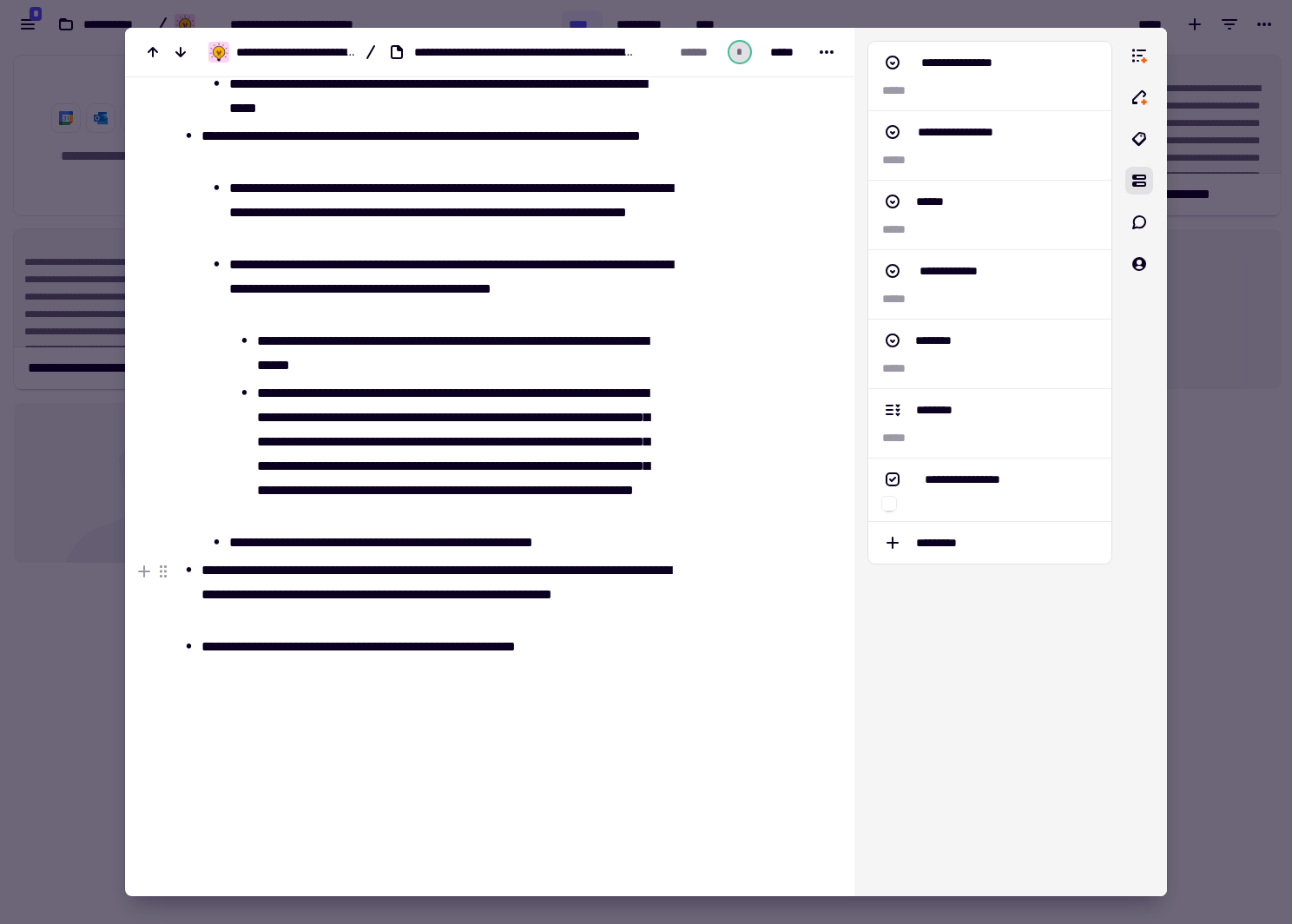 click on "**********" at bounding box center (435, 595) 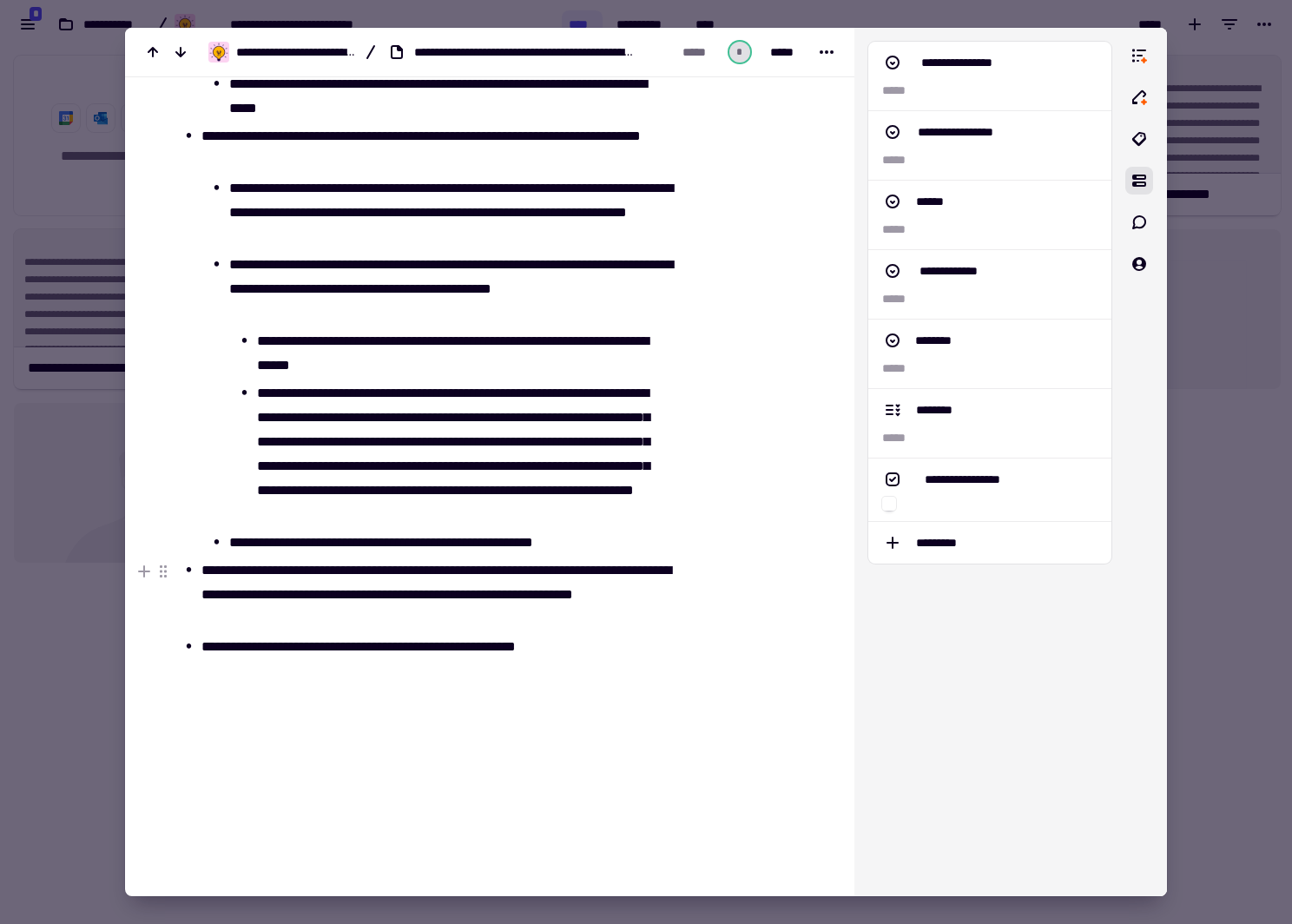 click on "**********" at bounding box center (435, 595) 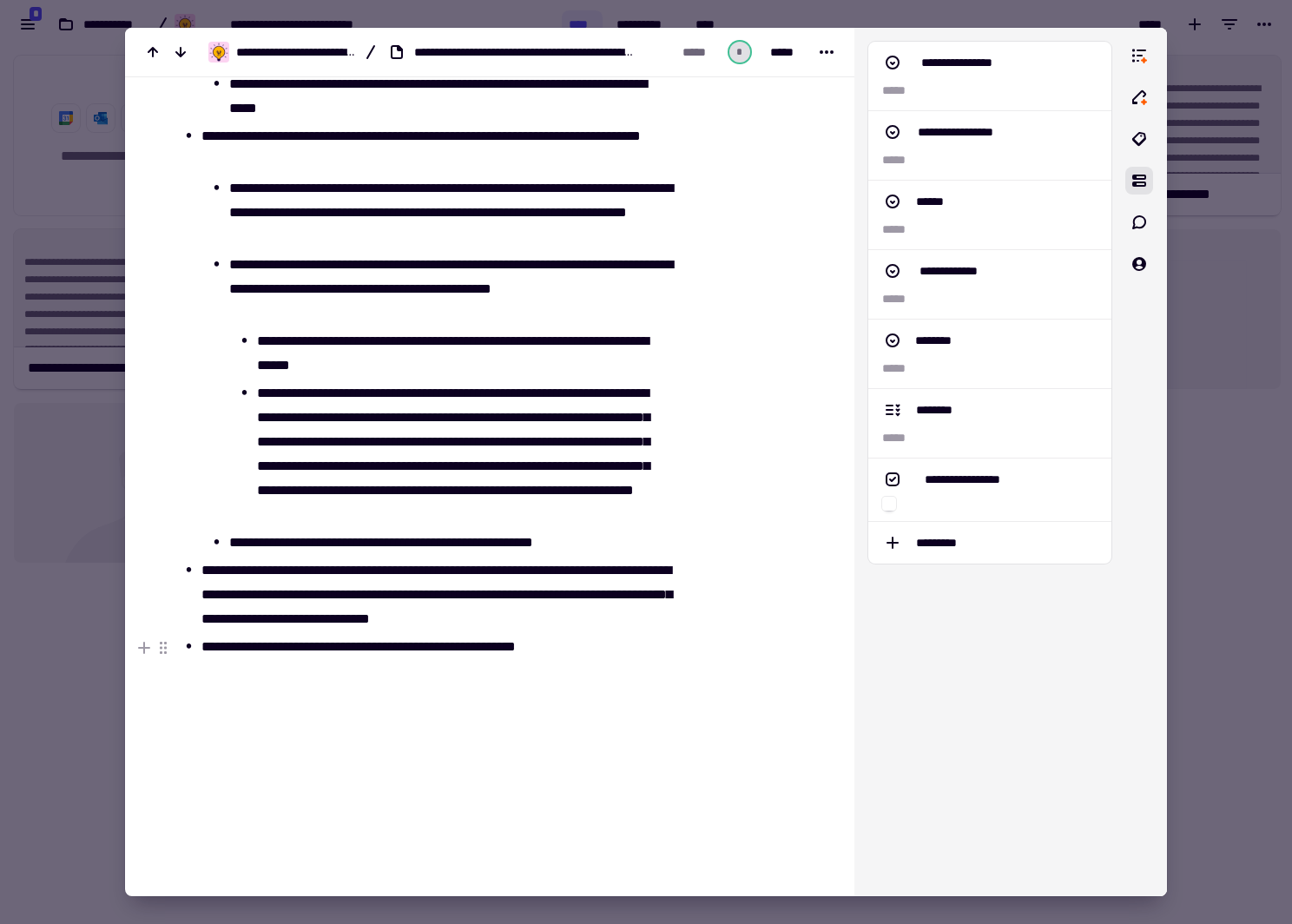 click on "**********" at bounding box center [435, 647] 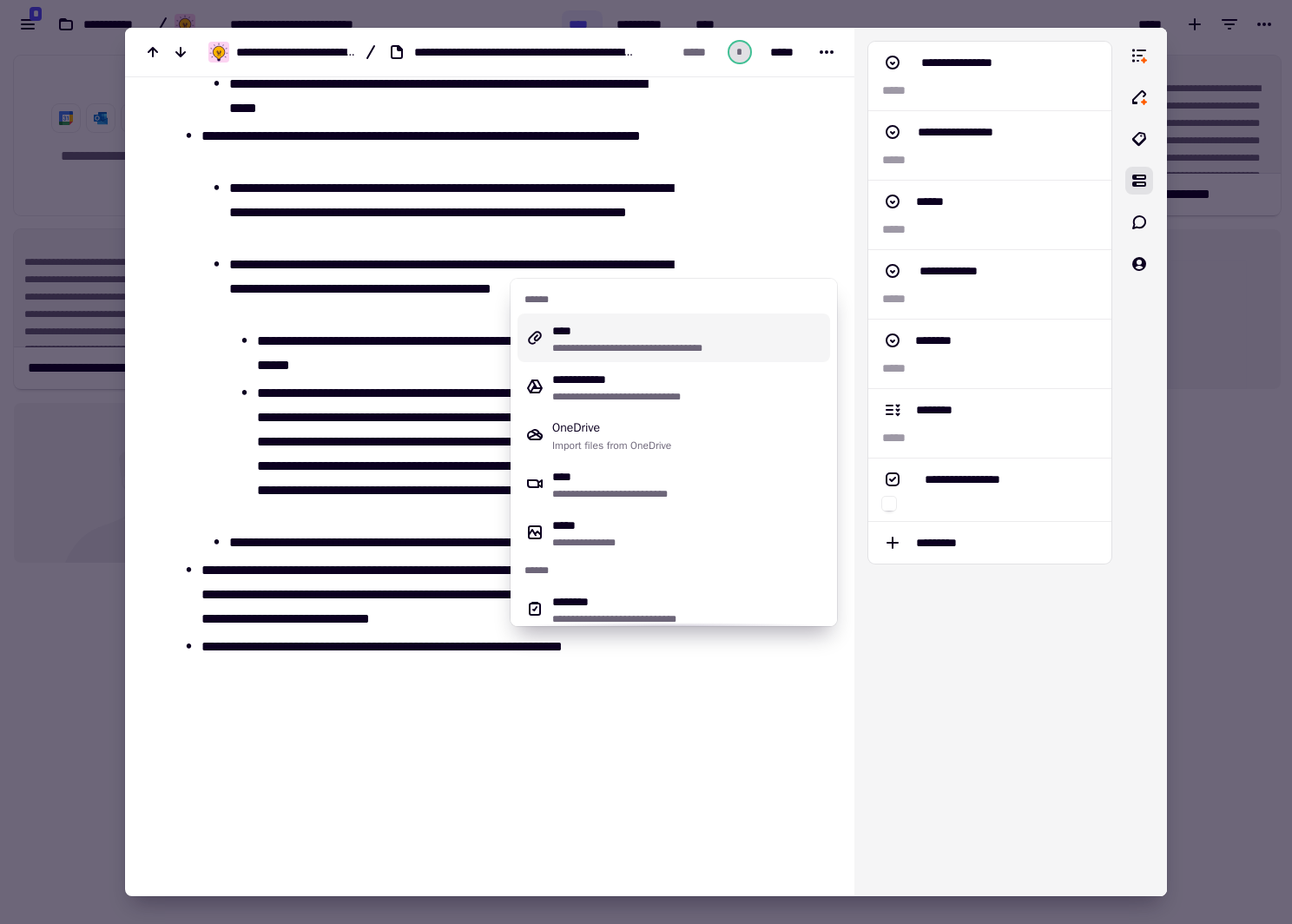 click at bounding box center (425, 811) 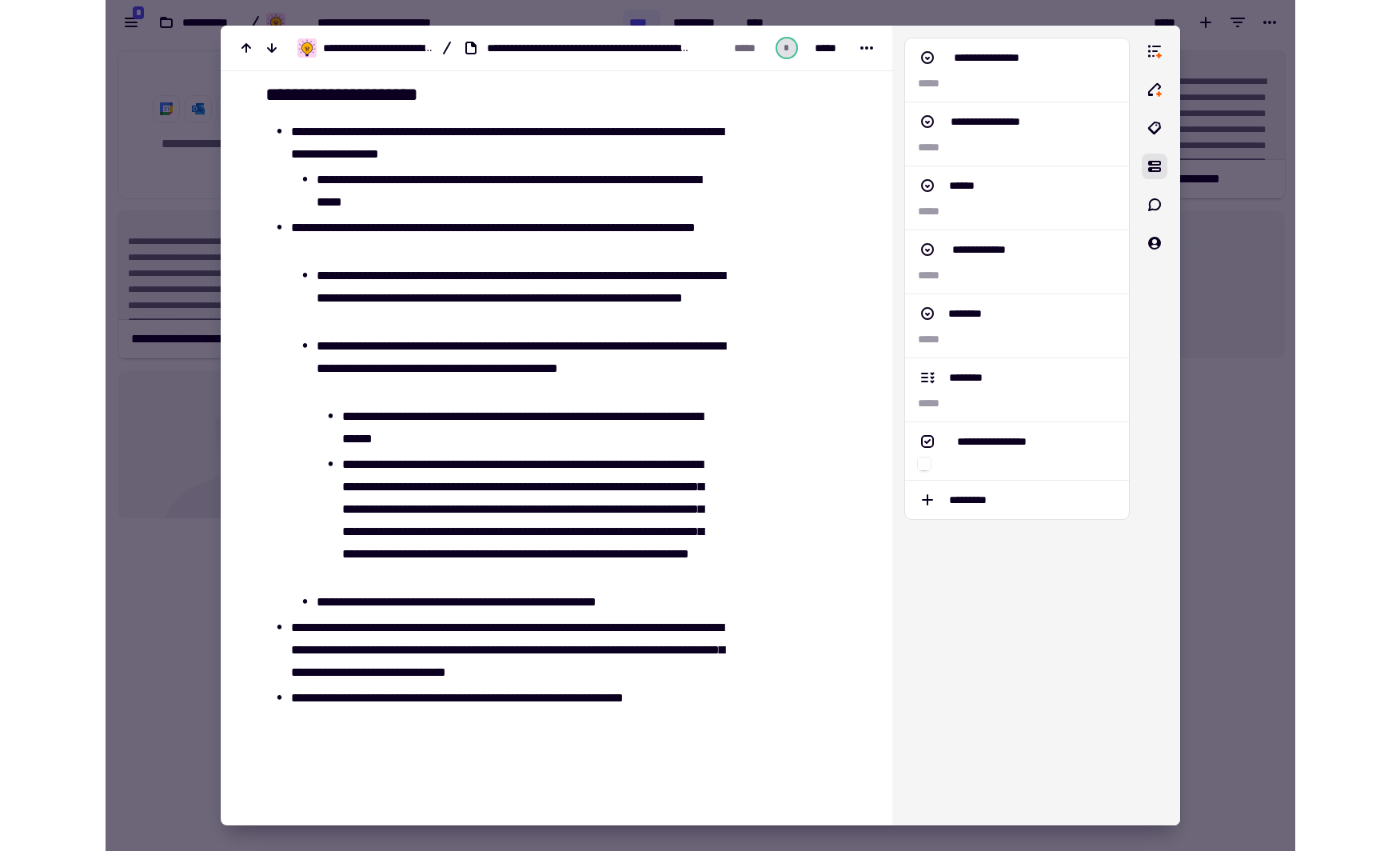 scroll, scrollTop: 0, scrollLeft: 0, axis: both 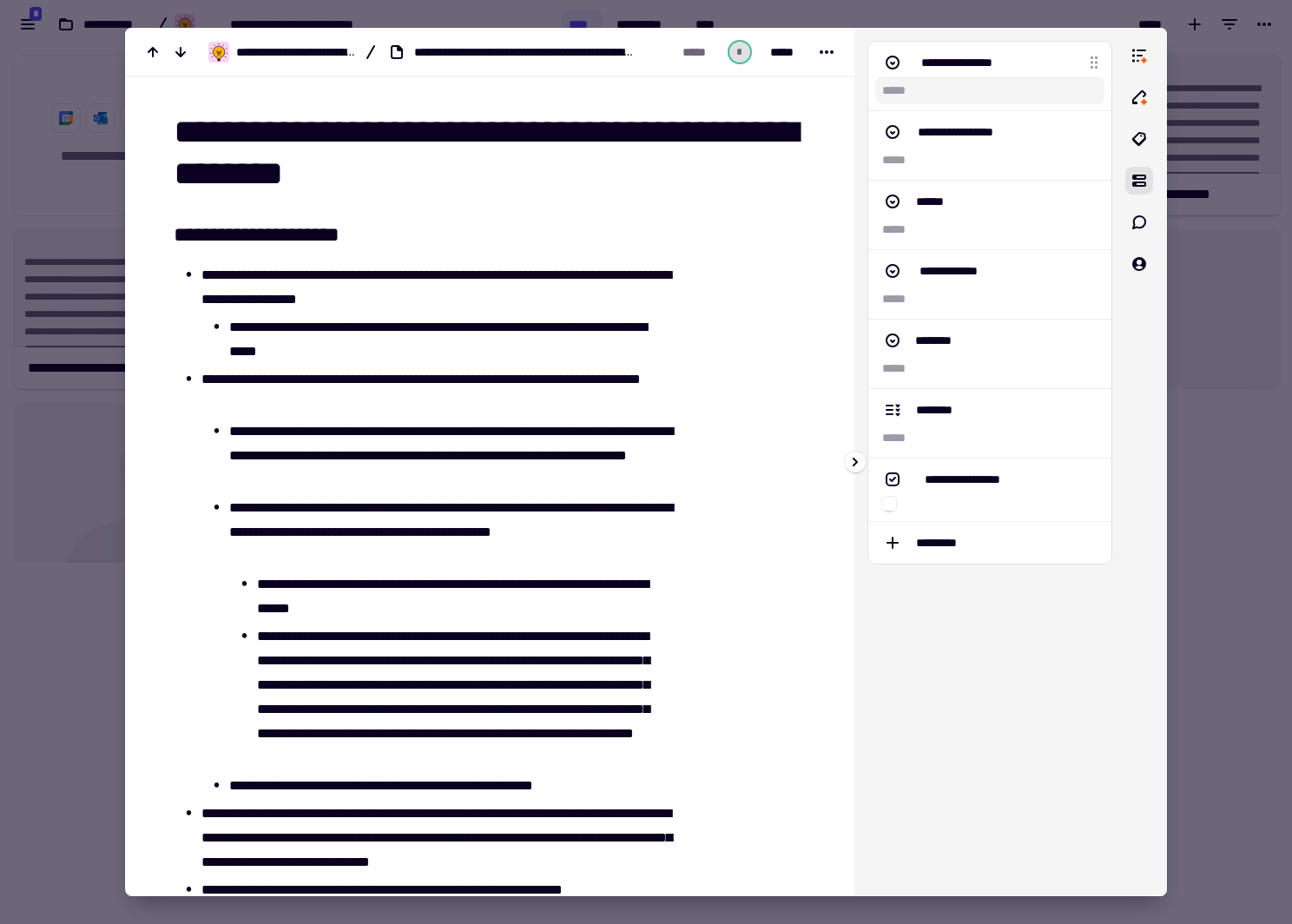 click at bounding box center [990, 90] 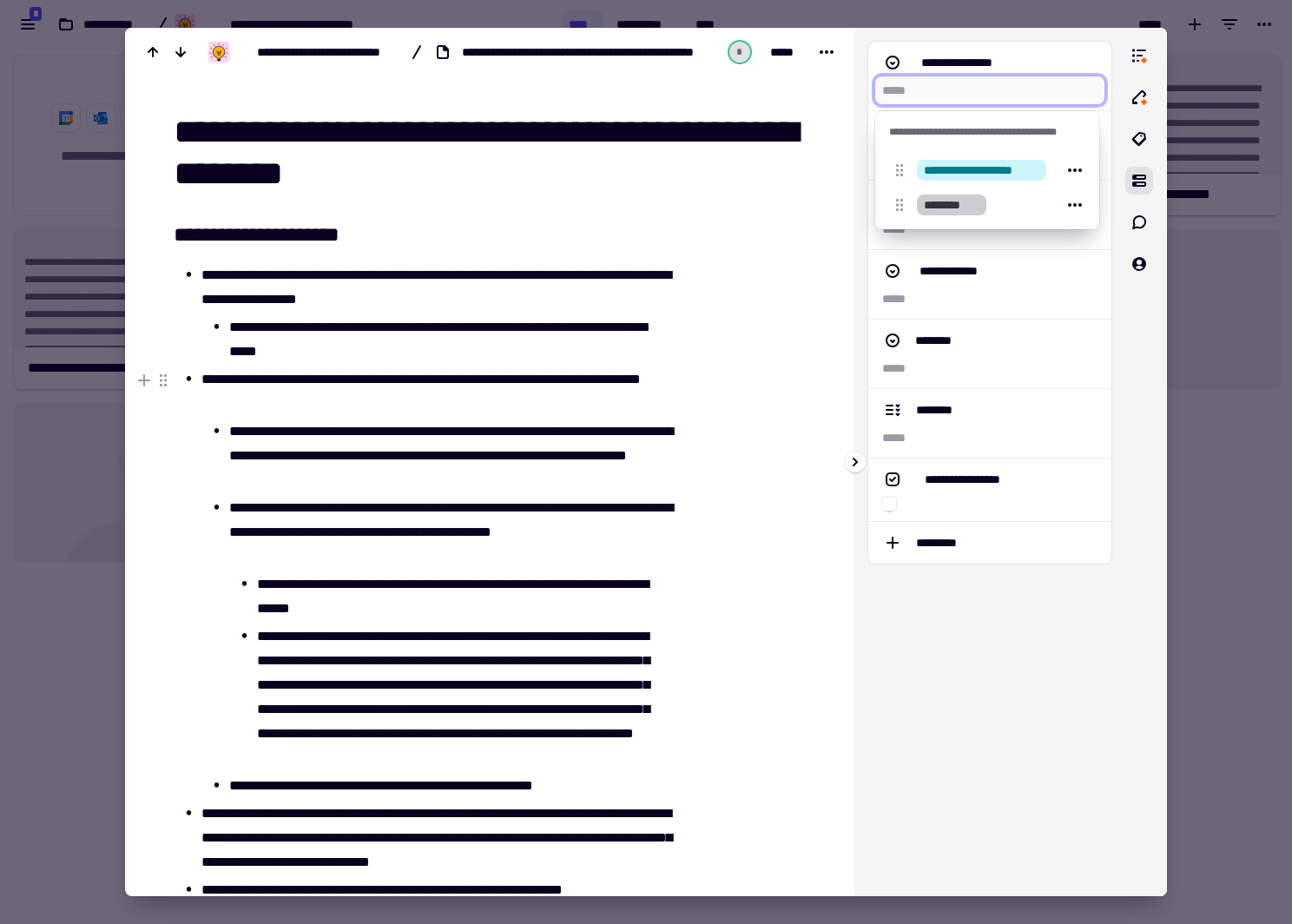 click on "**********" at bounding box center [990, 462] 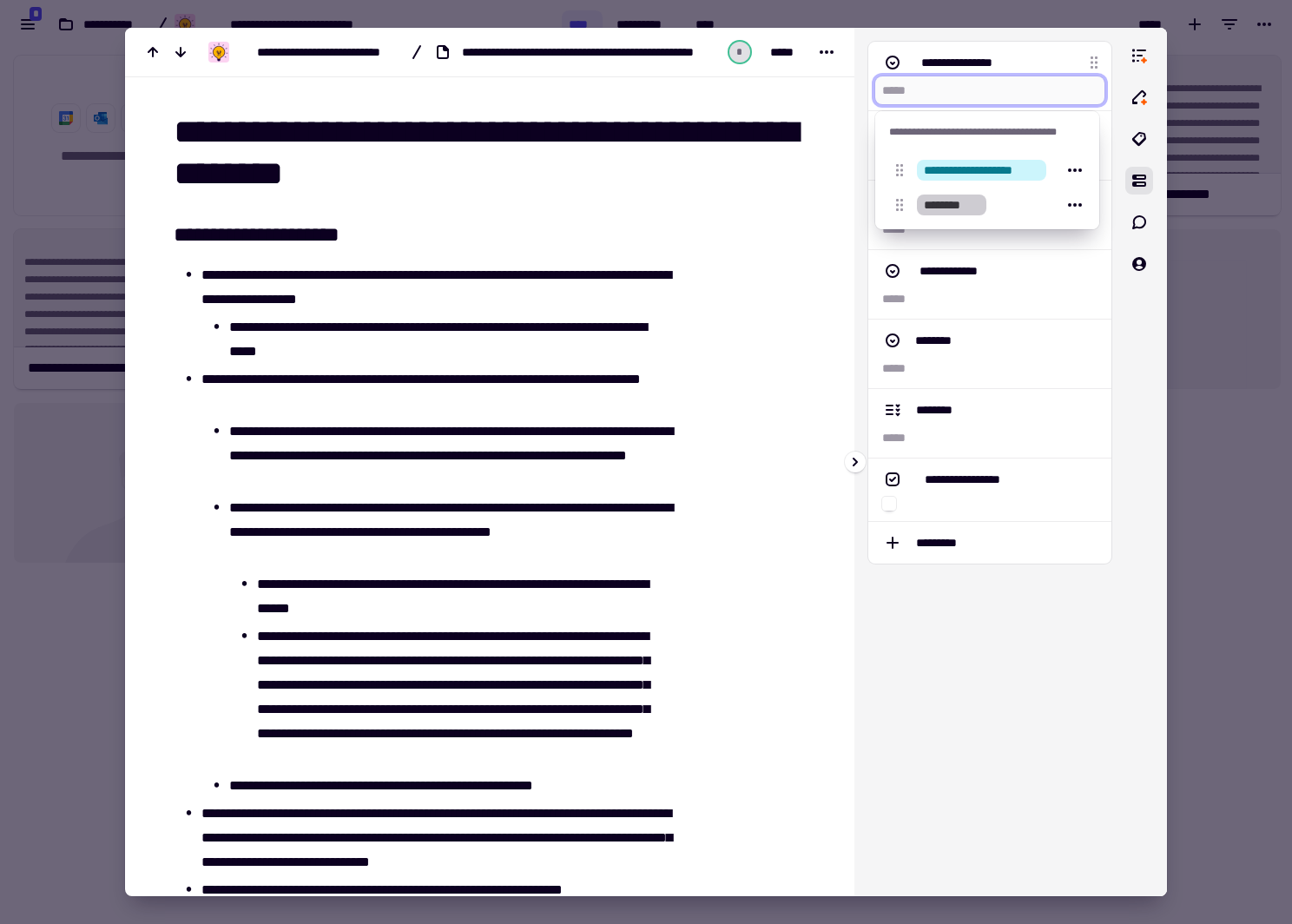 click at bounding box center (990, 90) 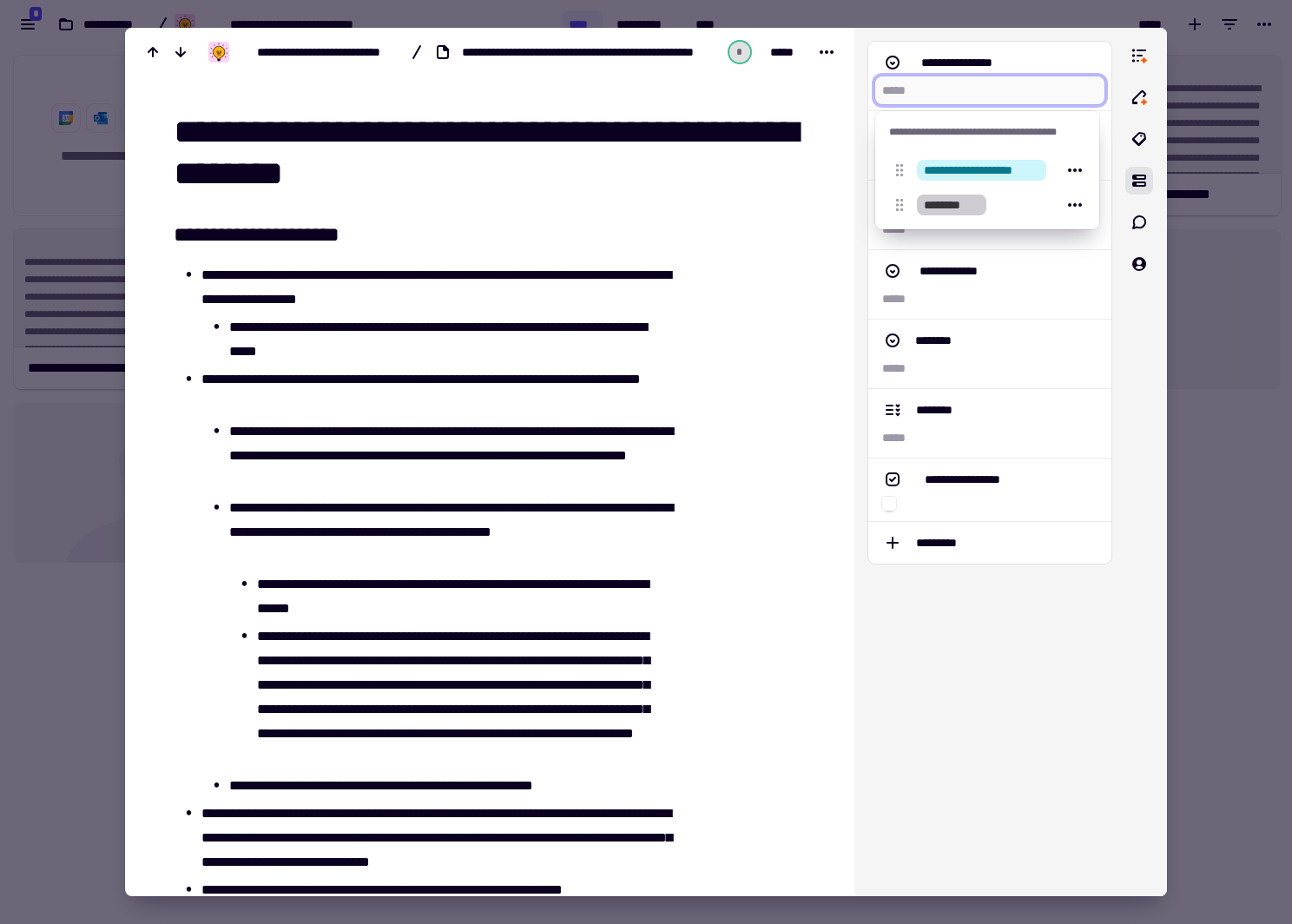 drag, startPoint x: 565, startPoint y: 134, endPoint x: 172, endPoint y: 123, distance: 393.1539 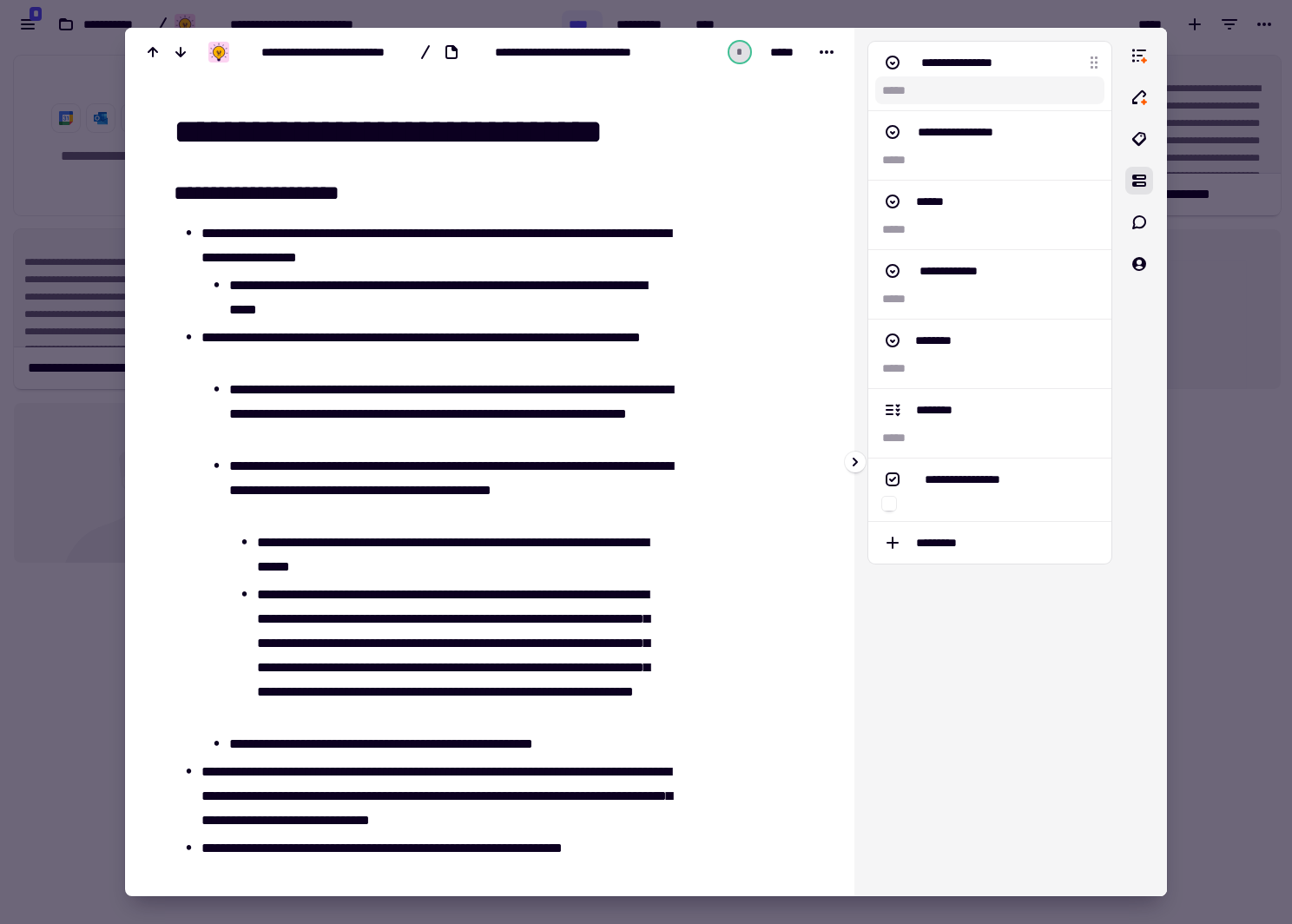 type on "**********" 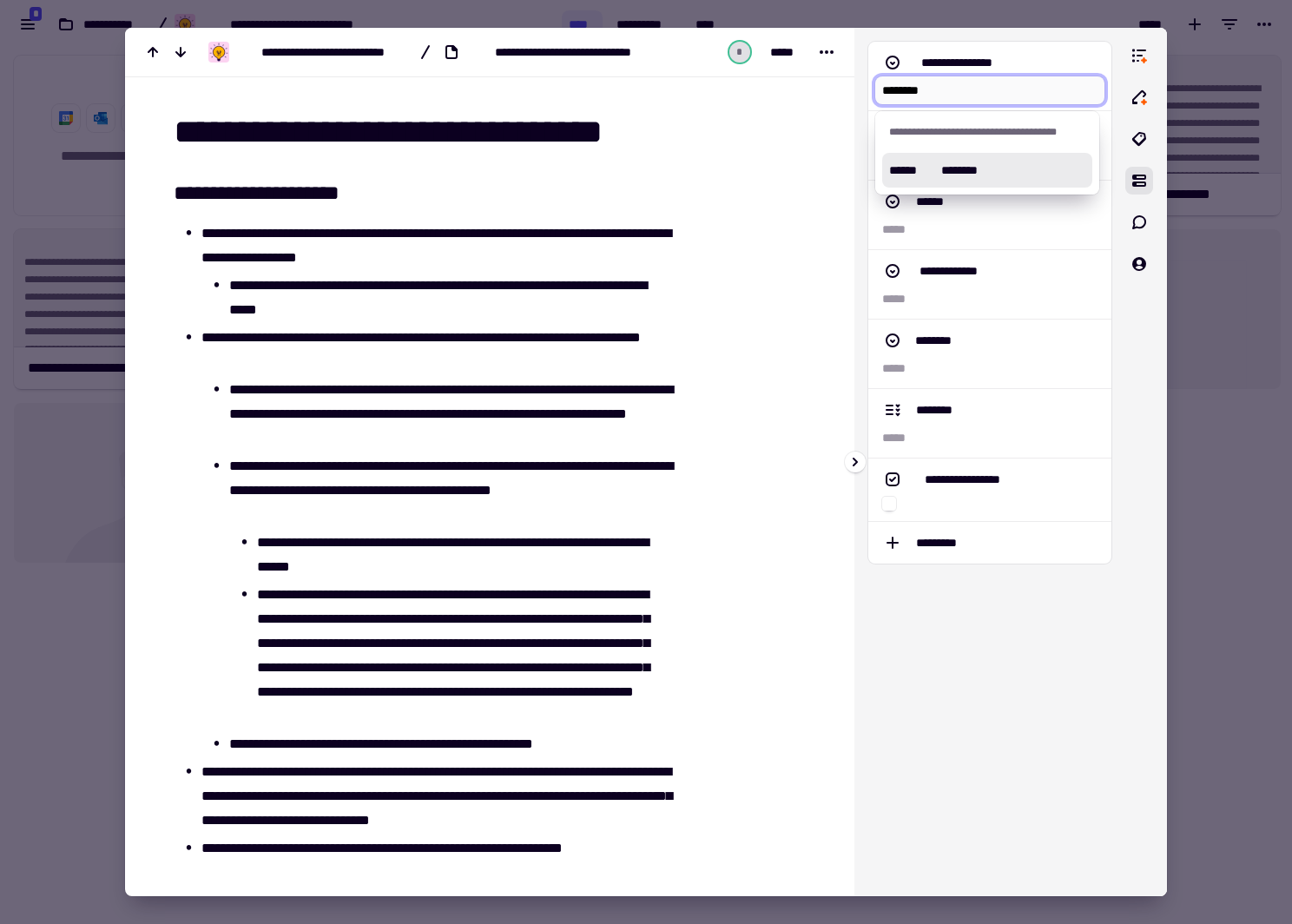 click on "****** ********" at bounding box center [987, 170] 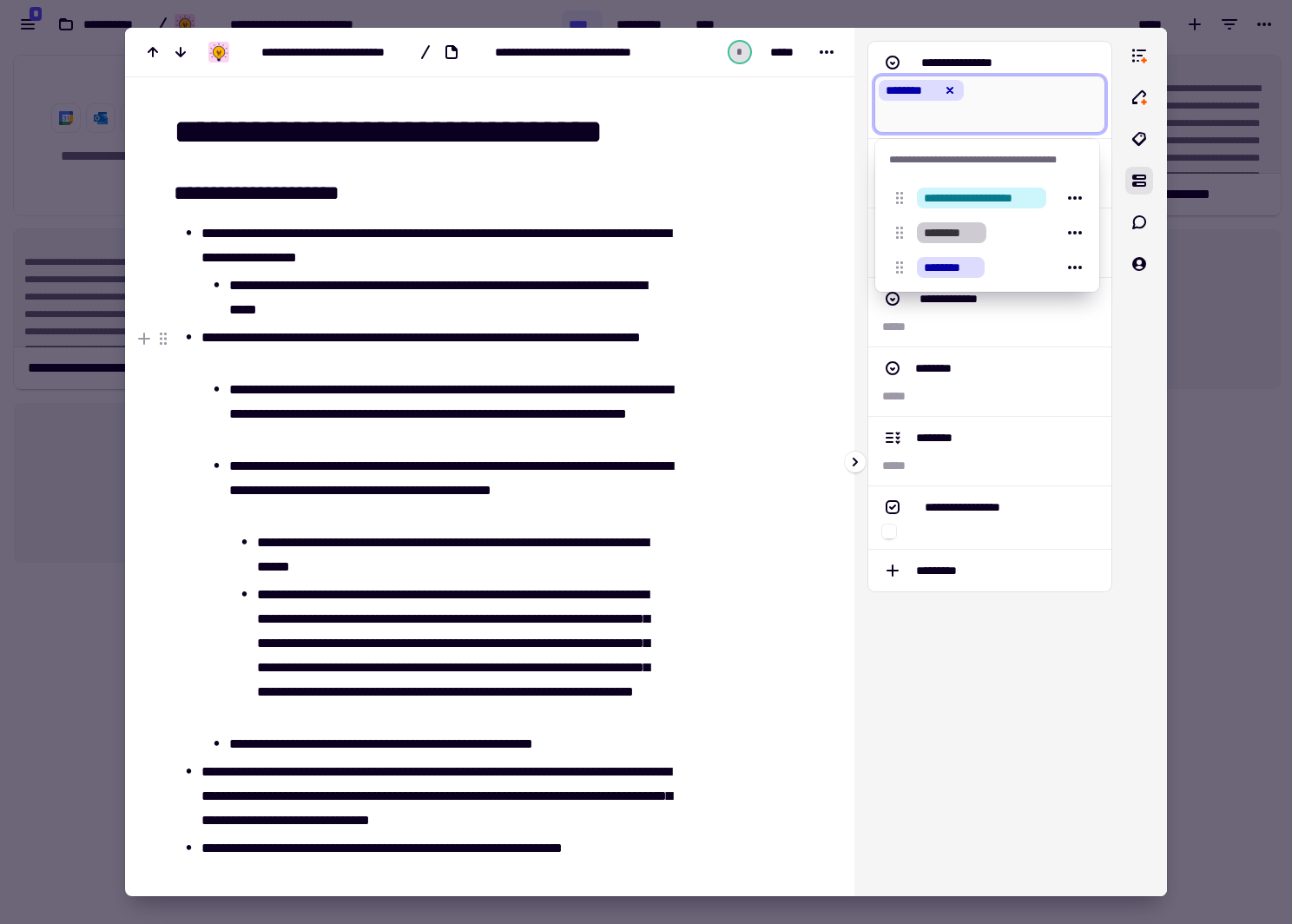 click on "**********" at bounding box center (990, 462) 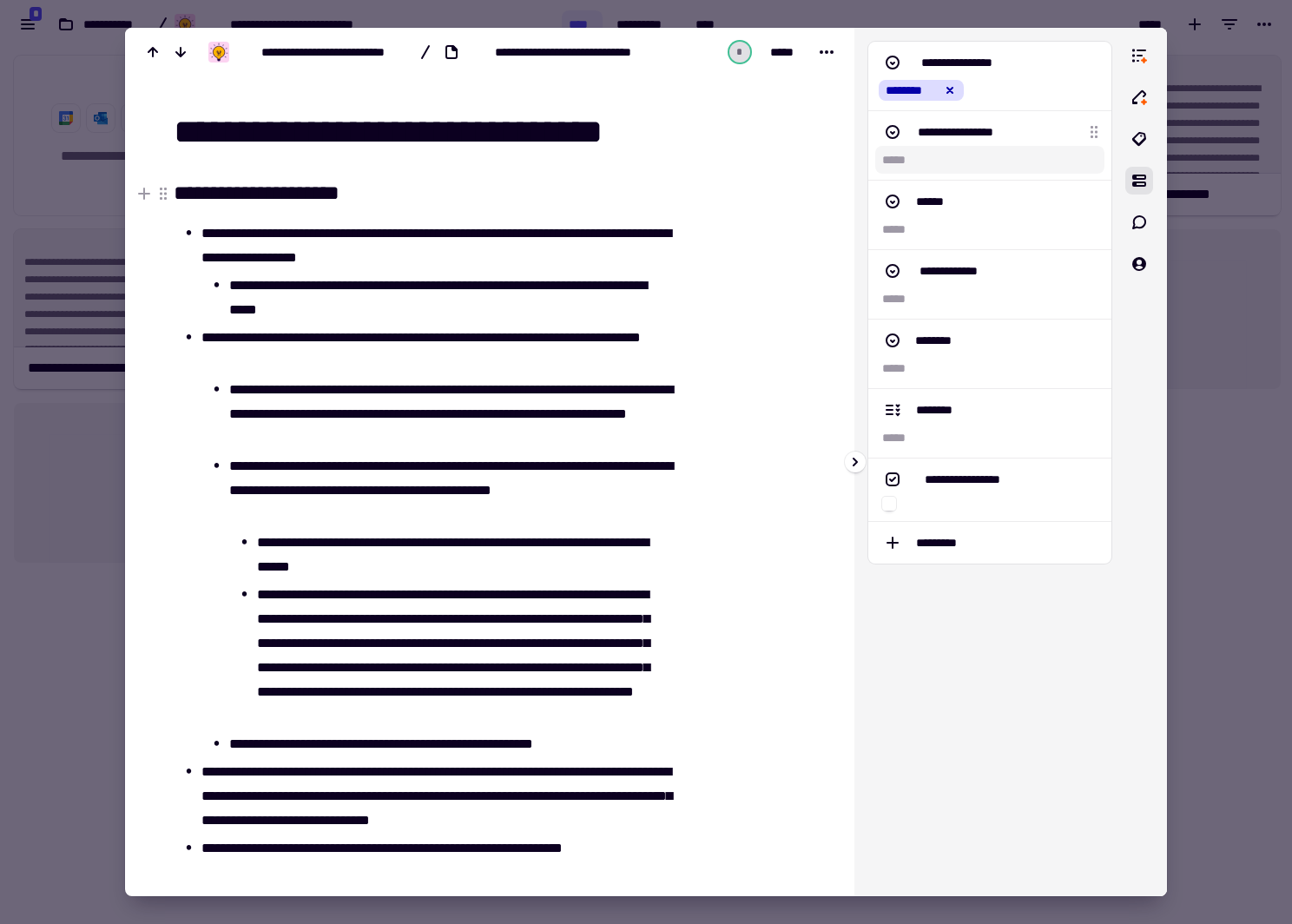 click at bounding box center (990, 160) 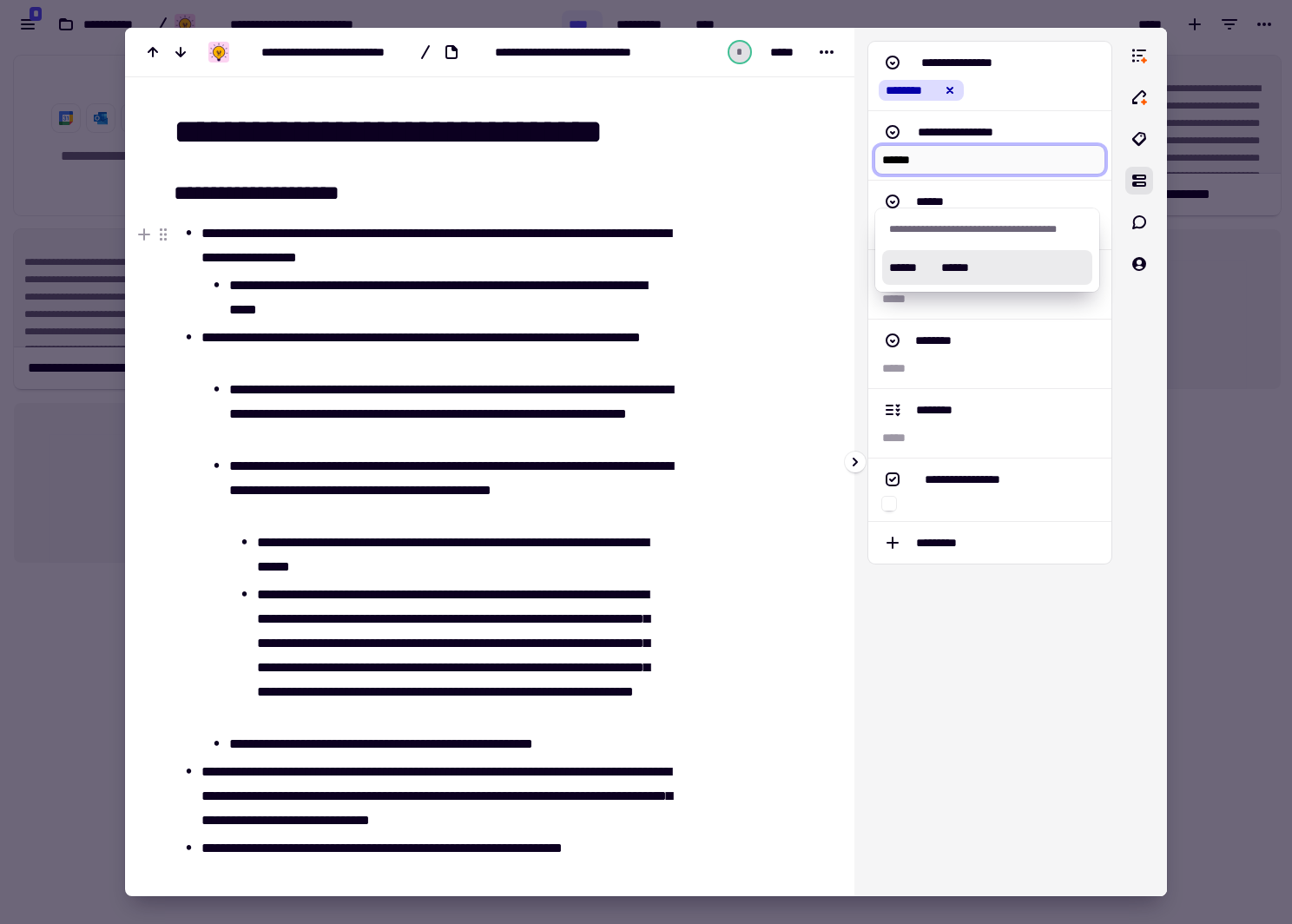 click on "****** ******" at bounding box center [987, 267] 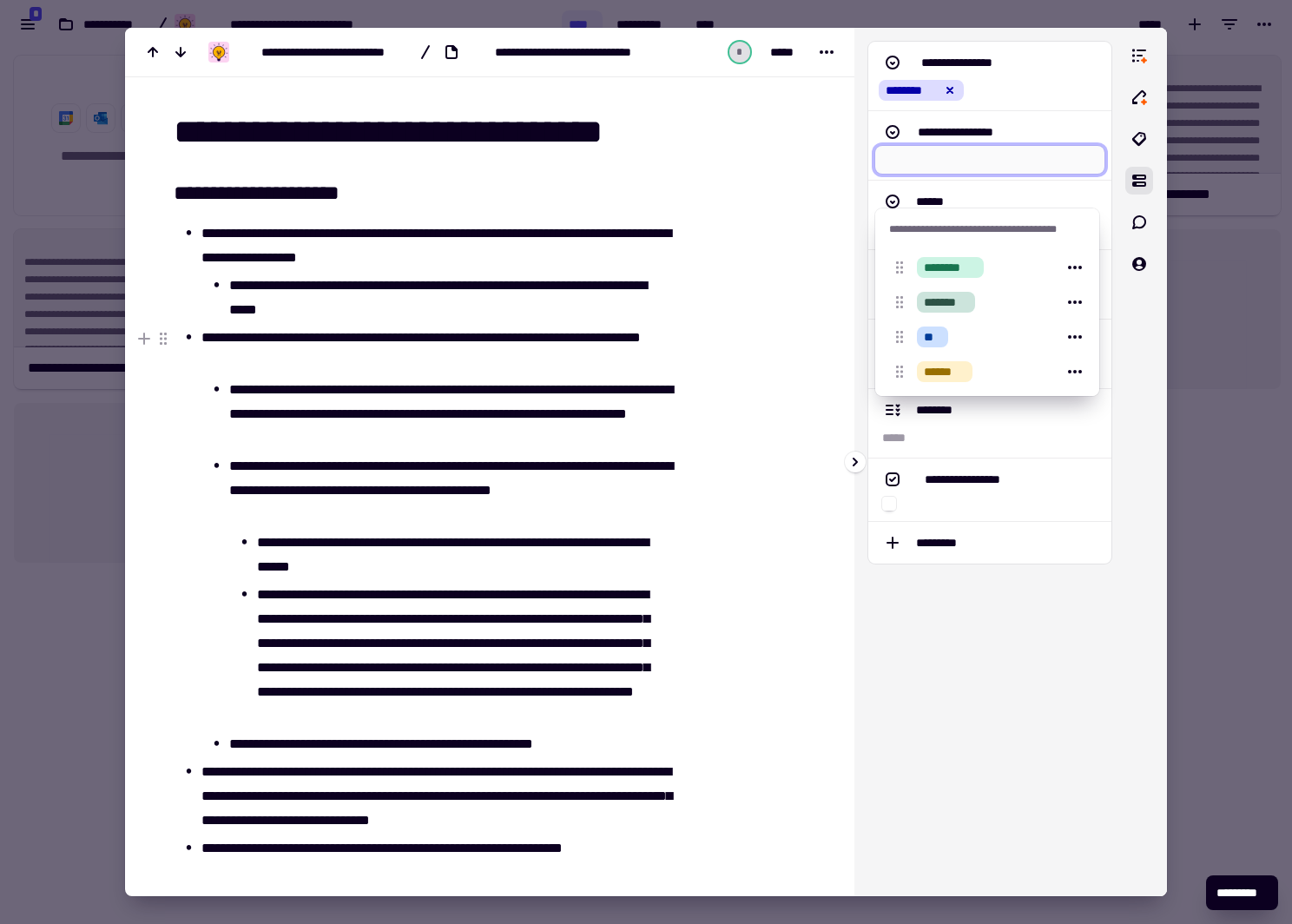 click on "**********" at bounding box center (990, 462) 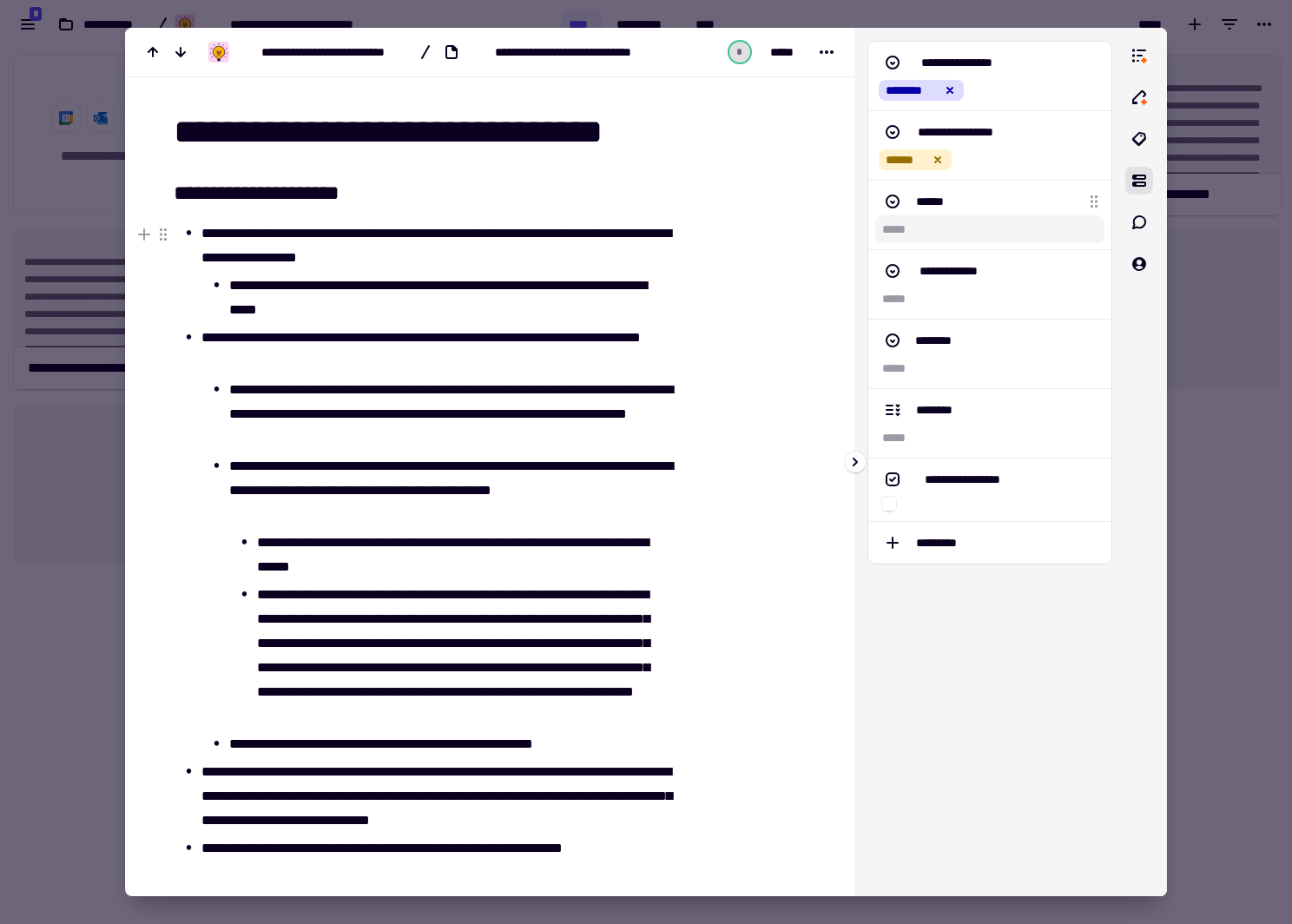 click at bounding box center (990, 229) 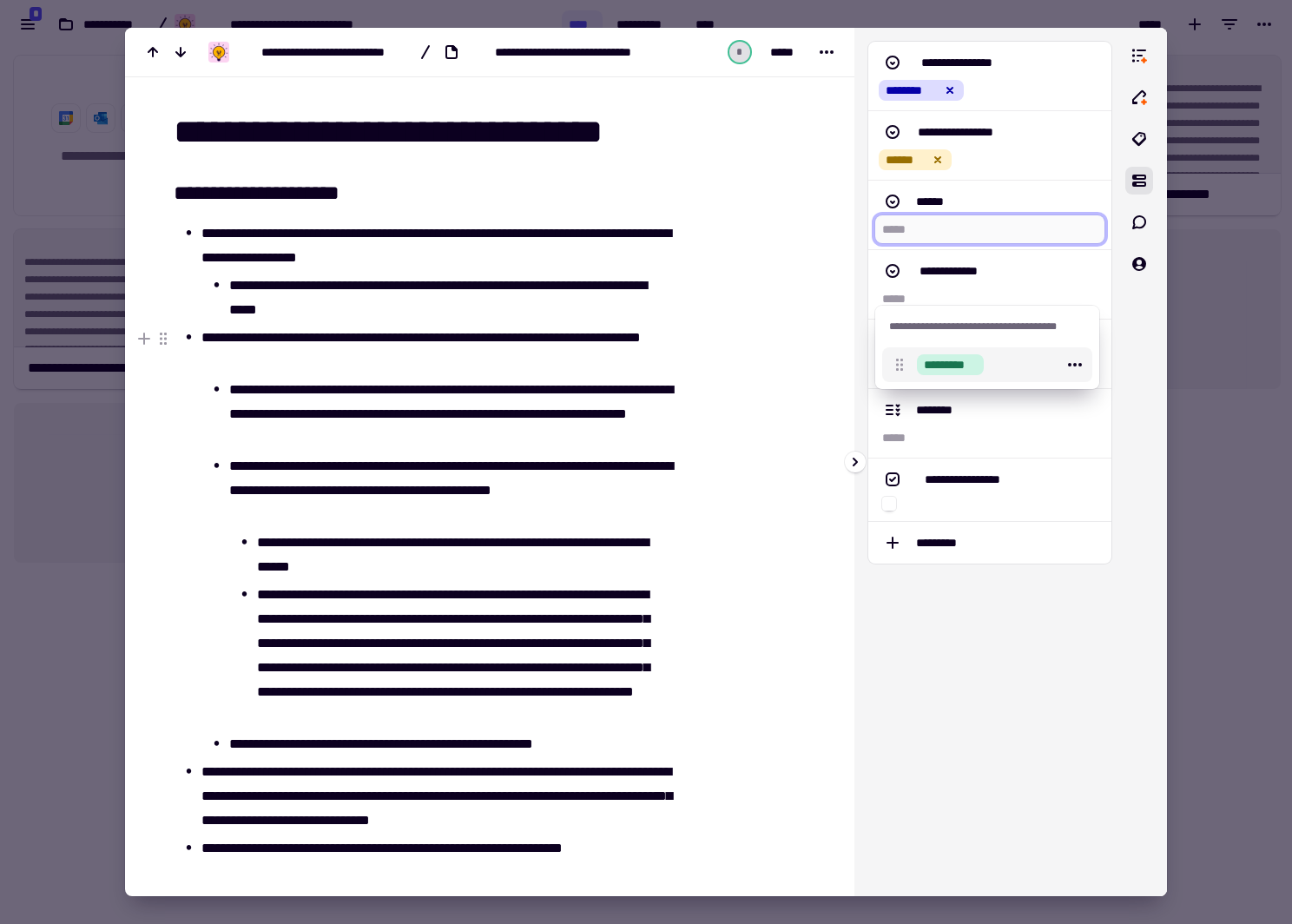 click on "*********" at bounding box center (950, 365) 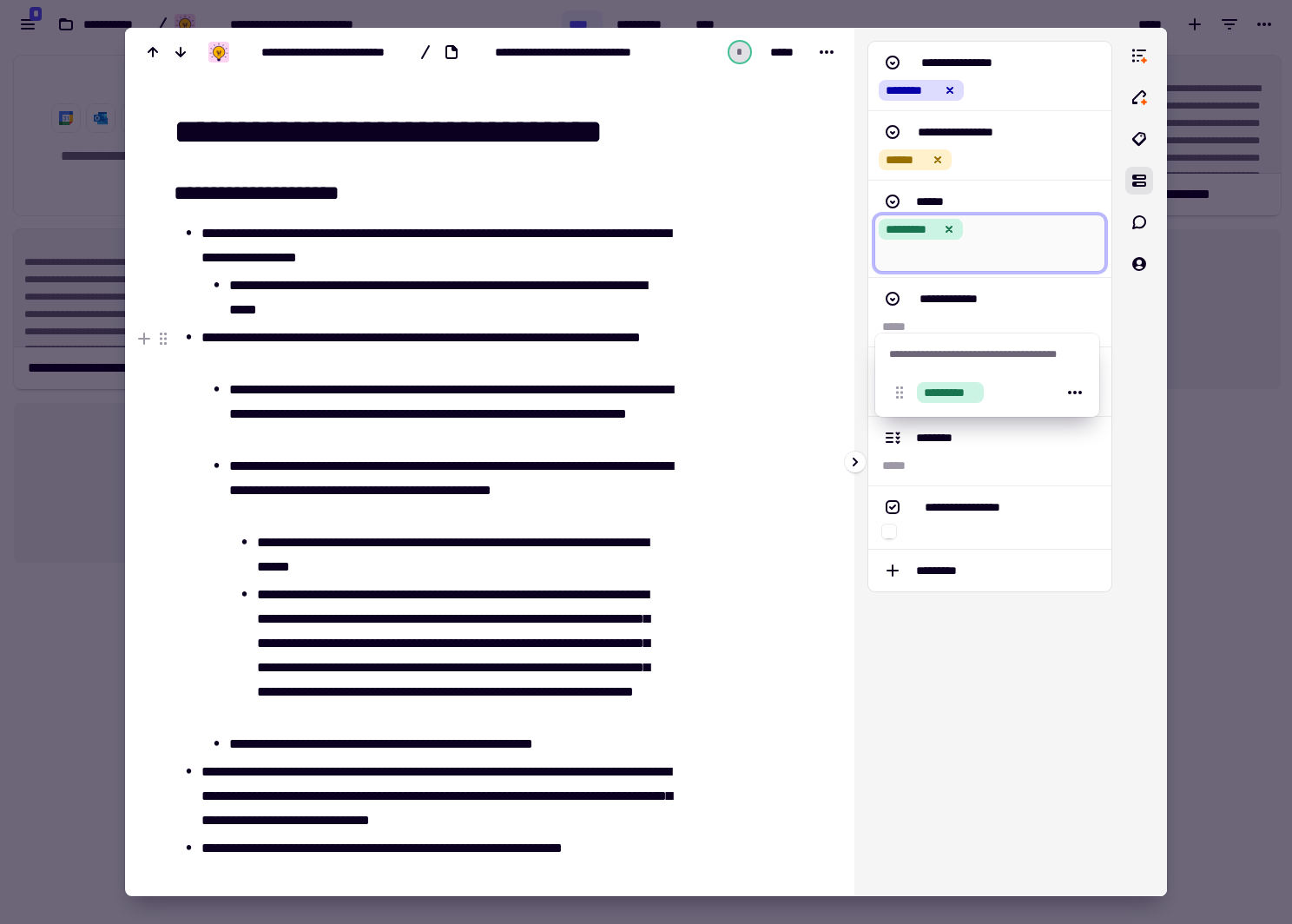 click on "**********" at bounding box center (990, 462) 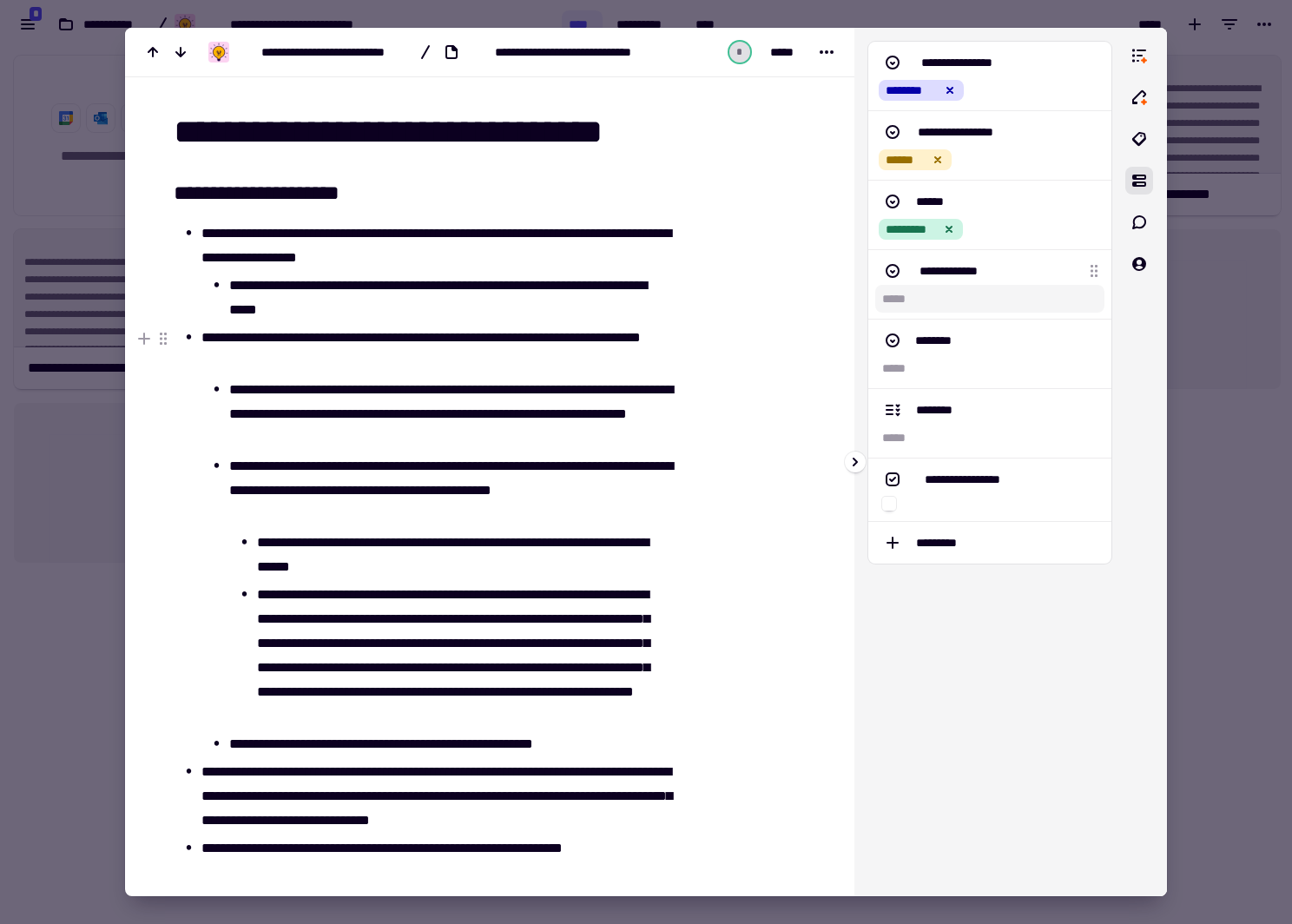 click at bounding box center [990, 299] 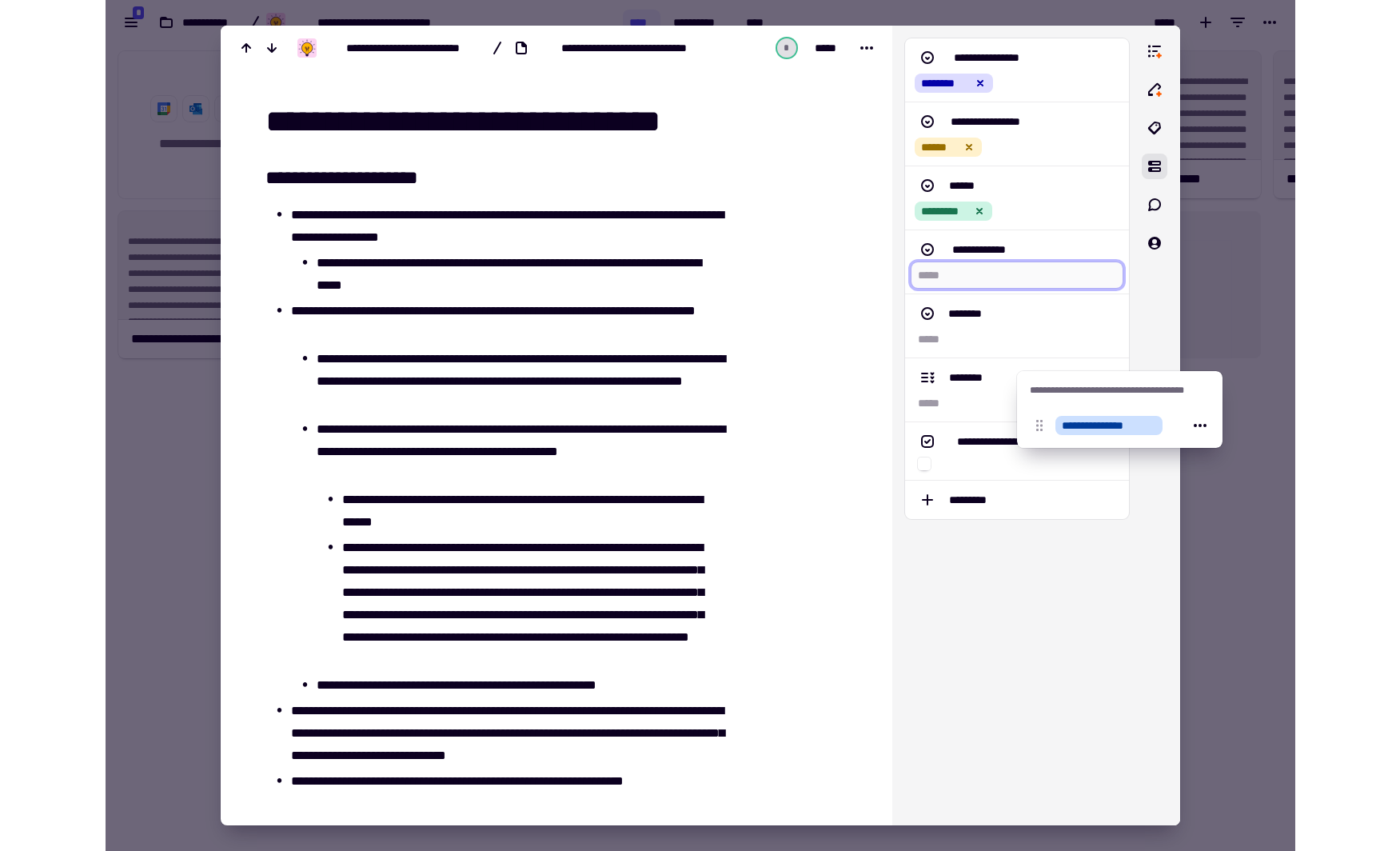 scroll, scrollTop: 10, scrollLeft: 10, axis: both 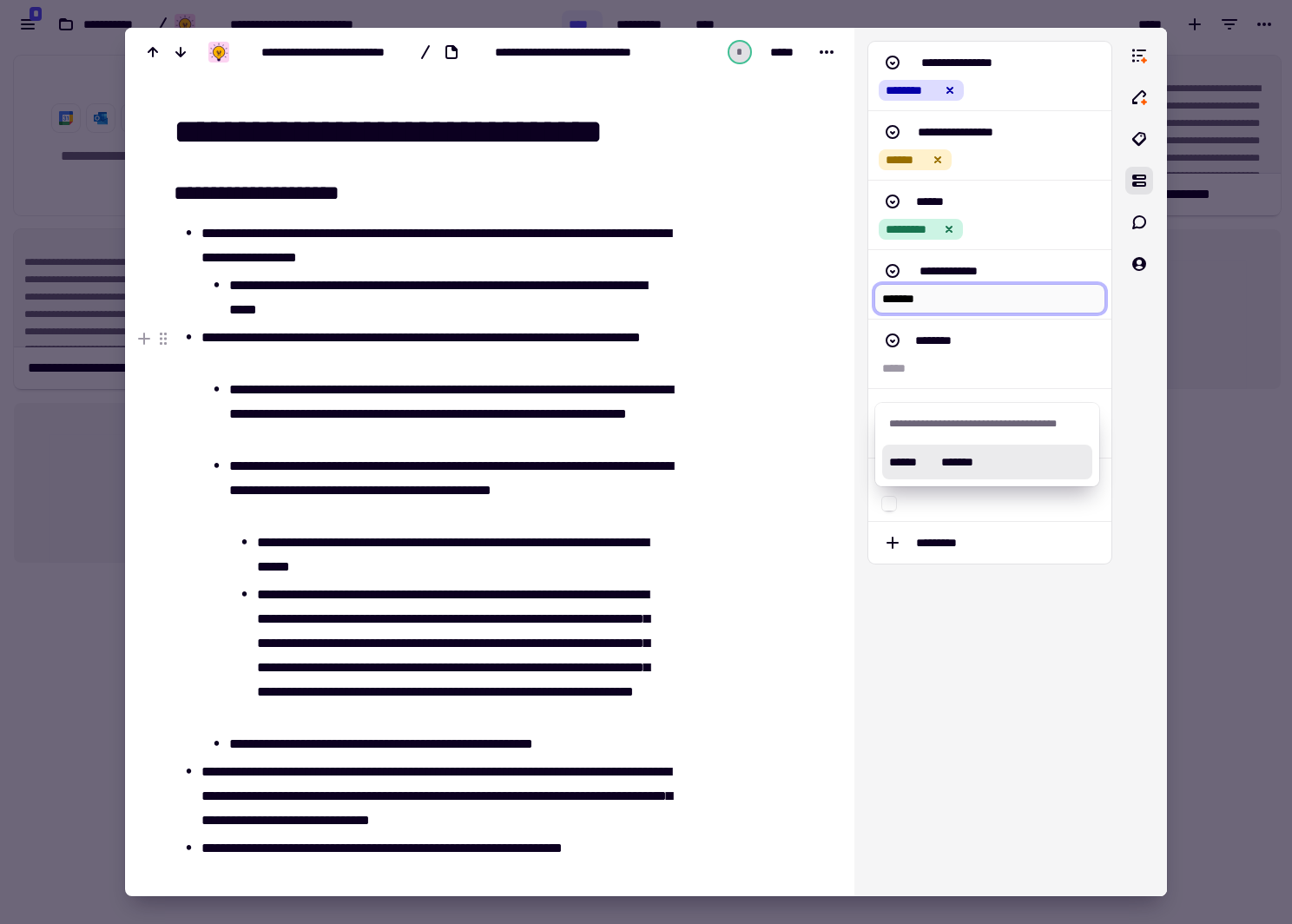 type on "*******" 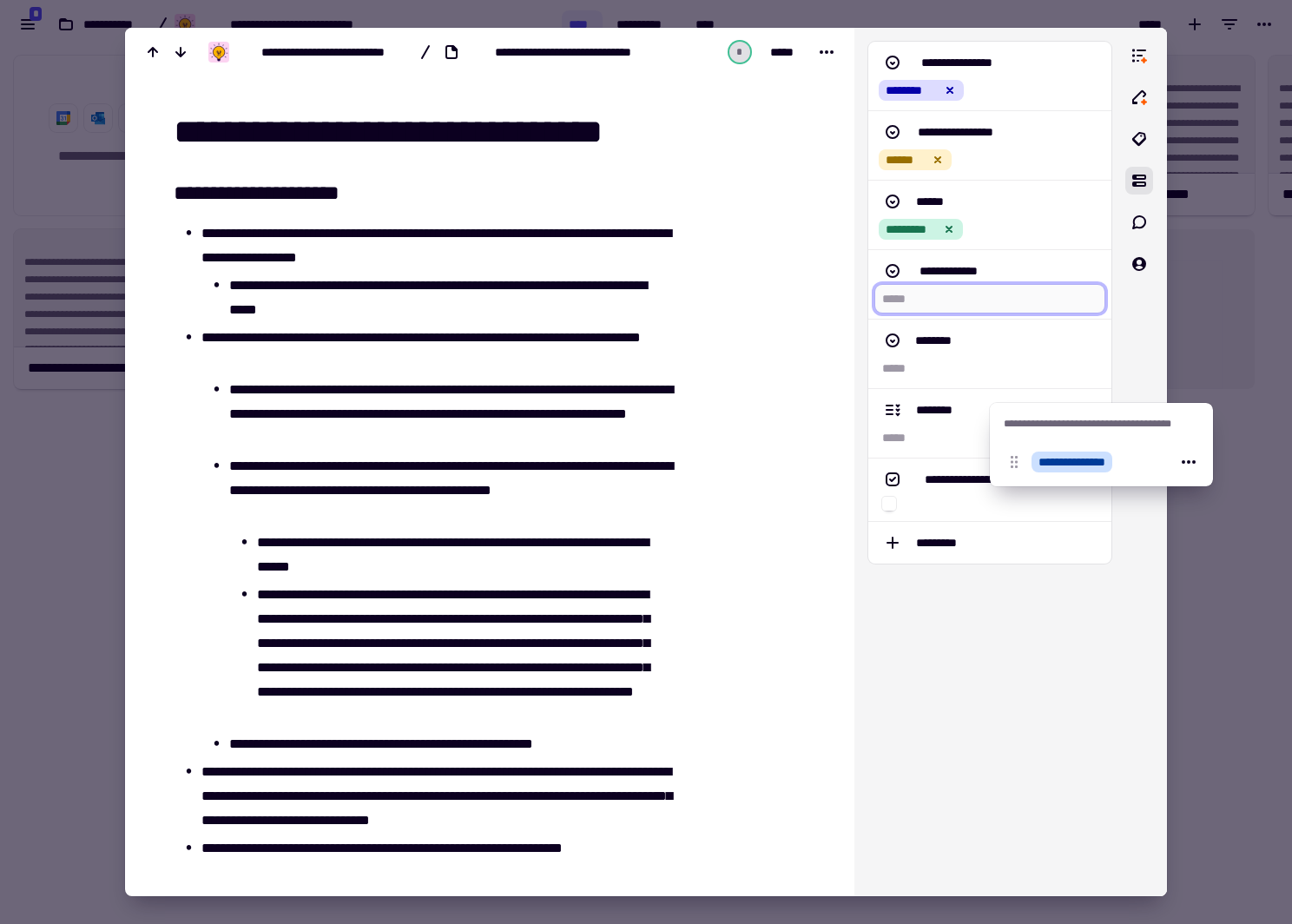 scroll, scrollTop: 11, scrollLeft: 11, axis: both 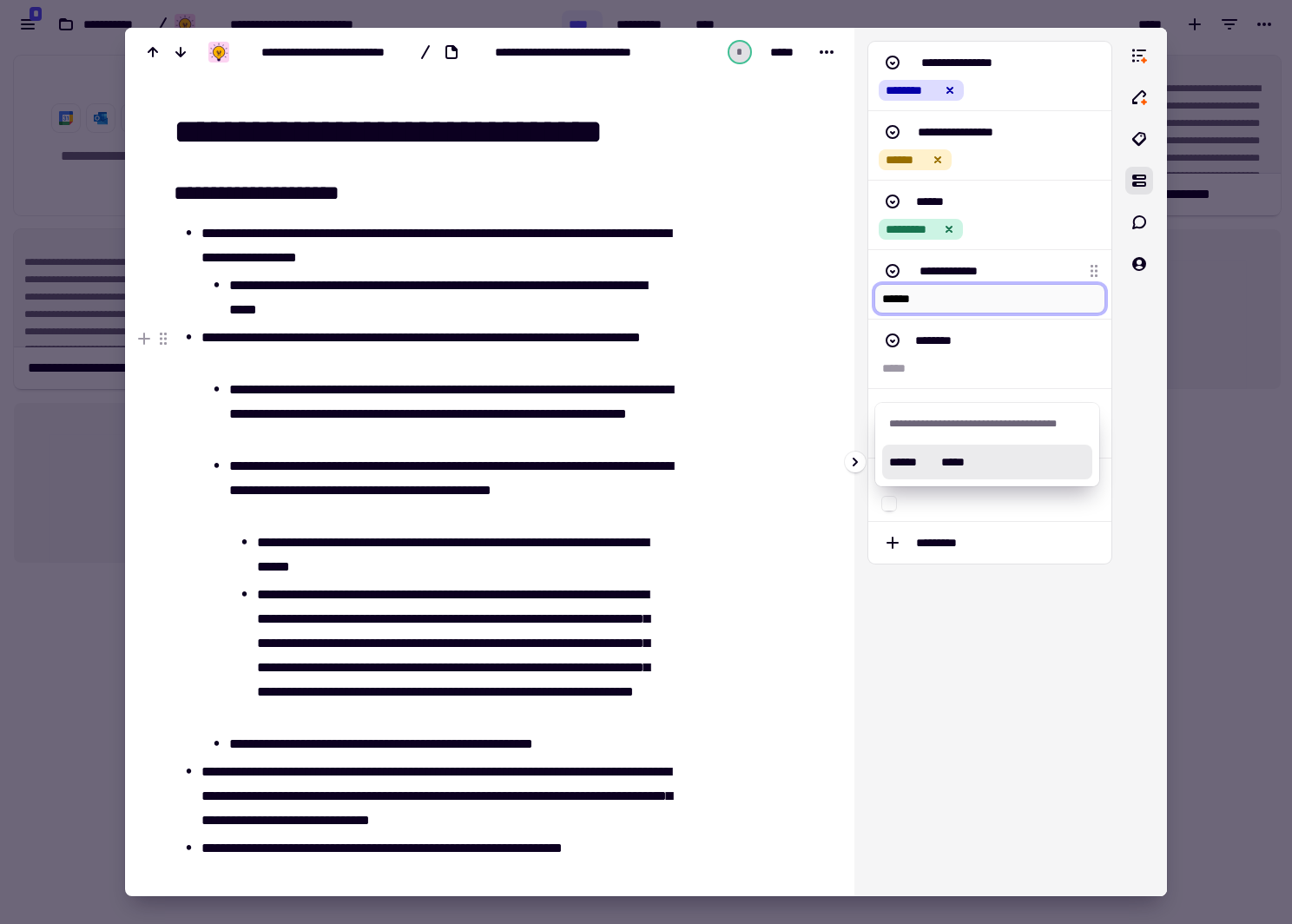 paste on "**********" 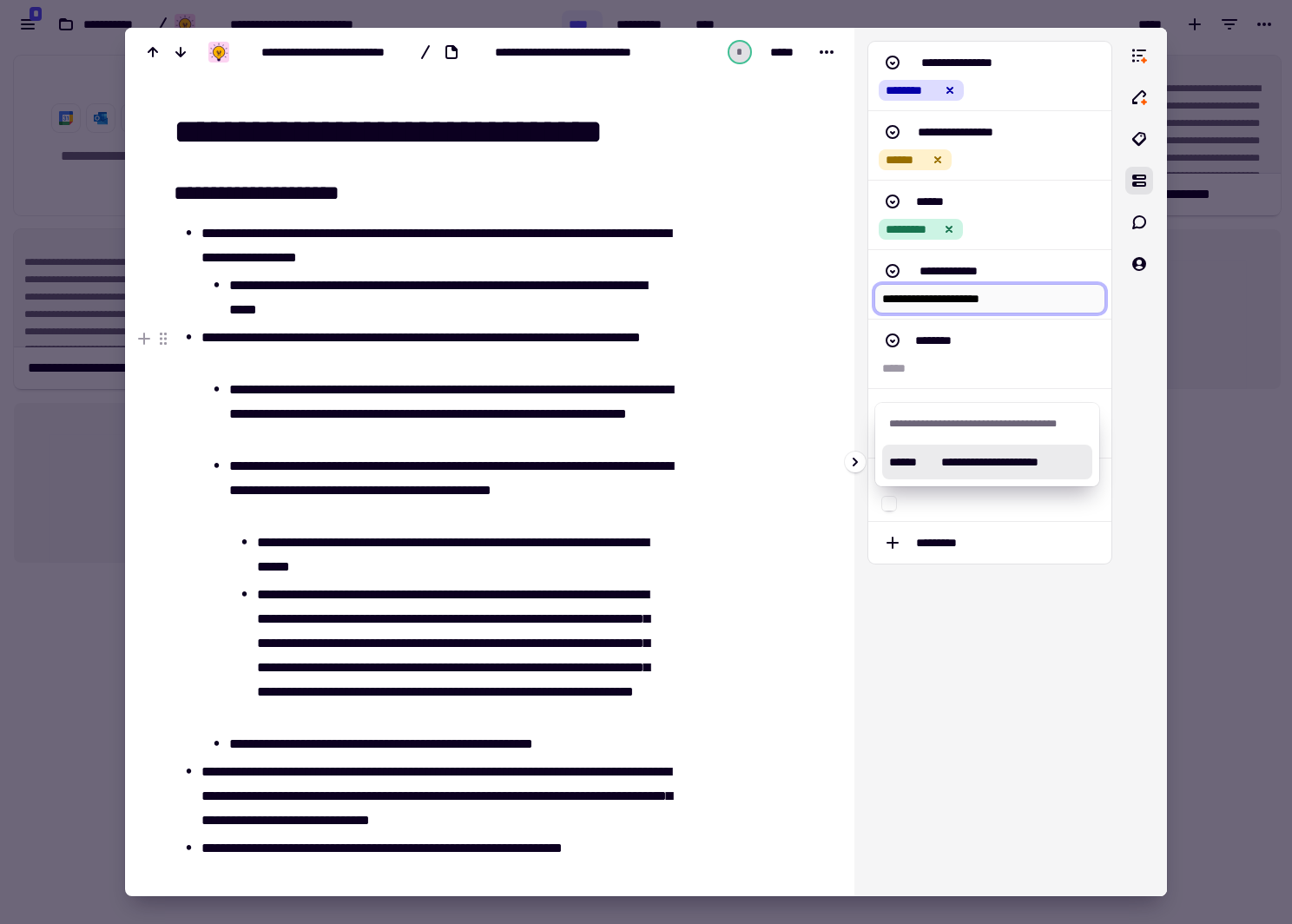 click on "**********" at bounding box center [1012, 462] 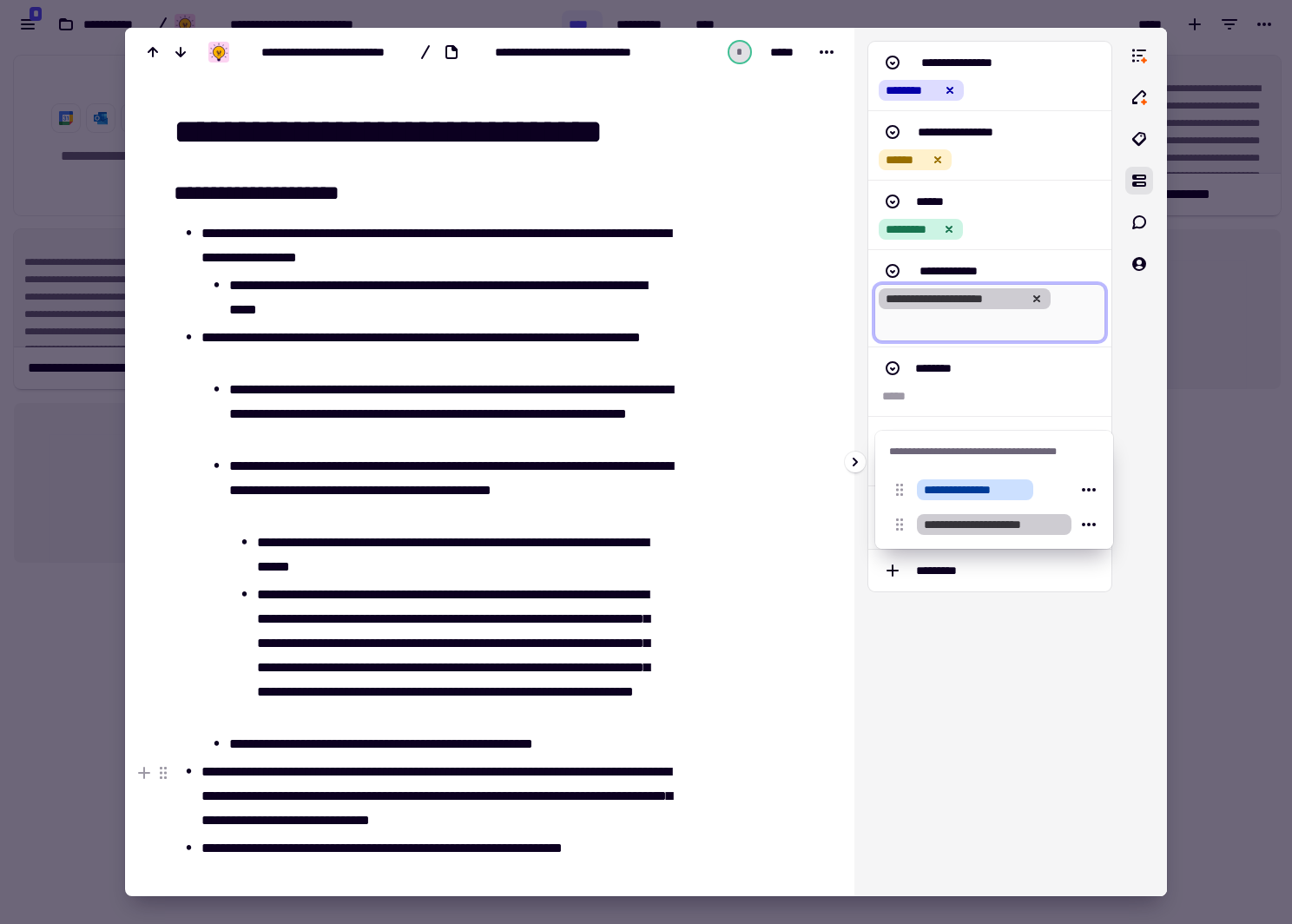 click on "**********" at bounding box center (990, 462) 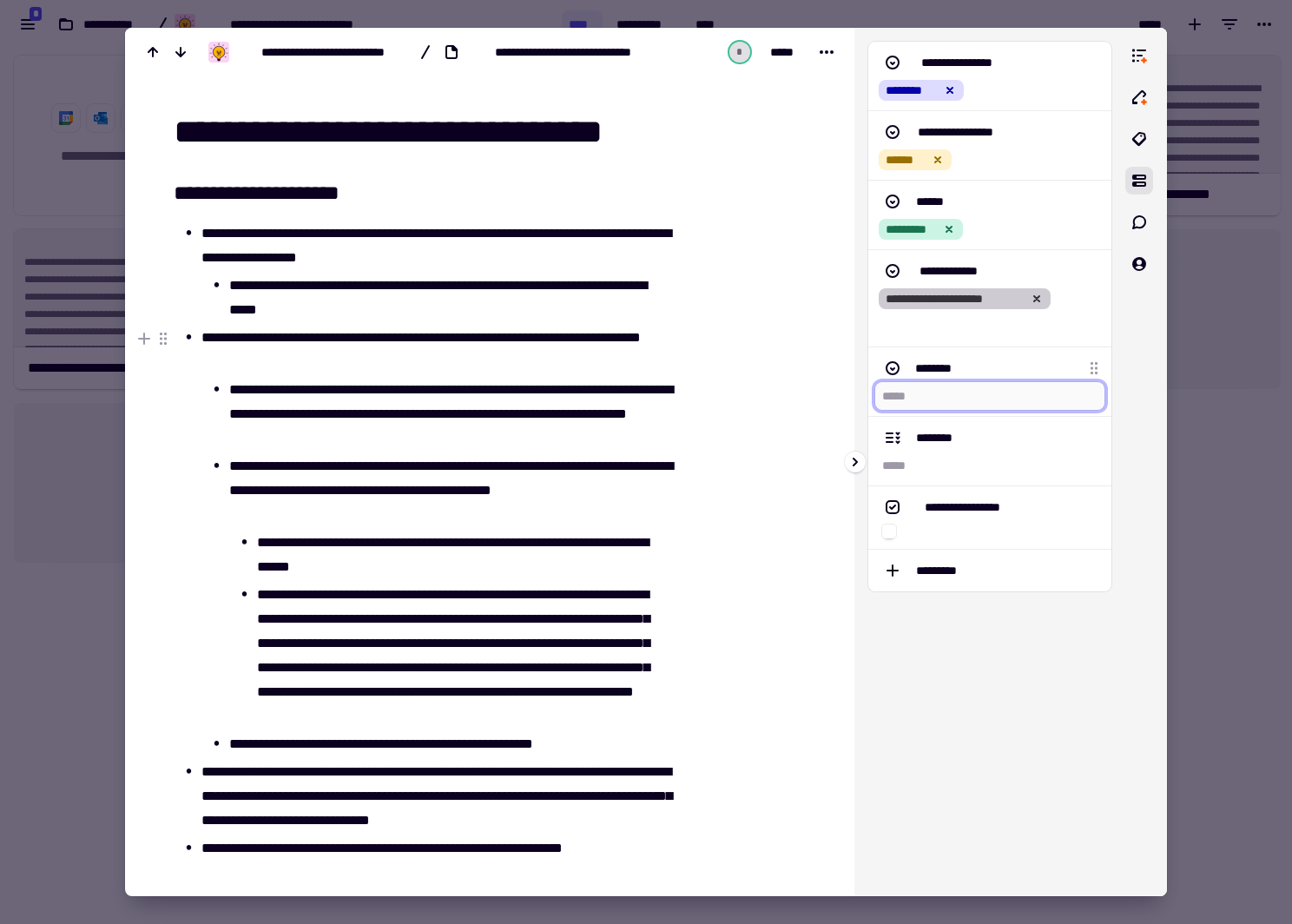 click at bounding box center (990, 396) 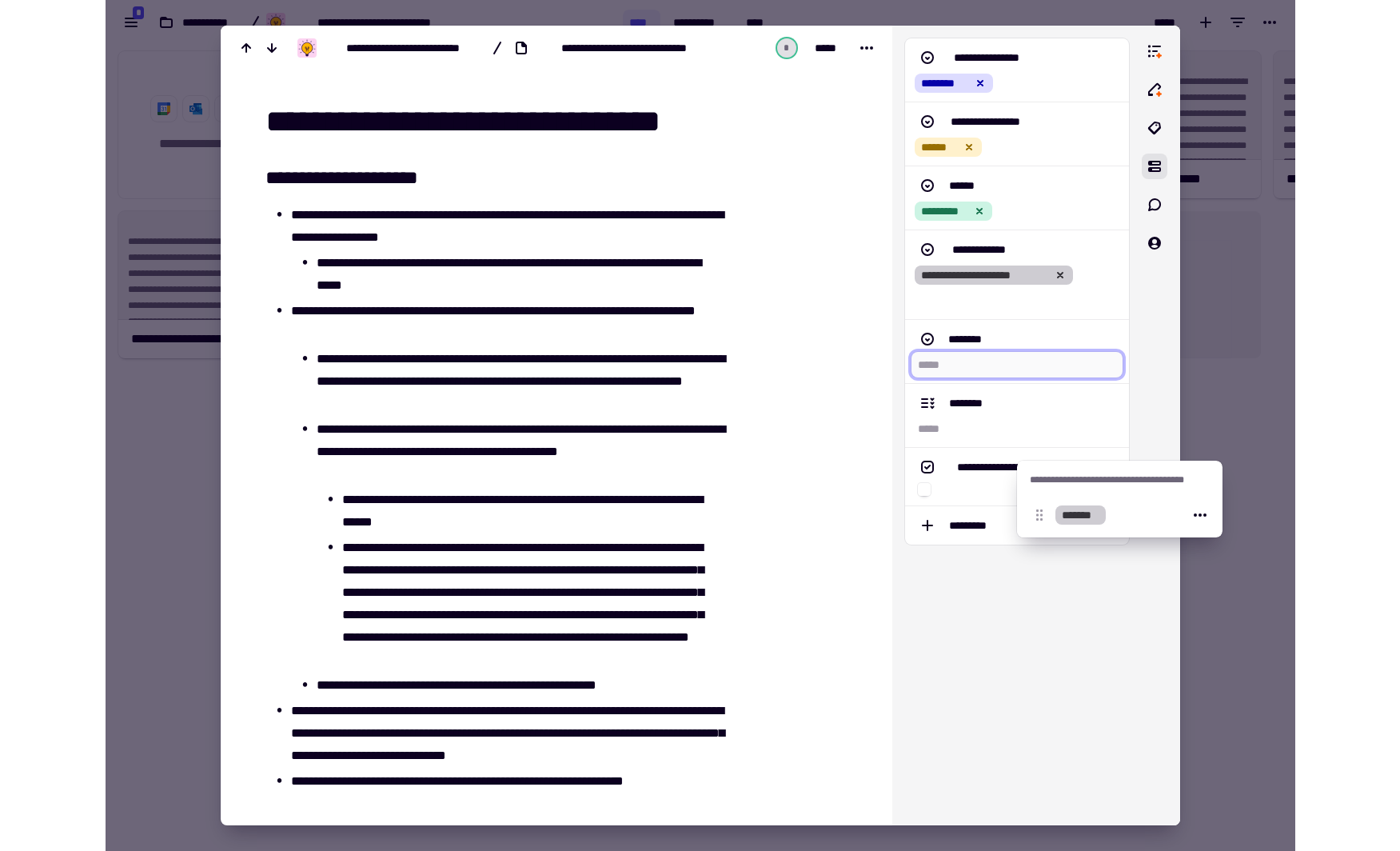 scroll, scrollTop: 10, scrollLeft: 10, axis: both 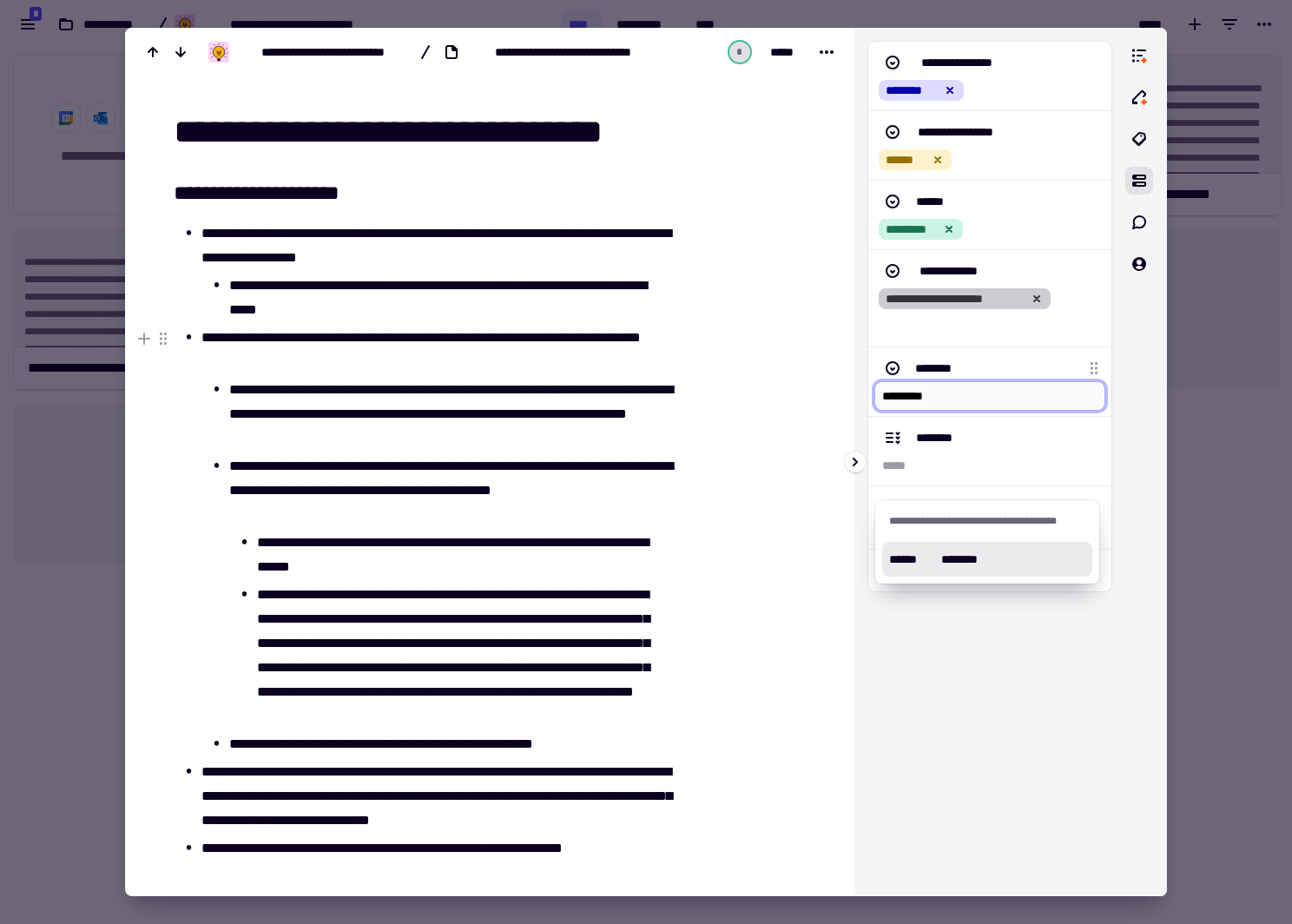 type on "*********" 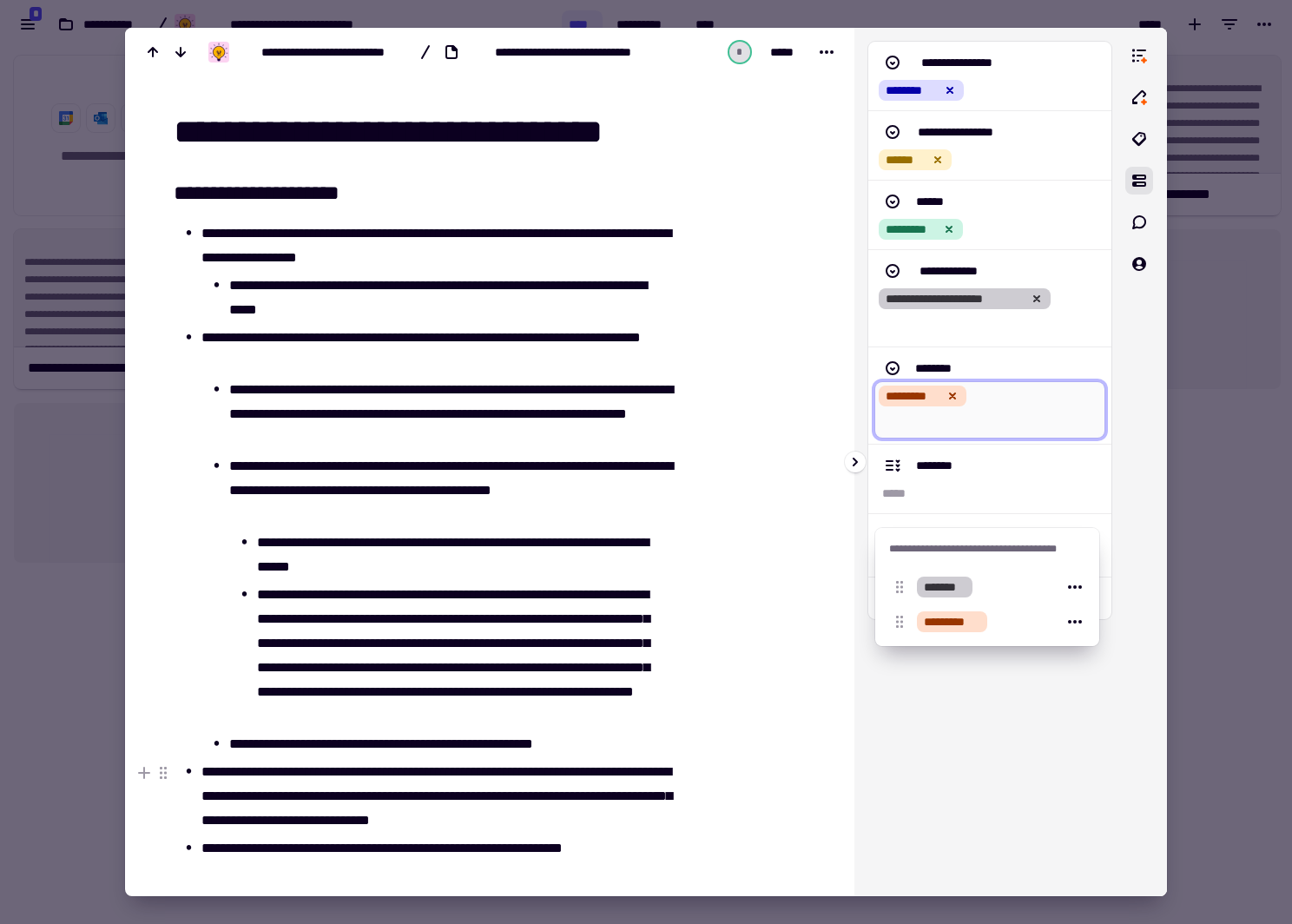 click on "**********" at bounding box center [990, 462] 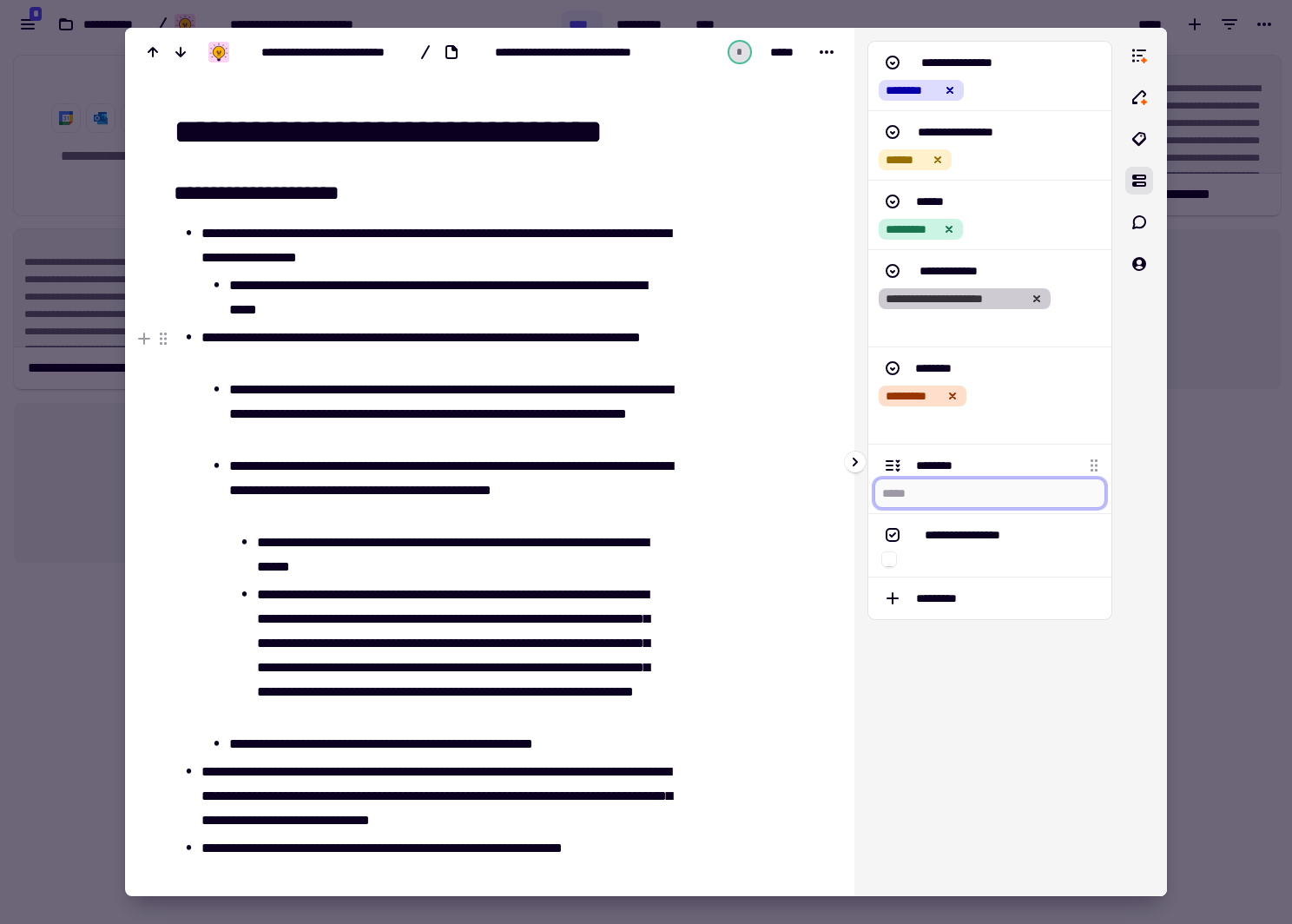 click at bounding box center (990, 493) 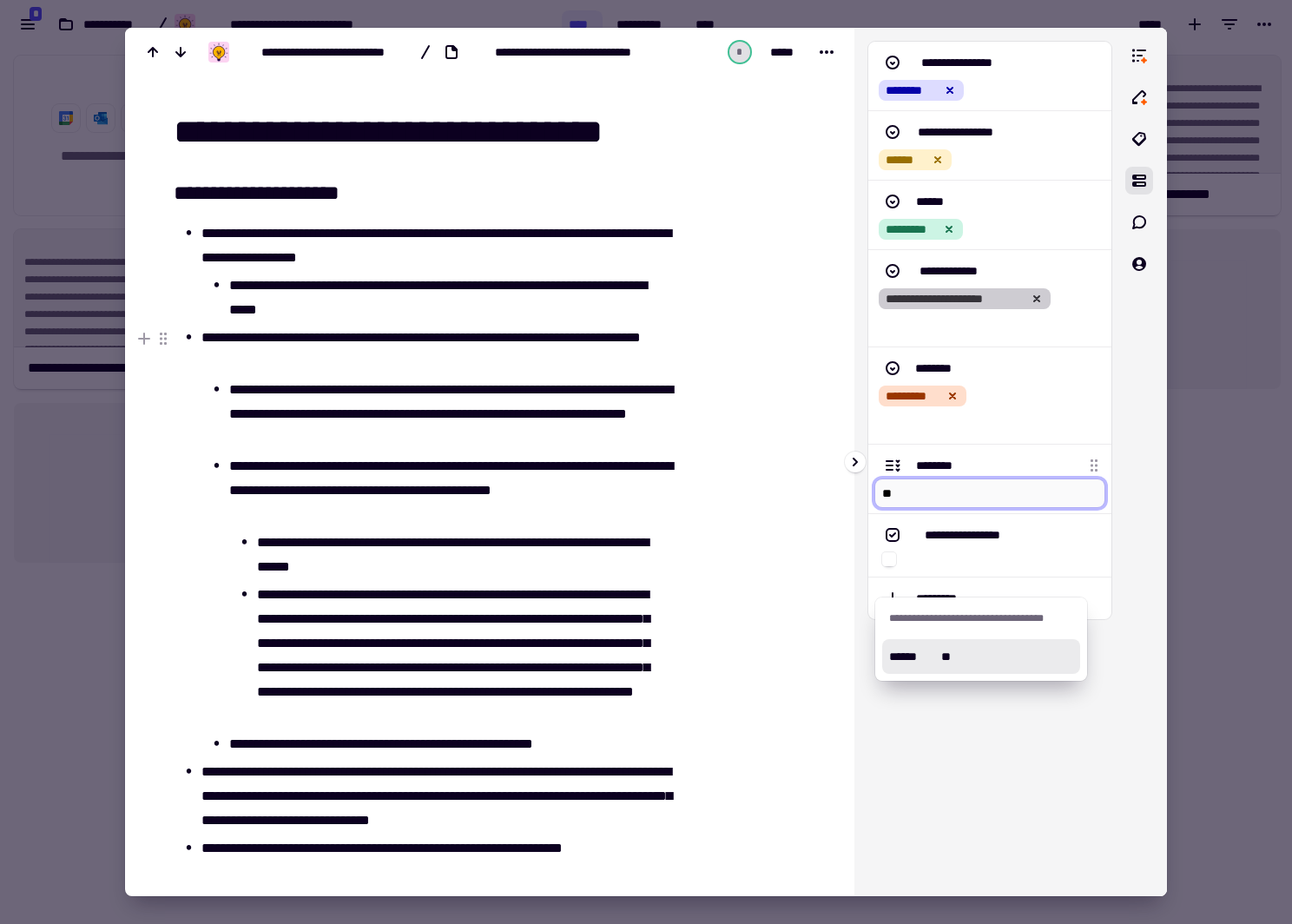 type on "***" 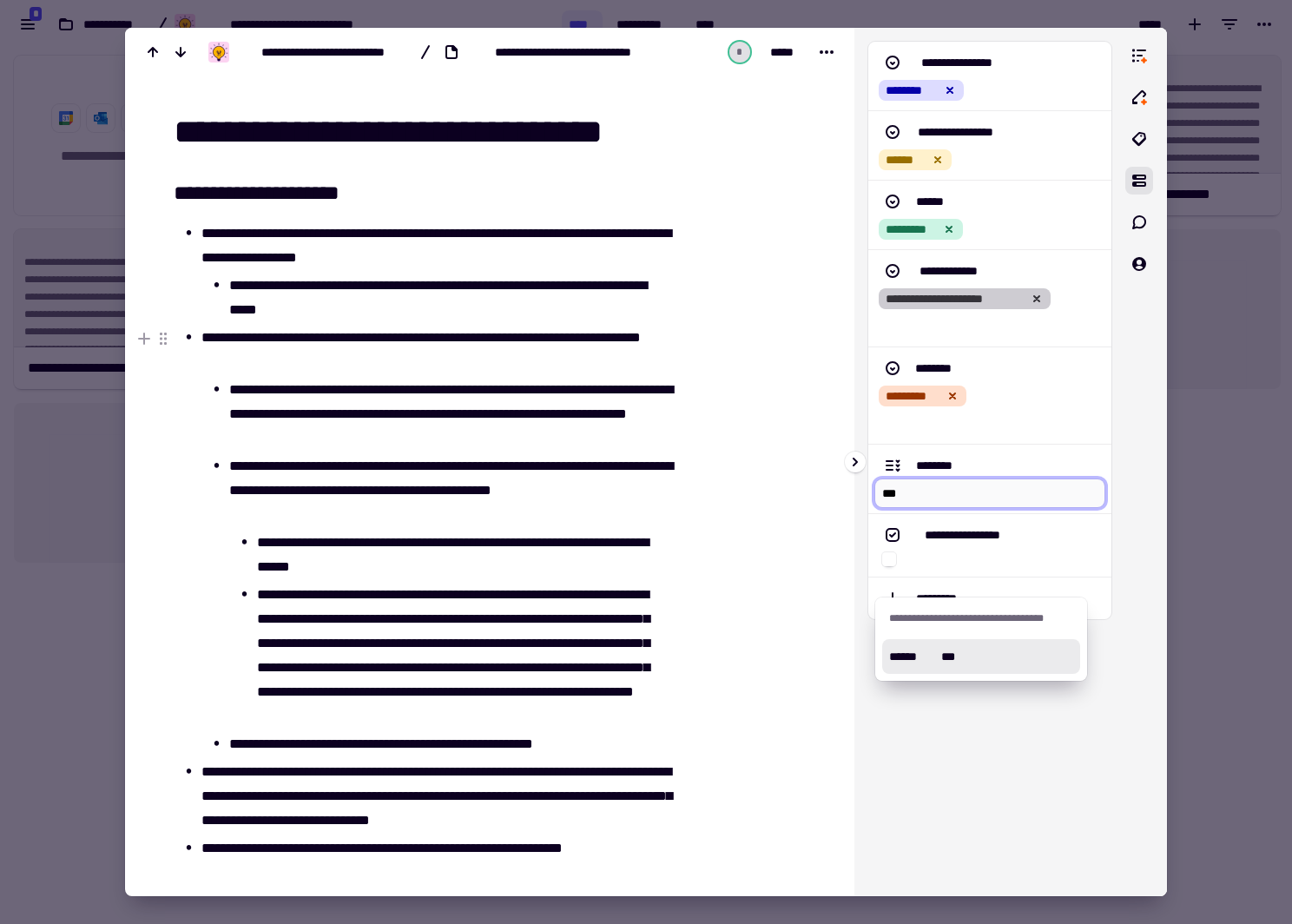 click on "****** ***" at bounding box center (981, 657) 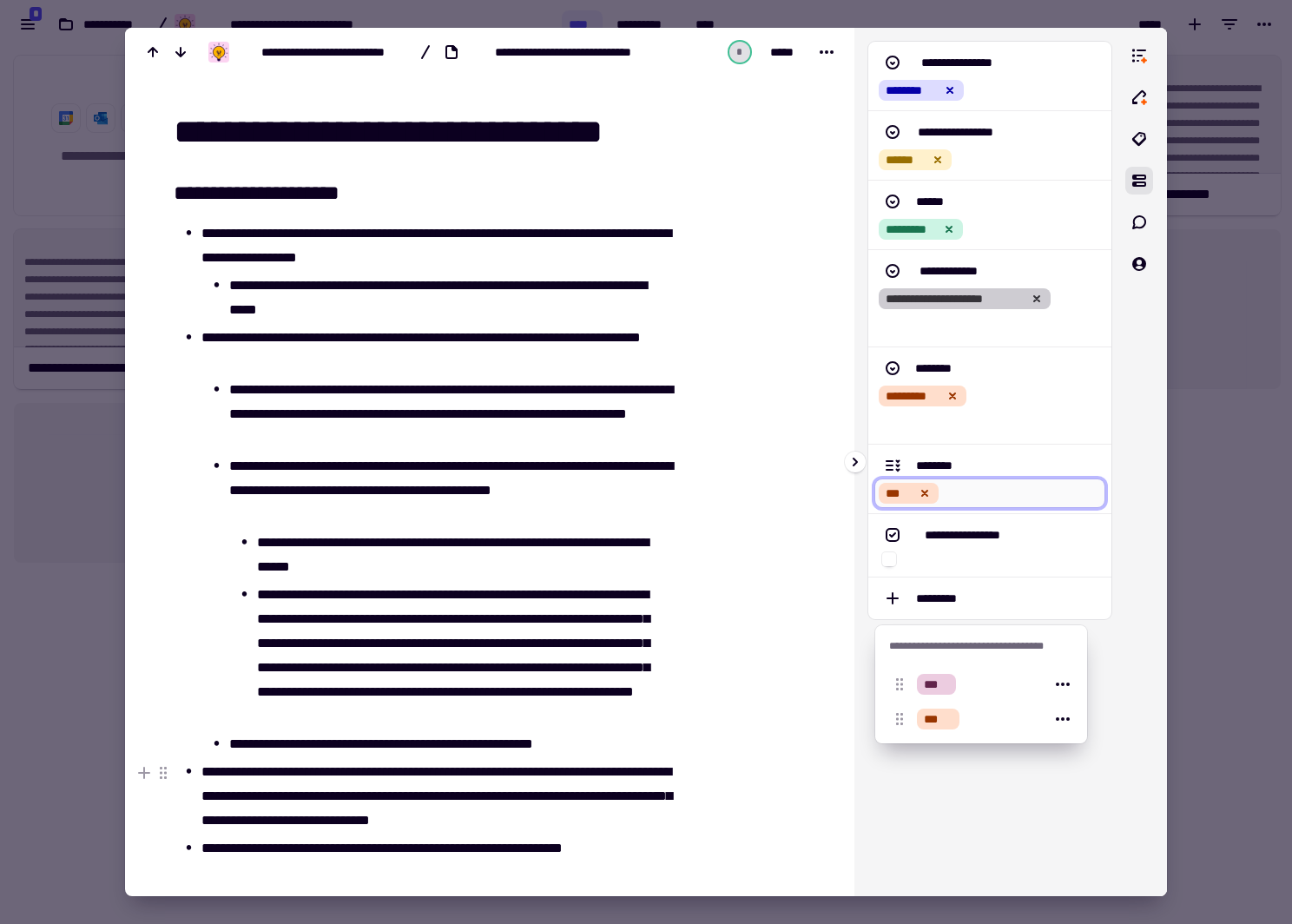 click on "**********" at bounding box center (990, 462) 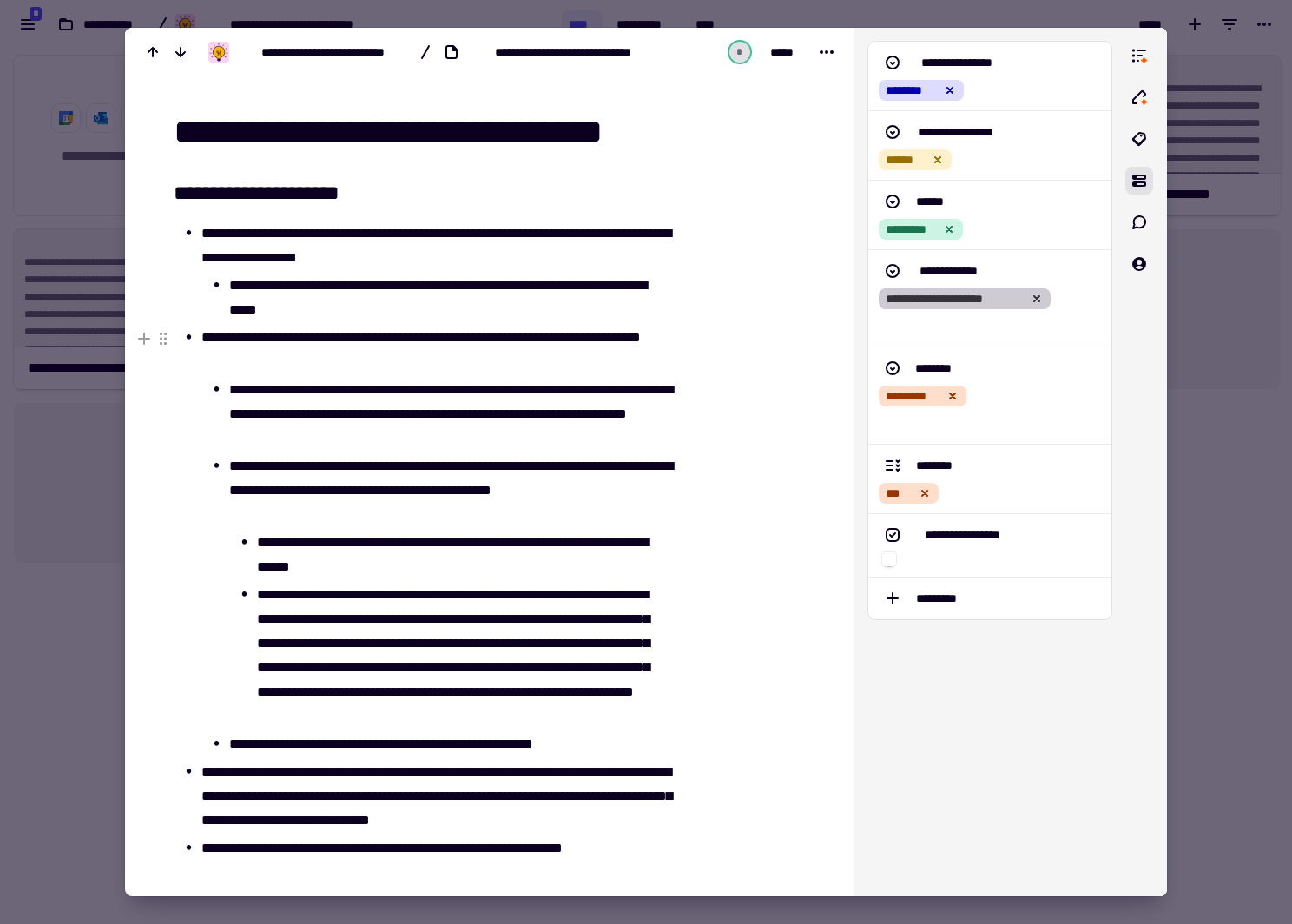 scroll, scrollTop: 0, scrollLeft: 0, axis: both 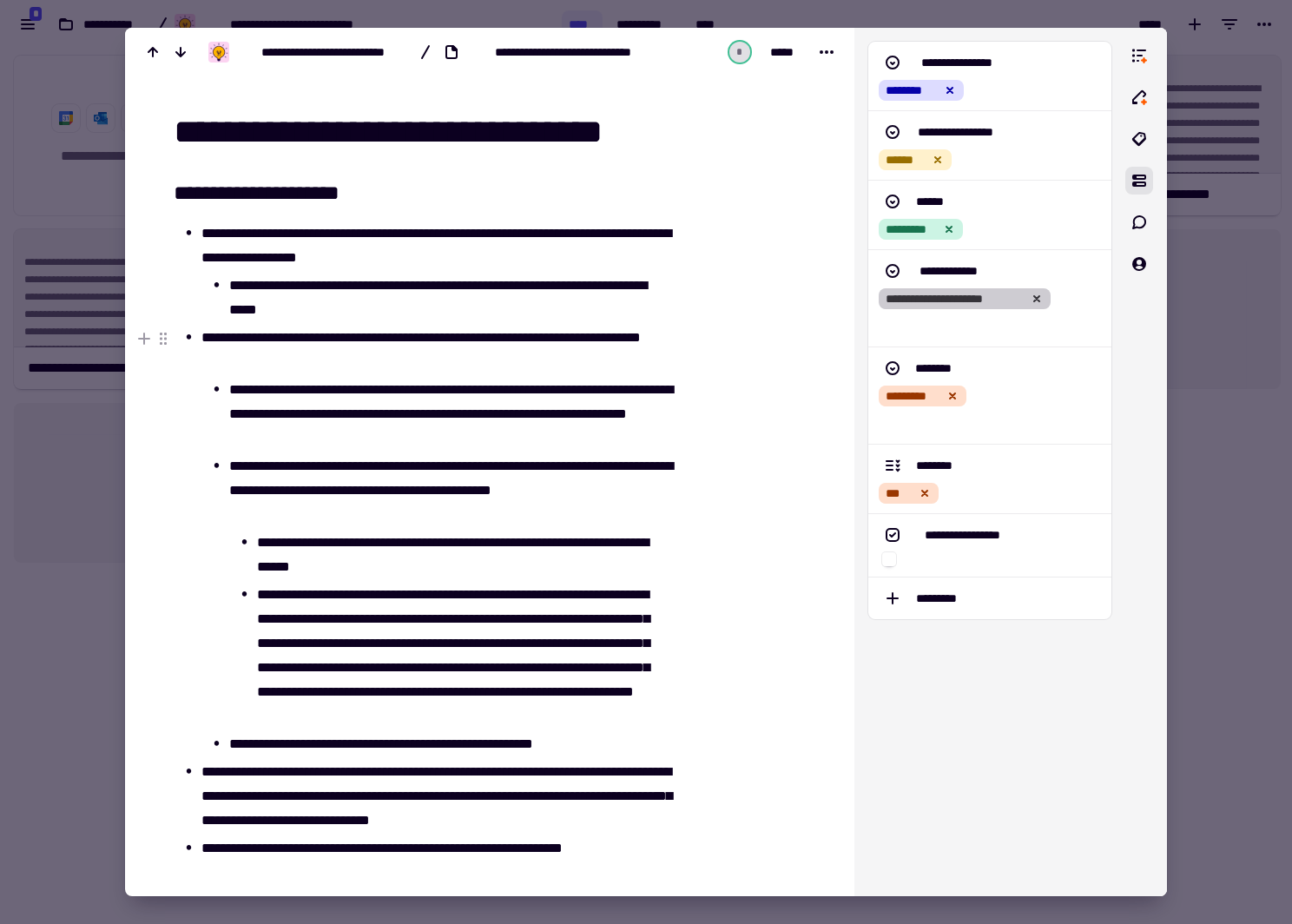 click at bounding box center (646, 462) 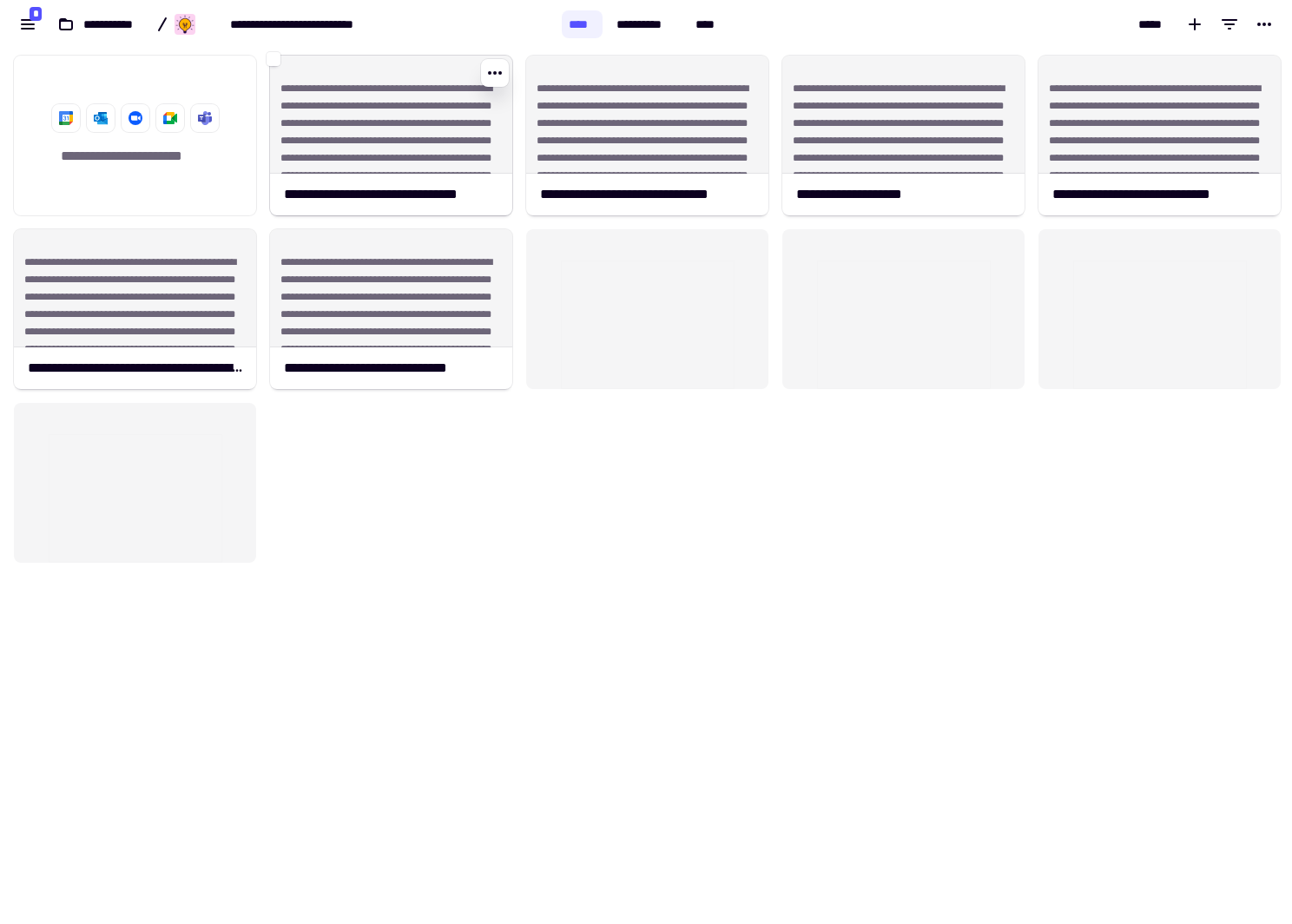 click on "**********" 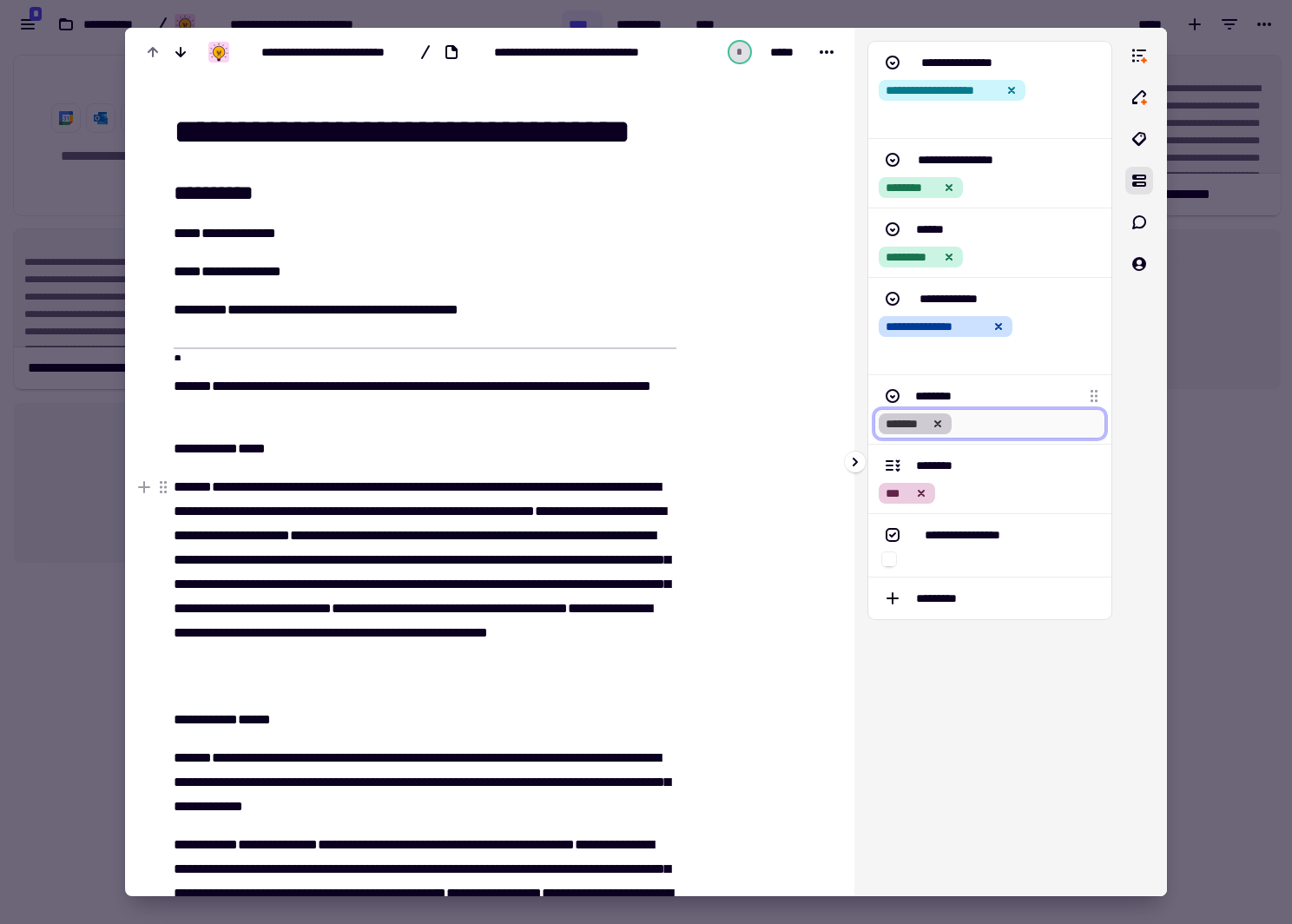 click at bounding box center (1030, 424) 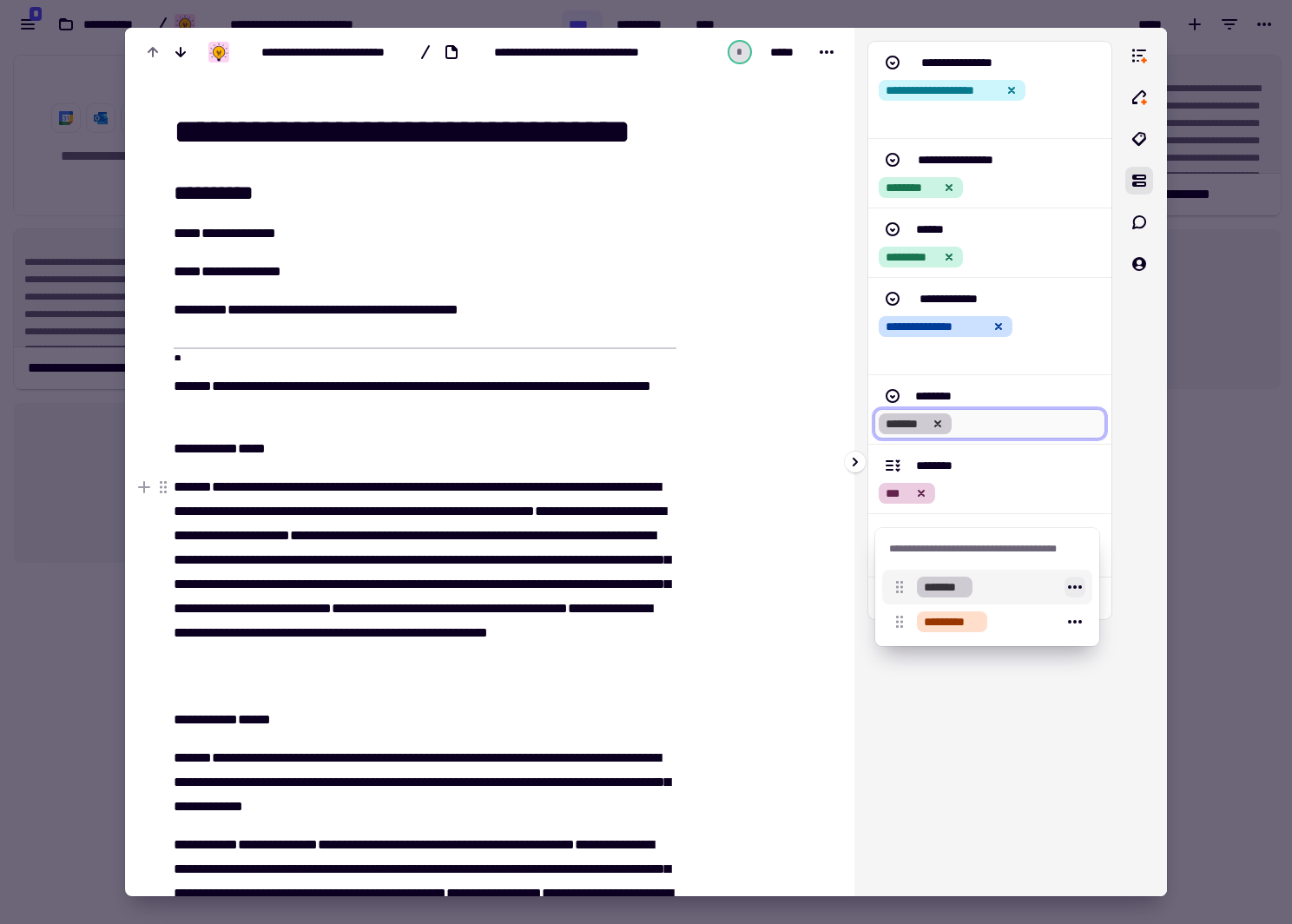 click 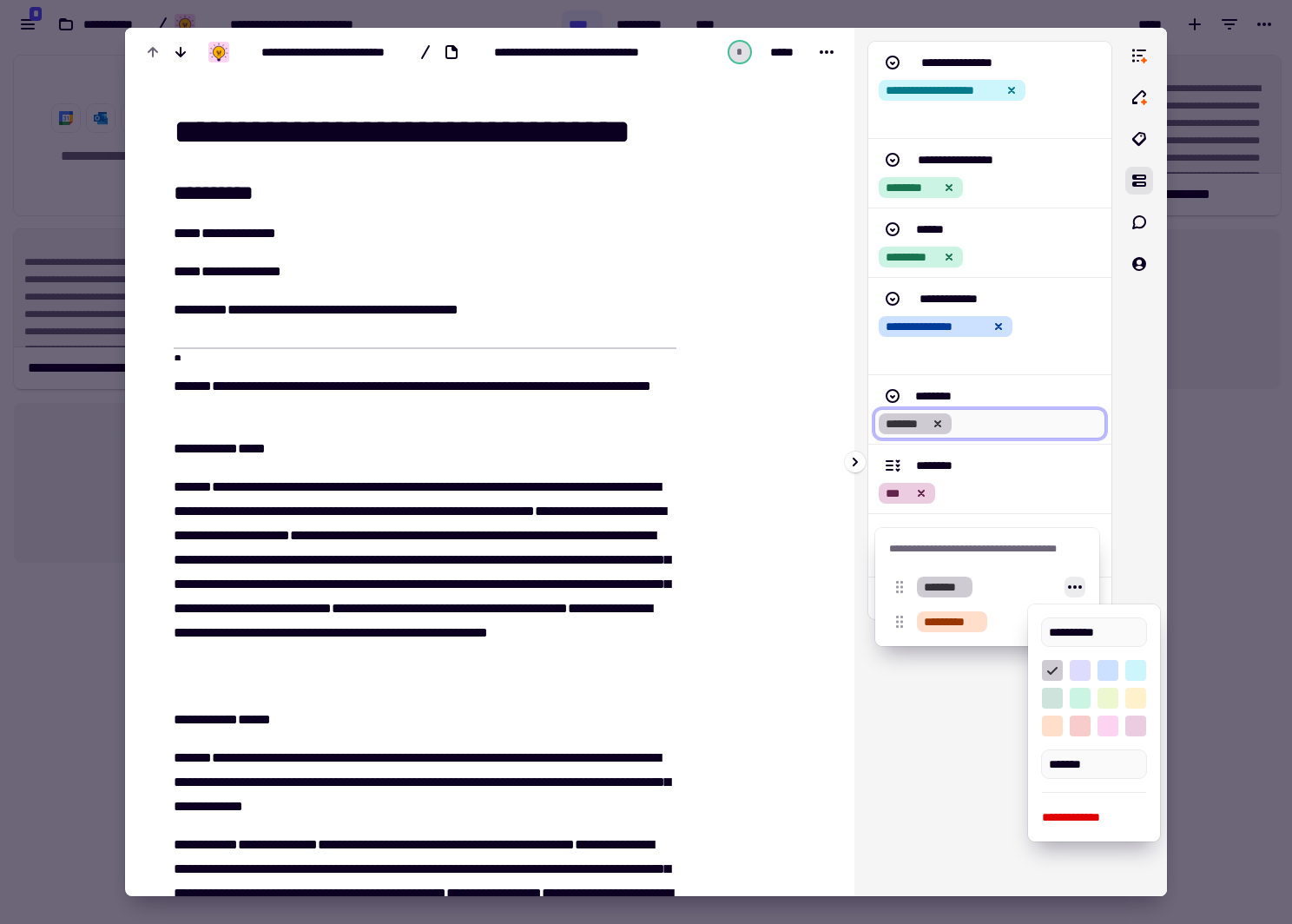 click at bounding box center [1108, 698] 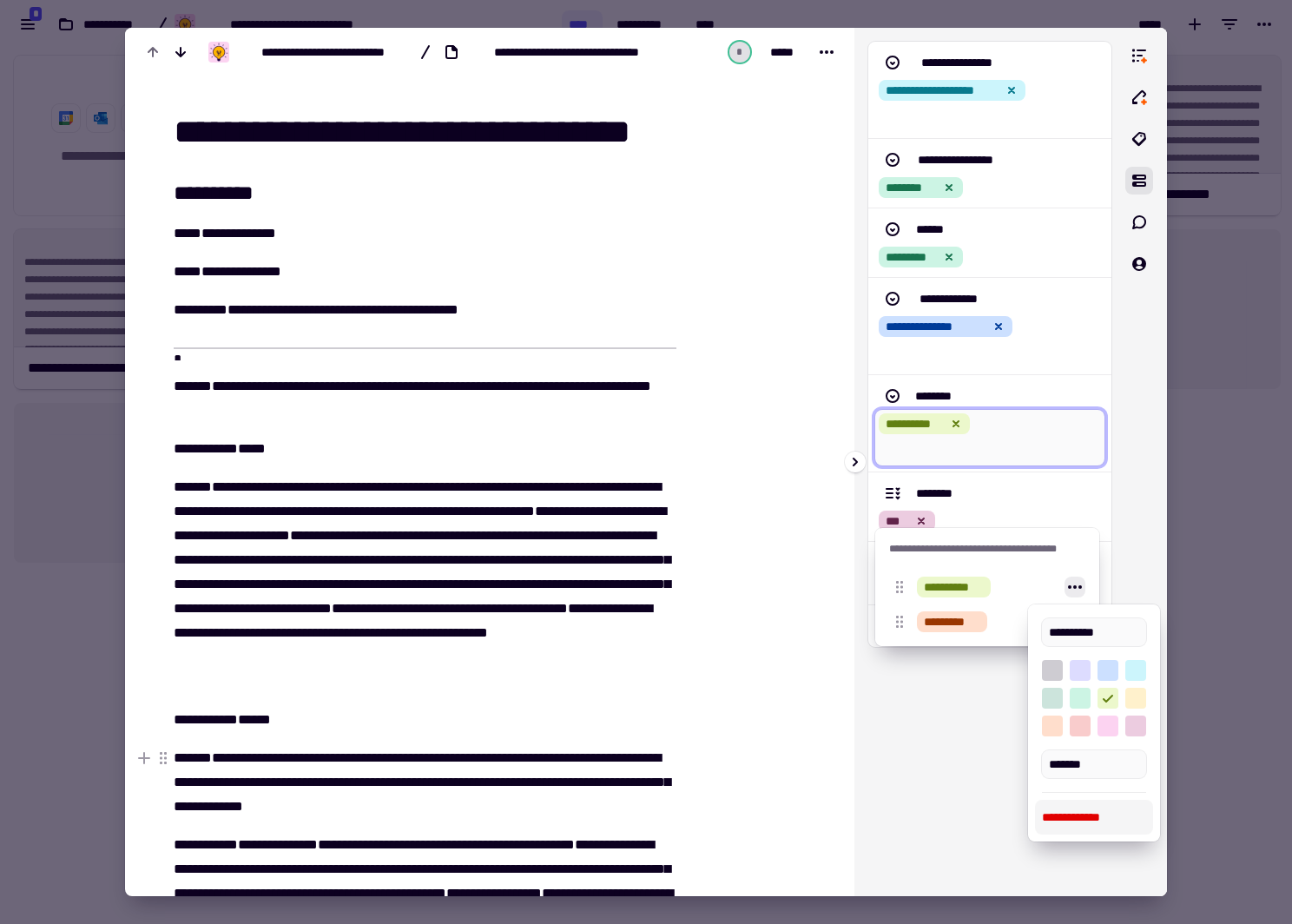 click on "**********" at bounding box center [990, 462] 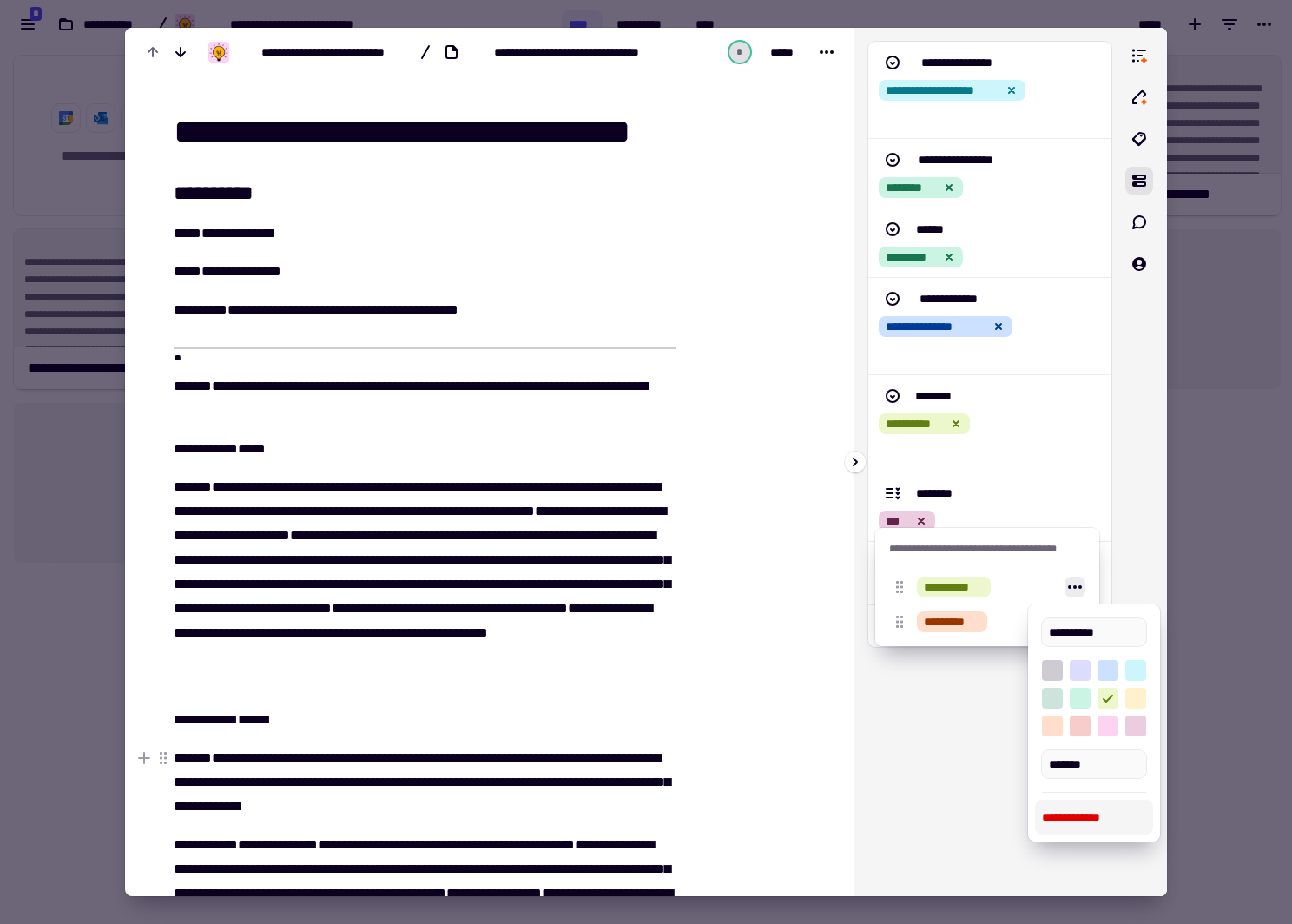 click on "**********" at bounding box center (990, 462) 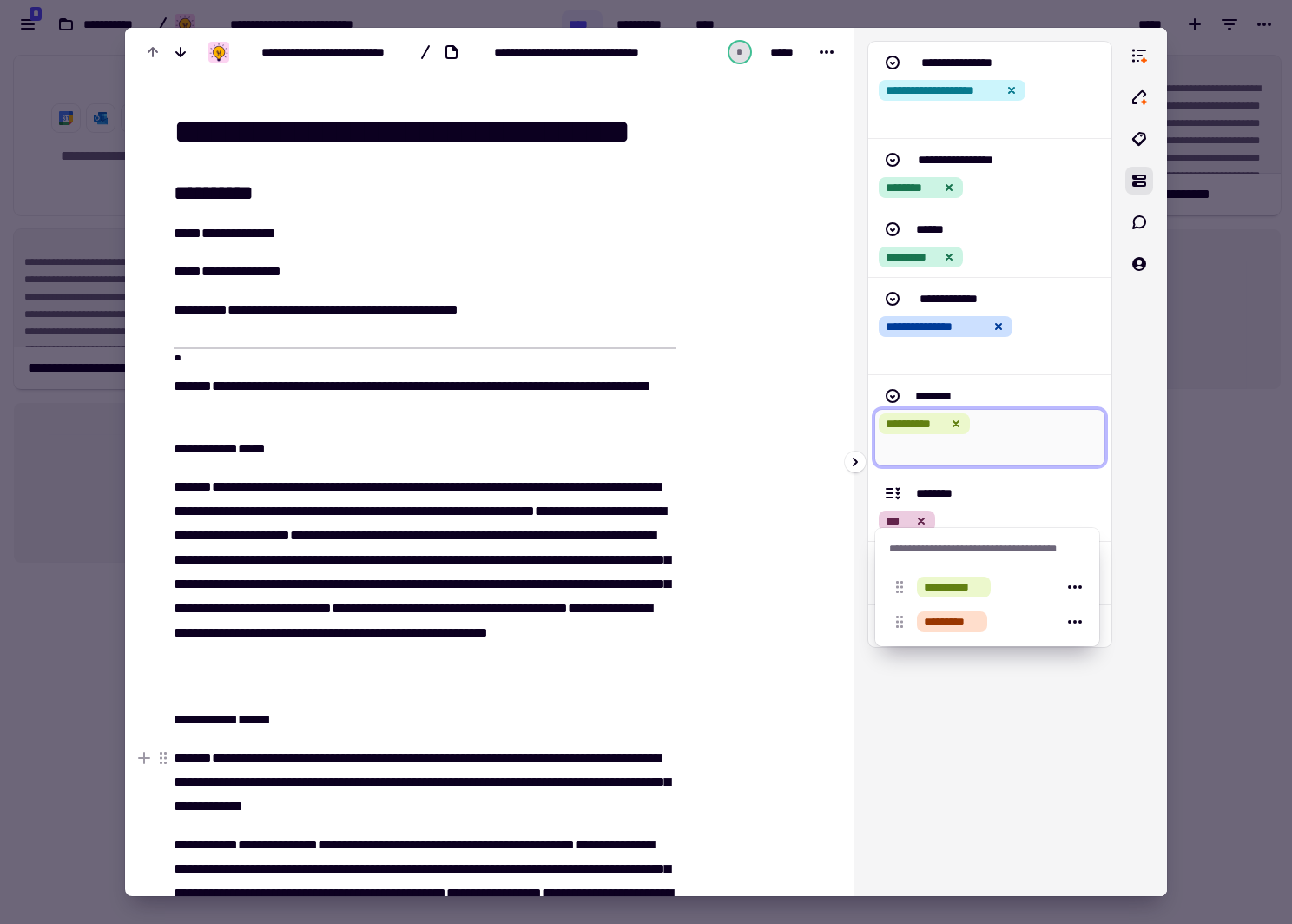 click on "**********" at bounding box center (990, 462) 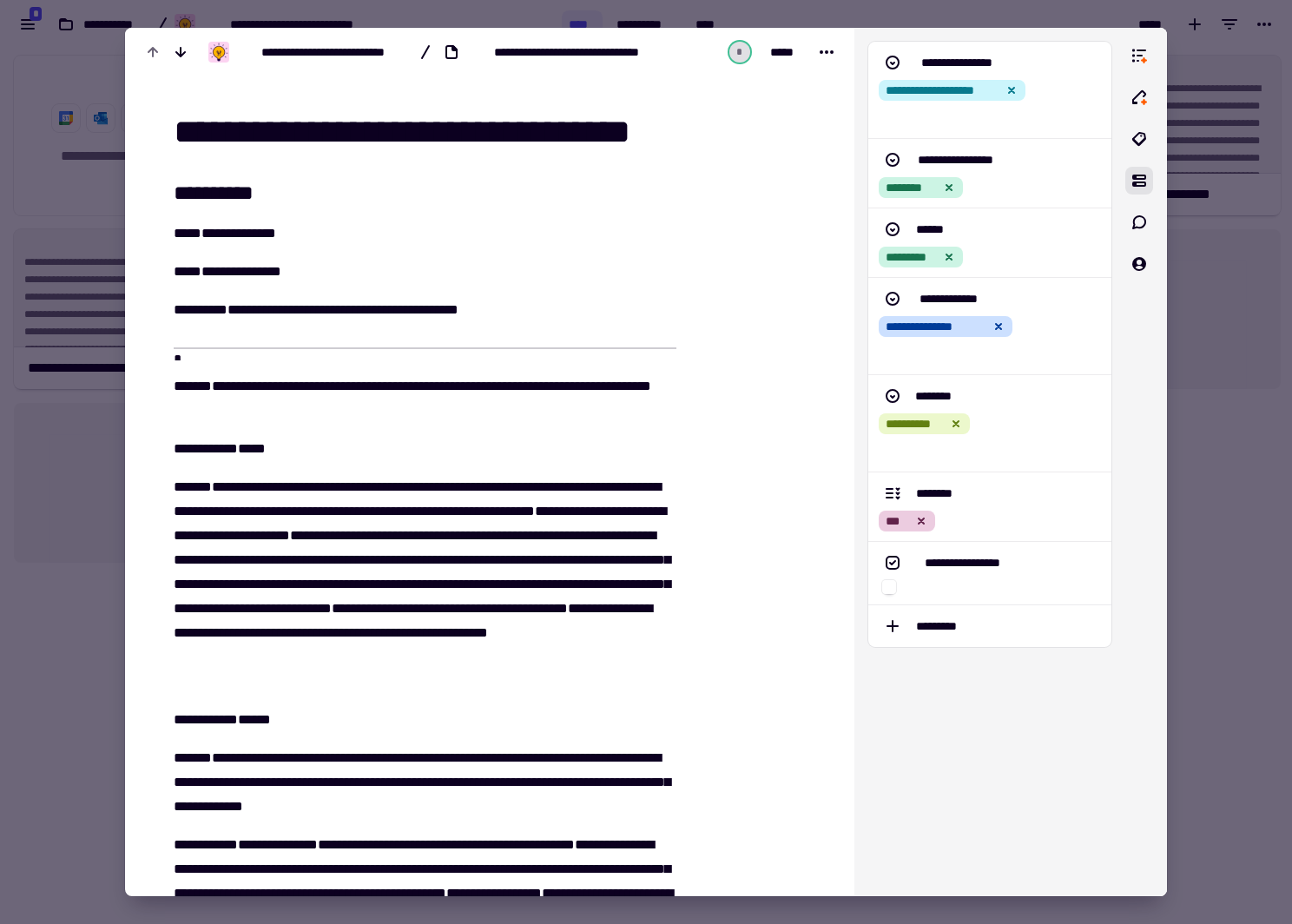 click at bounding box center (646, 462) 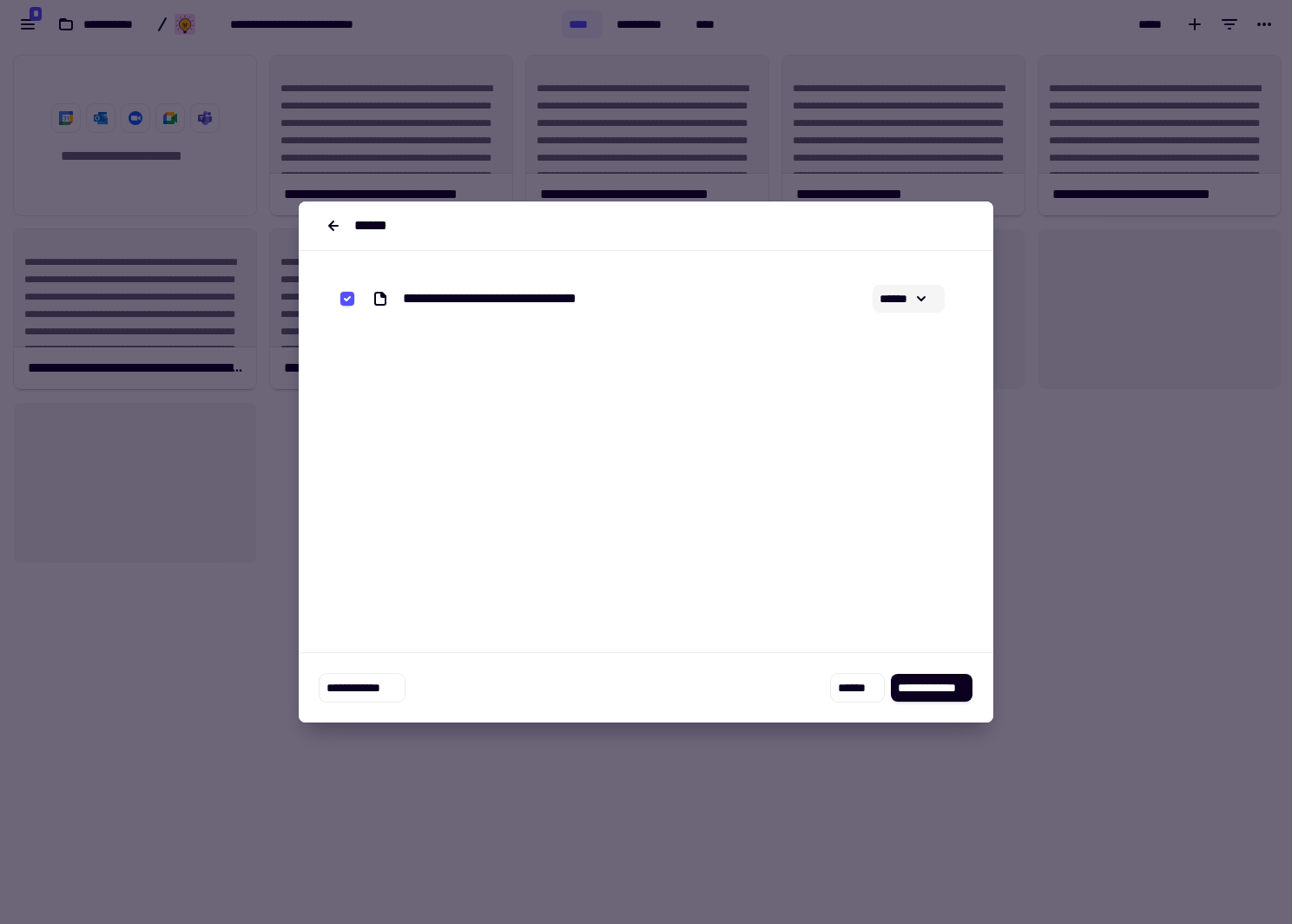 click on "******" 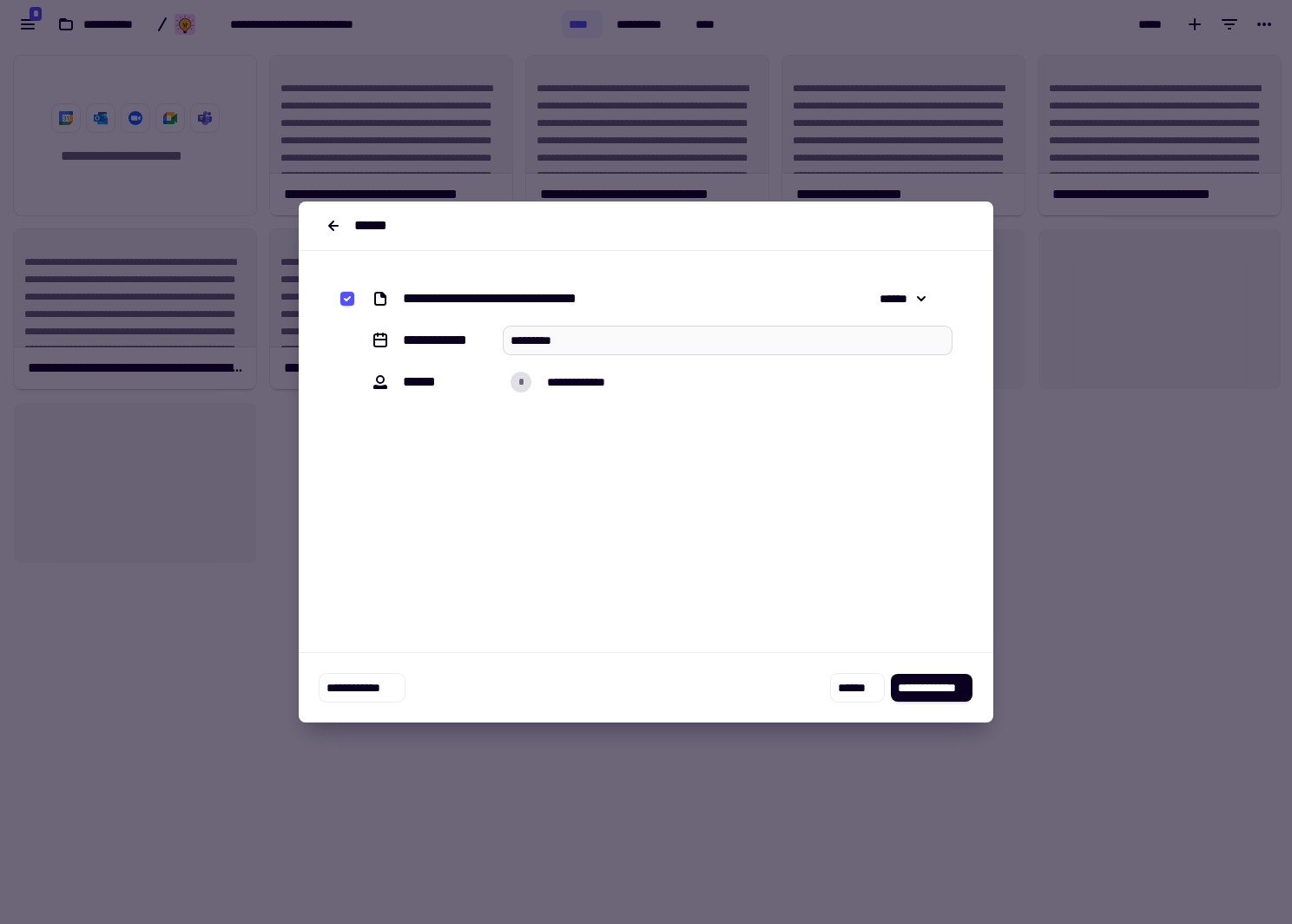 drag, startPoint x: 583, startPoint y: 343, endPoint x: 499, endPoint y: 350, distance: 84.29116 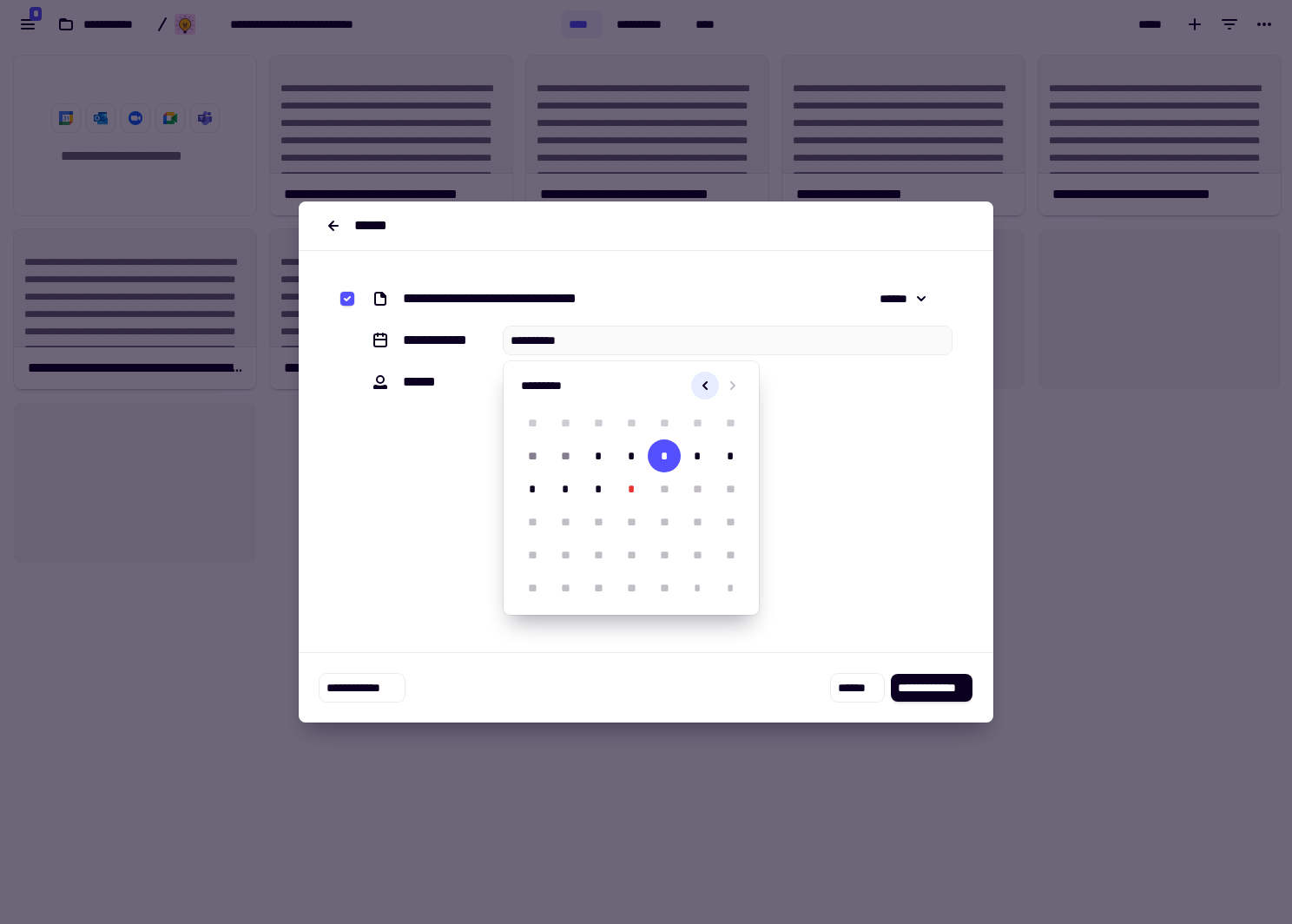 click 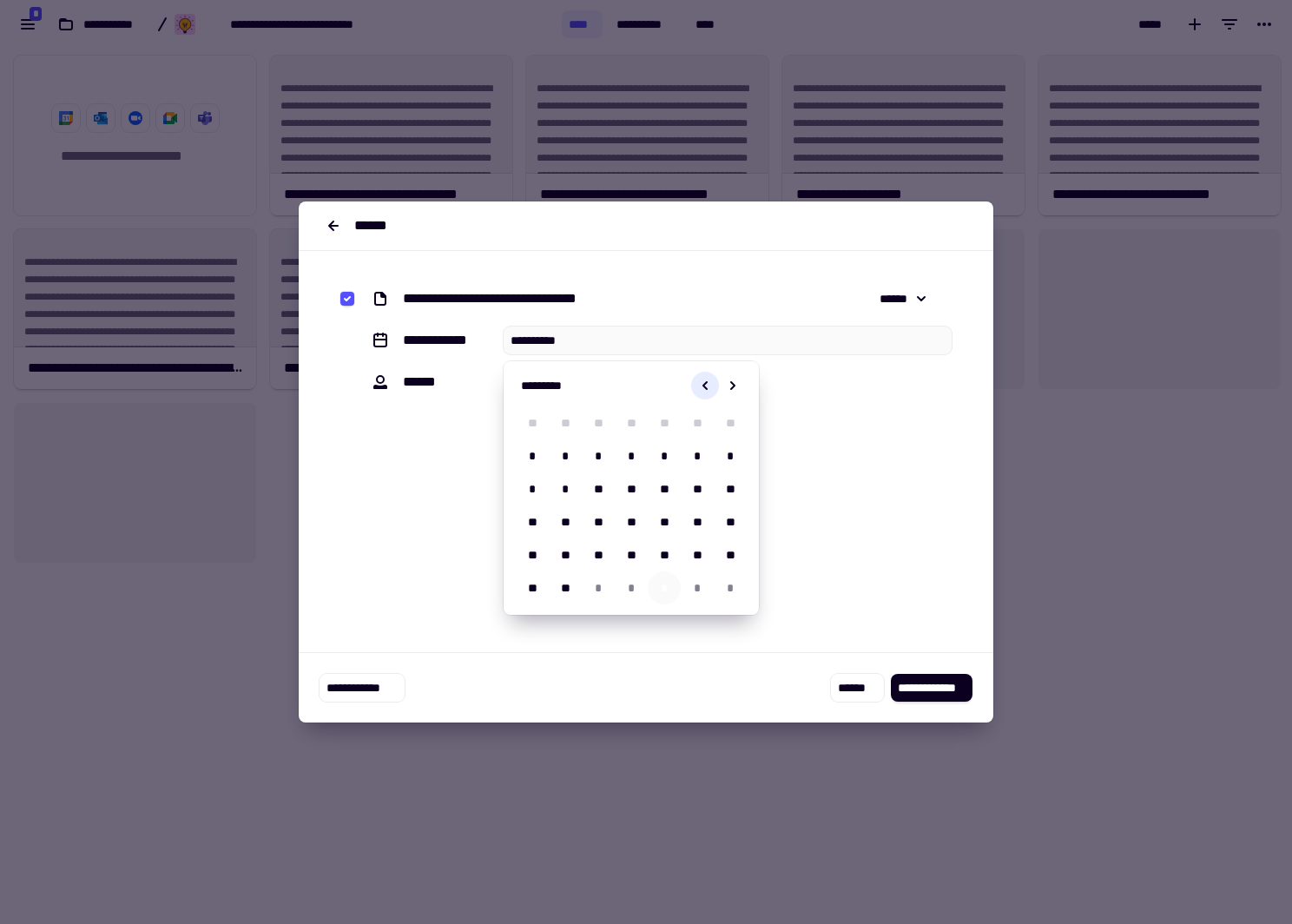 click 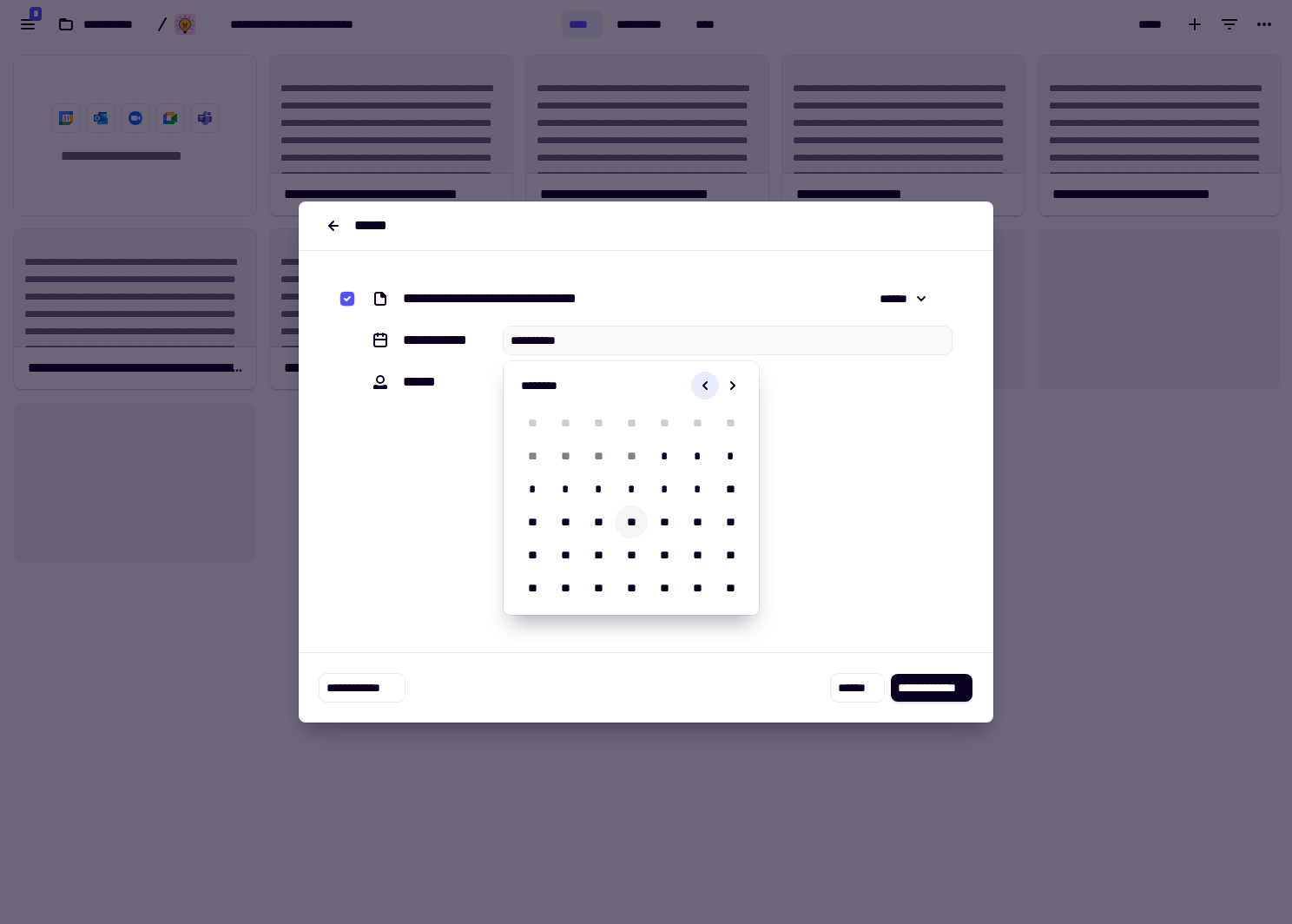 click on "**" at bounding box center (631, 522) 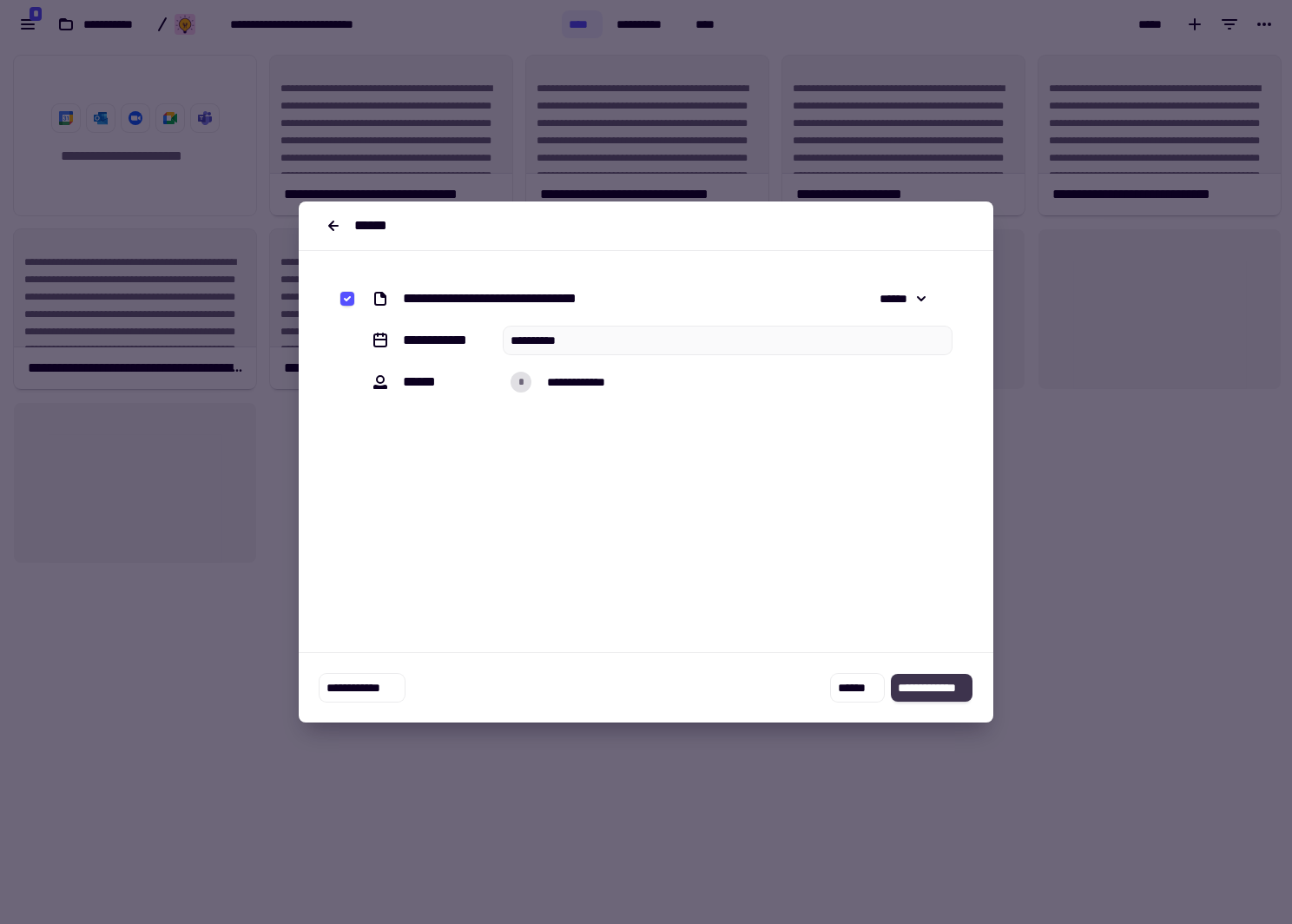 click on "**********" 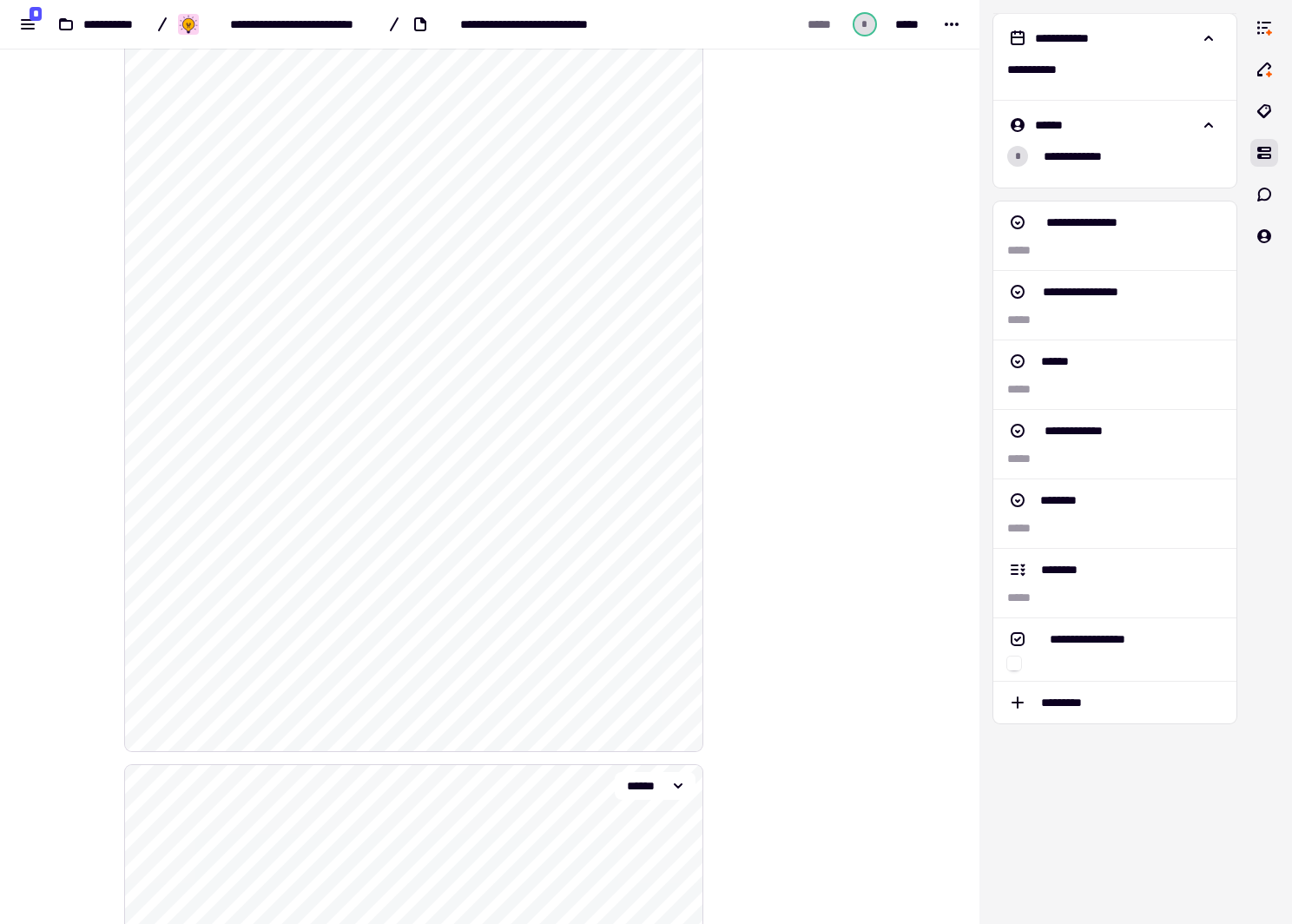 scroll, scrollTop: 0, scrollLeft: 0, axis: both 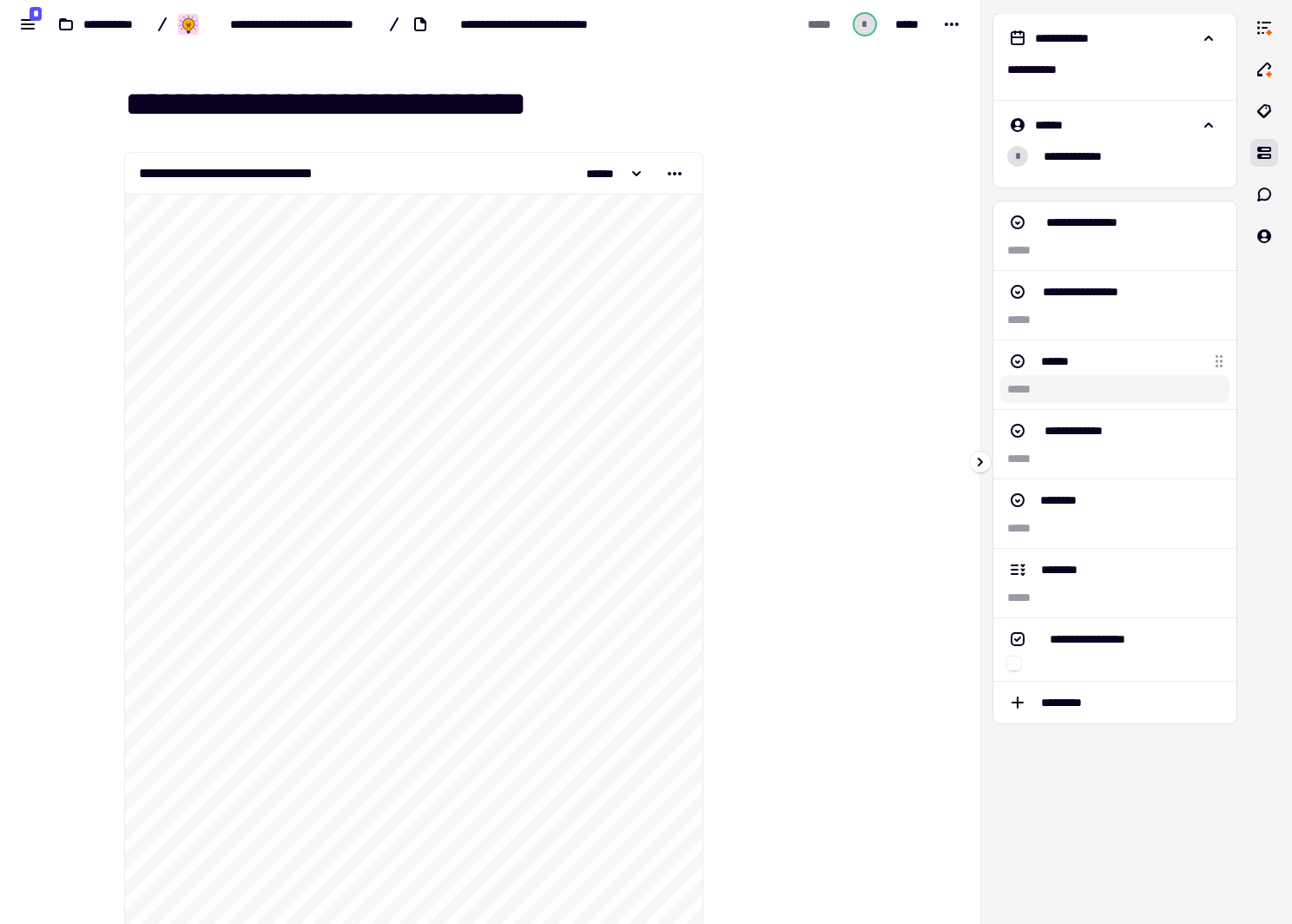 click at bounding box center [1115, 389] 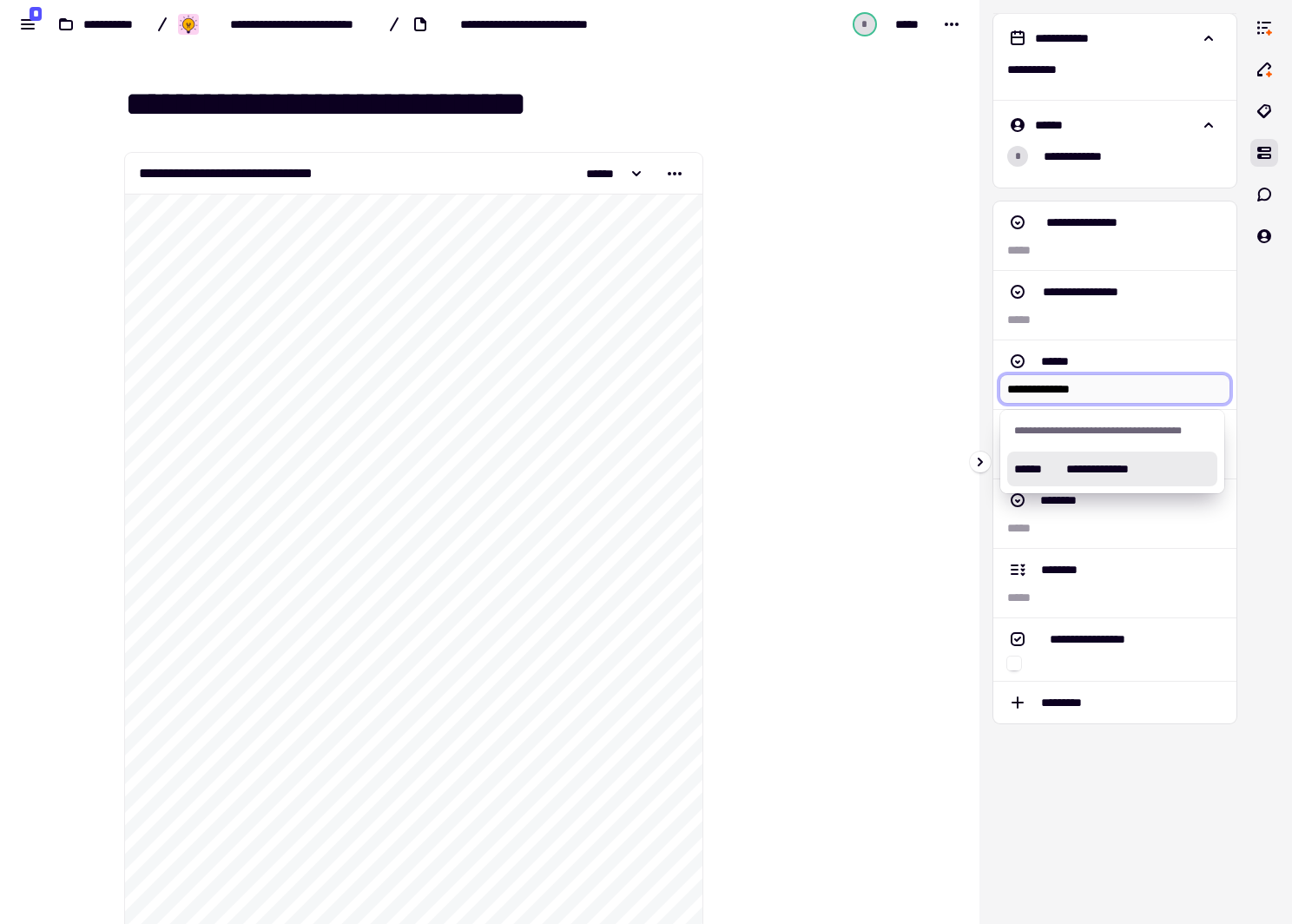 click on "**********" at bounding box center (1111, 469) 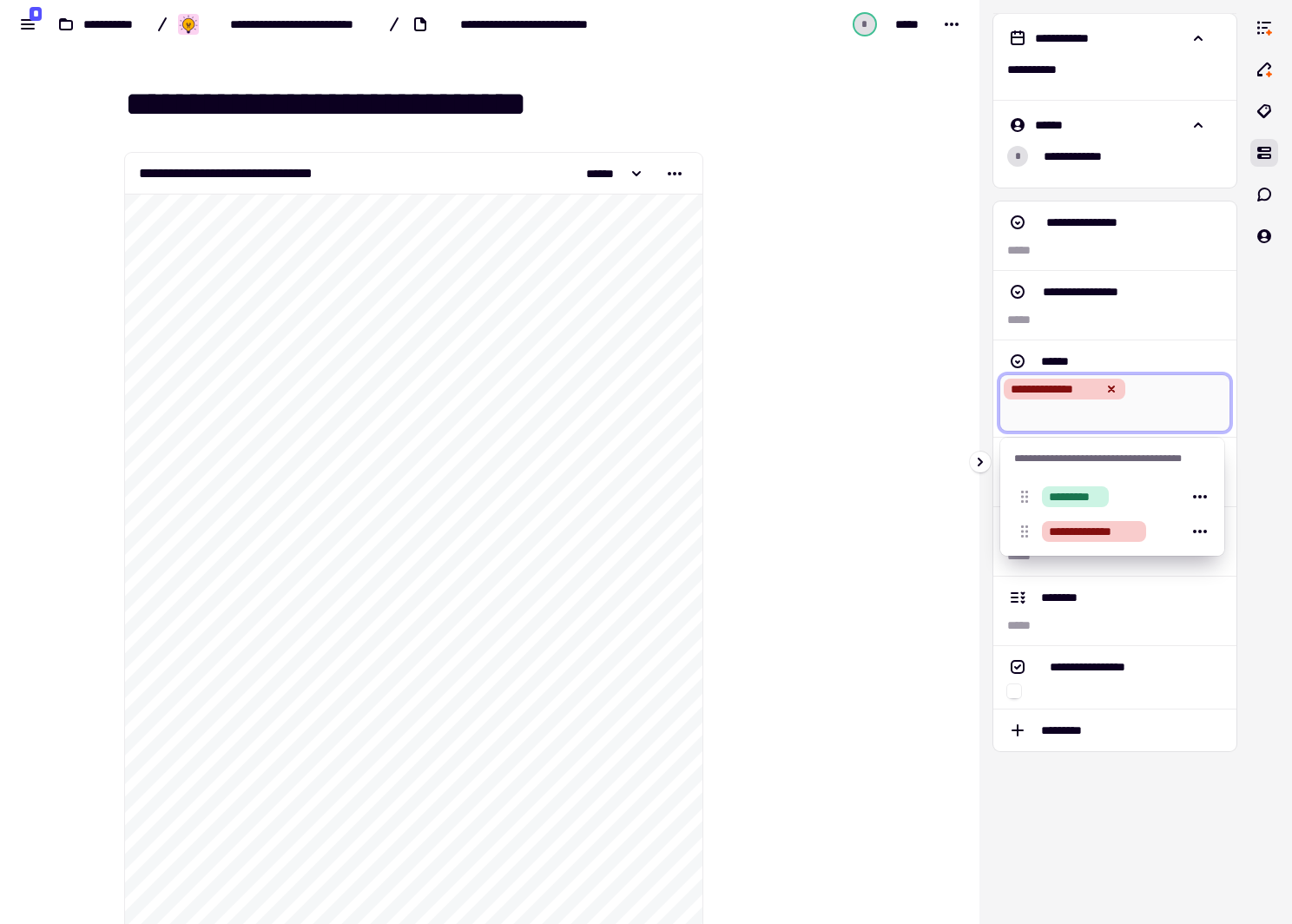 click on "**********" at bounding box center [1115, 462] 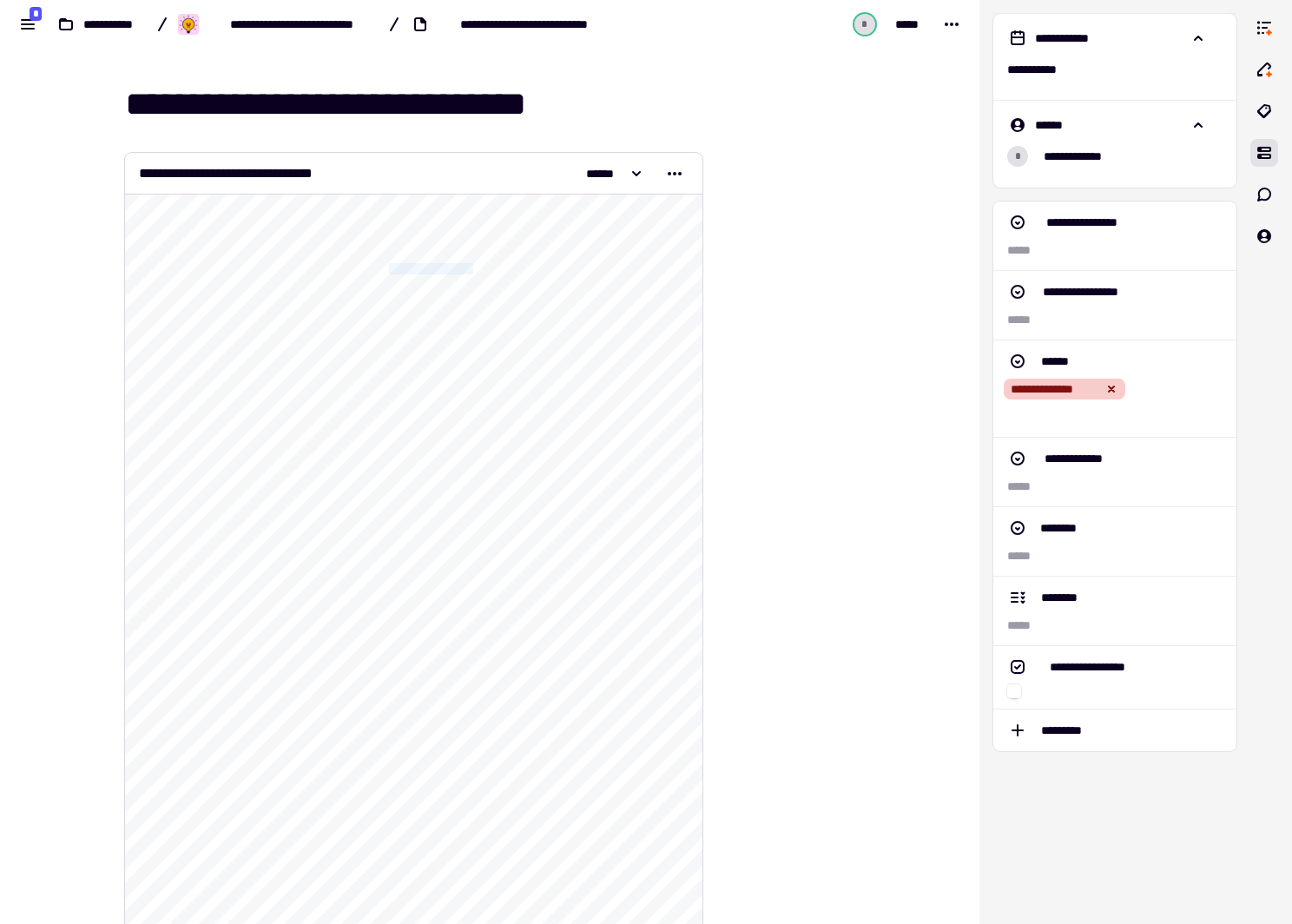 drag, startPoint x: 487, startPoint y: 265, endPoint x: 385, endPoint y: 262, distance: 102.04411 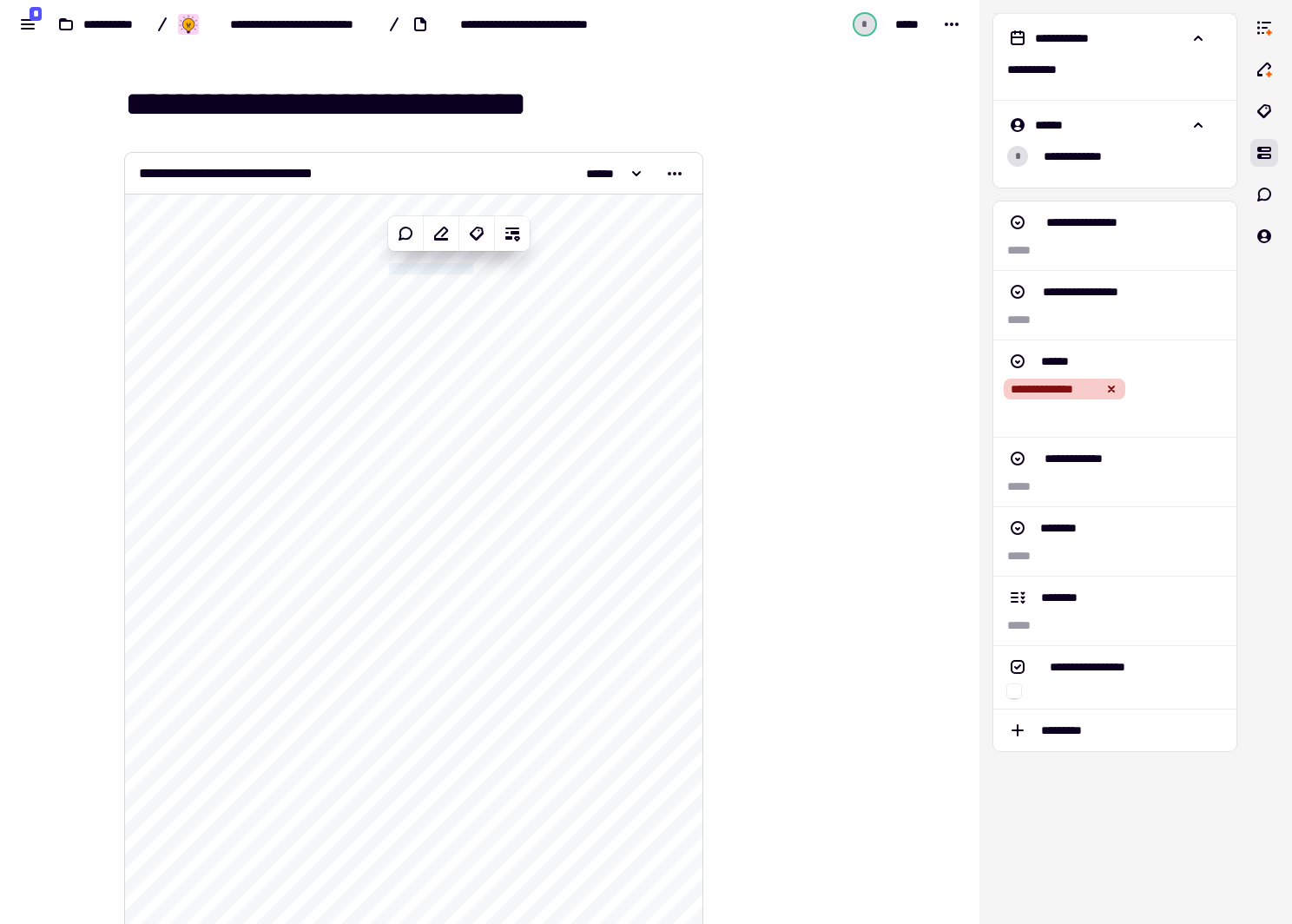 click on "**********" 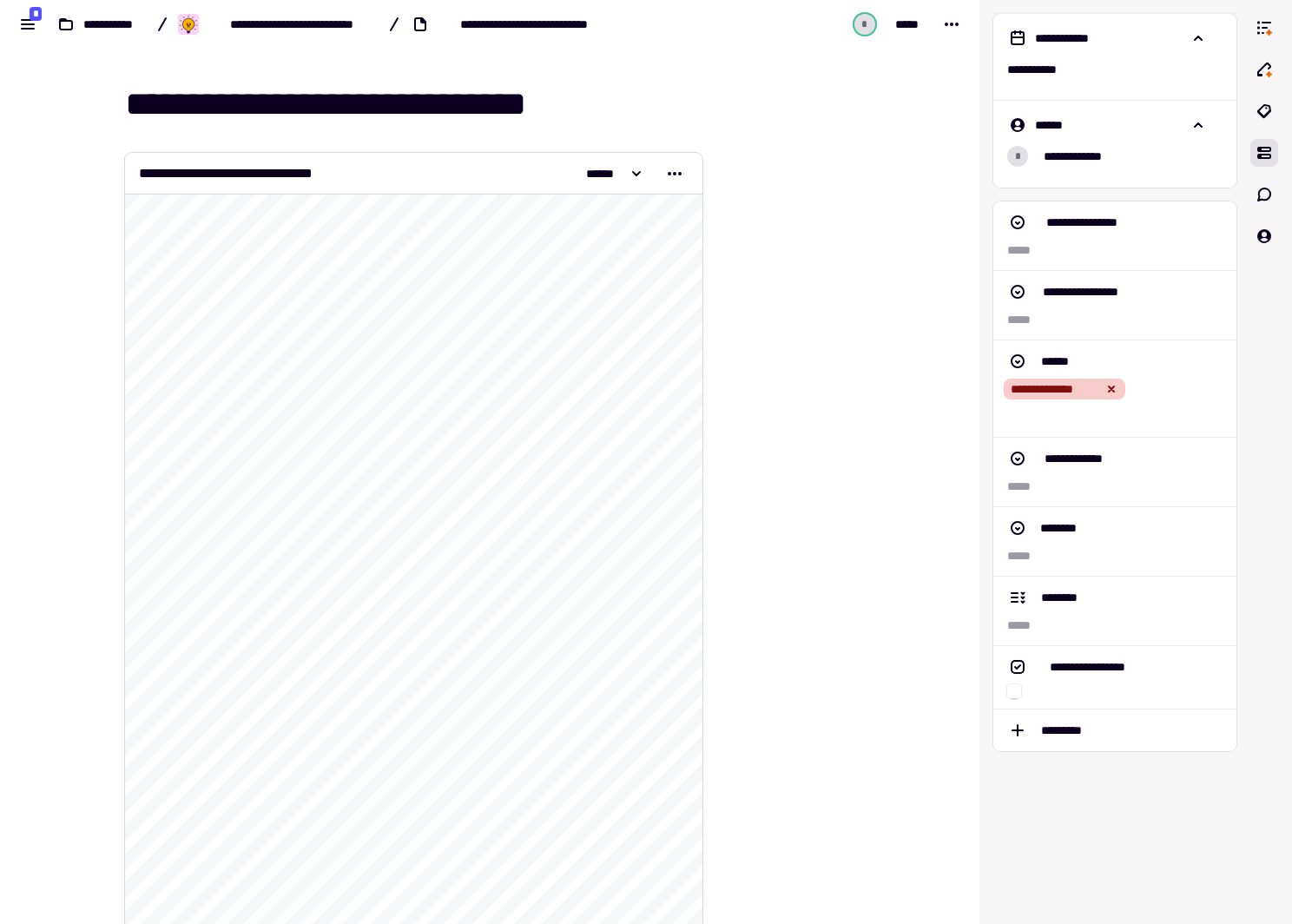 drag, startPoint x: 534, startPoint y: 262, endPoint x: 321, endPoint y: 267, distance: 213.05868 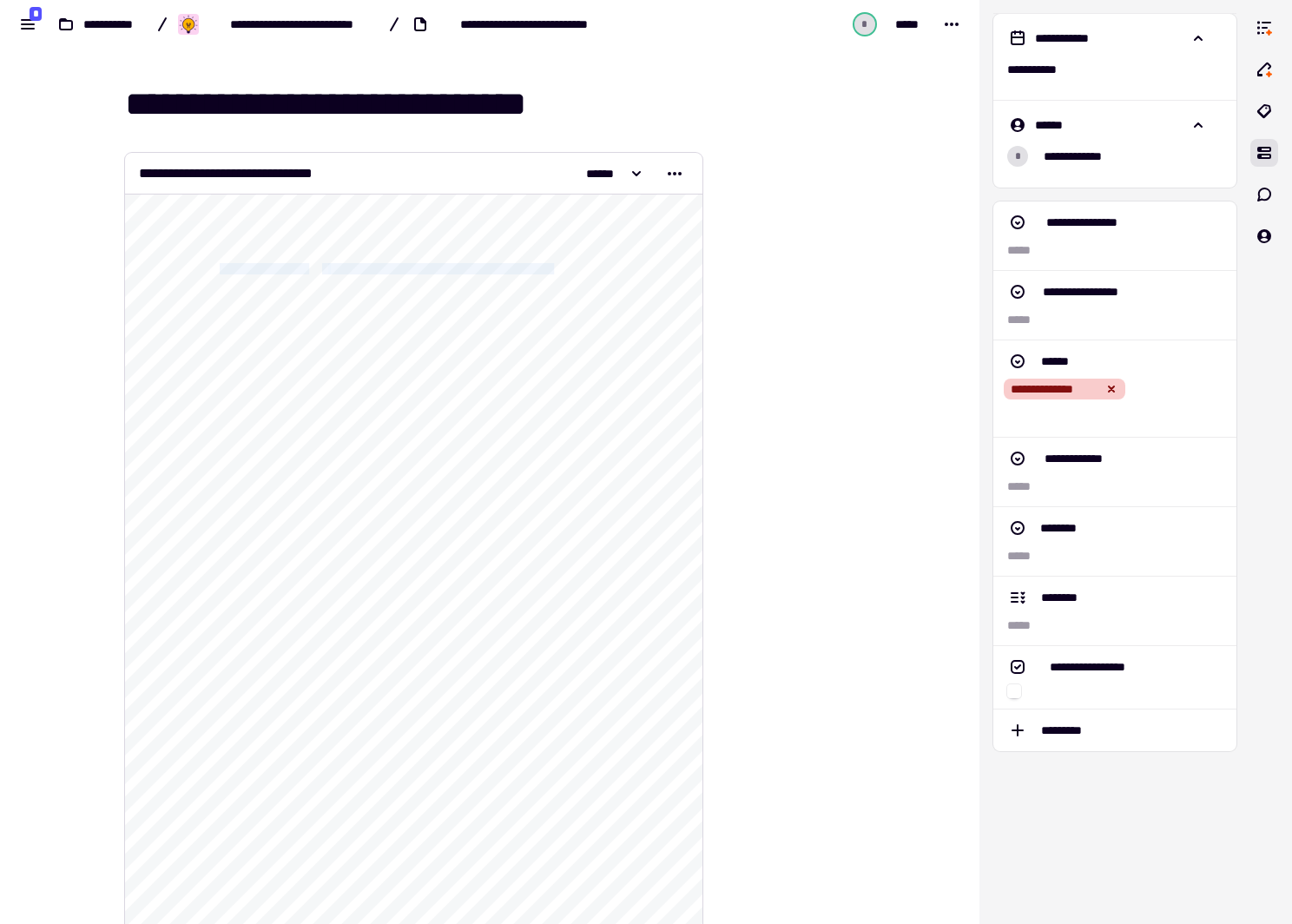 drag, startPoint x: 217, startPoint y: 265, endPoint x: 565, endPoint y: 262, distance: 348.01293 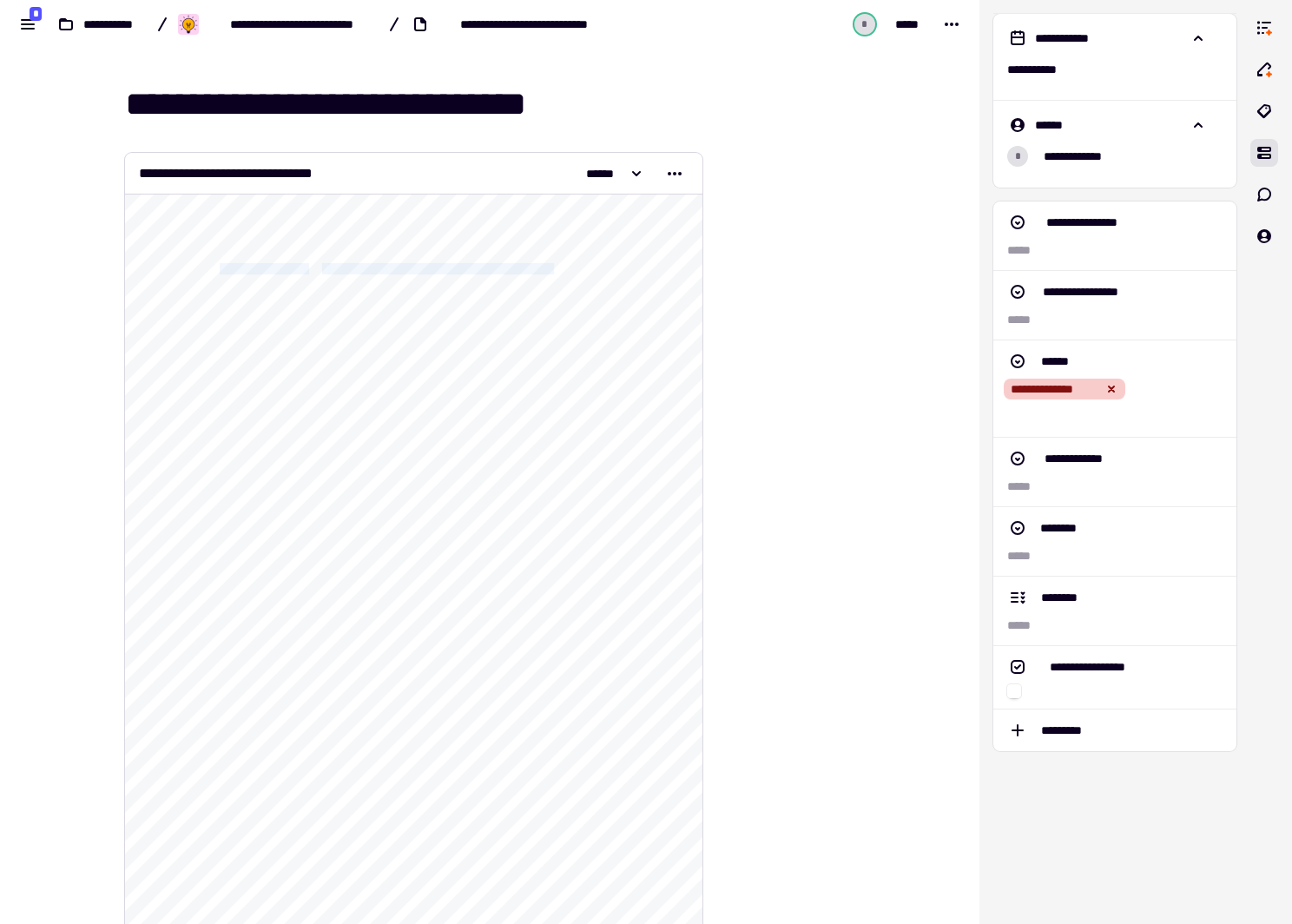 click on "**********" 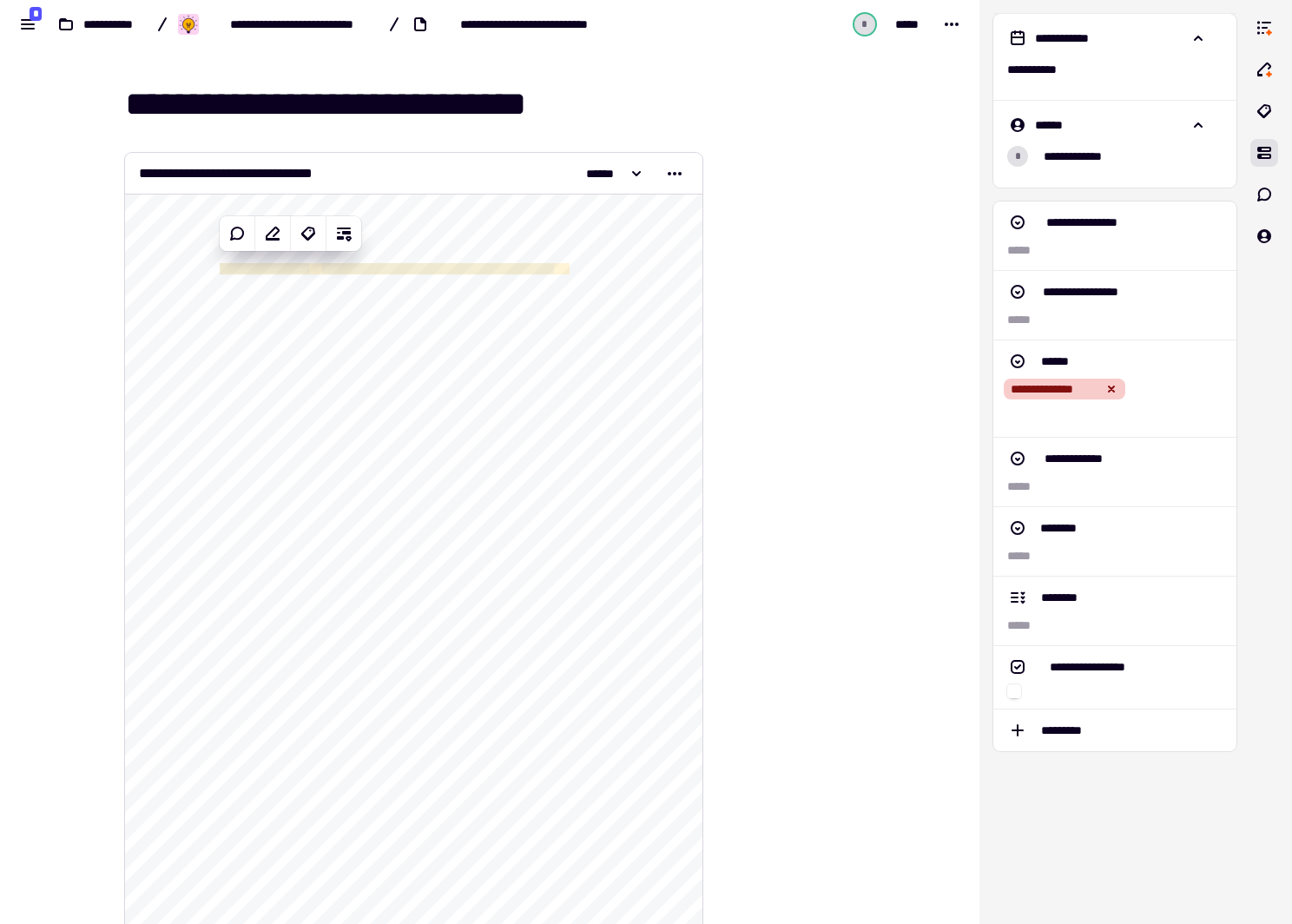 copy on "**********" 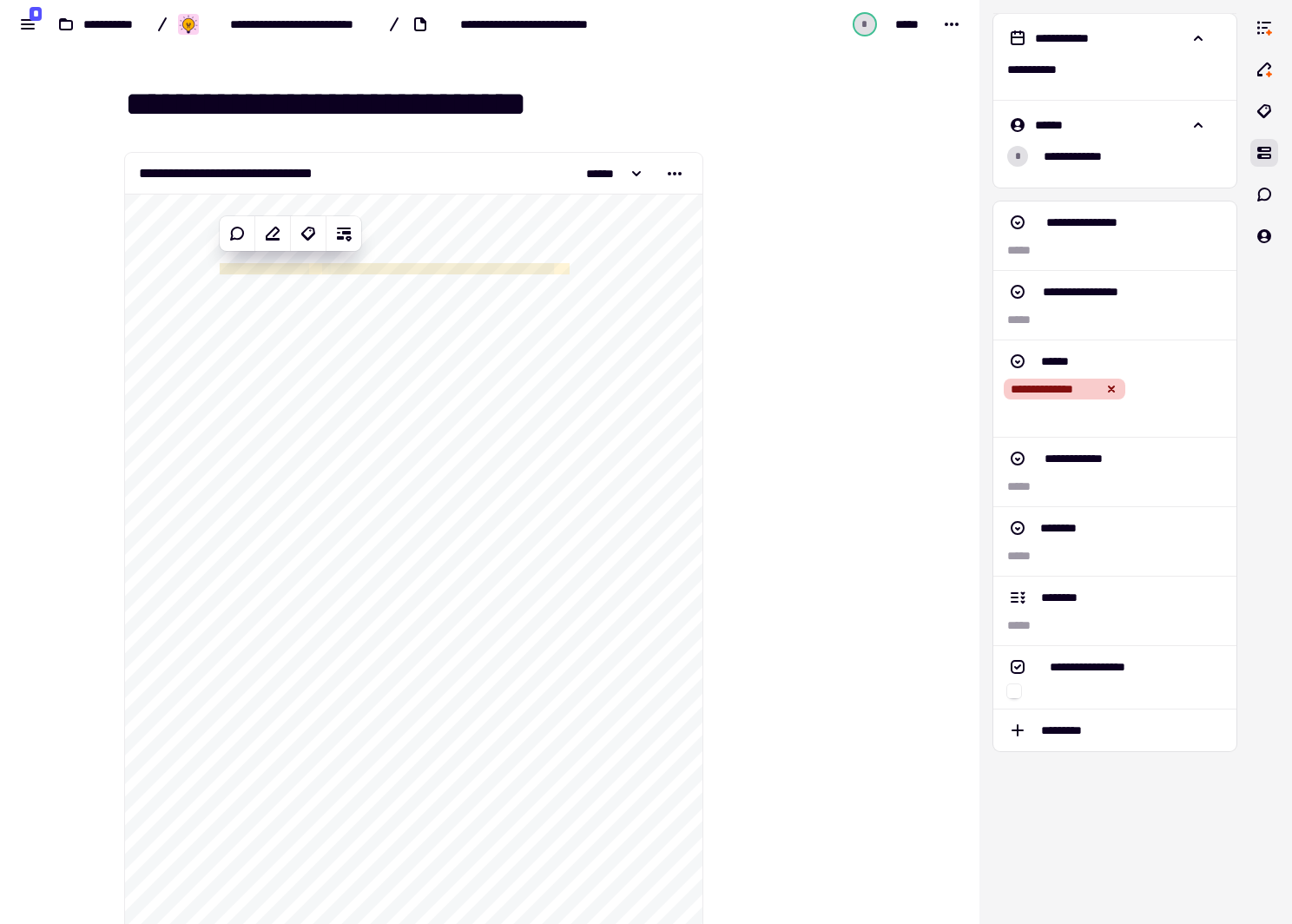 click on "**********" at bounding box center (500, 104) 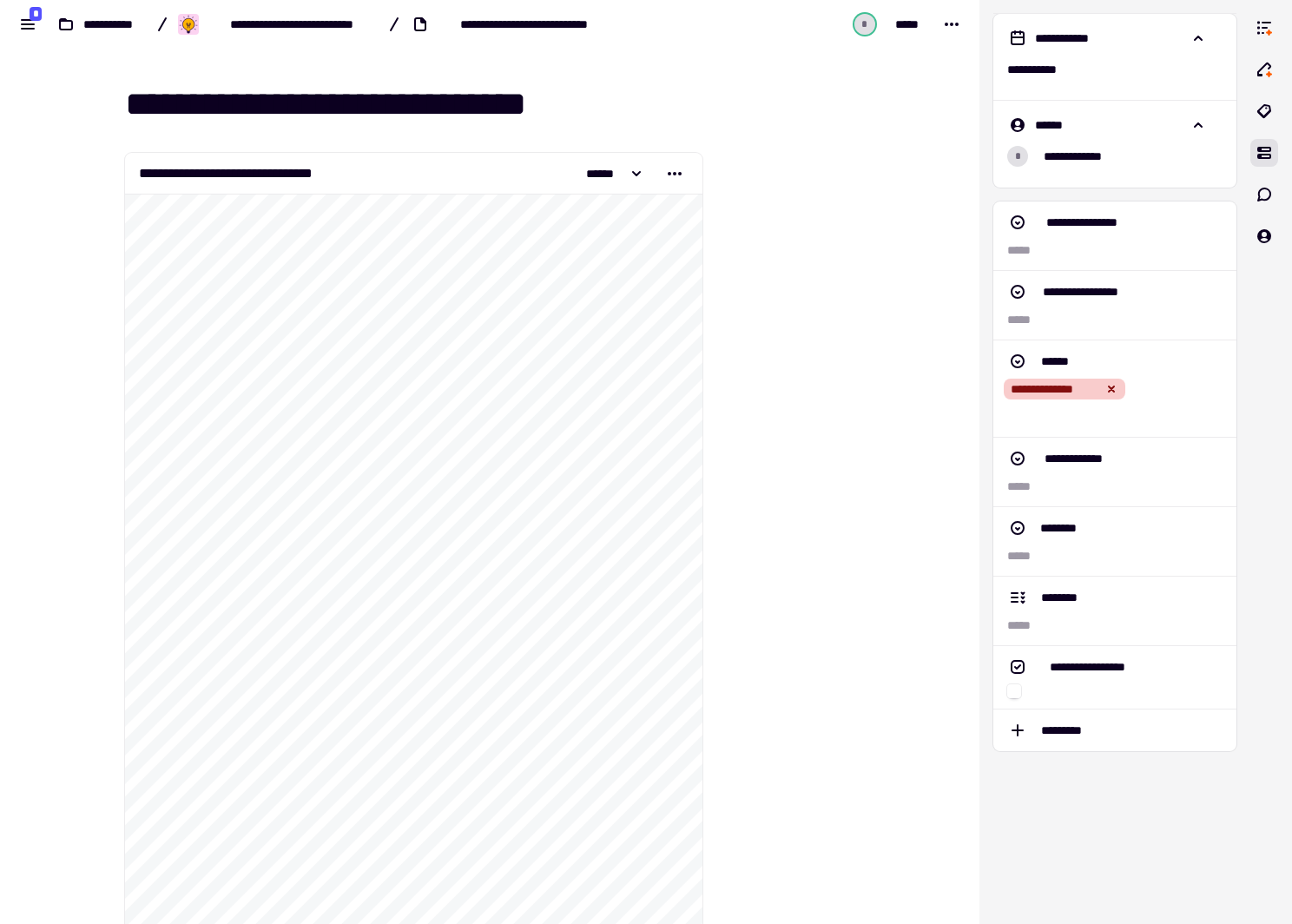 drag, startPoint x: 626, startPoint y: 105, endPoint x: 100, endPoint y: 102, distance: 526.0086 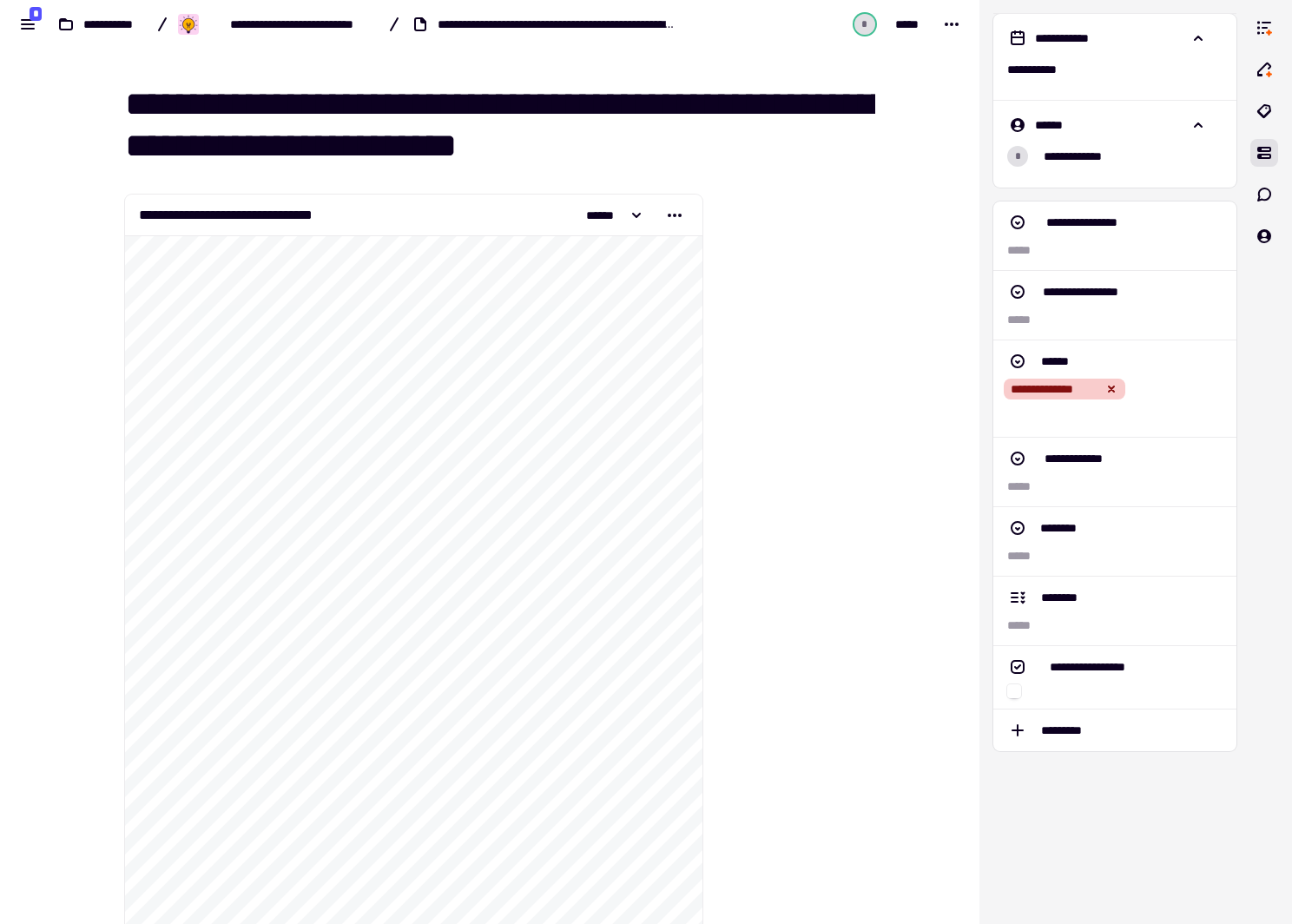 click on "**********" at bounding box center (500, 125) 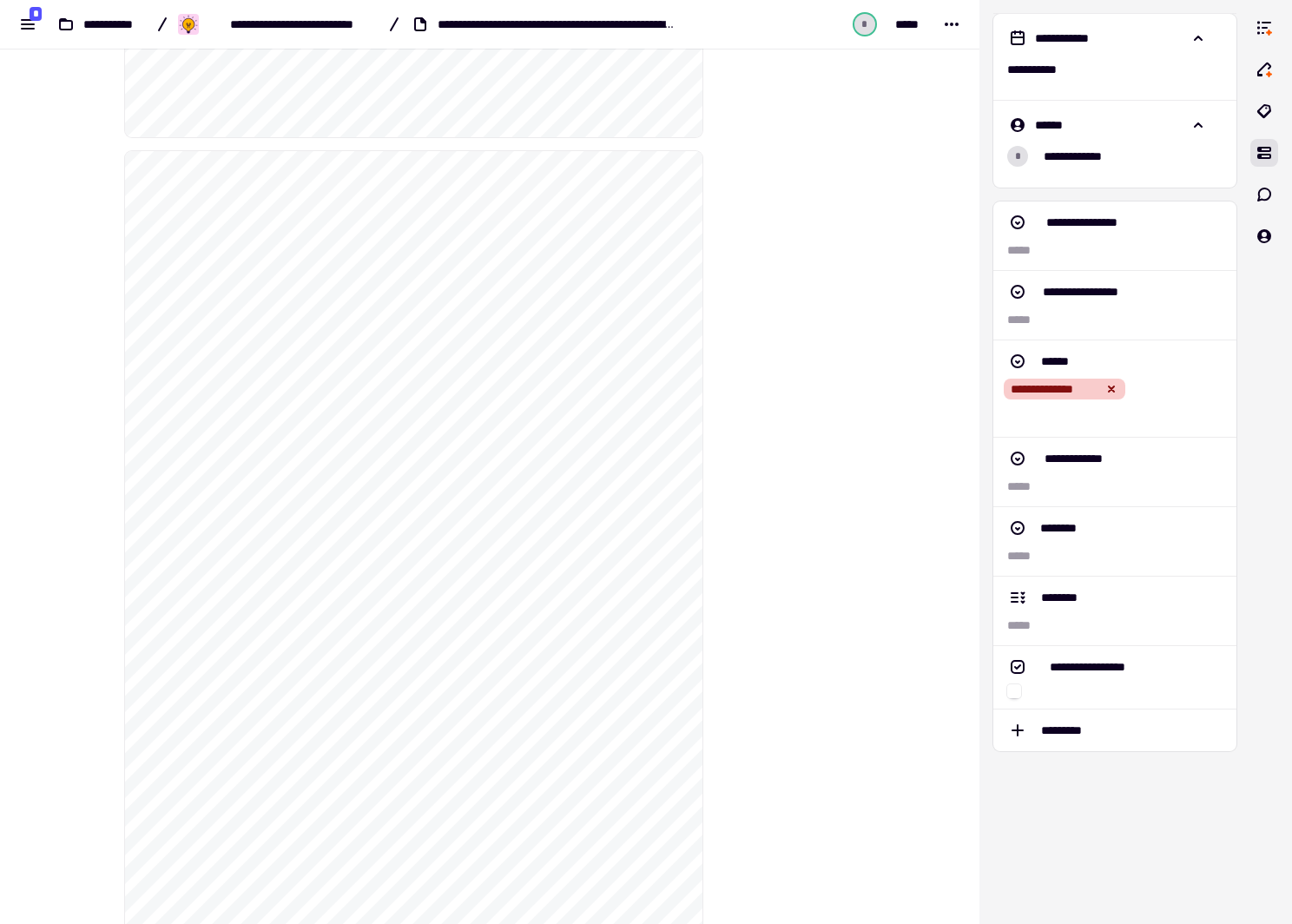 scroll, scrollTop: 1007, scrollLeft: 0, axis: vertical 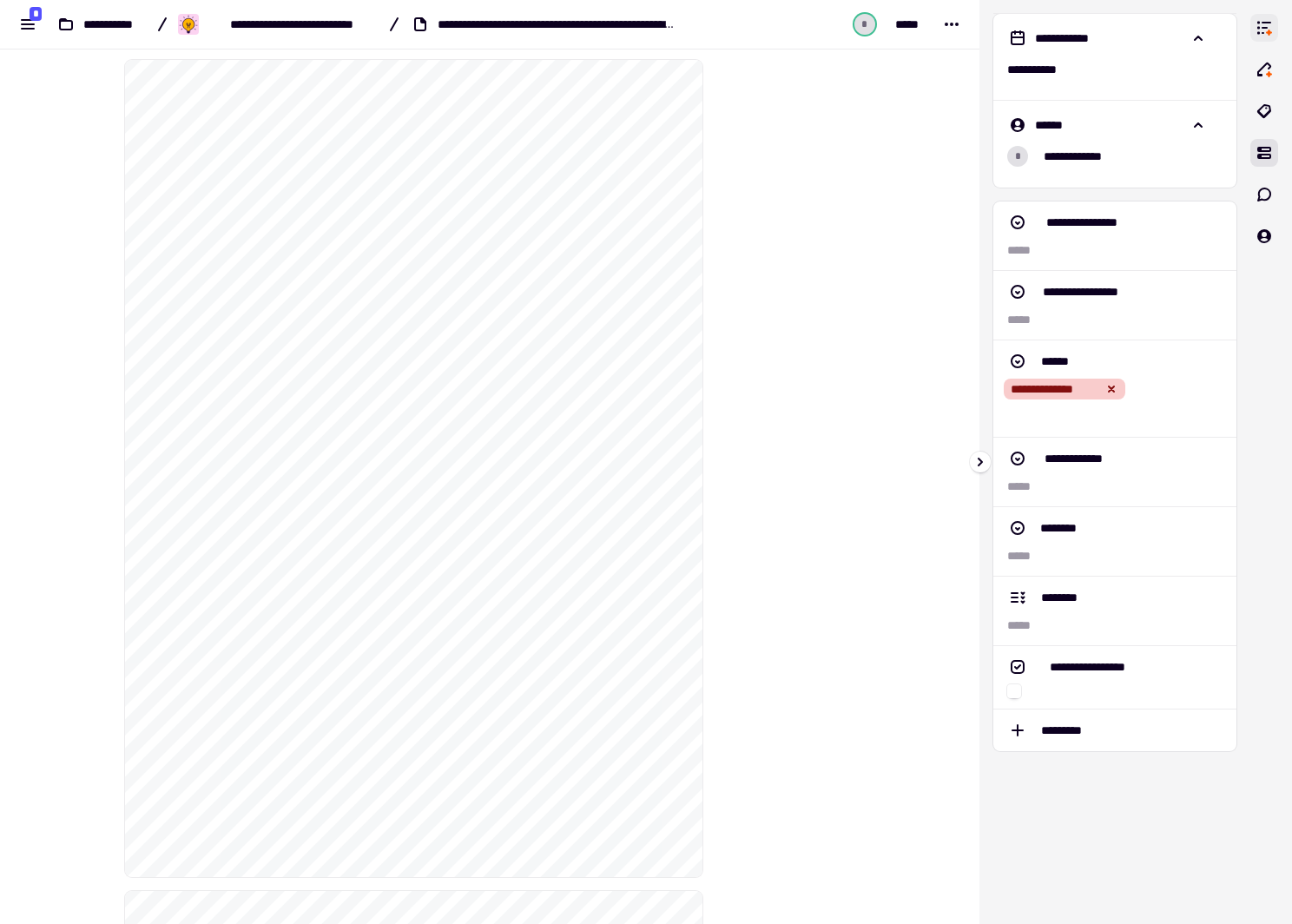 type on "**********" 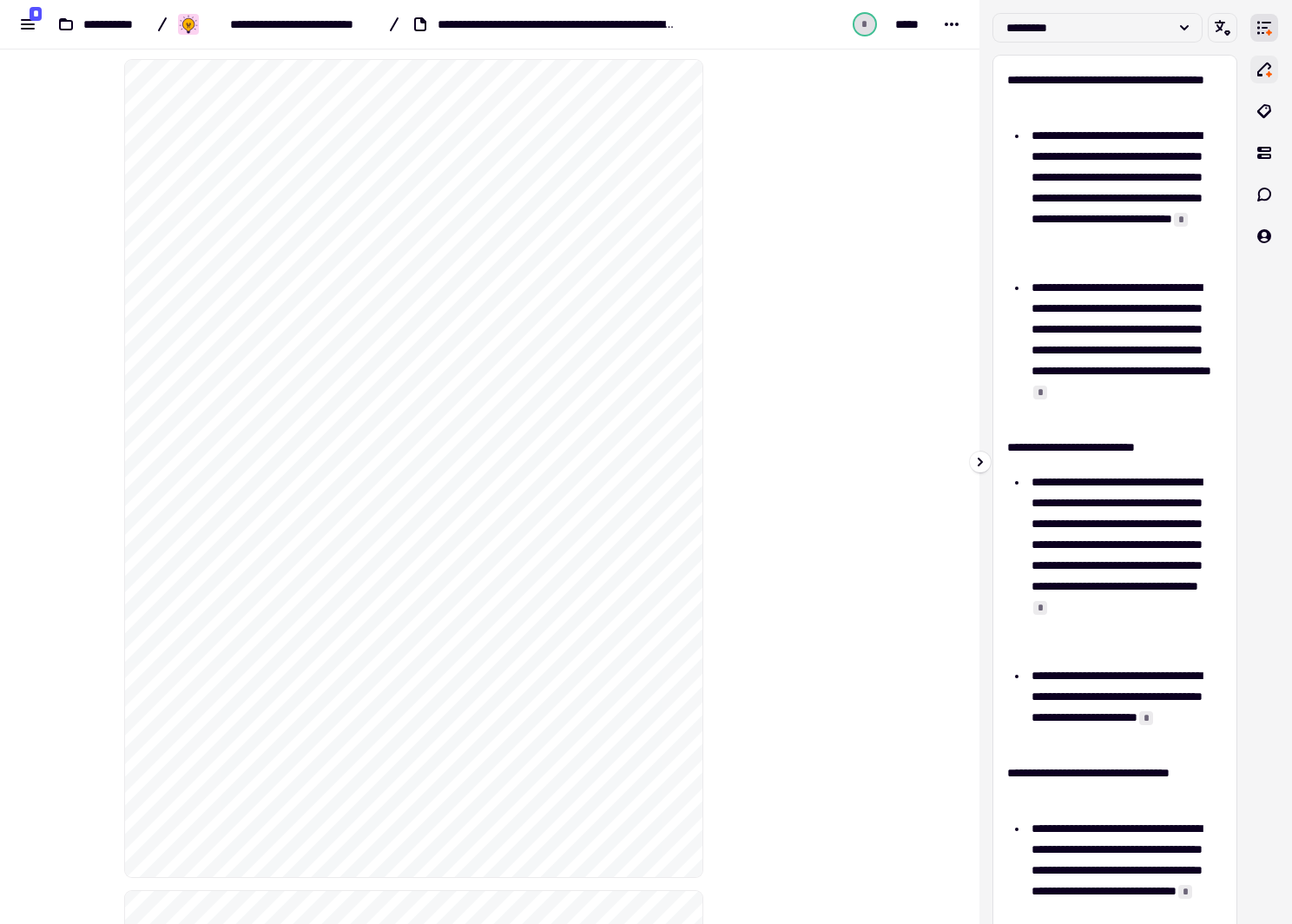 click 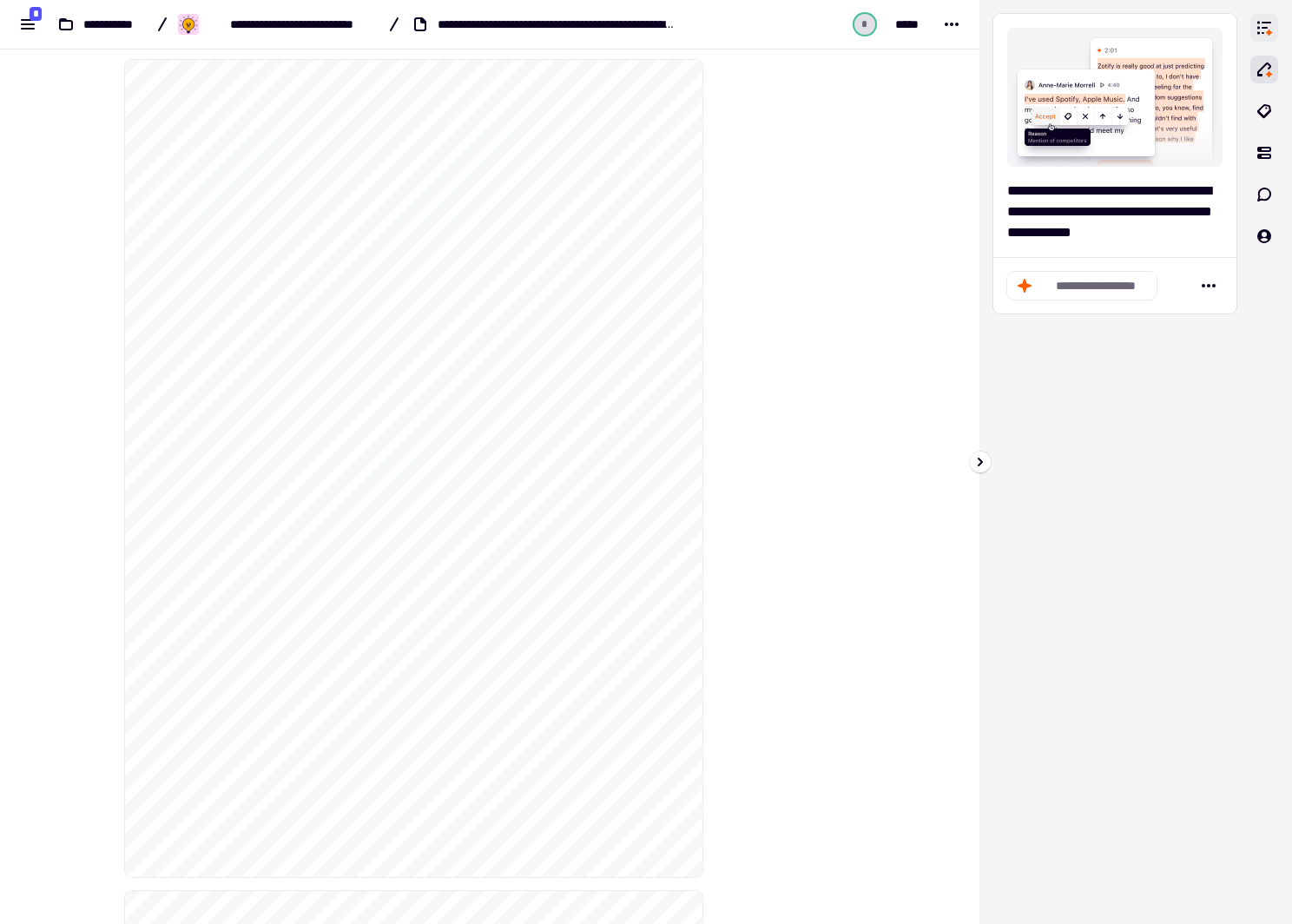 click 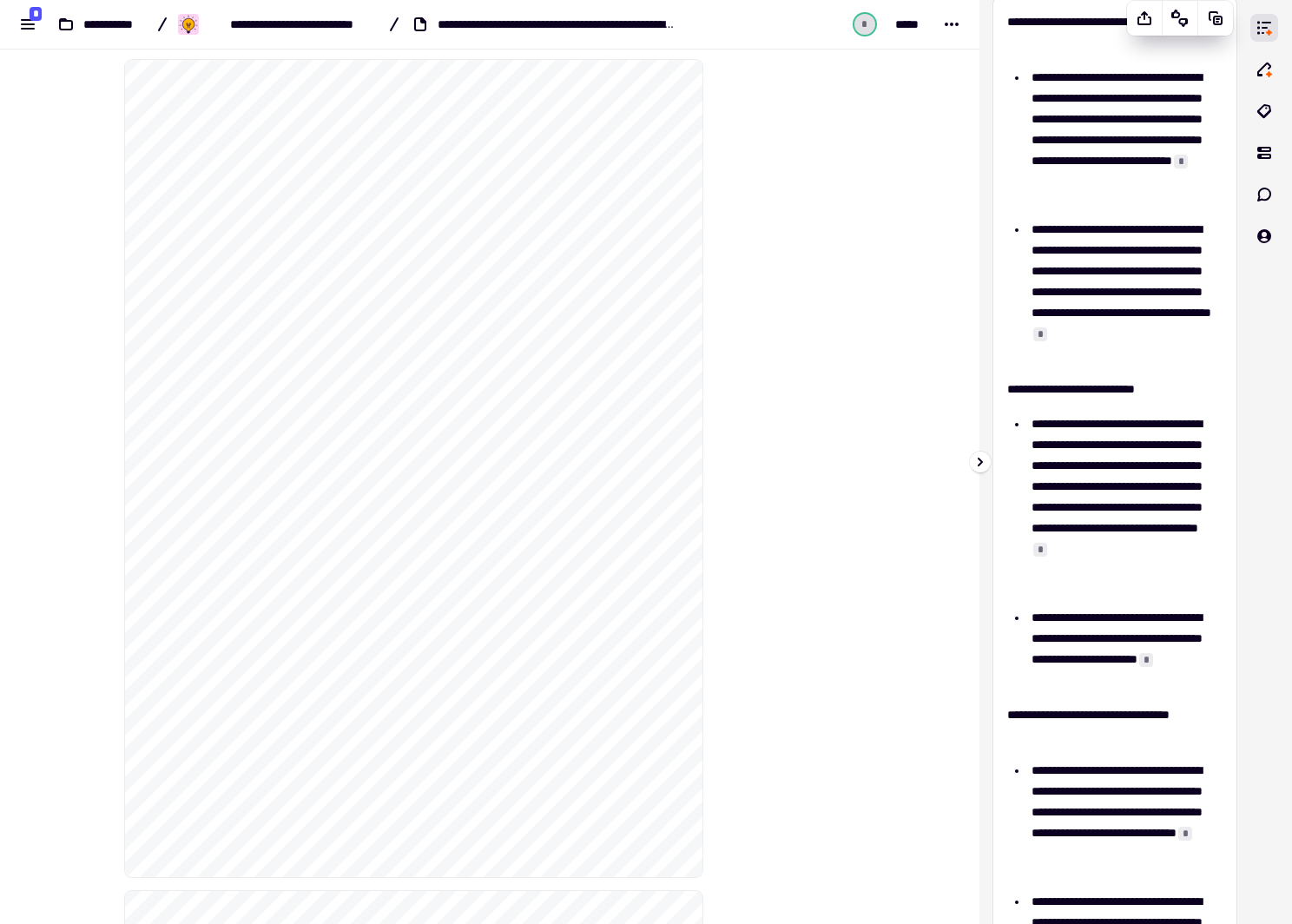 scroll, scrollTop: 0, scrollLeft: 0, axis: both 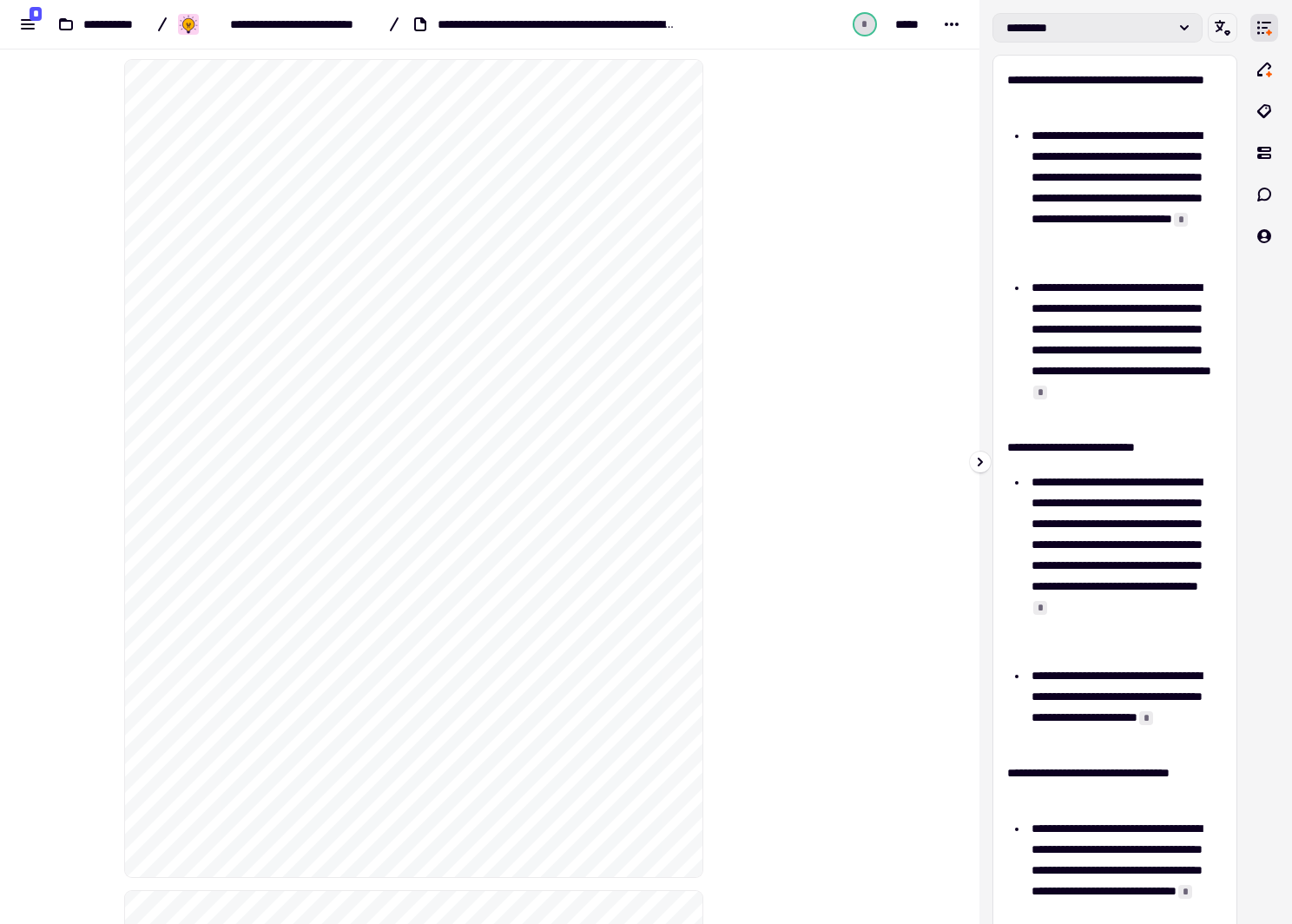 click on "*********" 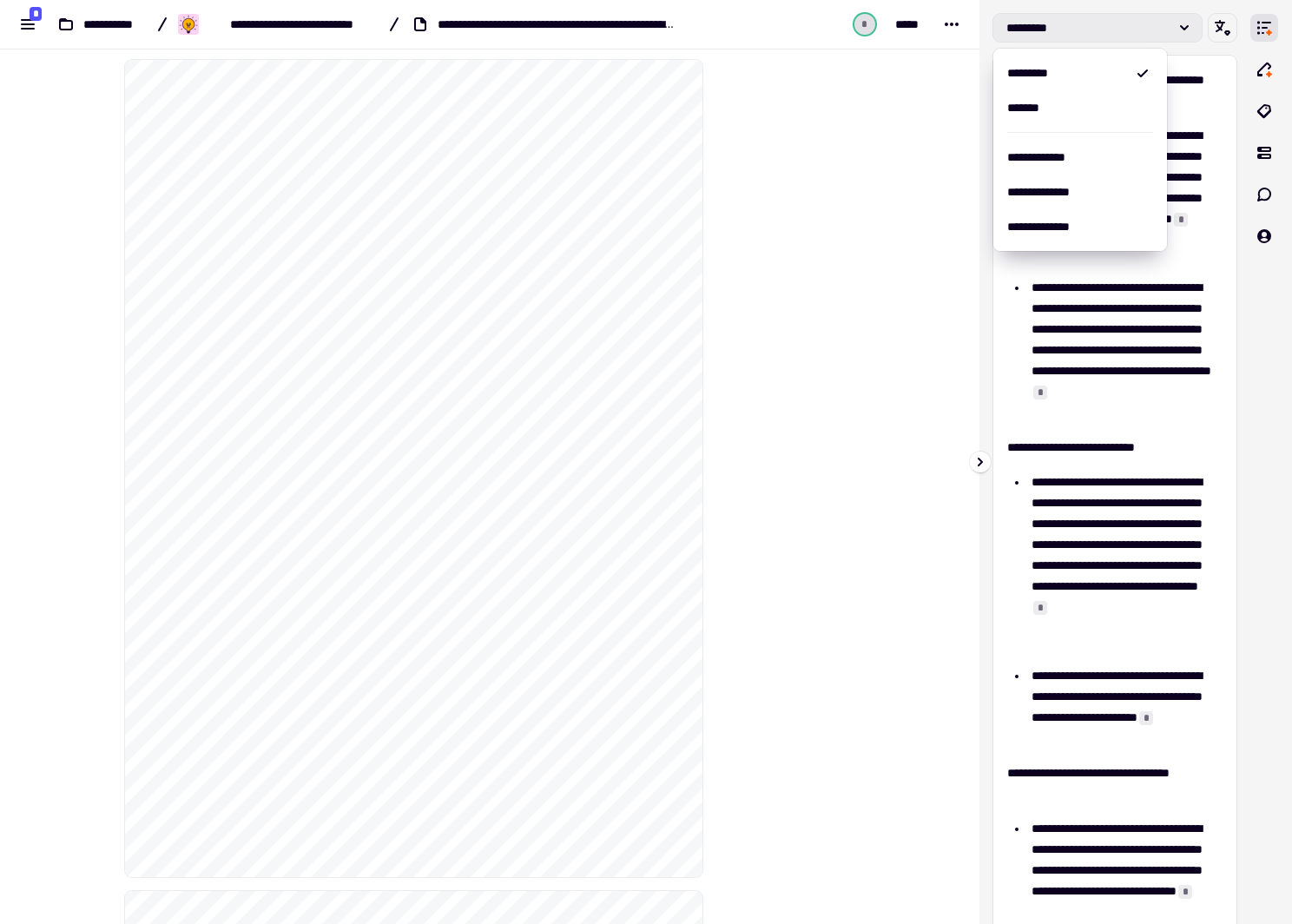 click on "*********" 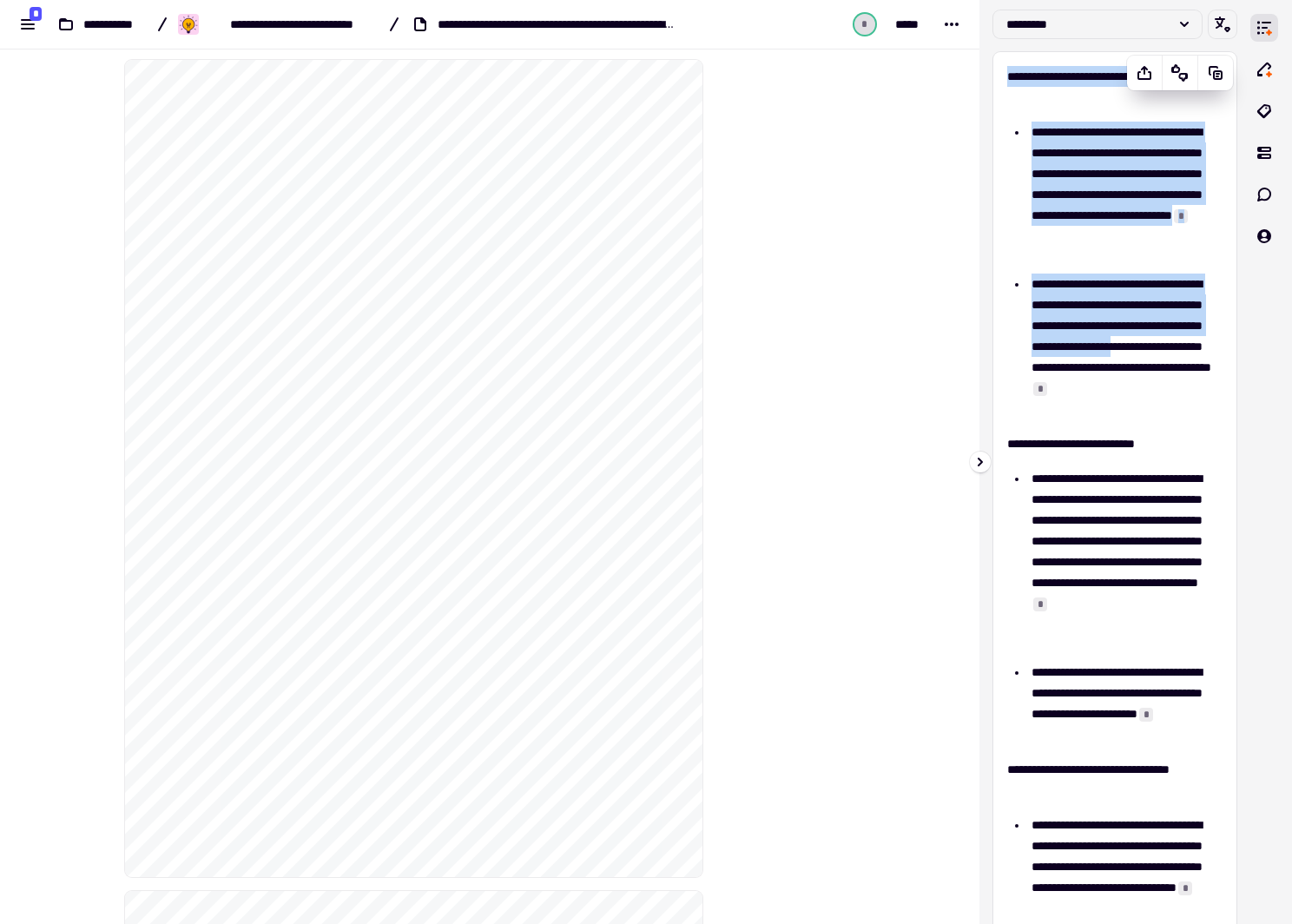 scroll, scrollTop: 0, scrollLeft: 0, axis: both 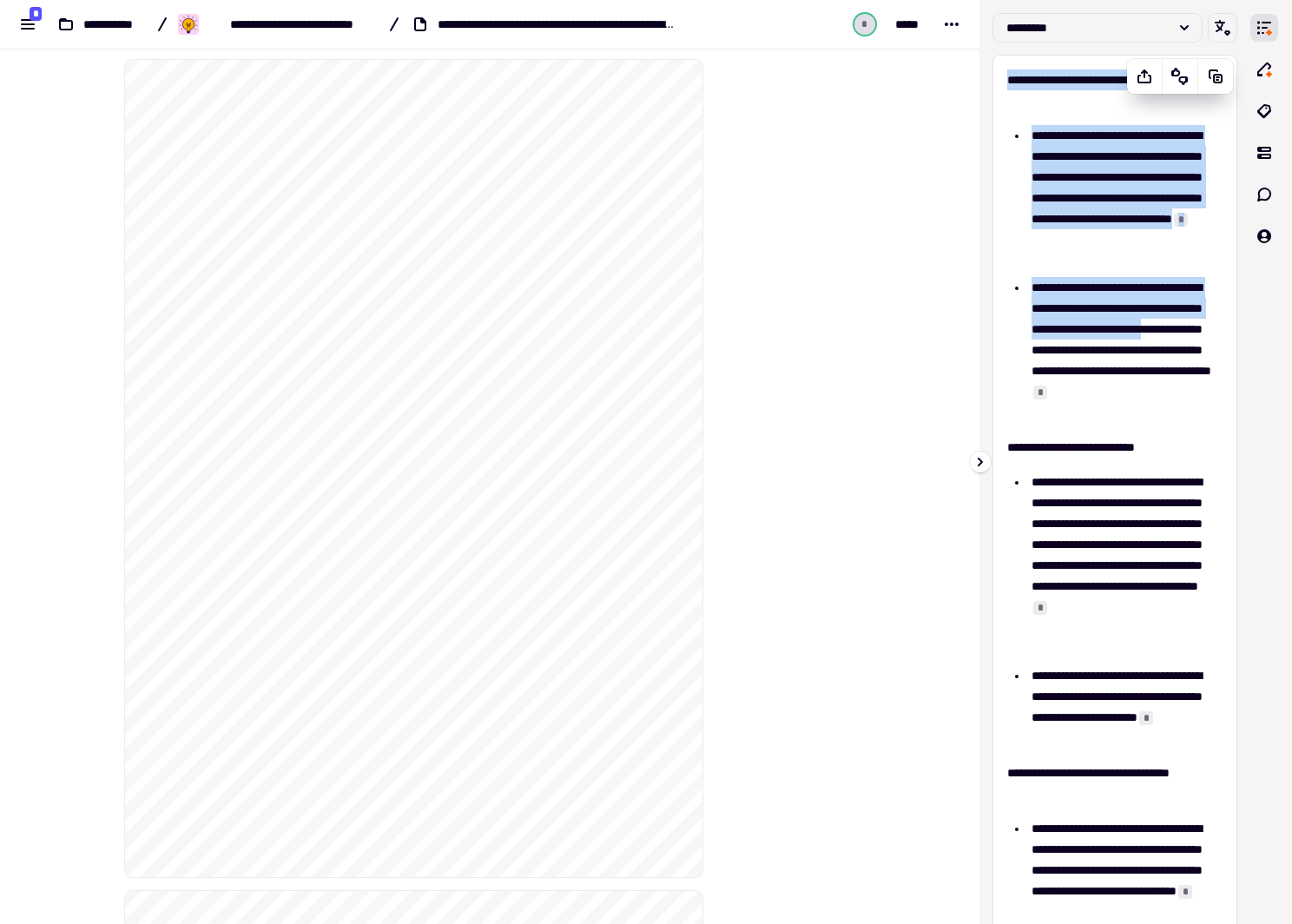 drag, startPoint x: 1008, startPoint y: 76, endPoint x: 1108, endPoint y: 347, distance: 288.86156 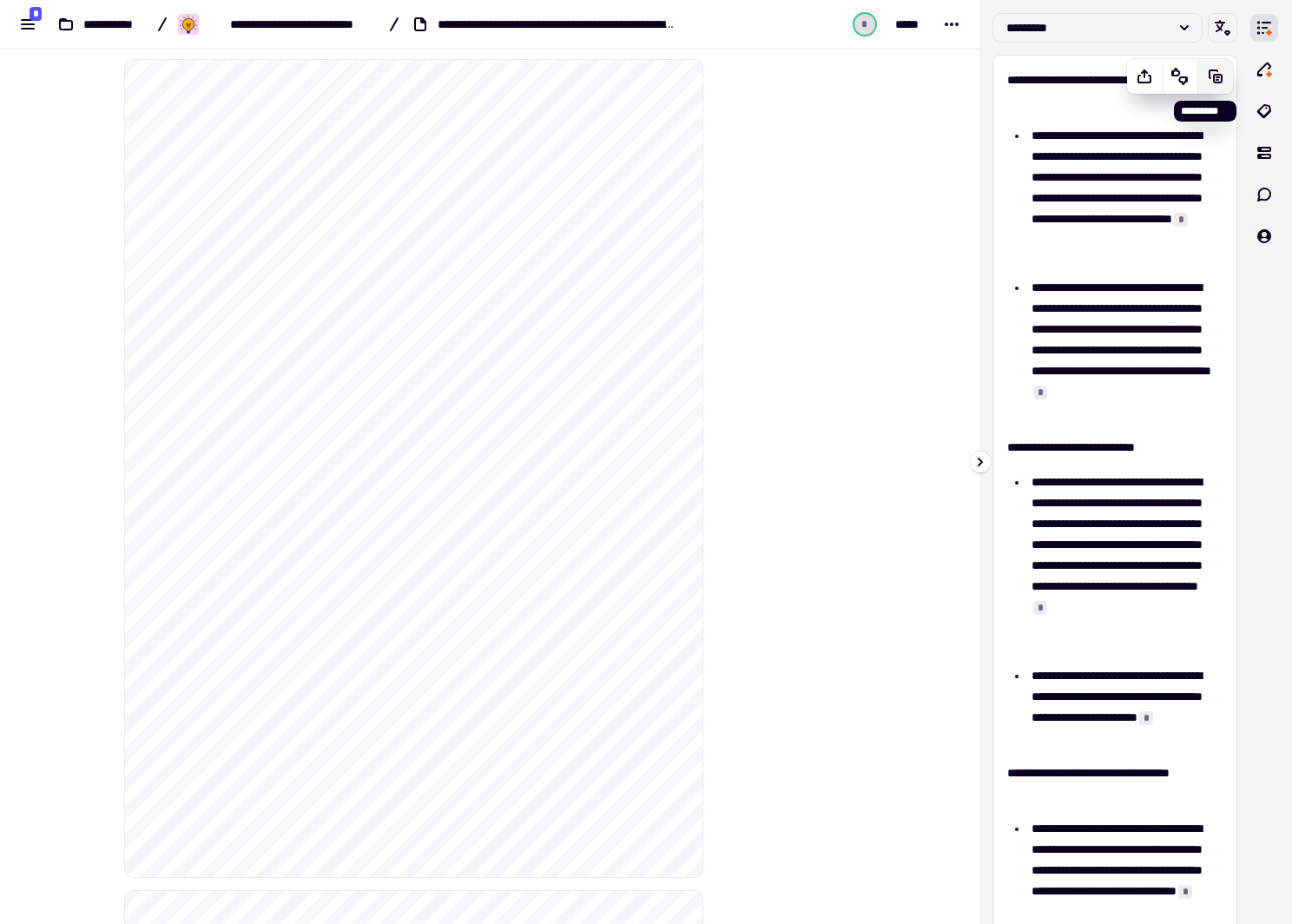 click 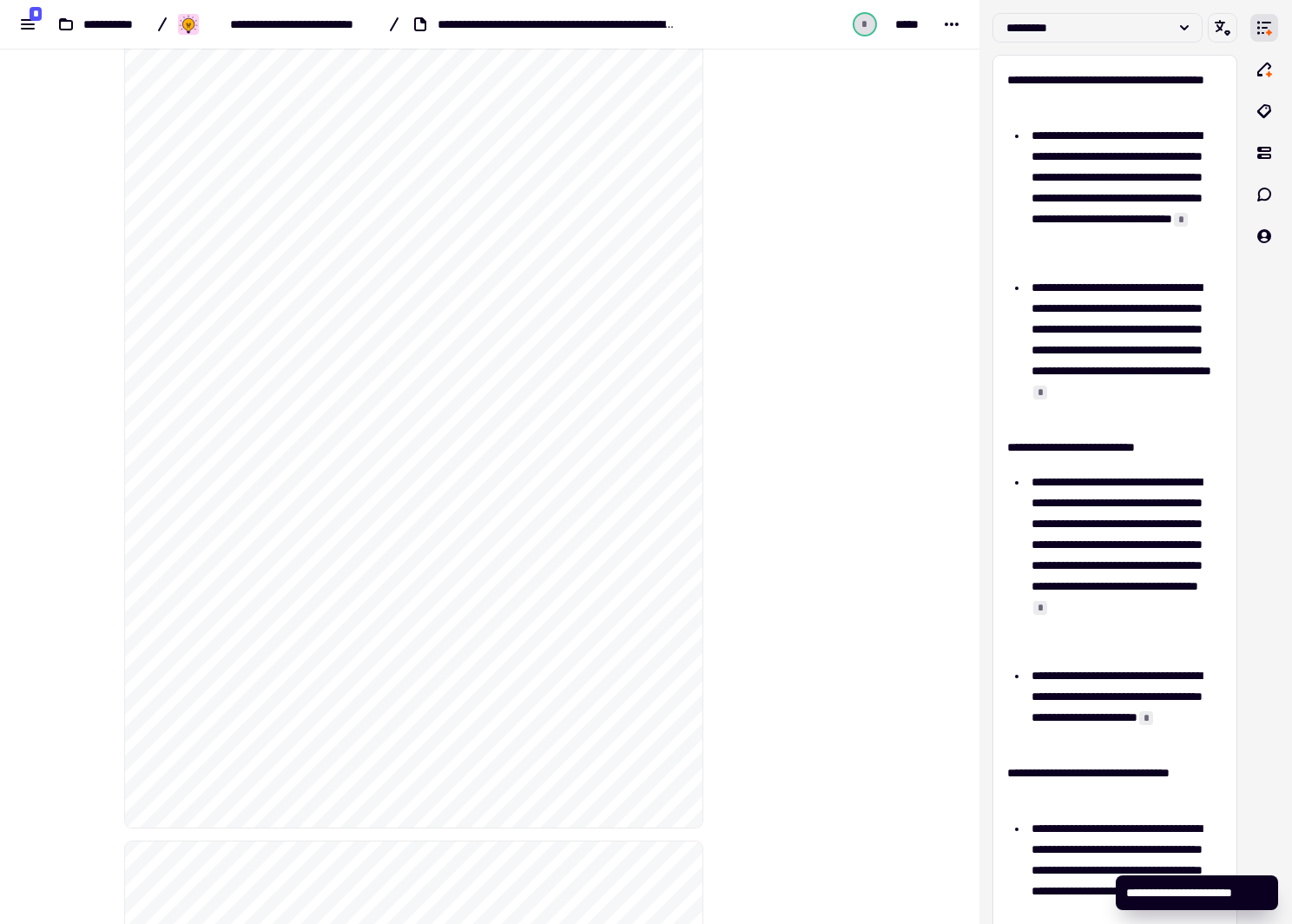 scroll, scrollTop: 0, scrollLeft: 0, axis: both 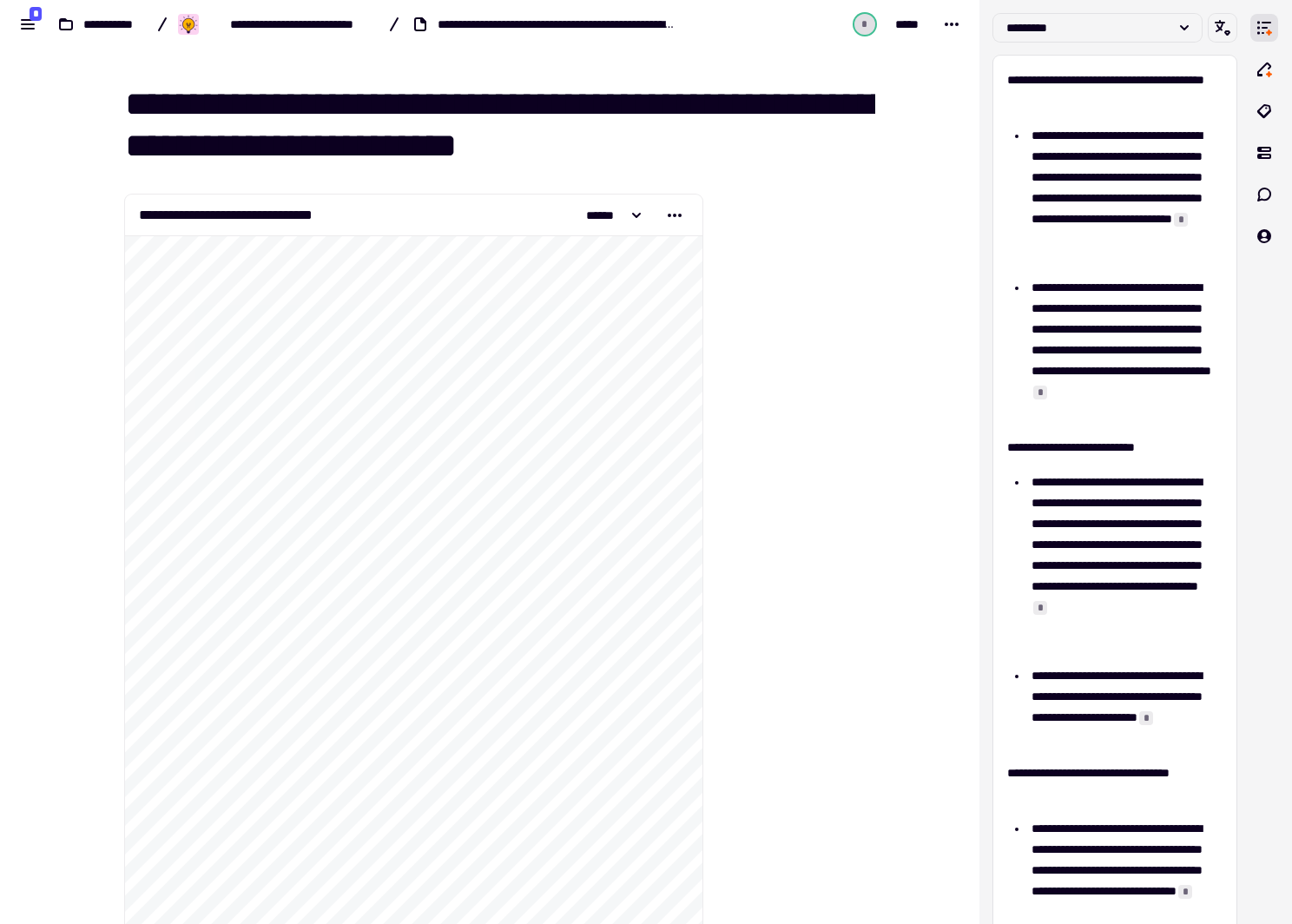 click on "**********" at bounding box center [403, 8249] 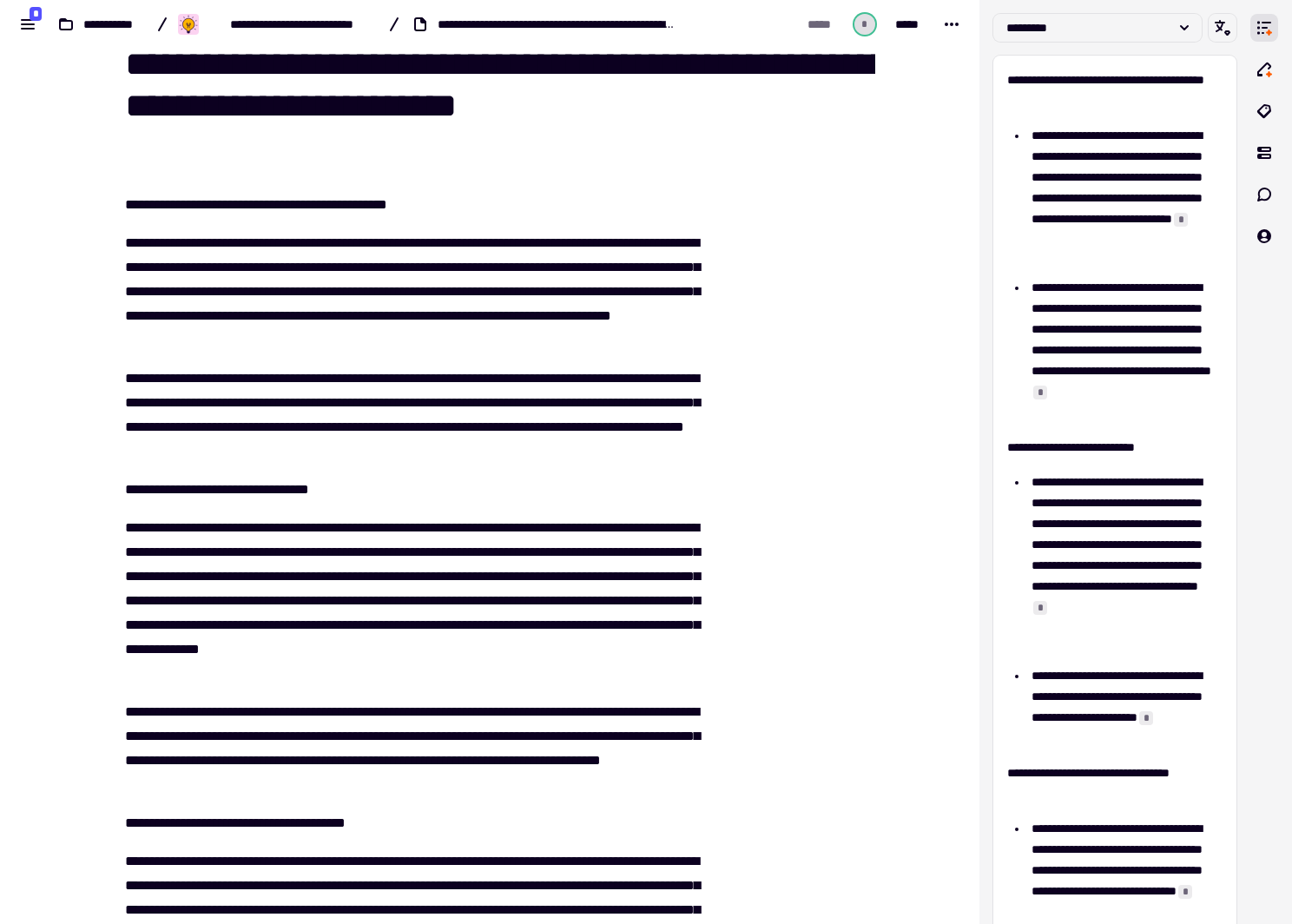 scroll, scrollTop: 0, scrollLeft: 0, axis: both 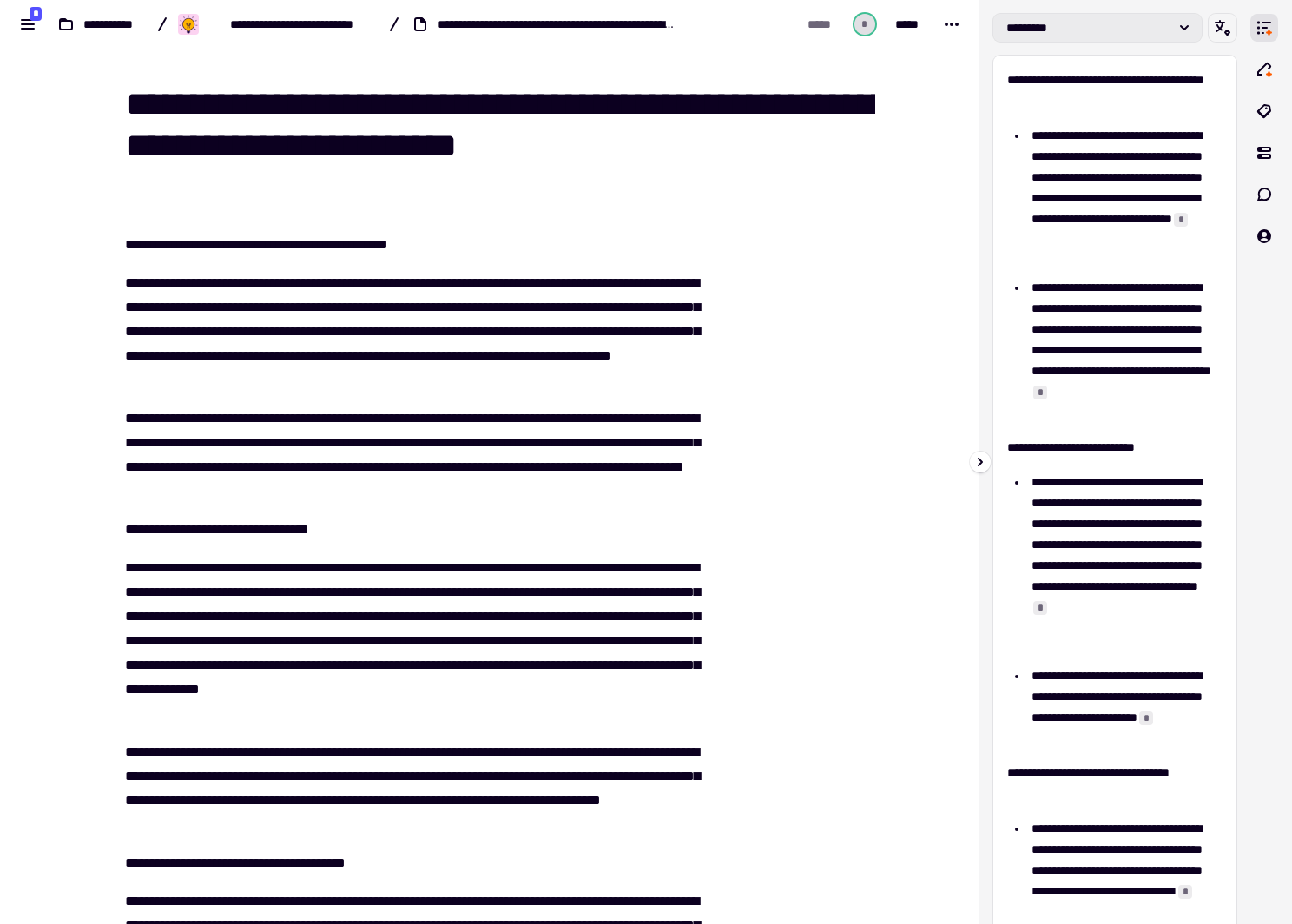 click on "*********" 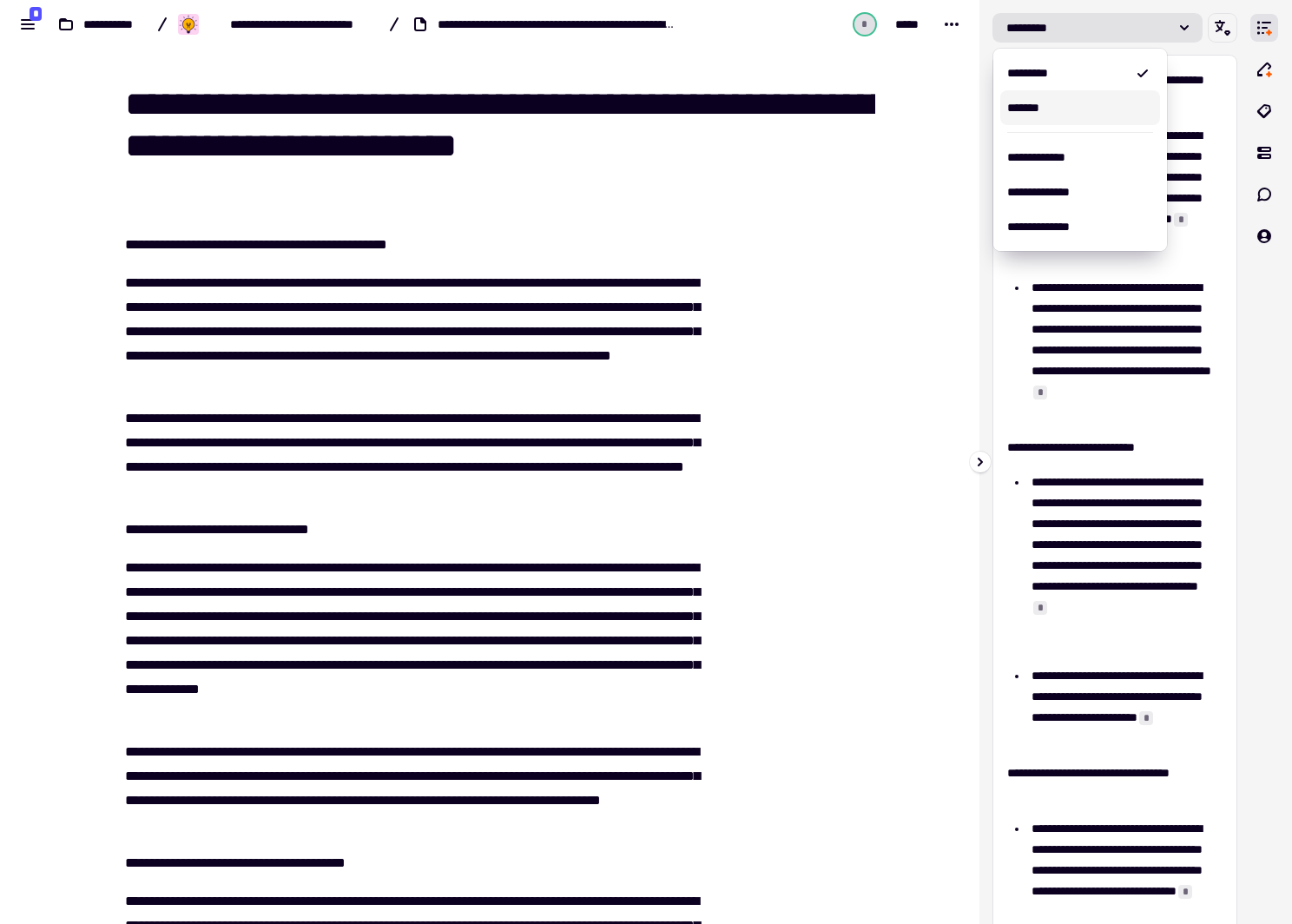 click on "*******" at bounding box center [1080, 108] 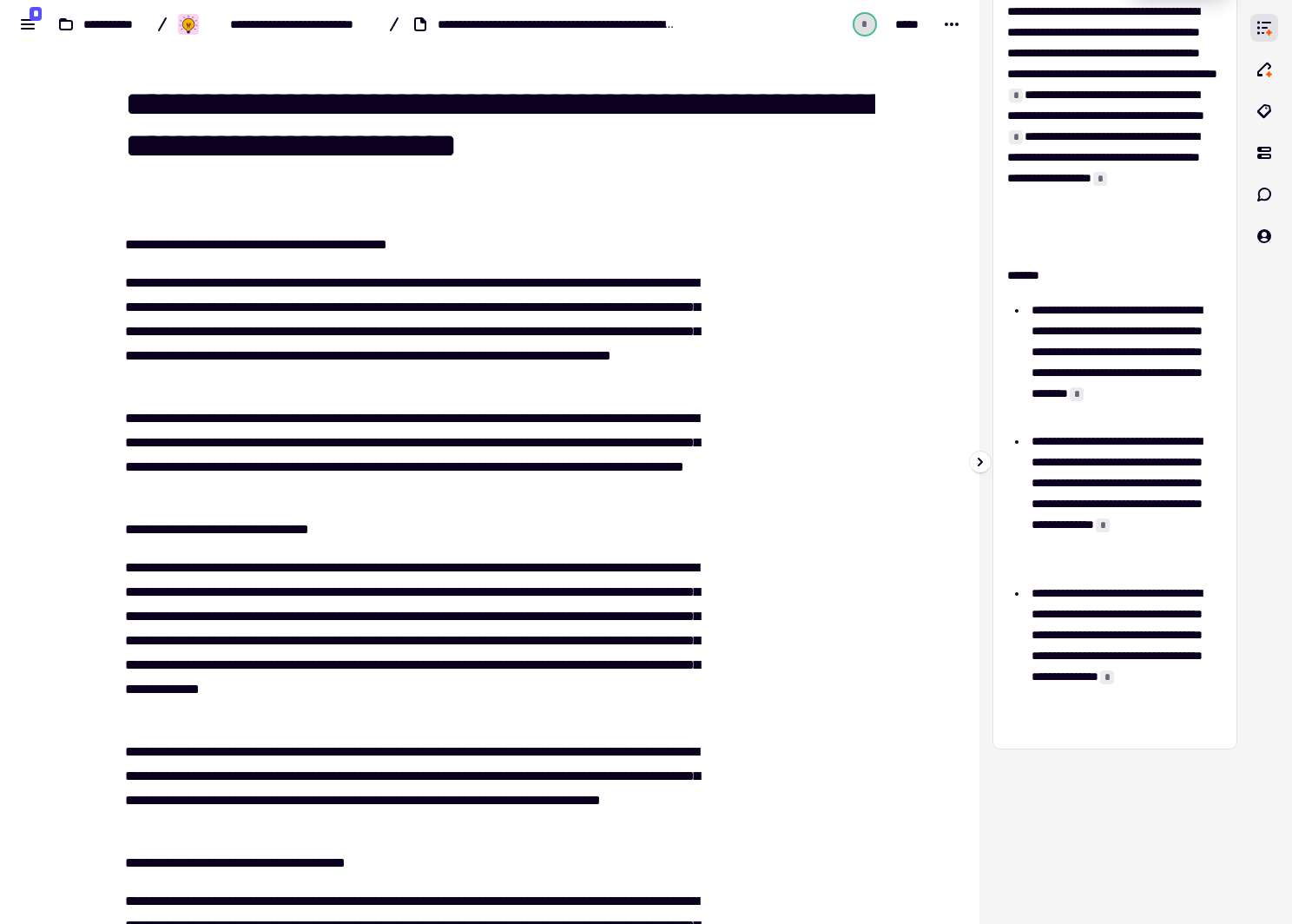 scroll, scrollTop: 108, scrollLeft: 0, axis: vertical 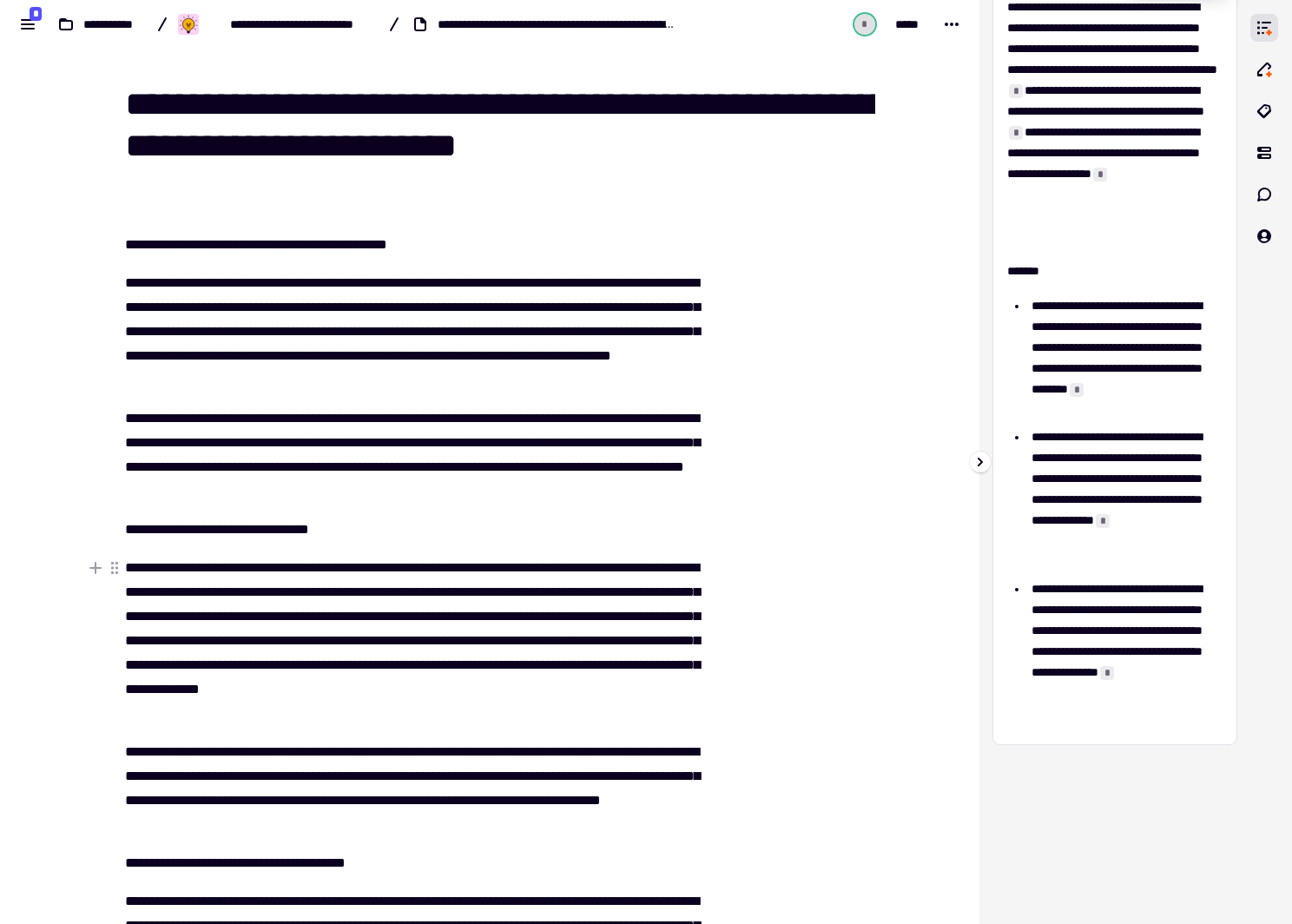 click on "*" at bounding box center [1103, 521] 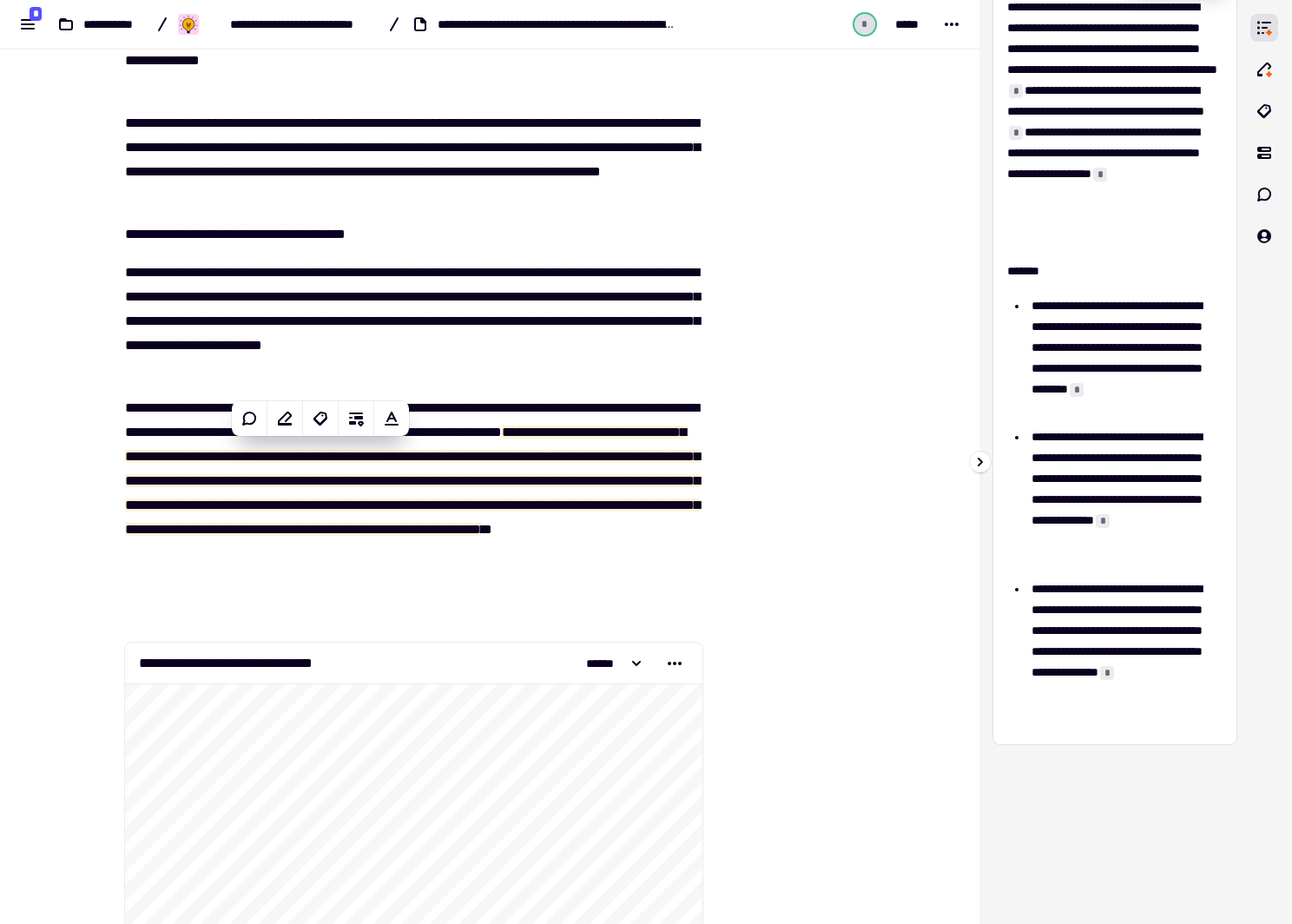scroll, scrollTop: 630, scrollLeft: 0, axis: vertical 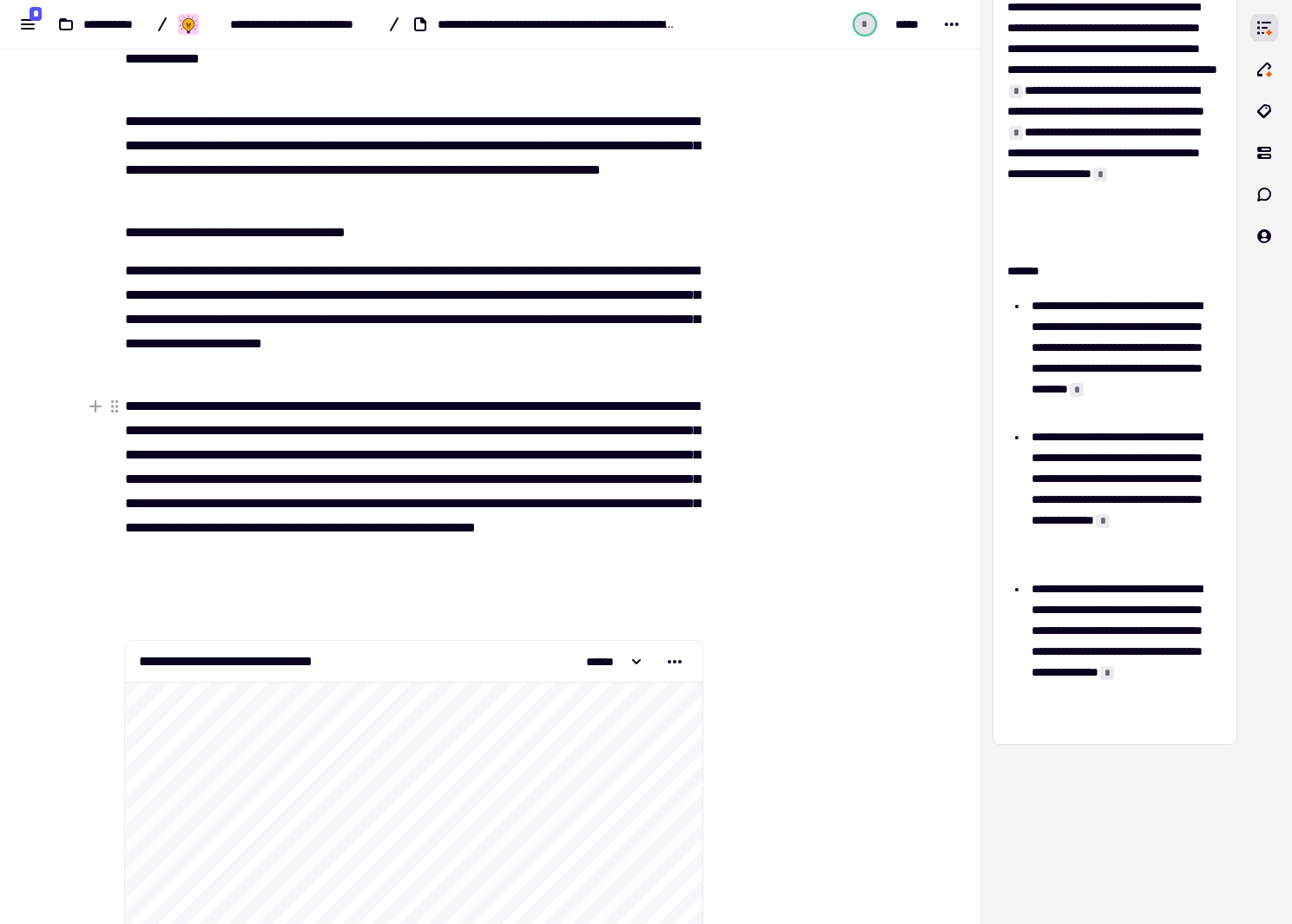 click on "**********" at bounding box center (413, 492) 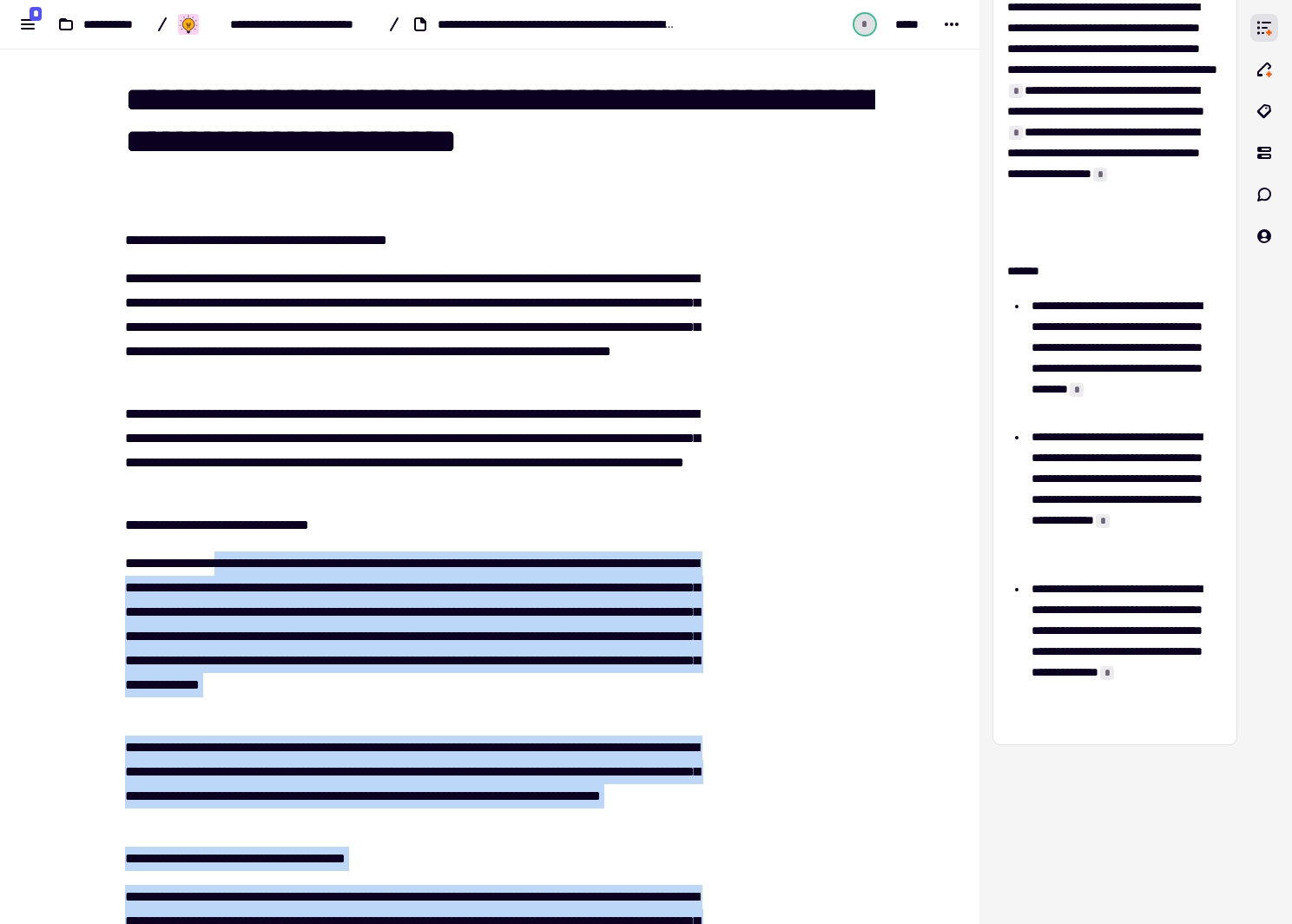 scroll, scrollTop: 0, scrollLeft: 0, axis: both 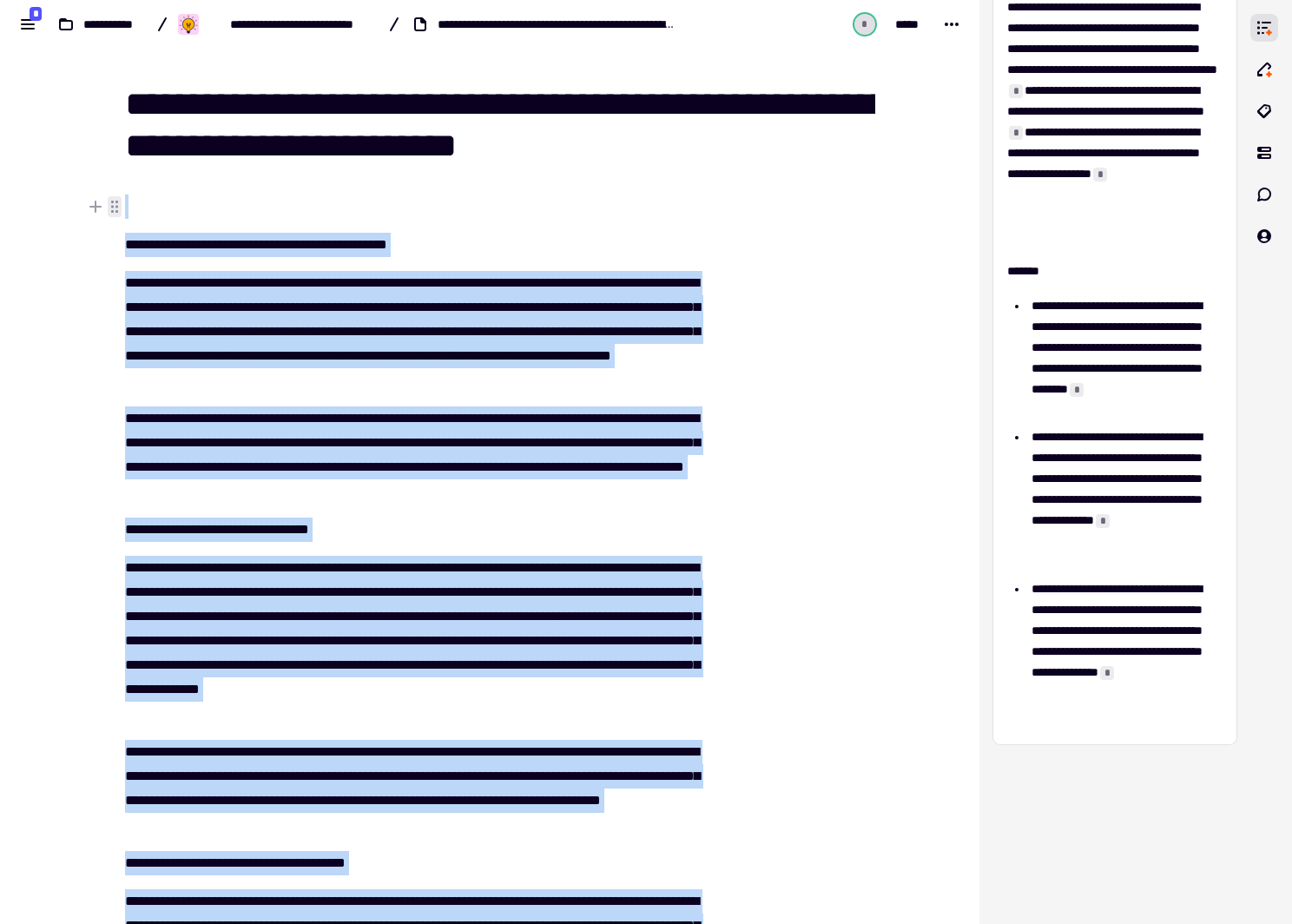 drag, startPoint x: 259, startPoint y: 571, endPoint x: 102, endPoint y: 202, distance: 401.01122 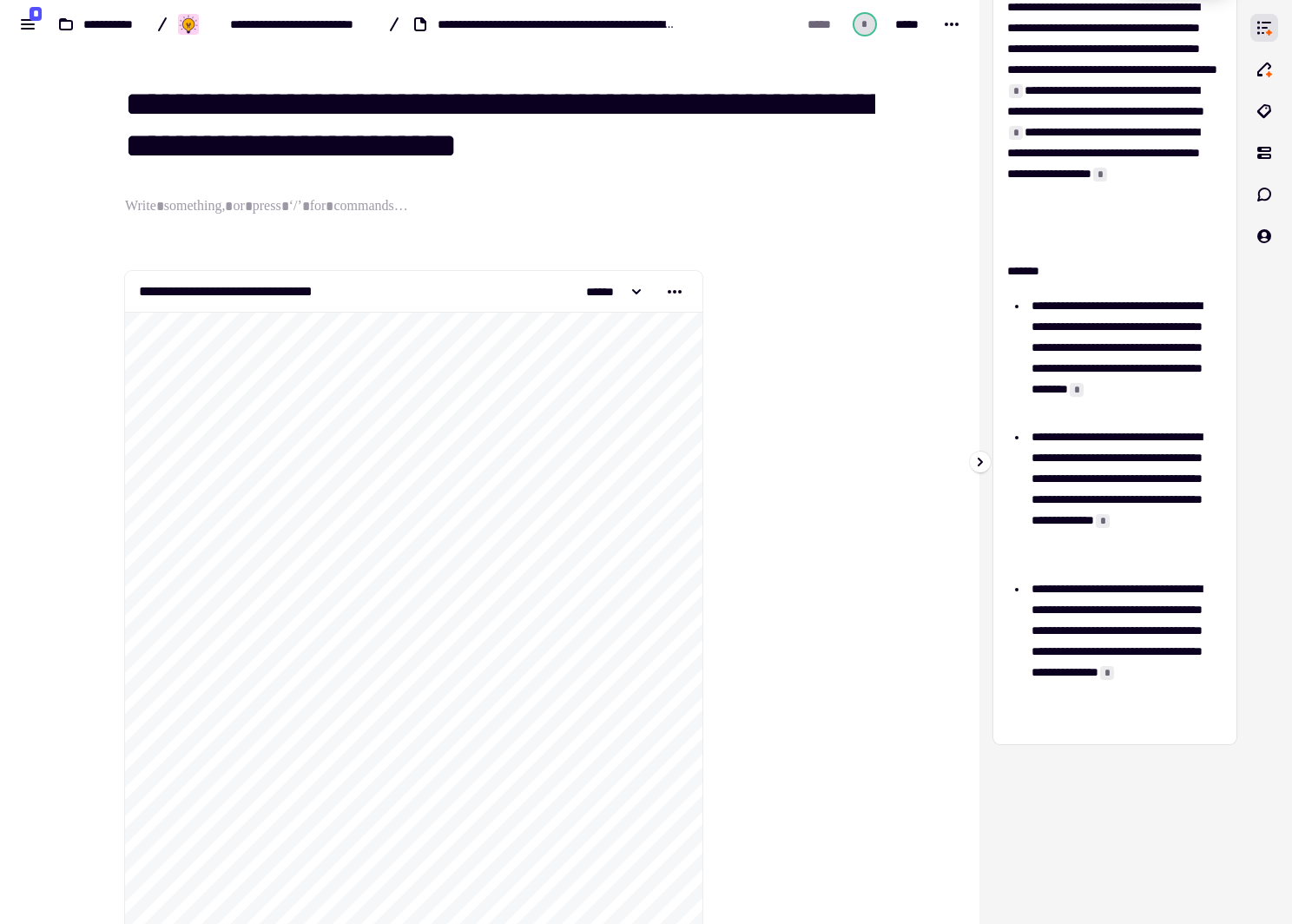 scroll, scrollTop: 0, scrollLeft: 0, axis: both 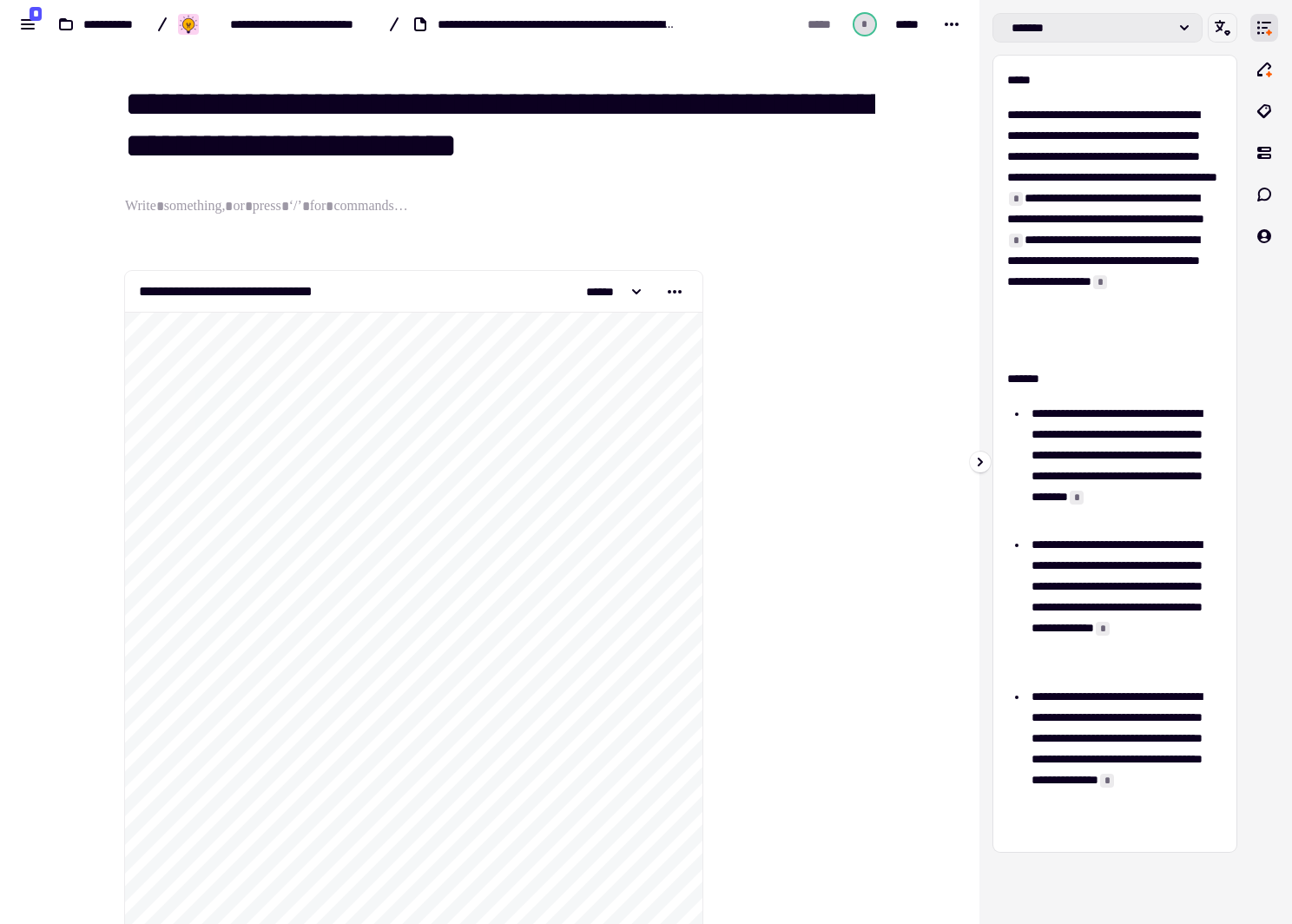 click on "*******" 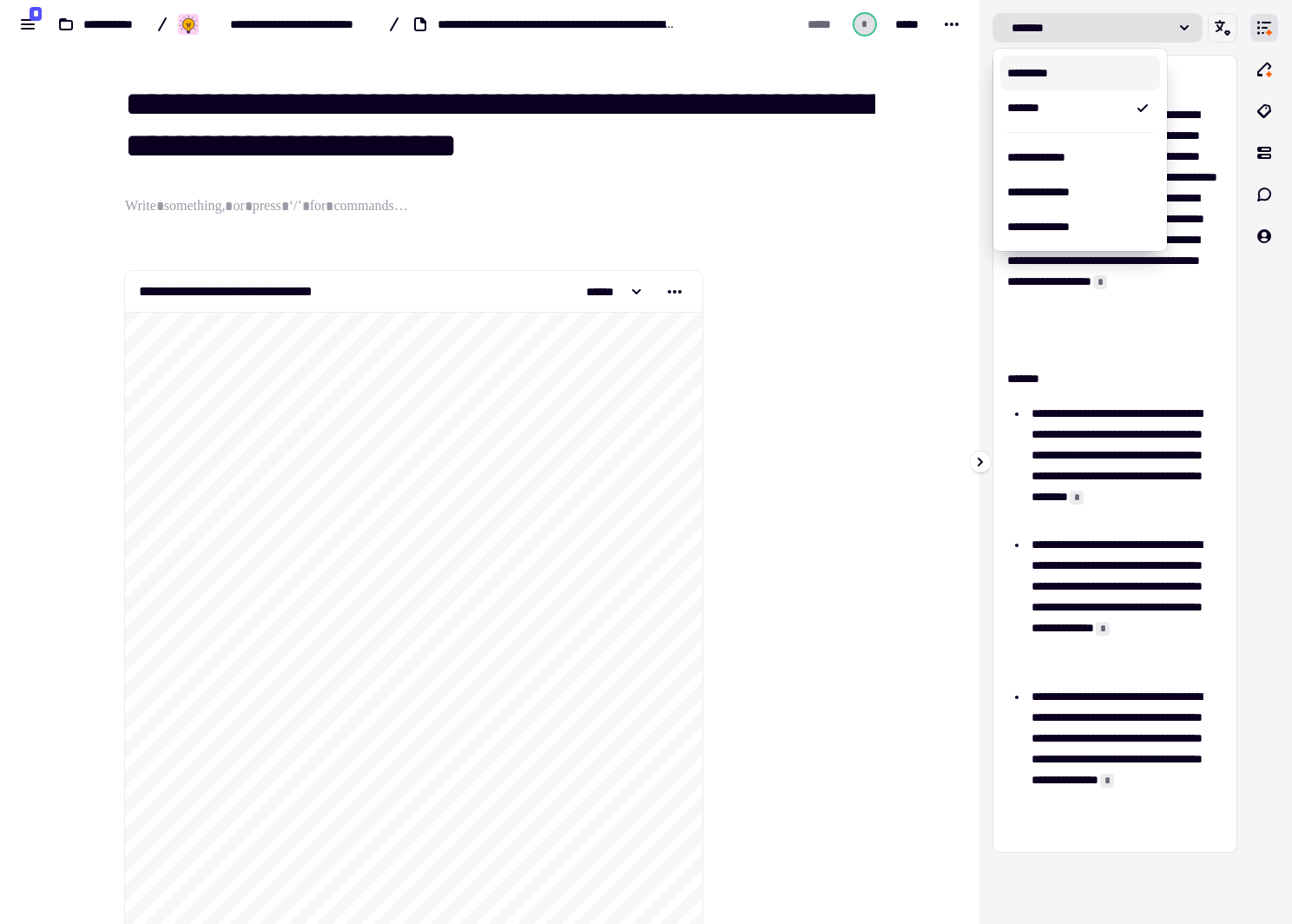 click on "*********" at bounding box center (1080, 73) 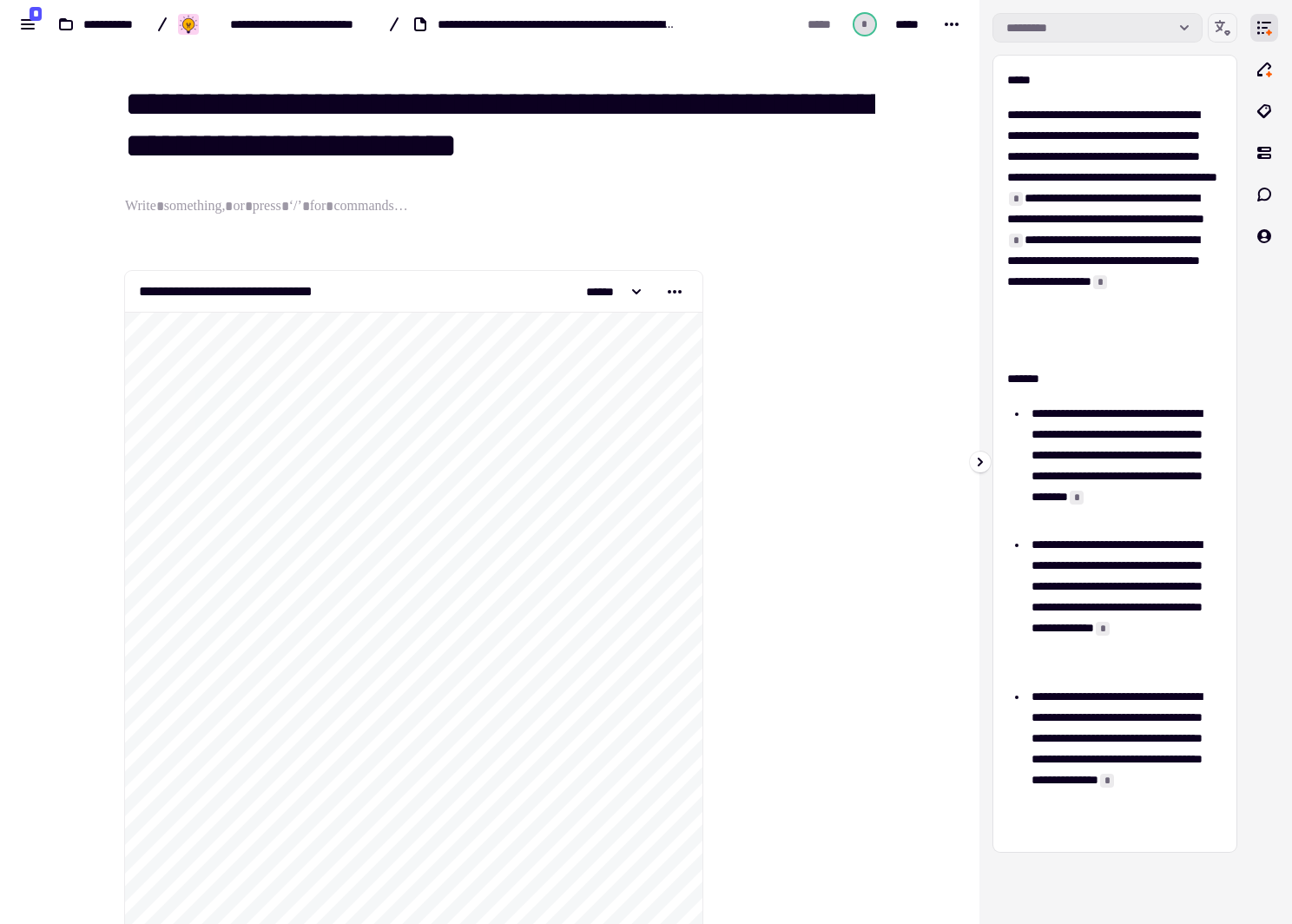 click on "*********" 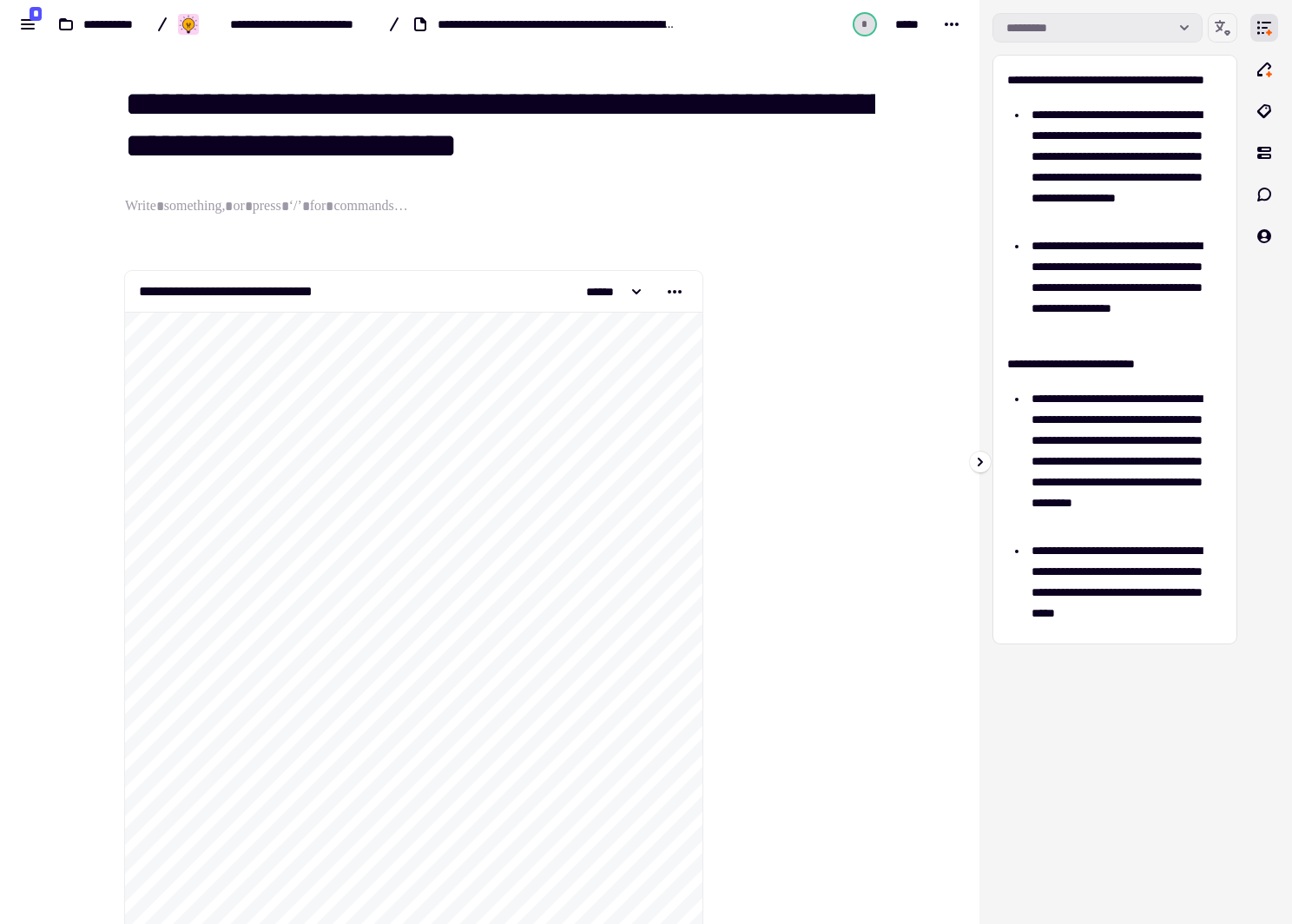 click on "*********" 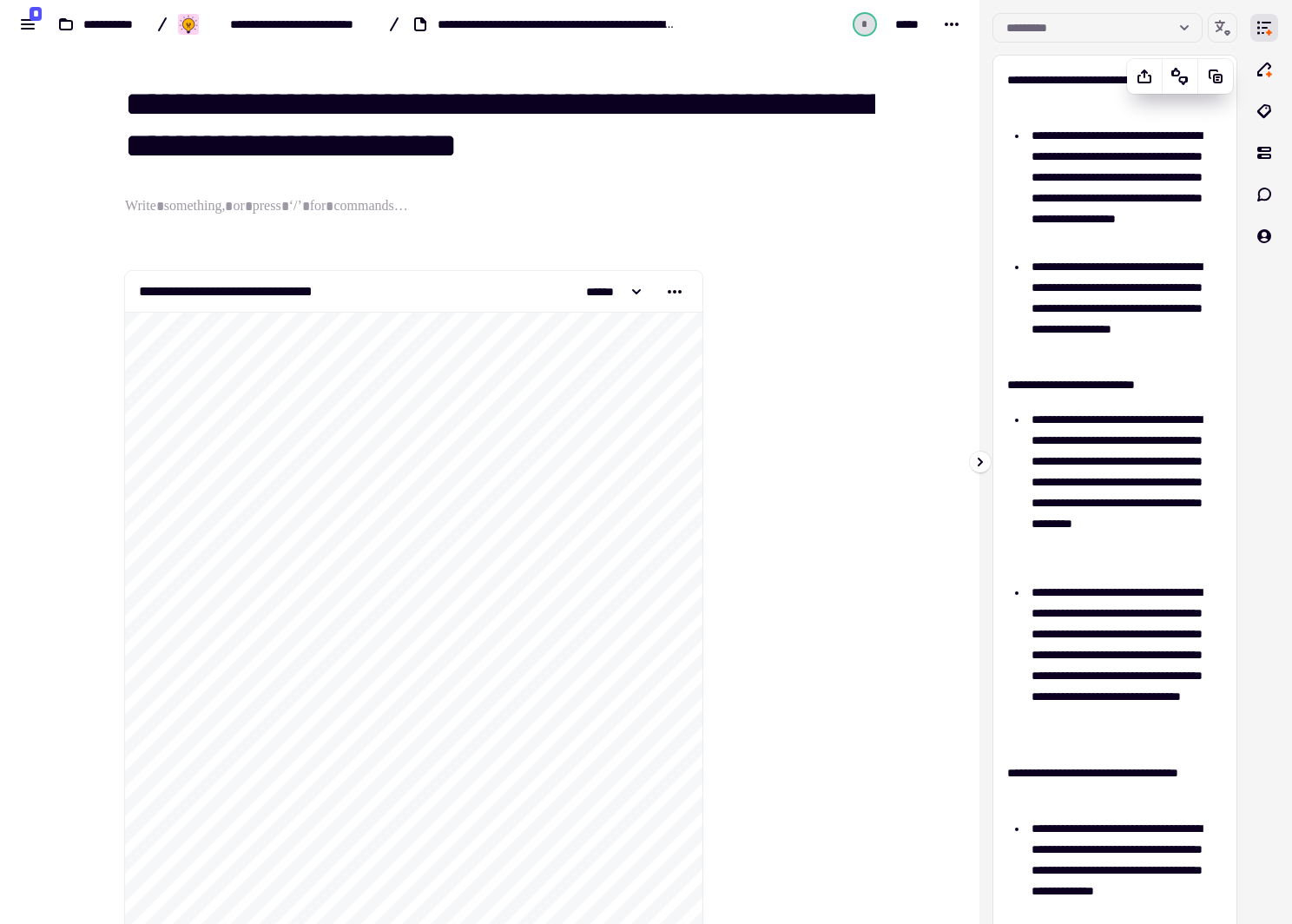 scroll, scrollTop: 350, scrollLeft: 0, axis: vertical 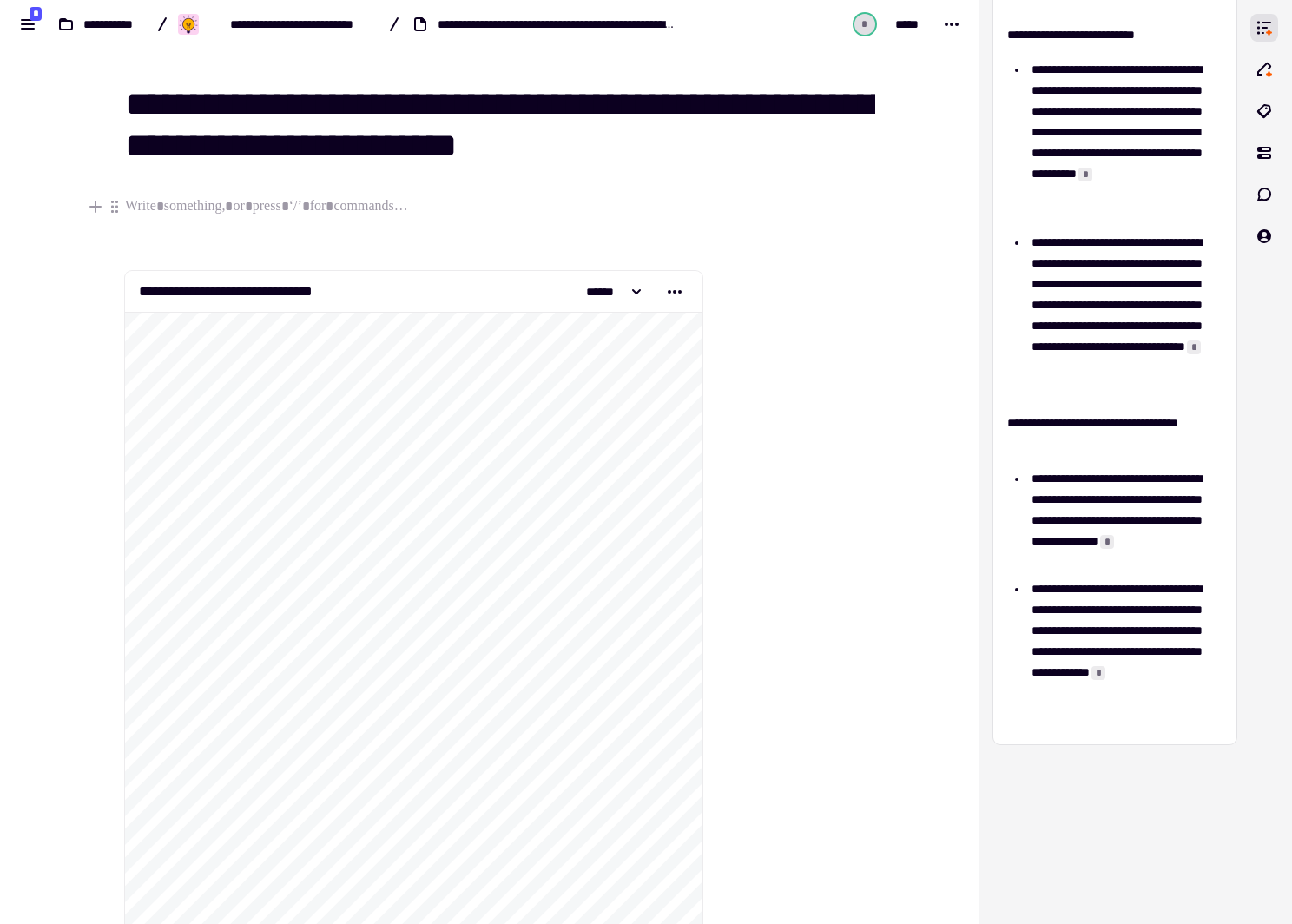 click at bounding box center [413, 207] 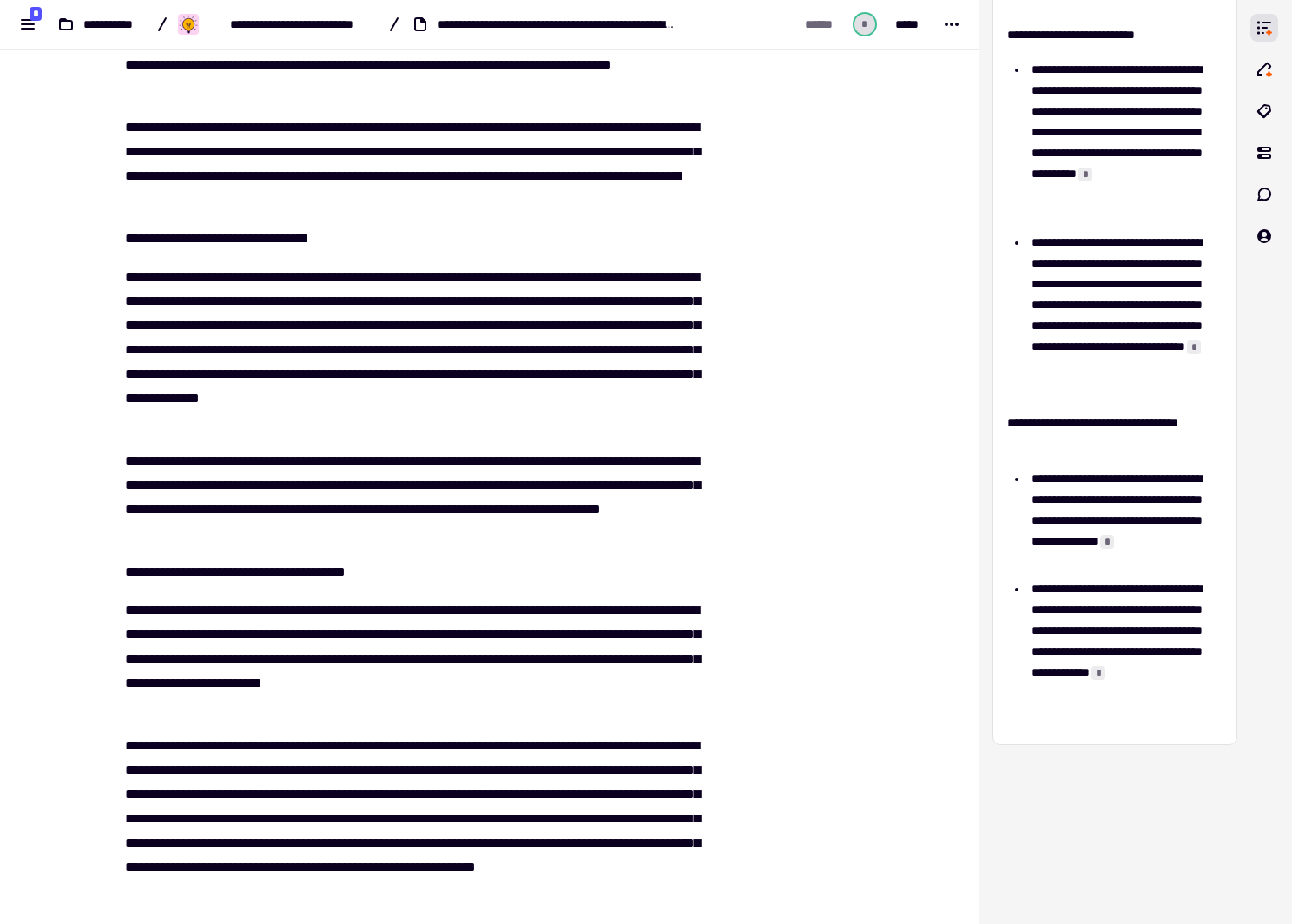 scroll, scrollTop: 0, scrollLeft: 0, axis: both 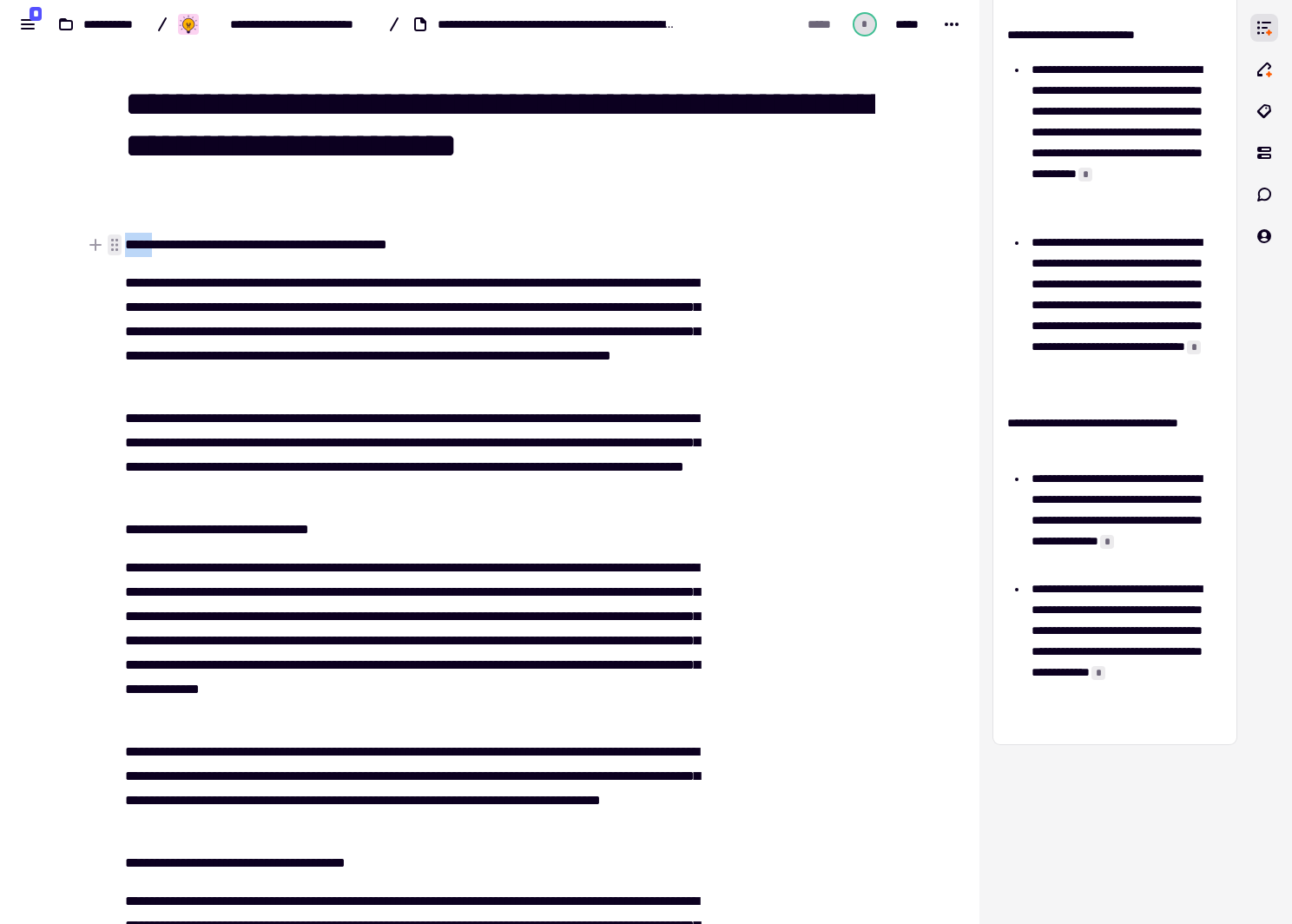 drag, startPoint x: 160, startPoint y: 237, endPoint x: 117, endPoint y: 235, distance: 43.0465 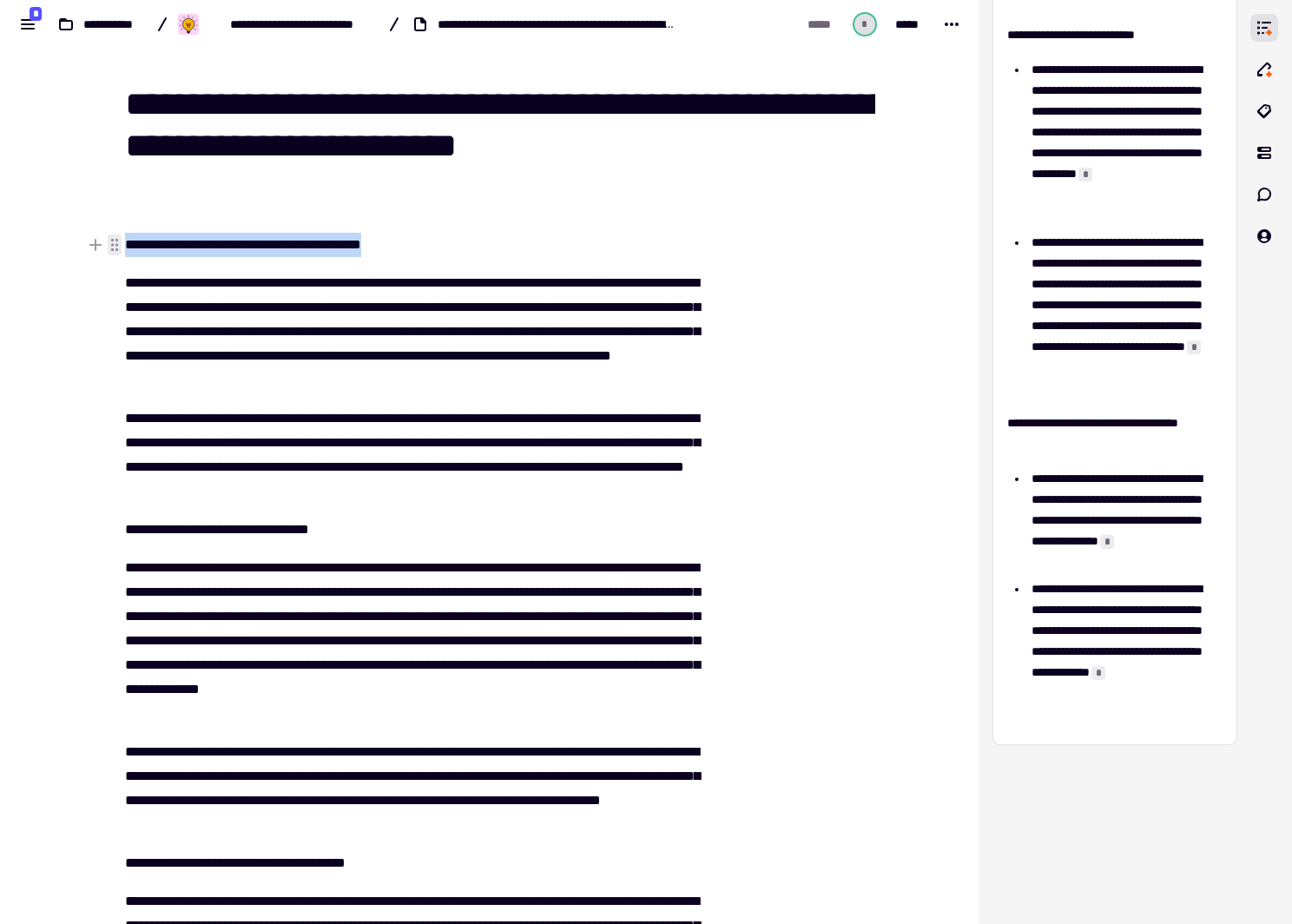 drag, startPoint x: 458, startPoint y: 234, endPoint x: 107, endPoint y: 242, distance: 351.09116 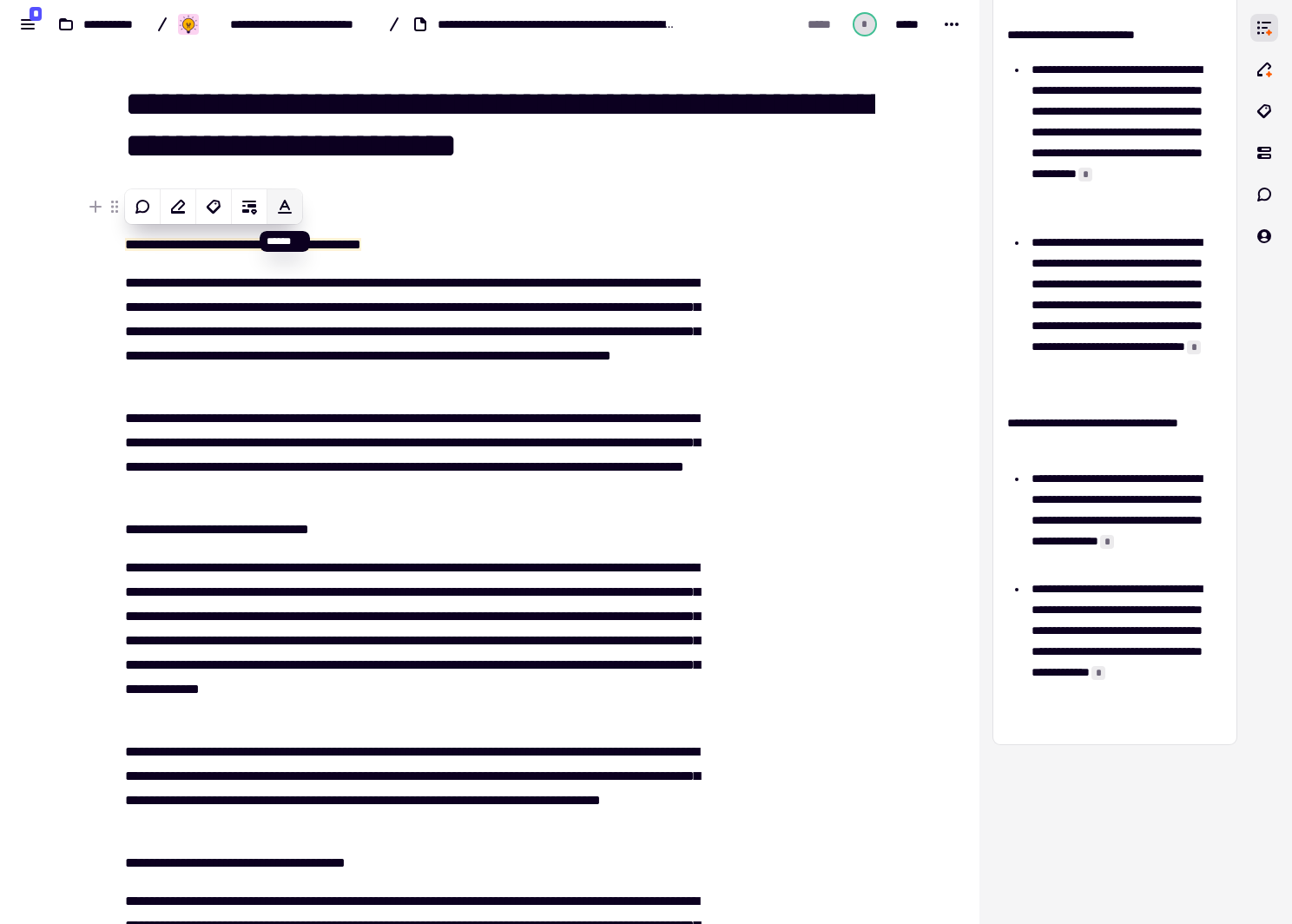 click 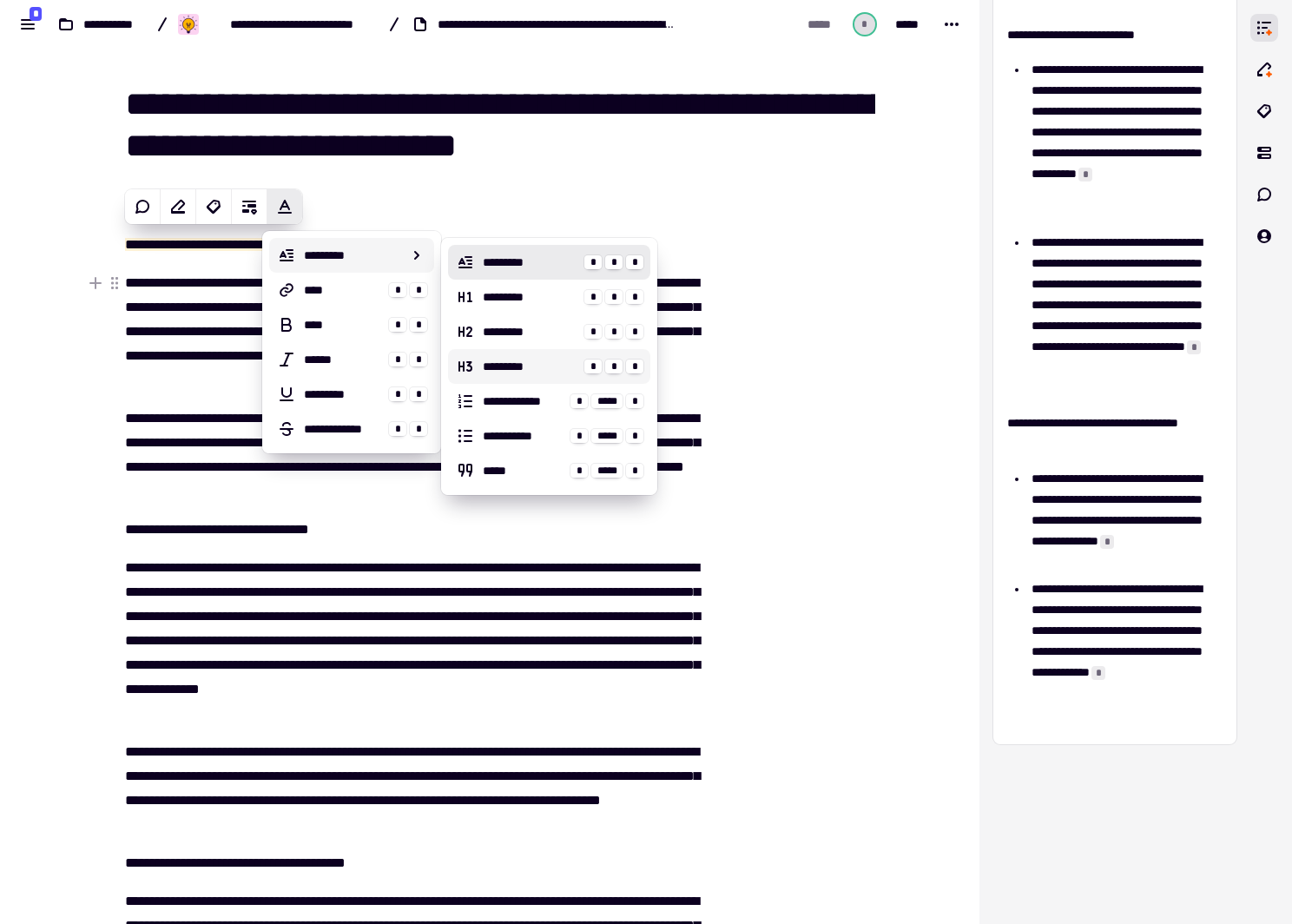 click on "*********" at bounding box center (530, 366) 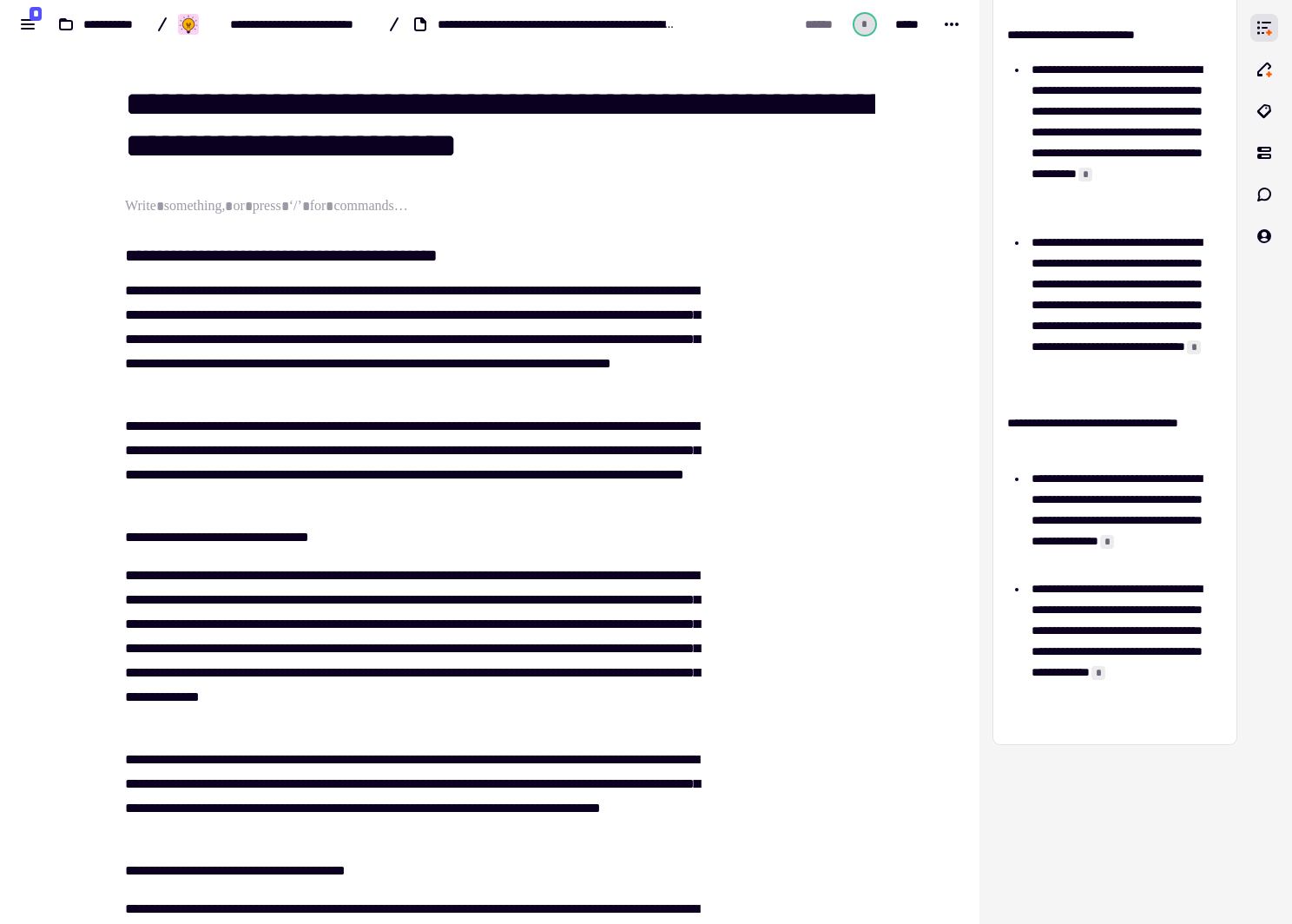 click on "**********" at bounding box center [403, 8792] 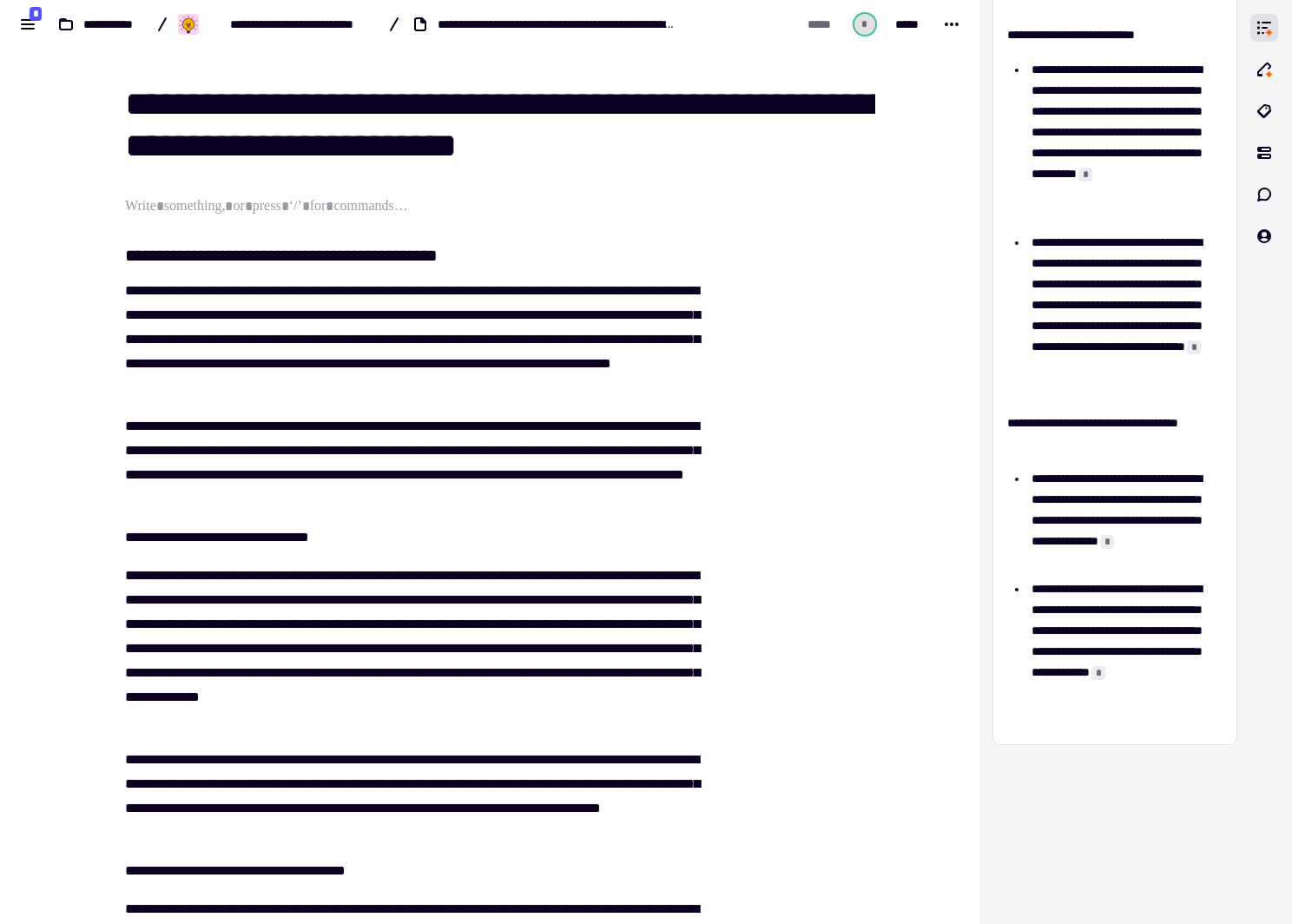 type 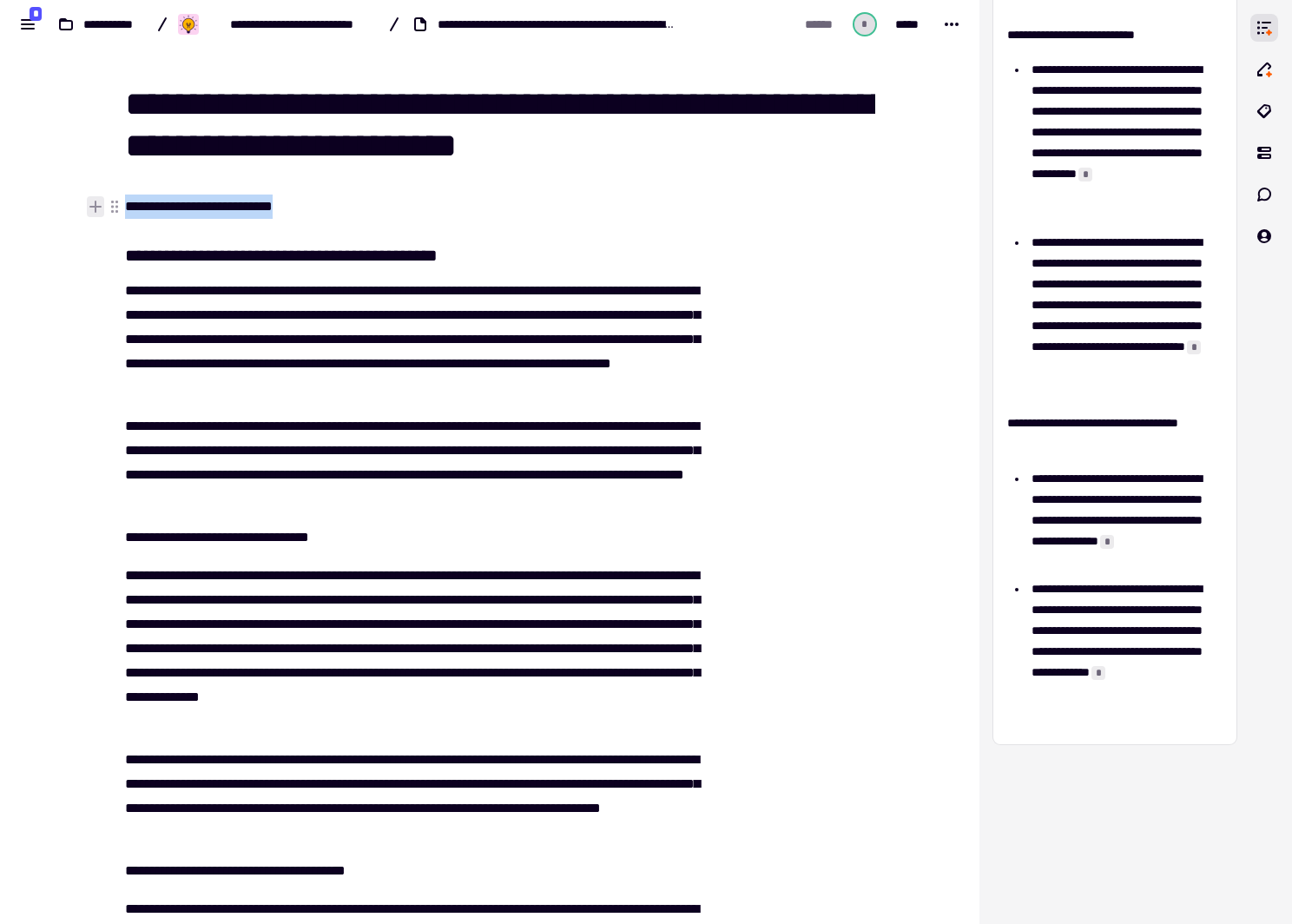 drag, startPoint x: 340, startPoint y: 214, endPoint x: 98, endPoint y: 206, distance: 242.1322 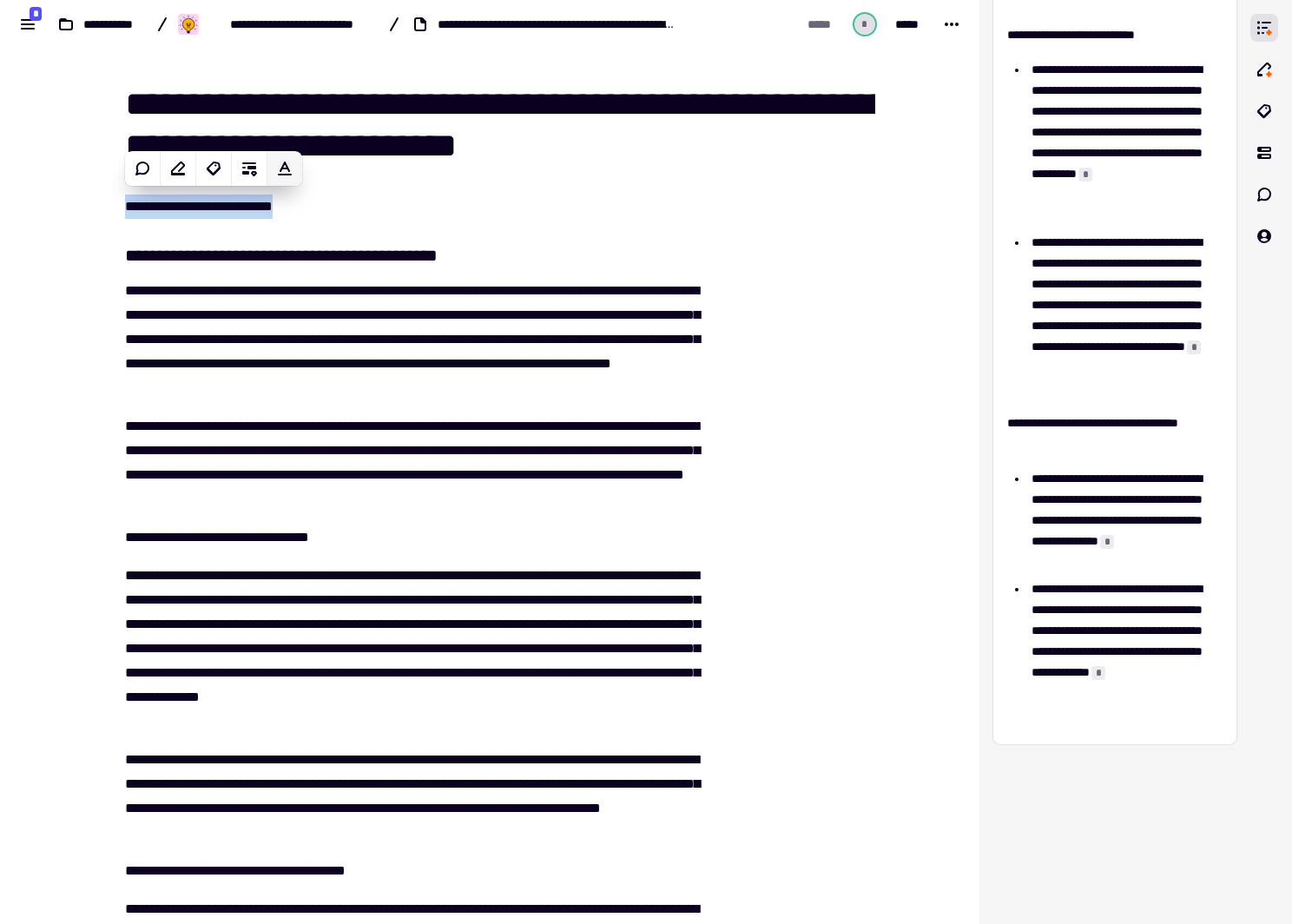 click 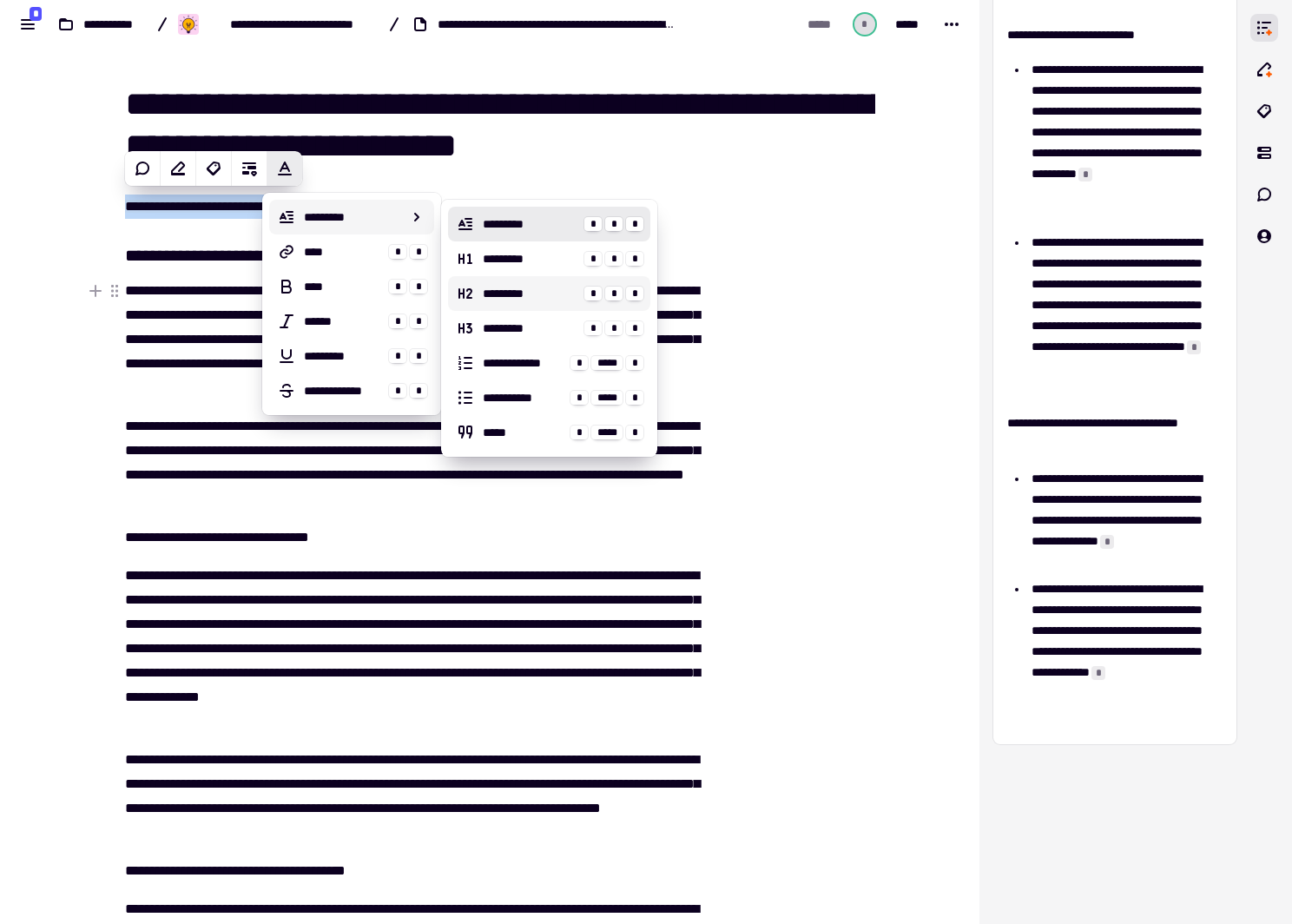 click on "********* * * *" at bounding box center (549, 294) 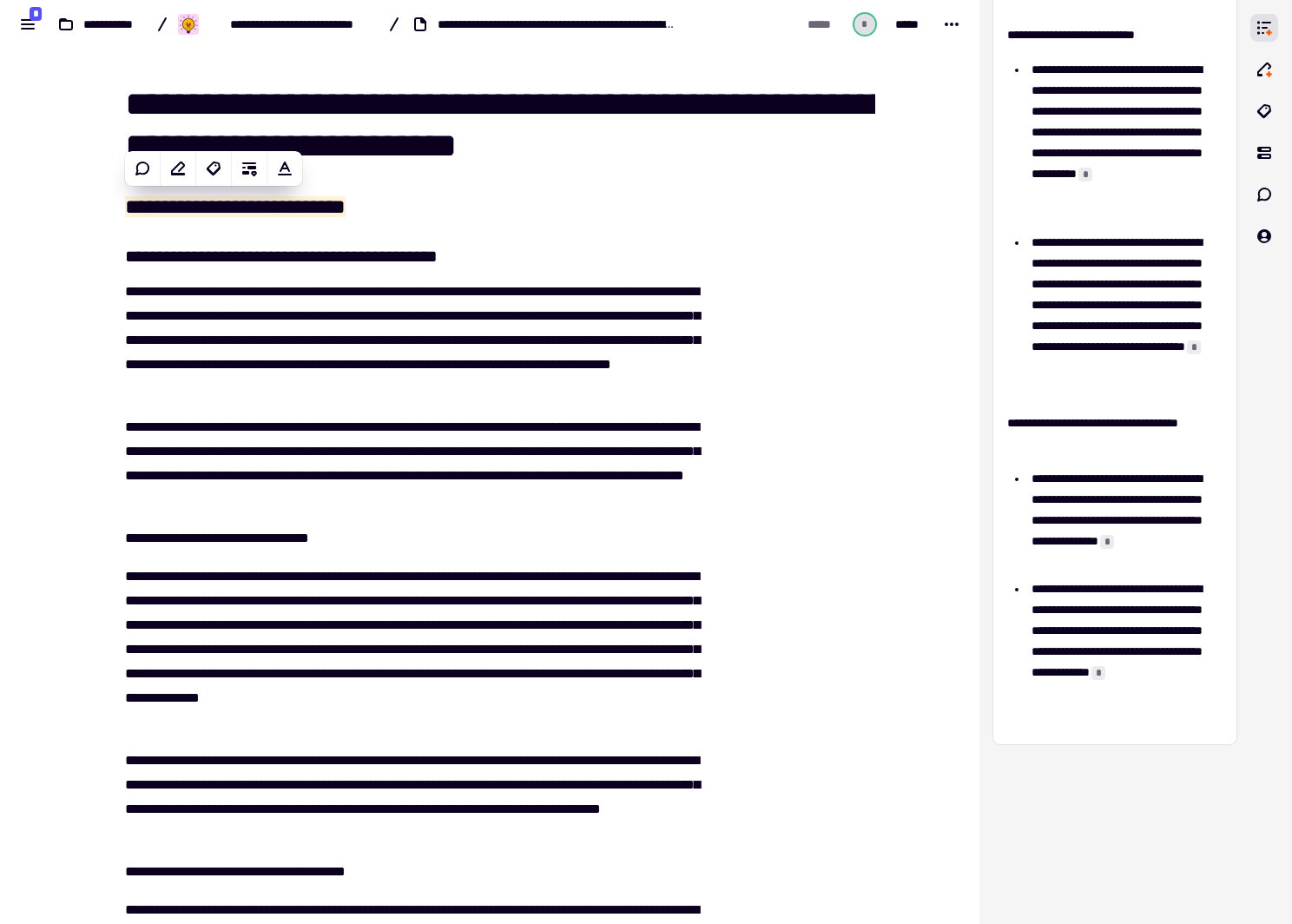 click on "**********" at bounding box center (403, 8792) 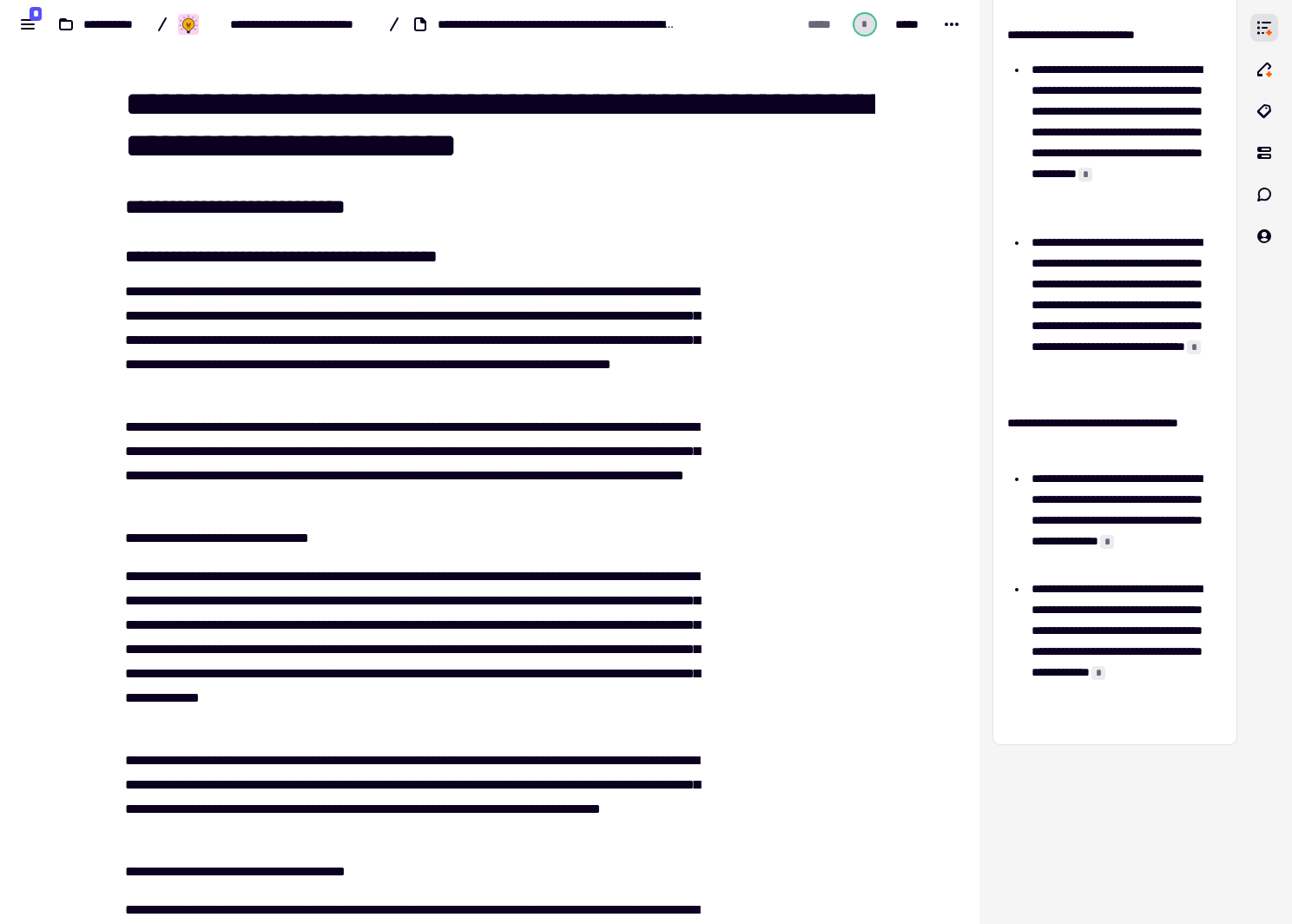 click on "**********" at bounding box center [413, 207] 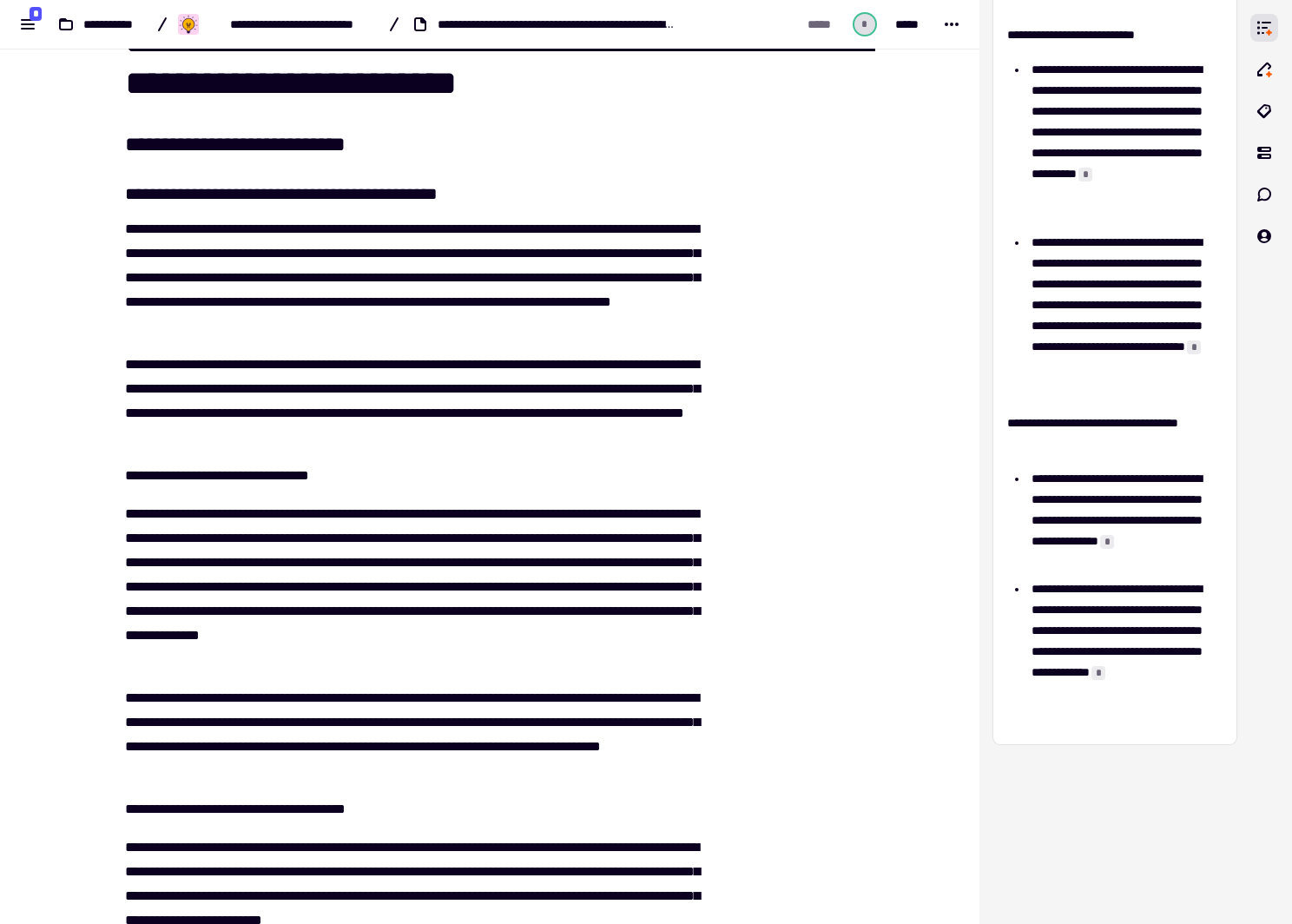 scroll, scrollTop: 69, scrollLeft: 0, axis: vertical 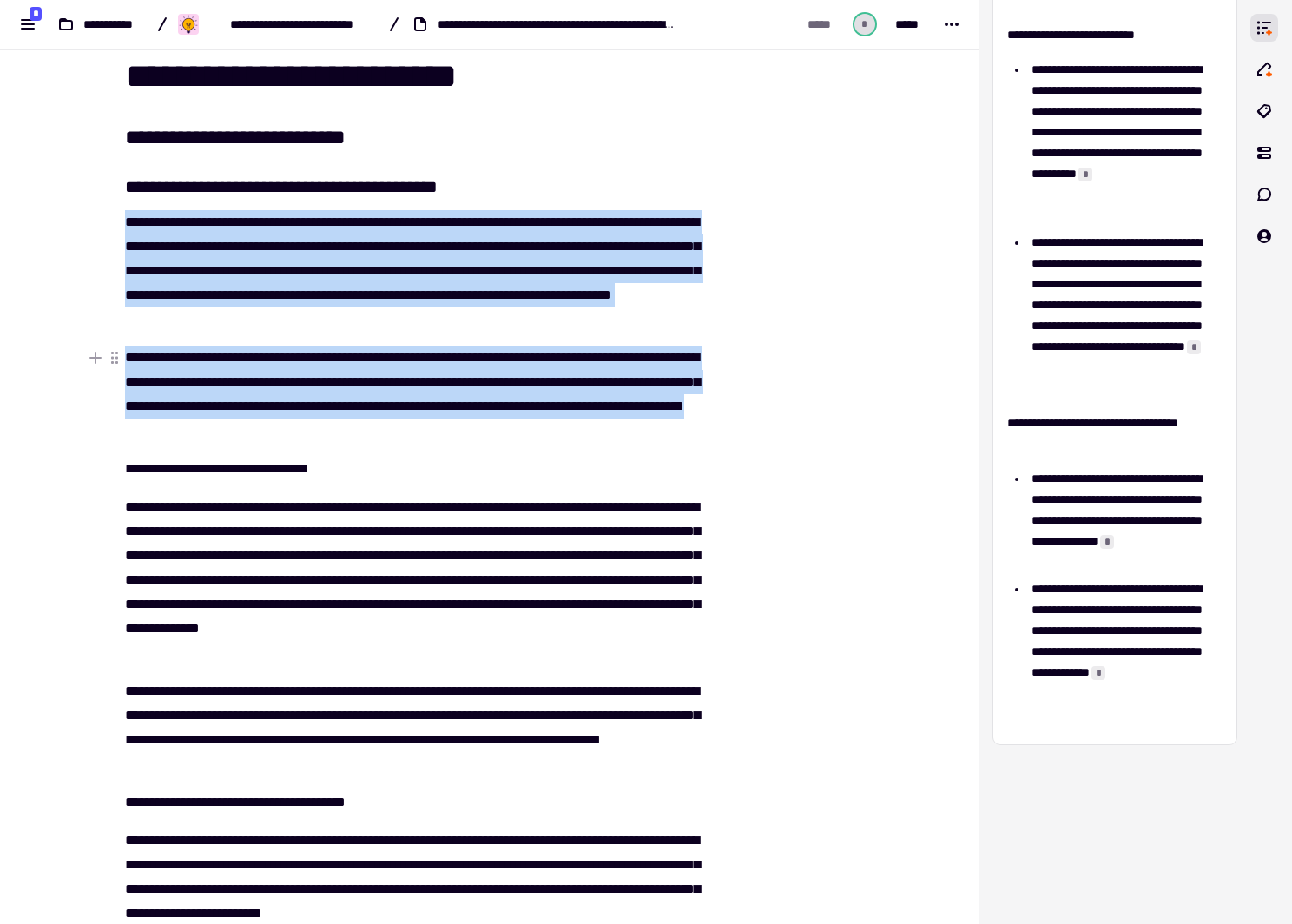 drag, startPoint x: 121, startPoint y: 217, endPoint x: 531, endPoint y: 422, distance: 458.39394 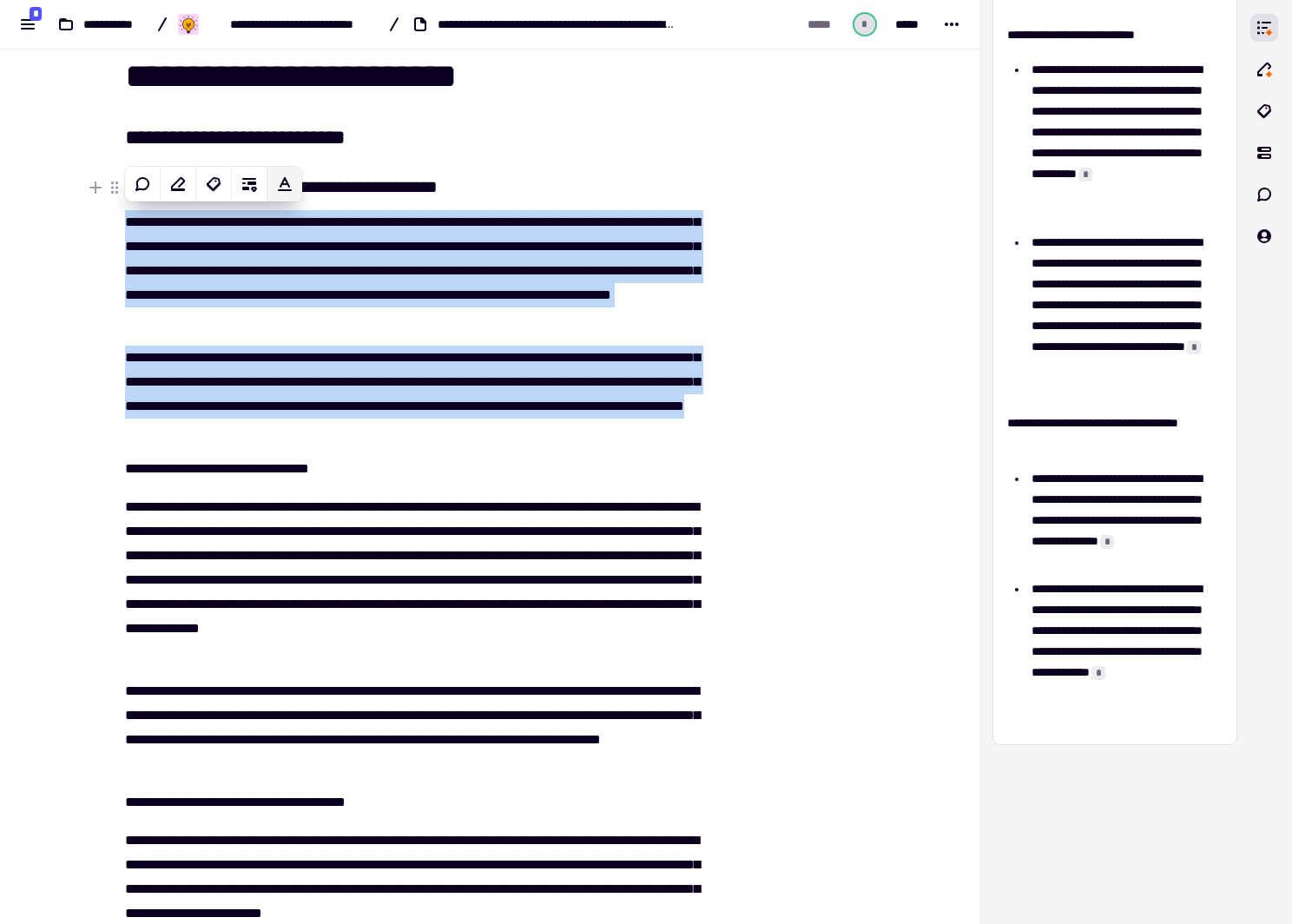 click 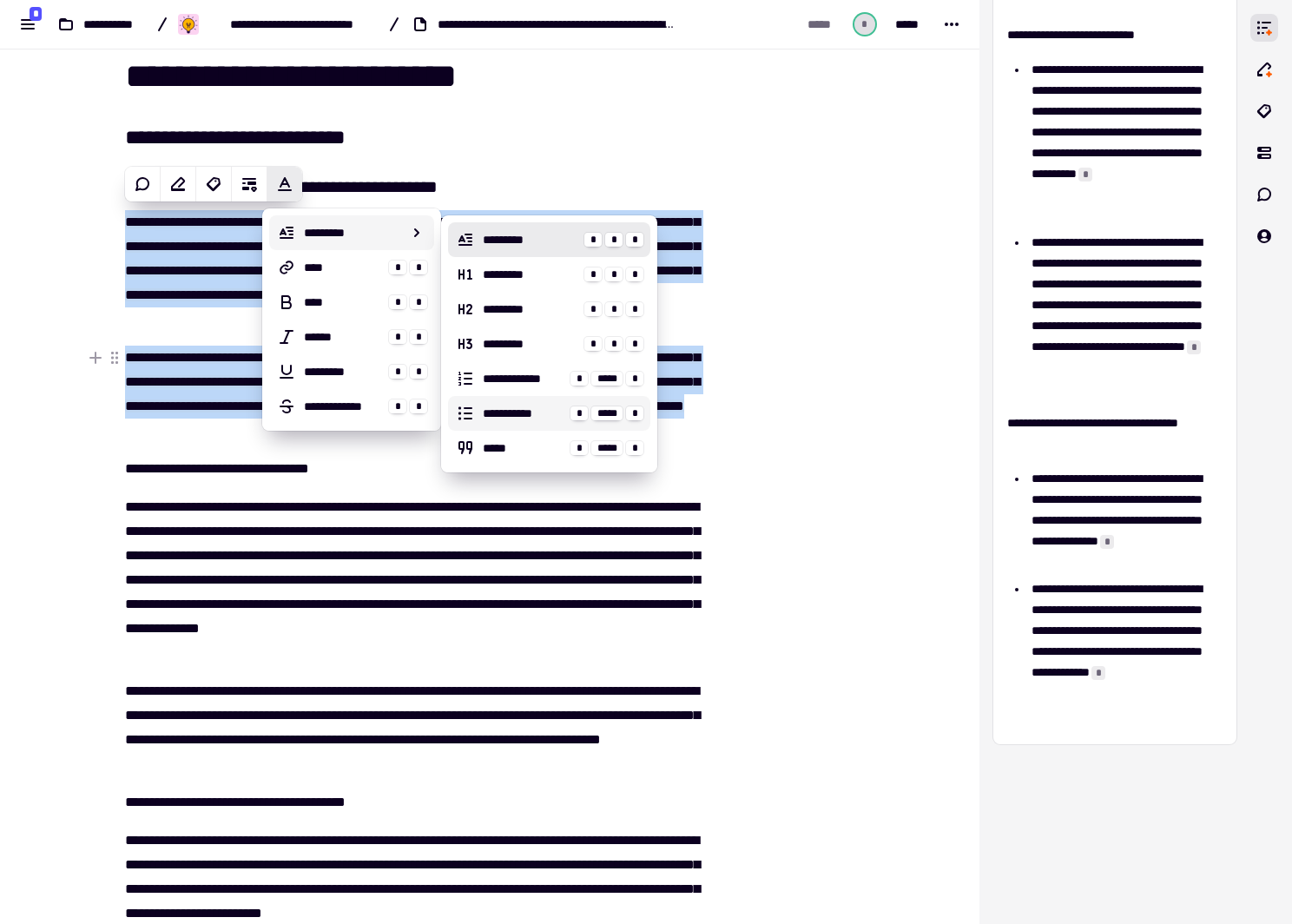click on "**********" at bounding box center (523, 413) 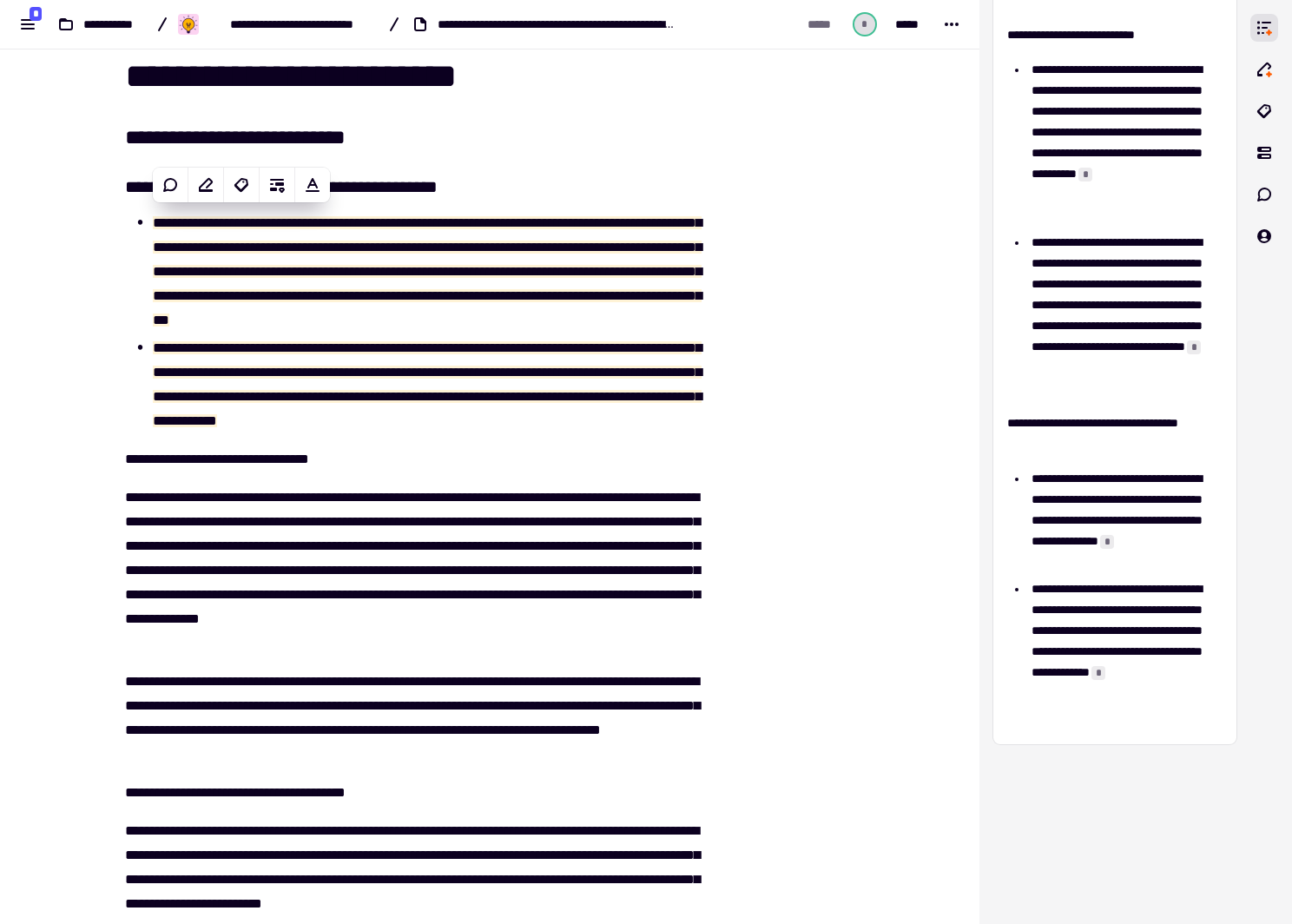 click on "**********" at bounding box center (403, 8718) 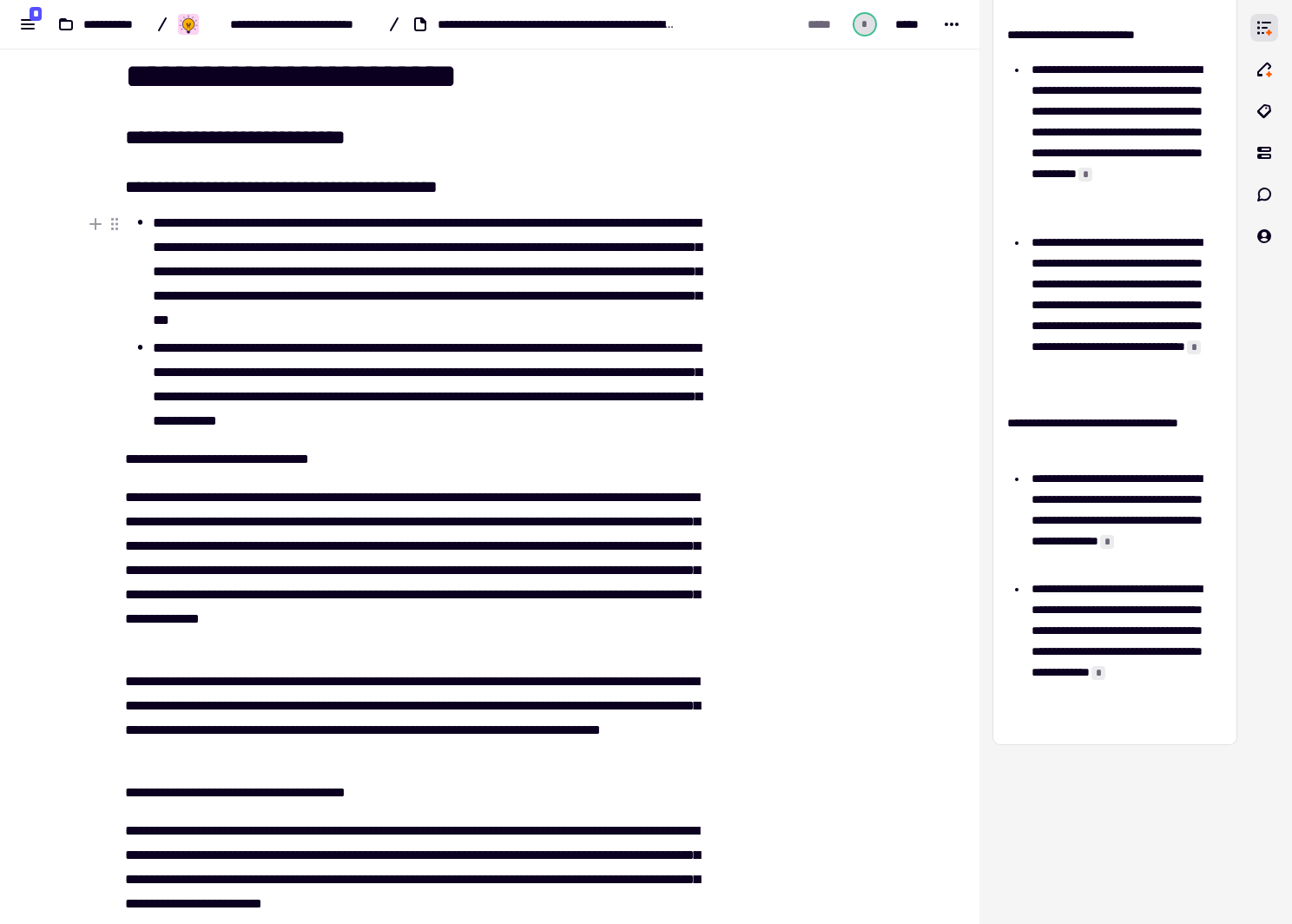 click on "**********" at bounding box center (427, 272) 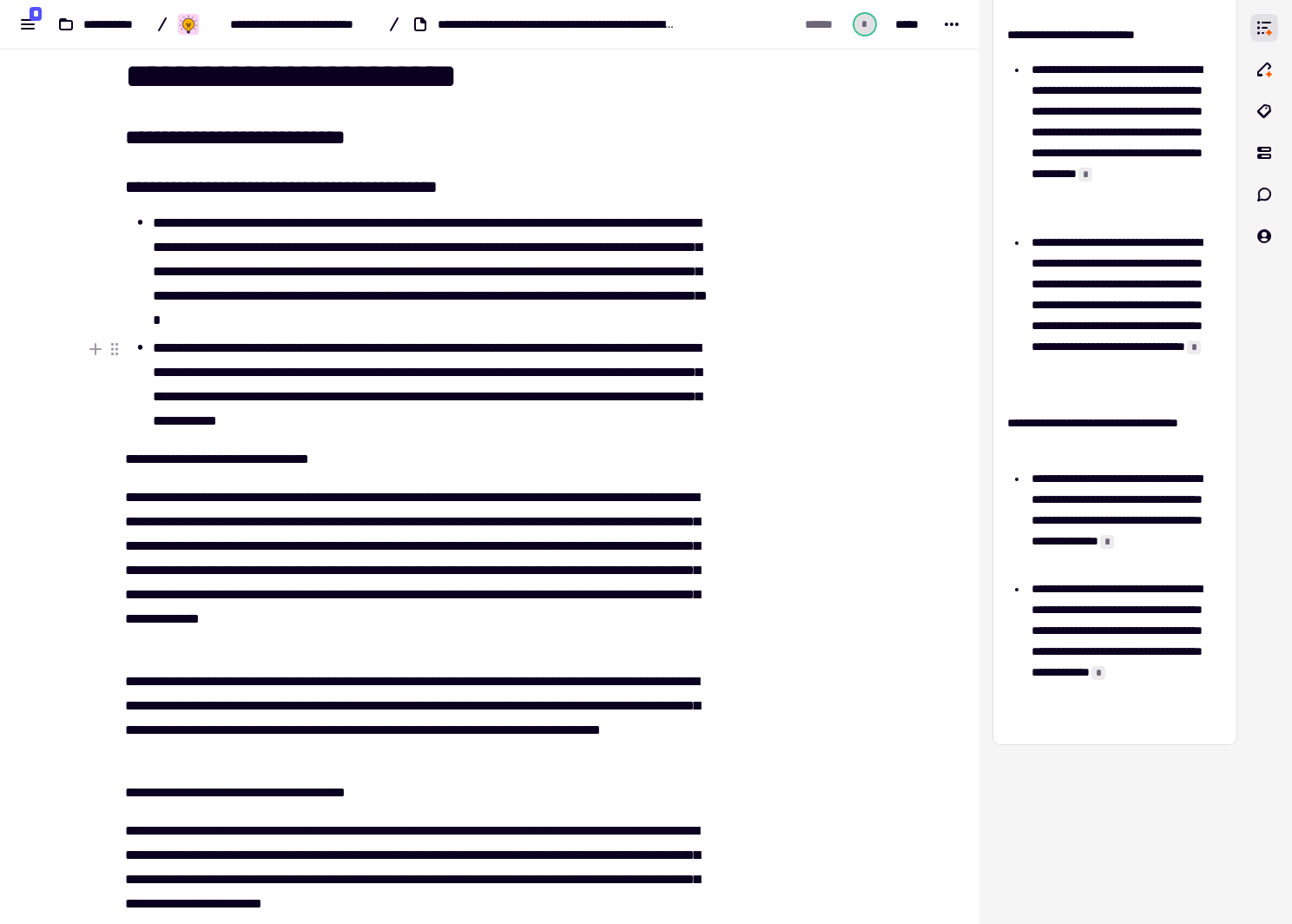 click on "**********" at bounding box center (427, 385) 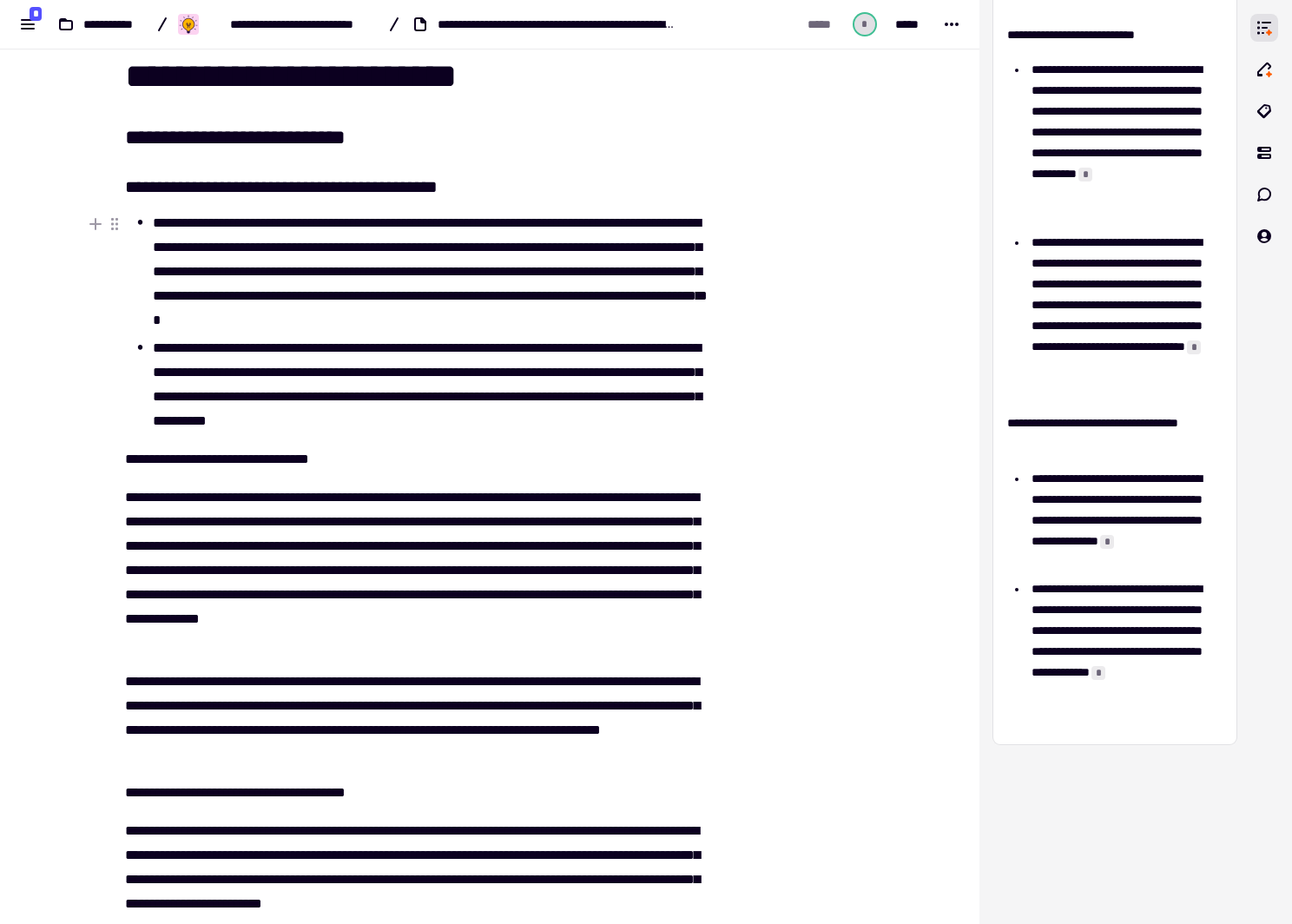 click on "**********" at bounding box center [427, 272] 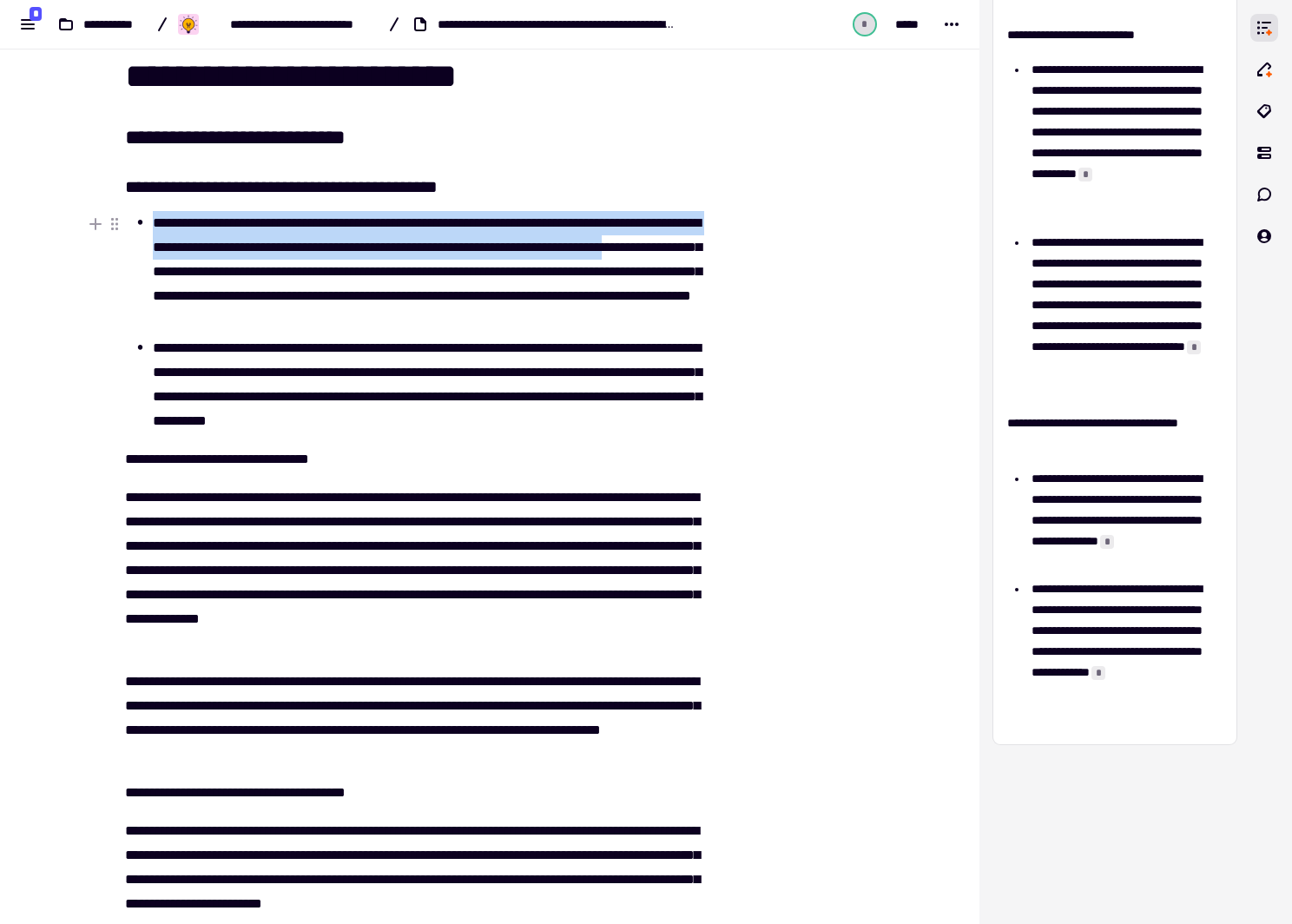 drag, startPoint x: 149, startPoint y: 217, endPoint x: 276, endPoint y: 261, distance: 134.4061 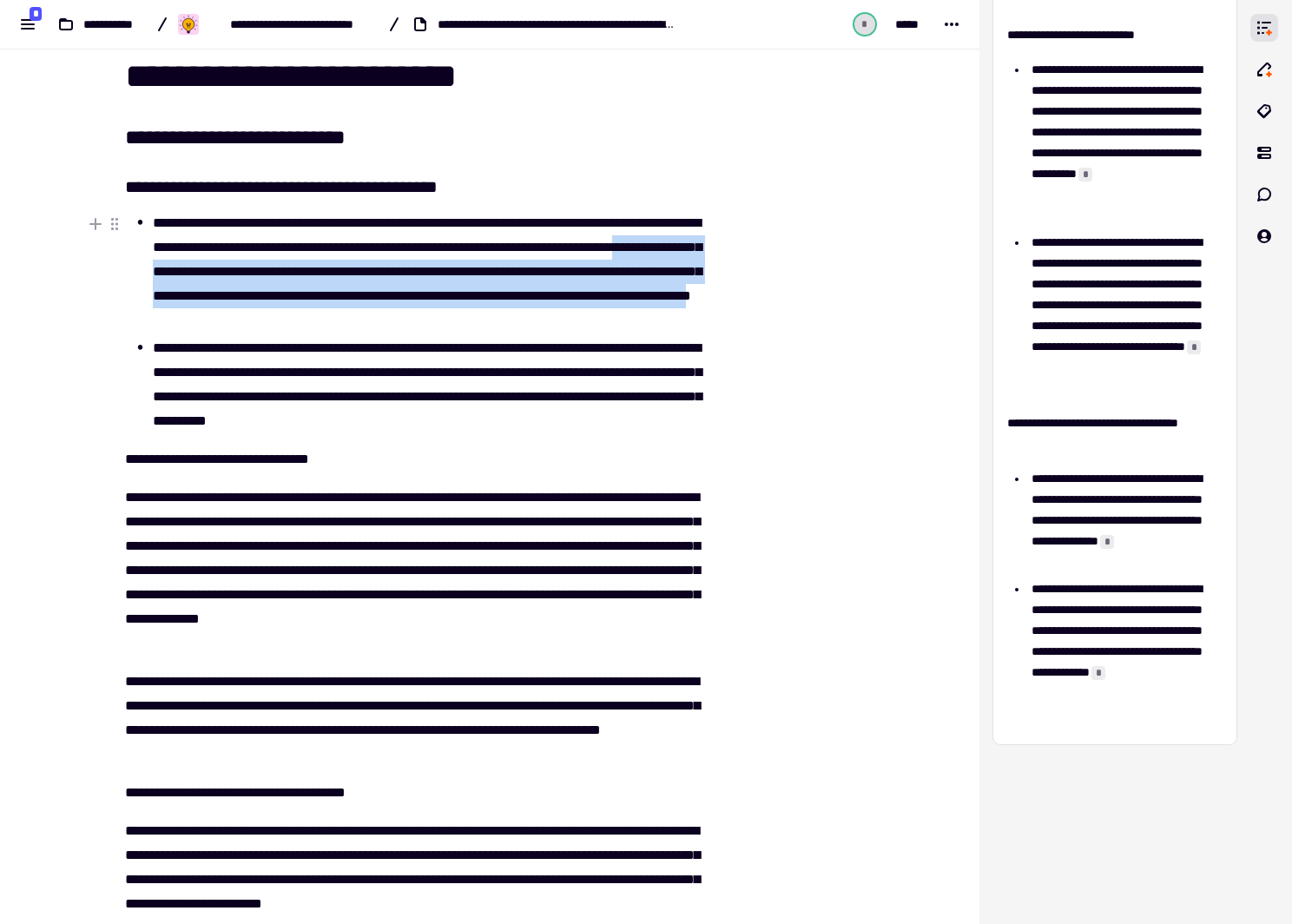 drag, startPoint x: 285, startPoint y: 266, endPoint x: 596, endPoint y: 312, distance: 314.38352 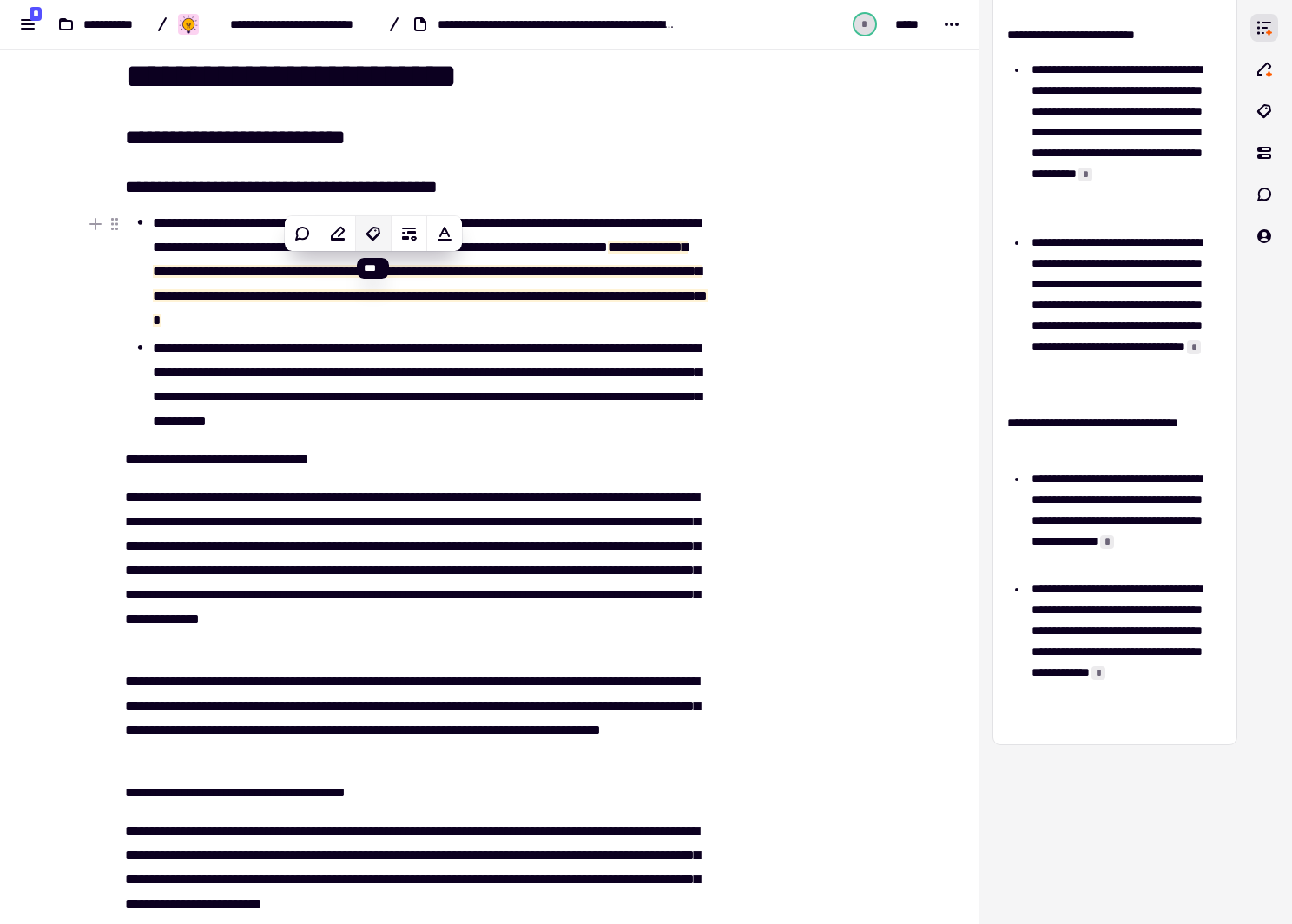 click 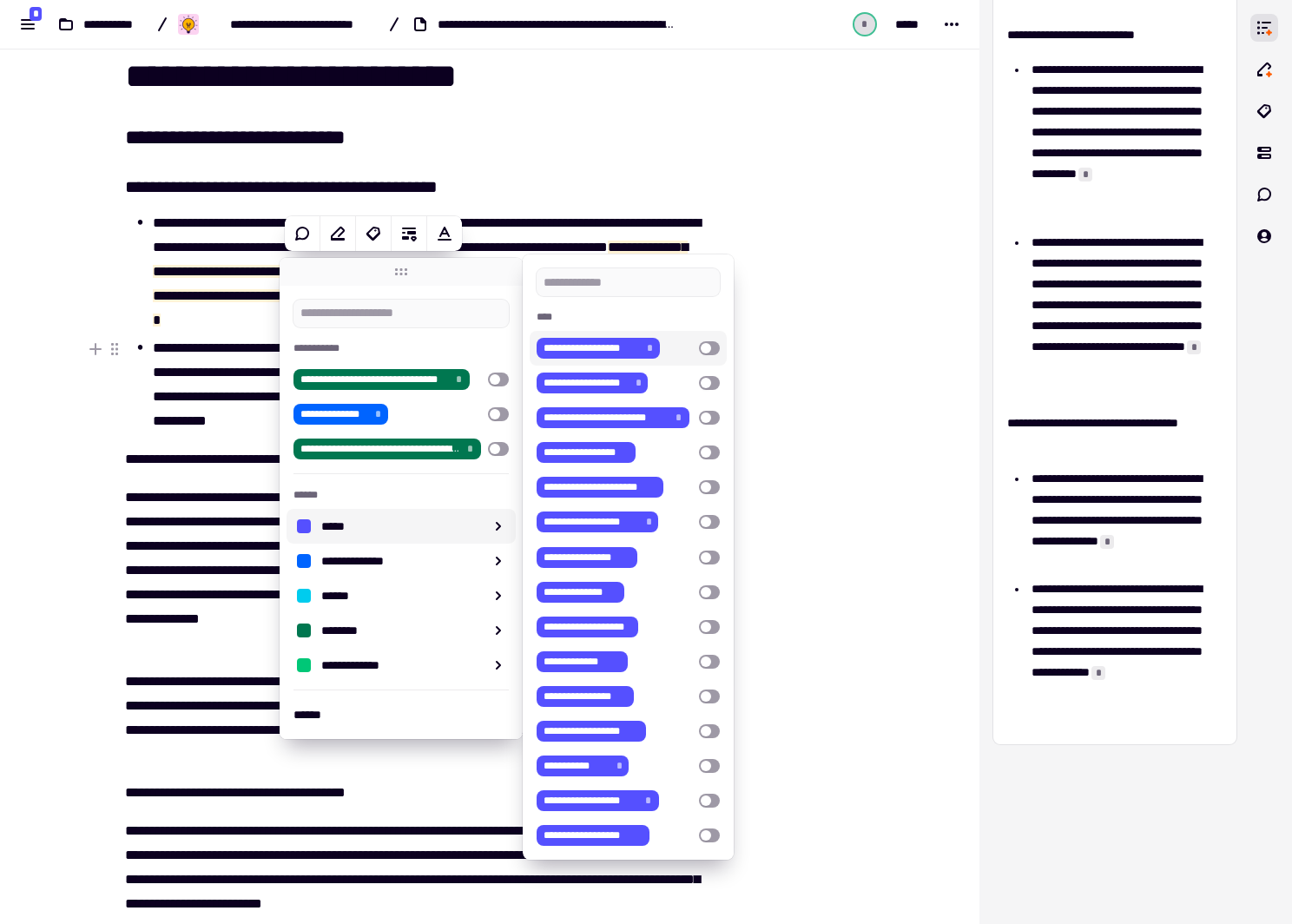 click at bounding box center [709, 348] 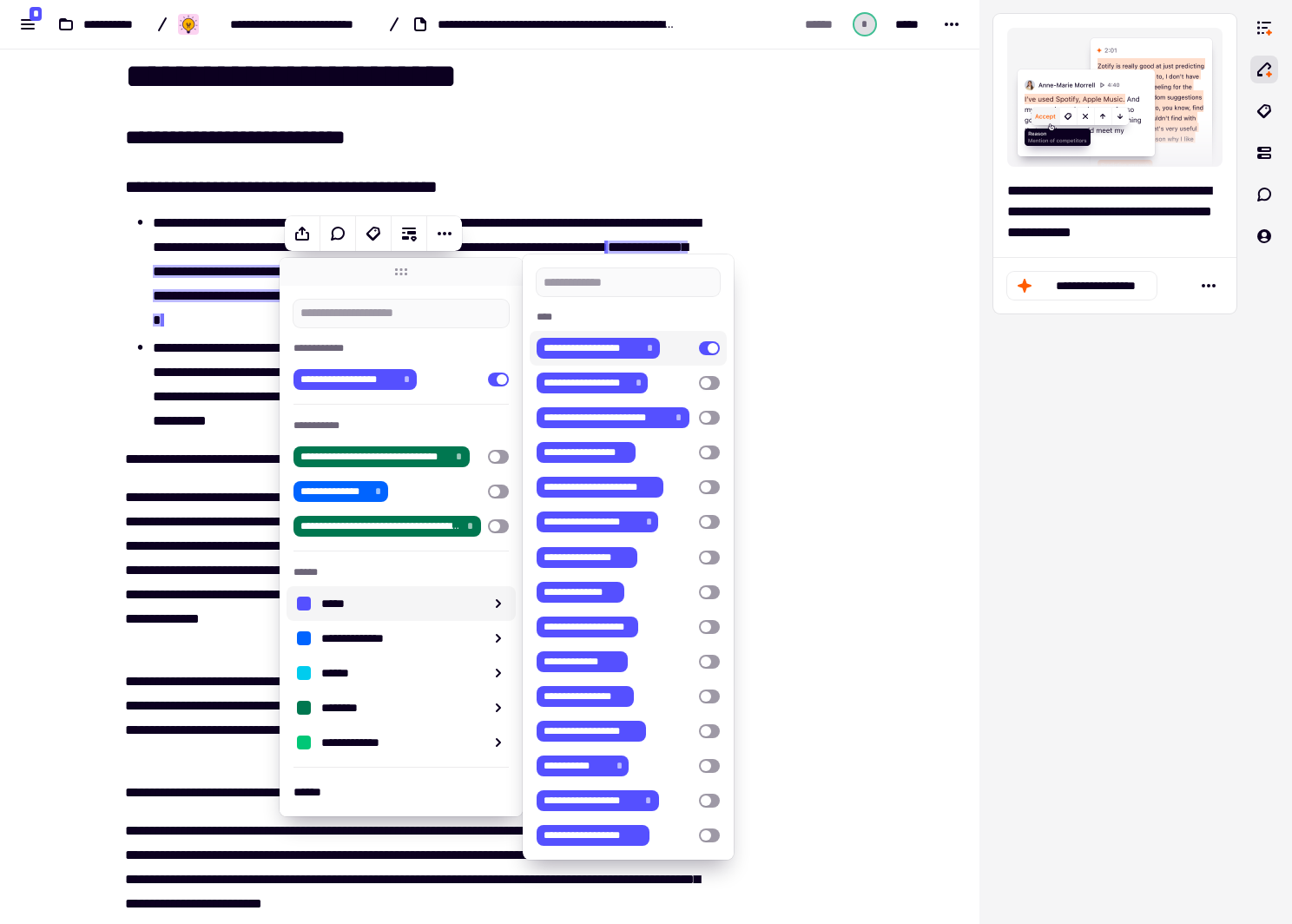 scroll, scrollTop: 0, scrollLeft: 0, axis: both 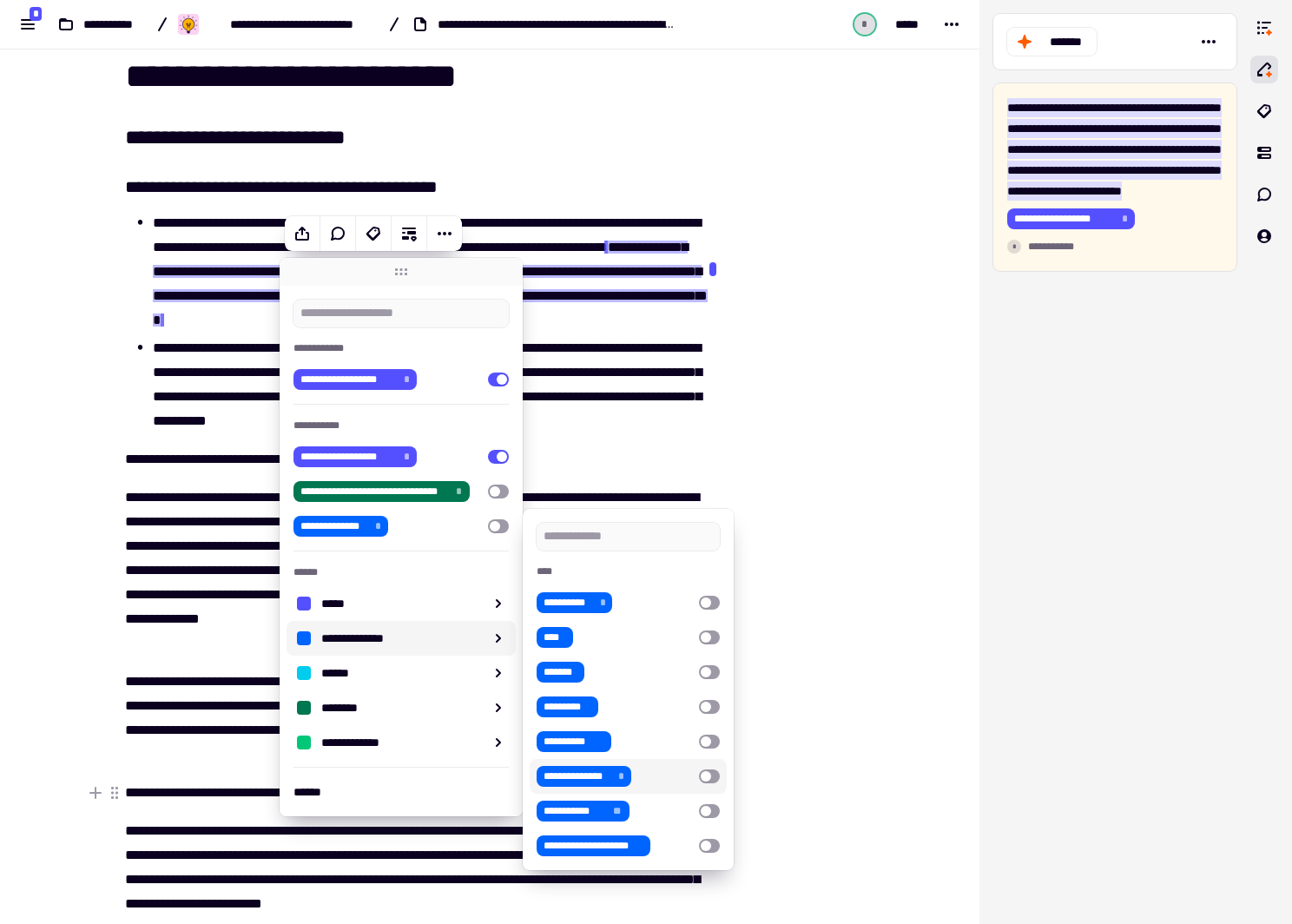 click at bounding box center [709, 776] 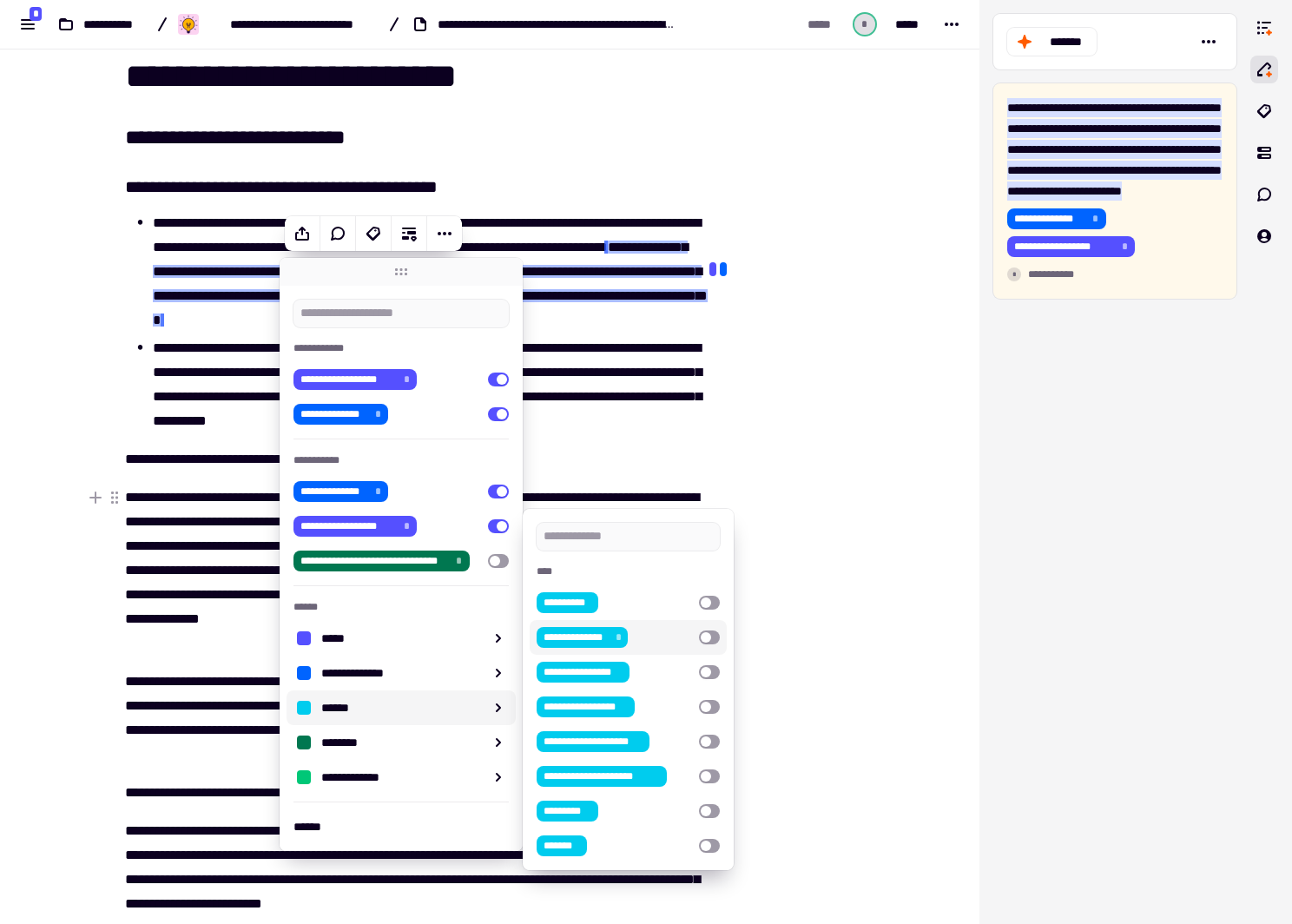 click at bounding box center (709, 637) 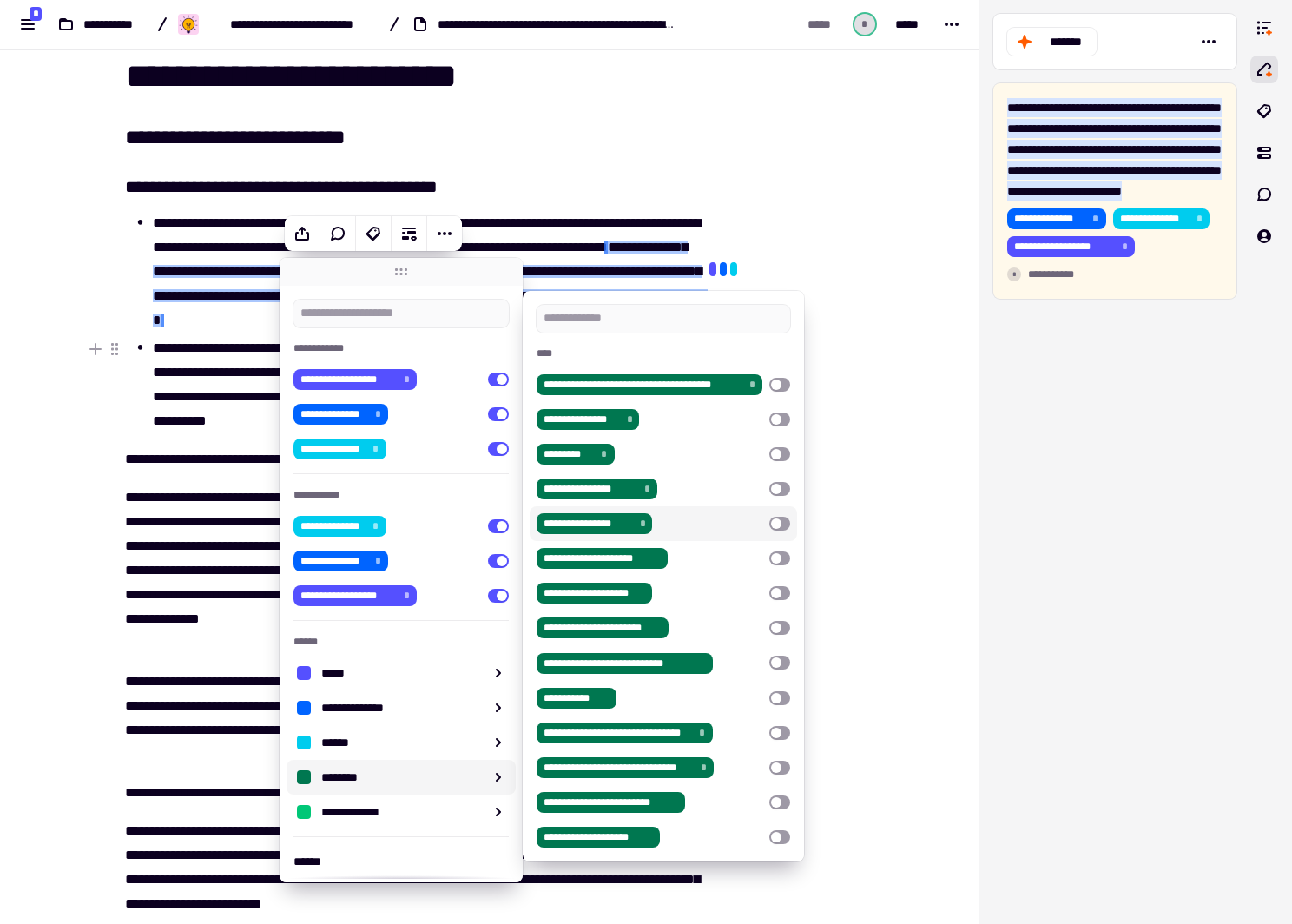 click on "**********" at bounding box center [490, 462] 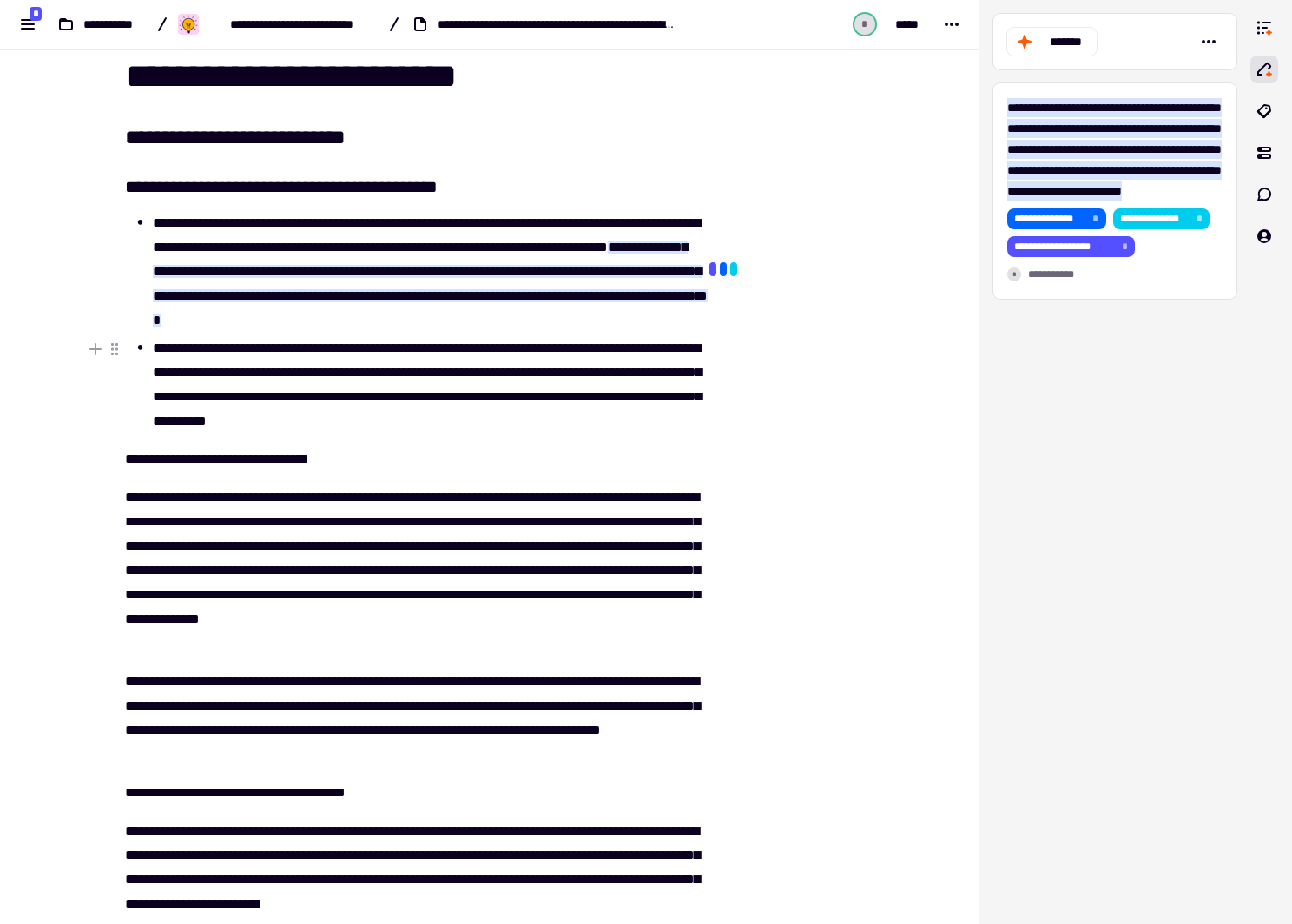 click on "**********" at bounding box center [427, 385] 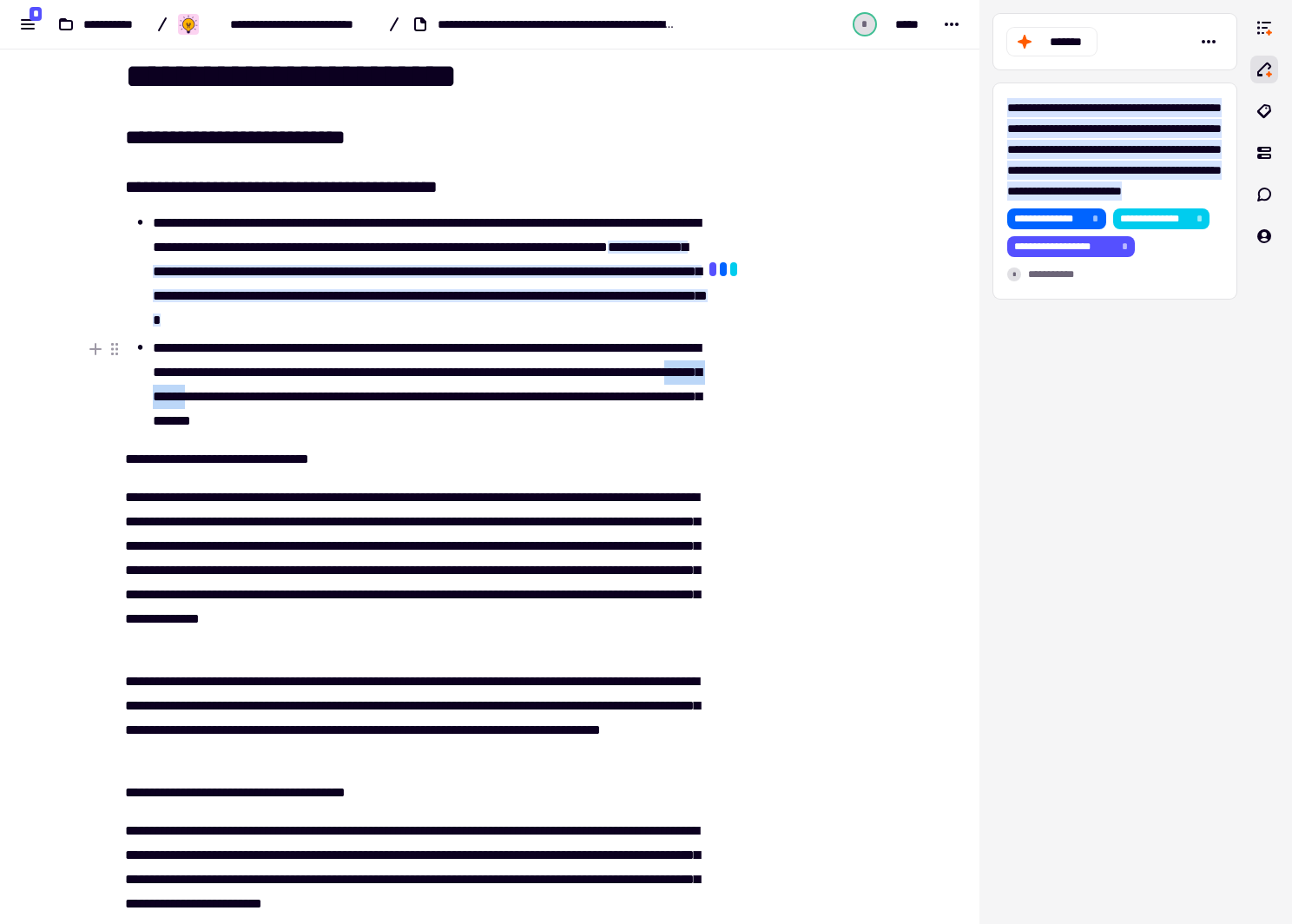drag, startPoint x: 286, startPoint y: 392, endPoint x: 366, endPoint y: 398, distance: 80.22468 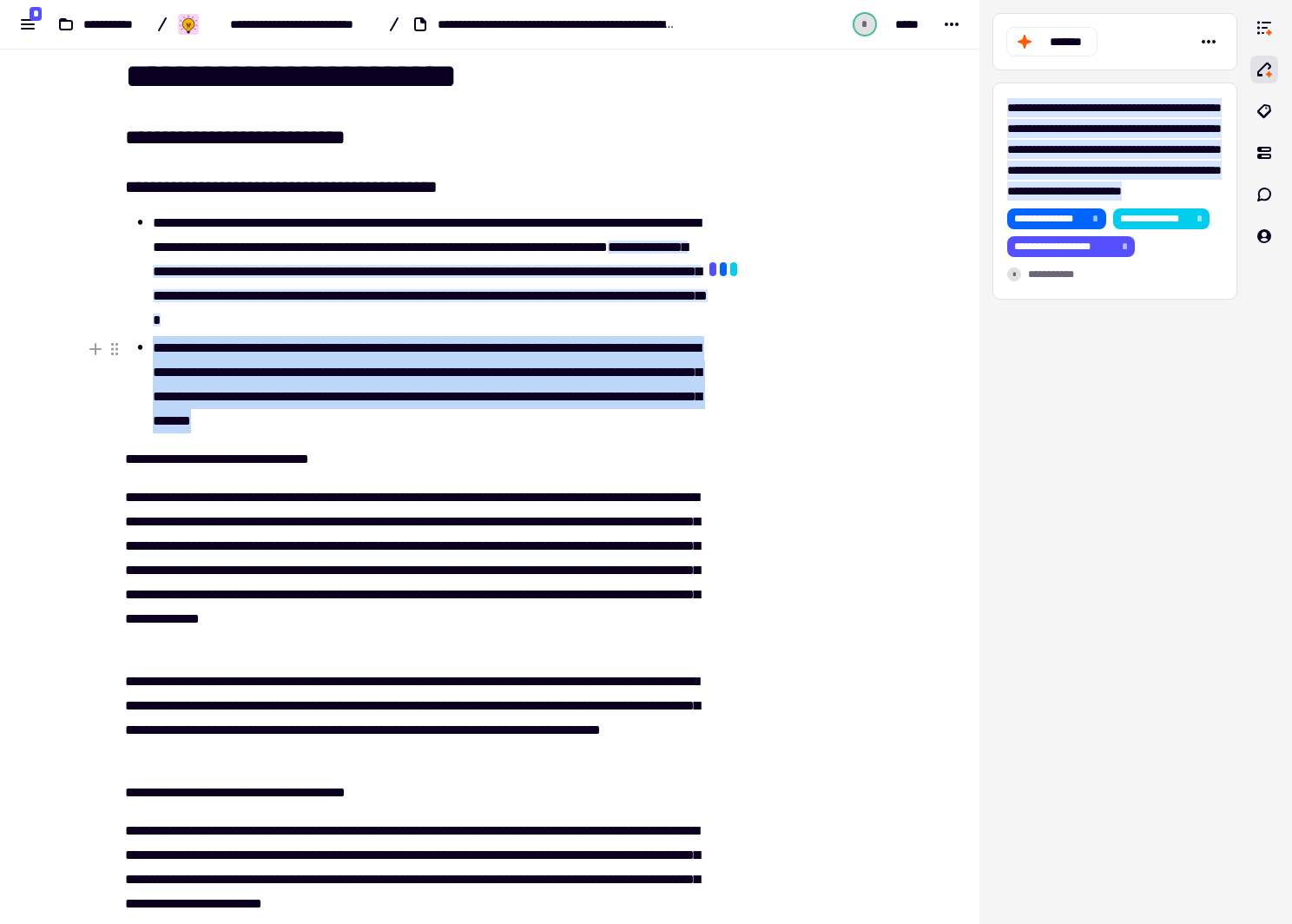 drag, startPoint x: 149, startPoint y: 343, endPoint x: 491, endPoint y: 415, distance: 349.497 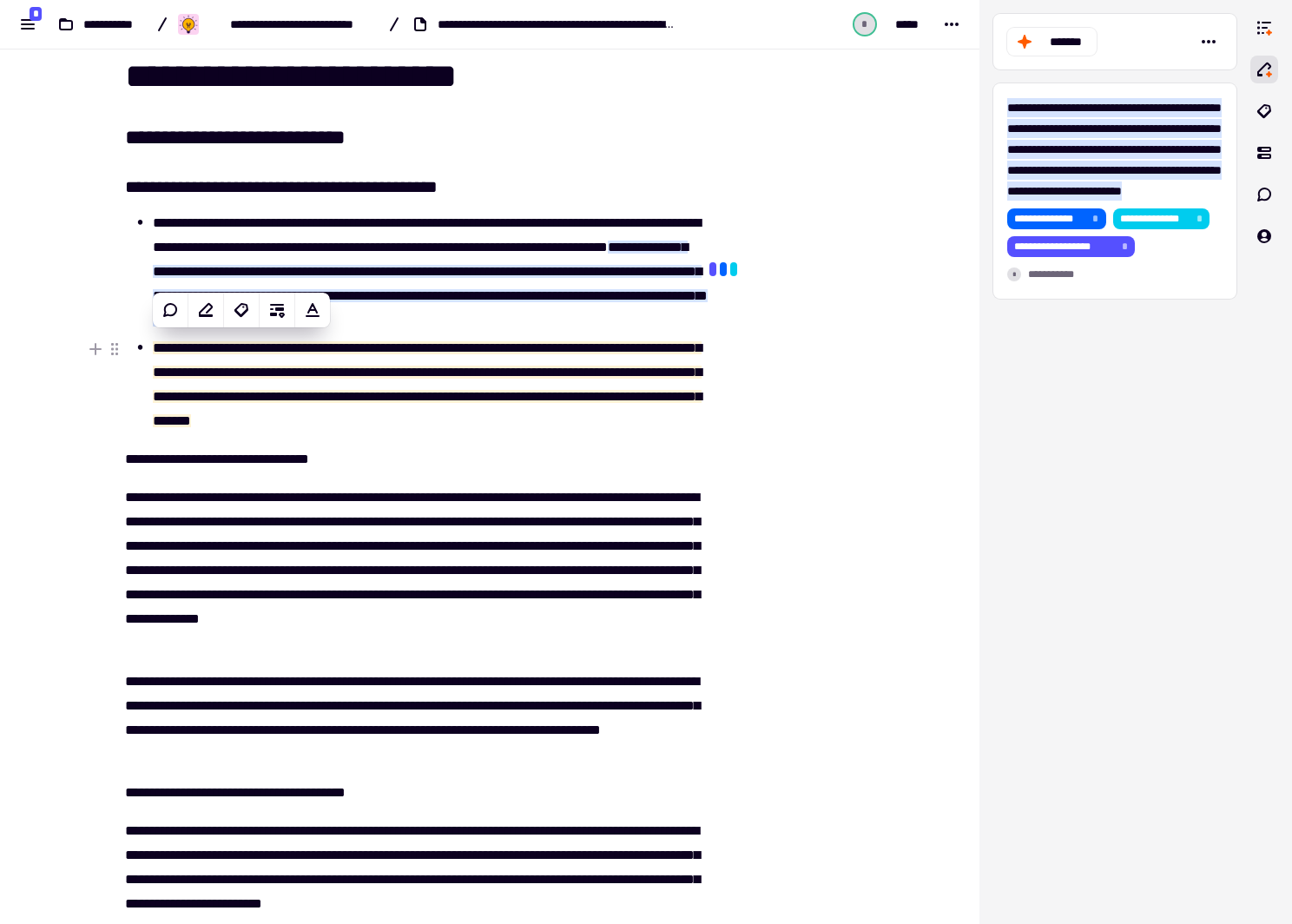 click on "**********" at bounding box center [427, 384] 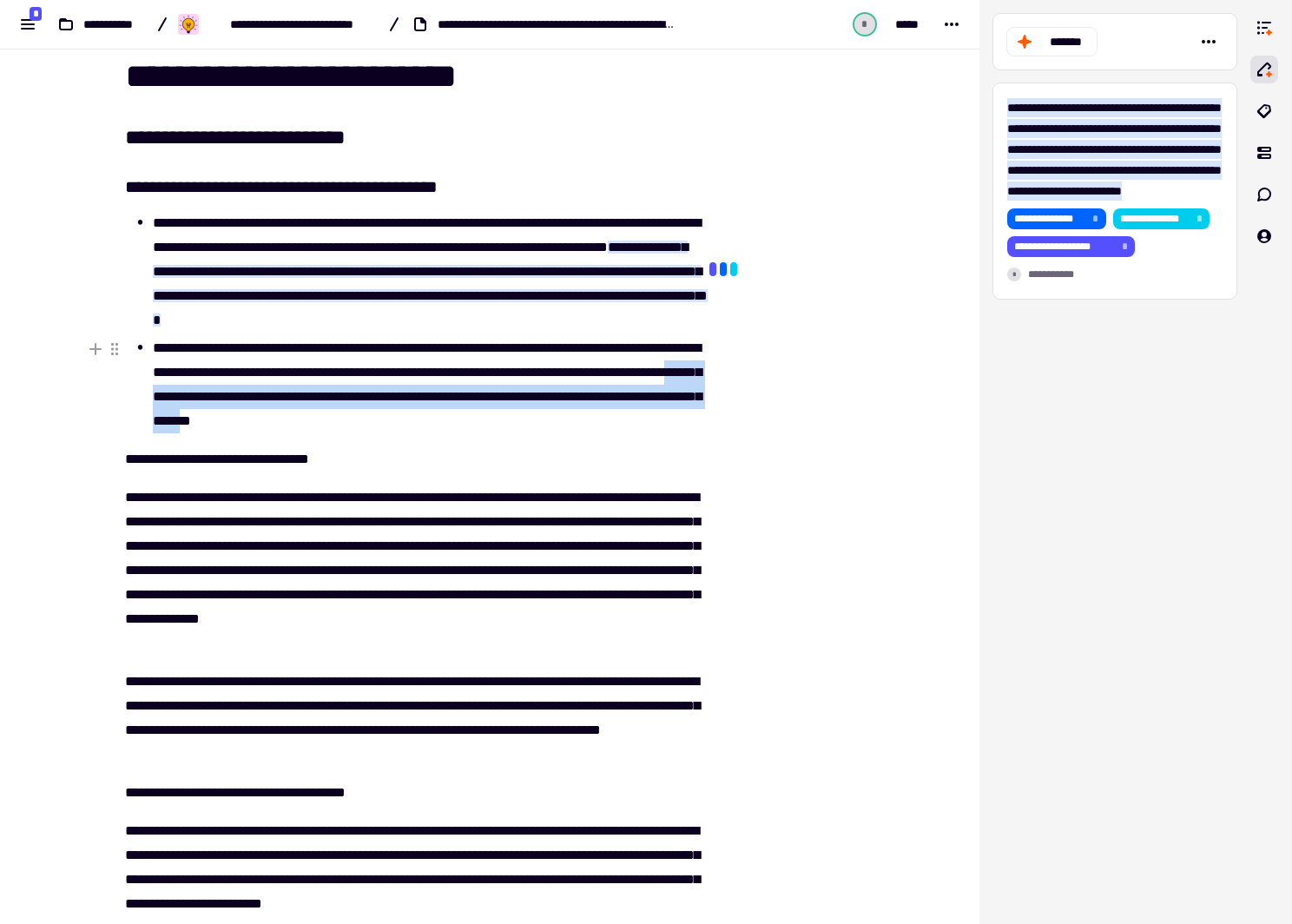 drag, startPoint x: 286, startPoint y: 392, endPoint x: 473, endPoint y: 419, distance: 188.9391 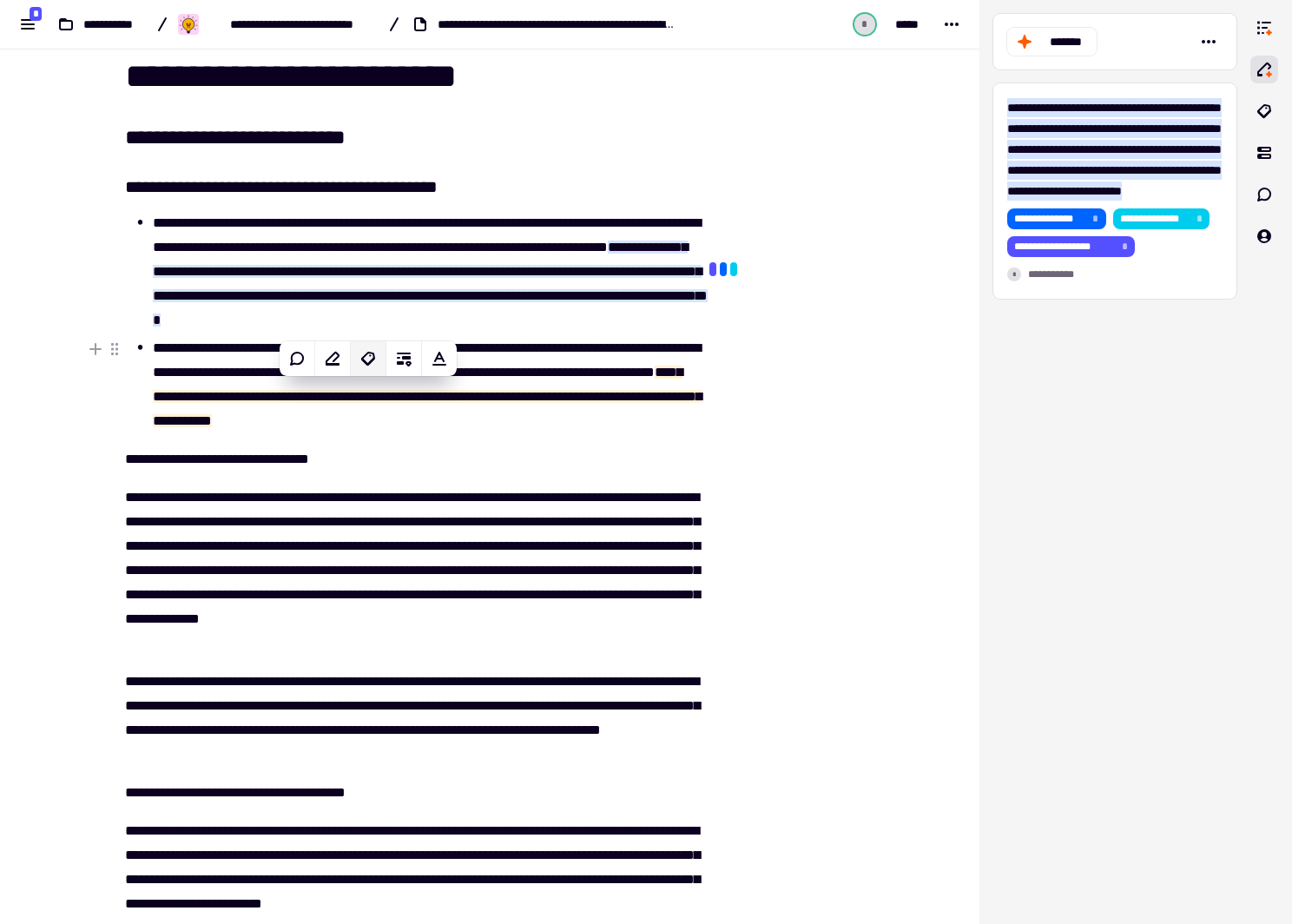 click 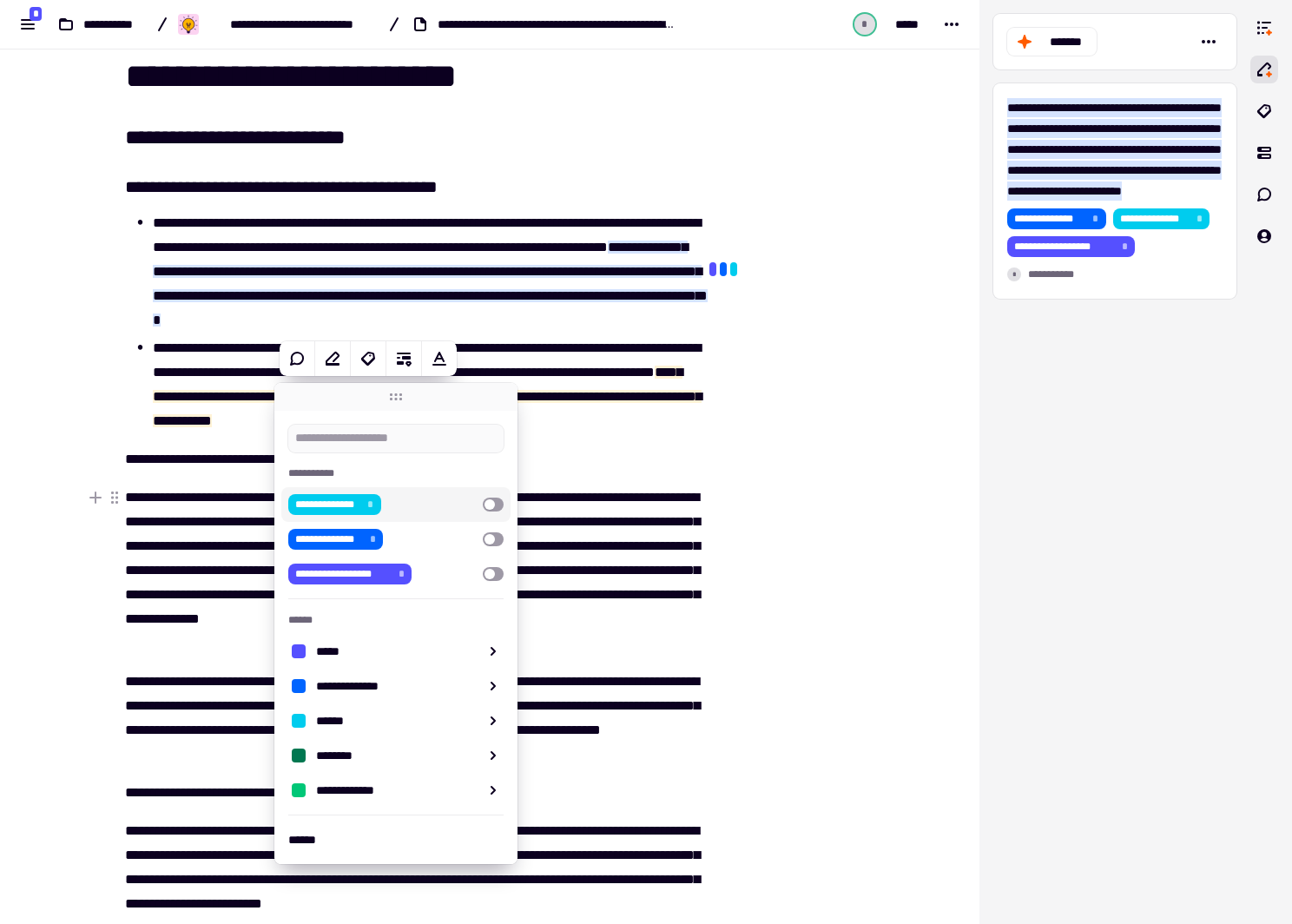 click at bounding box center (493, 505) 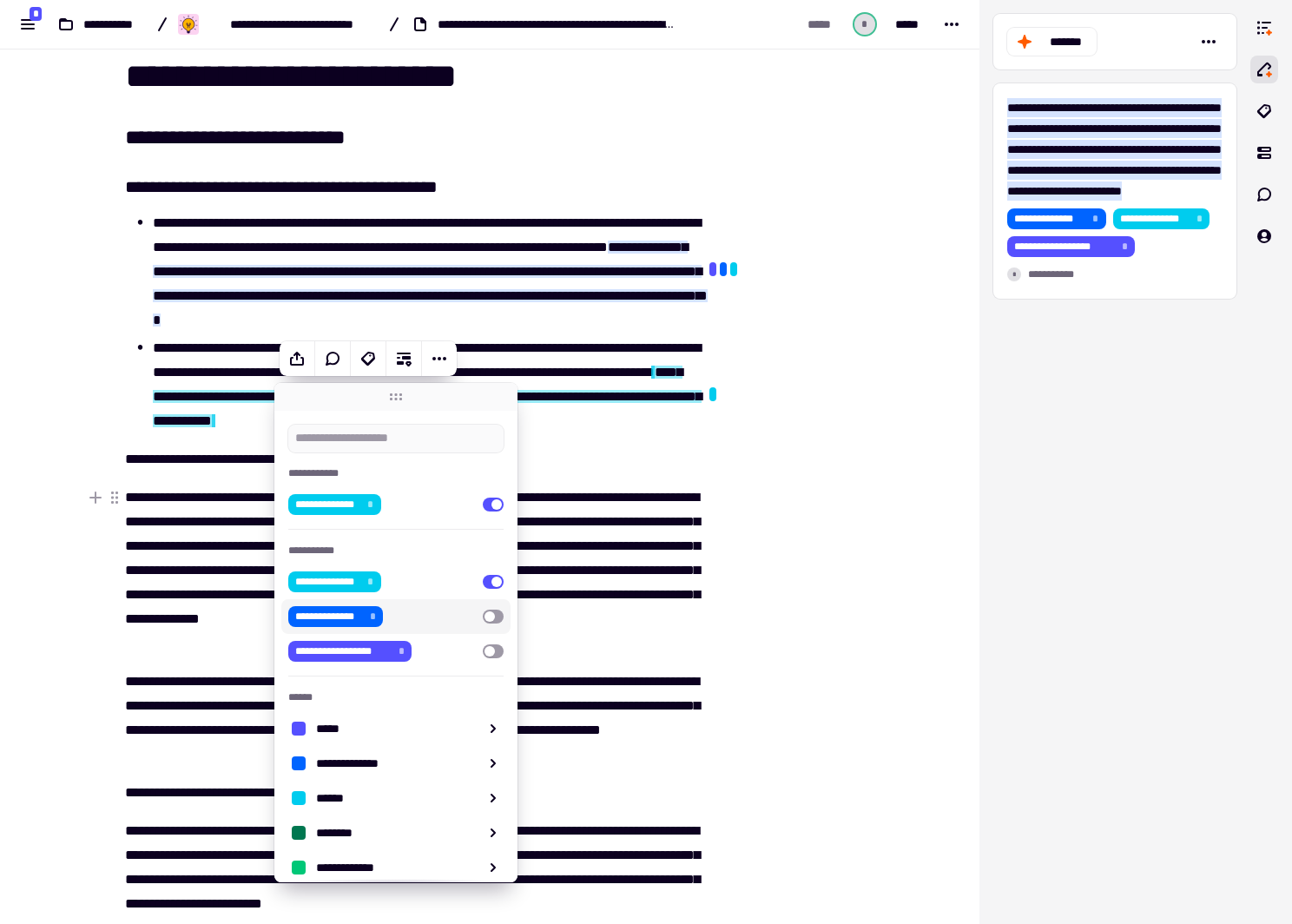 click at bounding box center [493, 617] 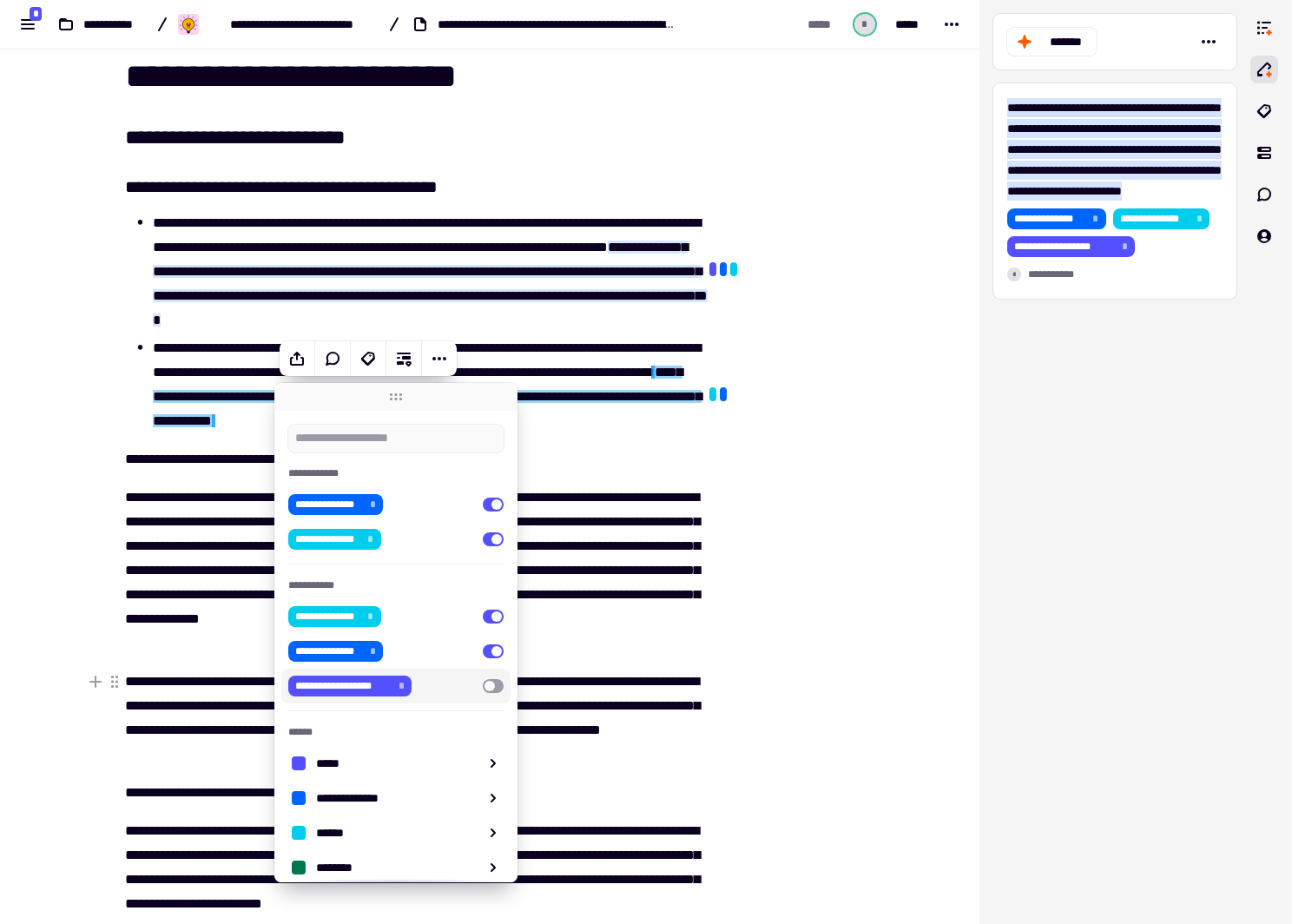 click at bounding box center [493, 686] 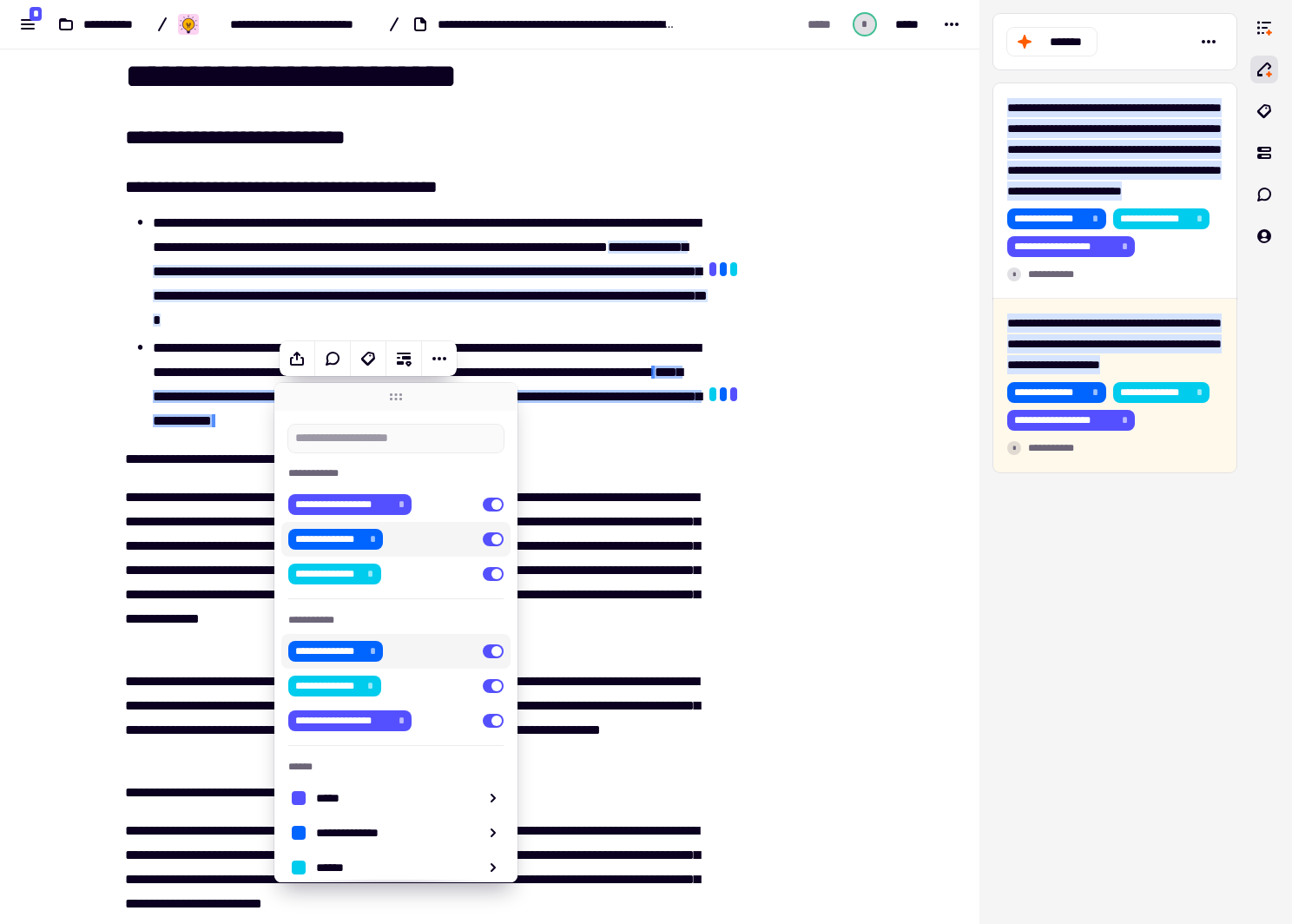 click at bounding box center [493, 651] 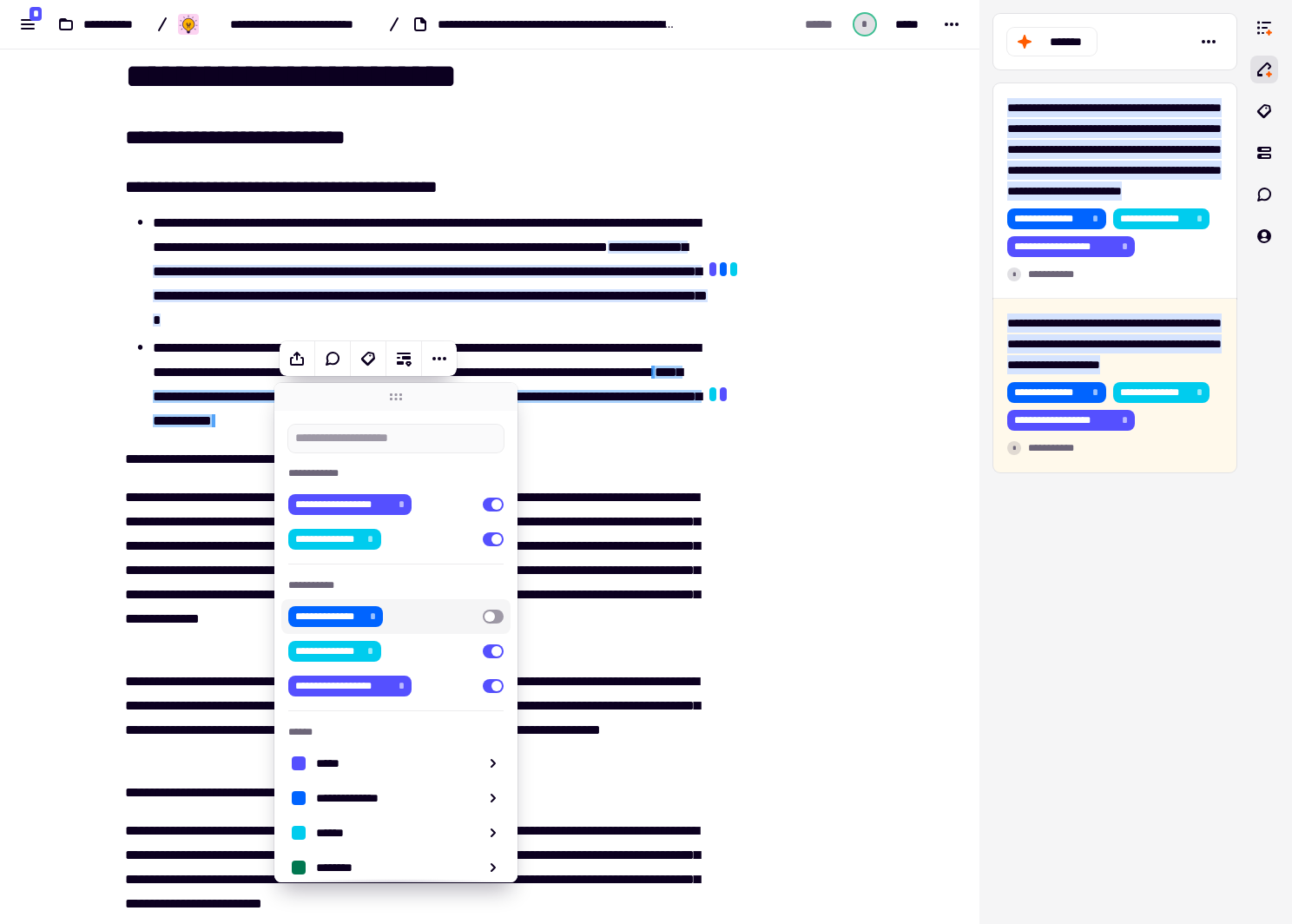 click at bounding box center (790, 8704) 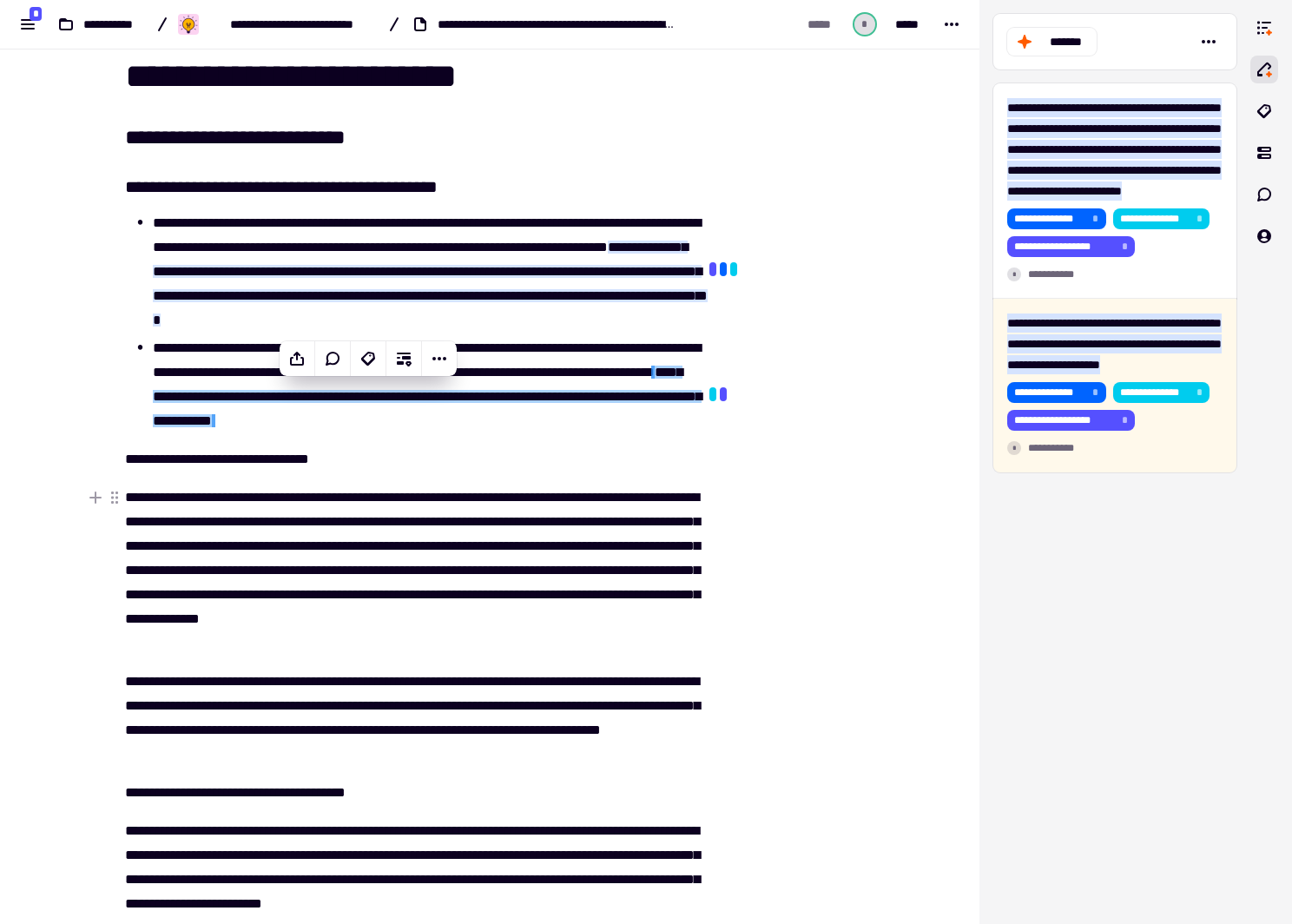 click on "**********" at bounding box center [413, 571] 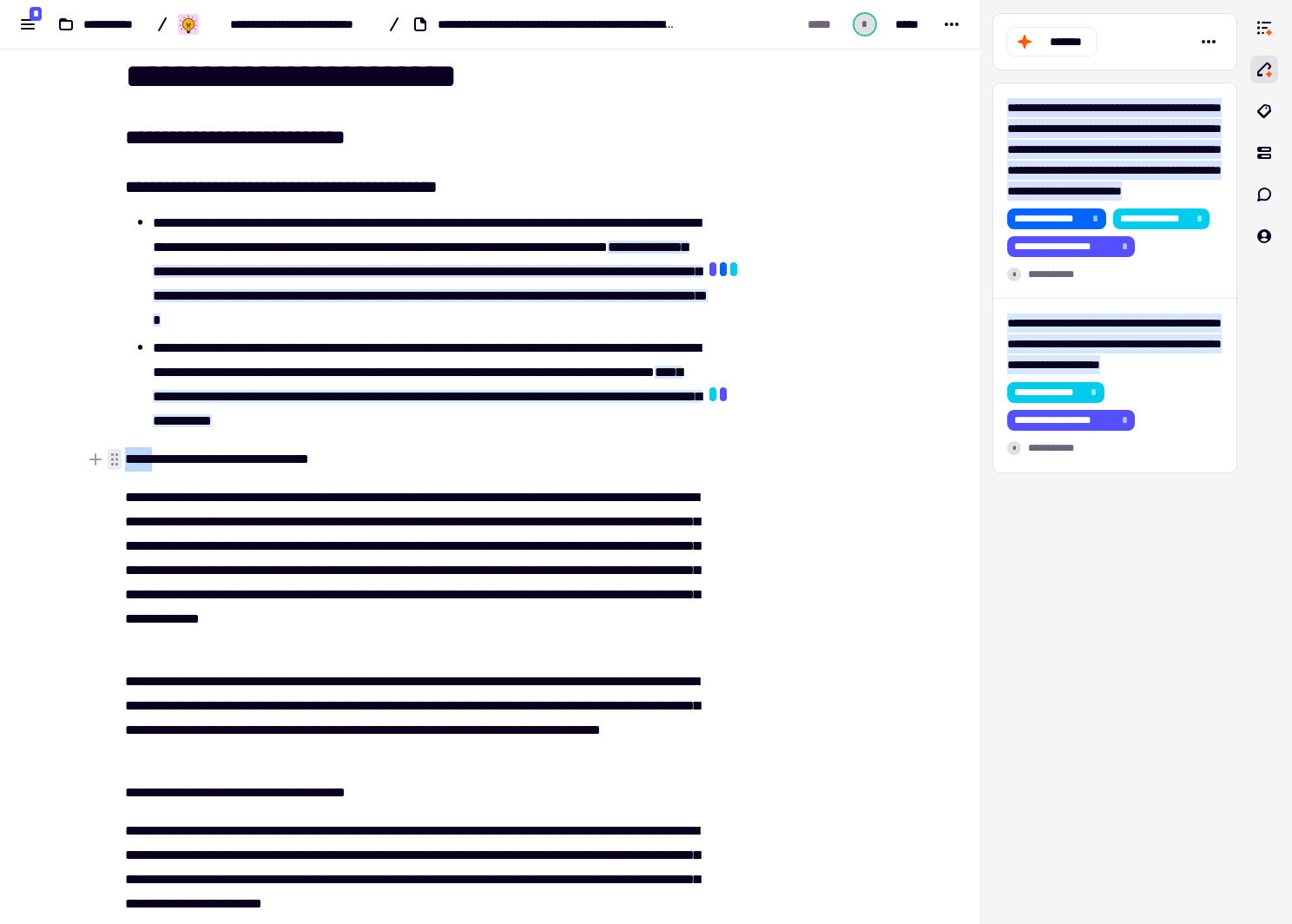 drag, startPoint x: 160, startPoint y: 456, endPoint x: 115, endPoint y: 458, distance: 45.0444 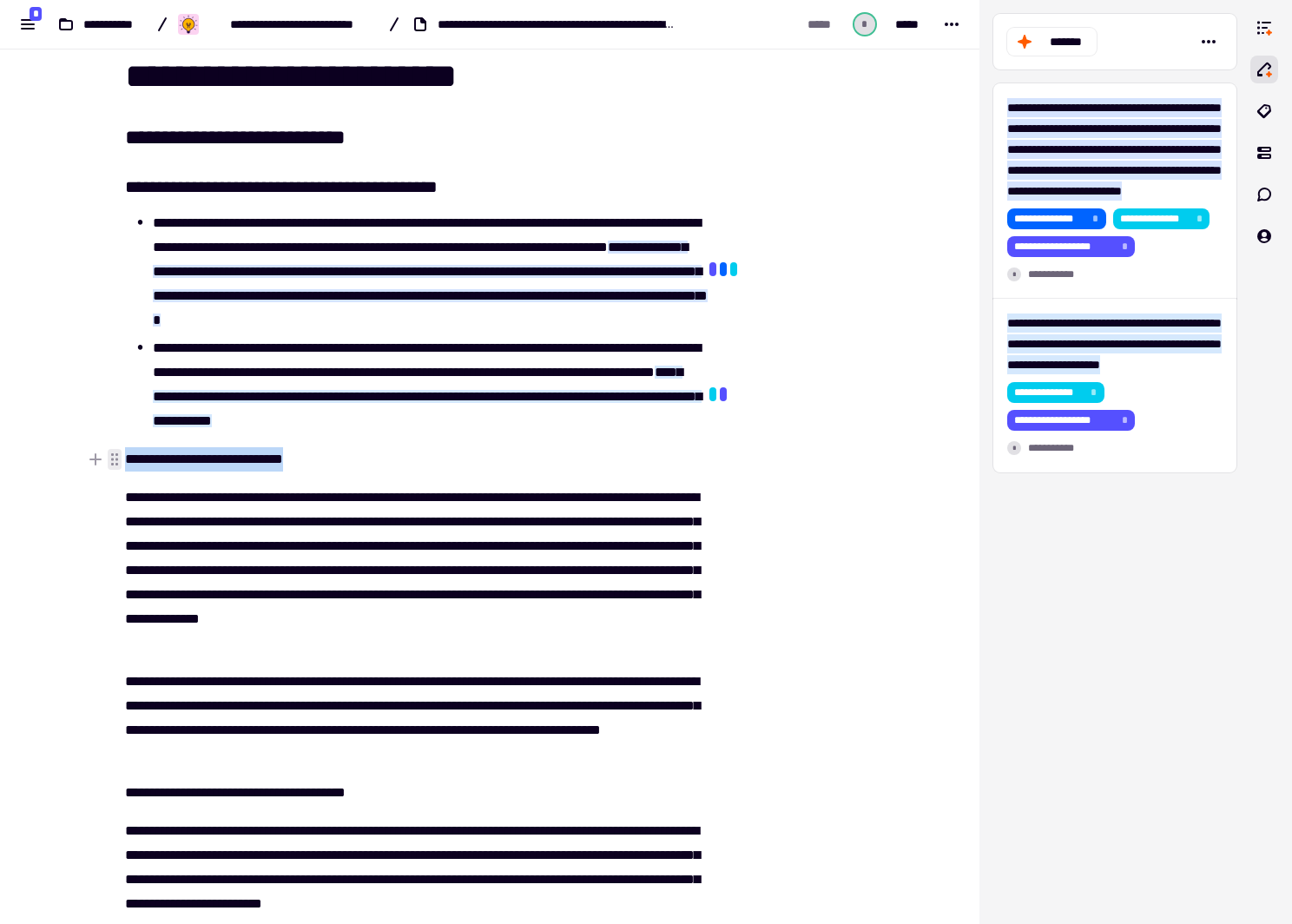 drag, startPoint x: 266, startPoint y: 454, endPoint x: 118, endPoint y: 457, distance: 148.0304 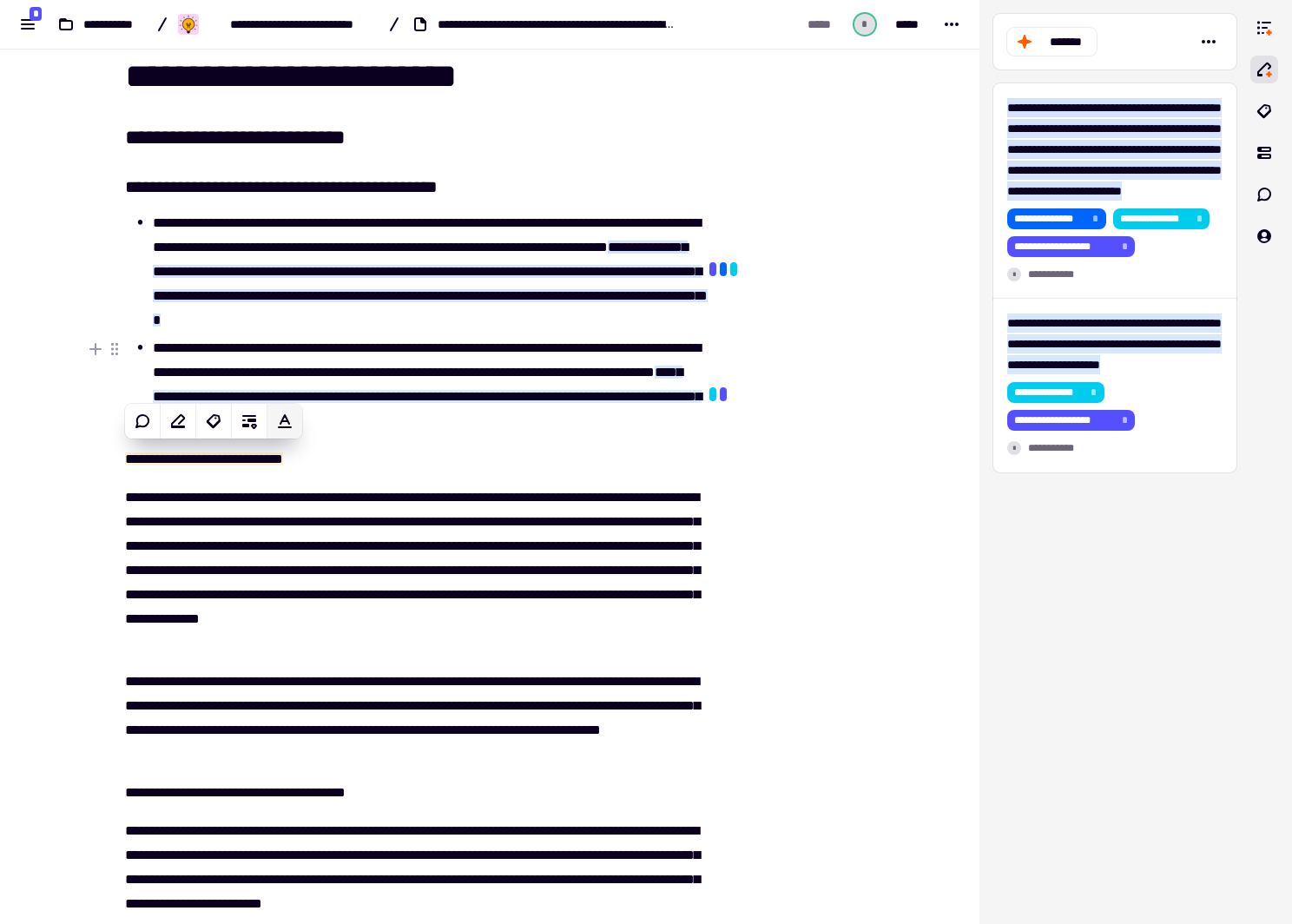 click 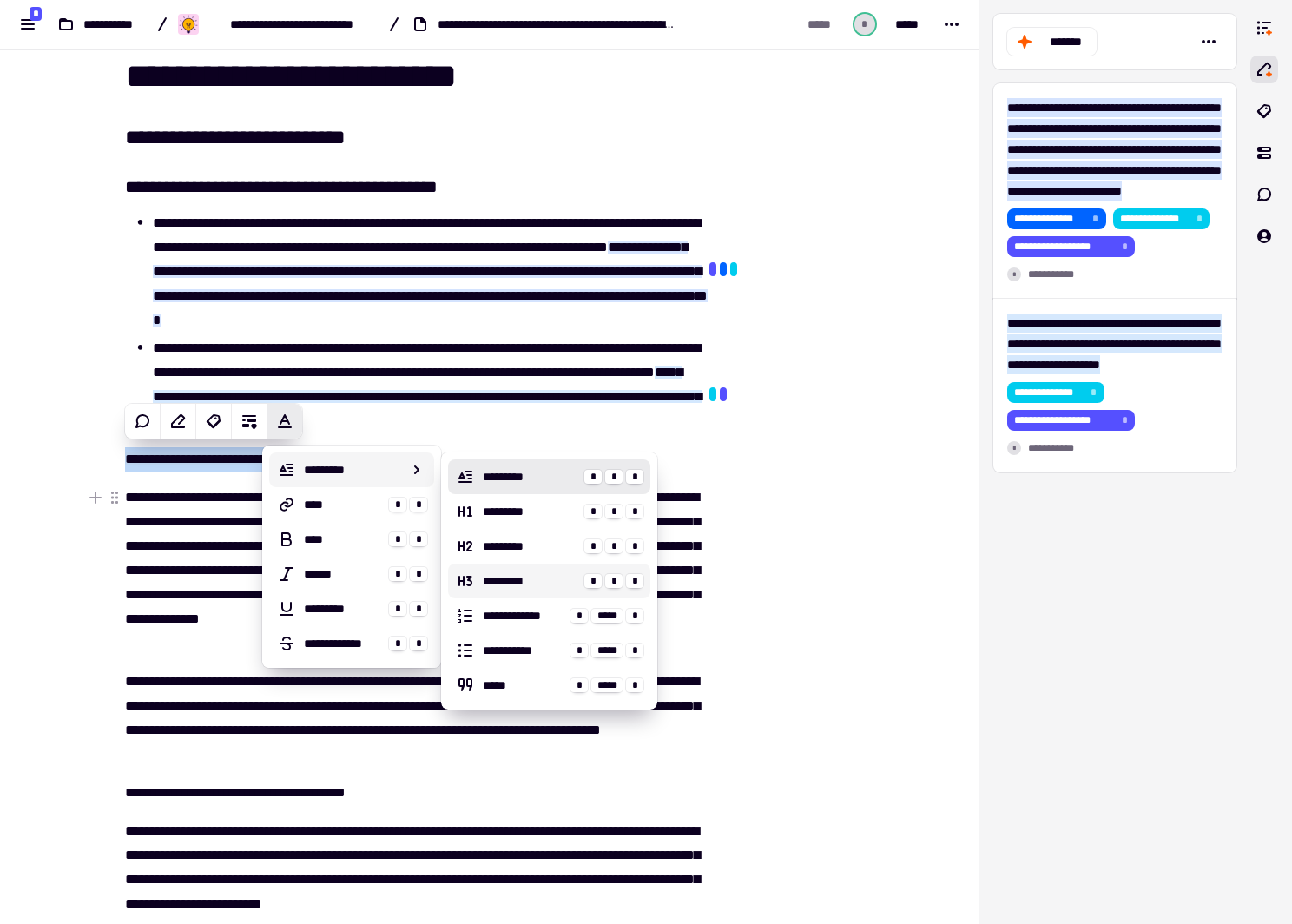 click on "*********" at bounding box center (530, 581) 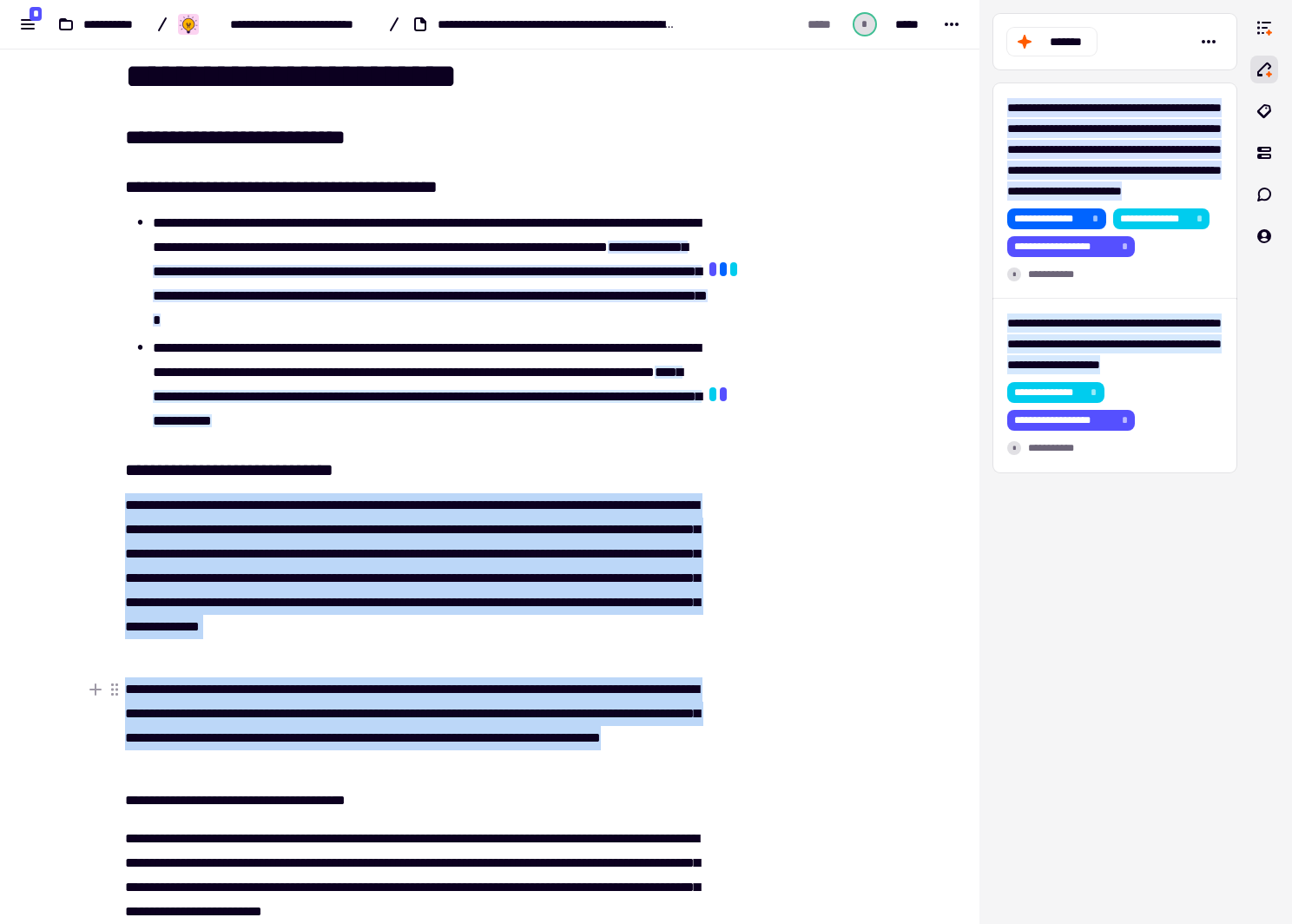 drag, startPoint x: 121, startPoint y: 499, endPoint x: 528, endPoint y: 750, distance: 478.174 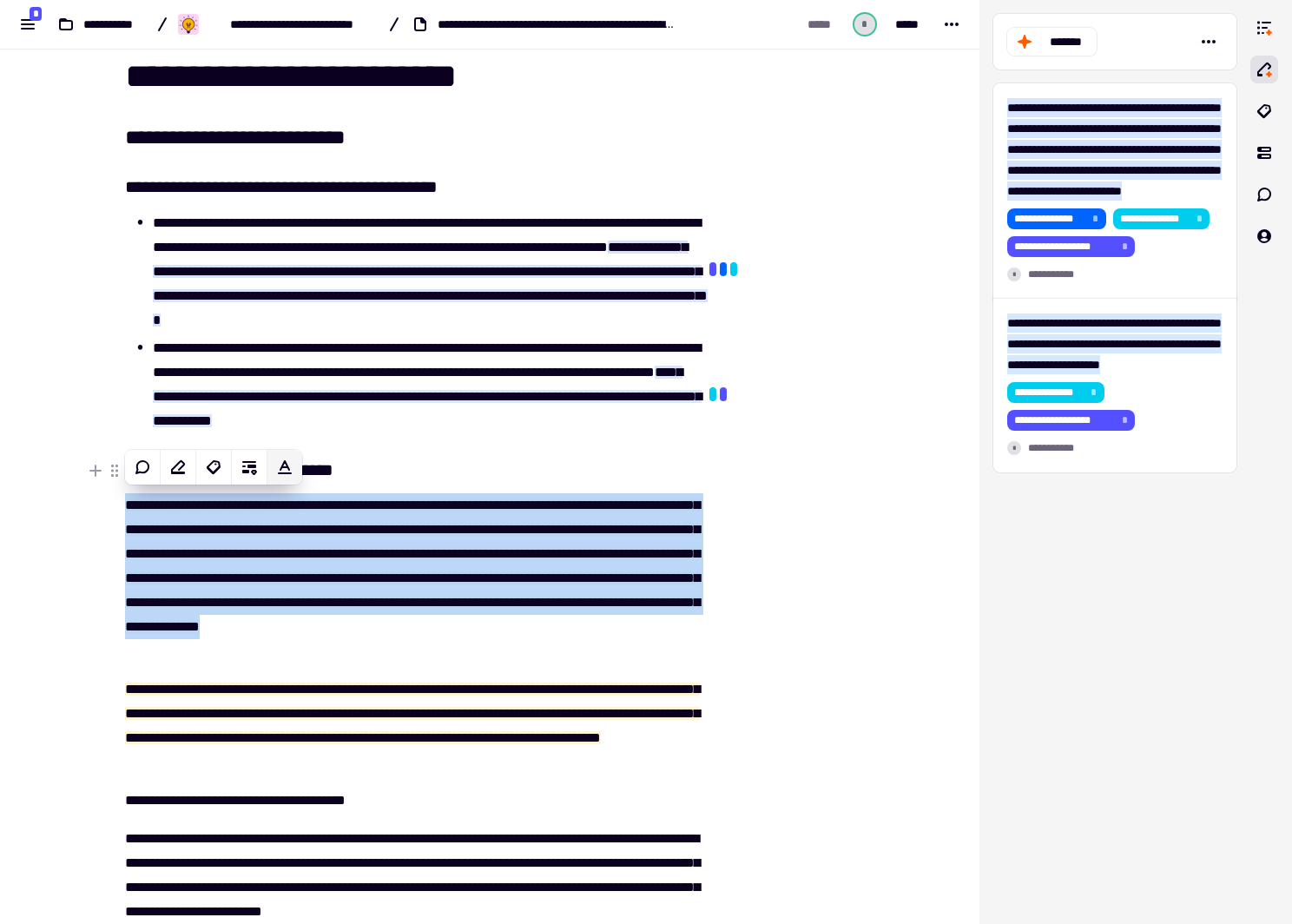 click 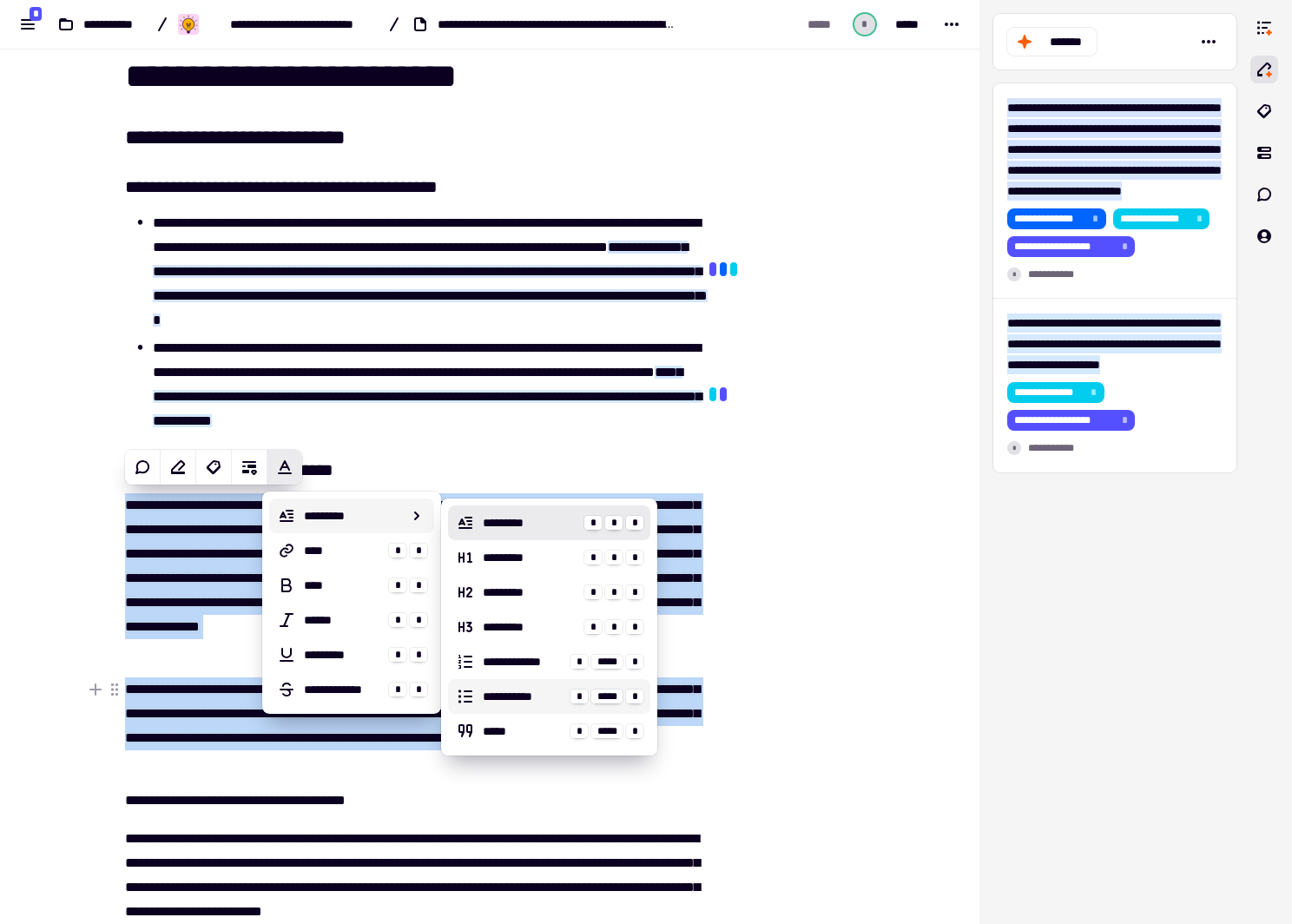 click on "**********" at bounding box center [523, 696] 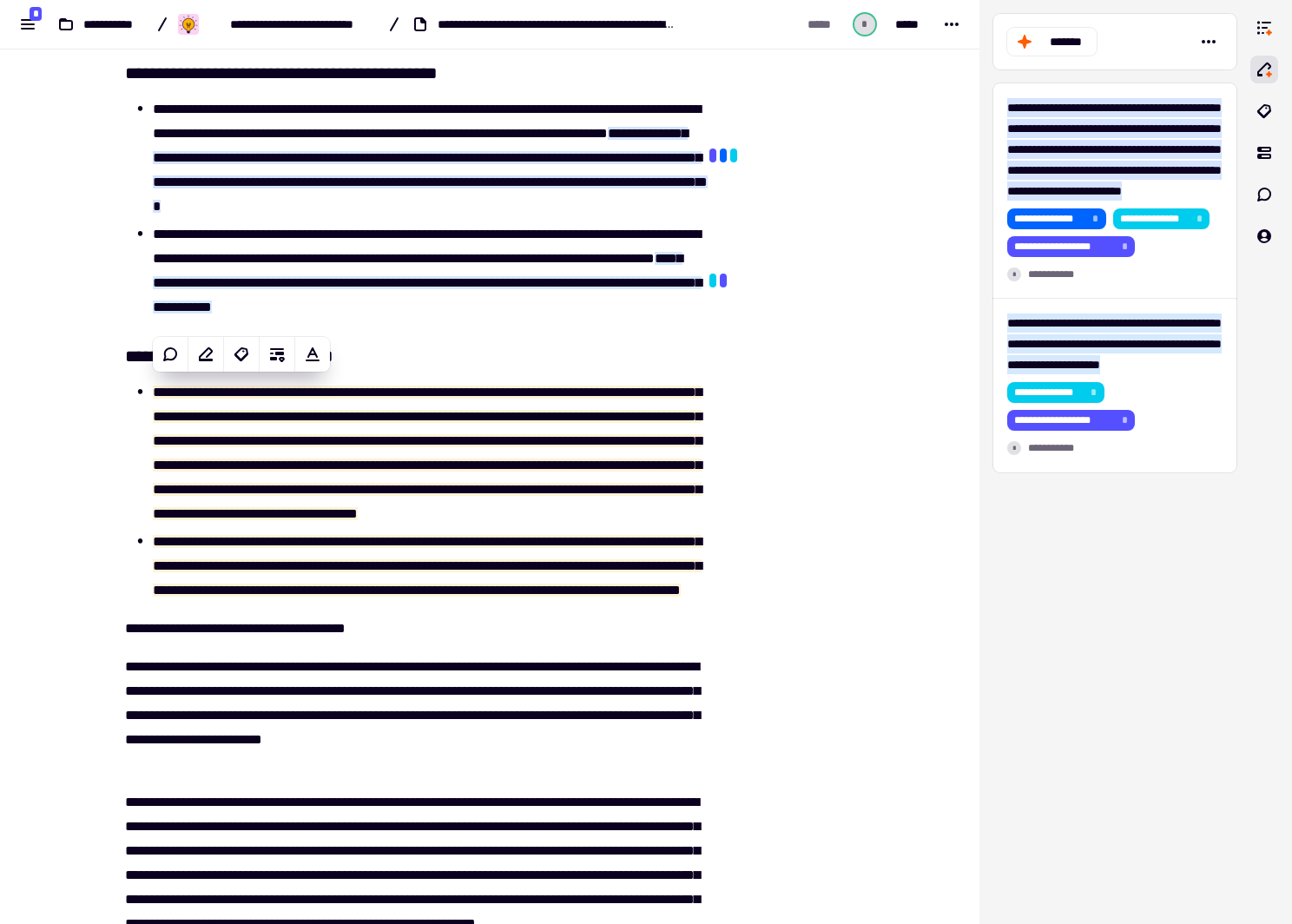 scroll, scrollTop: 226, scrollLeft: 0, axis: vertical 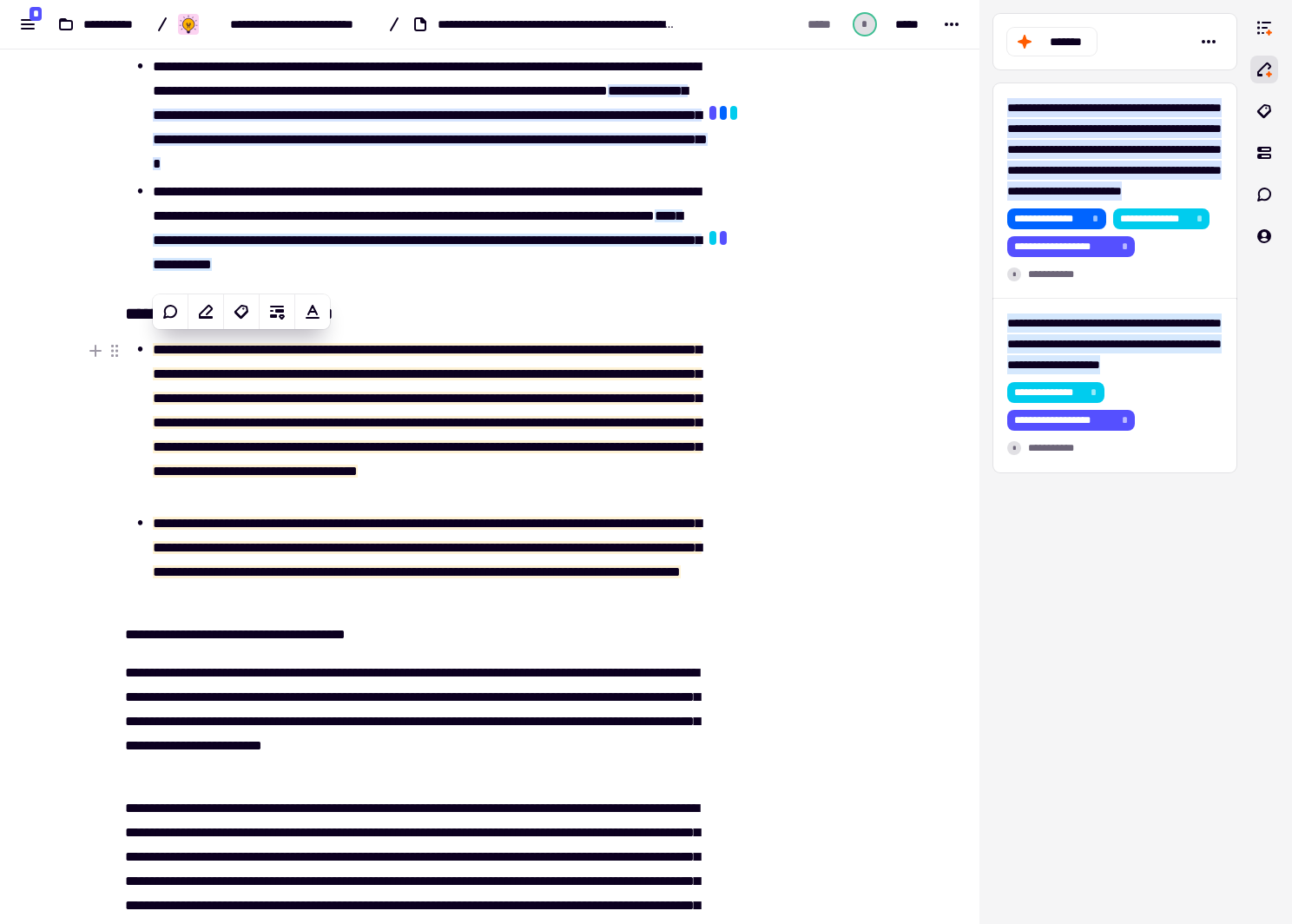 click at bounding box center [788, 8550] 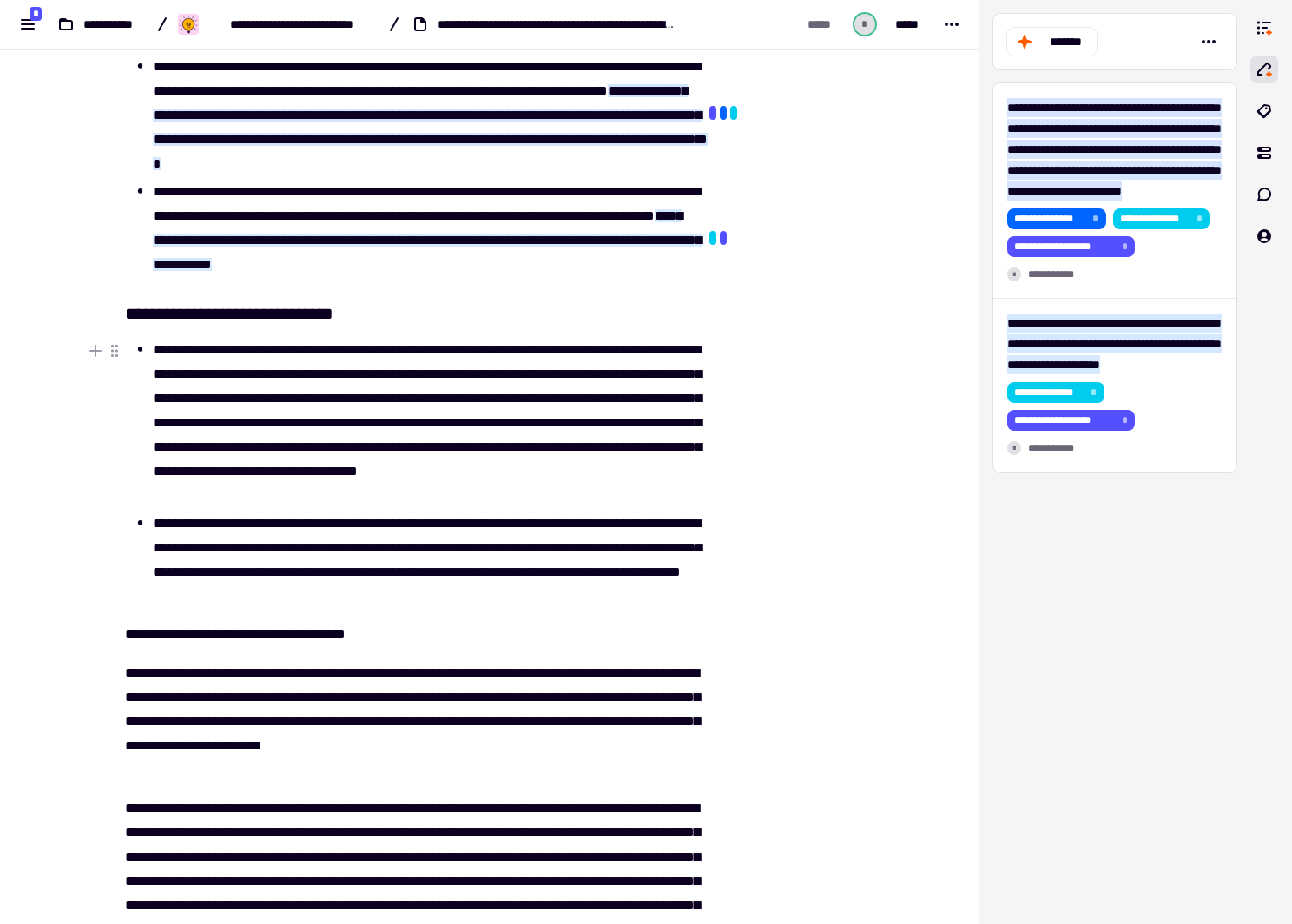 click on "**********" at bounding box center (427, 423) 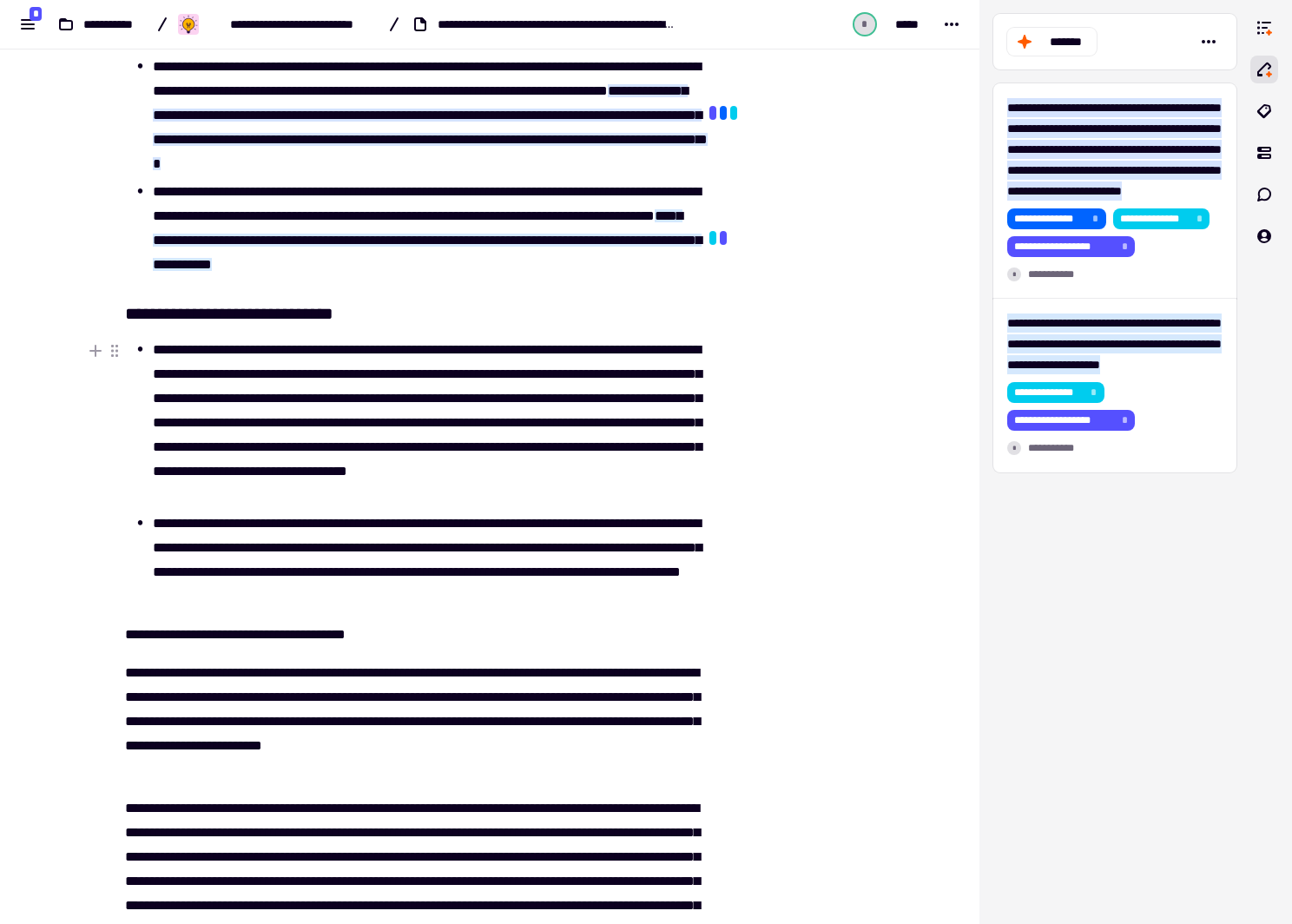 click on "**********" at bounding box center [427, 423] 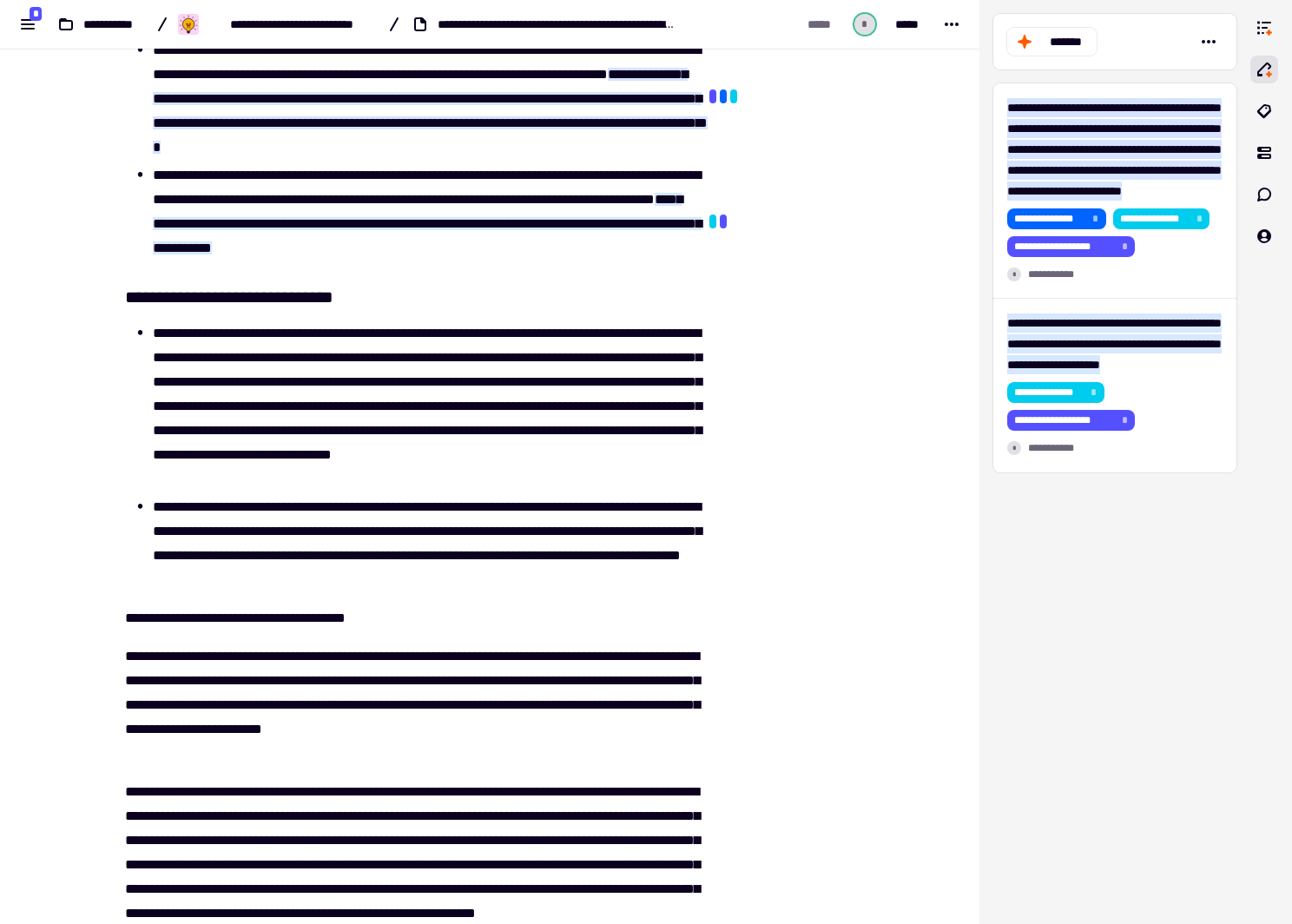 scroll, scrollTop: 243, scrollLeft: 0, axis: vertical 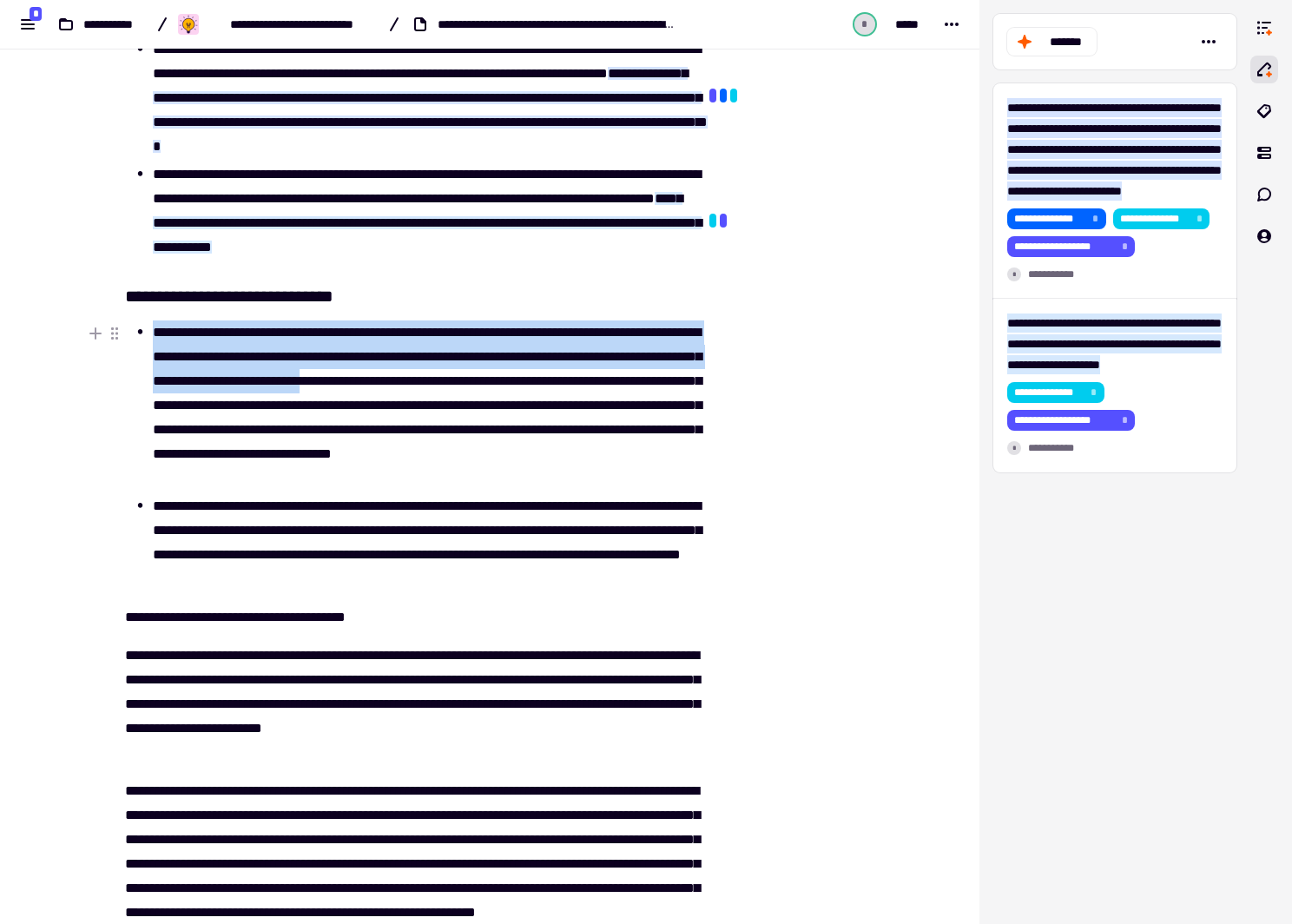 drag, startPoint x: 148, startPoint y: 327, endPoint x: 634, endPoint y: 386, distance: 489.56818 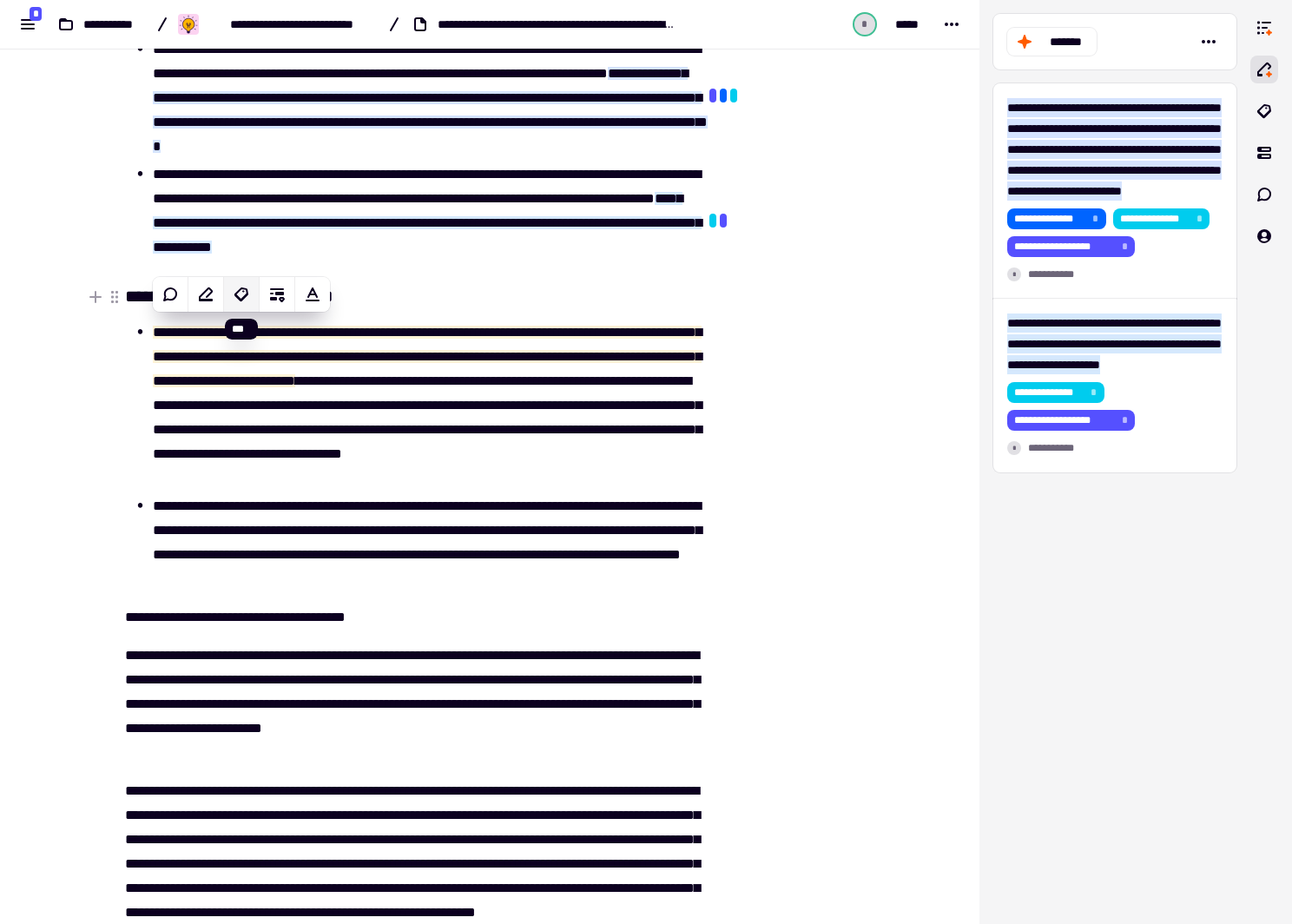 click 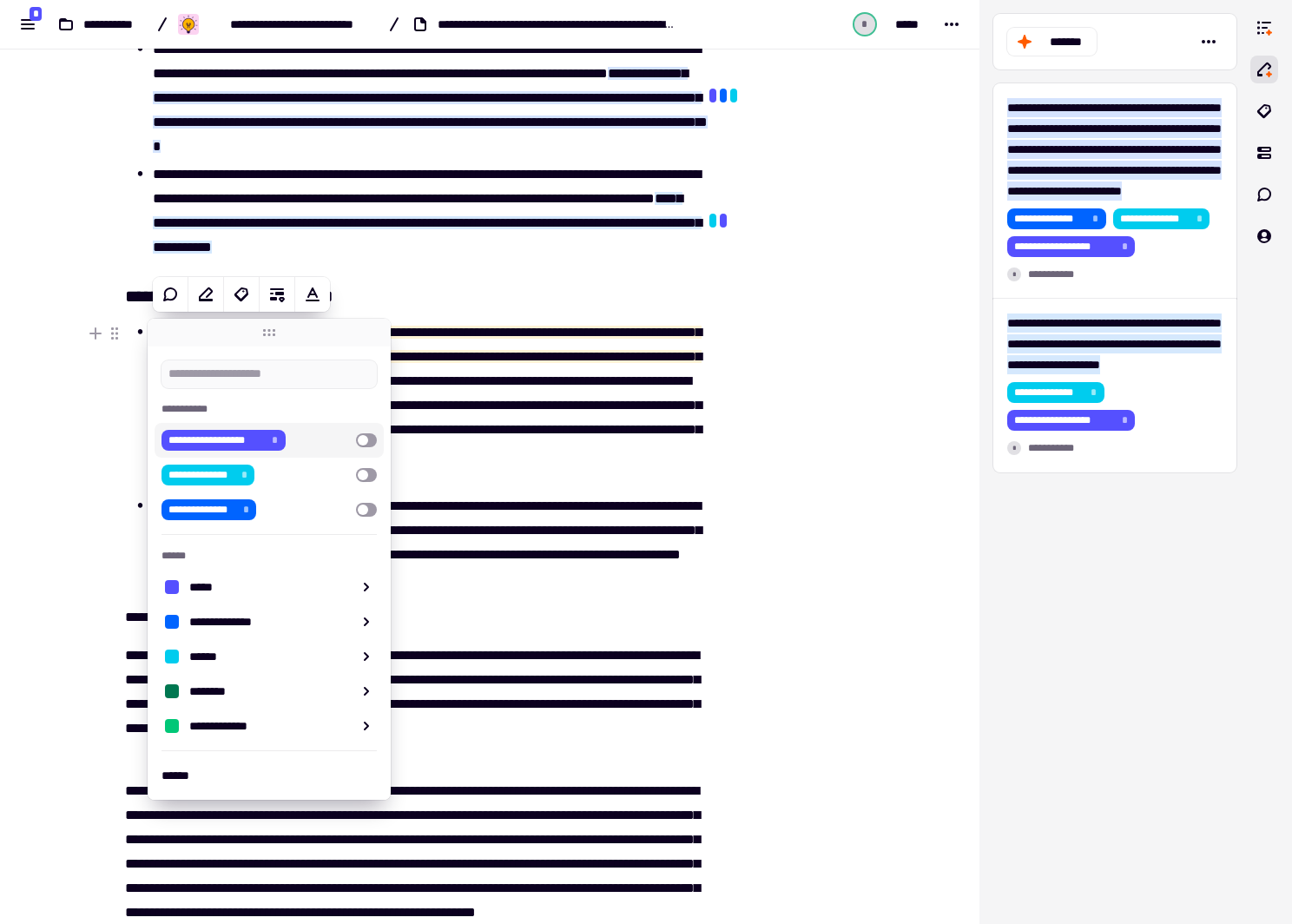 click at bounding box center [366, 440] 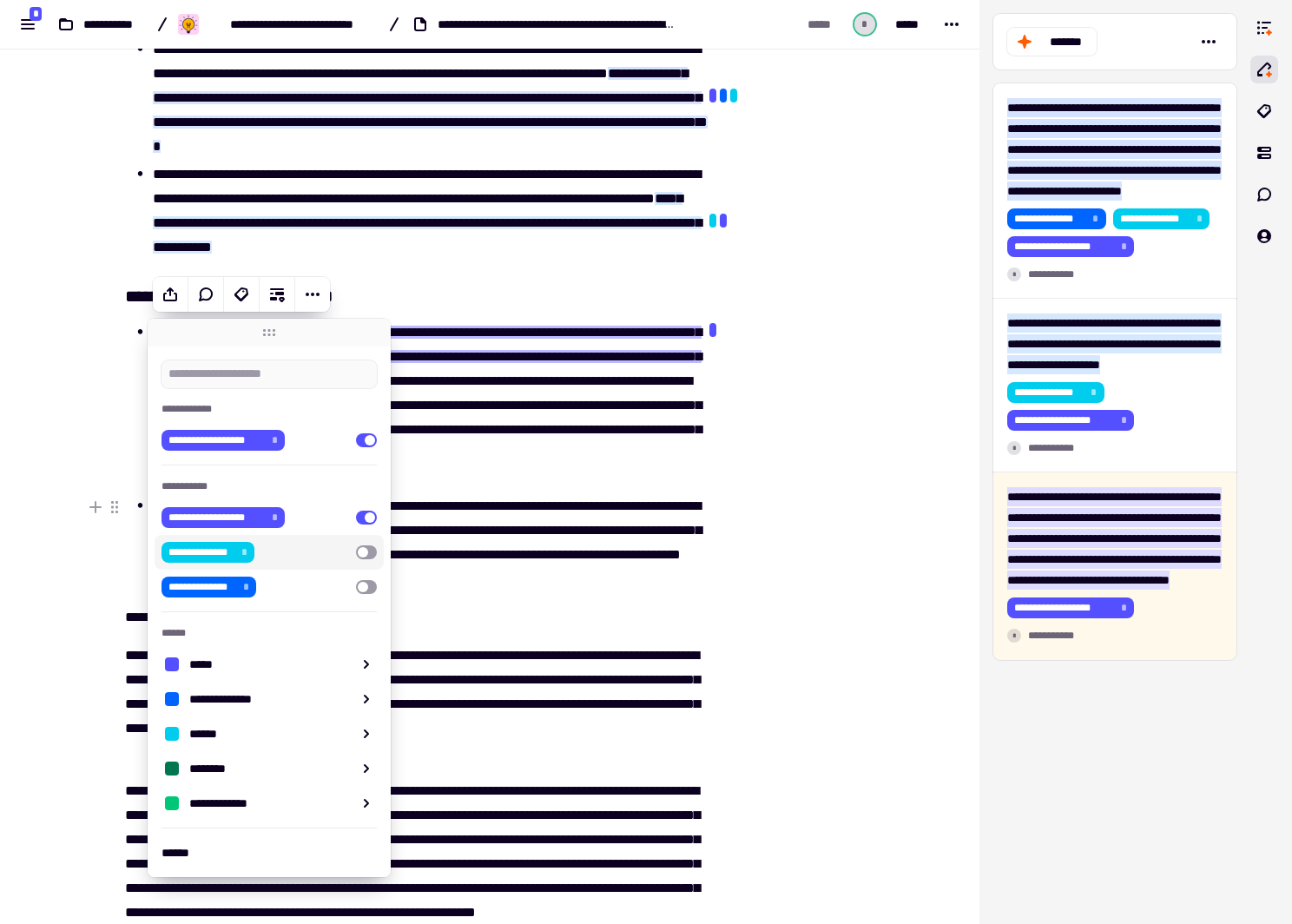 click at bounding box center (366, 552) 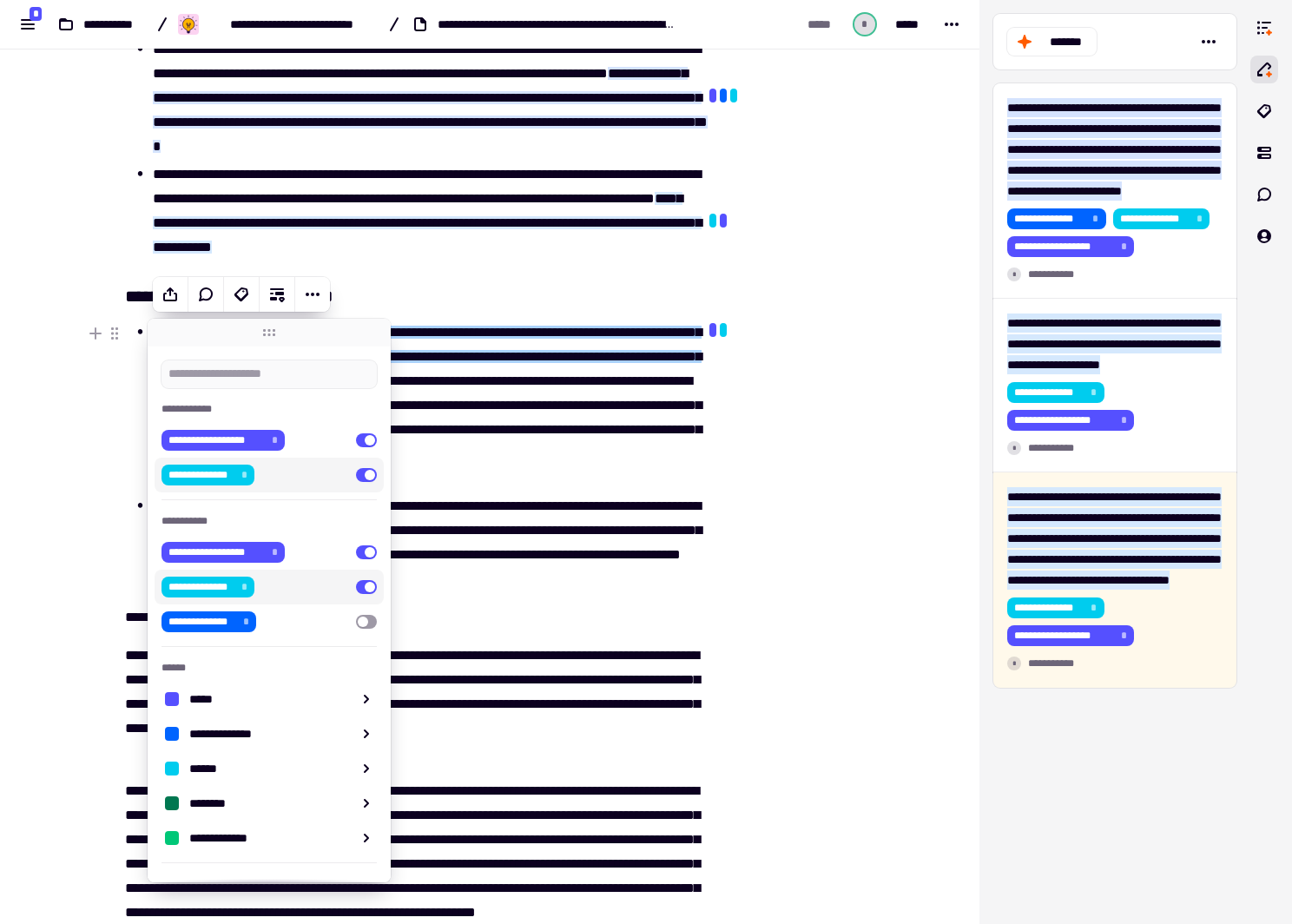 click at bounding box center (790, 8530) 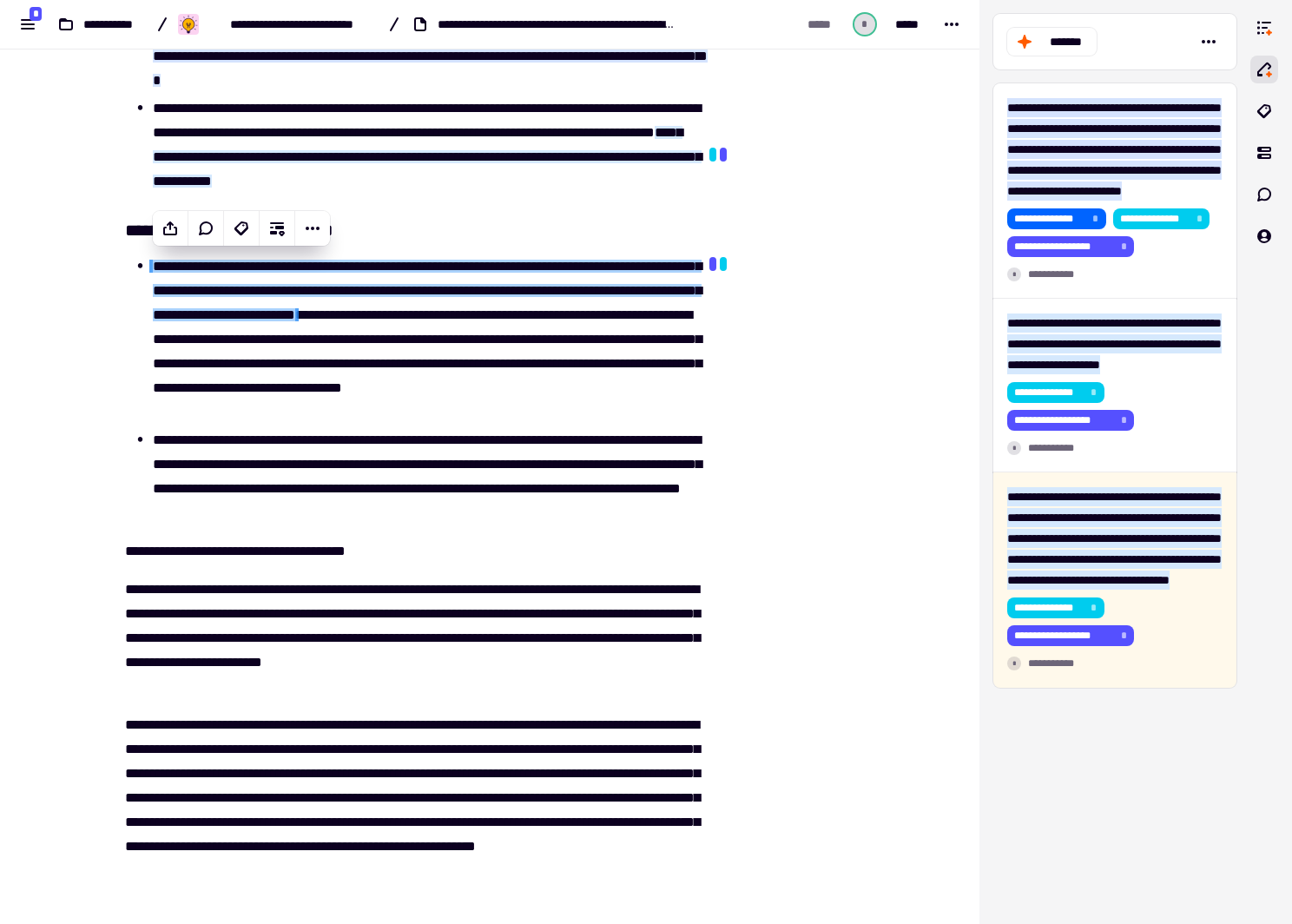 scroll, scrollTop: 313, scrollLeft: 0, axis: vertical 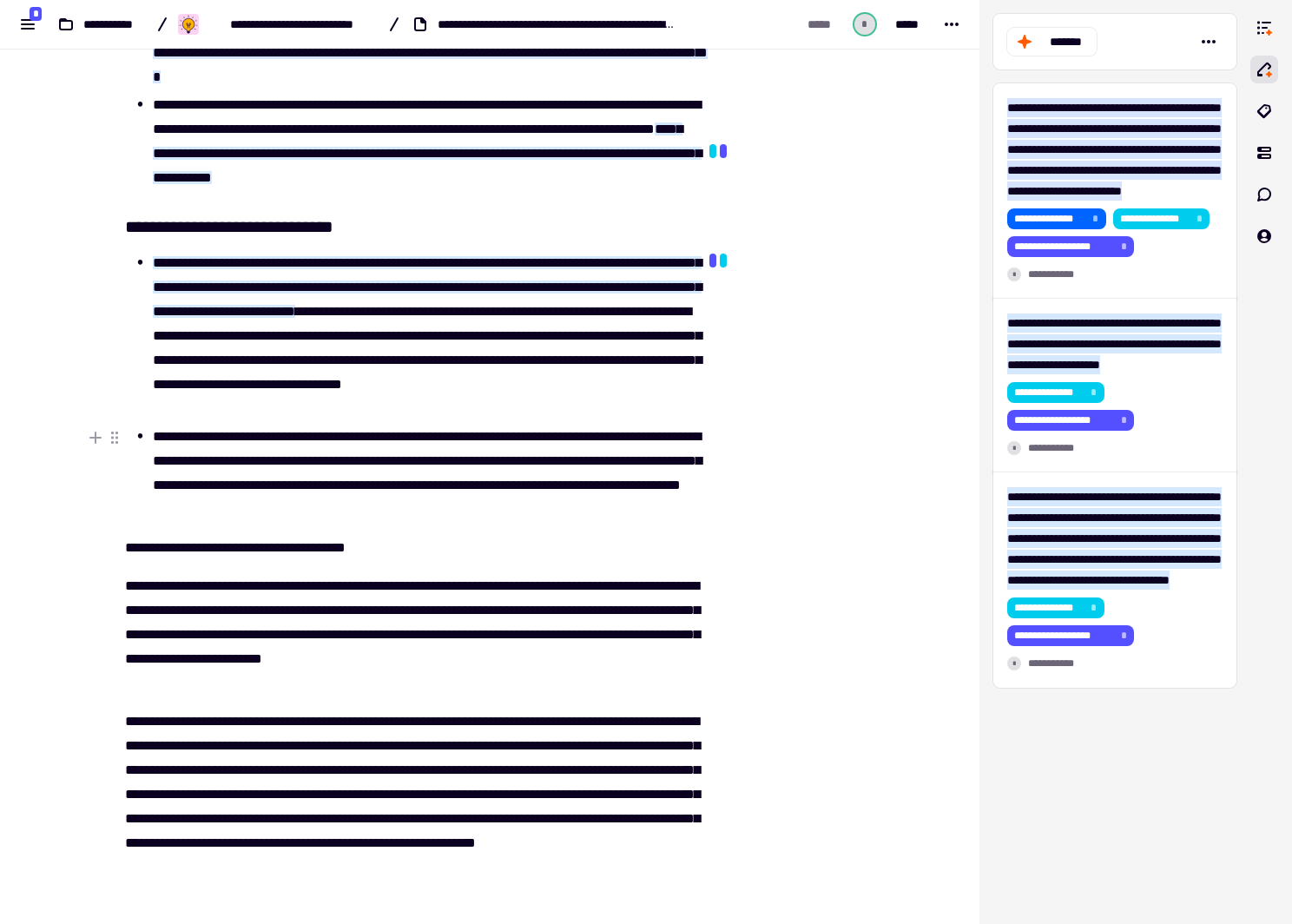 click on "**********" at bounding box center [427, 473] 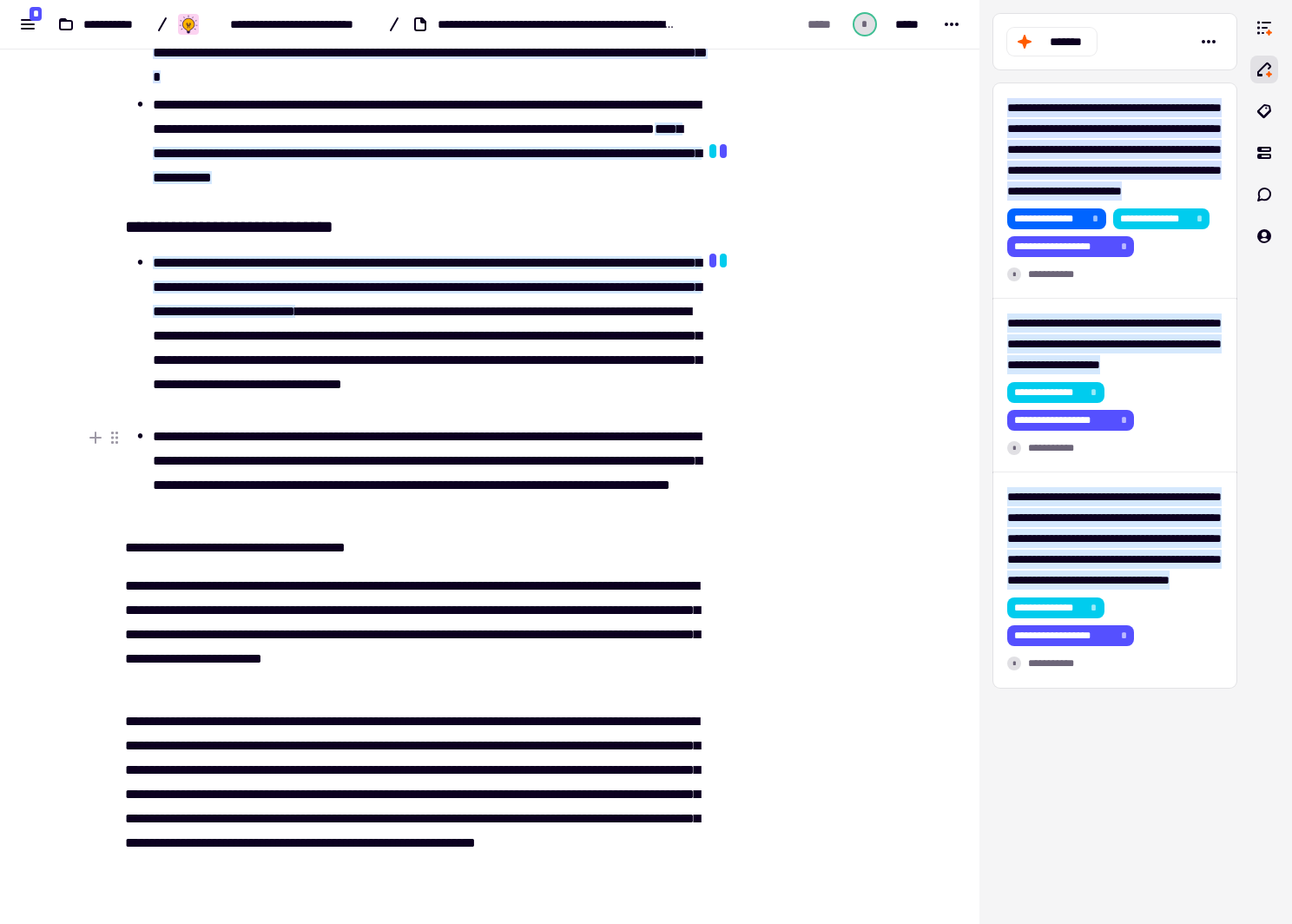 click on "**********" at bounding box center (427, 473) 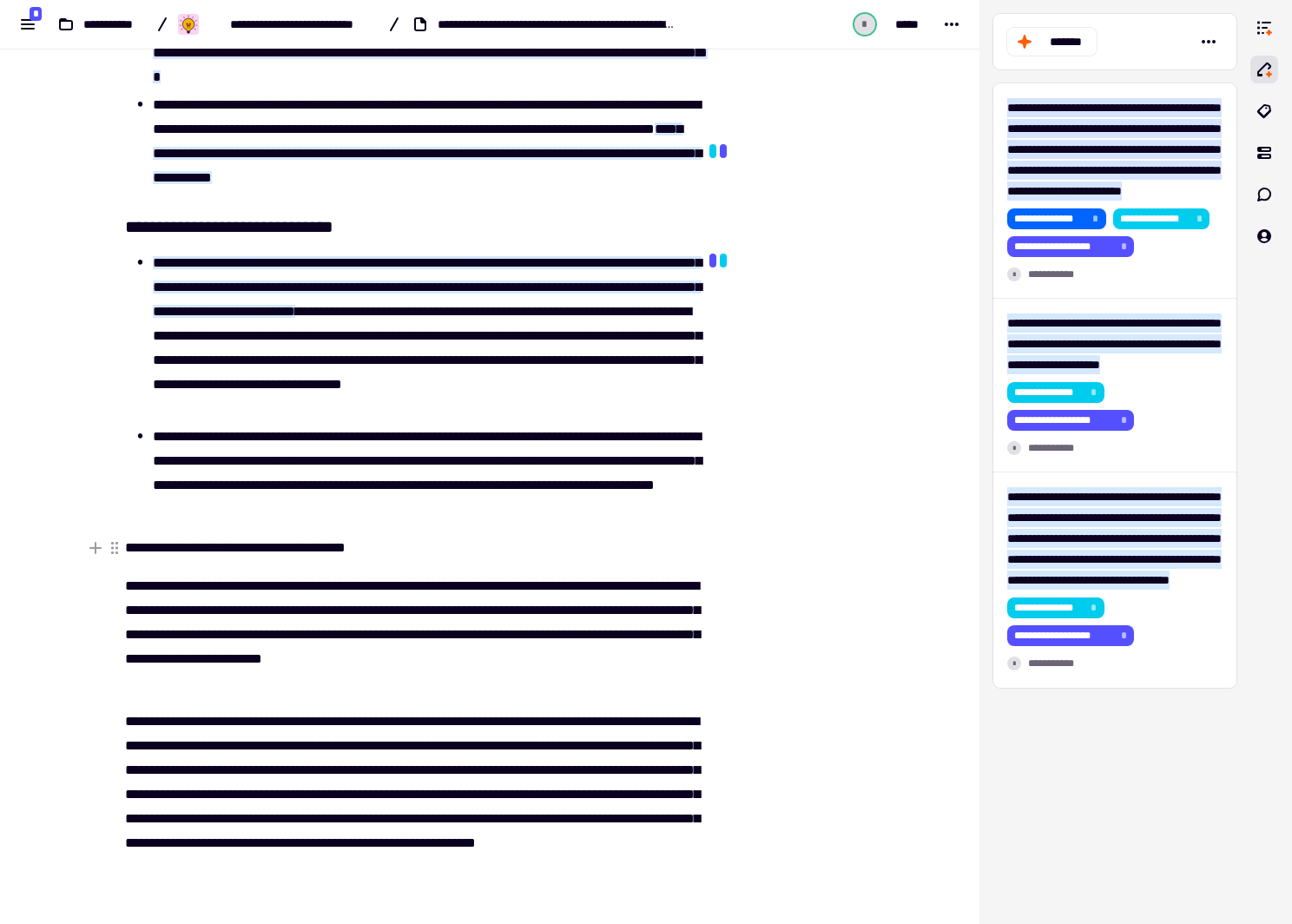 click on "**********" at bounding box center [413, 548] 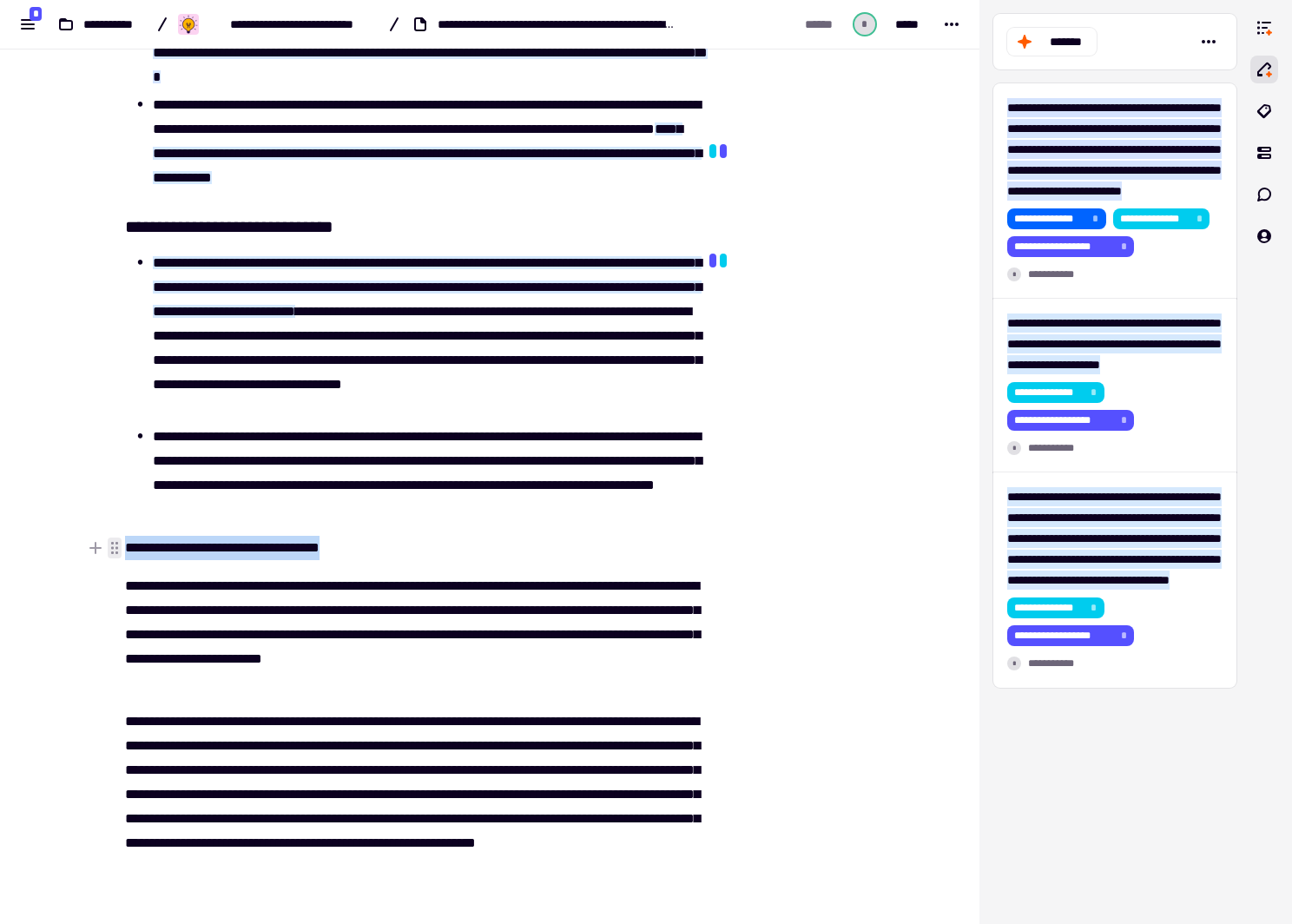 drag, startPoint x: 369, startPoint y: 543, endPoint x: 118, endPoint y: 551, distance: 251.1275 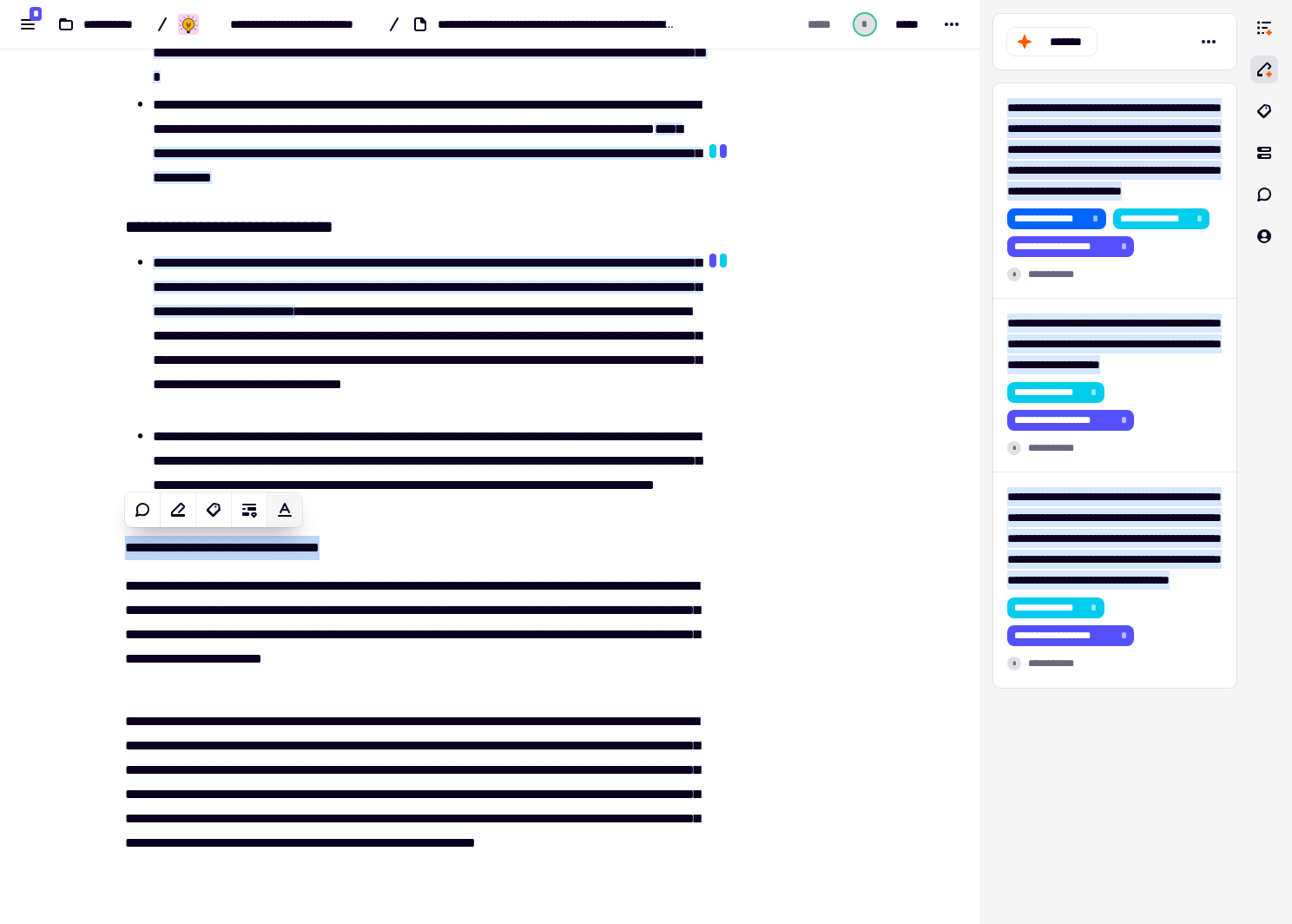click 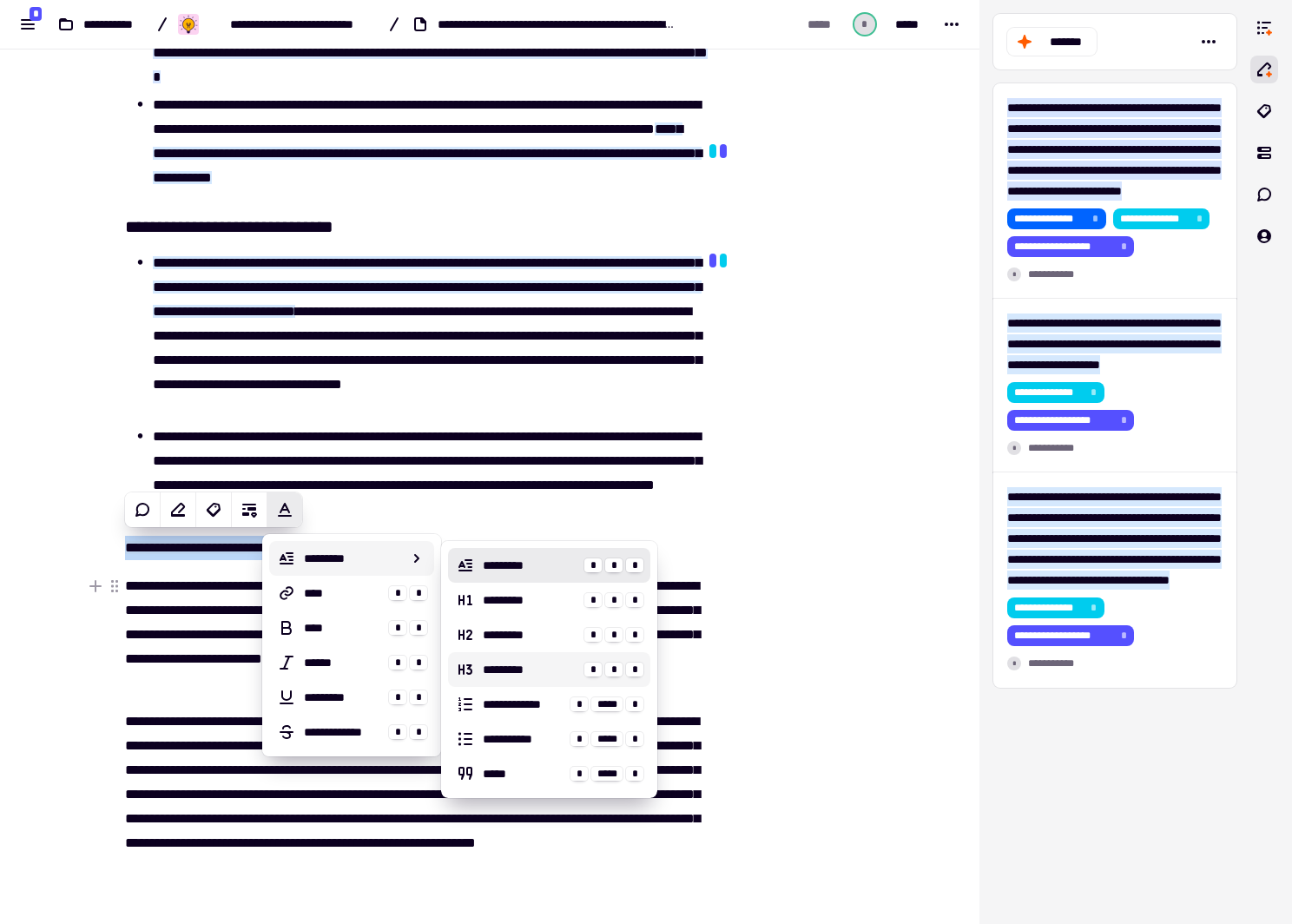 click on "*********" at bounding box center [530, 670] 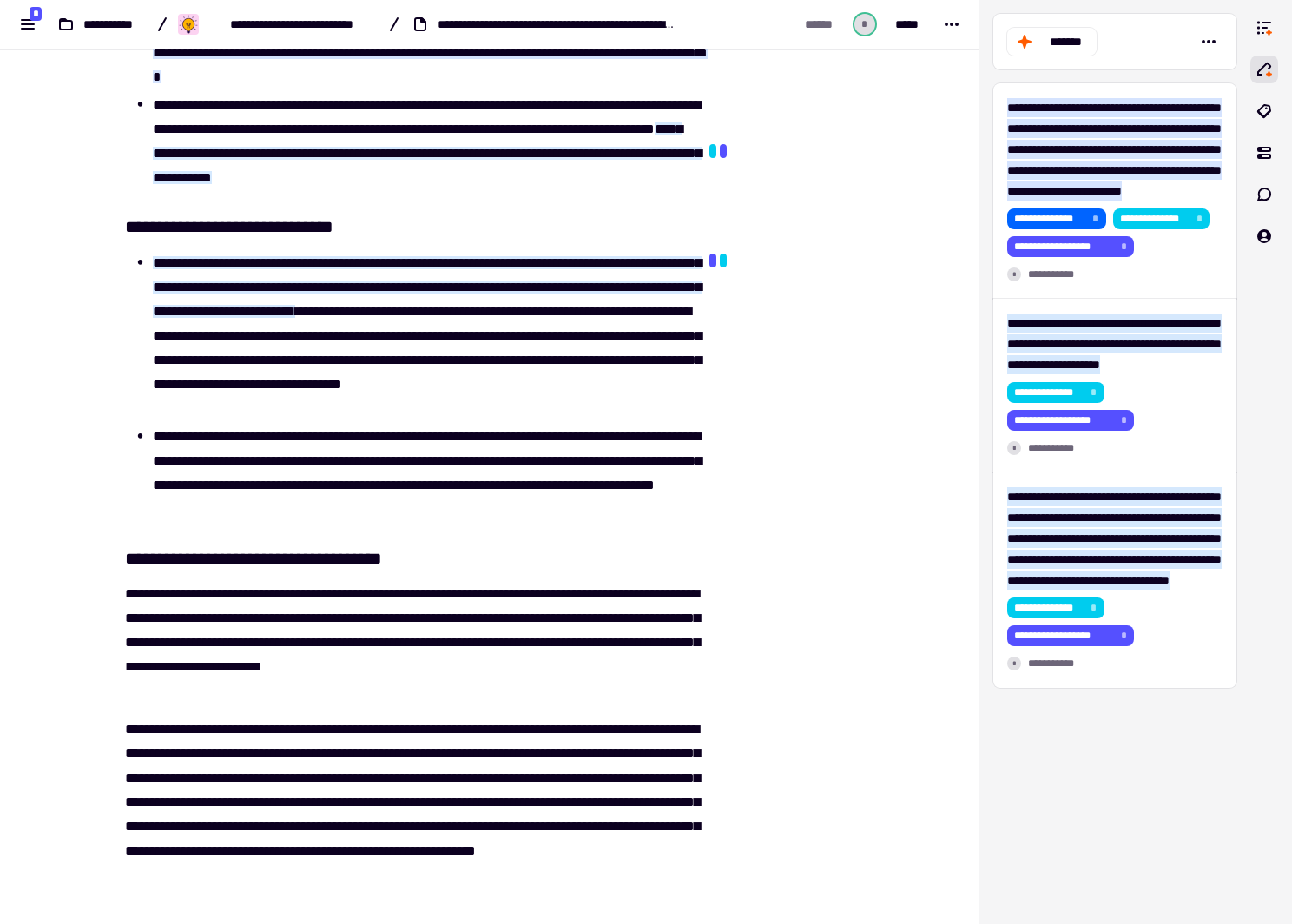 click on "**********" at bounding box center (403, 8478) 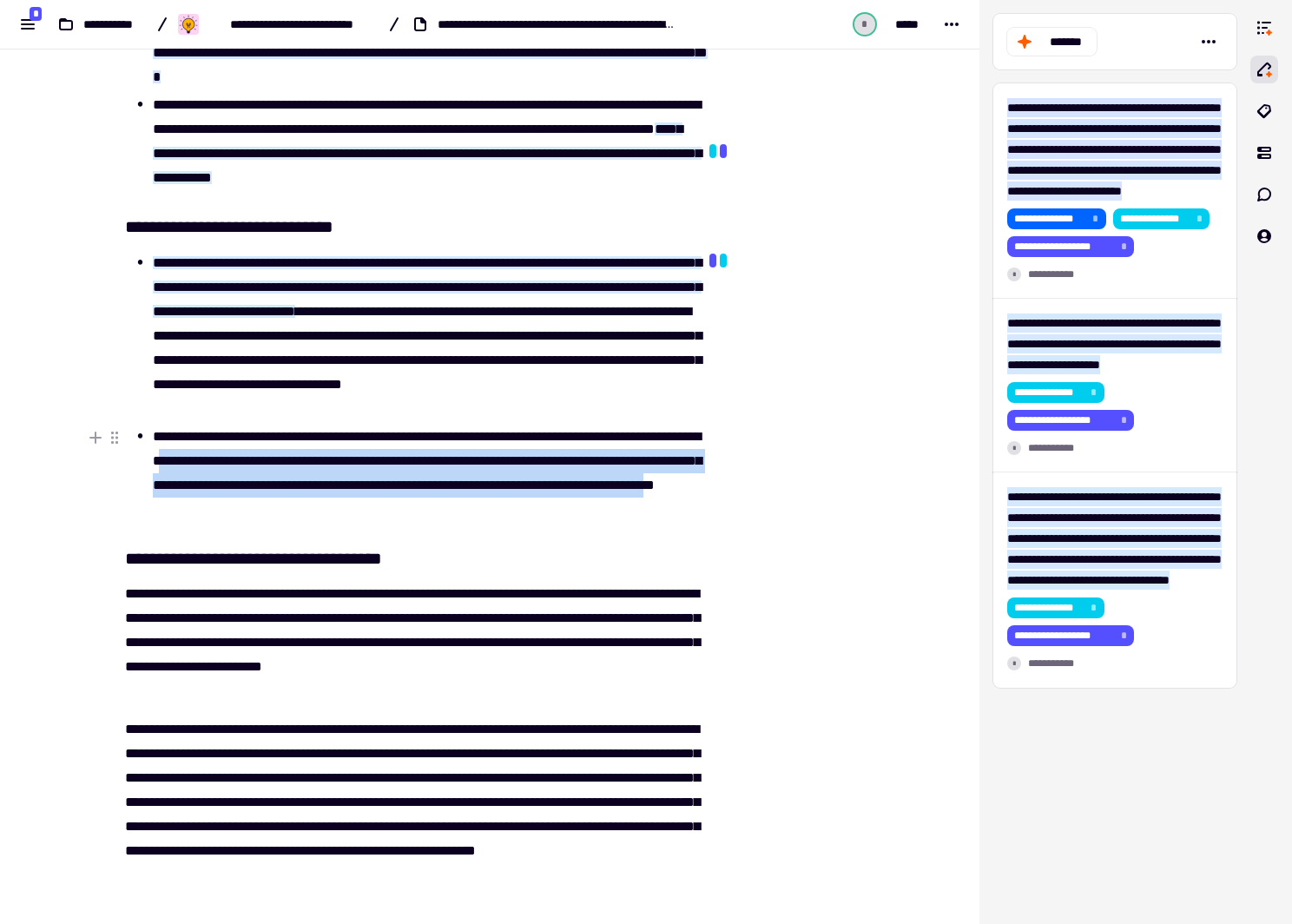 drag, startPoint x: 275, startPoint y: 456, endPoint x: 512, endPoint y: 507, distance: 242.4252 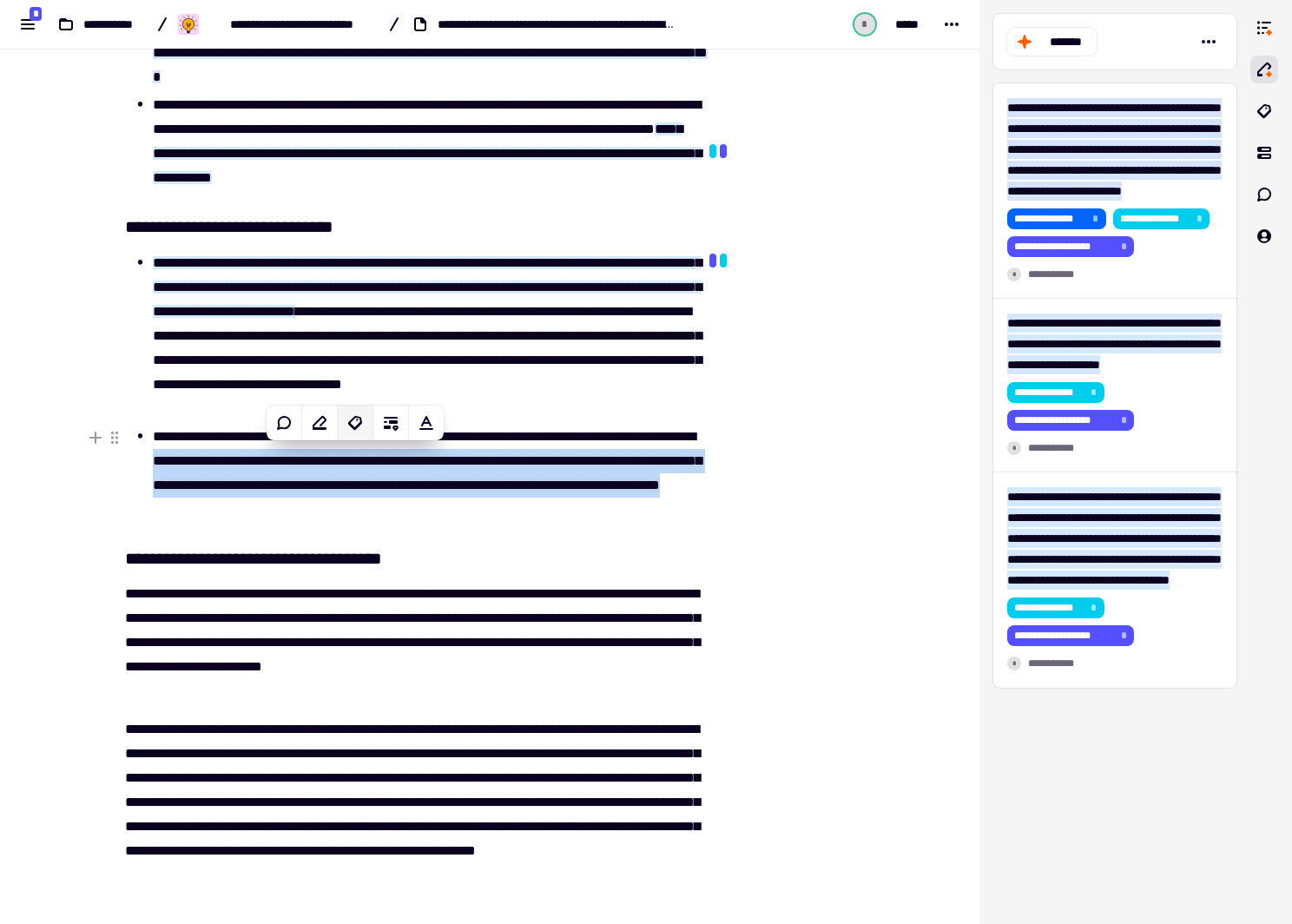 click 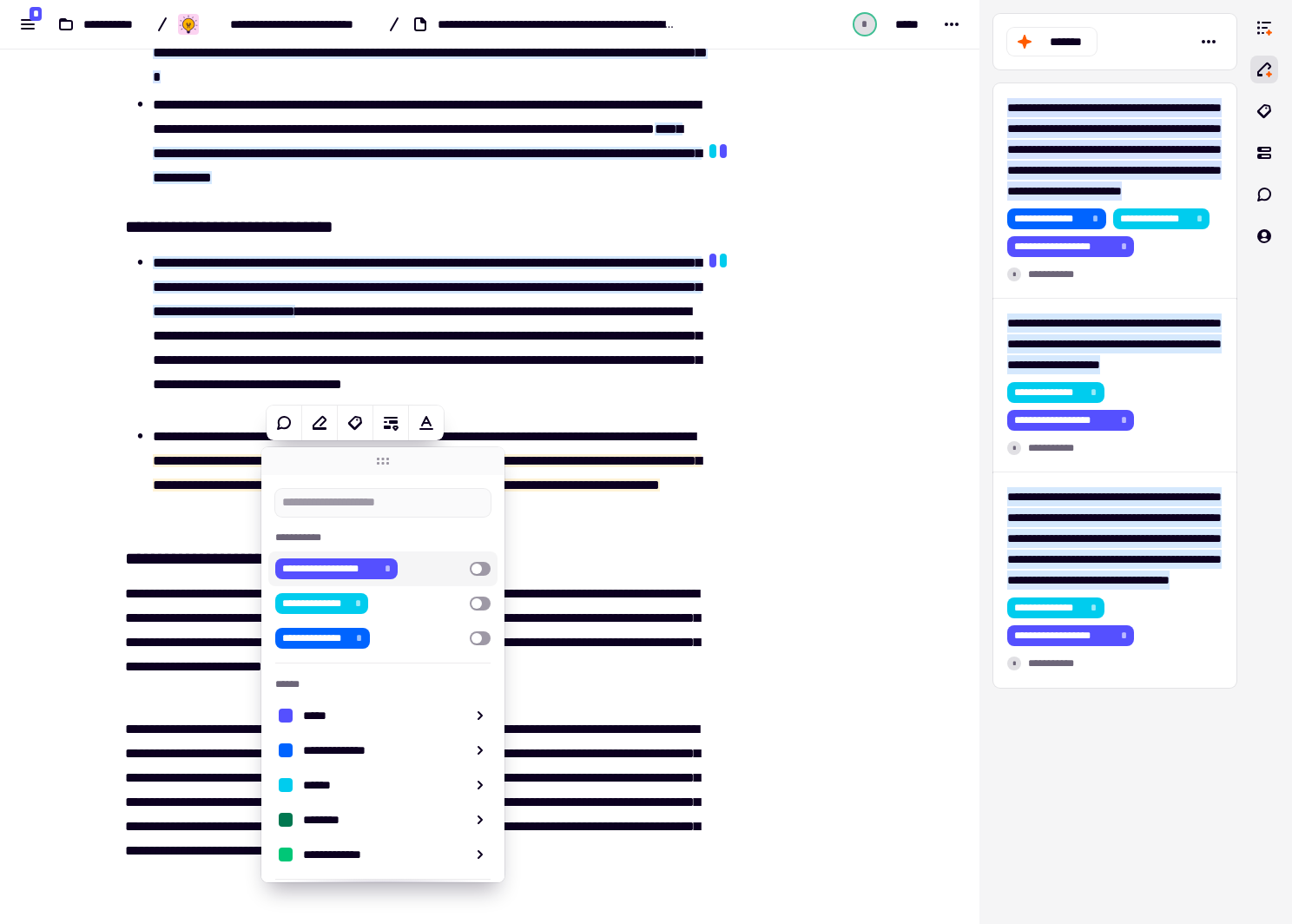 click at bounding box center (480, 569) 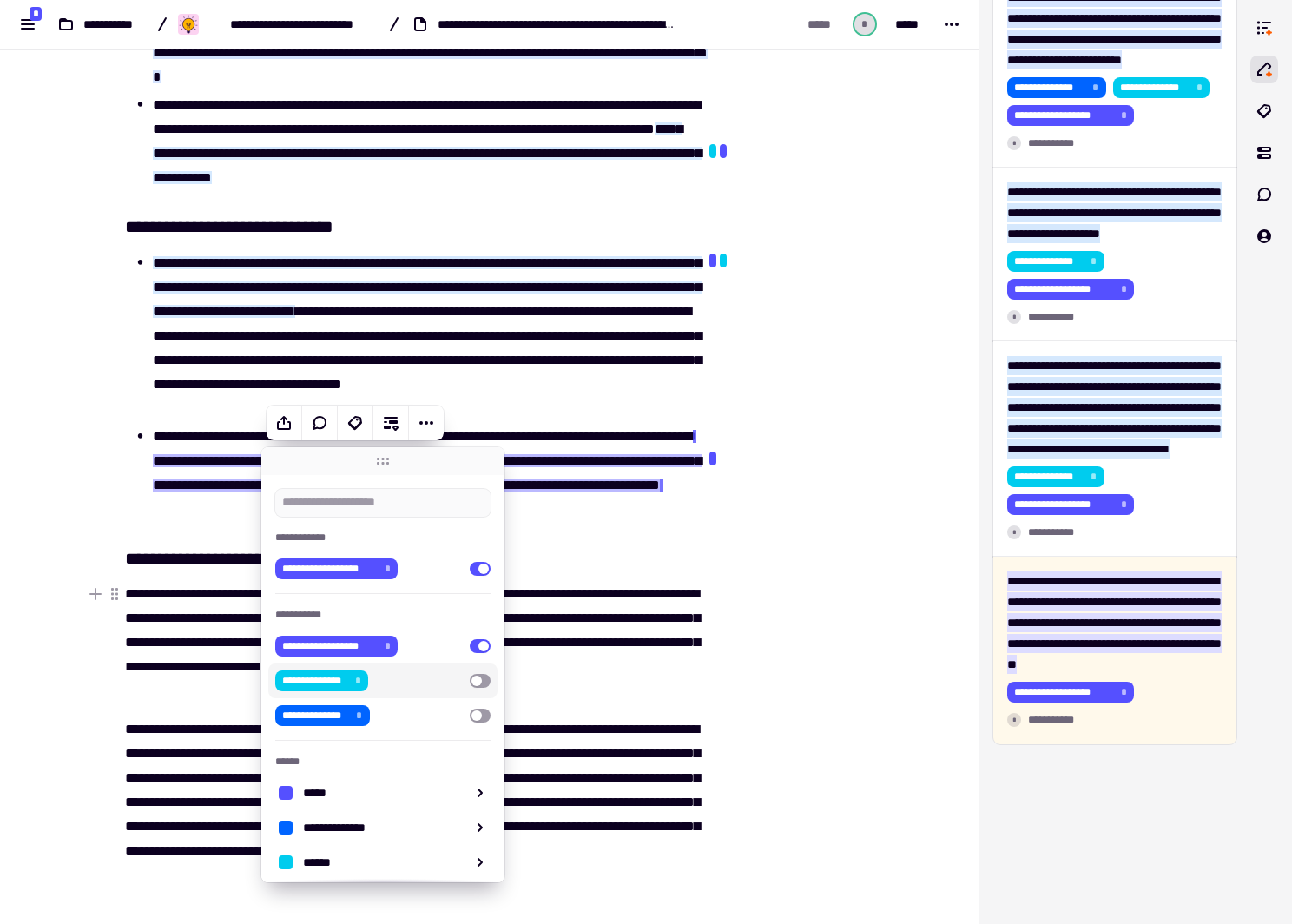 scroll, scrollTop: 298, scrollLeft: 0, axis: vertical 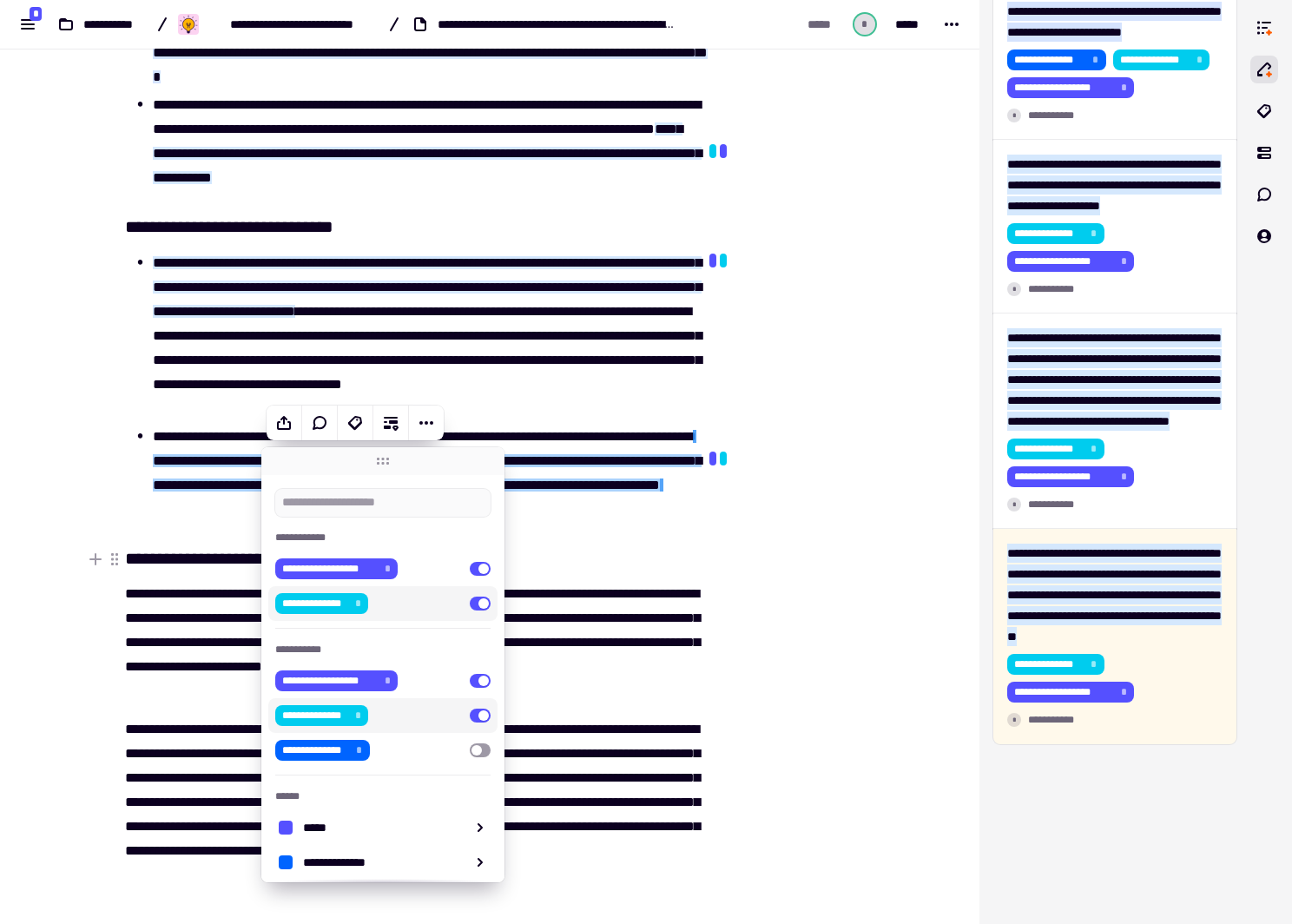 click on "**********" at bounding box center (413, 558) 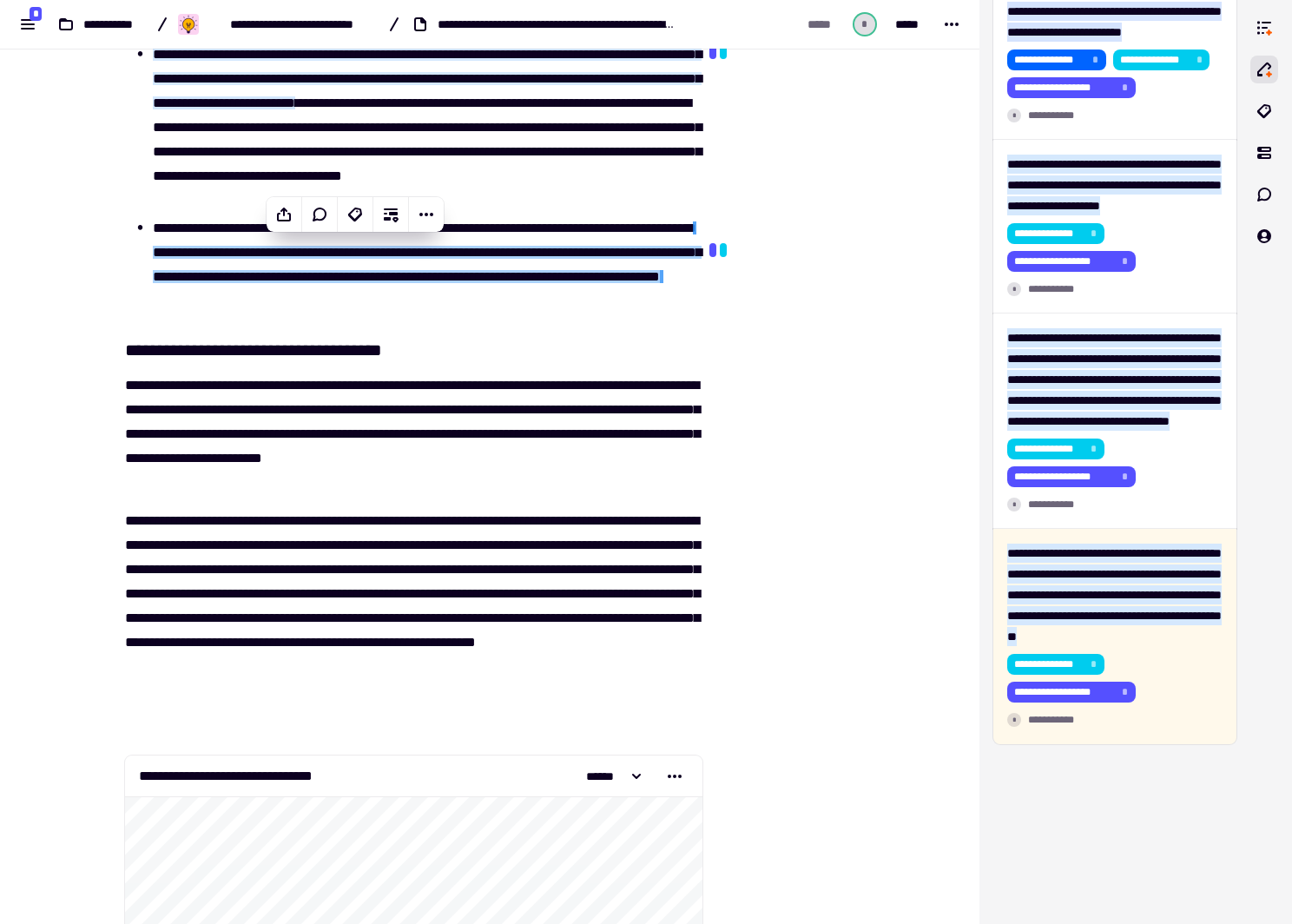 scroll, scrollTop: 538, scrollLeft: 0, axis: vertical 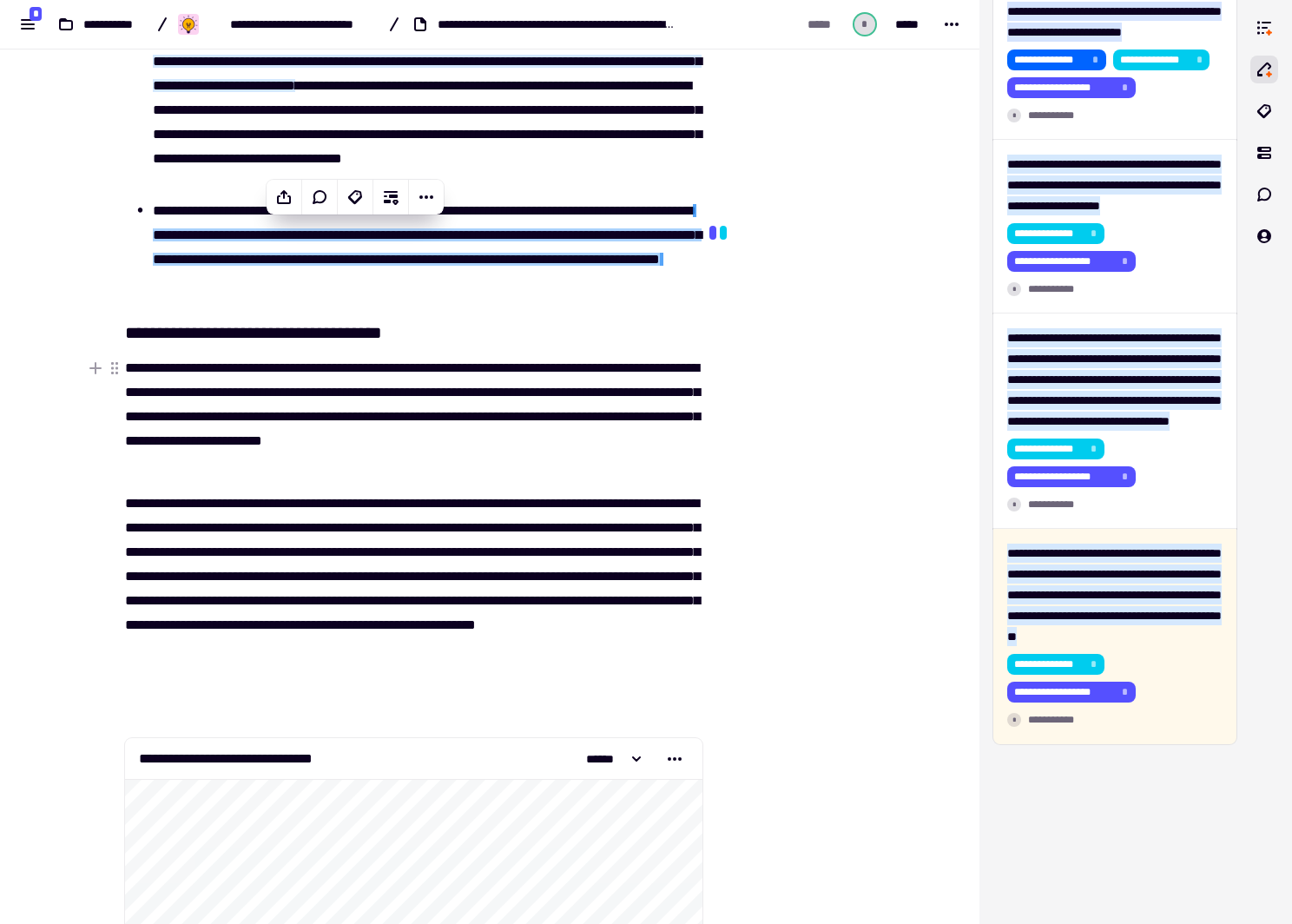 click on "**********" at bounding box center [413, 417] 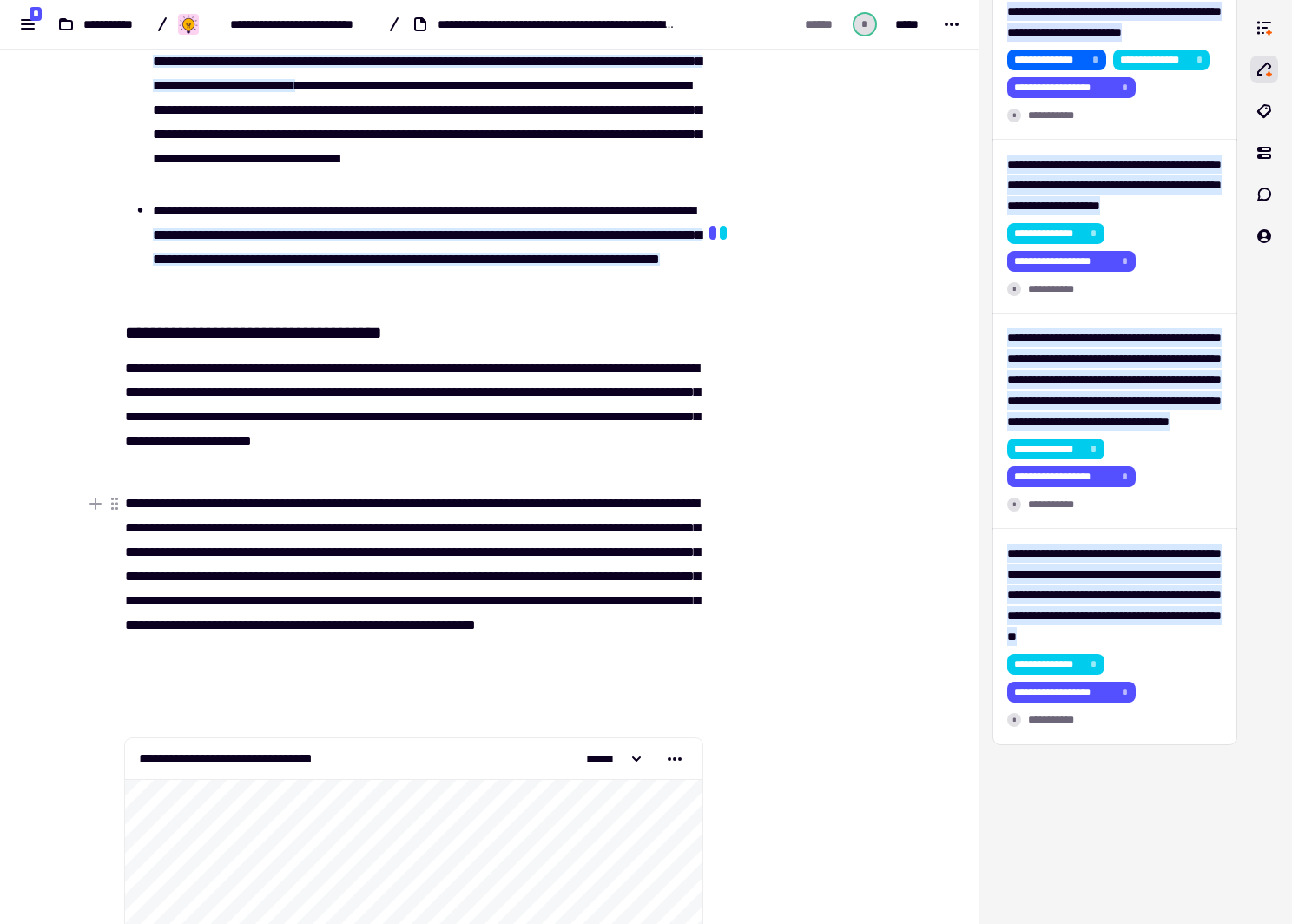 click on "**********" at bounding box center [413, 589] 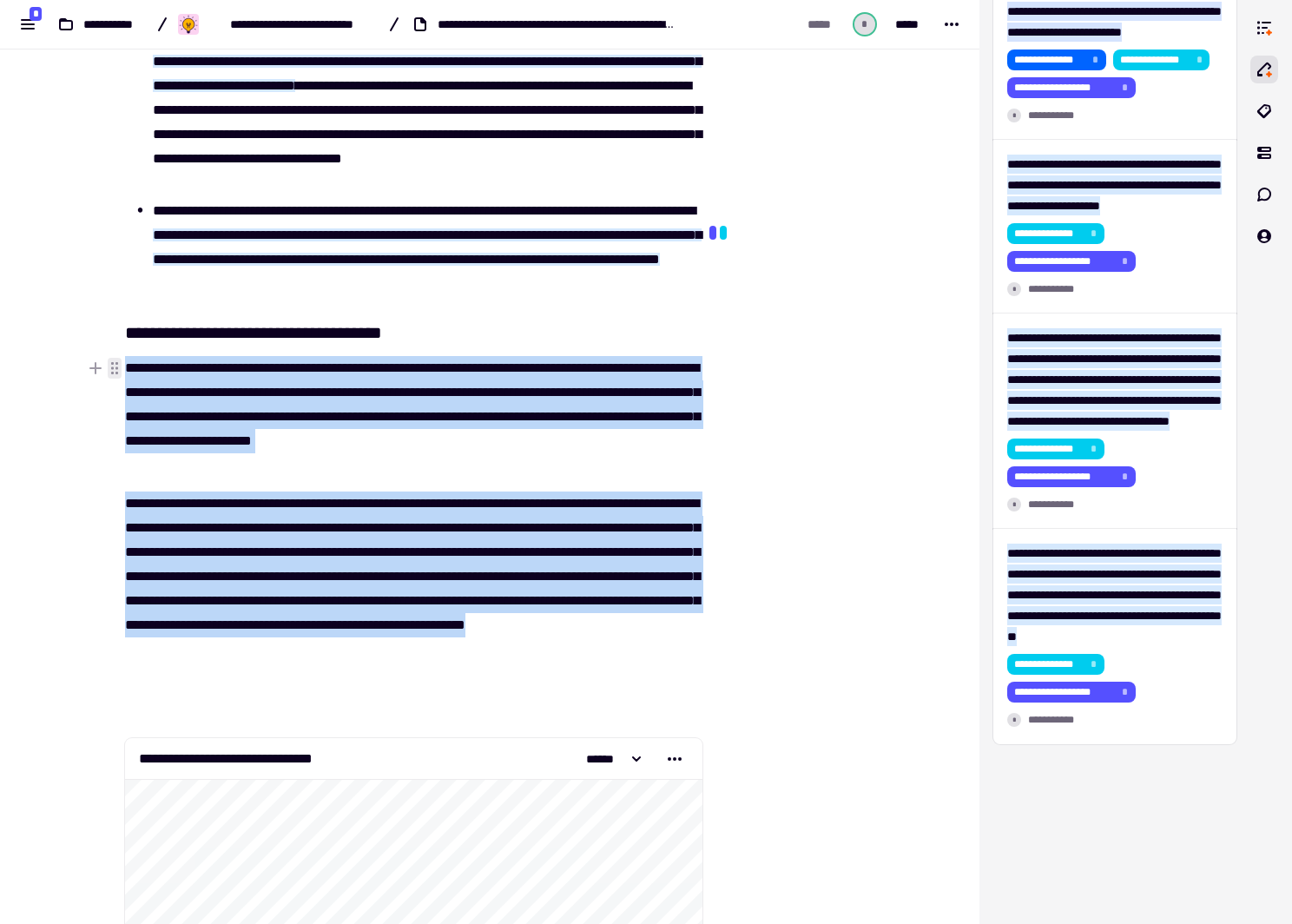 drag, startPoint x: 246, startPoint y: 677, endPoint x: 119, endPoint y: 363, distance: 338.7108 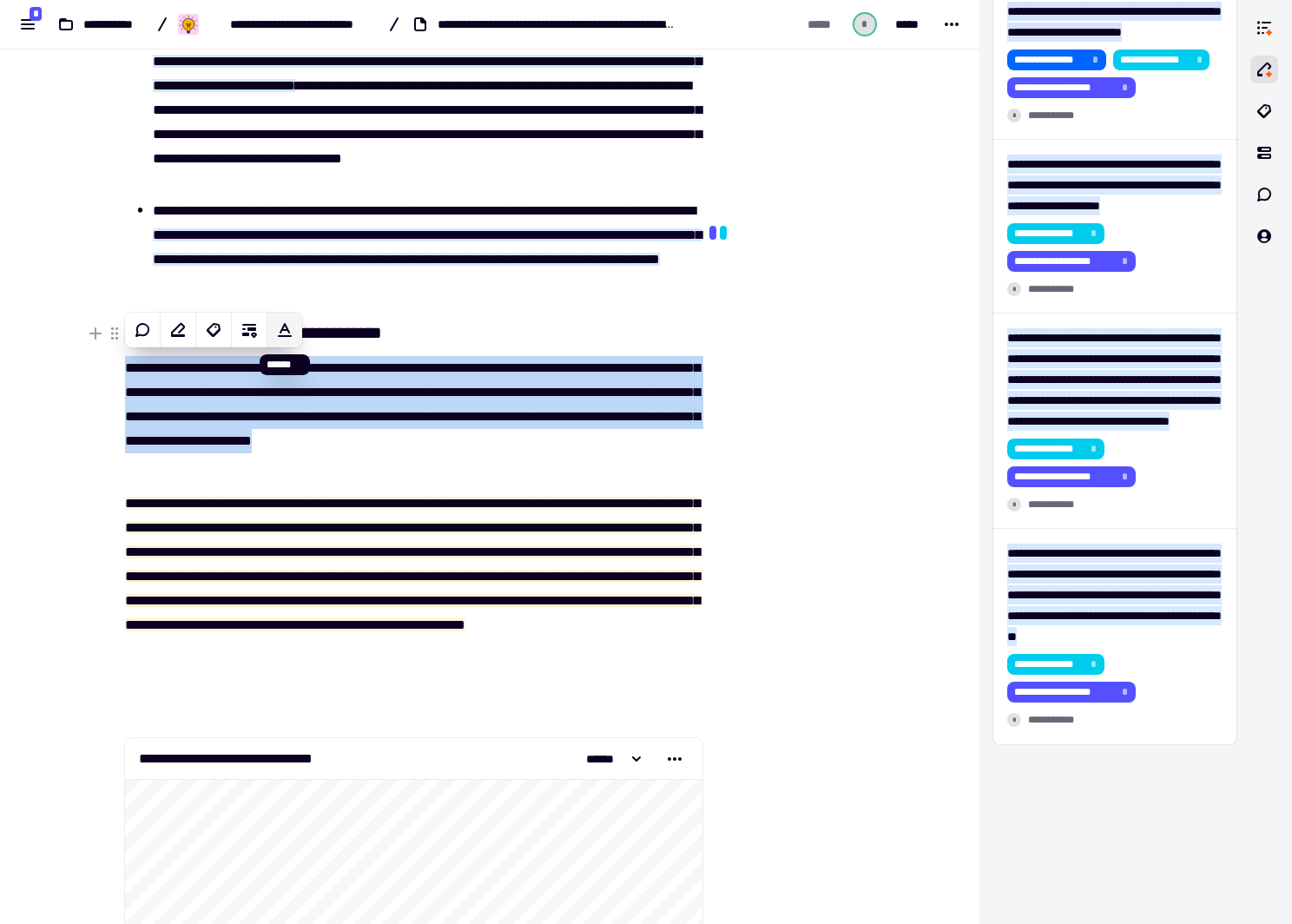 click 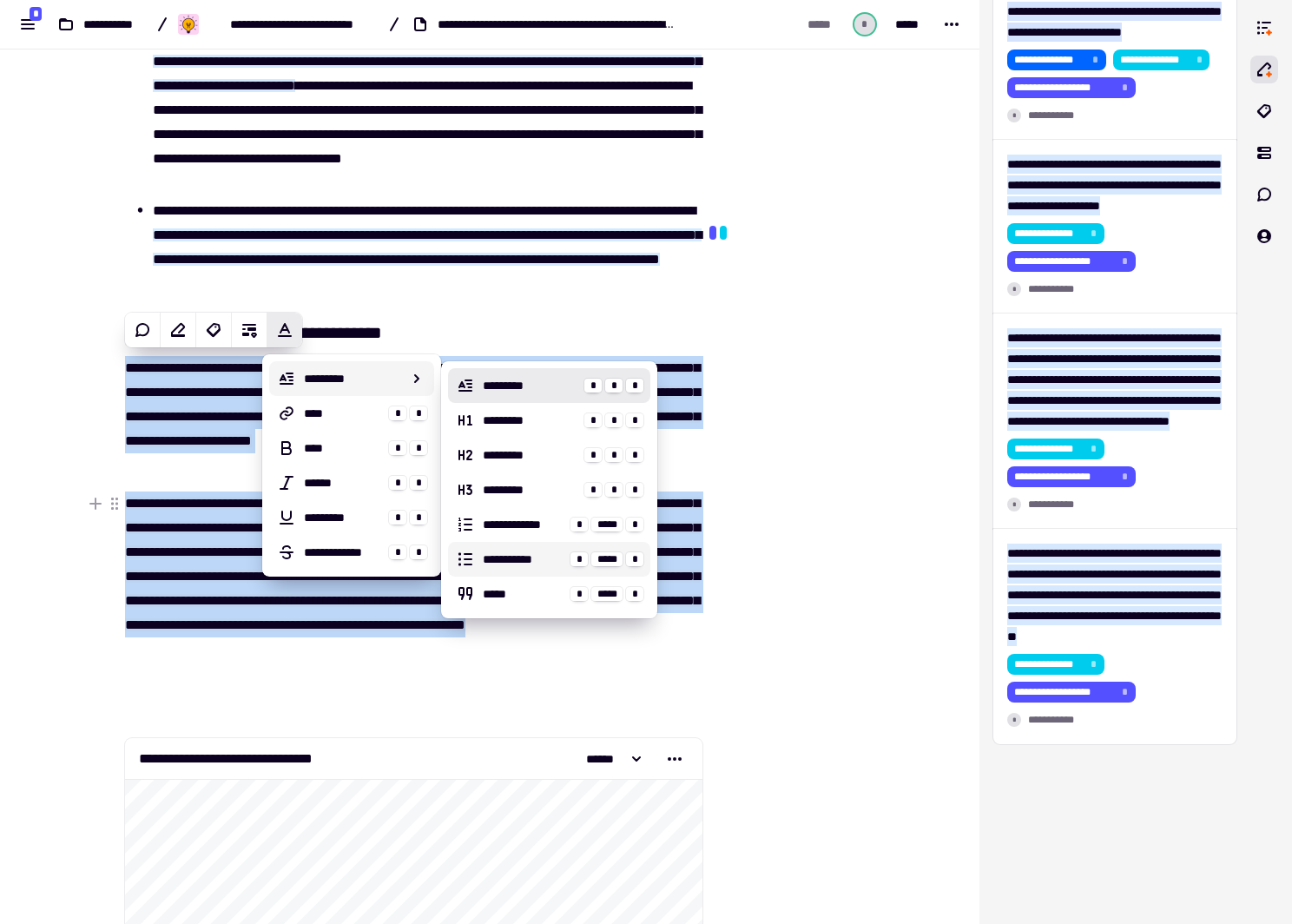 click on "**********" at bounding box center [549, 559] 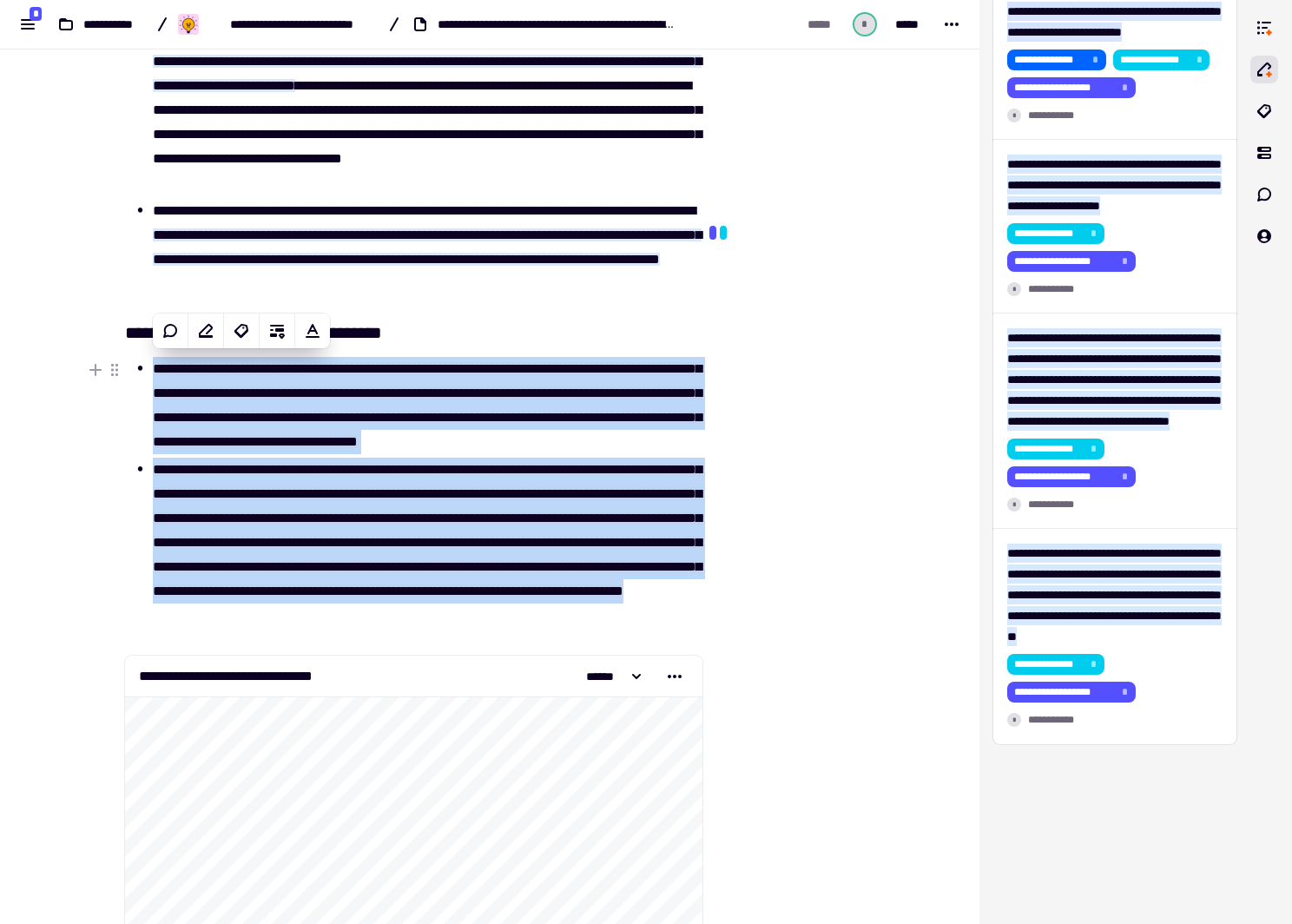 click on "**********" at bounding box center (427, 406) 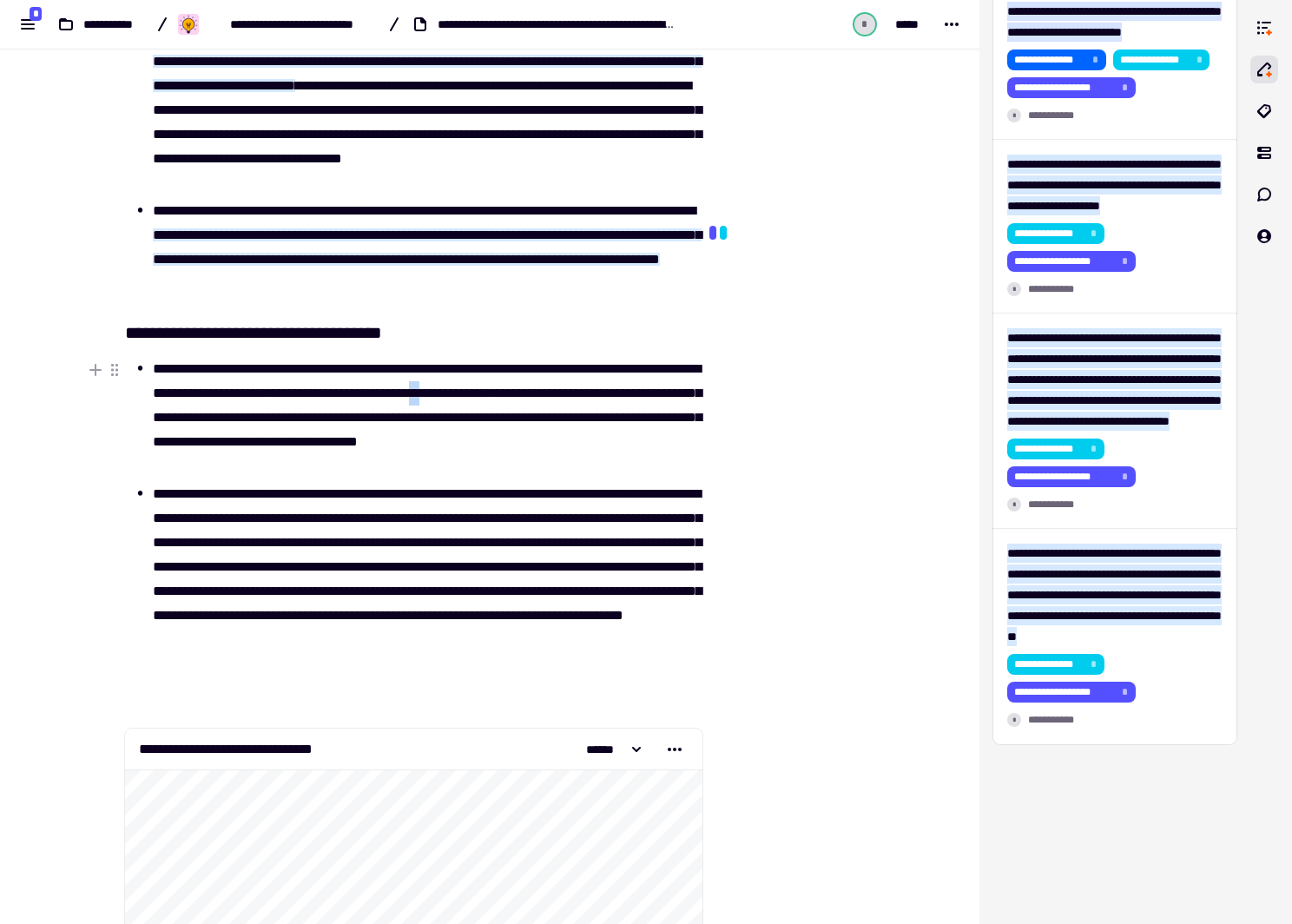 drag, startPoint x: 630, startPoint y: 386, endPoint x: 613, endPoint y: 386, distance: 17 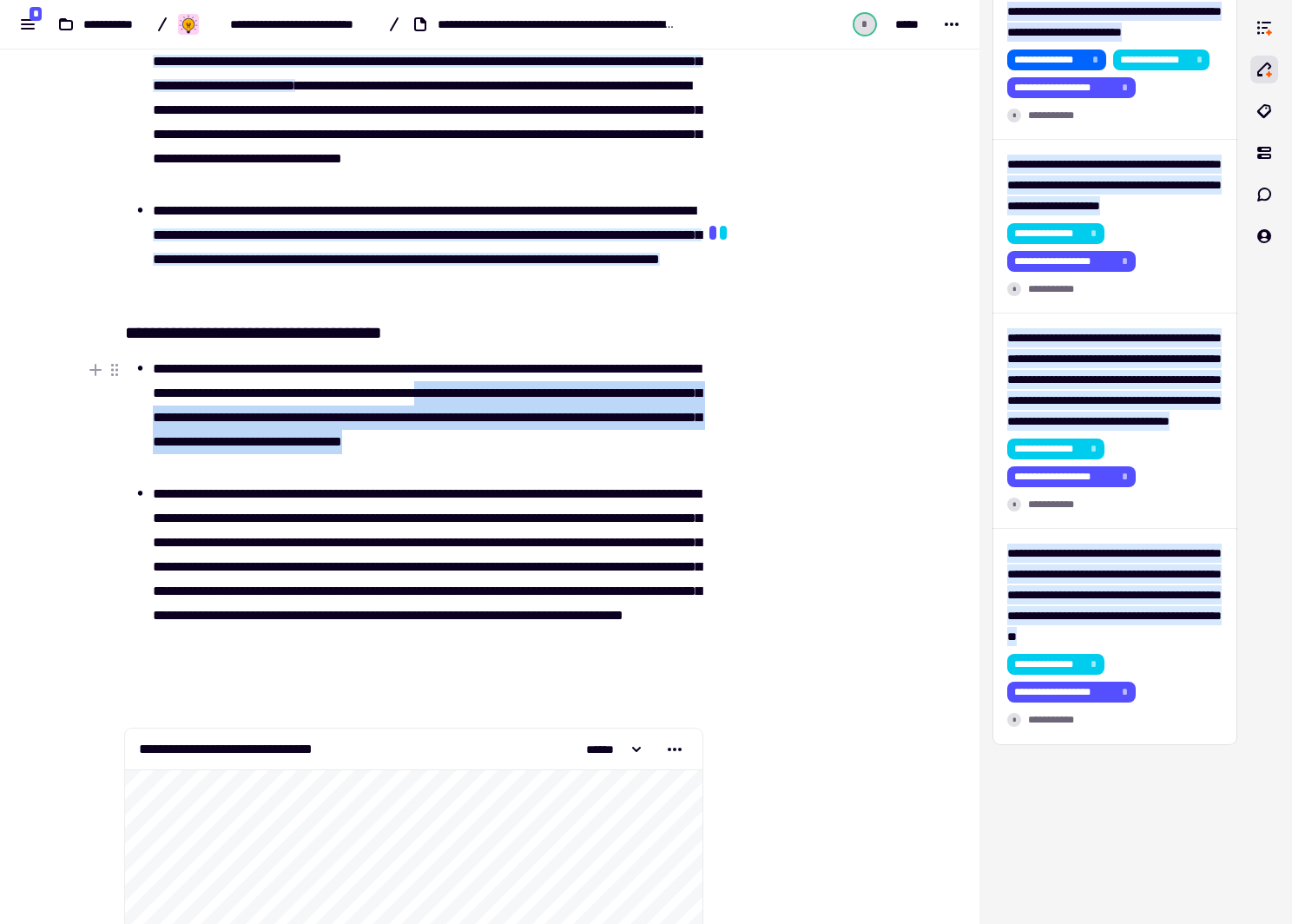 drag, startPoint x: 625, startPoint y: 387, endPoint x: 358, endPoint y: 456, distance: 275.77164 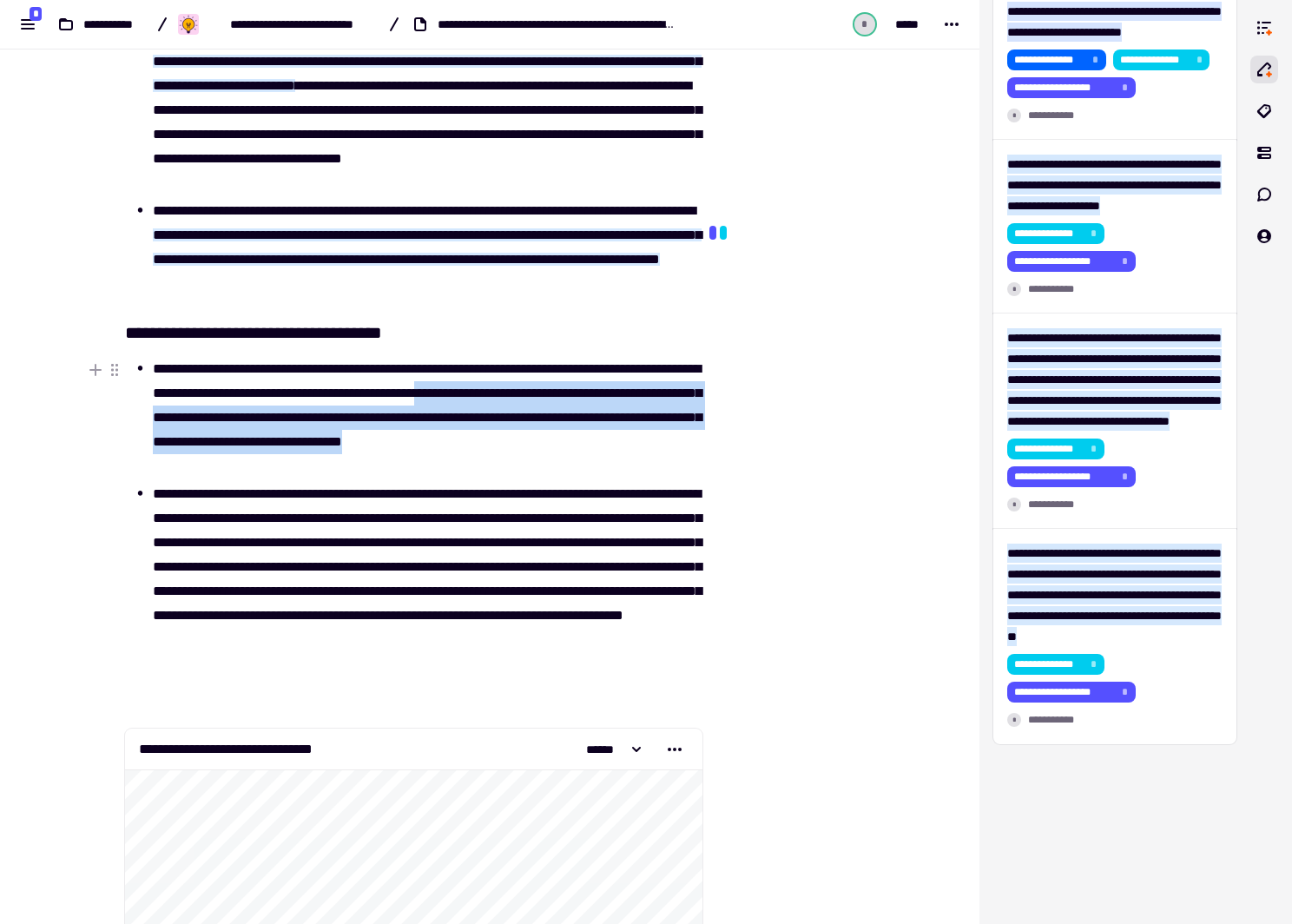 click on "**********" at bounding box center [427, 418] 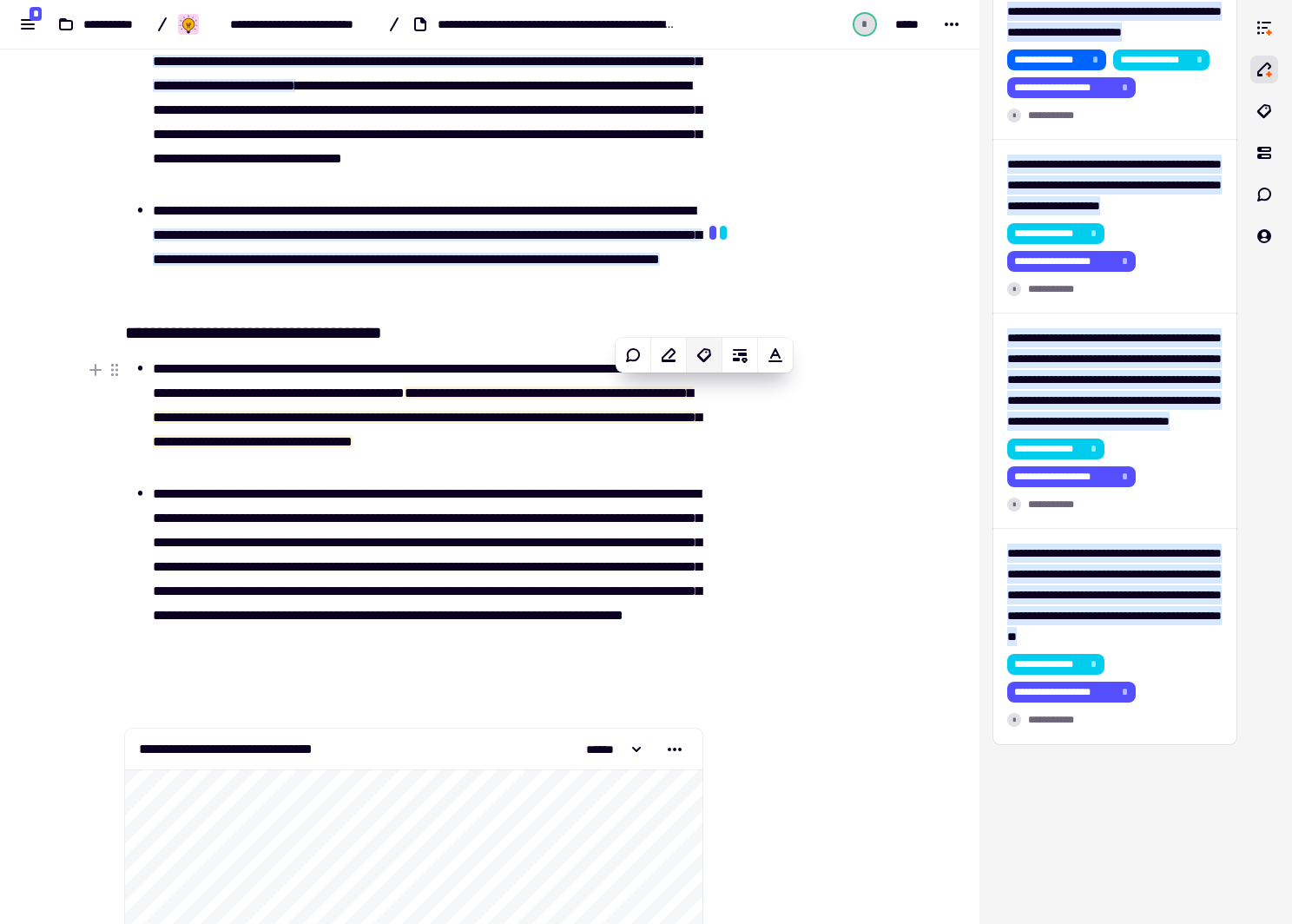 click 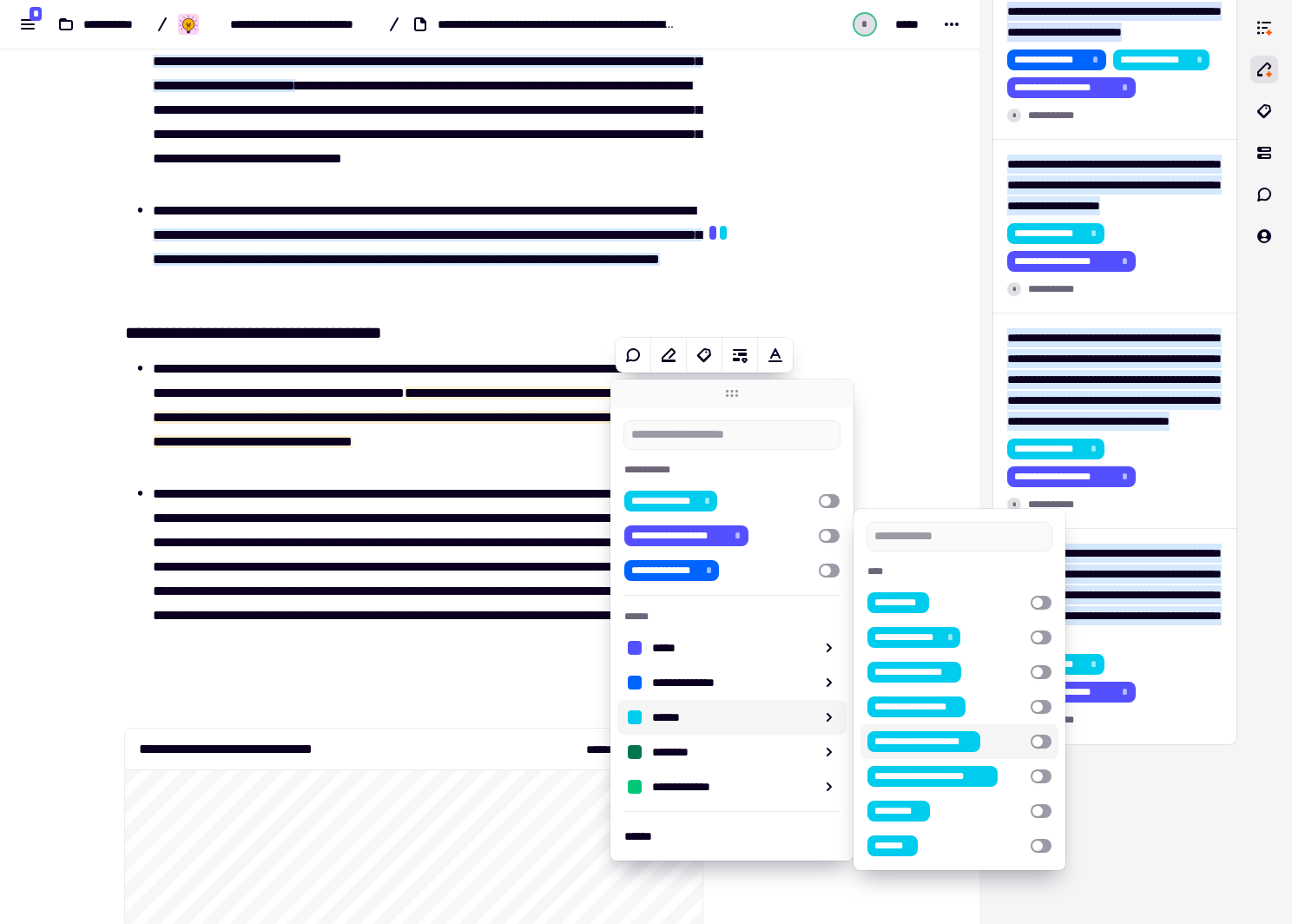 click at bounding box center [1041, 742] 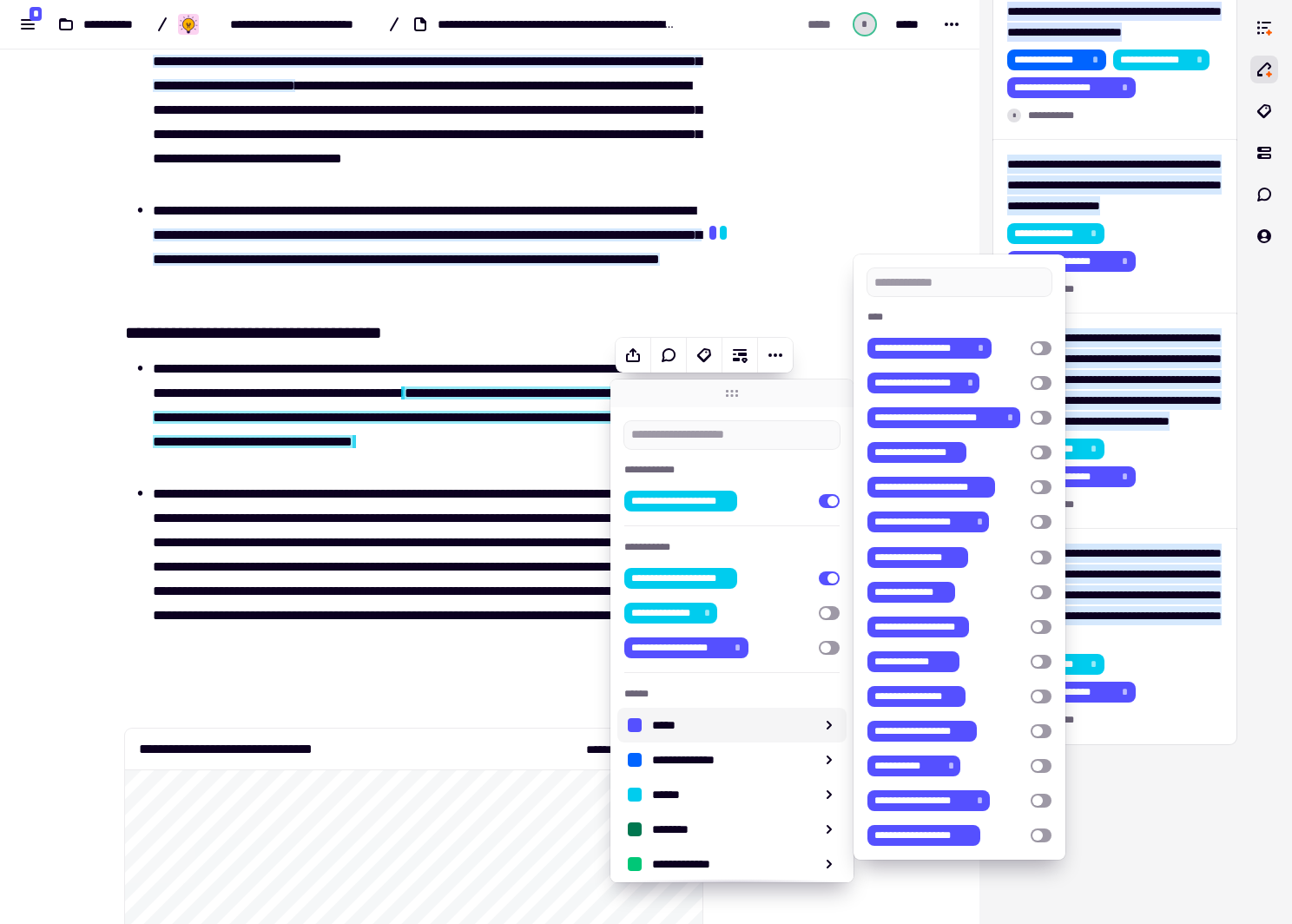 scroll, scrollTop: 69, scrollLeft: 0, axis: vertical 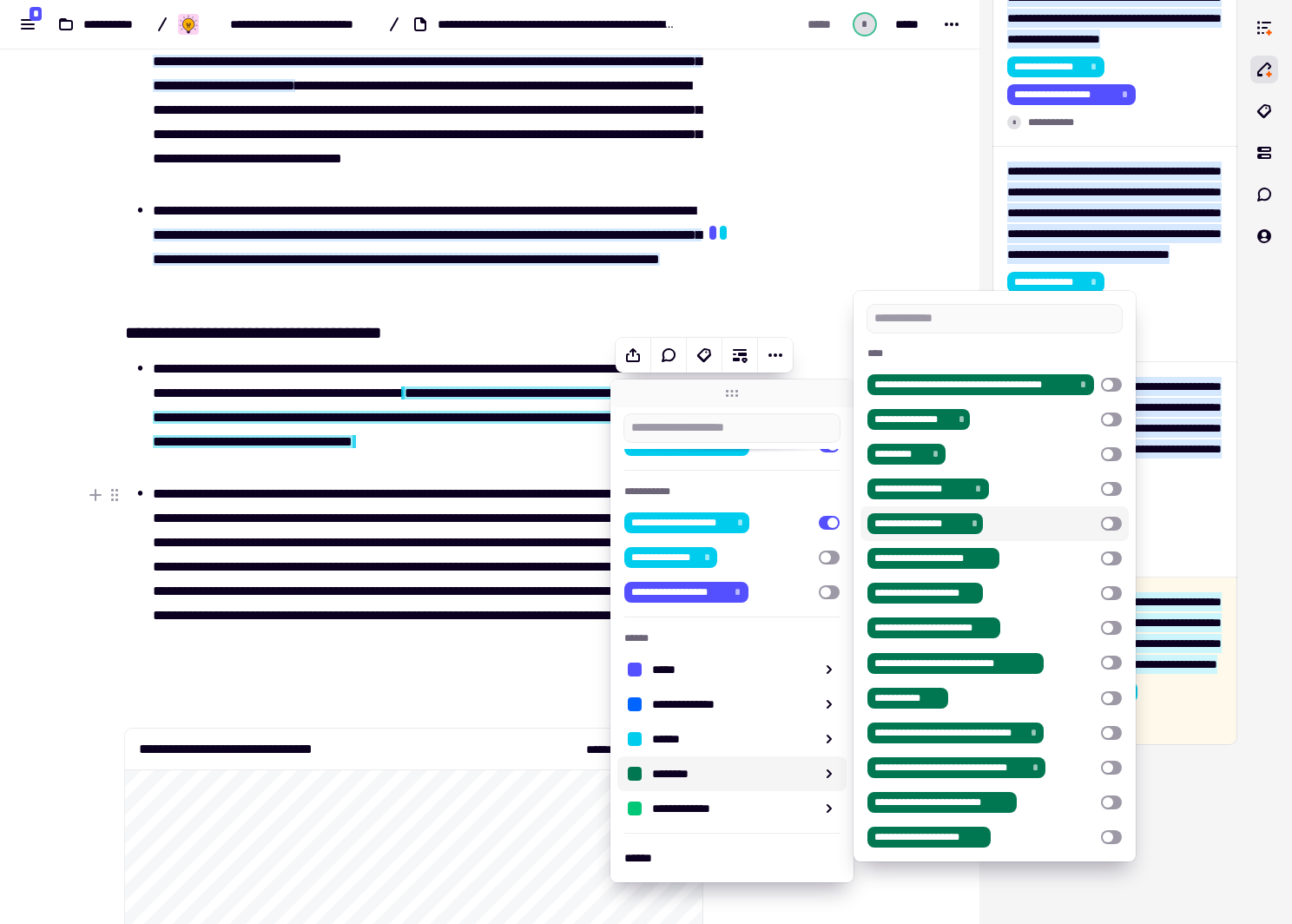 click at bounding box center (1111, 524) 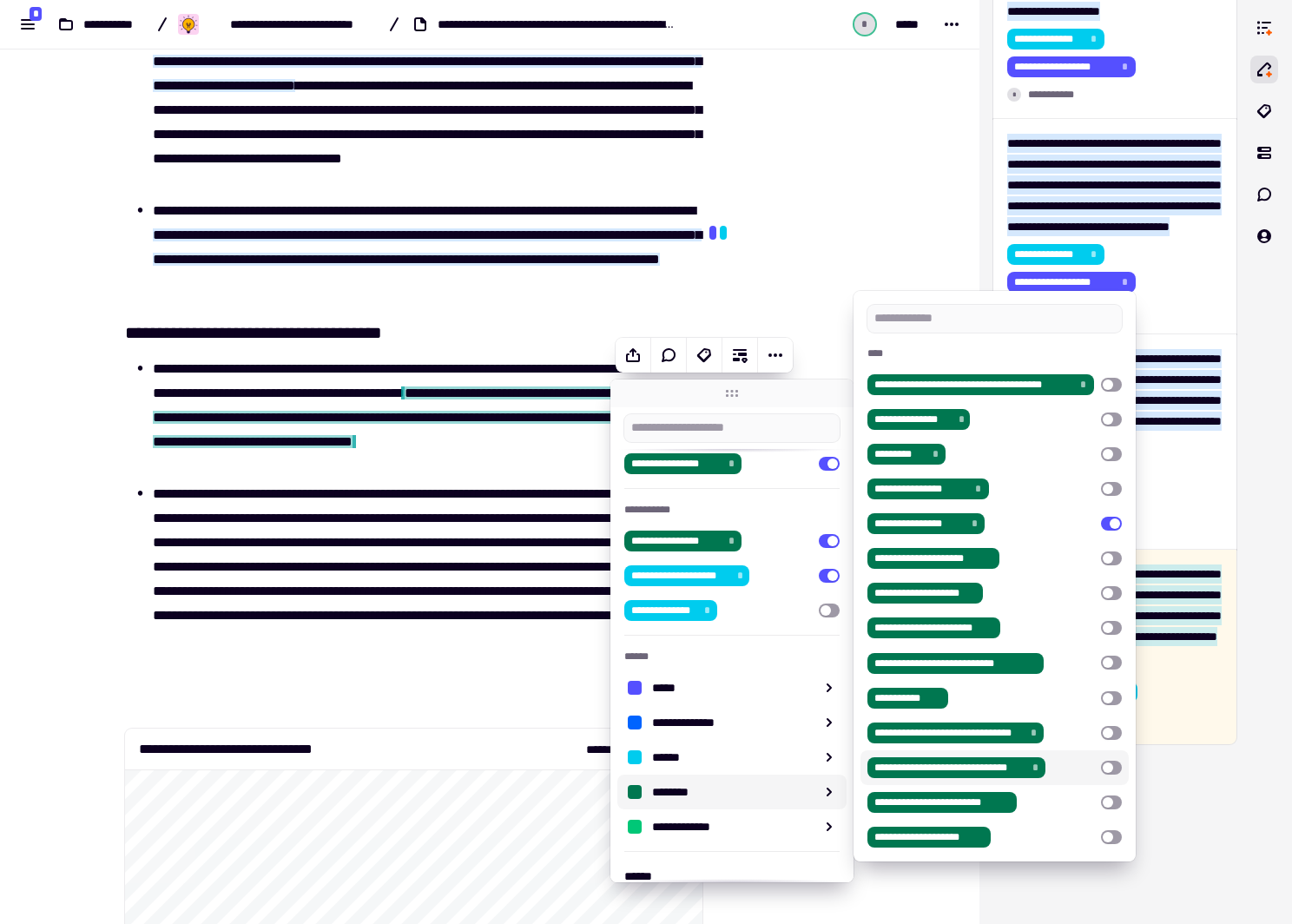 click at bounding box center (1111, 768) 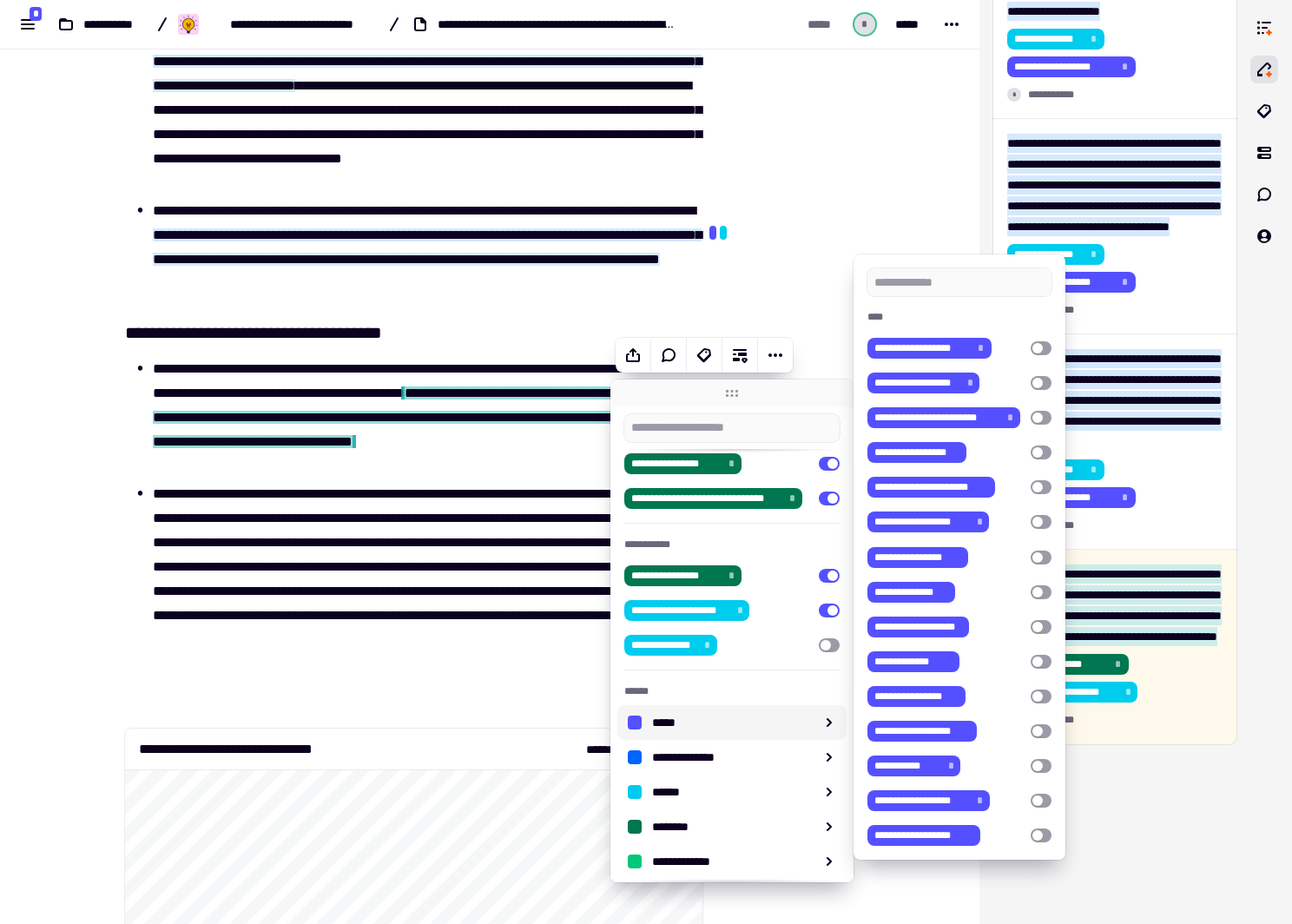 click on "**********" at bounding box center [403, 8247] 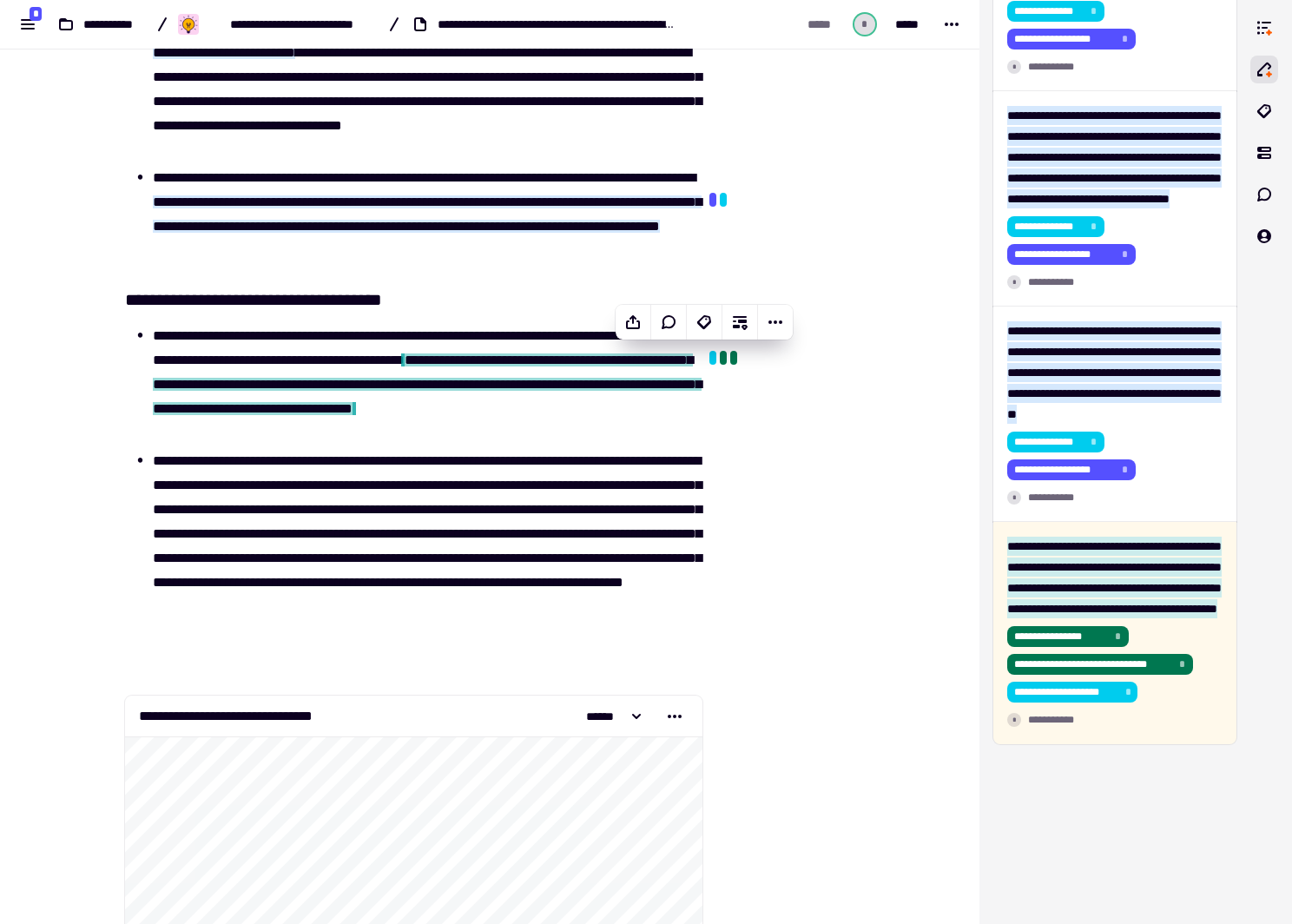 scroll, scrollTop: 608, scrollLeft: 0, axis: vertical 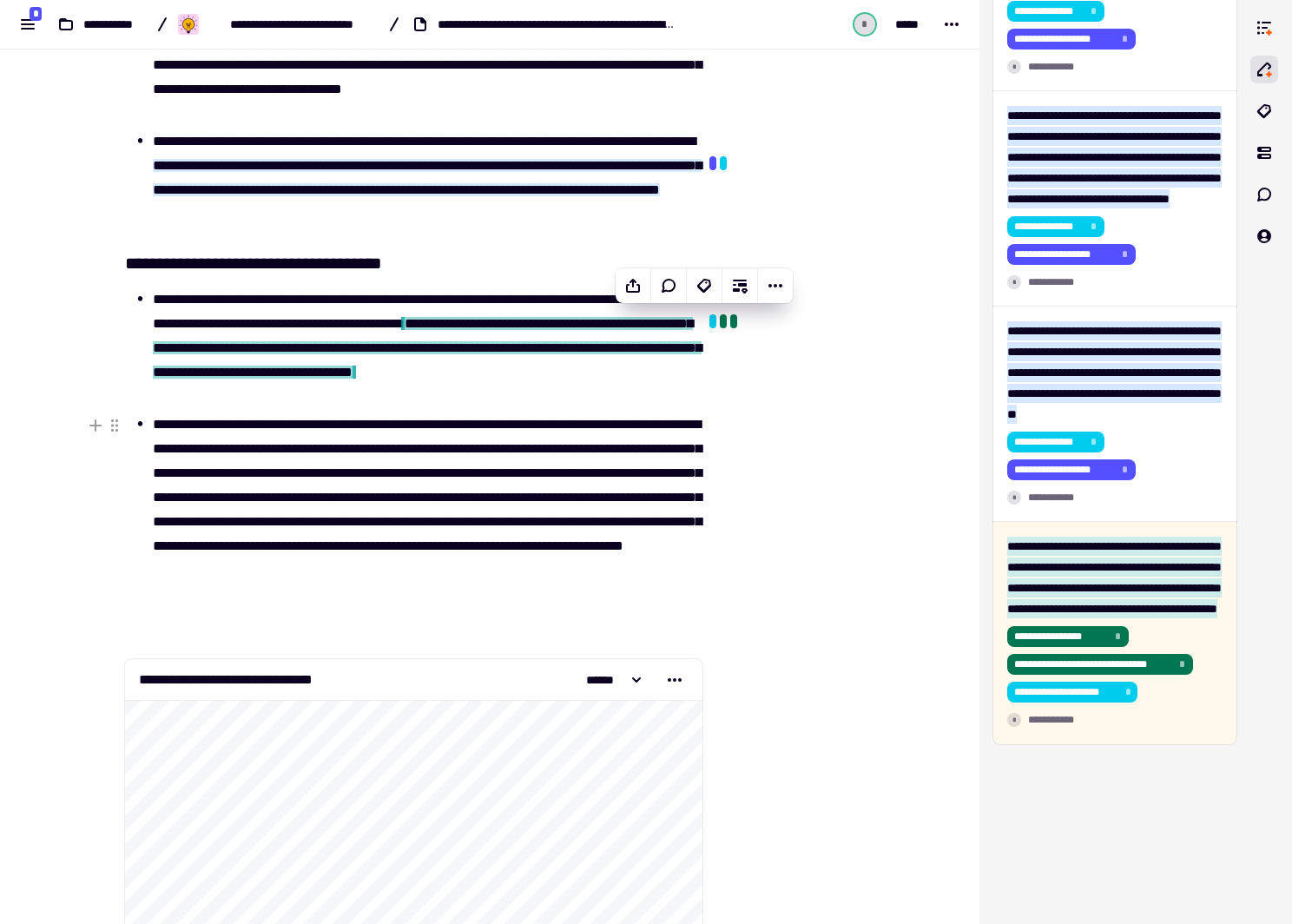 click on "**********" at bounding box center [427, 510] 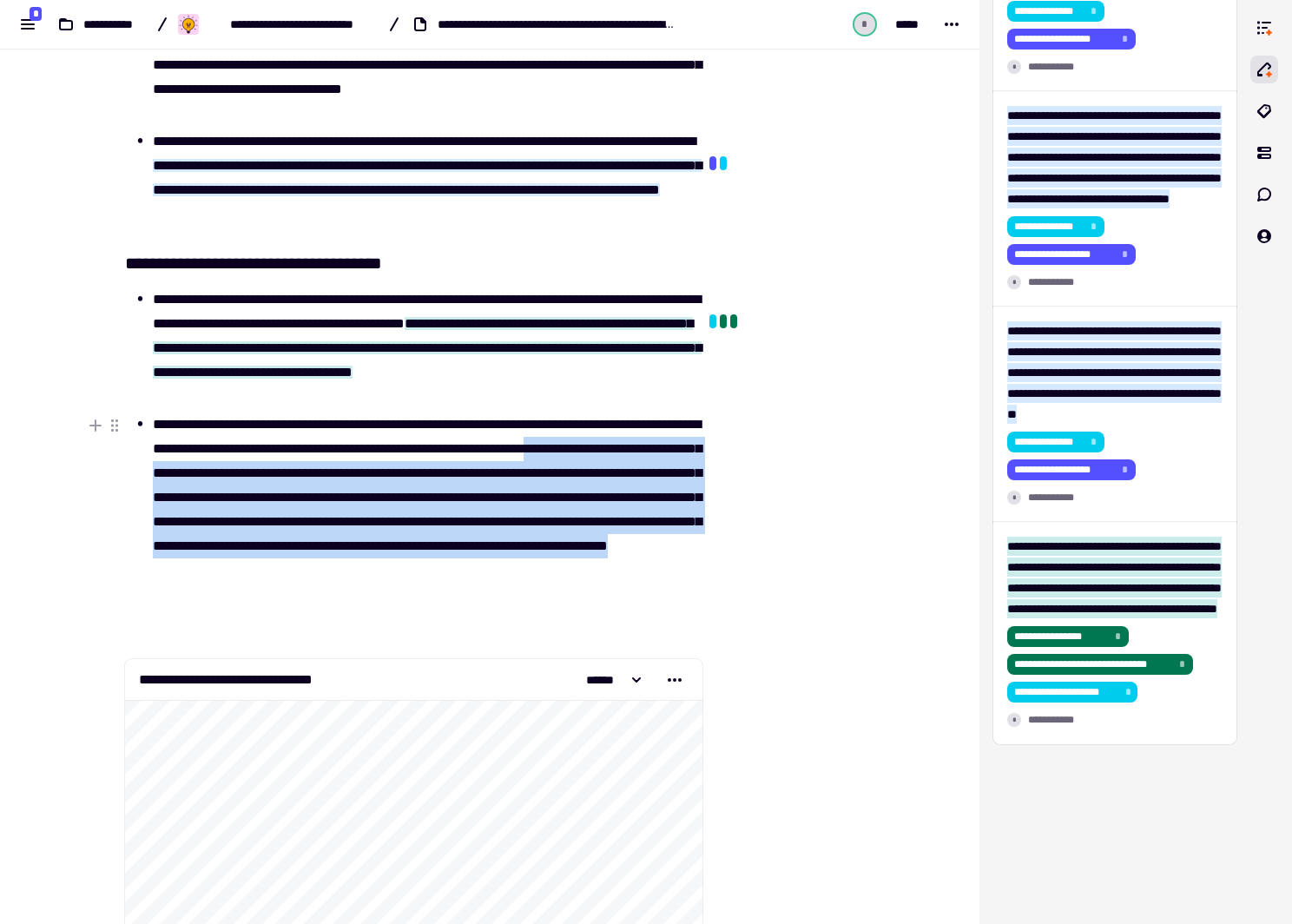 drag, startPoint x: 230, startPoint y: 465, endPoint x: 467, endPoint y: 594, distance: 269.83328 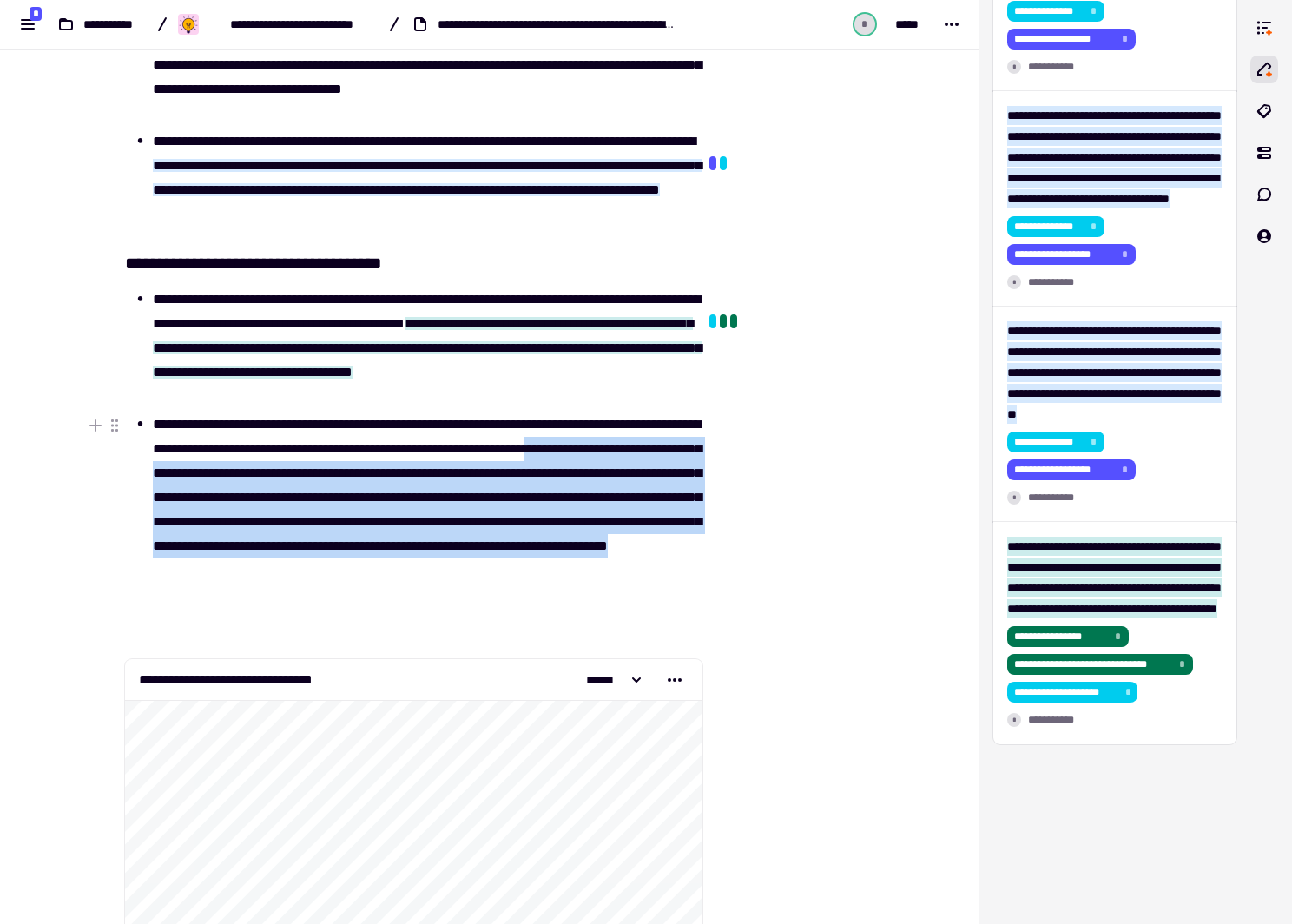 click on "**********" at bounding box center (427, 510) 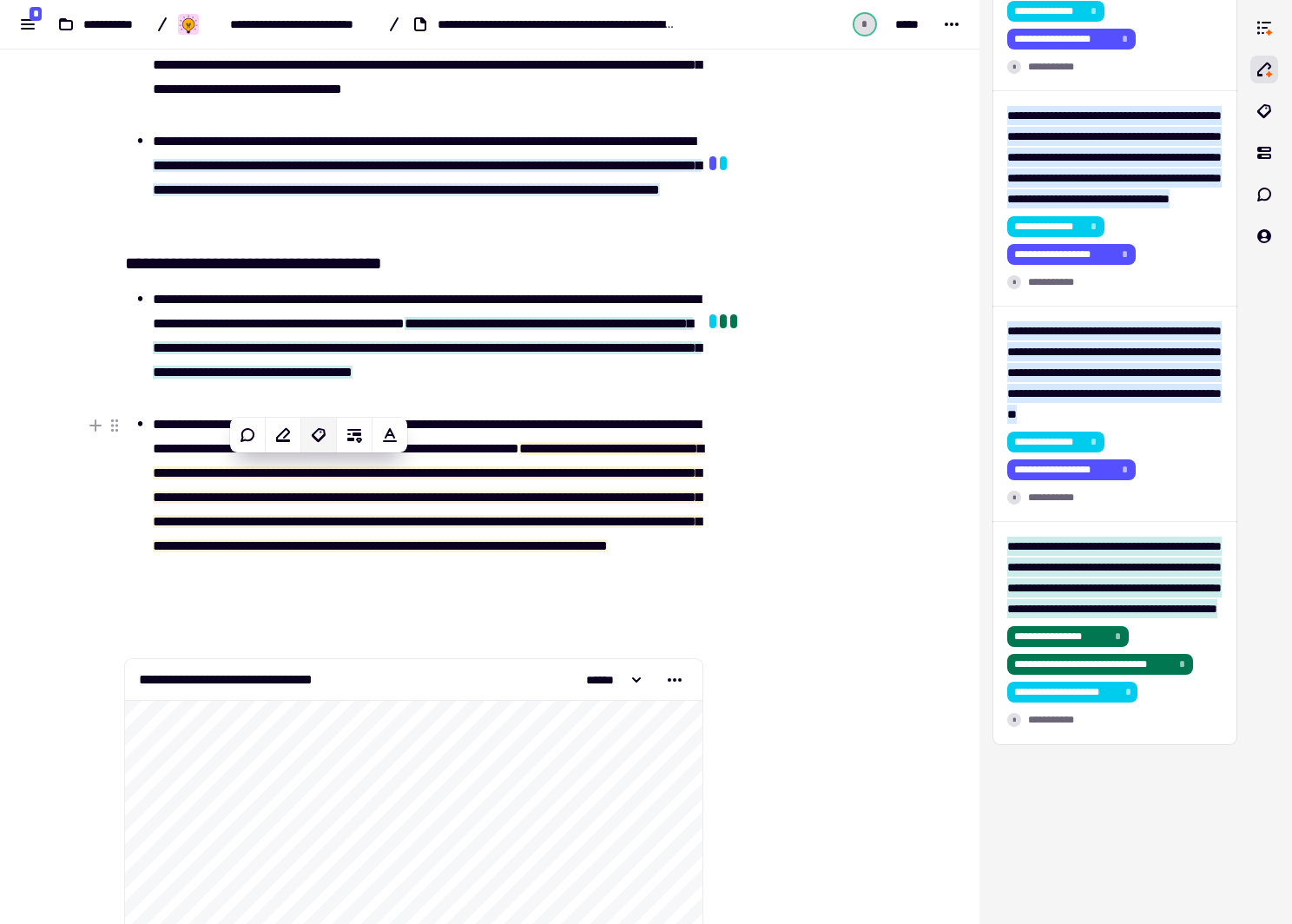 click 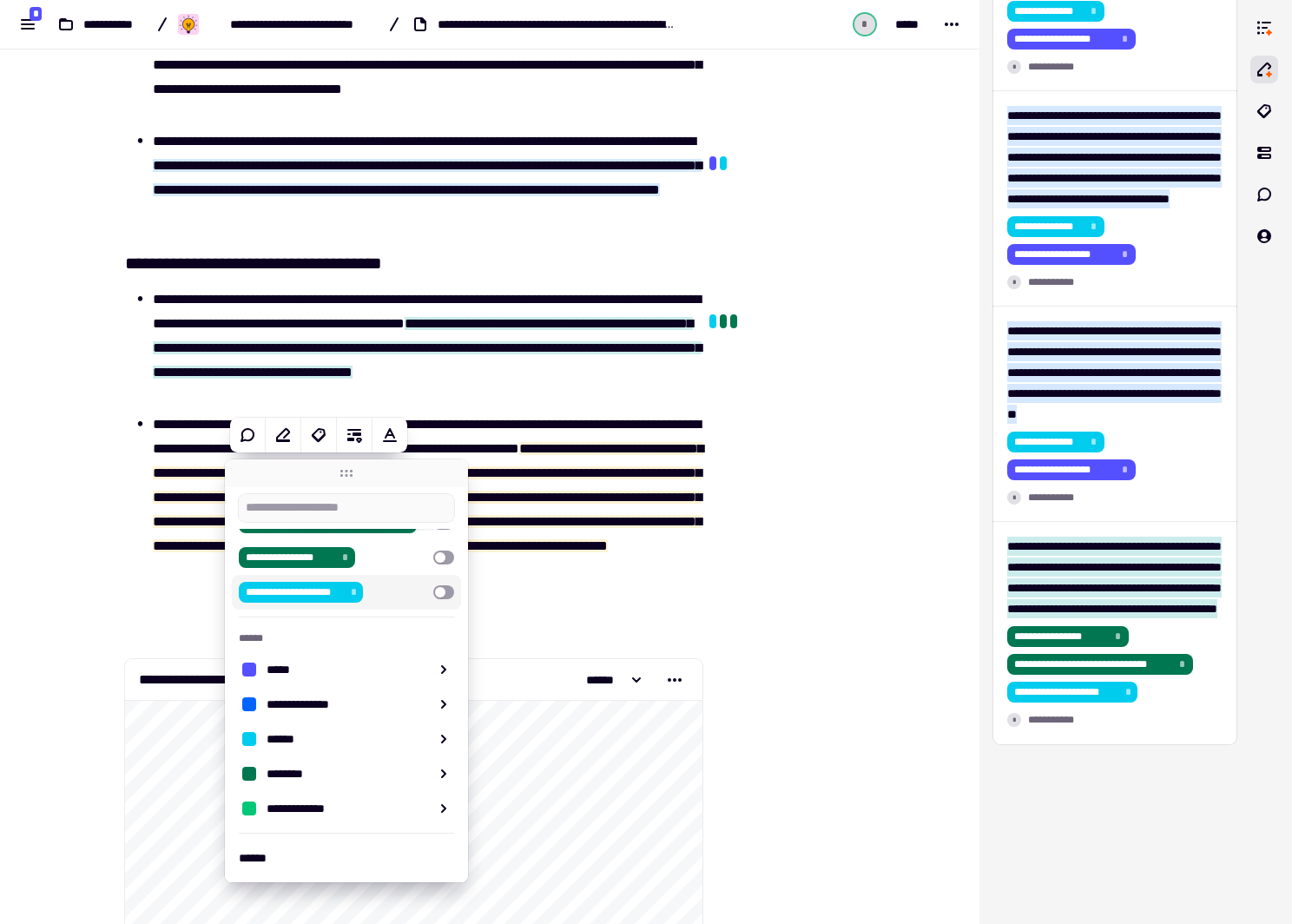 scroll, scrollTop: 73, scrollLeft: 0, axis: vertical 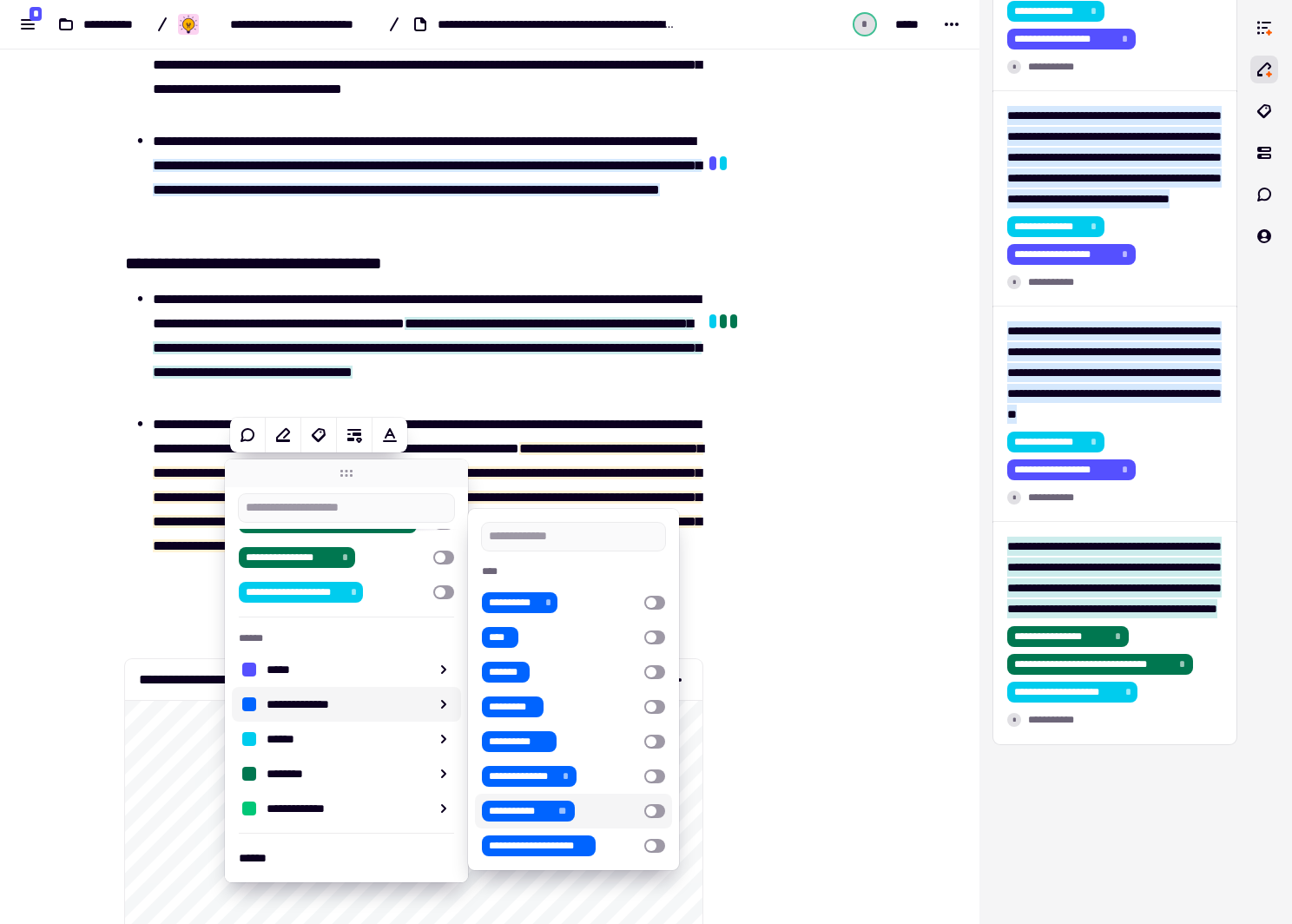 click at bounding box center [655, 811] 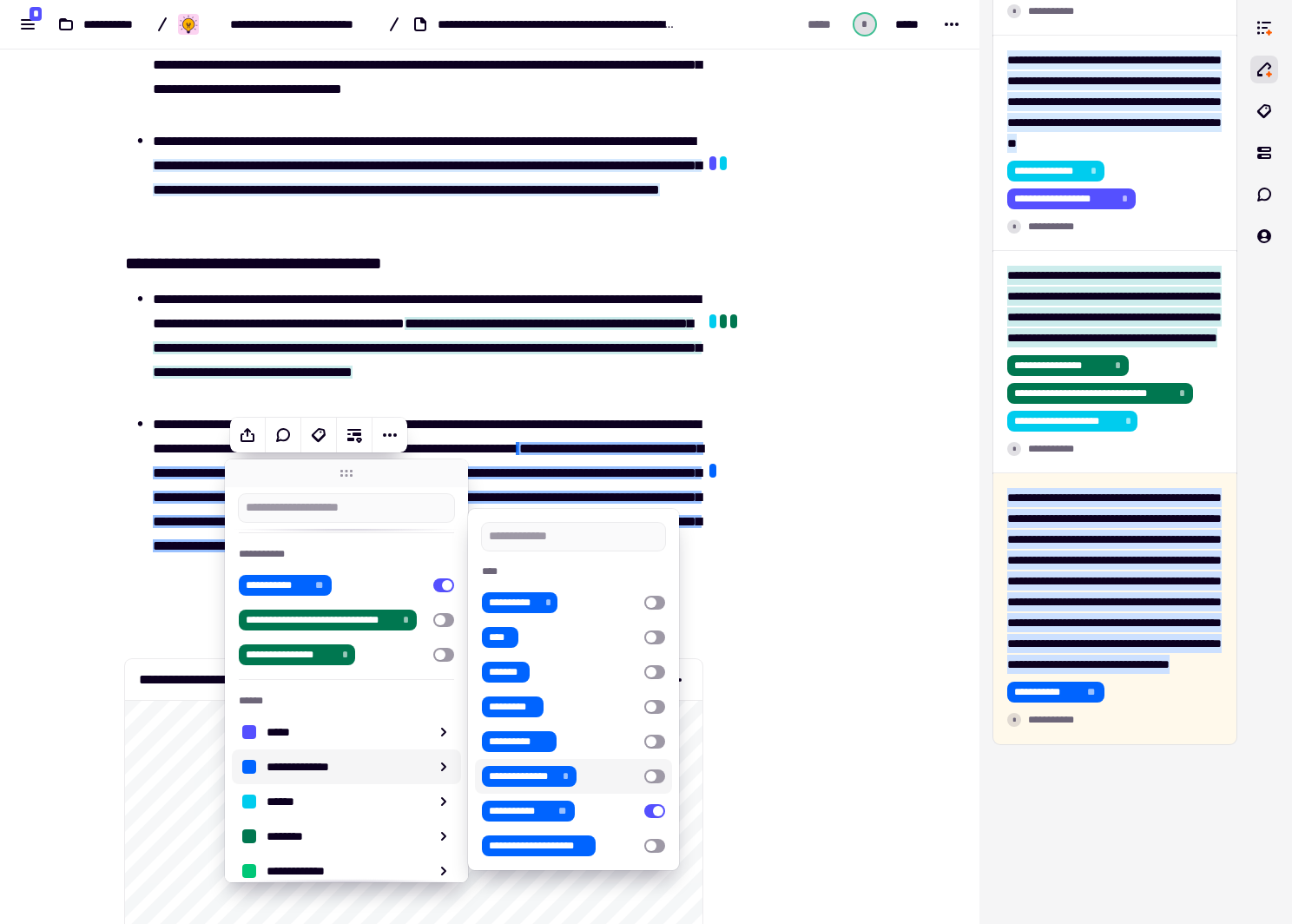 scroll, scrollTop: 986, scrollLeft: 0, axis: vertical 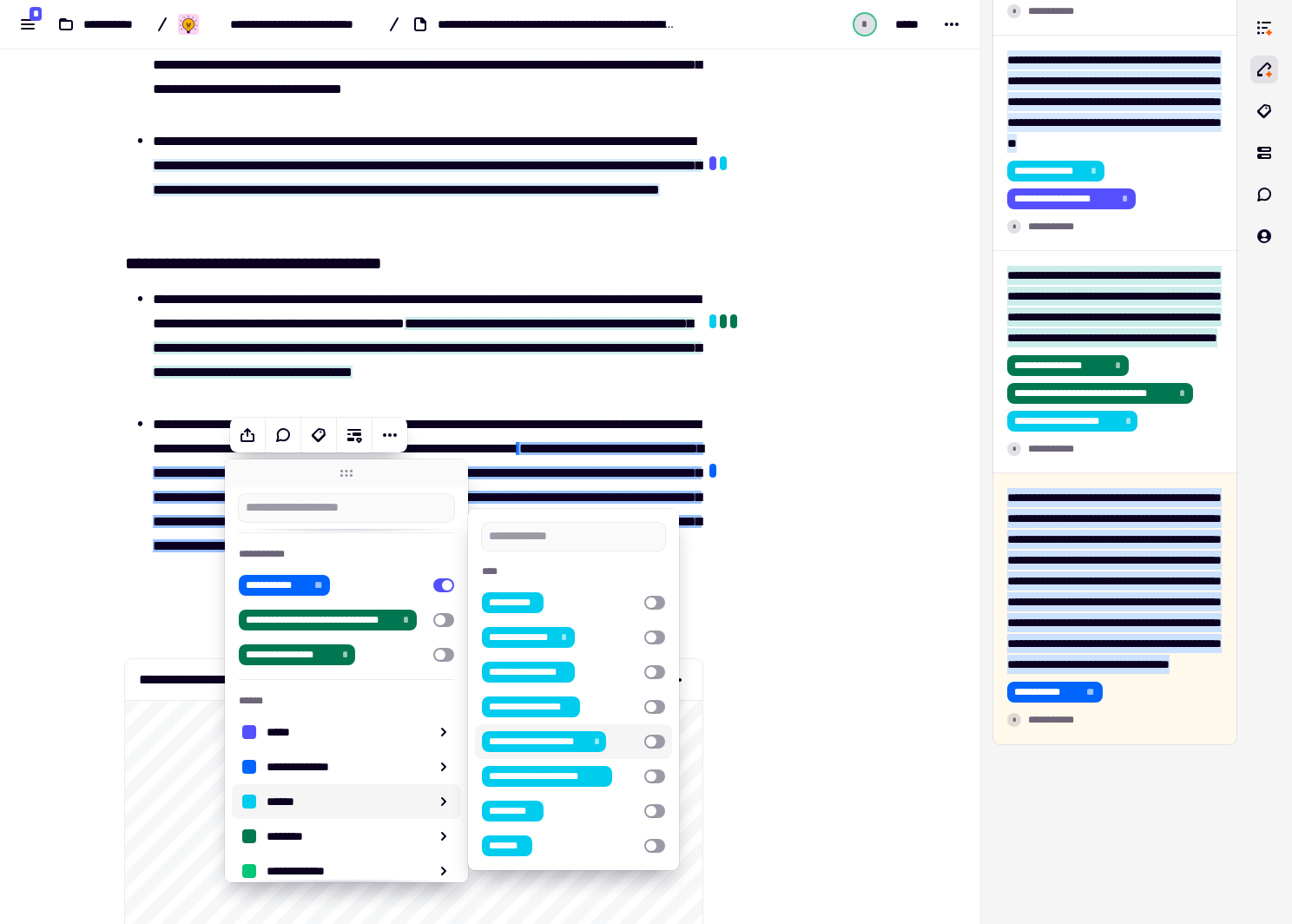 click at bounding box center [655, 742] 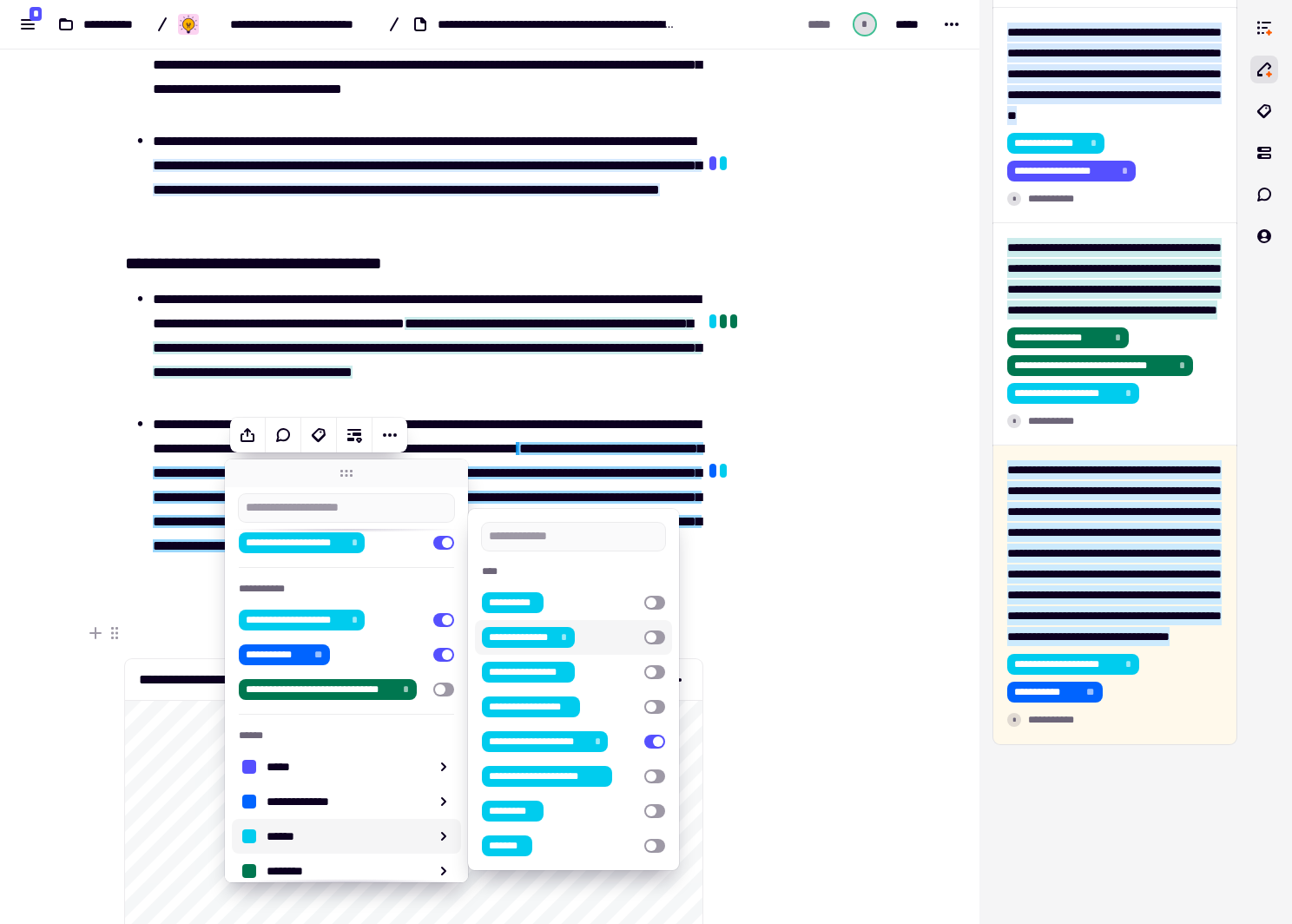 click at bounding box center [655, 637] 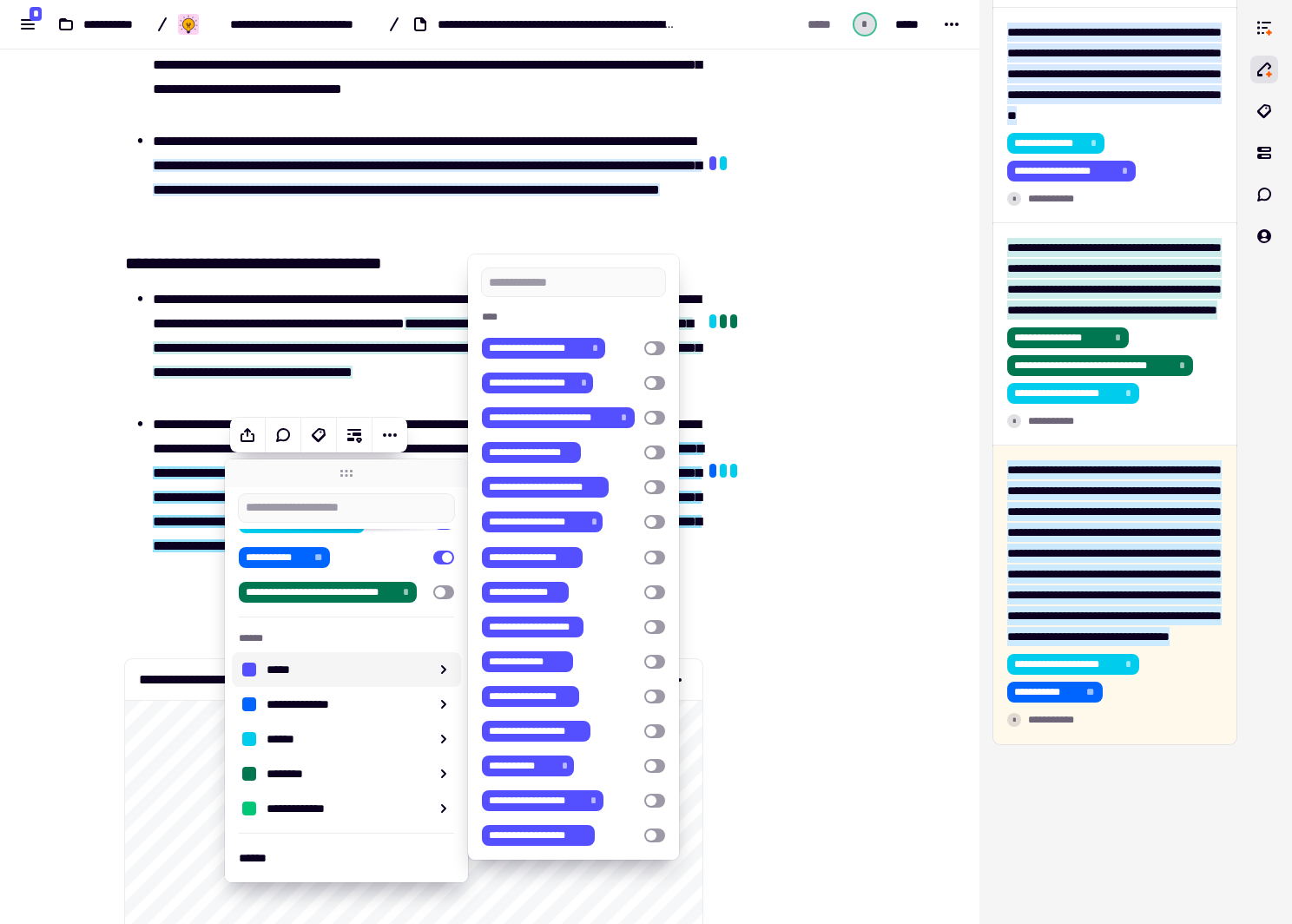 scroll, scrollTop: 225, scrollLeft: 0, axis: vertical 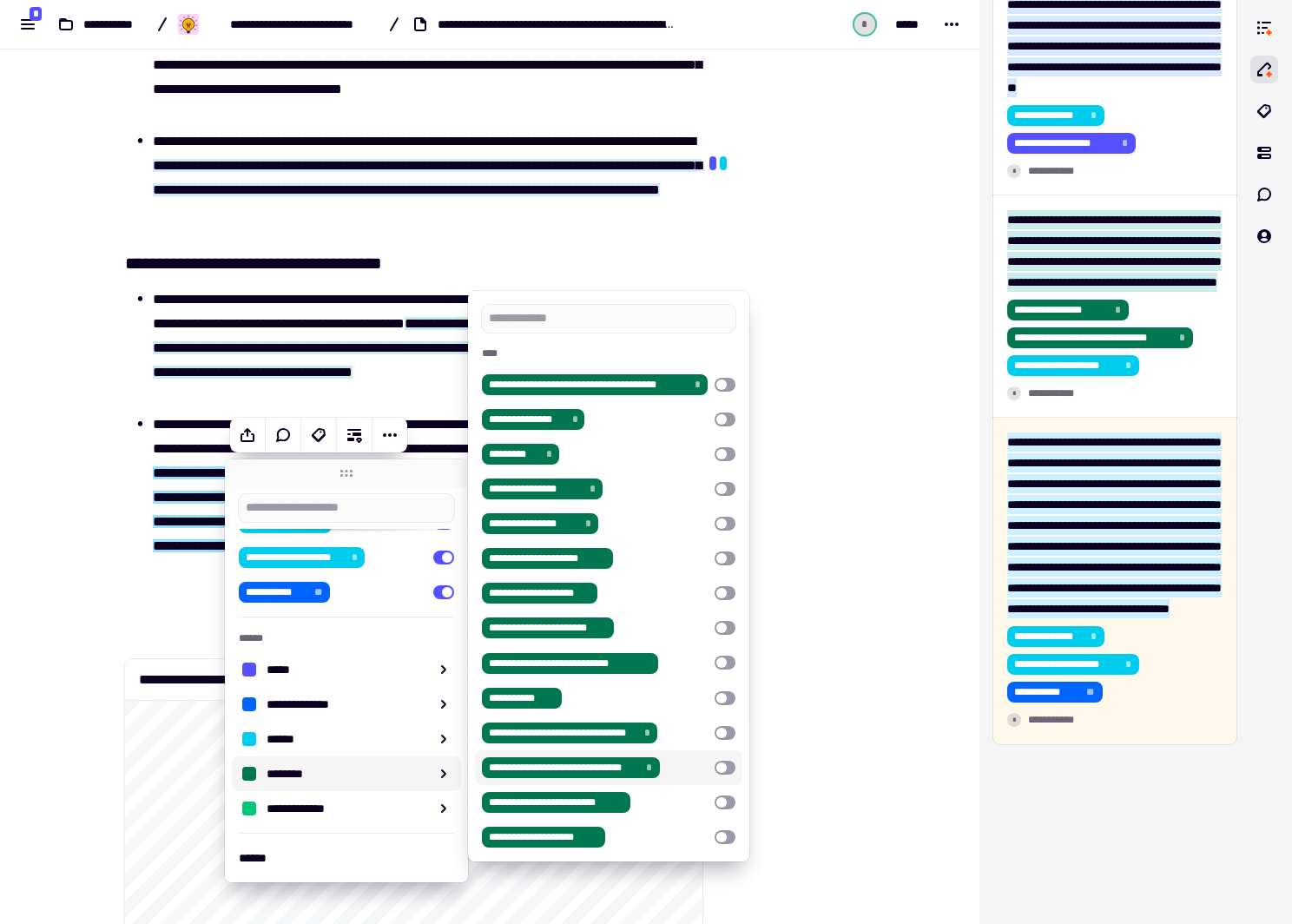 click at bounding box center (725, 768) 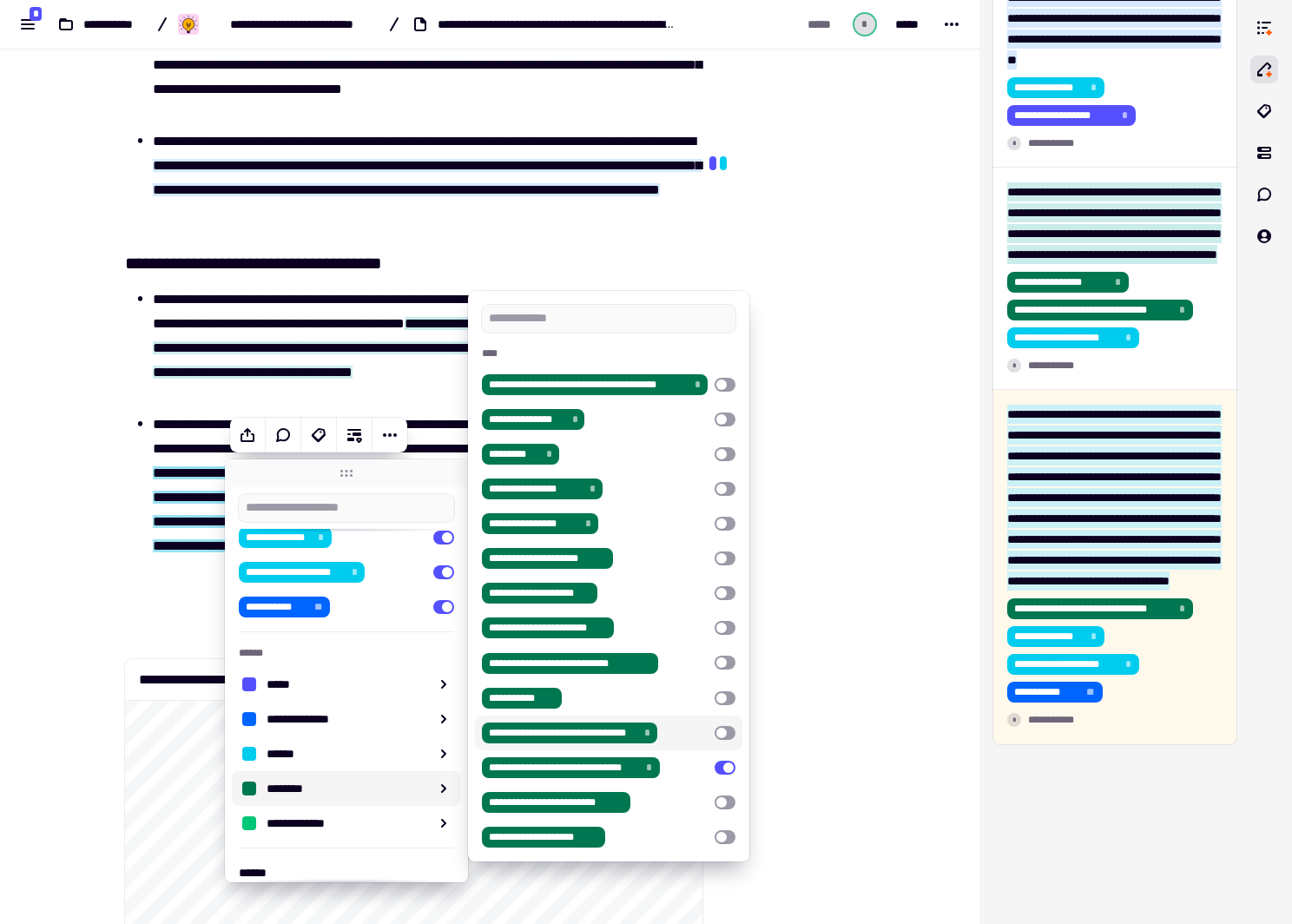 click at bounding box center [790, 8164] 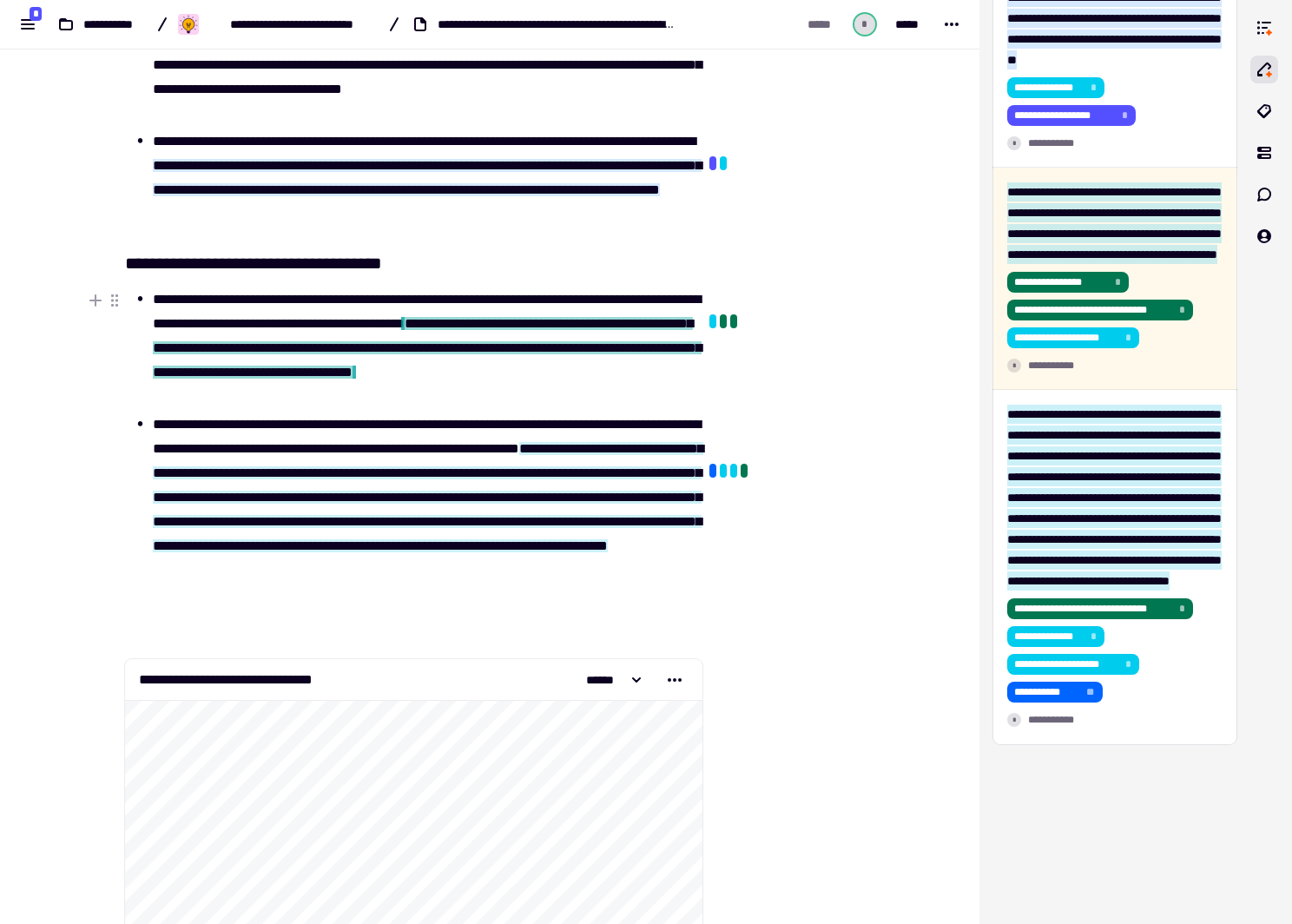 click on "**********" at bounding box center (427, 347) 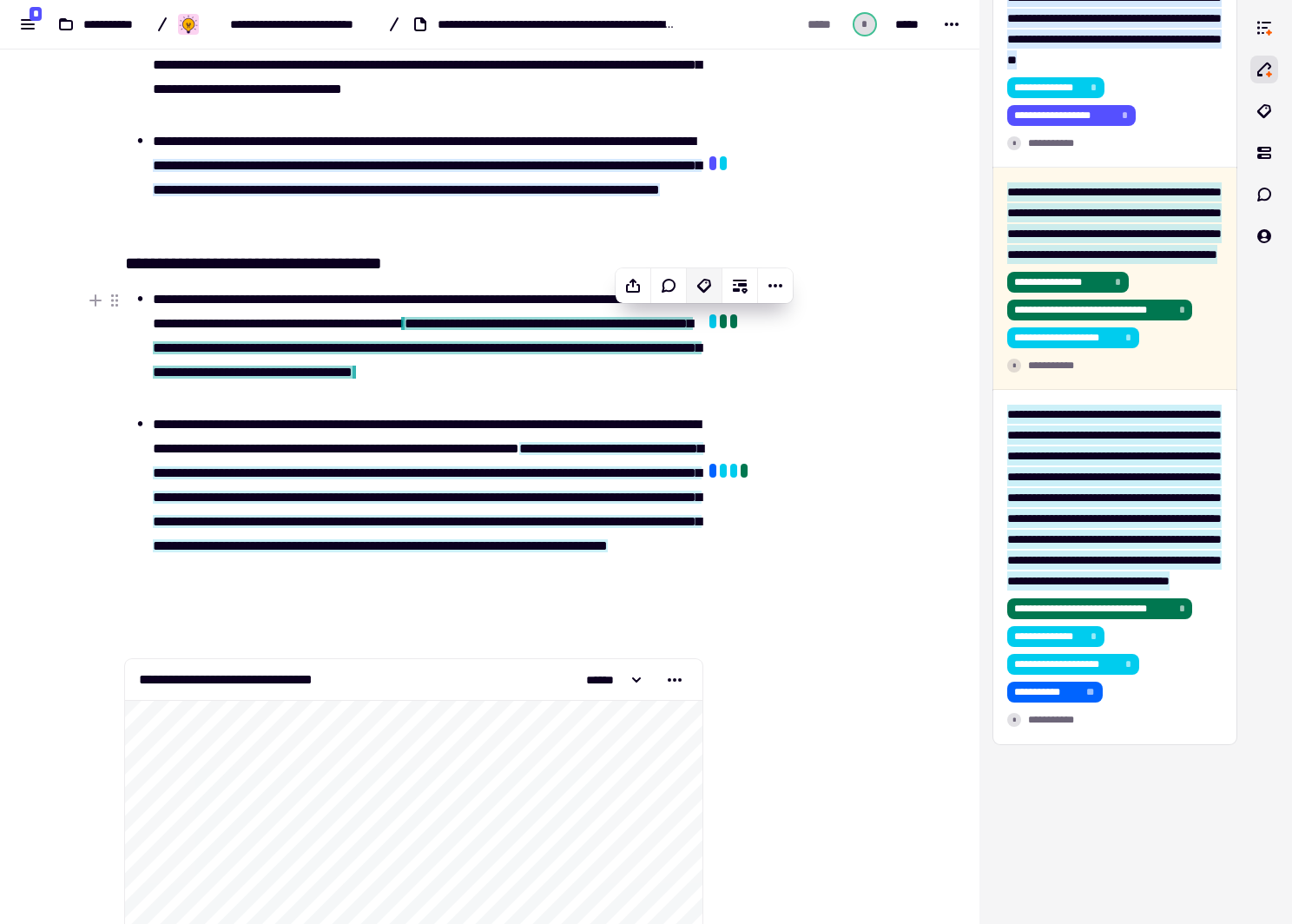 click 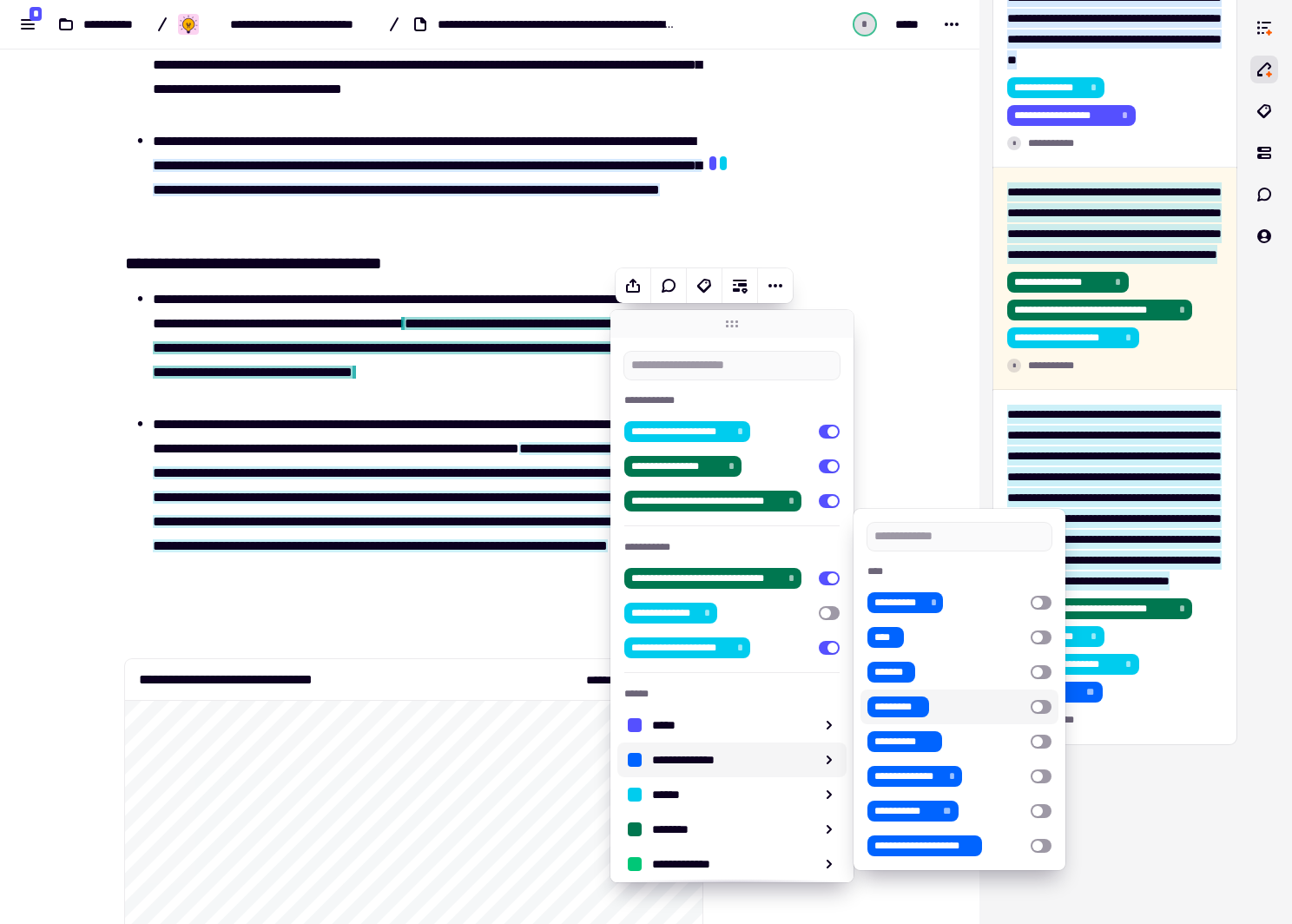 click at bounding box center (1041, 707) 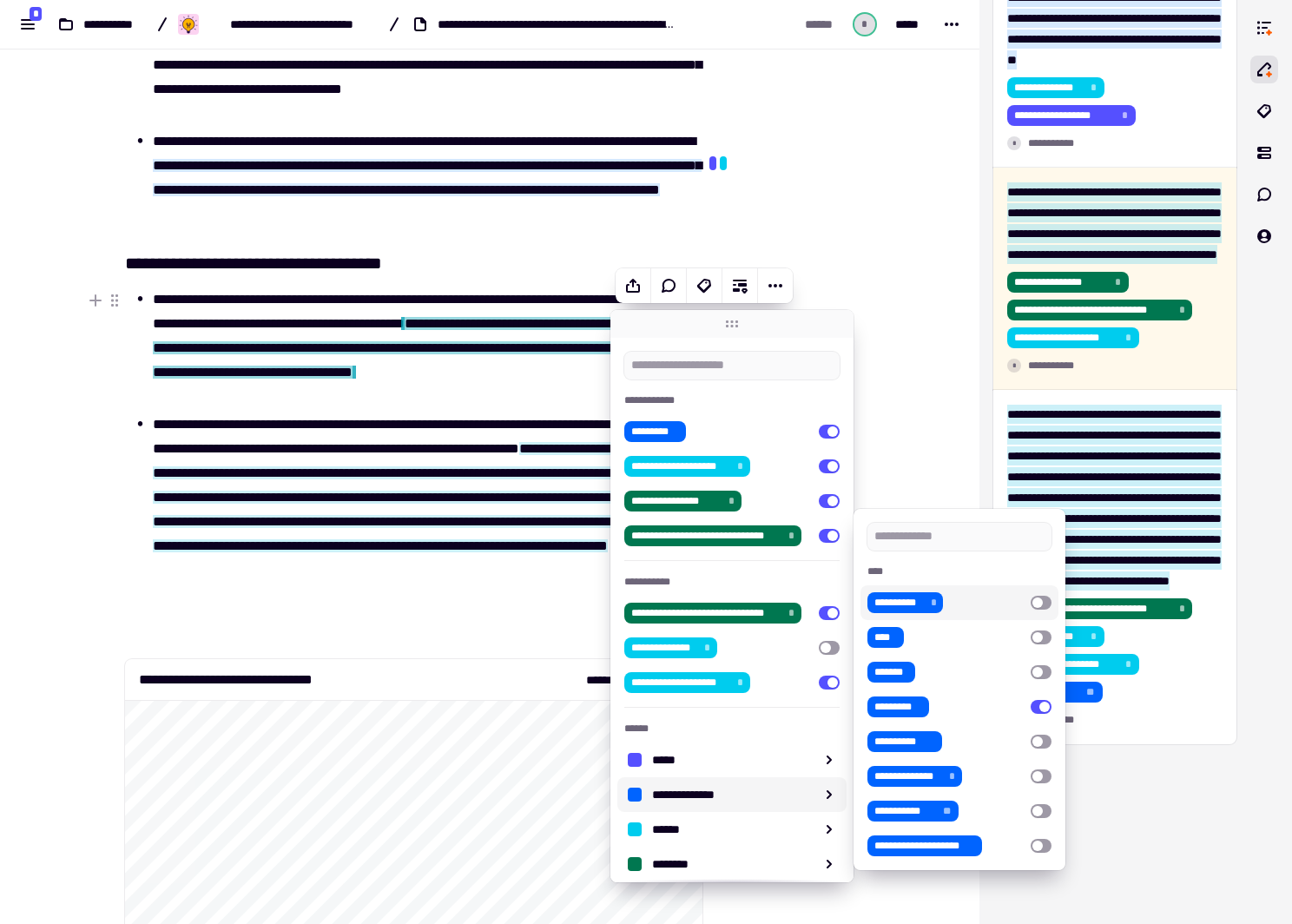 click on "**********" at bounding box center [490, 462] 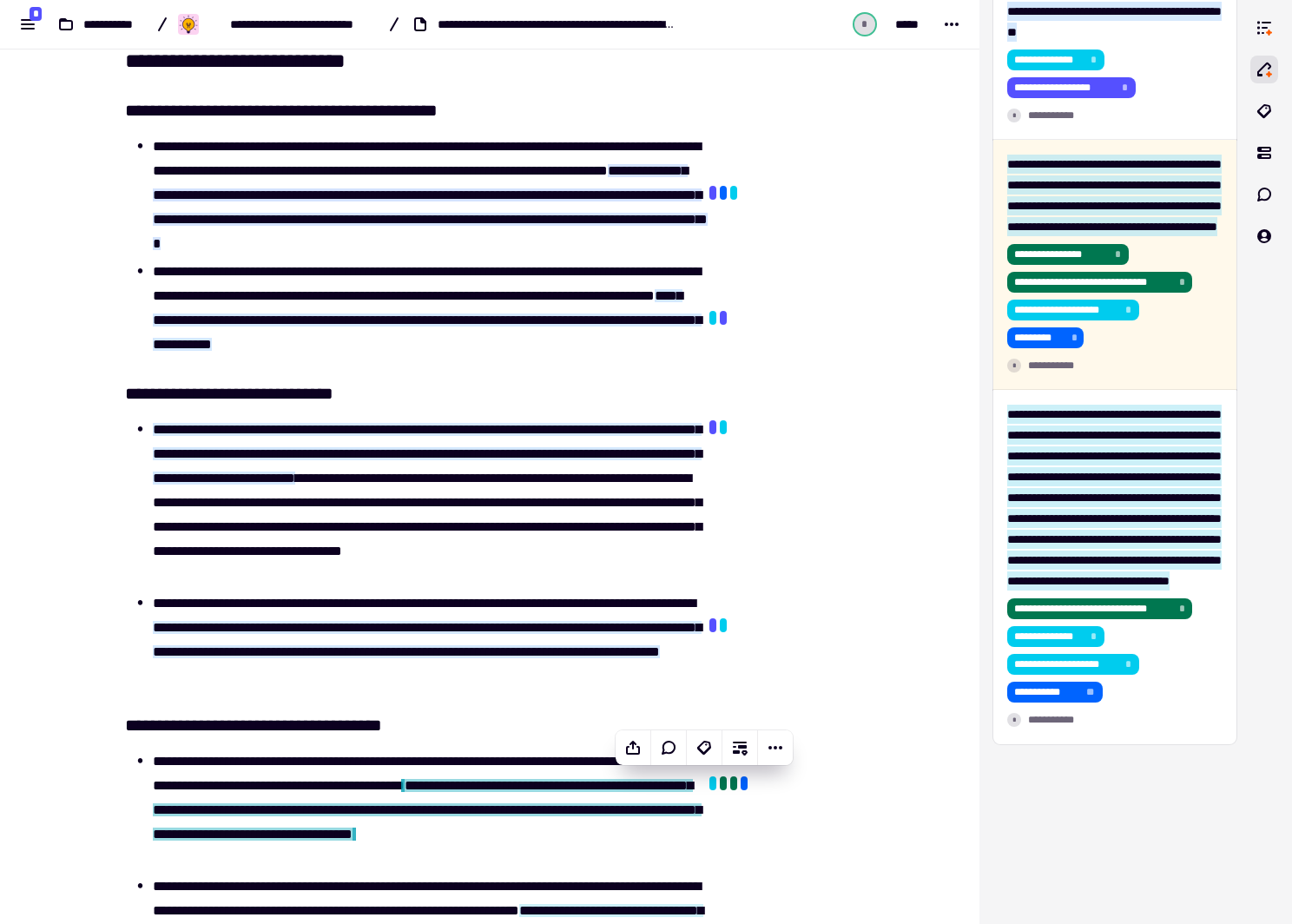 scroll, scrollTop: 122, scrollLeft: 0, axis: vertical 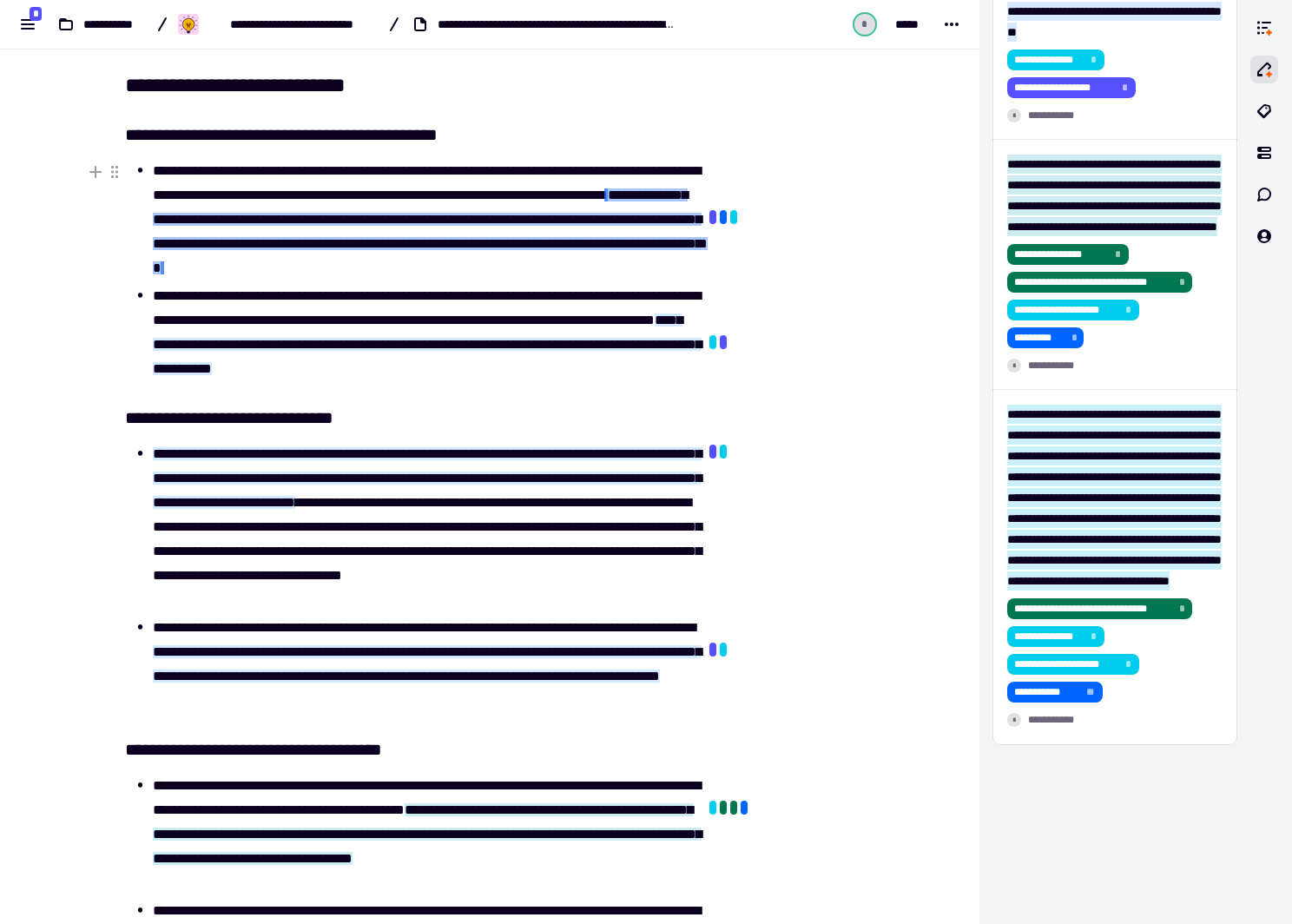 click on "**********" at bounding box center (430, 231) 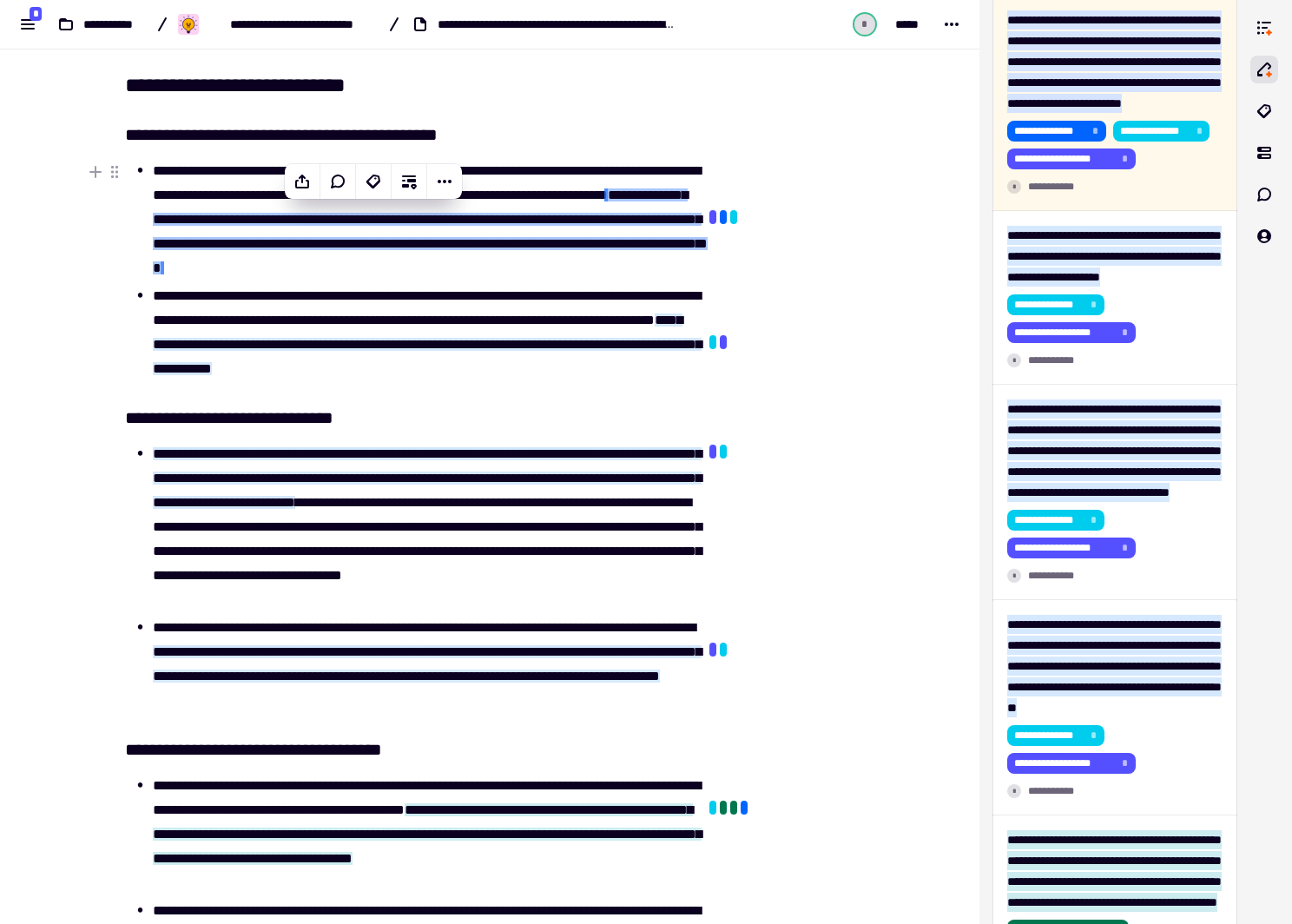 scroll, scrollTop: 83, scrollLeft: 0, axis: vertical 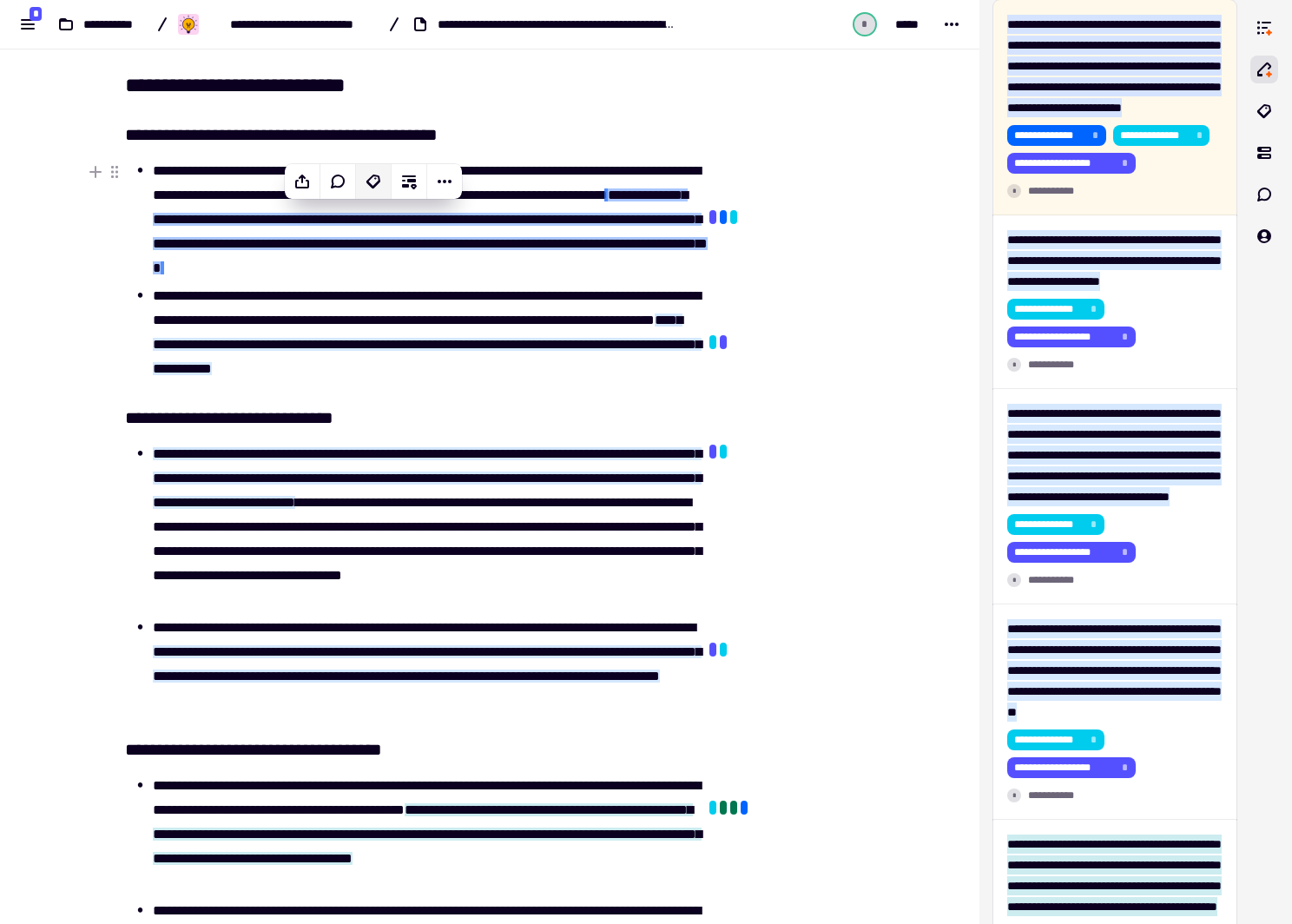 click 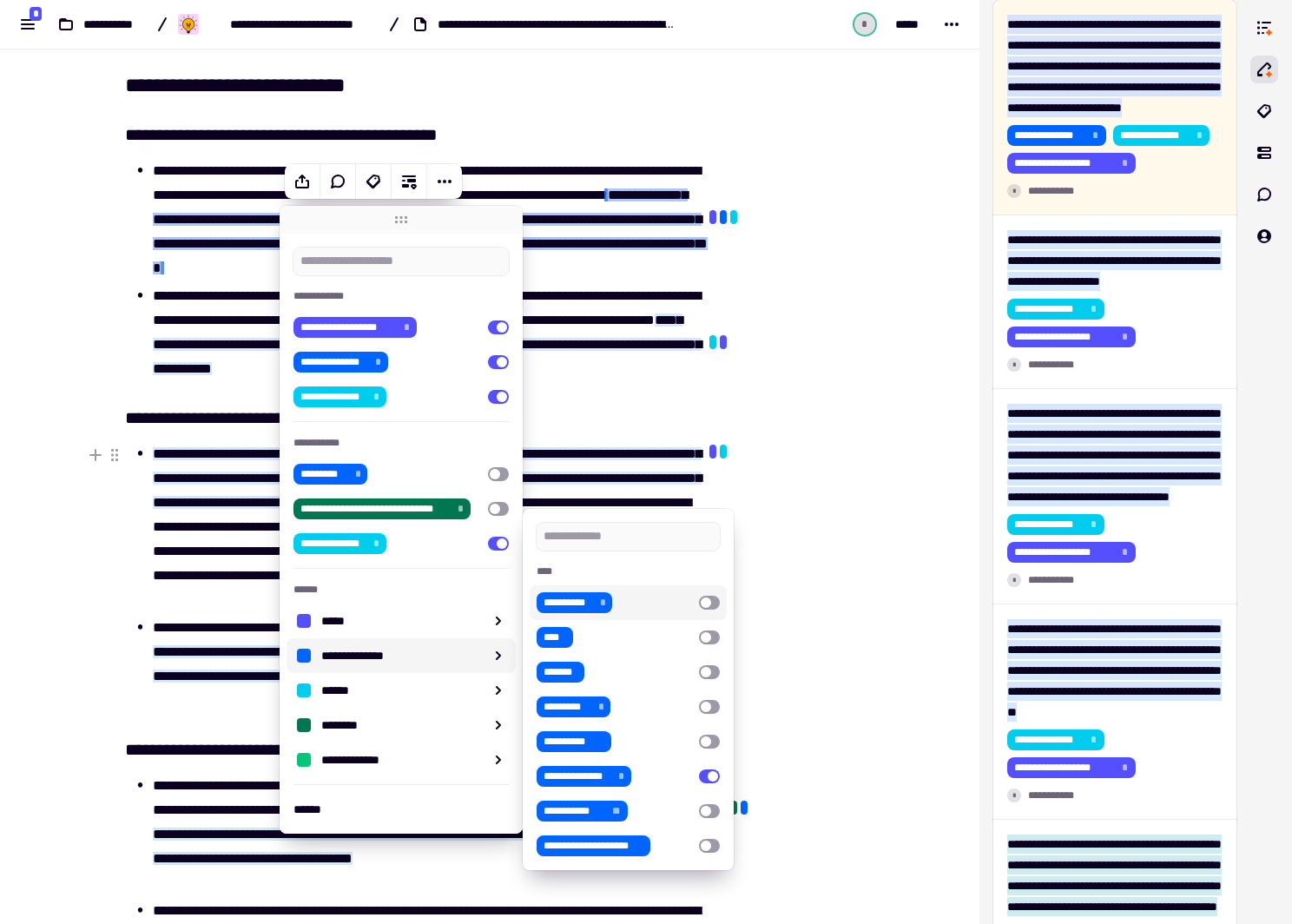 click at bounding box center (709, 603) 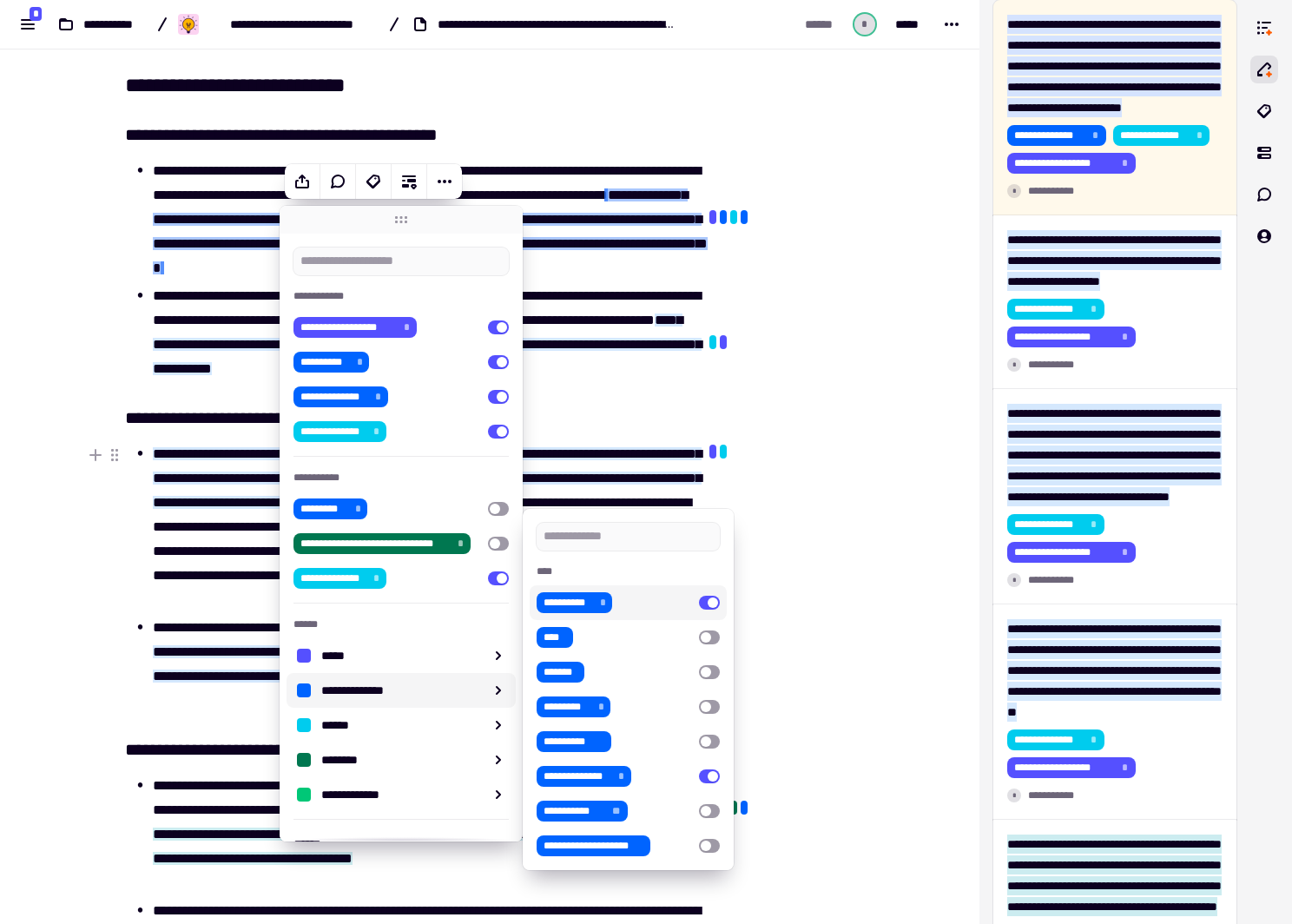 click at bounding box center [792, 345] 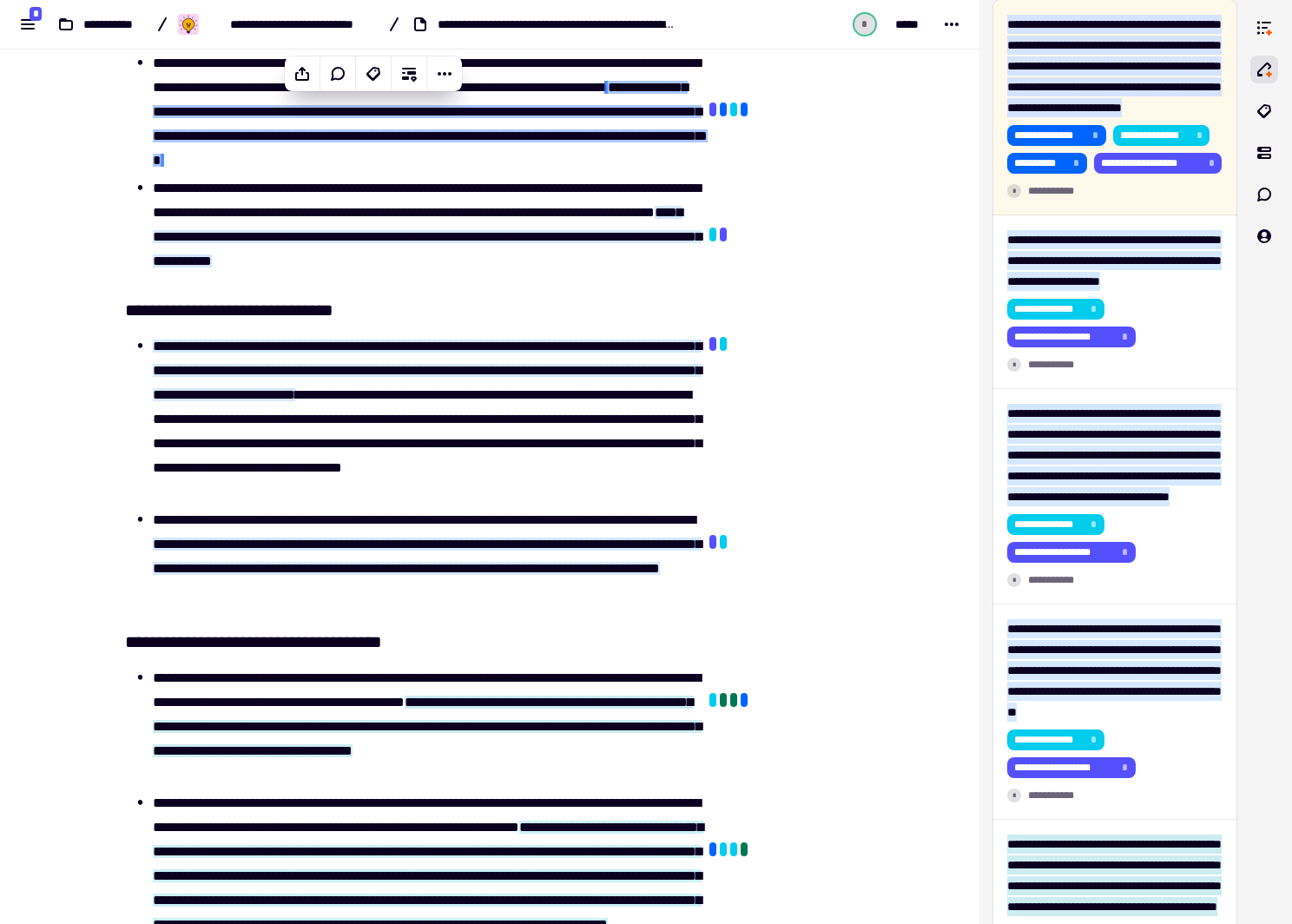 scroll, scrollTop: 243, scrollLeft: 0, axis: vertical 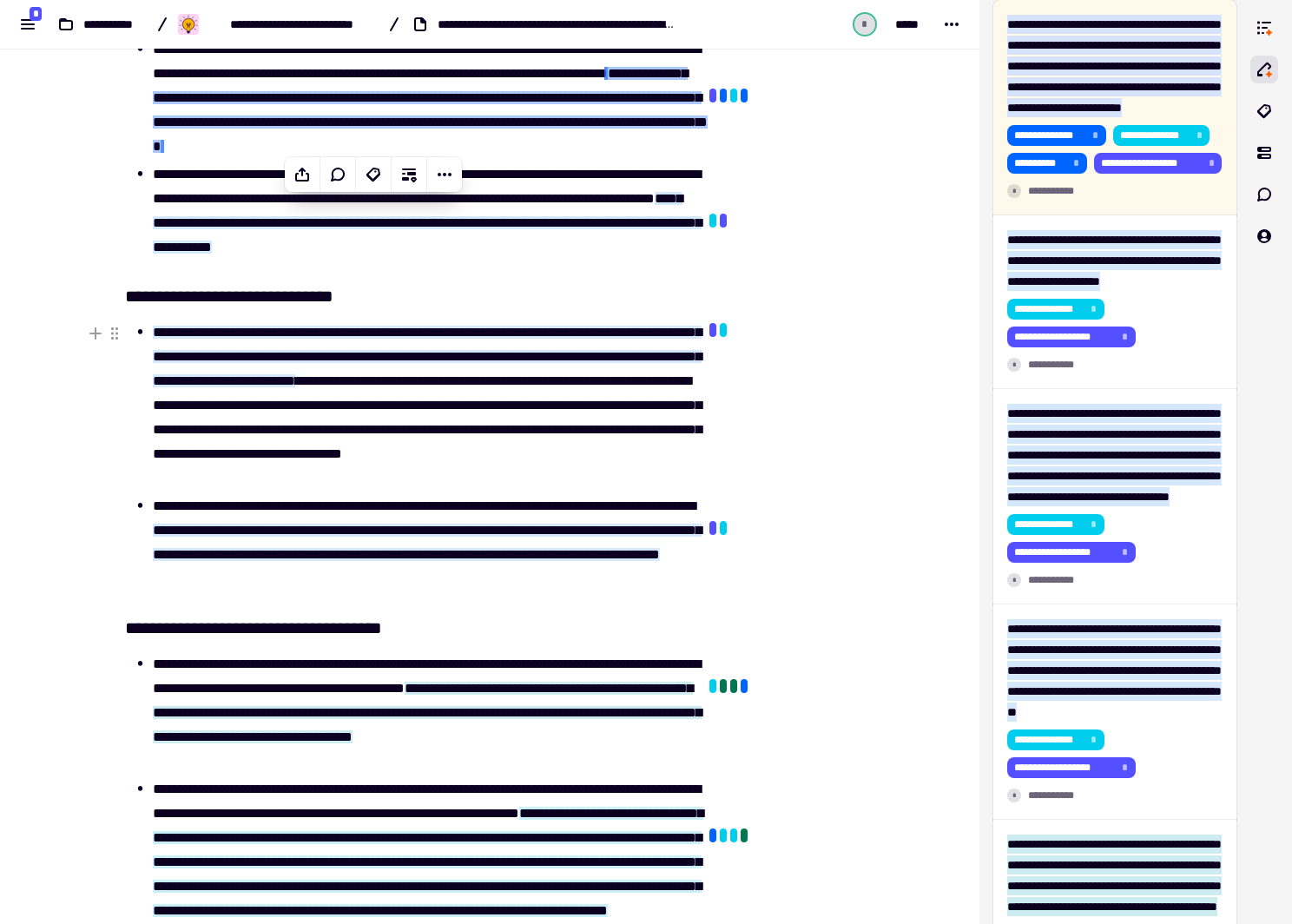 click on "**********" at bounding box center (427, 406) 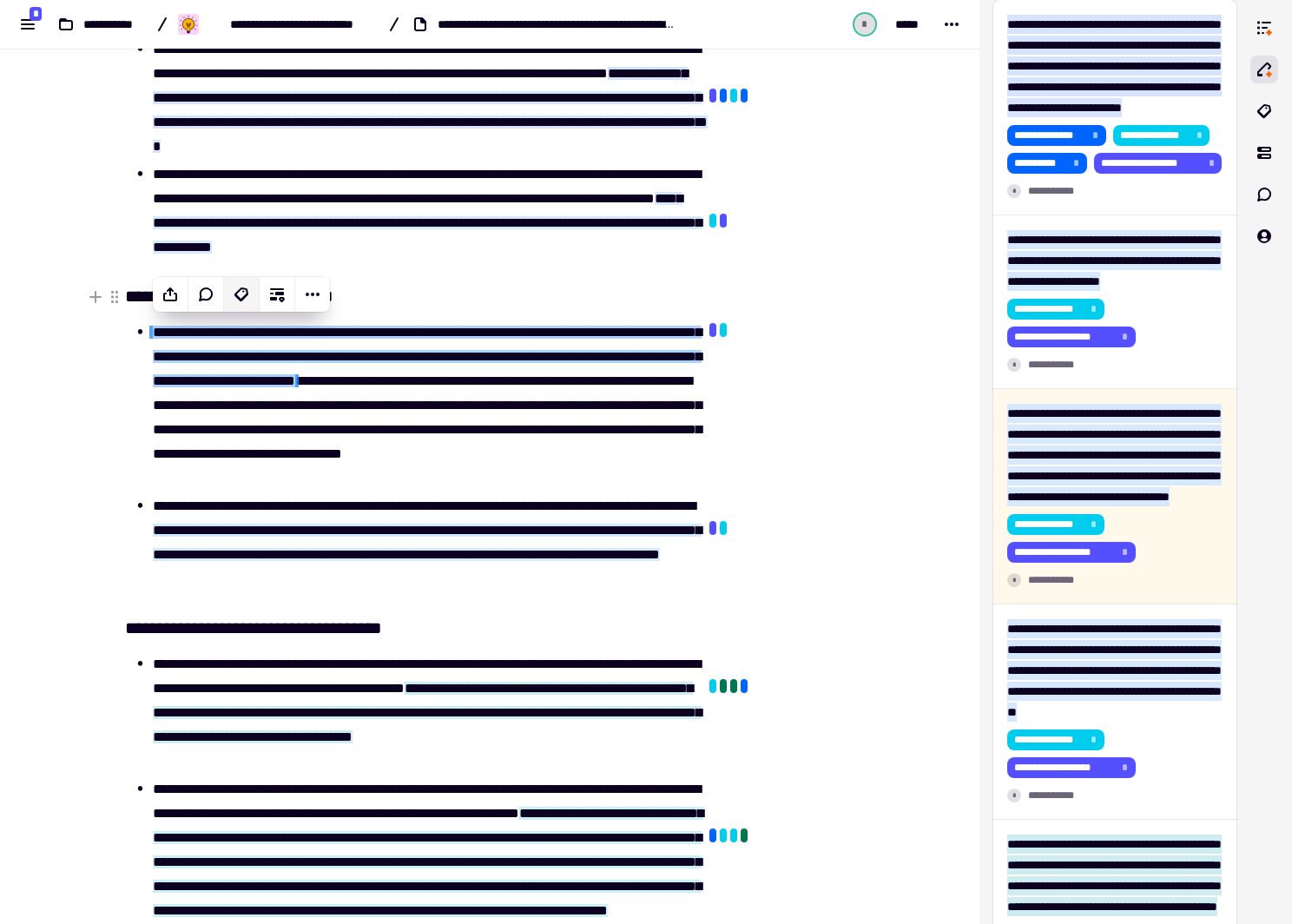 click 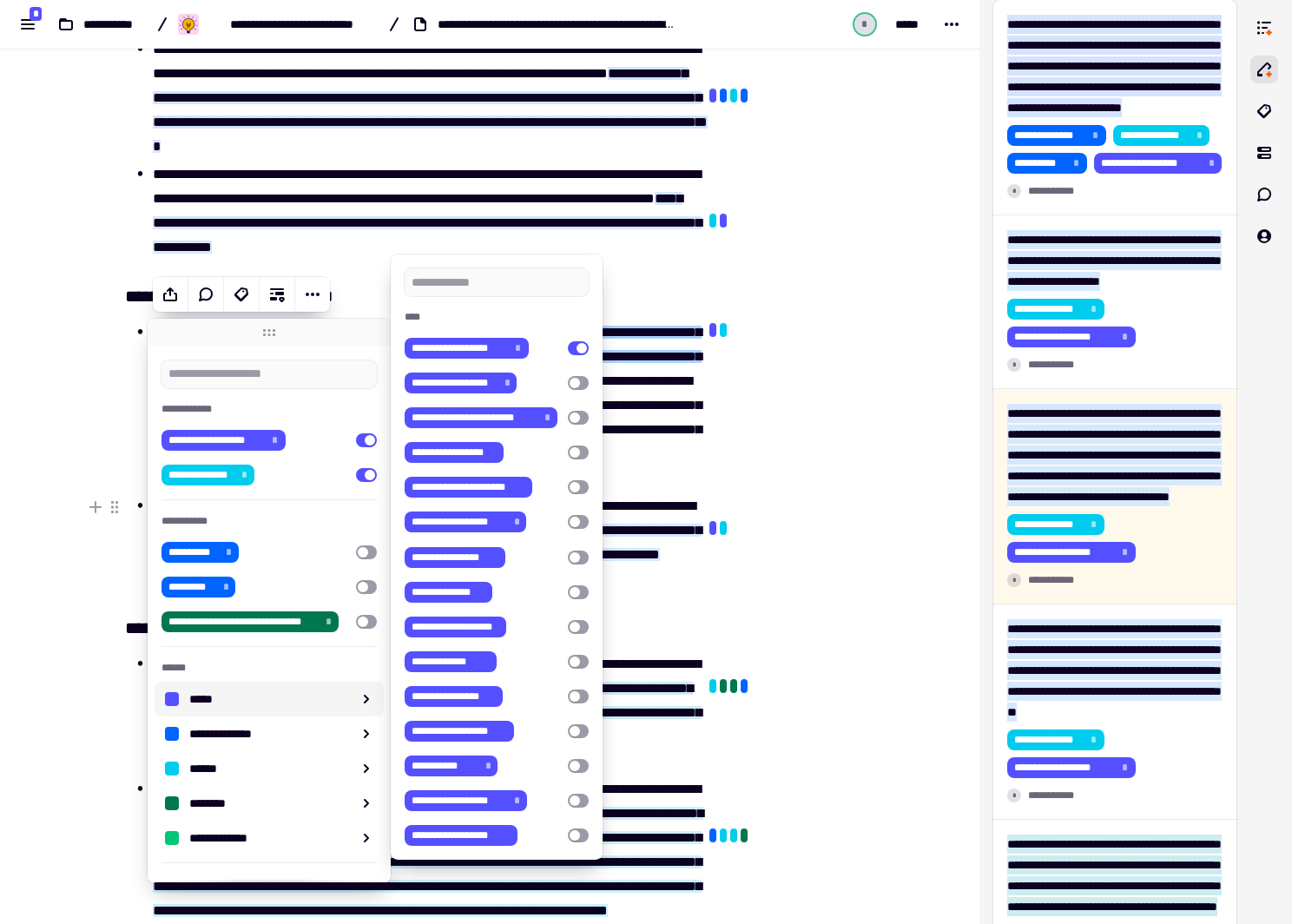 click at bounding box center (366, 552) 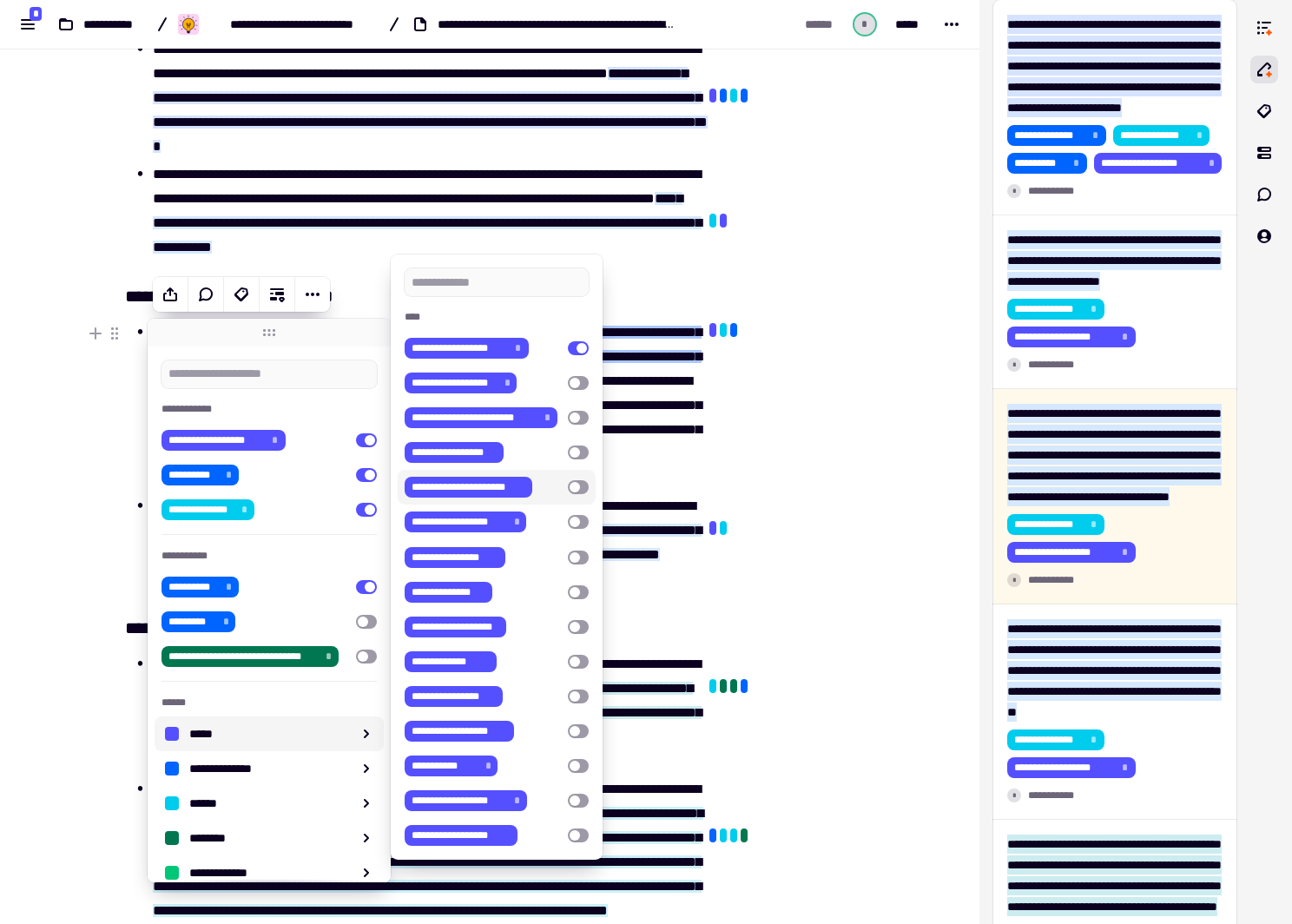 click at bounding box center (792, 223) 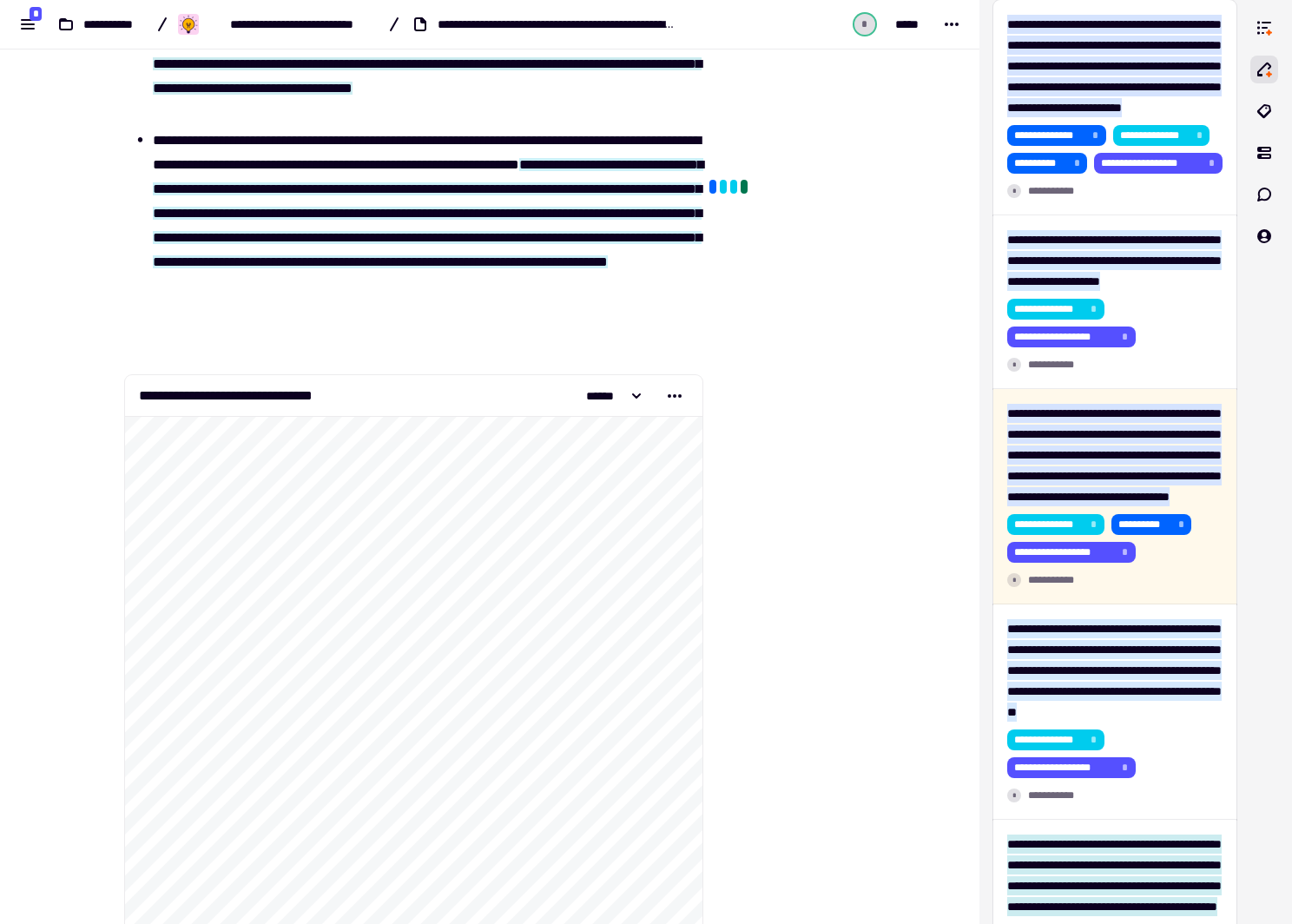 scroll, scrollTop: 886, scrollLeft: 0, axis: vertical 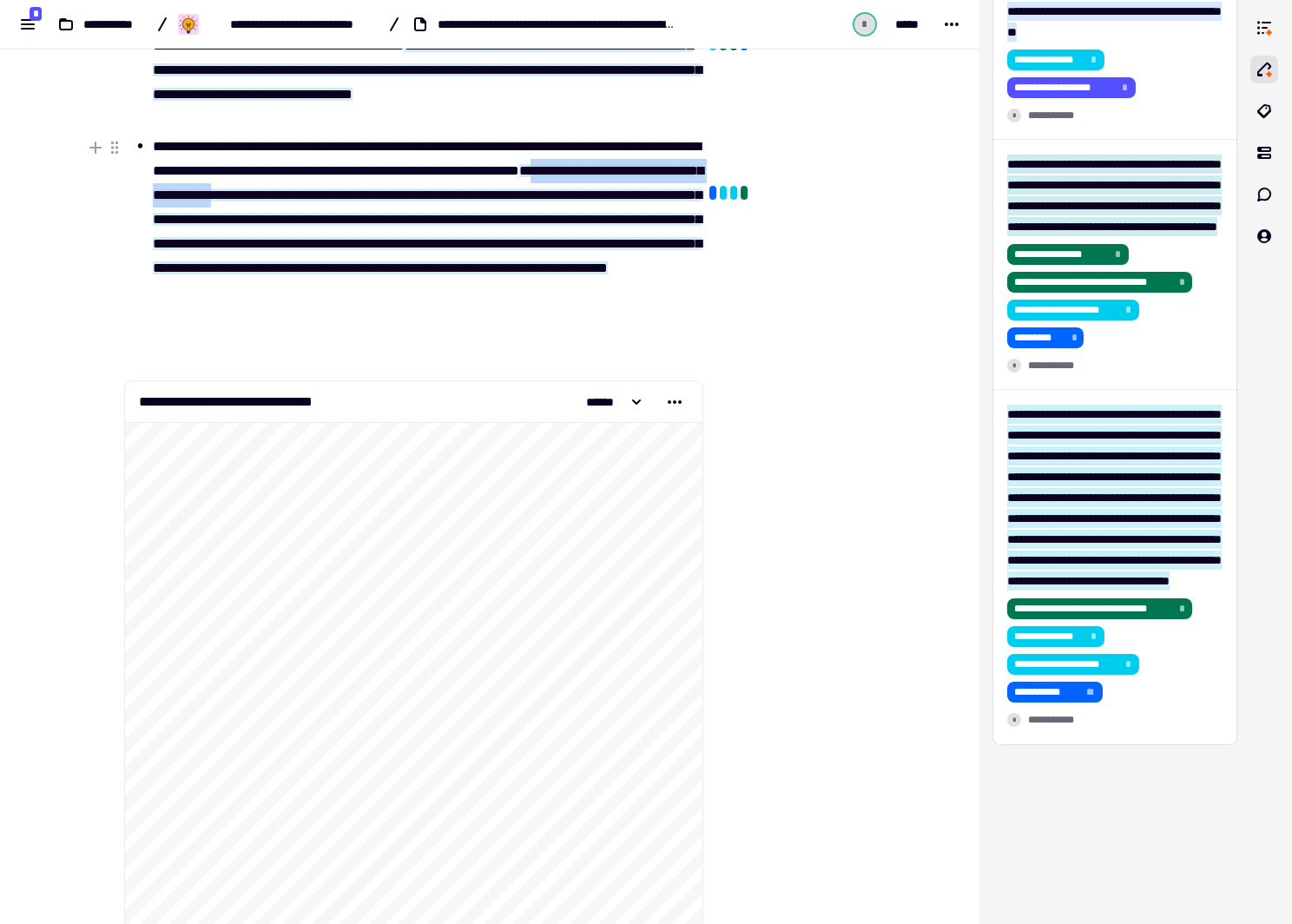 drag, startPoint x: 238, startPoint y: 192, endPoint x: 524, endPoint y: 193, distance: 286.00175 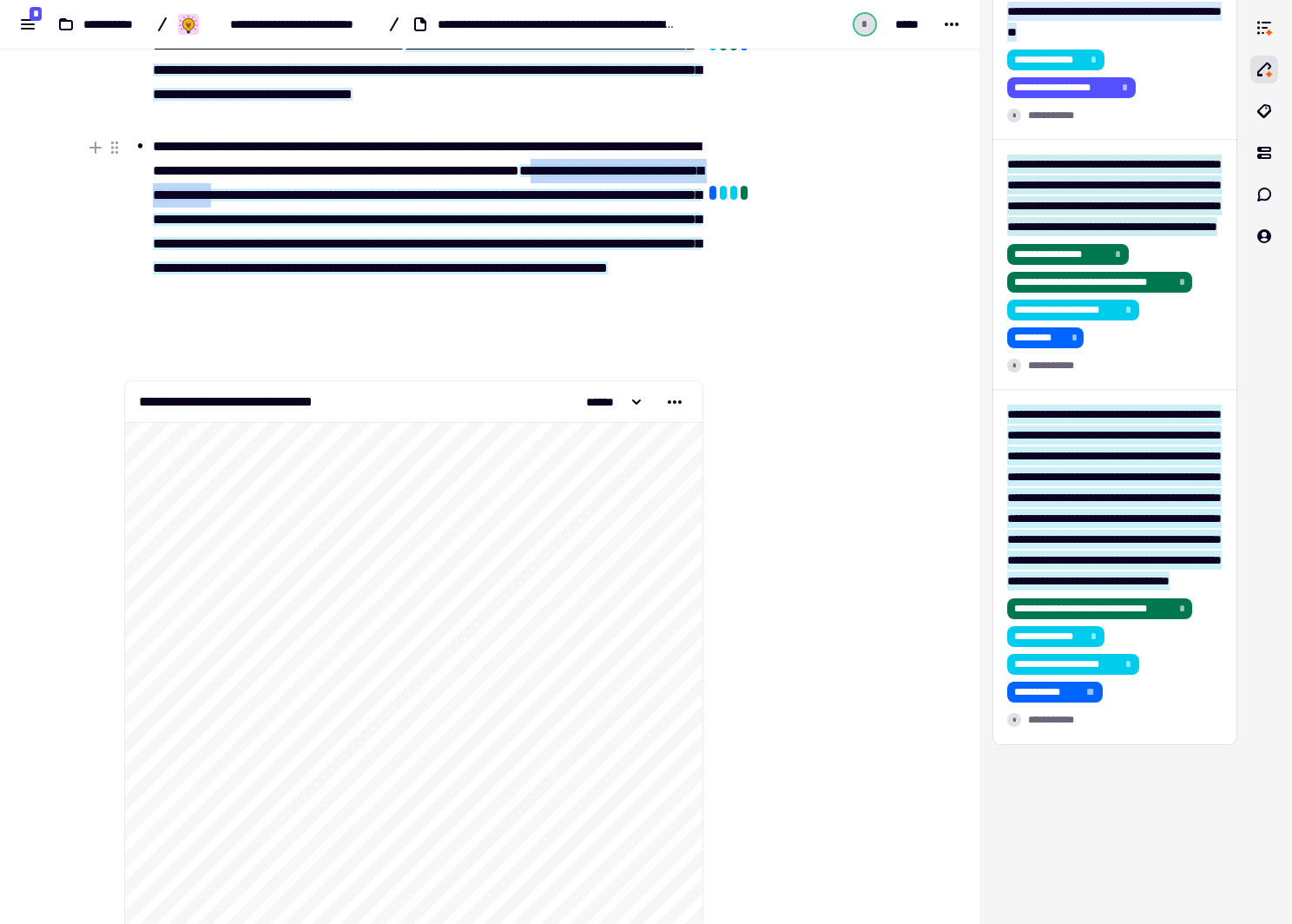 click on "**********" at bounding box center [428, 219] 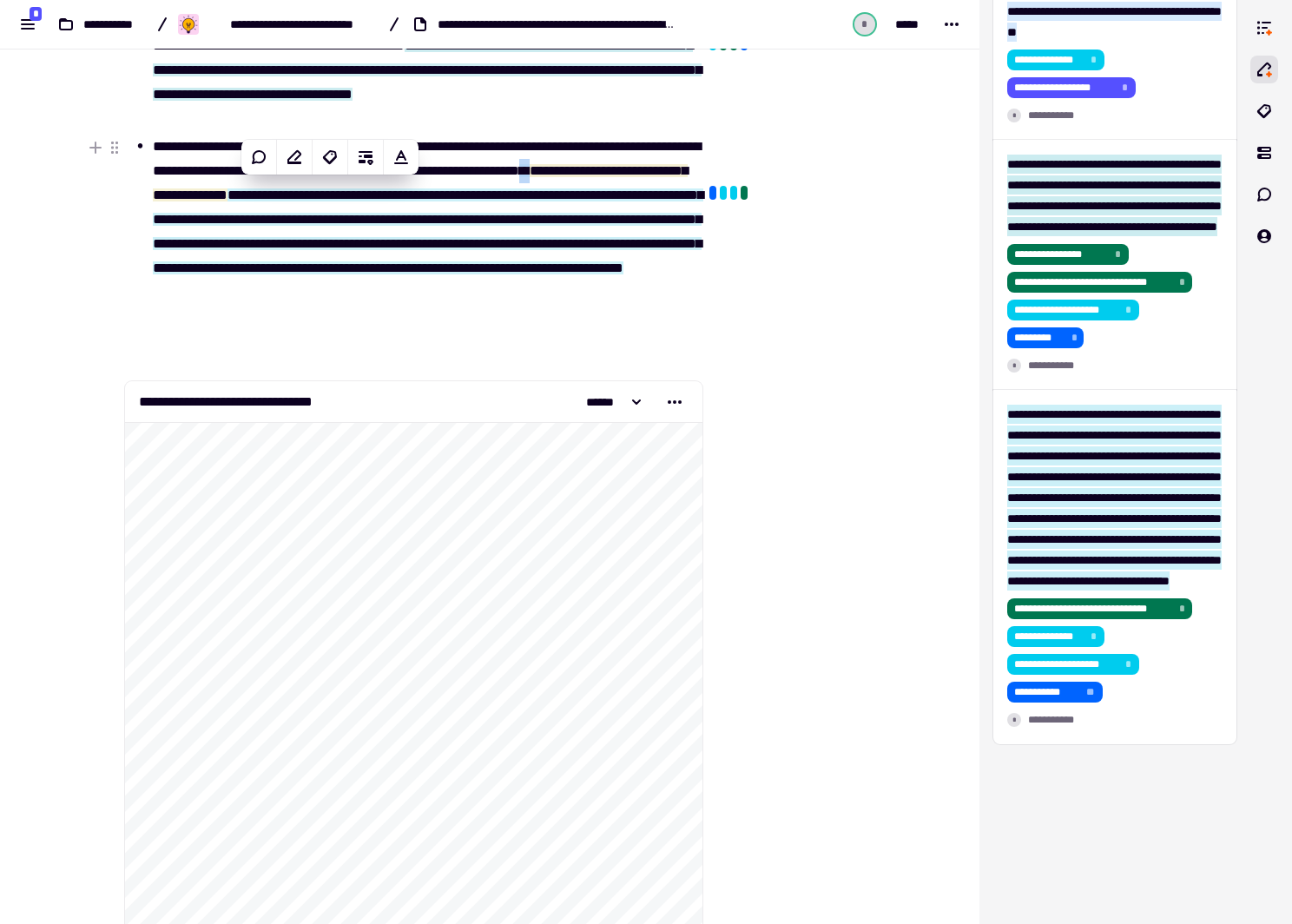 copy on "**********" 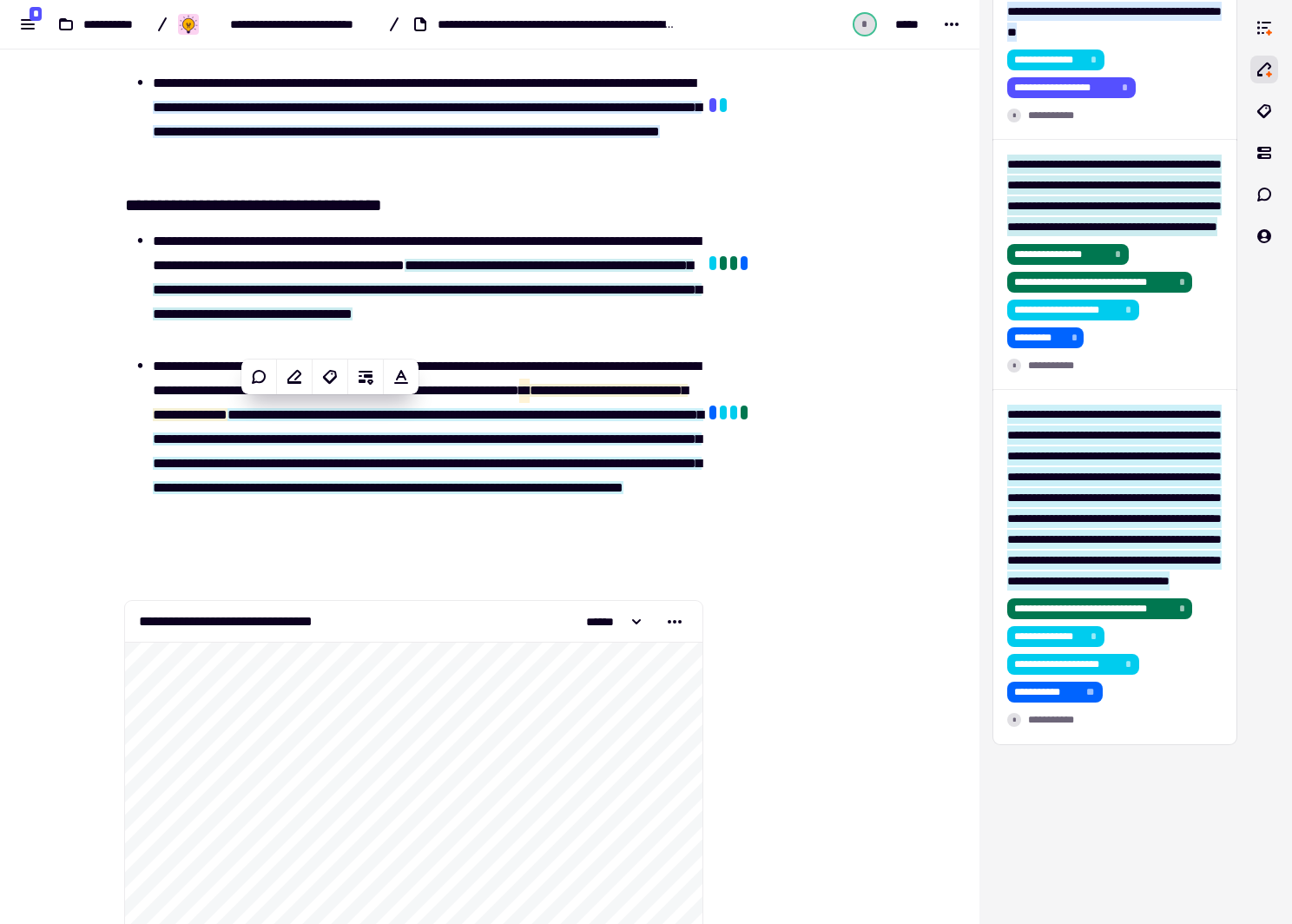 scroll, scrollTop: 663, scrollLeft: 0, axis: vertical 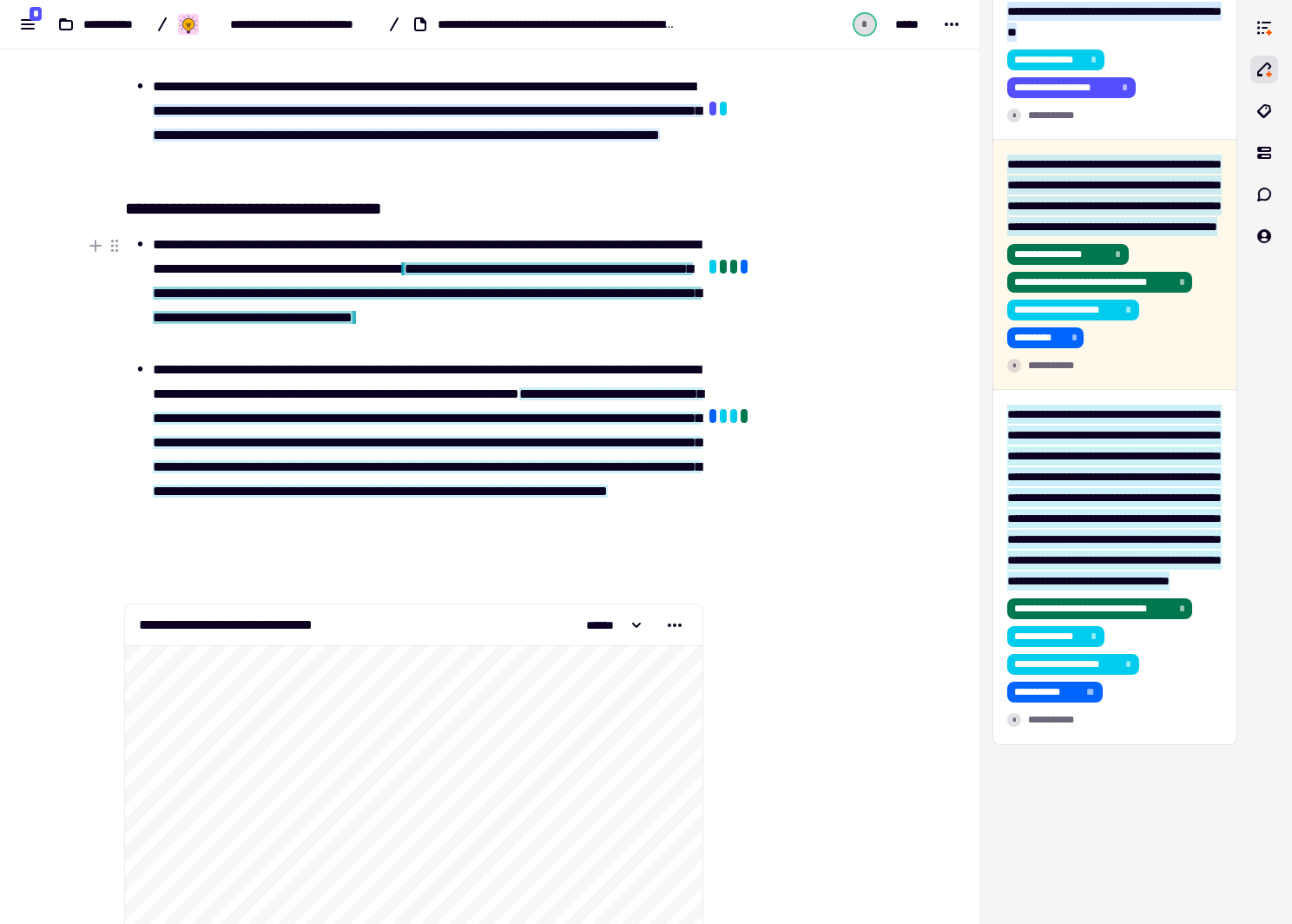 click on "**********" at bounding box center (427, 294) 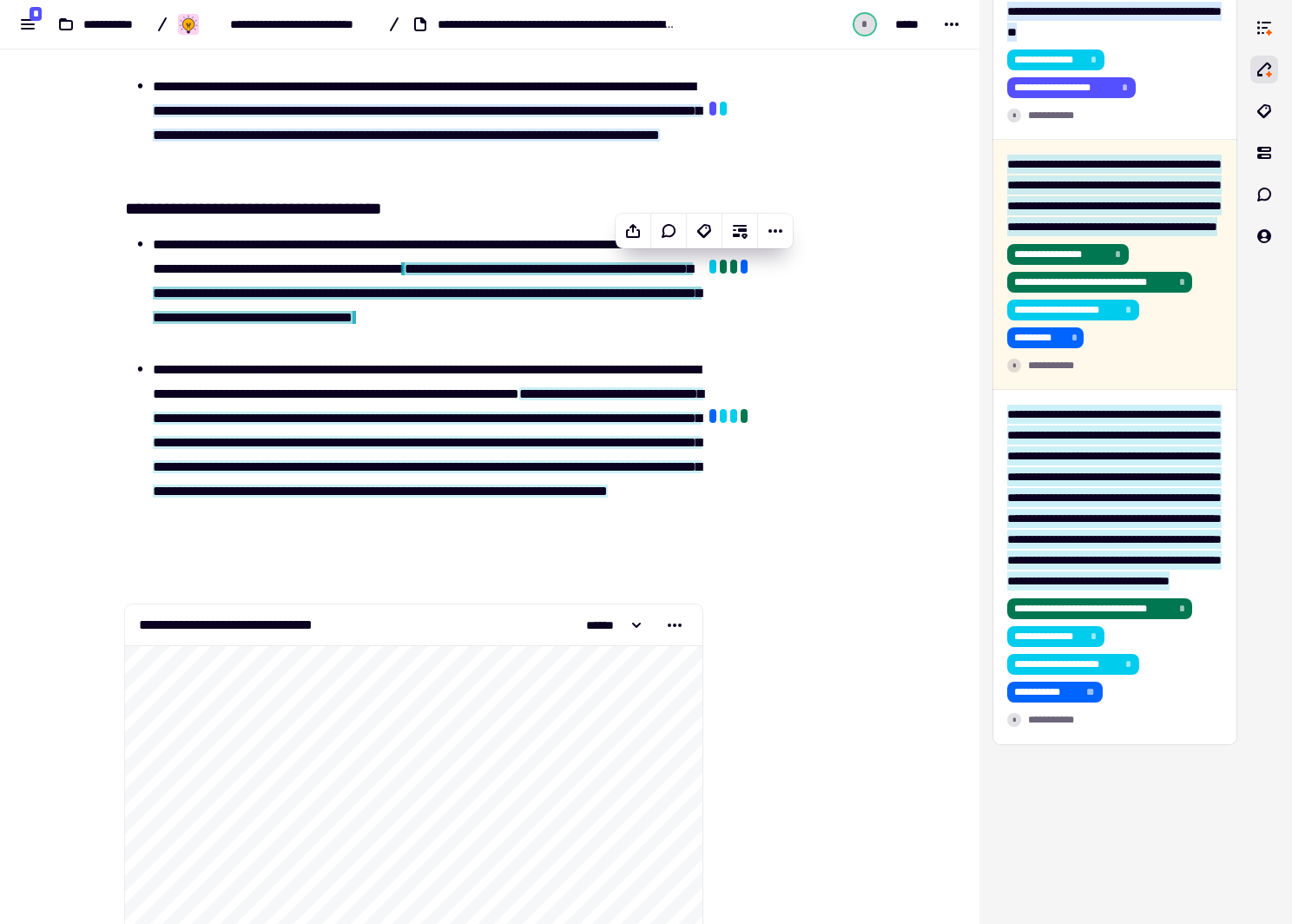 scroll, scrollTop: 1098, scrollLeft: 0, axis: vertical 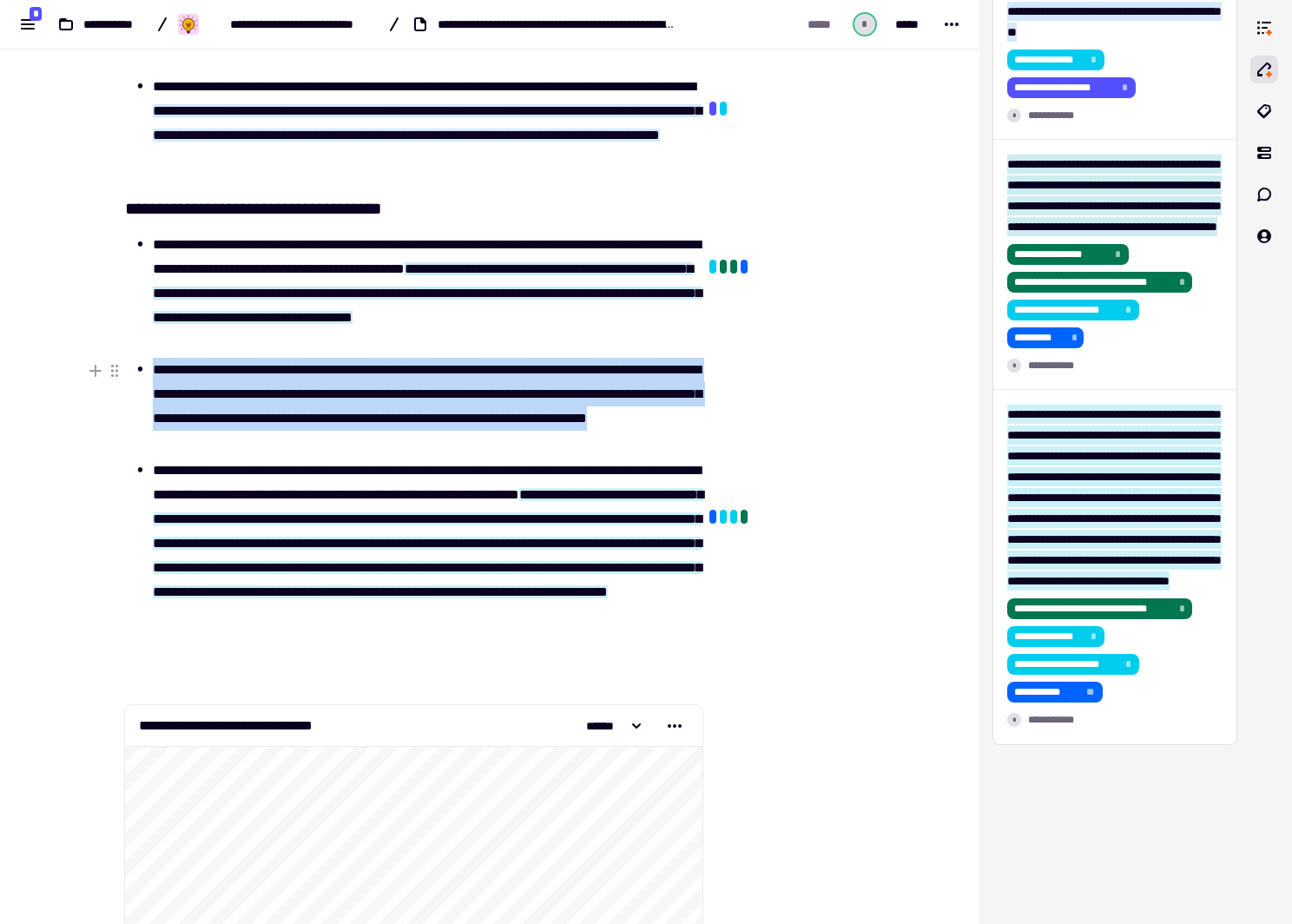 drag, startPoint x: 370, startPoint y: 439, endPoint x: 148, endPoint y: 364, distance: 234.3267 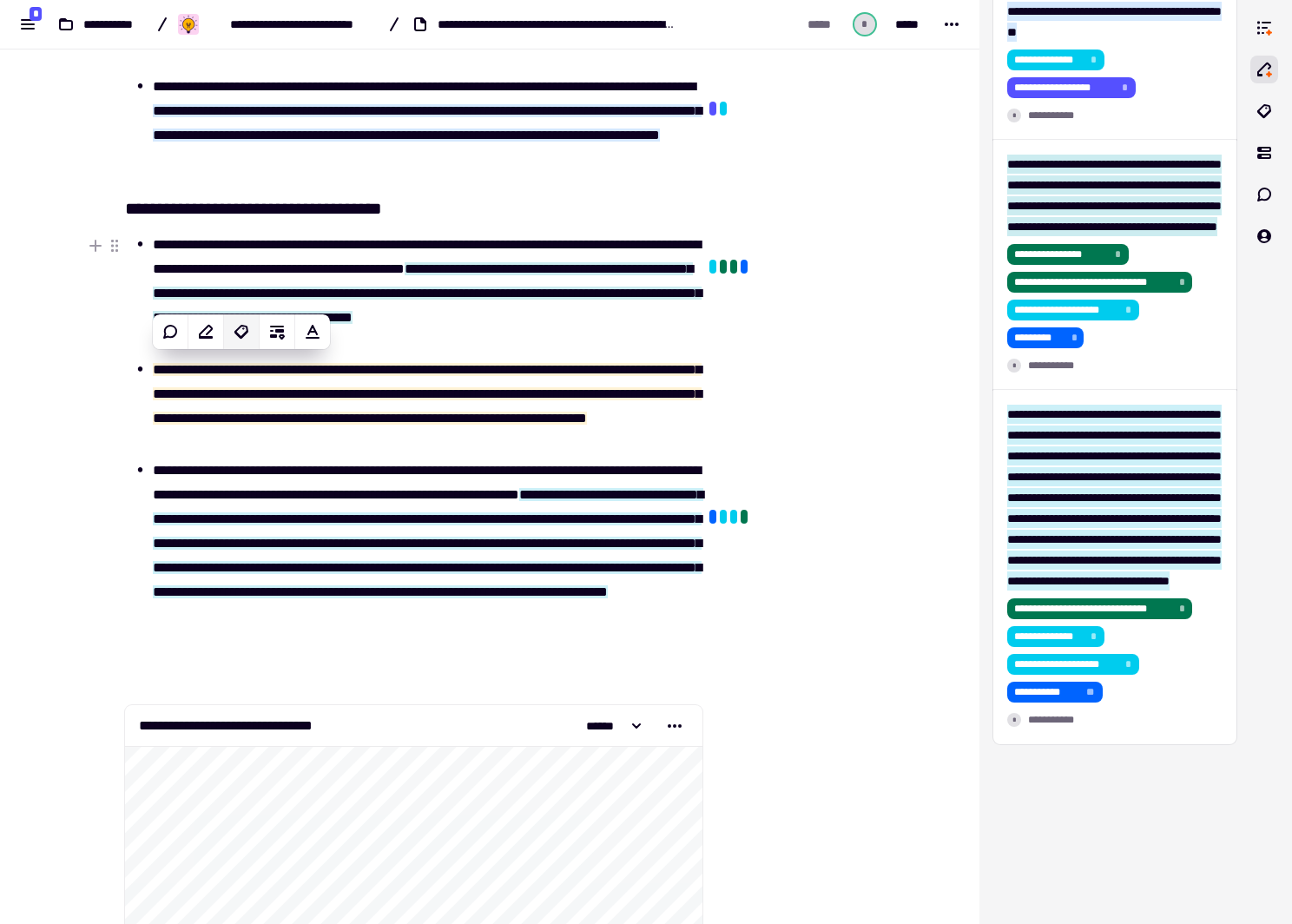 click 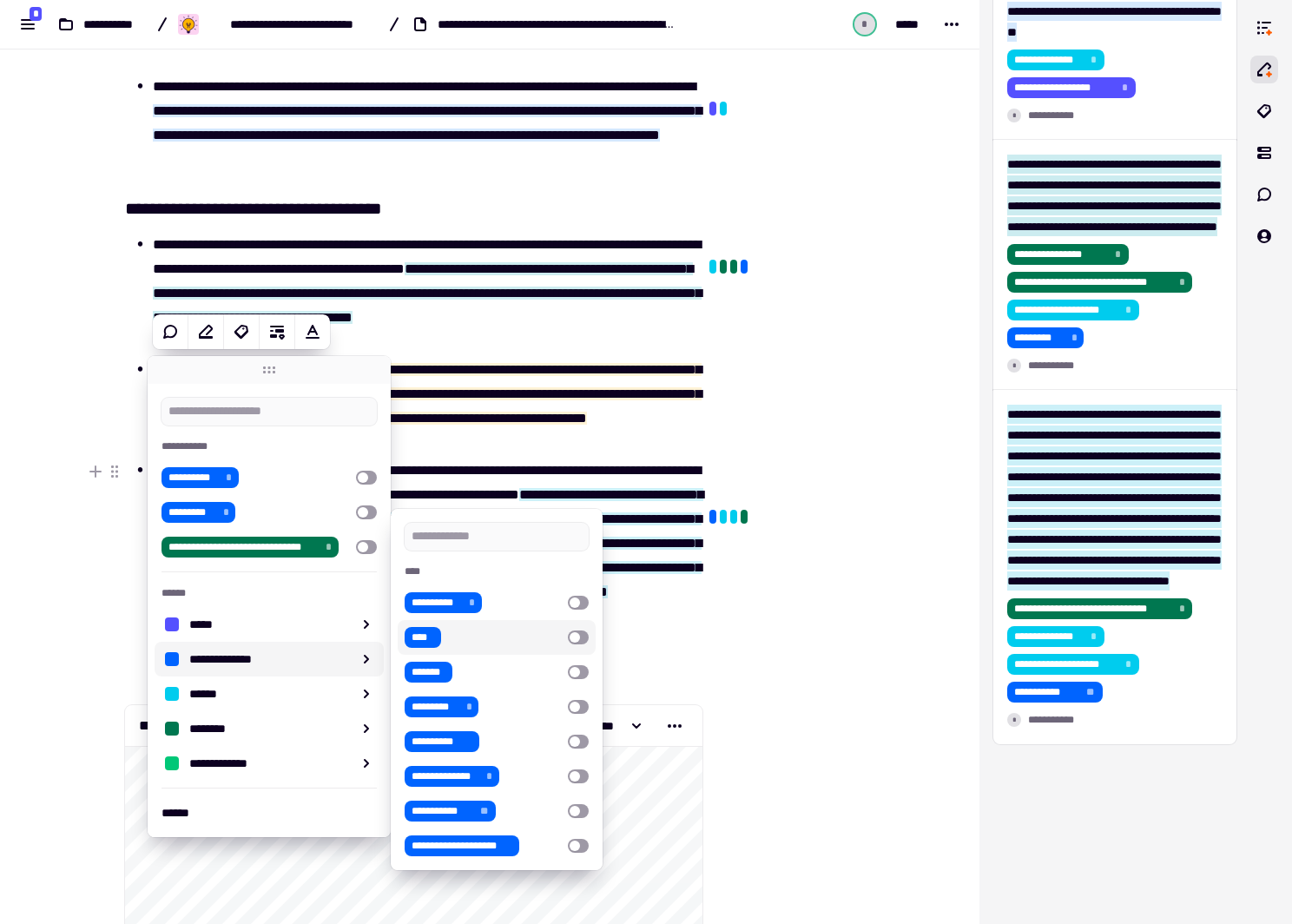 click at bounding box center (578, 637) 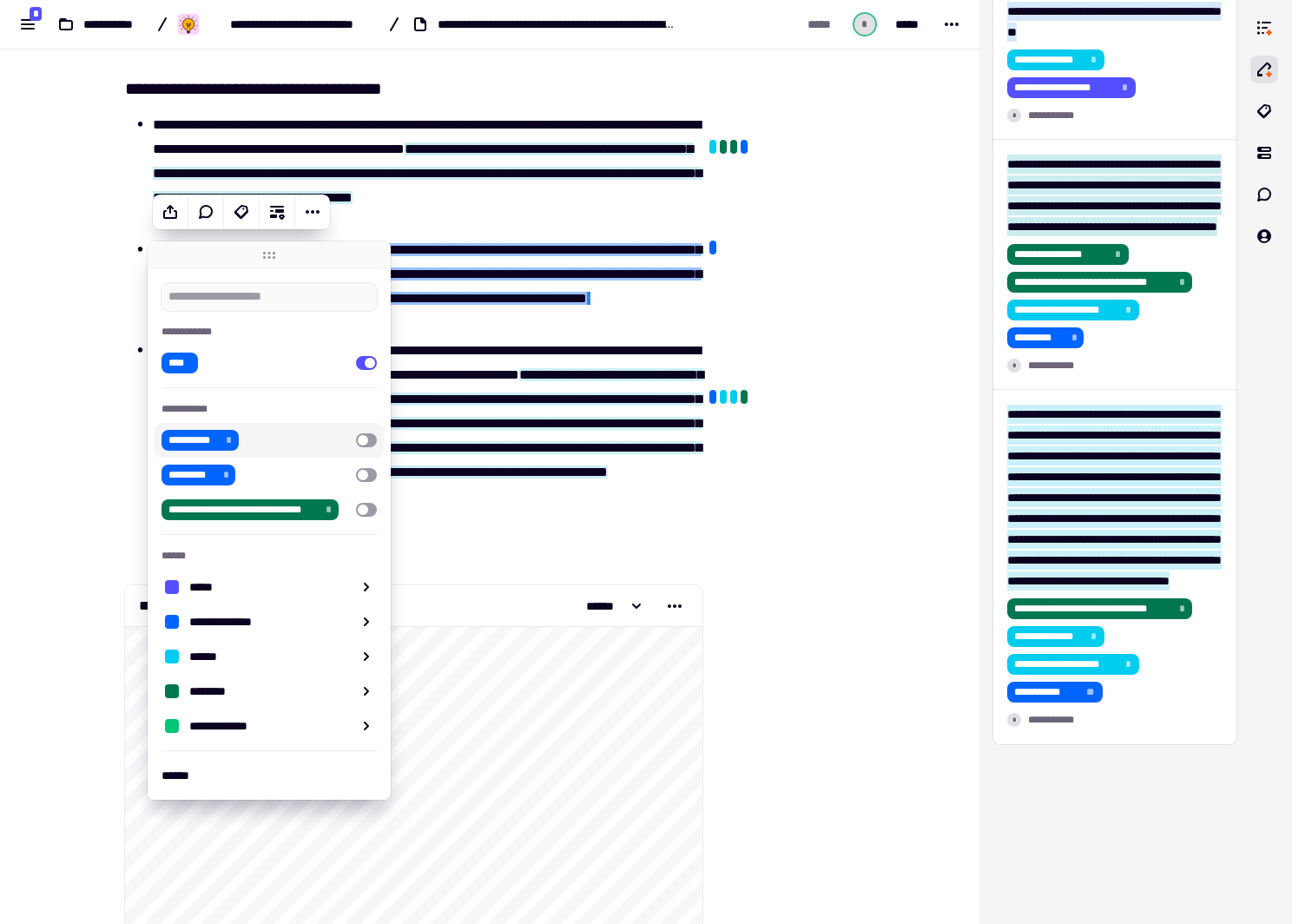 scroll, scrollTop: 784, scrollLeft: 0, axis: vertical 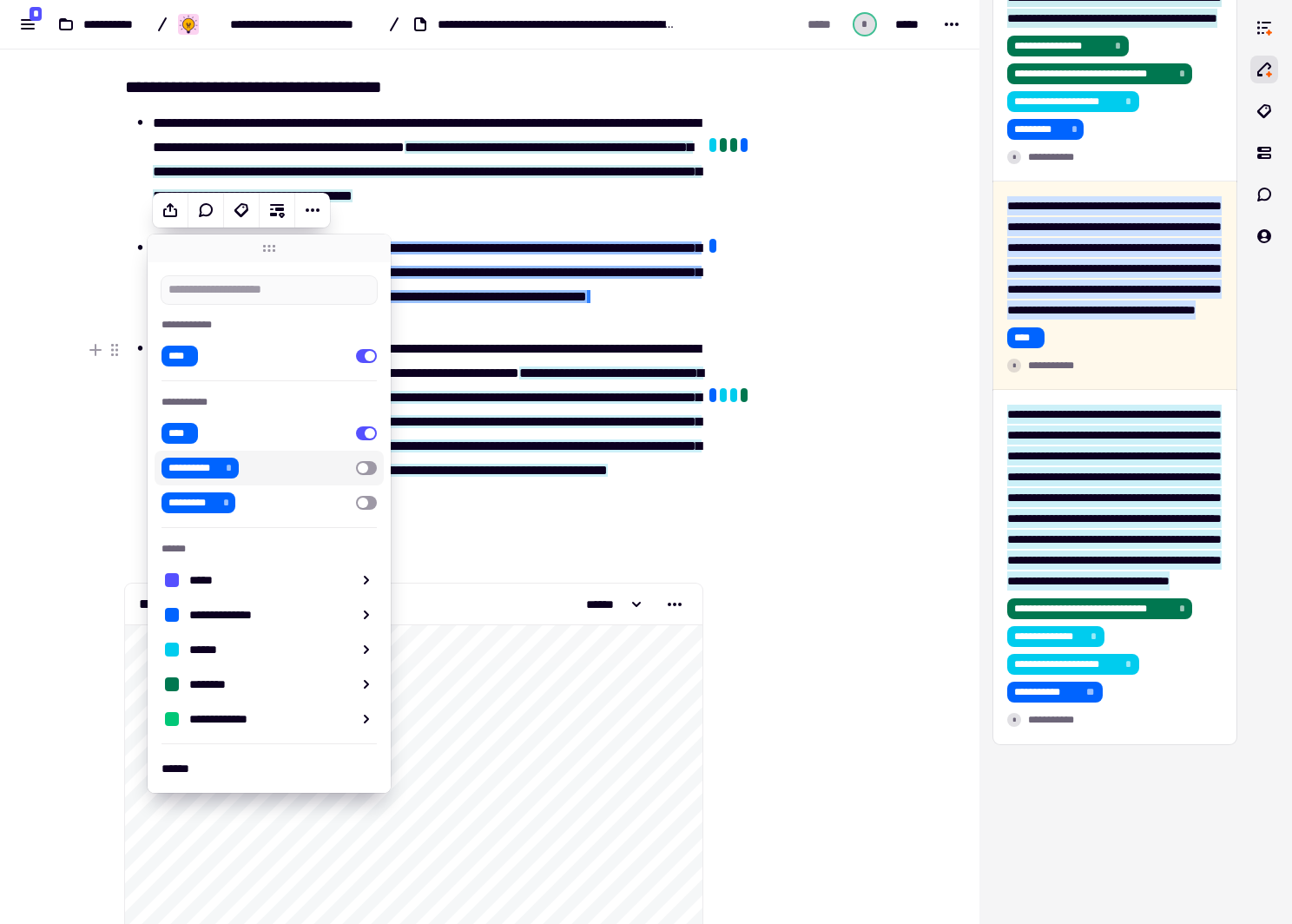 click at bounding box center (790, 8038) 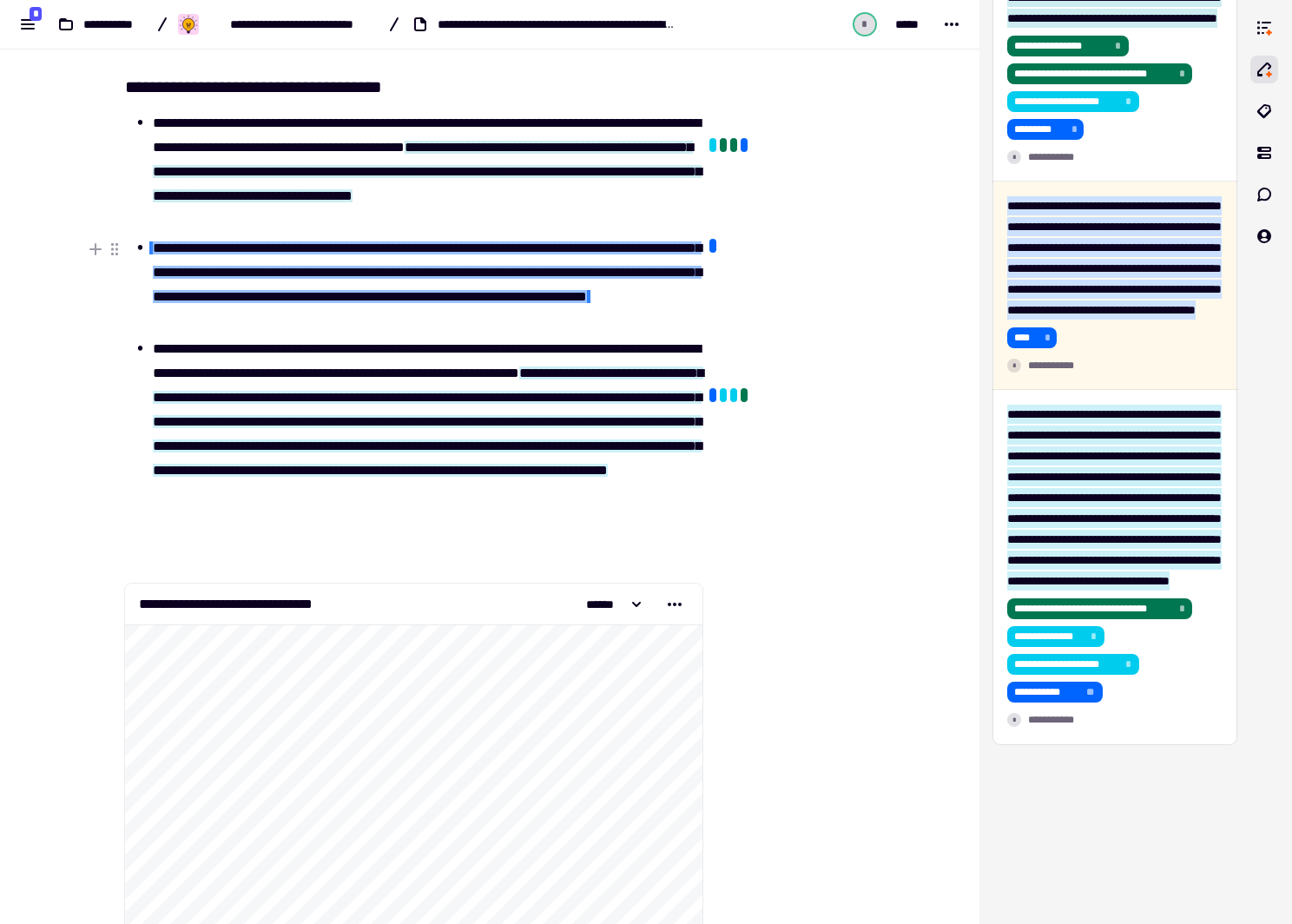 click on "**********" at bounding box center (427, 272) 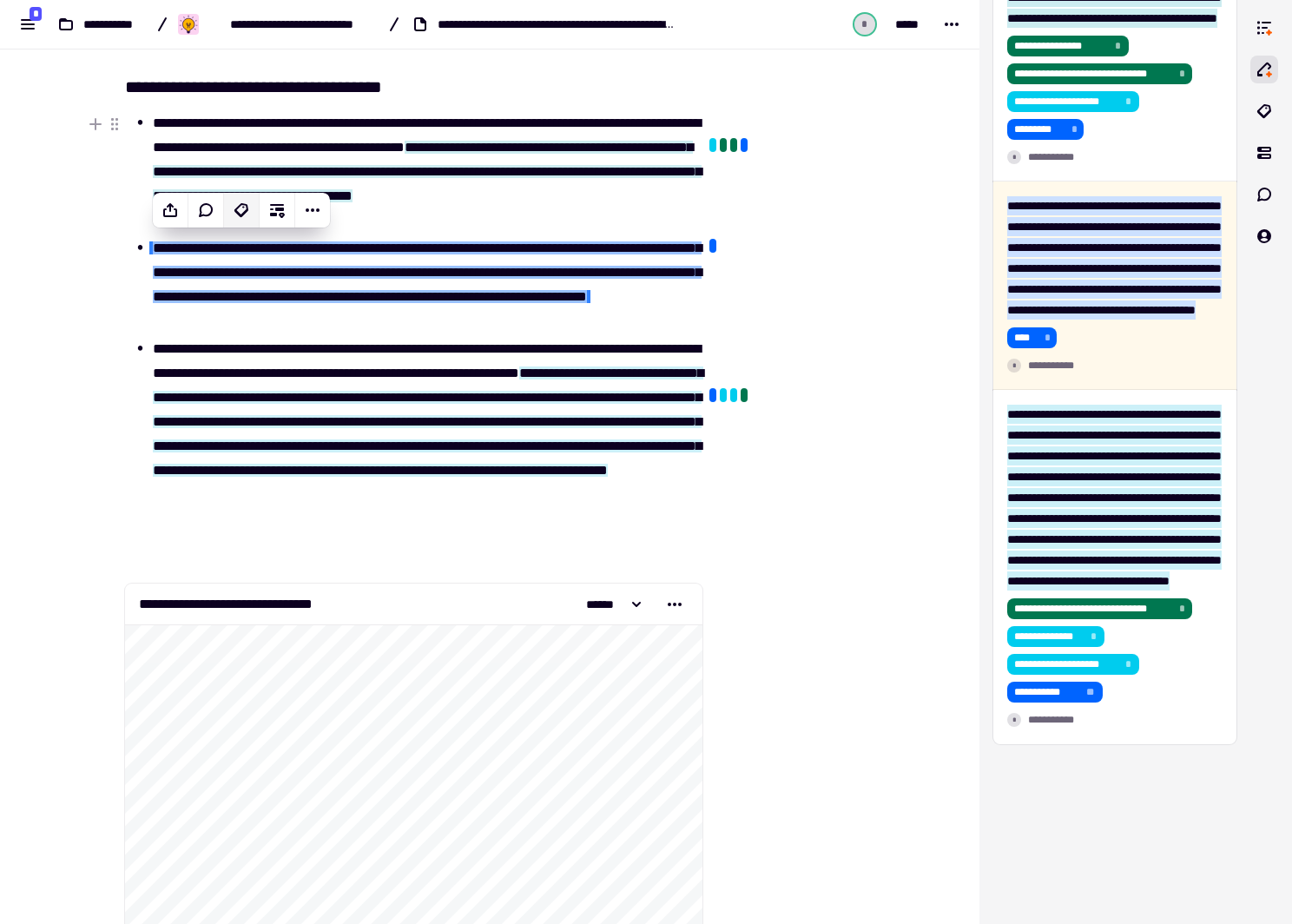 click 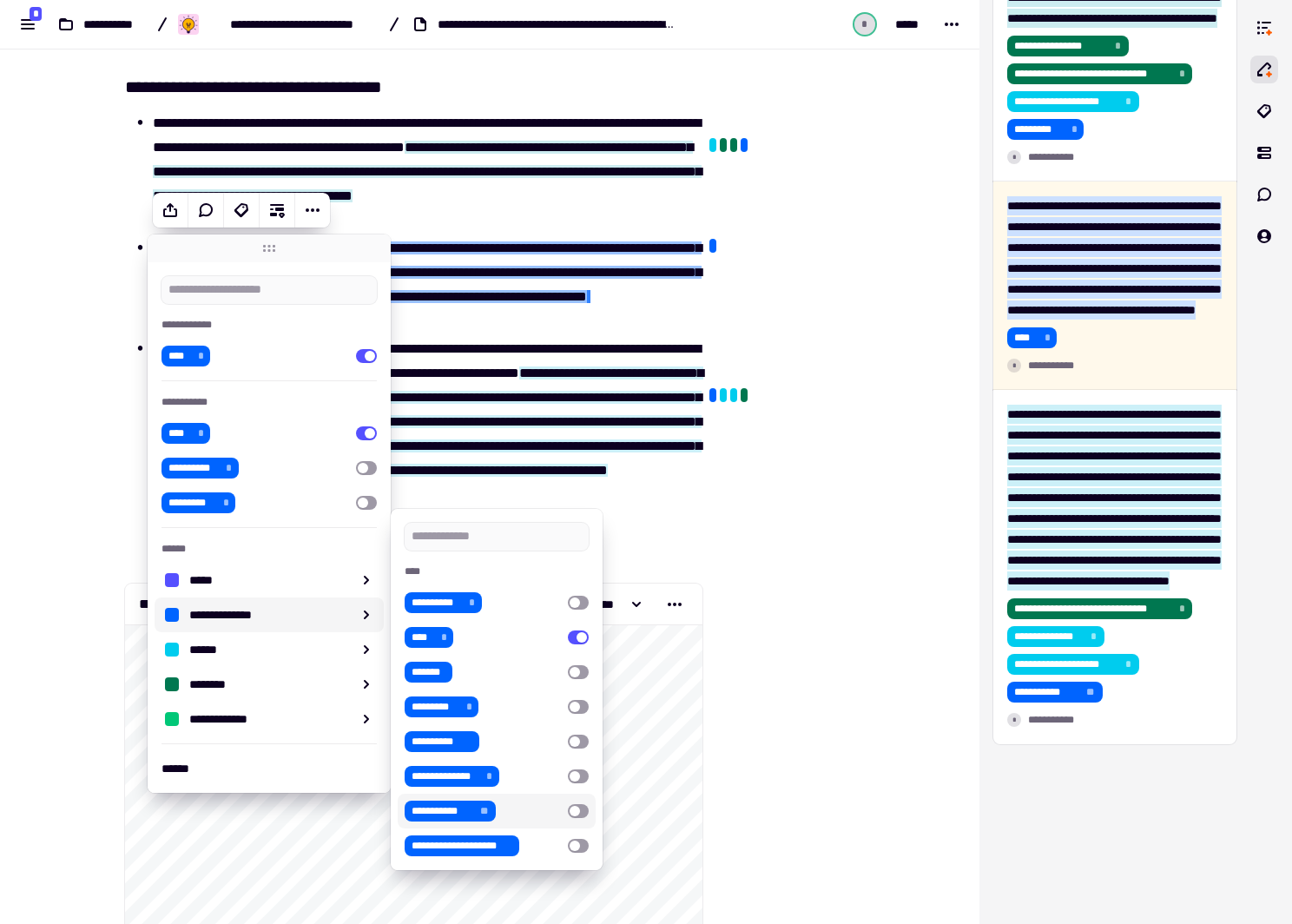 click at bounding box center (578, 811) 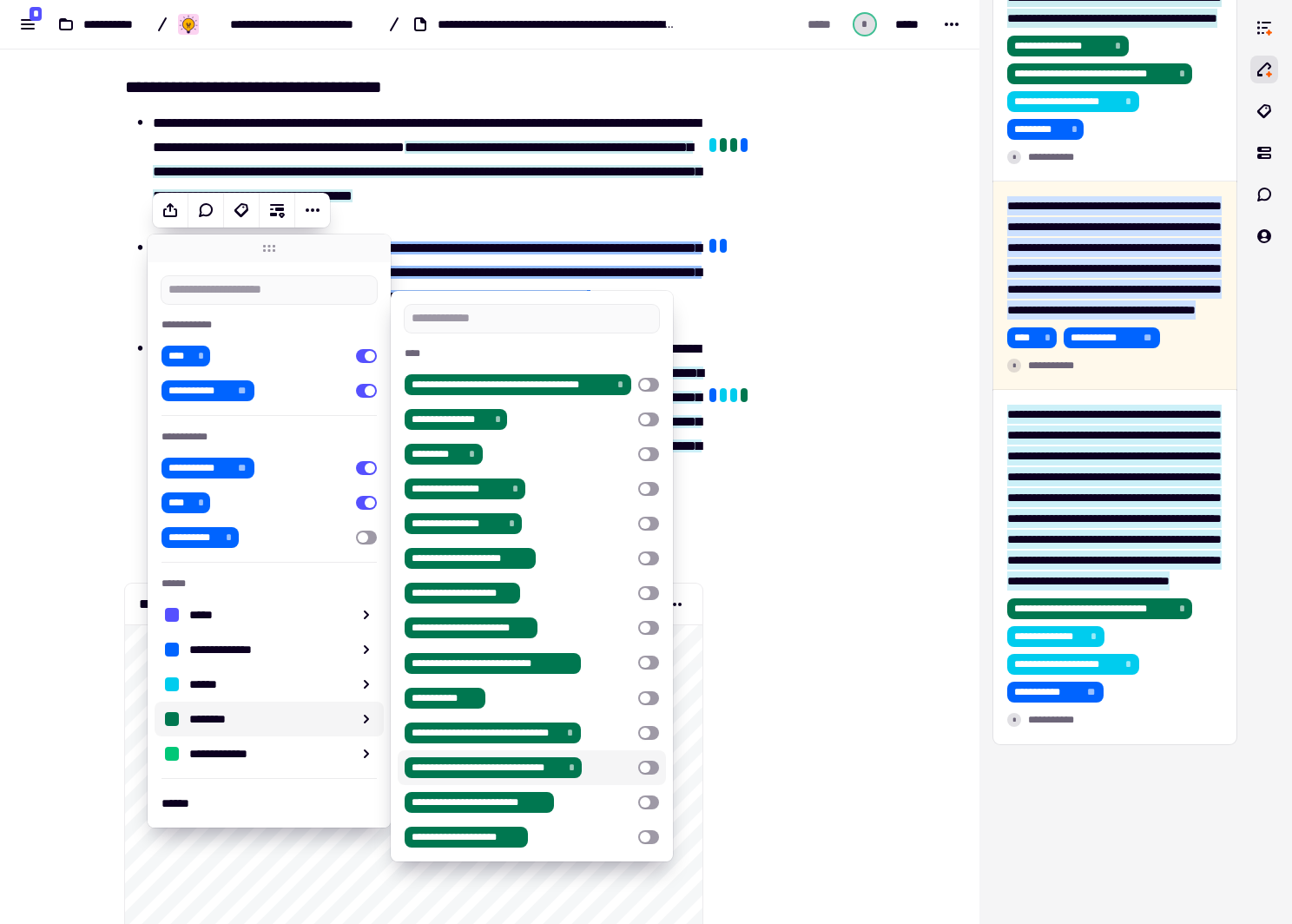 click at bounding box center [649, 768] 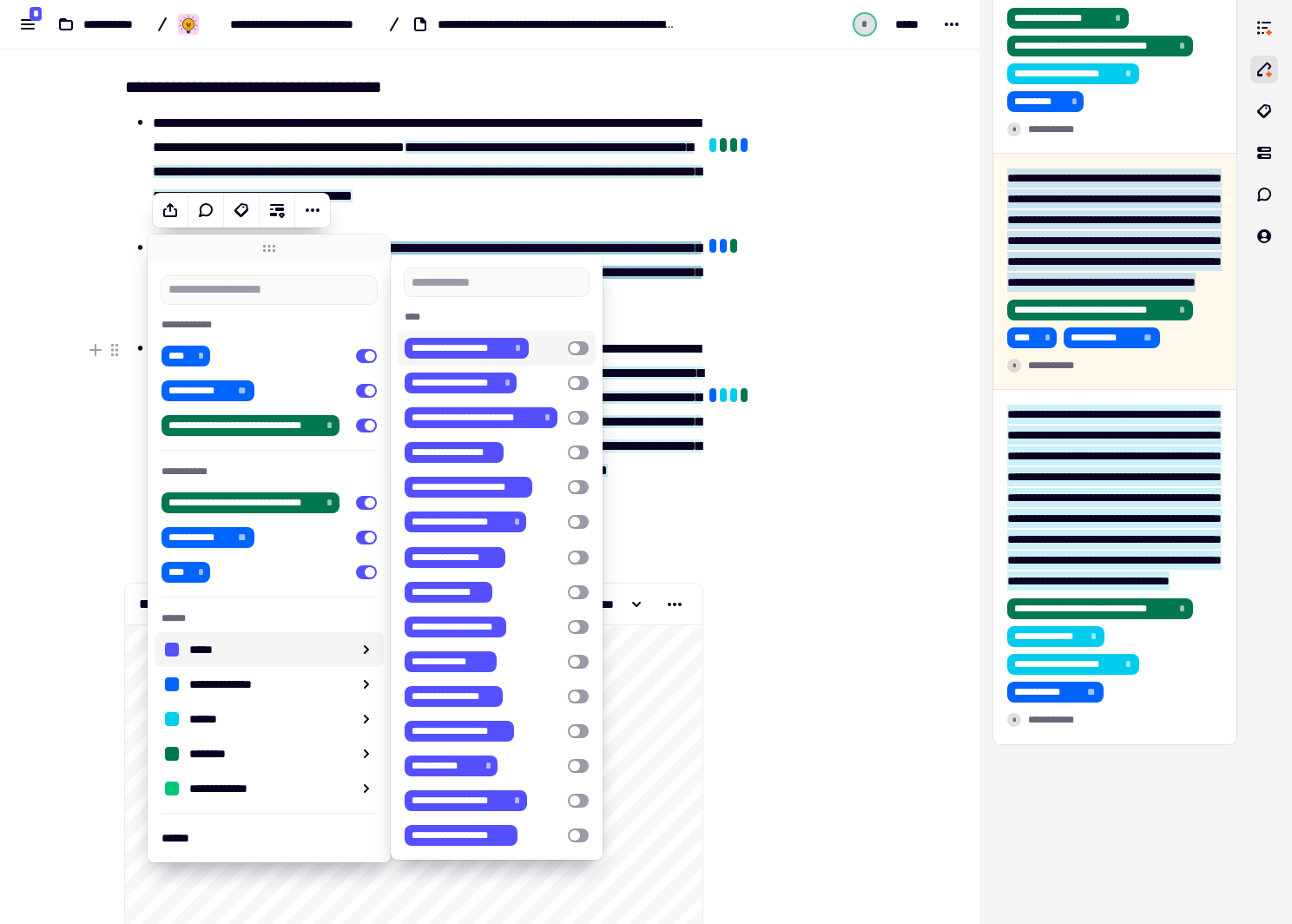 click at bounding box center [578, 348] 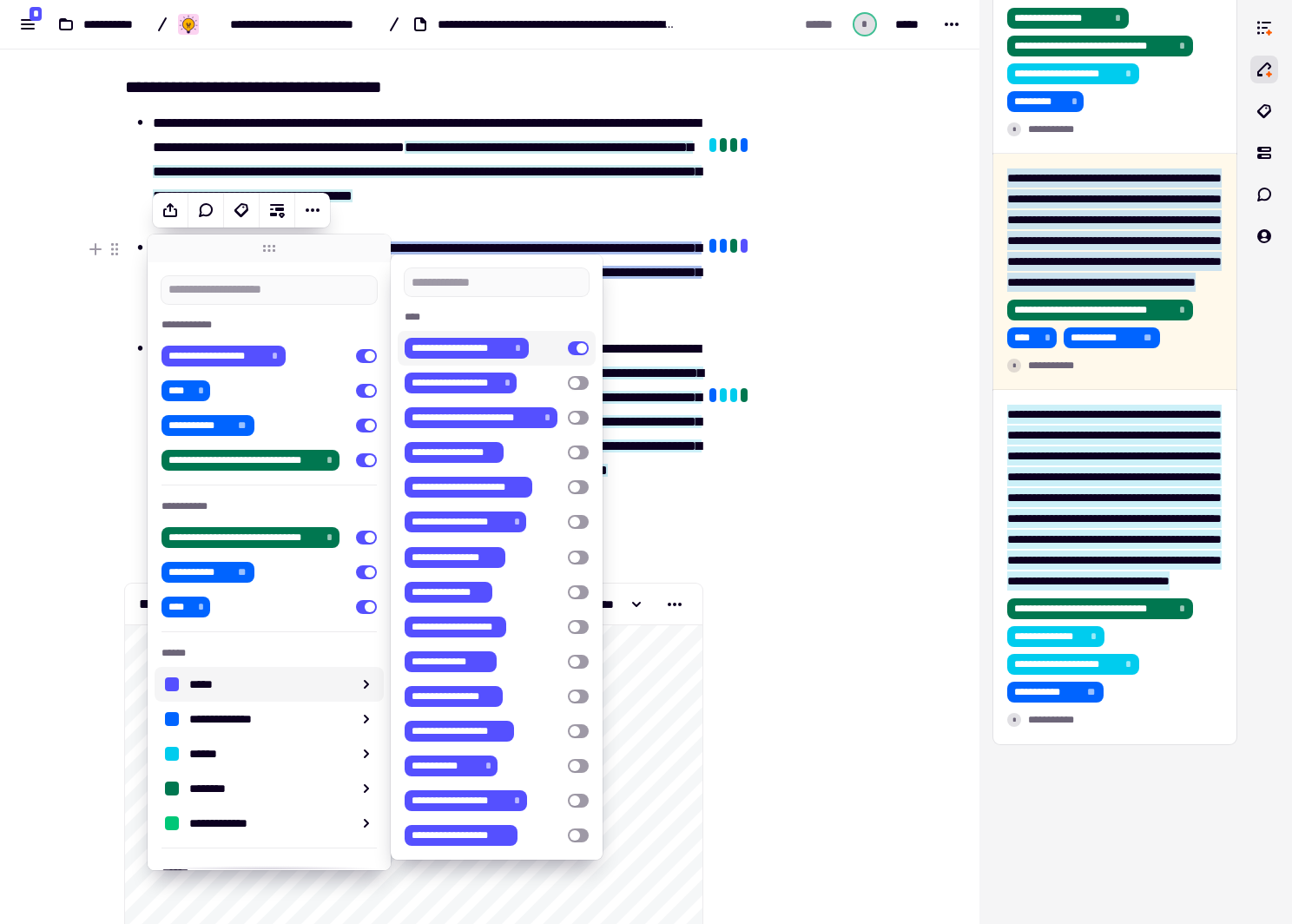 click at bounding box center (792, -114) 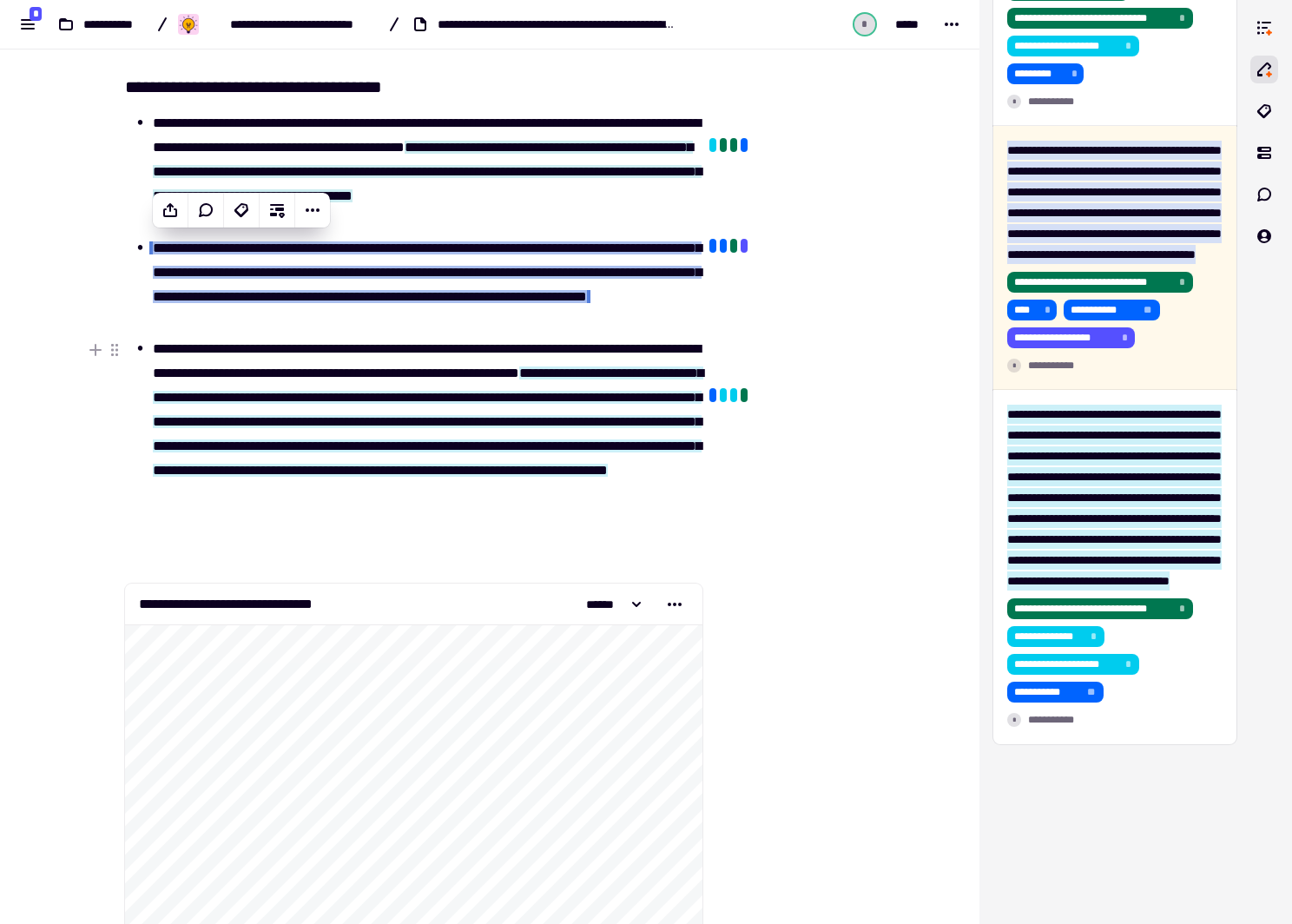 click on "**********" at bounding box center [428, 421] 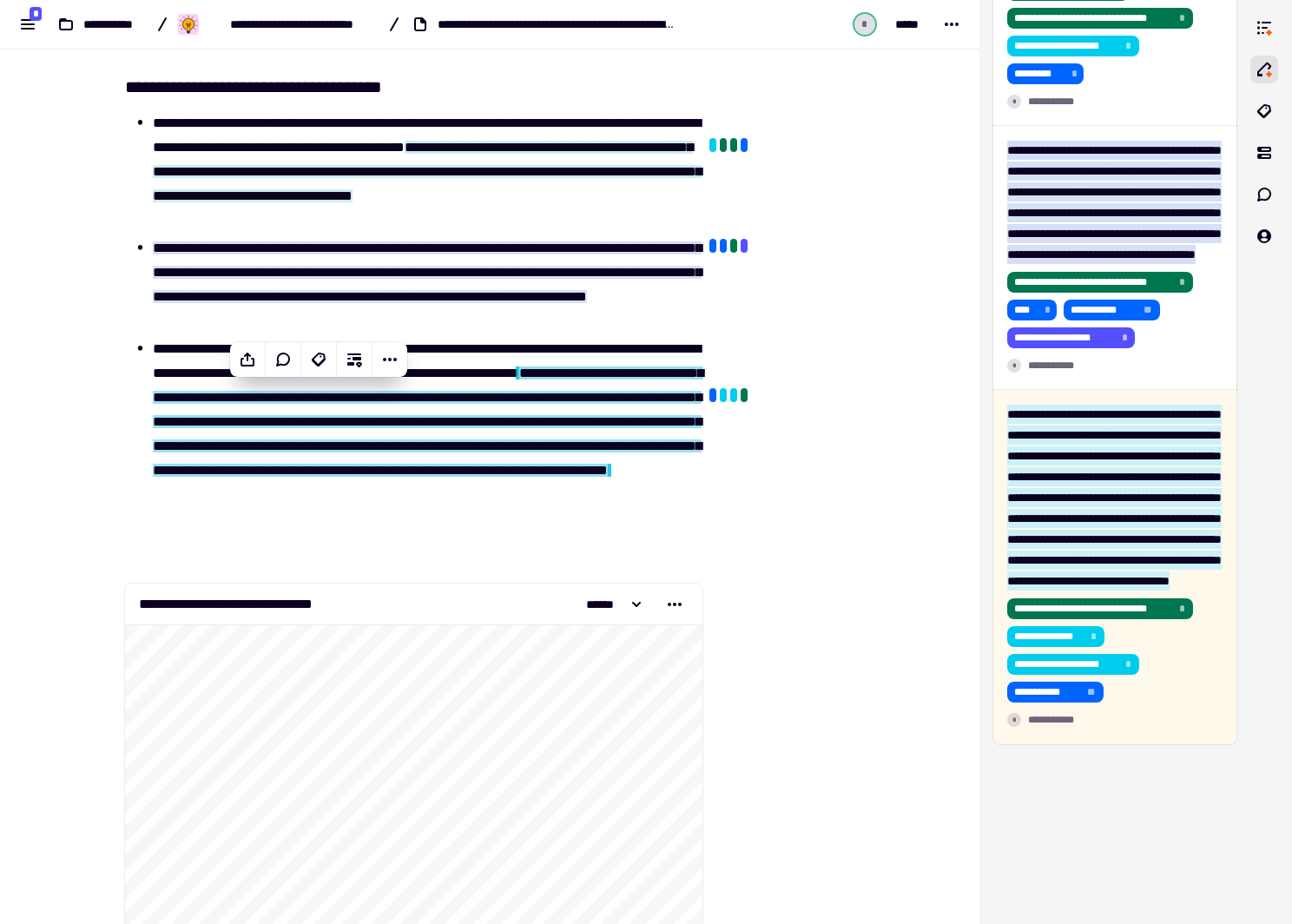 scroll, scrollTop: 1451, scrollLeft: 0, axis: vertical 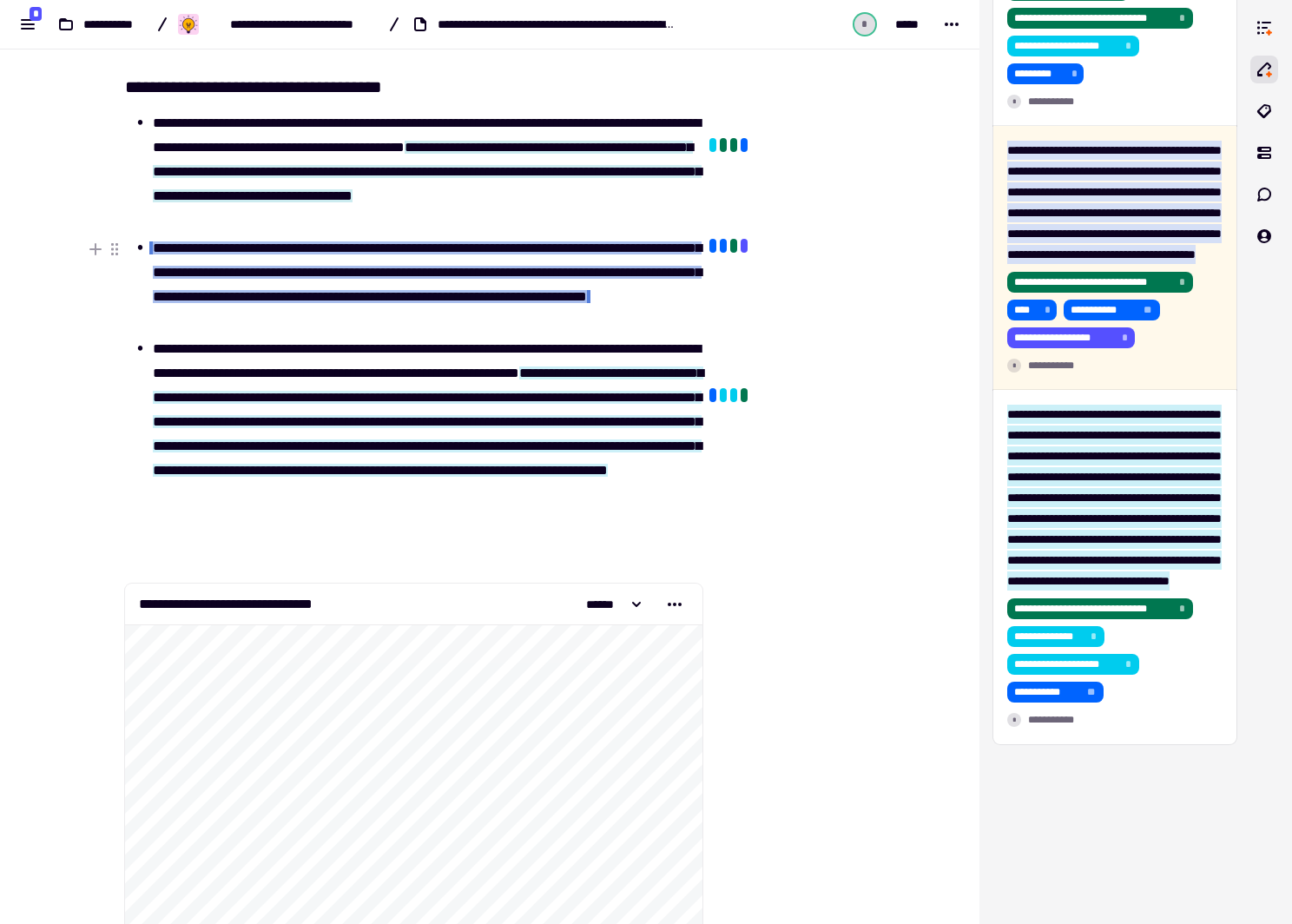 click on "**********" at bounding box center [427, 272] 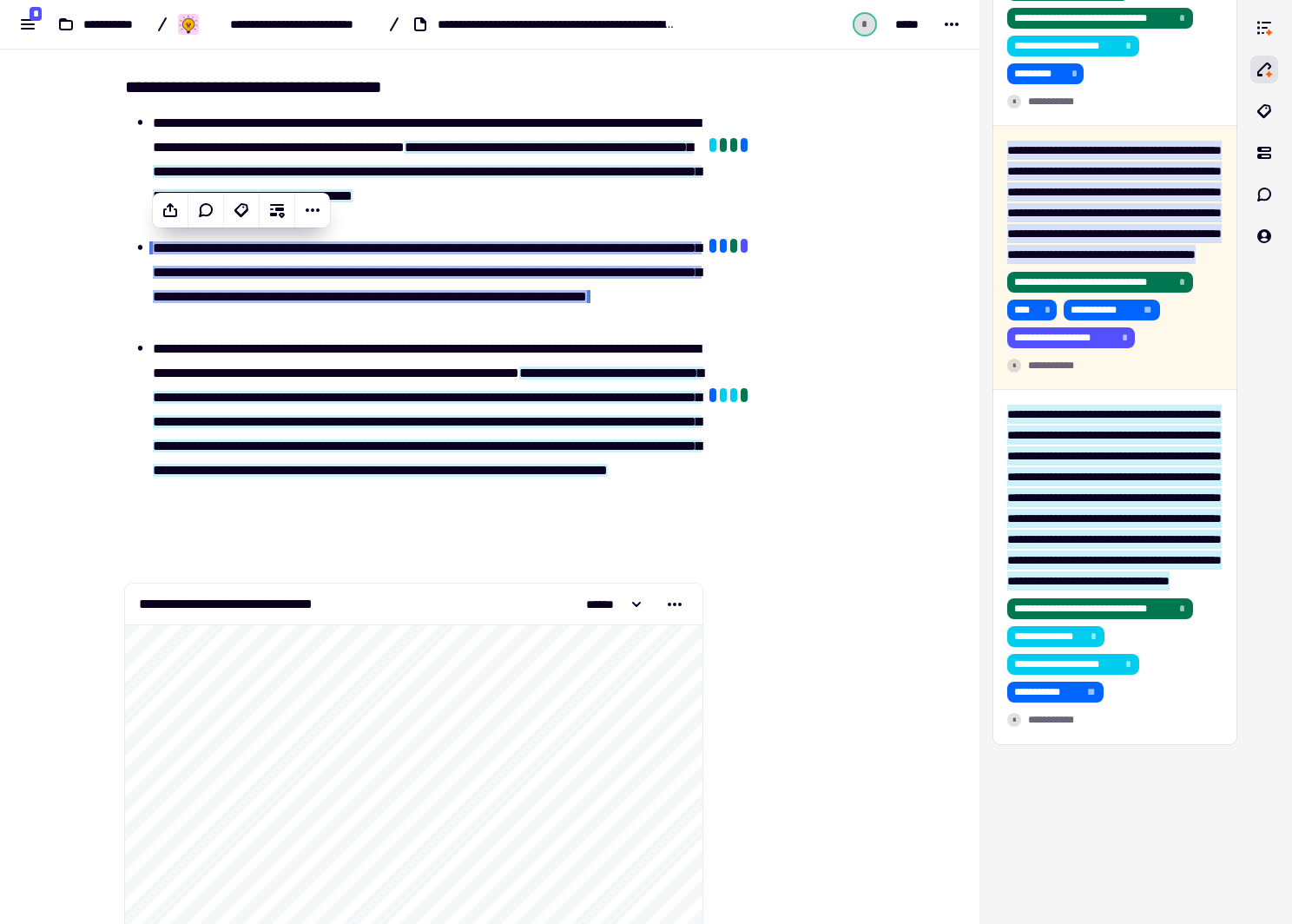 scroll, scrollTop: 1410, scrollLeft: 0, axis: vertical 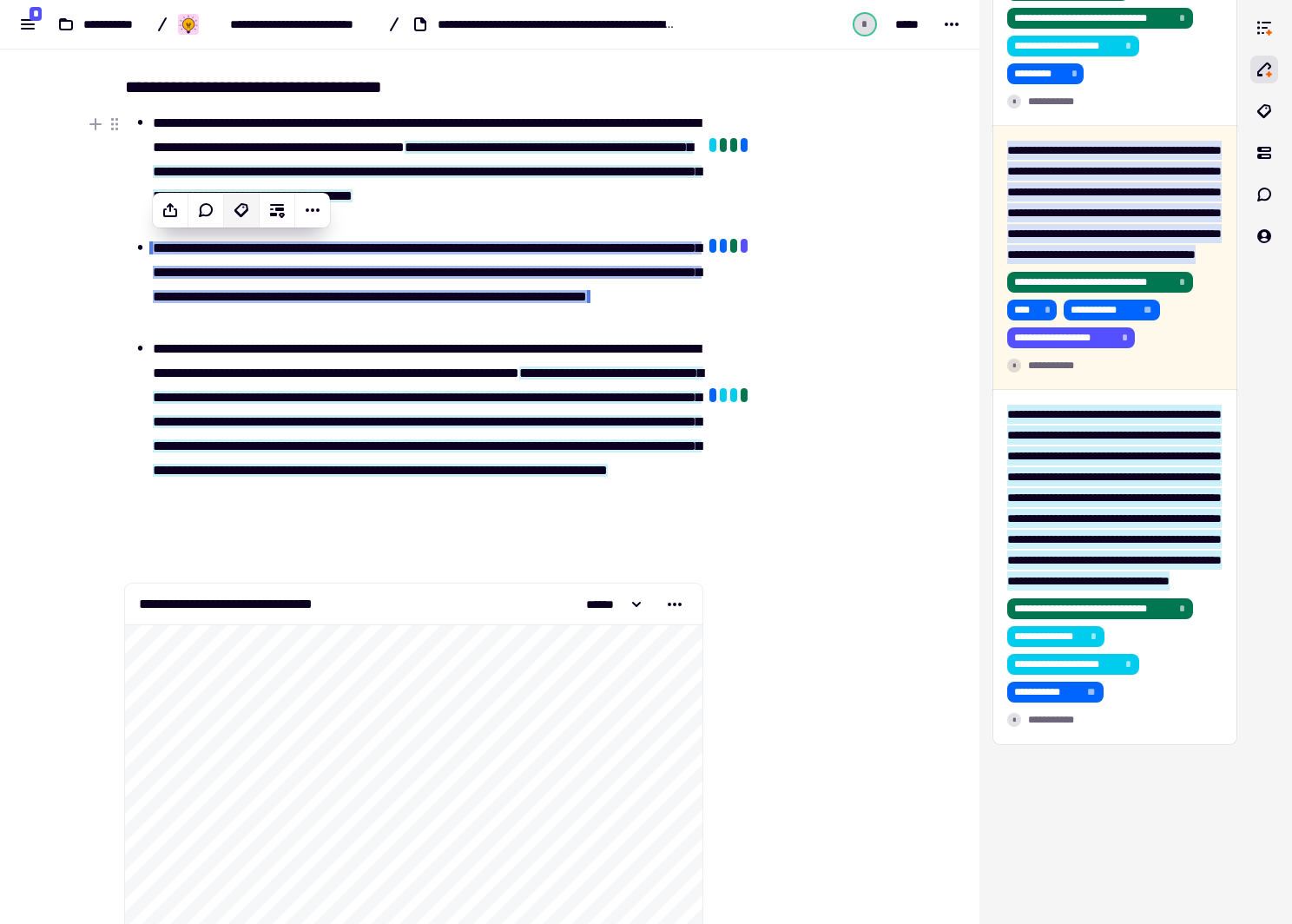 click 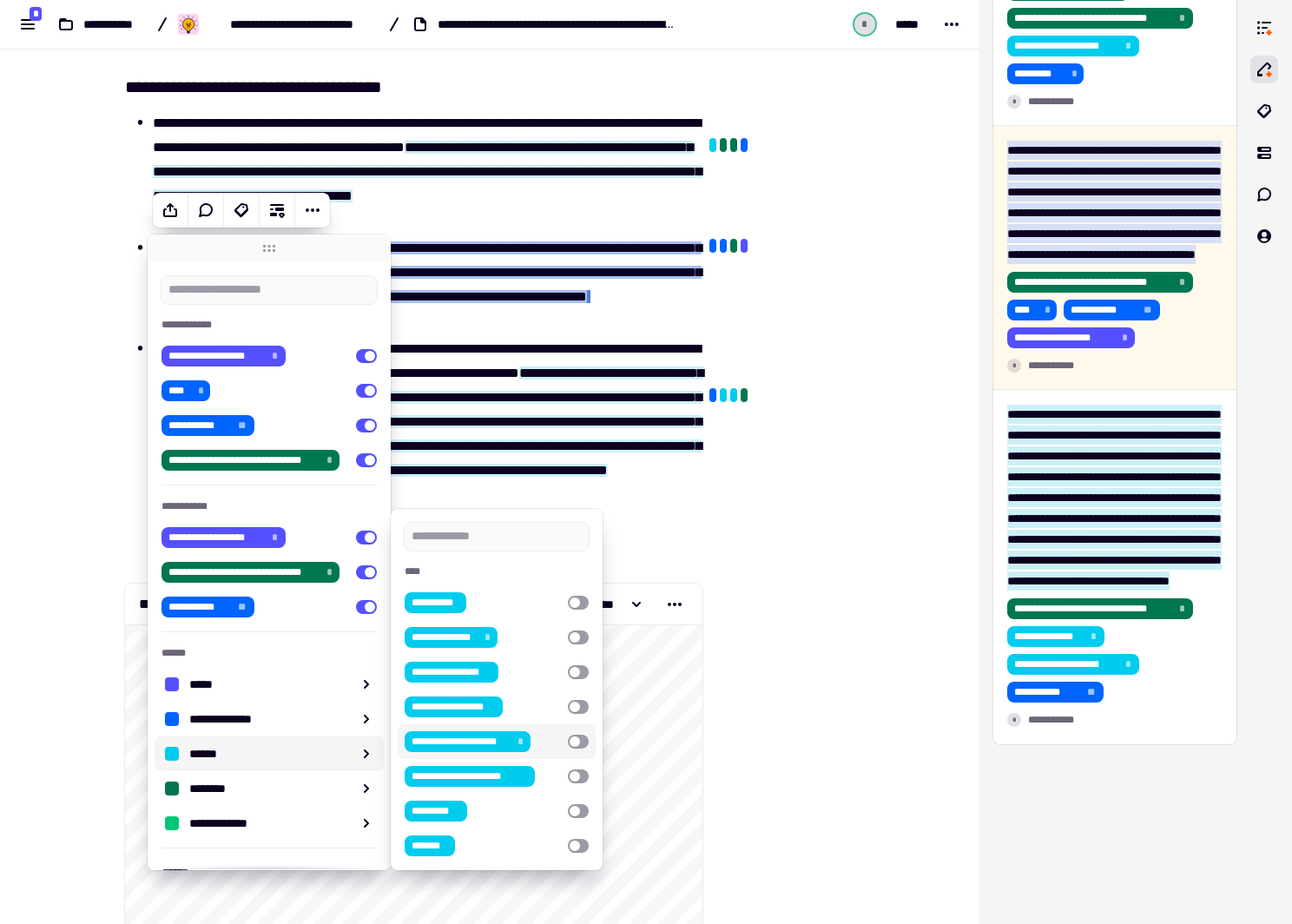 click at bounding box center [578, 742] 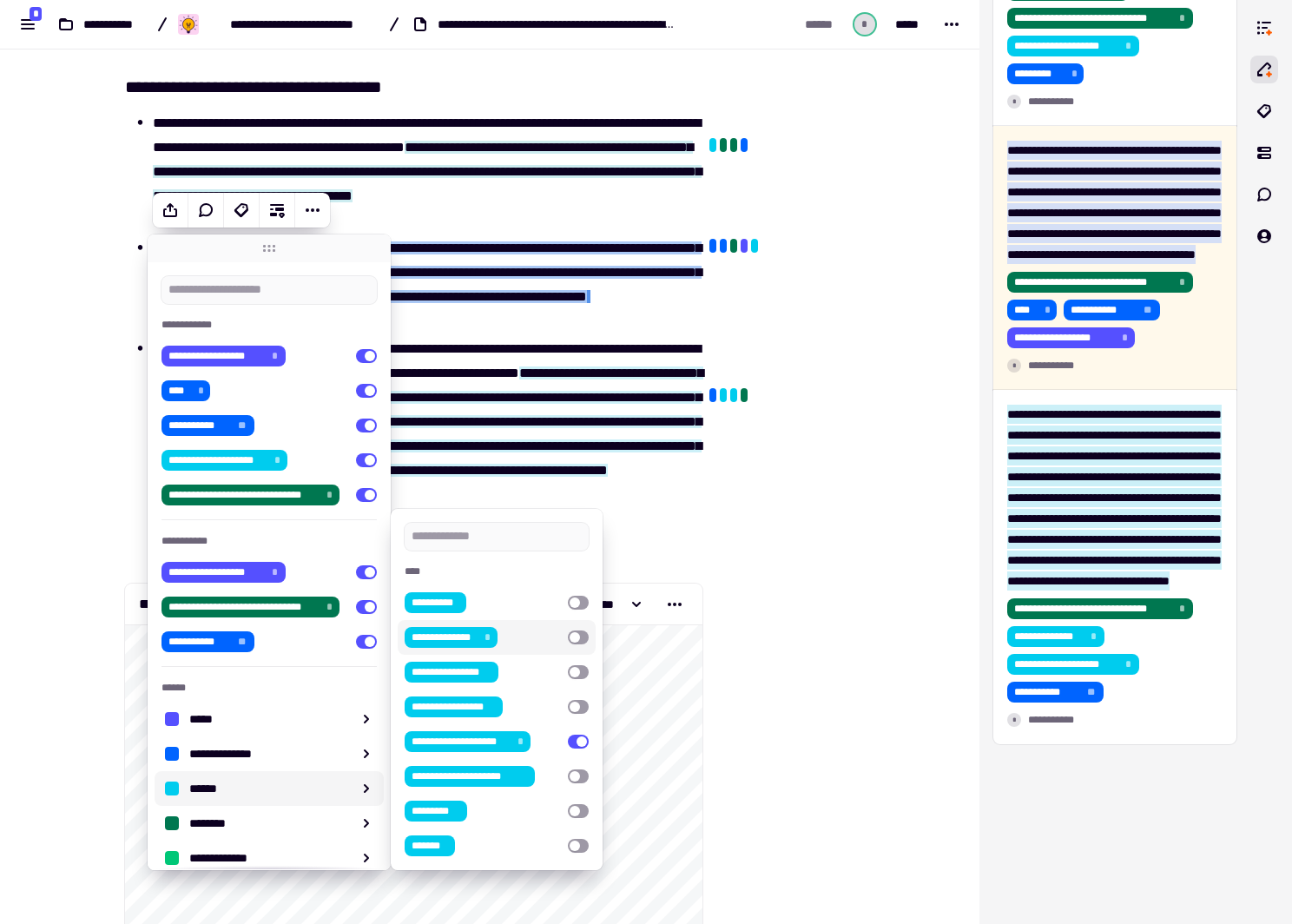 click at bounding box center (578, 637) 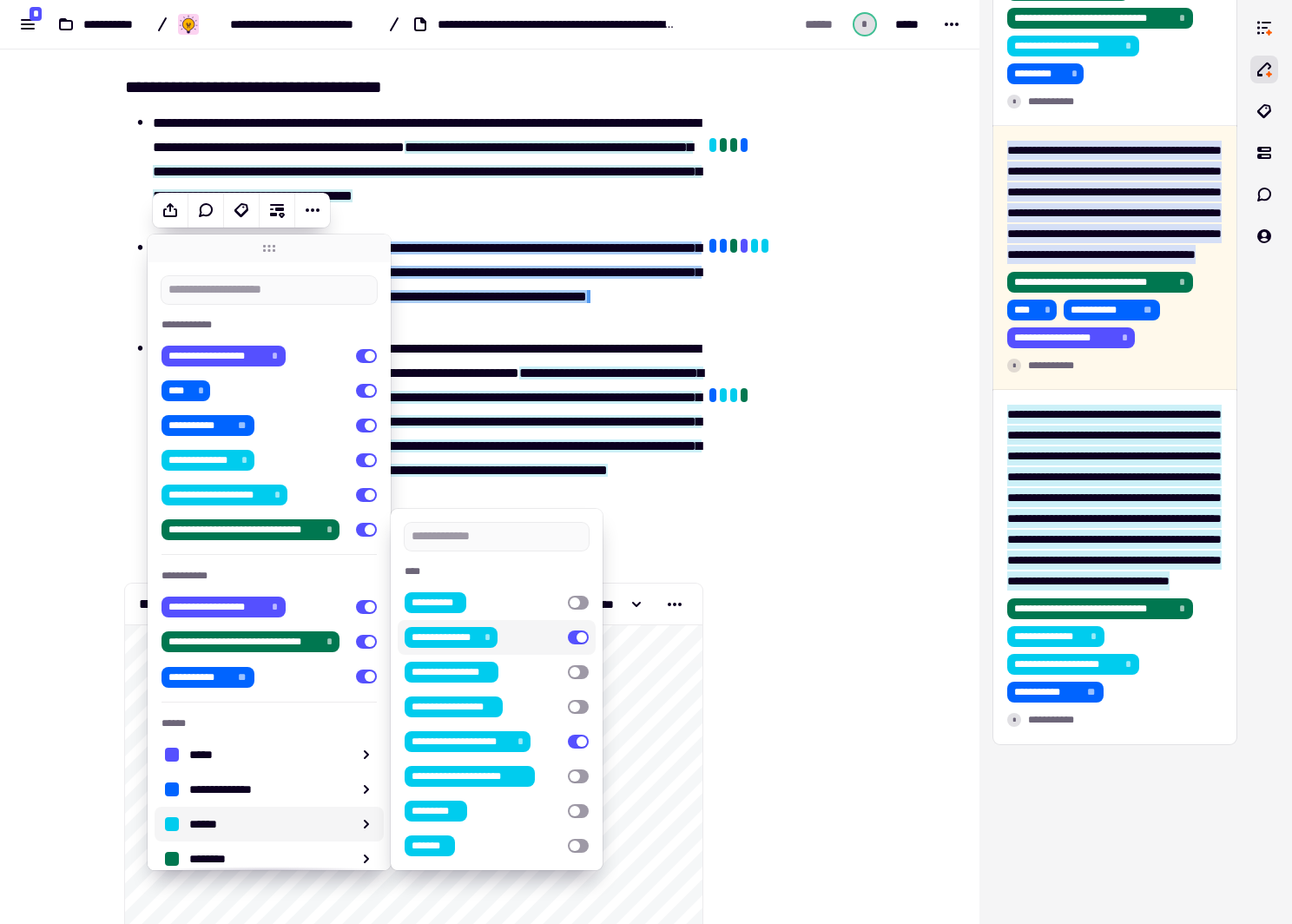 click at bounding box center [790, 8038] 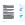 scroll, scrollTop: 3, scrollLeft: 0, axis: vertical 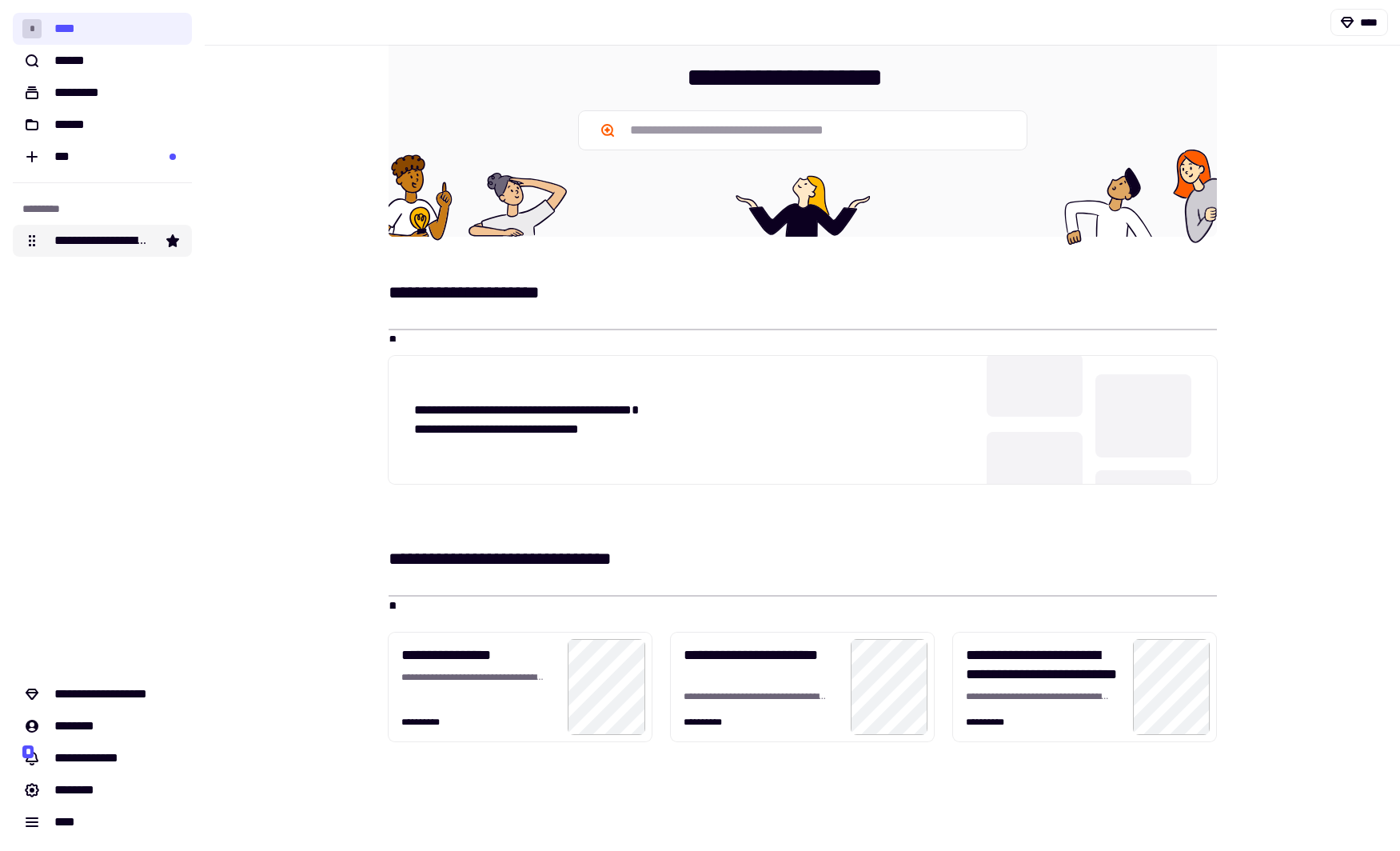 click on "**********" 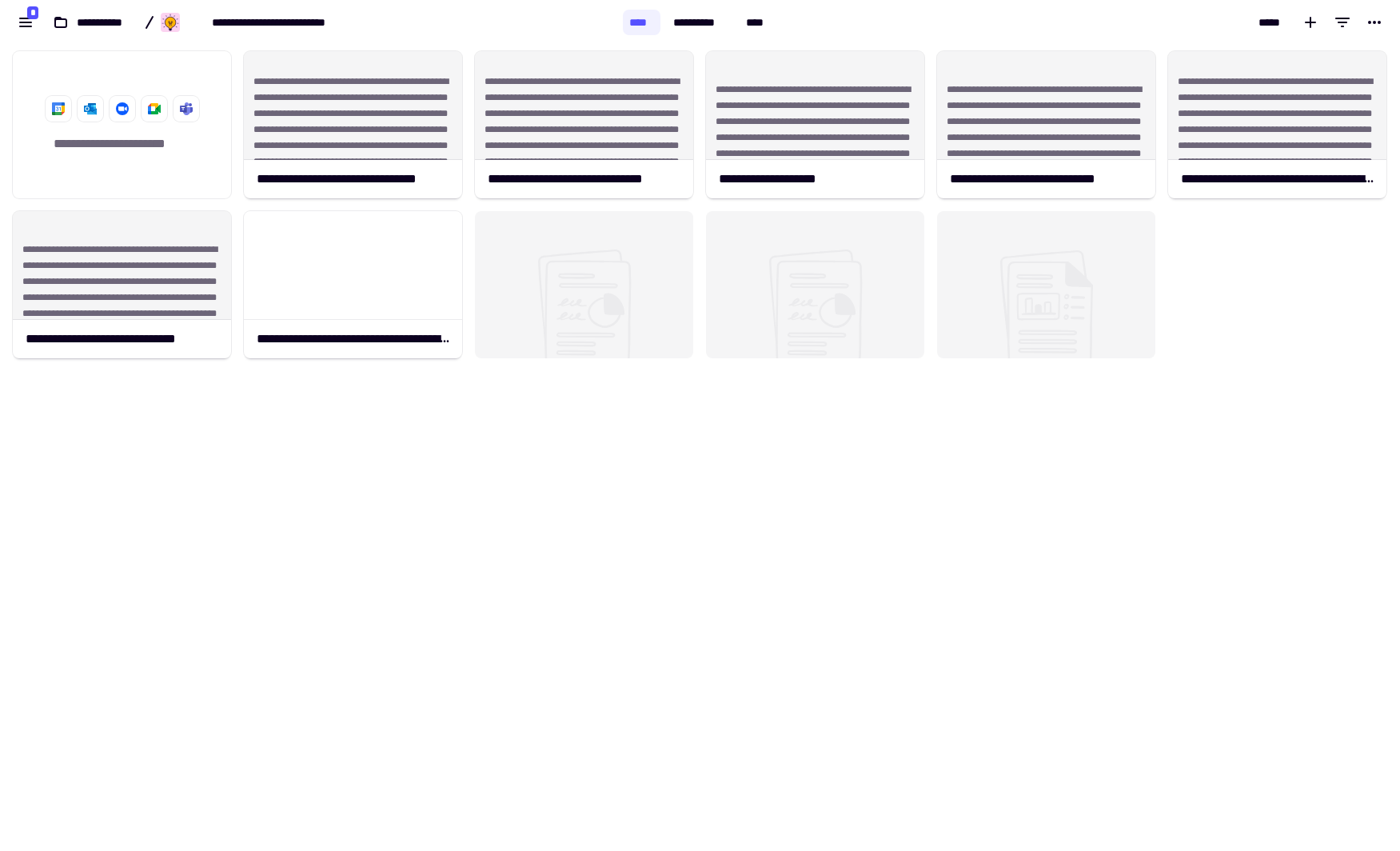 scroll, scrollTop: 10, scrollLeft: 10, axis: both 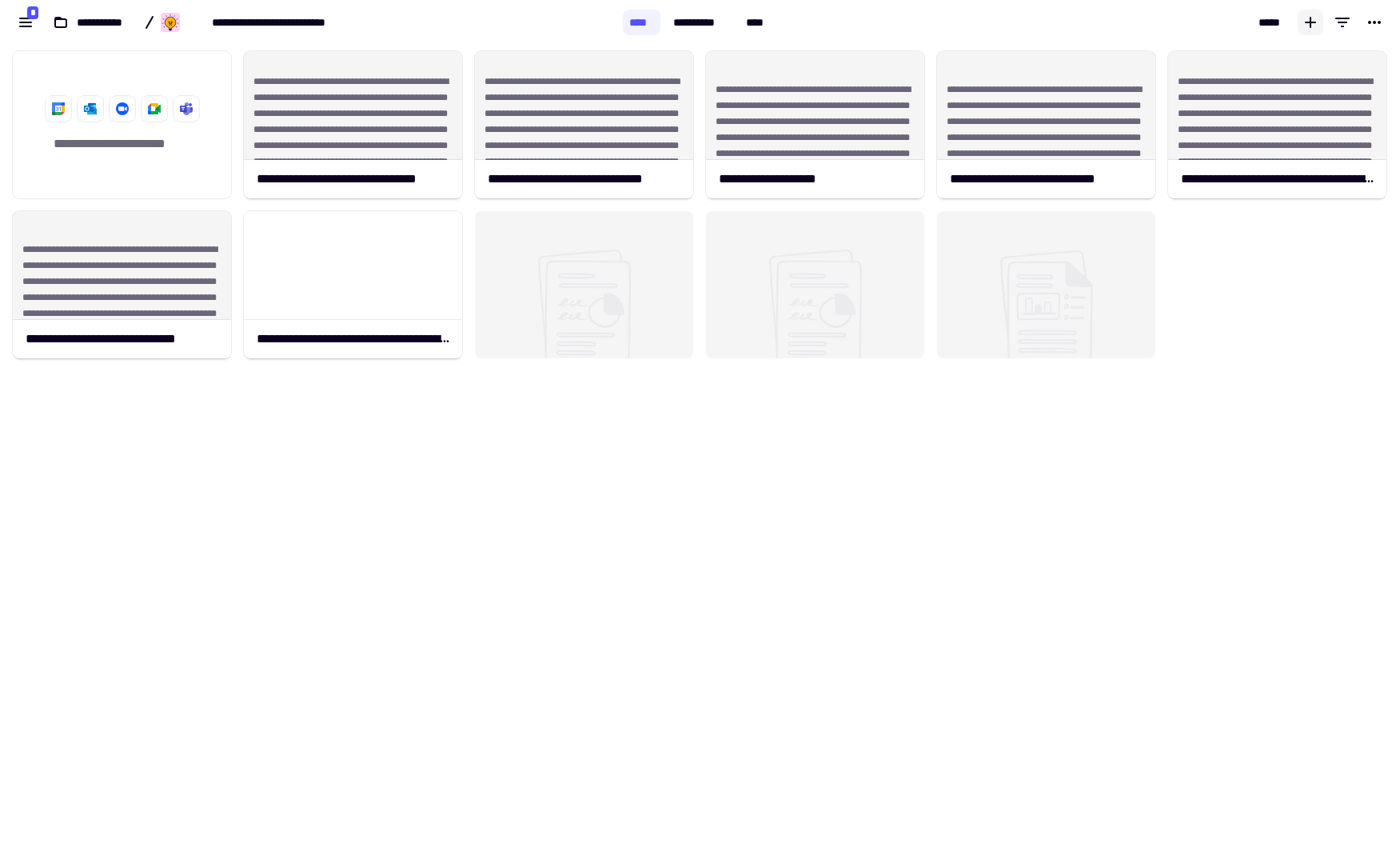 click 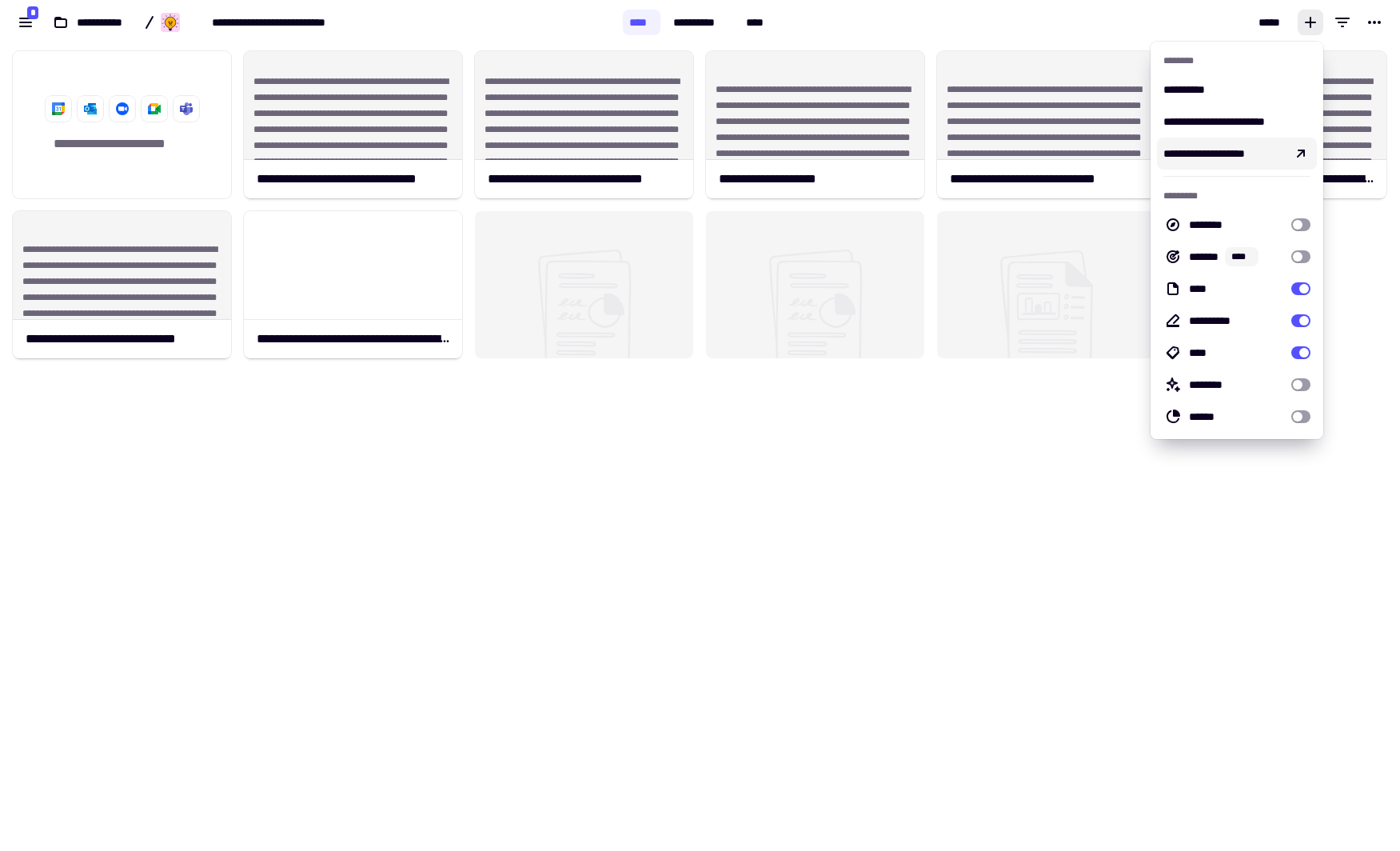 click on "**********" 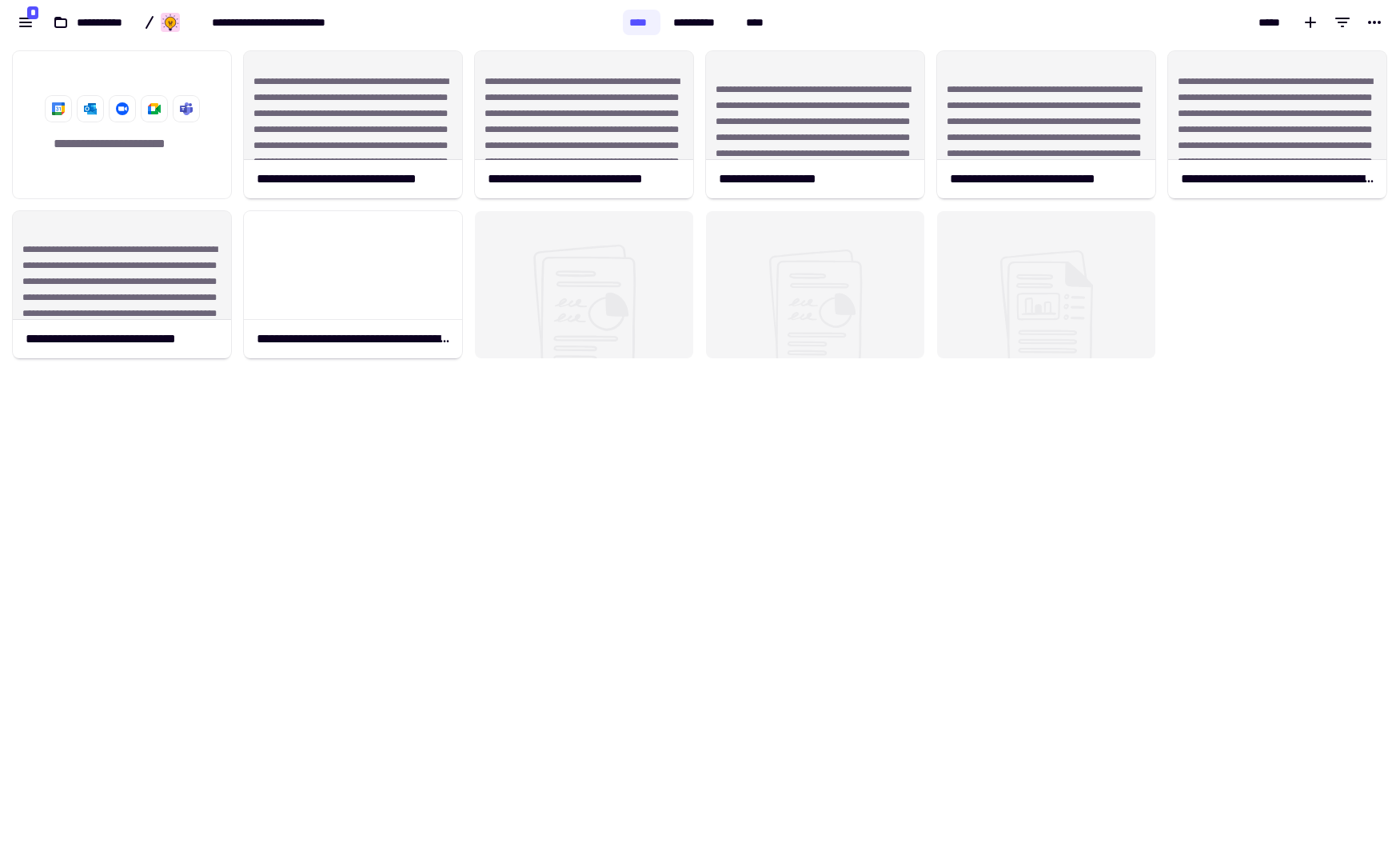 click 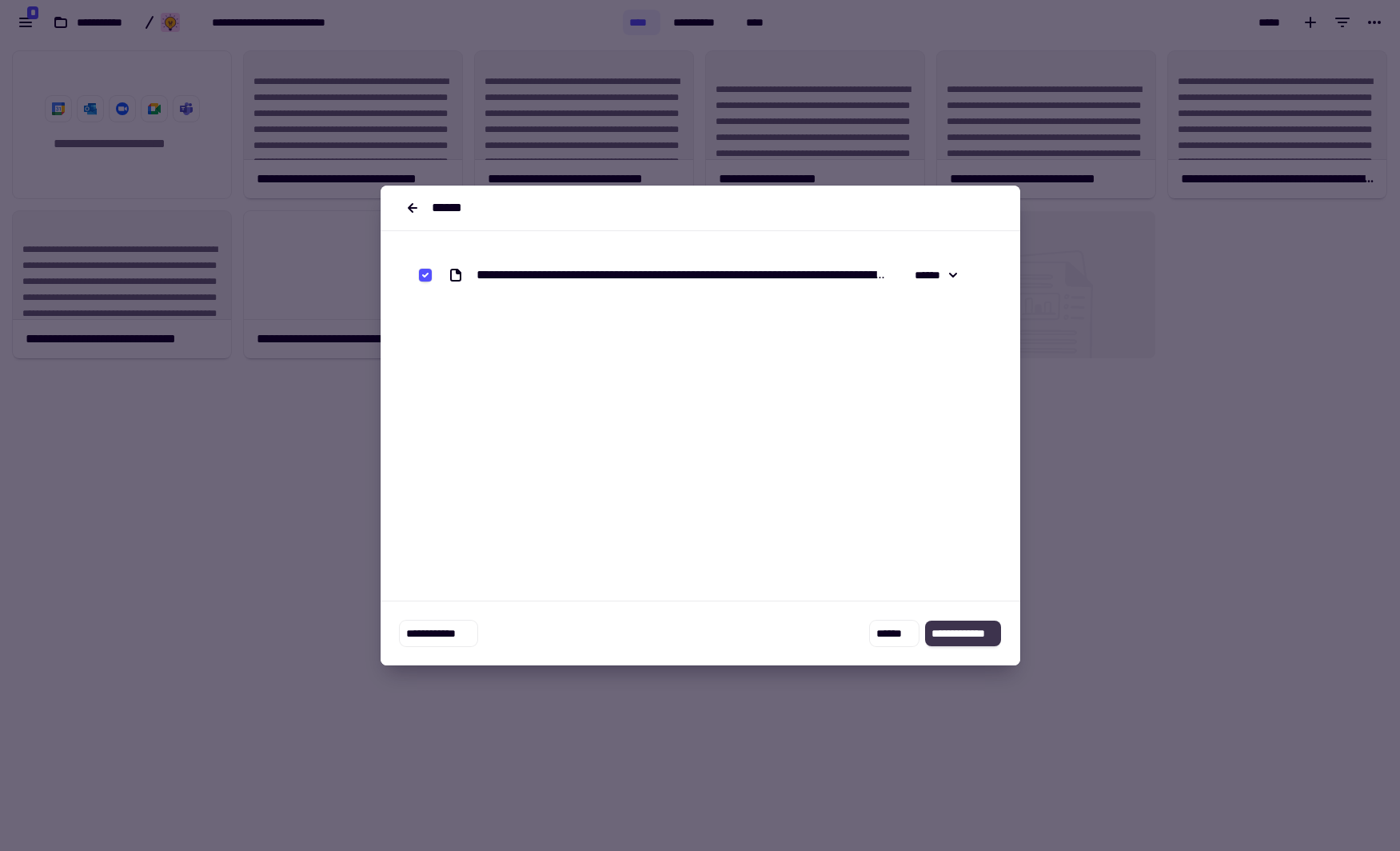 click on "**********" 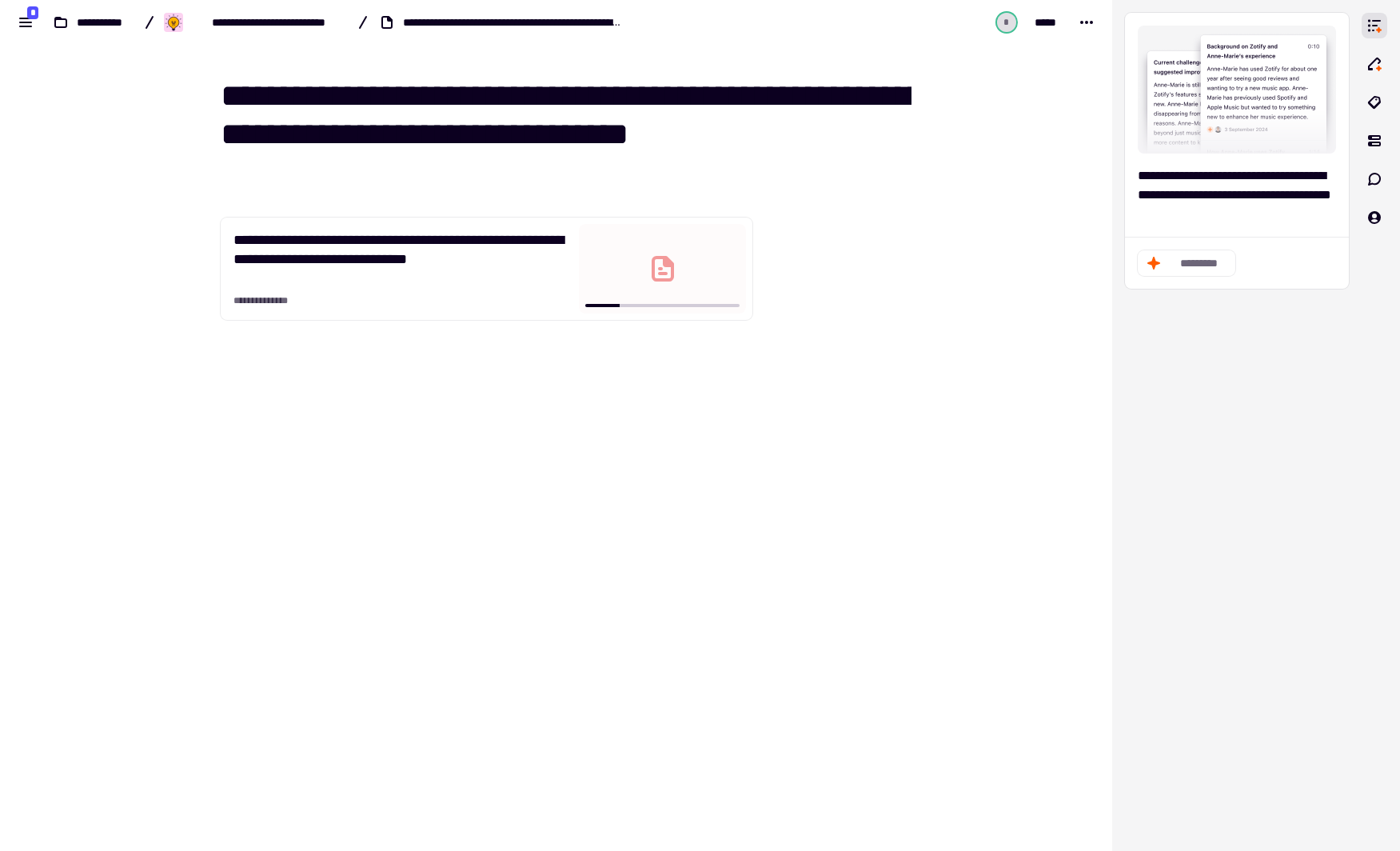 click on "**********" at bounding box center (566, 134) 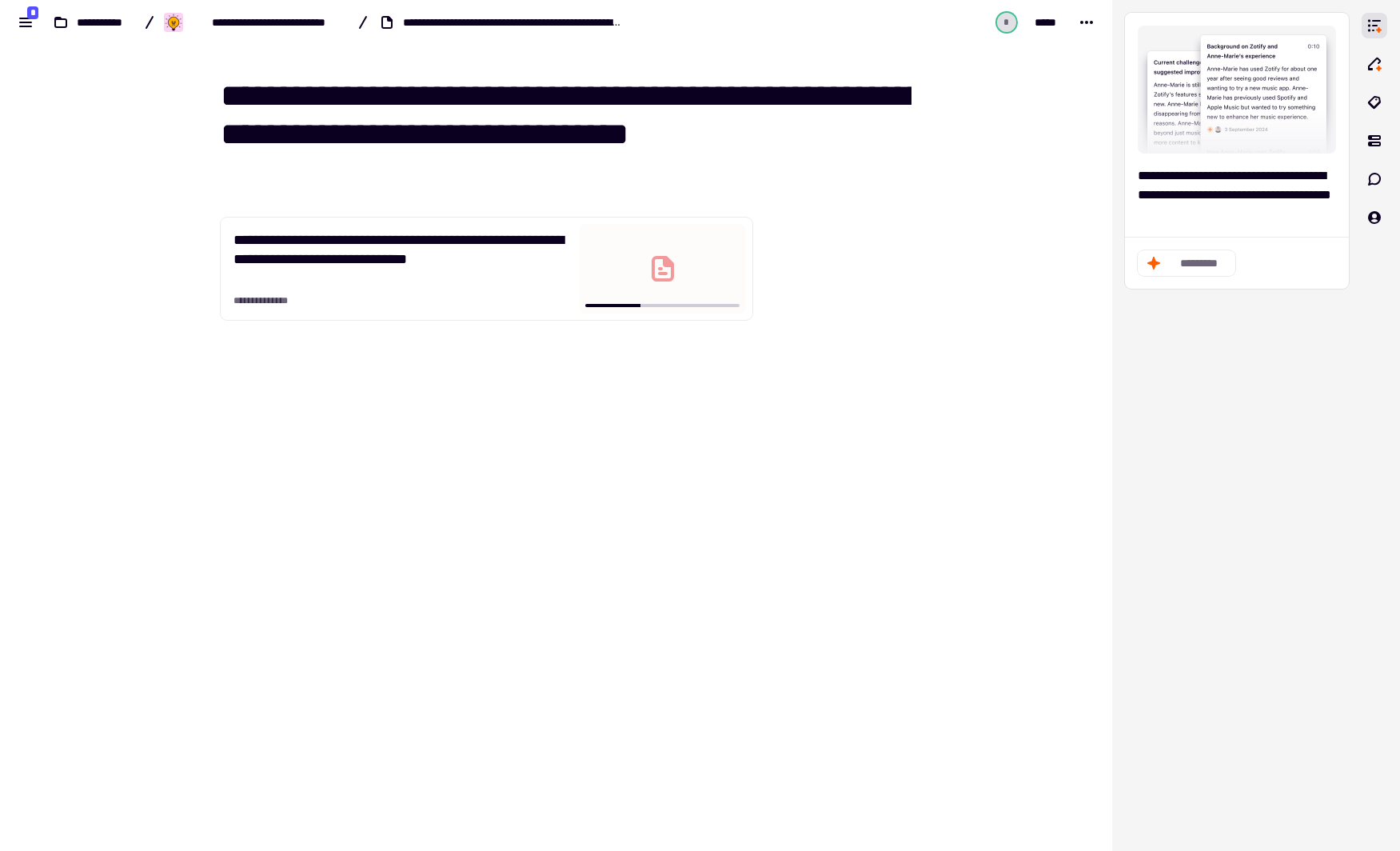 drag, startPoint x: 667, startPoint y: 105, endPoint x: 452, endPoint y: 102, distance: 215.02093 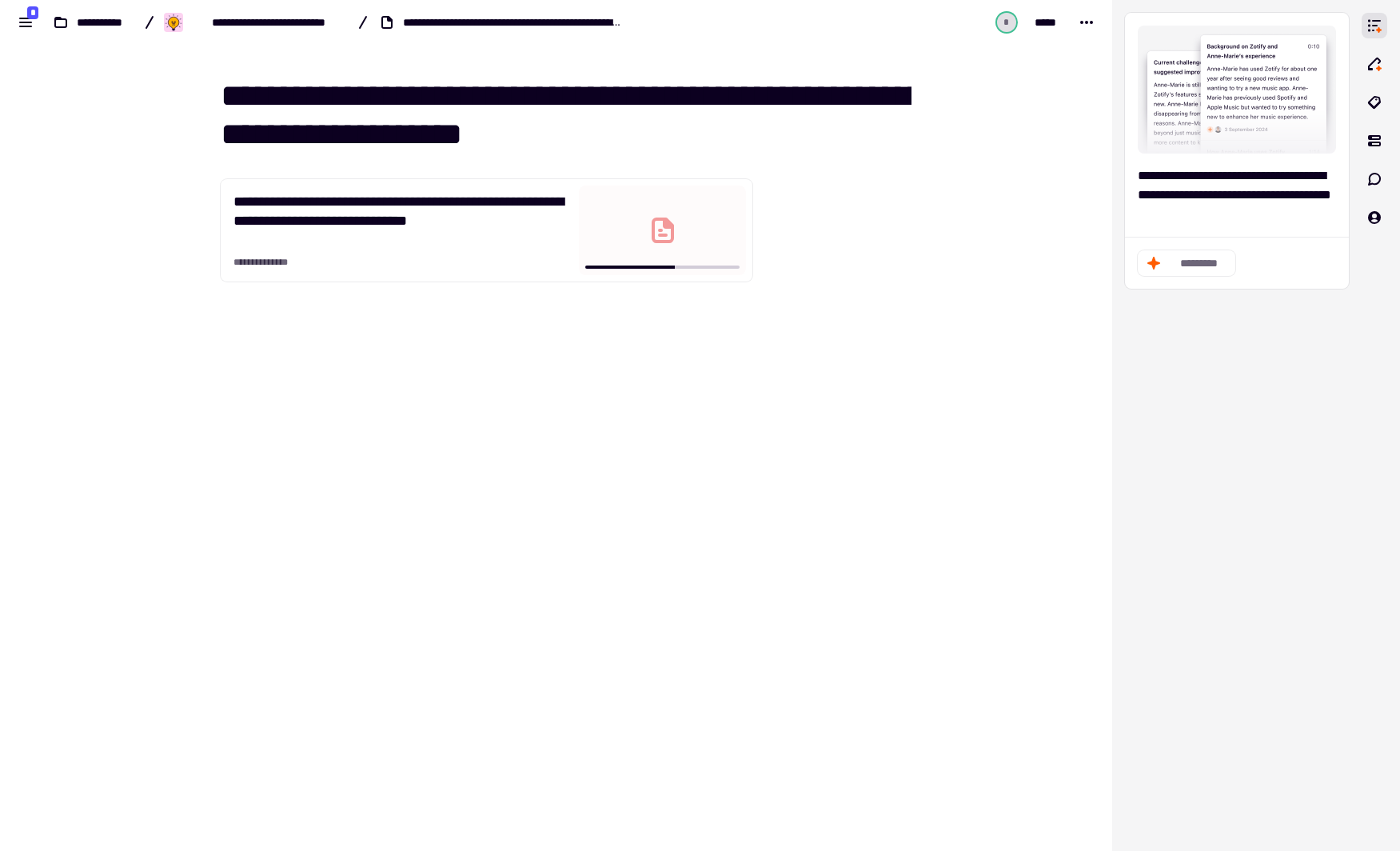 drag, startPoint x: 456, startPoint y: 98, endPoint x: 227, endPoint y: 97, distance: 229.002 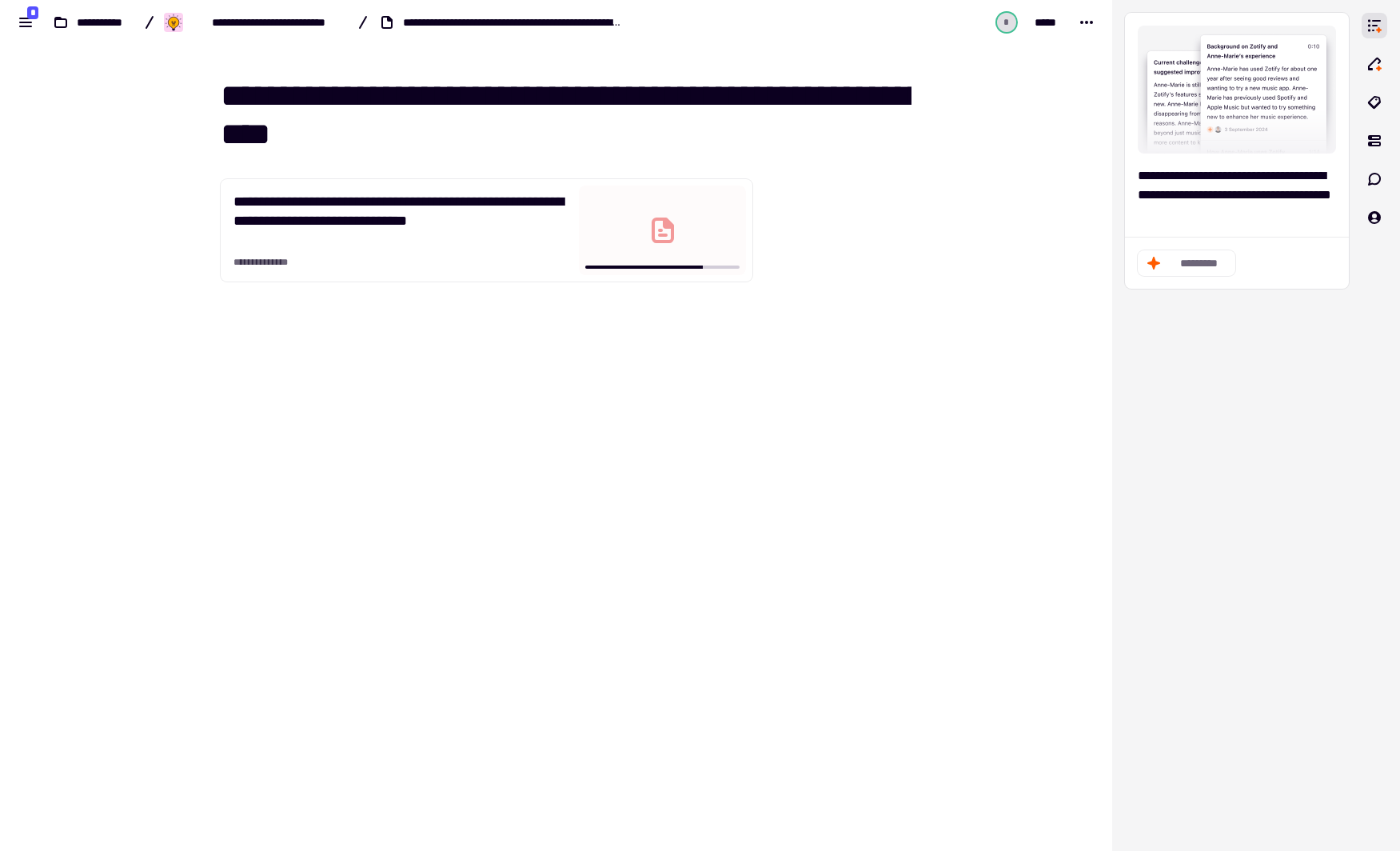 click on "**********" at bounding box center [566, 115] 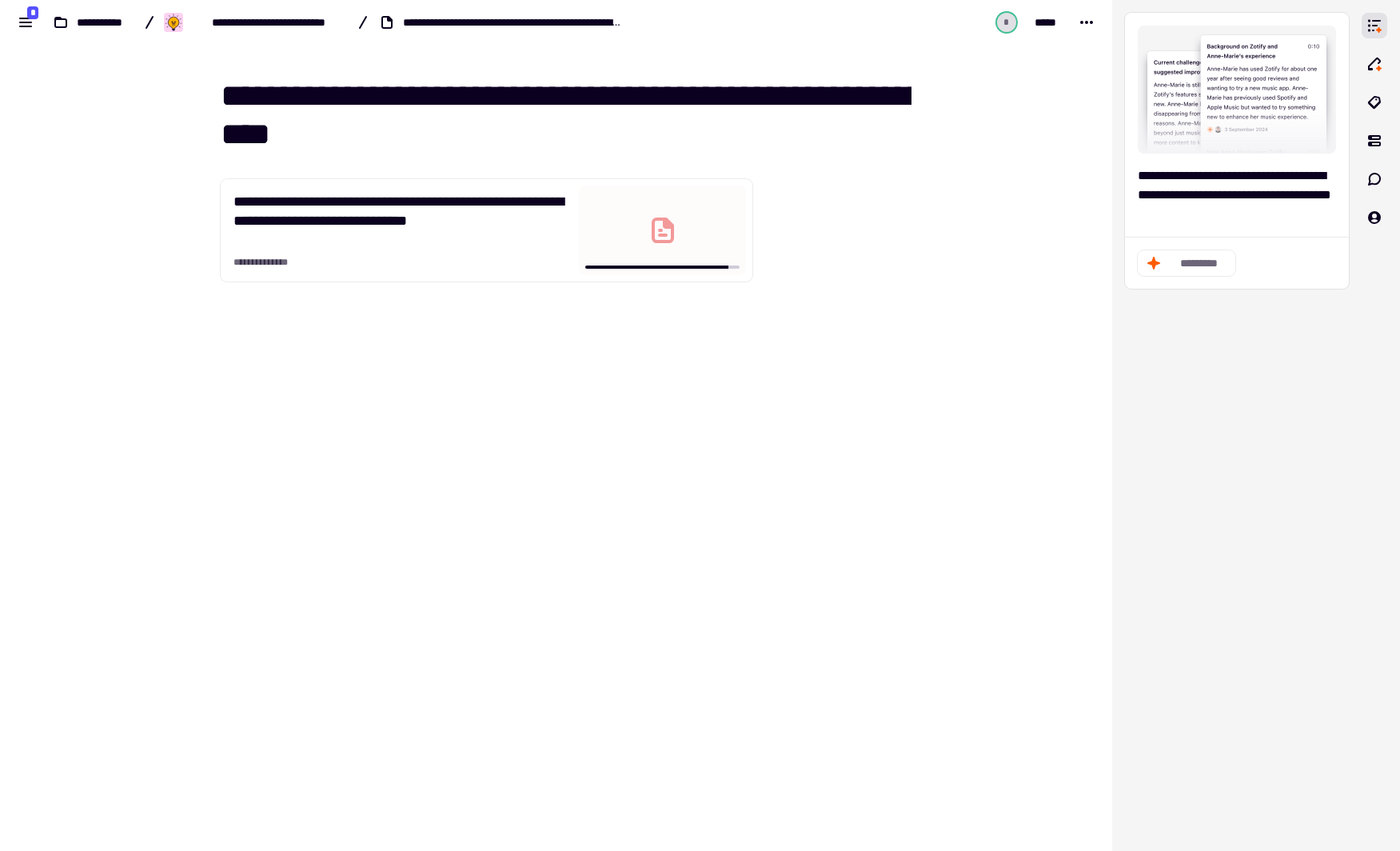 click on "**********" at bounding box center (566, 115) 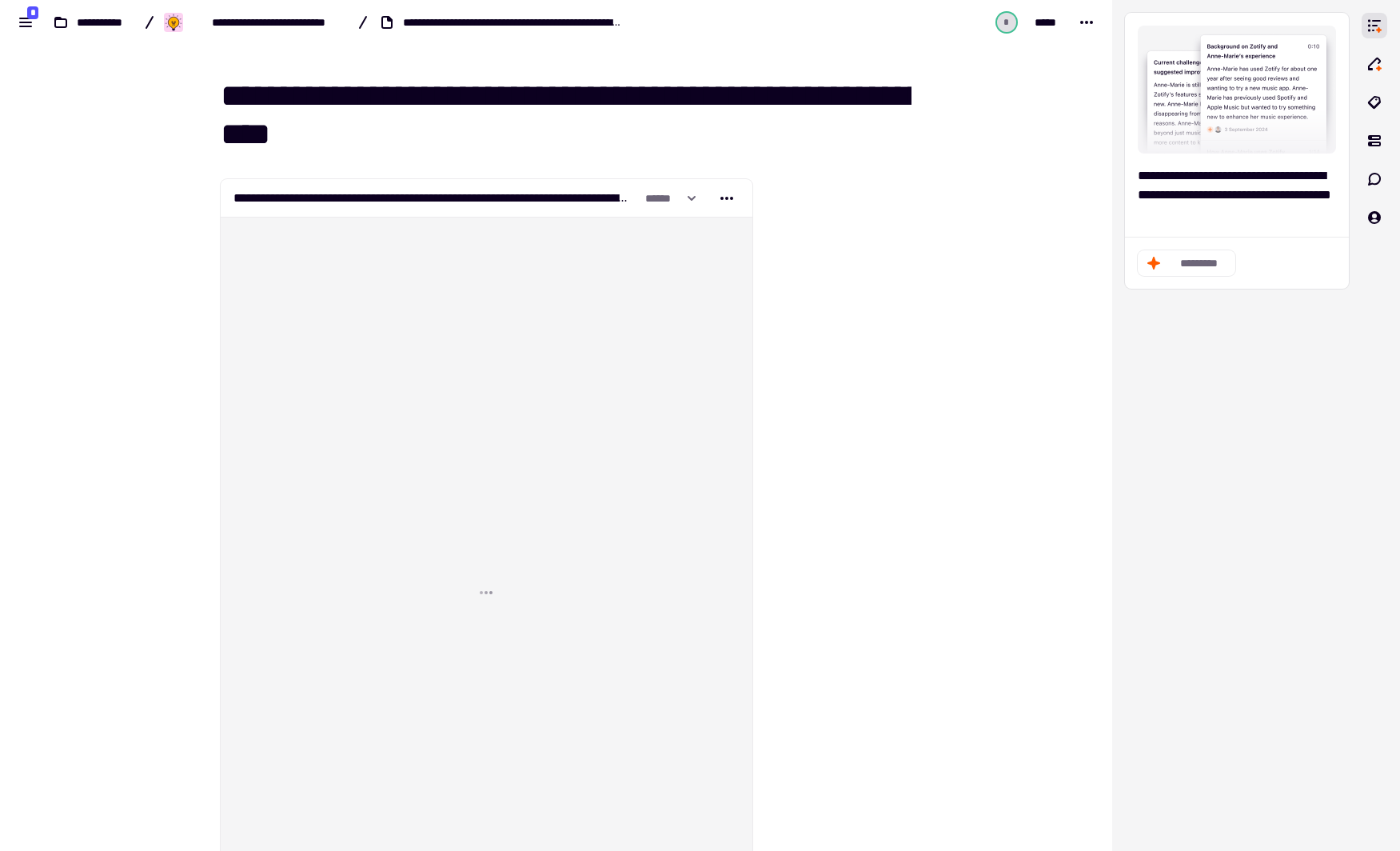 click on "**********" at bounding box center [566, 115] 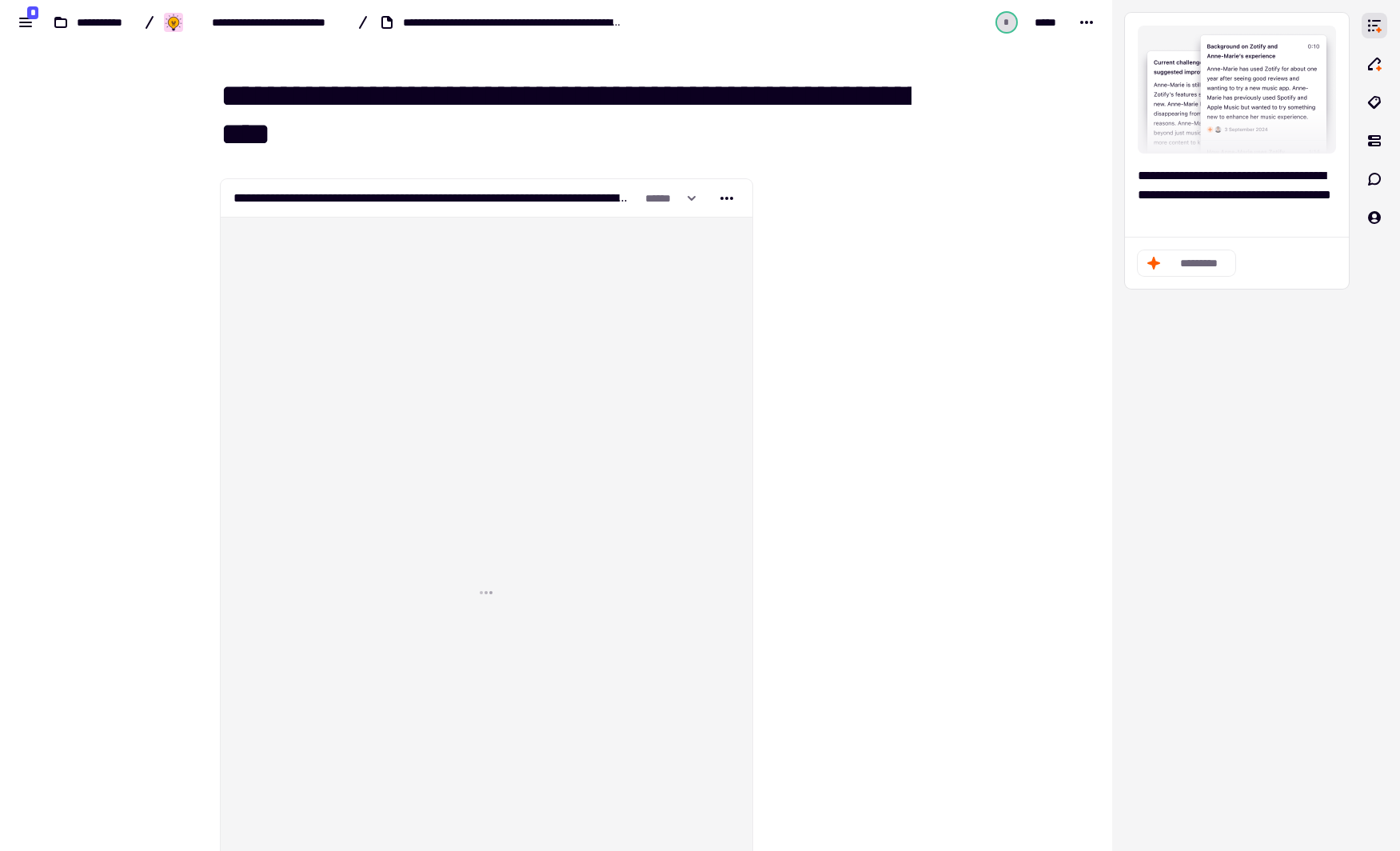 click on "**********" at bounding box center (566, 115) 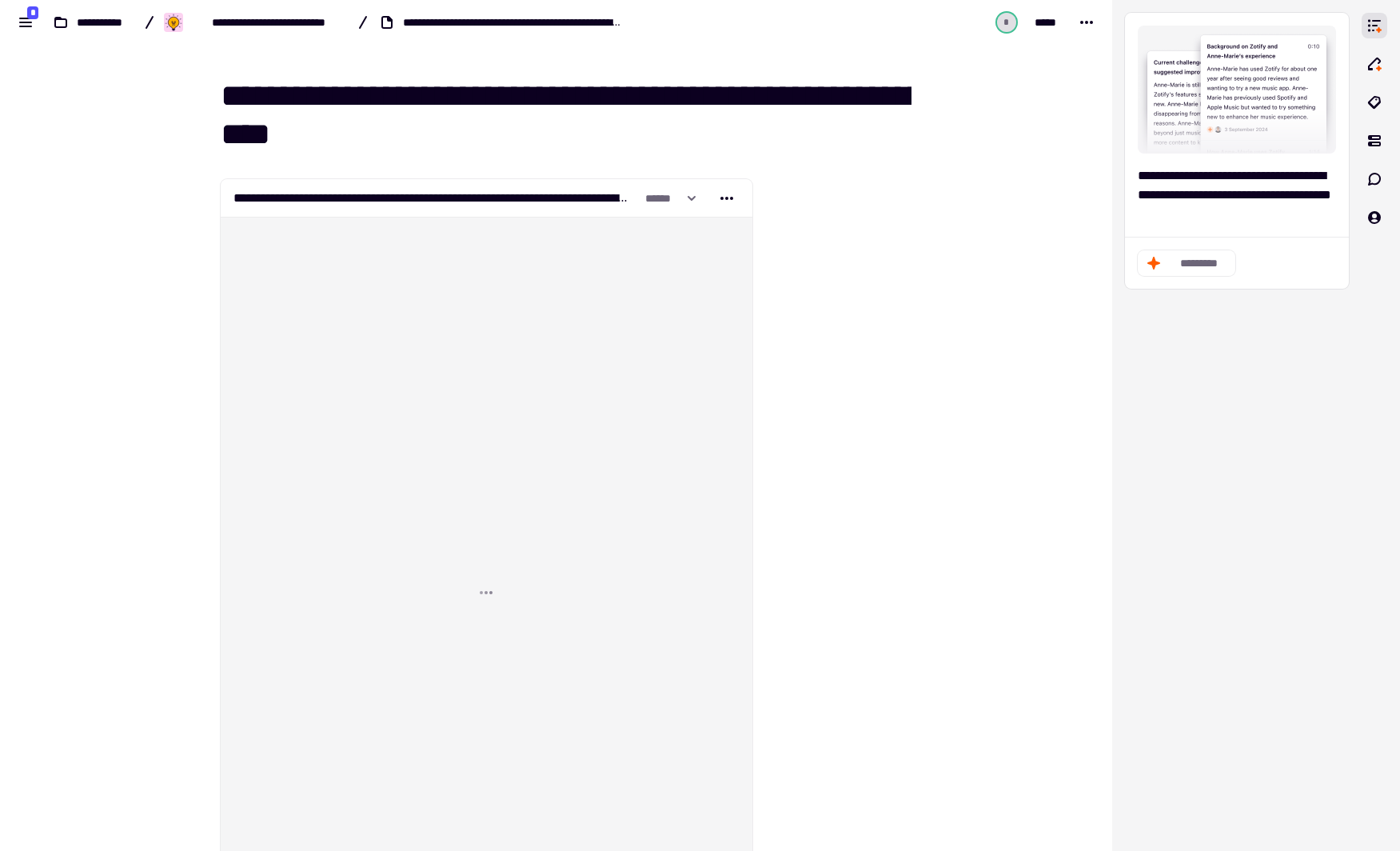 click on "**********" at bounding box center (566, 115) 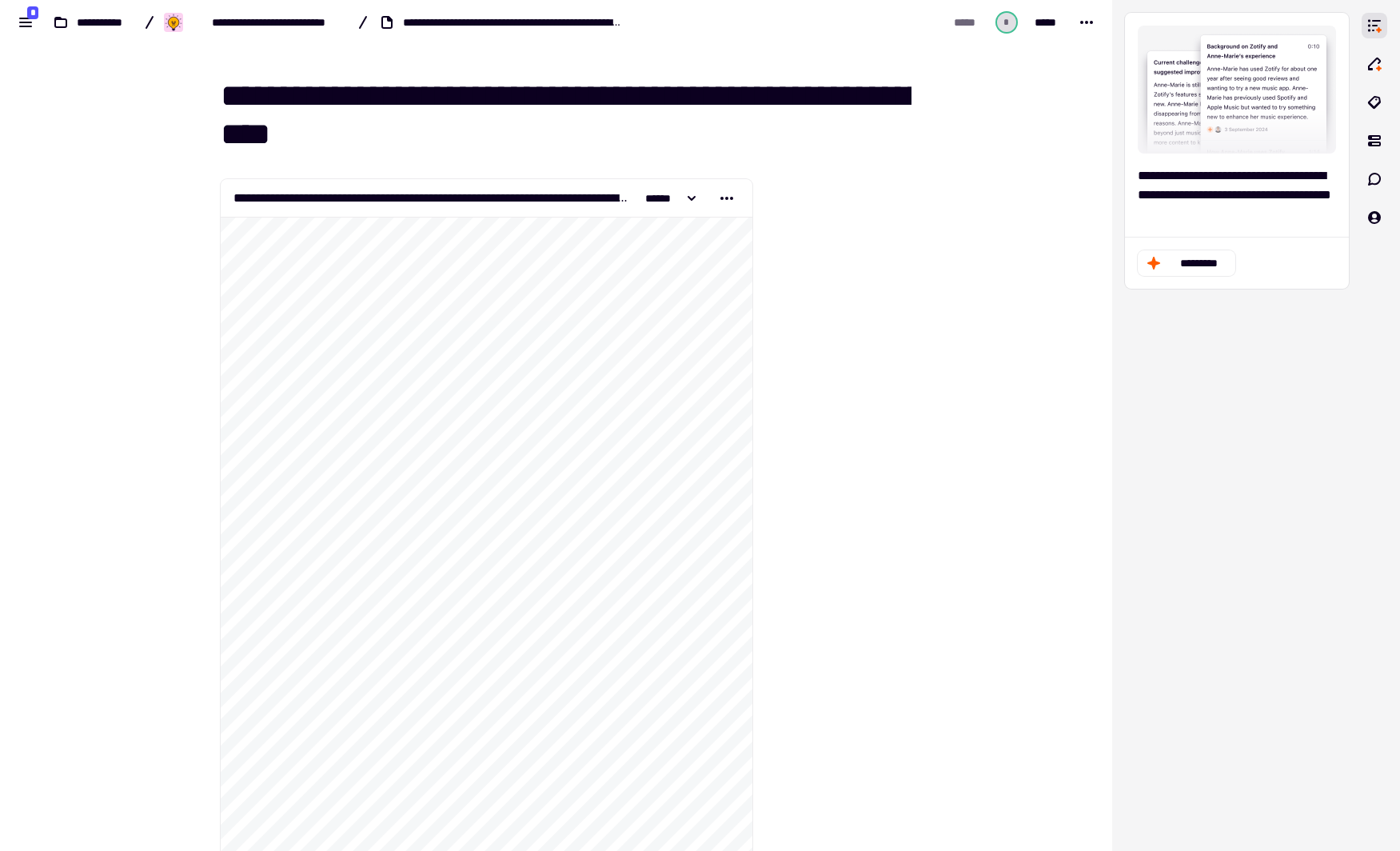 drag, startPoint x: 553, startPoint y: 134, endPoint x: 361, endPoint y: 138, distance: 192.04166 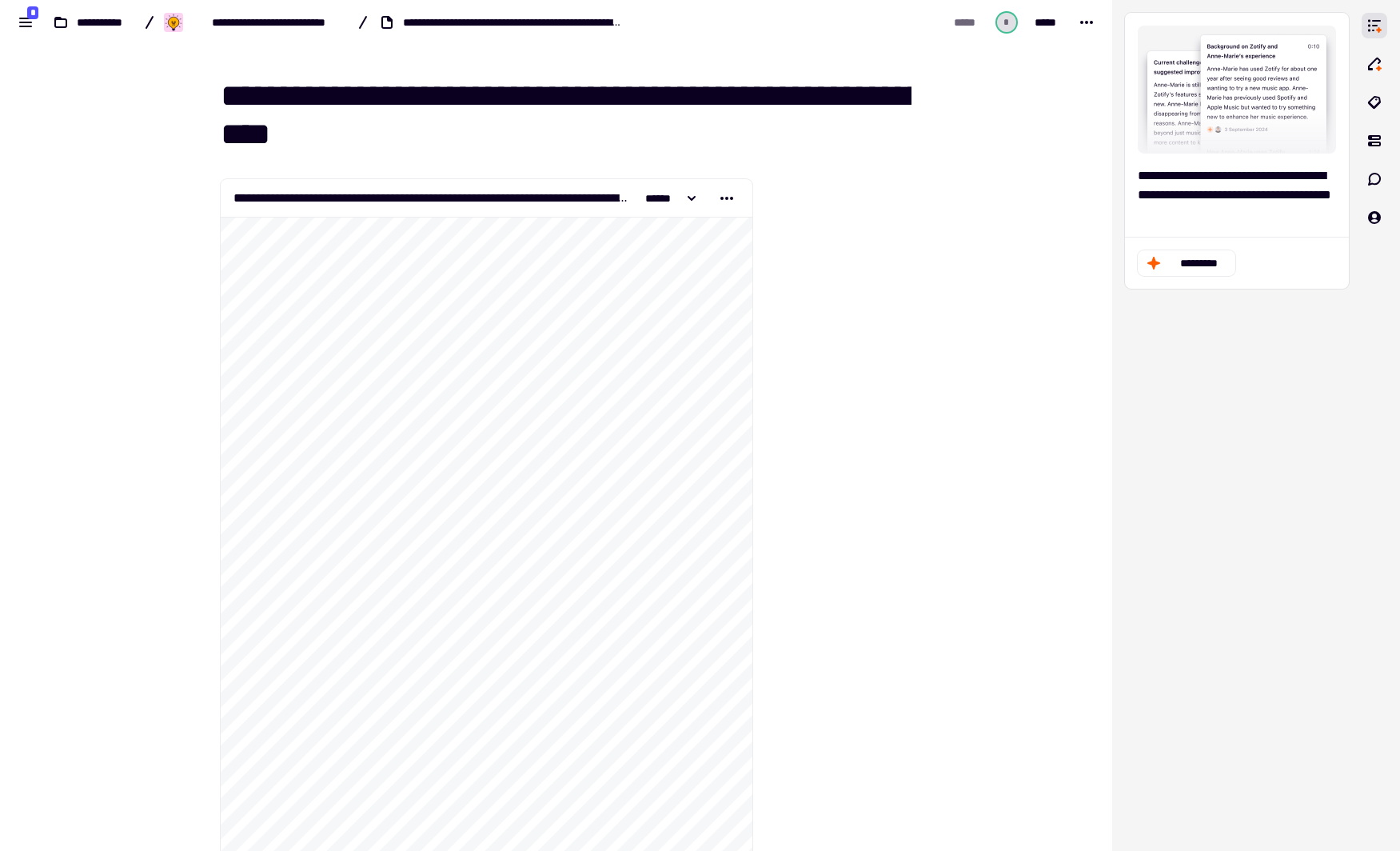 click on "**********" at bounding box center (566, 115) 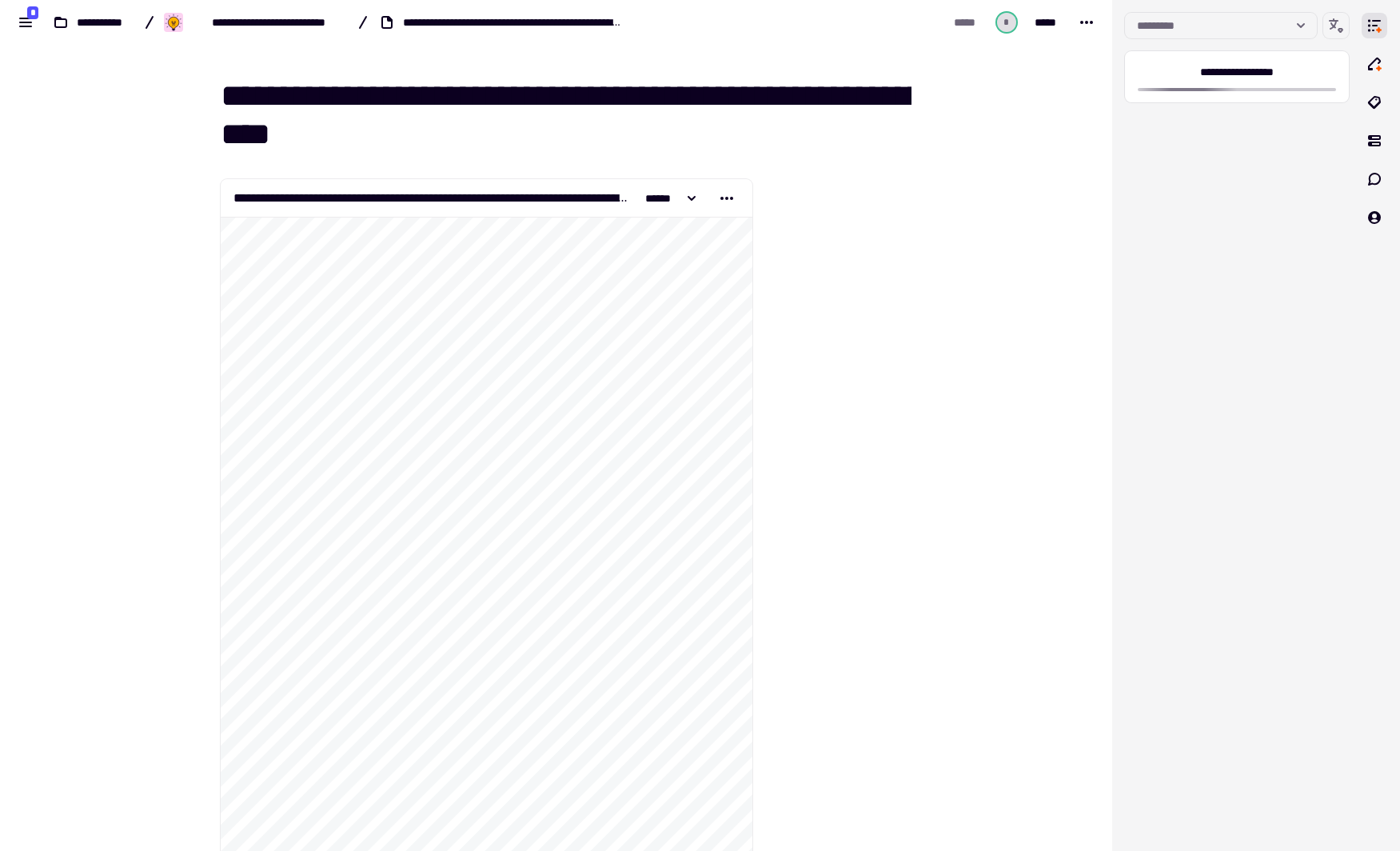 click on "**********" at bounding box center (566, 115) 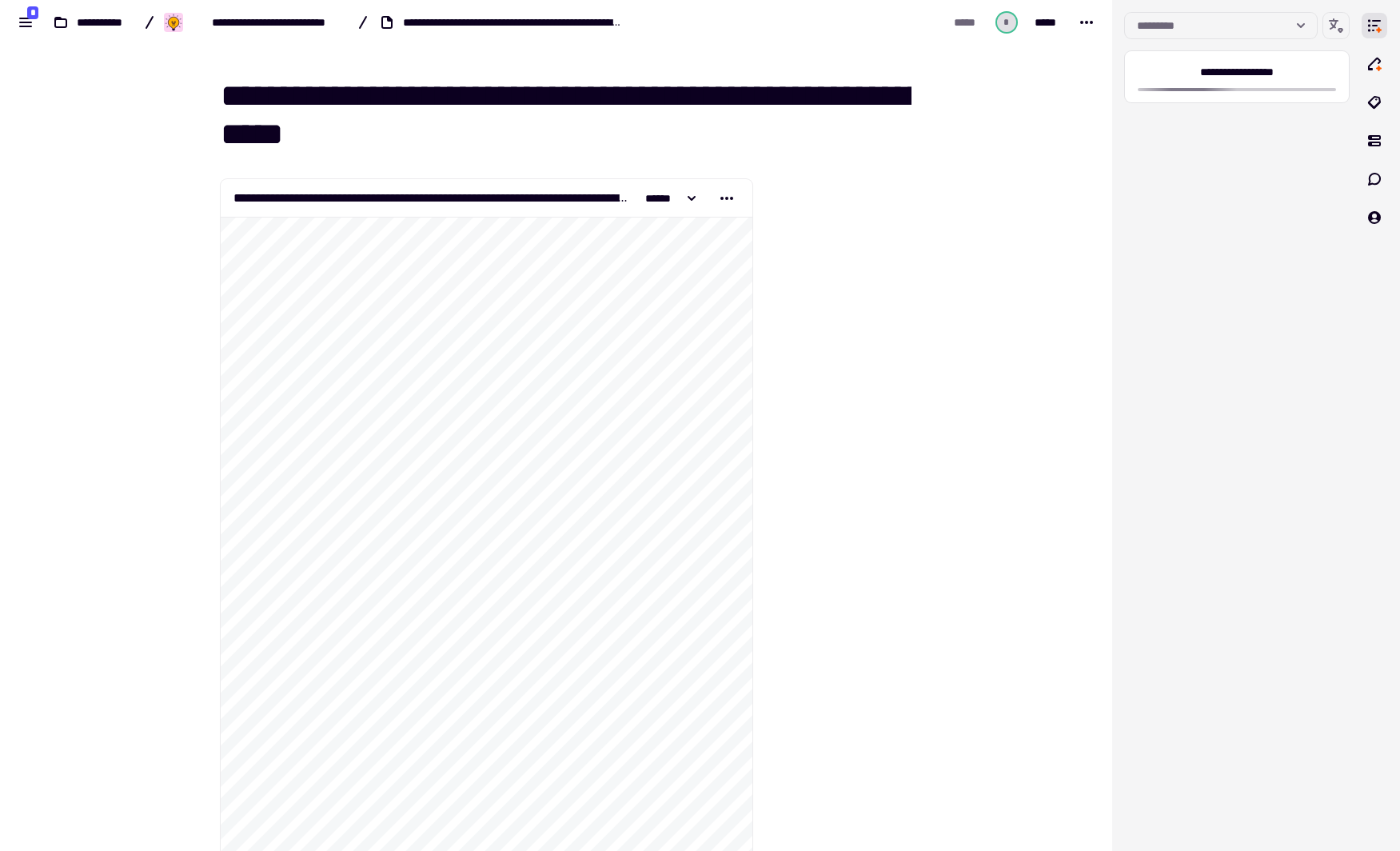 click on "**********" at bounding box center (566, 115) 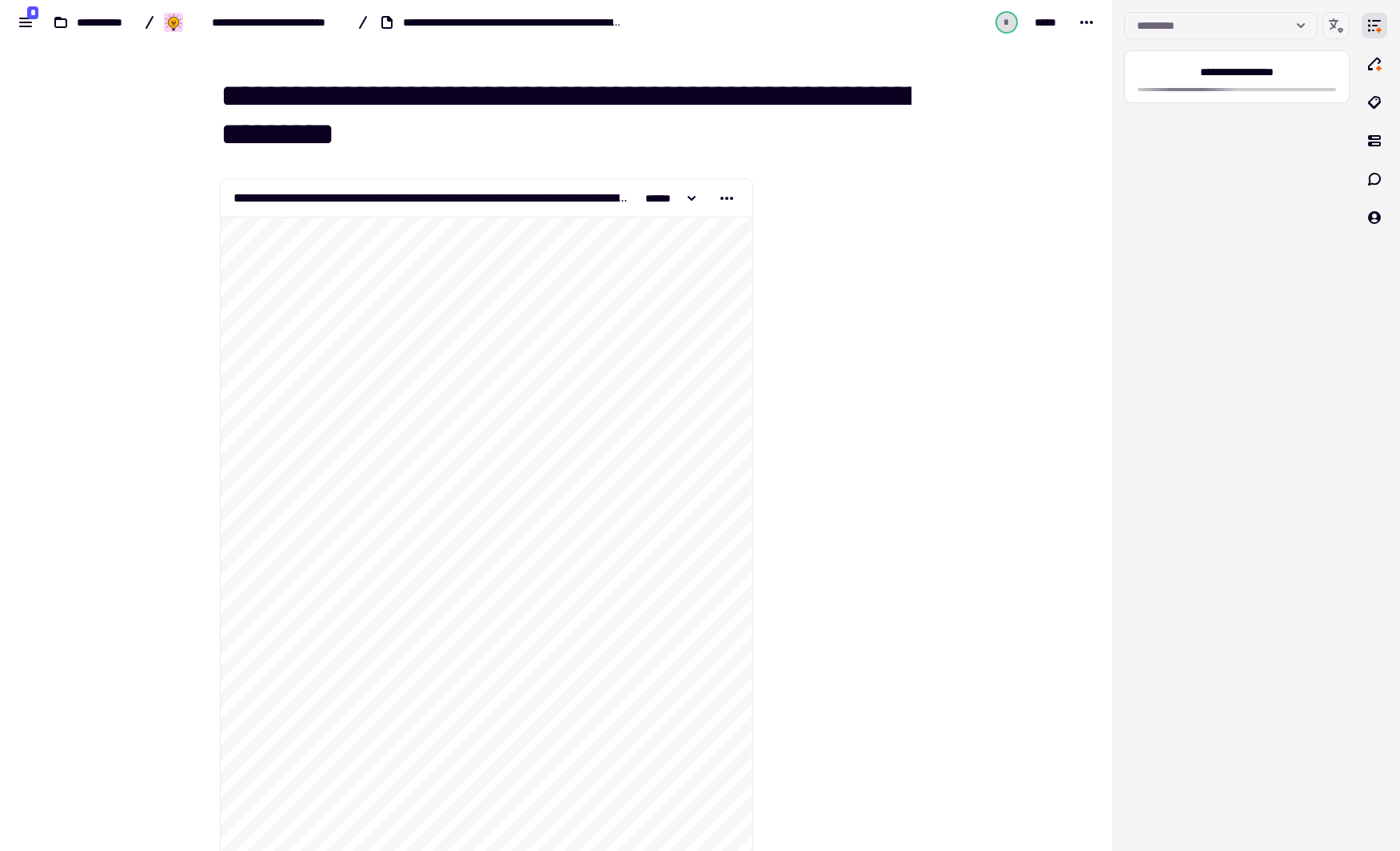 click on "**********" at bounding box center (566, 115) 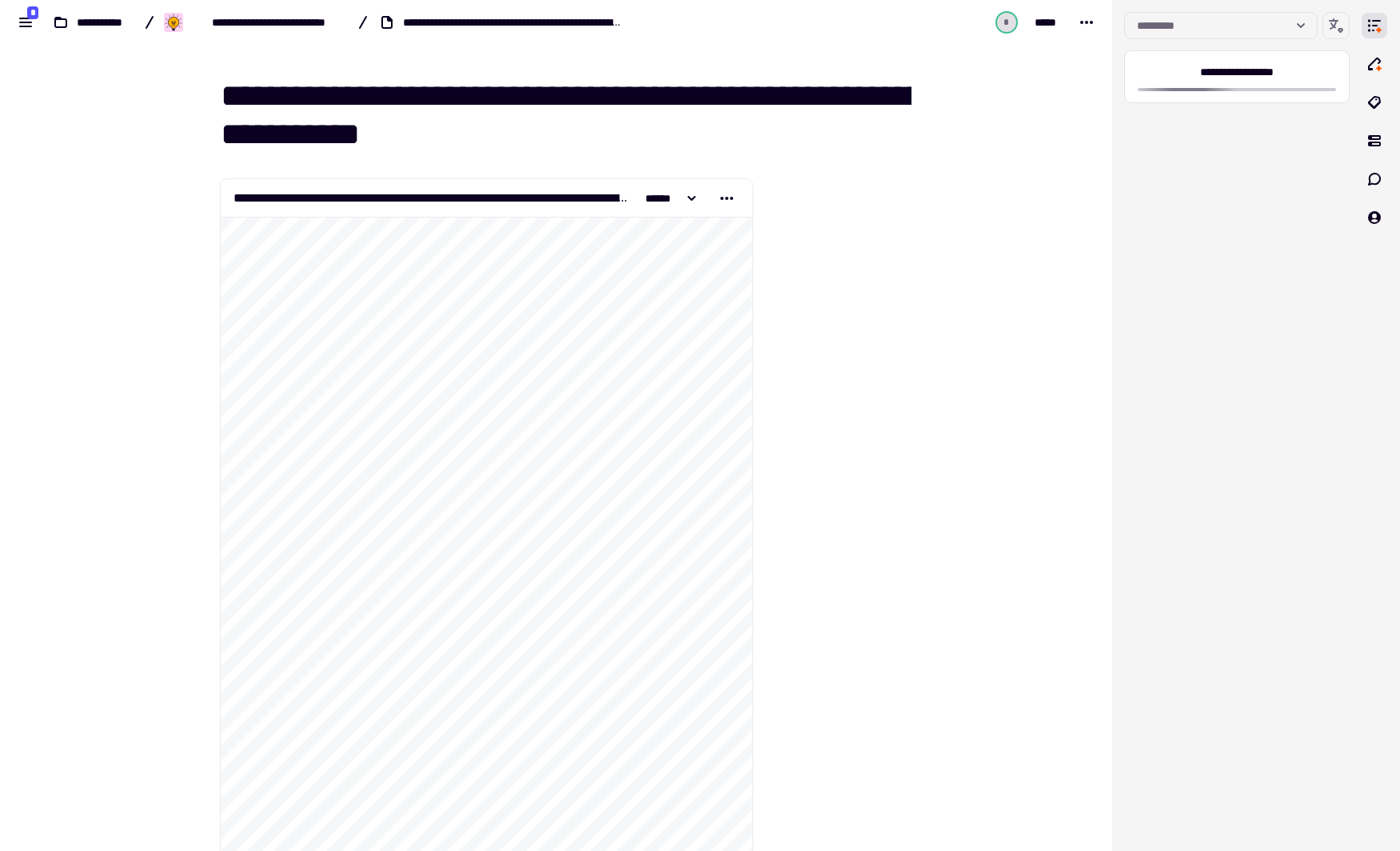 paste on "**********" 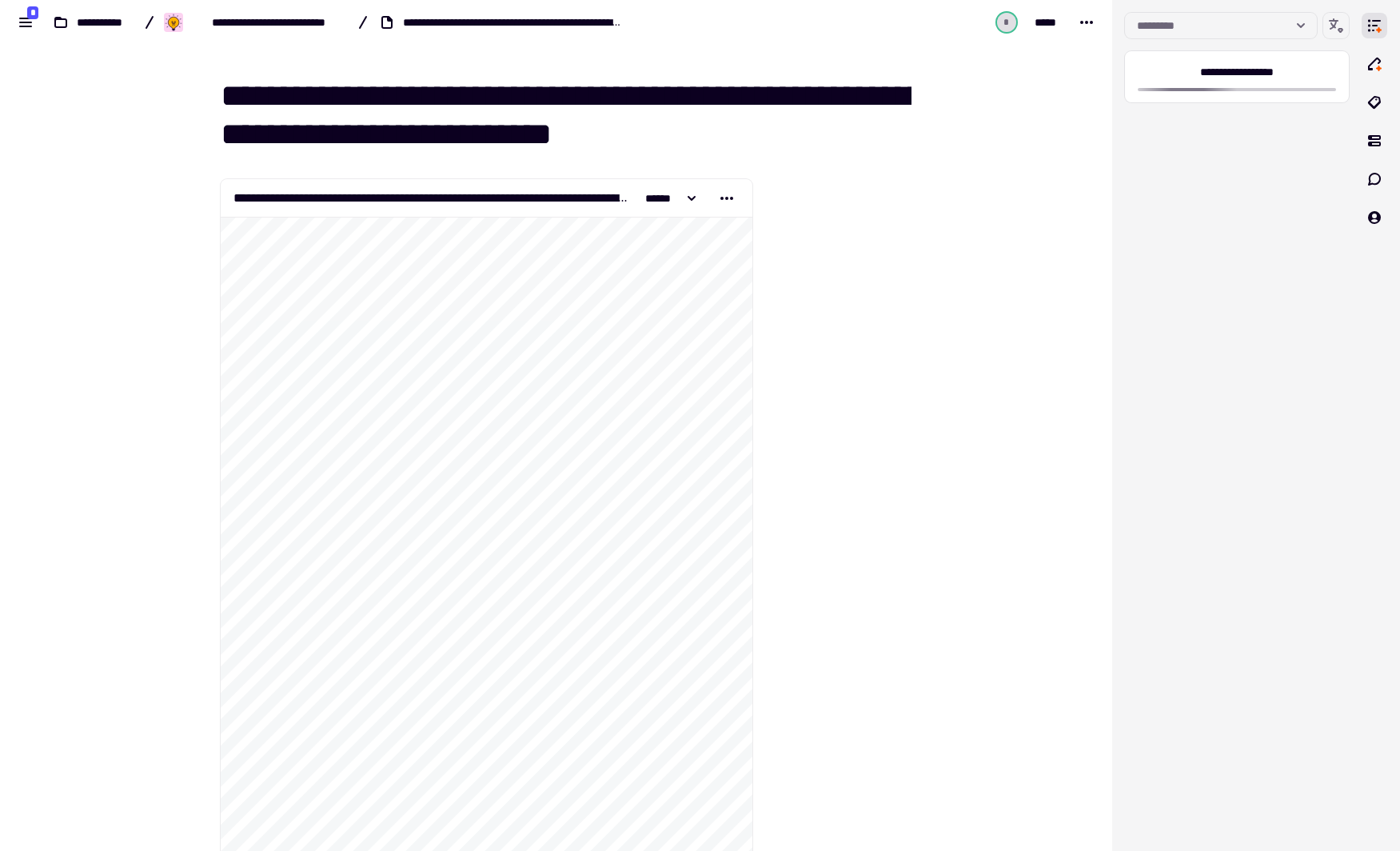 click on "**********" at bounding box center [566, 115] 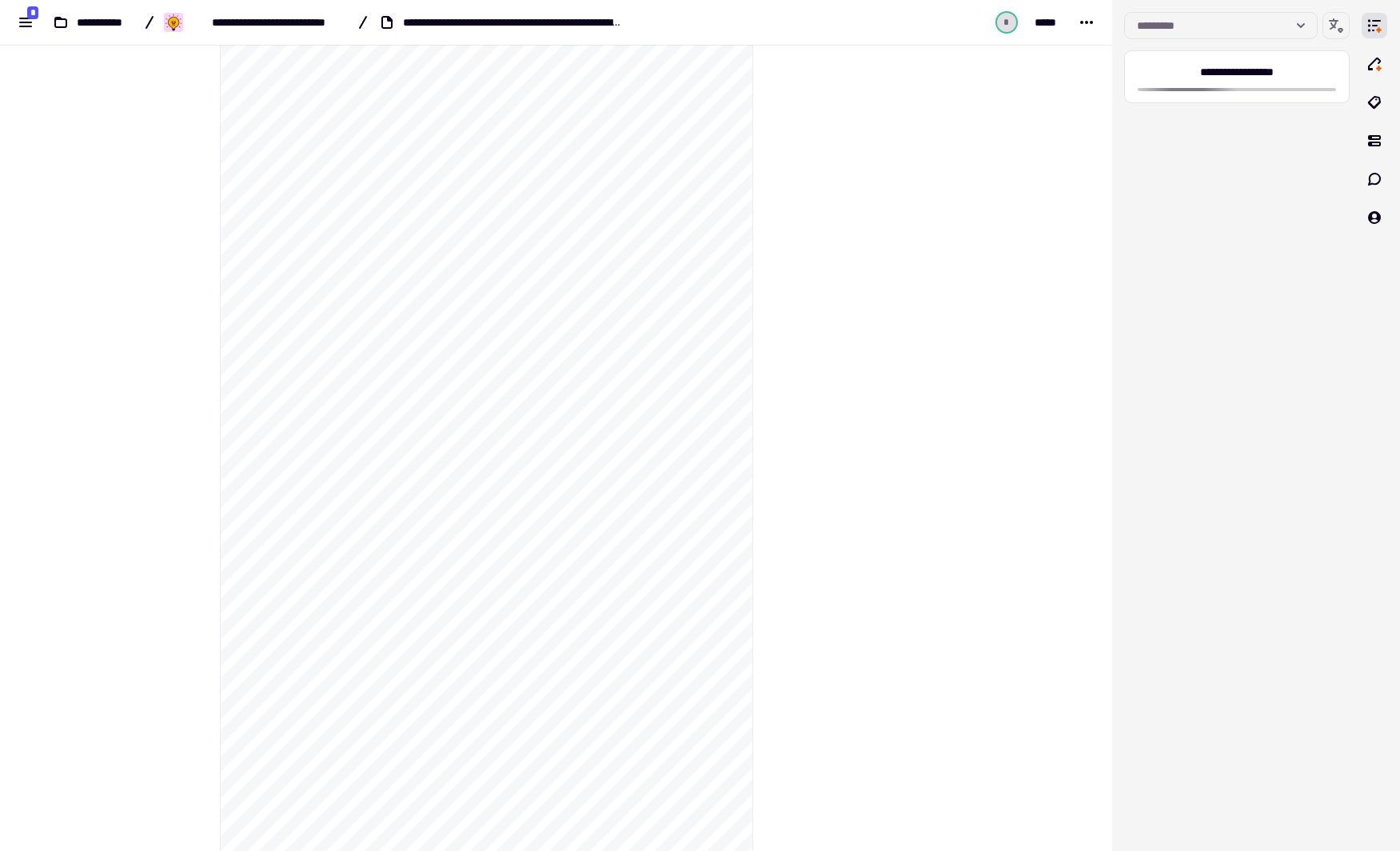 scroll, scrollTop: 416, scrollLeft: 0, axis: vertical 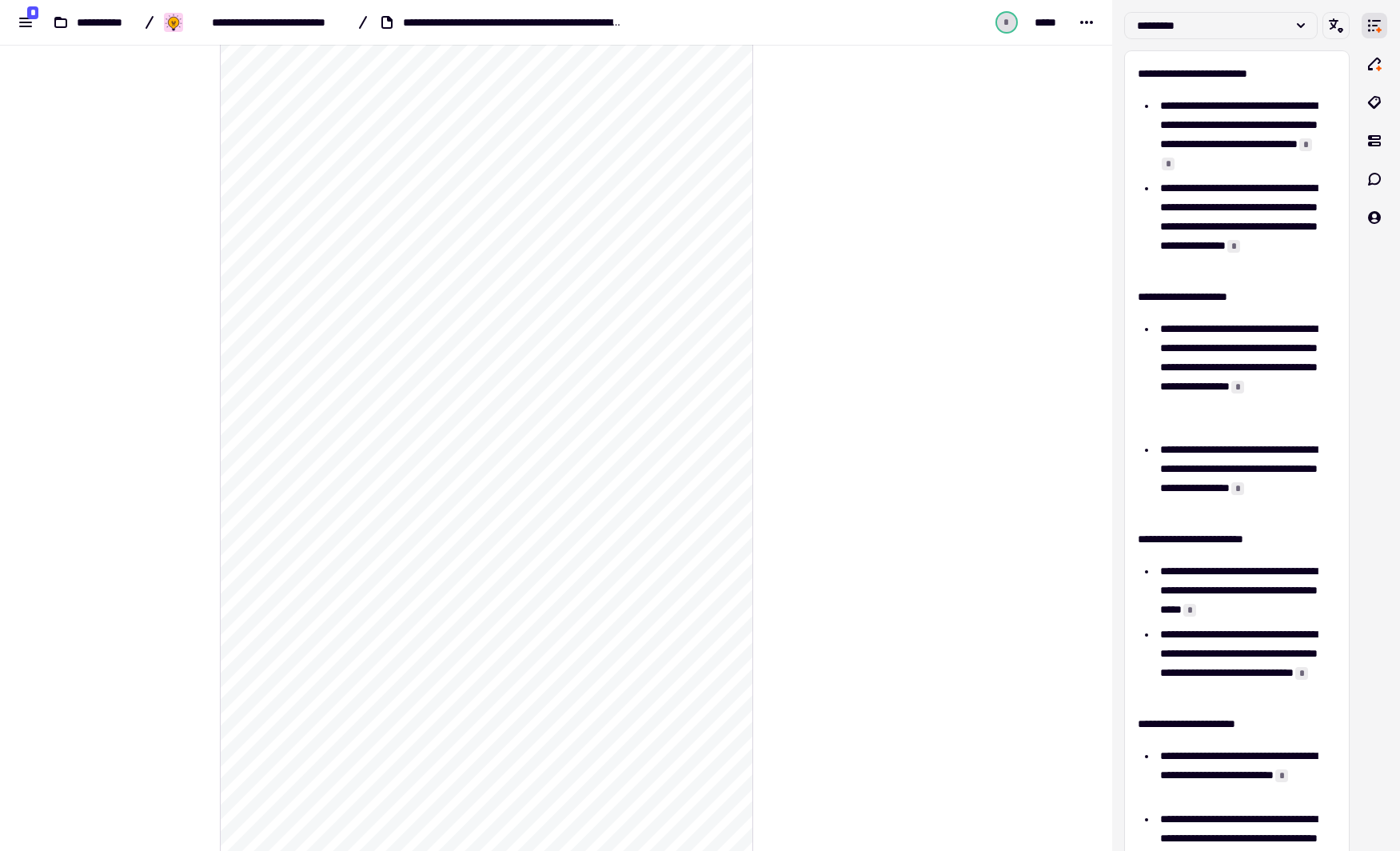 type on "**********" 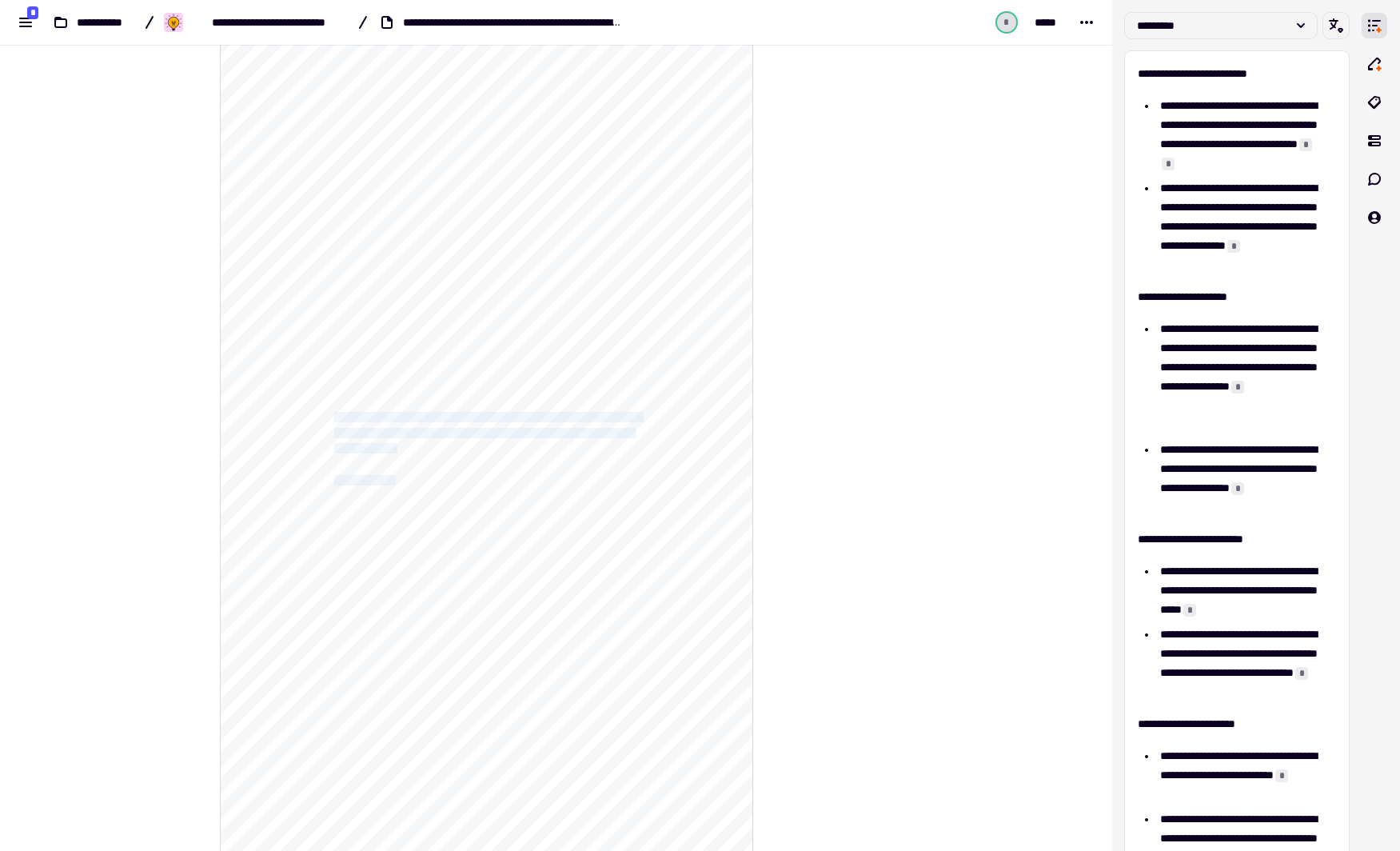 drag, startPoint x: 332, startPoint y: 412, endPoint x: 416, endPoint y: 446, distance: 90.62009 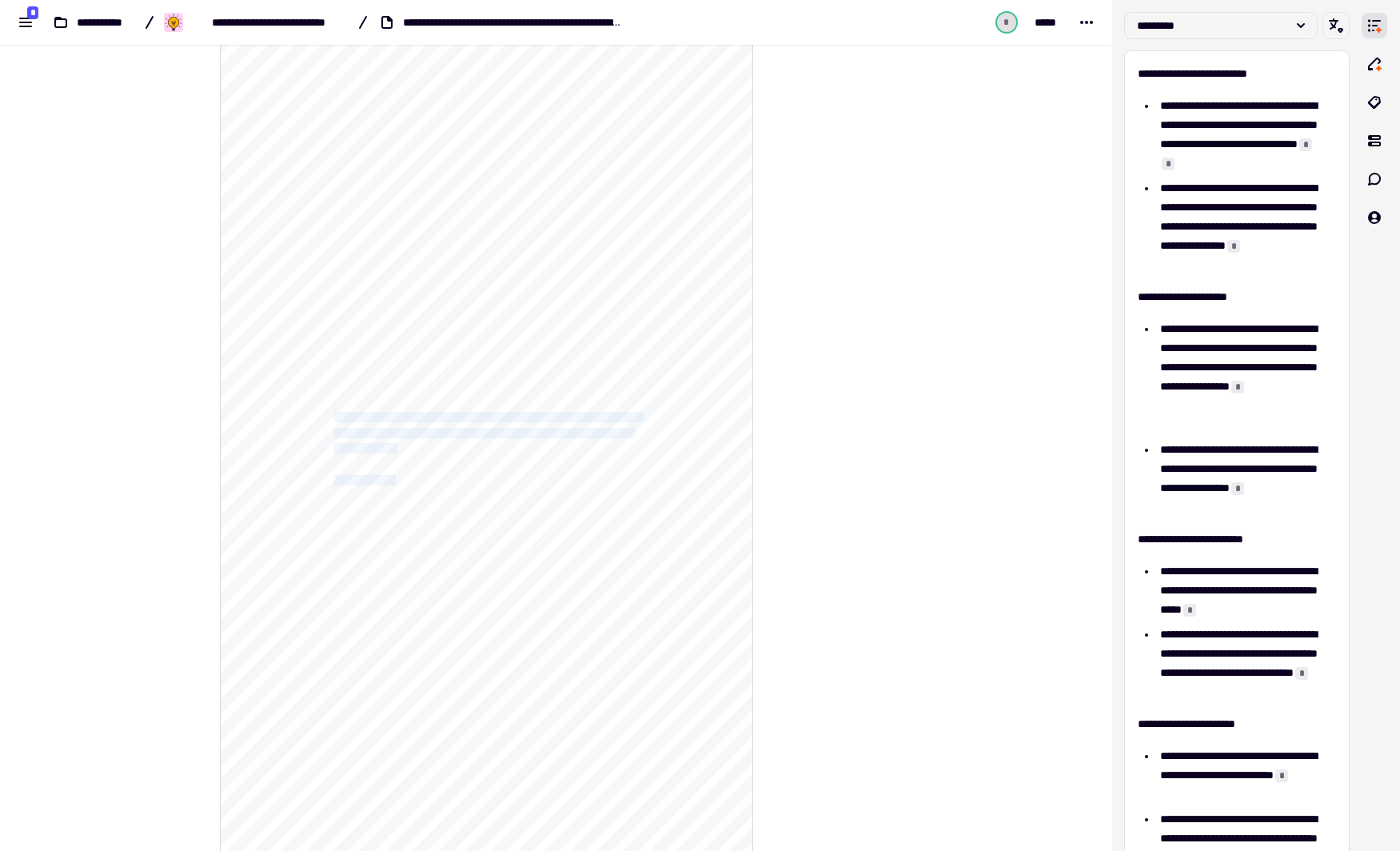click on "**********" 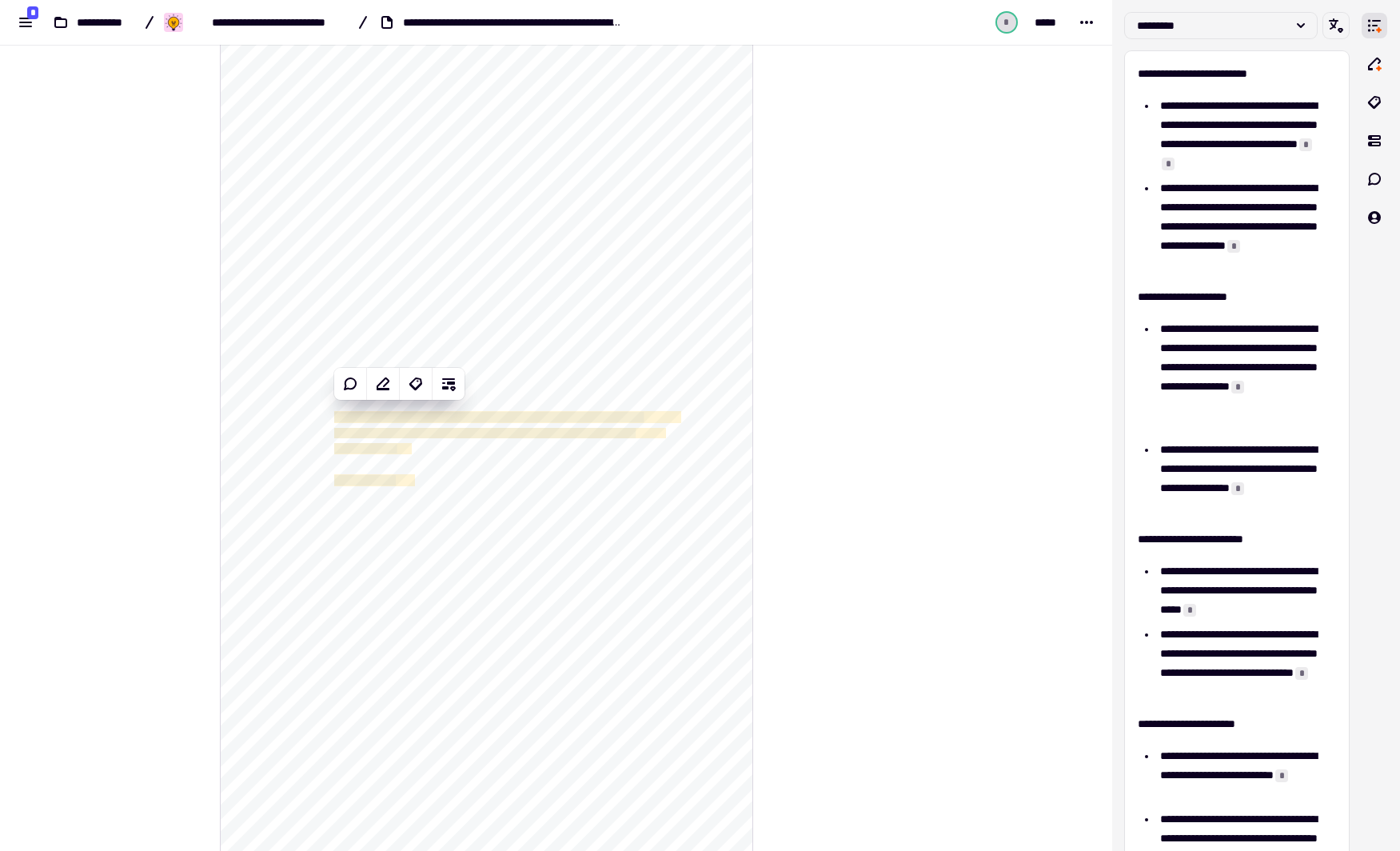 click on "**********" 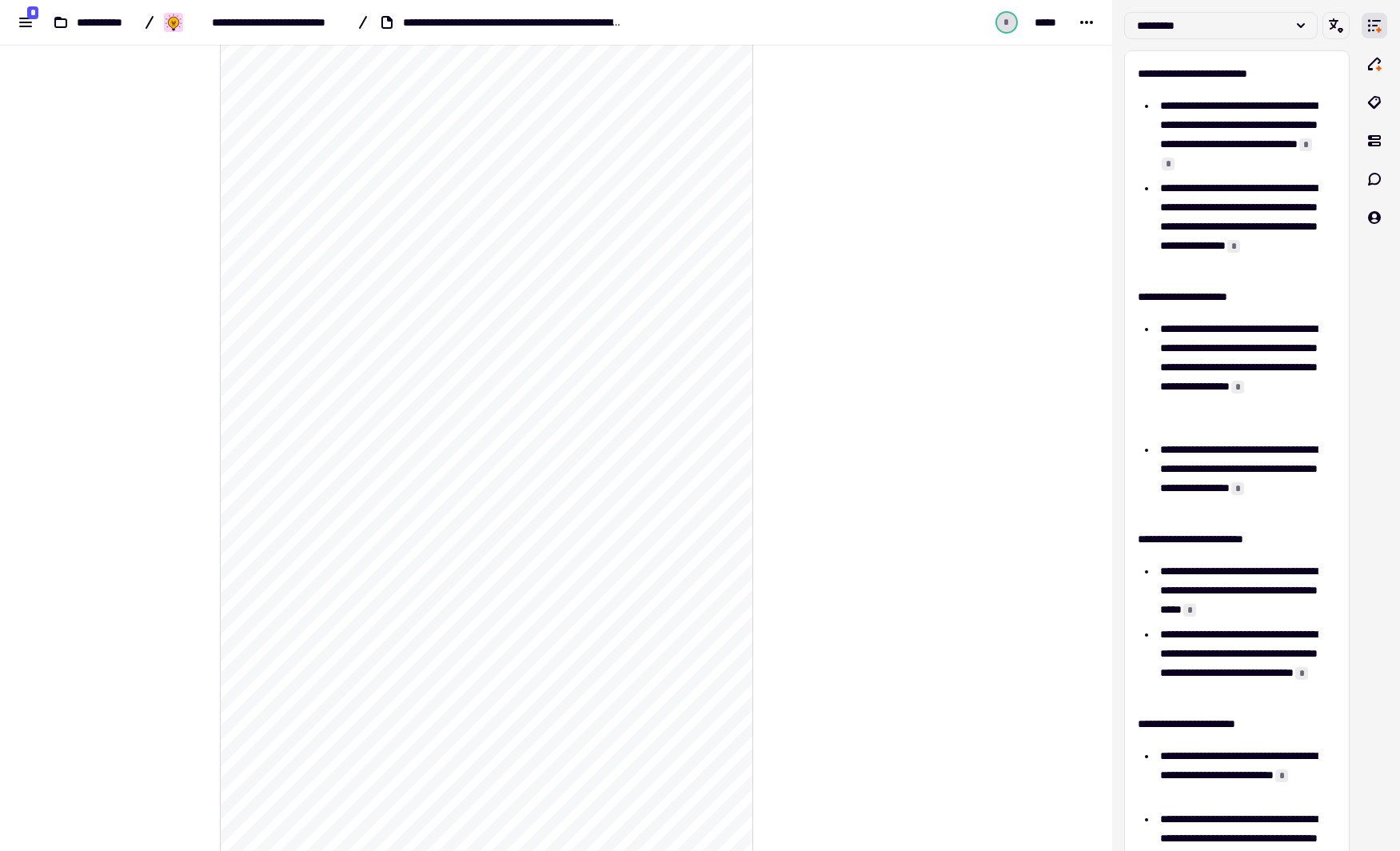 drag, startPoint x: 392, startPoint y: 436, endPoint x: 370, endPoint y: 432, distance: 22.36068 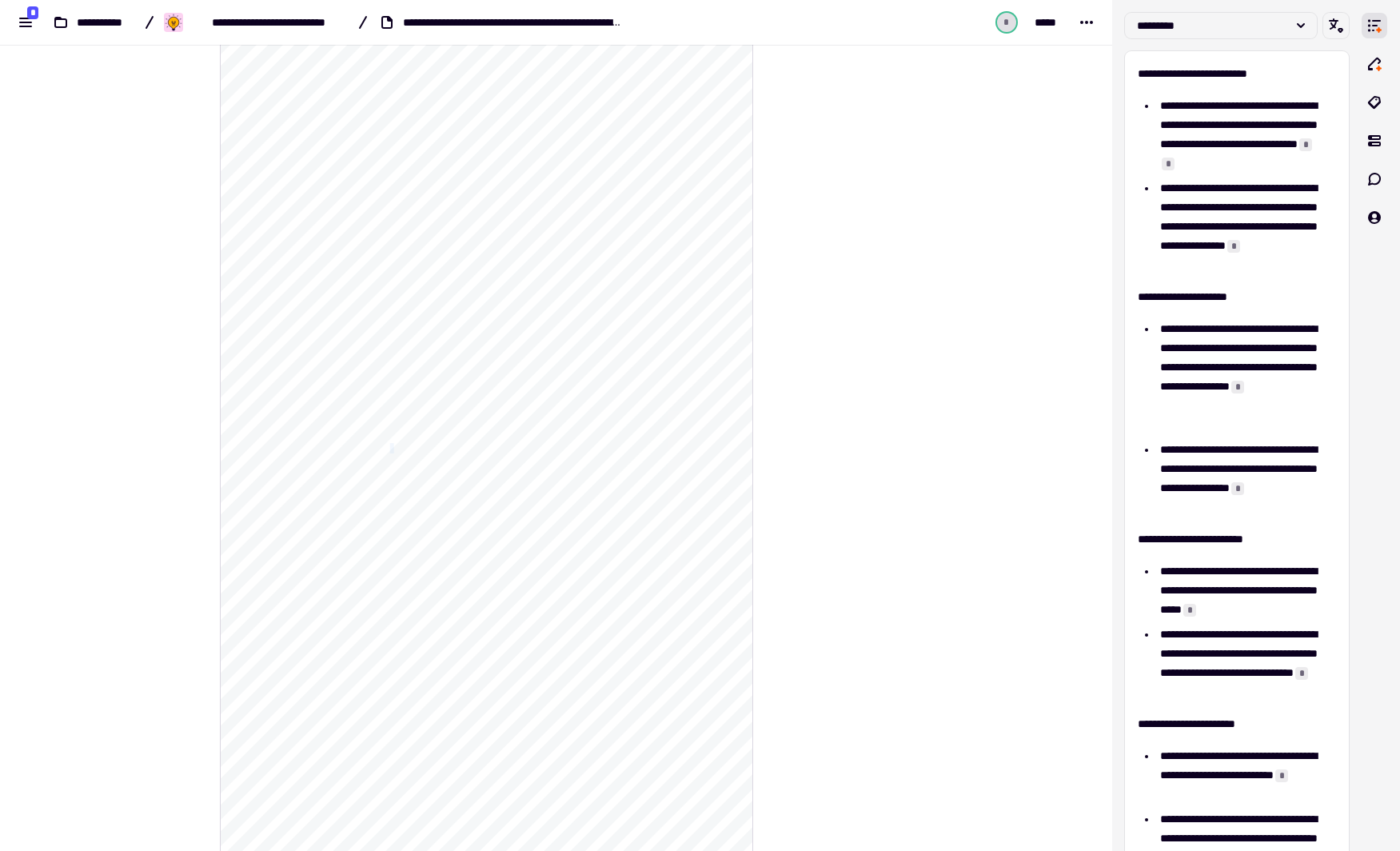 click on "**********" 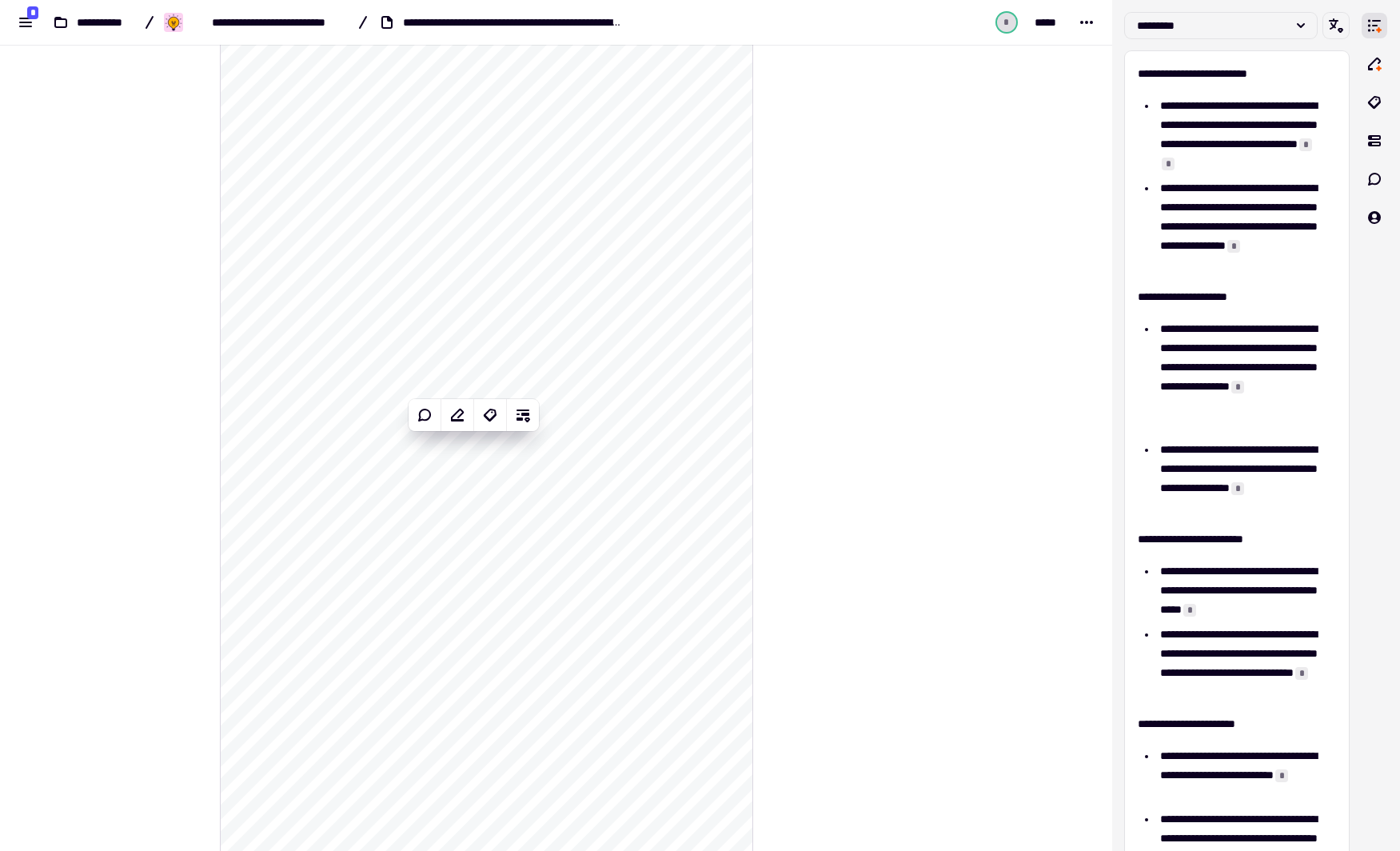 click on "**********" 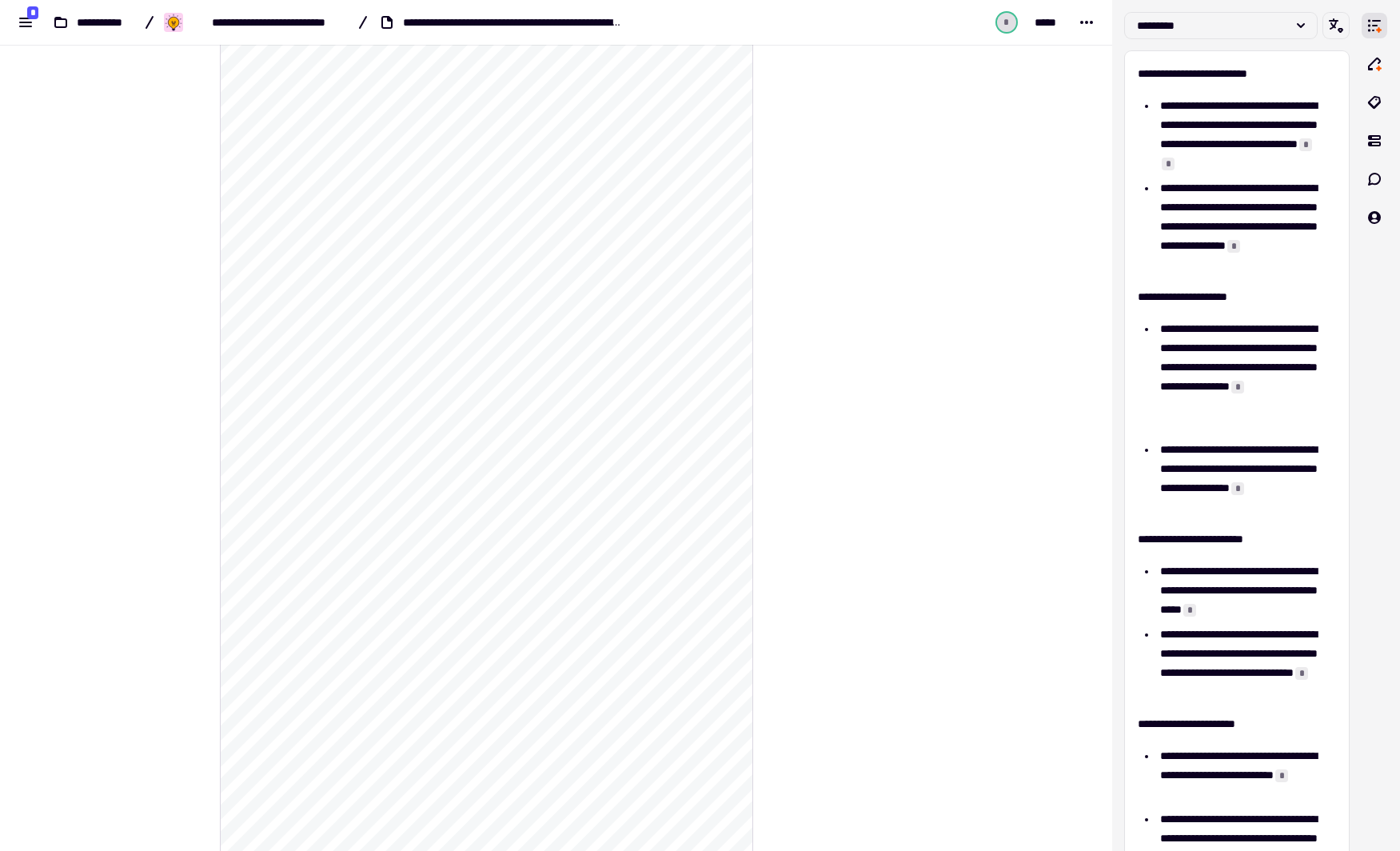 click on "**********" 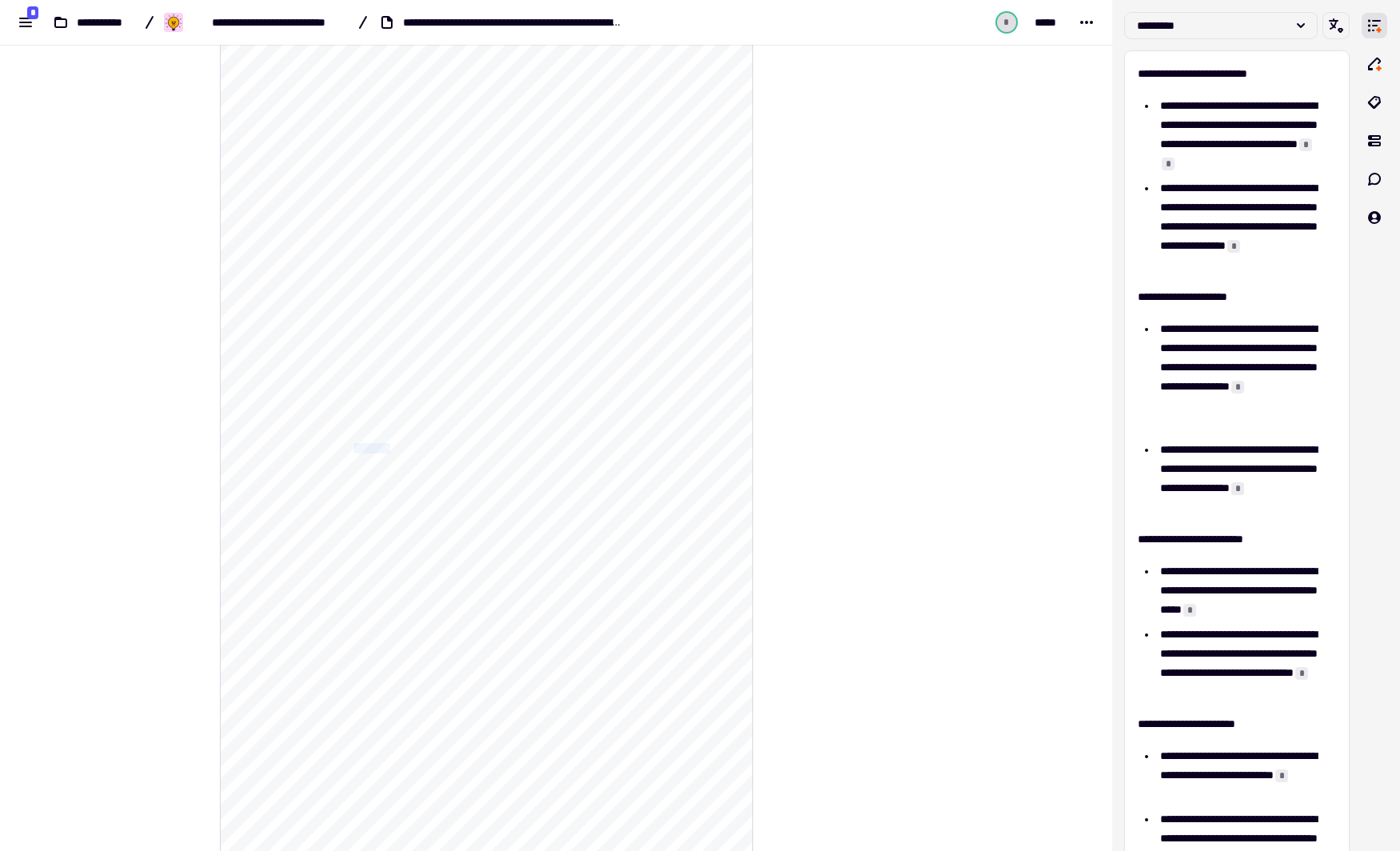 click on "**********" 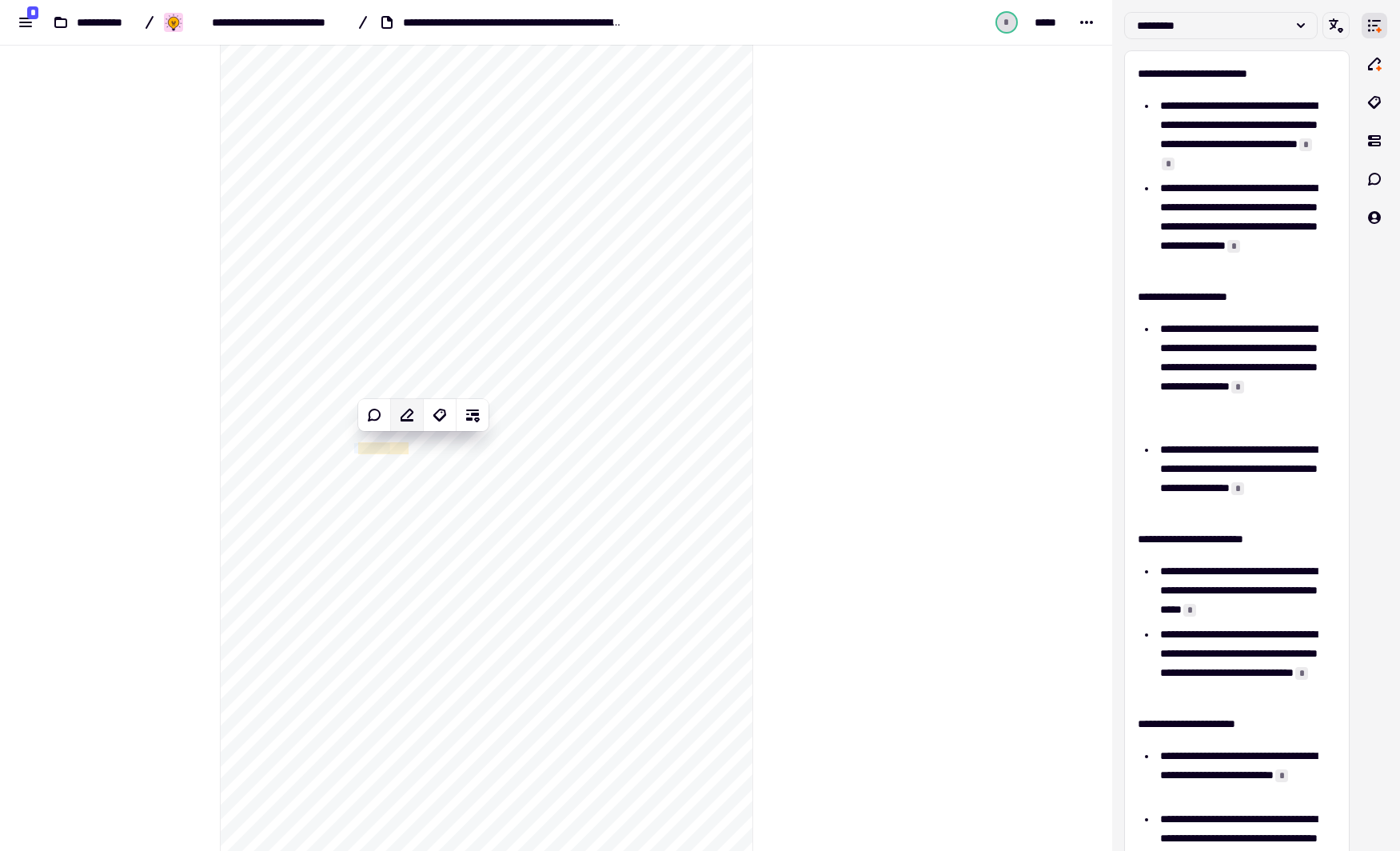 click 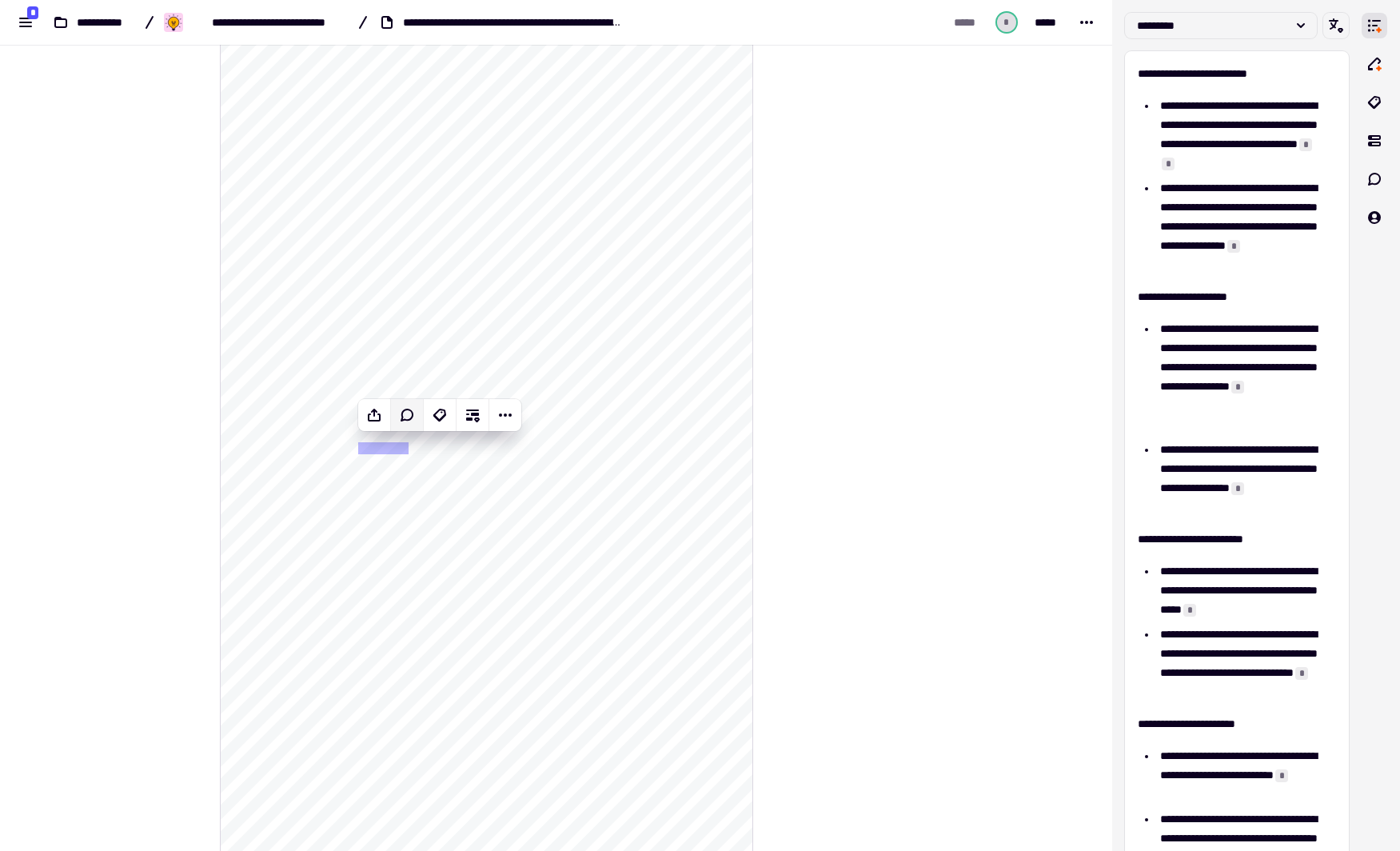 click on "**********" 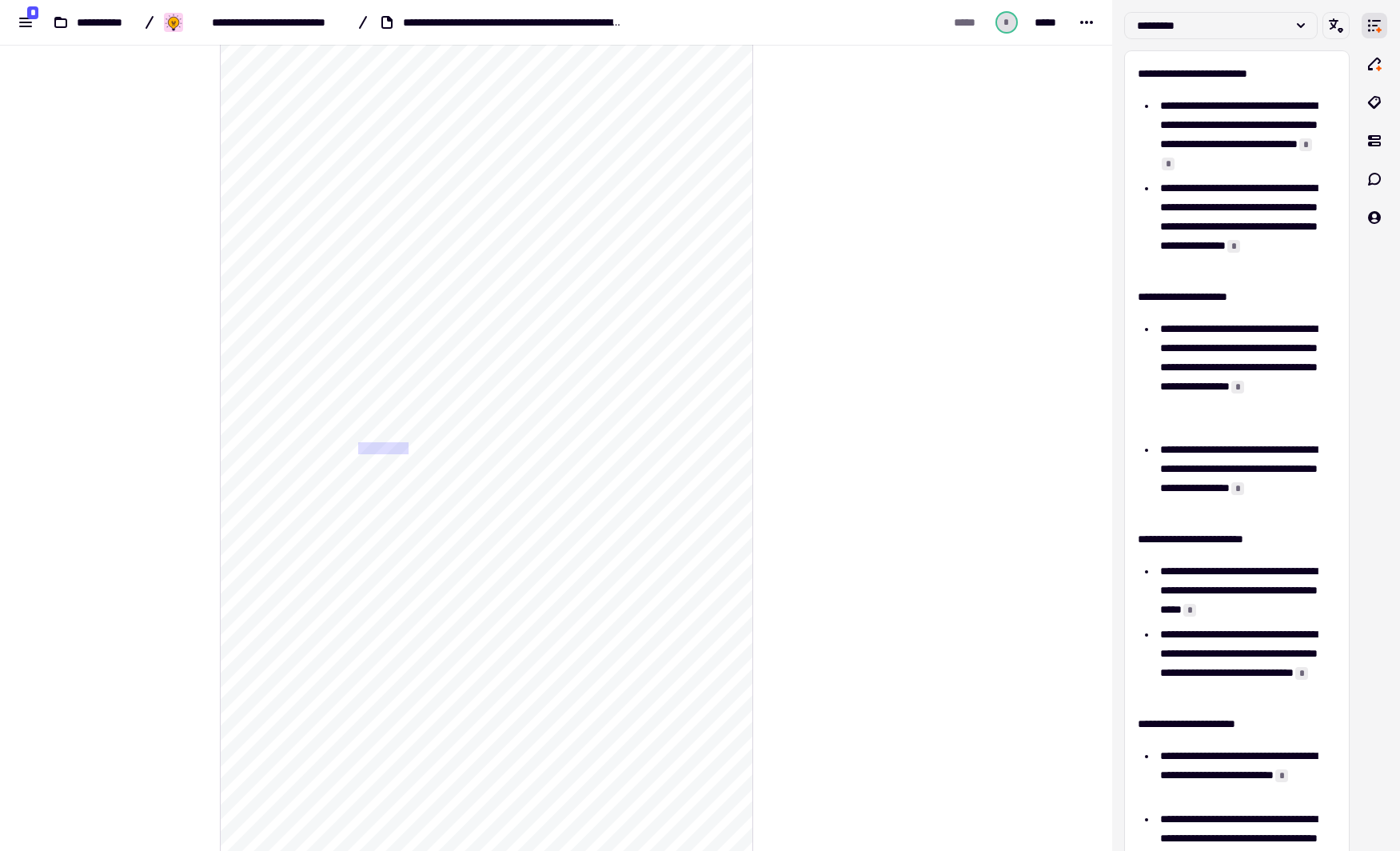 click on "**********" 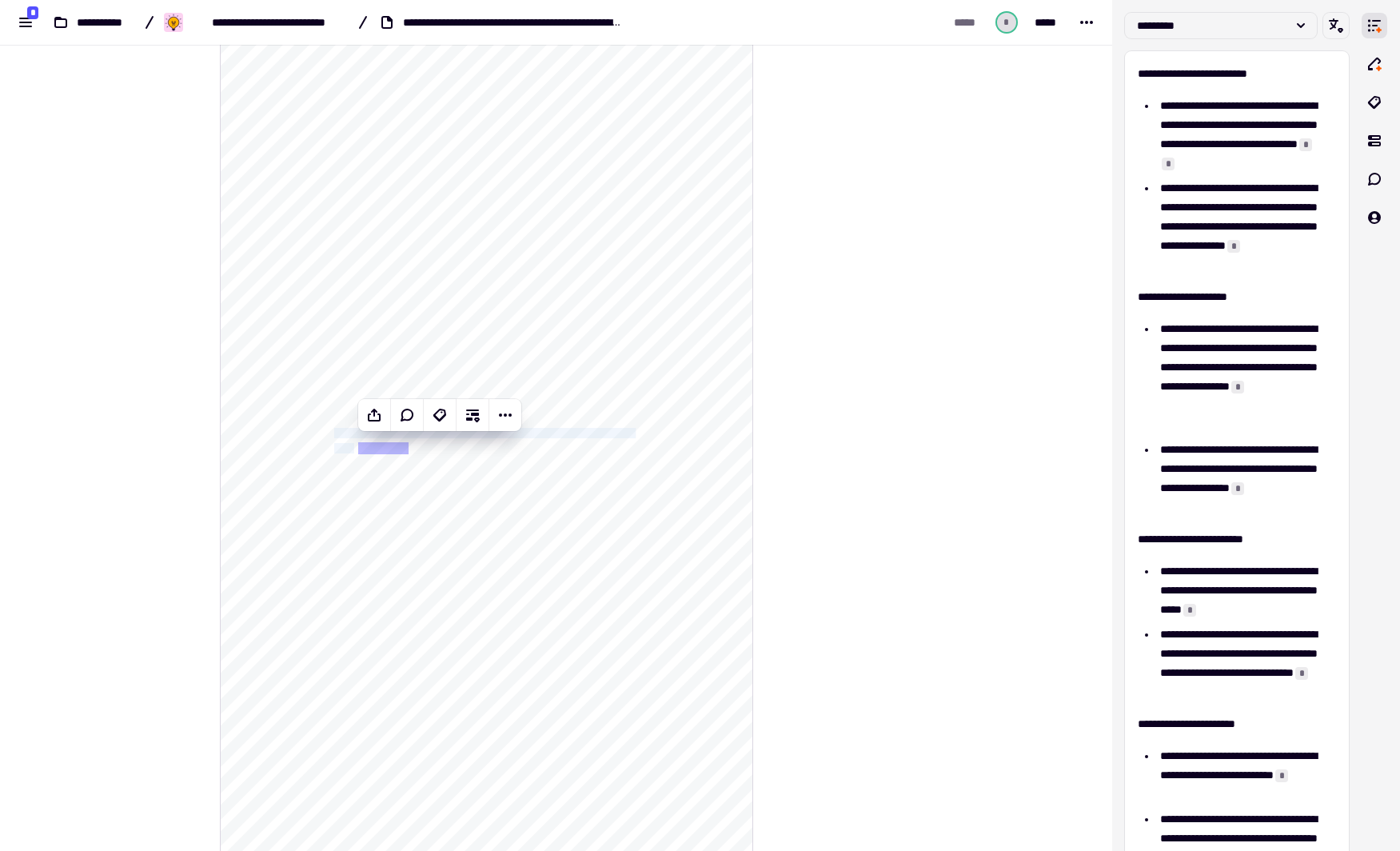 drag, startPoint x: 355, startPoint y: 444, endPoint x: 328, endPoint y: 413, distance: 41.10961 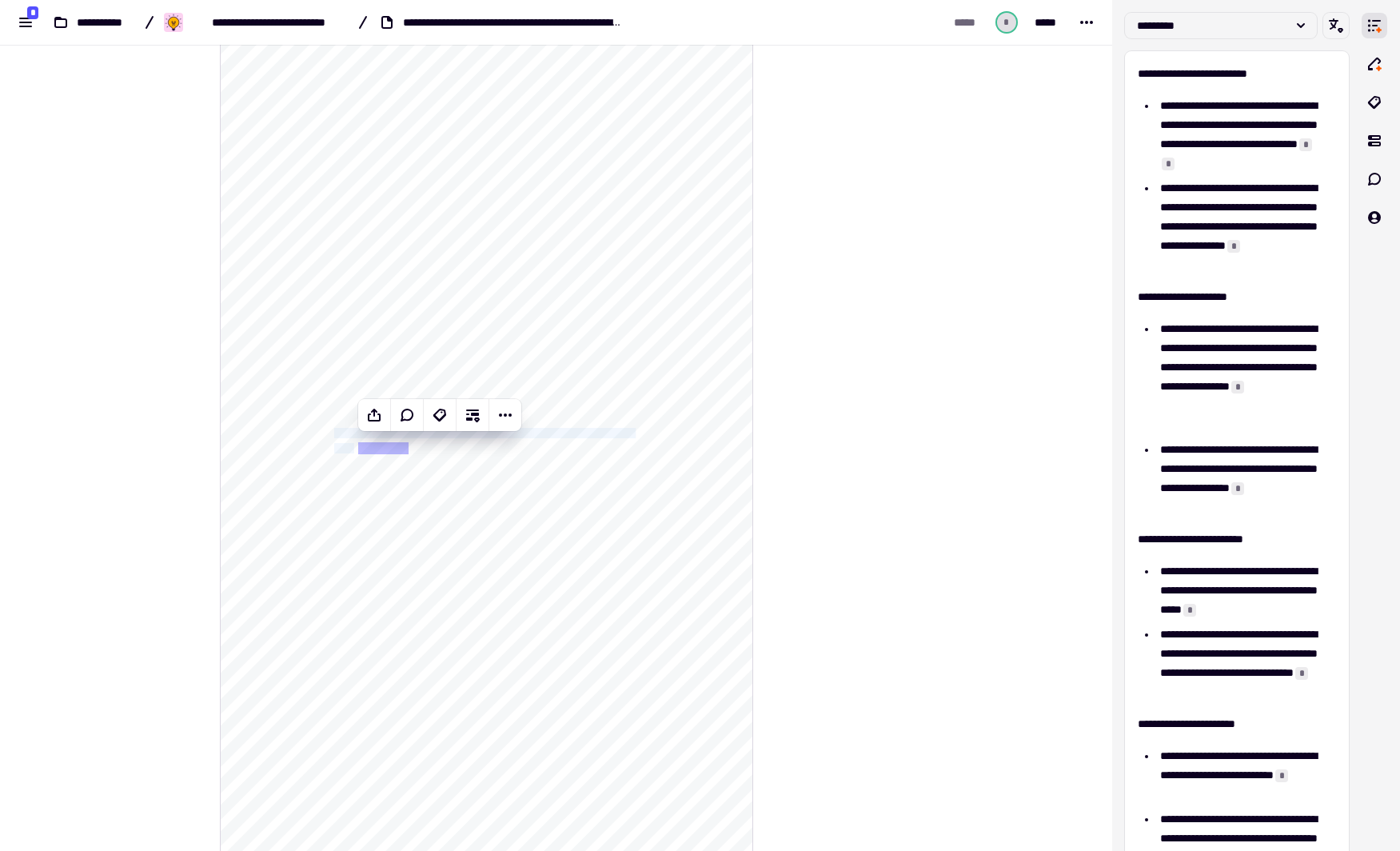 click on "**********" 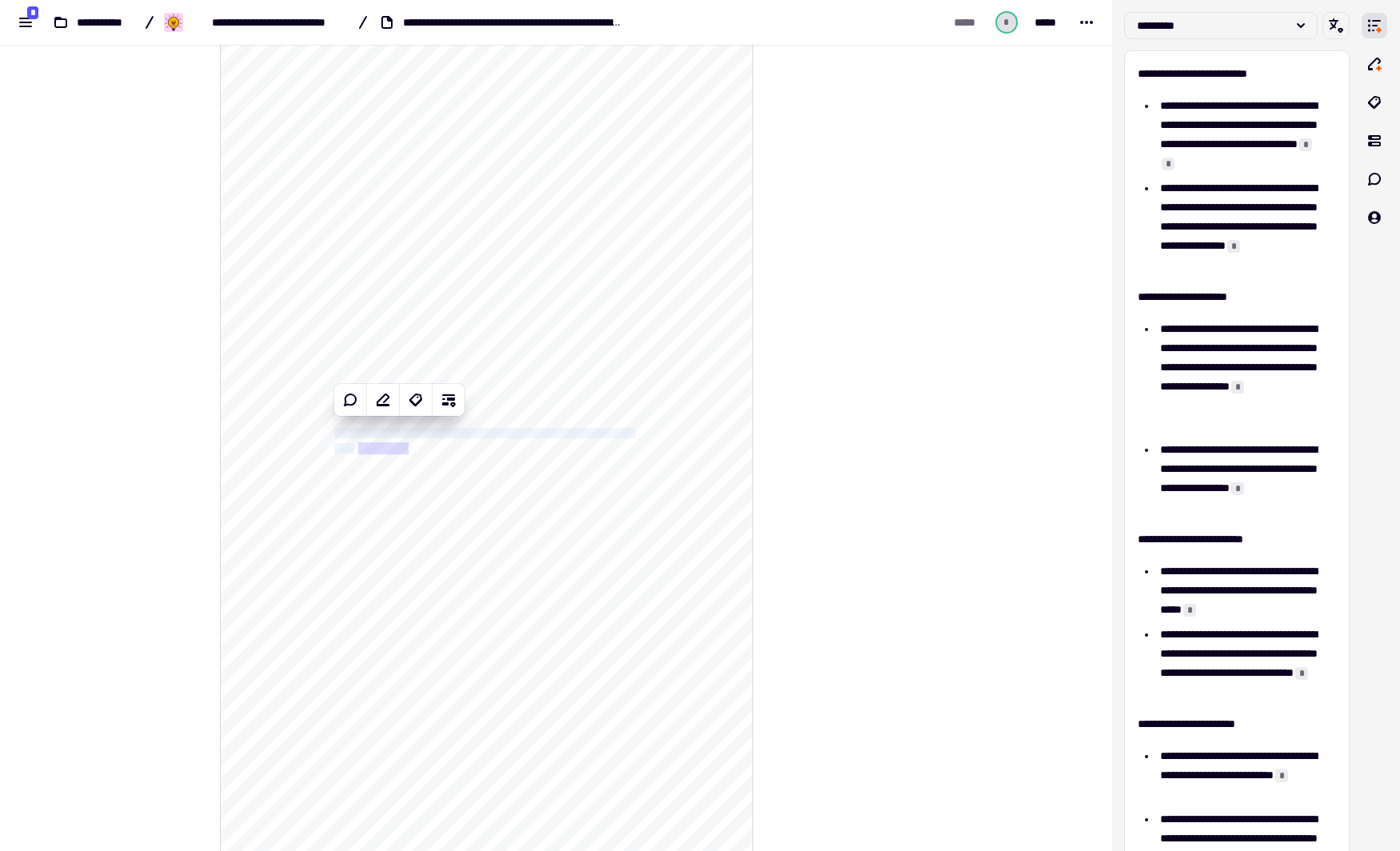 click on "**********" 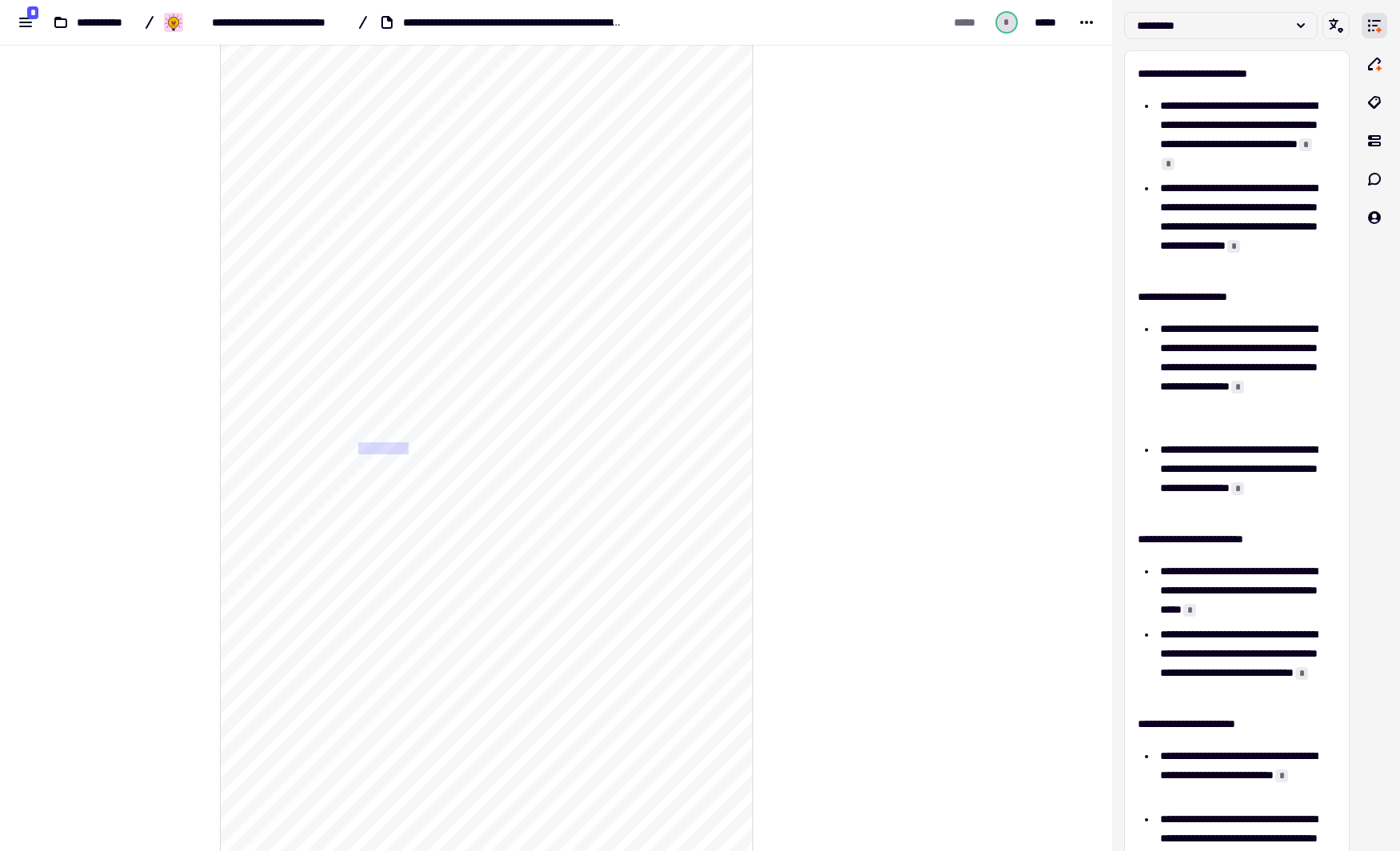 drag, startPoint x: 438, startPoint y: 445, endPoint x: 343, endPoint y: 429, distance: 96.33795 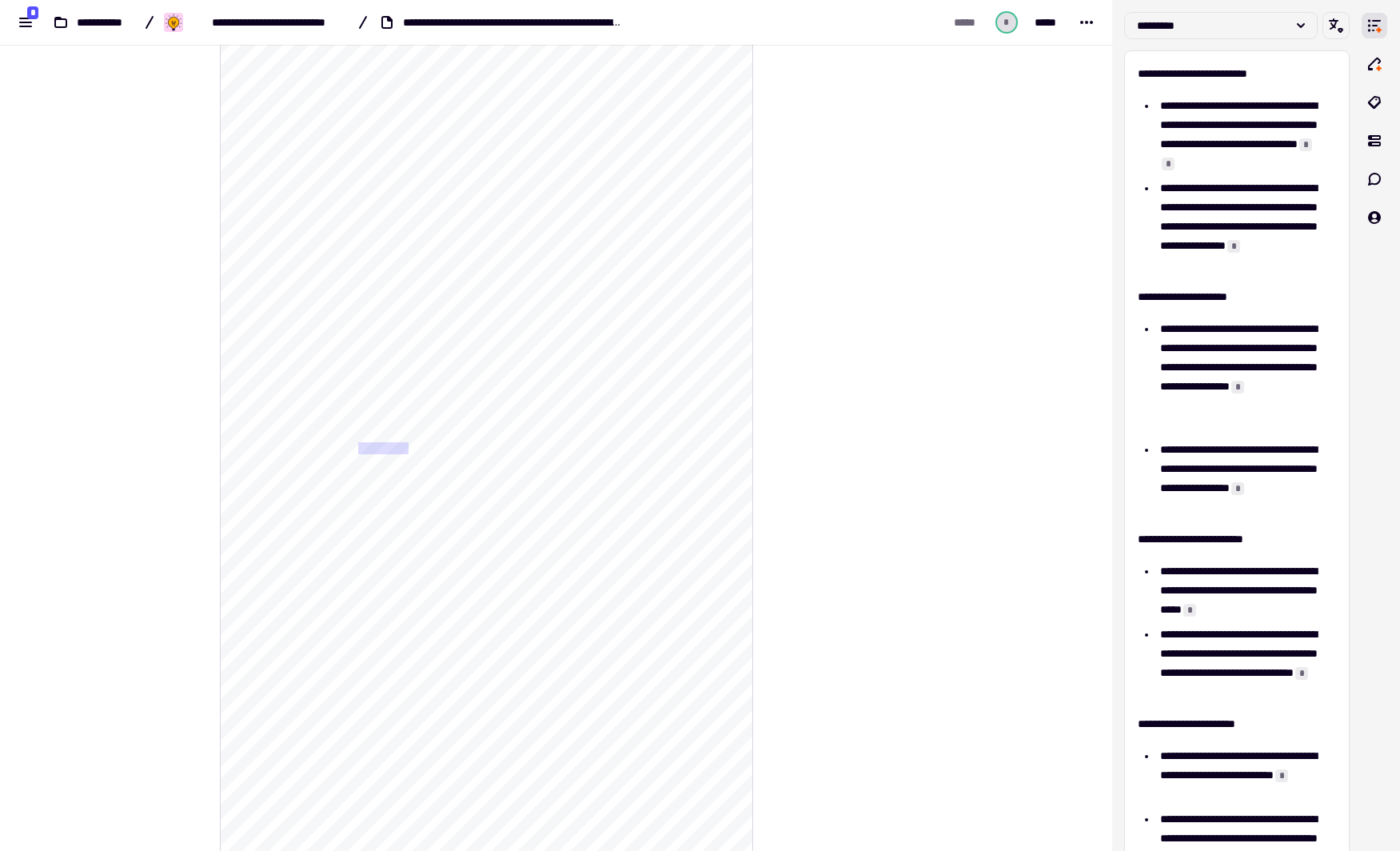 click on "**********" 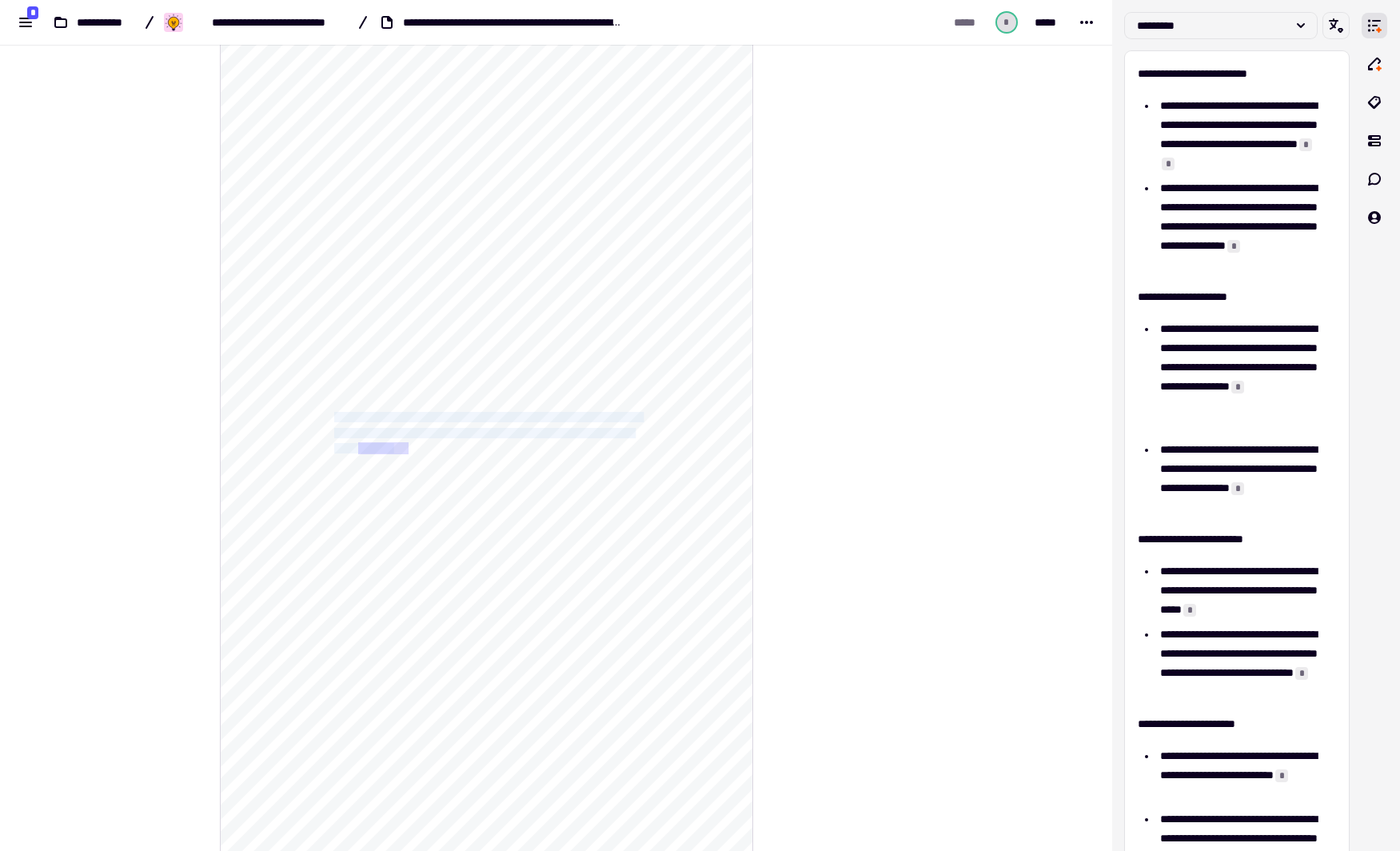 drag, startPoint x: 331, startPoint y: 413, endPoint x: 408, endPoint y: 444, distance: 83.006 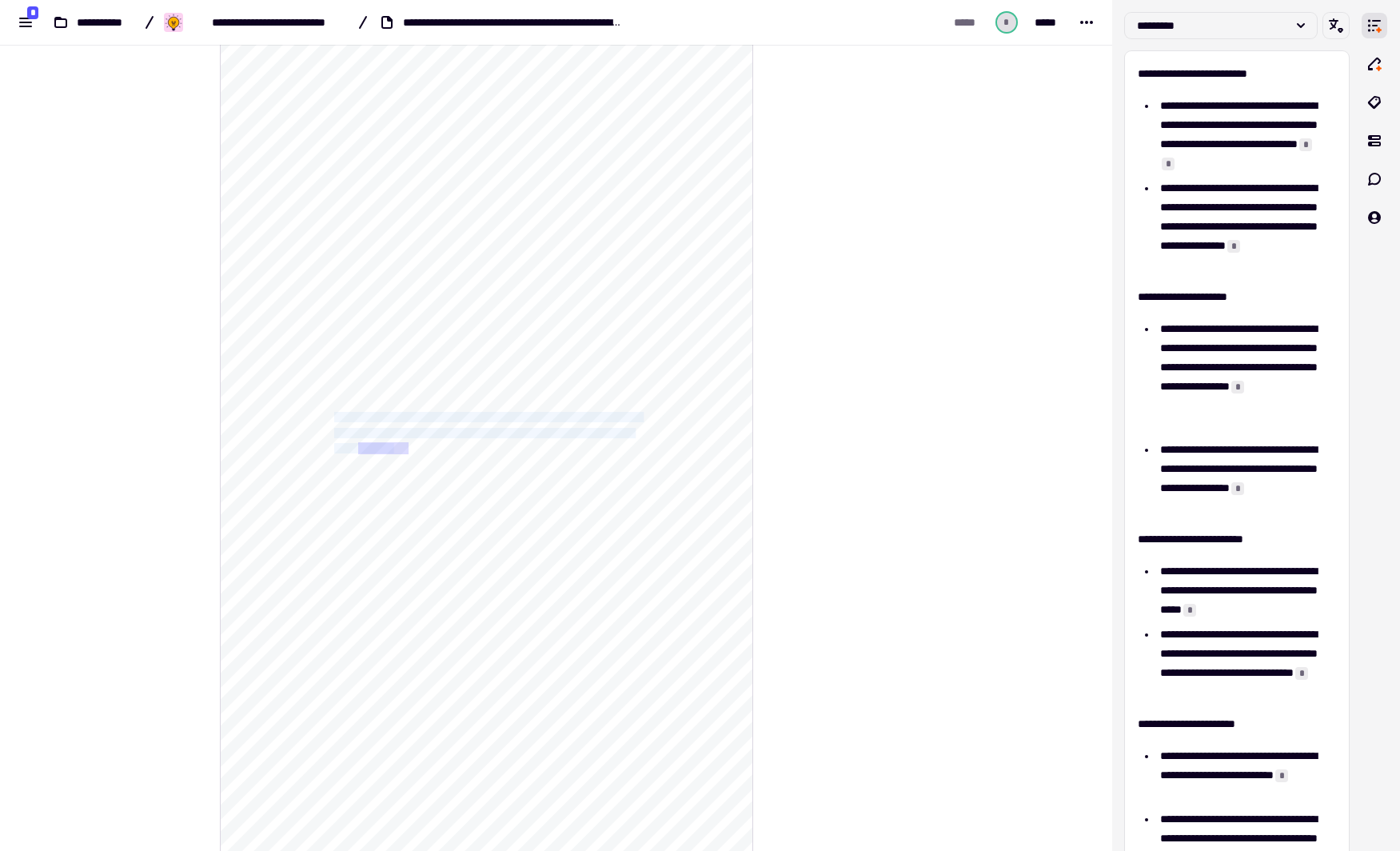 click on "**********" 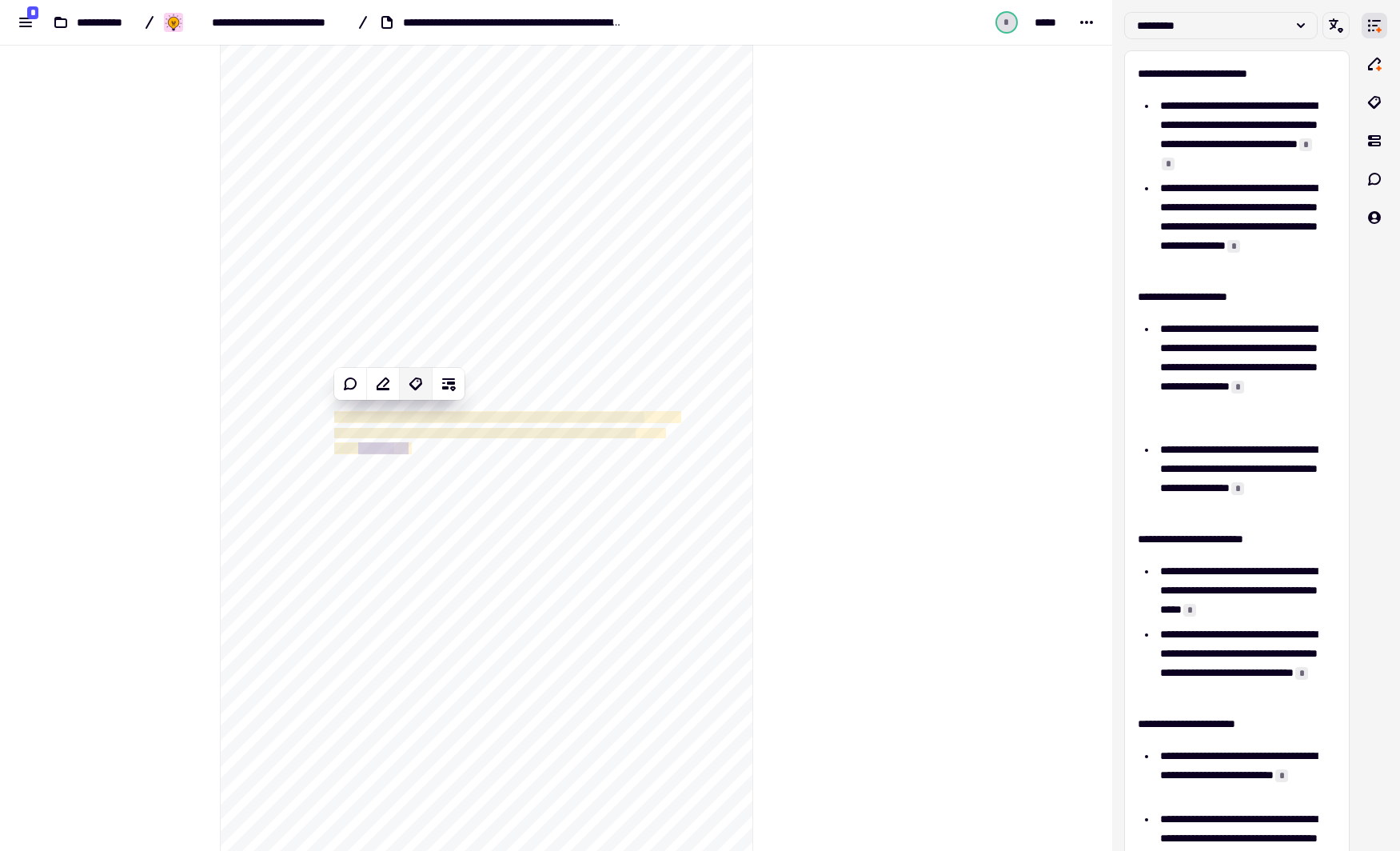 click 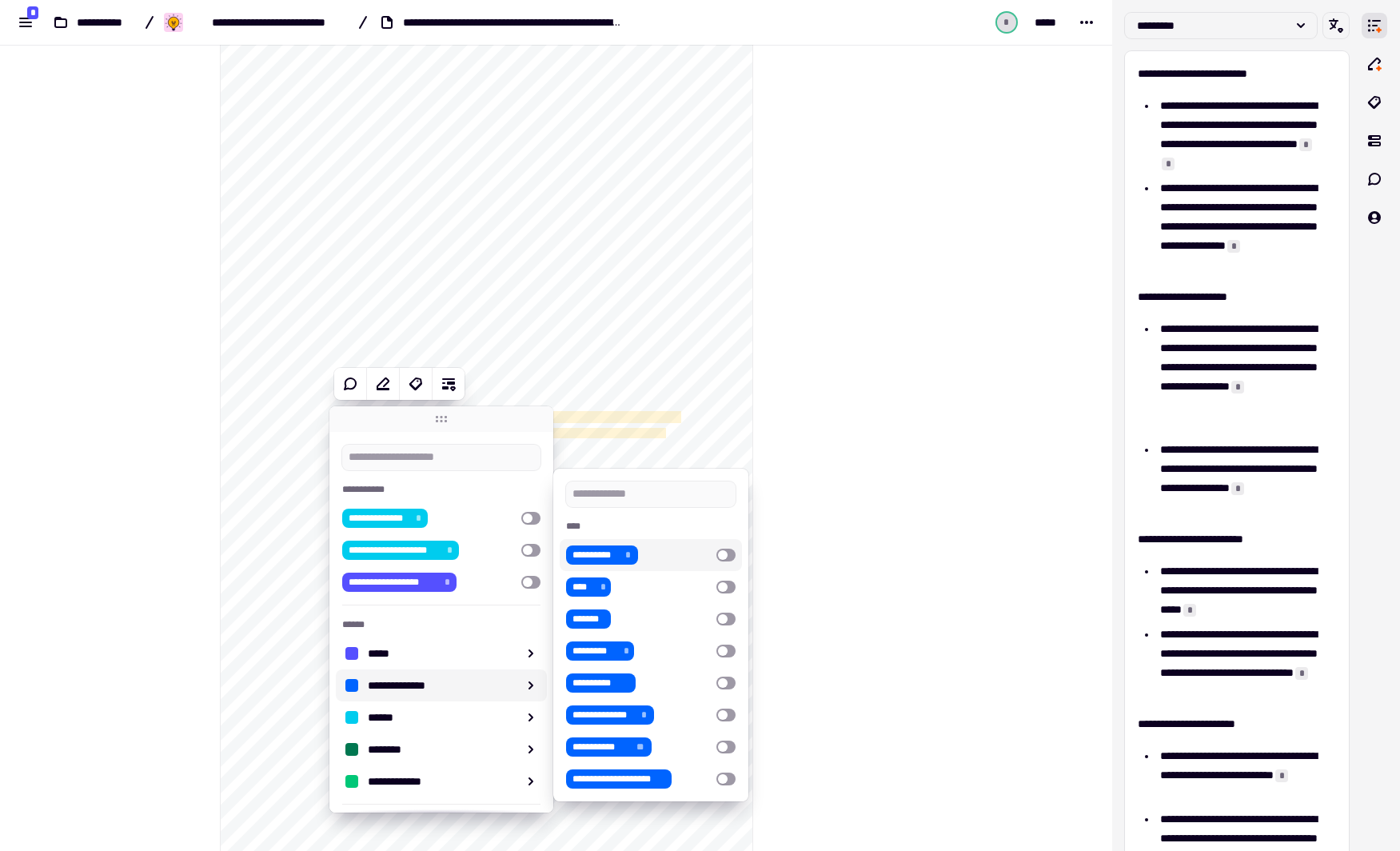 click at bounding box center [726, 555] 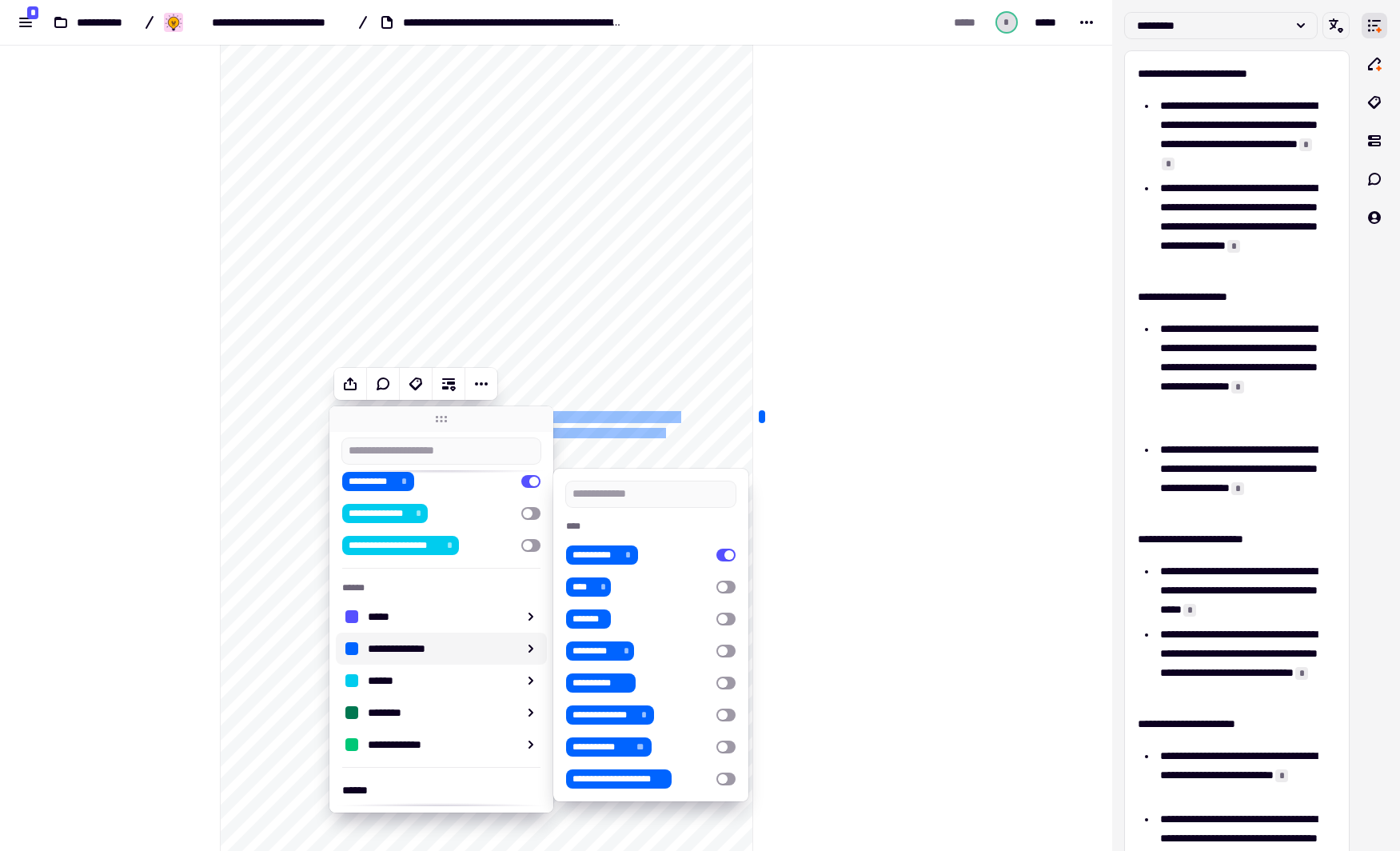 scroll, scrollTop: 123, scrollLeft: 0, axis: vertical 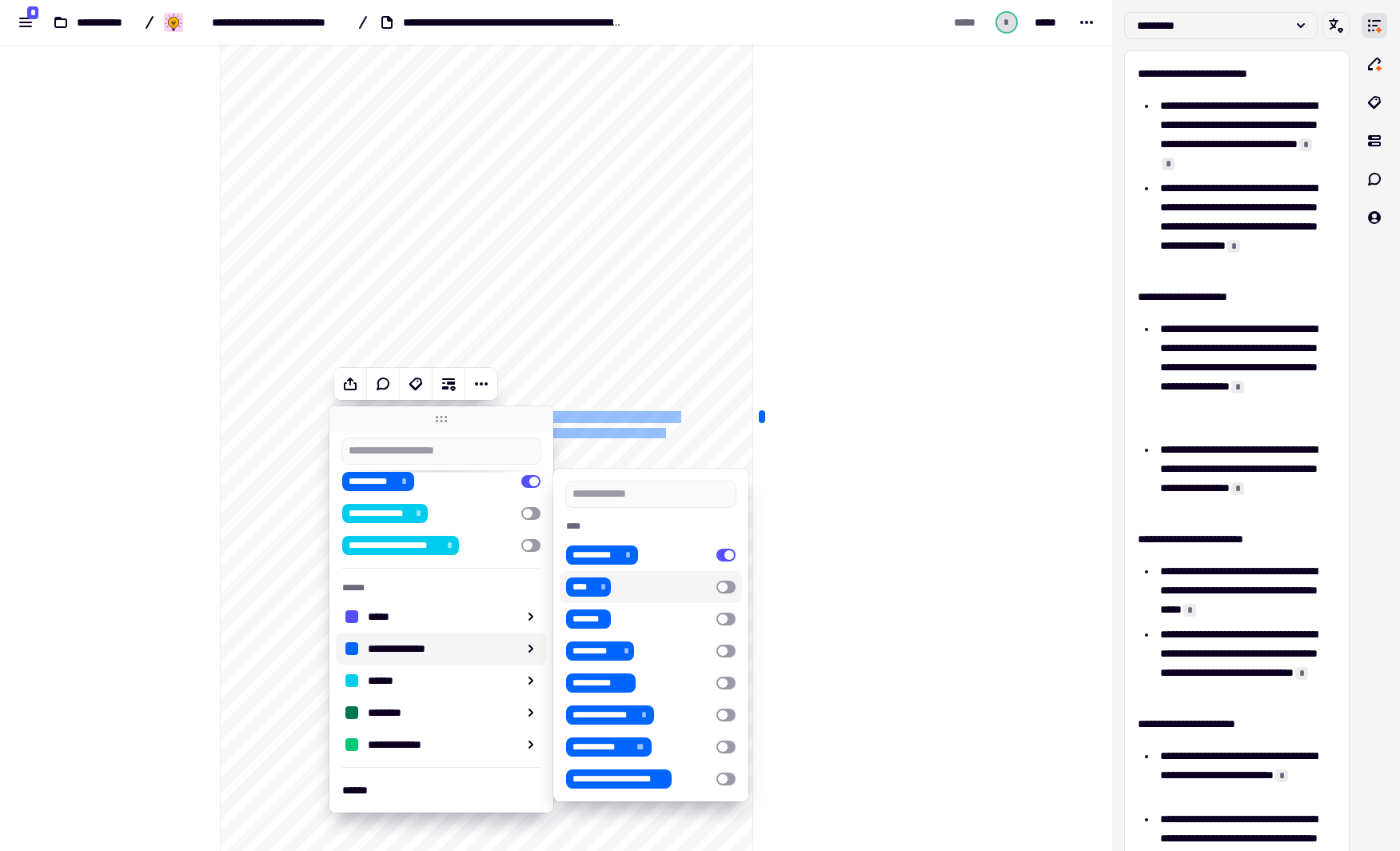 click on "**********" at bounding box center (556, 426) 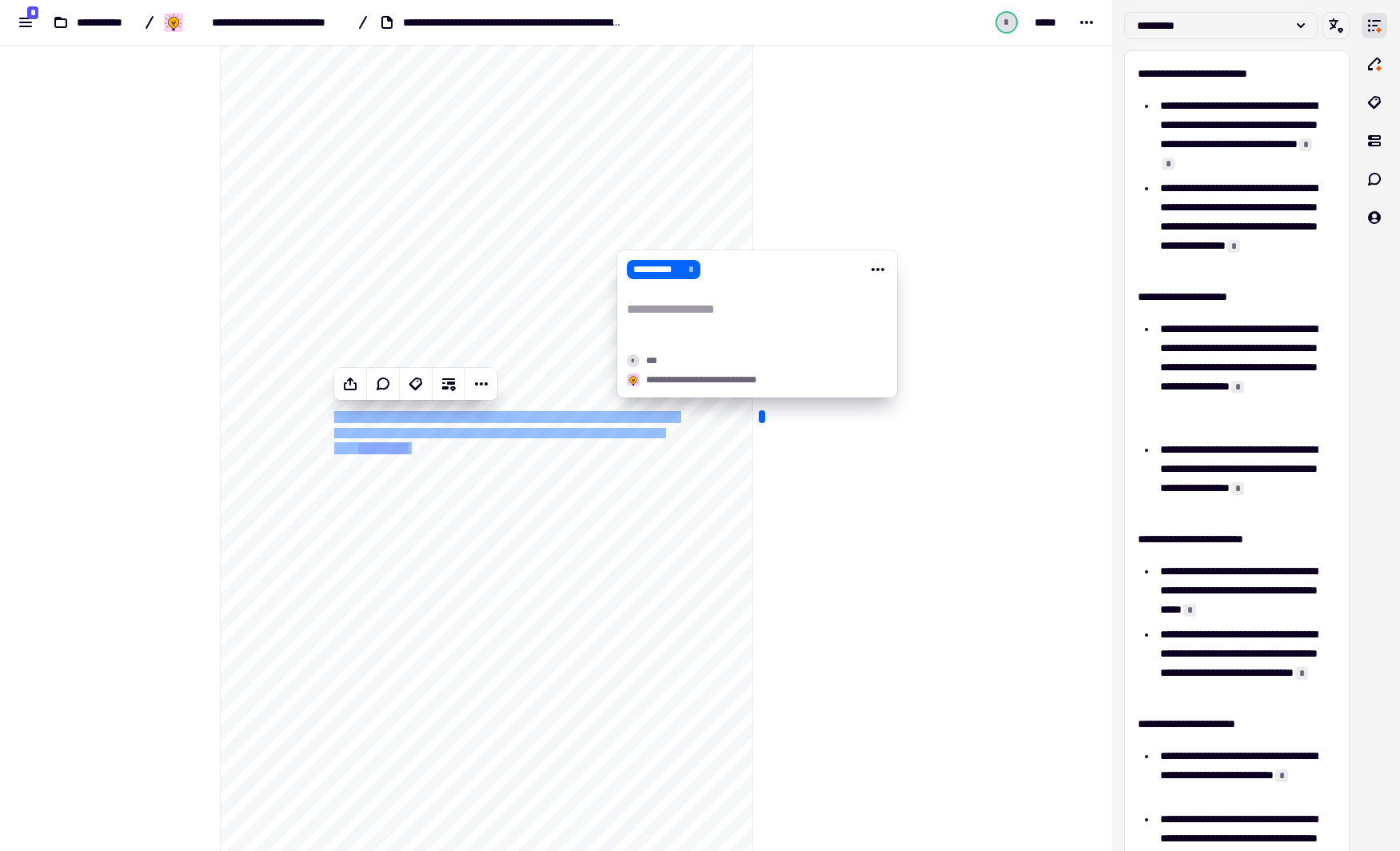 click at bounding box center (762, 417) 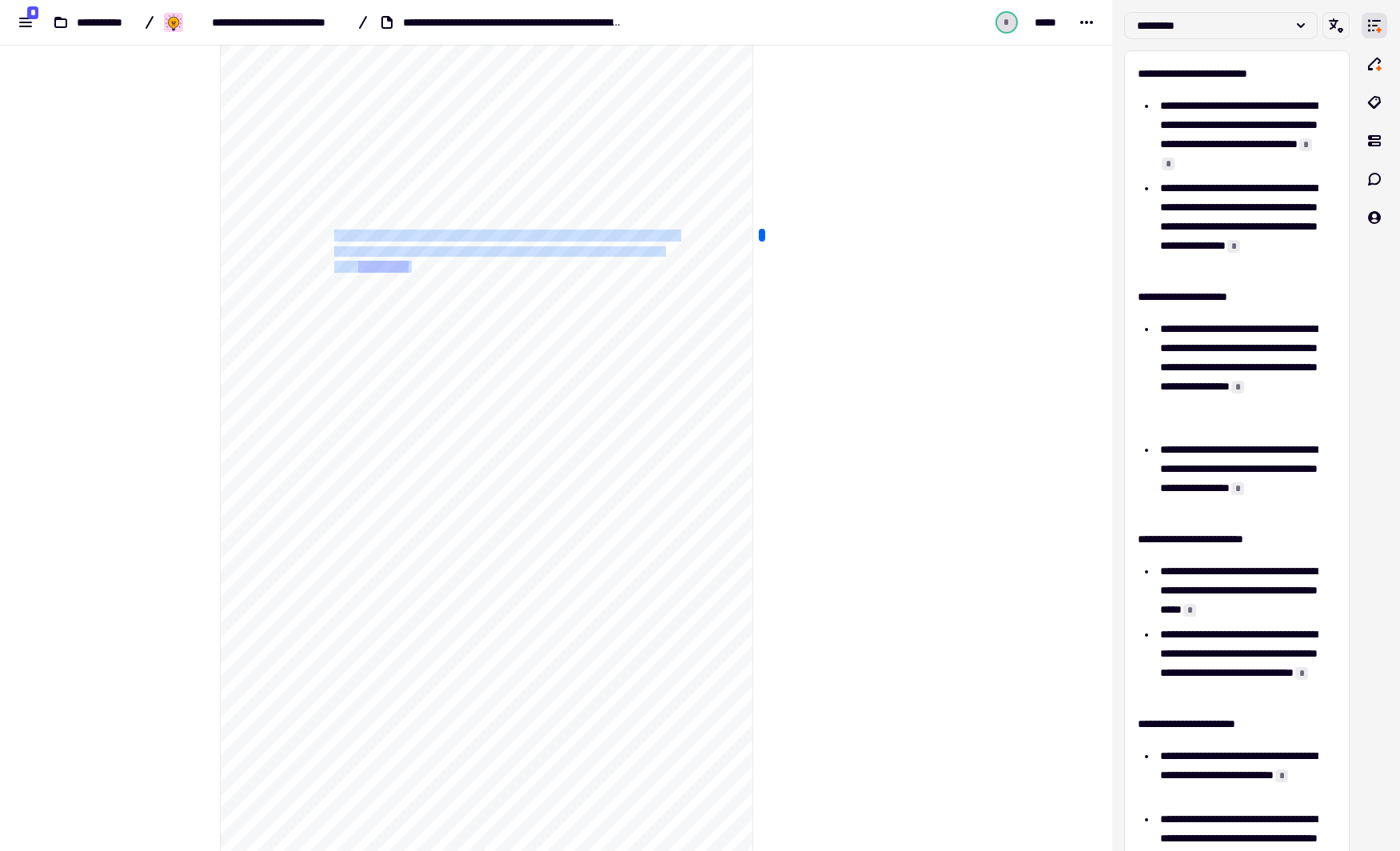 scroll, scrollTop: 640, scrollLeft: 0, axis: vertical 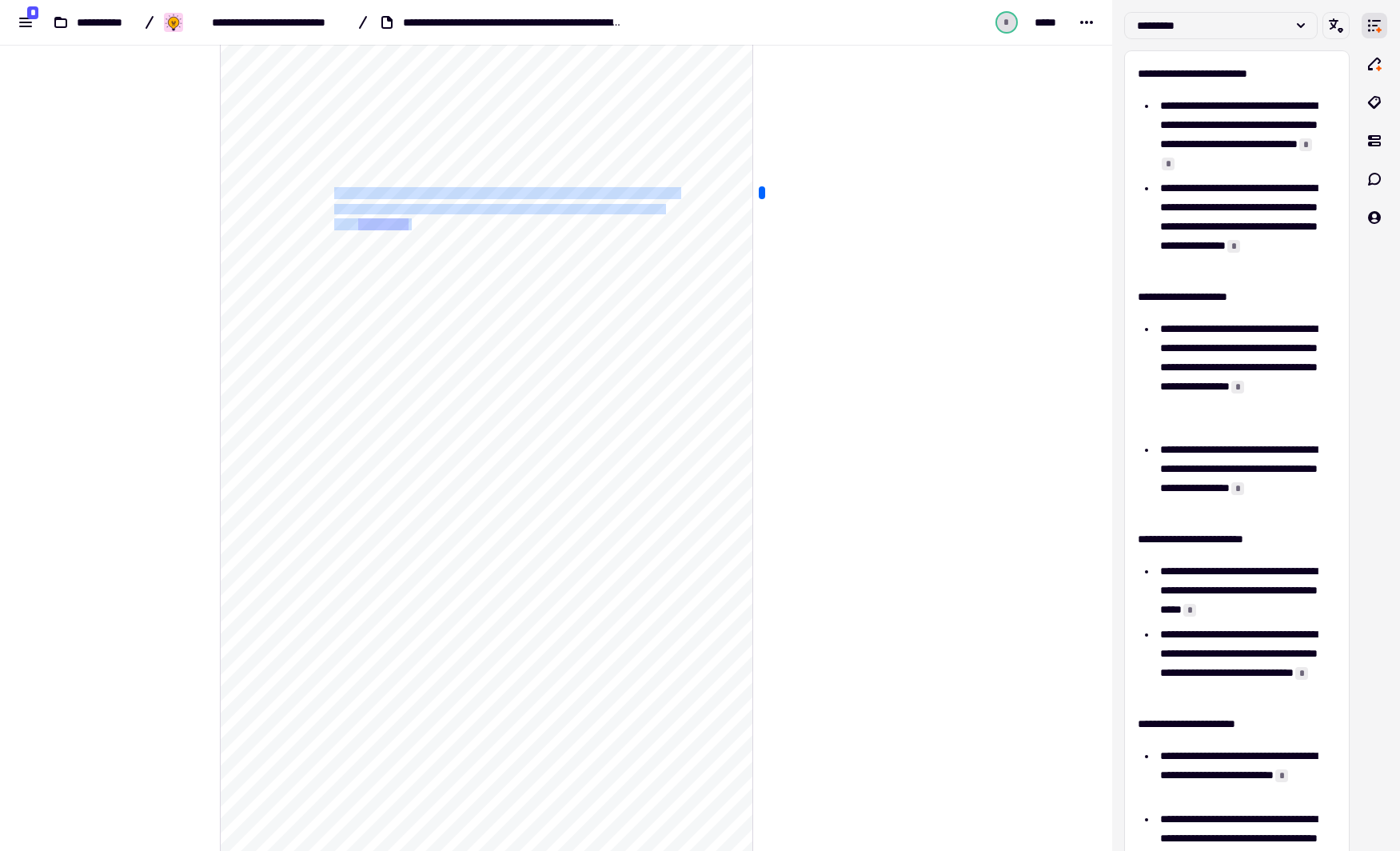 drag, startPoint x: 471, startPoint y: 396, endPoint x: 327, endPoint y: 354, distance: 150 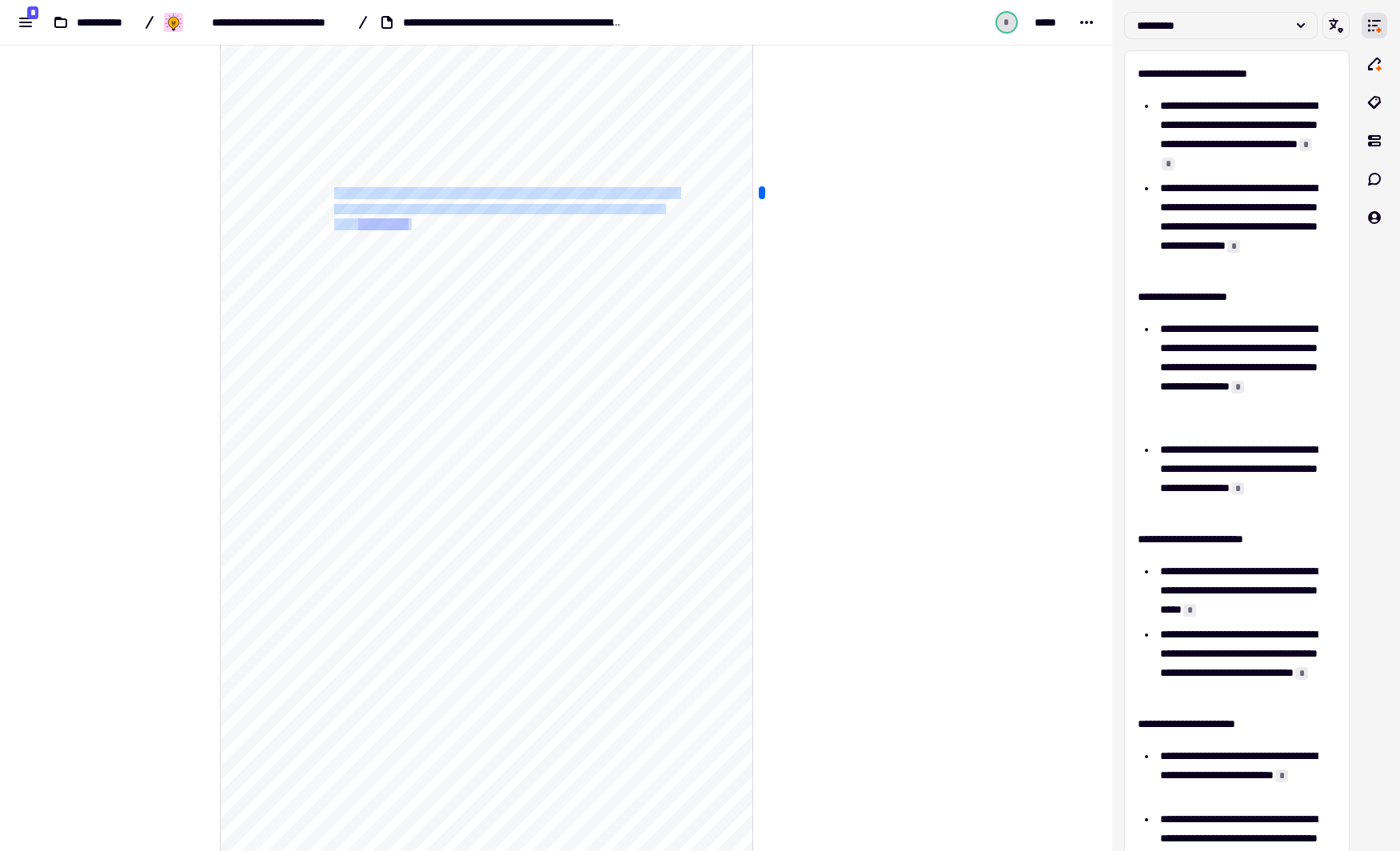 click on "**********" 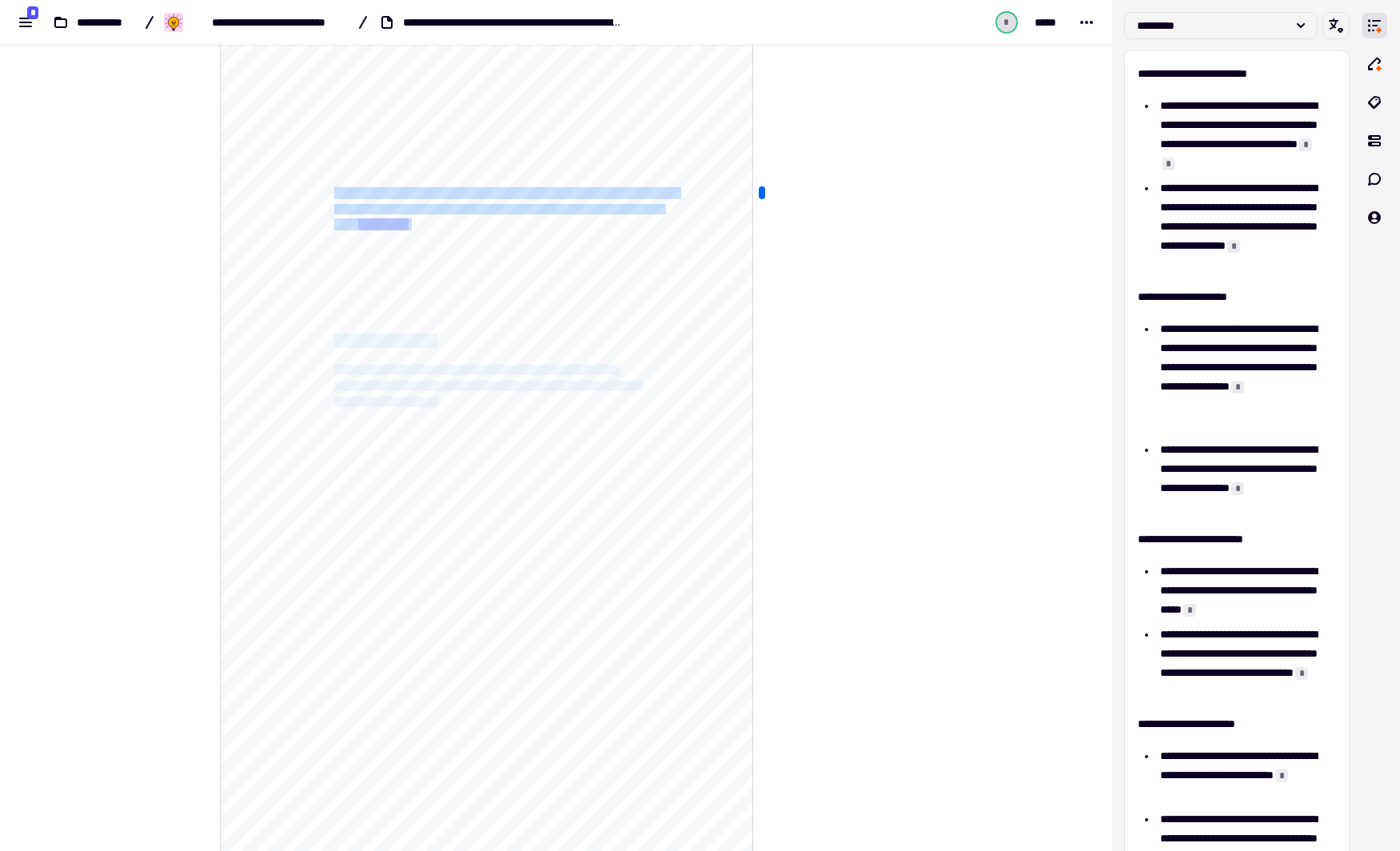 drag, startPoint x: 332, startPoint y: 334, endPoint x: 467, endPoint y: 398, distance: 149.4021 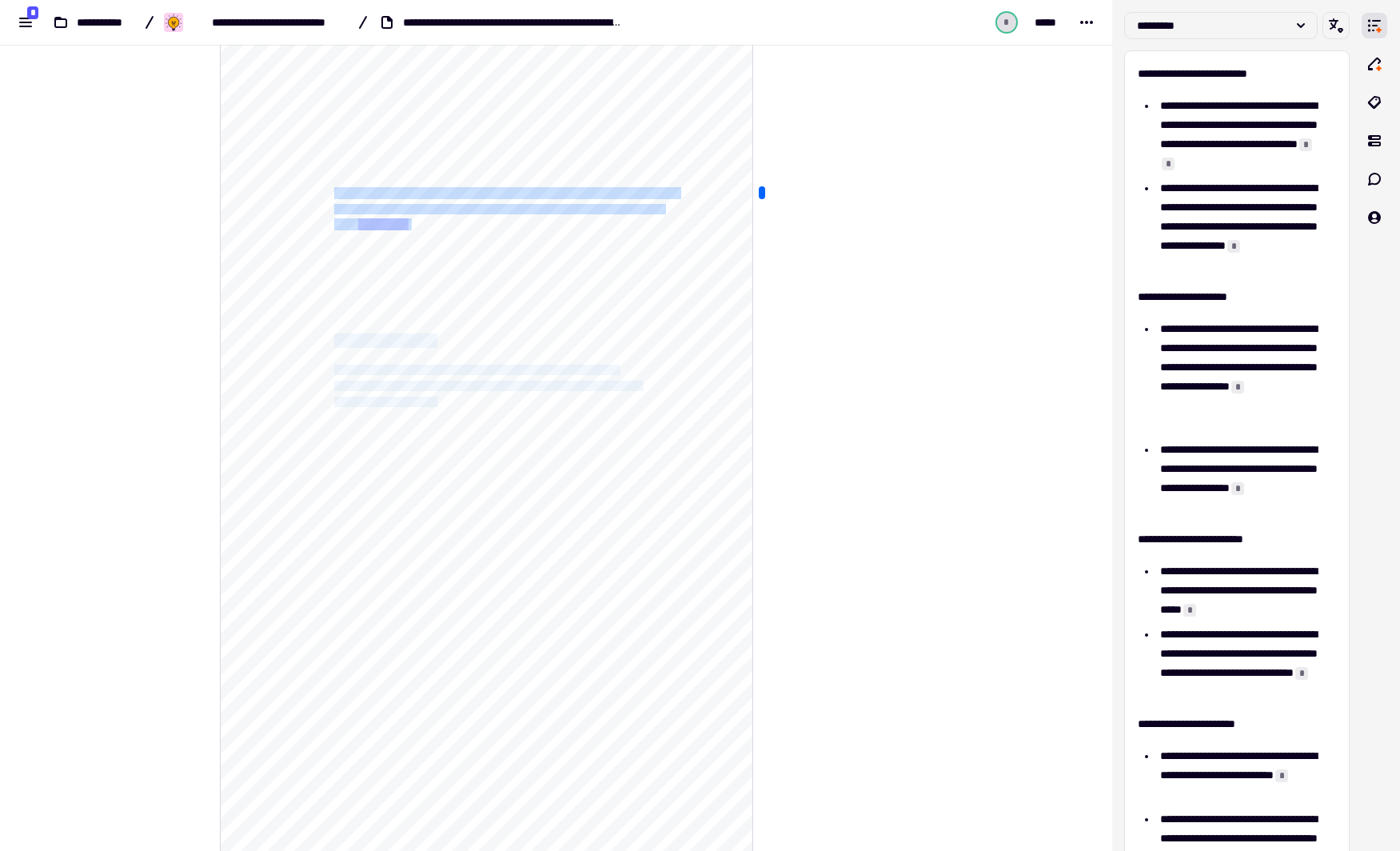 click on "**********" 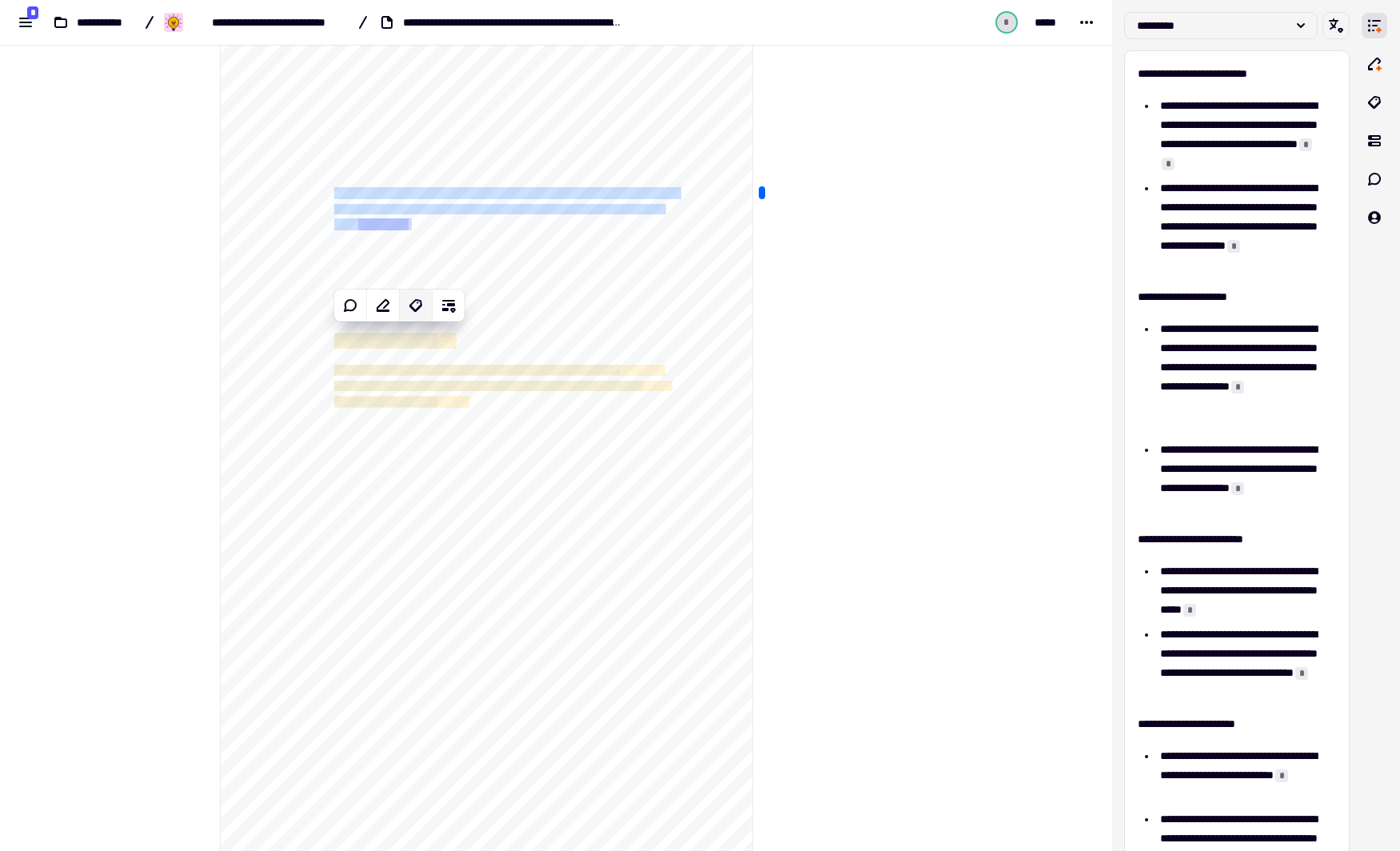 click 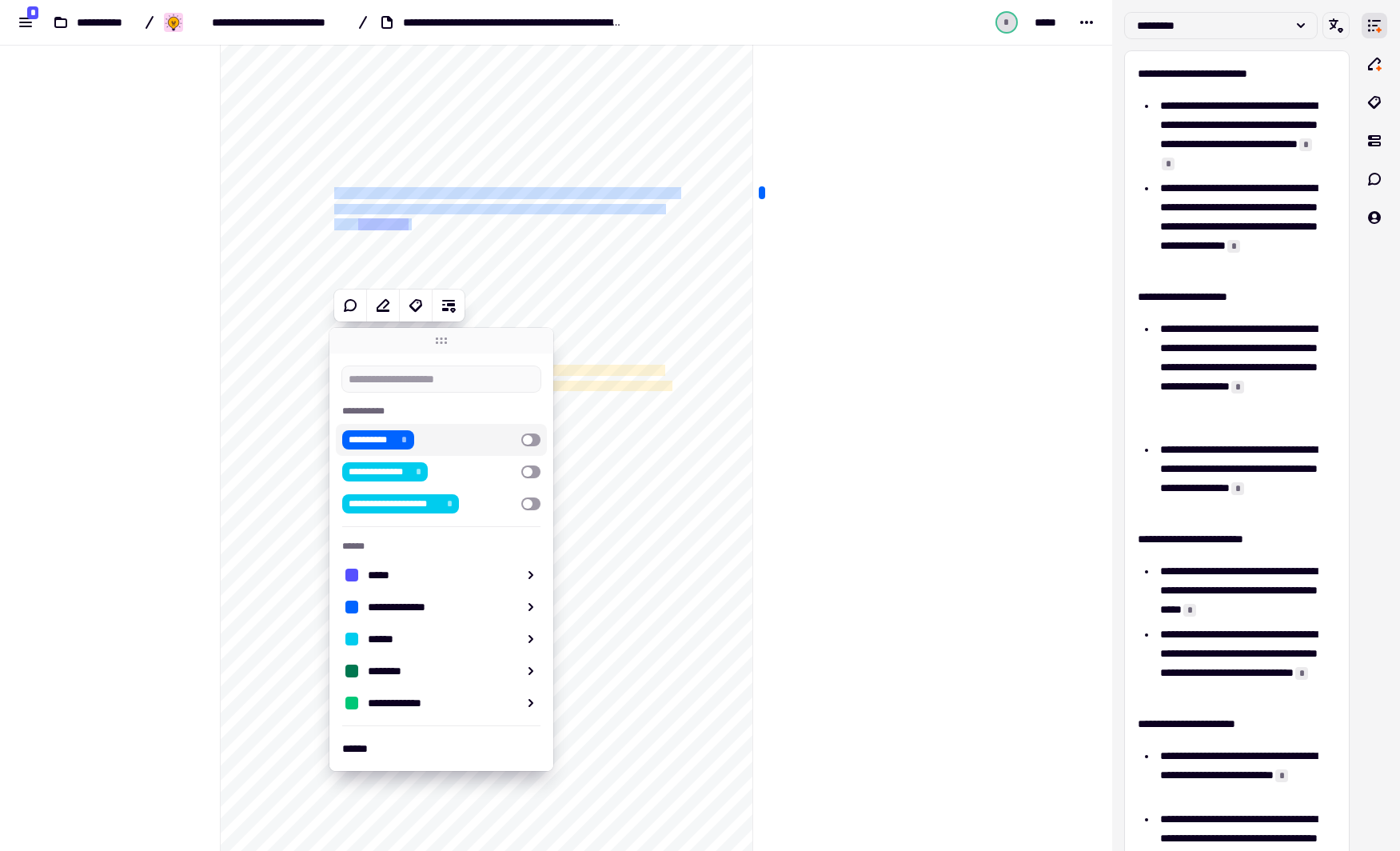 click at bounding box center (531, 440) 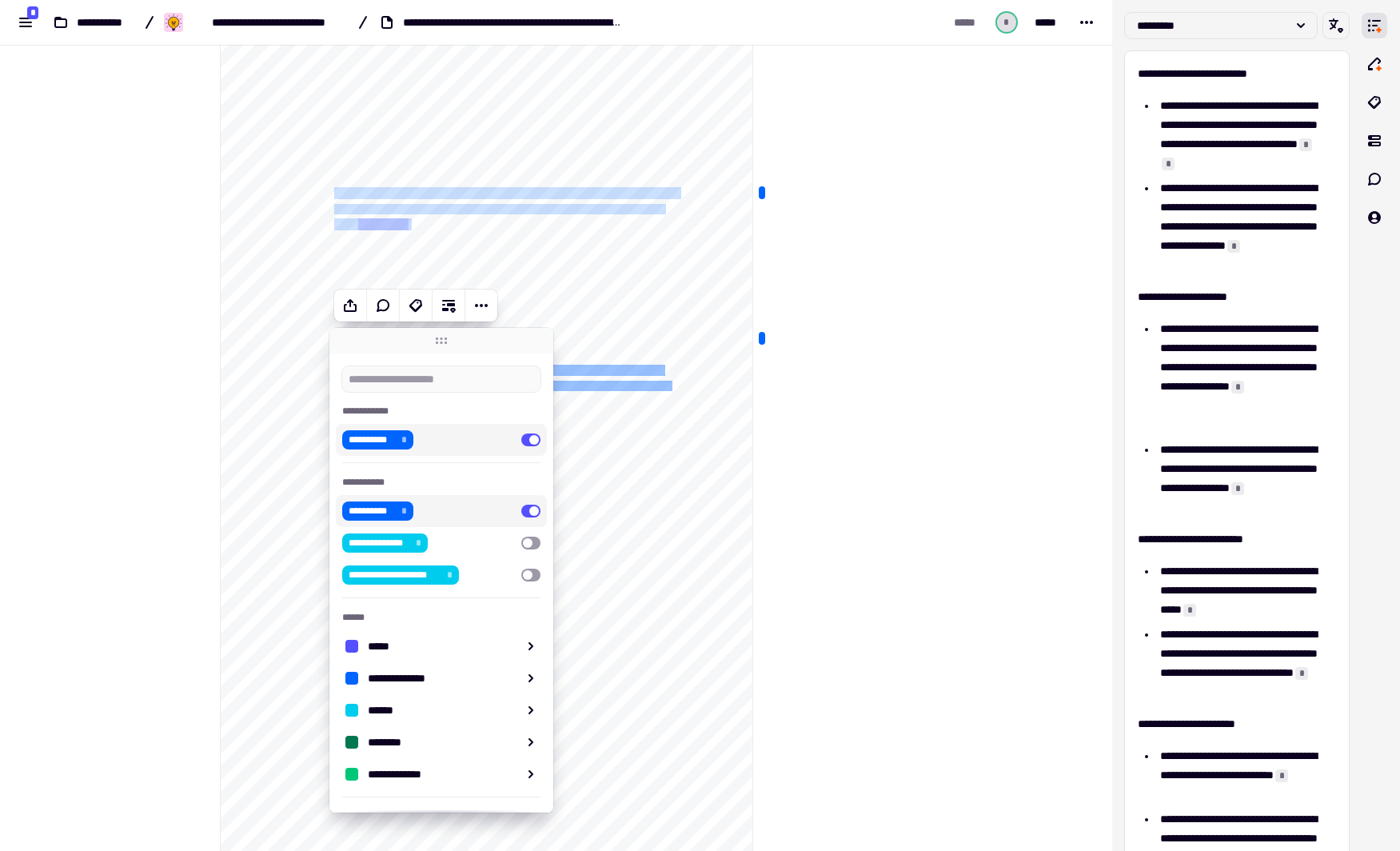 click at bounding box center (833, 774) 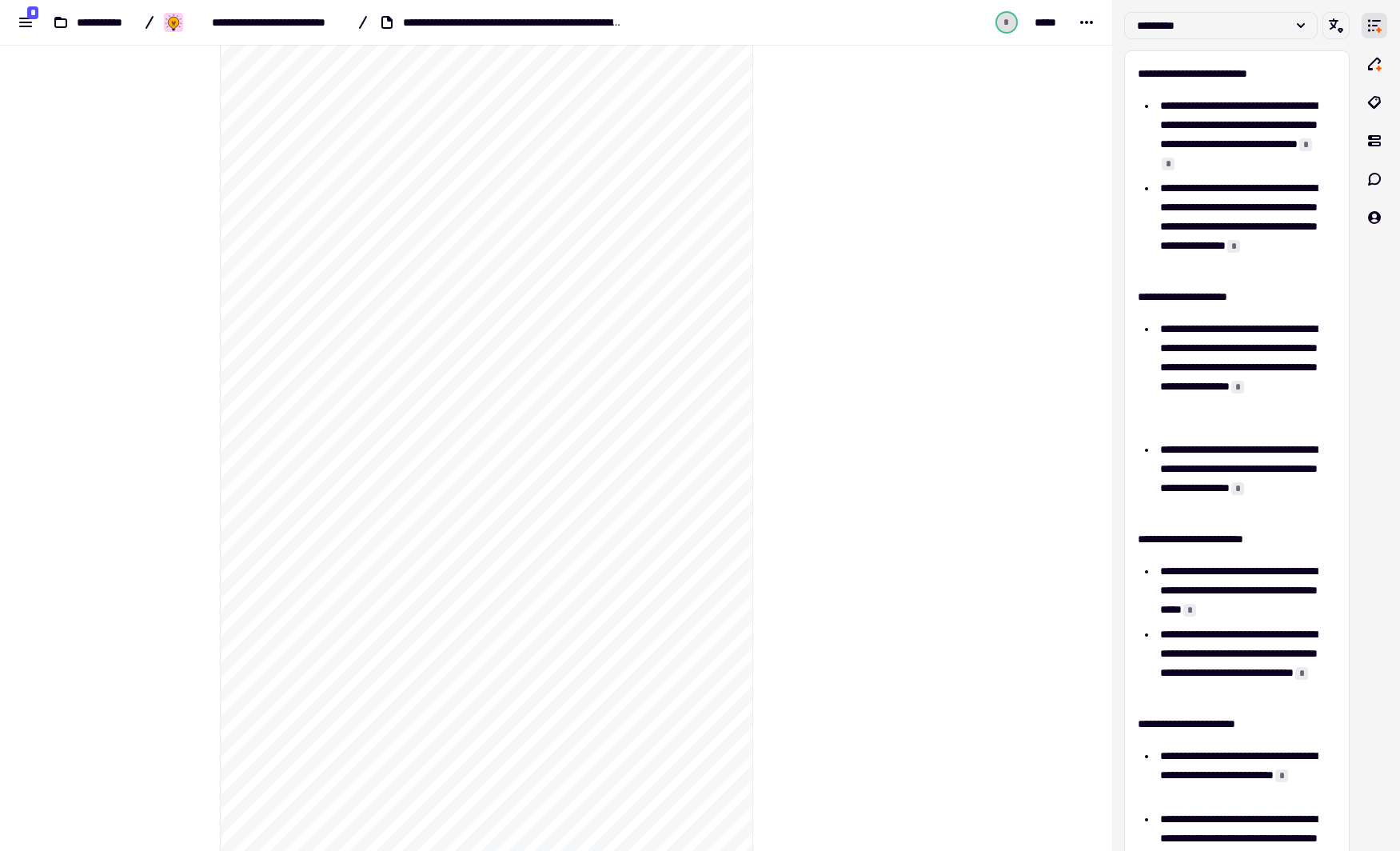 scroll, scrollTop: 1536, scrollLeft: 0, axis: vertical 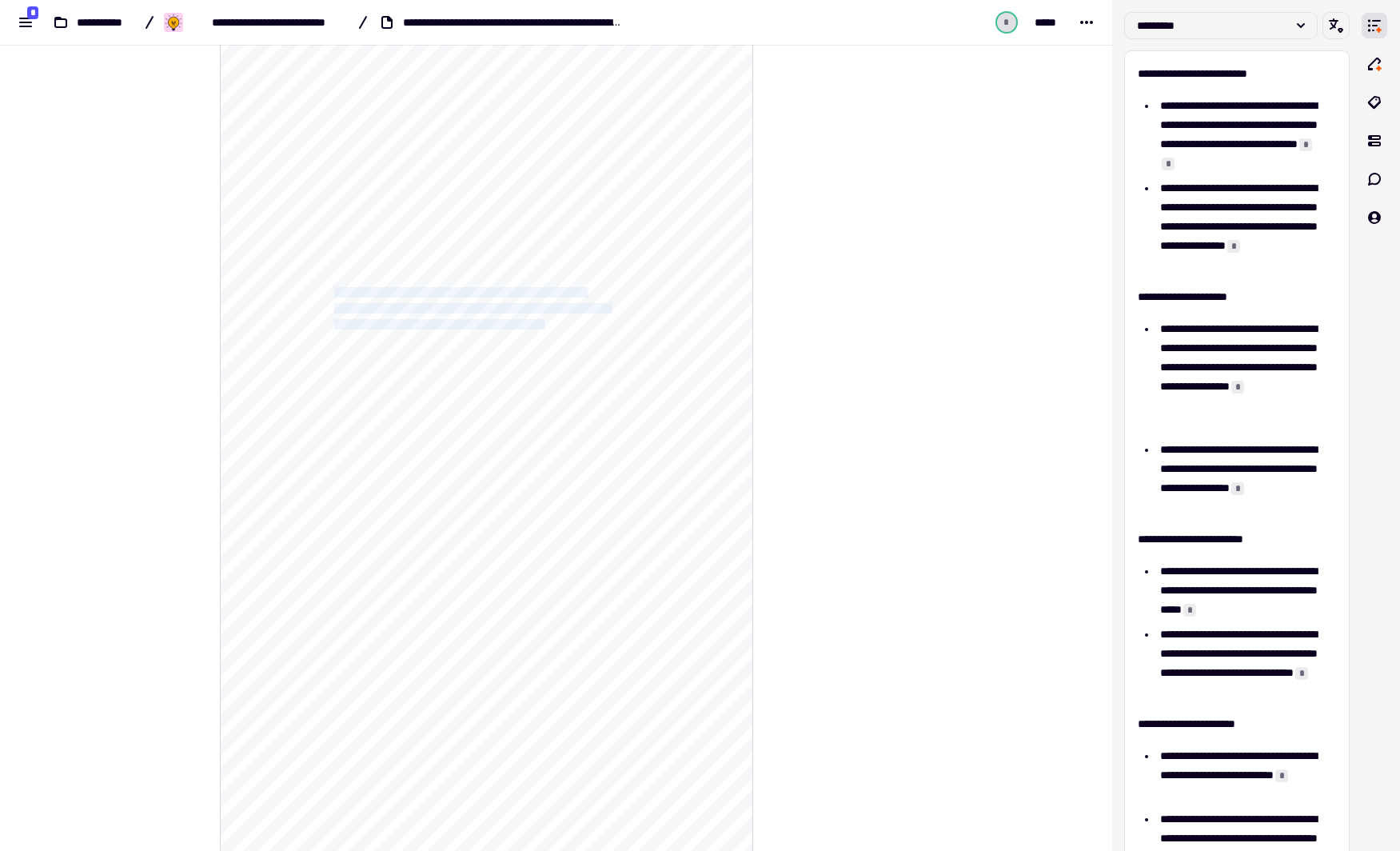 drag, startPoint x: 331, startPoint y: 286, endPoint x: 574, endPoint y: 319, distance: 245.2305 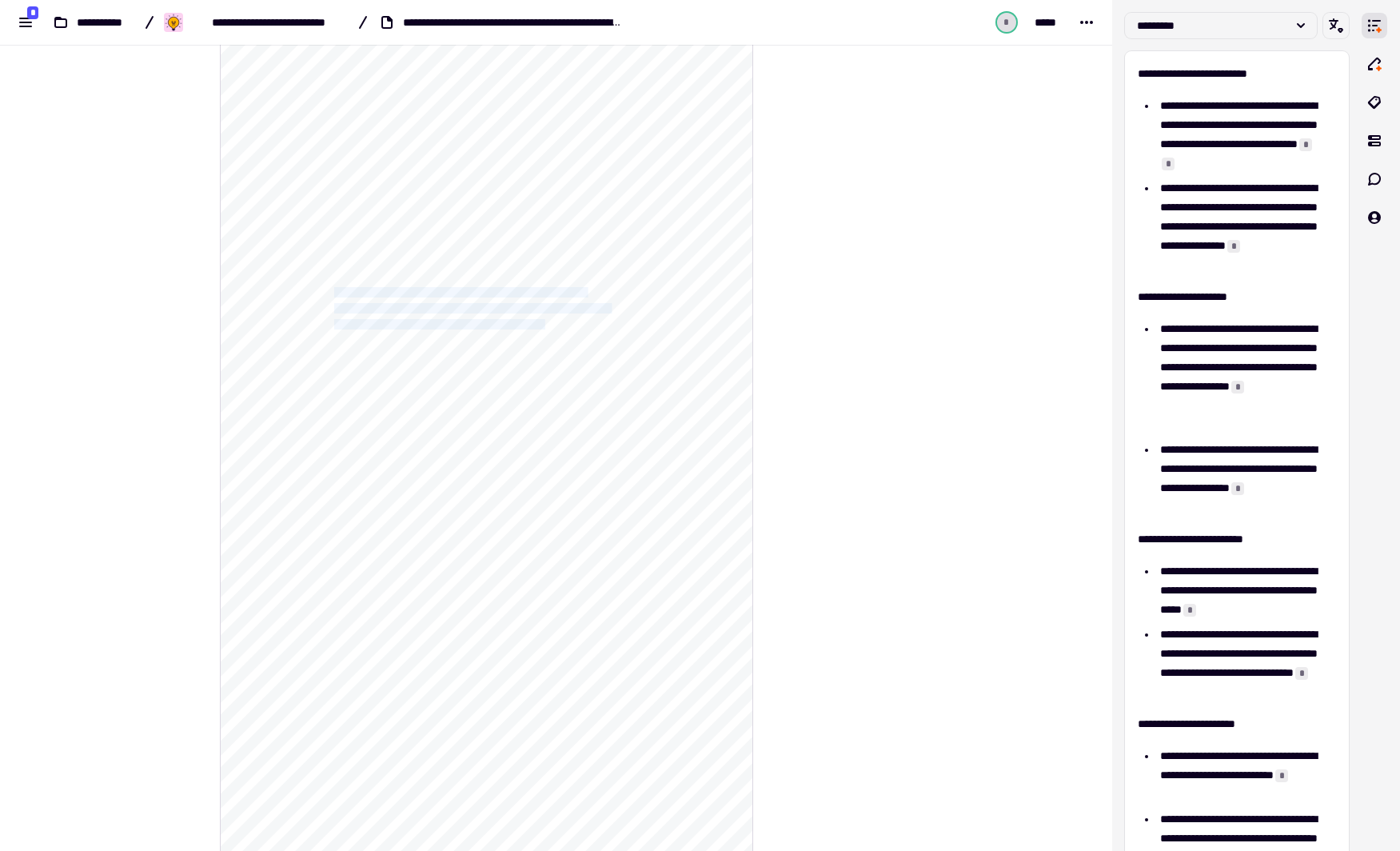 click on "**********" 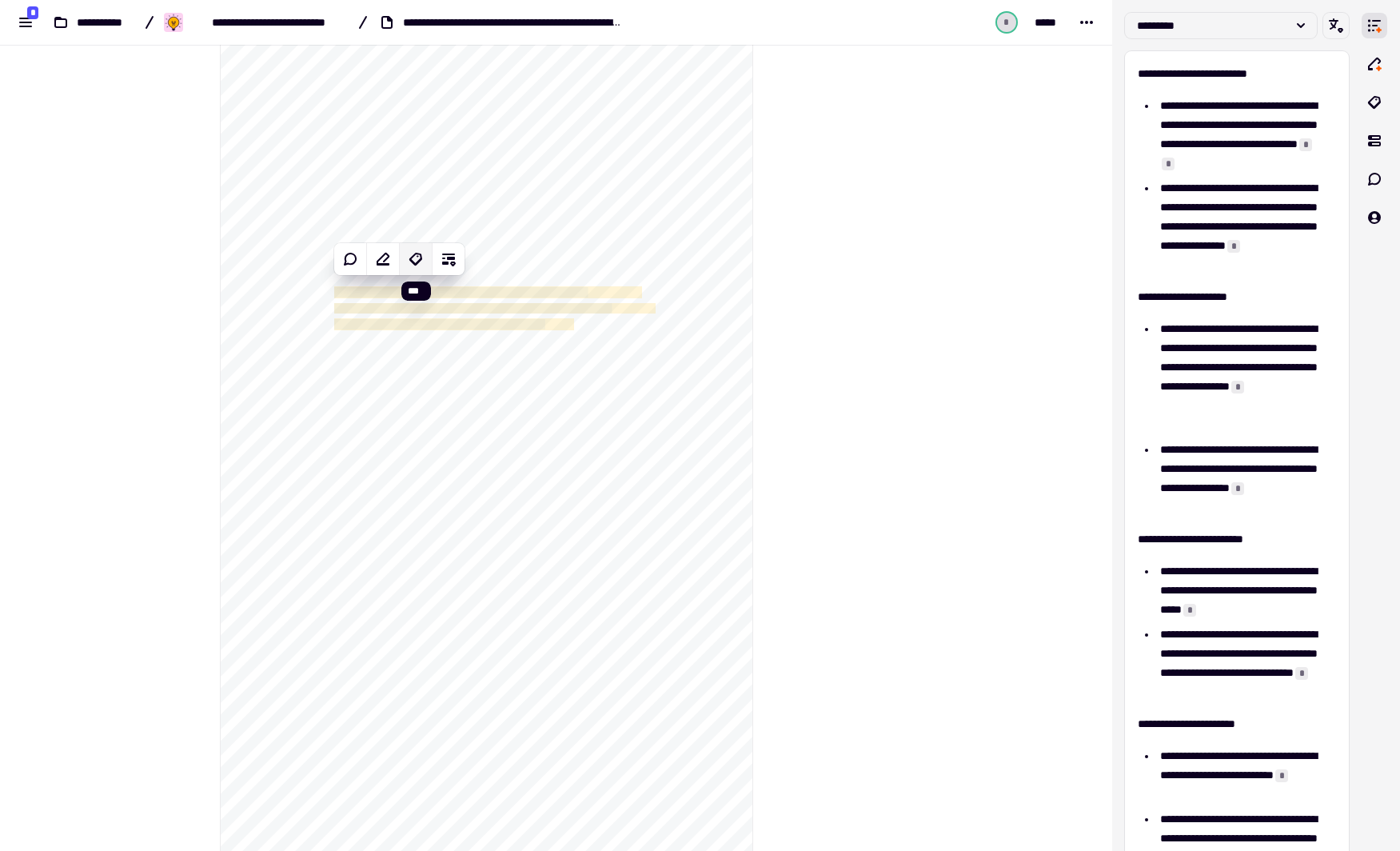 click 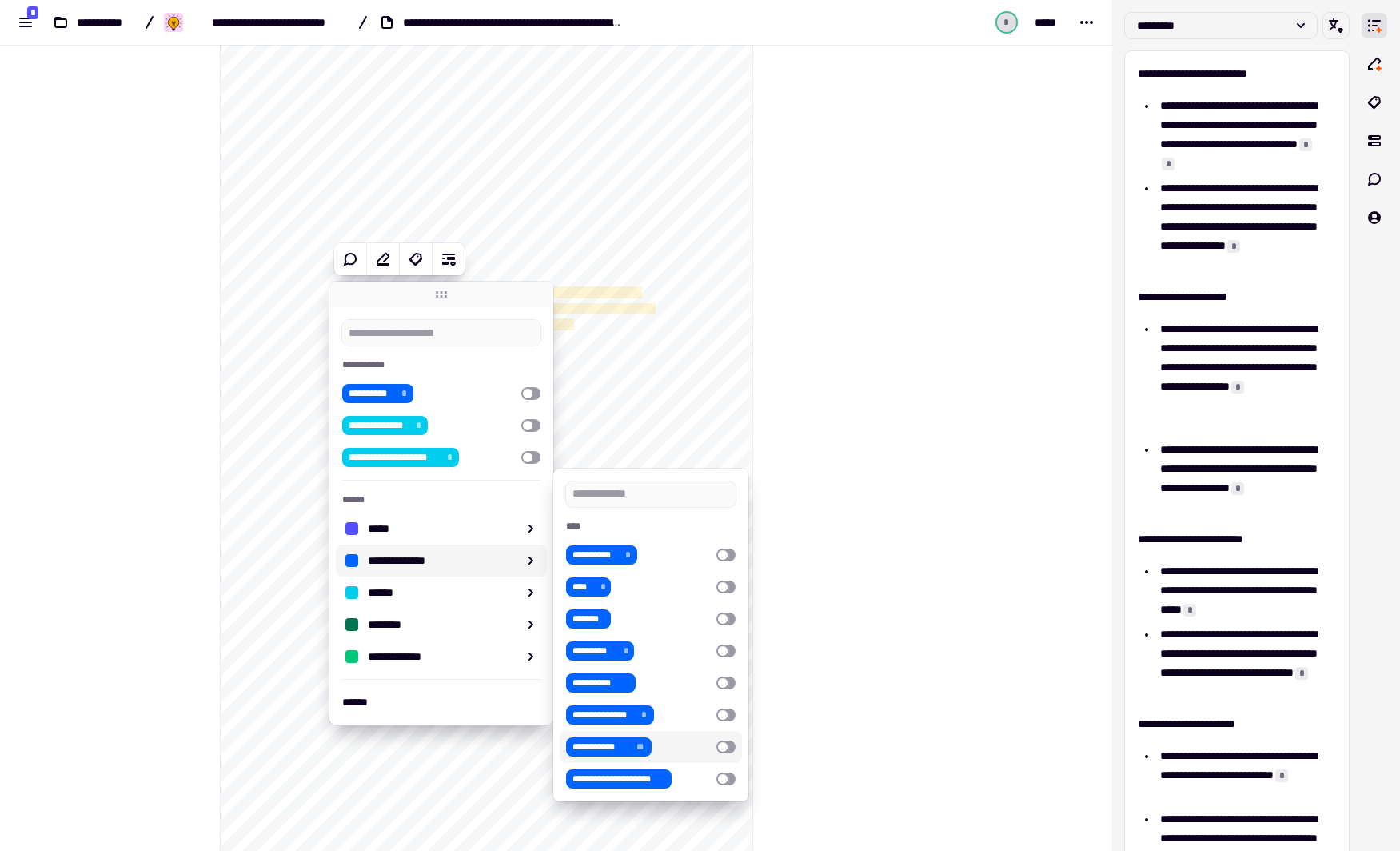 click at bounding box center [726, 747] 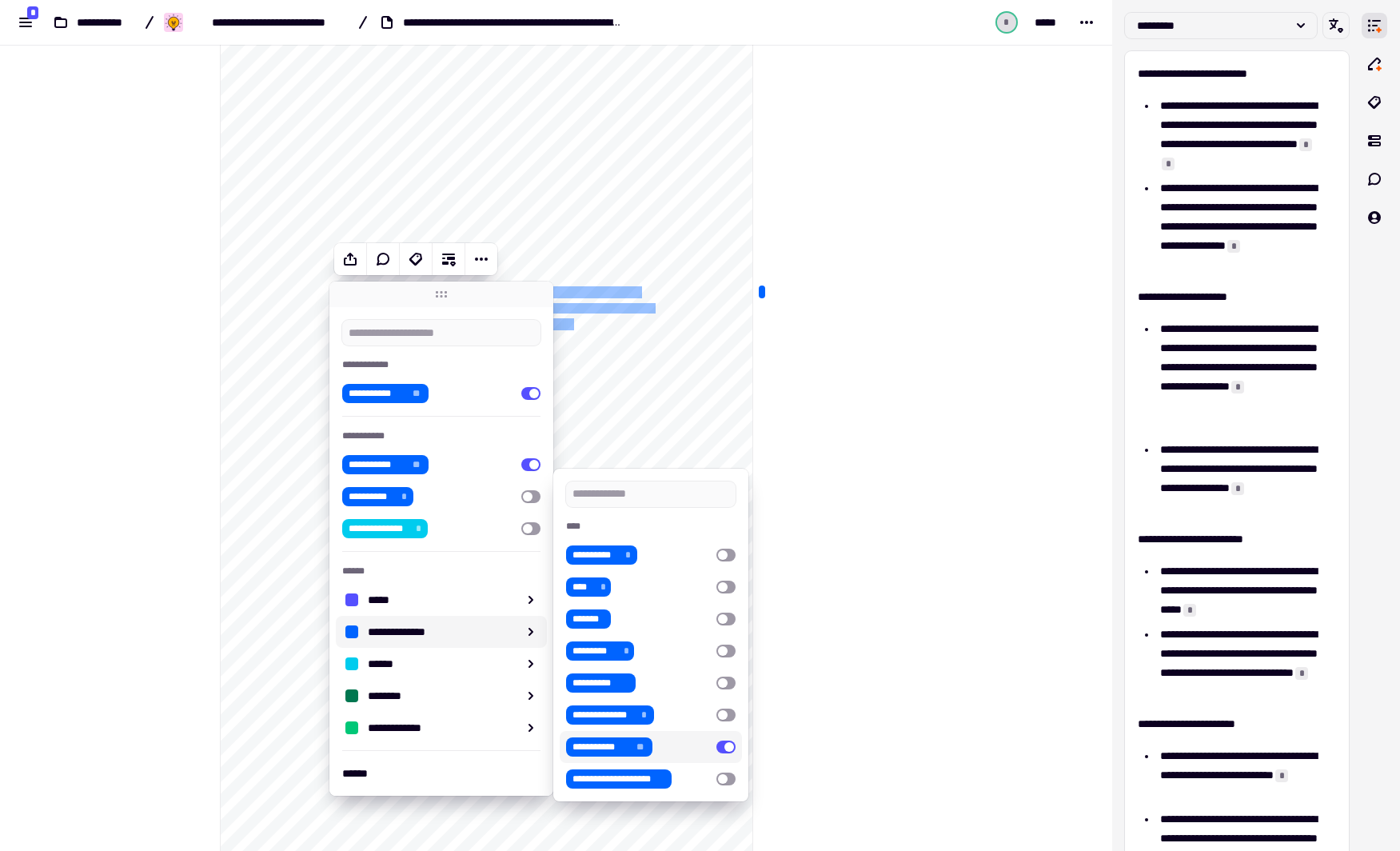click at bounding box center (726, 747) 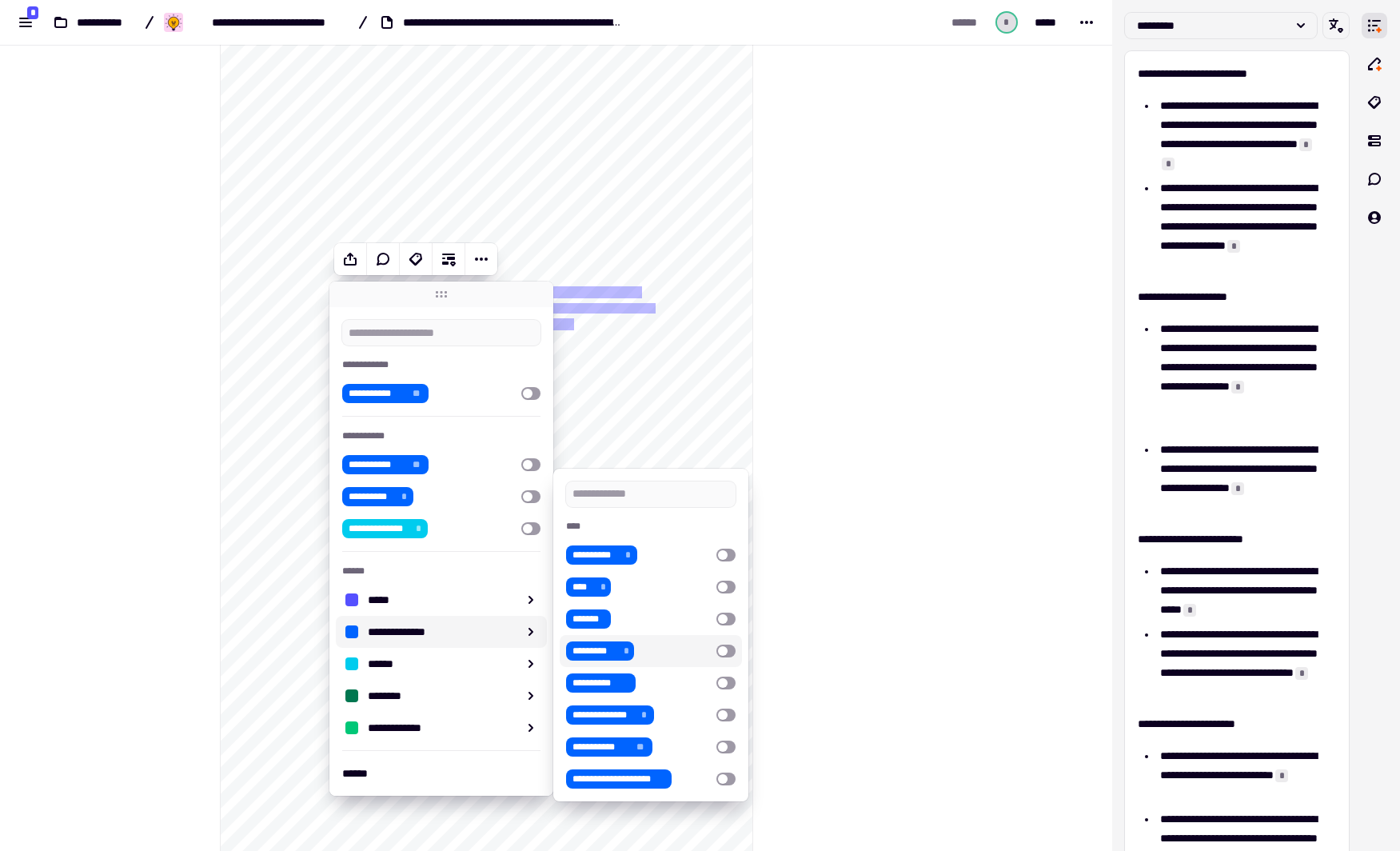 click at bounding box center [726, 651] 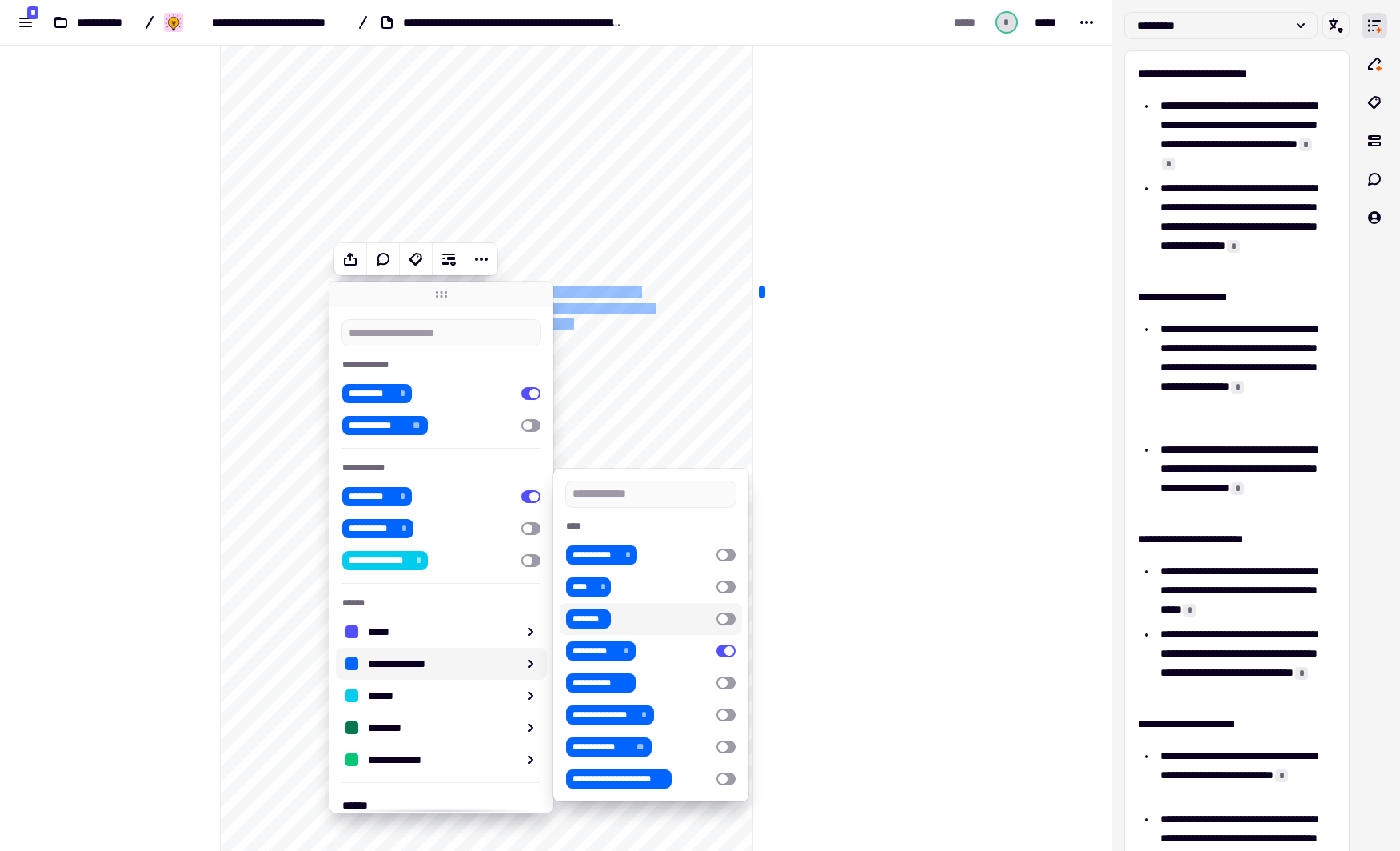 click at bounding box center (833, -122) 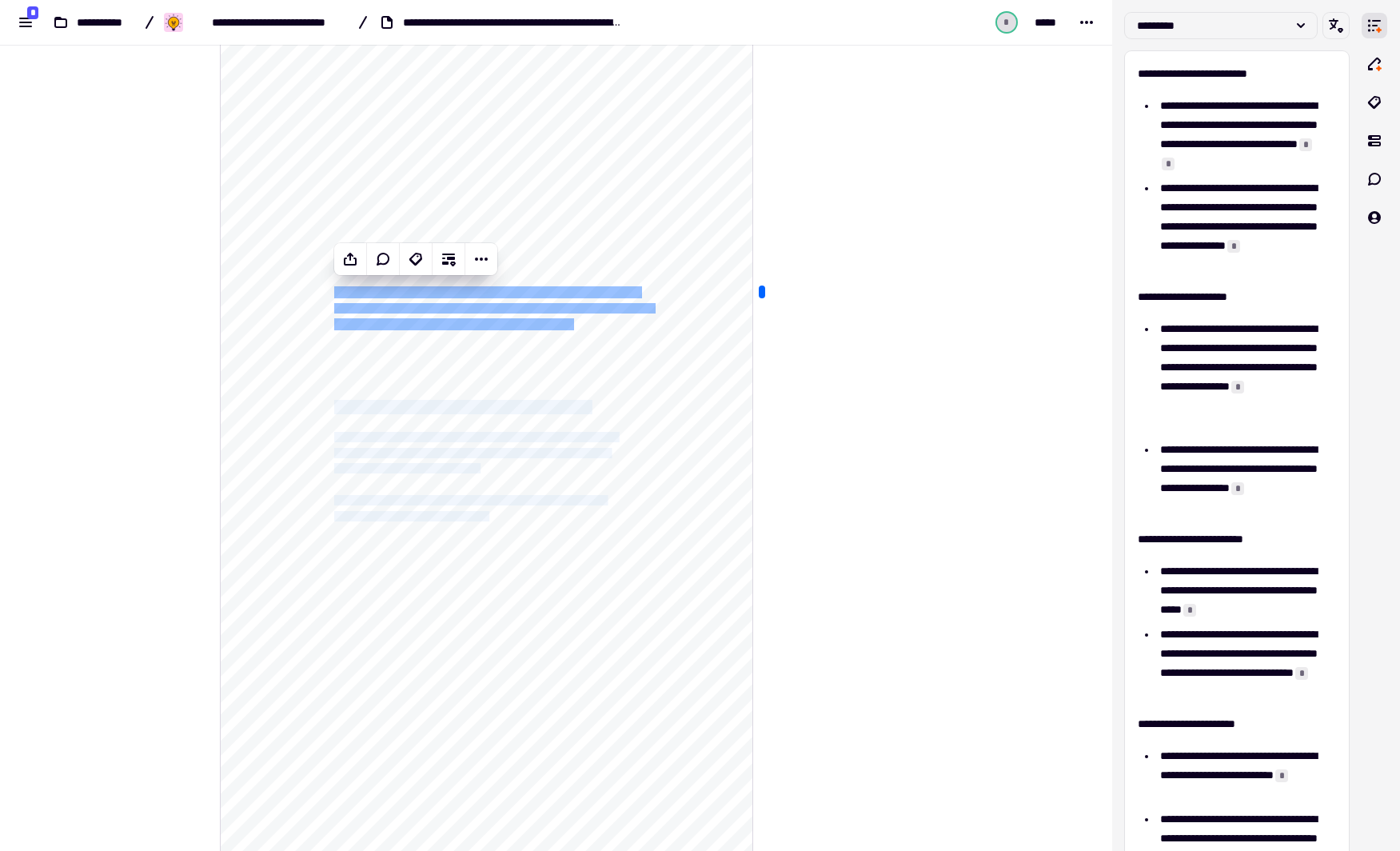 drag, startPoint x: 332, startPoint y: 402, endPoint x: 524, endPoint y: 509, distance: 219.8022 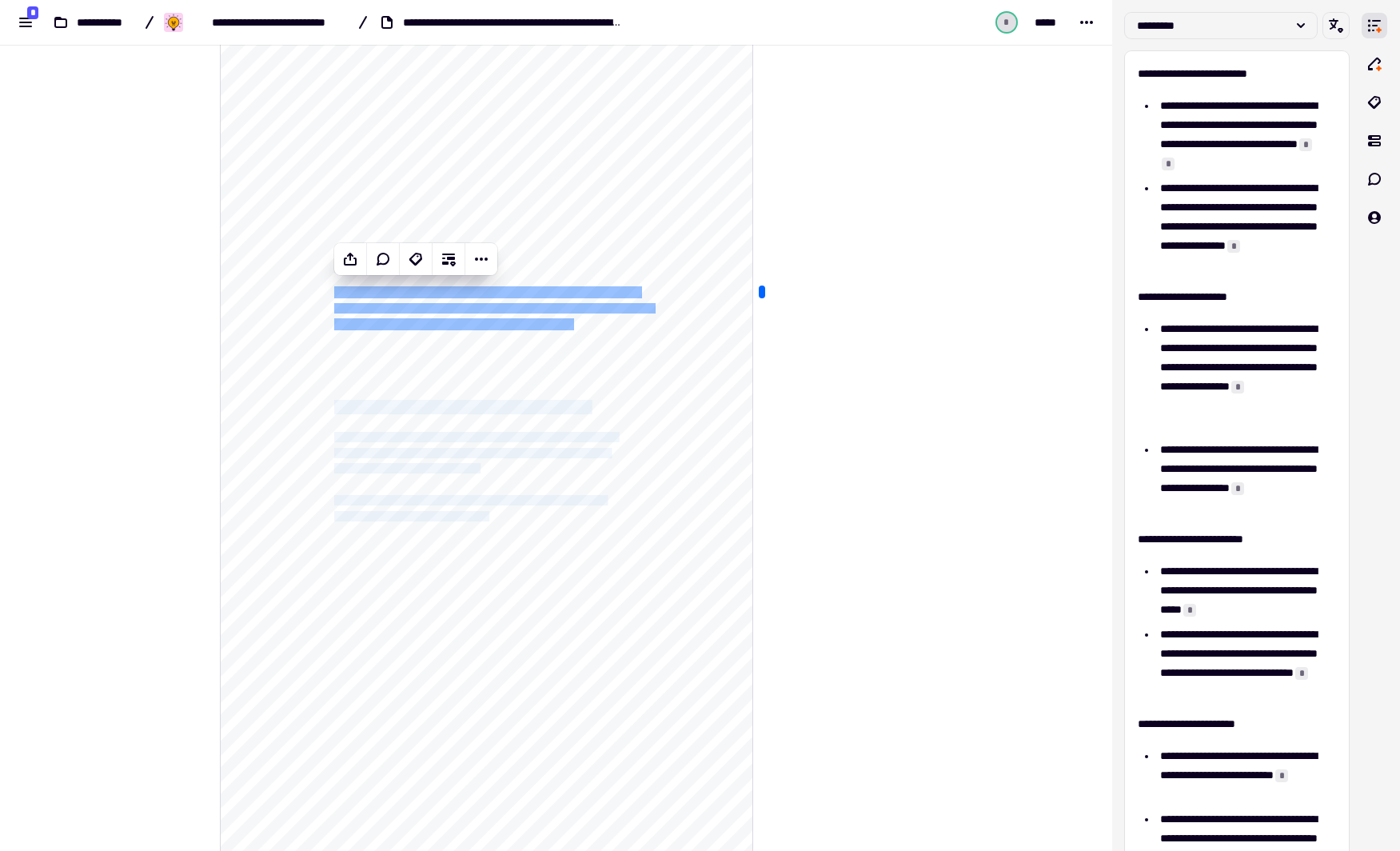 click on "**********" 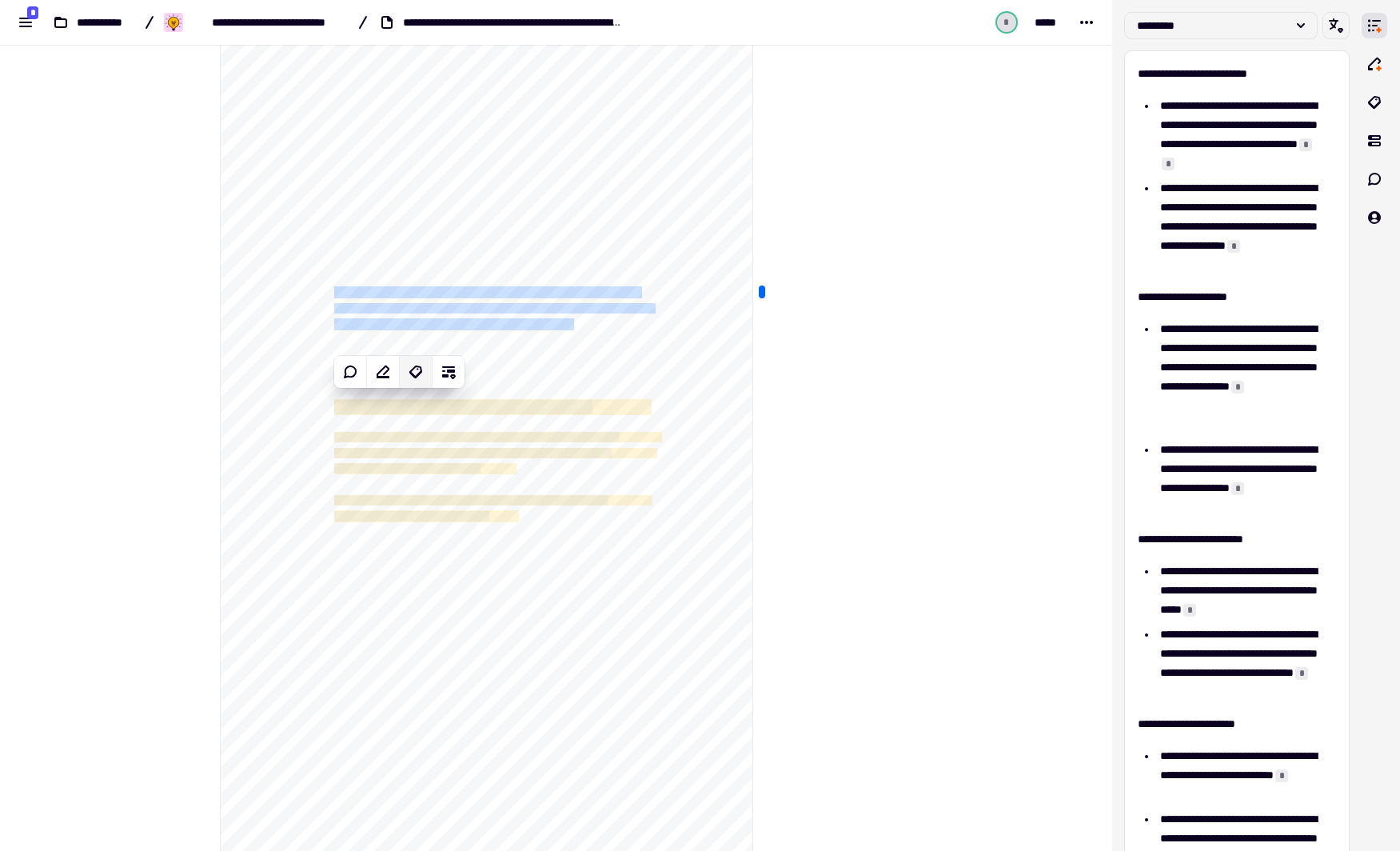click 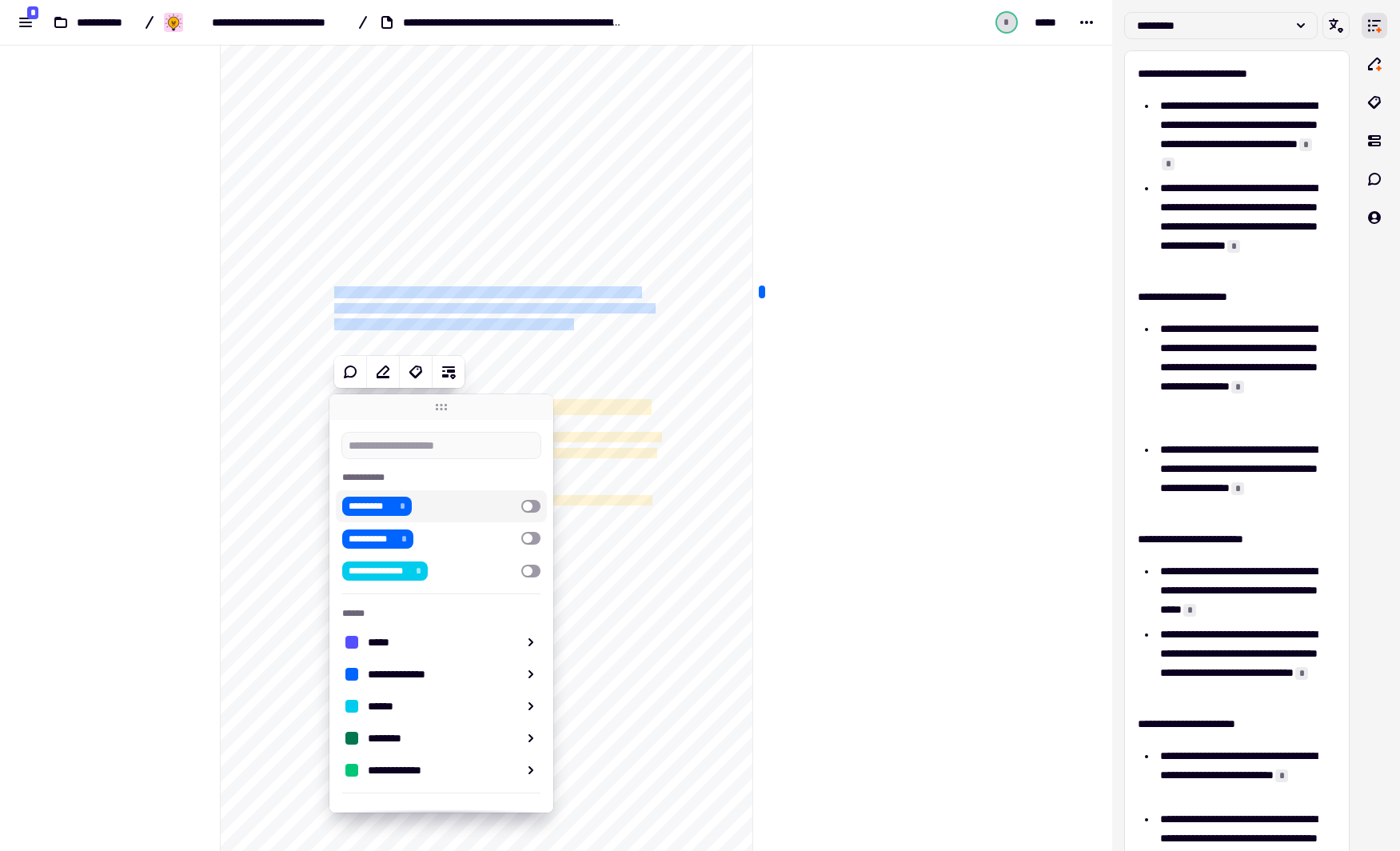 click at bounding box center [531, 506] 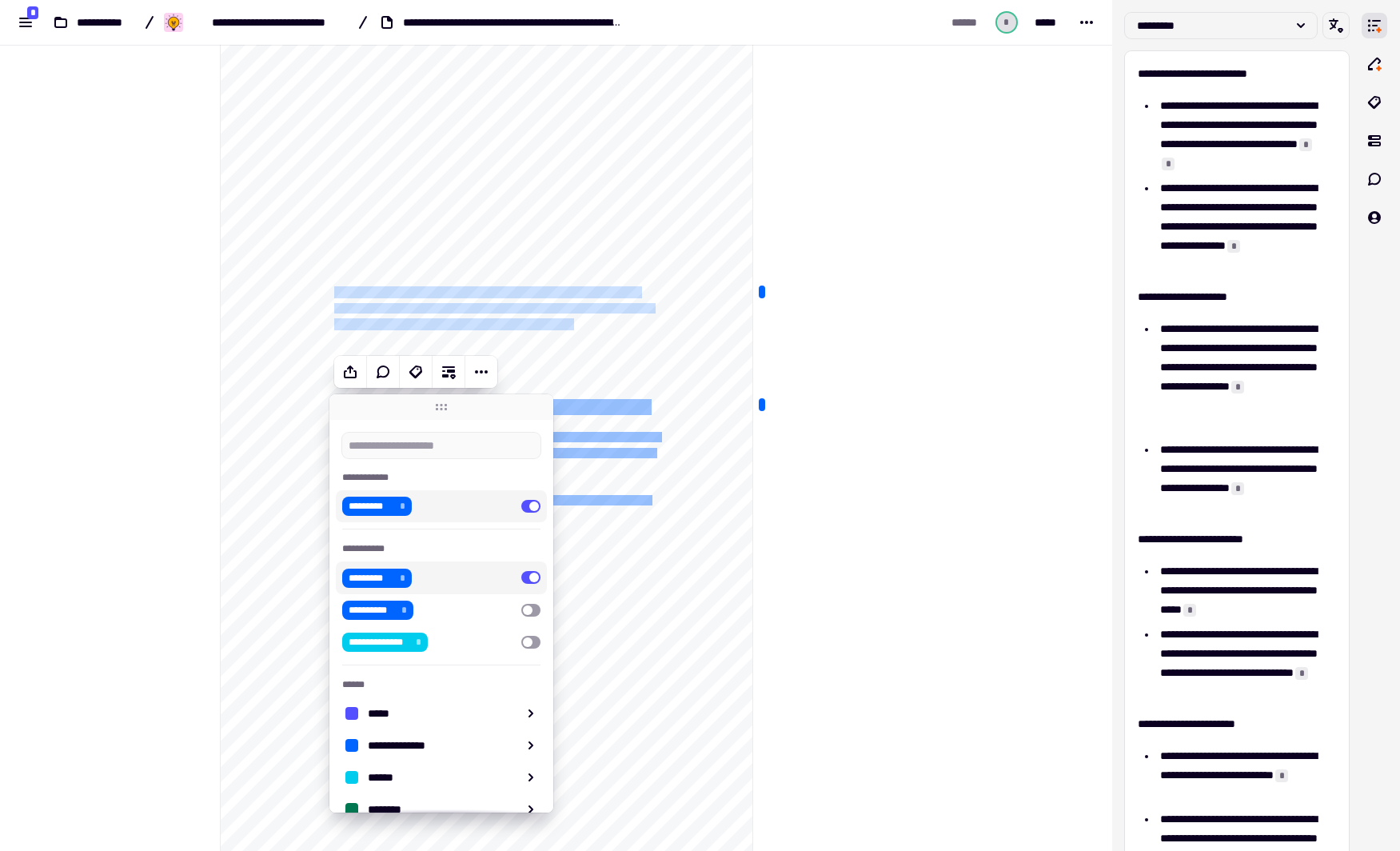 click at bounding box center [833, -122] 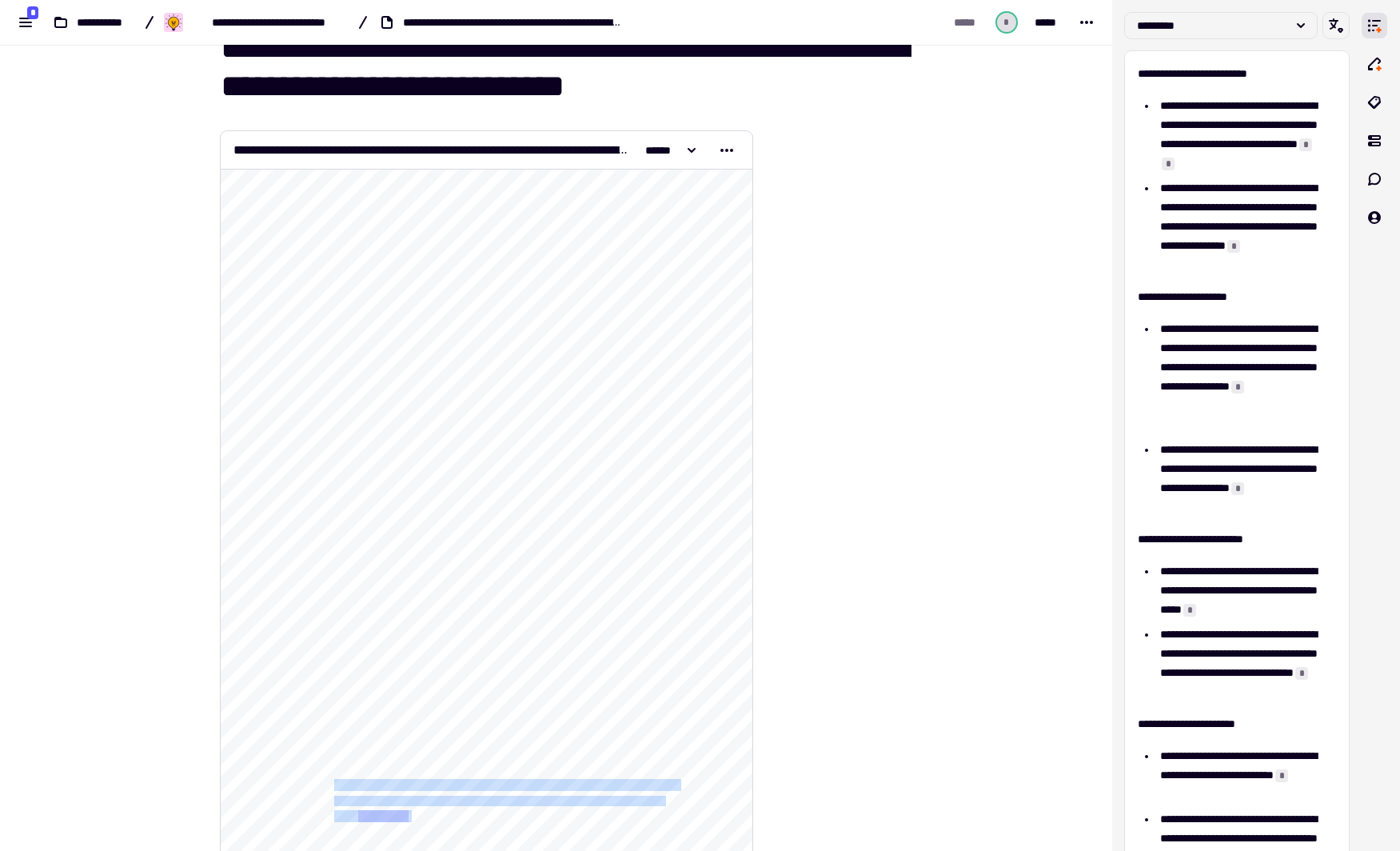 scroll, scrollTop: 0, scrollLeft: 0, axis: both 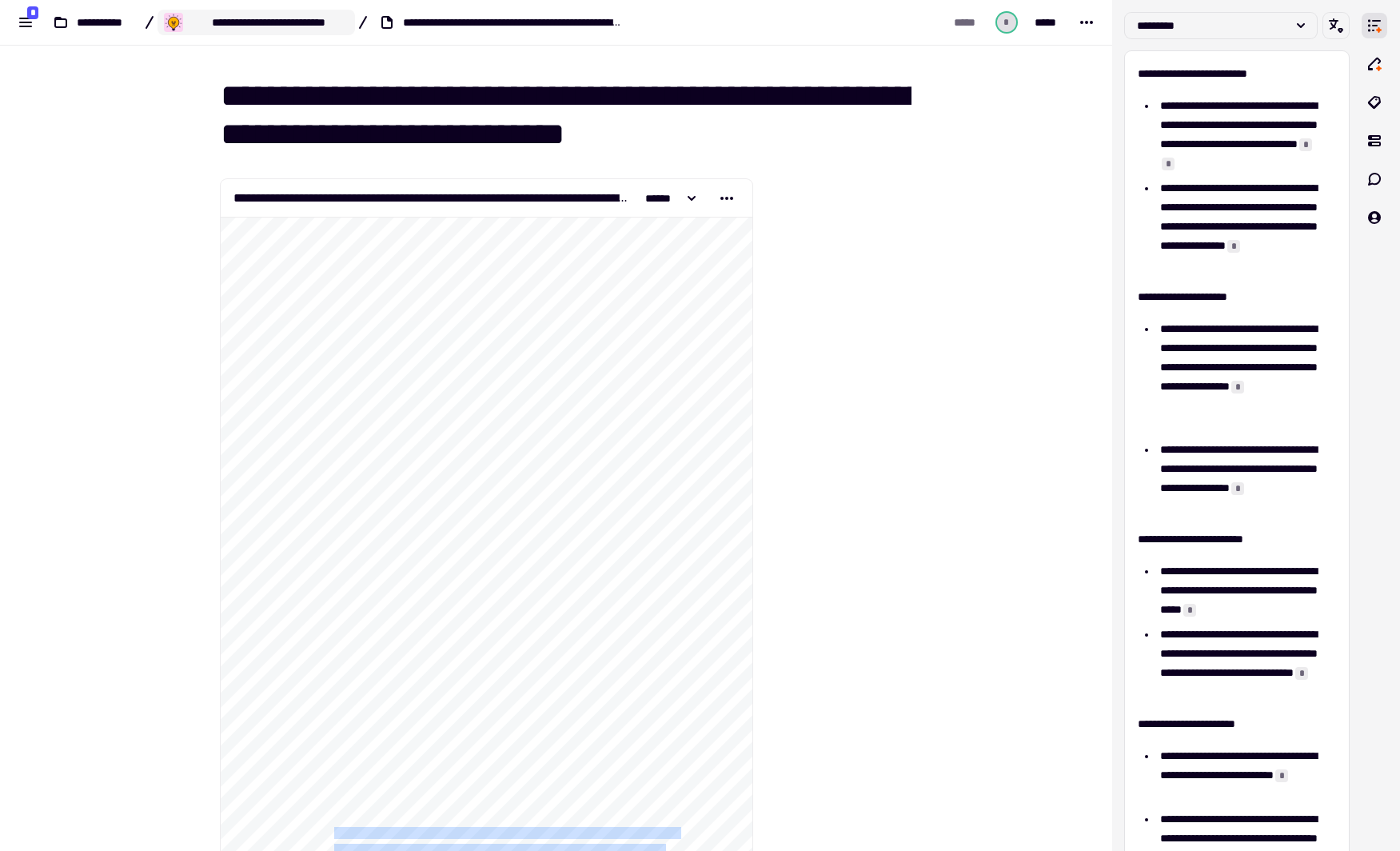 click on "**********" 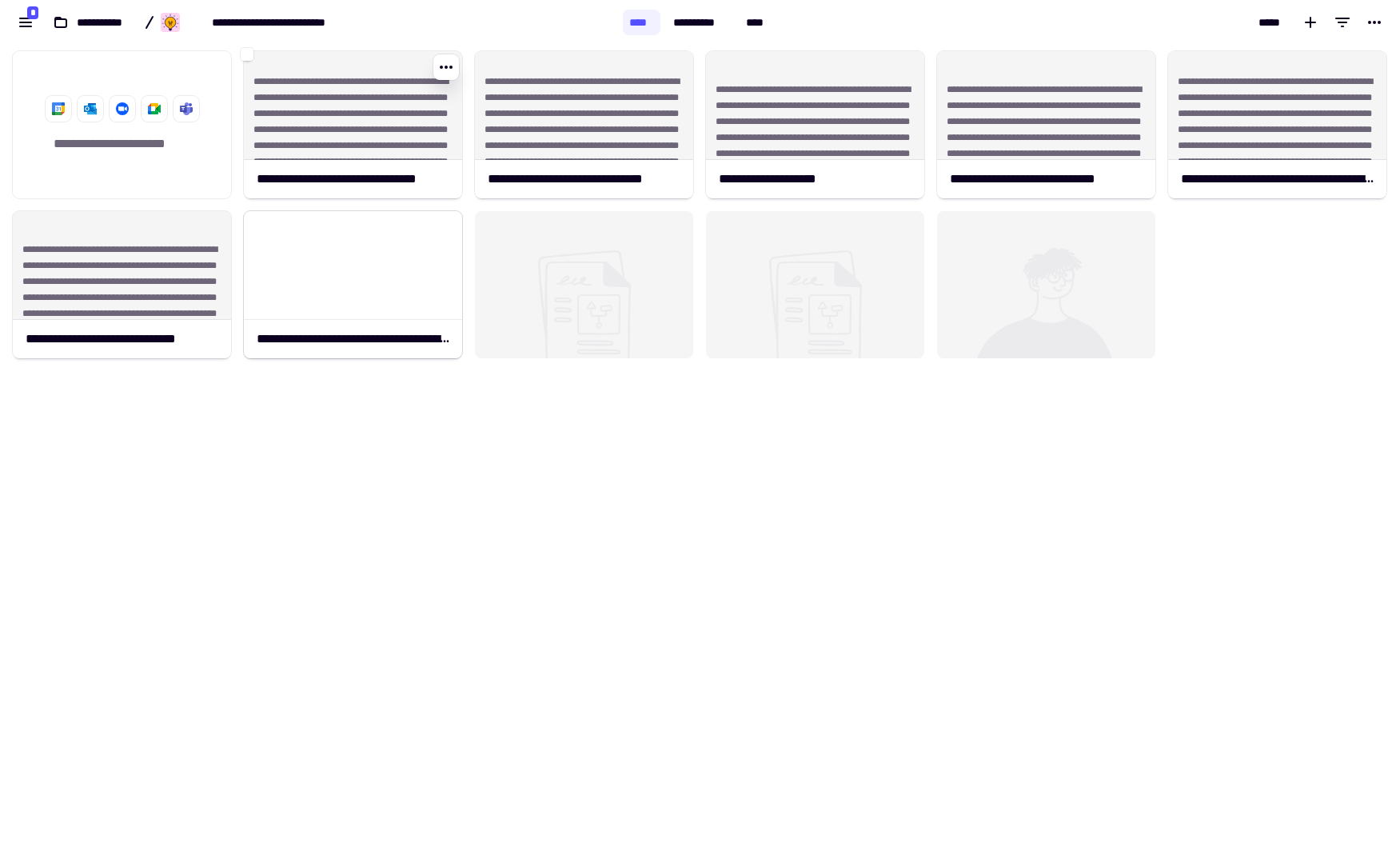 scroll, scrollTop: 10, scrollLeft: 10, axis: both 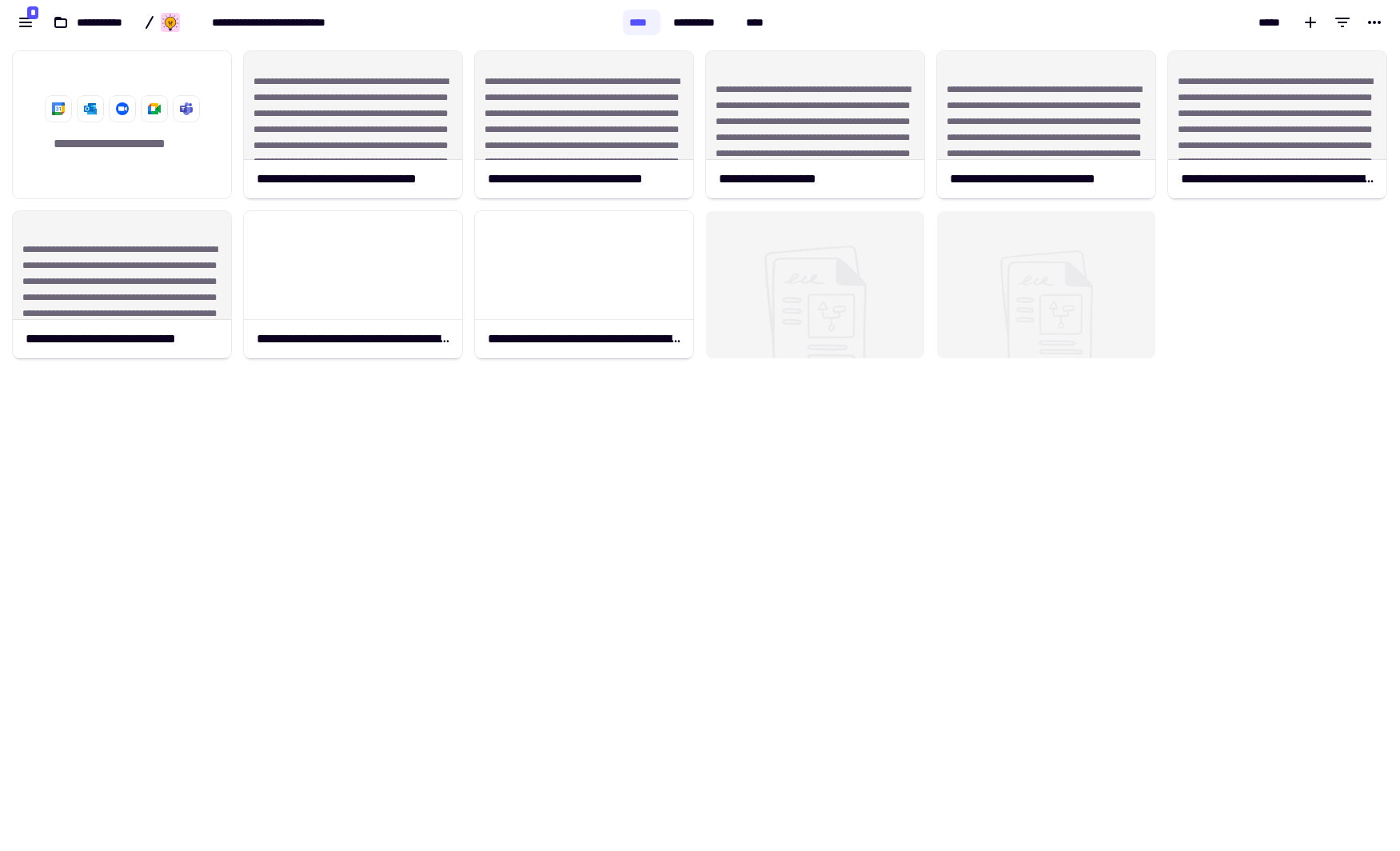 click 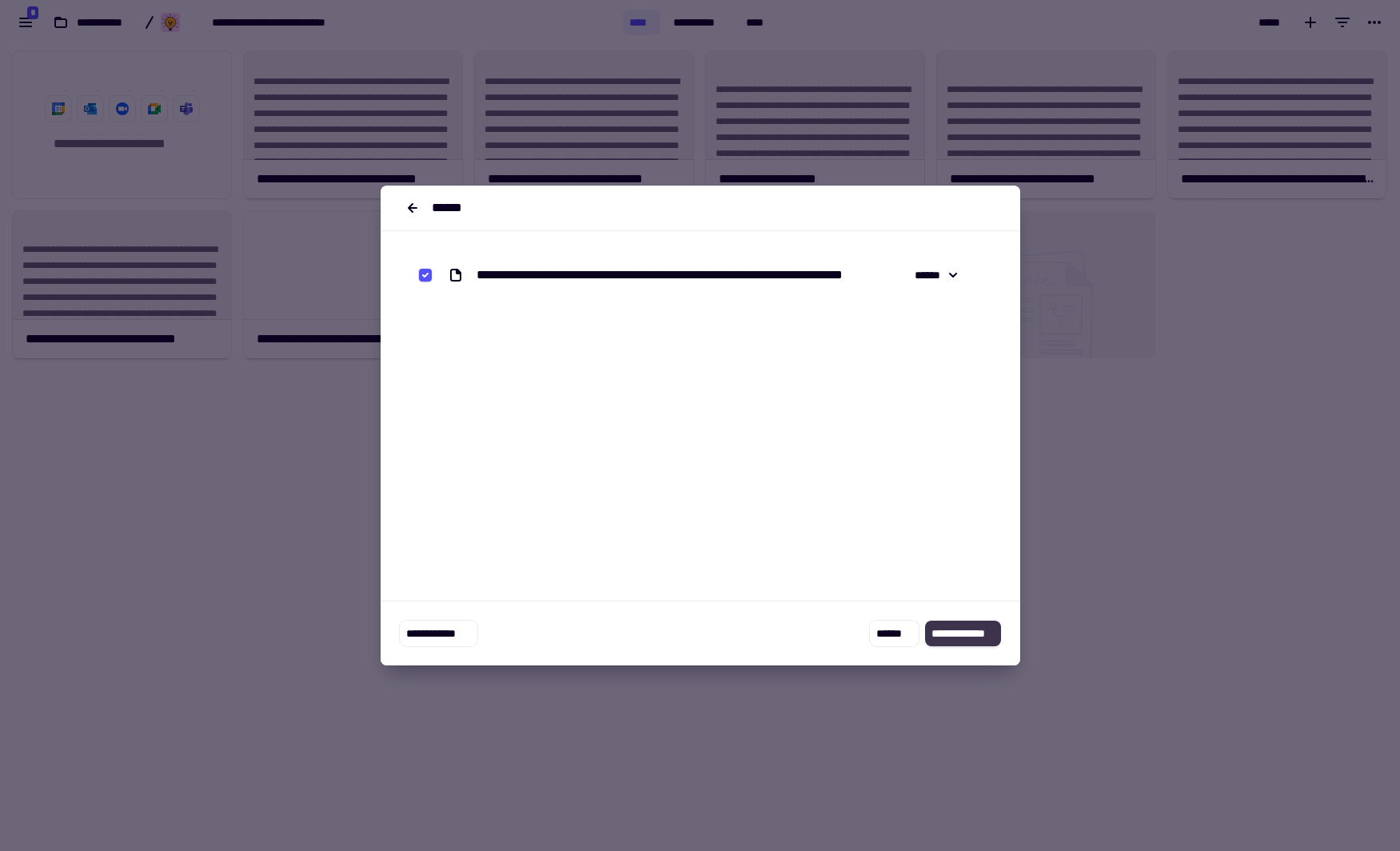 click on "**********" 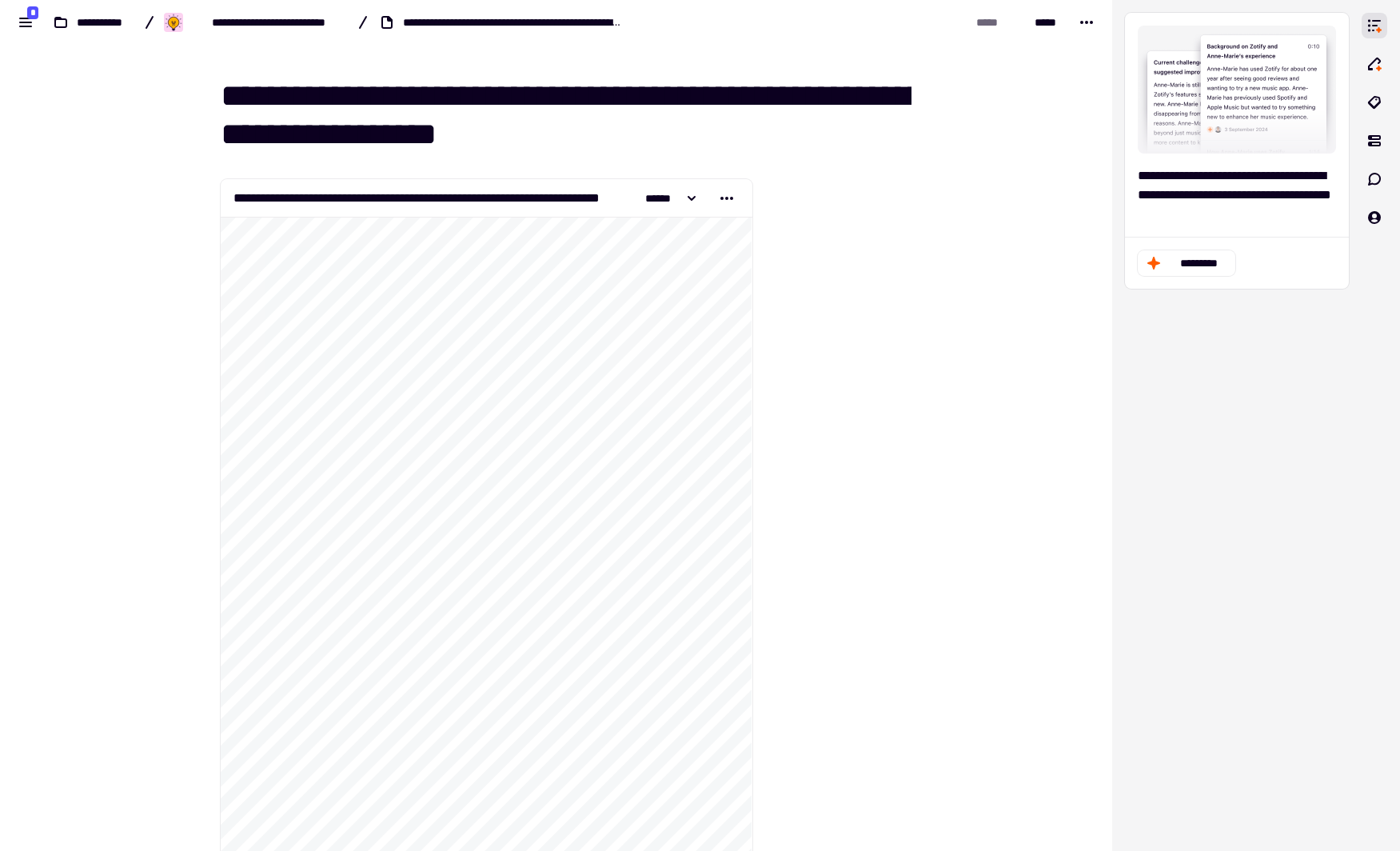 drag, startPoint x: 375, startPoint y: 98, endPoint x: 222, endPoint y: 98, distance: 153 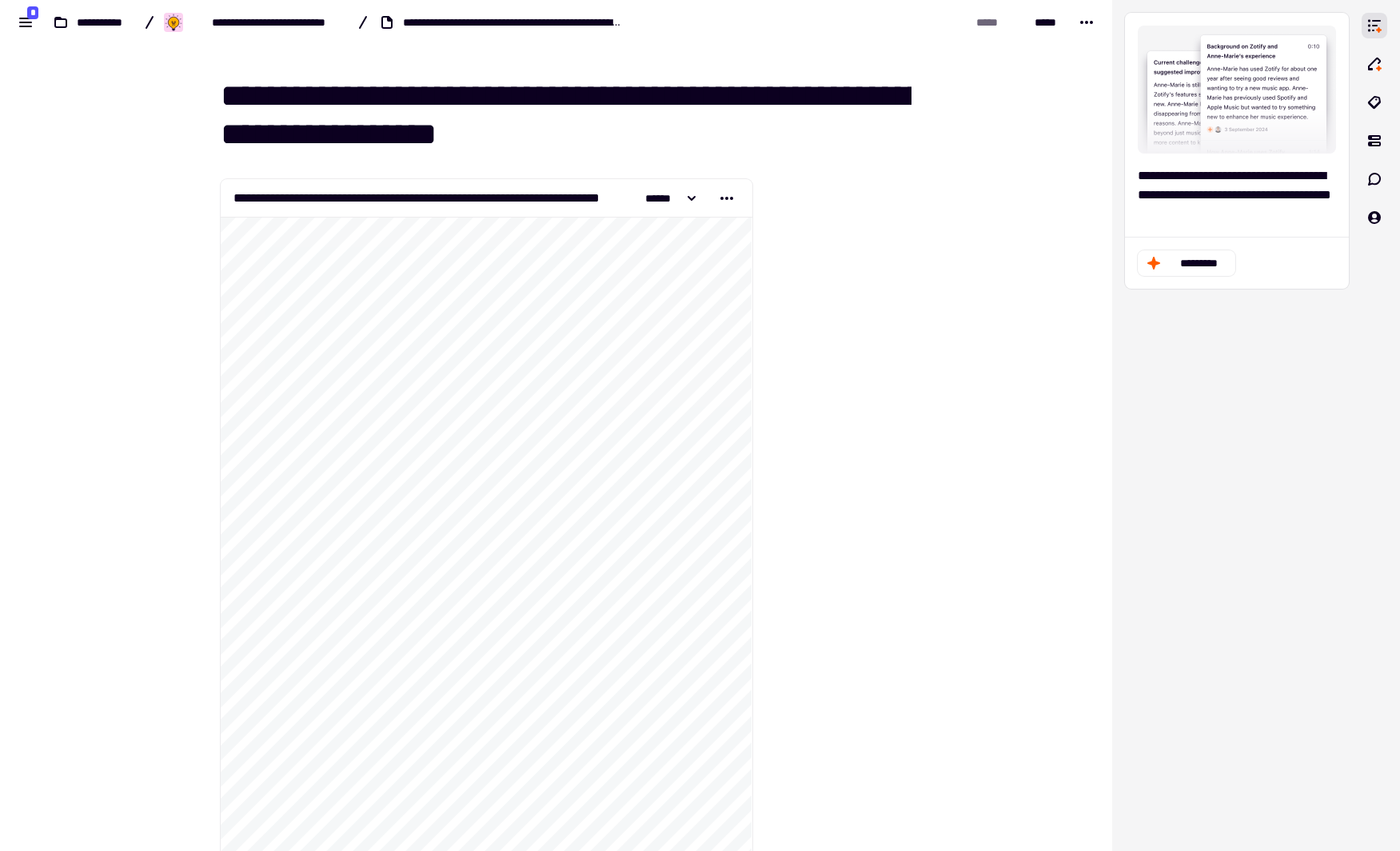 click on "**********" at bounding box center [566, 115] 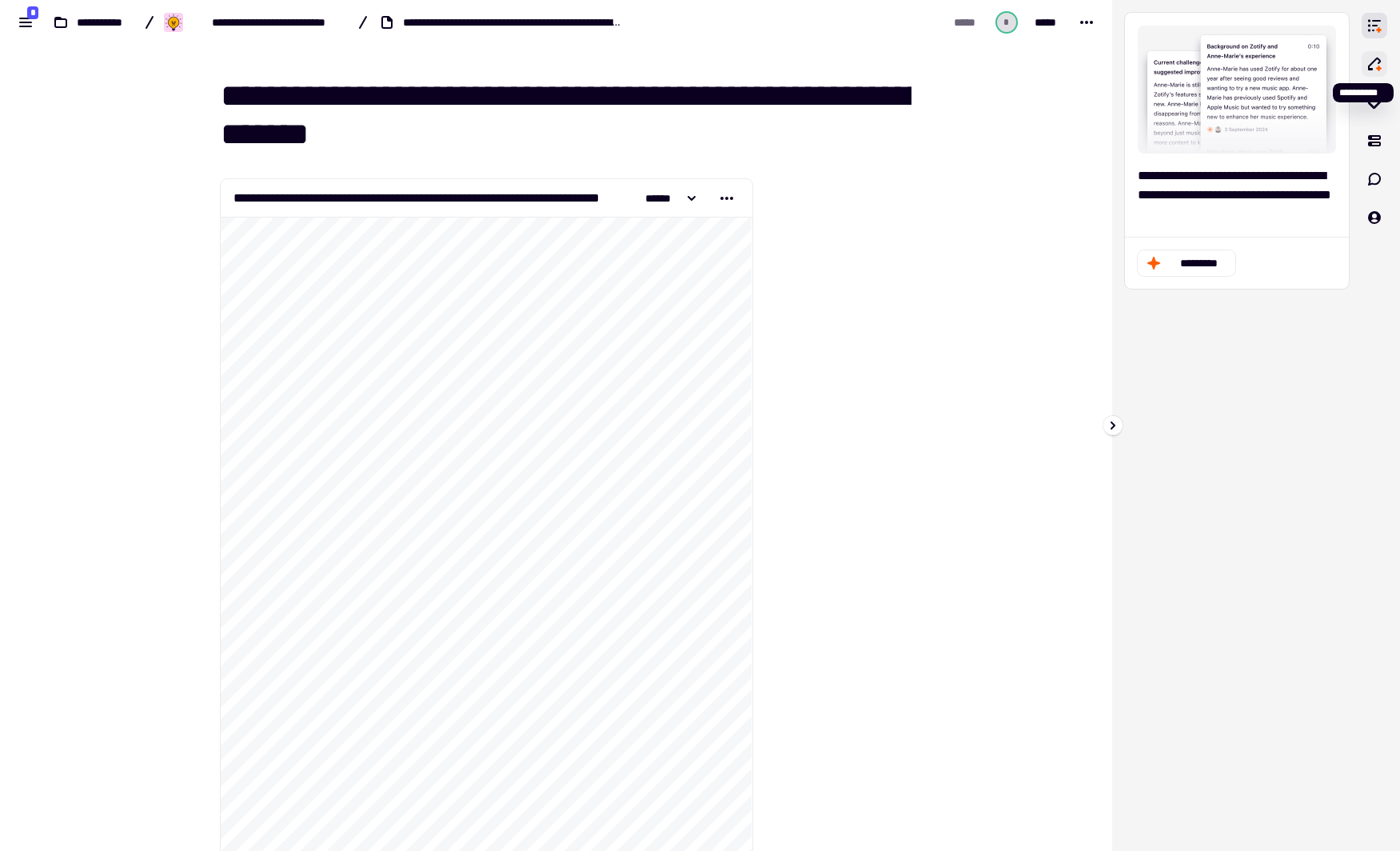 type on "**********" 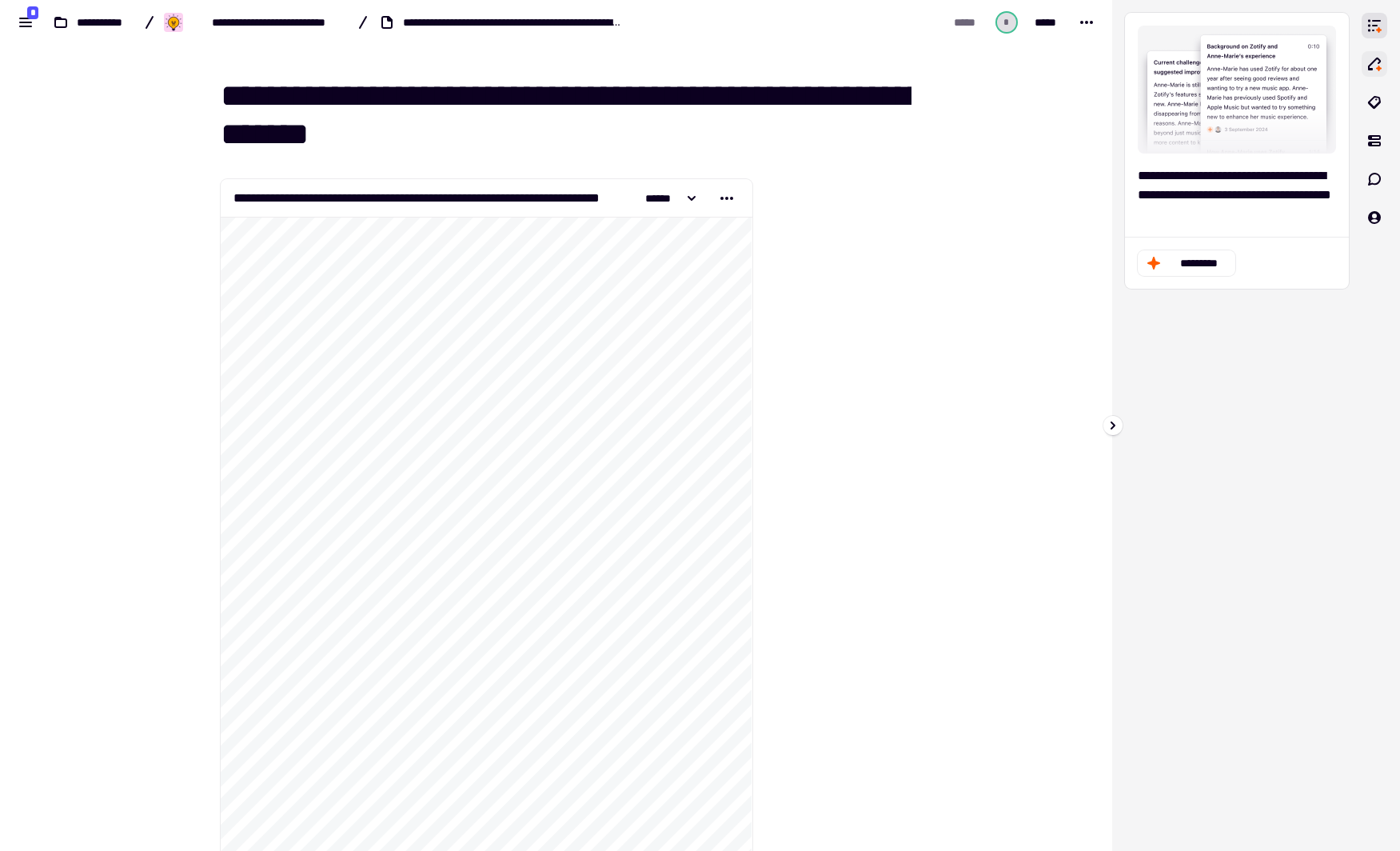 click 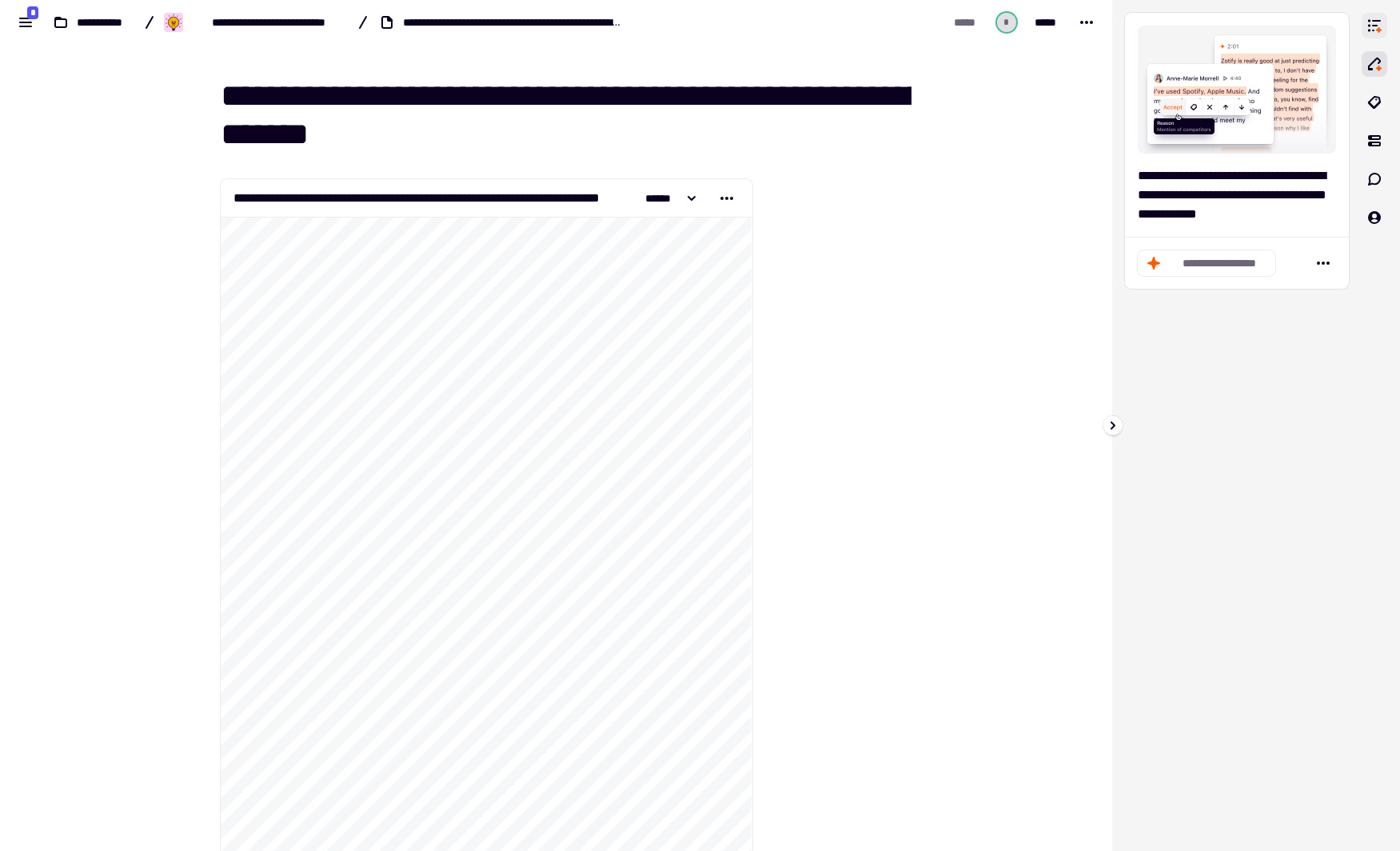 click 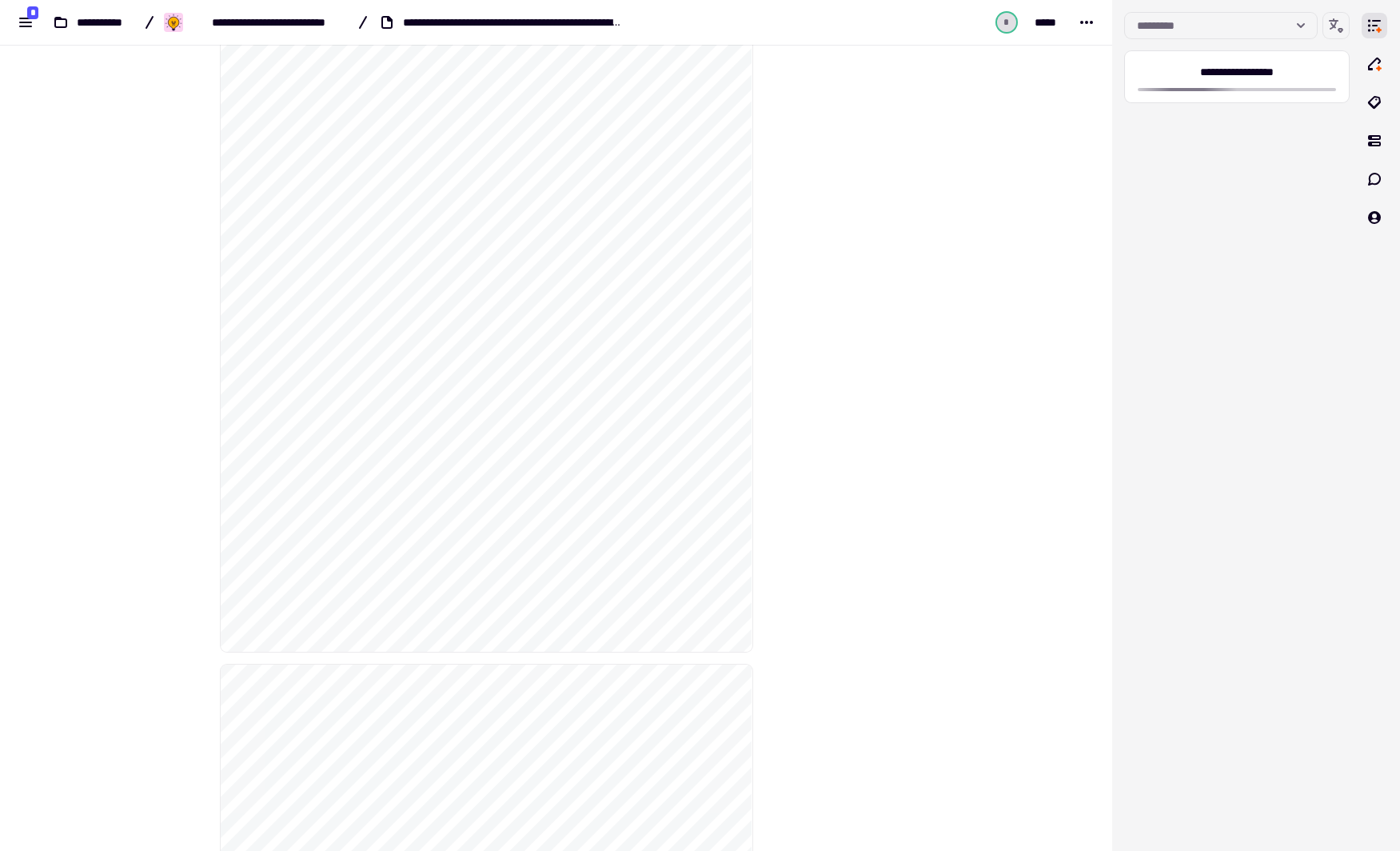 scroll, scrollTop: 0, scrollLeft: 0, axis: both 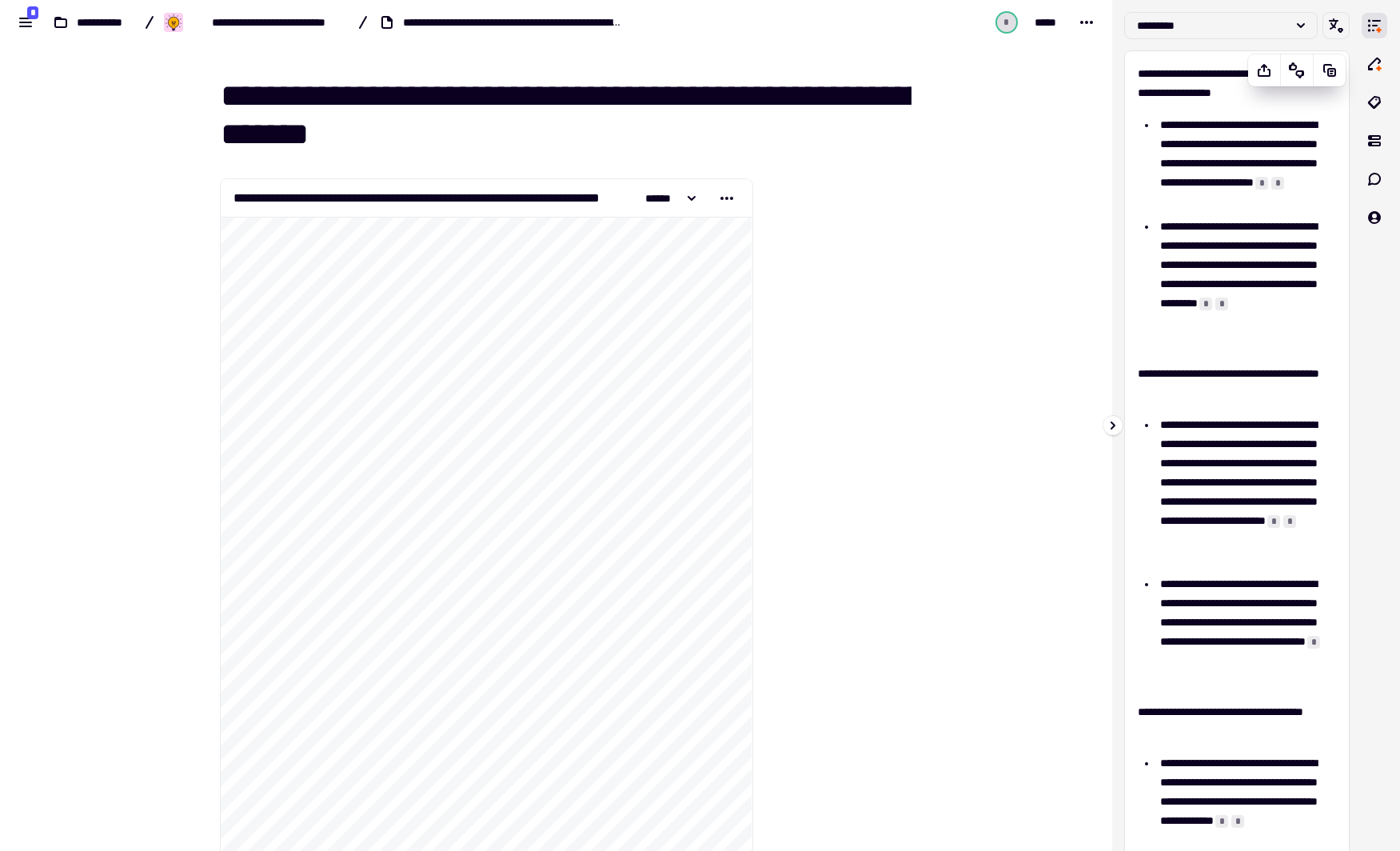 click on "*" at bounding box center [1262, 183] 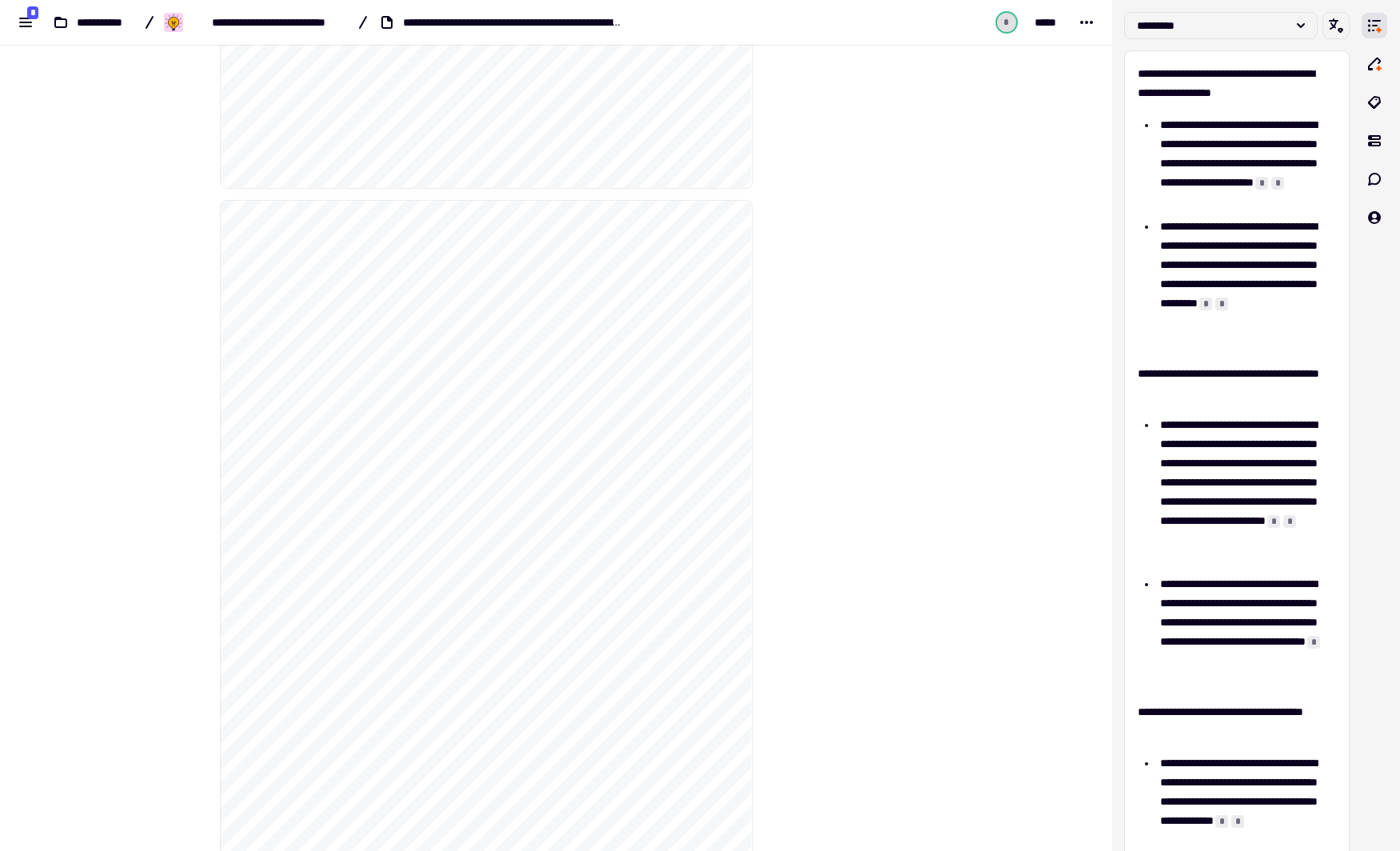 scroll, scrollTop: 304, scrollLeft: 0, axis: vertical 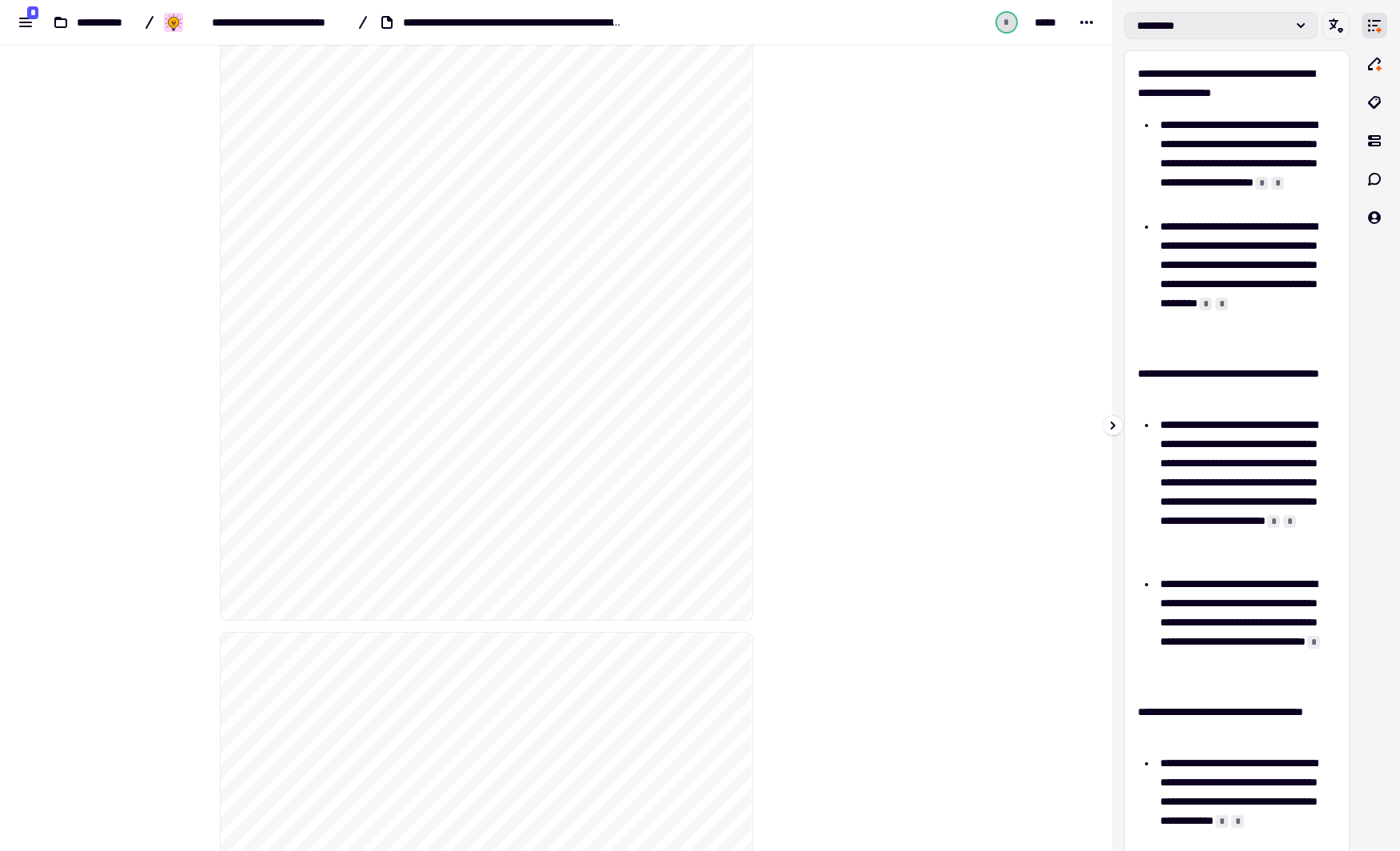 click on "*********" 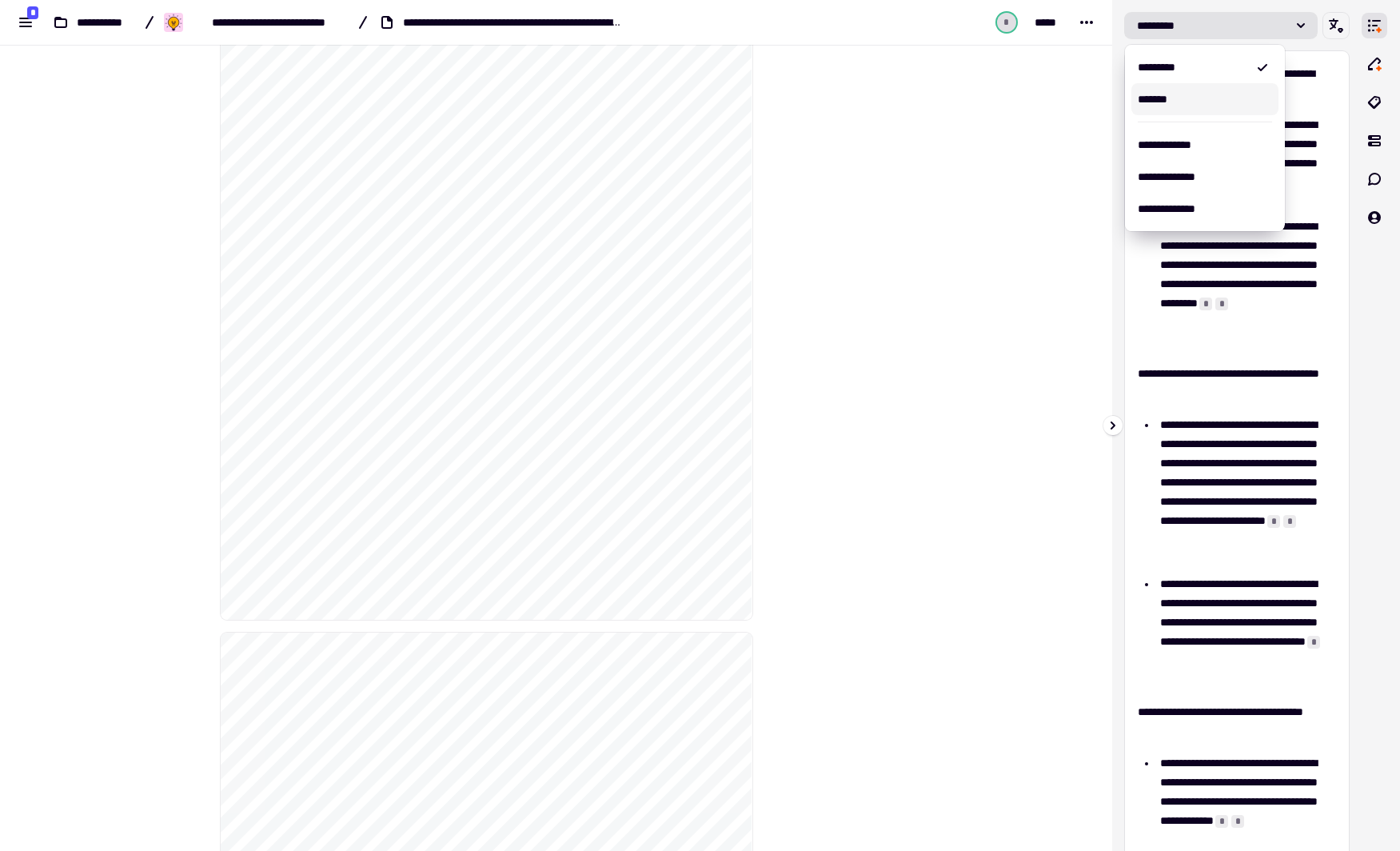 click on "*******" at bounding box center (1205, 99) 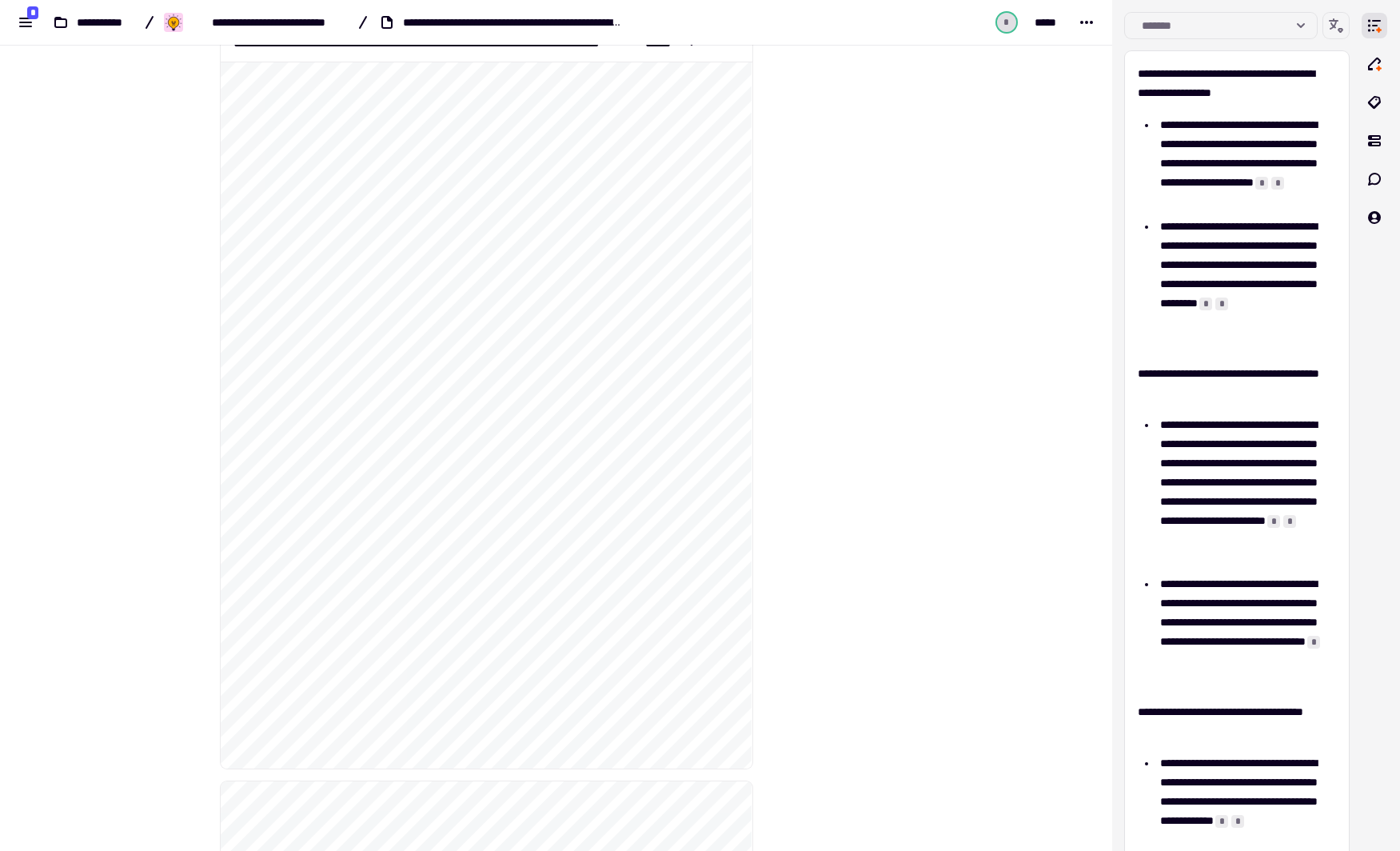 scroll, scrollTop: 0, scrollLeft: 0, axis: both 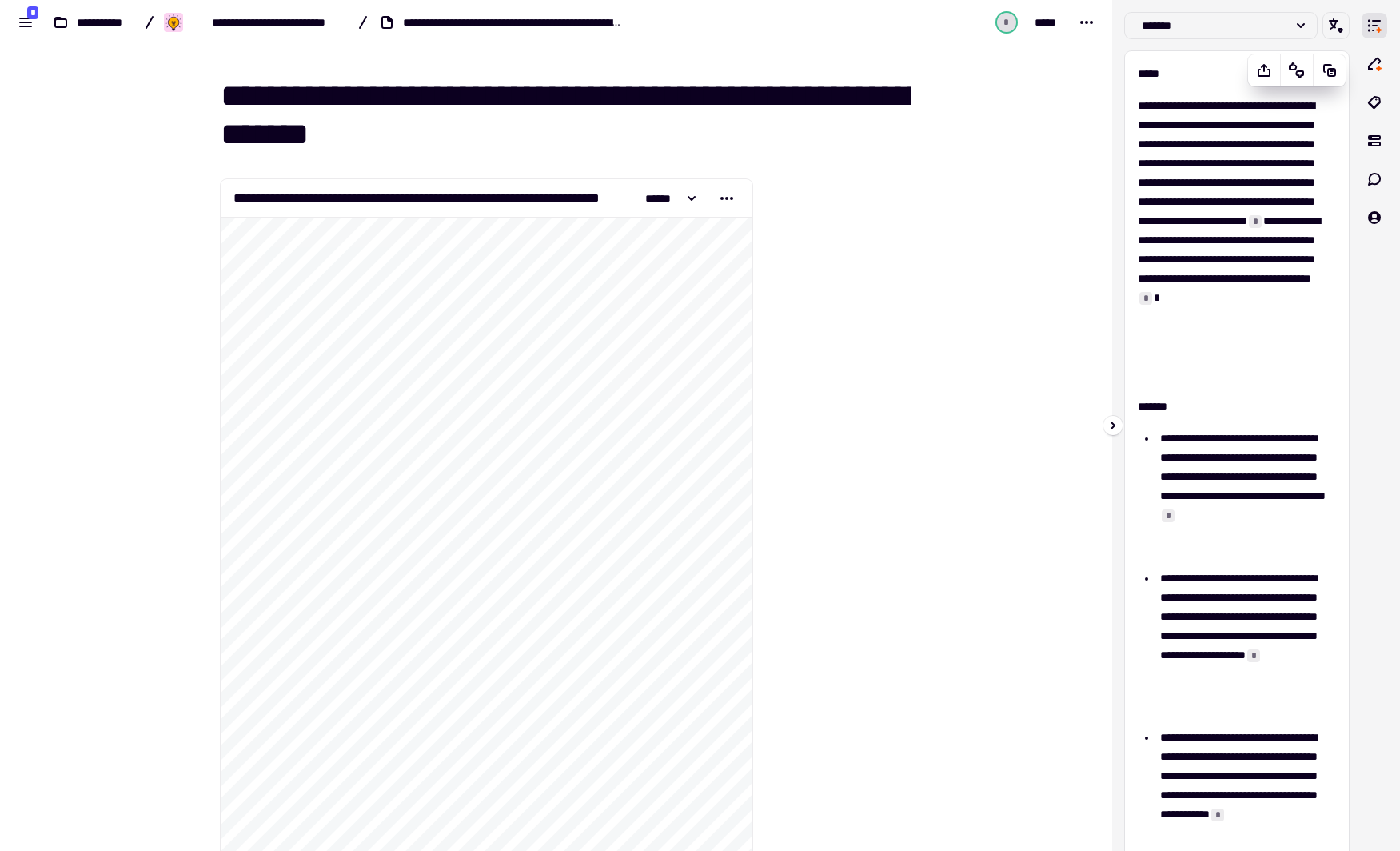 click on "**********" at bounding box center (1237, 666) 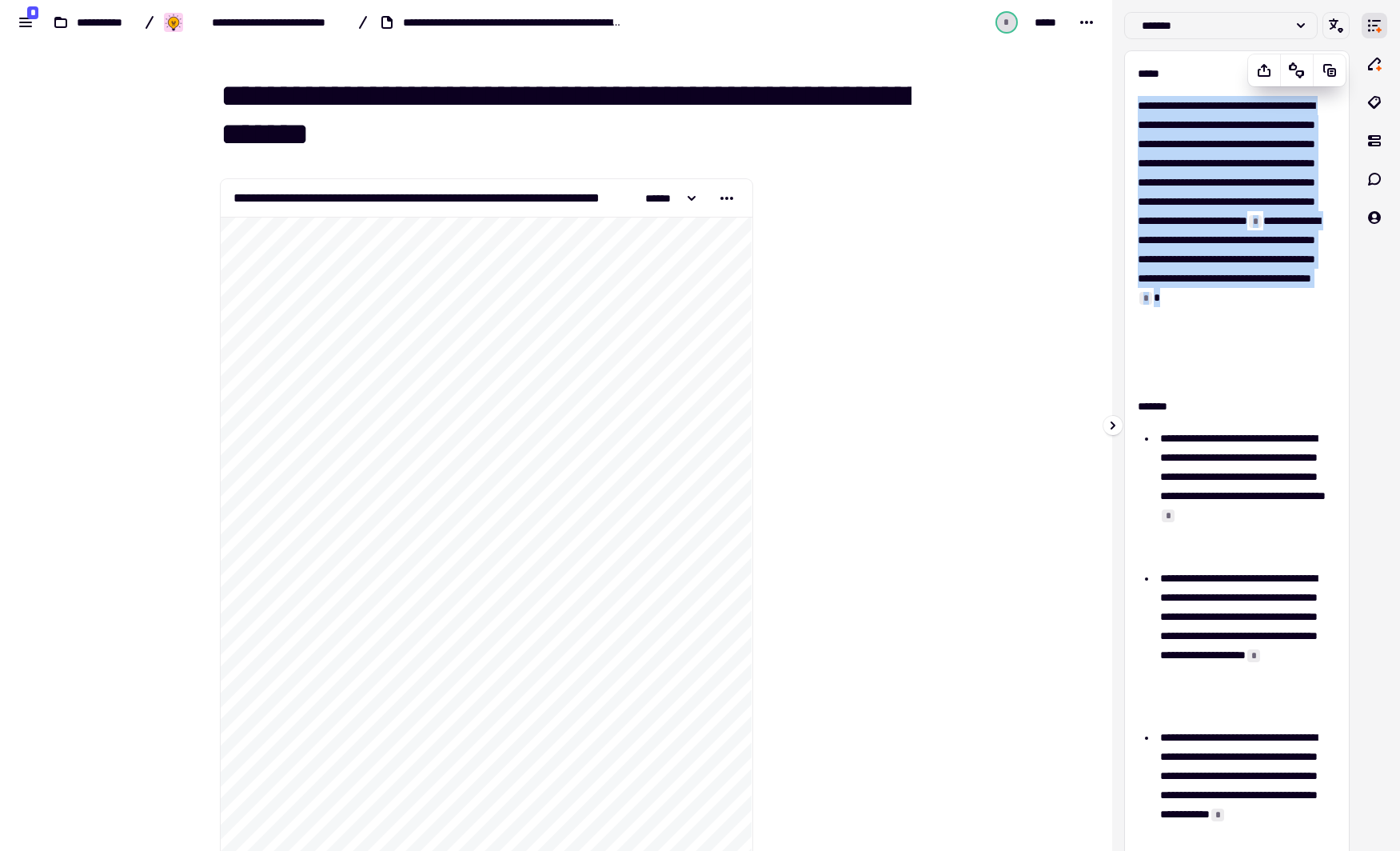drag, startPoint x: 1139, startPoint y: 103, endPoint x: 1254, endPoint y: 379, distance: 299 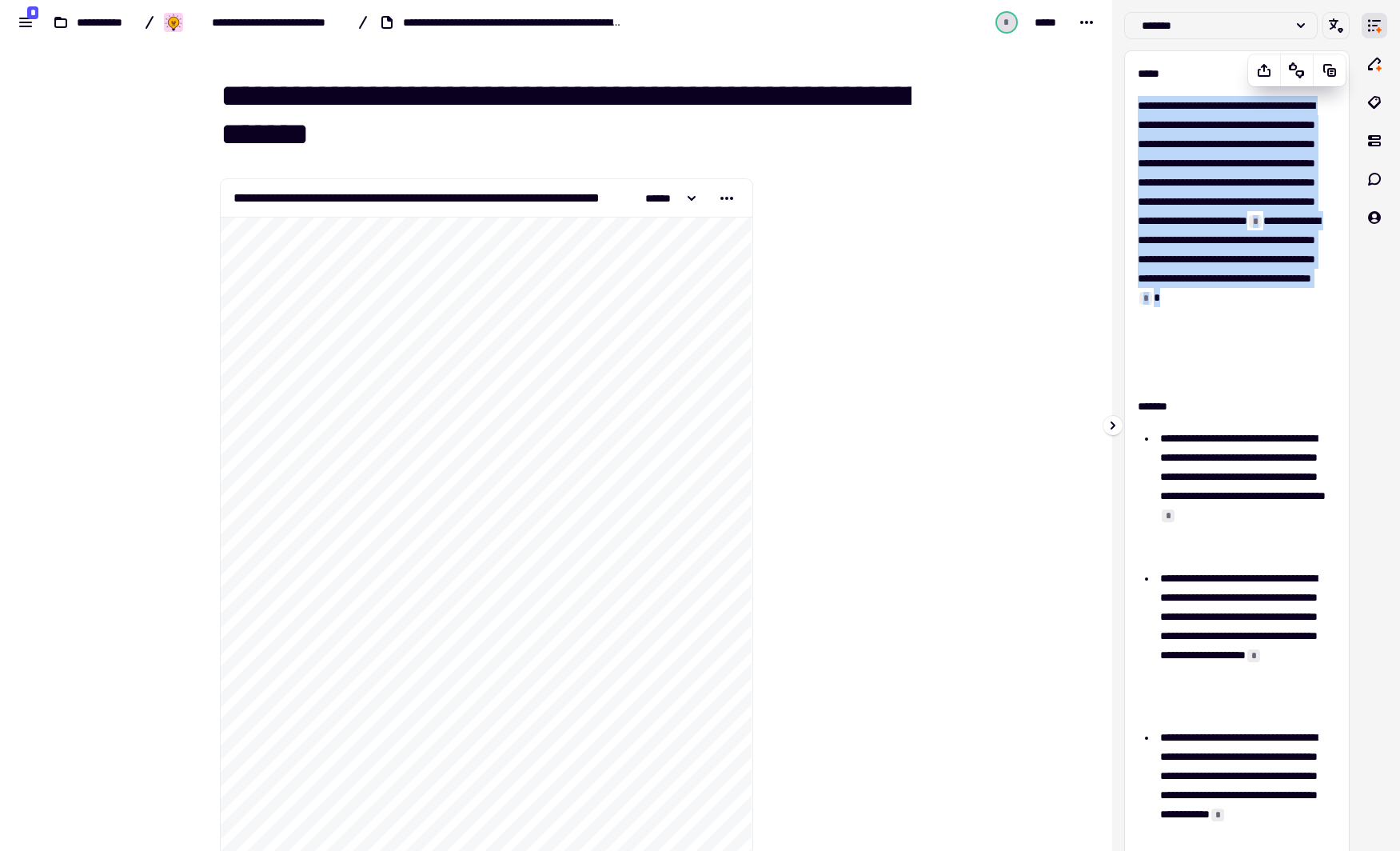 click on "**********" at bounding box center [1232, 240] 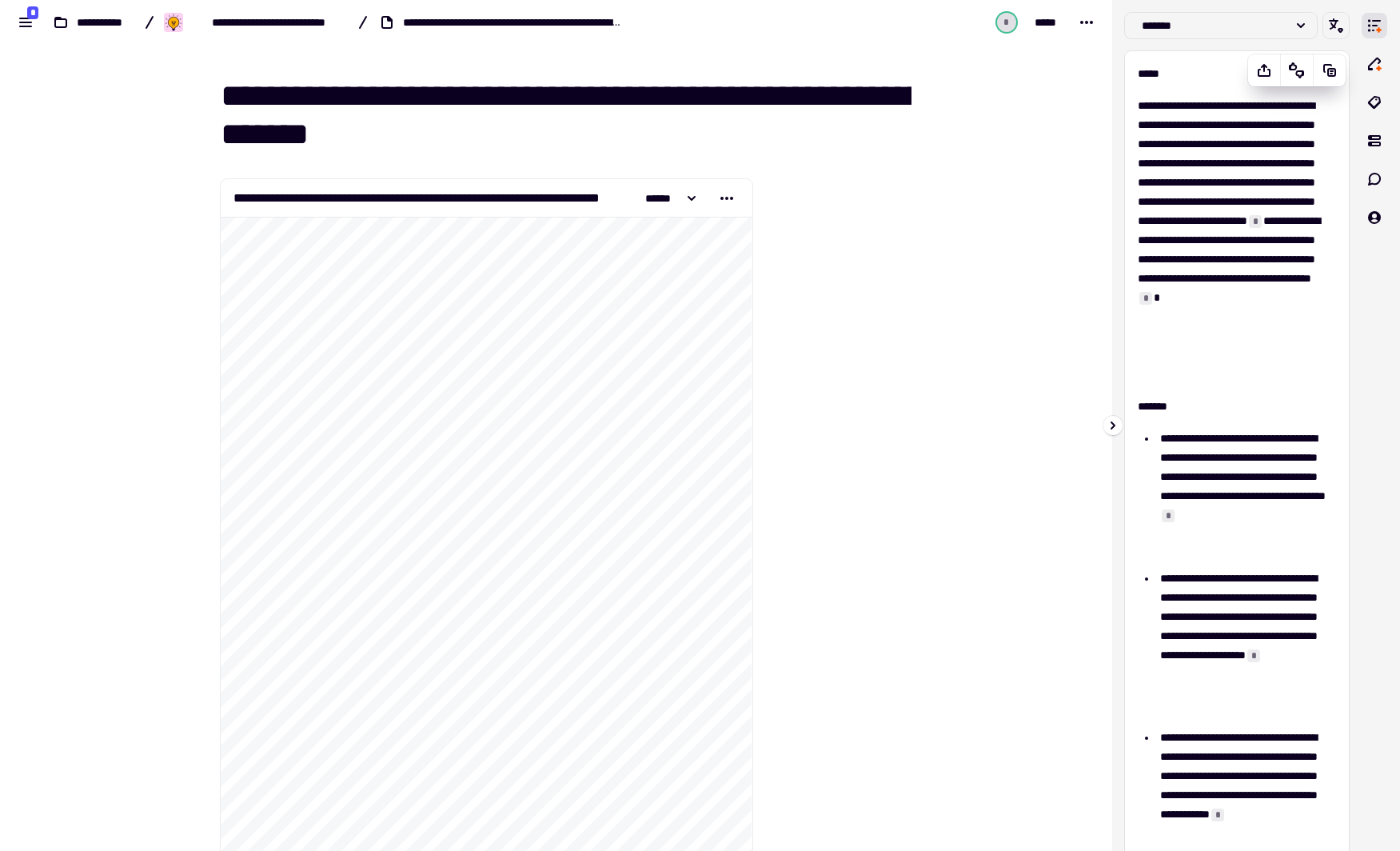 click on "*****" at bounding box center [1232, 74] 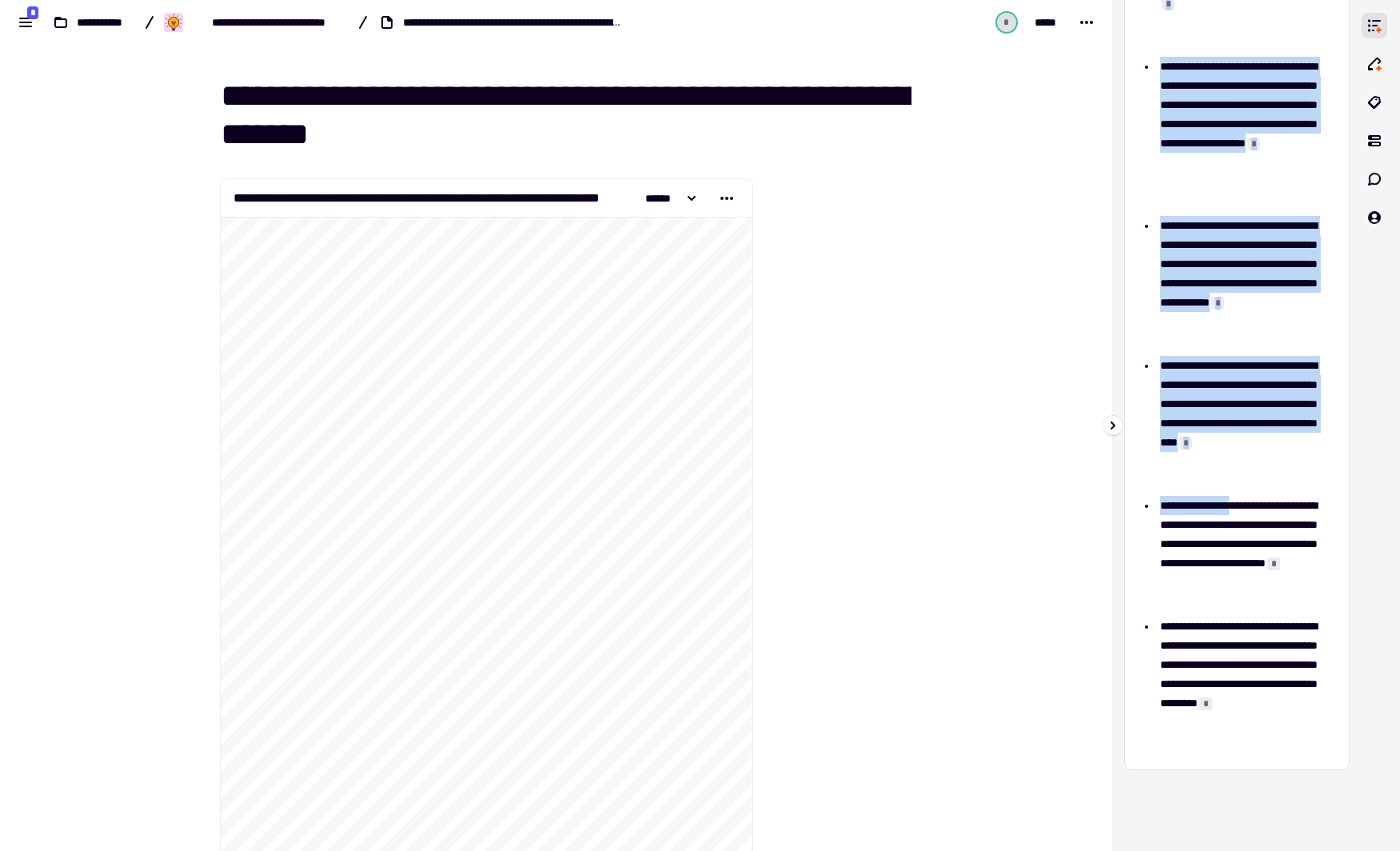 scroll, scrollTop: 596, scrollLeft: 0, axis: vertical 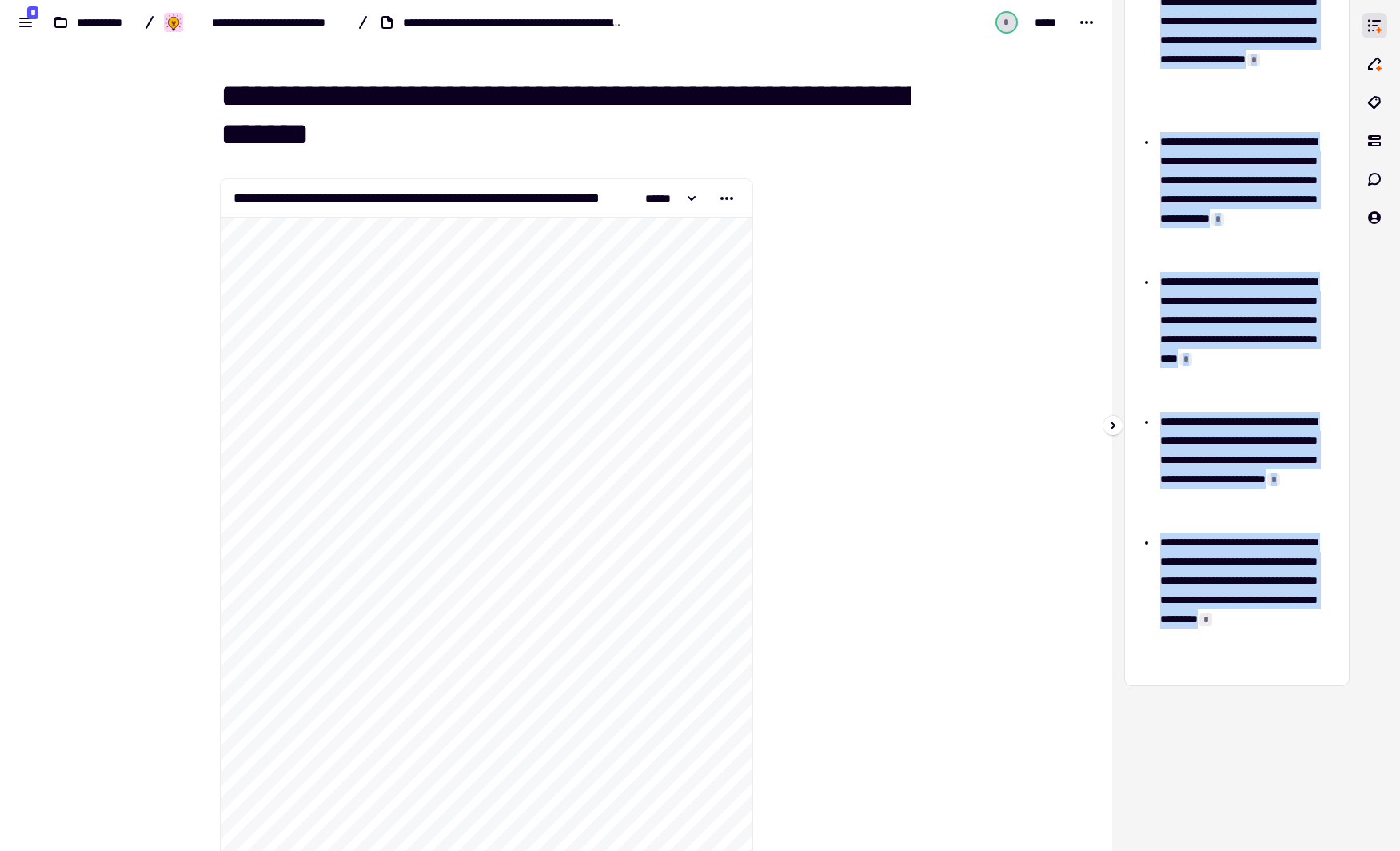 drag, startPoint x: 1137, startPoint y: 70, endPoint x: 1204, endPoint y: 657, distance: 590.8113 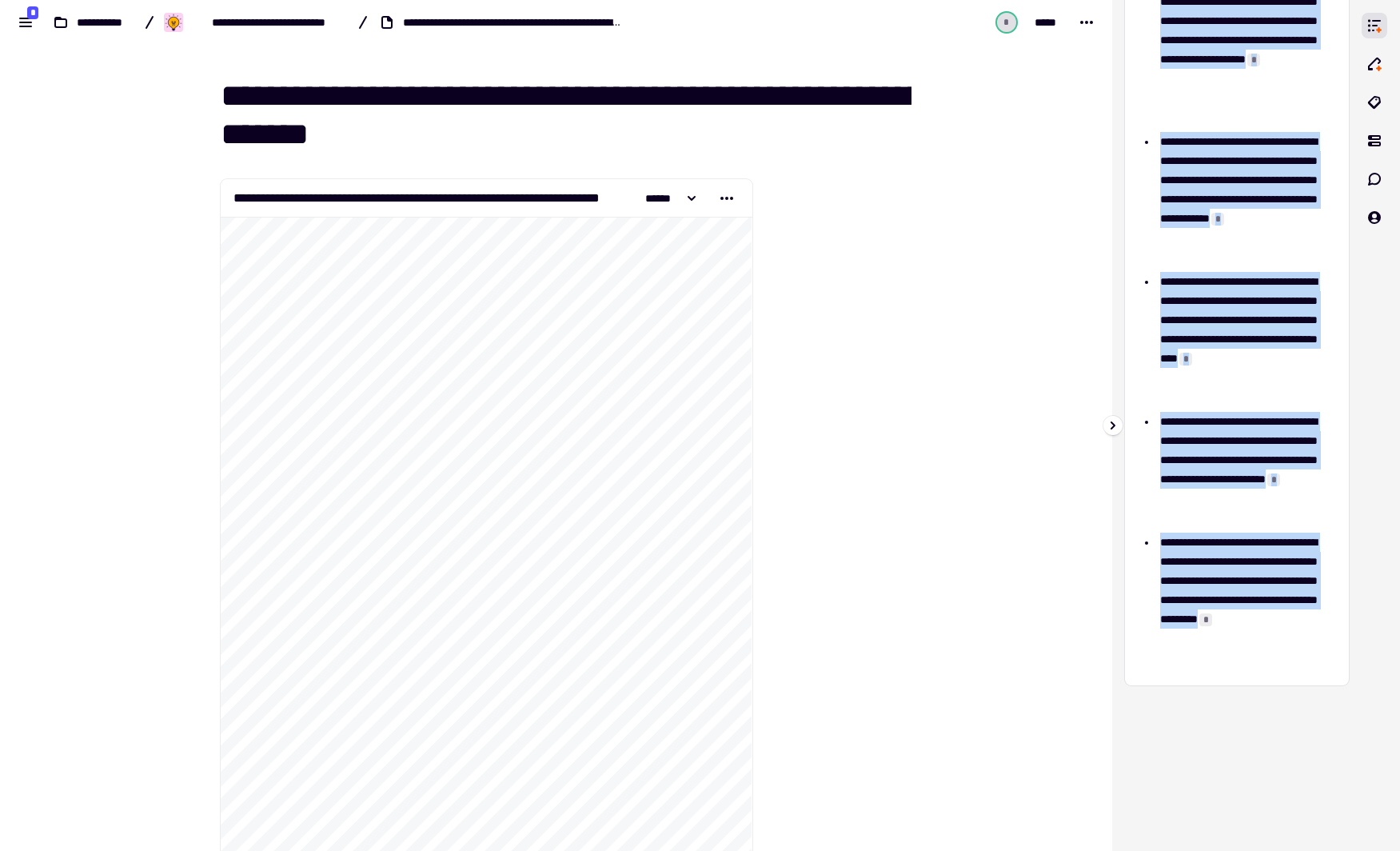 click on "**********" at bounding box center (1237, 70) 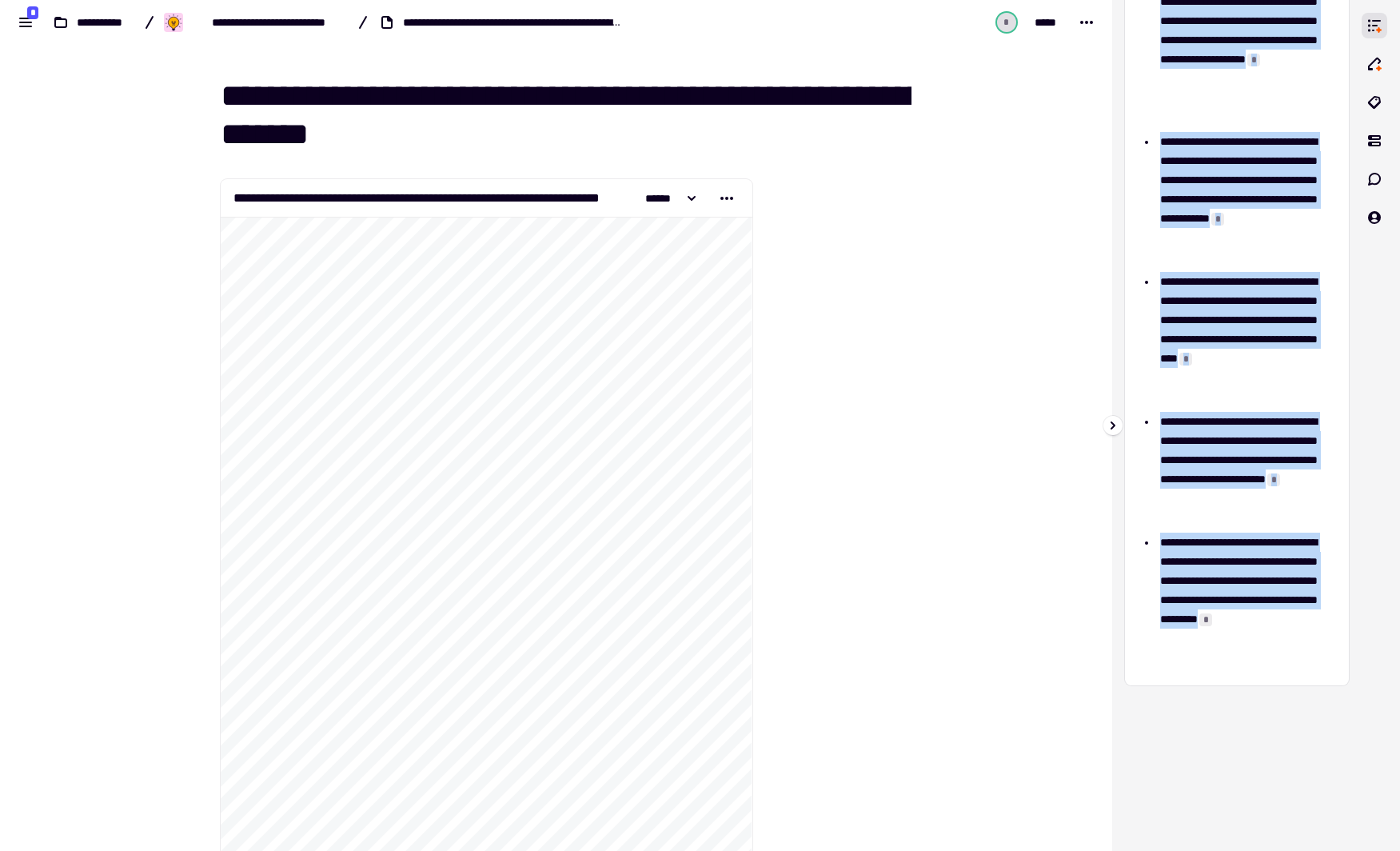copy on "**********" 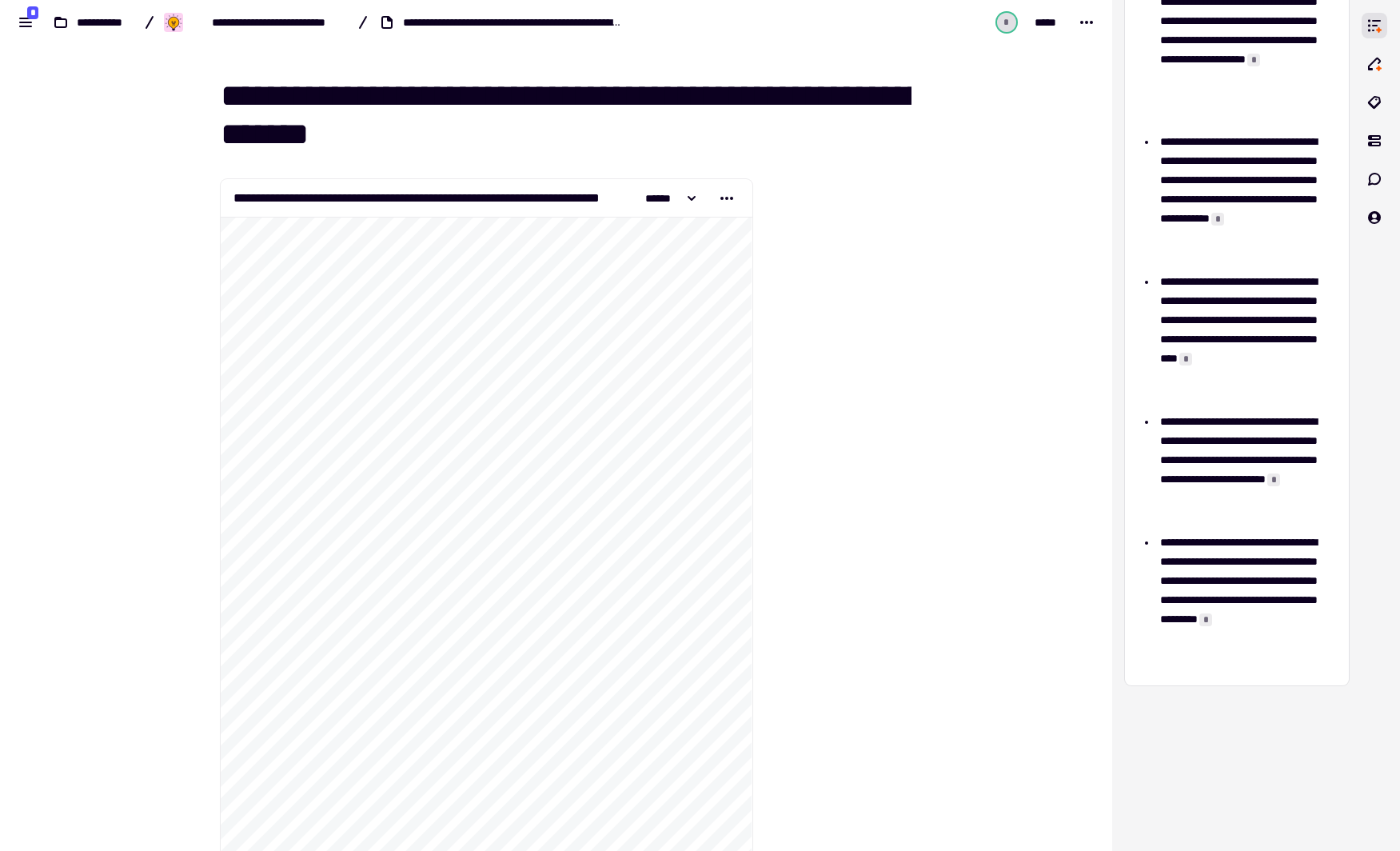 click on "**********" at bounding box center (477, 6081) 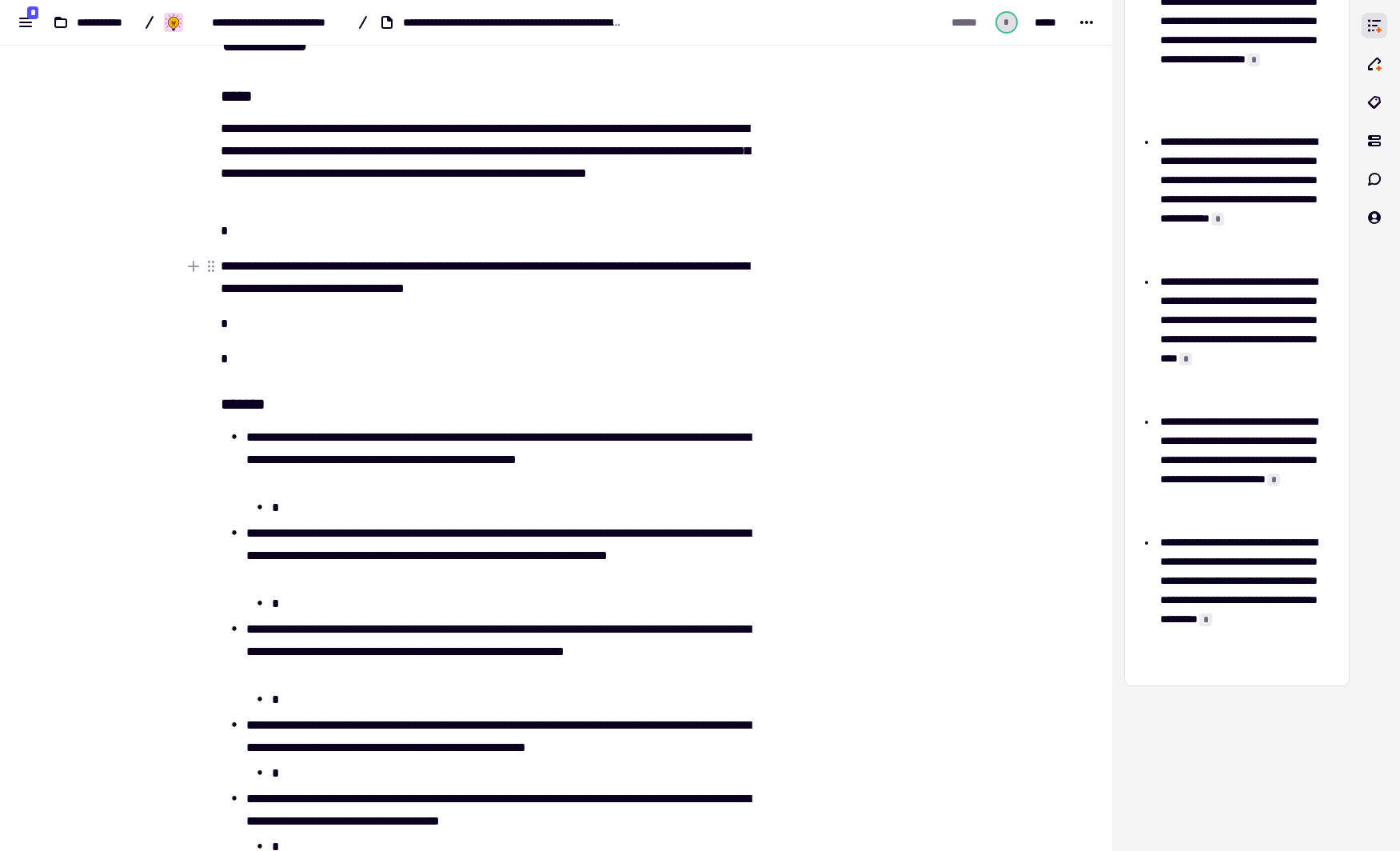 scroll, scrollTop: 0, scrollLeft: 0, axis: both 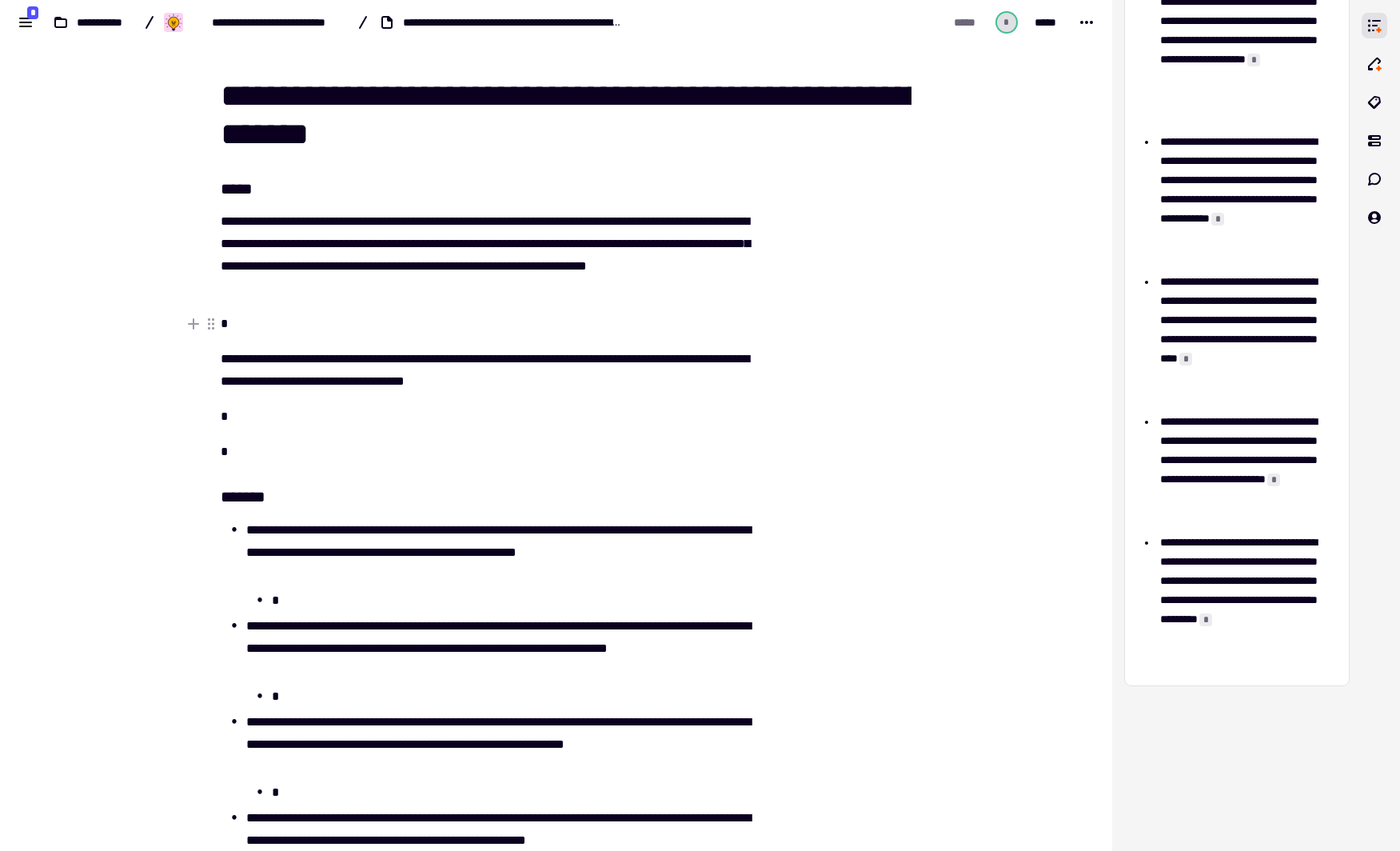 click on "*" at bounding box center (486, 324) 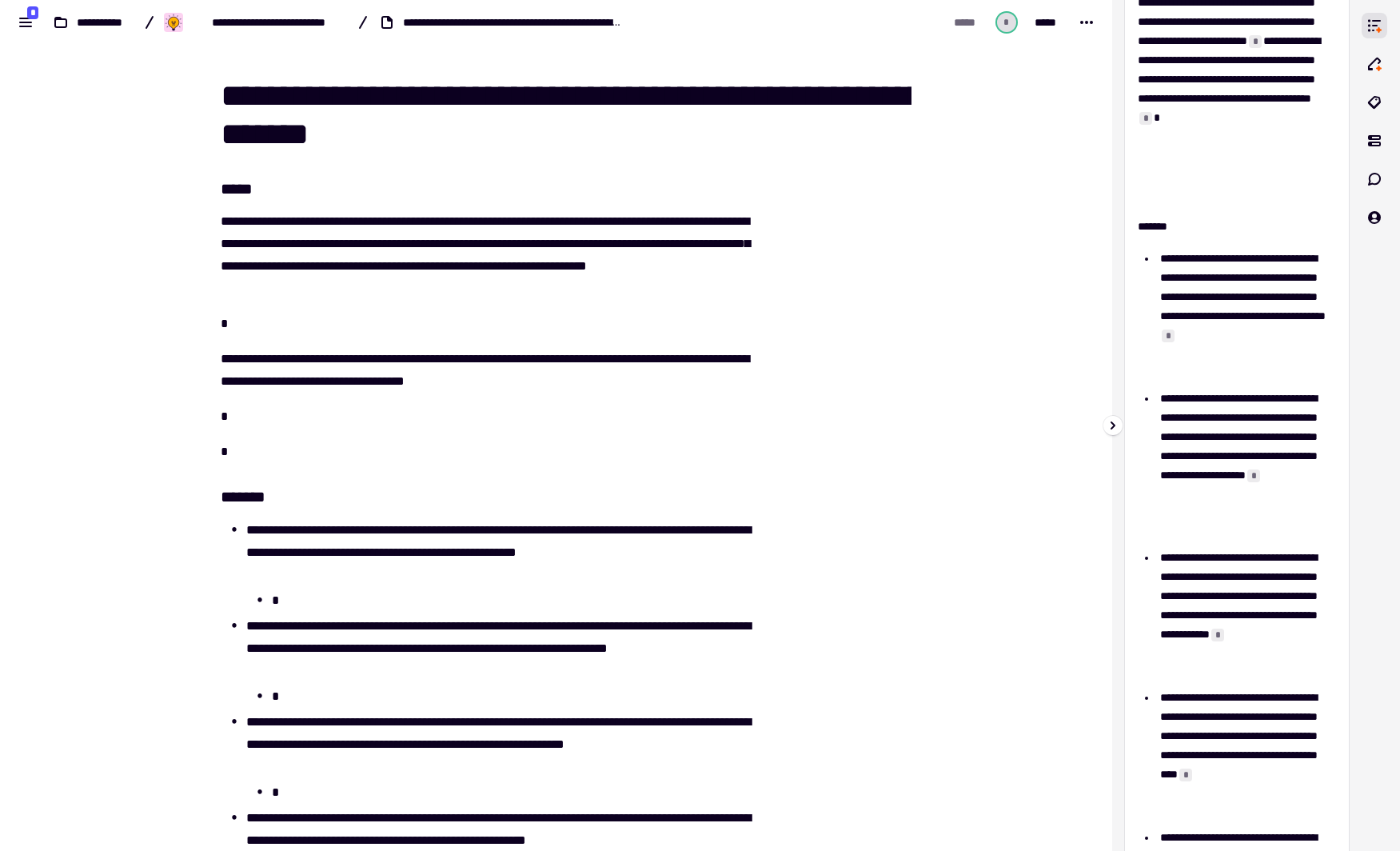 scroll, scrollTop: 0, scrollLeft: 0, axis: both 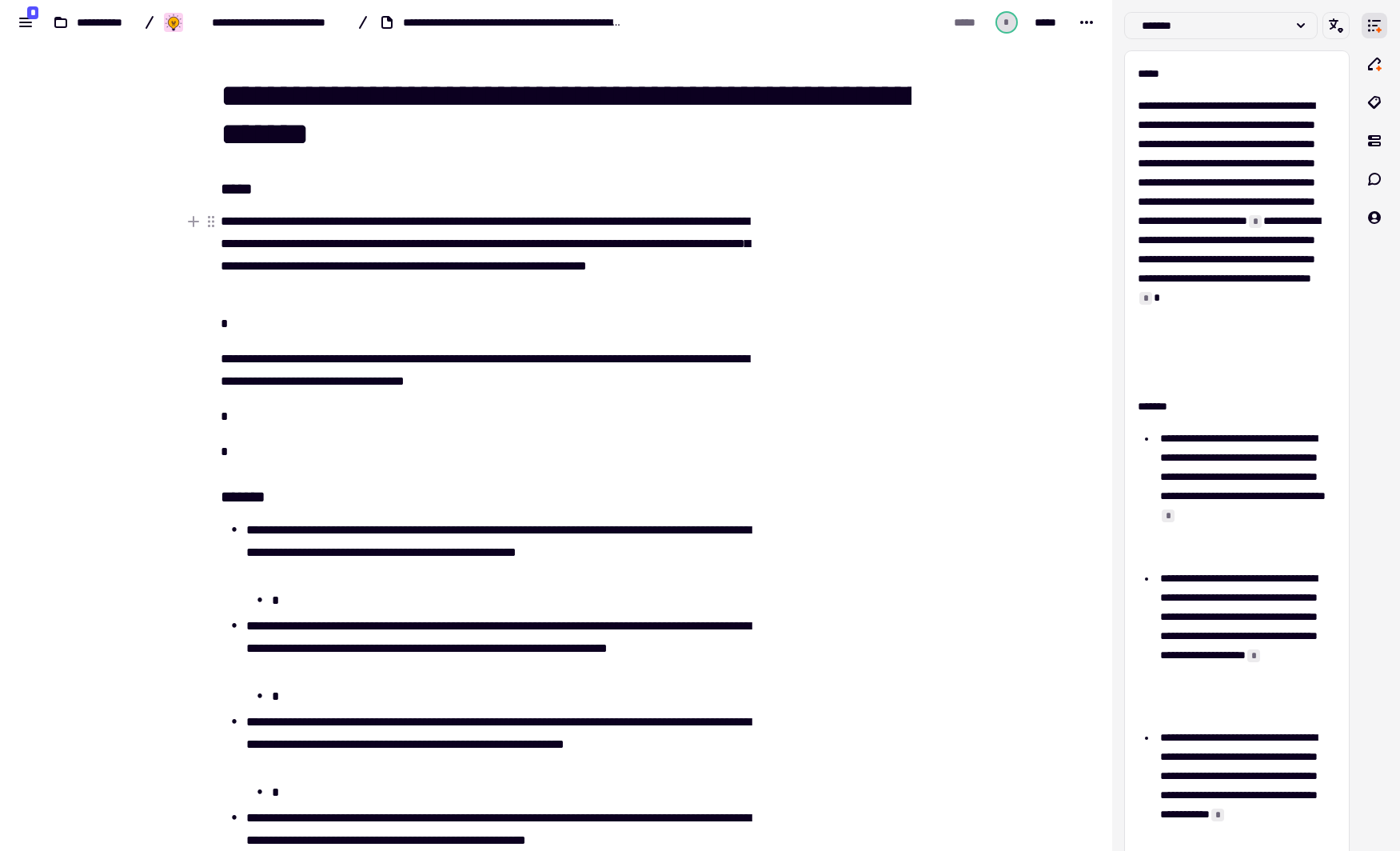 type 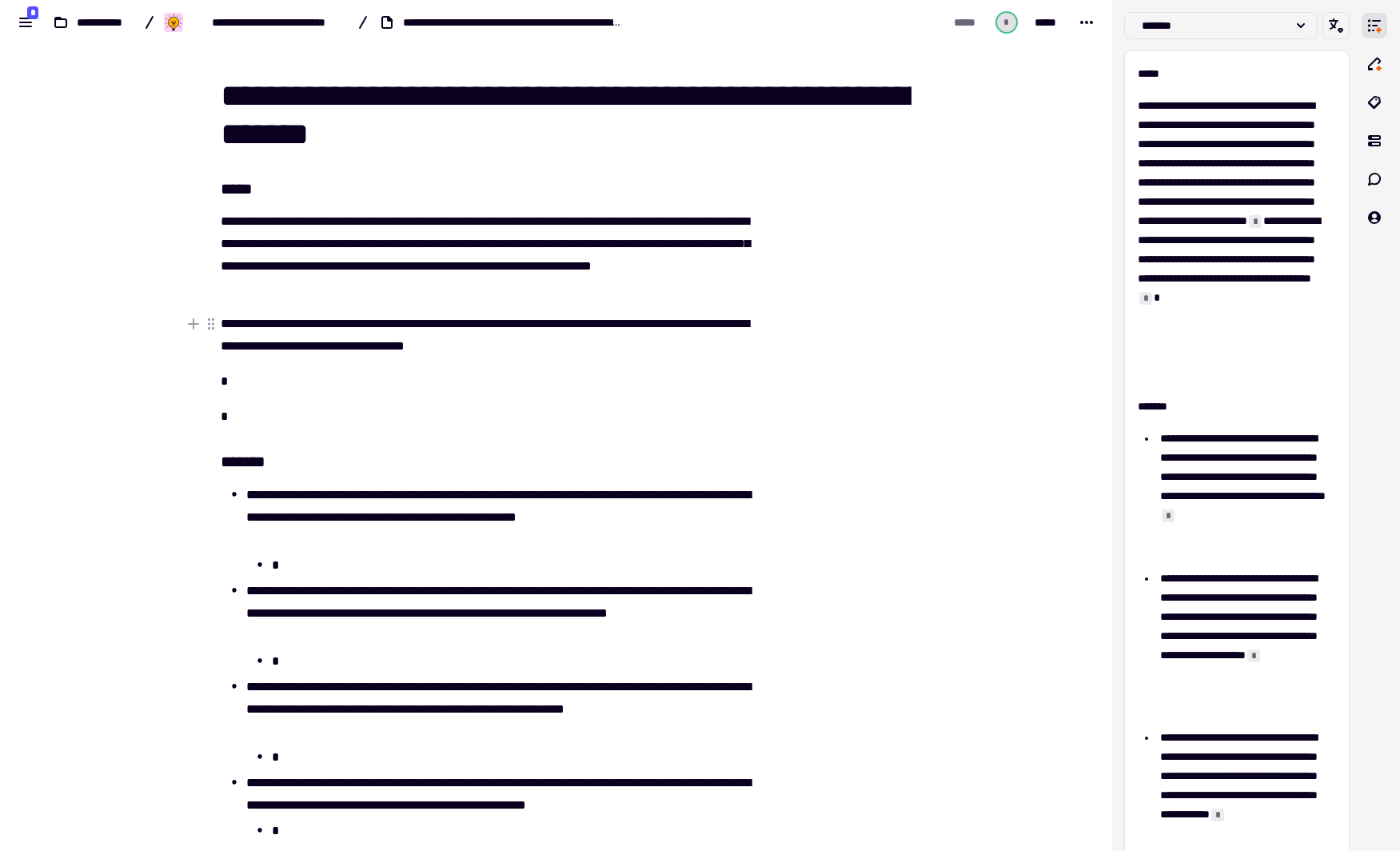 click on "**********" at bounding box center [486, 335] 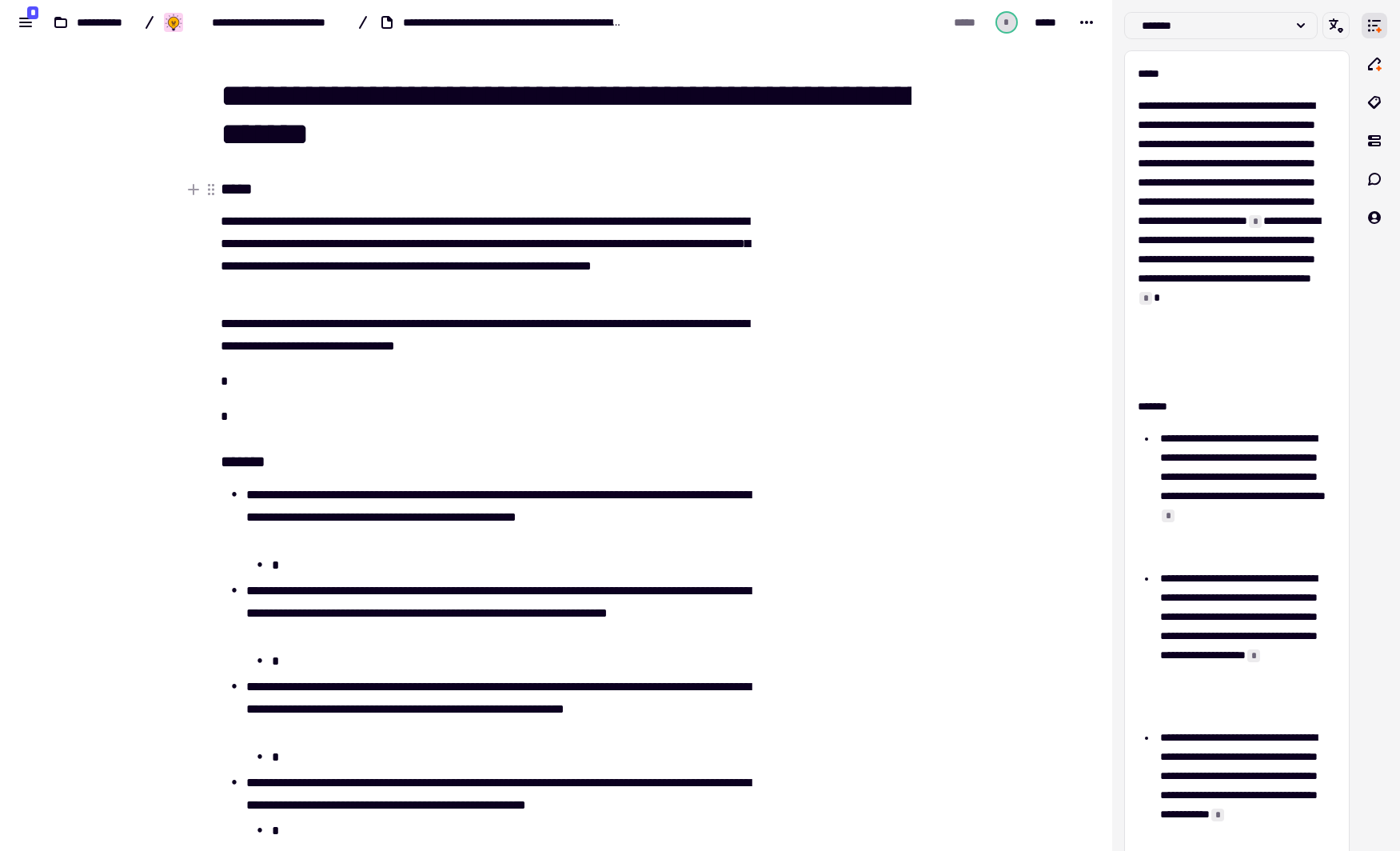 click on "*****" at bounding box center [486, 189] 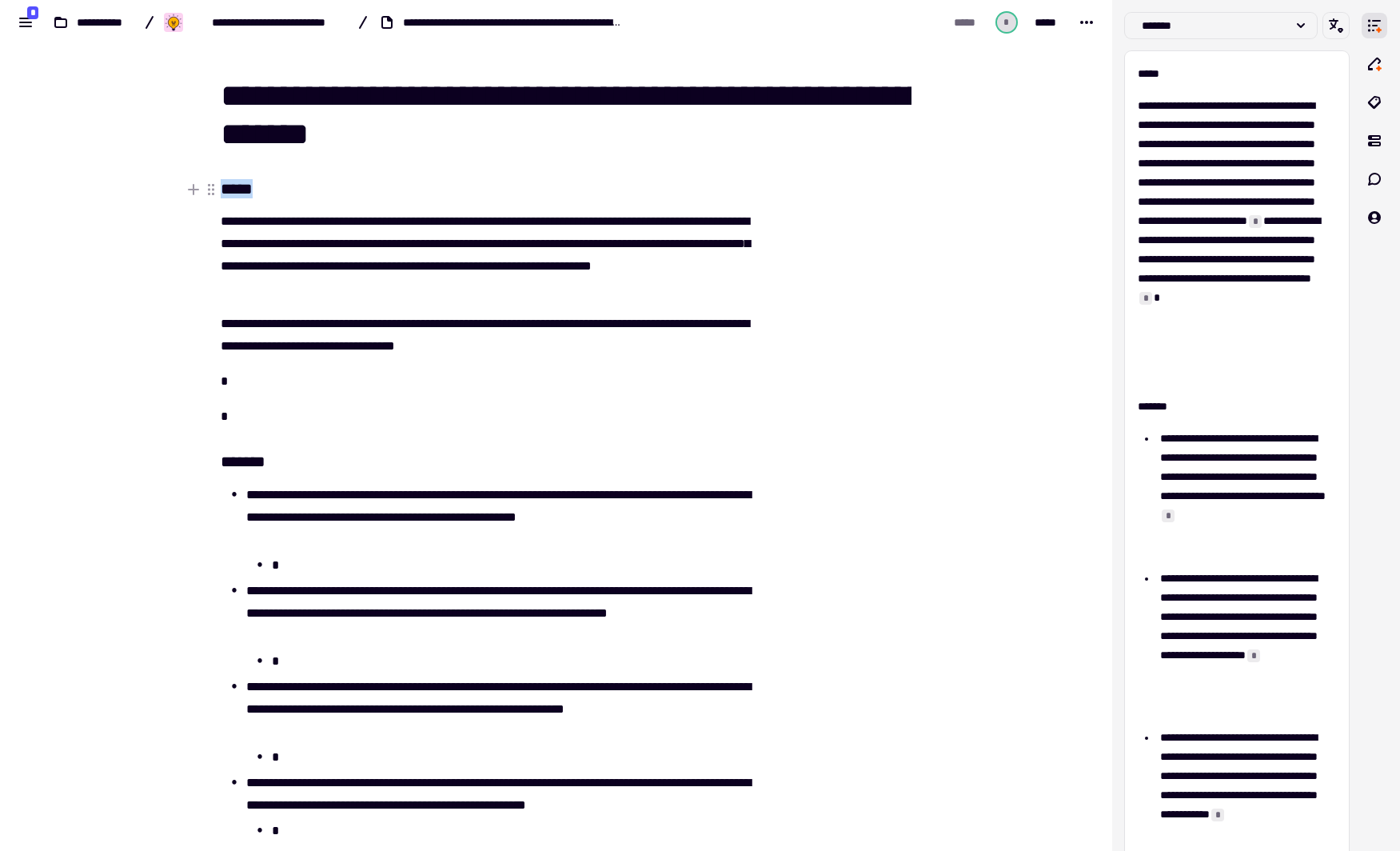 click on "*****" at bounding box center [486, 189] 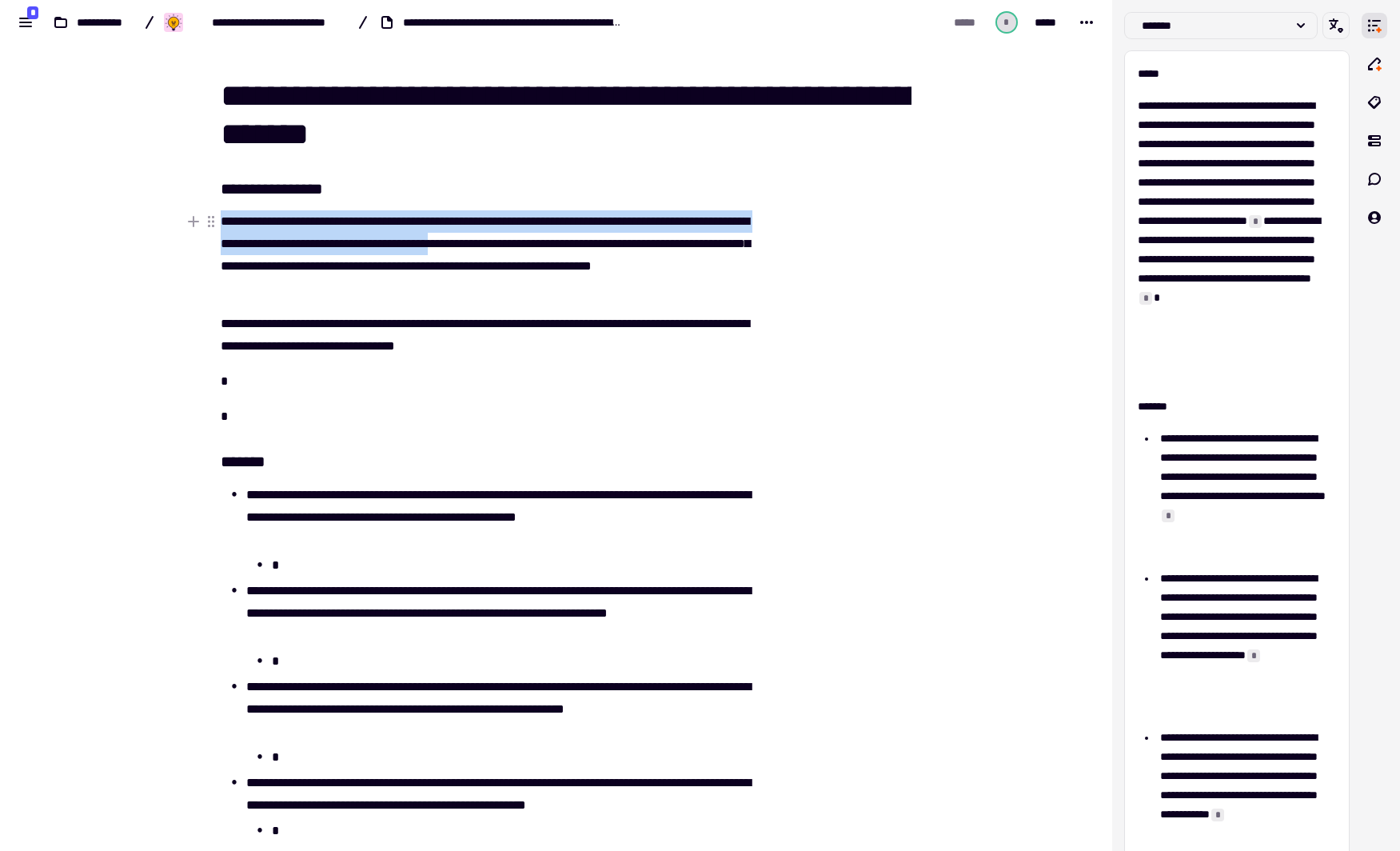 drag, startPoint x: 580, startPoint y: 240, endPoint x: 216, endPoint y: 224, distance: 364.35148 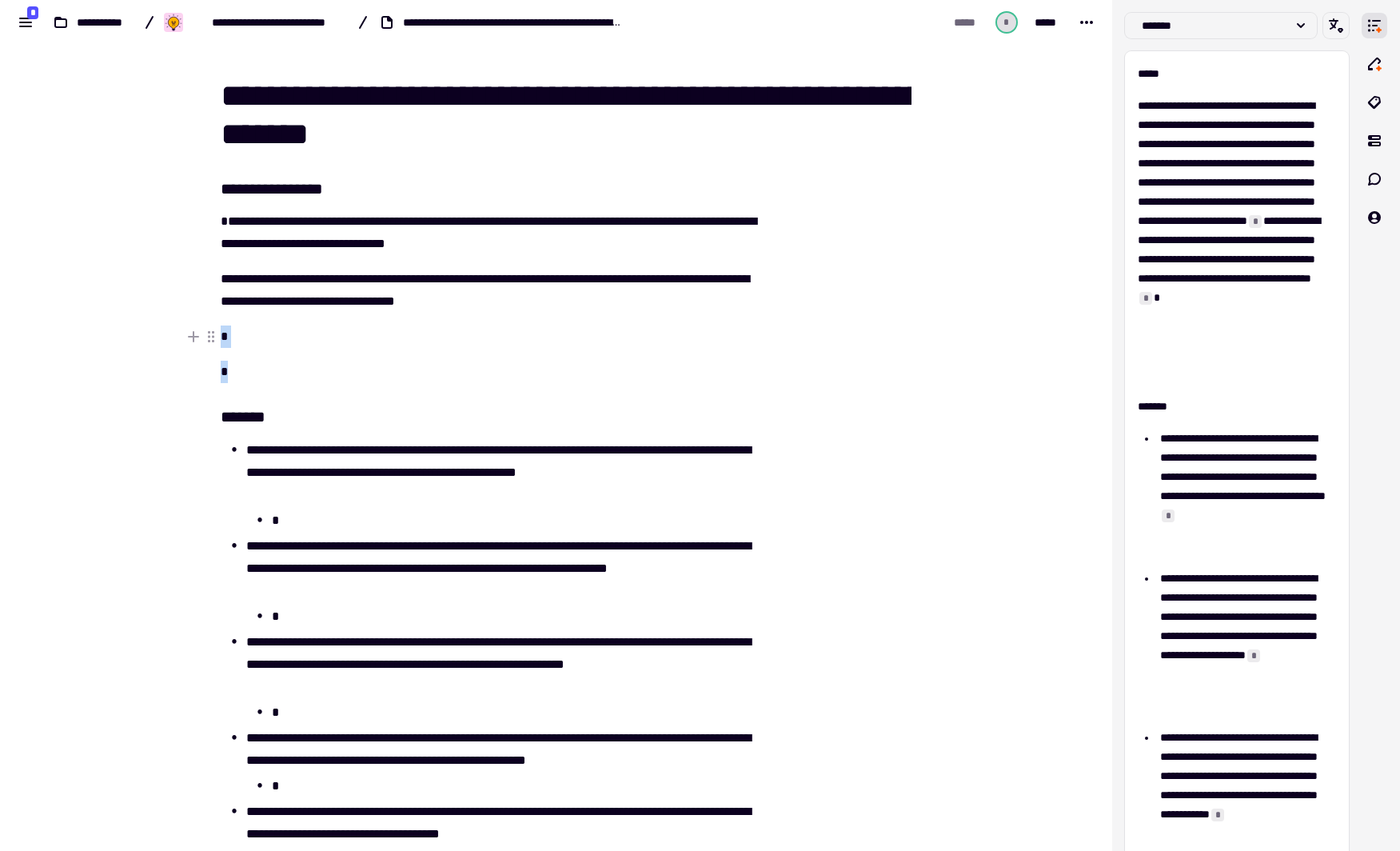 drag, startPoint x: 263, startPoint y: 370, endPoint x: 217, endPoint y: 332, distance: 59.66574 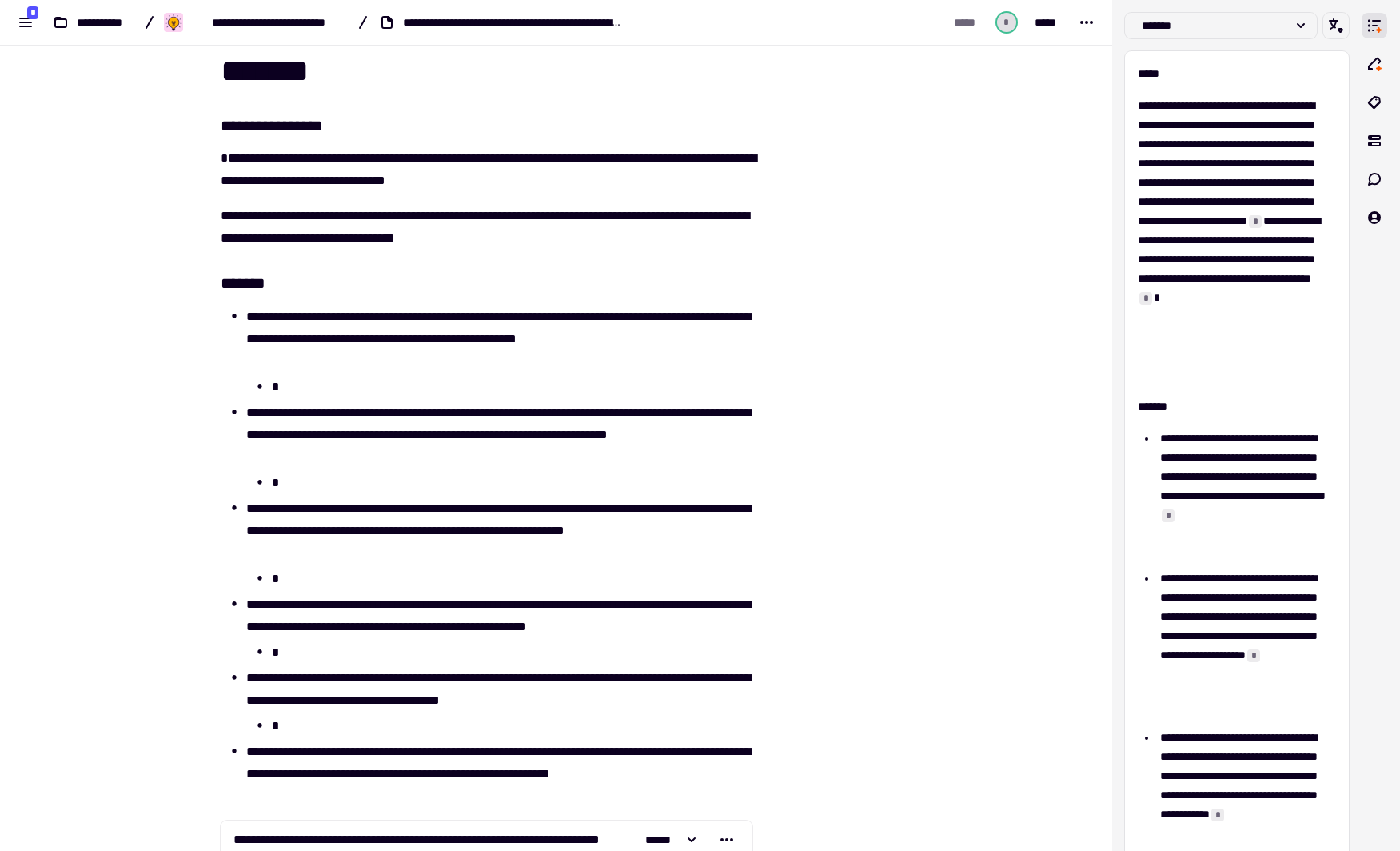 scroll, scrollTop: 64, scrollLeft: 0, axis: vertical 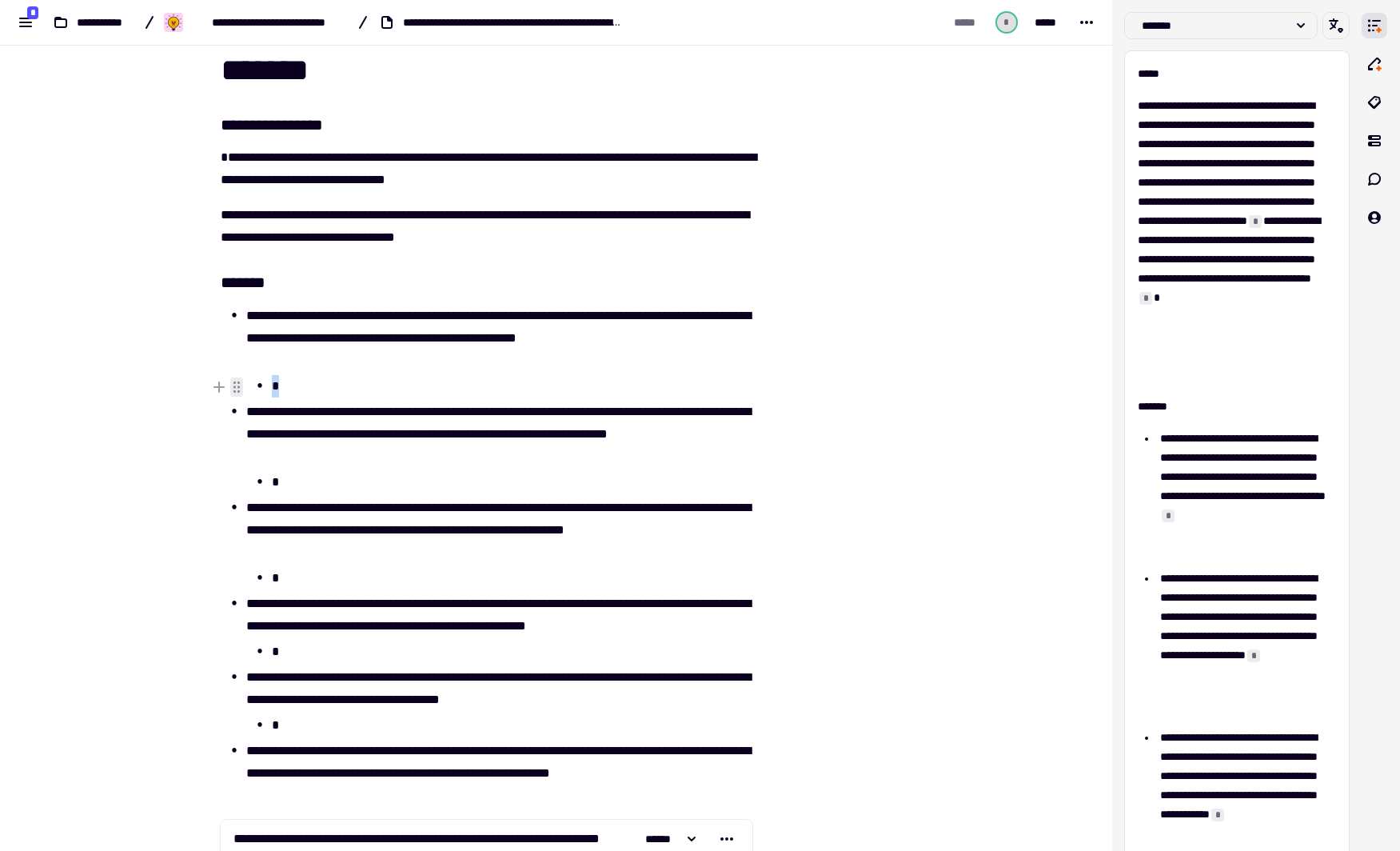 drag, startPoint x: 285, startPoint y: 378, endPoint x: 229, endPoint y: 378, distance: 56 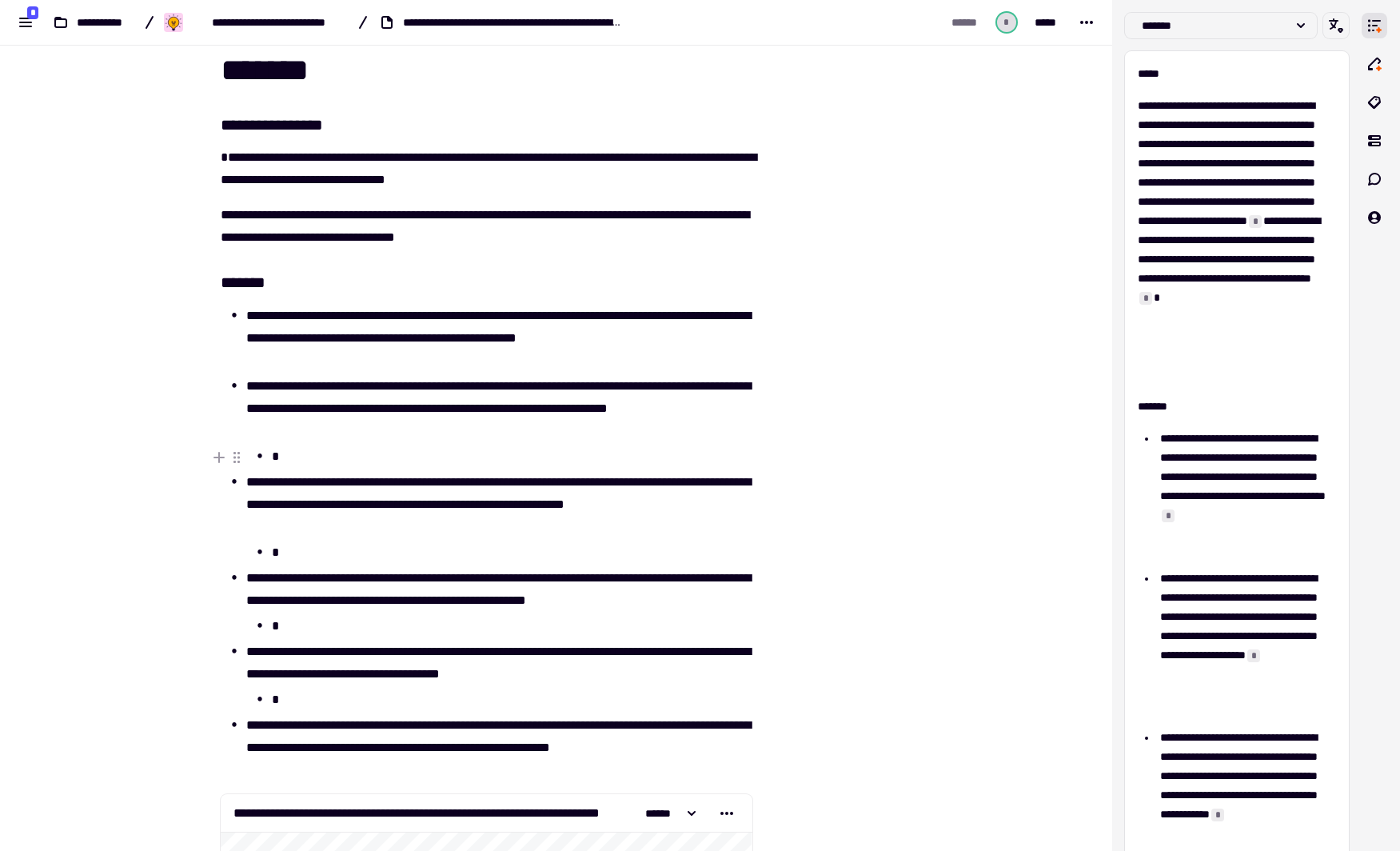 click on "*" at bounding box center (512, 457) 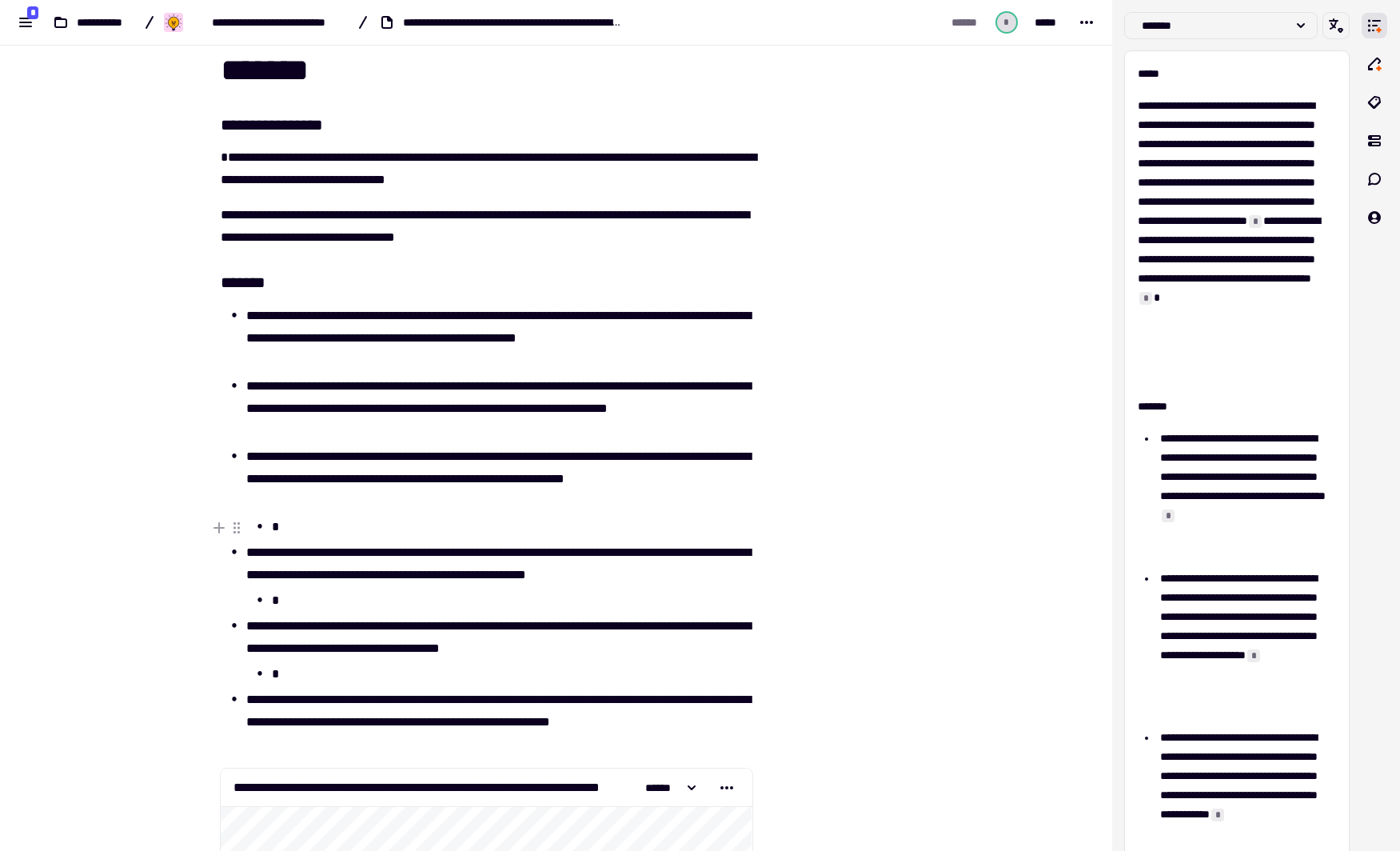 click on "*" at bounding box center [512, 527] 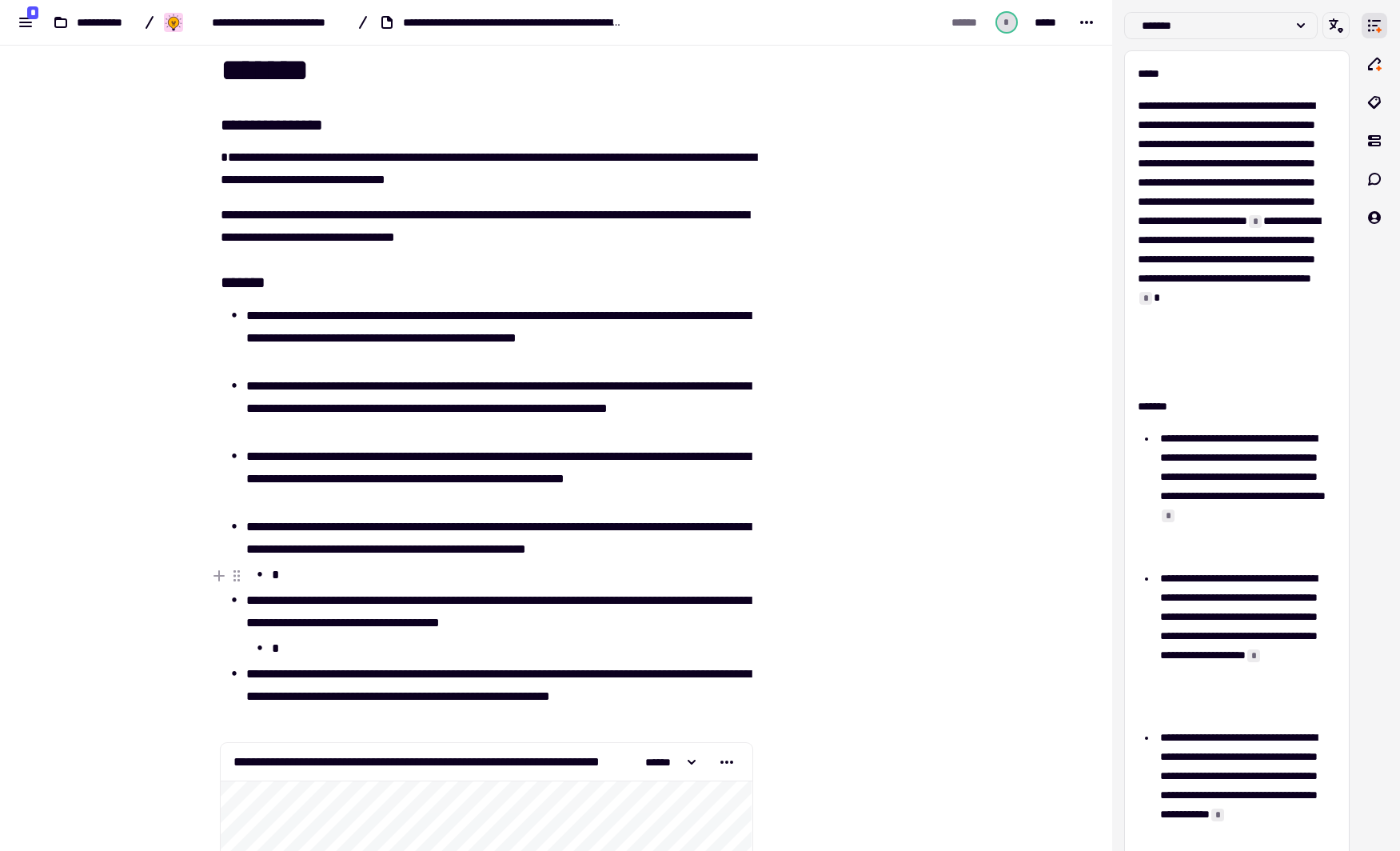 click on "*" at bounding box center (512, 575) 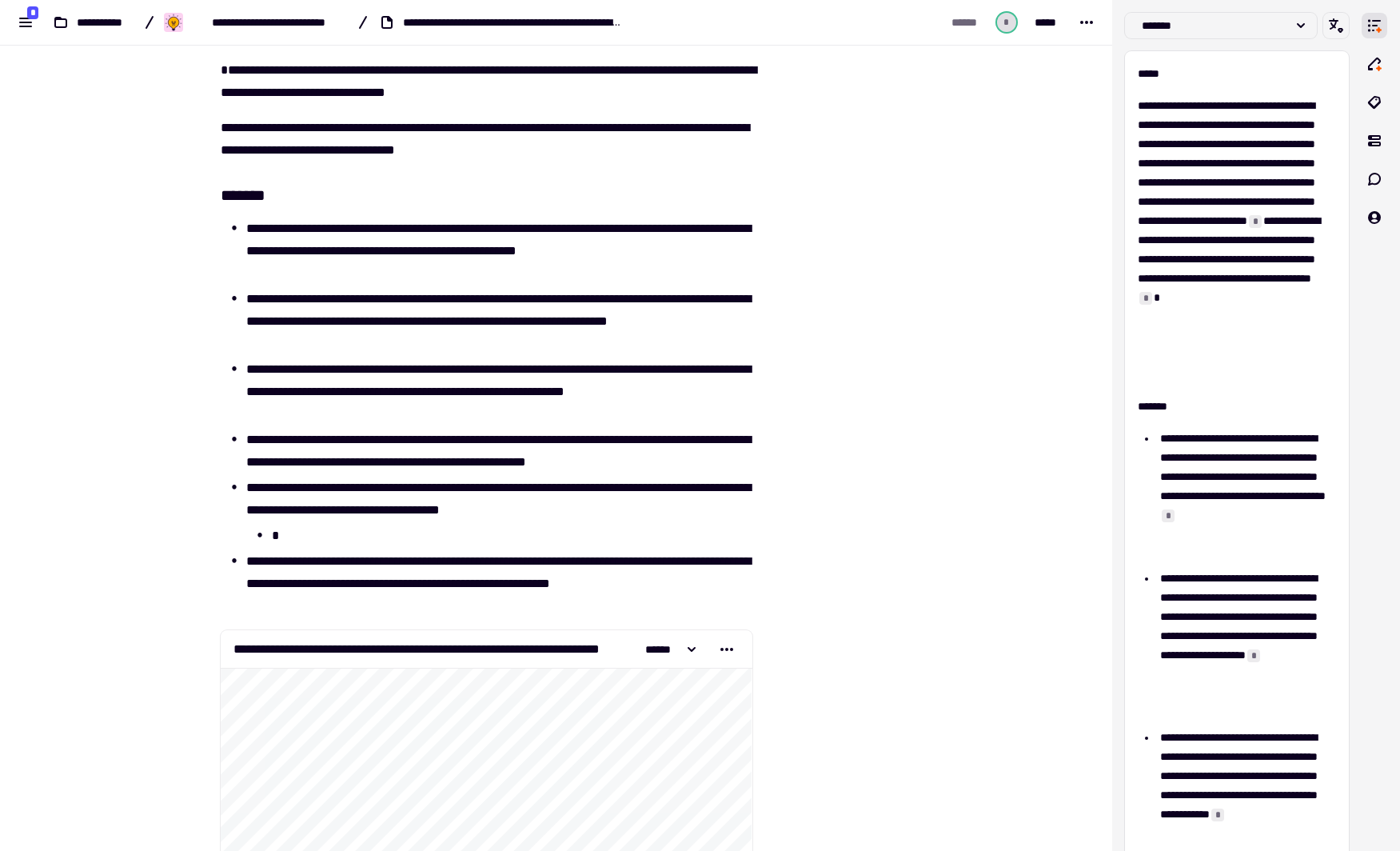 scroll, scrollTop: 160, scrollLeft: 0, axis: vertical 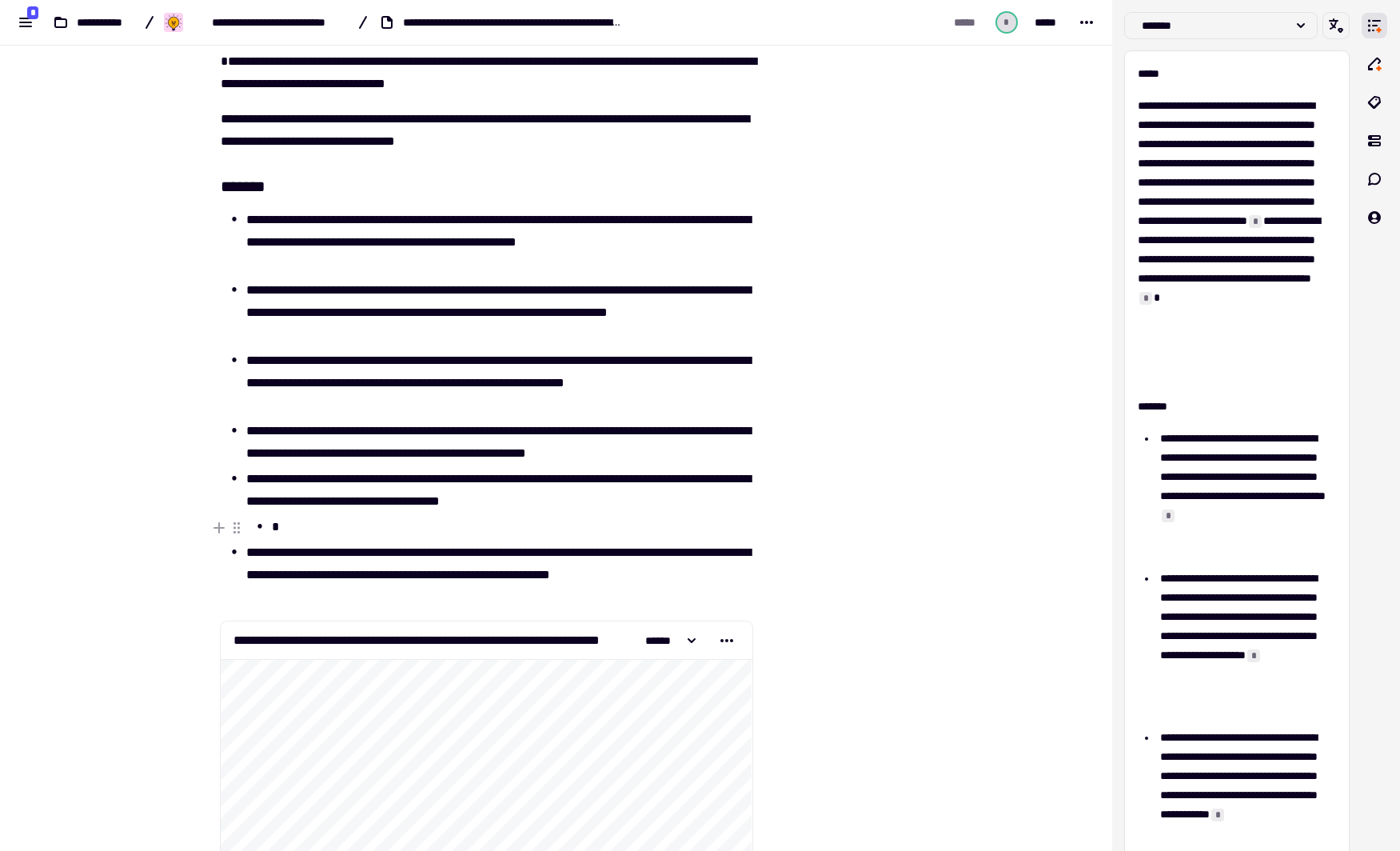 click on "*" at bounding box center [512, 527] 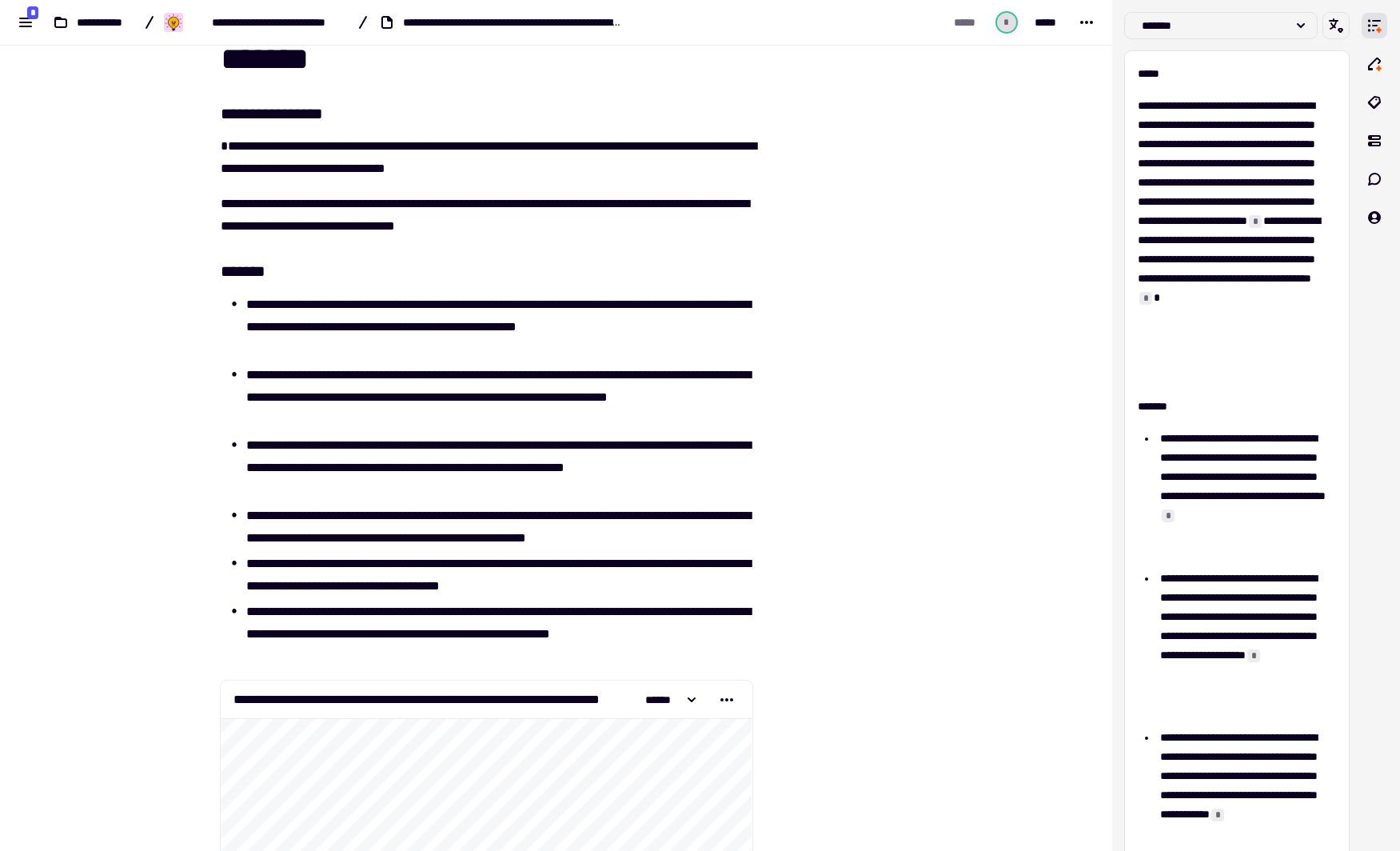 scroll, scrollTop: 48, scrollLeft: 0, axis: vertical 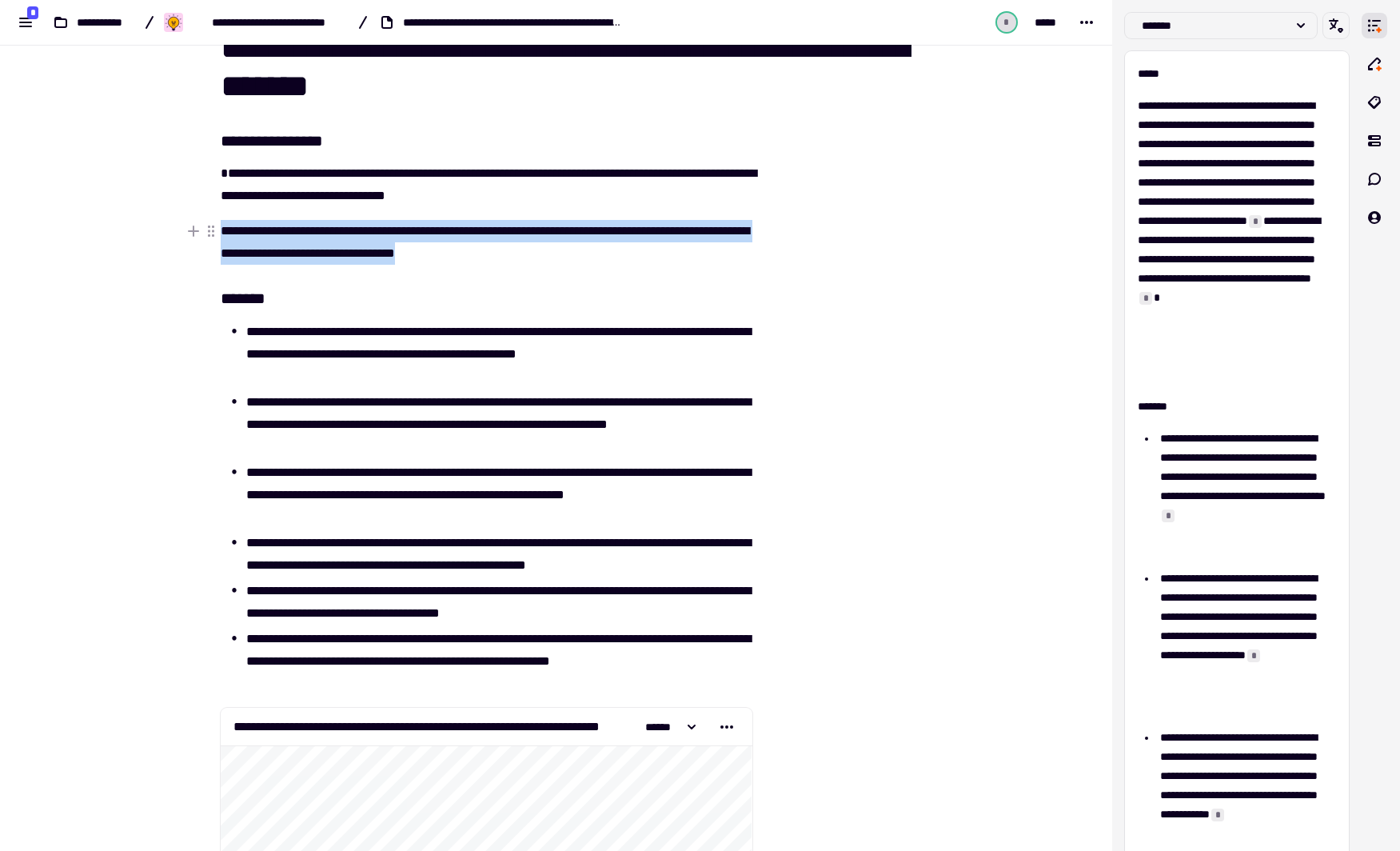 drag, startPoint x: 217, startPoint y: 229, endPoint x: 616, endPoint y: 246, distance: 399.36199 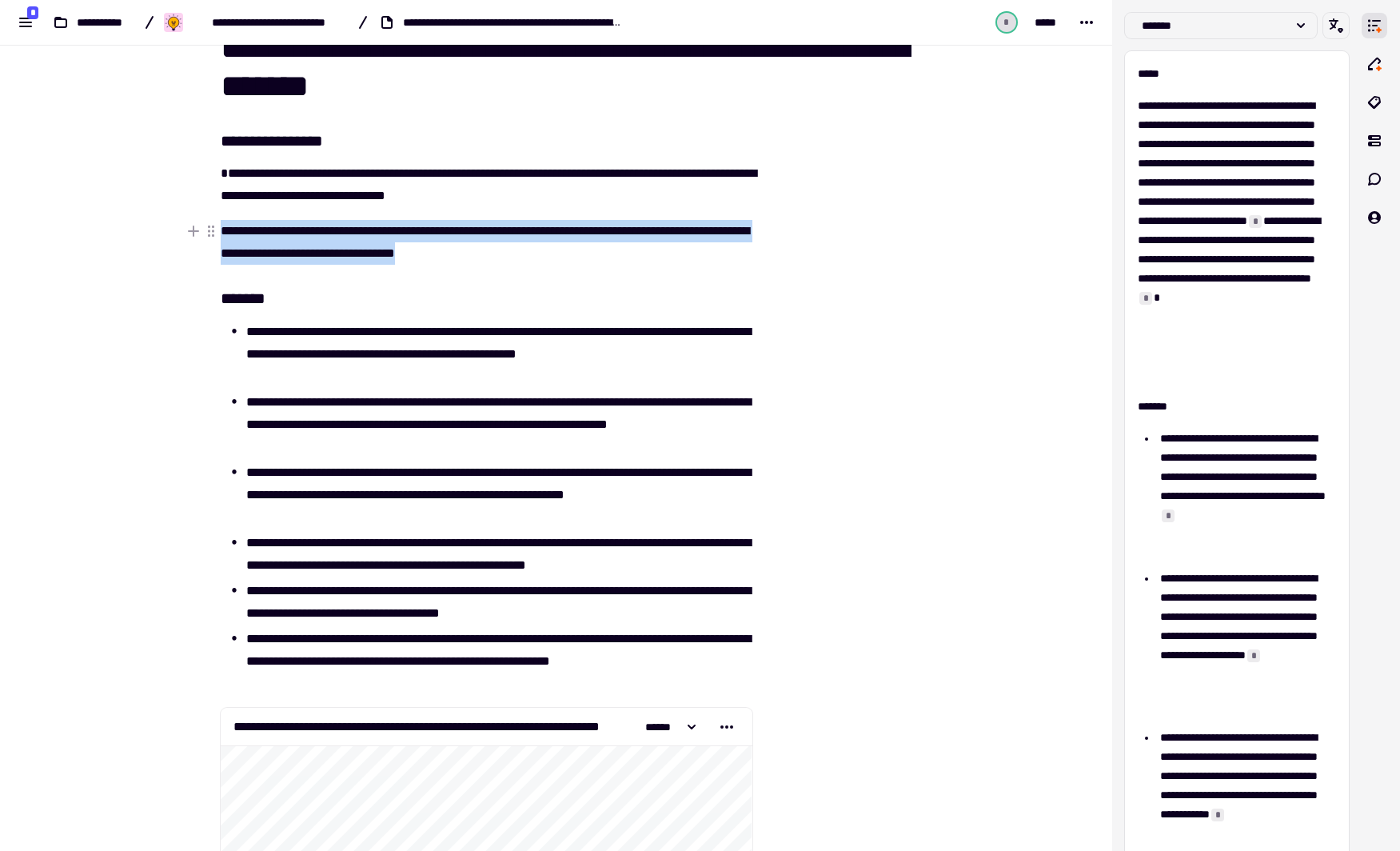 click on "**********" at bounding box center [486, 242] 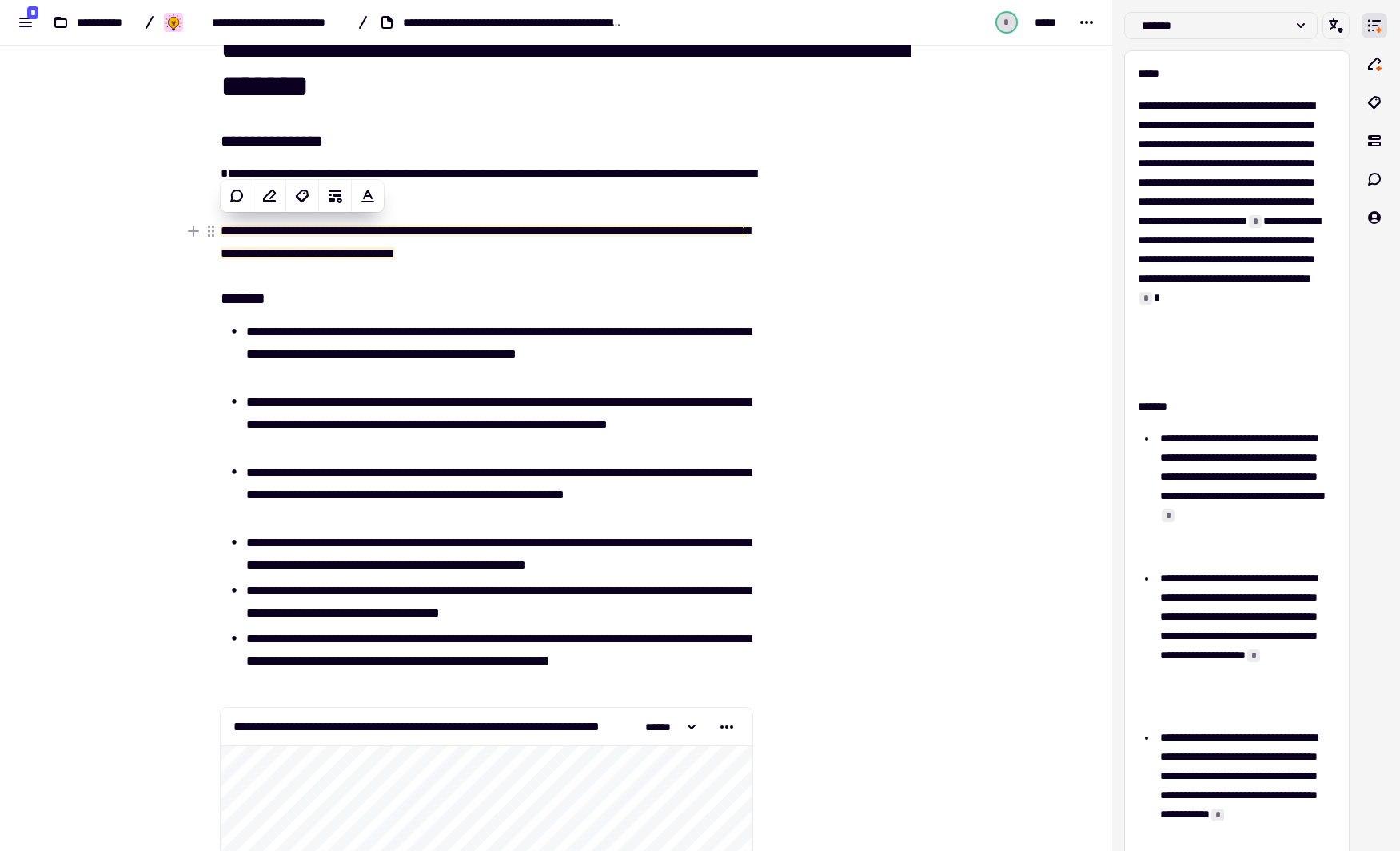 click on "**********" at bounding box center (485, 242) 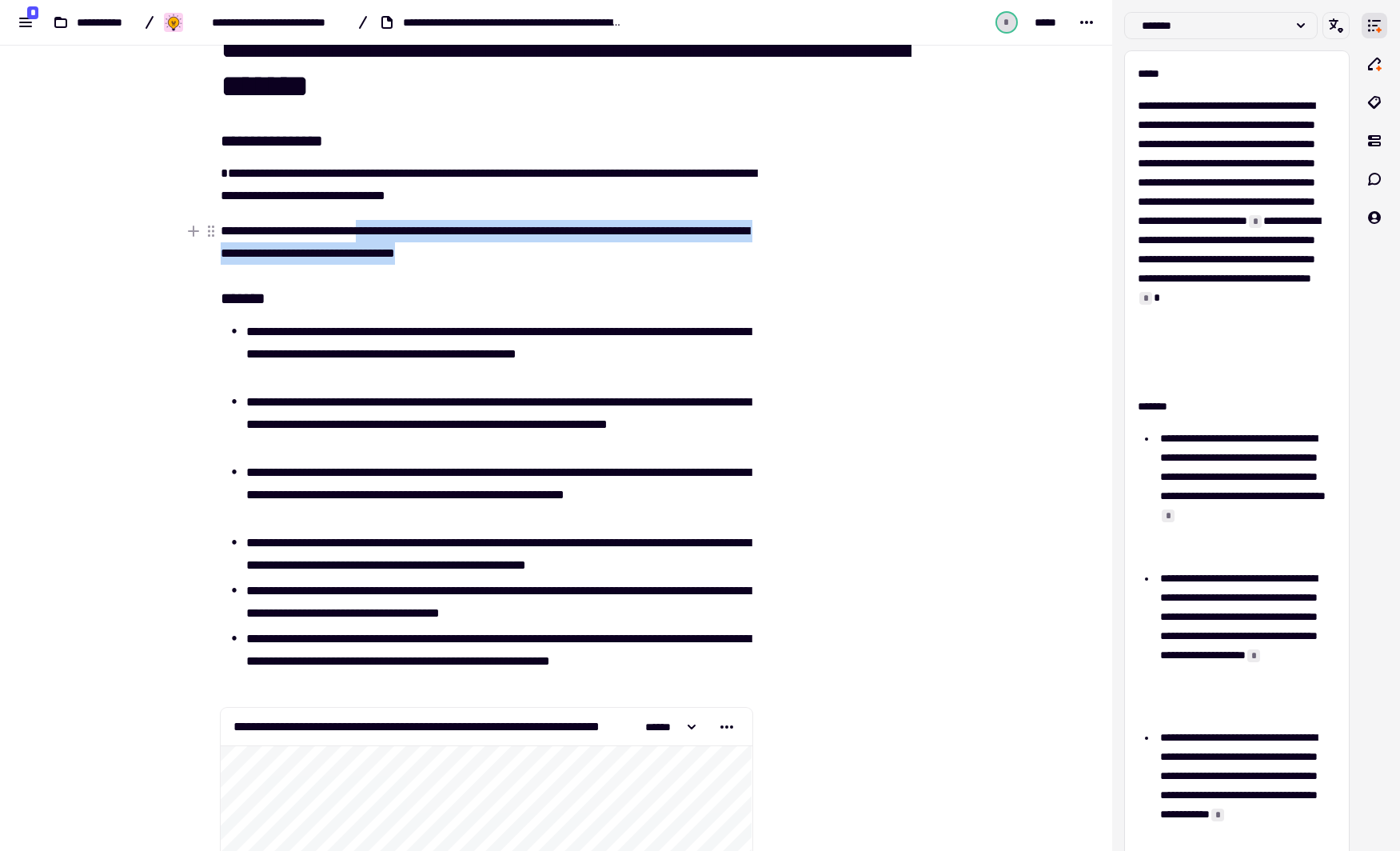 drag, startPoint x: 371, startPoint y: 226, endPoint x: 622, endPoint y: 256, distance: 252.78647 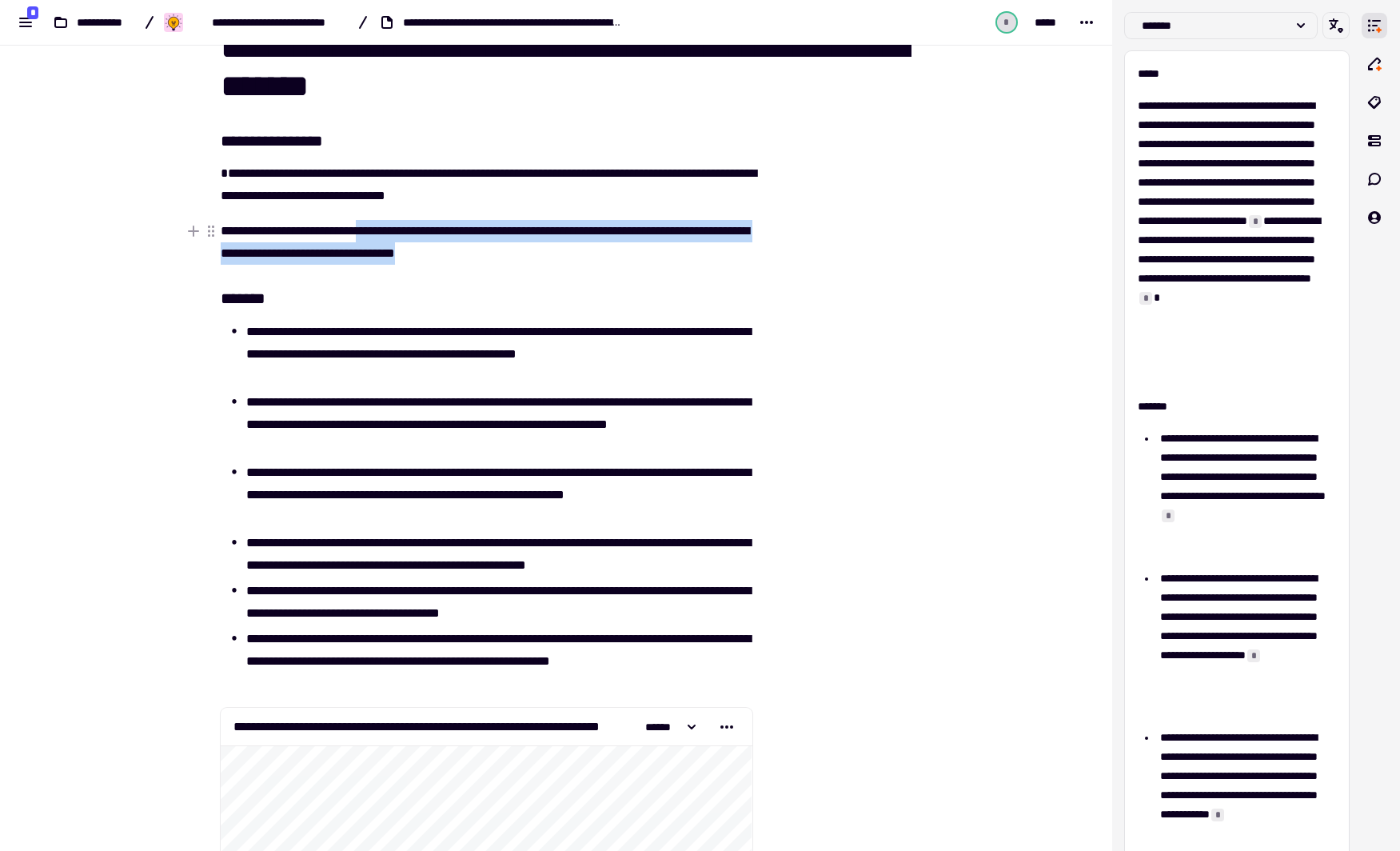click on "**********" at bounding box center (486, 242) 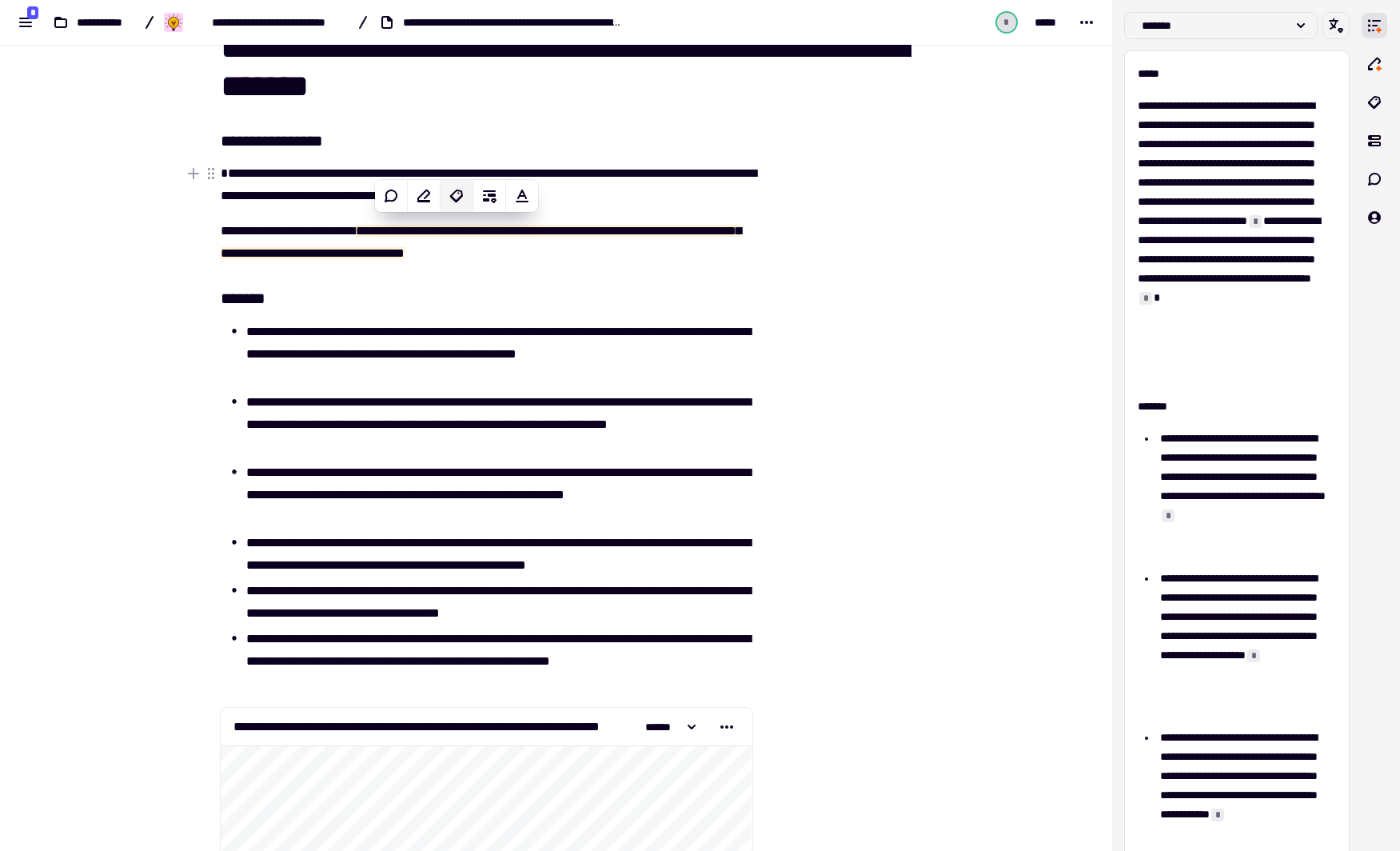 click 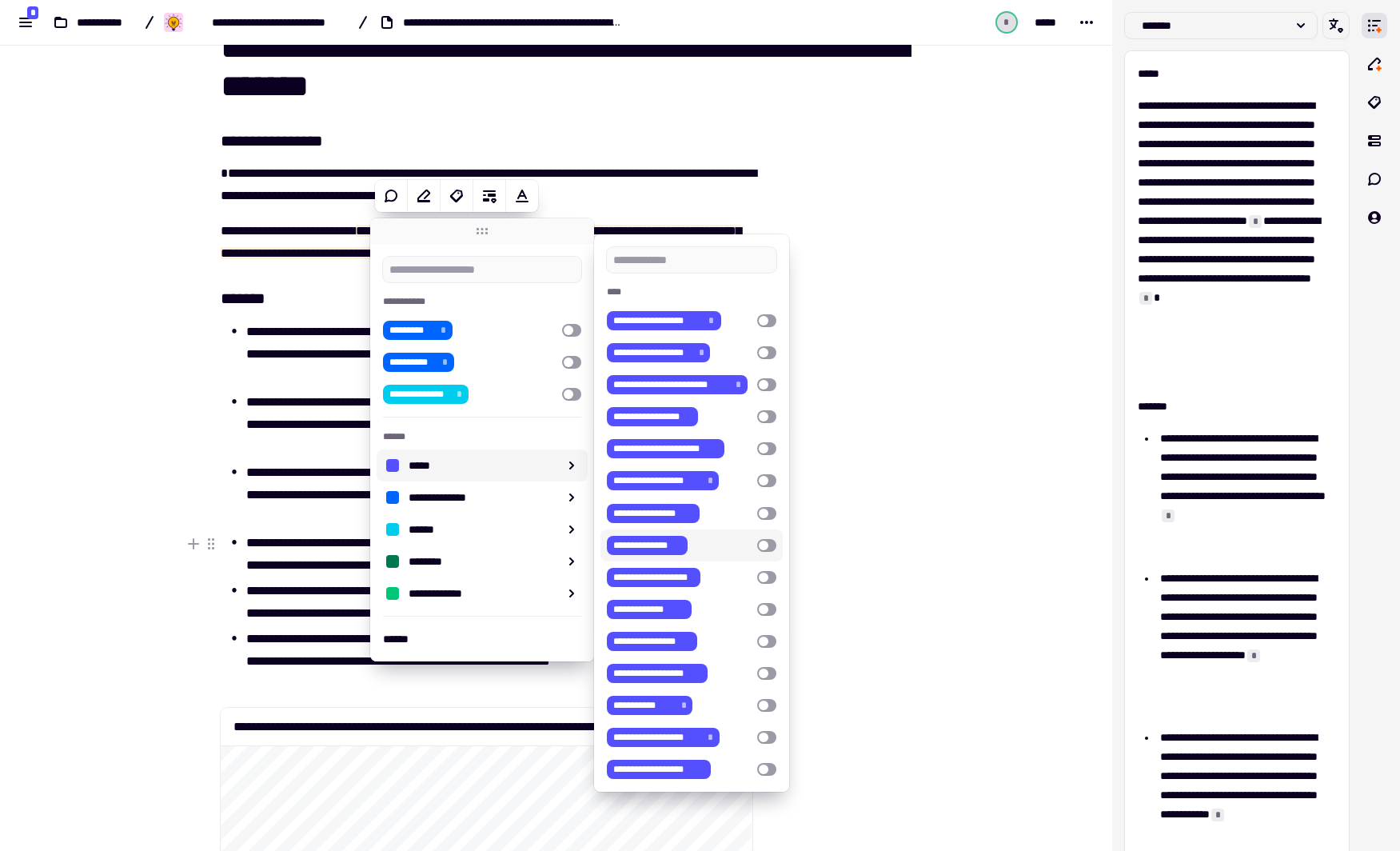 click at bounding box center (767, 545) 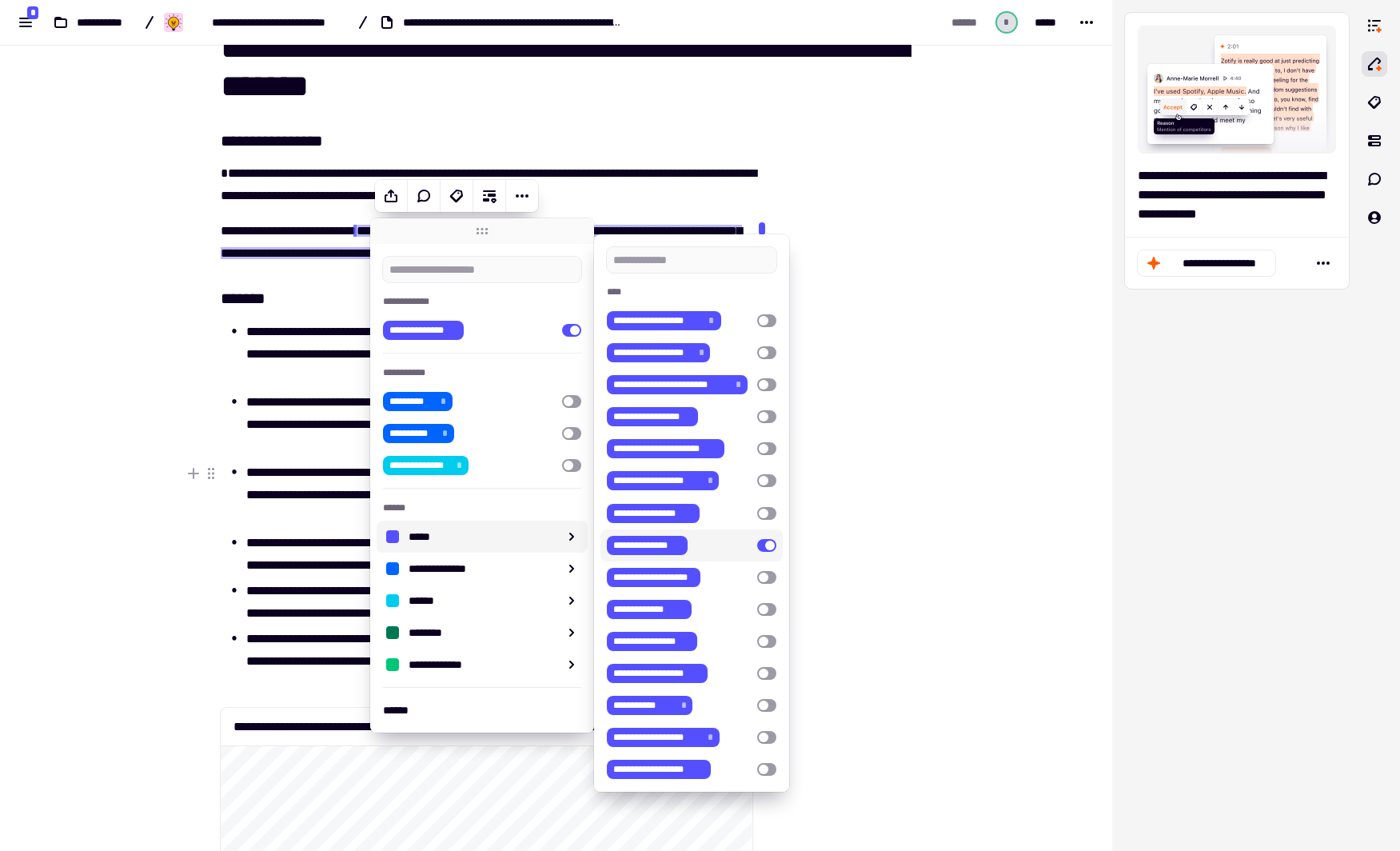 click at bounding box center [833, 6309] 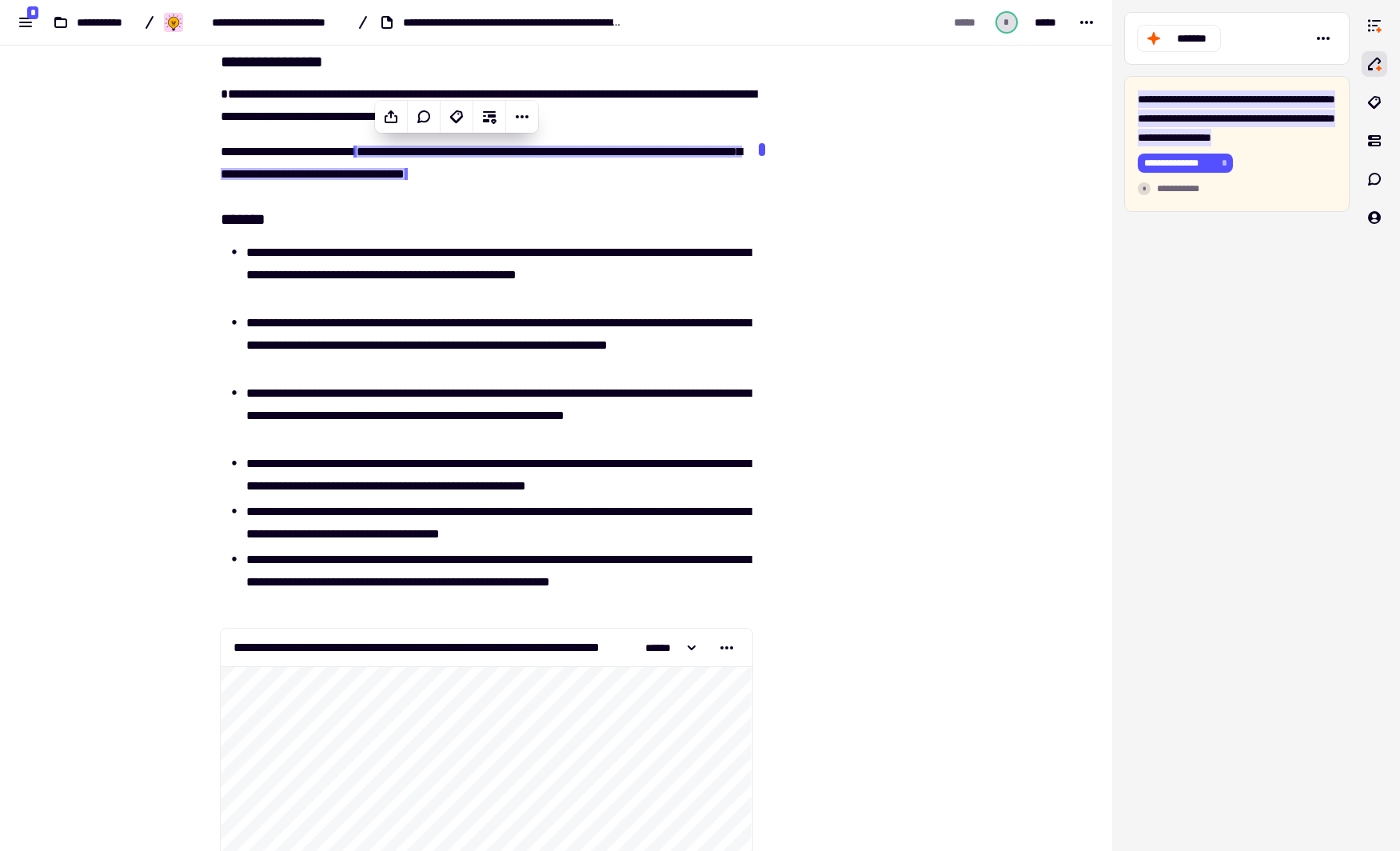 scroll, scrollTop: 128, scrollLeft: 0, axis: vertical 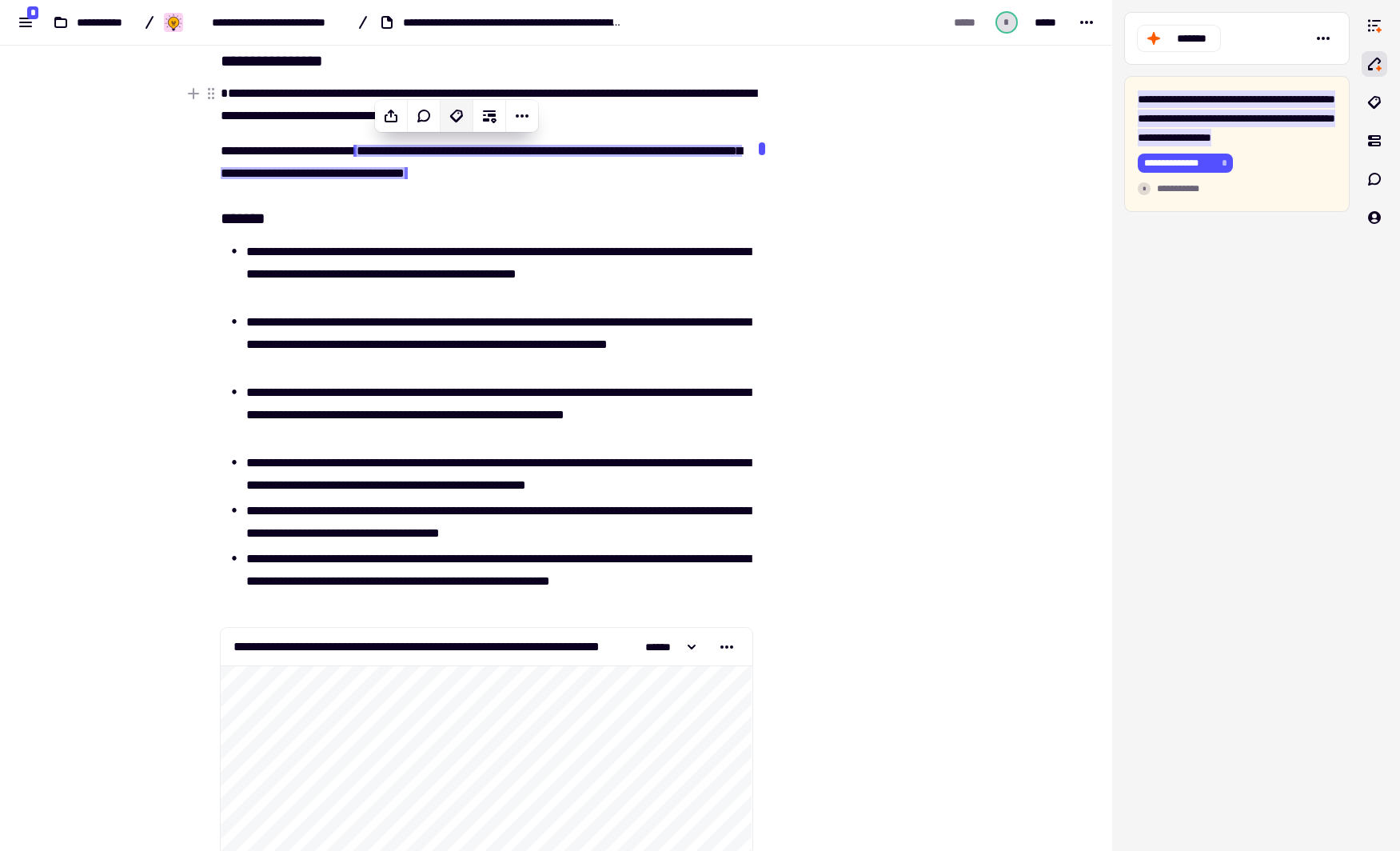 click 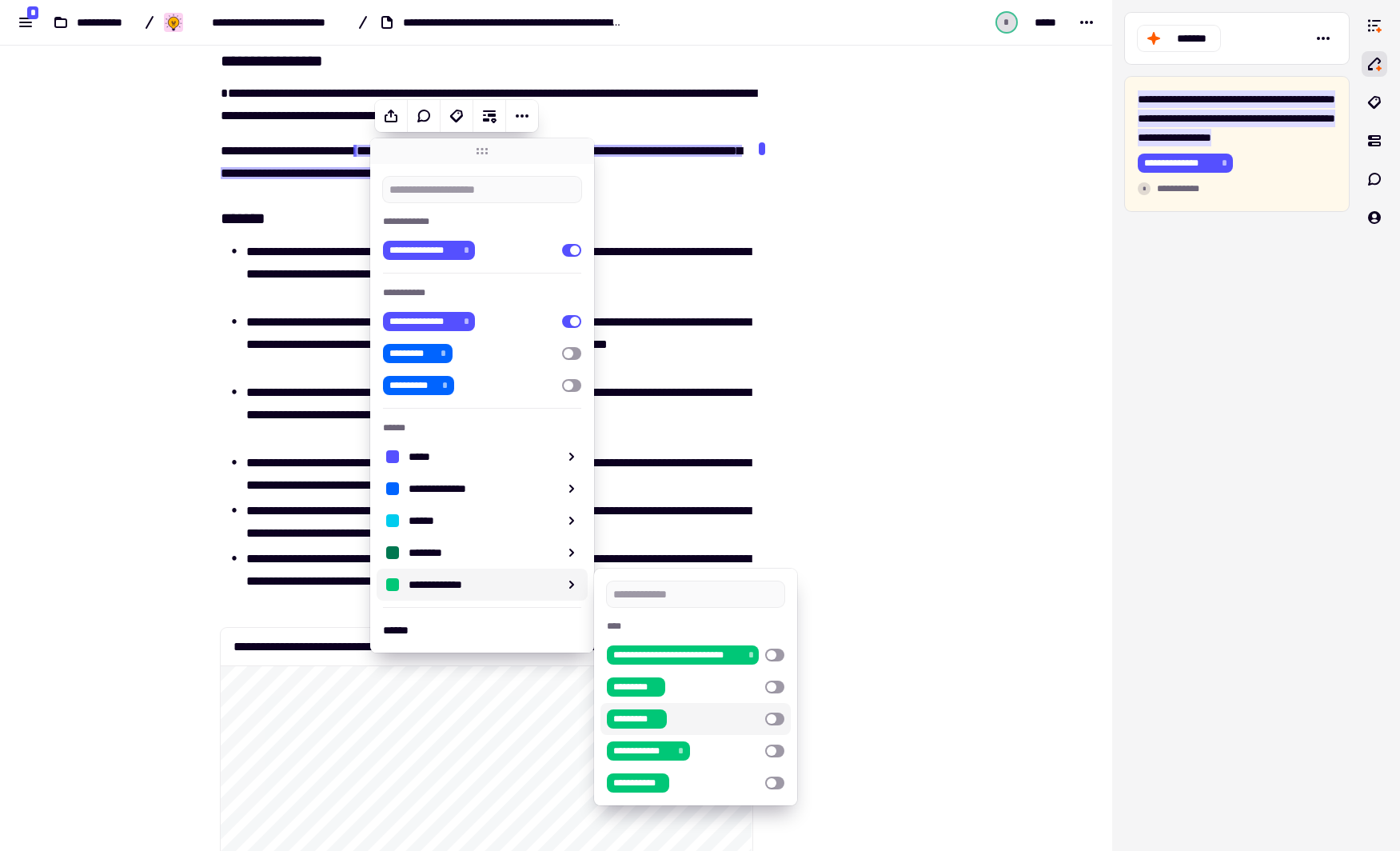 click at bounding box center [775, 719] 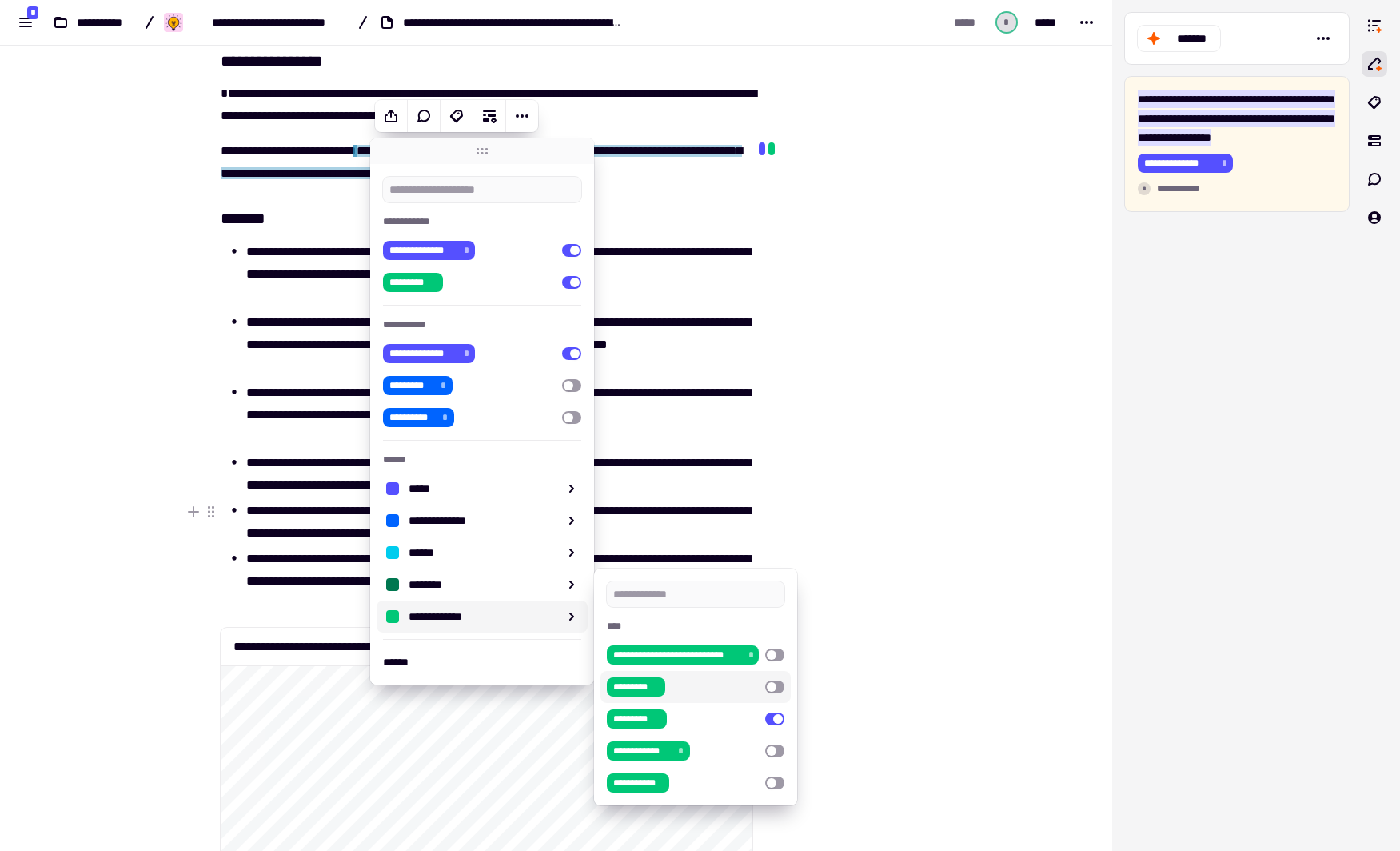 click at bounding box center (833, 6229) 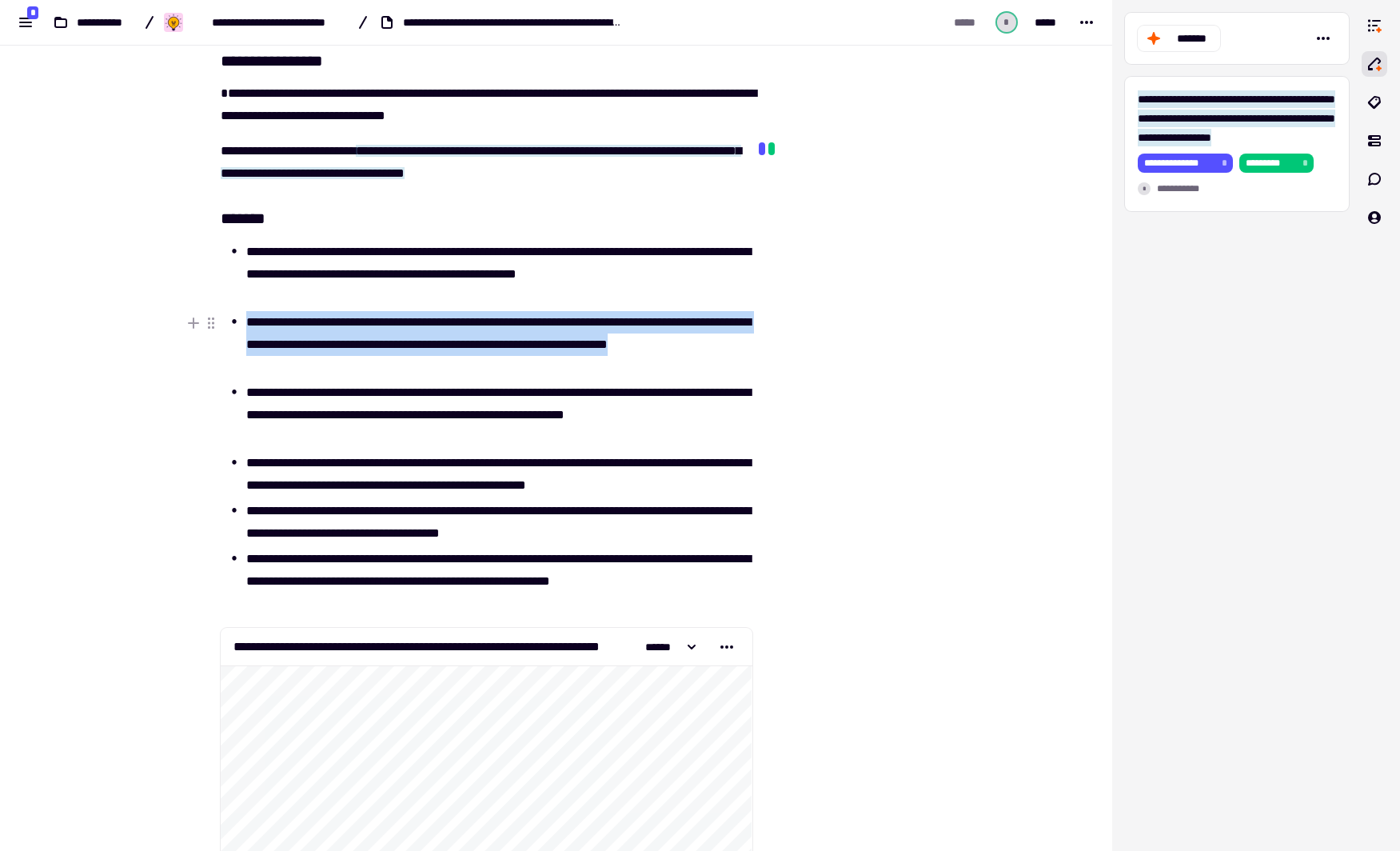 drag, startPoint x: 240, startPoint y: 317, endPoint x: 389, endPoint y: 362, distance: 155.64704 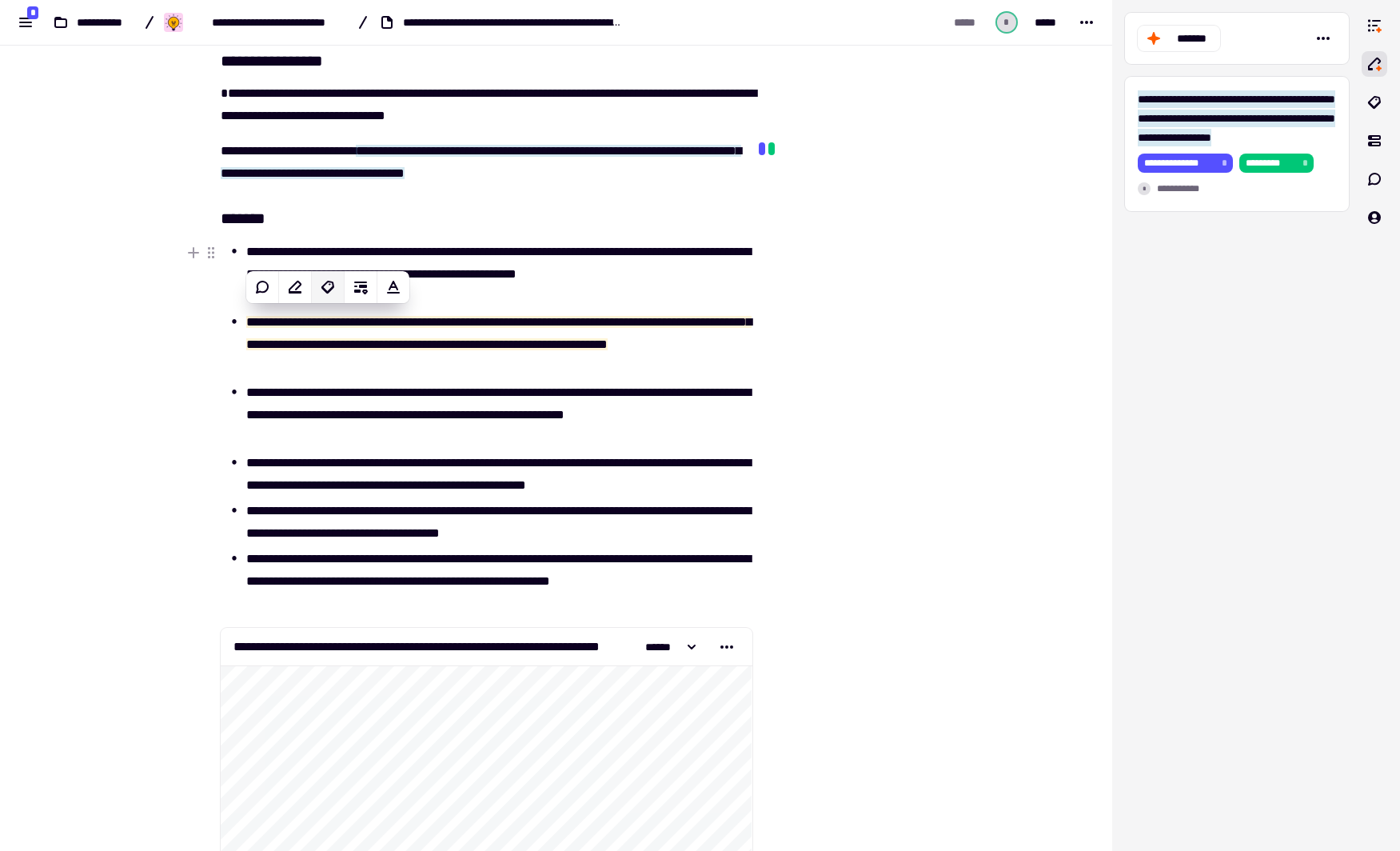 click 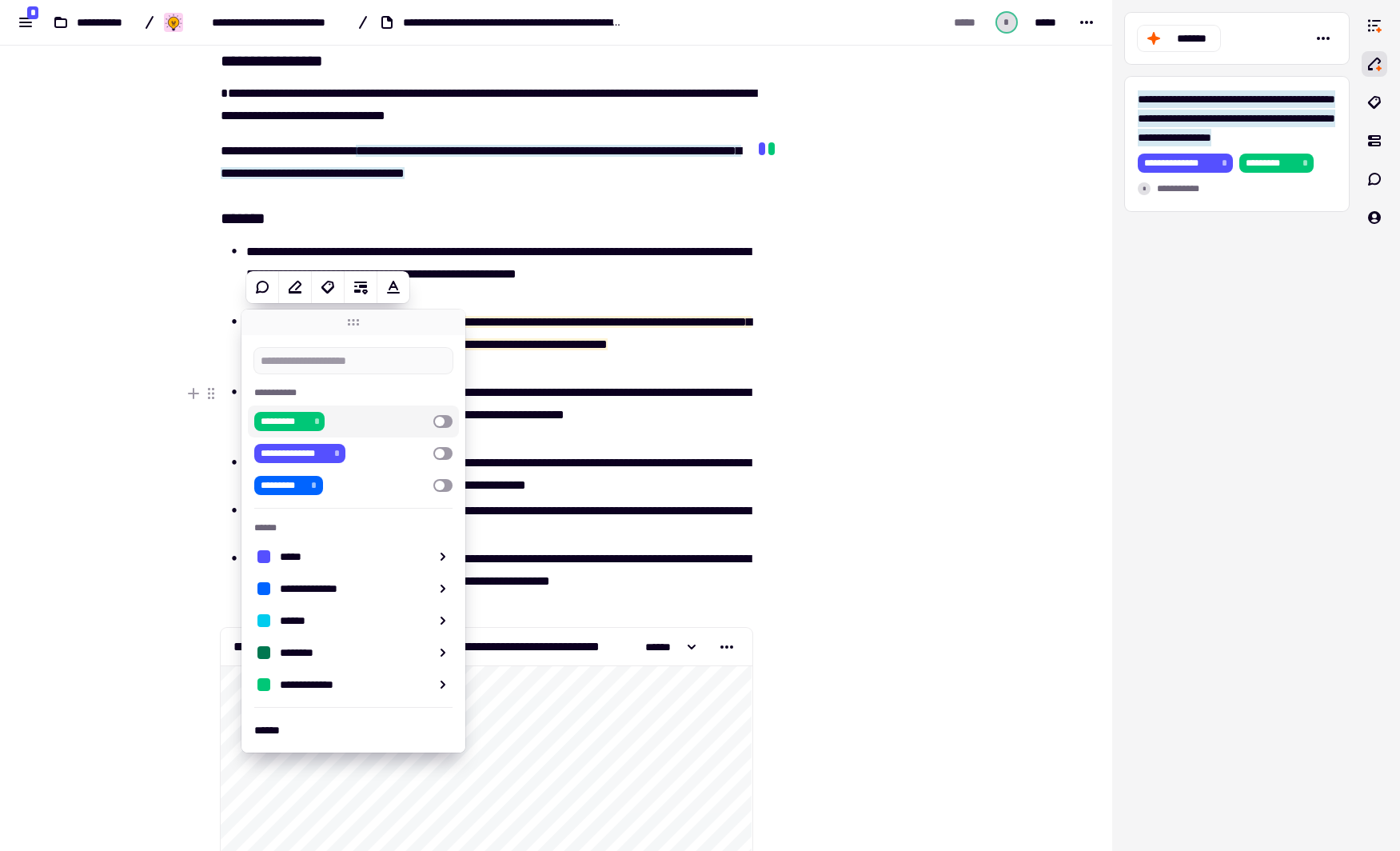 click at bounding box center [443, 422] 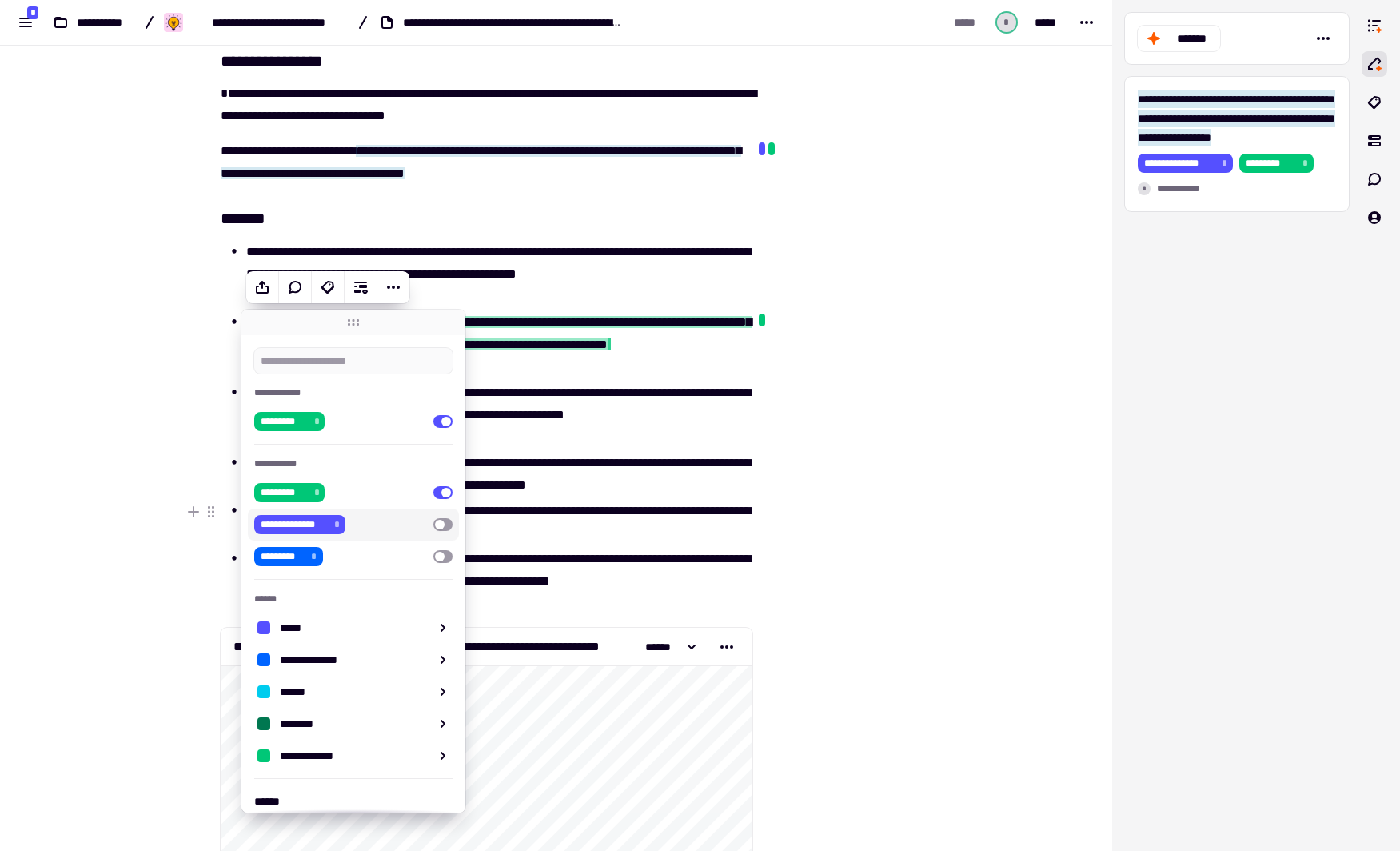 click at bounding box center [443, 525] 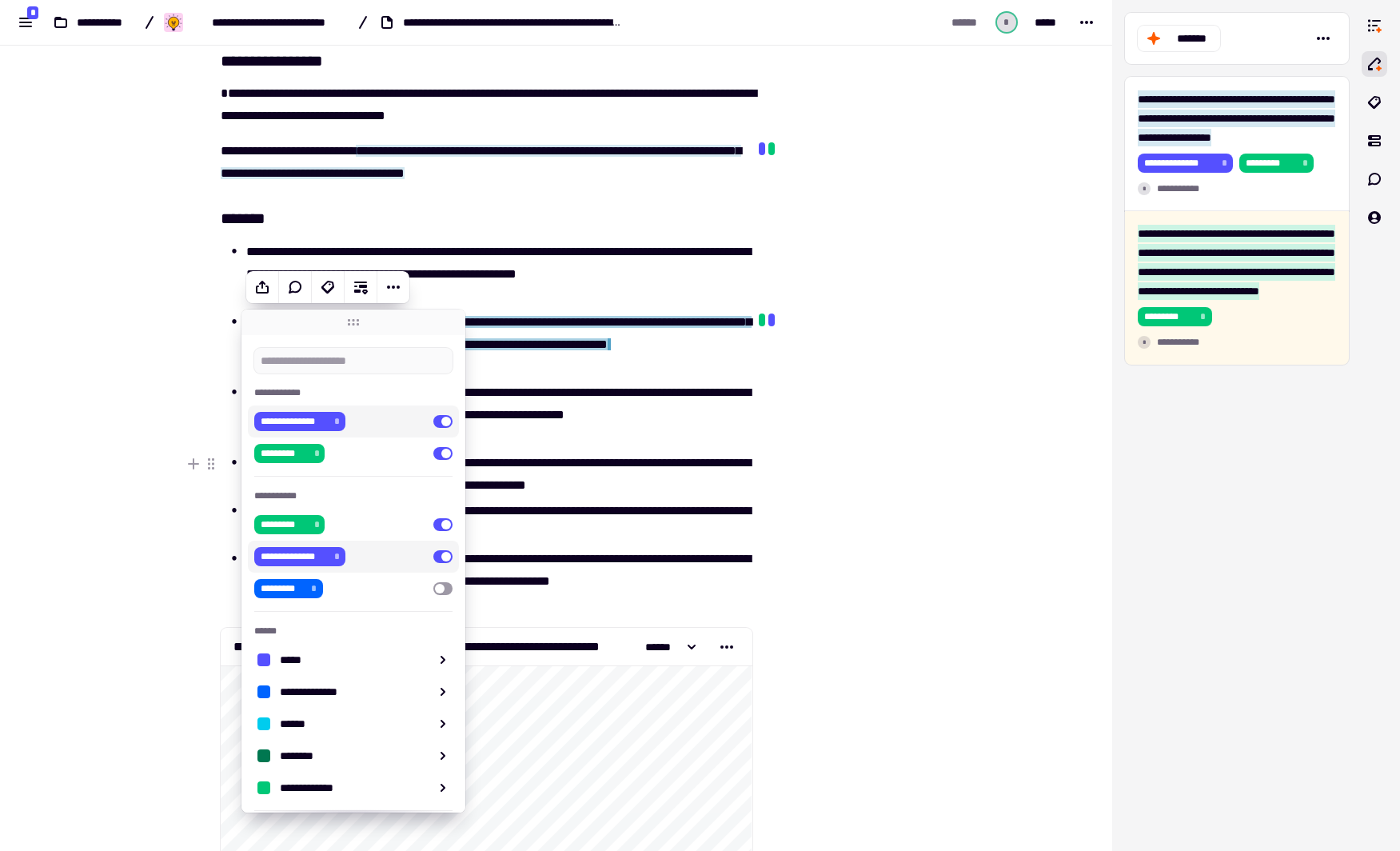 click at bounding box center (833, 6229) 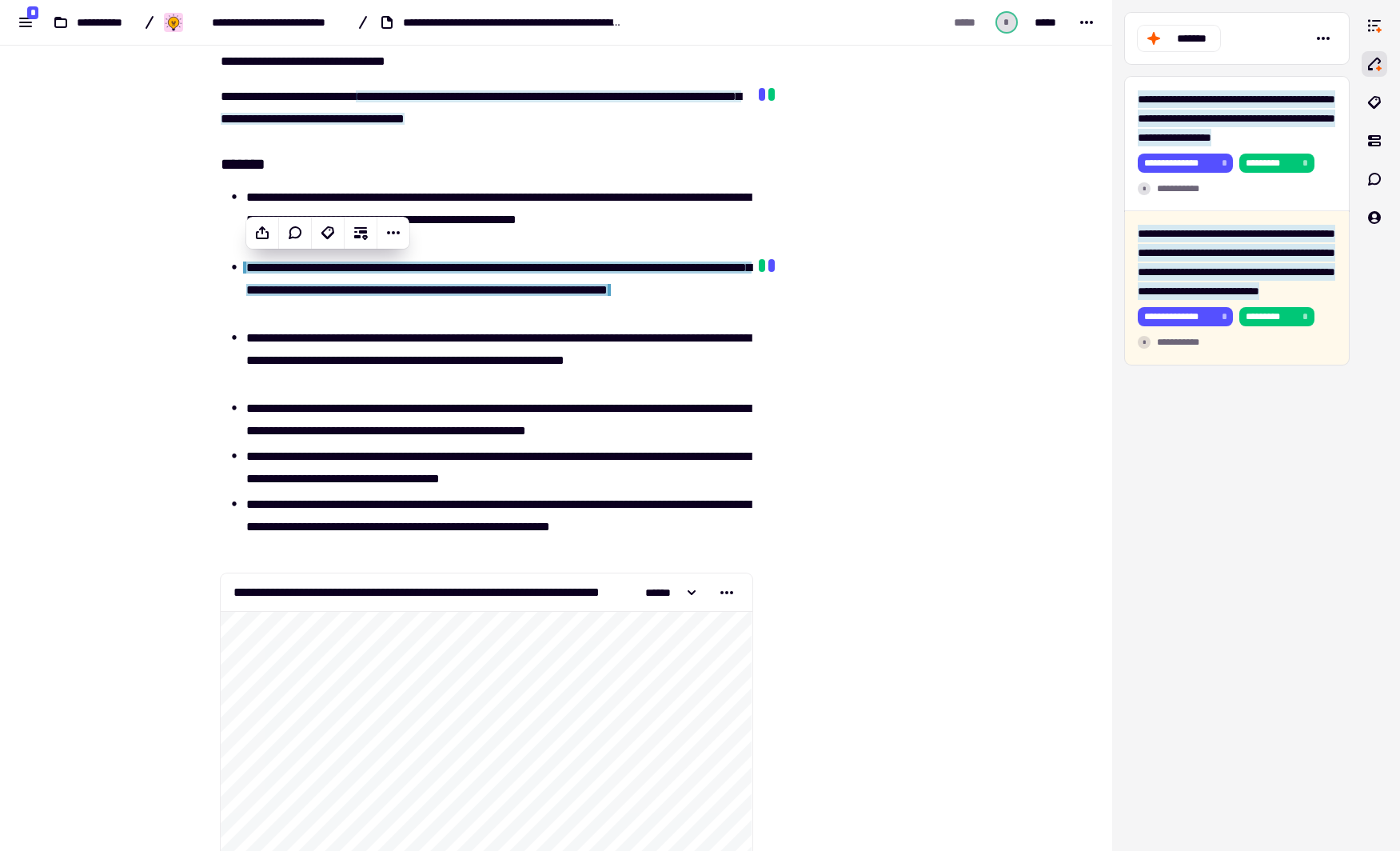 scroll, scrollTop: 192, scrollLeft: 0, axis: vertical 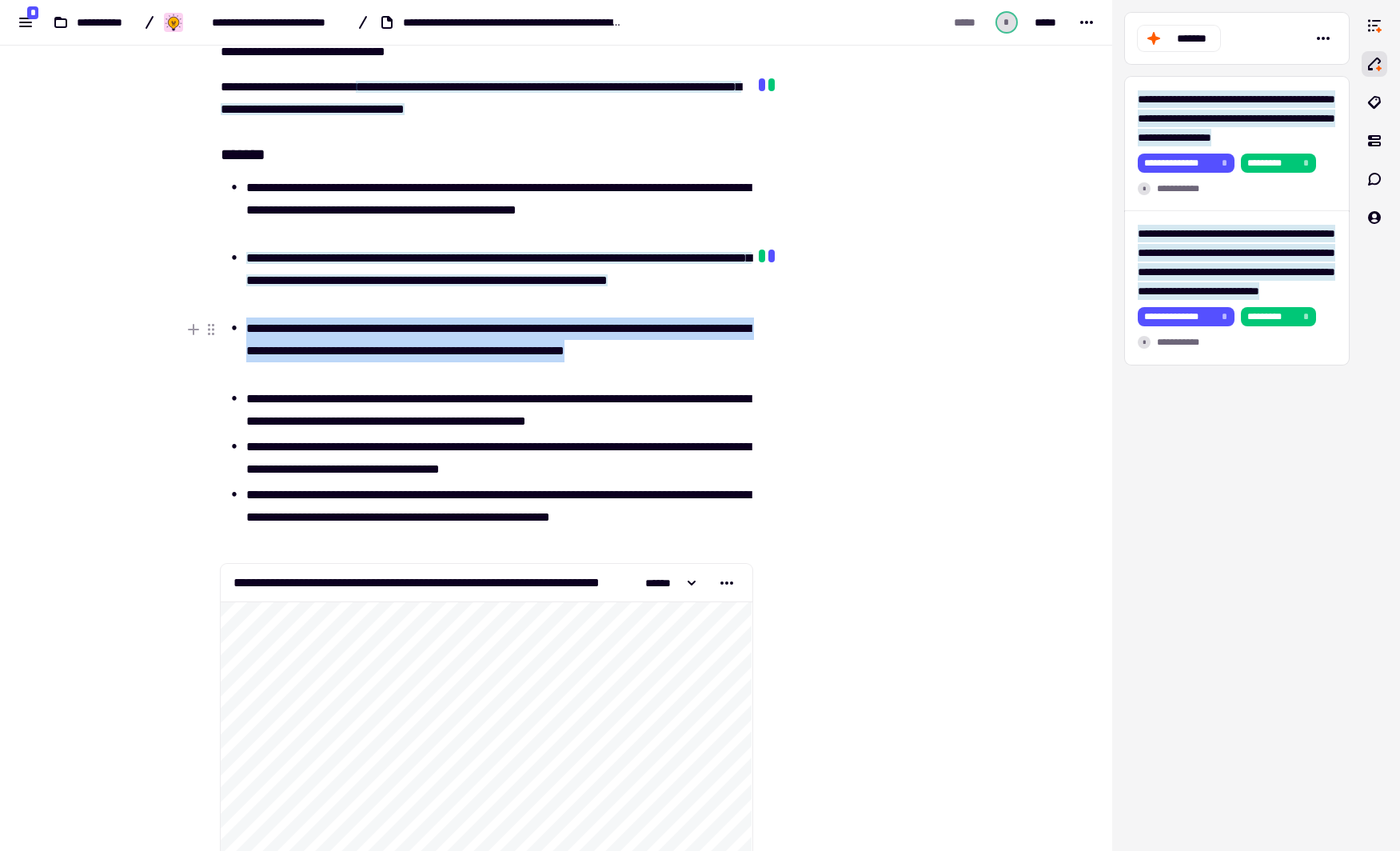 drag, startPoint x: 242, startPoint y: 324, endPoint x: 372, endPoint y: 374, distance: 139.28388 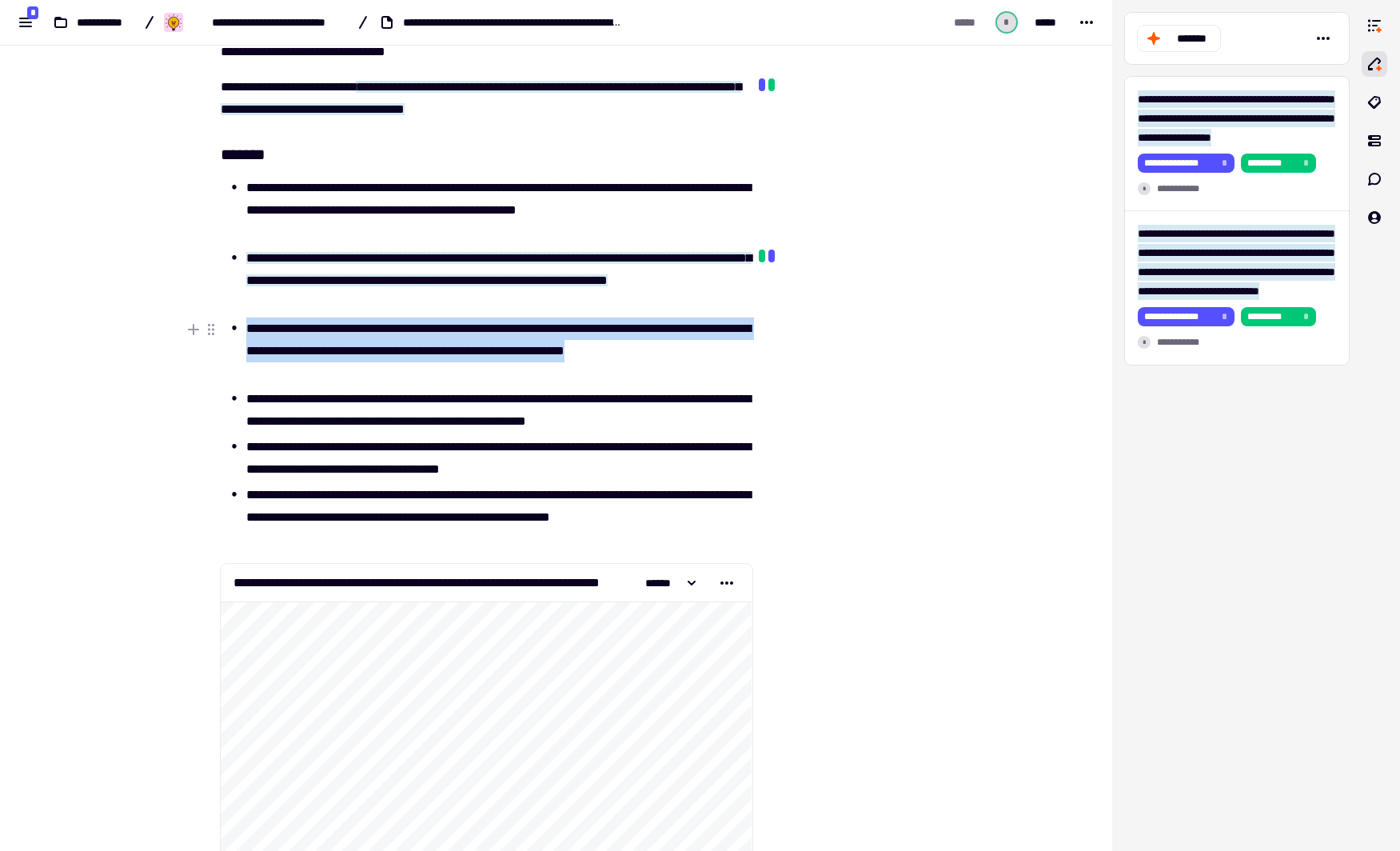 click on "**********" at bounding box center (499, 351) 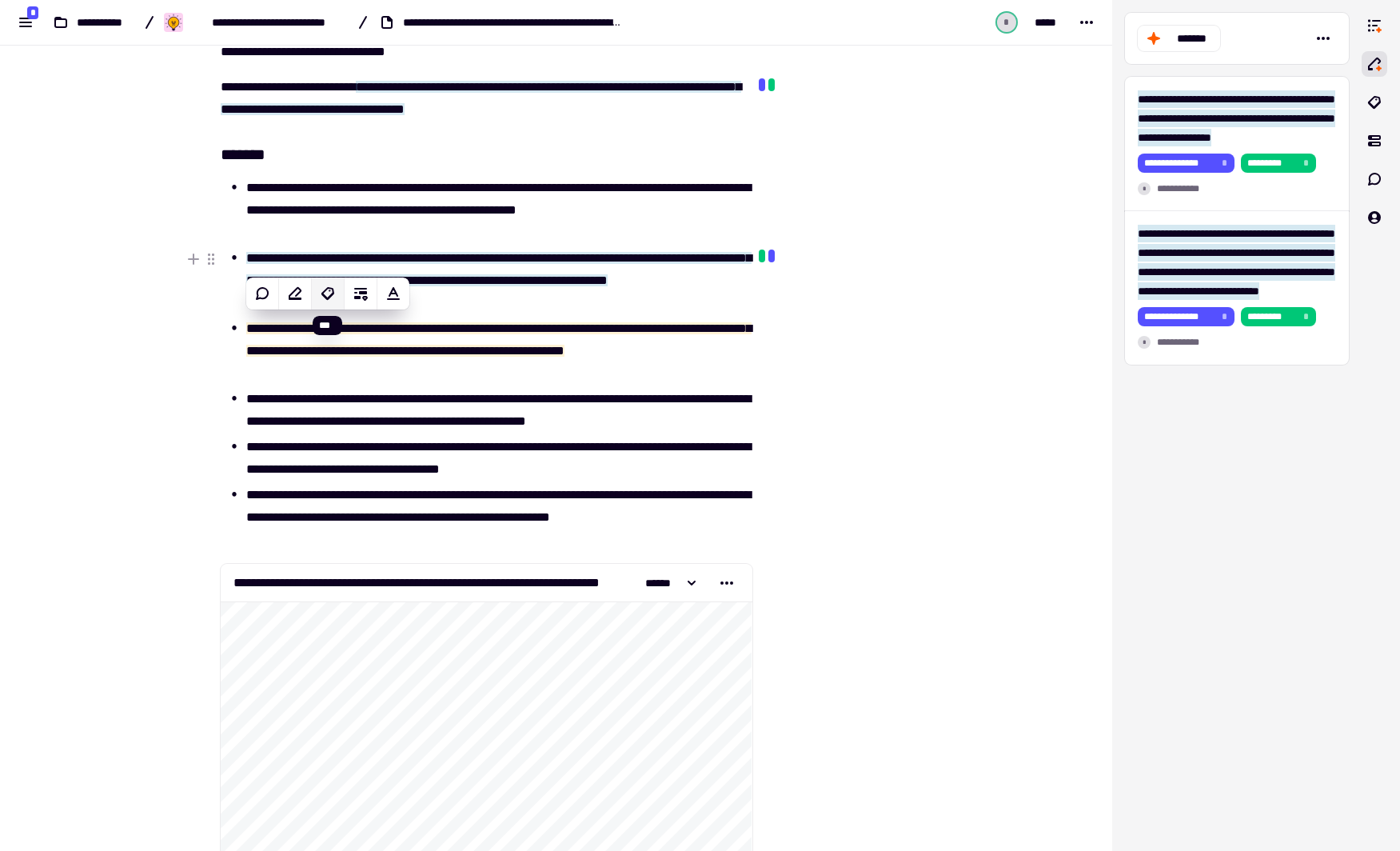 click 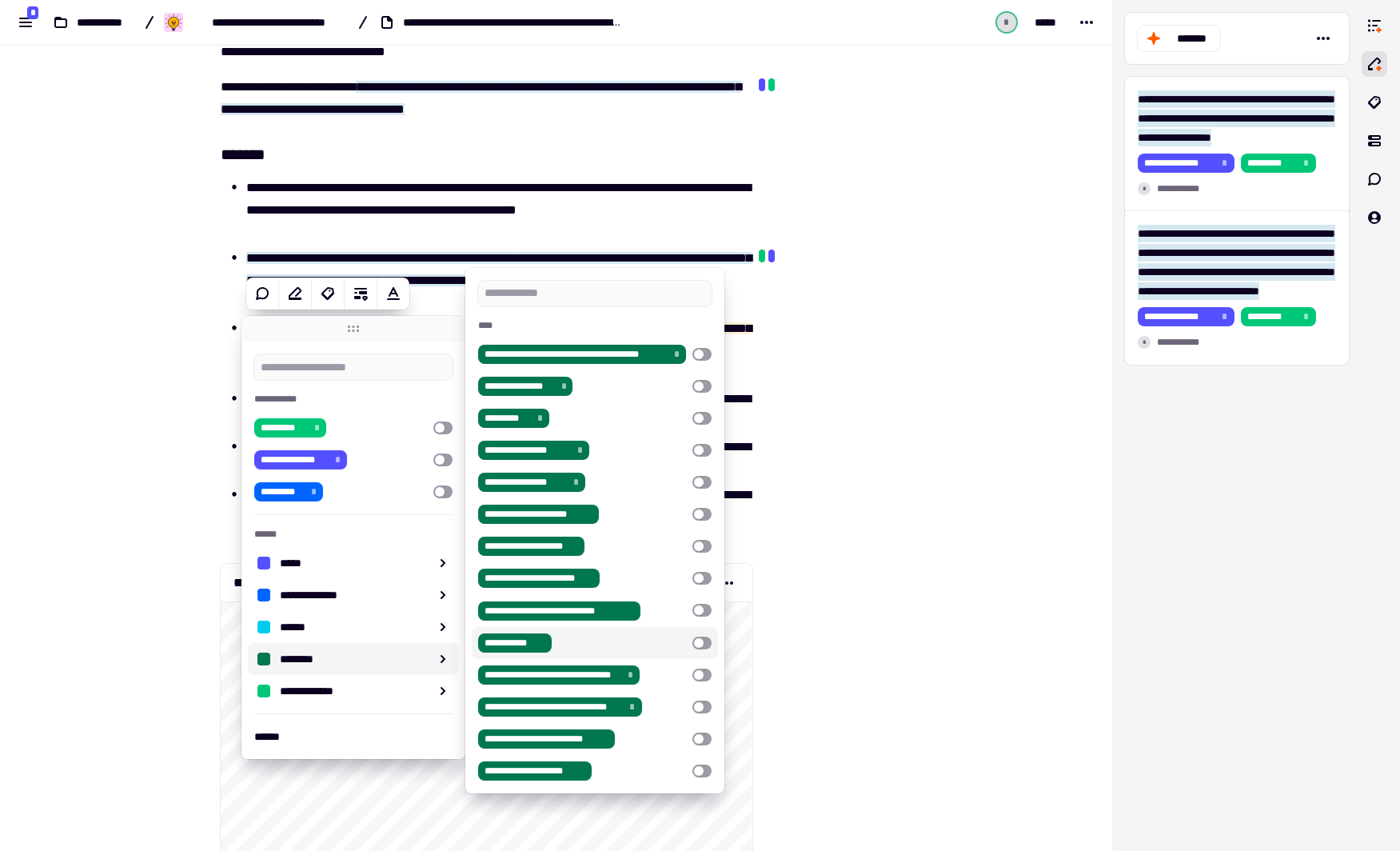 click at bounding box center [702, 643] 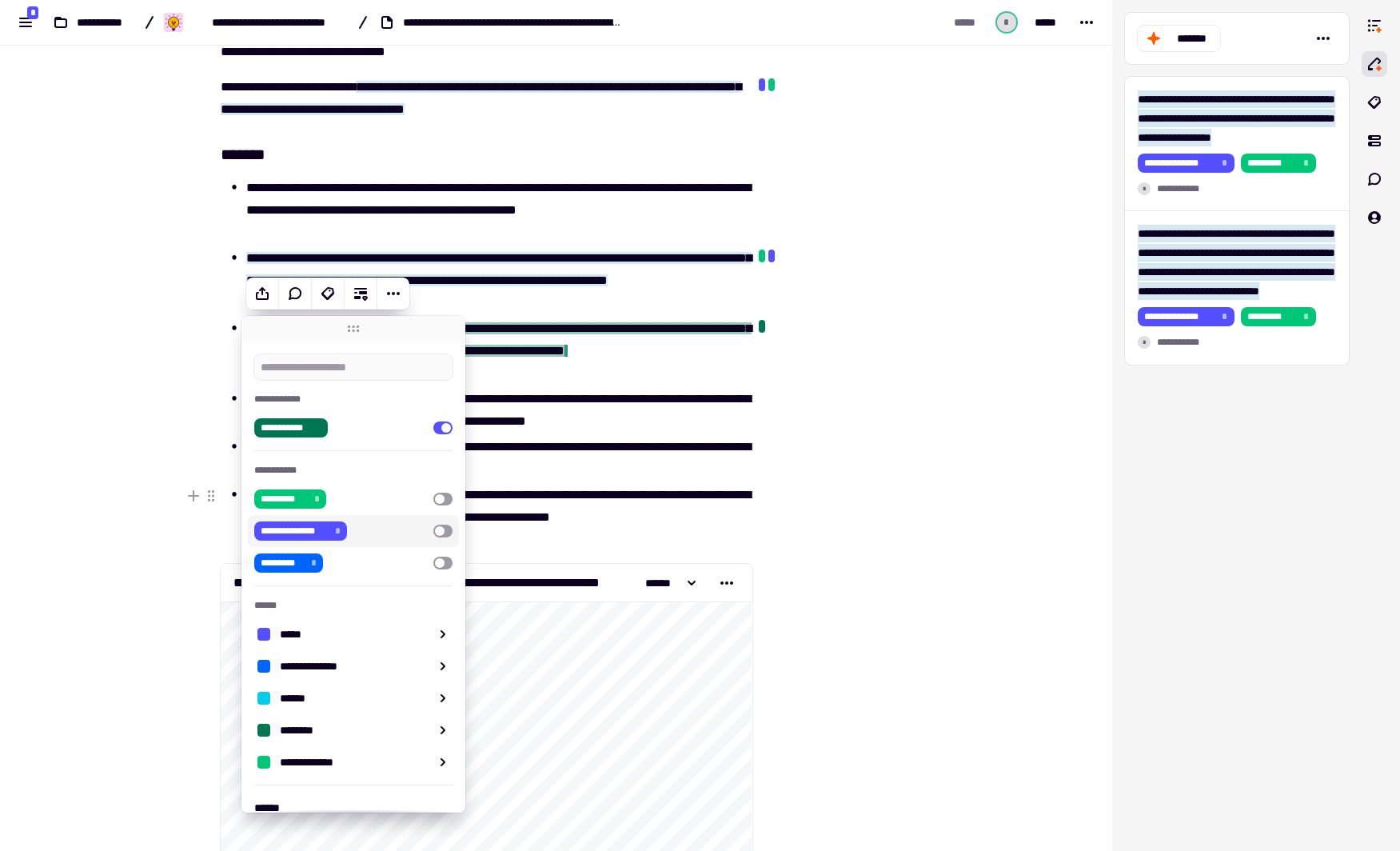 click at bounding box center [443, 531] 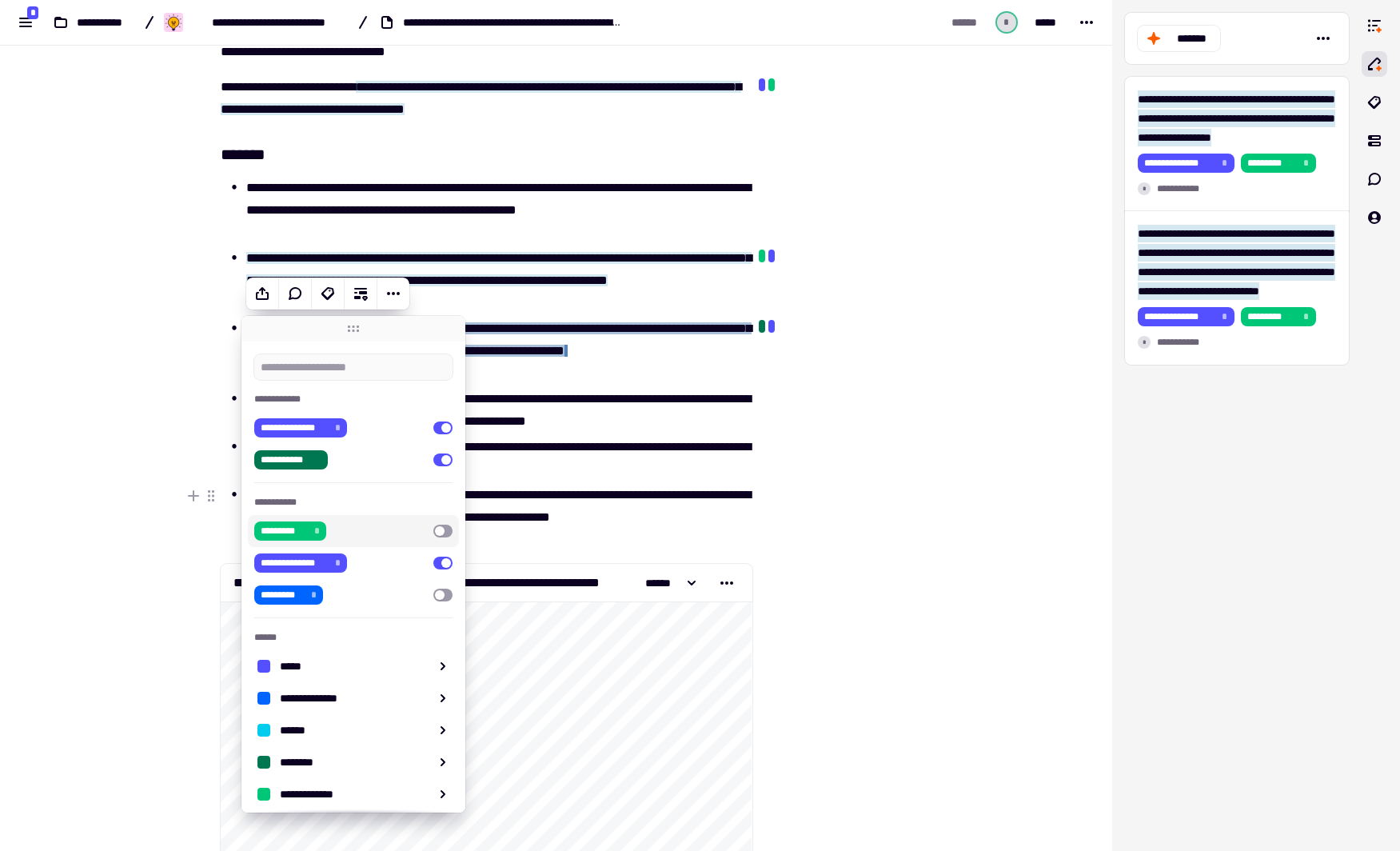 click at bounding box center (443, 531) 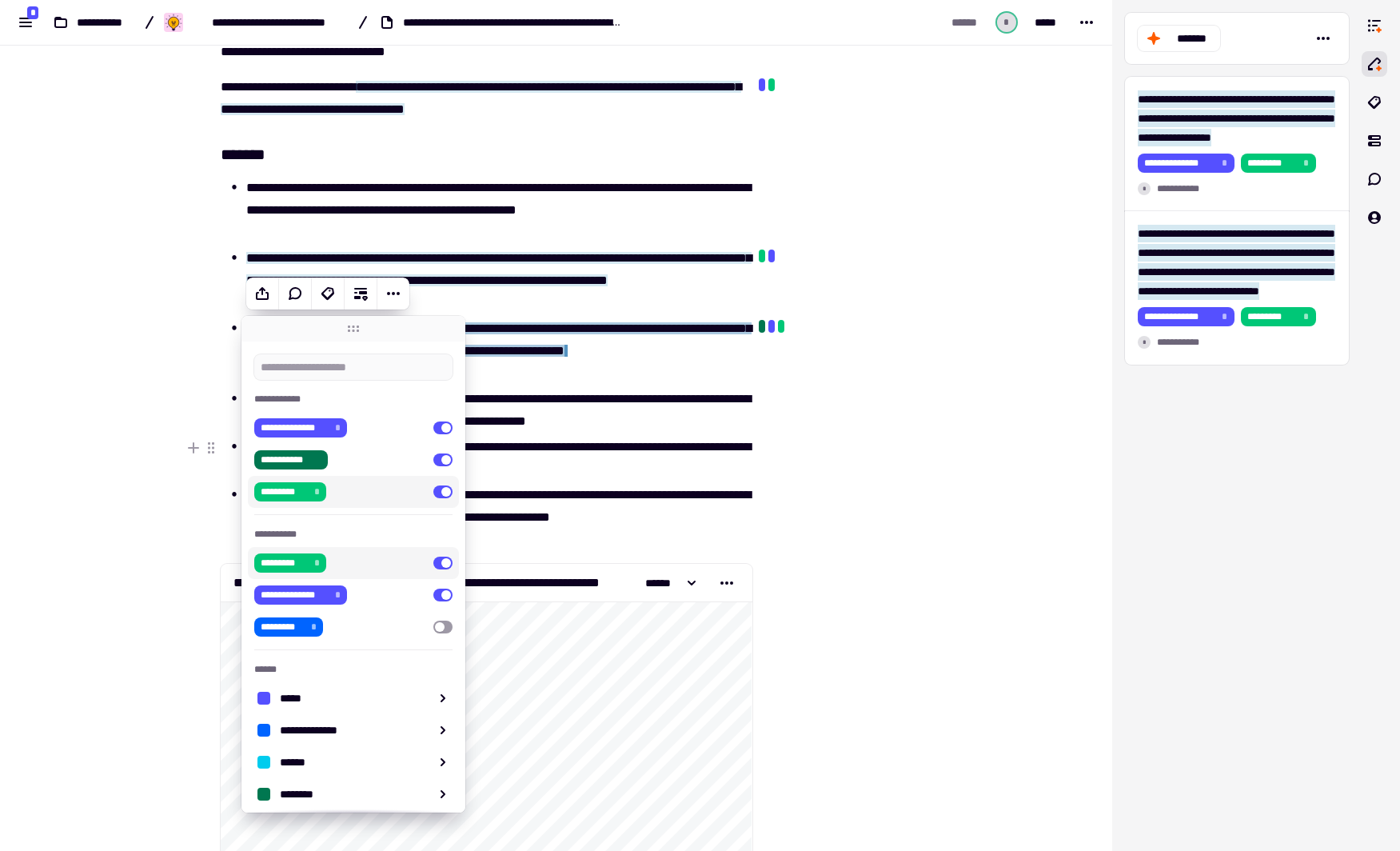 click at bounding box center [833, 6165] 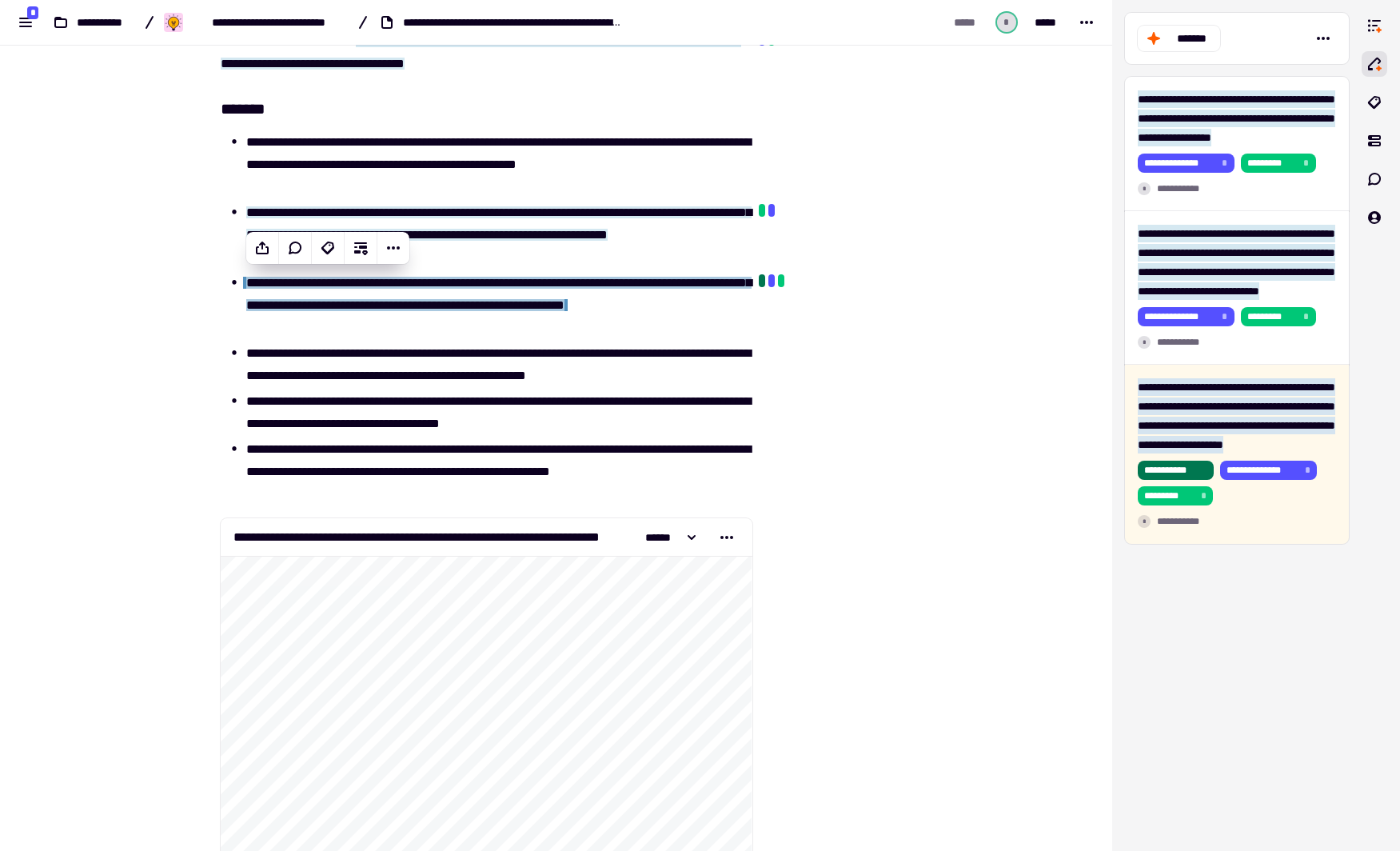 scroll, scrollTop: 240, scrollLeft: 0, axis: vertical 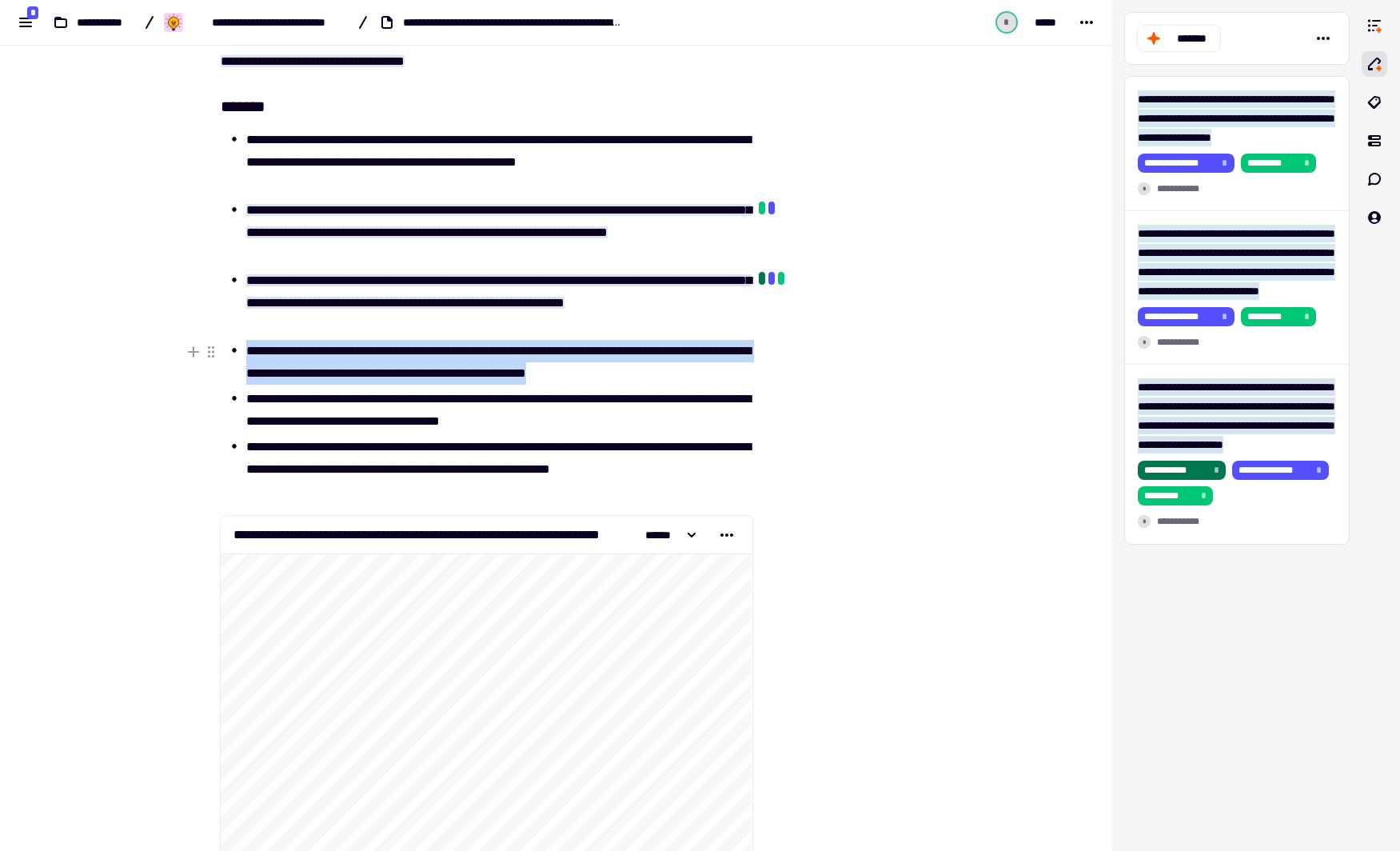 drag, startPoint x: 241, startPoint y: 343, endPoint x: 732, endPoint y: 375, distance: 492.0417 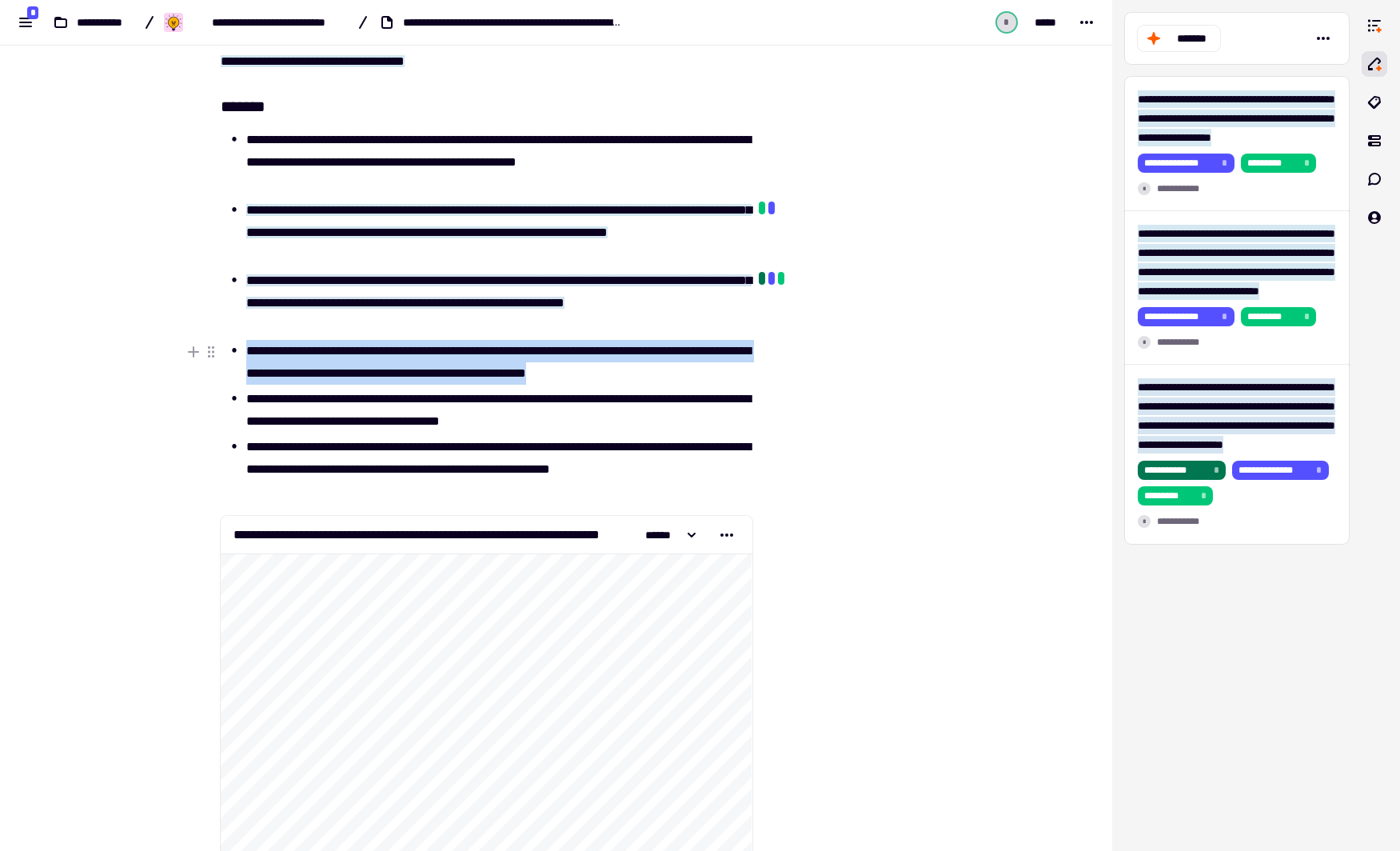 click on "**********" at bounding box center (486, 362) 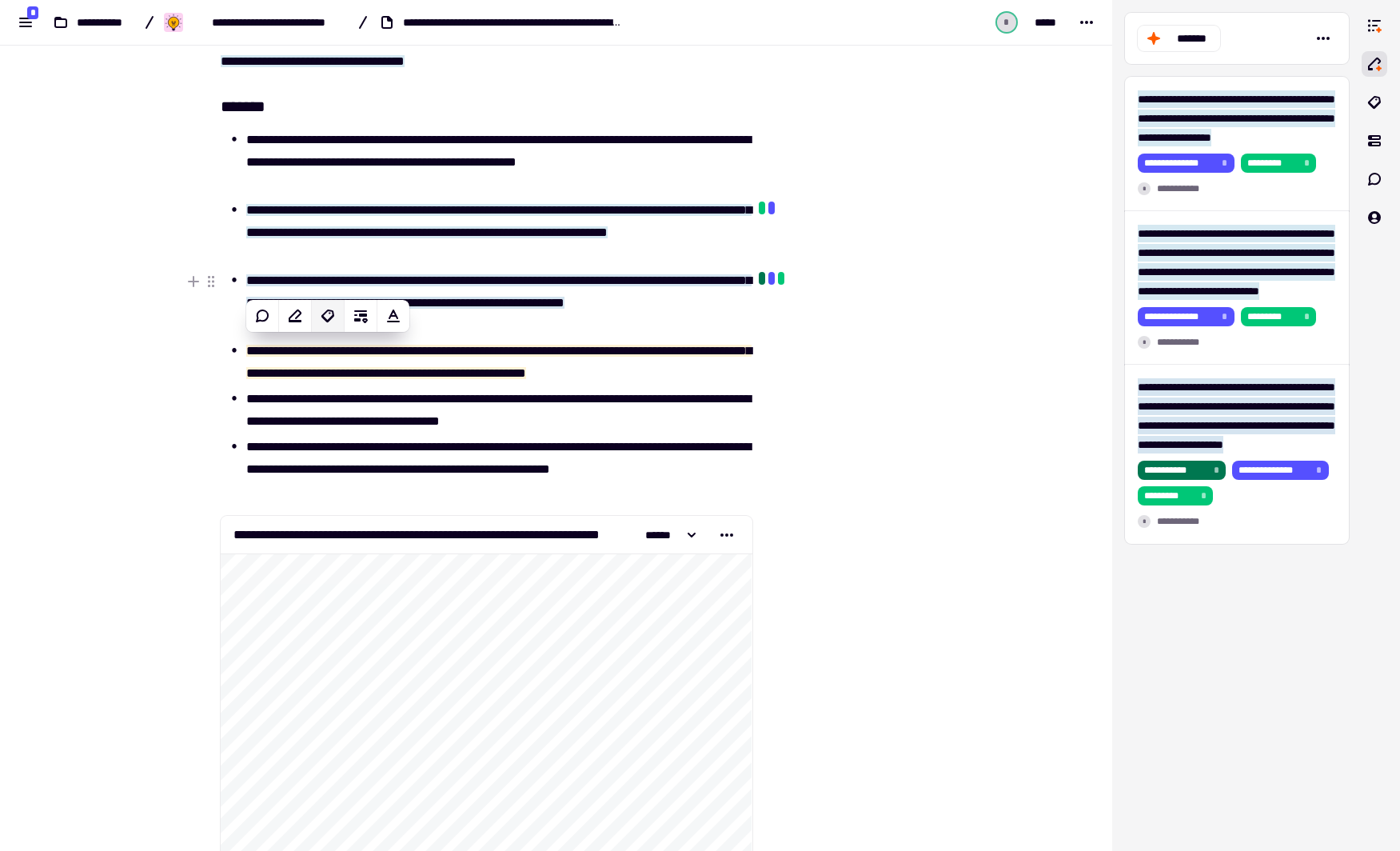 click 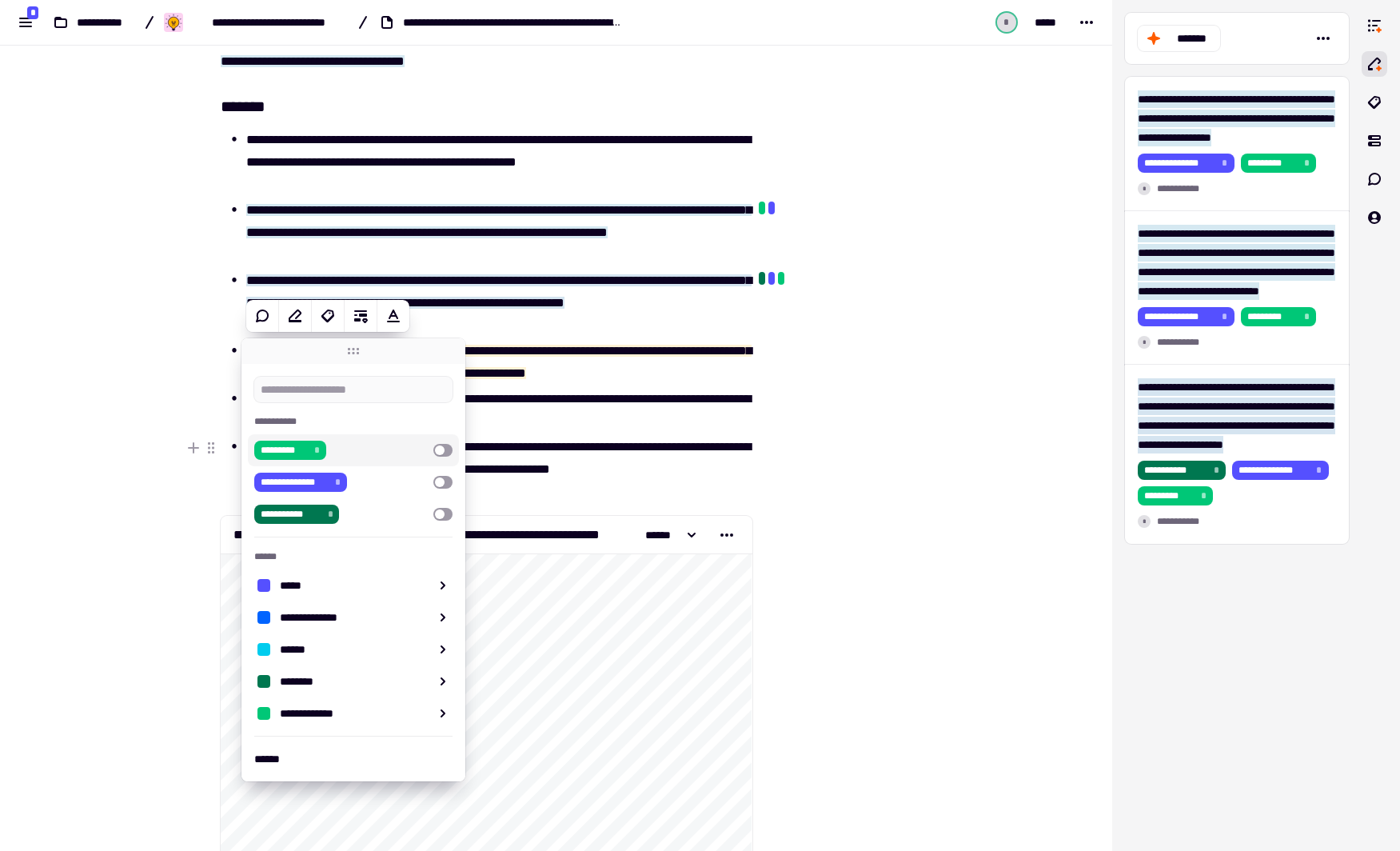 click at bounding box center (443, 450) 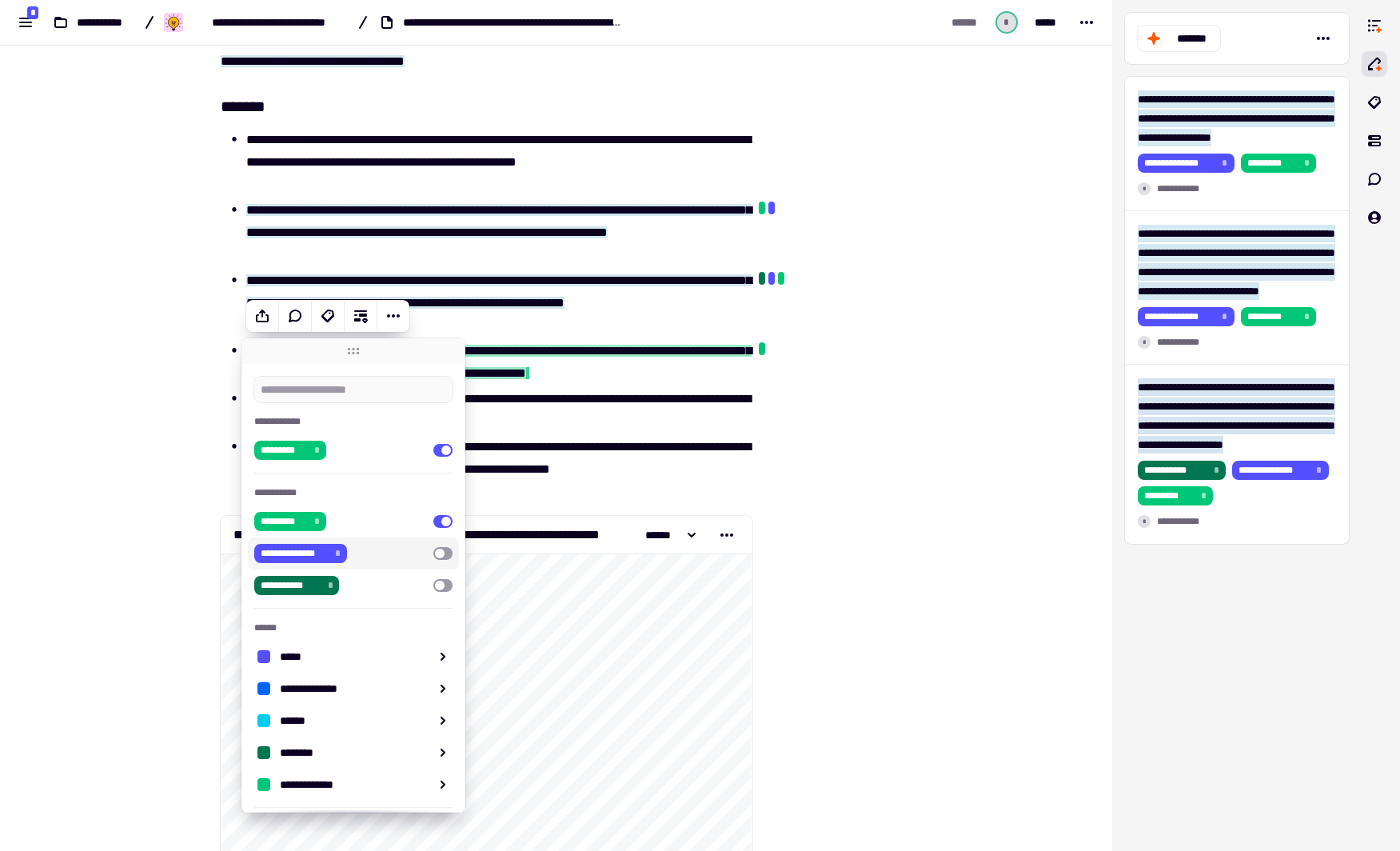 click at bounding box center [443, 553] 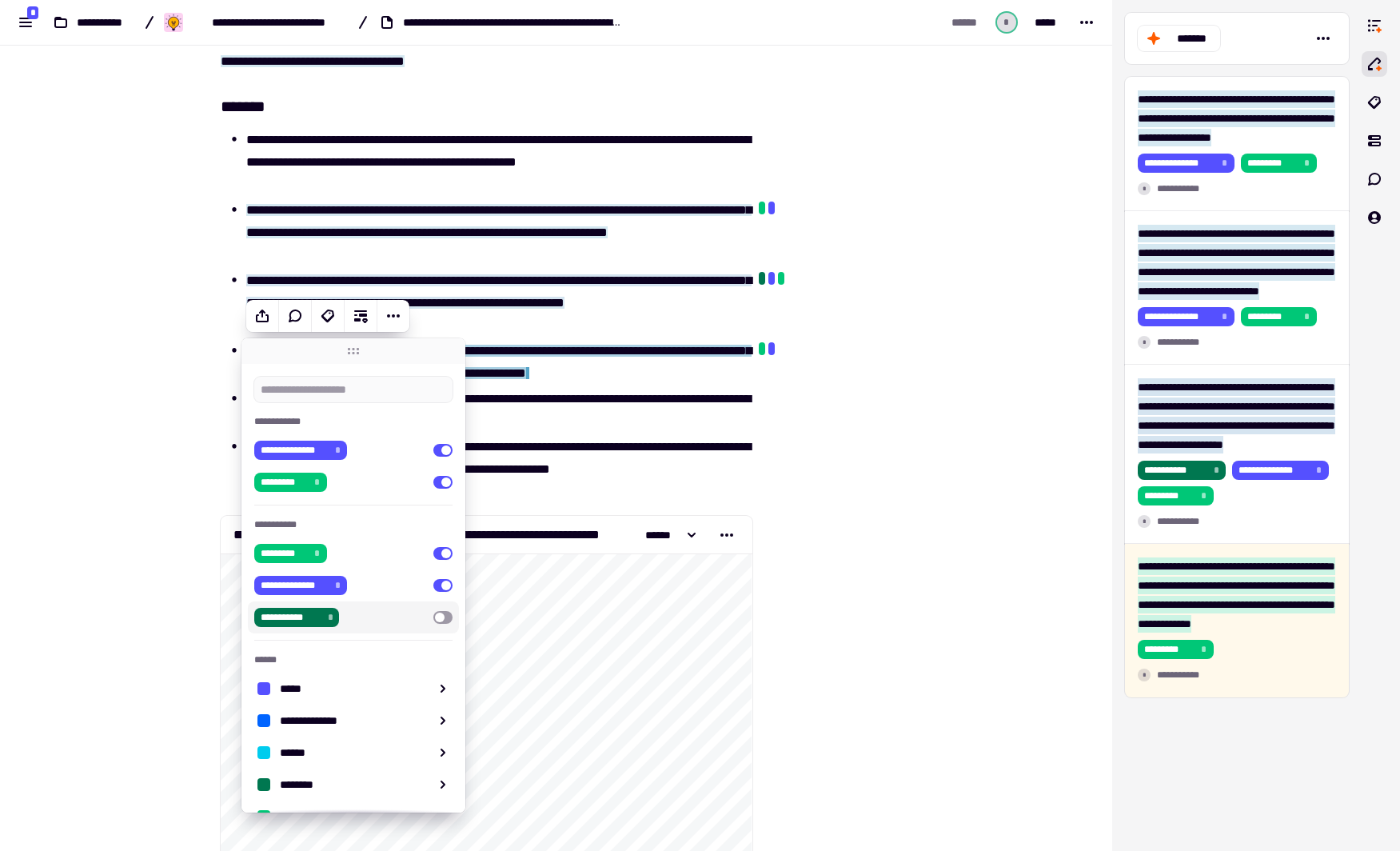 click at bounding box center (443, 617) 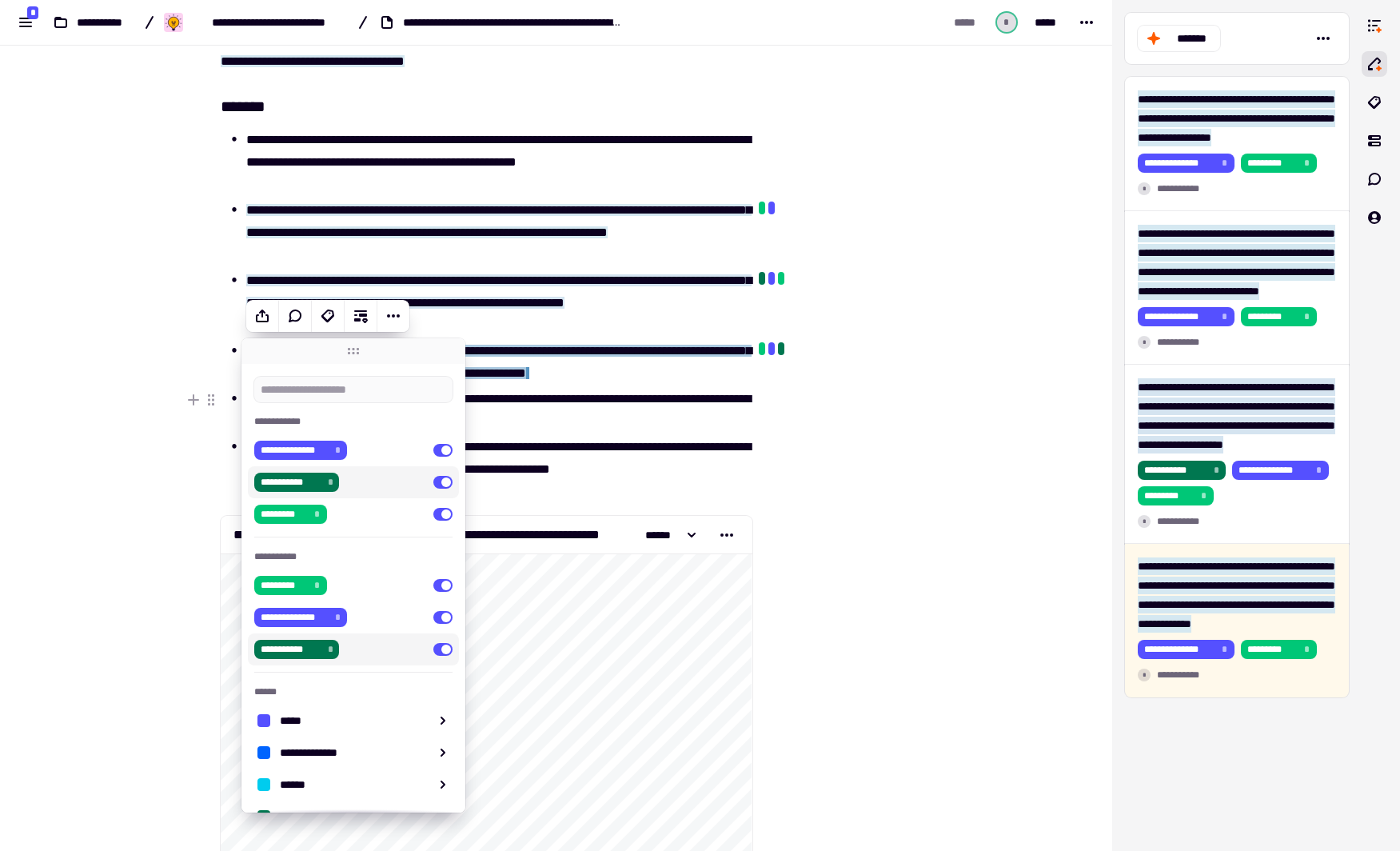 click at bounding box center (833, 6117) 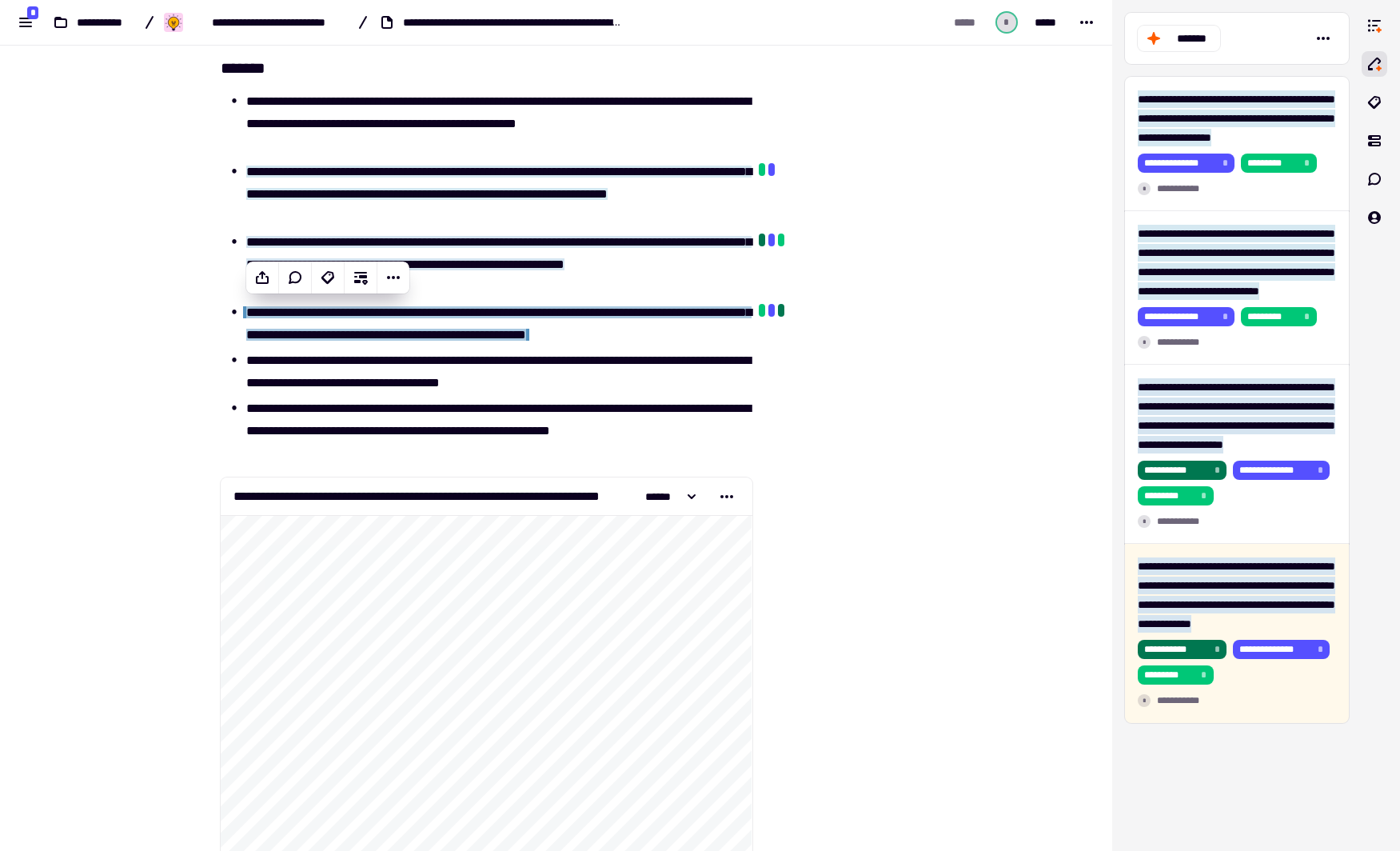 scroll, scrollTop: 288, scrollLeft: 0, axis: vertical 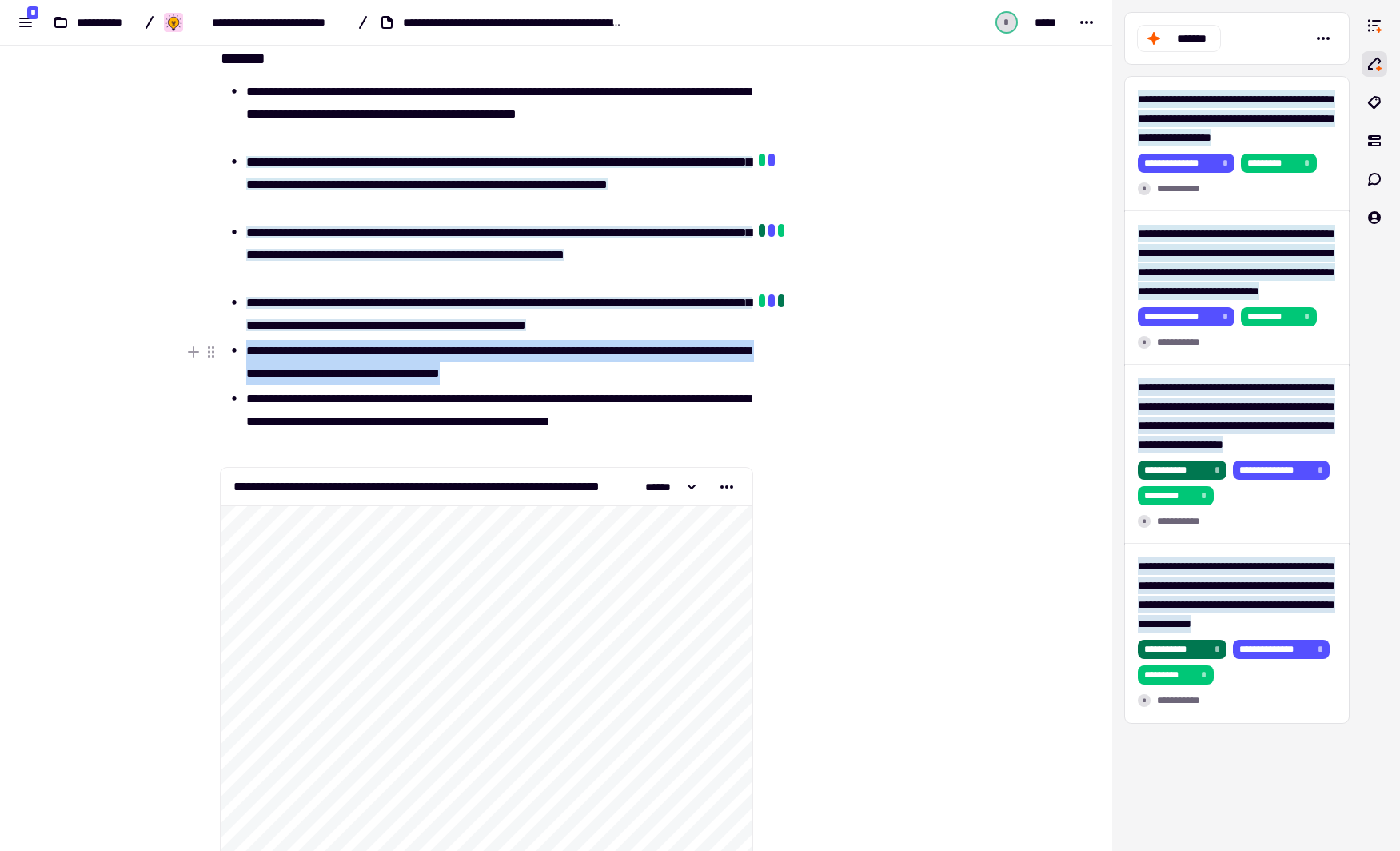 drag, startPoint x: 243, startPoint y: 346, endPoint x: 603, endPoint y: 370, distance: 360.79911 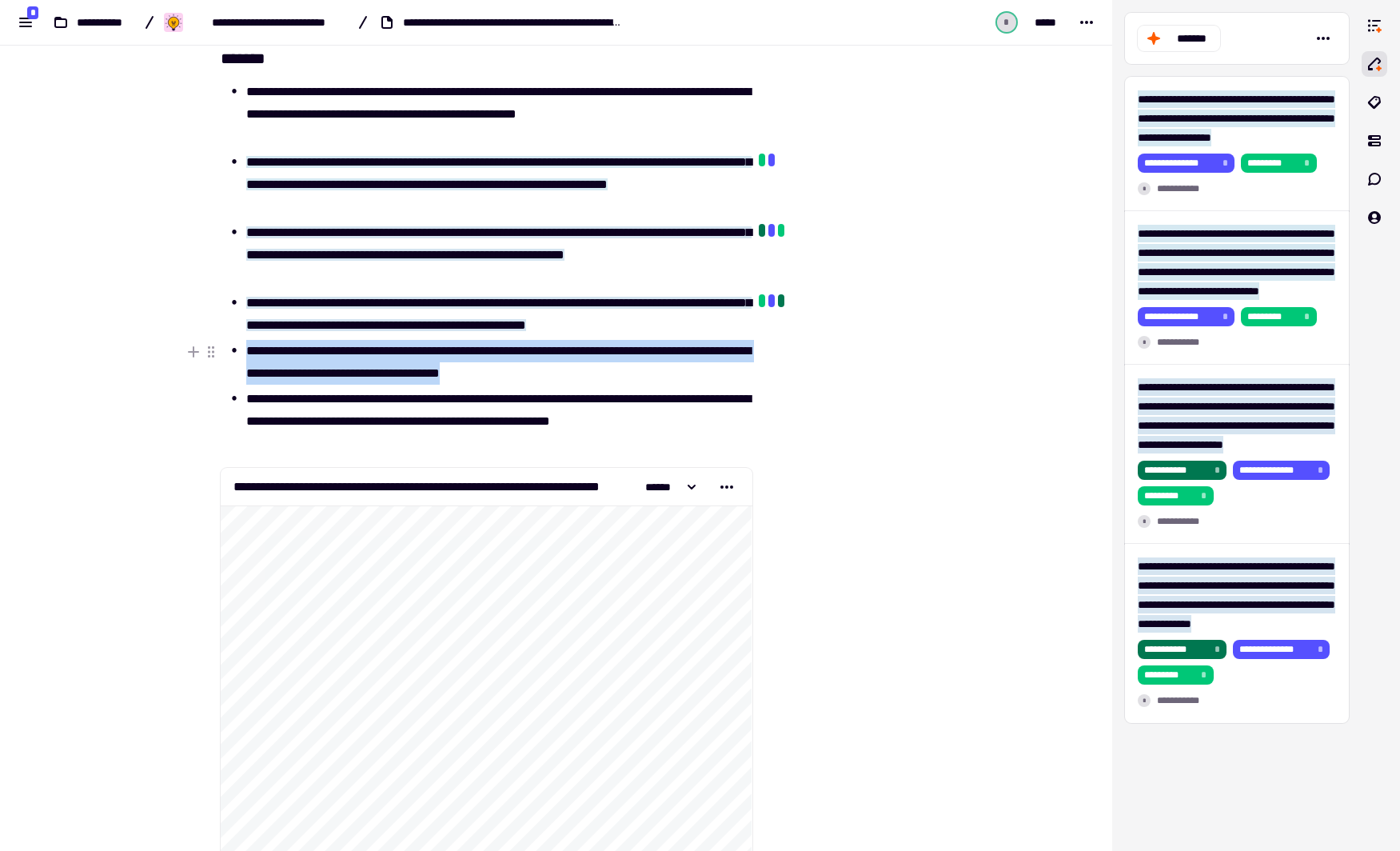 click on "**********" at bounding box center (499, 362) 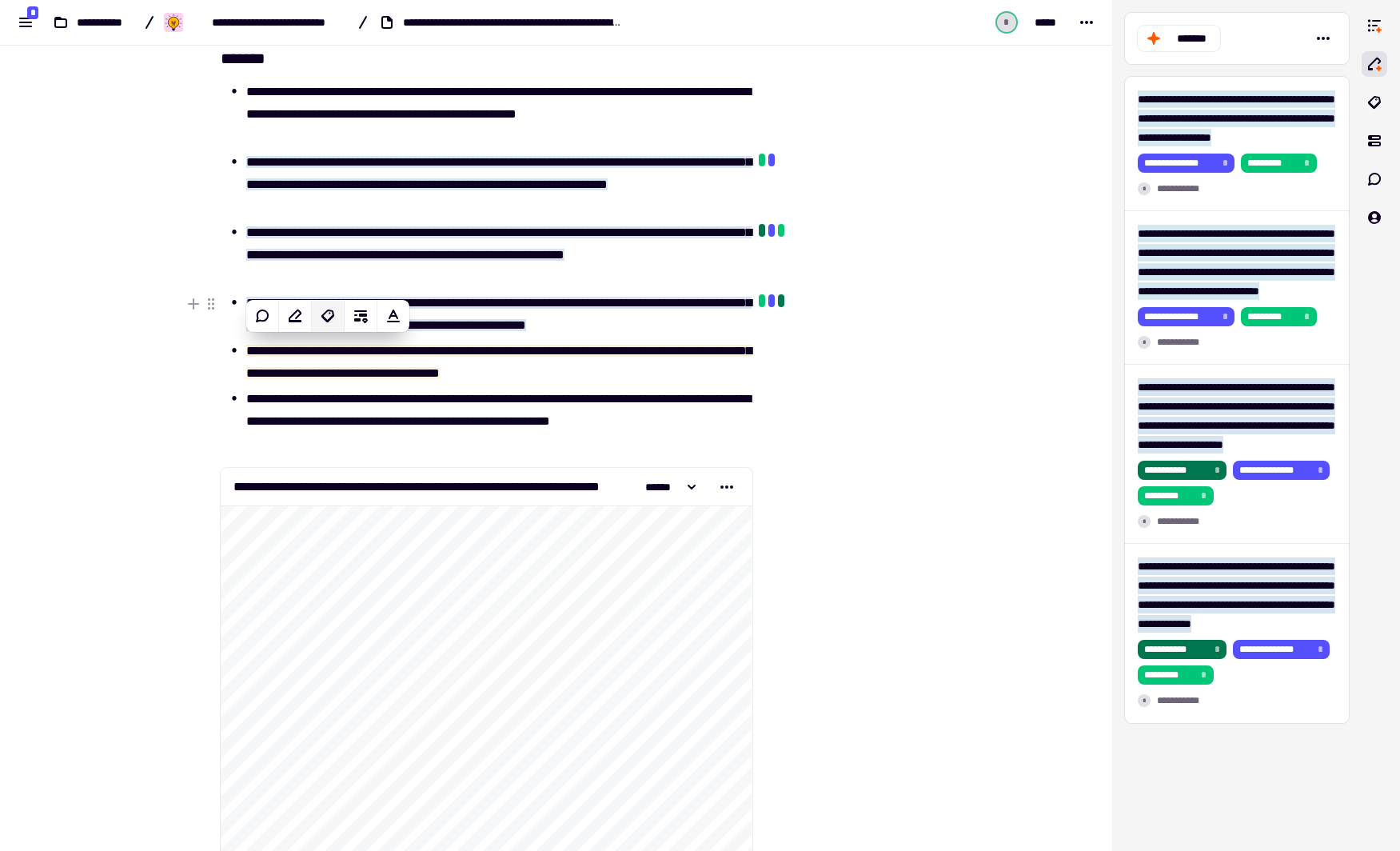 click 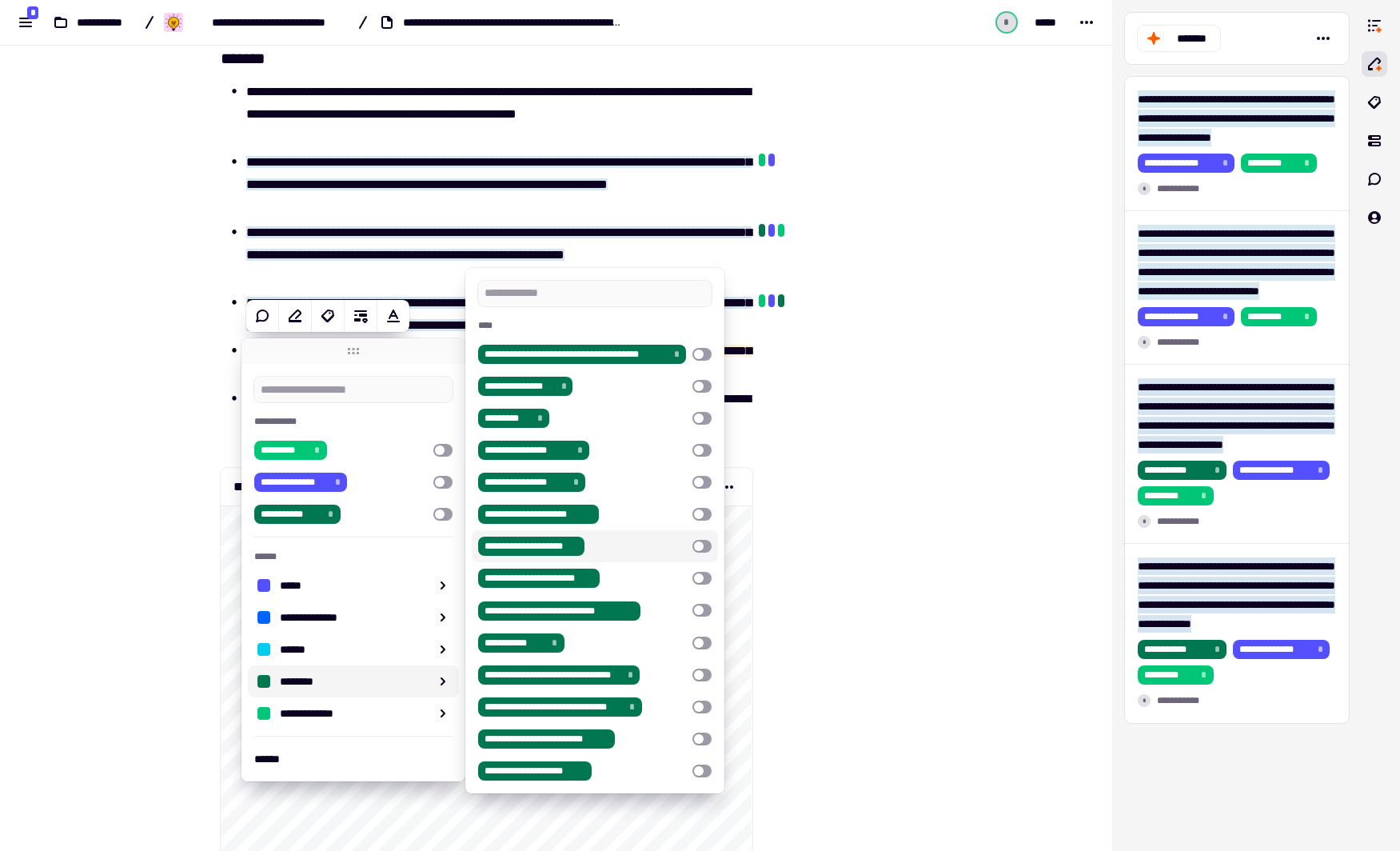 click at bounding box center (702, 546) 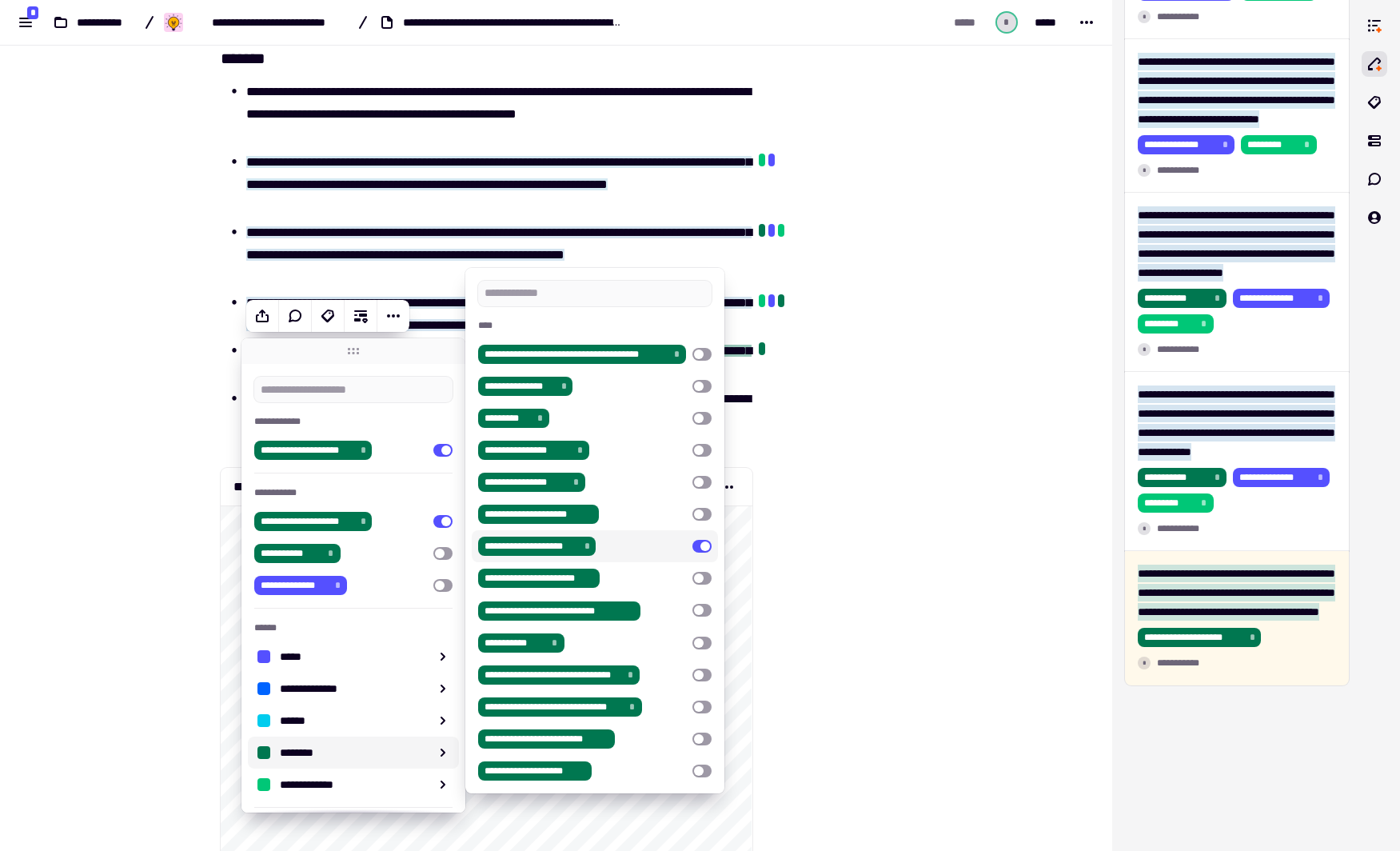 scroll, scrollTop: 345, scrollLeft: 0, axis: vertical 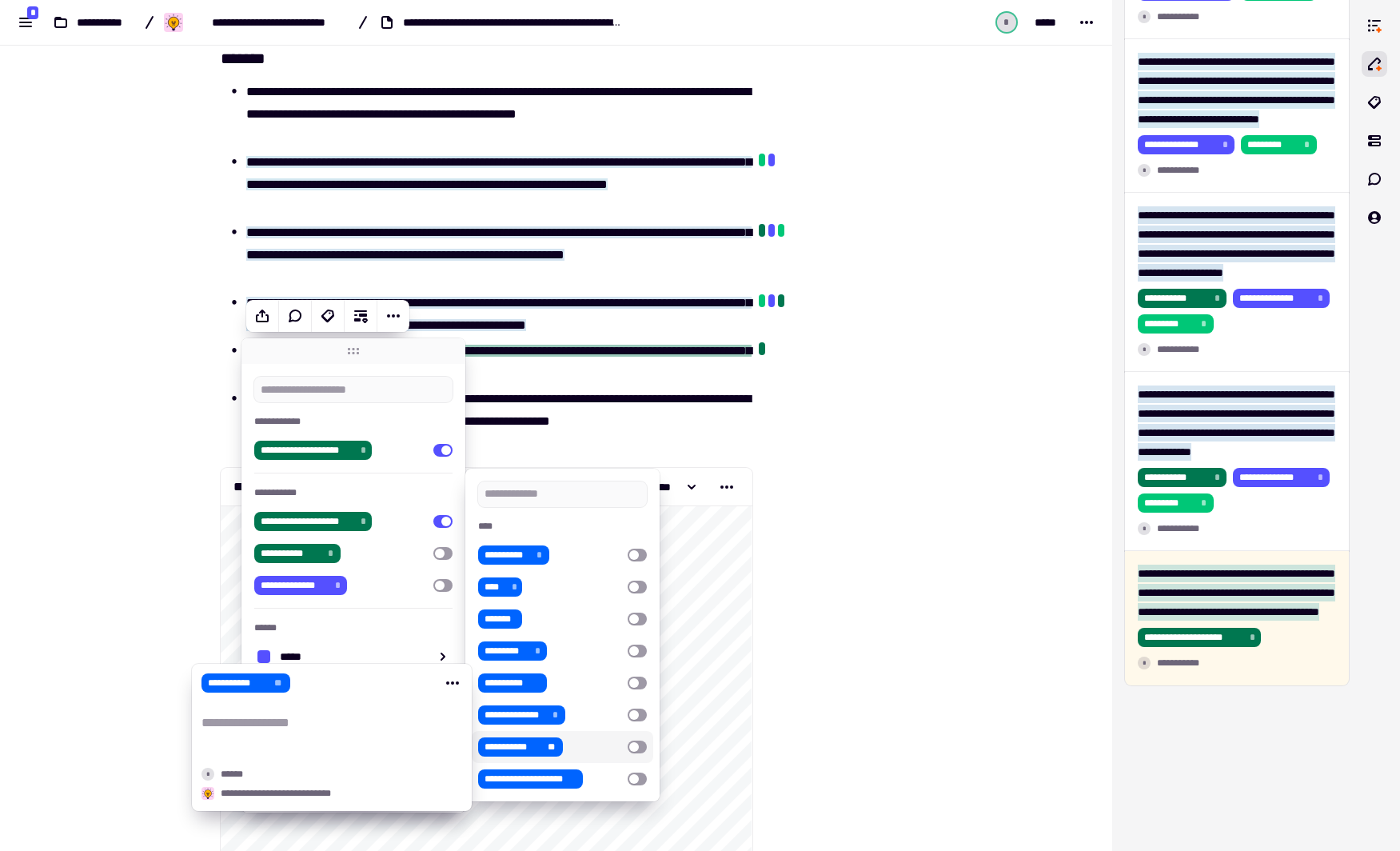 click on "**" at bounding box center [551, 747] 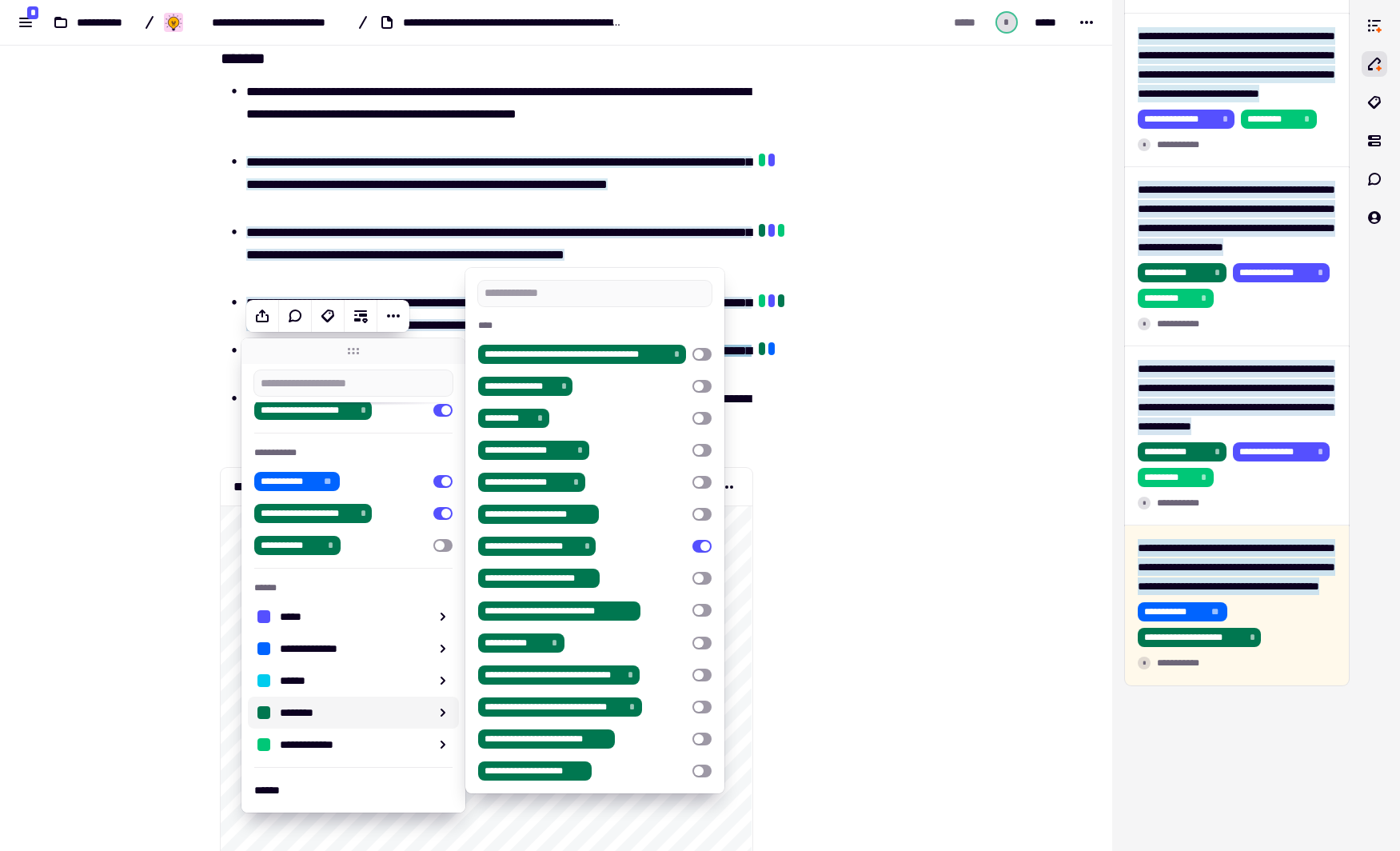 scroll, scrollTop: 89, scrollLeft: 0, axis: vertical 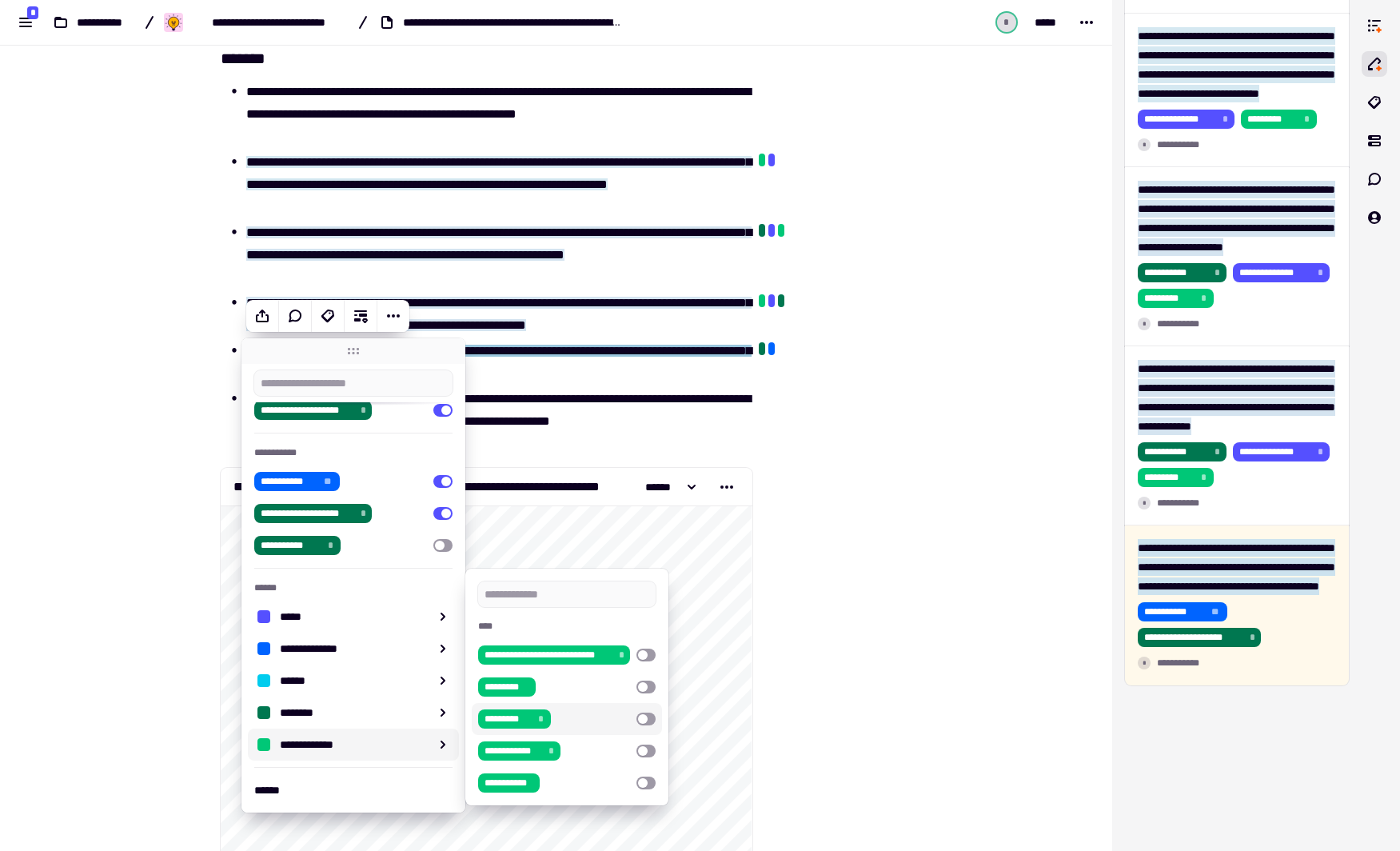 click at bounding box center [646, 719] 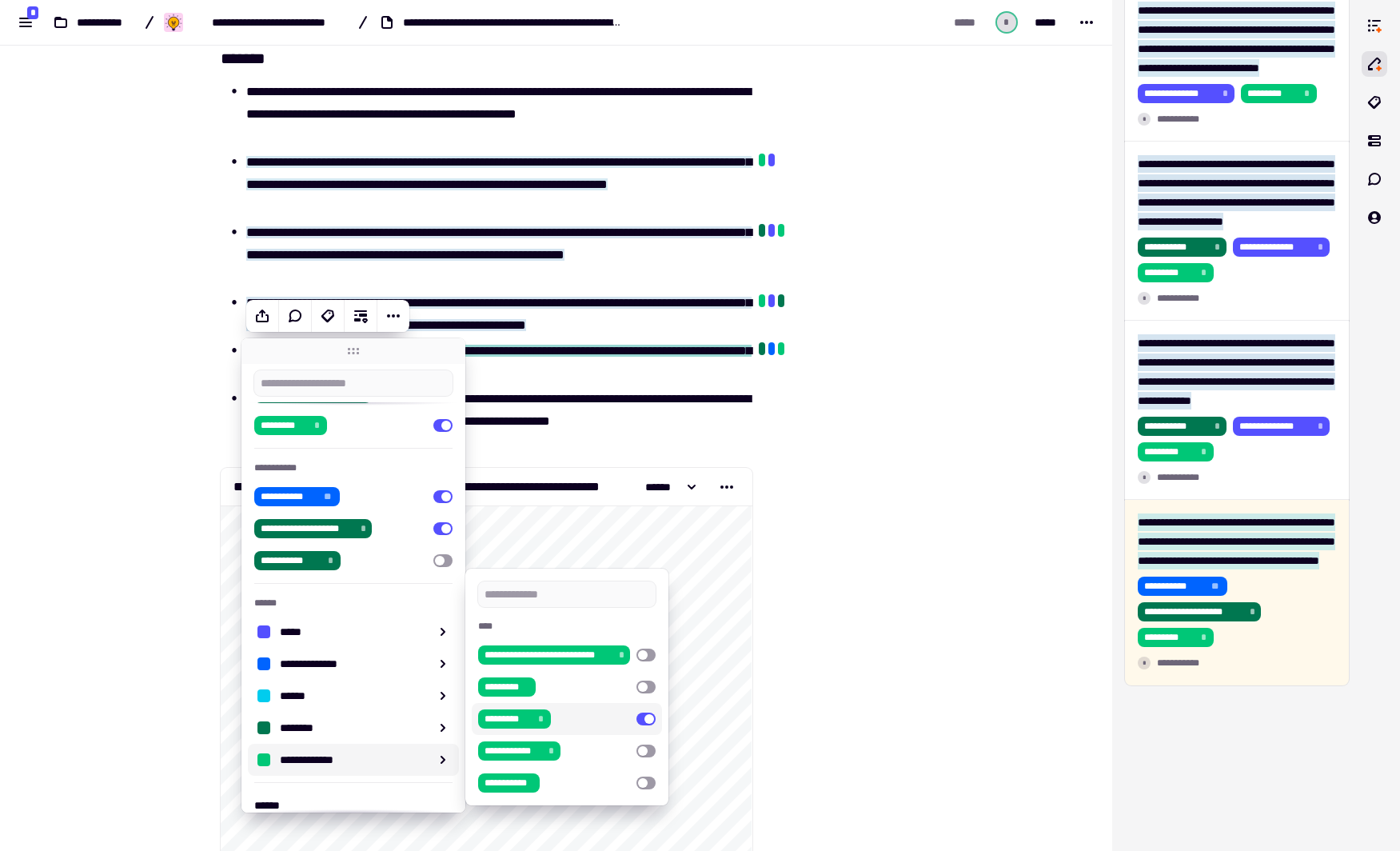 click at bounding box center (646, 719) 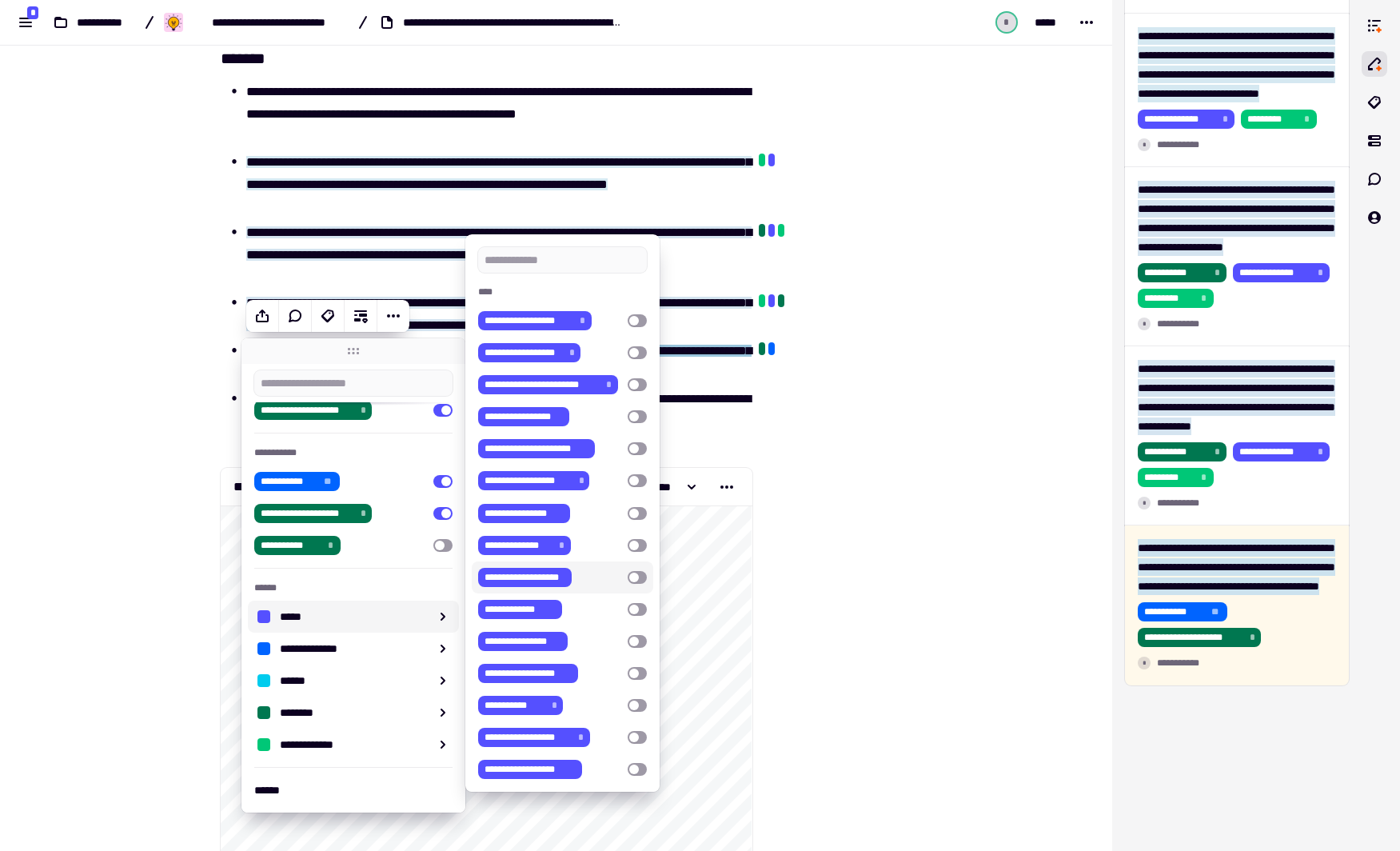 click on "**********" at bounding box center (556, 426) 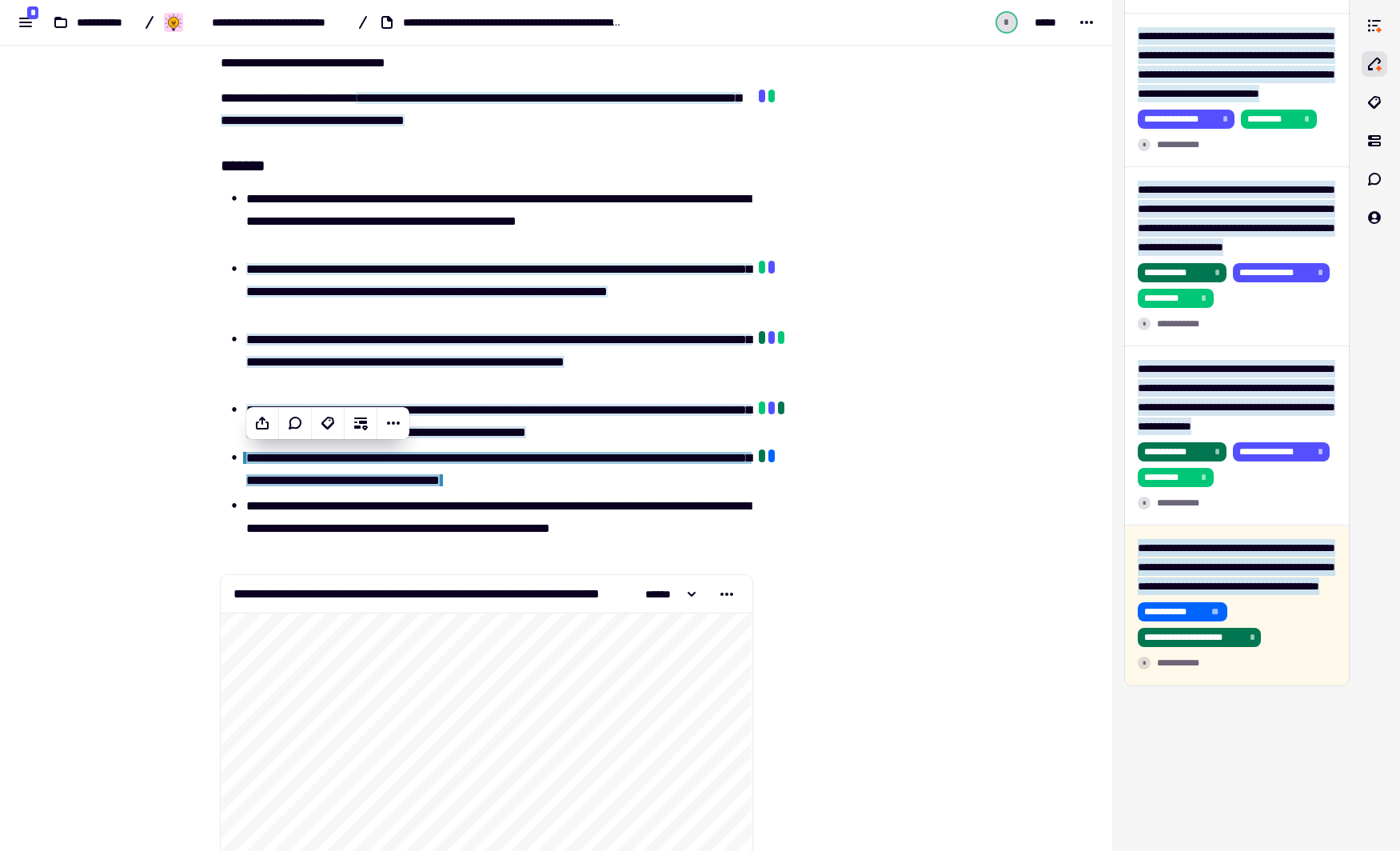 scroll, scrollTop: 176, scrollLeft: 0, axis: vertical 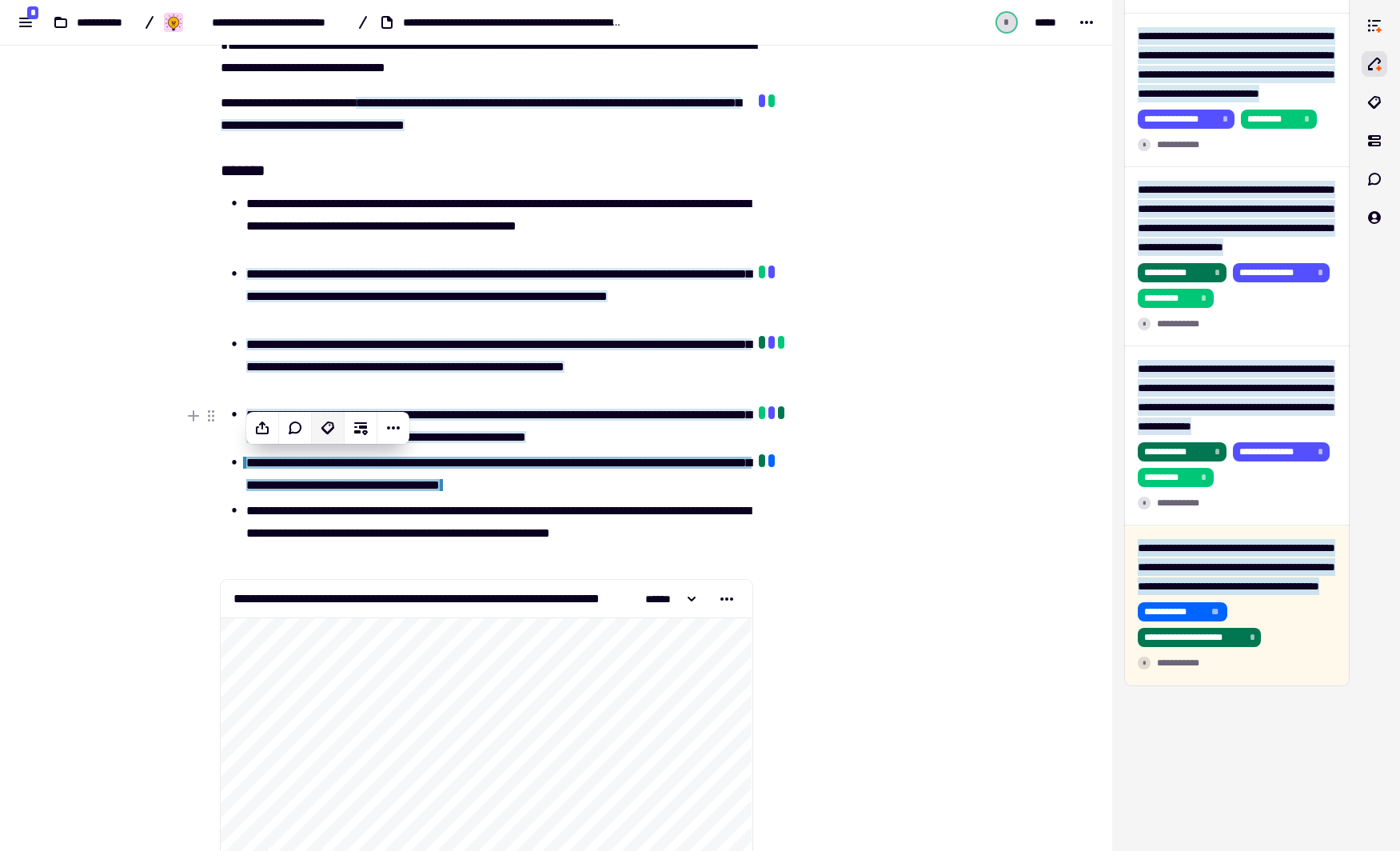 click 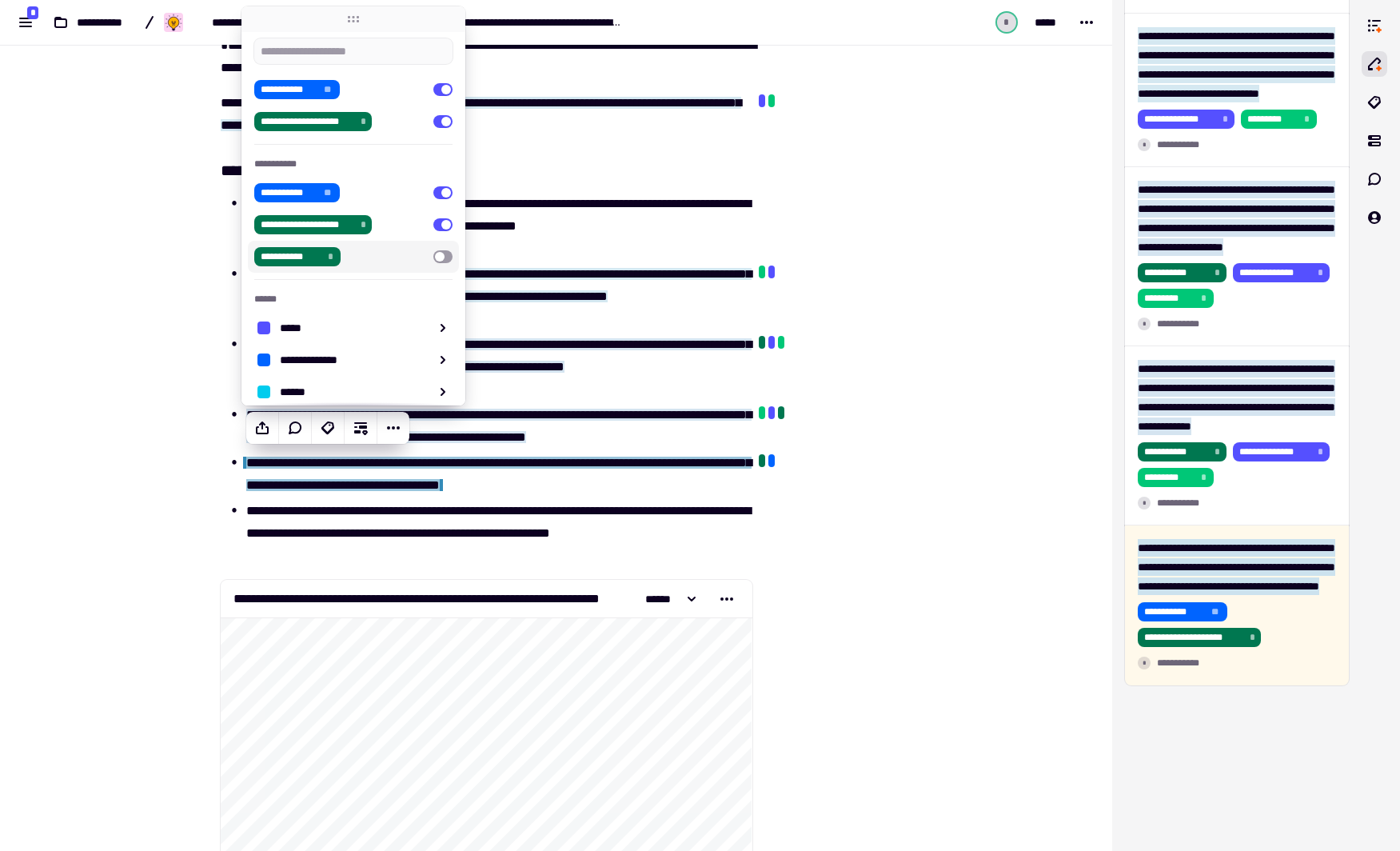 scroll, scrollTop: 32, scrollLeft: 0, axis: vertical 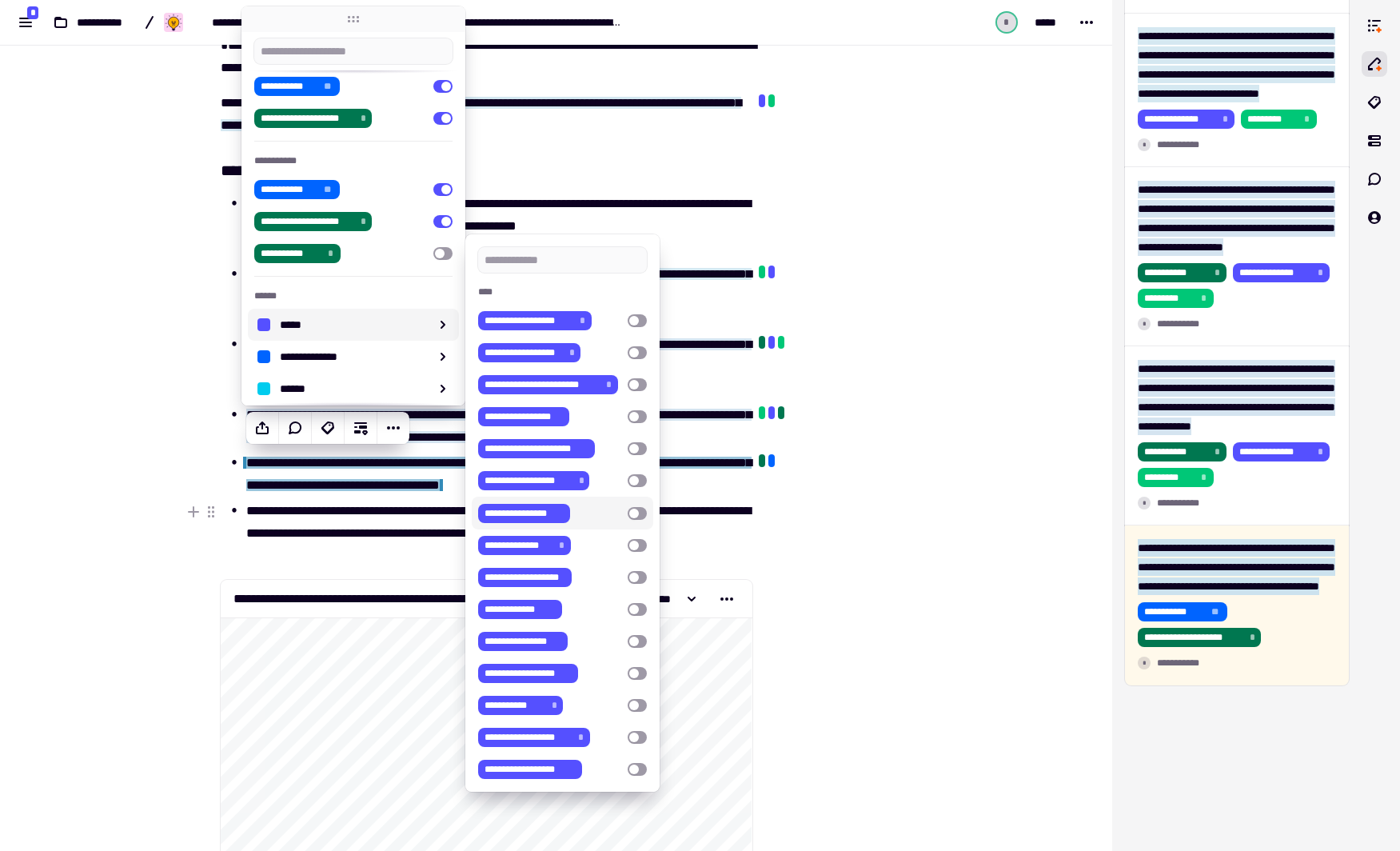 click at bounding box center [637, 513] 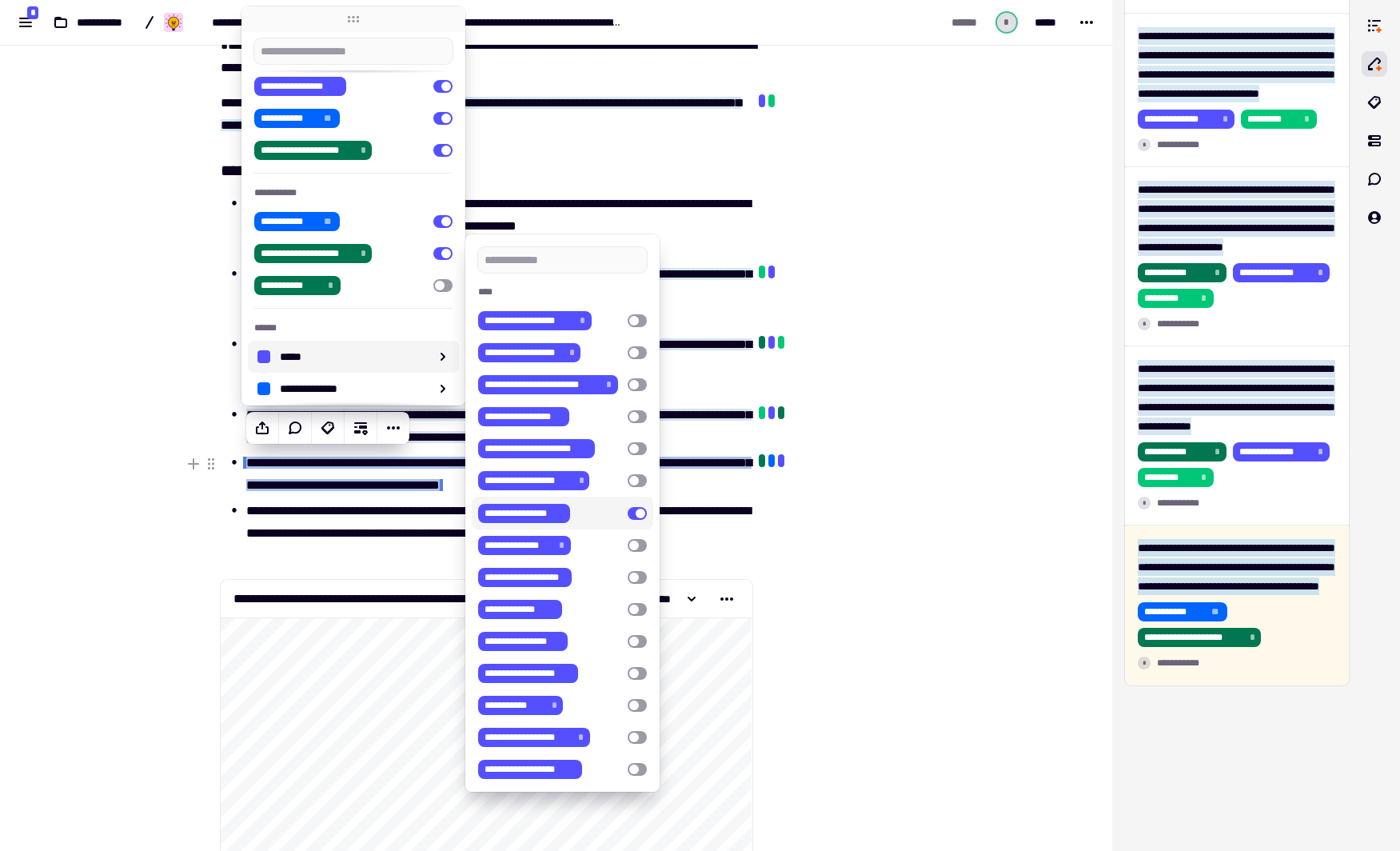 click at bounding box center [835, 230] 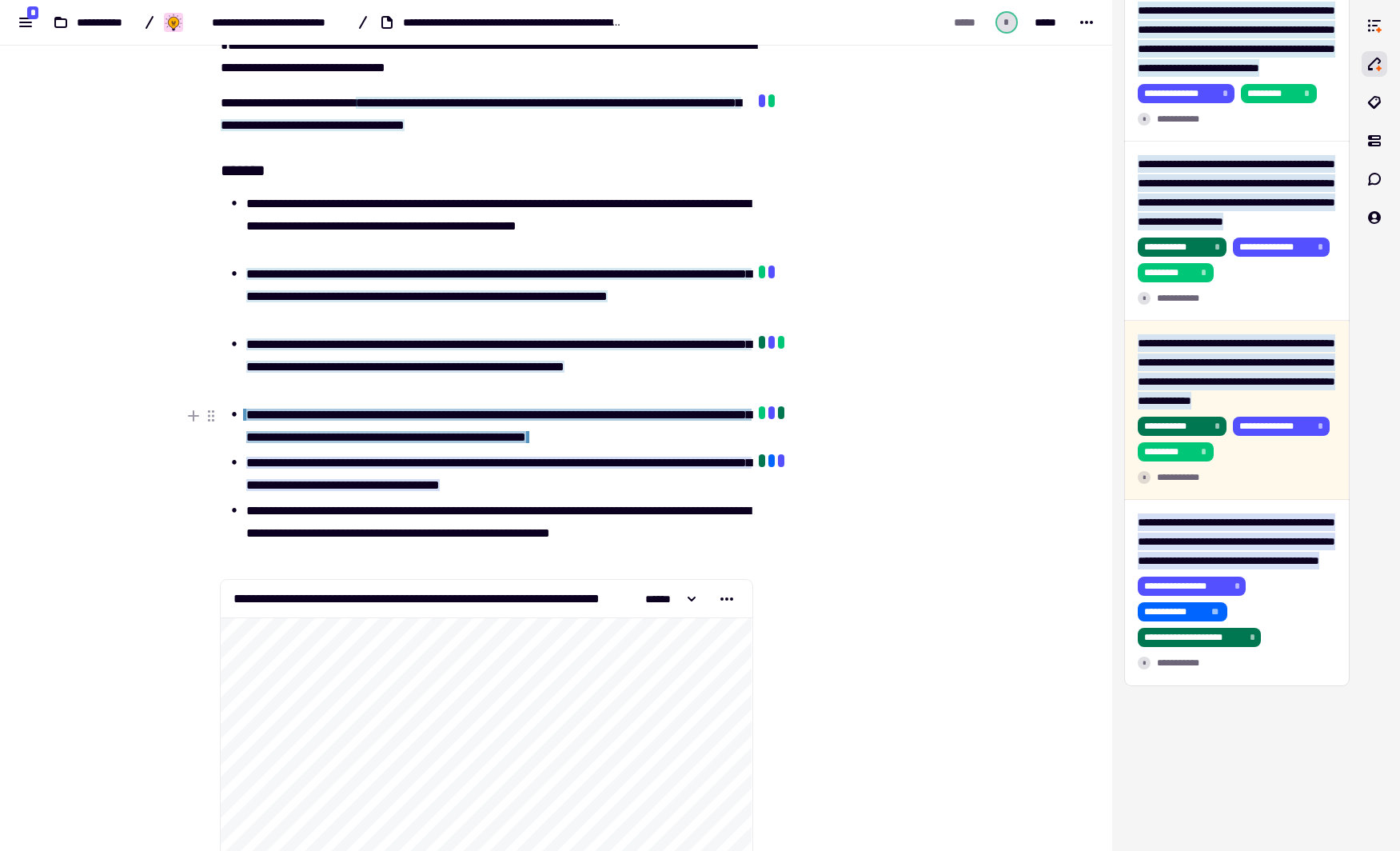 click on "**********" at bounding box center (499, 426) 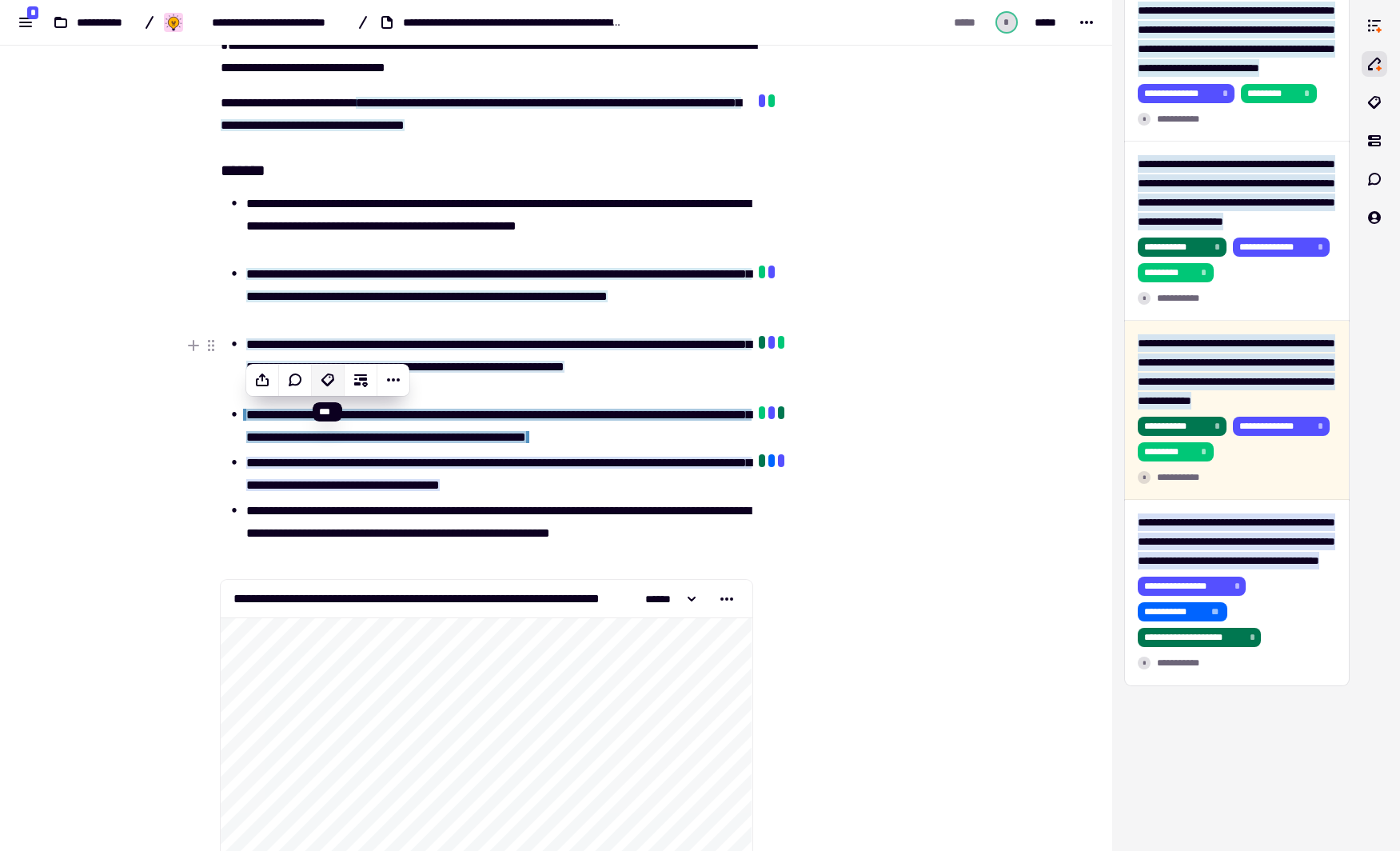 click 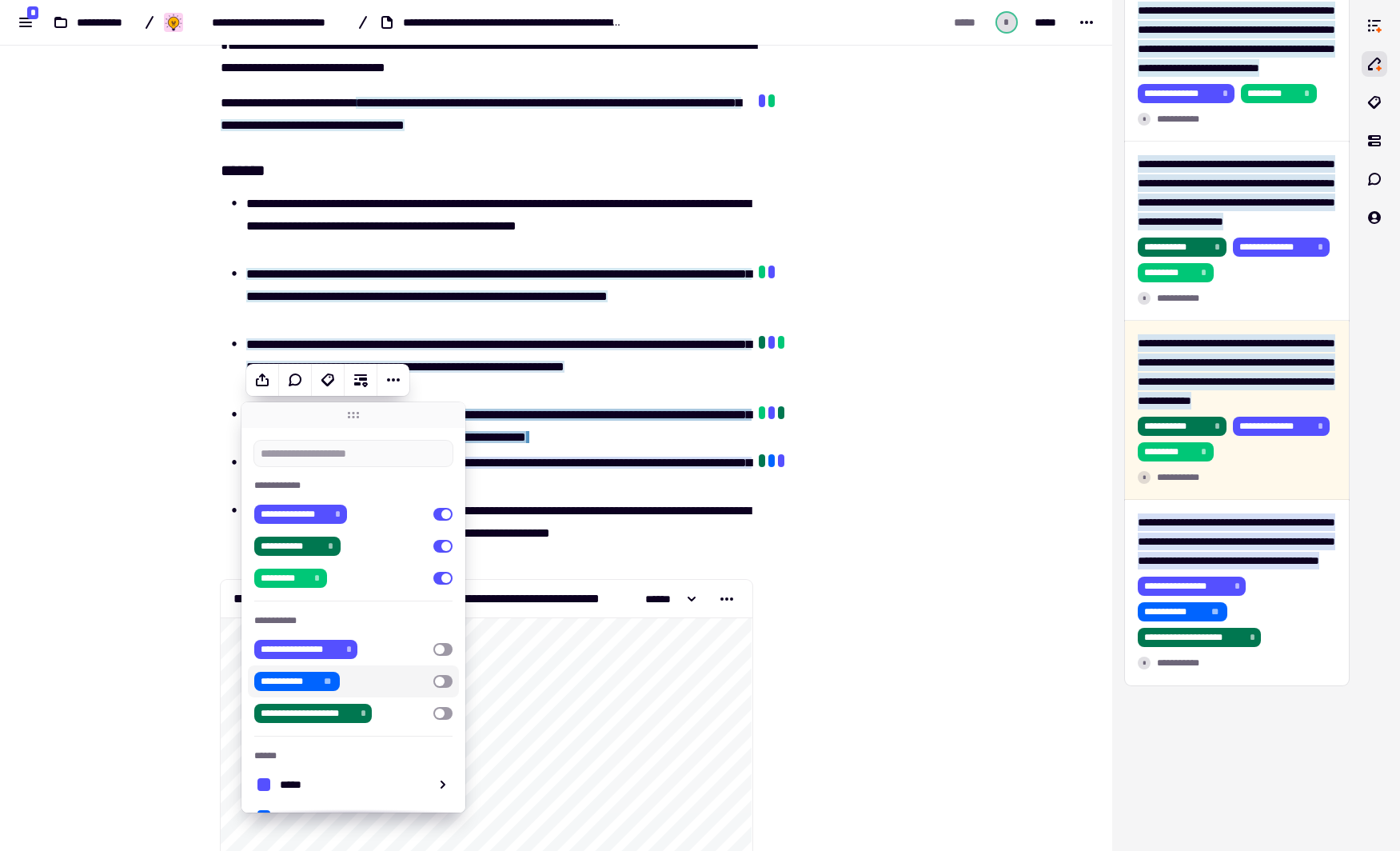 click at bounding box center [443, 681] 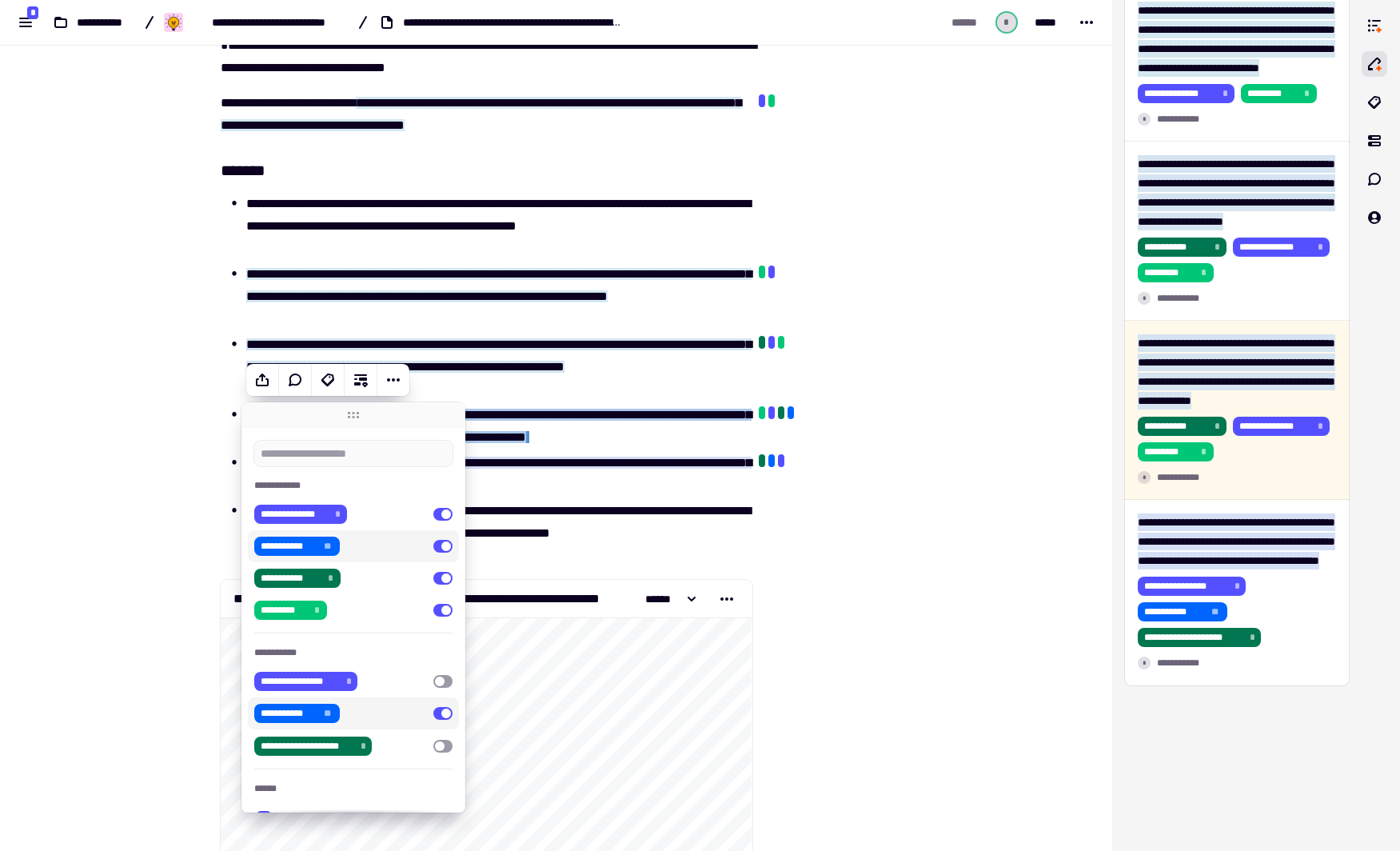 click at bounding box center [833, 6181] 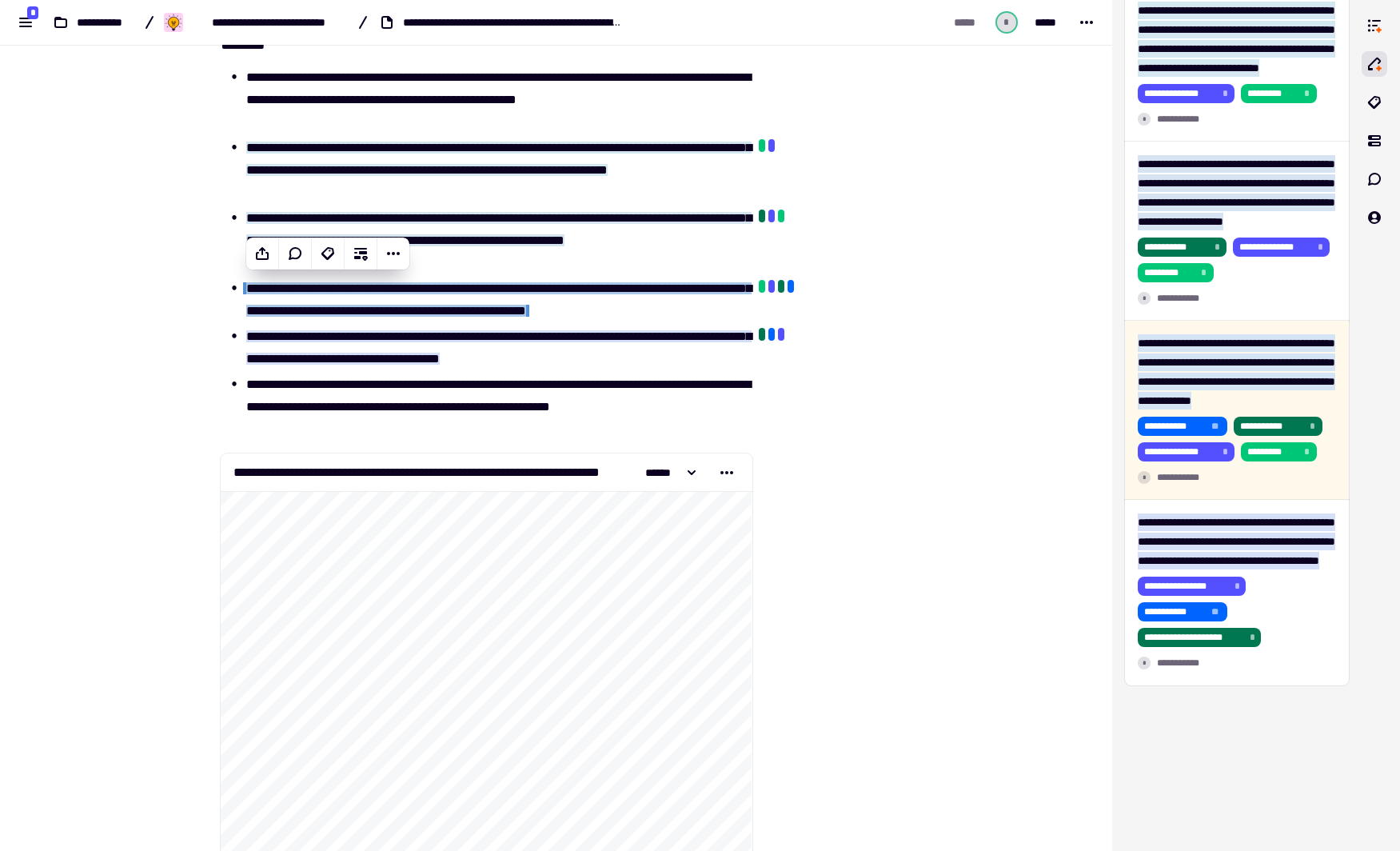 scroll, scrollTop: 304, scrollLeft: 0, axis: vertical 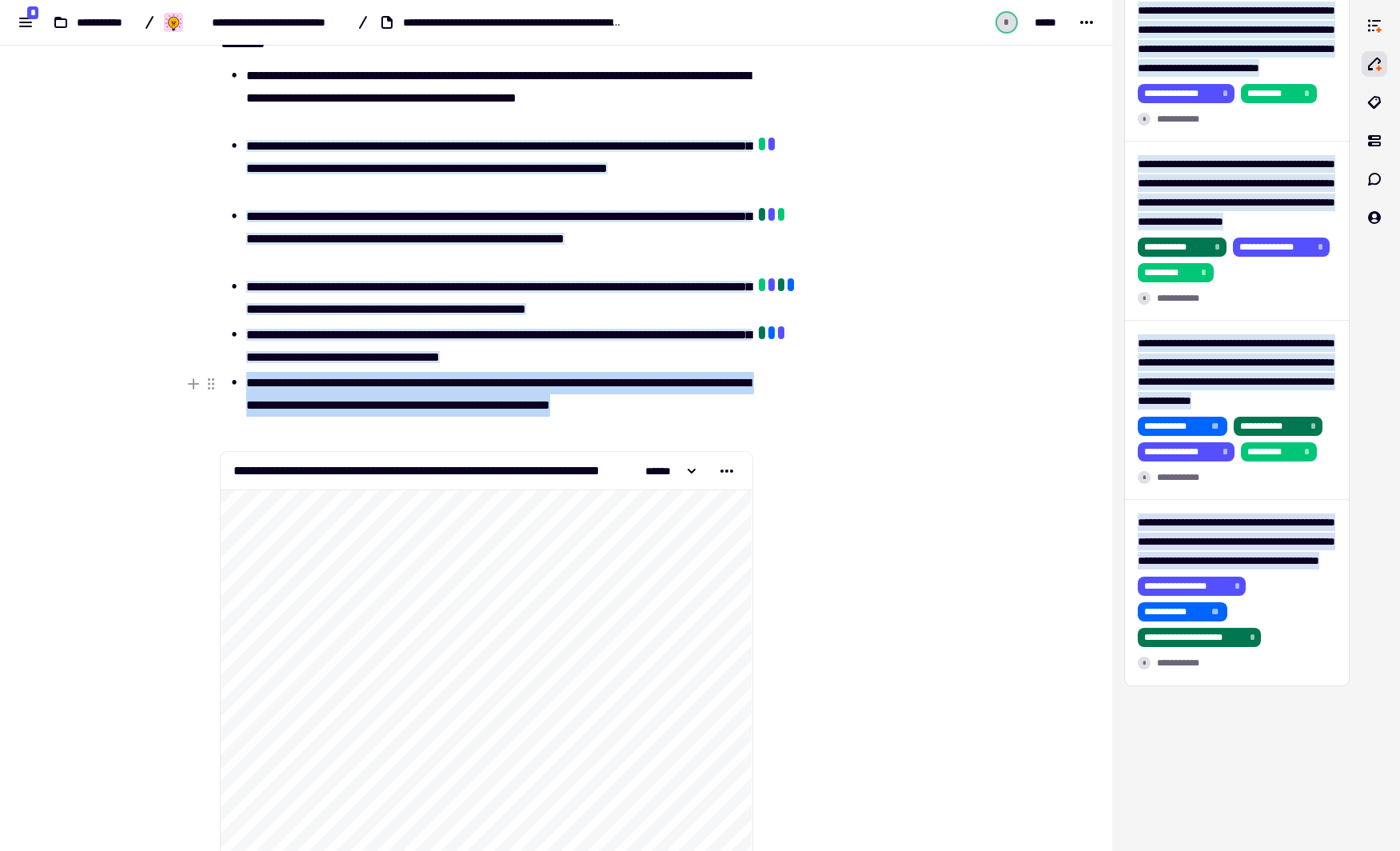 drag, startPoint x: 243, startPoint y: 379, endPoint x: 349, endPoint y: 422, distance: 114.38968 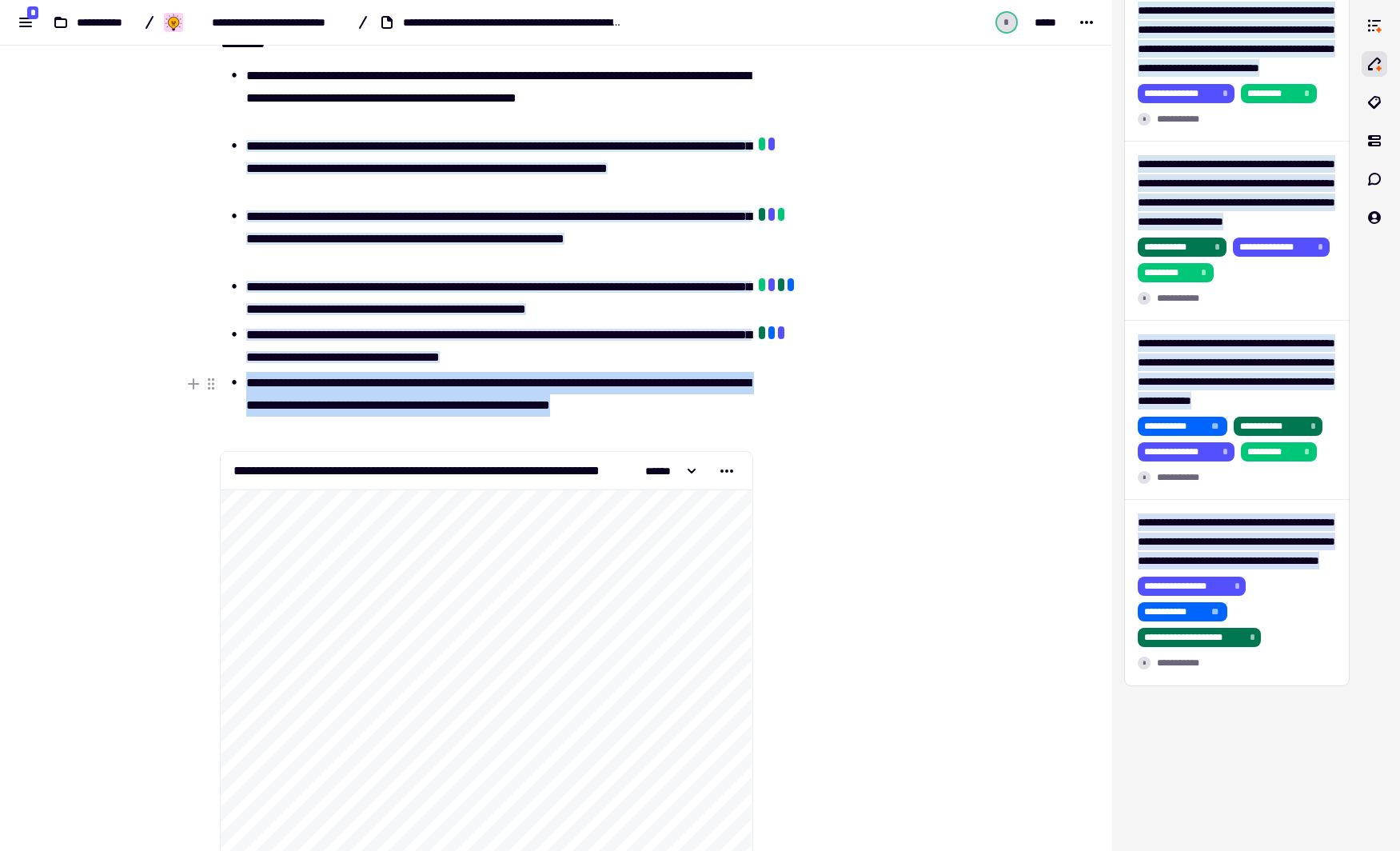click on "**********" at bounding box center [499, 406] 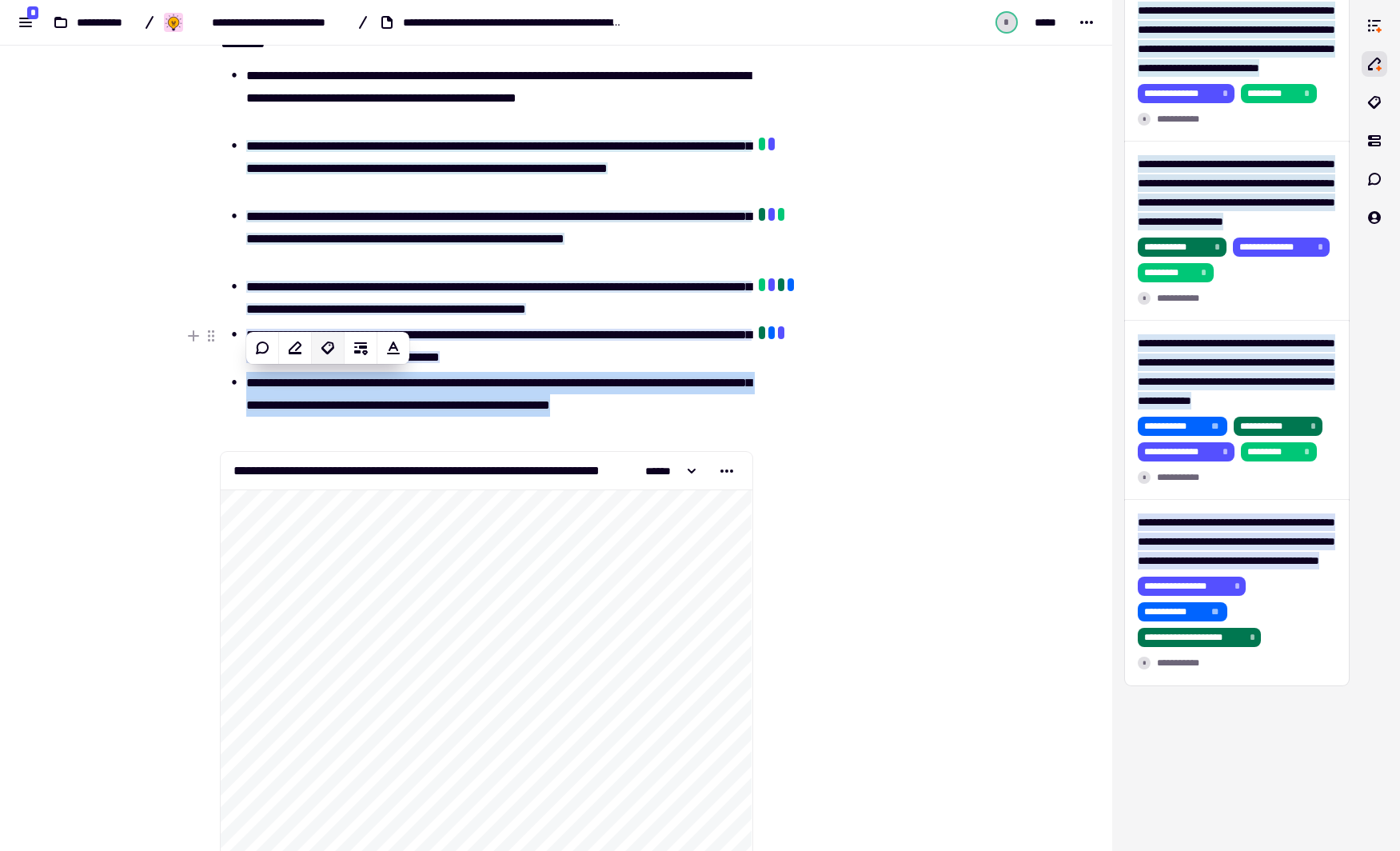 click 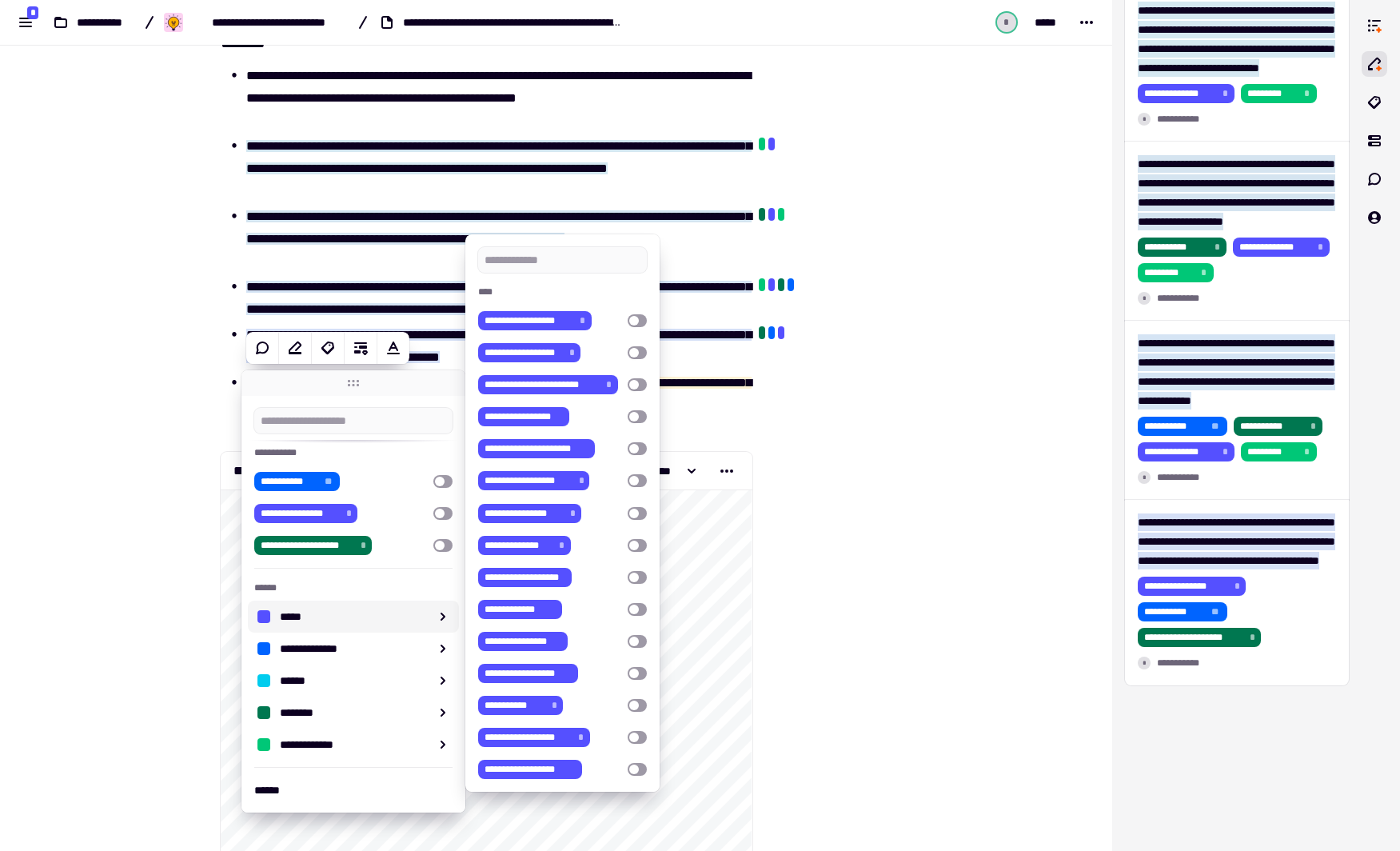 scroll, scrollTop: 14, scrollLeft: 0, axis: vertical 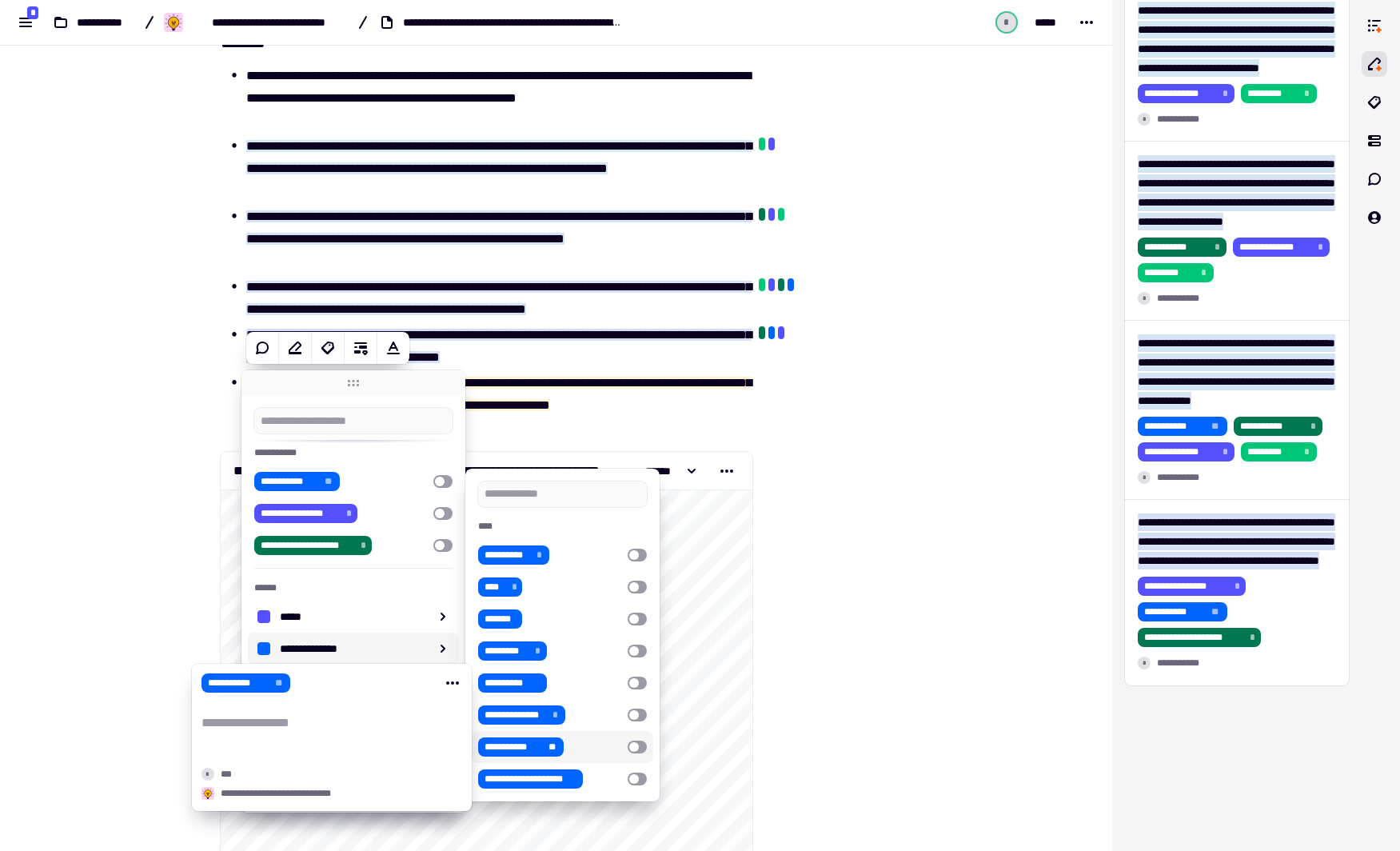click on "**" at bounding box center (552, 747) 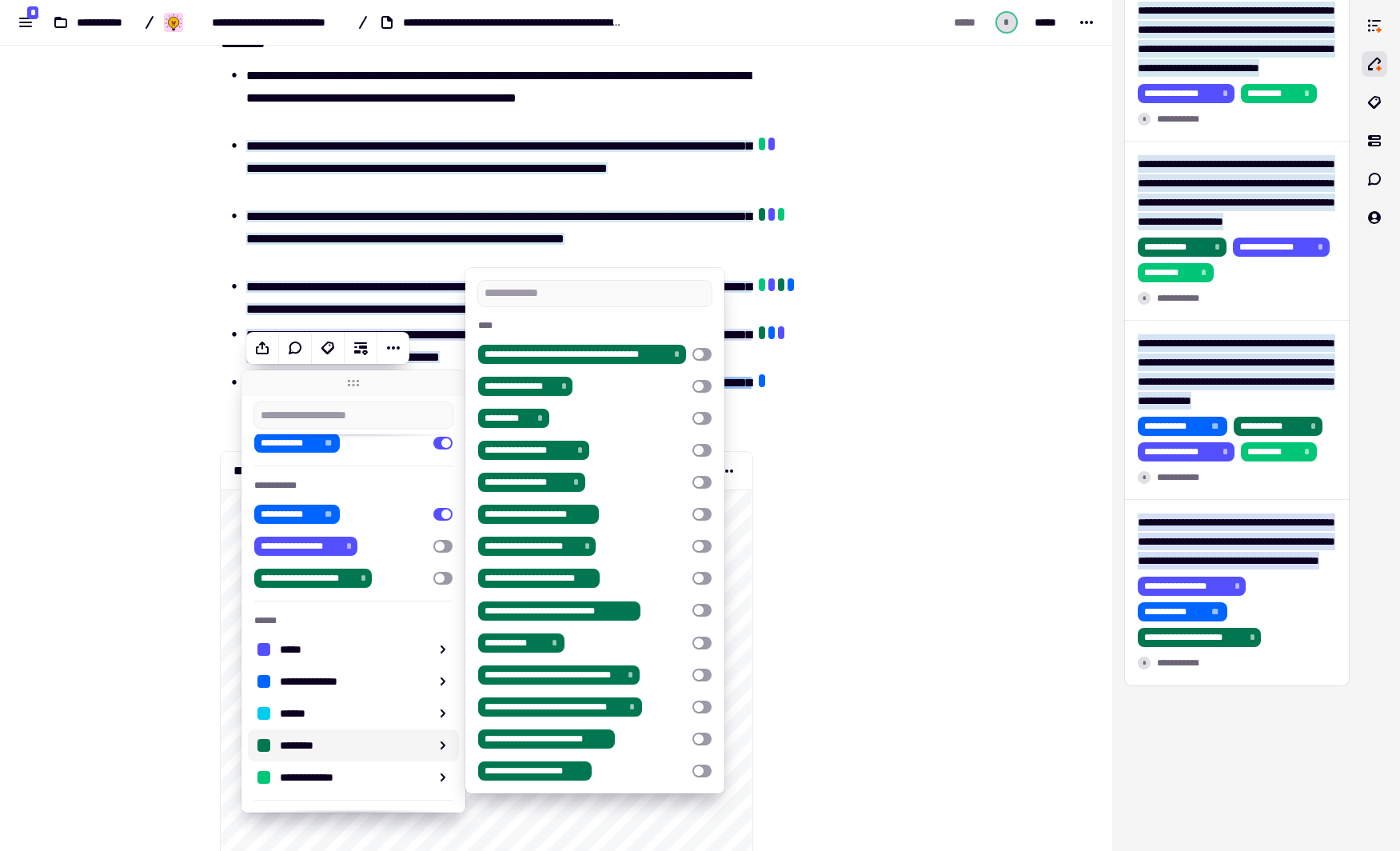 scroll, scrollTop: 87, scrollLeft: 0, axis: vertical 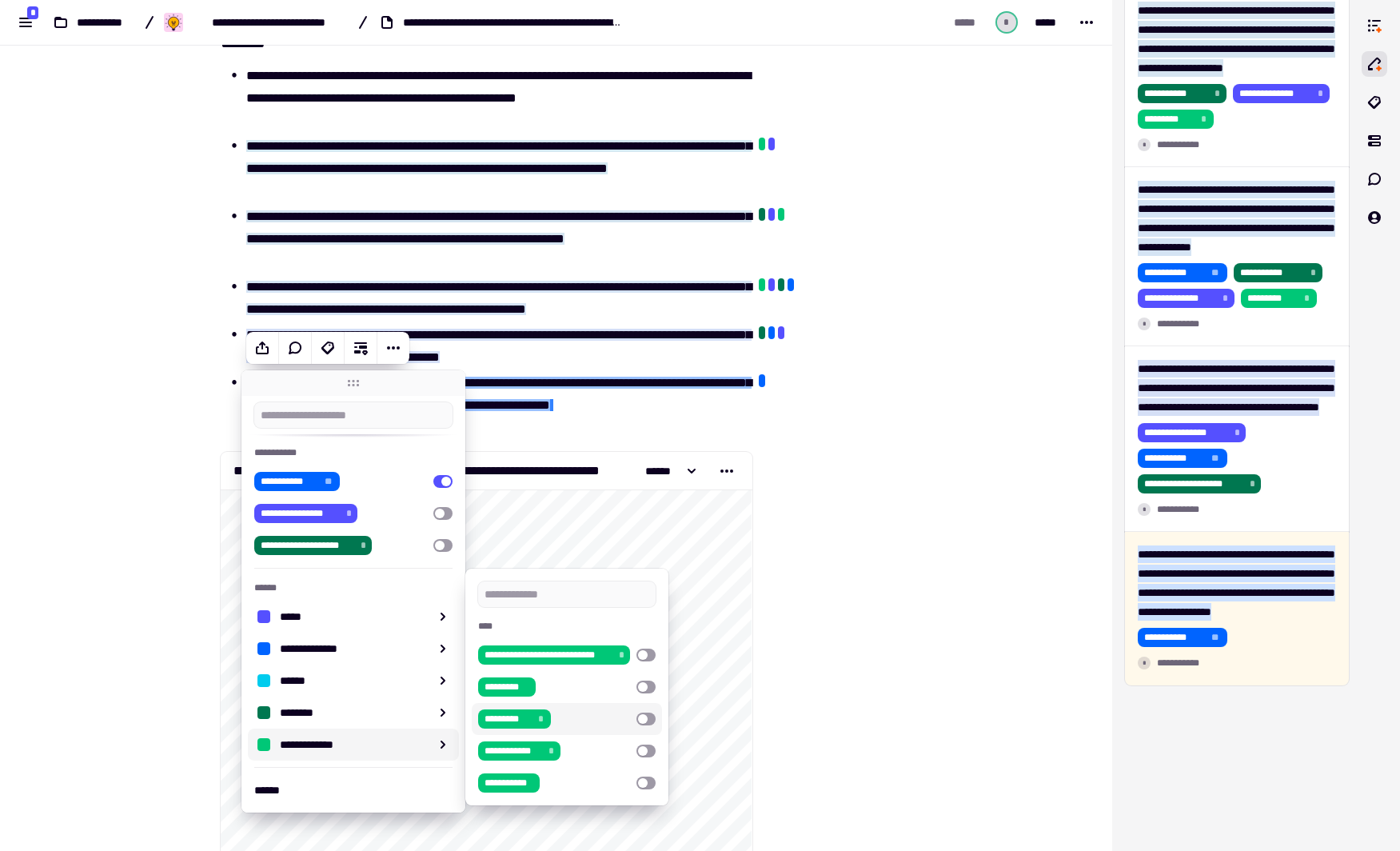 click at bounding box center (646, 719) 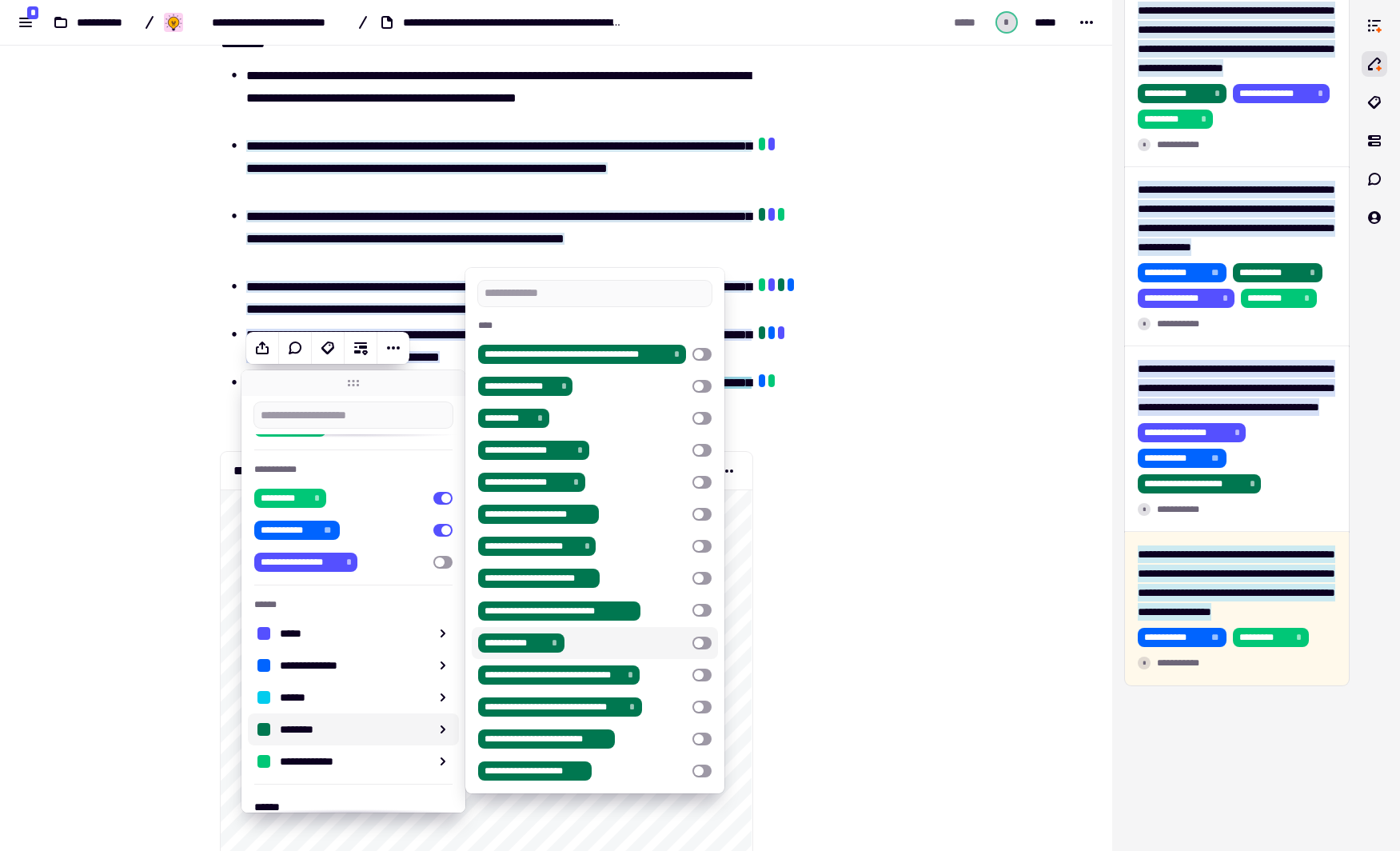 click at bounding box center [702, 643] 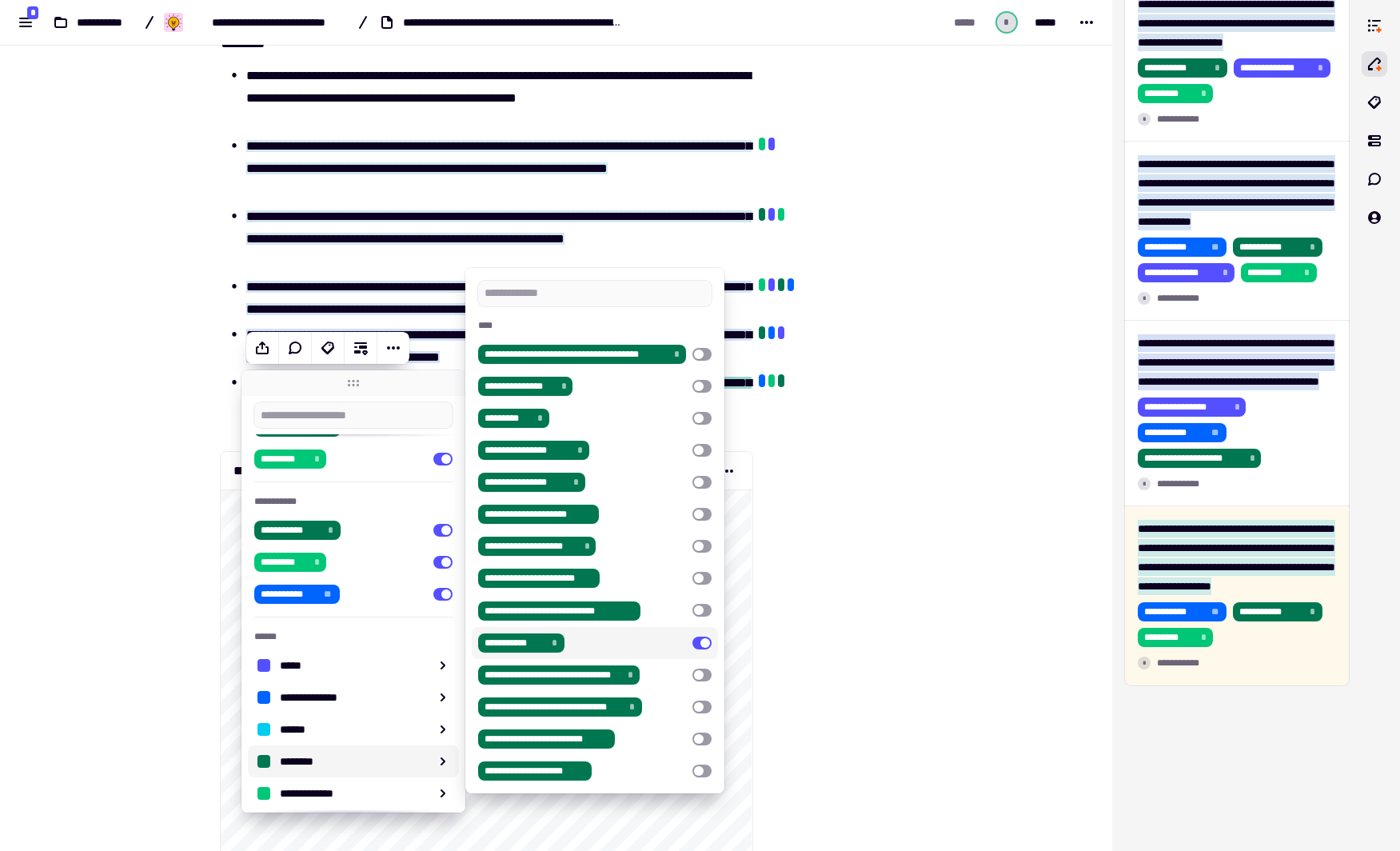 click at bounding box center (833, 6053) 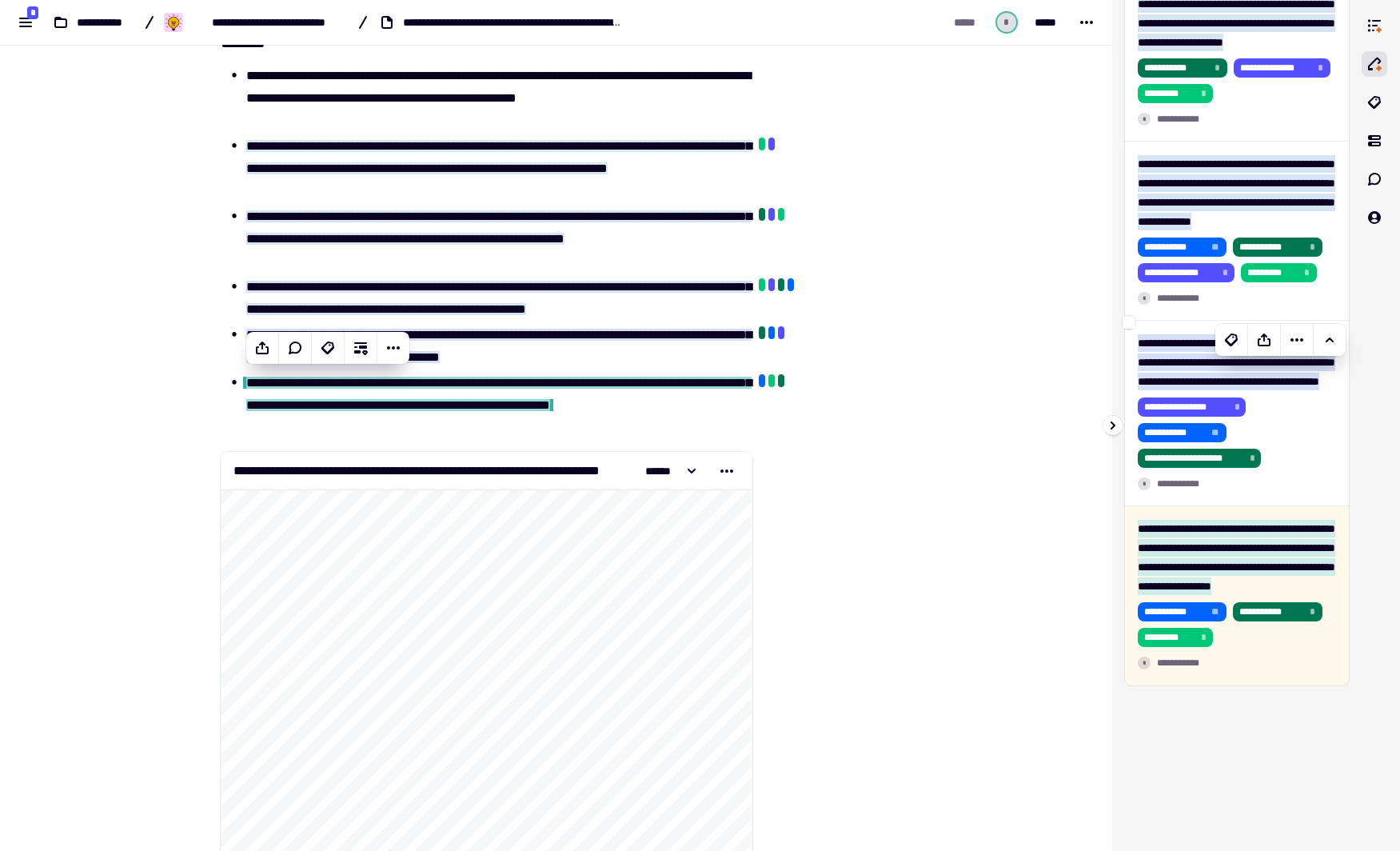 scroll, scrollTop: 284, scrollLeft: 0, axis: vertical 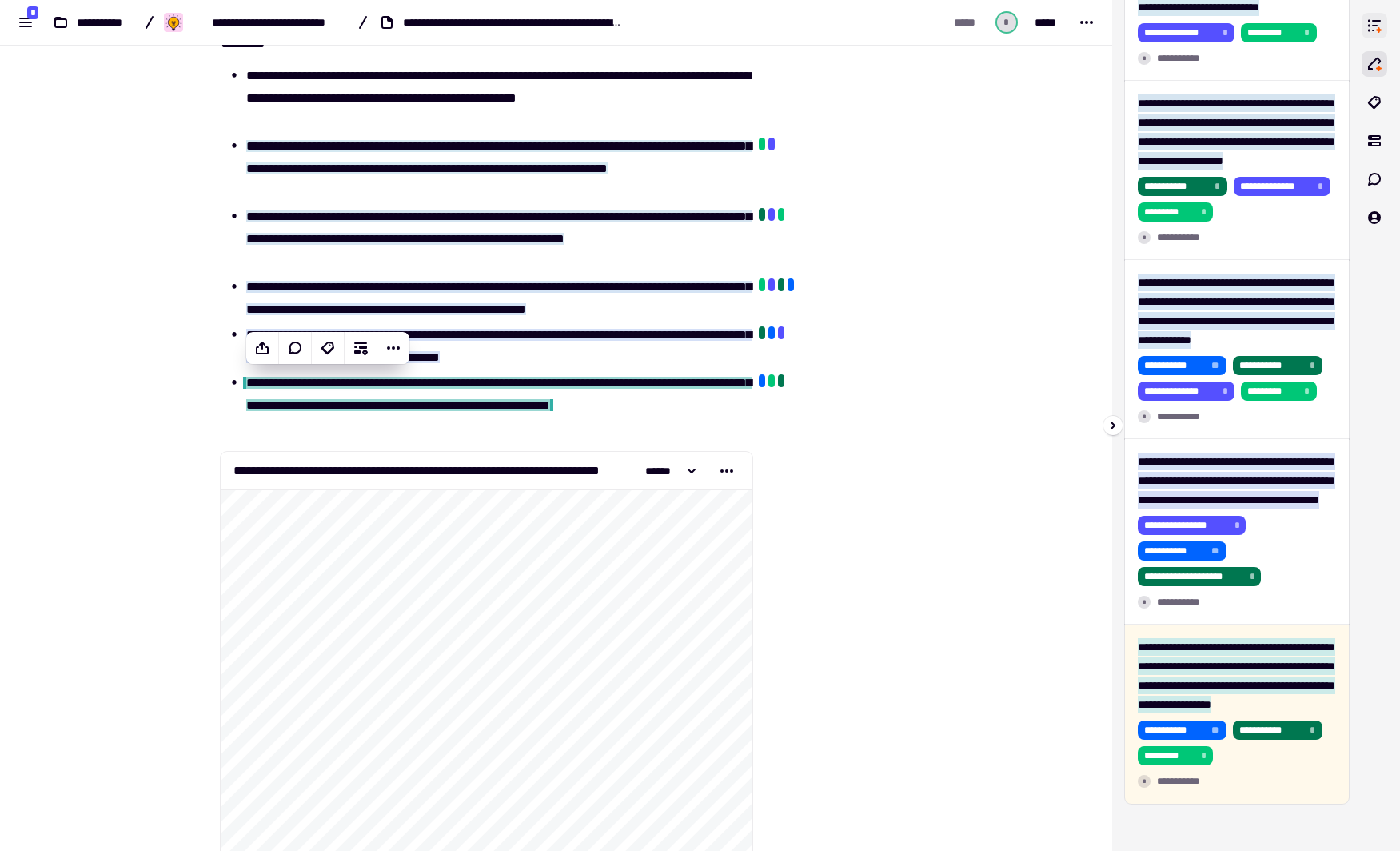 click 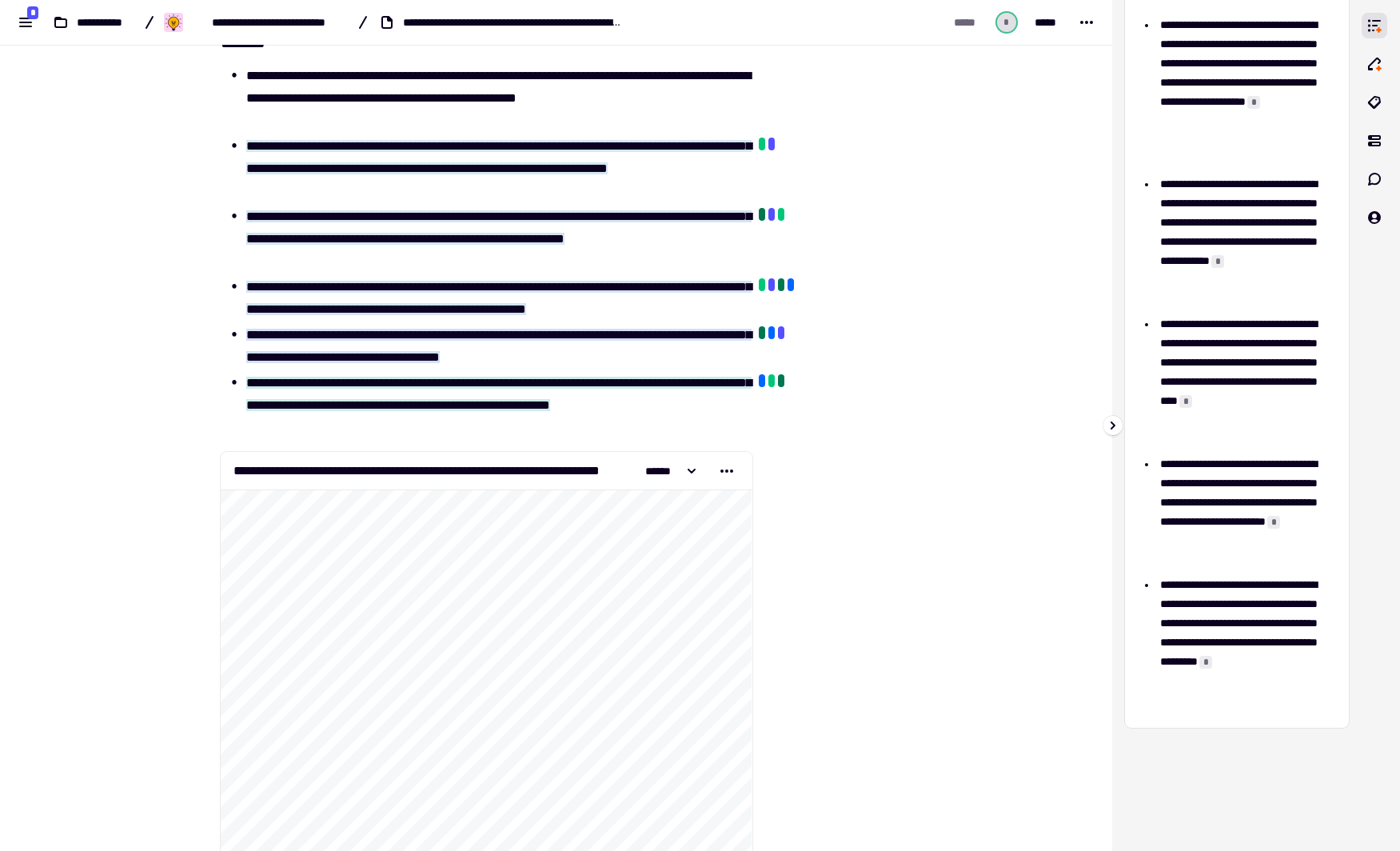 scroll, scrollTop: 596, scrollLeft: 0, axis: vertical 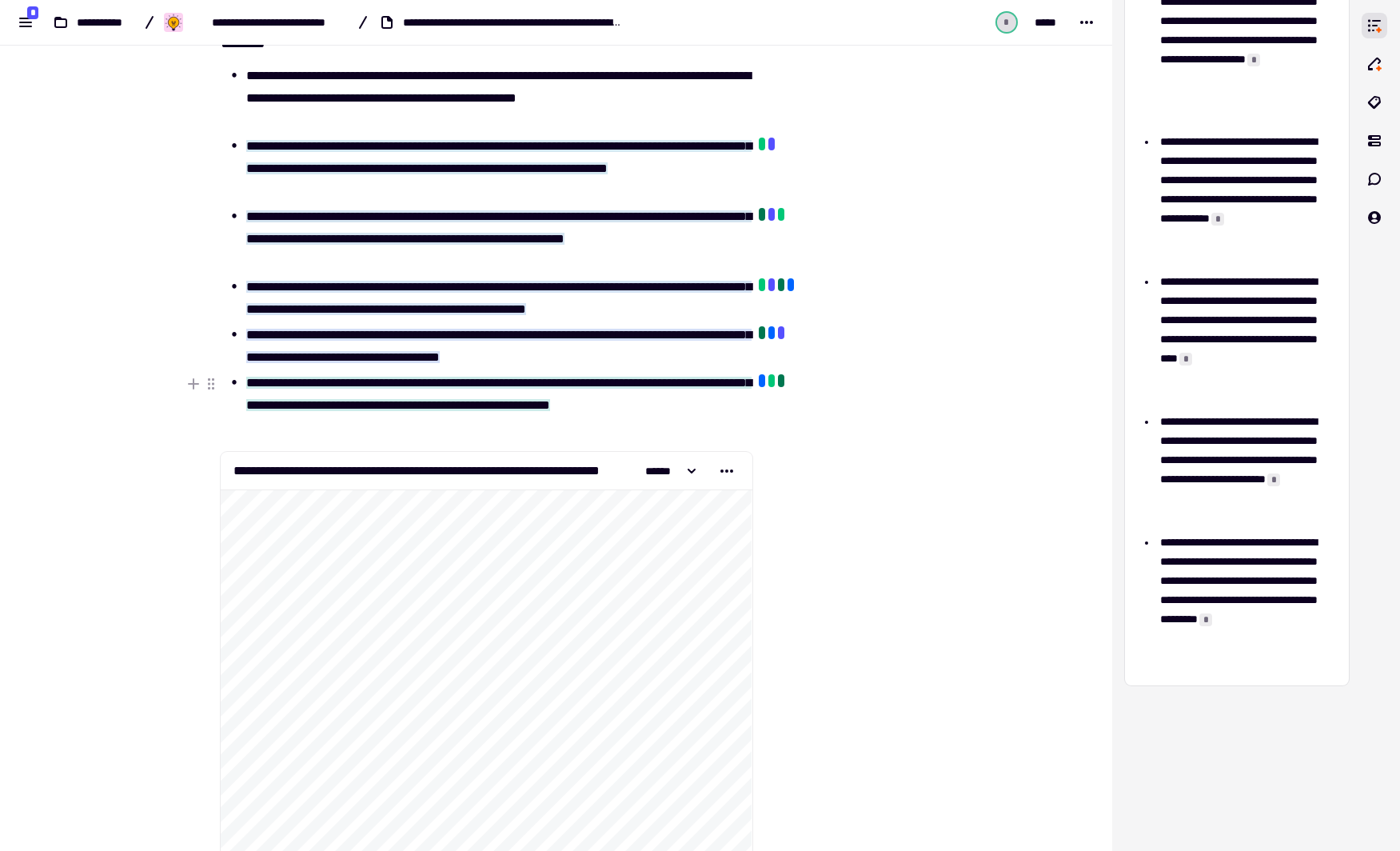 click on "**********" at bounding box center [499, 394] 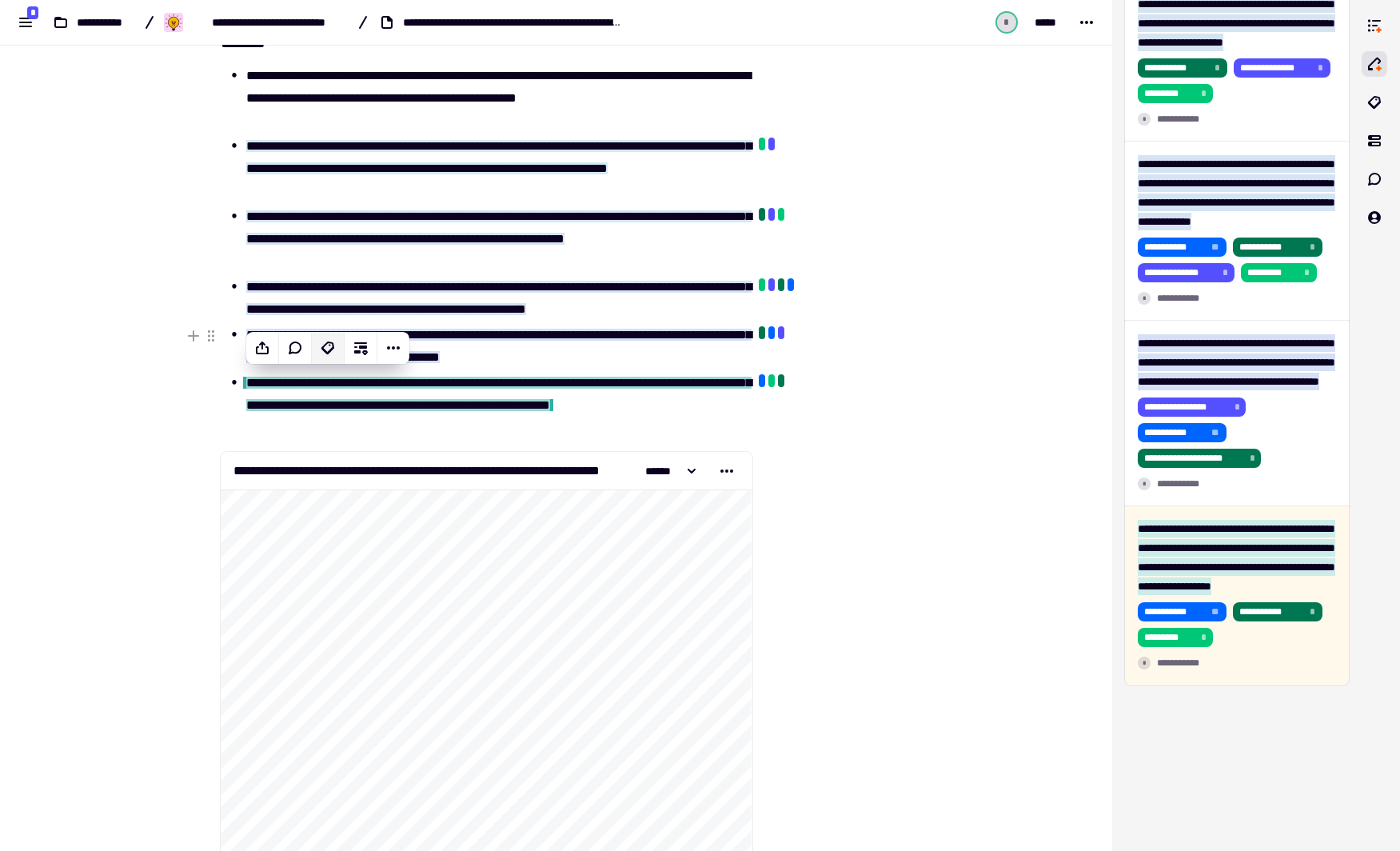 click 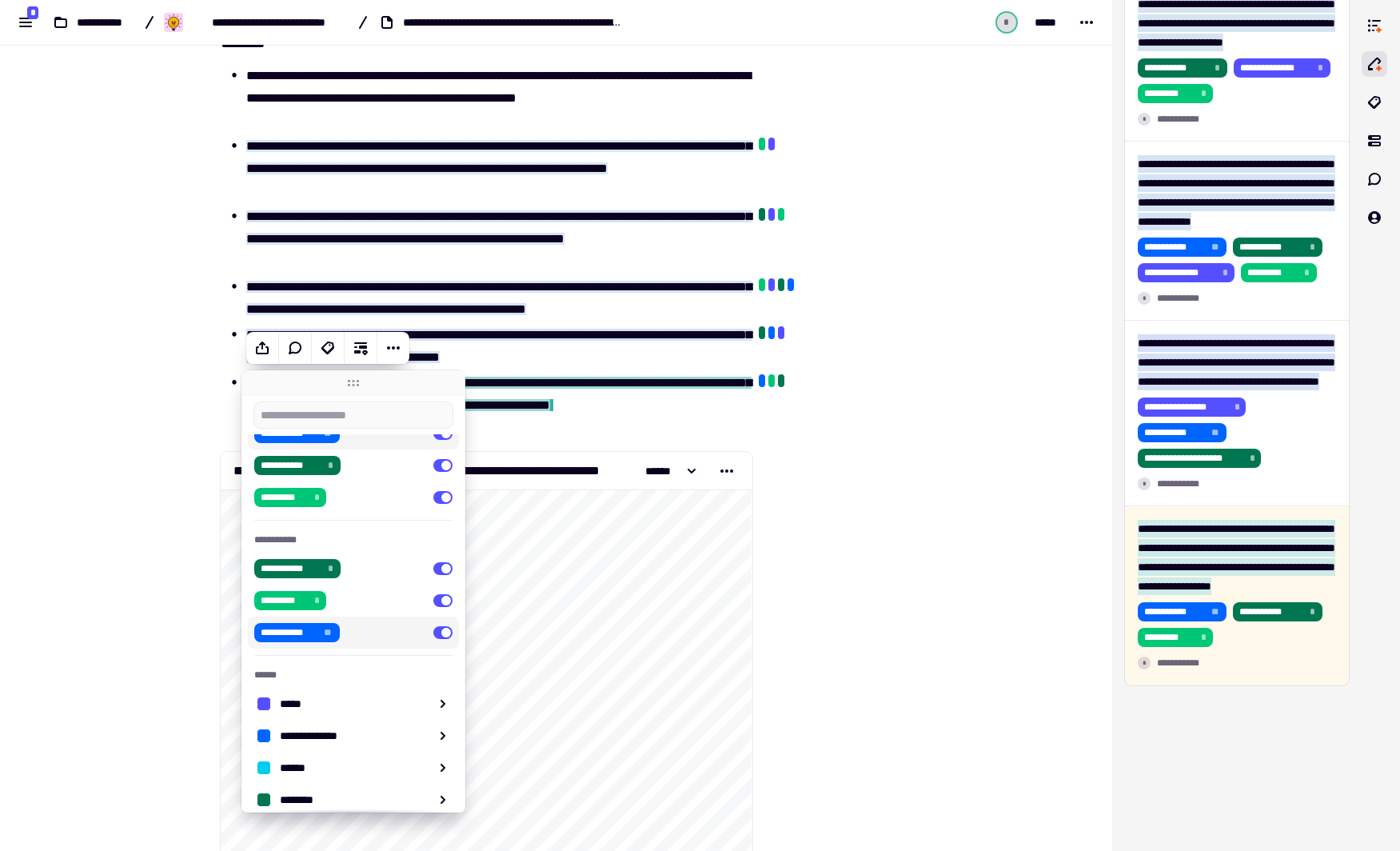 scroll, scrollTop: 96, scrollLeft: 0, axis: vertical 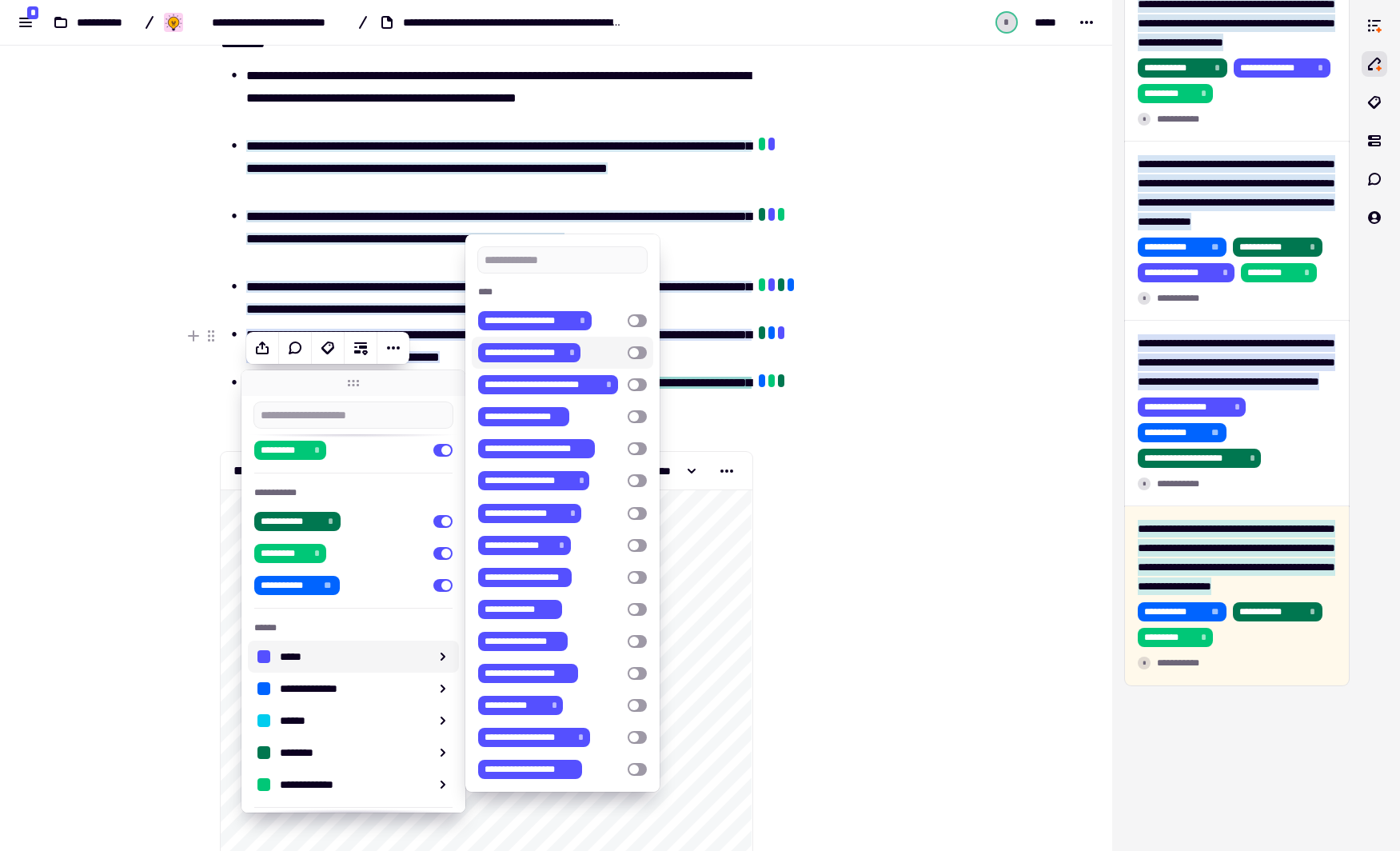 click at bounding box center [637, 353] 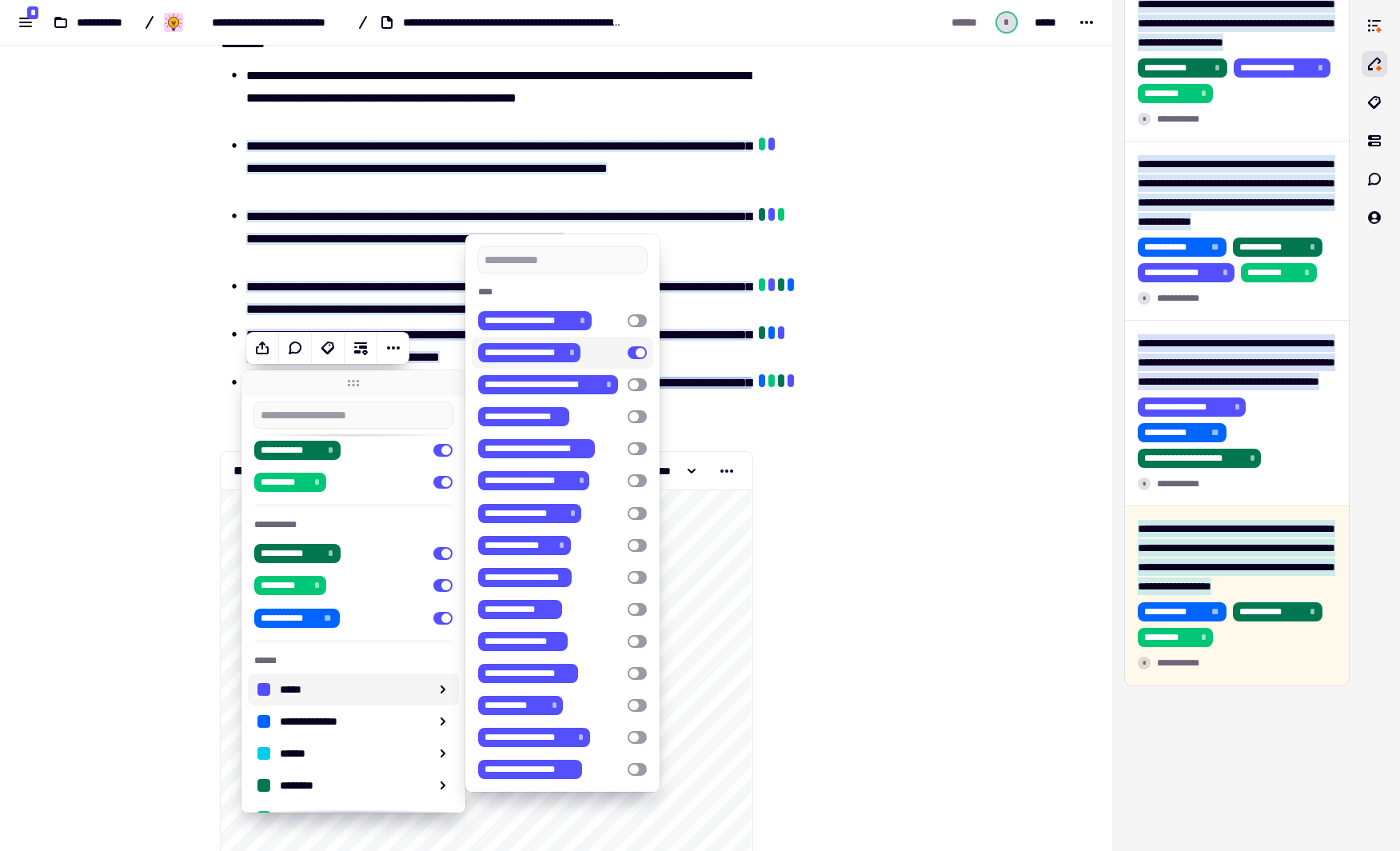 click at bounding box center (833, 6053) 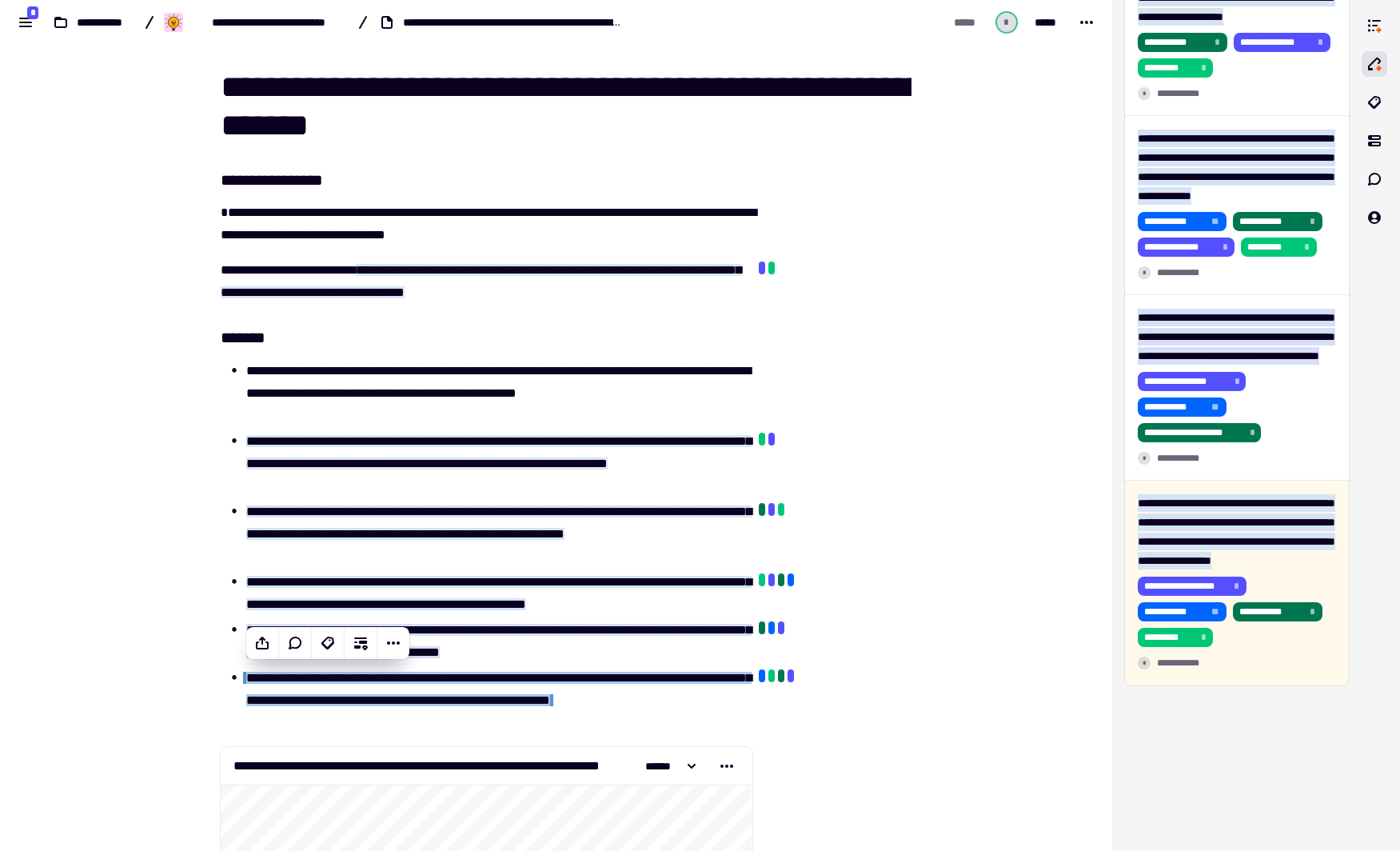 scroll, scrollTop: 0, scrollLeft: 0, axis: both 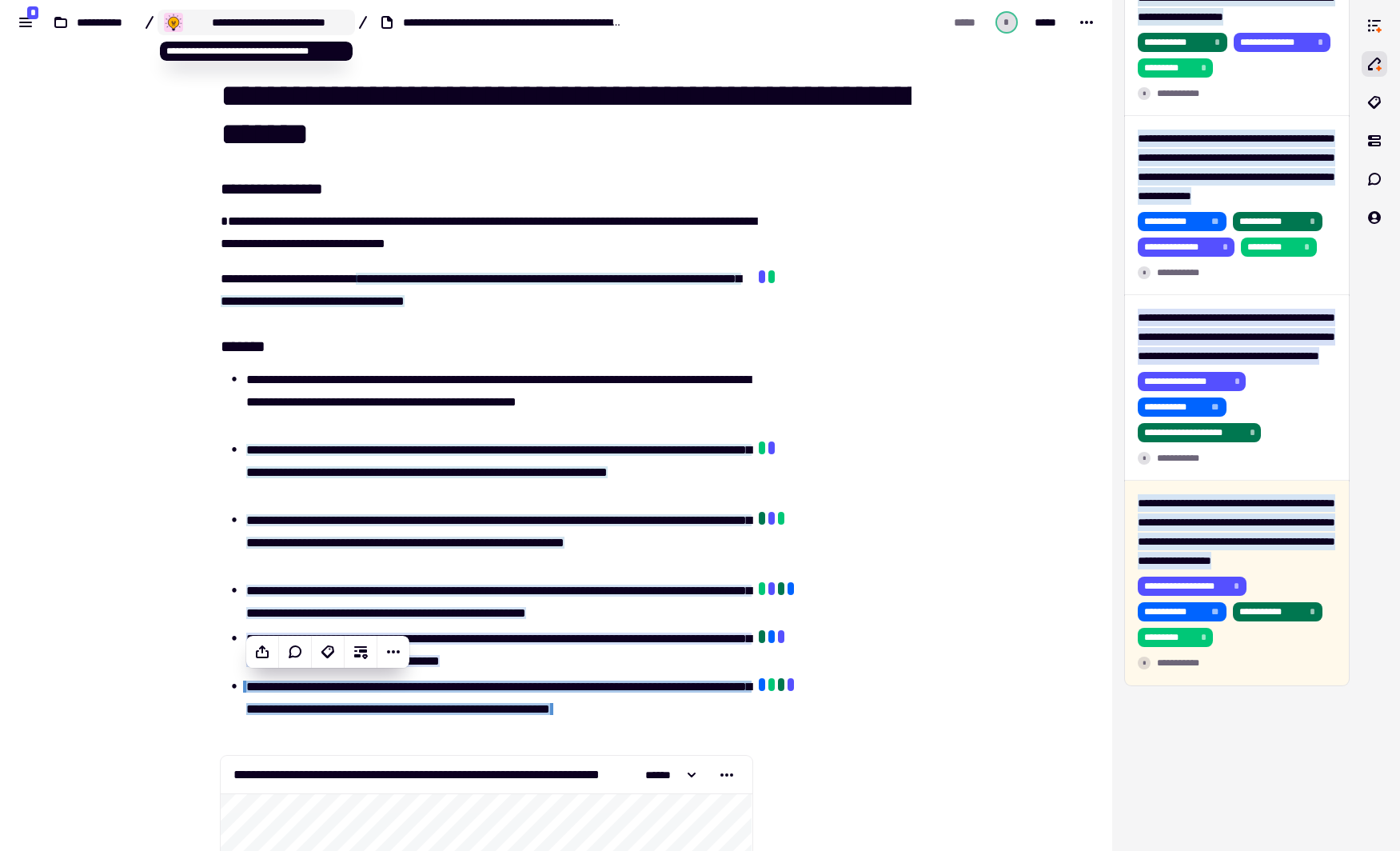 click on "**********" 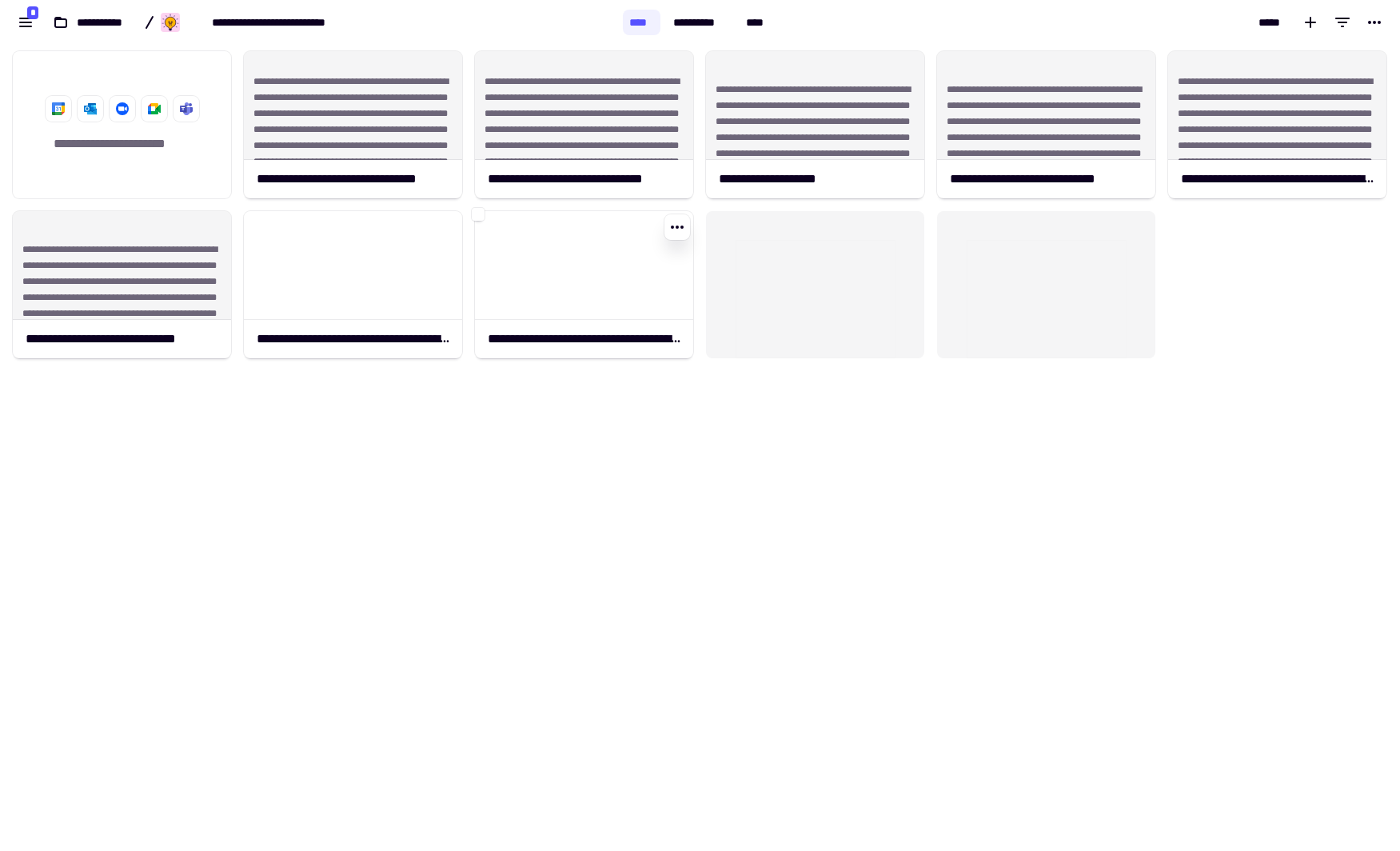 scroll, scrollTop: 10, scrollLeft: 10, axis: both 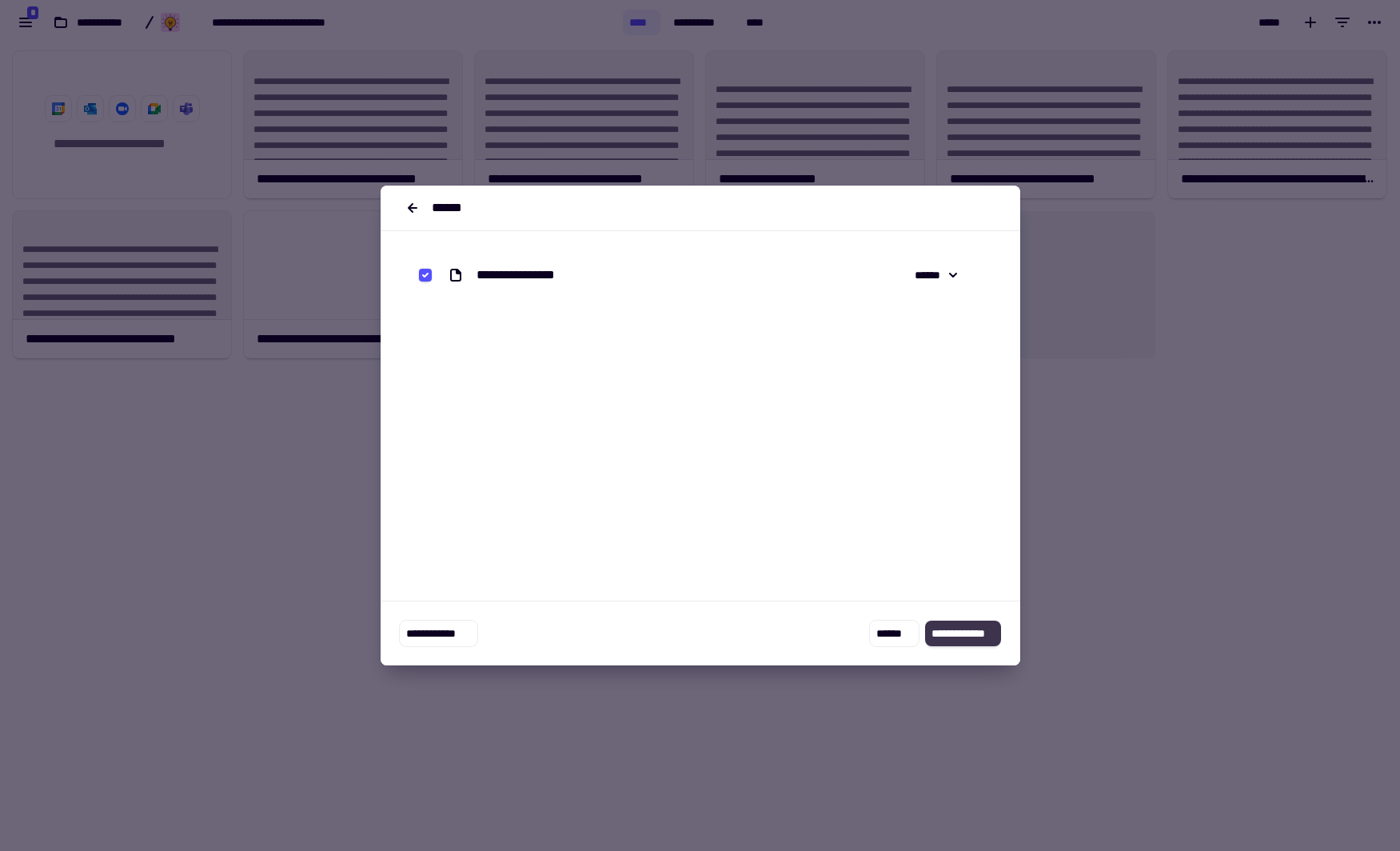 click on "**********" 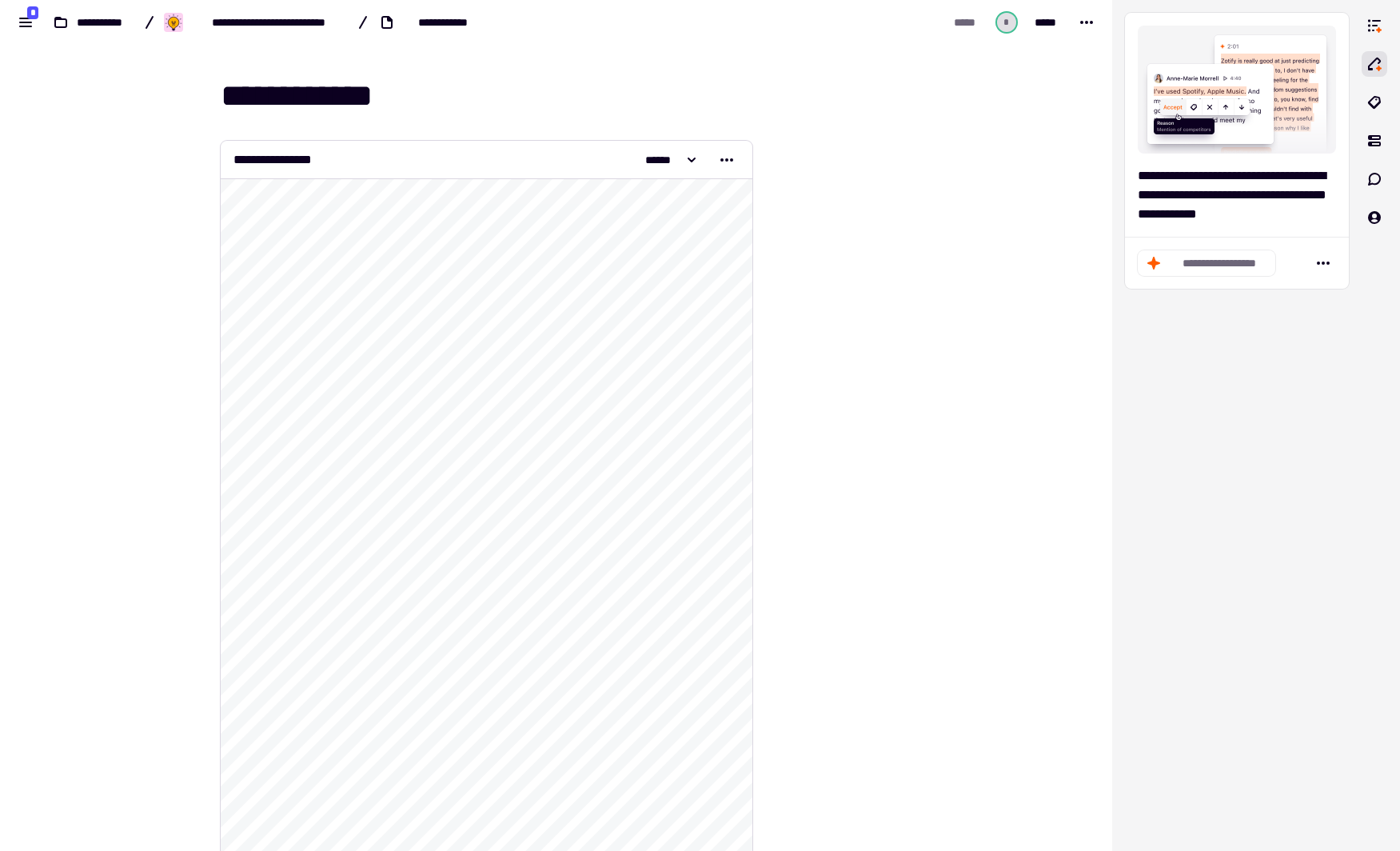 drag, startPoint x: 604, startPoint y: 300, endPoint x: 361, endPoint y: 297, distance: 243.0185 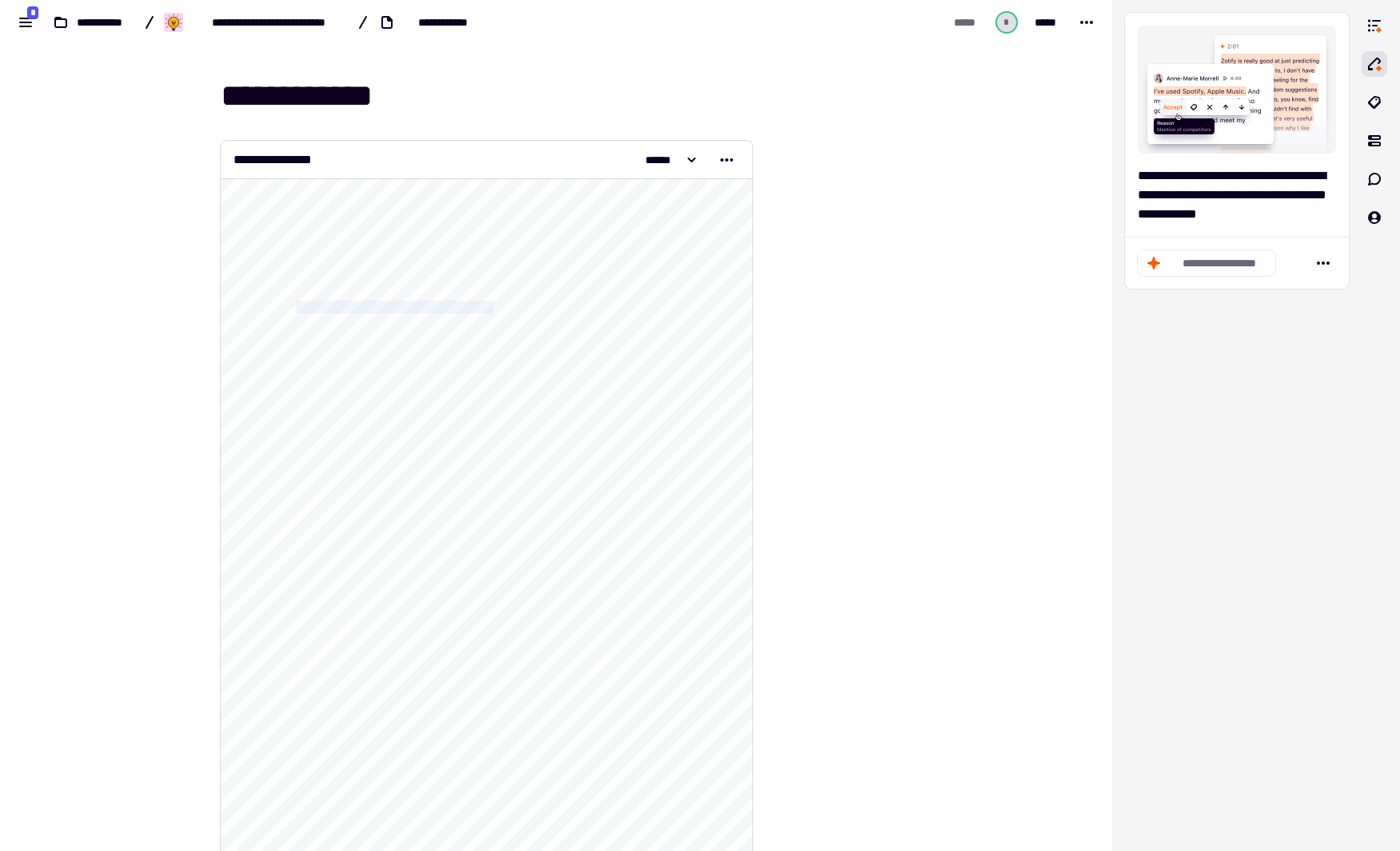 drag, startPoint x: 601, startPoint y: 303, endPoint x: 289, endPoint y: 299, distance: 312.02564 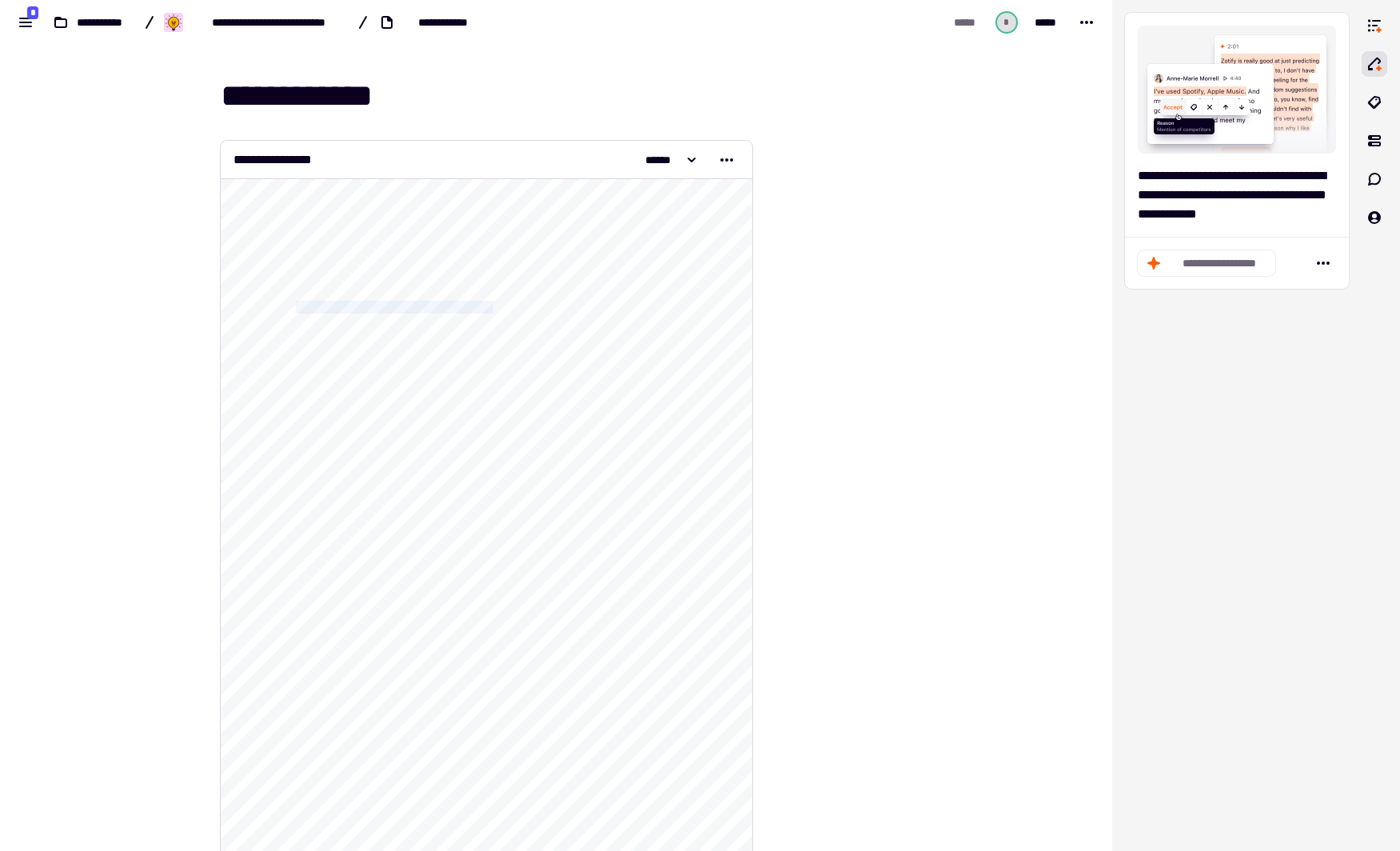 click on "**********" 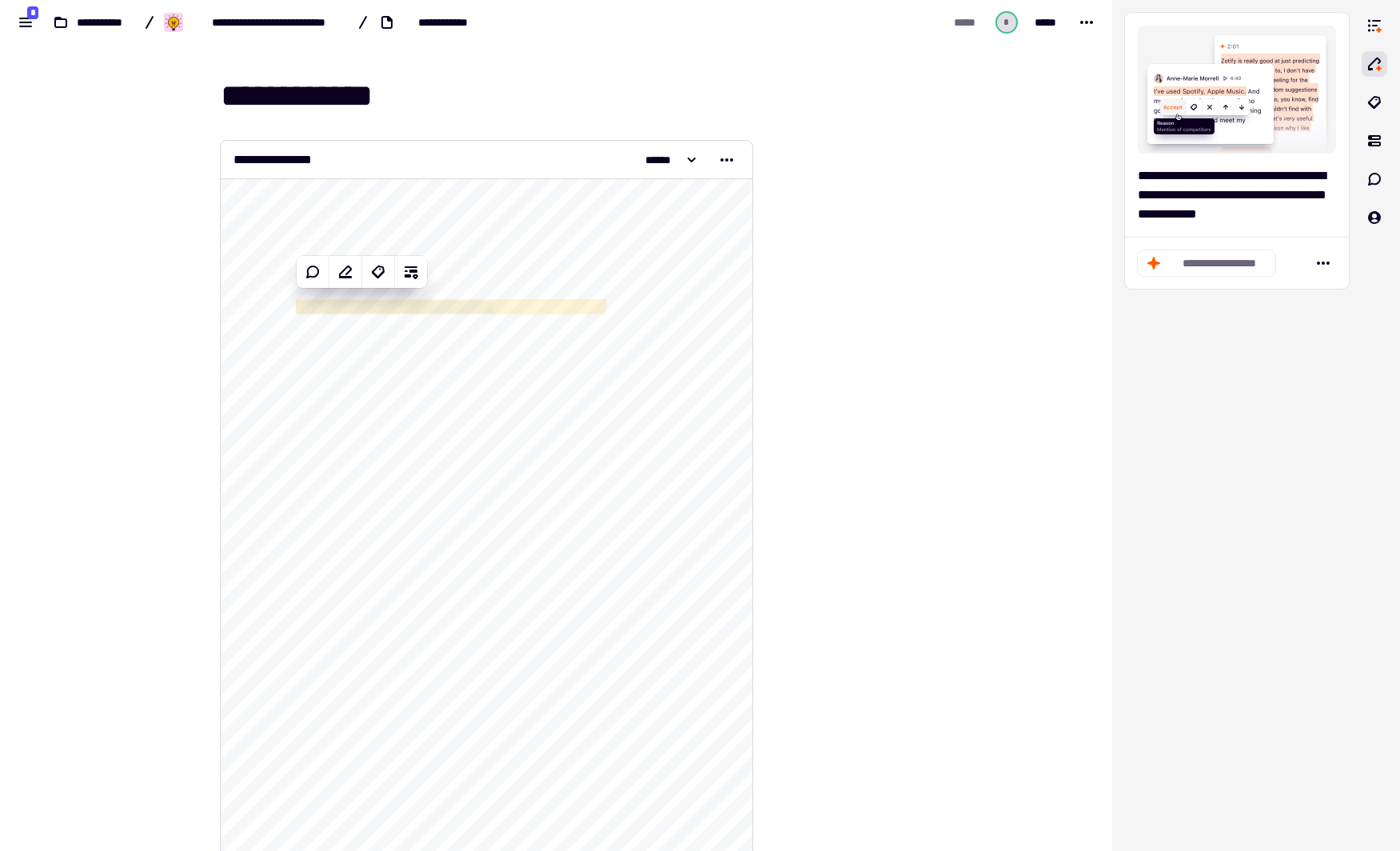 copy on "**********" 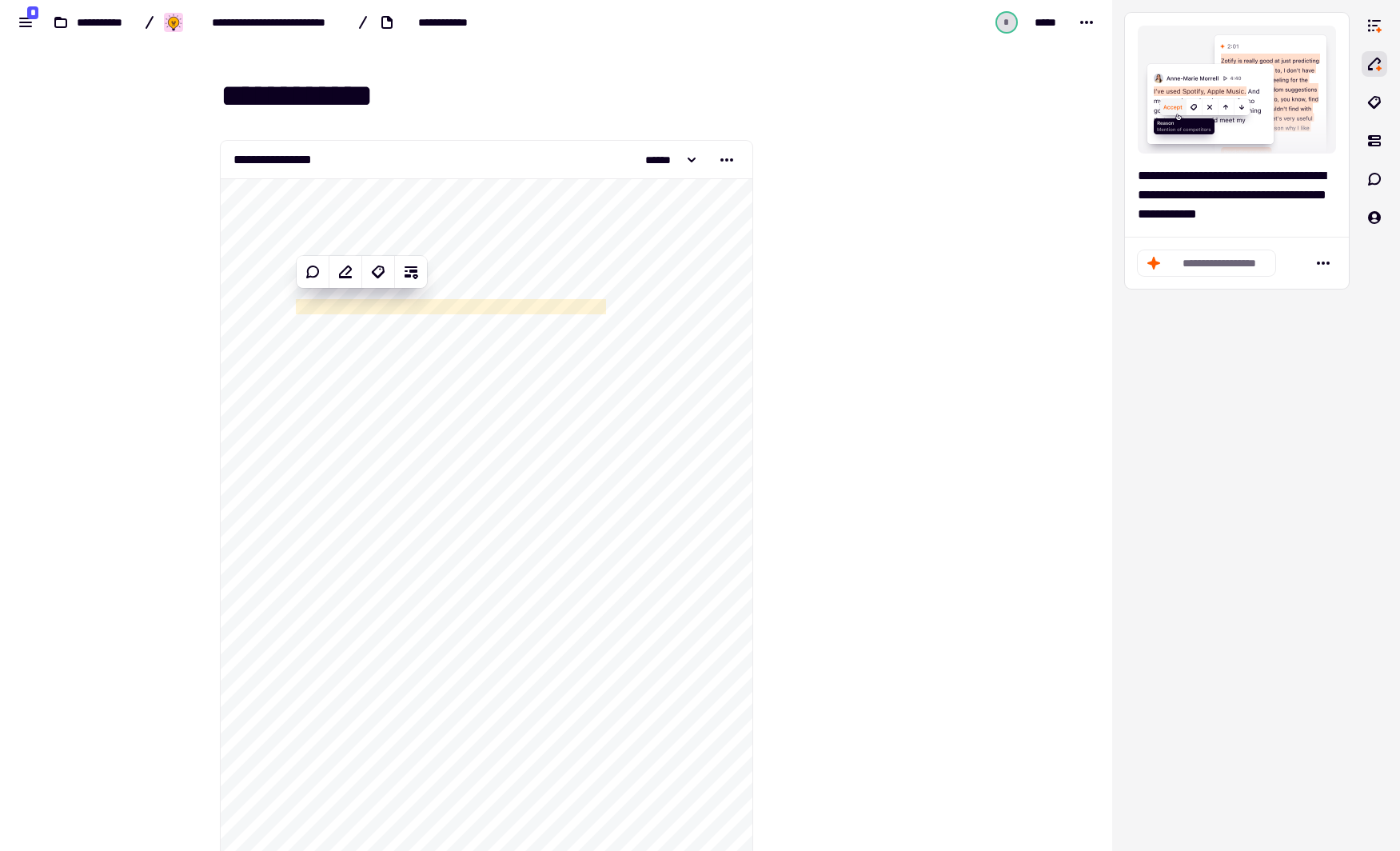 drag, startPoint x: 422, startPoint y: 97, endPoint x: 218, endPoint y: 99, distance: 204.0098 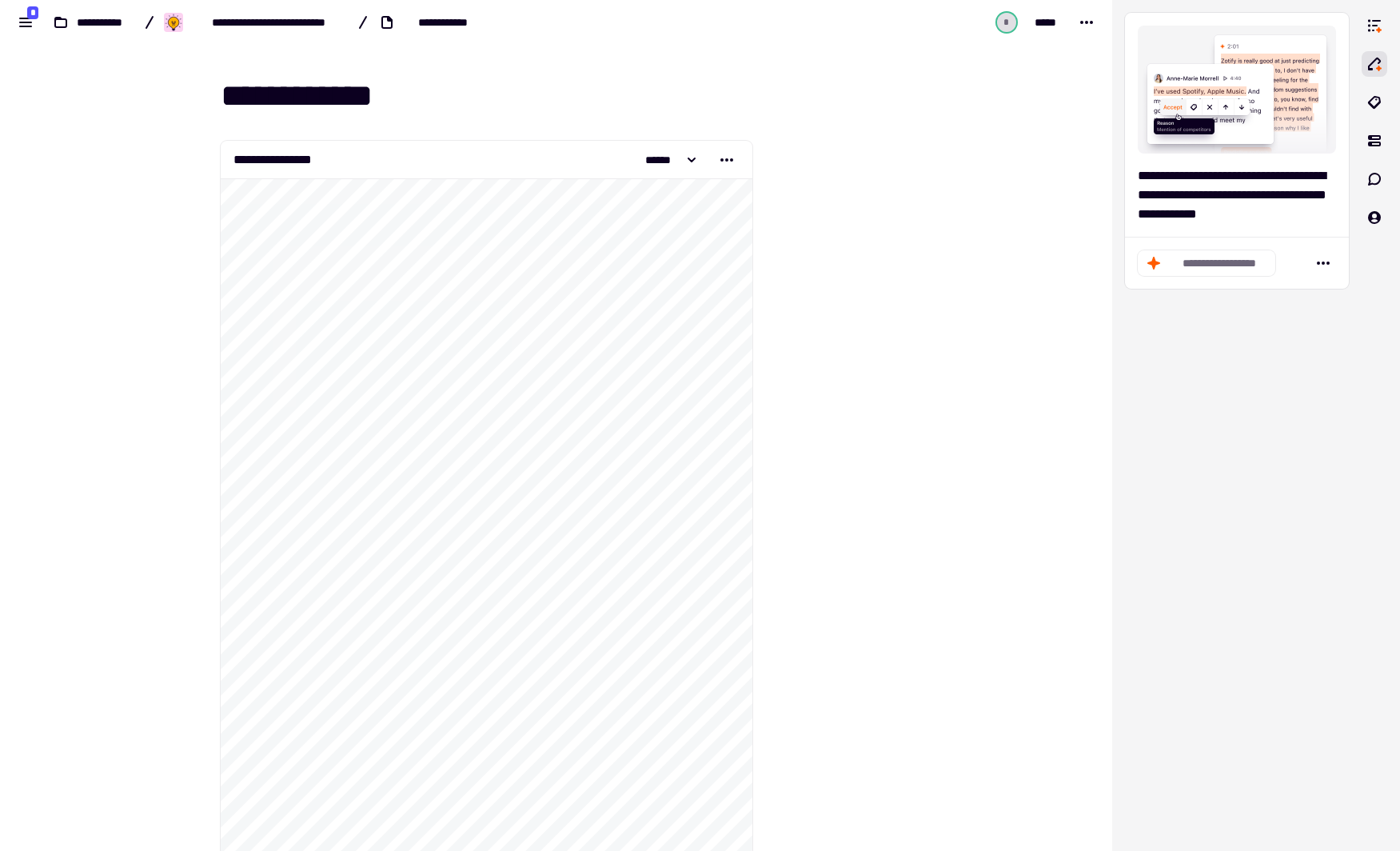paste on "**********" 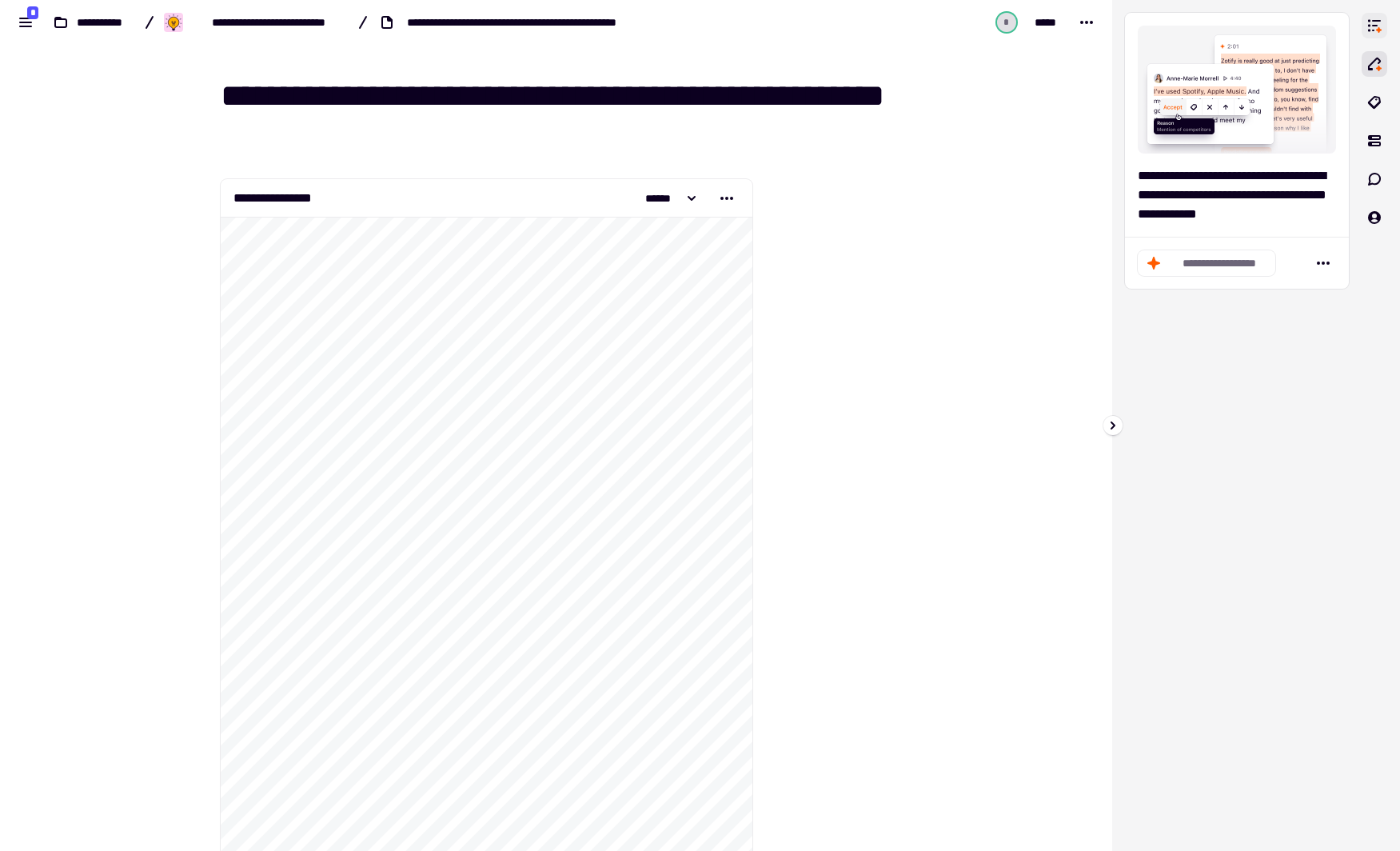 type on "**********" 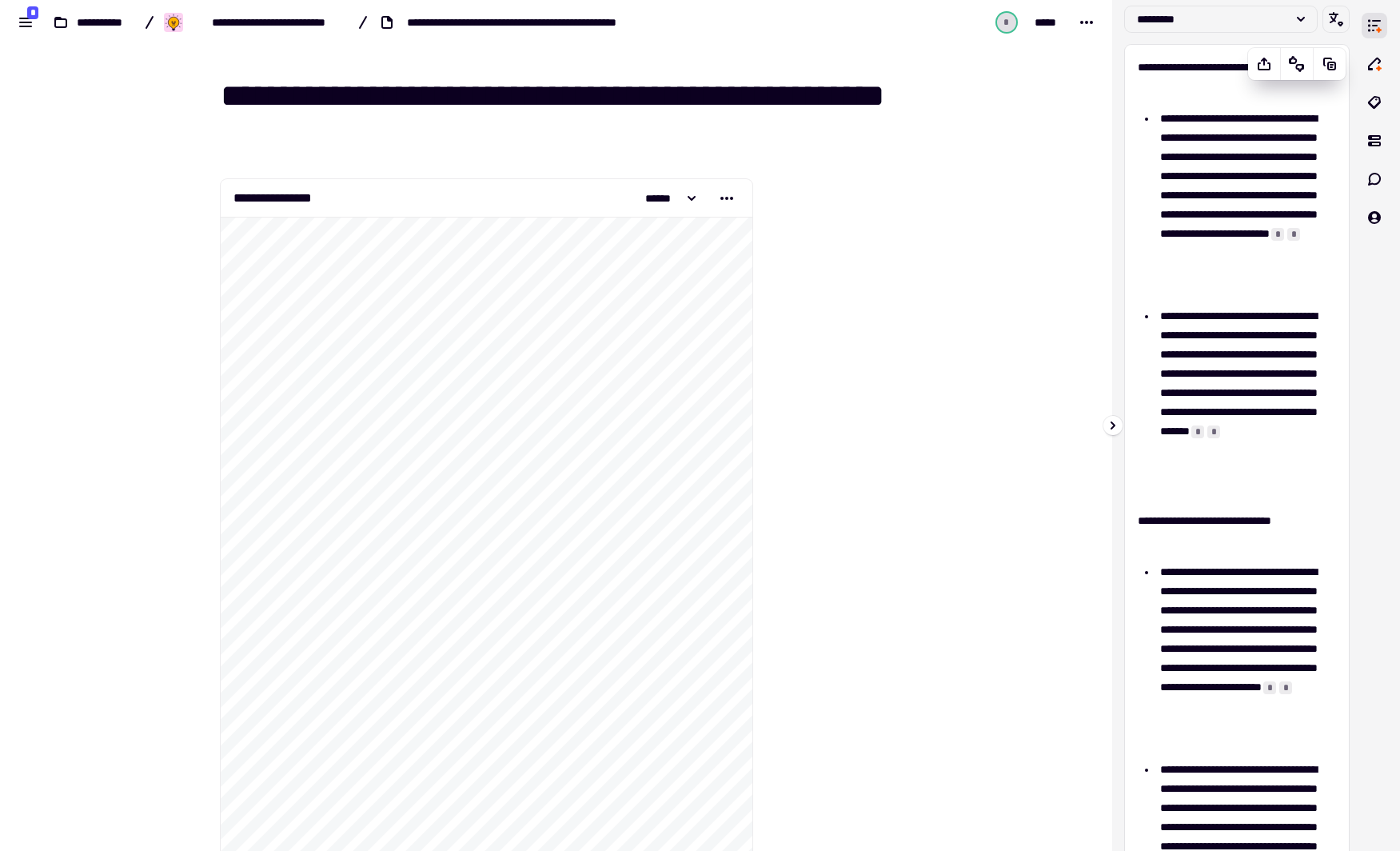 scroll, scrollTop: 0, scrollLeft: 0, axis: both 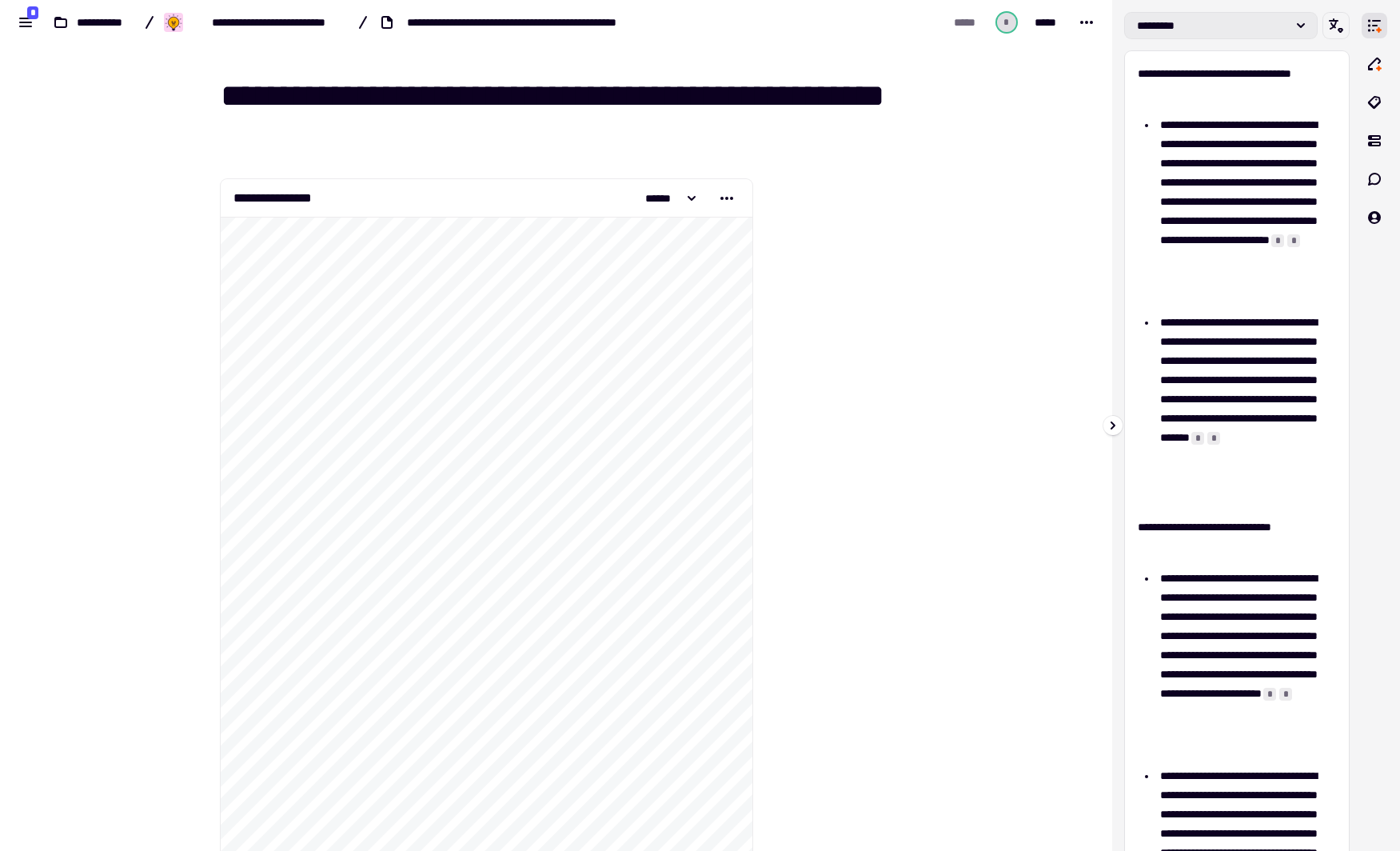 click on "*********" 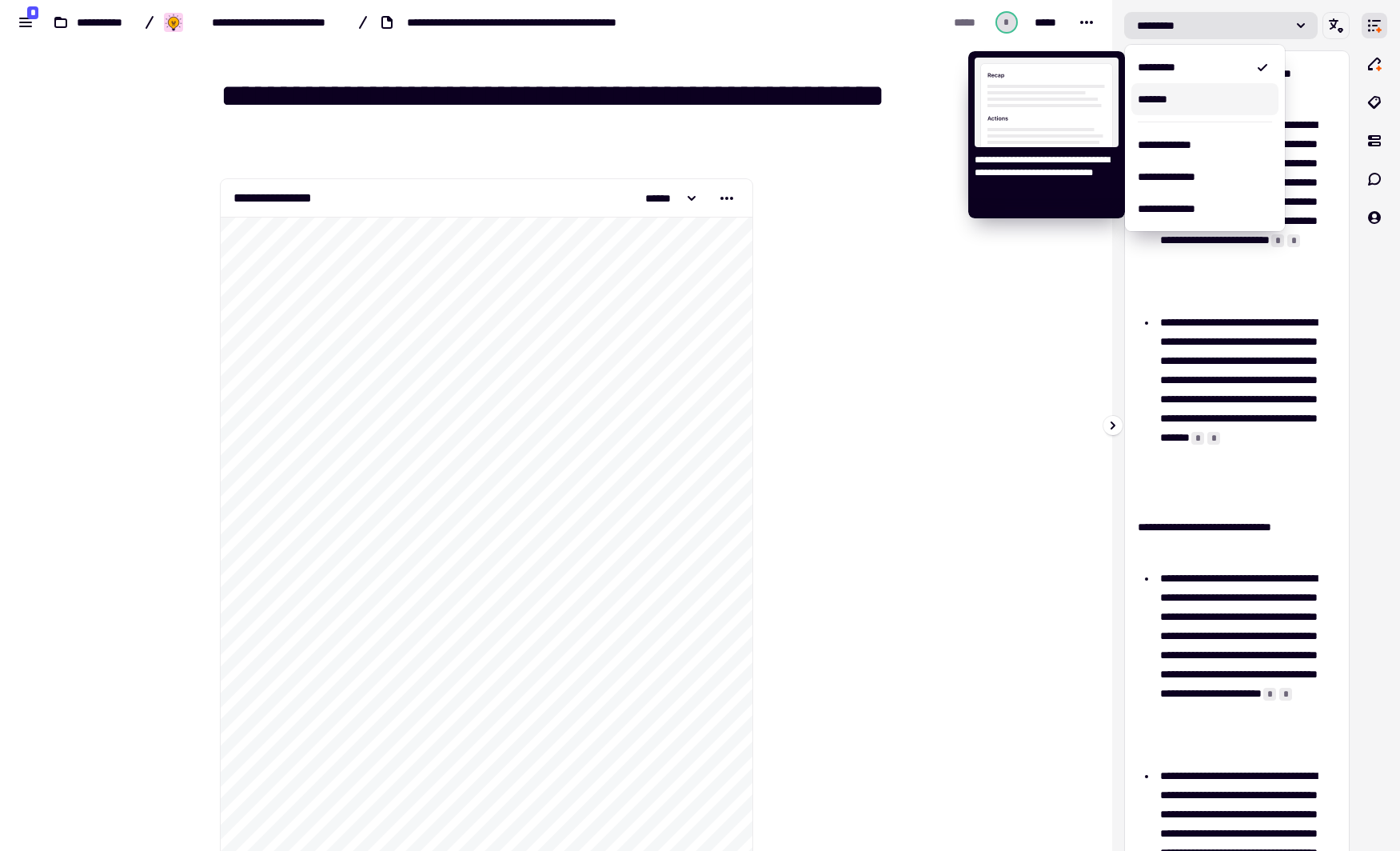 click on "*******" at bounding box center (1205, 99) 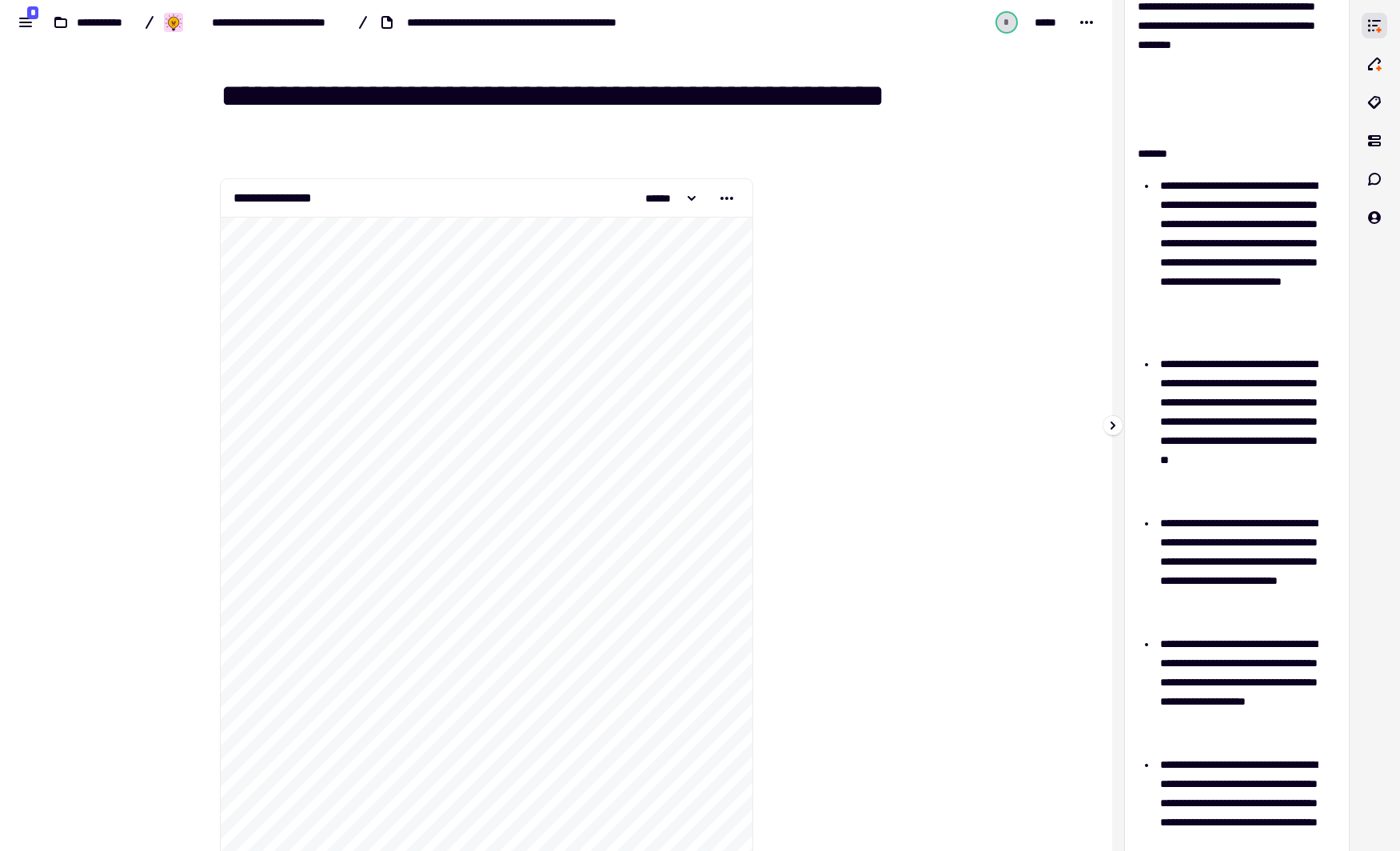 scroll, scrollTop: 0, scrollLeft: 0, axis: both 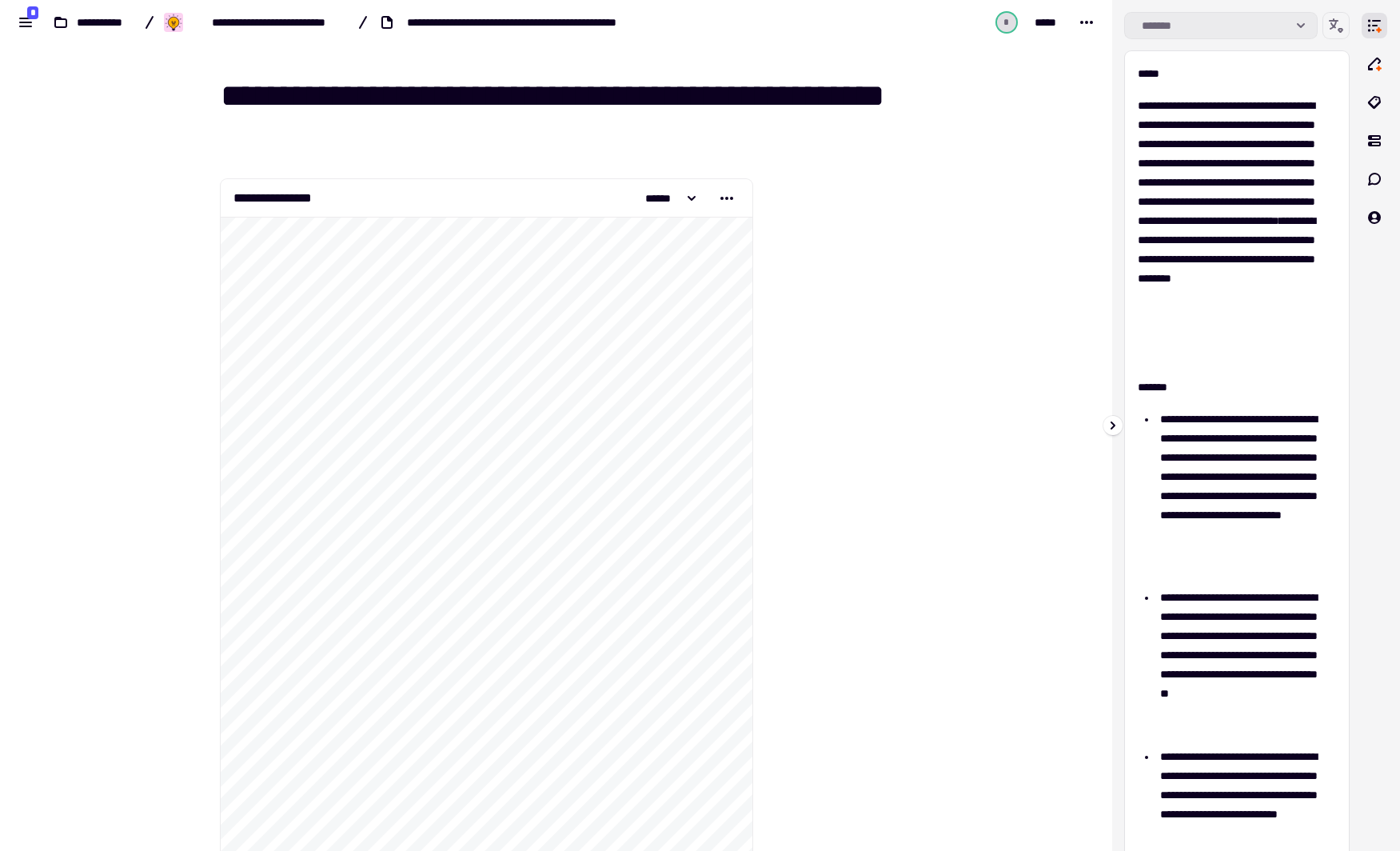 click on "*******" 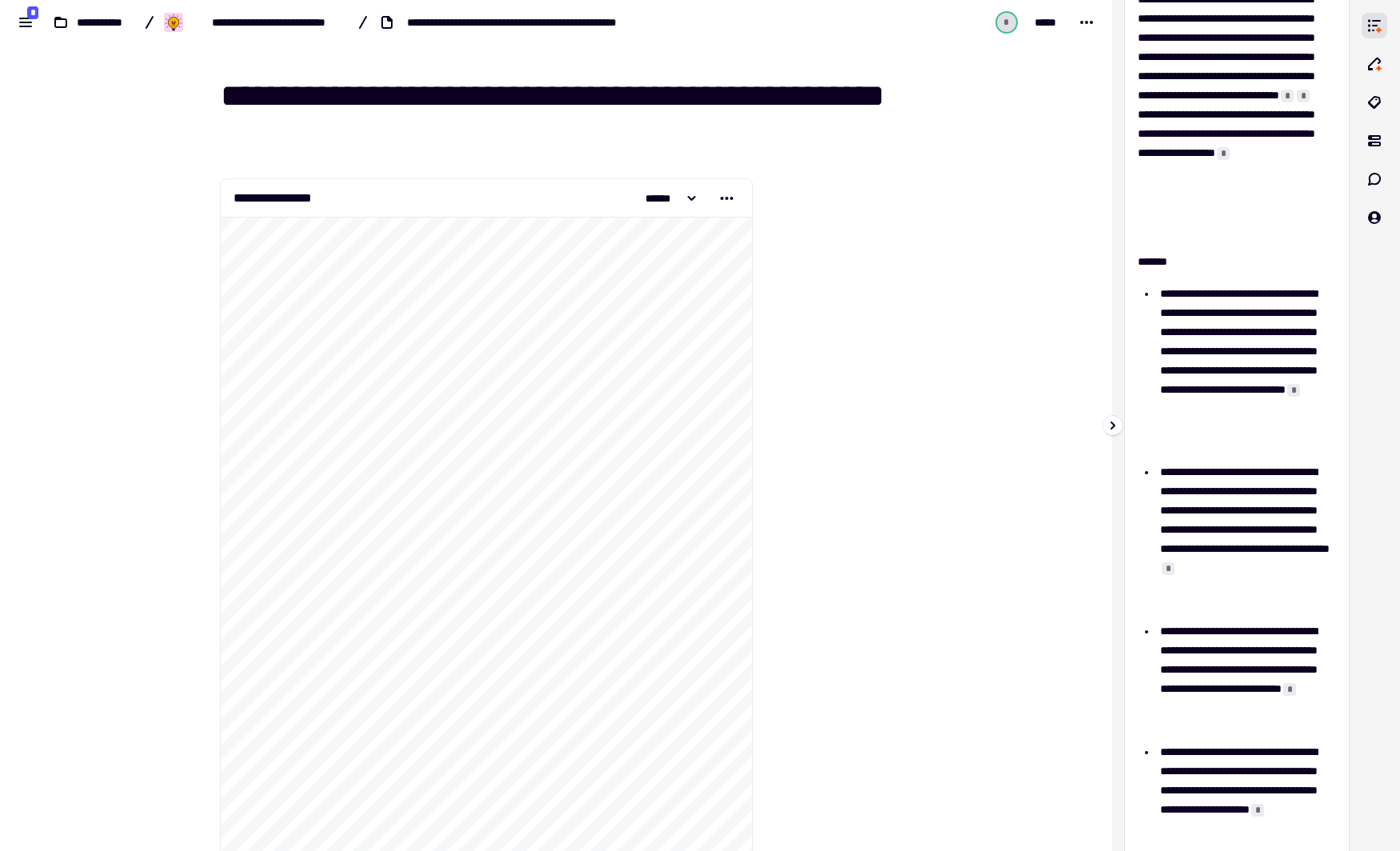 scroll, scrollTop: 0, scrollLeft: 0, axis: both 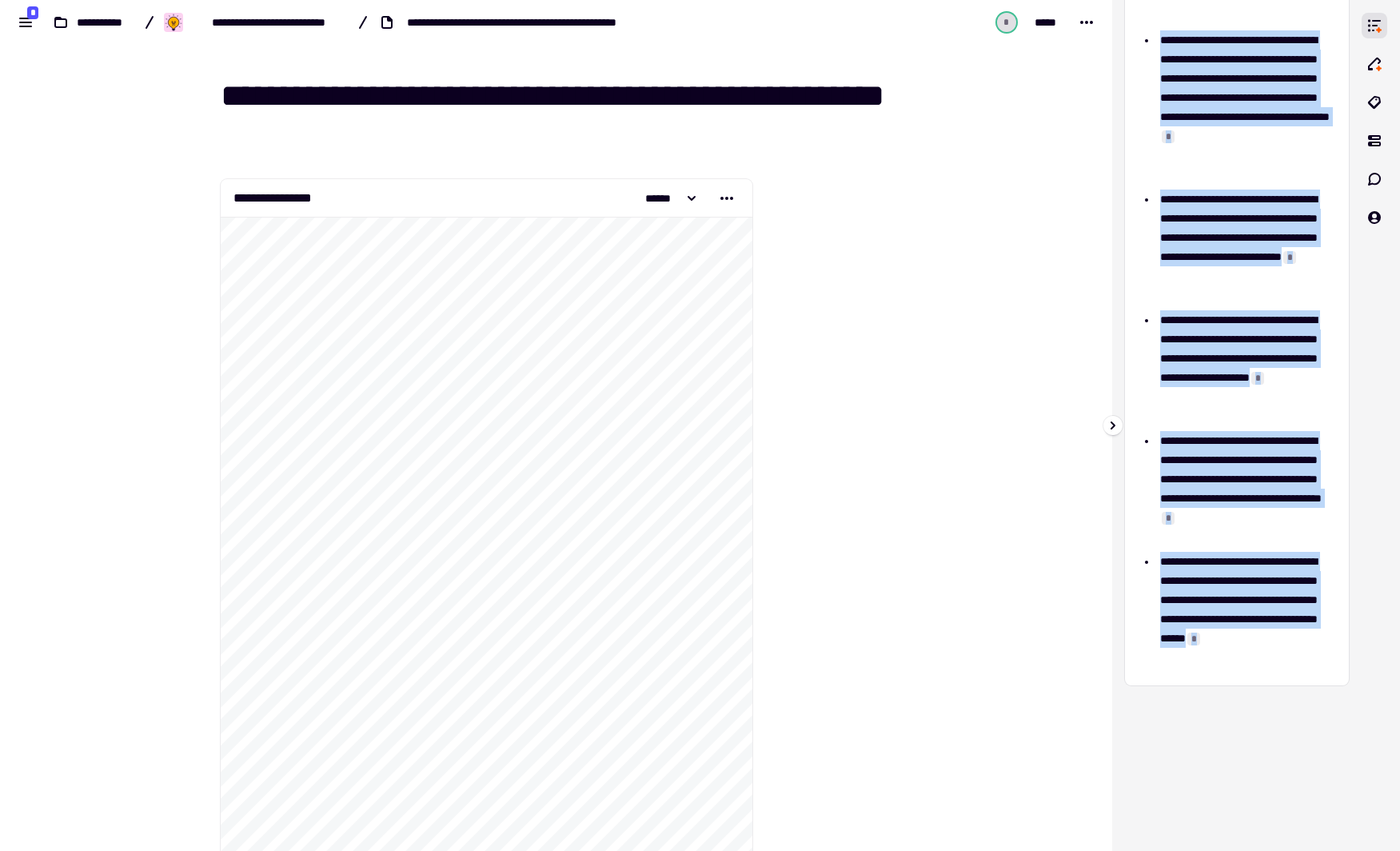 drag, startPoint x: 1139, startPoint y: 73, endPoint x: 1318, endPoint y: 653, distance: 606.99341 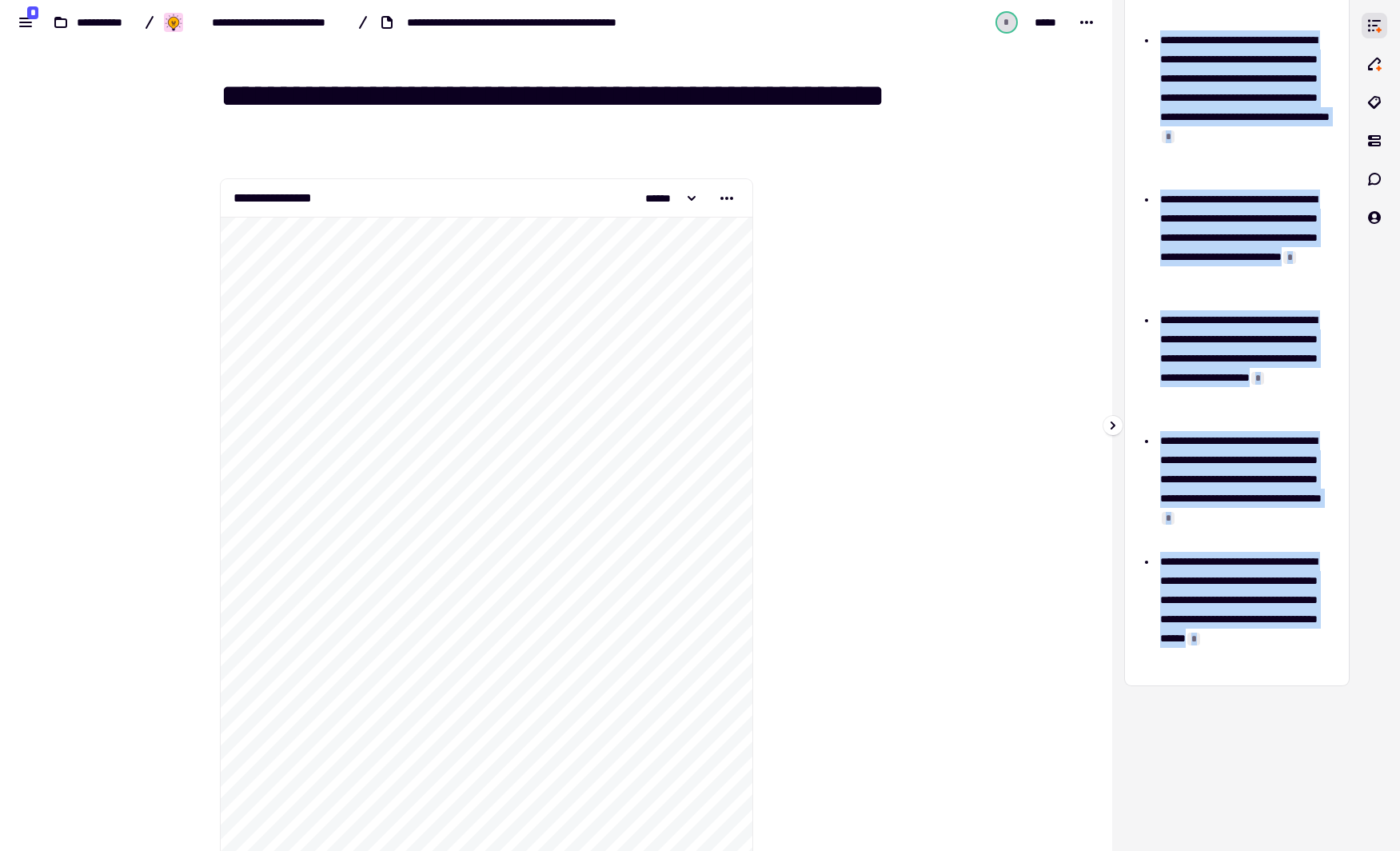 click on "**********" at bounding box center [1237, 86] 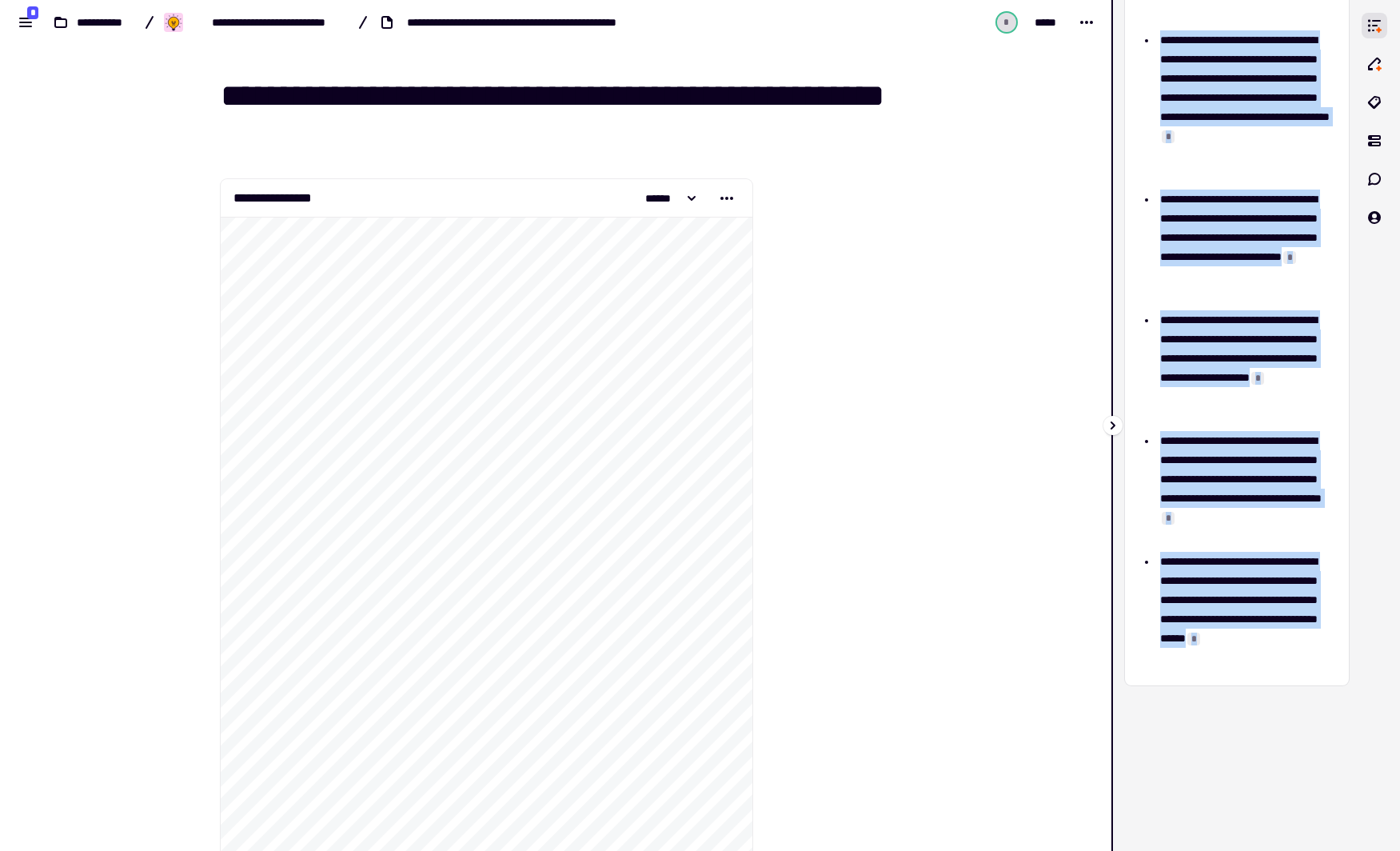 copy on "**********" 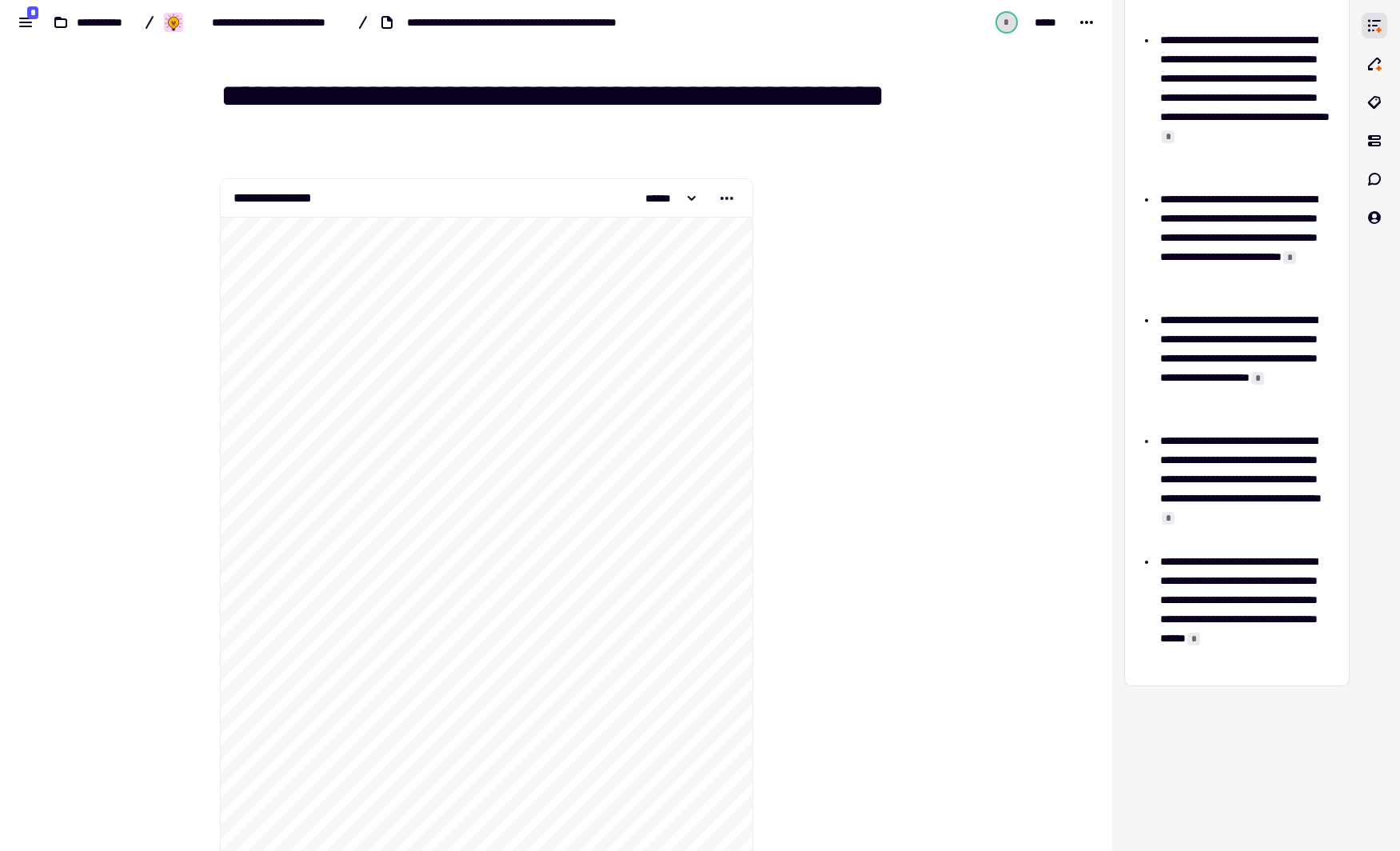 click on "**********" at bounding box center (566, 115) 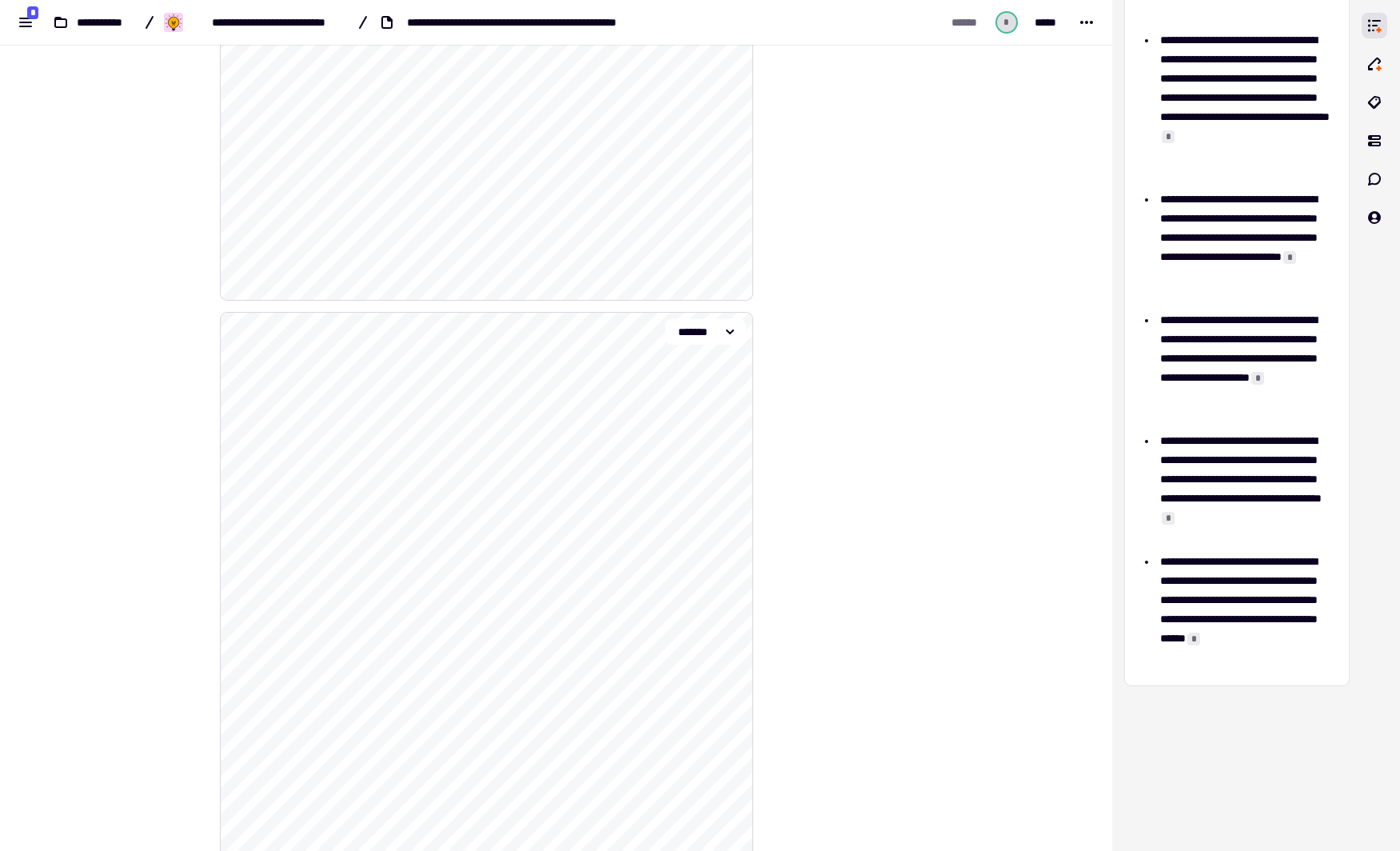 scroll, scrollTop: 21672, scrollLeft: 0, axis: vertical 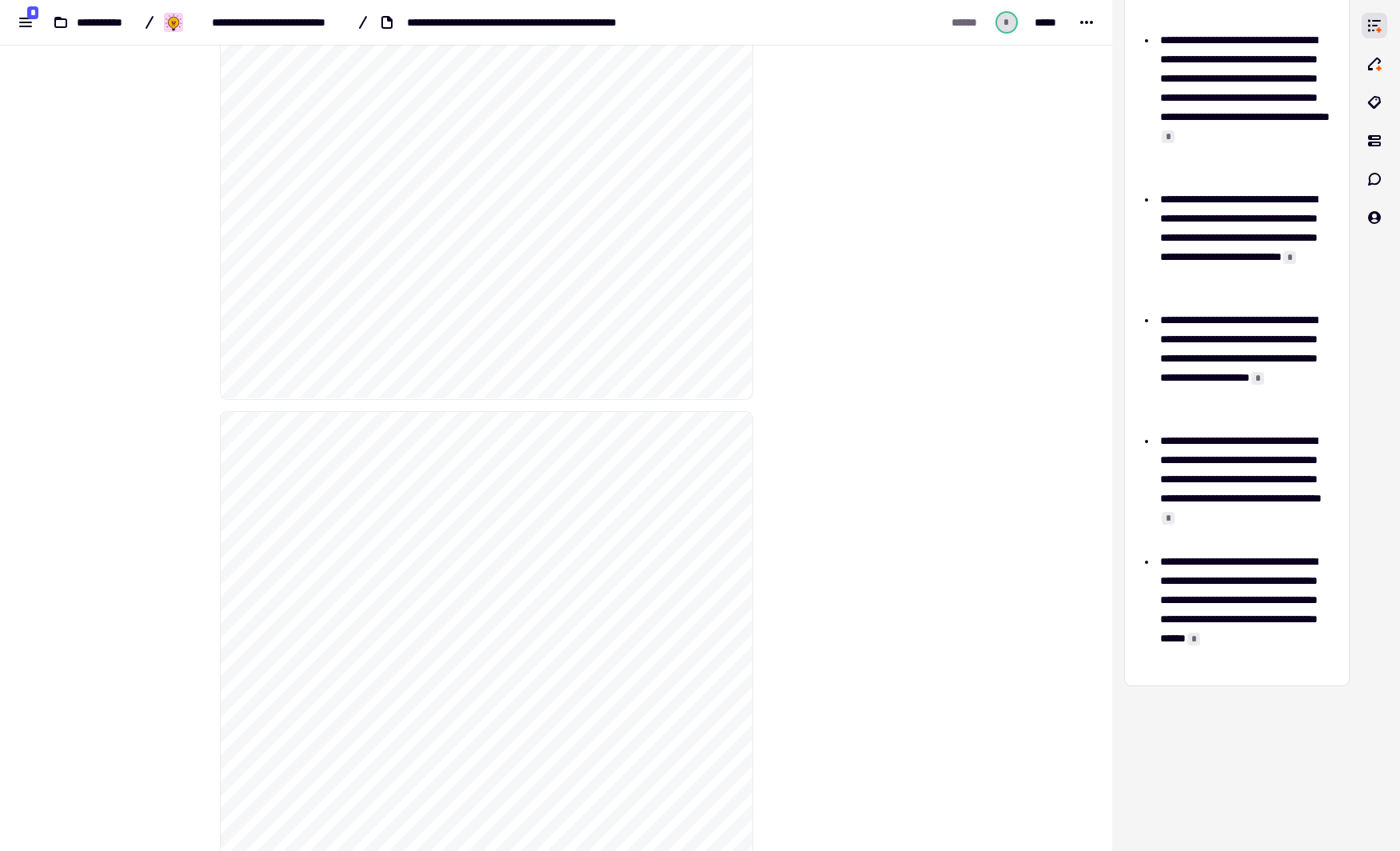 drag, startPoint x: 1108, startPoint y: 718, endPoint x: 1087, endPoint y: 489, distance: 229.96087 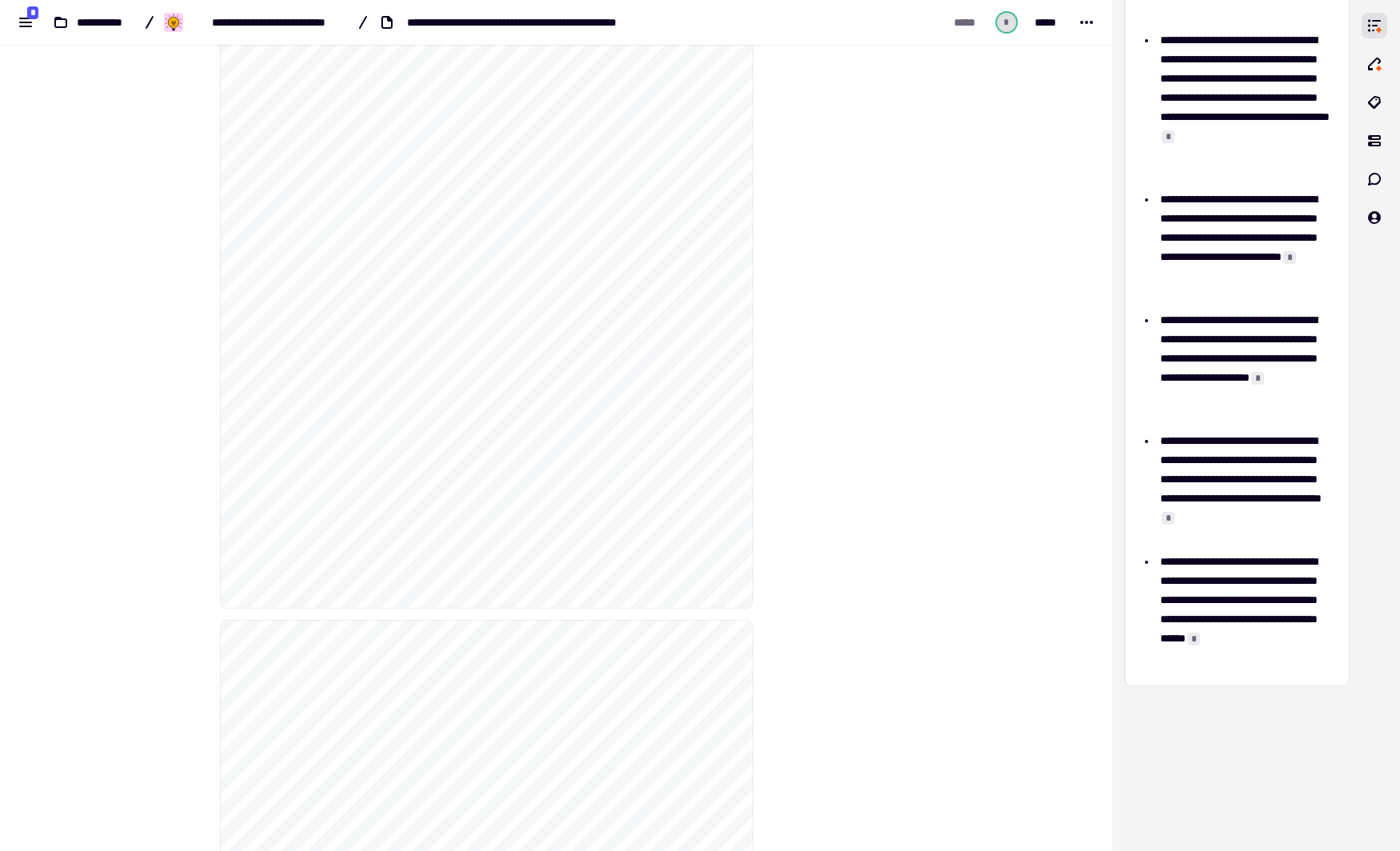 scroll, scrollTop: 0, scrollLeft: 0, axis: both 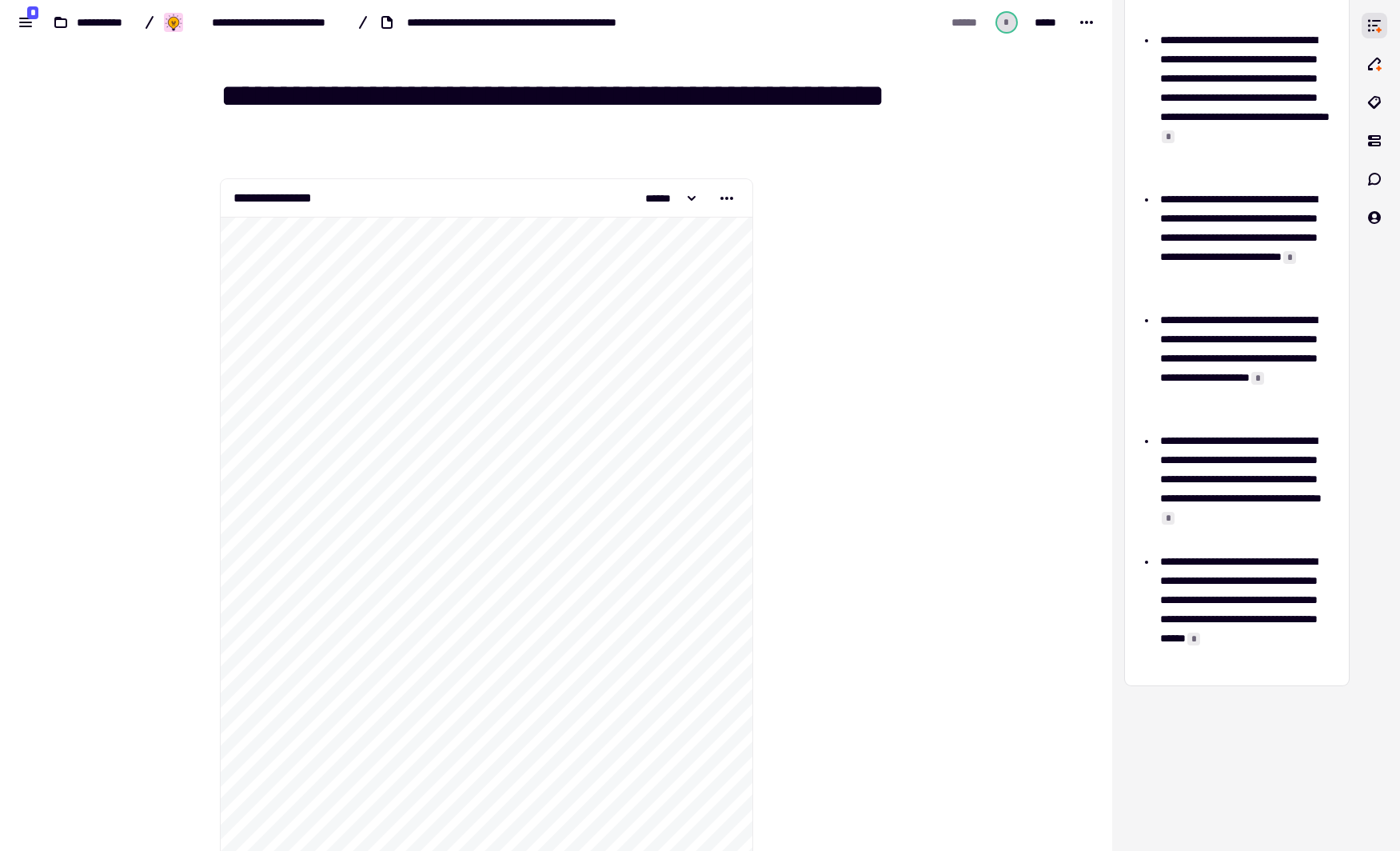 click on "**********" at bounding box center [477, 12358] 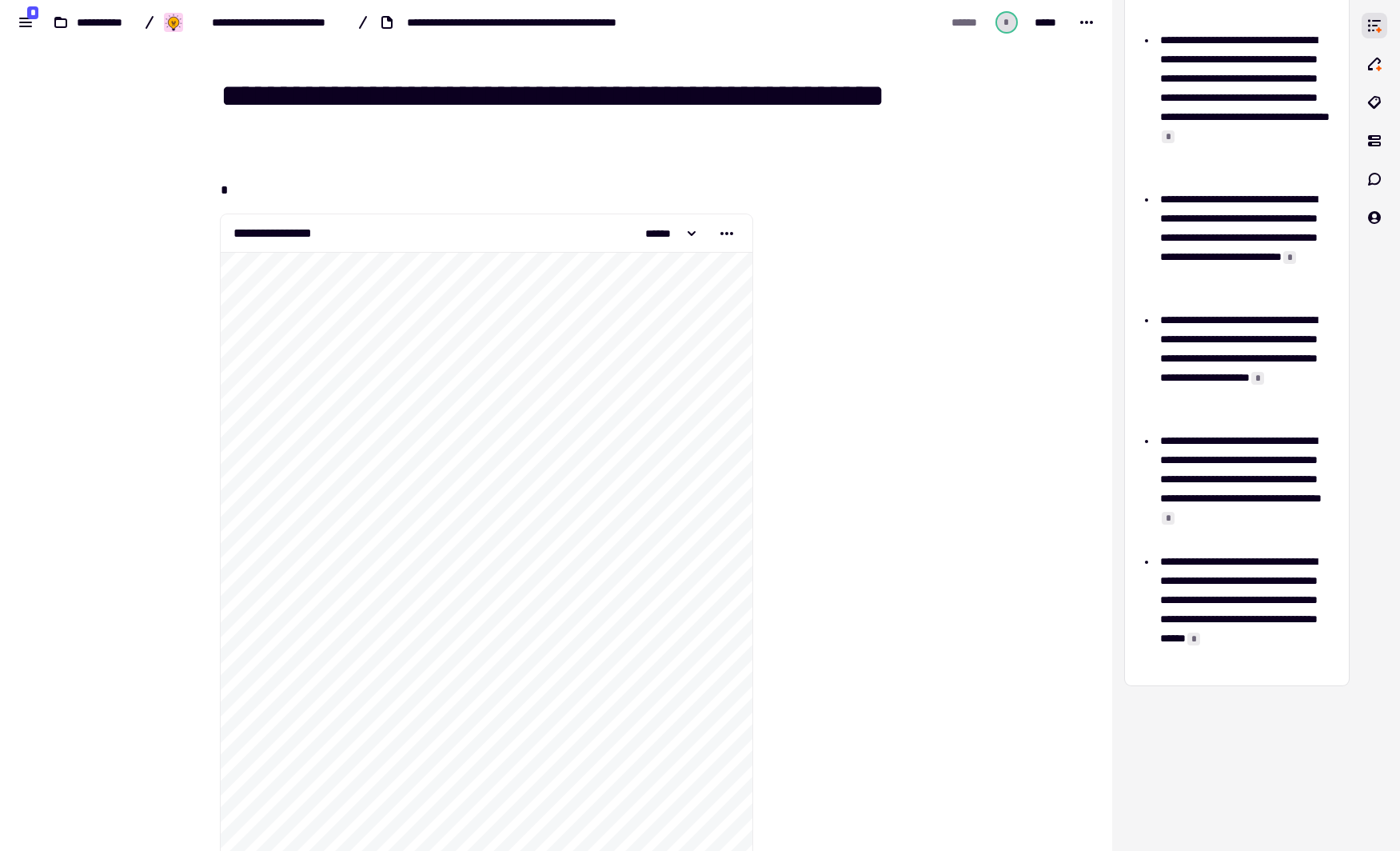 type 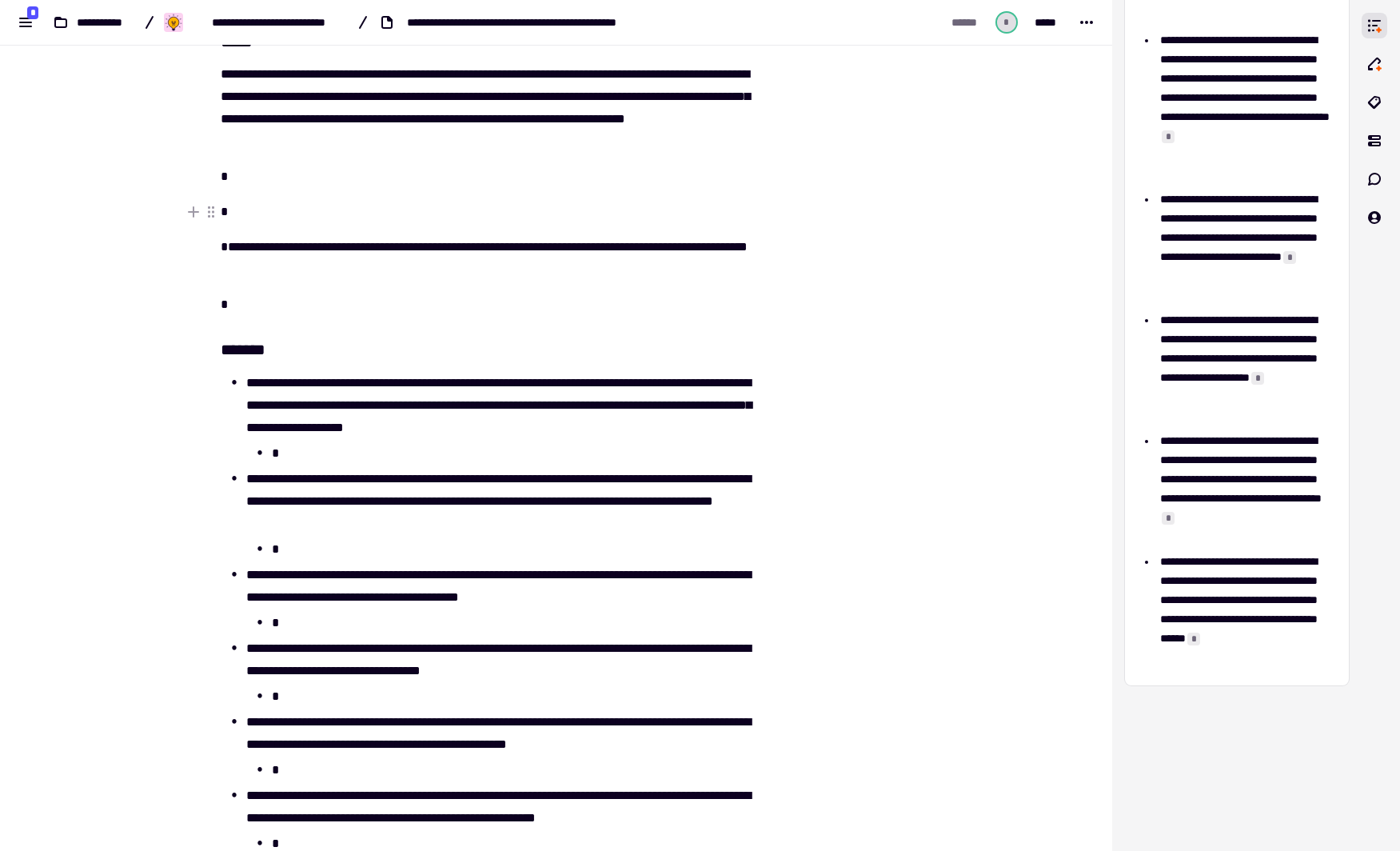 scroll, scrollTop: 0, scrollLeft: 0, axis: both 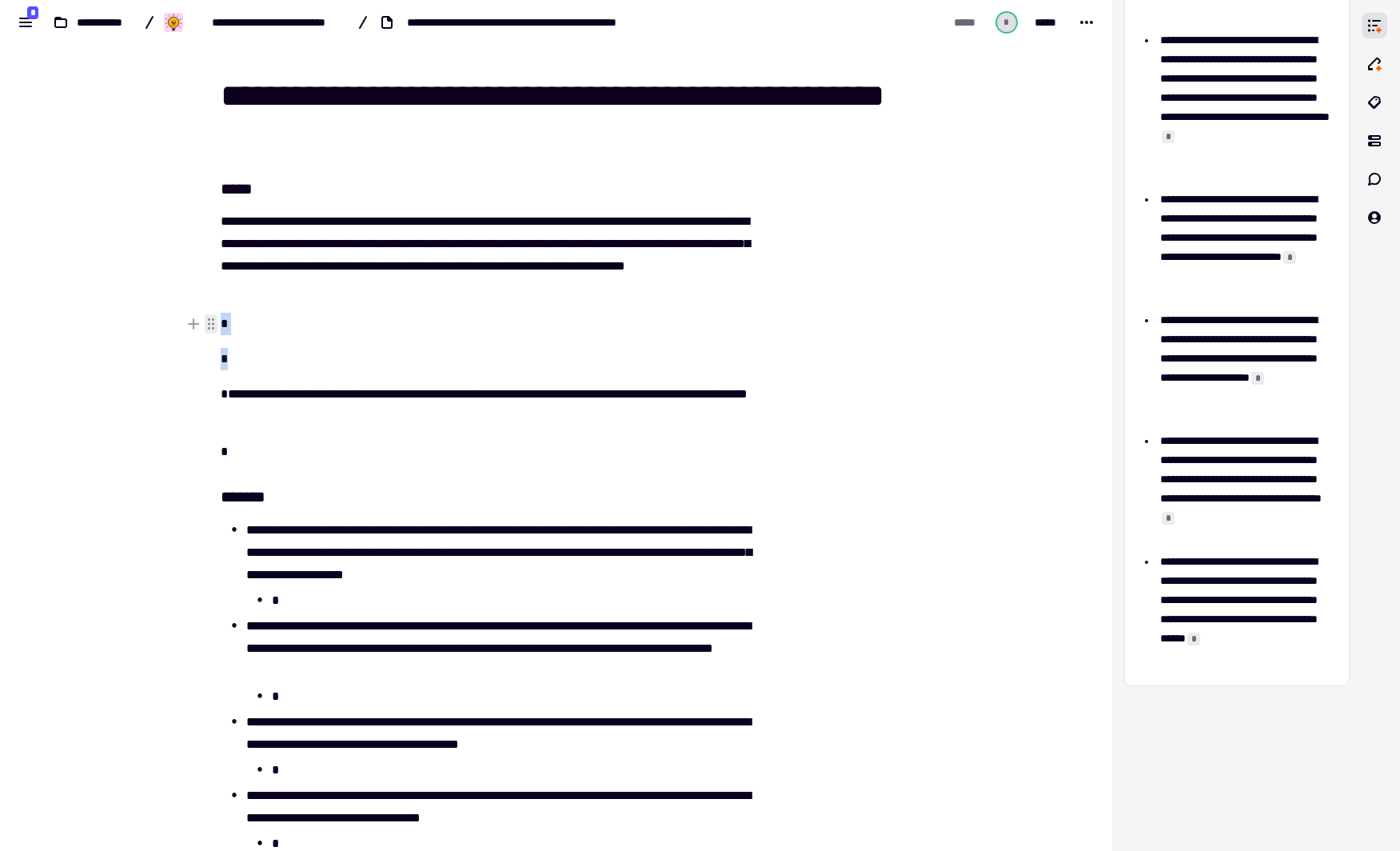 drag, startPoint x: 285, startPoint y: 350, endPoint x: 205, endPoint y: 311, distance: 89 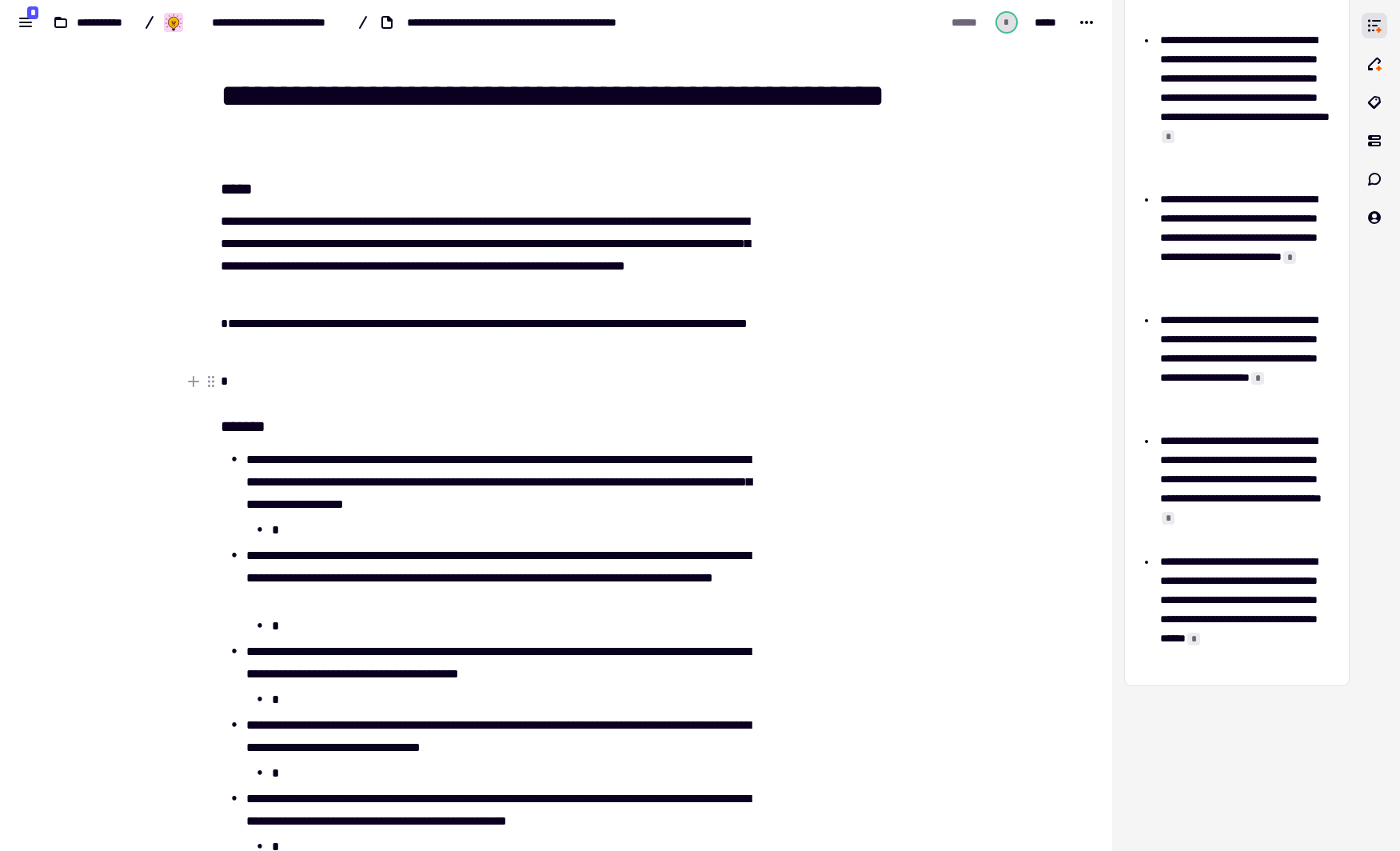 click on "*" at bounding box center (486, 382) 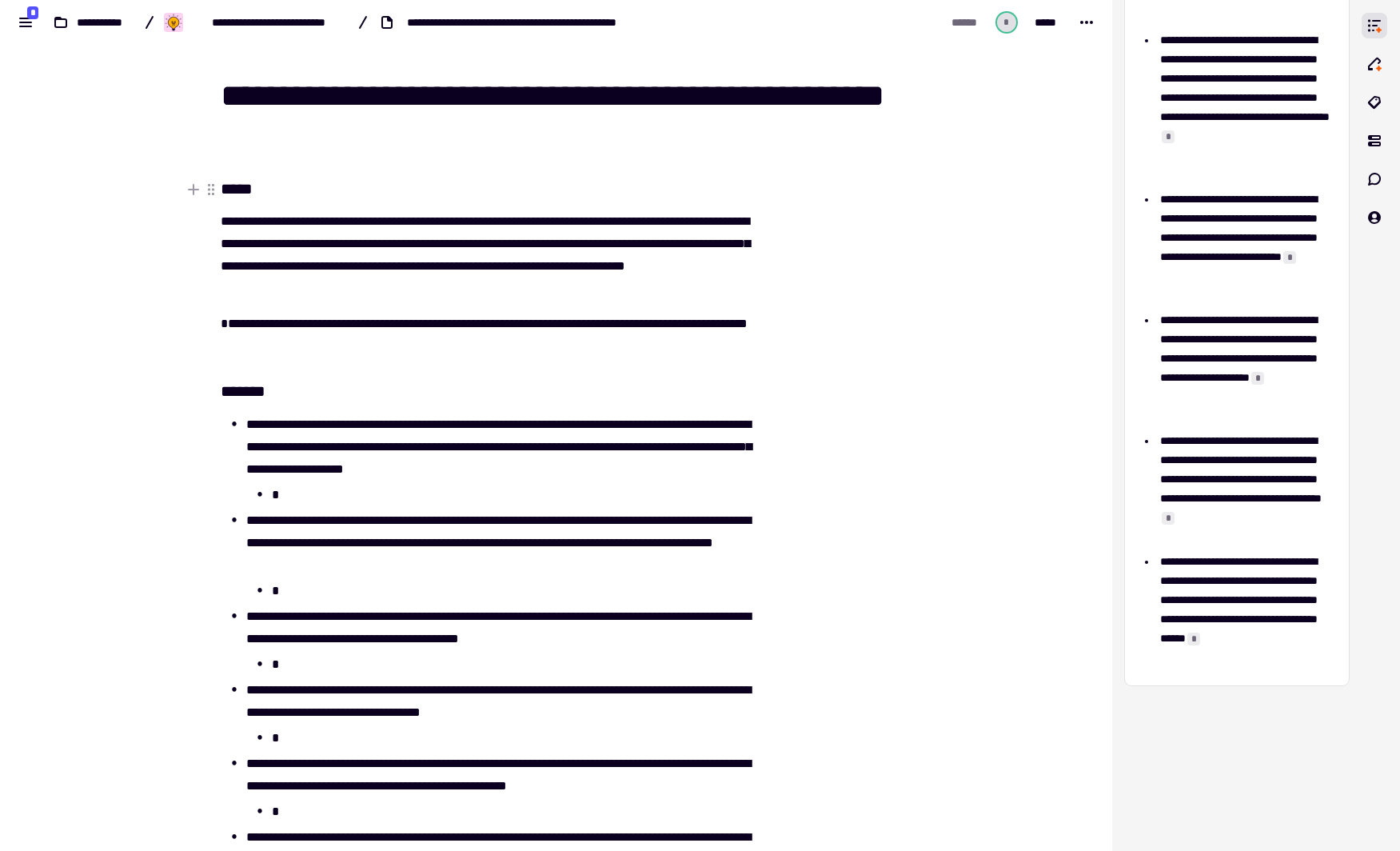 click on "*****" at bounding box center (486, 189) 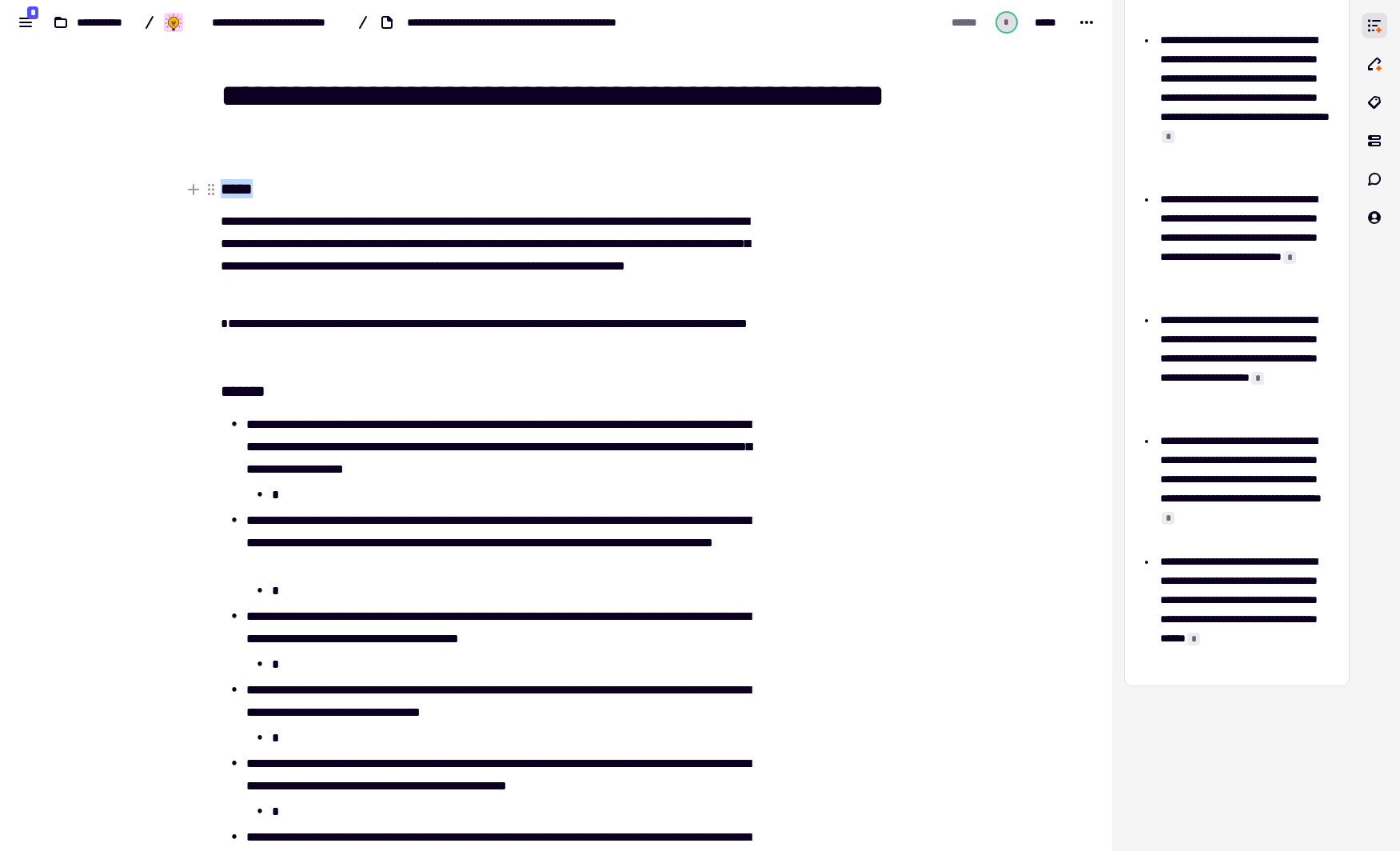 click on "*****" at bounding box center [486, 189] 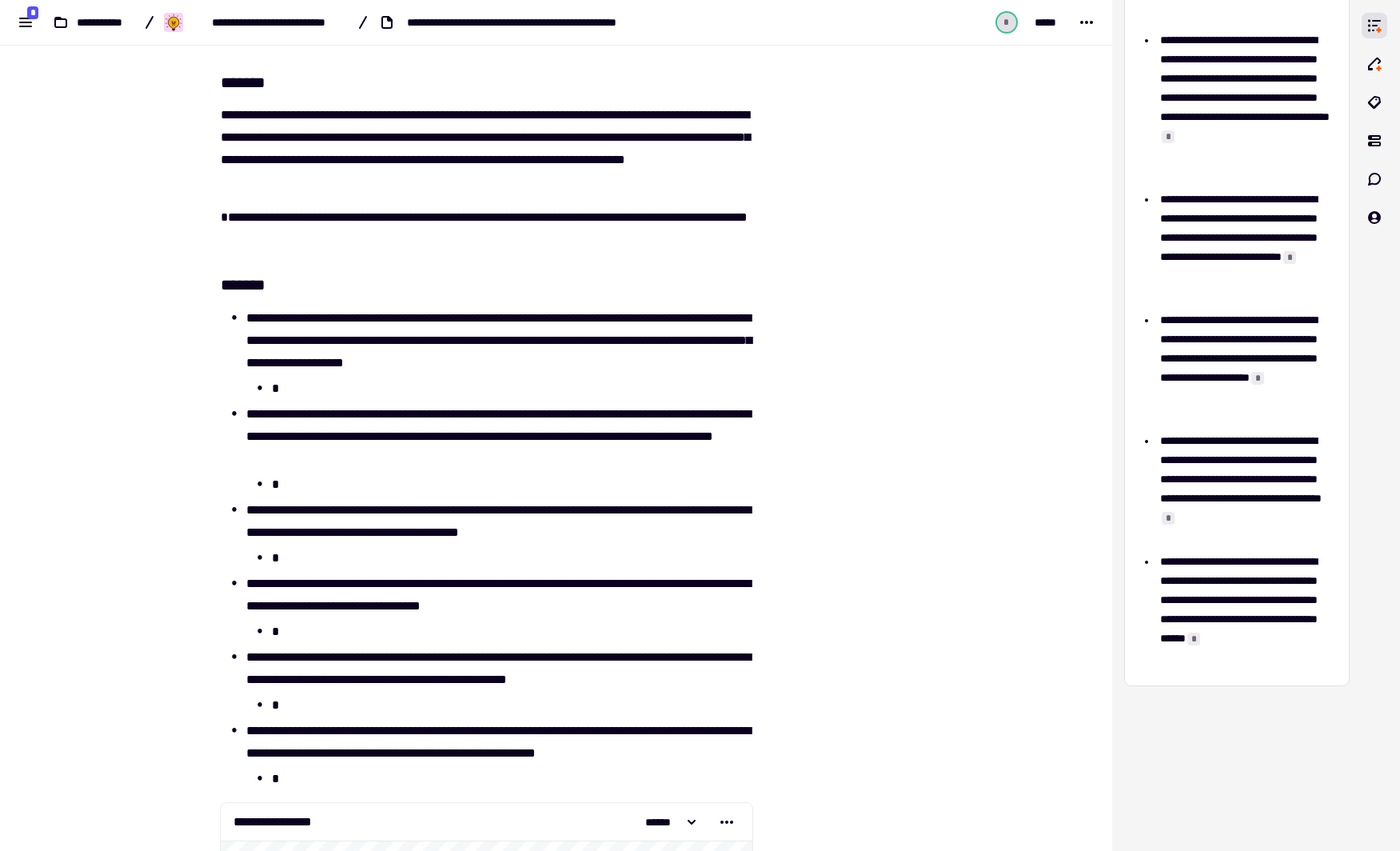 scroll, scrollTop: 112, scrollLeft: 0, axis: vertical 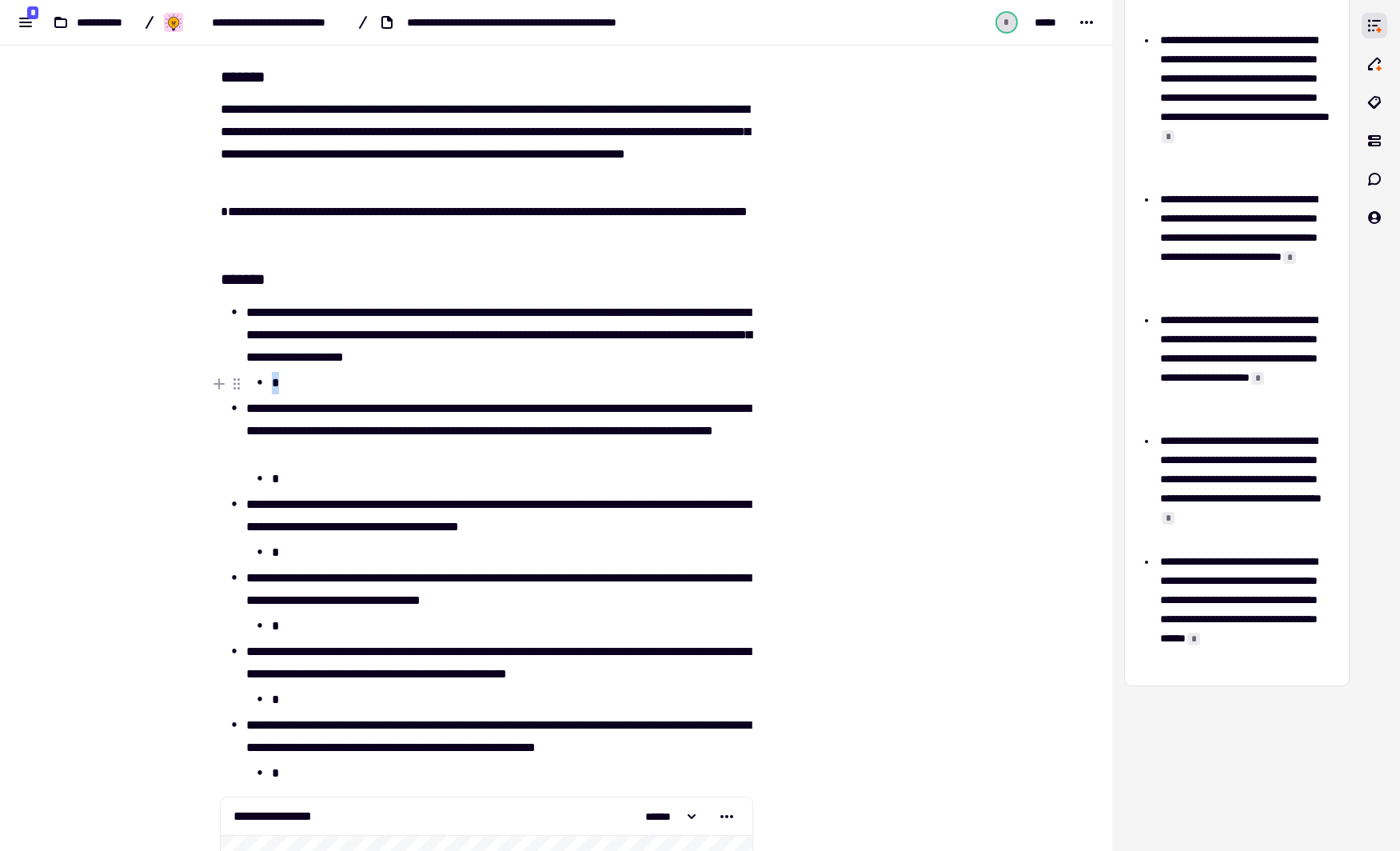 drag, startPoint x: 301, startPoint y: 372, endPoint x: 254, endPoint y: 374, distance: 47.04253 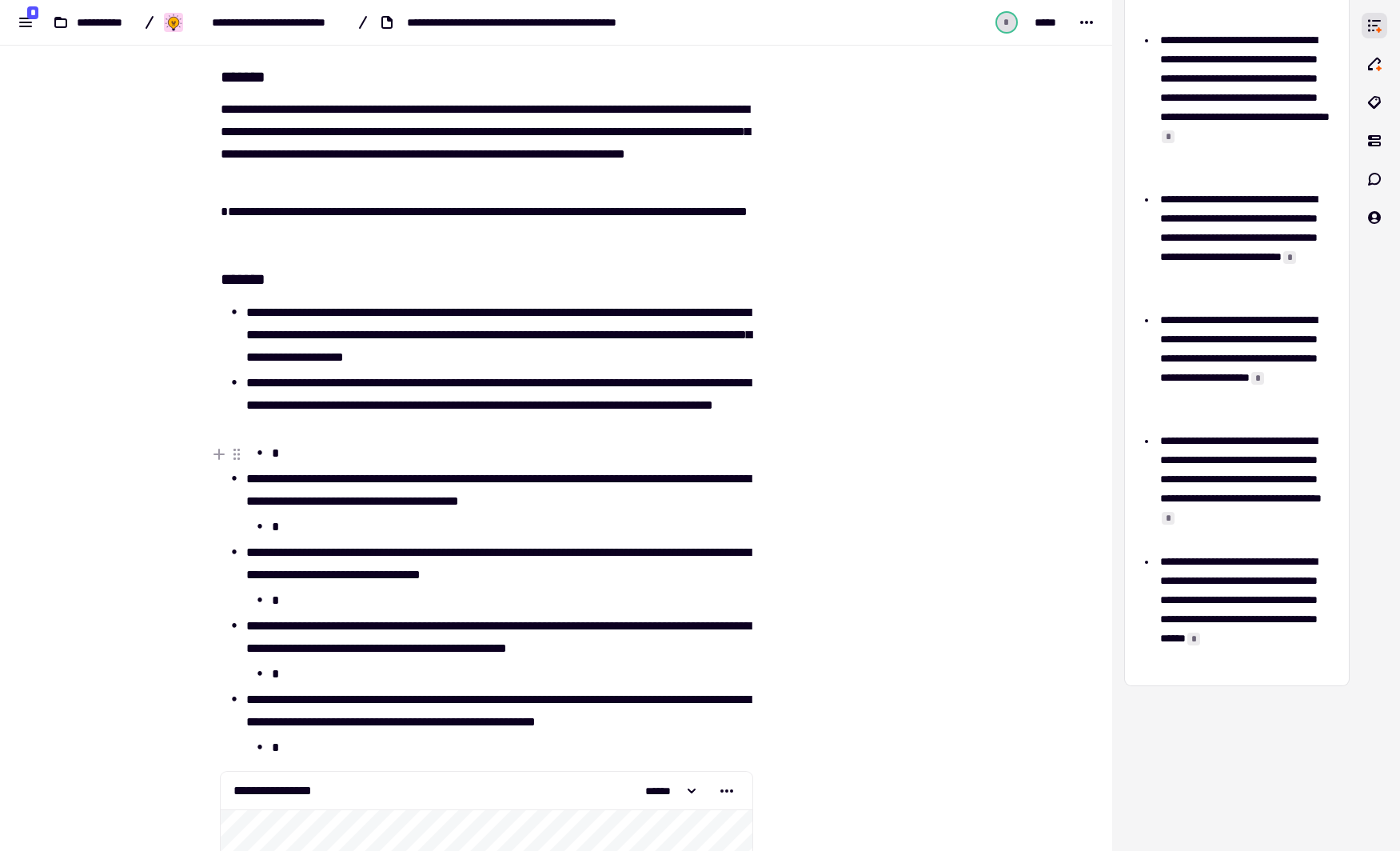click on "*" at bounding box center (512, 453) 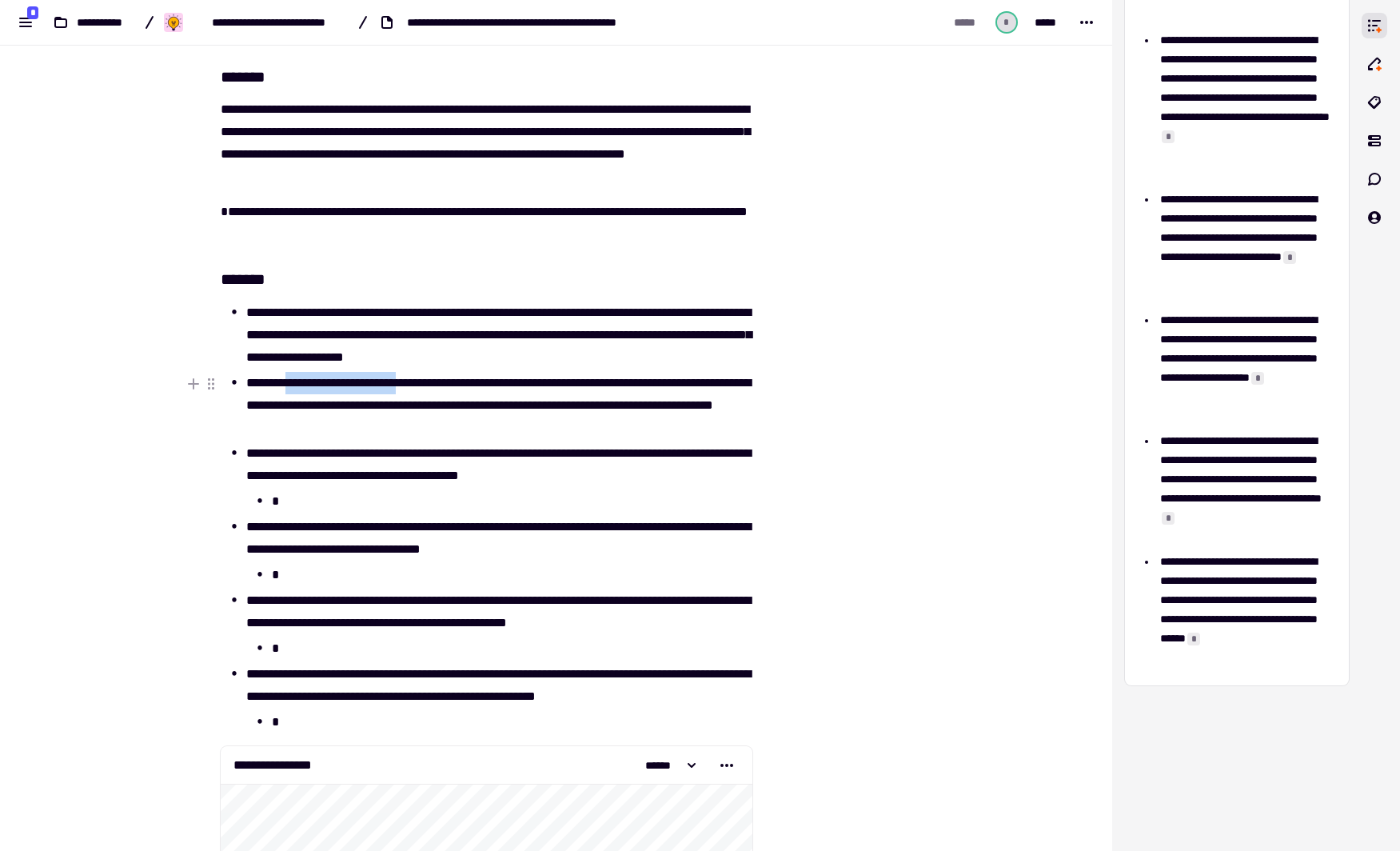 drag, startPoint x: 293, startPoint y: 378, endPoint x: 426, endPoint y: 382, distance: 133.06014 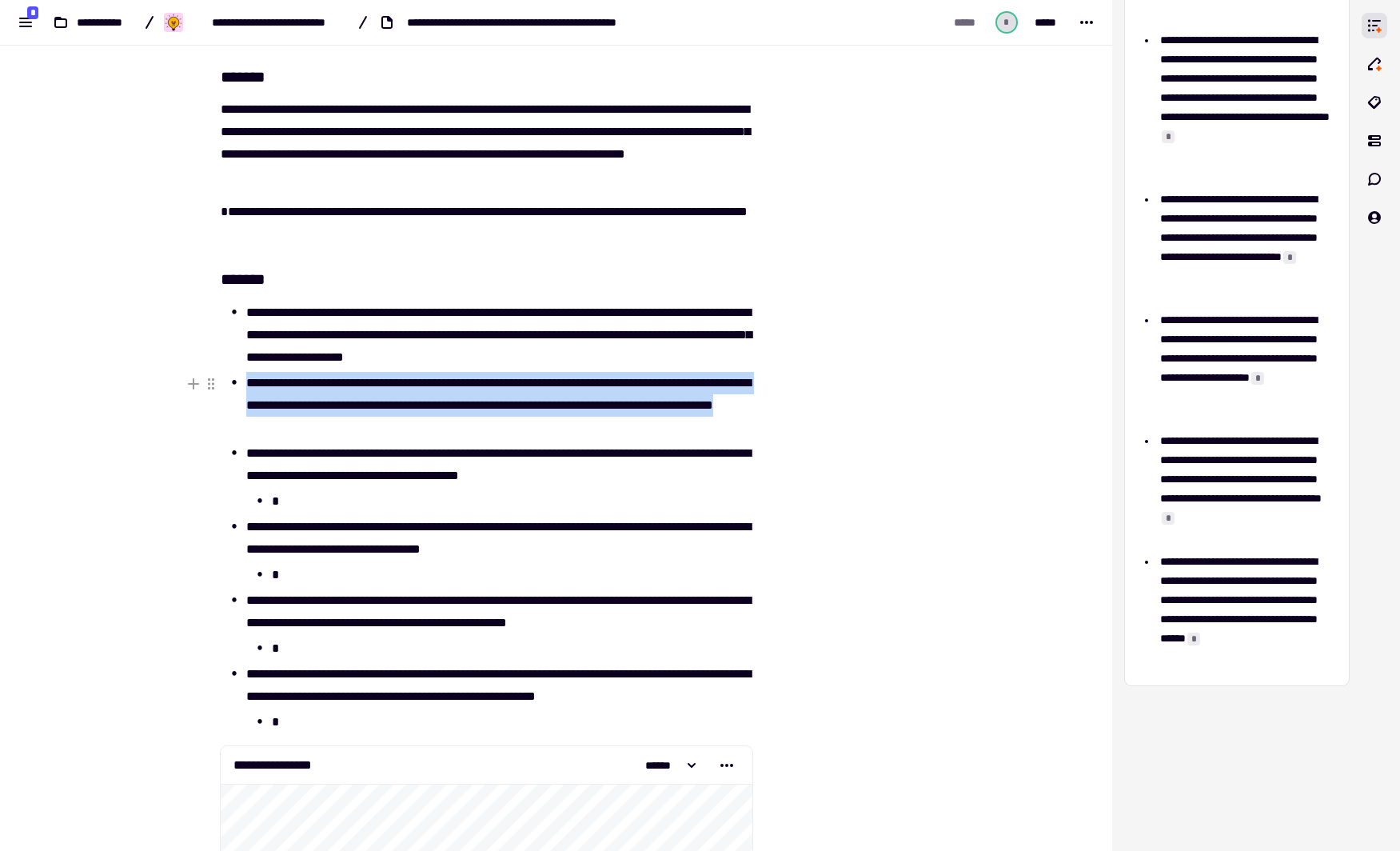 drag, startPoint x: 241, startPoint y: 378, endPoint x: 486, endPoint y: 427, distance: 249.852 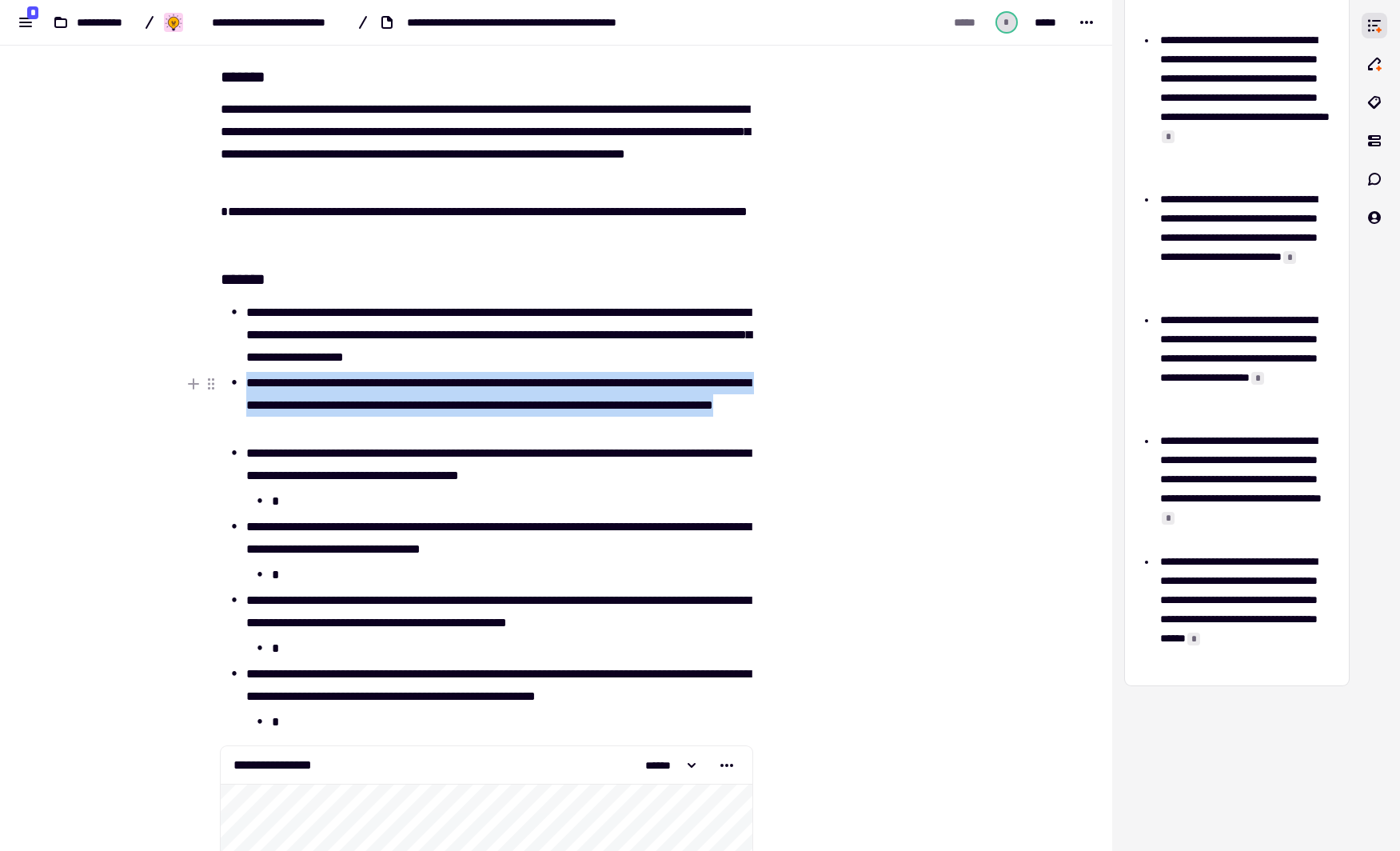 click on "**********" at bounding box center (486, 406) 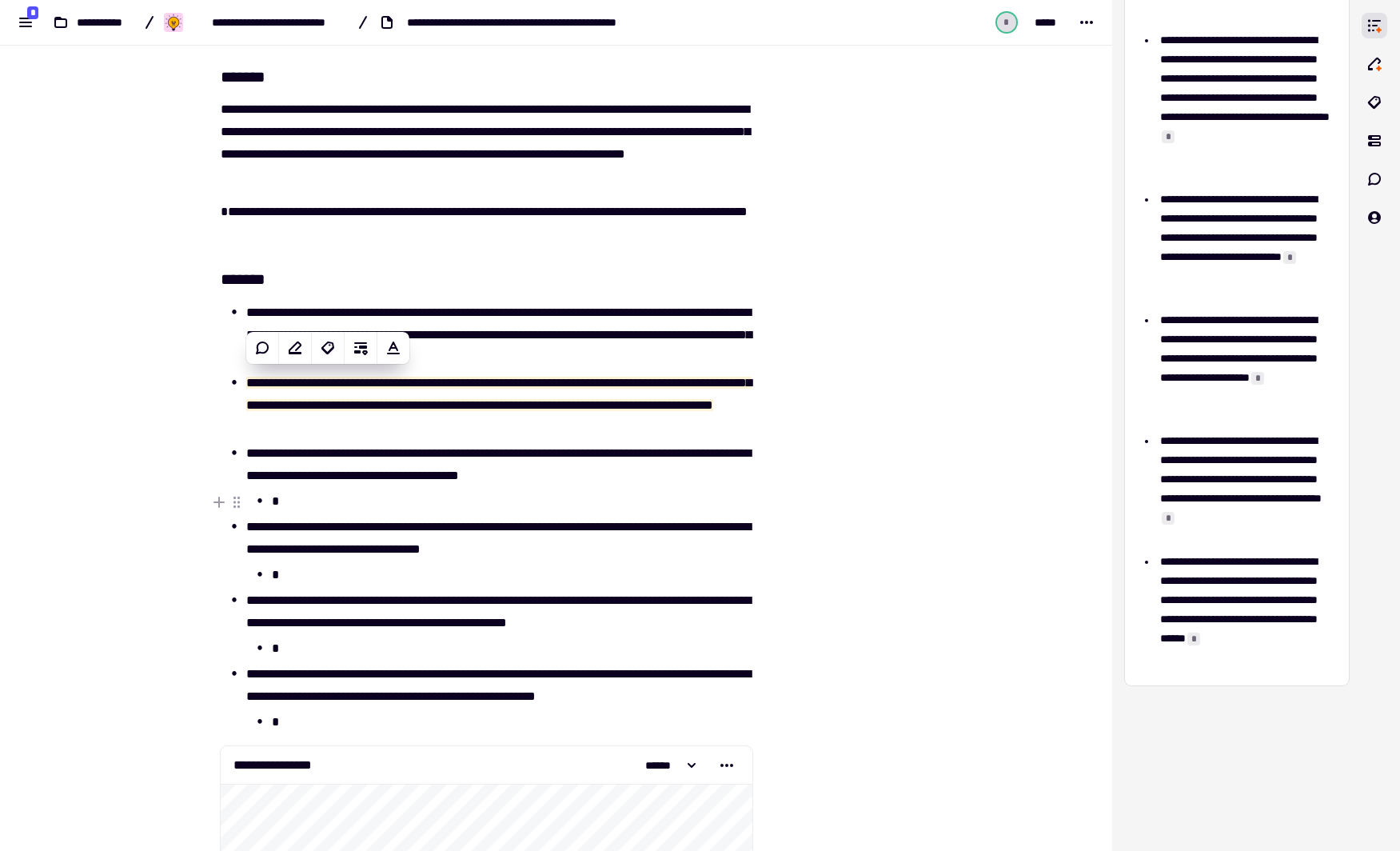 click on "*" at bounding box center (512, 501) 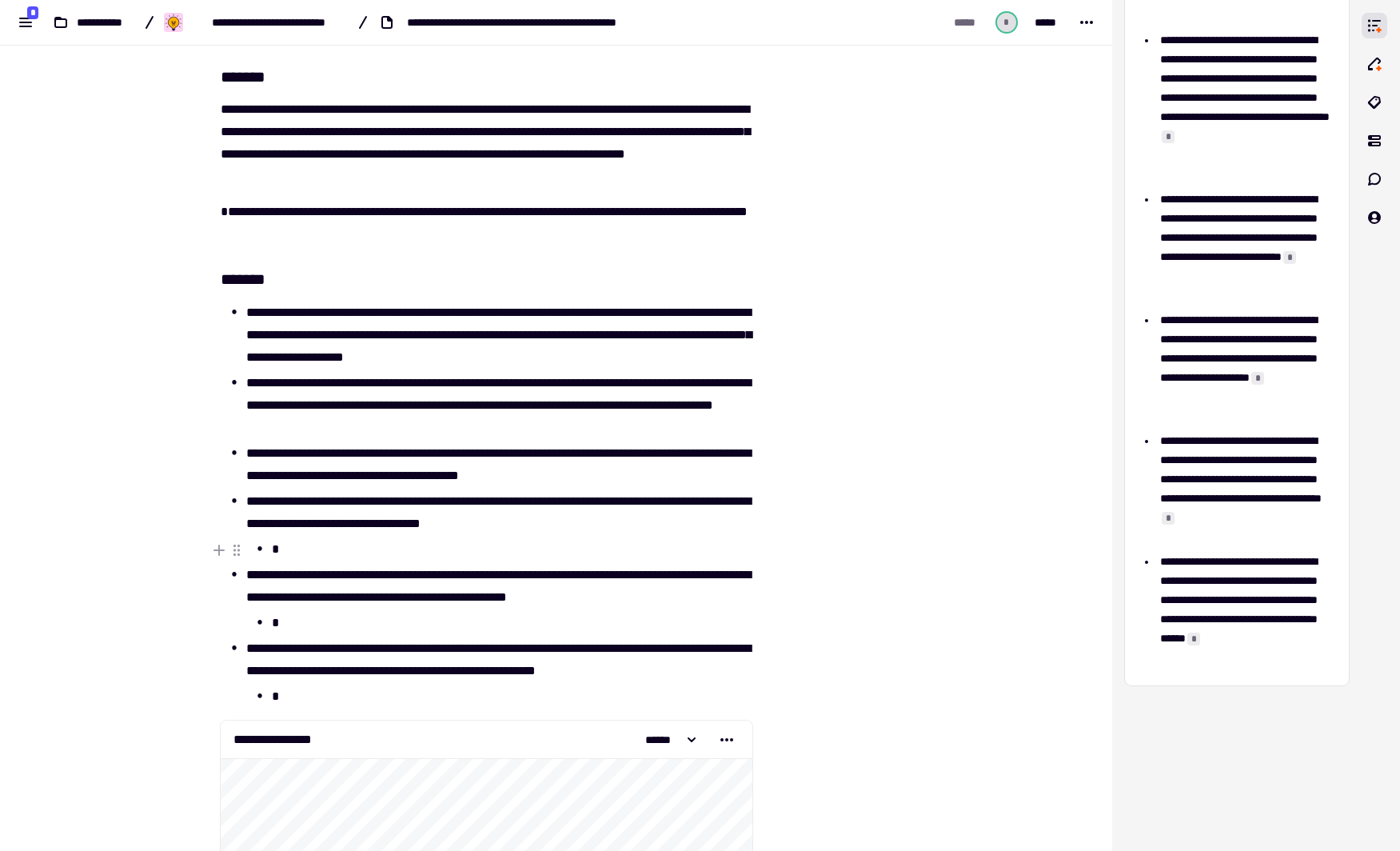 click on "*" at bounding box center [512, 549] 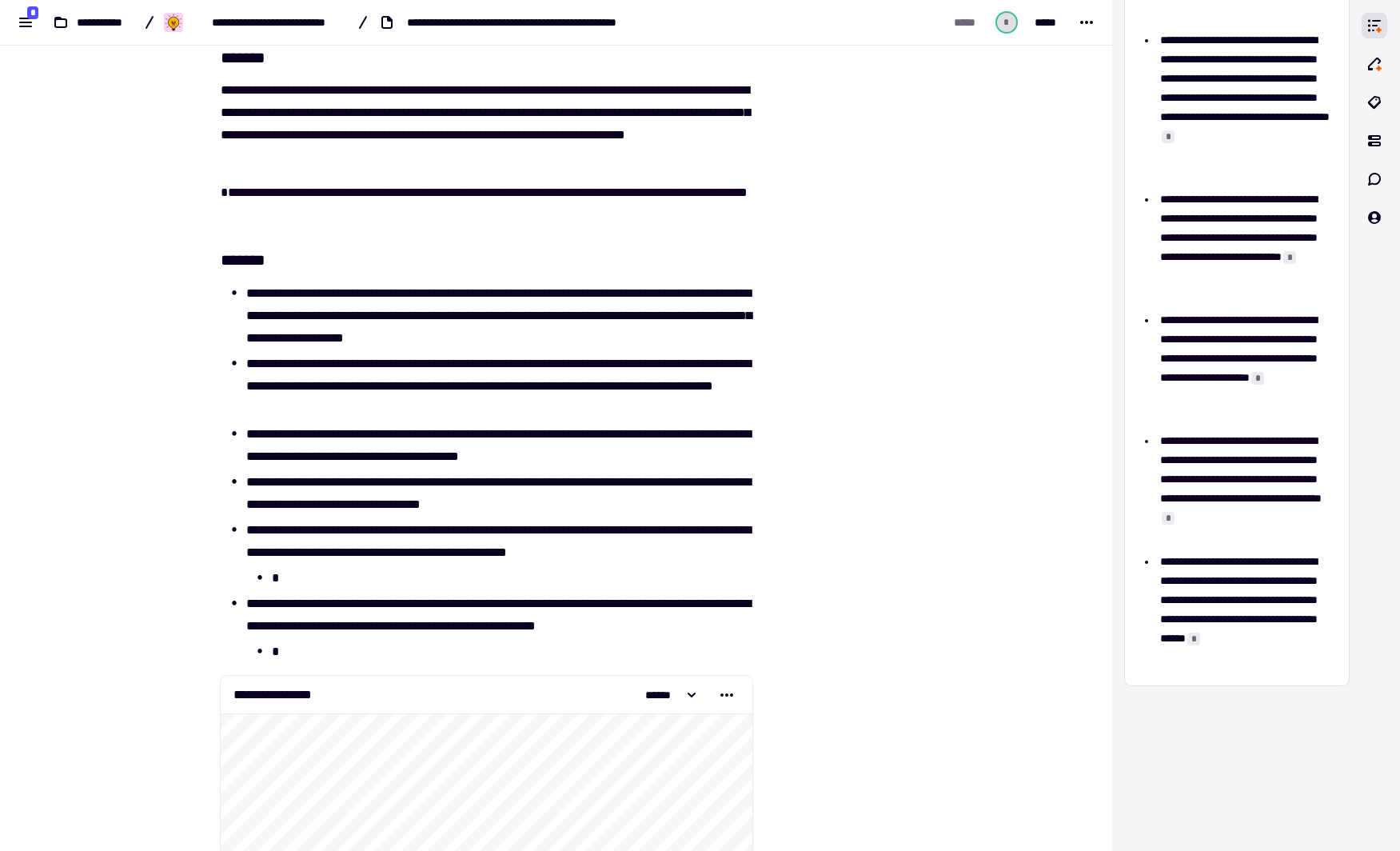 scroll, scrollTop: 144, scrollLeft: 0, axis: vertical 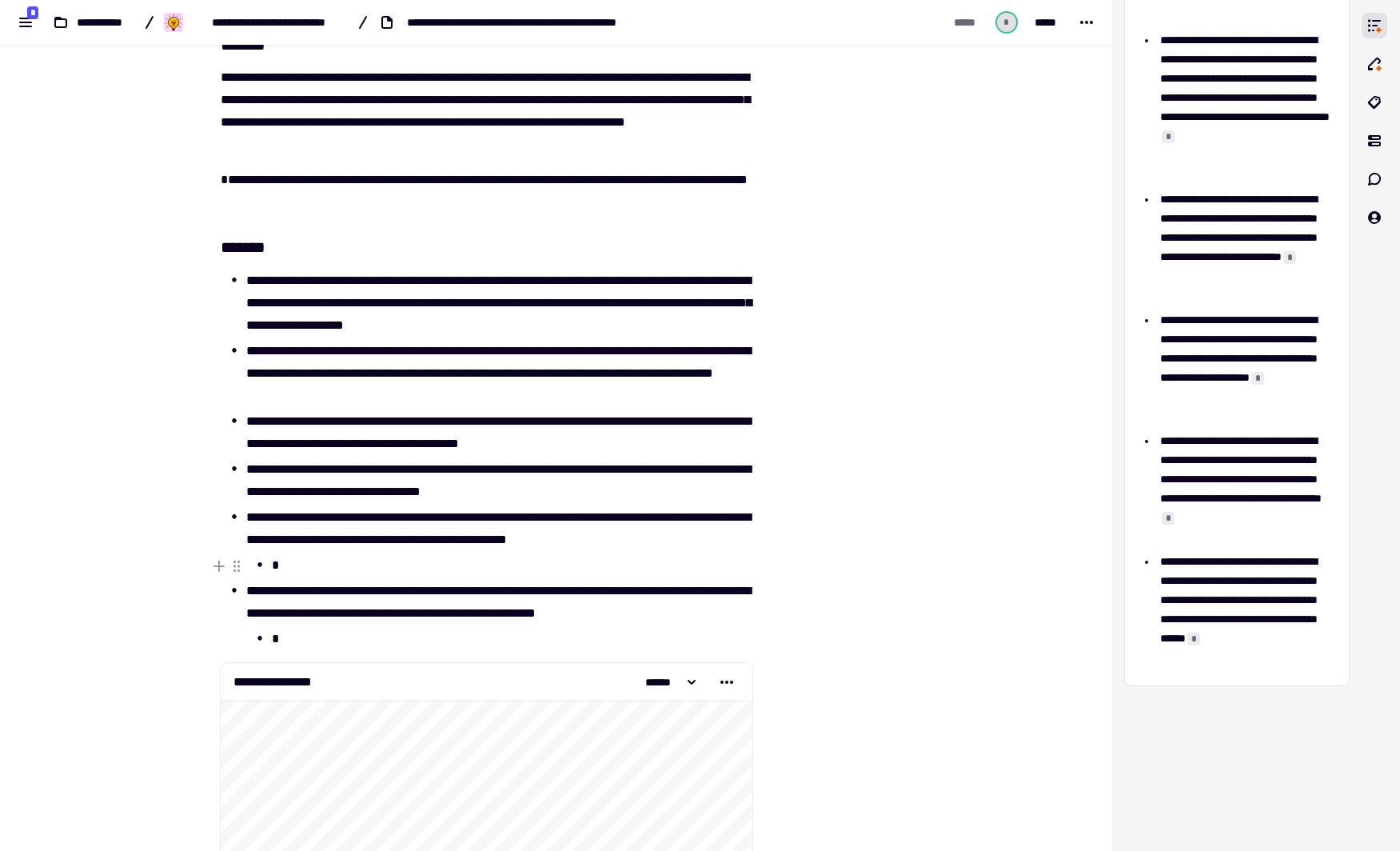 click on "*" at bounding box center (512, 565) 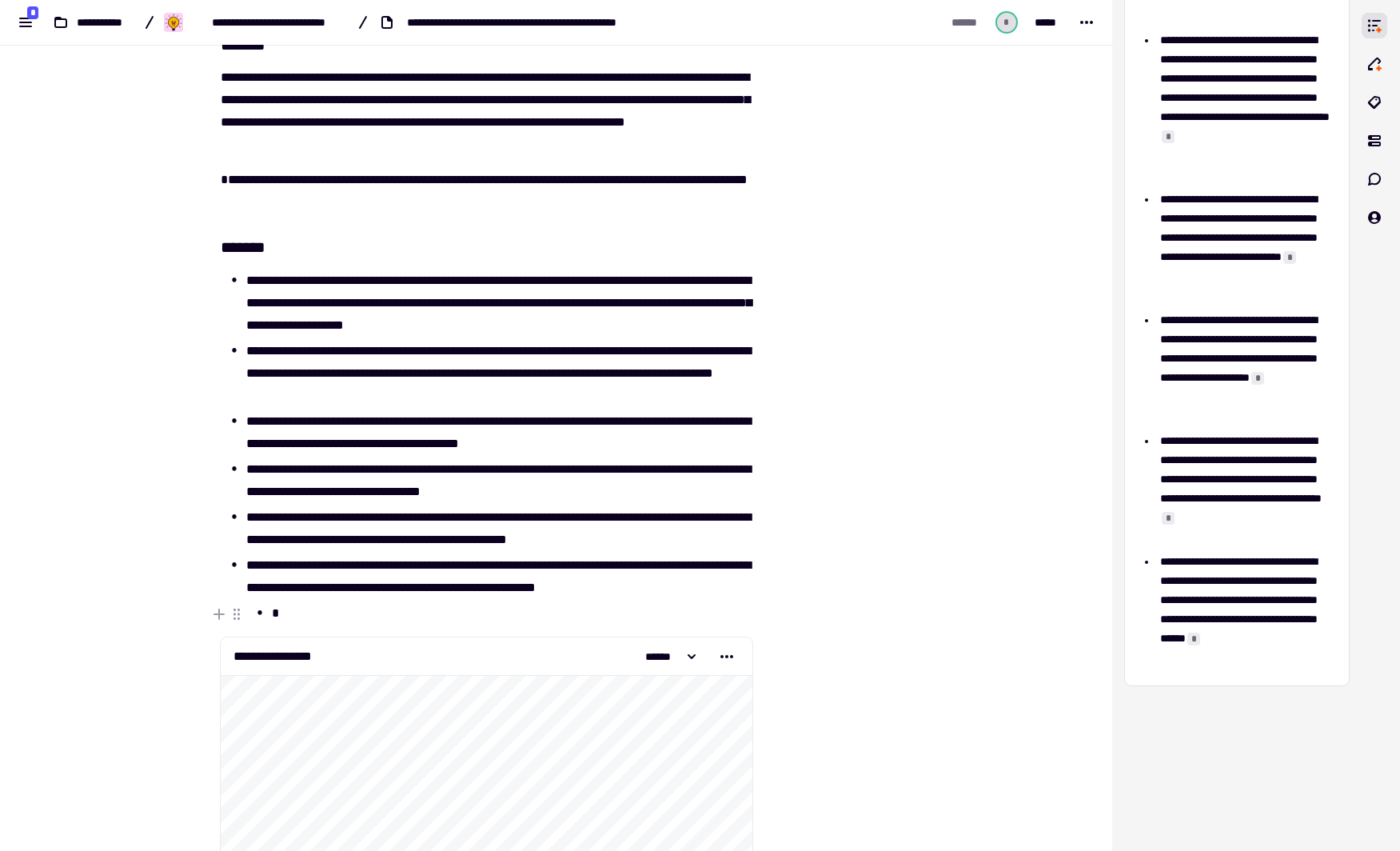 click on "*" at bounding box center (512, 613) 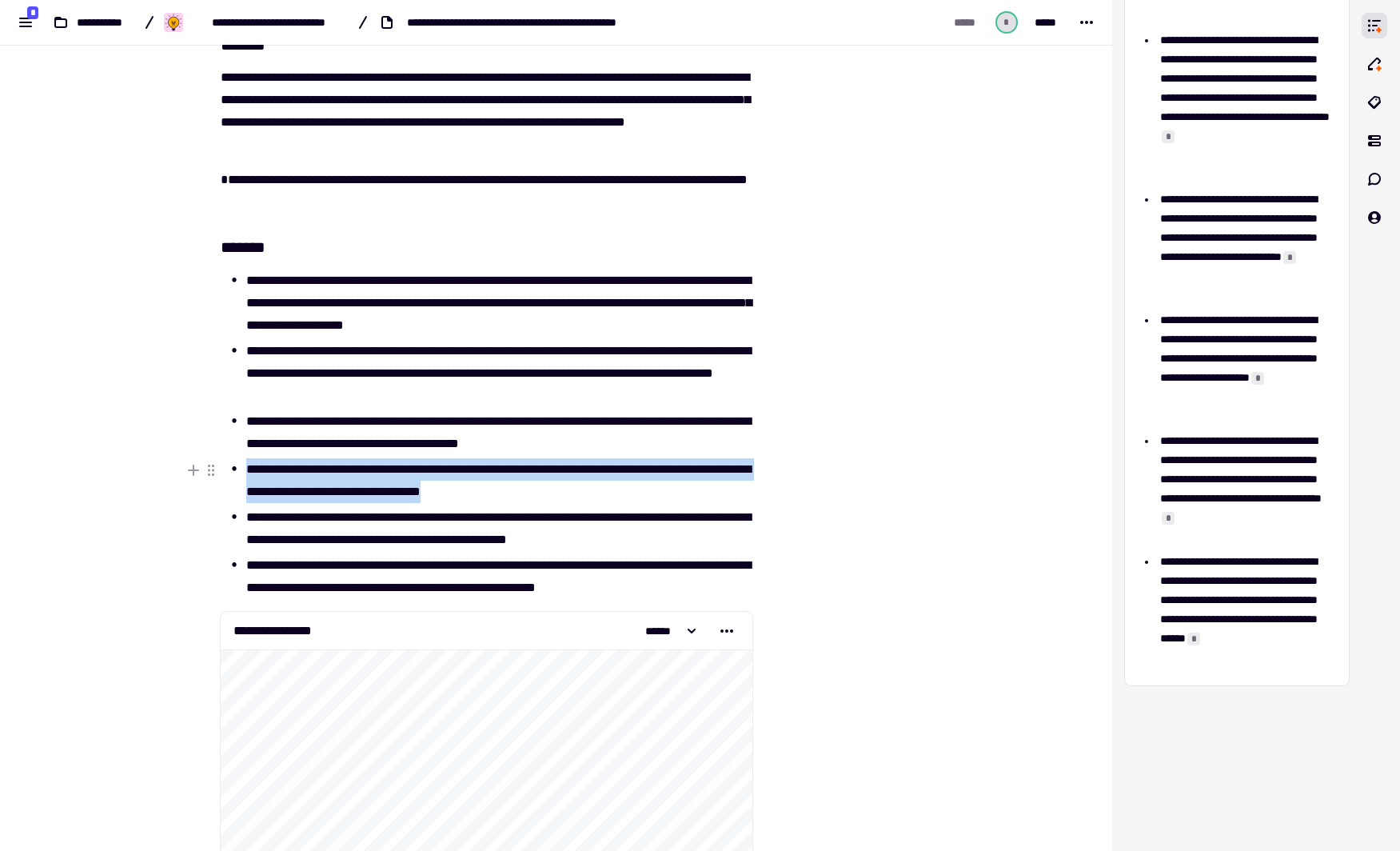 drag, startPoint x: 243, startPoint y: 464, endPoint x: 628, endPoint y: 484, distance: 385.51913 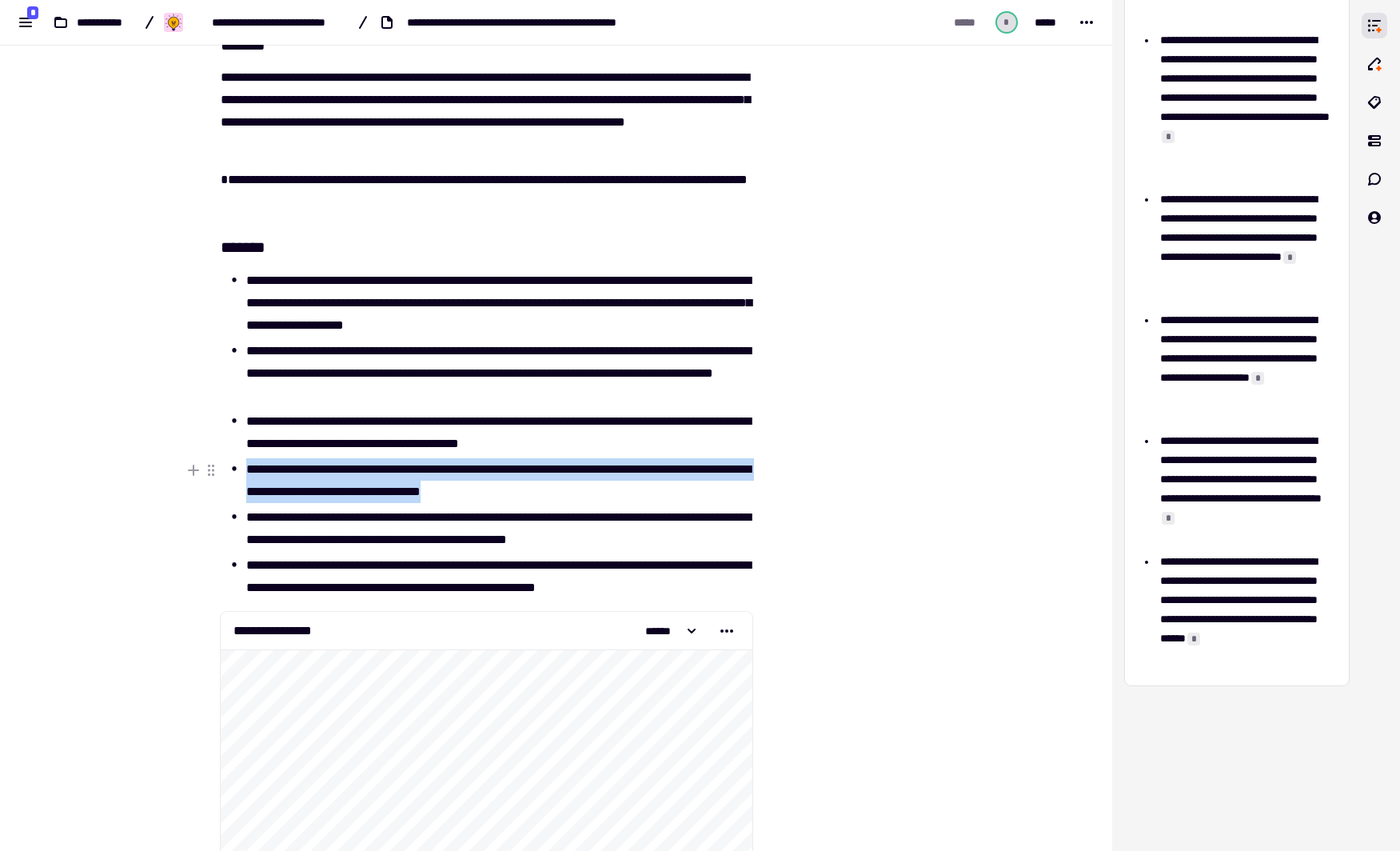 click on "**********" at bounding box center [499, 481] 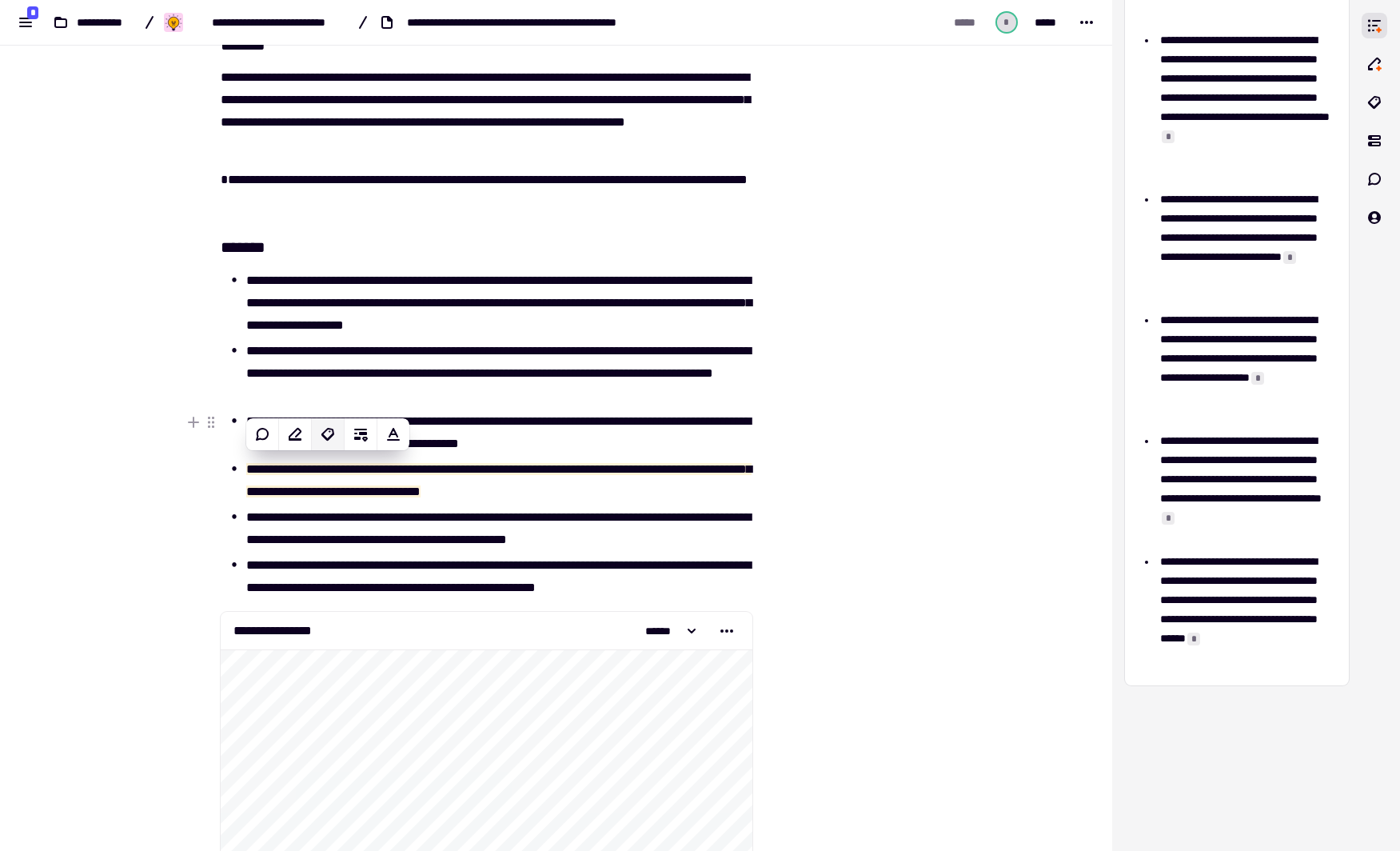 click 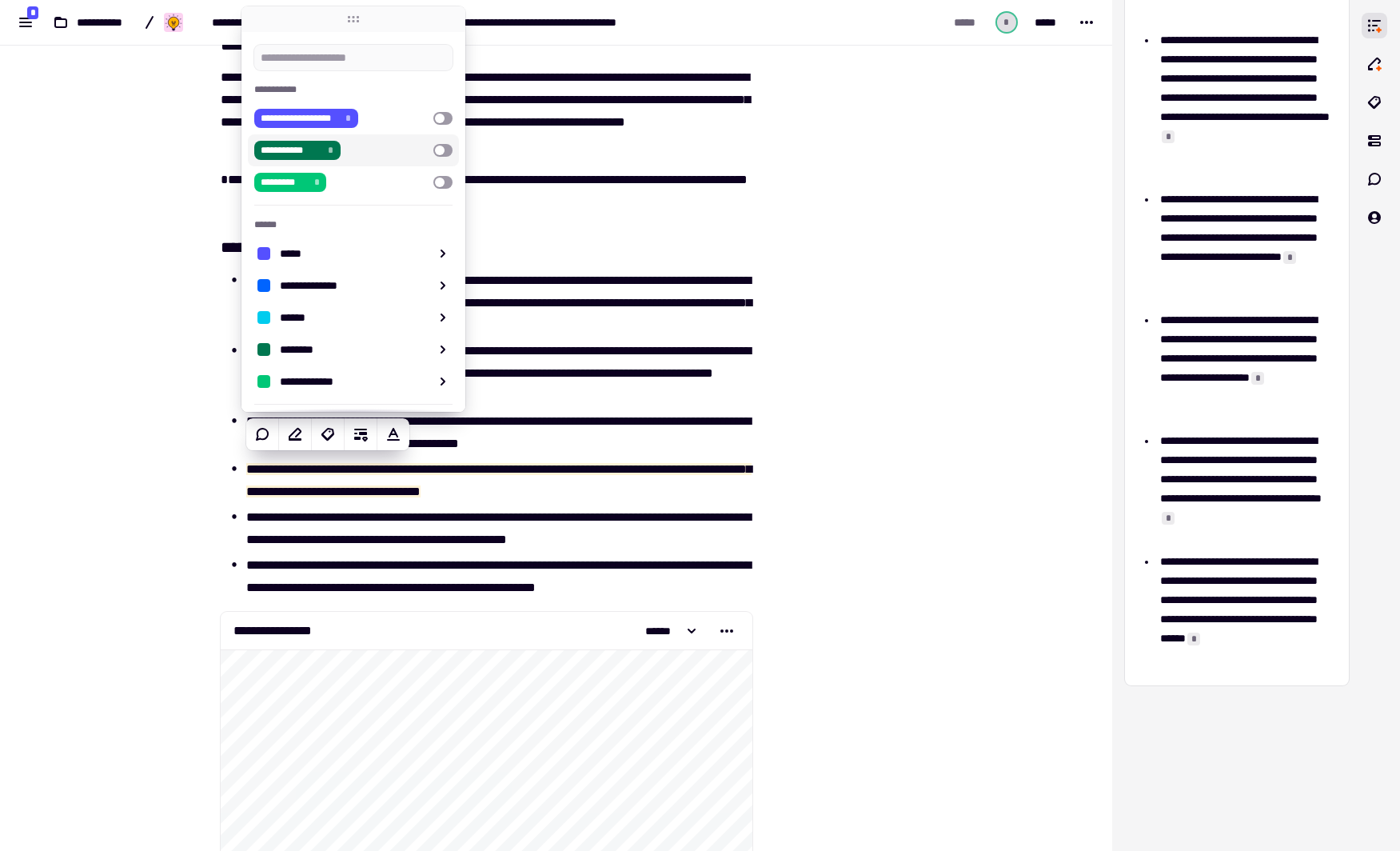 click at bounding box center [443, 150] 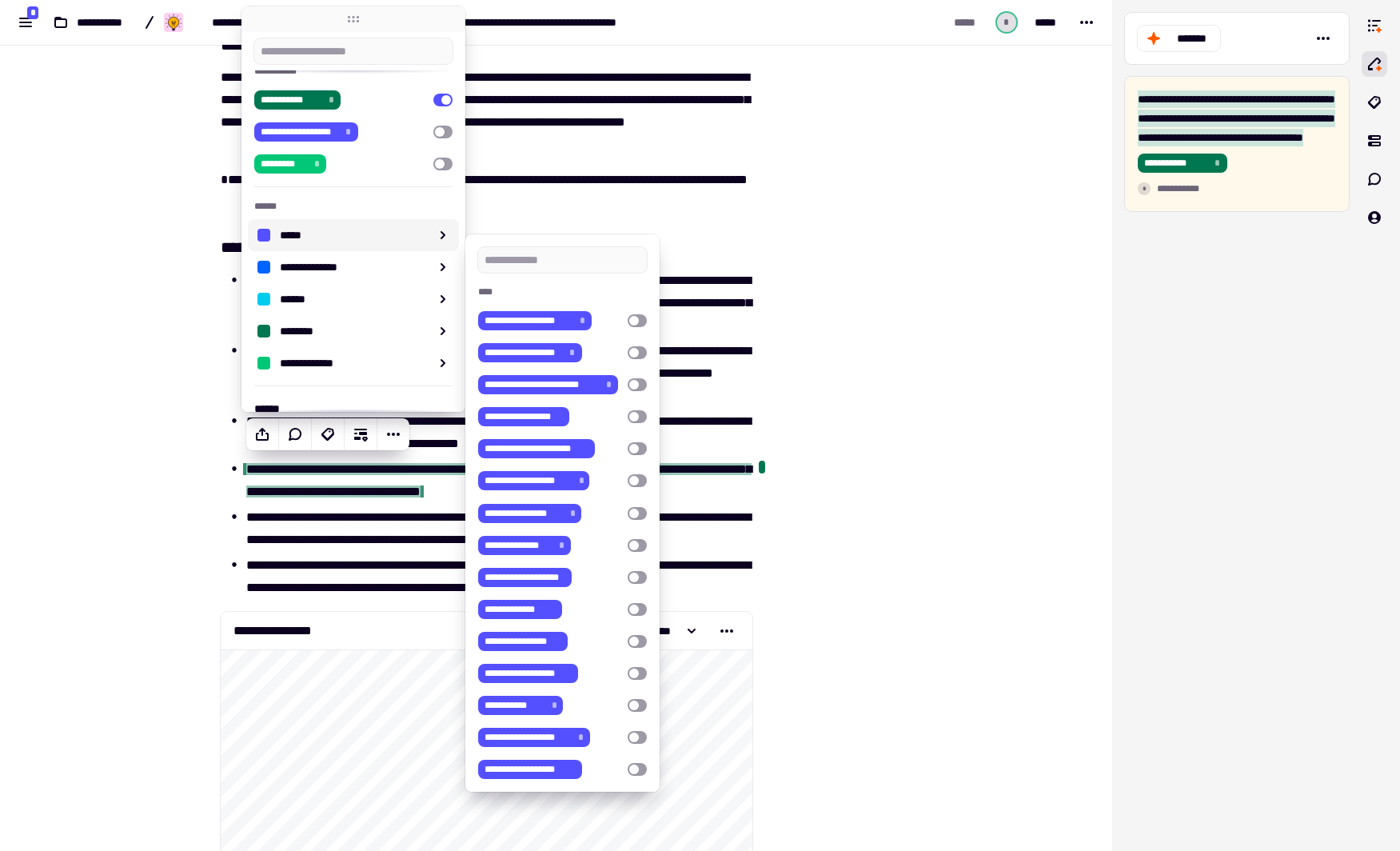 scroll, scrollTop: 96, scrollLeft: 0, axis: vertical 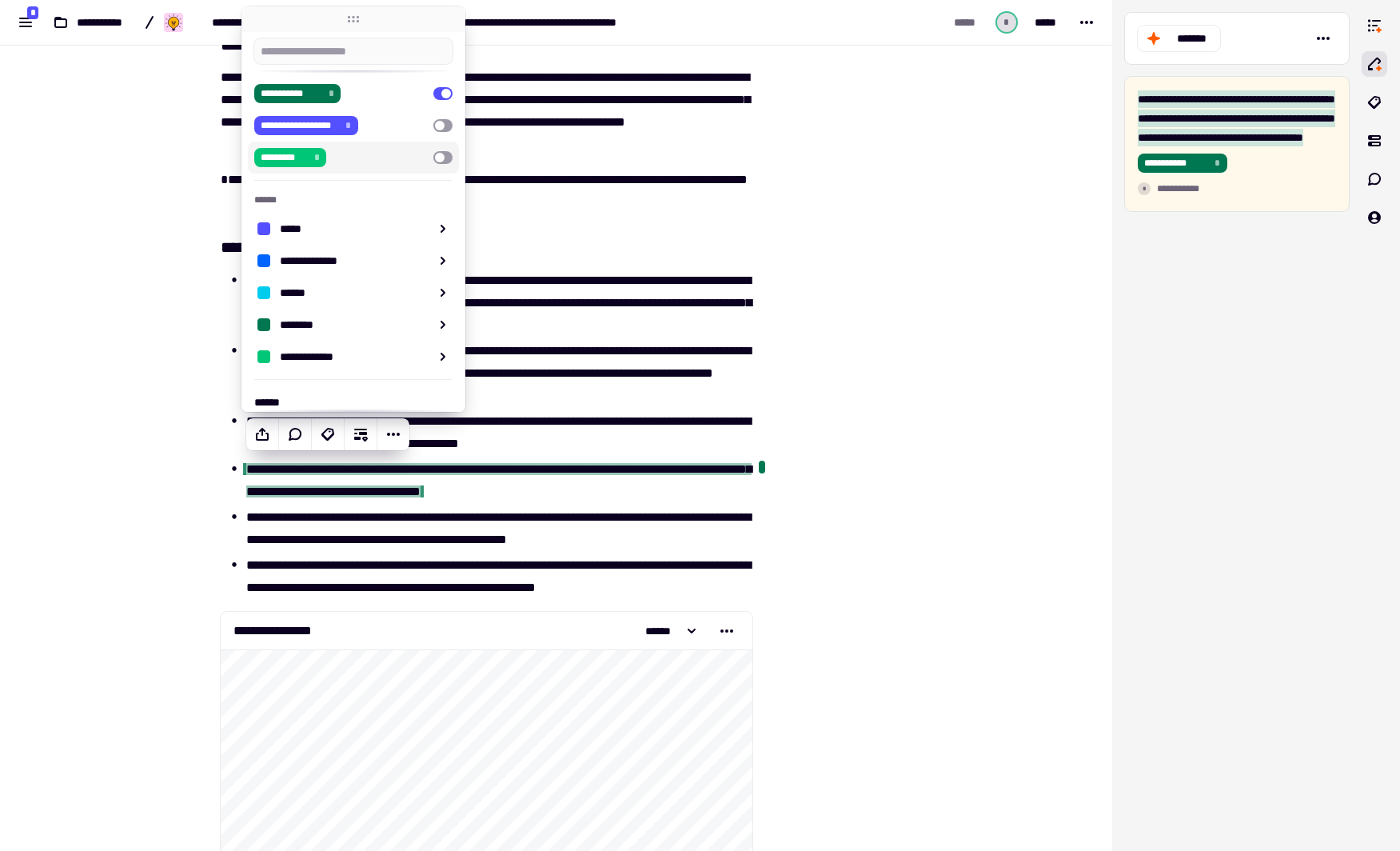 click at bounding box center [443, 158] 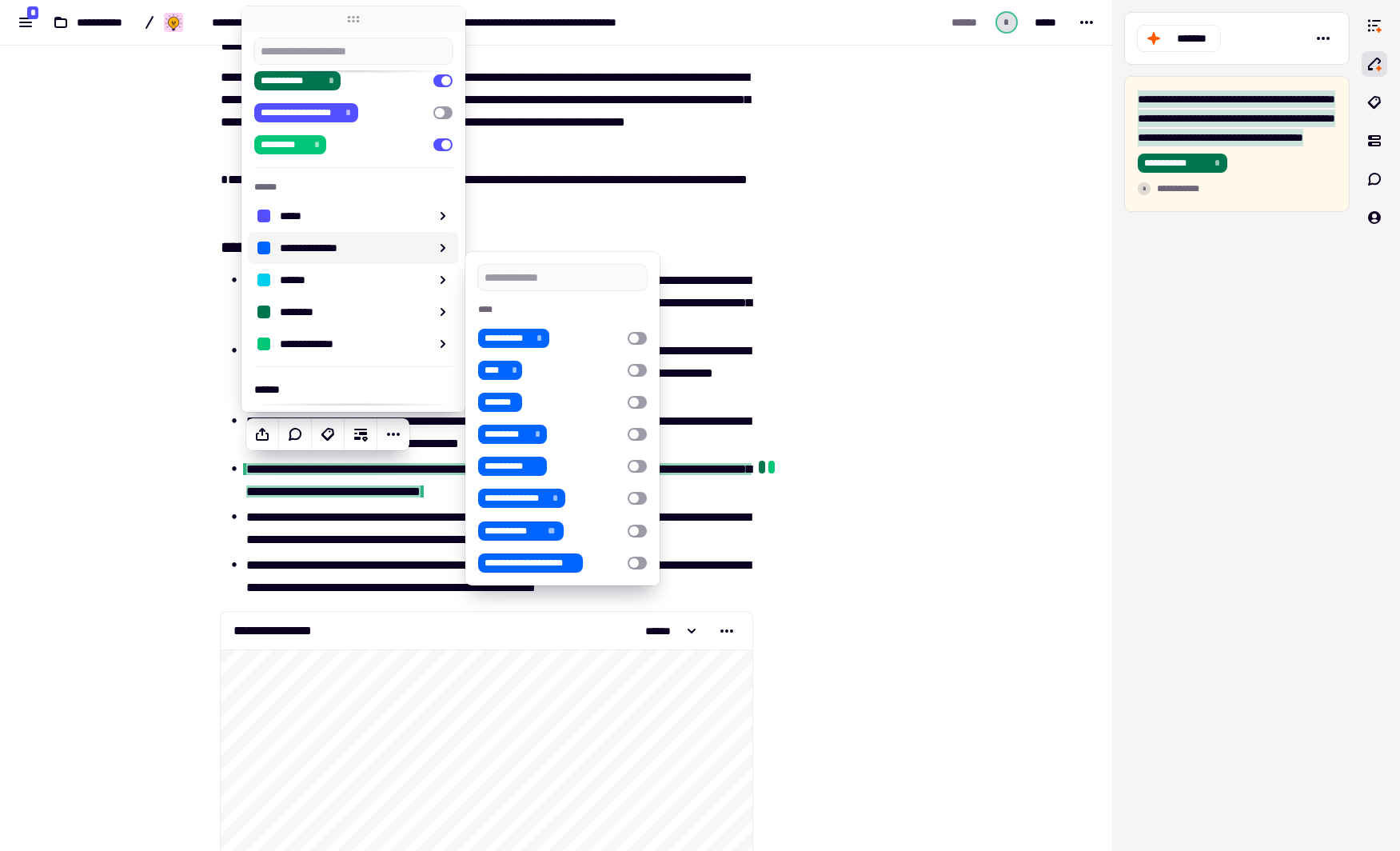 scroll, scrollTop: 144, scrollLeft: 0, axis: vertical 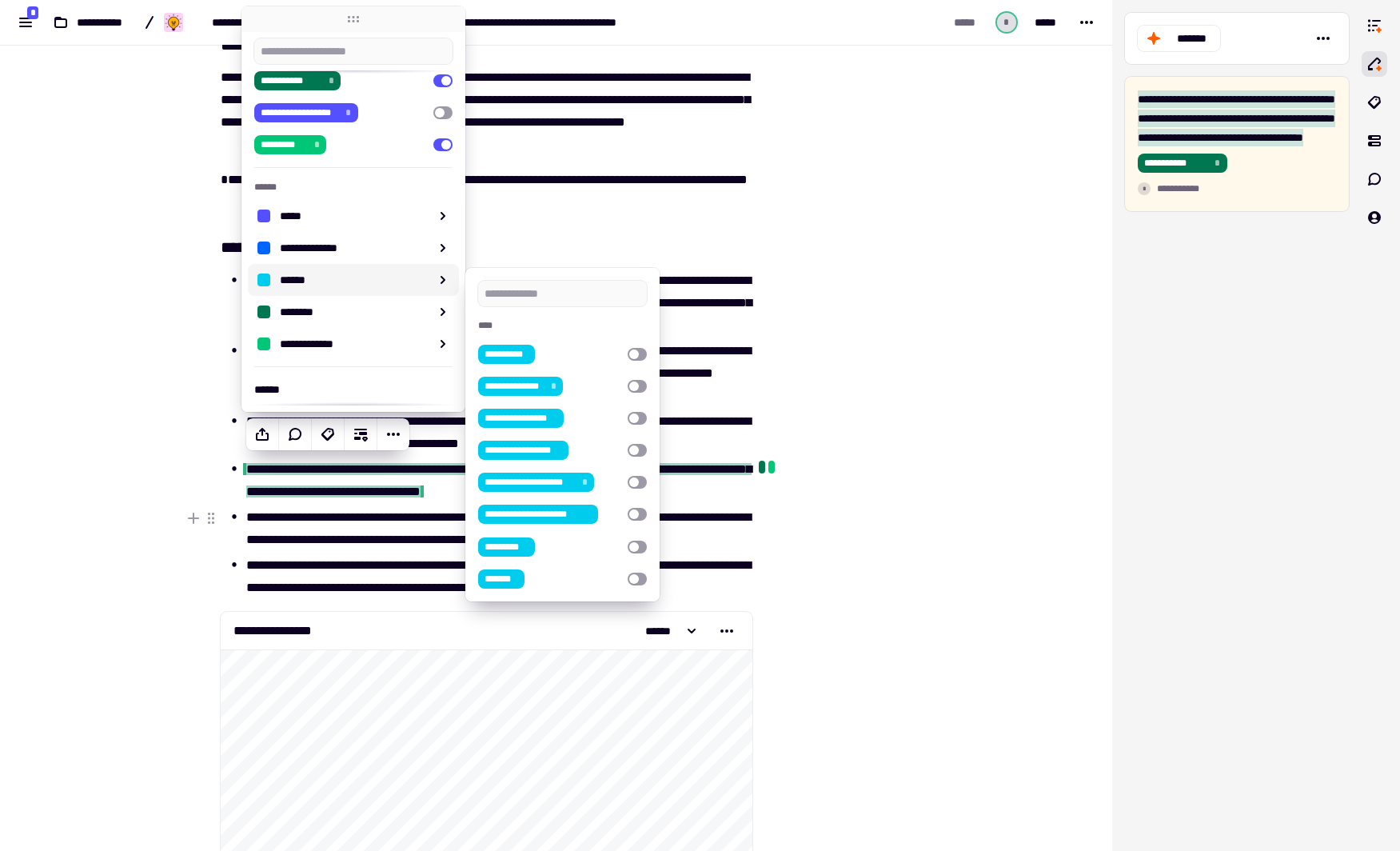 click on "**********" at bounding box center [499, 529] 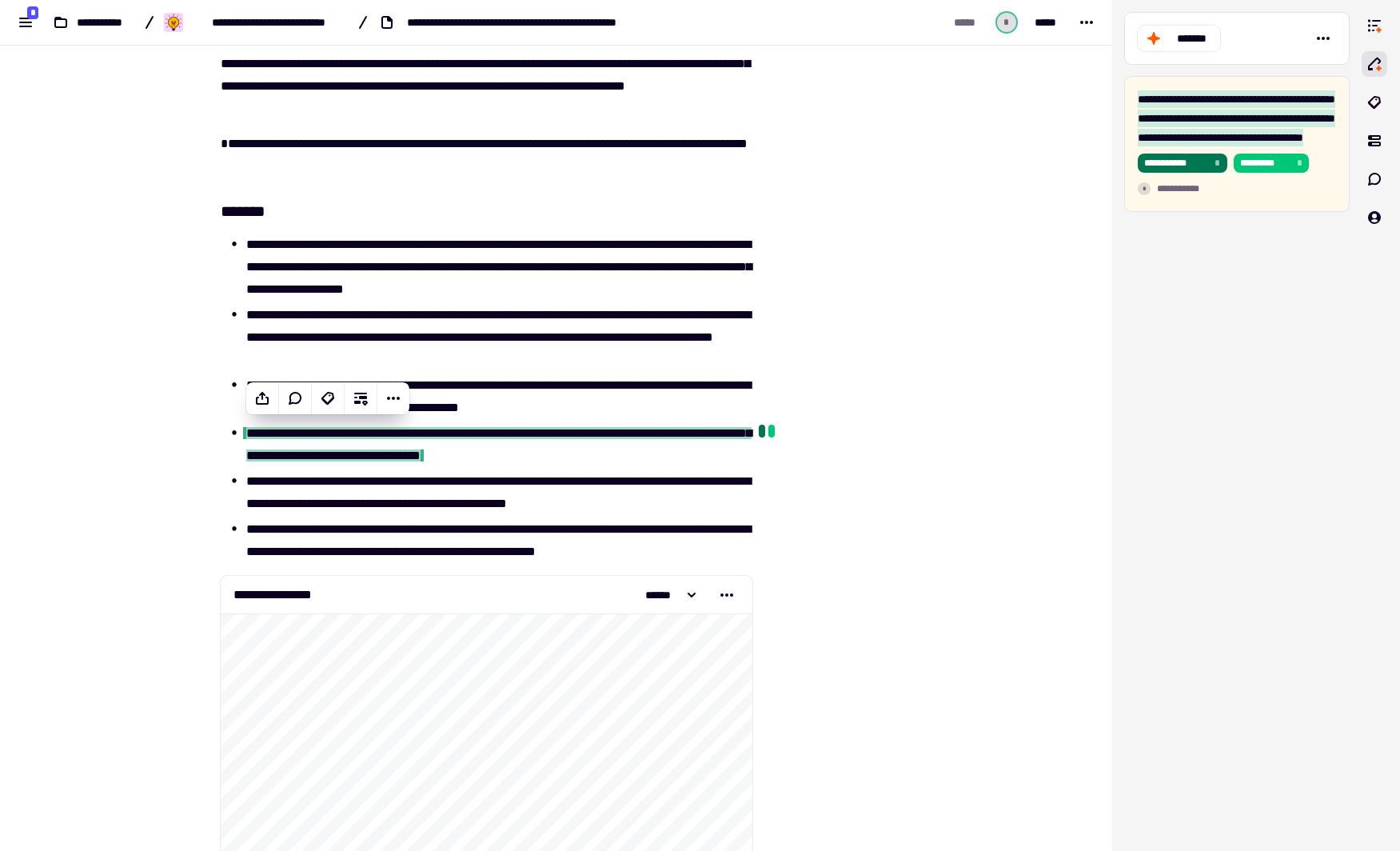 scroll, scrollTop: 192, scrollLeft: 0, axis: vertical 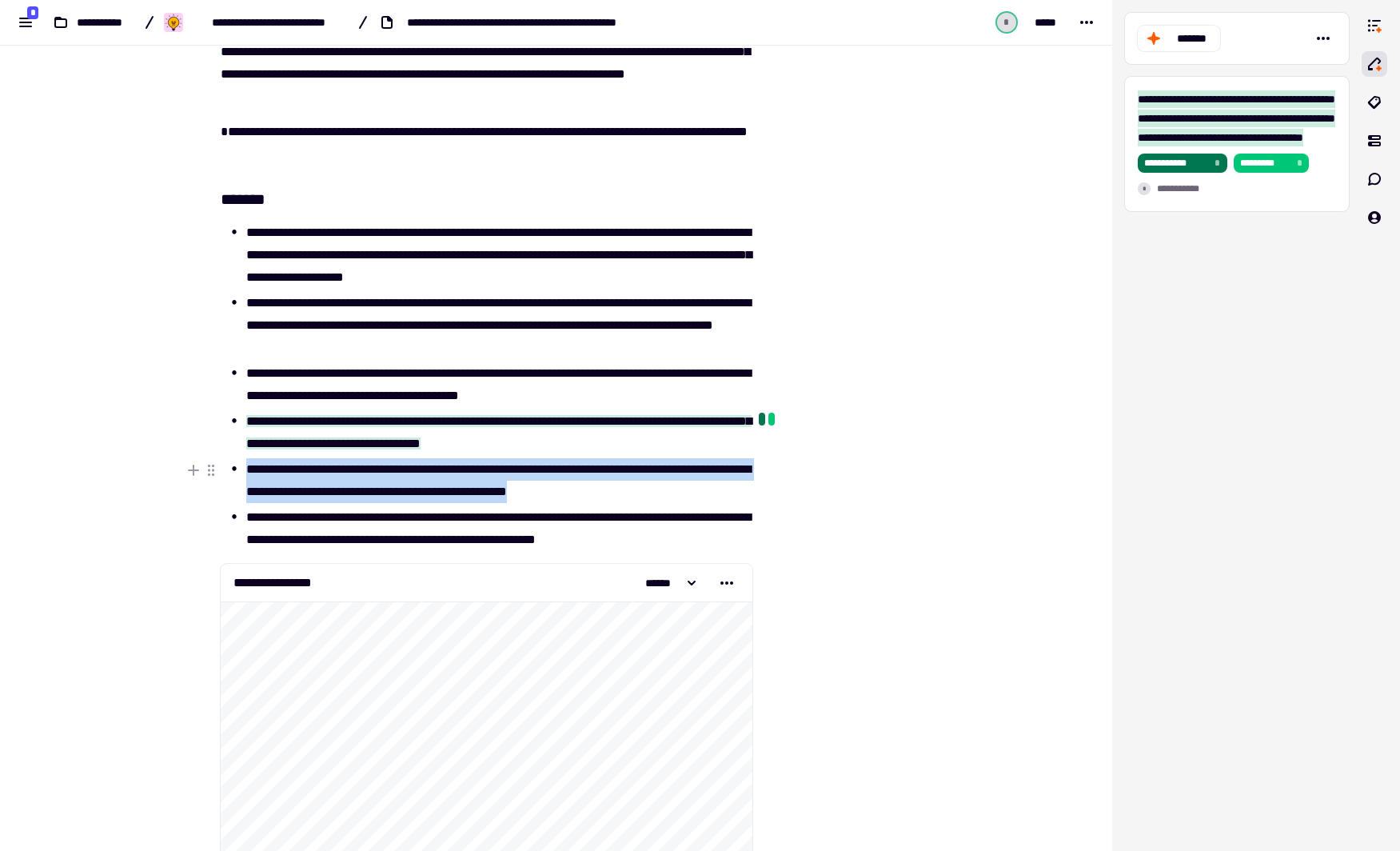 drag, startPoint x: 286, startPoint y: 469, endPoint x: 727, endPoint y: 494, distance: 441.70805 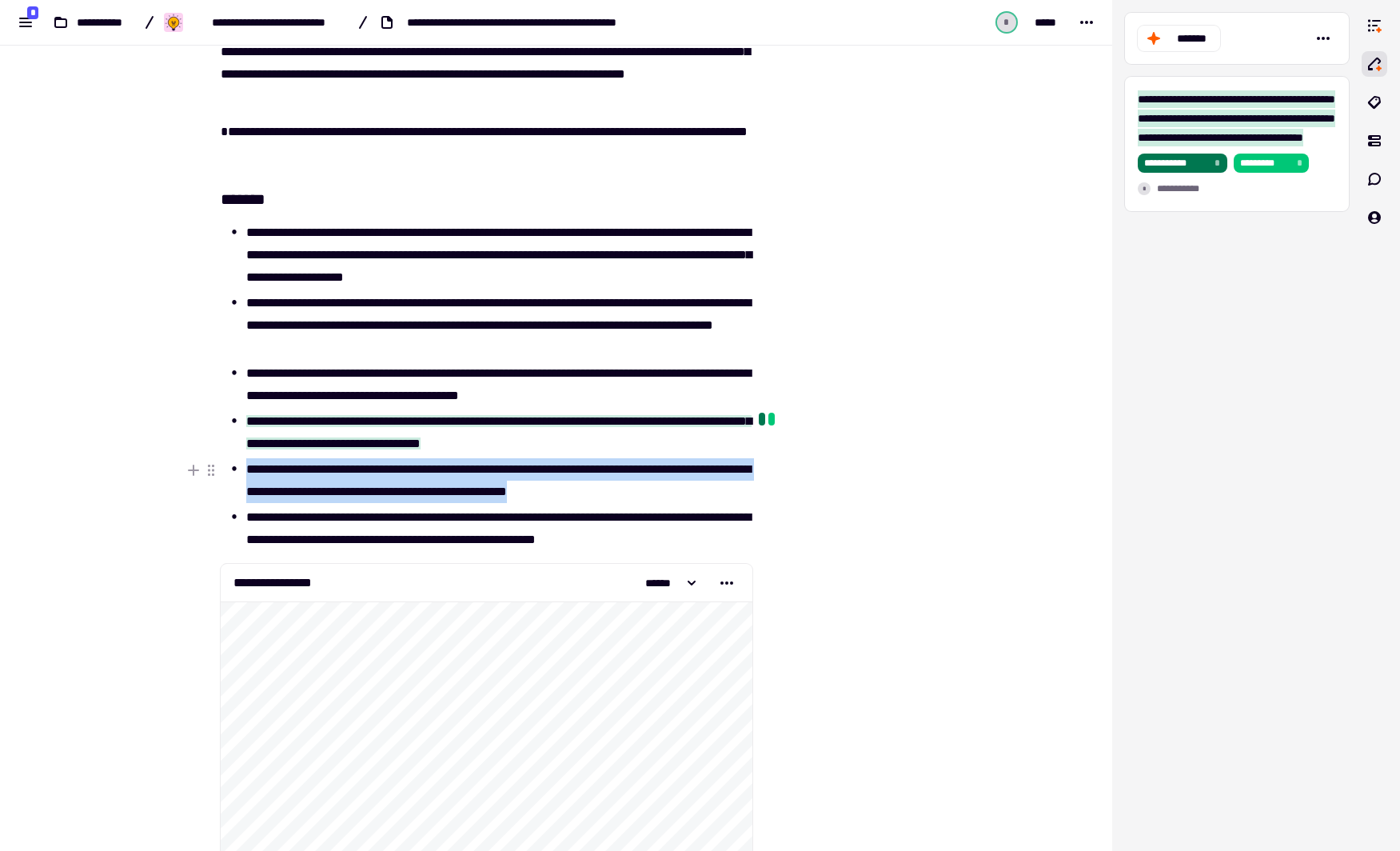 click on "**********" at bounding box center [499, 481] 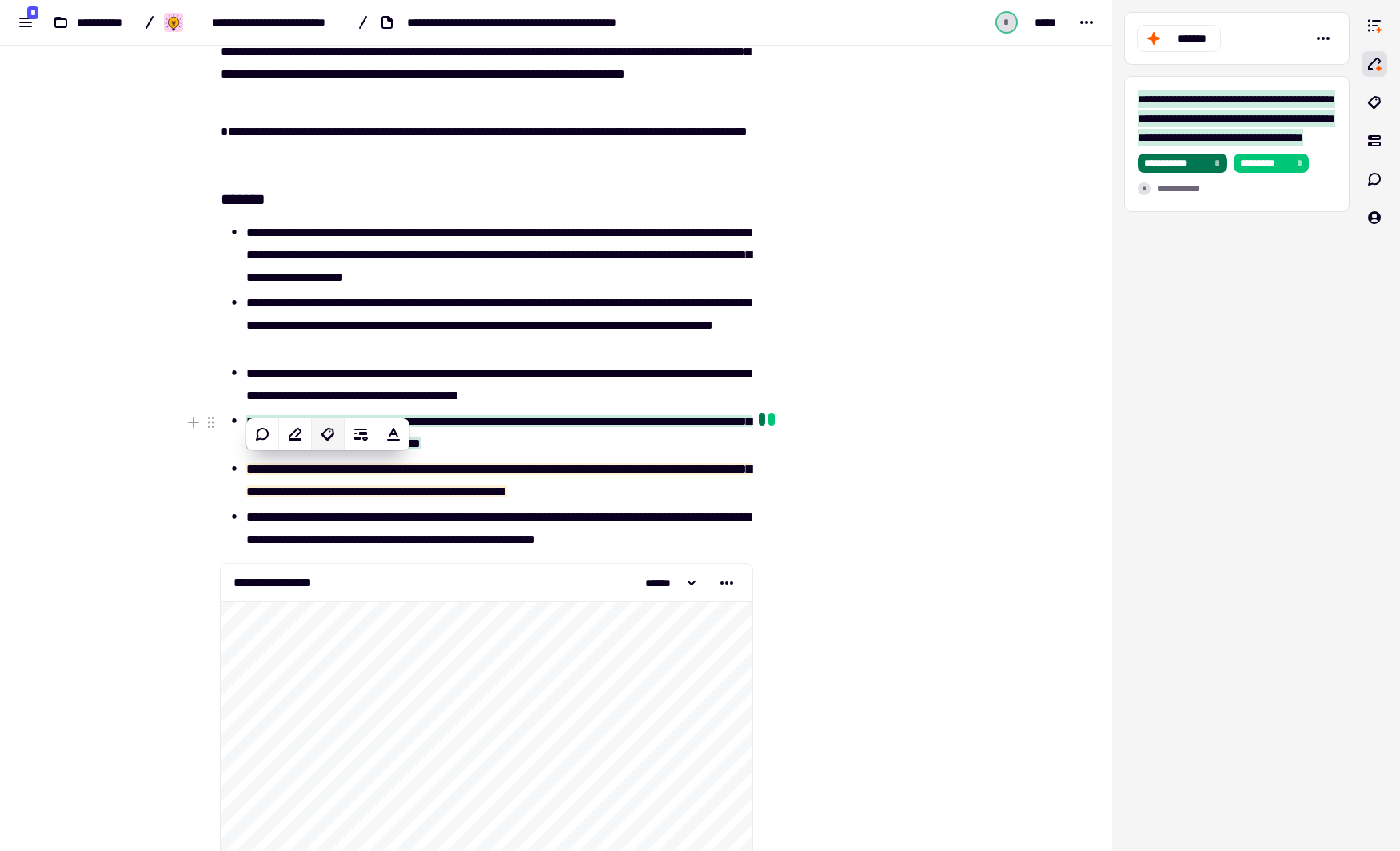 click 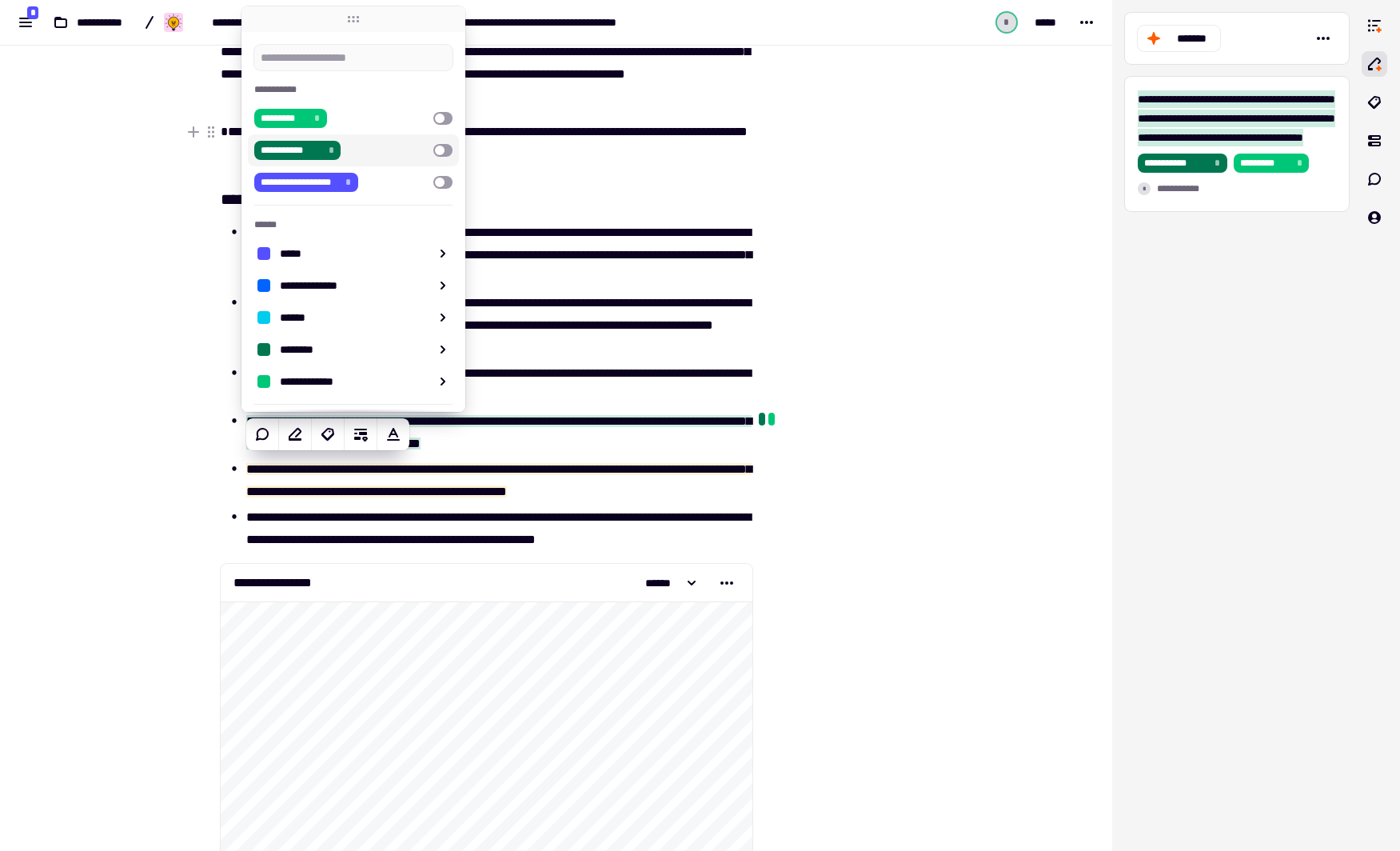 click at bounding box center [443, 150] 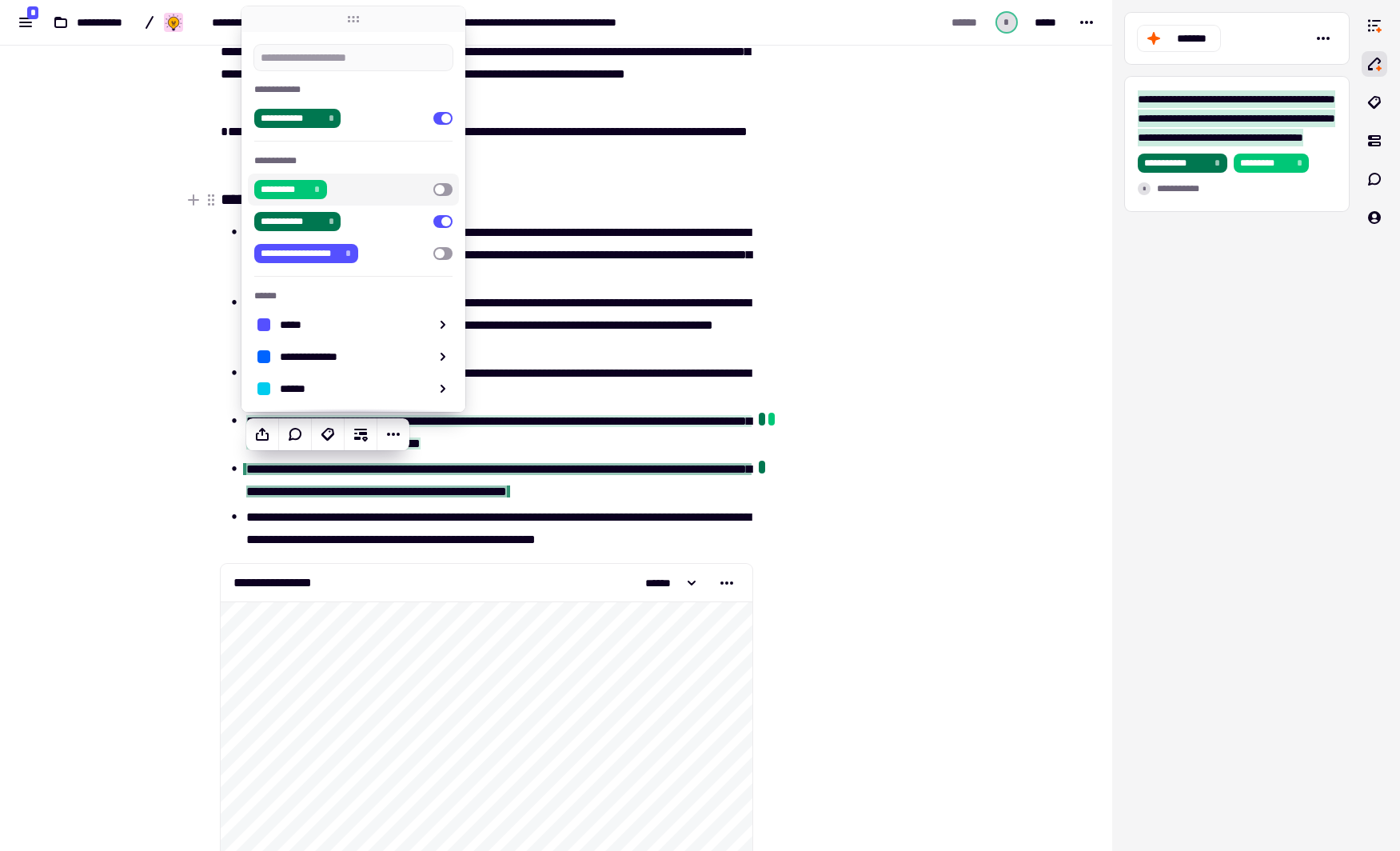 click at bounding box center [443, 190] 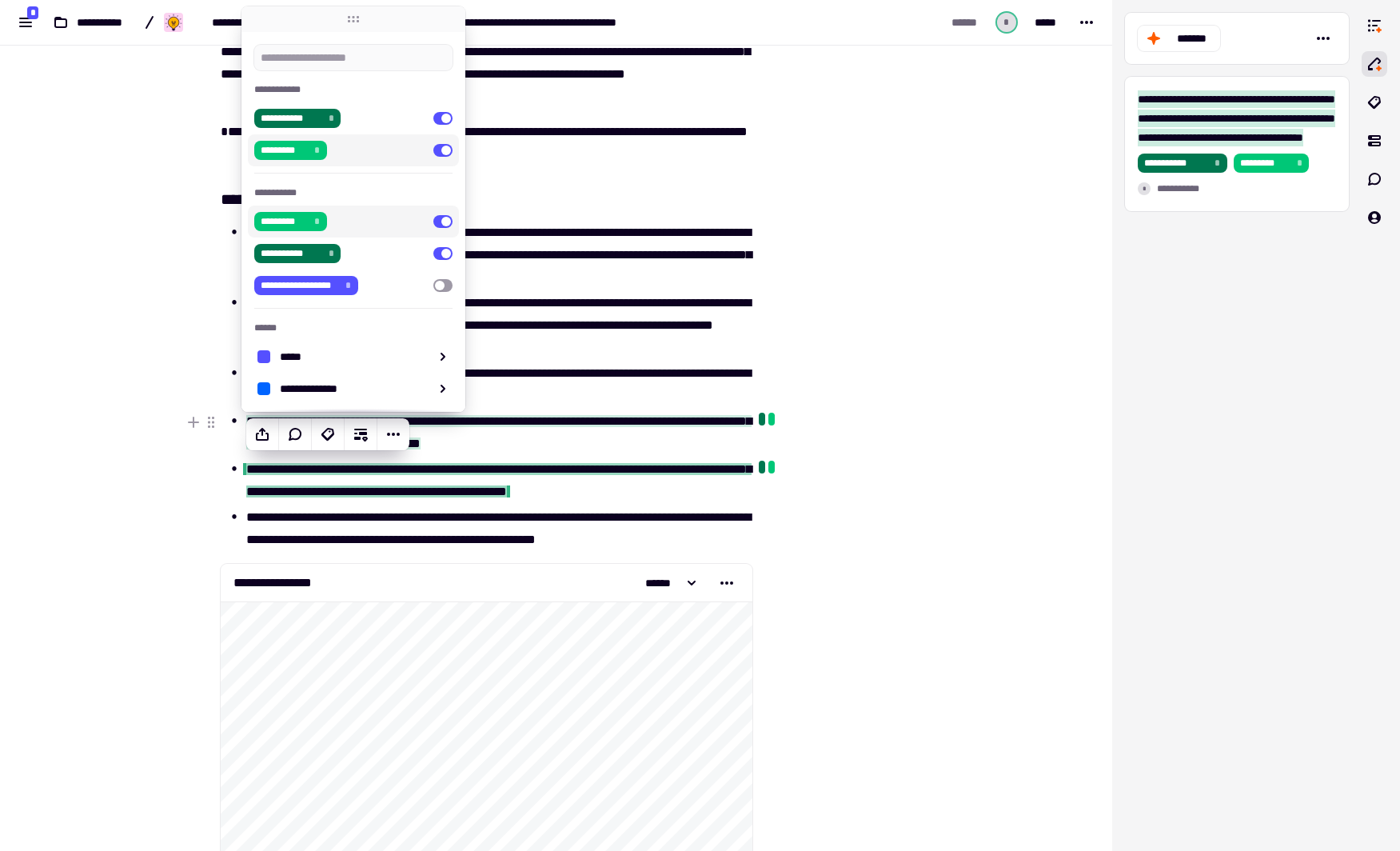 click at bounding box center [835, 212] 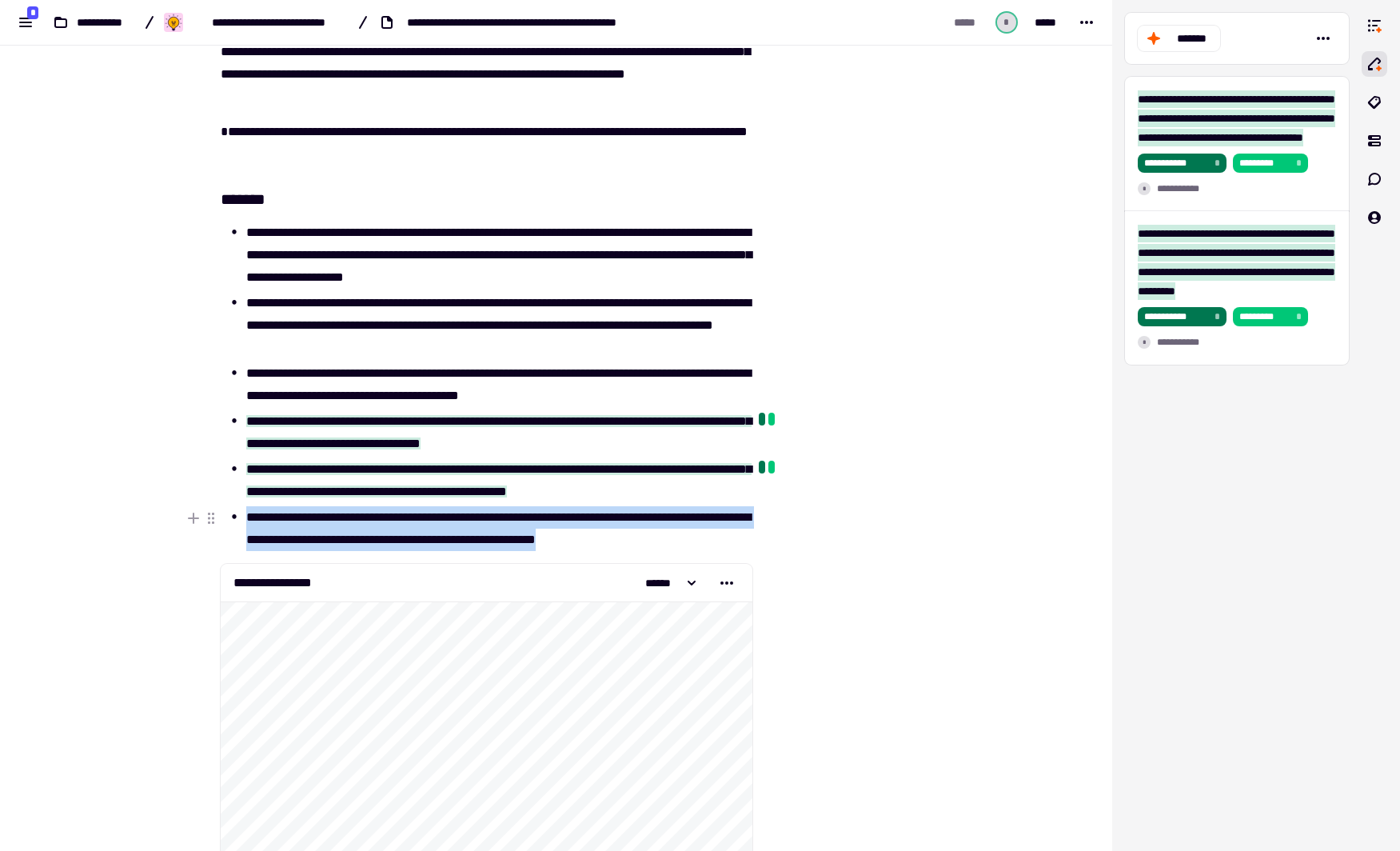 drag, startPoint x: 241, startPoint y: 513, endPoint x: 747, endPoint y: 537, distance: 506.56885 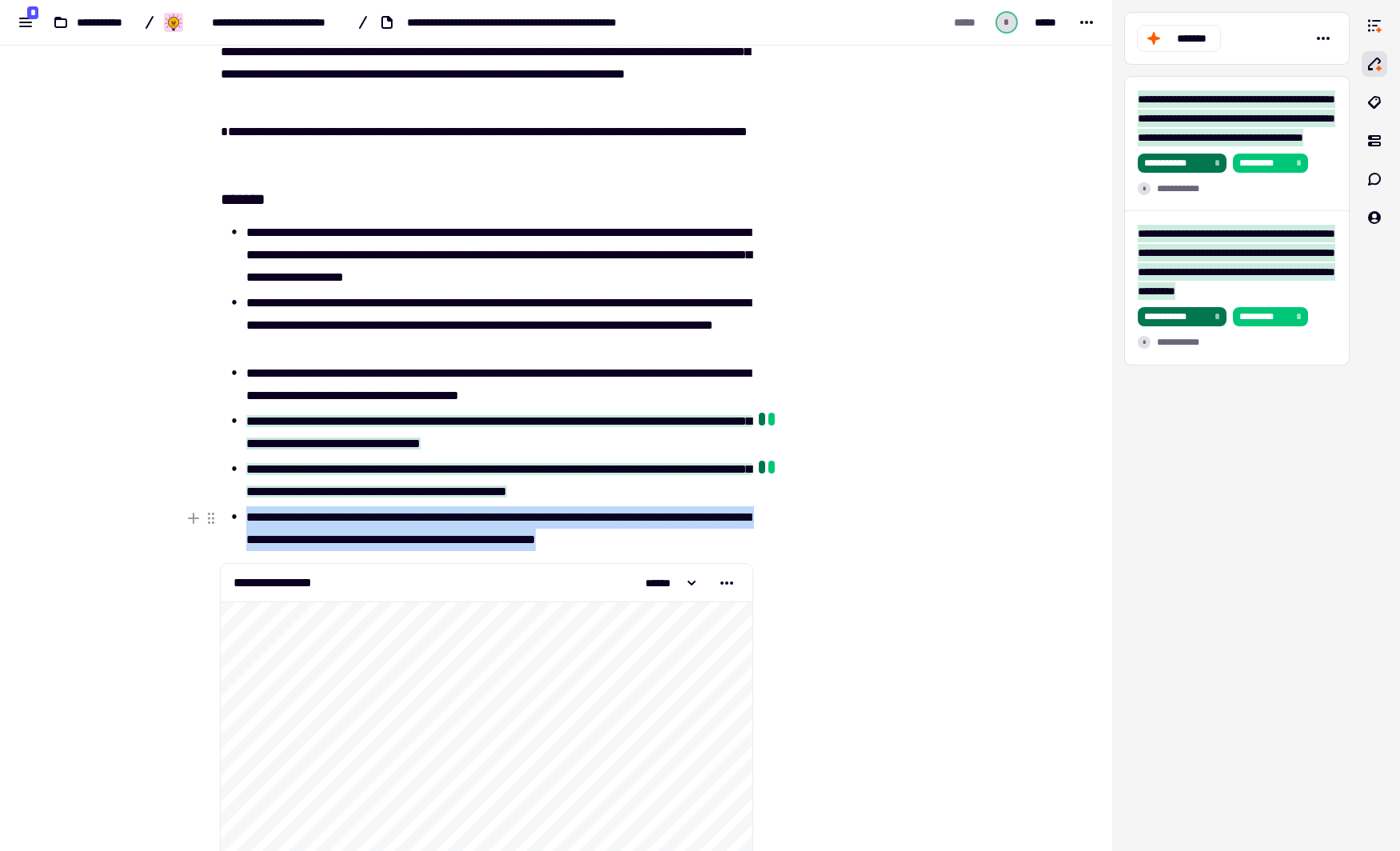 click on "**********" at bounding box center [486, 529] 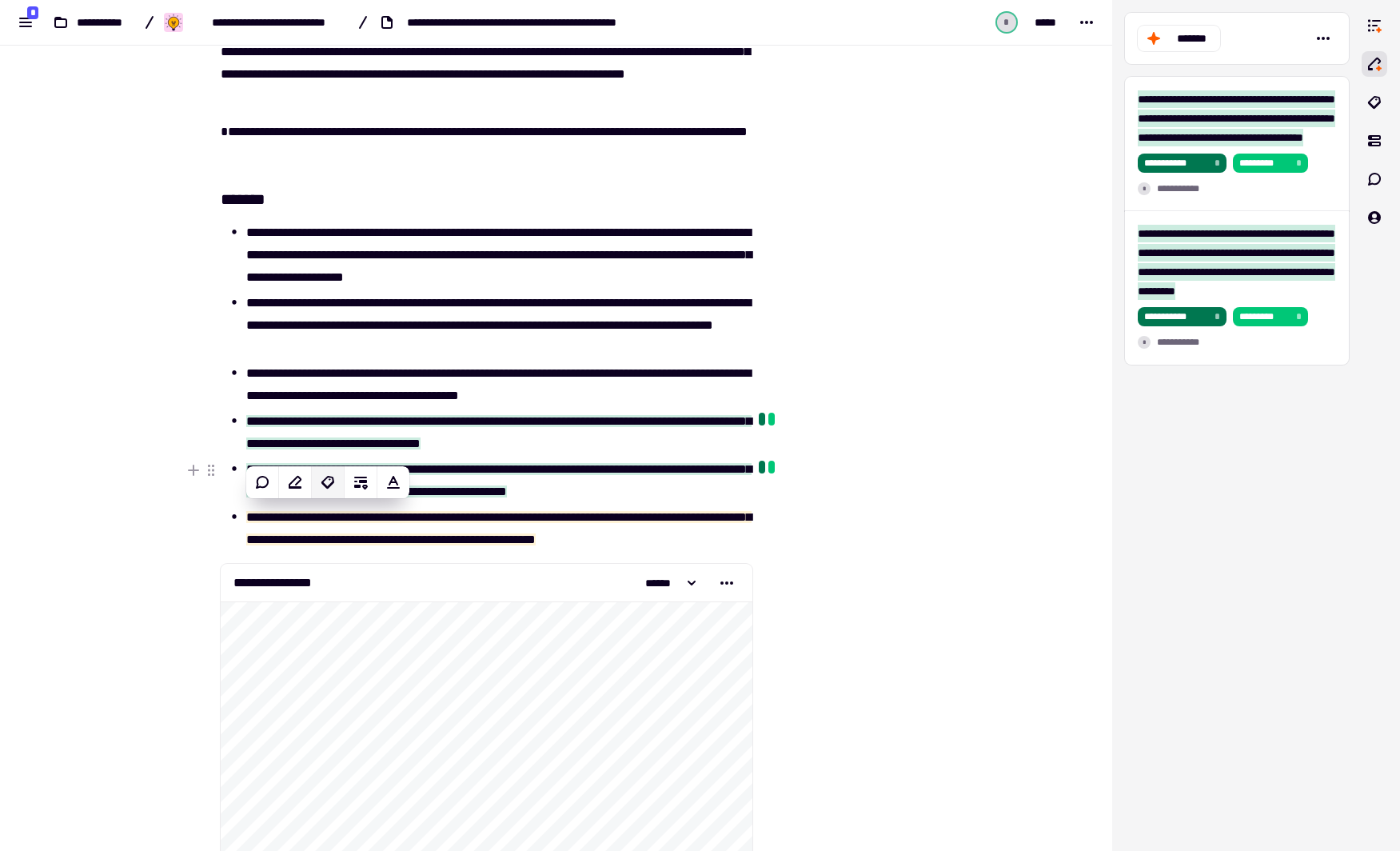 click 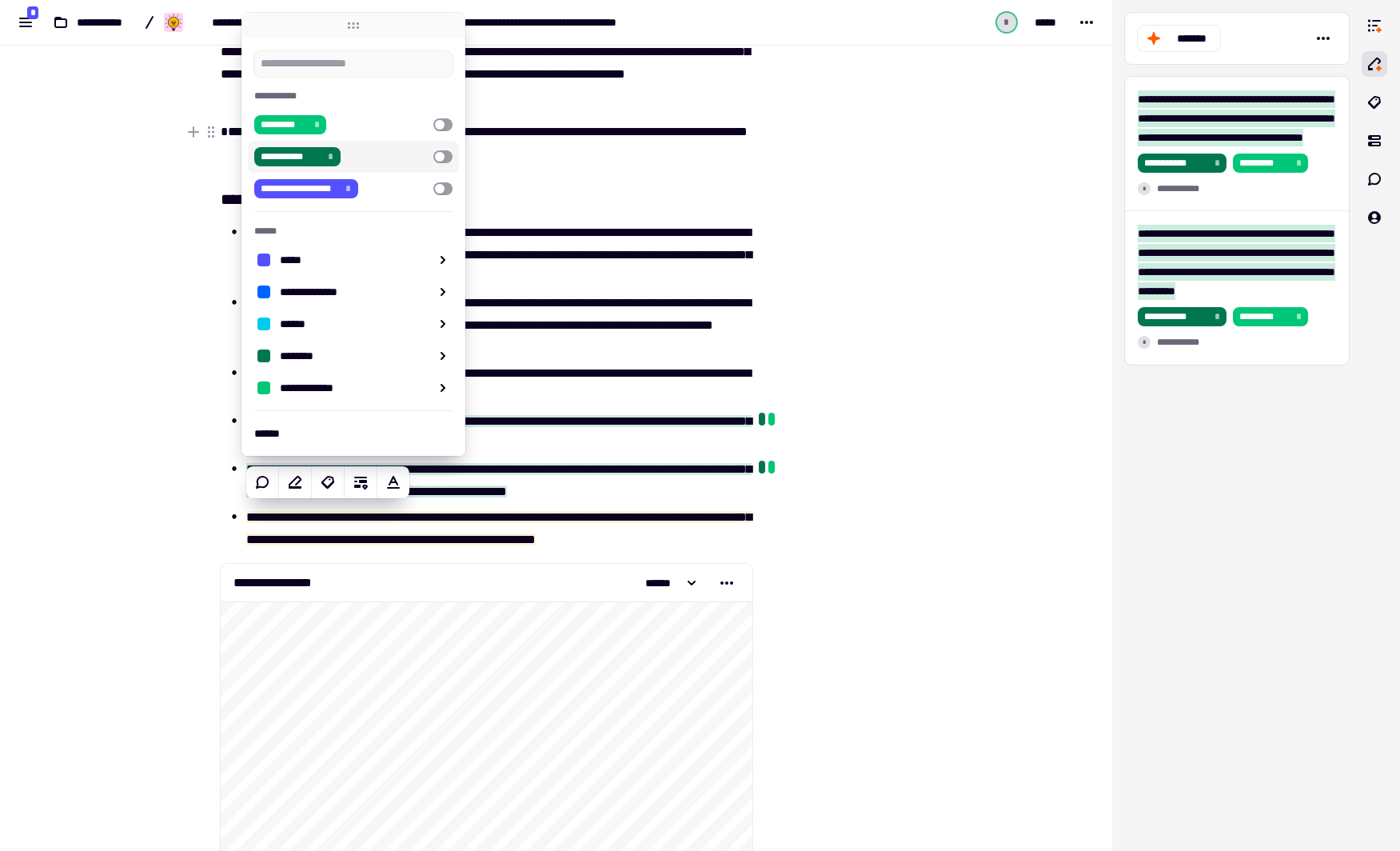 click at bounding box center [443, 157] 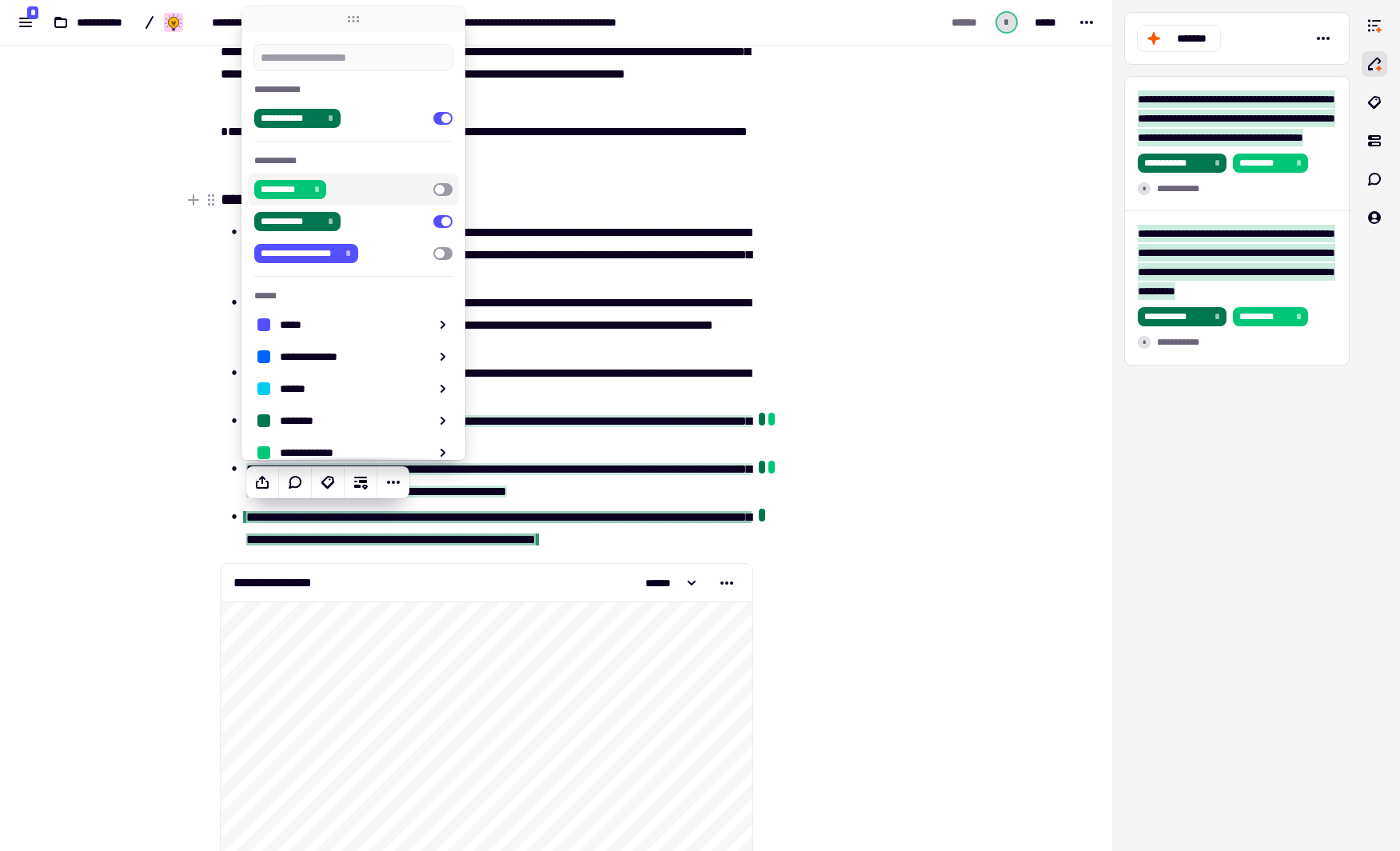 click at bounding box center (443, 190) 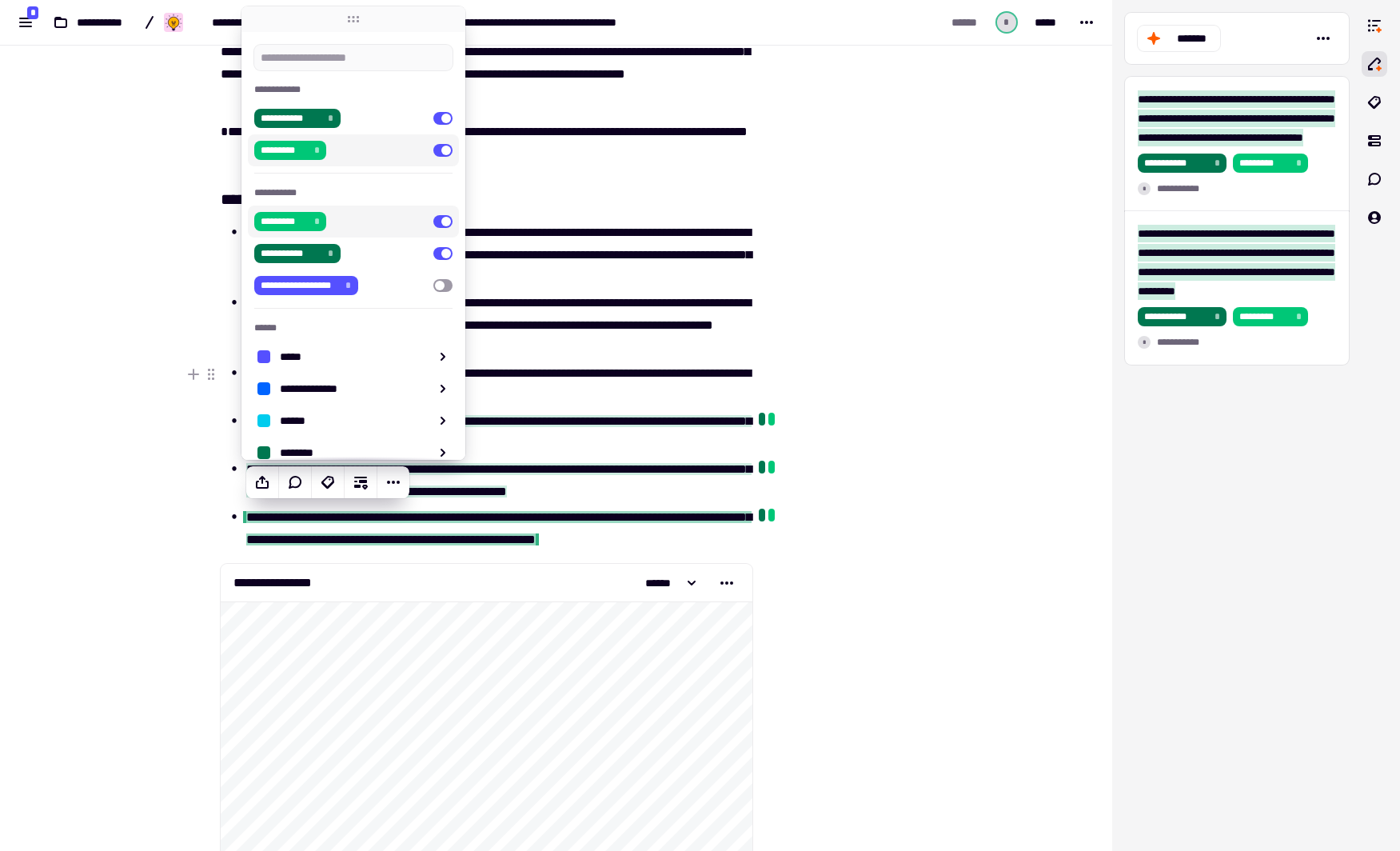 click at bounding box center [835, 188] 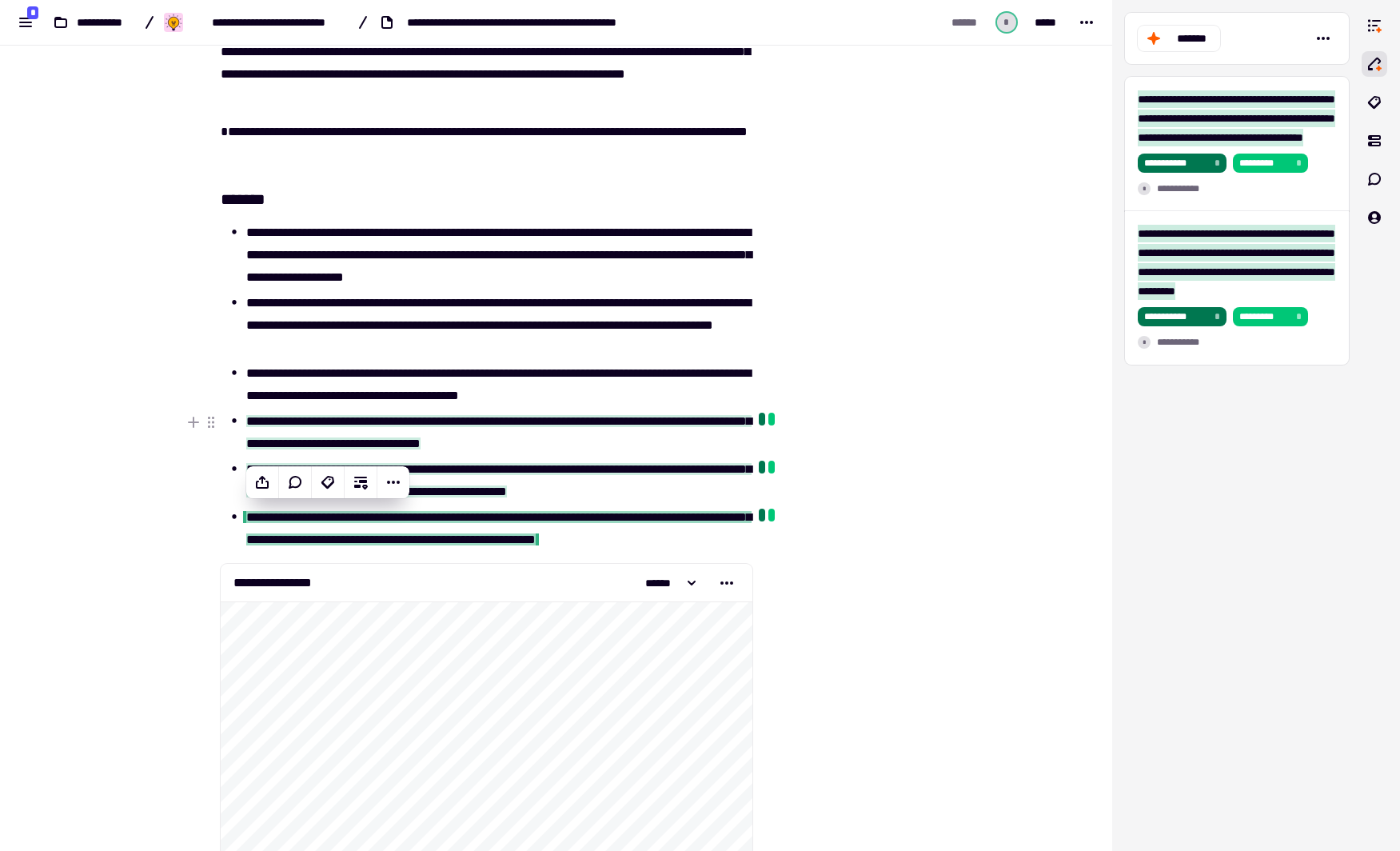 click at bounding box center [835, 212] 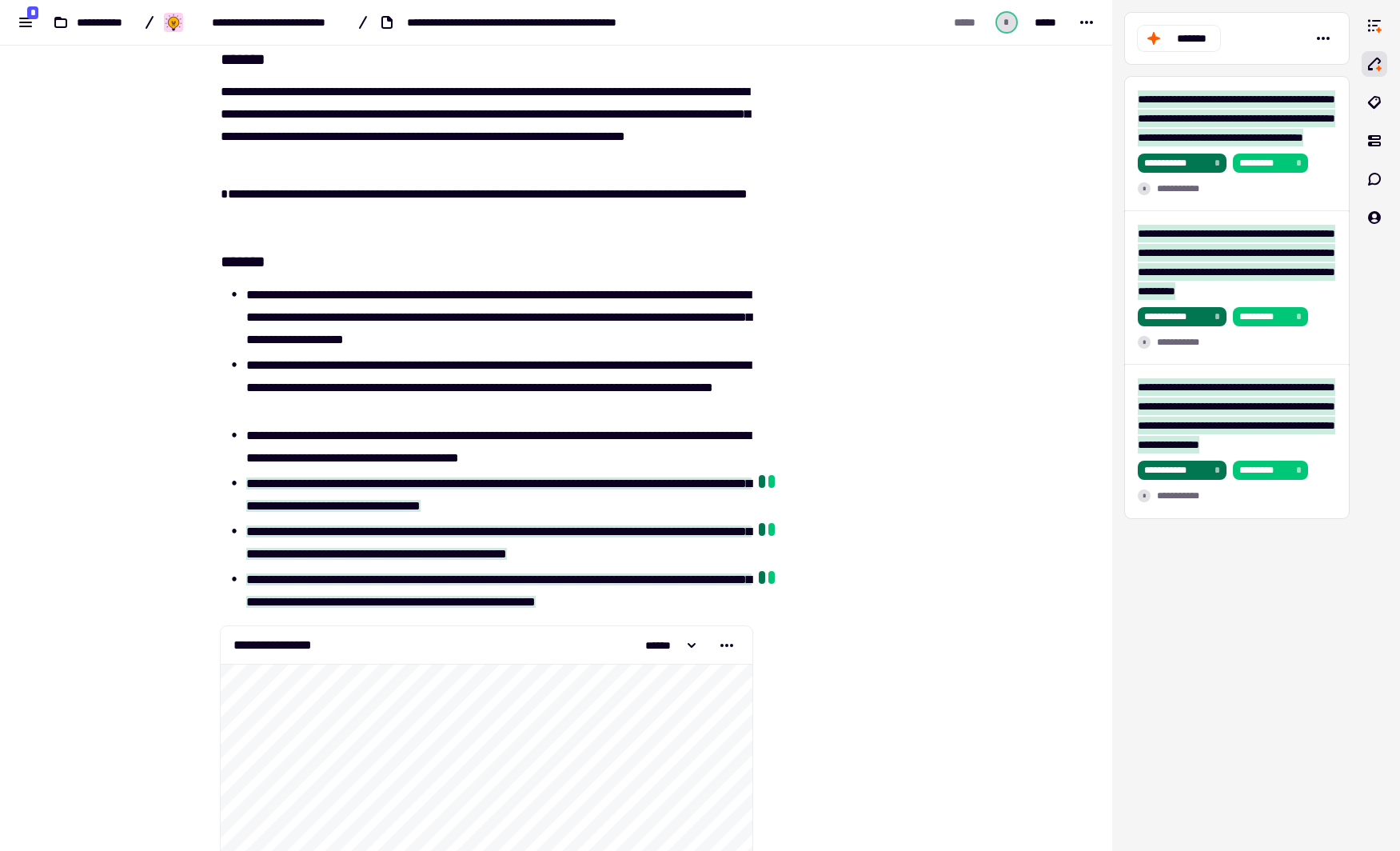 scroll, scrollTop: 128, scrollLeft: 0, axis: vertical 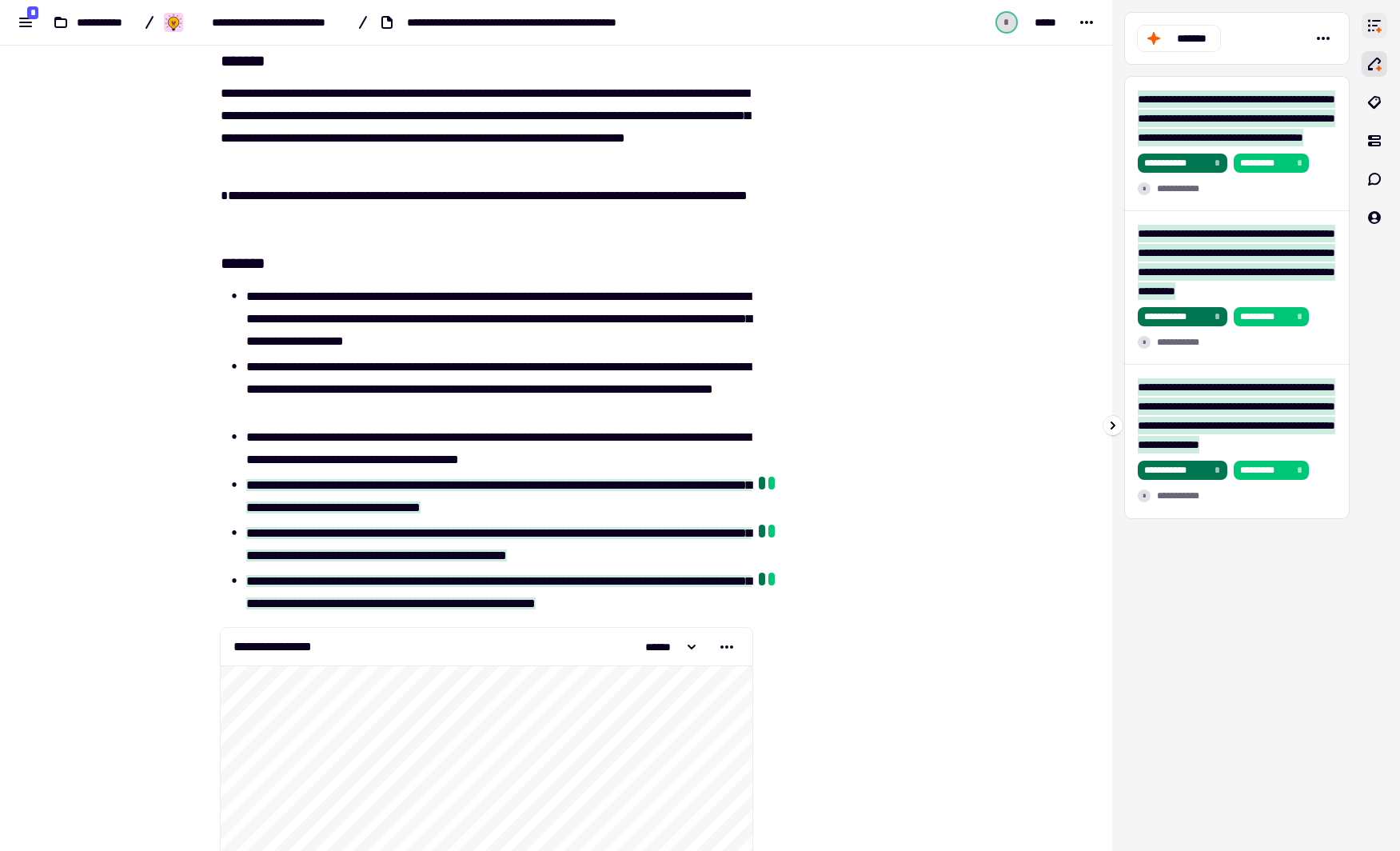 click 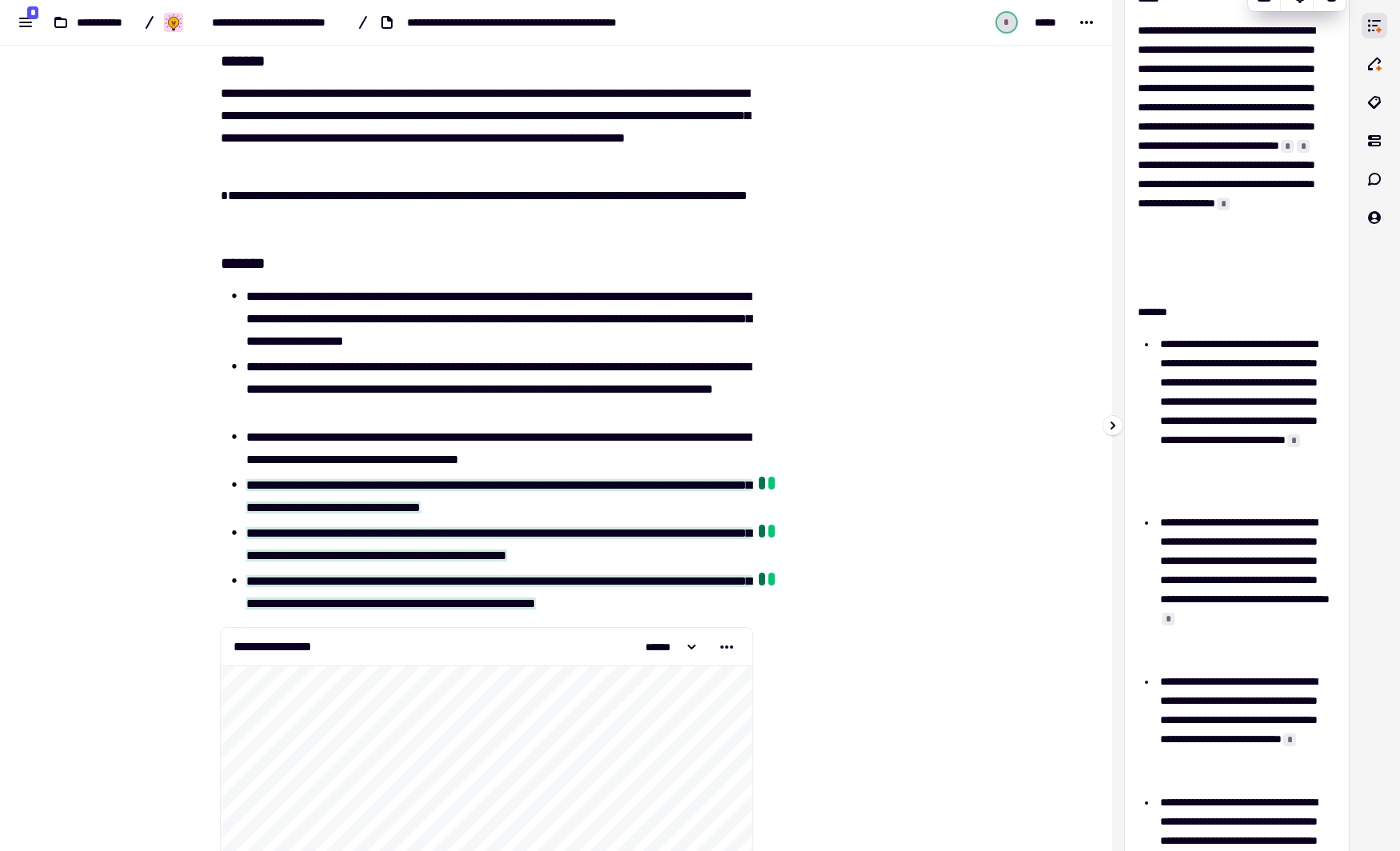 scroll, scrollTop: 144, scrollLeft: 0, axis: vertical 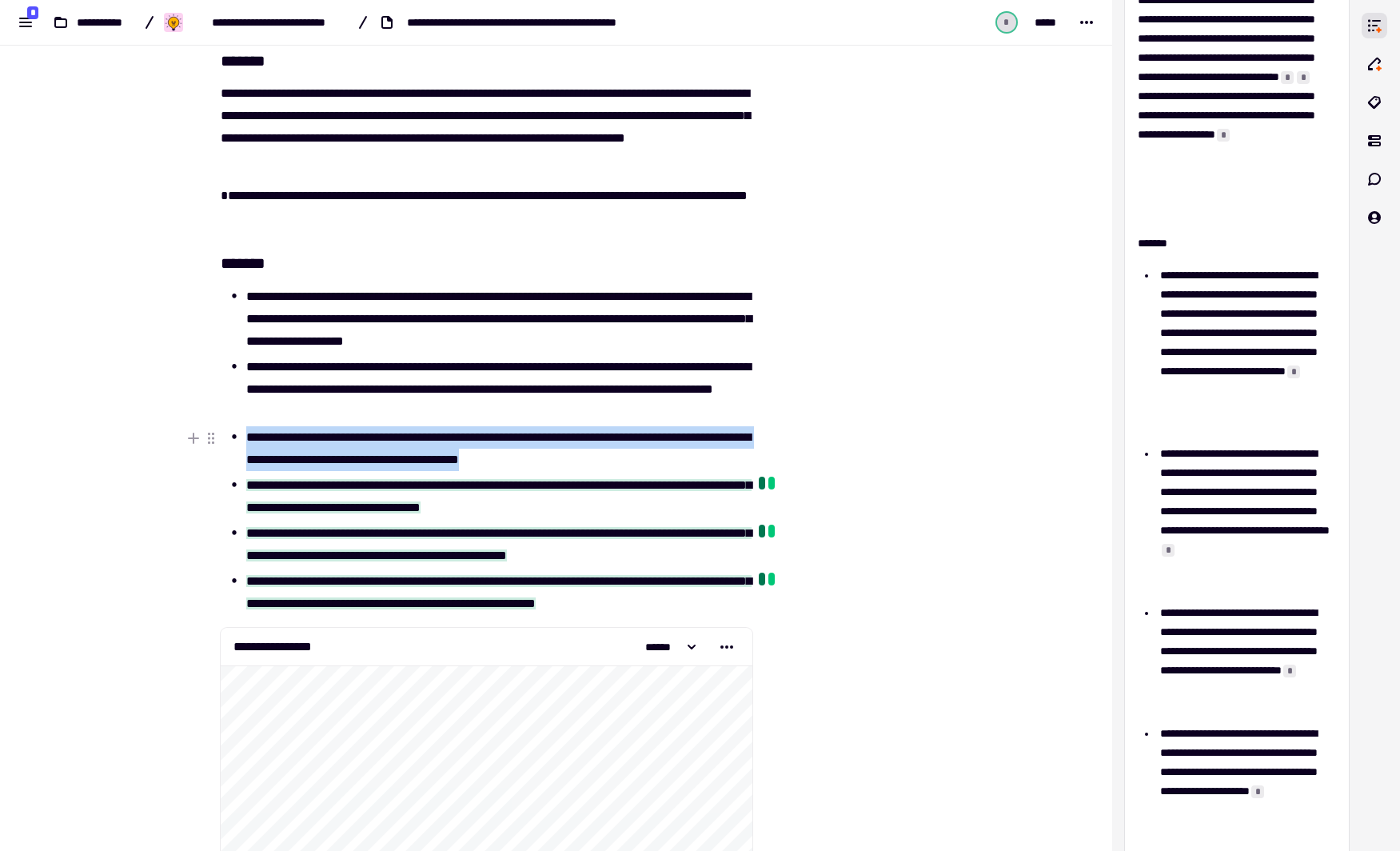 drag, startPoint x: 241, startPoint y: 432, endPoint x: 638, endPoint y: 451, distance: 397.4544 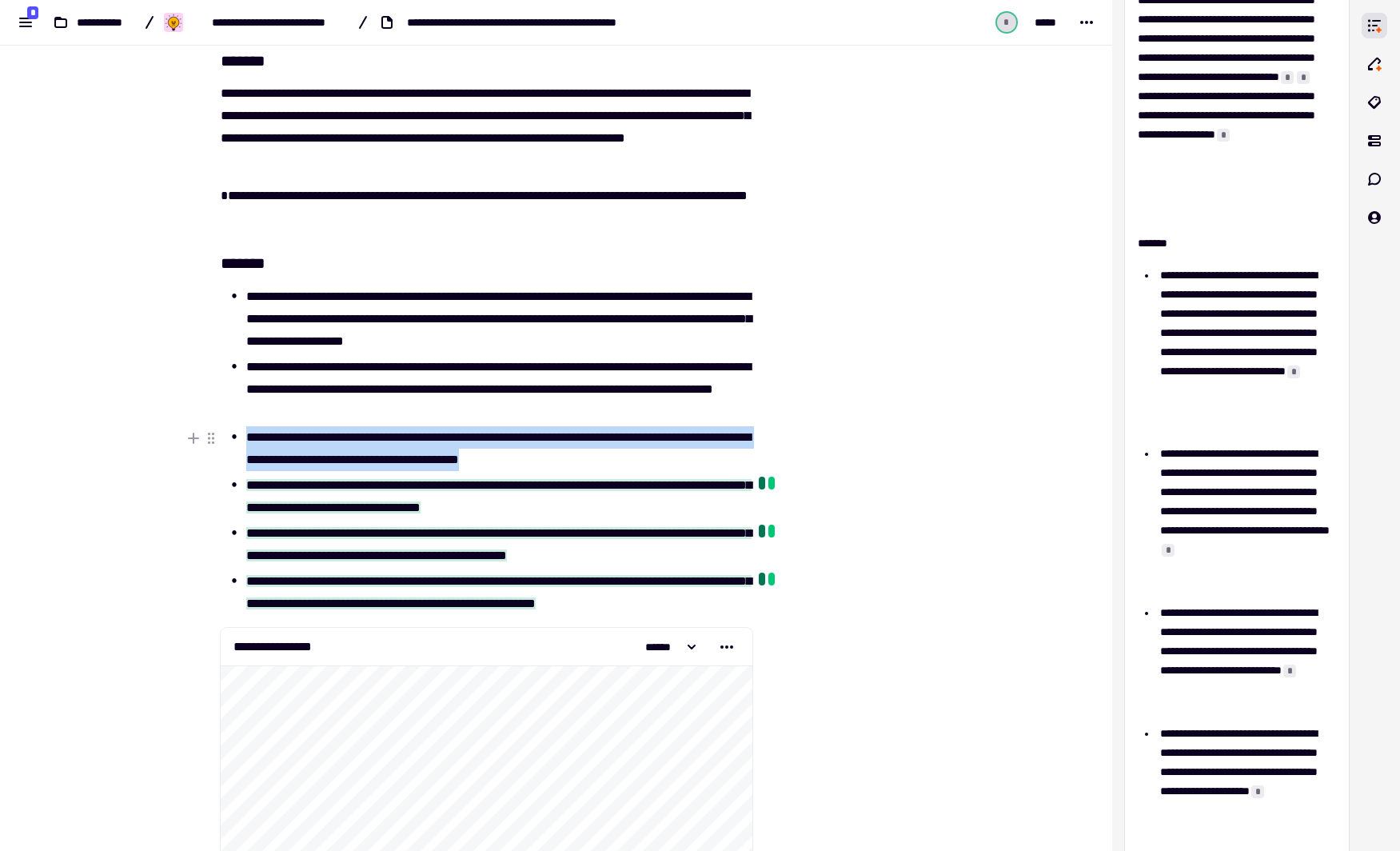 click on "**********" at bounding box center [486, 449] 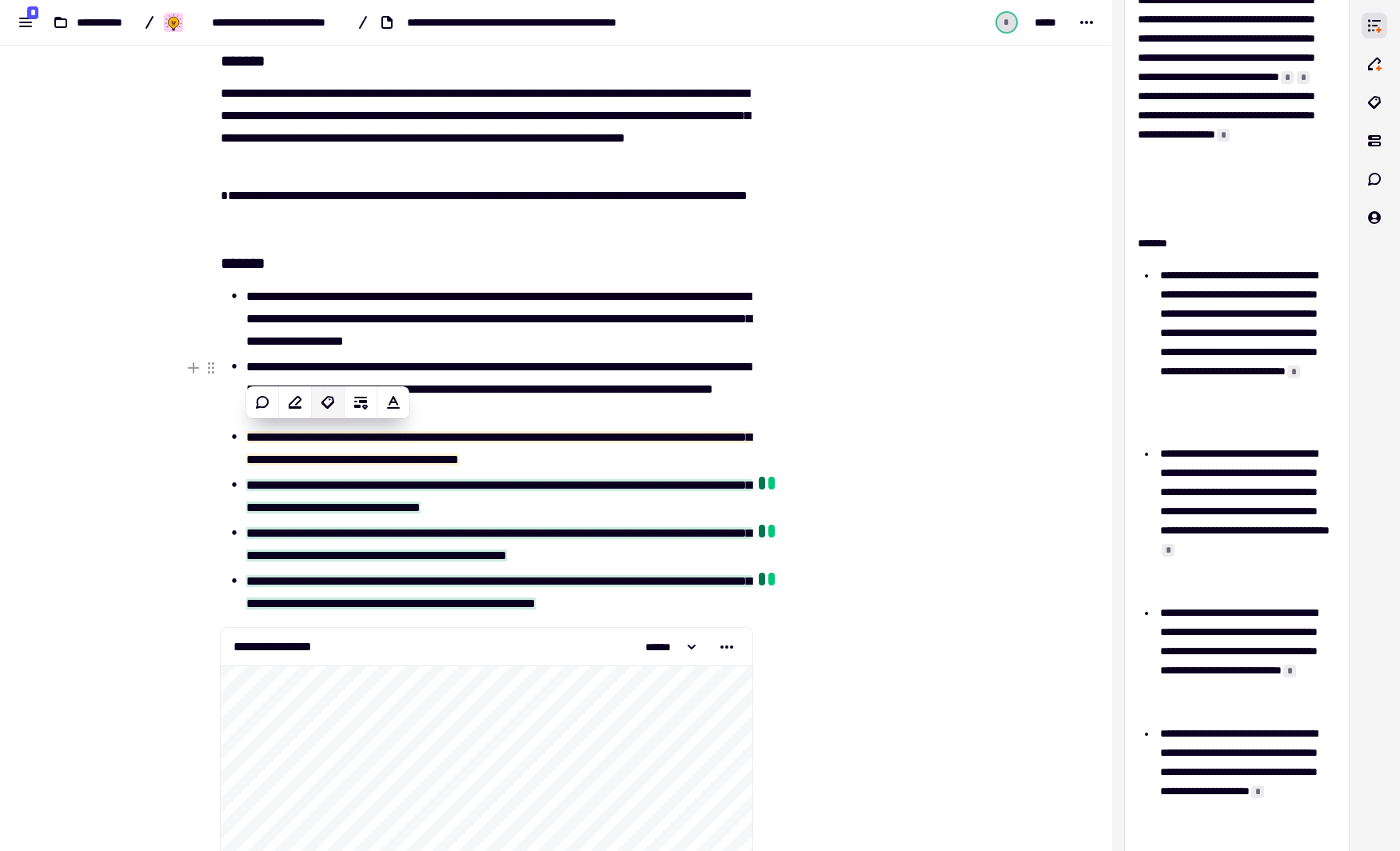 click 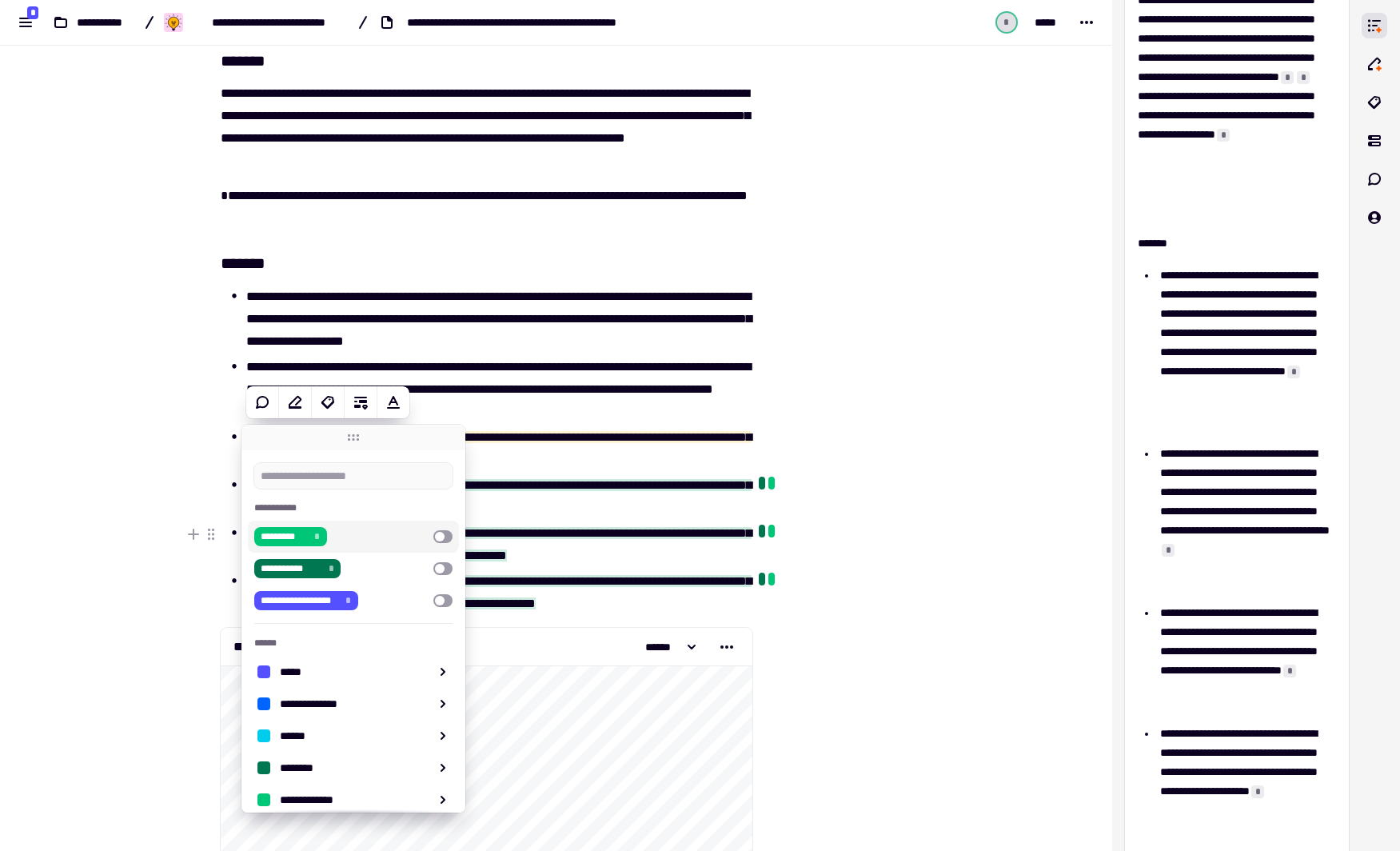 click at bounding box center [443, 537] 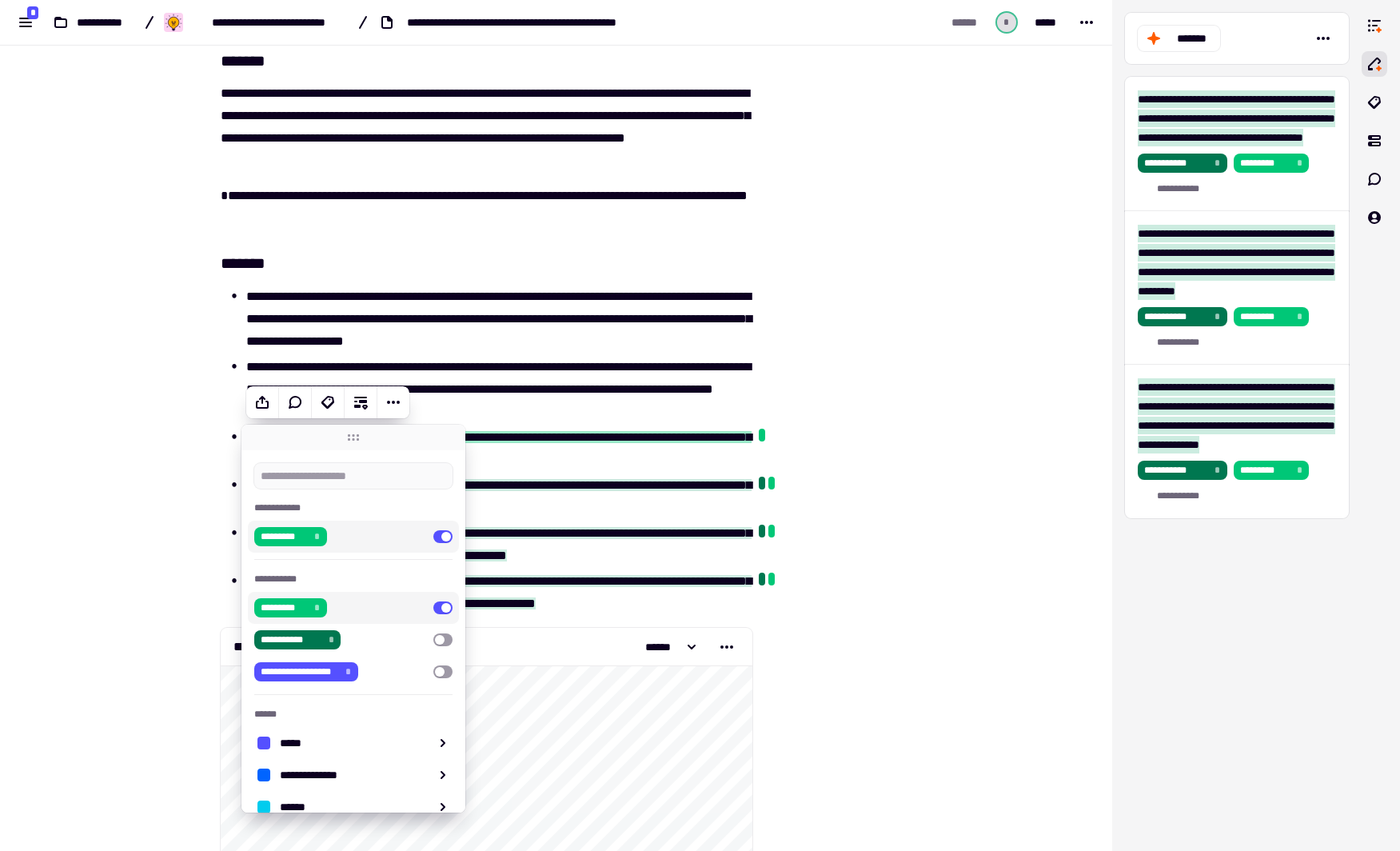 scroll, scrollTop: 0, scrollLeft: 0, axis: both 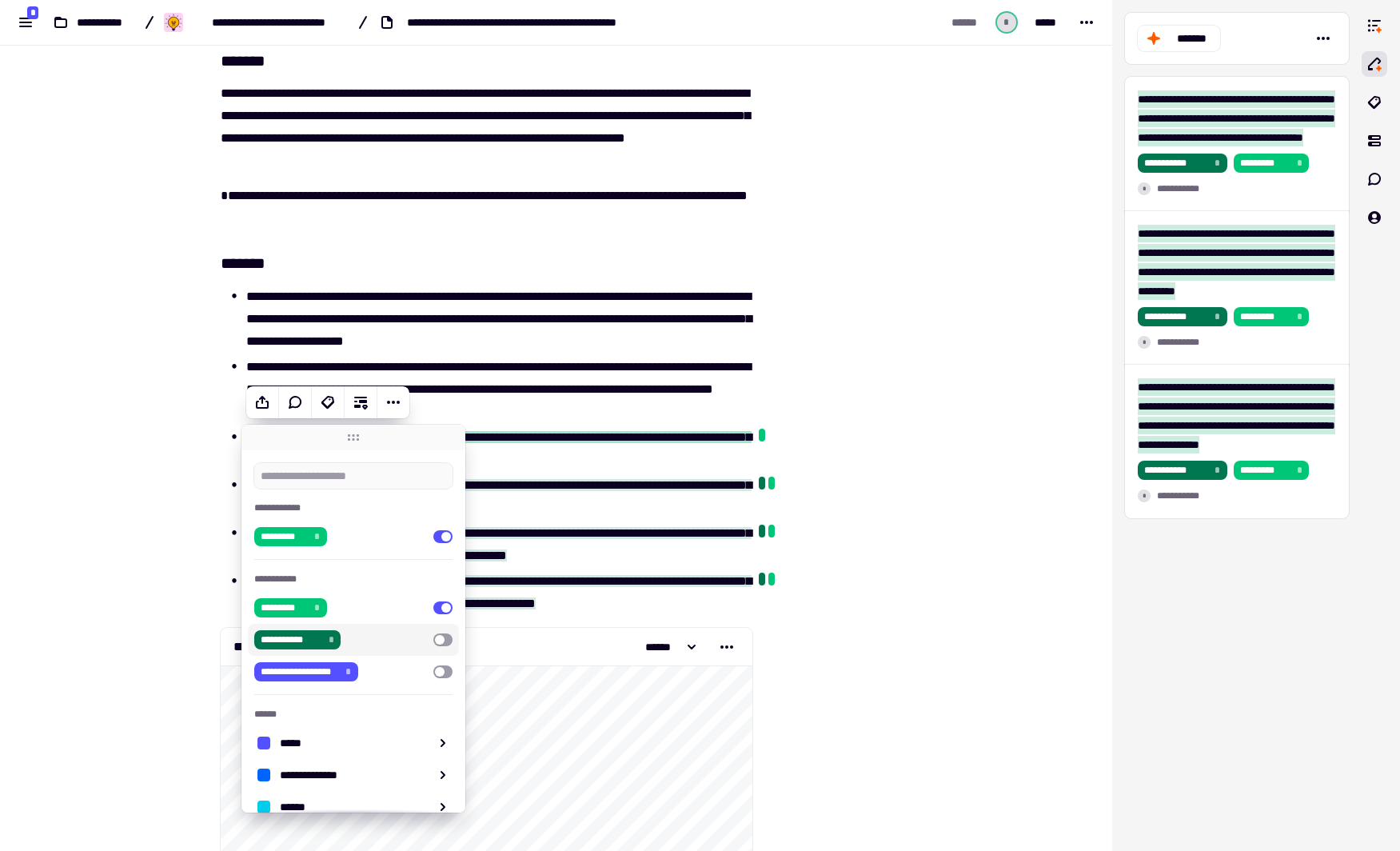 click at bounding box center (443, 640) 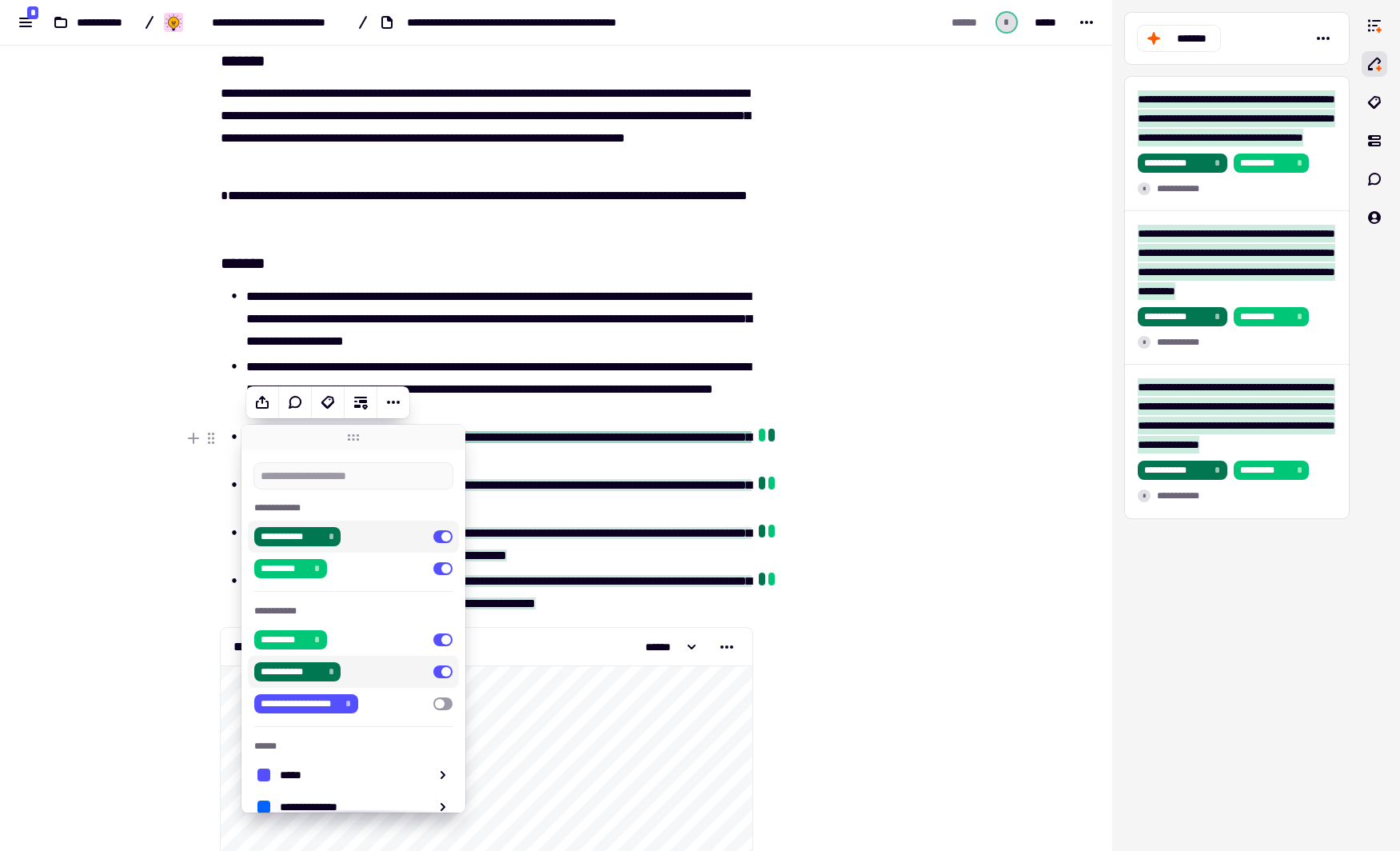 click at bounding box center (835, 252) 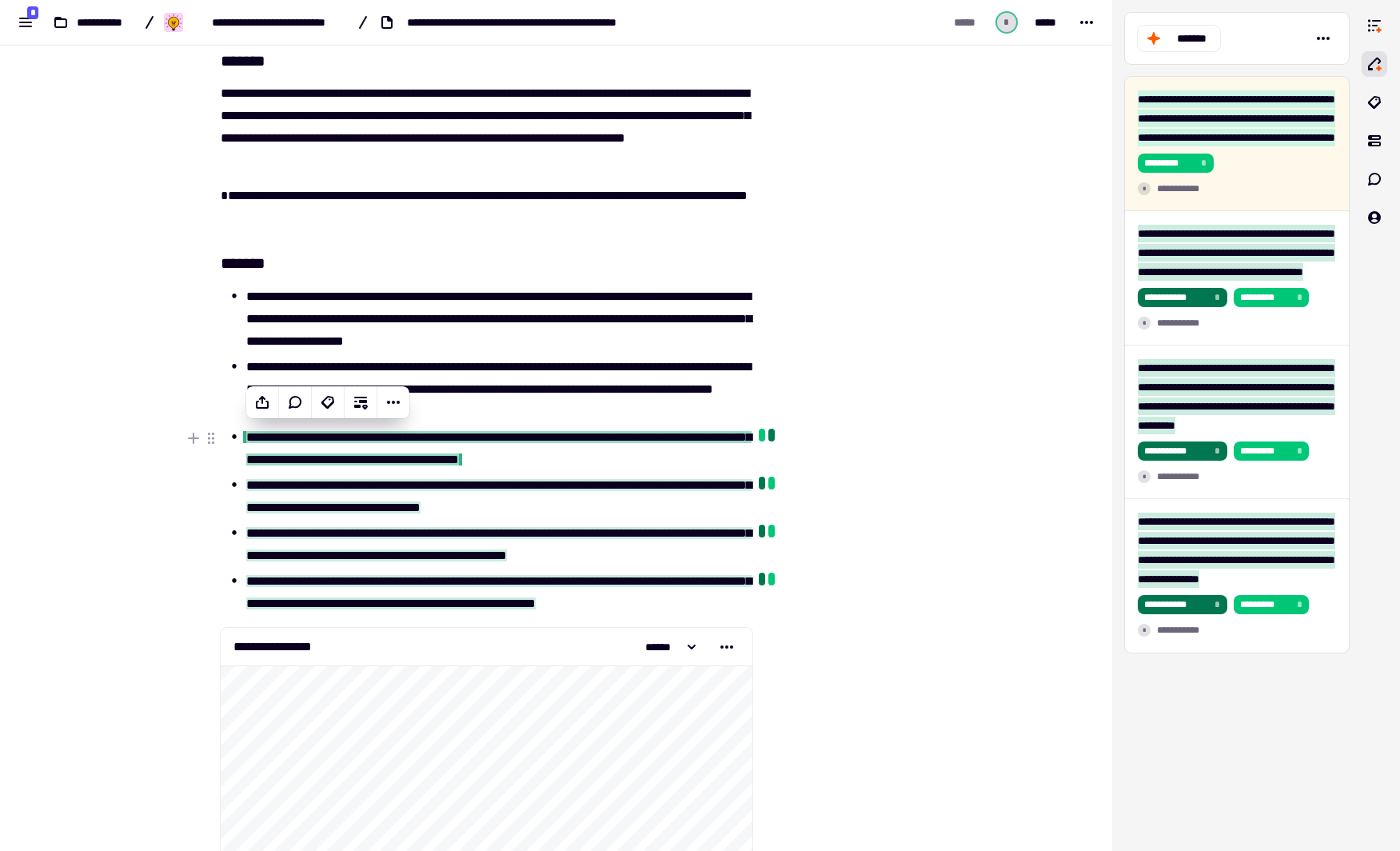 click at bounding box center [835, 252] 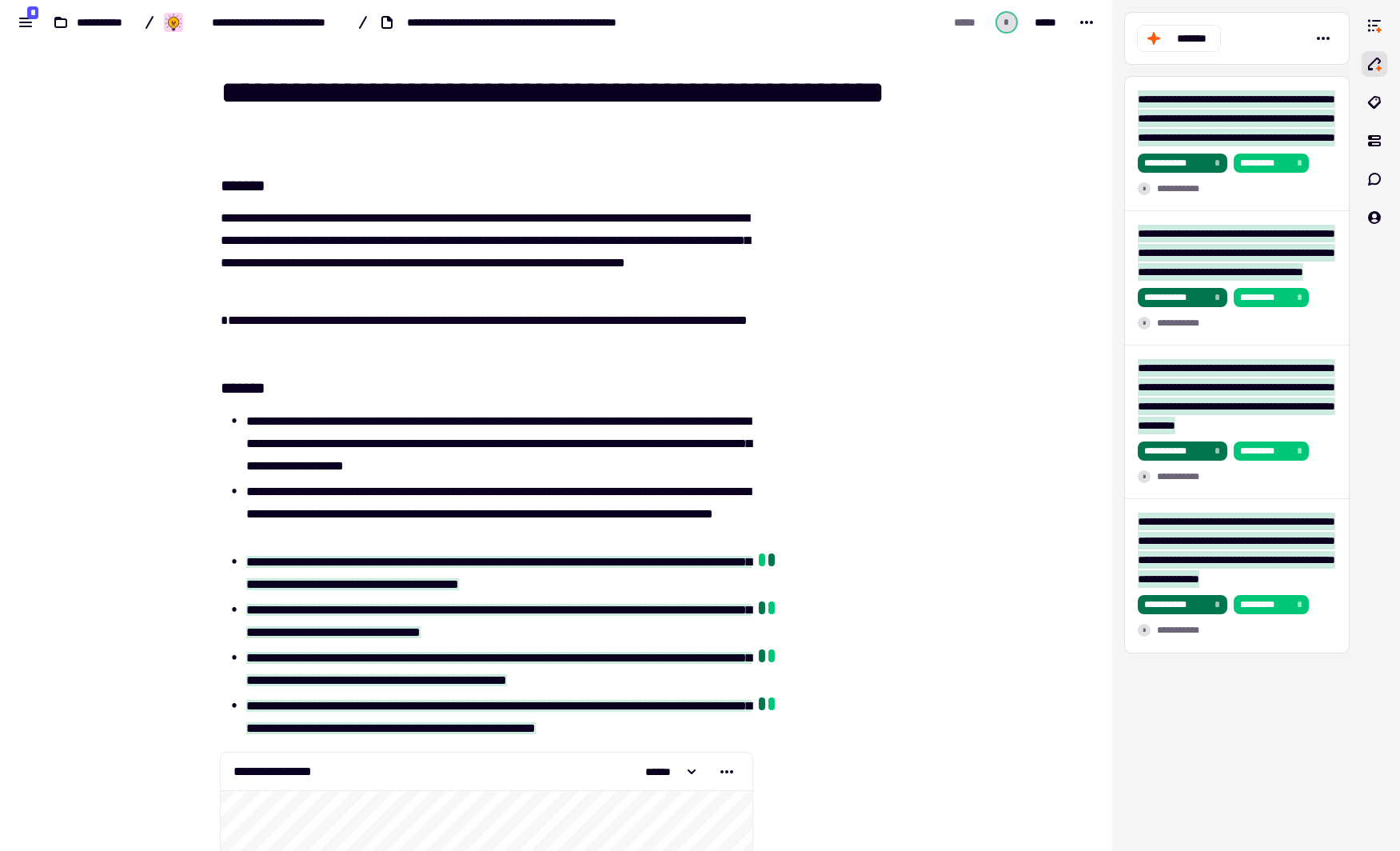 scroll, scrollTop: 0, scrollLeft: 0, axis: both 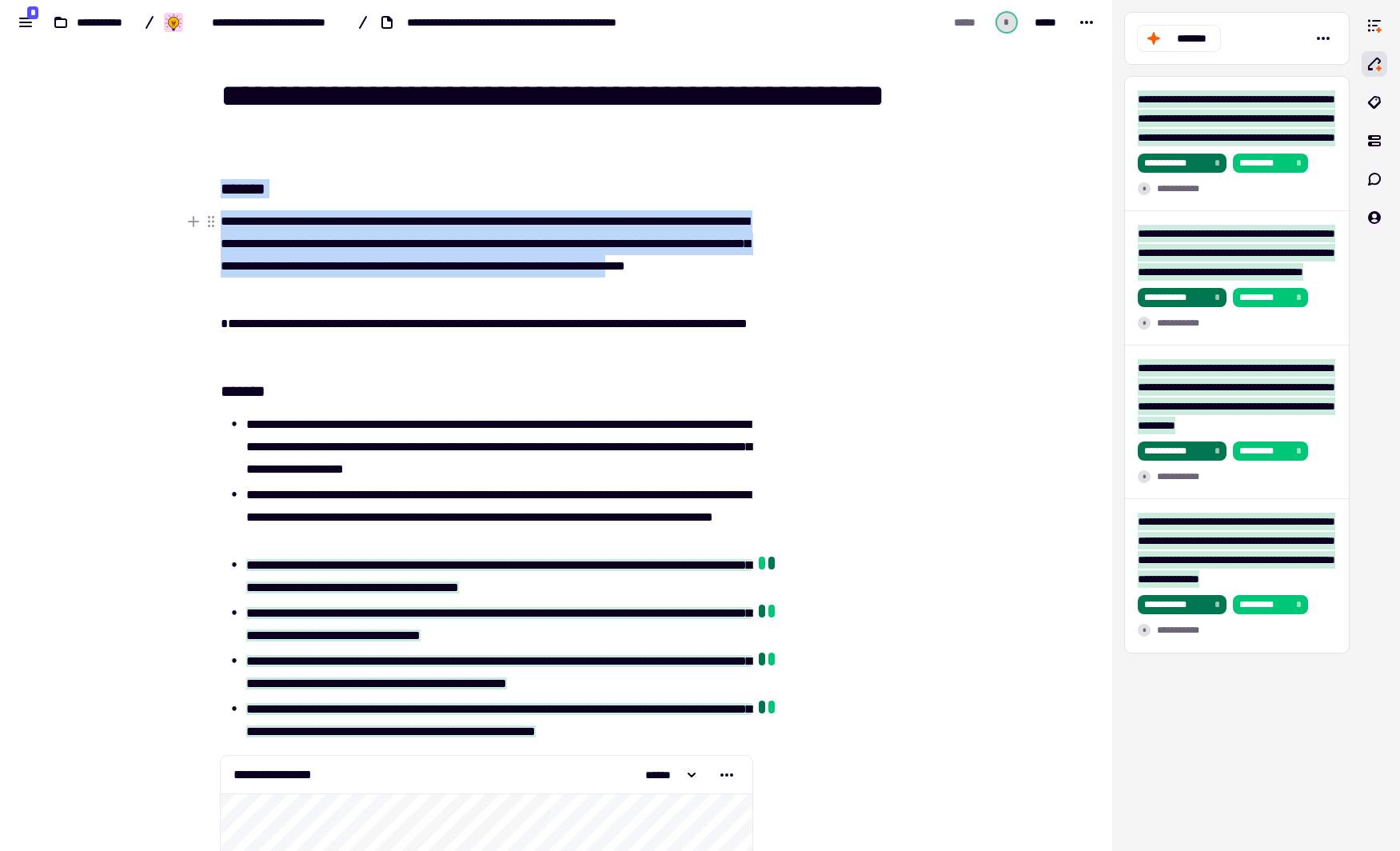 drag, startPoint x: 596, startPoint y: 240, endPoint x: 479, endPoint y: 275, distance: 122.12289 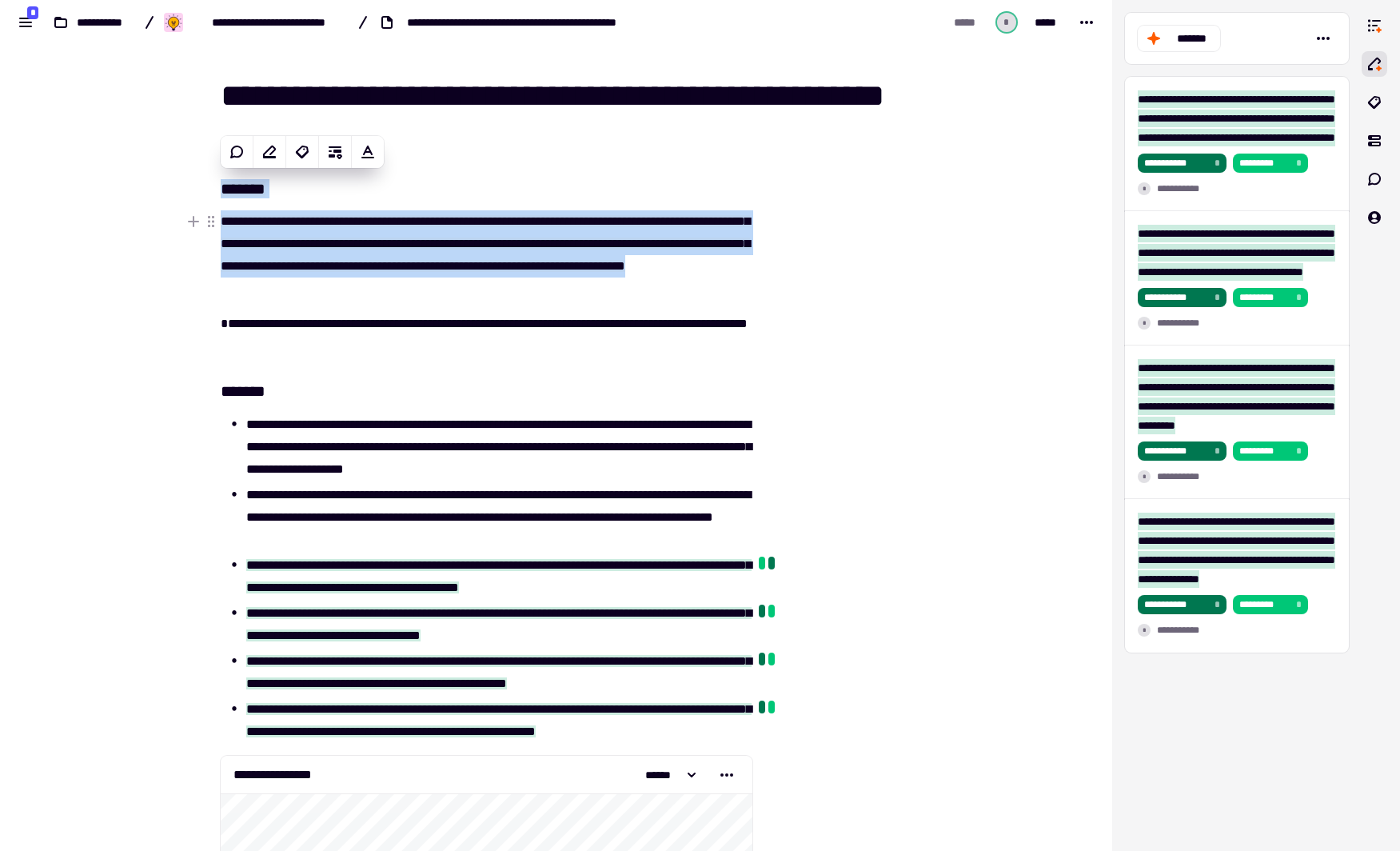 click on "**********" at bounding box center [485, 243] 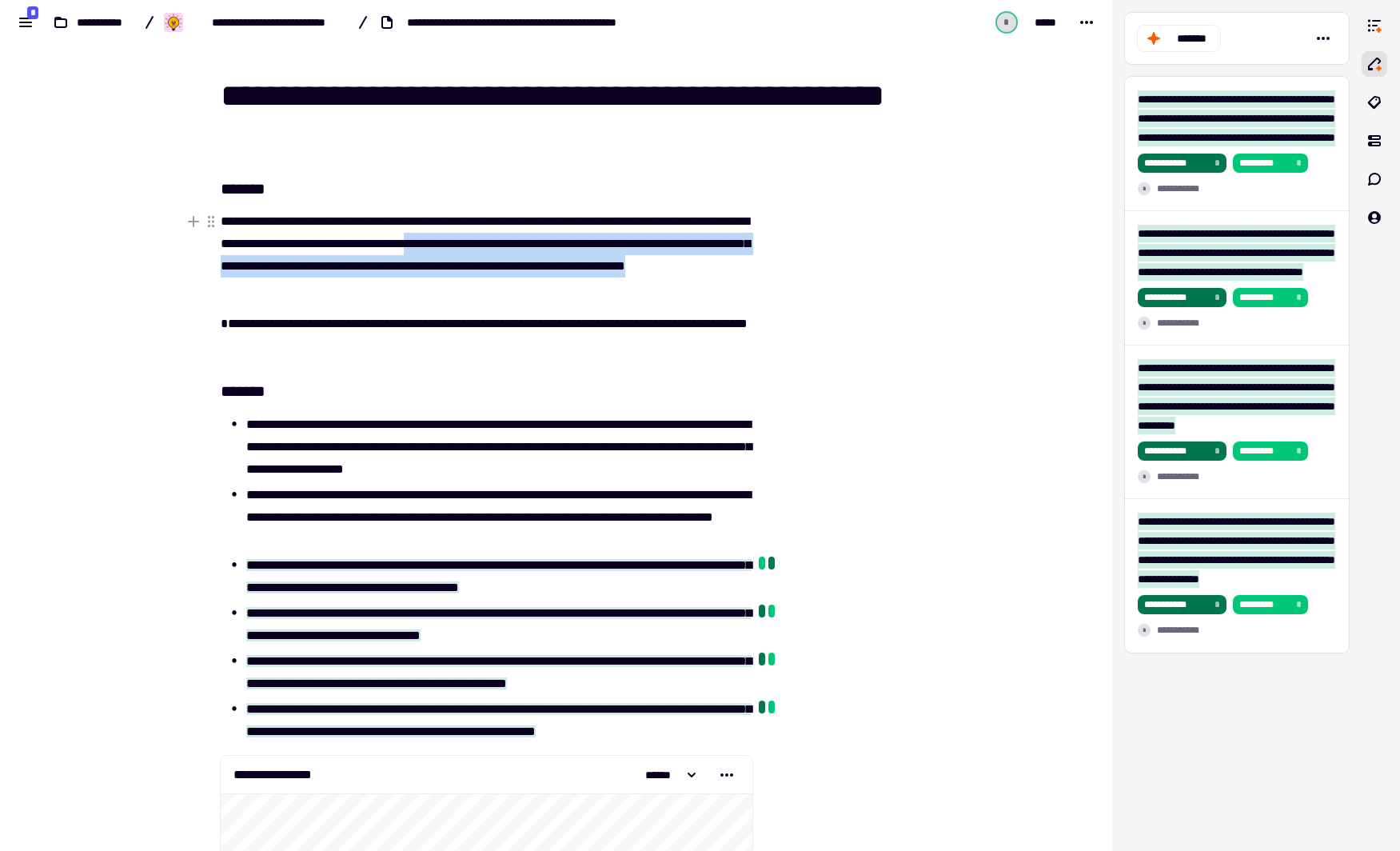drag, startPoint x: 596, startPoint y: 241, endPoint x: 559, endPoint y: 281, distance: 54.488531 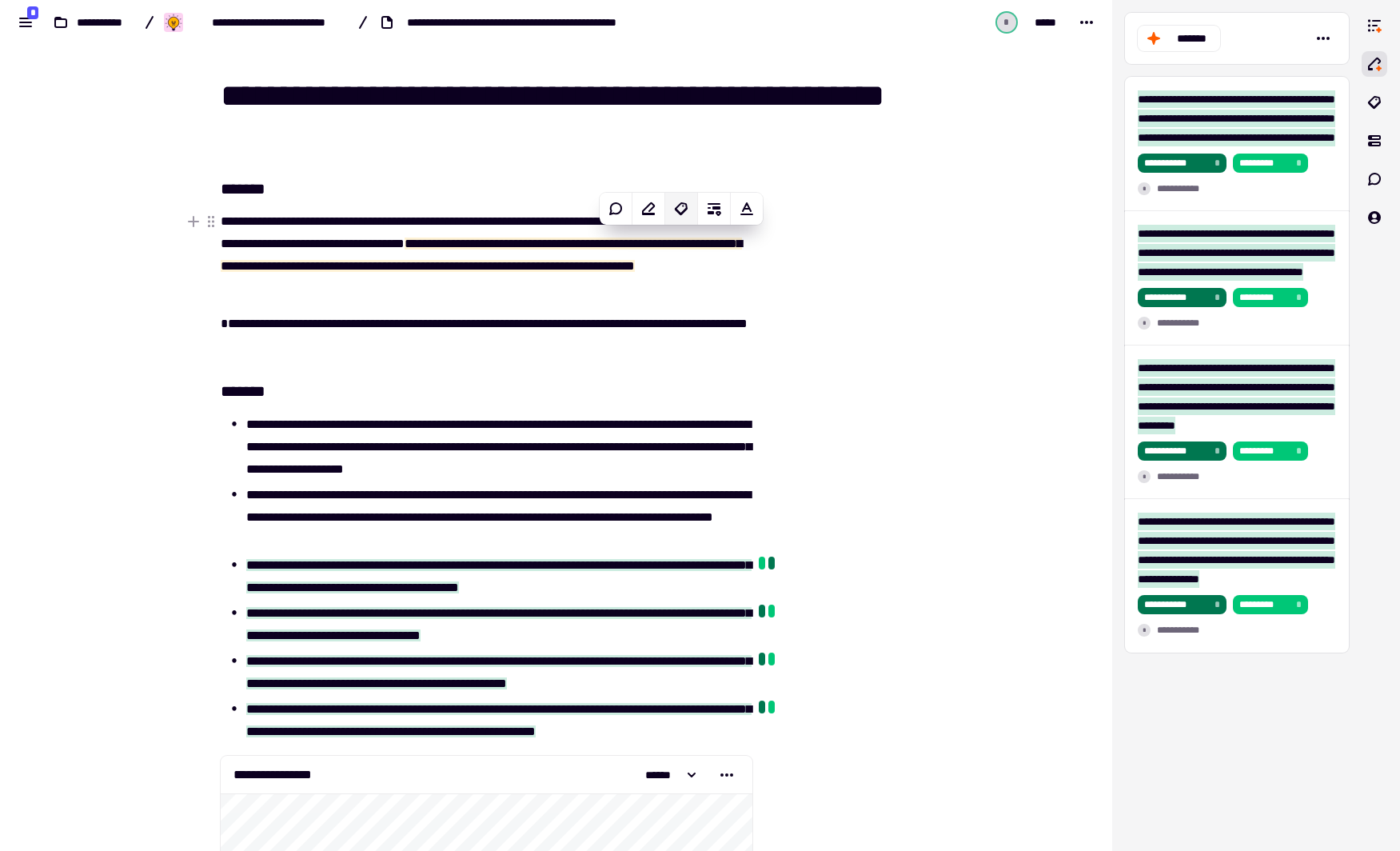 click 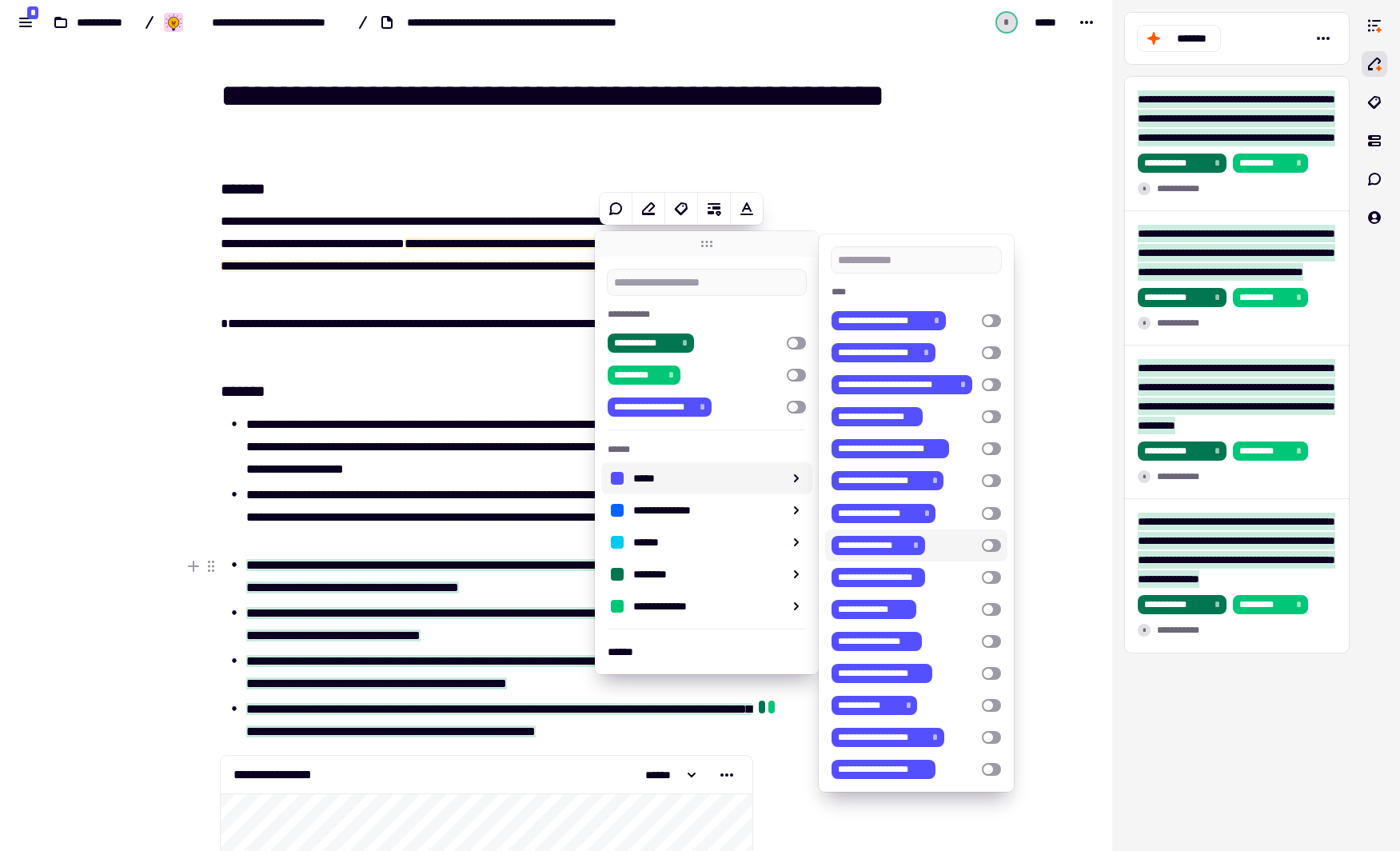 click at bounding box center [991, 545] 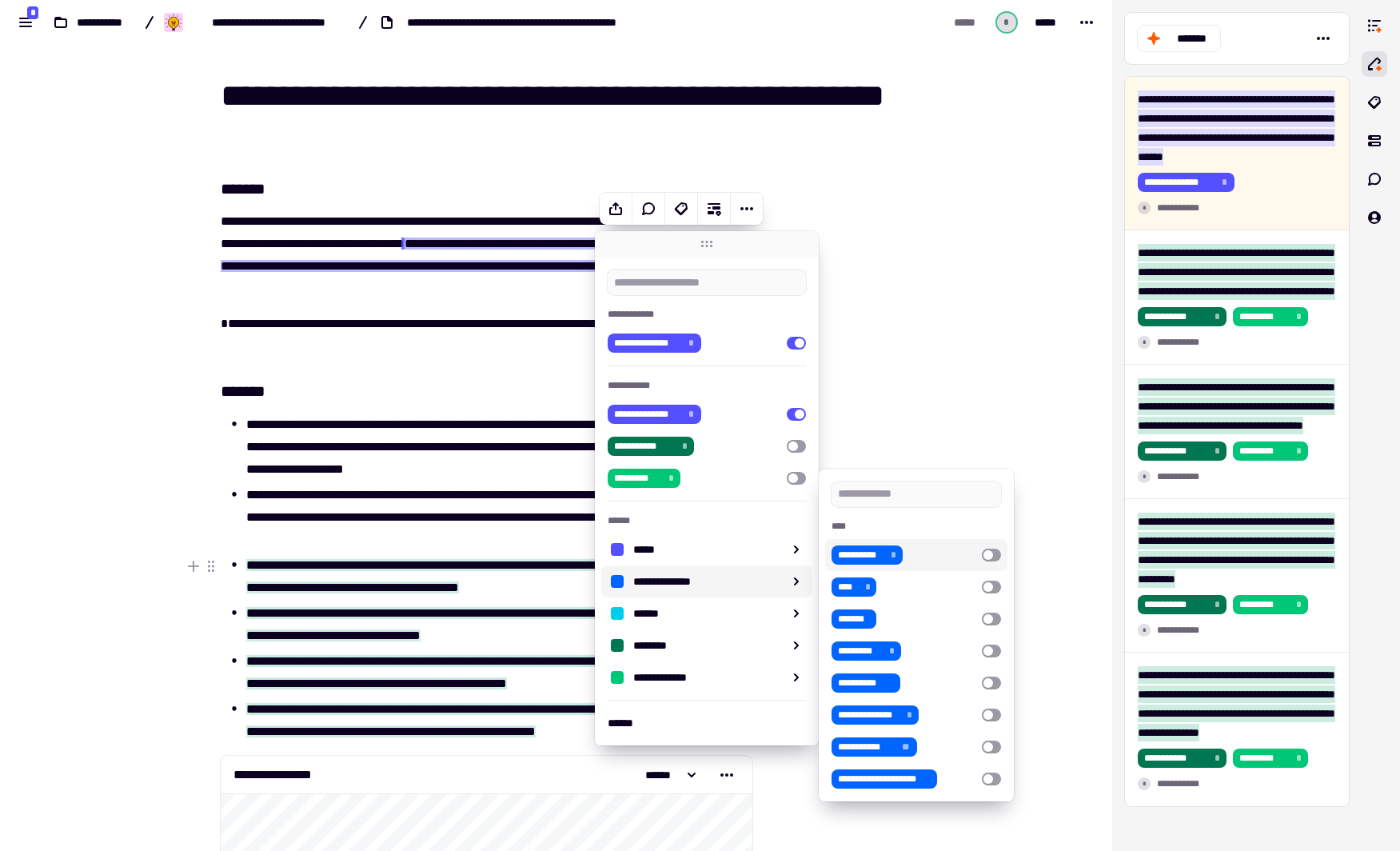 click at bounding box center (991, 555) 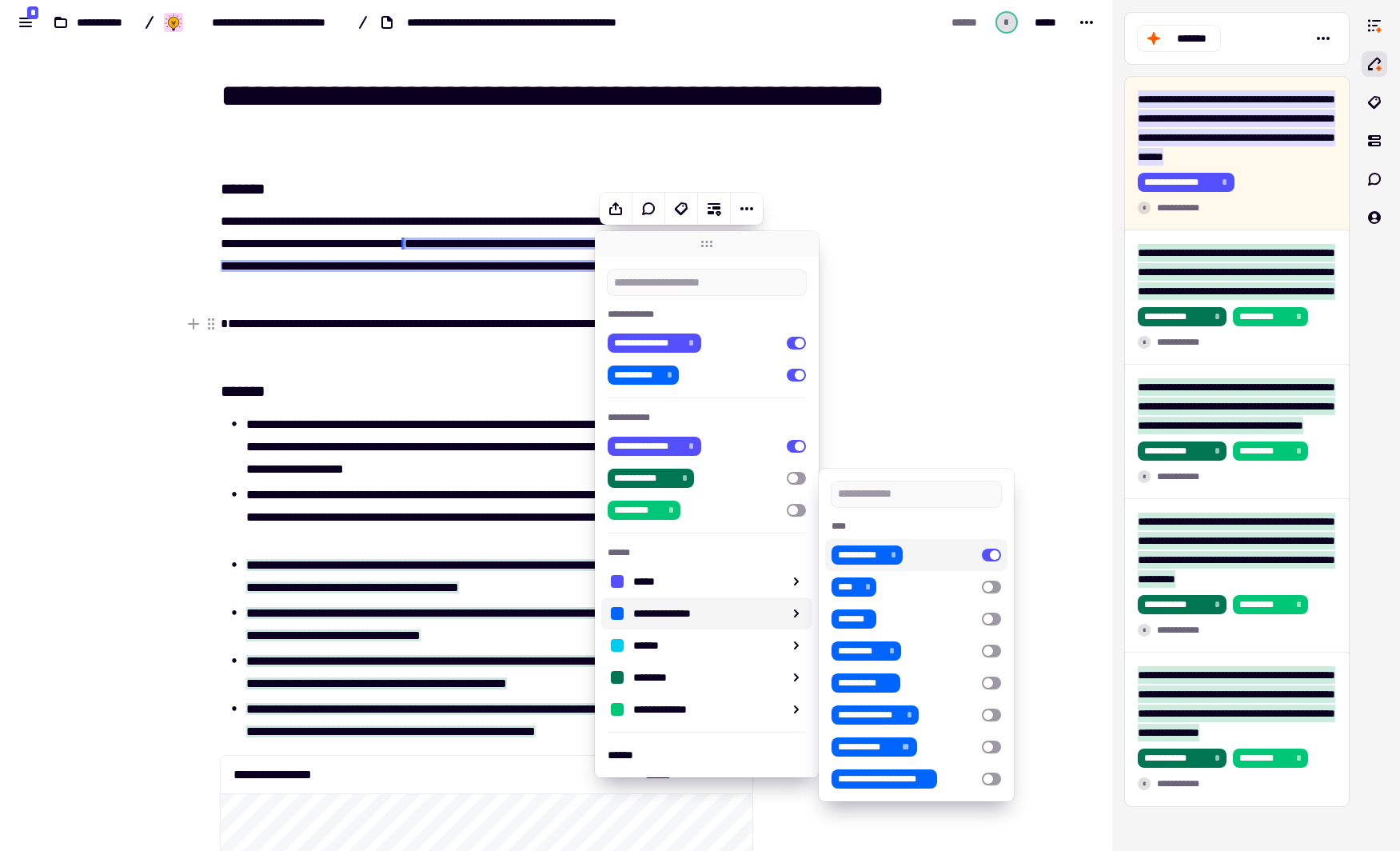 click on "**********" at bounding box center (556, 426) 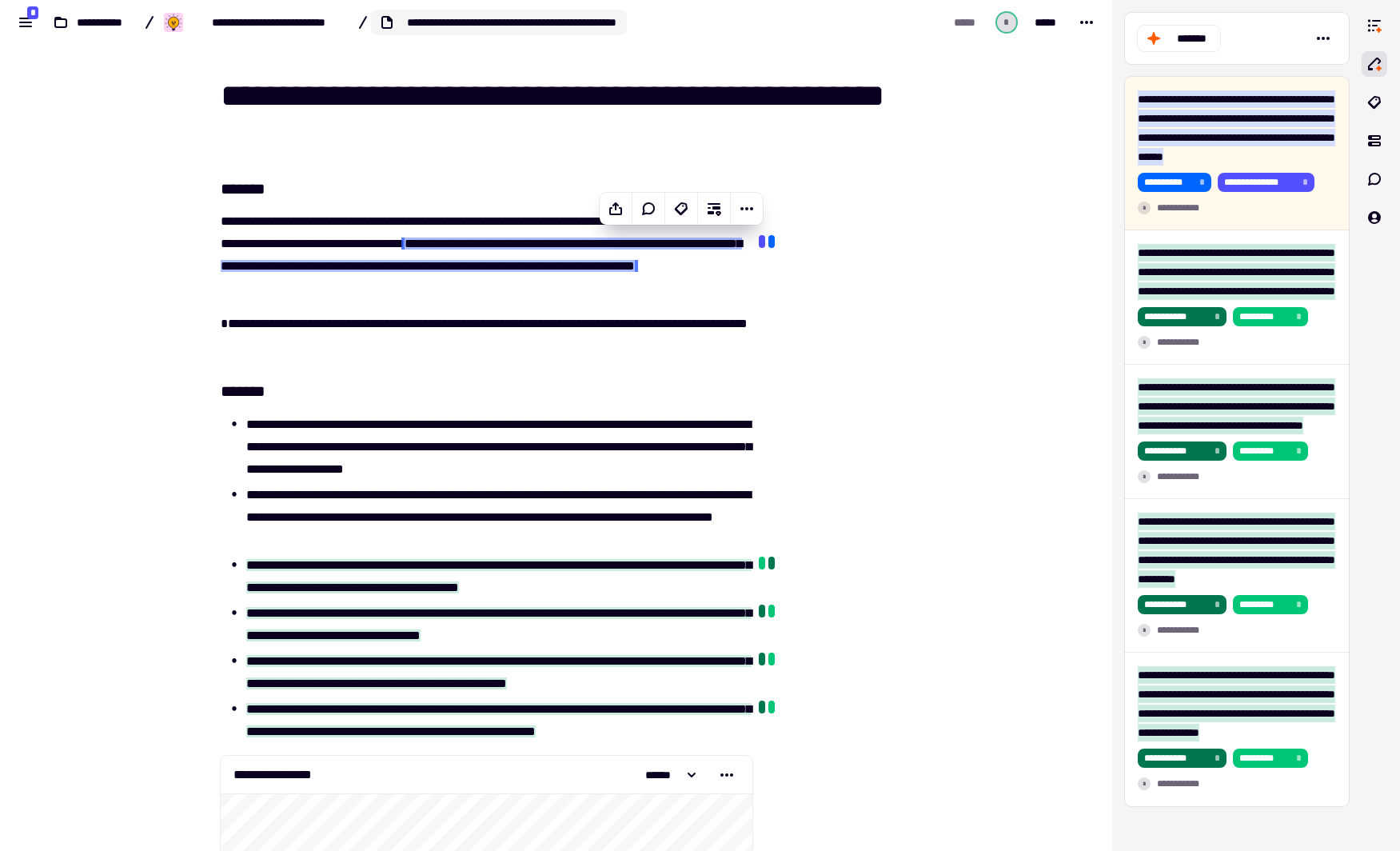 click on "**********" 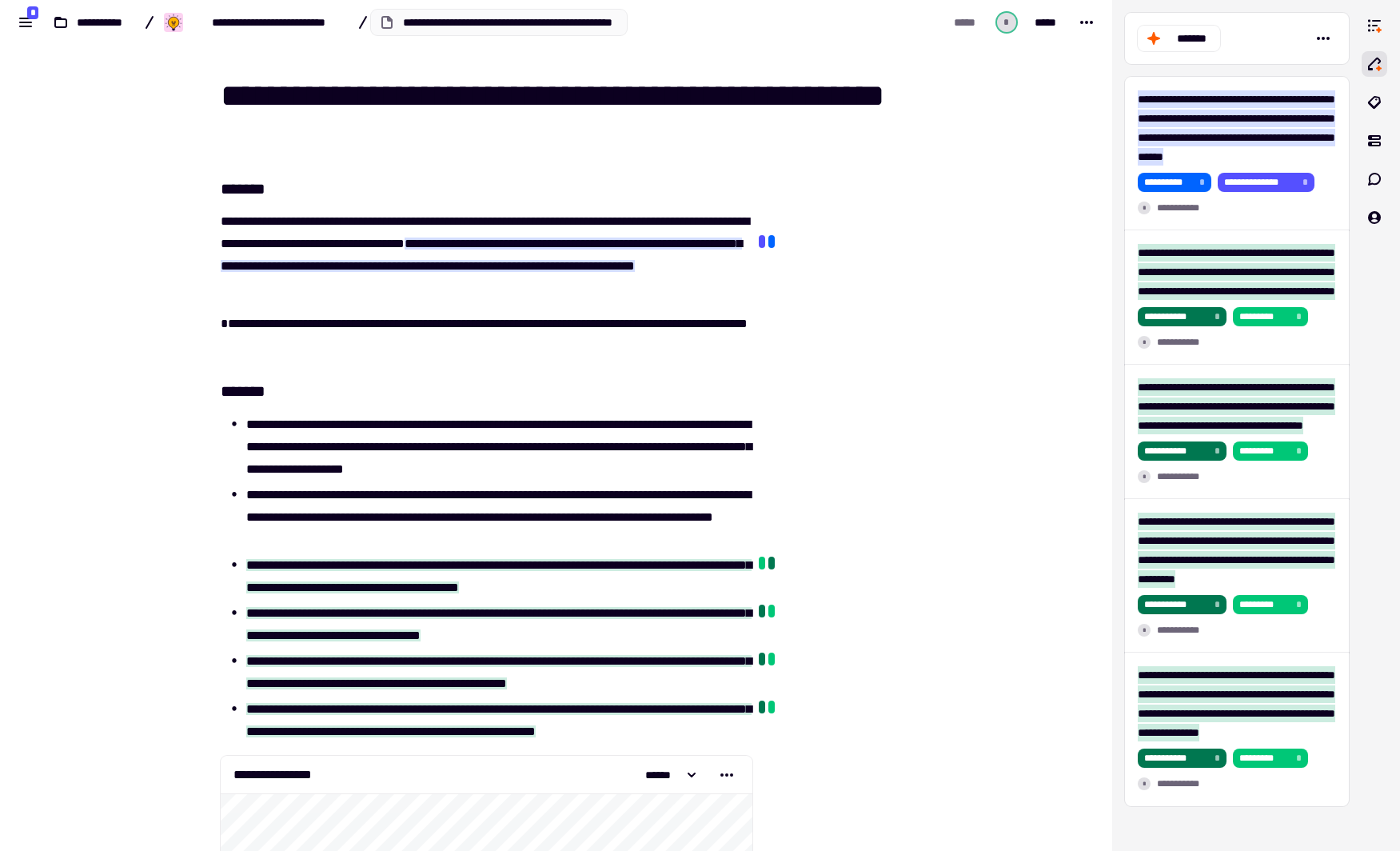 scroll, scrollTop: 0, scrollLeft: 73, axis: horizontal 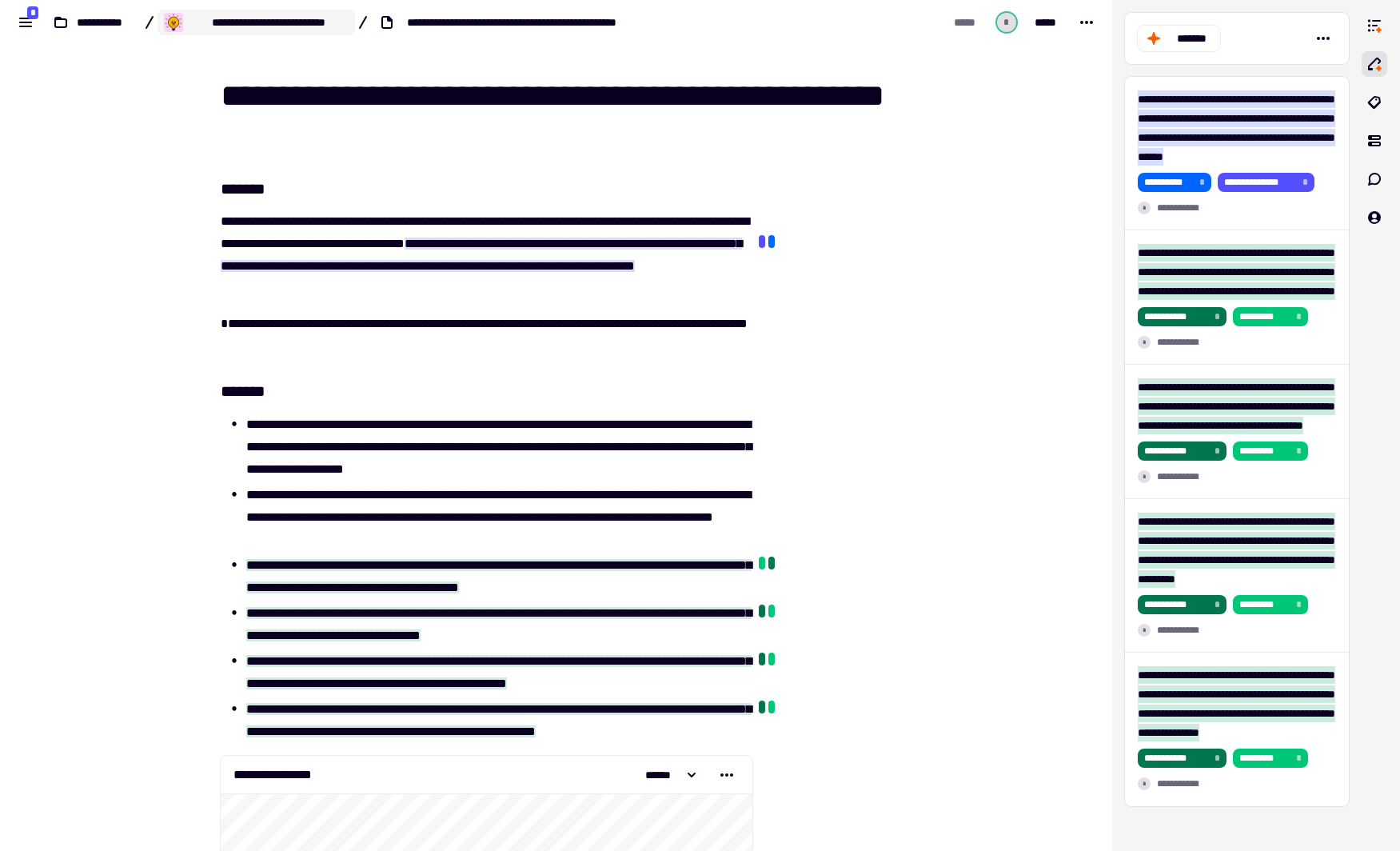 click on "**********" 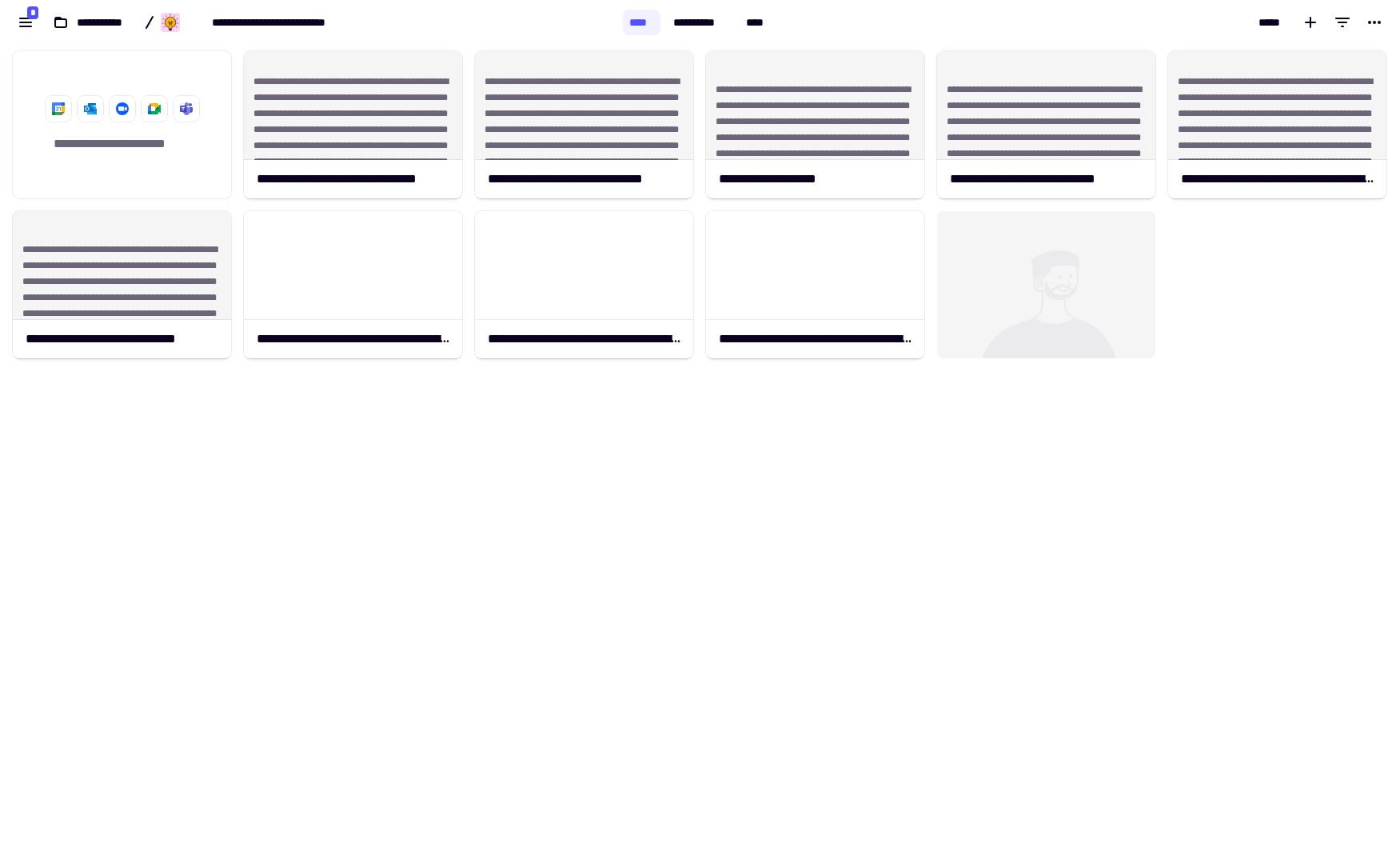 scroll, scrollTop: 10, scrollLeft: 10, axis: both 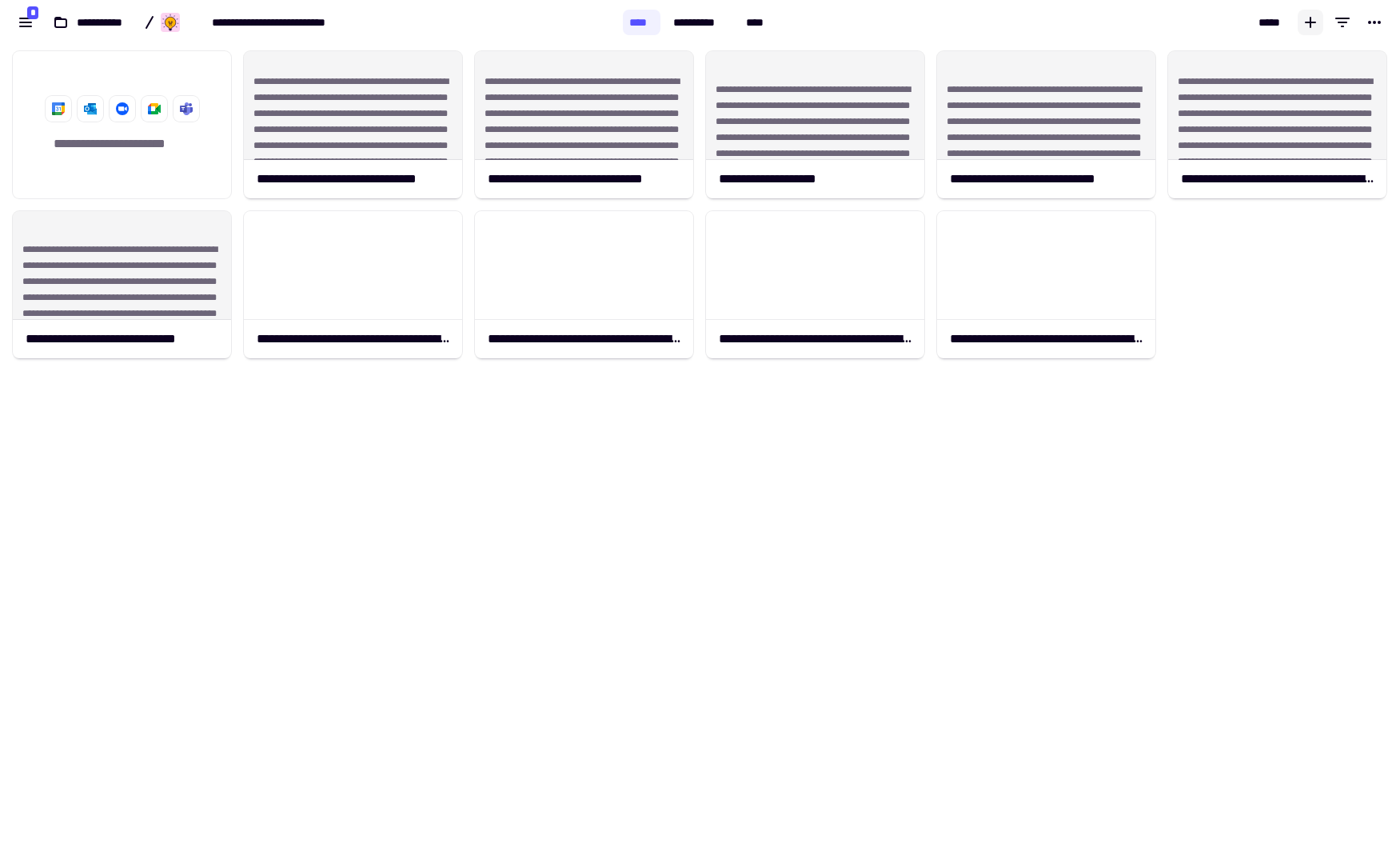 click 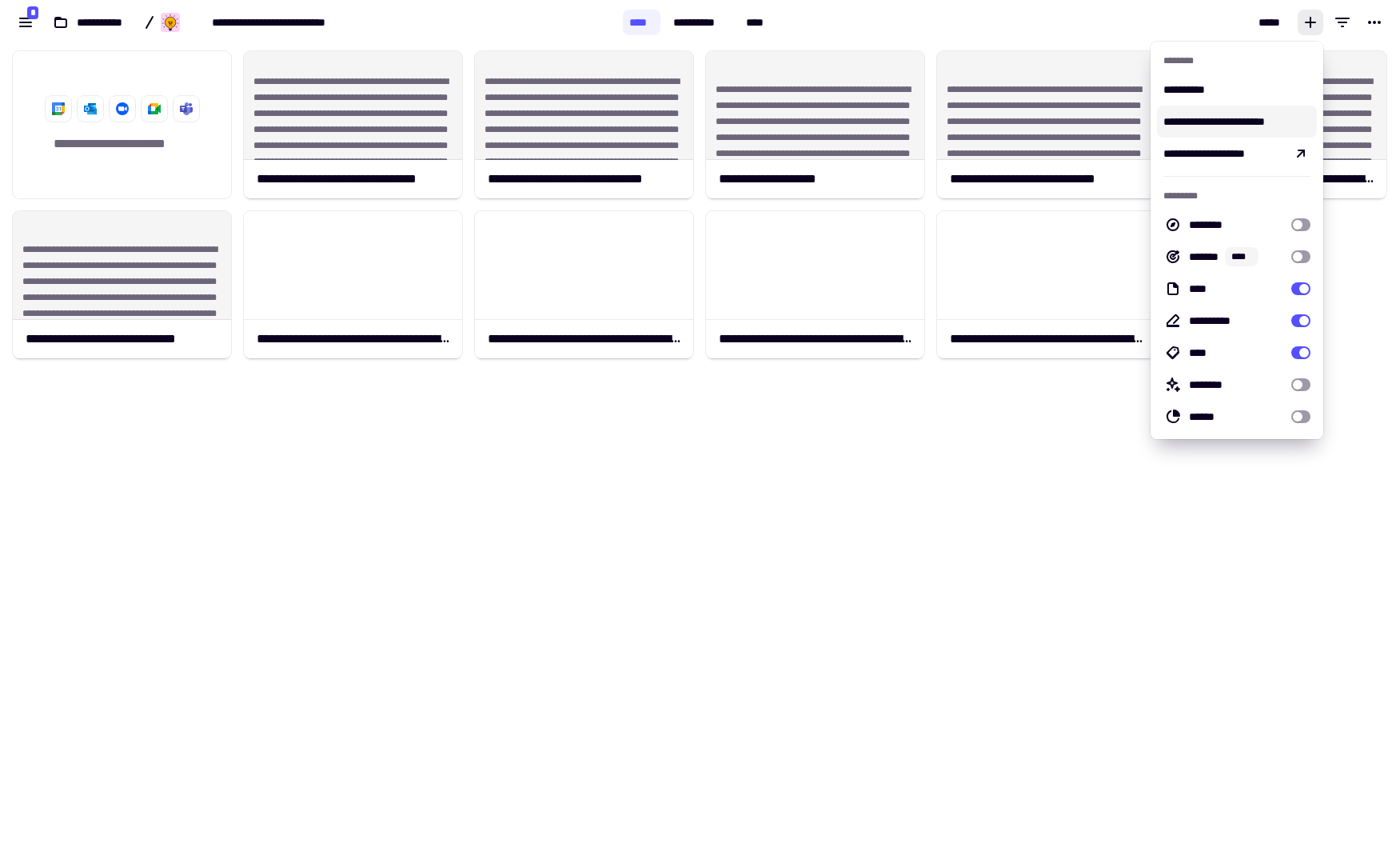 click on "**********" at bounding box center (1237, 122) 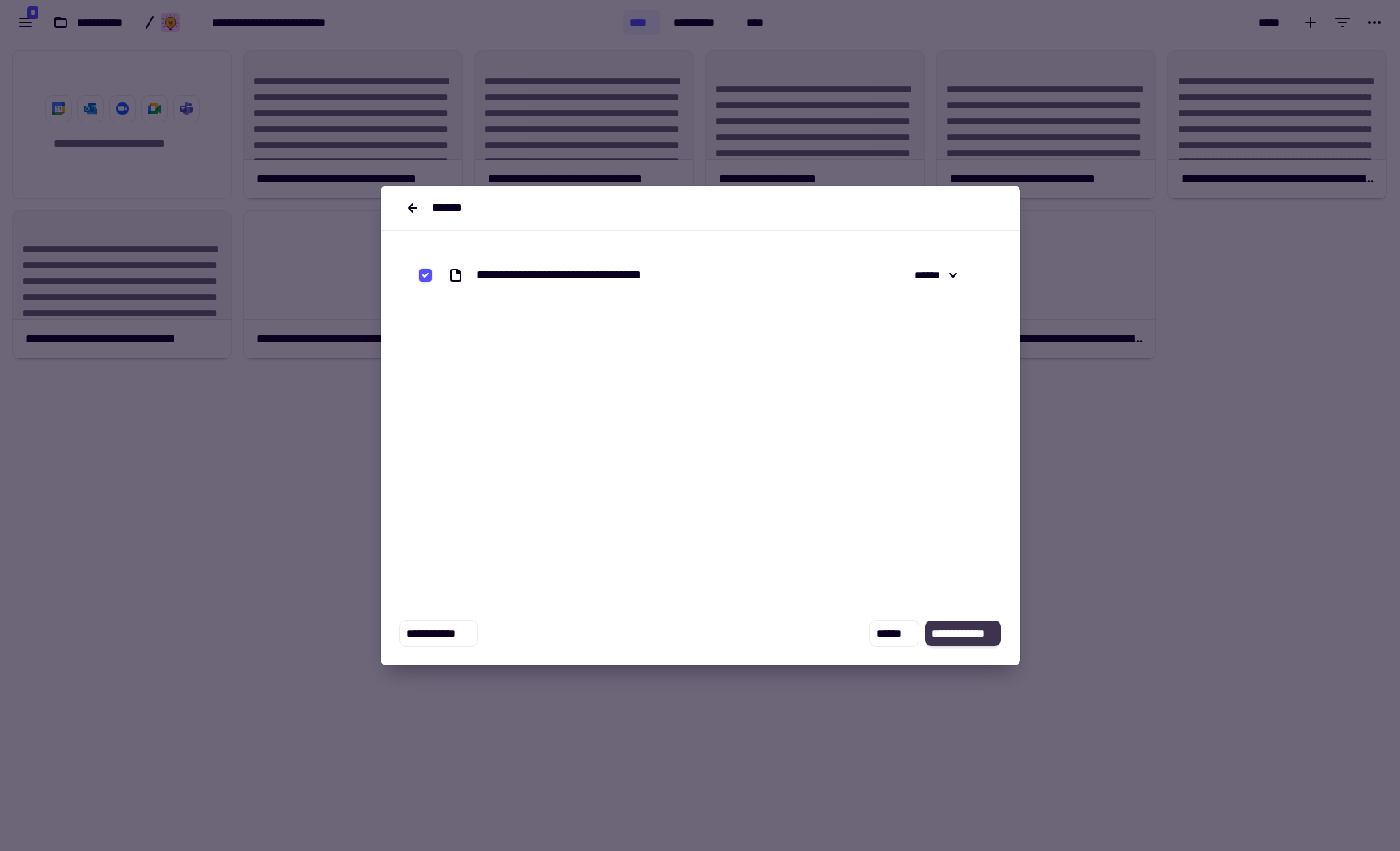 click on "**********" 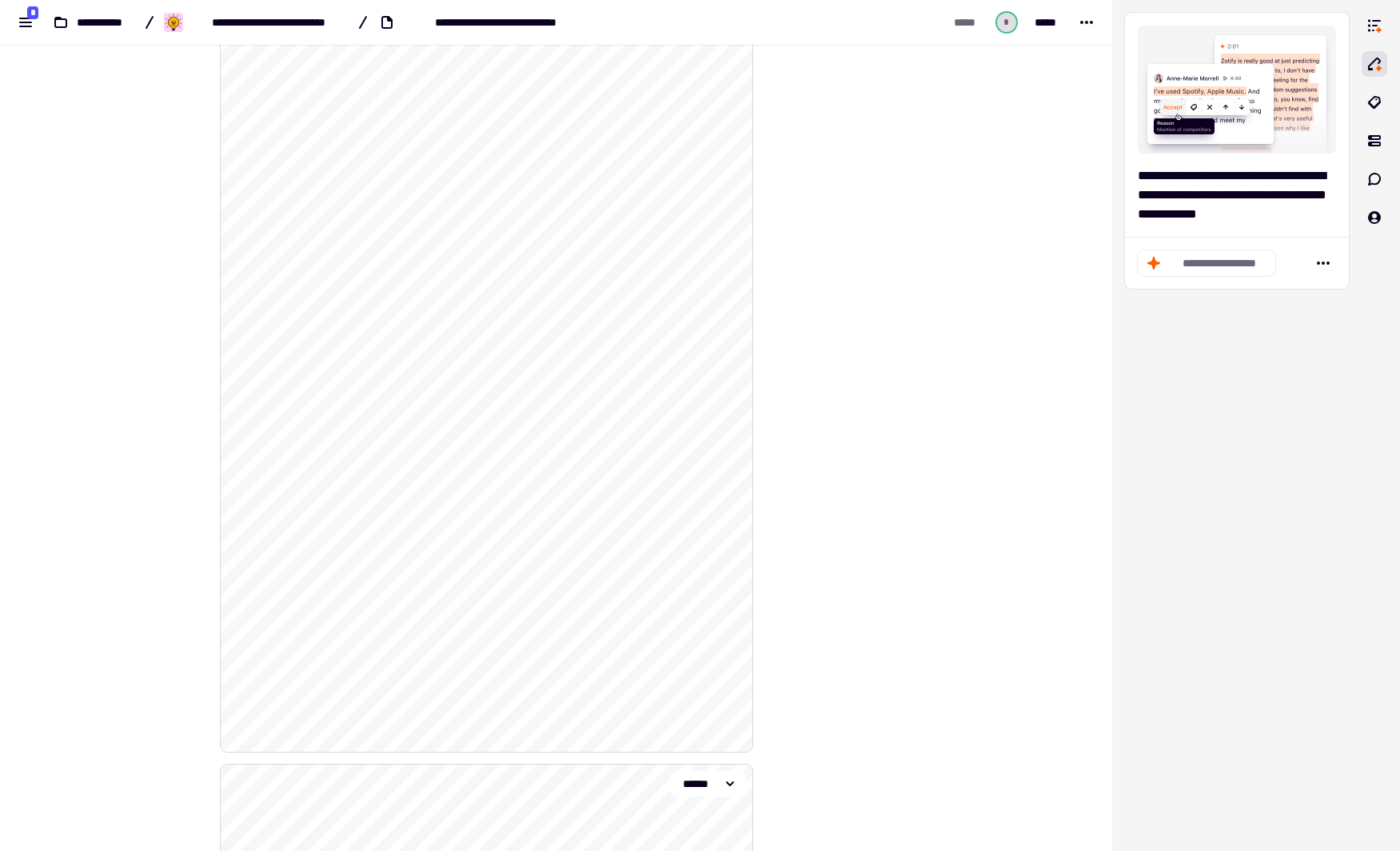 scroll, scrollTop: 944, scrollLeft: 0, axis: vertical 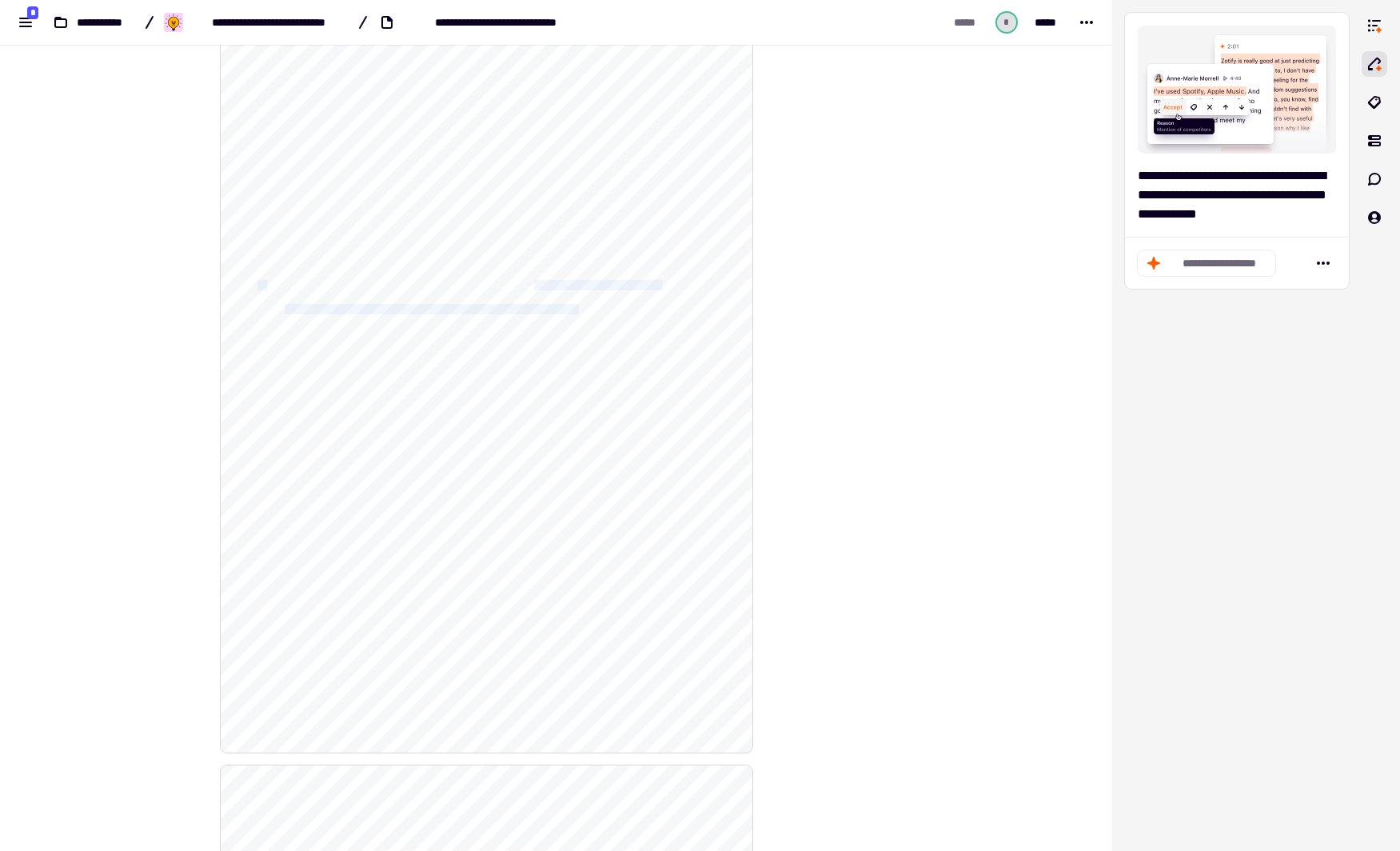 drag, startPoint x: 529, startPoint y: 280, endPoint x: 626, endPoint y: 300, distance: 99.0404 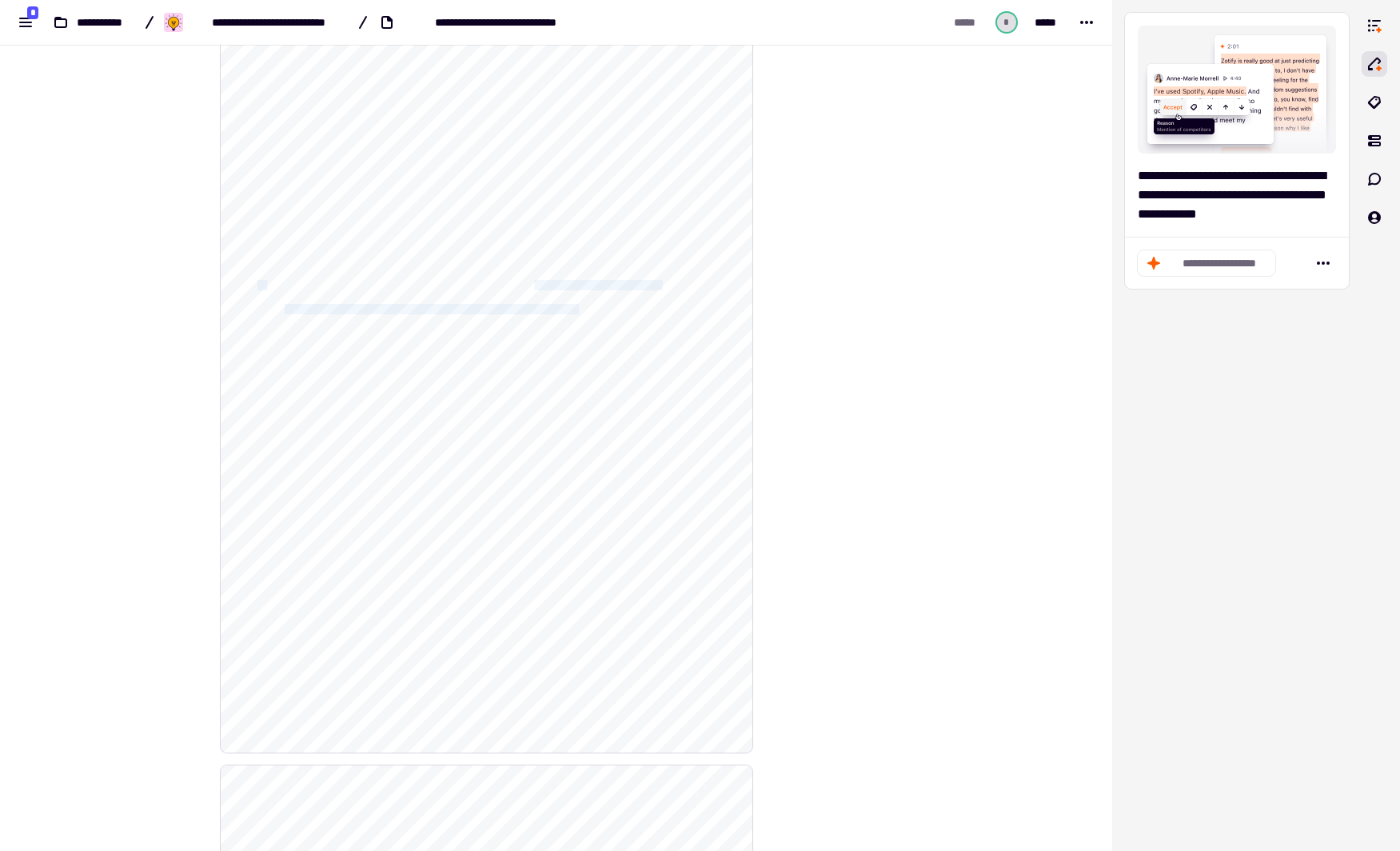 click on "**********" 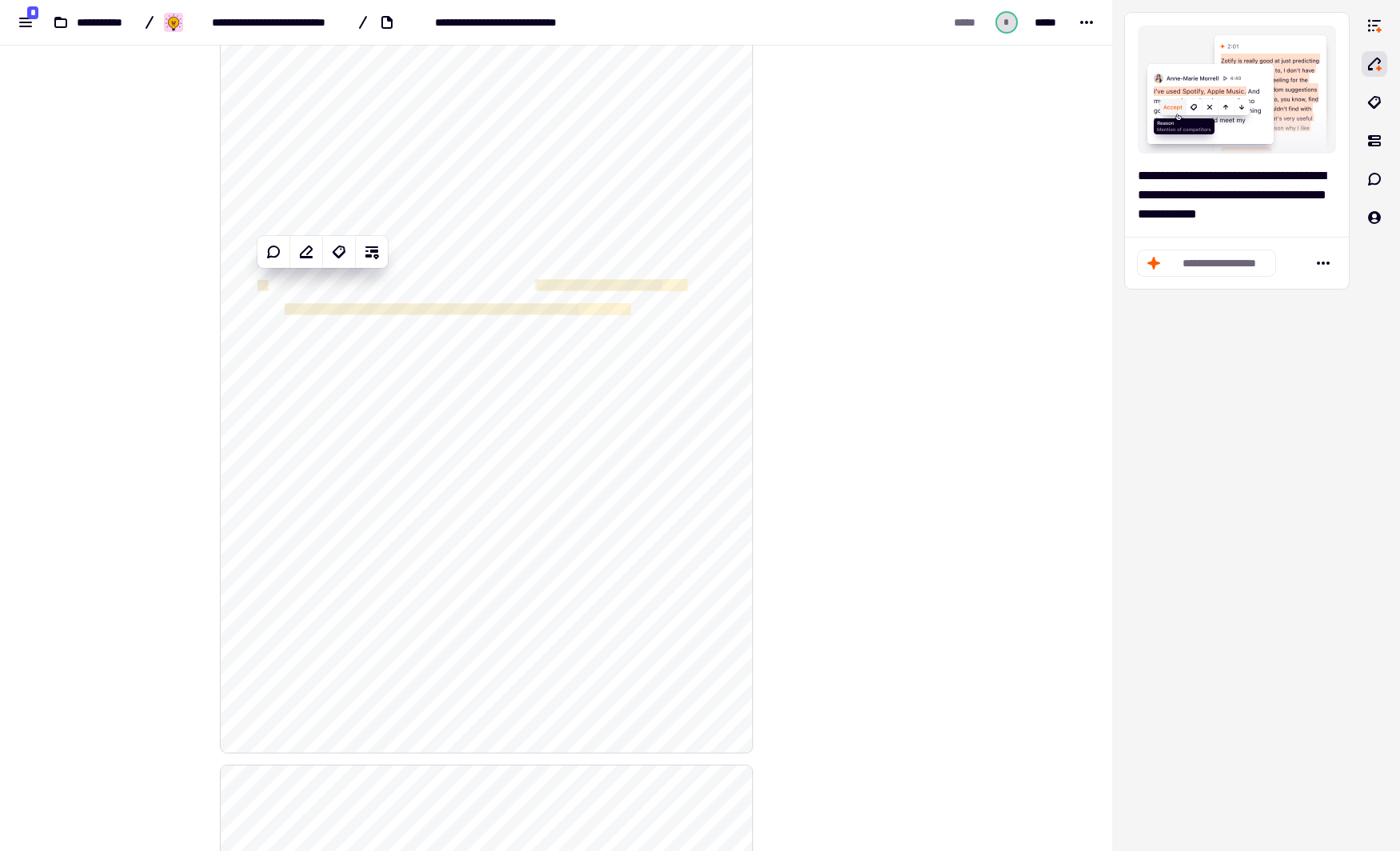 click on "**********" 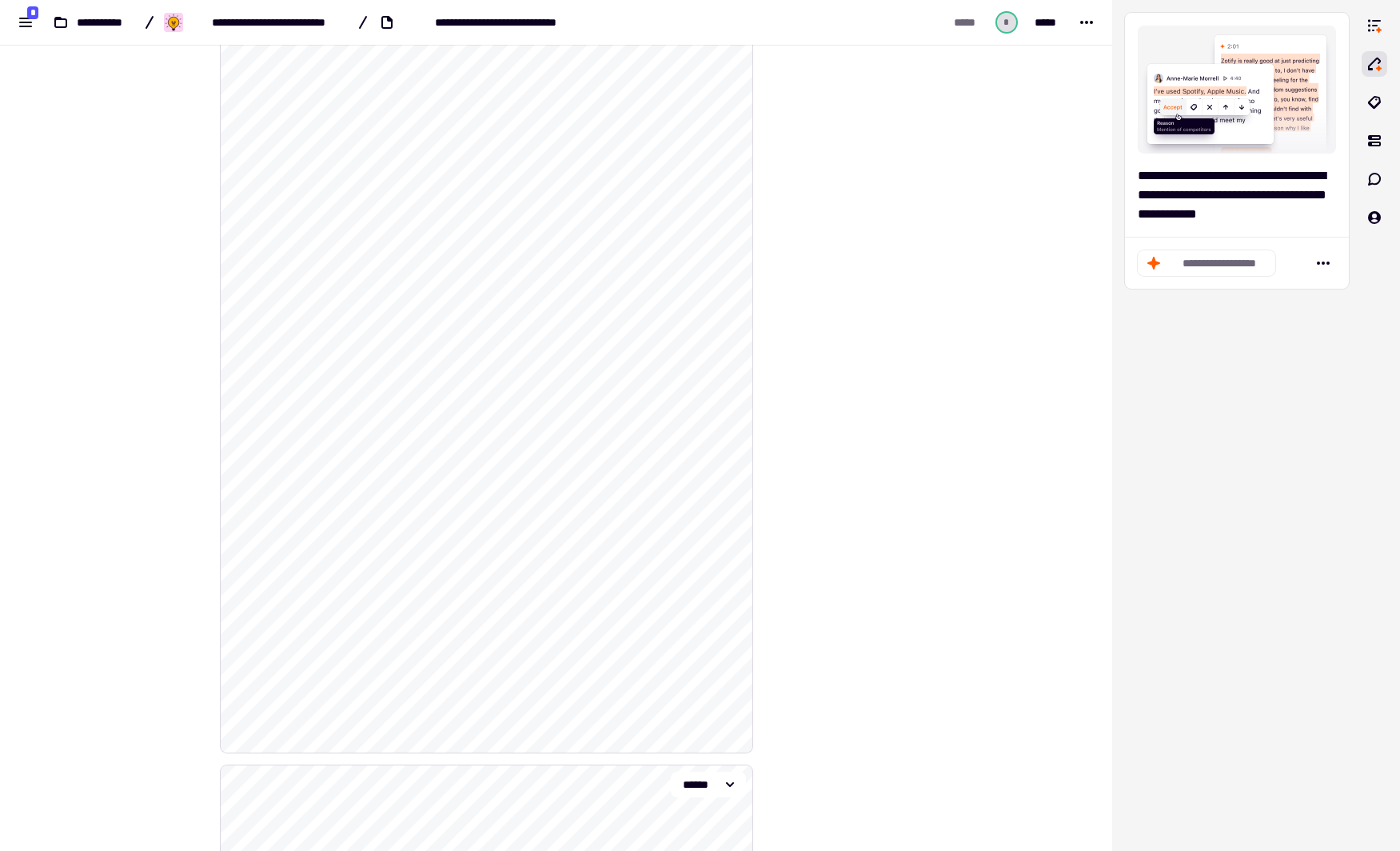 drag, startPoint x: 525, startPoint y: 280, endPoint x: 552, endPoint y: 282, distance: 27.073973 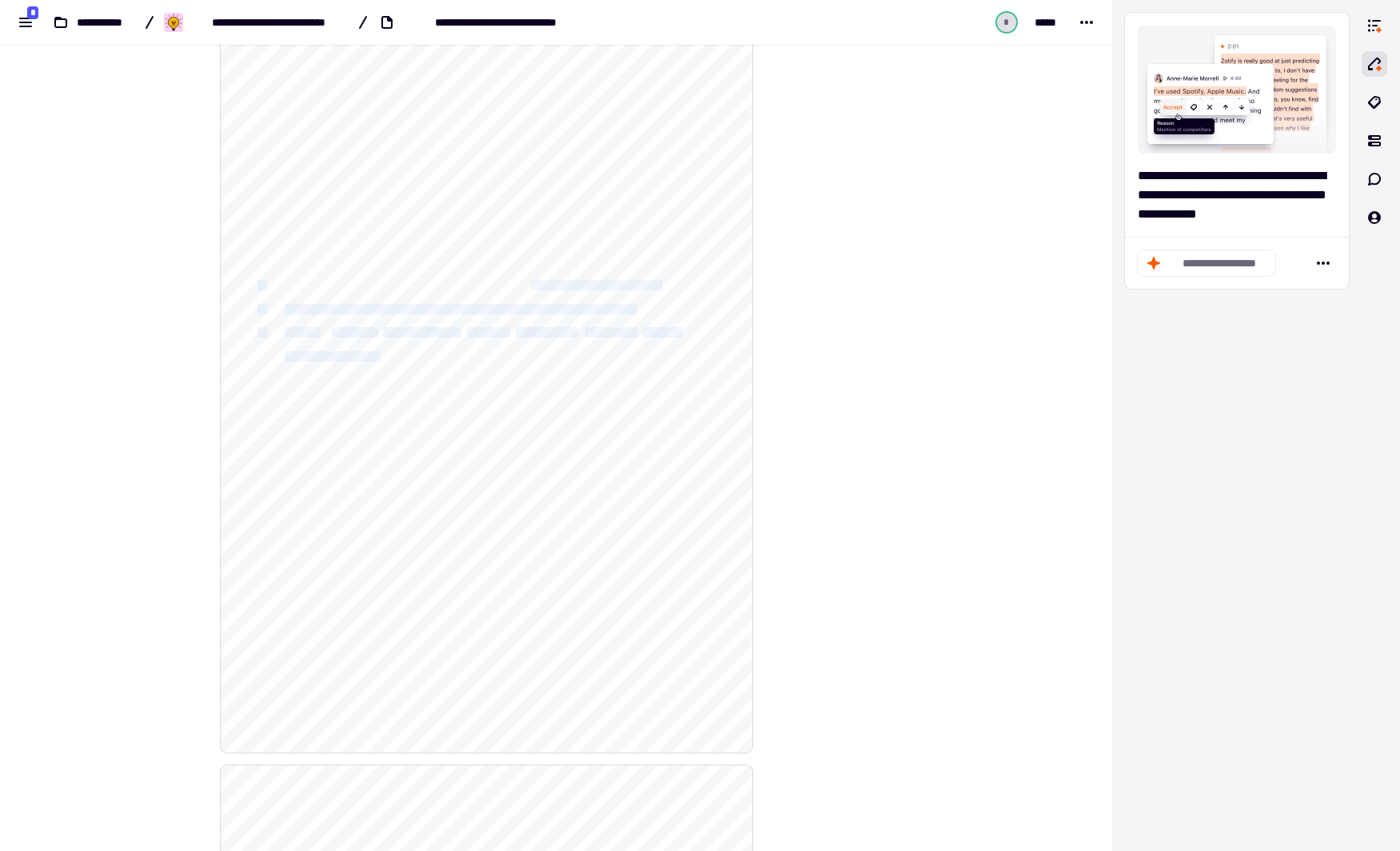 drag, startPoint x: 527, startPoint y: 279, endPoint x: 393, endPoint y: 351, distance: 152.11837 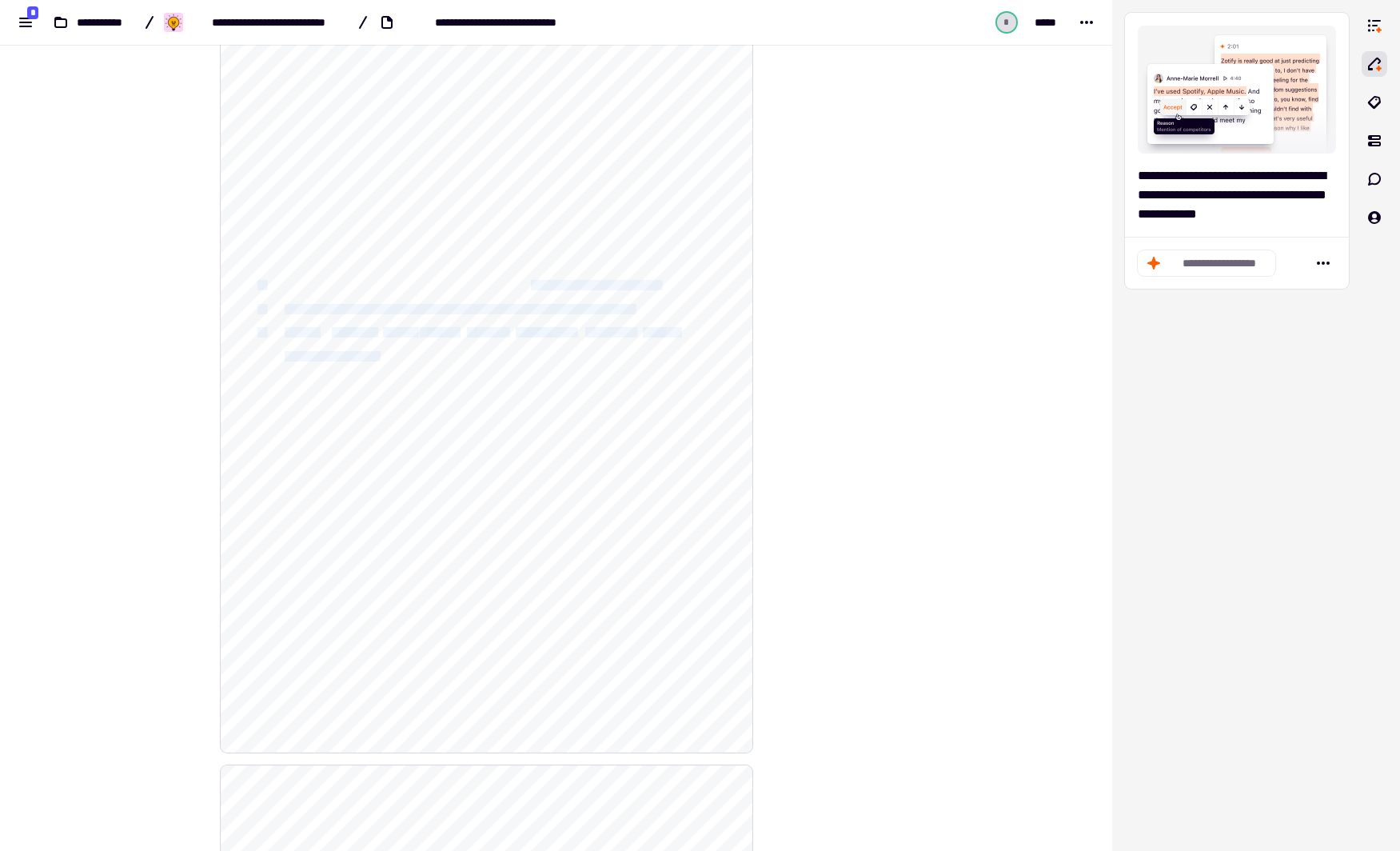 click on "**********" 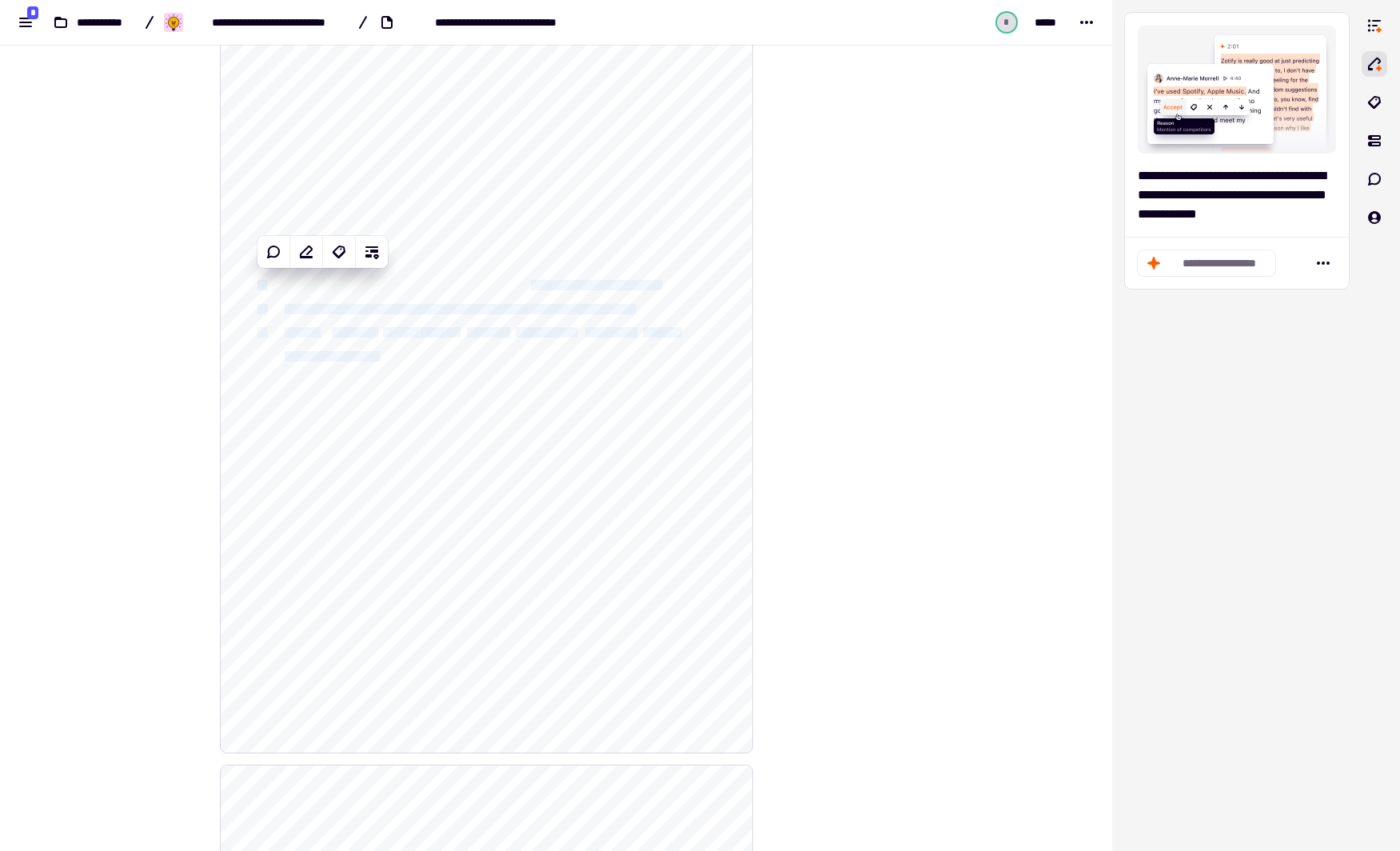 click on "**********" 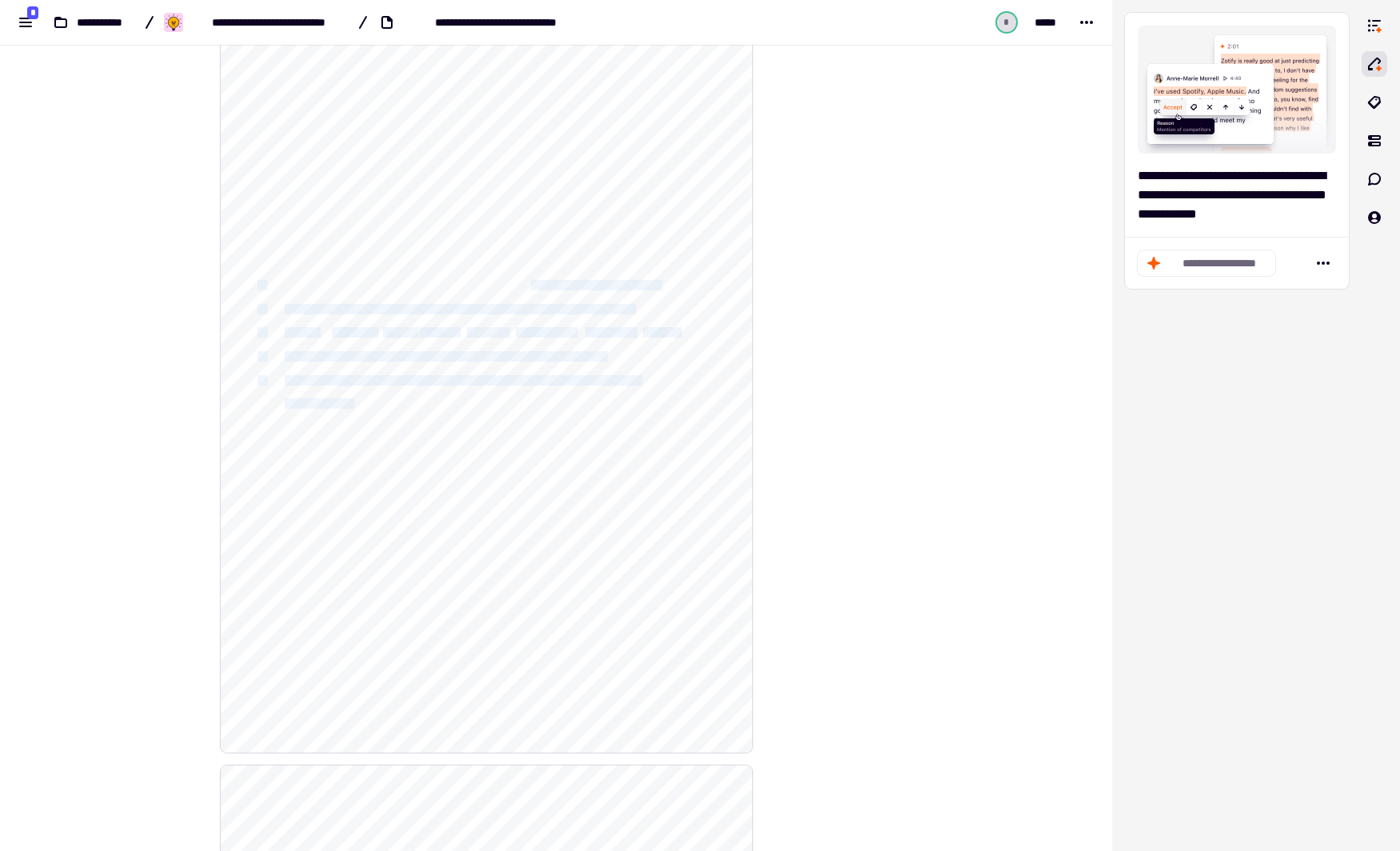drag, startPoint x: 528, startPoint y: 280, endPoint x: 376, endPoint y: 399, distance: 193.041 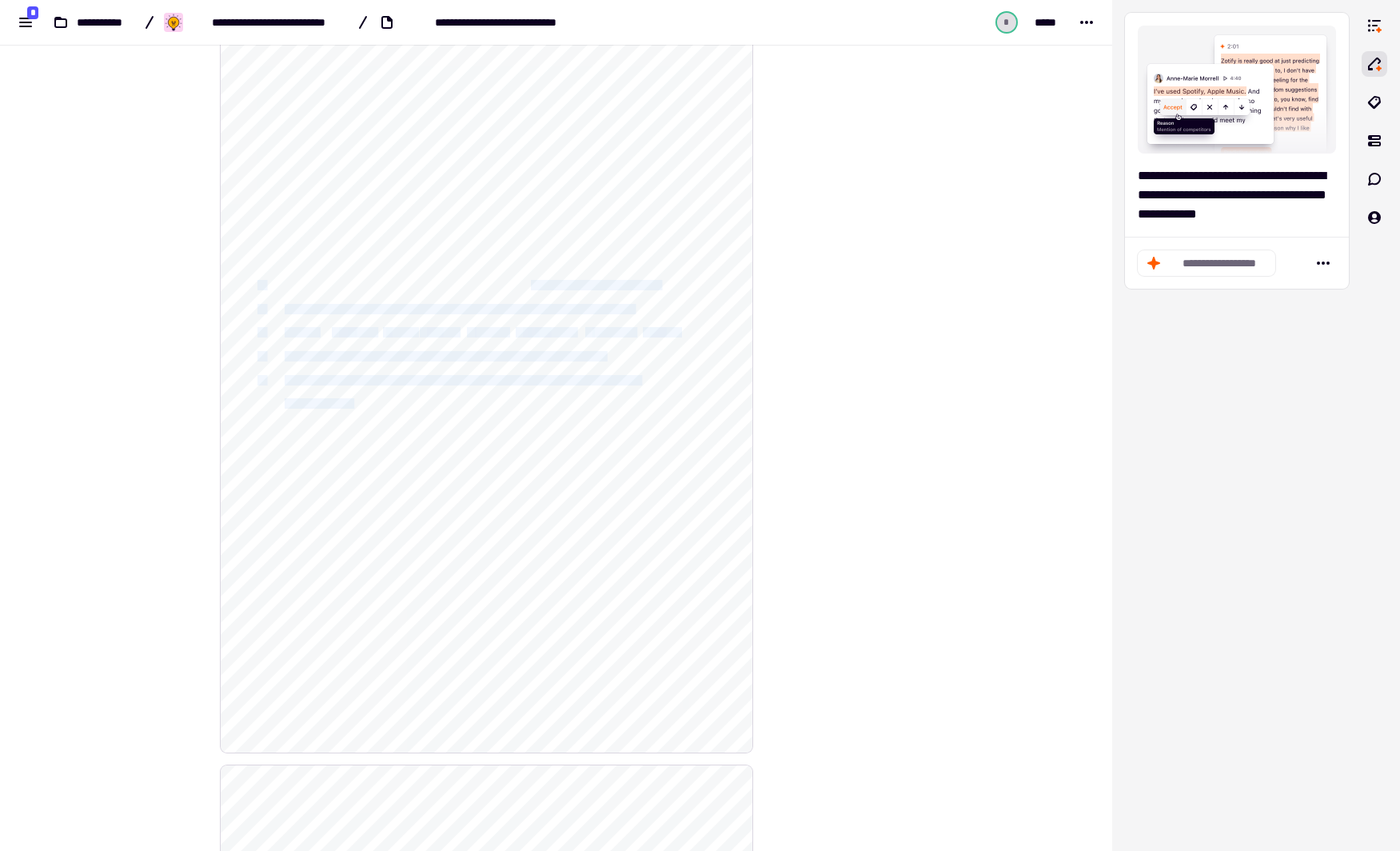 click on "**********" 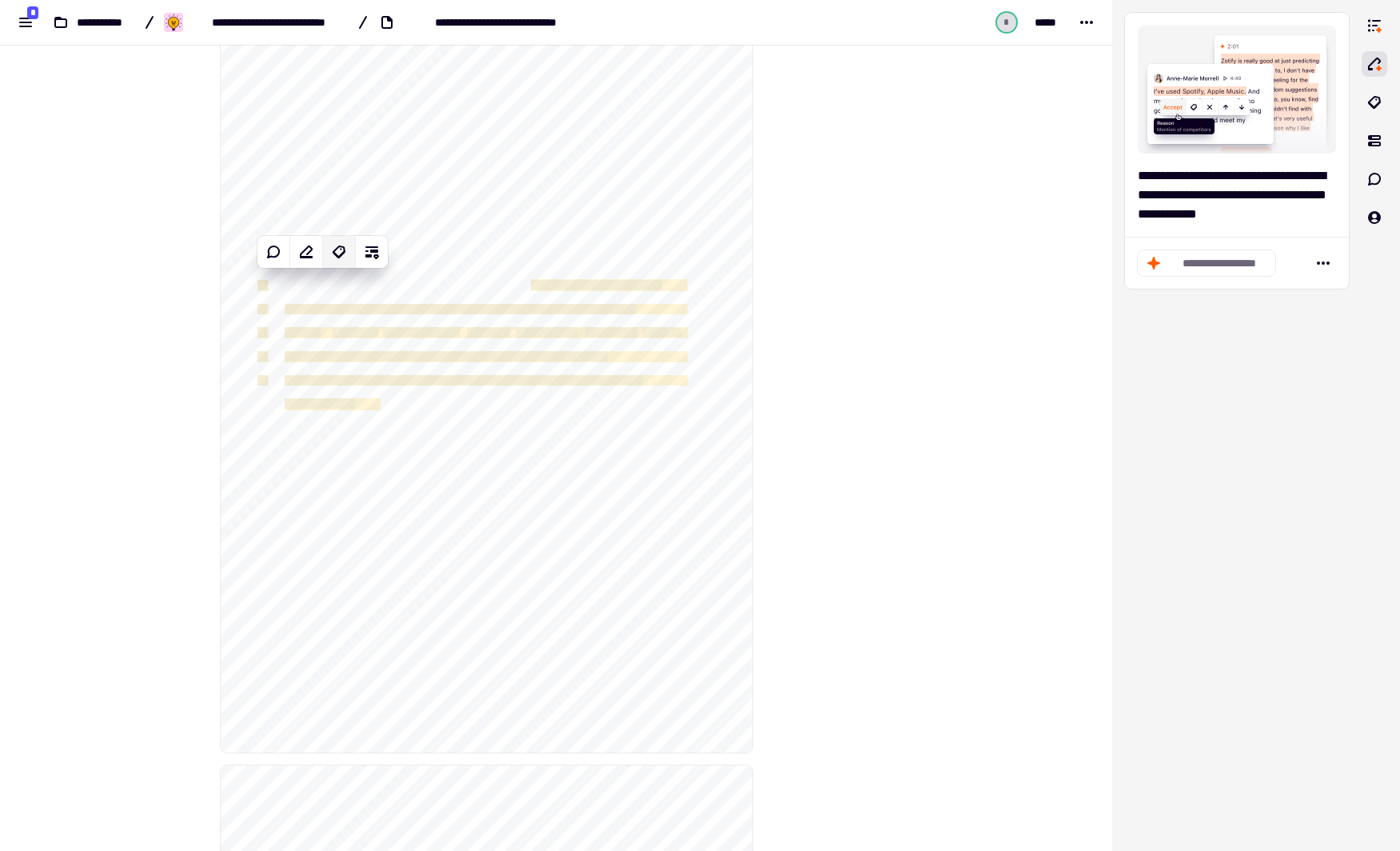 click 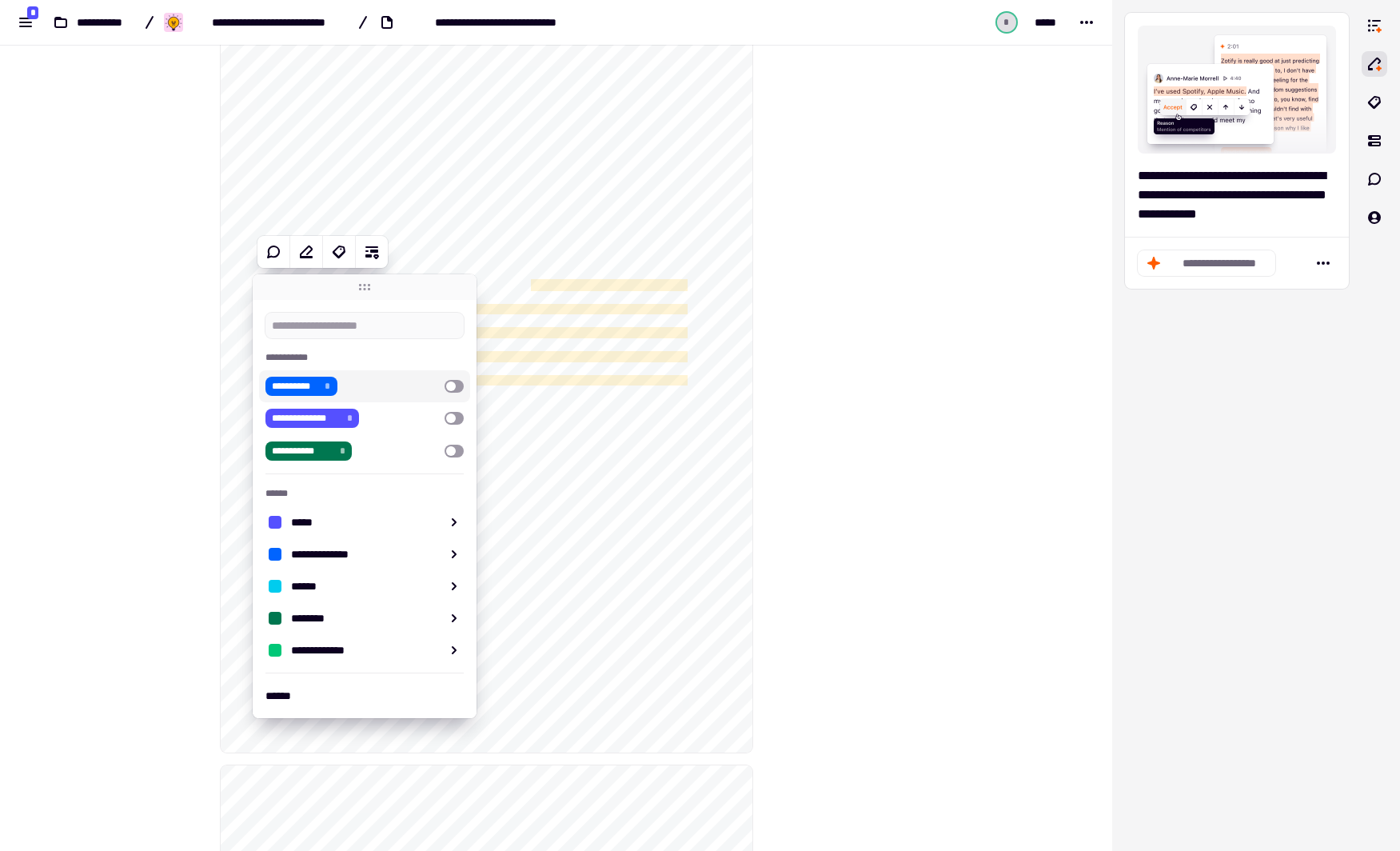 click at bounding box center (454, 386) 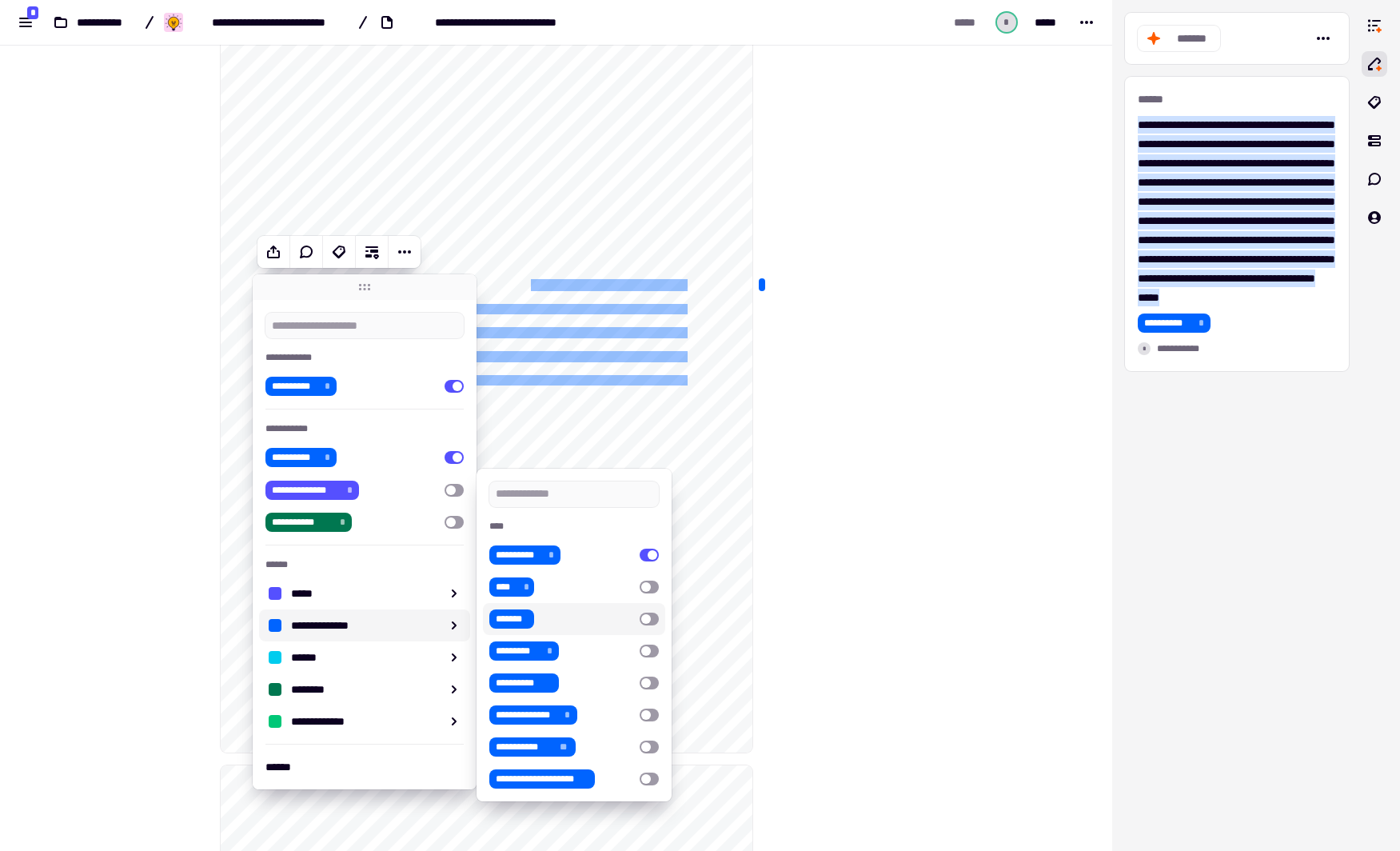 click at bounding box center [649, 619] 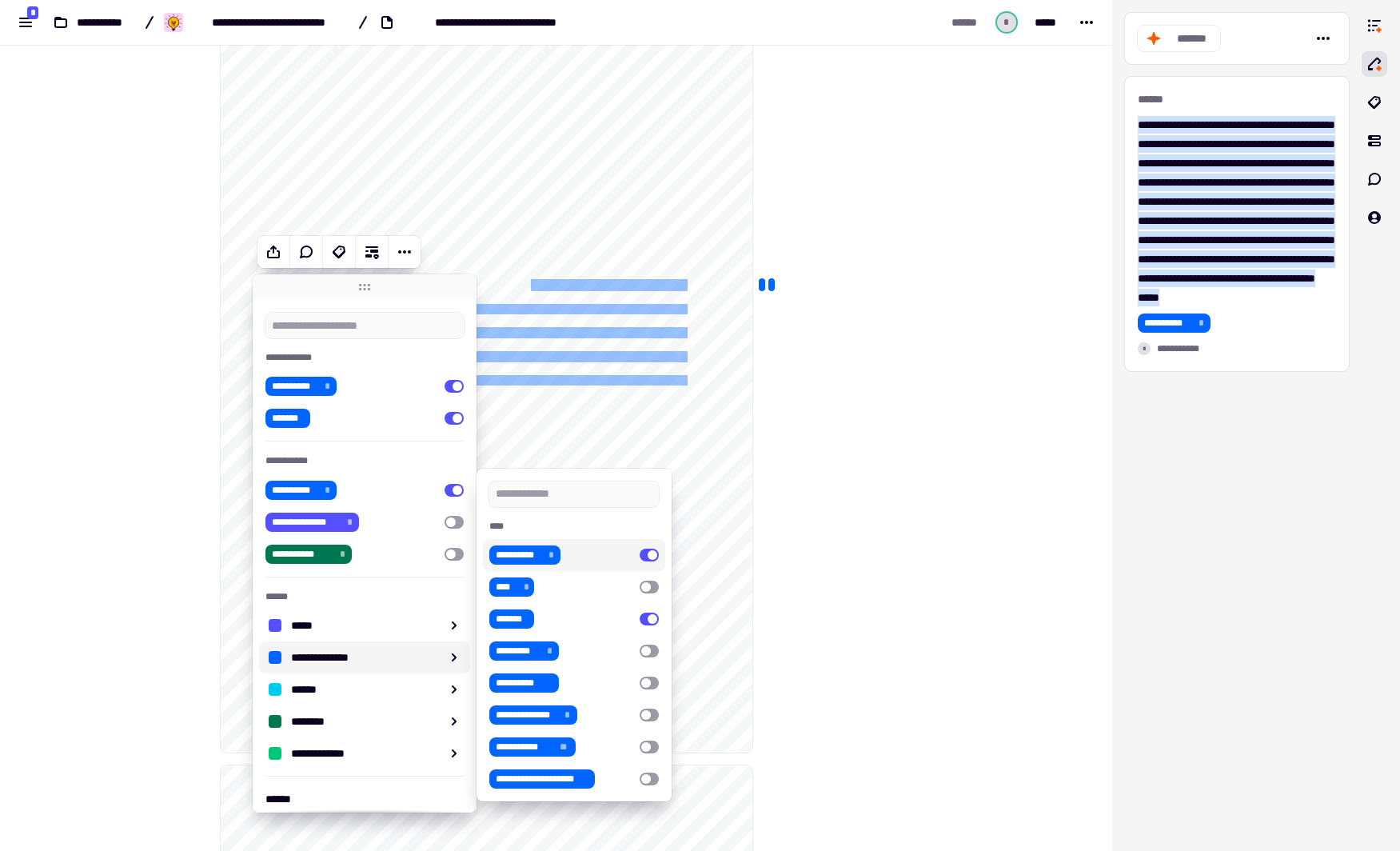 click at bounding box center [649, 555] 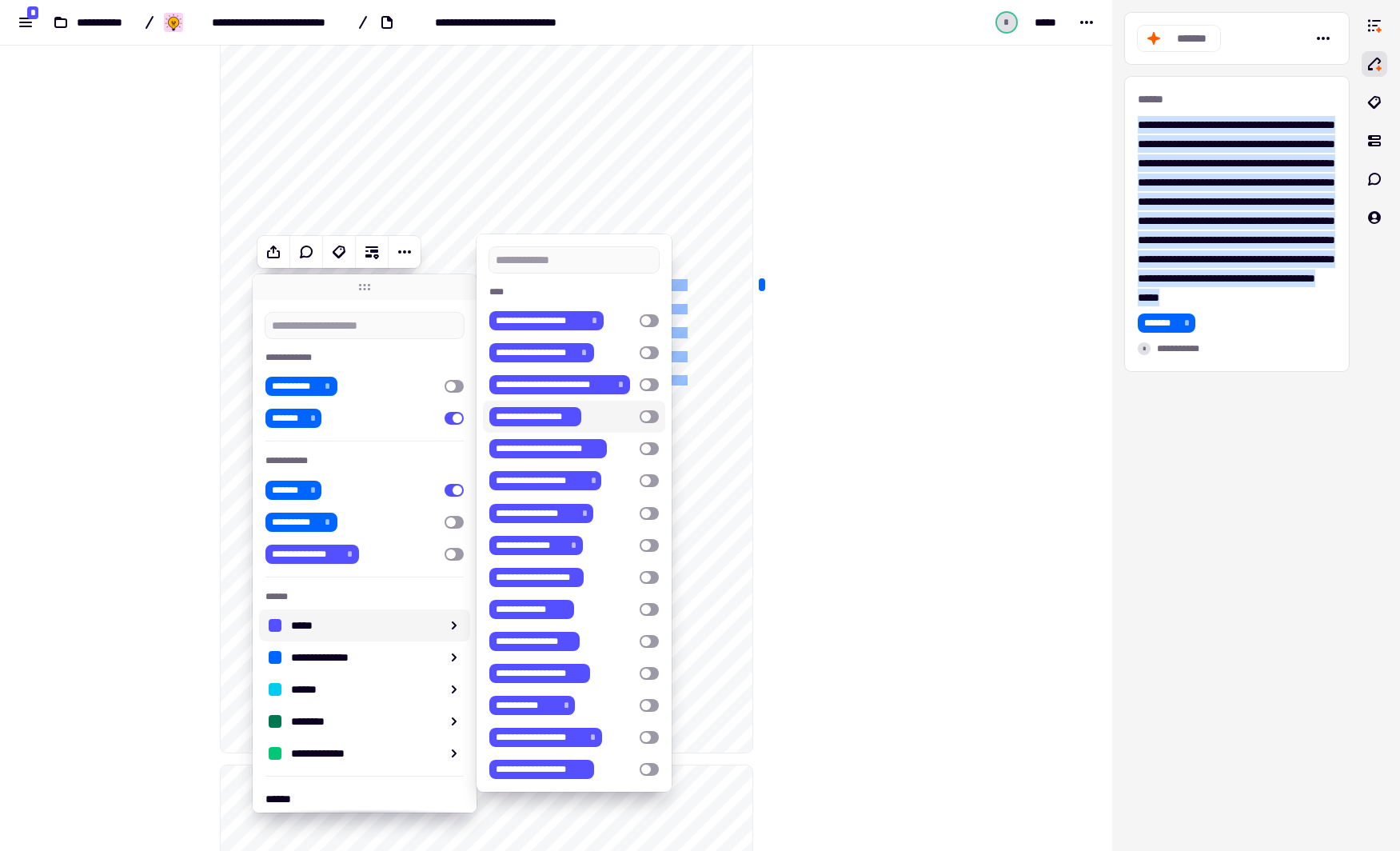 click on "**********" at bounding box center (556, 426) 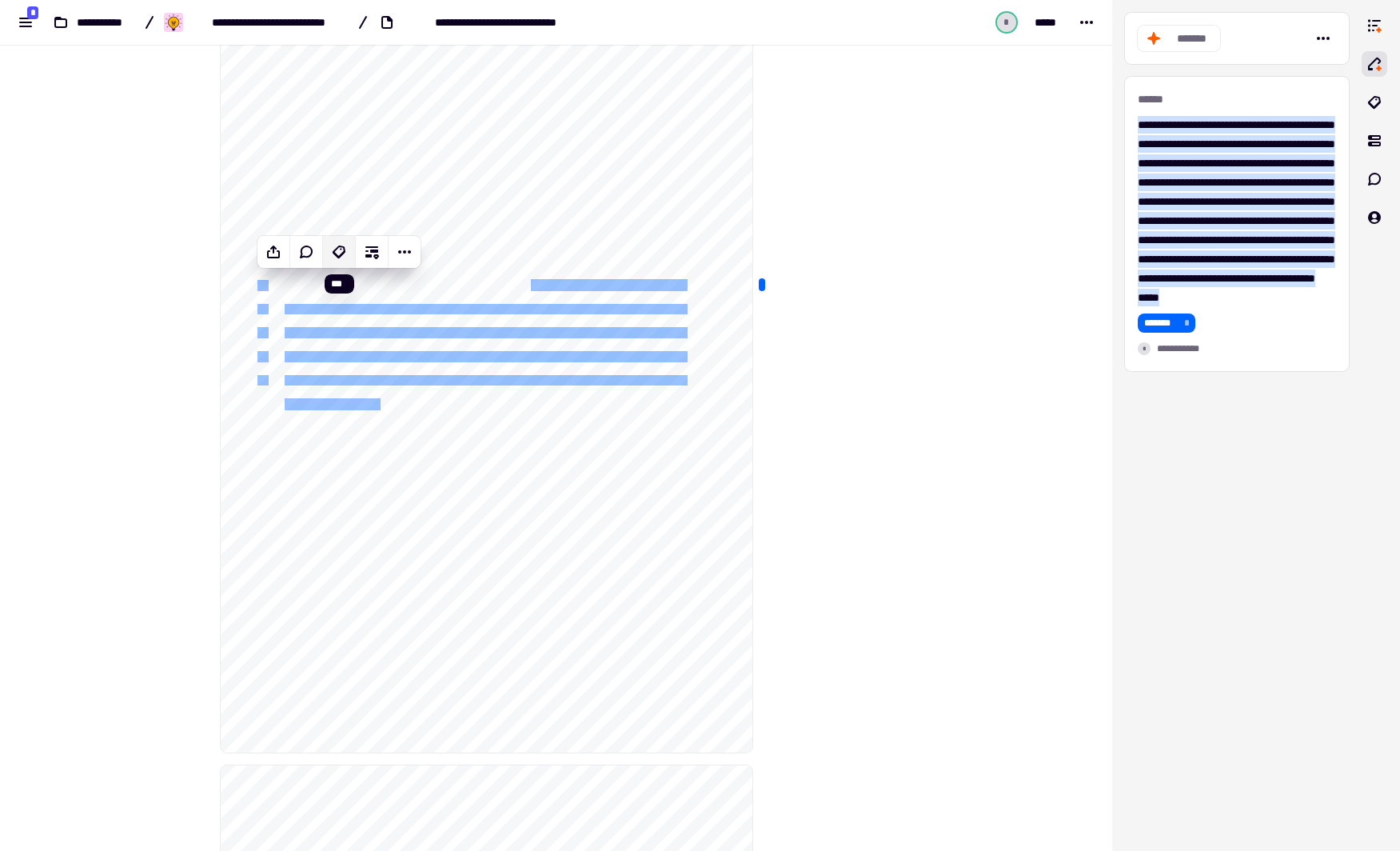 click 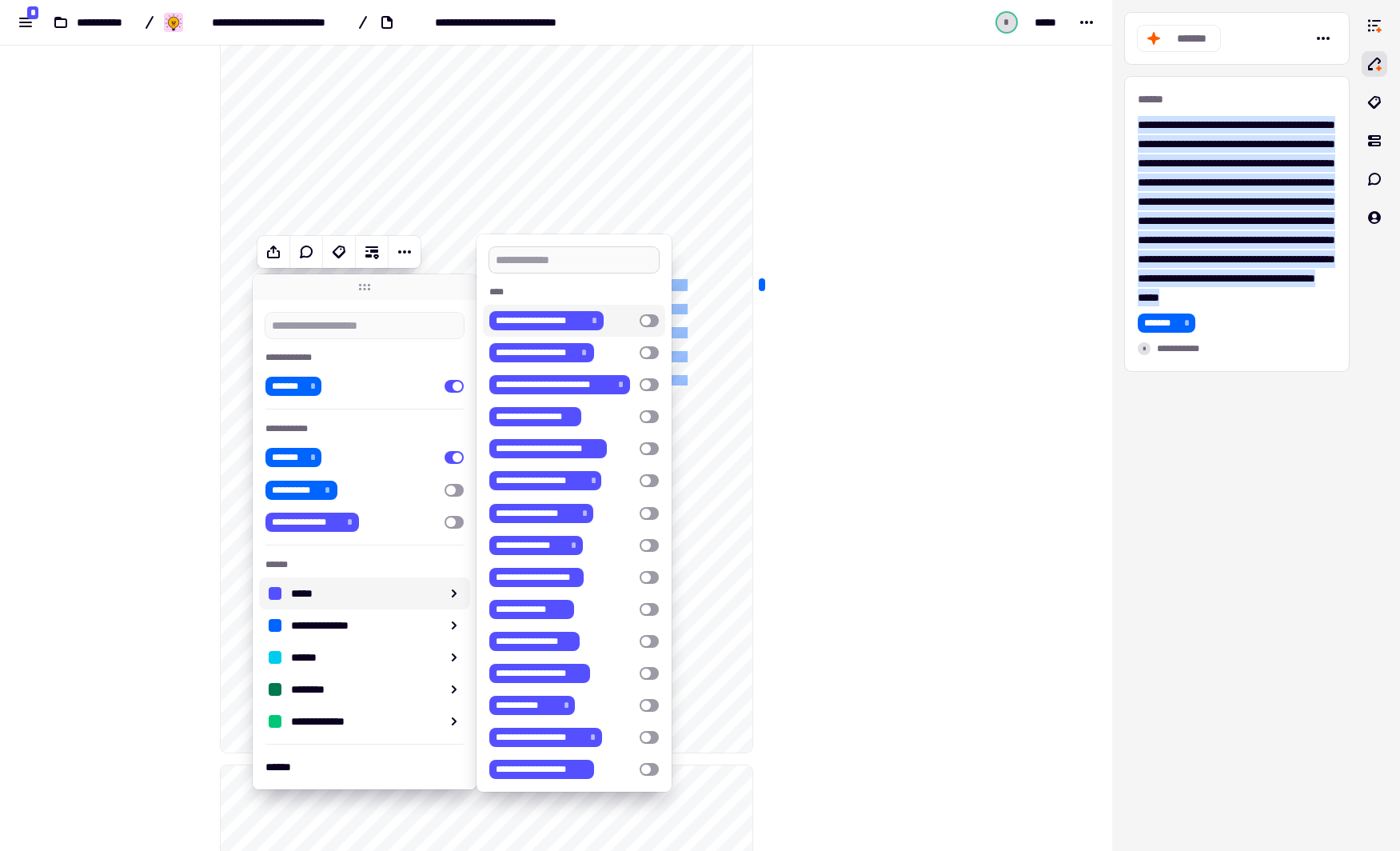 click at bounding box center [574, 260] 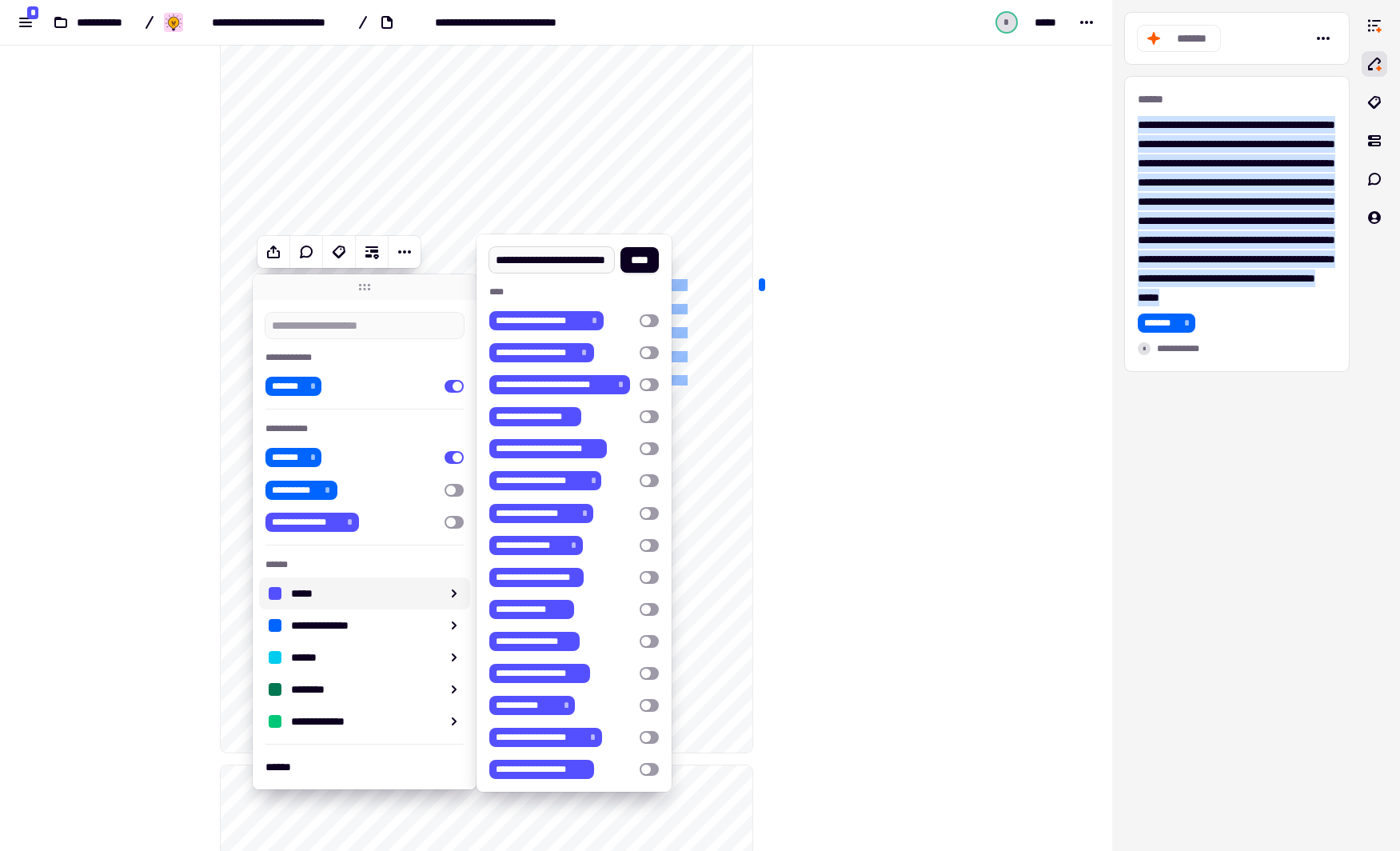 scroll, scrollTop: 0, scrollLeft: 41, axis: horizontal 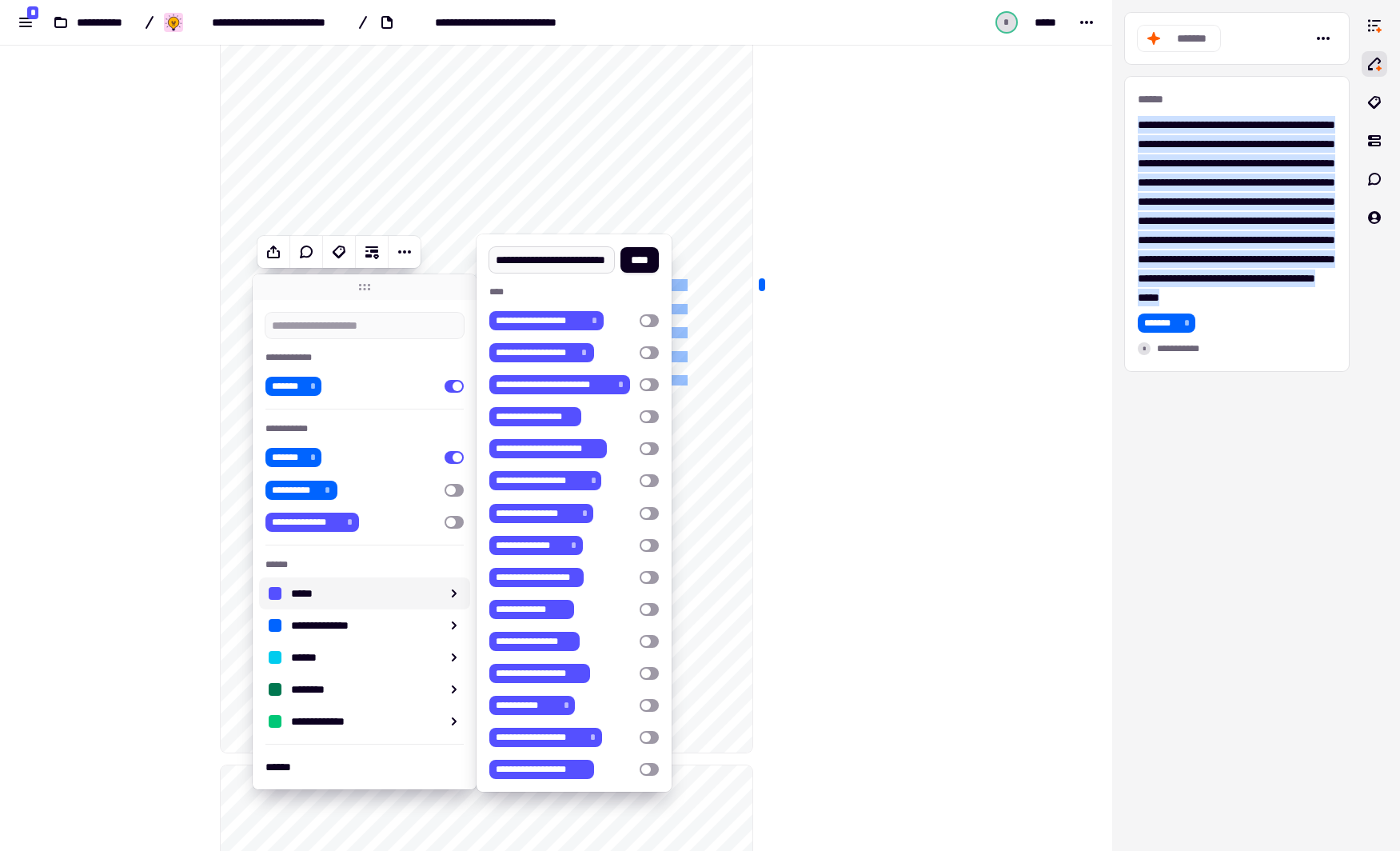 click on "**********" at bounding box center [552, 260] 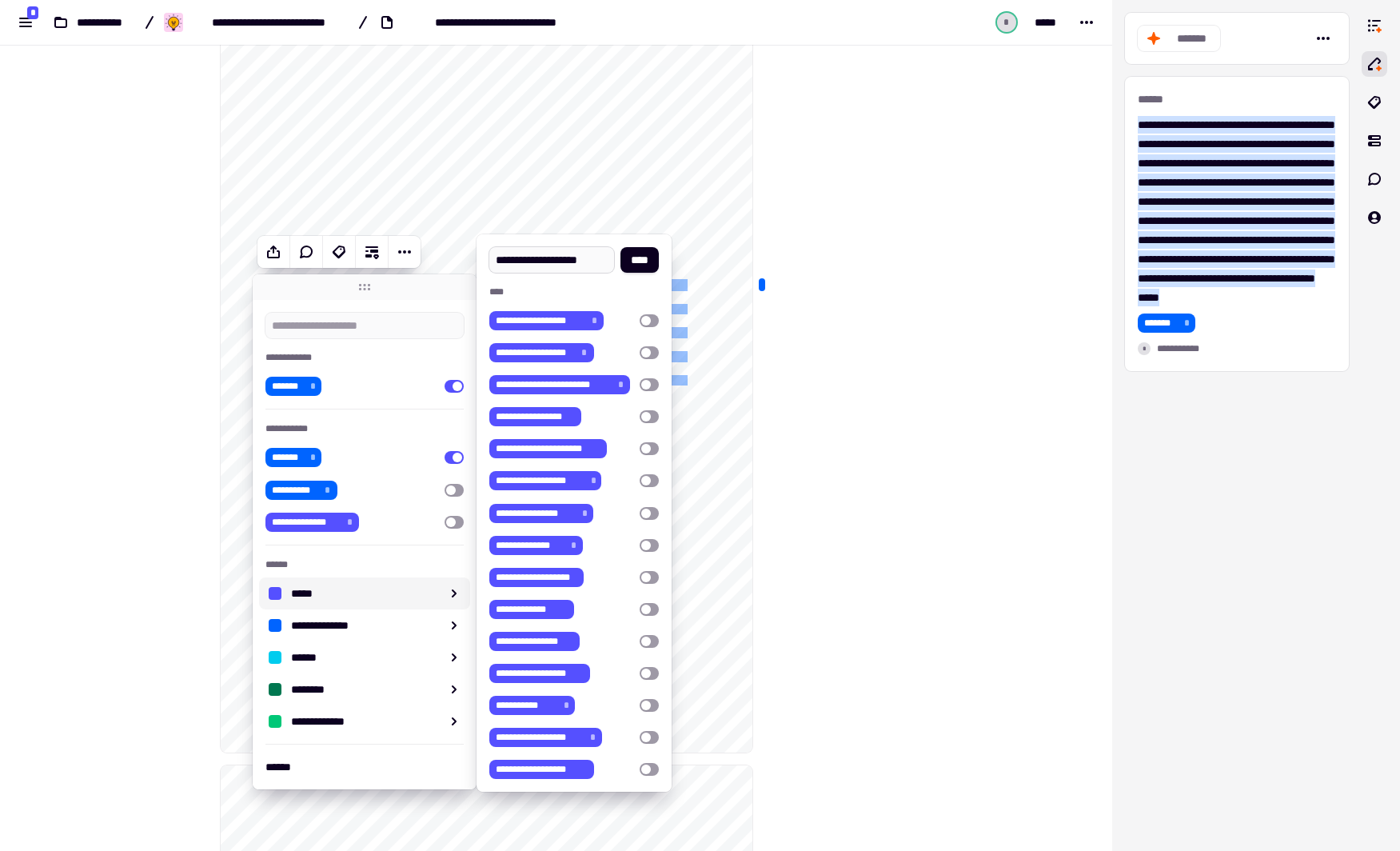 scroll, scrollTop: 0, scrollLeft: 2, axis: horizontal 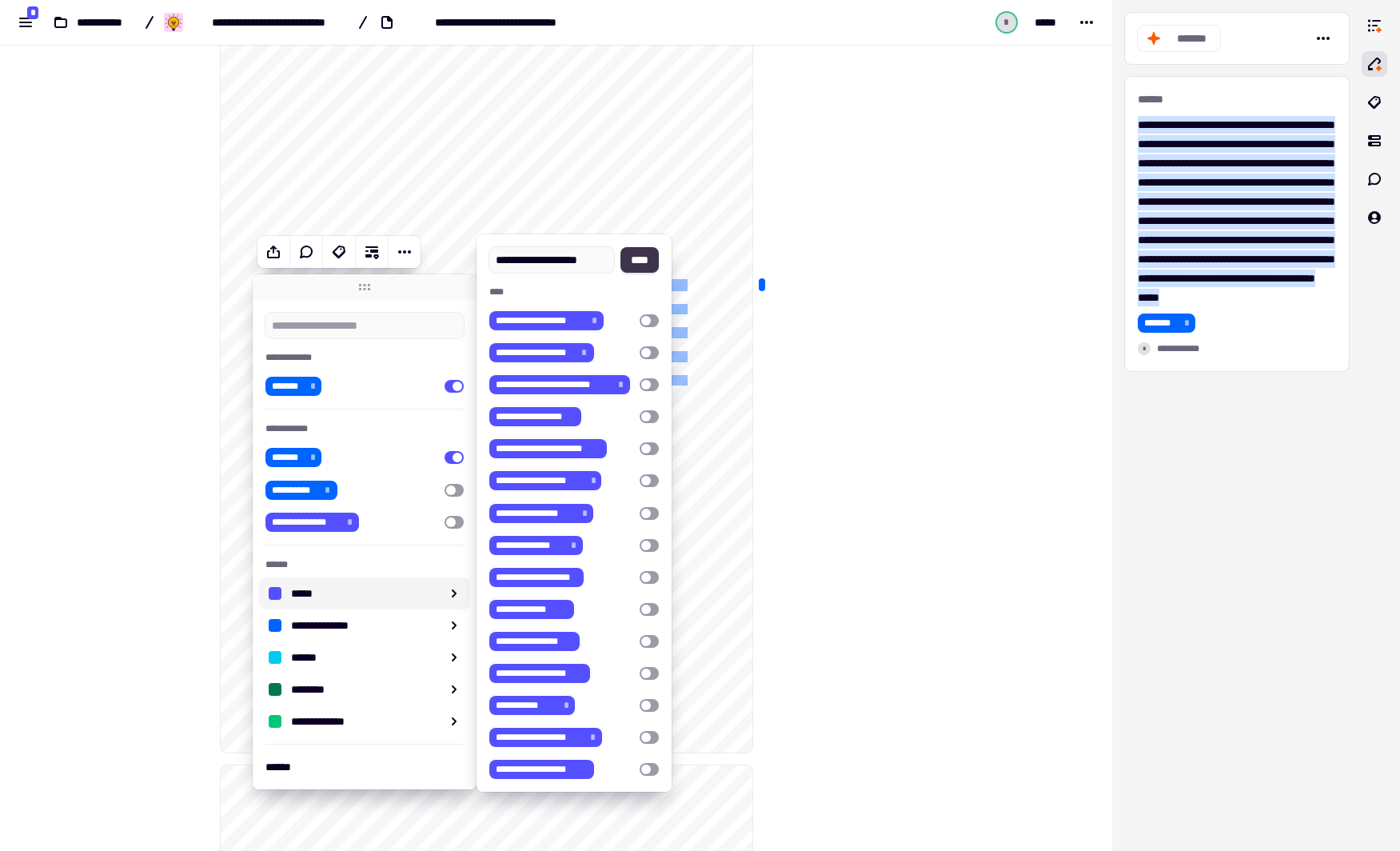type on "**********" 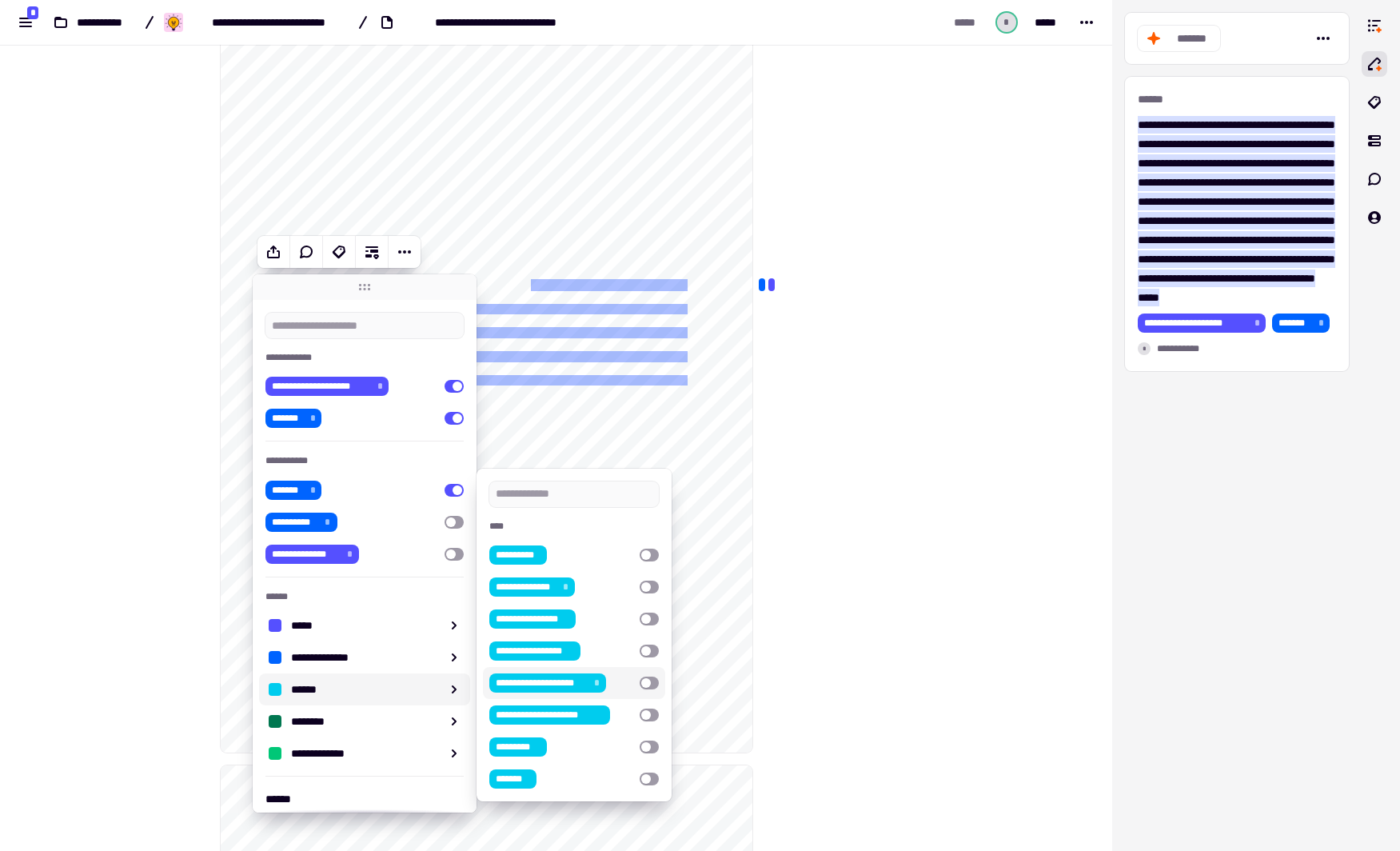click at bounding box center (649, 683) 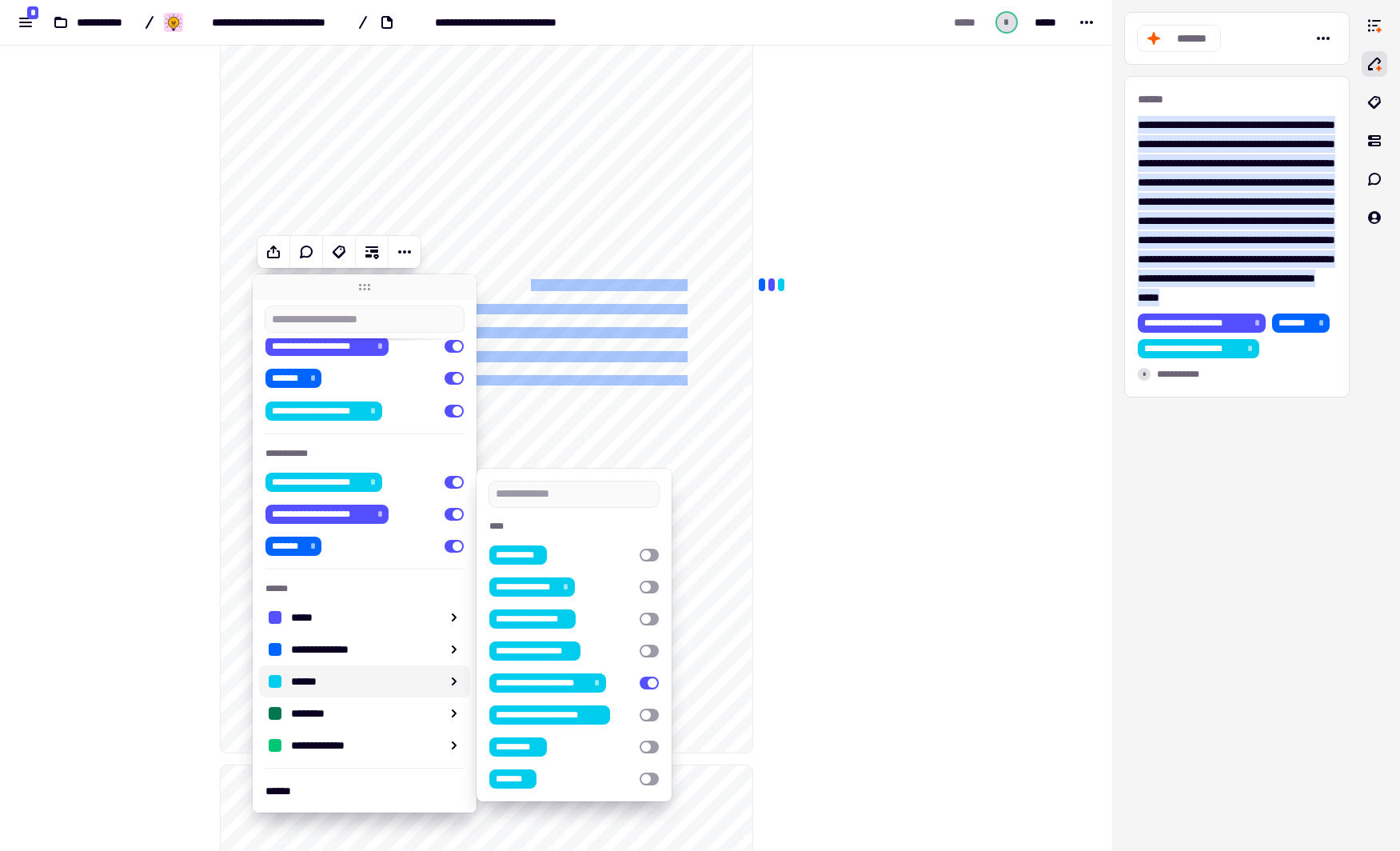 scroll, scrollTop: 58, scrollLeft: 0, axis: vertical 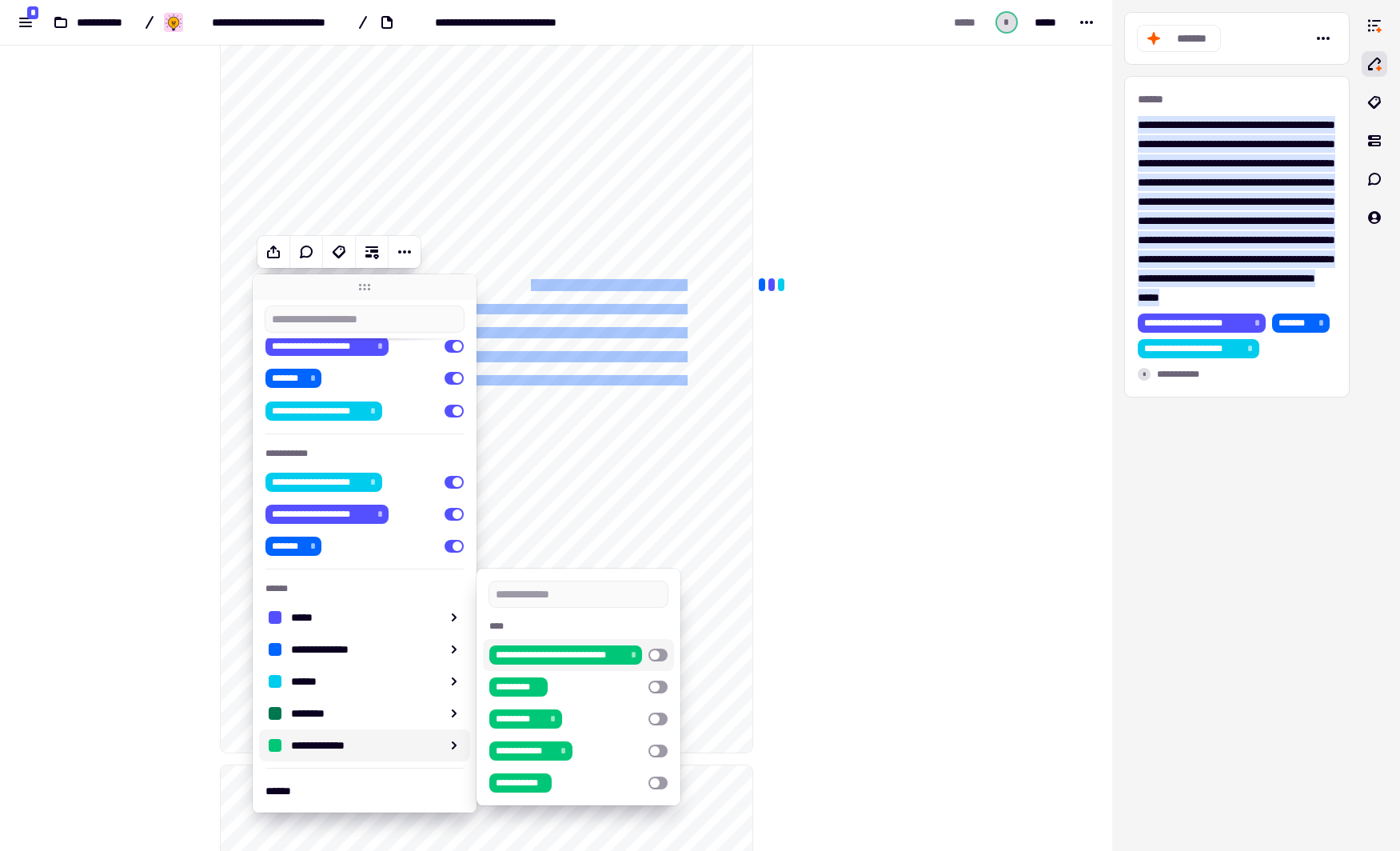 click at bounding box center [658, 655] 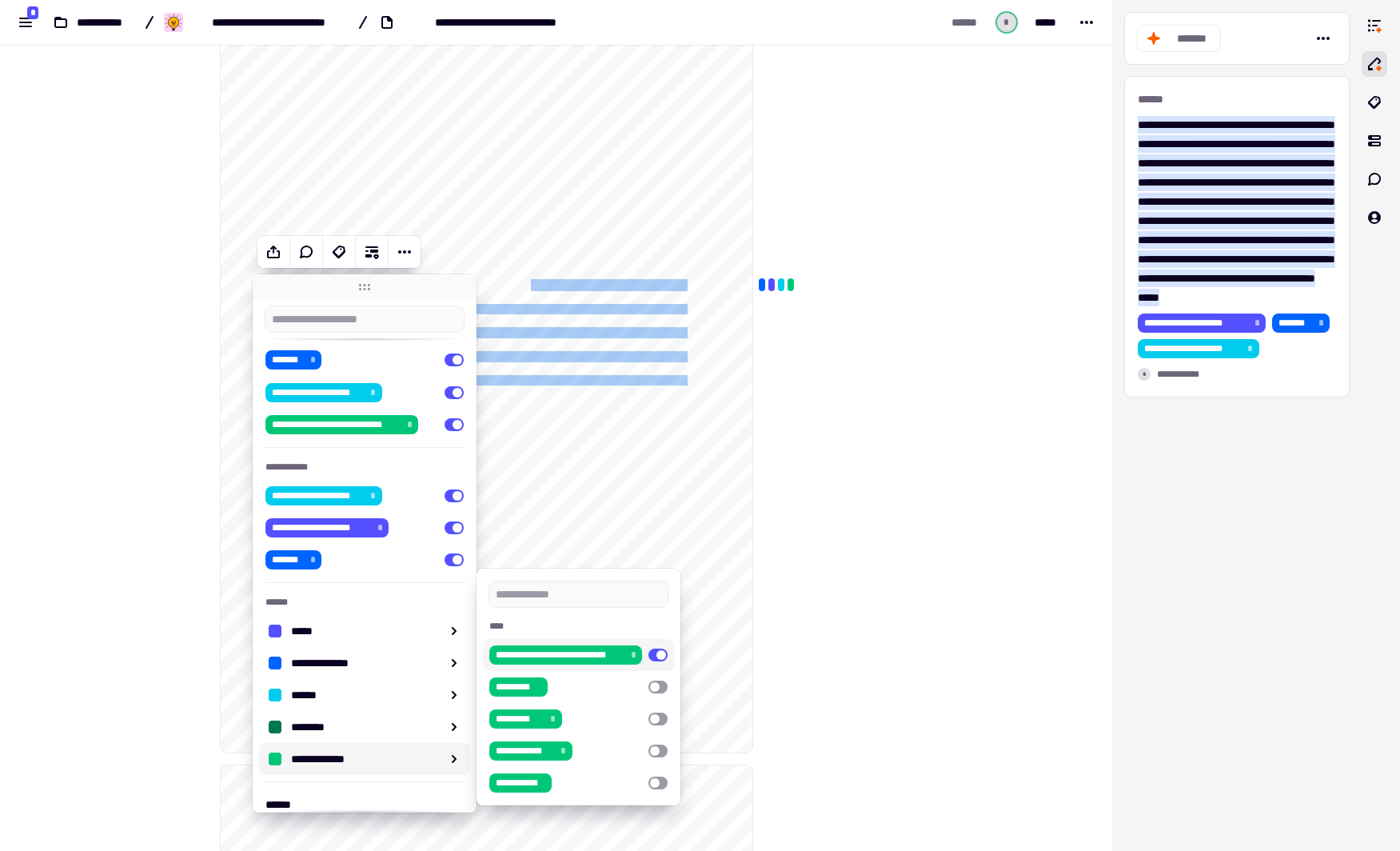 click at bounding box center [833, 17312] 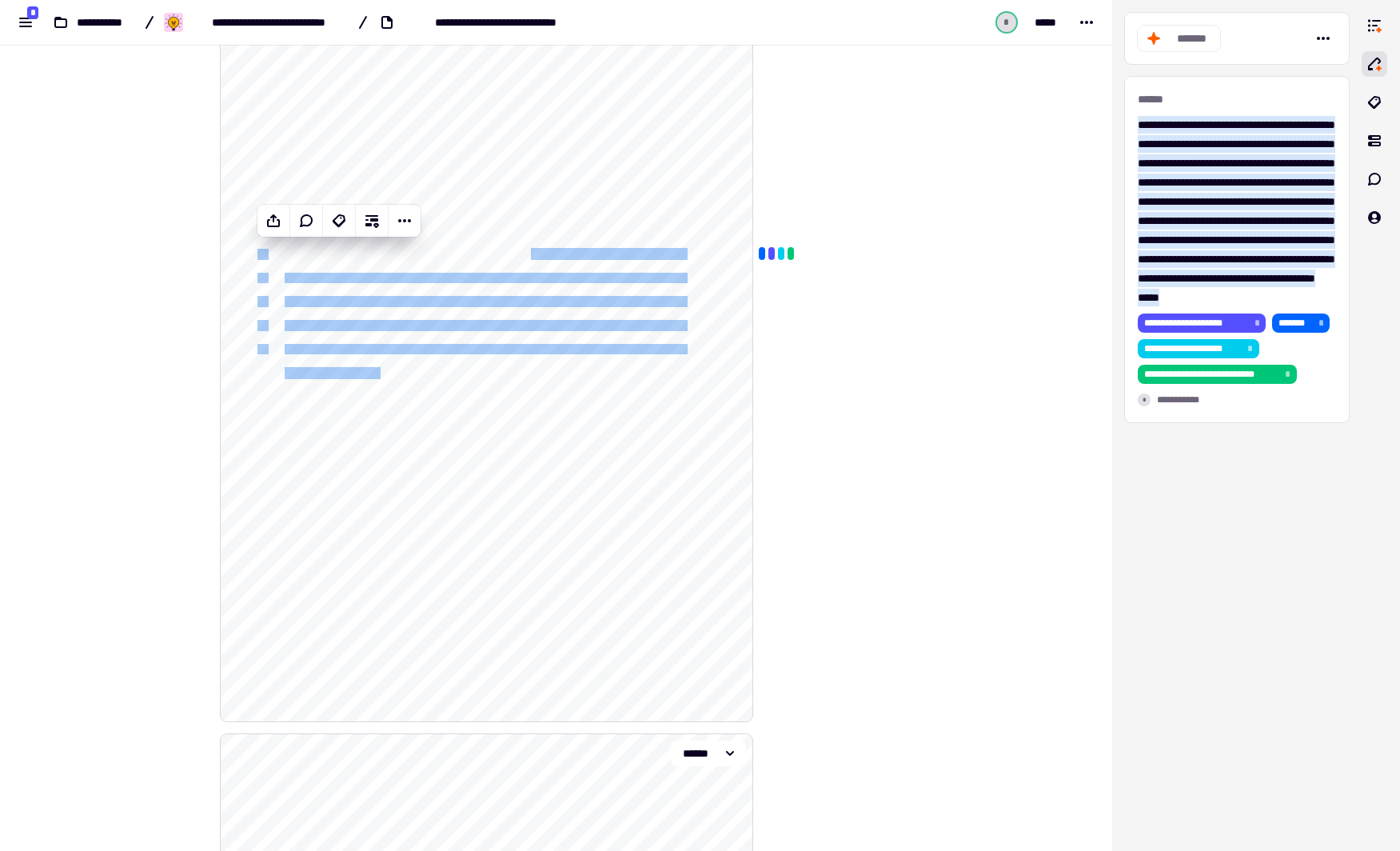scroll, scrollTop: 976, scrollLeft: 0, axis: vertical 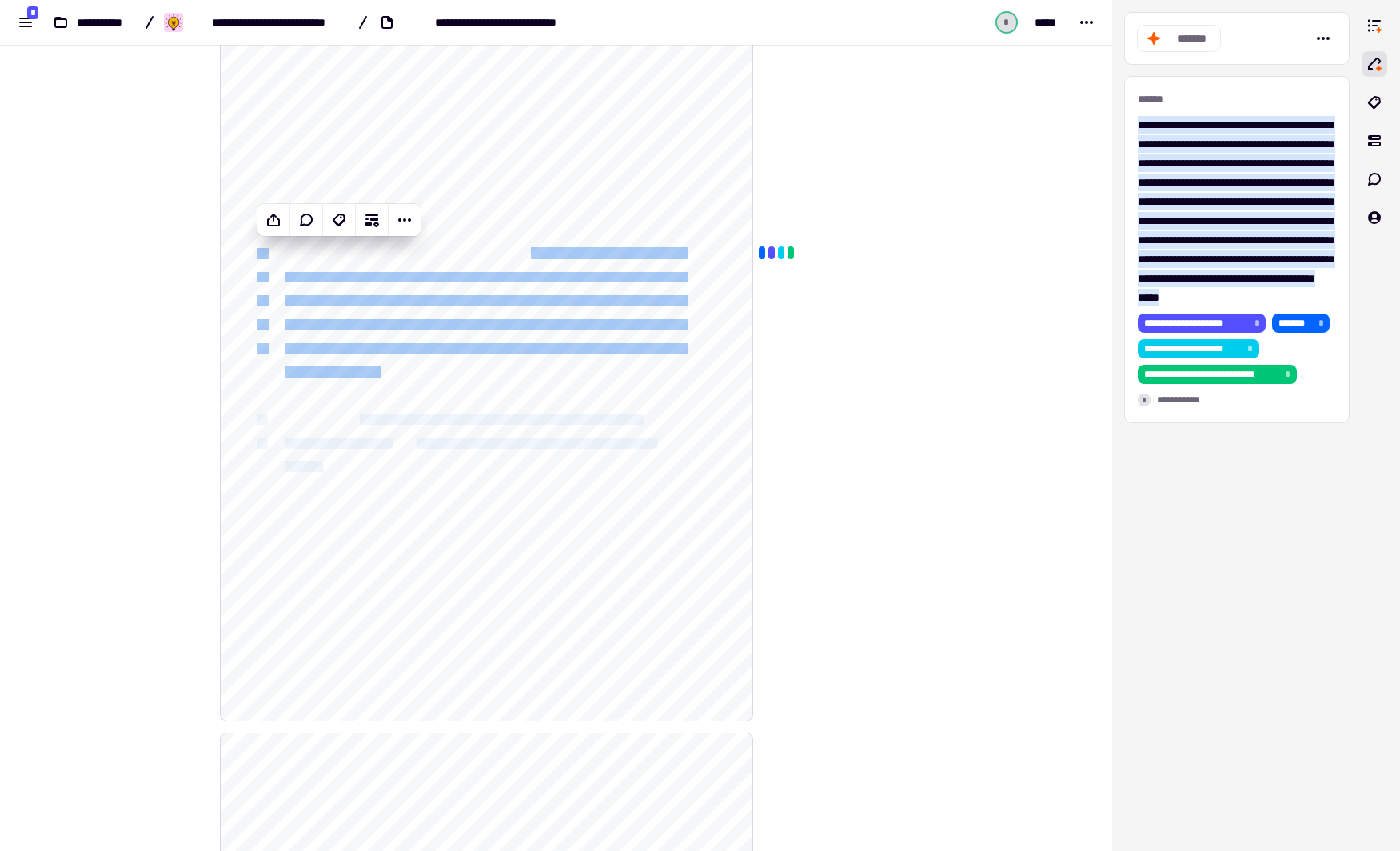 drag, startPoint x: 357, startPoint y: 414, endPoint x: 332, endPoint y: 464, distance: 55.9017 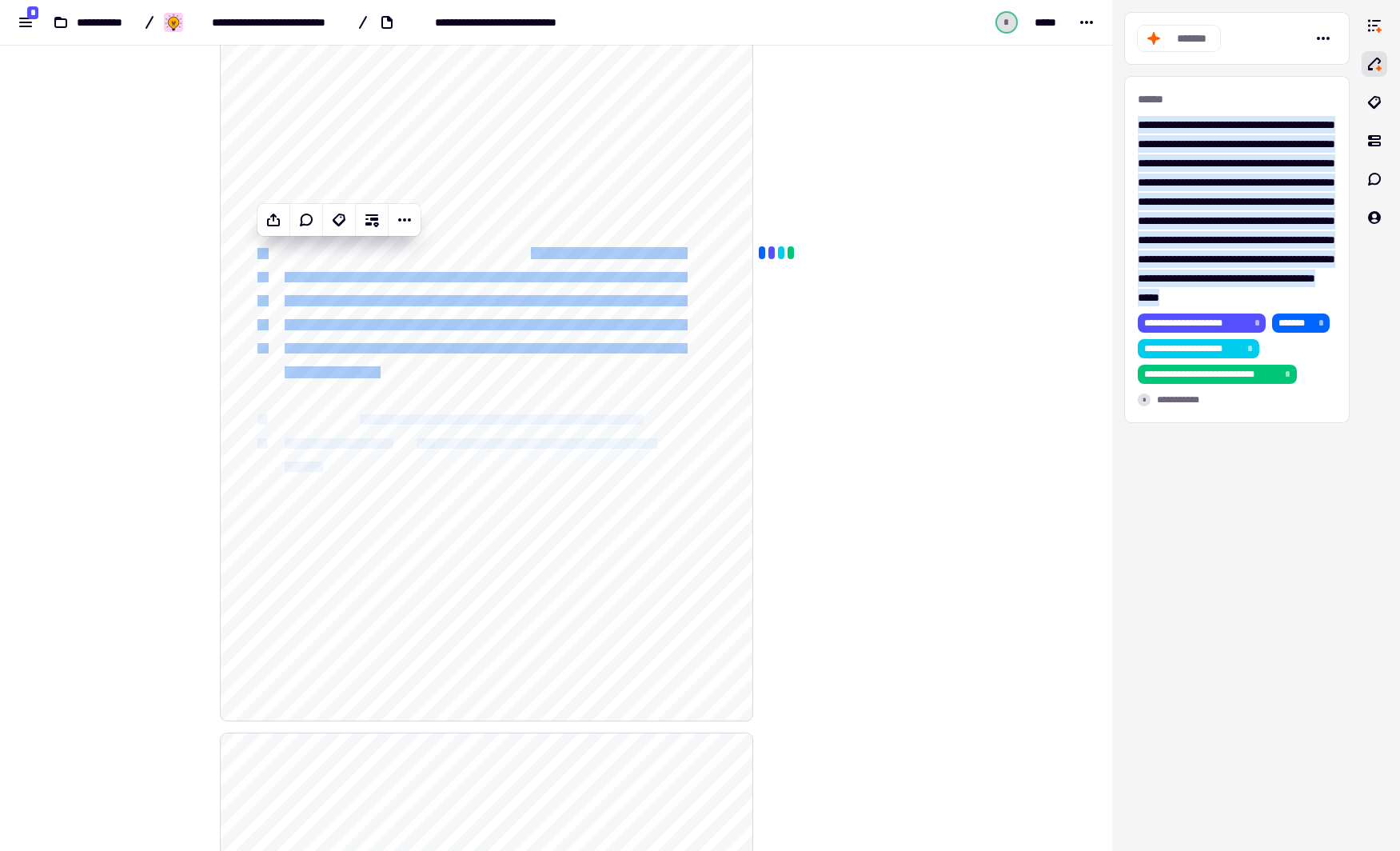 click on "**********" 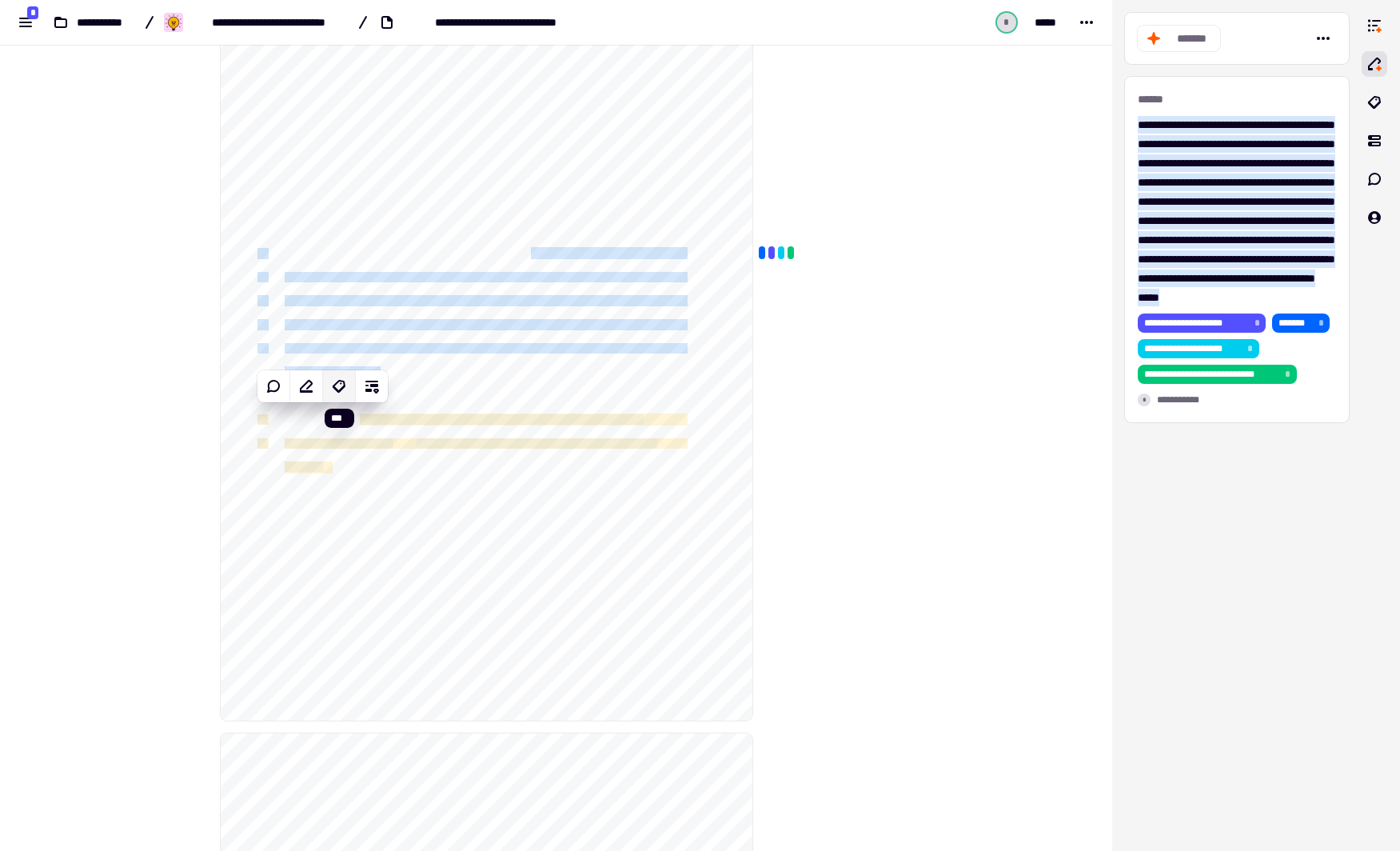 click 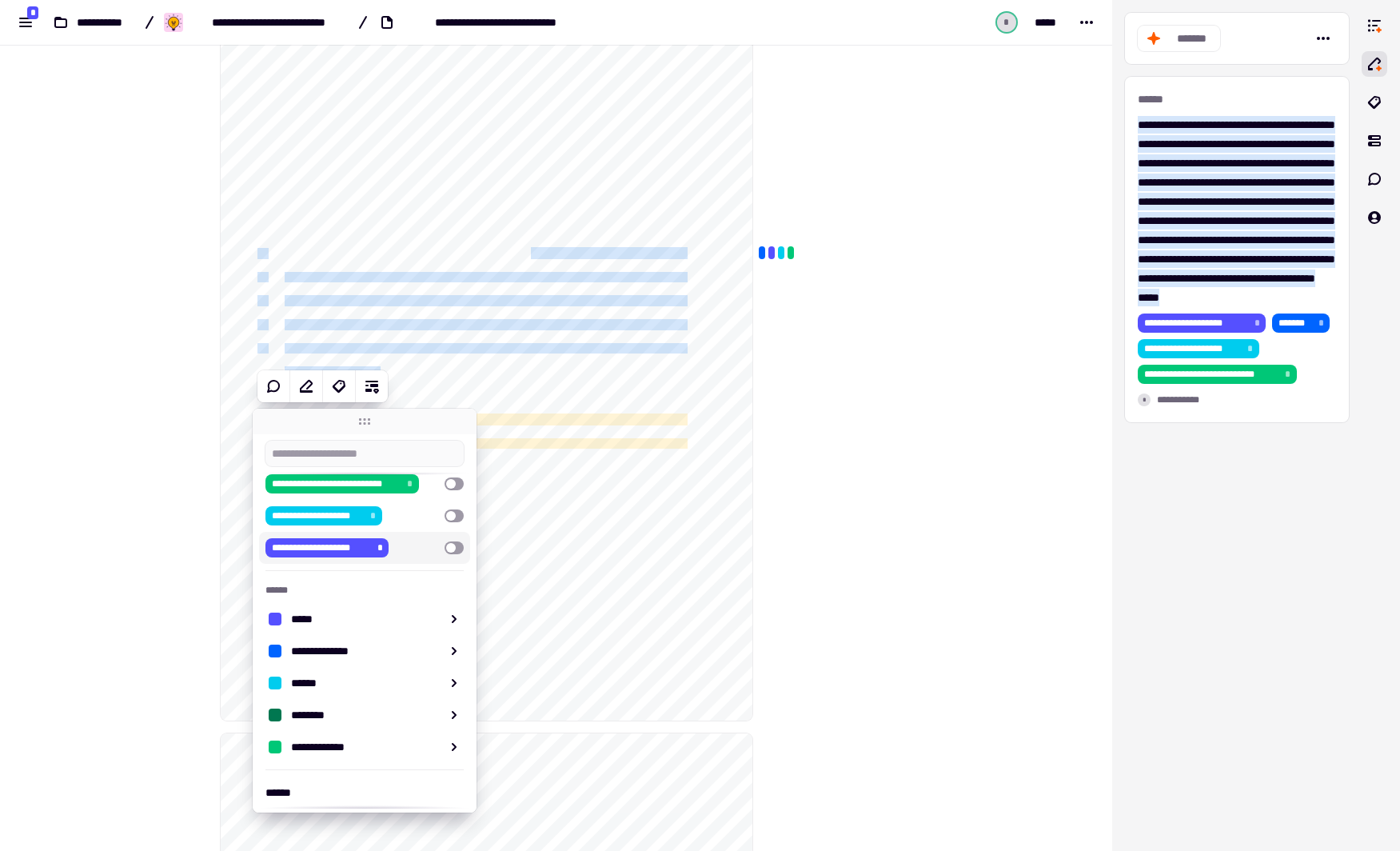 scroll, scrollTop: 54, scrollLeft: 0, axis: vertical 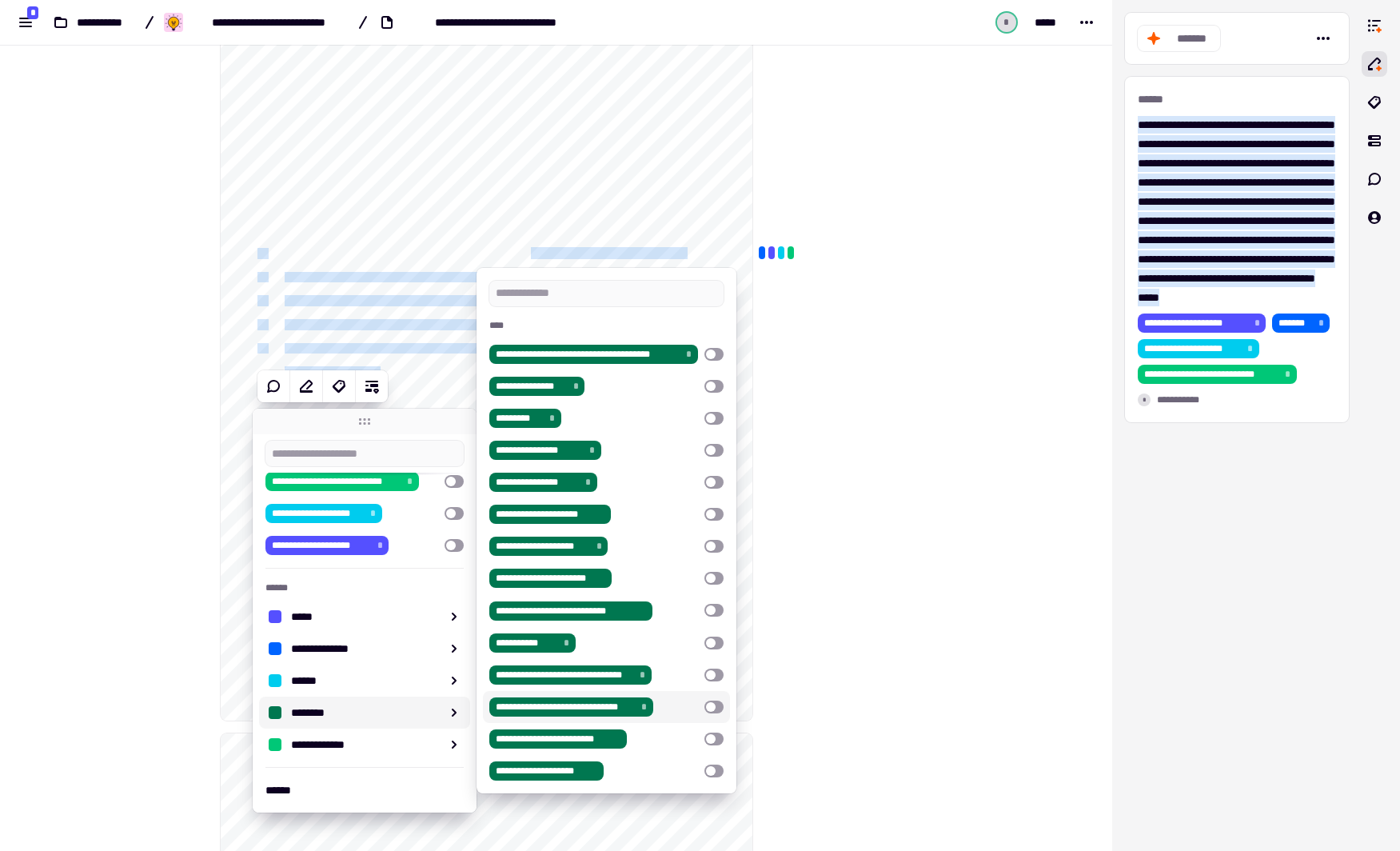 click at bounding box center (714, 707) 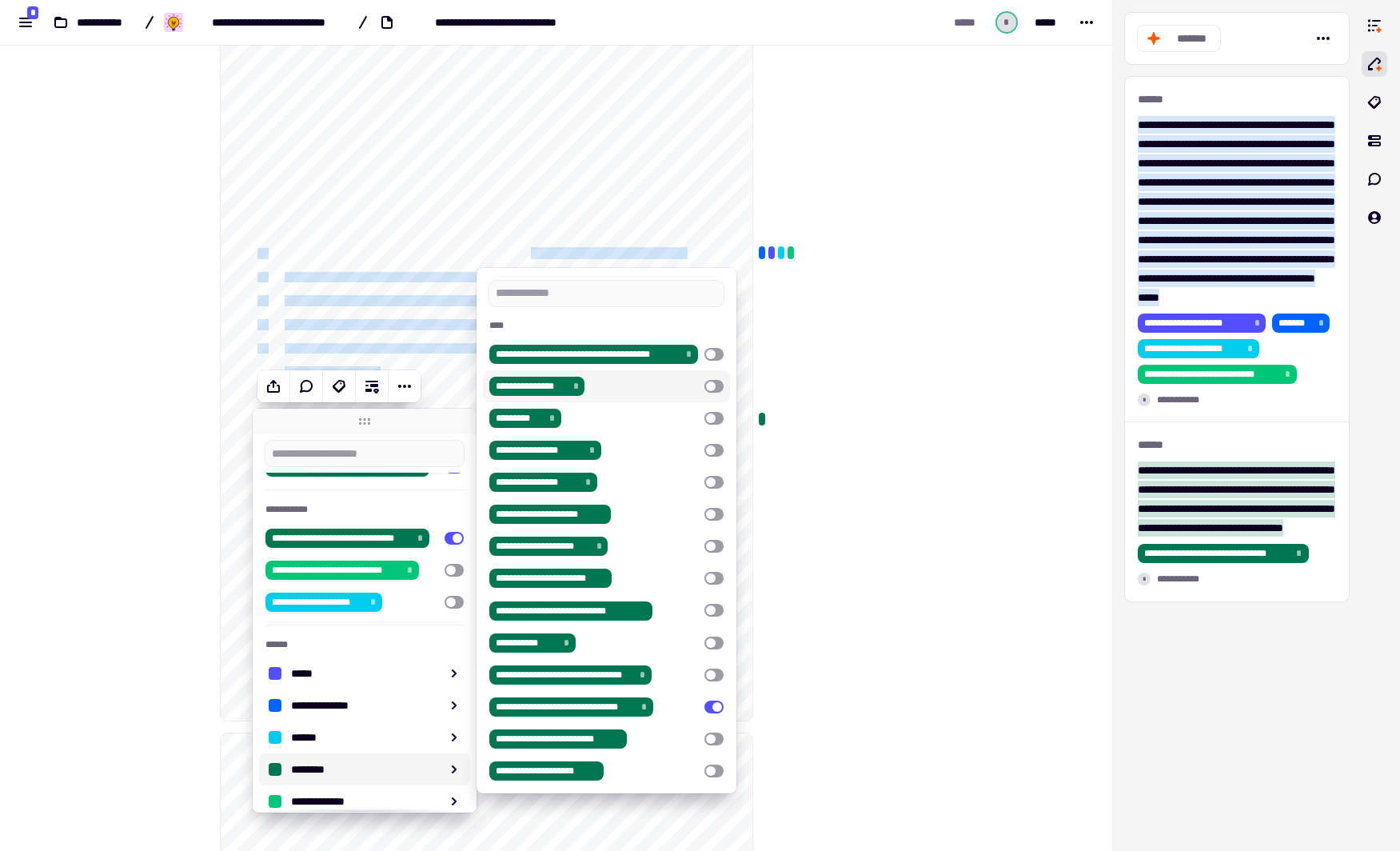 click at bounding box center [714, 386] 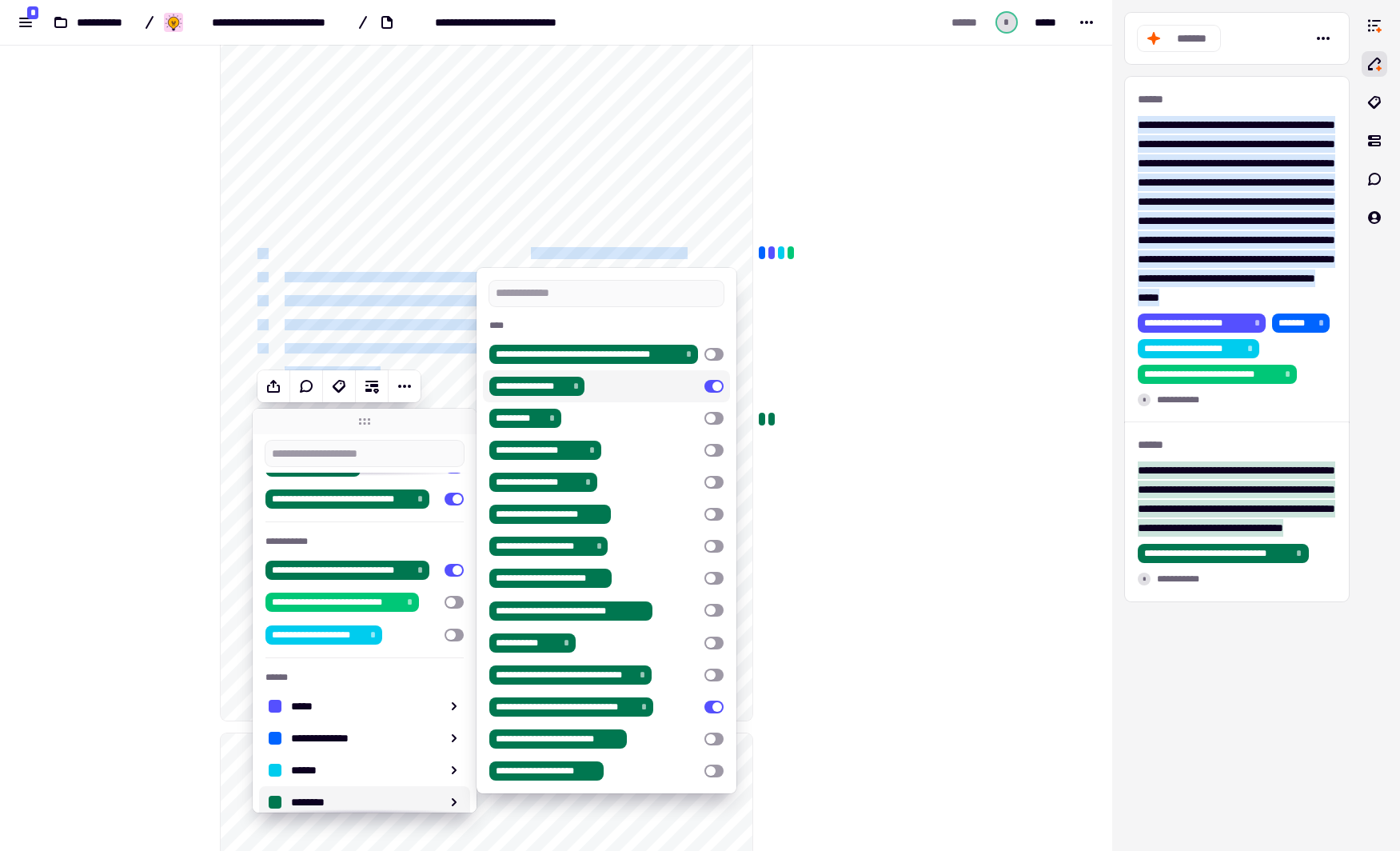 click at bounding box center [833, 17280] 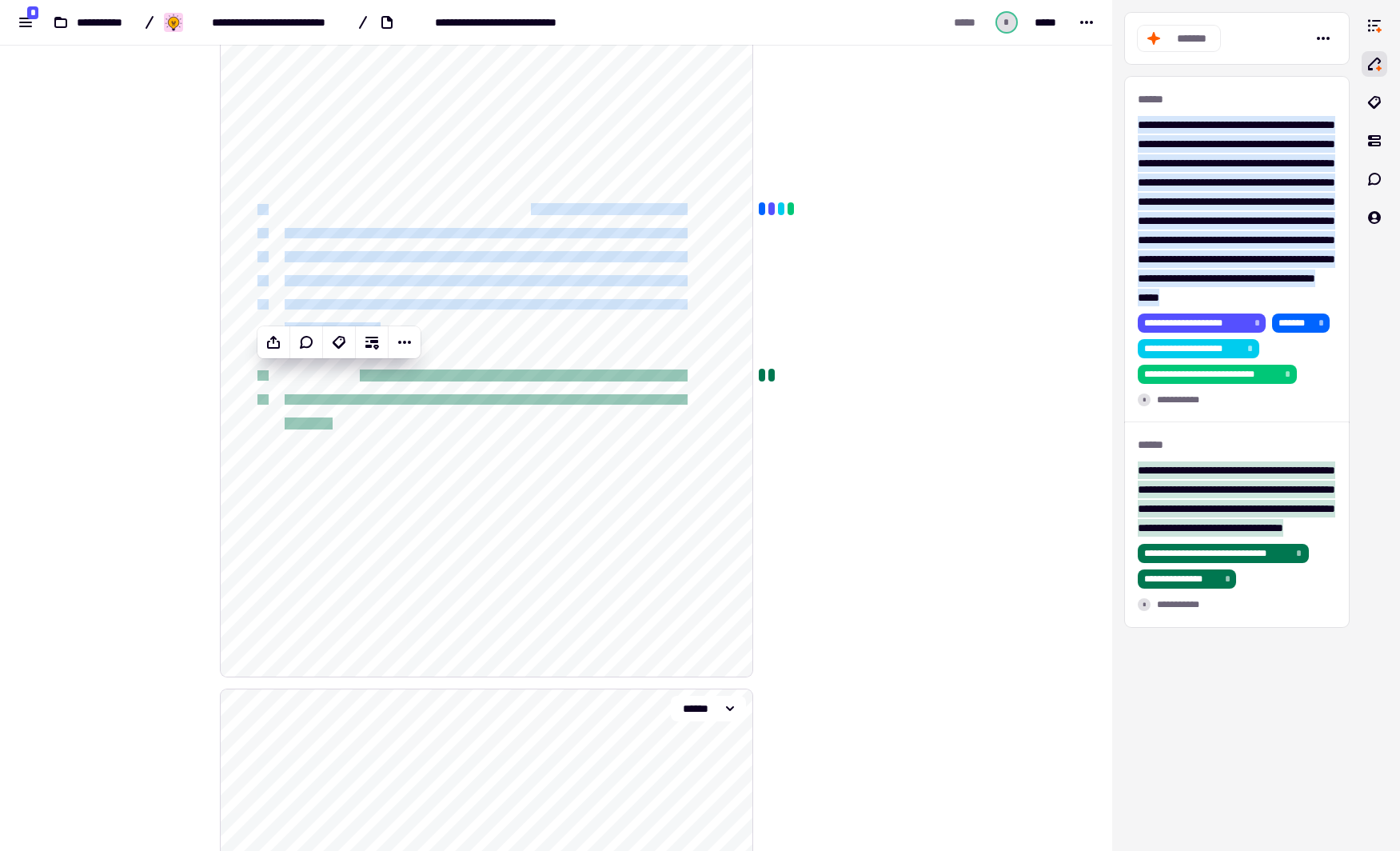 scroll, scrollTop: 1024, scrollLeft: 0, axis: vertical 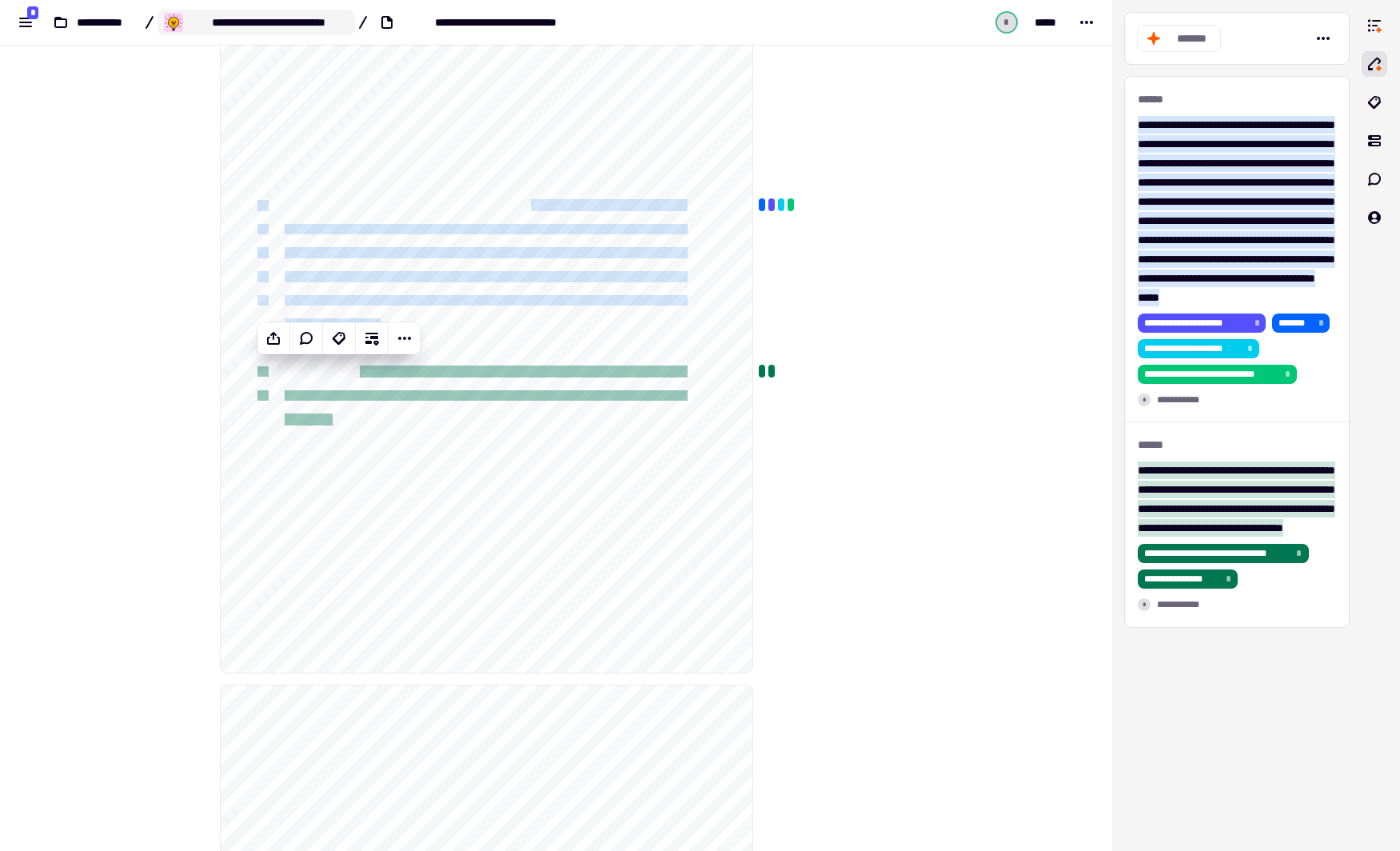 click on "**********" 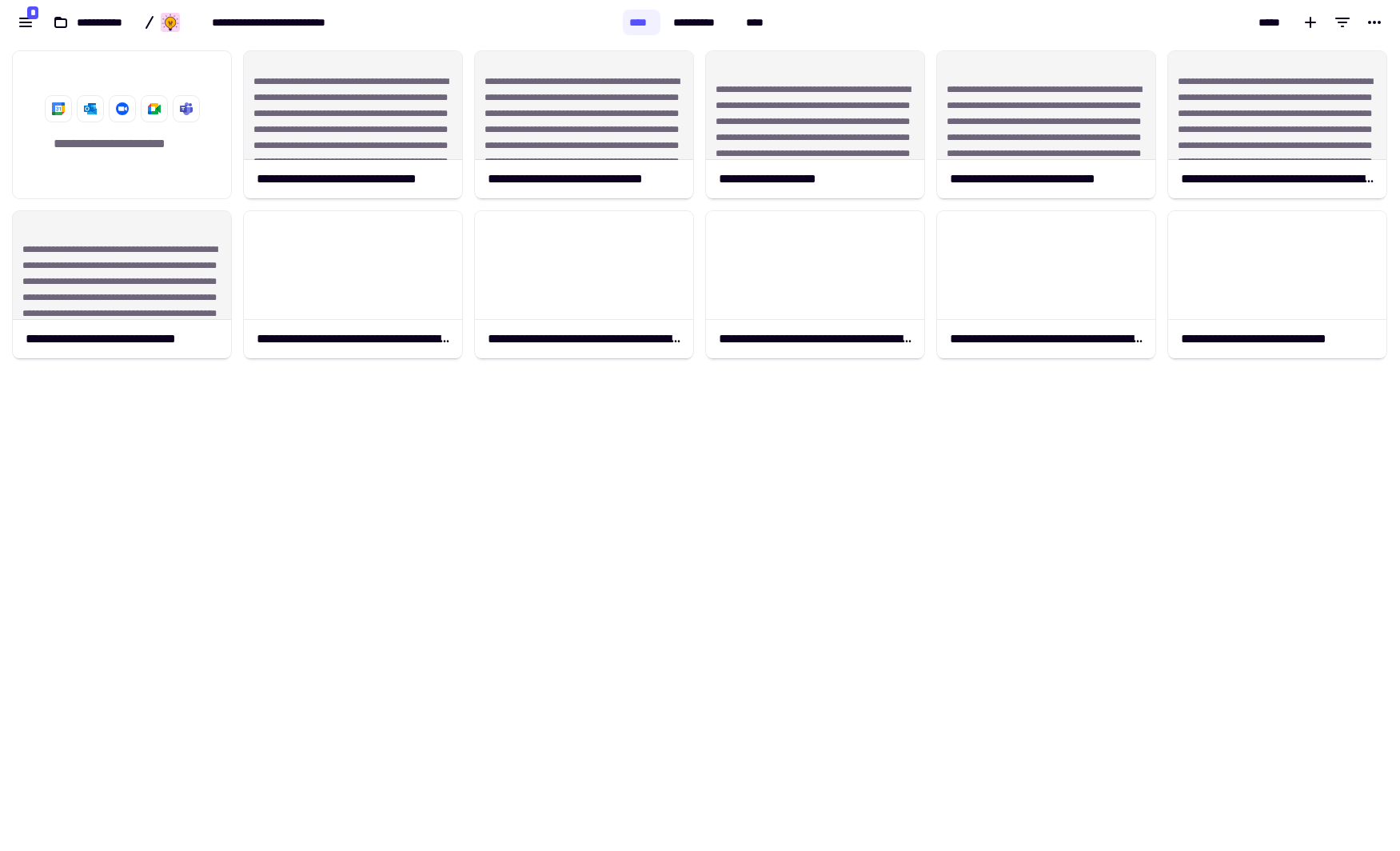 scroll, scrollTop: 10, scrollLeft: 10, axis: both 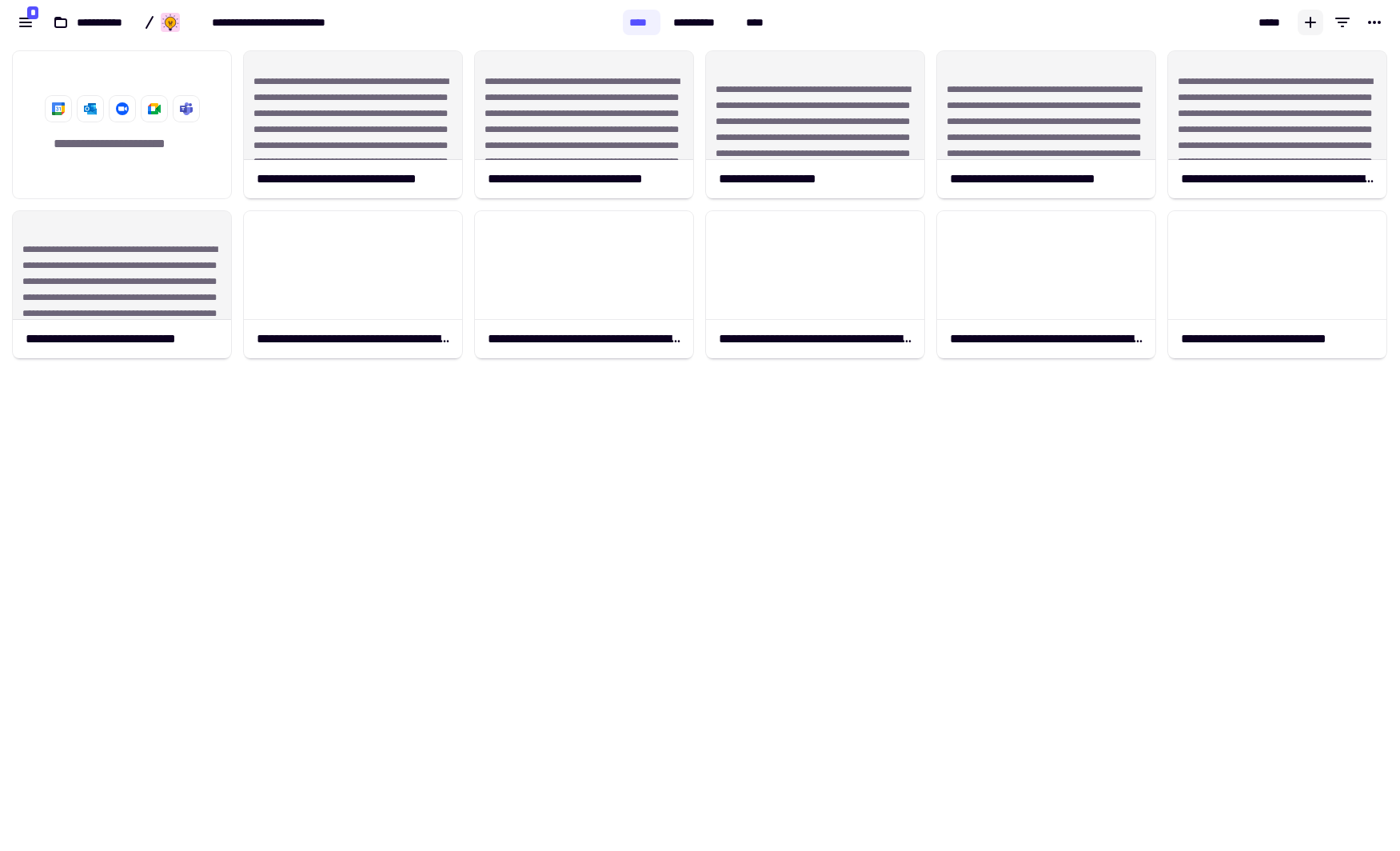 click 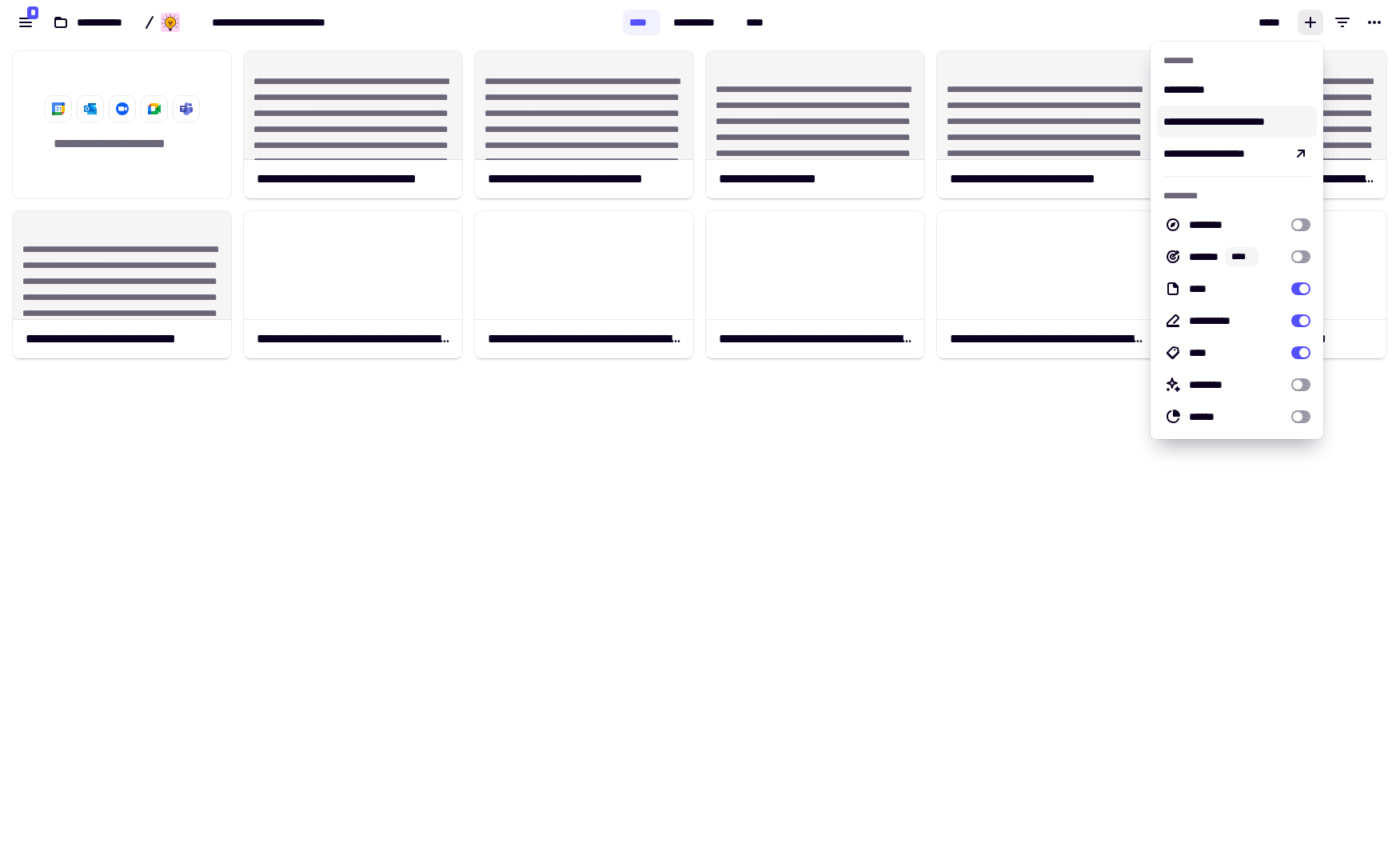 click on "**********" at bounding box center [1237, 122] 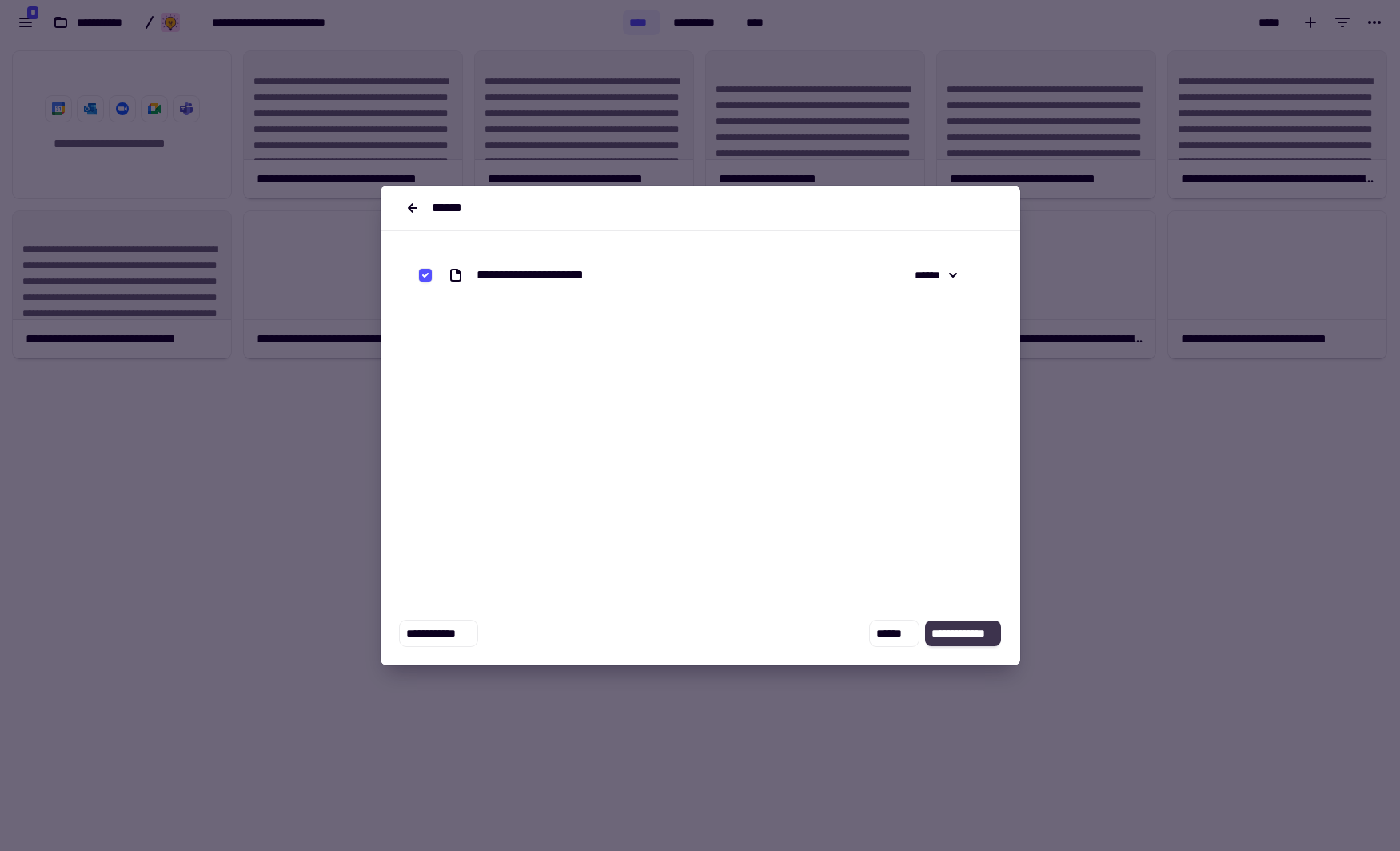 click on "**********" 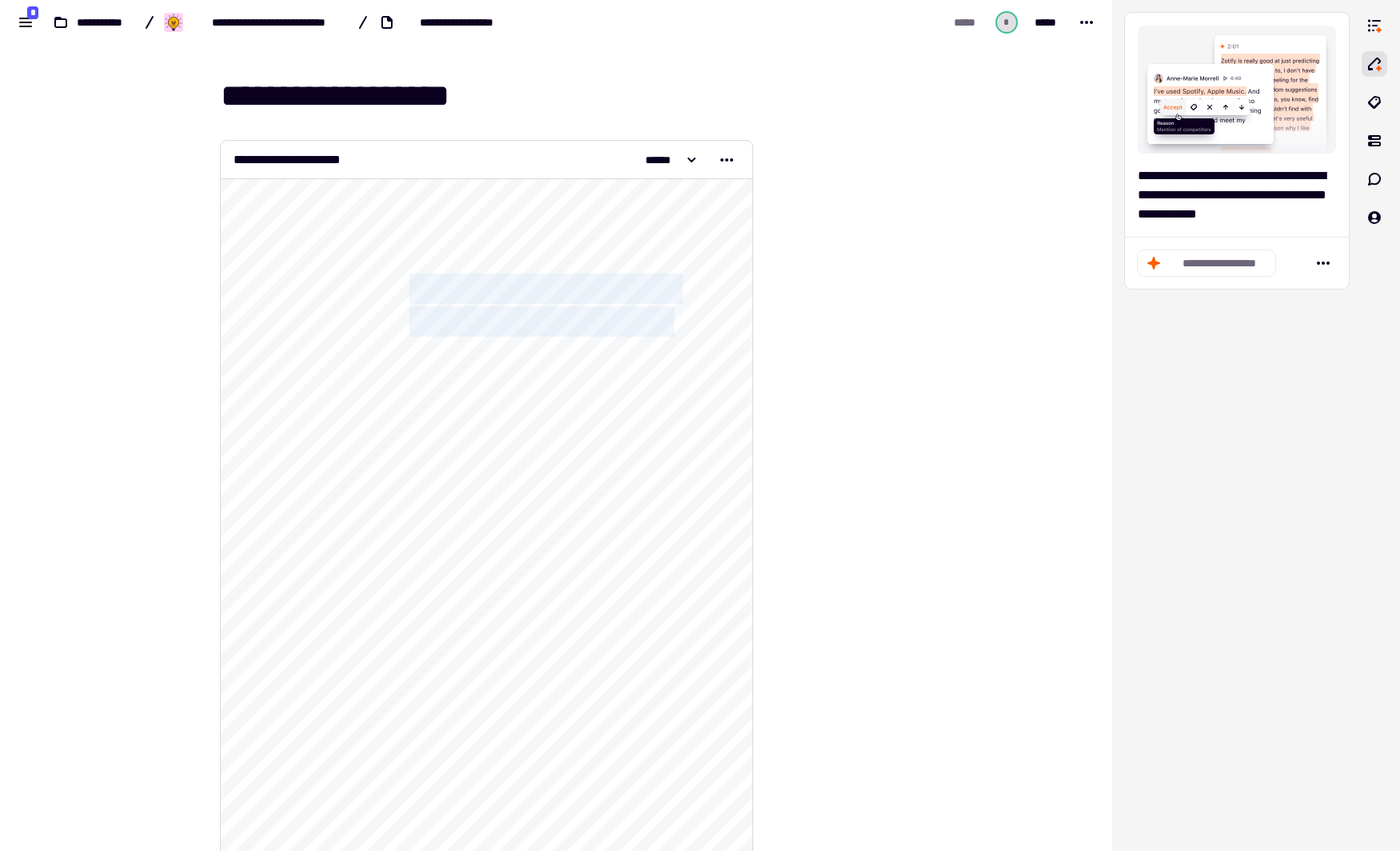 drag, startPoint x: 413, startPoint y: 281, endPoint x: 708, endPoint y: 318, distance: 297.31128 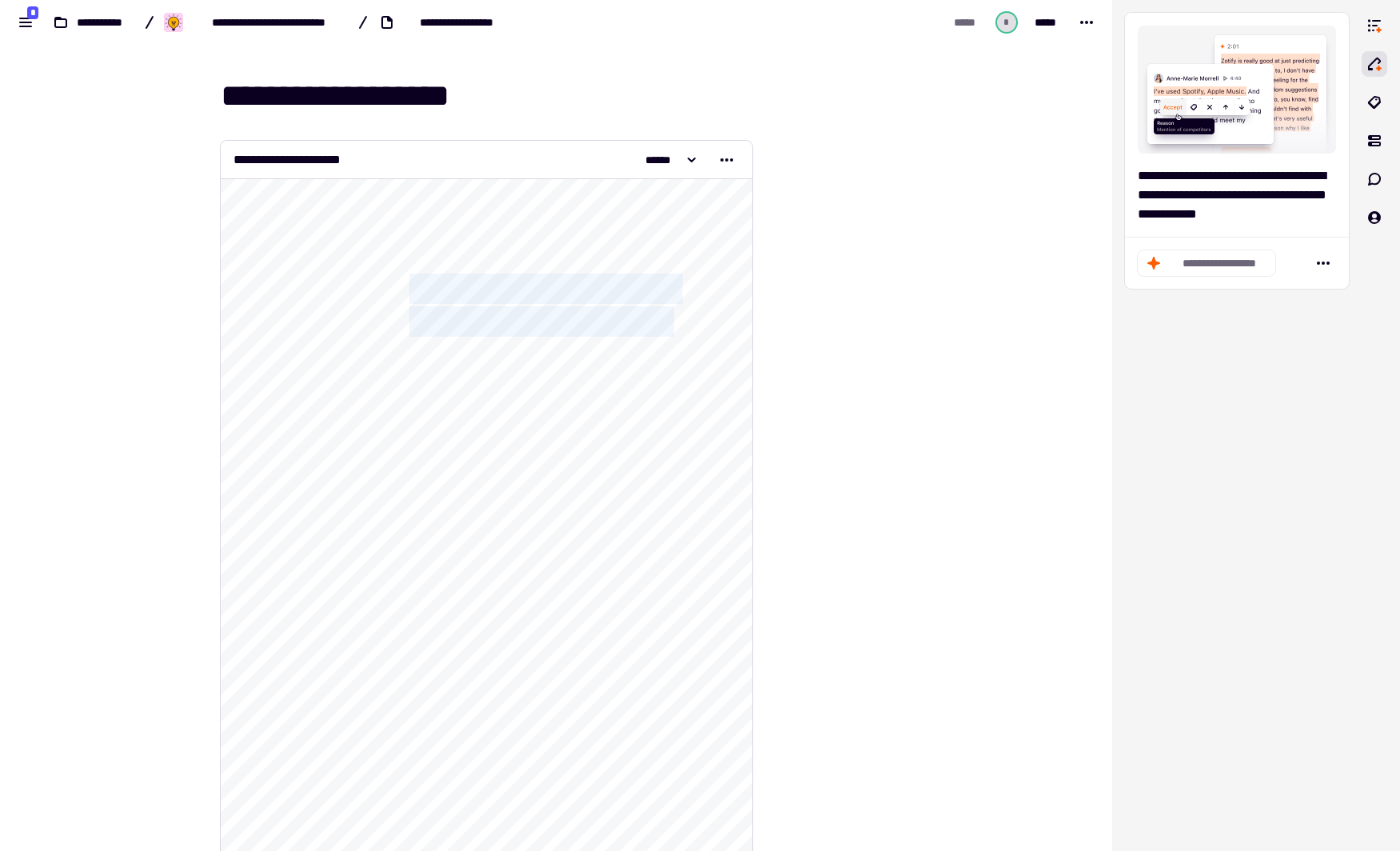 click on "**********" 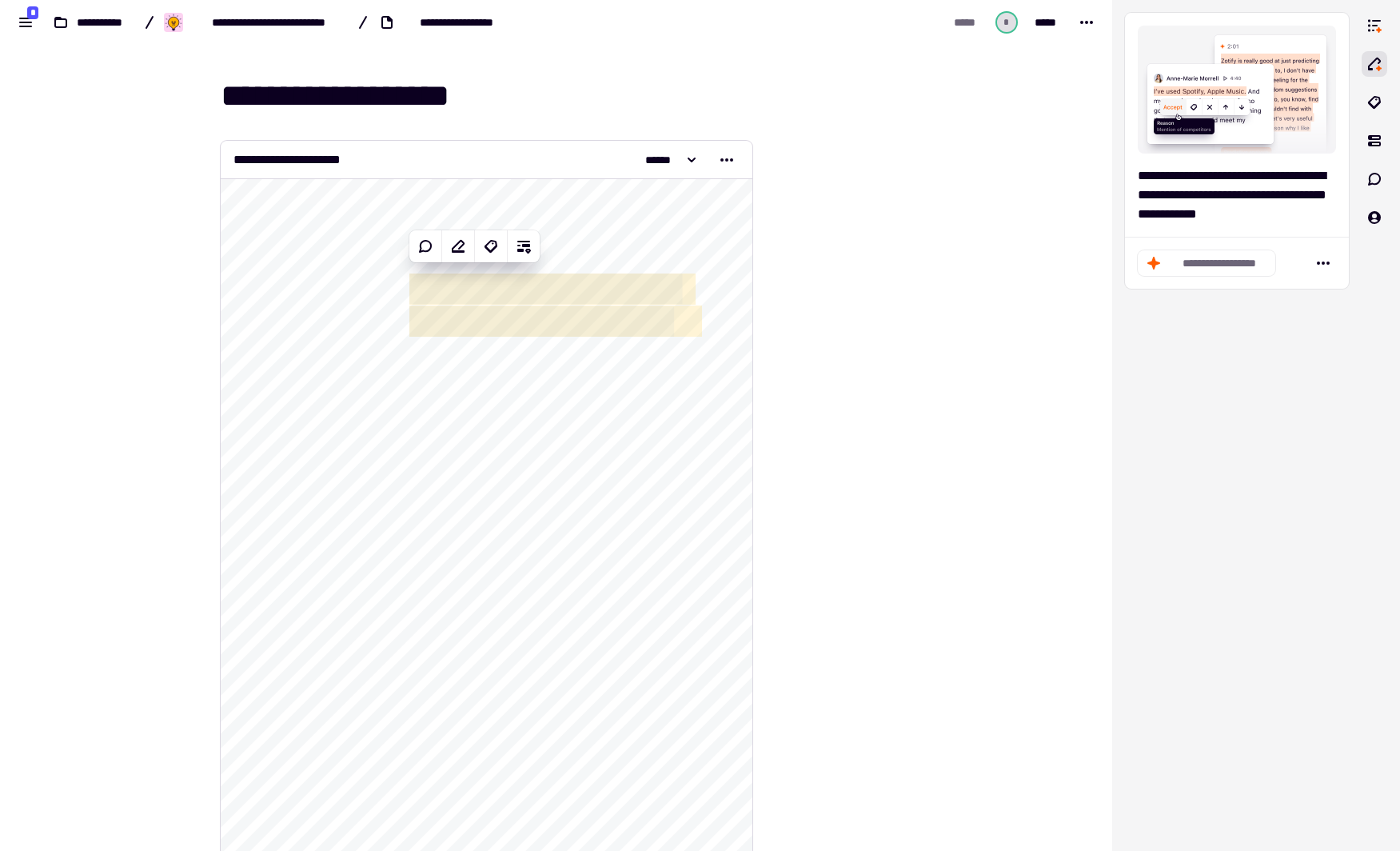 copy on "**********" 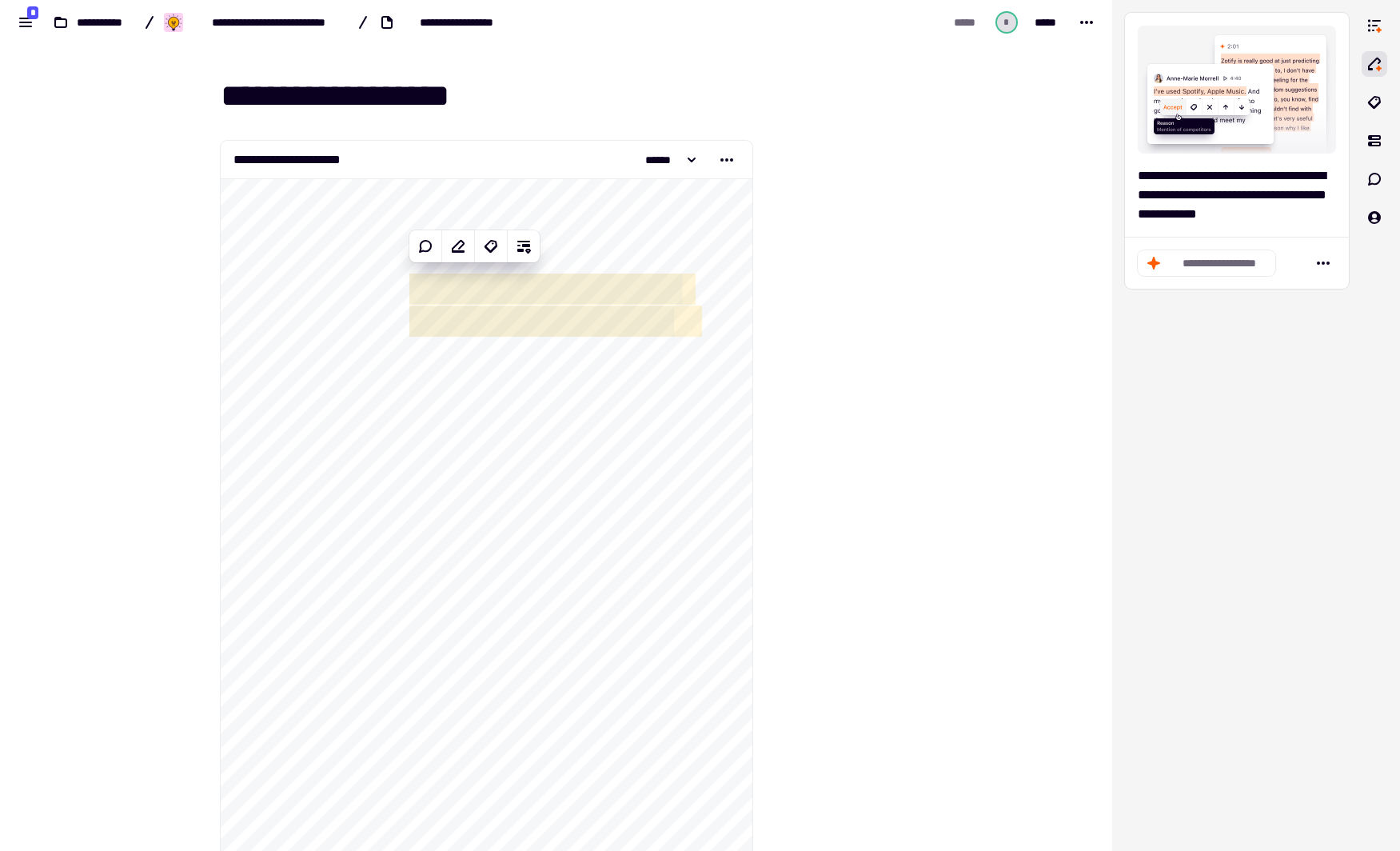 click on "**********" at bounding box center [566, 96] 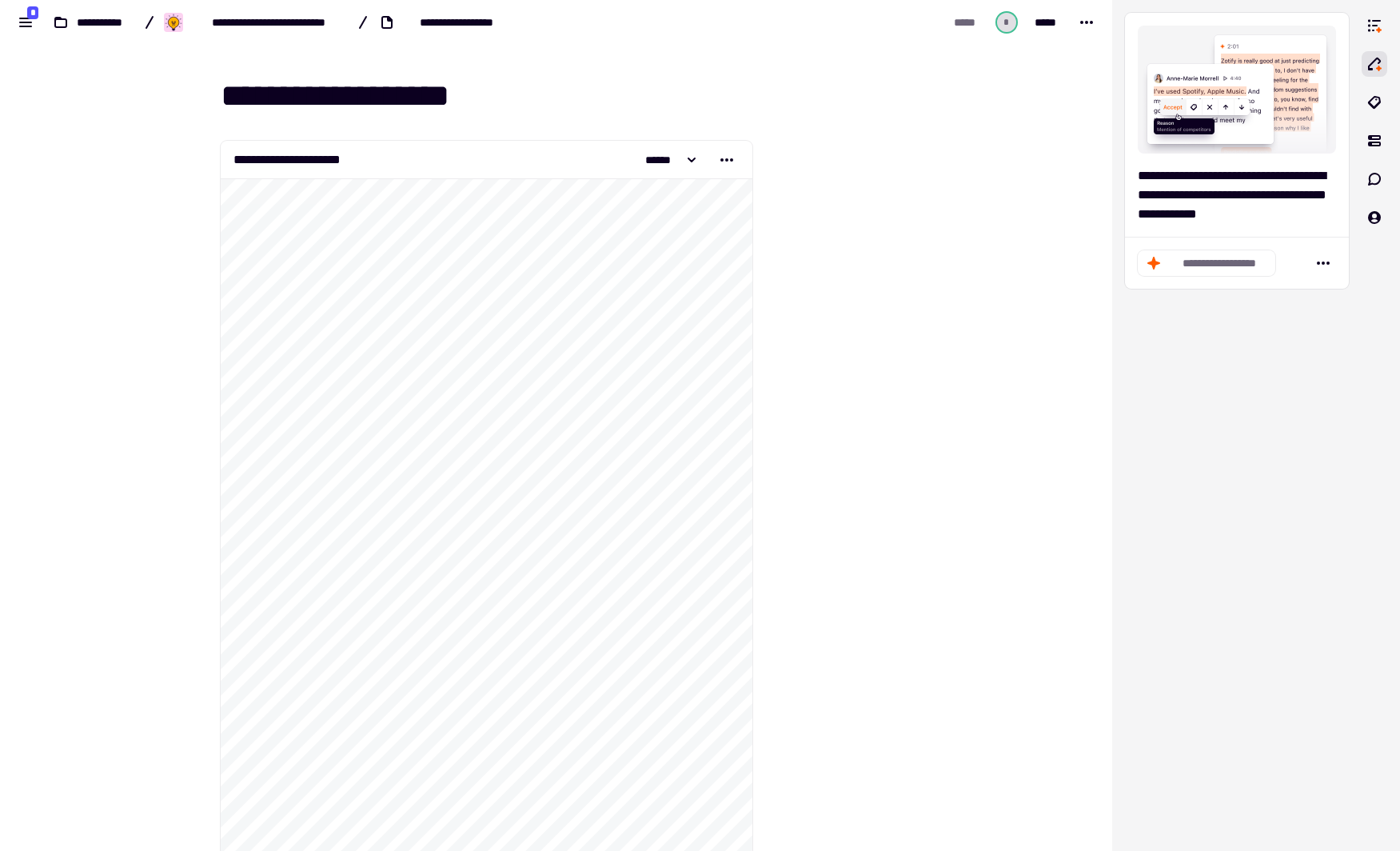 drag, startPoint x: 414, startPoint y: 90, endPoint x: 213, endPoint y: 98, distance: 201.15914 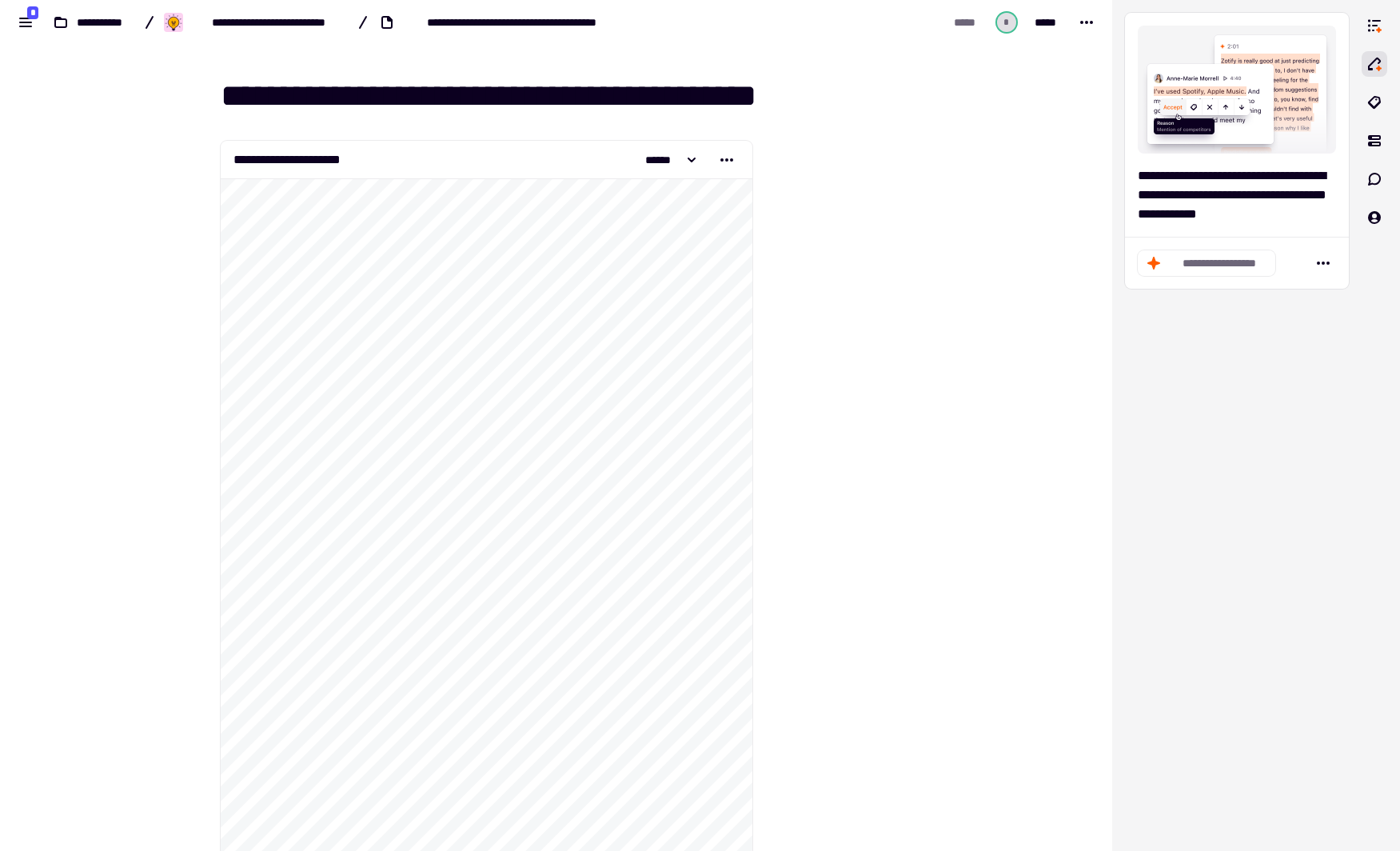 click on "**********" at bounding box center [566, 96] 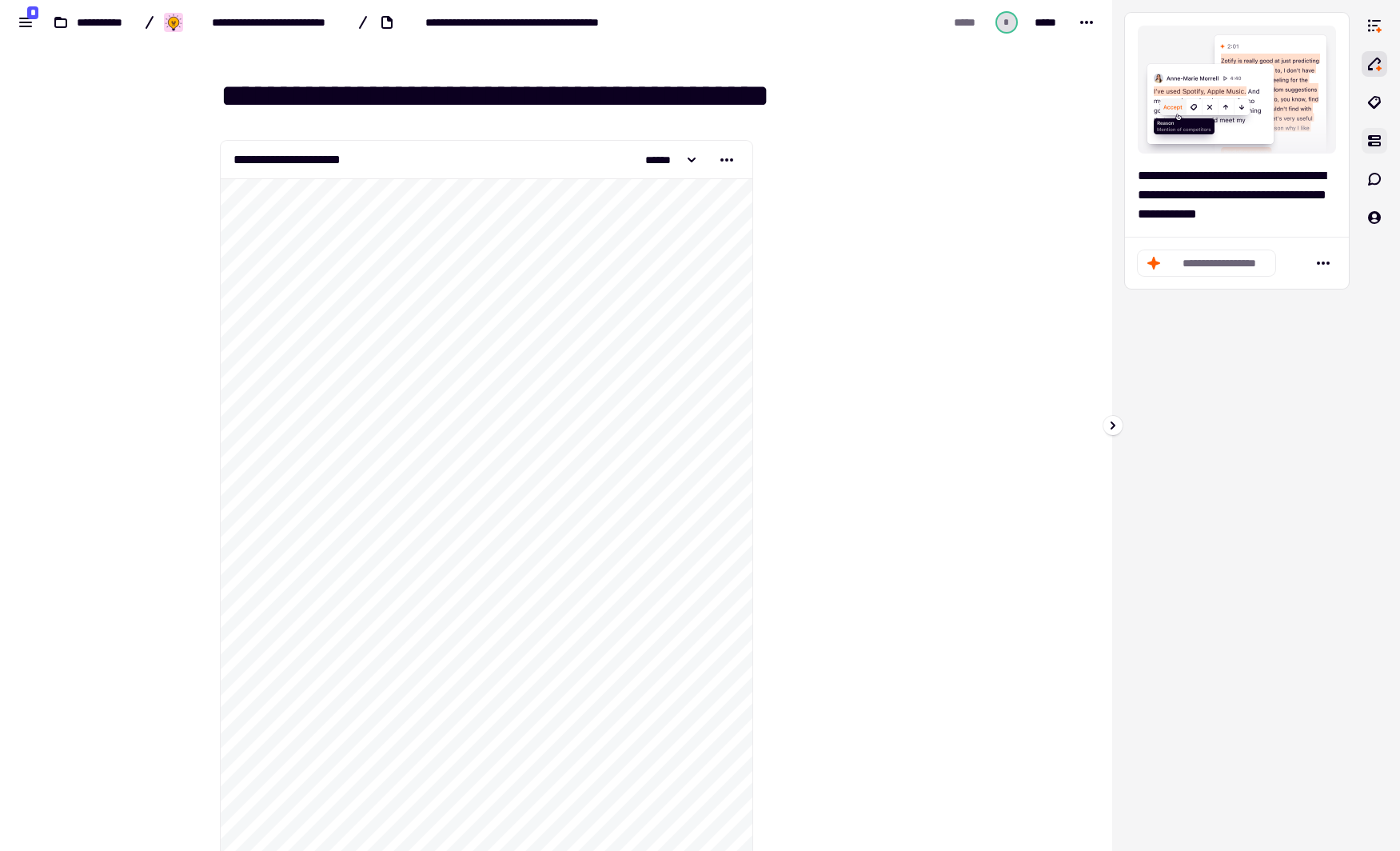 type on "**********" 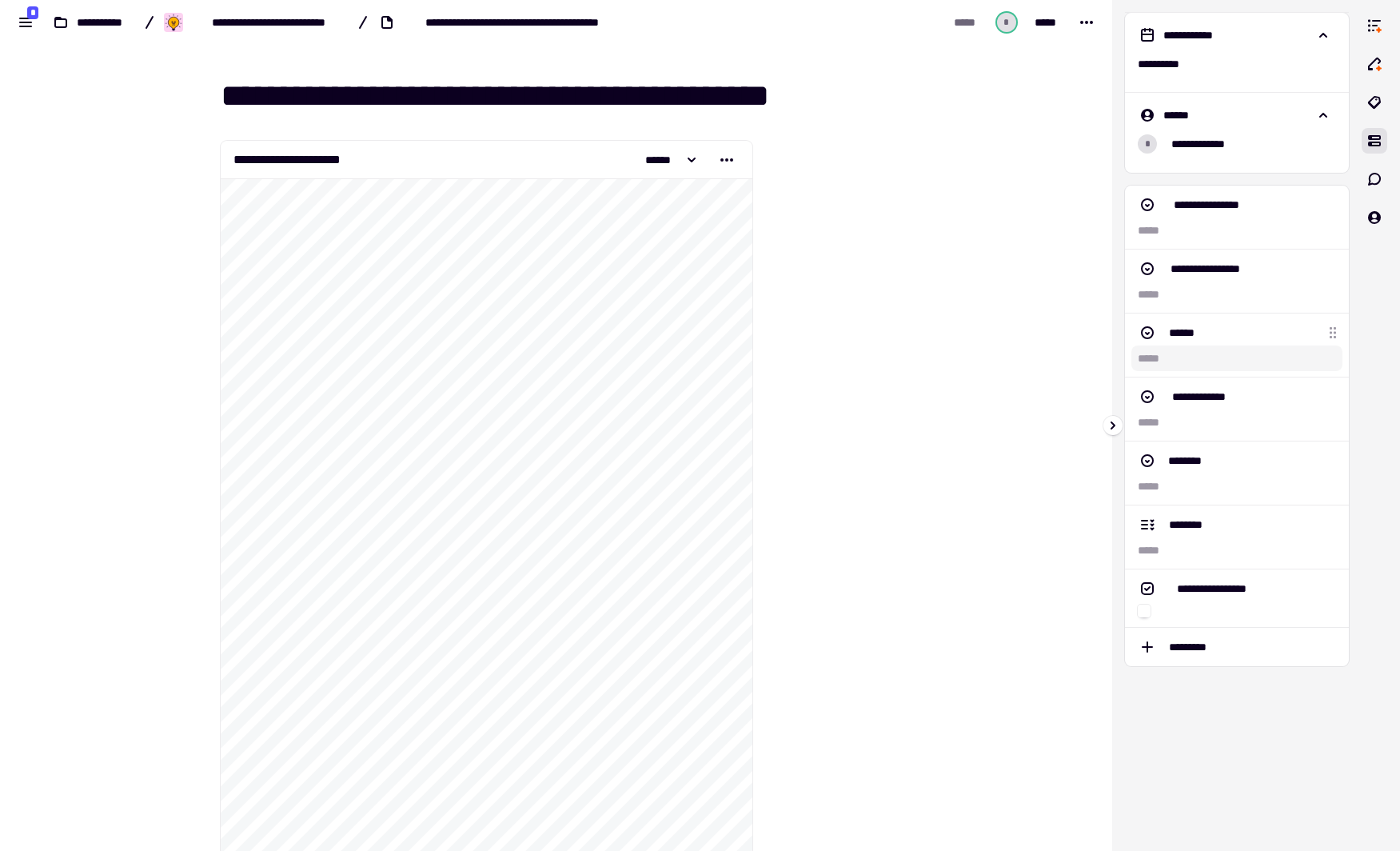 click at bounding box center [1237, 358] 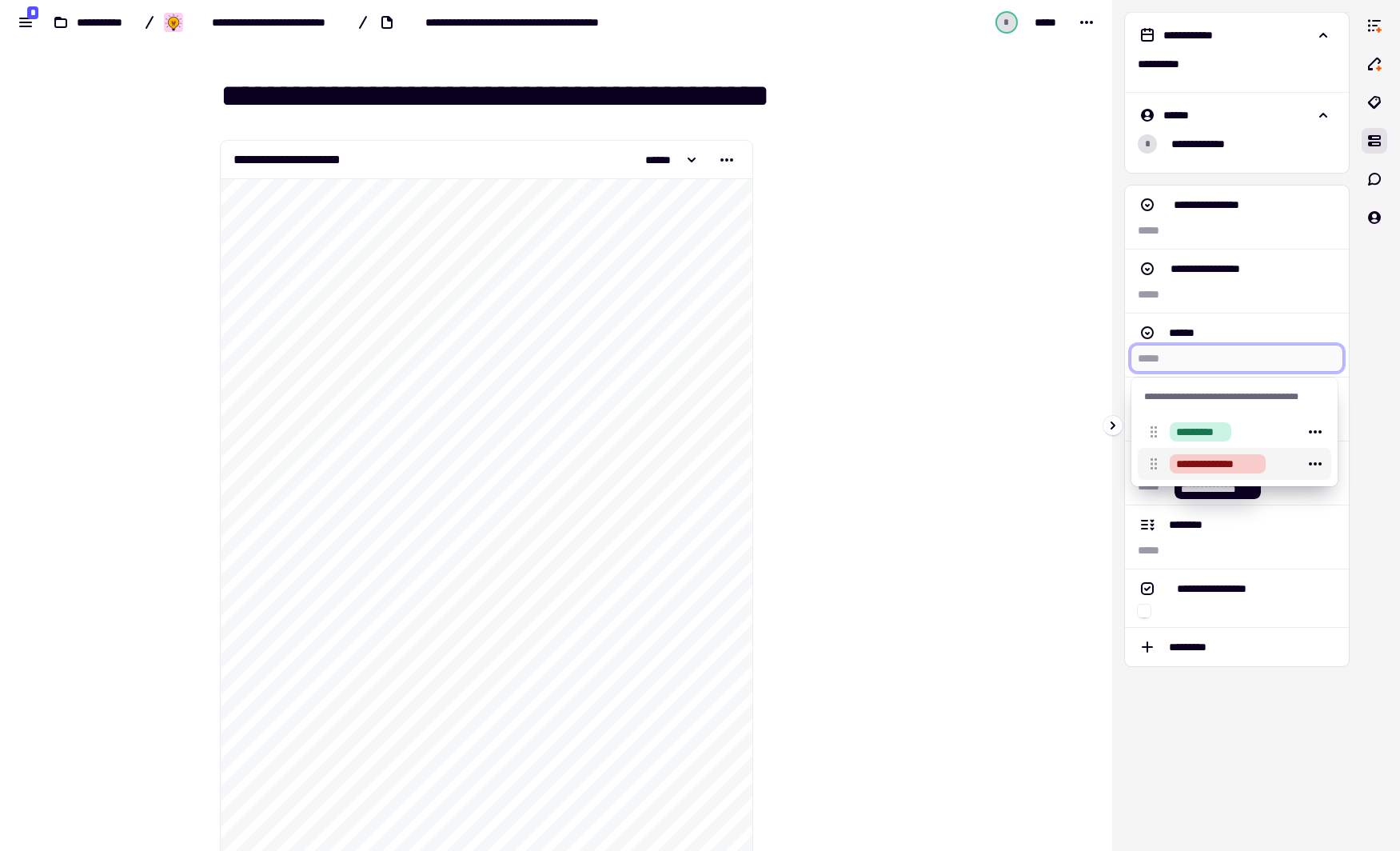 click on "**********" at bounding box center (1218, 464) 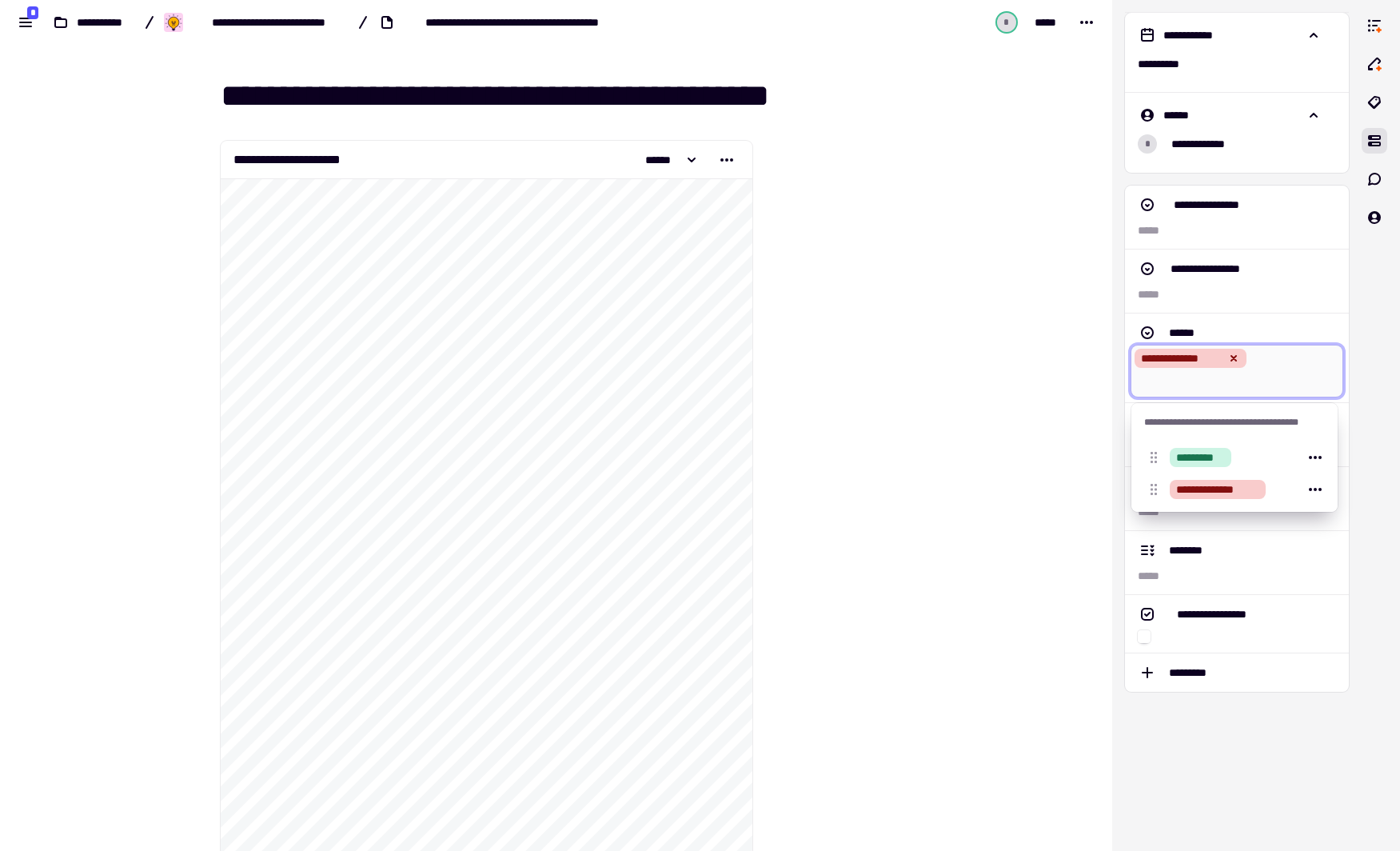 click on "**********" at bounding box center (556, 426) 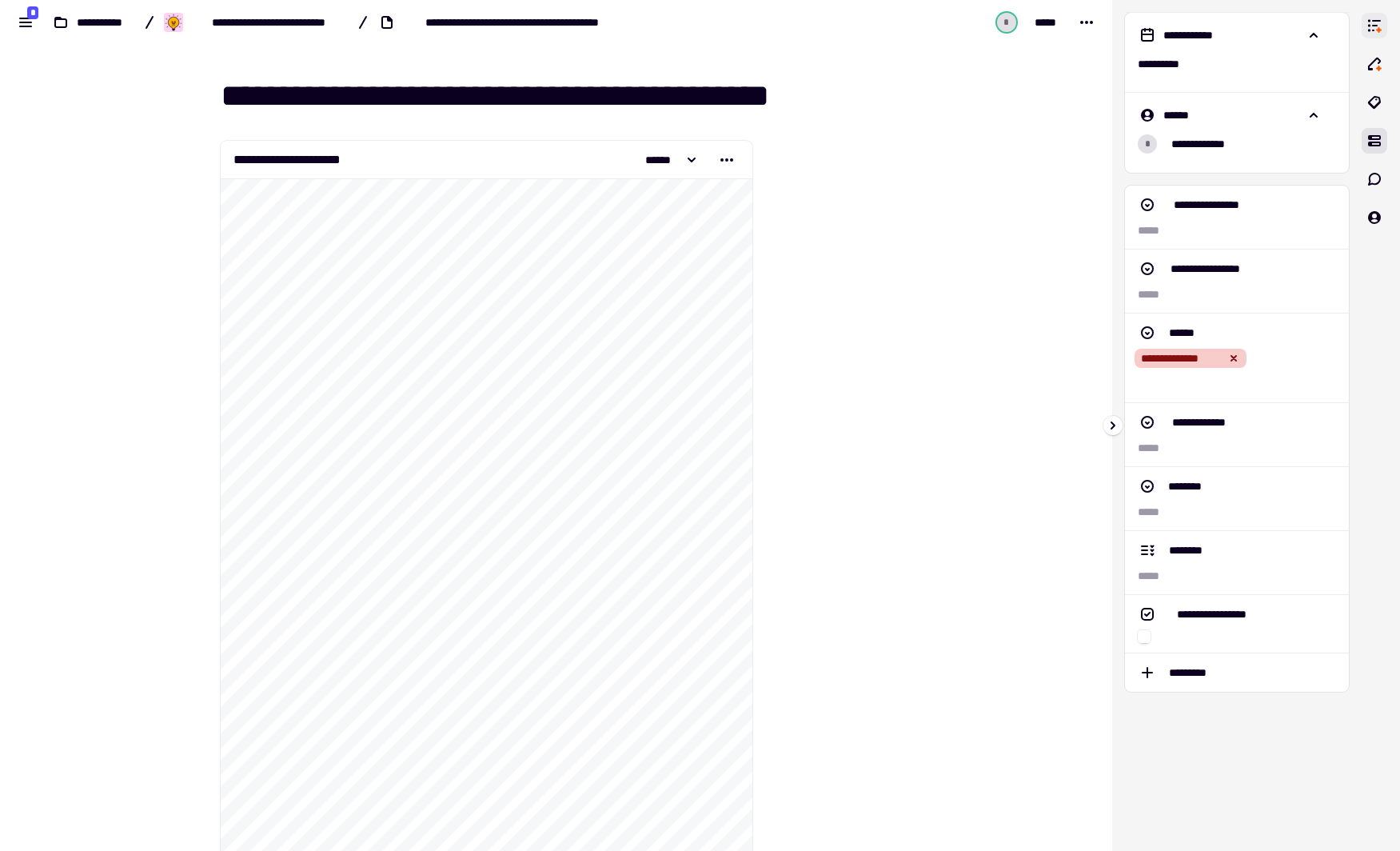 click 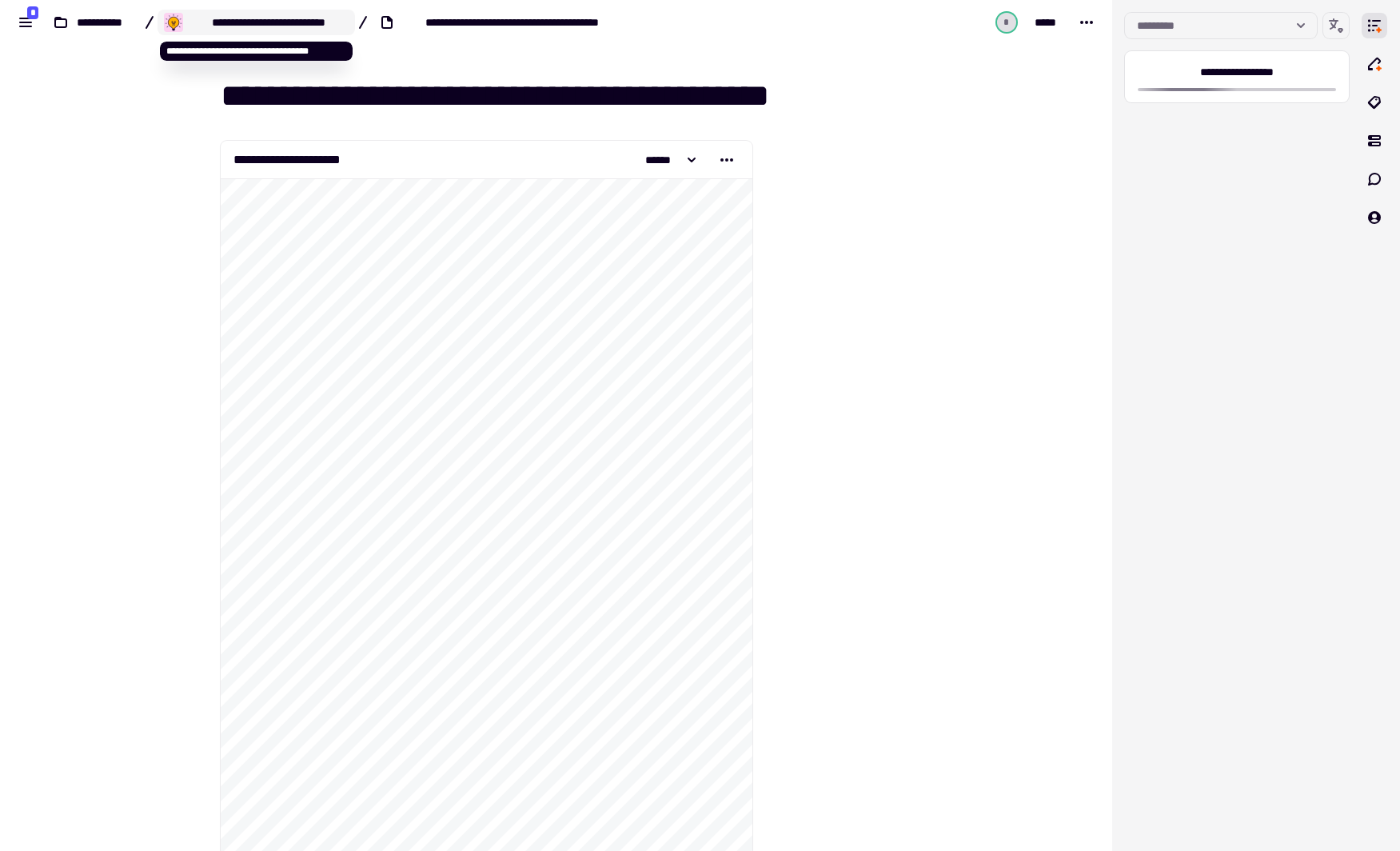 click on "**********" 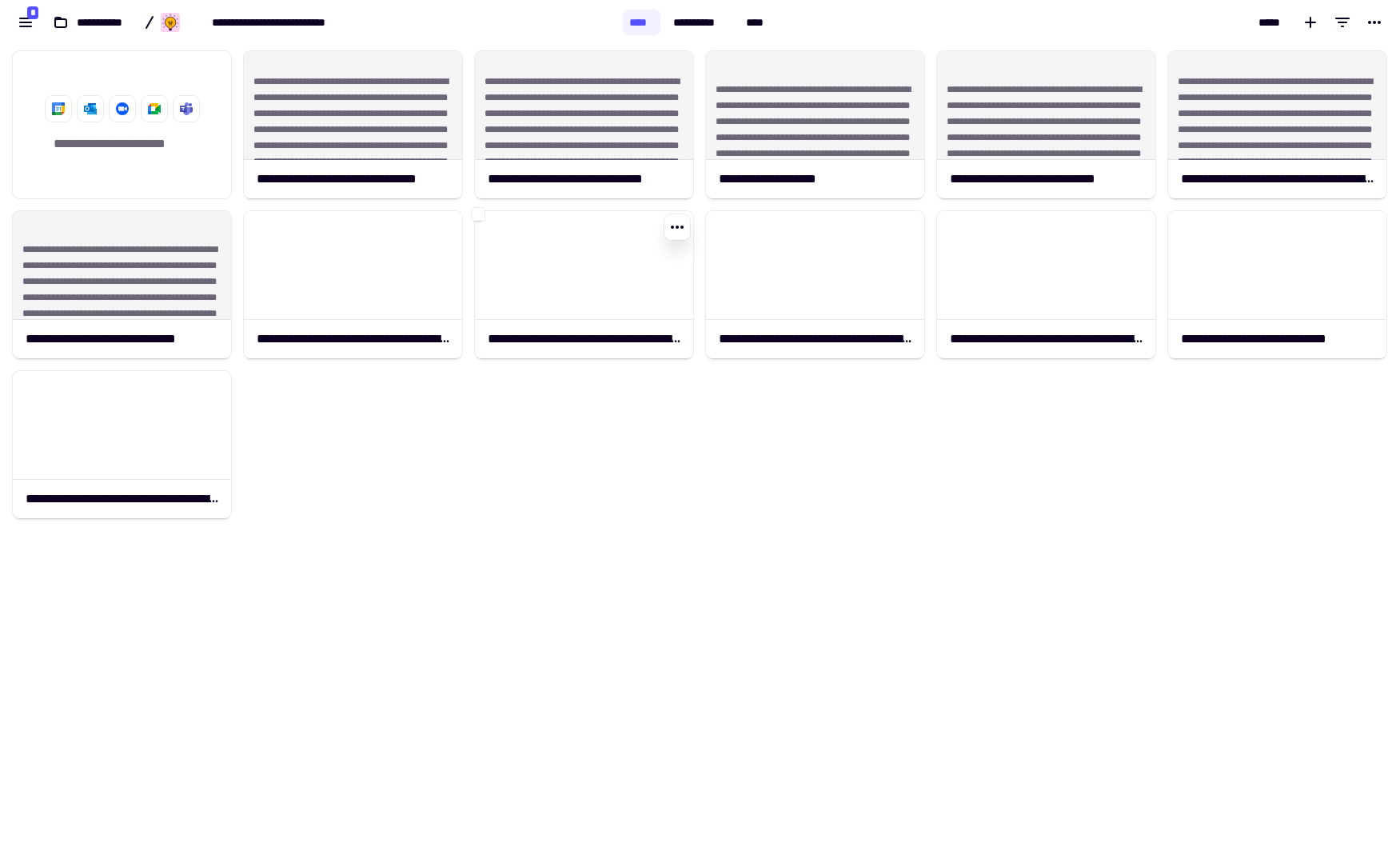 scroll, scrollTop: 10, scrollLeft: 10, axis: both 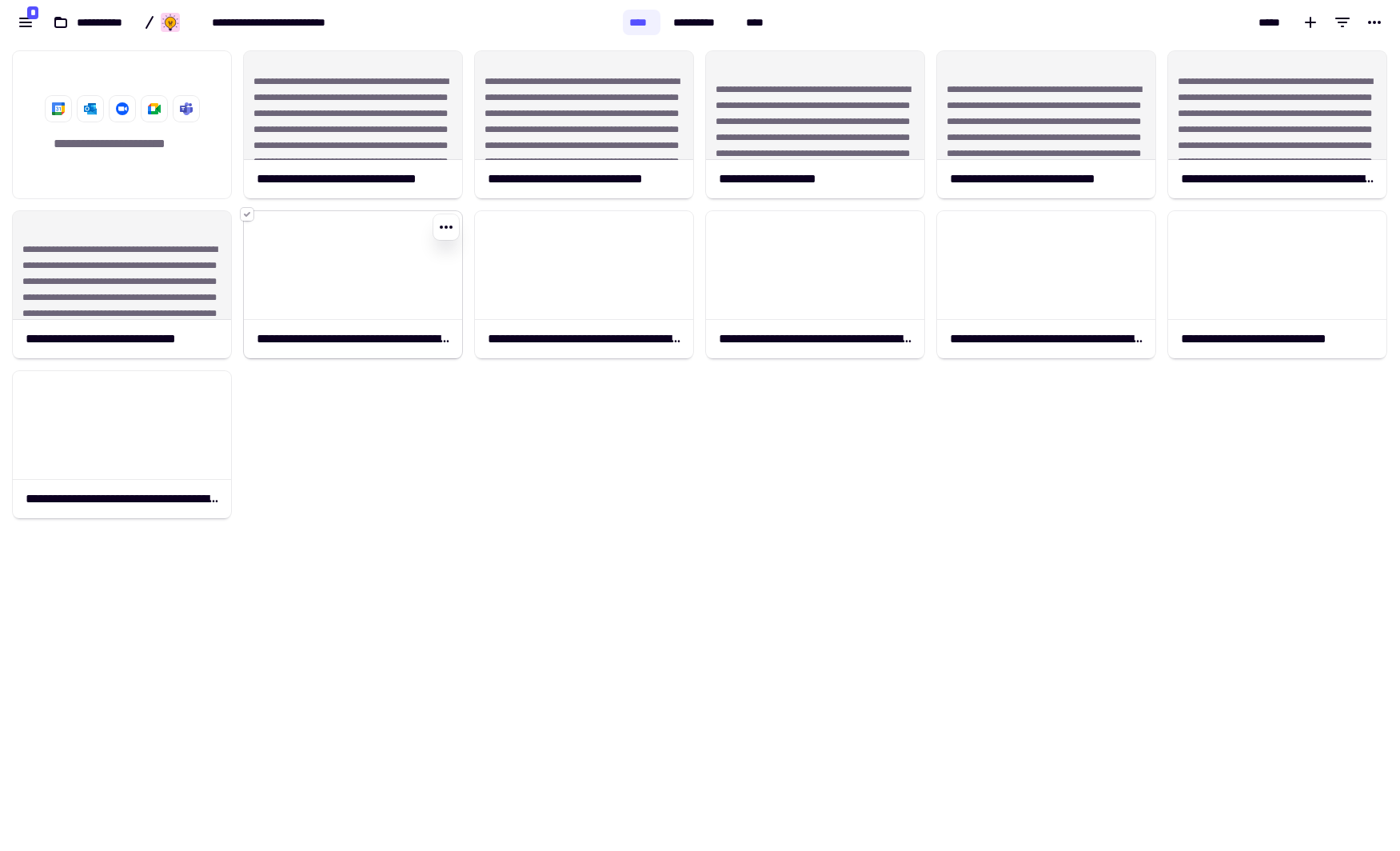 click 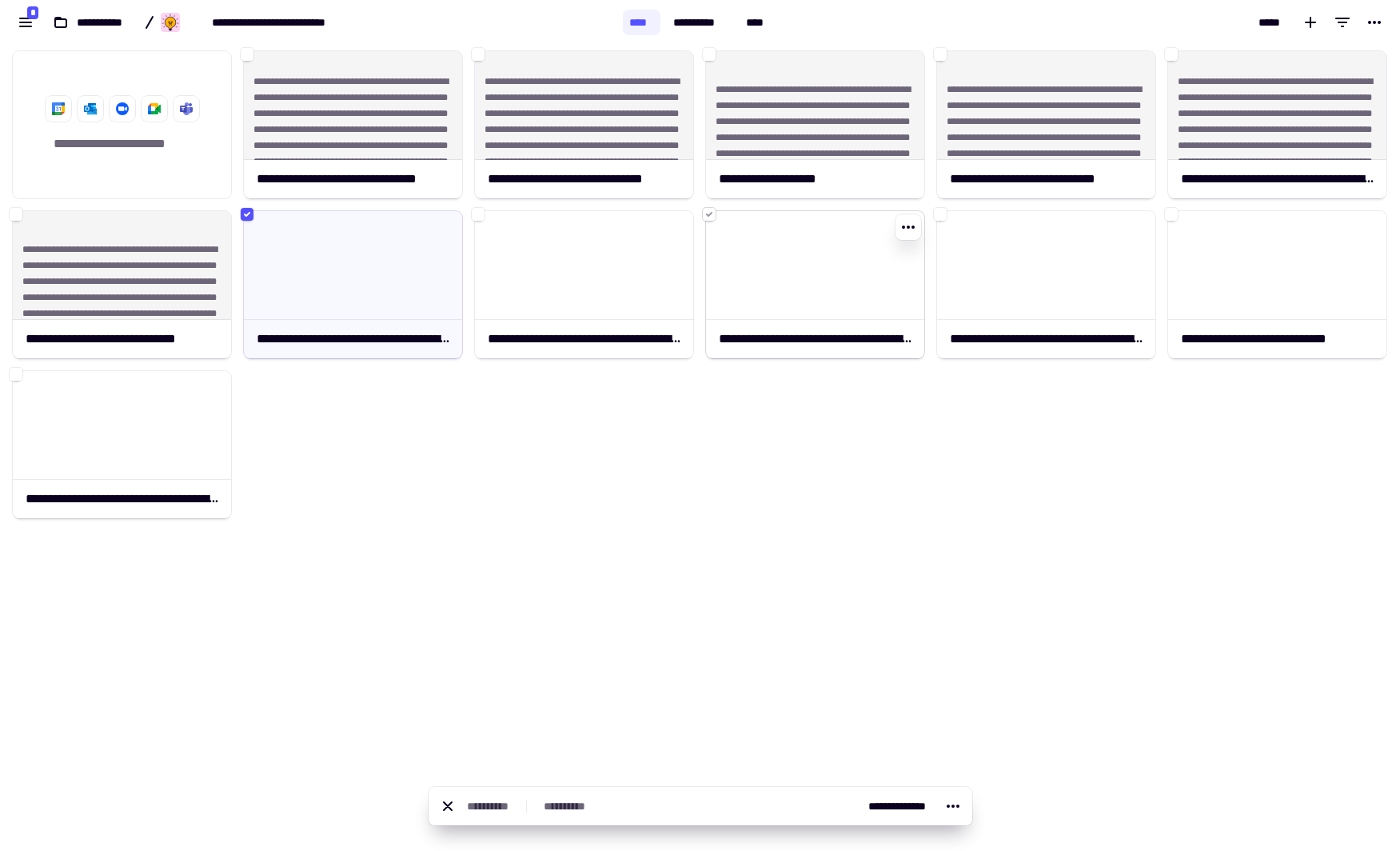 click 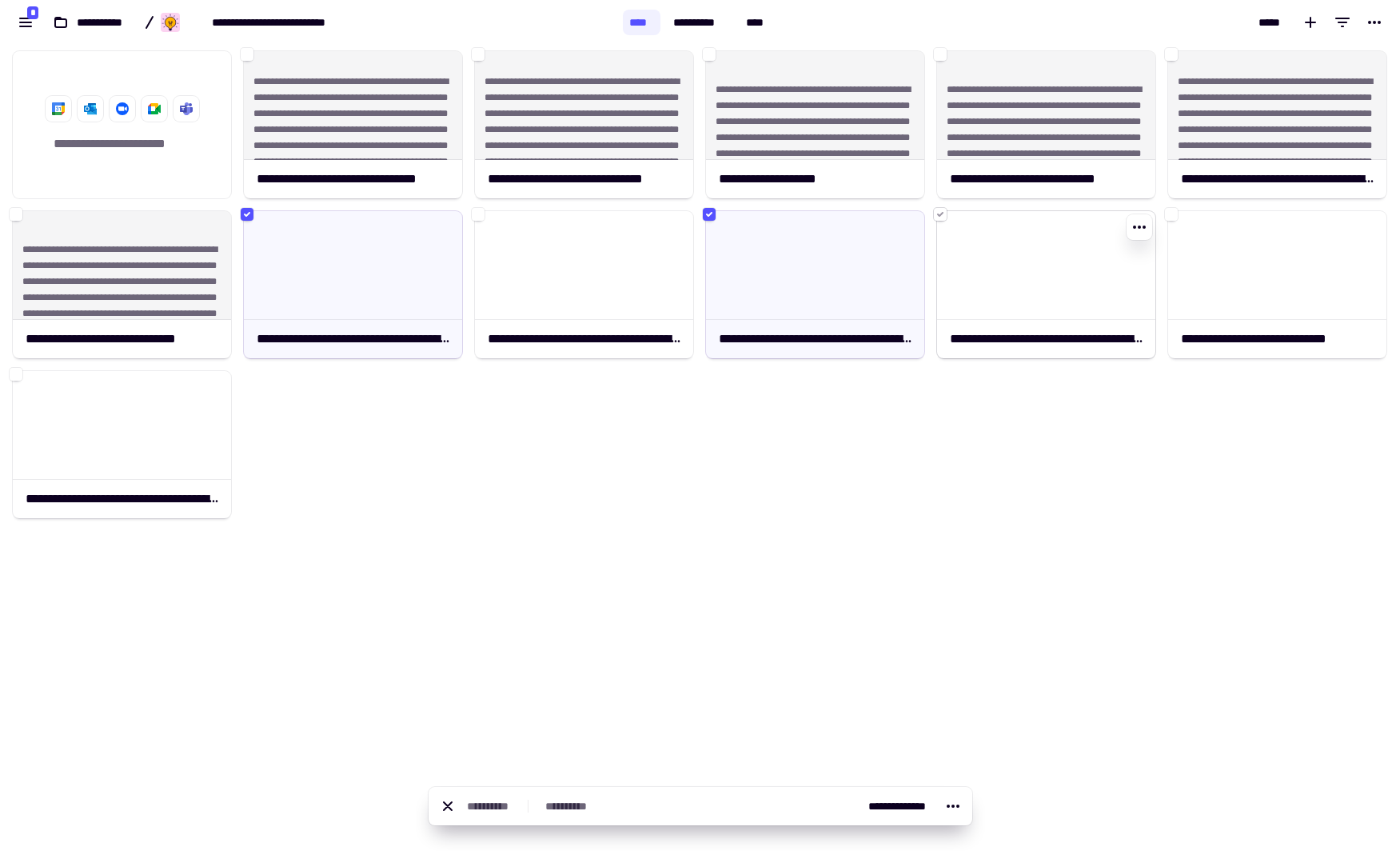 click 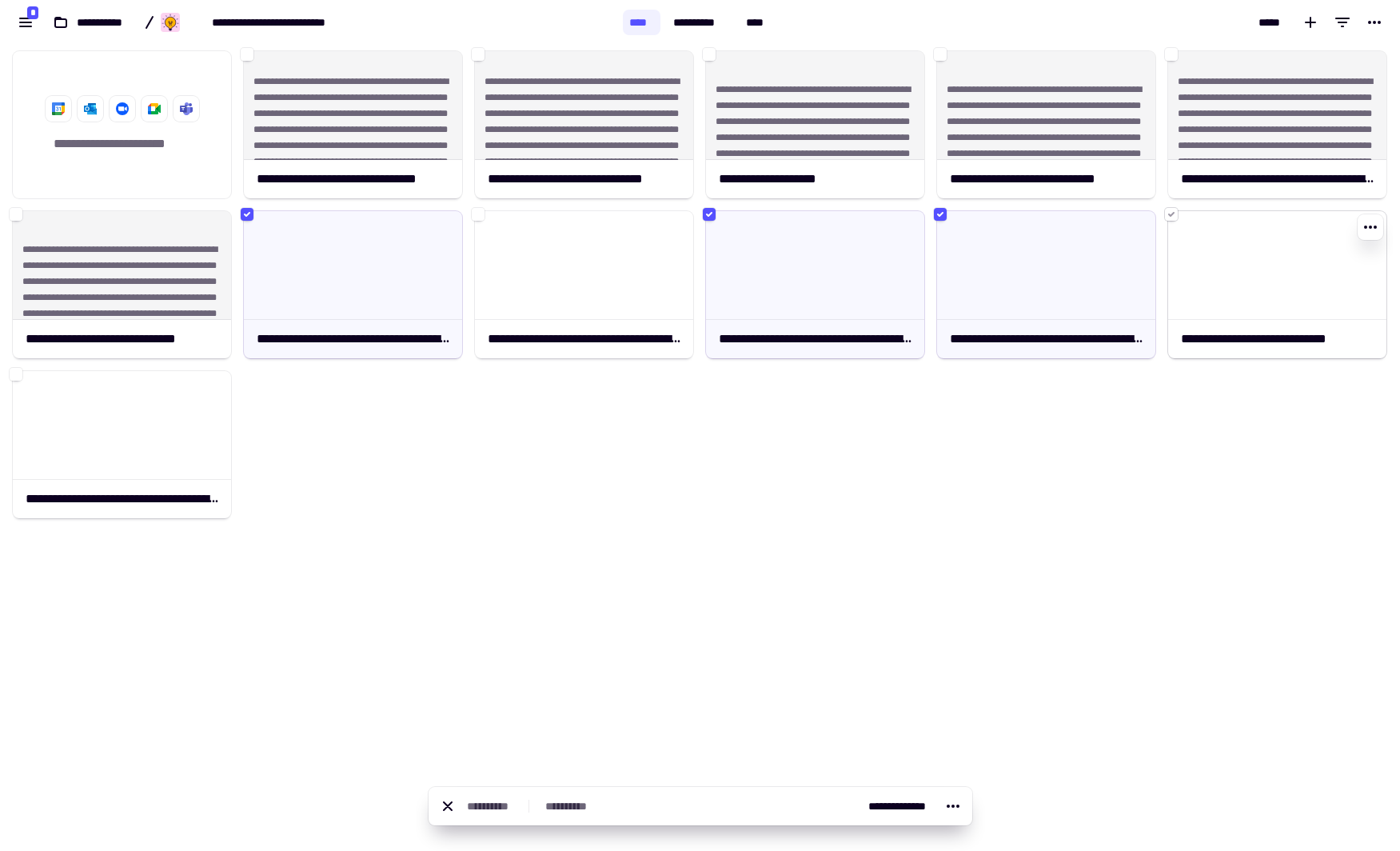 click 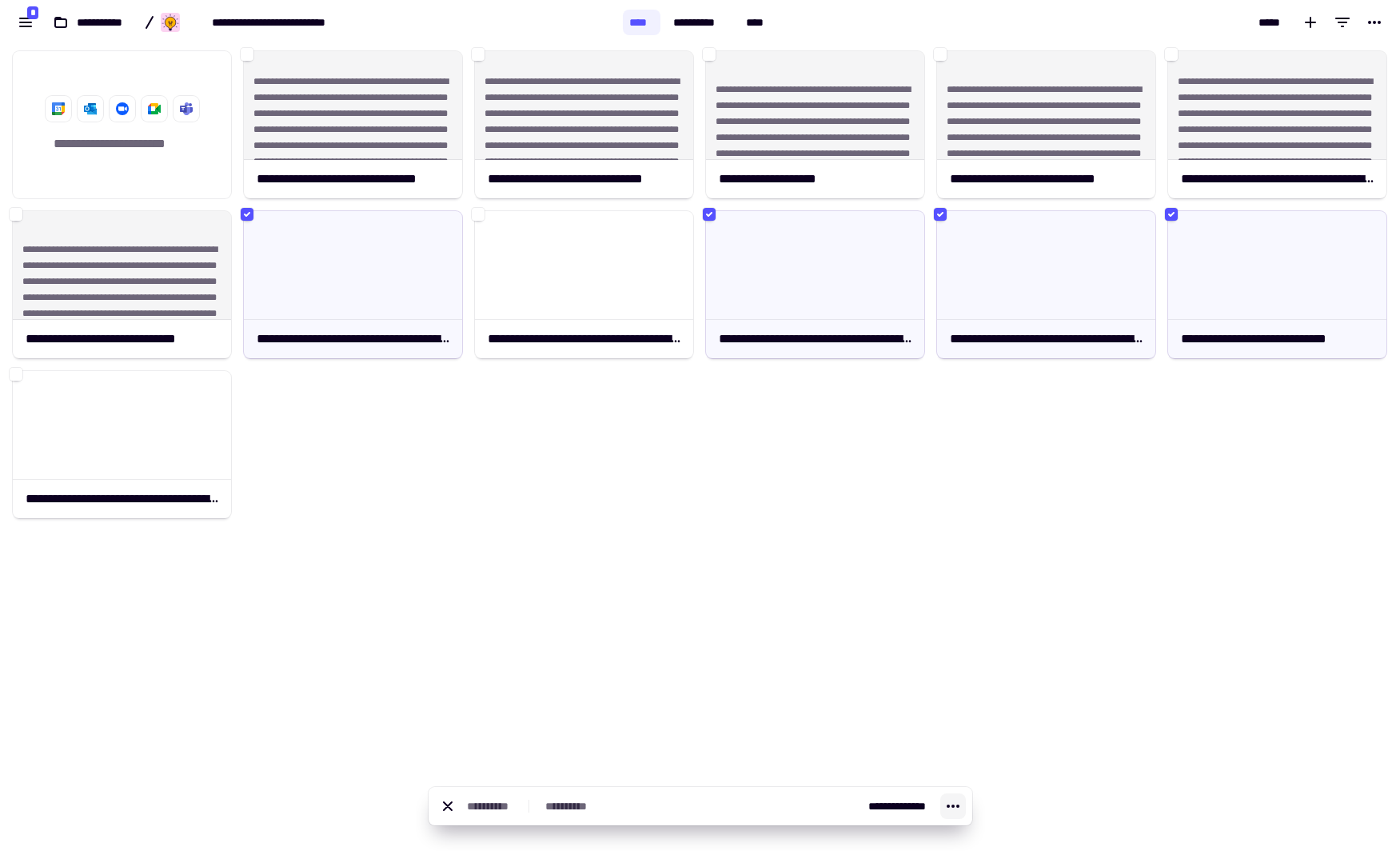 click 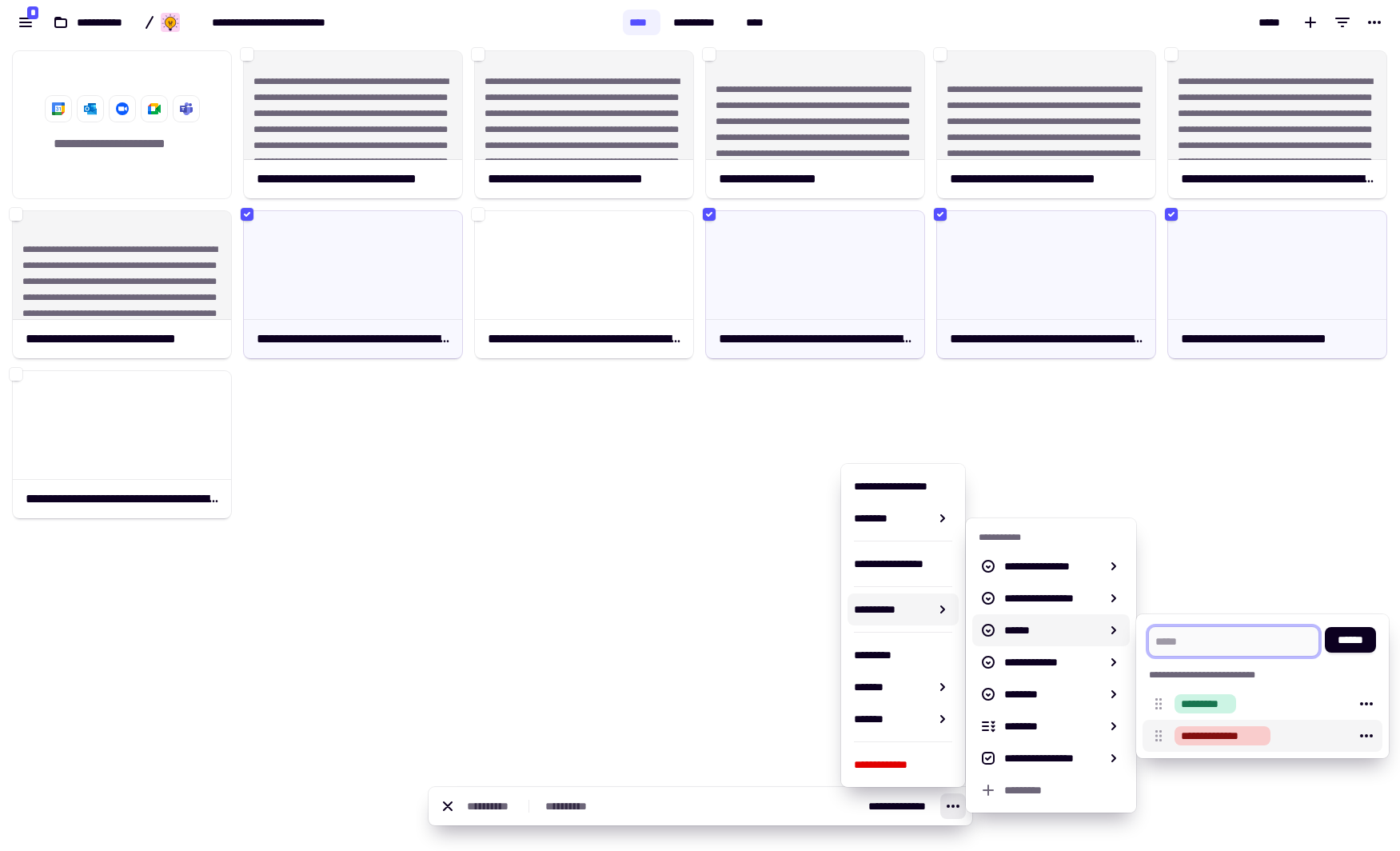 click on "**********" at bounding box center (1223, 736) 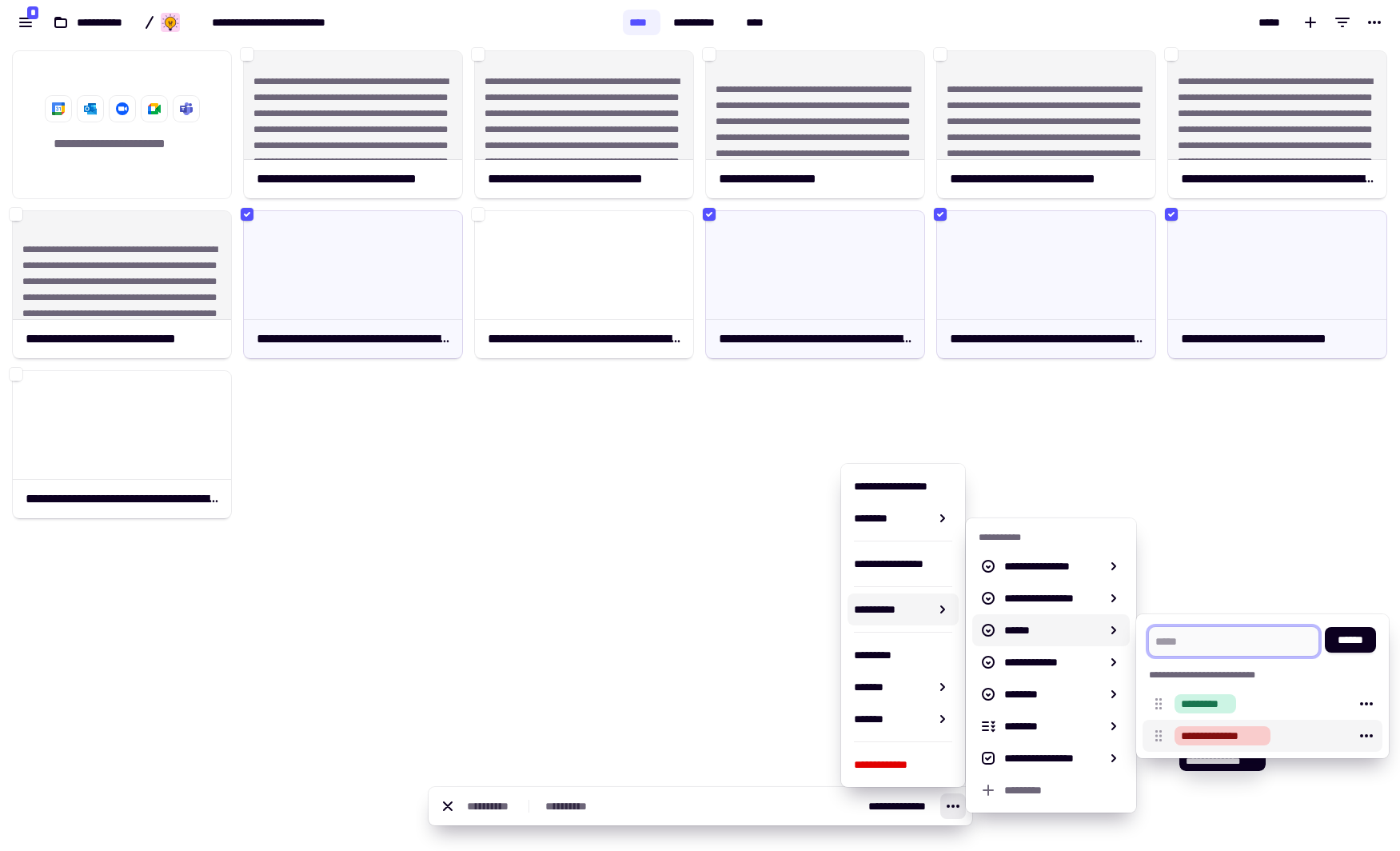click on "**********" at bounding box center [1223, 736] 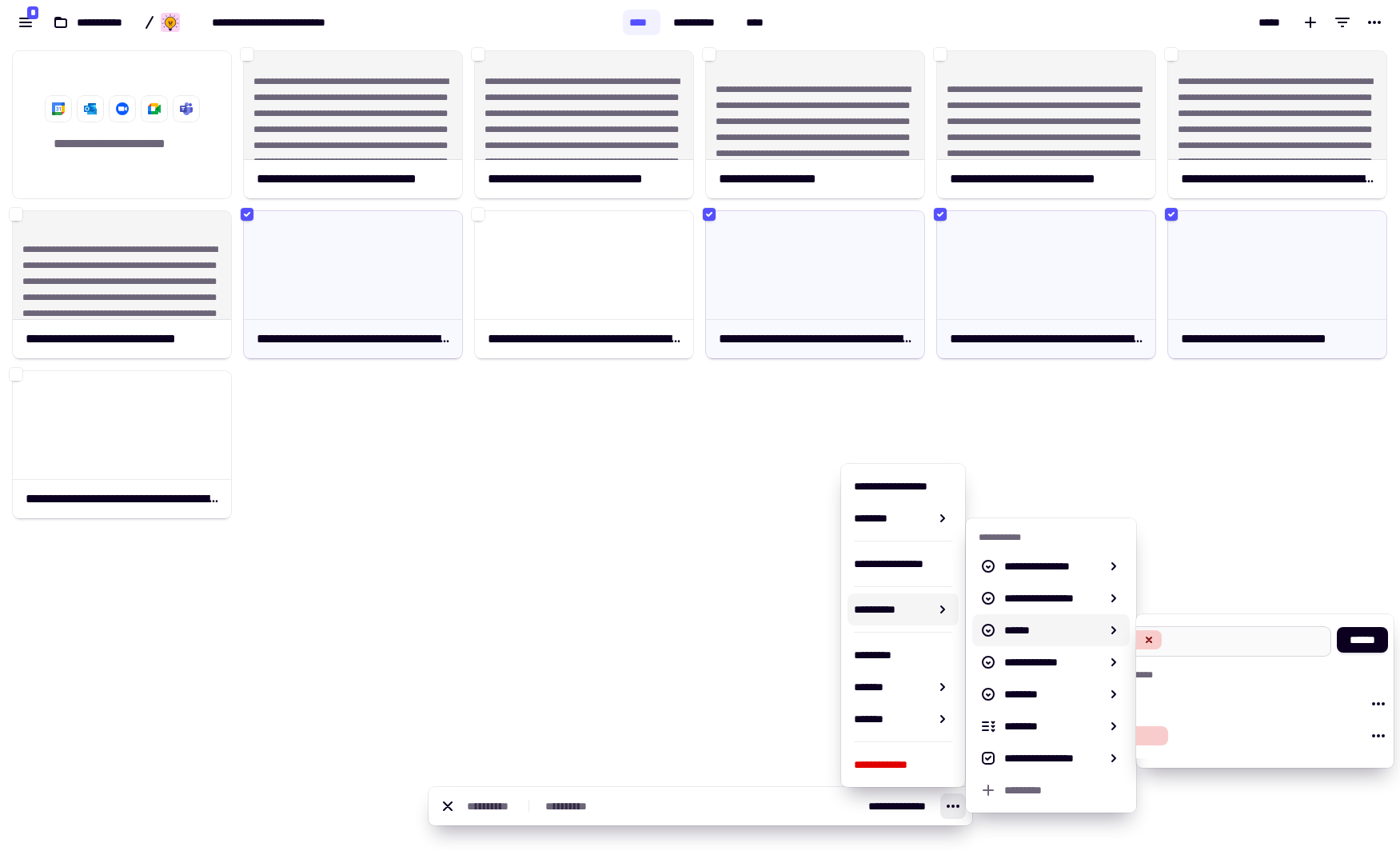 scroll, scrollTop: 0, scrollLeft: 110, axis: horizontal 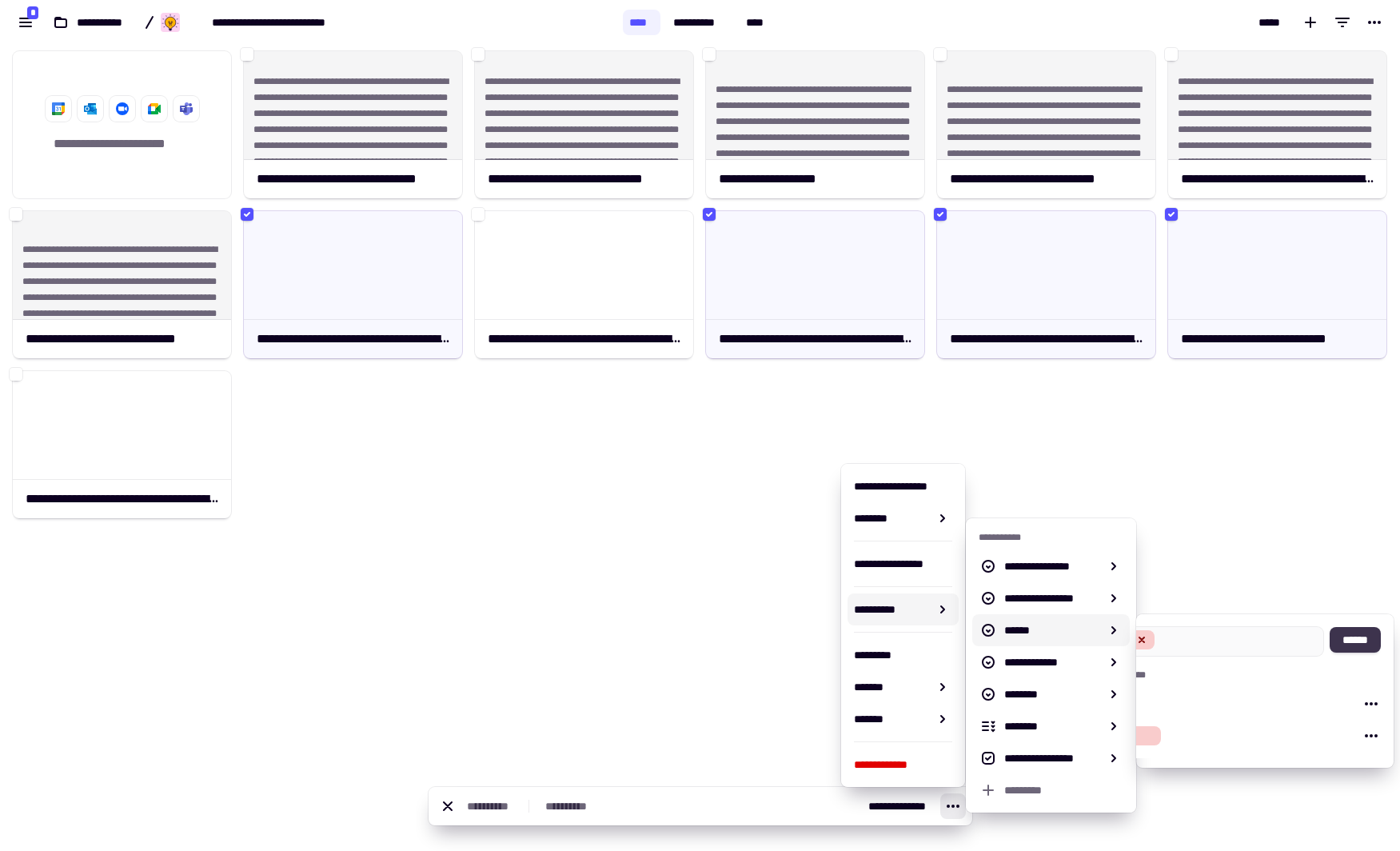 click on "******" 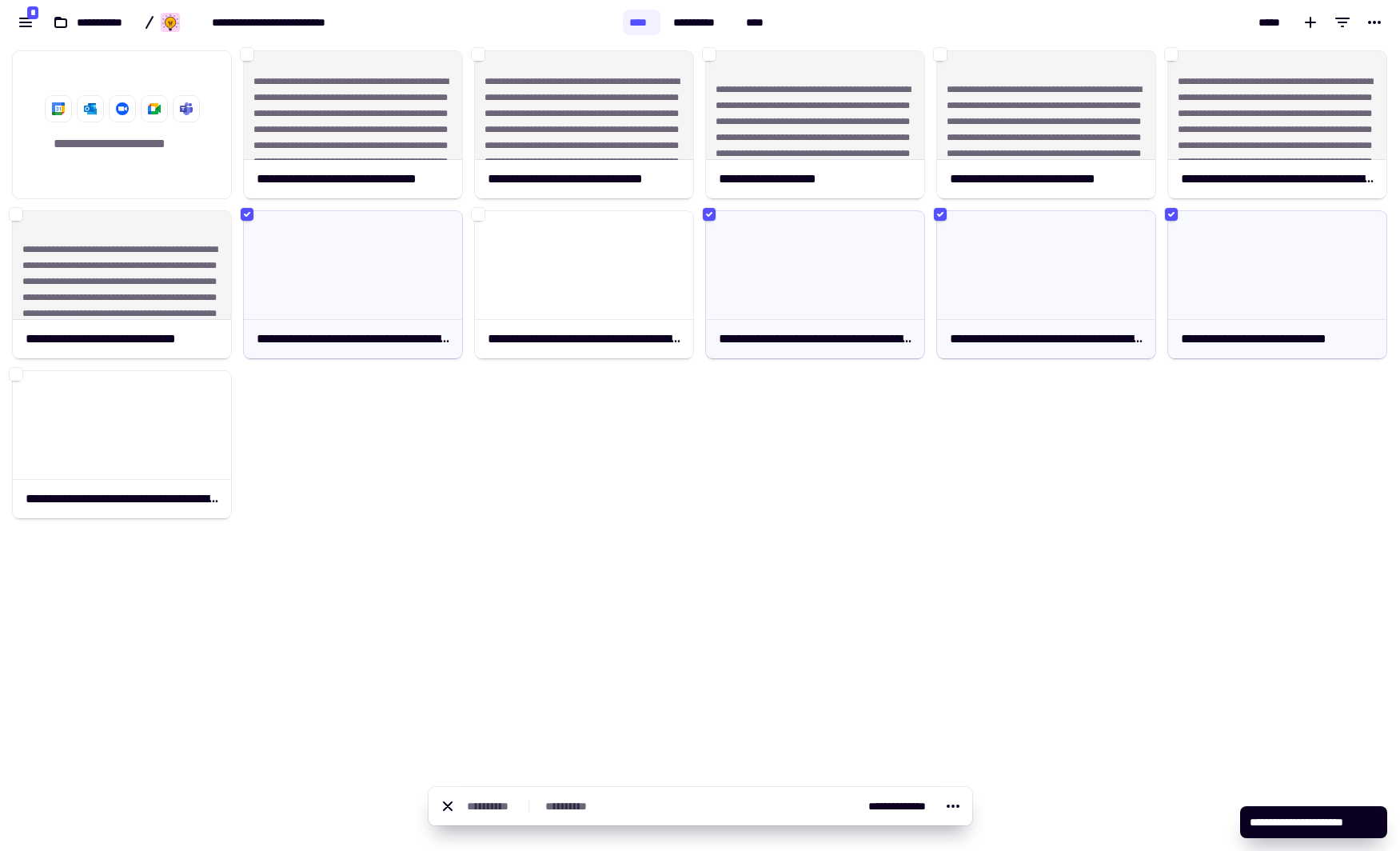 click on "**********" 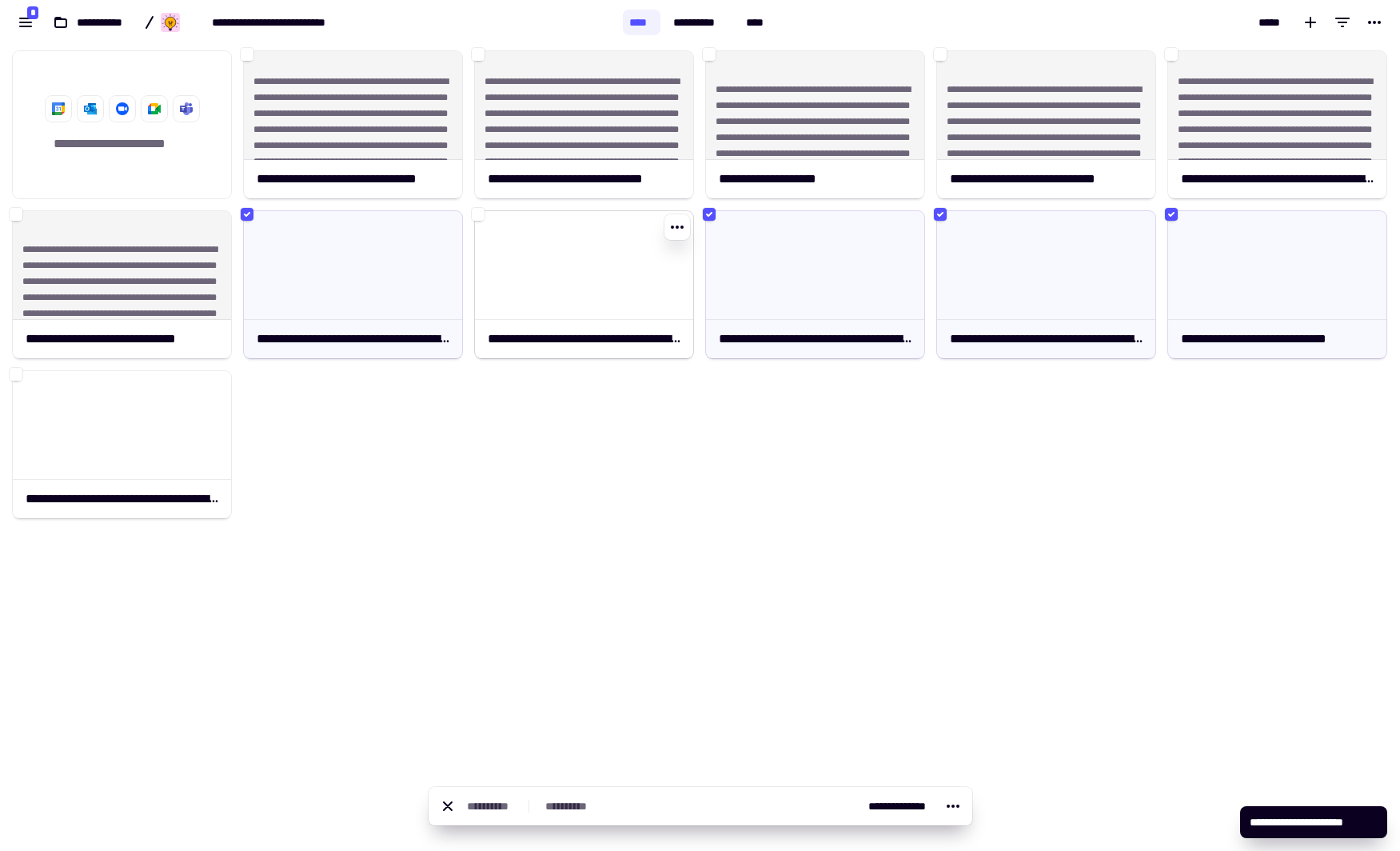click 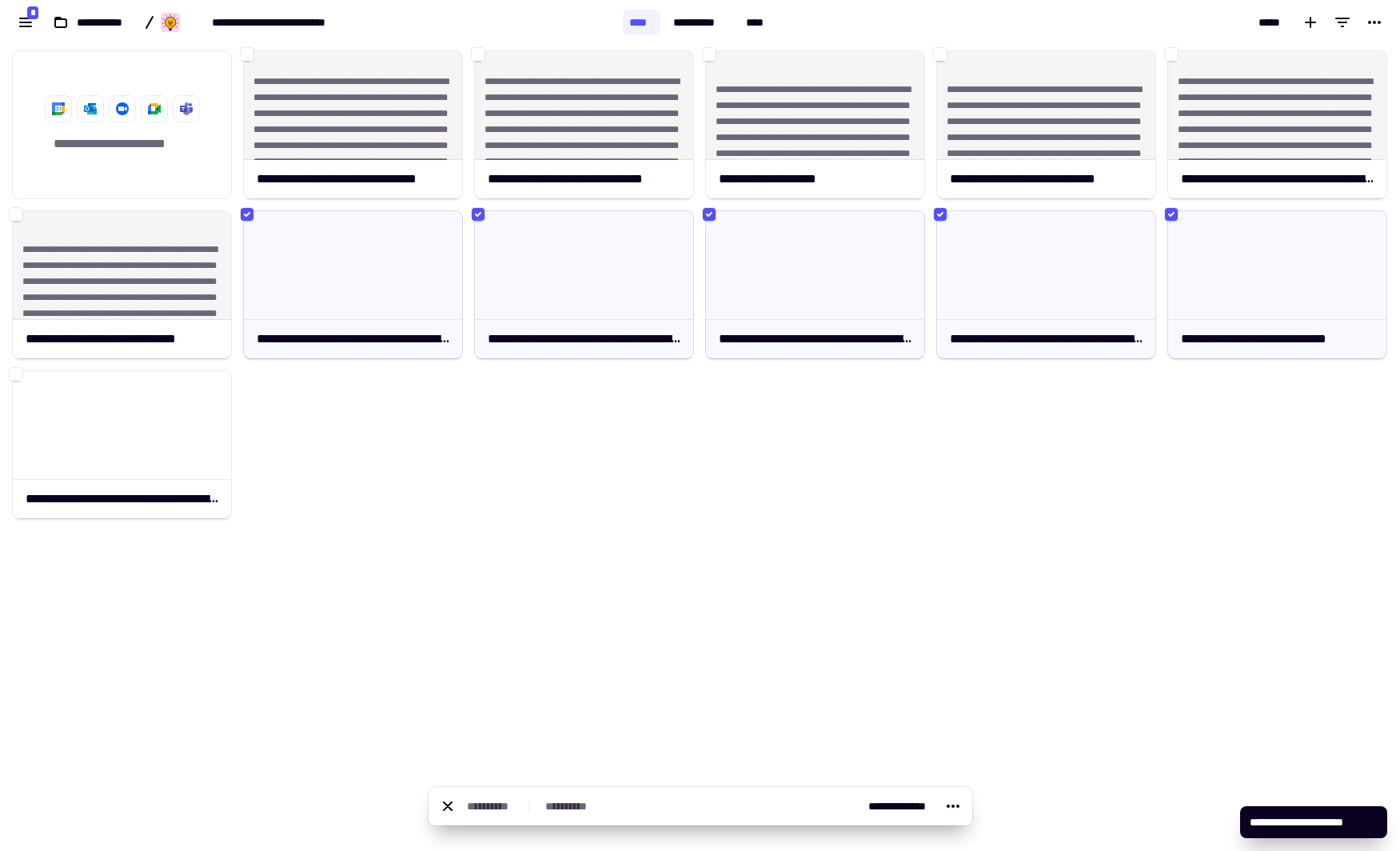click on "**********" 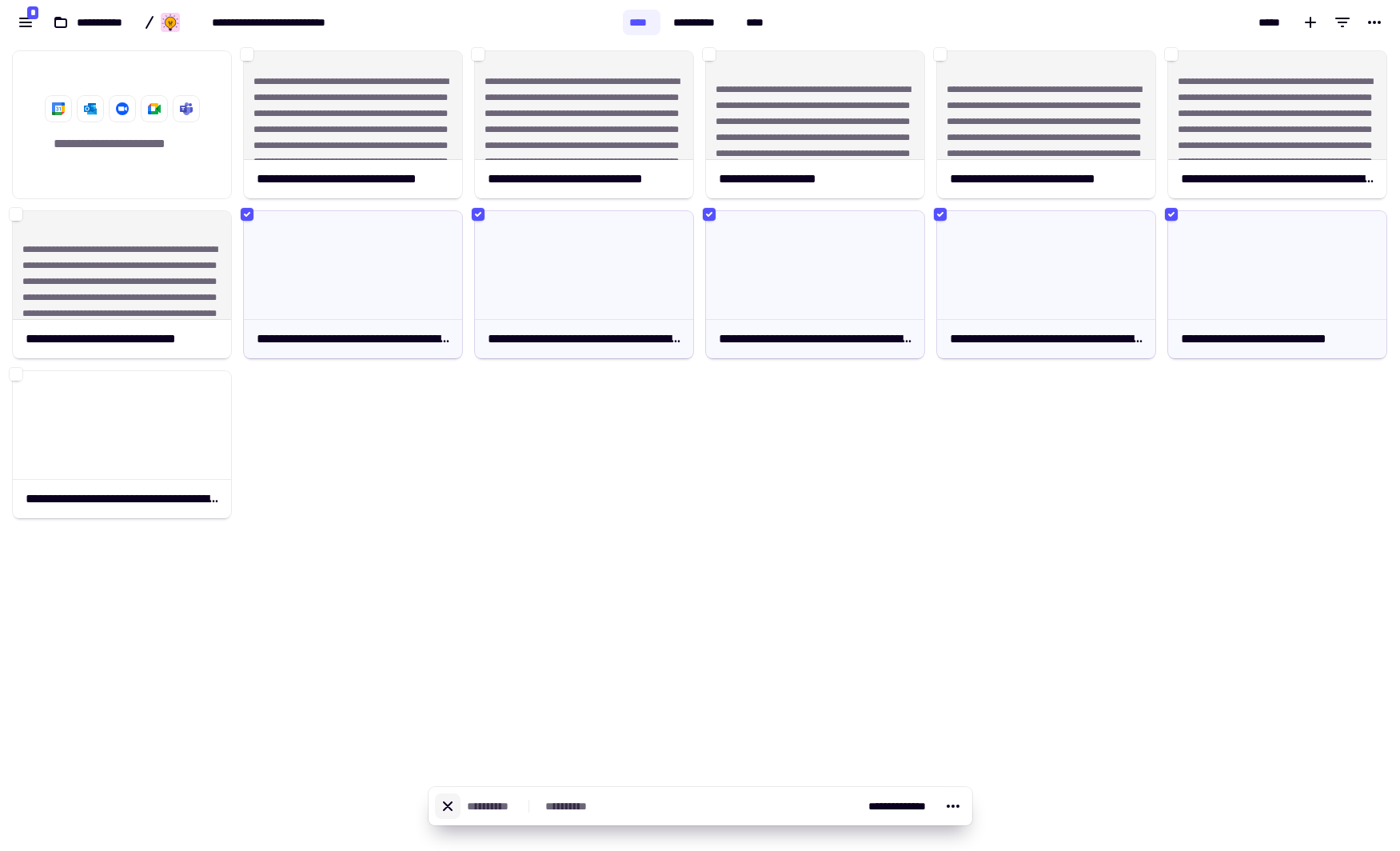 click 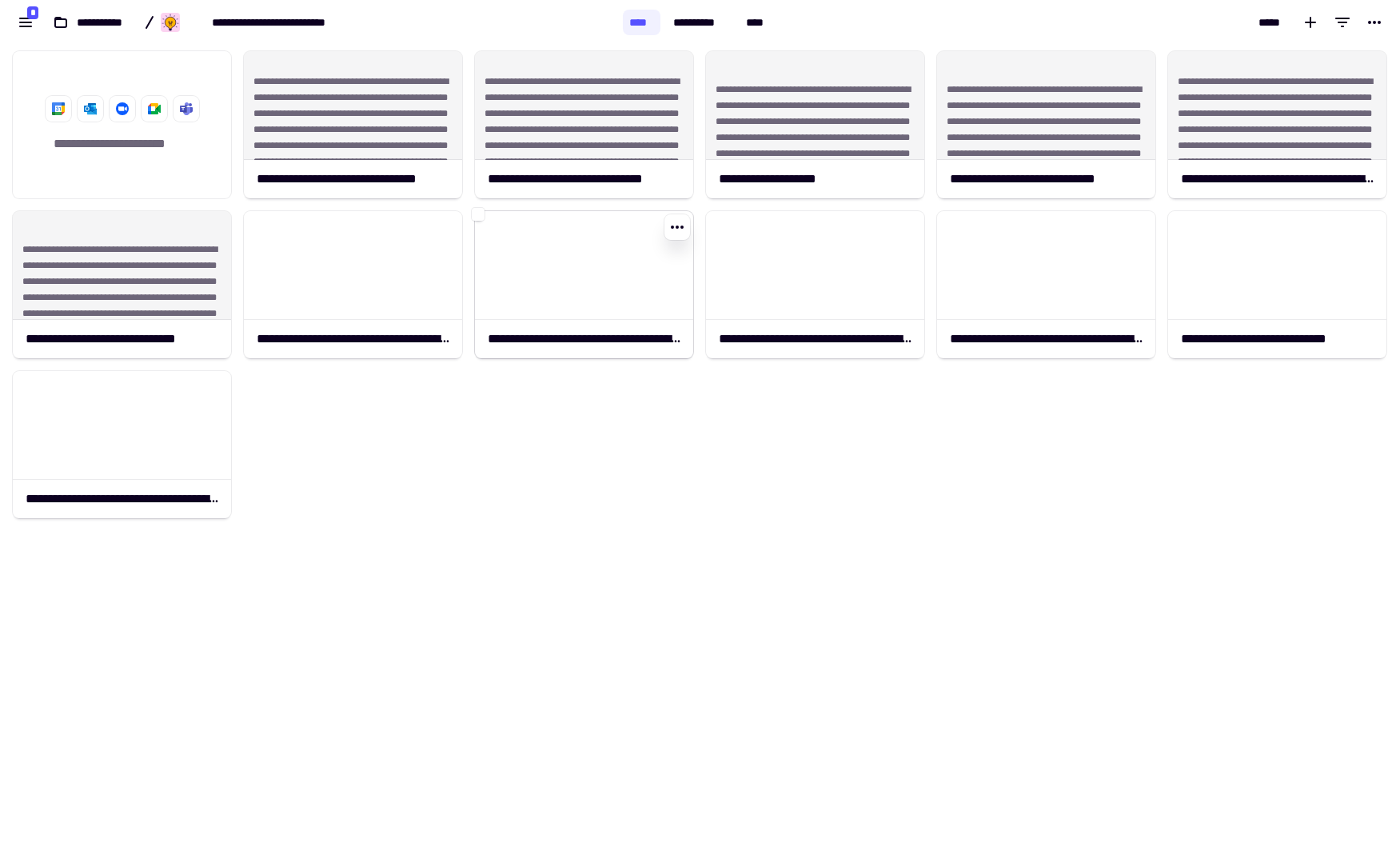 click 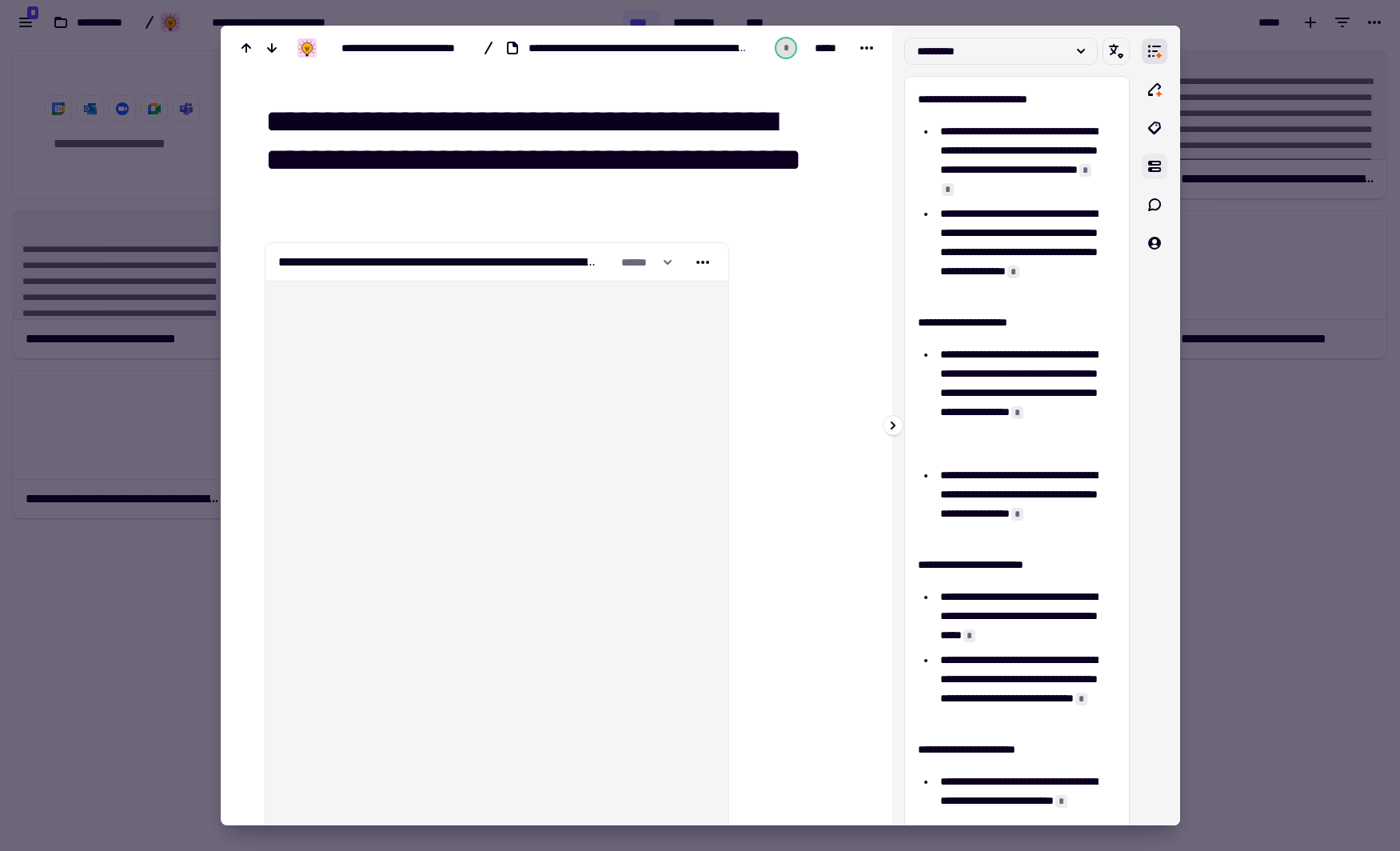 click 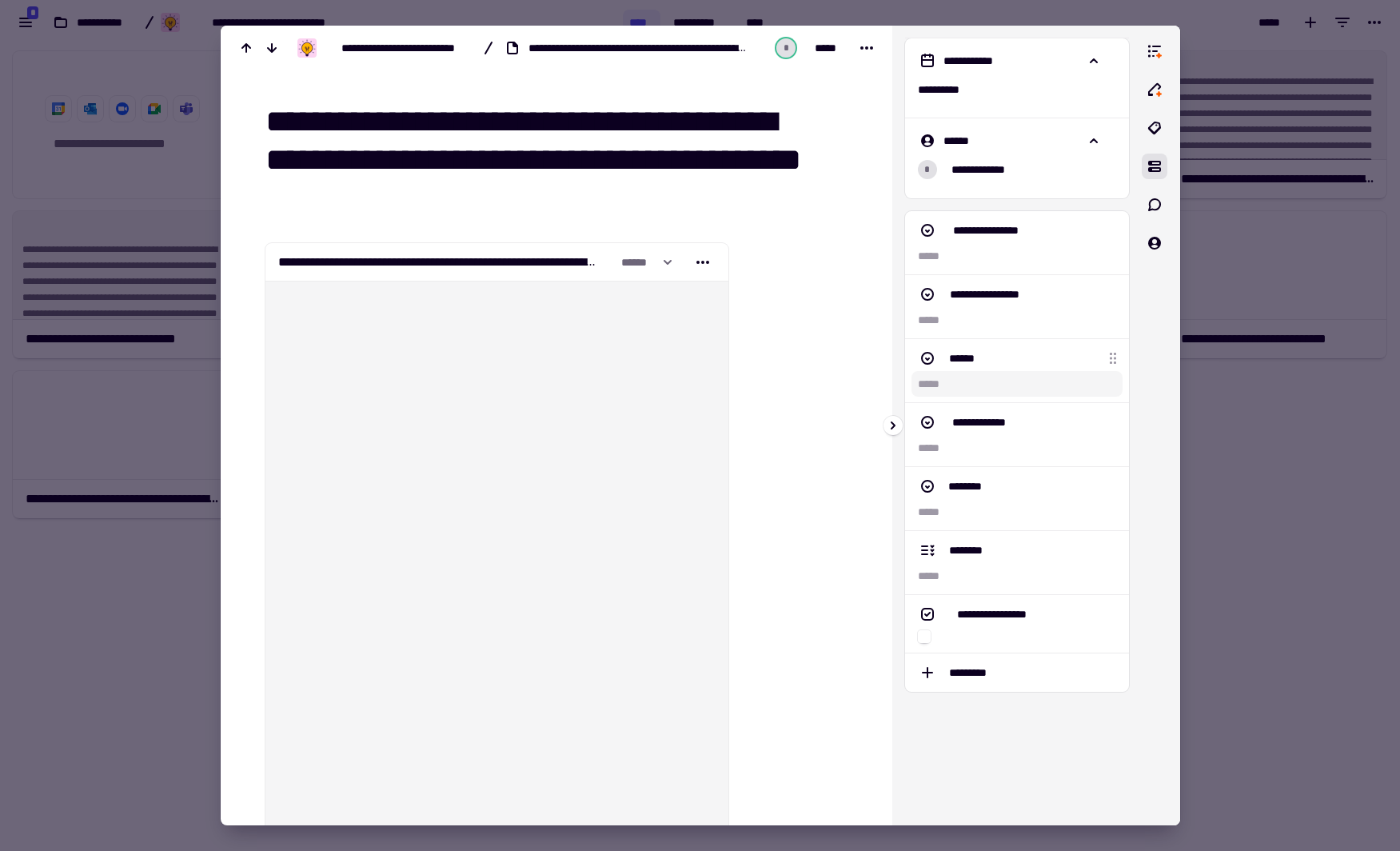 click at bounding box center (1017, 384) 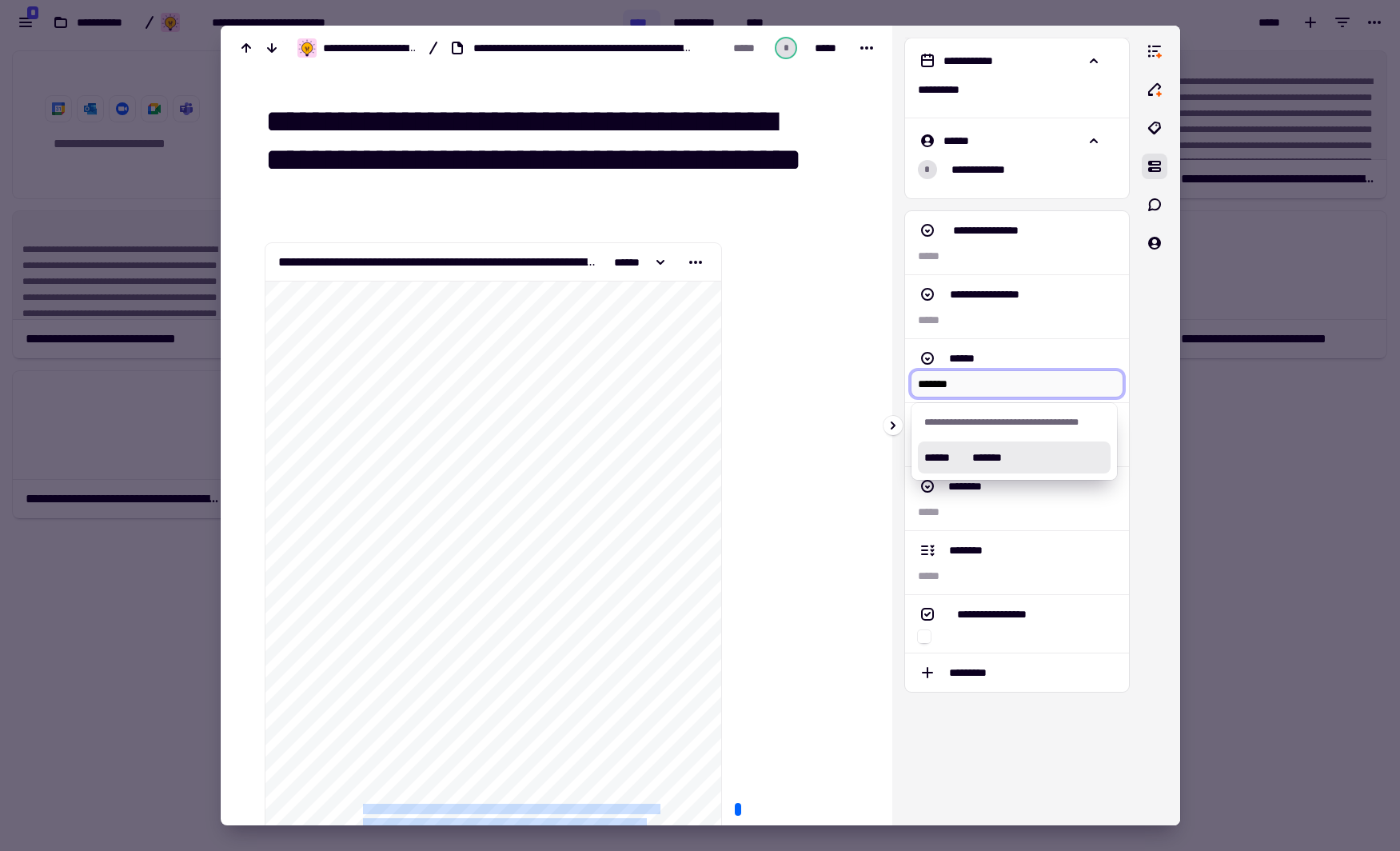 click on "*******" at bounding box center (989, 457) 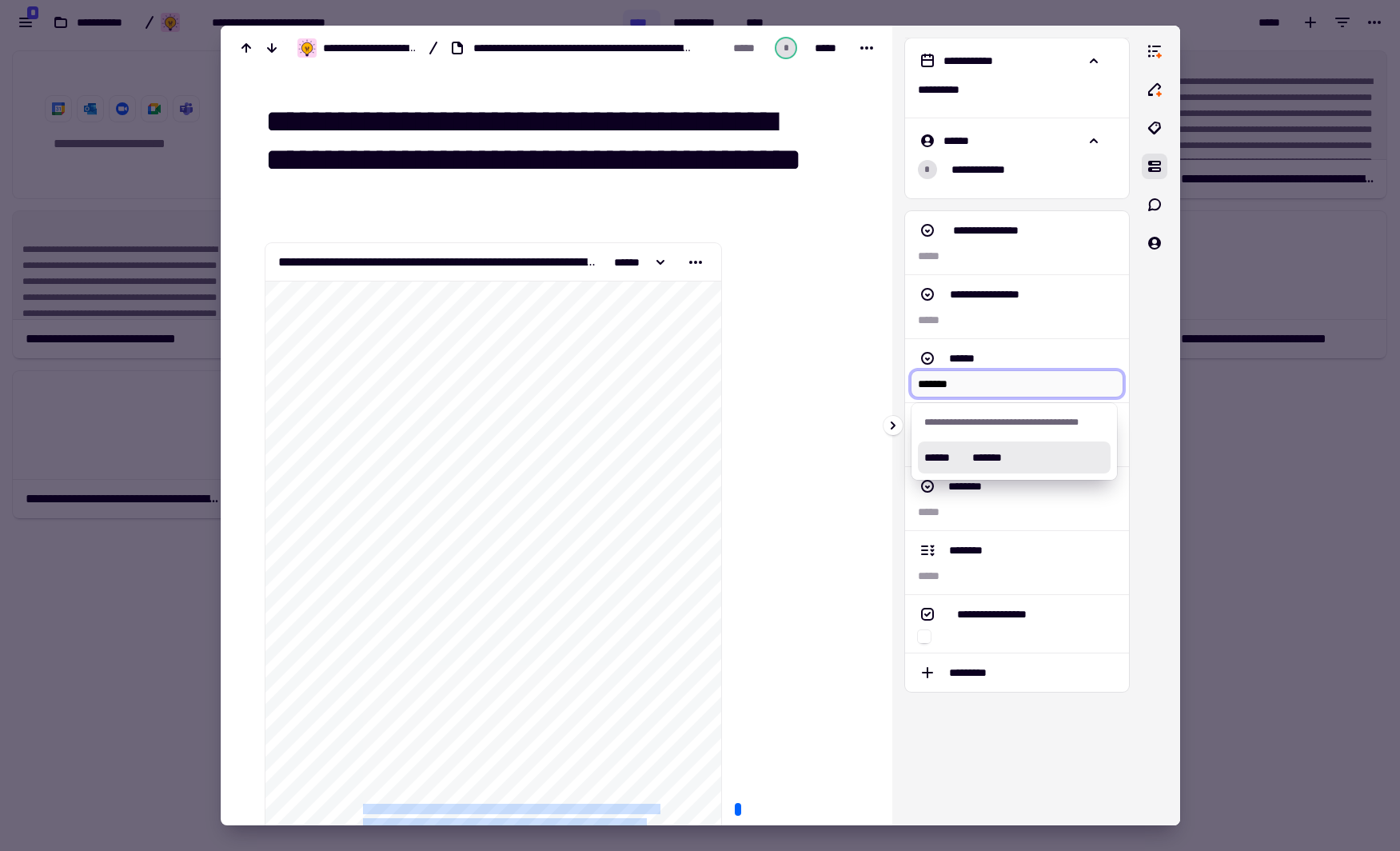 type on "*******" 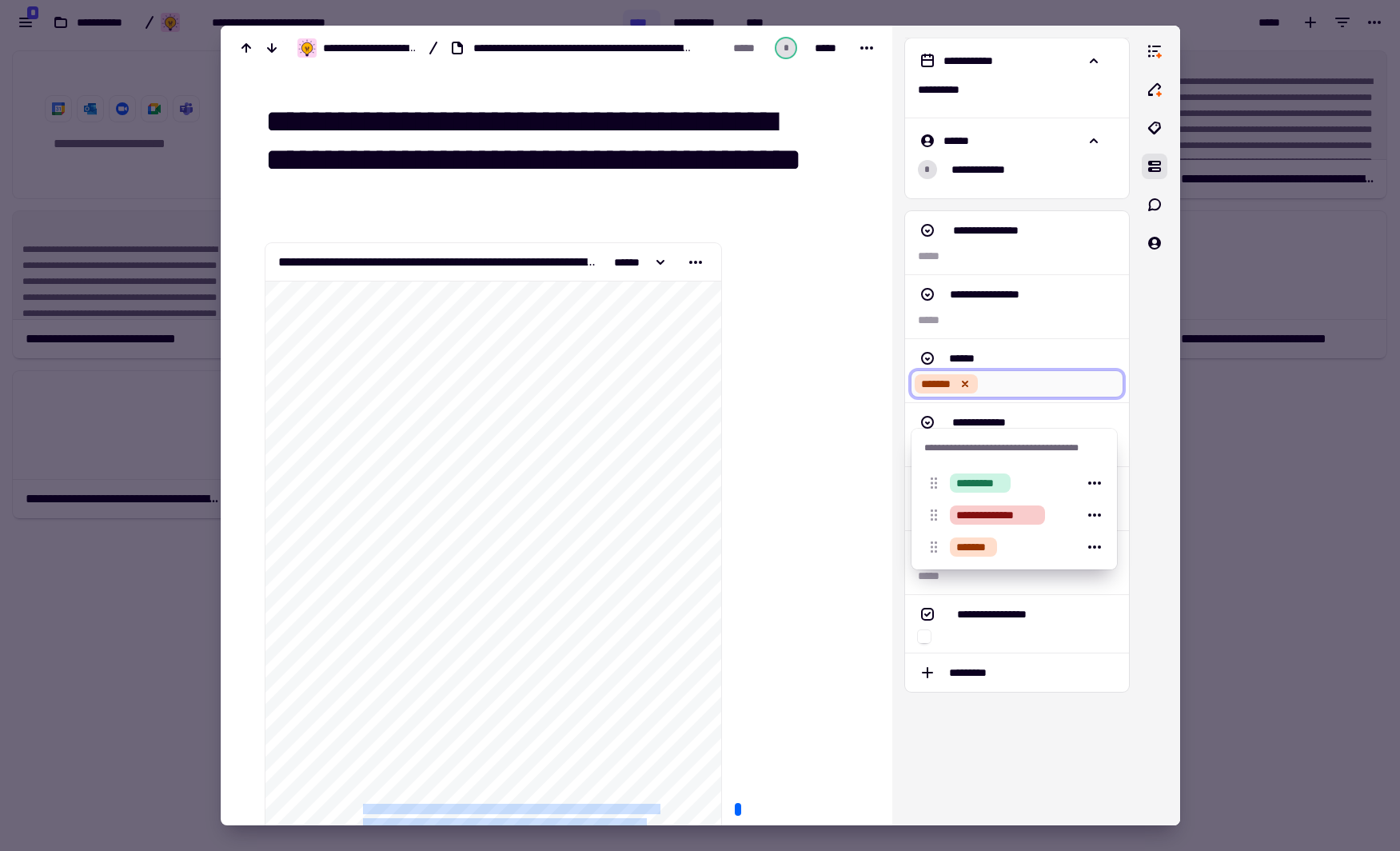 click at bounding box center (700, 426) 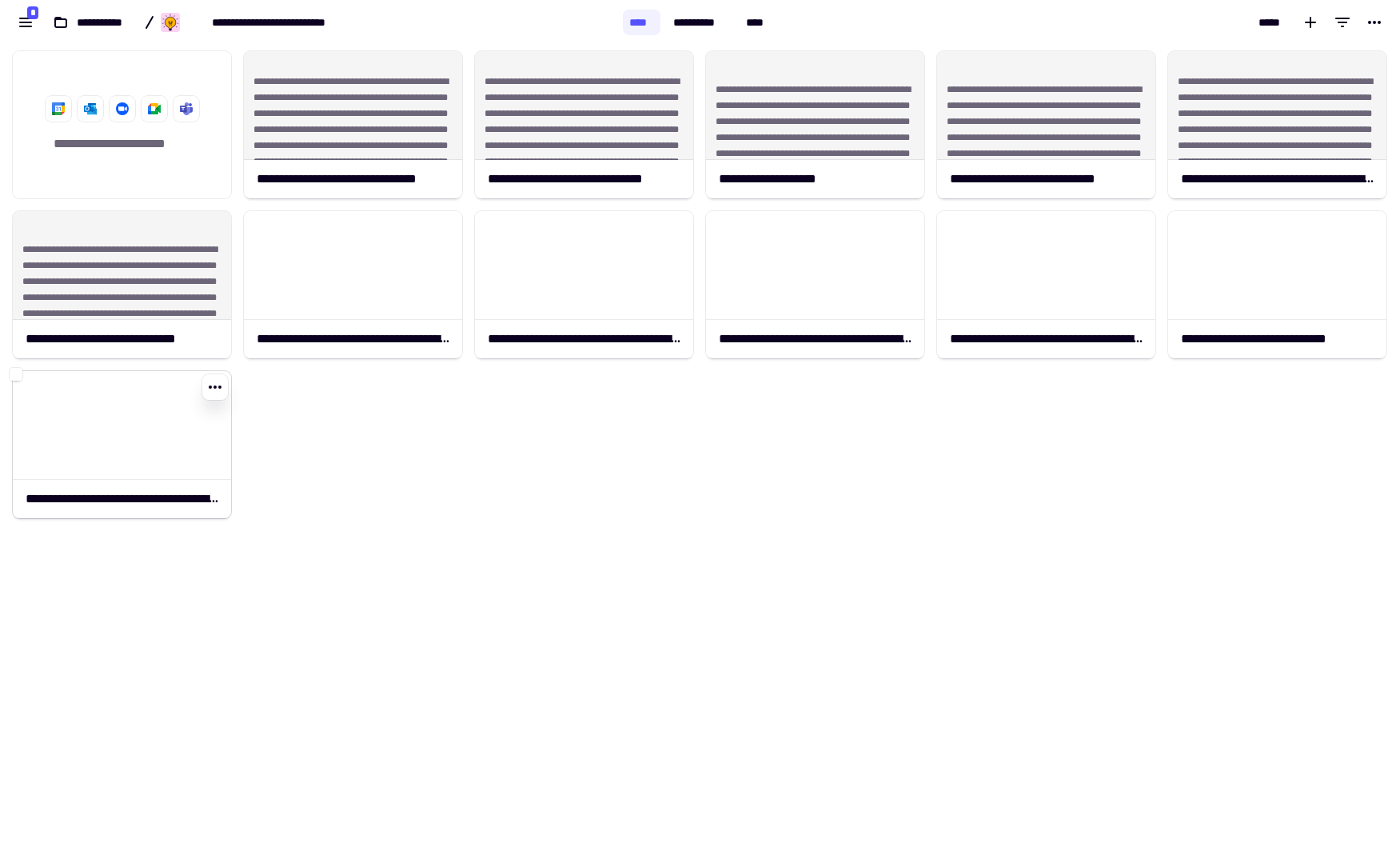 click 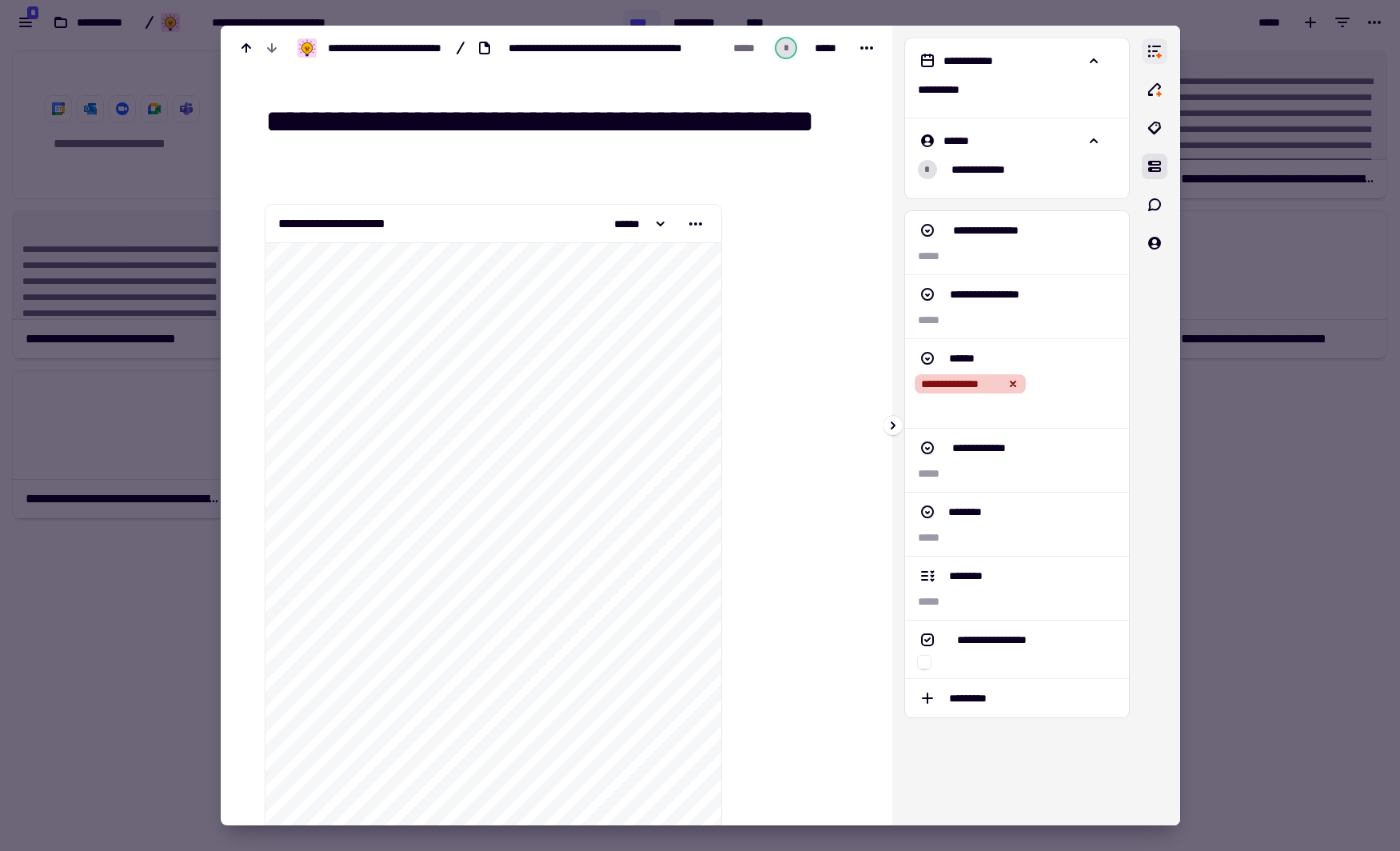 click 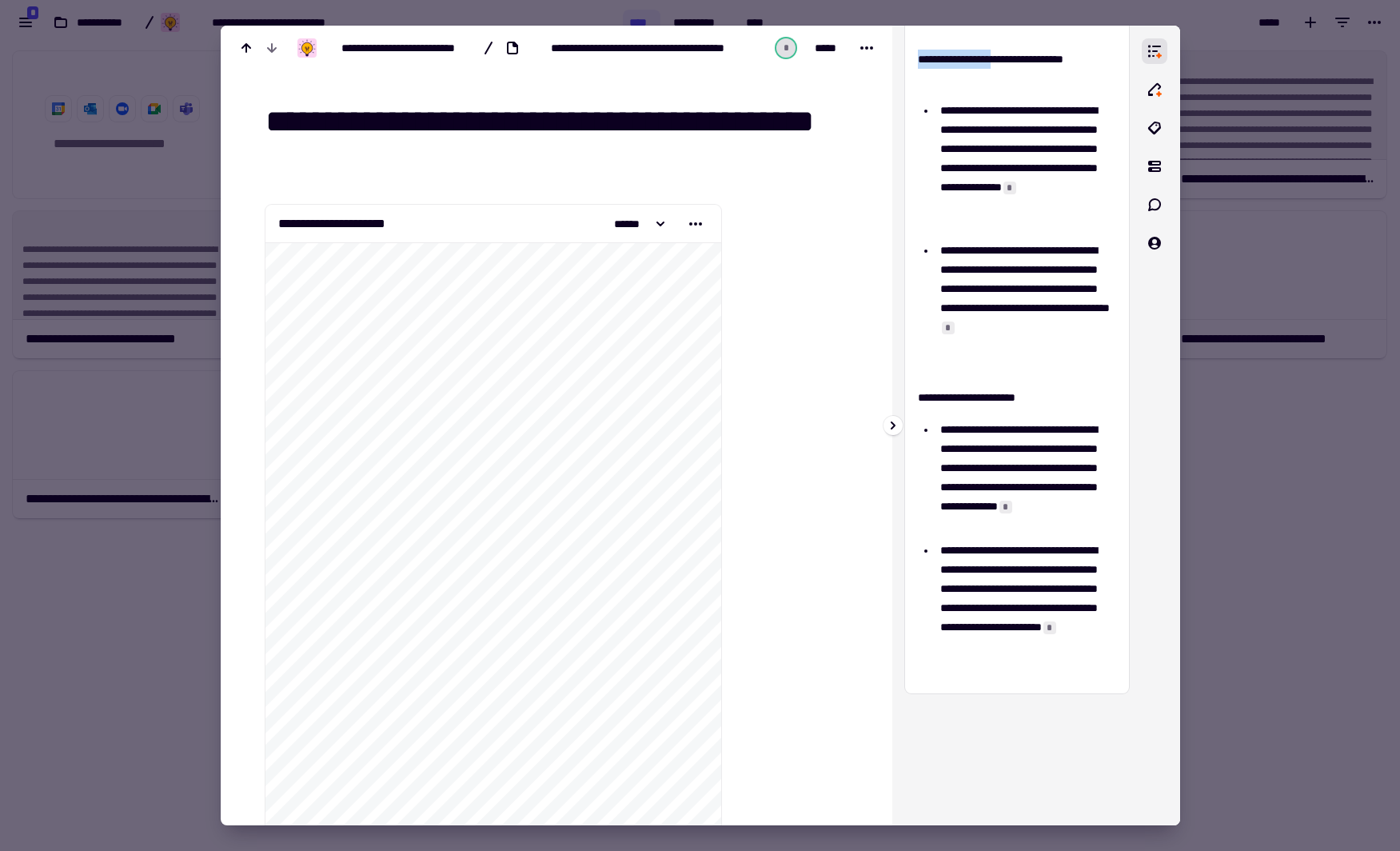 scroll, scrollTop: 393, scrollLeft: 0, axis: vertical 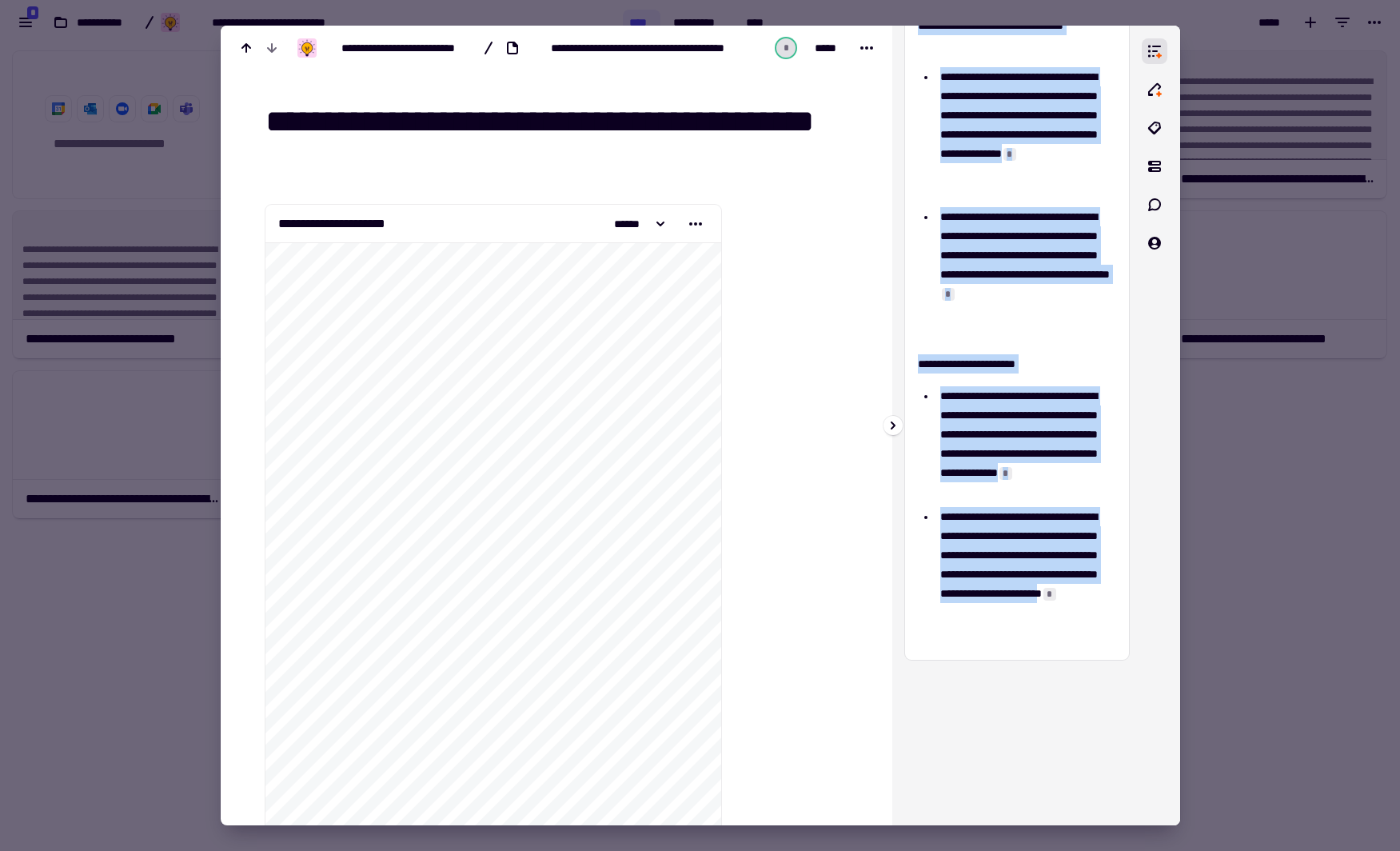drag, startPoint x: 919, startPoint y: 98, endPoint x: 1008, endPoint y: 636, distance: 545.31184 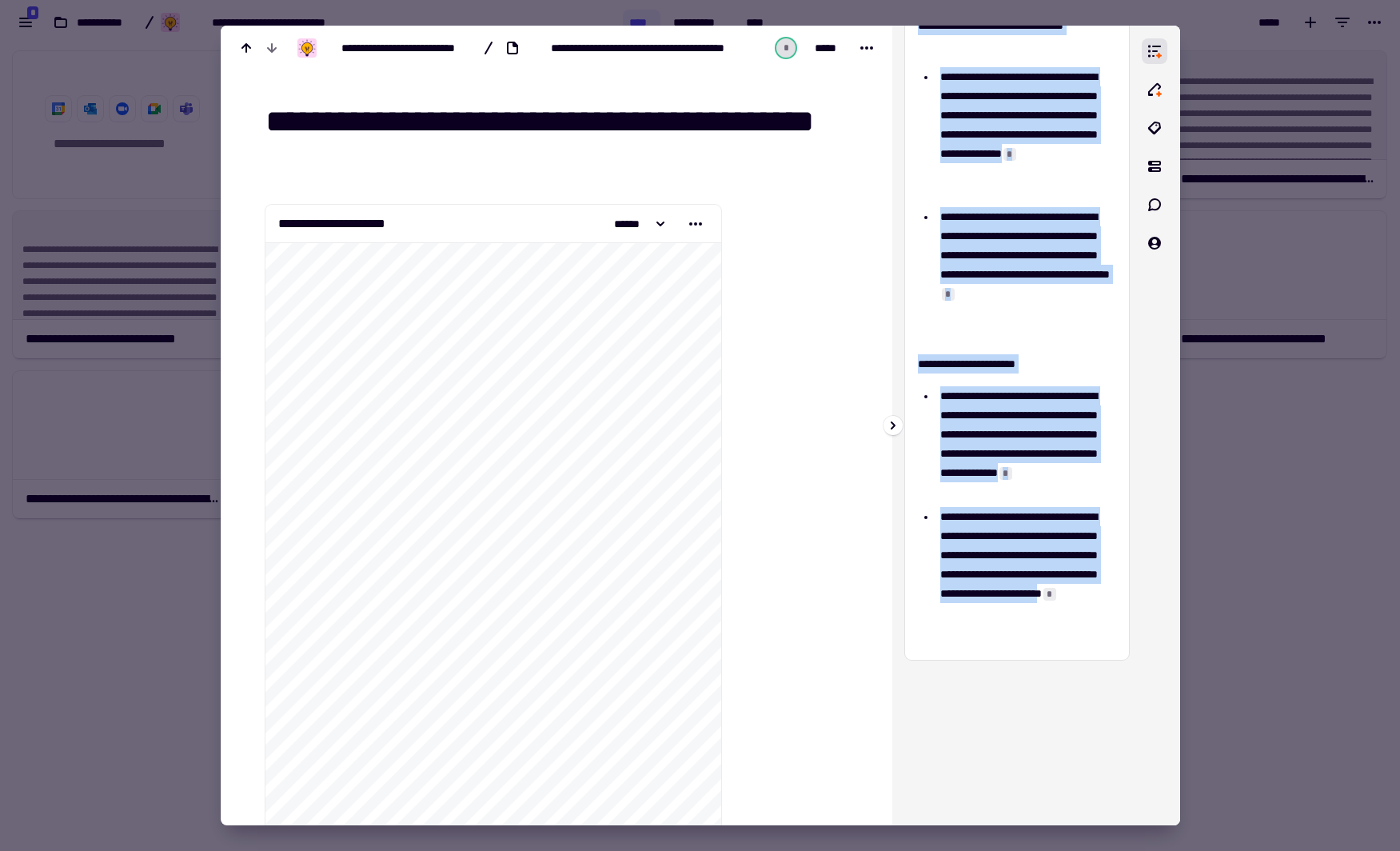 click on "**********" at bounding box center [1017, 169] 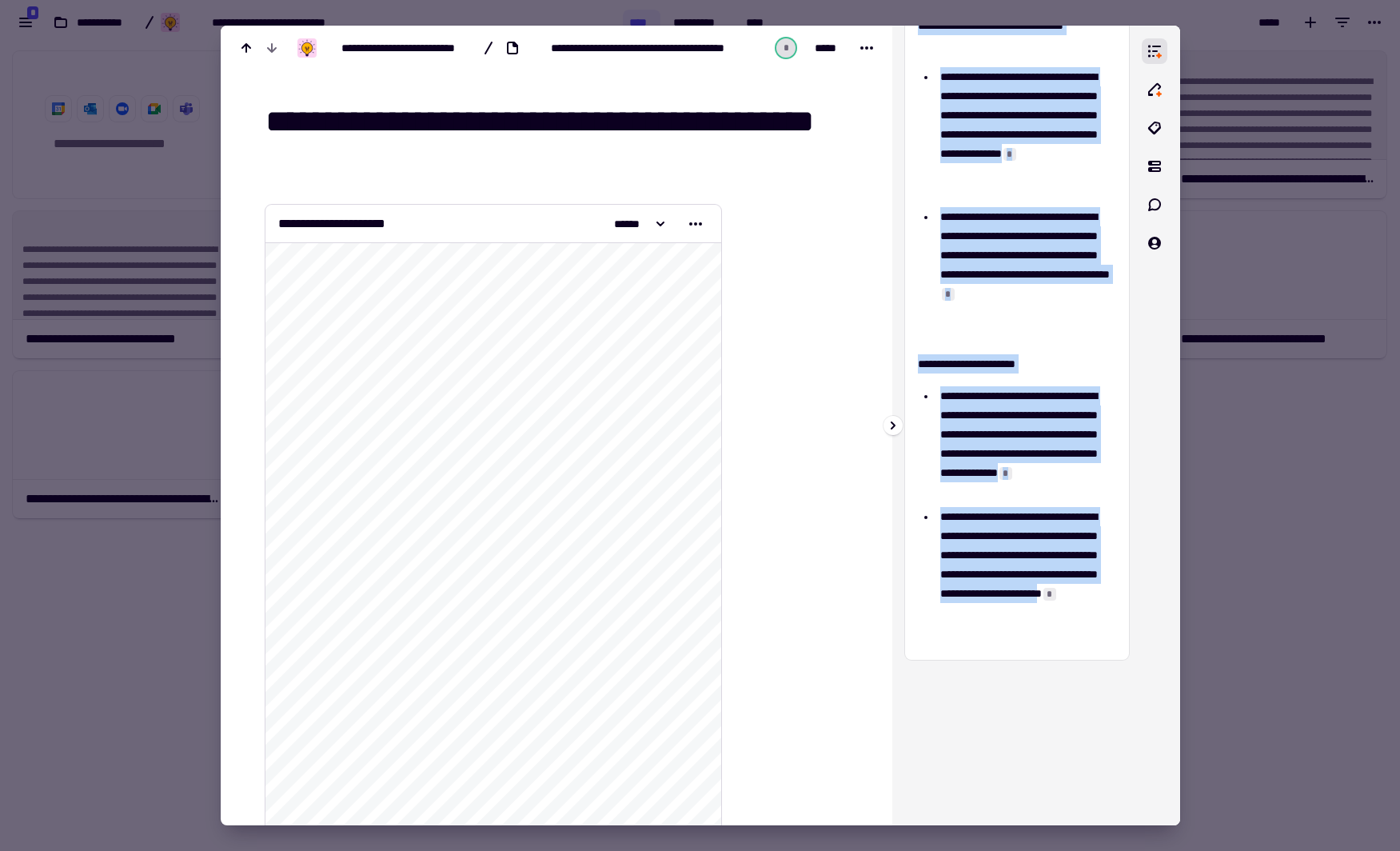 copy on "**********" 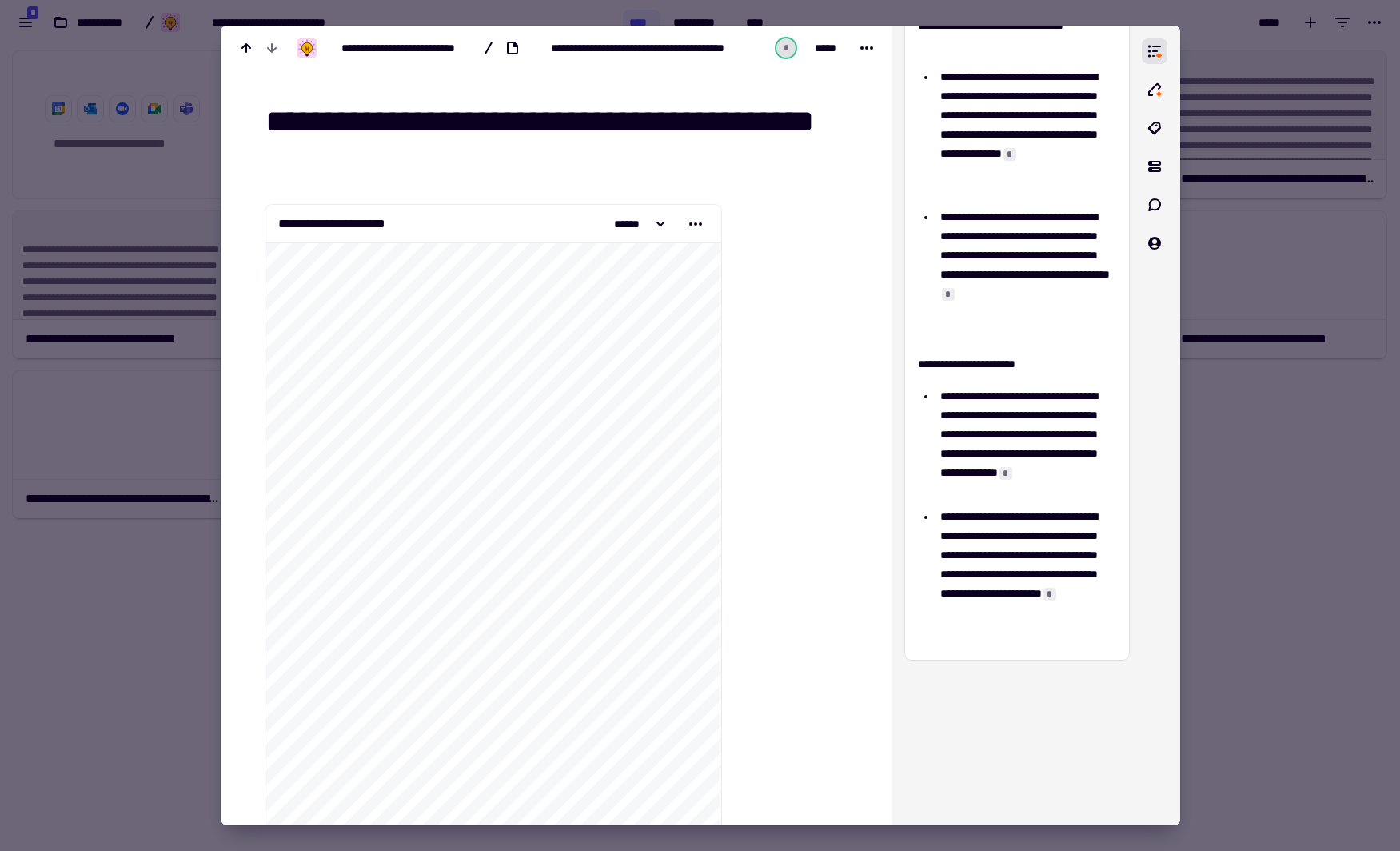 click on "**********" at bounding box center (487, 2763) 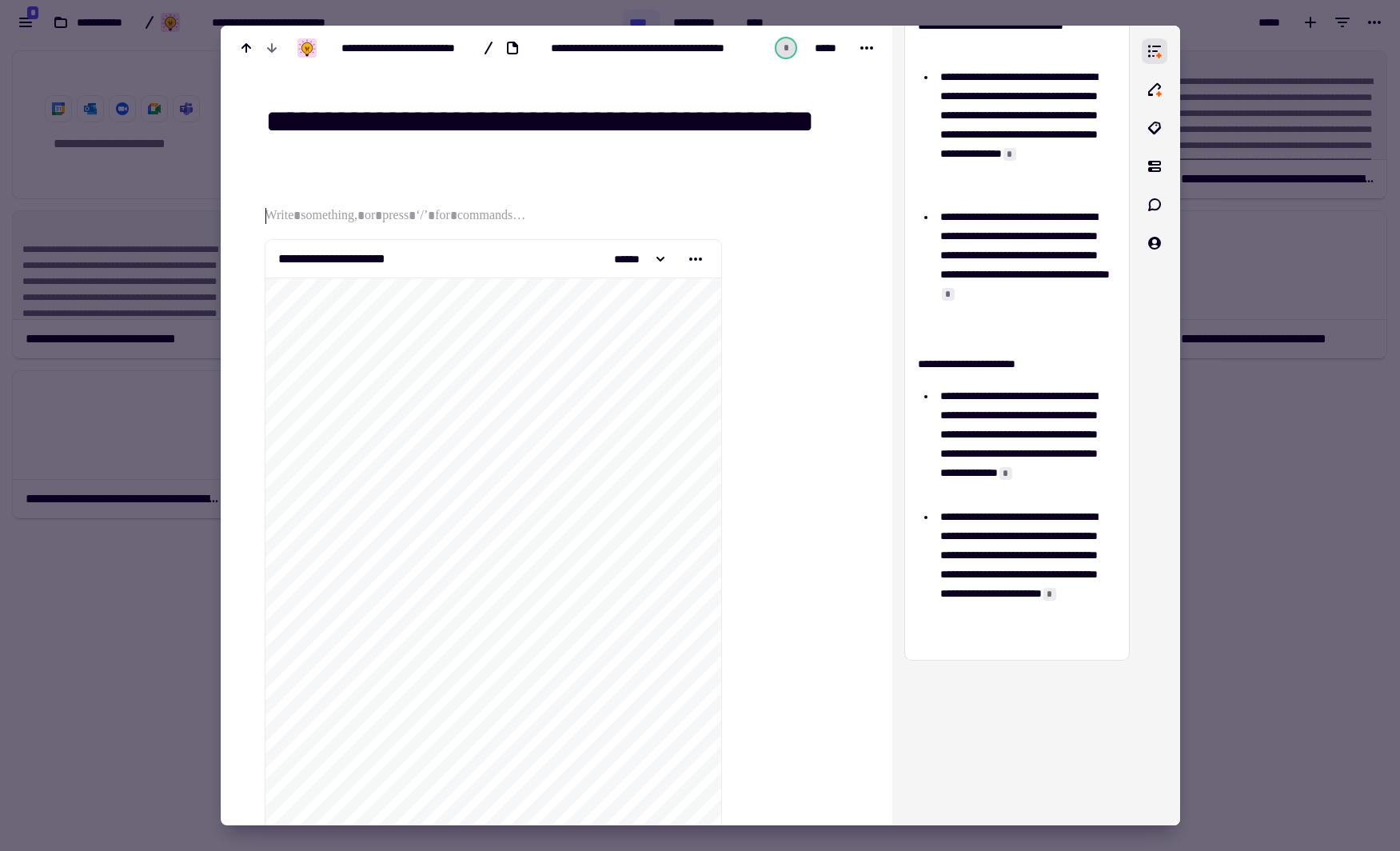 scroll, scrollTop: 60, scrollLeft: 0, axis: vertical 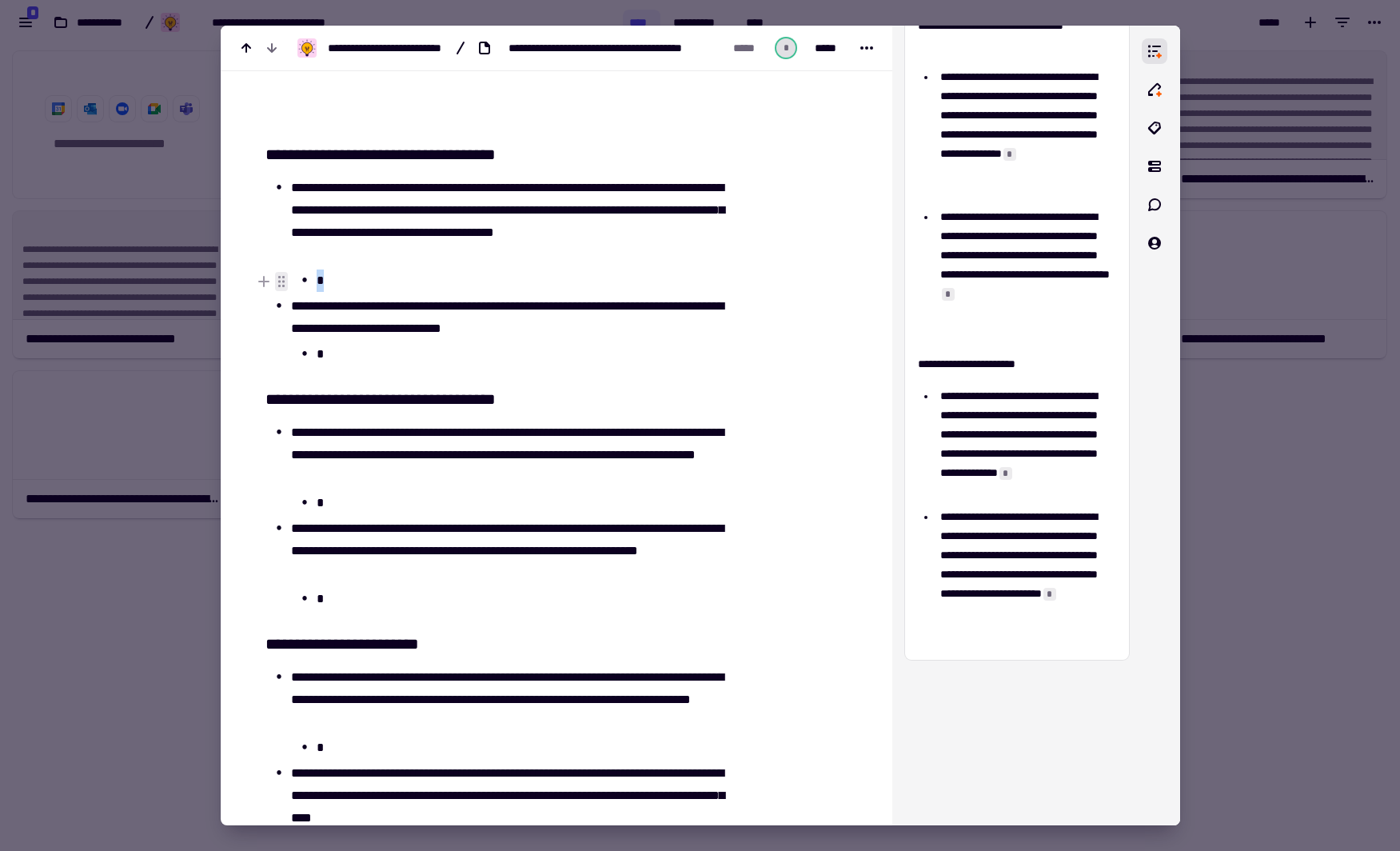 drag, startPoint x: 370, startPoint y: 271, endPoint x: 285, endPoint y: 272, distance: 85.00588 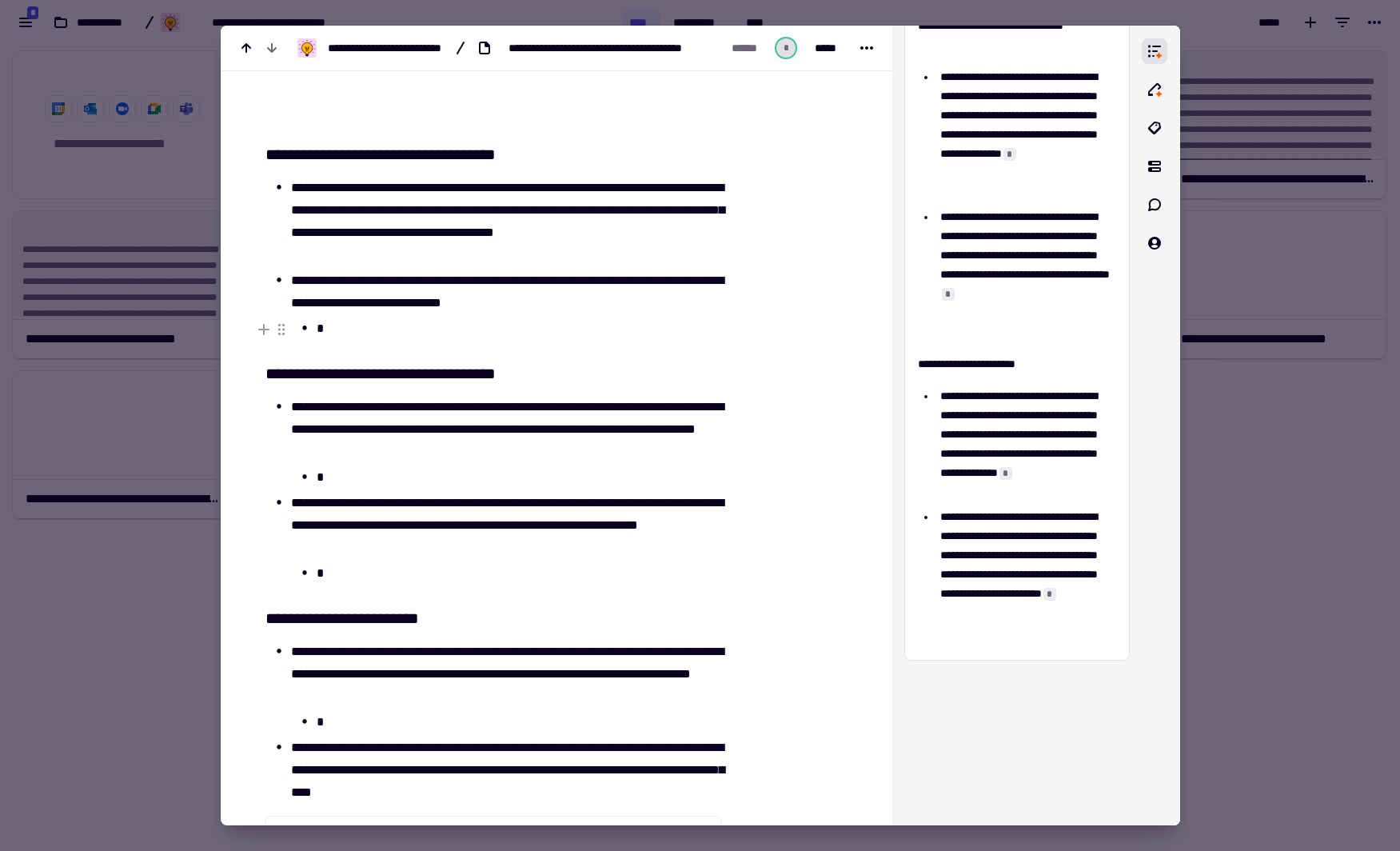 click on "*" at bounding box center (522, 329) 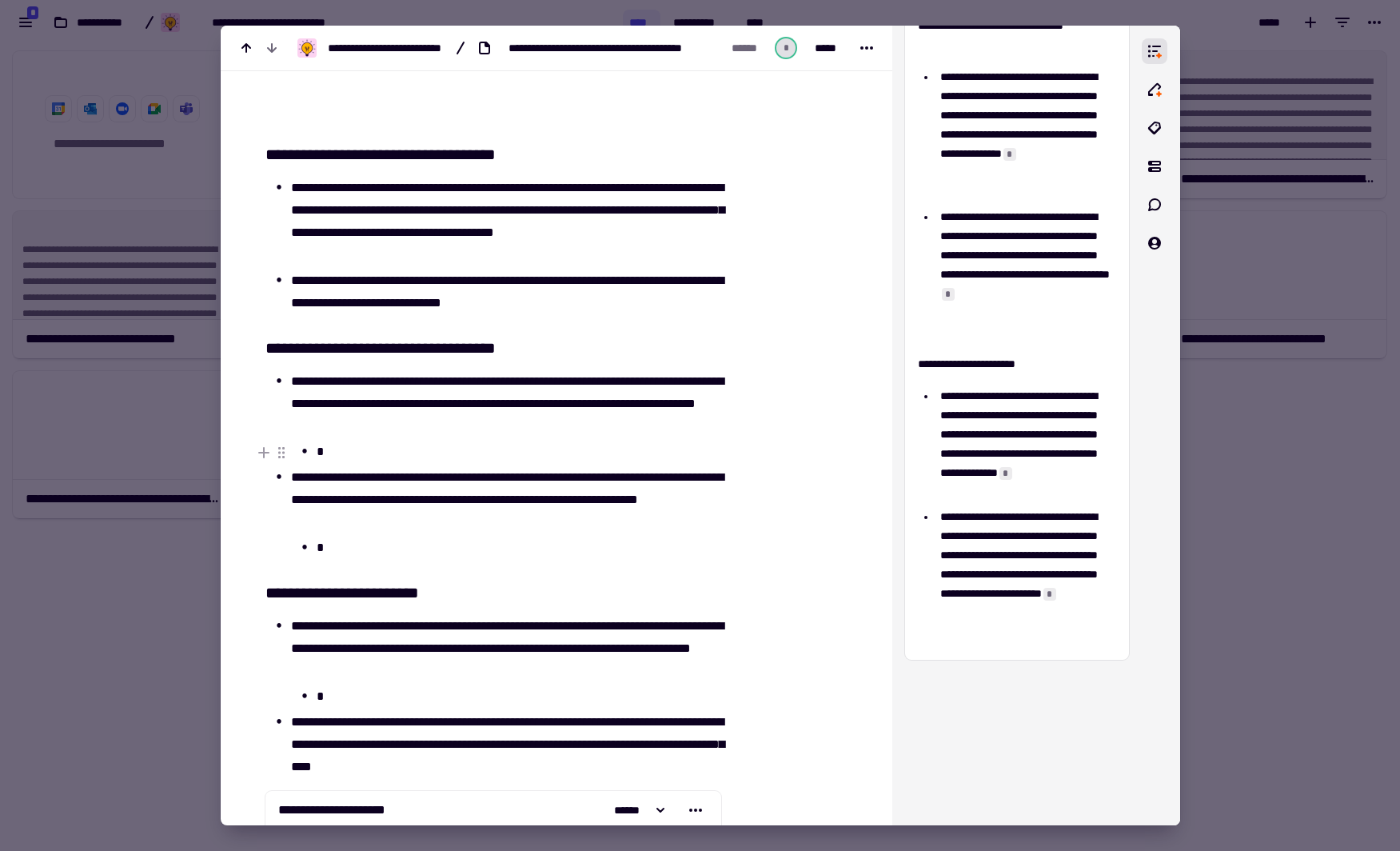 click on "*" at bounding box center (522, 452) 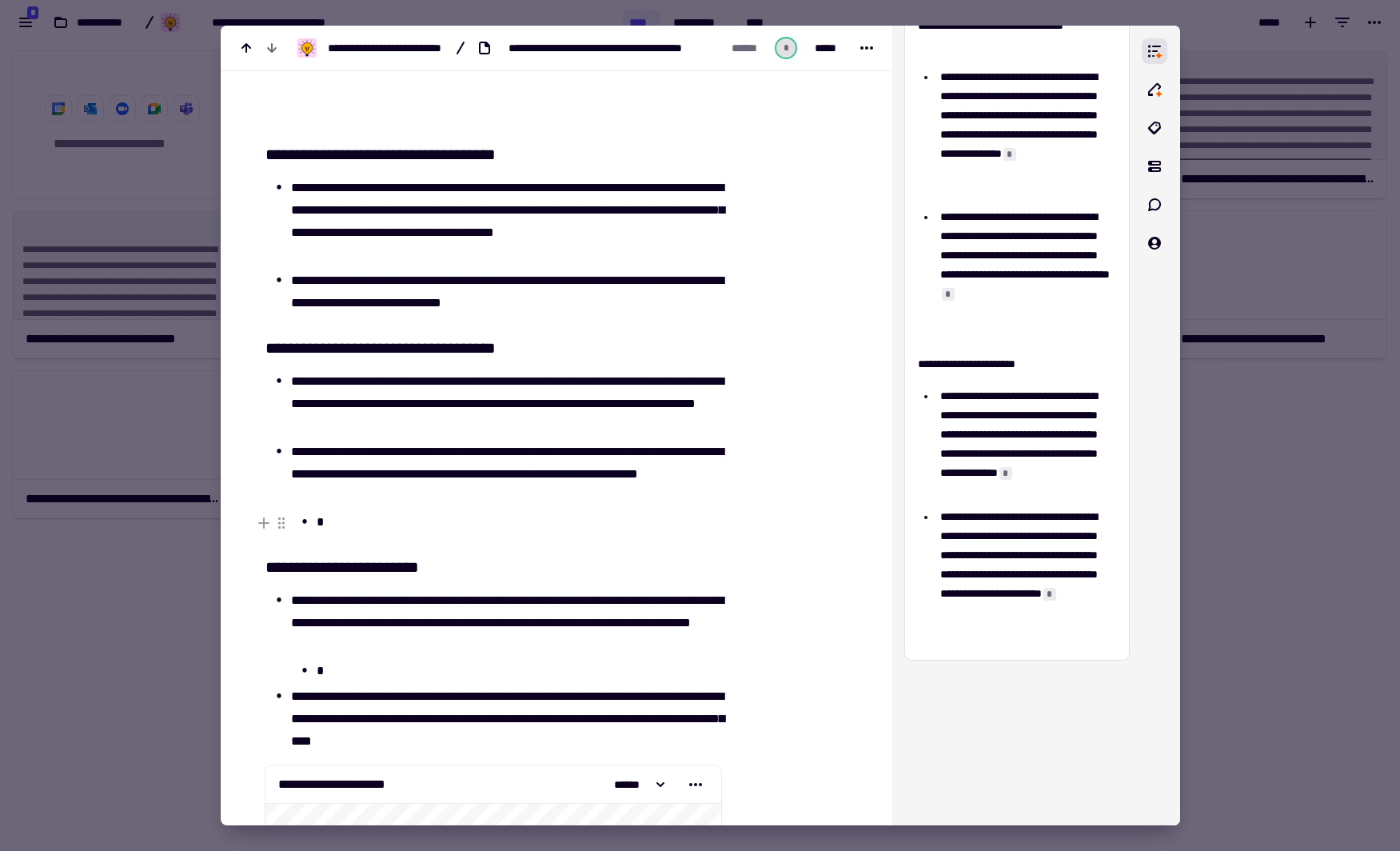click on "*" at bounding box center (522, 522) 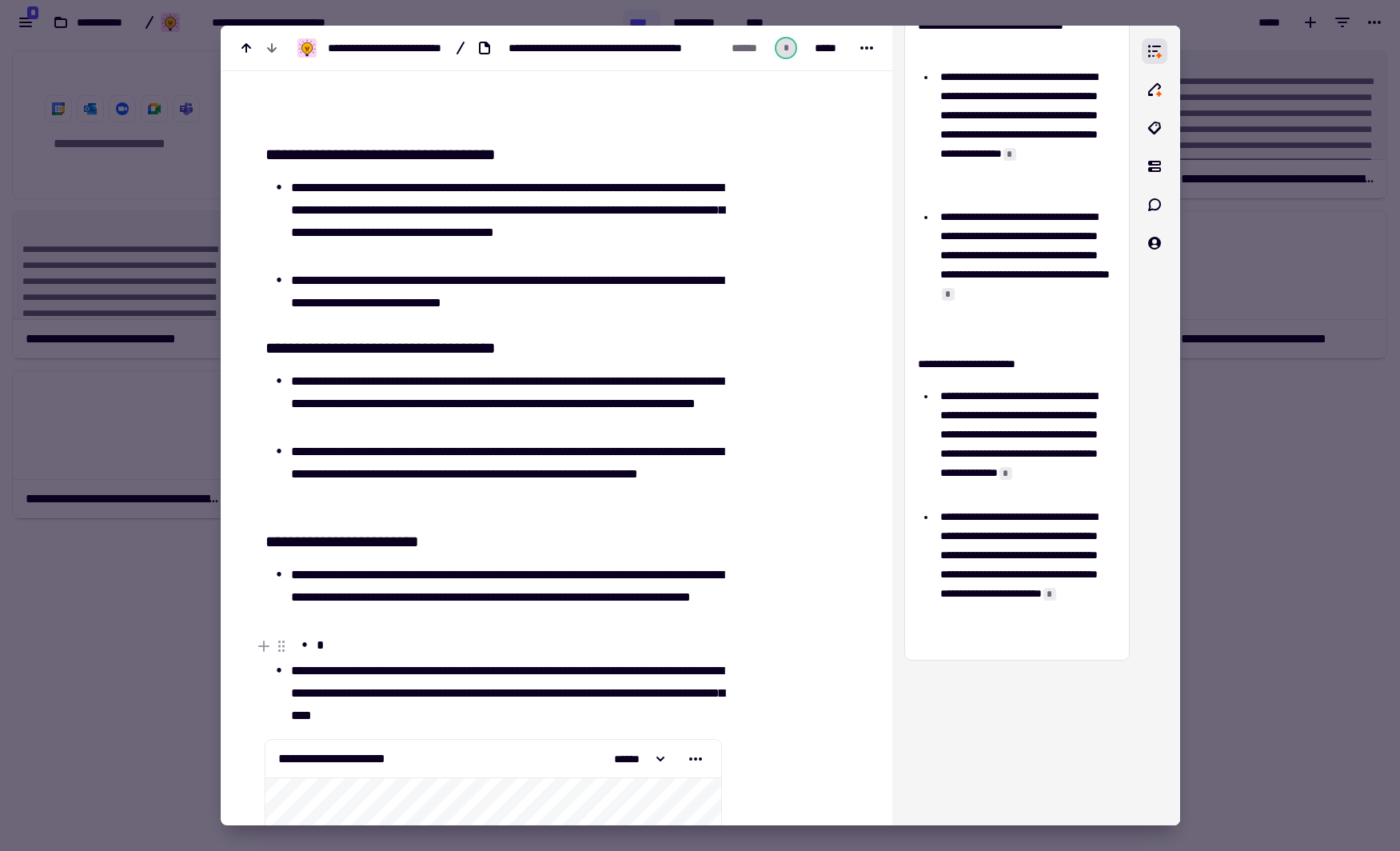click on "*" at bounding box center [522, 645] 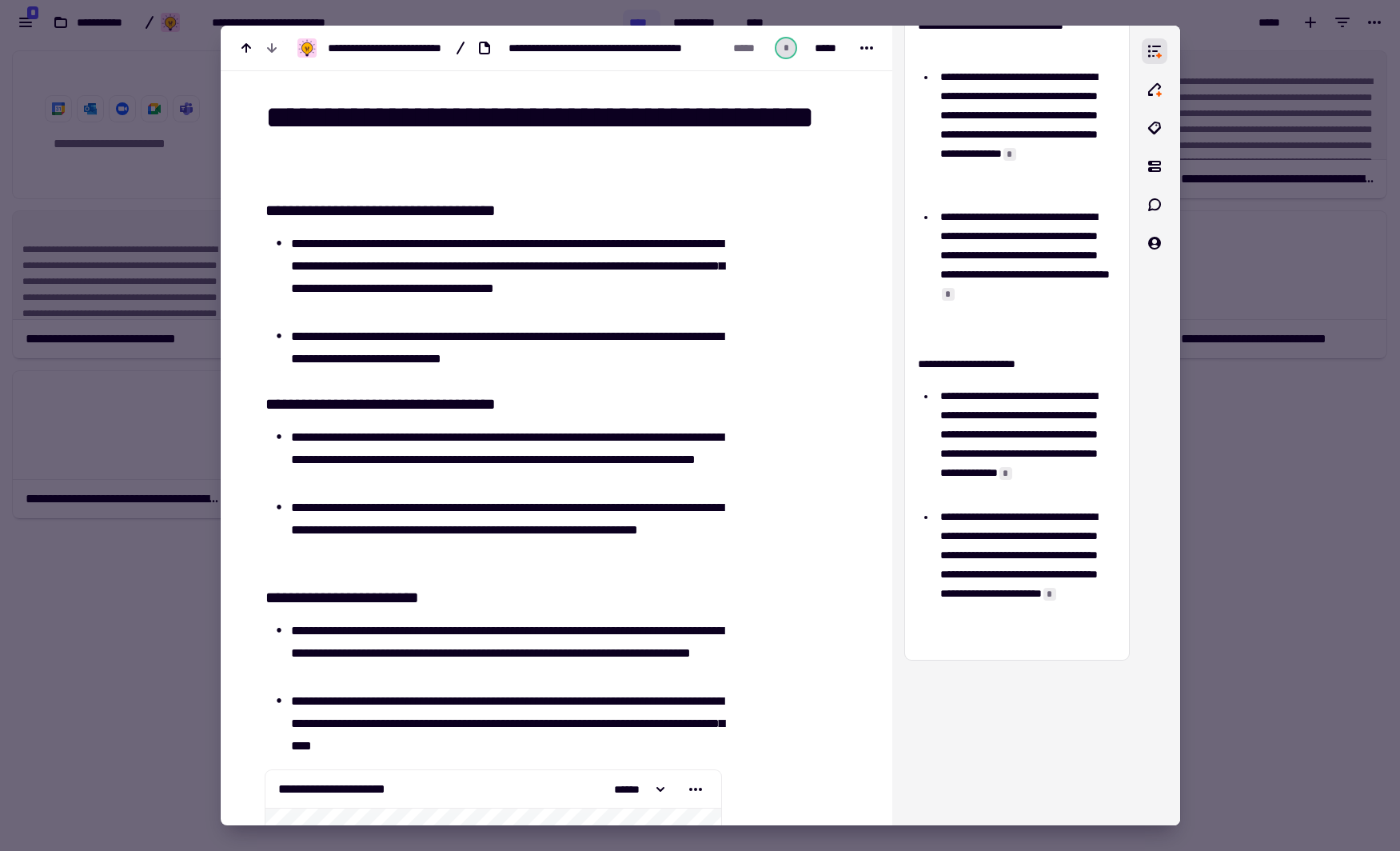 scroll, scrollTop: 0, scrollLeft: 0, axis: both 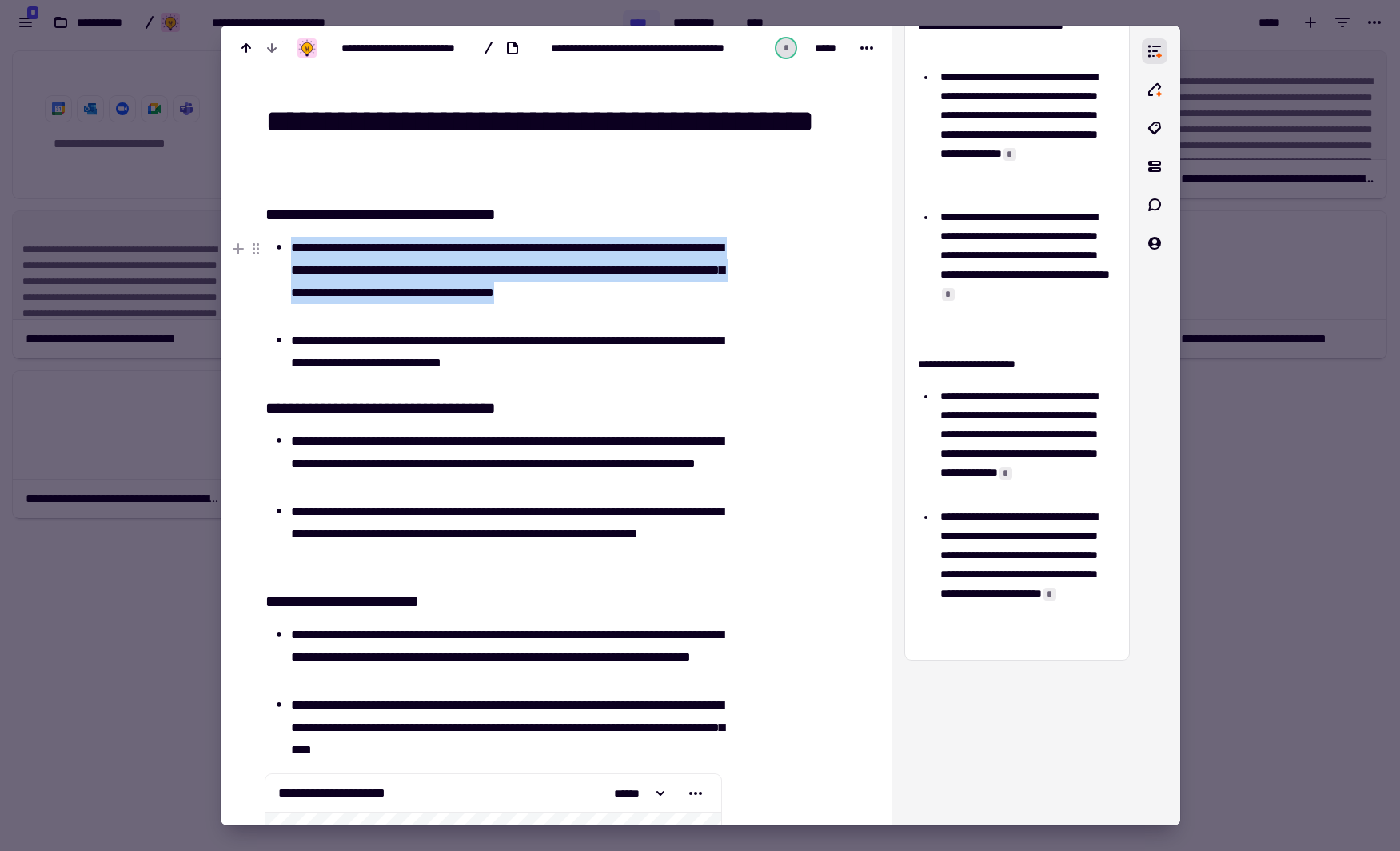 drag, startPoint x: 403, startPoint y: 314, endPoint x: 275, endPoint y: 240, distance: 147.85128 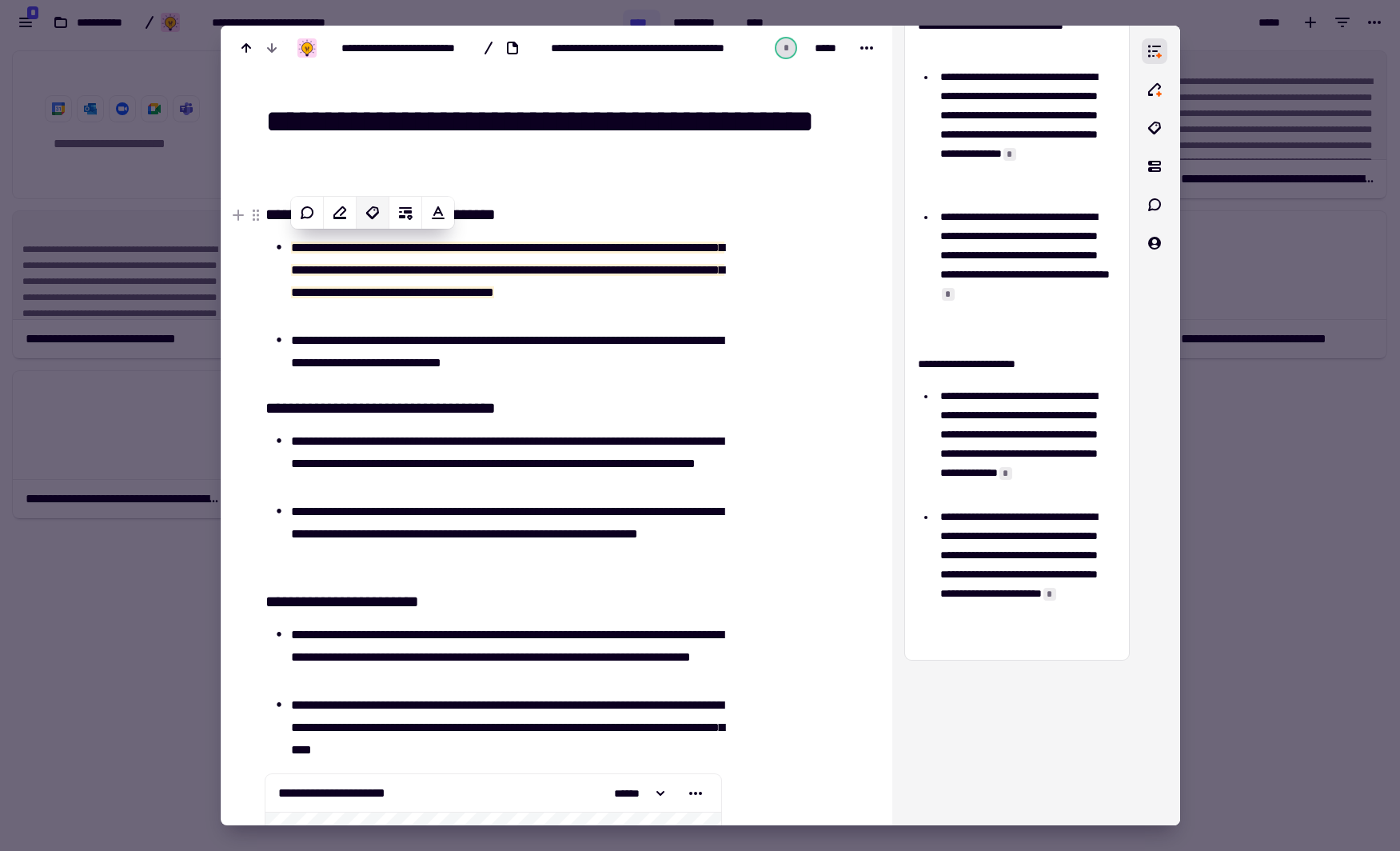 click 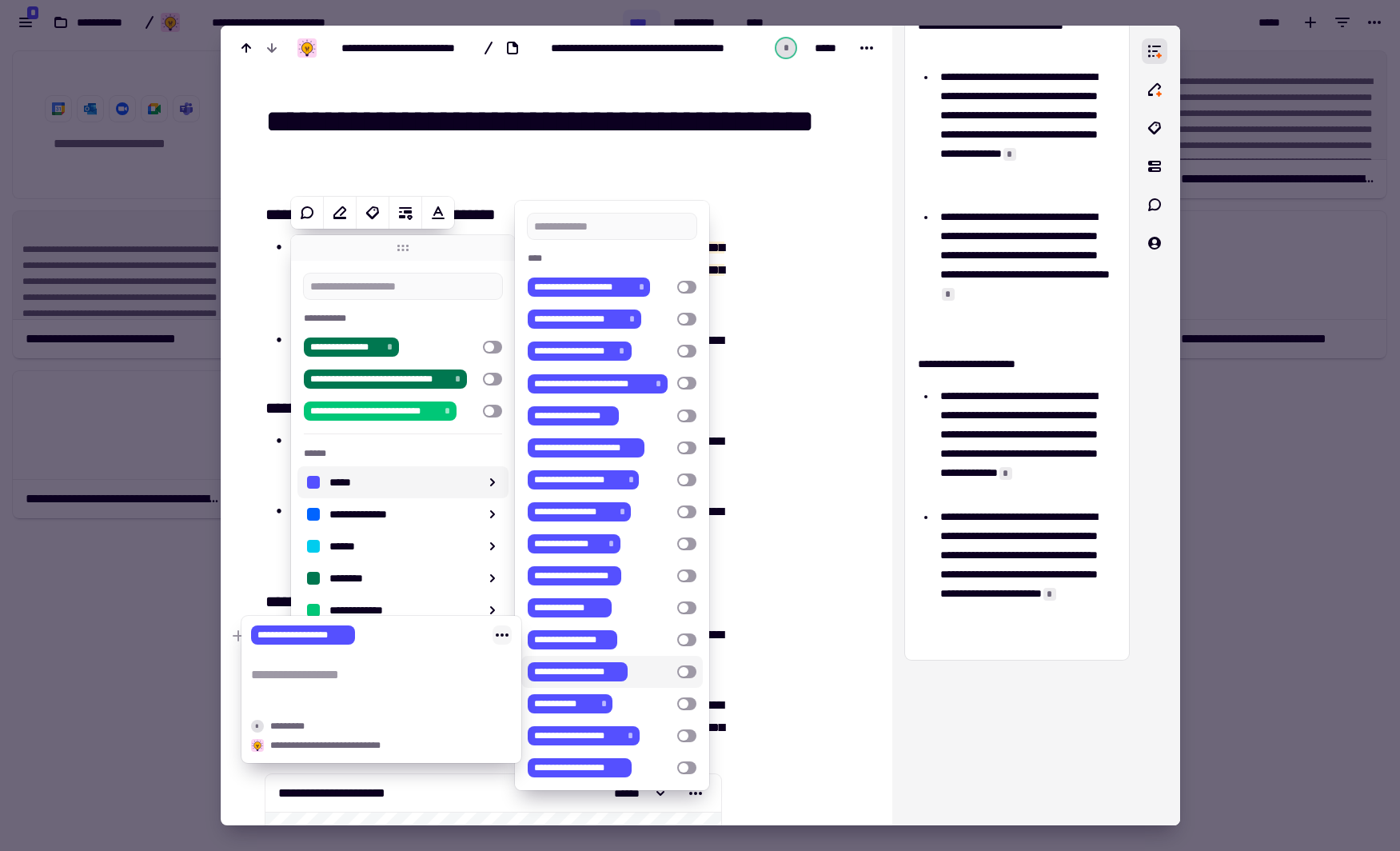click 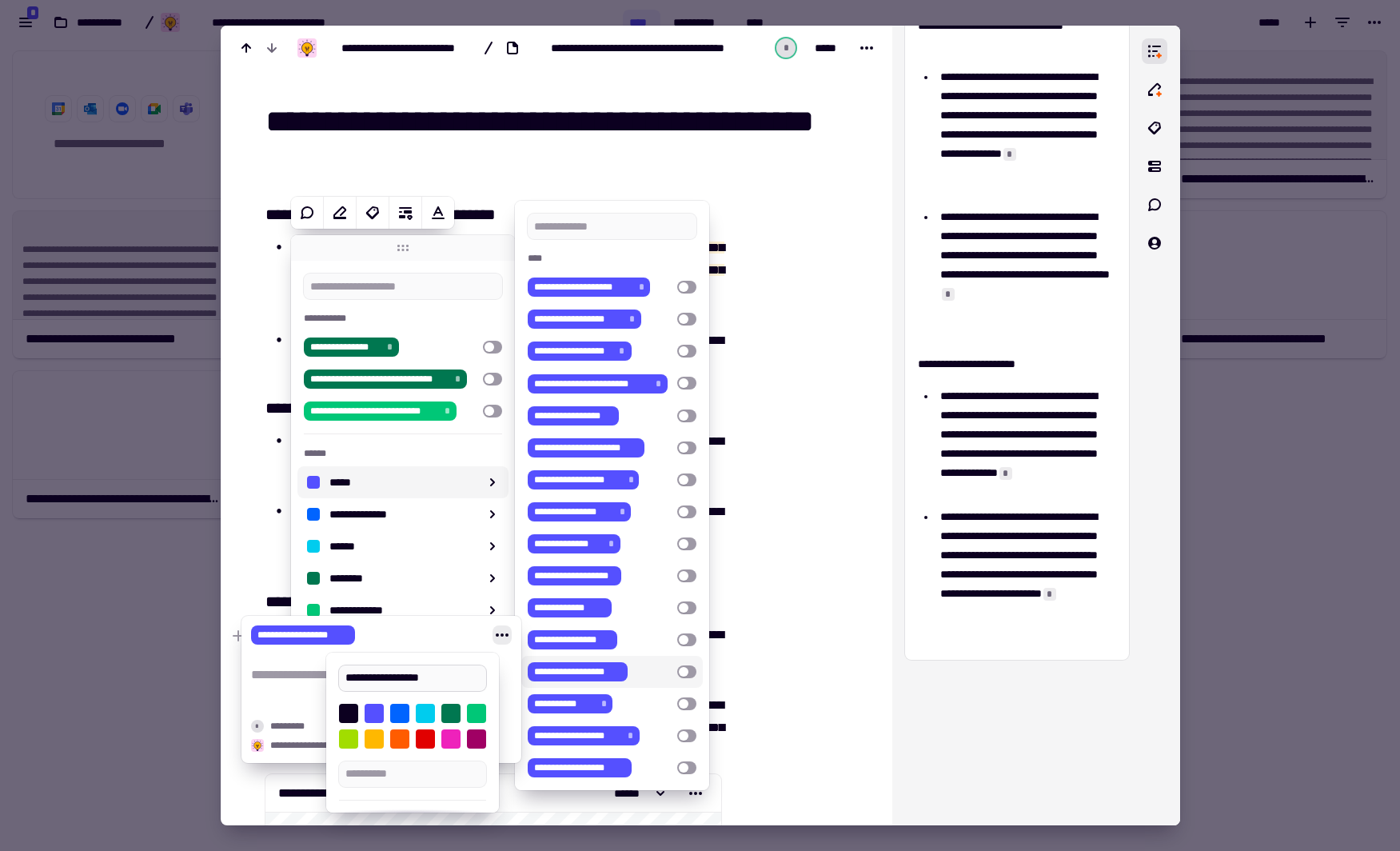 click on "**********" at bounding box center (413, 678) 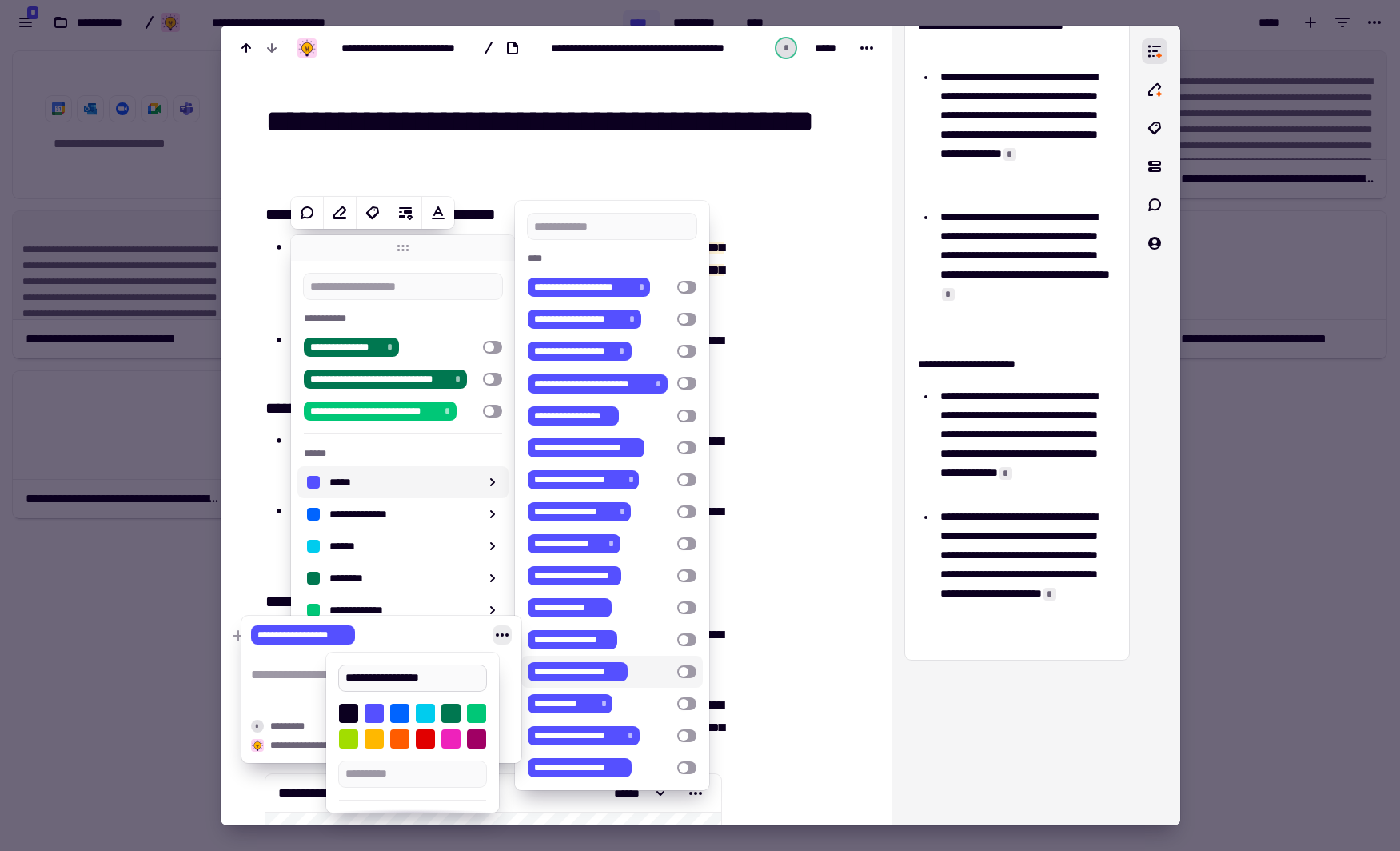 drag, startPoint x: 460, startPoint y: 680, endPoint x: 391, endPoint y: 680, distance: 69 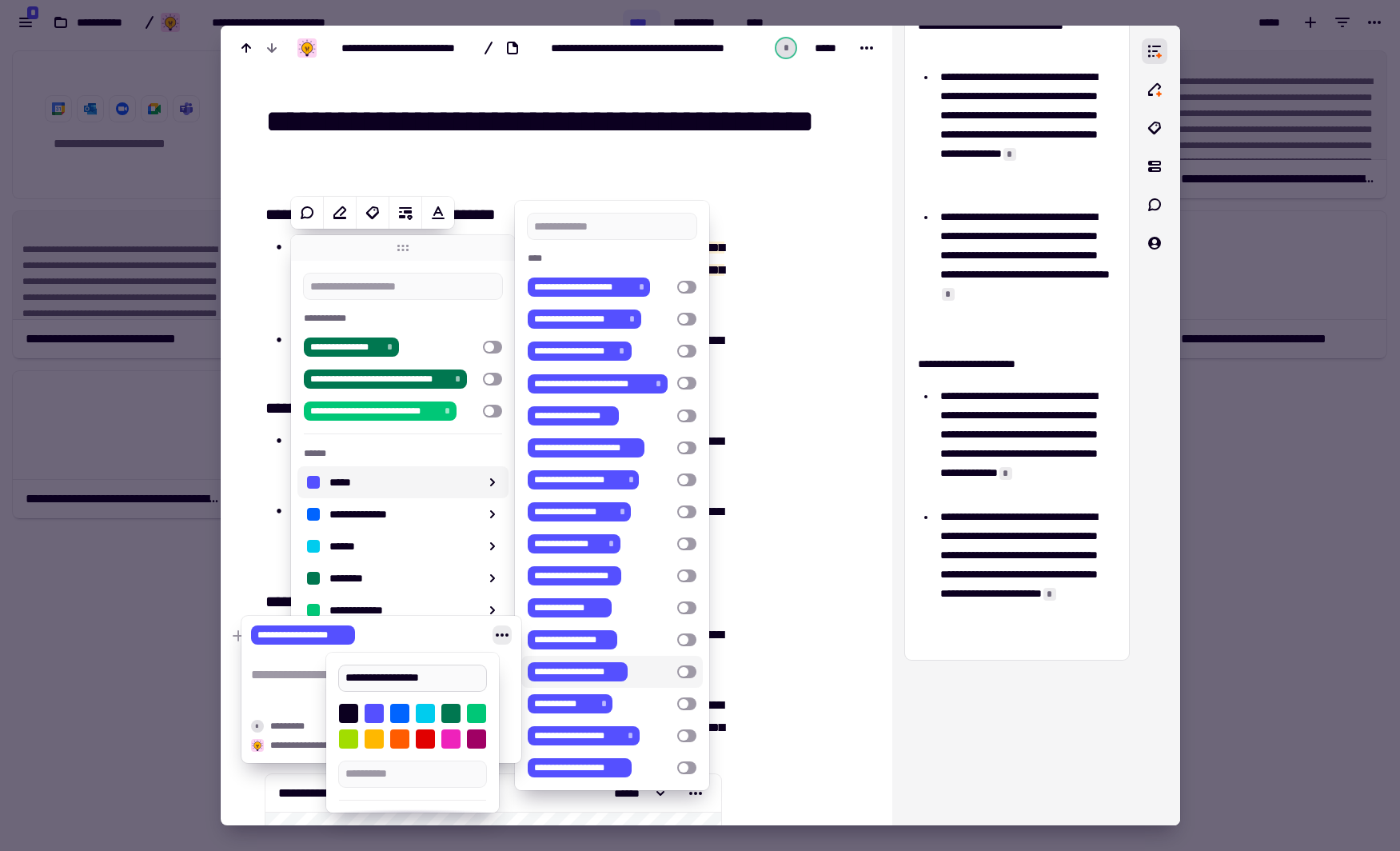 click on "**********" at bounding box center [413, 678] 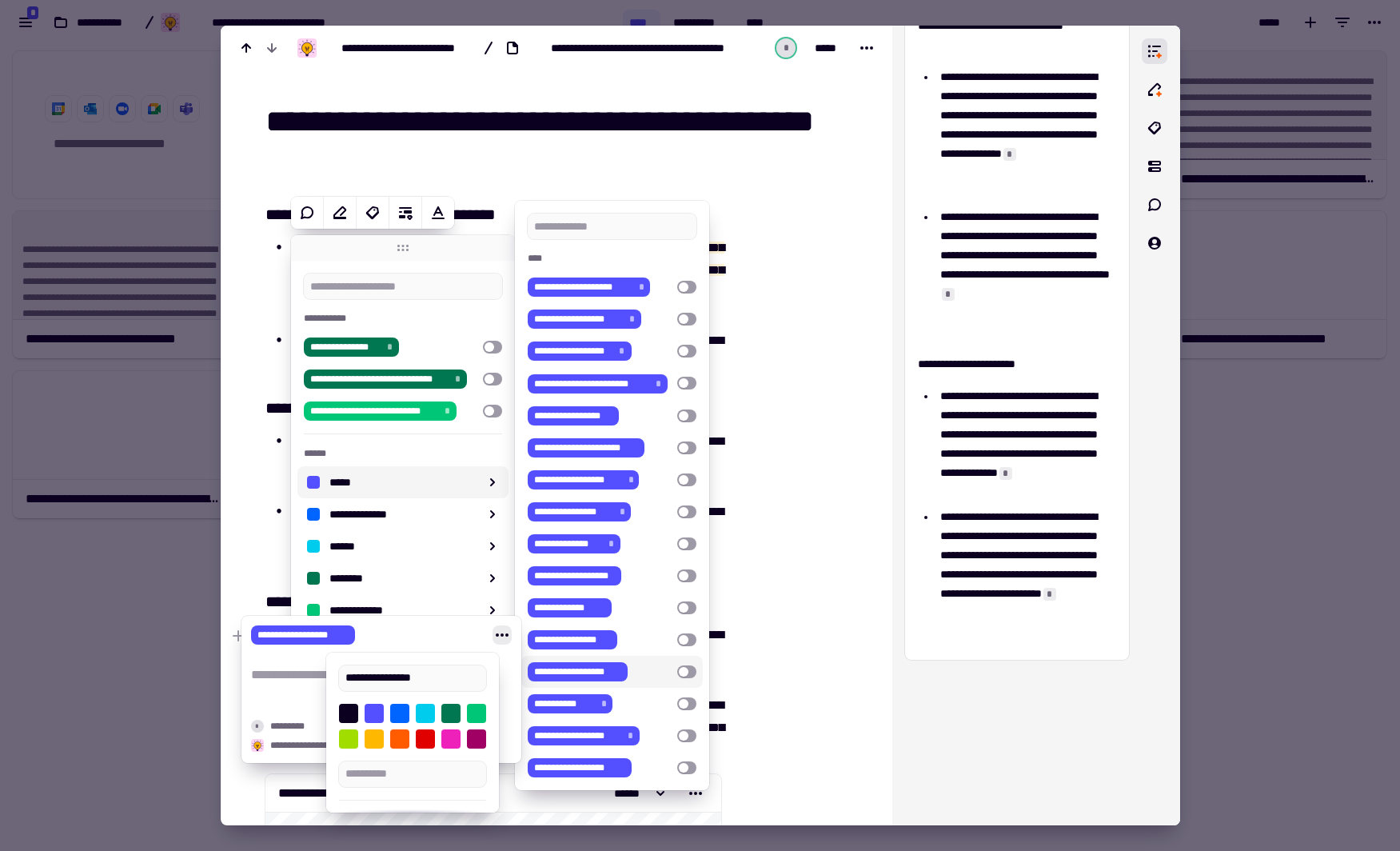 type on "**********" 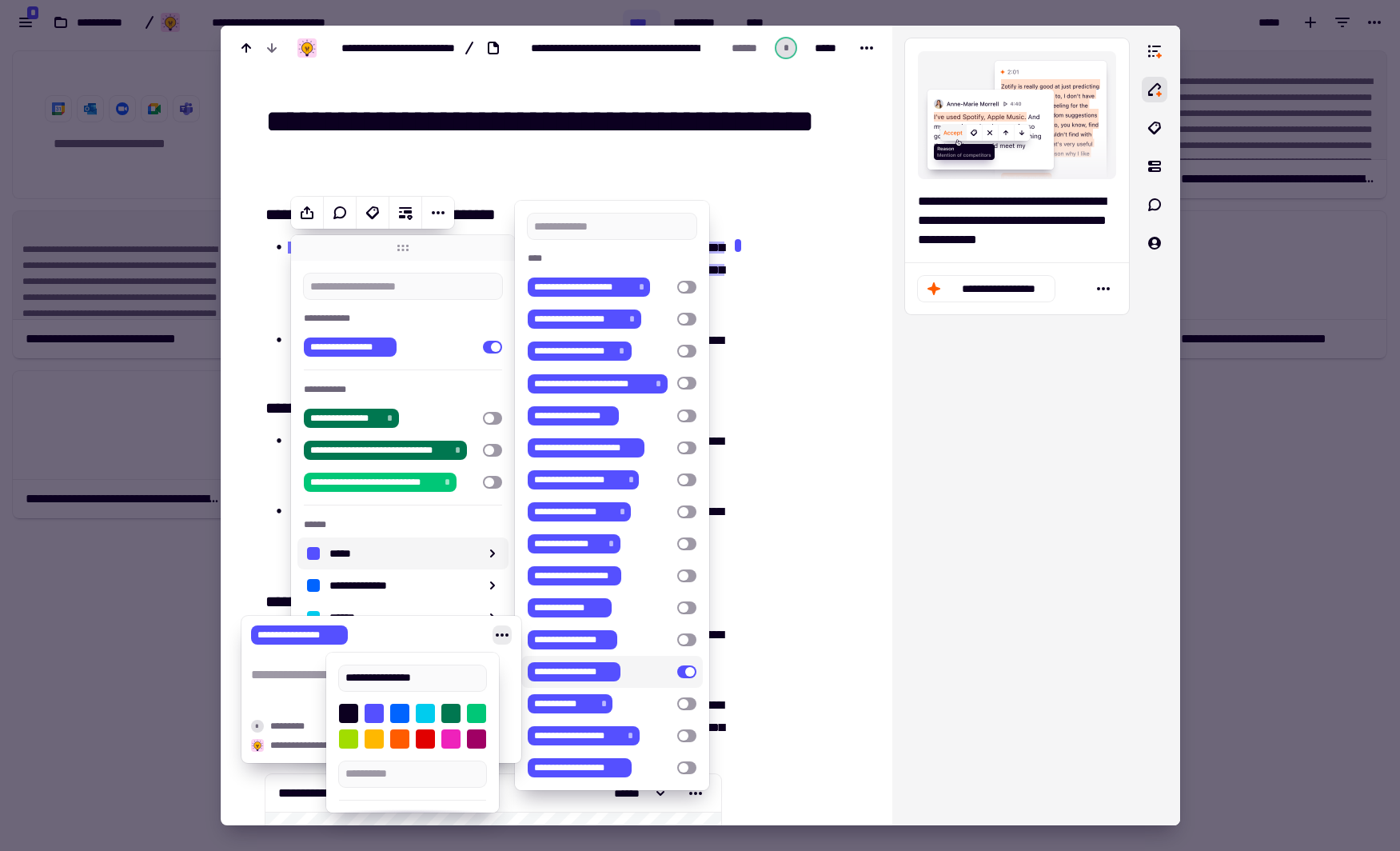 scroll, scrollTop: 0, scrollLeft: 0, axis: both 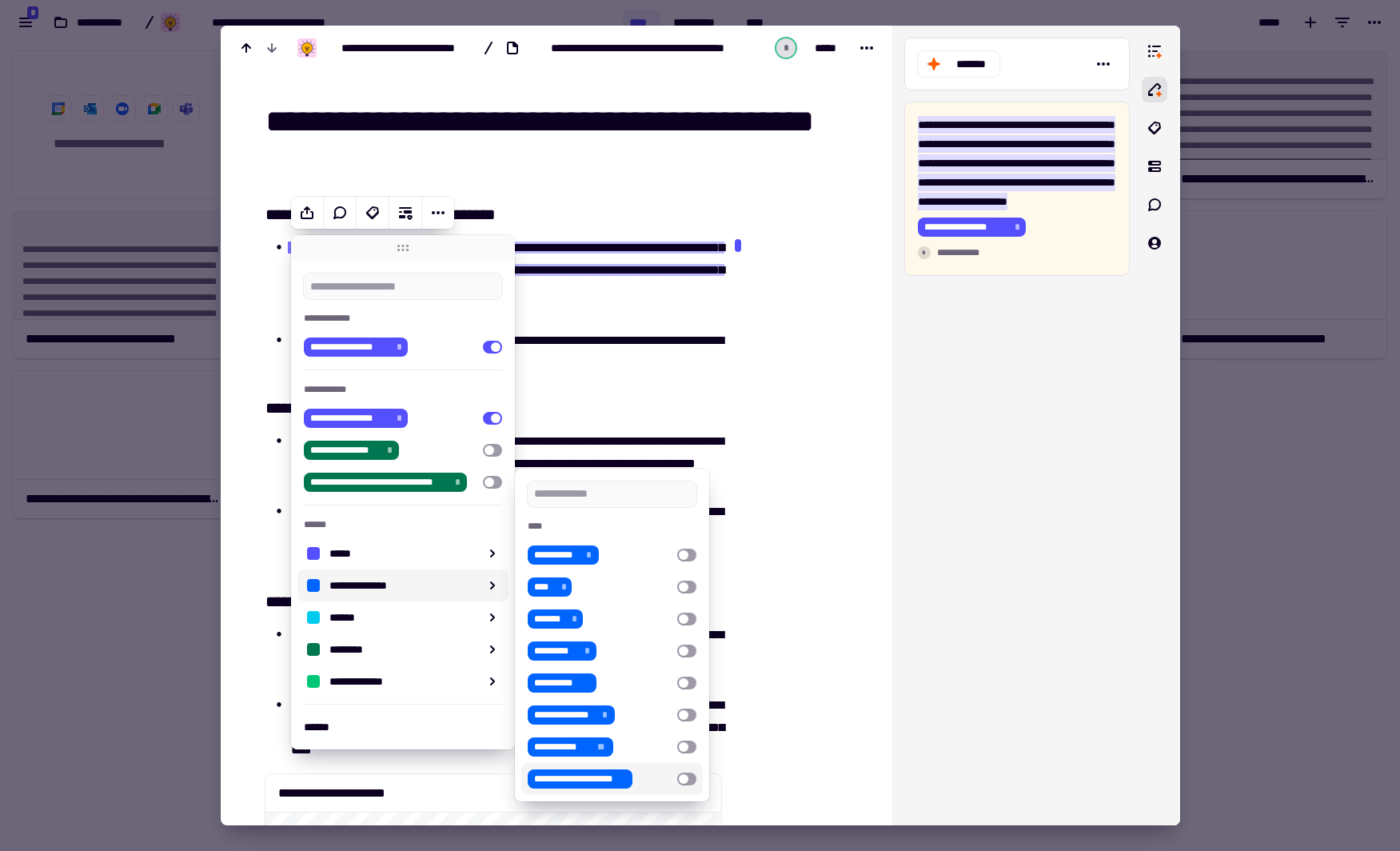 click at bounding box center (687, 779) 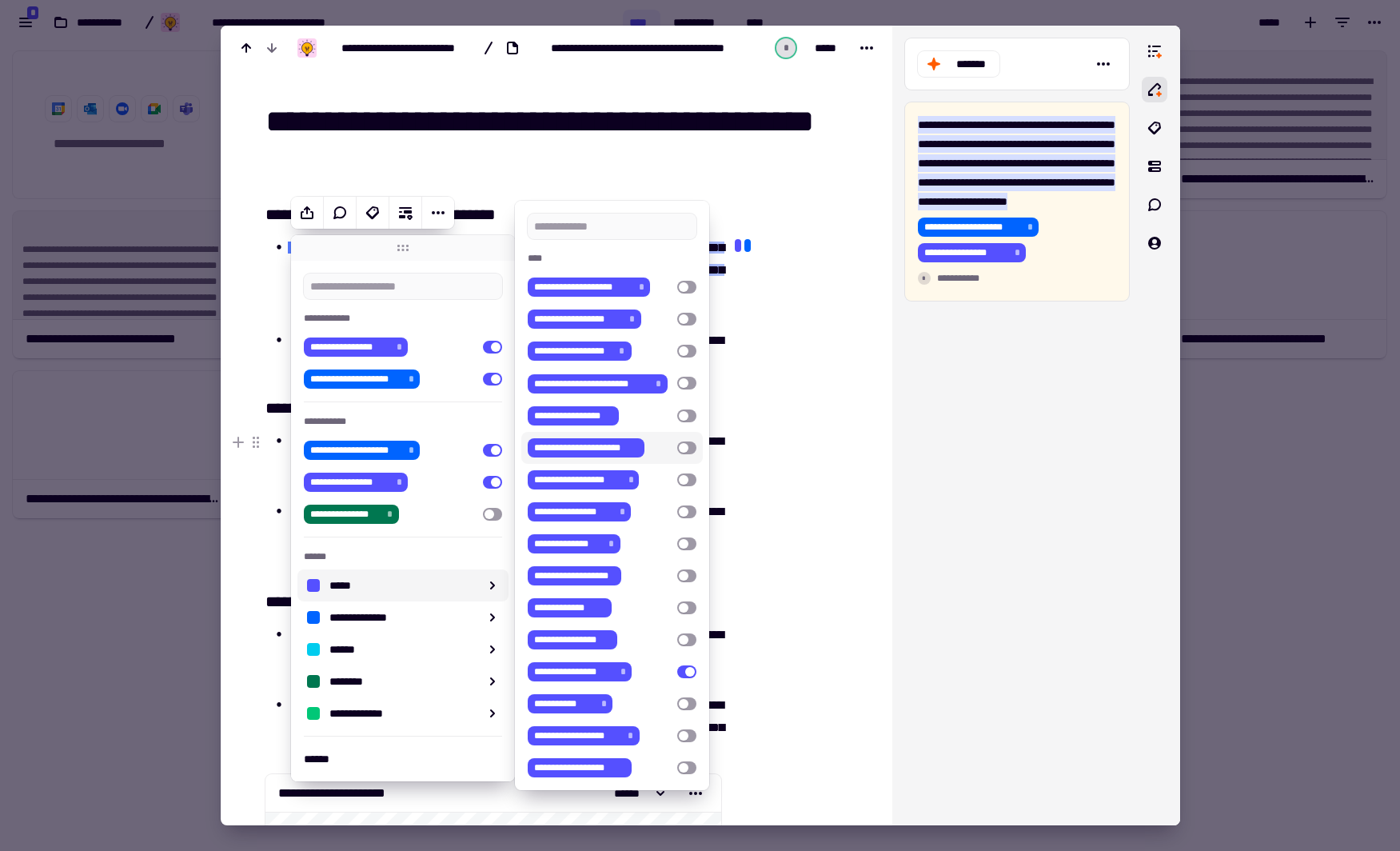 click at bounding box center (799, 3034) 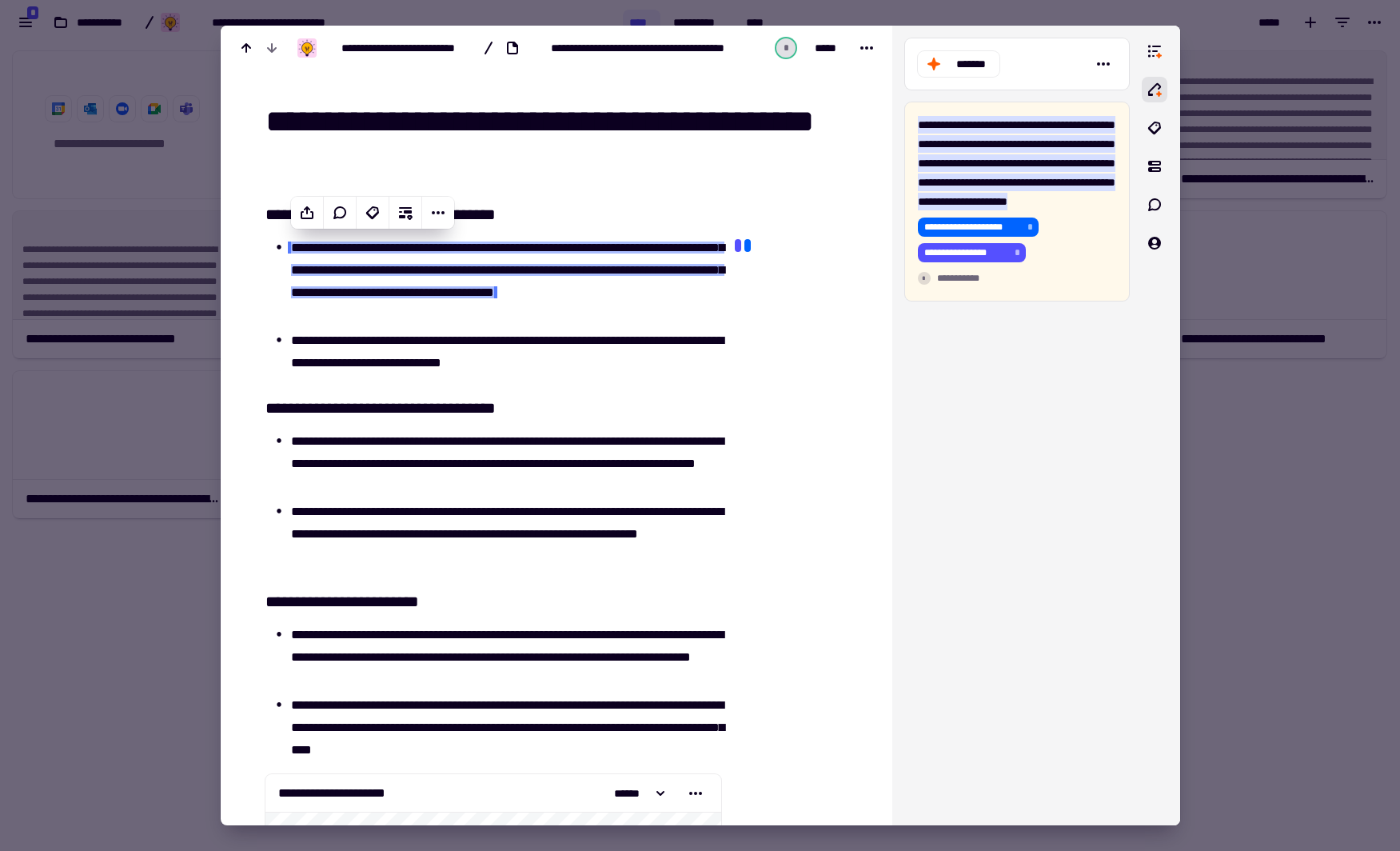 click at bounding box center (700, 426) 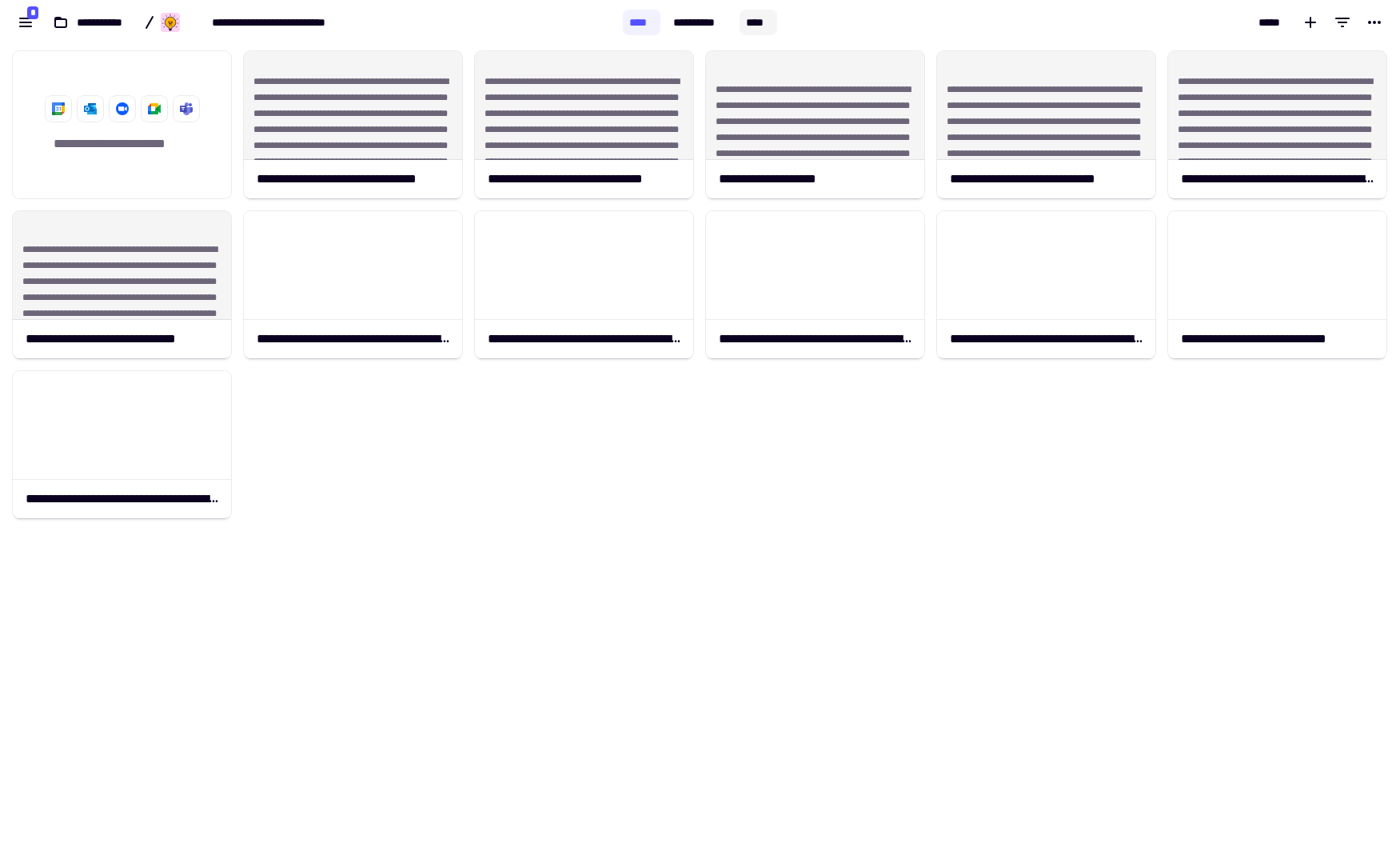 click on "****" 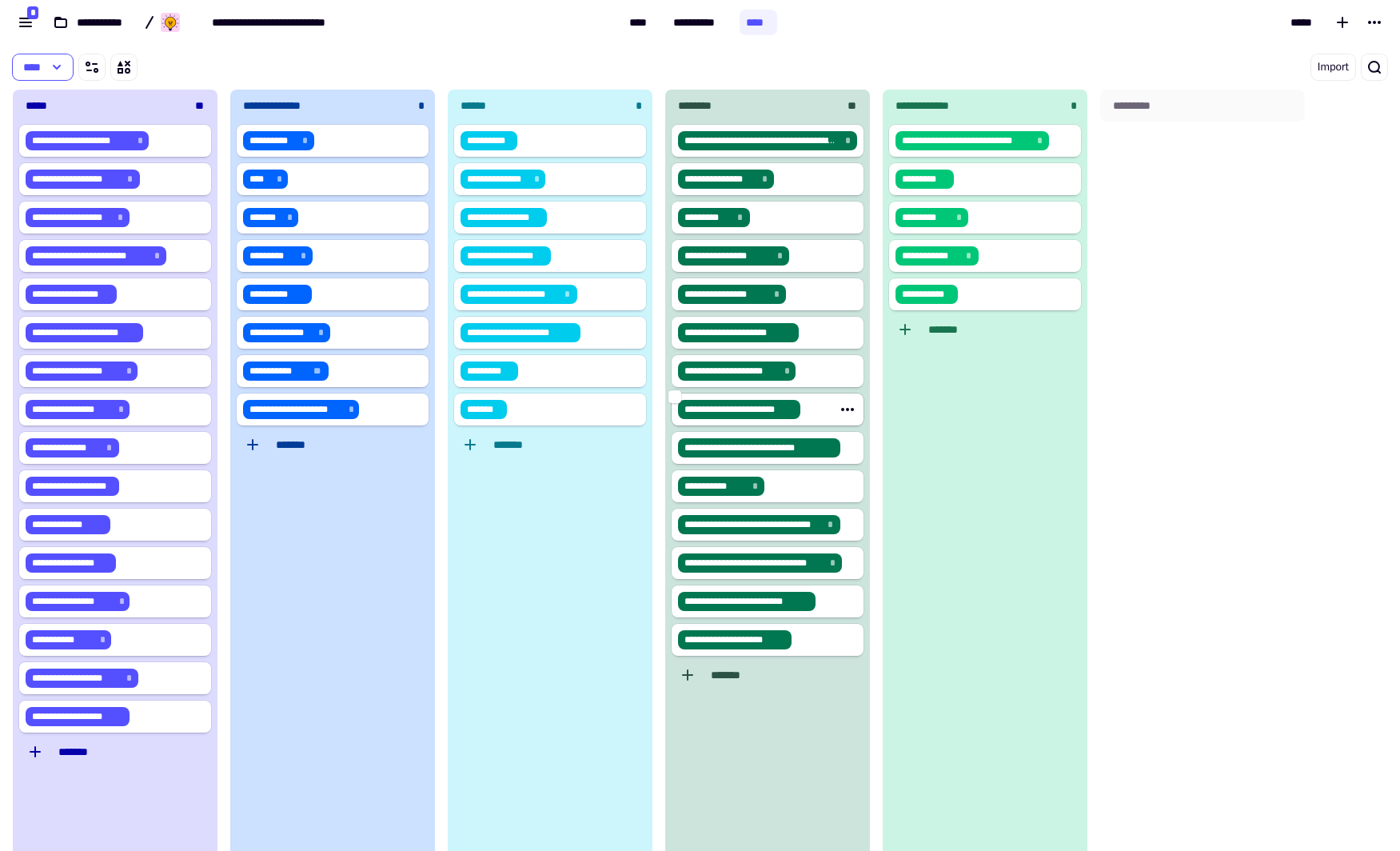 scroll, scrollTop: 10, scrollLeft: 10, axis: both 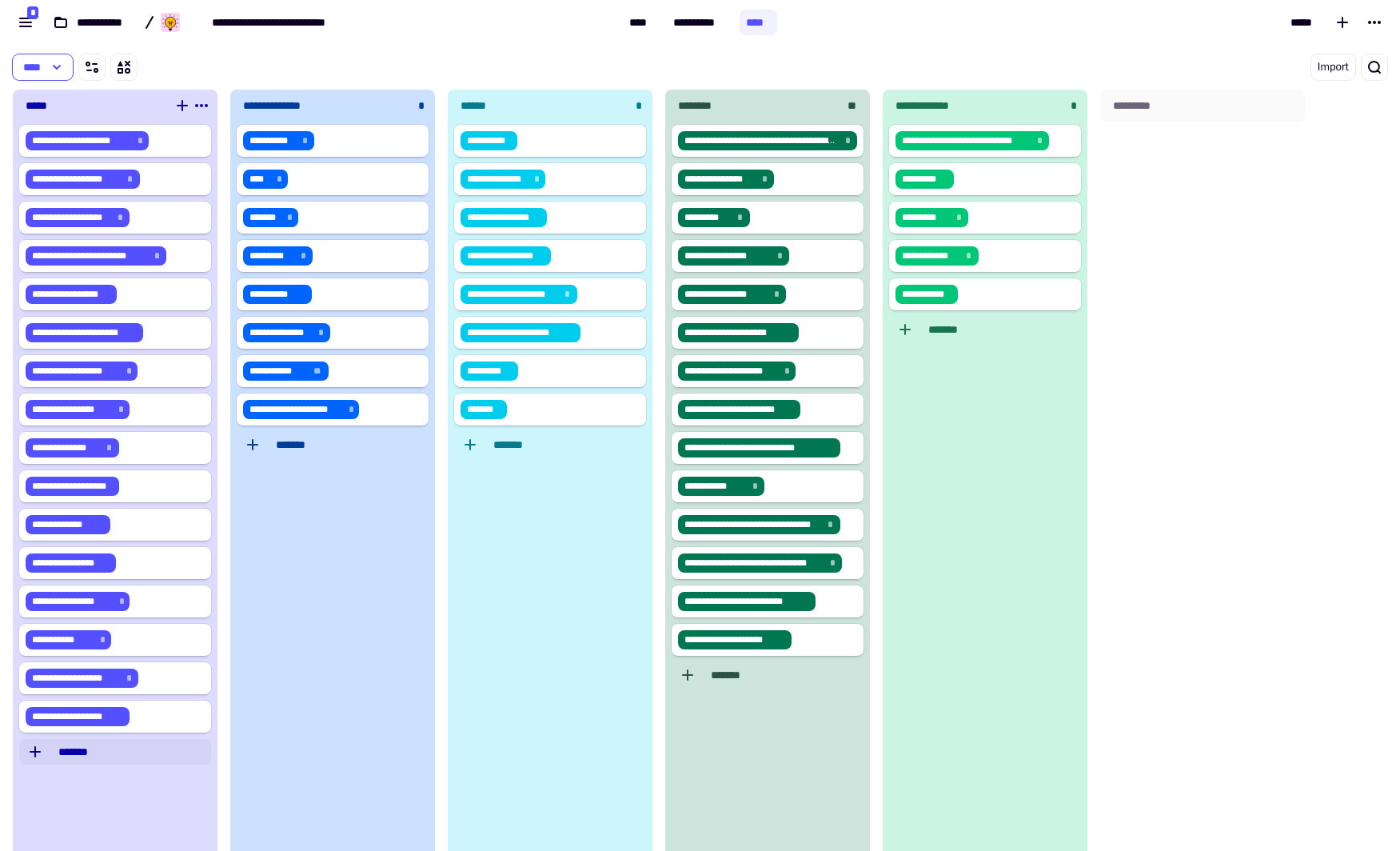click on "*******" 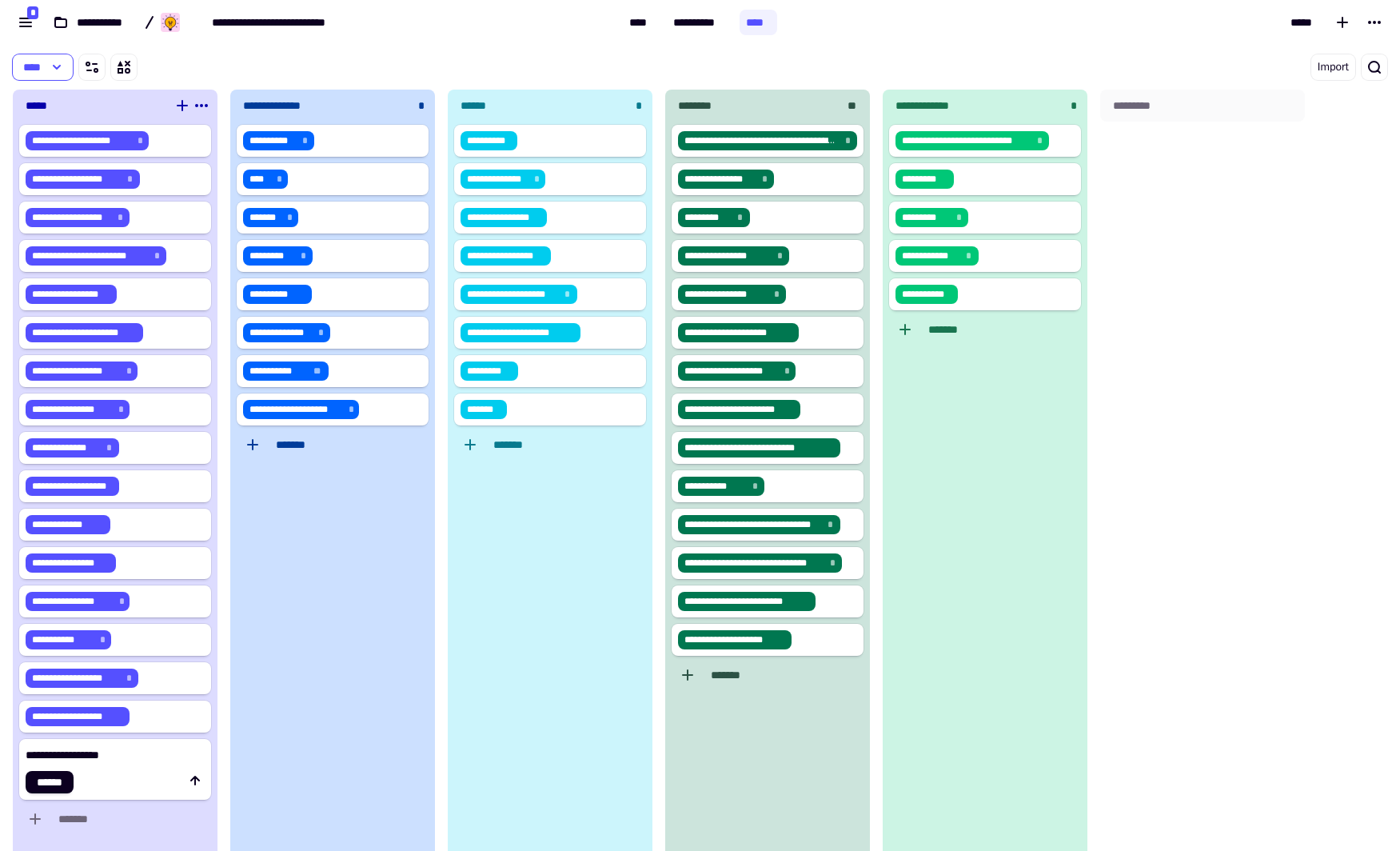 type on "**********" 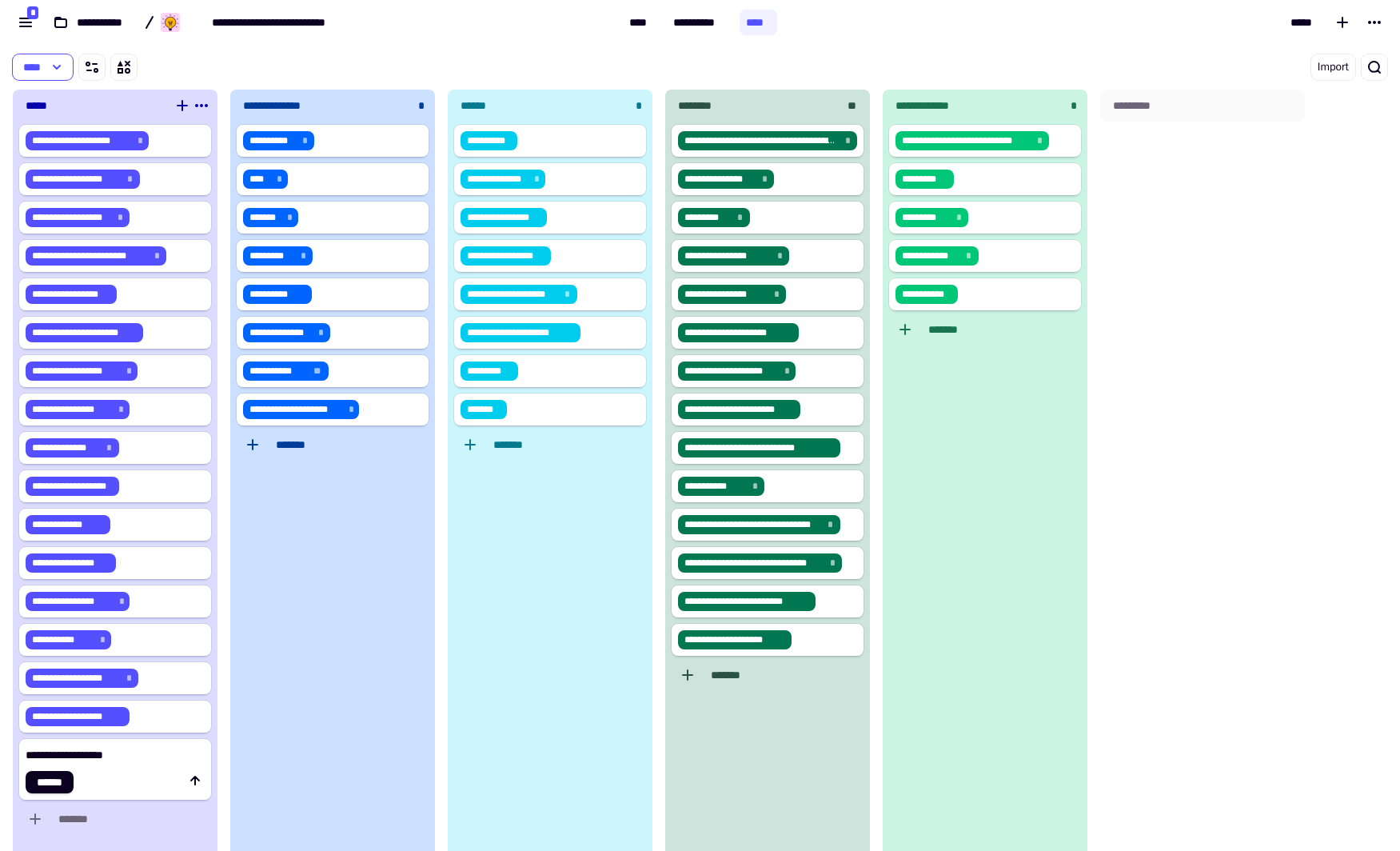 type 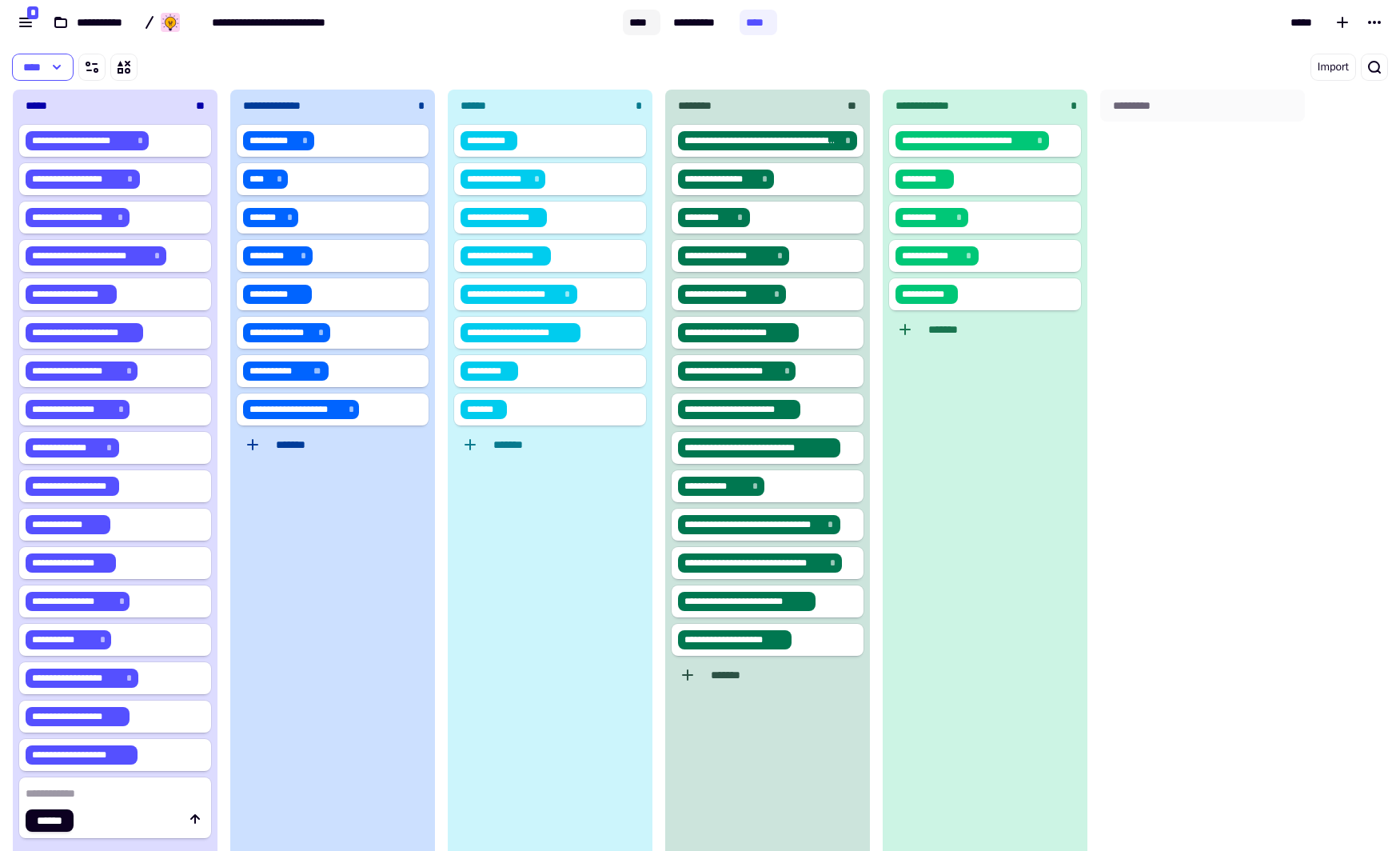 click on "****" 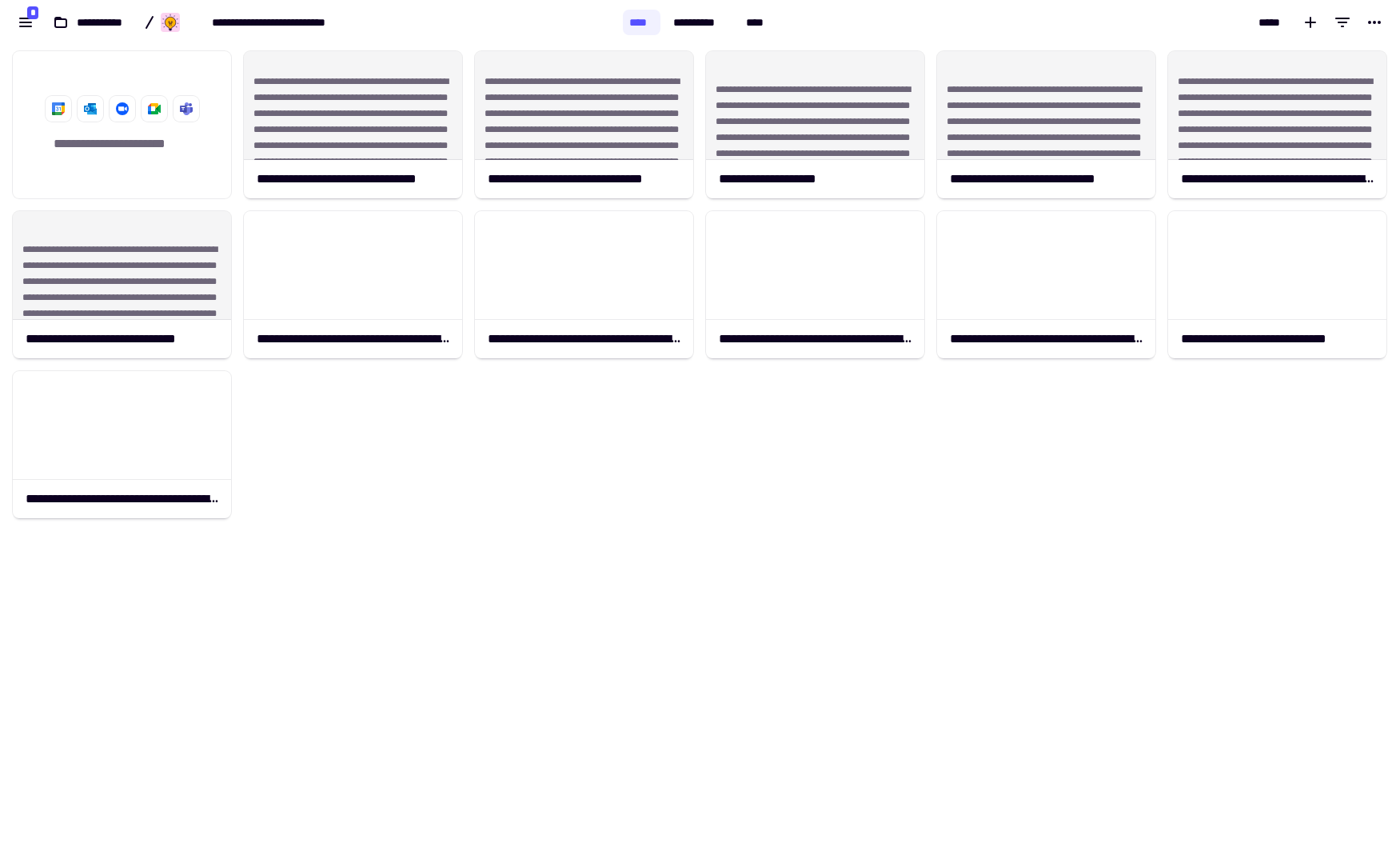 scroll, scrollTop: 10, scrollLeft: 10, axis: both 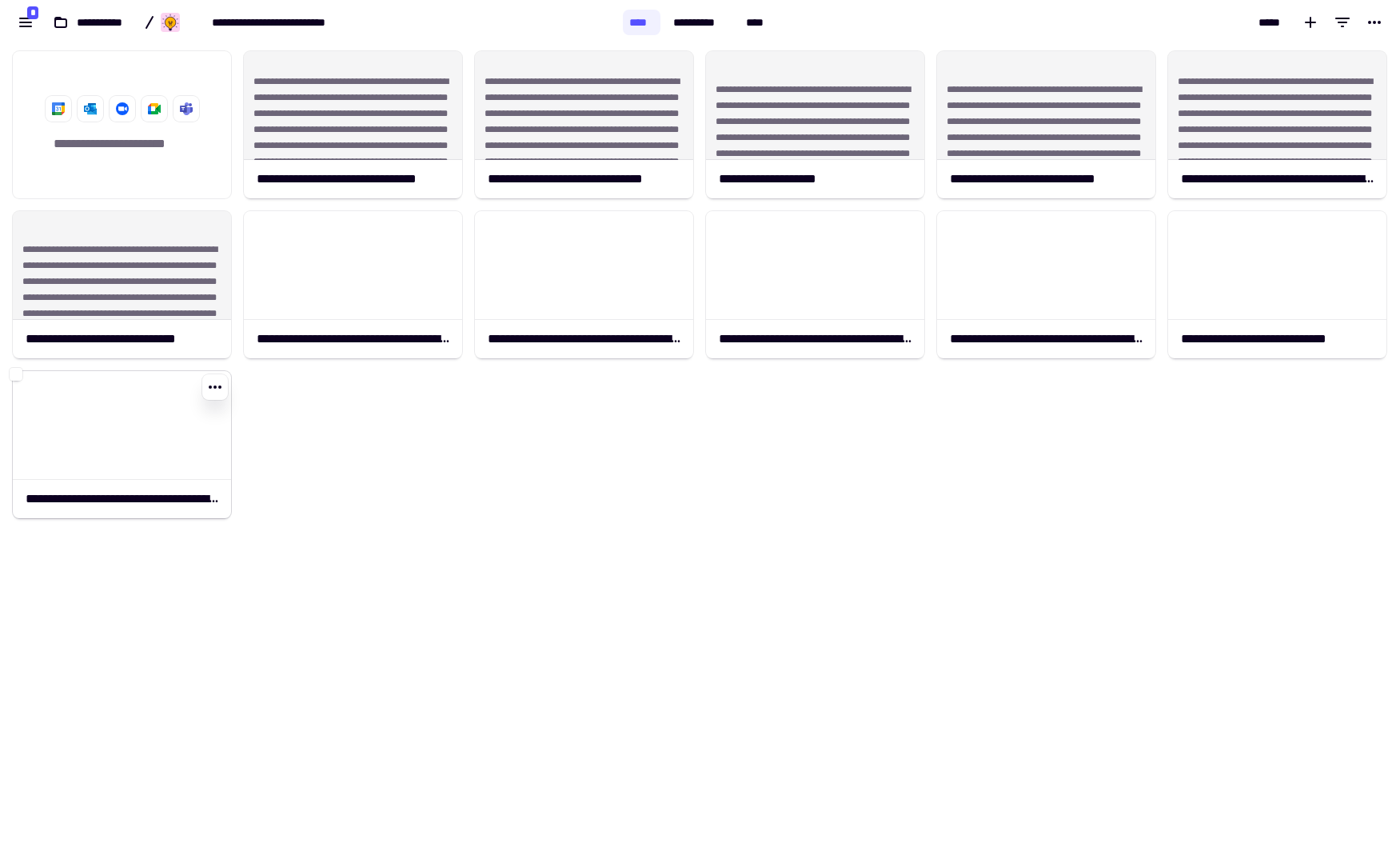 click 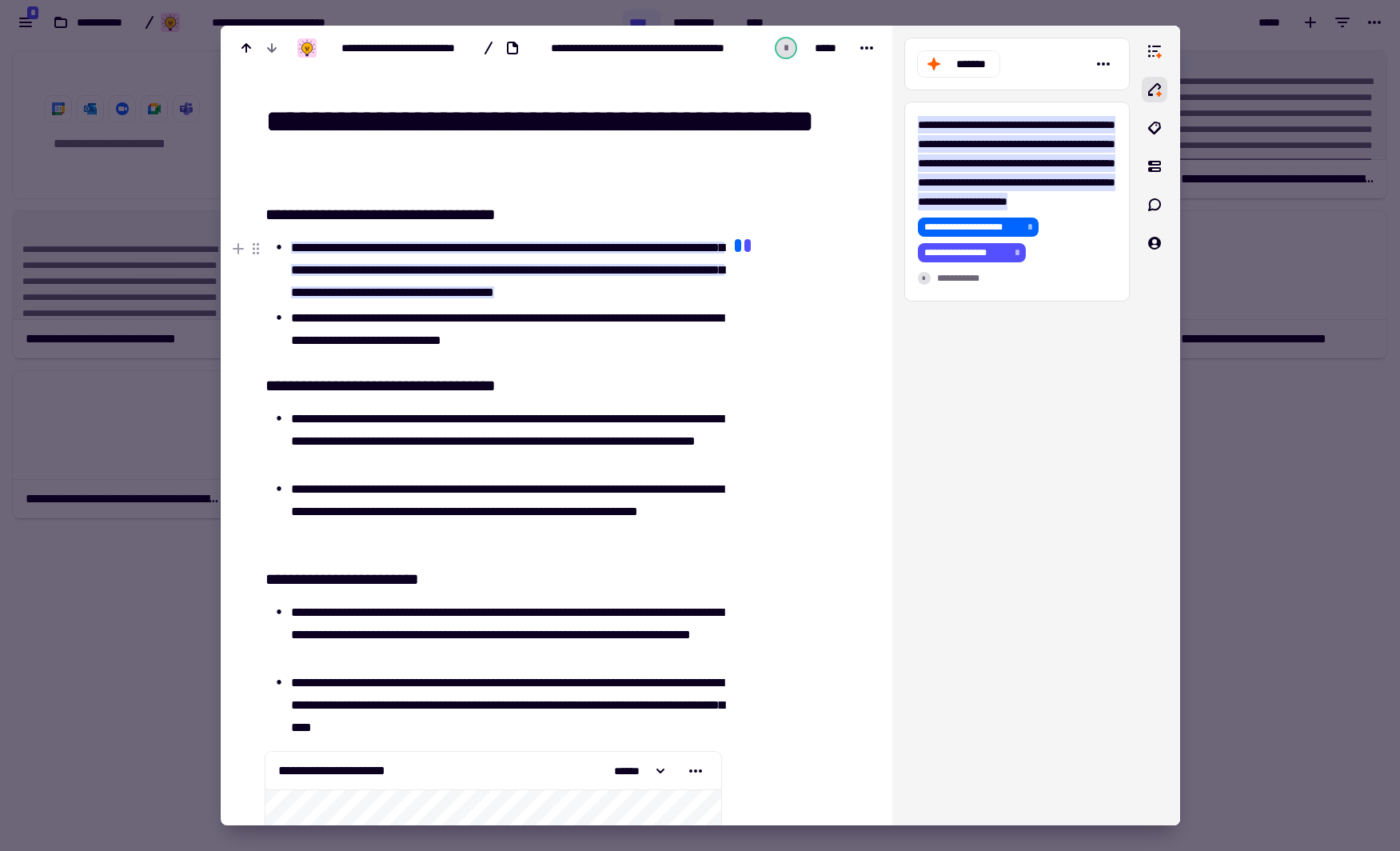 click on "**********" at bounding box center (508, 270) 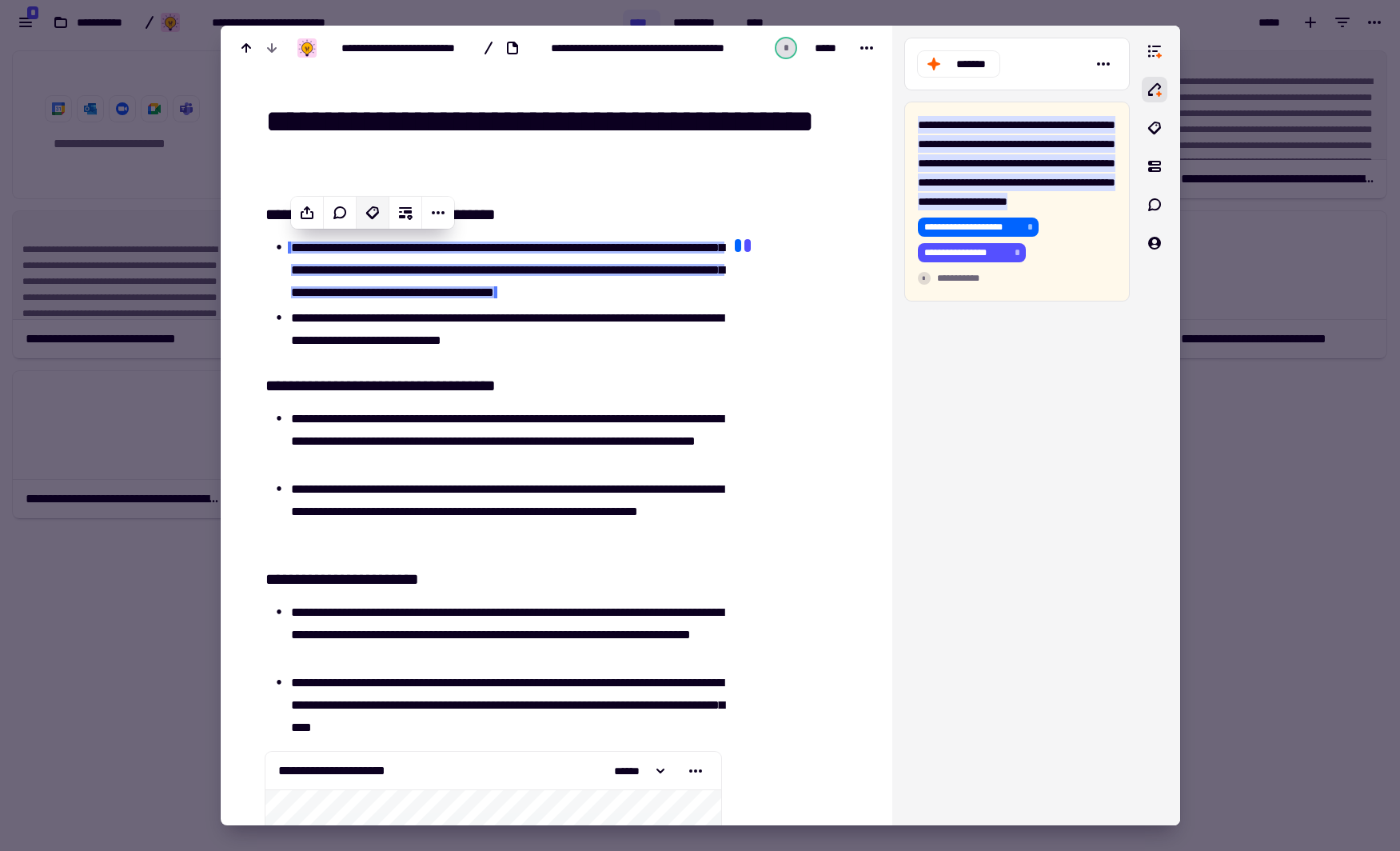 click 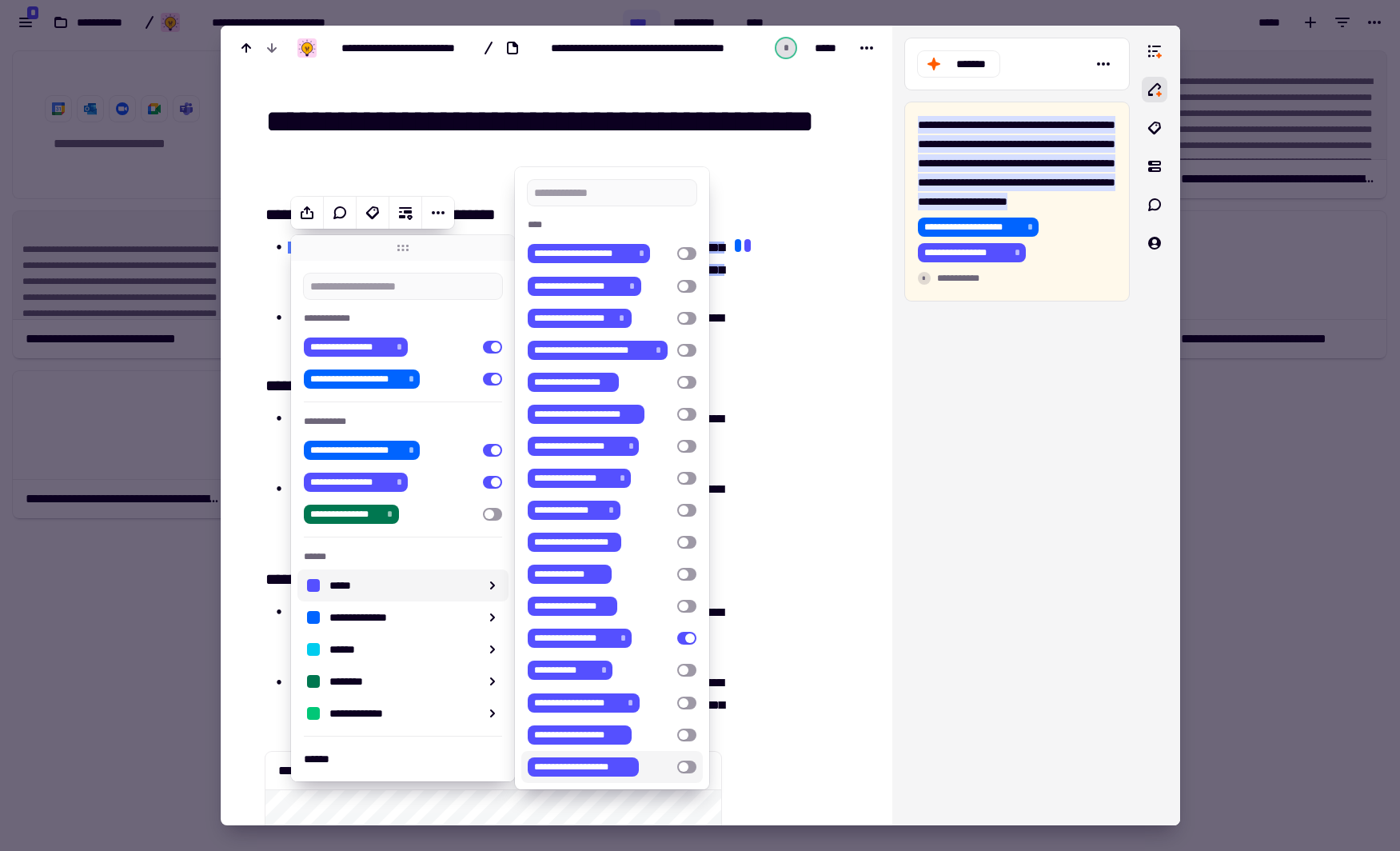 click at bounding box center [687, 767] 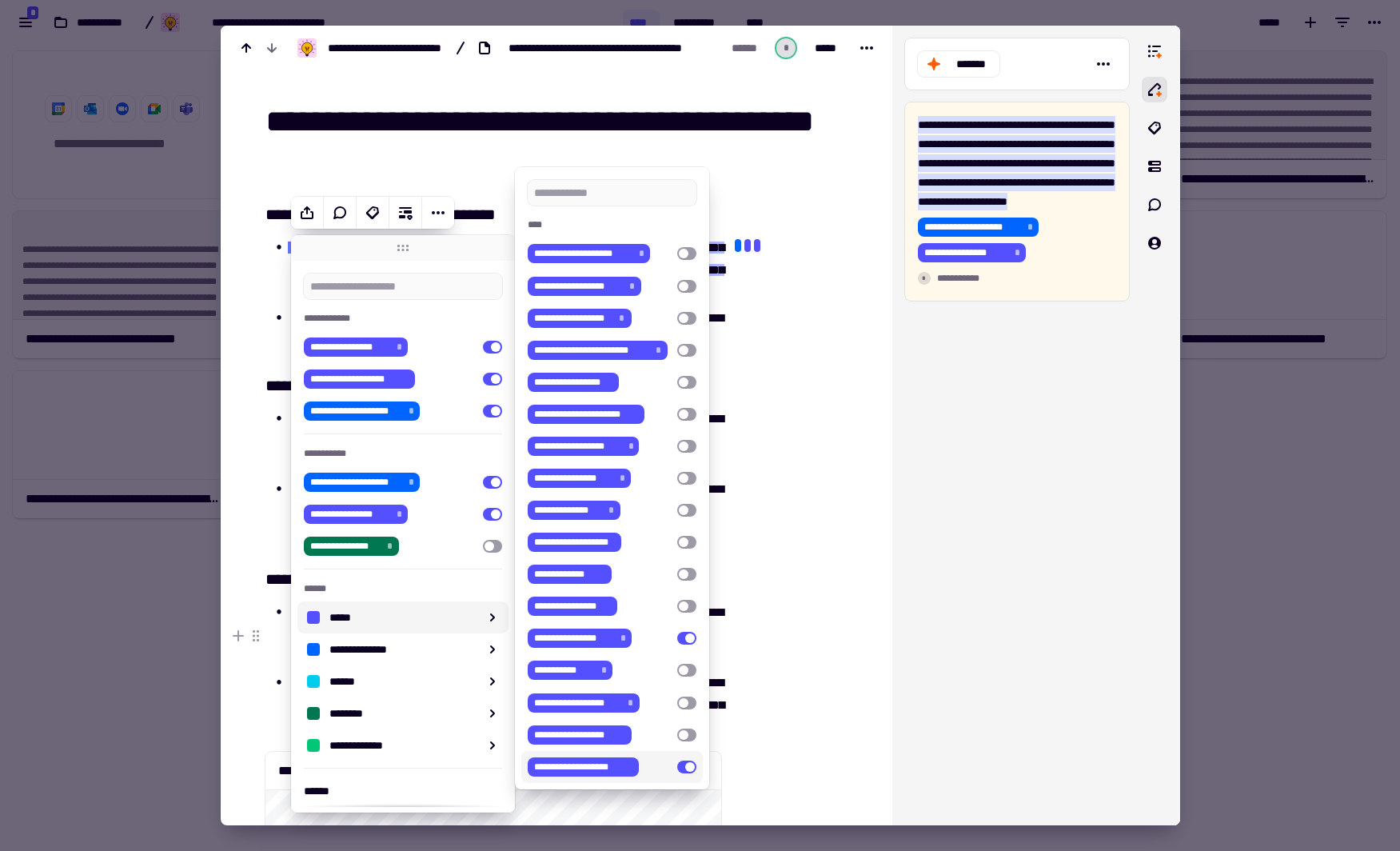 click at bounding box center [799, 3023] 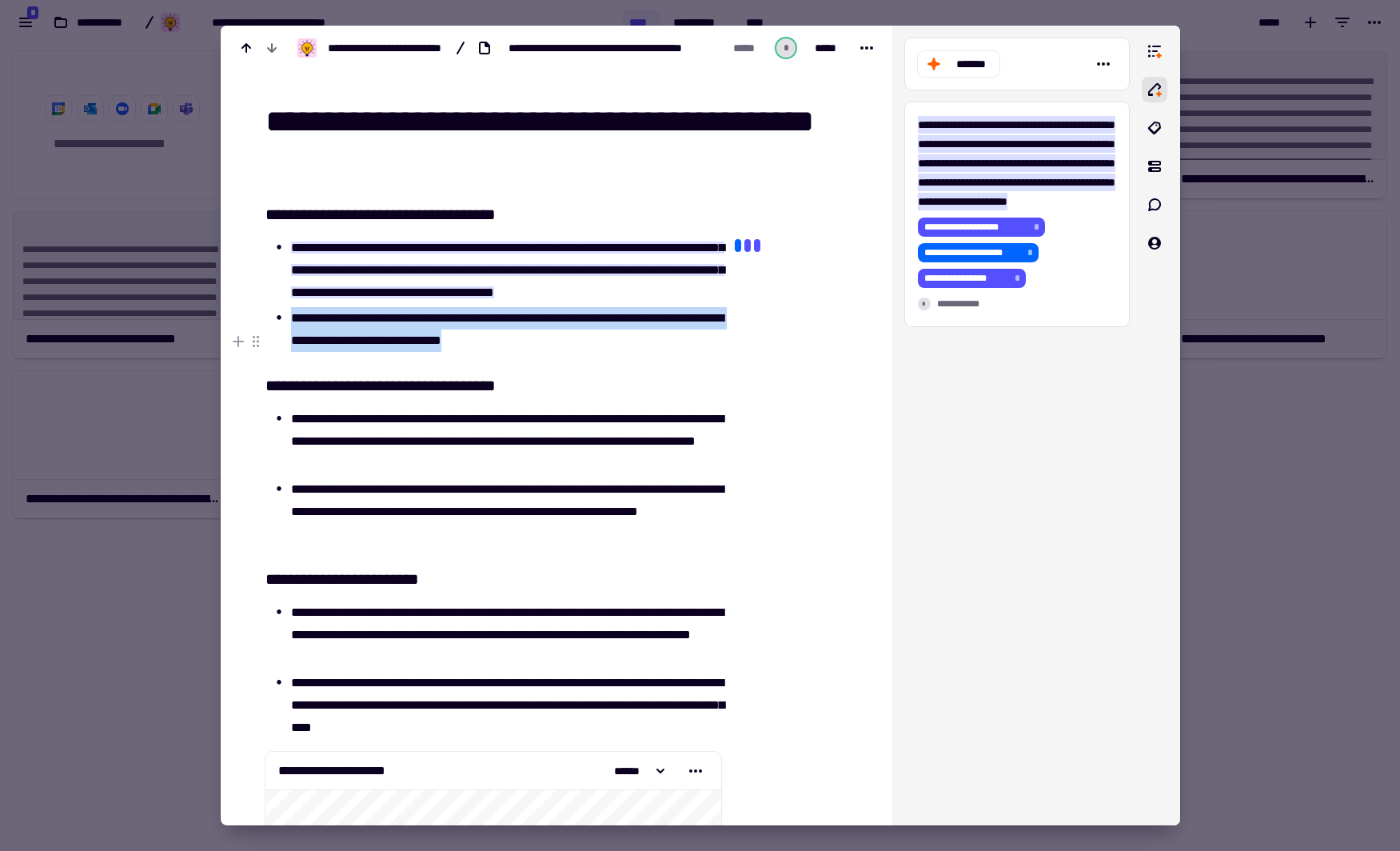 drag, startPoint x: 292, startPoint y: 335, endPoint x: 676, endPoint y: 358, distance: 384.68819 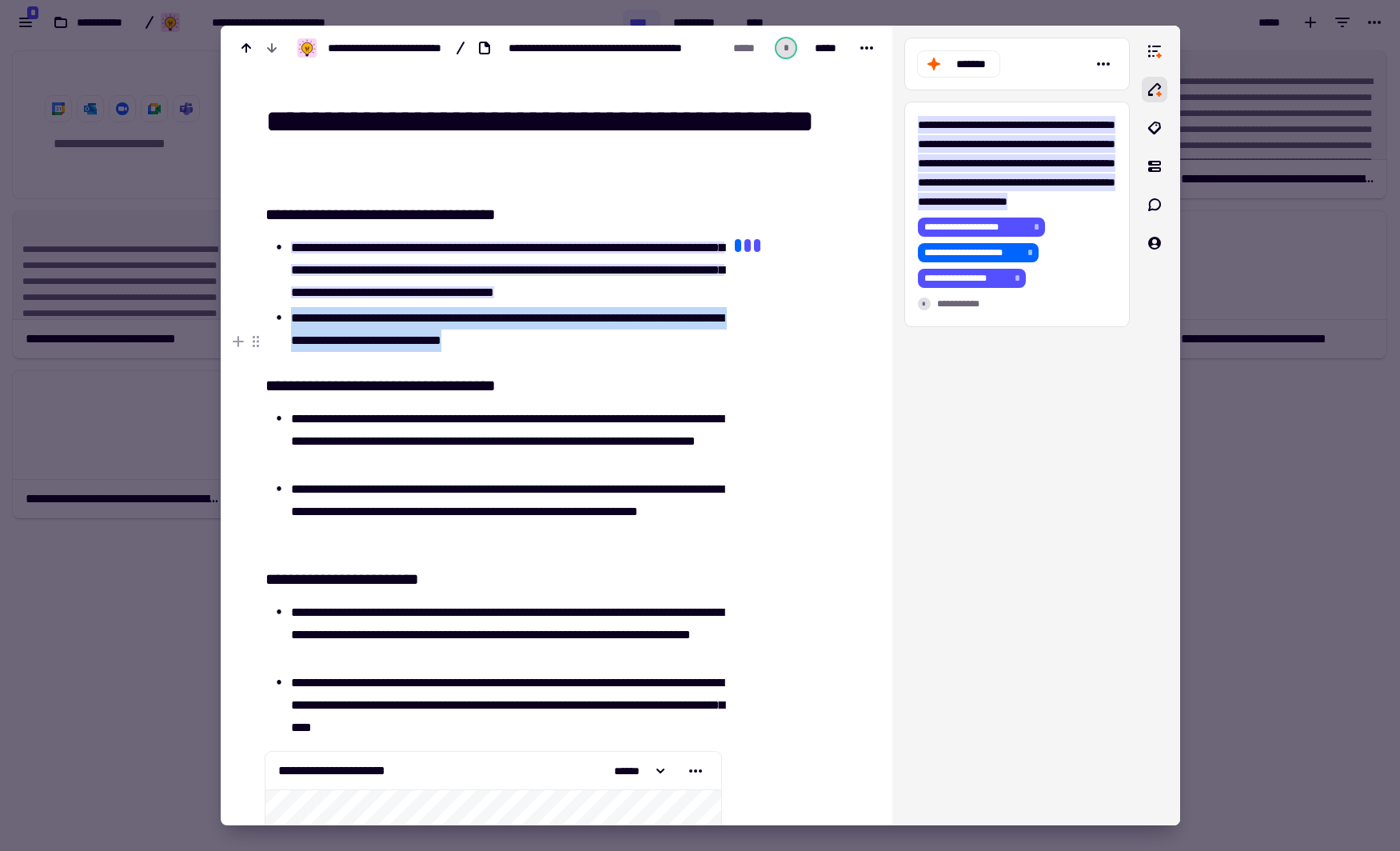 click on "**********" at bounding box center (506, 330) 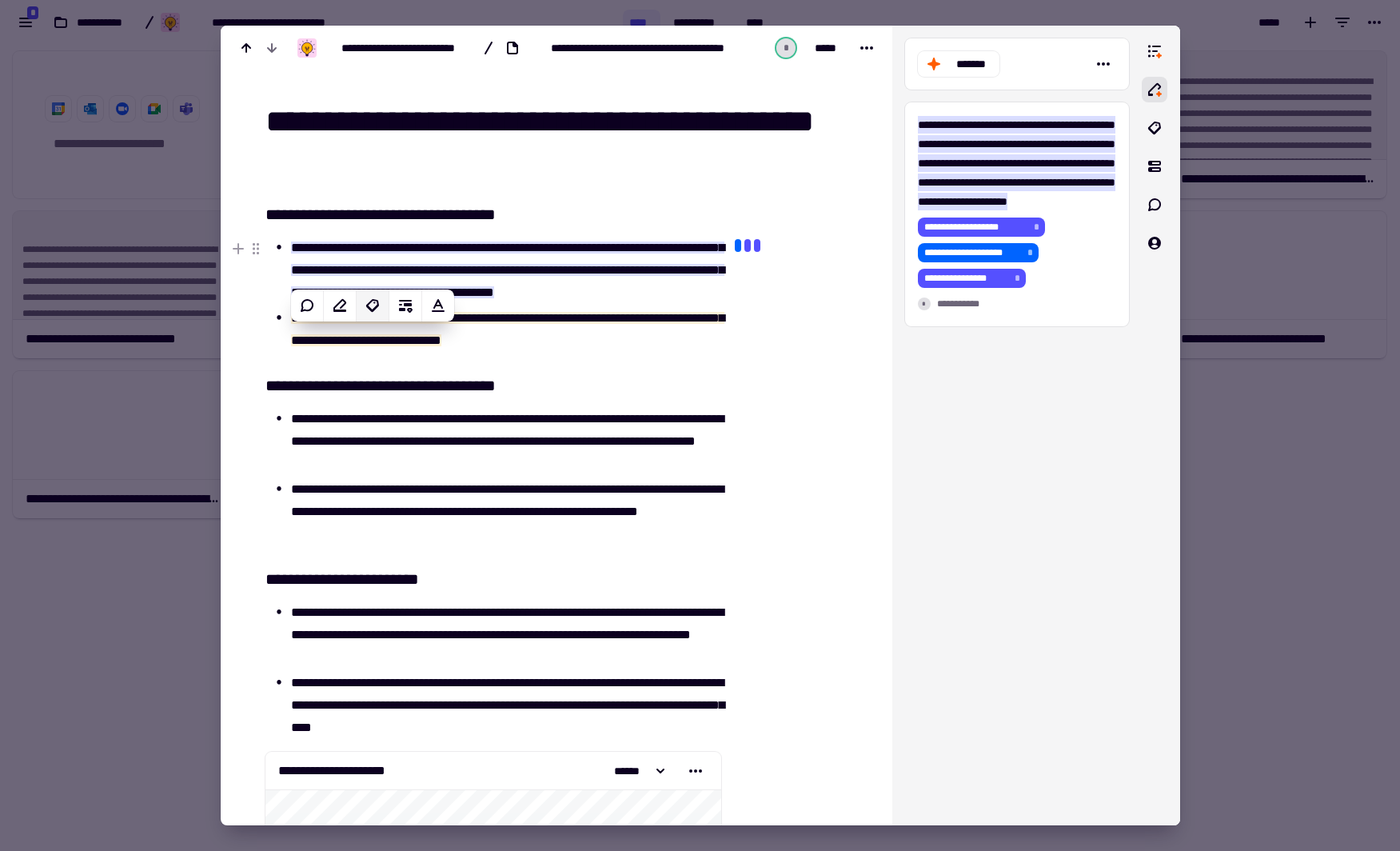 click 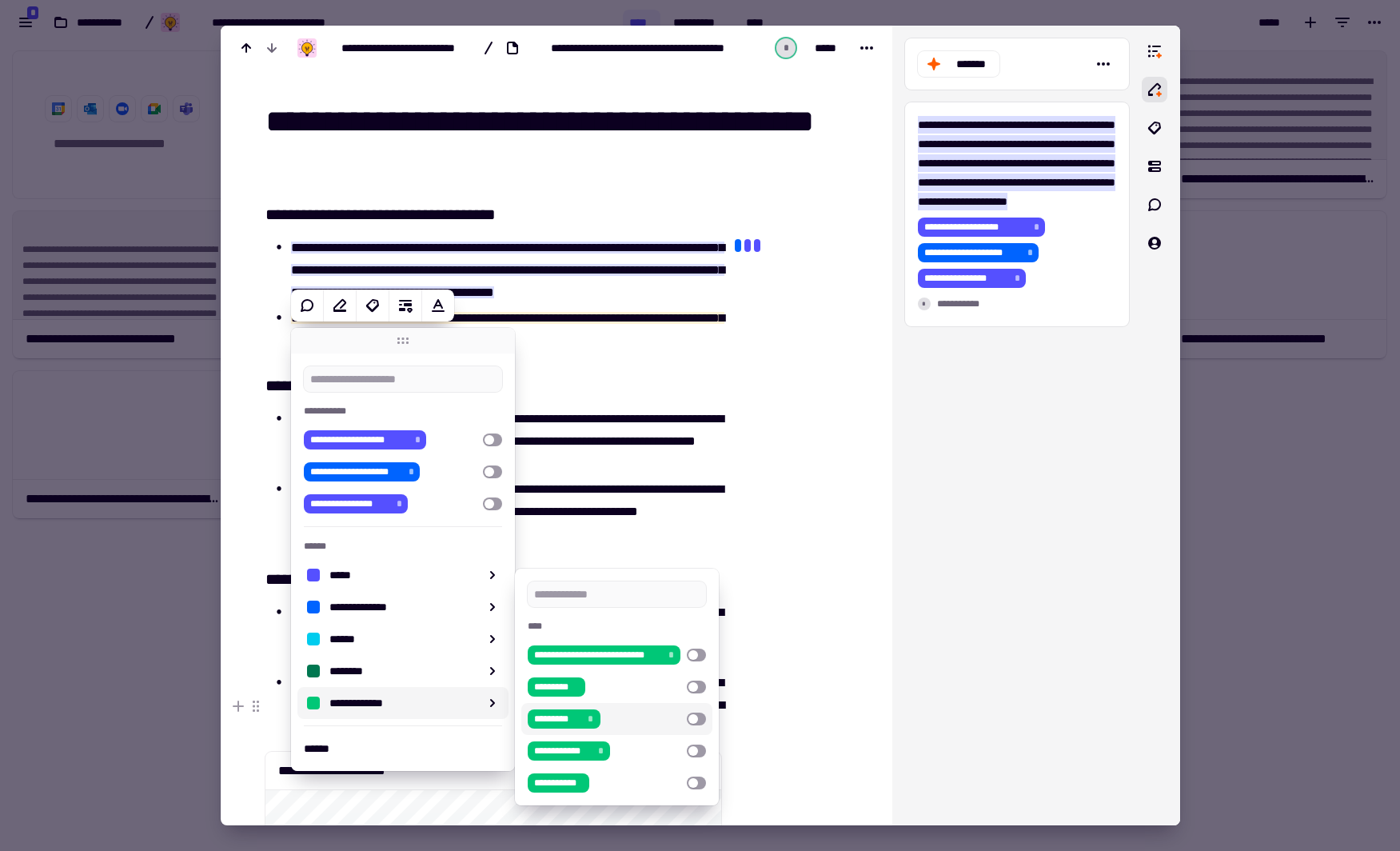 click at bounding box center (696, 719) 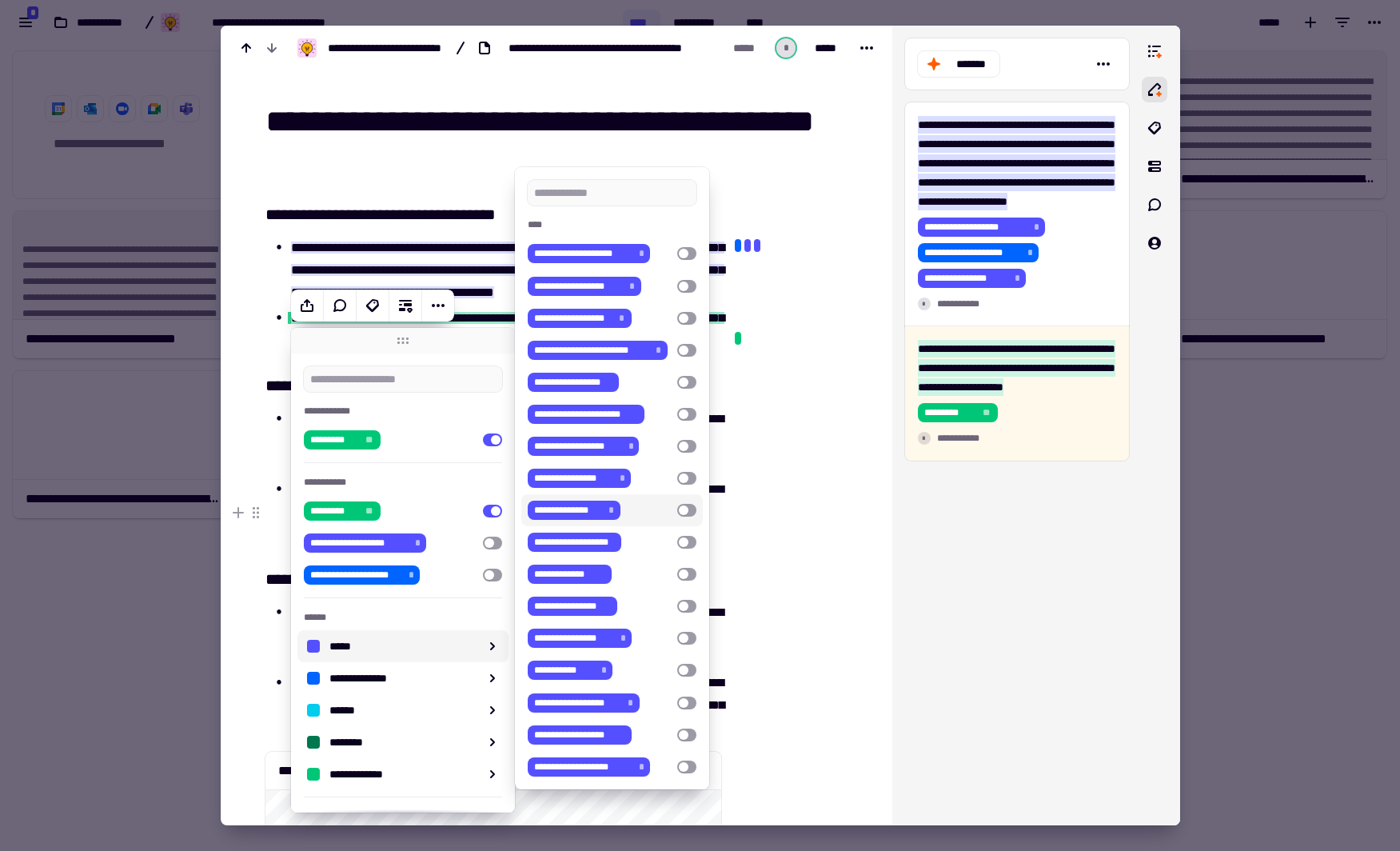 click at bounding box center (687, 510) 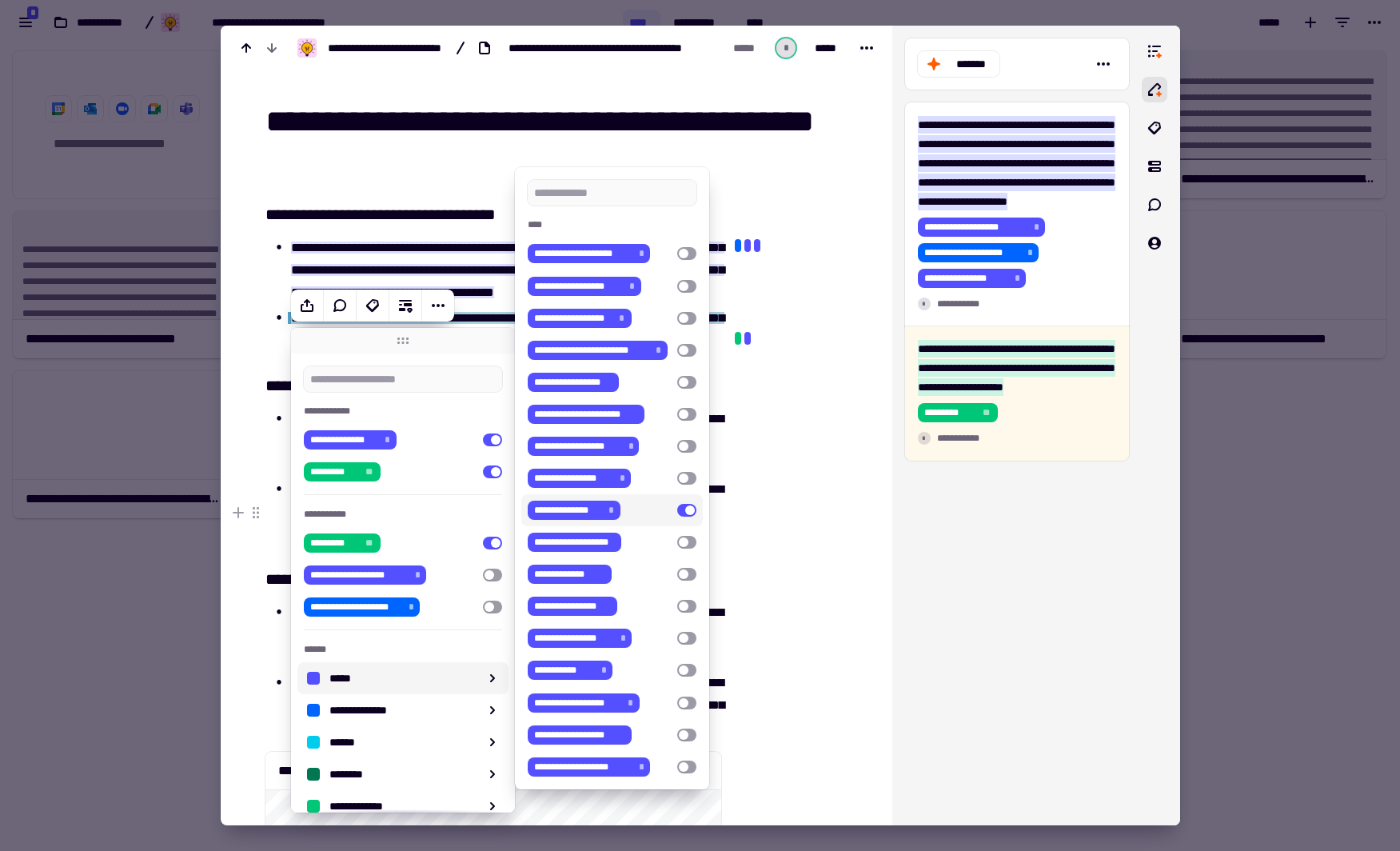 click at bounding box center (799, 3023) 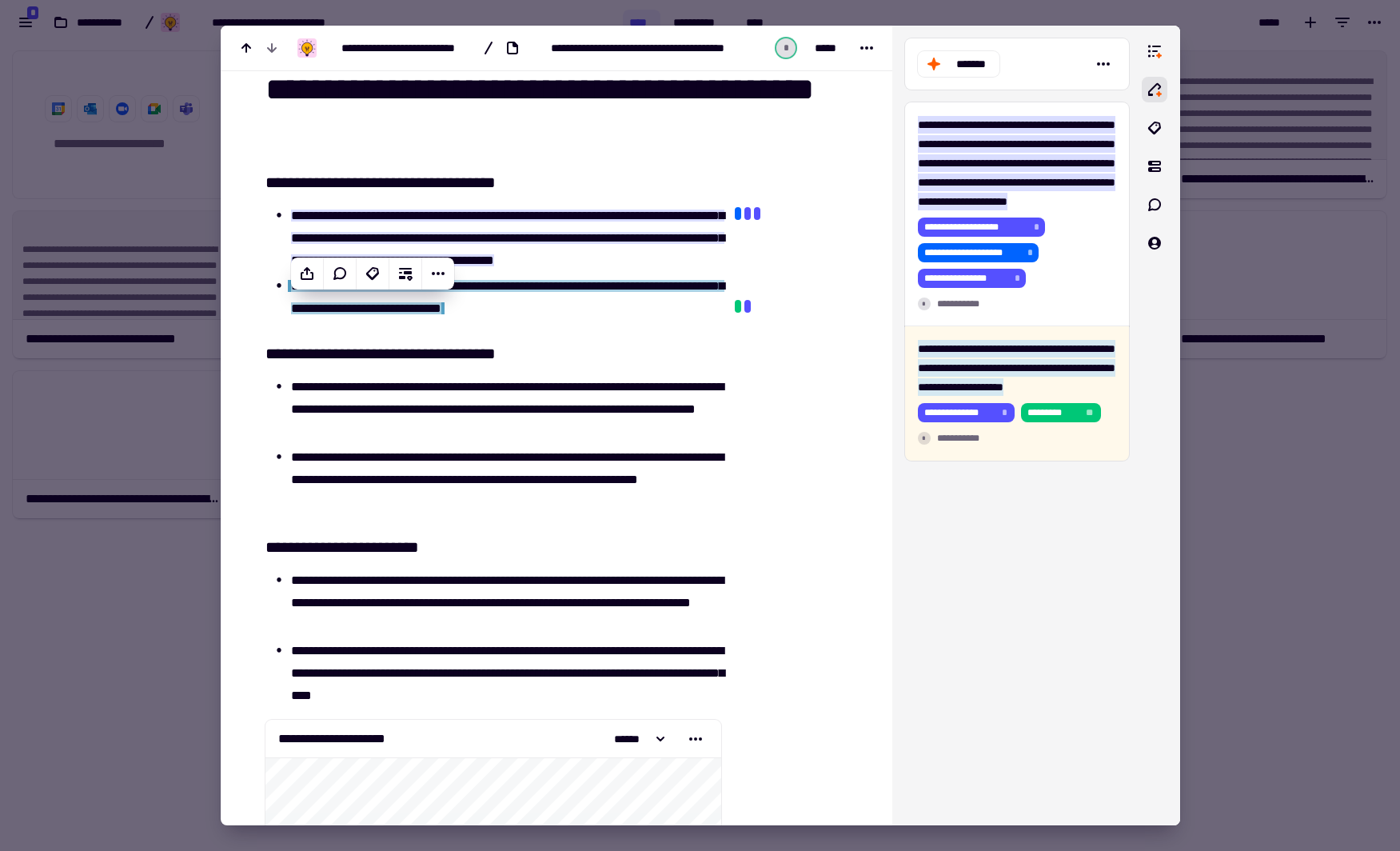 scroll, scrollTop: 48, scrollLeft: 0, axis: vertical 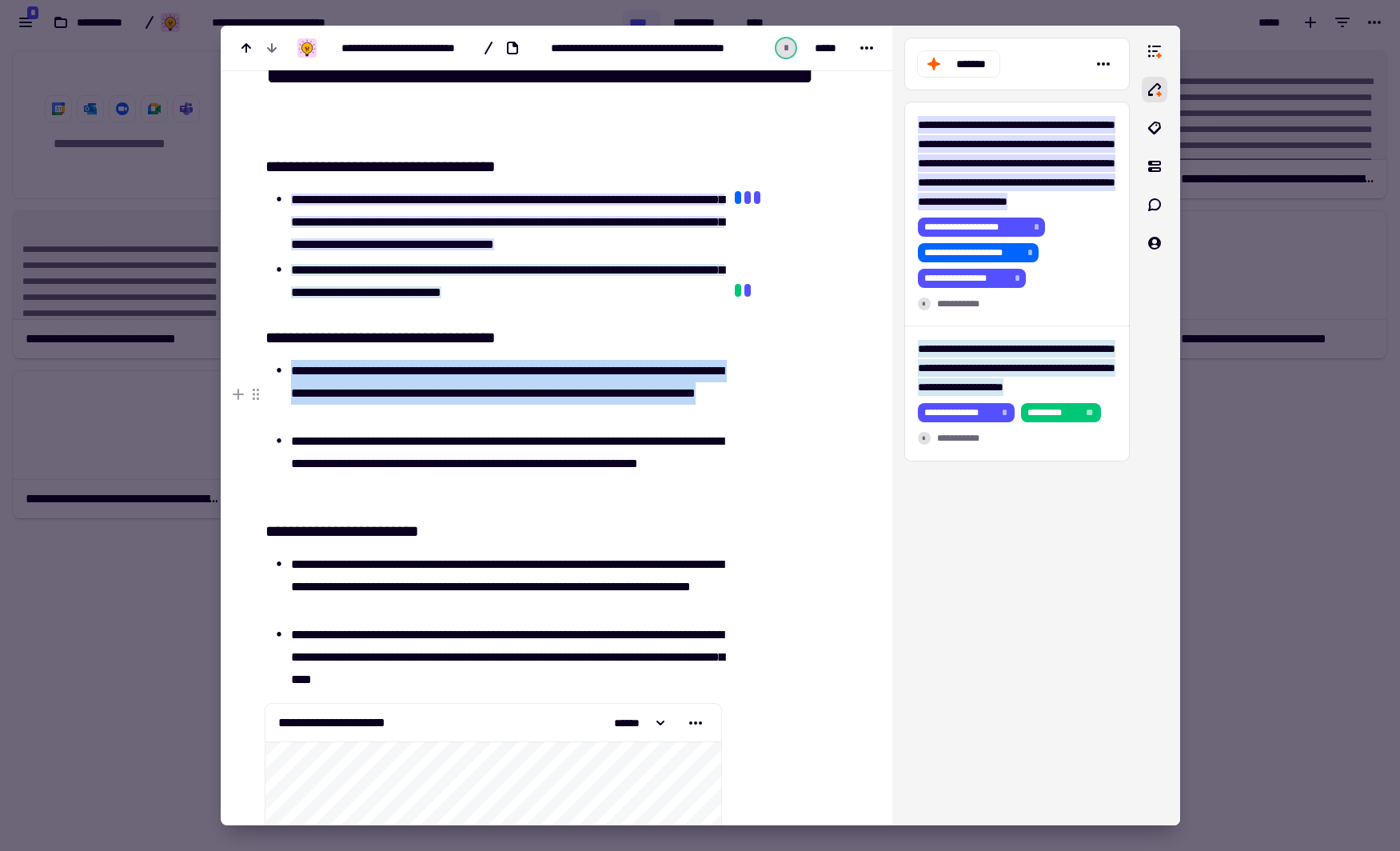 drag, startPoint x: 521, startPoint y: 434, endPoint x: 293, endPoint y: 390, distance: 232.2068 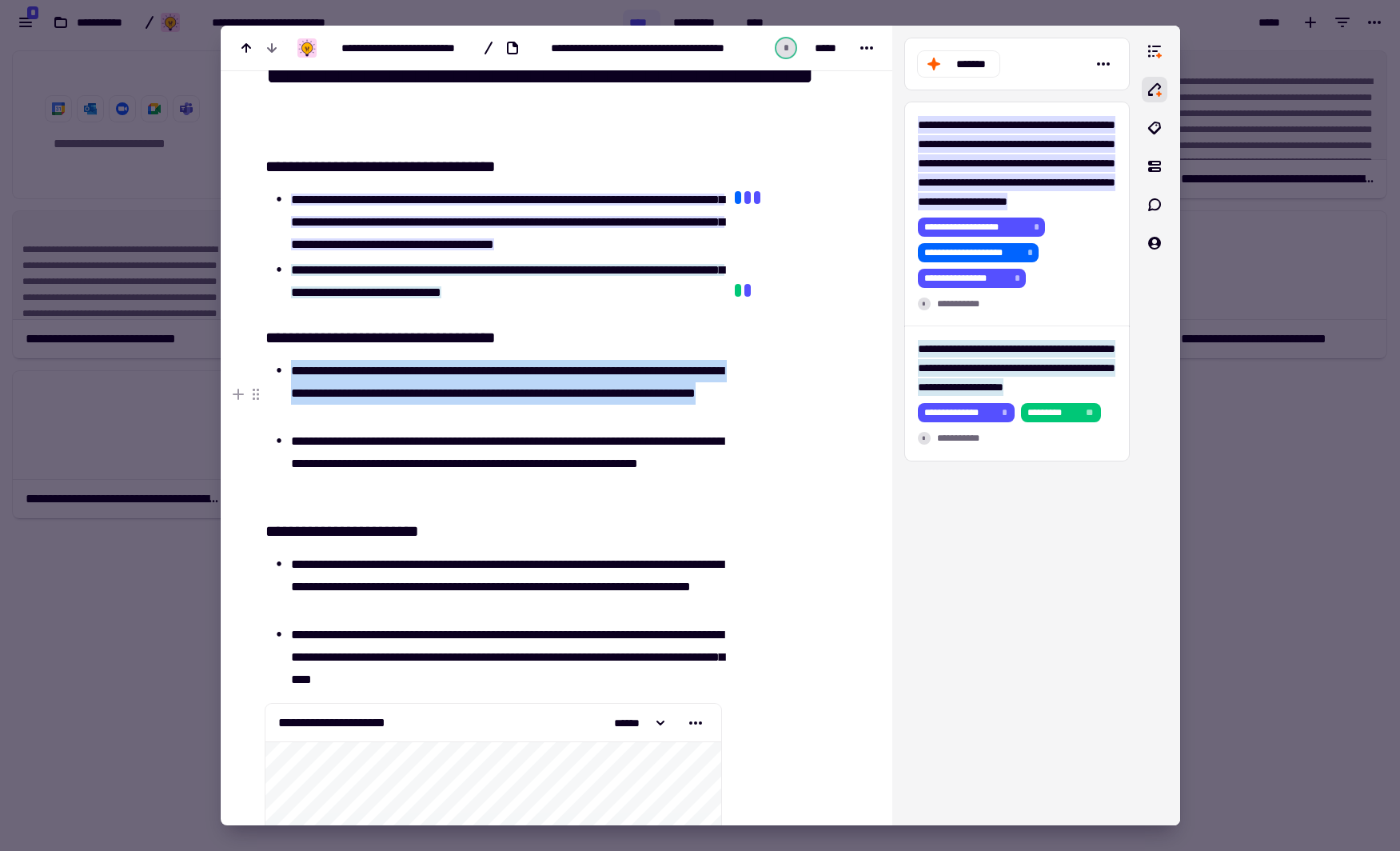 click on "**********" at bounding box center (506, 394) 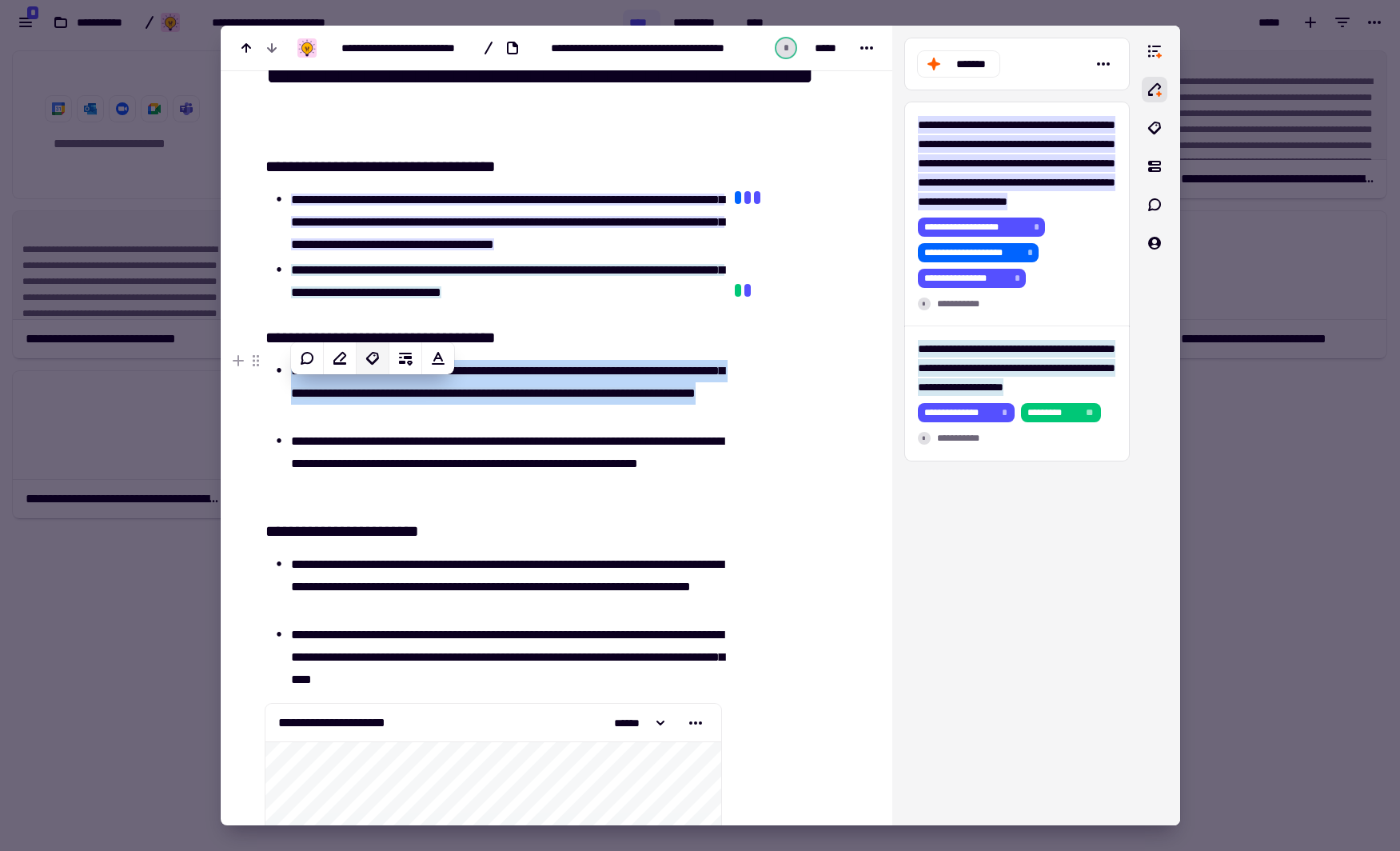 click 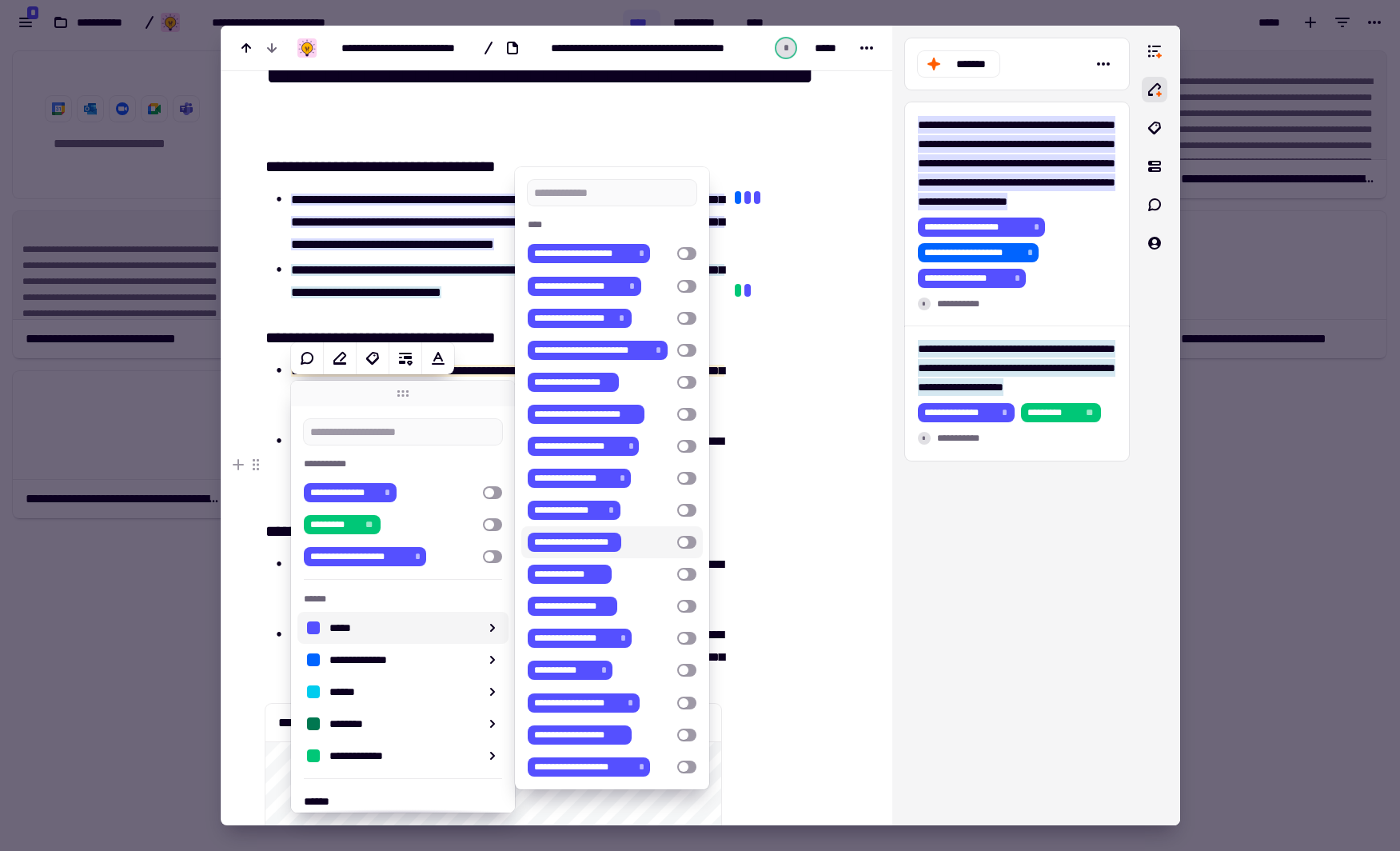 click at bounding box center [799, 2975] 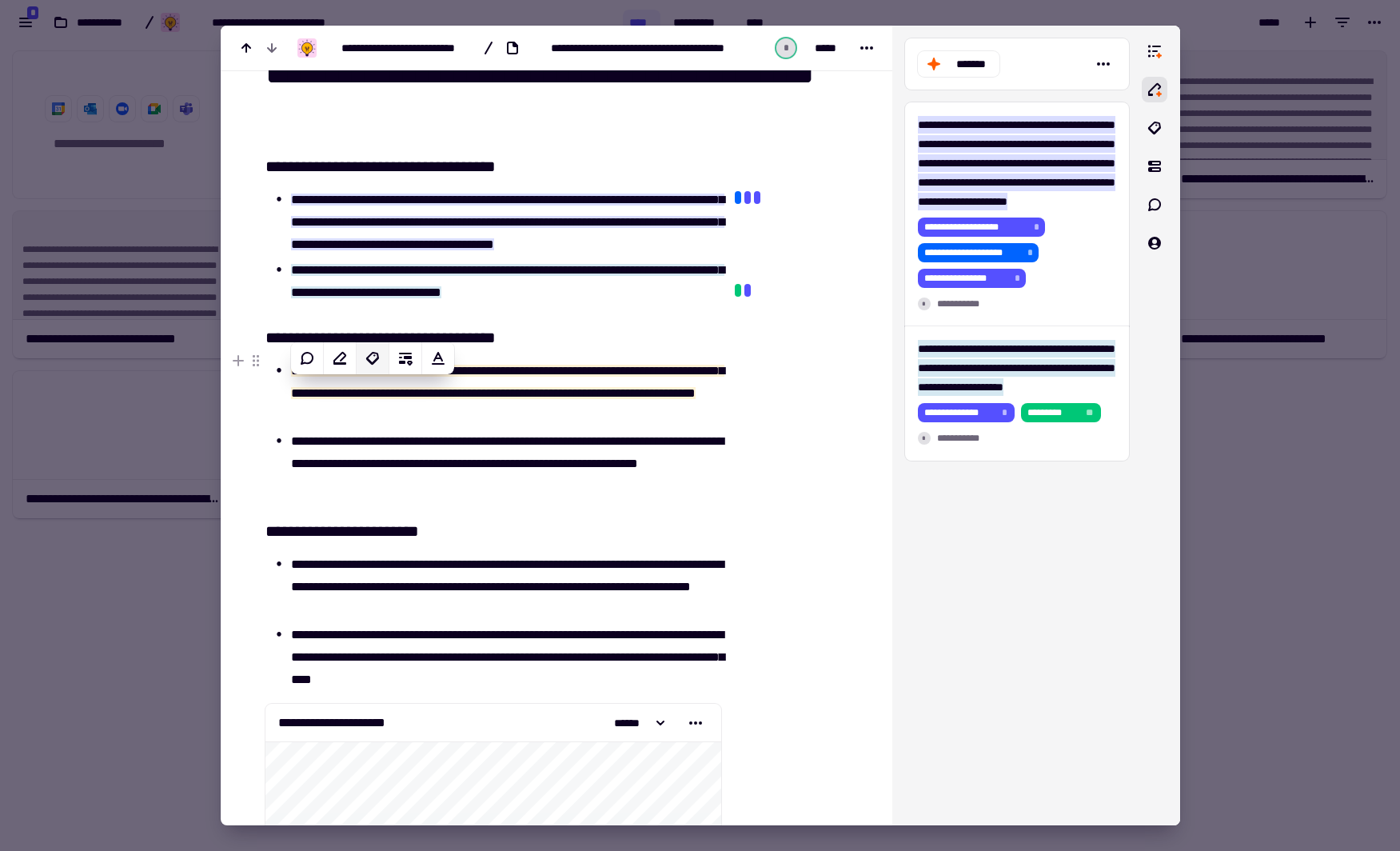 click 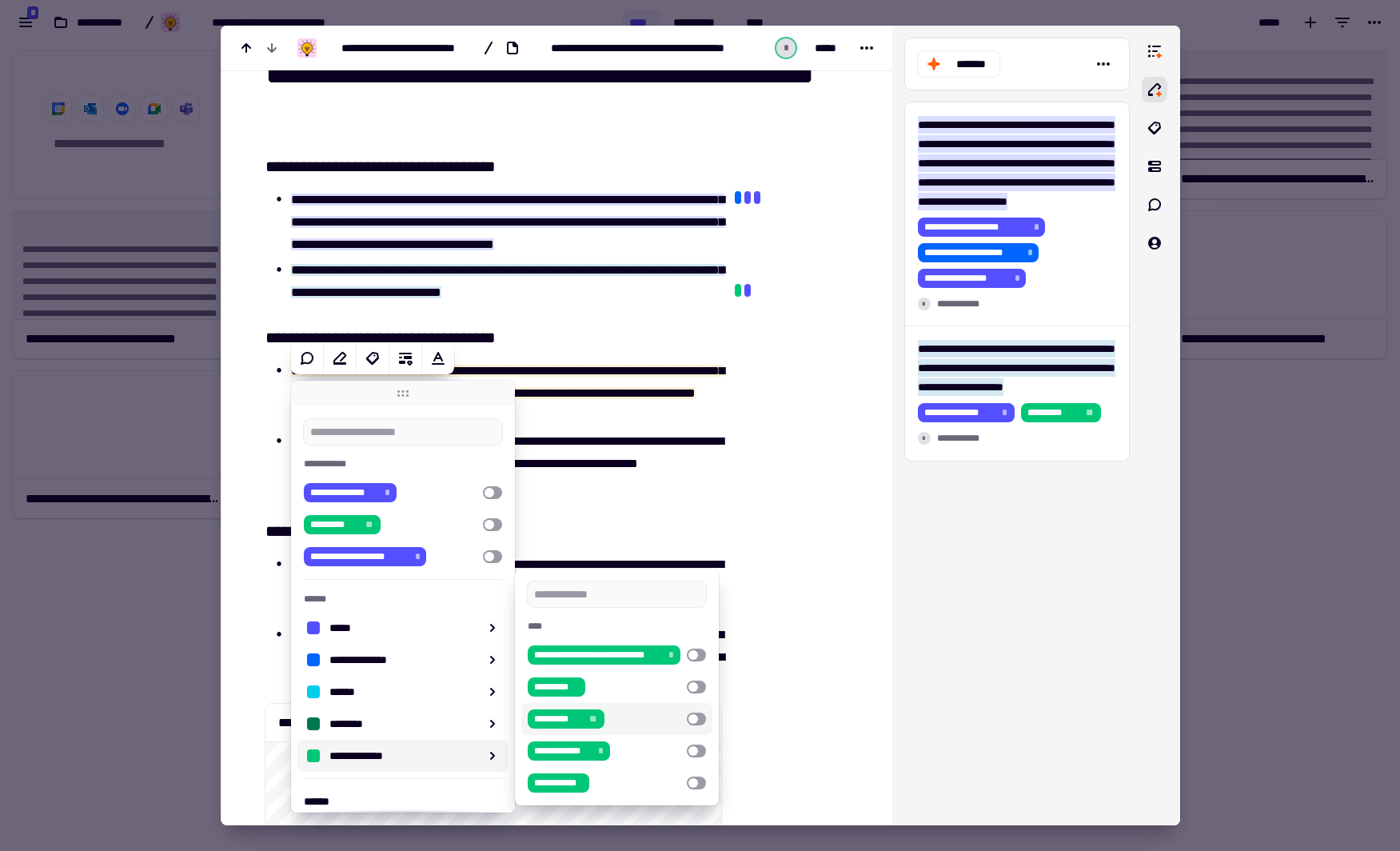 click at bounding box center [696, 719] 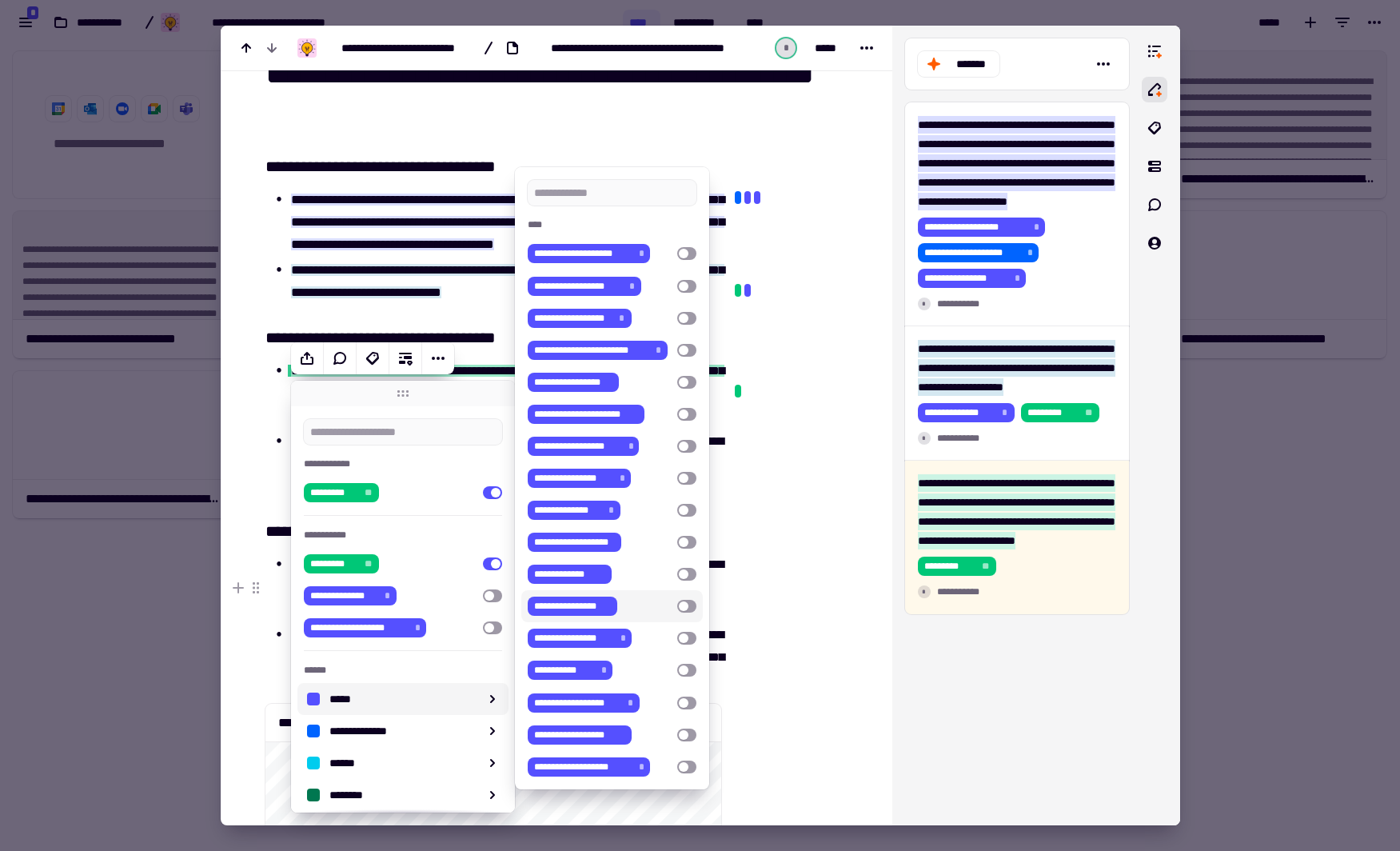click at bounding box center (687, 606) 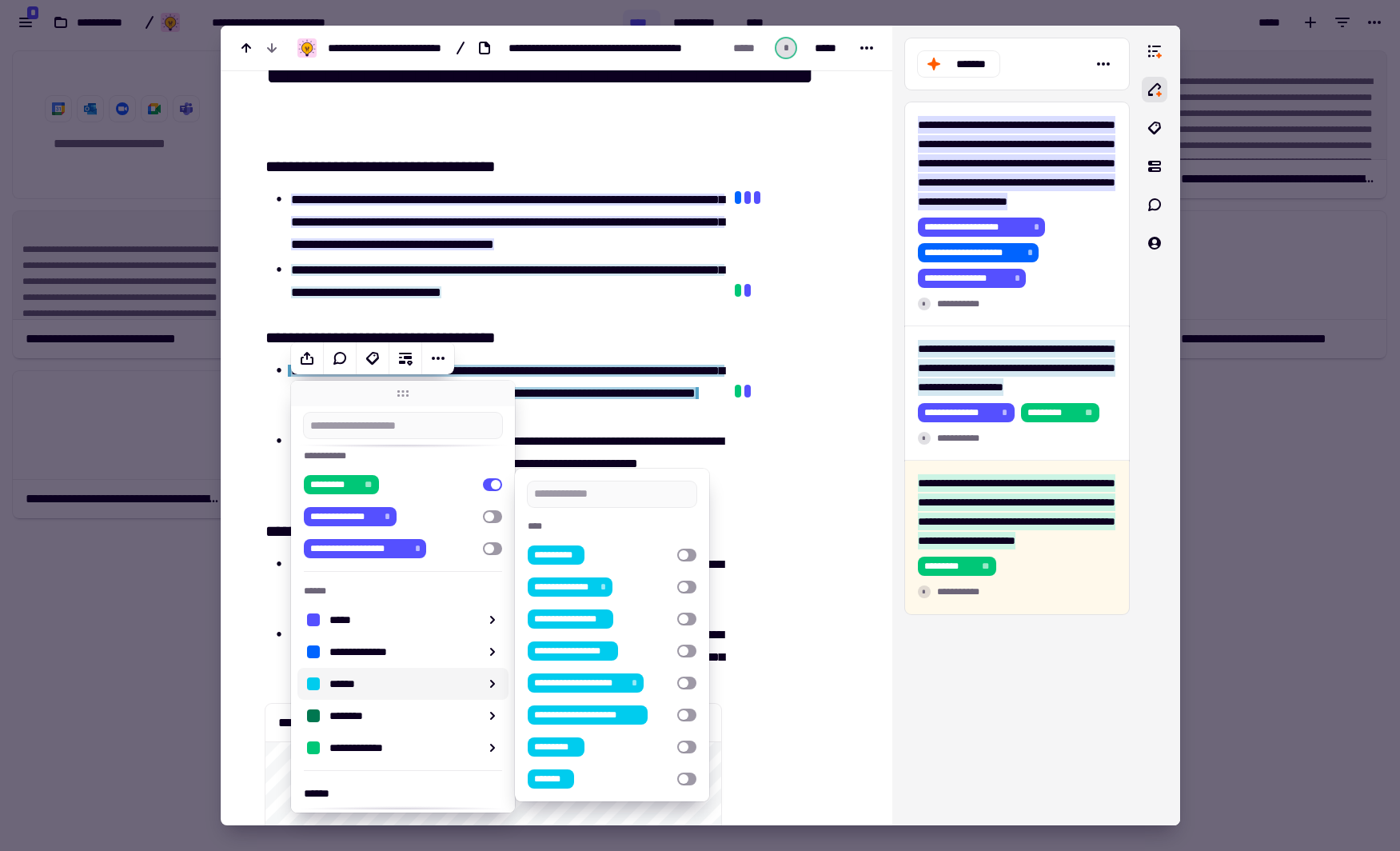 scroll, scrollTop: 112, scrollLeft: 0, axis: vertical 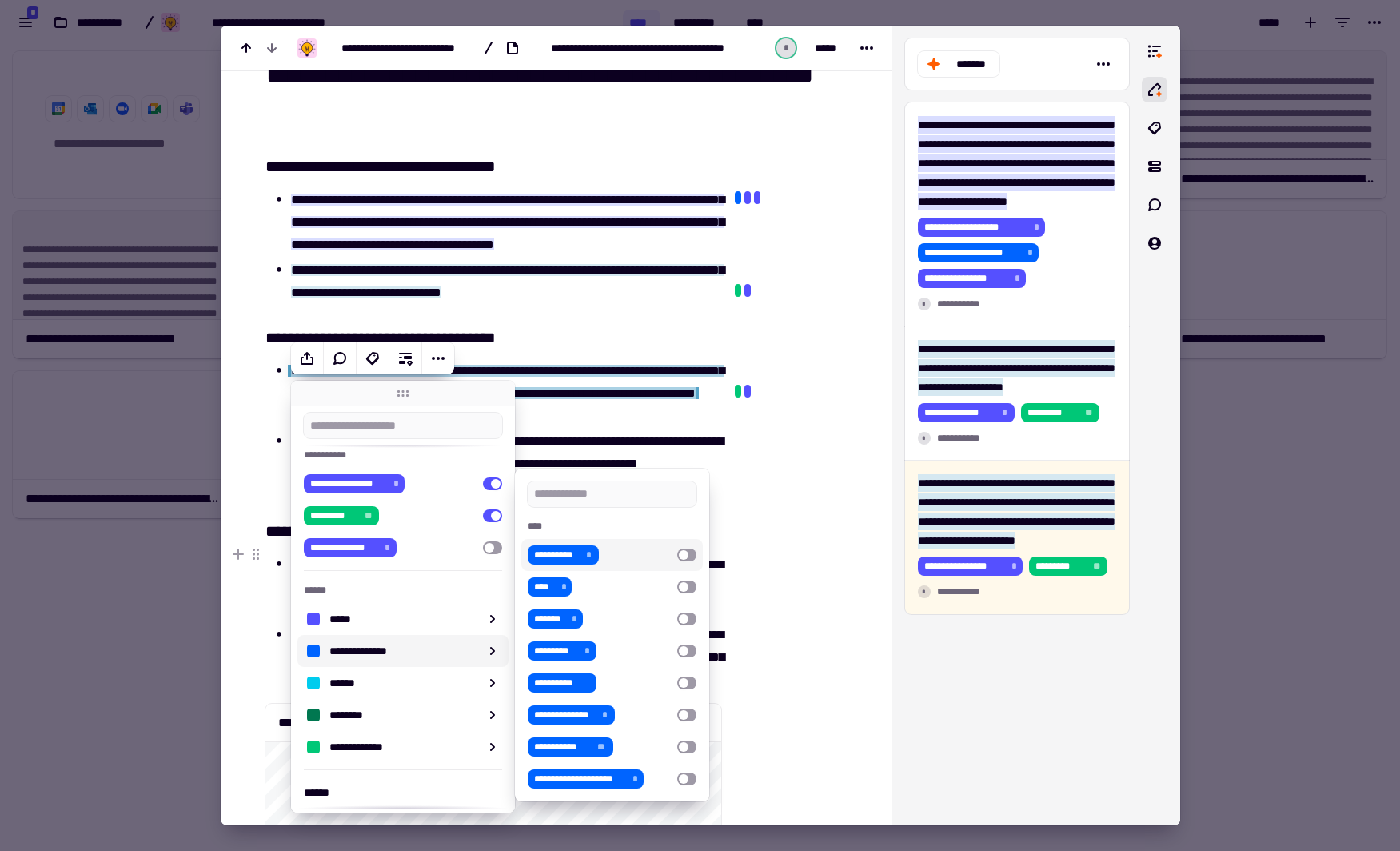 click at bounding box center [687, 555] 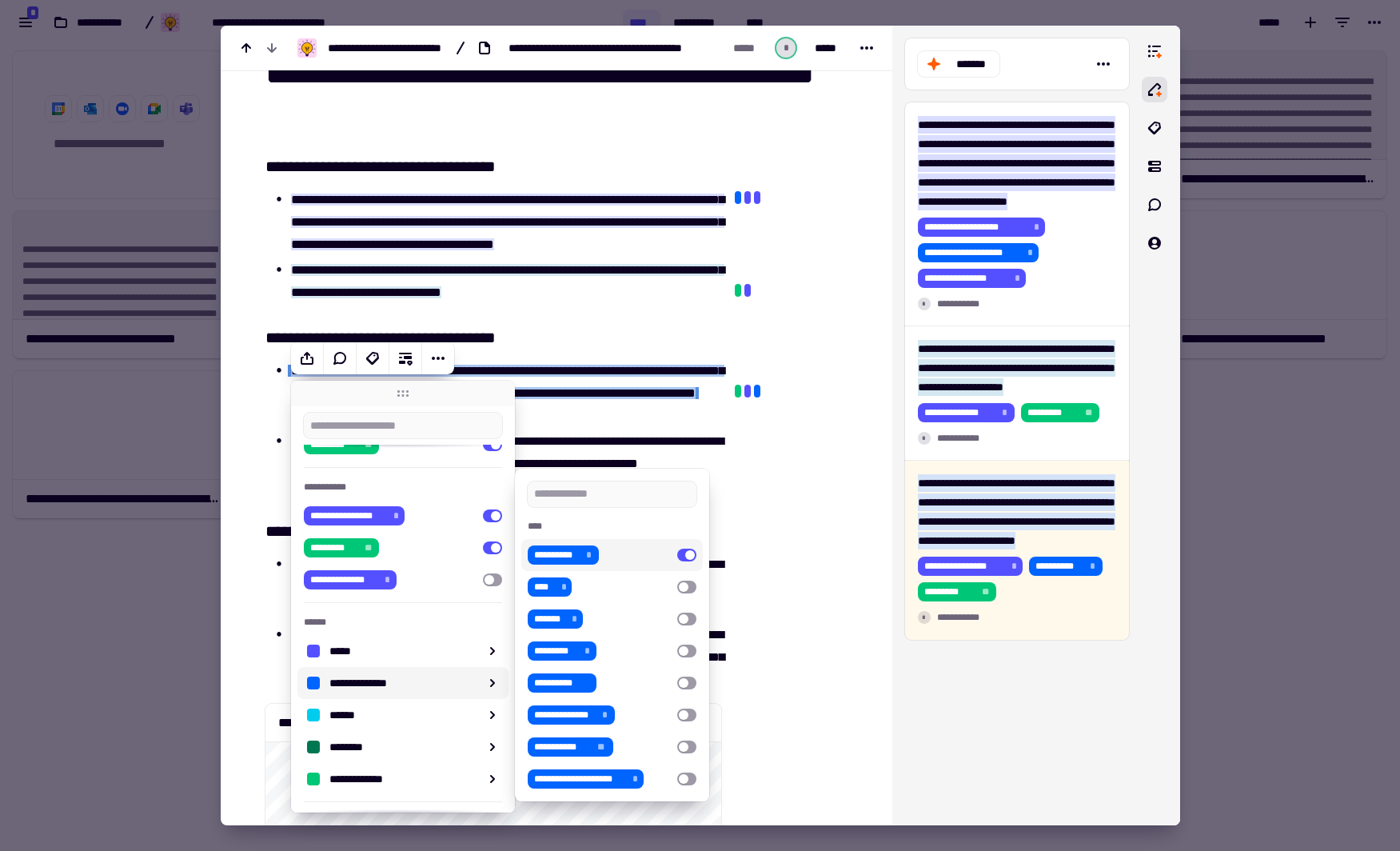 click at bounding box center (799, 2975) 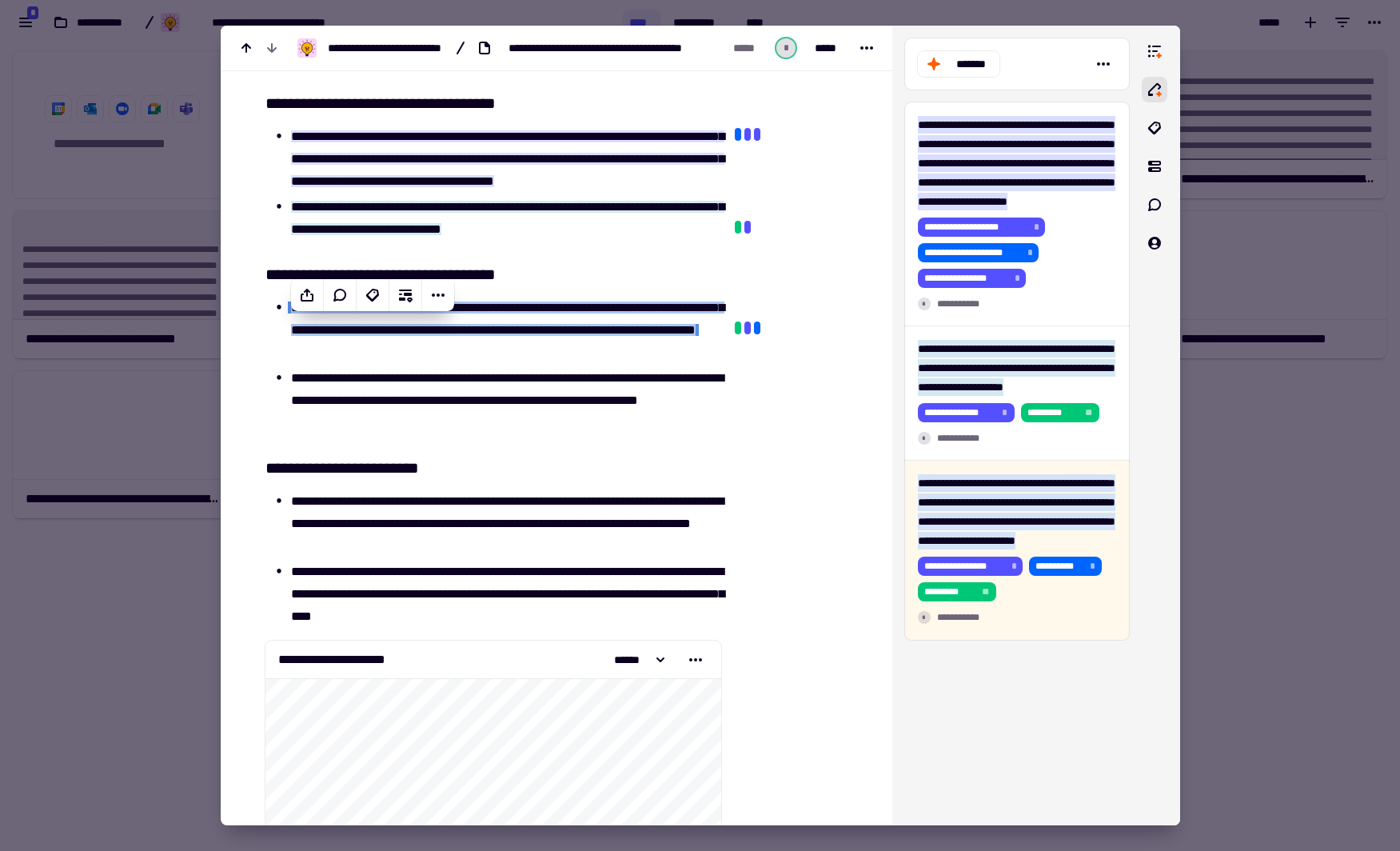 scroll, scrollTop: 112, scrollLeft: 0, axis: vertical 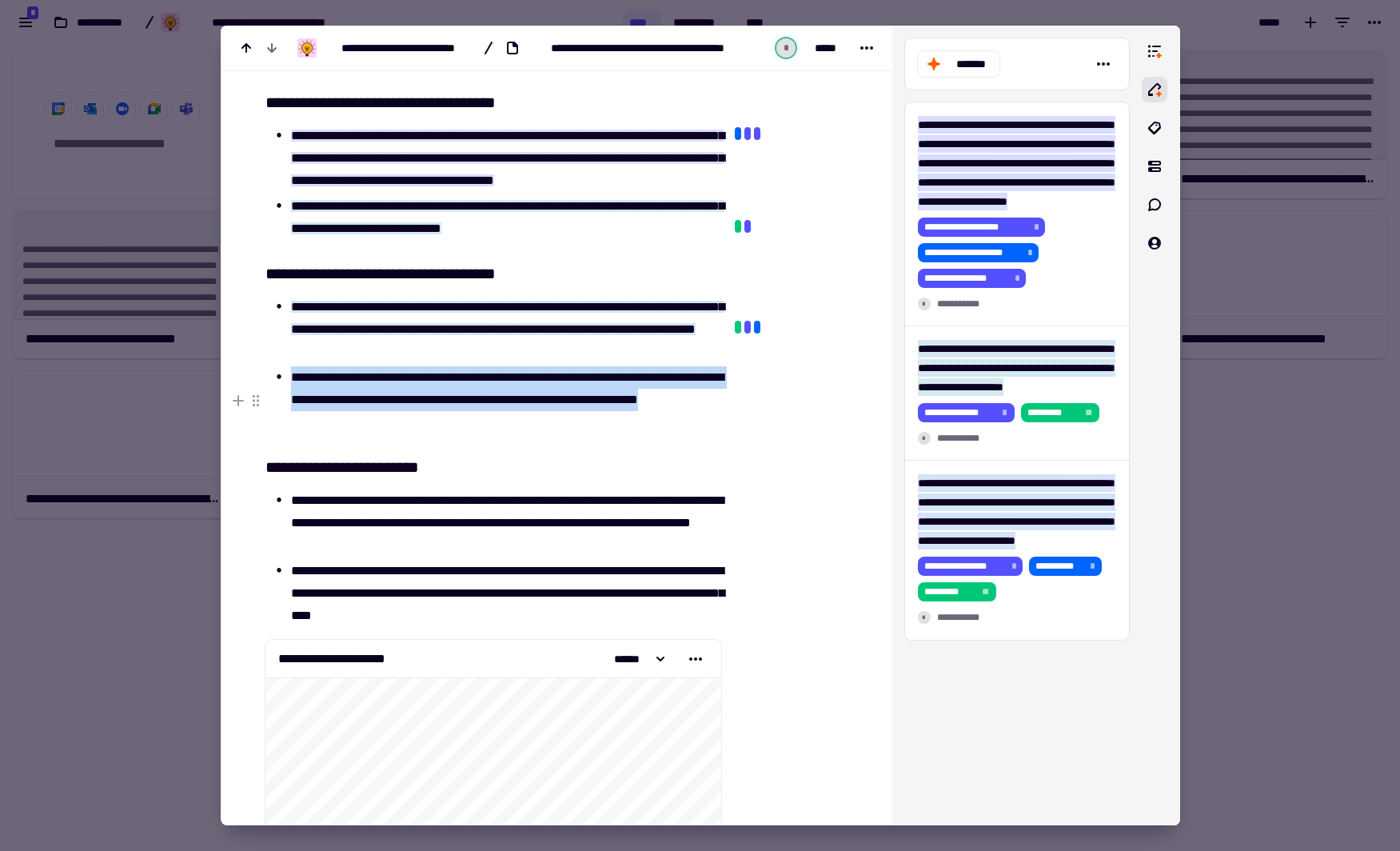 drag, startPoint x: 441, startPoint y: 439, endPoint x: 293, endPoint y: 395, distance: 154.4021 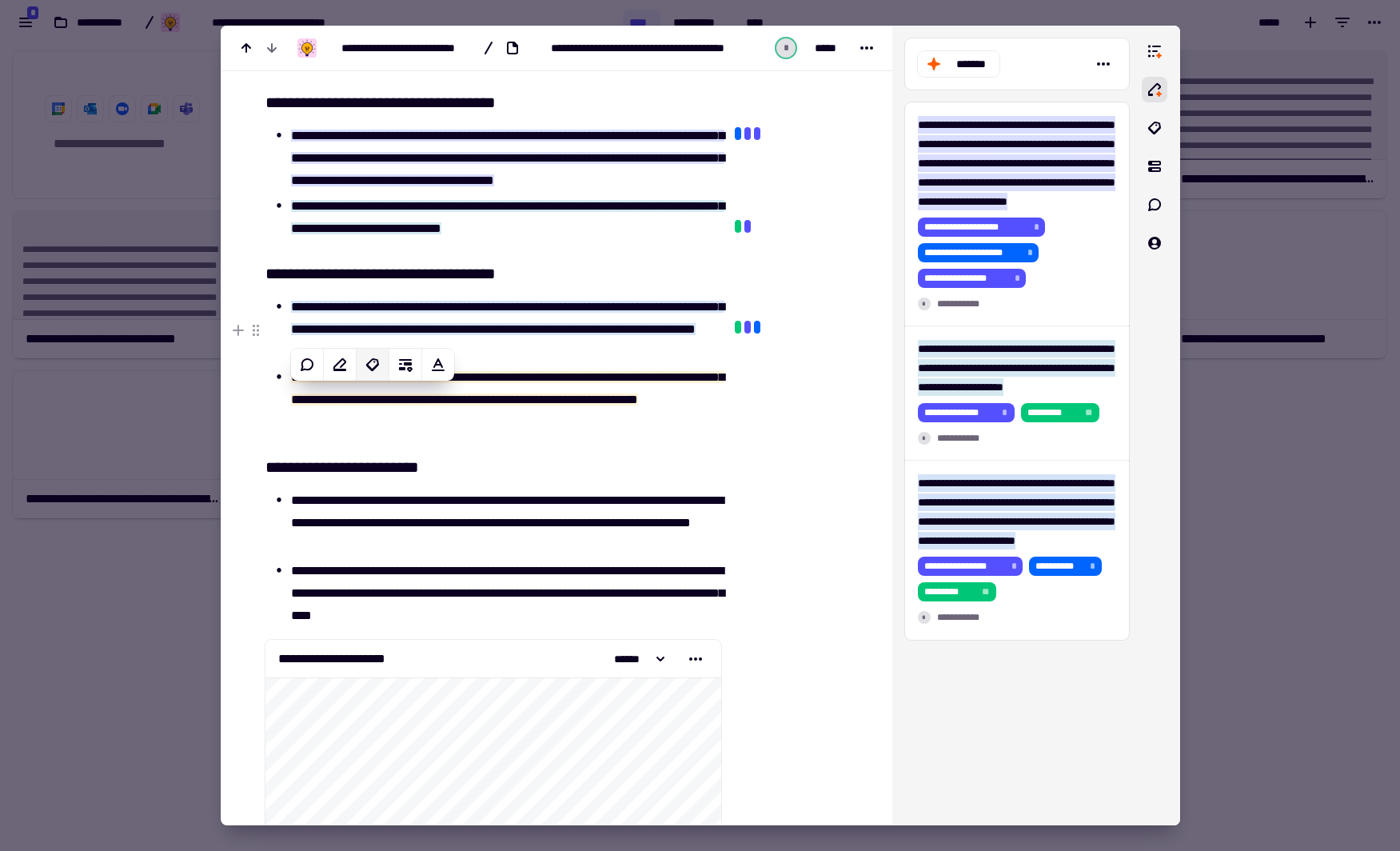 click 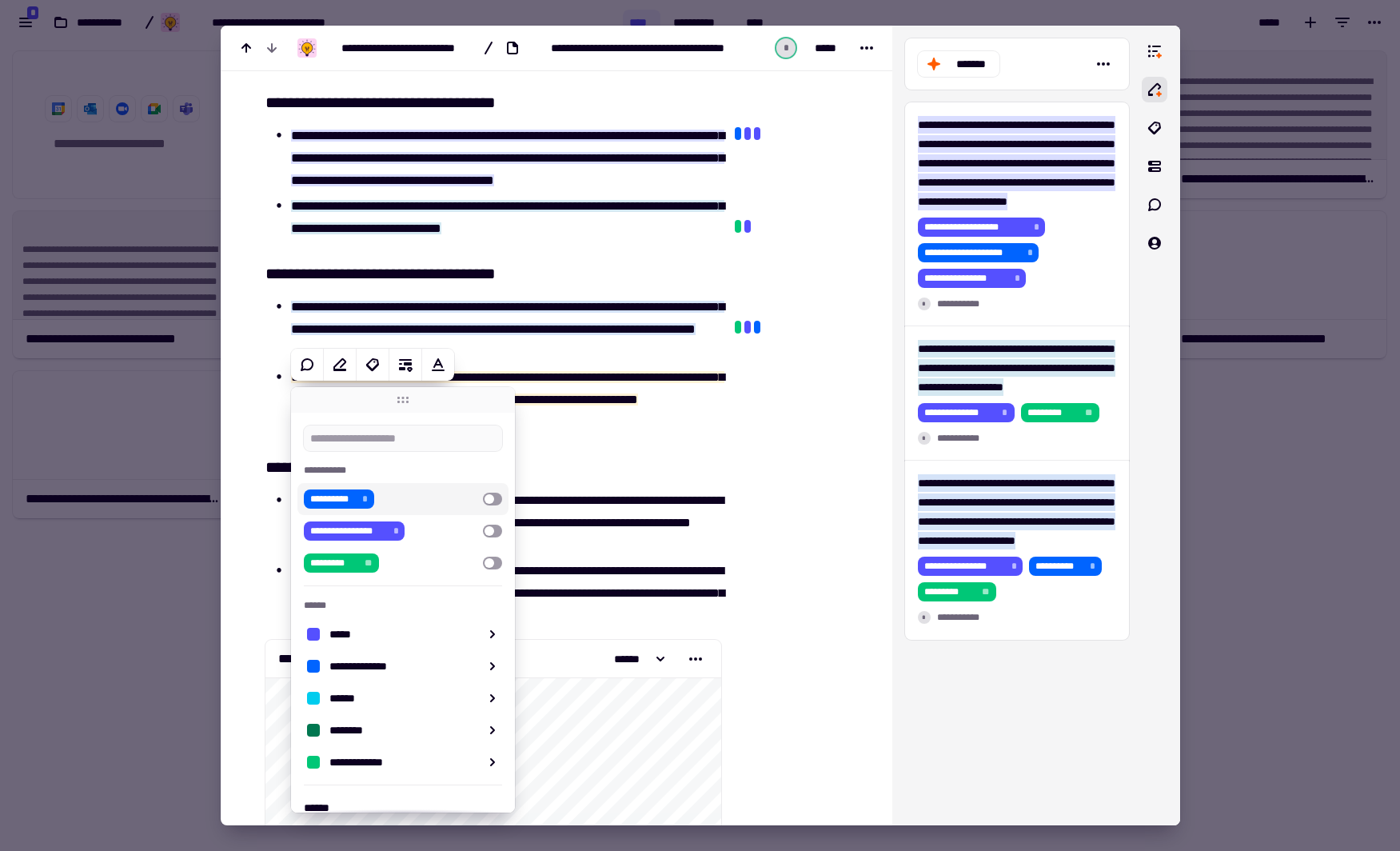 click at bounding box center [493, 499] 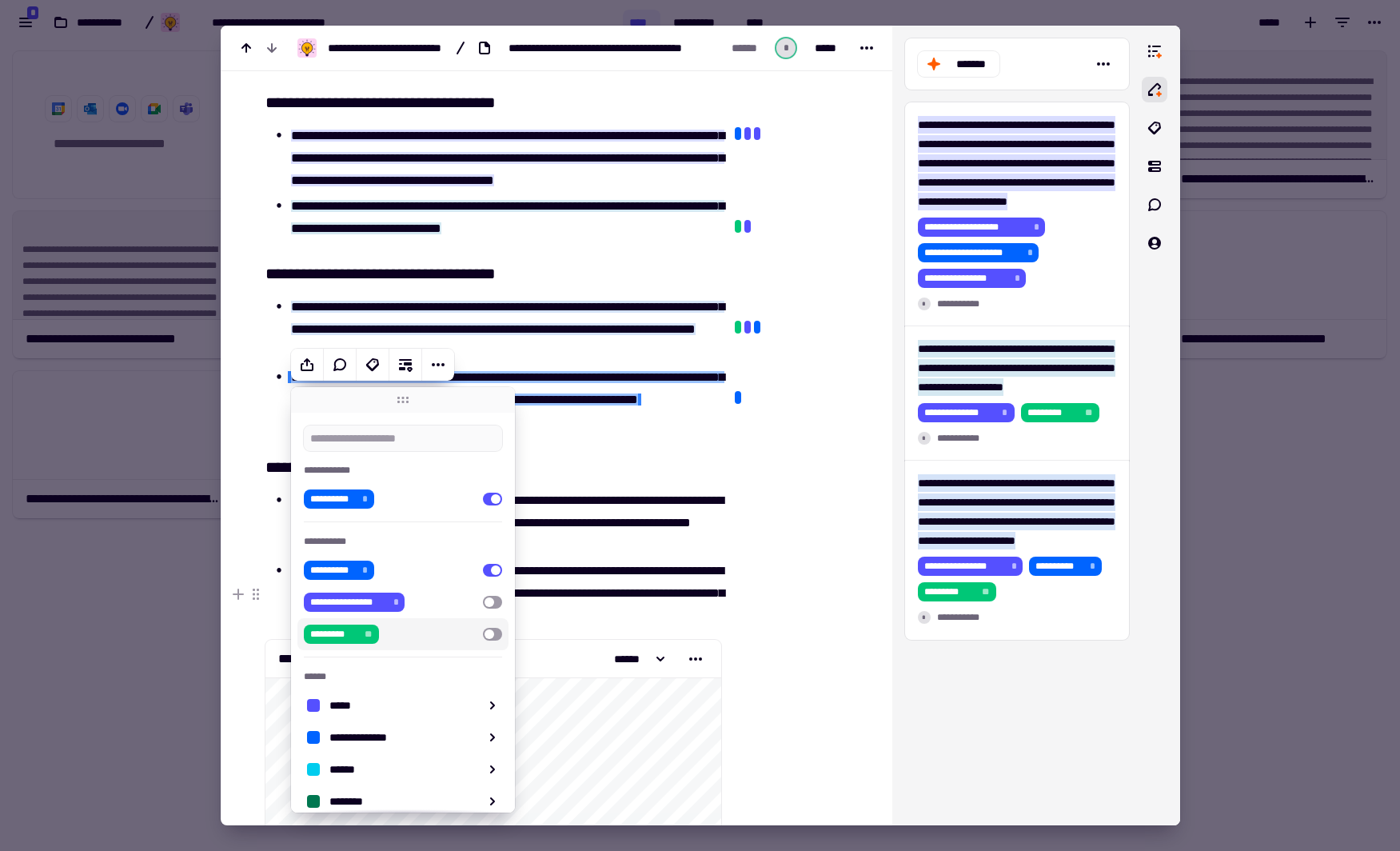 click at bounding box center [493, 634] 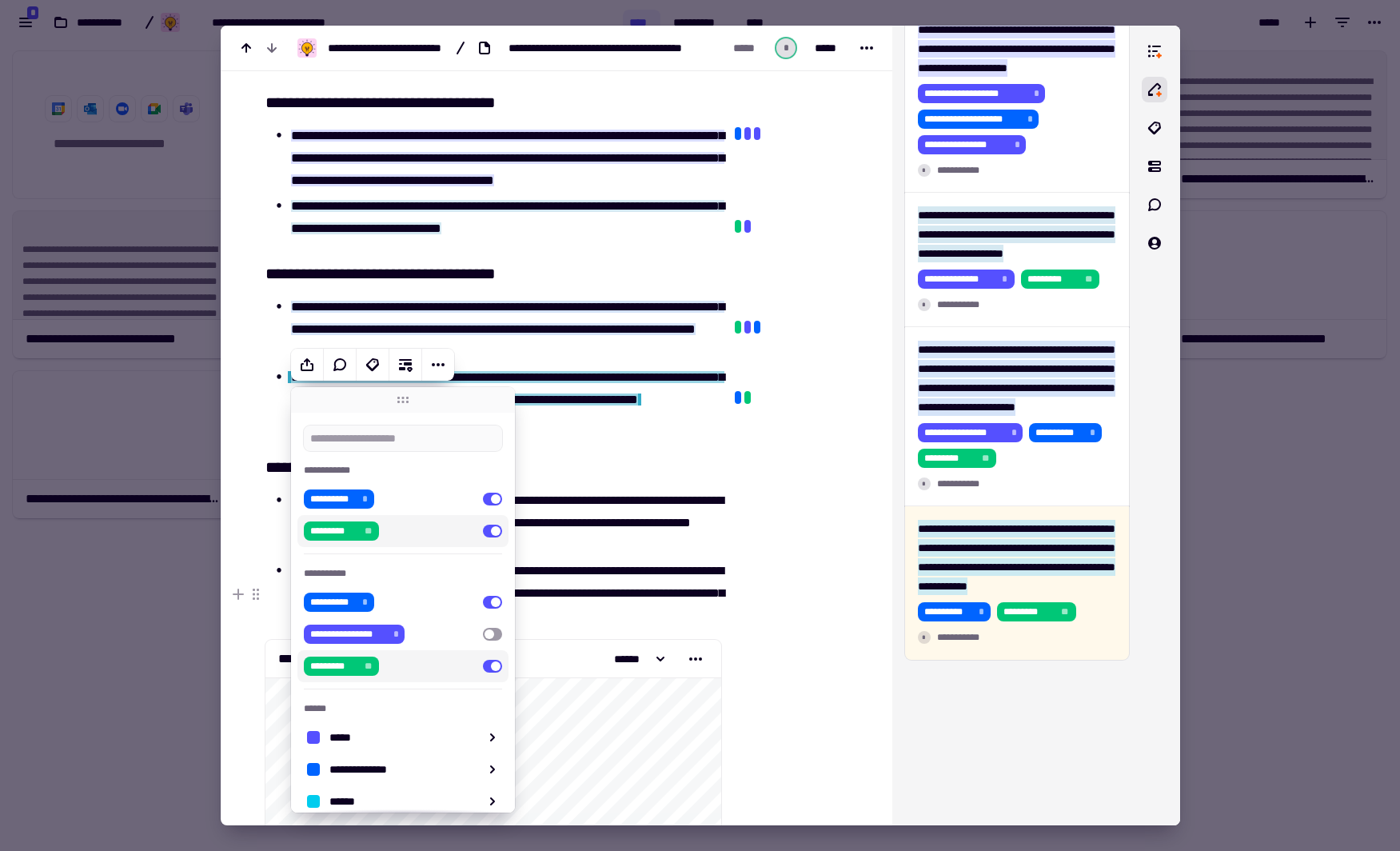 scroll, scrollTop: 268, scrollLeft: 0, axis: vertical 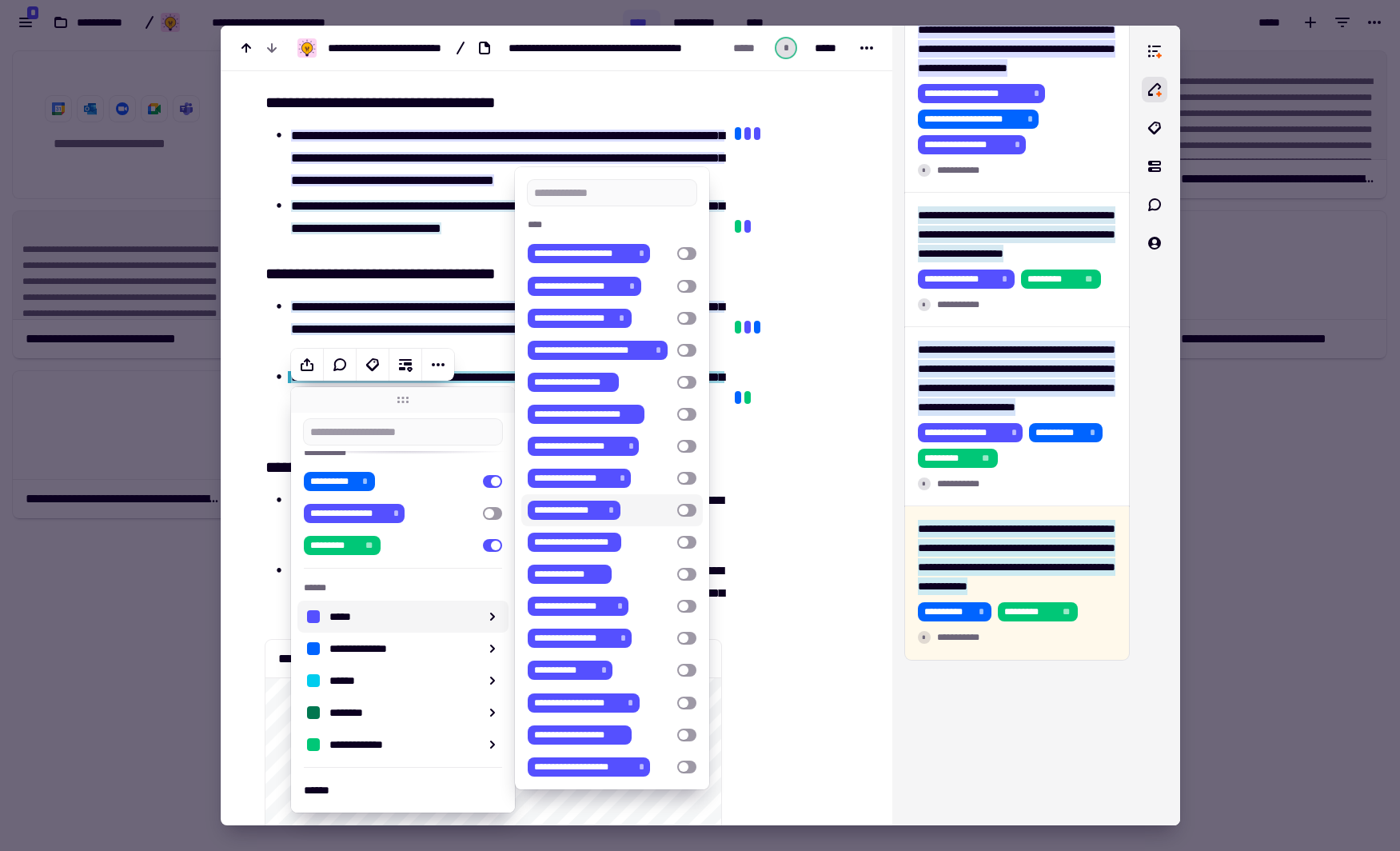 click at bounding box center (799, 2911) 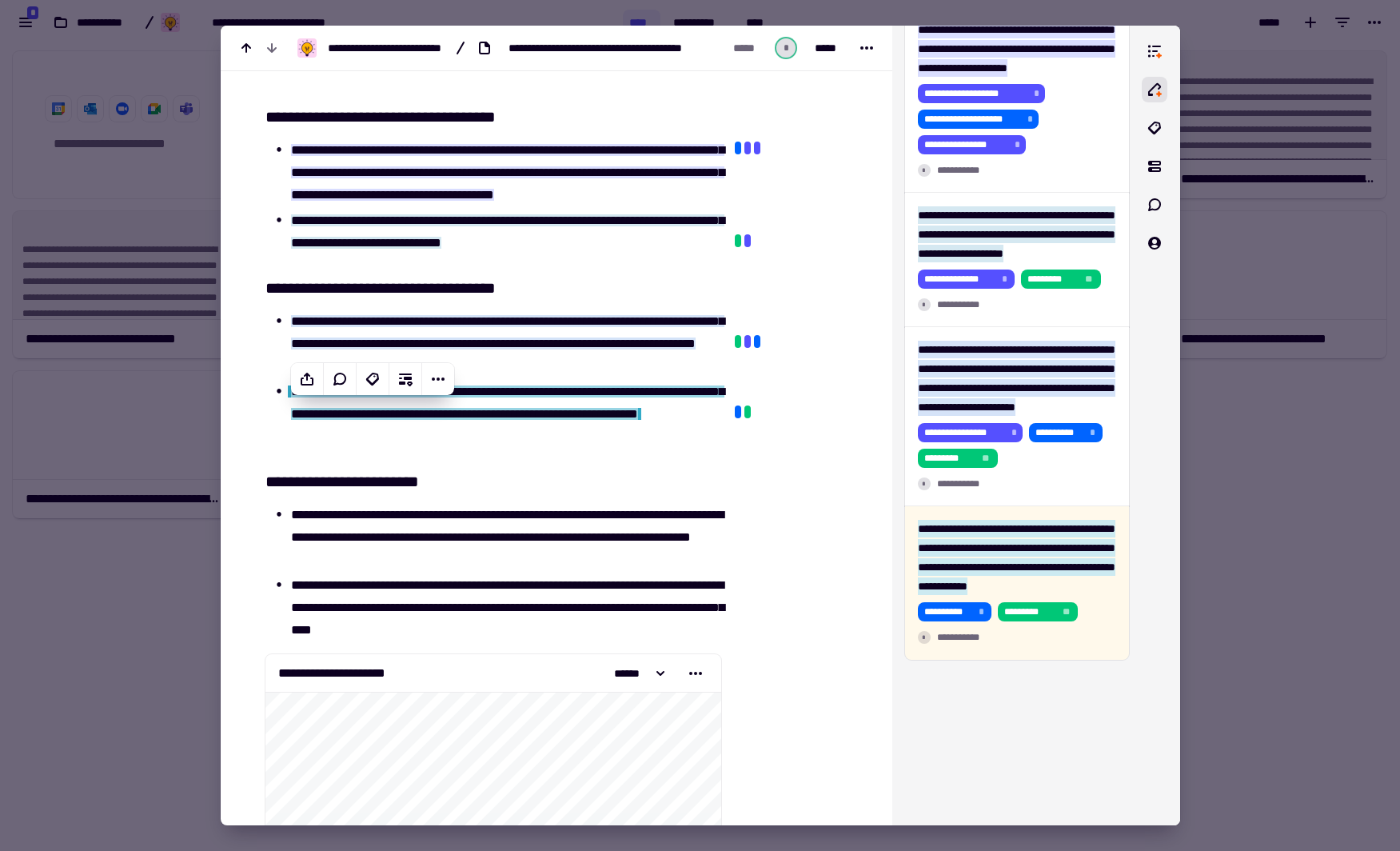 scroll, scrollTop: 32, scrollLeft: 0, axis: vertical 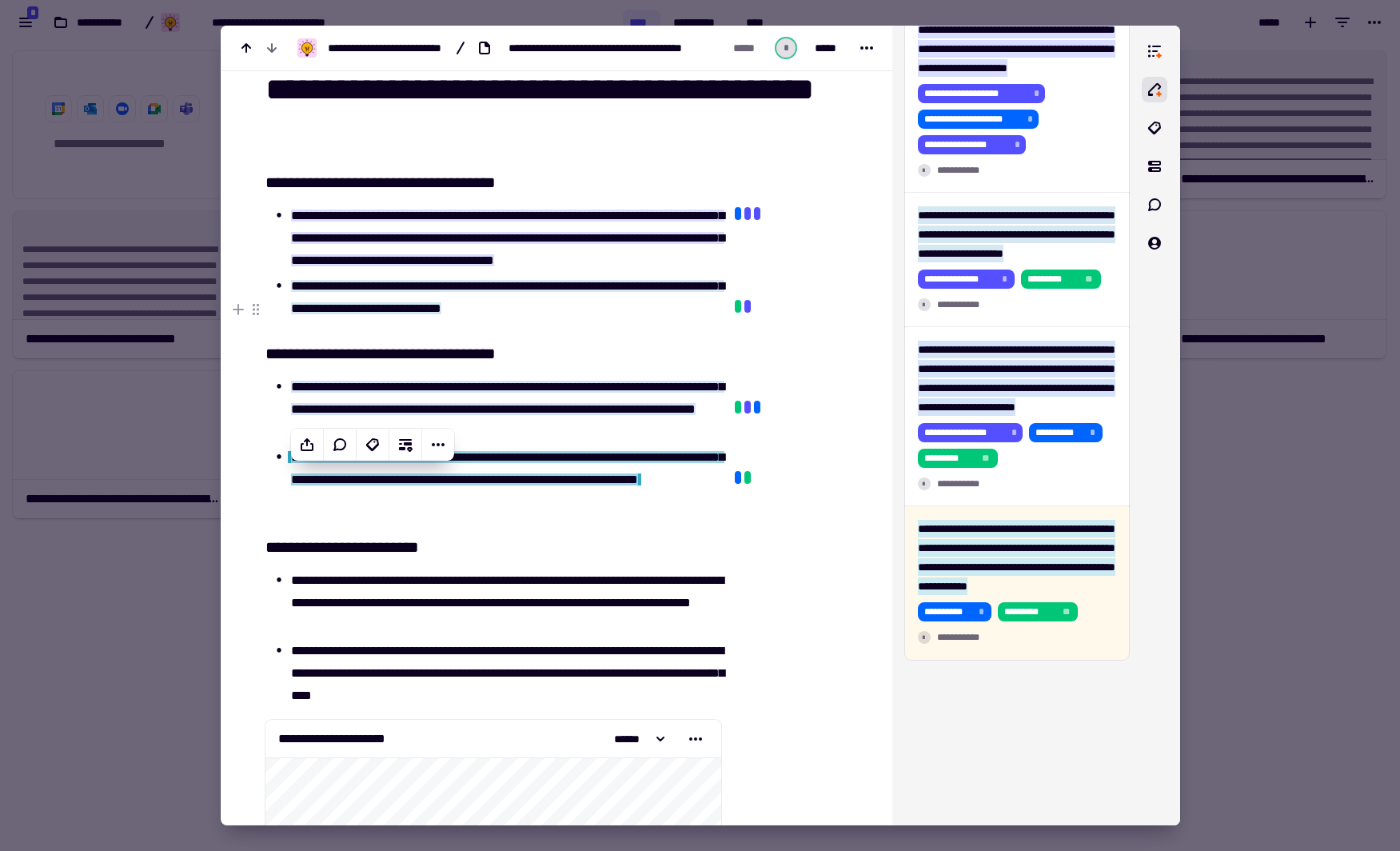 click on "**********" at bounding box center (508, 297) 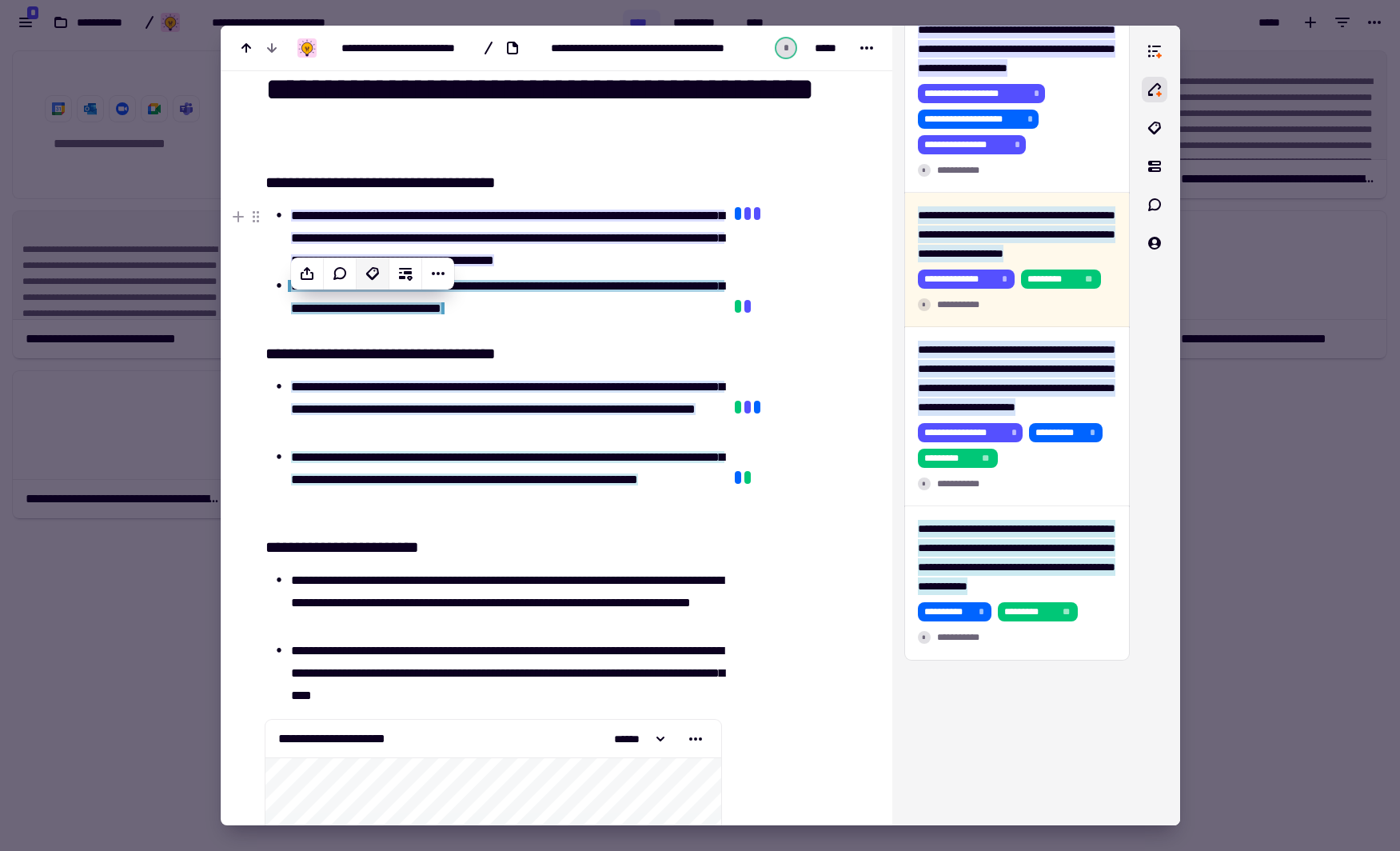click 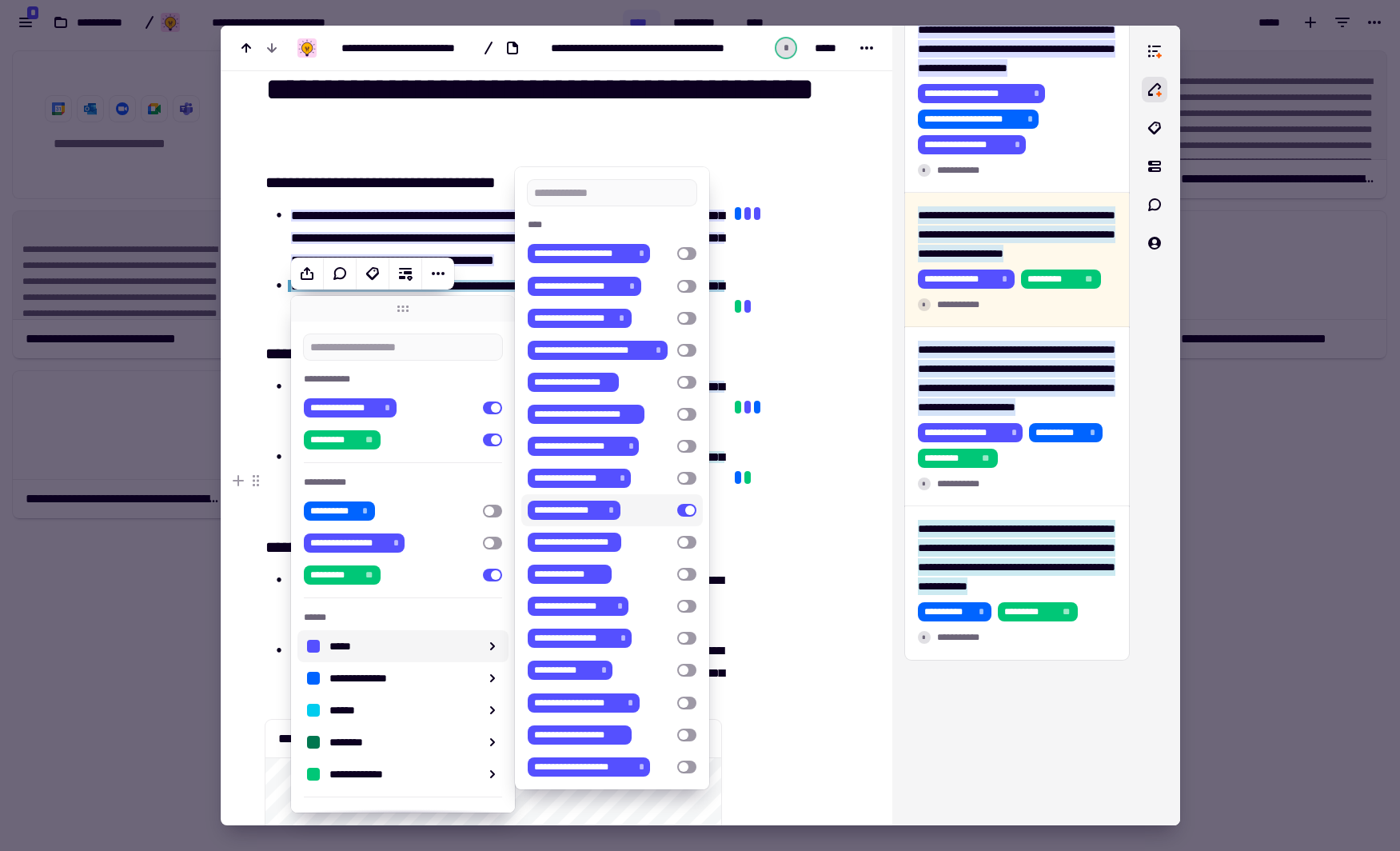 click at bounding box center [687, 510] 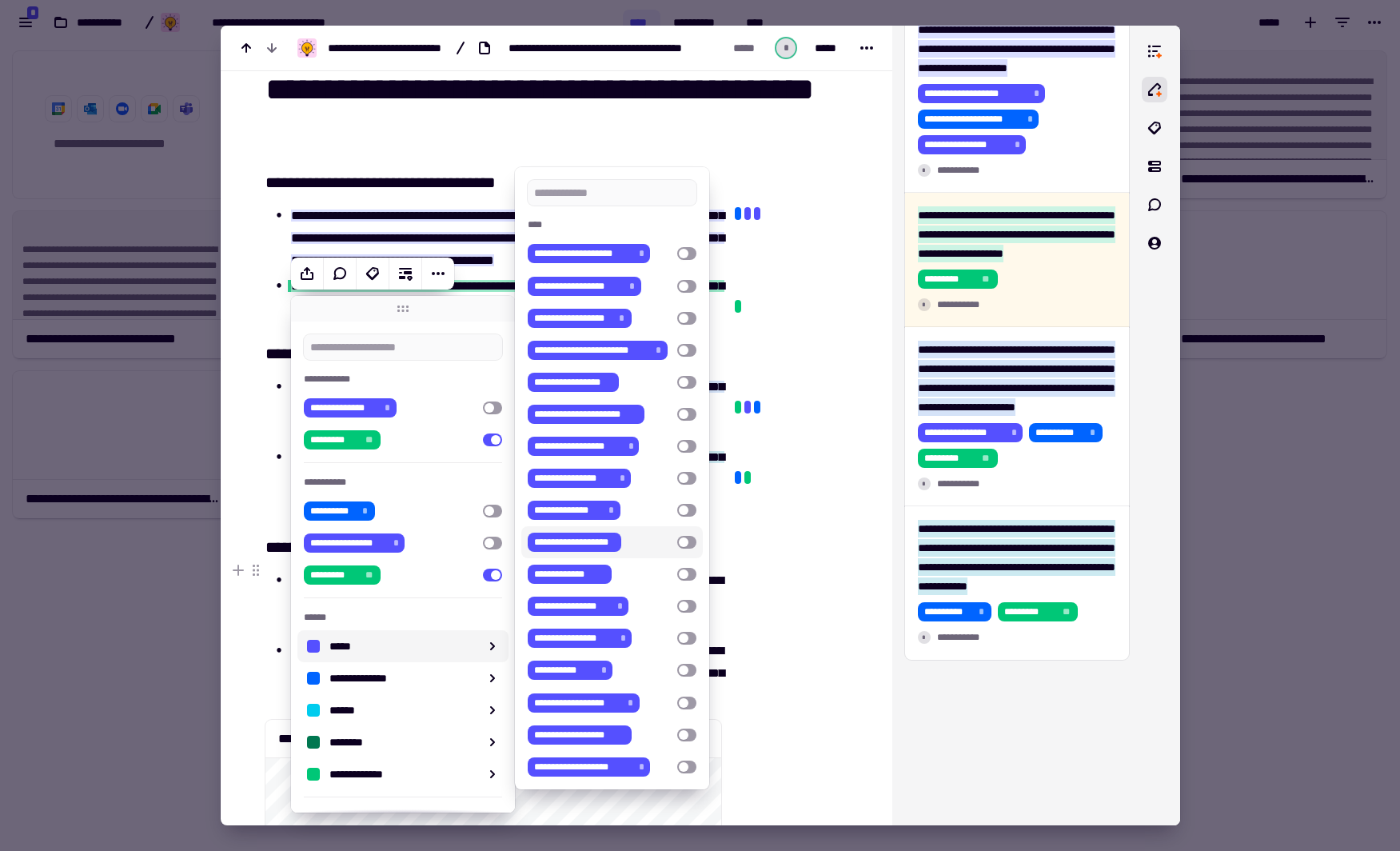 click at bounding box center [687, 542] 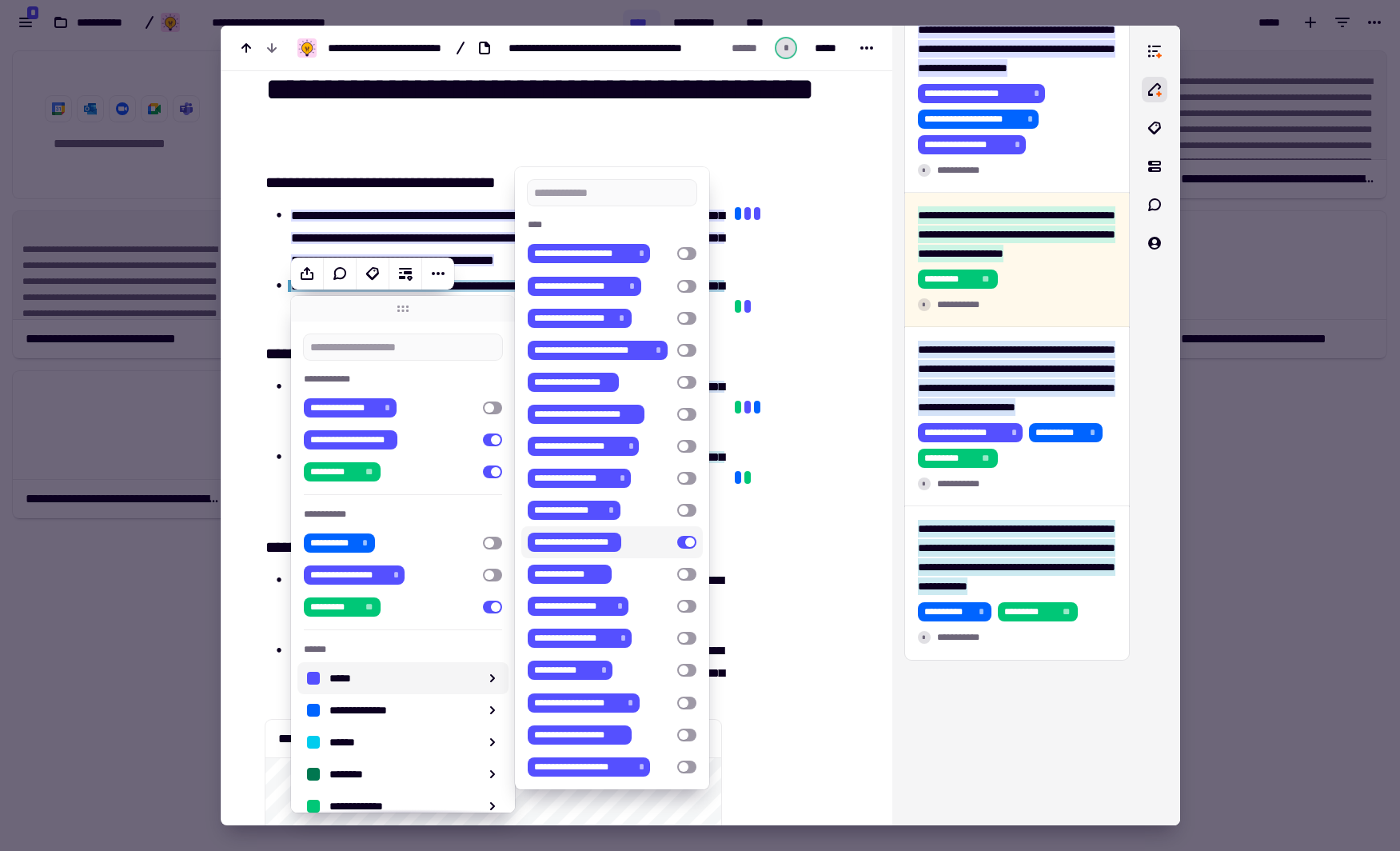 click at bounding box center (799, 2991) 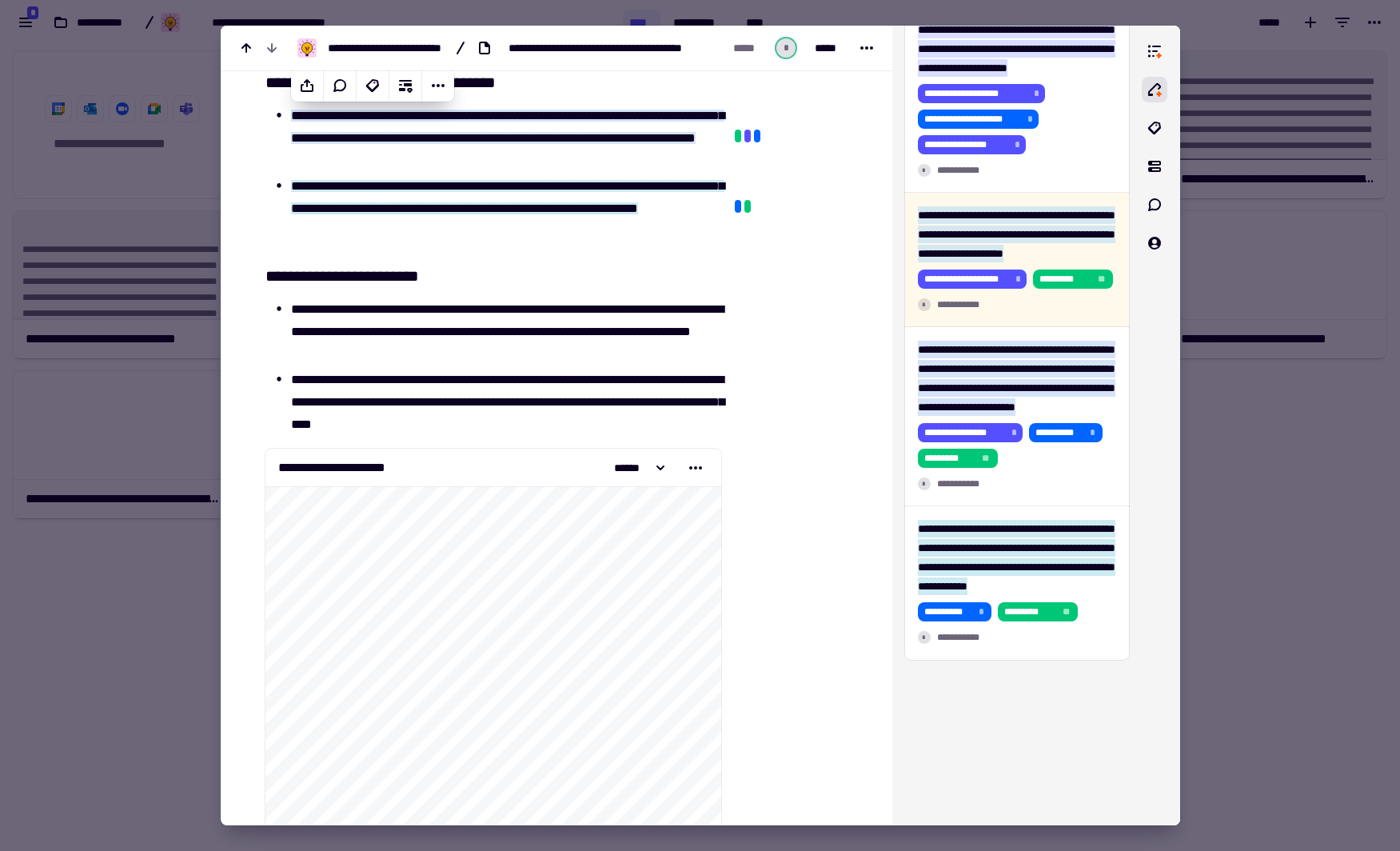 scroll, scrollTop: 304, scrollLeft: 0, axis: vertical 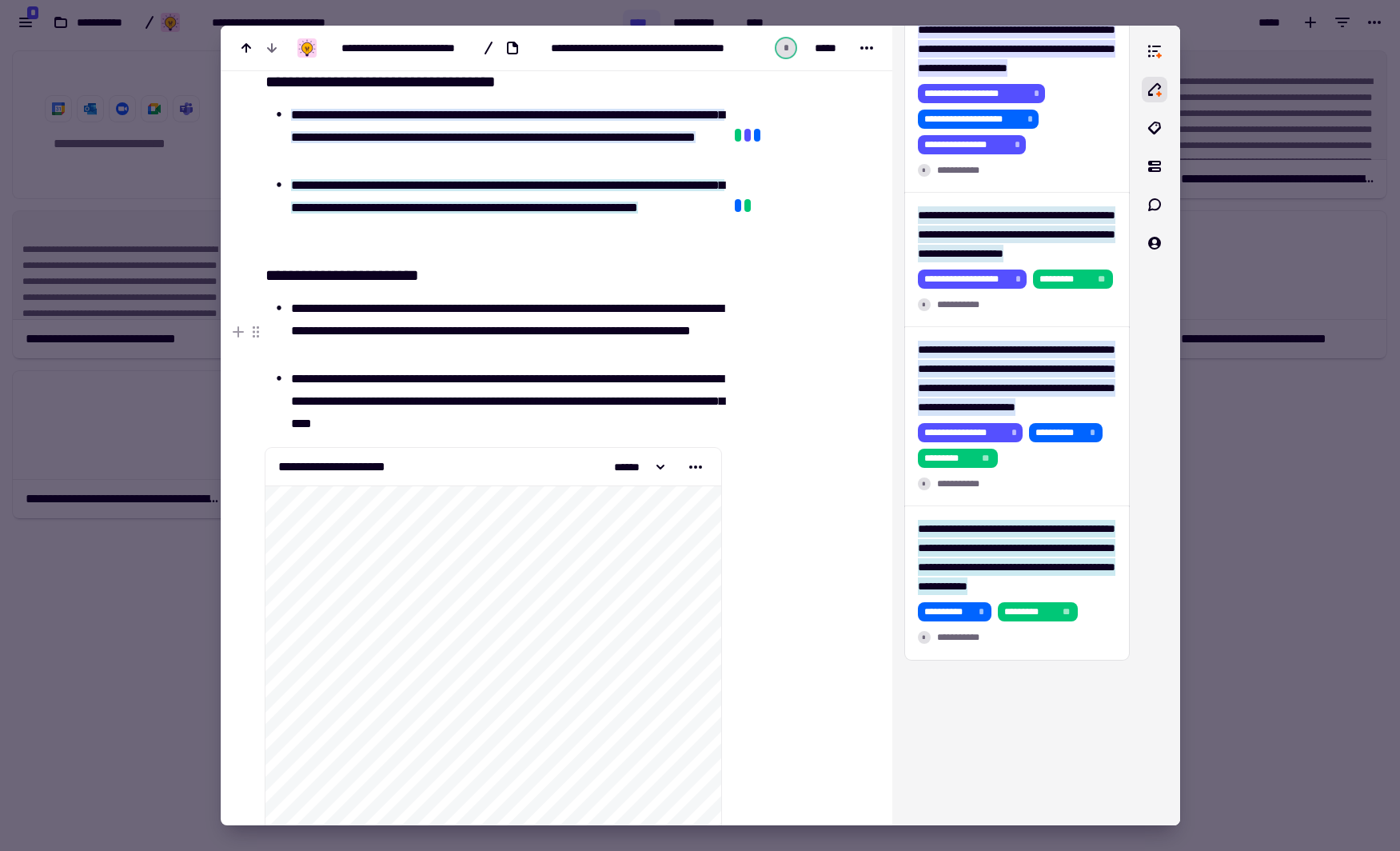click on "**********" at bounding box center (506, 331) 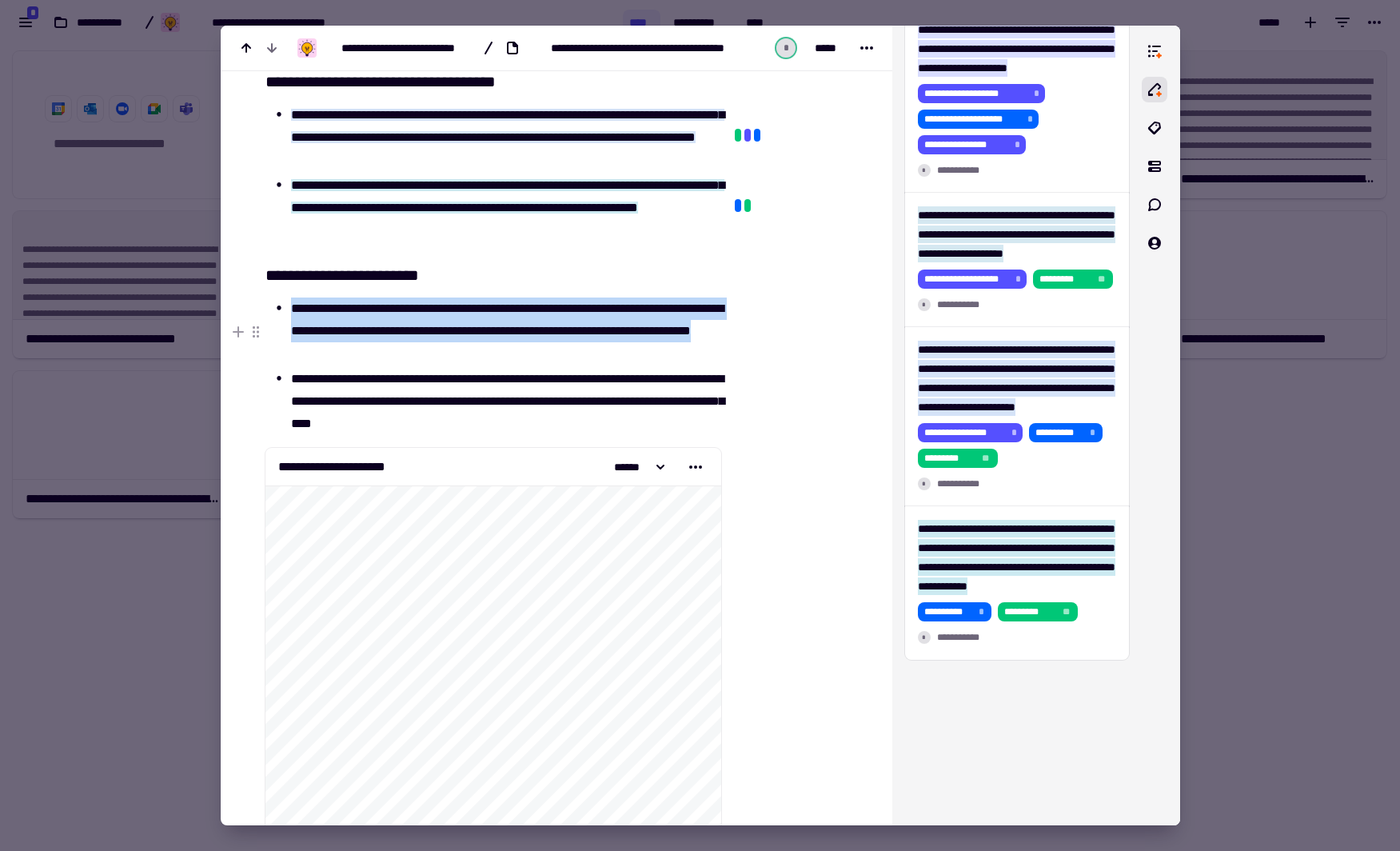 drag, startPoint x: 291, startPoint y: 323, endPoint x: 513, endPoint y: 368, distance: 226.5149 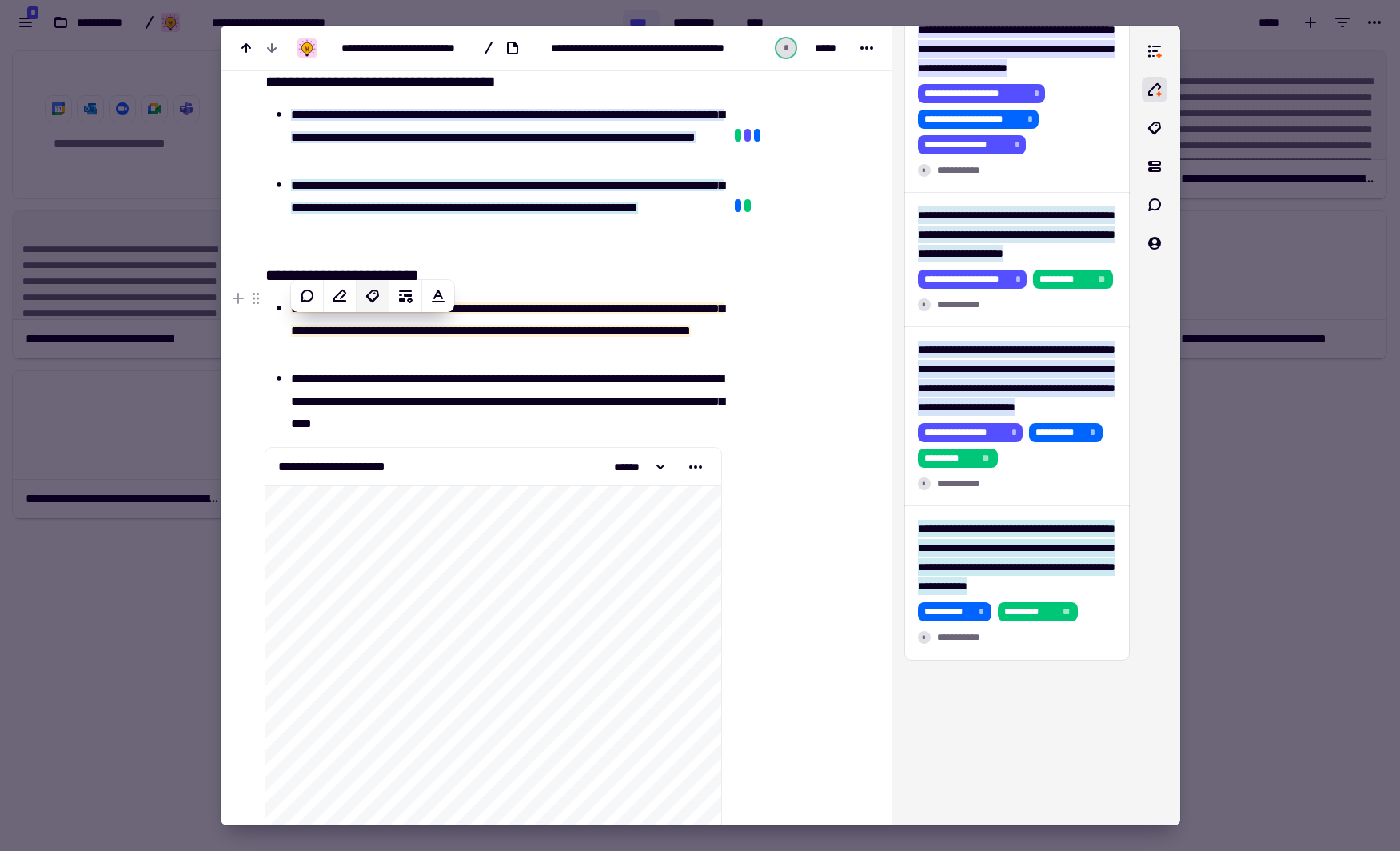 click 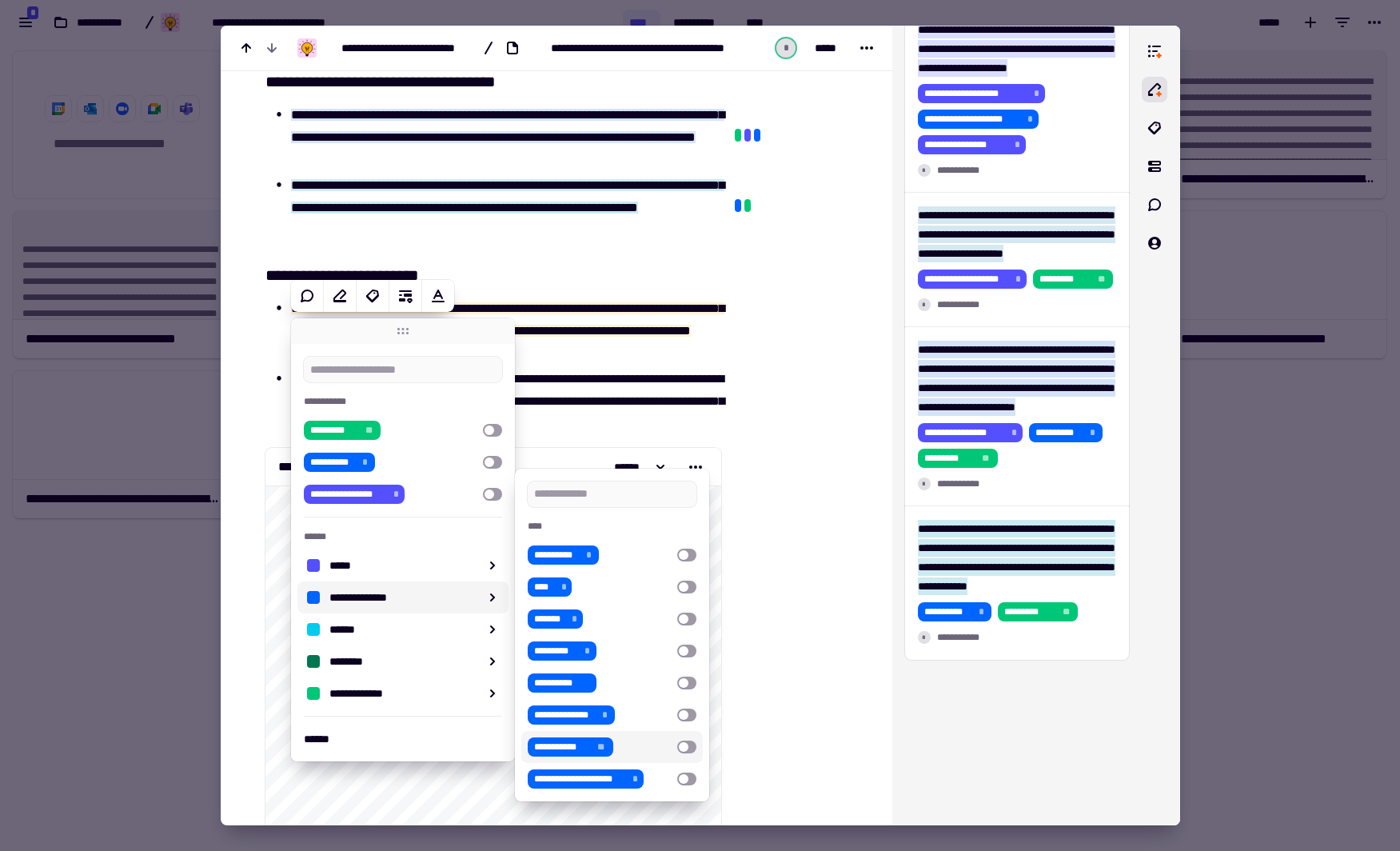 click at bounding box center [687, 747] 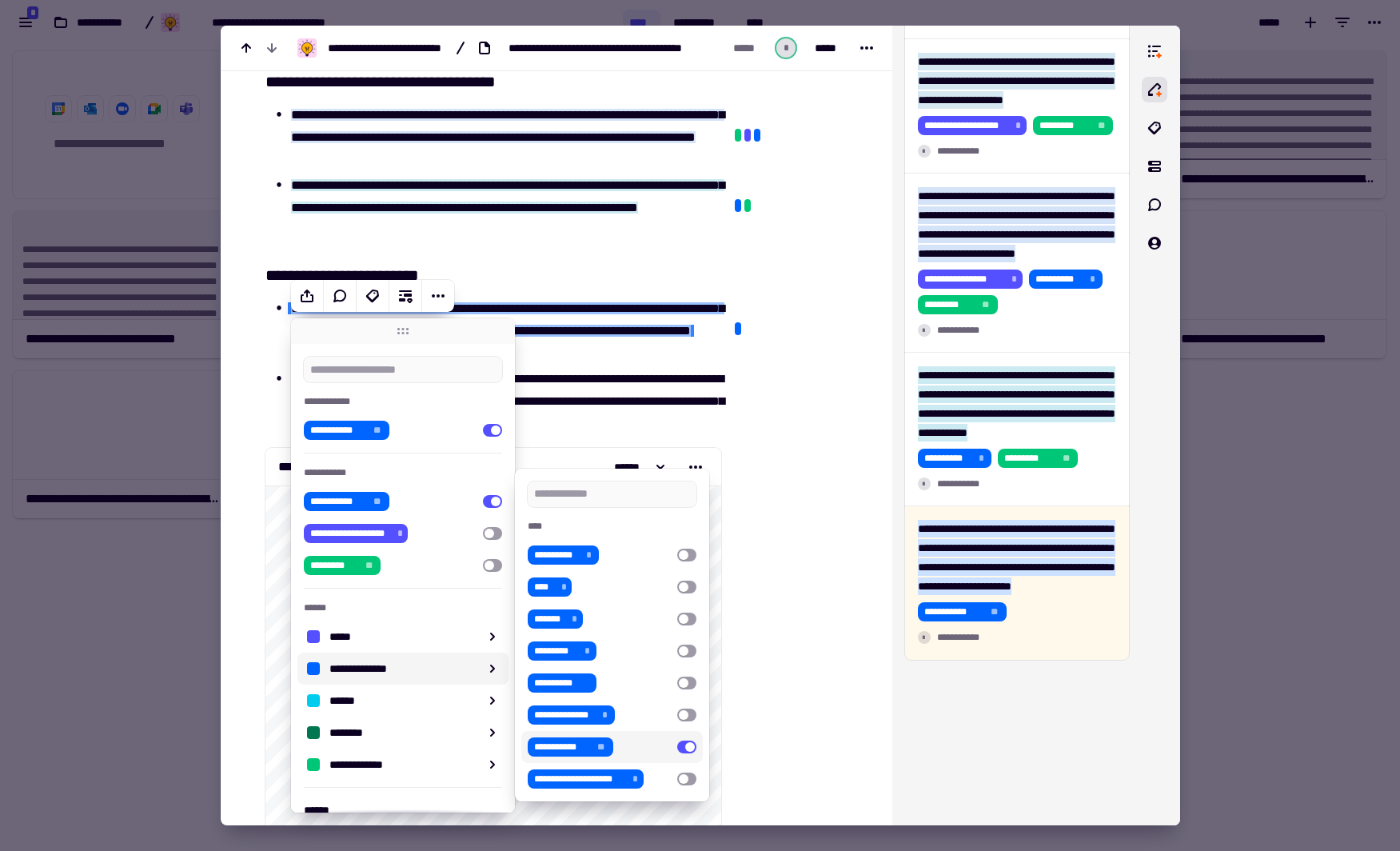 scroll, scrollTop: 485, scrollLeft: 0, axis: vertical 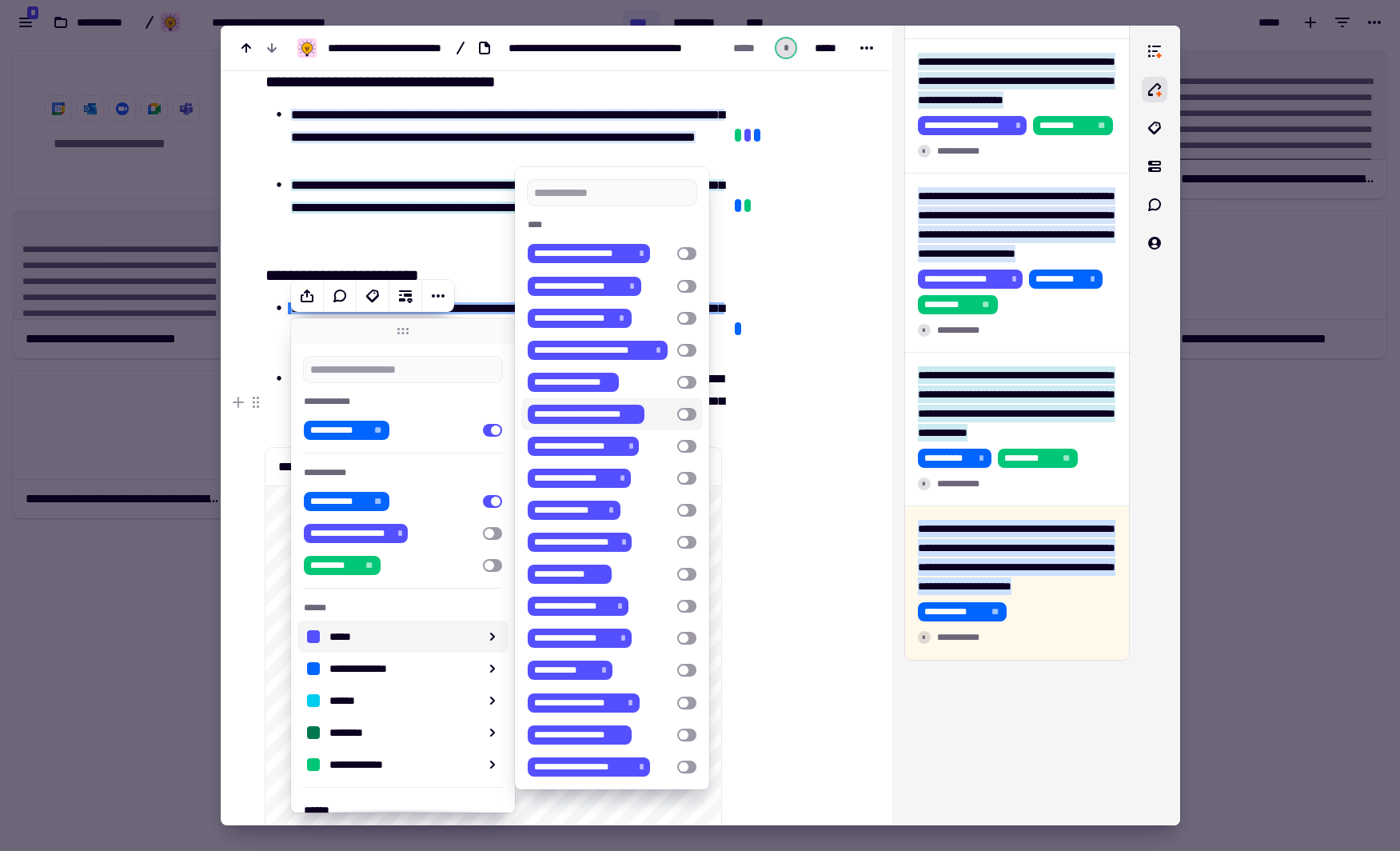 click at bounding box center [687, 414] 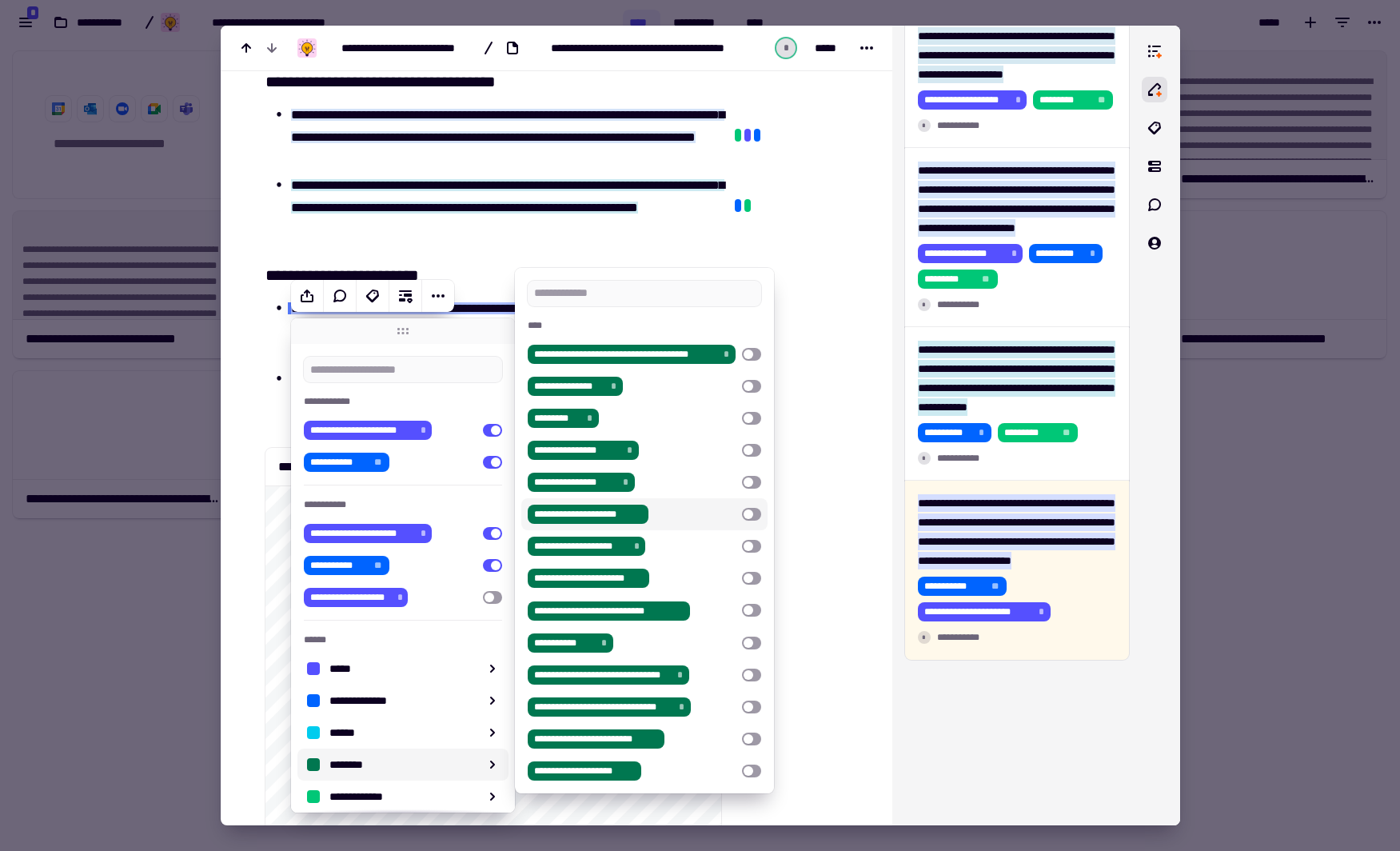 click at bounding box center [752, 514] 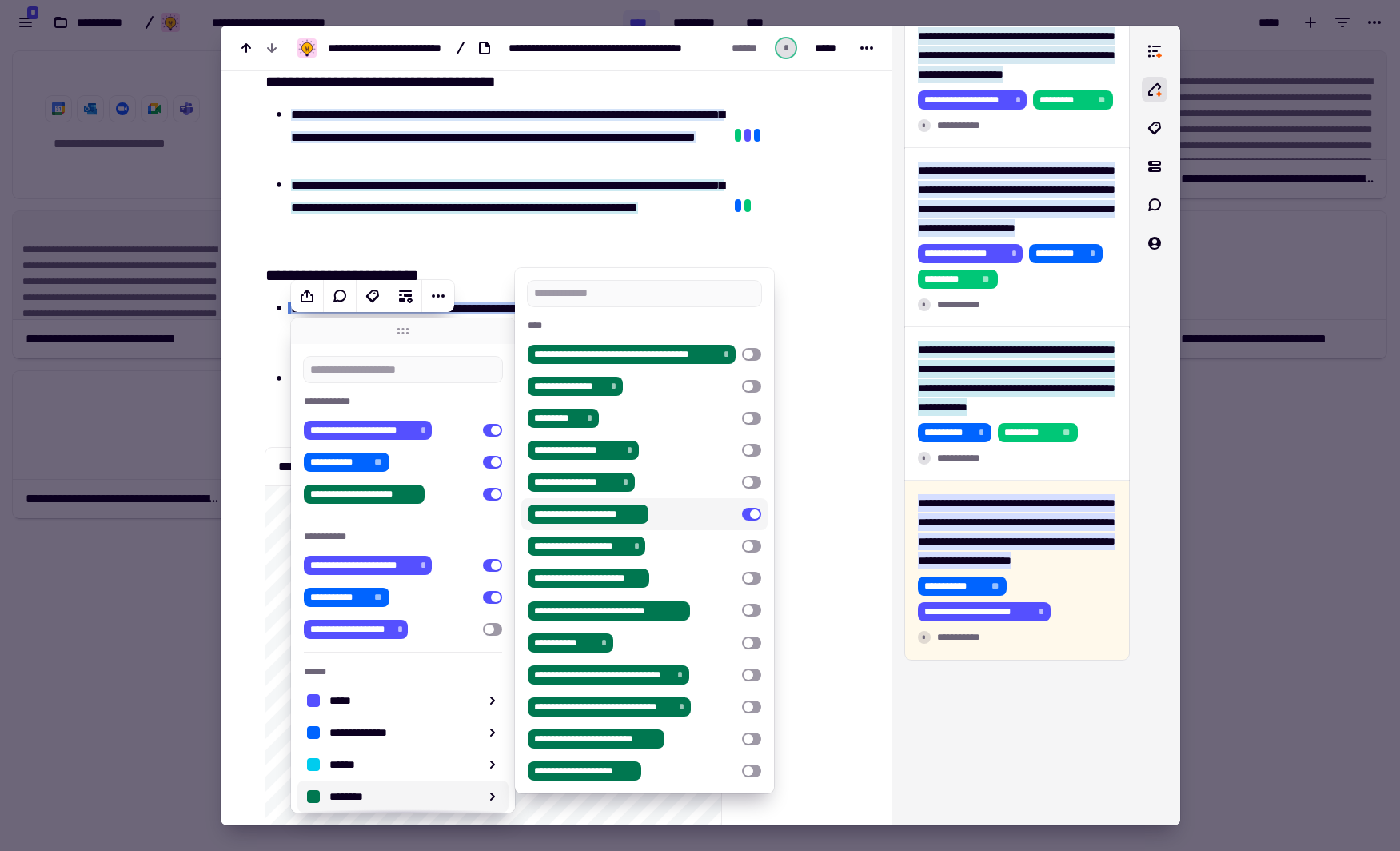 click at bounding box center (799, 2719) 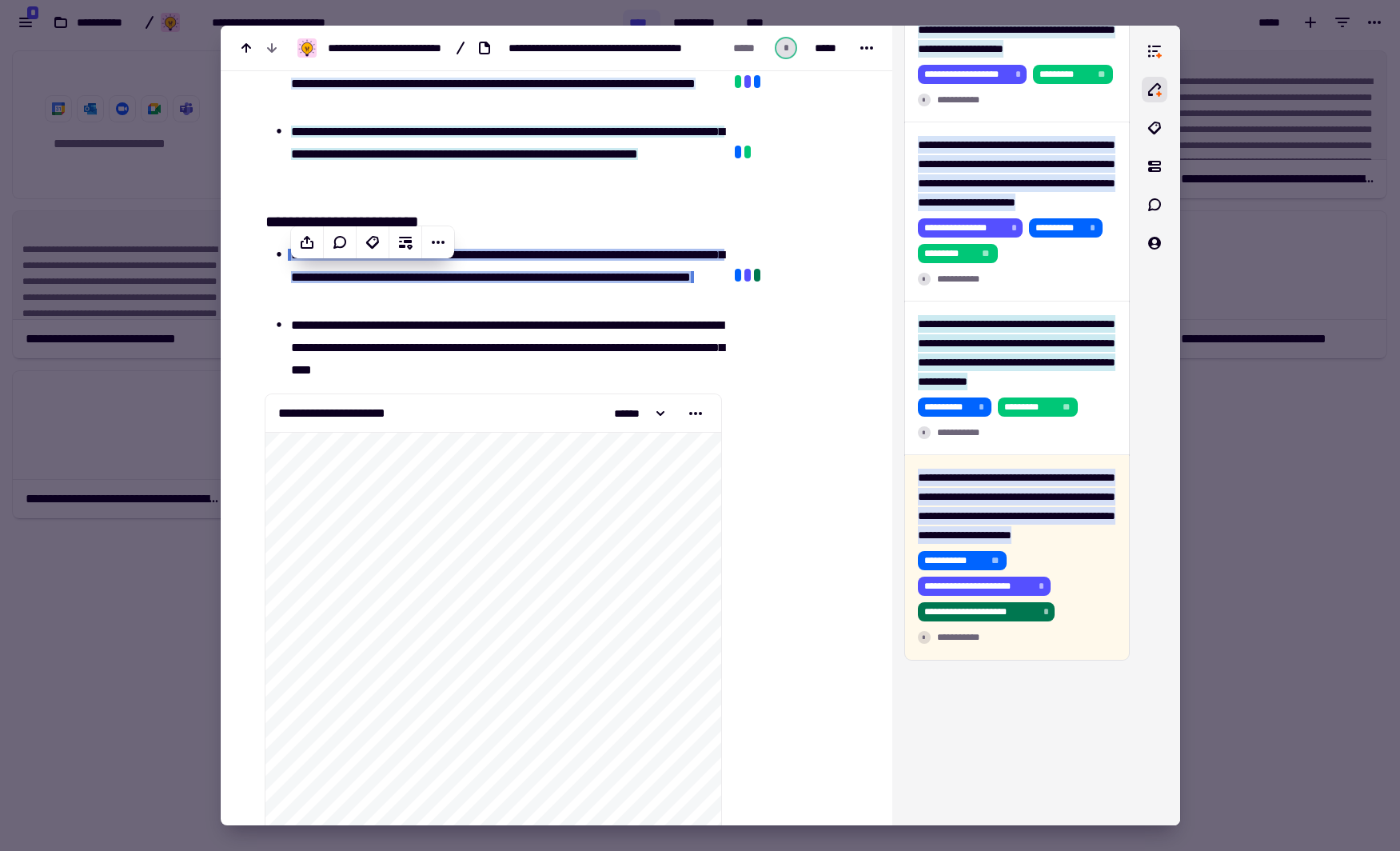 scroll, scrollTop: 368, scrollLeft: 0, axis: vertical 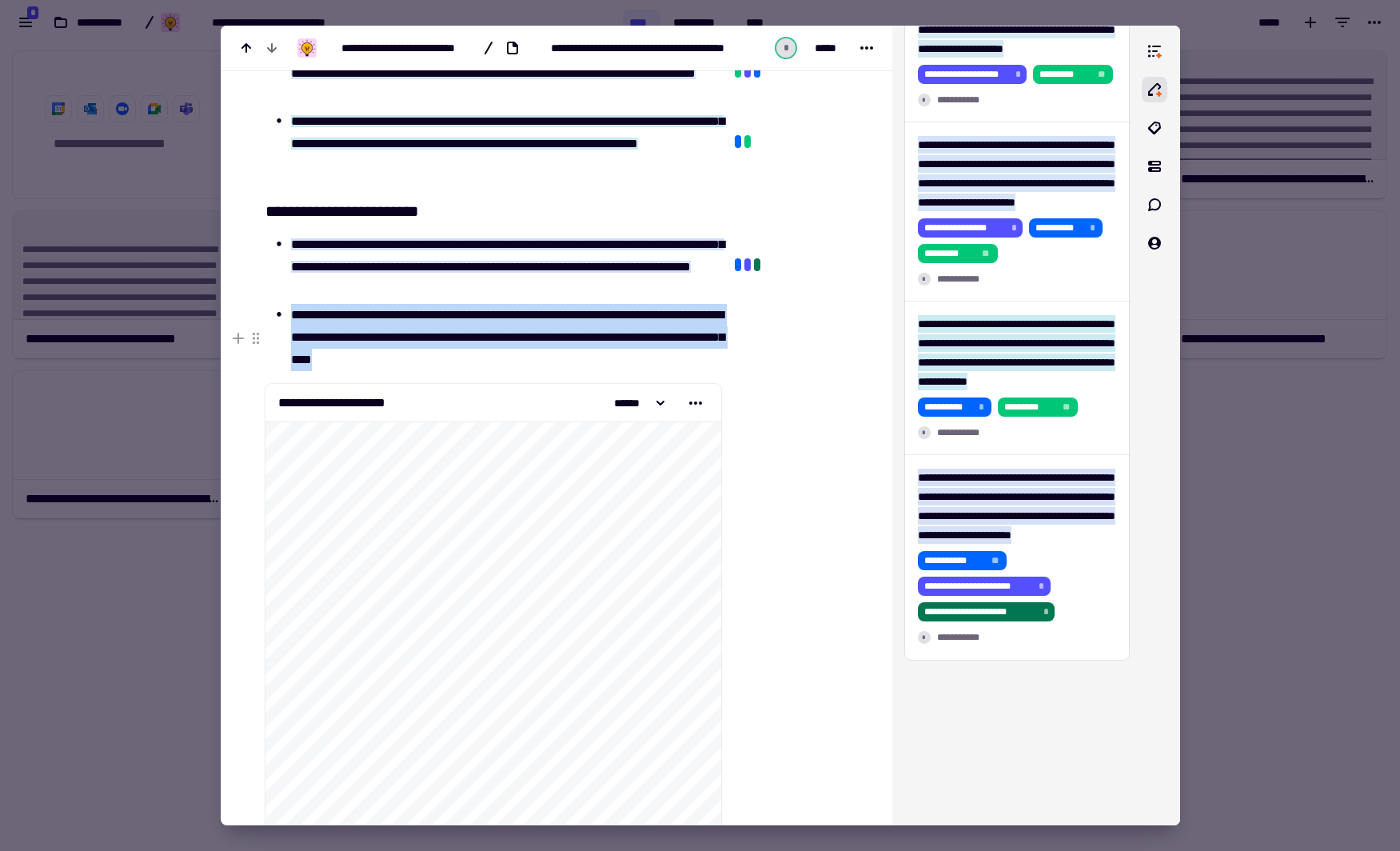 drag, startPoint x: 292, startPoint y: 334, endPoint x: 626, endPoint y: 378, distance: 336.8857 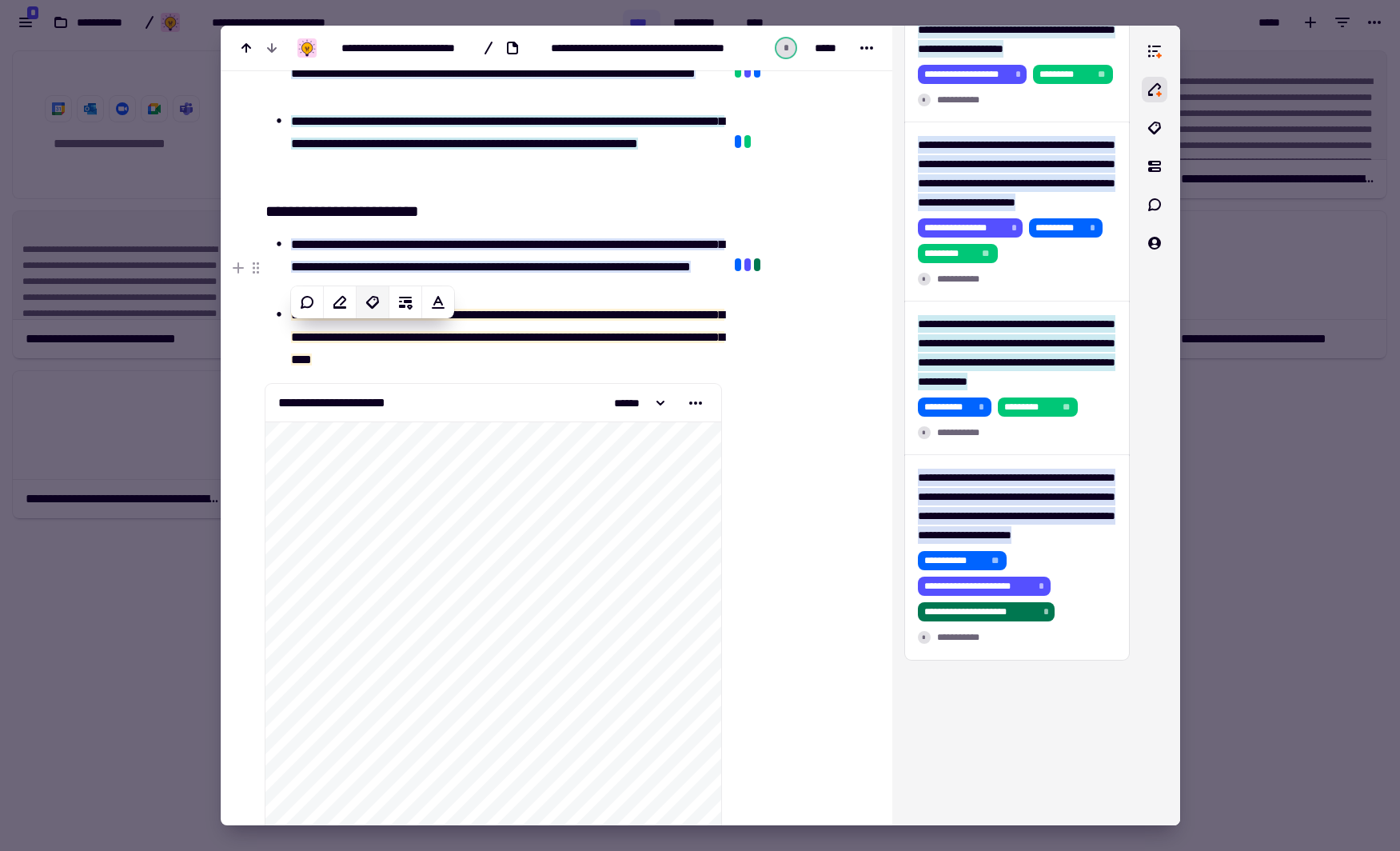 click 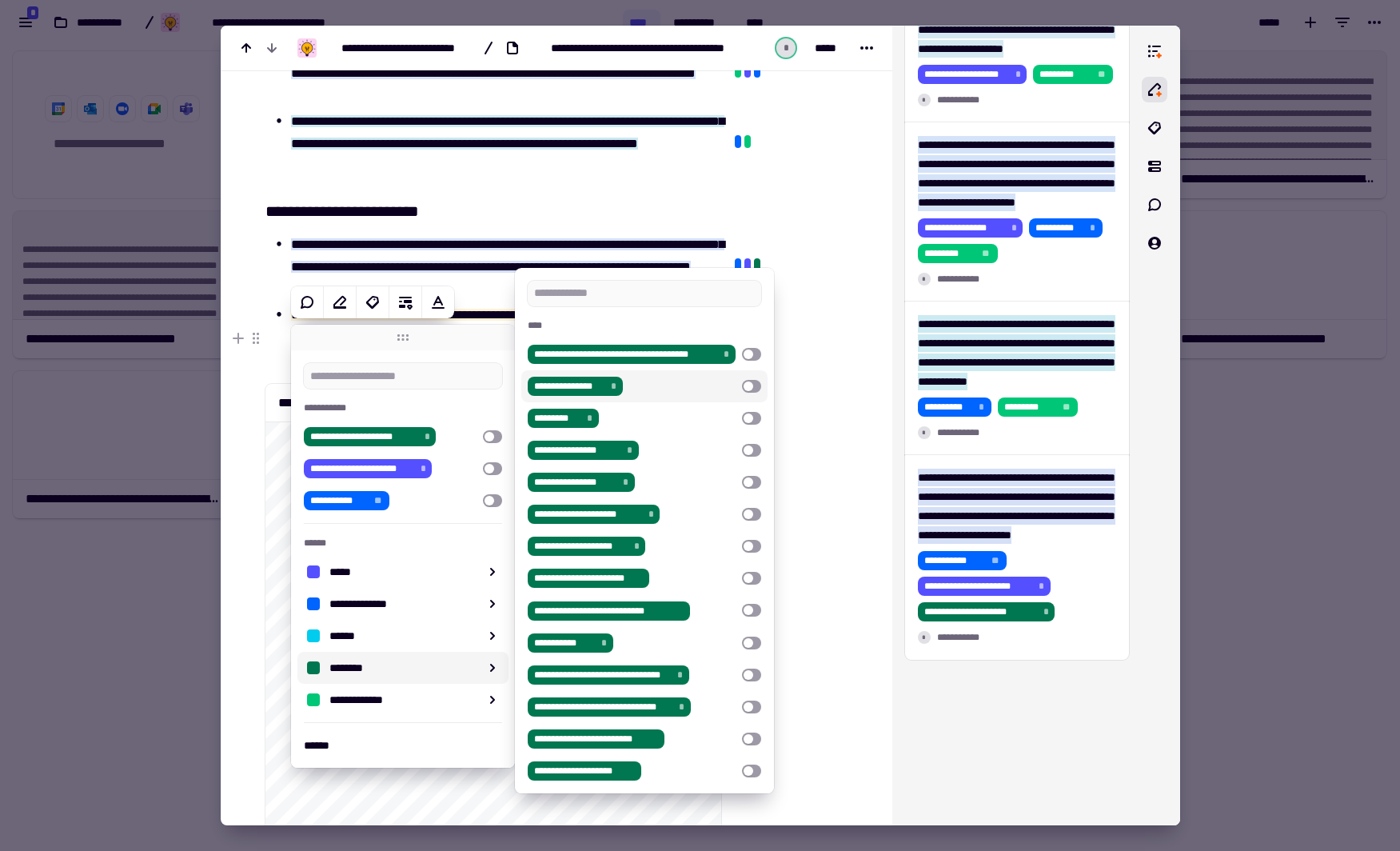 click at bounding box center (752, 386) 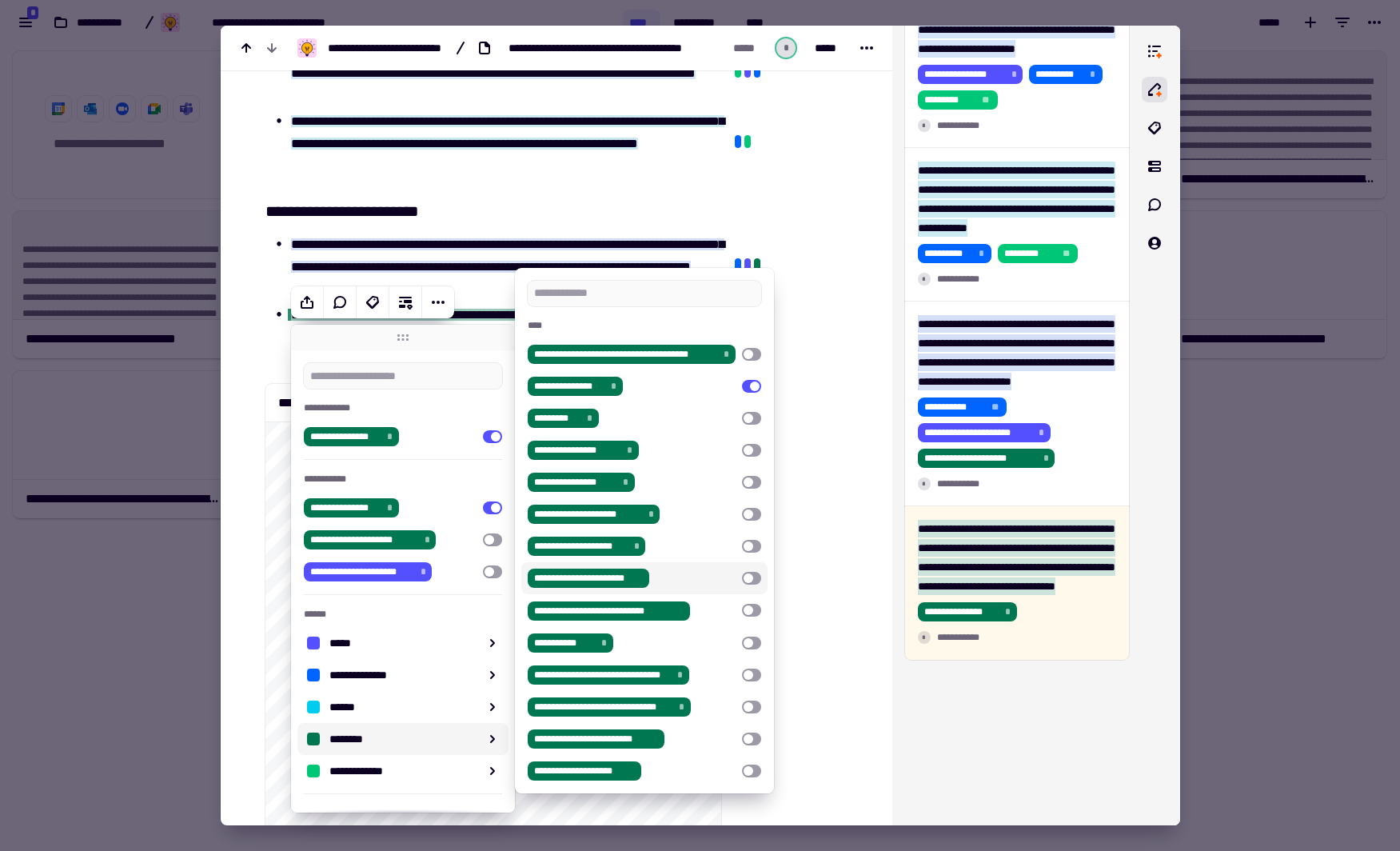 scroll, scrollTop: 729, scrollLeft: 0, axis: vertical 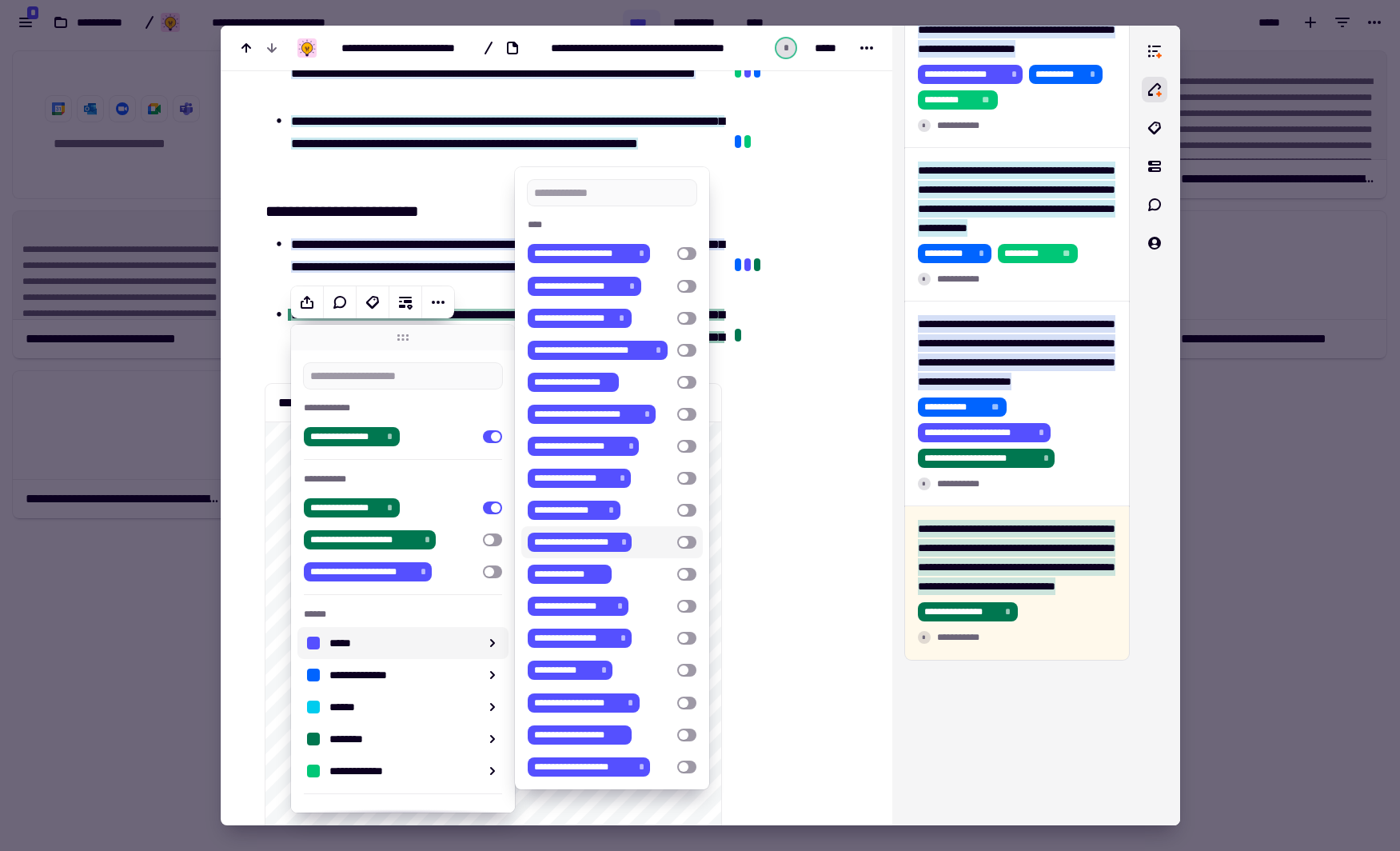 click at bounding box center [687, 542] 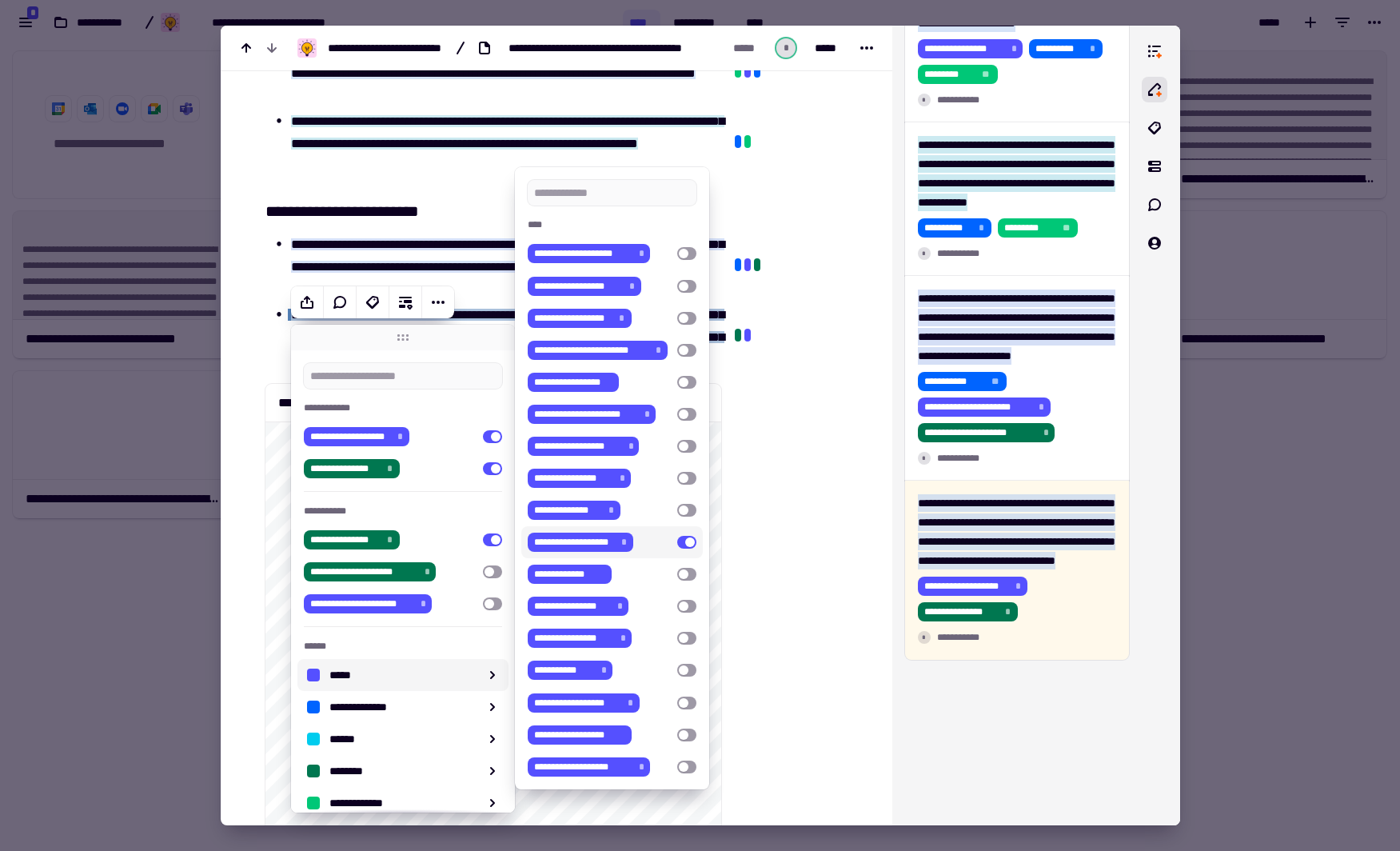 click at bounding box center (799, 2655) 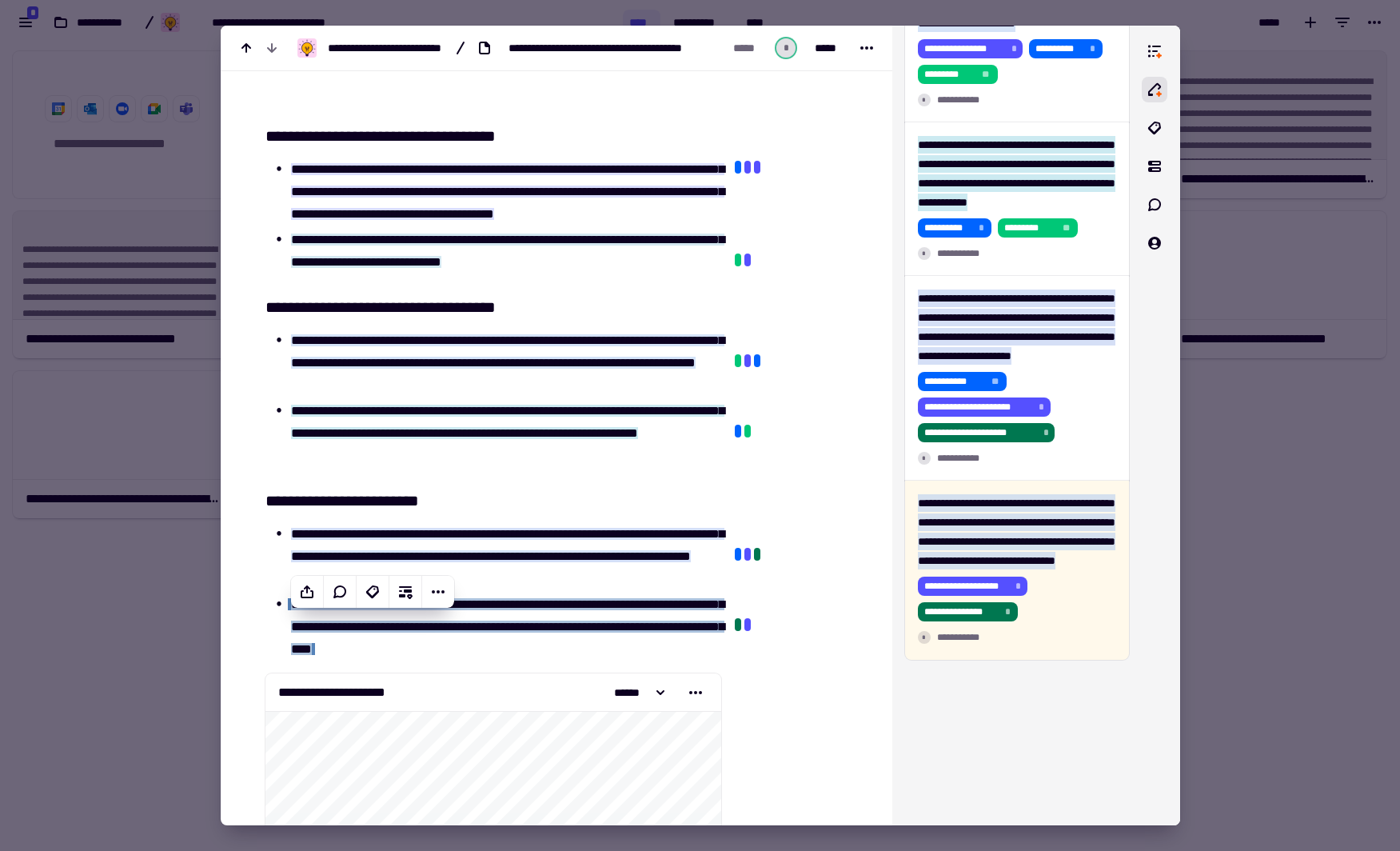 scroll, scrollTop: 0, scrollLeft: 0, axis: both 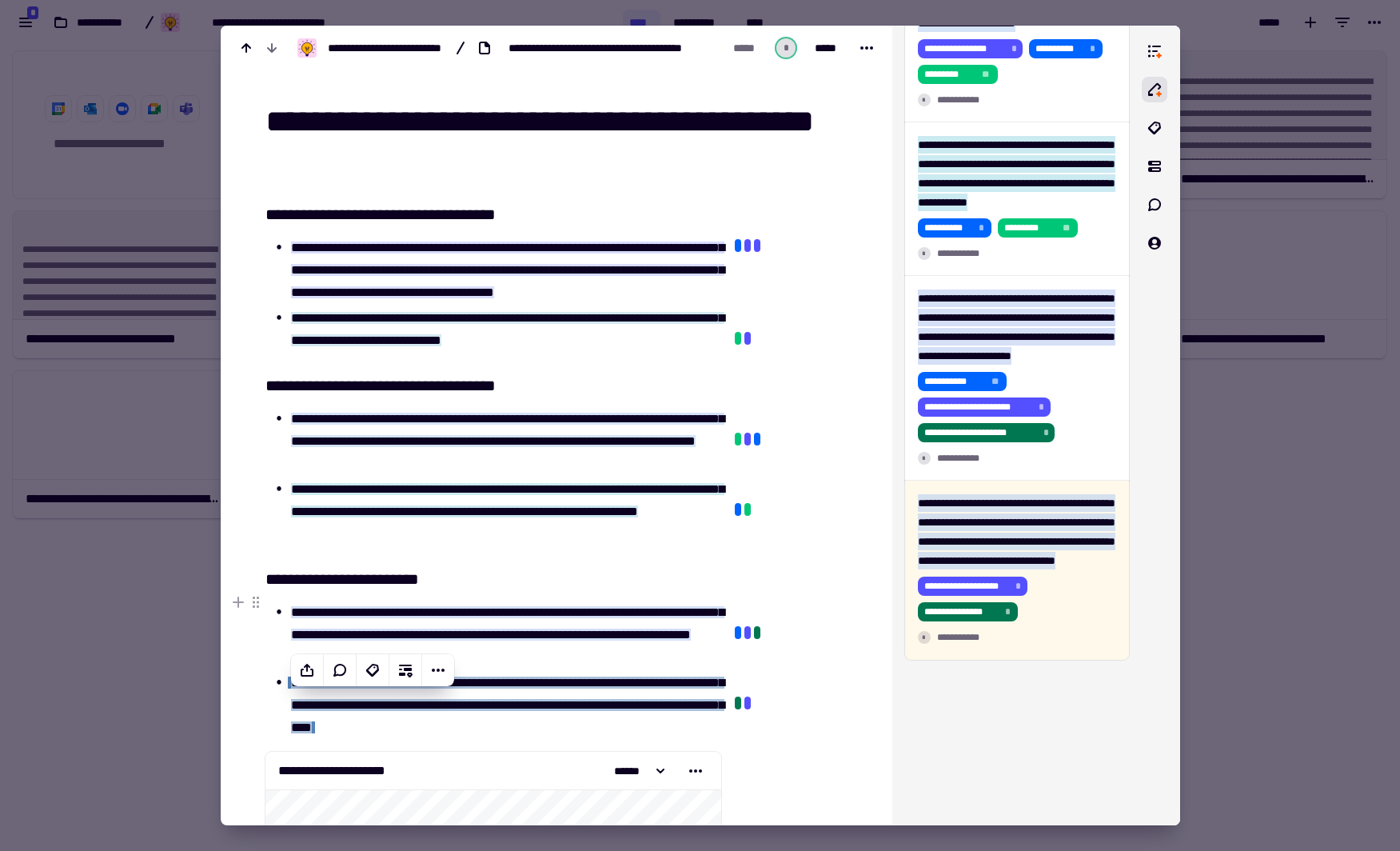 click at bounding box center (700, 426) 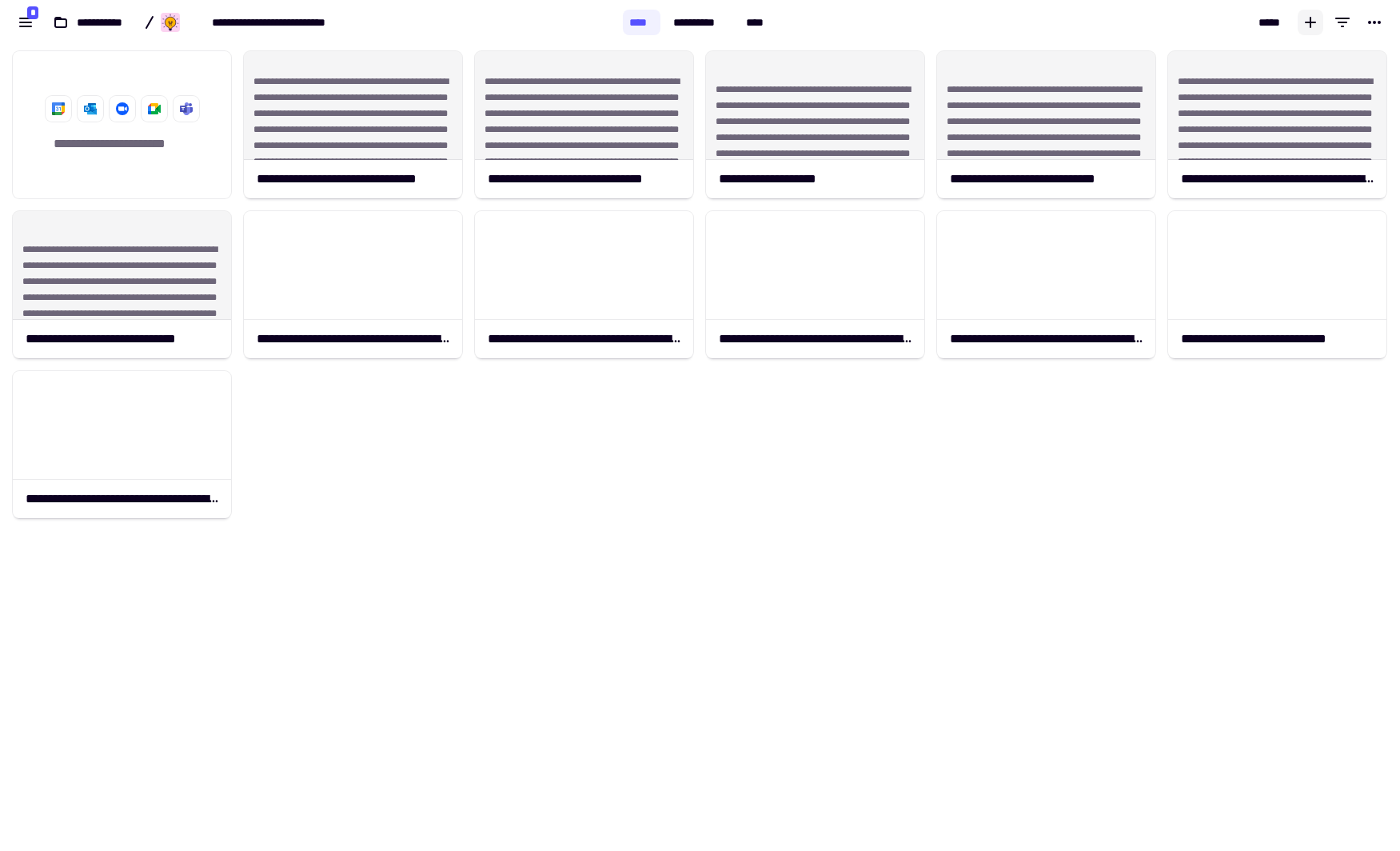 click 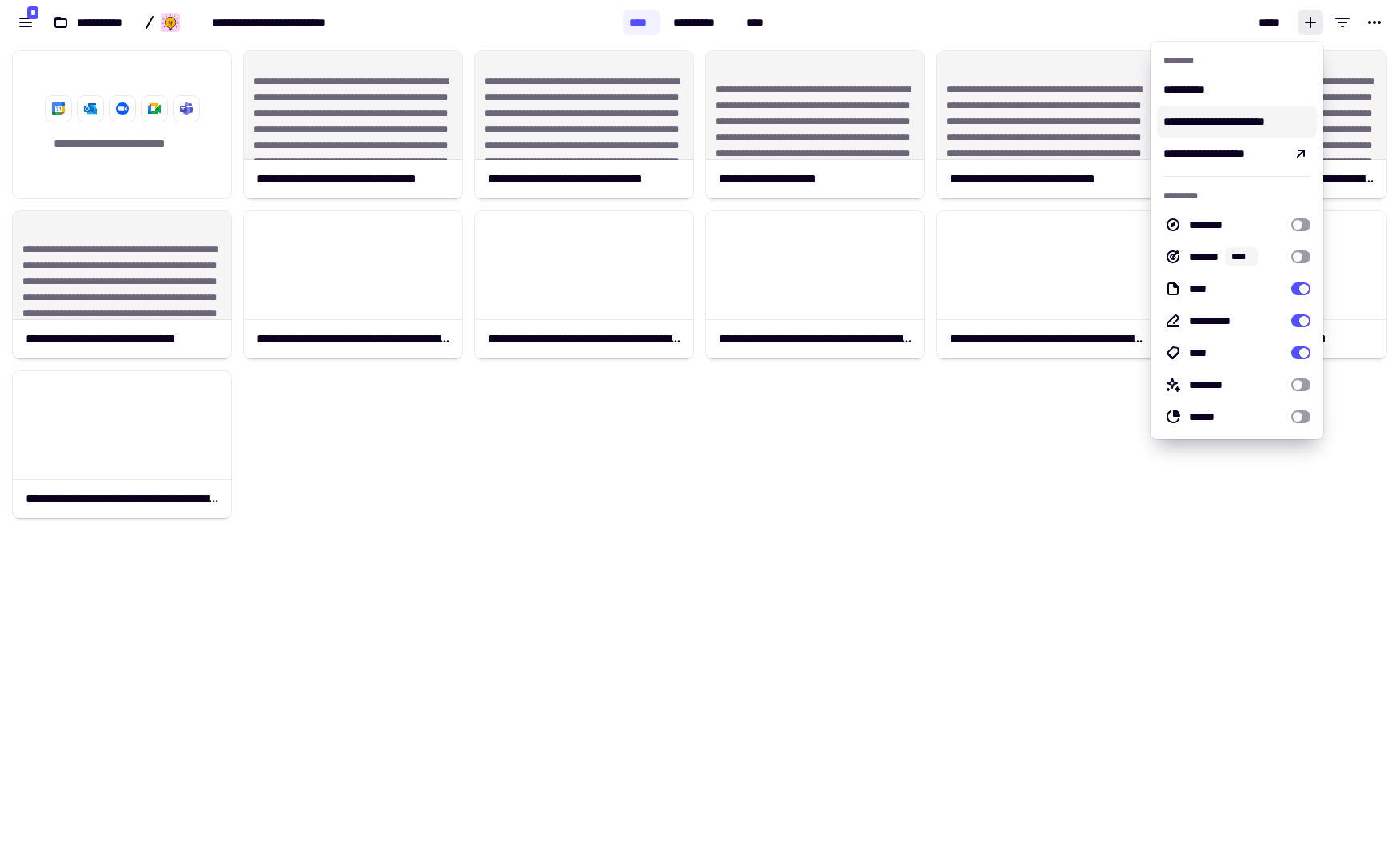 click on "**********" at bounding box center [1237, 122] 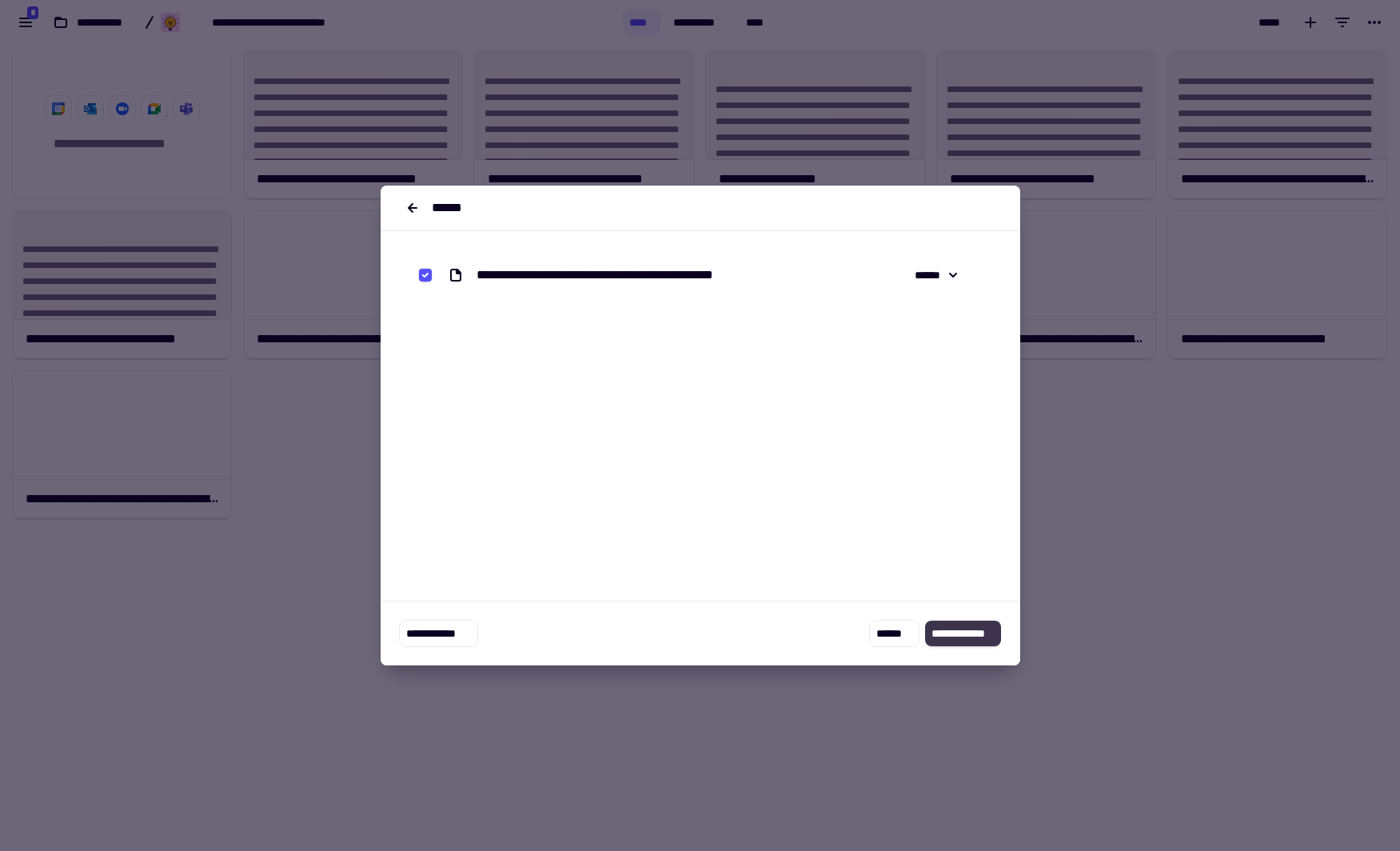 click on "**********" 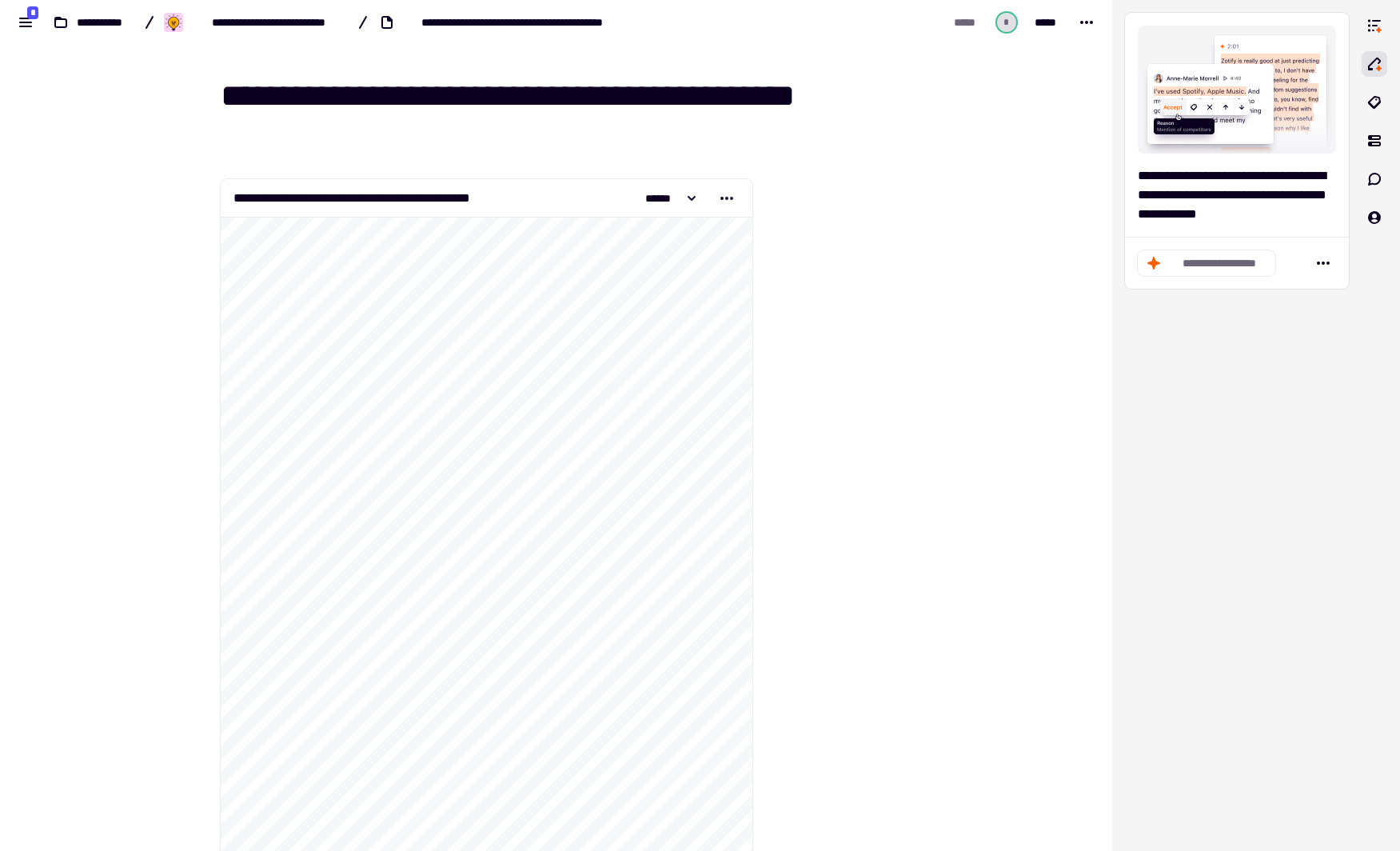 drag, startPoint x: 530, startPoint y: 95, endPoint x: 222, endPoint y: 102, distance: 308.0795 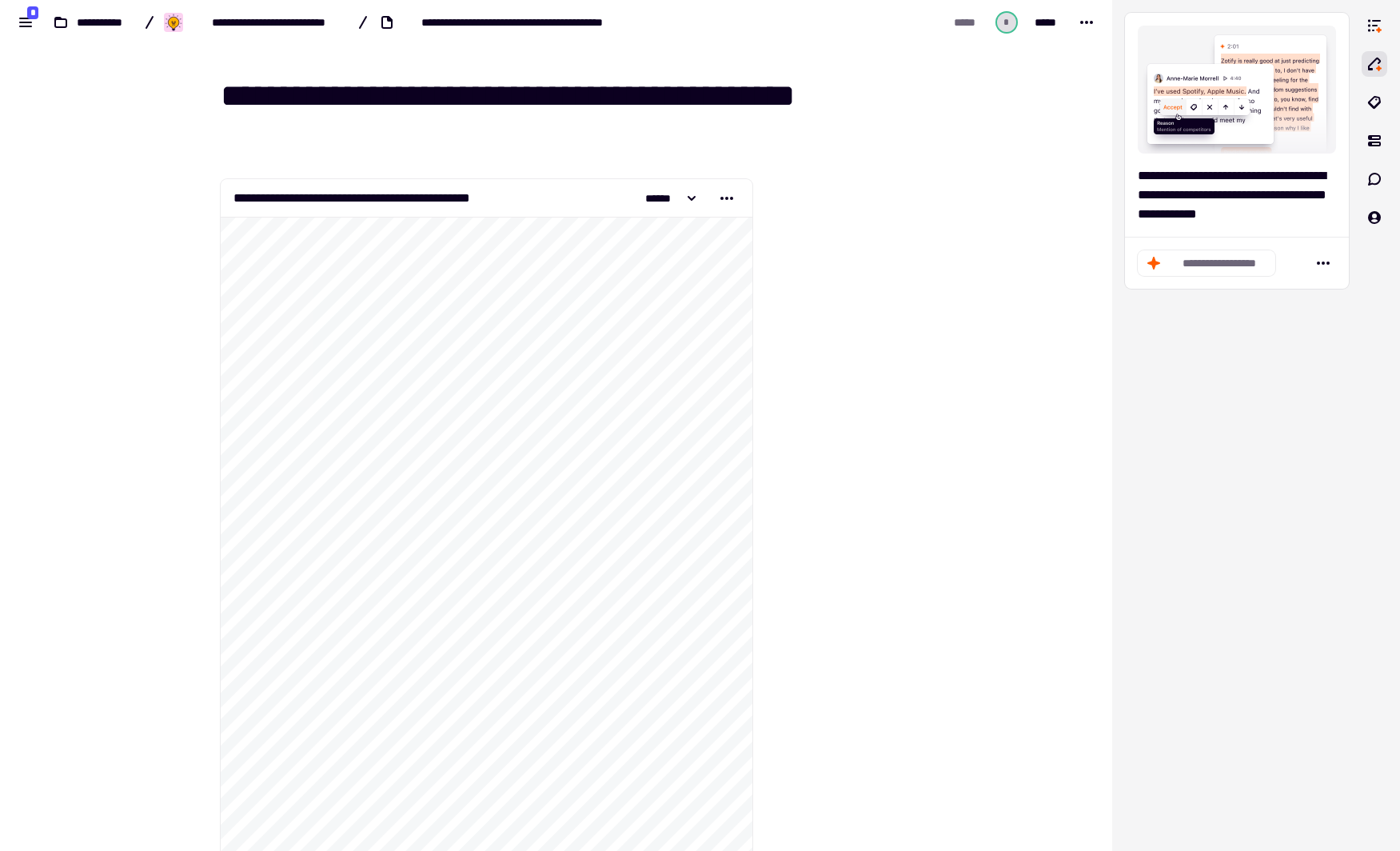 click on "**********" at bounding box center (566, 115) 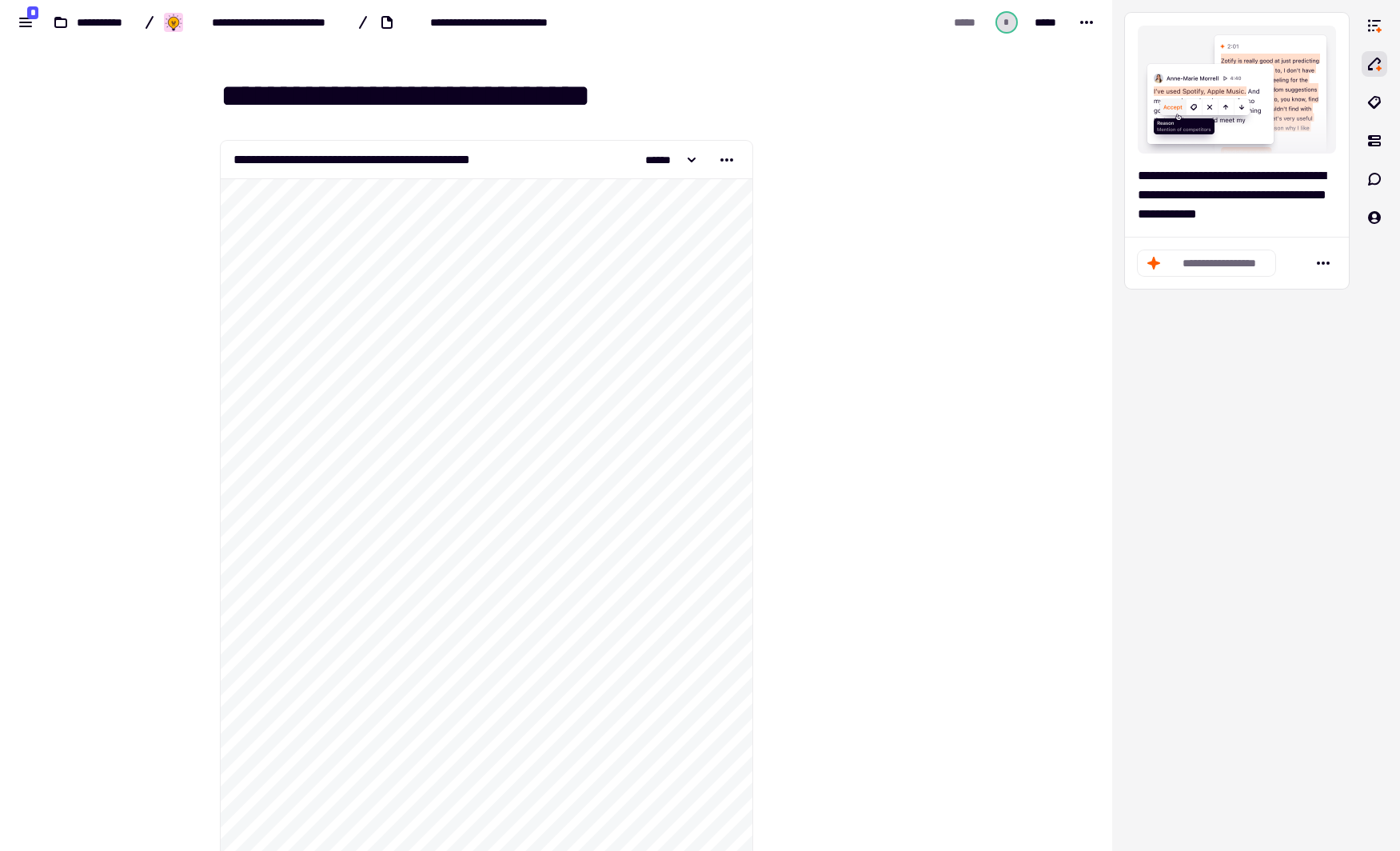 click on "**********" at bounding box center (566, 96) 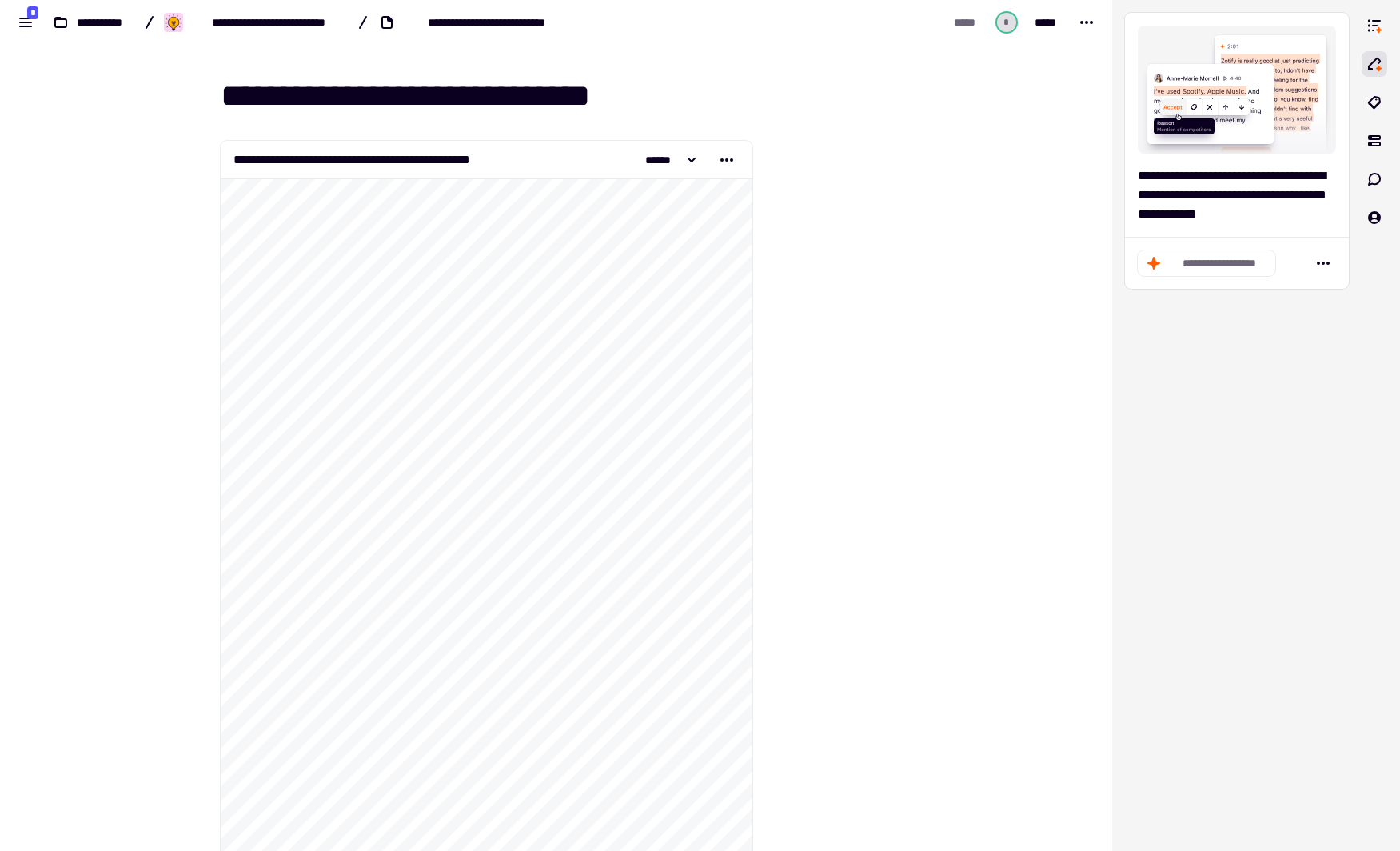 click on "**********" at bounding box center [566, 96] 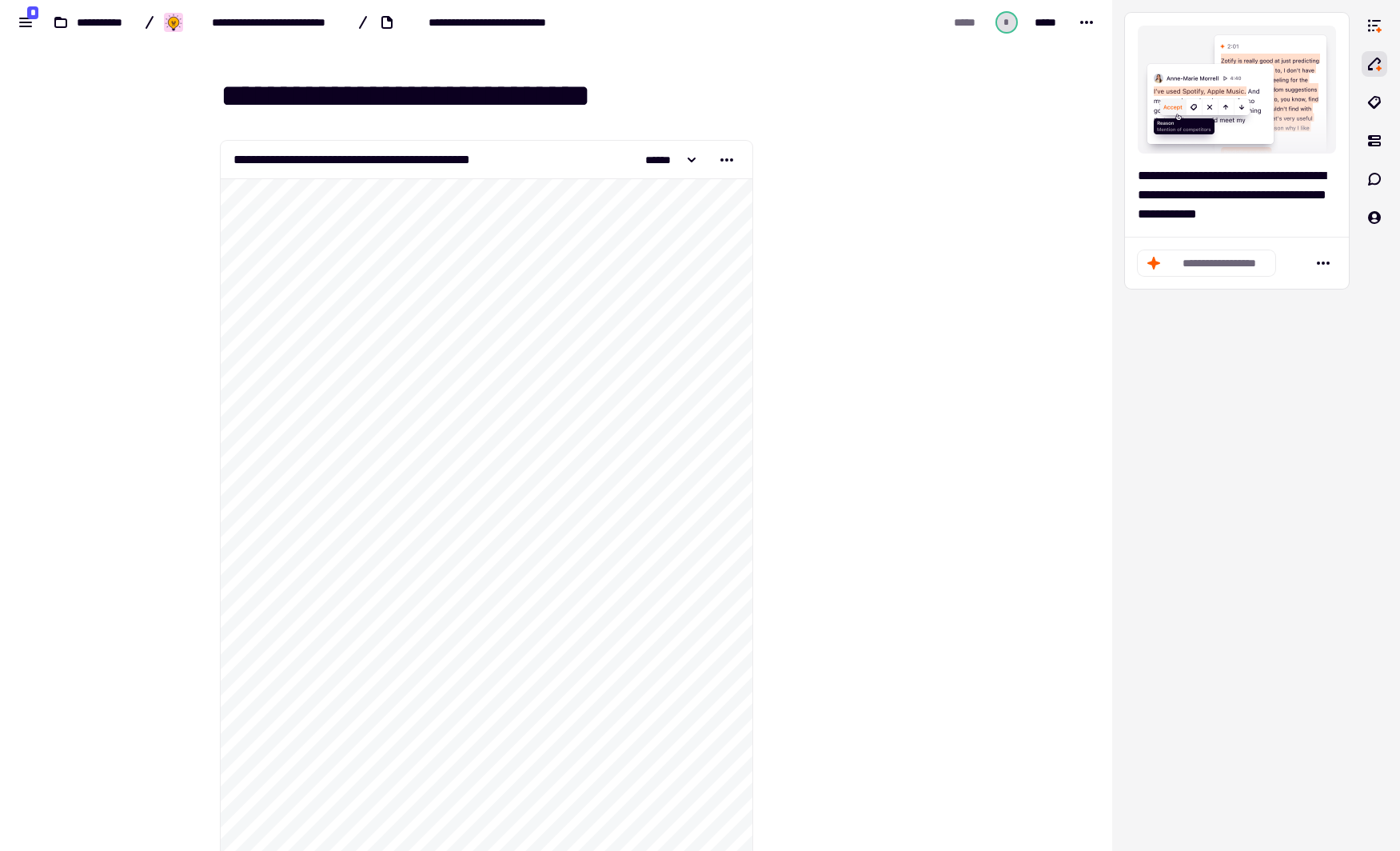 click on "**********" at bounding box center (566, 96) 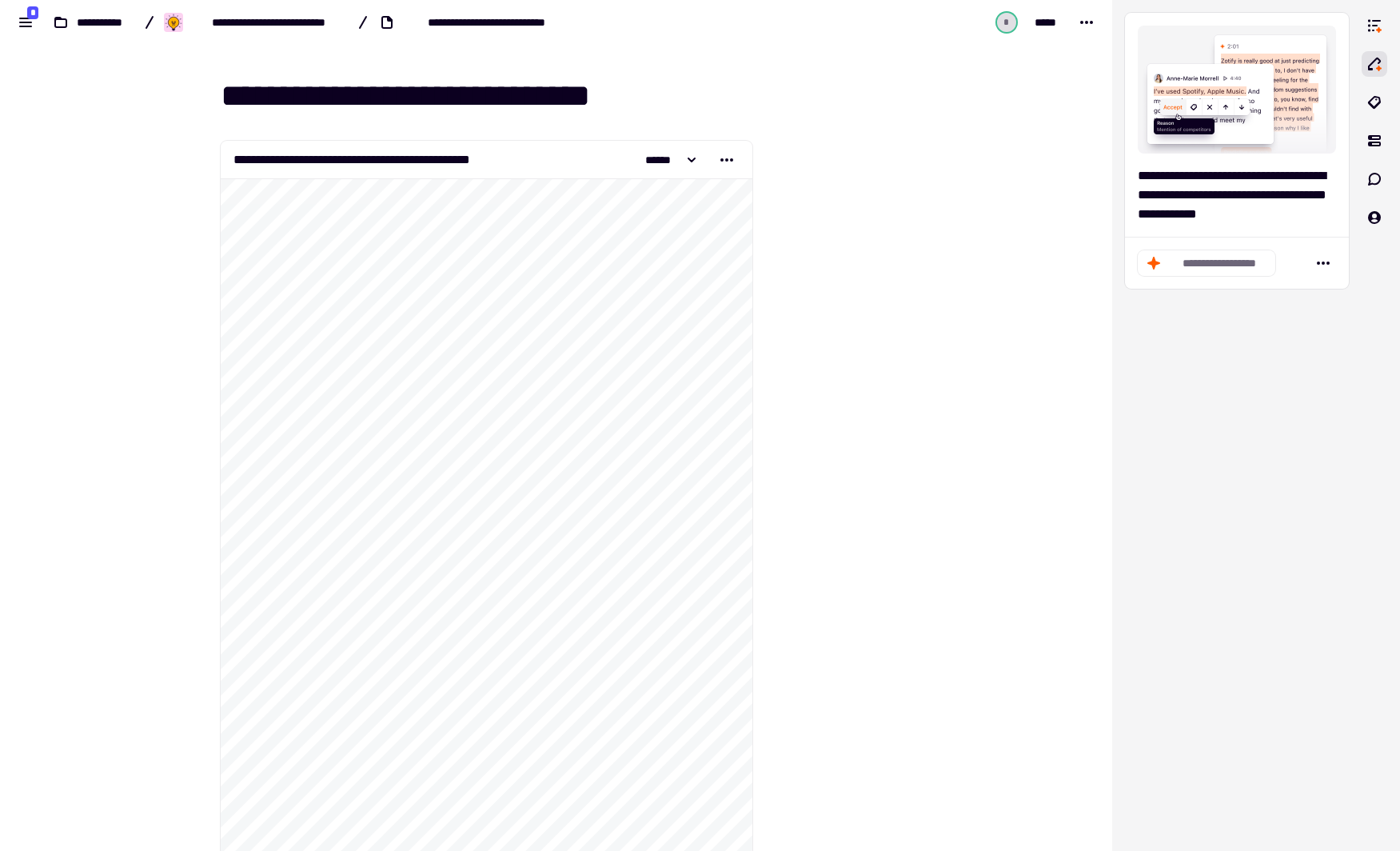 drag, startPoint x: 706, startPoint y: 96, endPoint x: 489, endPoint y: 103, distance: 217.11287 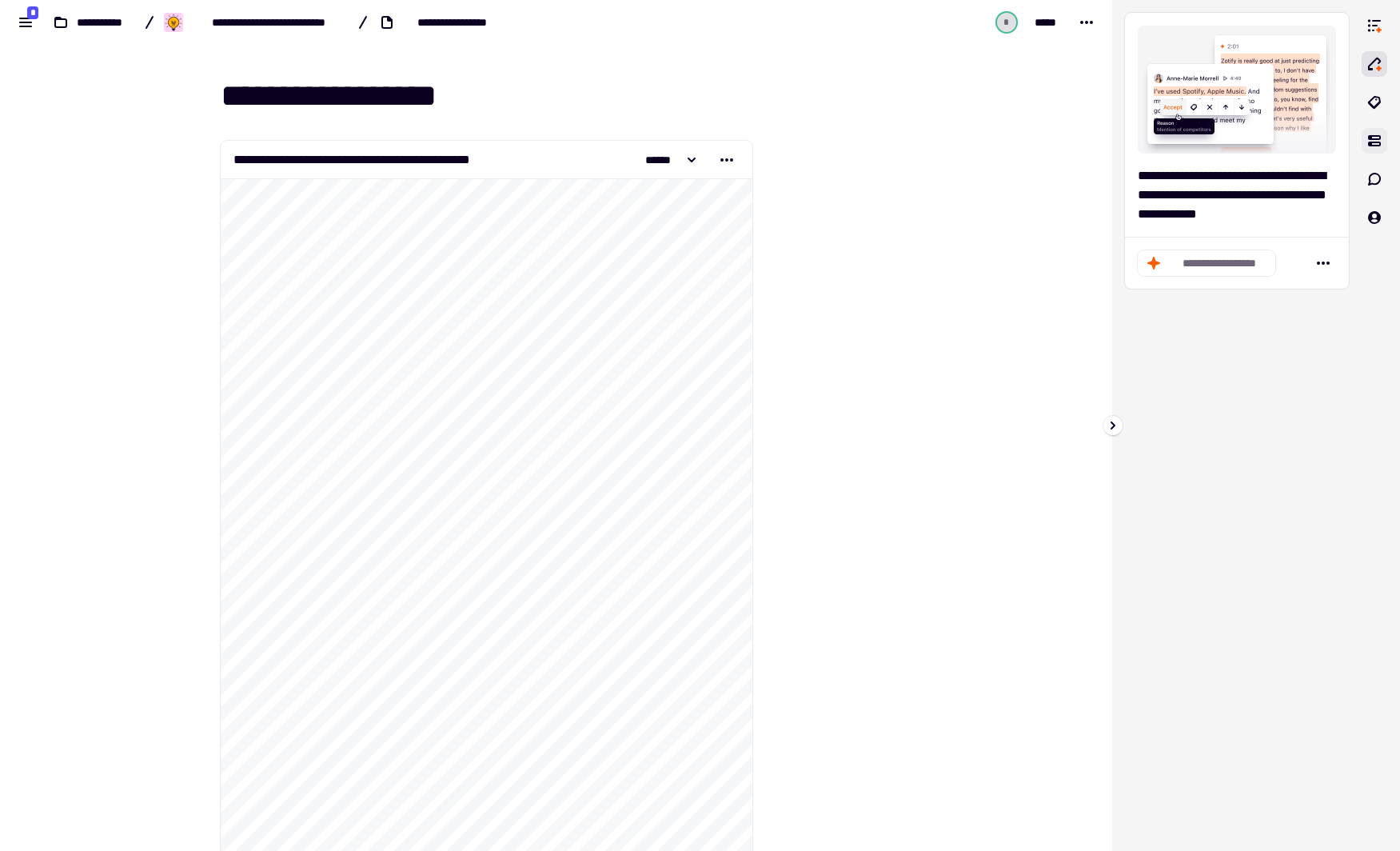 type on "**********" 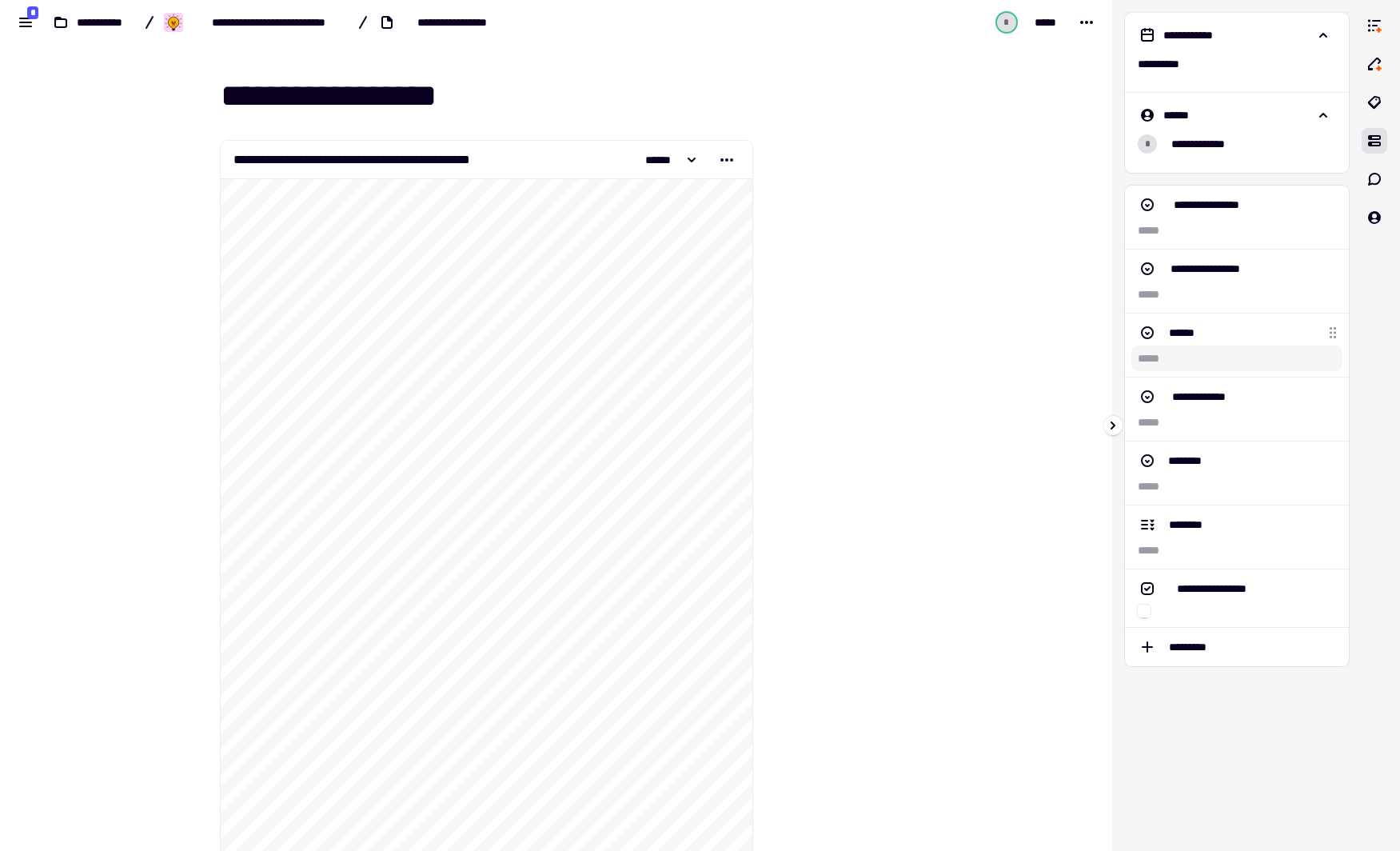 click at bounding box center [1237, 358] 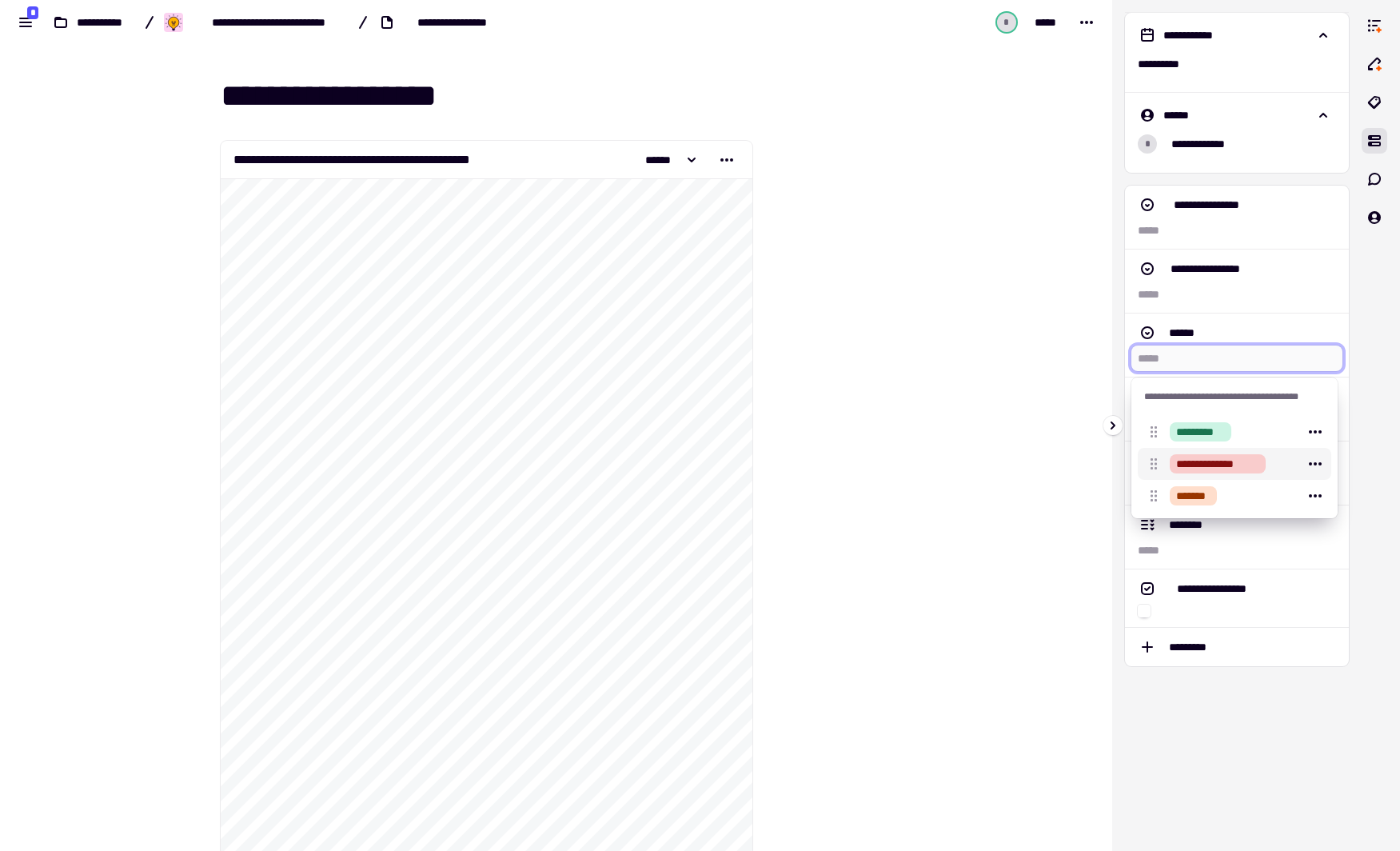 click on "**********" at bounding box center [1218, 464] 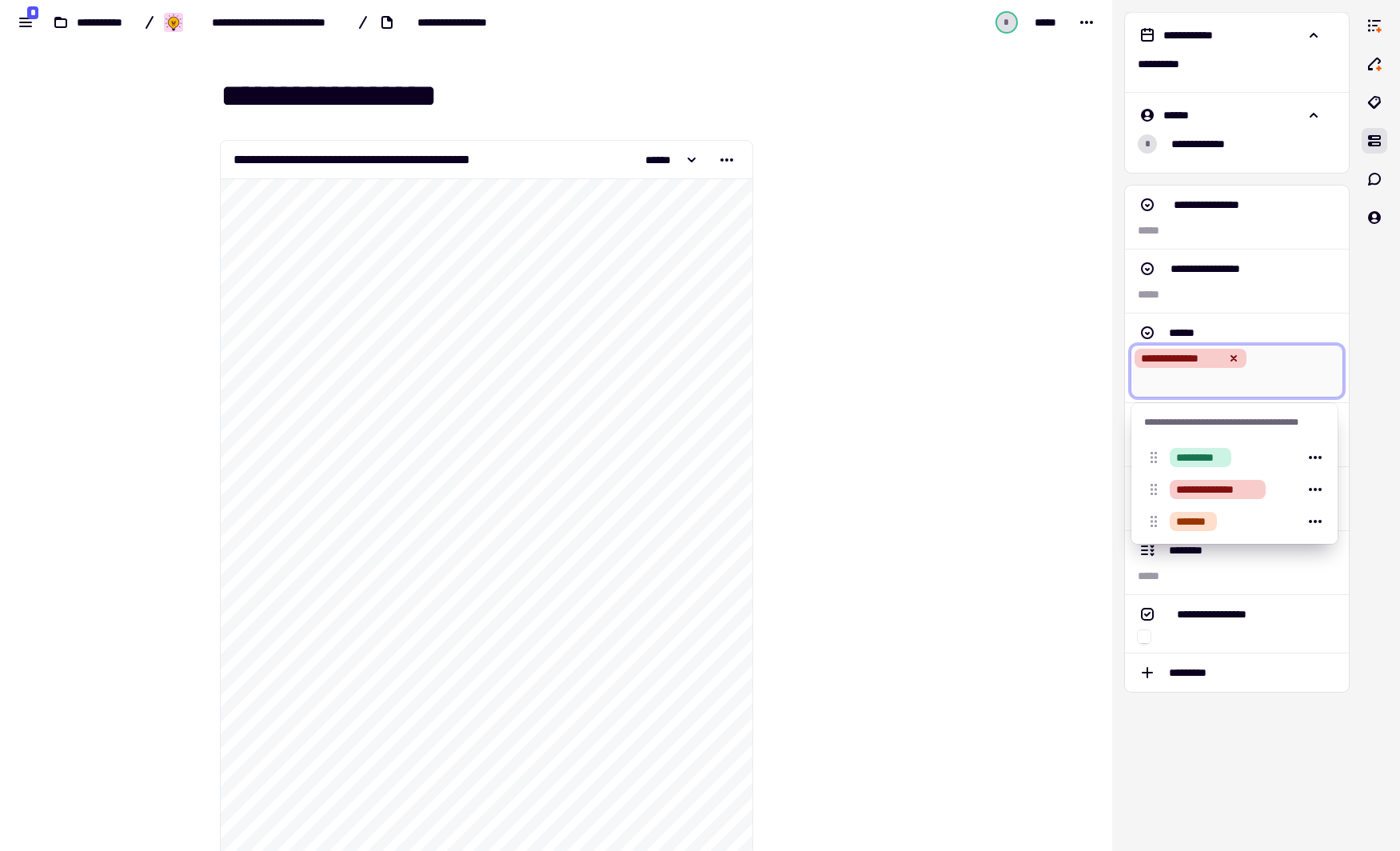 click on "**********" at bounding box center [556, 5877] 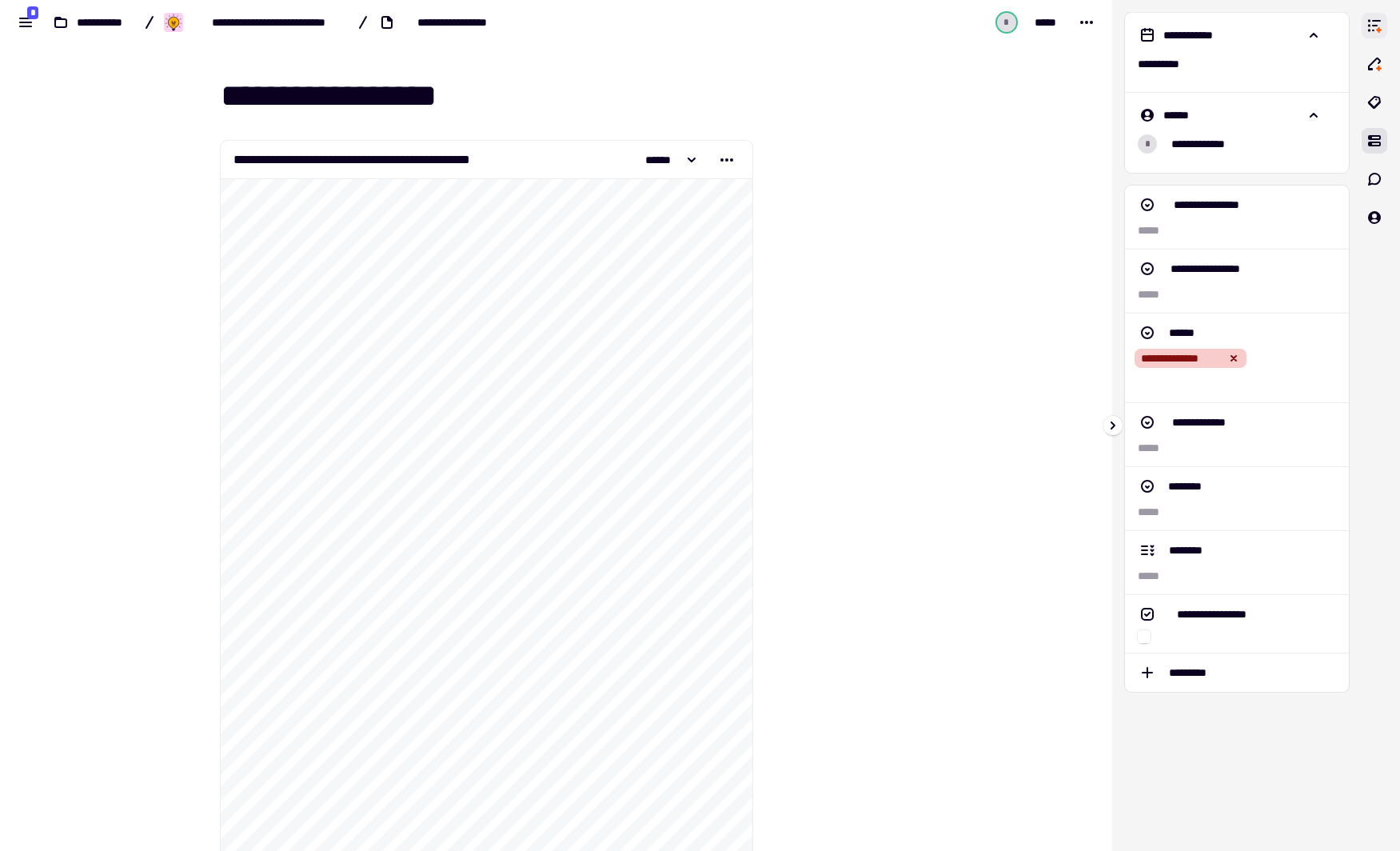 click 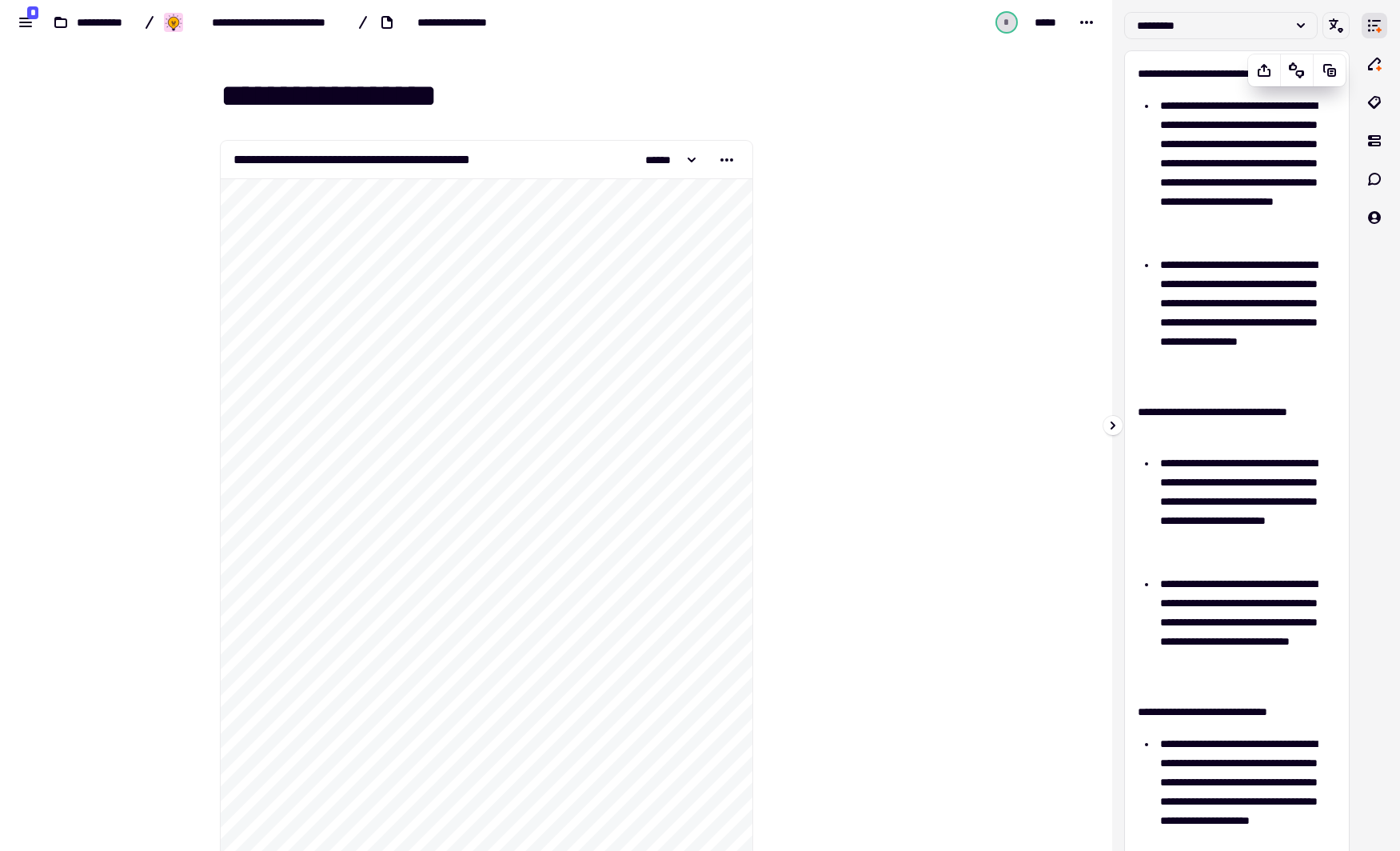 click on "**********" at bounding box center (1232, 74) 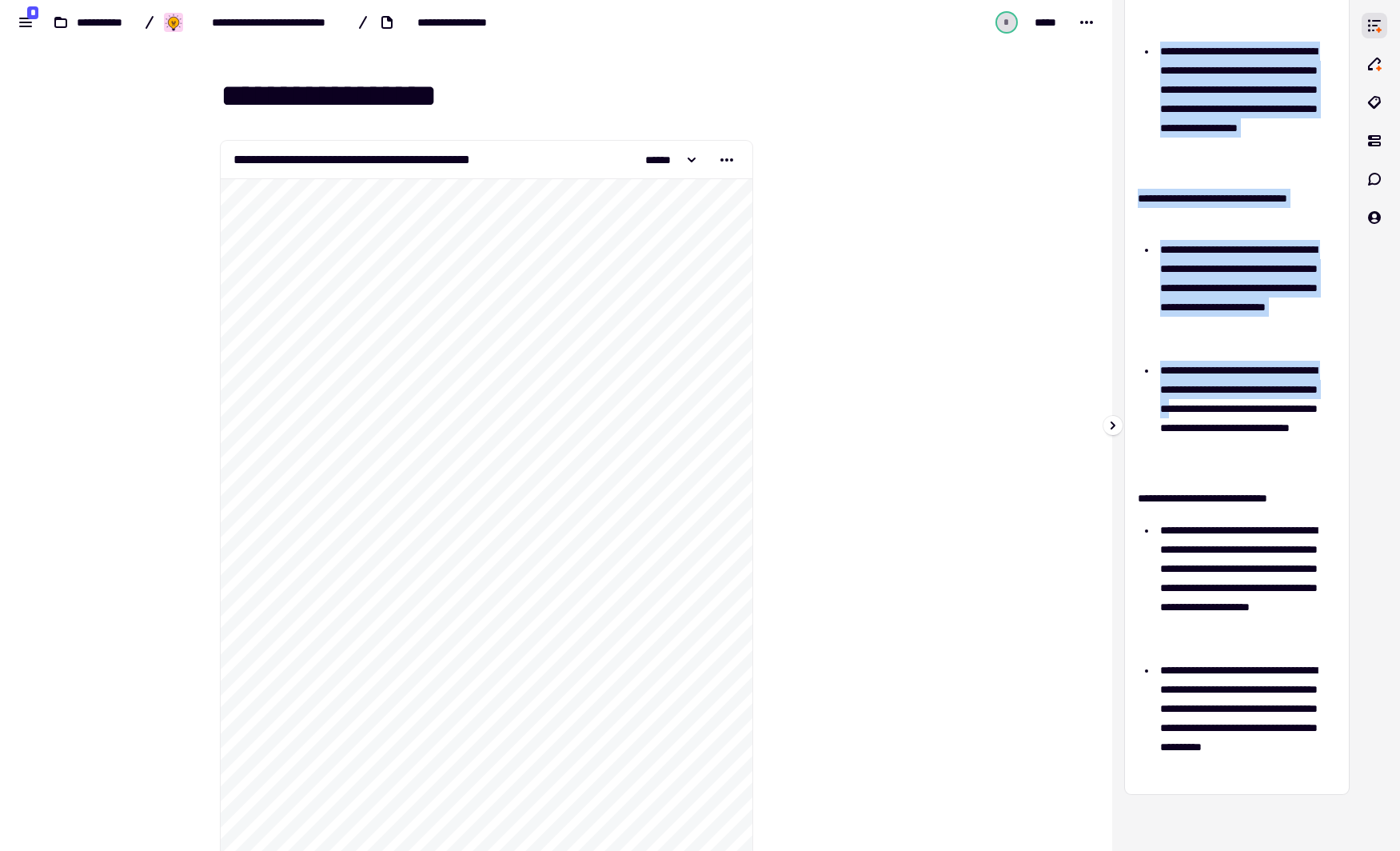 scroll, scrollTop: 322, scrollLeft: 0, axis: vertical 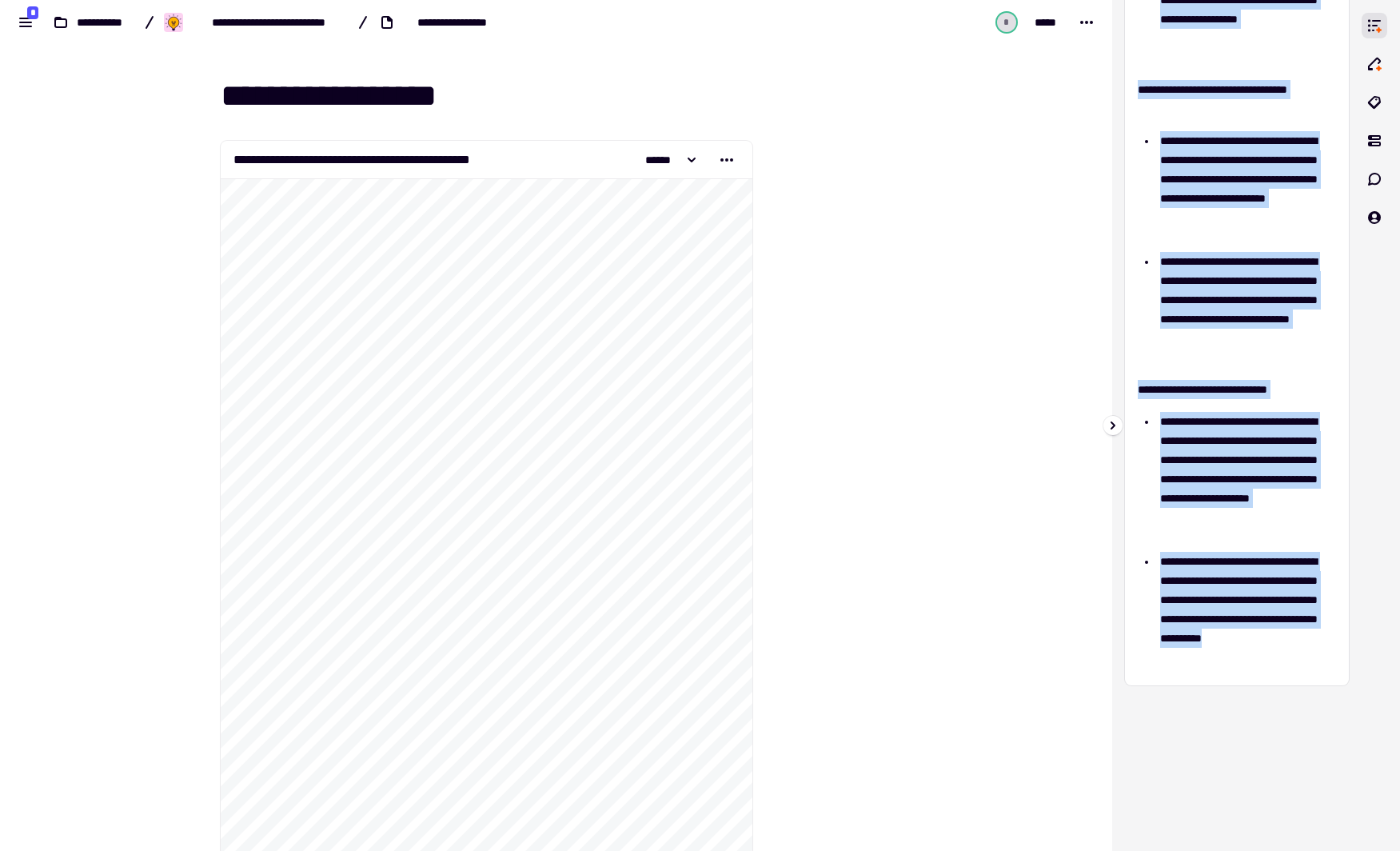 drag, startPoint x: 1139, startPoint y: 72, endPoint x: 1312, endPoint y: 657, distance: 610.0443 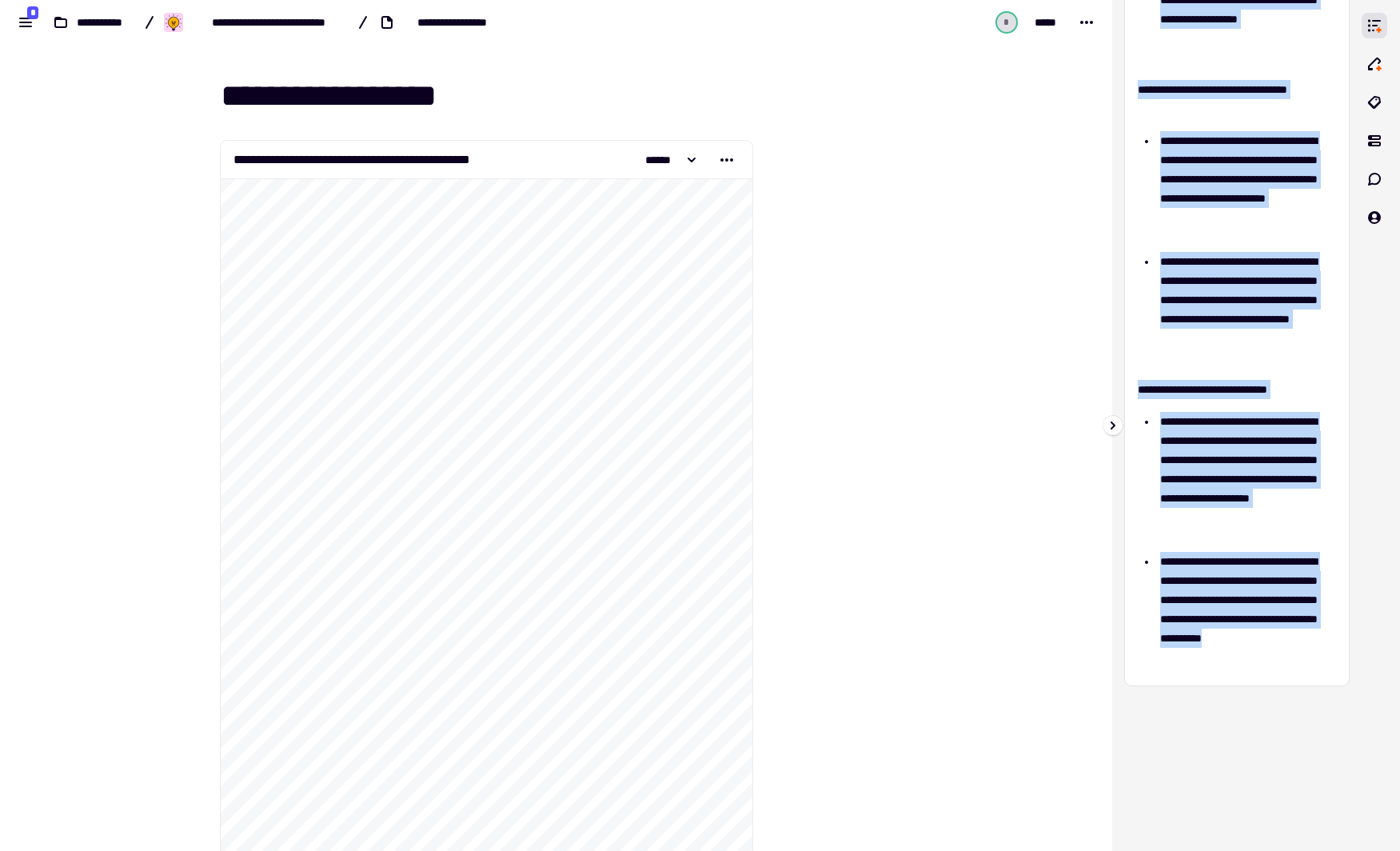click on "**********" at bounding box center [1237, 204] 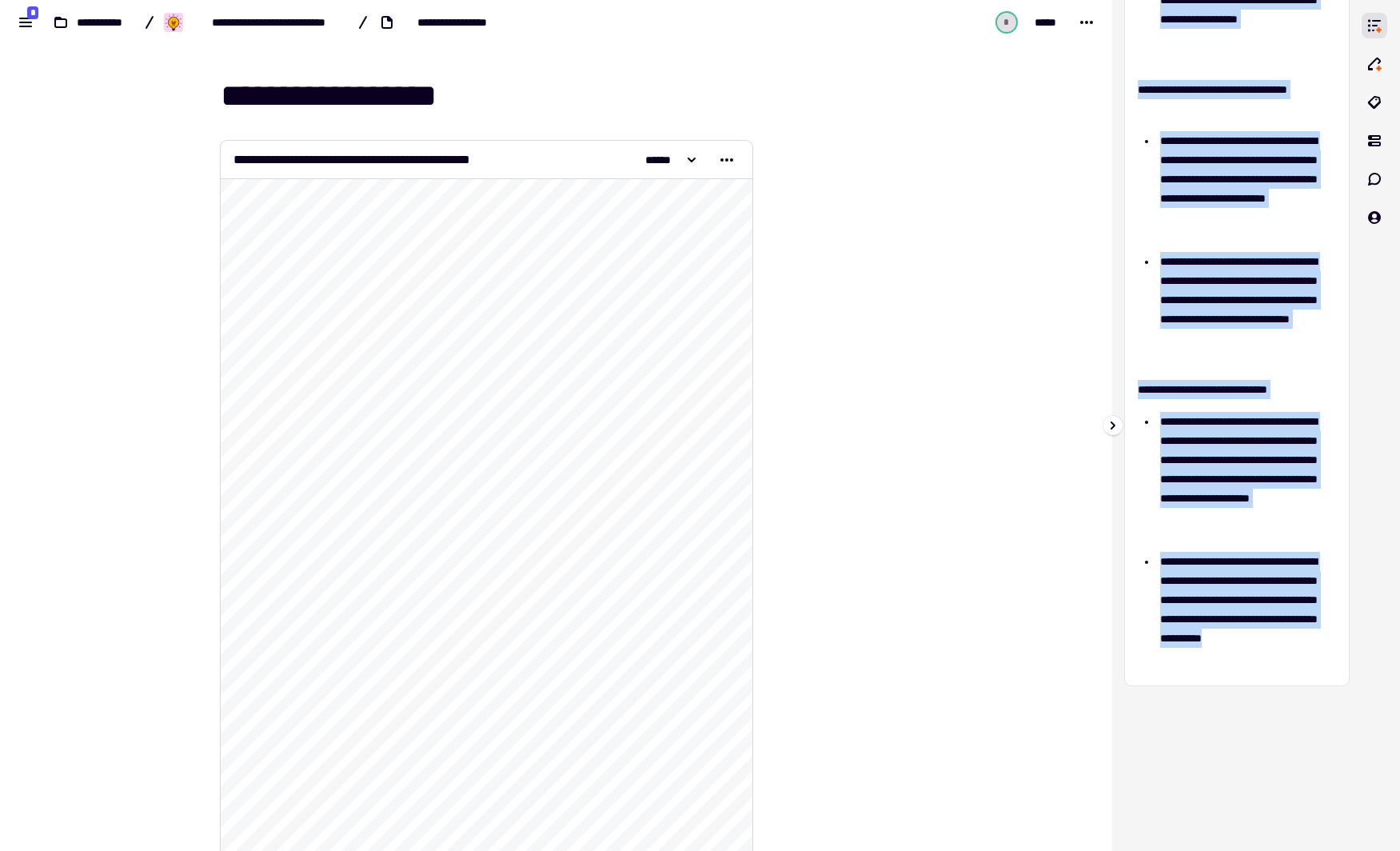 copy on "**********" 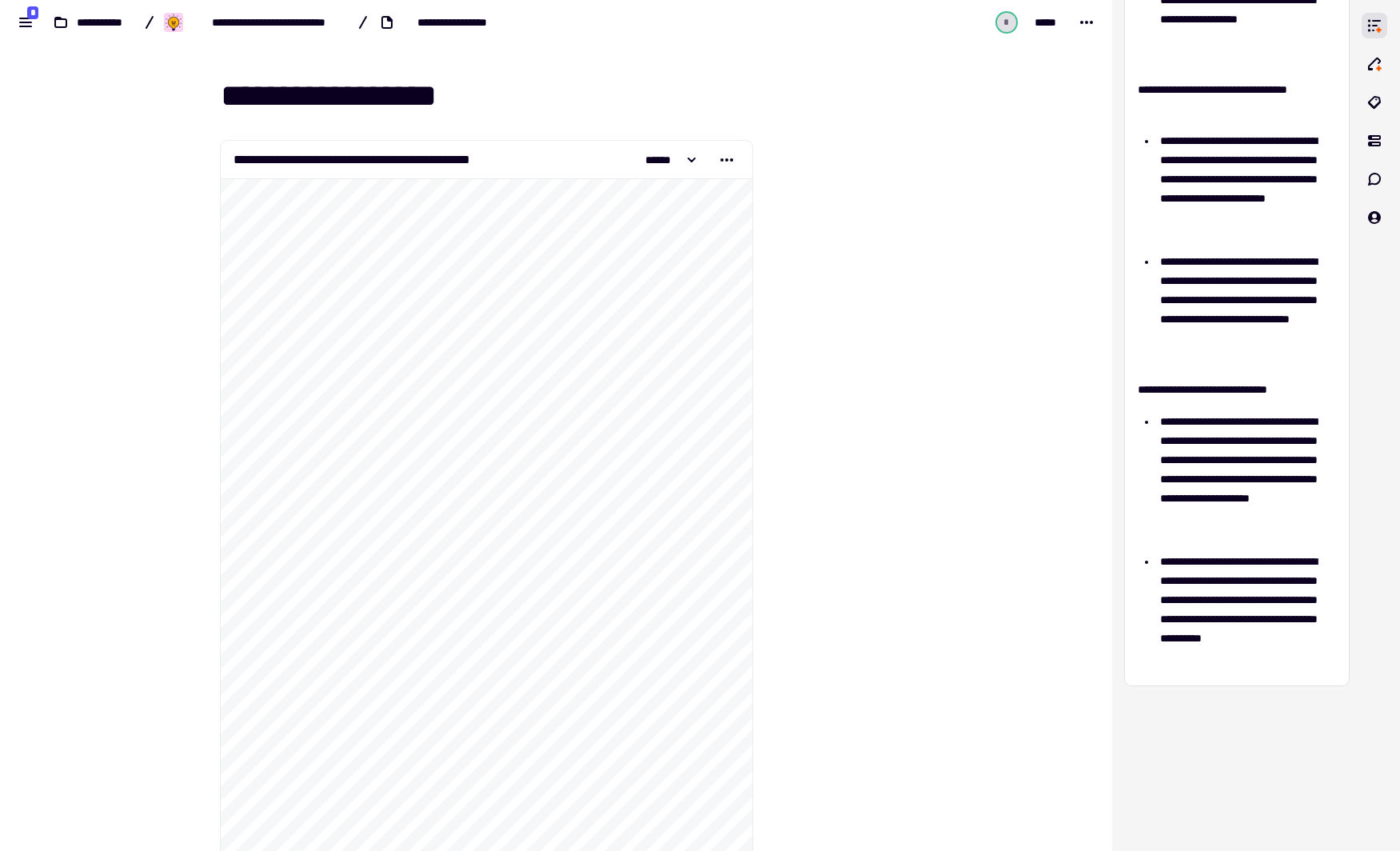 click on "**********" at bounding box center (477, 5896) 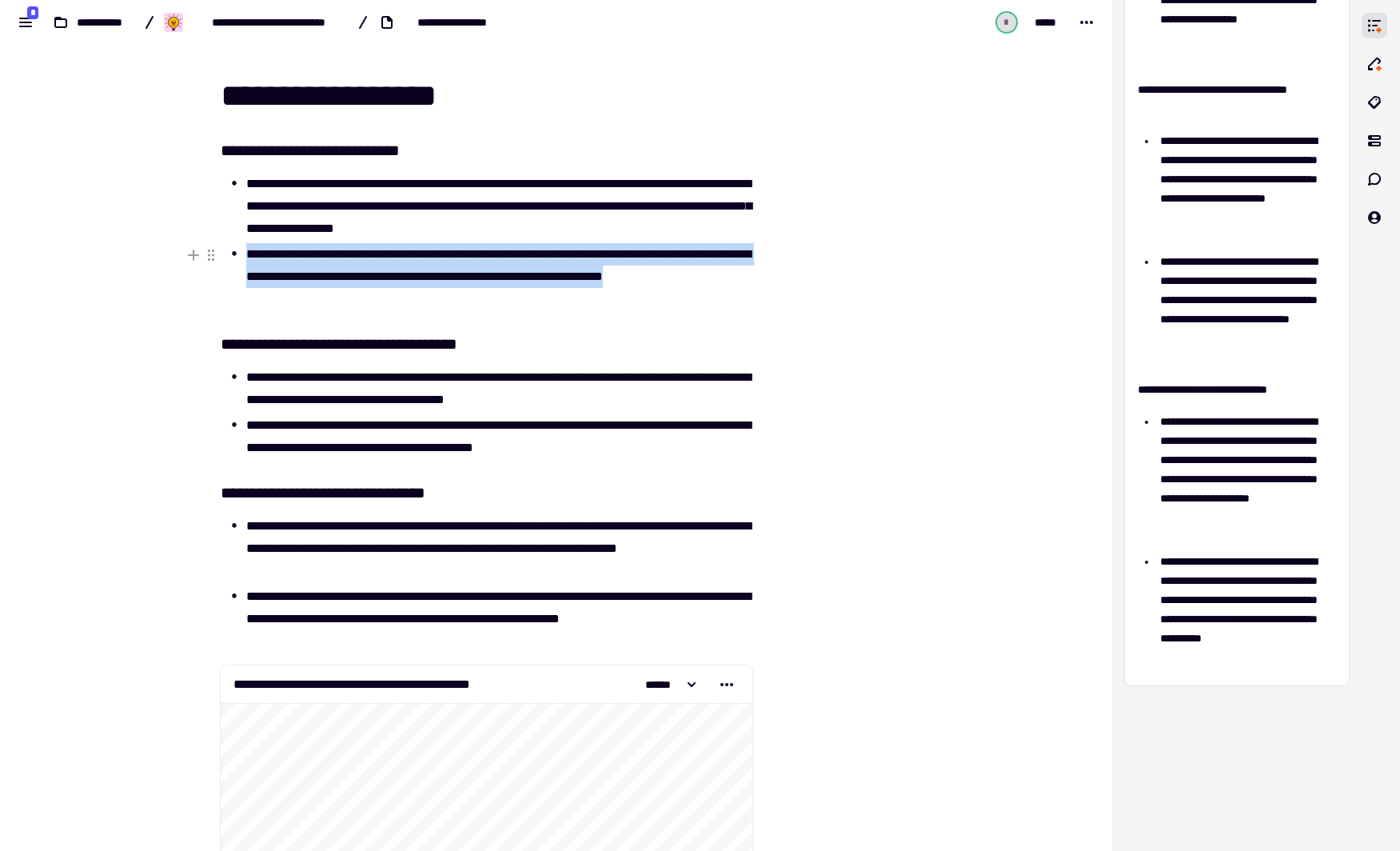 drag, startPoint x: 244, startPoint y: 248, endPoint x: 327, endPoint y: 292, distance: 93.94147 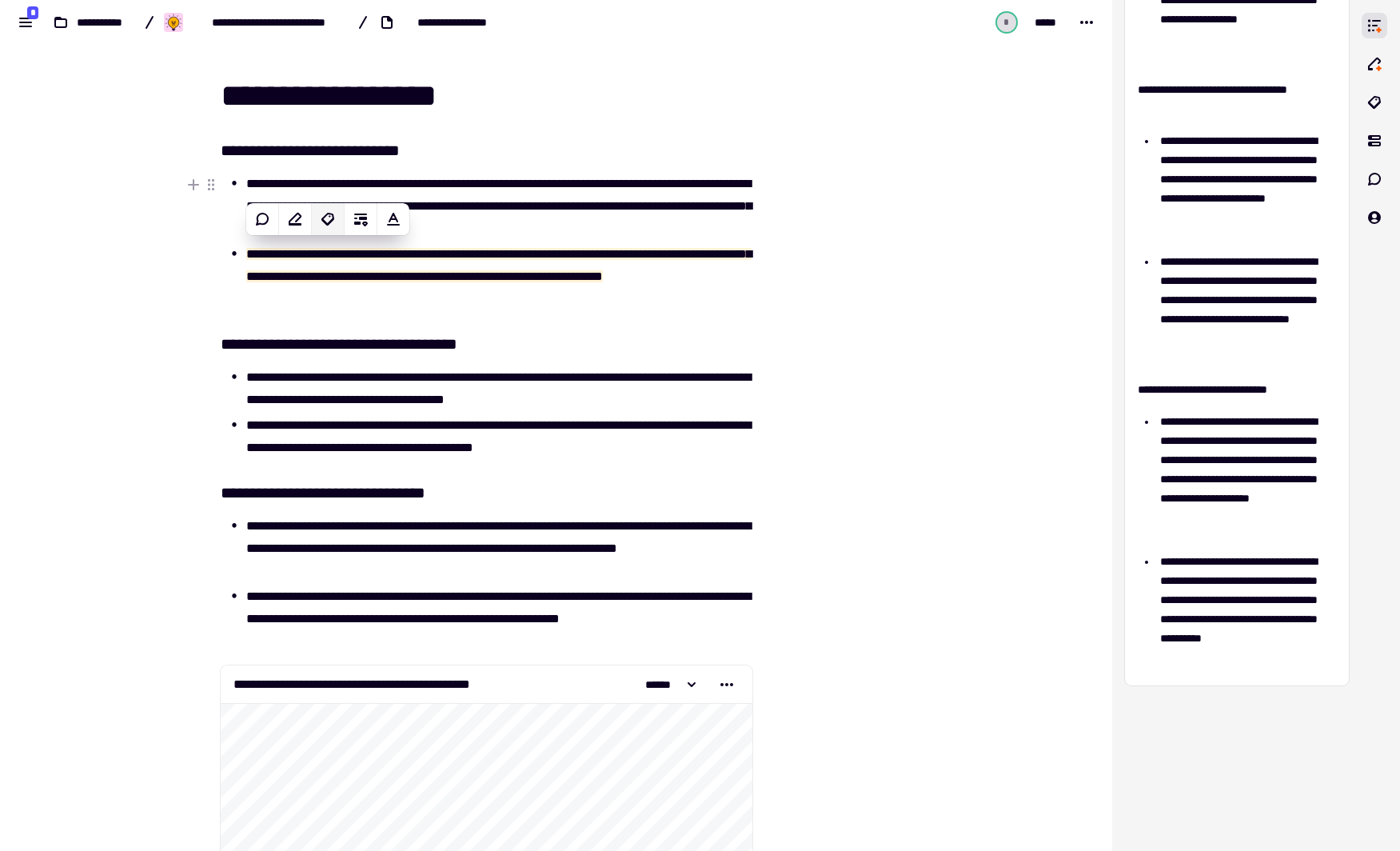 click 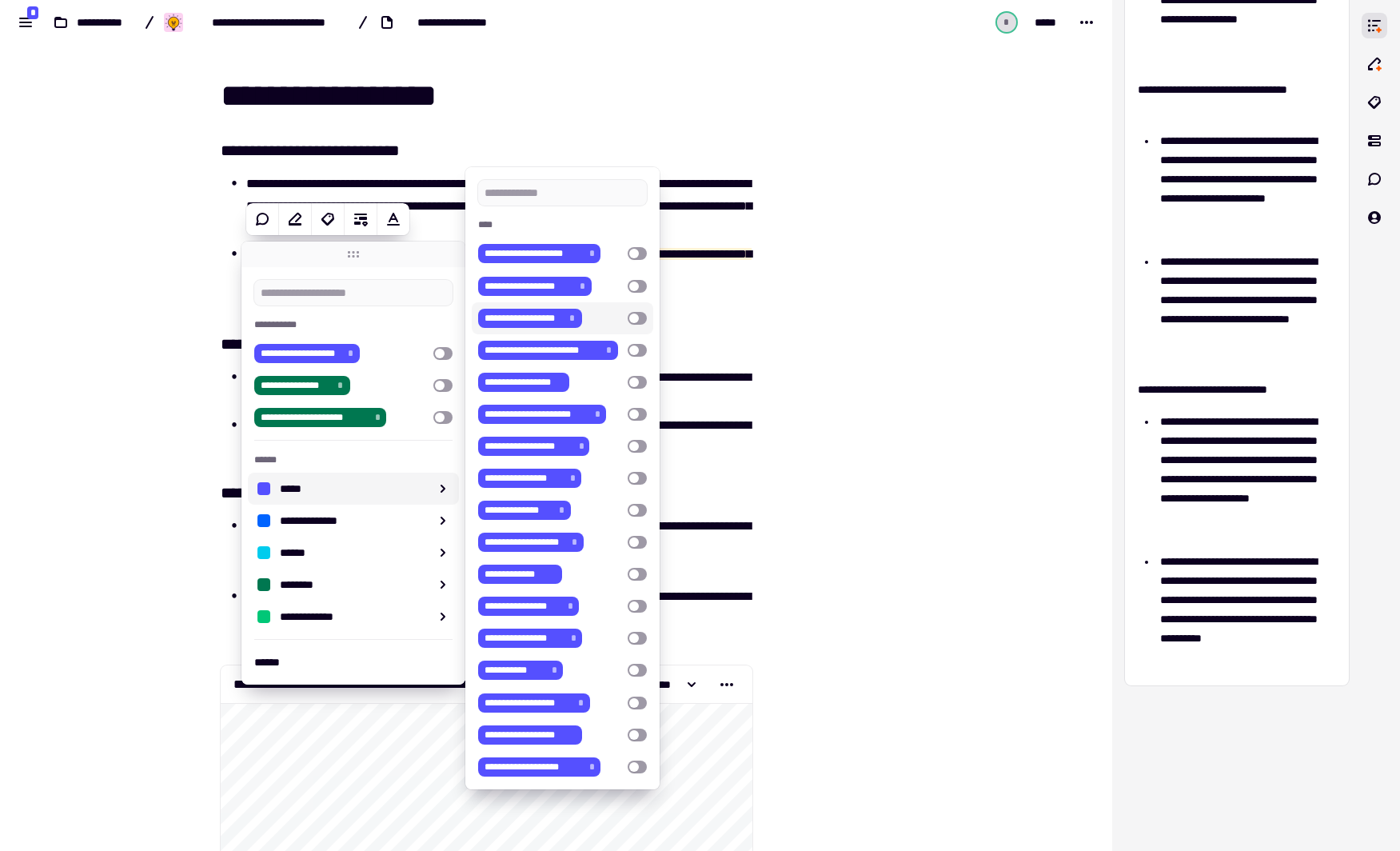 click at bounding box center [637, 318] 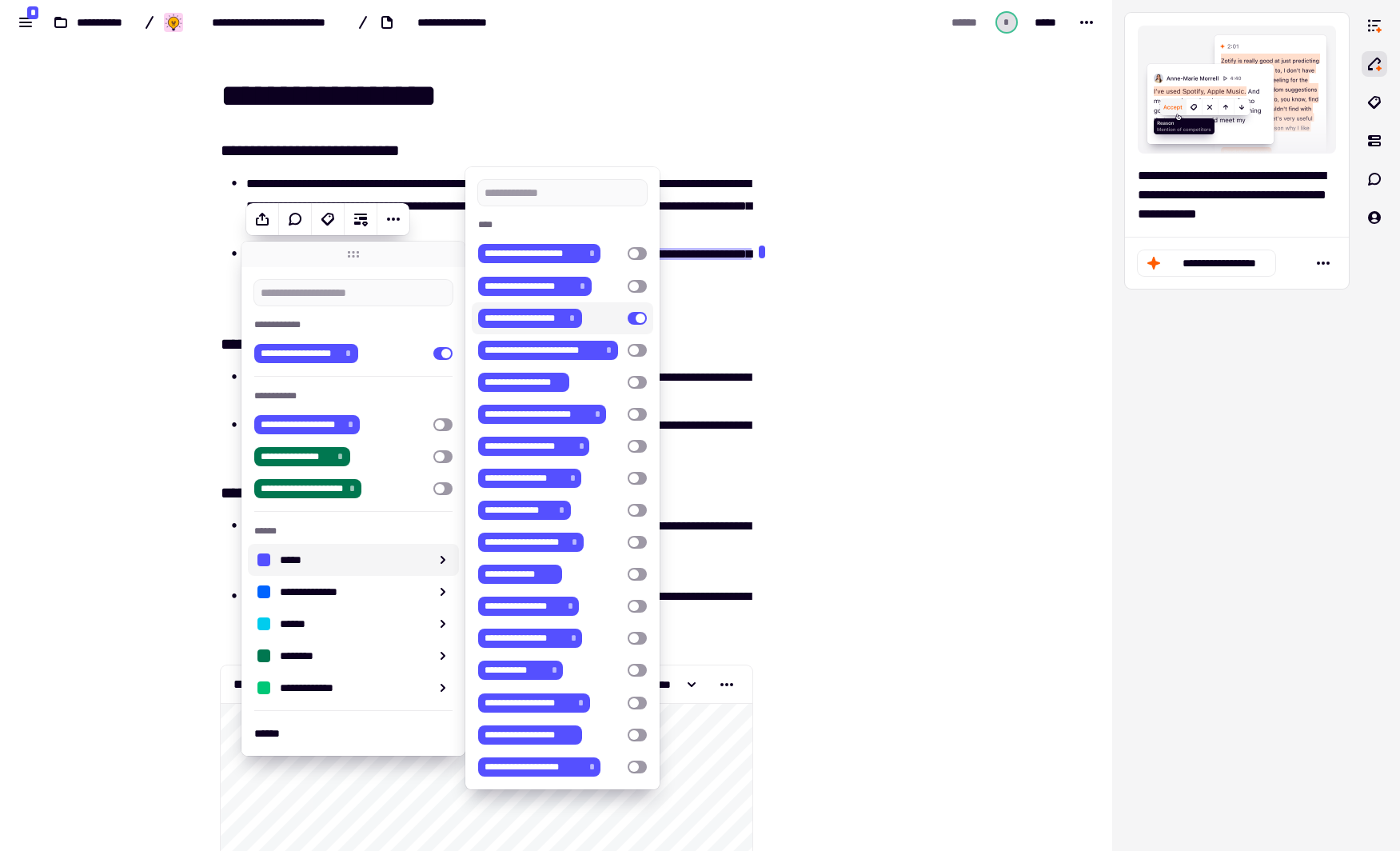 scroll, scrollTop: 0, scrollLeft: 0, axis: both 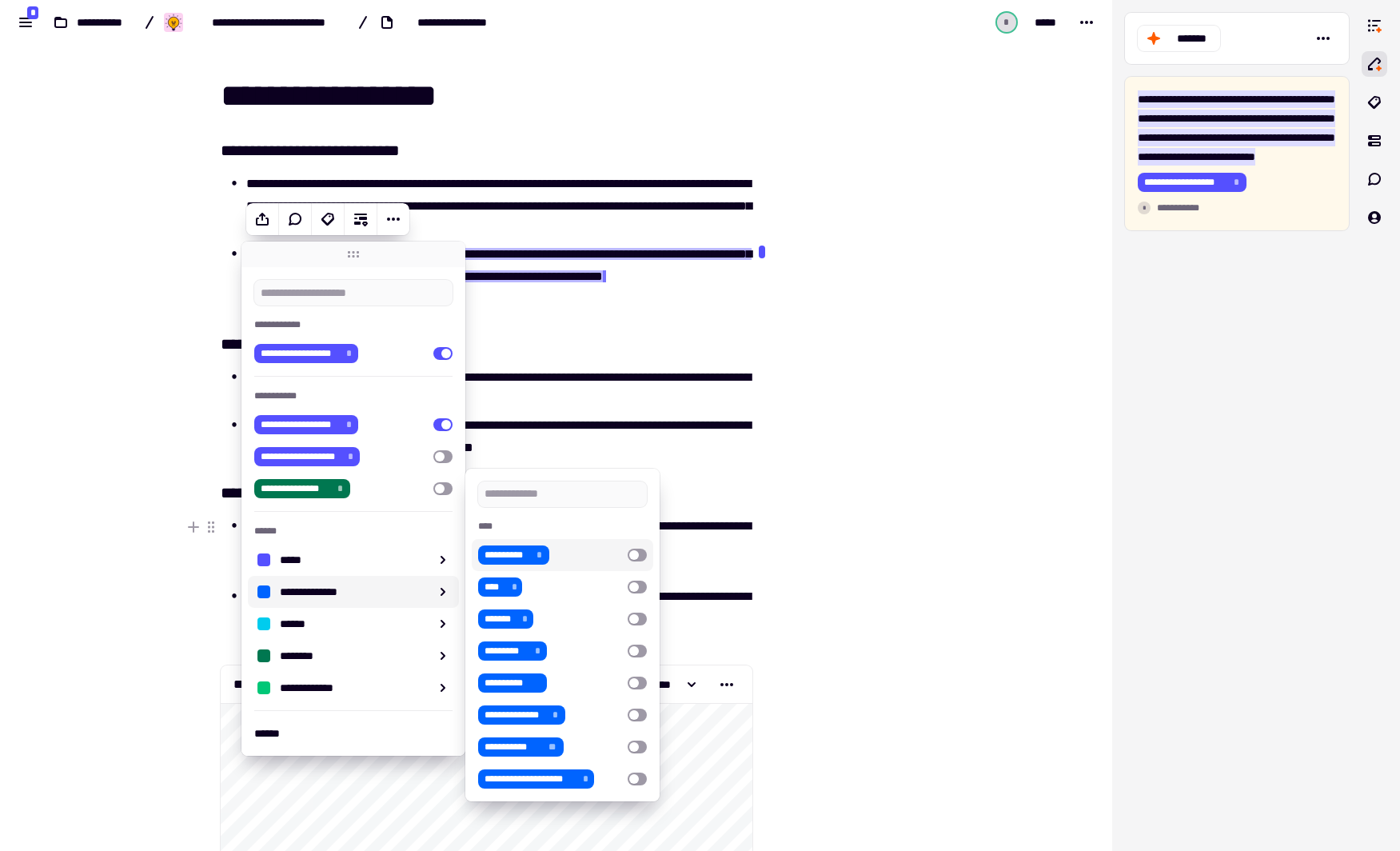 click at bounding box center [637, 555] 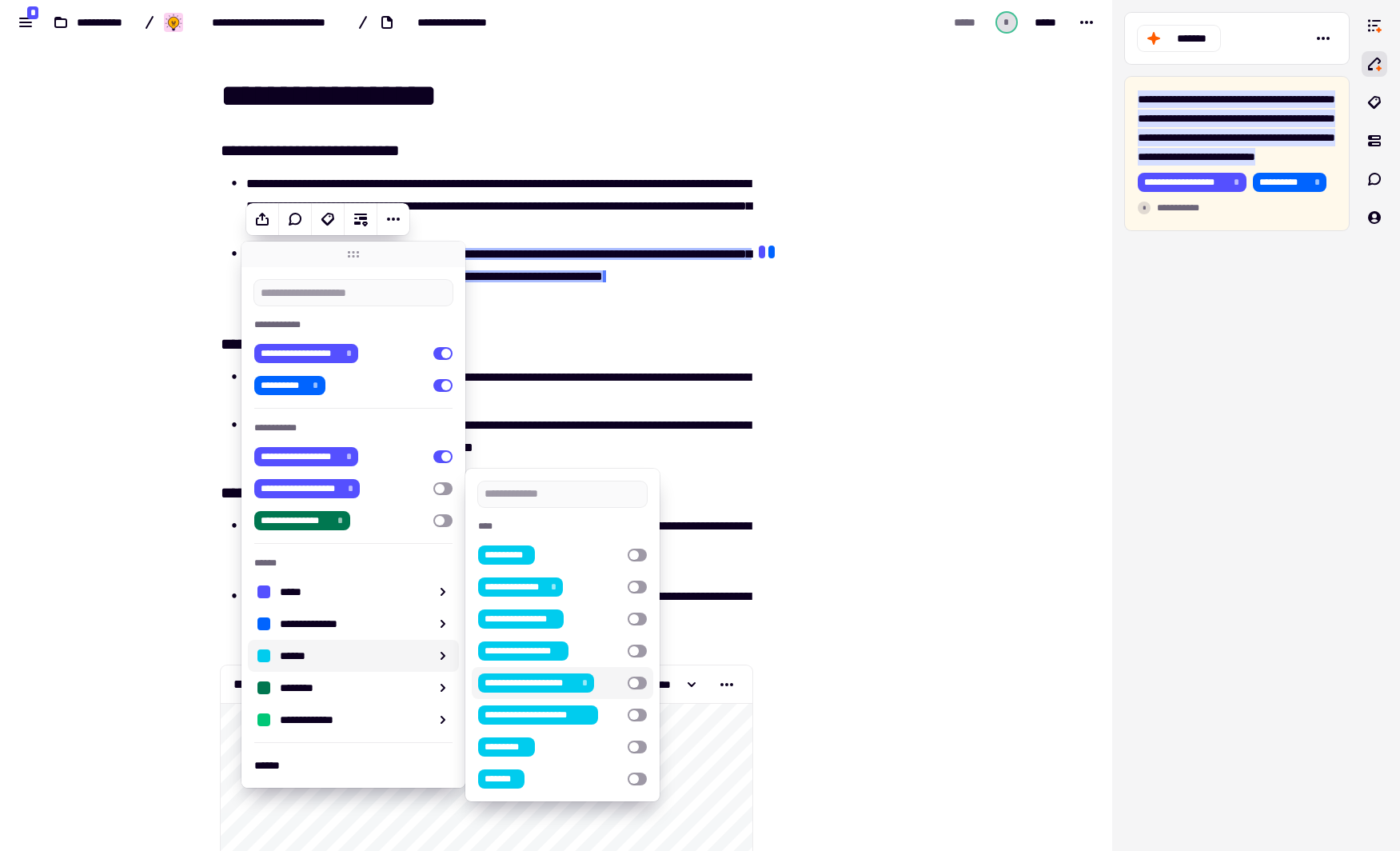 click at bounding box center [637, 683] 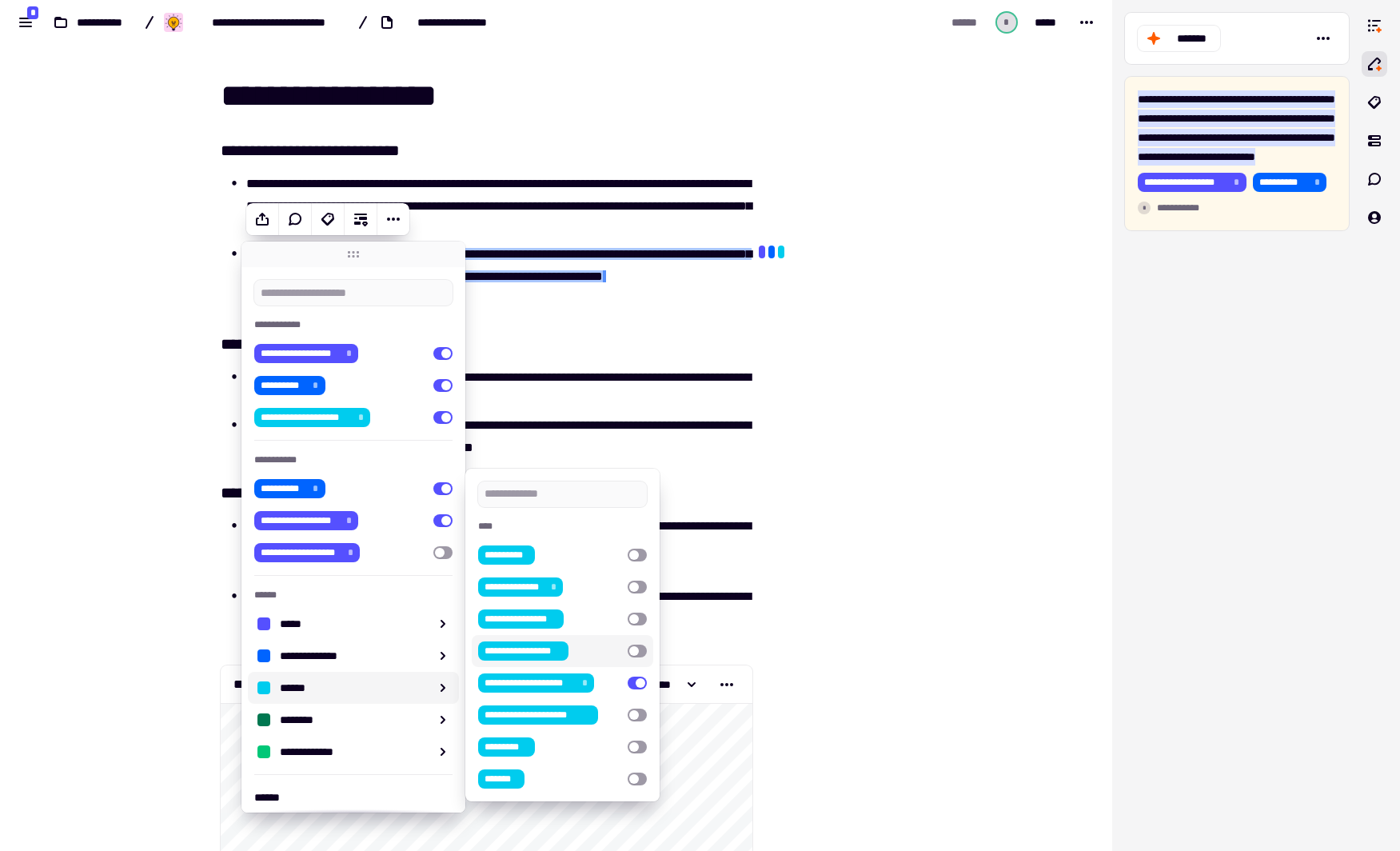 click at bounding box center (833, 6146) 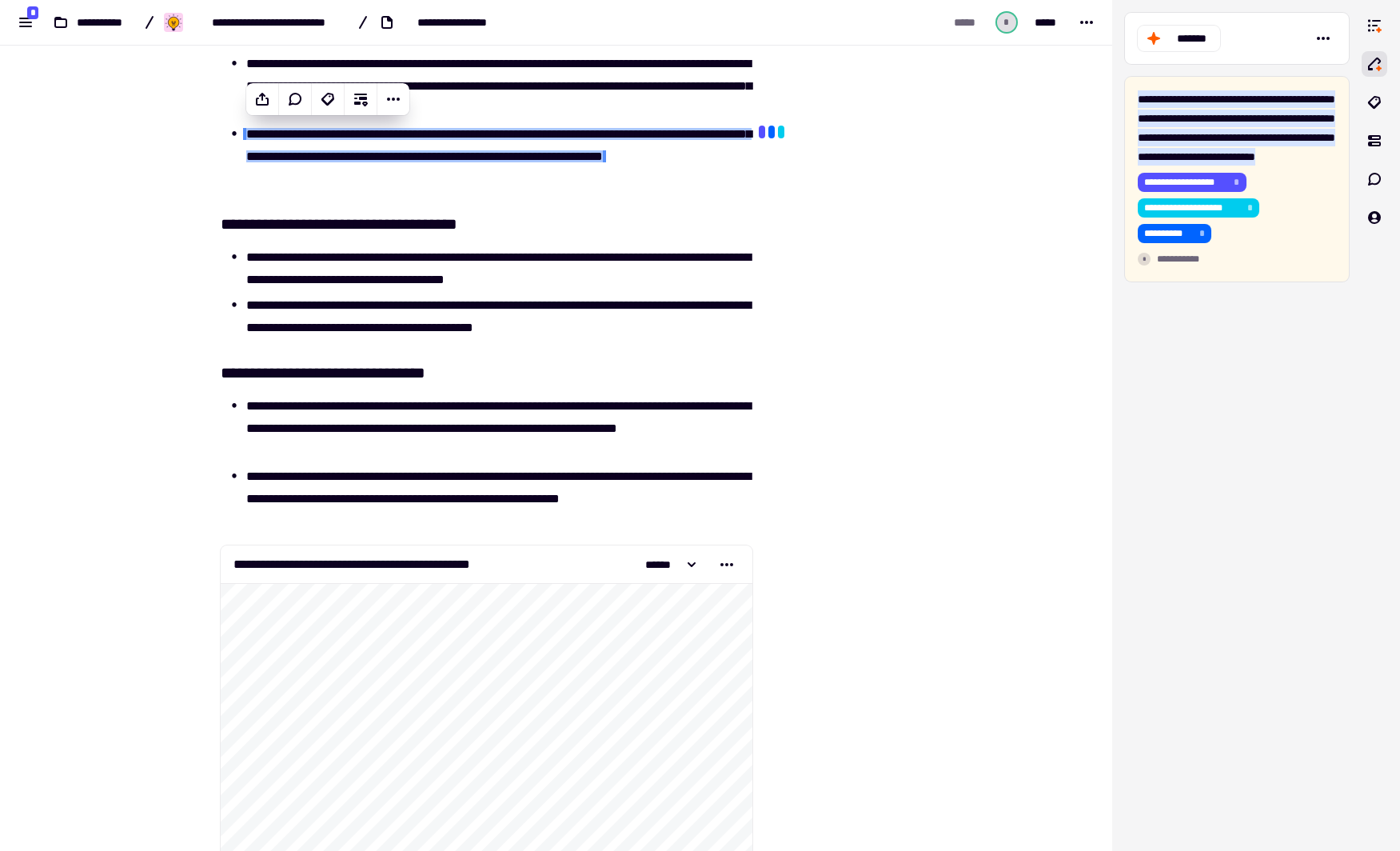 scroll, scrollTop: 128, scrollLeft: 0, axis: vertical 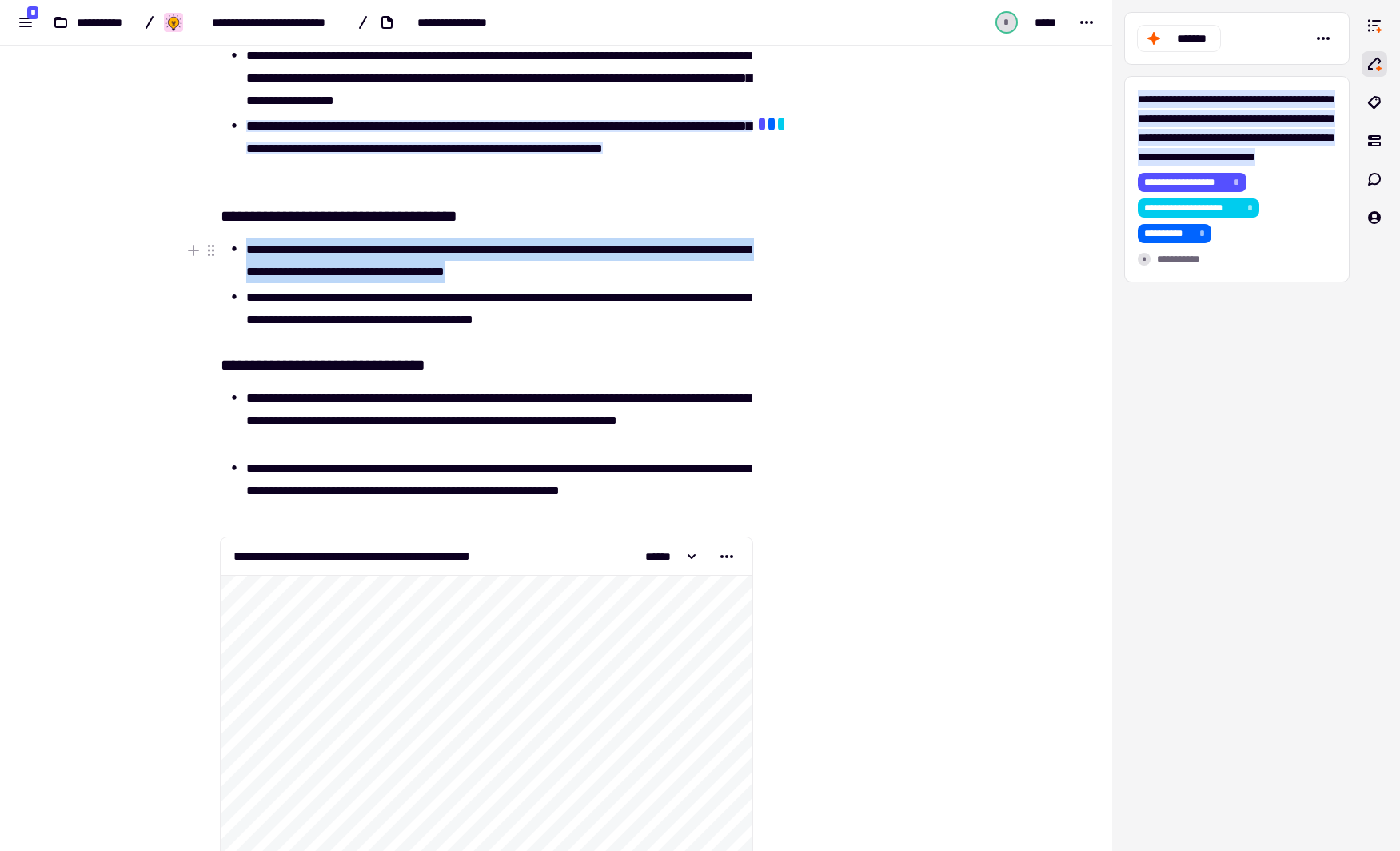 drag, startPoint x: 242, startPoint y: 243, endPoint x: 652, endPoint y: 265, distance: 410.59 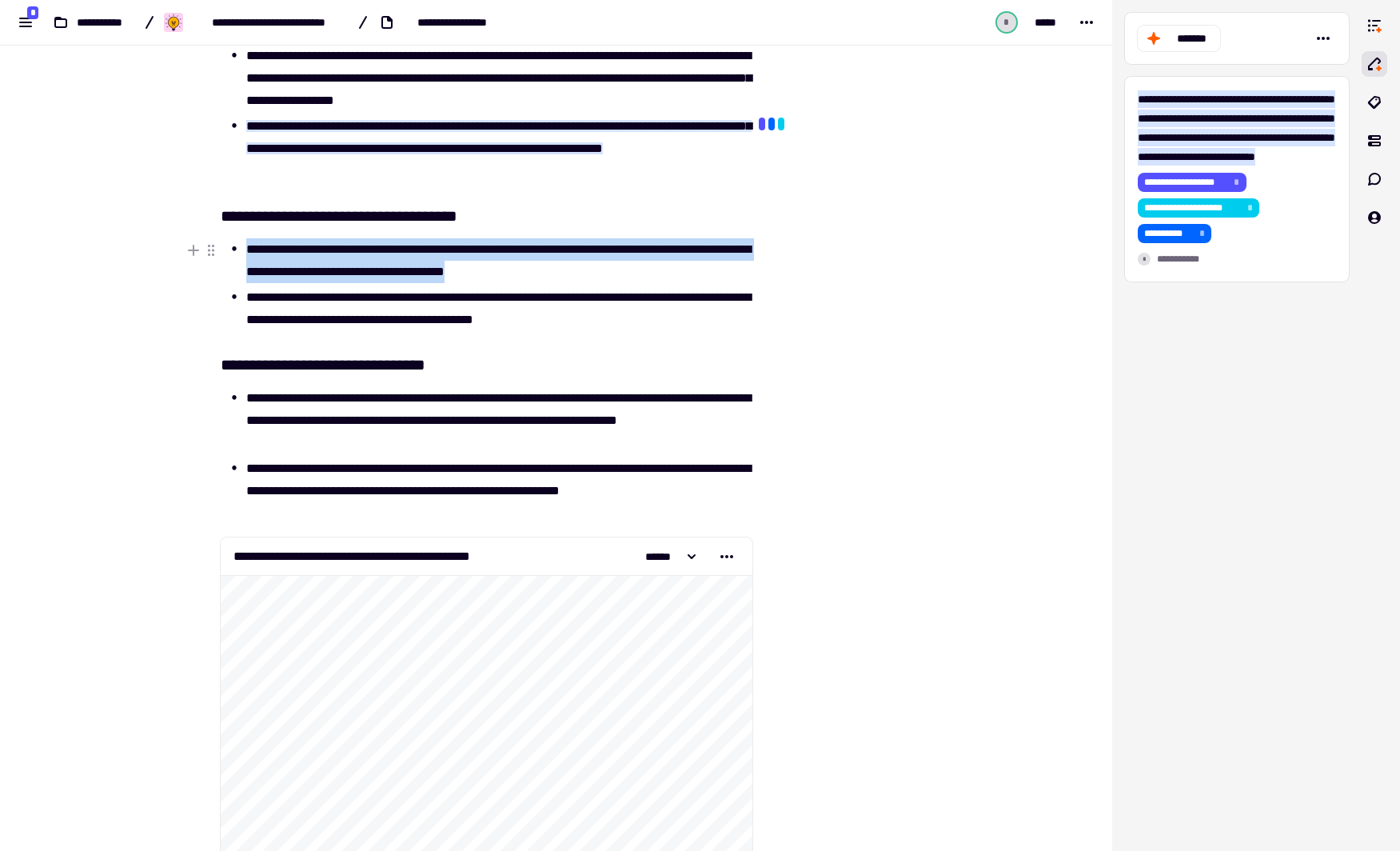 click on "**********" at bounding box center (499, 261) 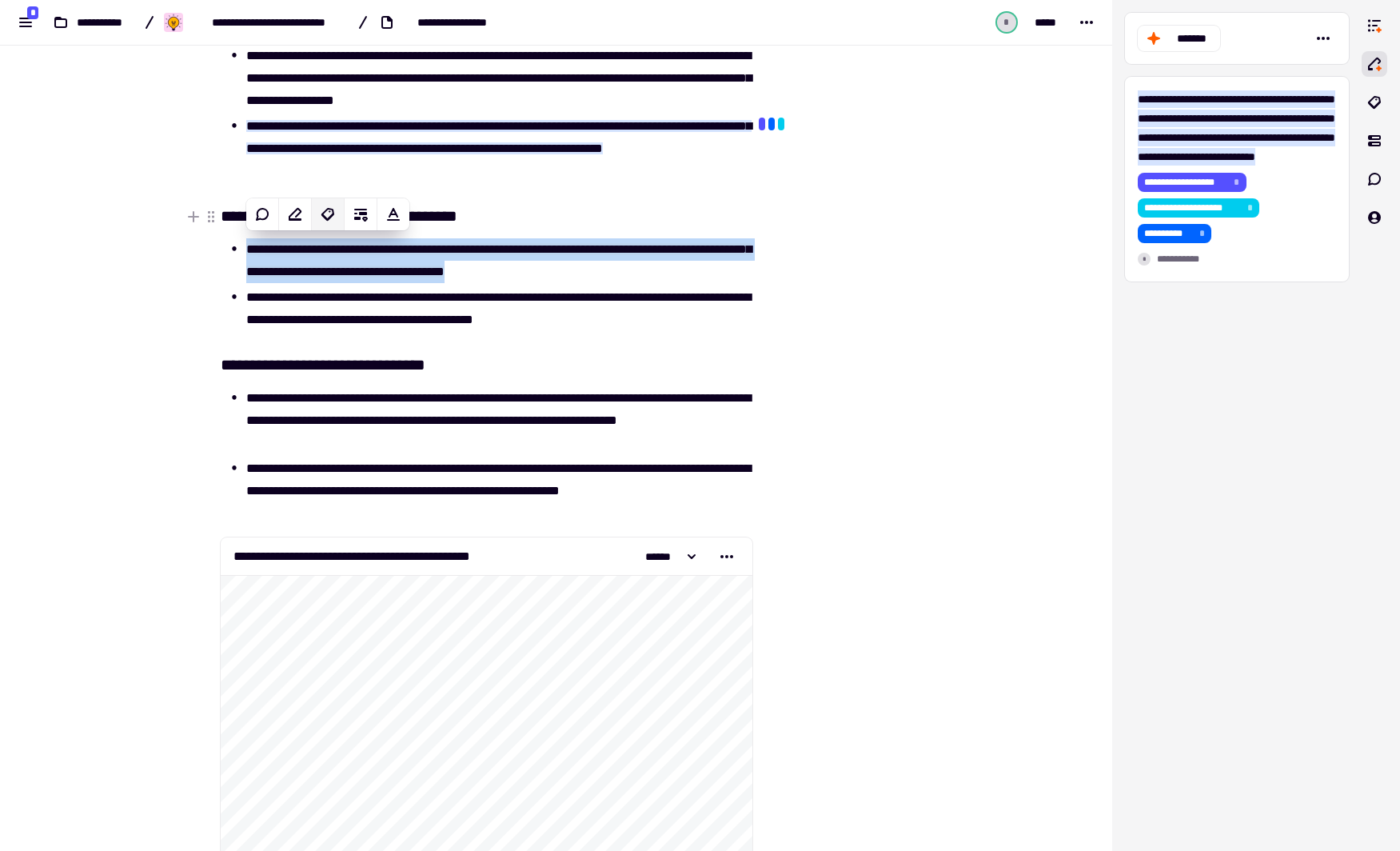 click 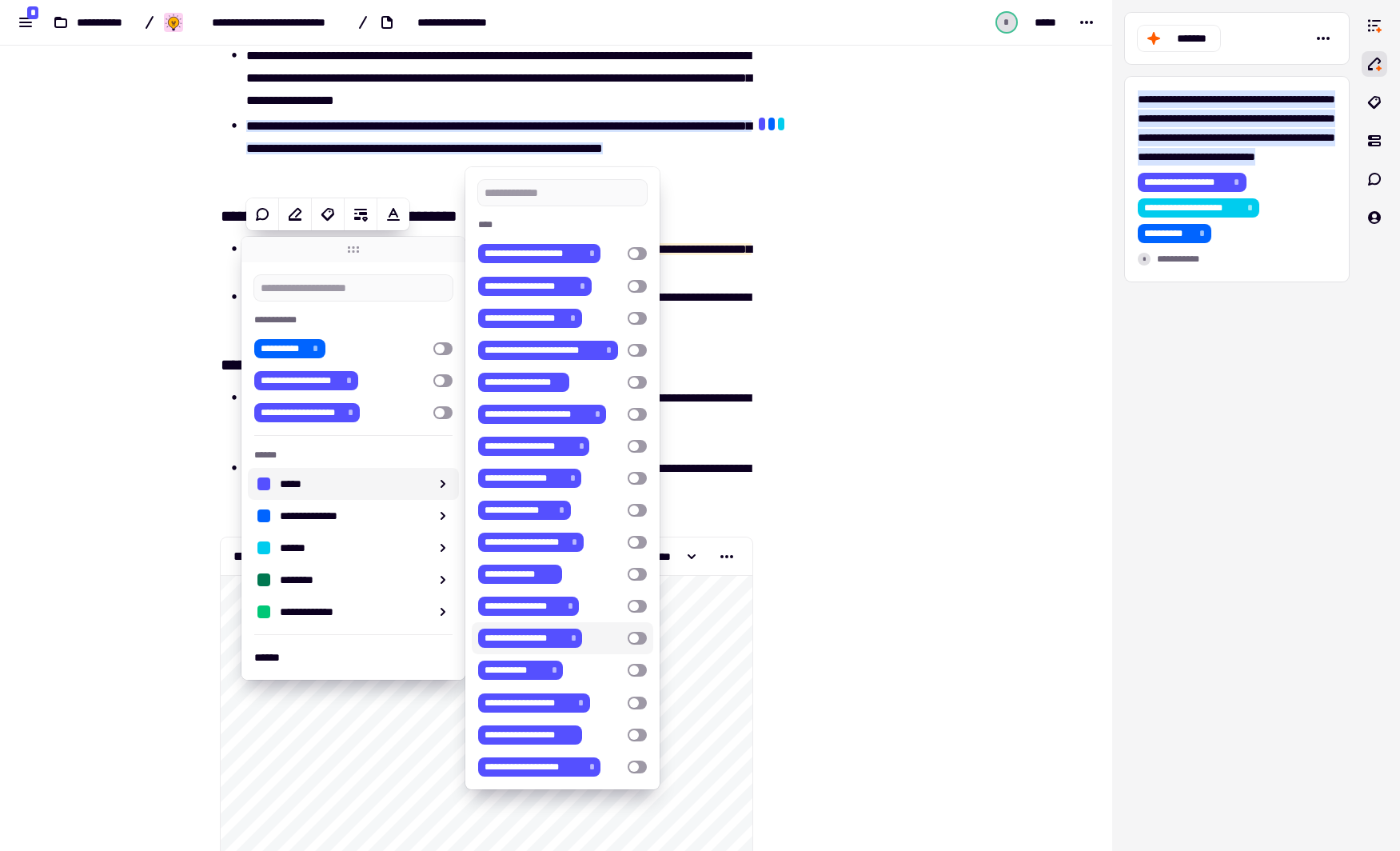 click at bounding box center (637, 638) 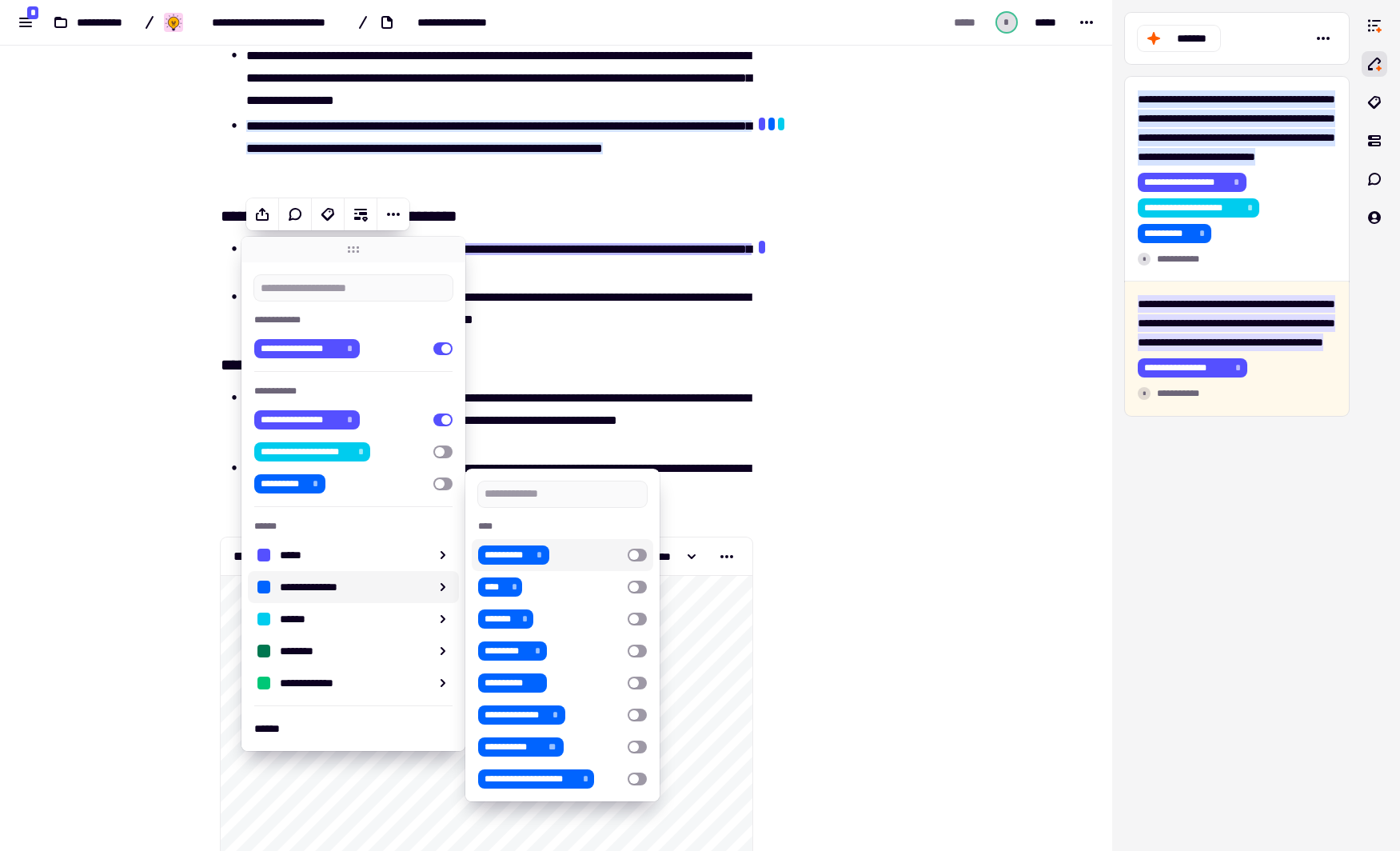 click at bounding box center (637, 555) 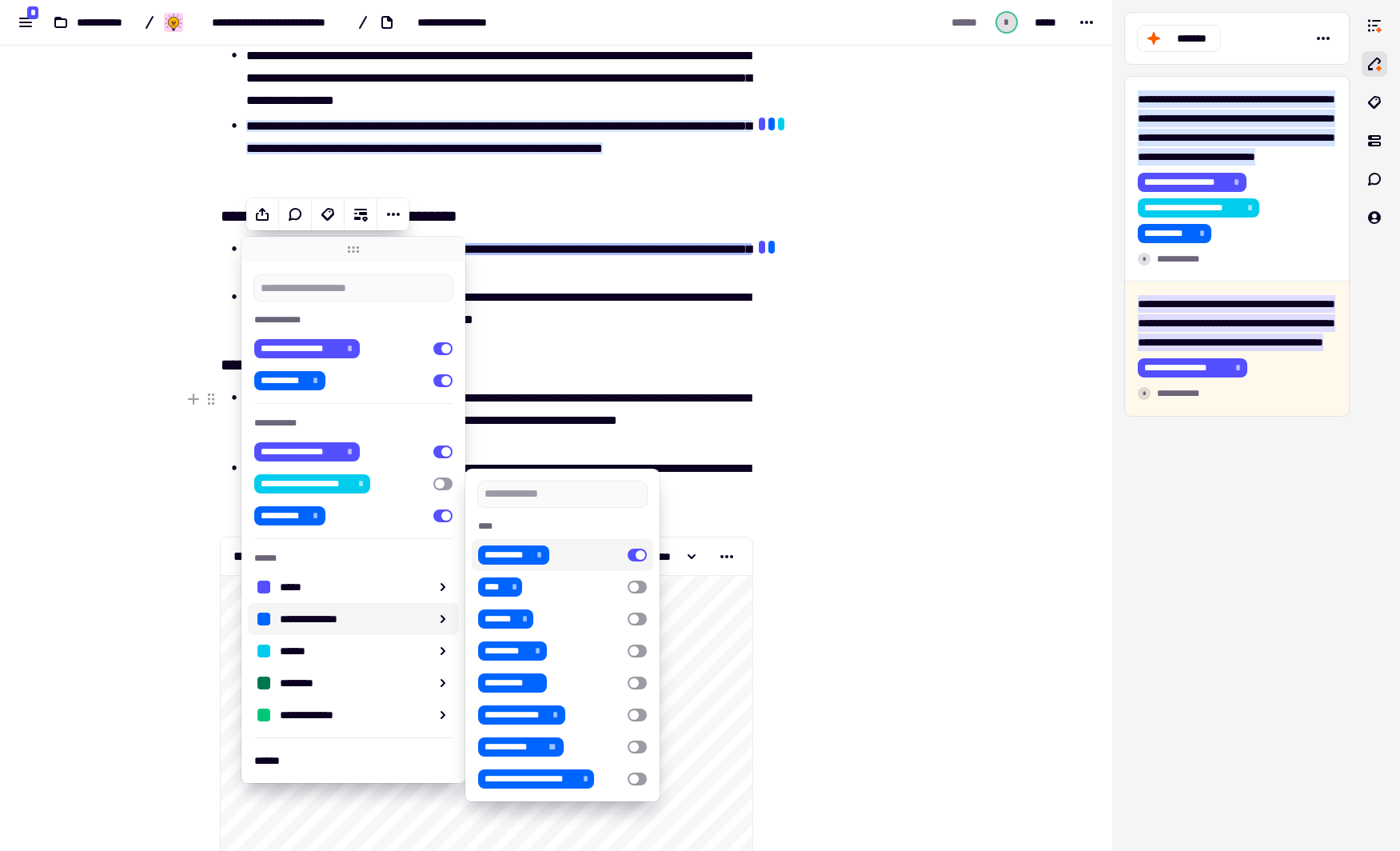 click at bounding box center (833, 6018) 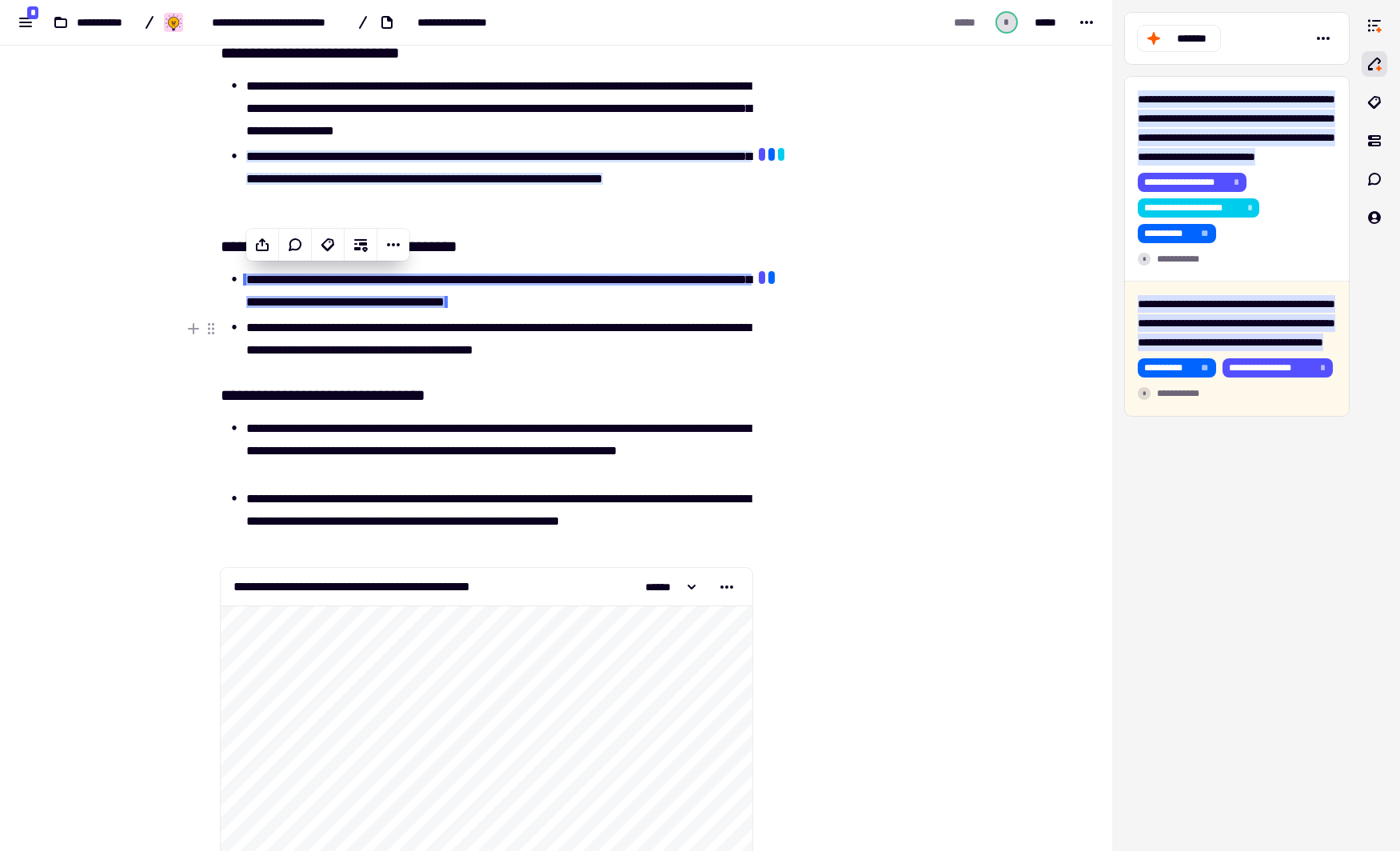 scroll, scrollTop: 96, scrollLeft: 0, axis: vertical 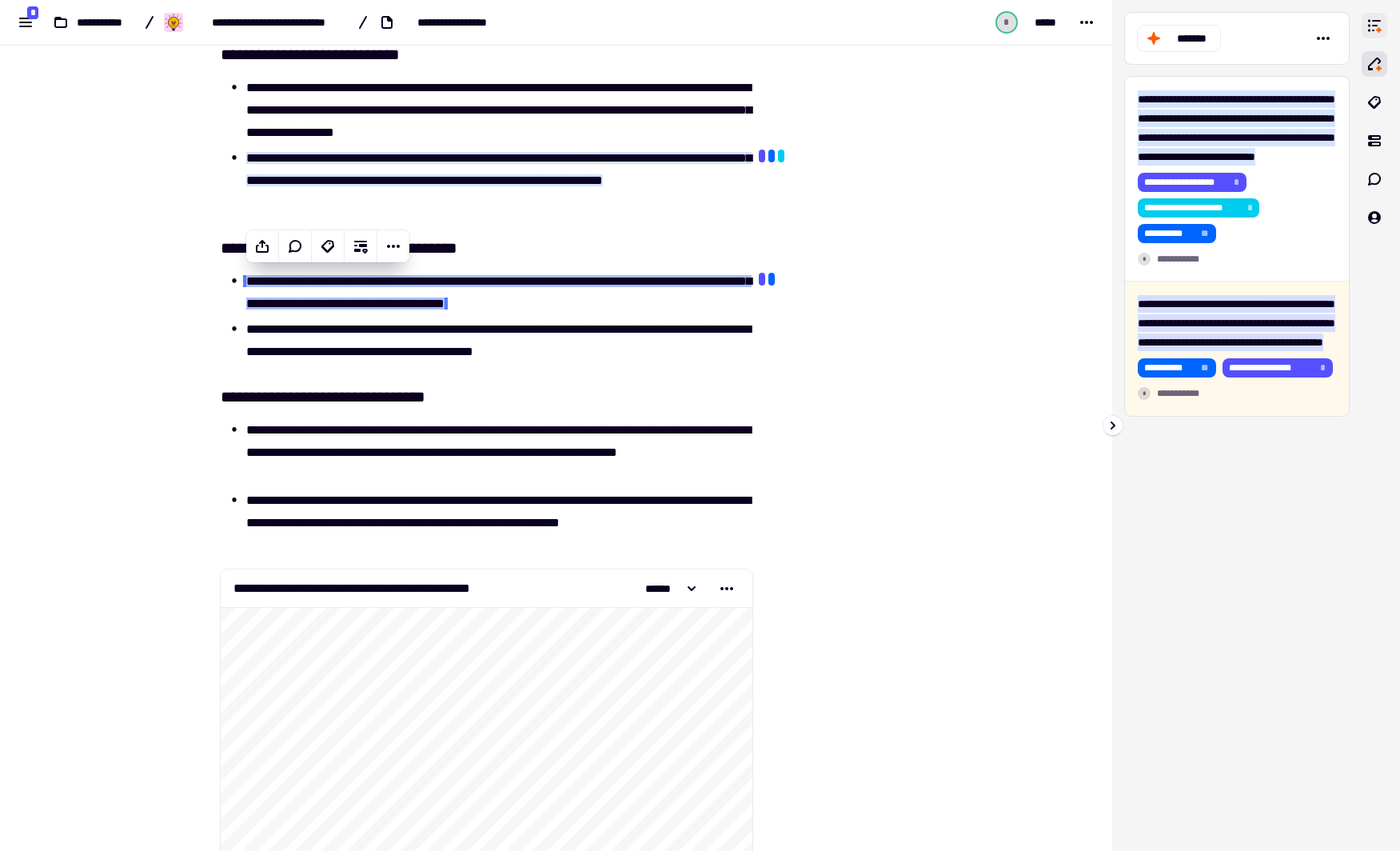 click 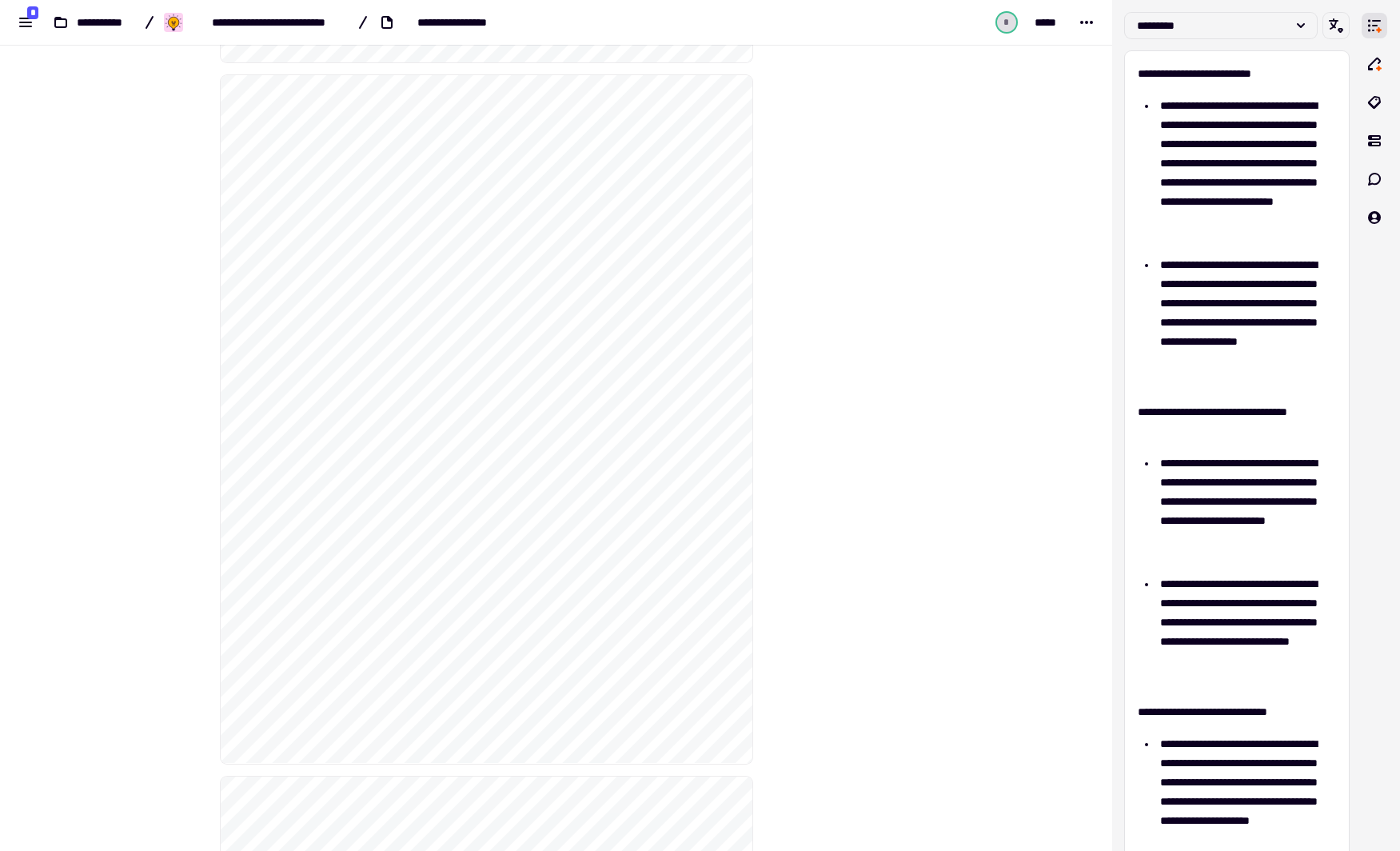 scroll, scrollTop: 2032, scrollLeft: 0, axis: vertical 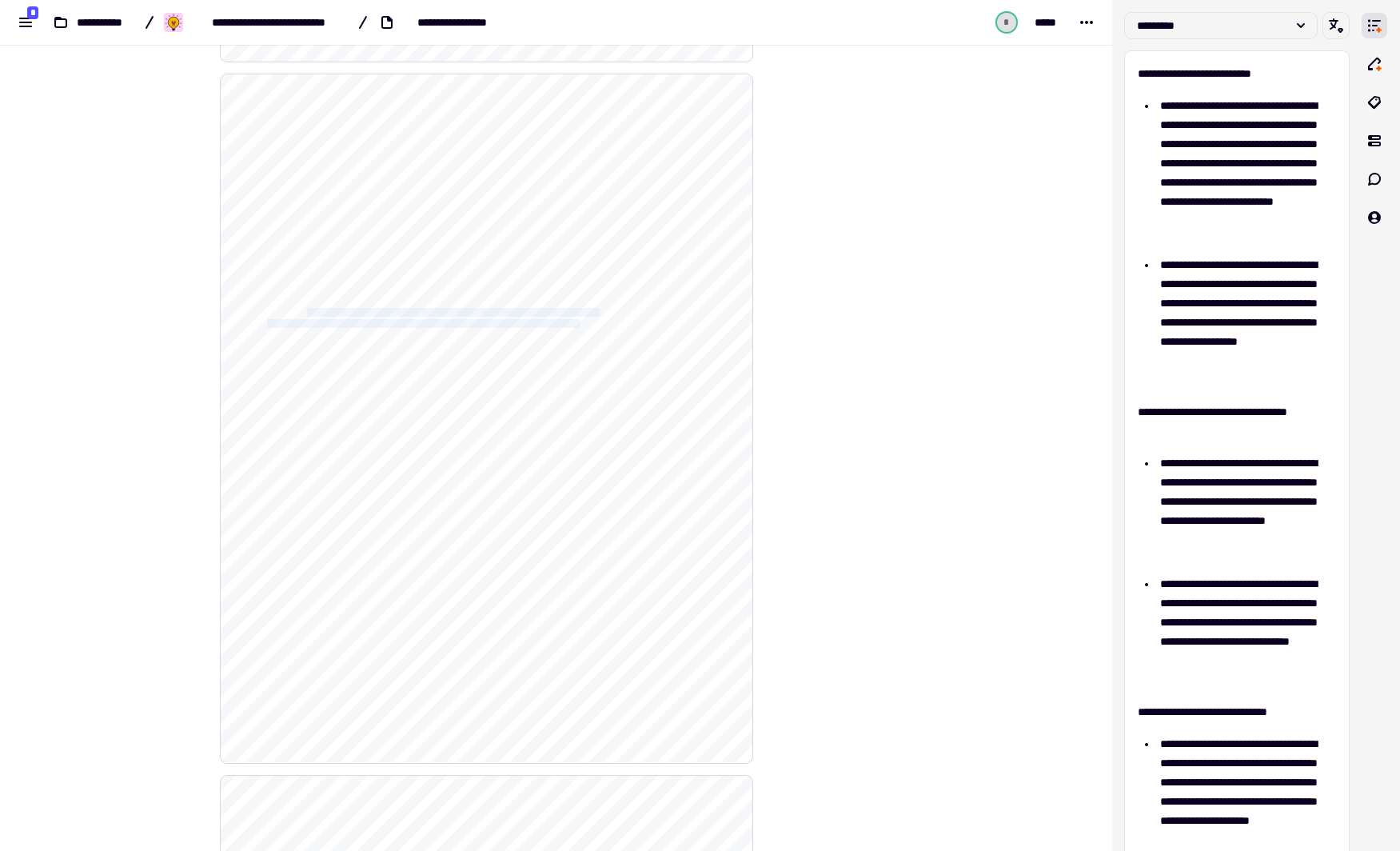 drag, startPoint x: 316, startPoint y: 305, endPoint x: 679, endPoint y: 317, distance: 363.19829 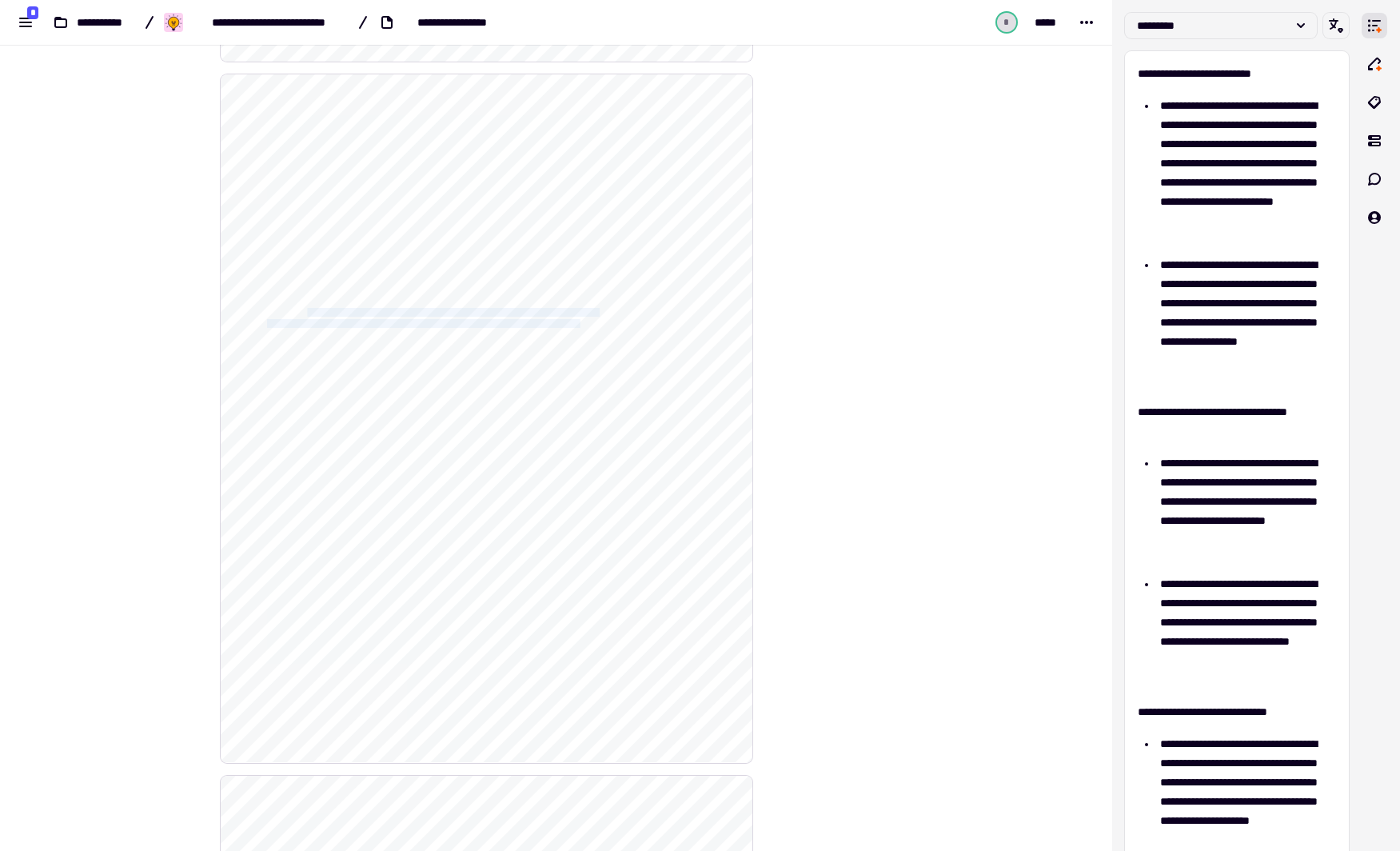 click on "**********" 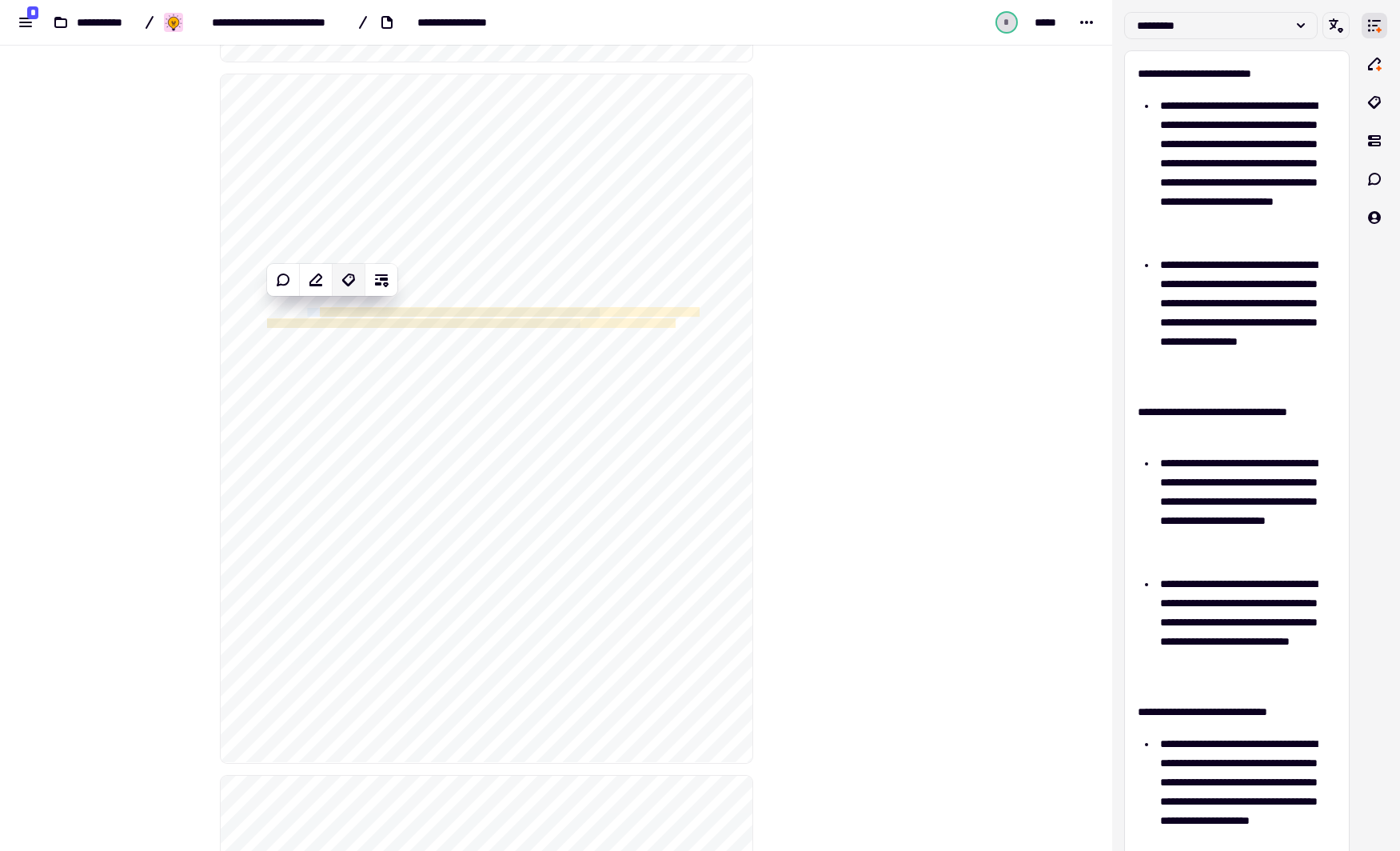click 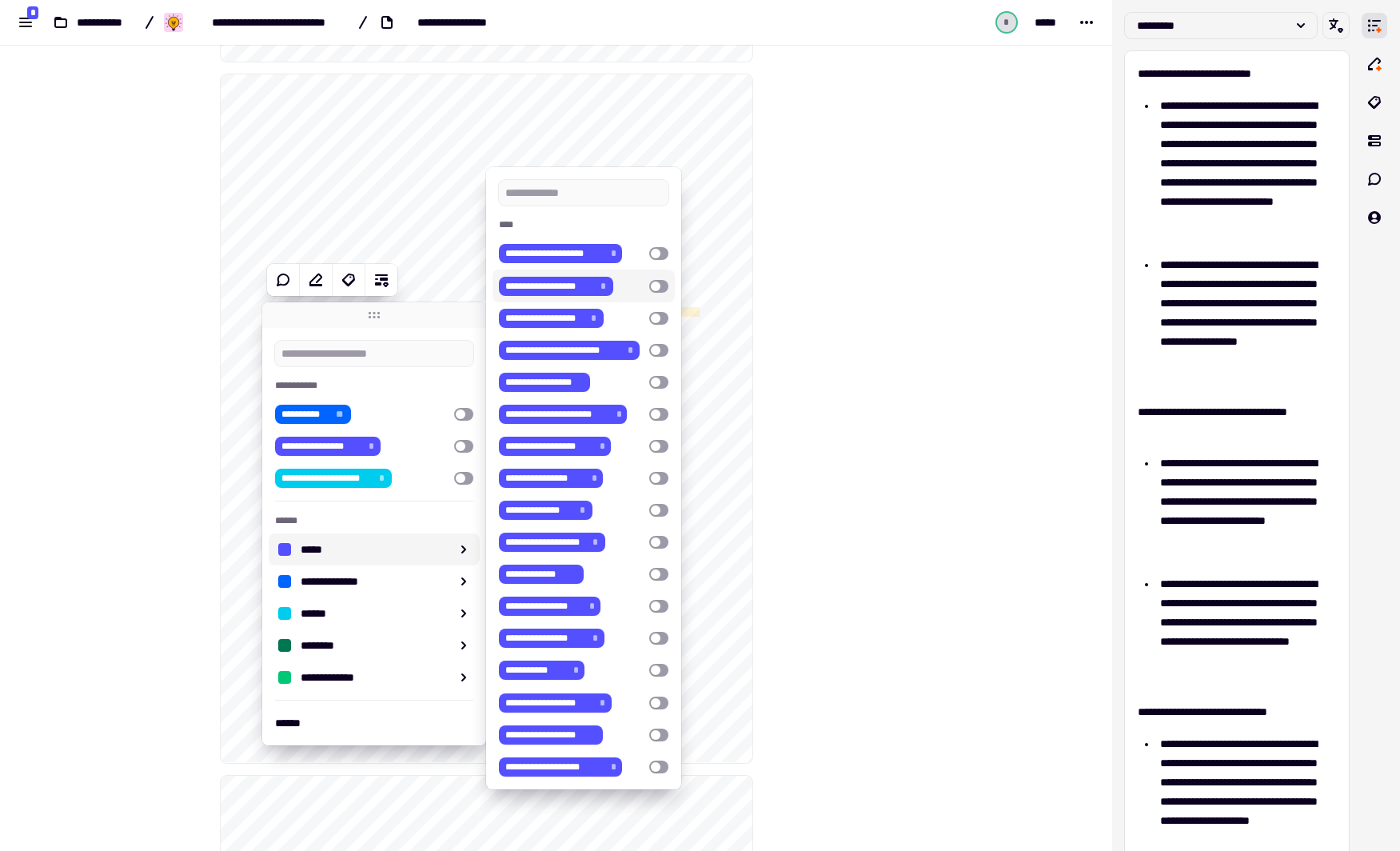 click at bounding box center (659, 286) 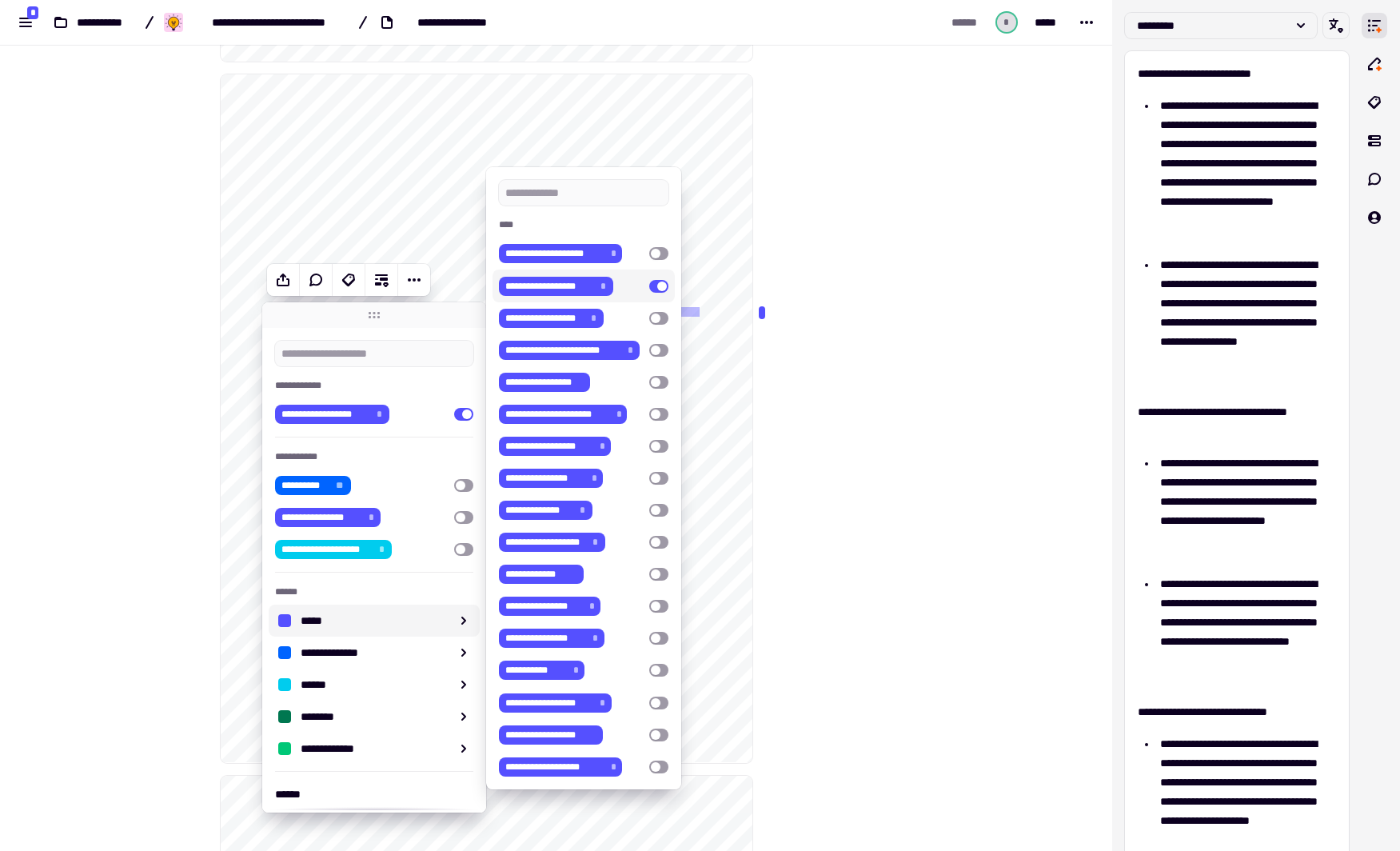 click at bounding box center (833, 4114) 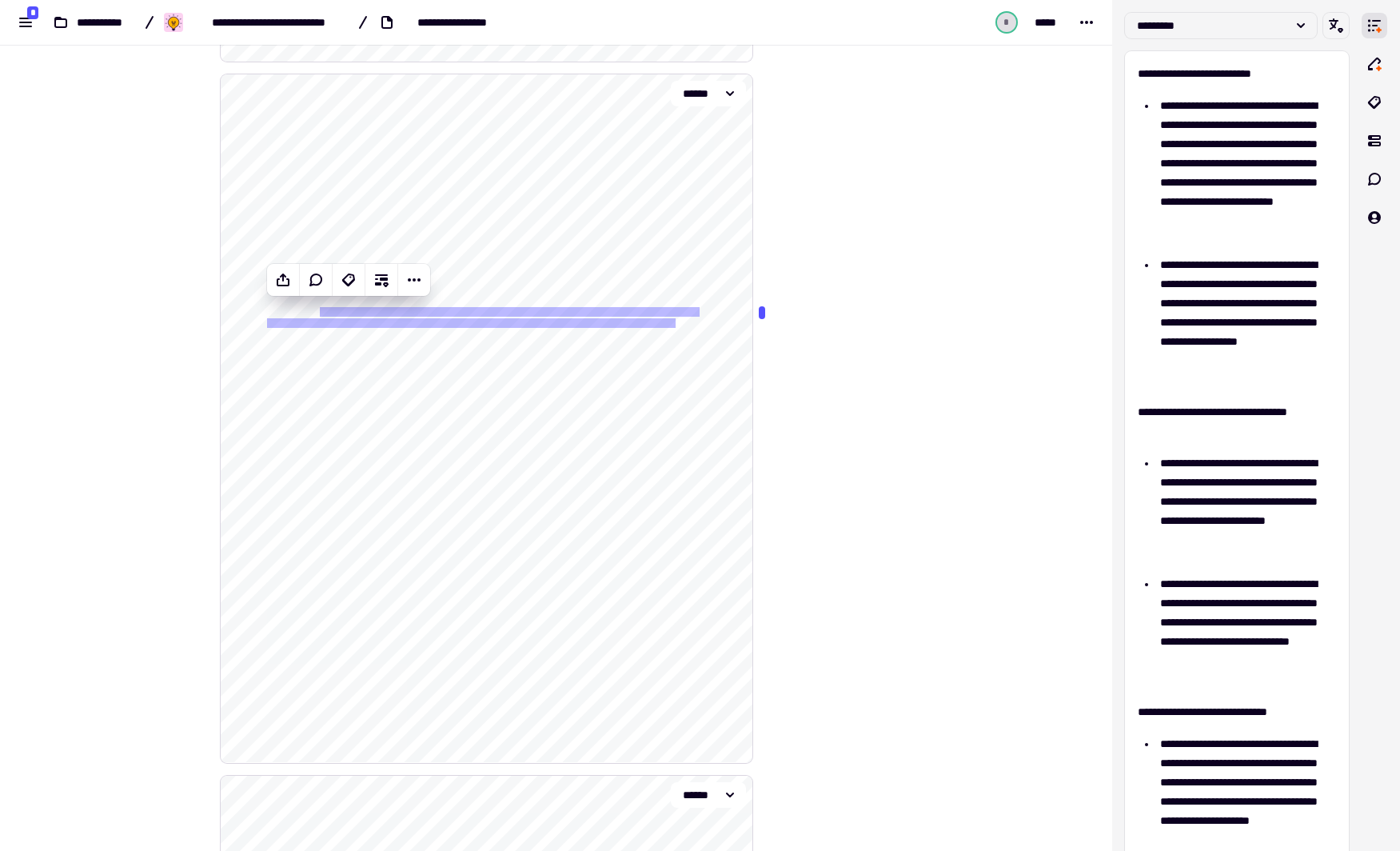 drag, startPoint x: 544, startPoint y: 430, endPoint x: 452, endPoint y: 422, distance: 92.34717 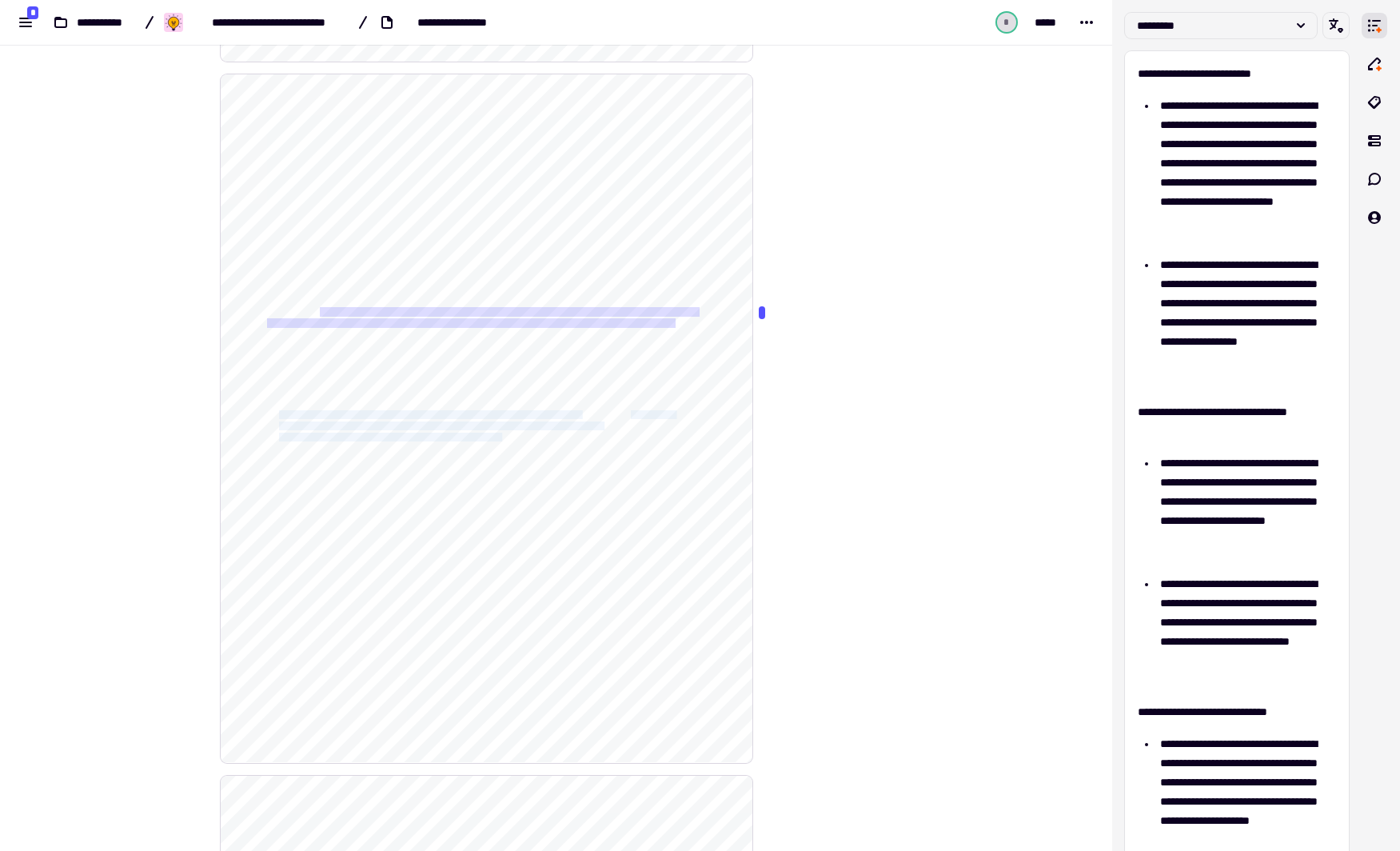drag, startPoint x: 274, startPoint y: 408, endPoint x: 551, endPoint y: 433, distance: 278.12587 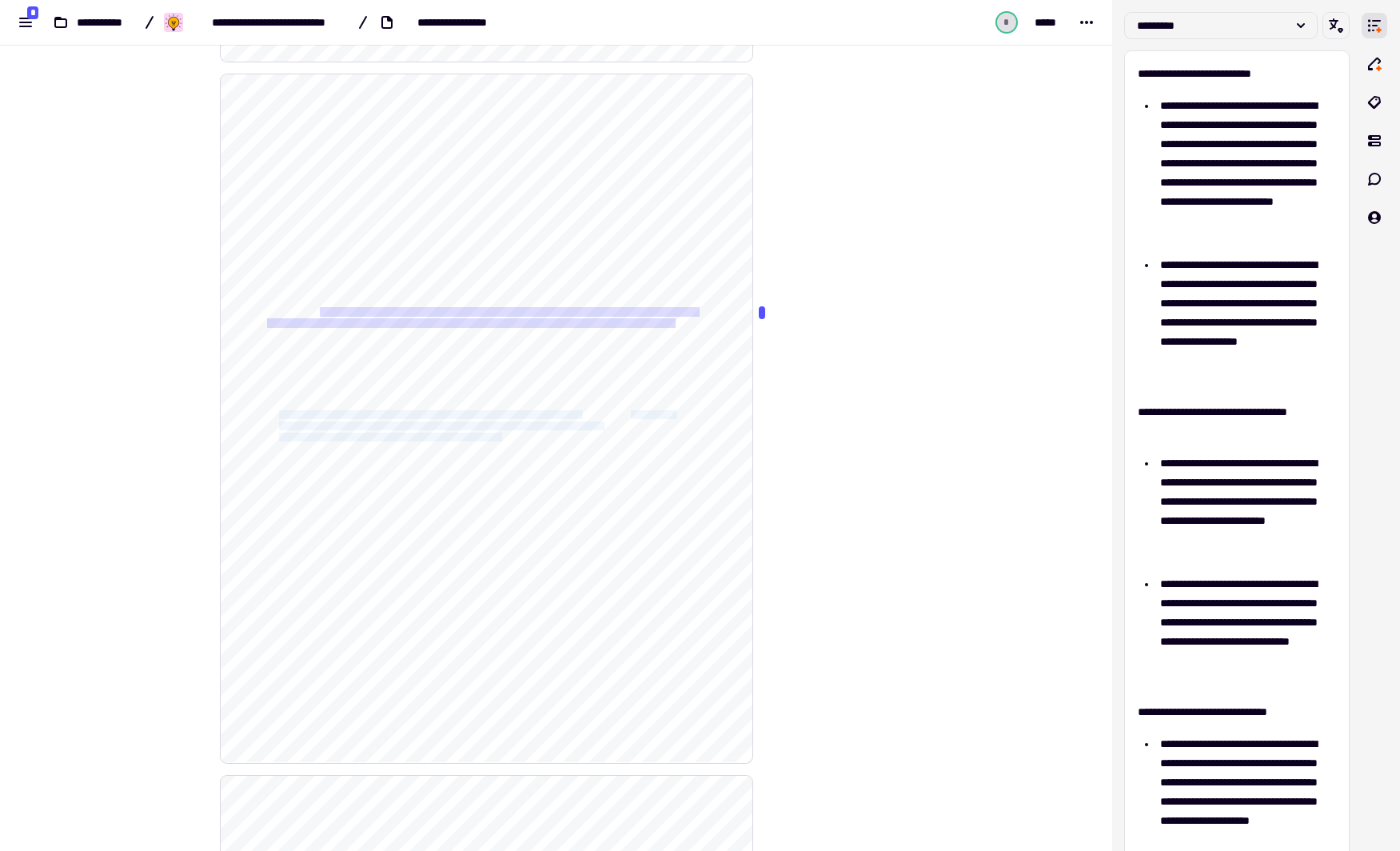 click on "**********" 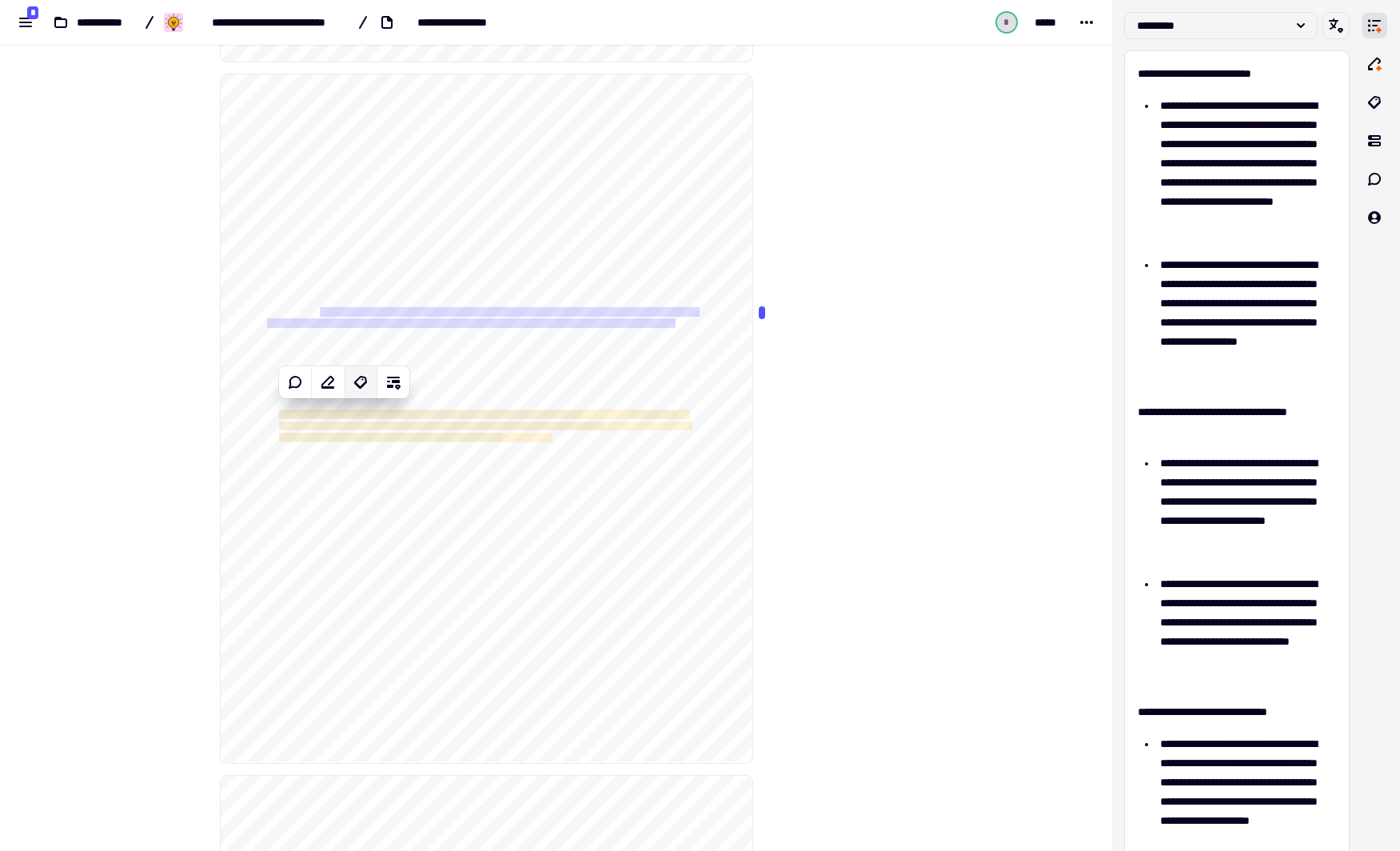 click 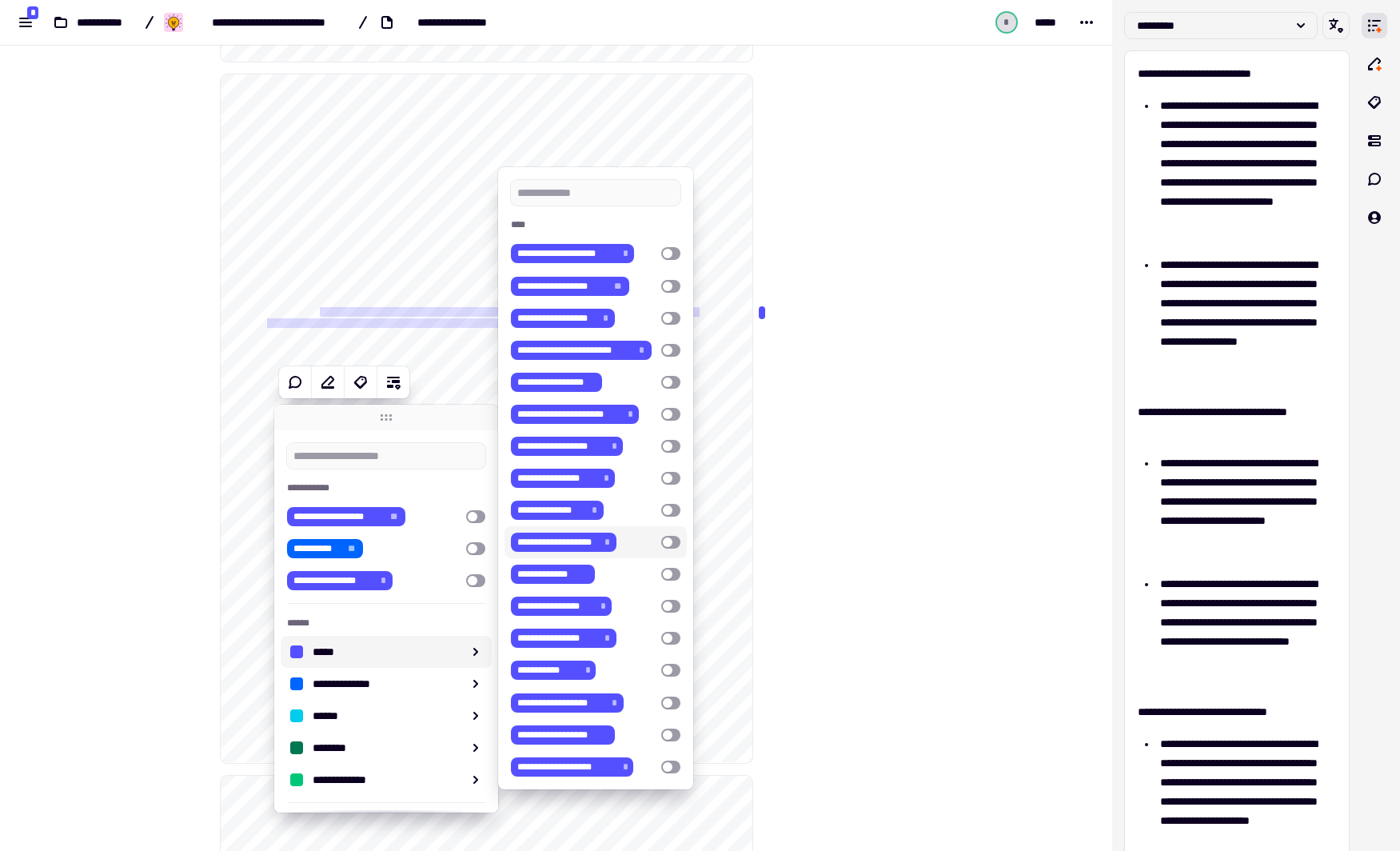click at bounding box center (671, 542) 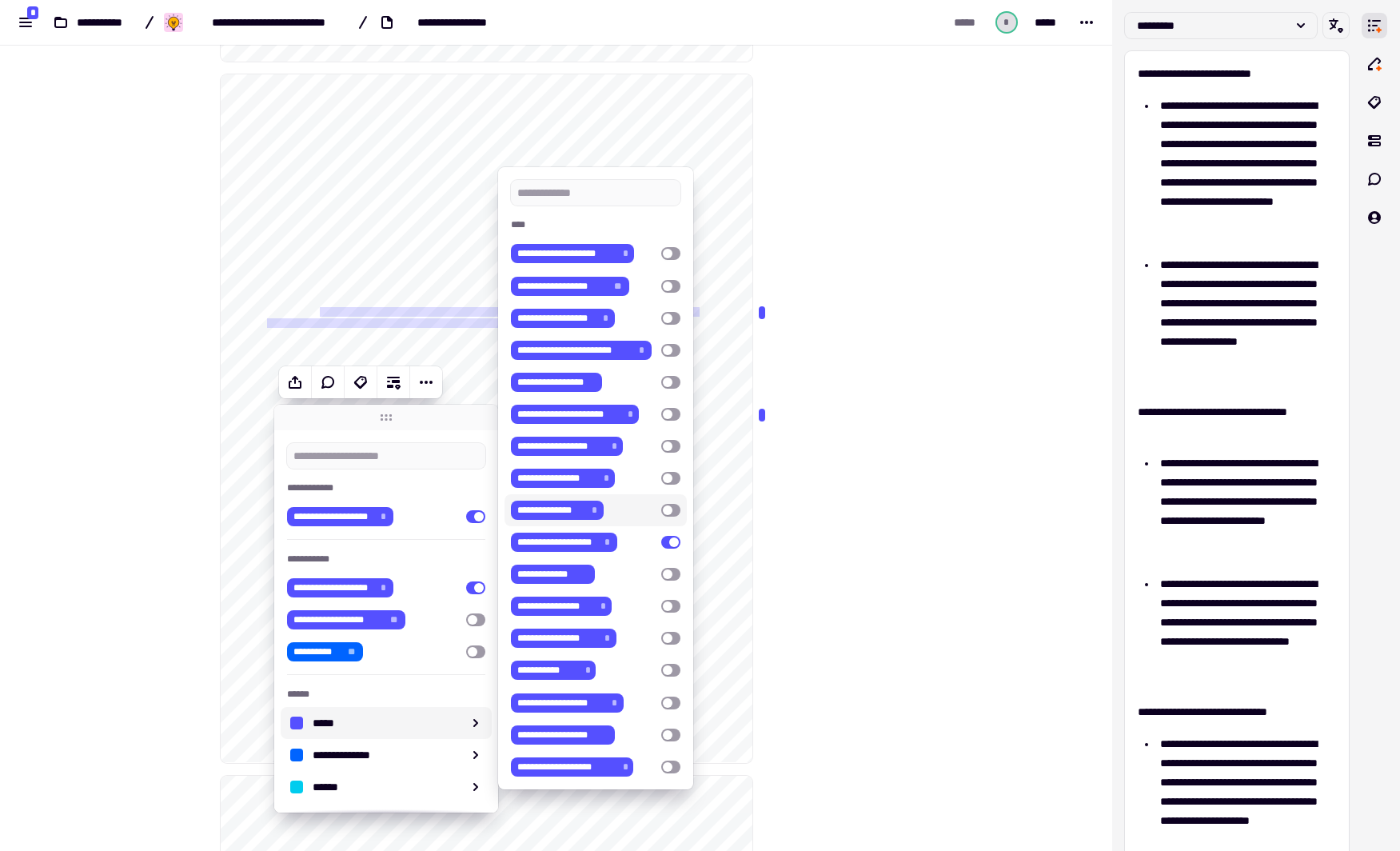 click at bounding box center (671, 510) 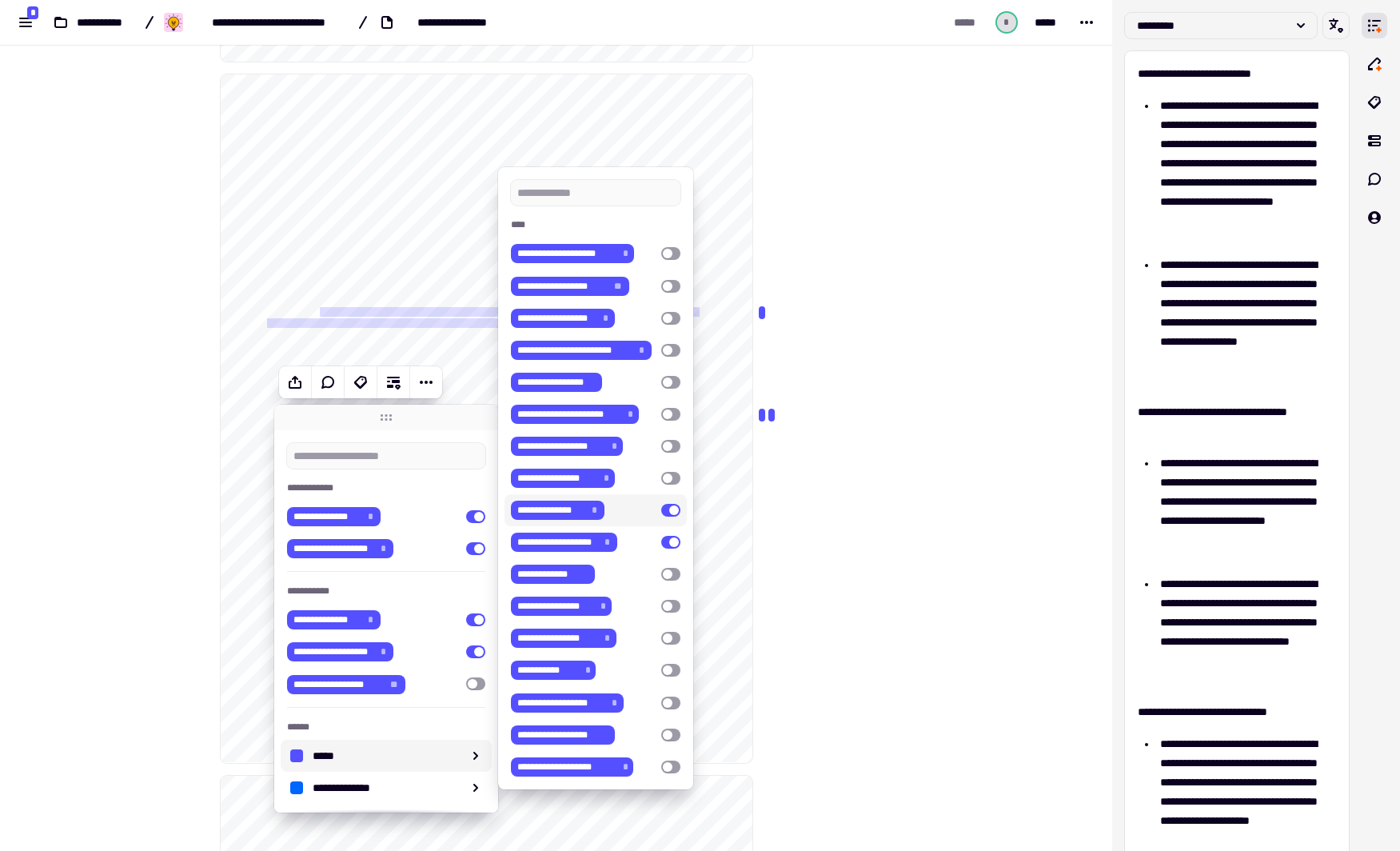 click at bounding box center [833, 4114] 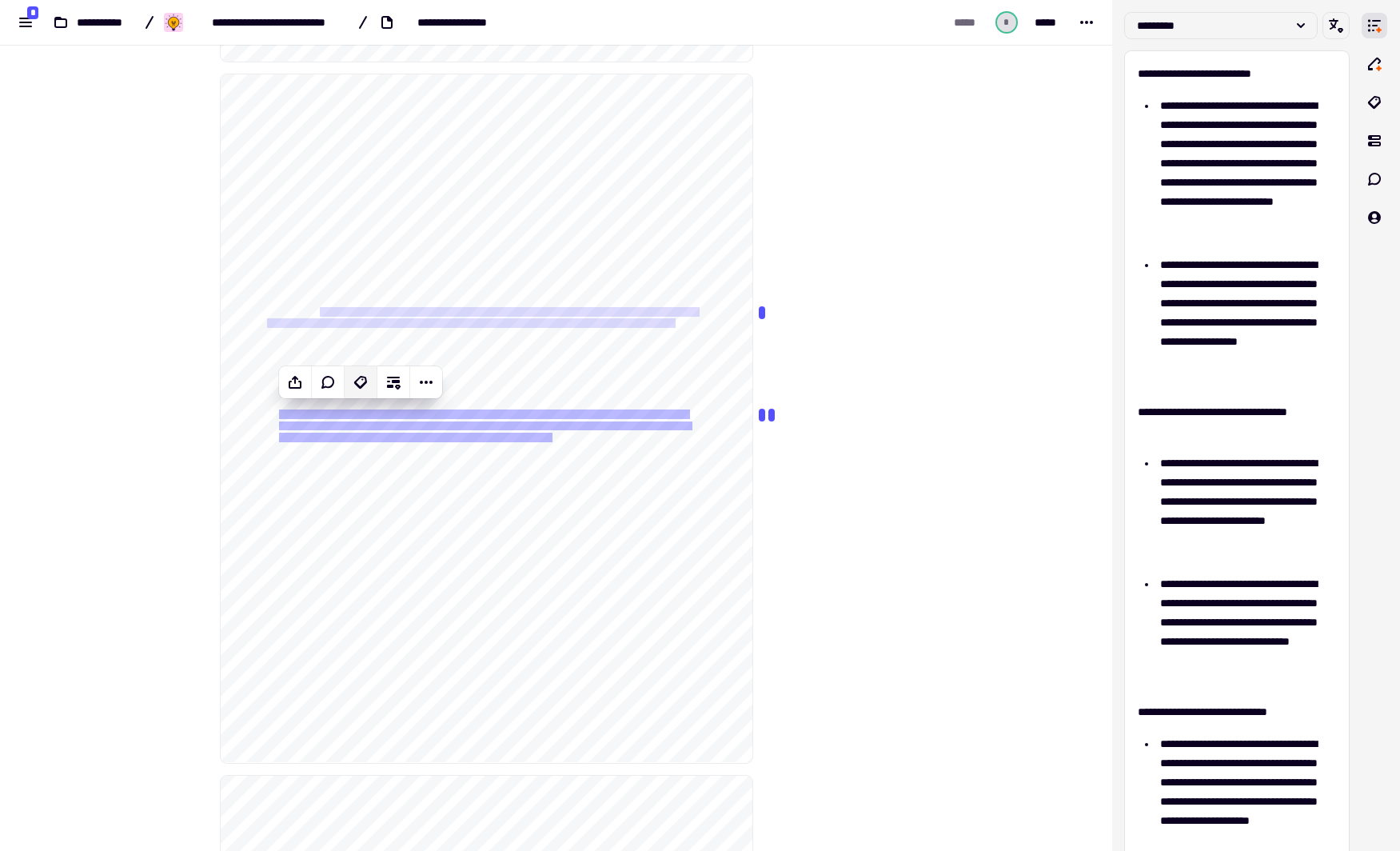 click 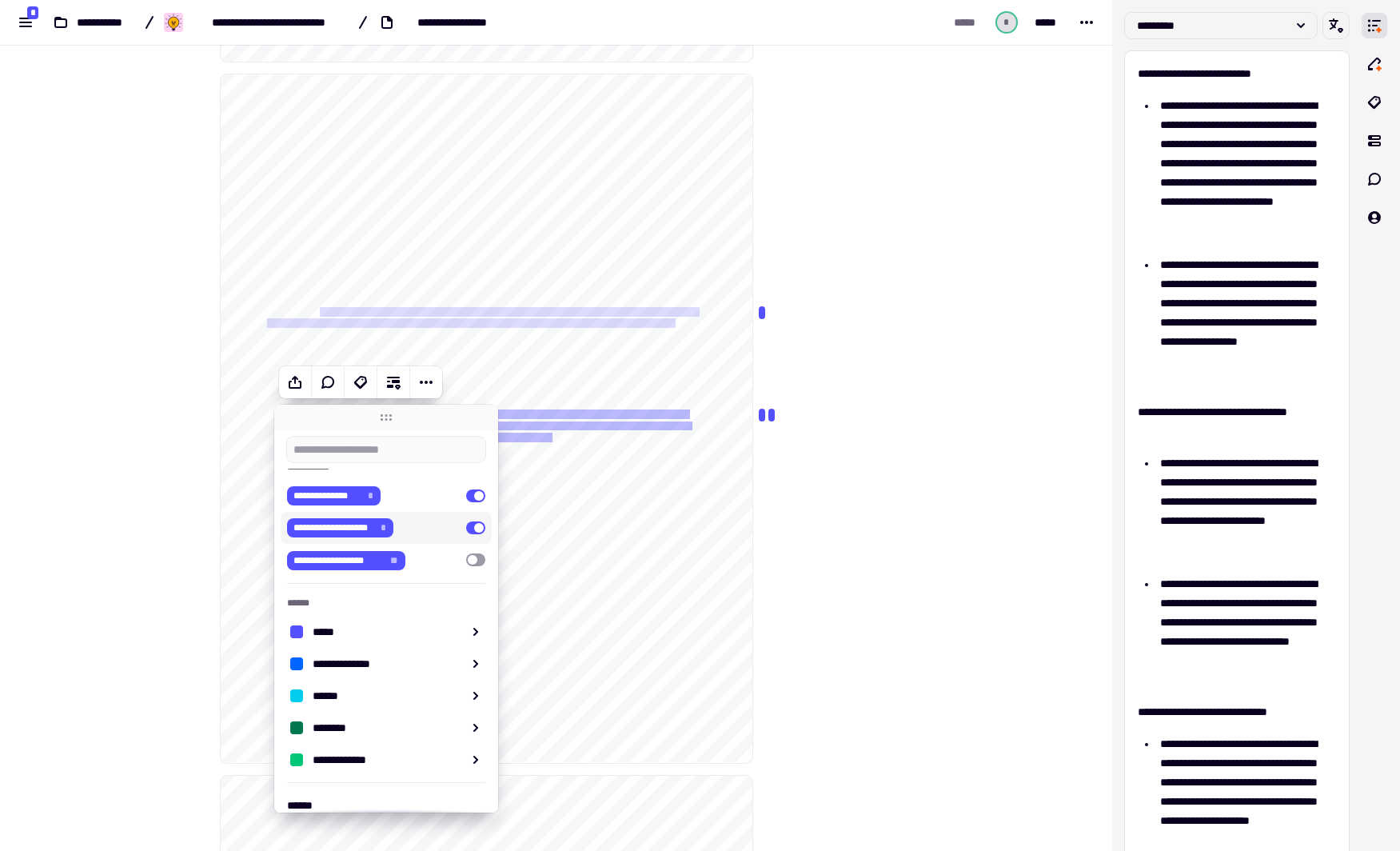 scroll, scrollTop: 155, scrollLeft: 0, axis: vertical 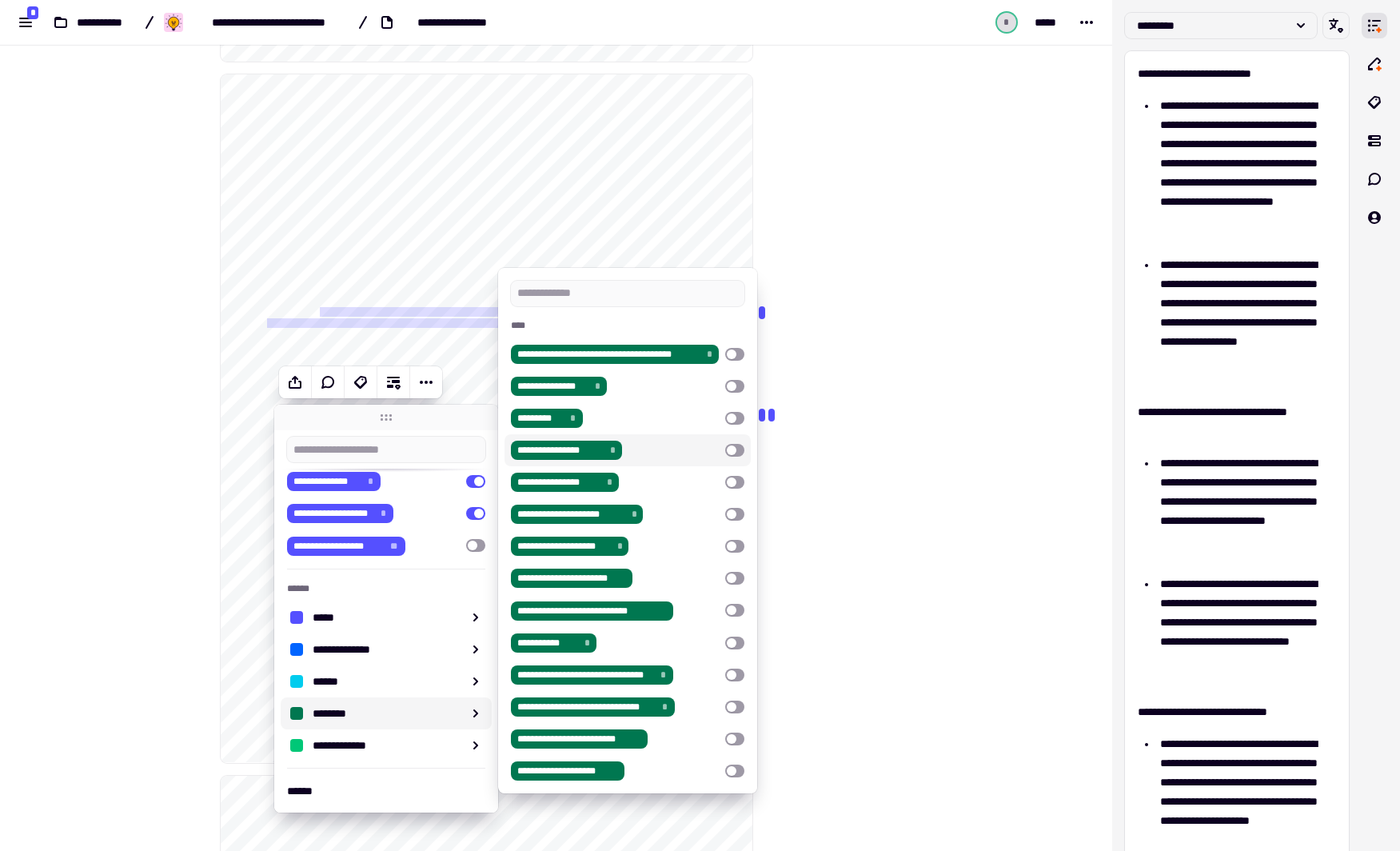 click at bounding box center (735, 450) 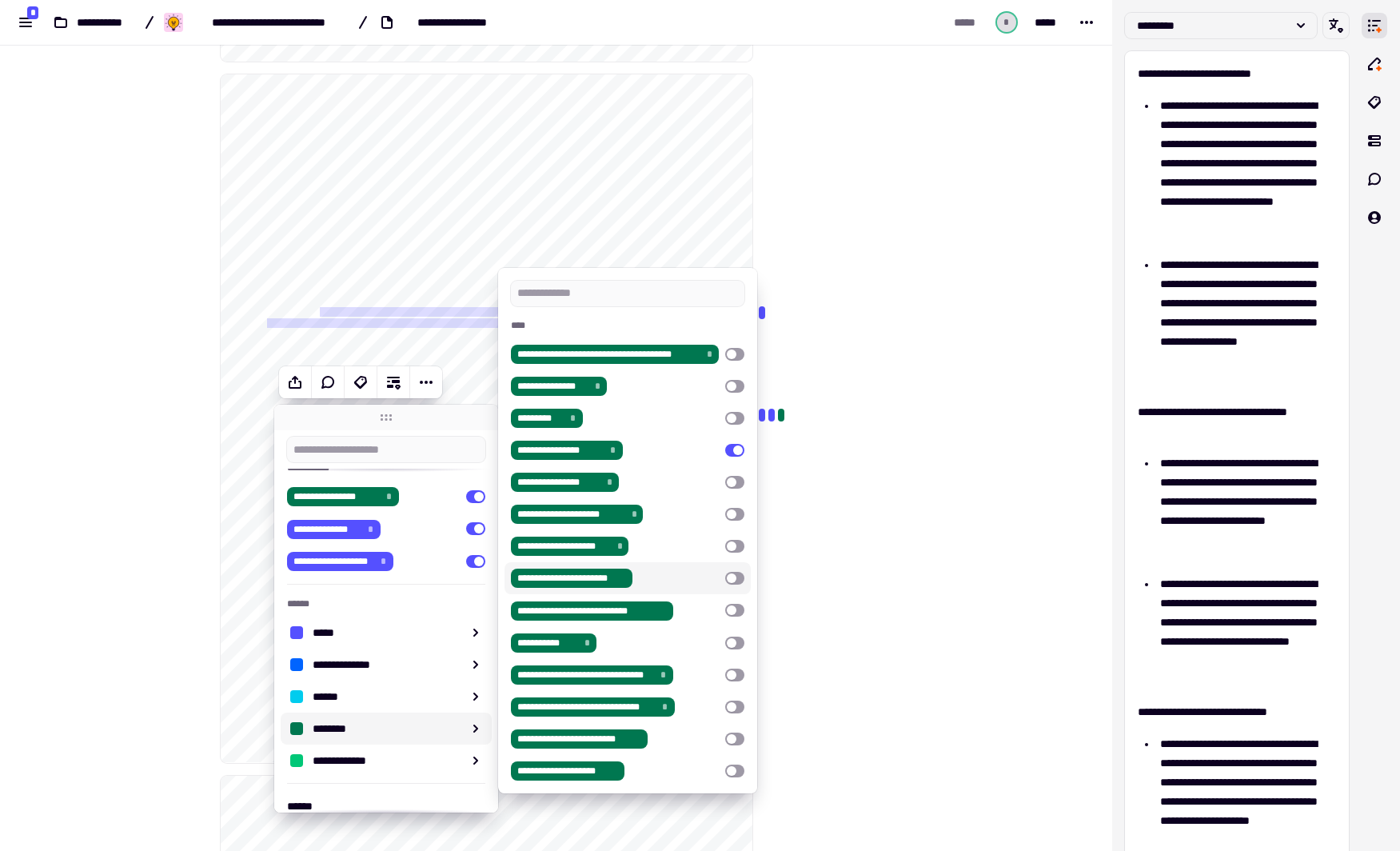 click at bounding box center [833, 4114] 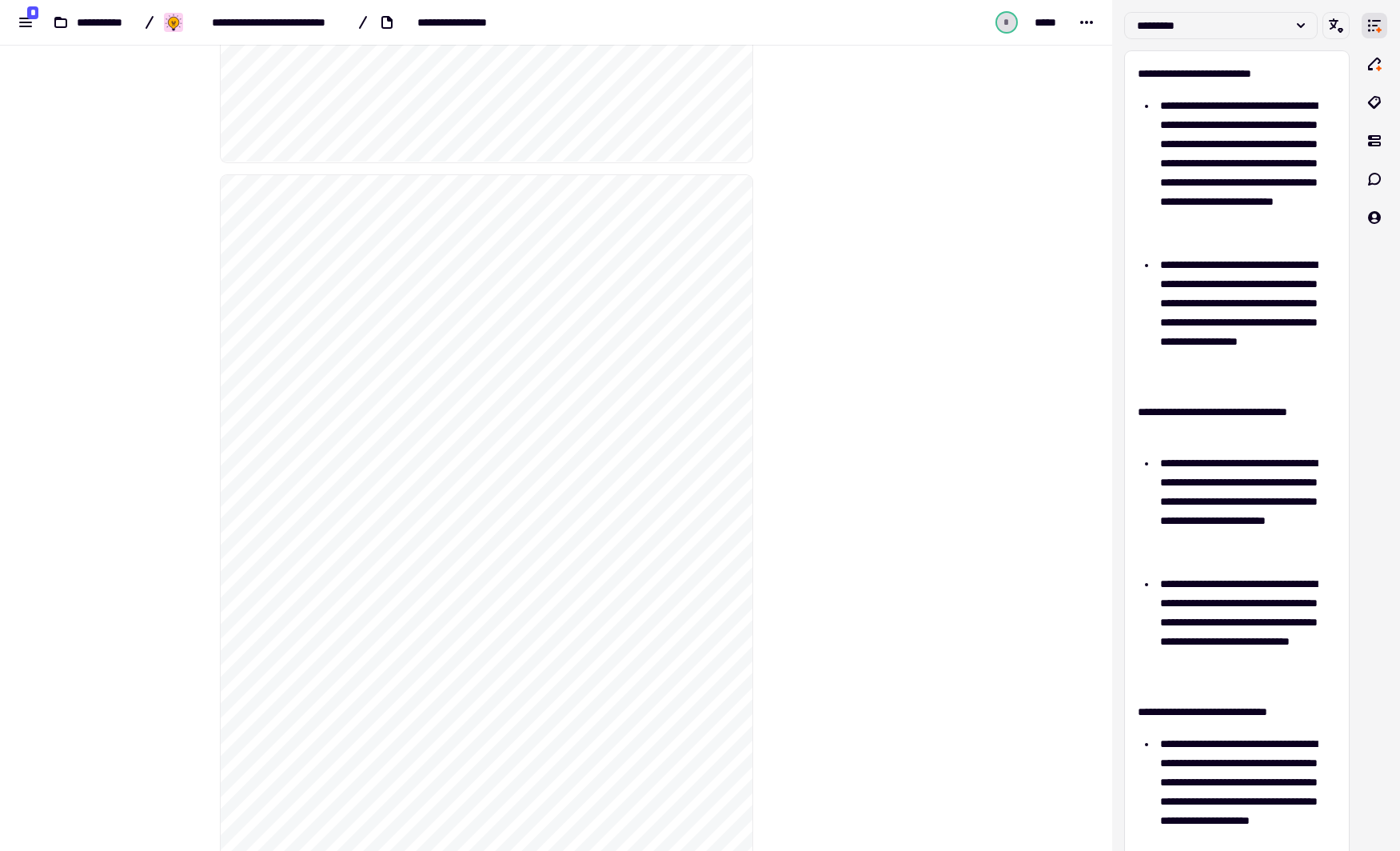 scroll, scrollTop: 2639, scrollLeft: 0, axis: vertical 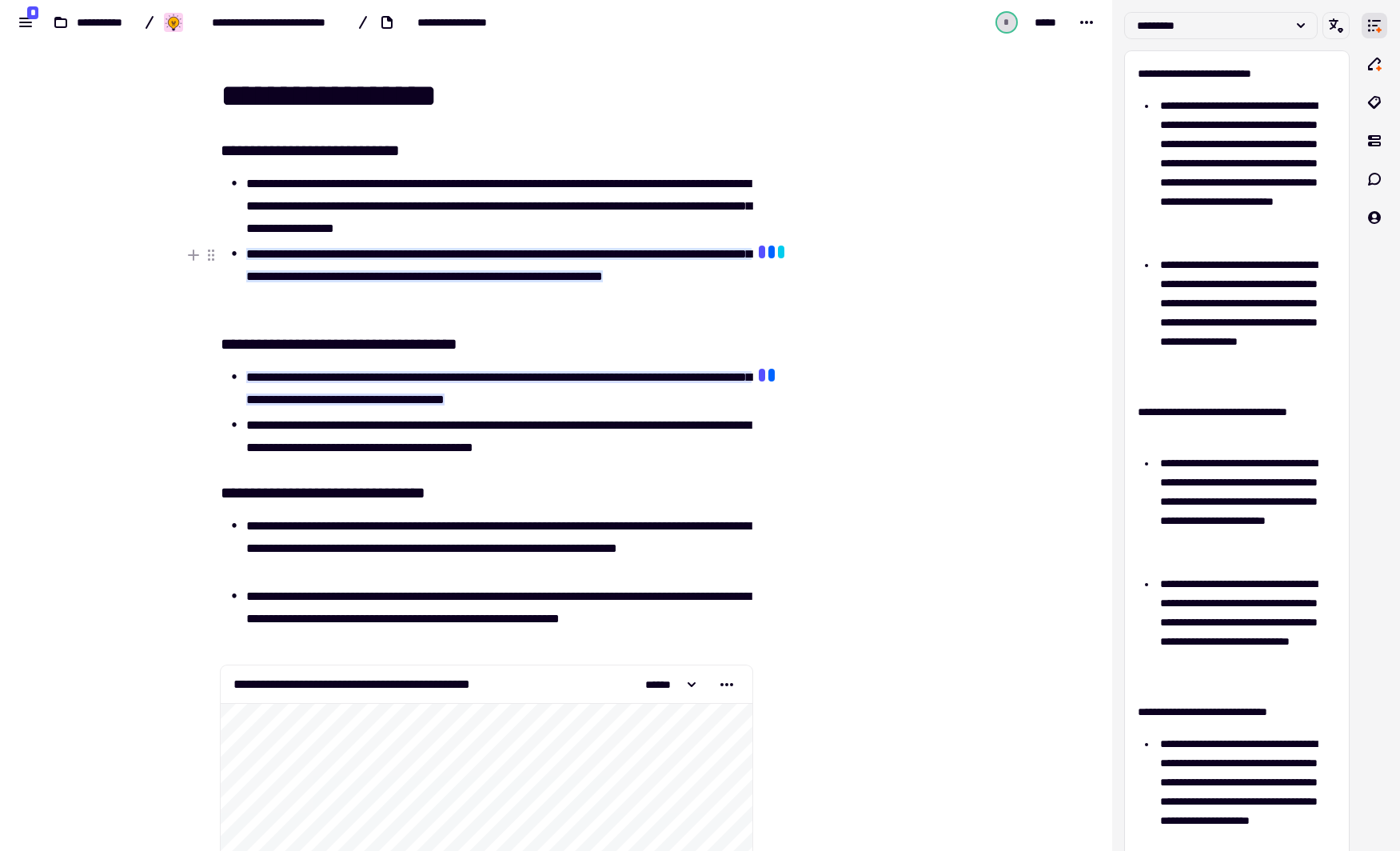 click on "**********" at bounding box center [499, 265] 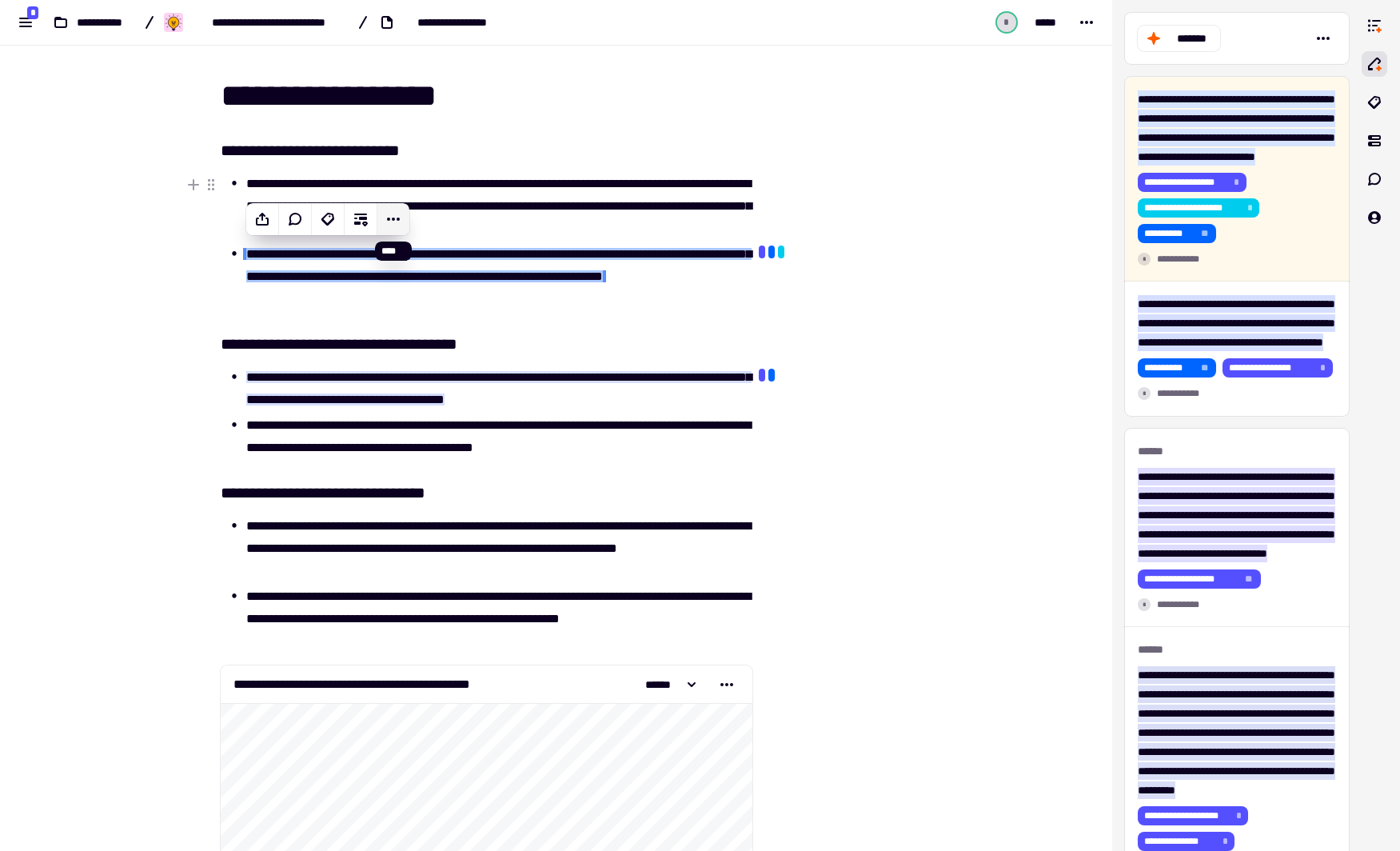 click 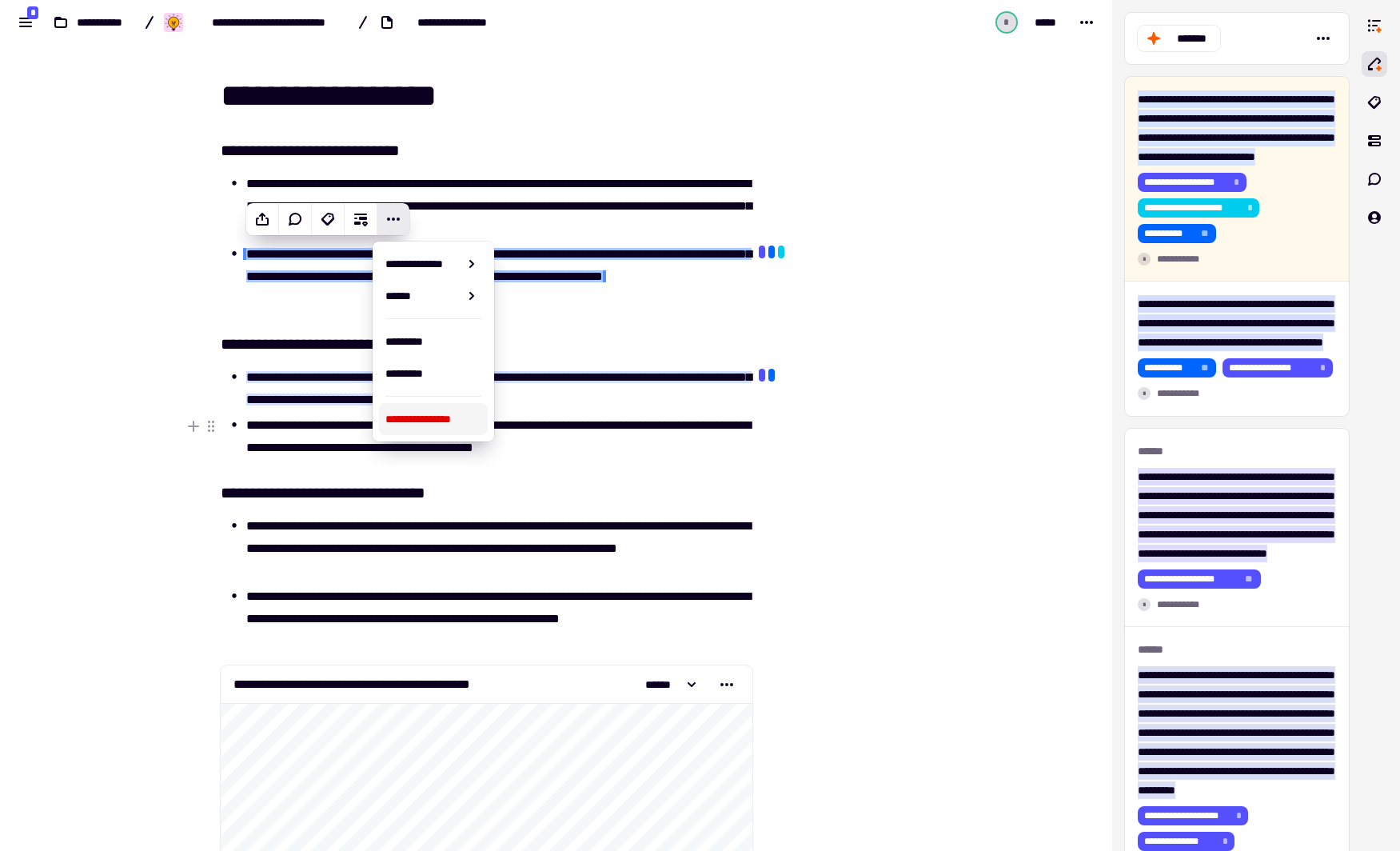 click on "**********" at bounding box center (433, 419) 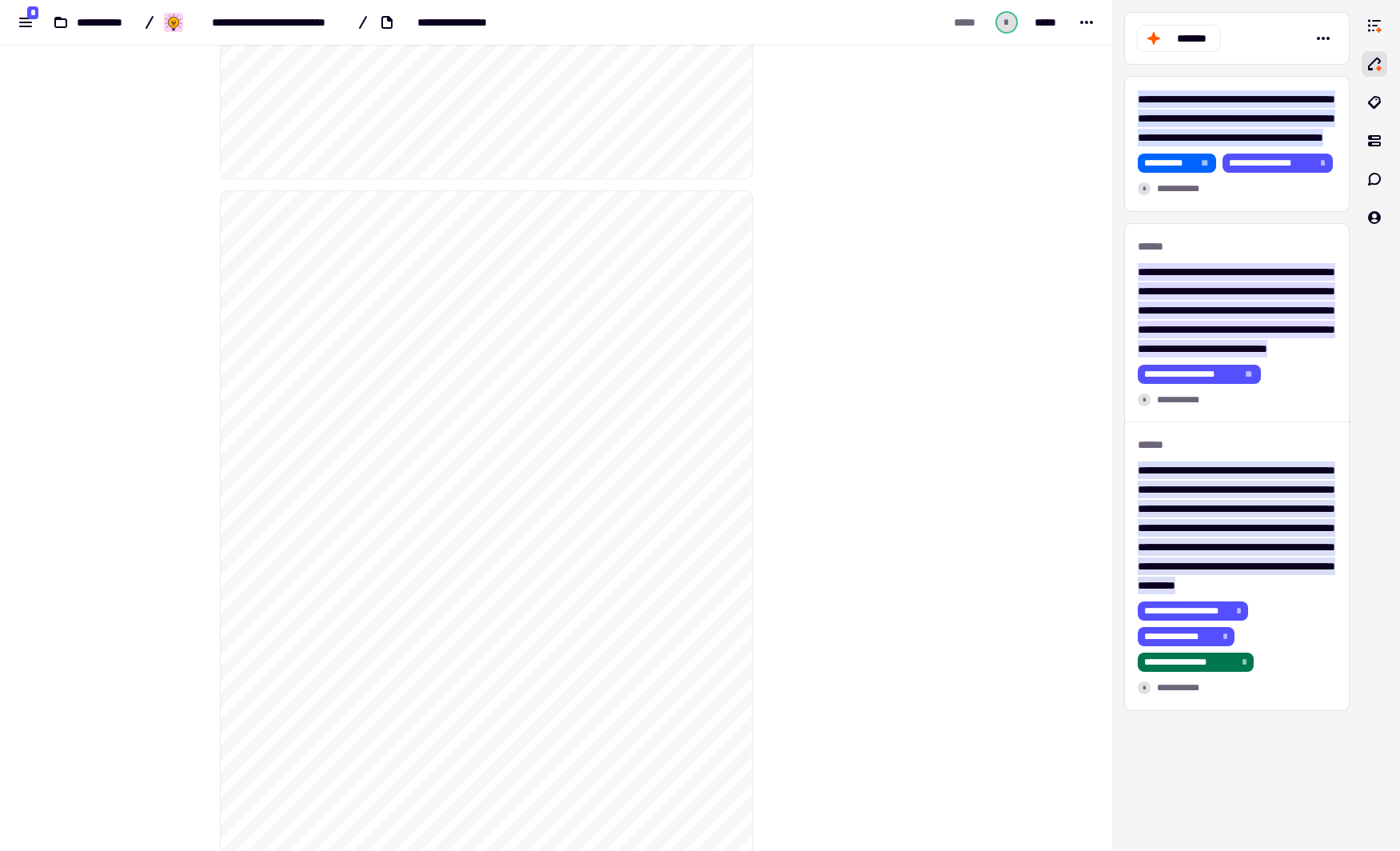 scroll, scrollTop: 2623, scrollLeft: 0, axis: vertical 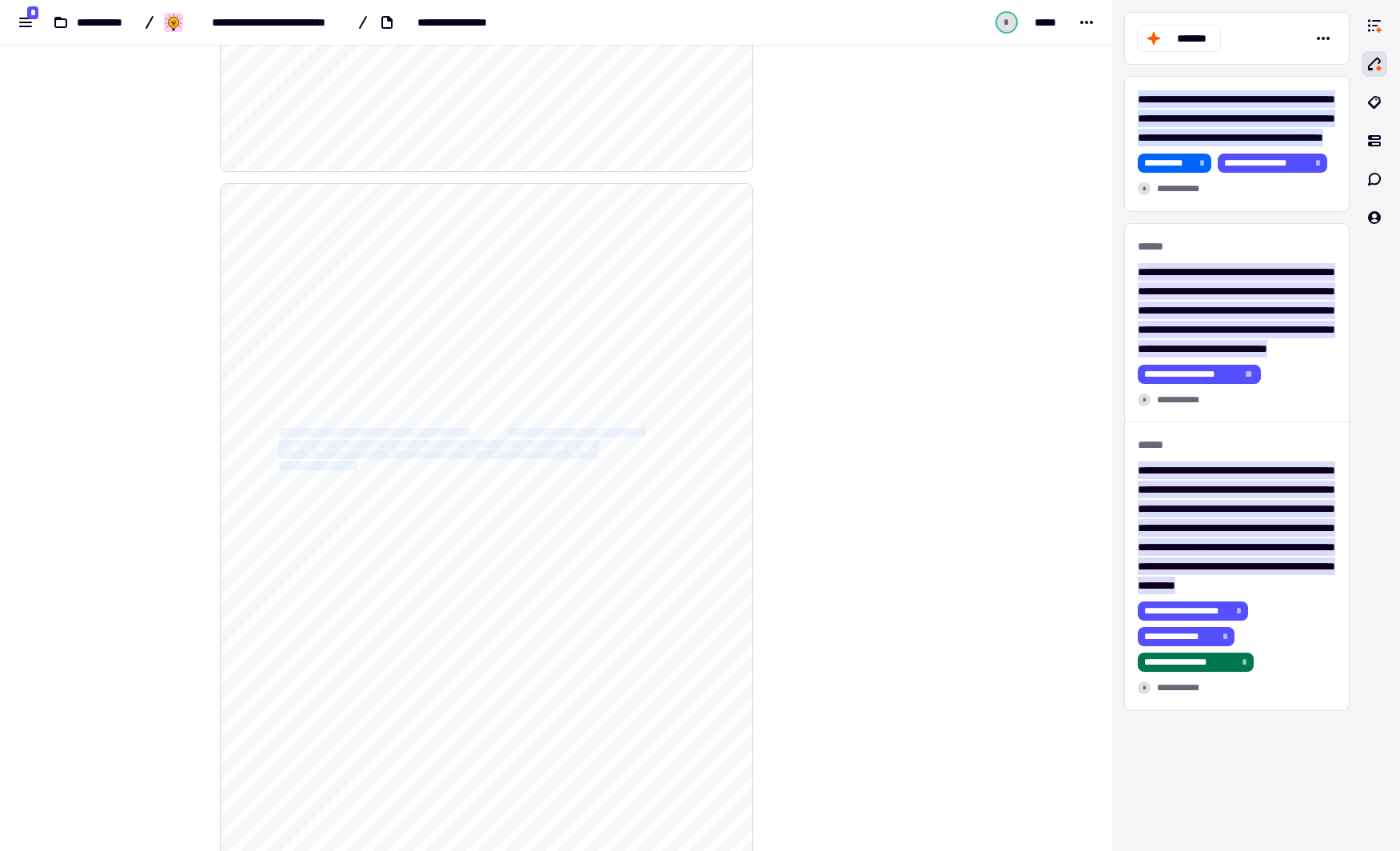 drag, startPoint x: 276, startPoint y: 428, endPoint x: 378, endPoint y: 461, distance: 107.20541 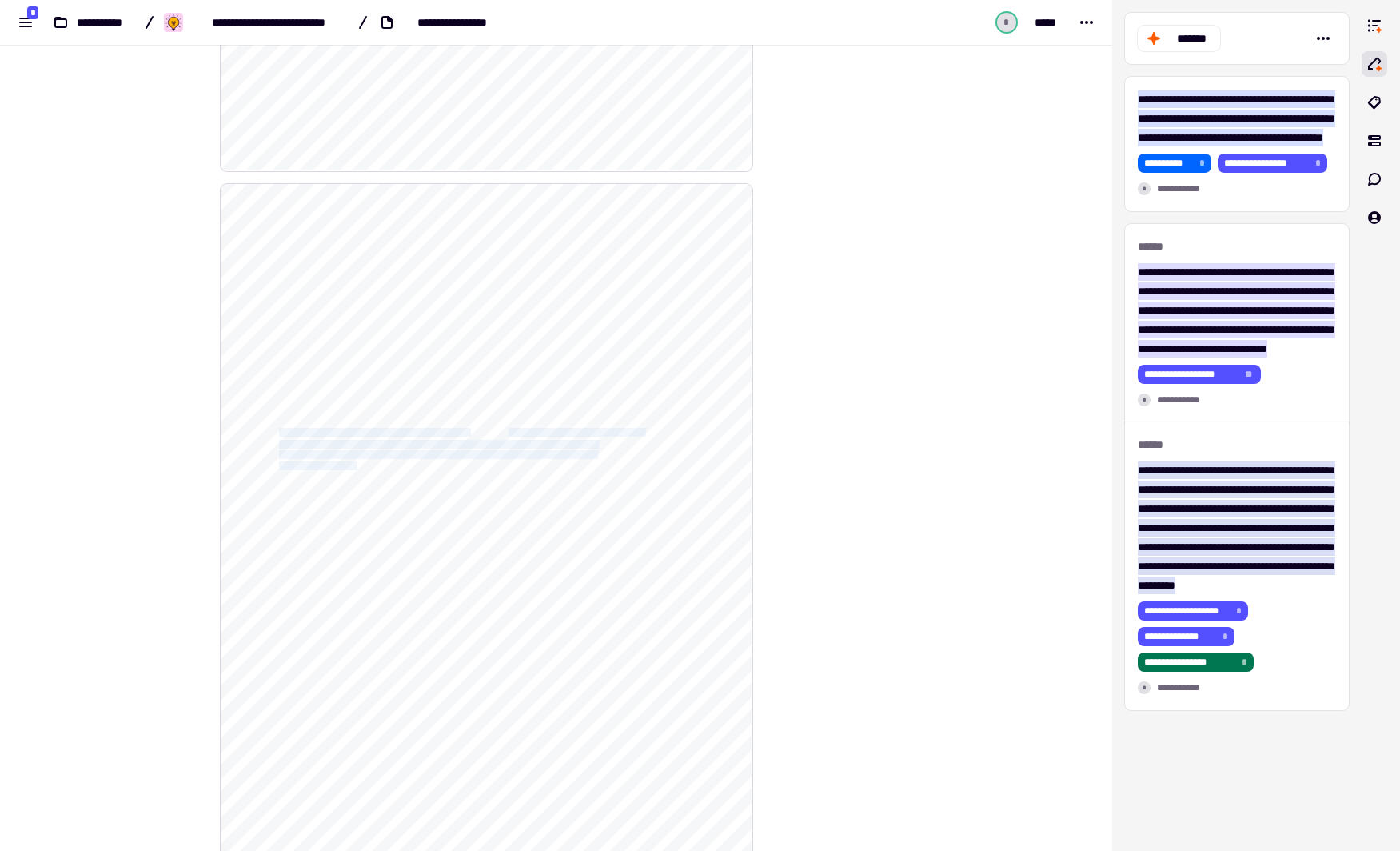 click on "**********" 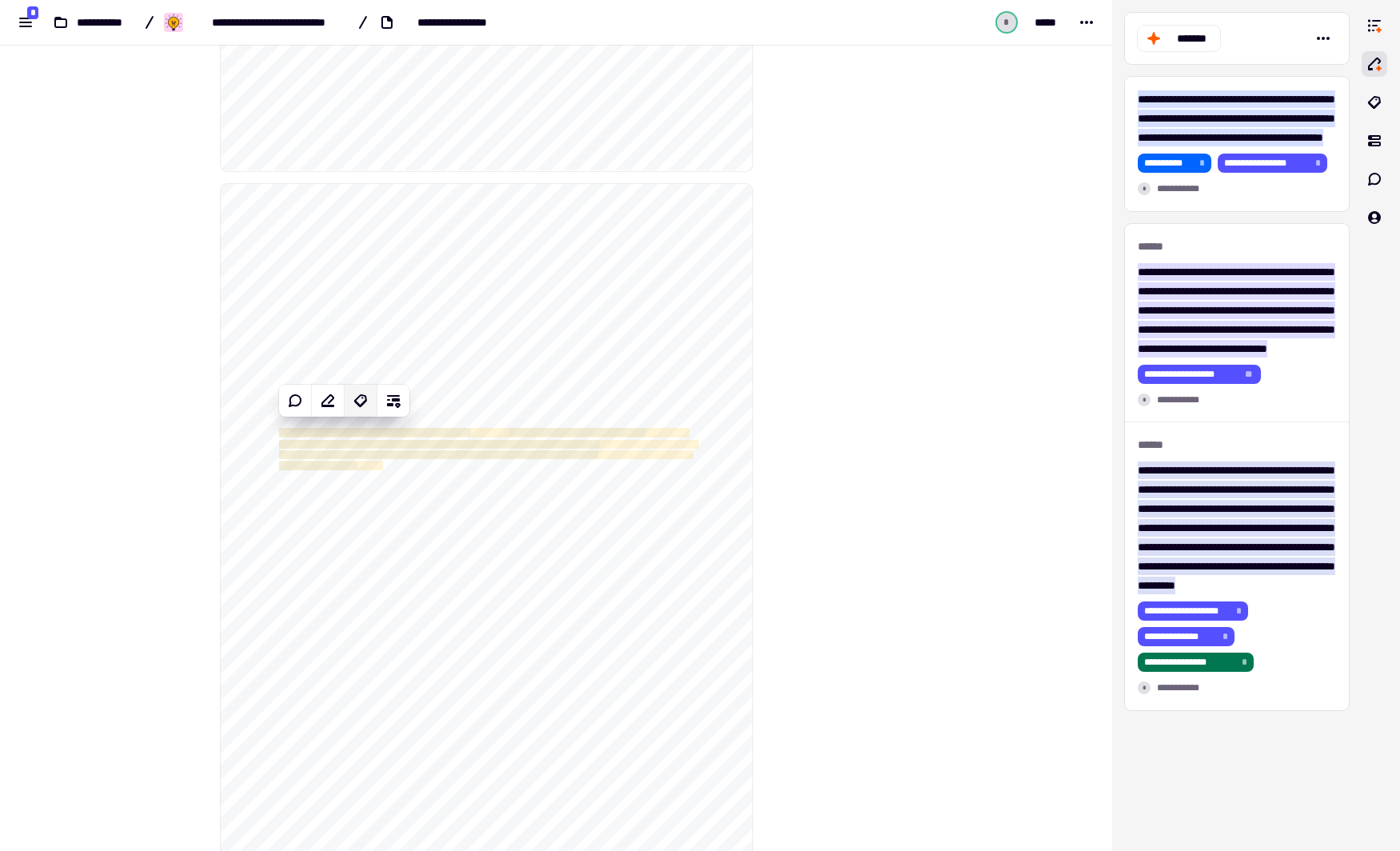 click 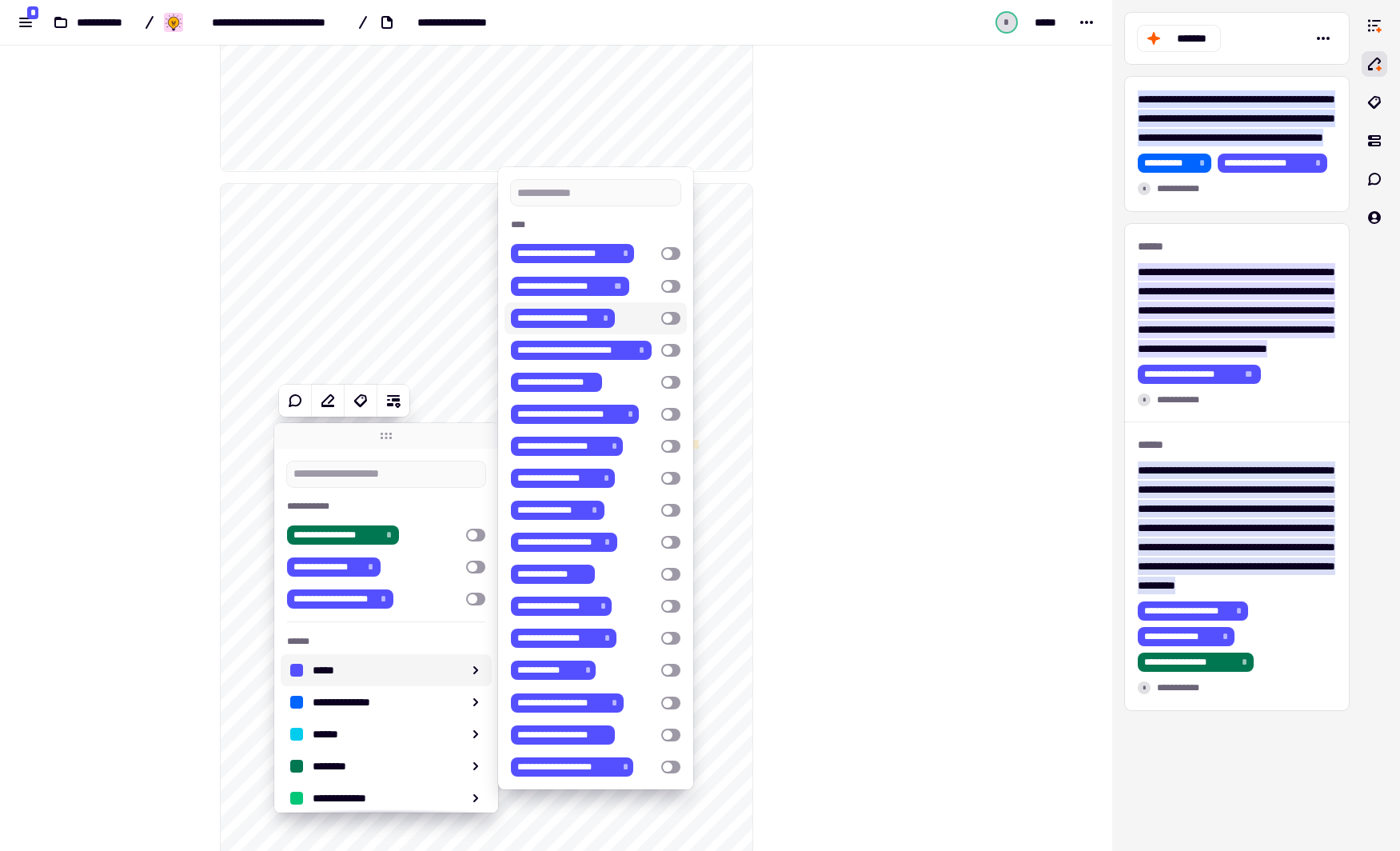 click at bounding box center [671, 318] 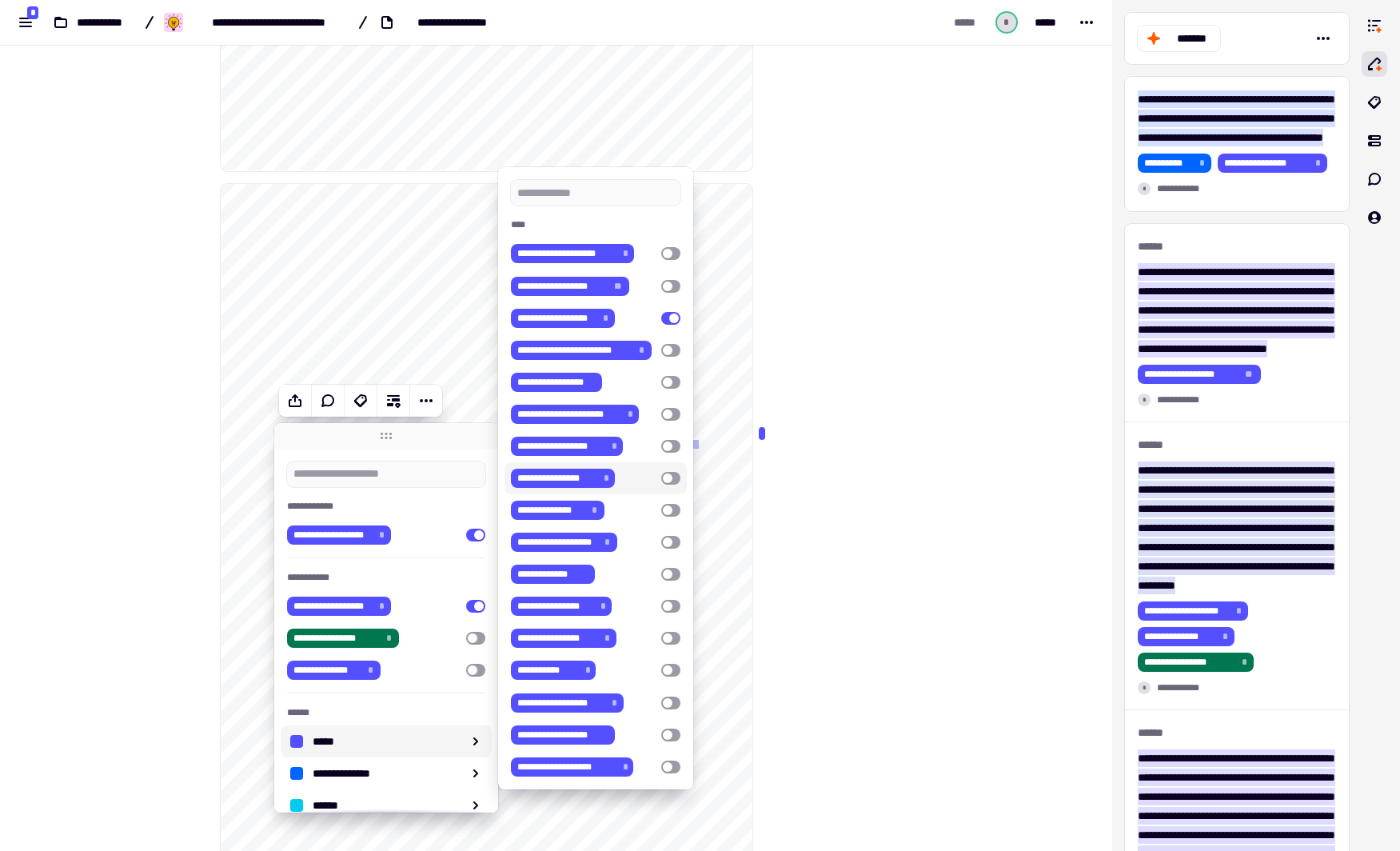 click at bounding box center (671, 478) 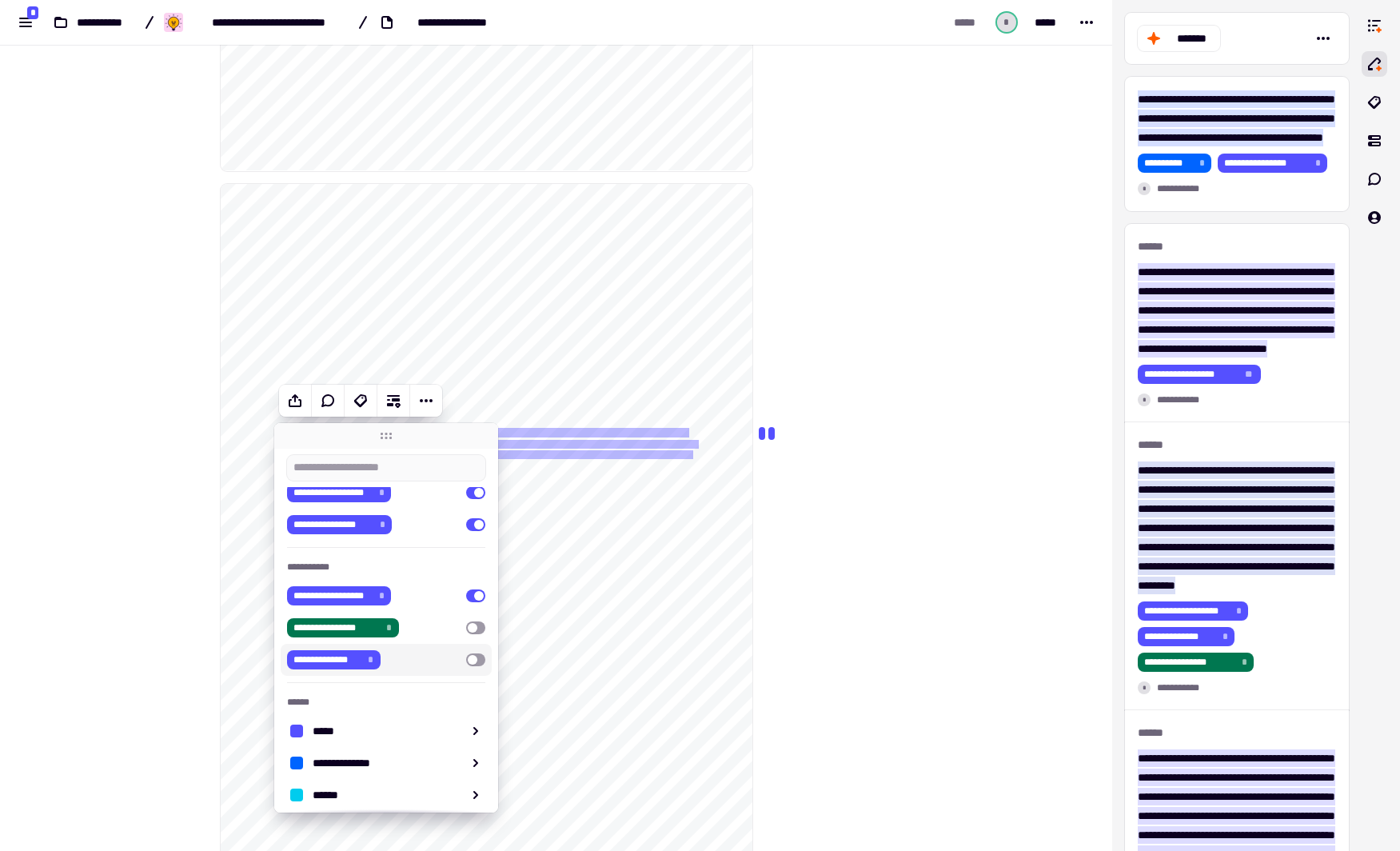 scroll, scrollTop: 174, scrollLeft: 0, axis: vertical 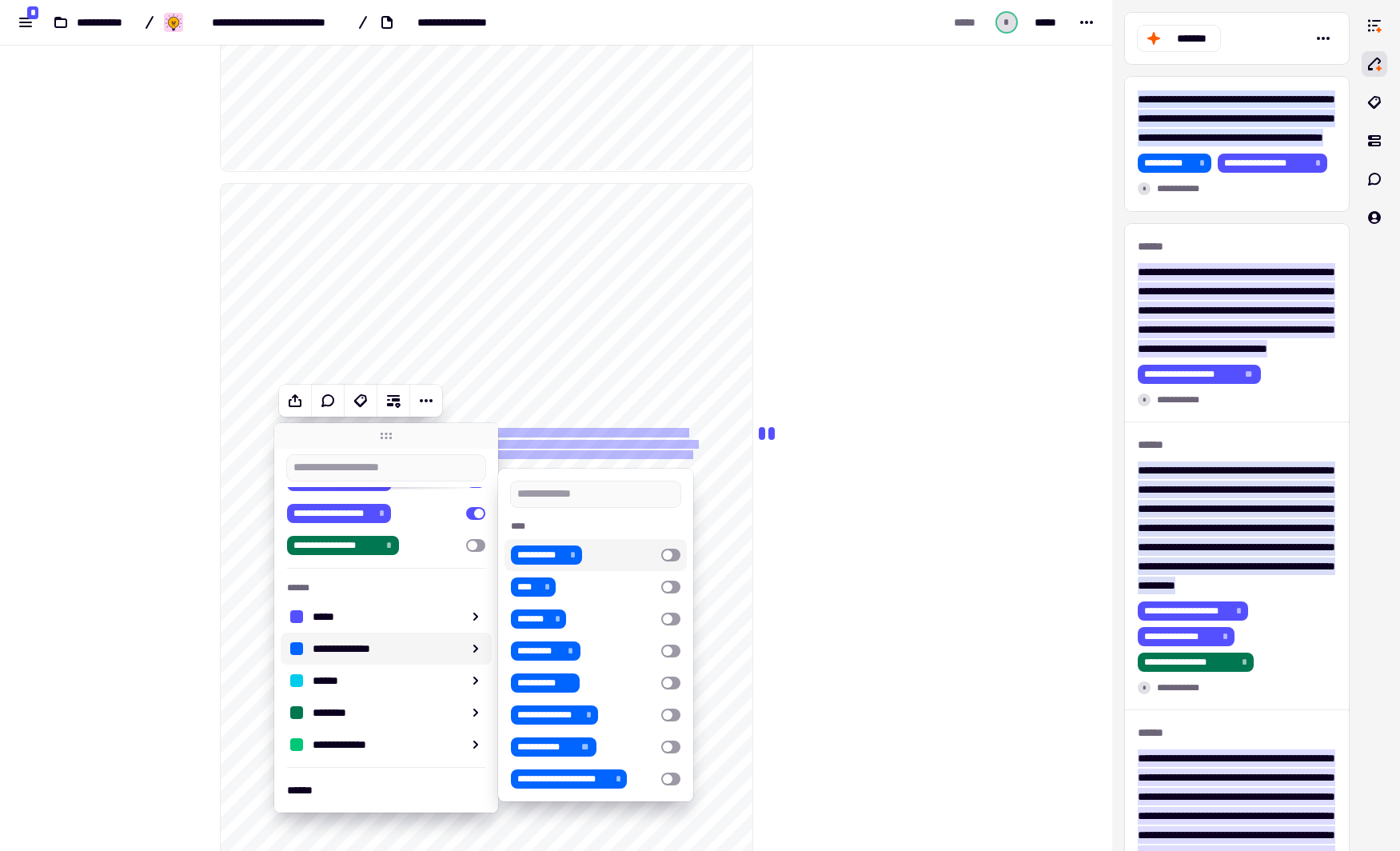 click at bounding box center (671, 555) 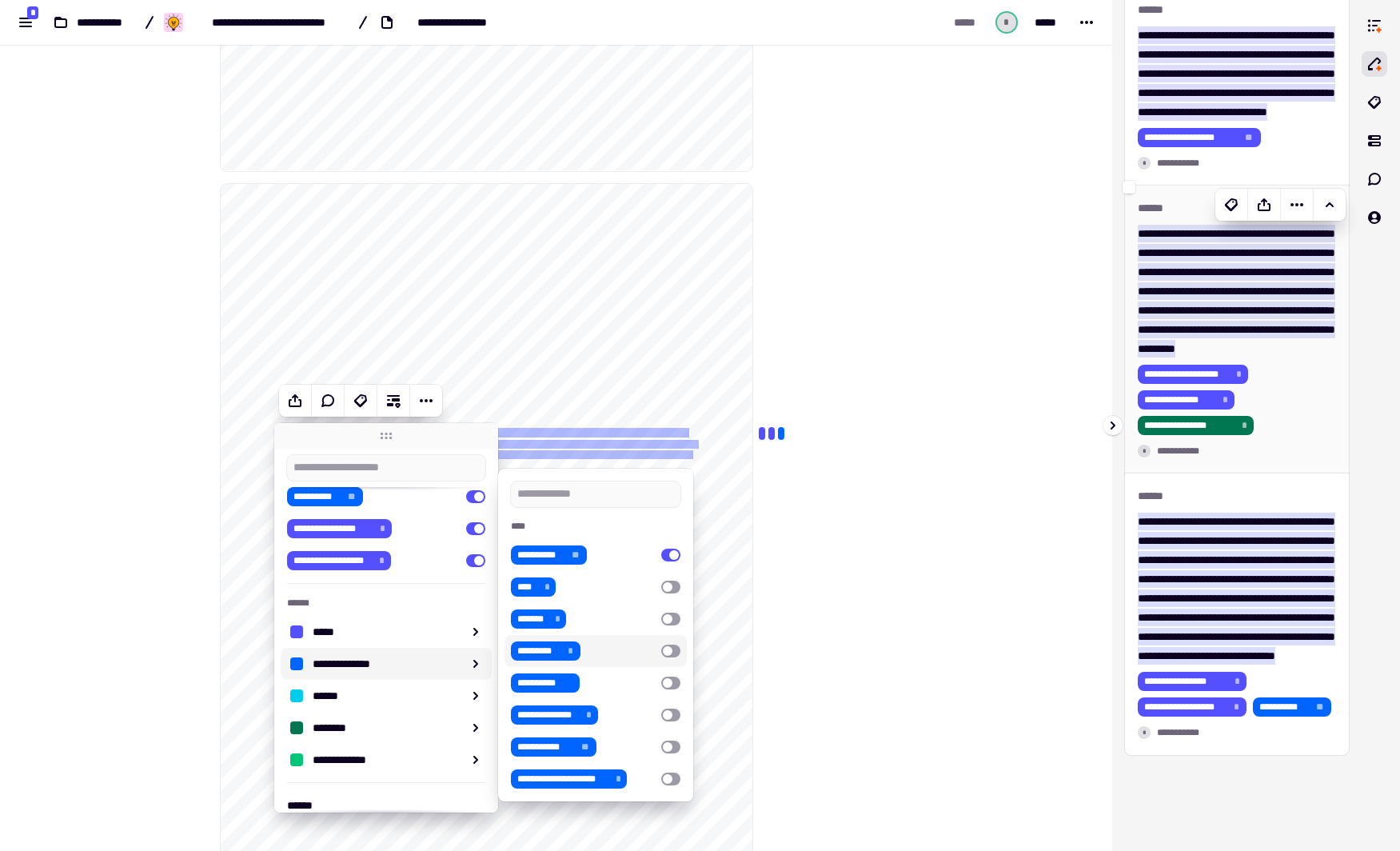 scroll, scrollTop: 240, scrollLeft: 0, axis: vertical 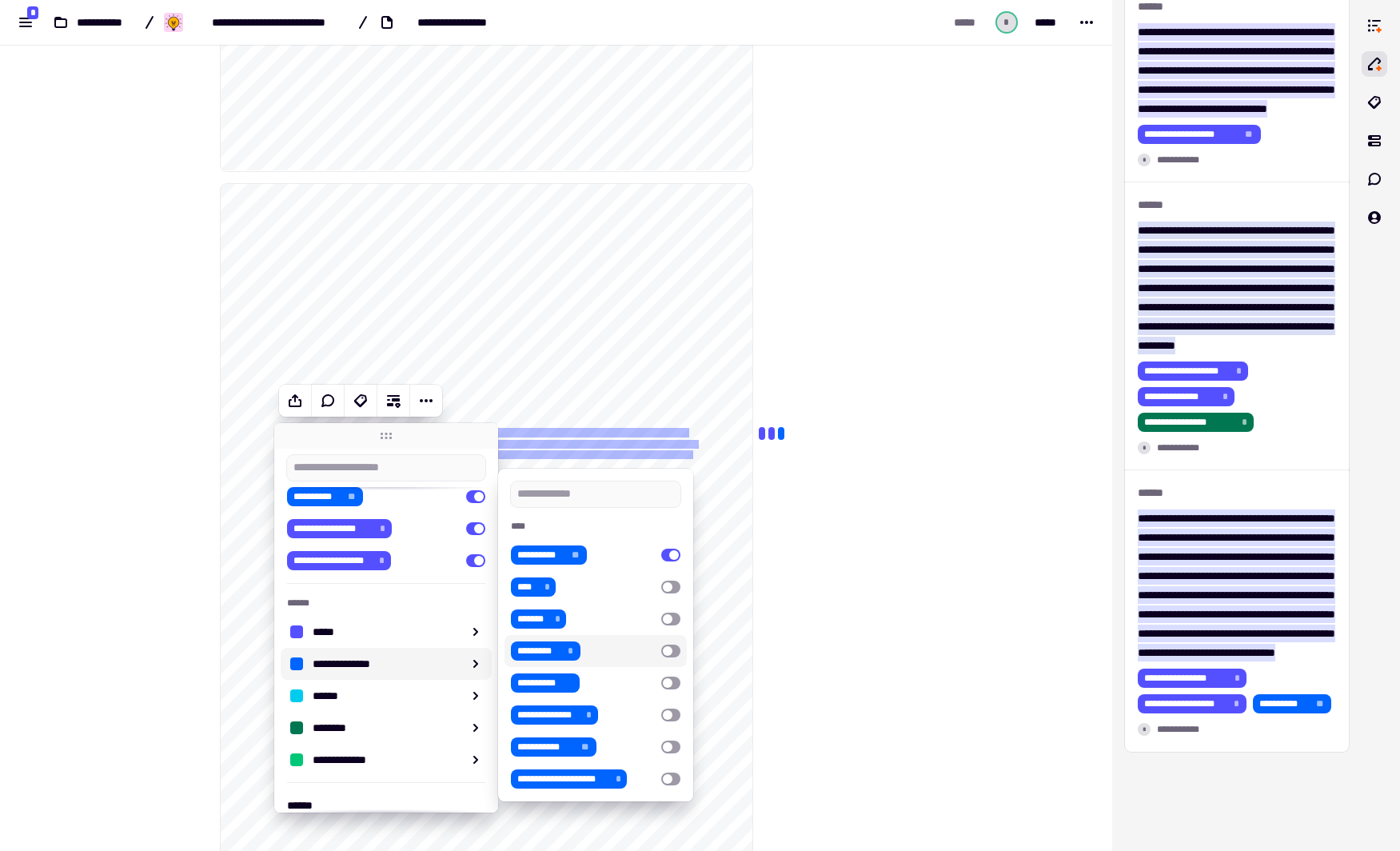 click on "**********" at bounding box center [556, 426] 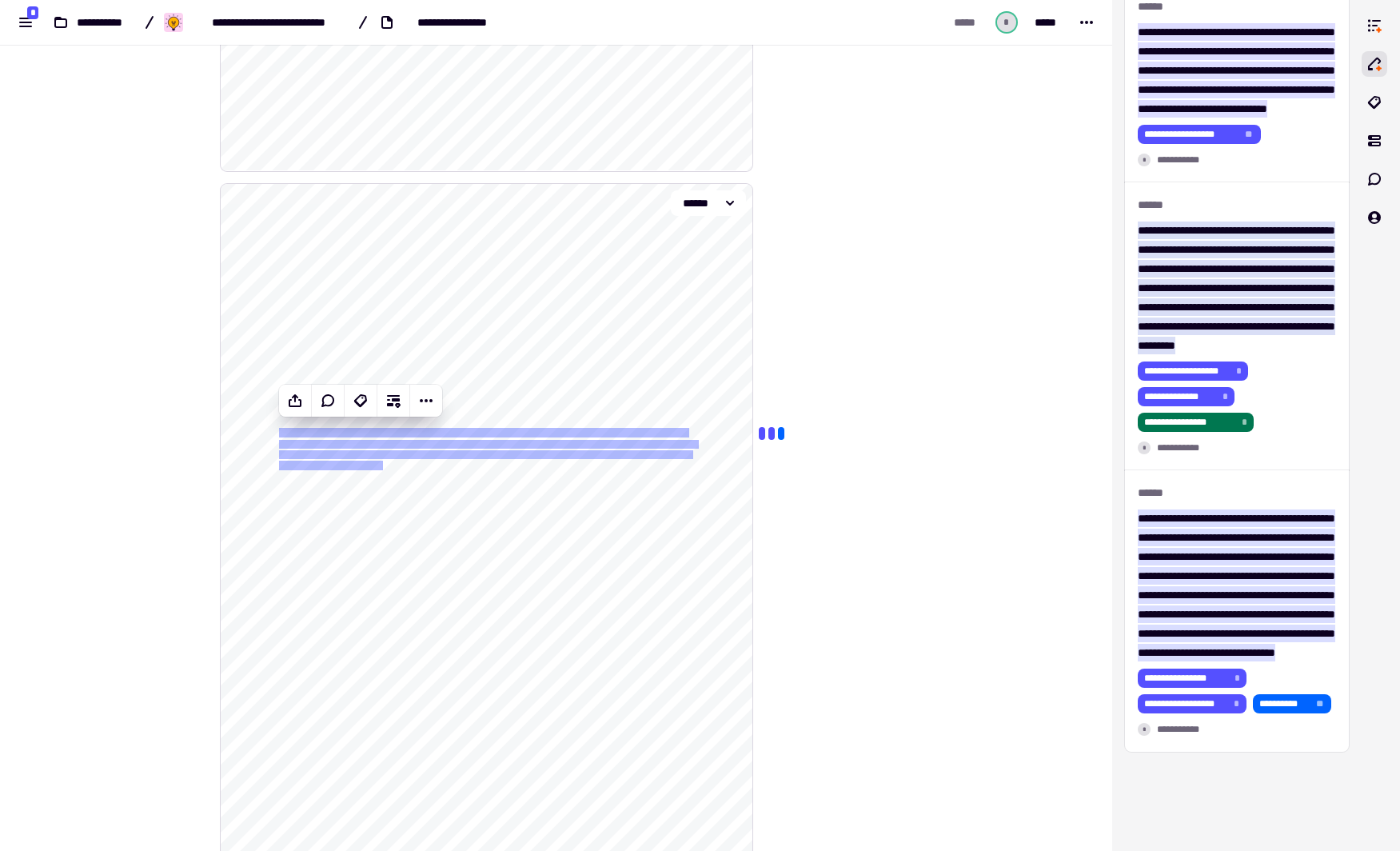 click on "**********" 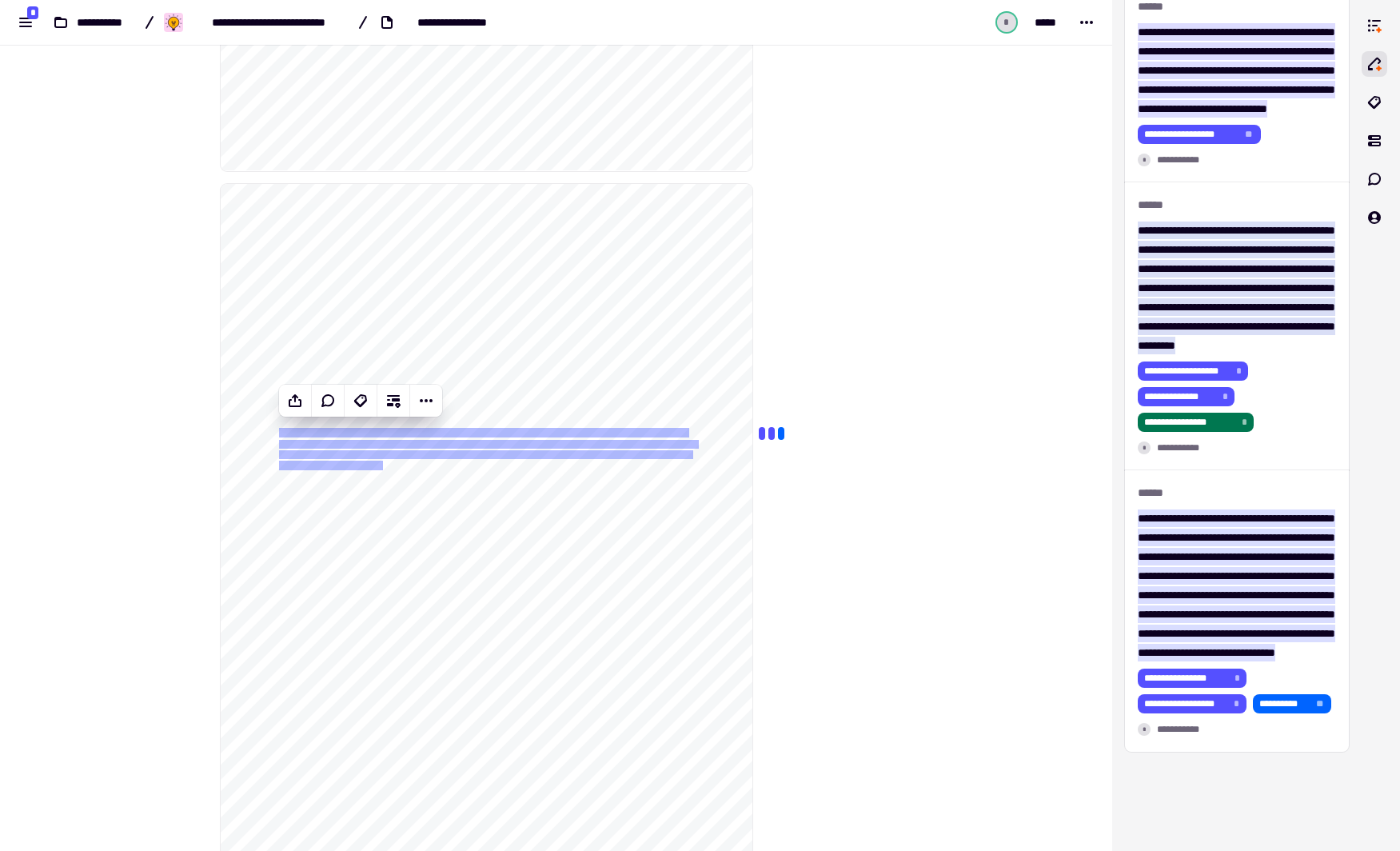 click at bounding box center [833, 3522] 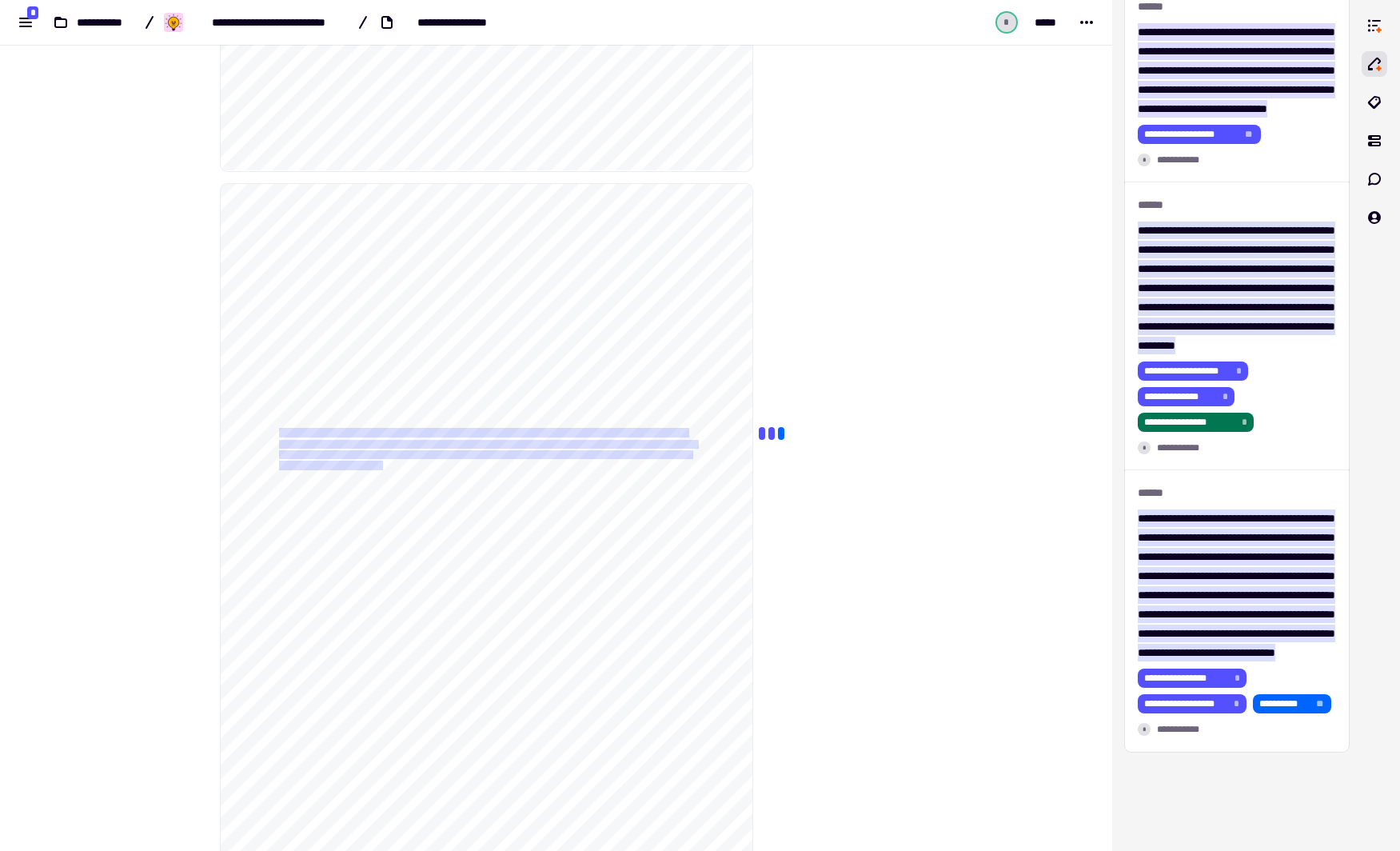 click at bounding box center [762, 433] 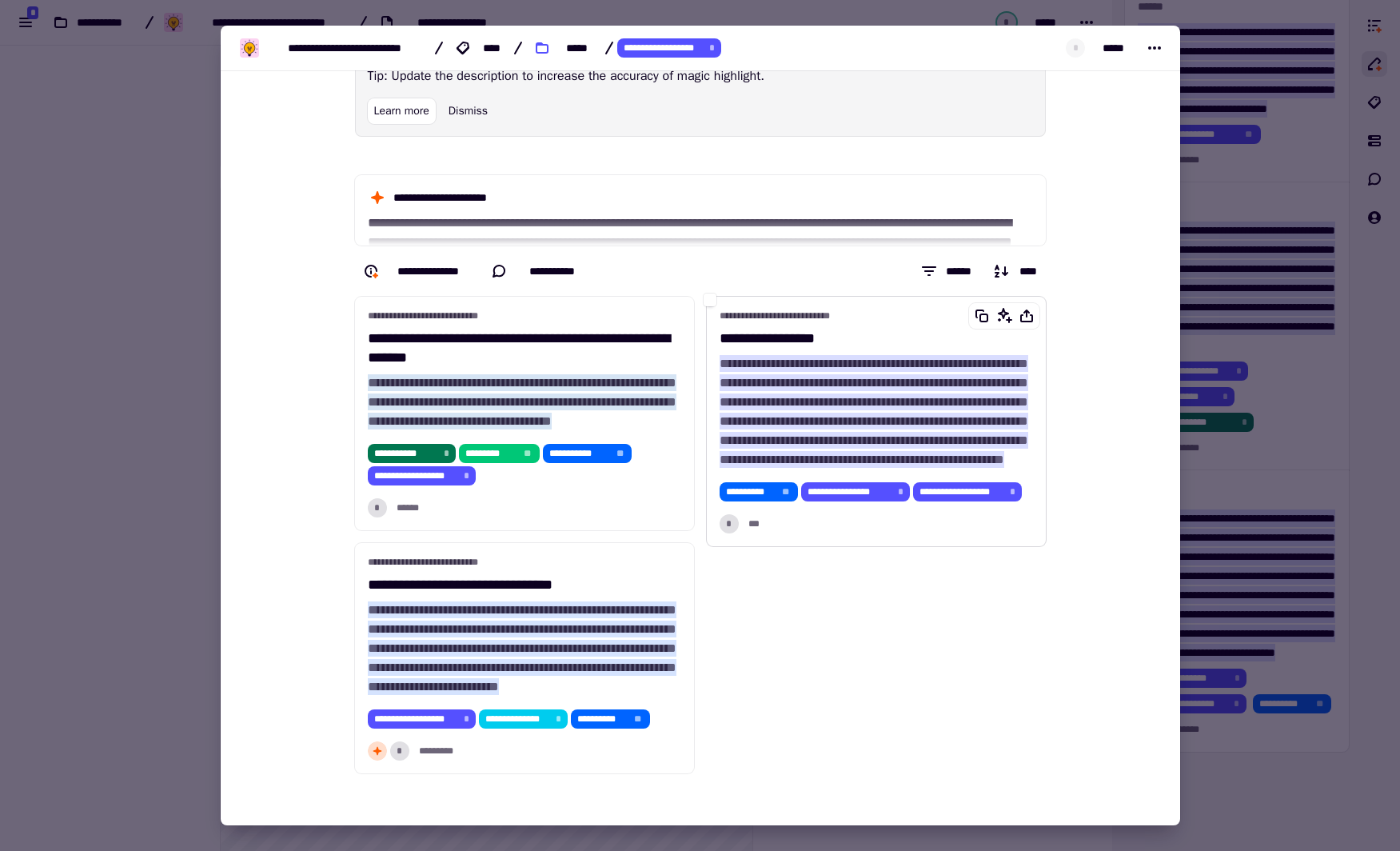 scroll, scrollTop: 48, scrollLeft: 0, axis: vertical 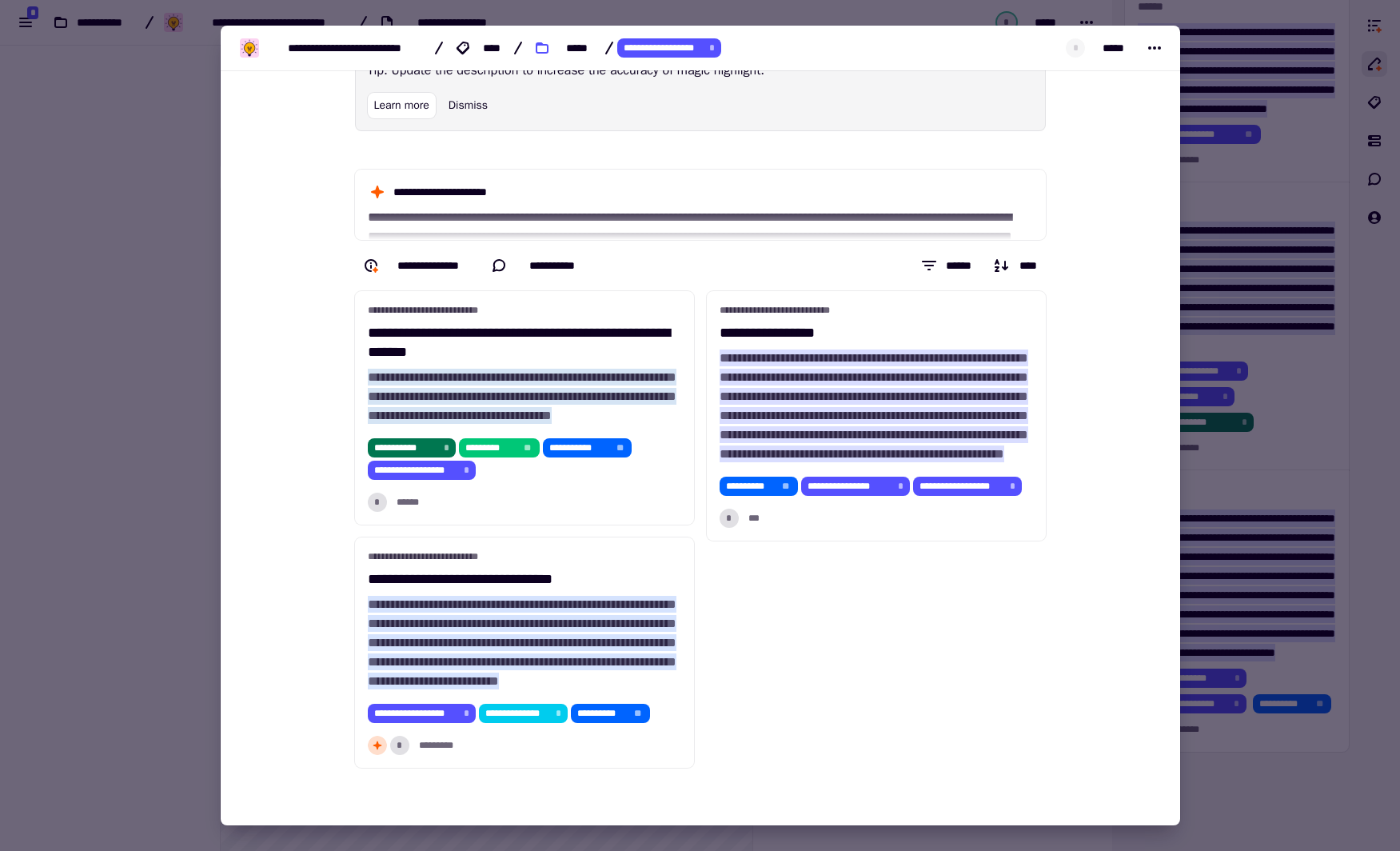click at bounding box center (700, 426) 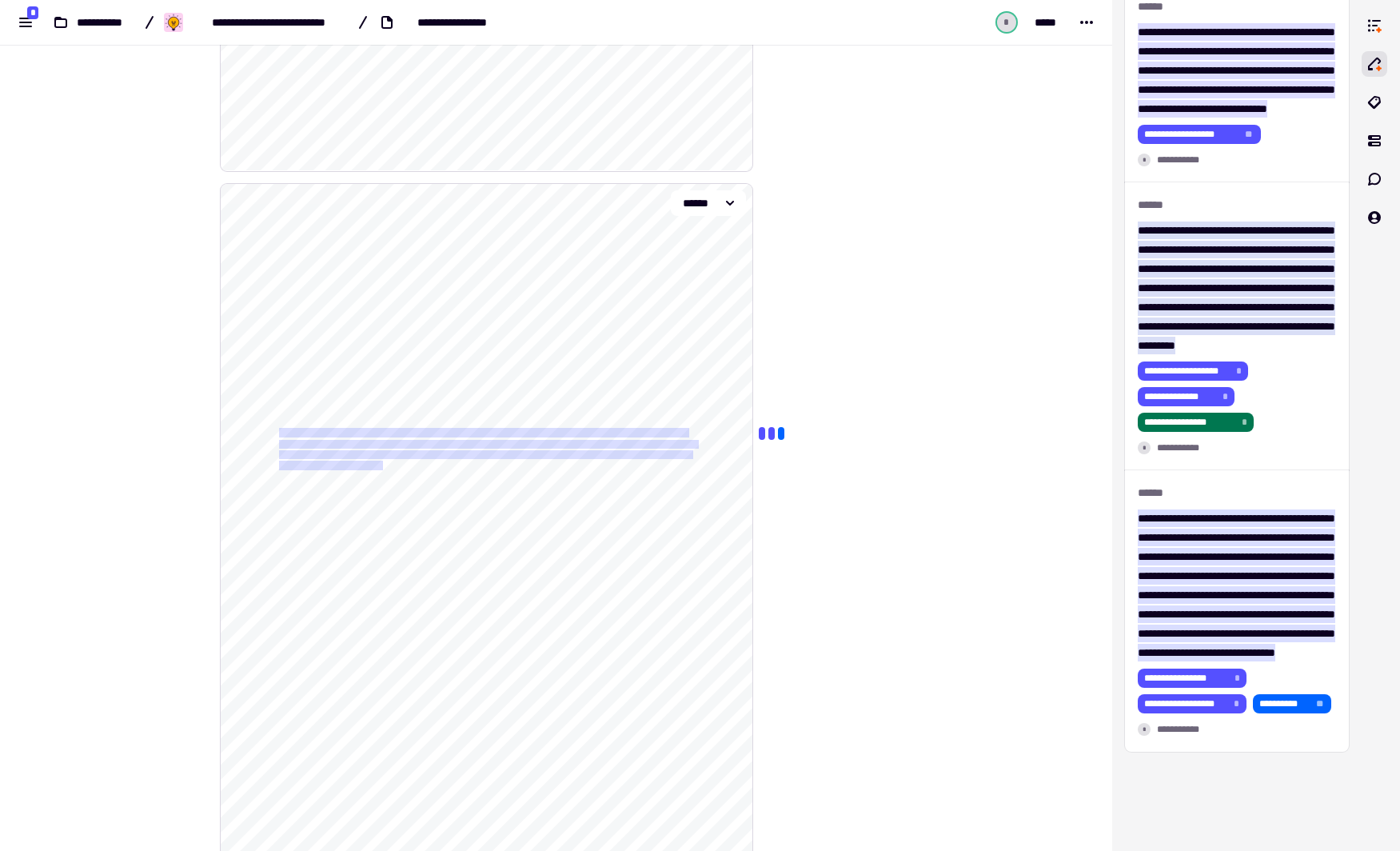click on "**********" 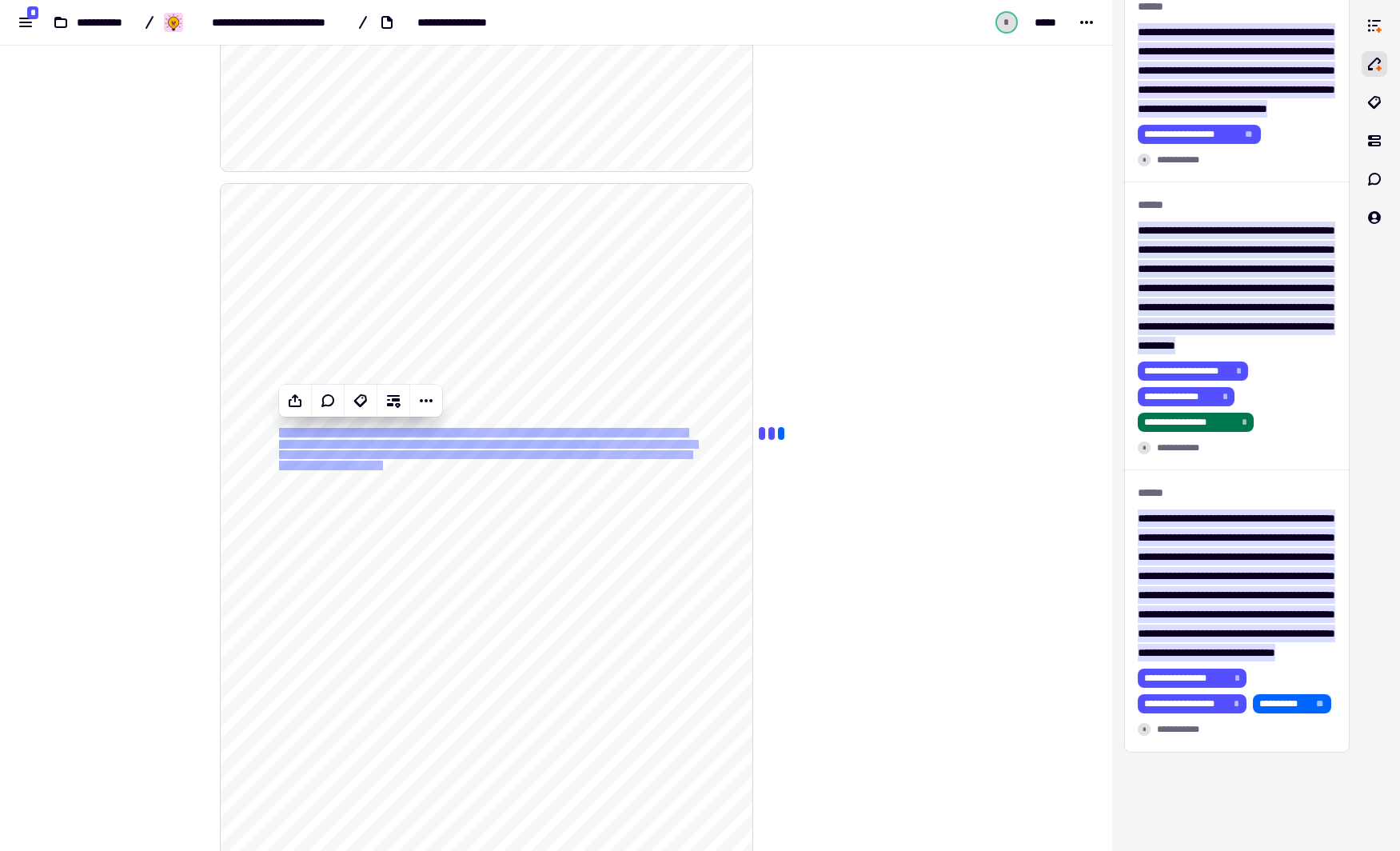 drag, startPoint x: 380, startPoint y: 461, endPoint x: 273, endPoint y: 427, distance: 112.27199 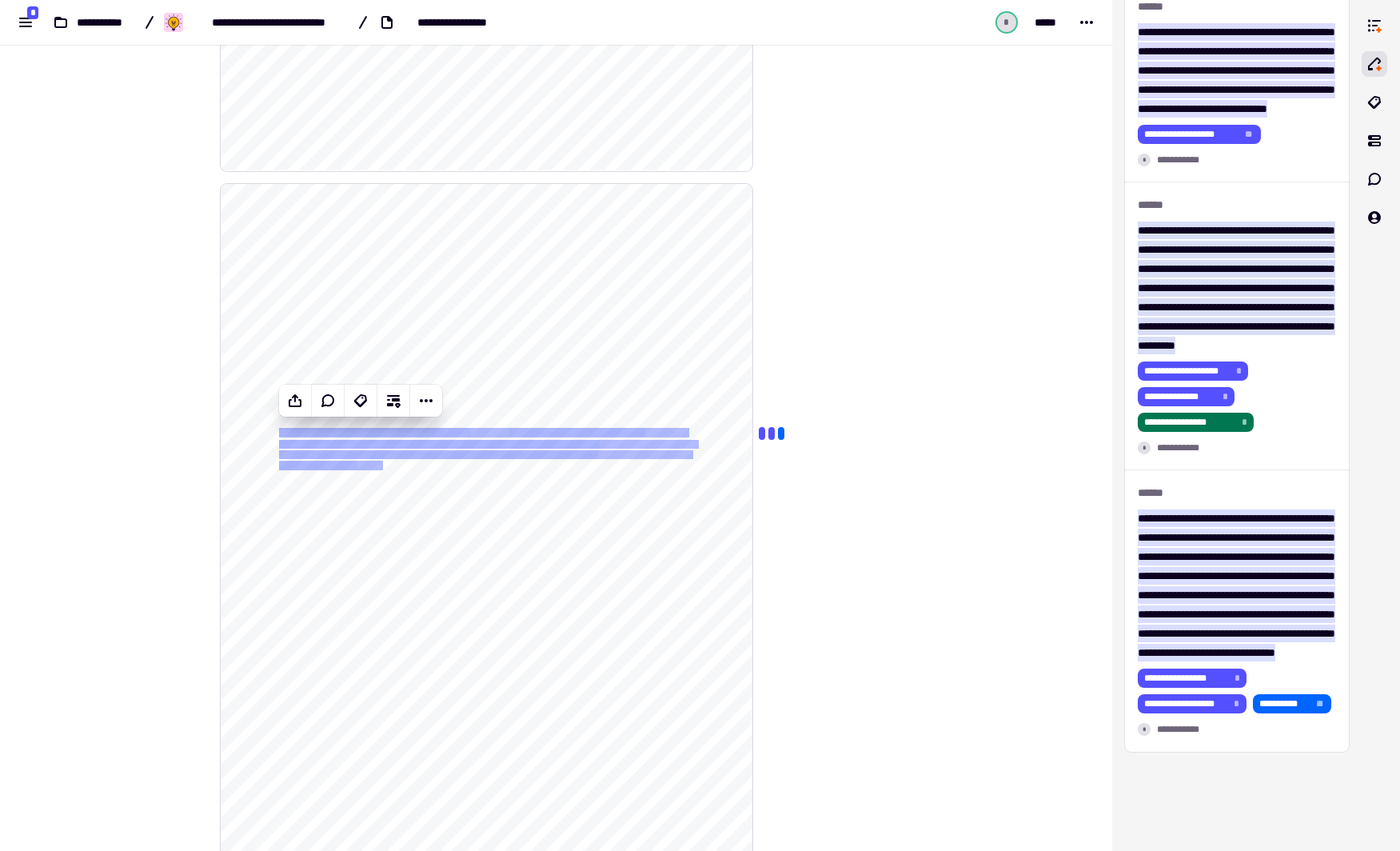click on "**********" 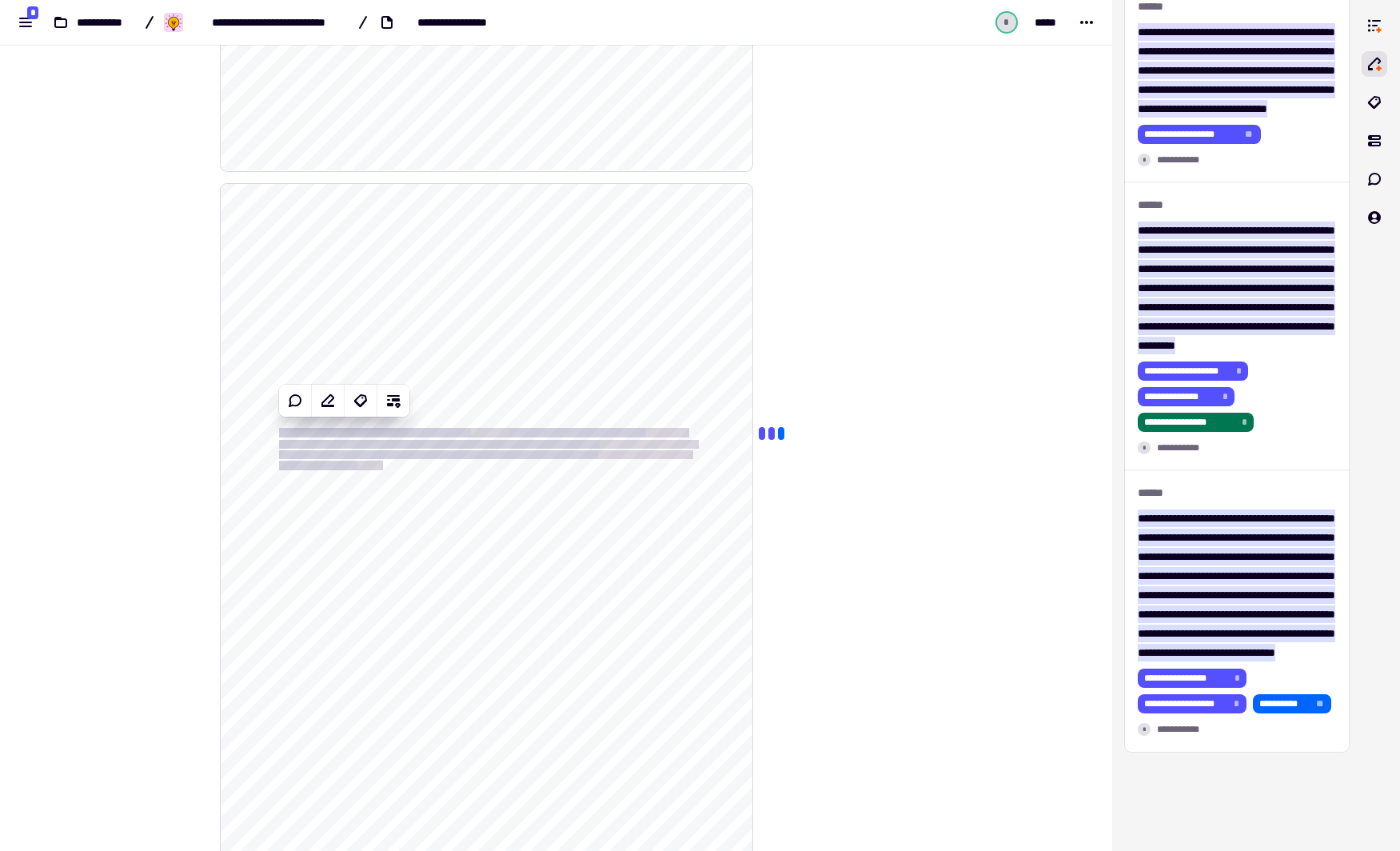 copy on "**********" 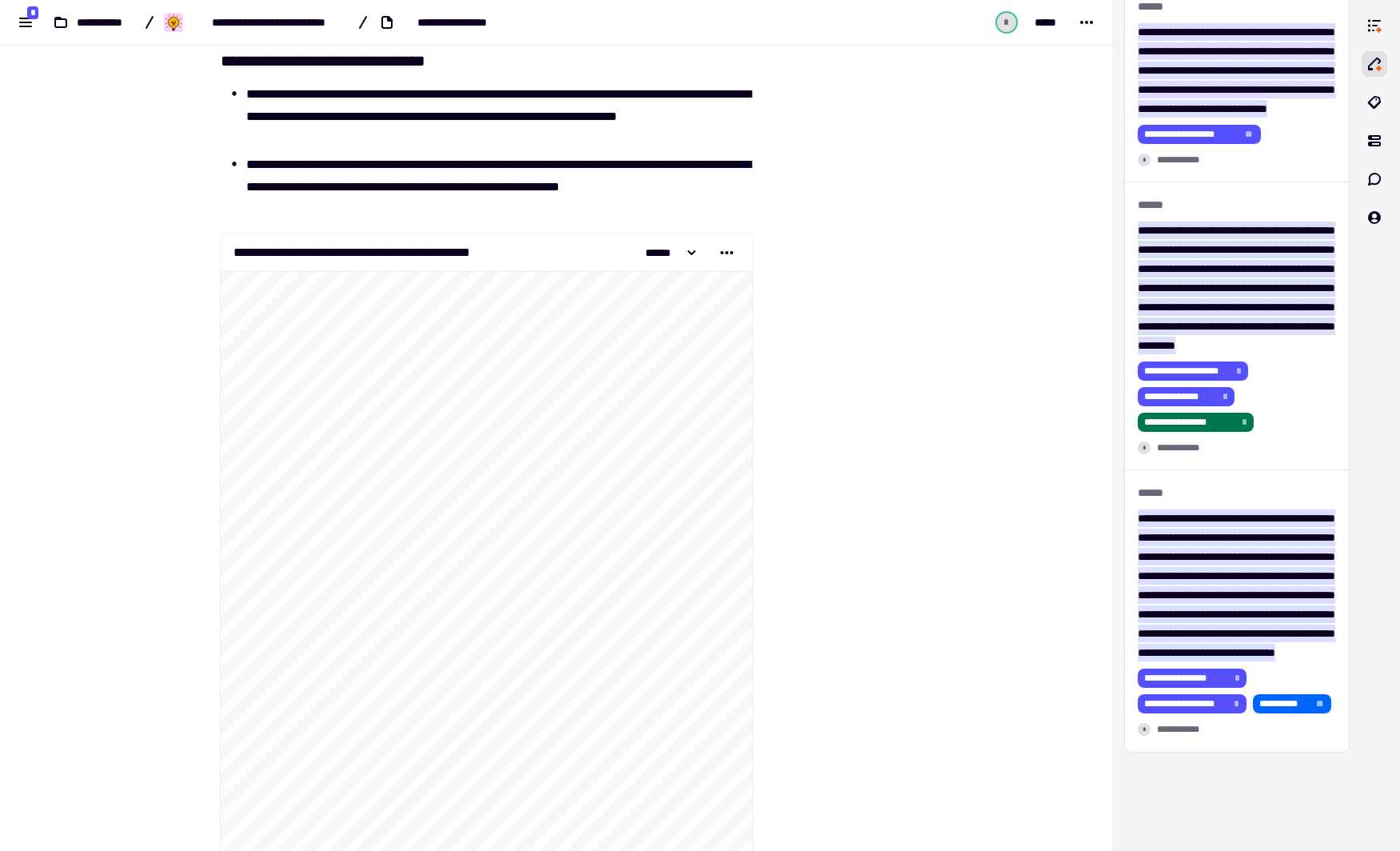 scroll, scrollTop: 0, scrollLeft: 0, axis: both 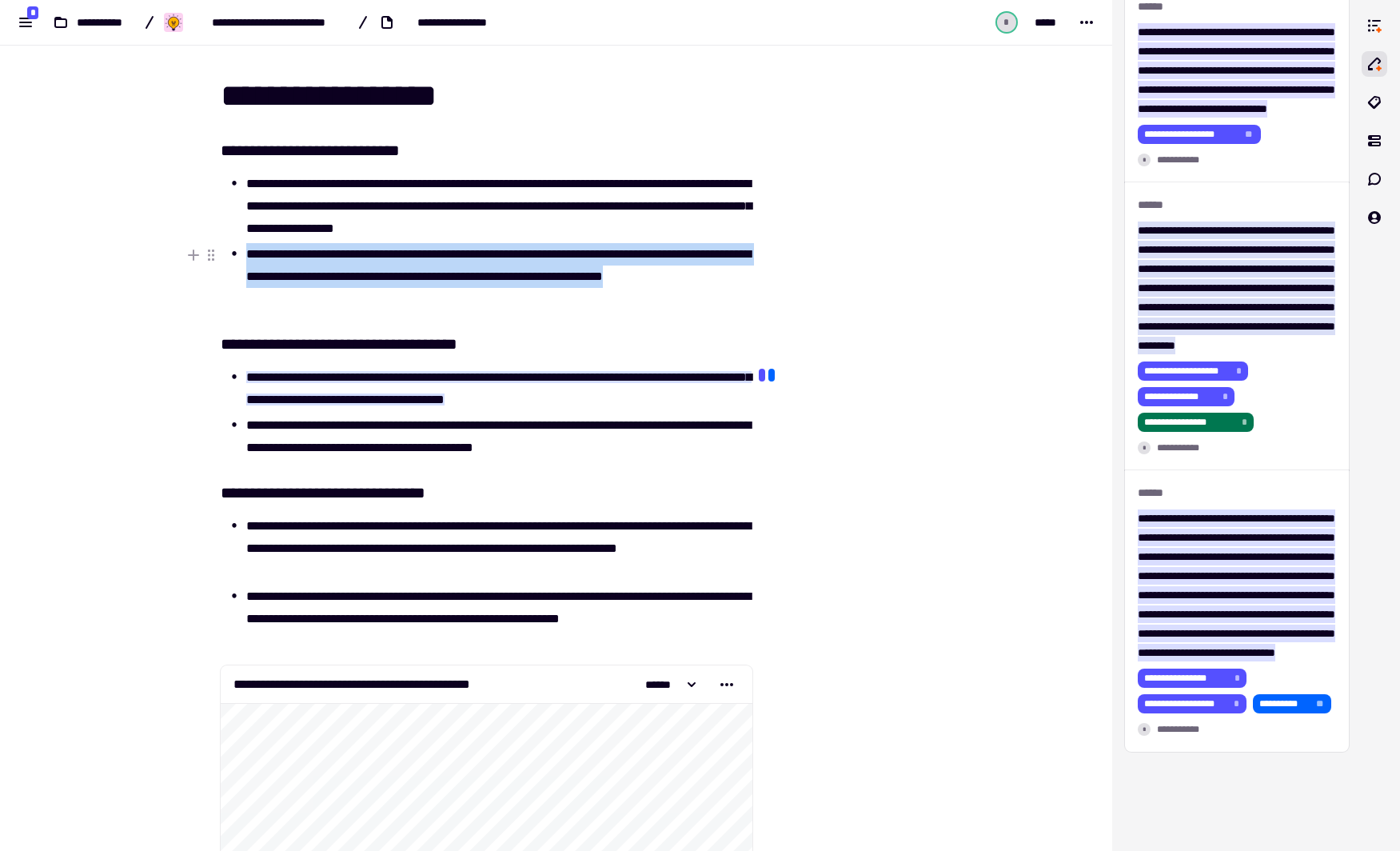 drag, startPoint x: 328, startPoint y: 294, endPoint x: 239, endPoint y: 254, distance: 97.57561 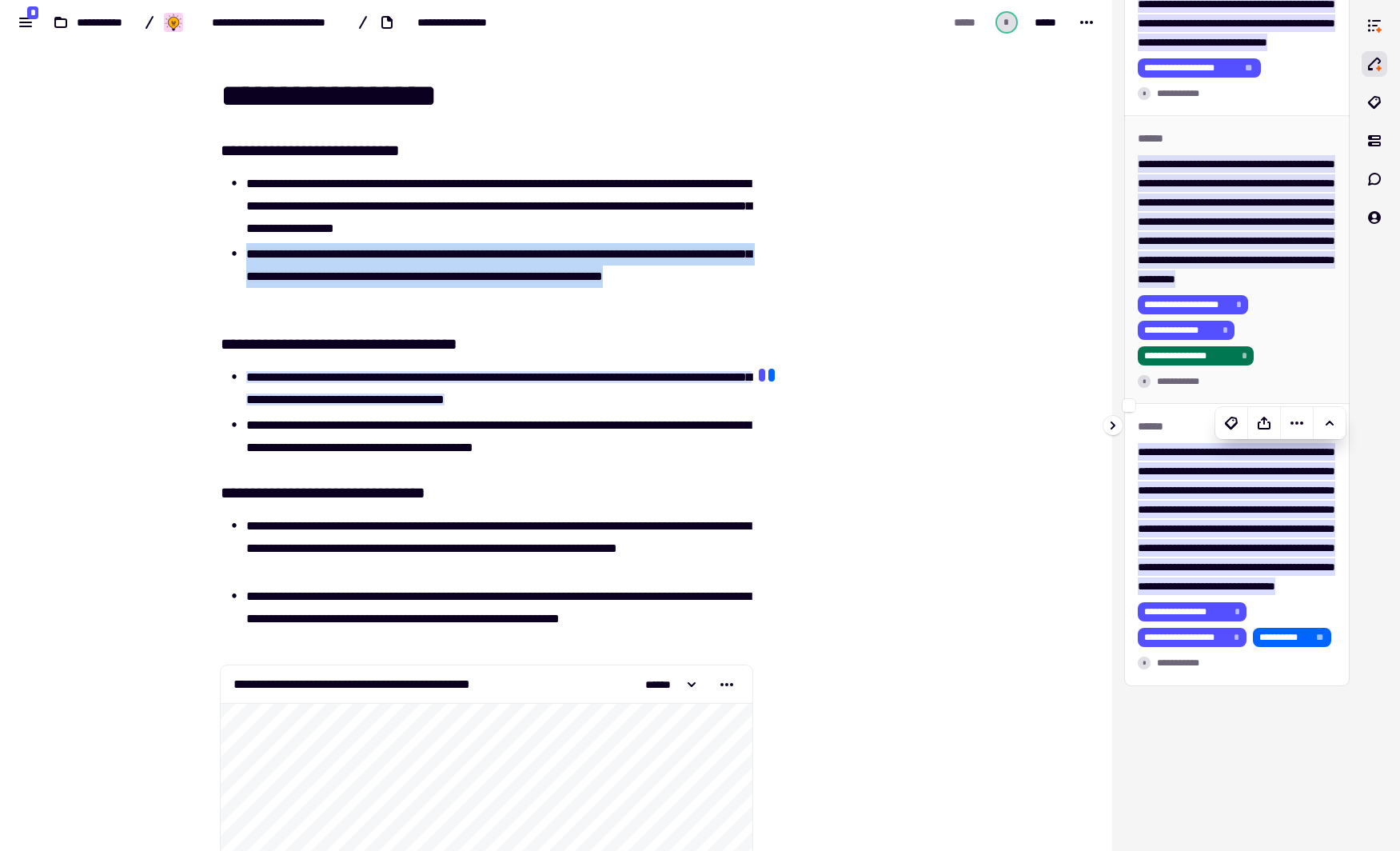 scroll, scrollTop: 0, scrollLeft: 0, axis: both 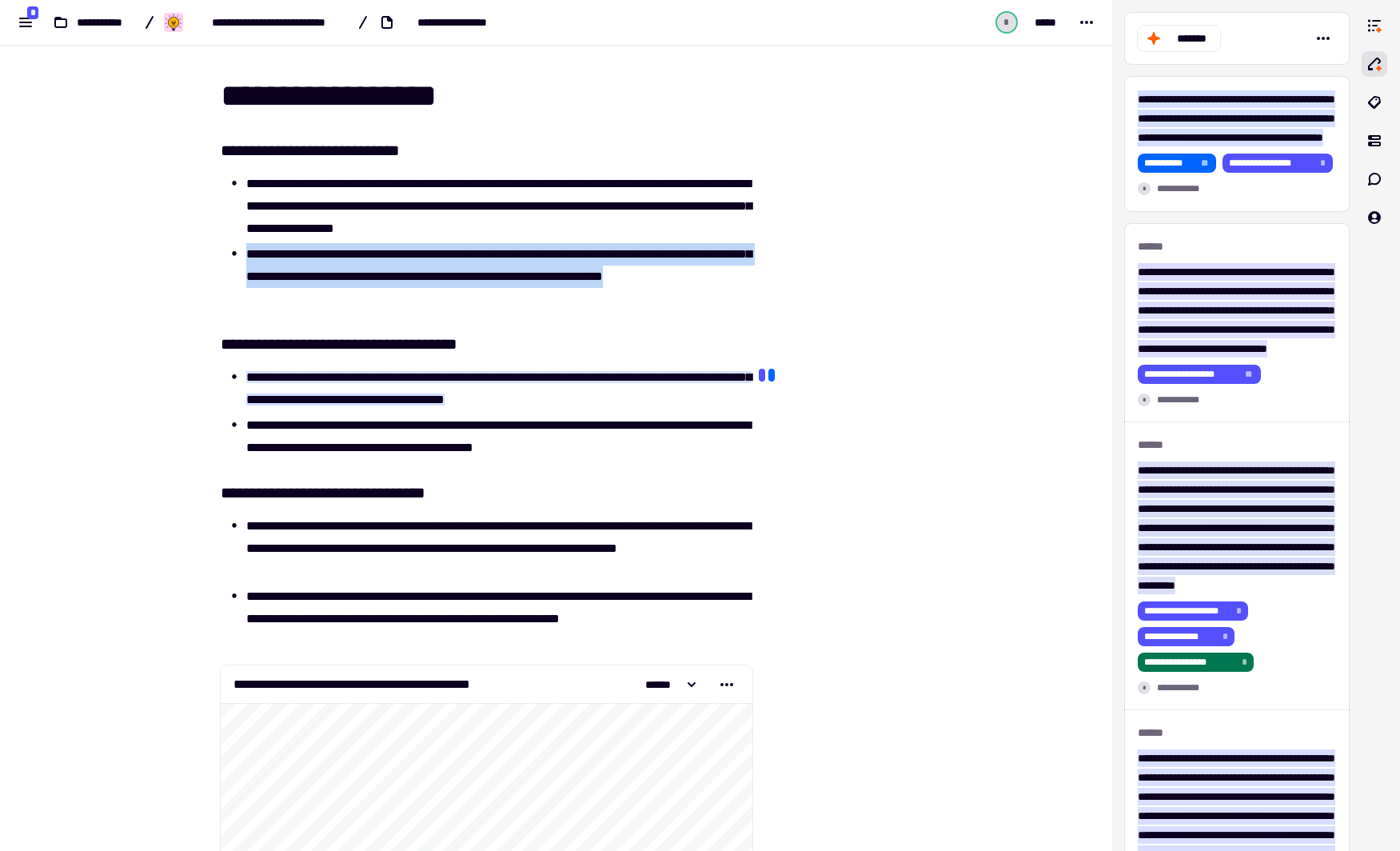 click on "**********" at bounding box center (477, 6159) 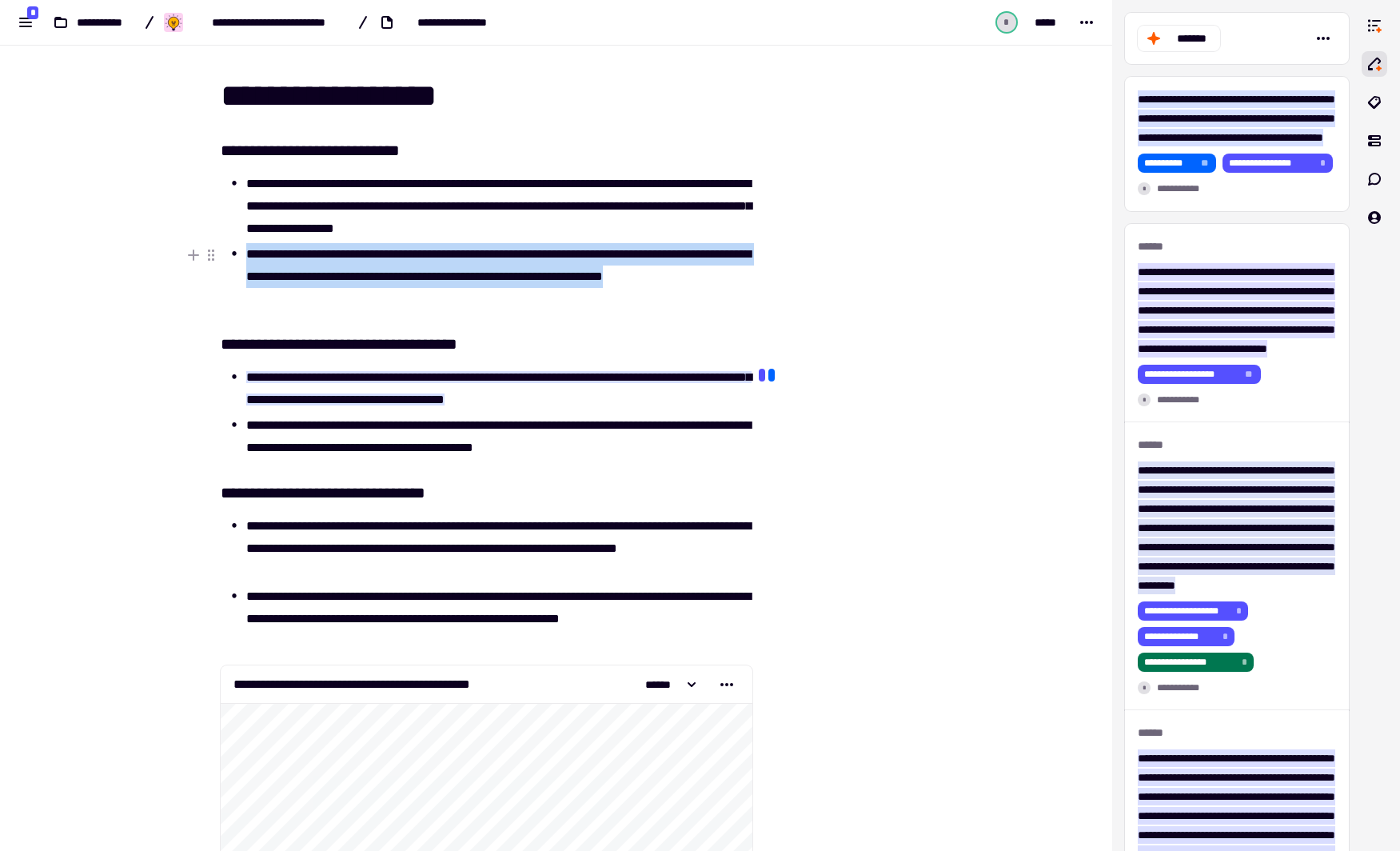 drag, startPoint x: 366, startPoint y: 298, endPoint x: 235, endPoint y: 254, distance: 138.1919 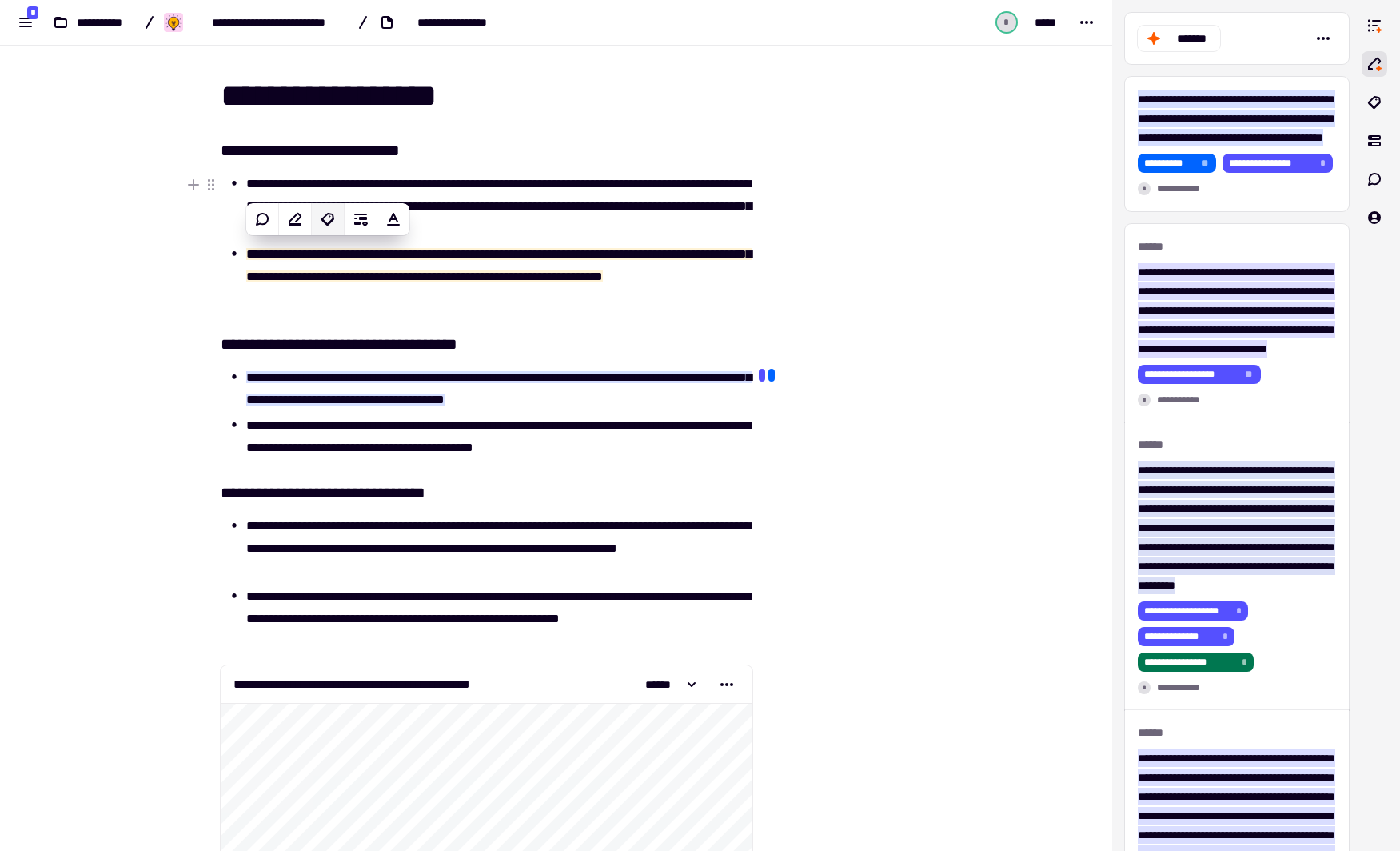 click 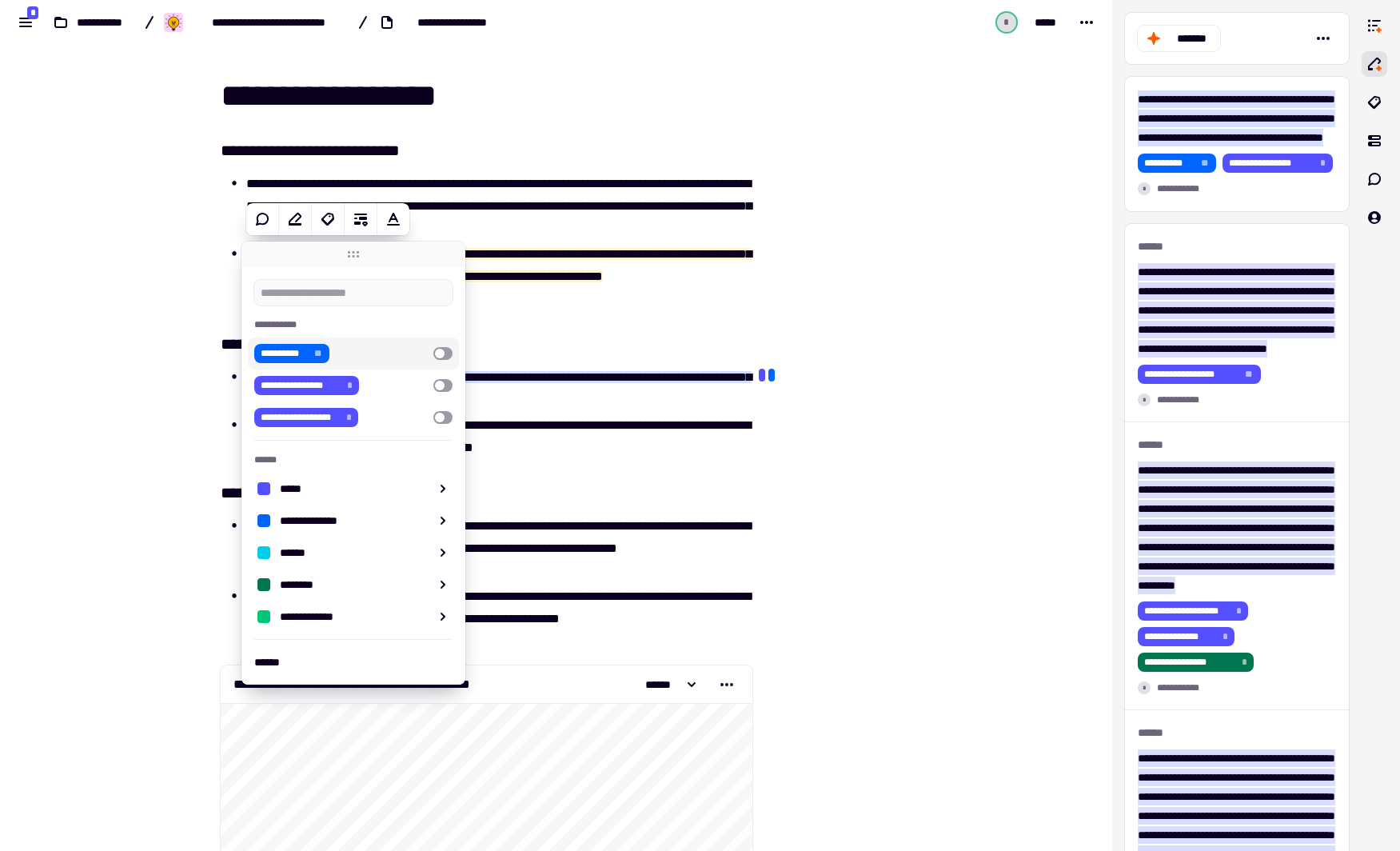 click at bounding box center (443, 354) 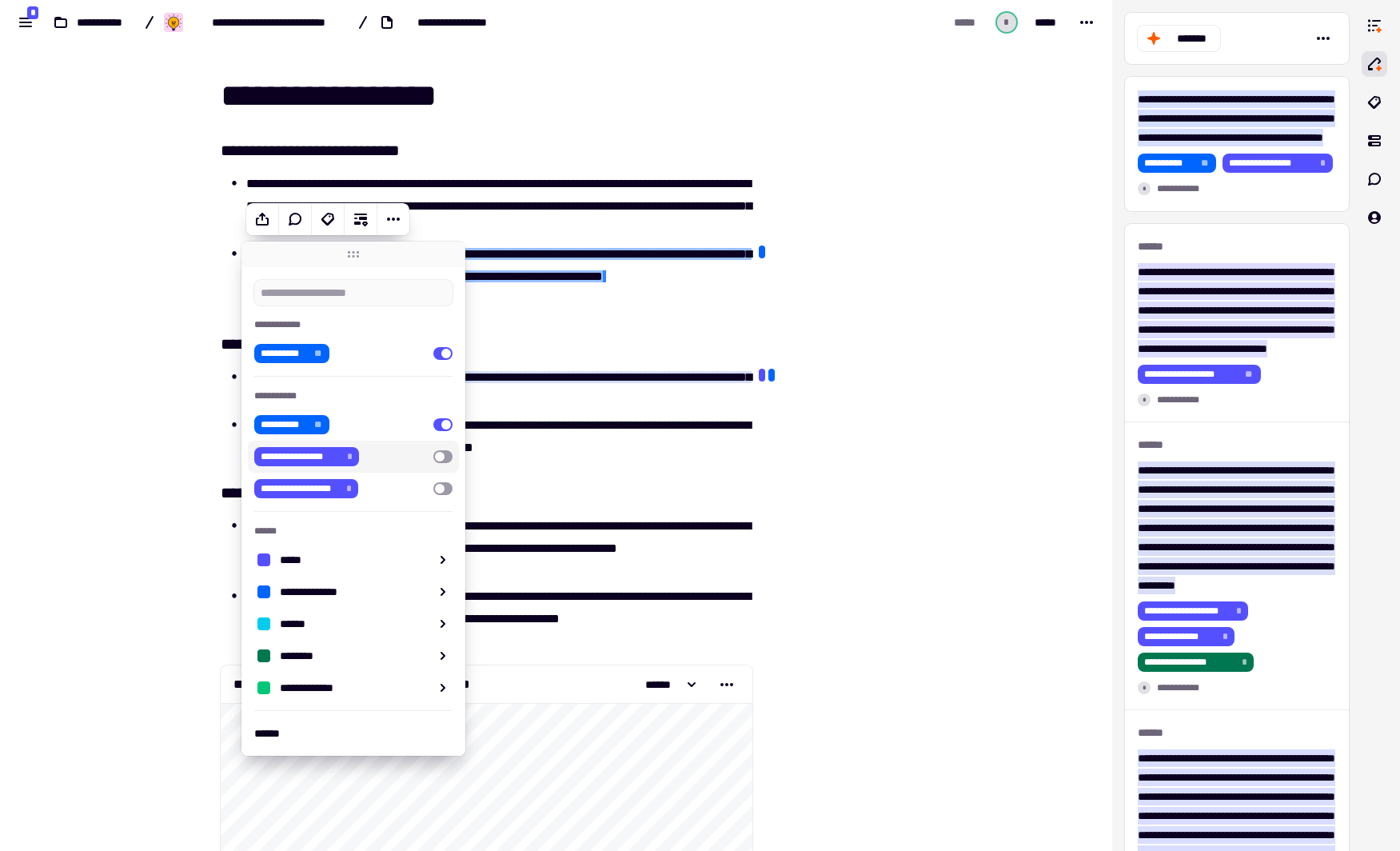 click at bounding box center (443, 457) 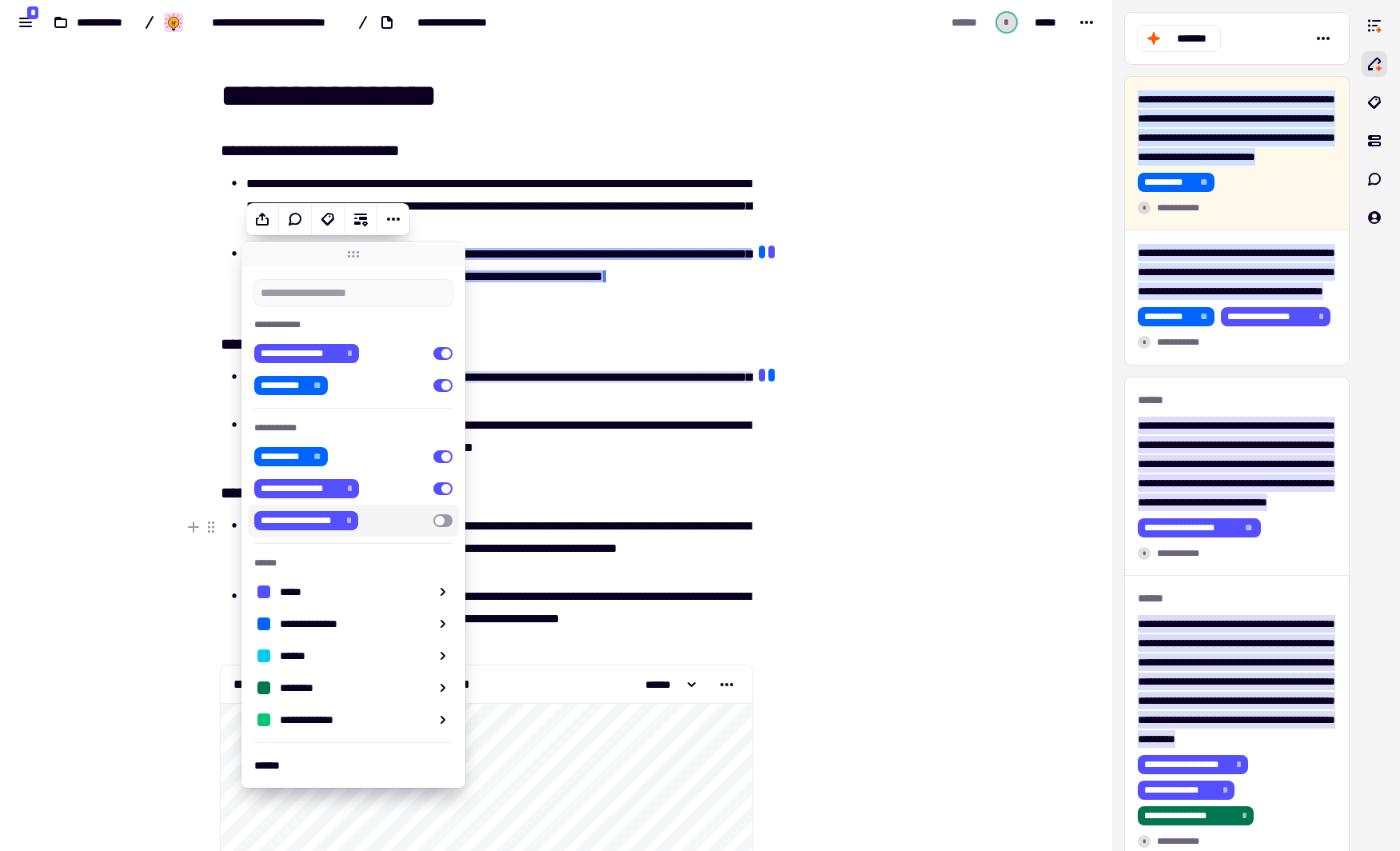 click at bounding box center (443, 521) 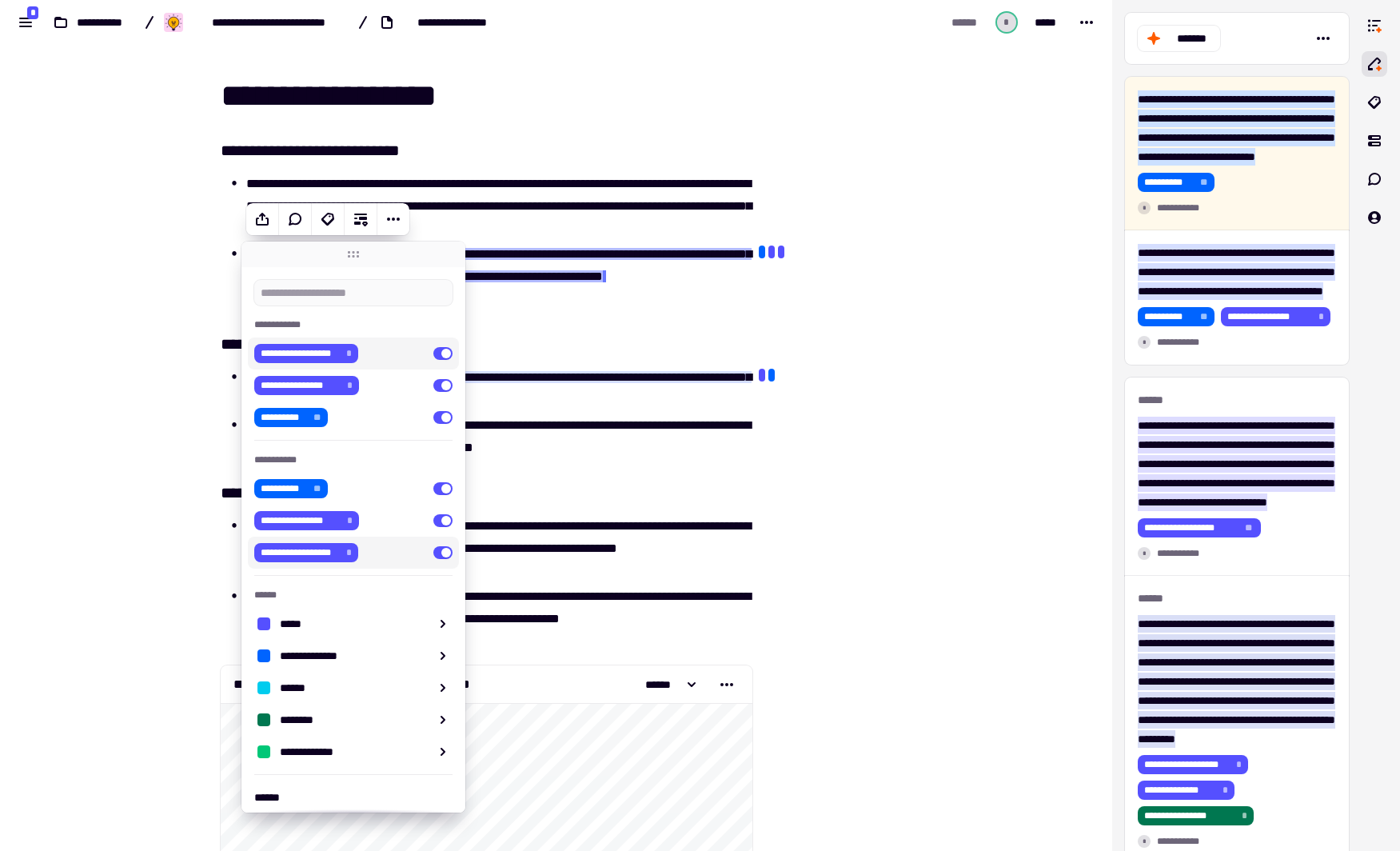 click on "**********" at bounding box center [556, 426] 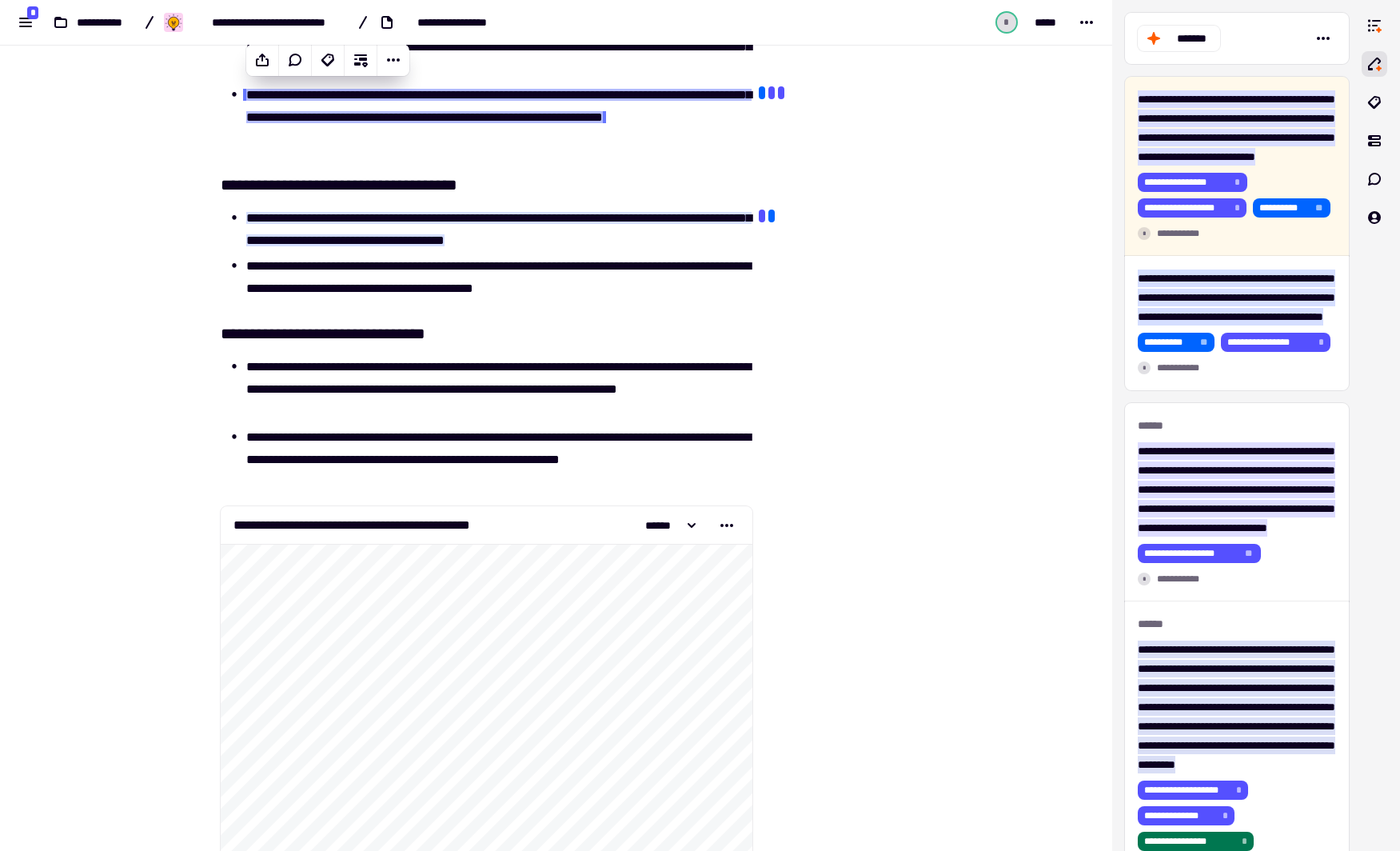 scroll, scrollTop: 160, scrollLeft: 0, axis: vertical 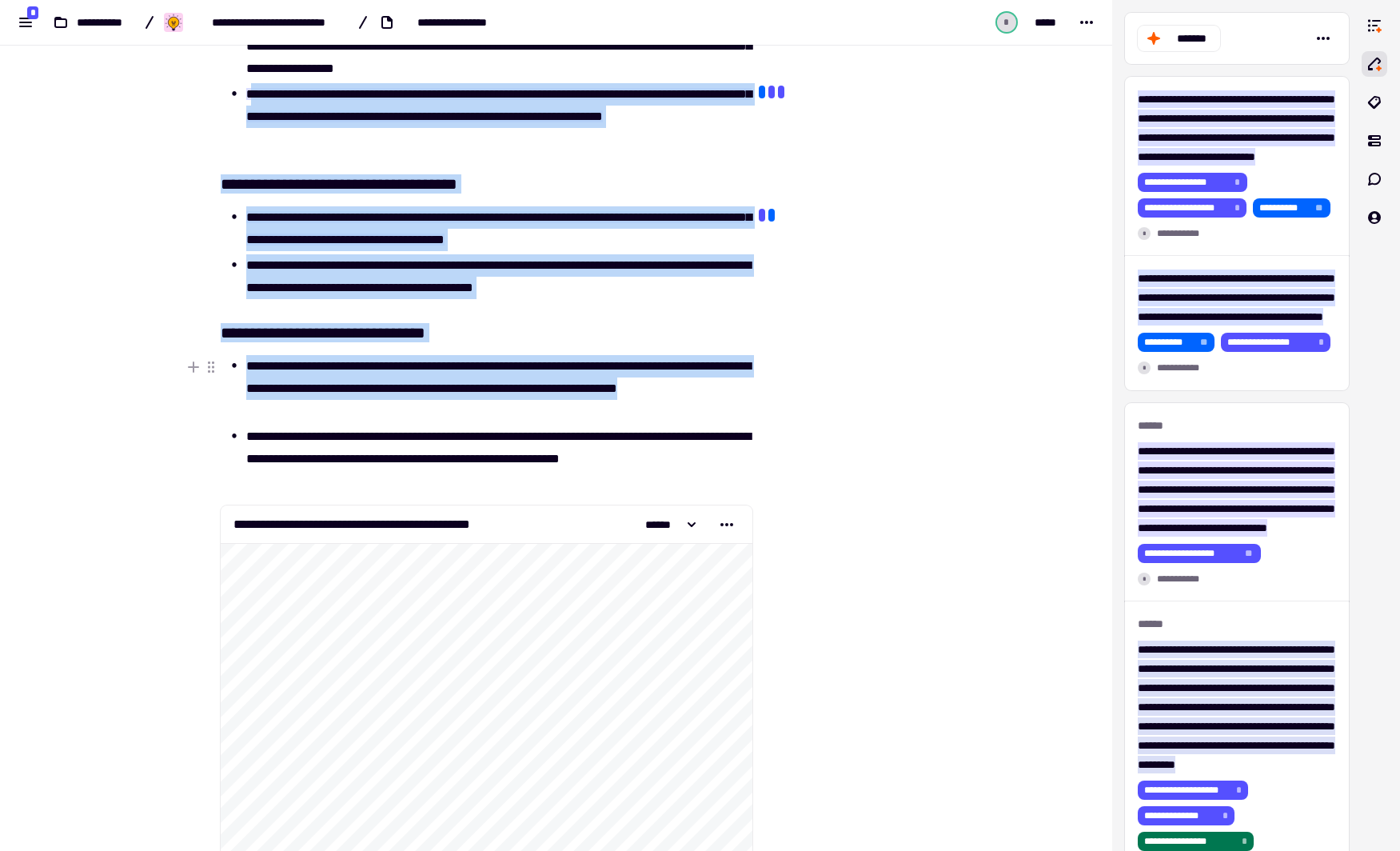 drag, startPoint x: 243, startPoint y: 360, endPoint x: 368, endPoint y: 396, distance: 130.0807 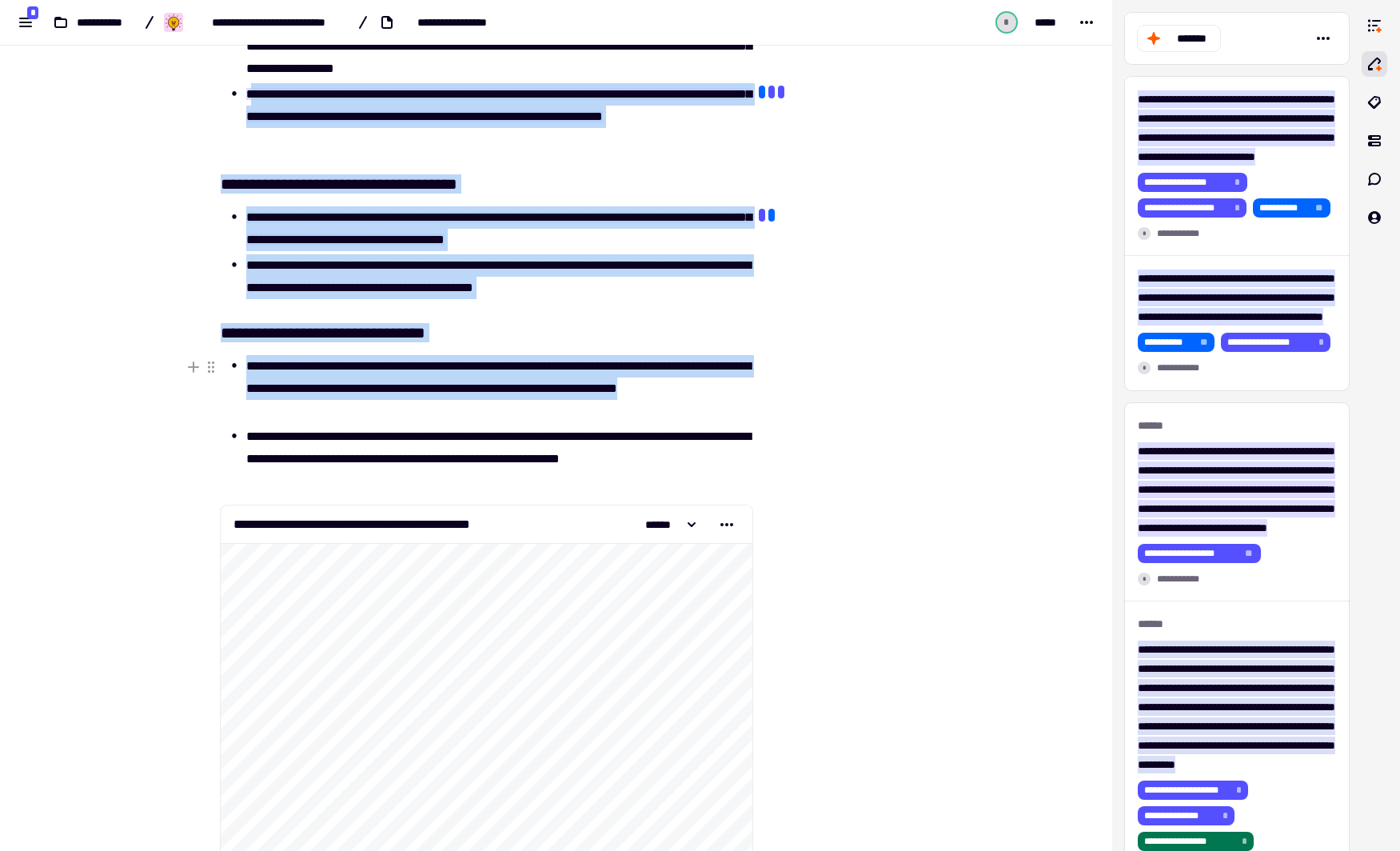 click on "**********" at bounding box center (499, 389) 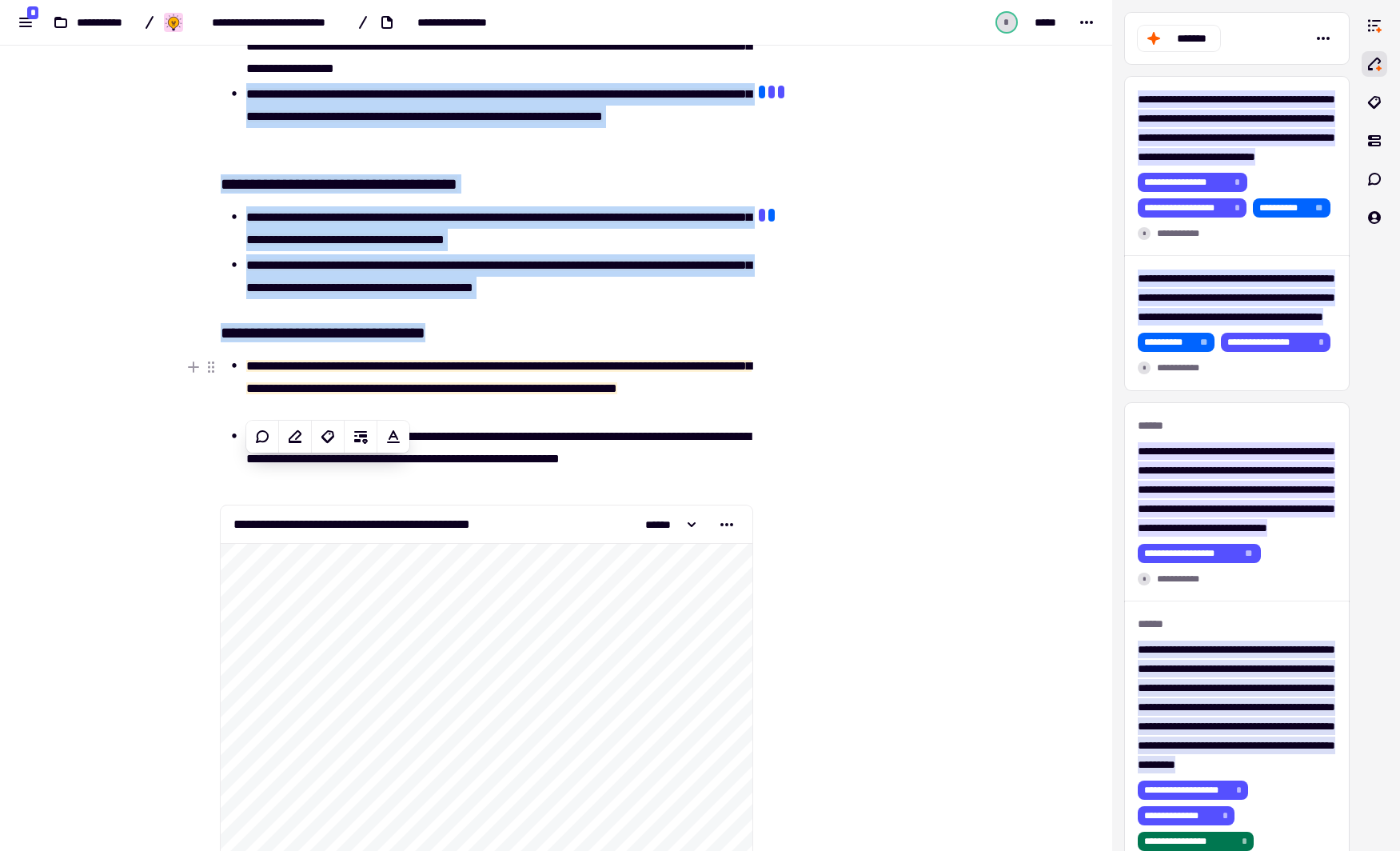 click on "**********" at bounding box center [499, 389] 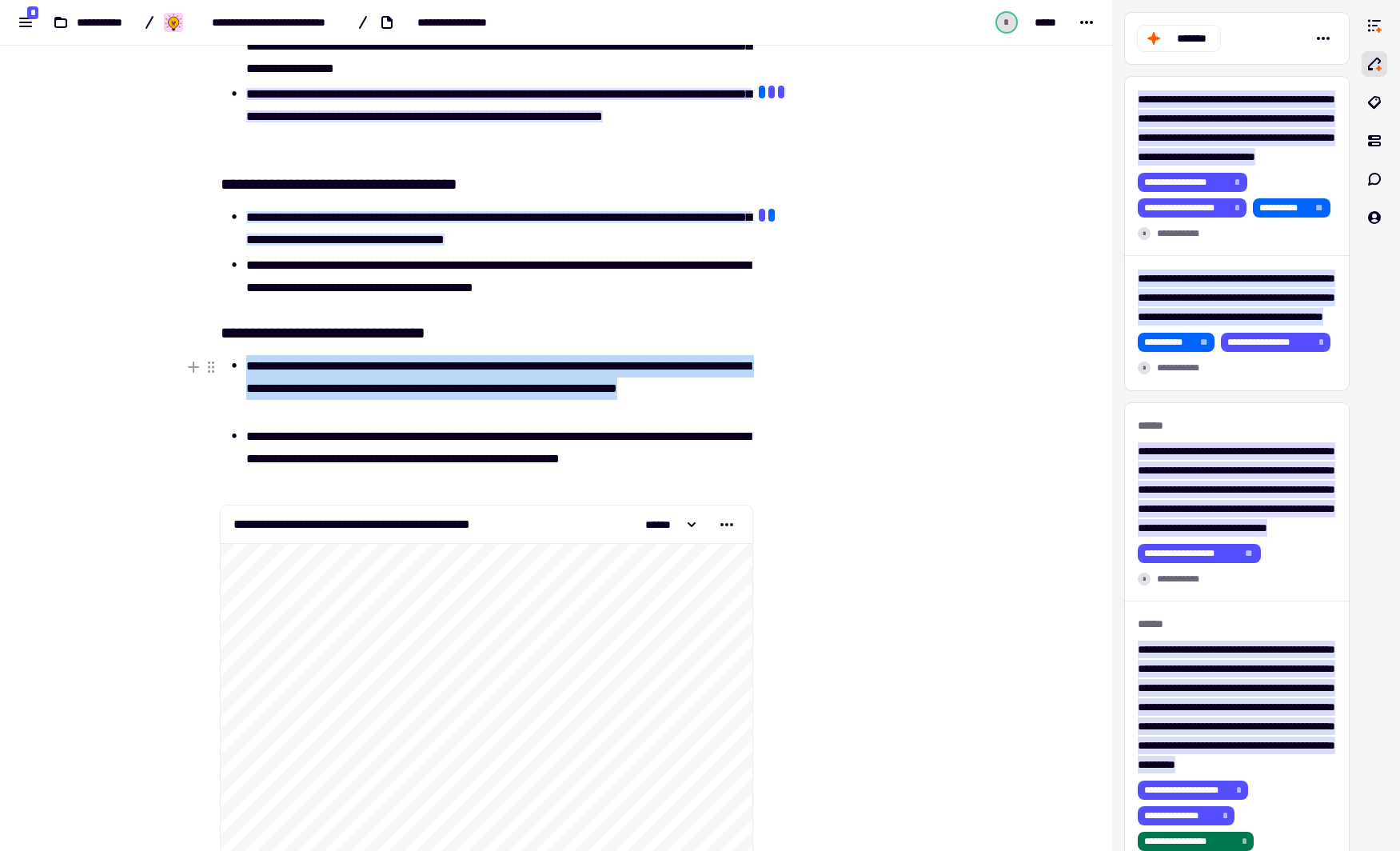 drag, startPoint x: 376, startPoint y: 410, endPoint x: 243, endPoint y: 365, distance: 140.40655 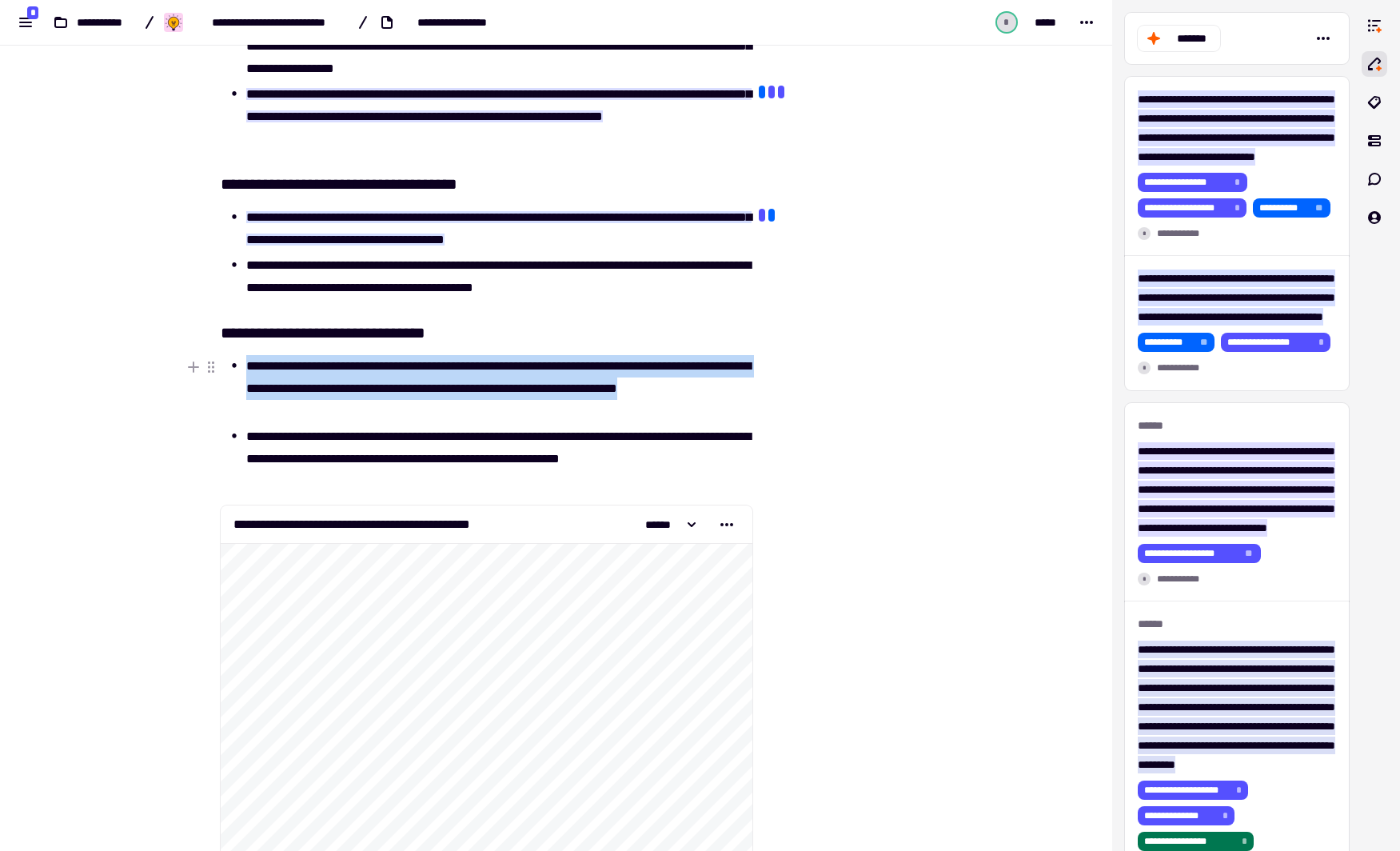 click on "**********" at bounding box center [499, 389] 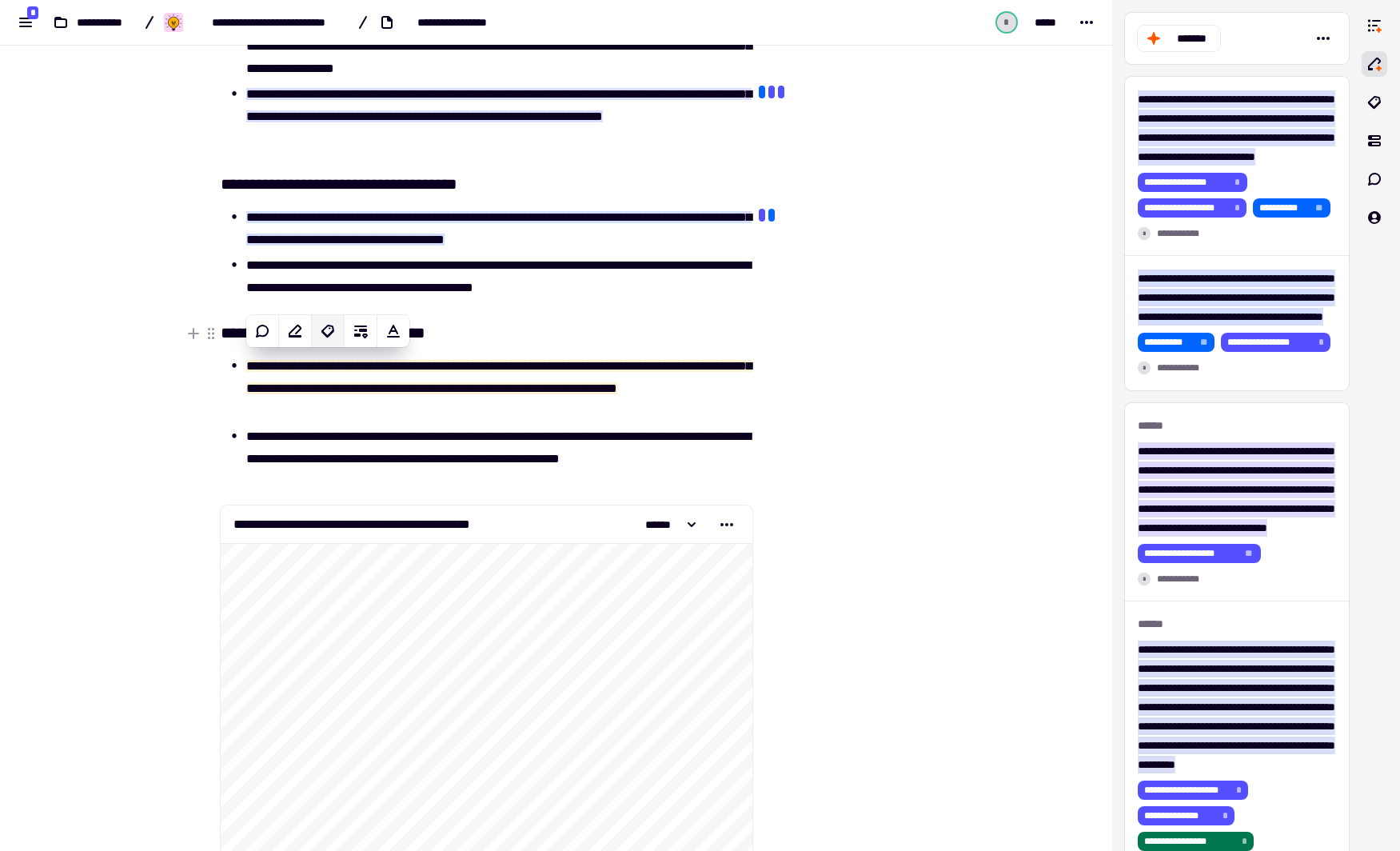 click 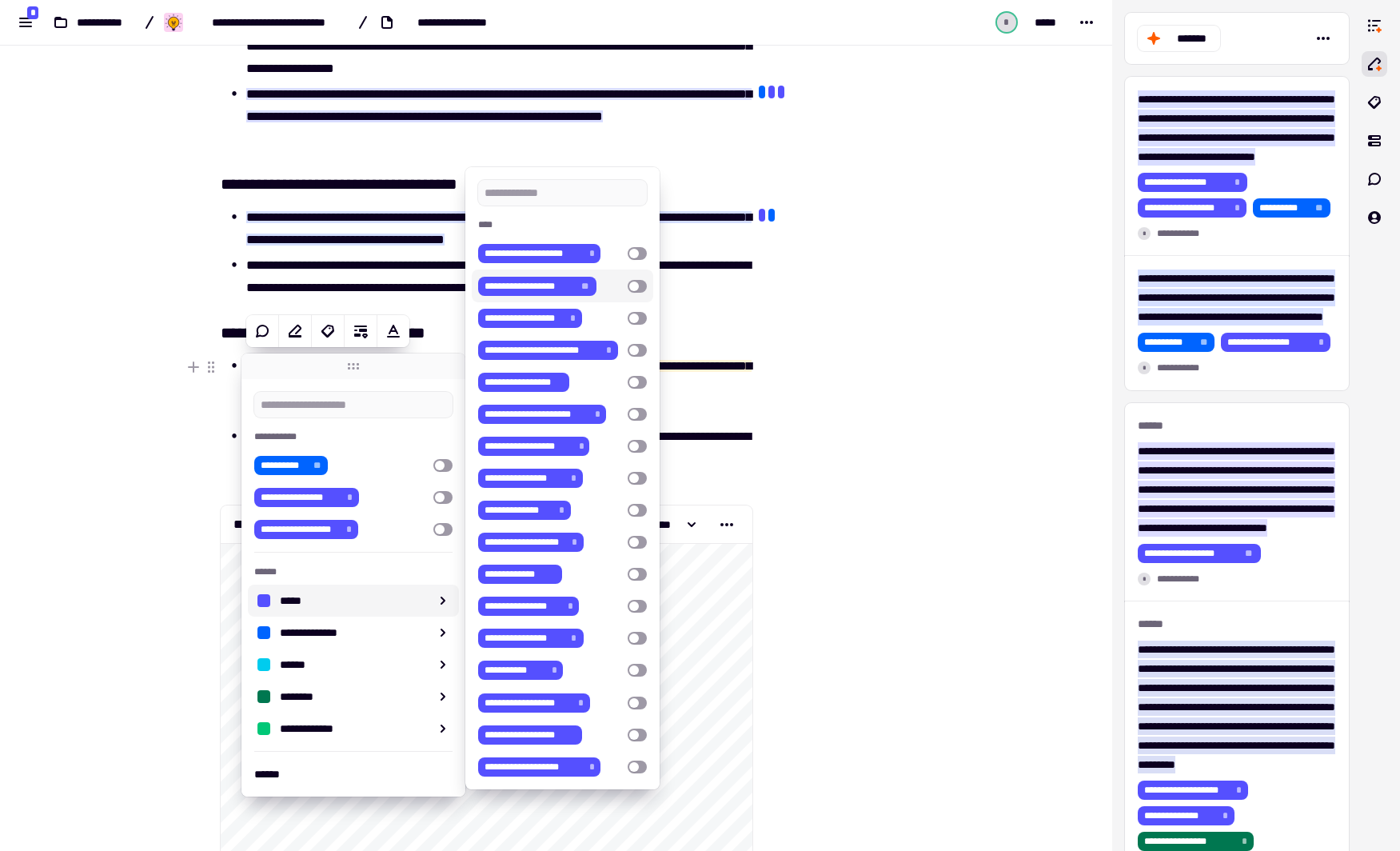 click at bounding box center (835, 1424) 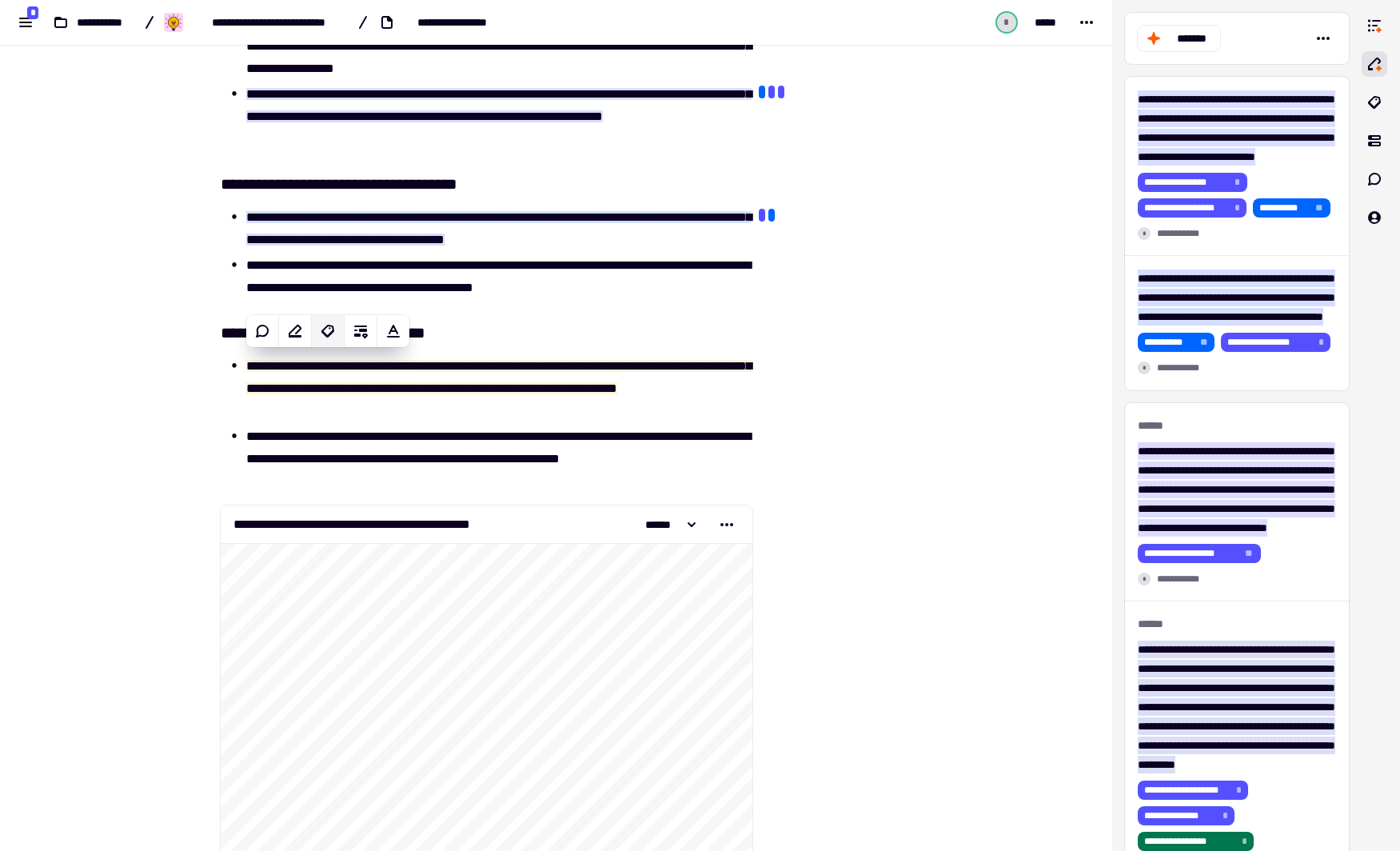click 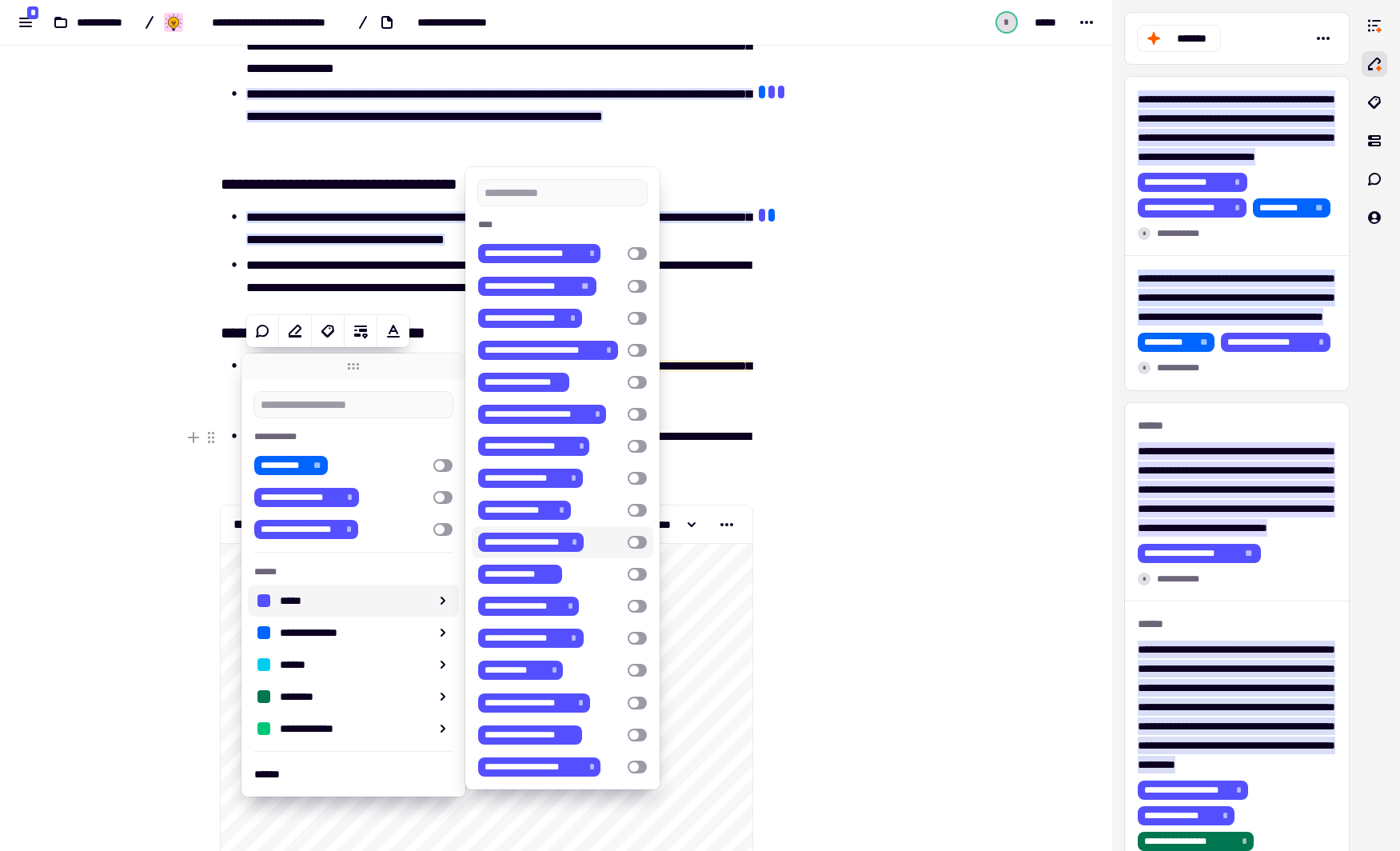 click on "**********" at bounding box center [556, 5979] 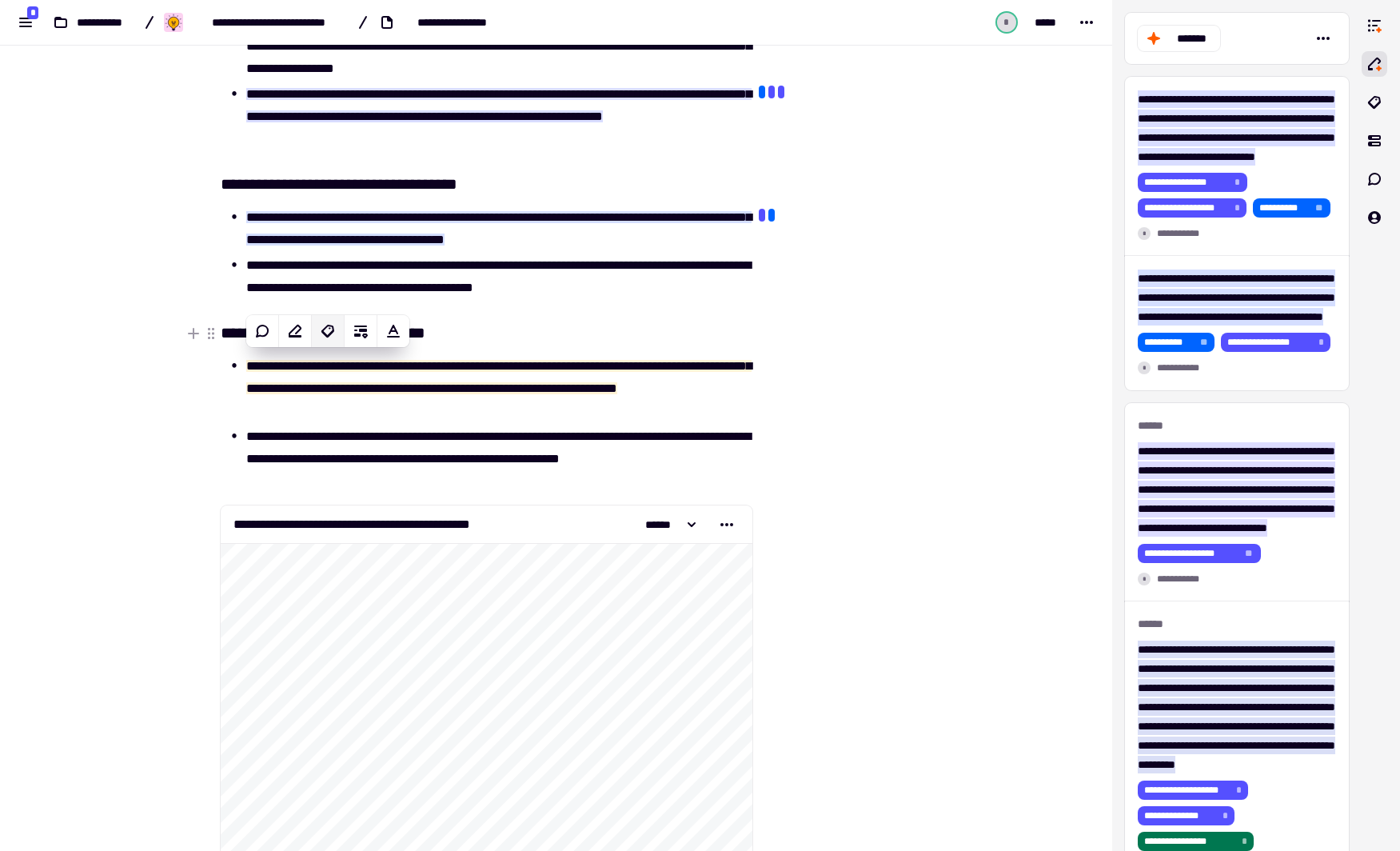 click 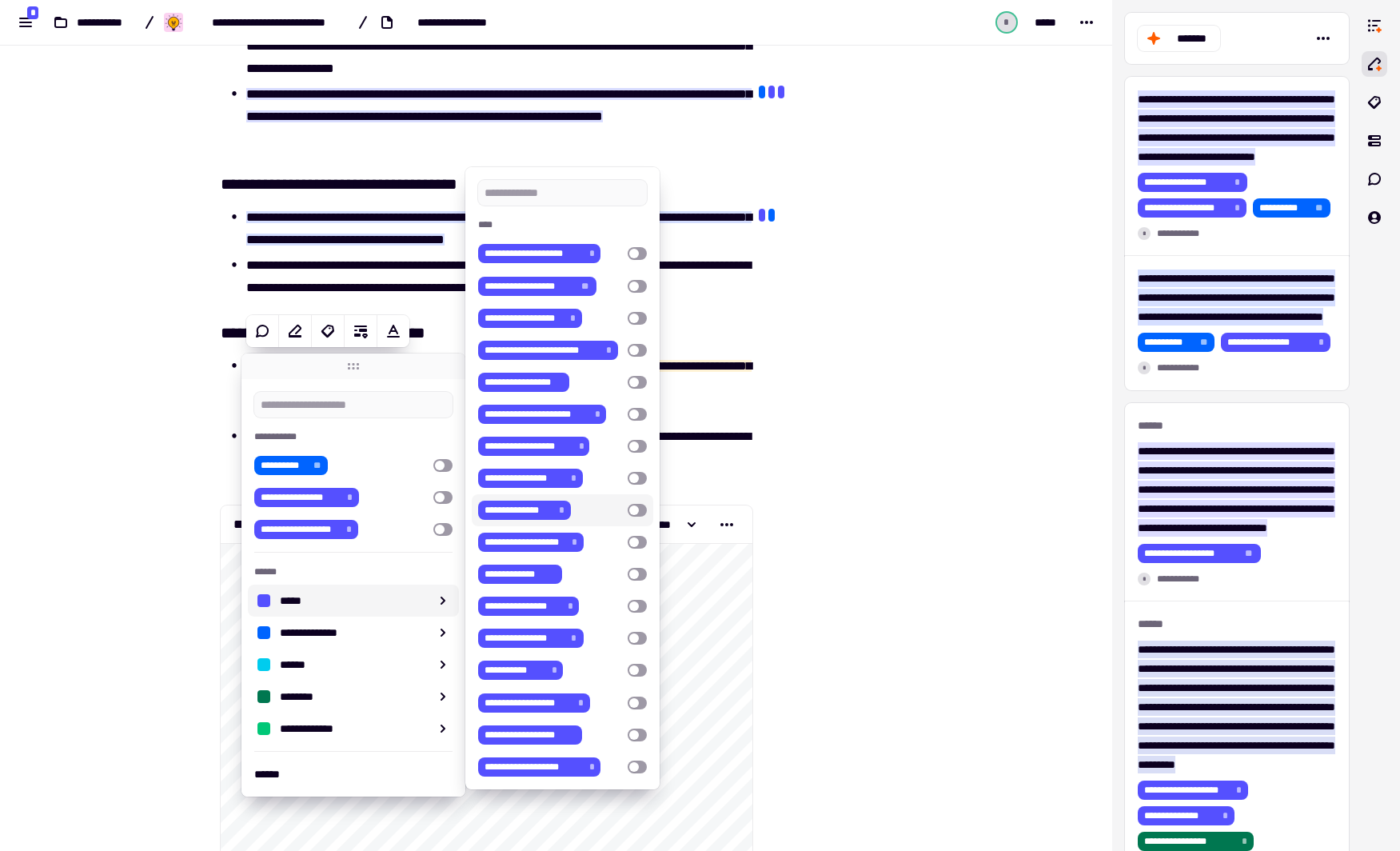 click at bounding box center (637, 510) 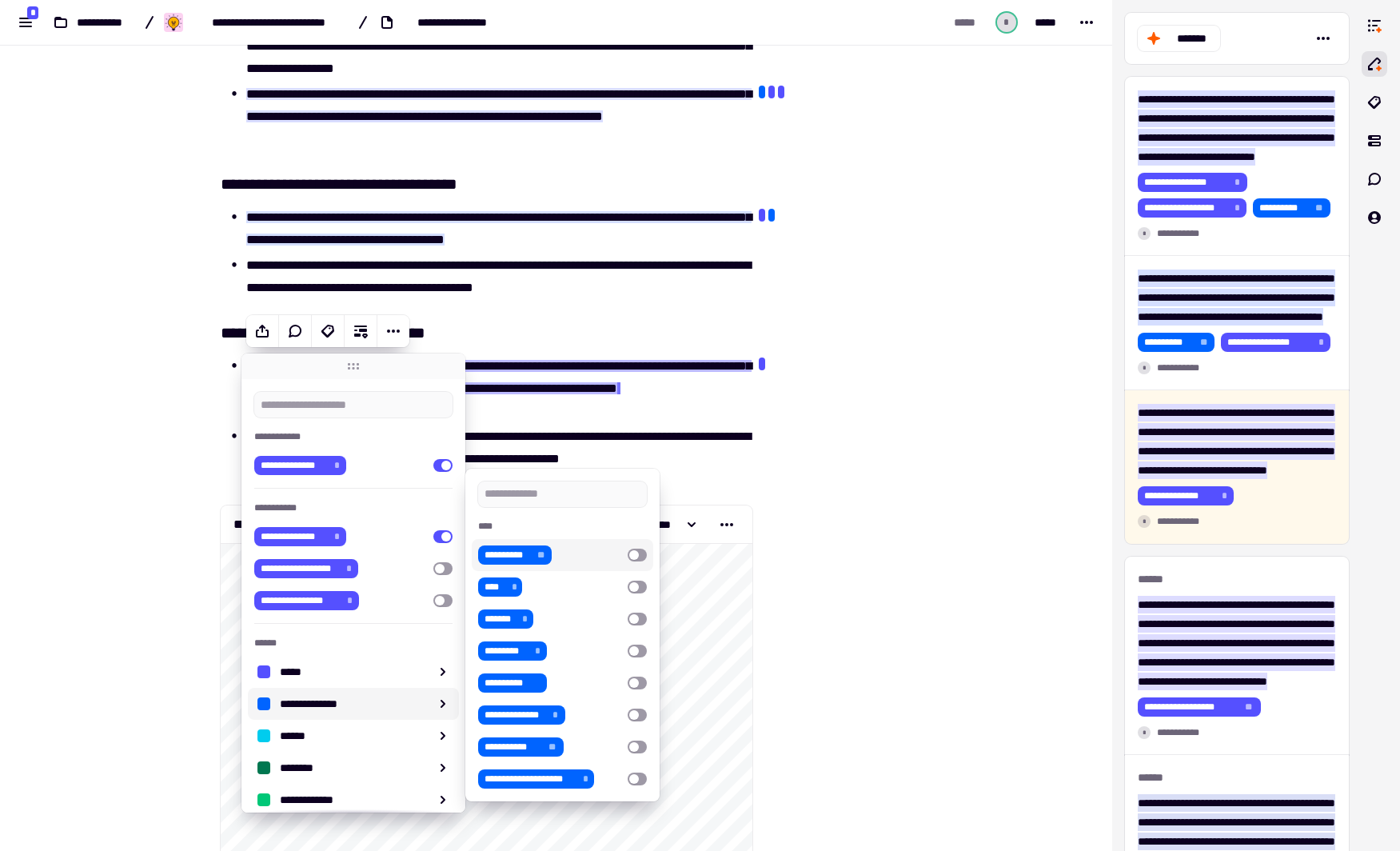 click at bounding box center [637, 555] 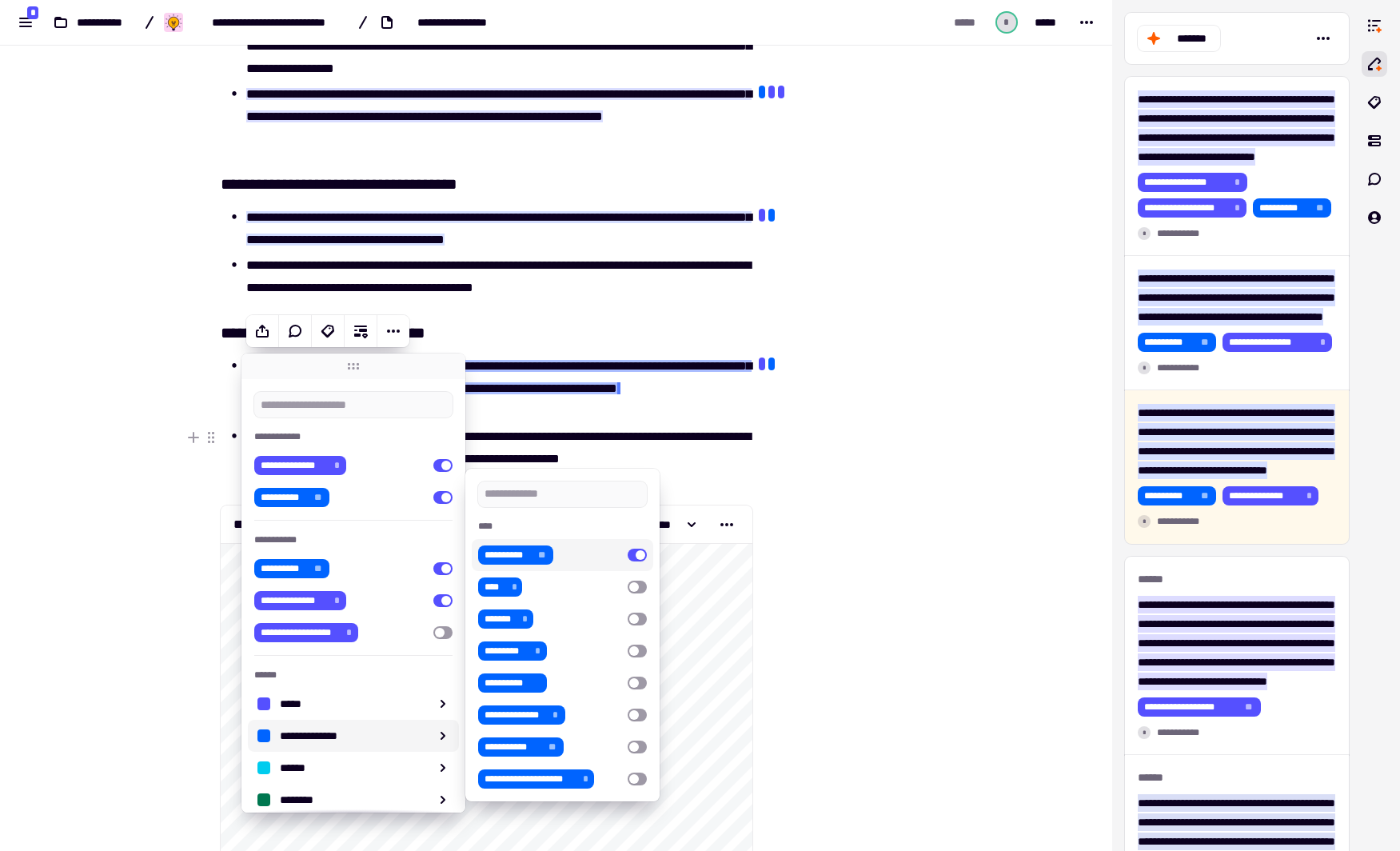 click at bounding box center [835, 1067] 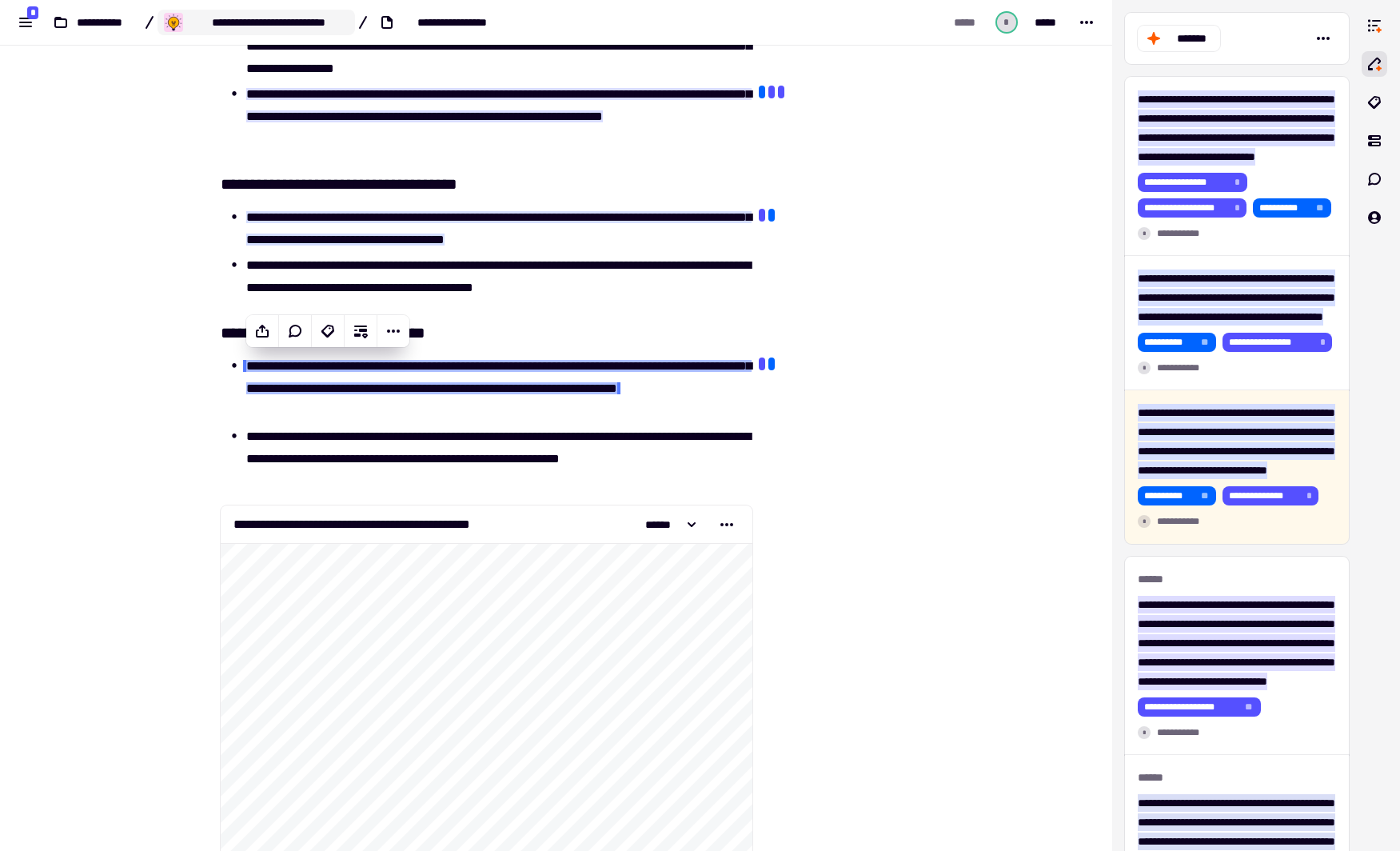 click on "**********" 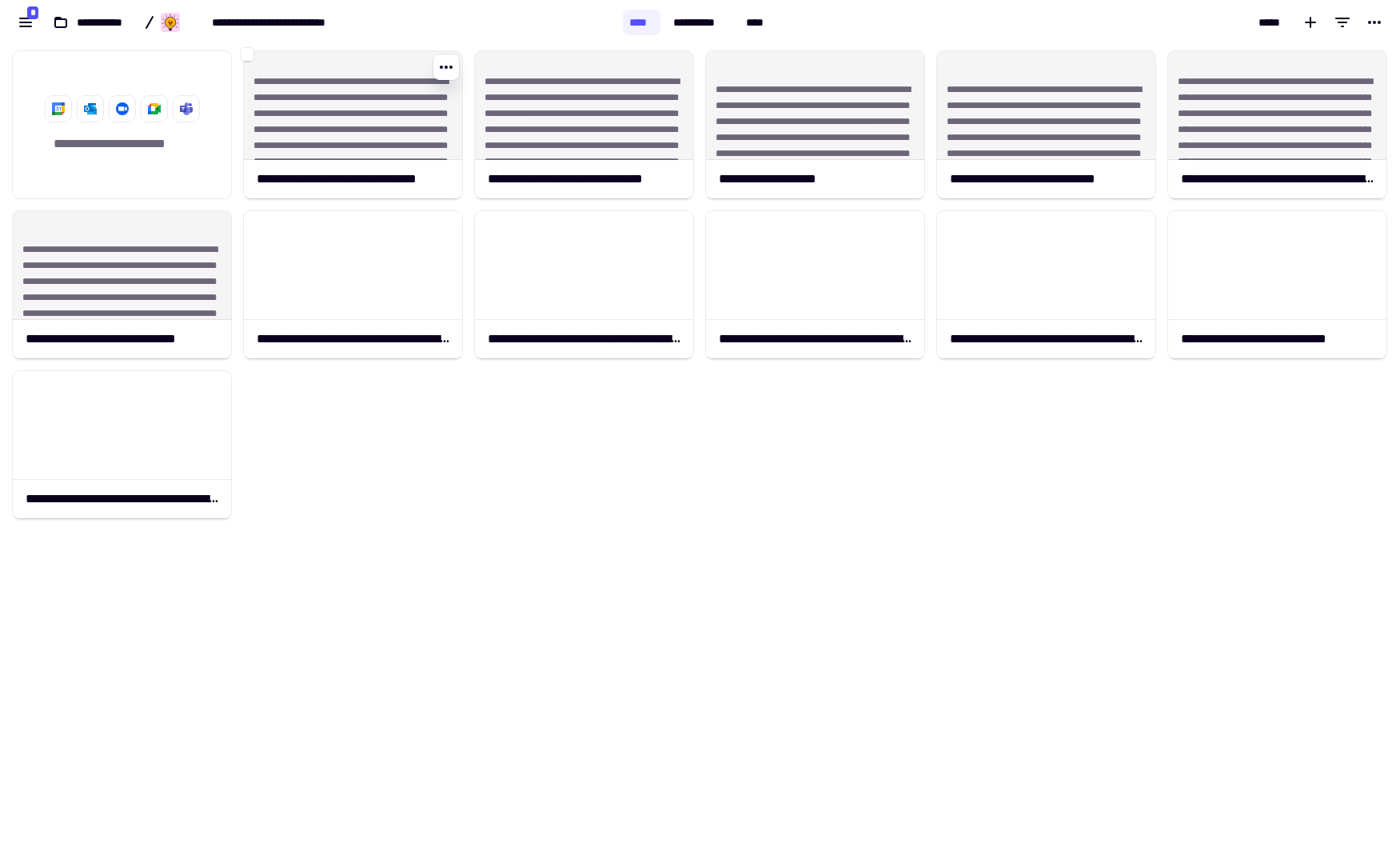 scroll, scrollTop: 10, scrollLeft: 10, axis: both 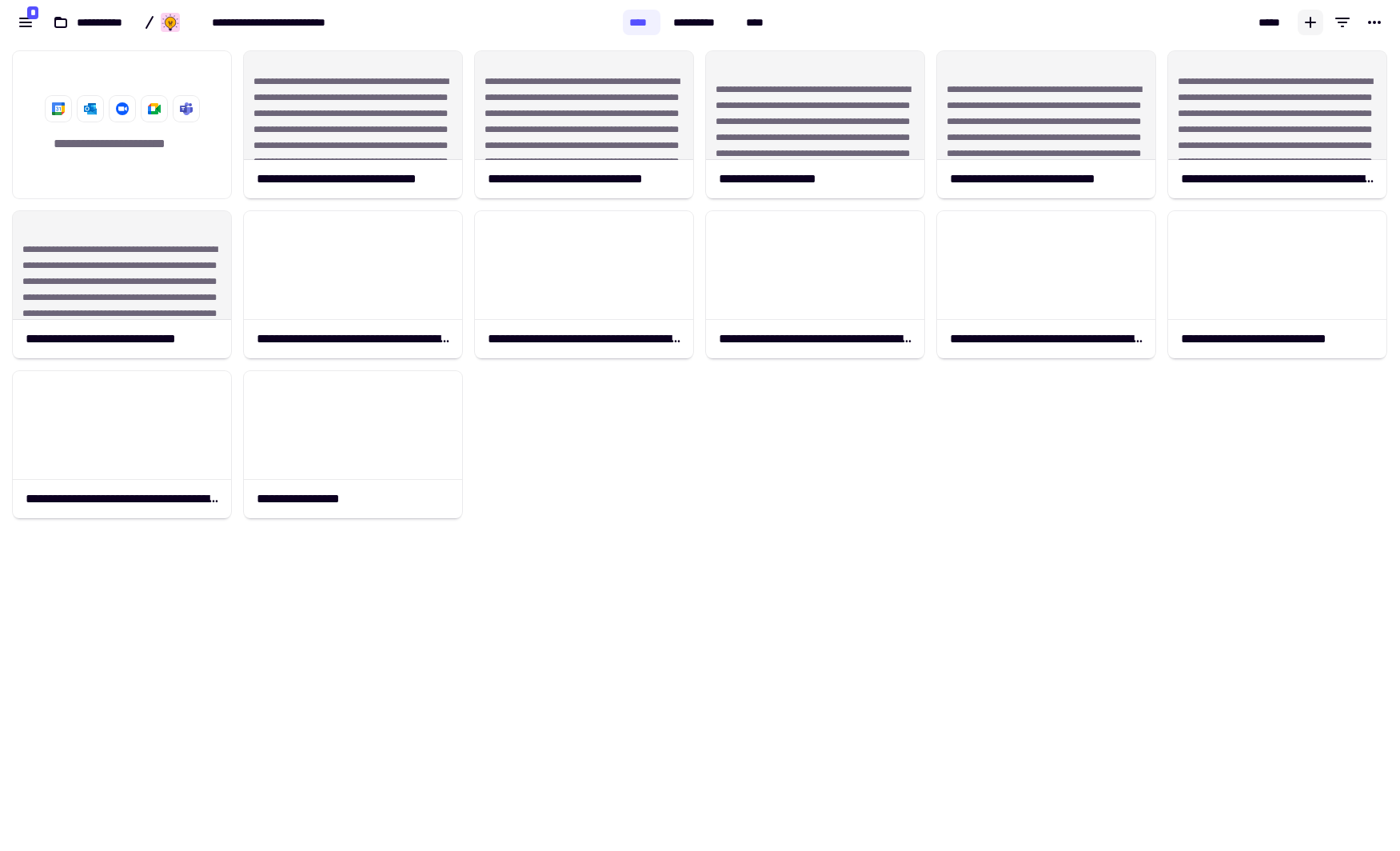 click 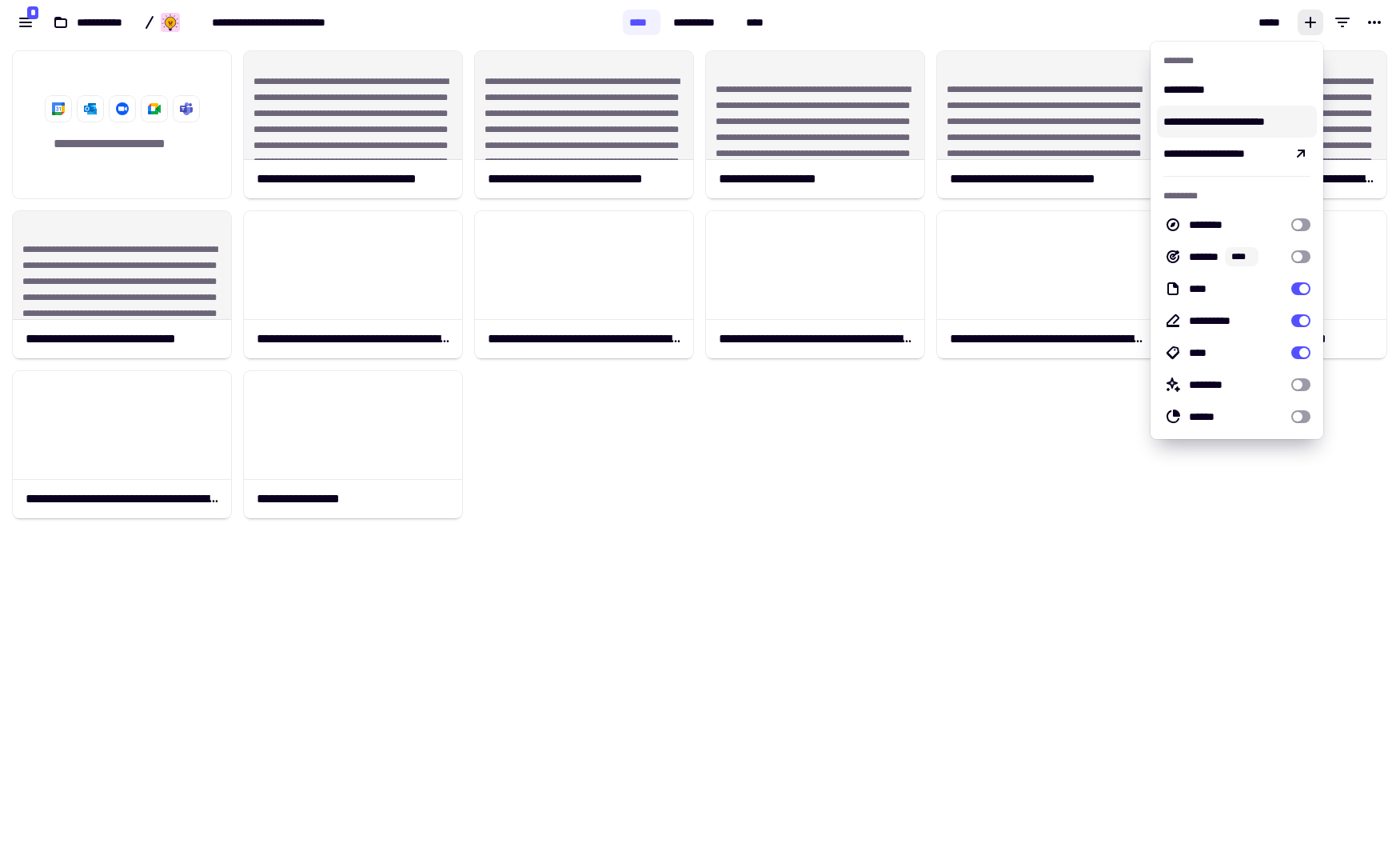 click on "**********" at bounding box center [1237, 122] 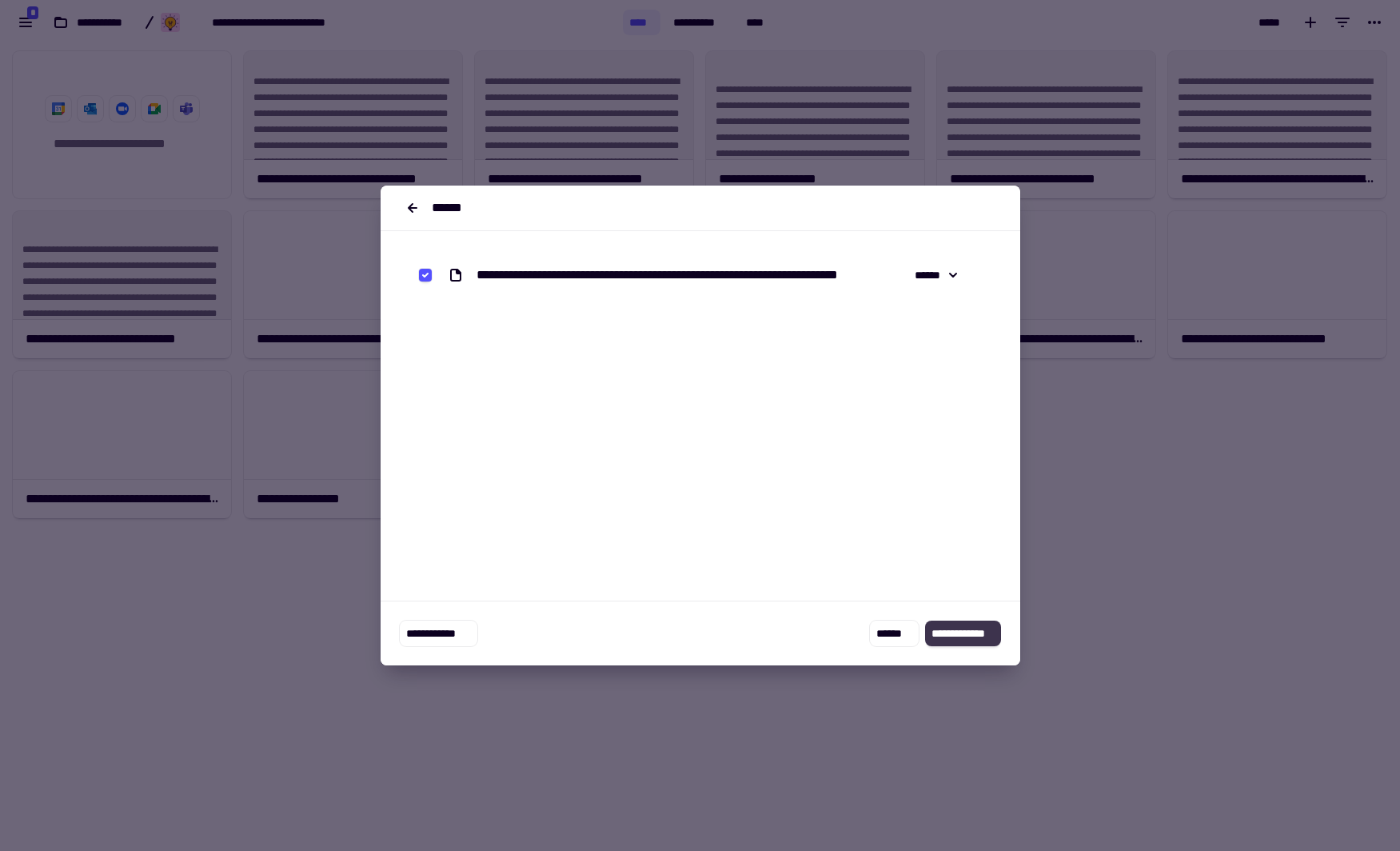 click on "**********" 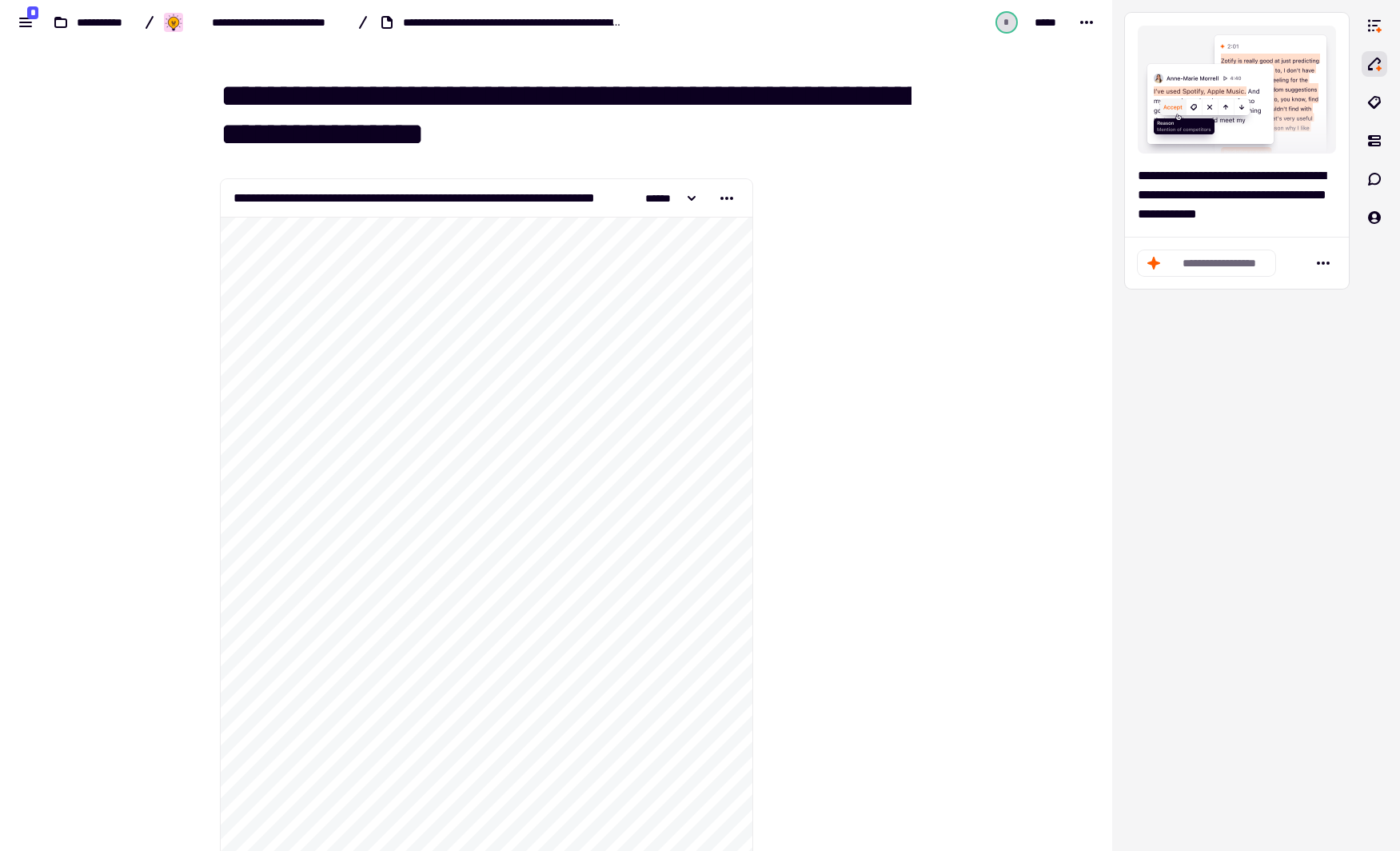 click on "**********" at bounding box center (566, 115) 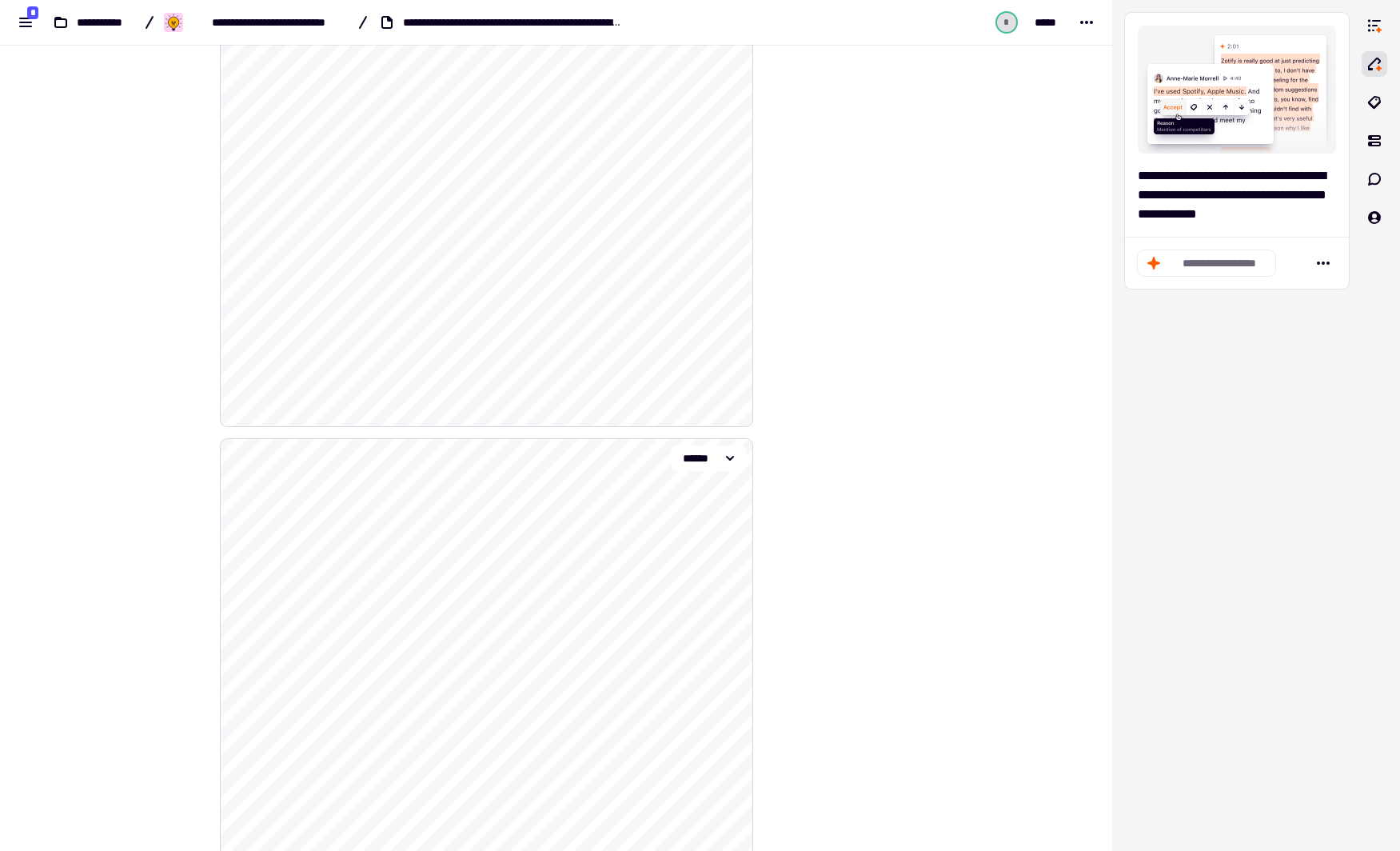 scroll, scrollTop: 0, scrollLeft: 0, axis: both 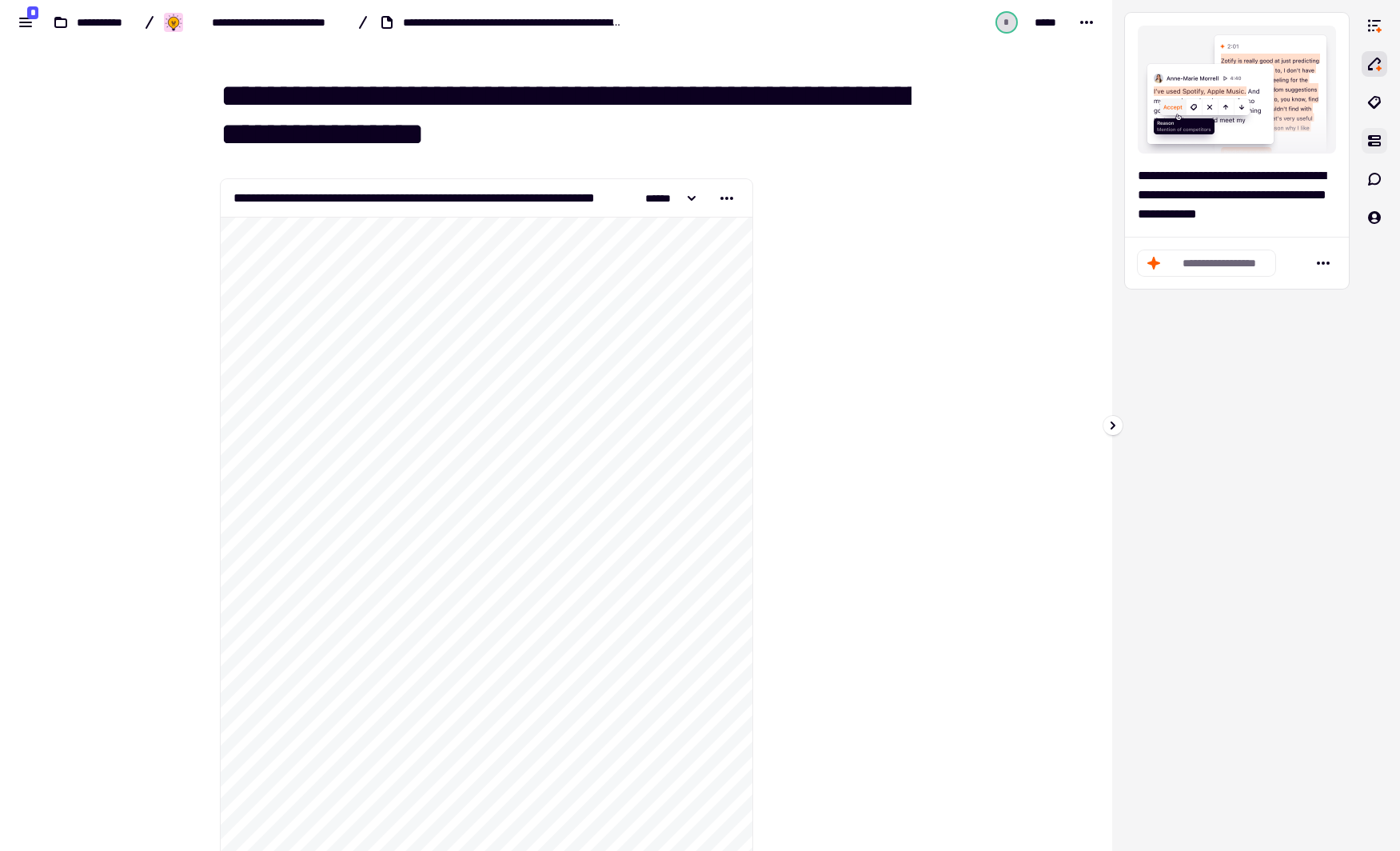 type on "**********" 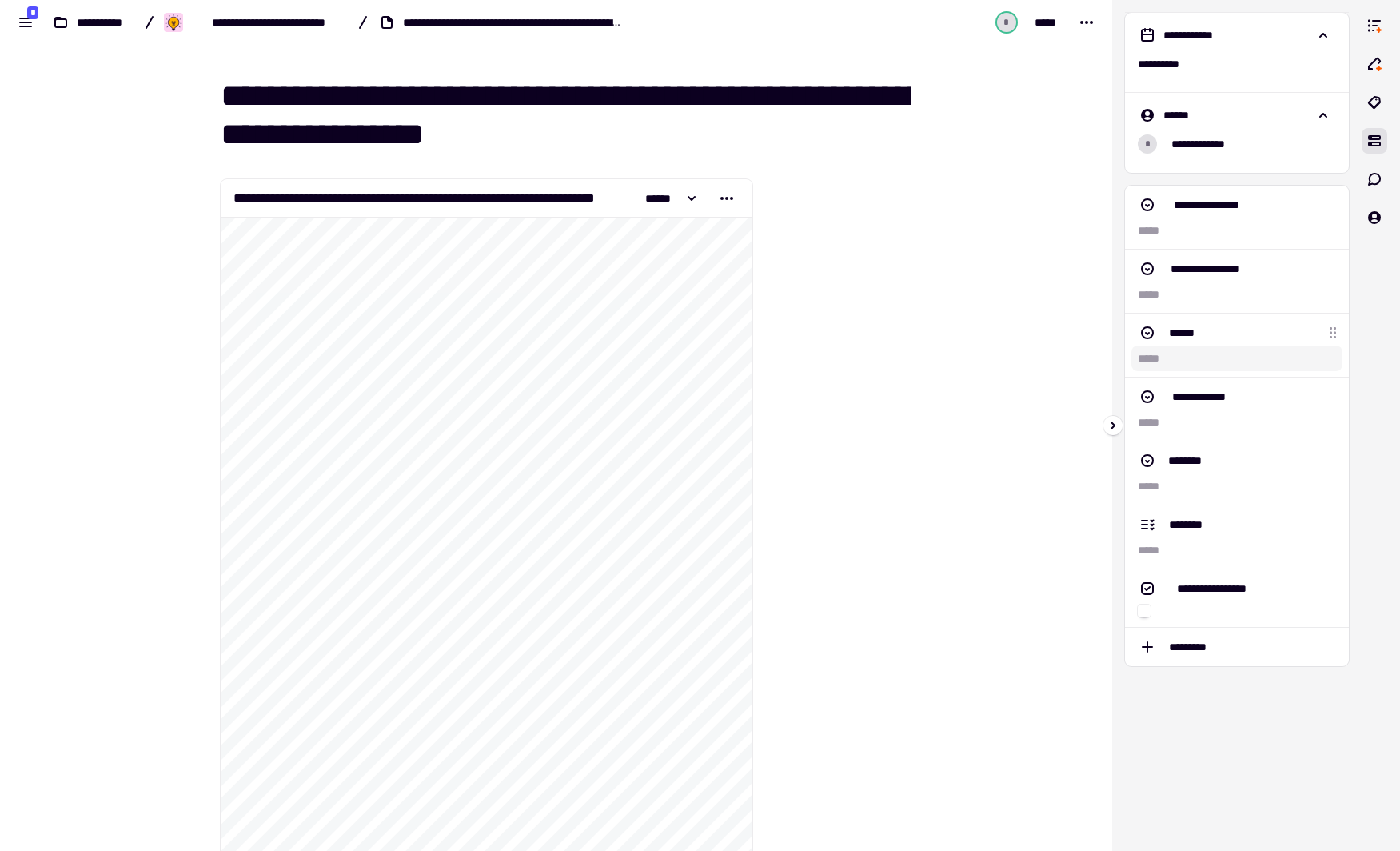 click at bounding box center [1237, 358] 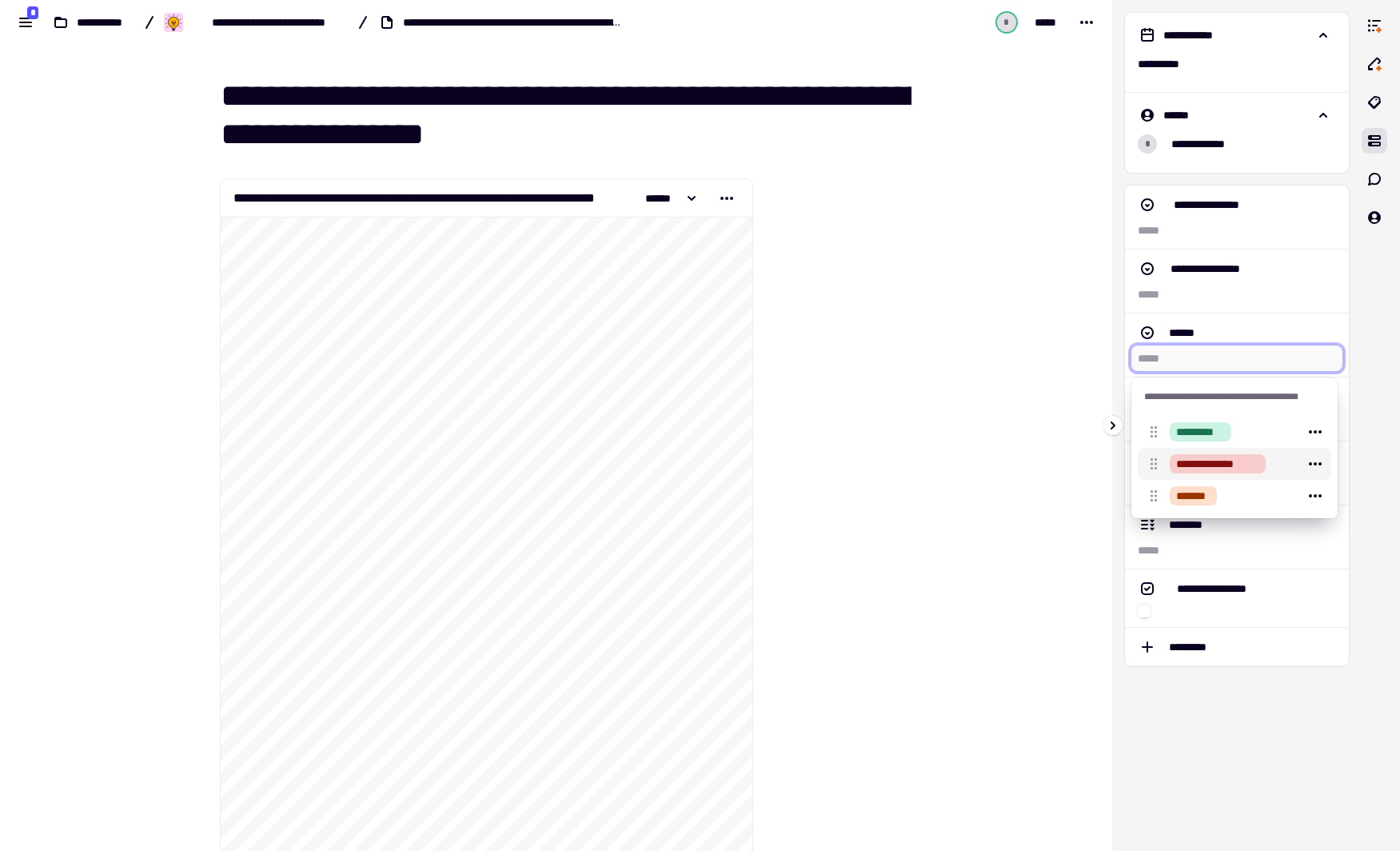 click on "**********" at bounding box center [1218, 464] 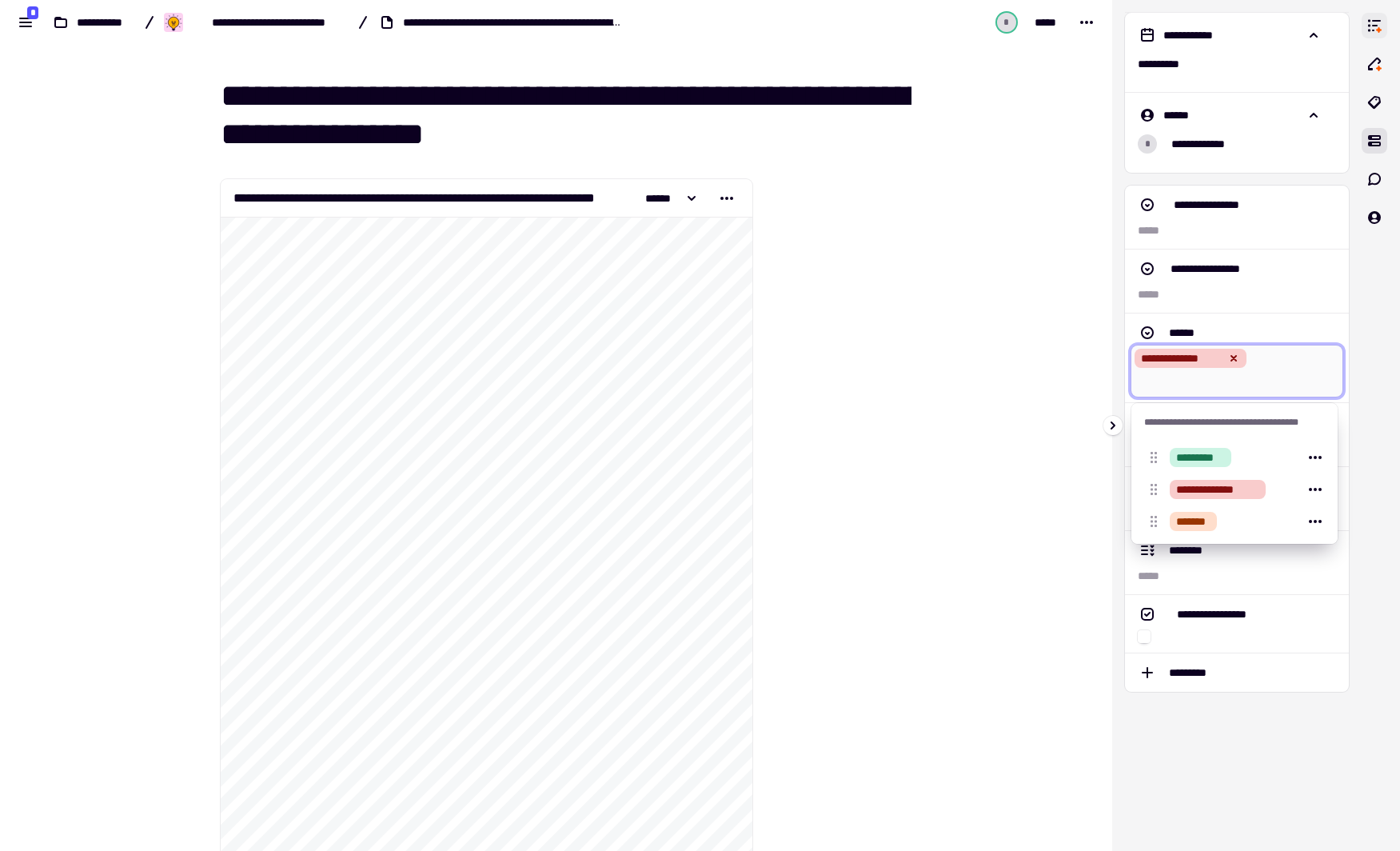 click 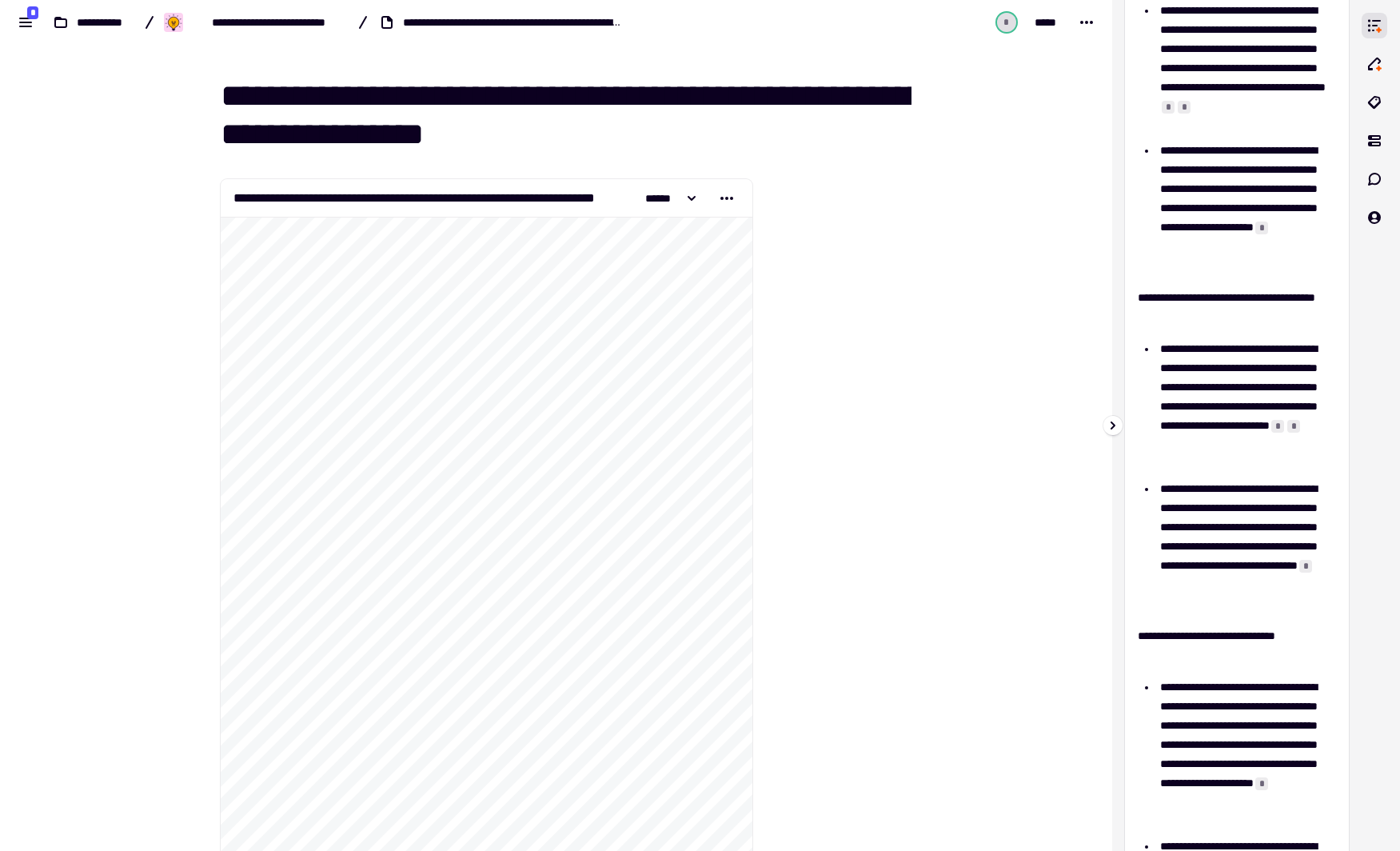 scroll, scrollTop: 0, scrollLeft: 0, axis: both 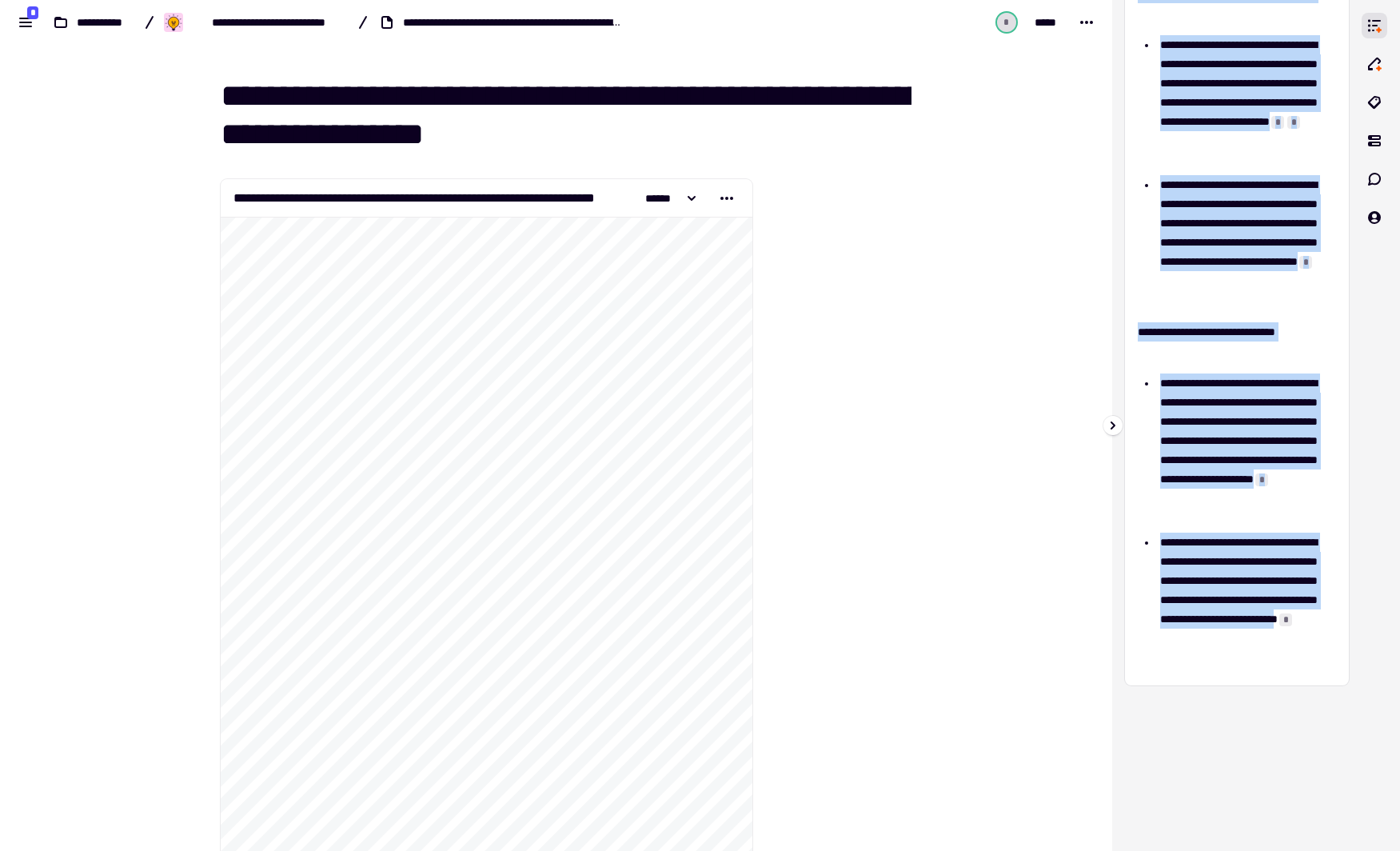 drag, startPoint x: 1139, startPoint y: 72, endPoint x: 1262, endPoint y: 660, distance: 600.73 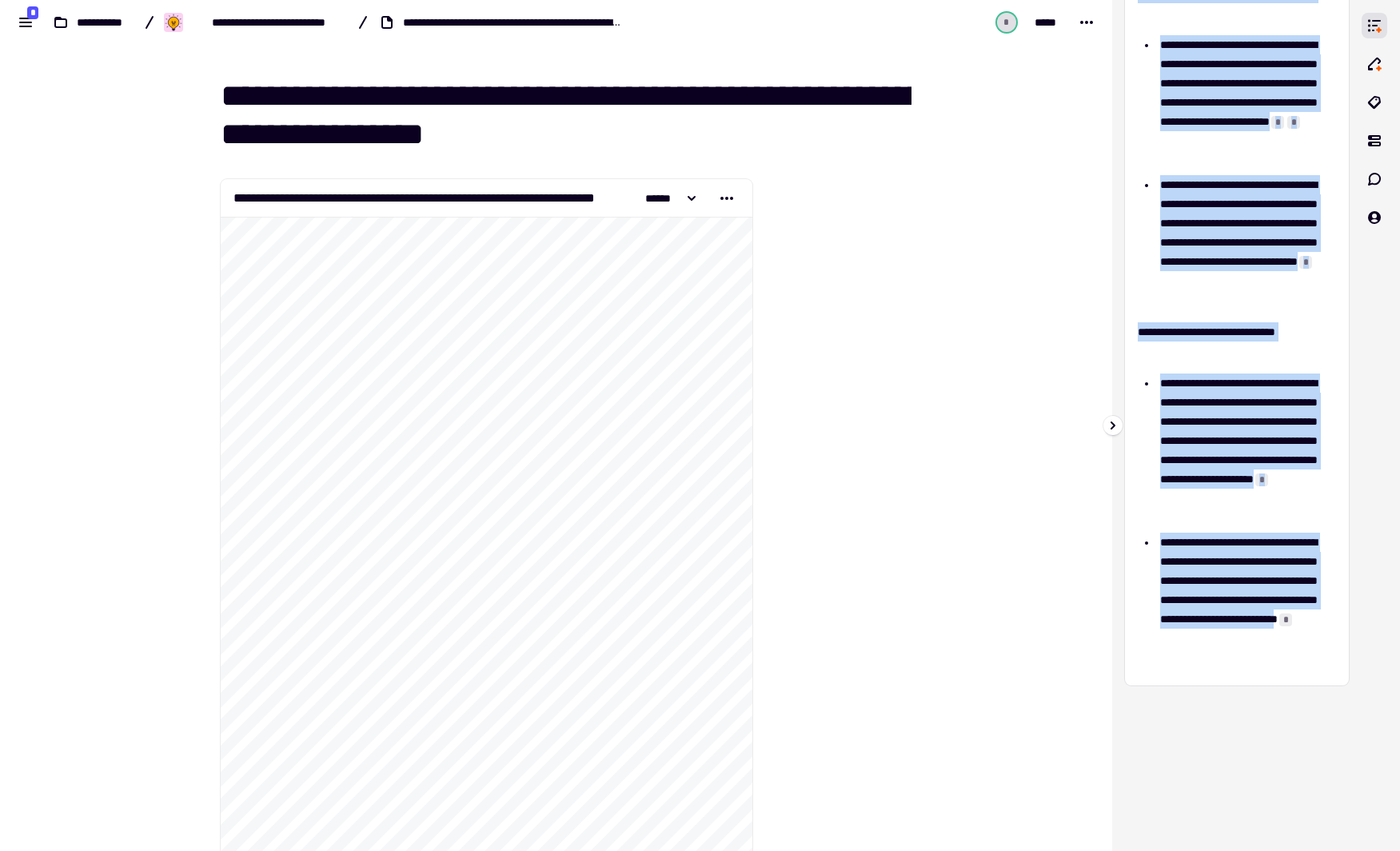 click on "**********" at bounding box center [1237, 156] 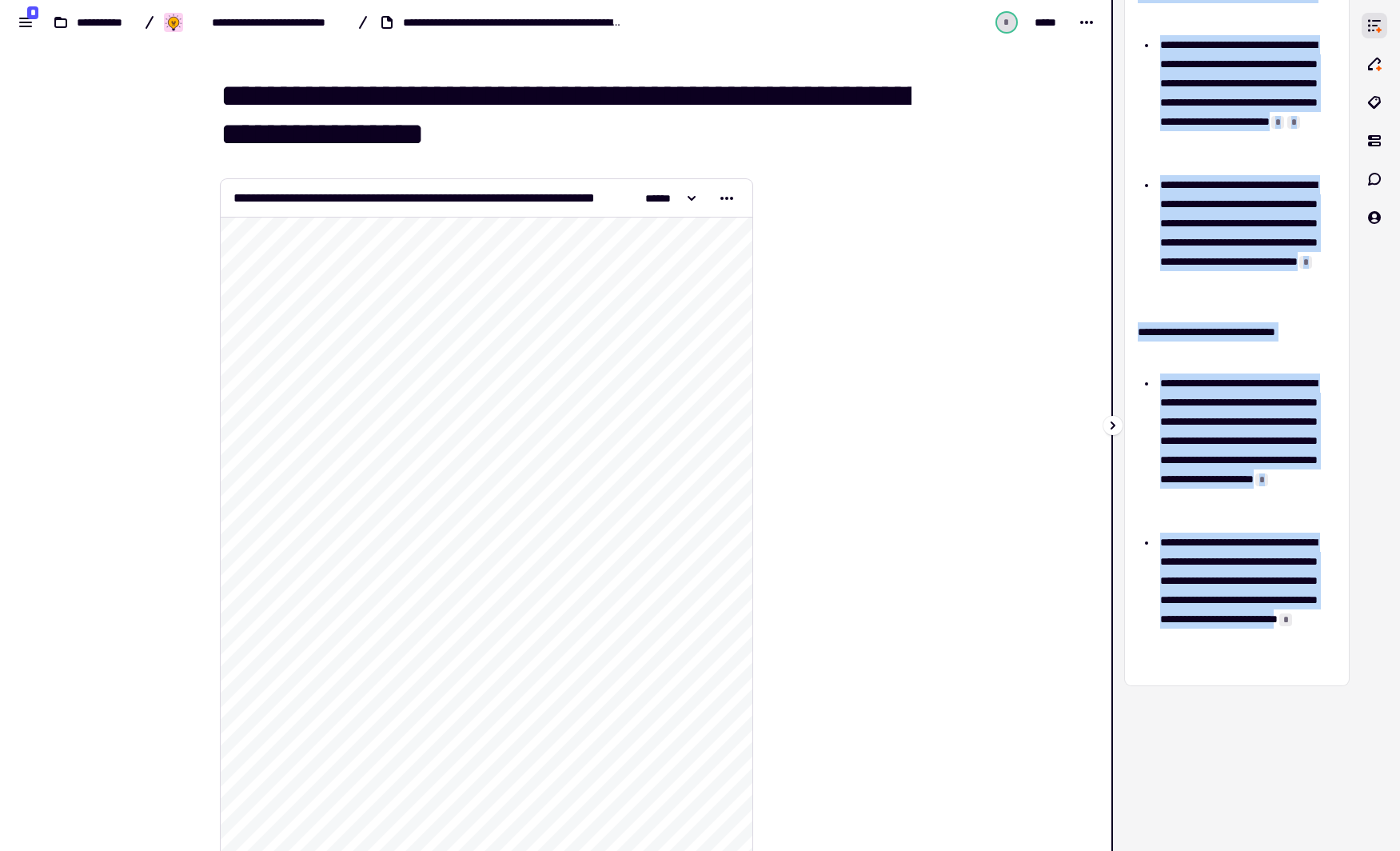 copy on "**********" 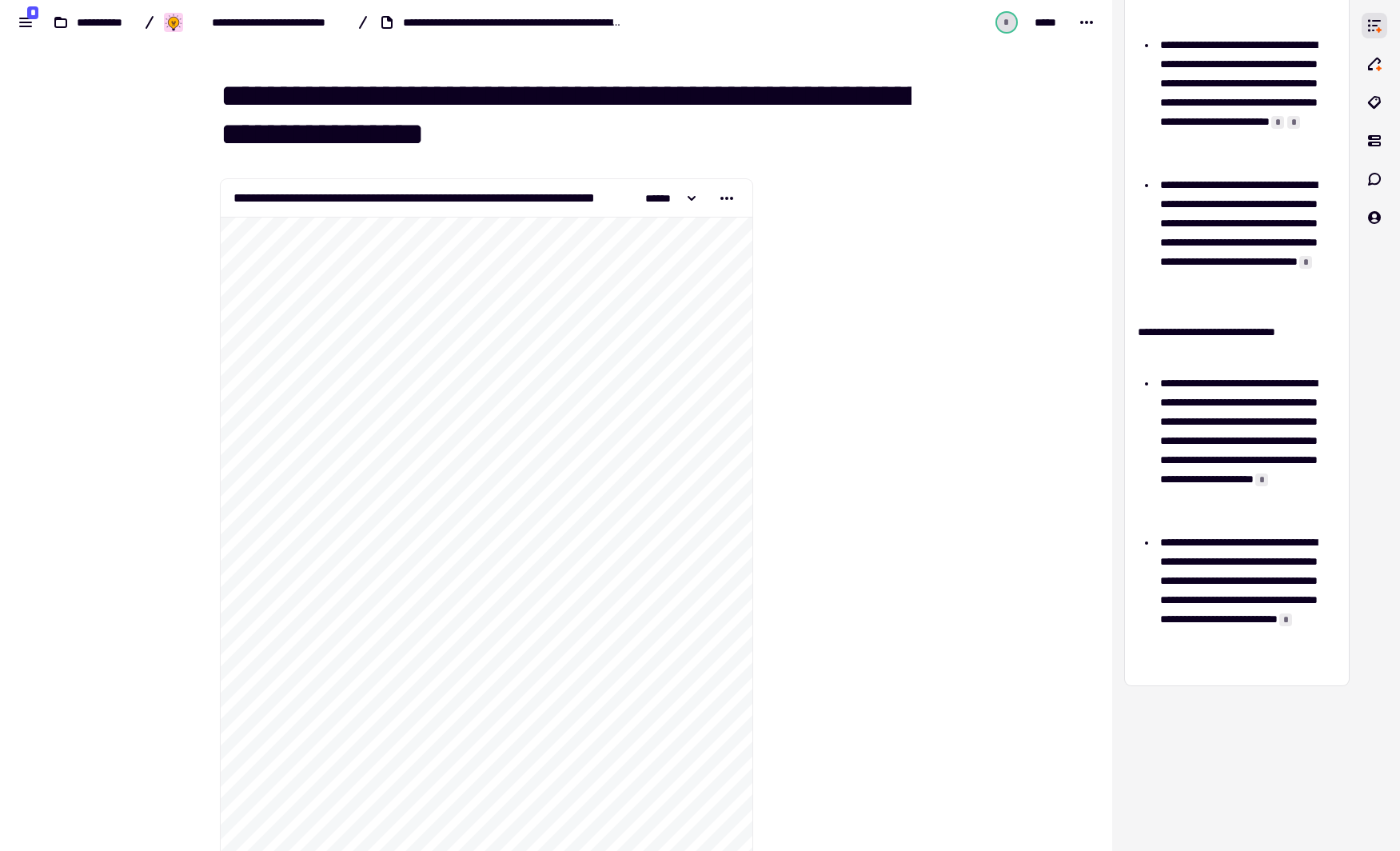 click on "**********" at bounding box center [477, 7215] 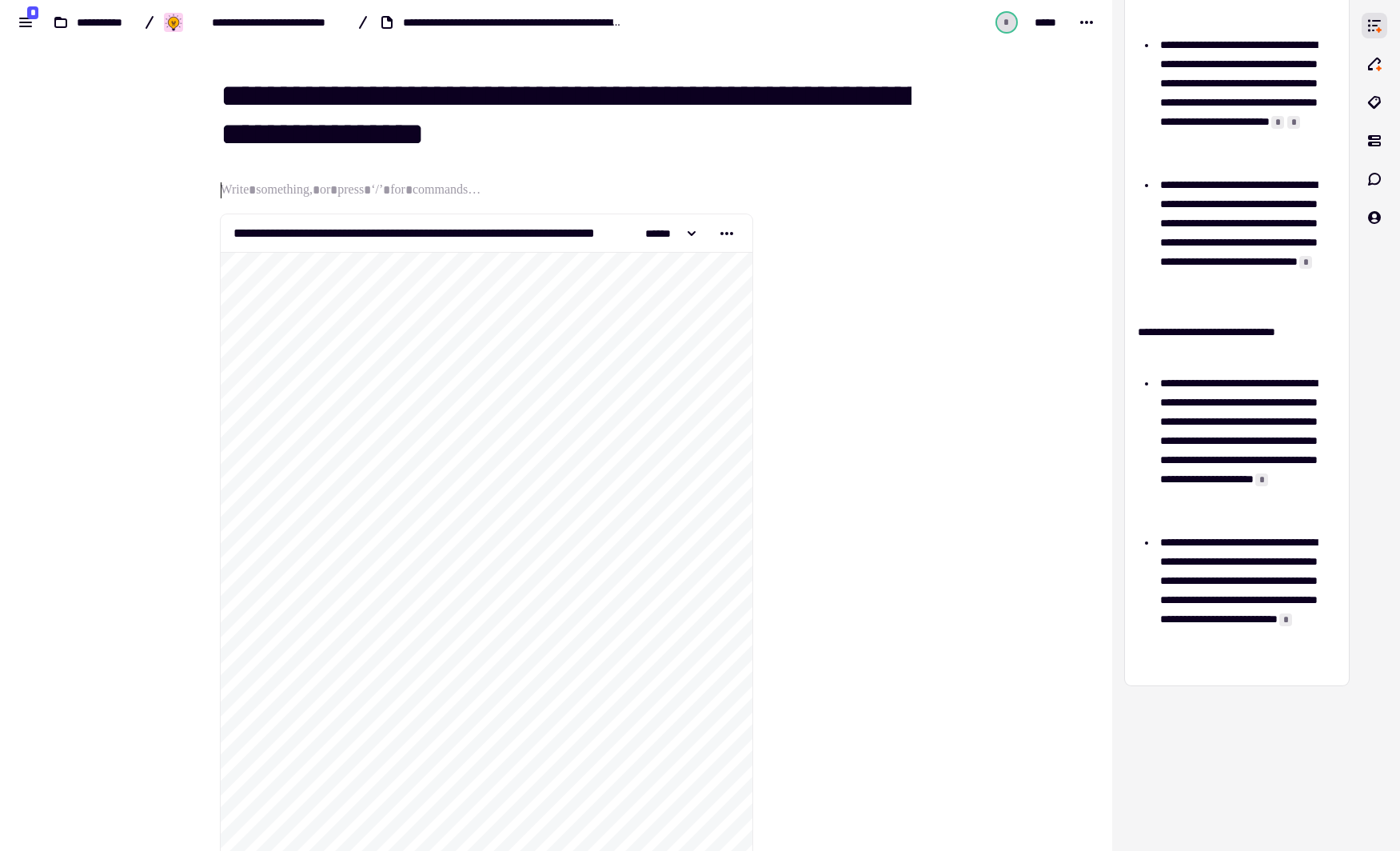 paste 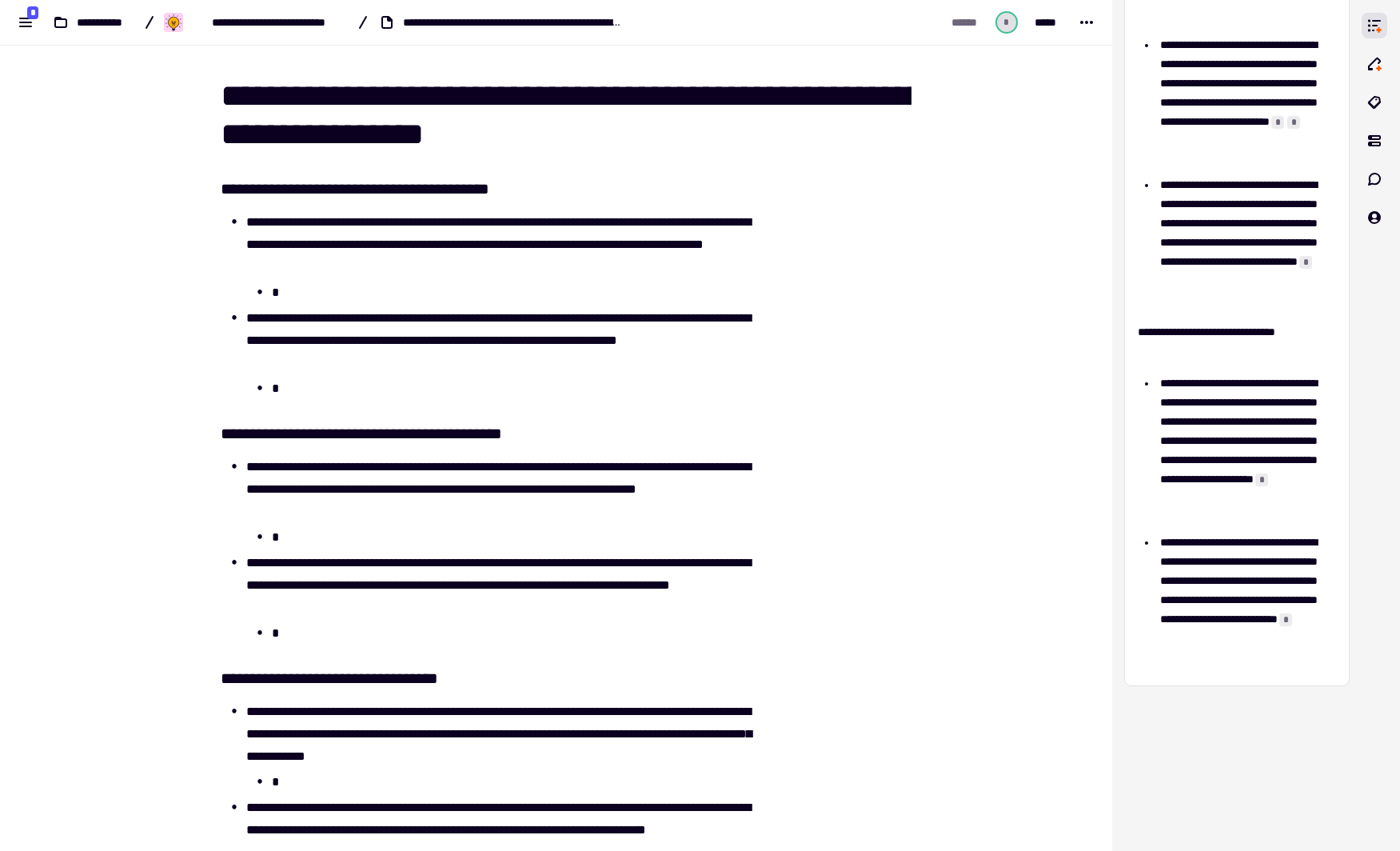 scroll, scrollTop: 9, scrollLeft: 0, axis: vertical 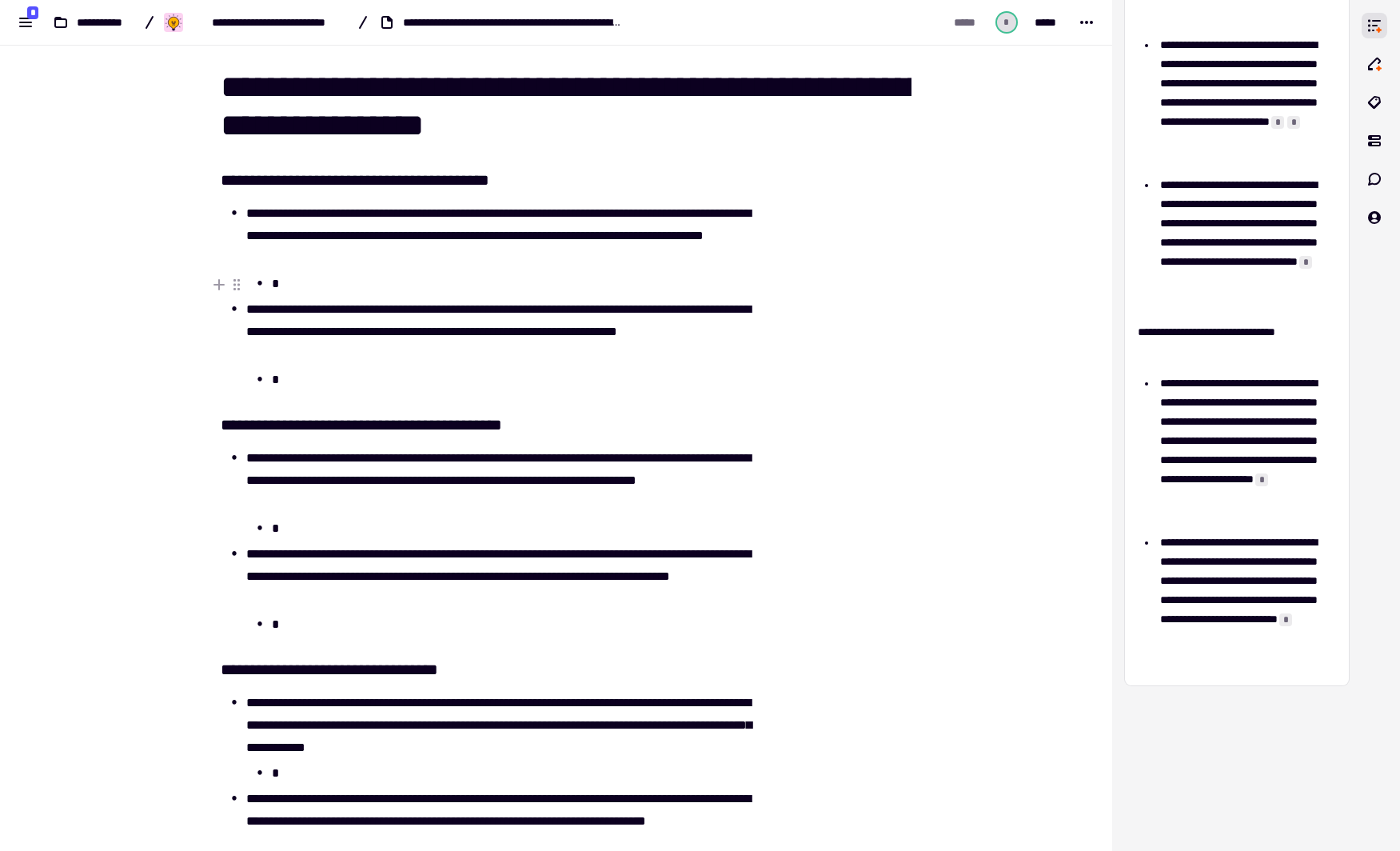 click on "*" at bounding box center [512, 284] 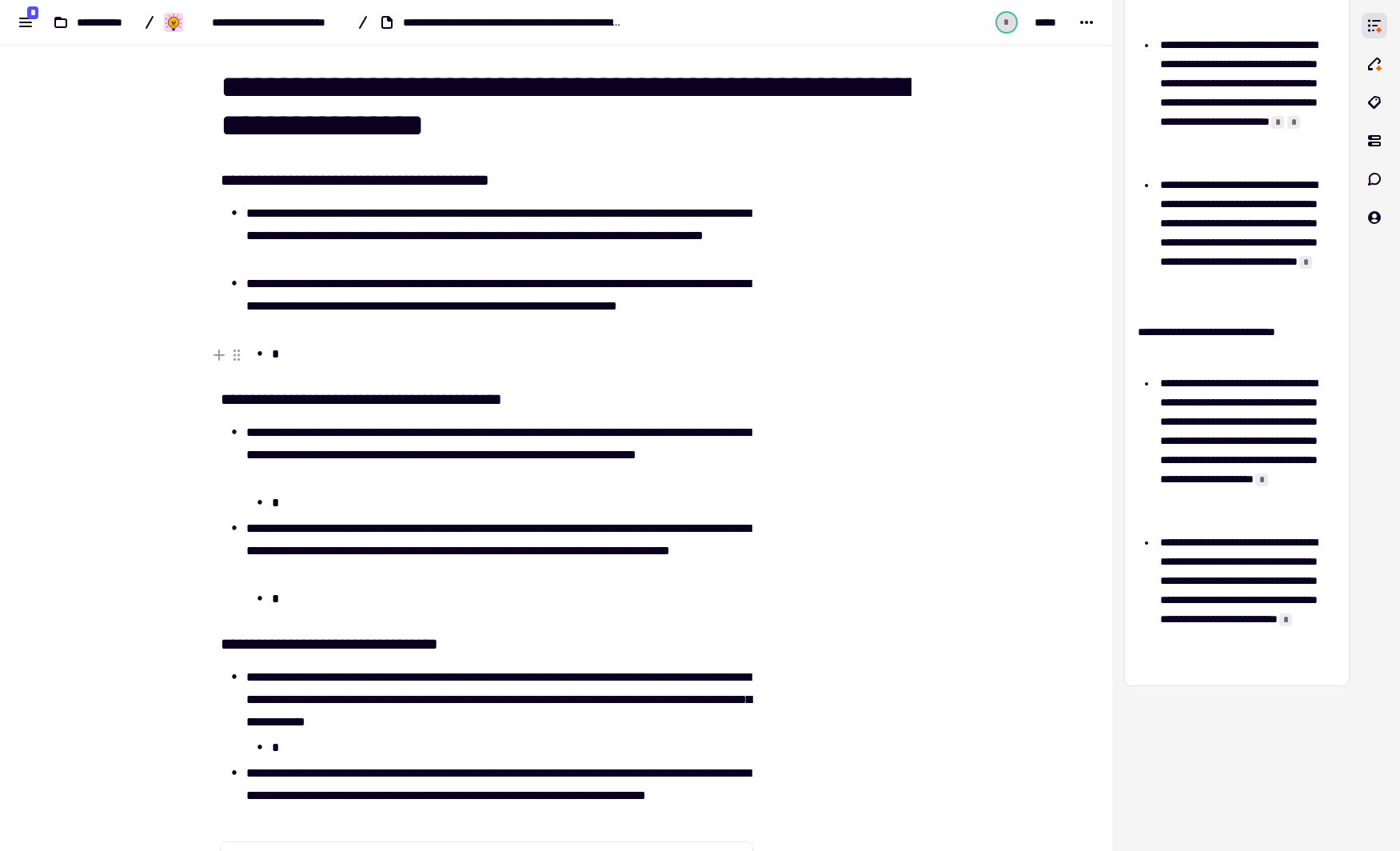 click on "*" at bounding box center [512, 354] 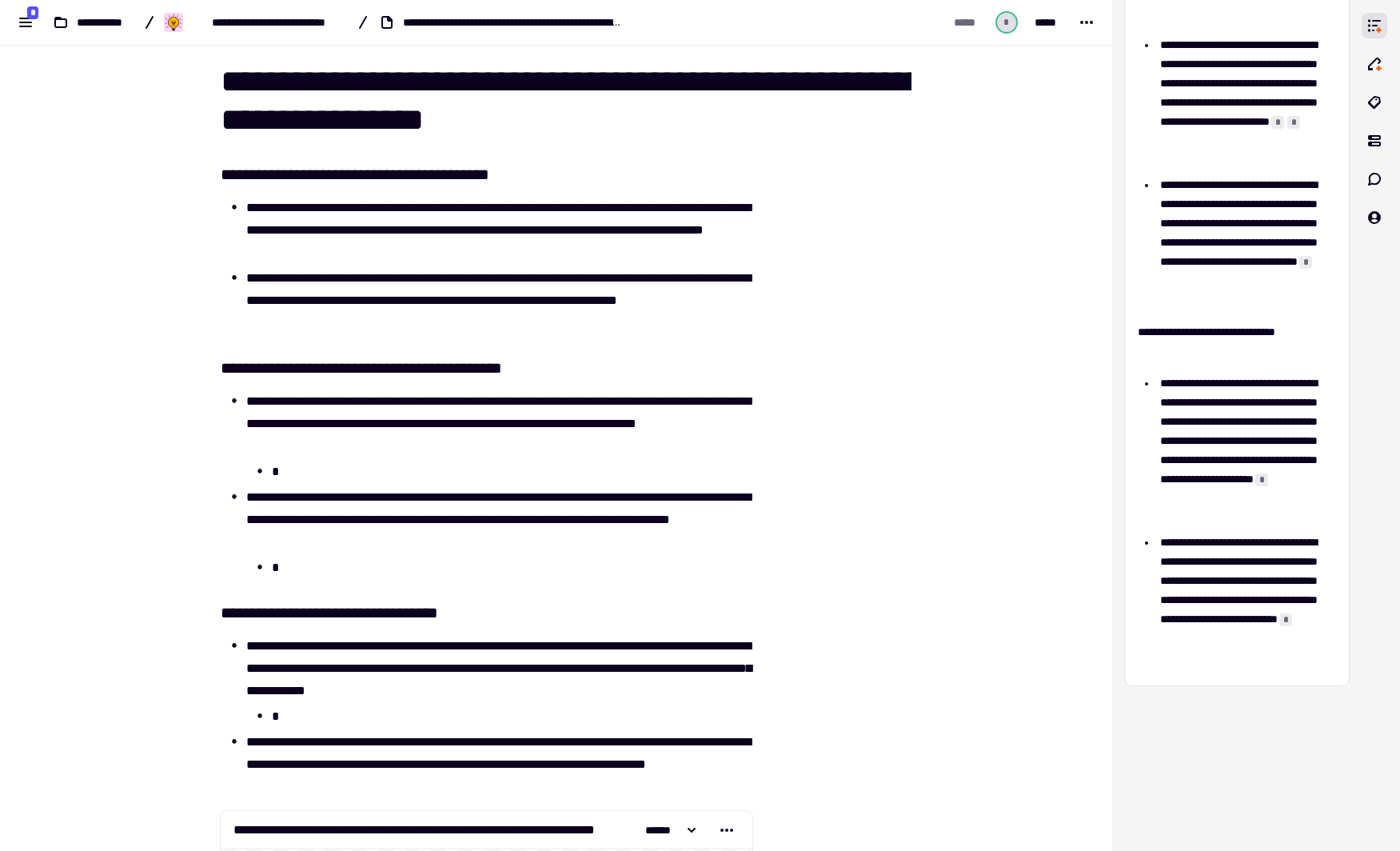 scroll, scrollTop: 9, scrollLeft: 0, axis: vertical 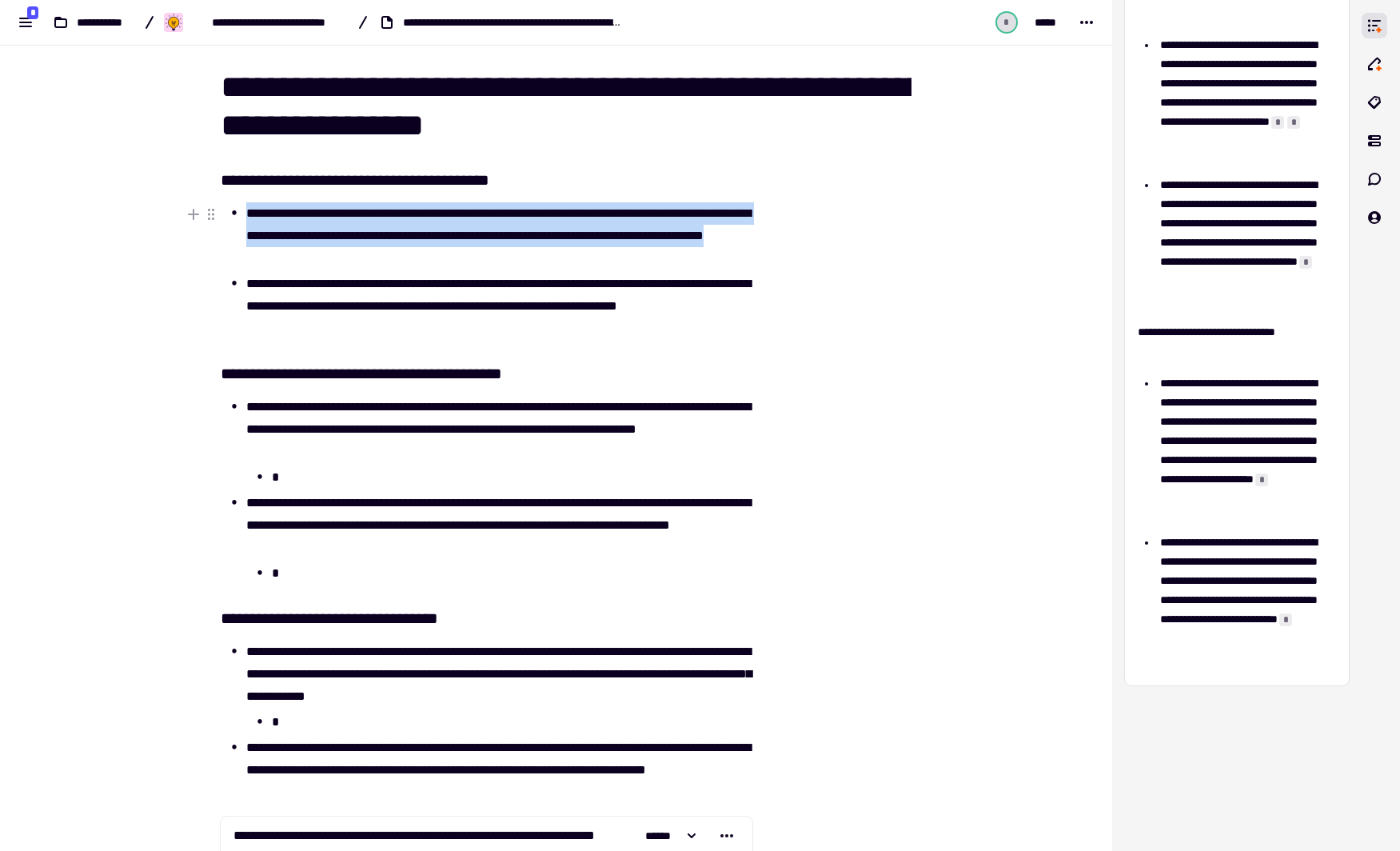 drag, startPoint x: 461, startPoint y: 253, endPoint x: 241, endPoint y: 213, distance: 223.6068 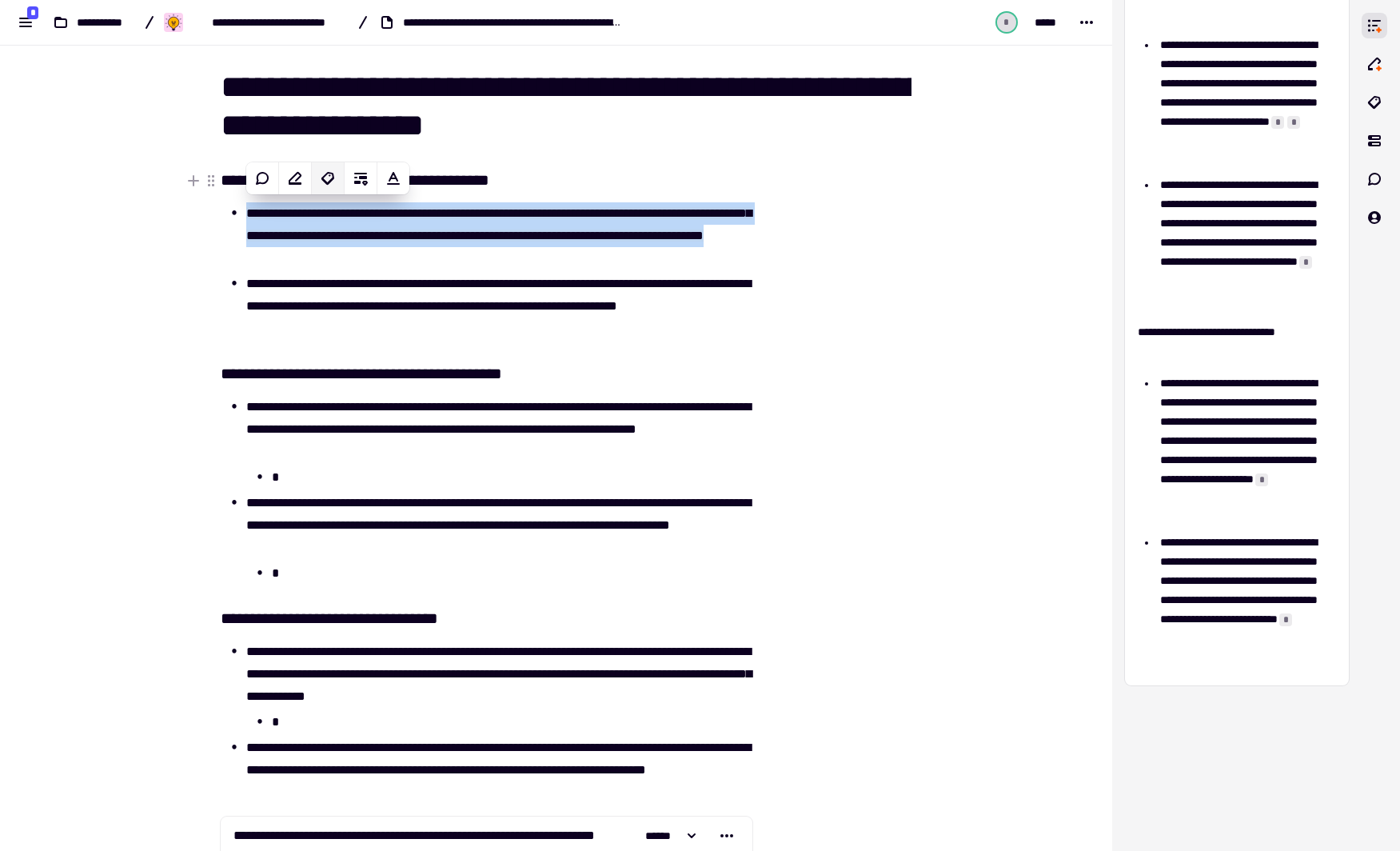 click 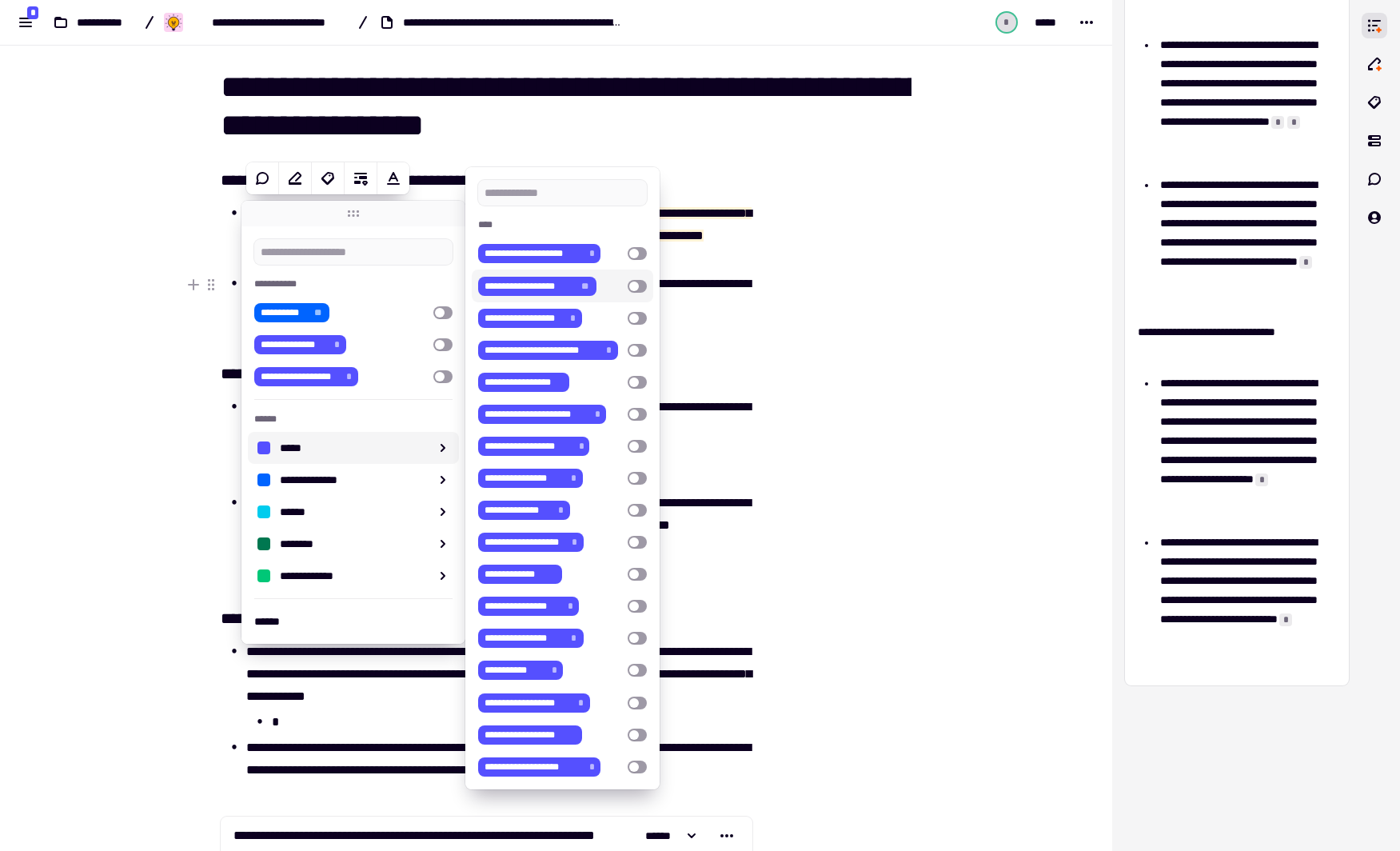 click at bounding box center [637, 286] 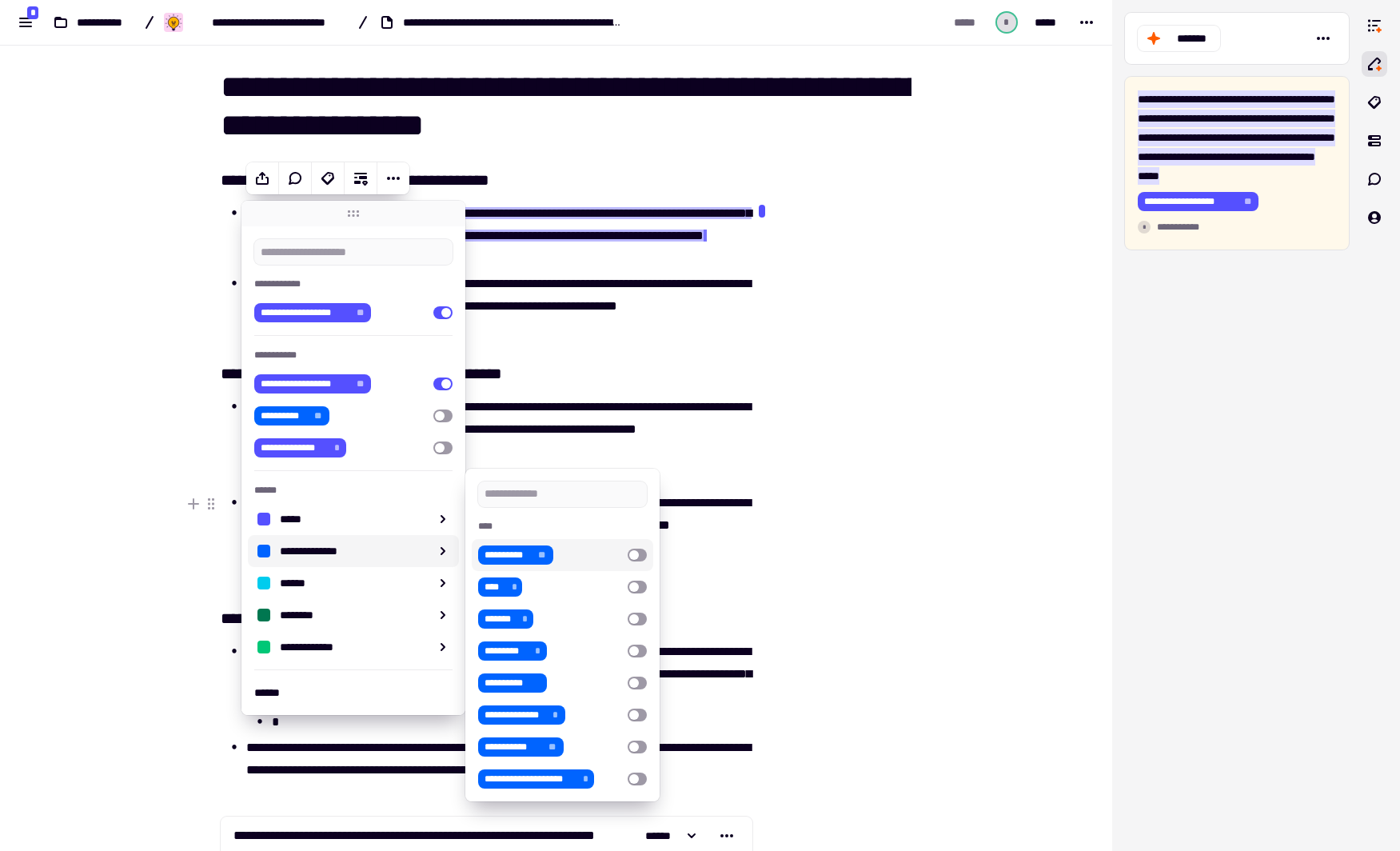 click at bounding box center [637, 555] 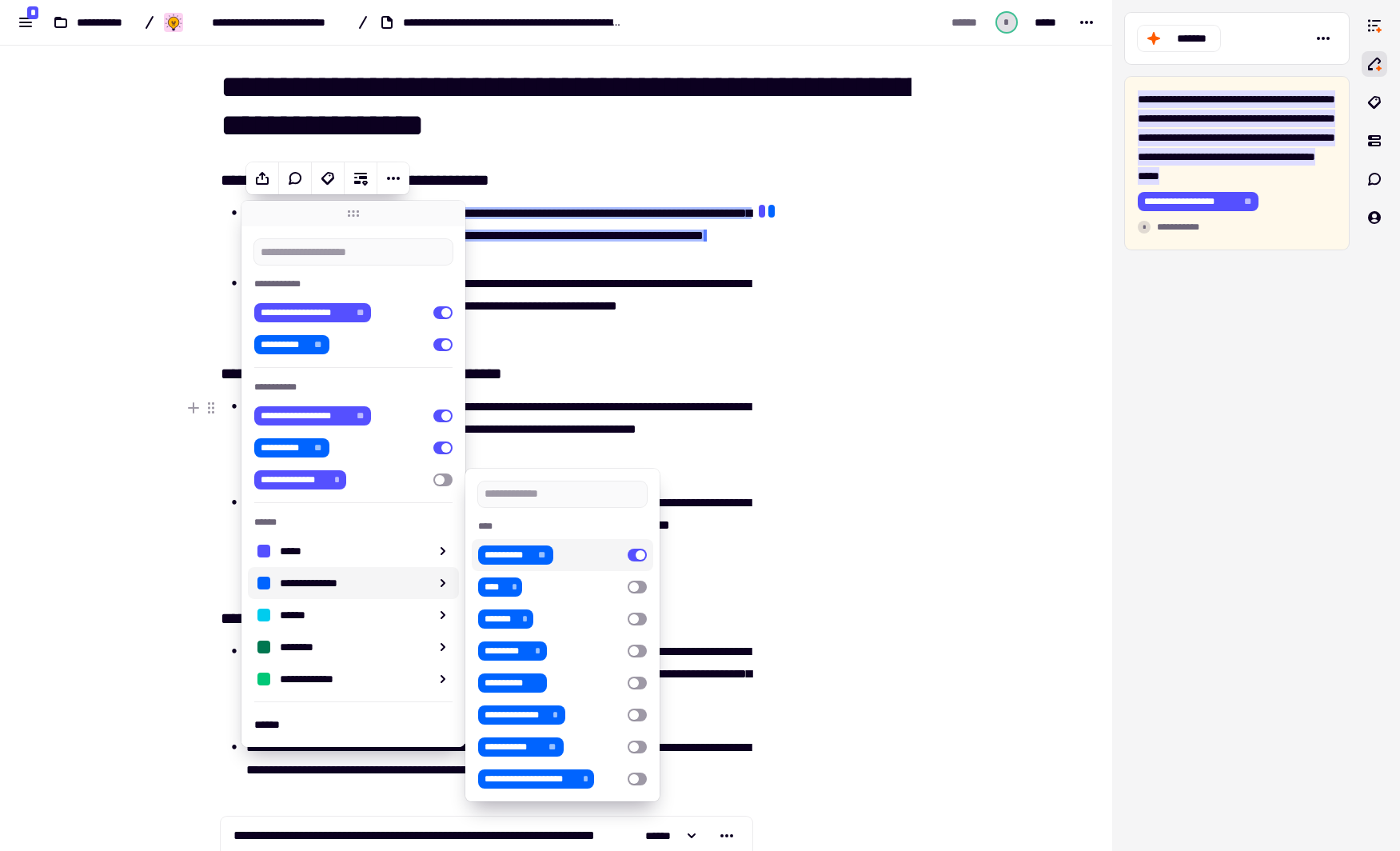 click at bounding box center (833, 7517) 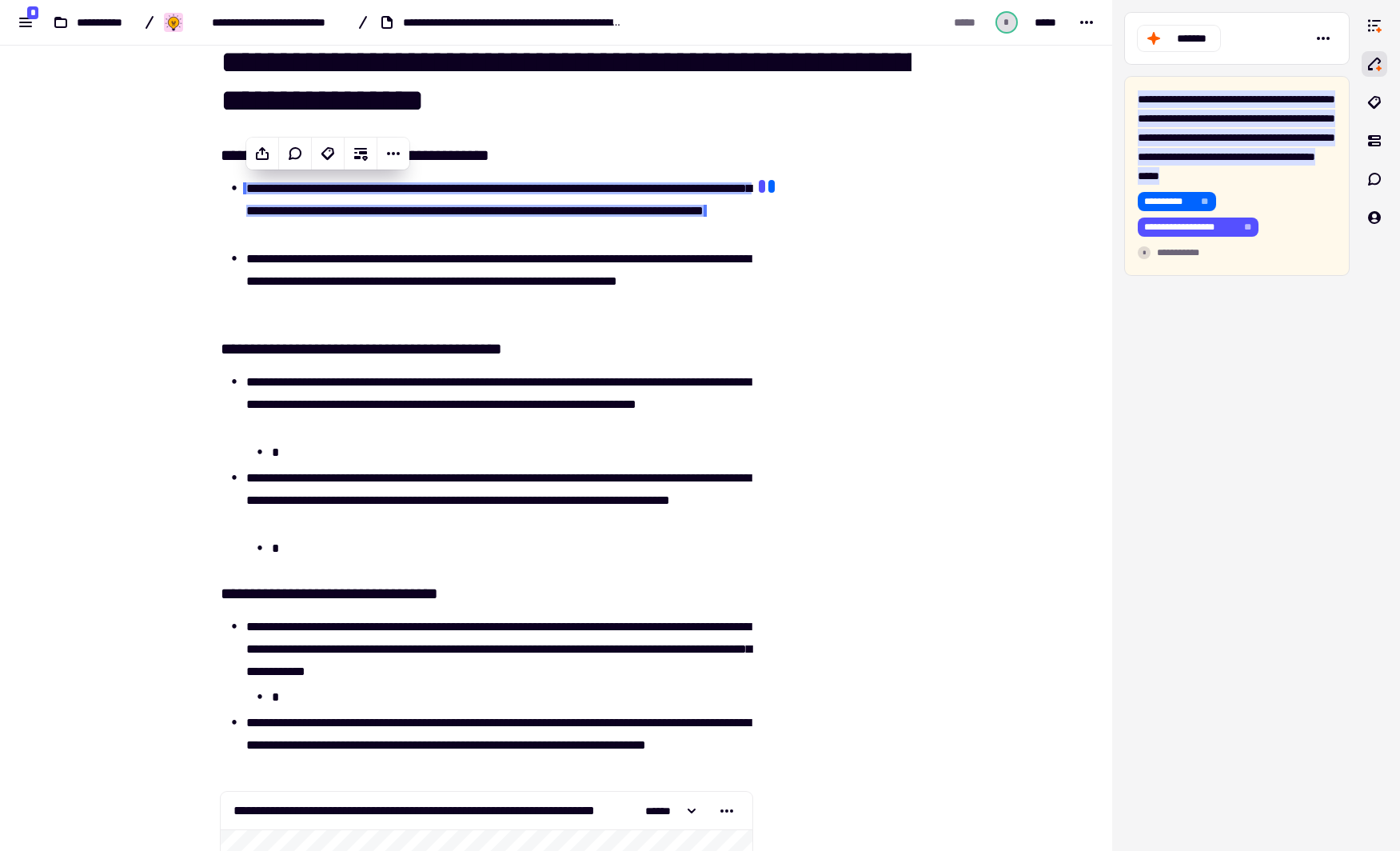 scroll, scrollTop: 57, scrollLeft: 0, axis: vertical 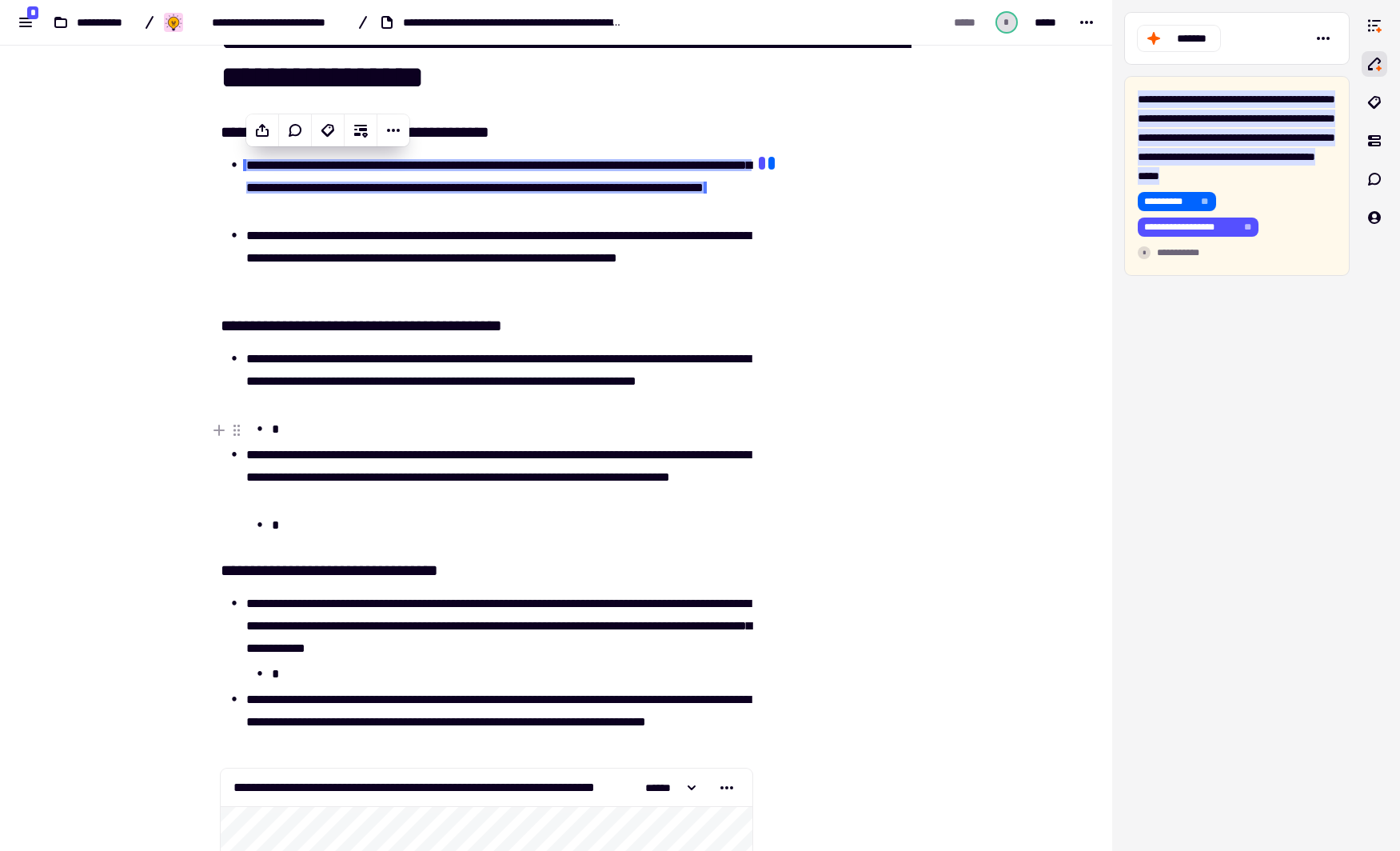 click on "*" at bounding box center (512, 429) 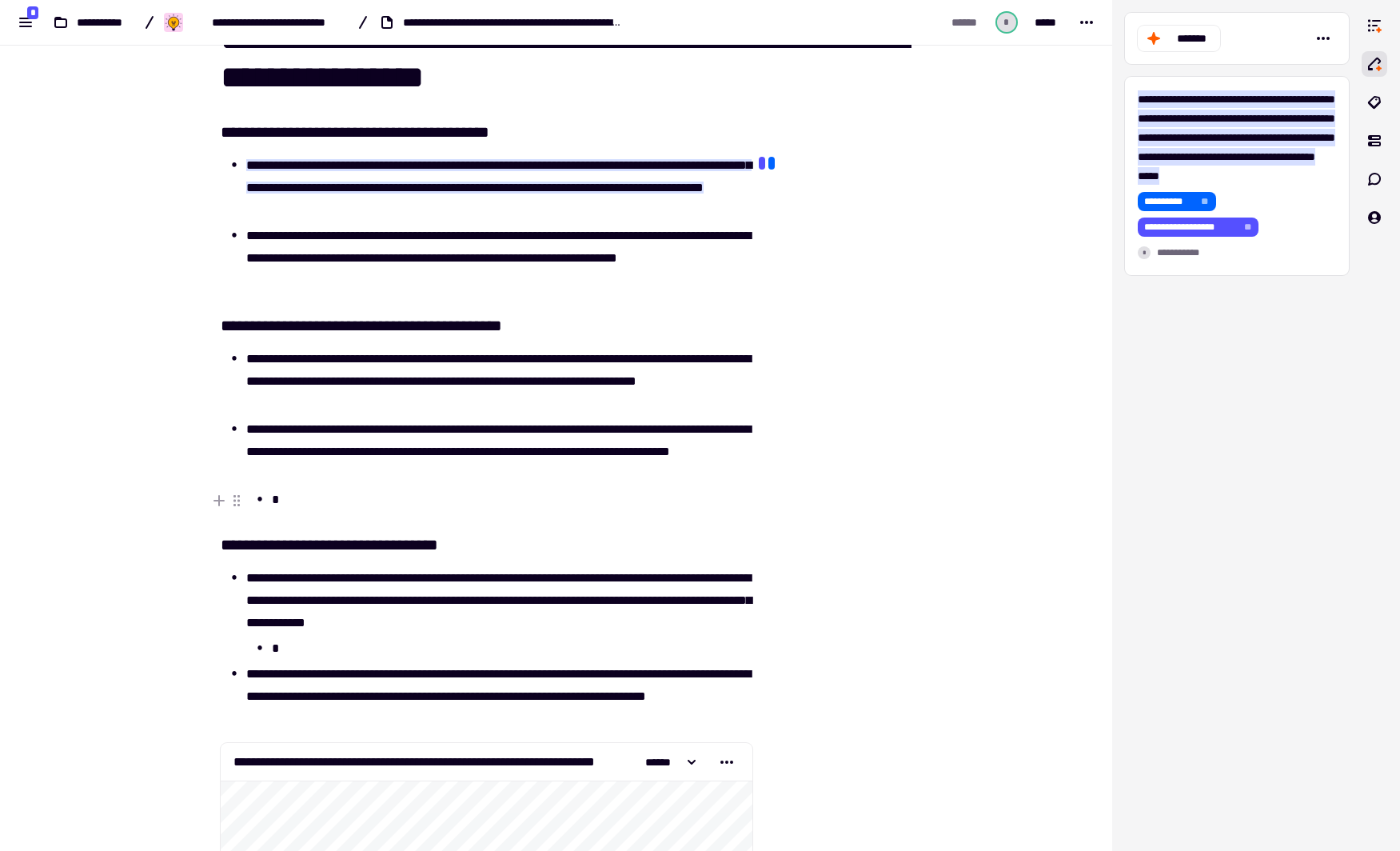 click on "*" at bounding box center [512, 500] 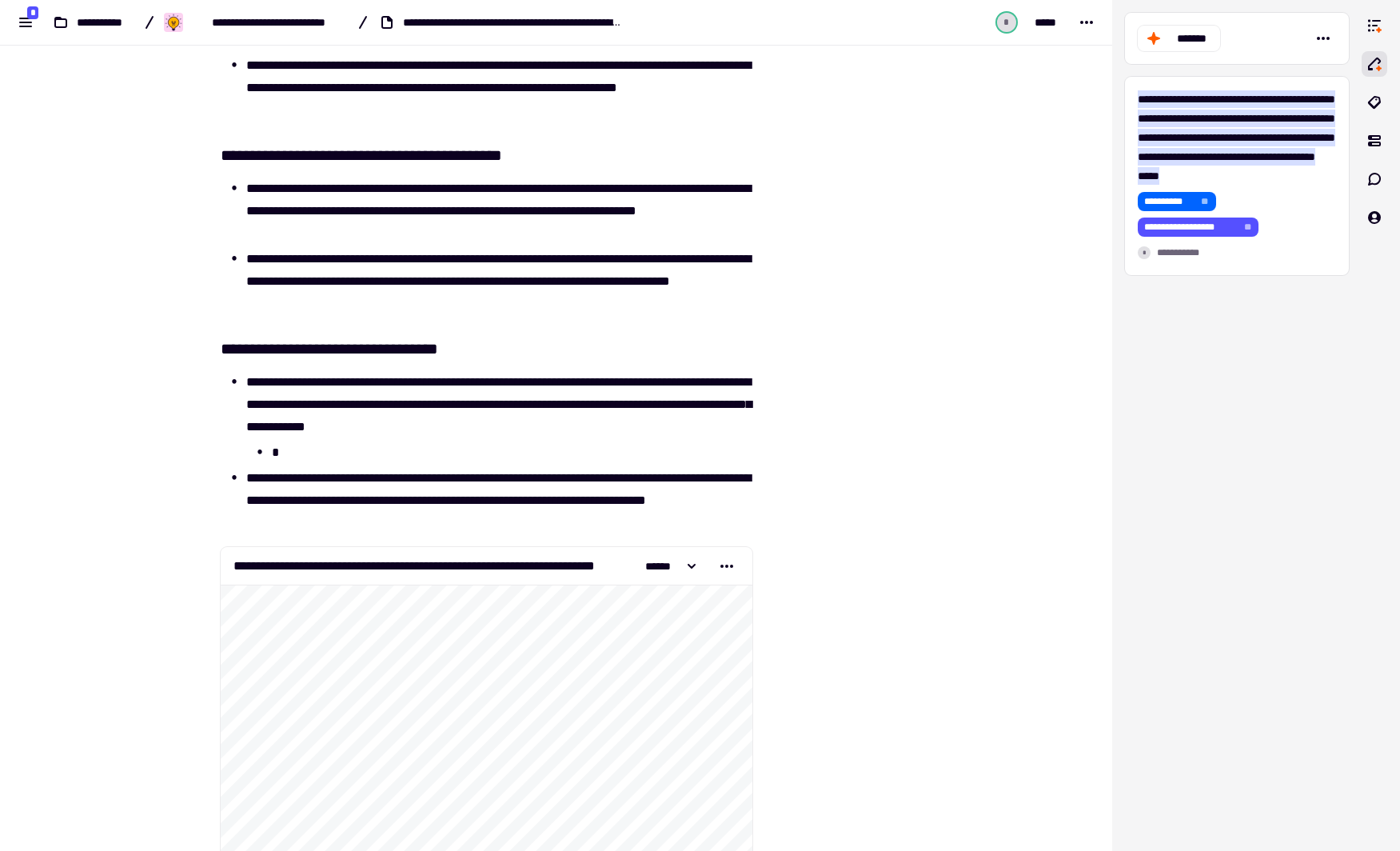 scroll, scrollTop: 233, scrollLeft: 0, axis: vertical 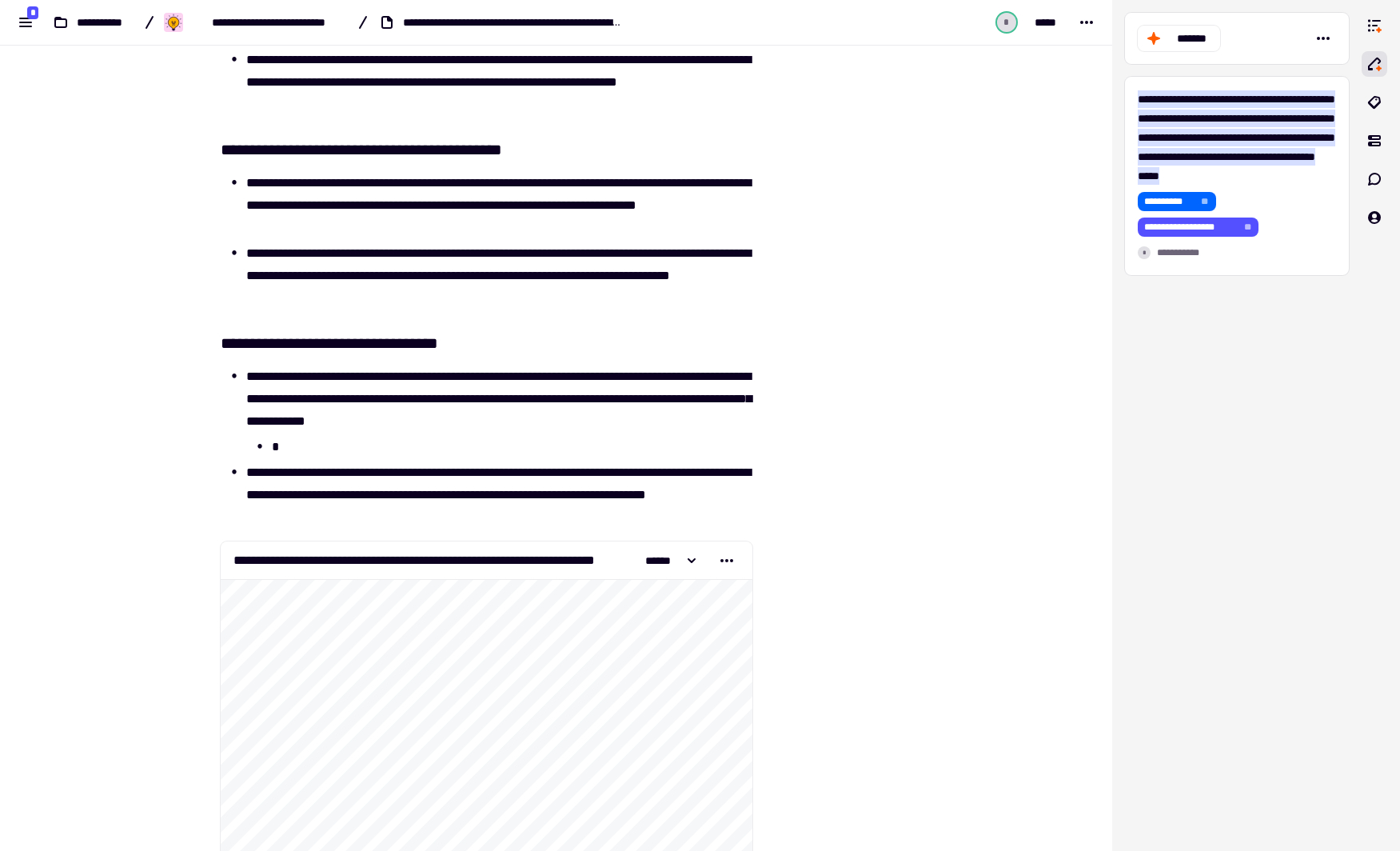 click on "*" at bounding box center [512, 447] 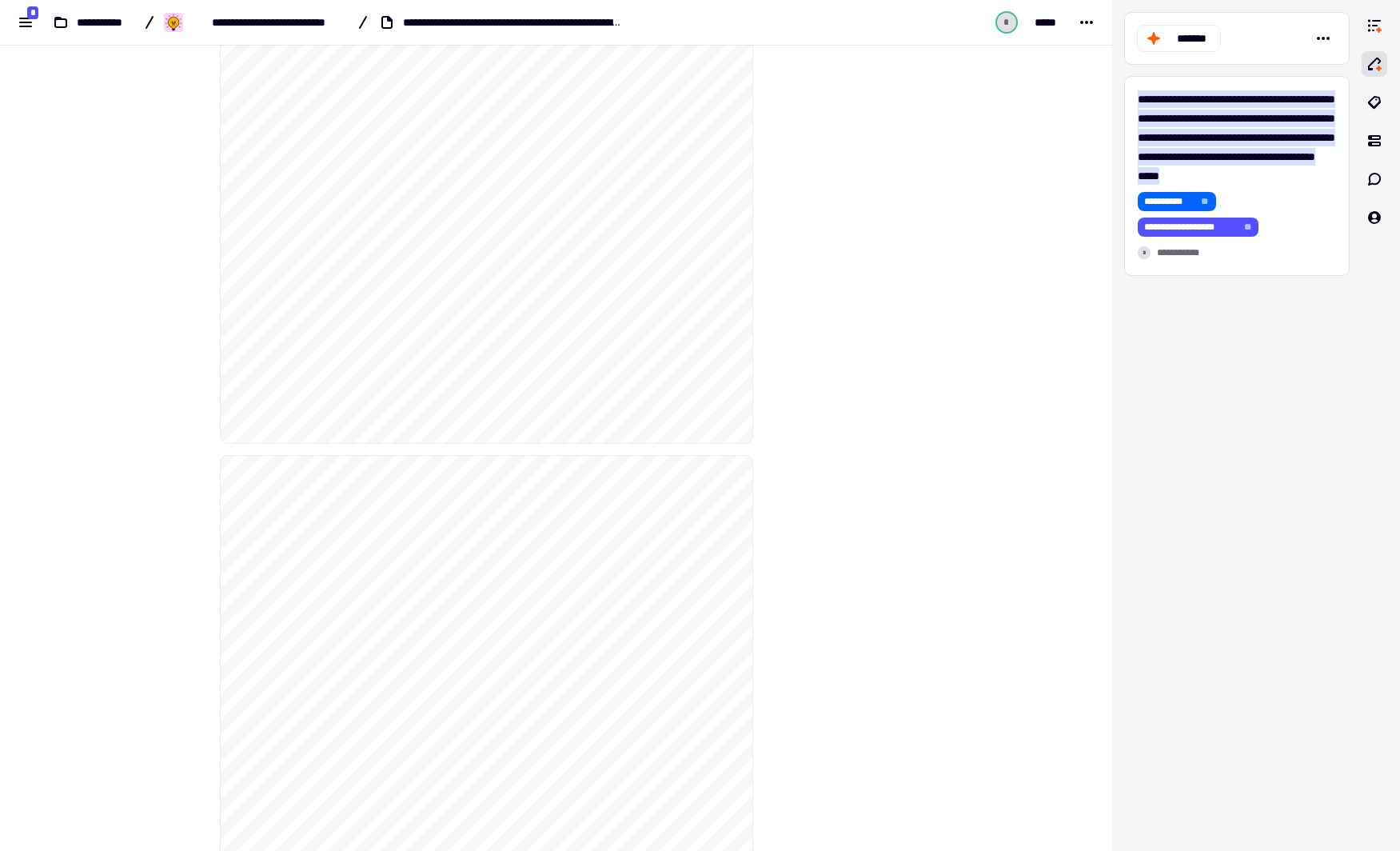 scroll, scrollTop: 1416, scrollLeft: 0, axis: vertical 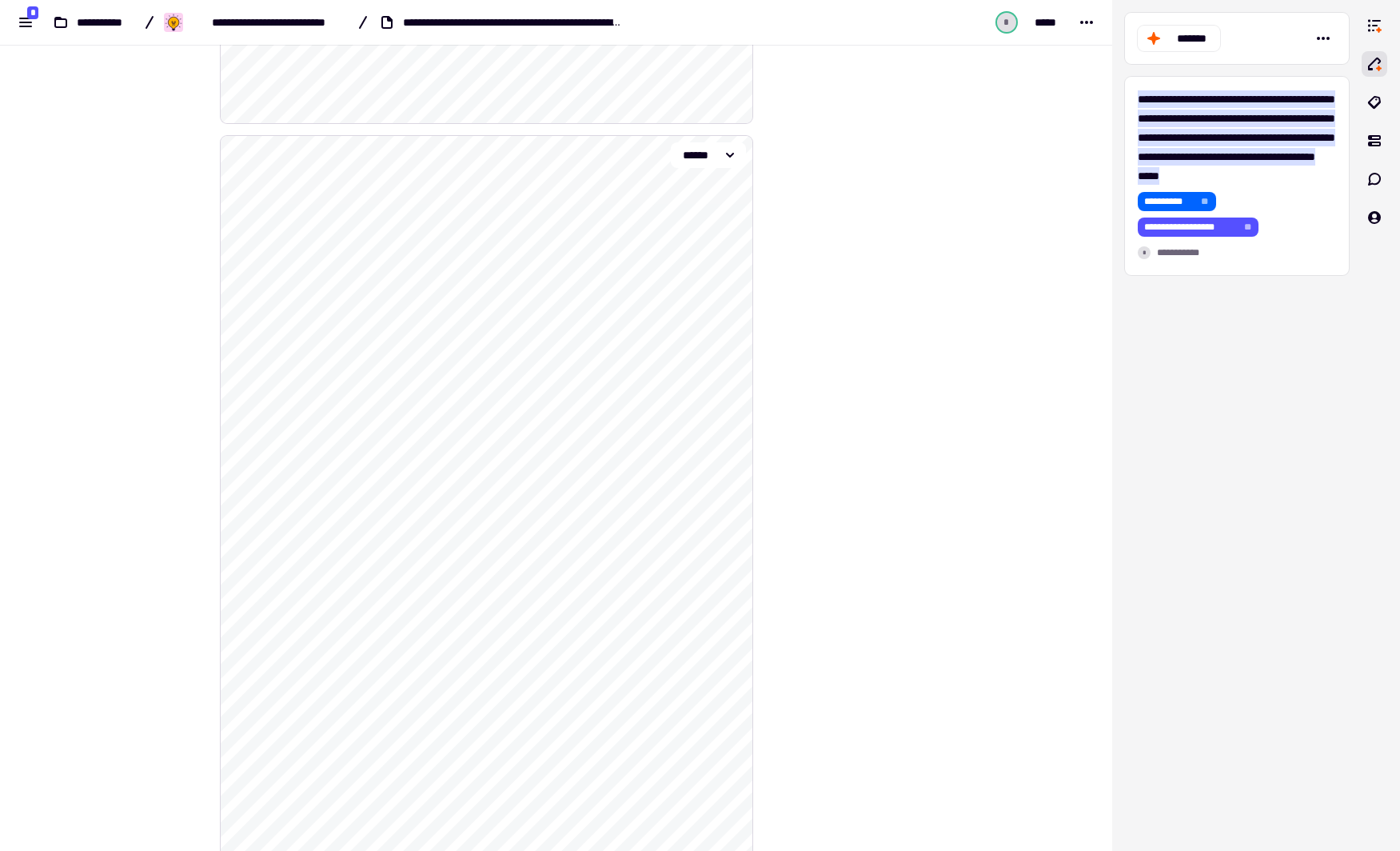 drag, startPoint x: 568, startPoint y: 330, endPoint x: 607, endPoint y: 347, distance: 42.544095 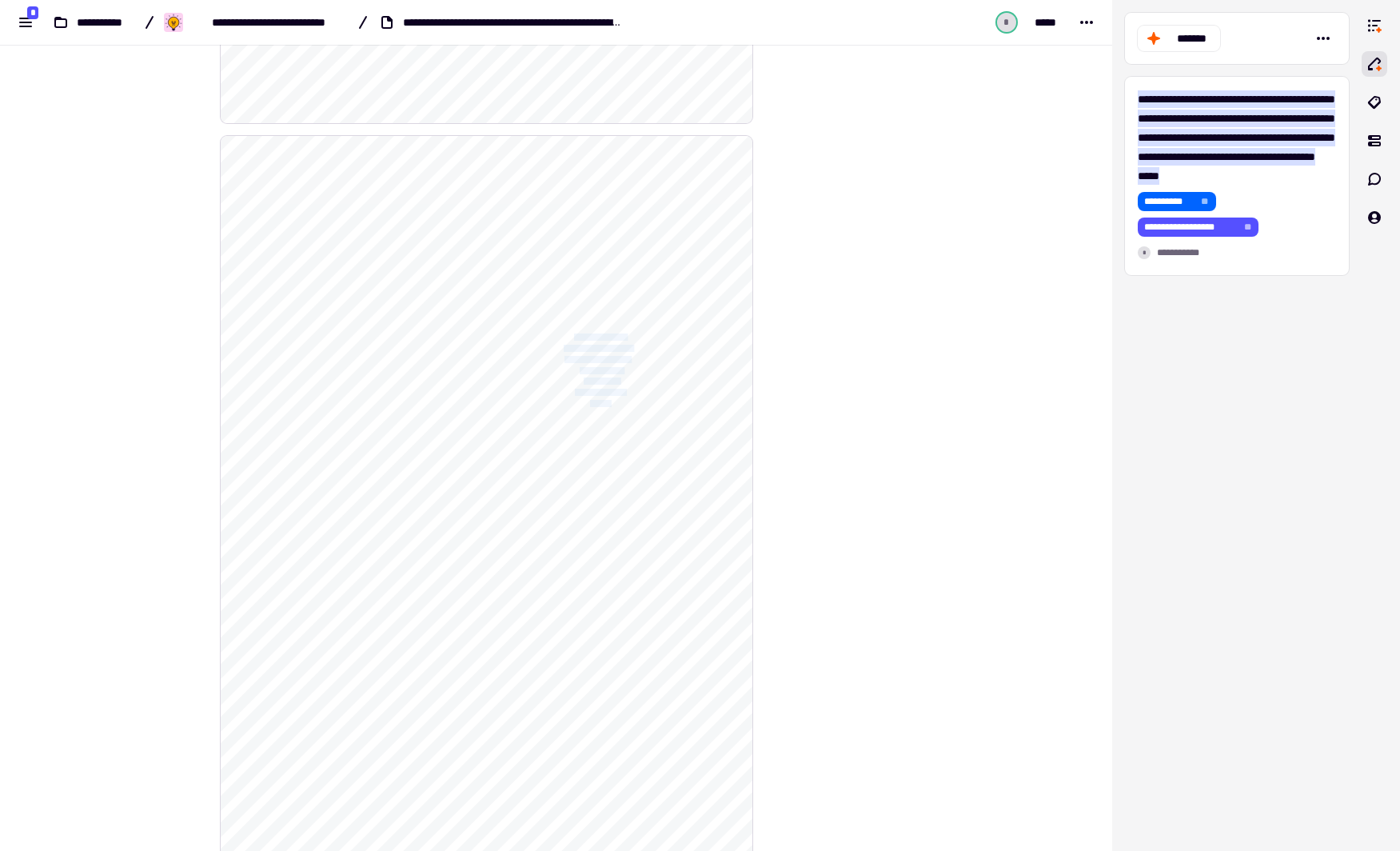 drag, startPoint x: 570, startPoint y: 333, endPoint x: 612, endPoint y: 396, distance: 75.71658 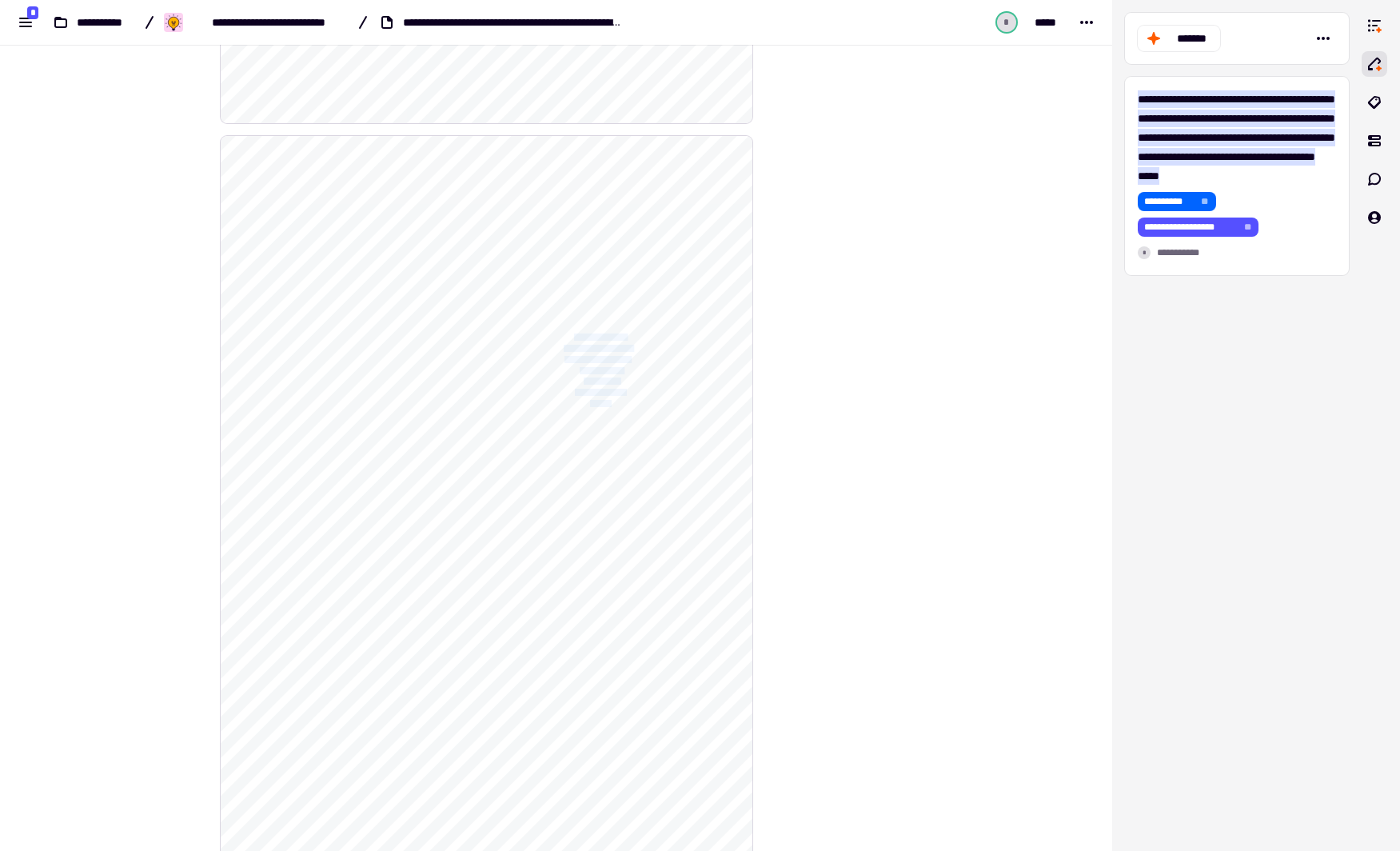 click on "**********" 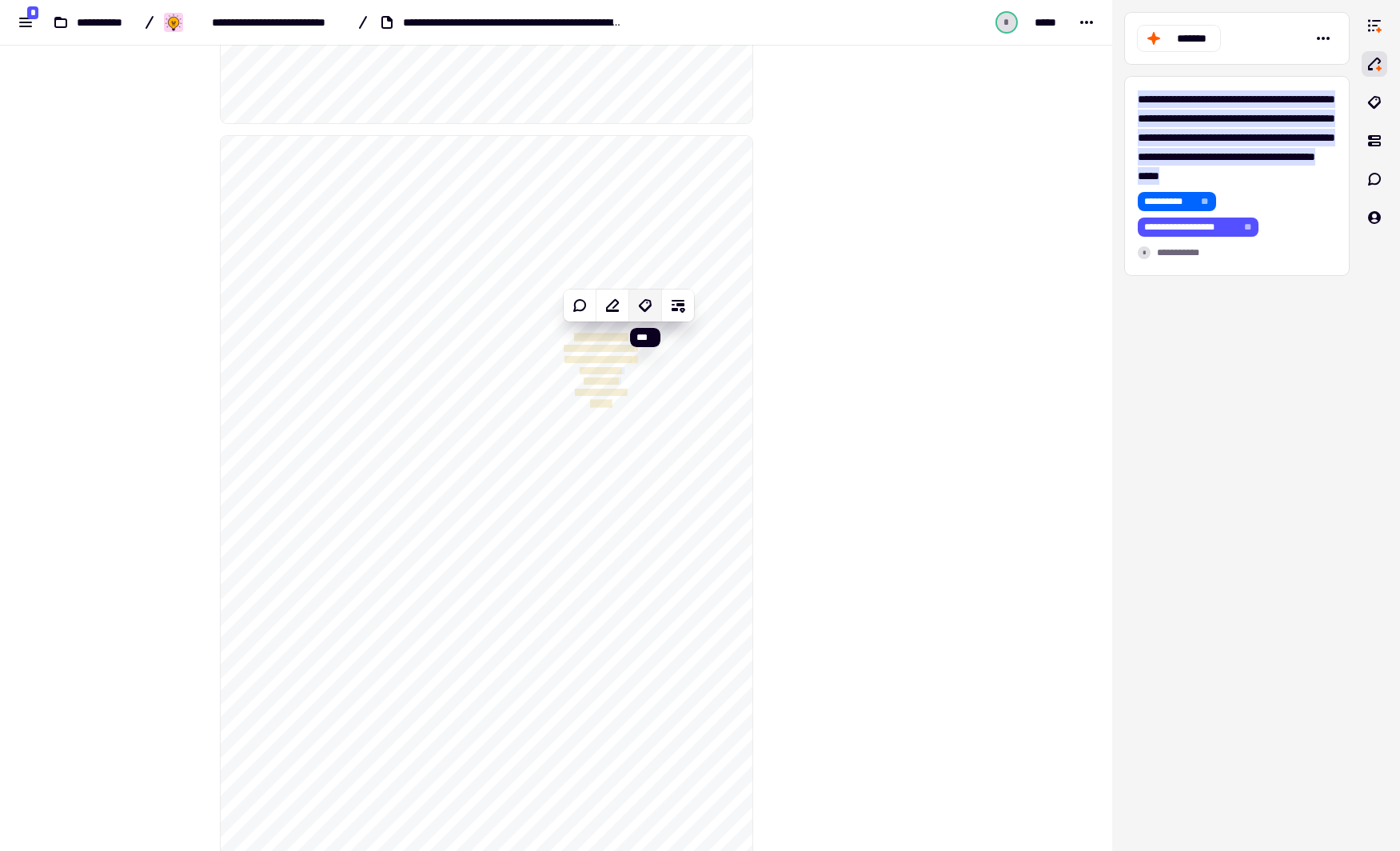 click 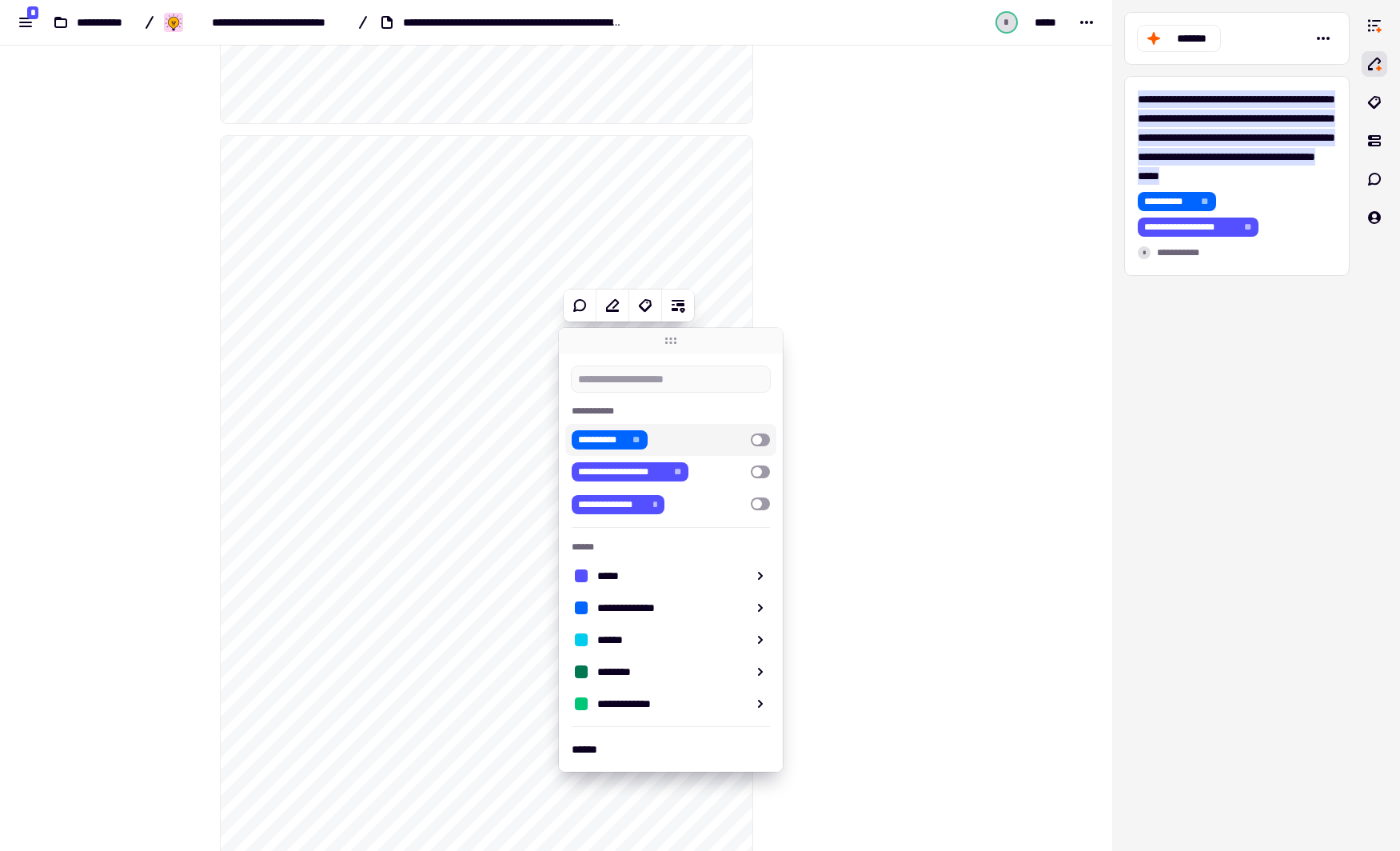 click at bounding box center [760, 440] 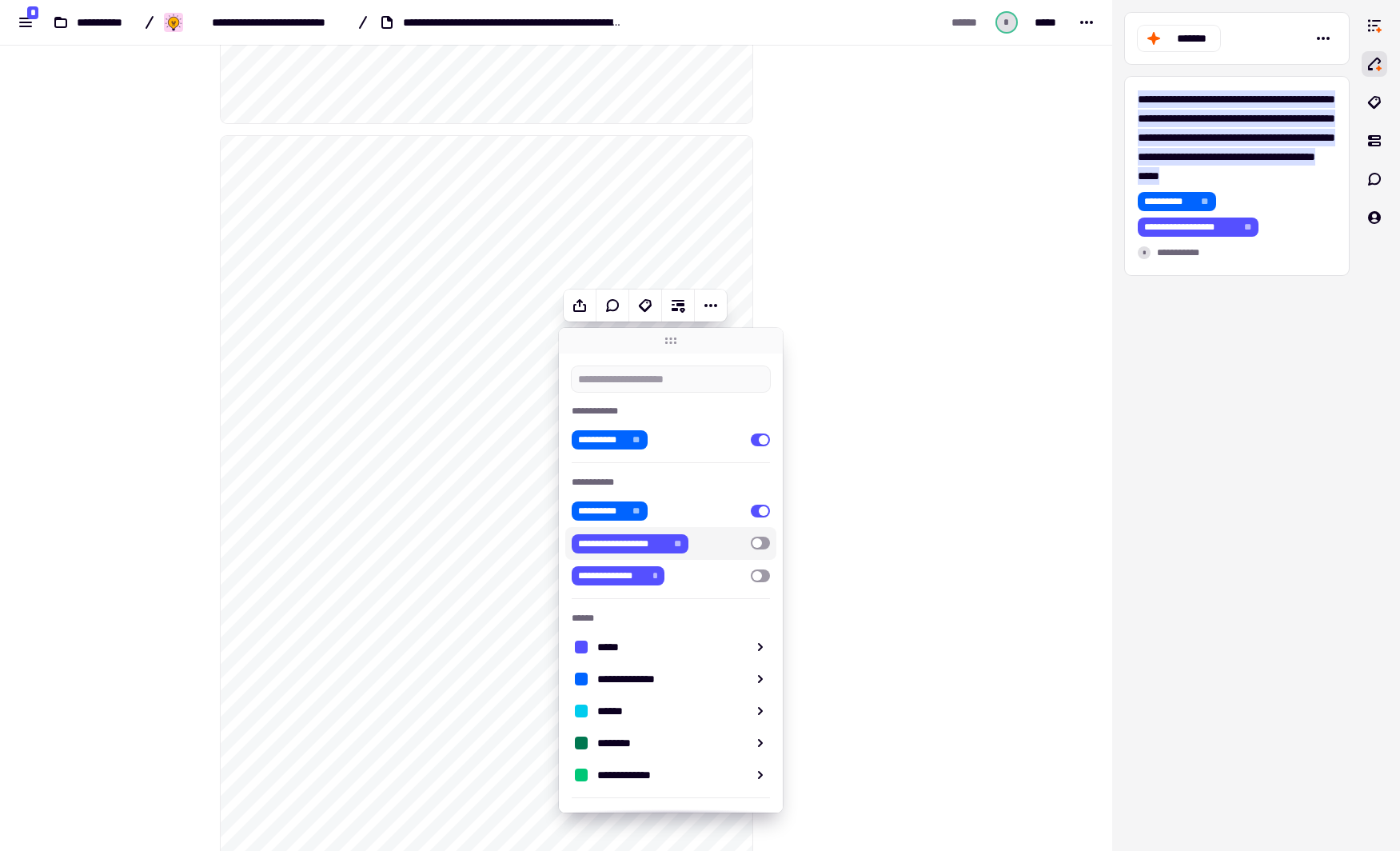 click at bounding box center [760, 543] 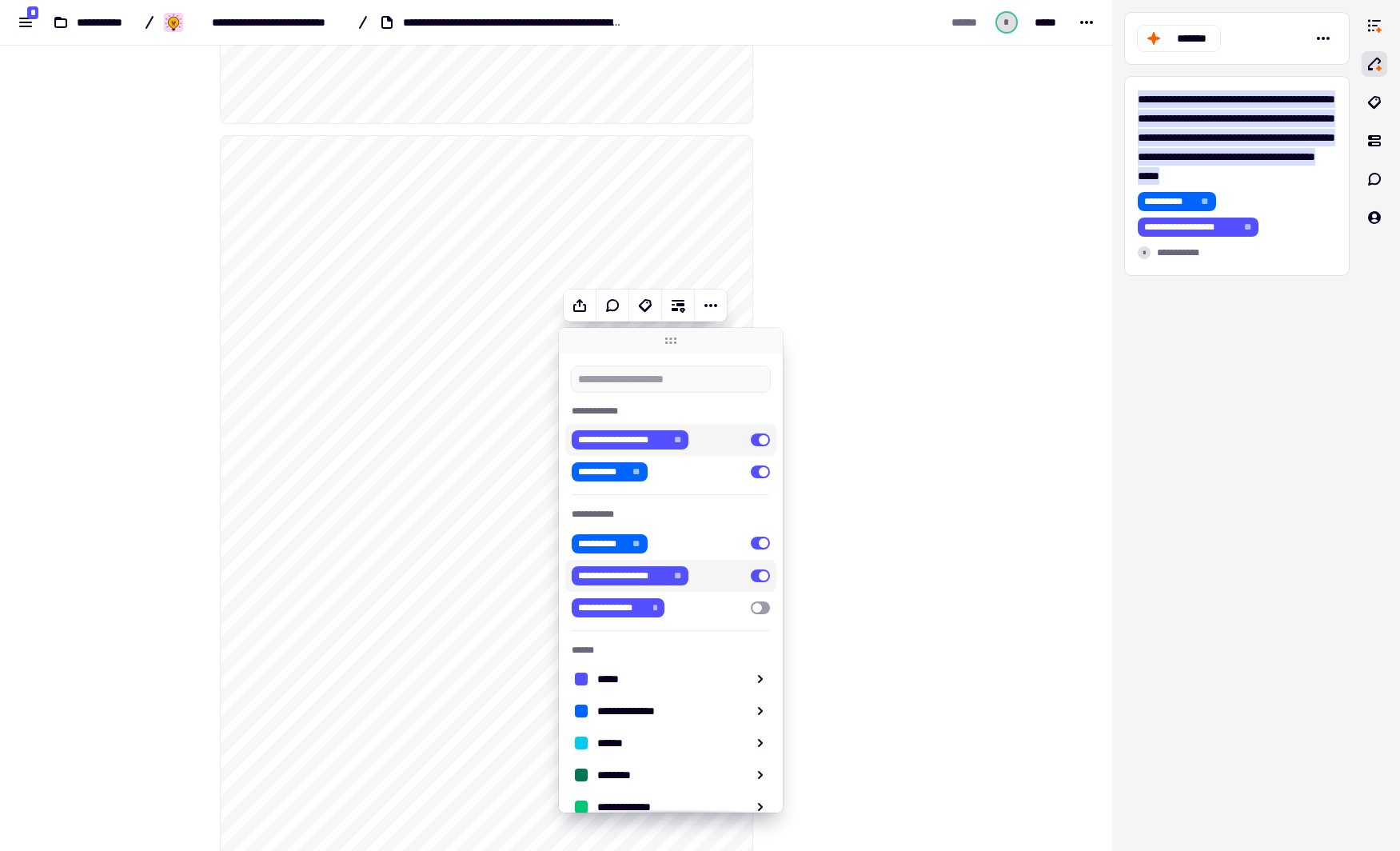 click on "**********" at bounding box center (556, 6045) 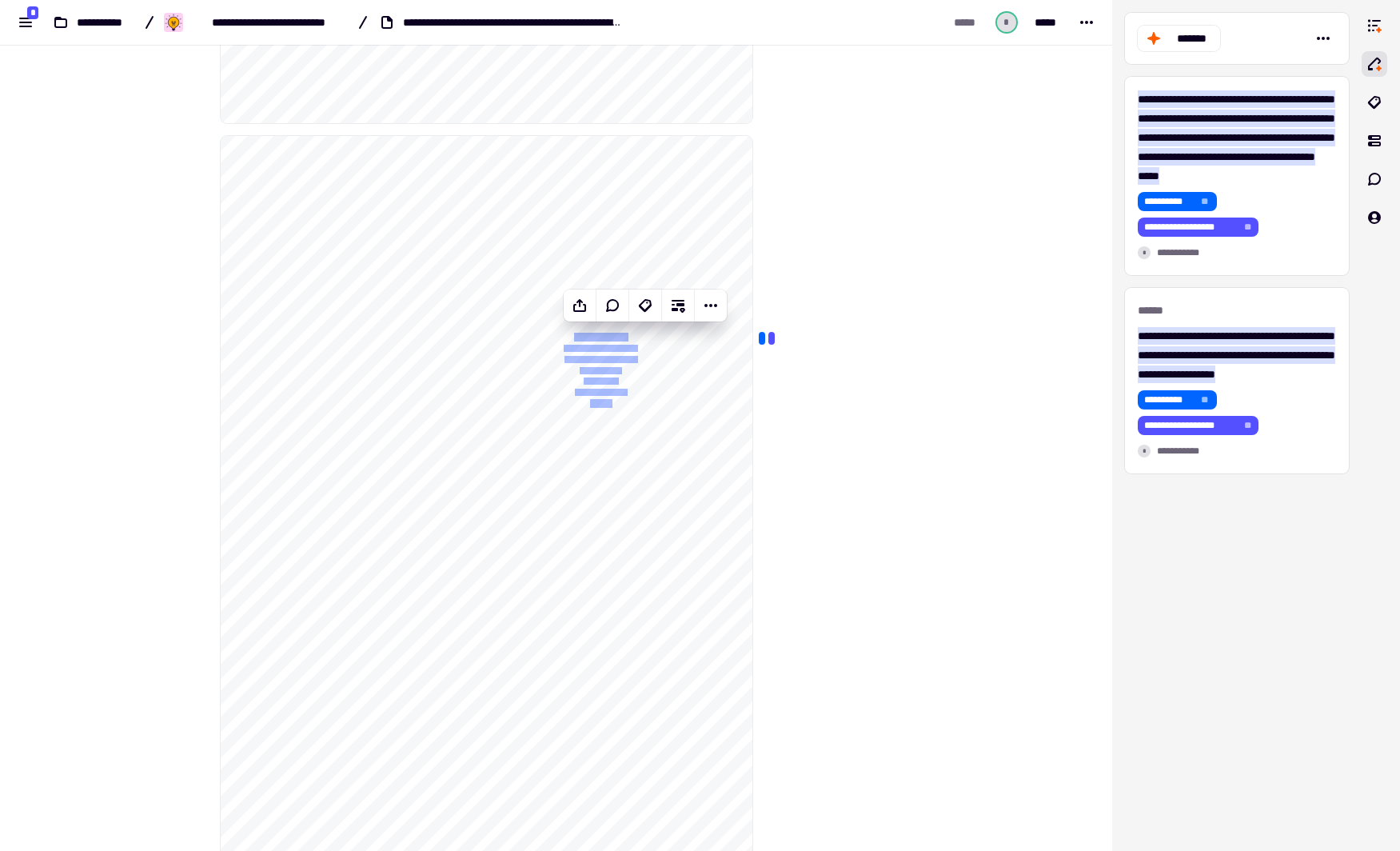 click at bounding box center (833, 6071) 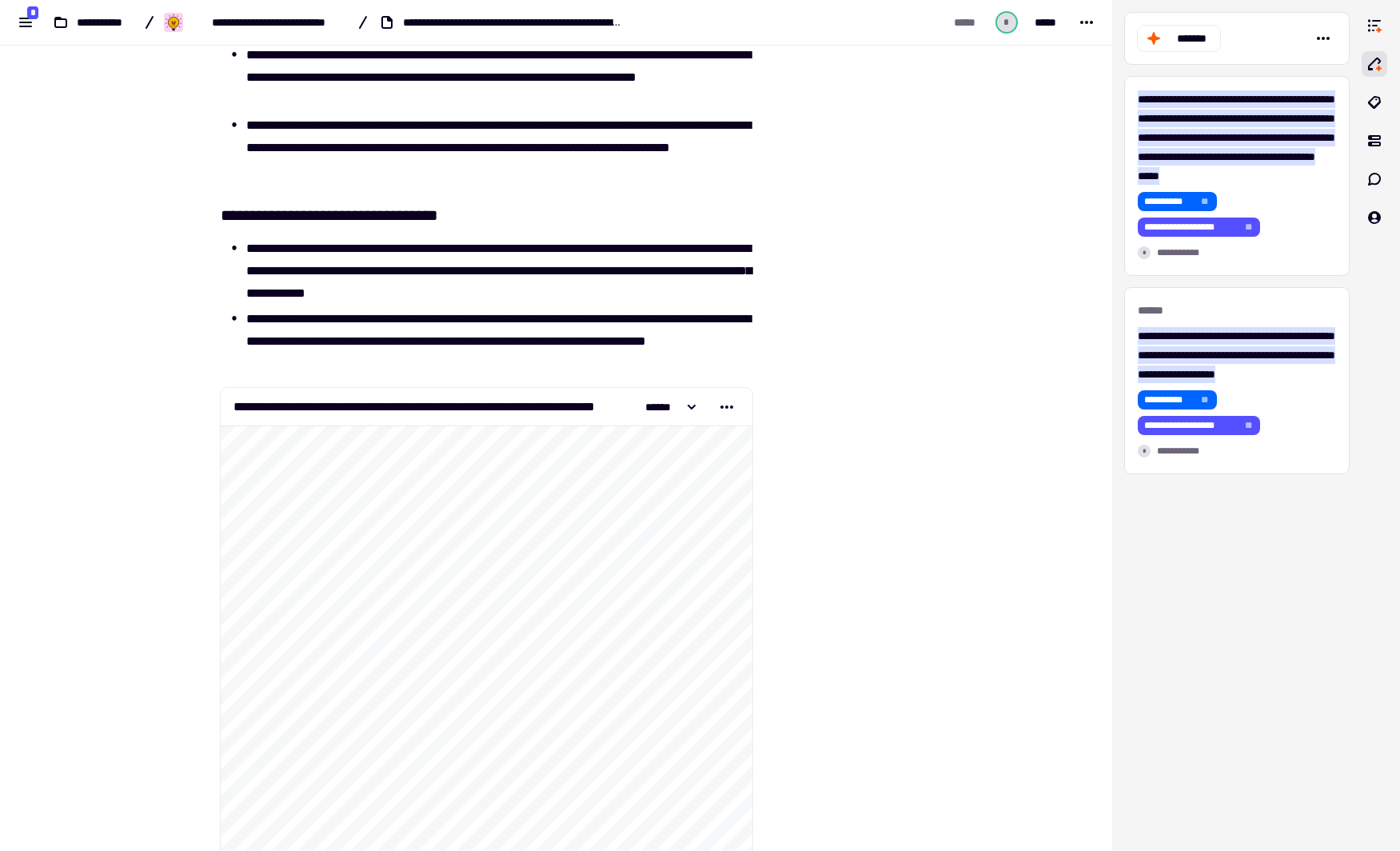 scroll, scrollTop: 0, scrollLeft: 0, axis: both 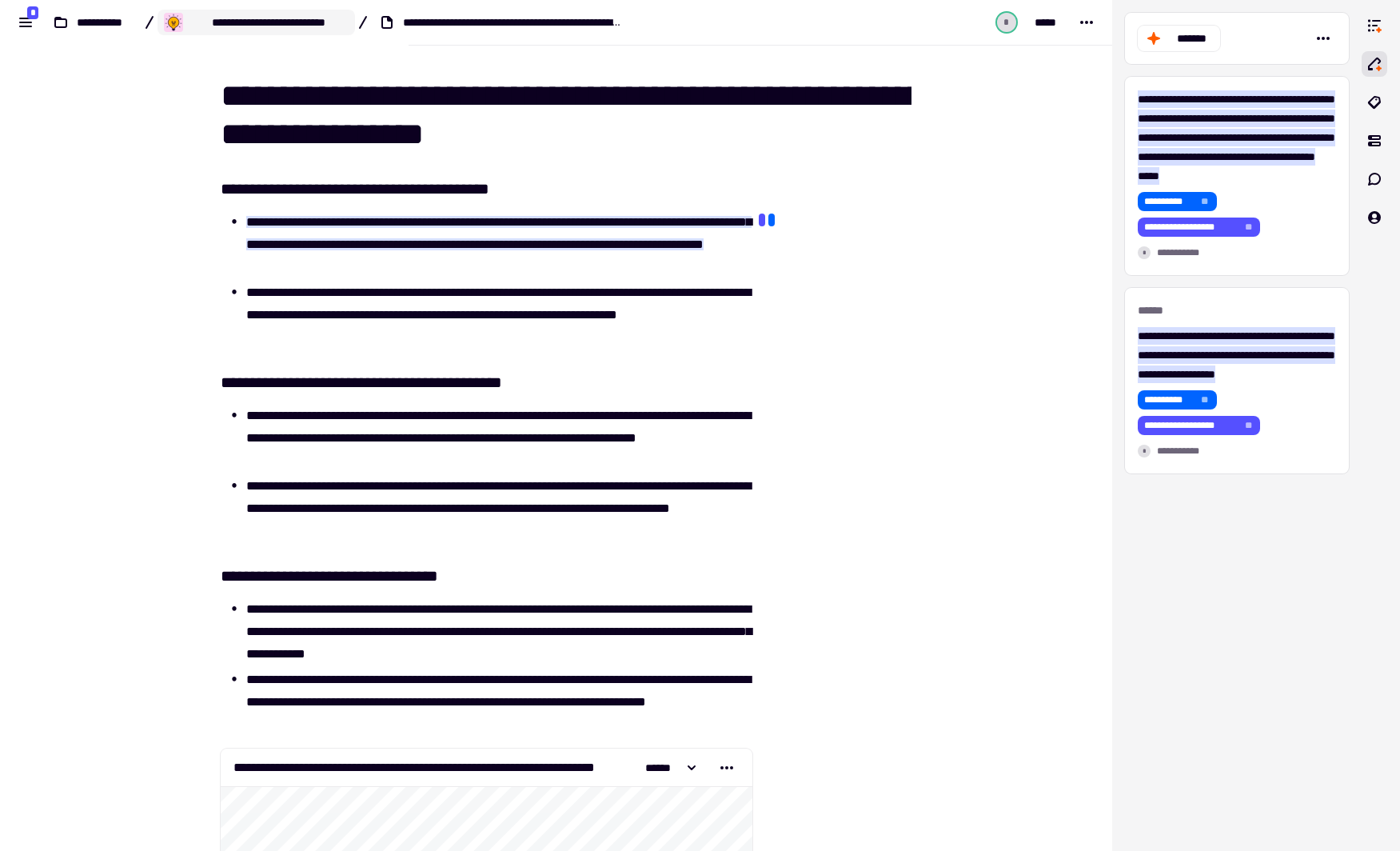 click on "**********" 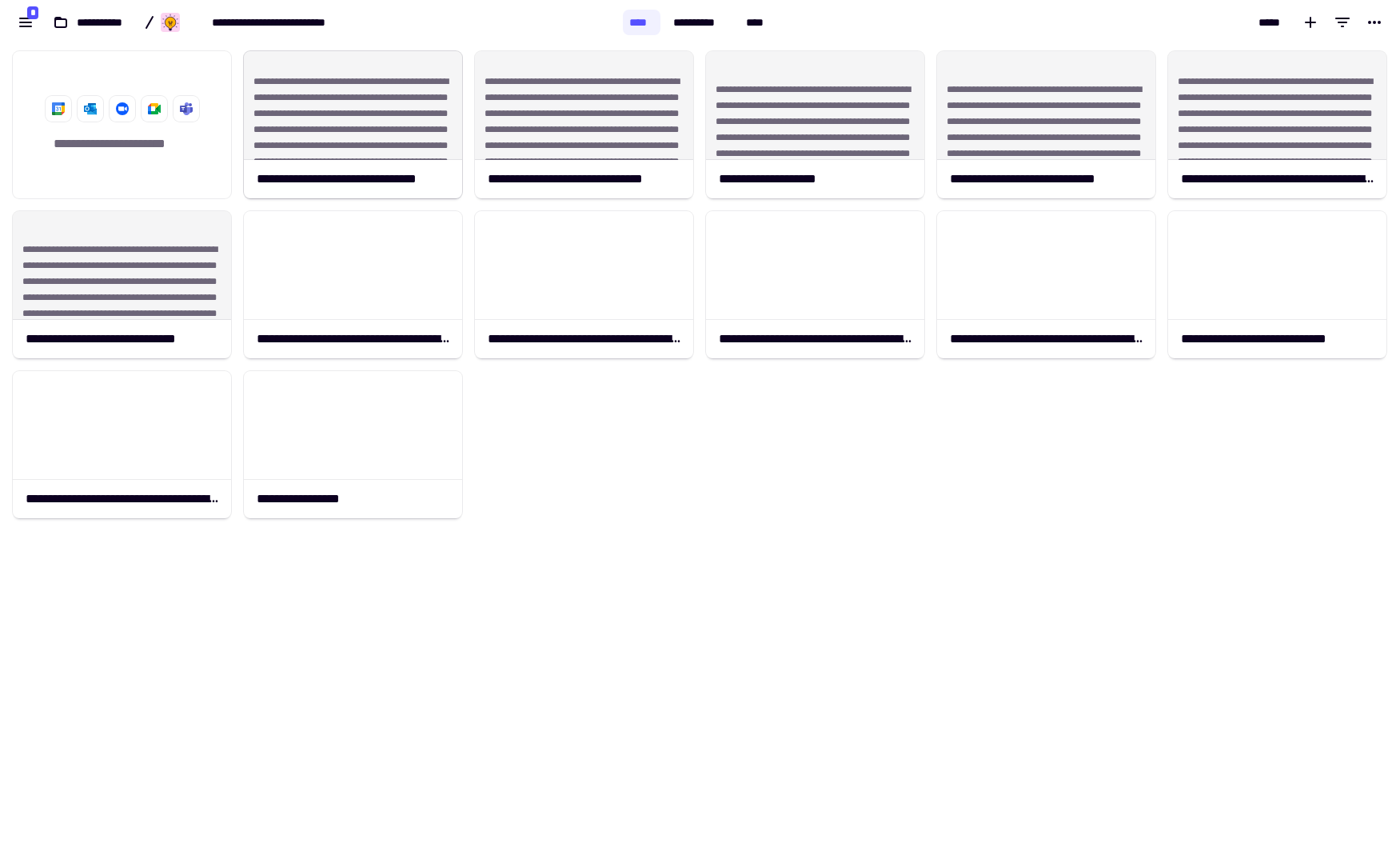 scroll, scrollTop: 10, scrollLeft: 10, axis: both 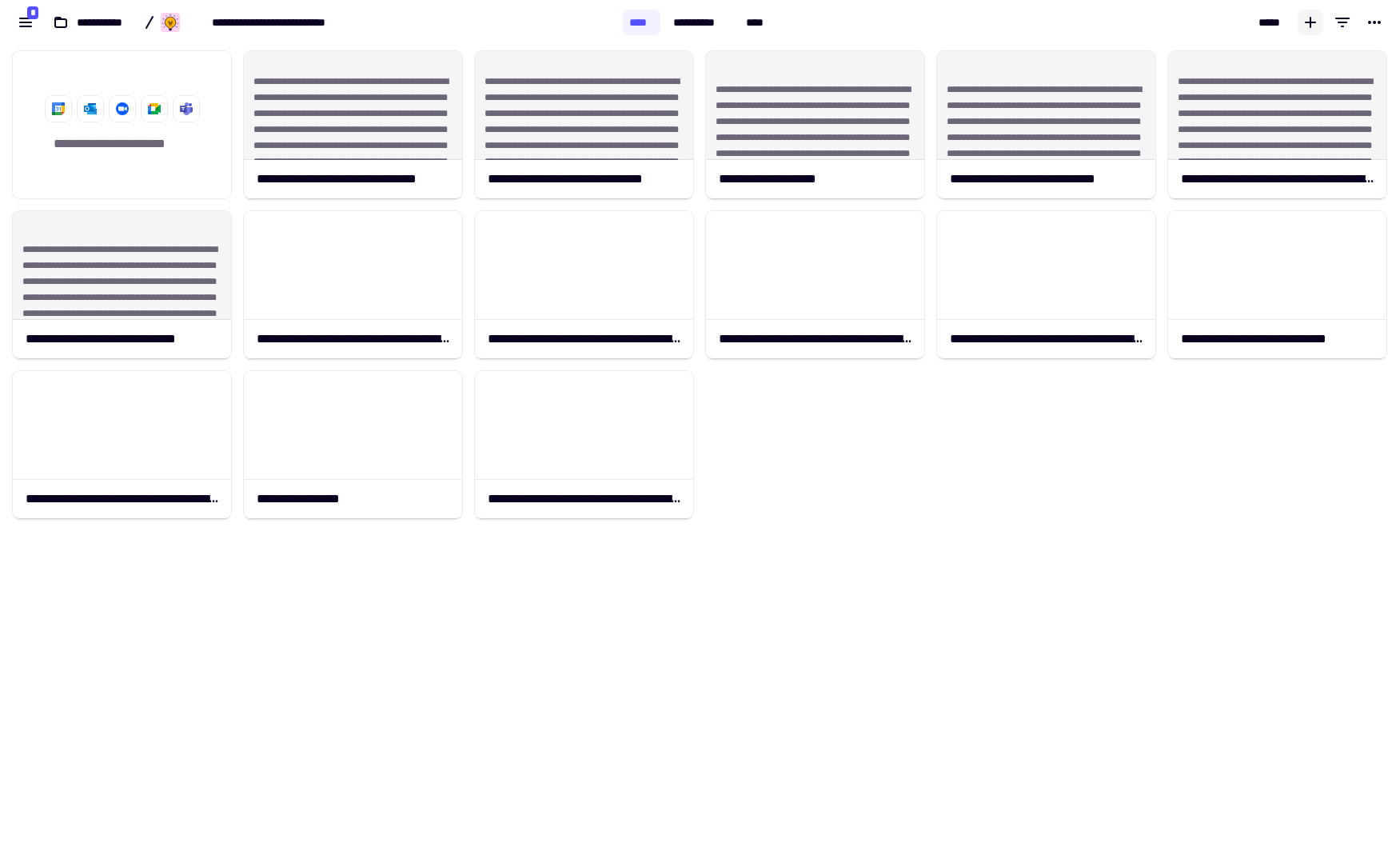 click 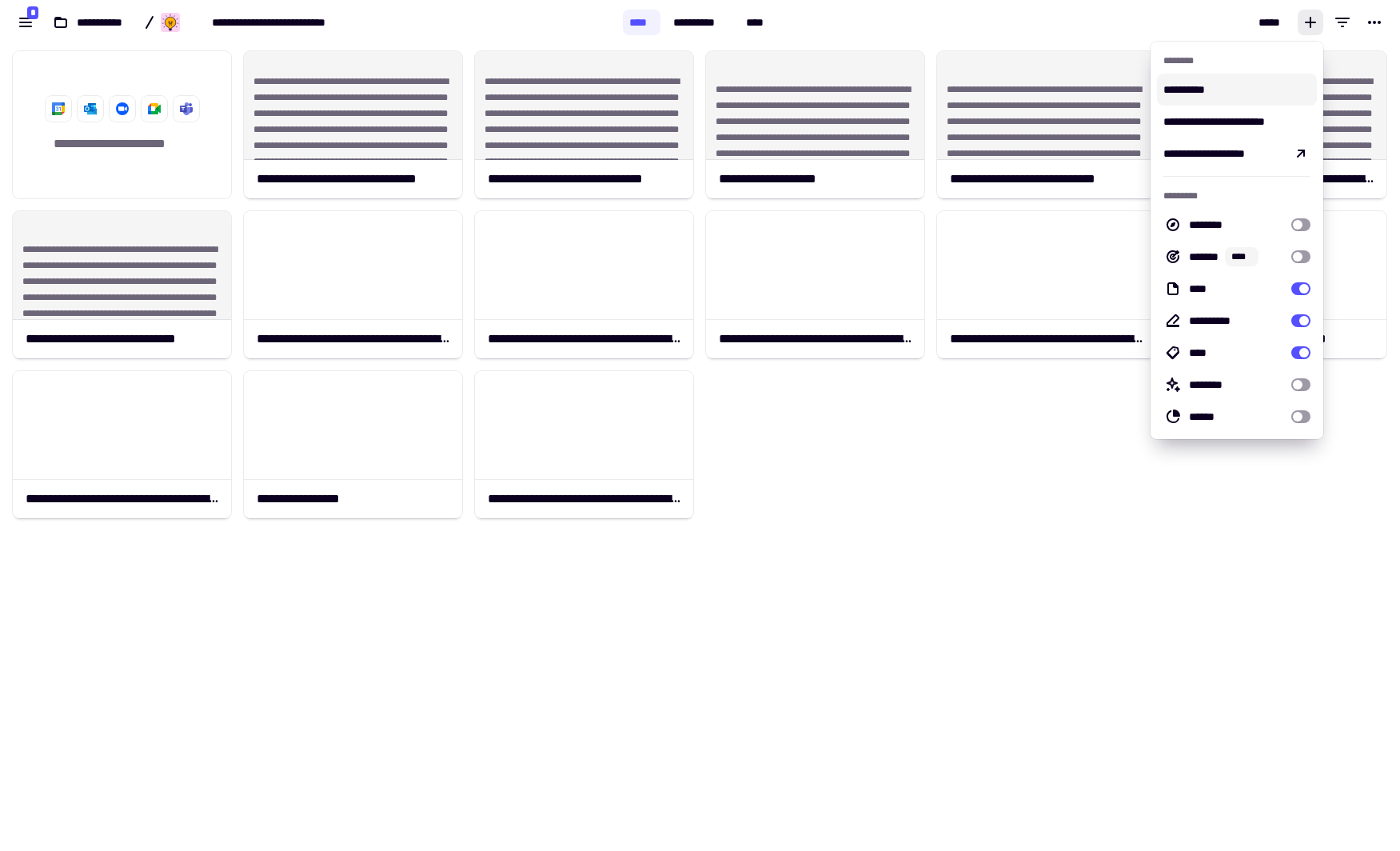 click on "**********" at bounding box center (1237, 90) 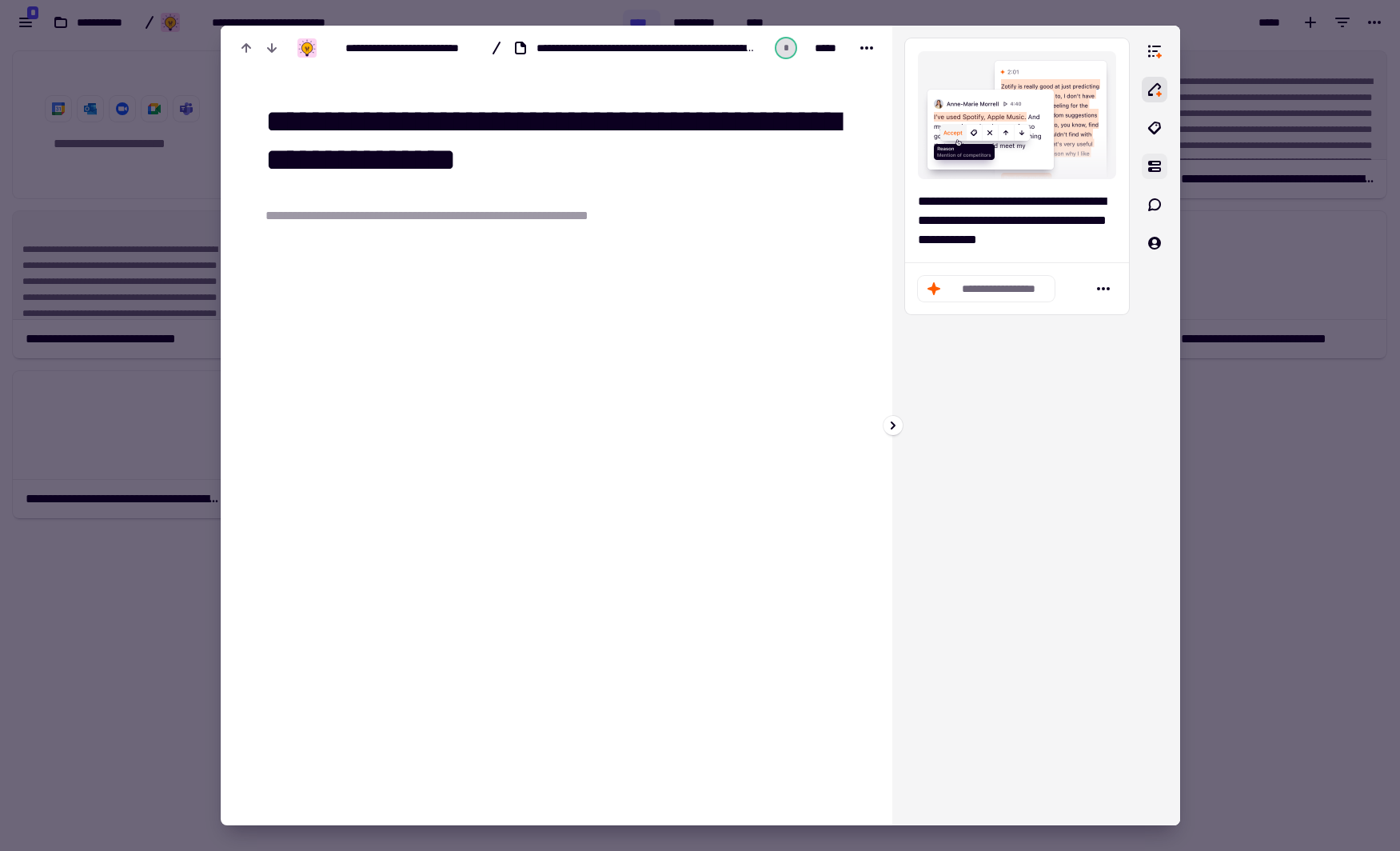type on "**********" 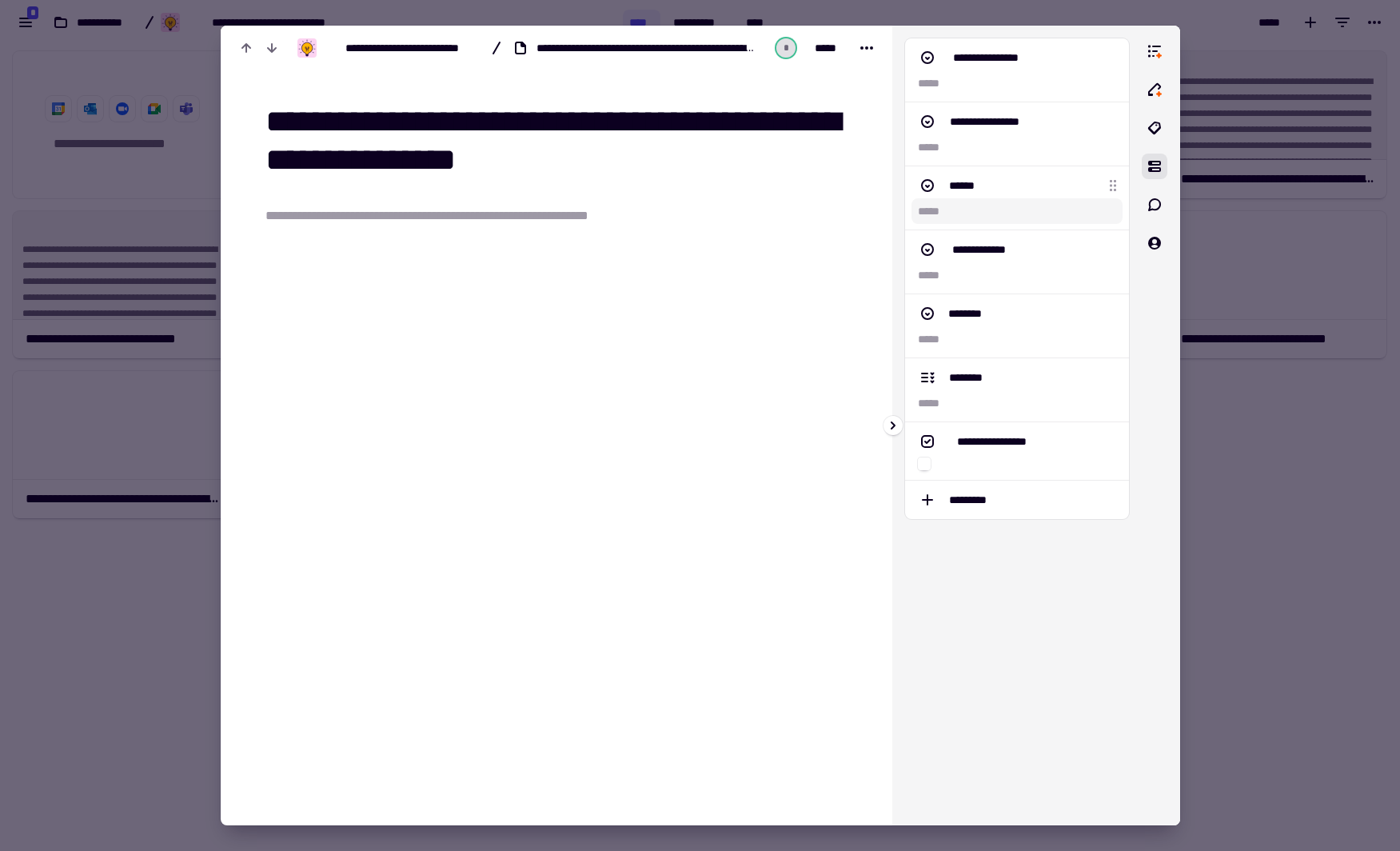 click at bounding box center (1017, 211) 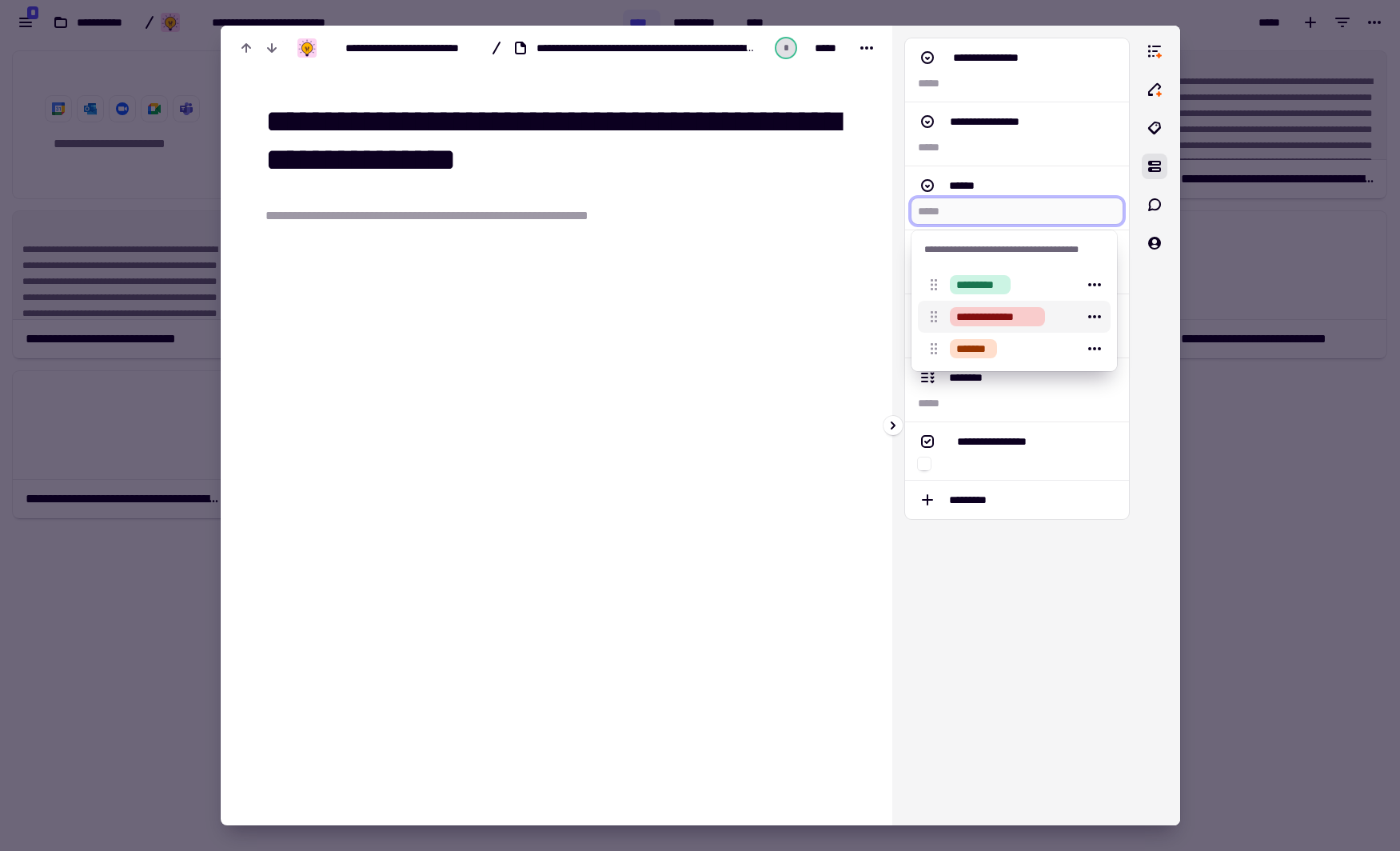 click on "**********" at bounding box center [998, 317] 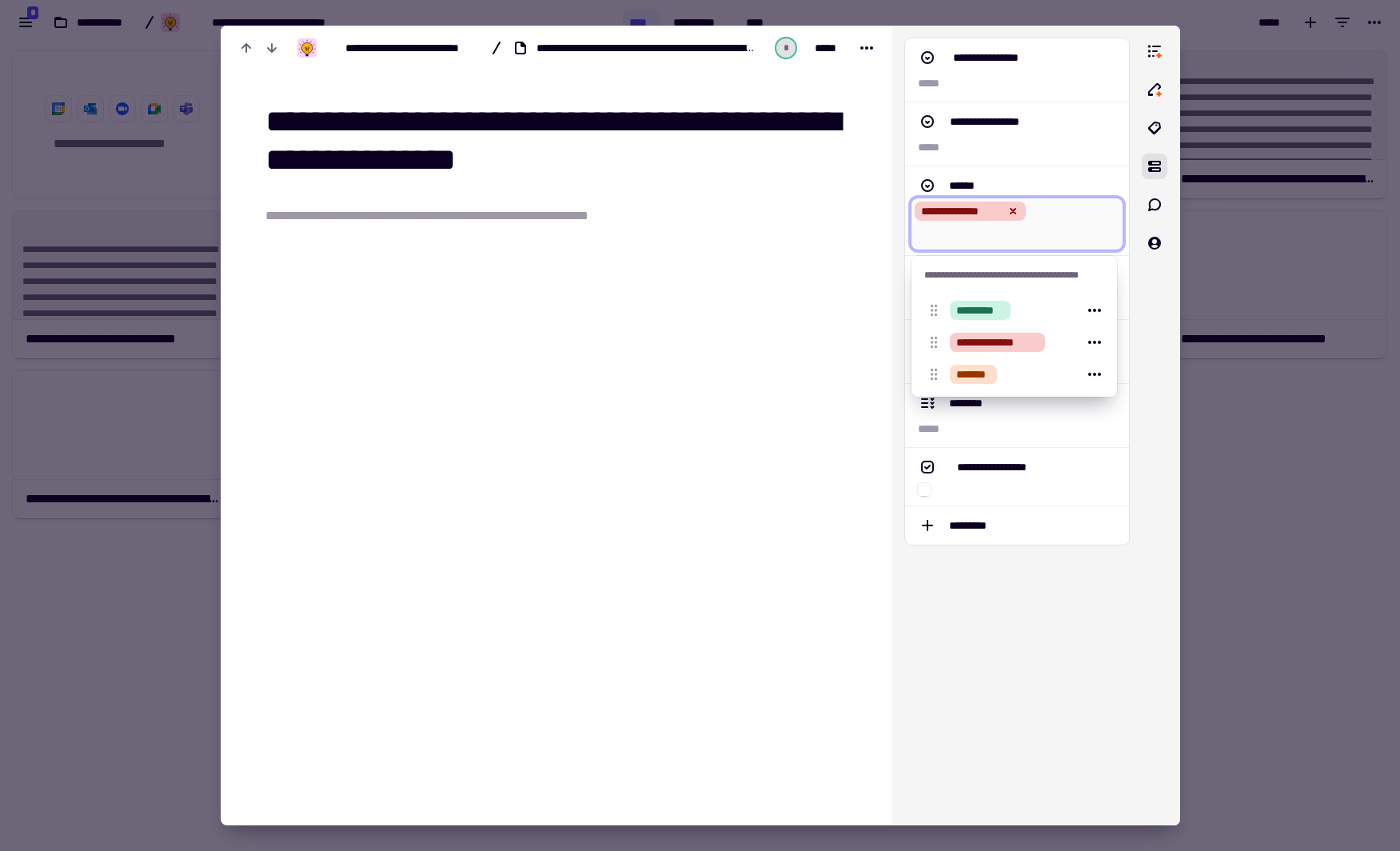 click on "**********" at bounding box center [459, 216] 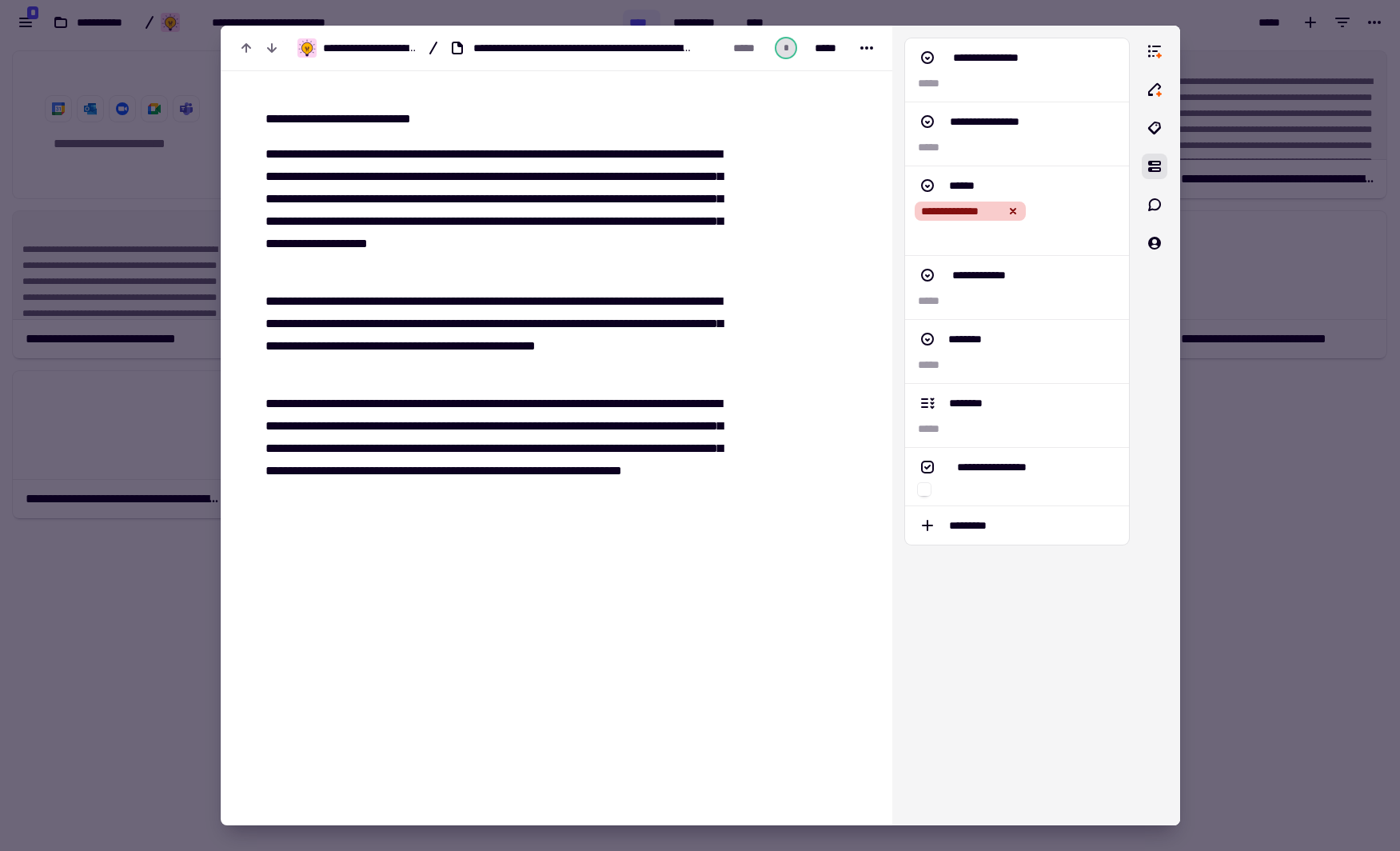 scroll, scrollTop: 8204, scrollLeft: 0, axis: vertical 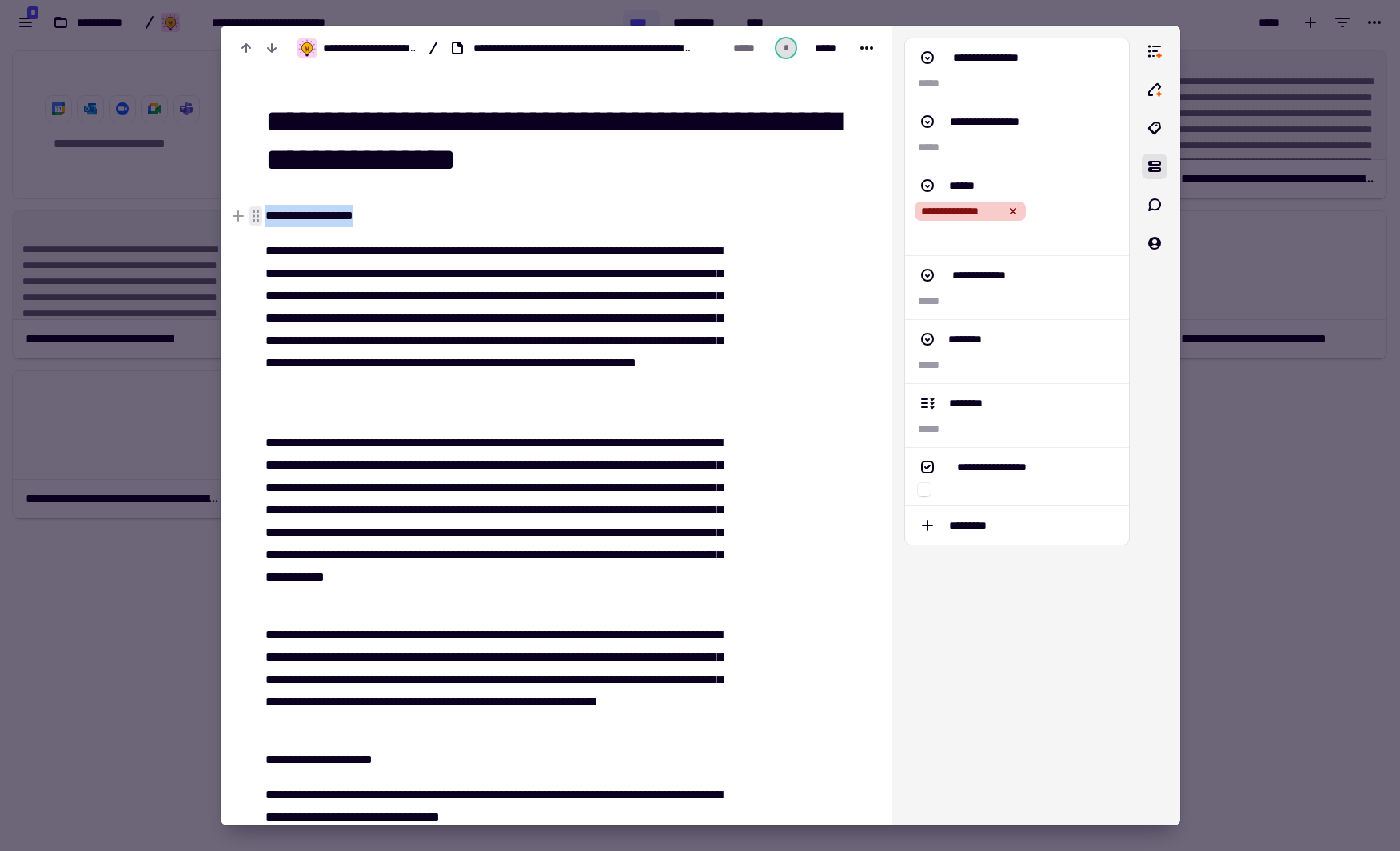 drag, startPoint x: 329, startPoint y: 208, endPoint x: 262, endPoint y: 211, distance: 67.06713 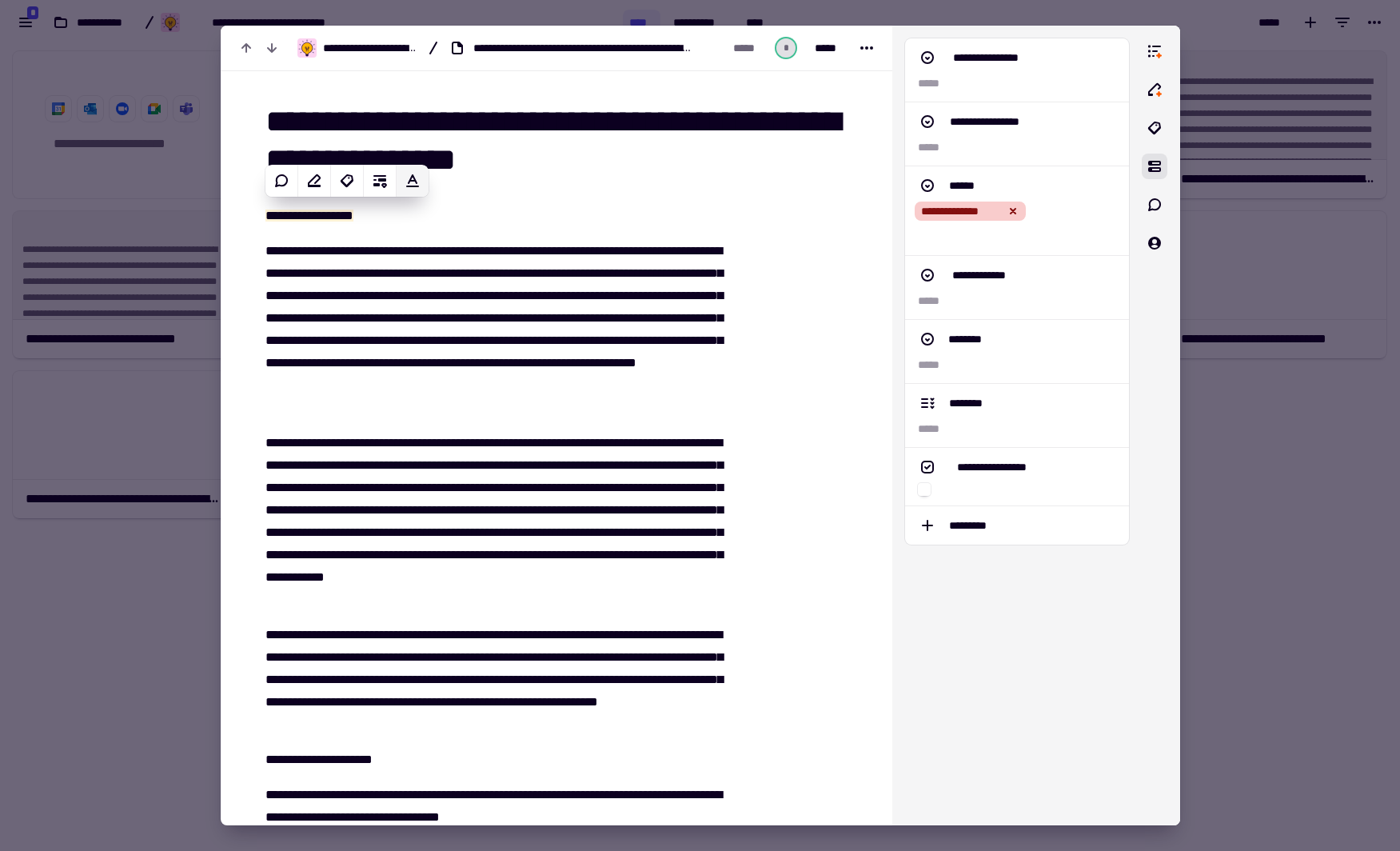 click 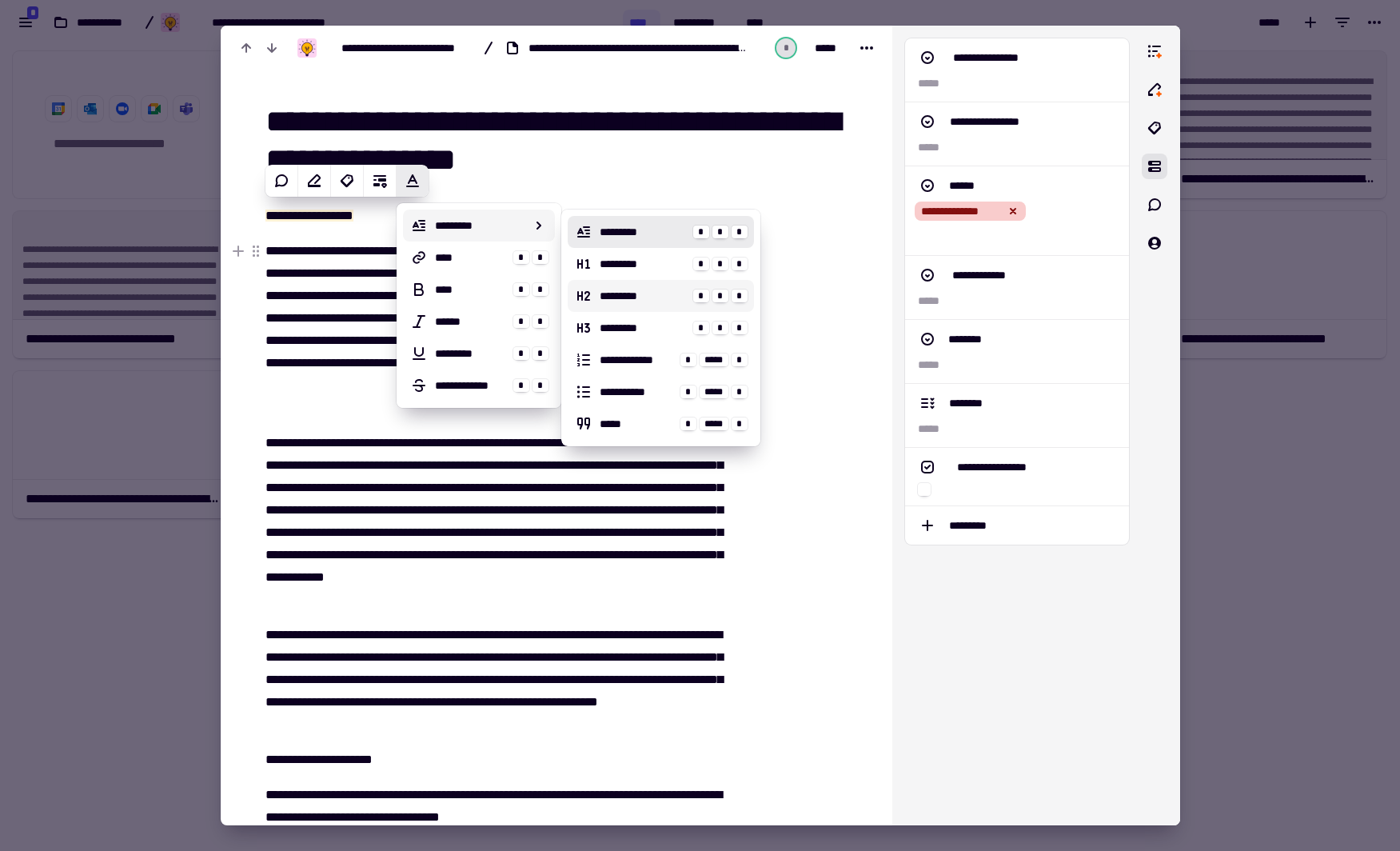click on "*********" at bounding box center [643, 296] 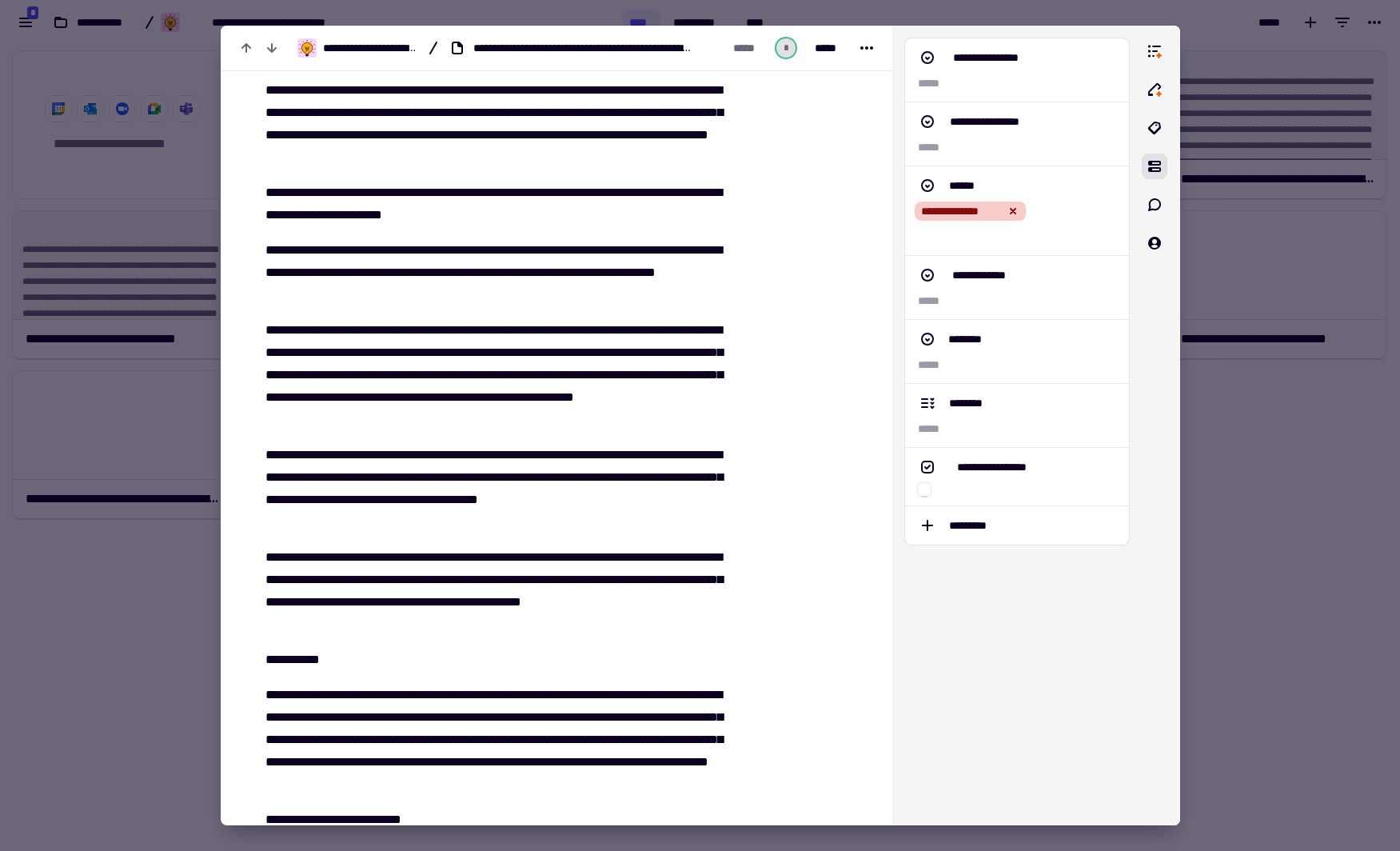 scroll, scrollTop: 784, scrollLeft: 0, axis: vertical 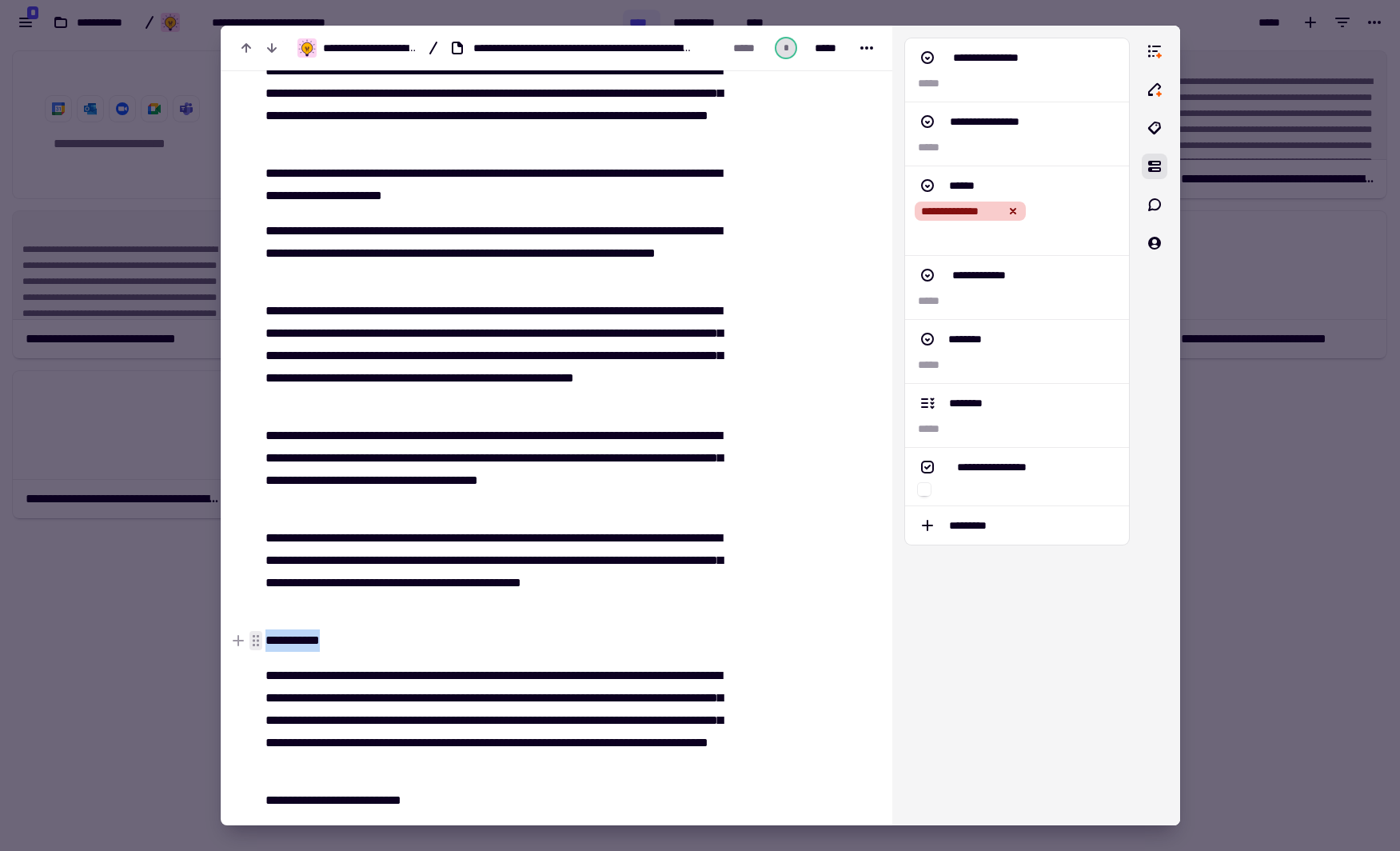drag, startPoint x: 365, startPoint y: 645, endPoint x: 257, endPoint y: 633, distance: 108.66462 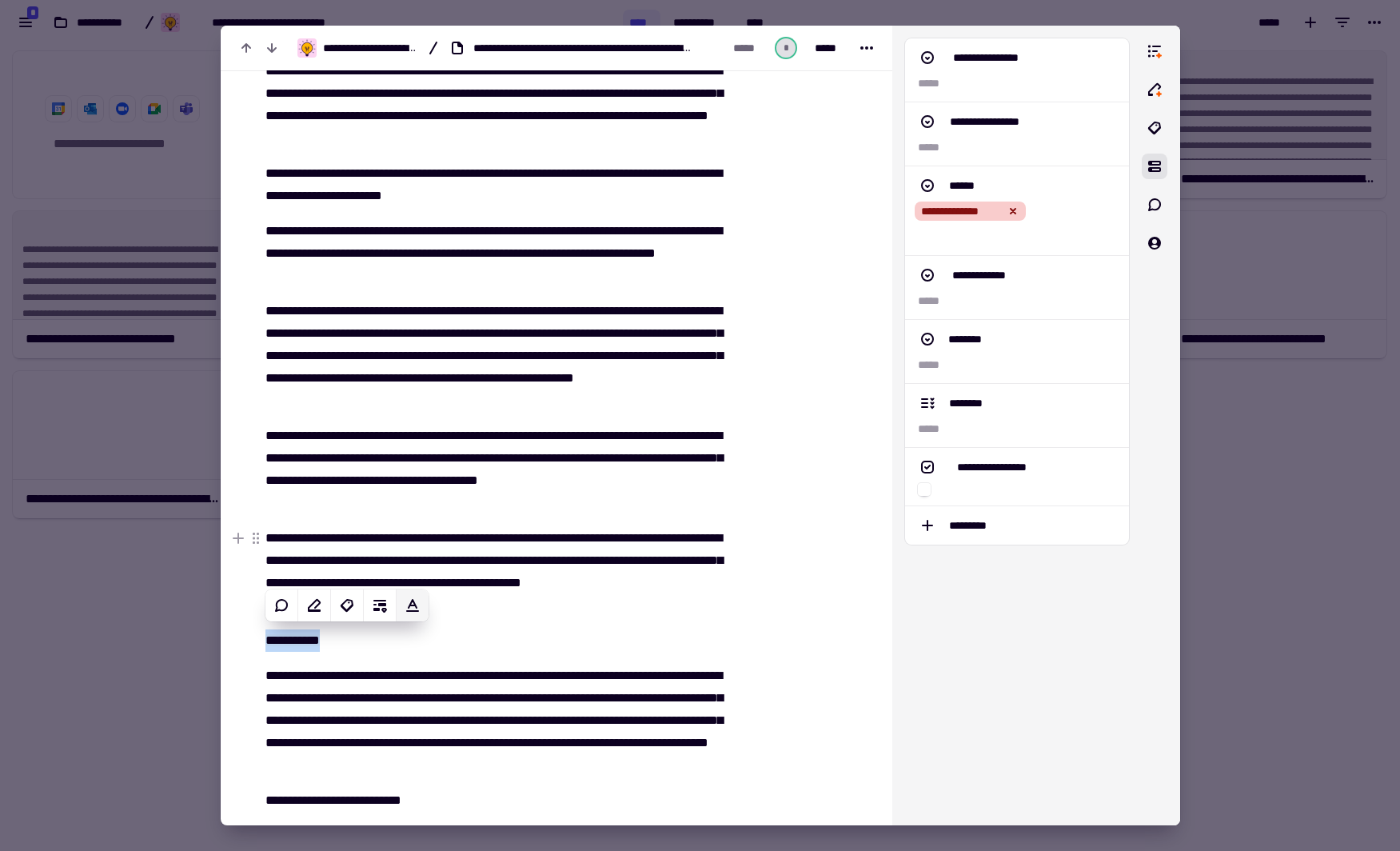 click 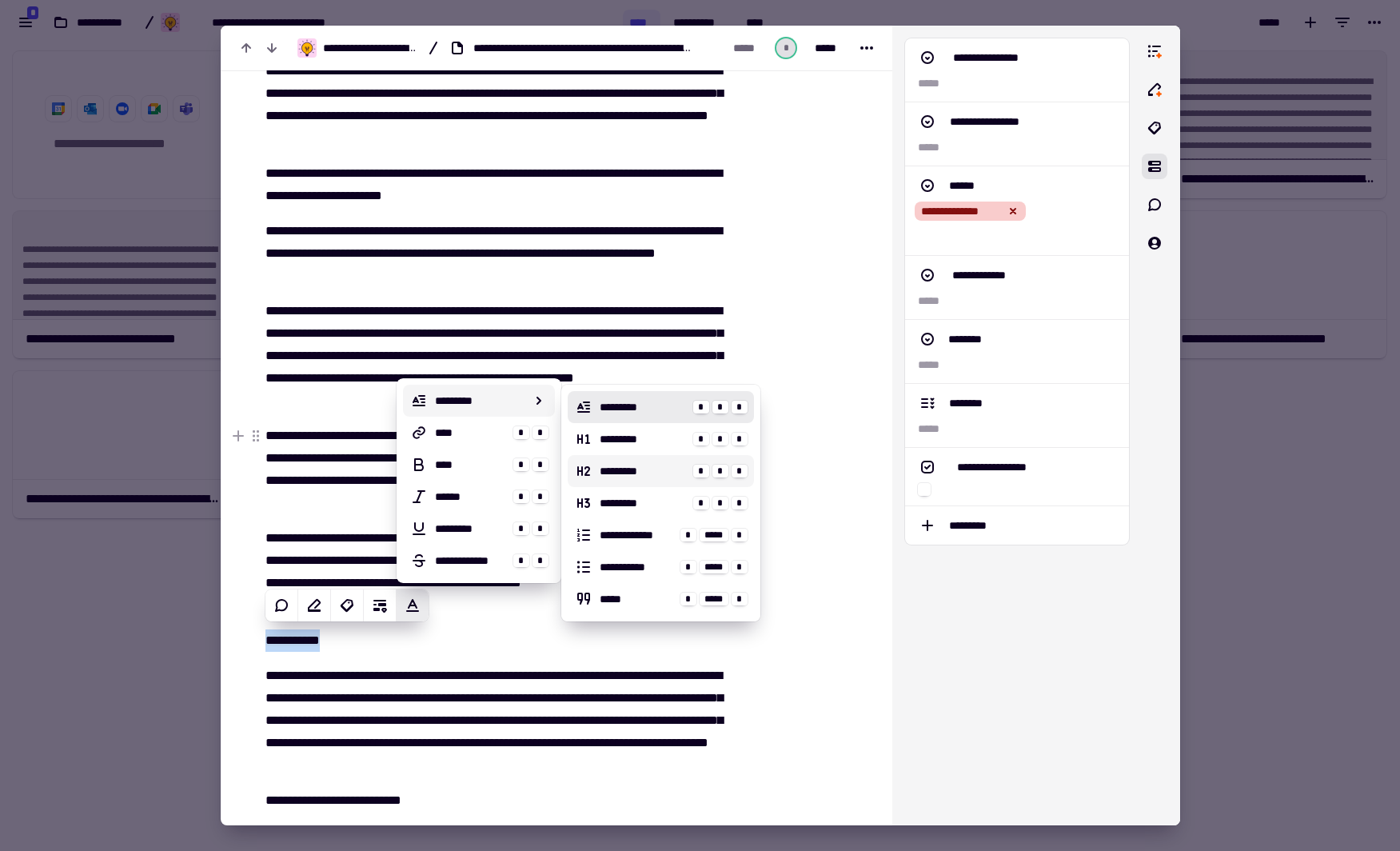 click on "*********" at bounding box center [643, 471] 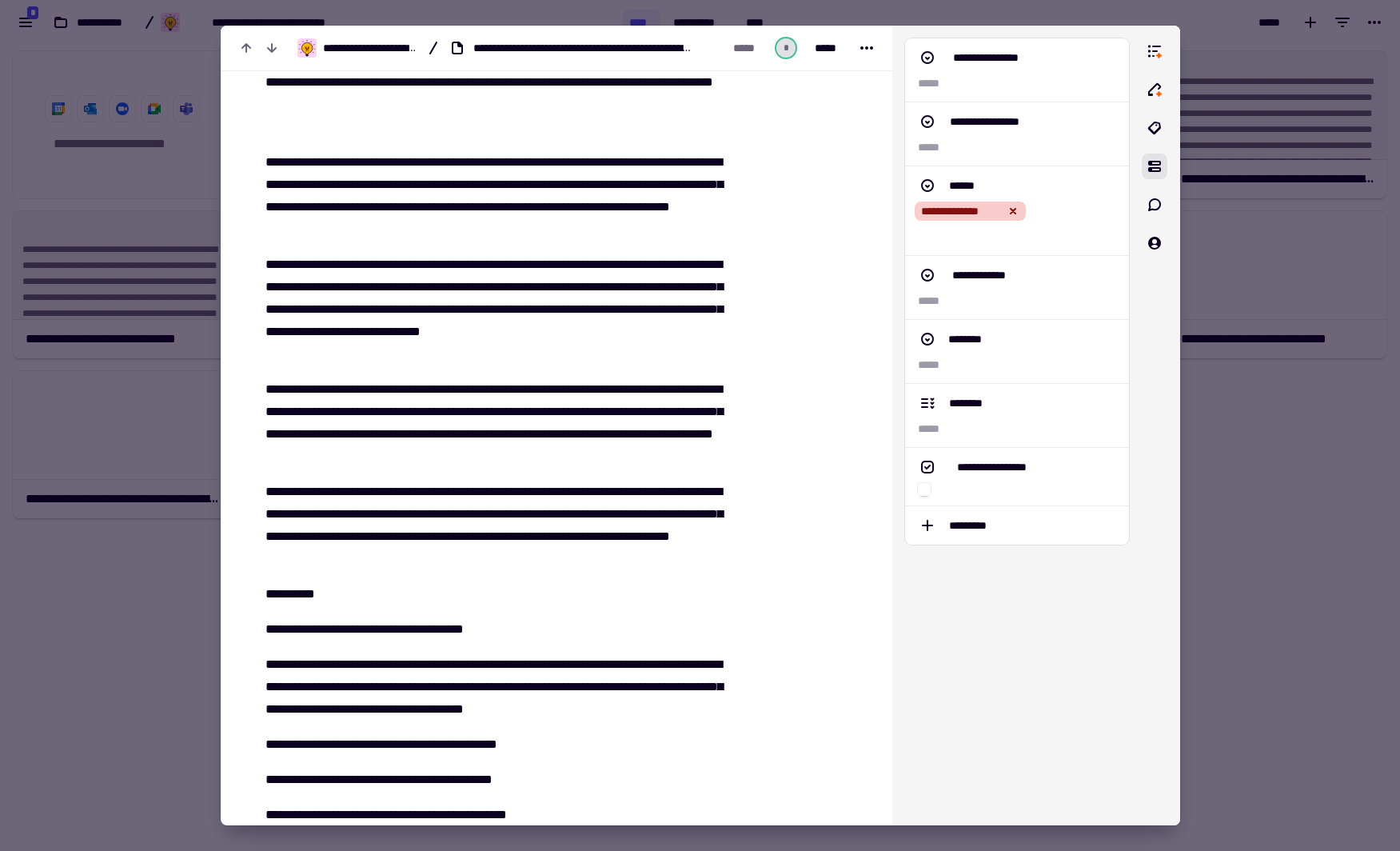 scroll, scrollTop: 2255, scrollLeft: 0, axis: vertical 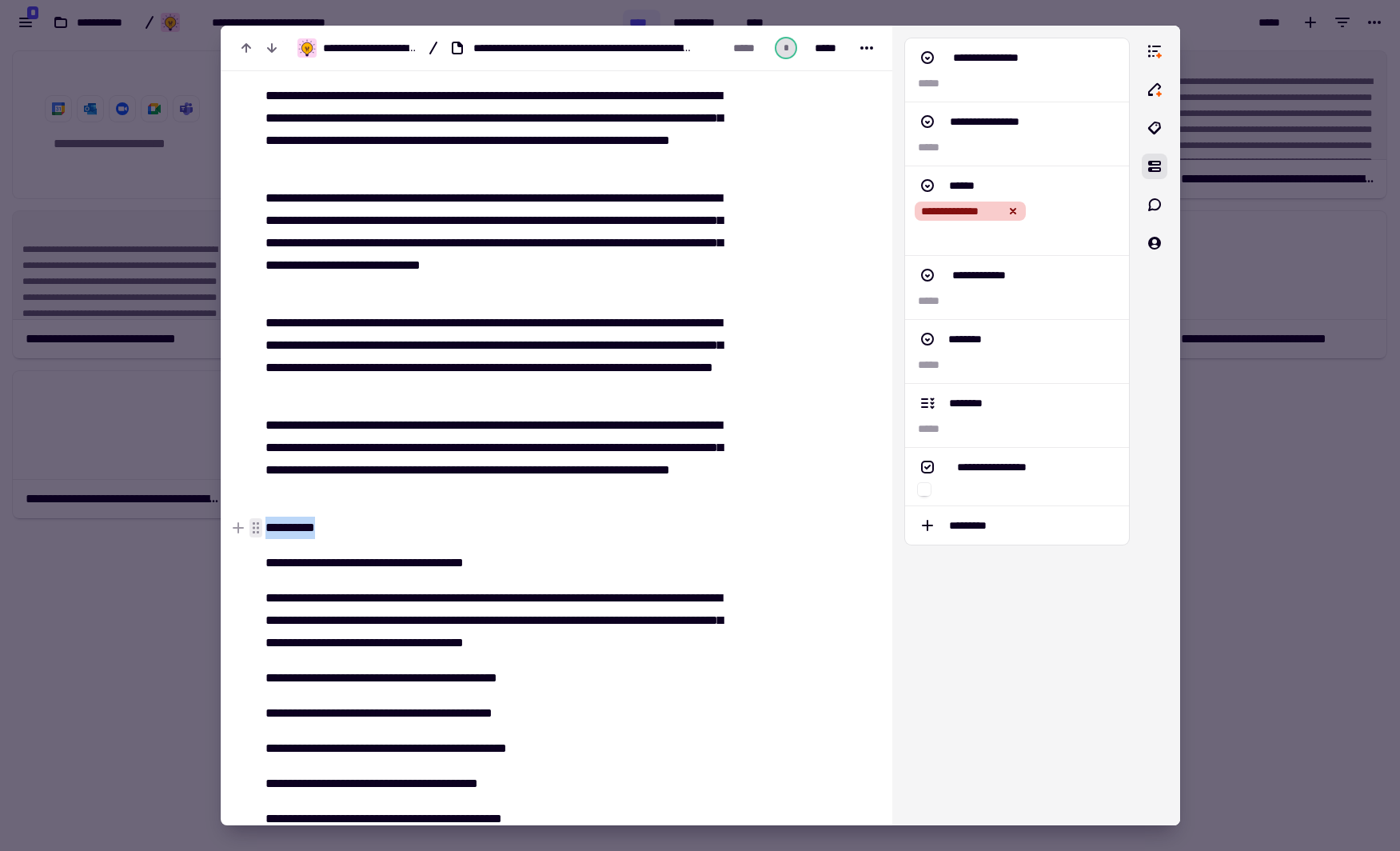 drag, startPoint x: 335, startPoint y: 529, endPoint x: 257, endPoint y: 524, distance: 78.16009 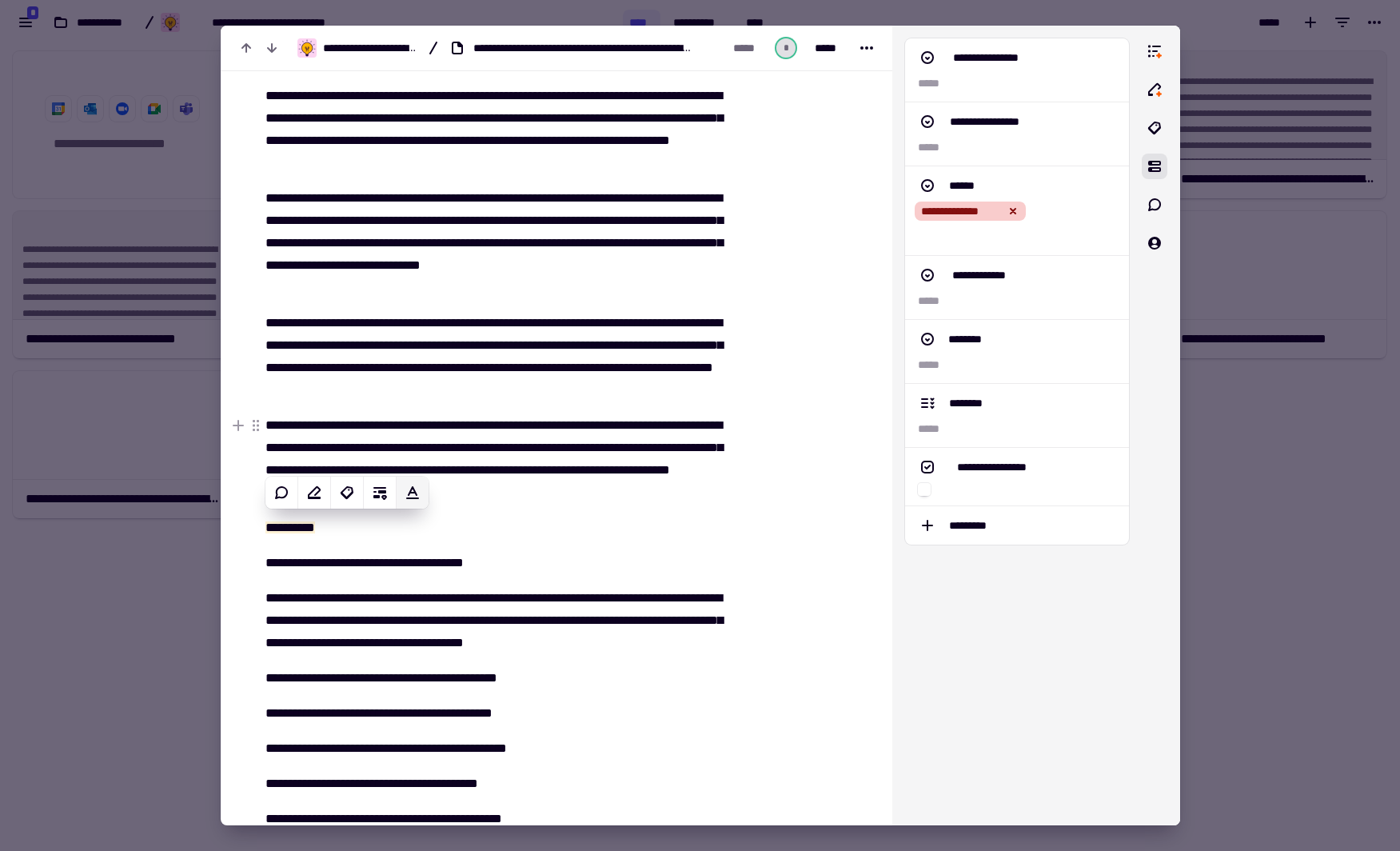 click 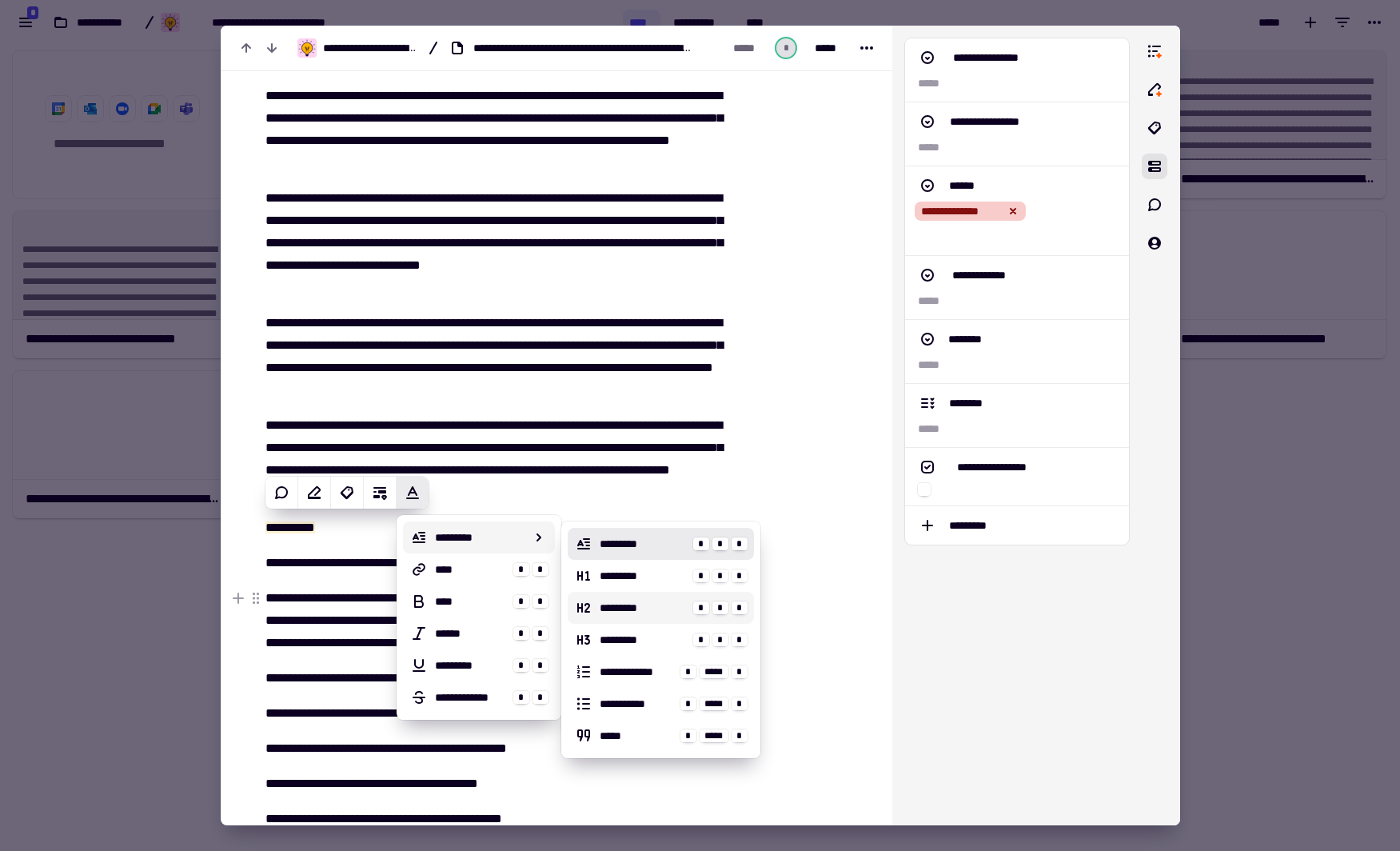 click on "*********" at bounding box center [643, 608] 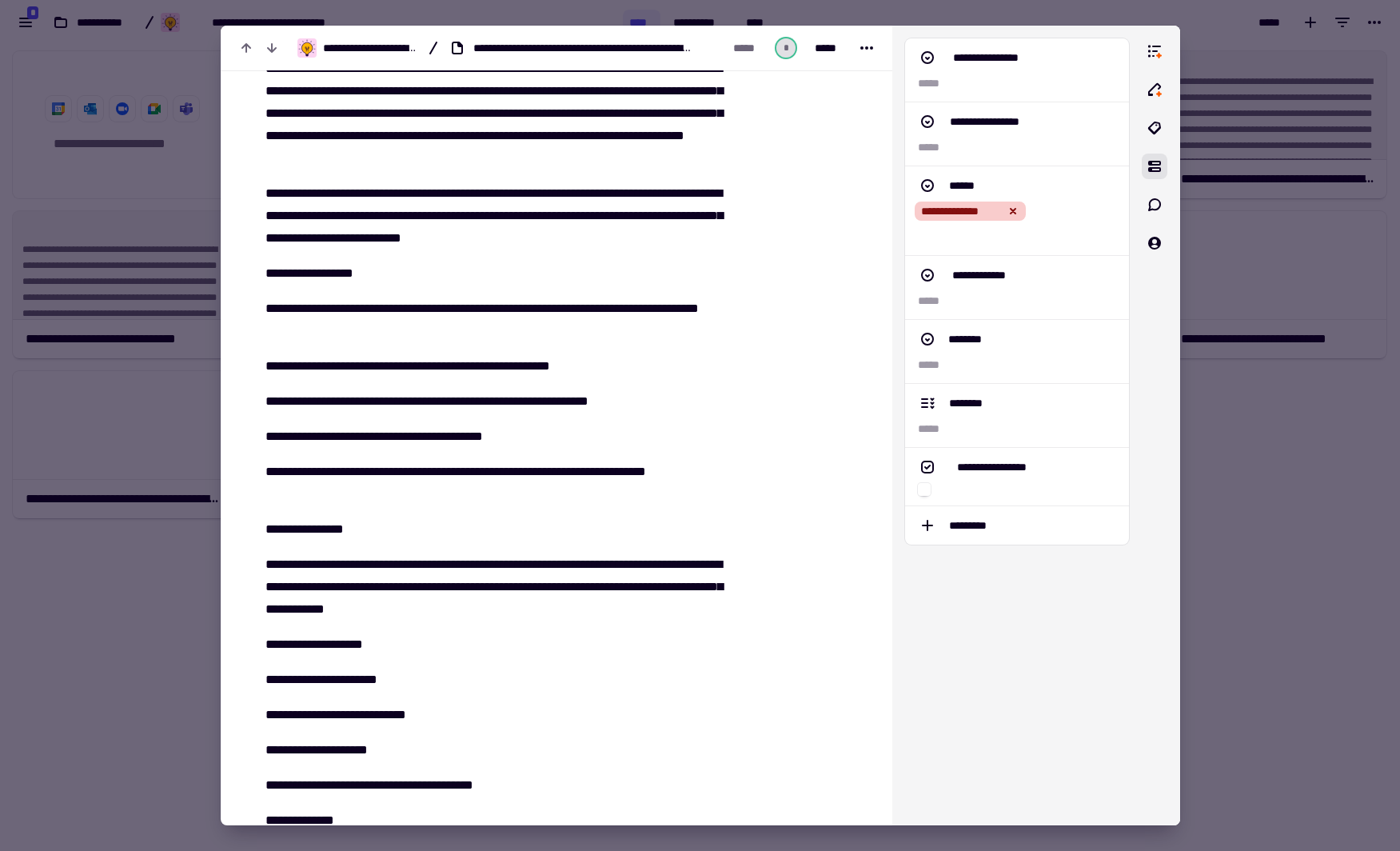 scroll, scrollTop: 3967, scrollLeft: 0, axis: vertical 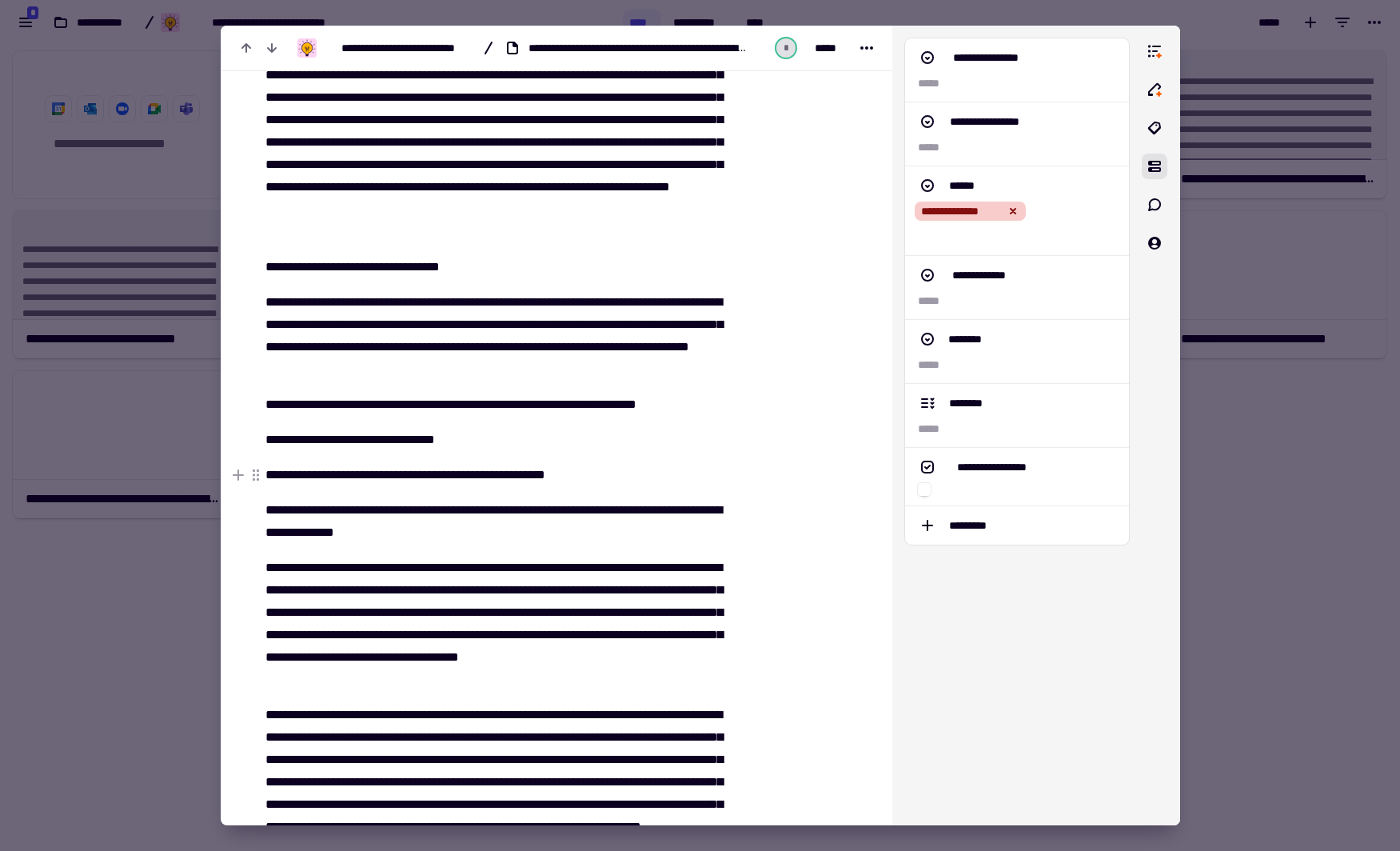 click on "**********" at bounding box center (493, 475) 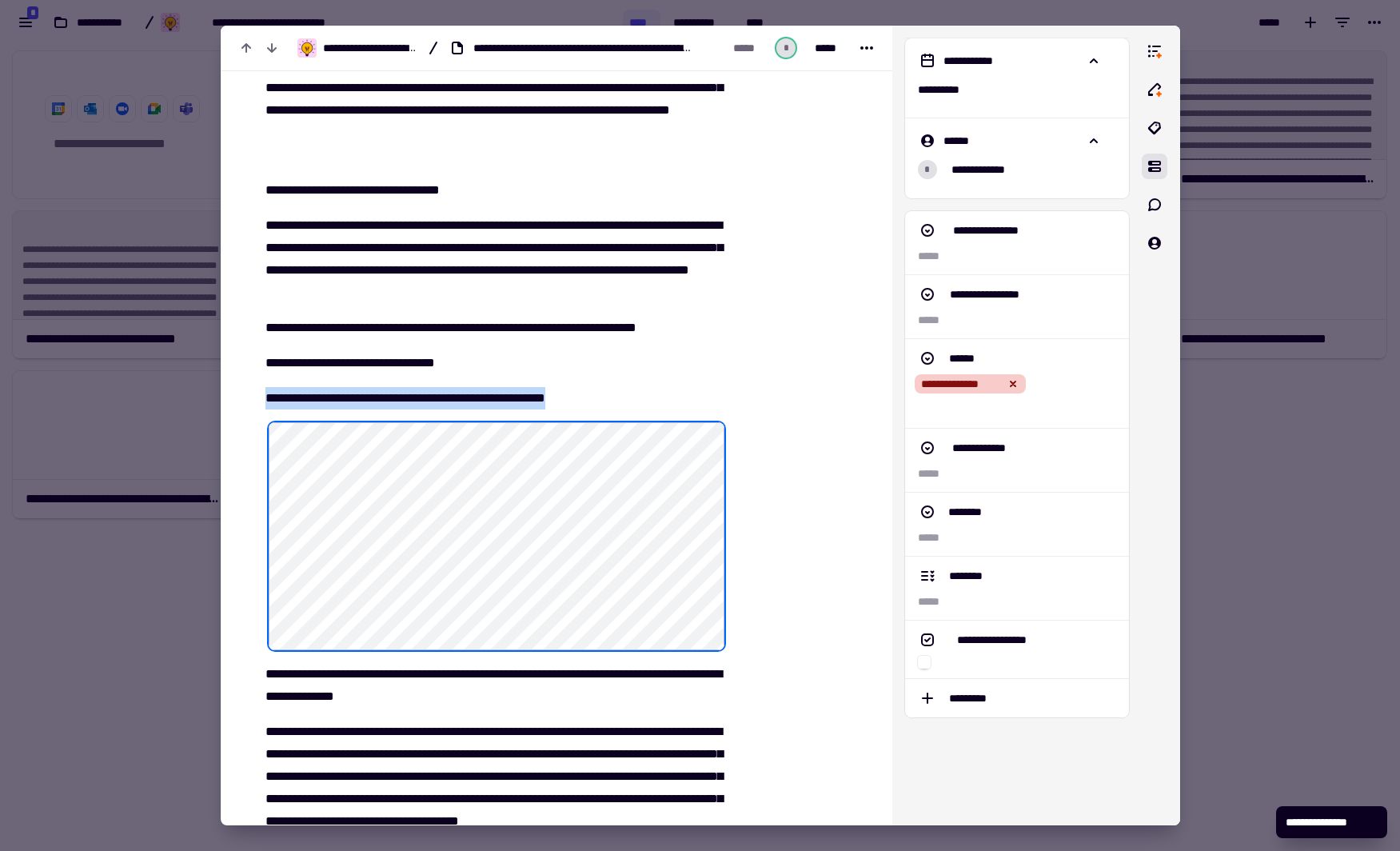 scroll, scrollTop: 8126, scrollLeft: 0, axis: vertical 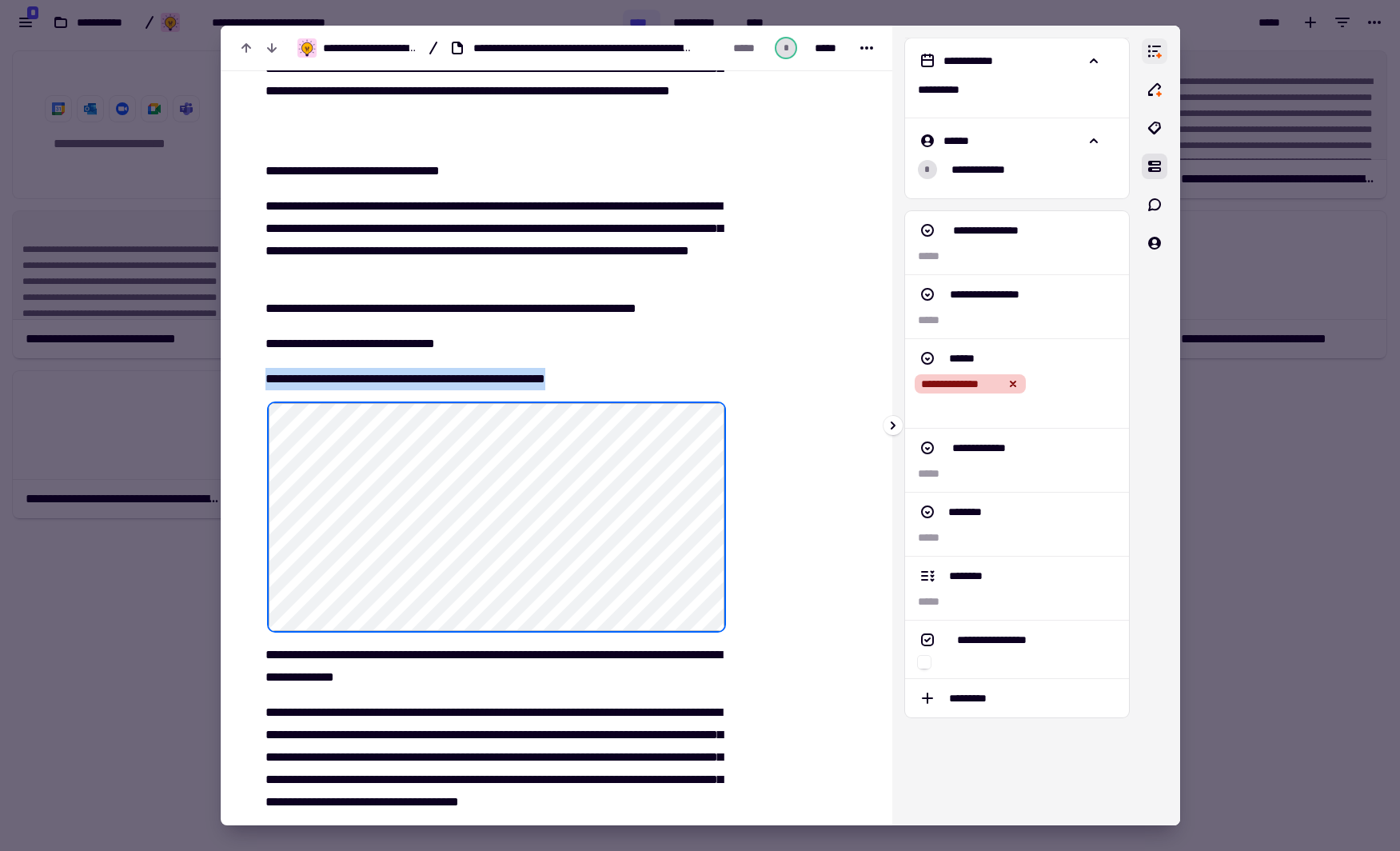 click 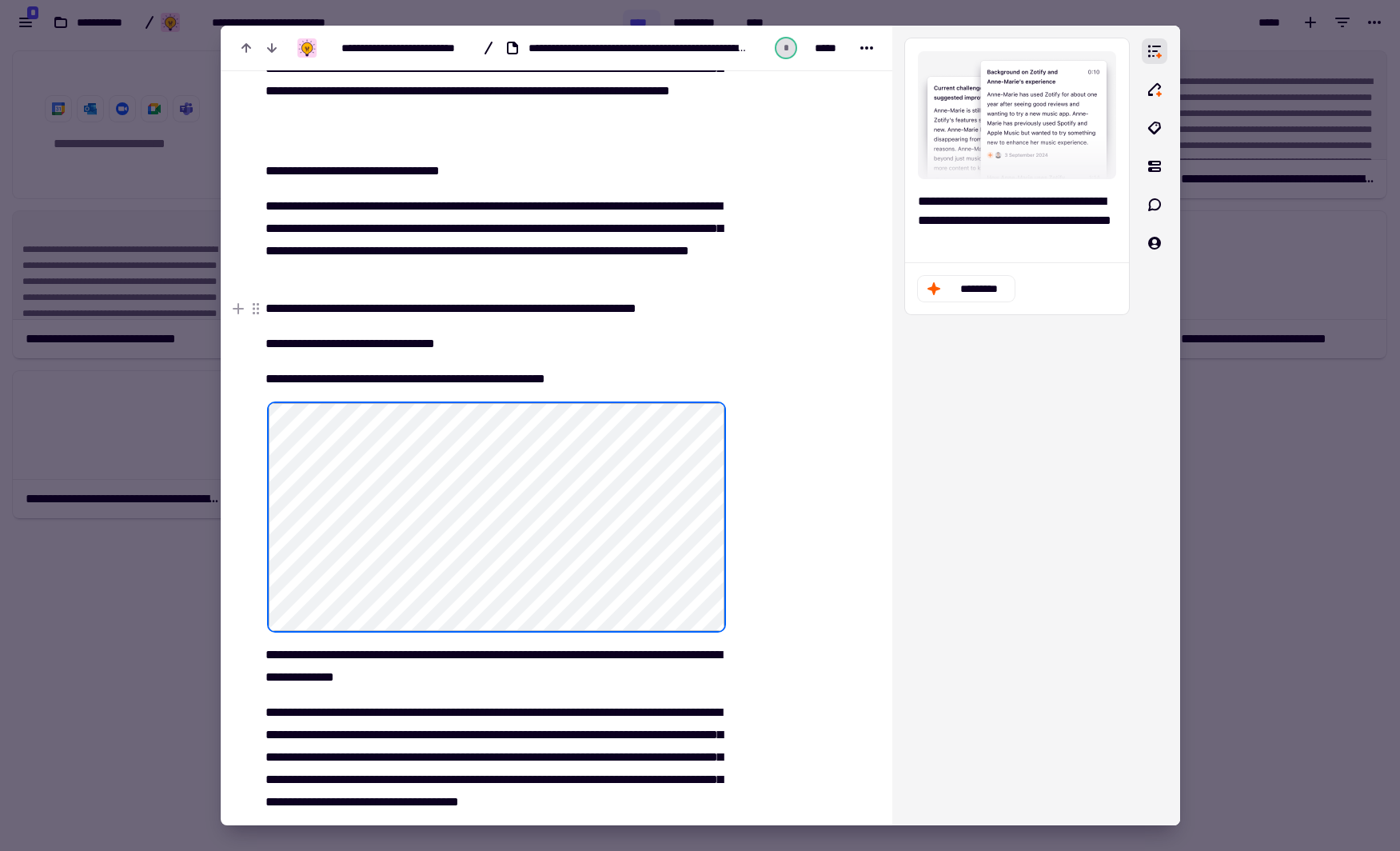 click at bounding box center (799, -3121) 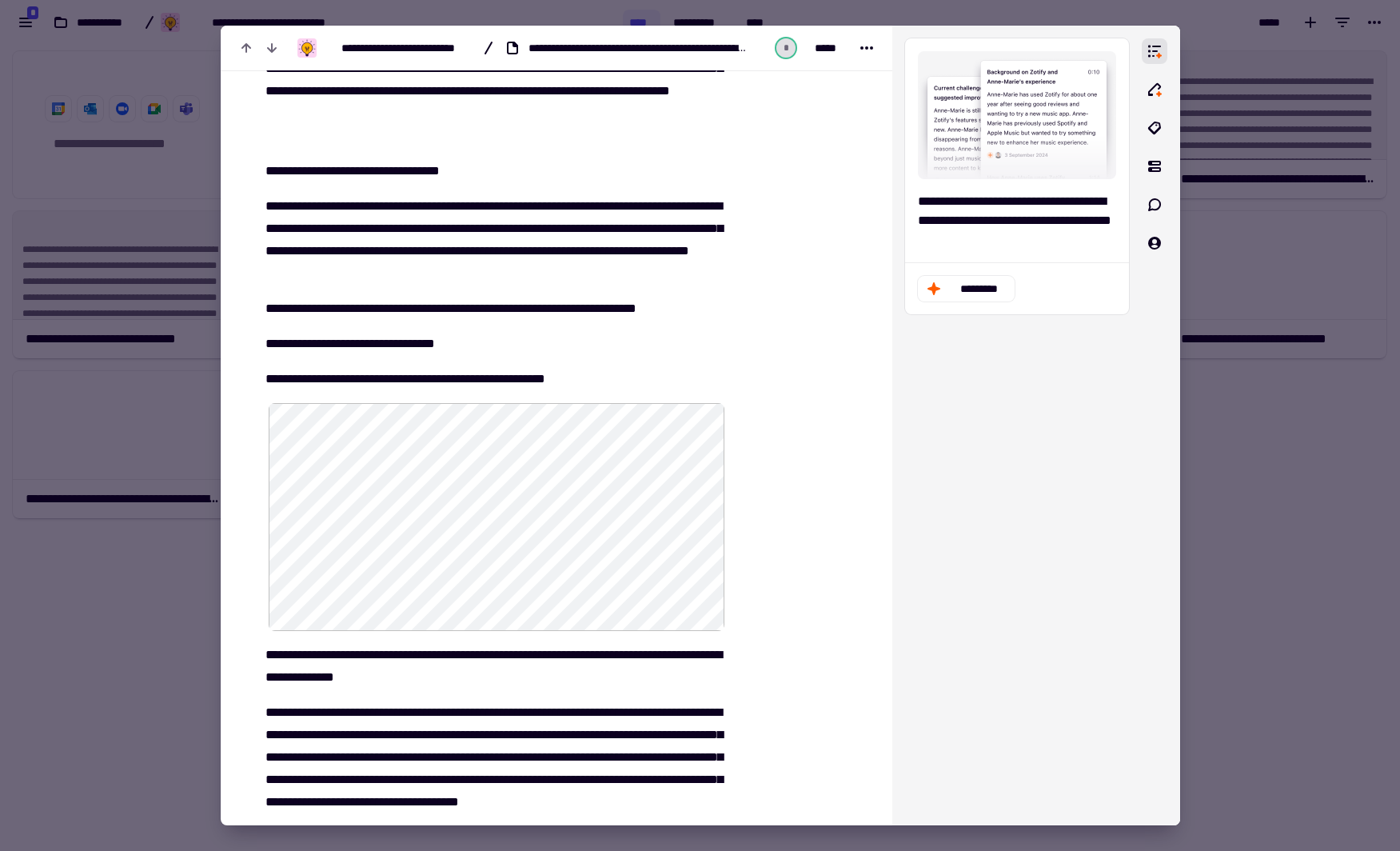 click on "**********" at bounding box center [487, -3108] 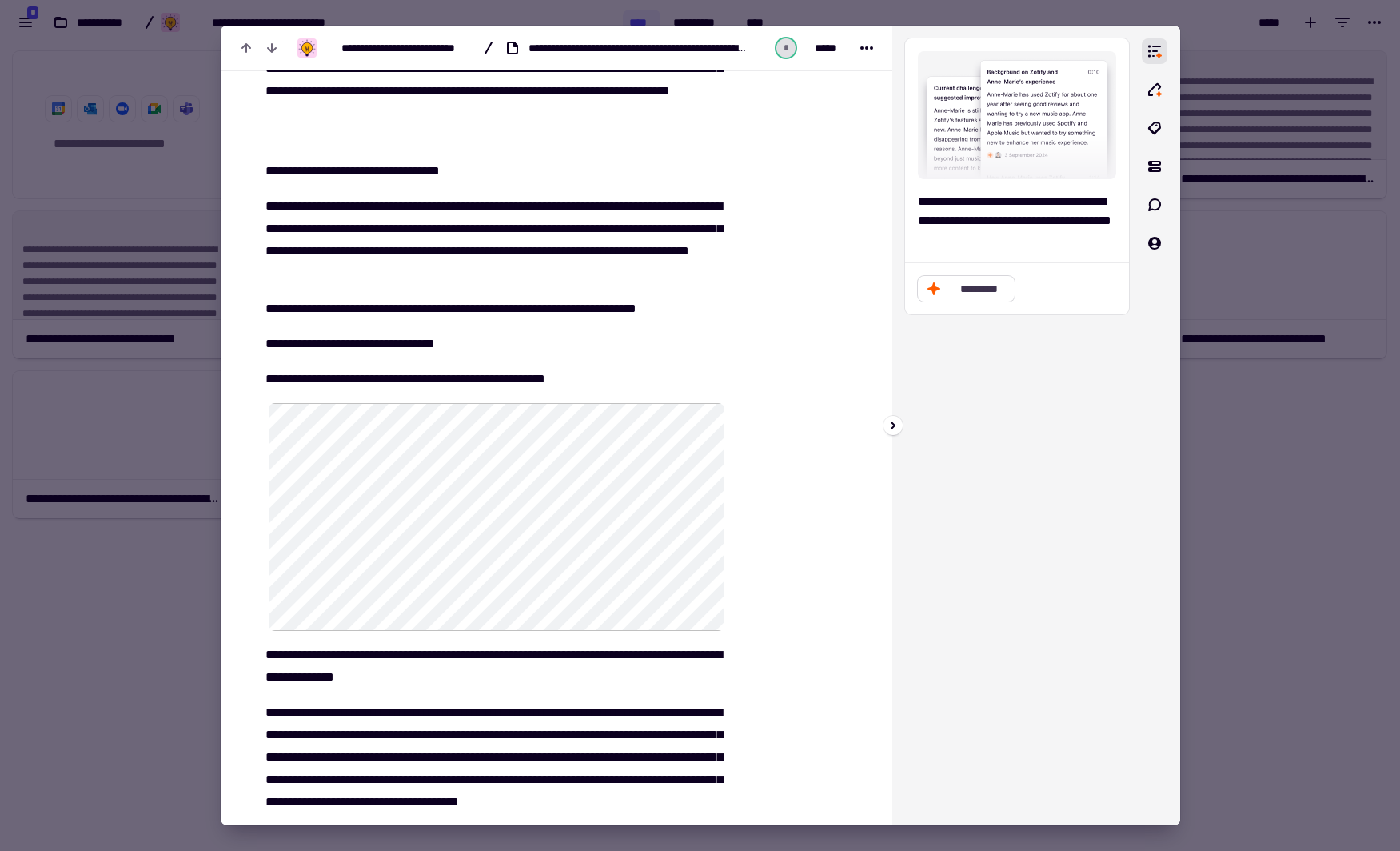 click on "*********" 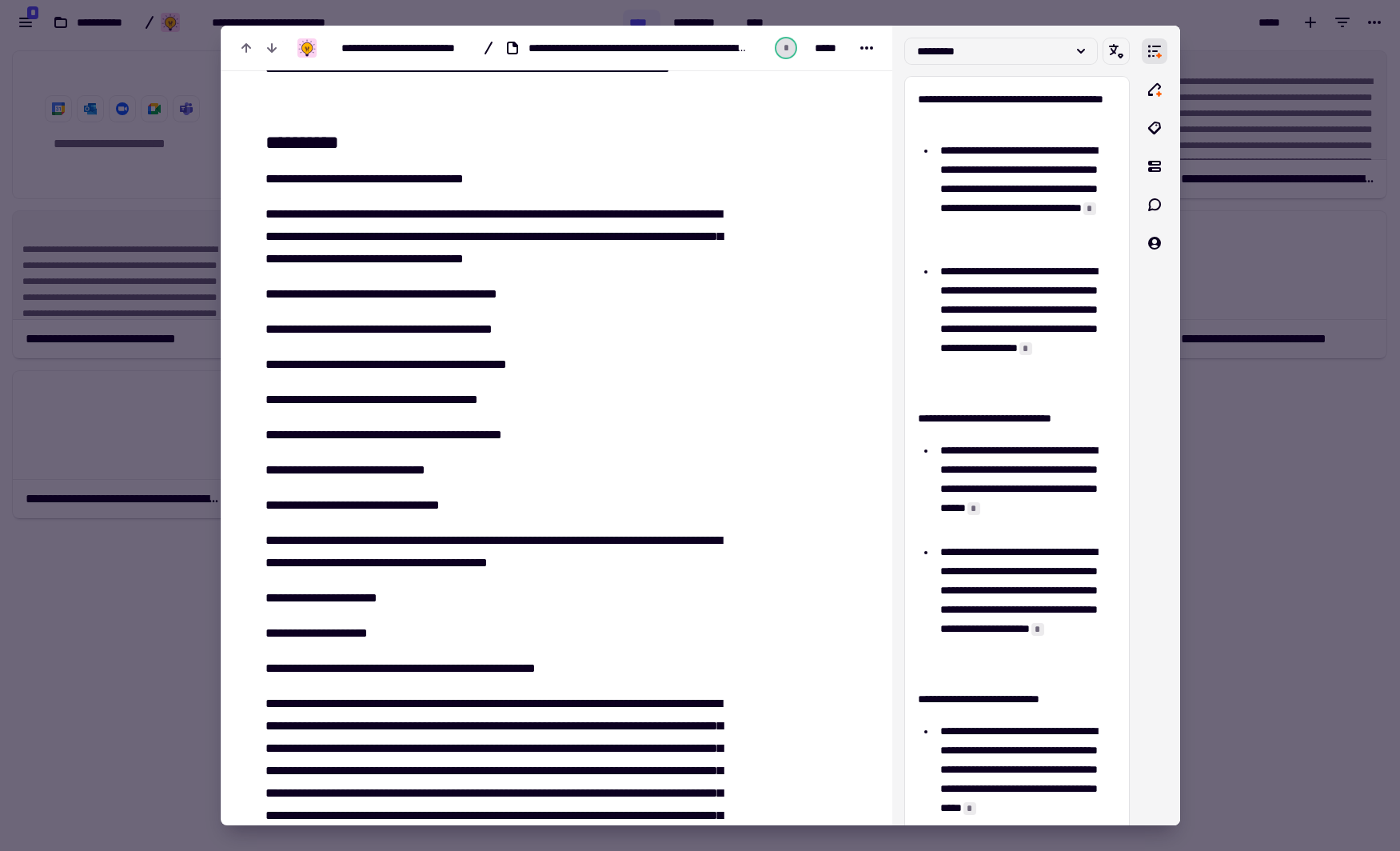scroll, scrollTop: 2671, scrollLeft: 0, axis: vertical 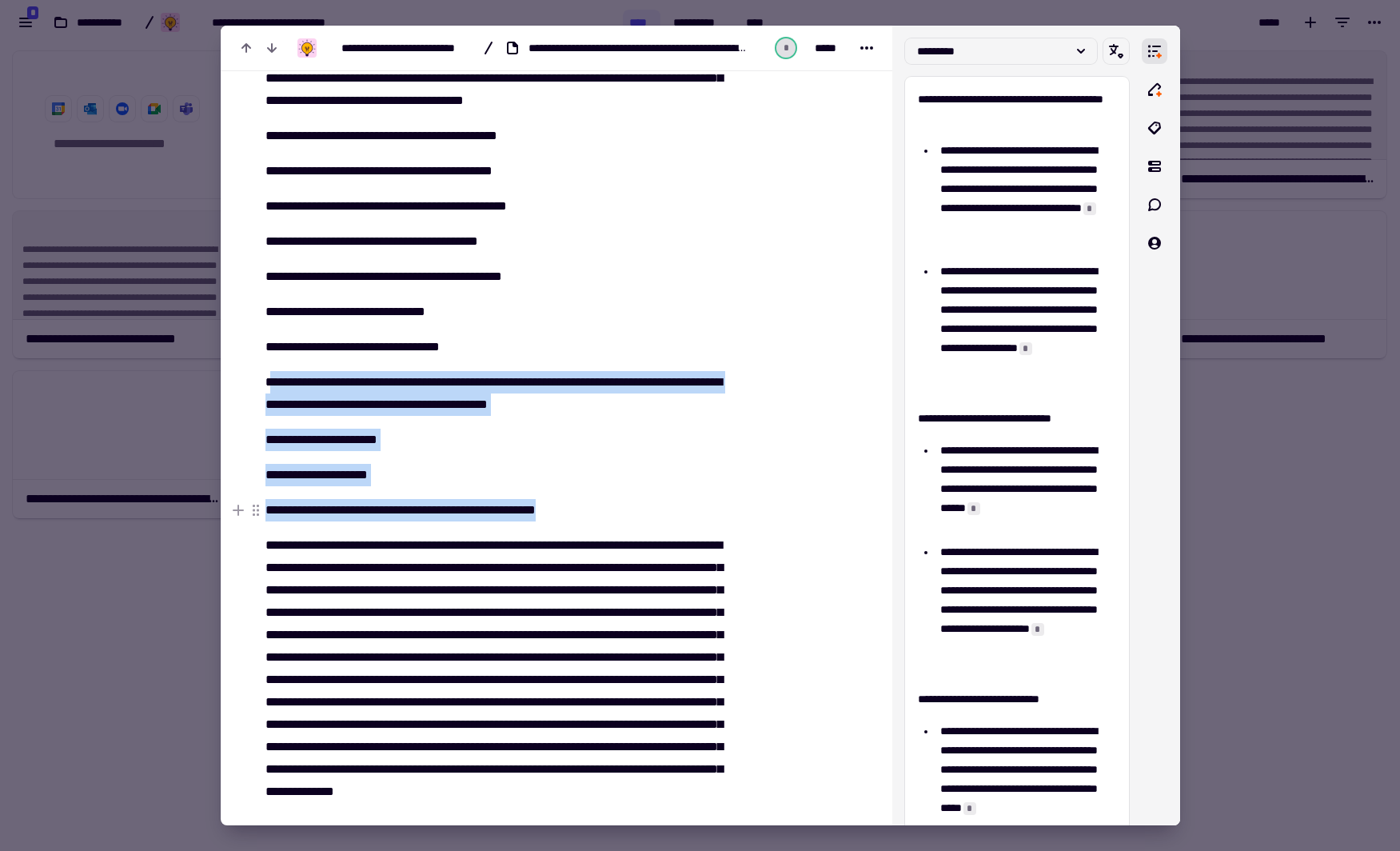 drag, startPoint x: 267, startPoint y: 381, endPoint x: 647, endPoint y: 505, distance: 399.7199 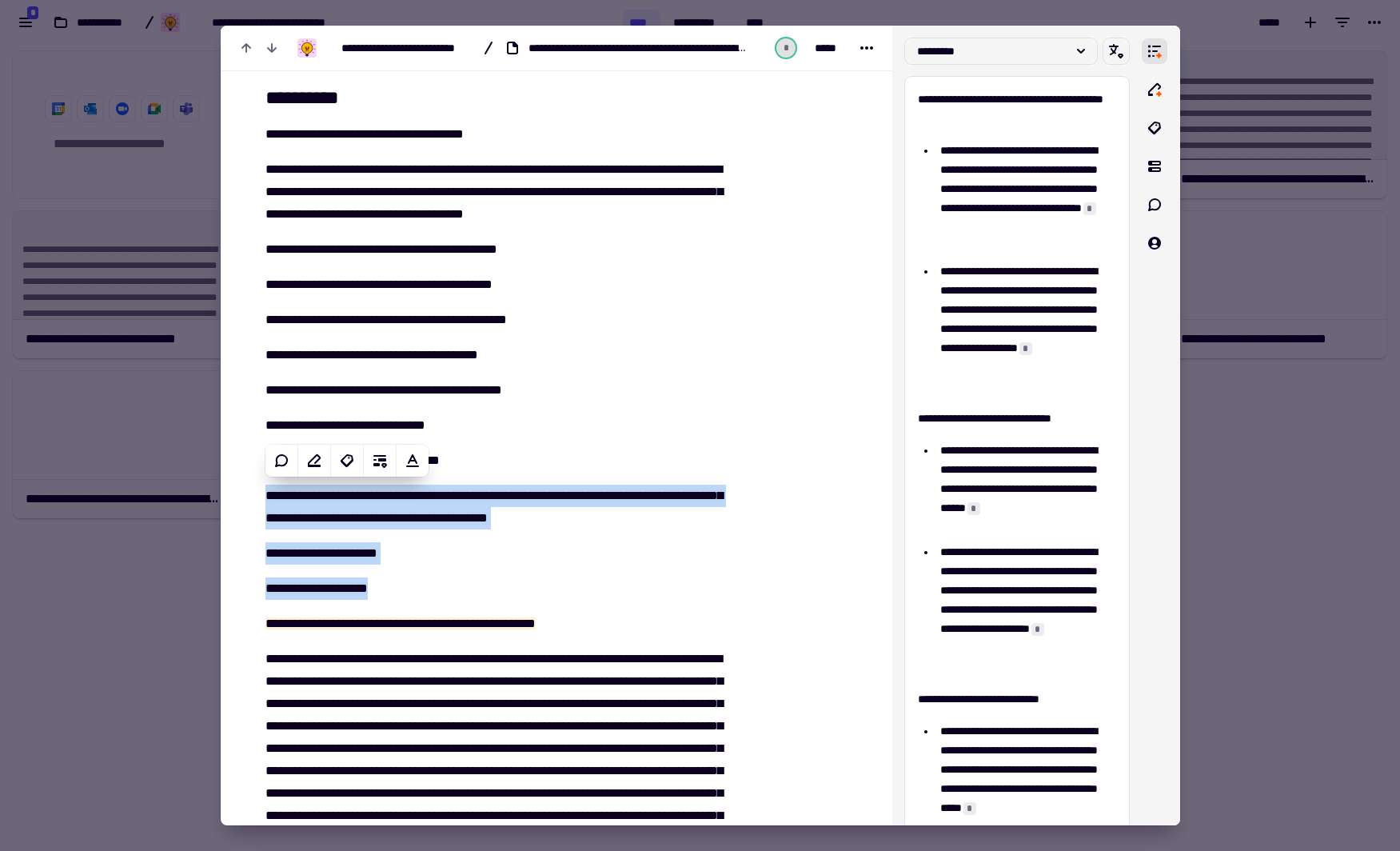 scroll, scrollTop: 2687, scrollLeft: 0, axis: vertical 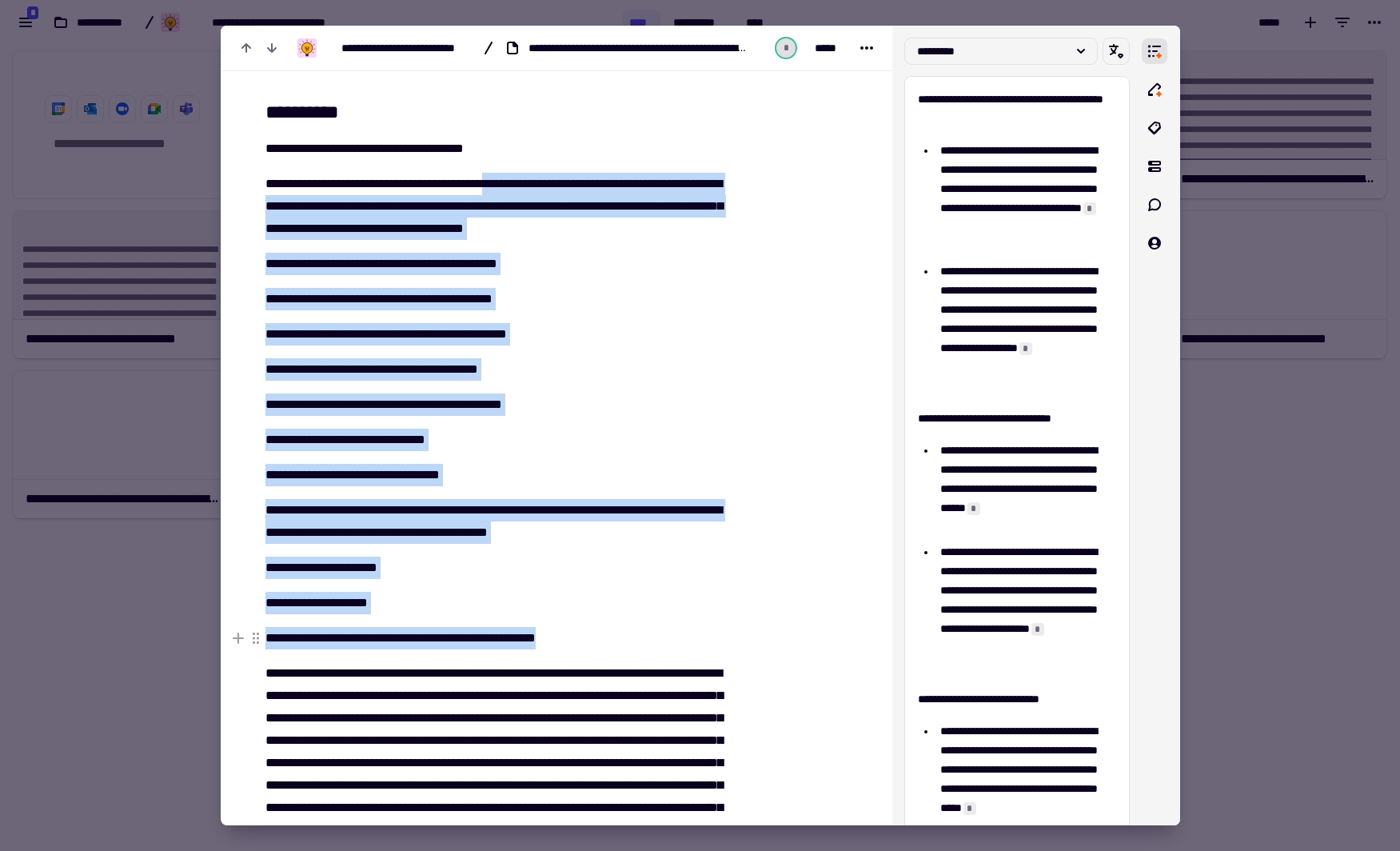 drag, startPoint x: 505, startPoint y: 178, endPoint x: 621, endPoint y: 642, distance: 478.2803 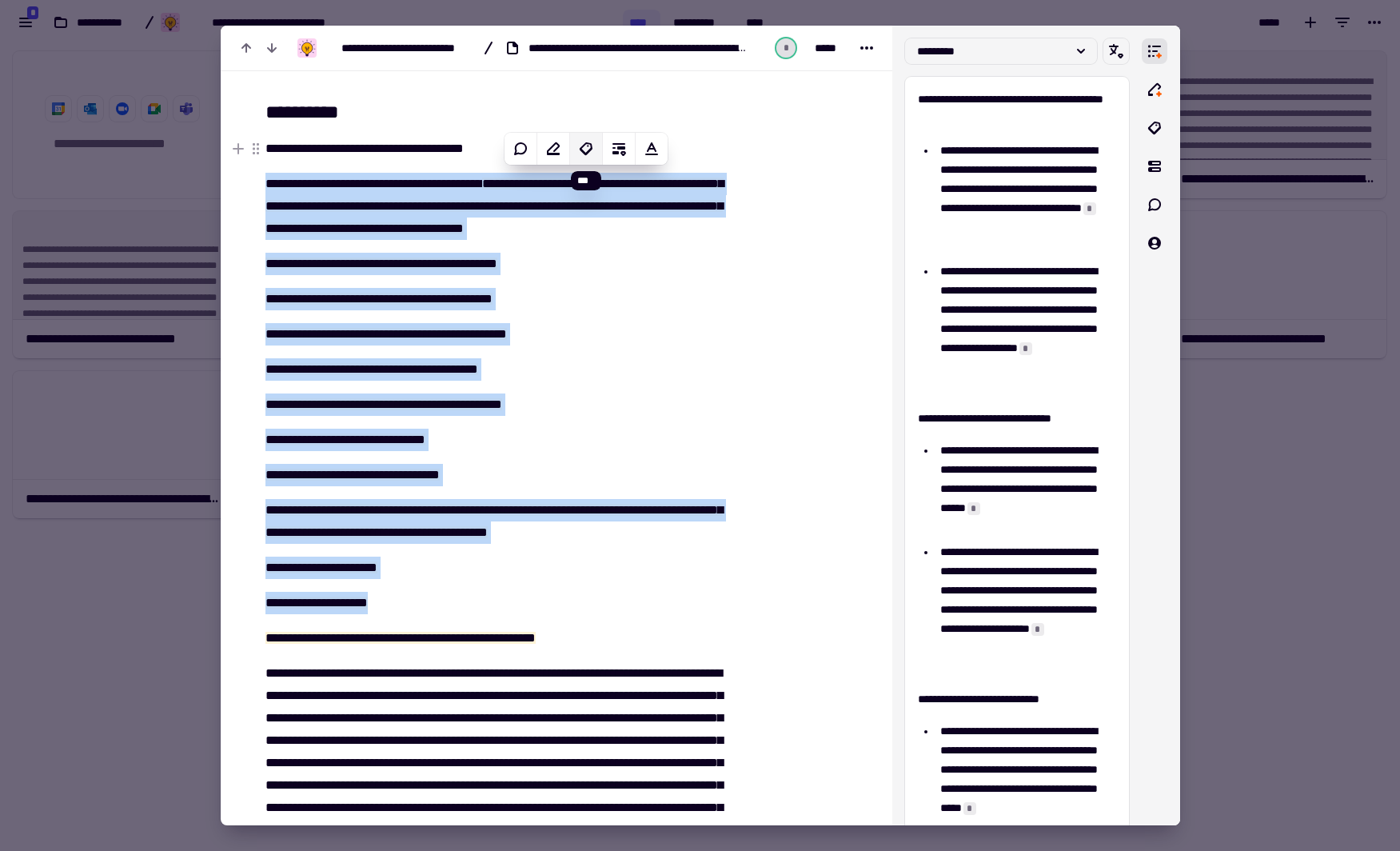click 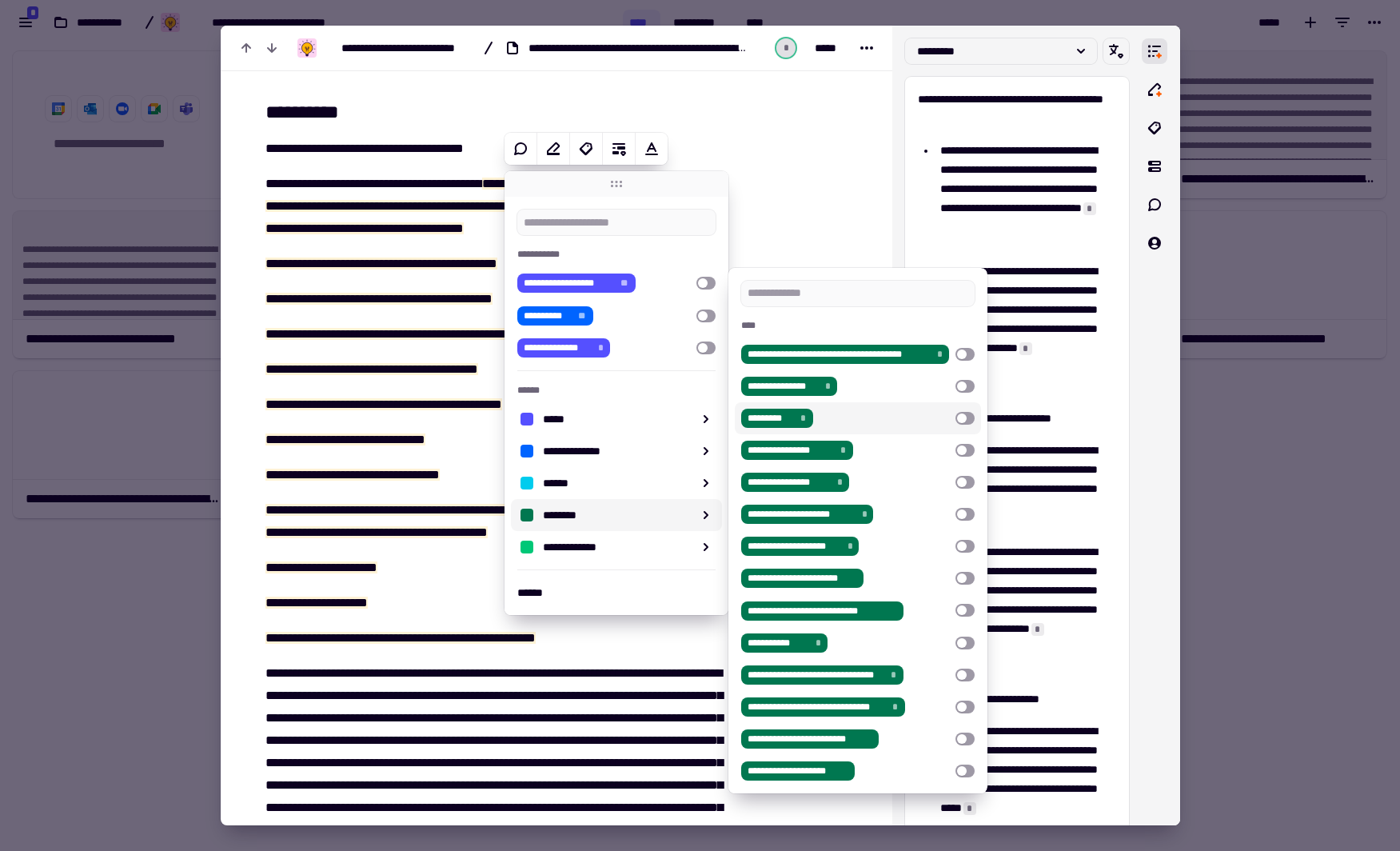 click at bounding box center (965, 418) 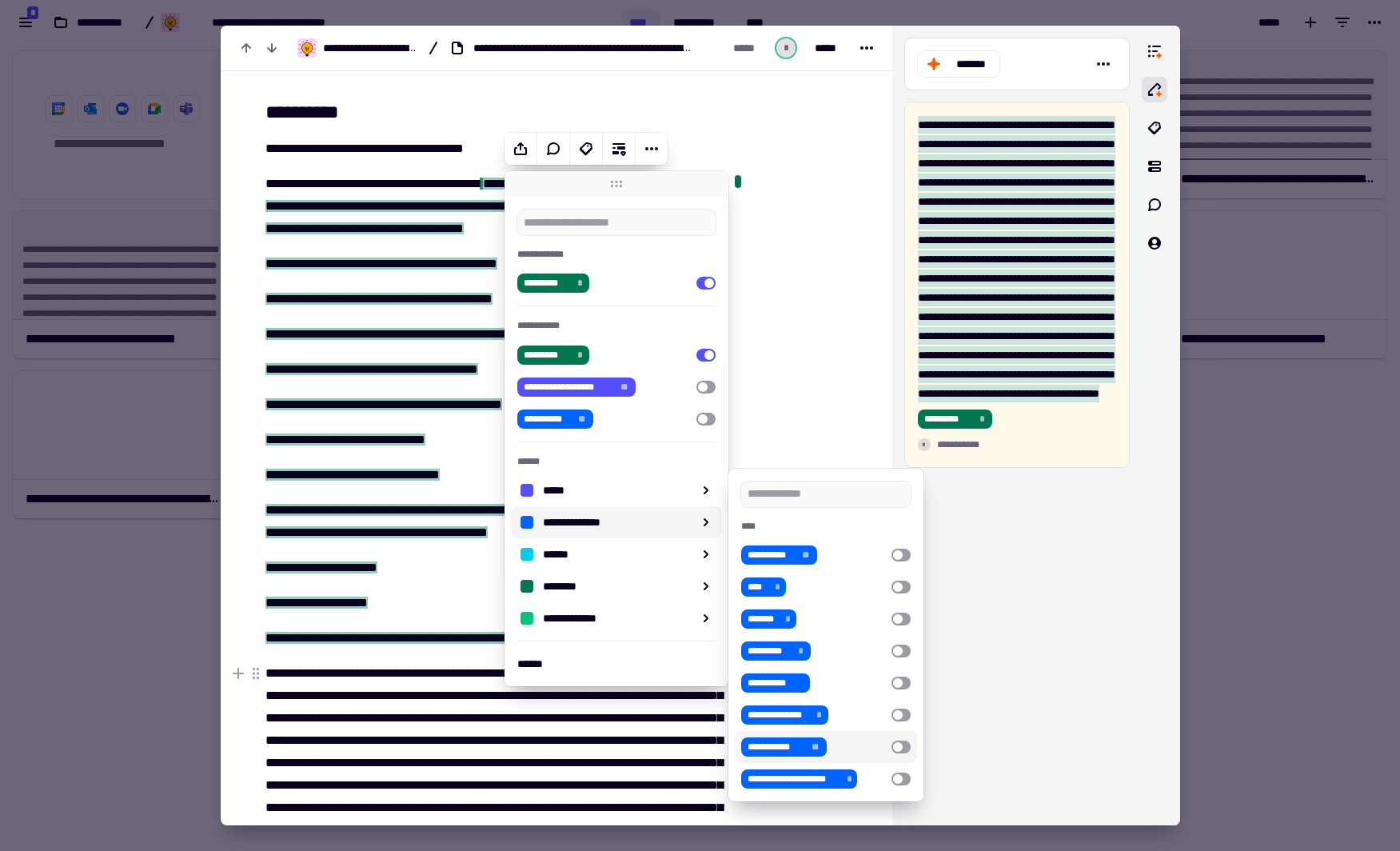 click at bounding box center [901, 747] 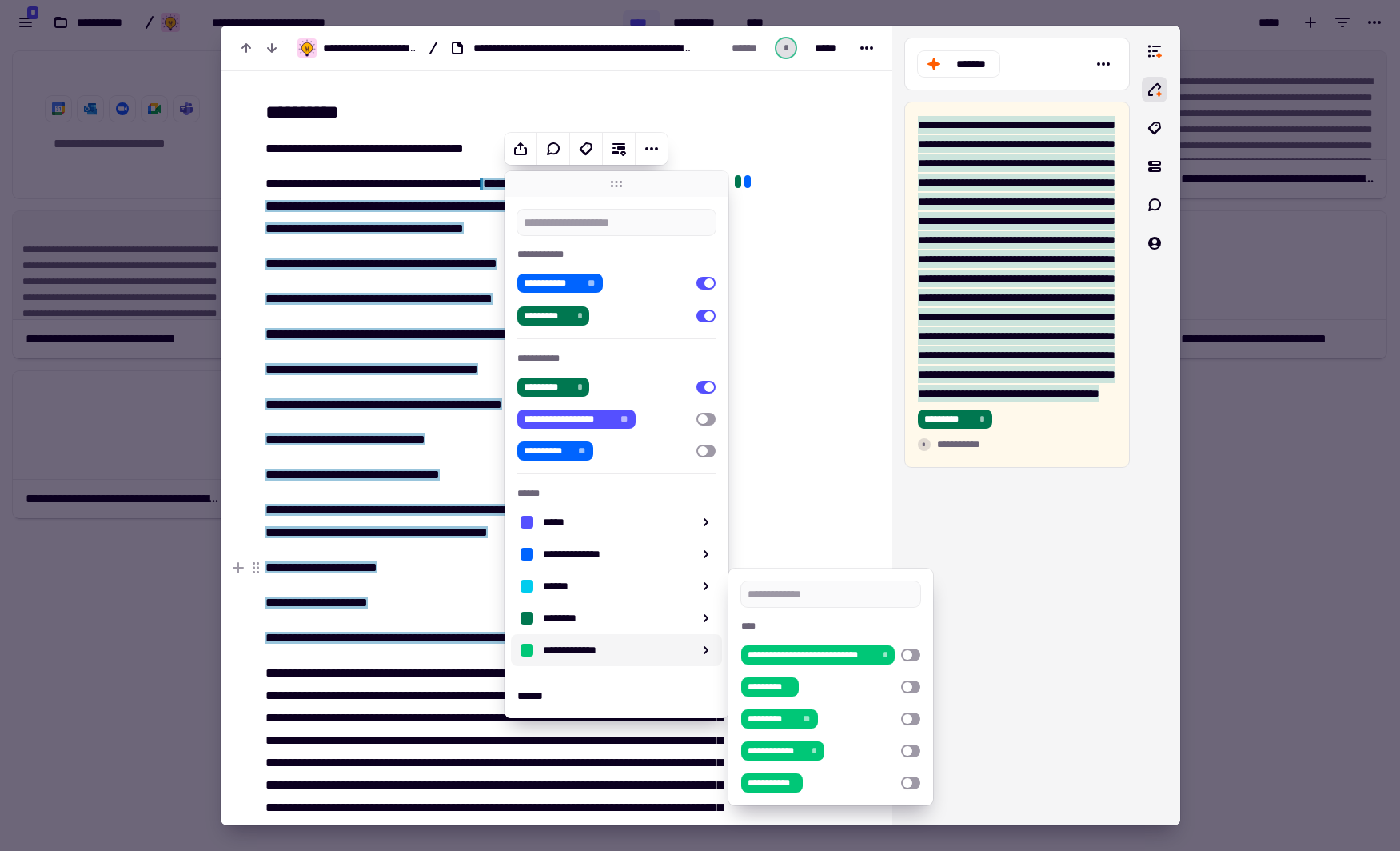 click on "**********" at bounding box center [493, 568] 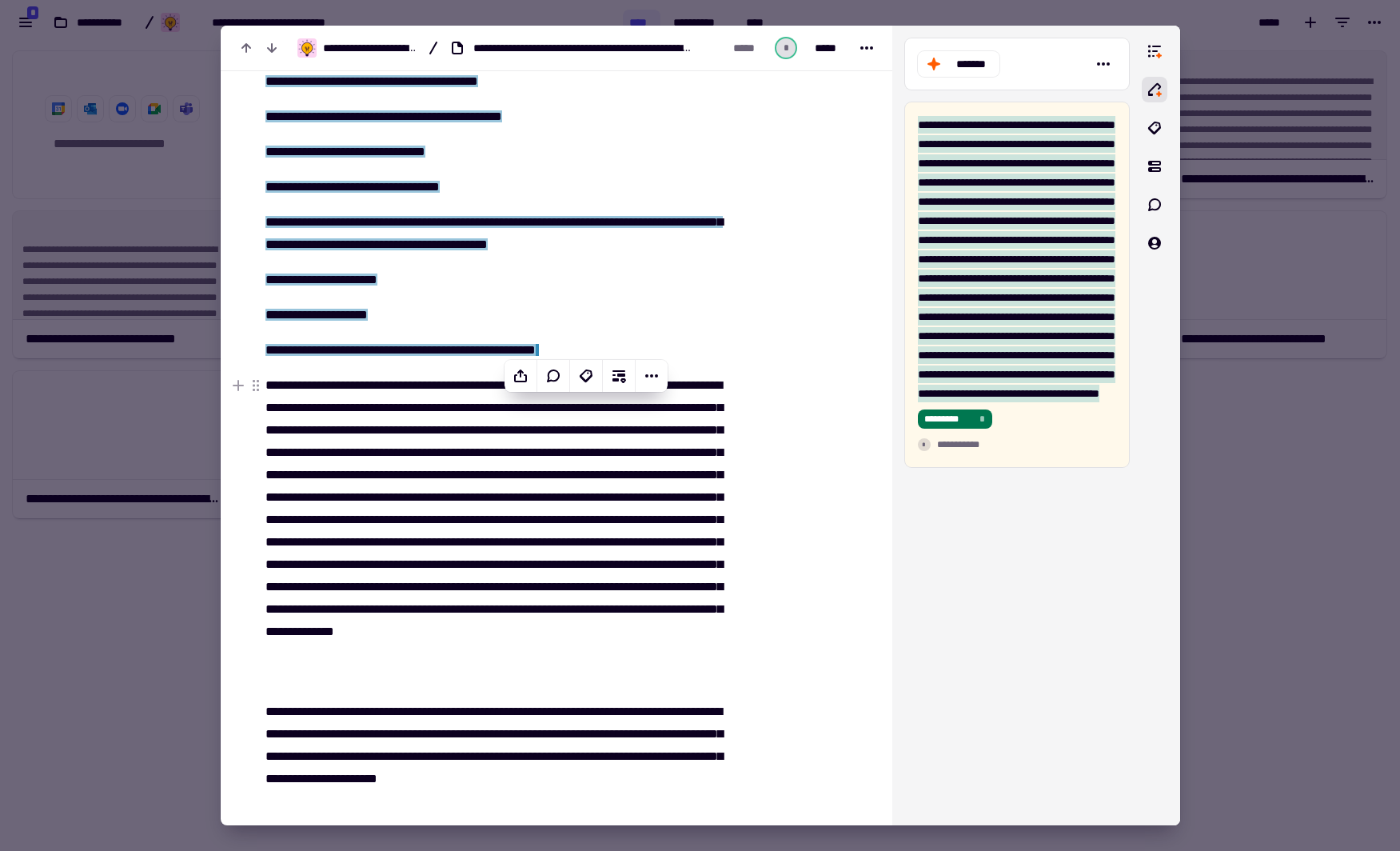 scroll, scrollTop: 2991, scrollLeft: 0, axis: vertical 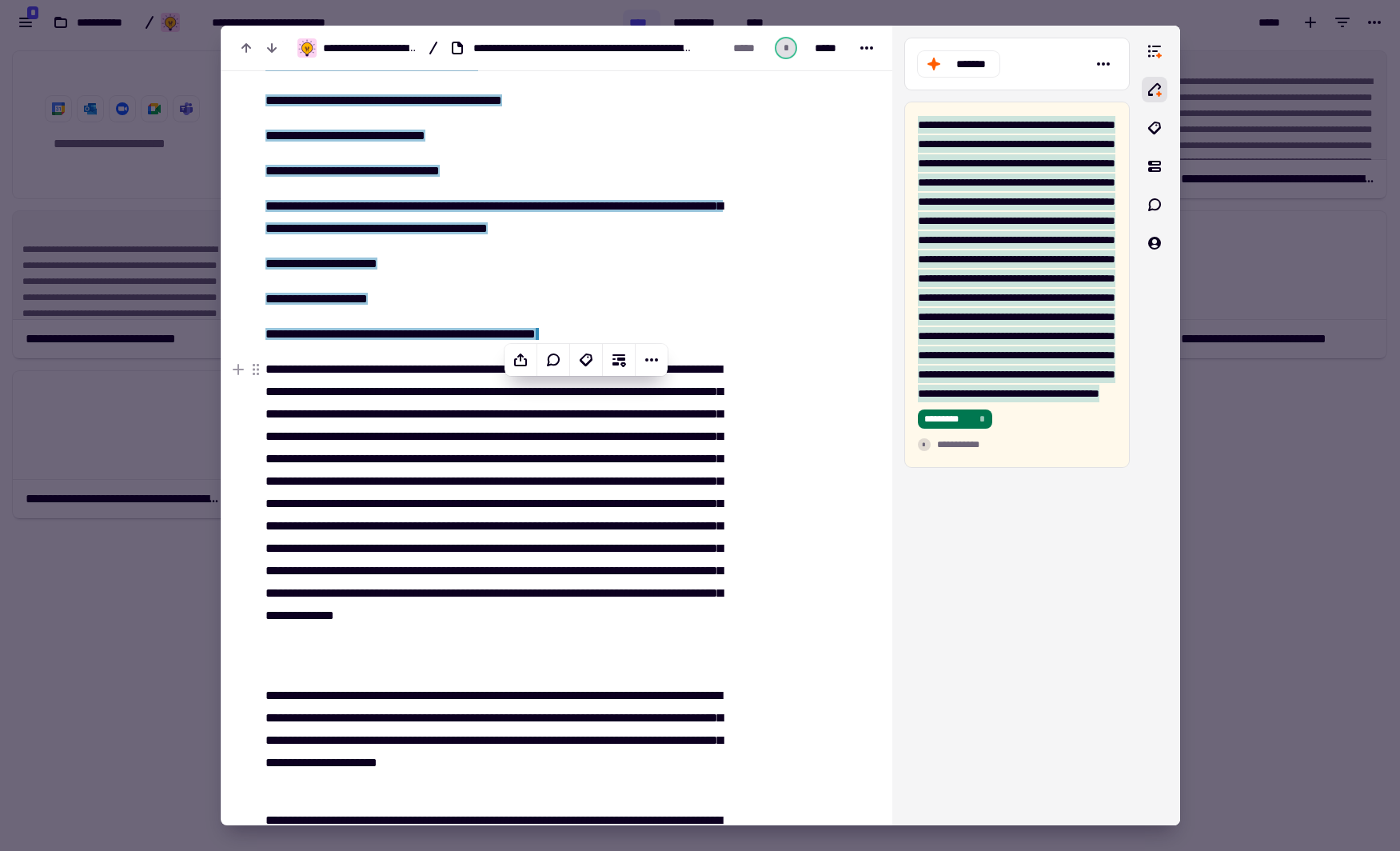 click at bounding box center (493, 515) 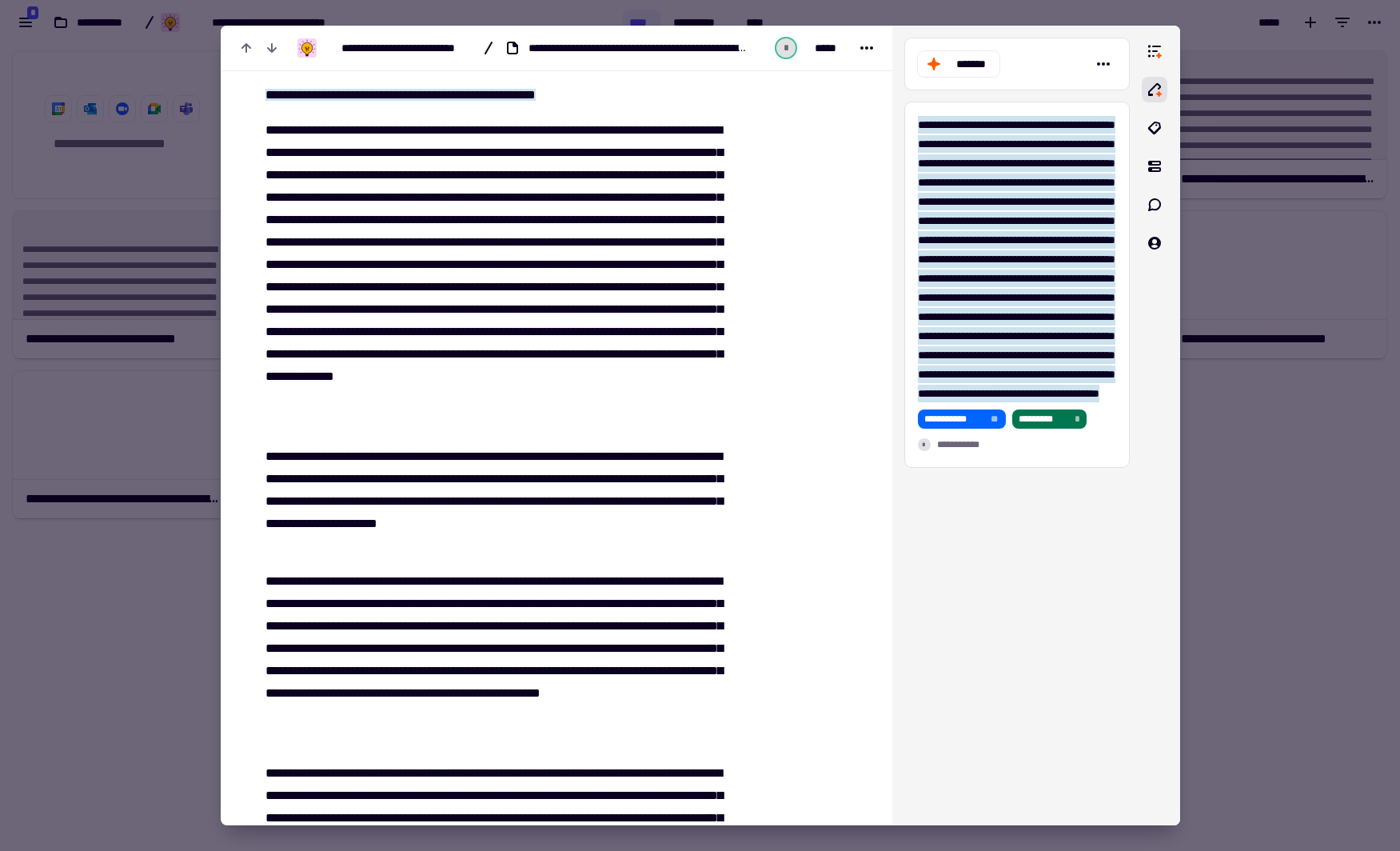 scroll, scrollTop: 3231, scrollLeft: 0, axis: vertical 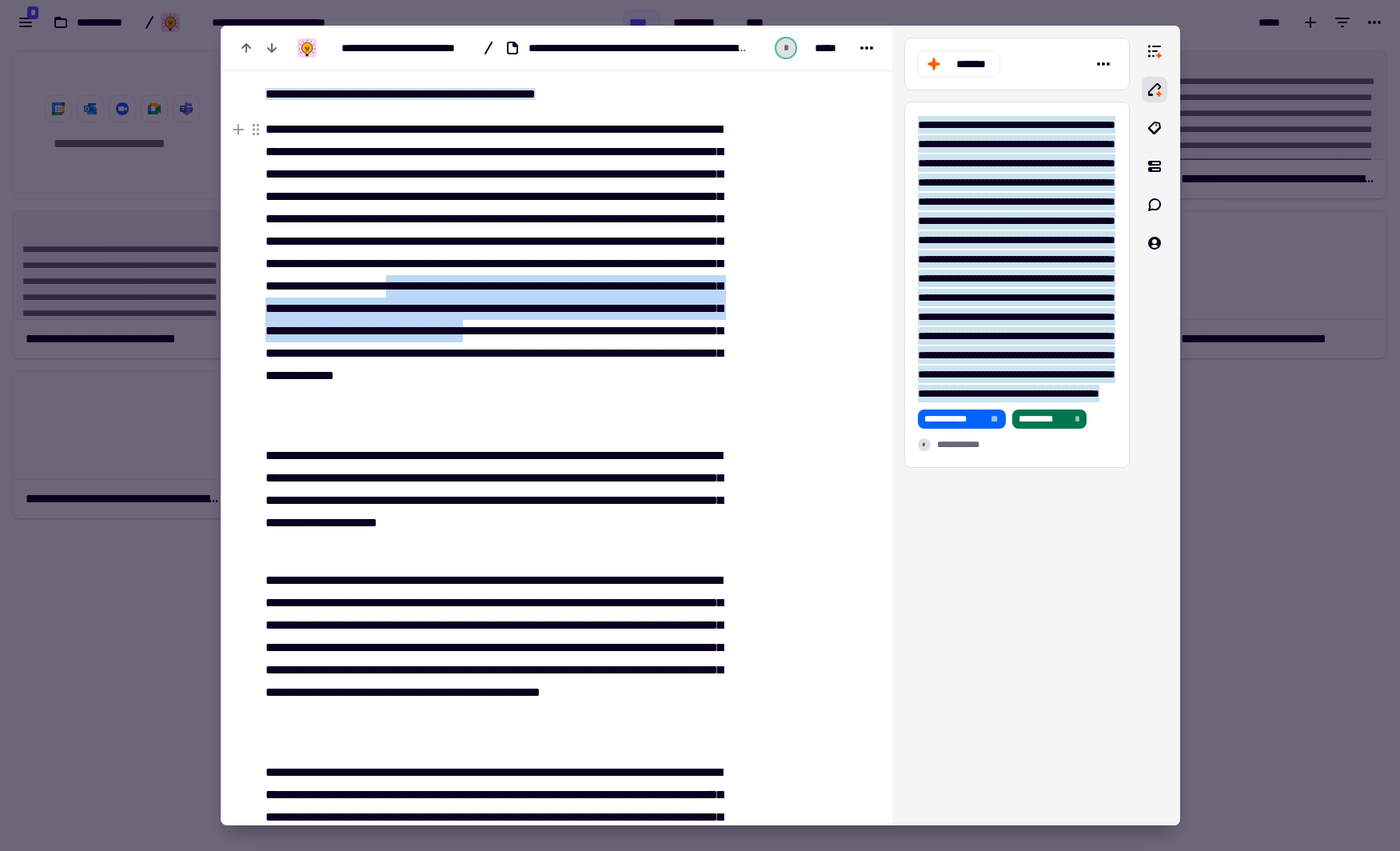 drag, startPoint x: 310, startPoint y: 326, endPoint x: 641, endPoint y: 372, distance: 334.18109 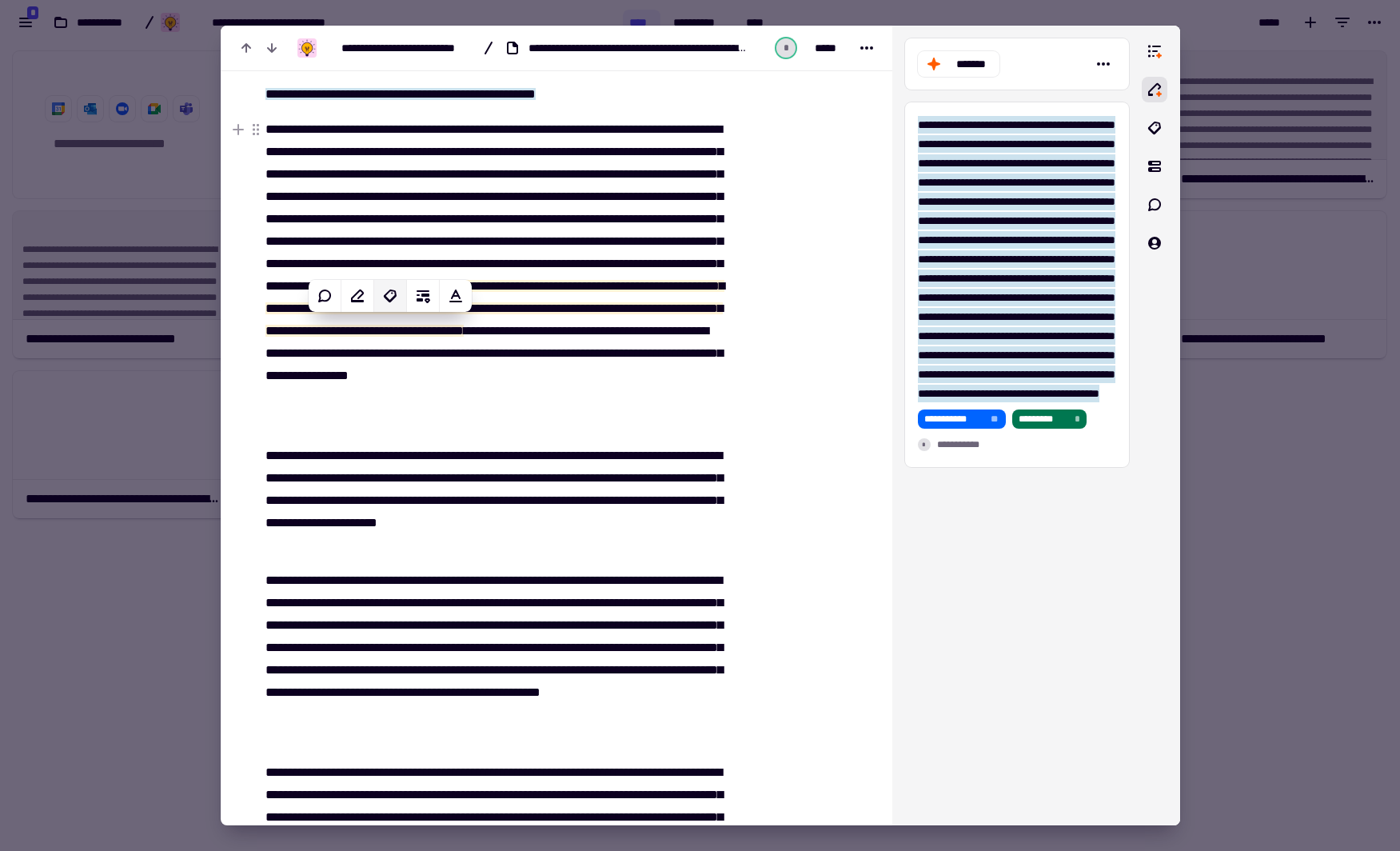 click 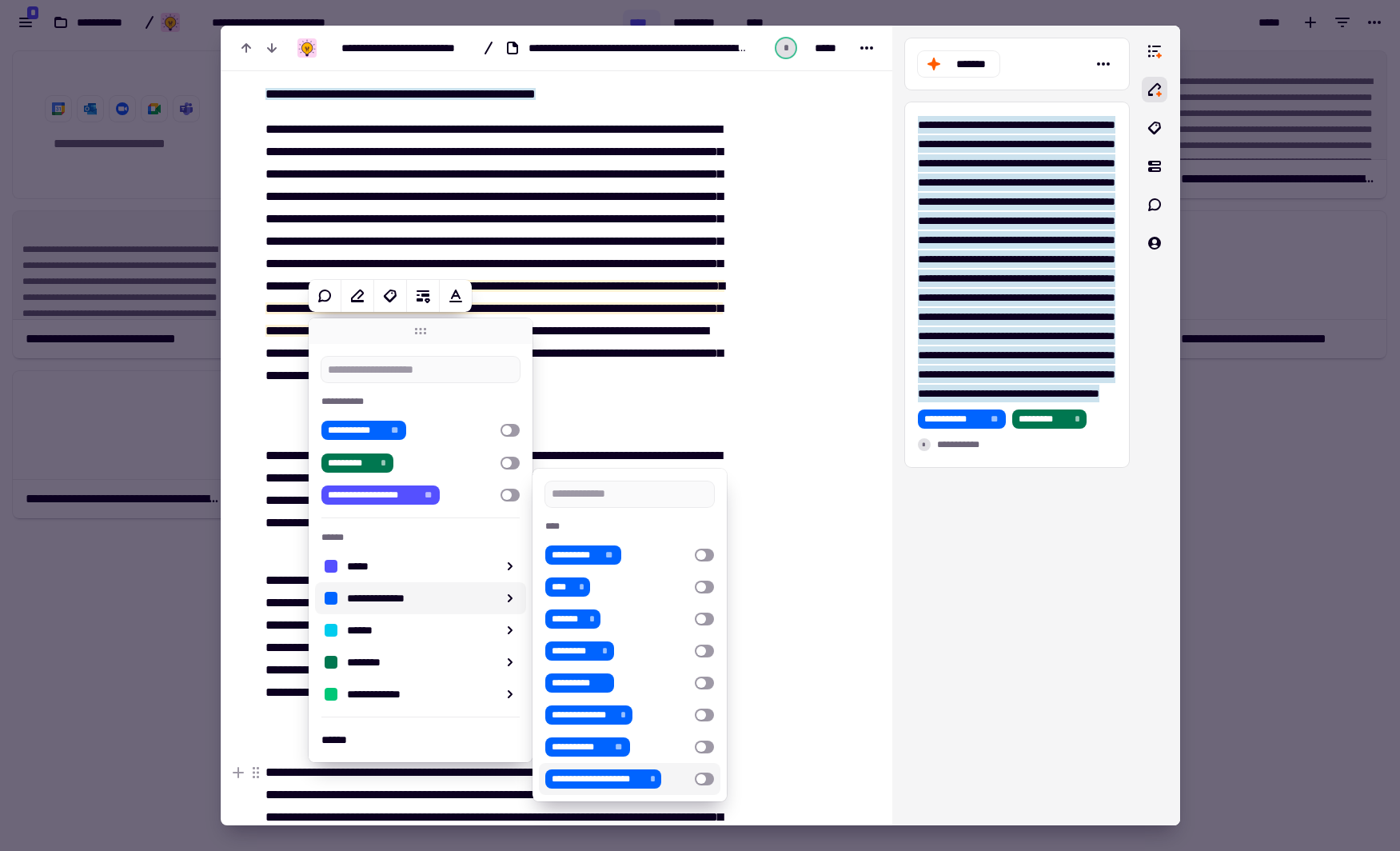 click at bounding box center (704, 779) 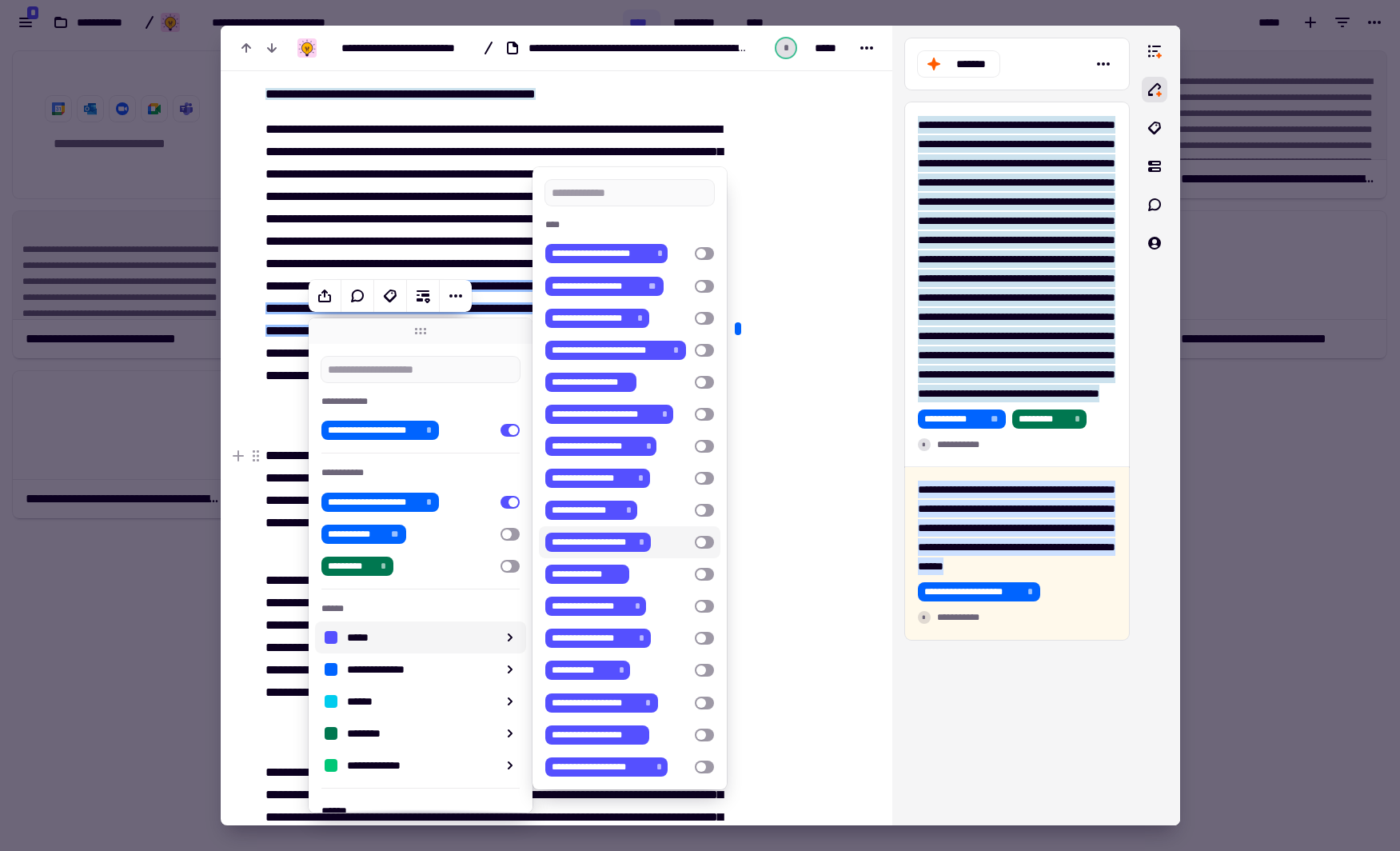 click at bounding box center (799, 1774) 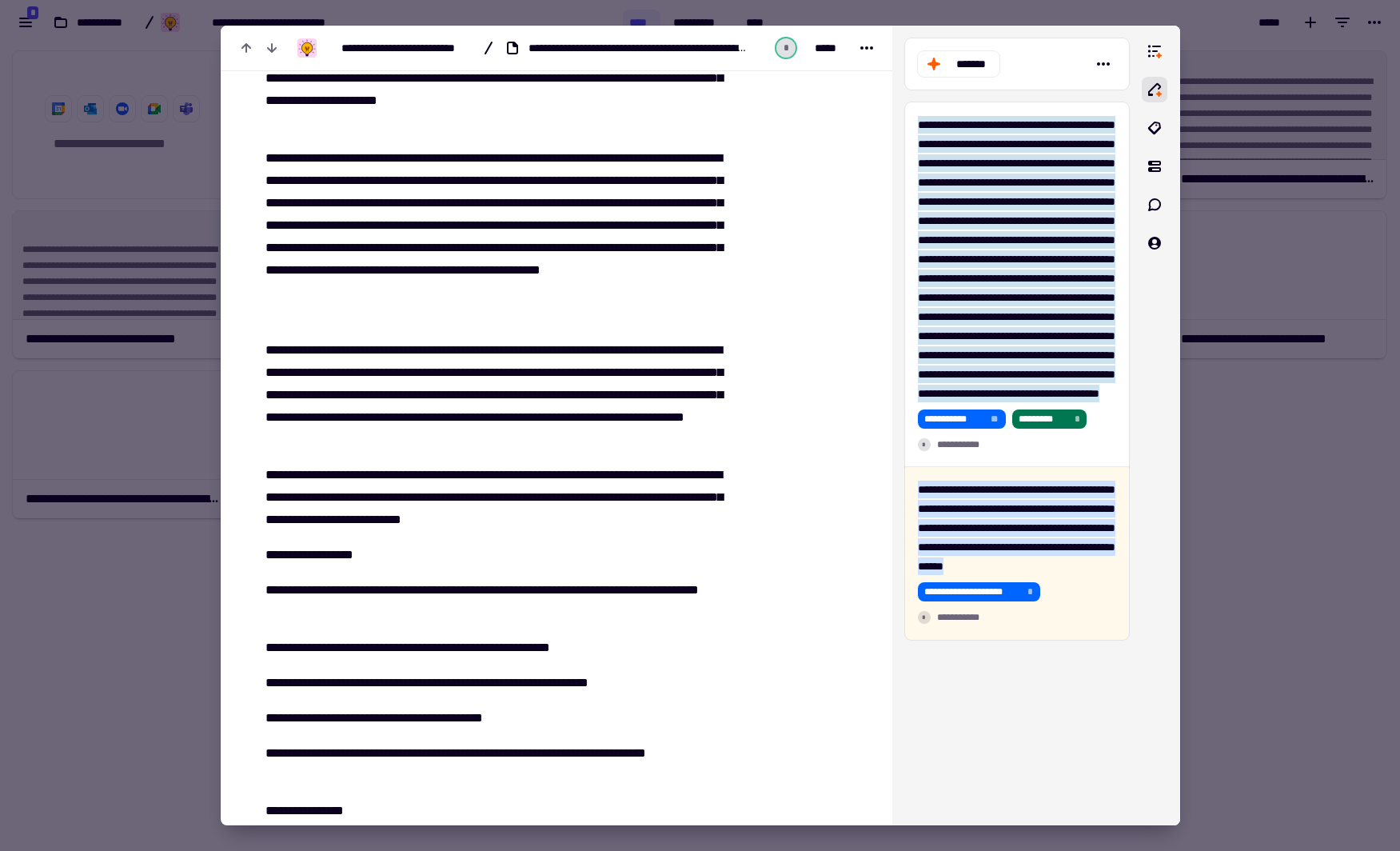 scroll, scrollTop: 3663, scrollLeft: 0, axis: vertical 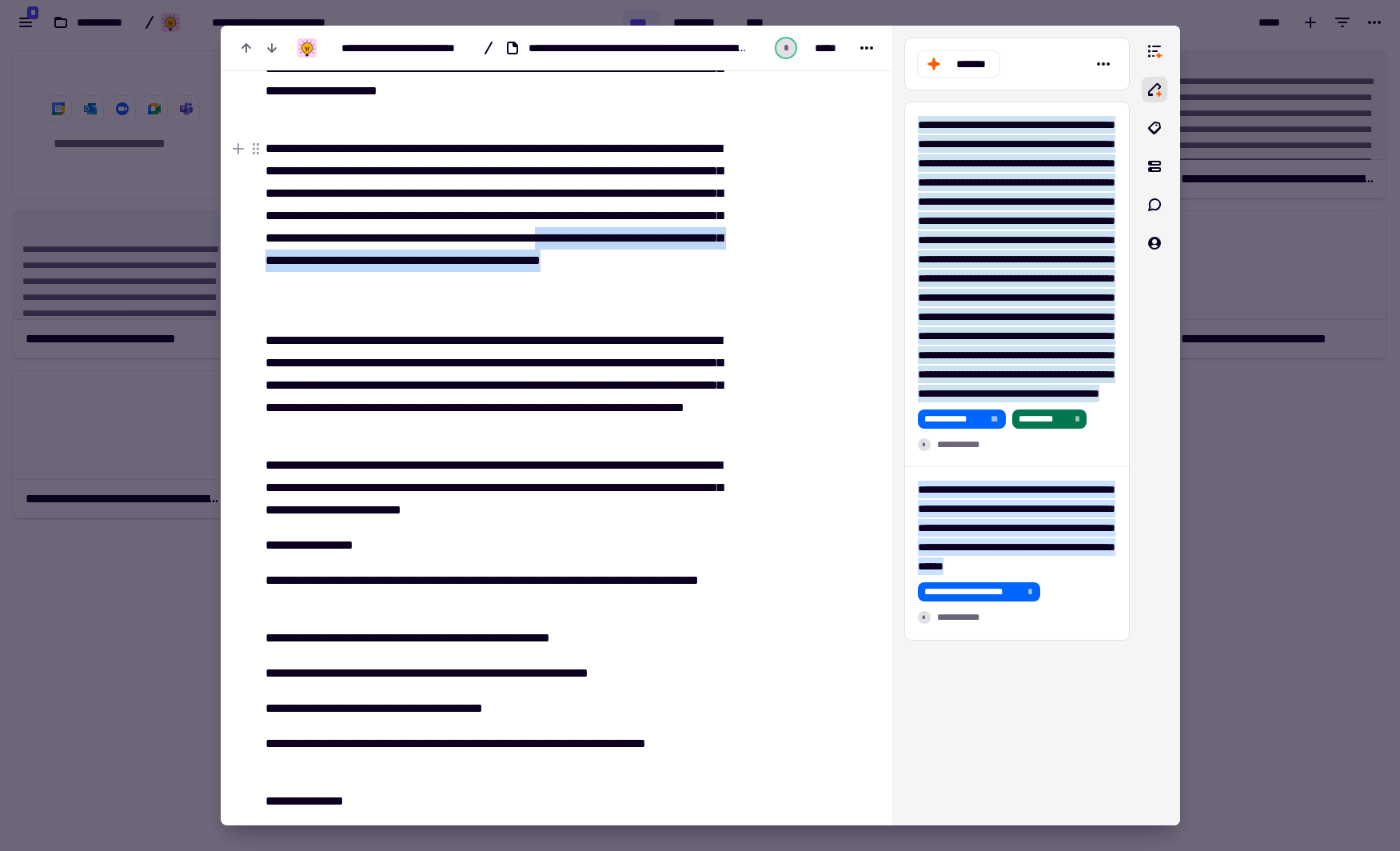 drag, startPoint x: 265, startPoint y: 278, endPoint x: 420, endPoint y: 298, distance: 156.285 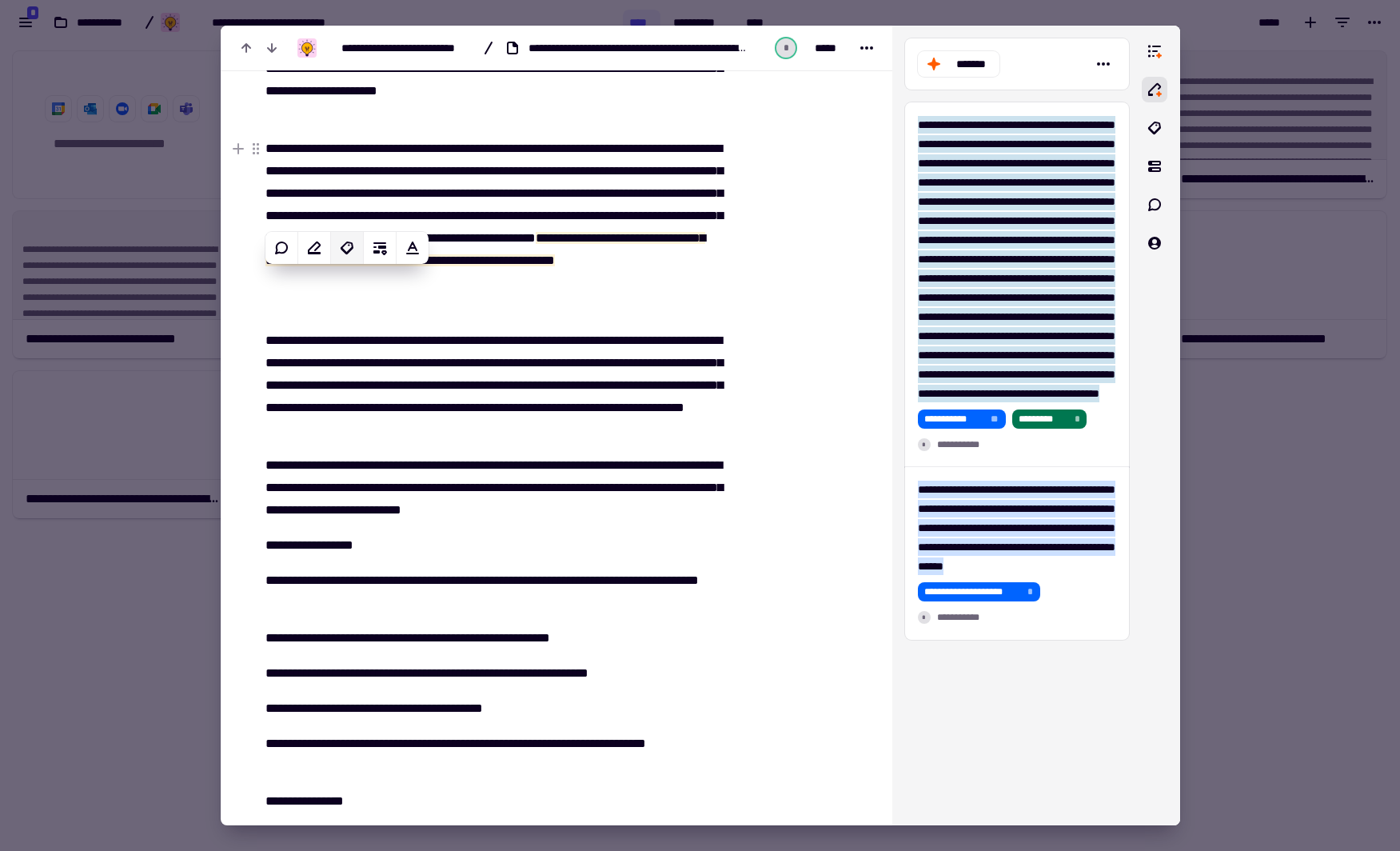 click 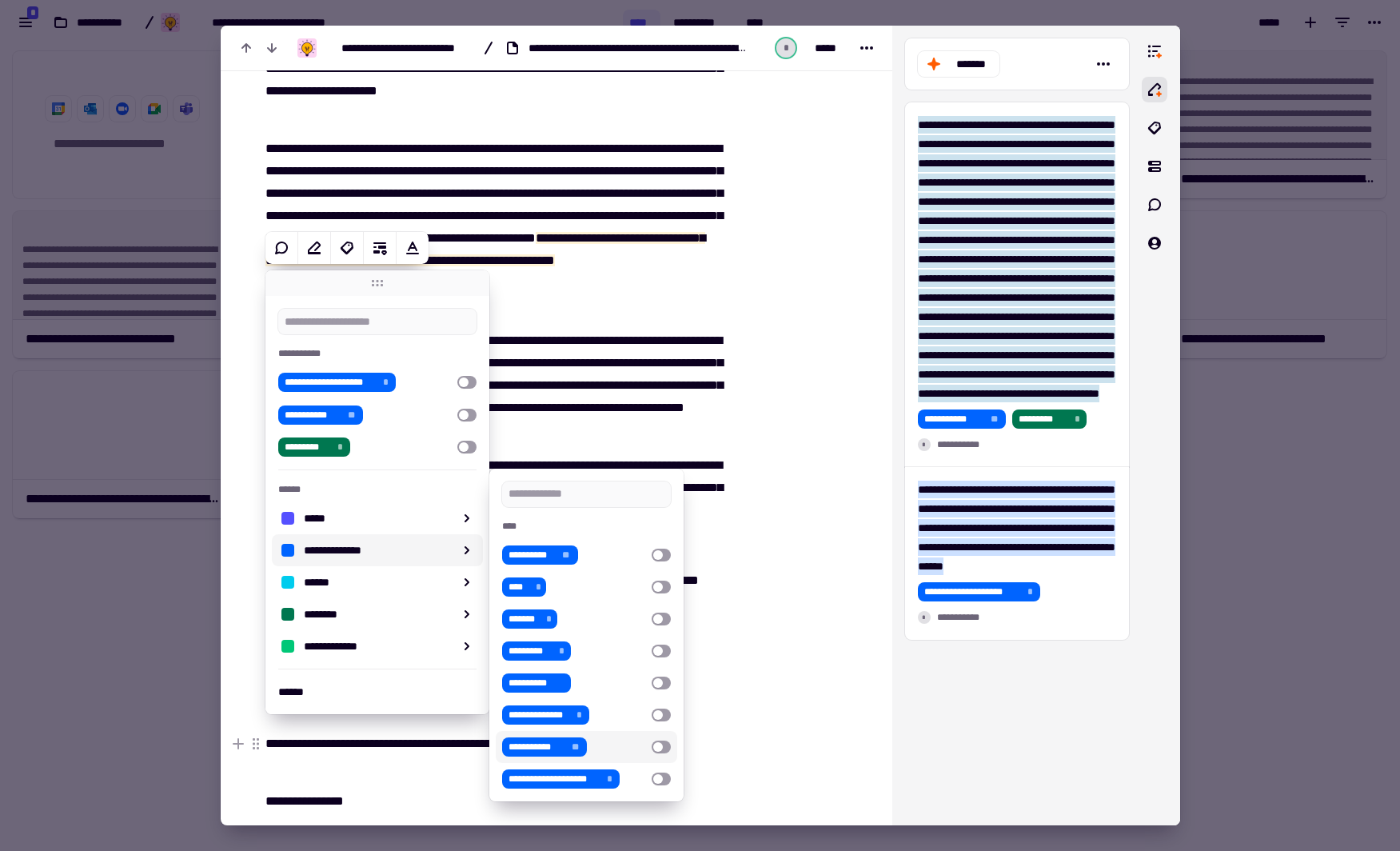 click at bounding box center [661, 747] 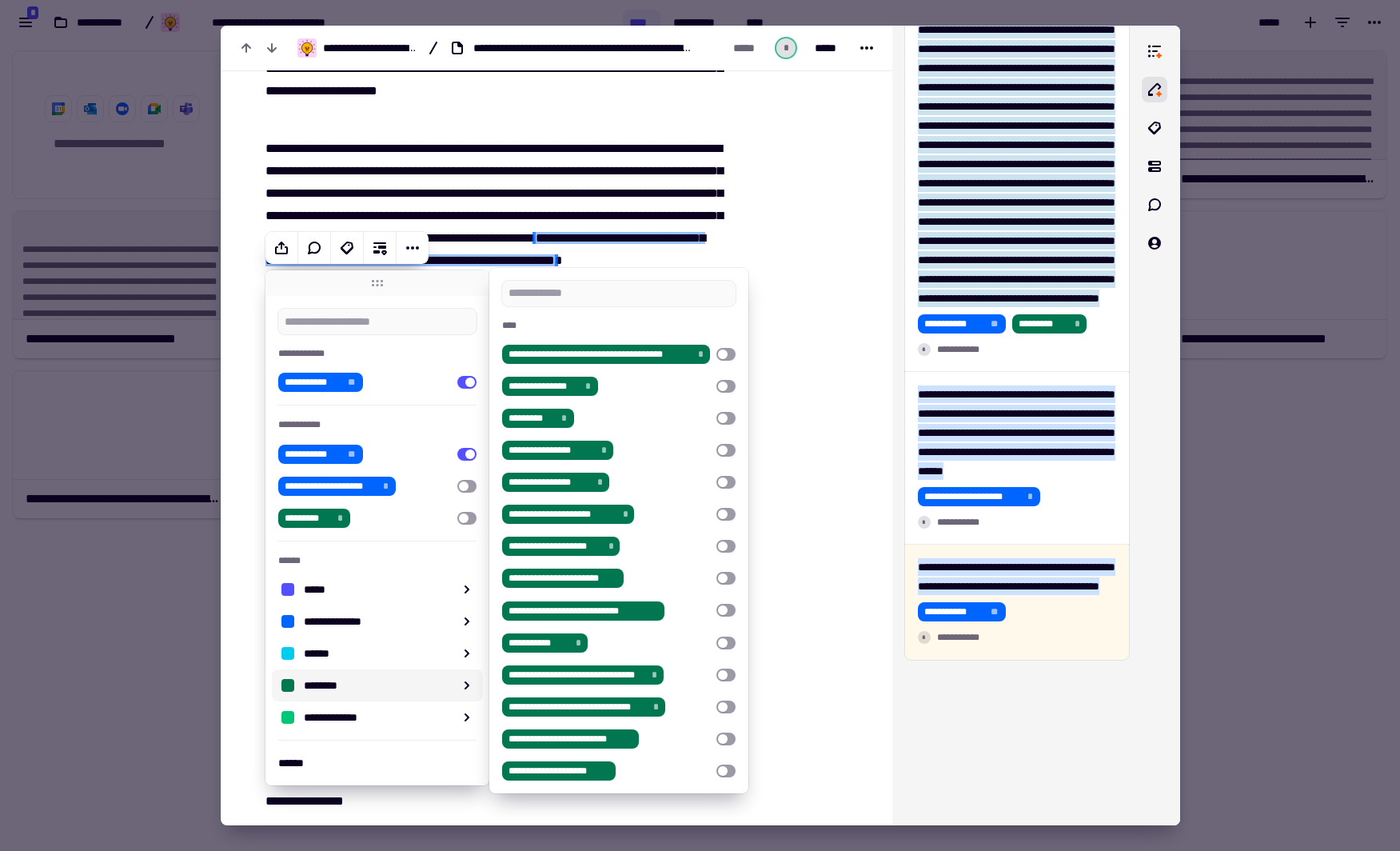scroll, scrollTop: 287, scrollLeft: 0, axis: vertical 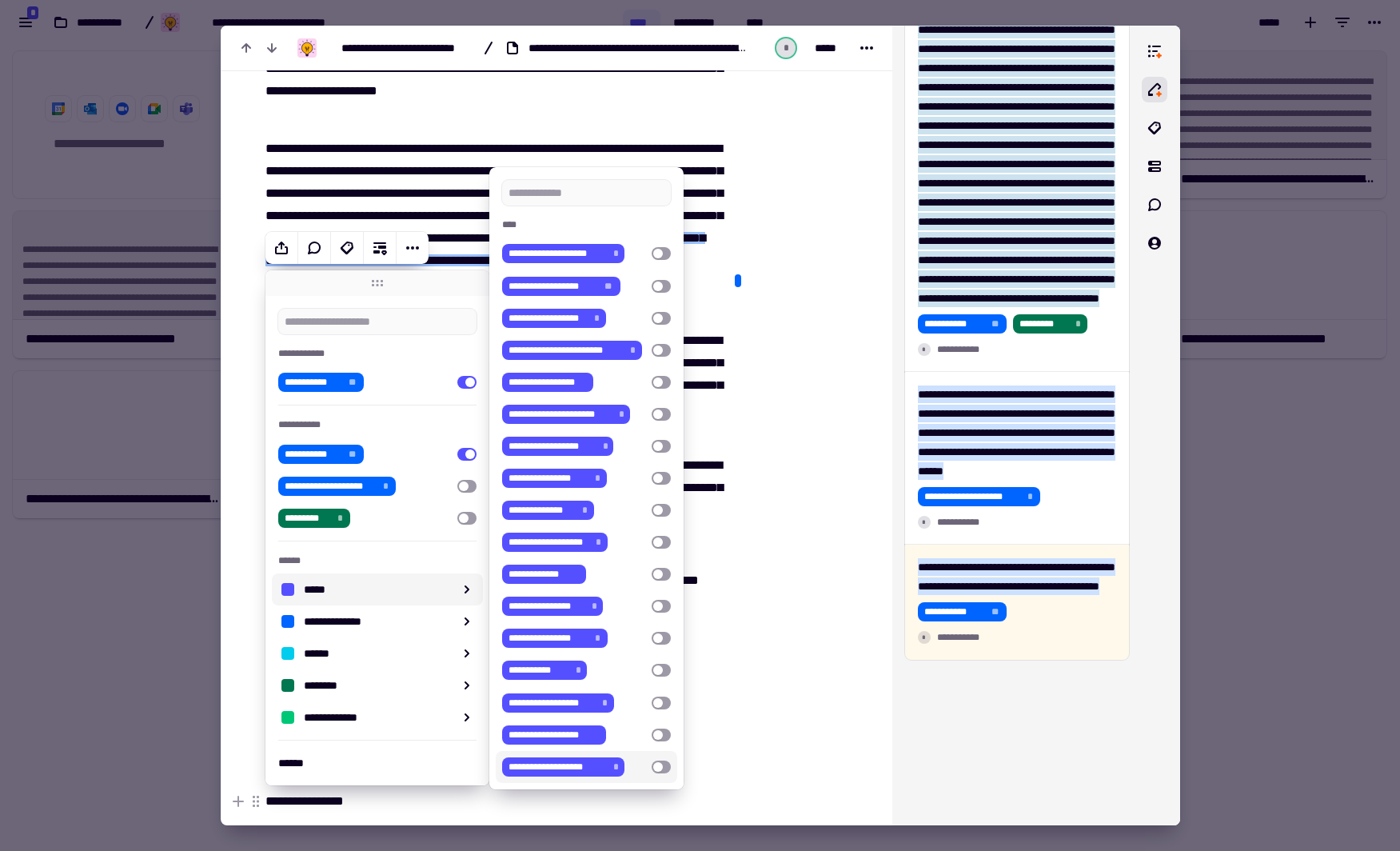 click at bounding box center (661, 767) 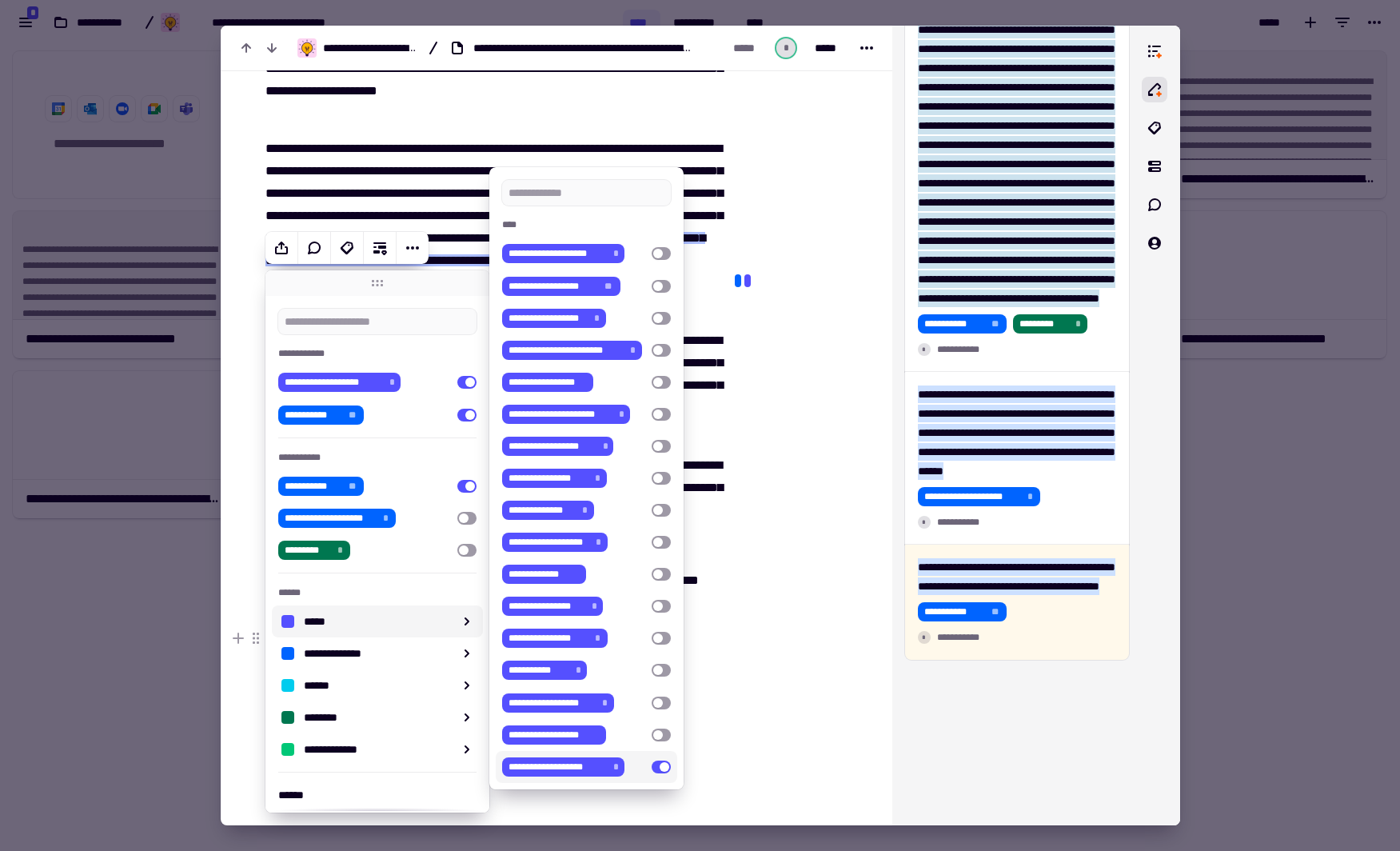 click at bounding box center (799, 1342) 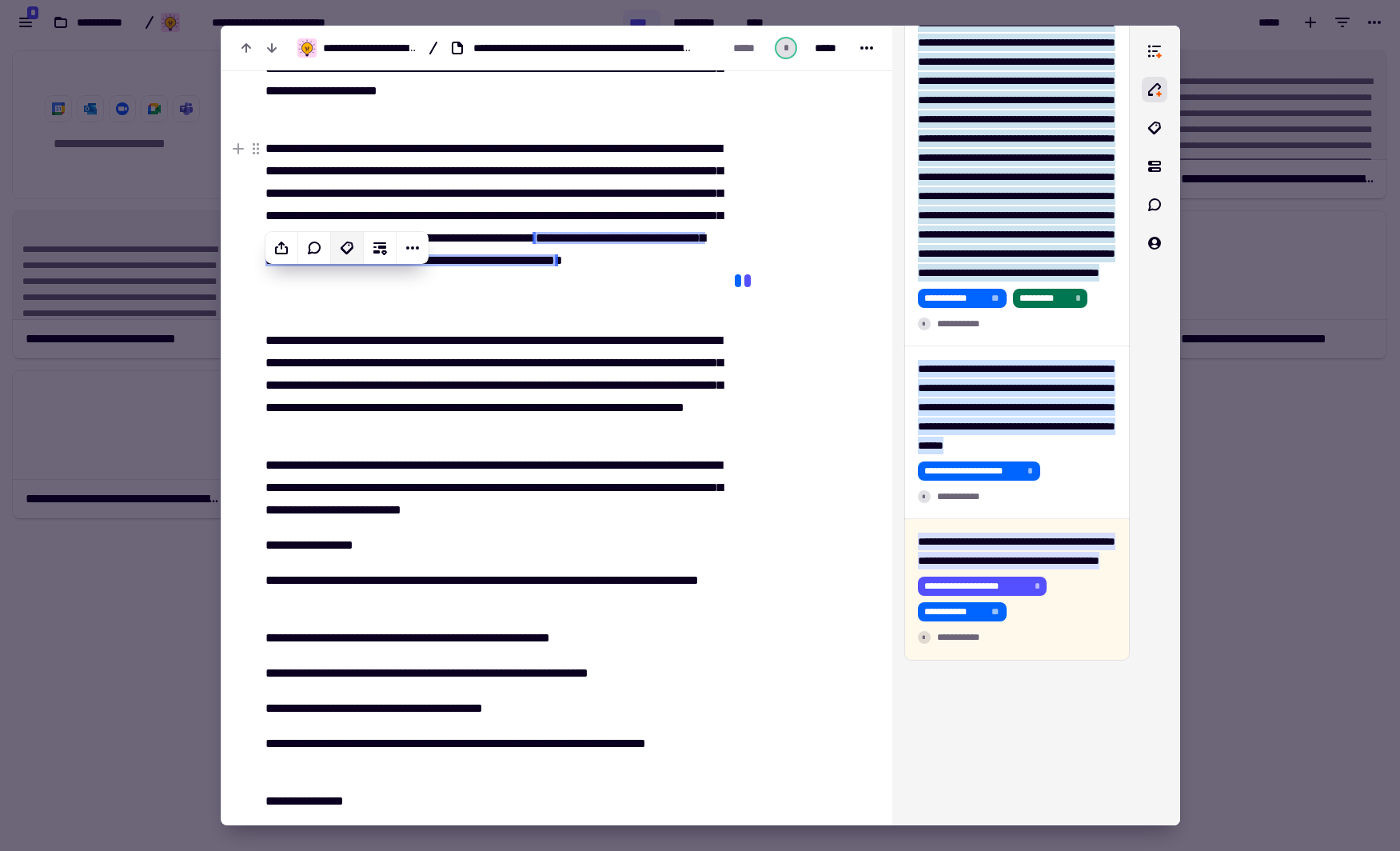 click 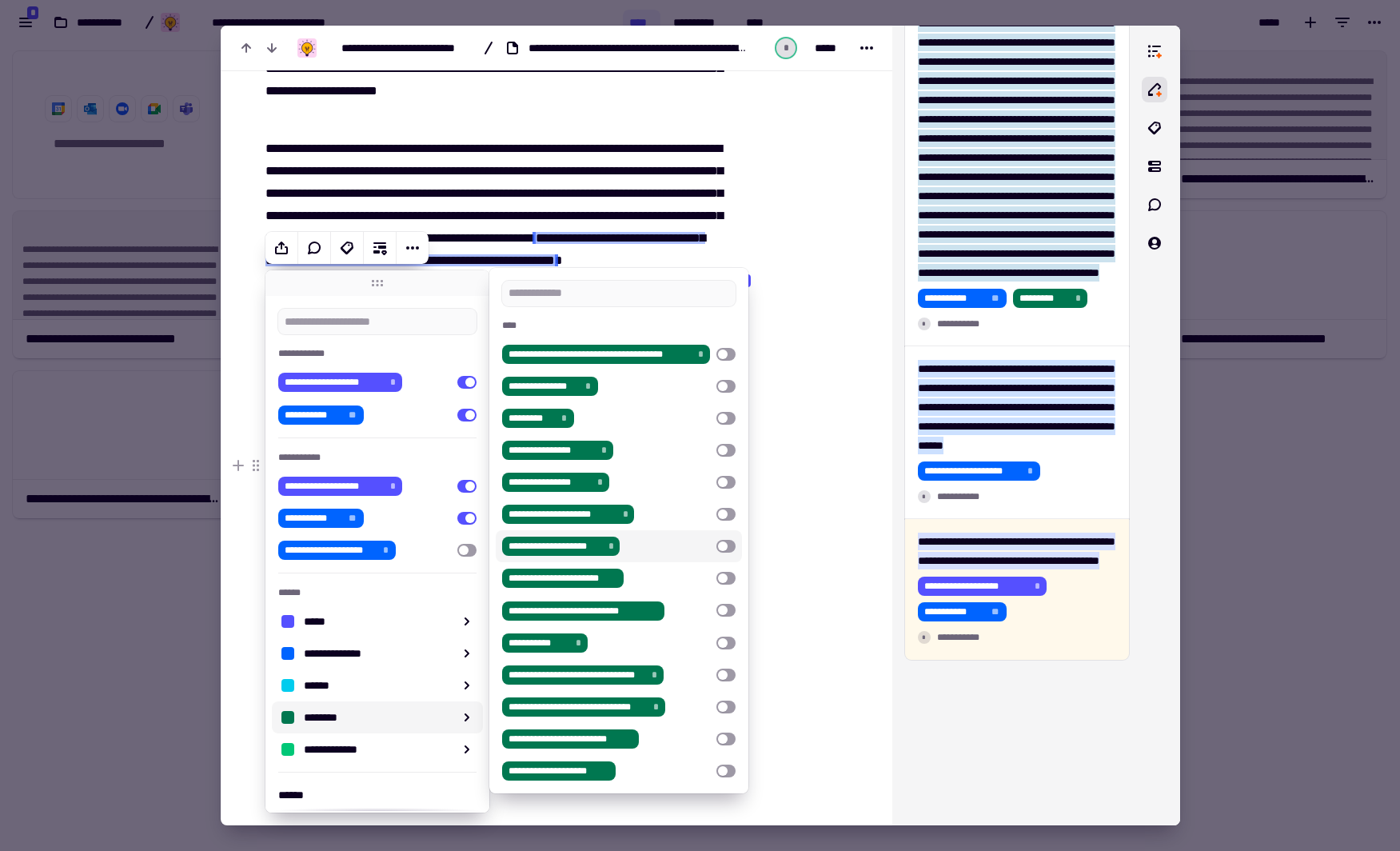 click at bounding box center [799, 1342] 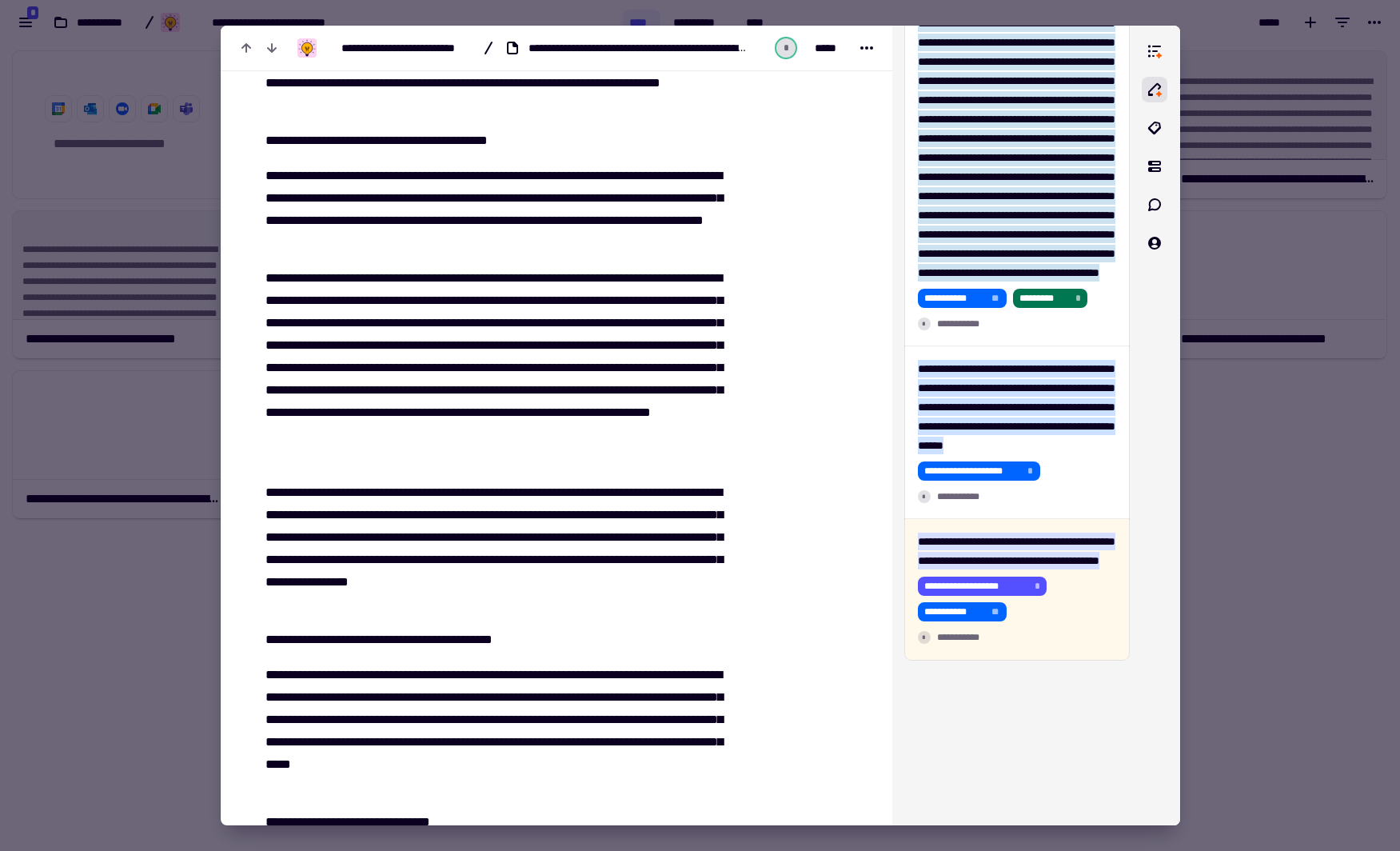 scroll, scrollTop: 5295, scrollLeft: 0, axis: vertical 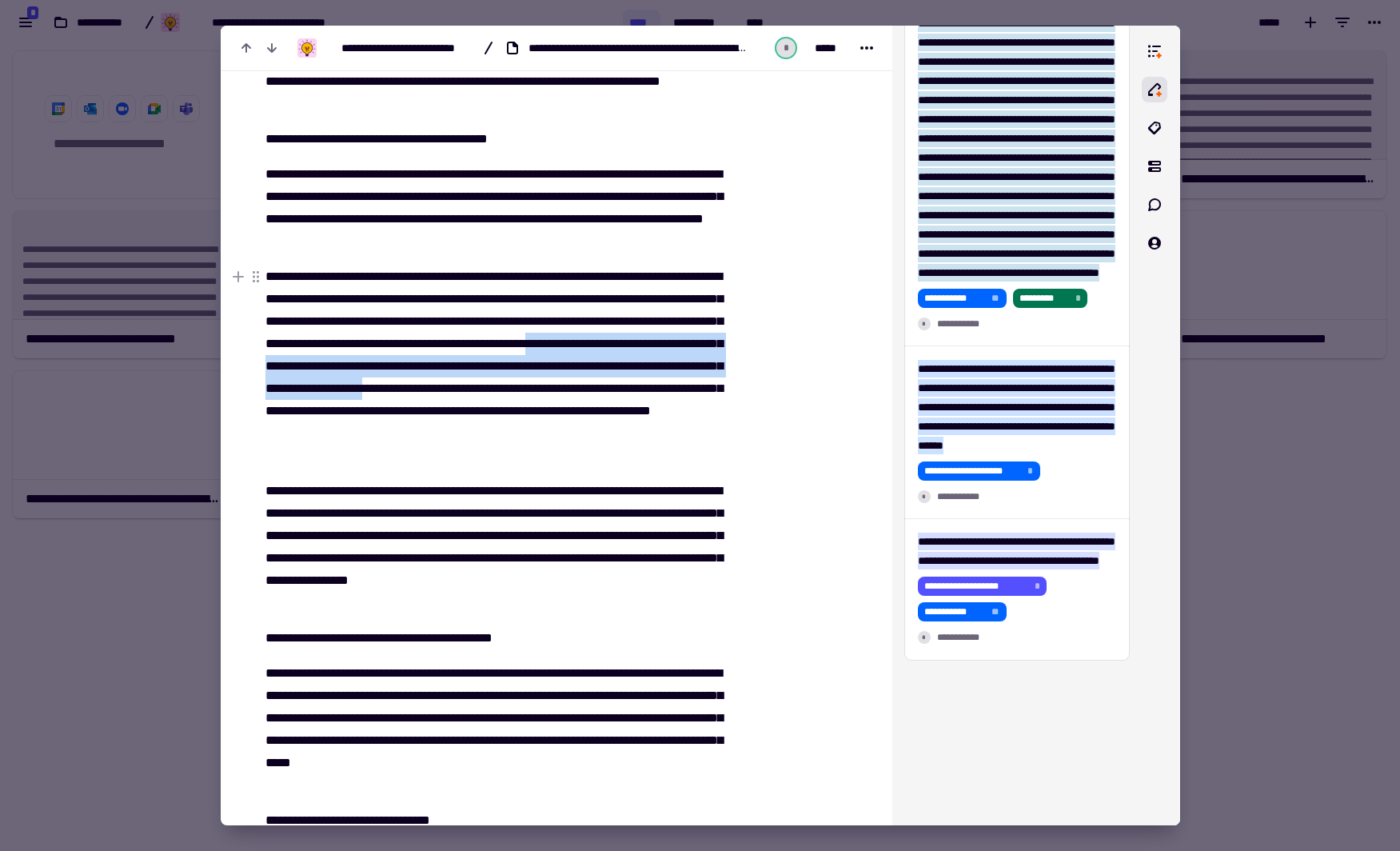 drag, startPoint x: 505, startPoint y: 361, endPoint x: 537, endPoint y: 406, distance: 55.21775 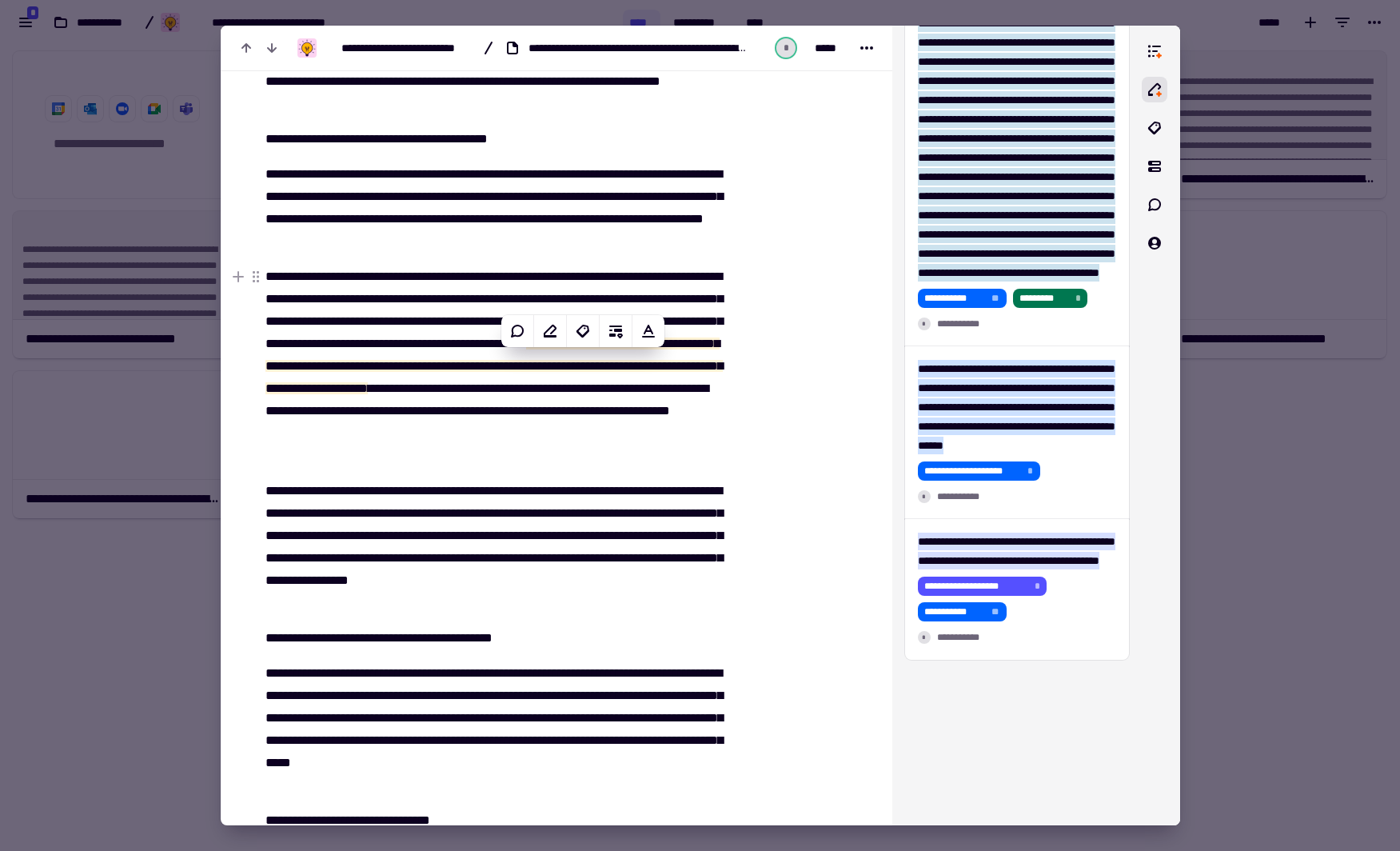 click on "**********" at bounding box center (493, 366) 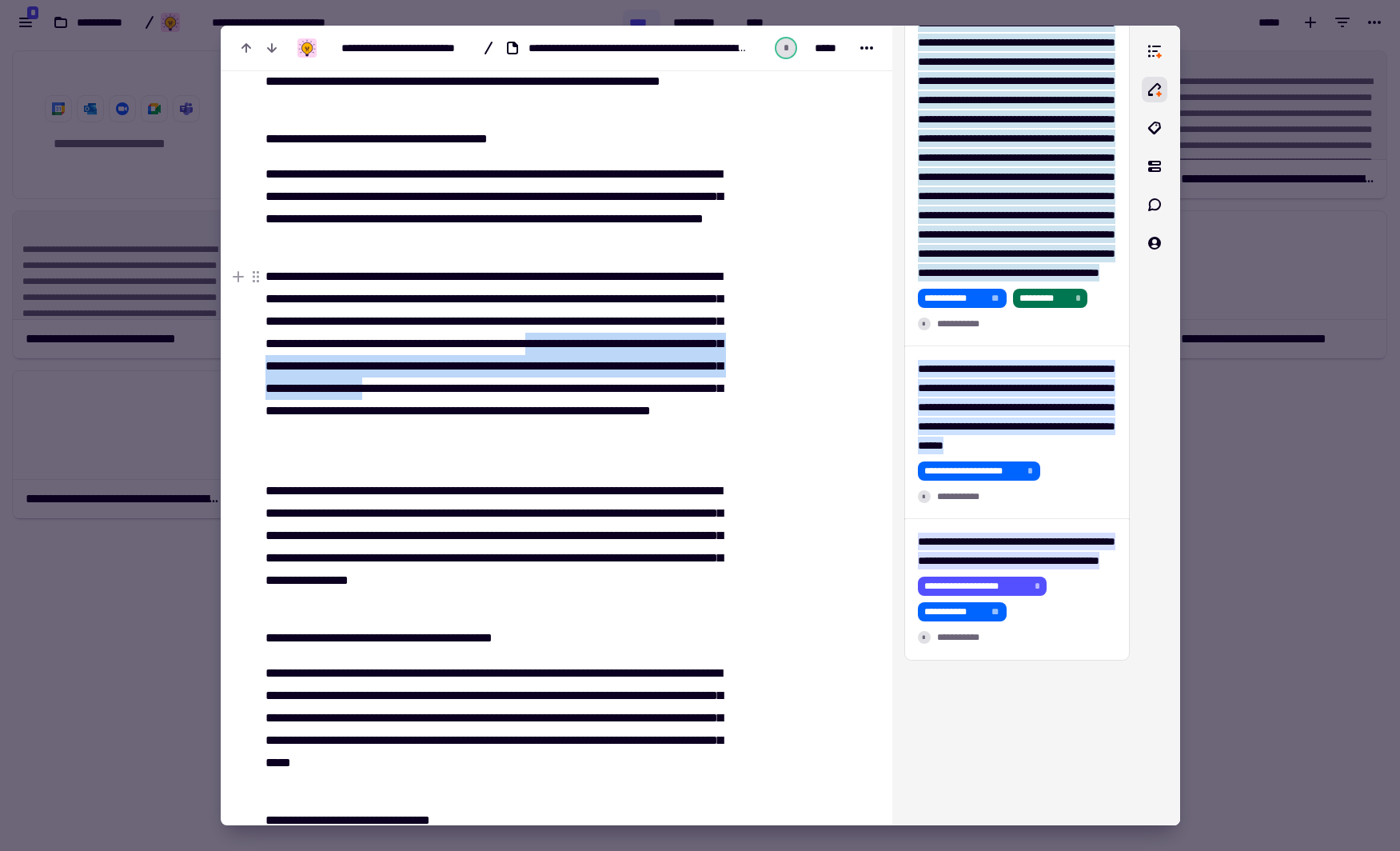 drag, startPoint x: 502, startPoint y: 361, endPoint x: 540, endPoint y: 410, distance: 62.00806 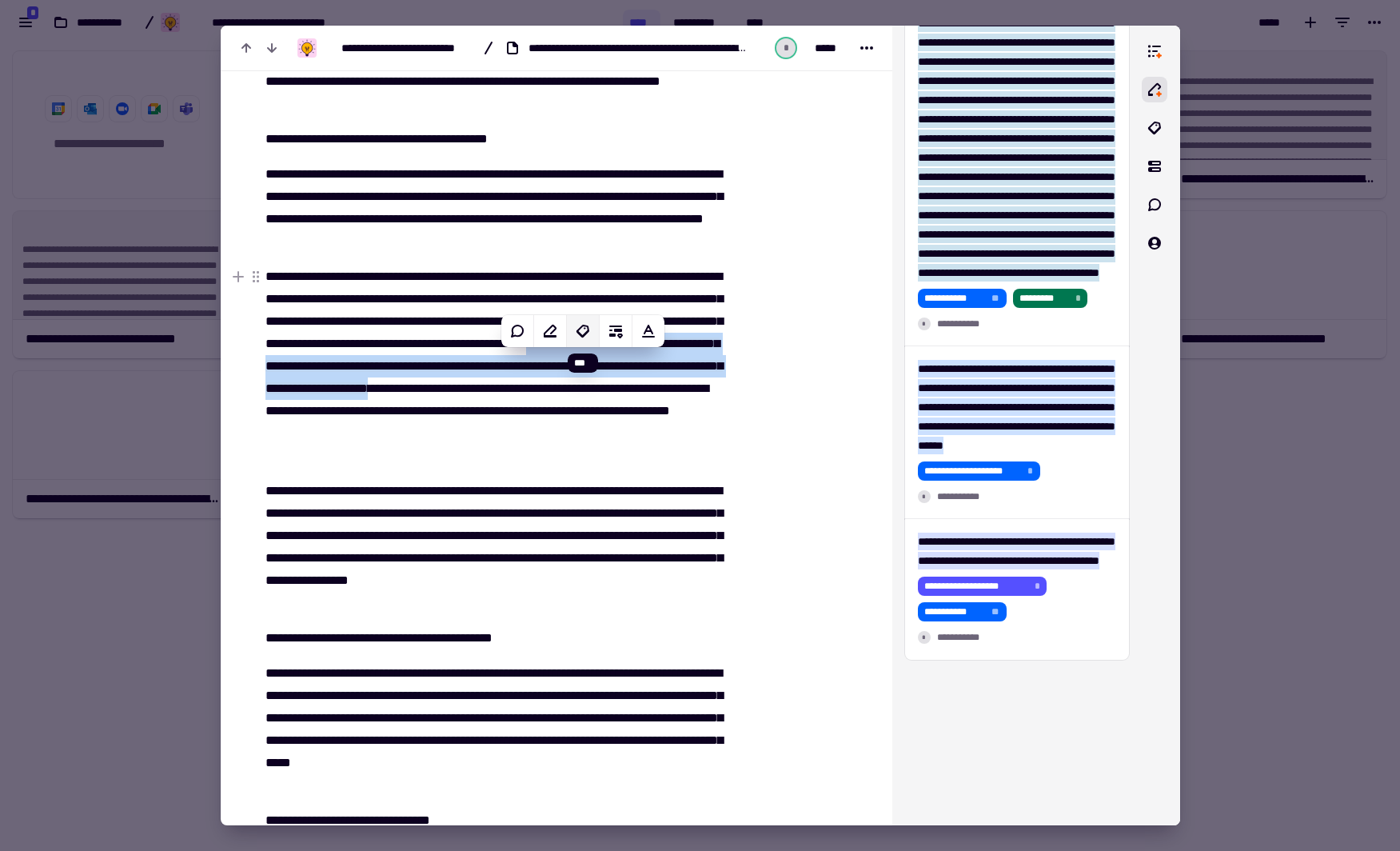 click 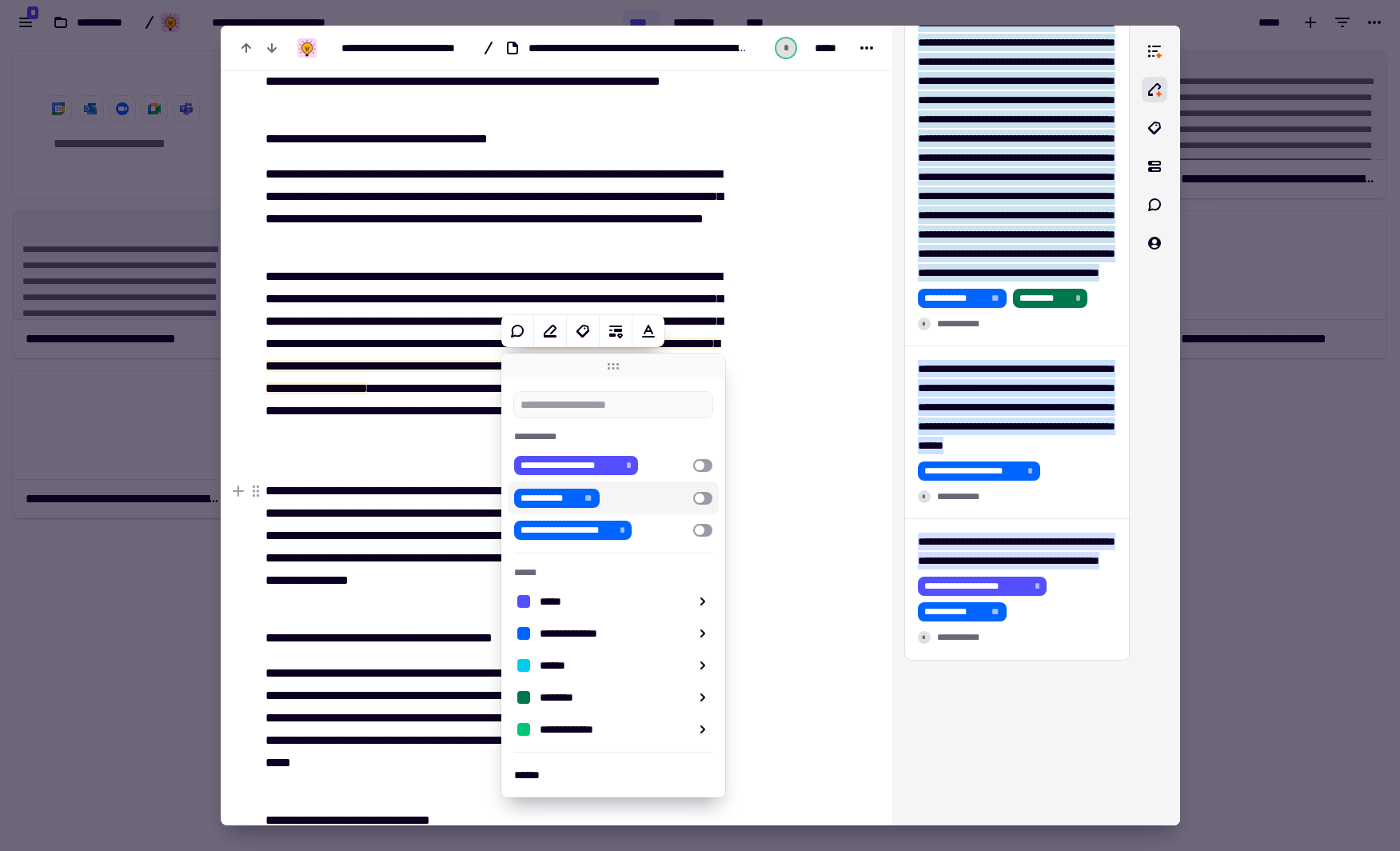 click at bounding box center (703, 498) 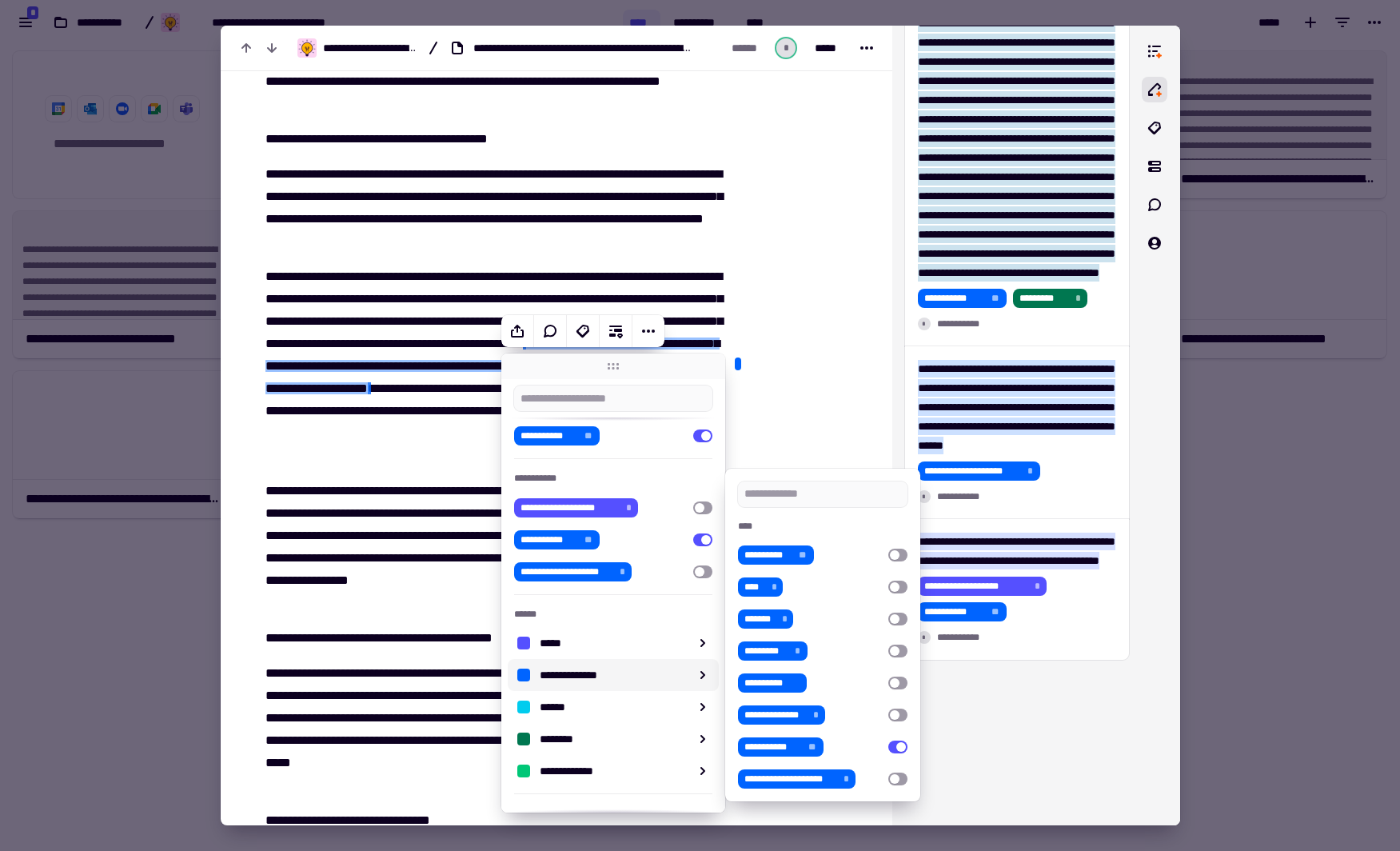 scroll, scrollTop: 32, scrollLeft: 0, axis: vertical 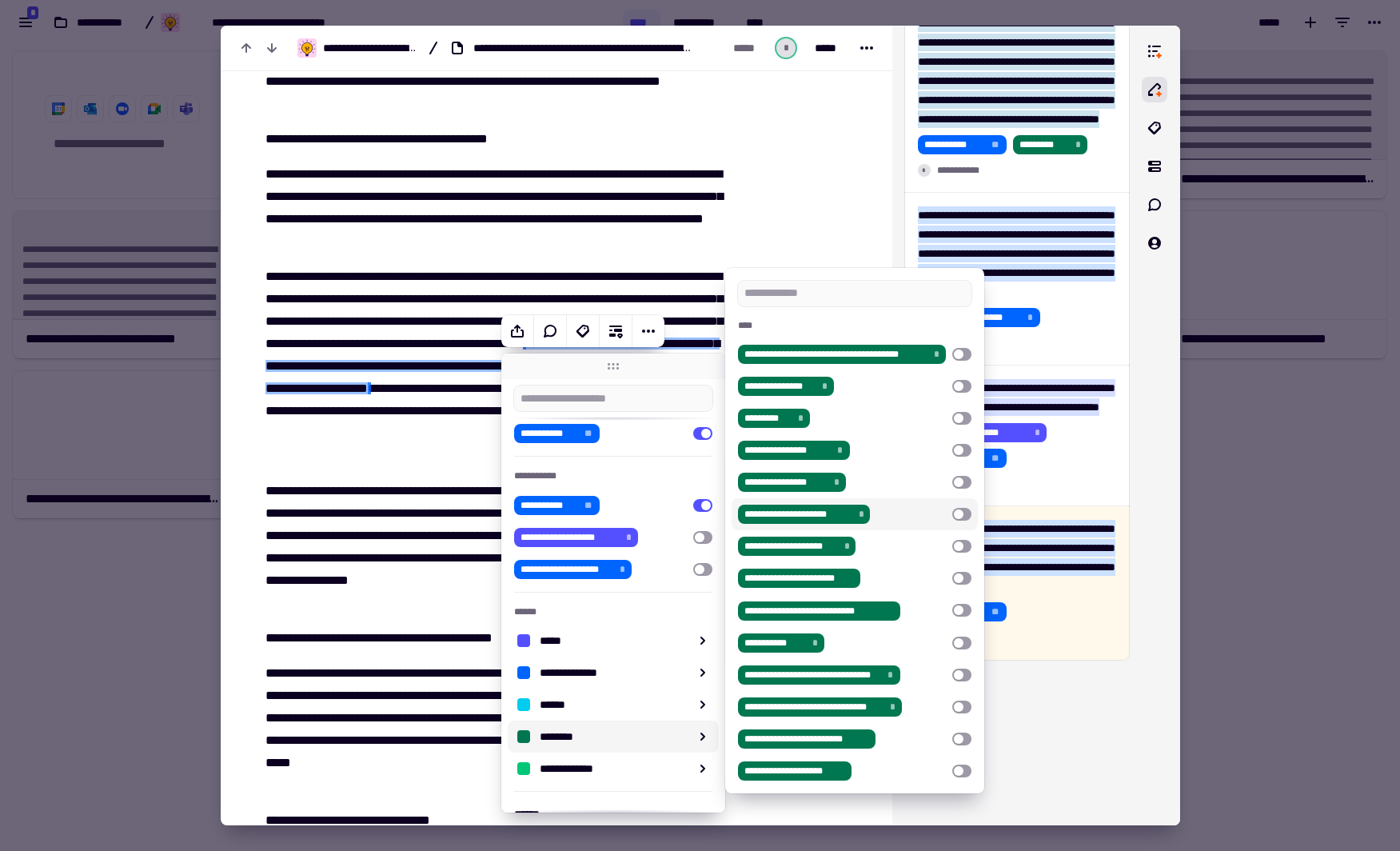 click at bounding box center [962, 514] 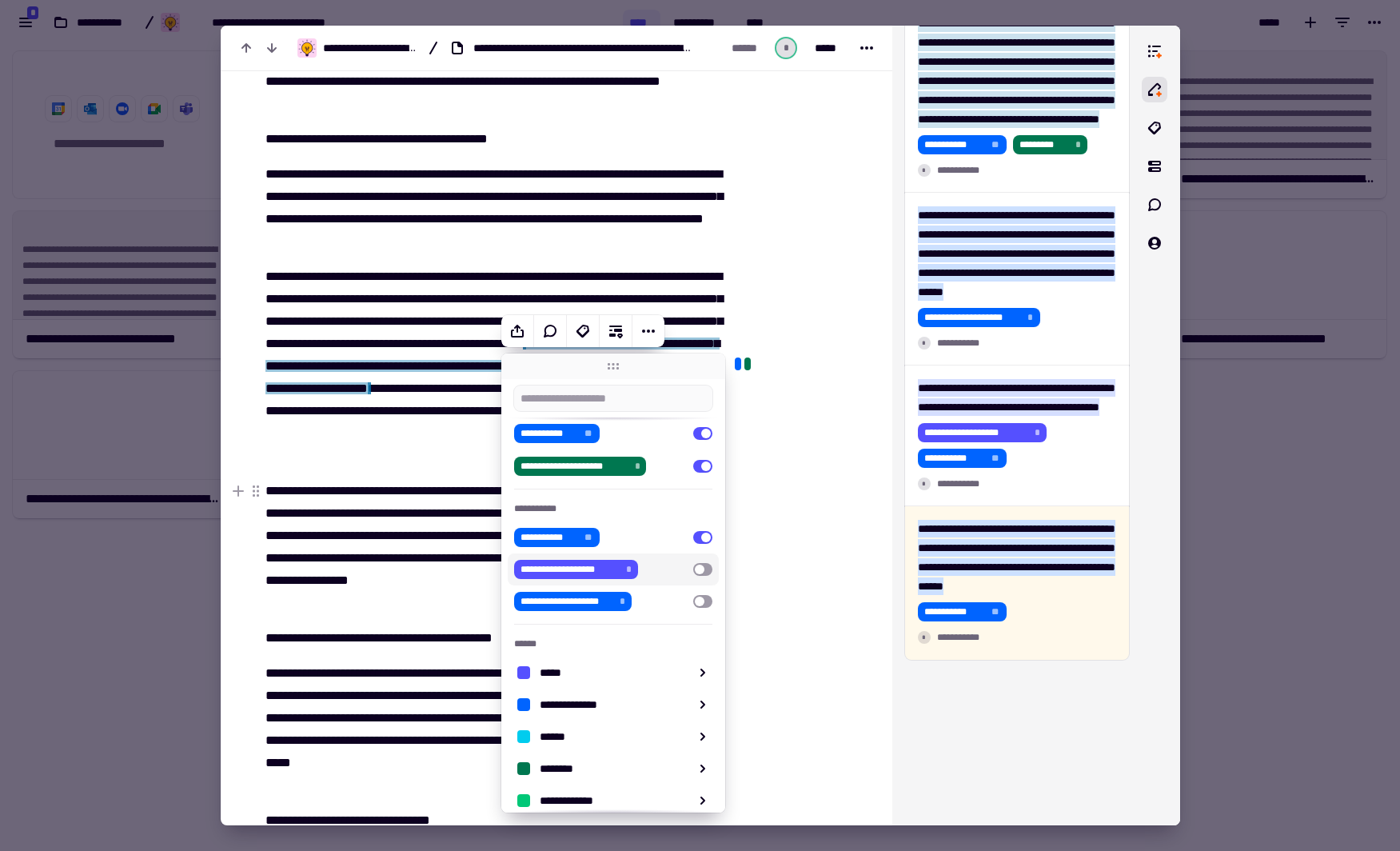 click on "**********" at bounding box center (493, 547) 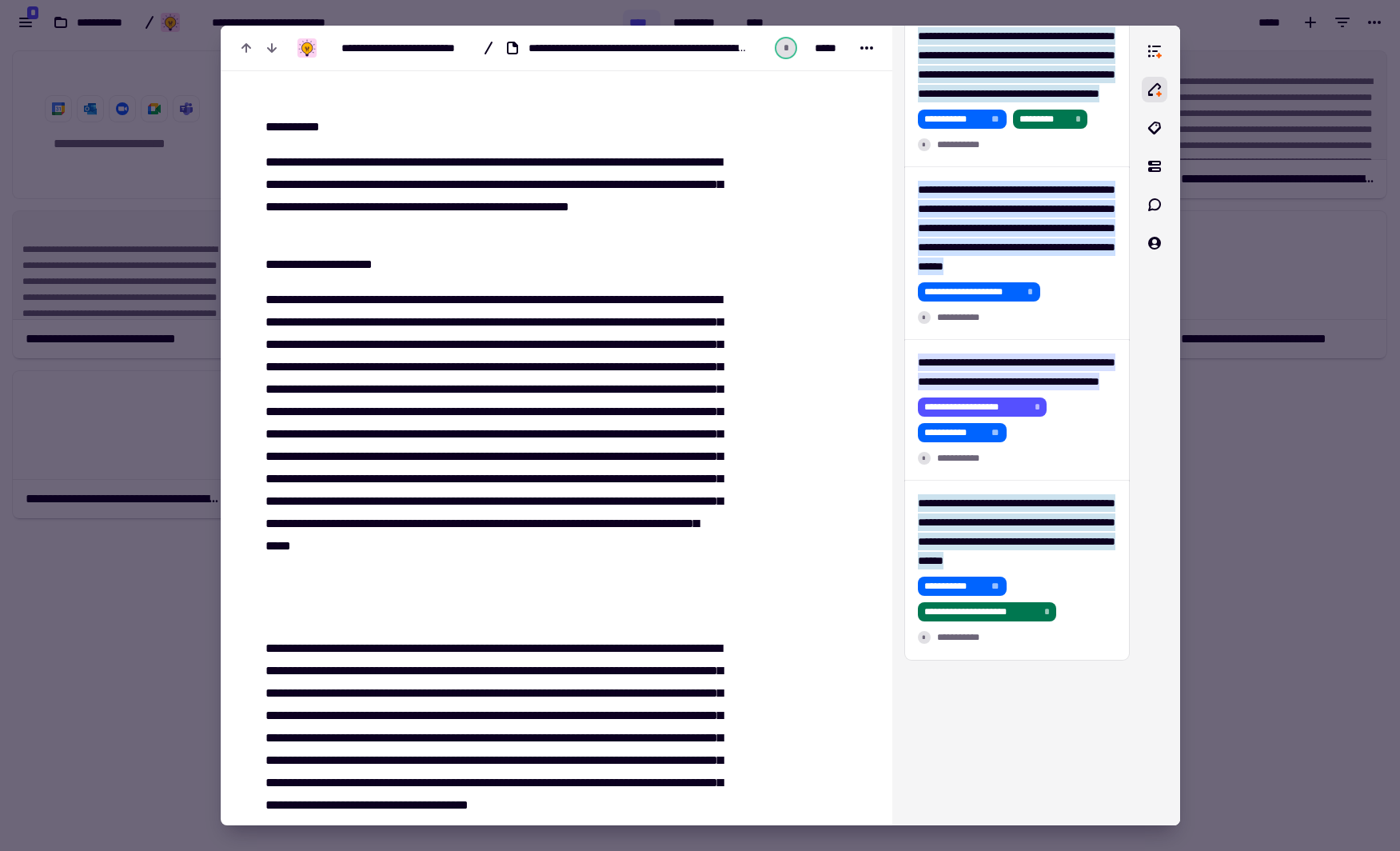 scroll, scrollTop: 6638, scrollLeft: 0, axis: vertical 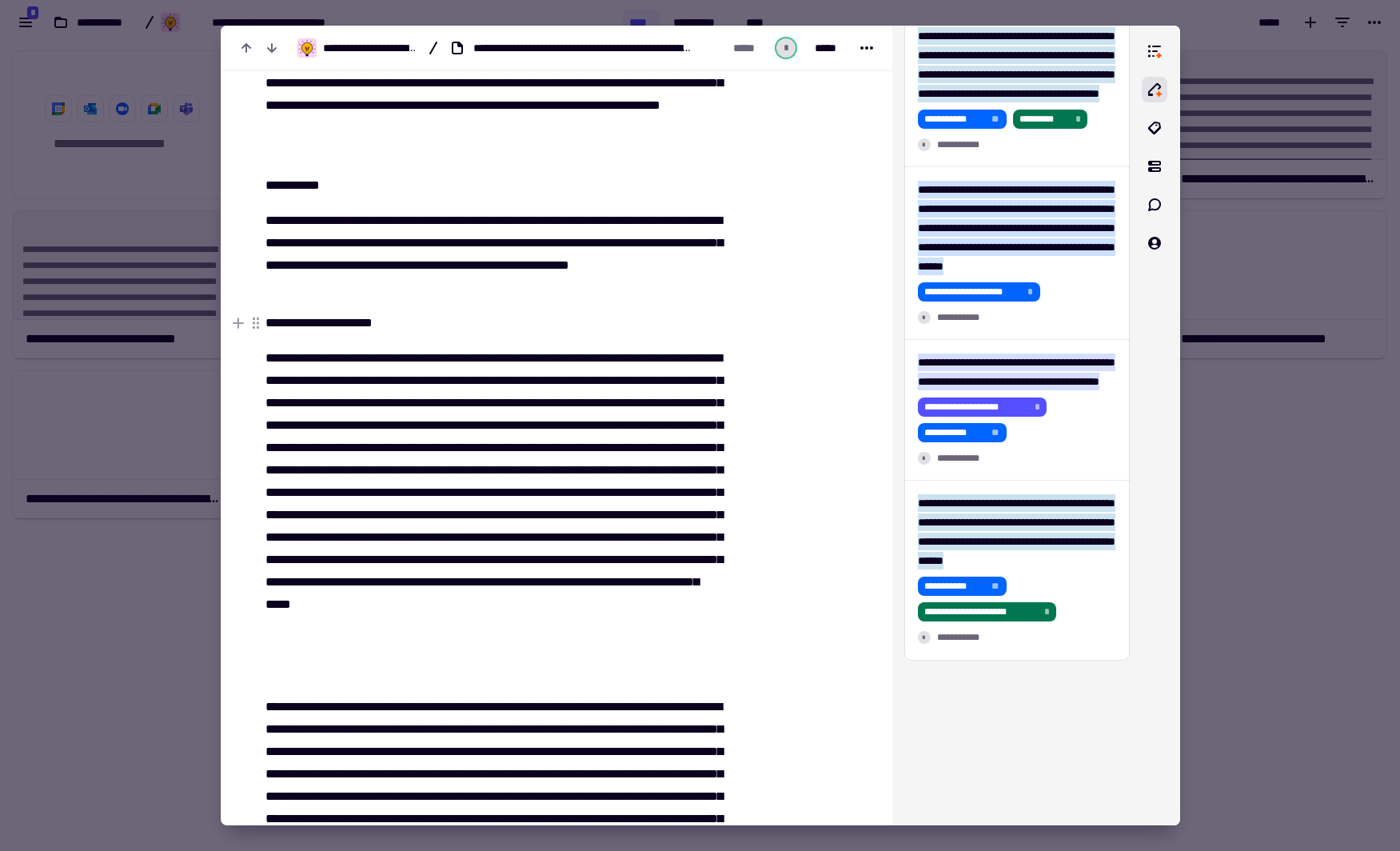 click on "**********" at bounding box center (493, 323) 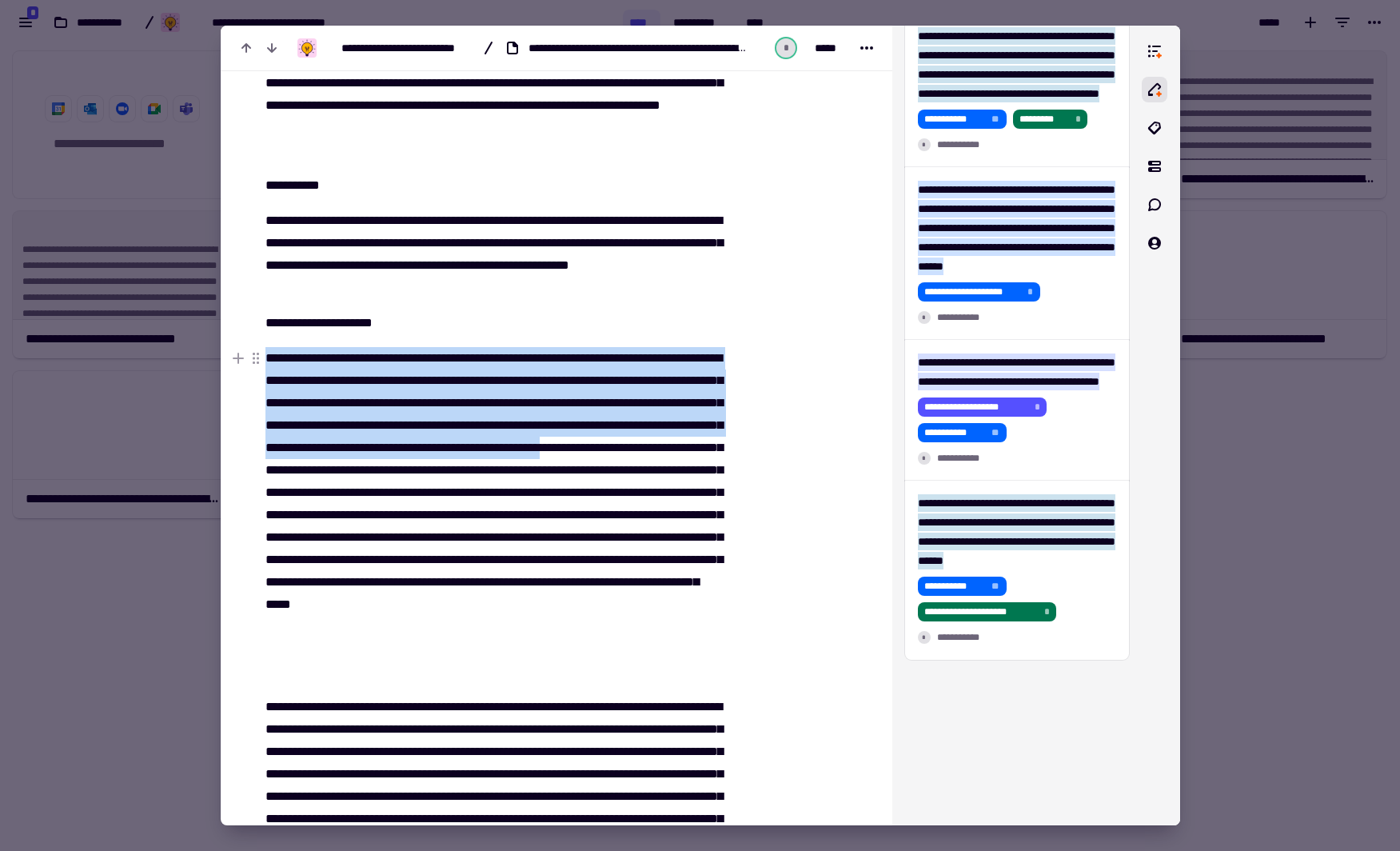 drag, startPoint x: 269, startPoint y: 353, endPoint x: 652, endPoint y: 469, distance: 400.18121 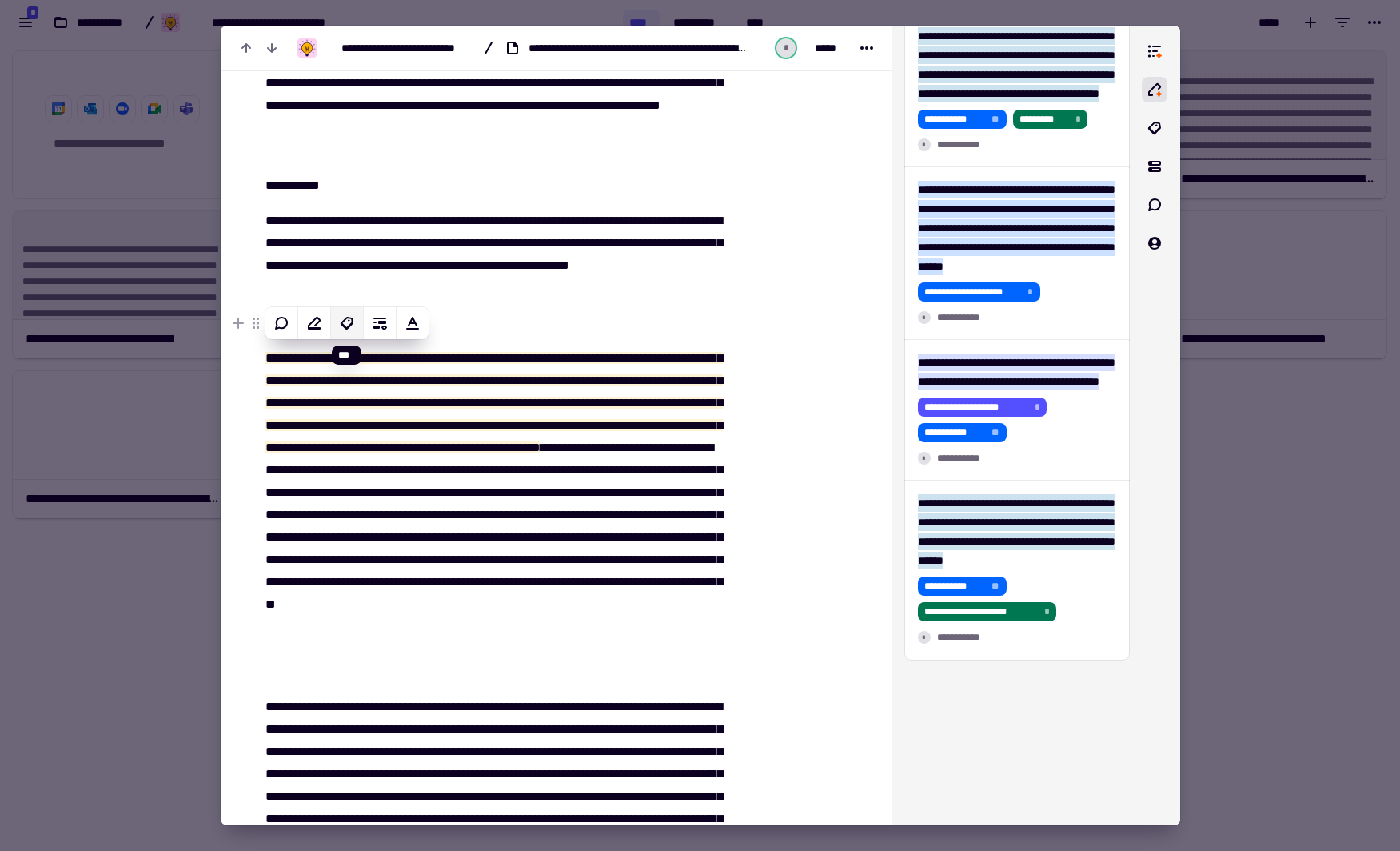 click 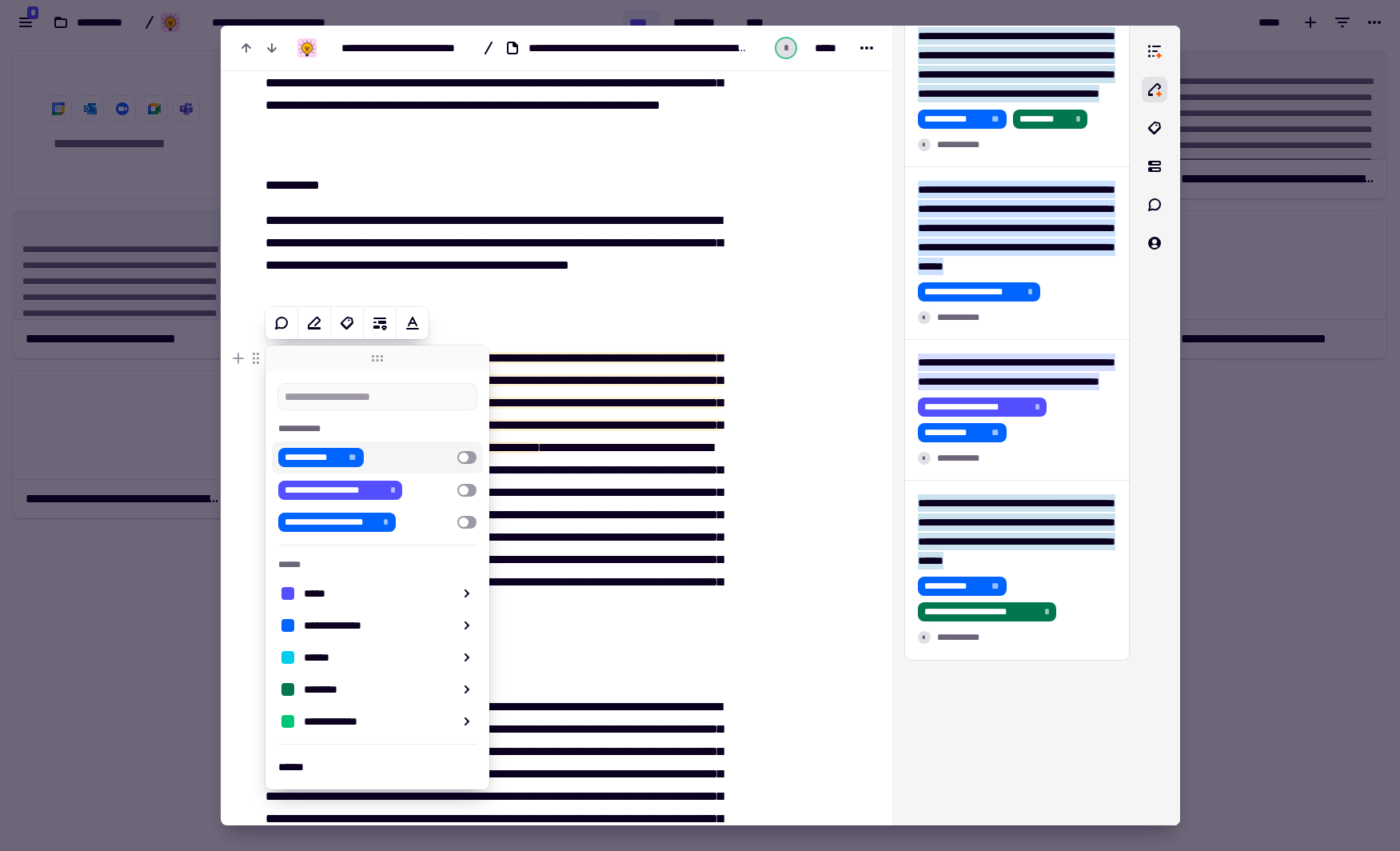 click at bounding box center [467, 457] 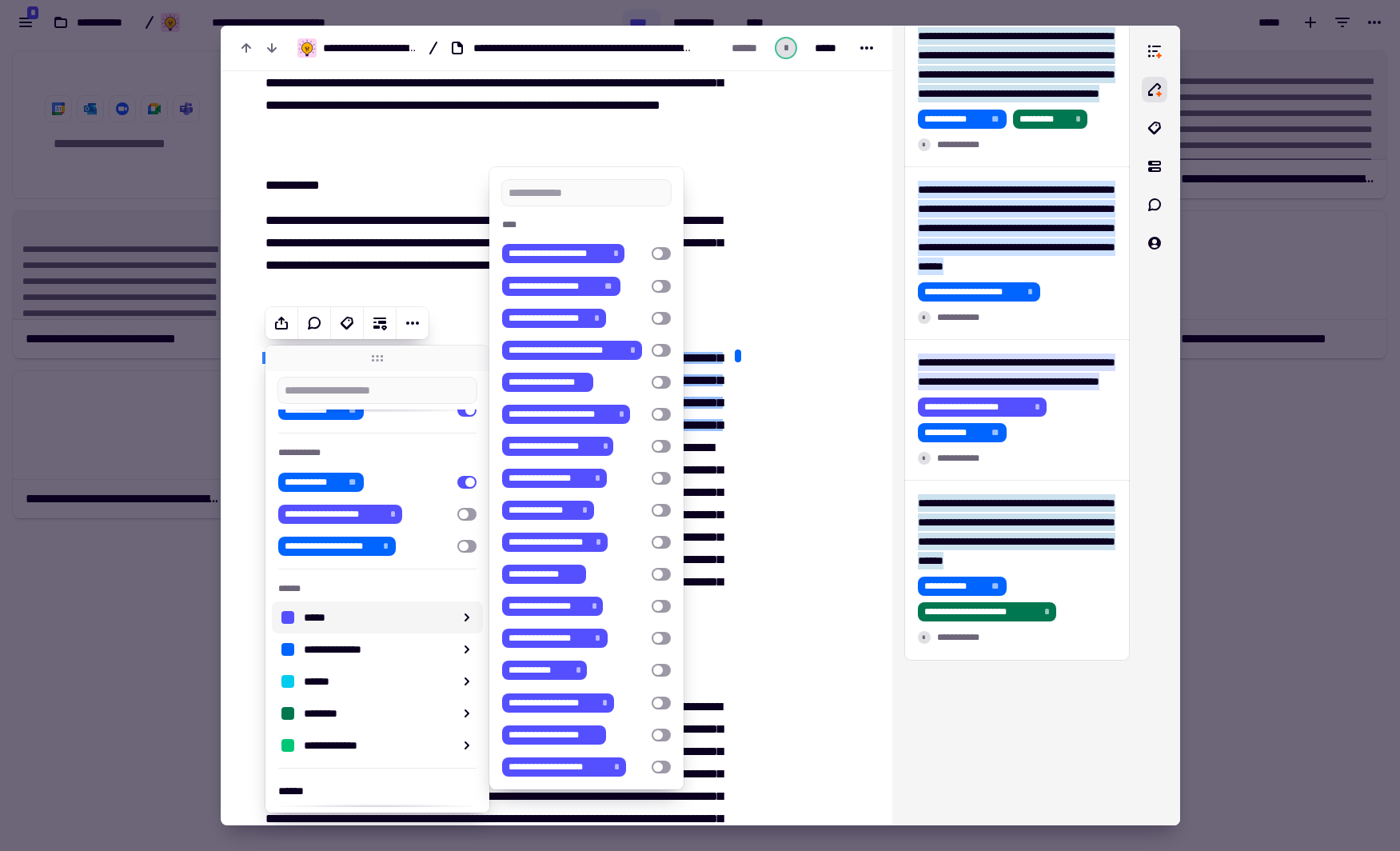 scroll, scrollTop: 63, scrollLeft: 0, axis: vertical 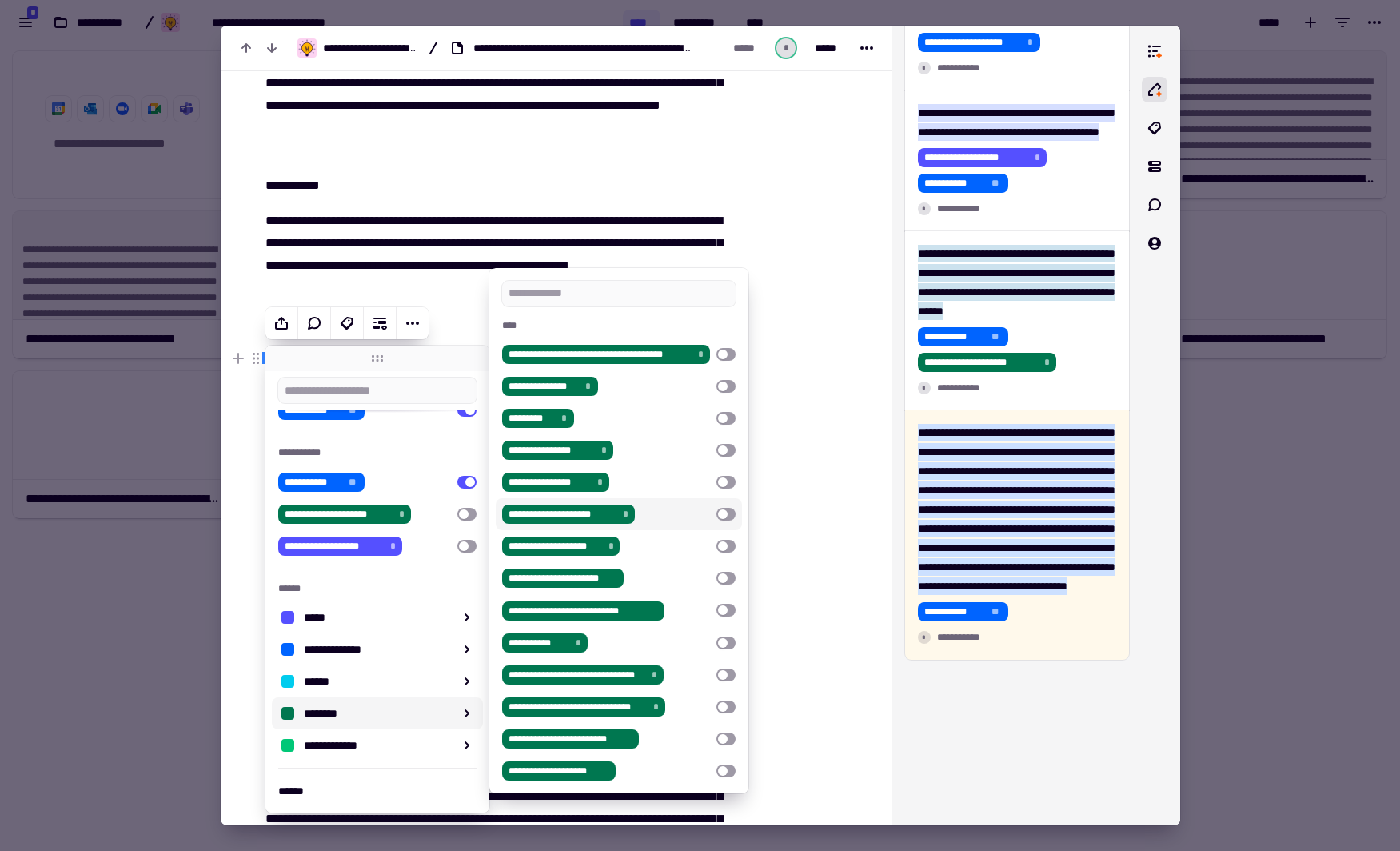 click at bounding box center [726, 514] 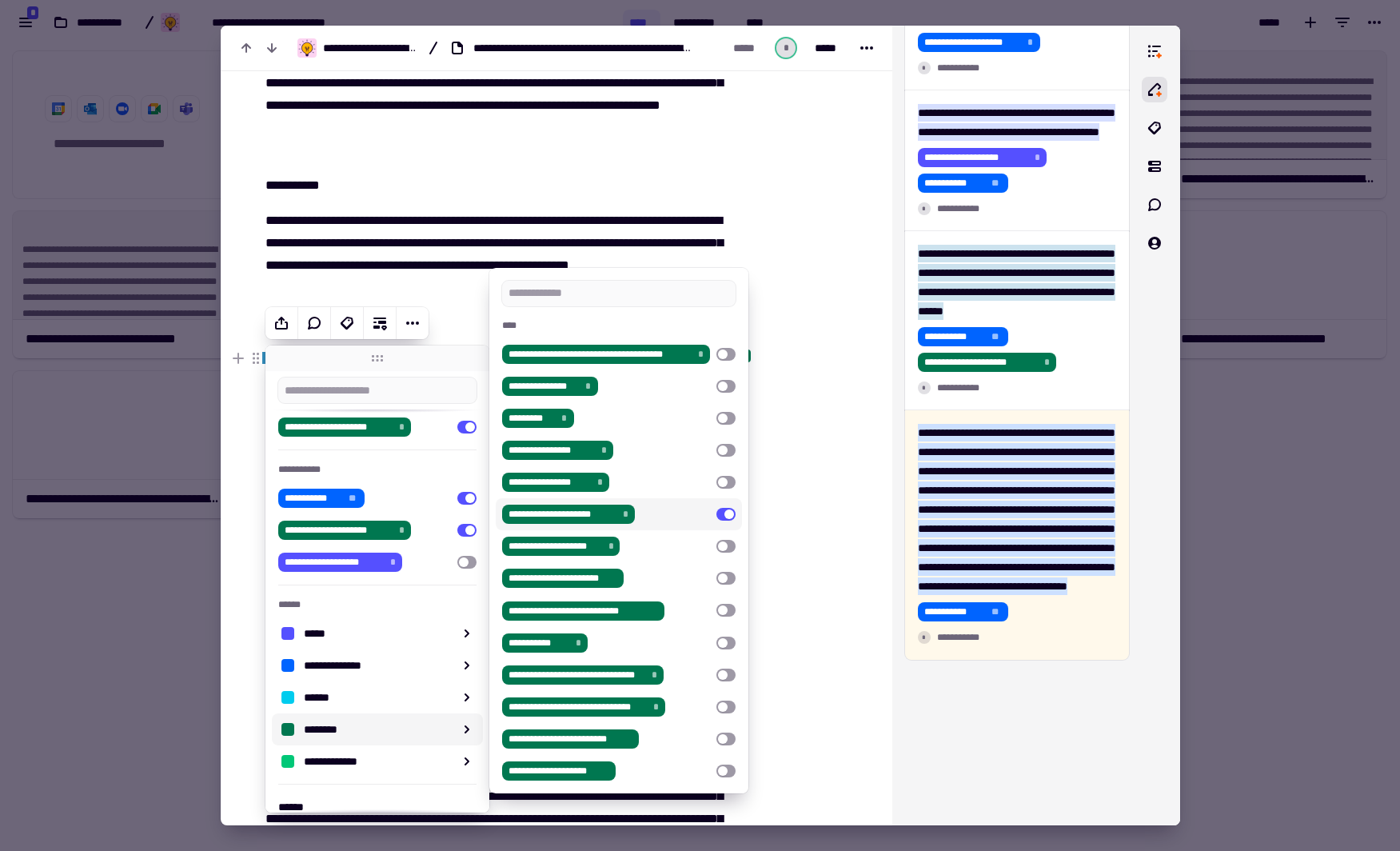 click at bounding box center [799, -1462] 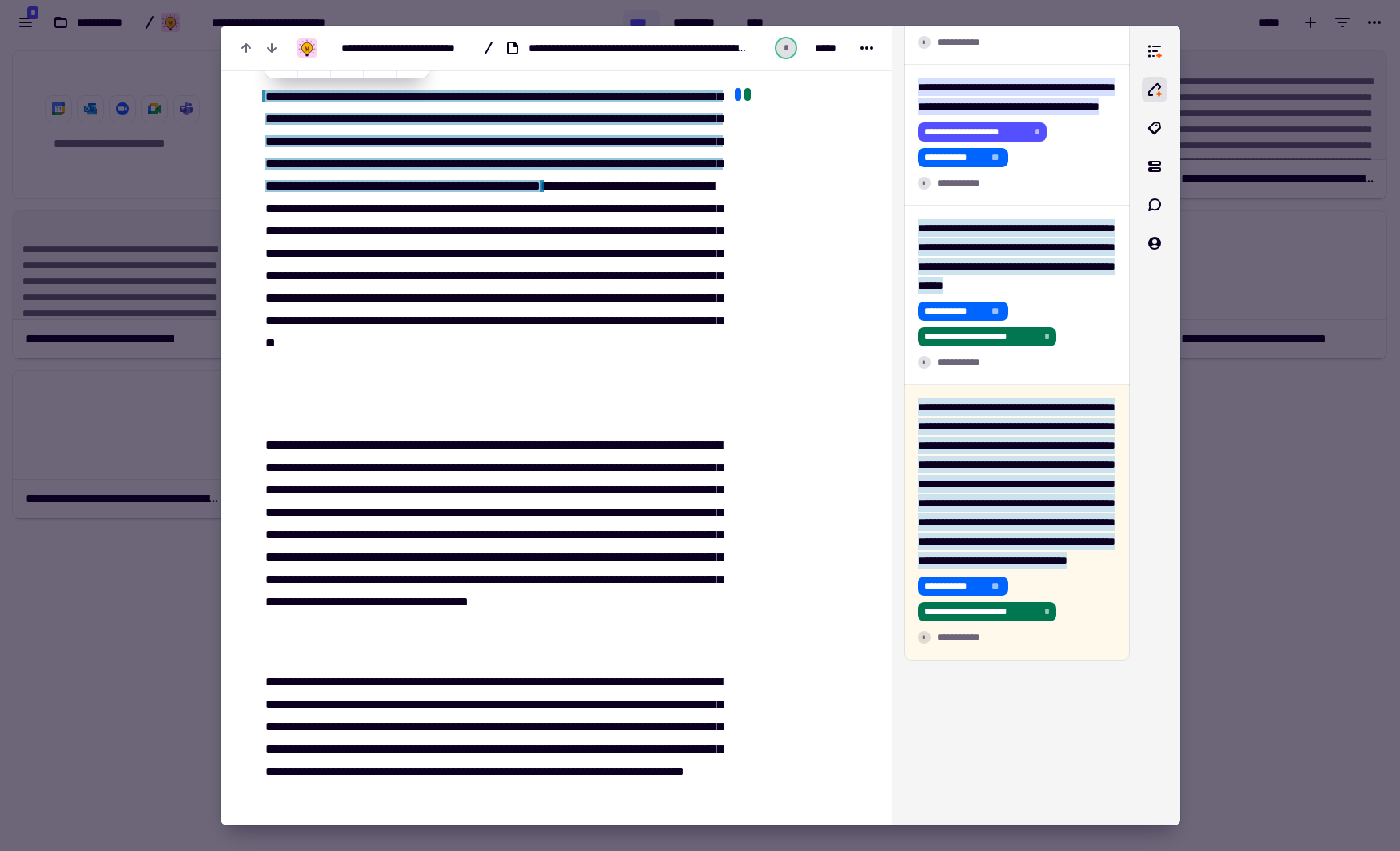 scroll, scrollTop: 6595, scrollLeft: 0, axis: vertical 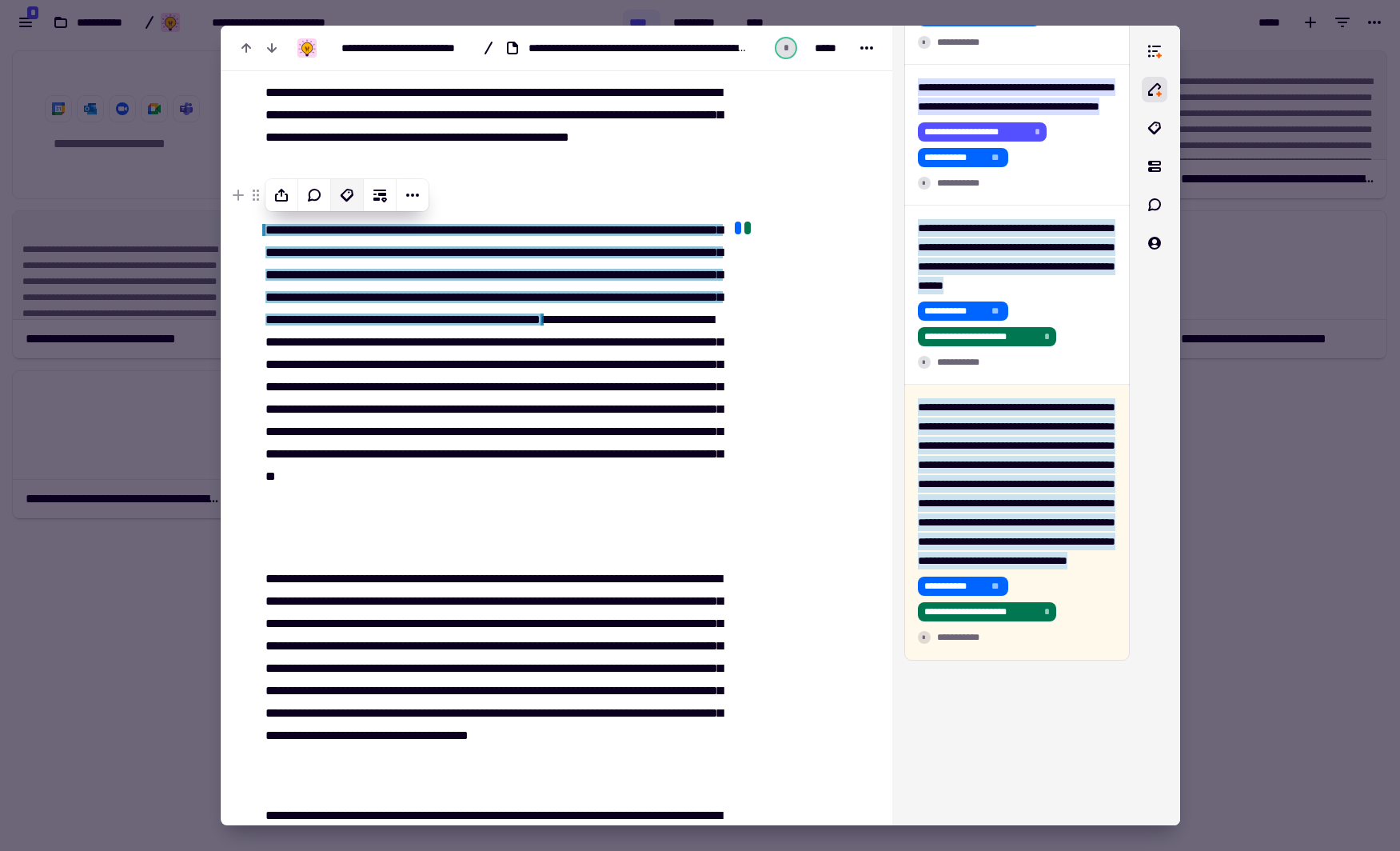 click 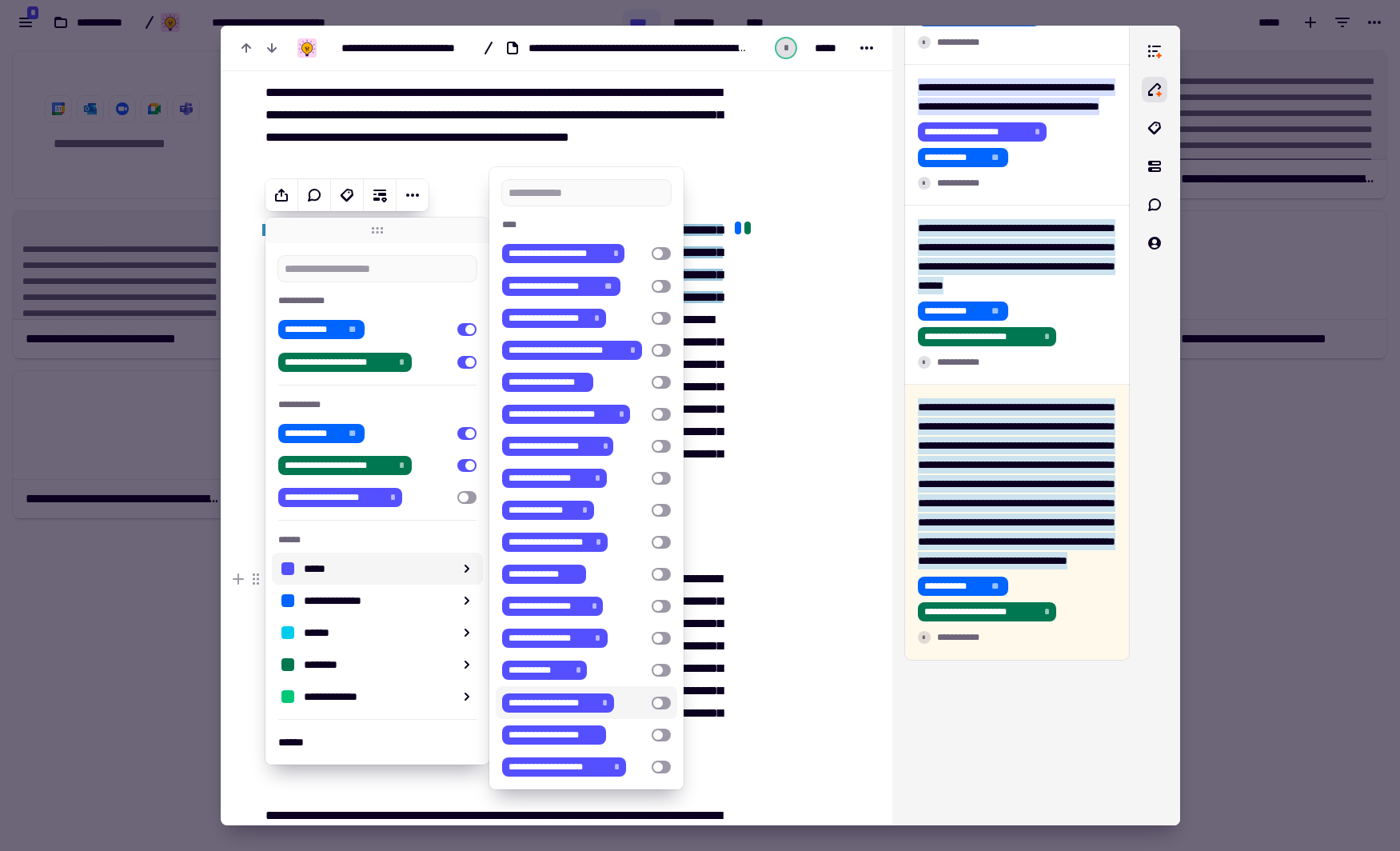click at bounding box center (661, 703) 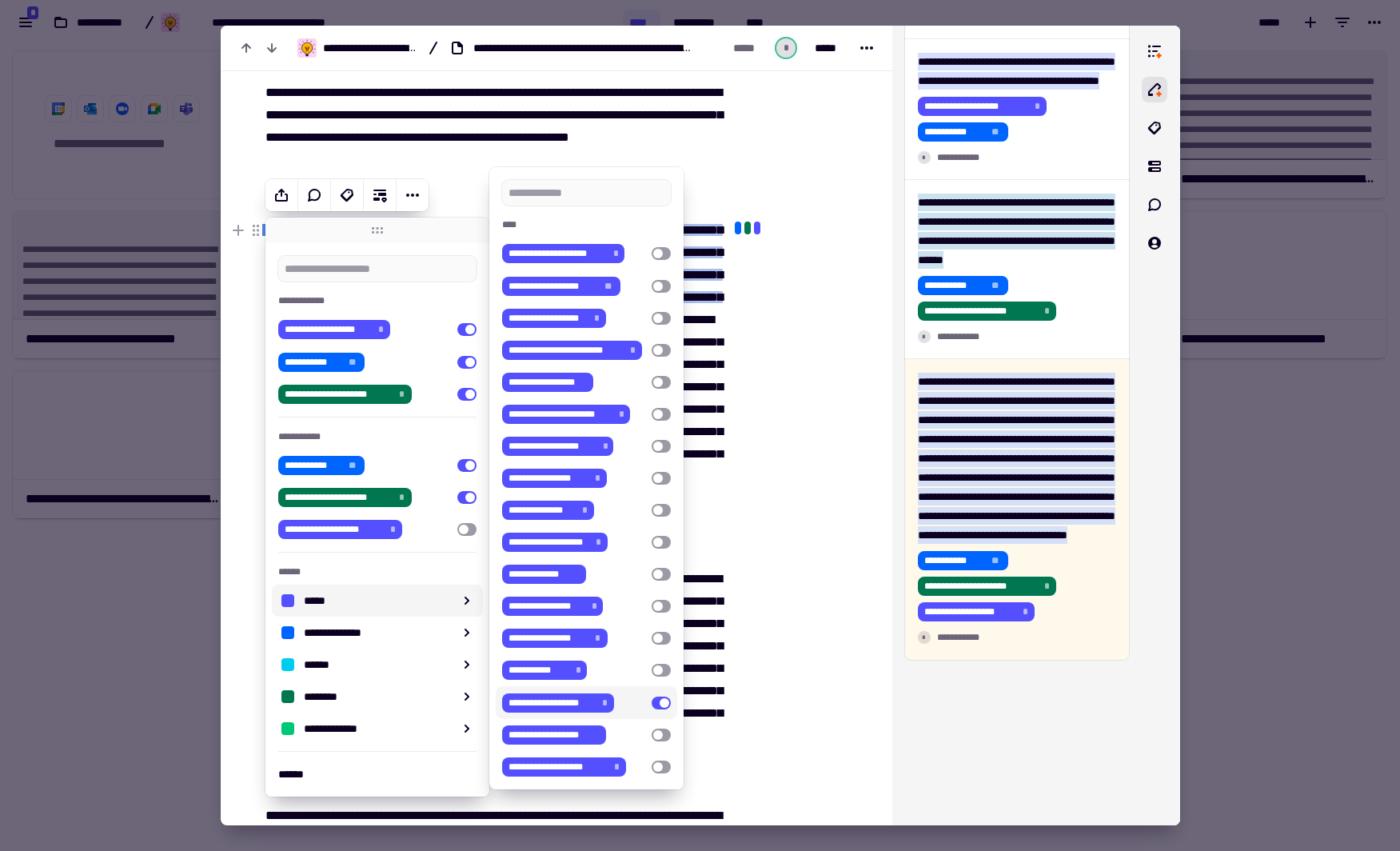 click at bounding box center [799, -1590] 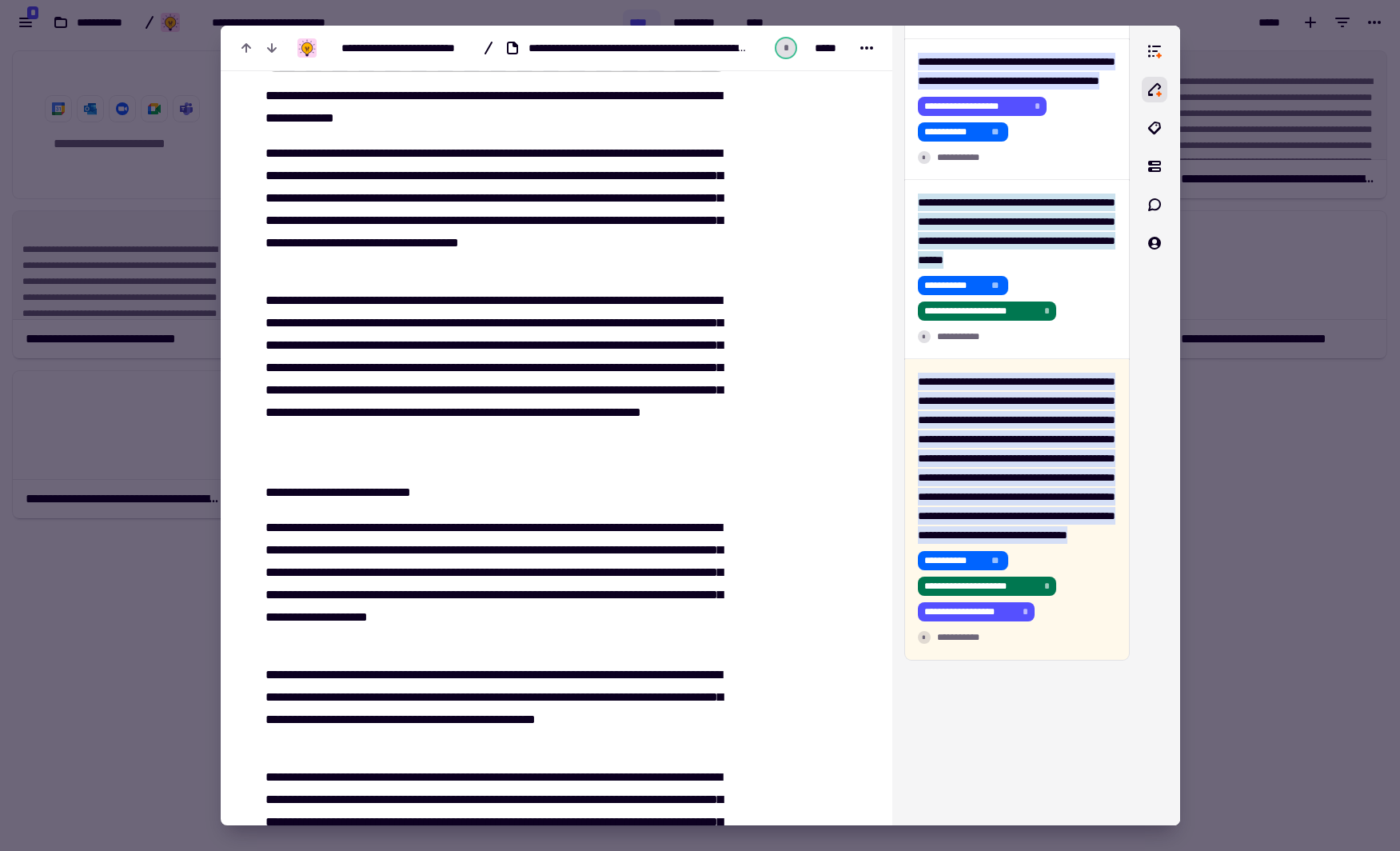 scroll, scrollTop: 8723, scrollLeft: 0, axis: vertical 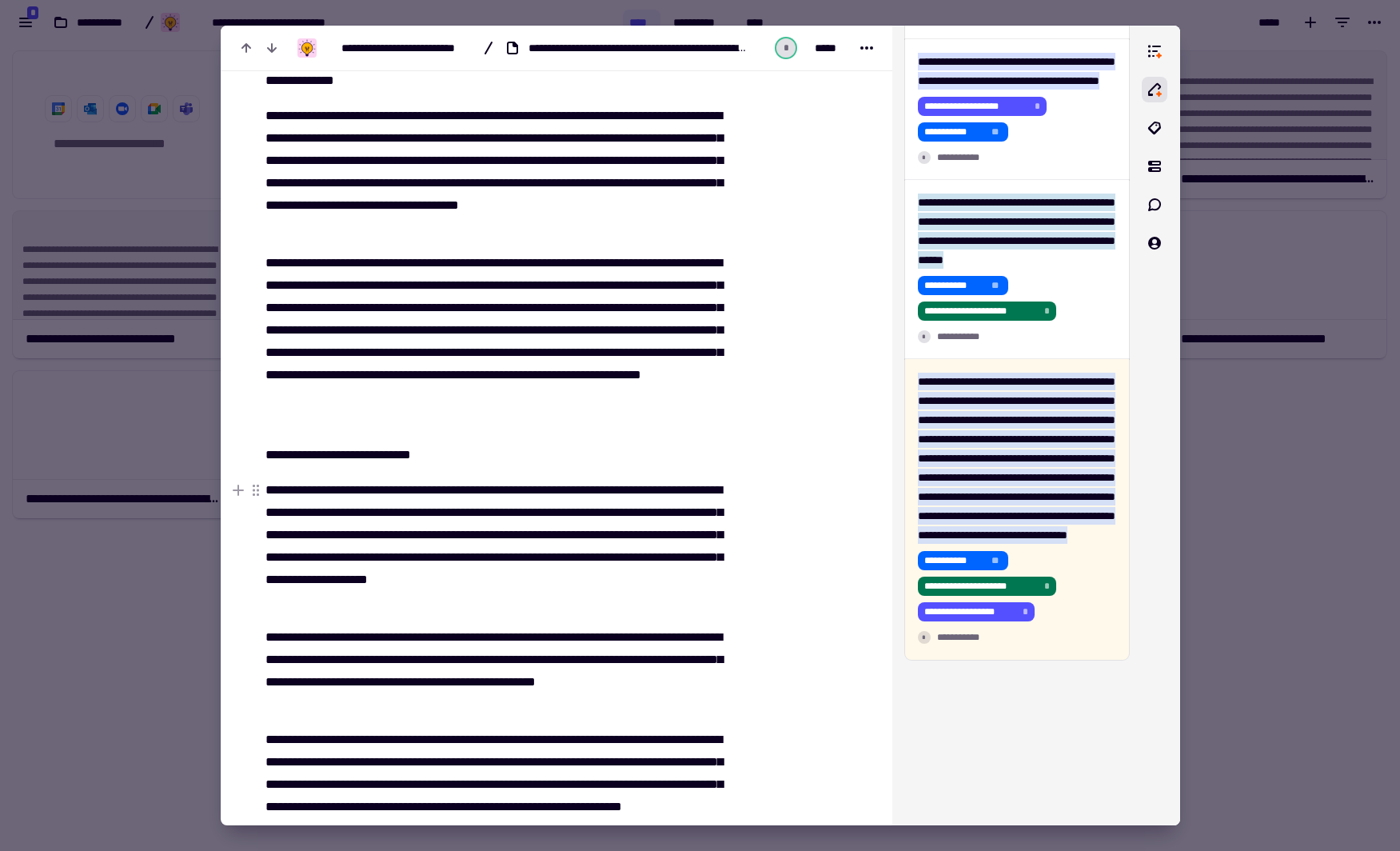 click at bounding box center (700, 426) 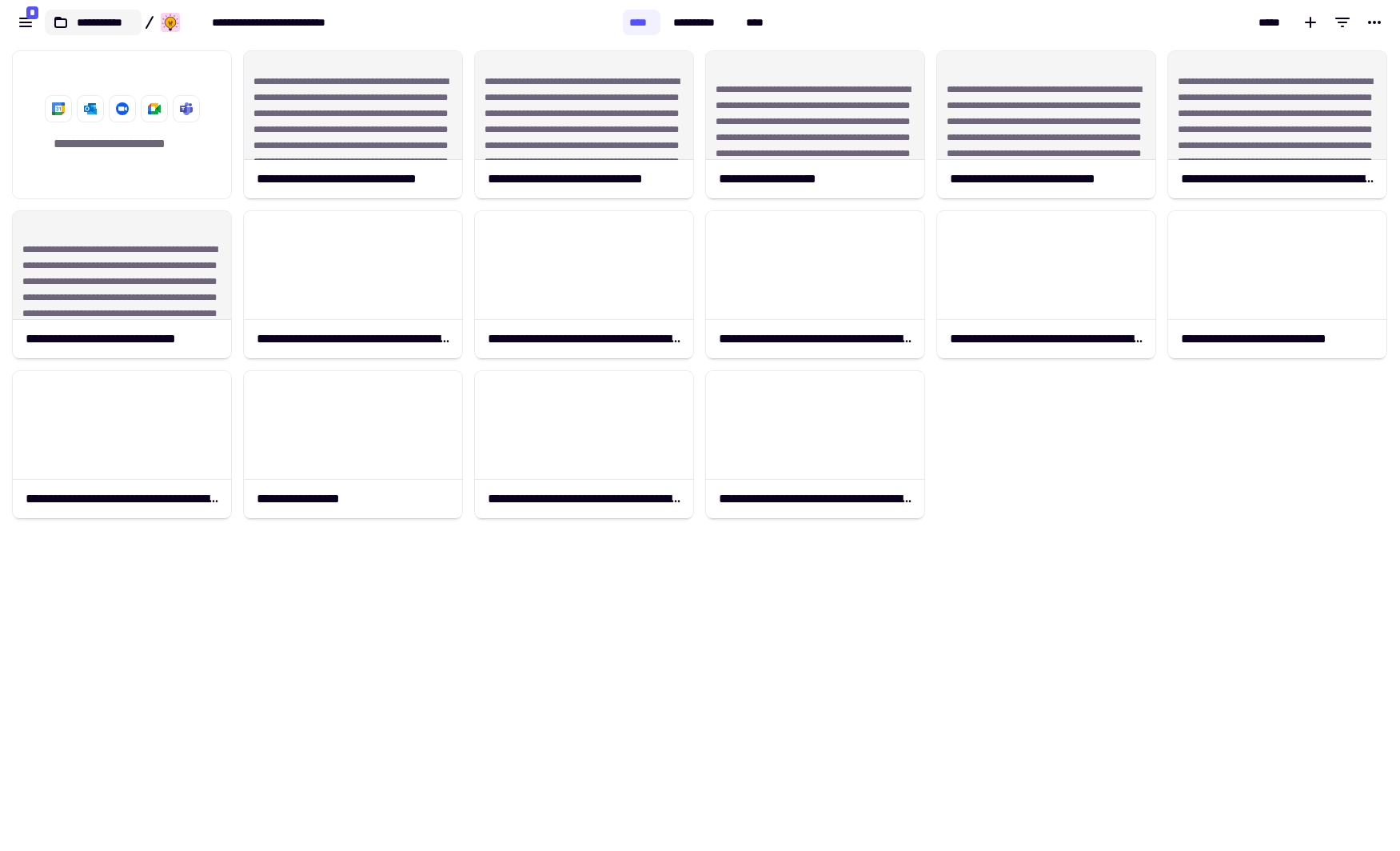 click on "**********" 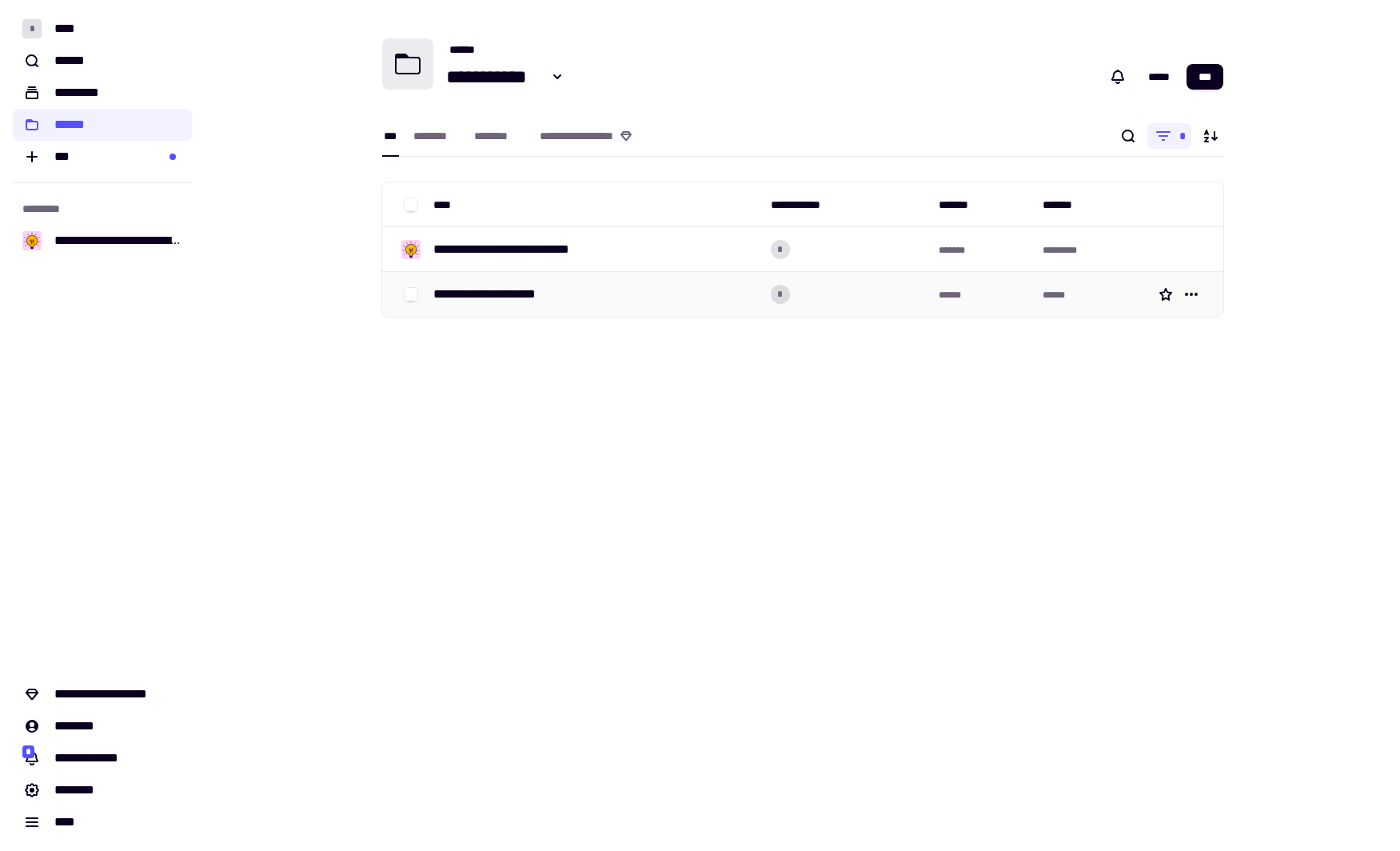 click on "**********" at bounding box center [505, 294] 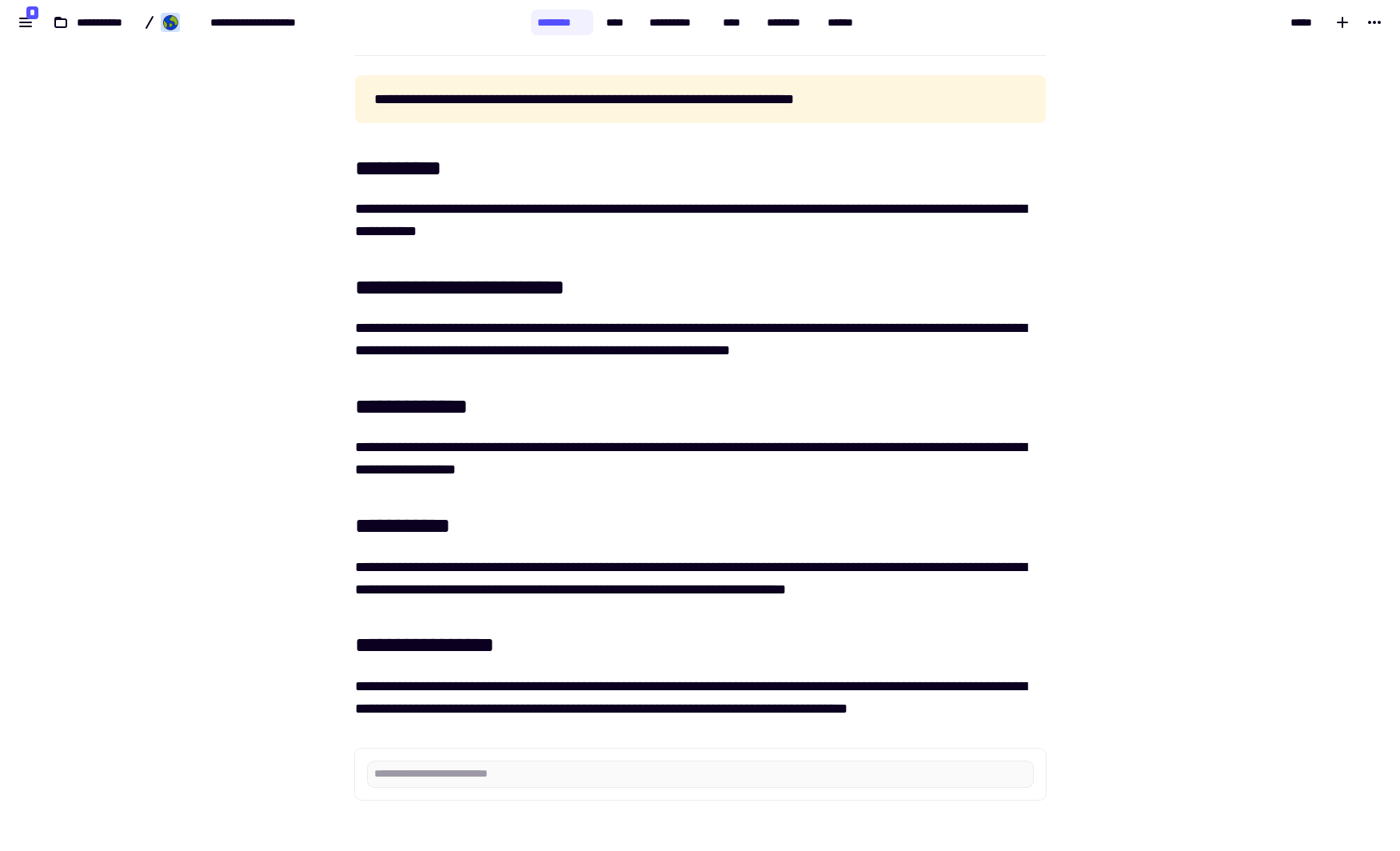 scroll, scrollTop: 0, scrollLeft: 0, axis: both 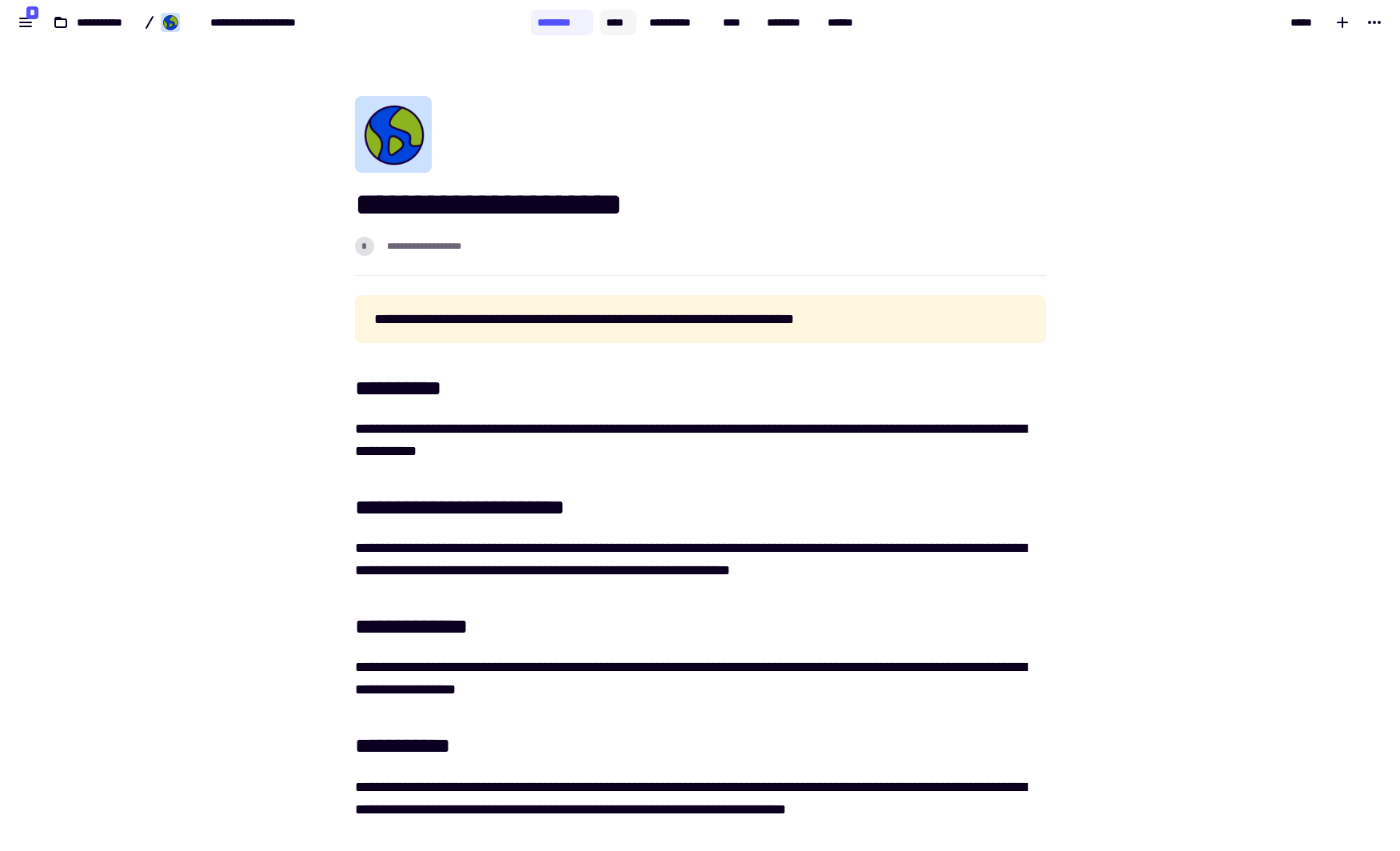 click on "****" 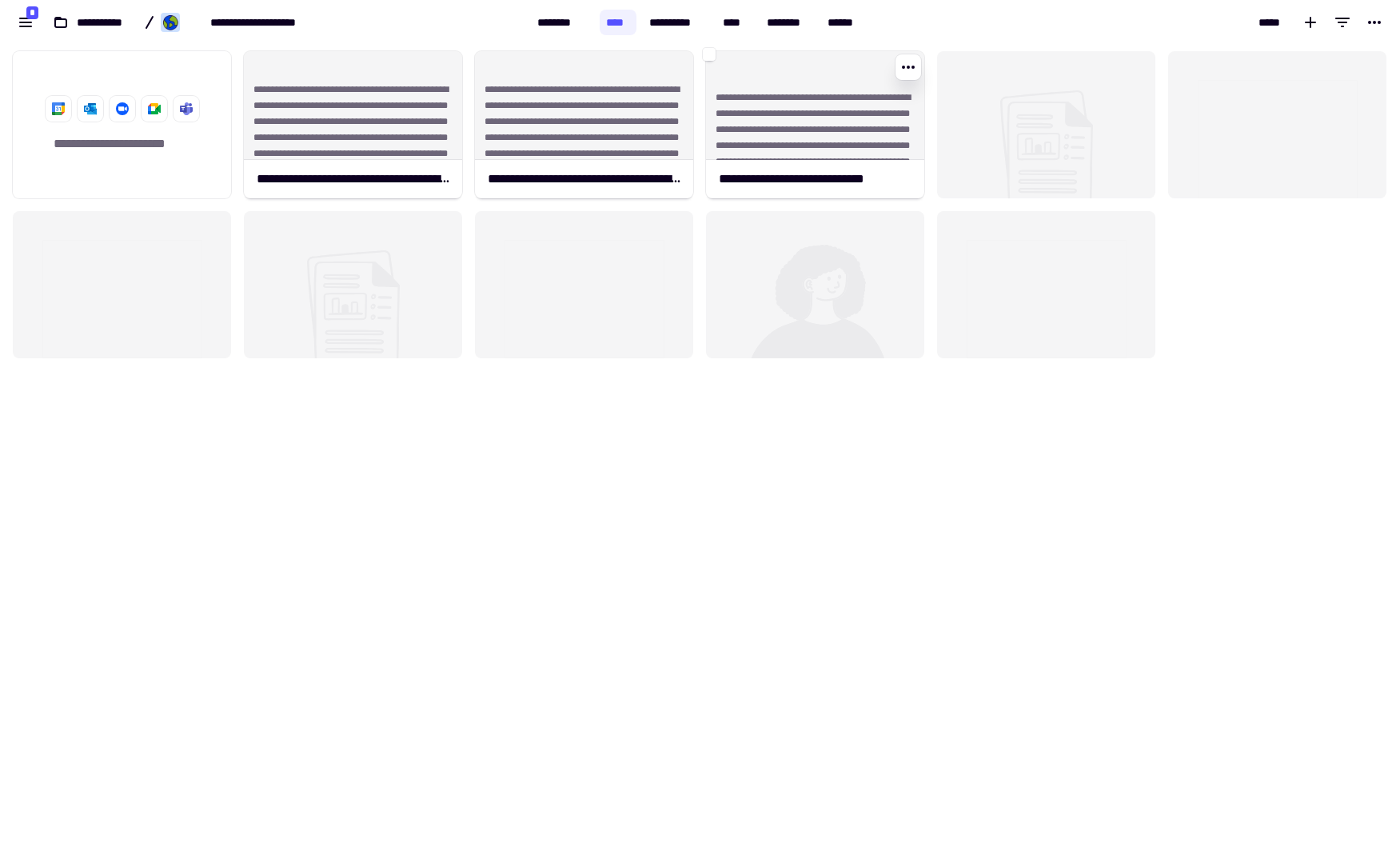 scroll, scrollTop: 10, scrollLeft: 10, axis: both 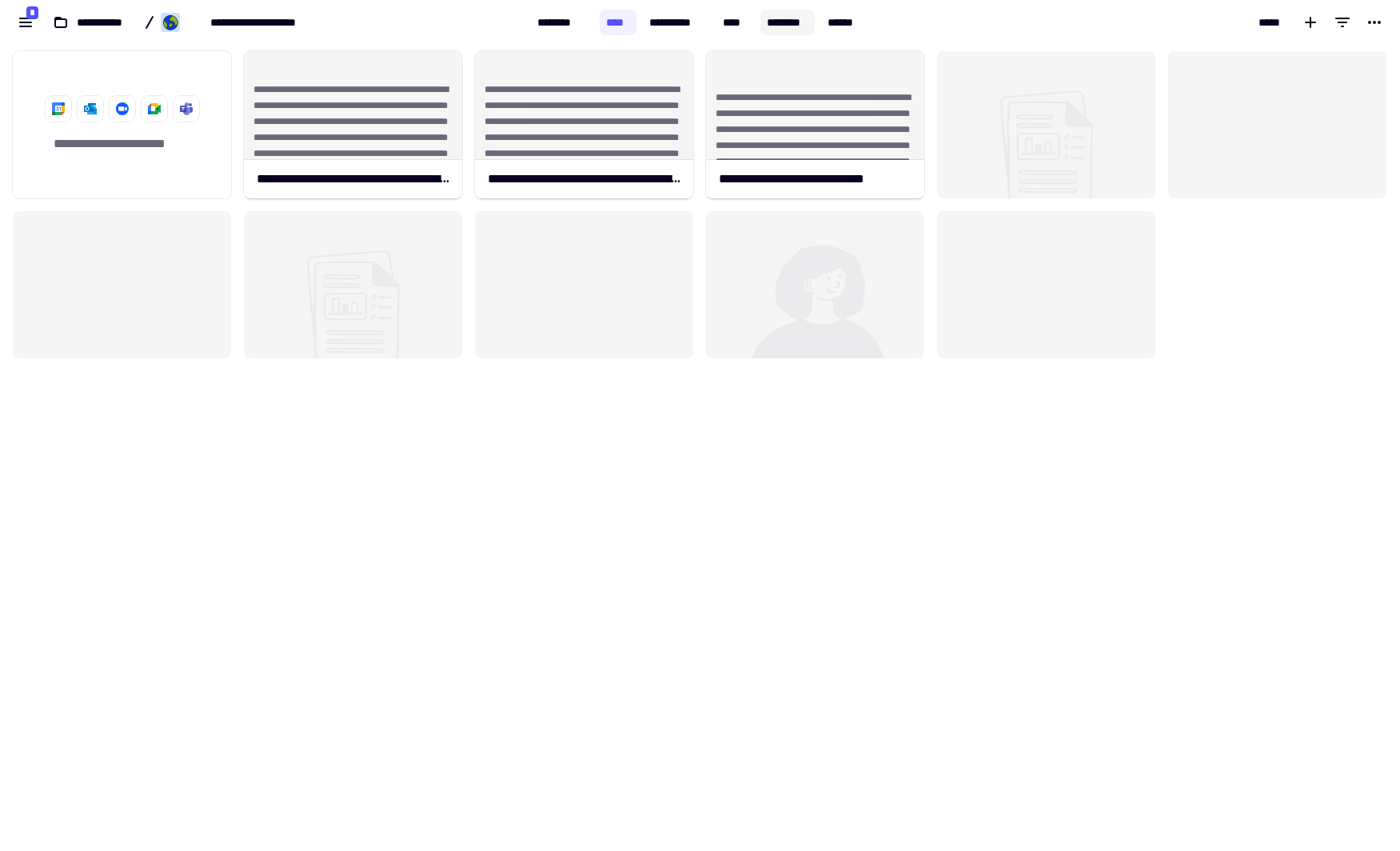 click on "********" 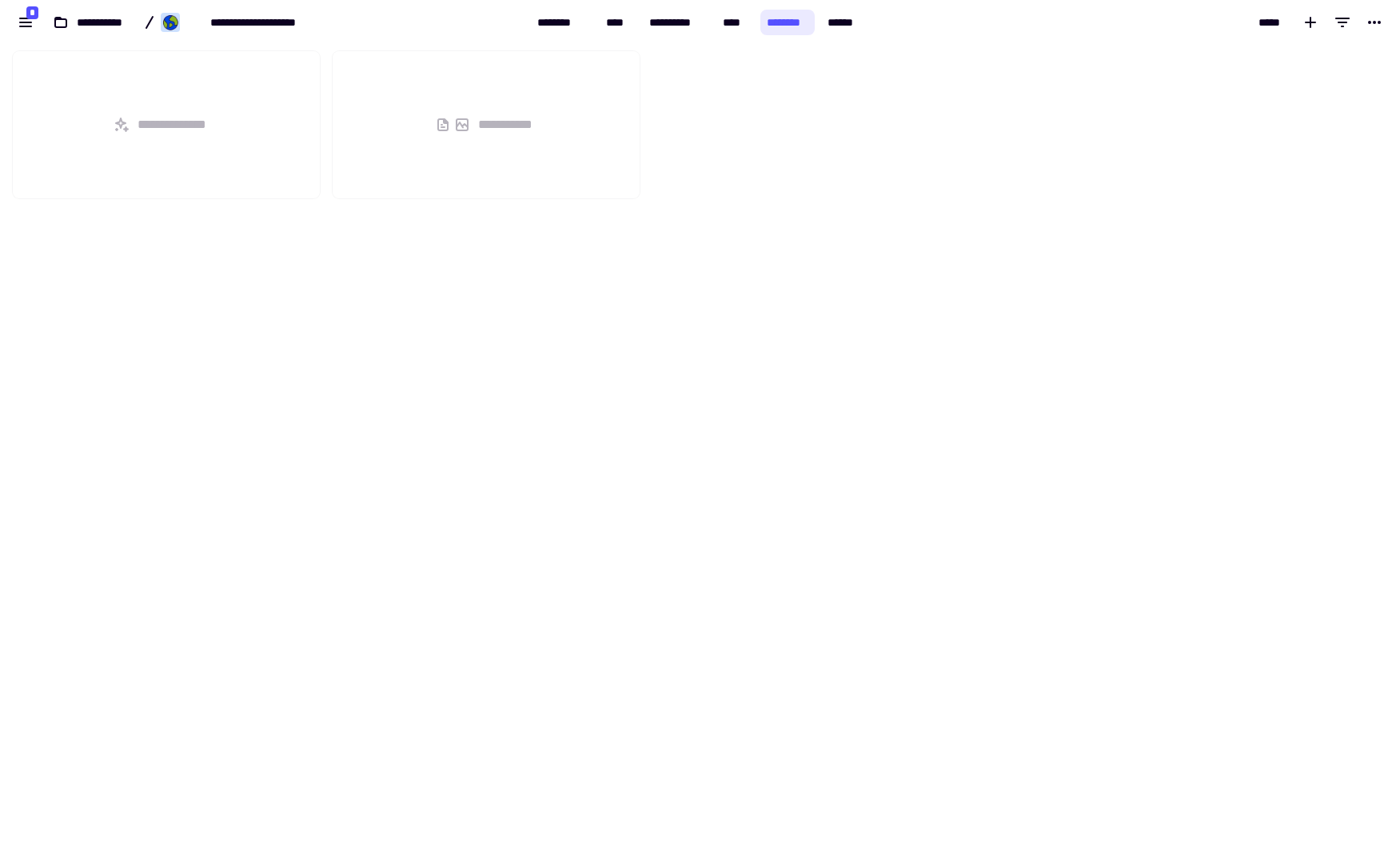 scroll, scrollTop: 10, scrollLeft: 10, axis: both 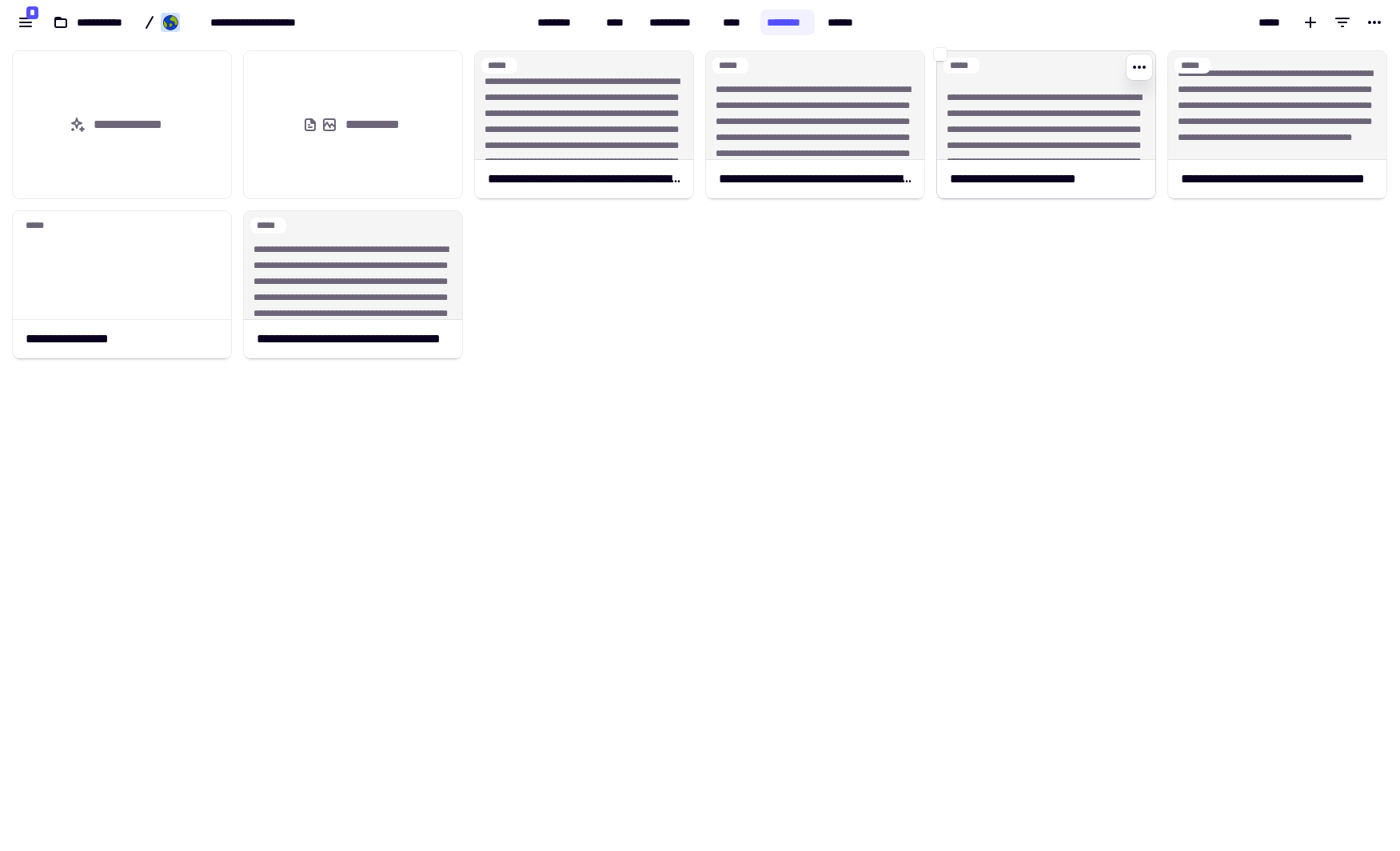 click on "**********" 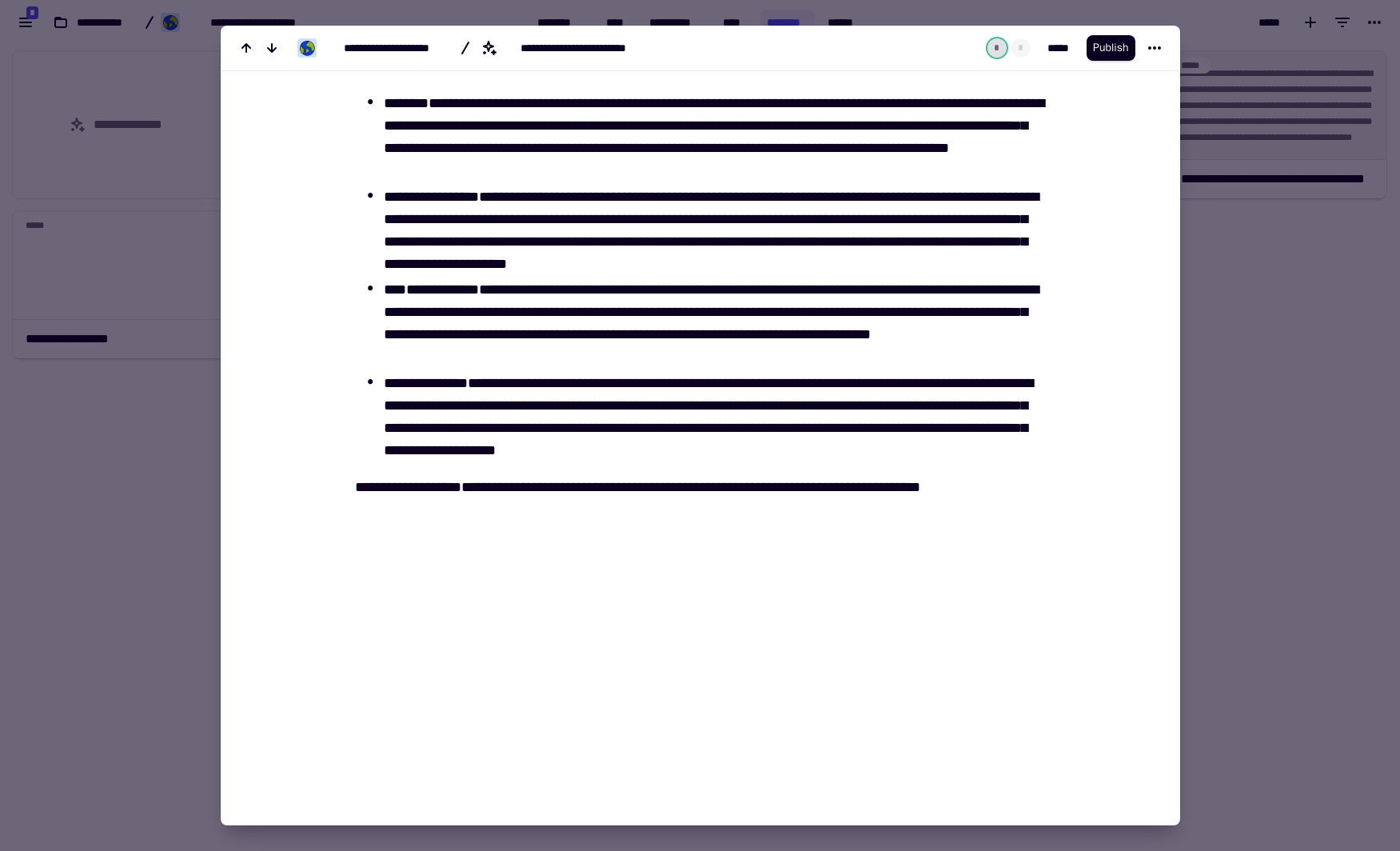 scroll, scrollTop: 1120, scrollLeft: 0, axis: vertical 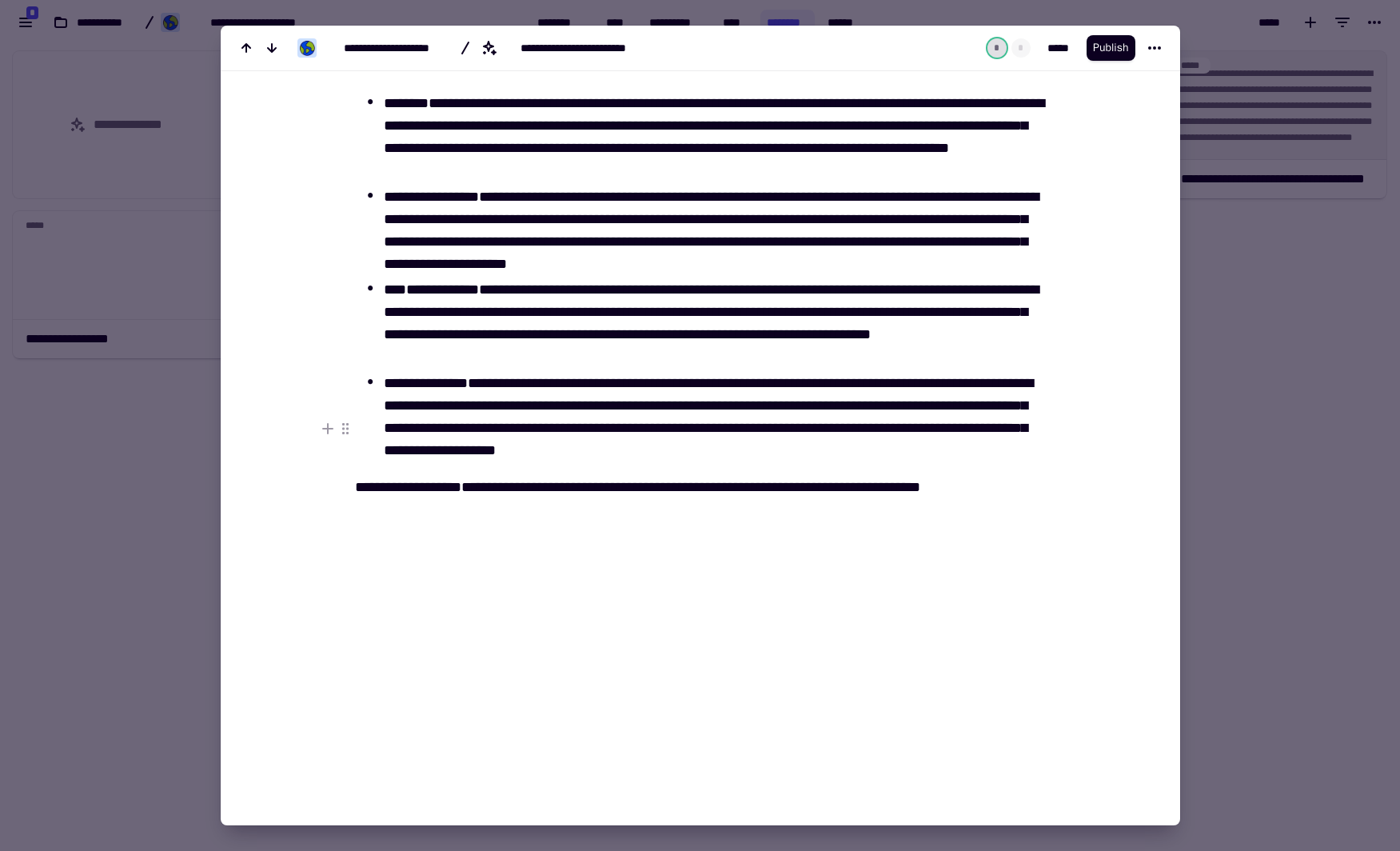click at bounding box center [700, 426] 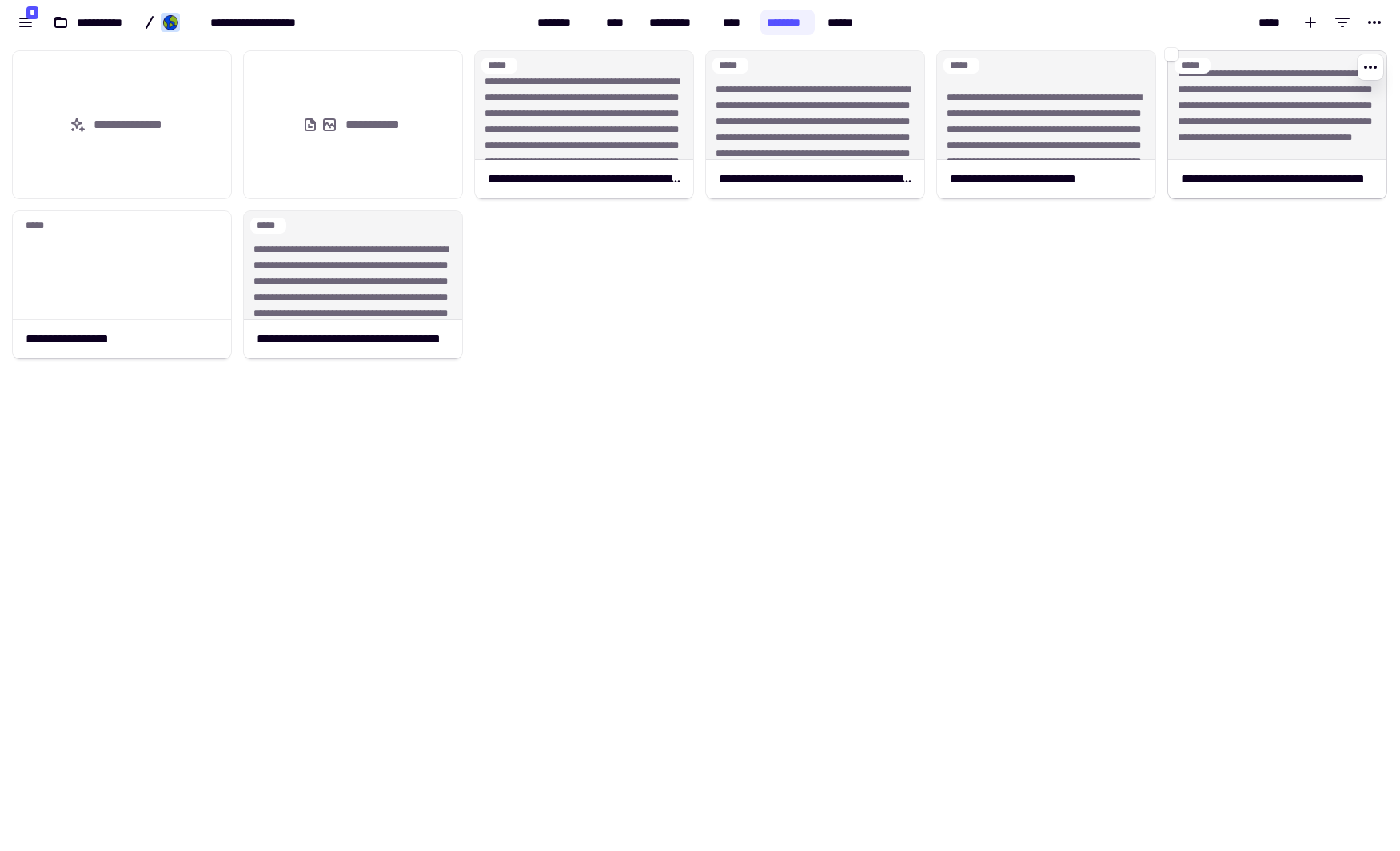 click on "**********" 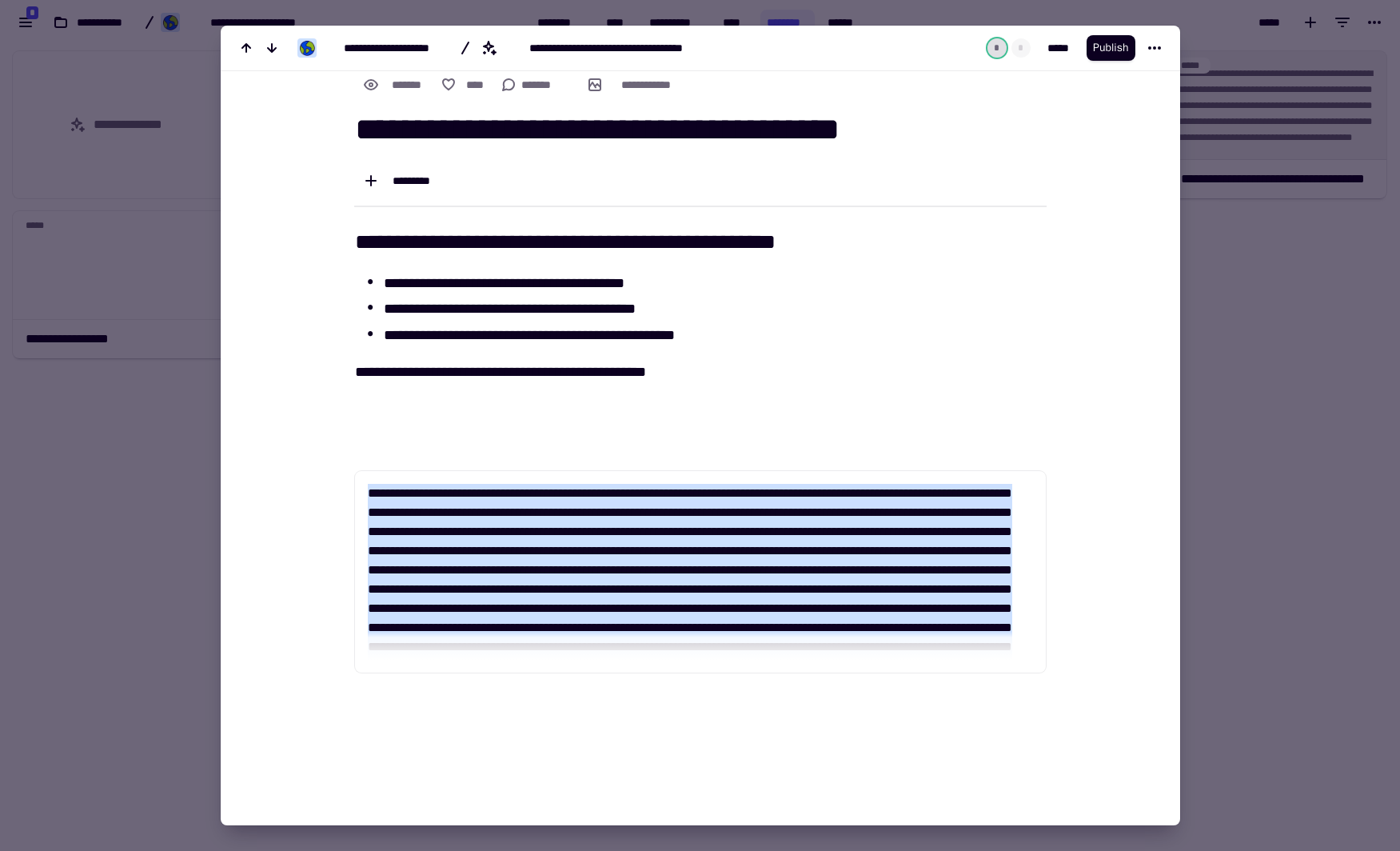 scroll, scrollTop: 32, scrollLeft: 0, axis: vertical 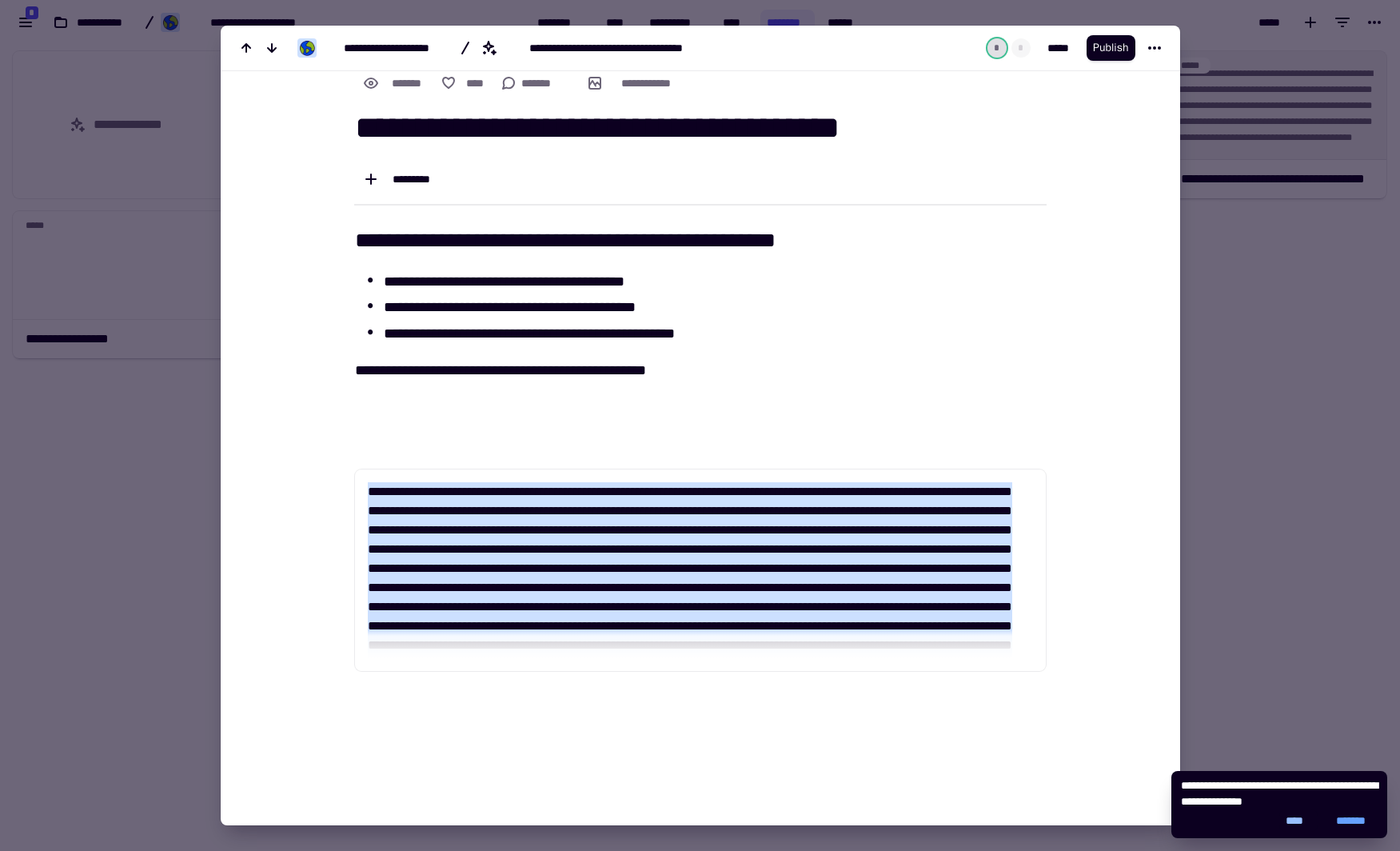 click on "****" 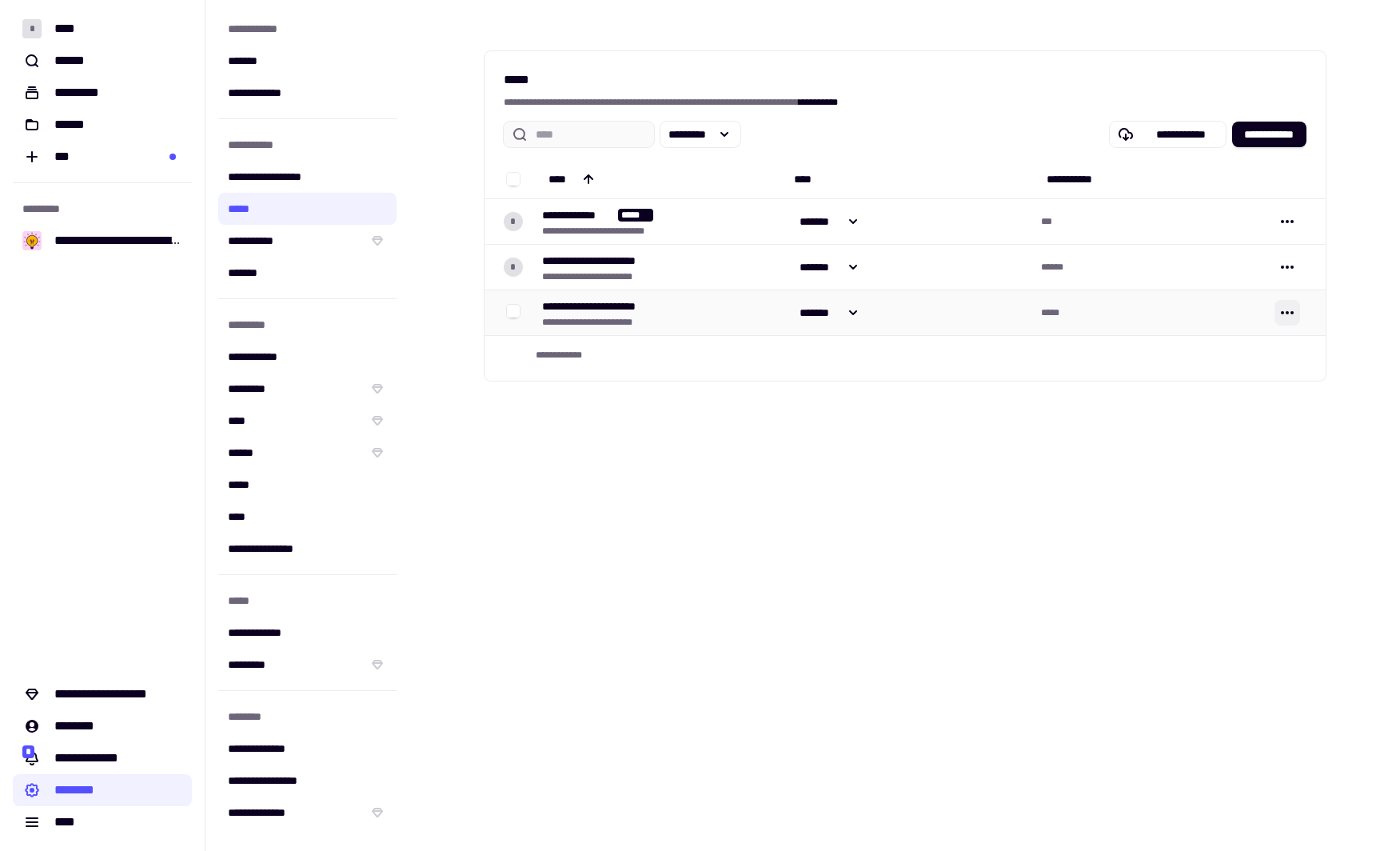 click 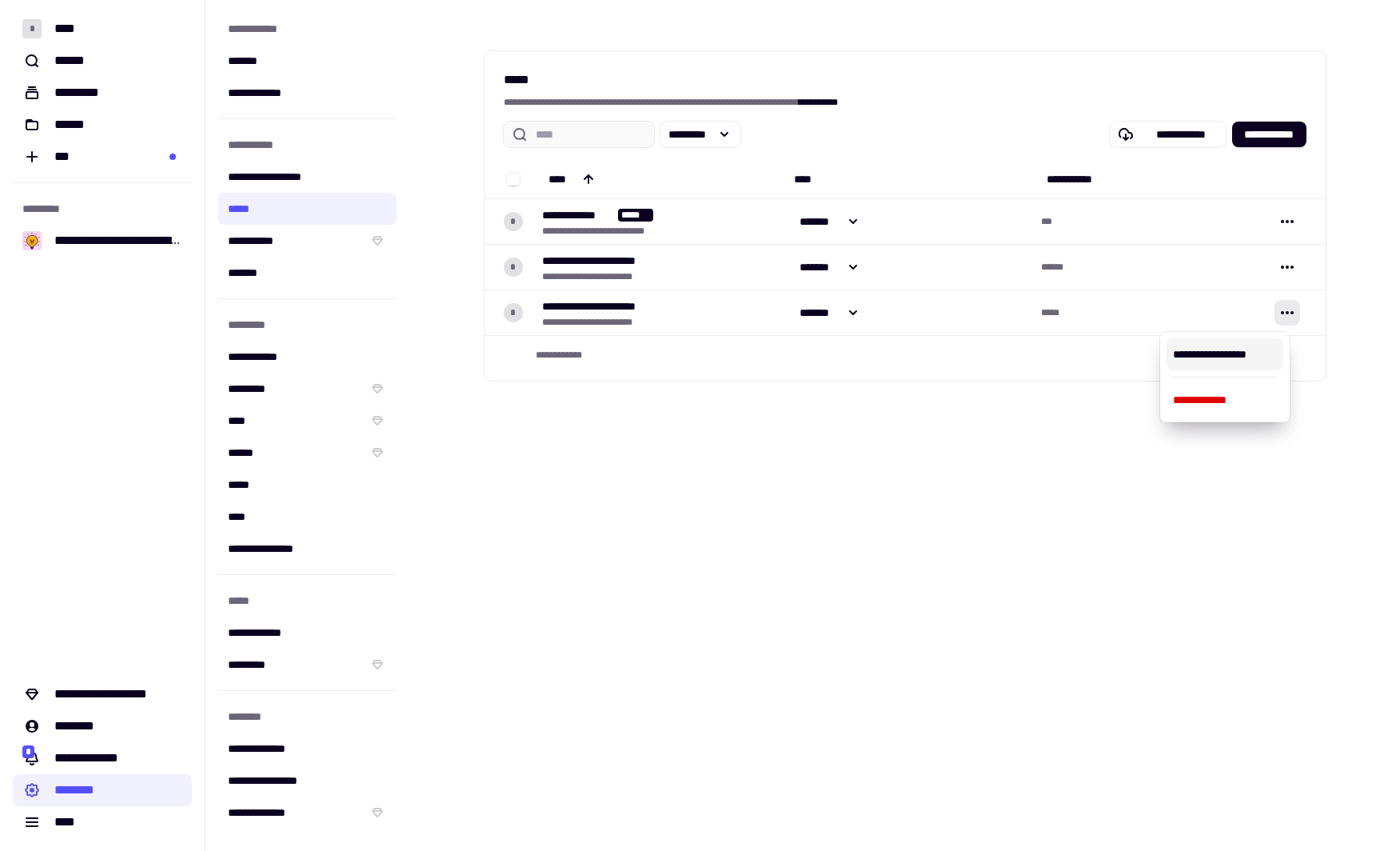 click on "**********" at bounding box center [1225, 354] 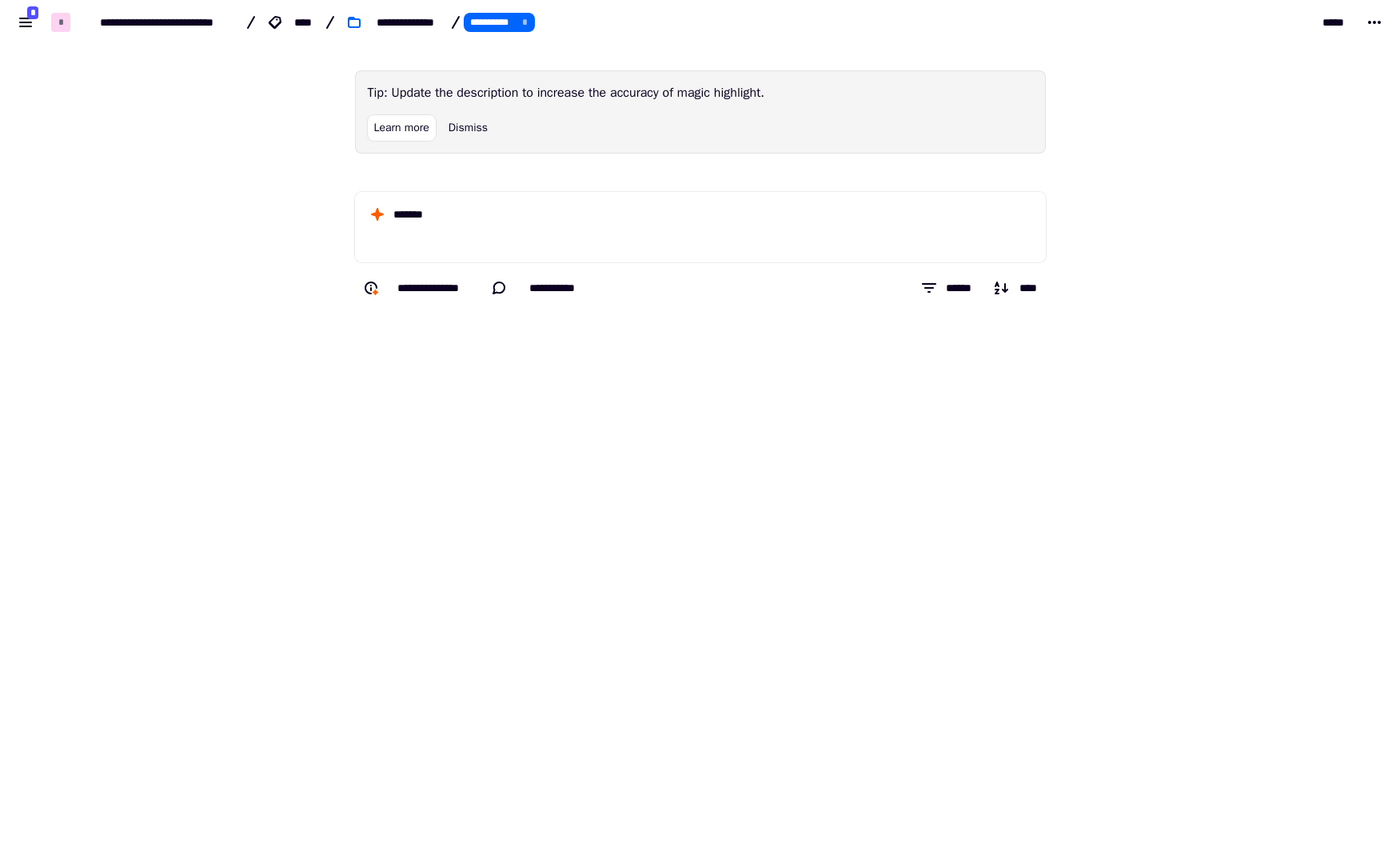 scroll, scrollTop: 0, scrollLeft: 0, axis: both 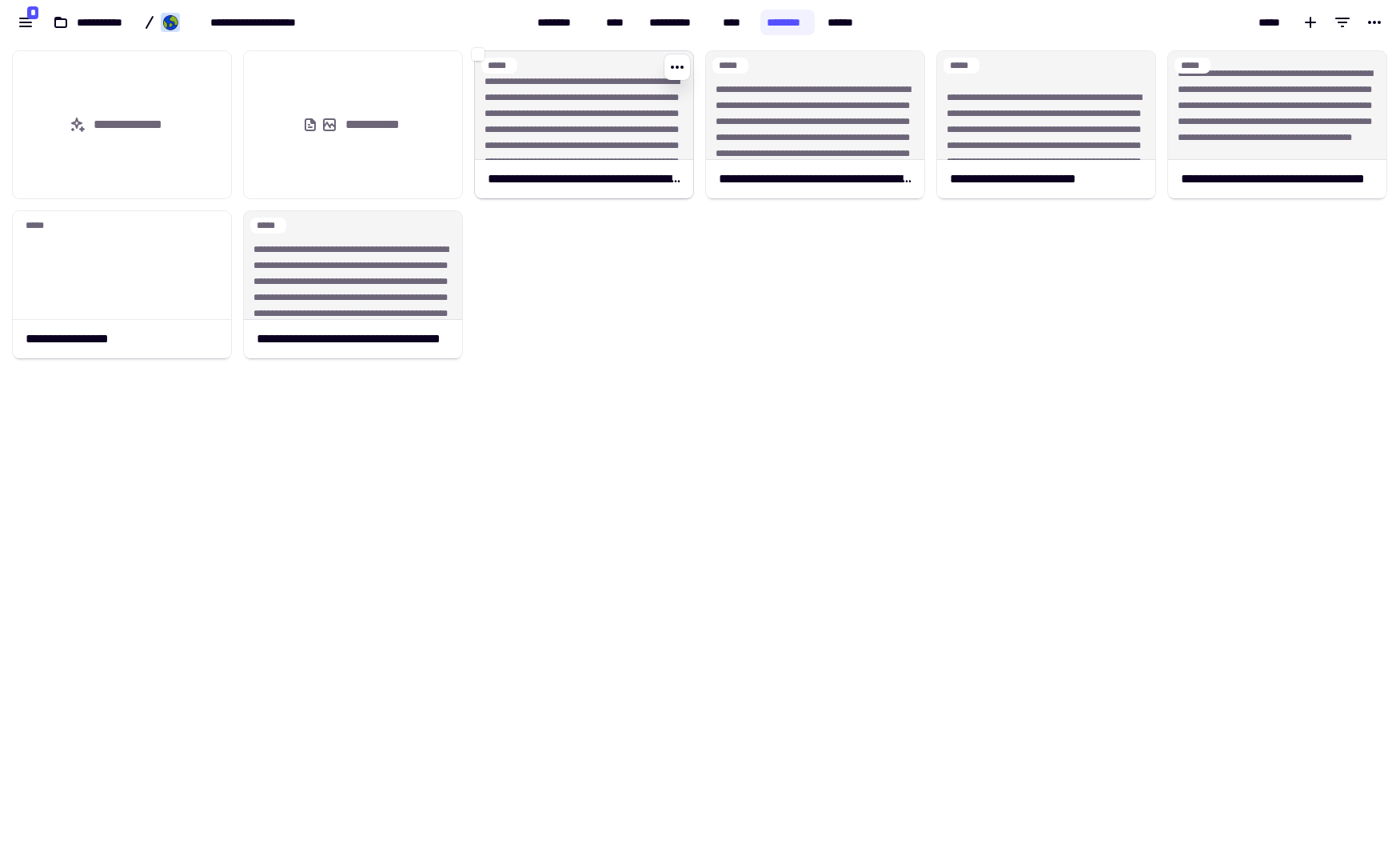 click on "**********" 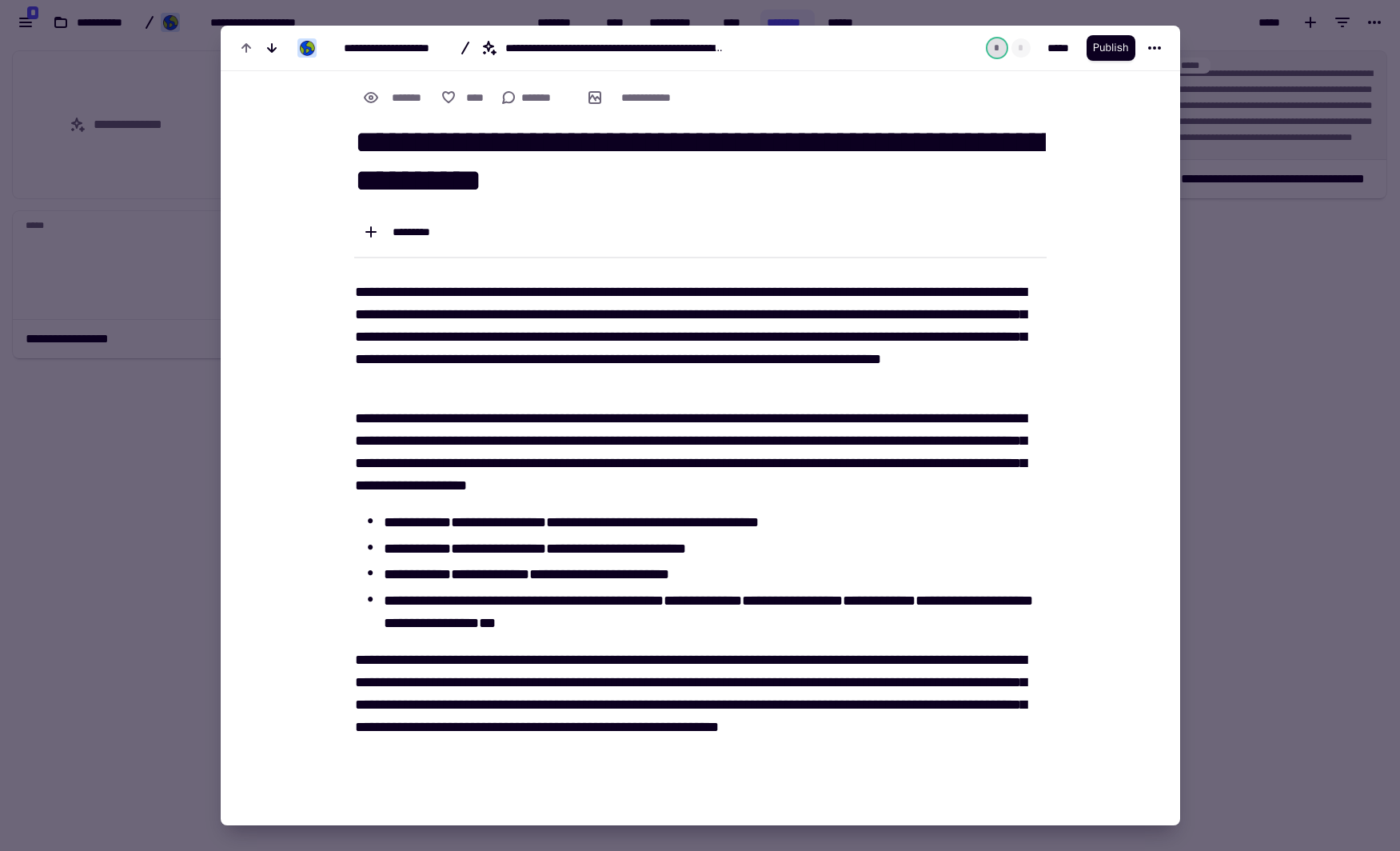 scroll, scrollTop: 16, scrollLeft: 0, axis: vertical 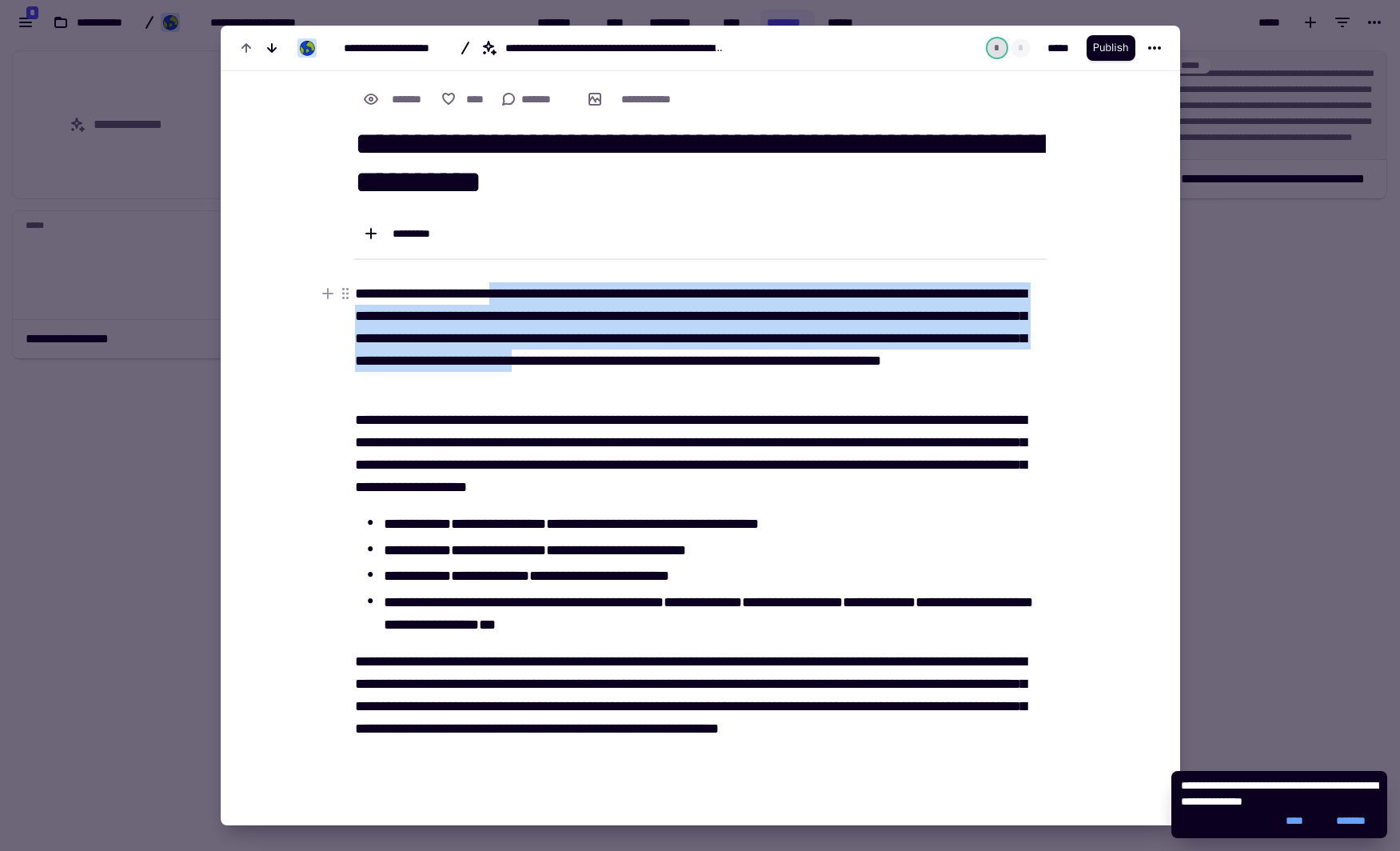 drag, startPoint x: 511, startPoint y: 287, endPoint x: 820, endPoint y: 367, distance: 319.188 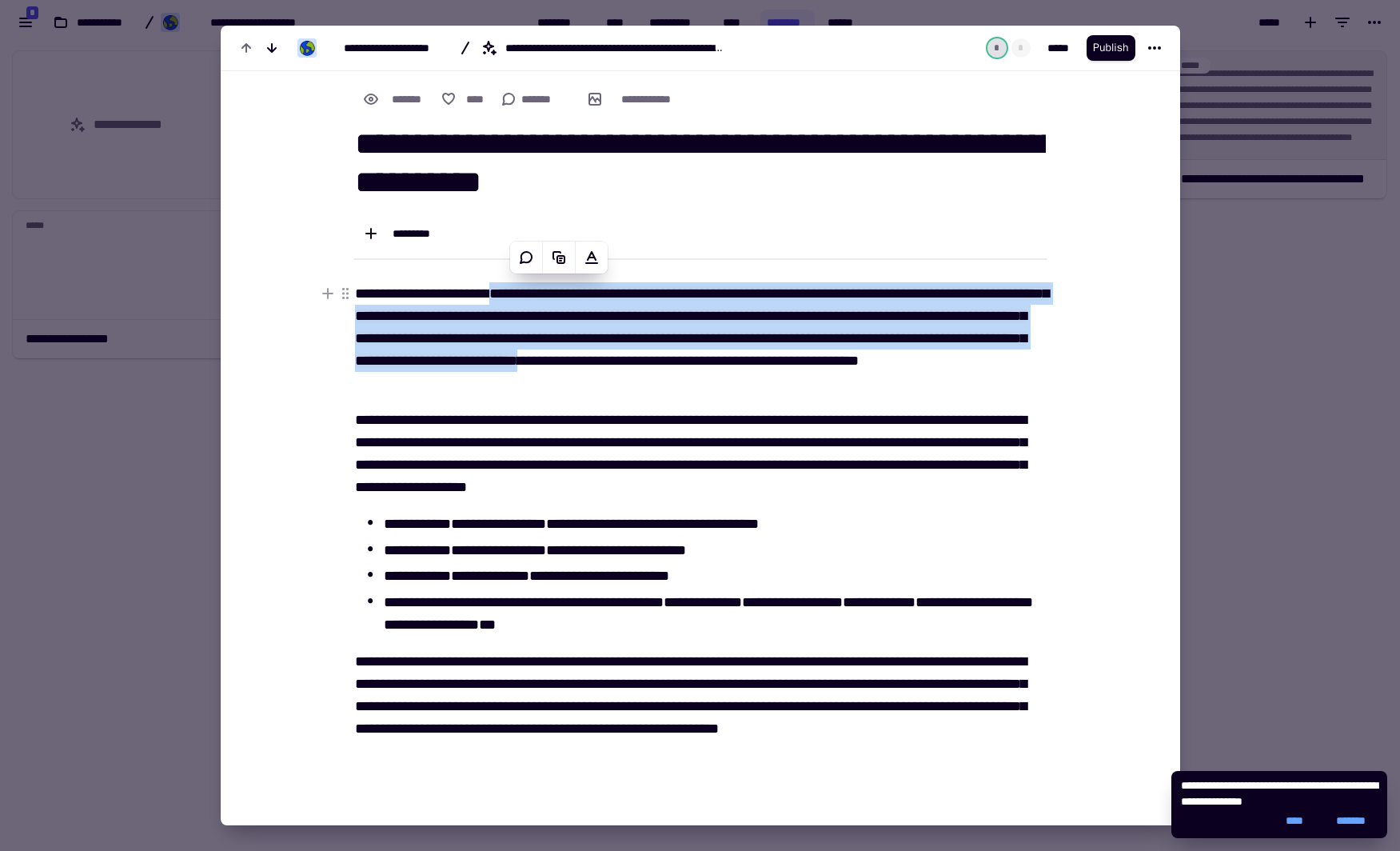 click on "**********" at bounding box center (702, 327) 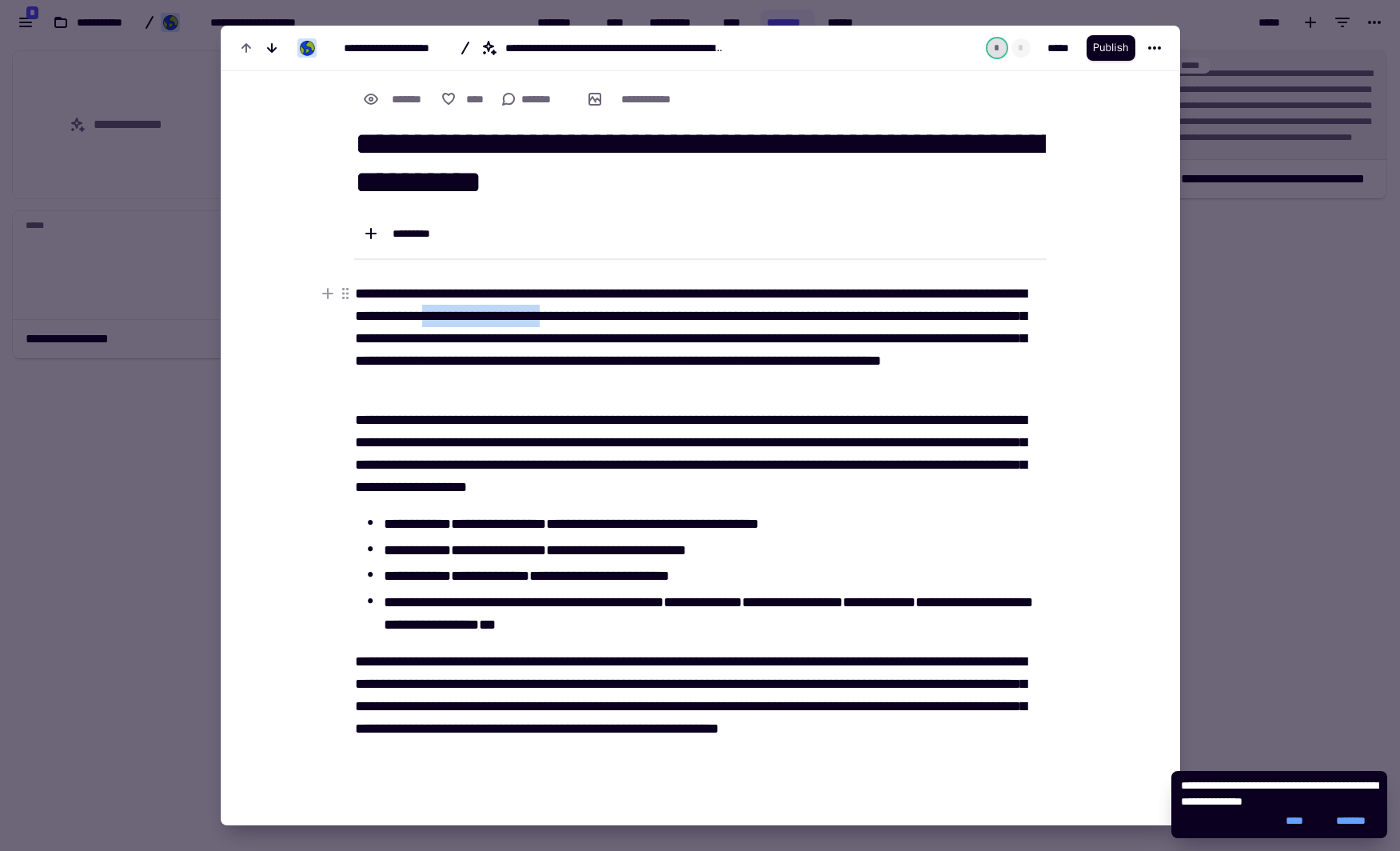 drag, startPoint x: 526, startPoint y: 306, endPoint x: 664, endPoint y: 314, distance: 138.23169 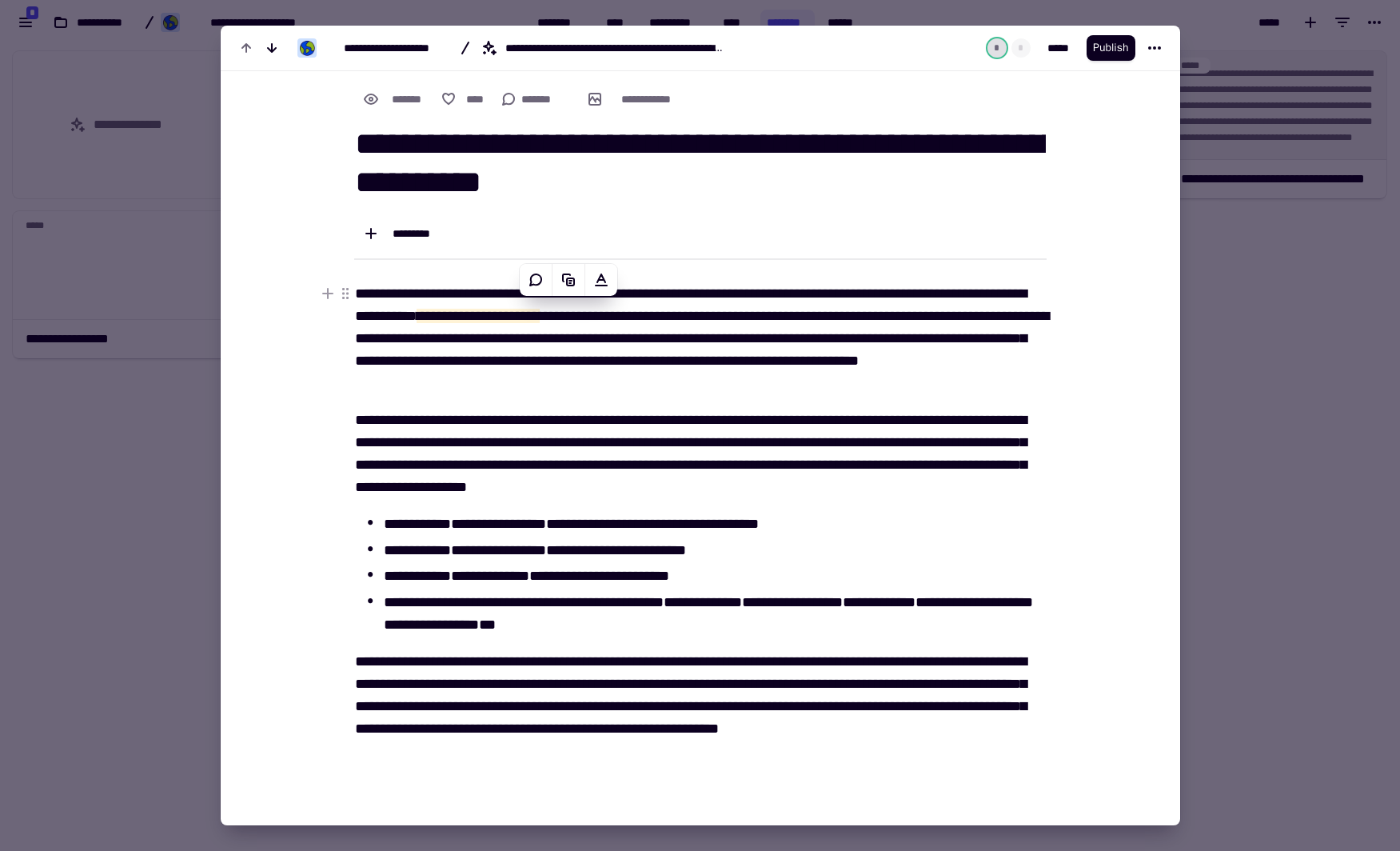 click on "**********" at bounding box center [700, 338] 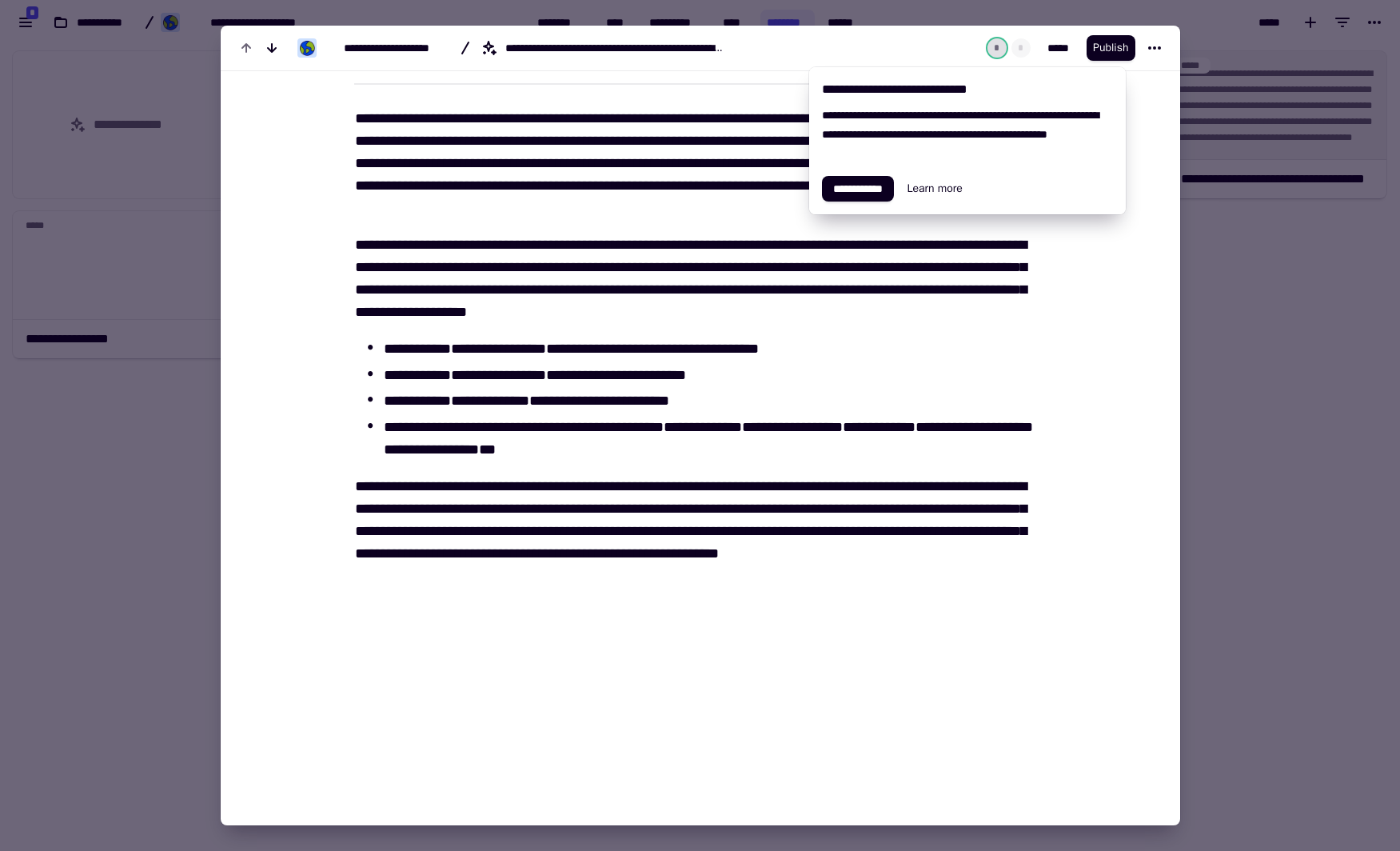 scroll, scrollTop: 192, scrollLeft: 0, axis: vertical 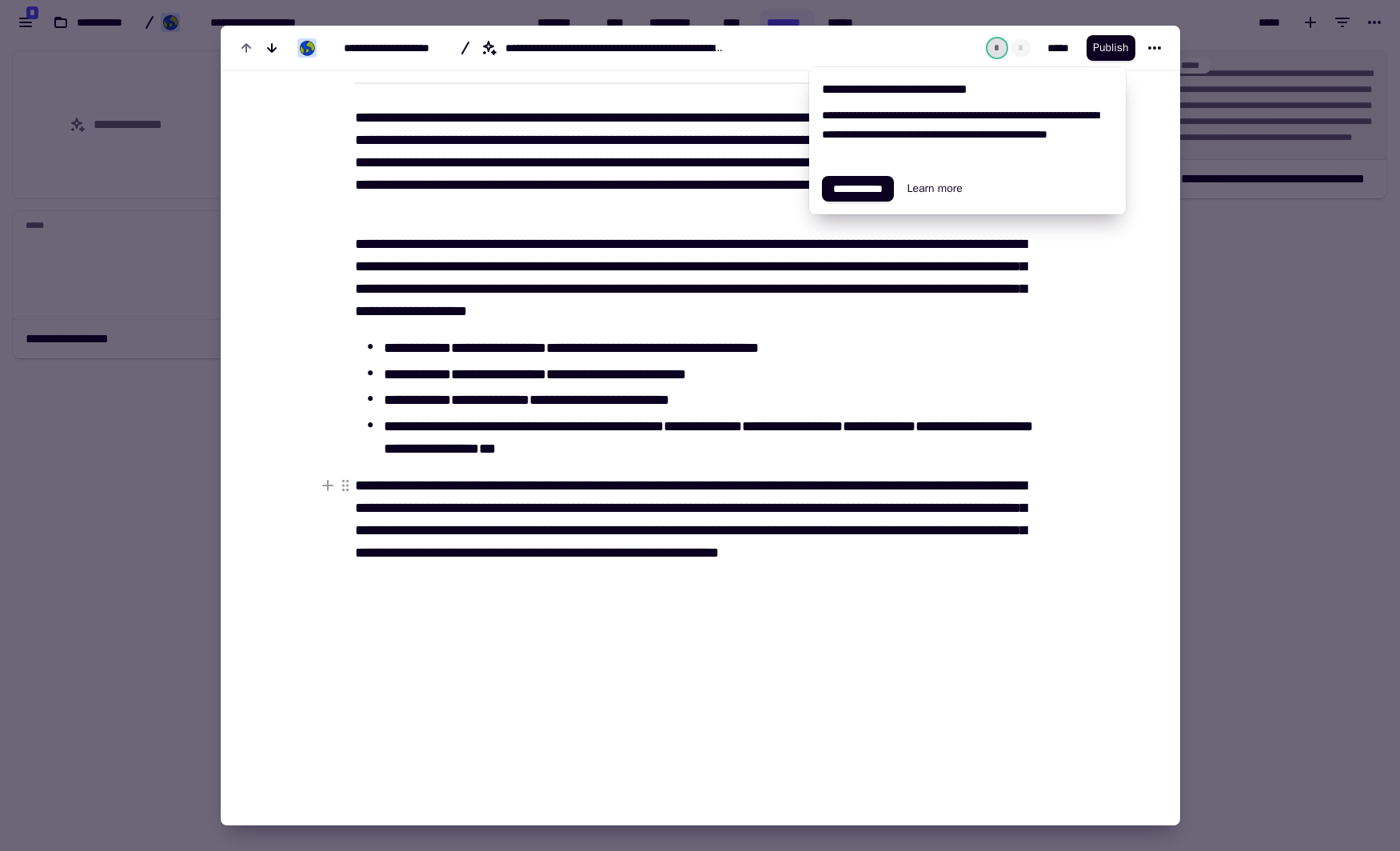 click on "**********" at bounding box center [700, 530] 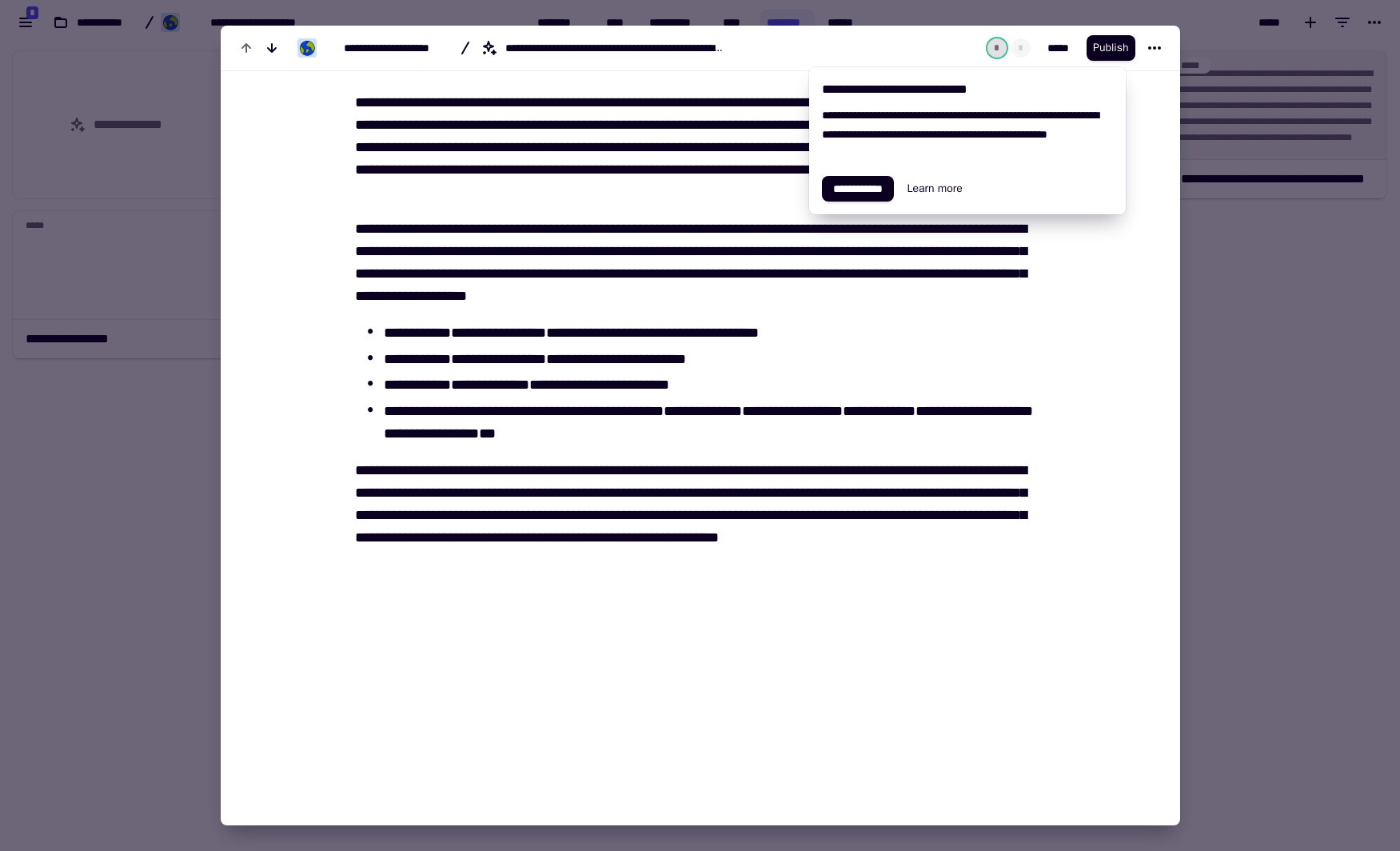 scroll, scrollTop: 208, scrollLeft: 0, axis: vertical 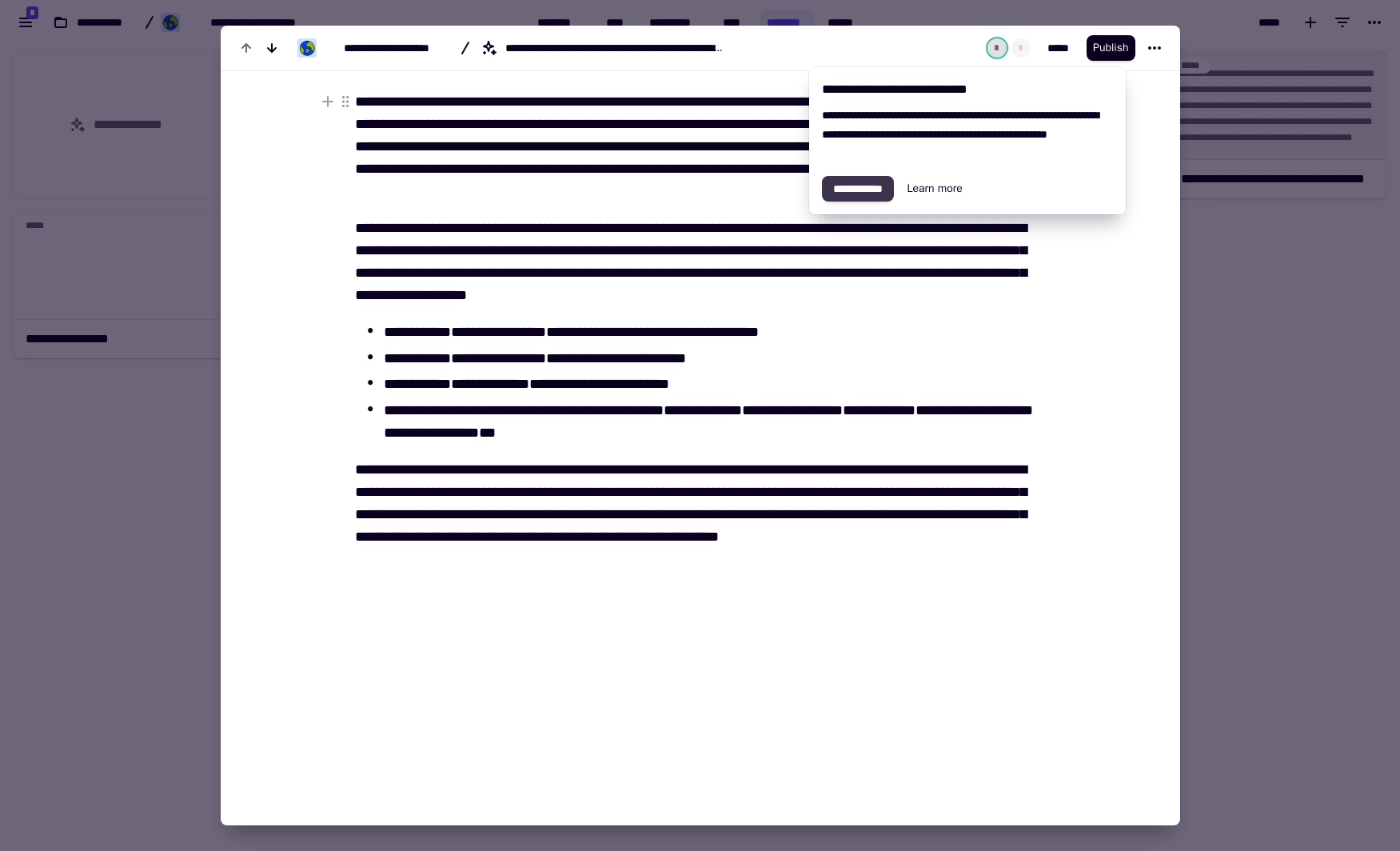 click on "**********" 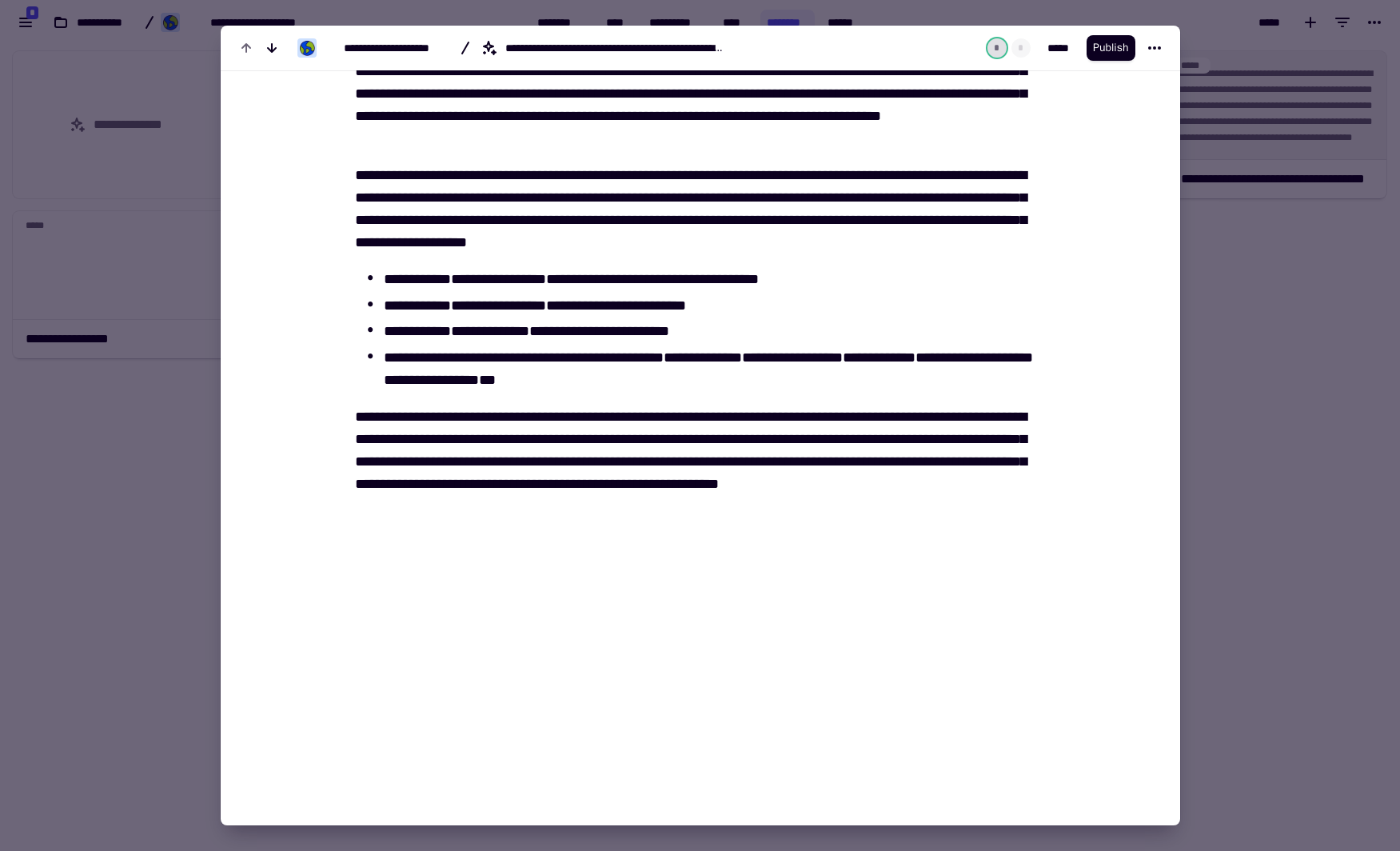 scroll, scrollTop: 272, scrollLeft: 0, axis: vertical 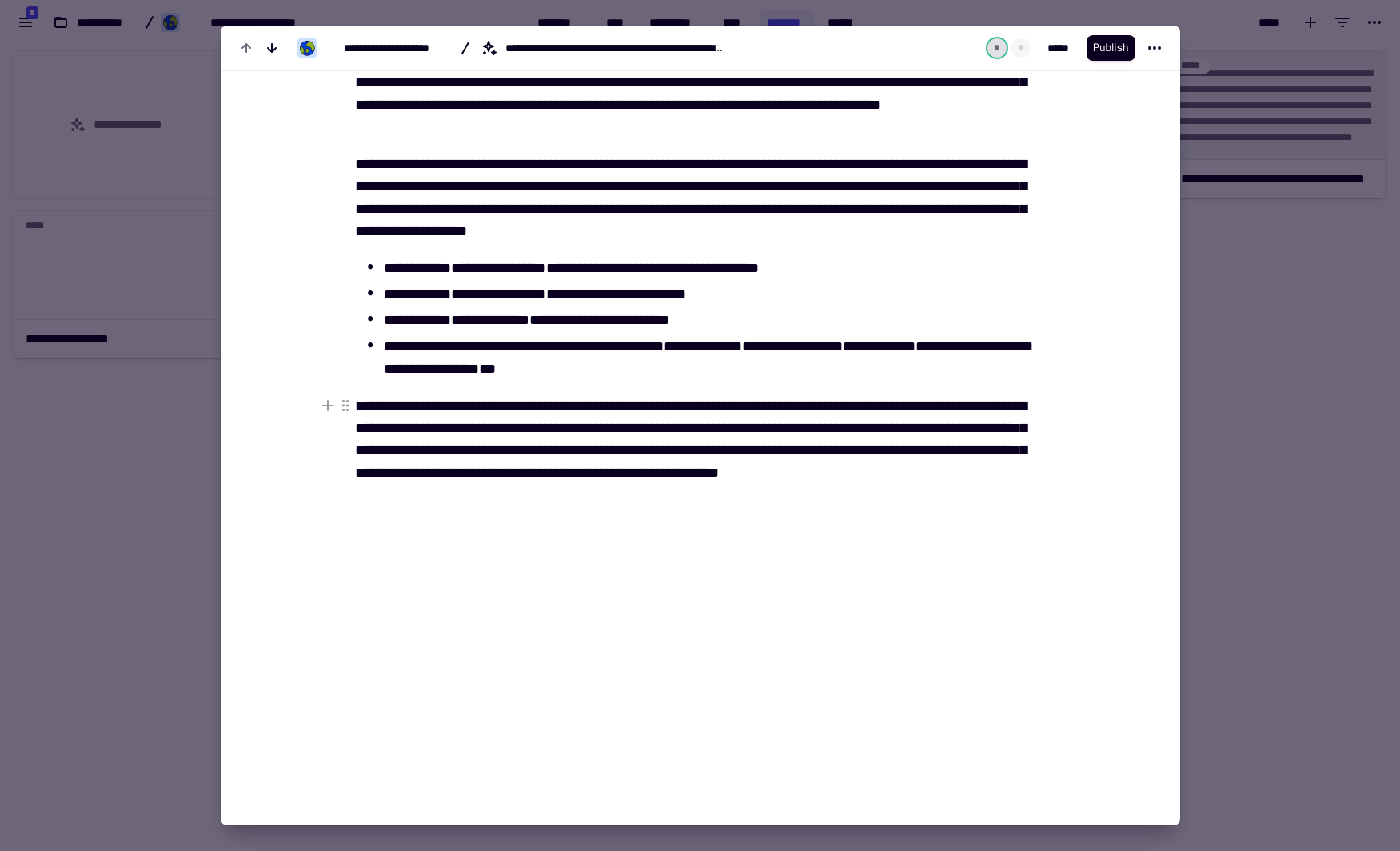 click at bounding box center (700, 426) 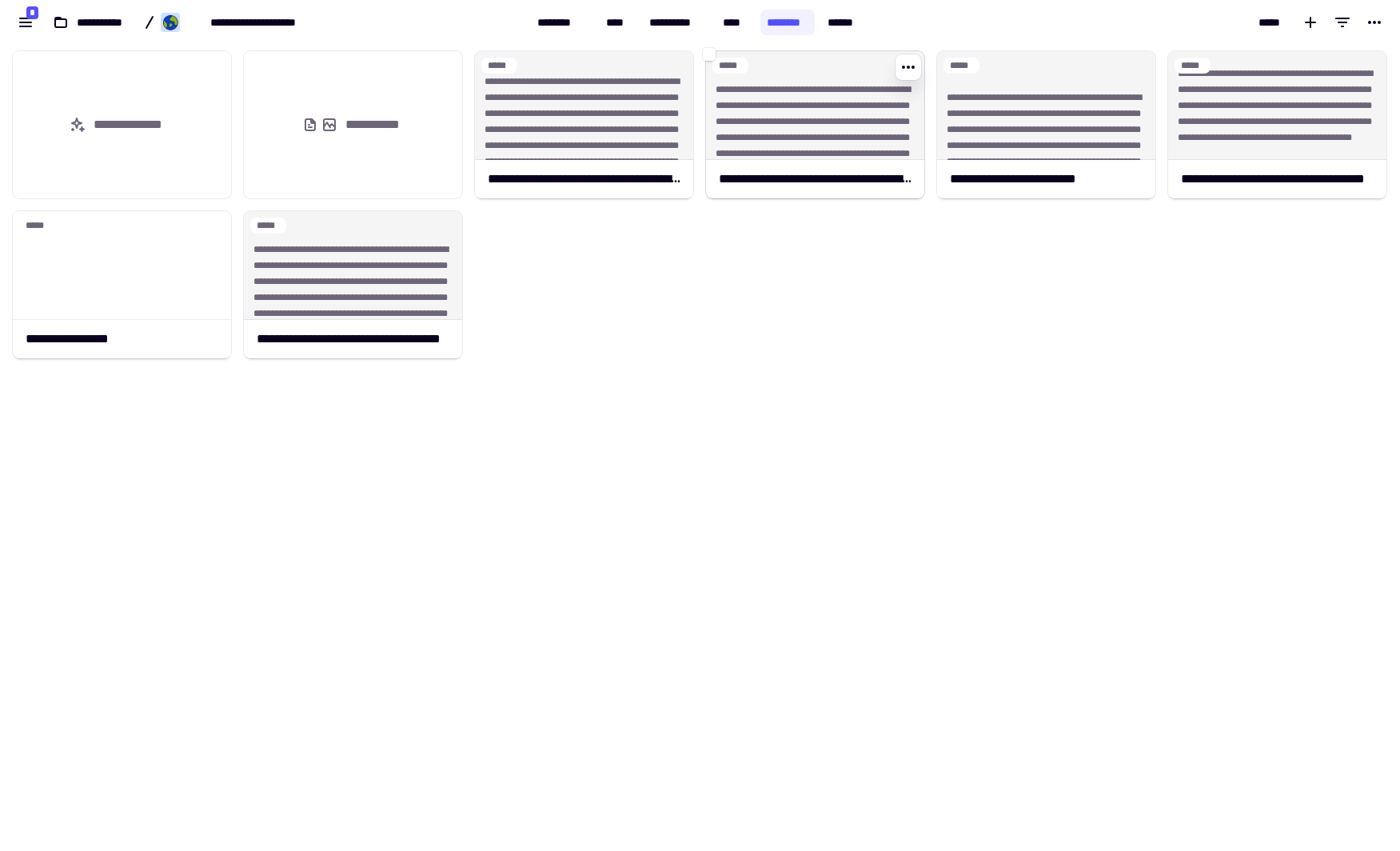 click on "**********" 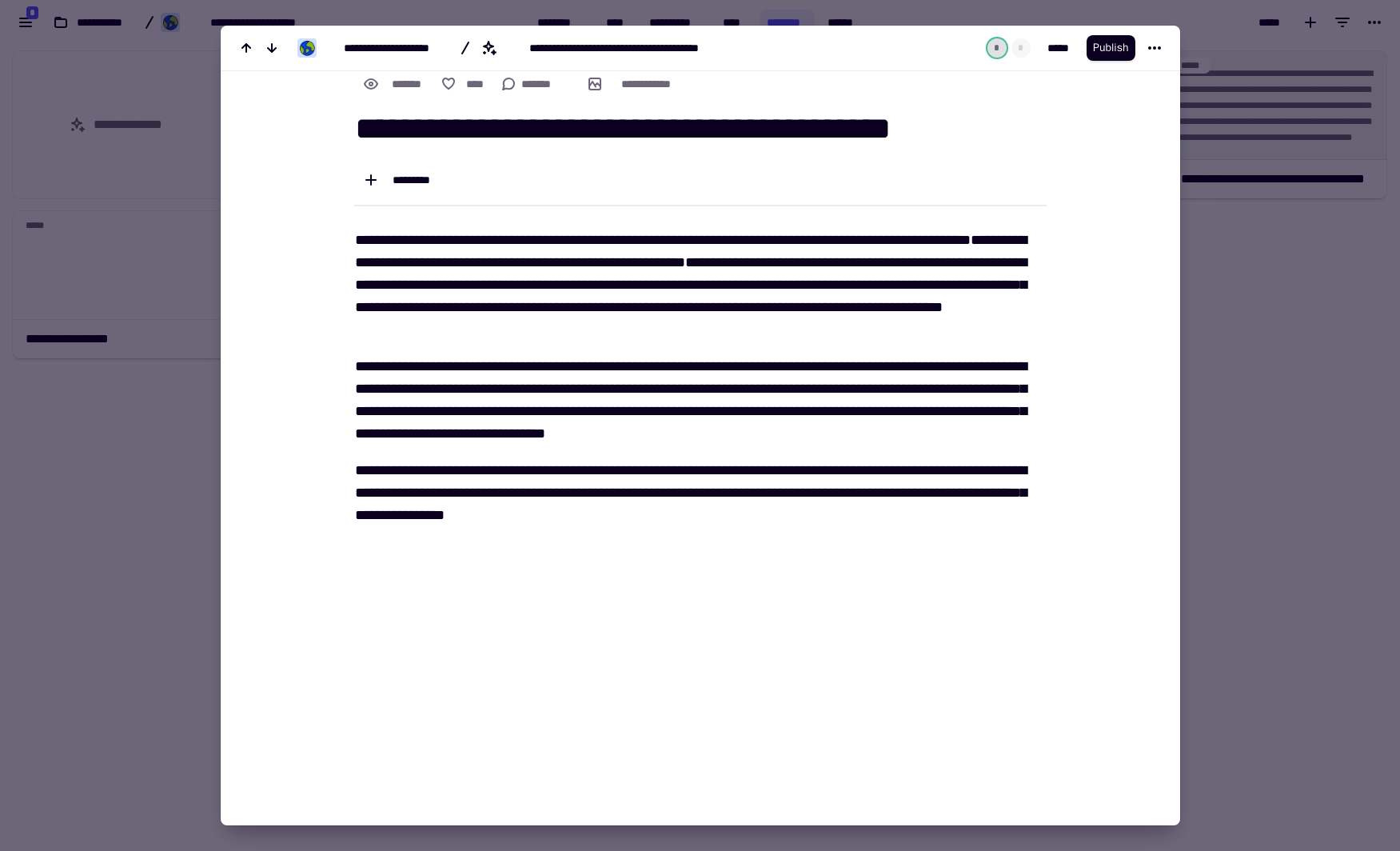 scroll, scrollTop: 32, scrollLeft: 0, axis: vertical 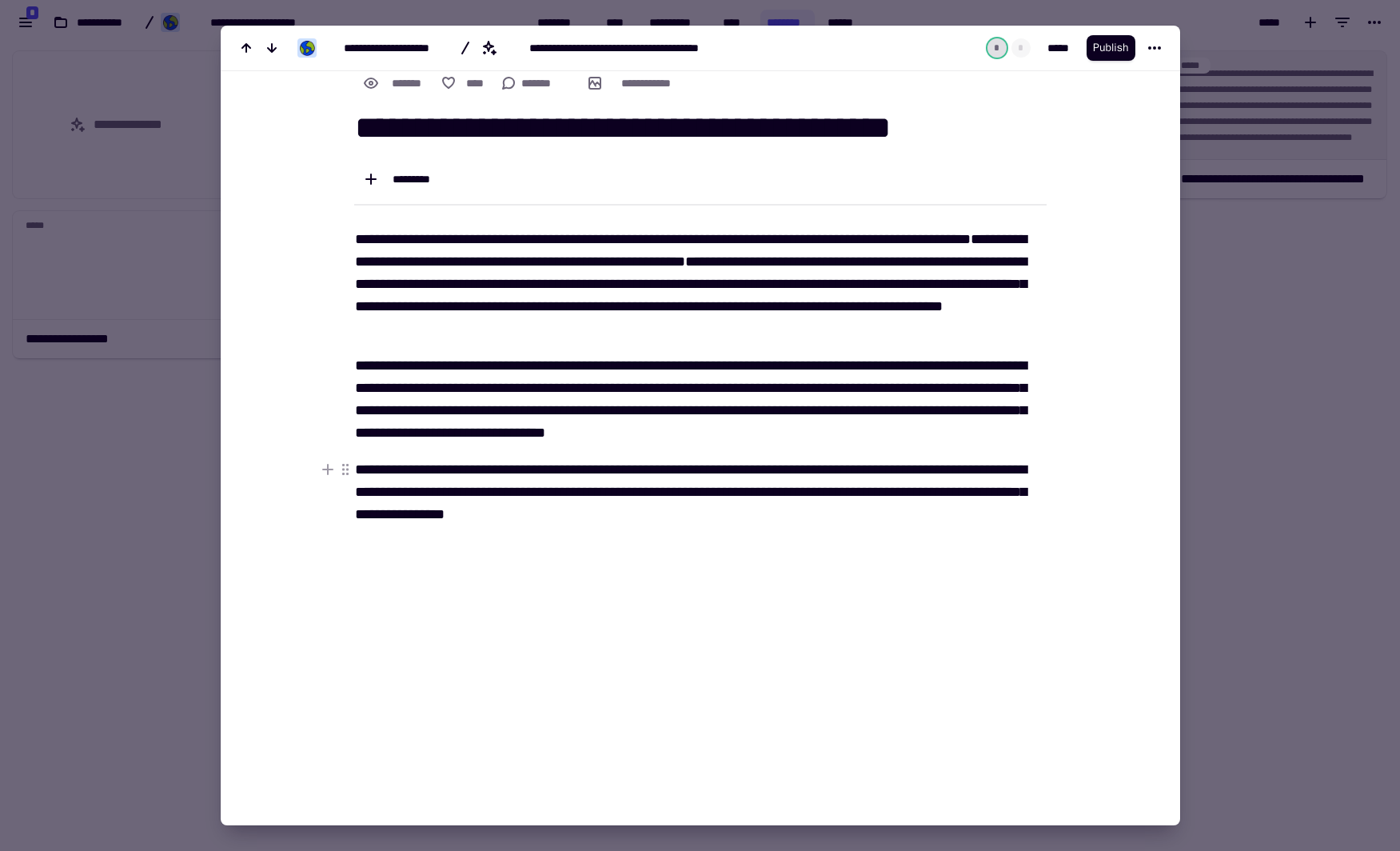 click at bounding box center [700, 426] 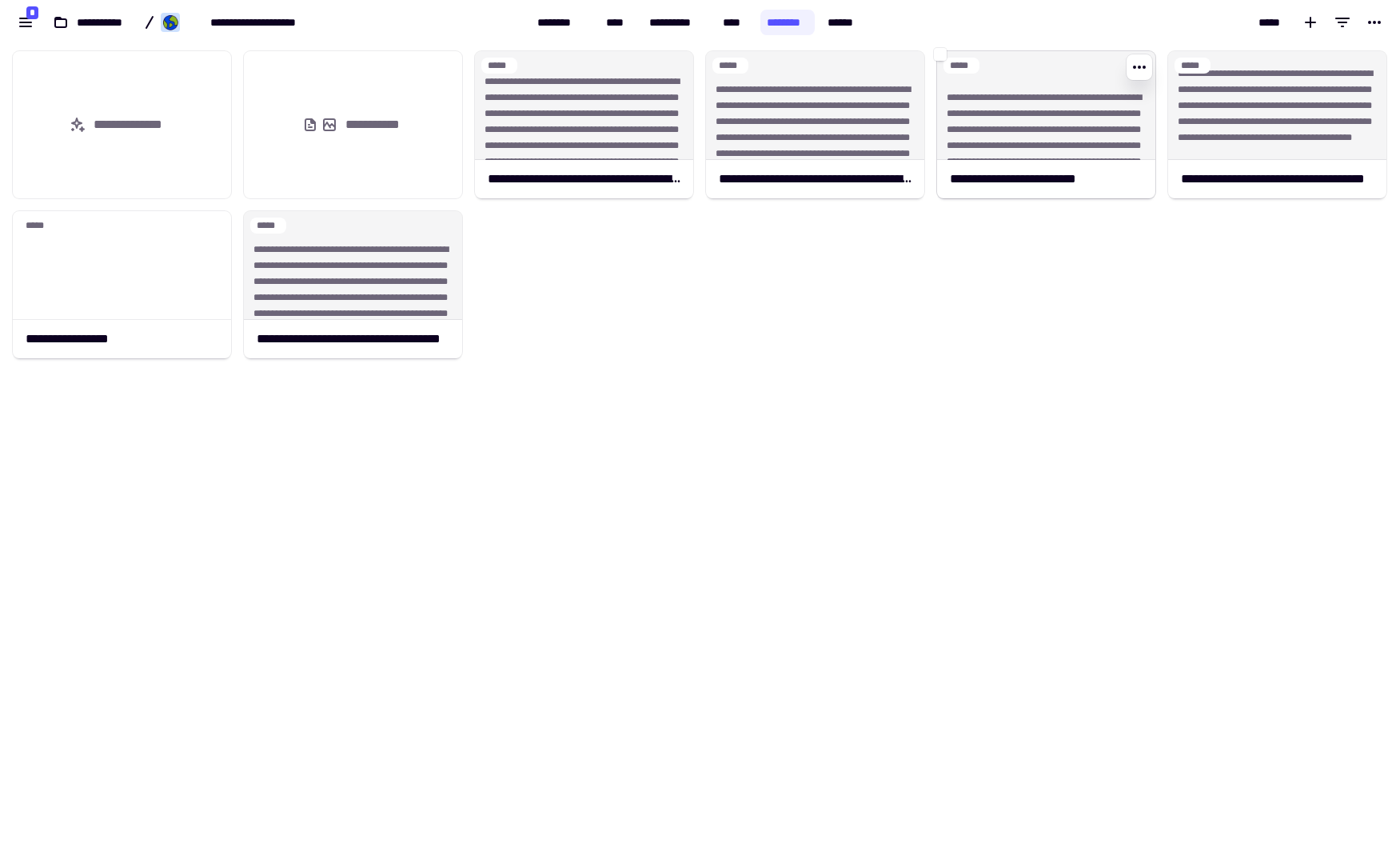 click on "**********" 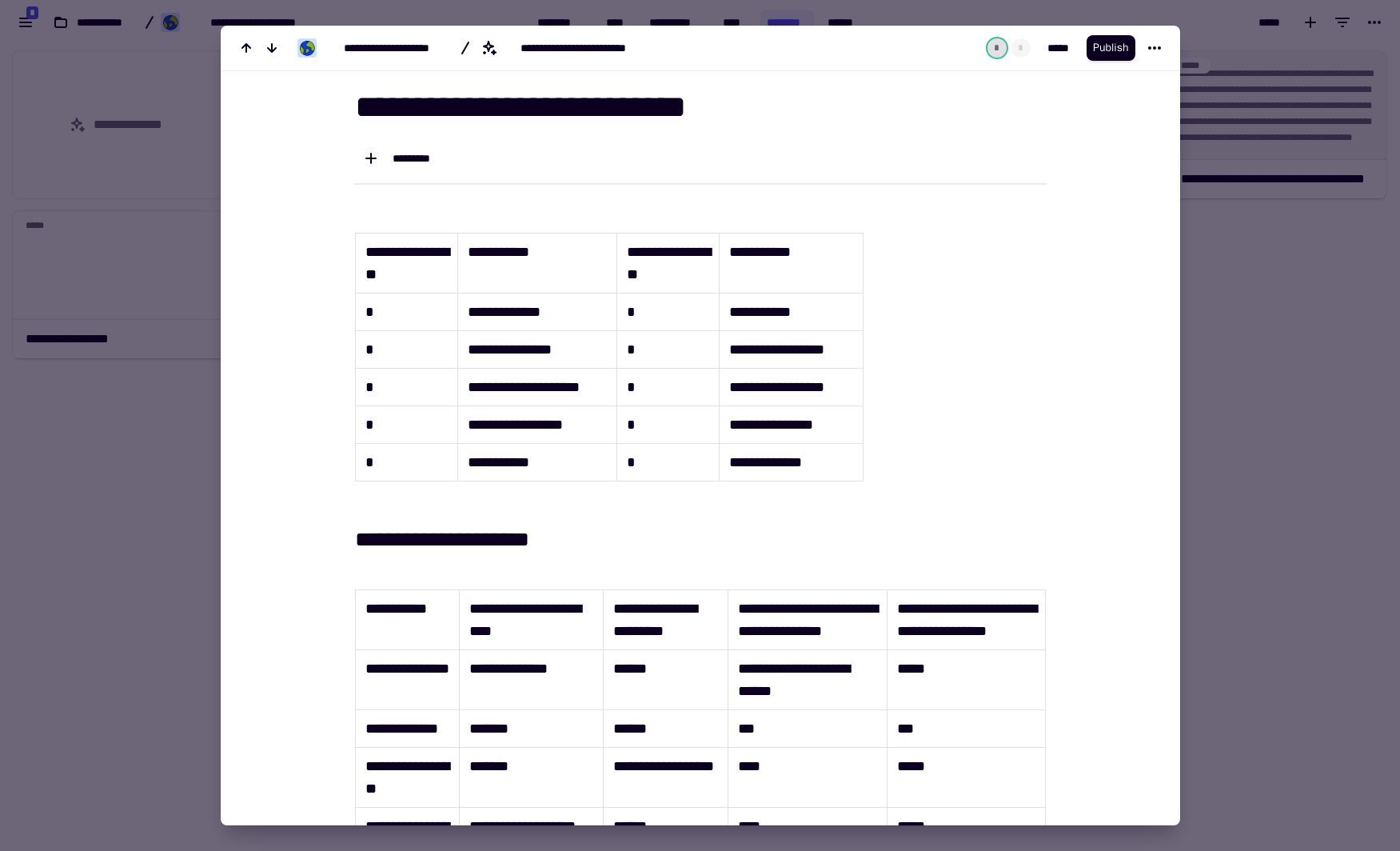 scroll, scrollTop: 80, scrollLeft: 0, axis: vertical 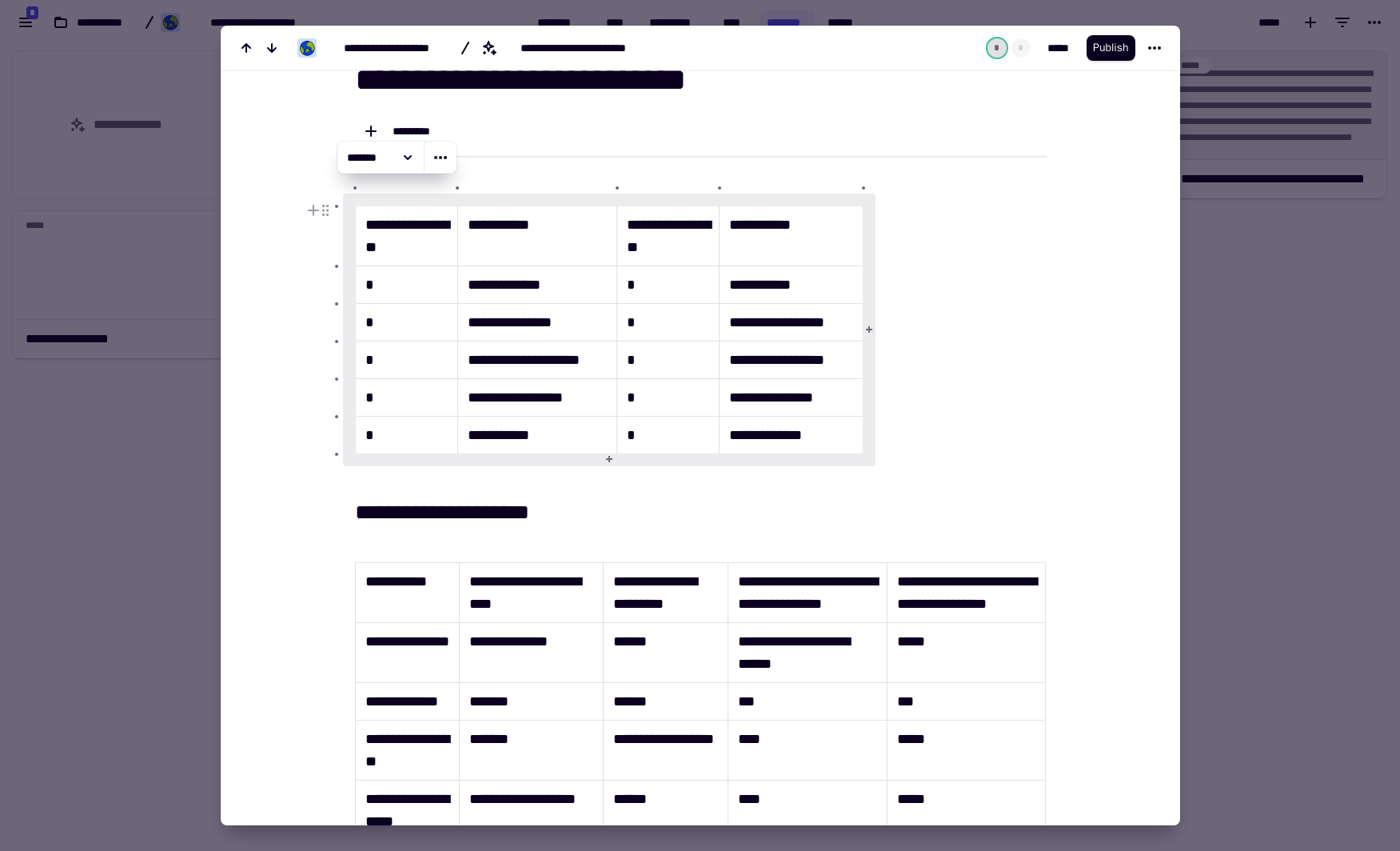 click on "**********" at bounding box center (537, 285) 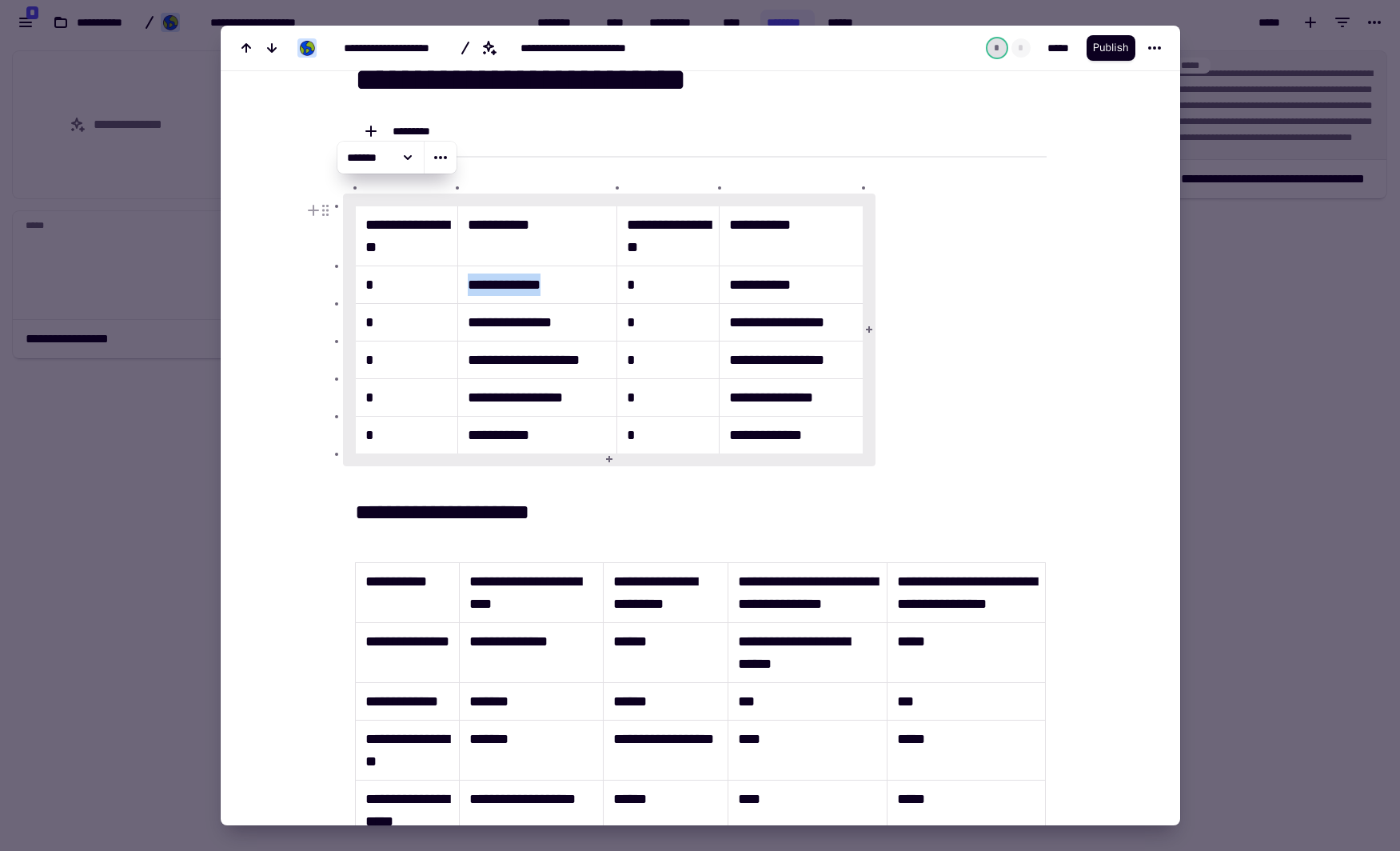 drag, startPoint x: 509, startPoint y: 284, endPoint x: 462, endPoint y: 285, distance: 47.010637 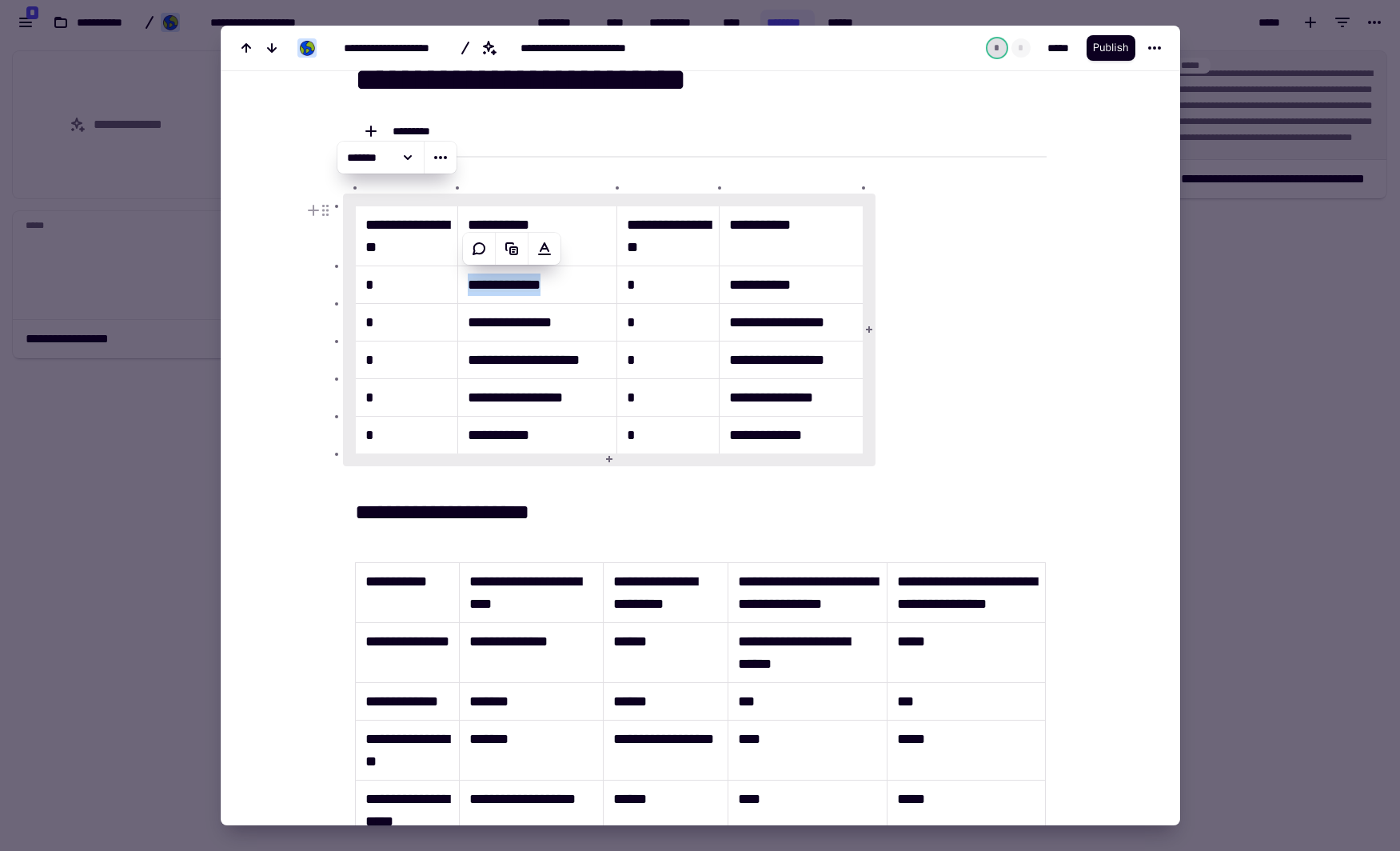 click on "**********" at bounding box center [504, 285] 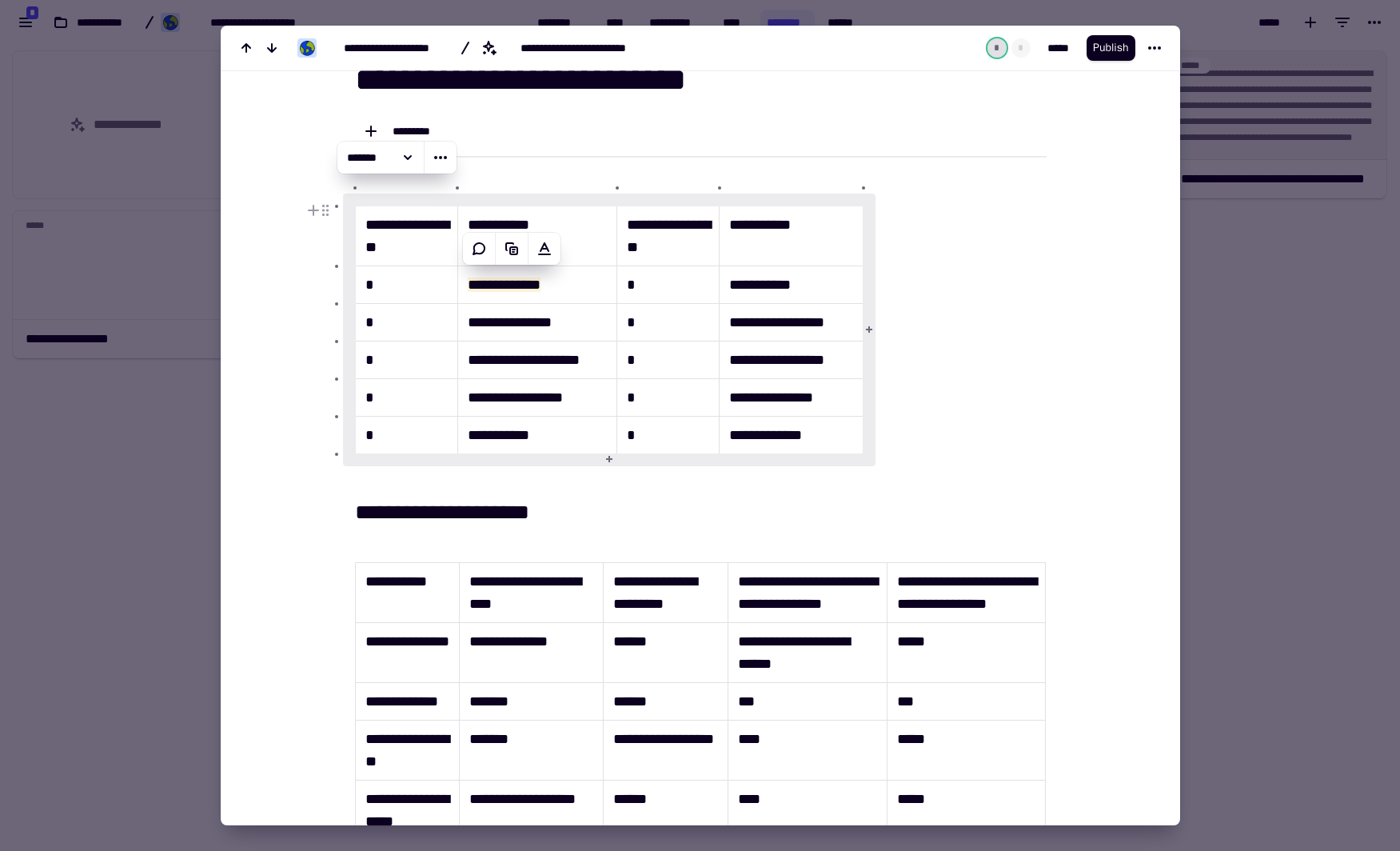 click on "**********" at bounding box center [537, 285] 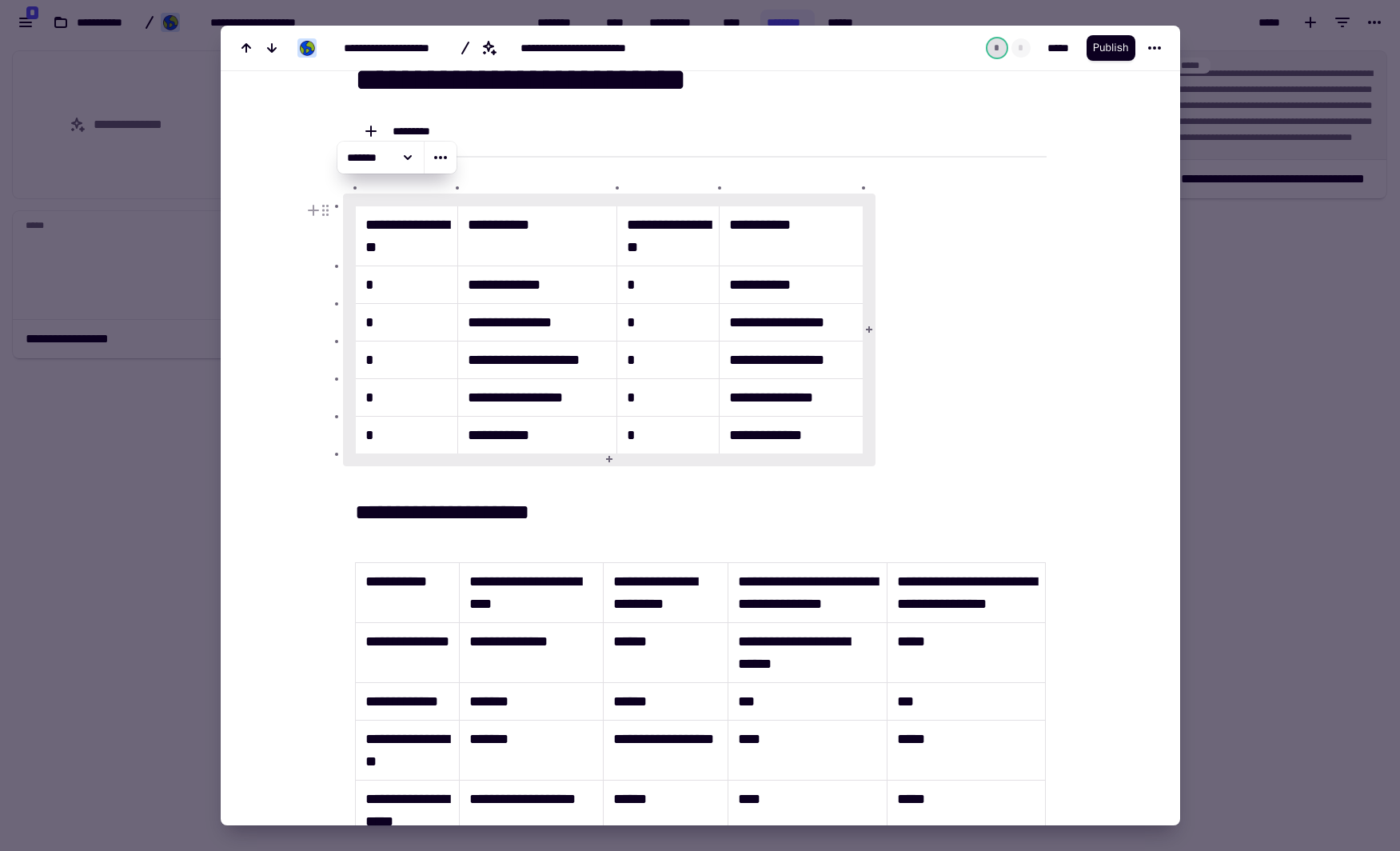 click on "**********" at bounding box center (537, 285) 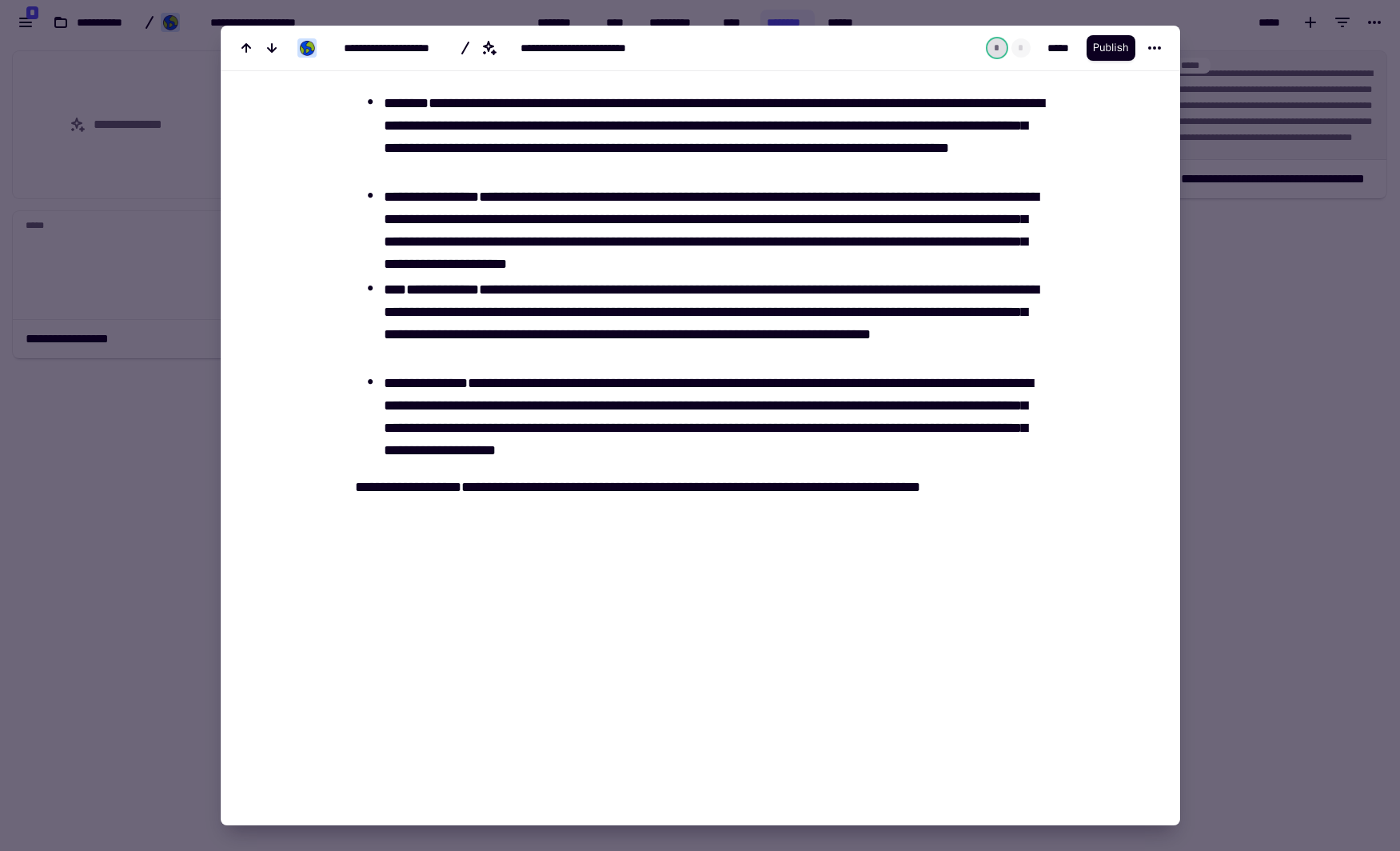 scroll, scrollTop: 1136, scrollLeft: 0, axis: vertical 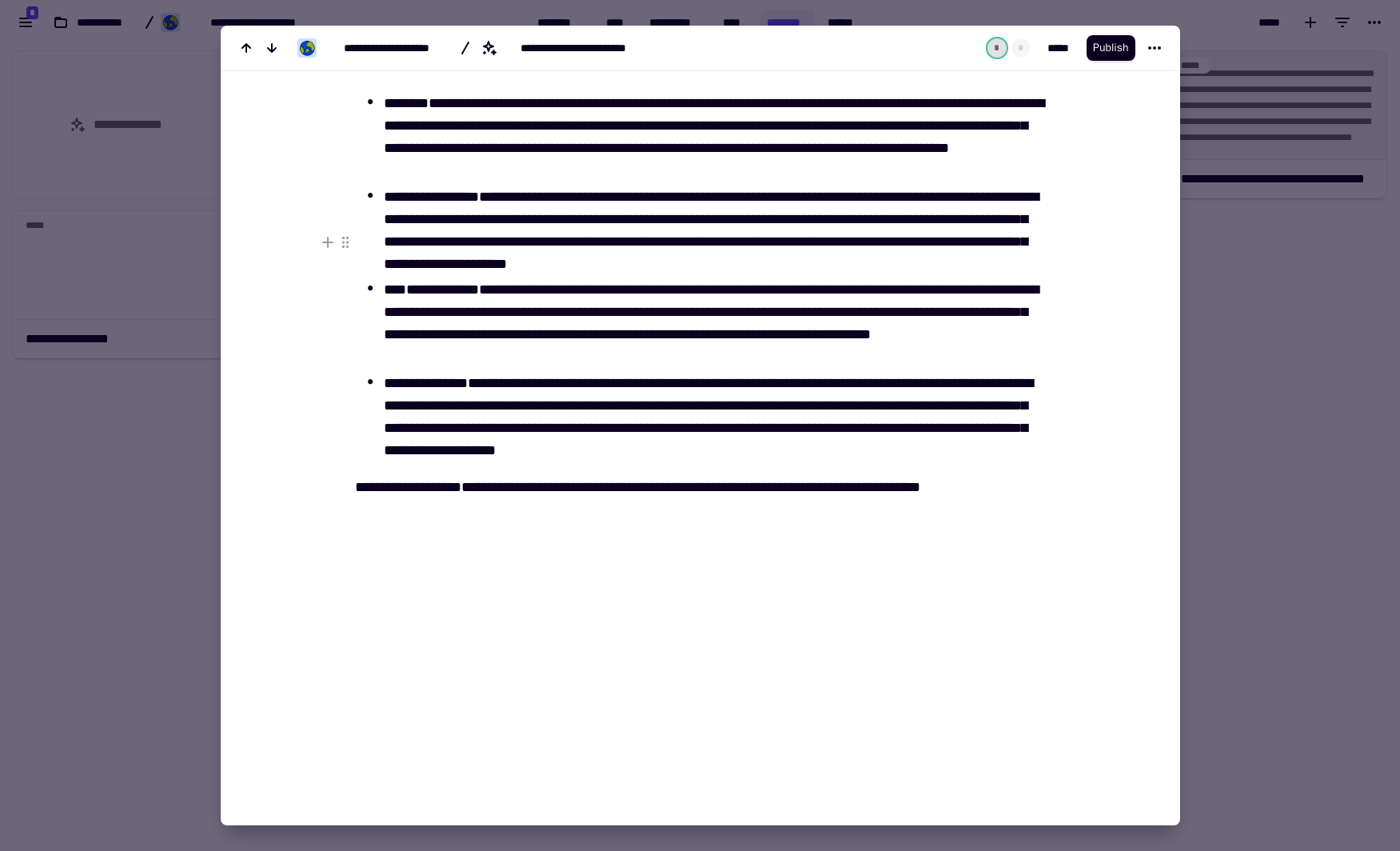 click at bounding box center (700, 426) 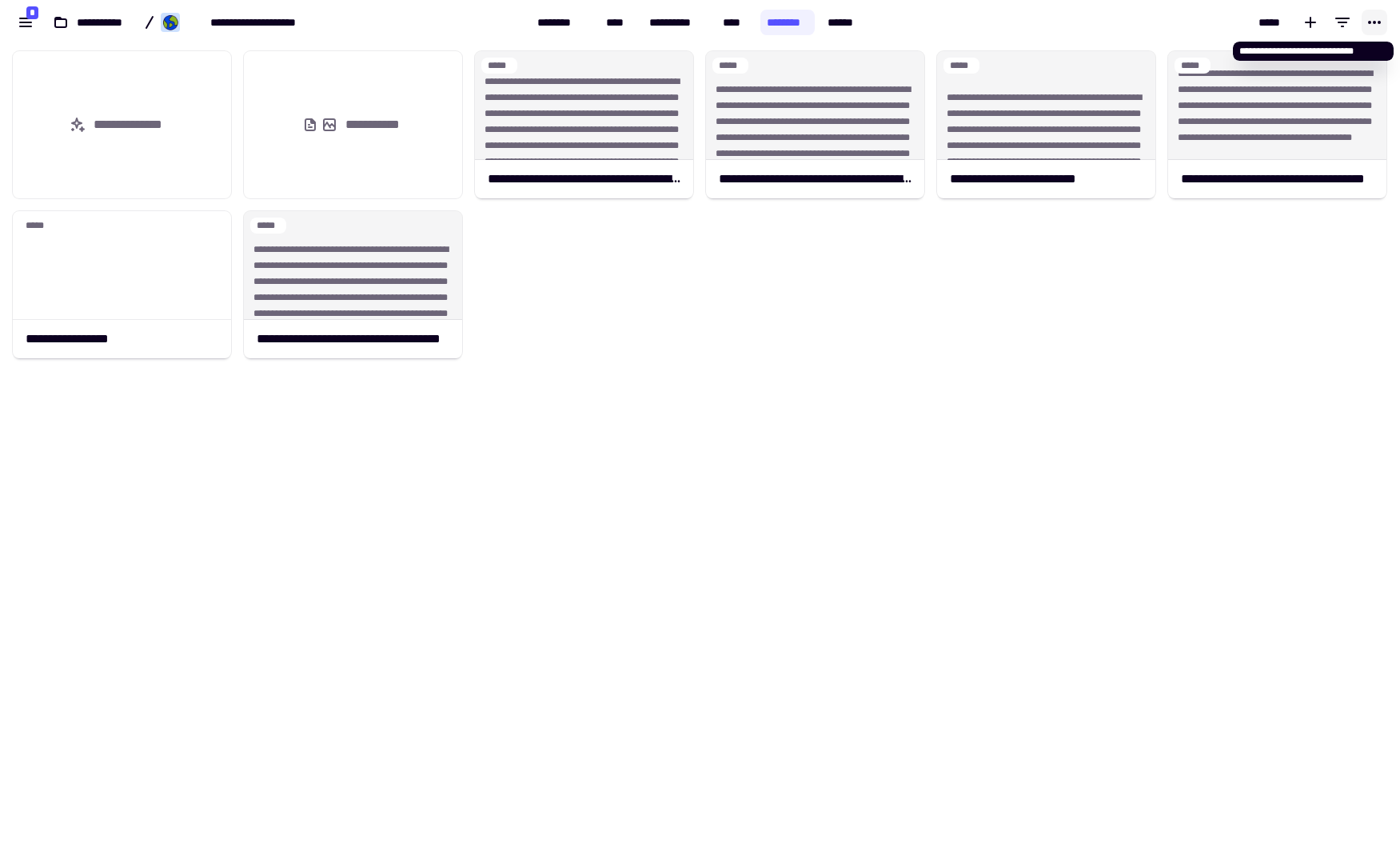 click 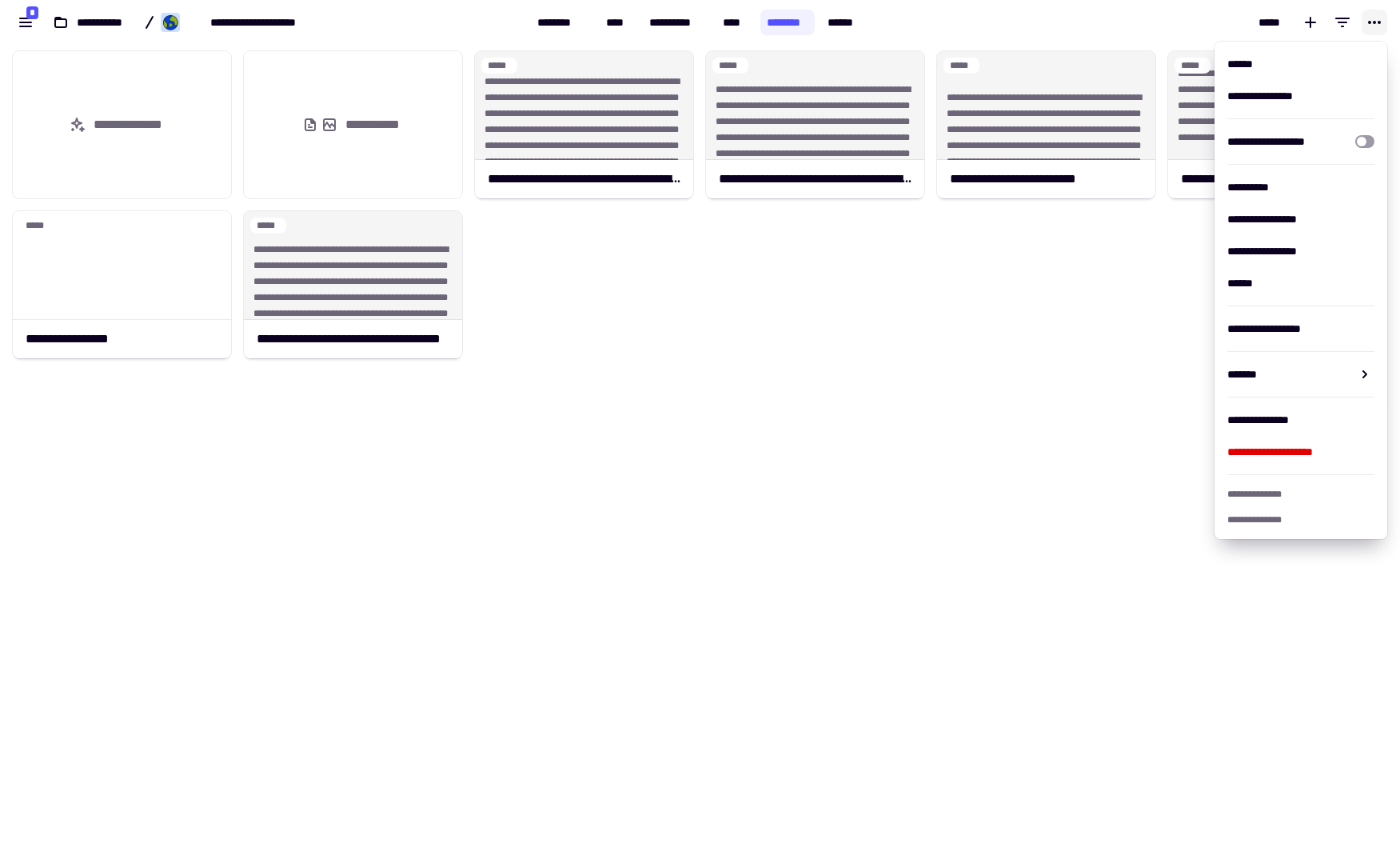 click 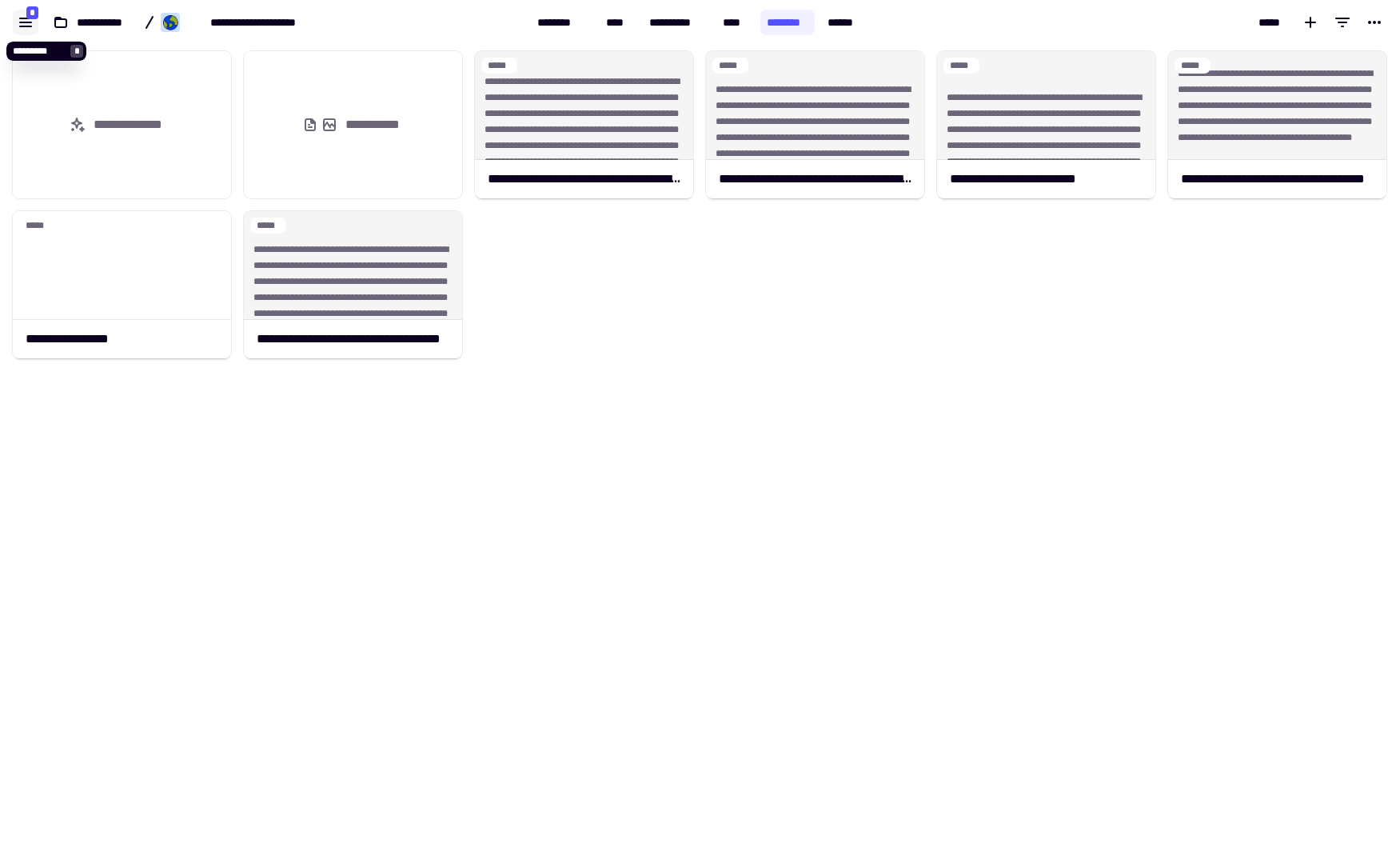 click 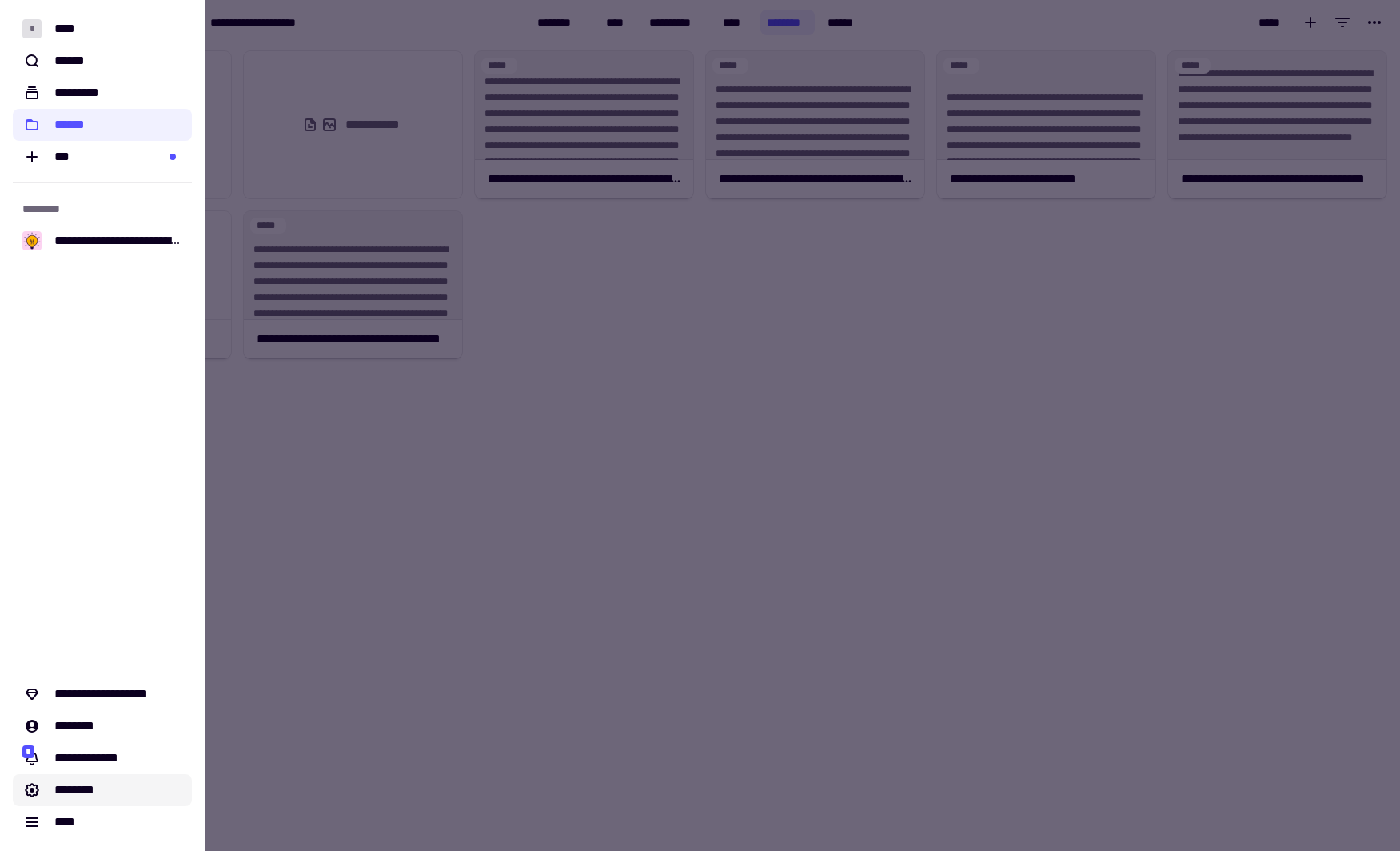 click on "********" 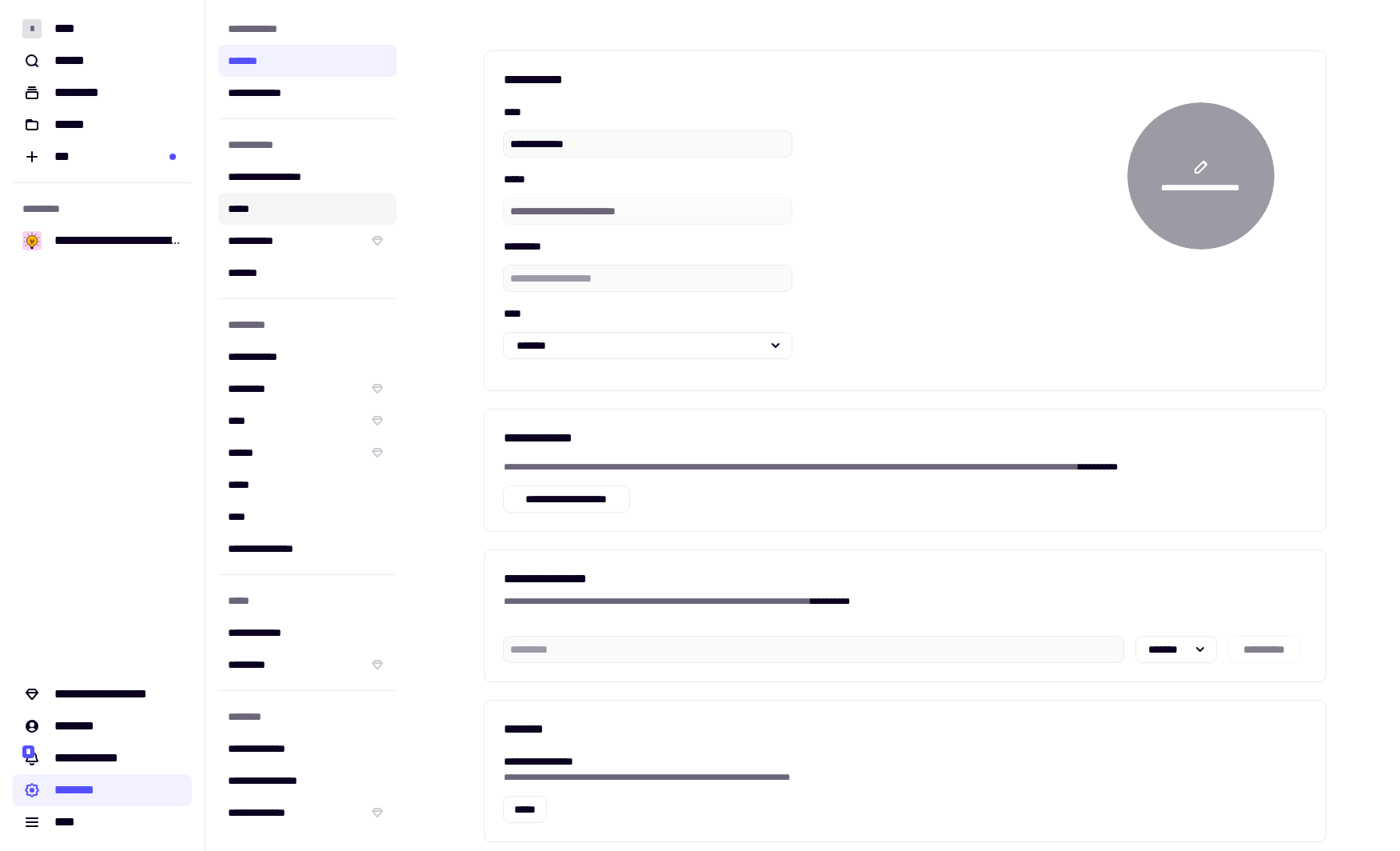click on "*****" 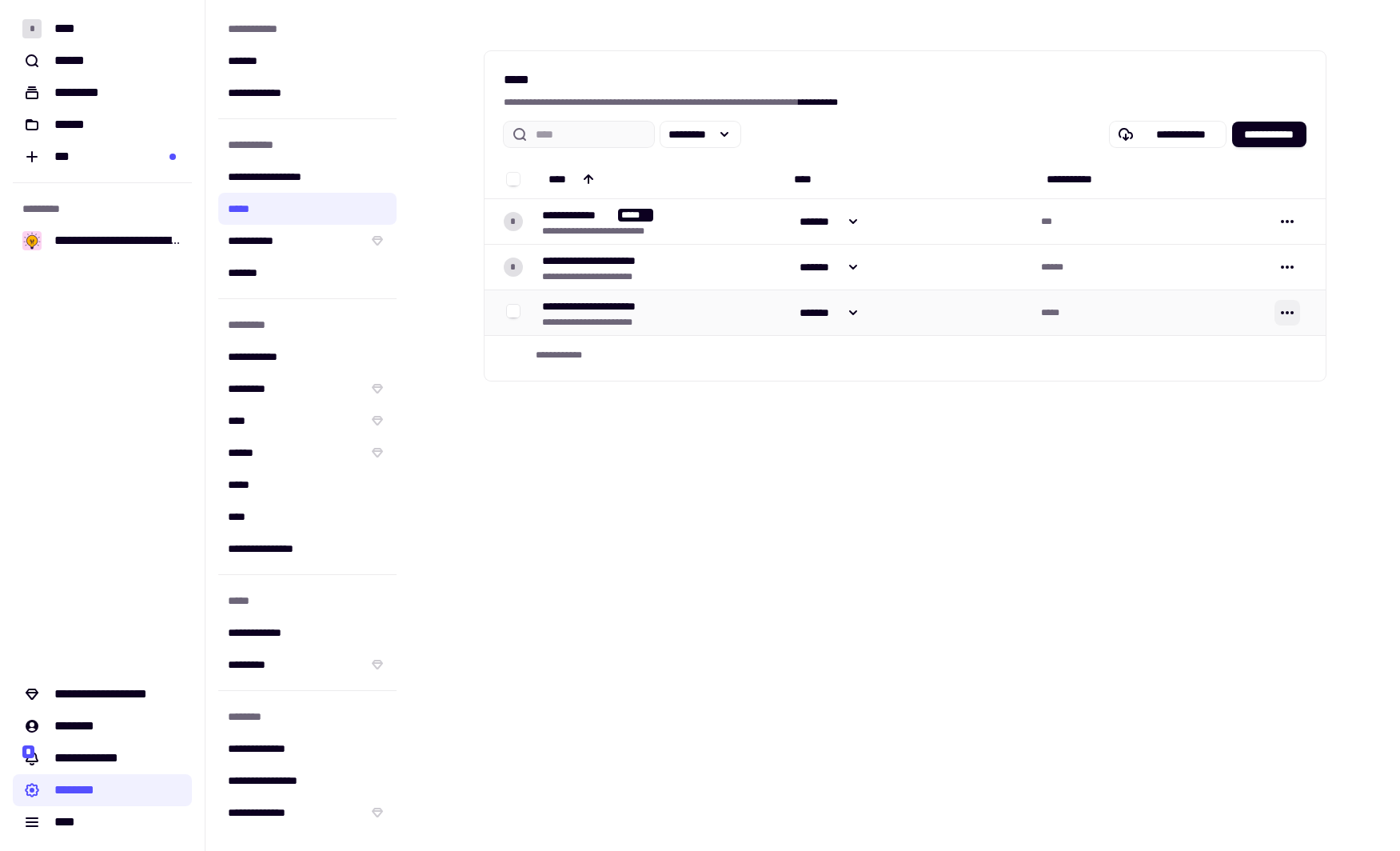 click 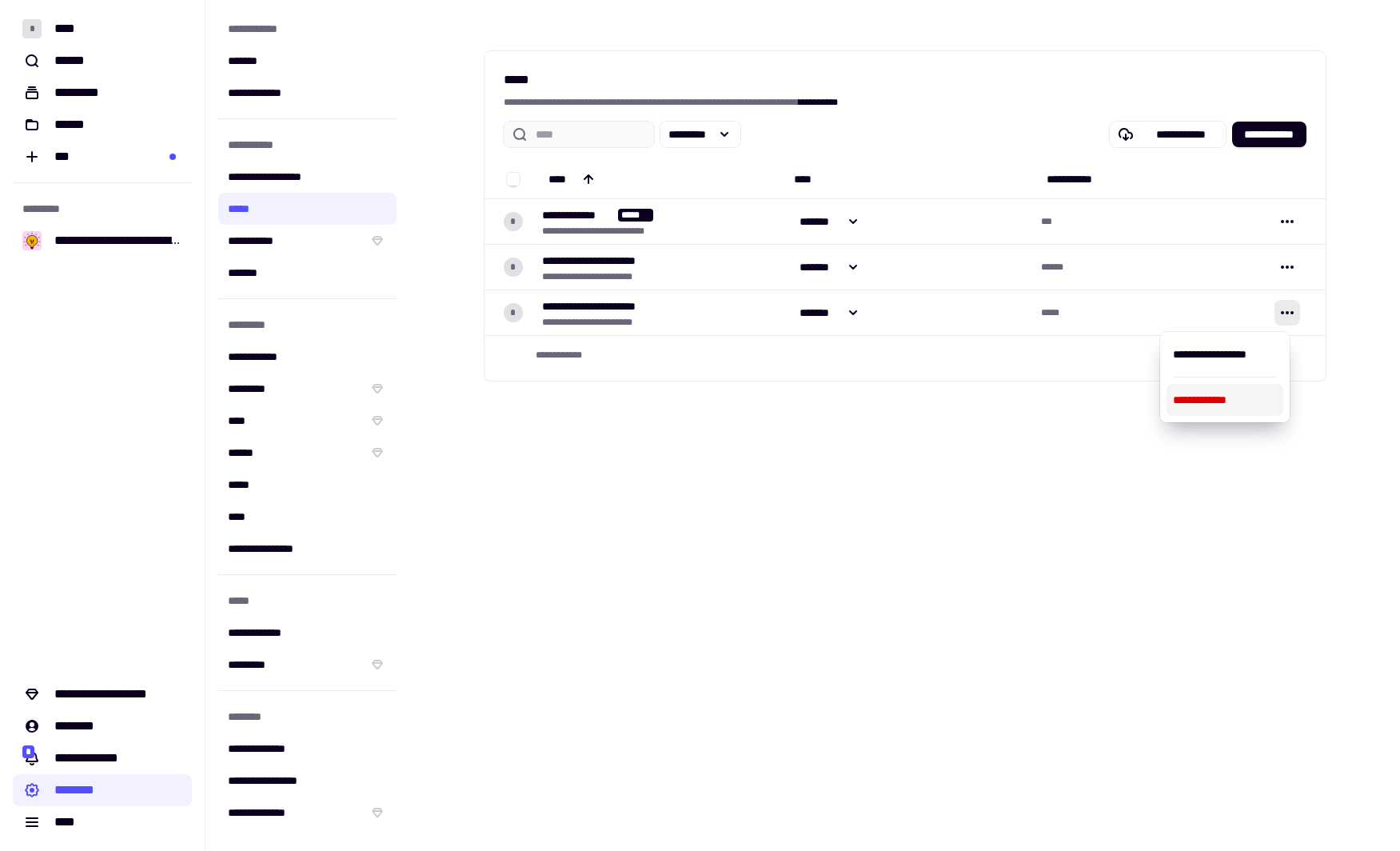 click on "**********" at bounding box center [1225, 400] 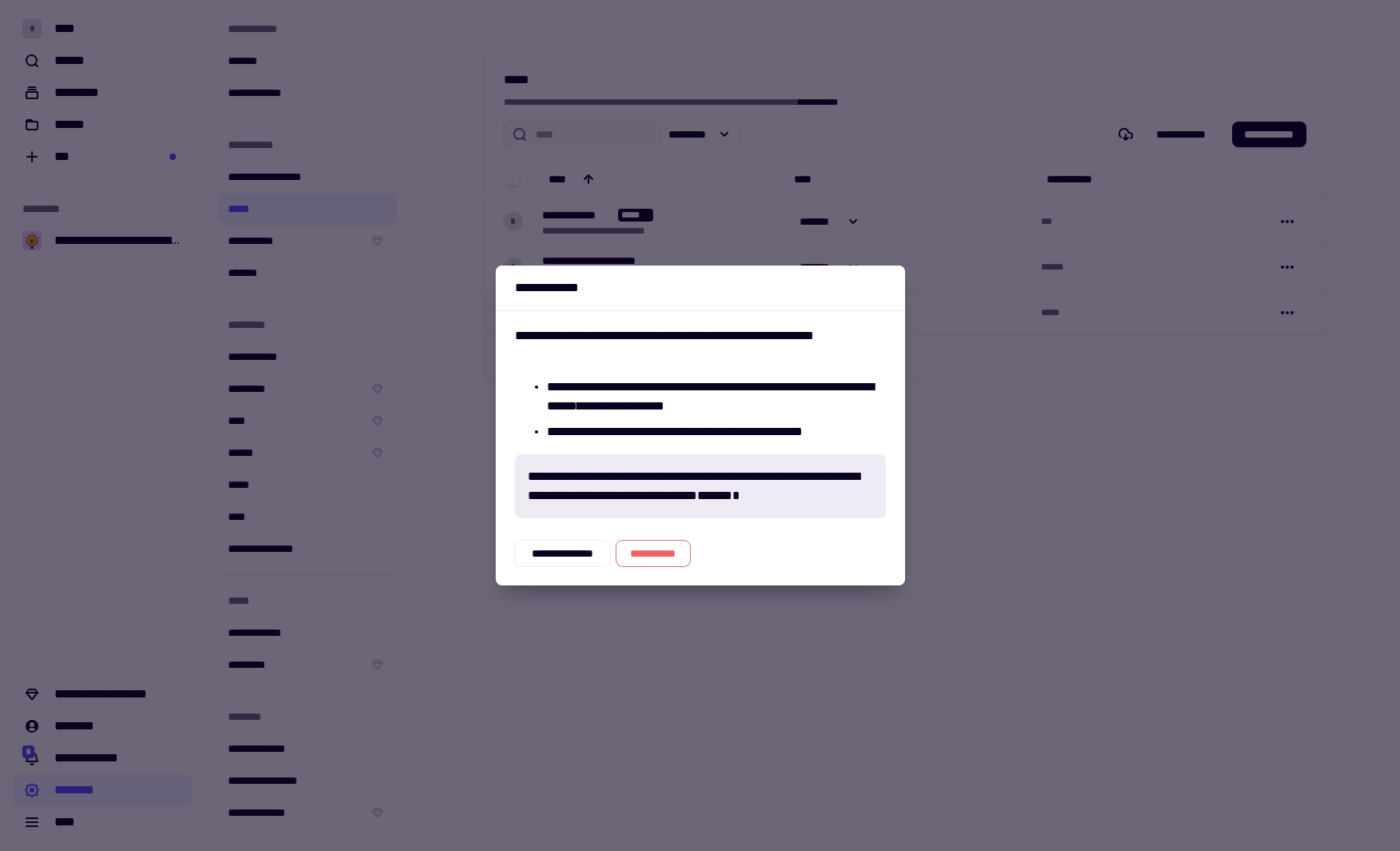 click on "**********" 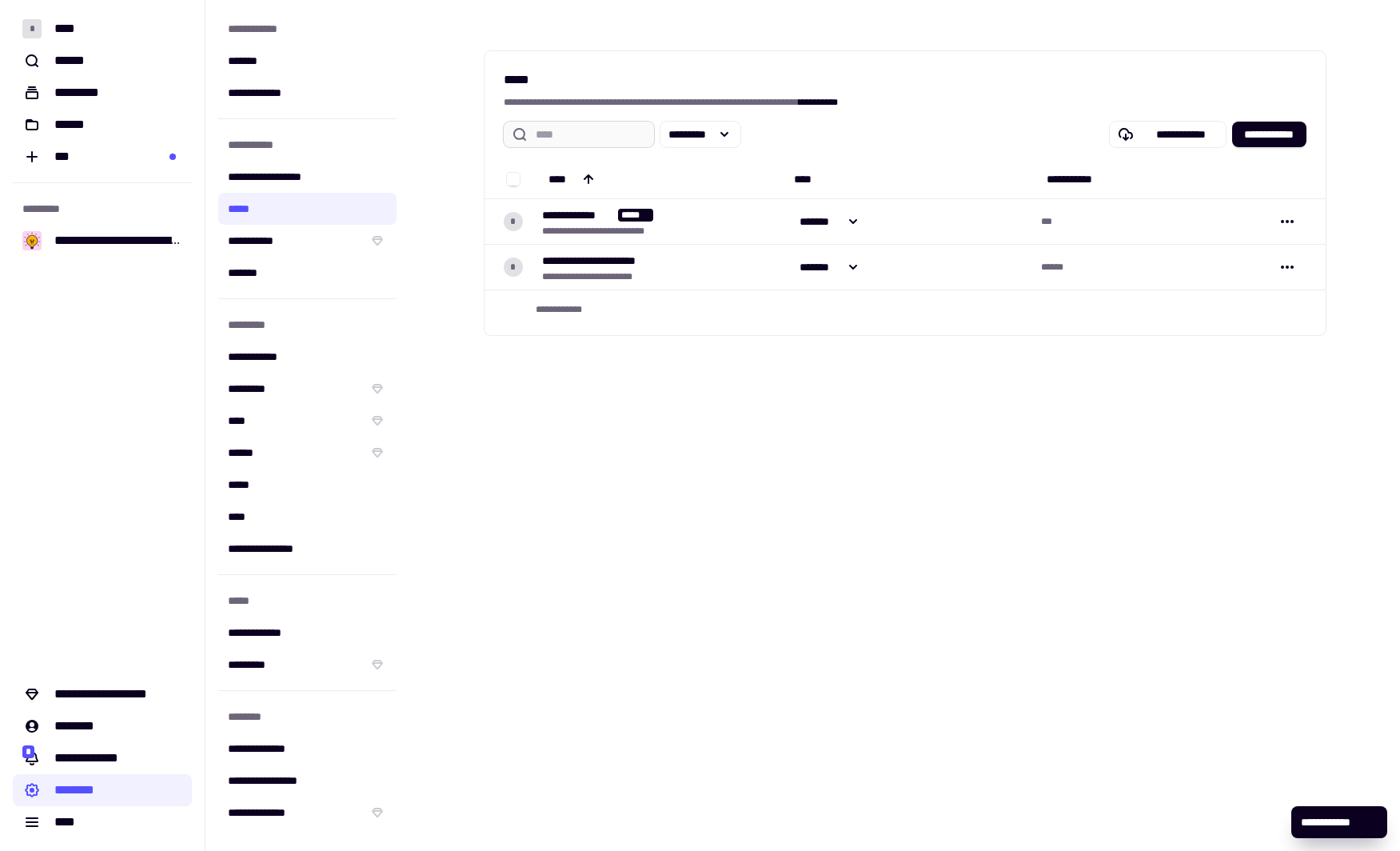 click at bounding box center [579, 134] 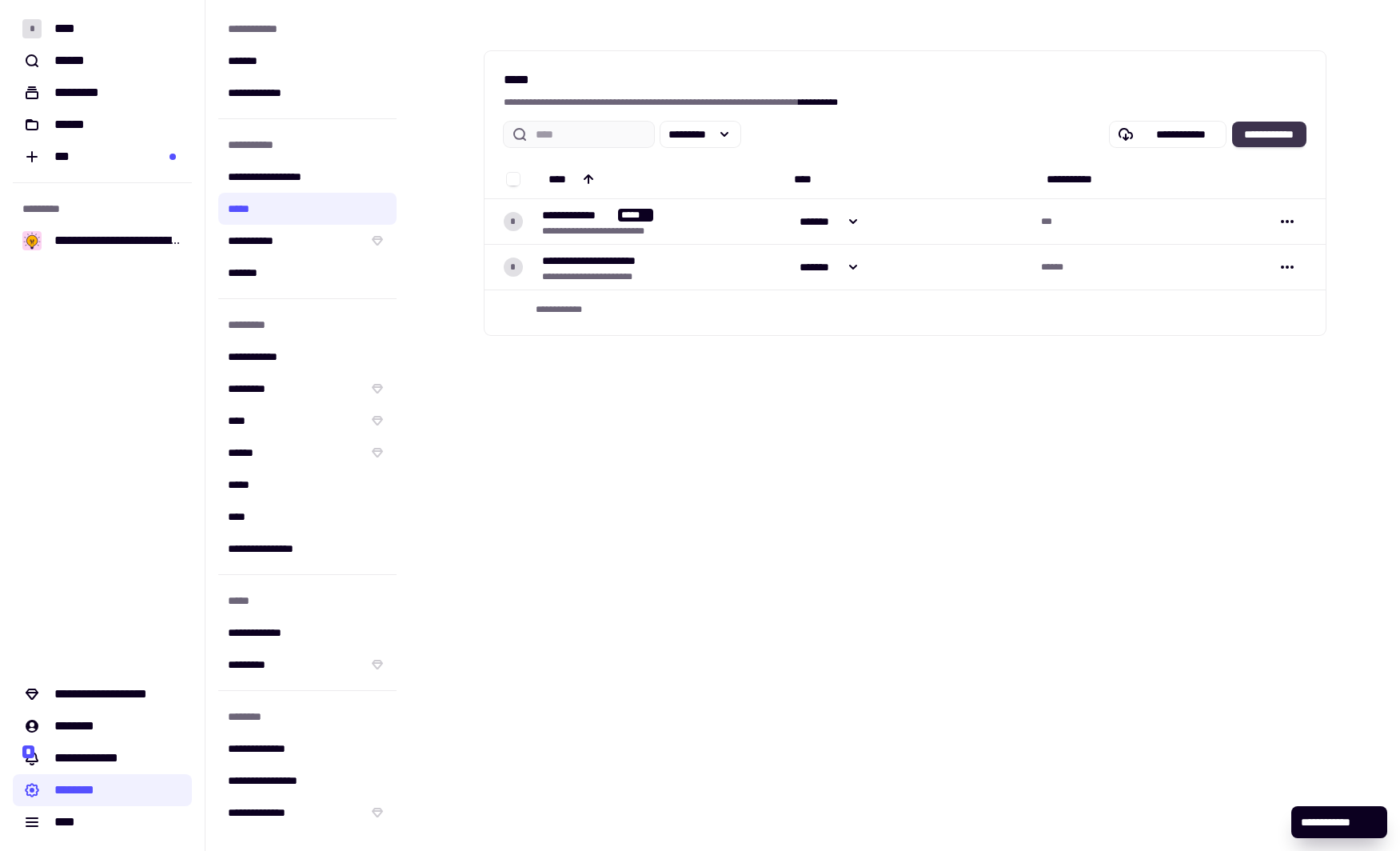 click on "**********" 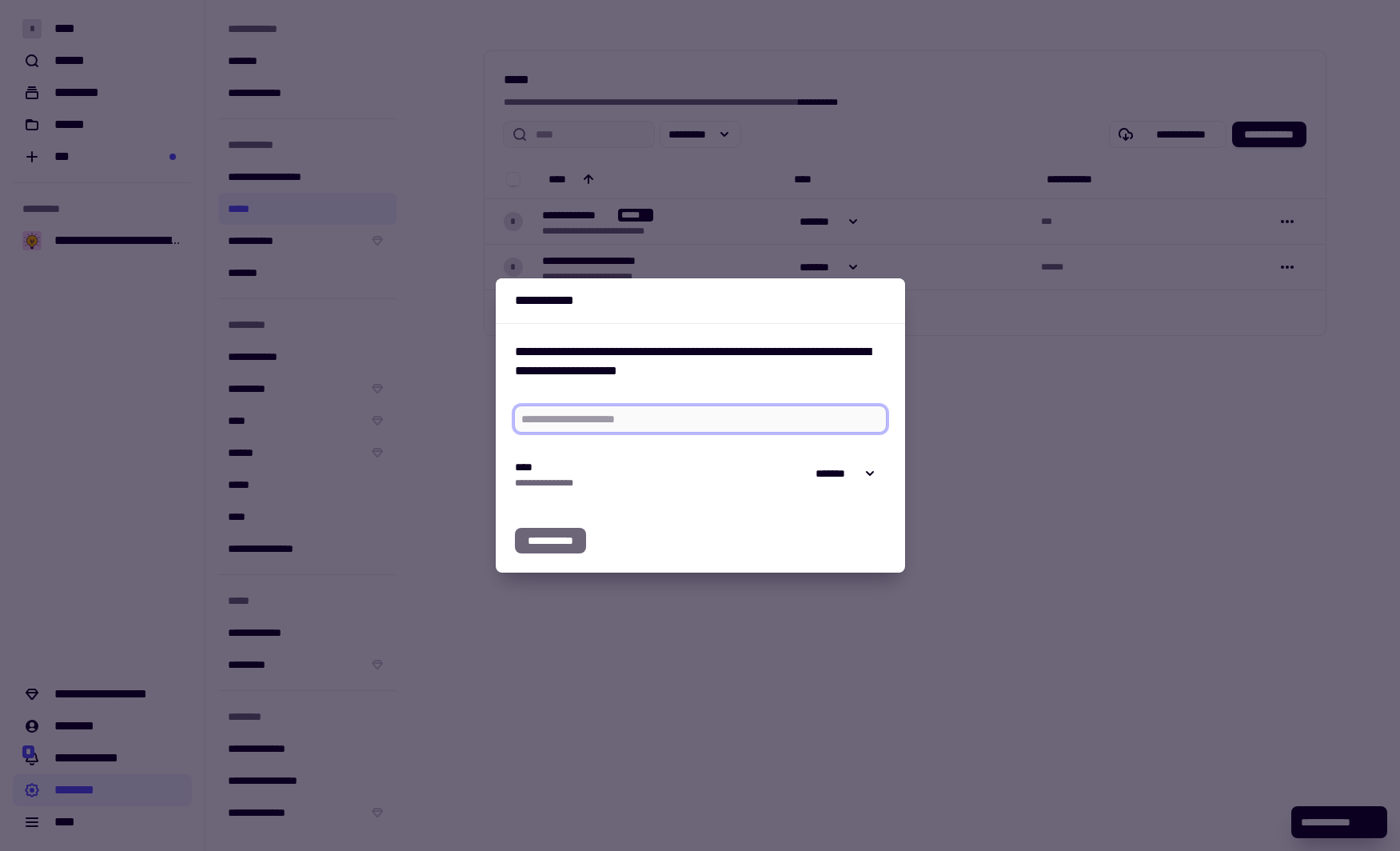 click at bounding box center (700, 419) 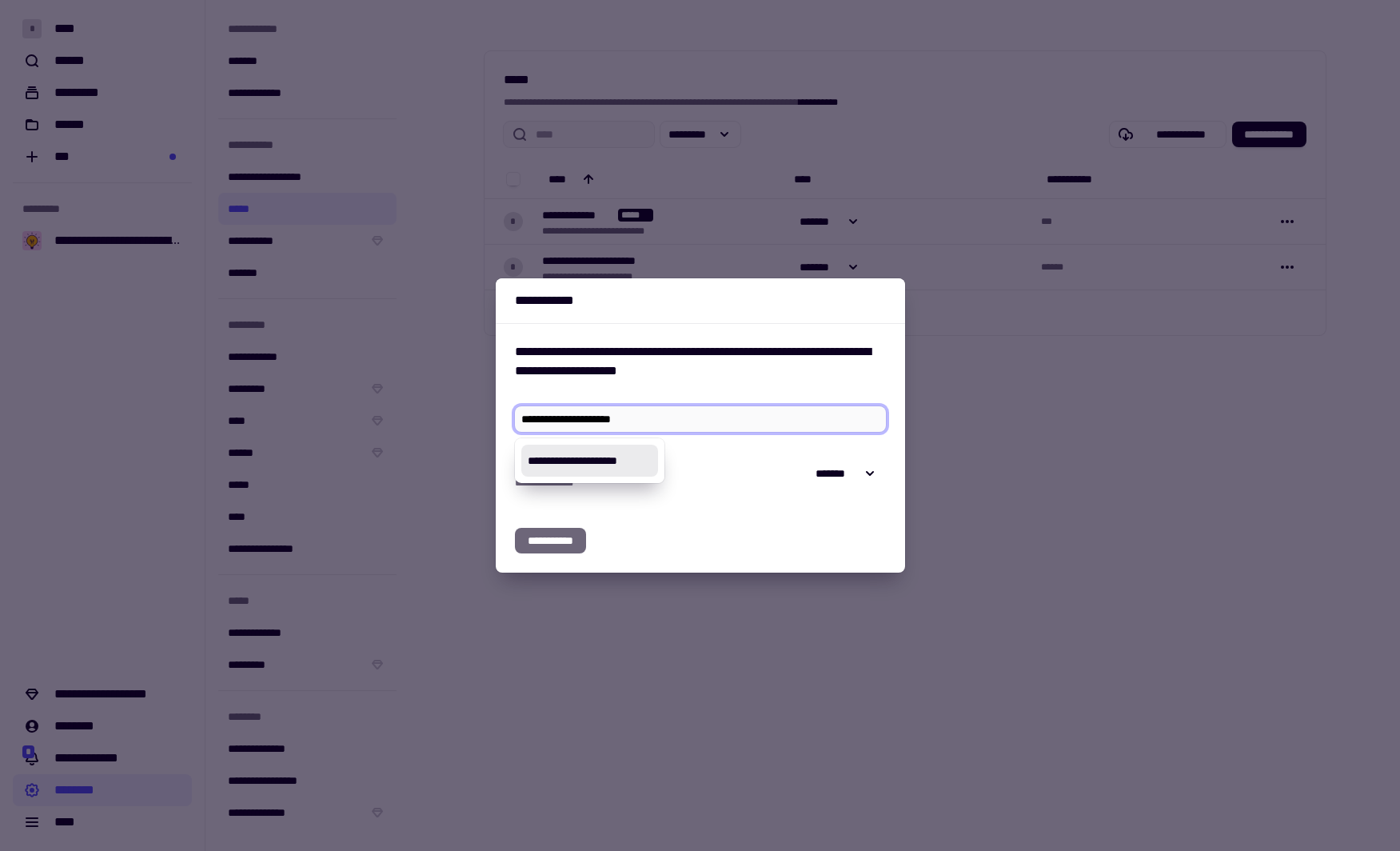 type on "**********" 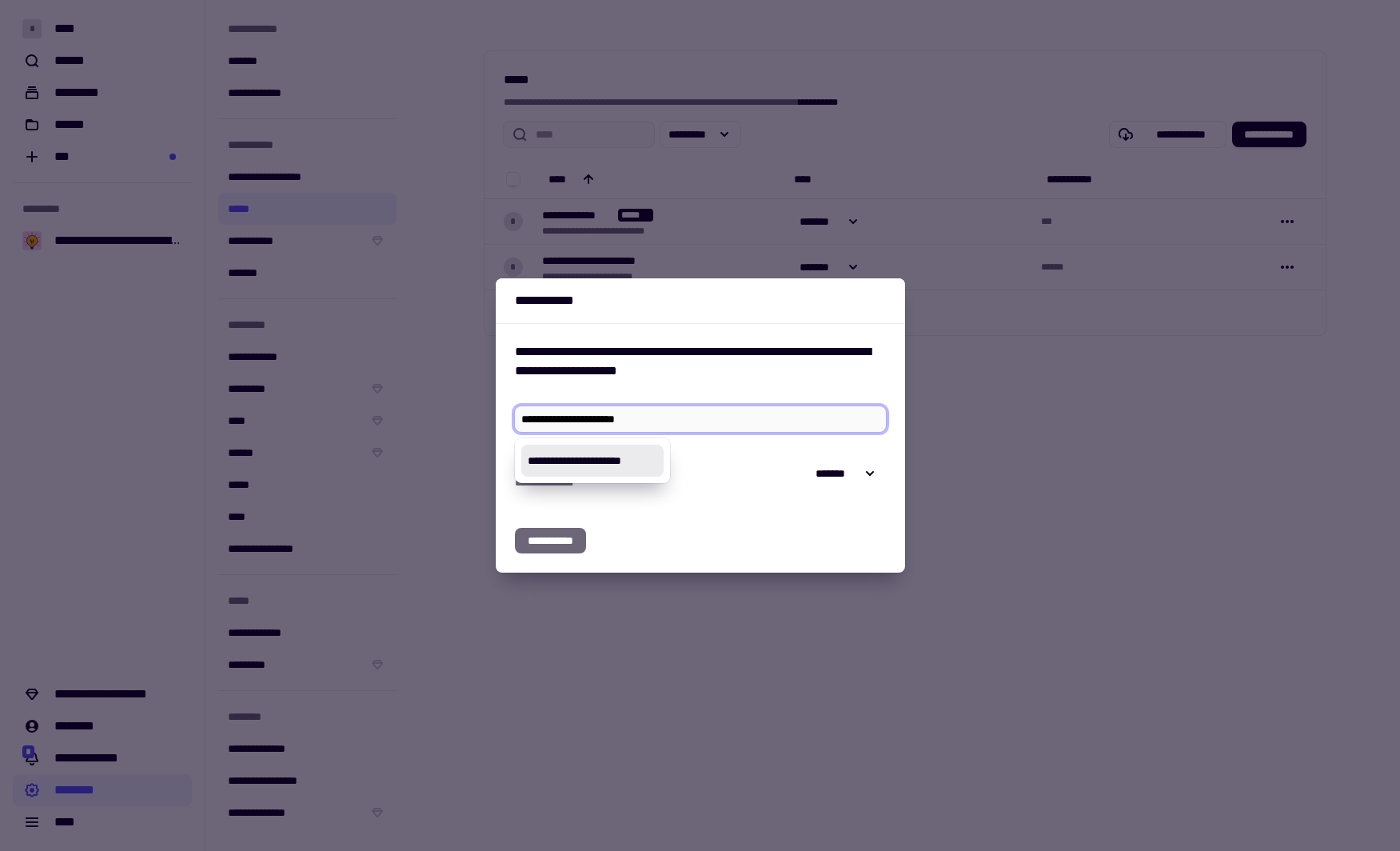 click on "**********" at bounding box center (592, 461) 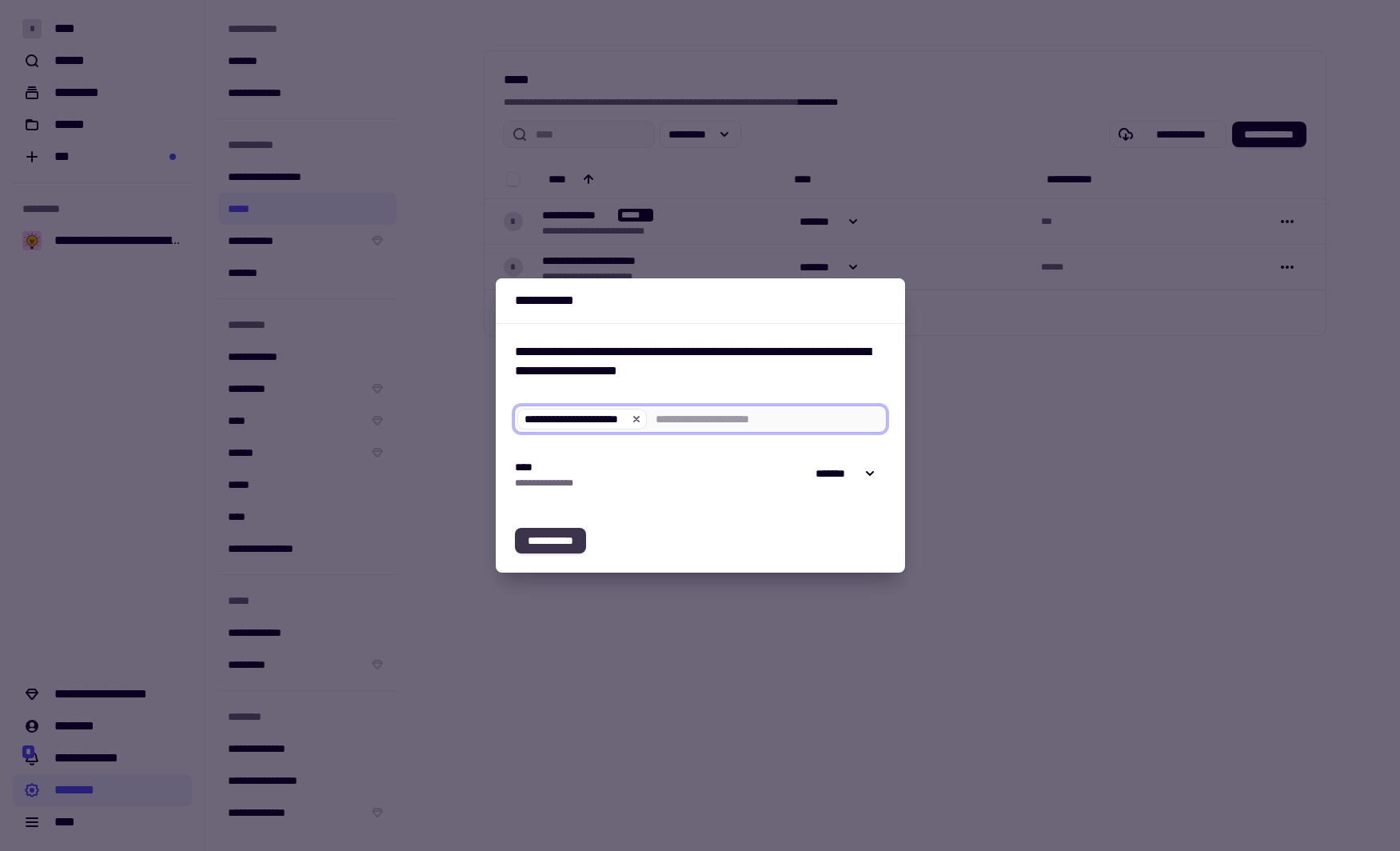 click on "**********" 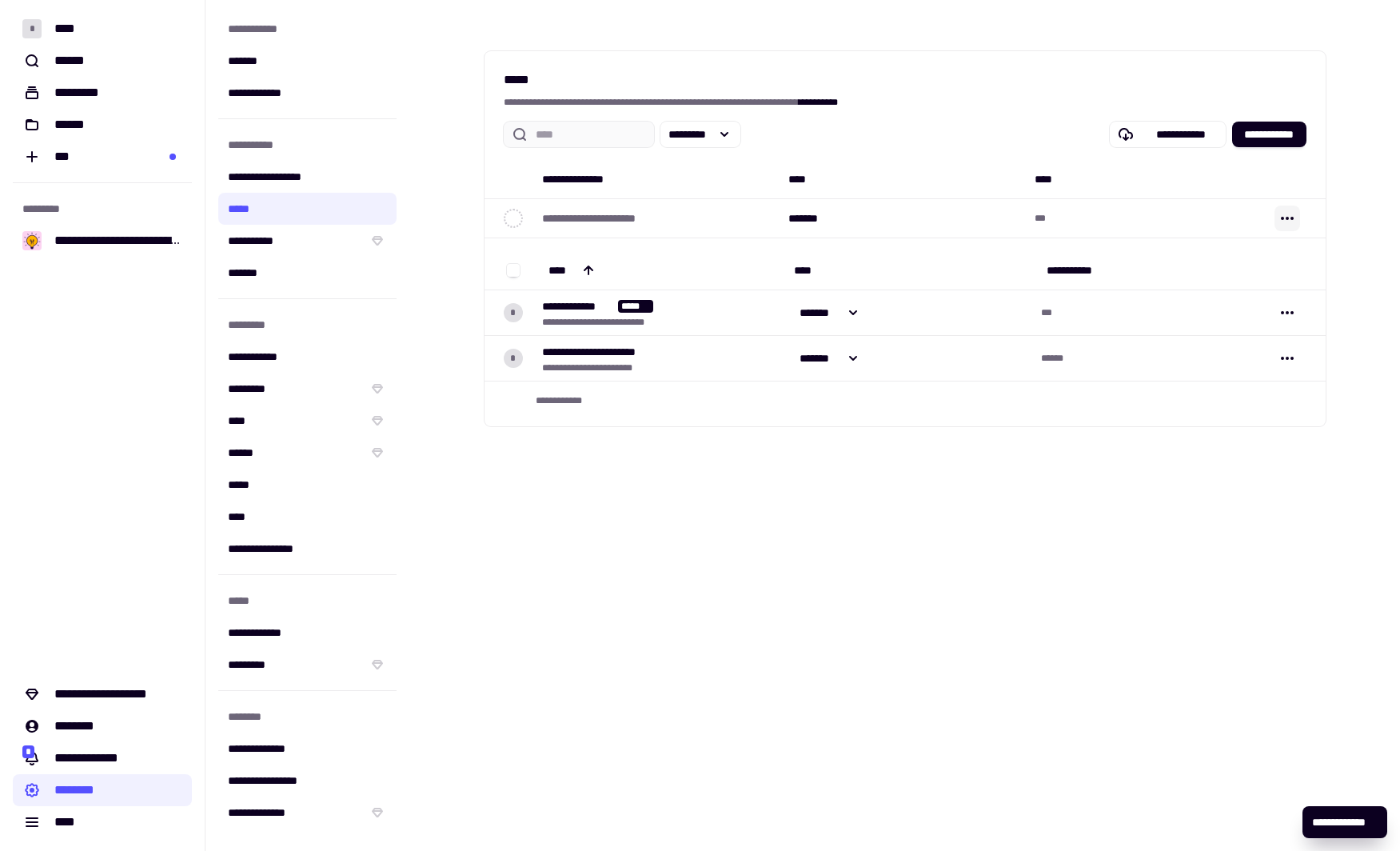 click 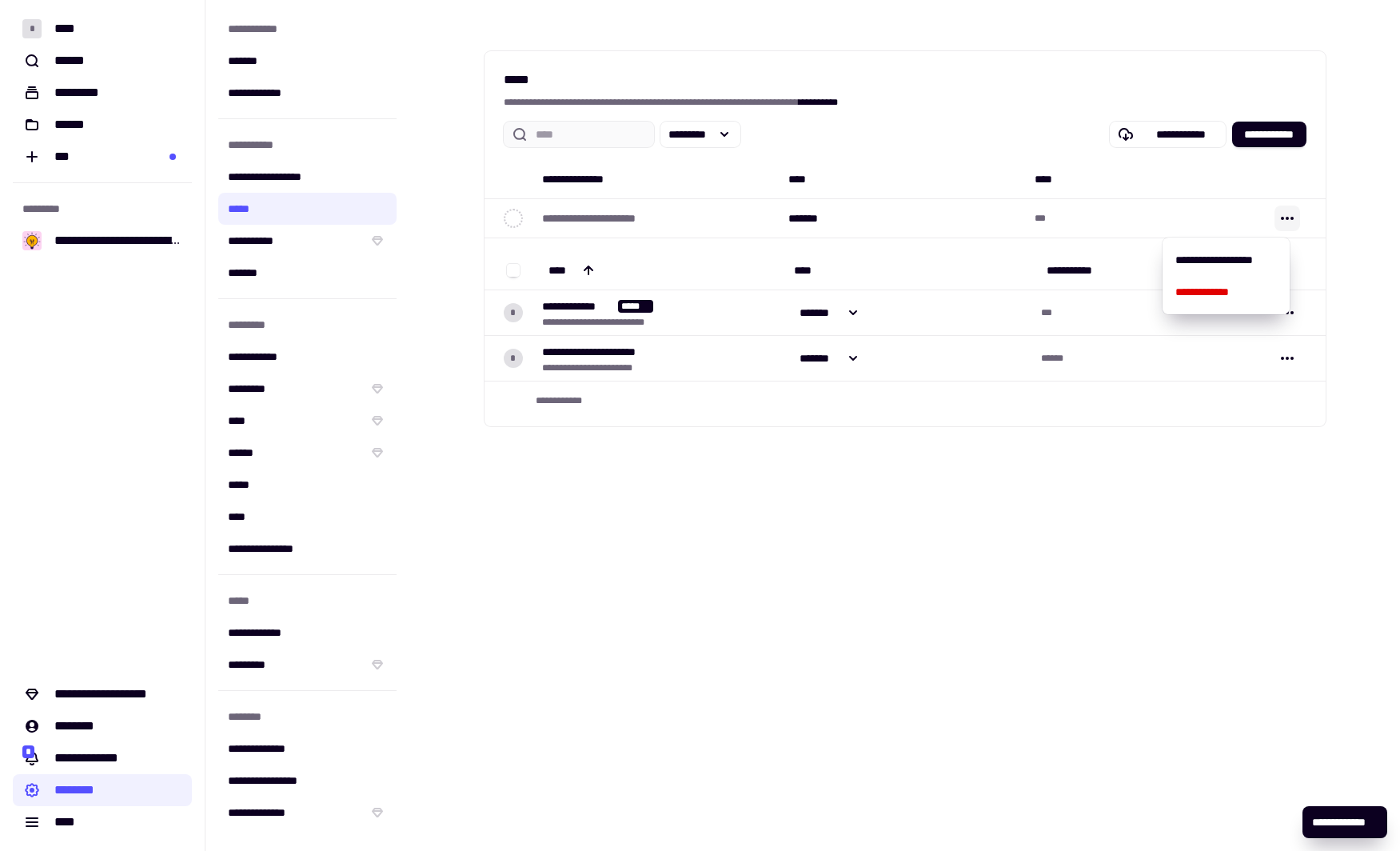 click 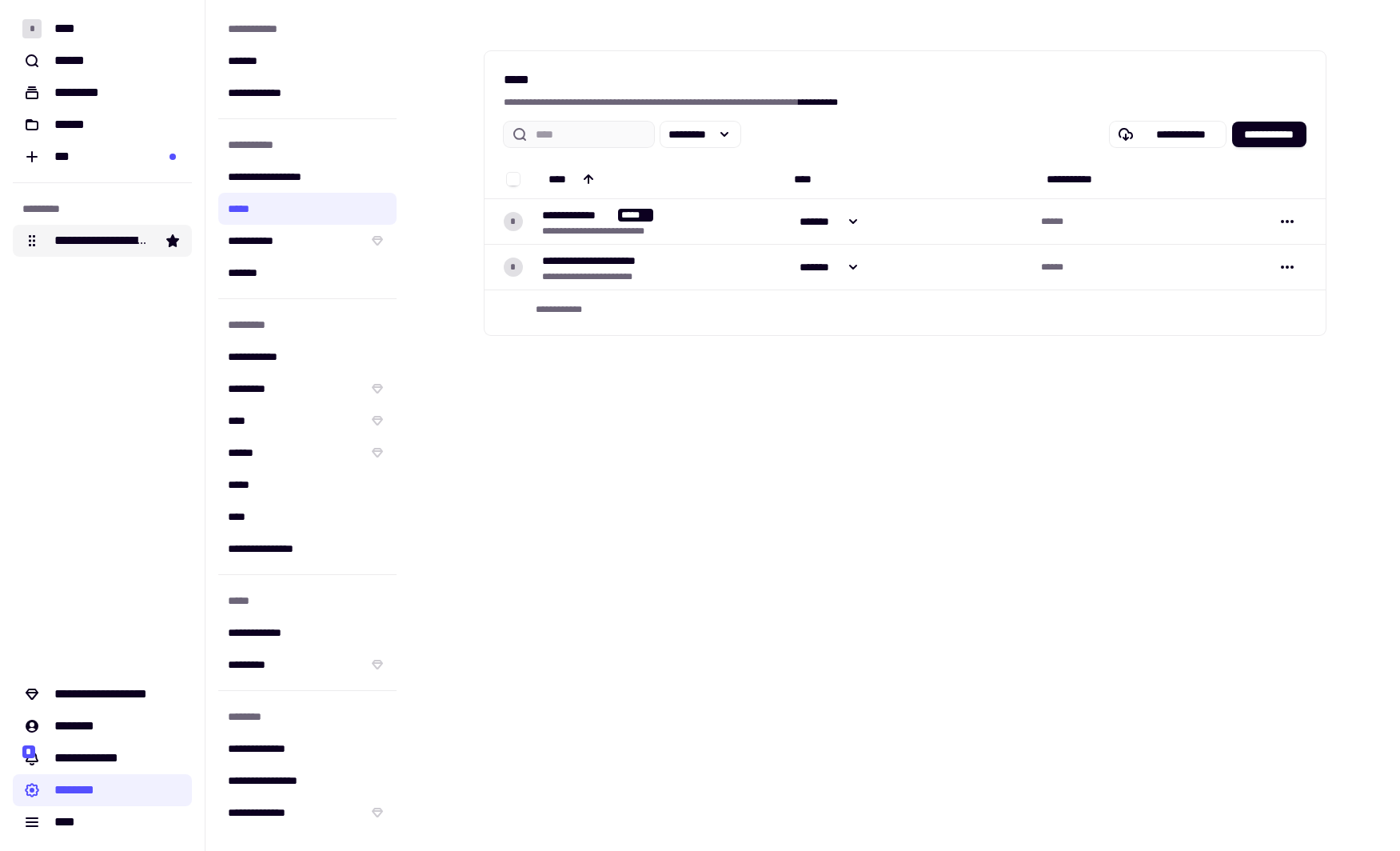 click on "**********" 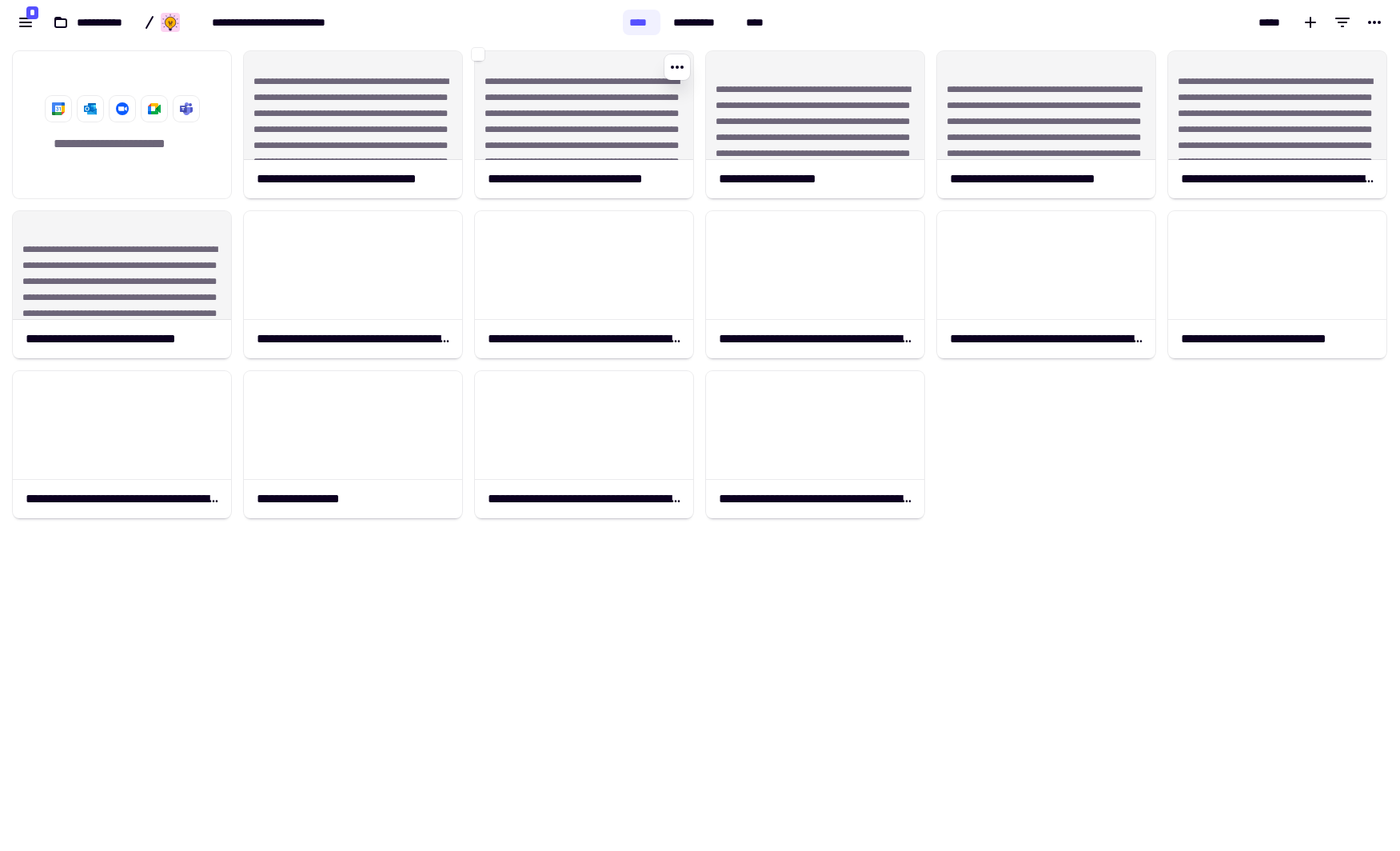 scroll, scrollTop: 10, scrollLeft: 10, axis: both 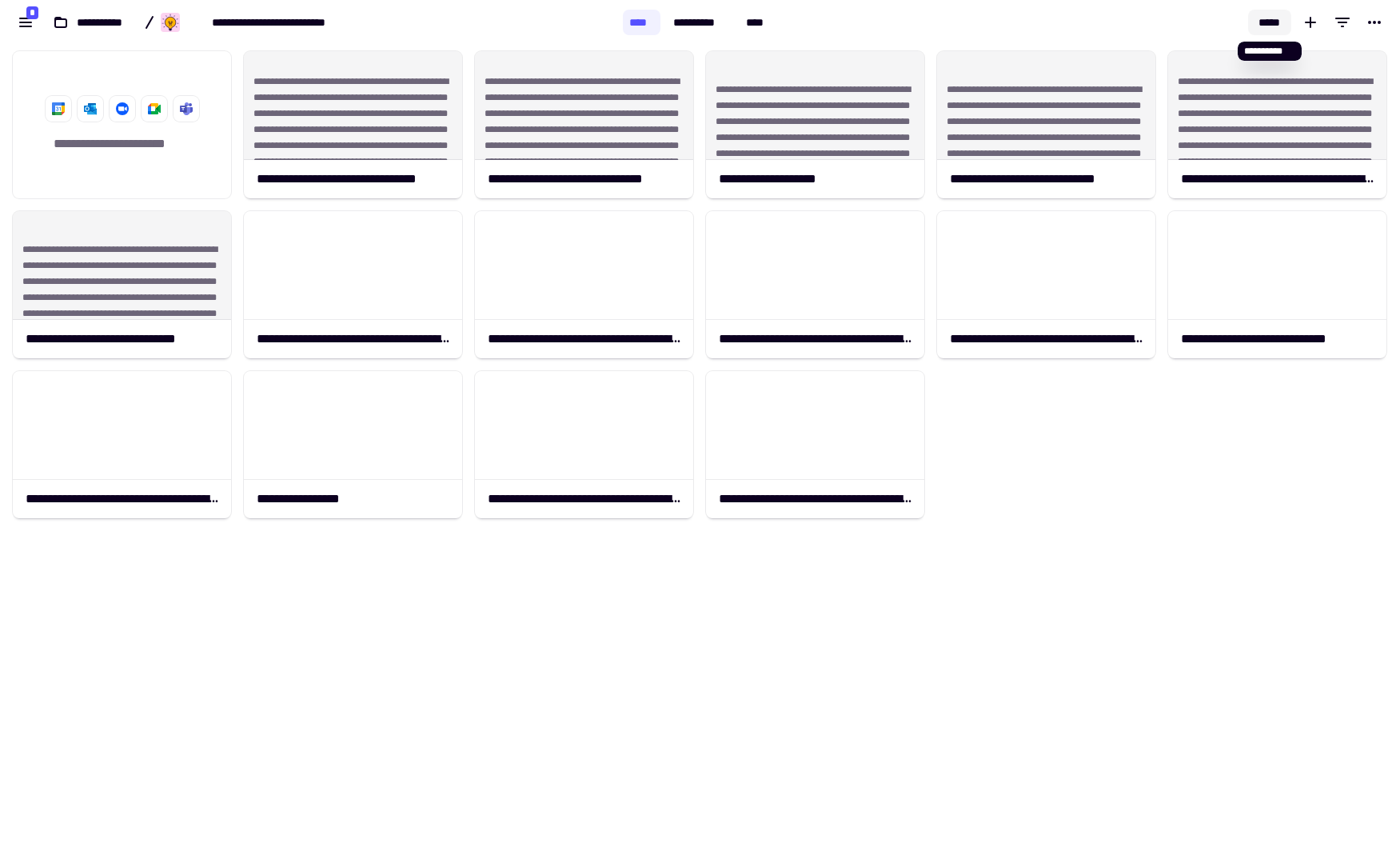 click on "*****" 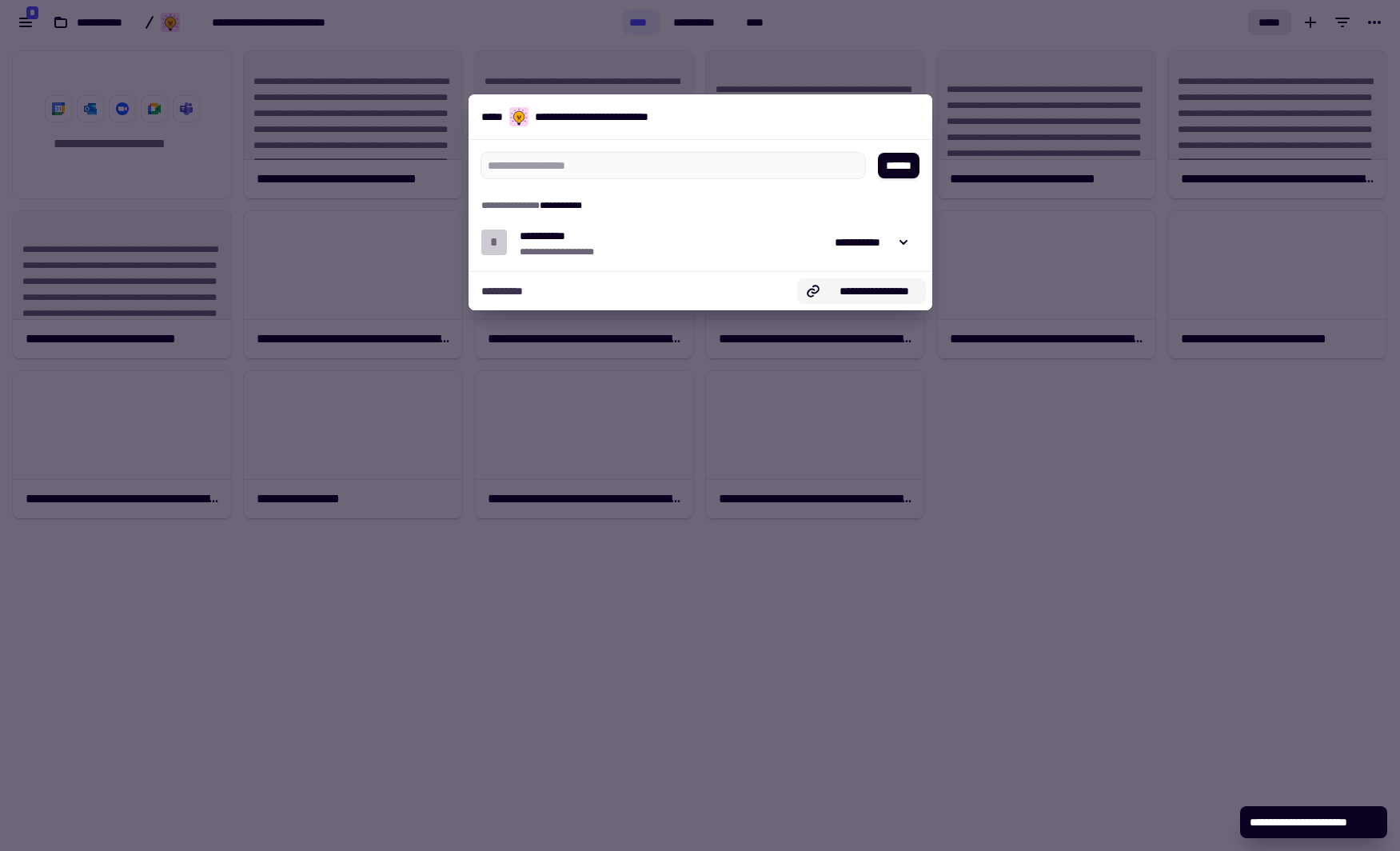 click on "**********" 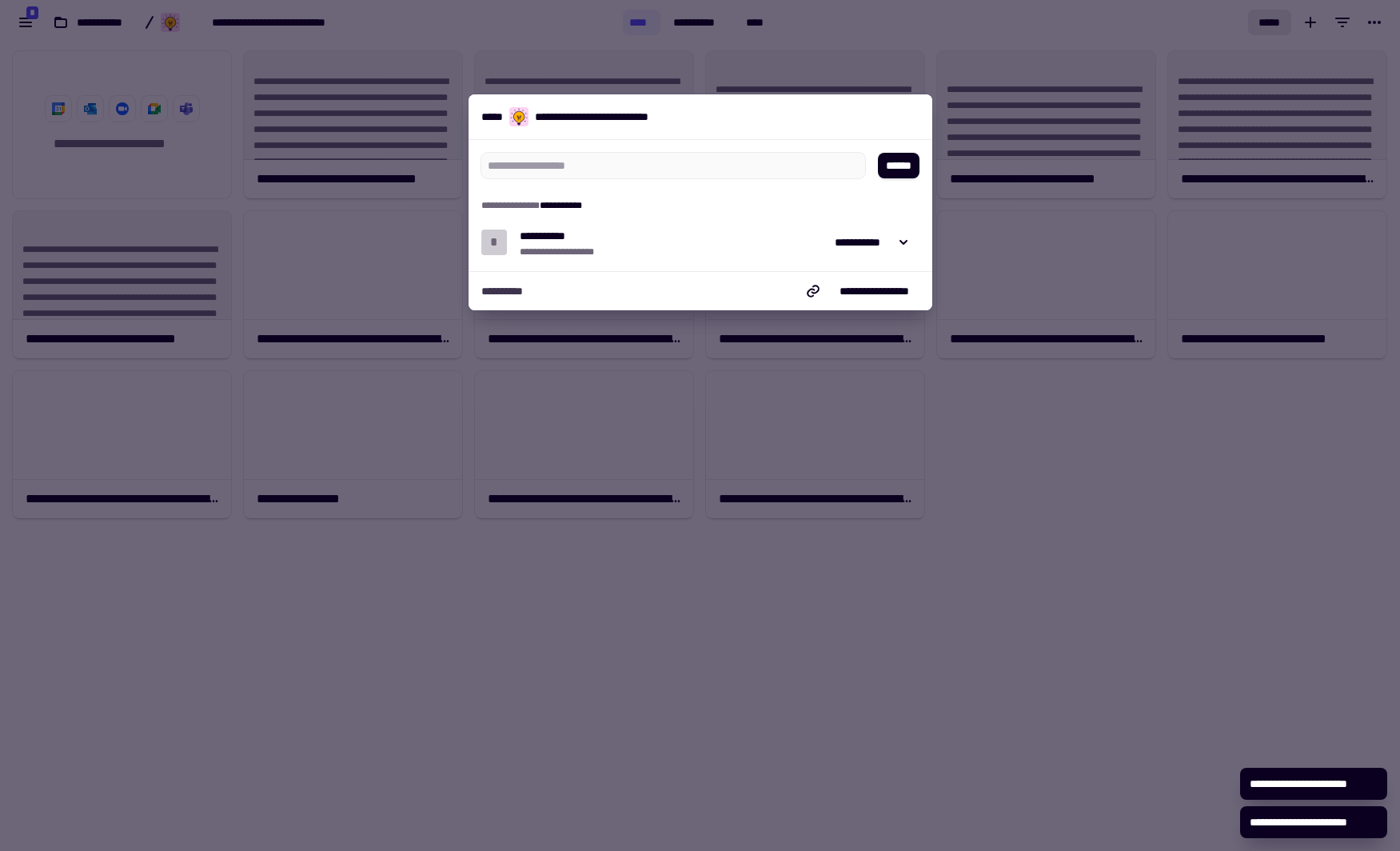 click at bounding box center (700, 426) 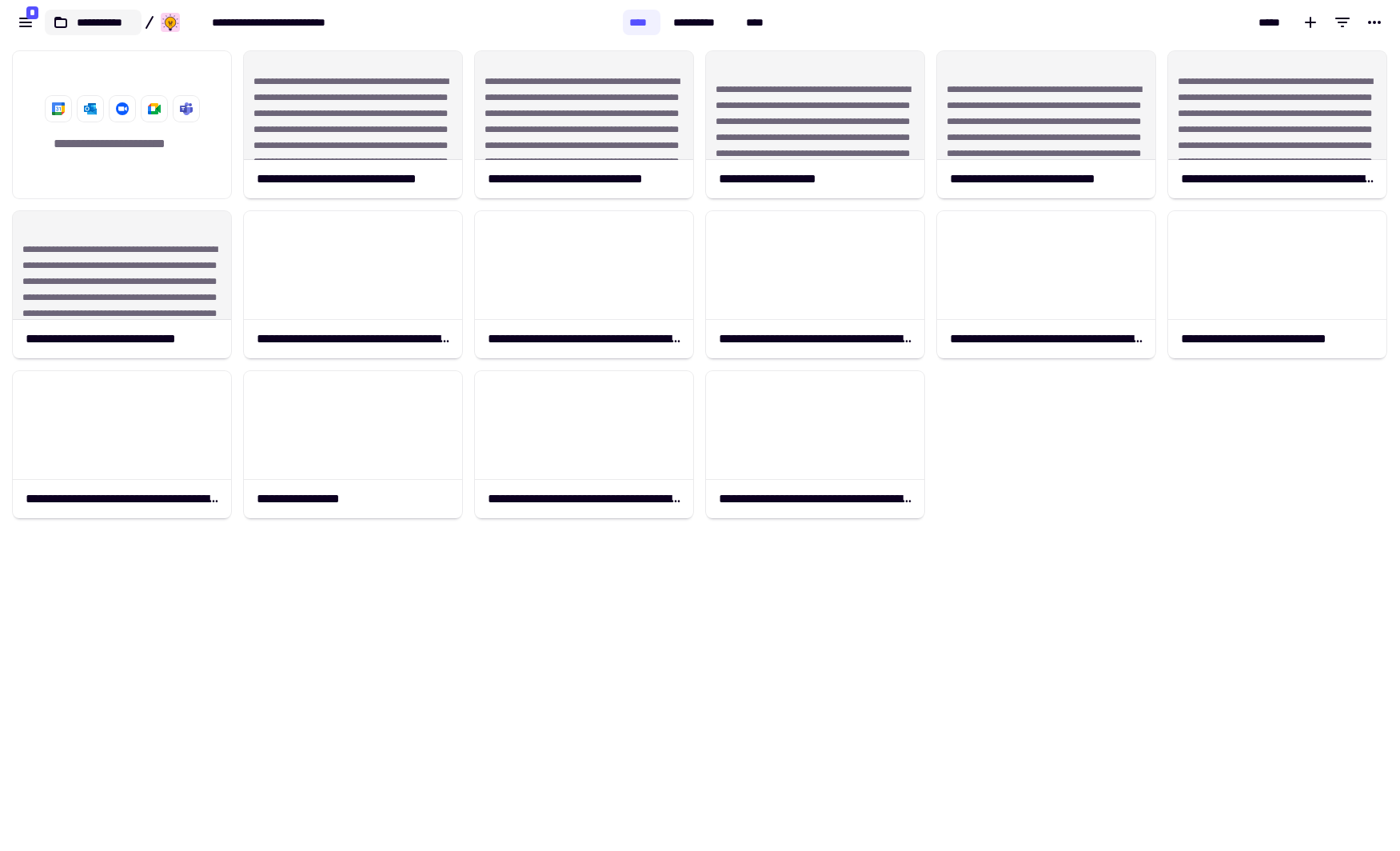 click on "**********" 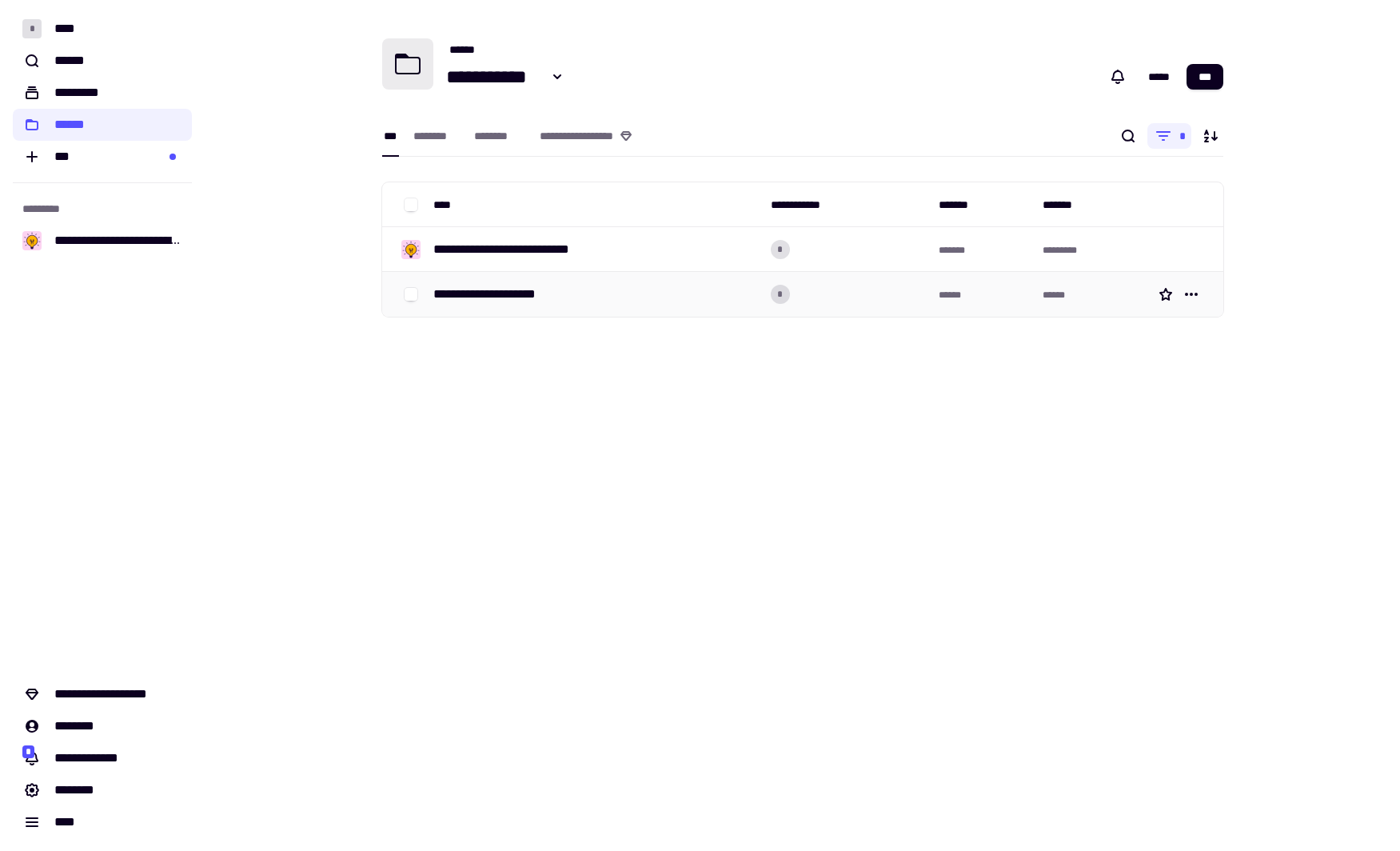 click on "**********" at bounding box center [505, 294] 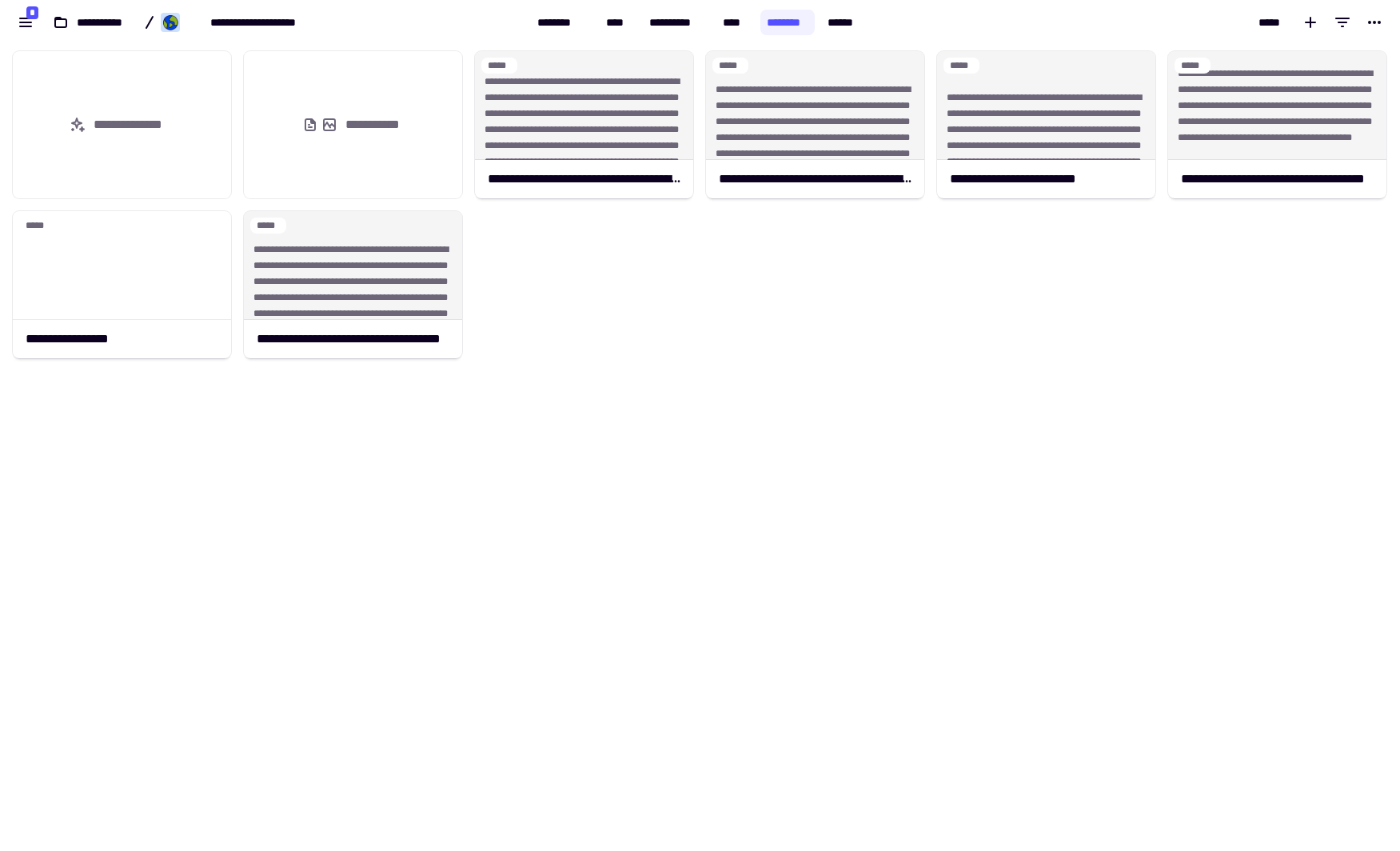 scroll, scrollTop: 10, scrollLeft: 10, axis: both 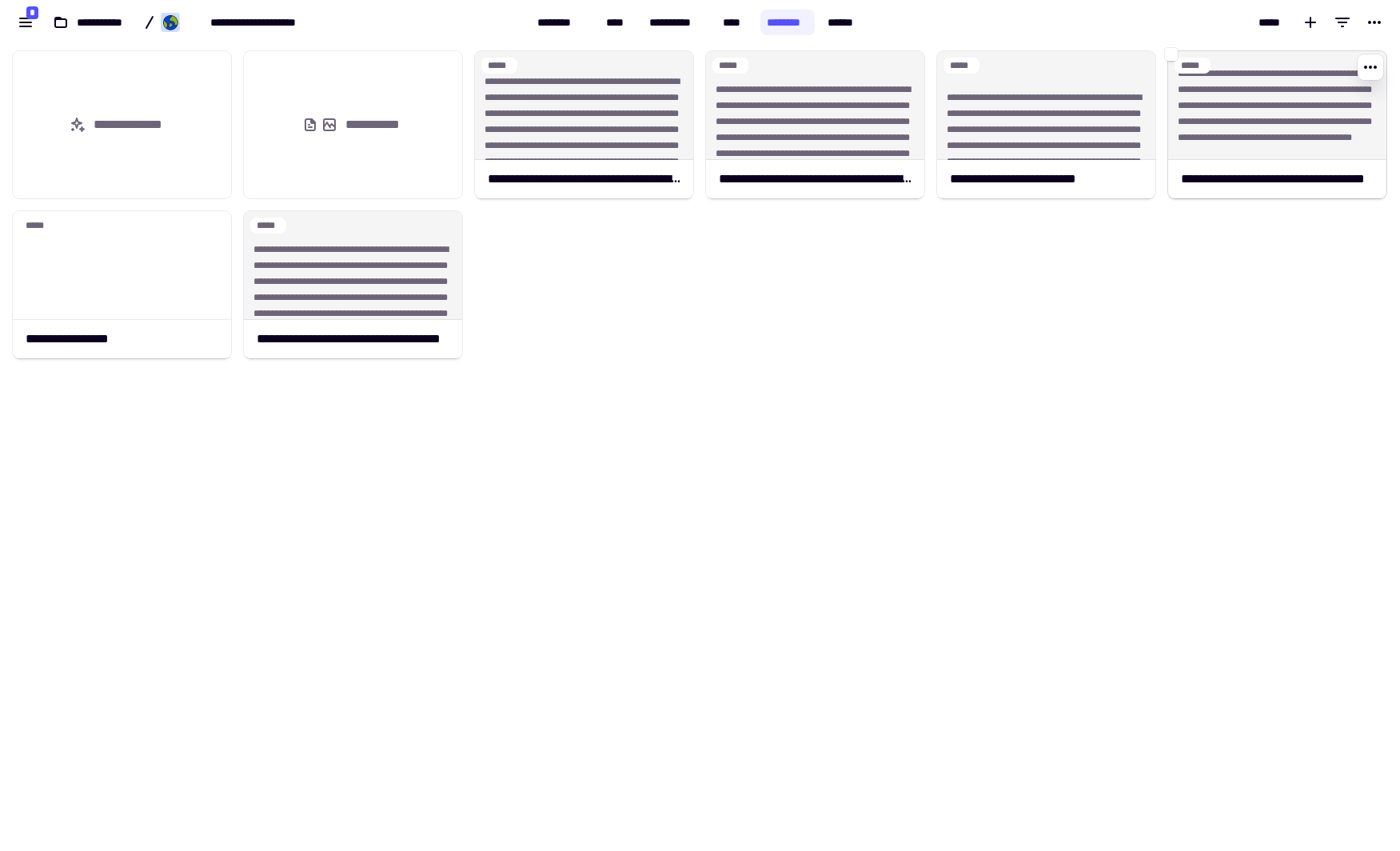 click on "**********" 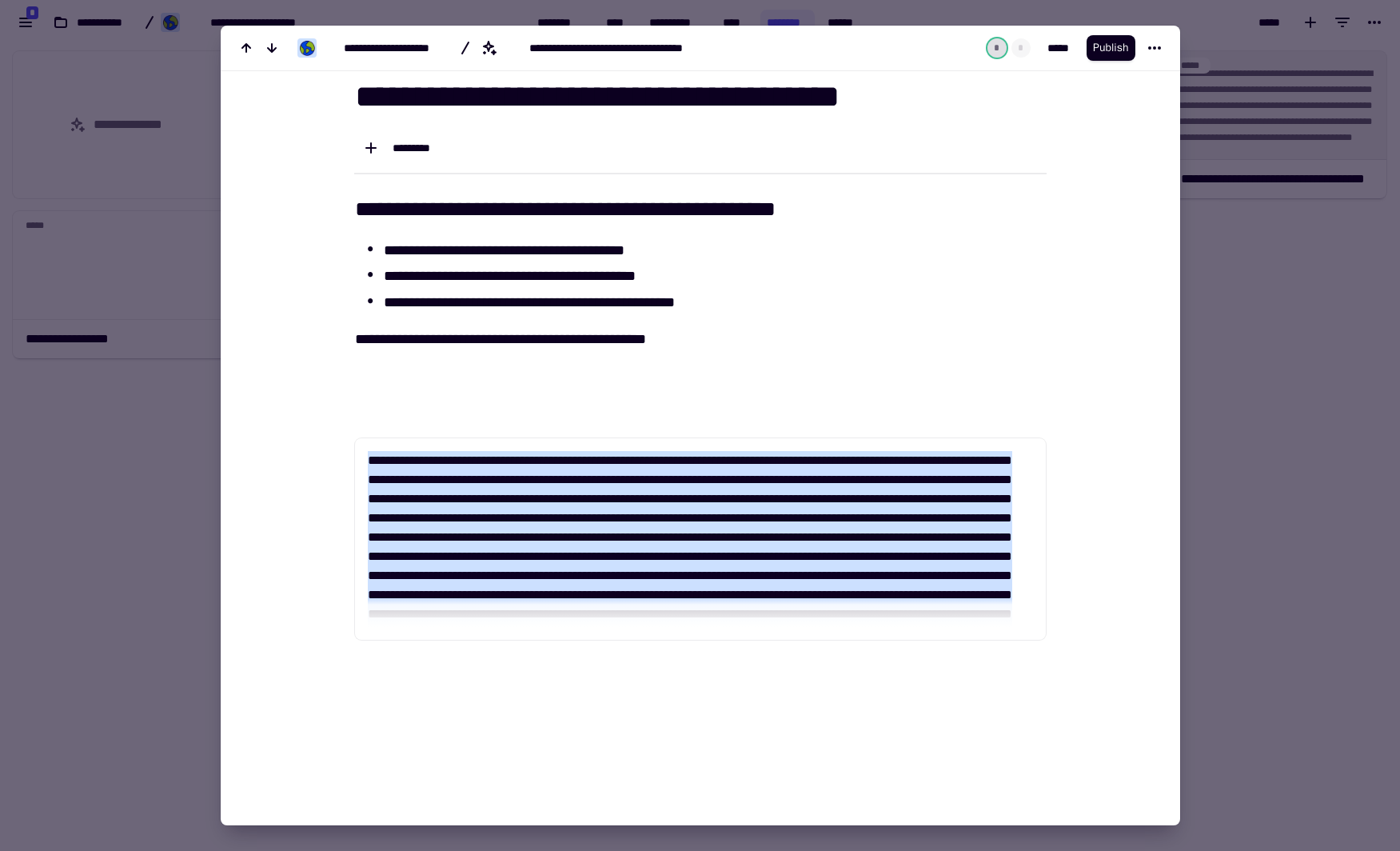 scroll, scrollTop: 64, scrollLeft: 0, axis: vertical 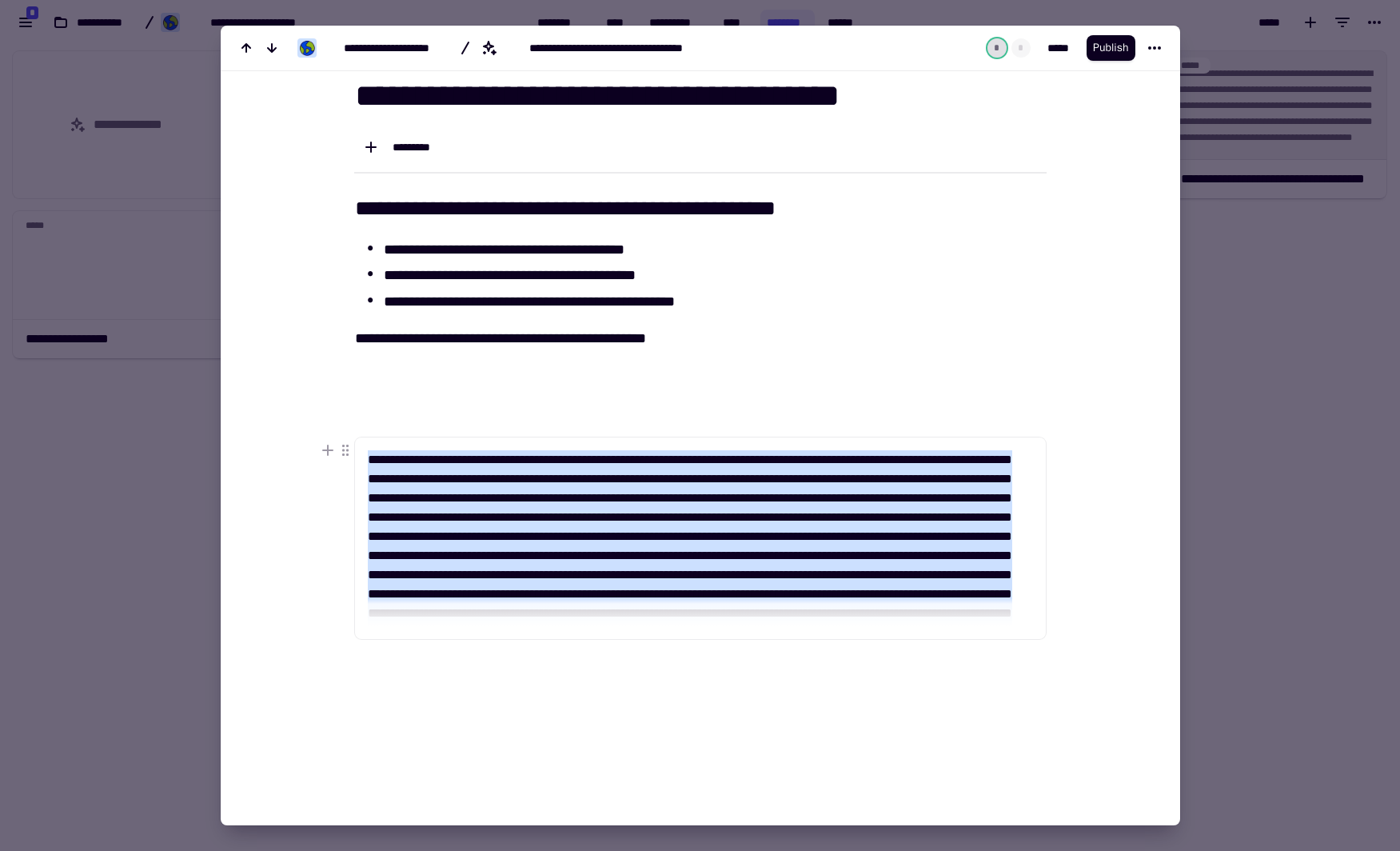 click at bounding box center [700, 426] 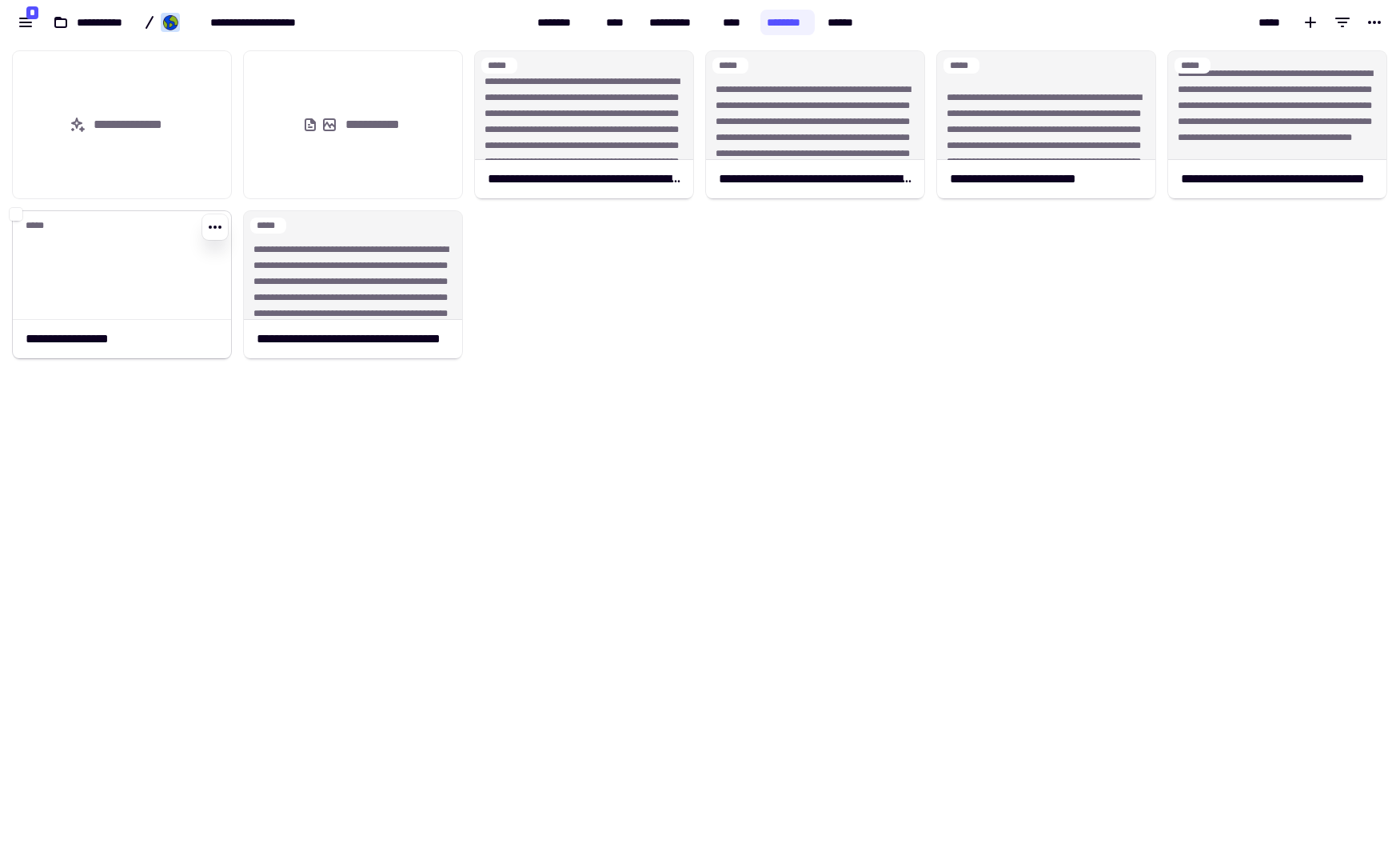 click 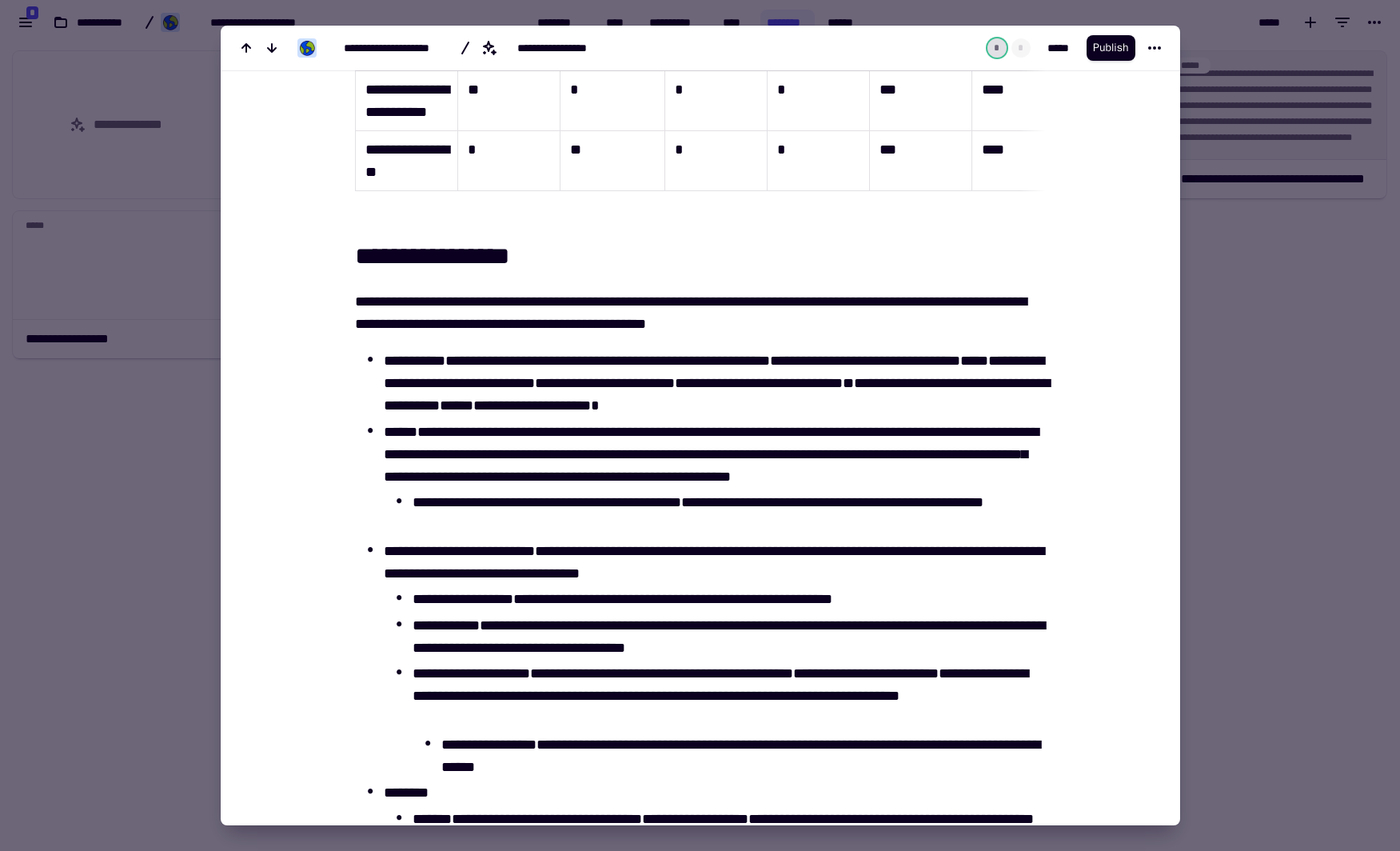 scroll, scrollTop: 944, scrollLeft: 0, axis: vertical 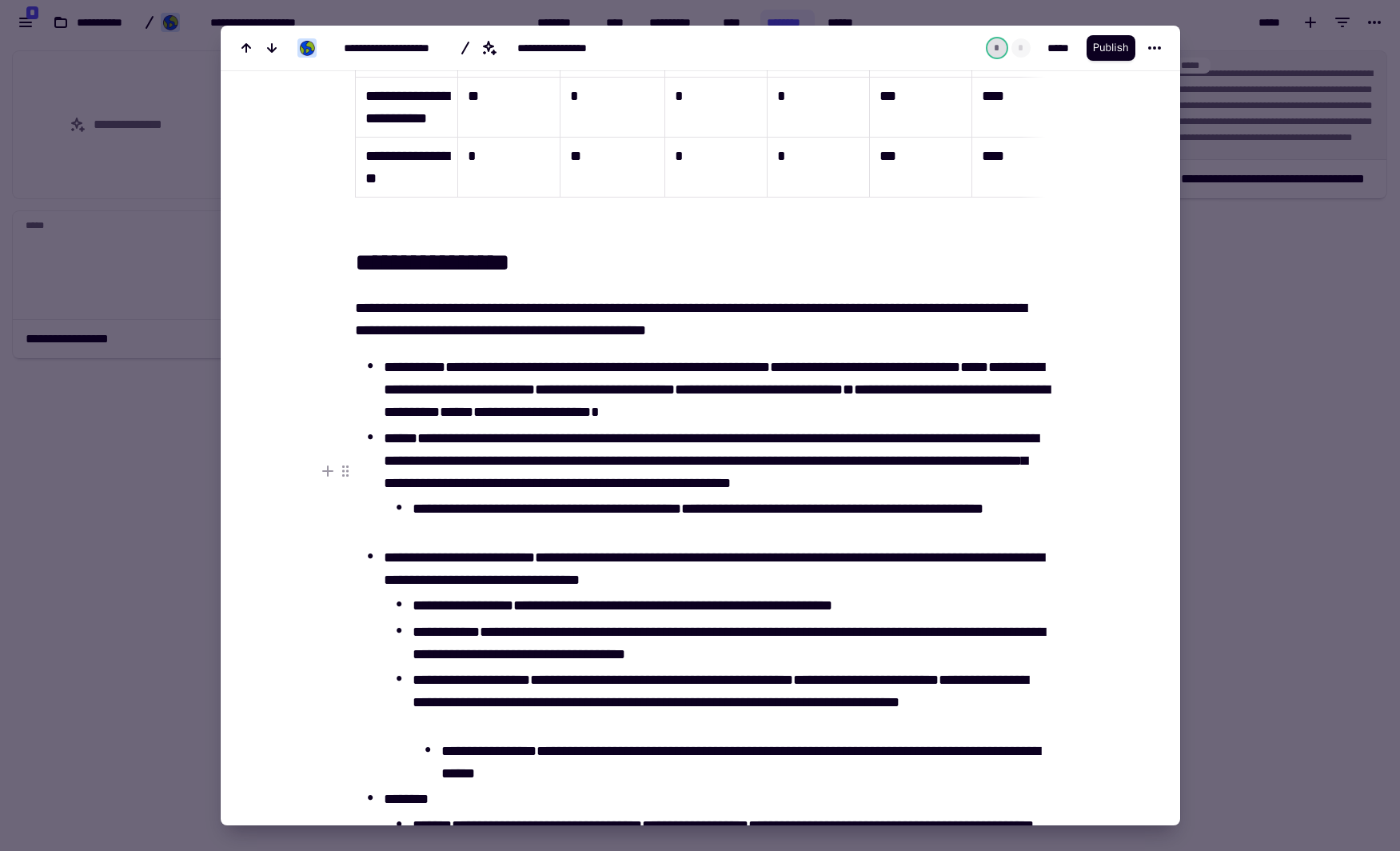 click at bounding box center [700, 426] 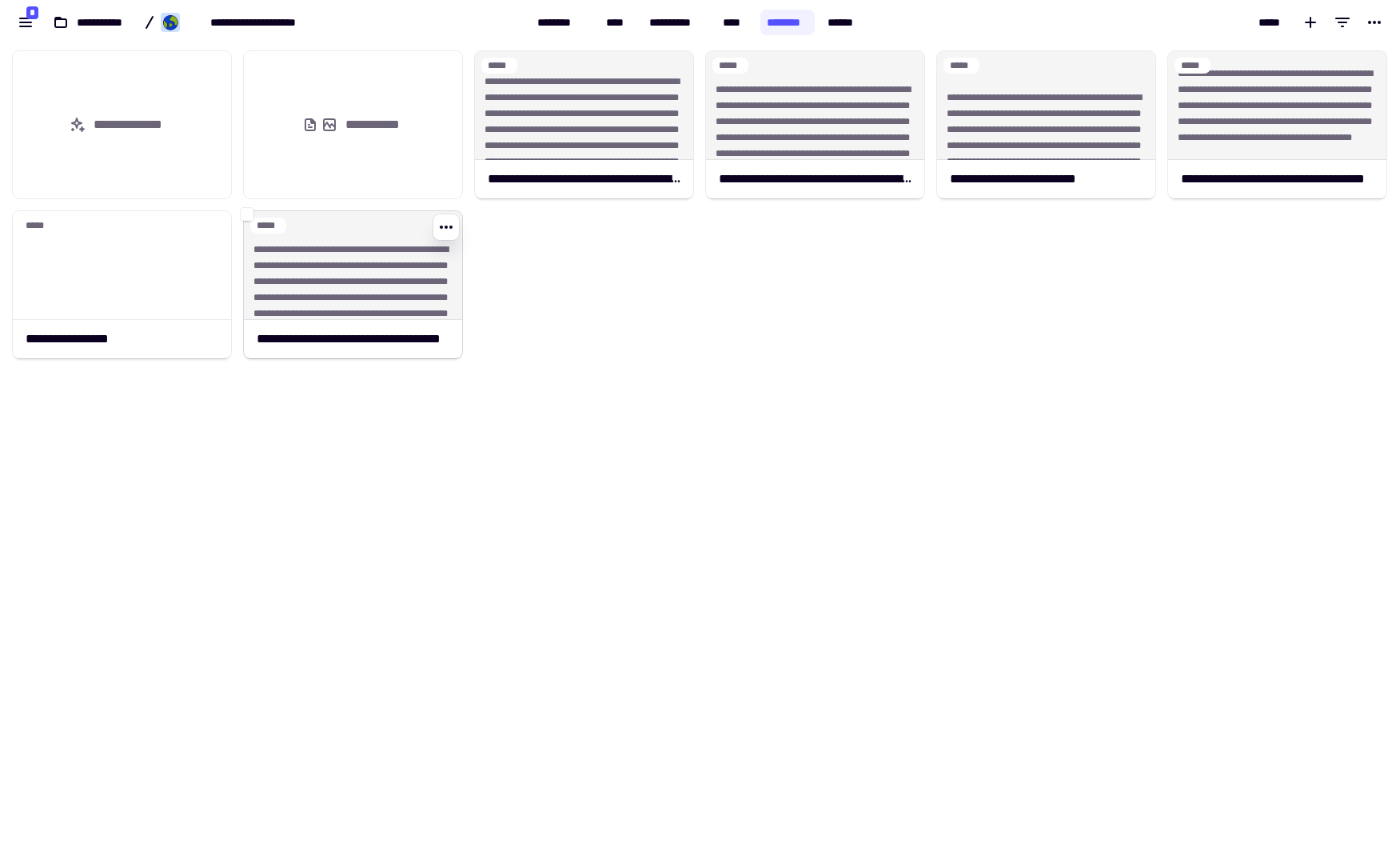 click on "**********" 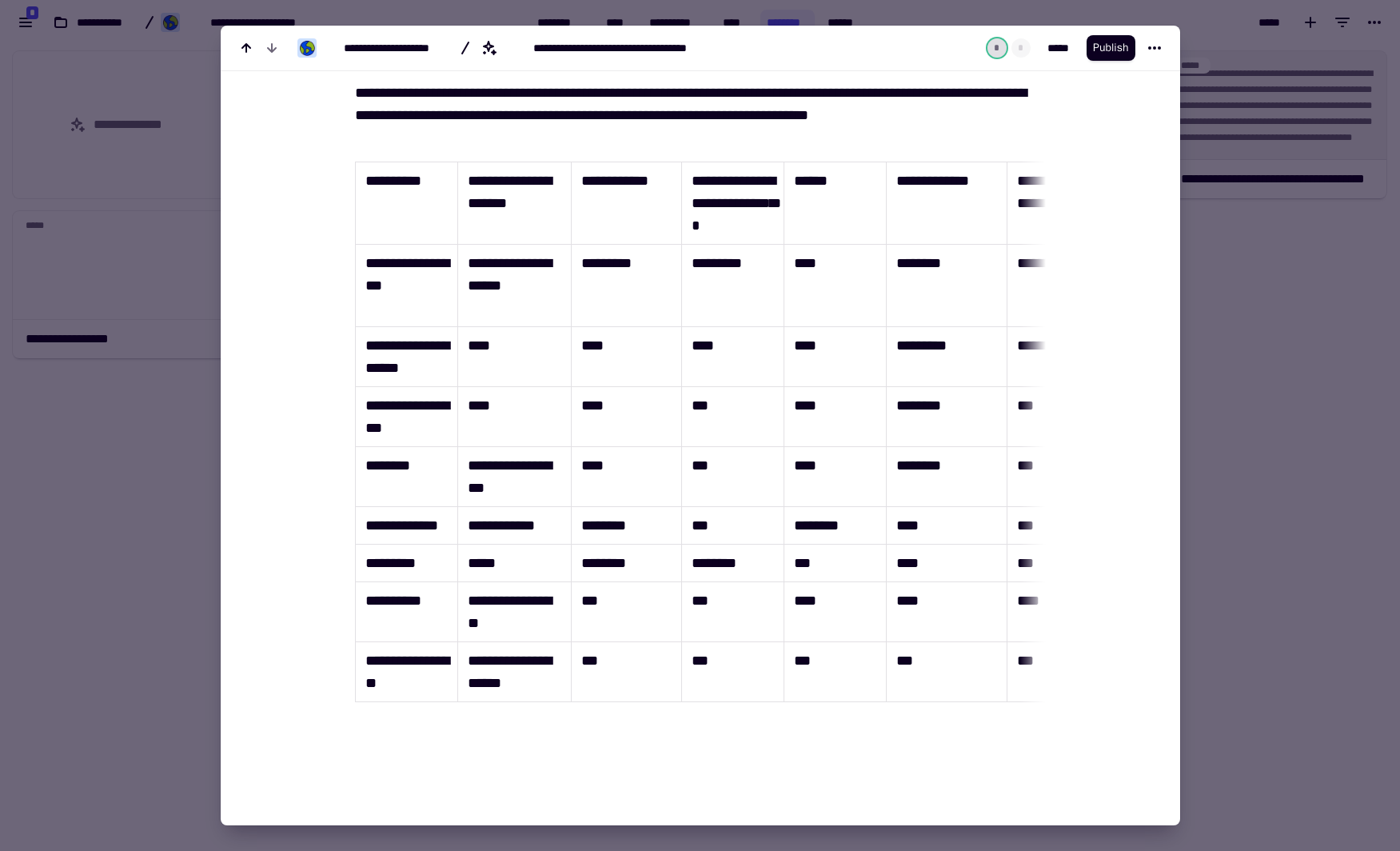 scroll, scrollTop: 608, scrollLeft: 0, axis: vertical 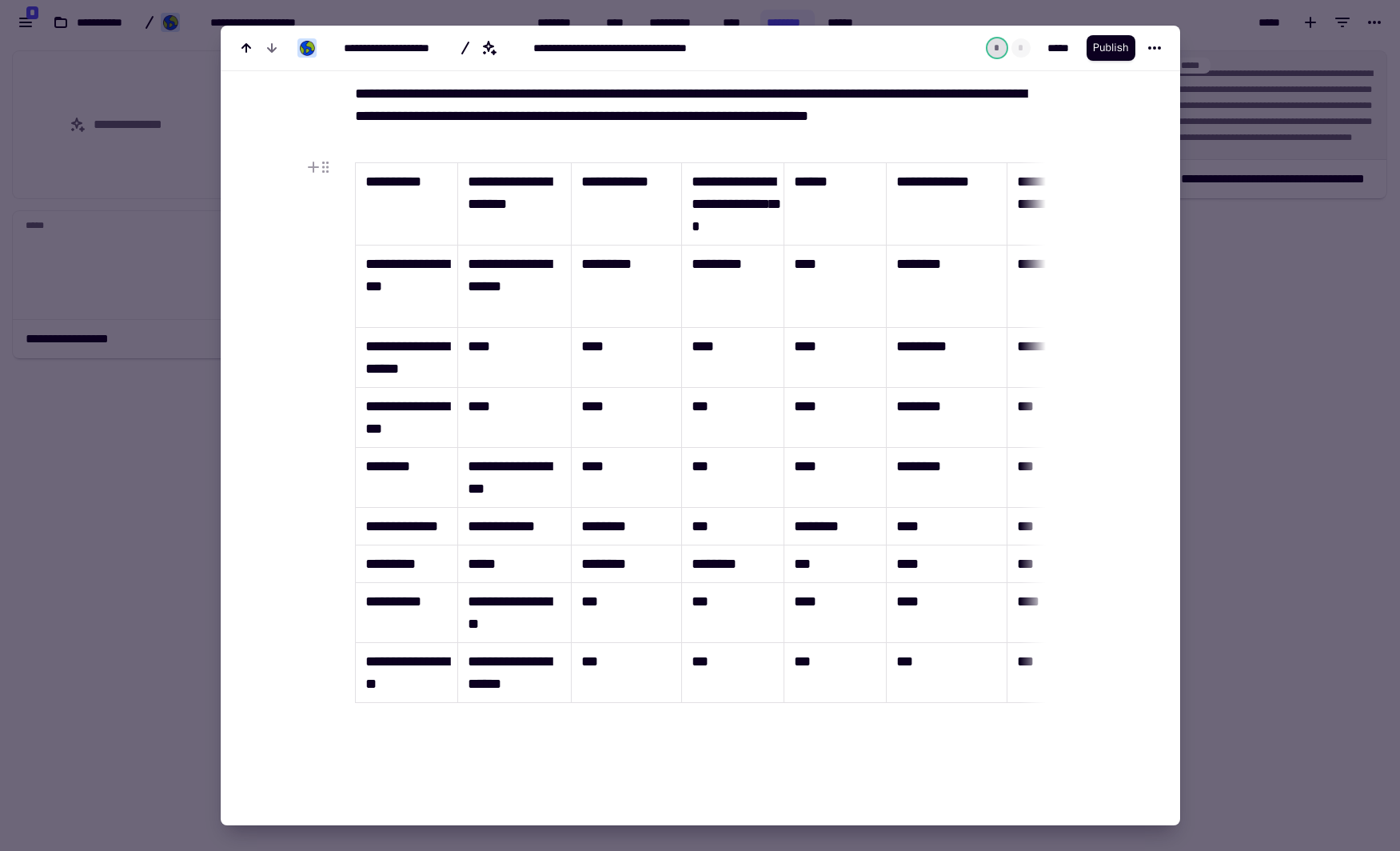click at bounding box center [700, 426] 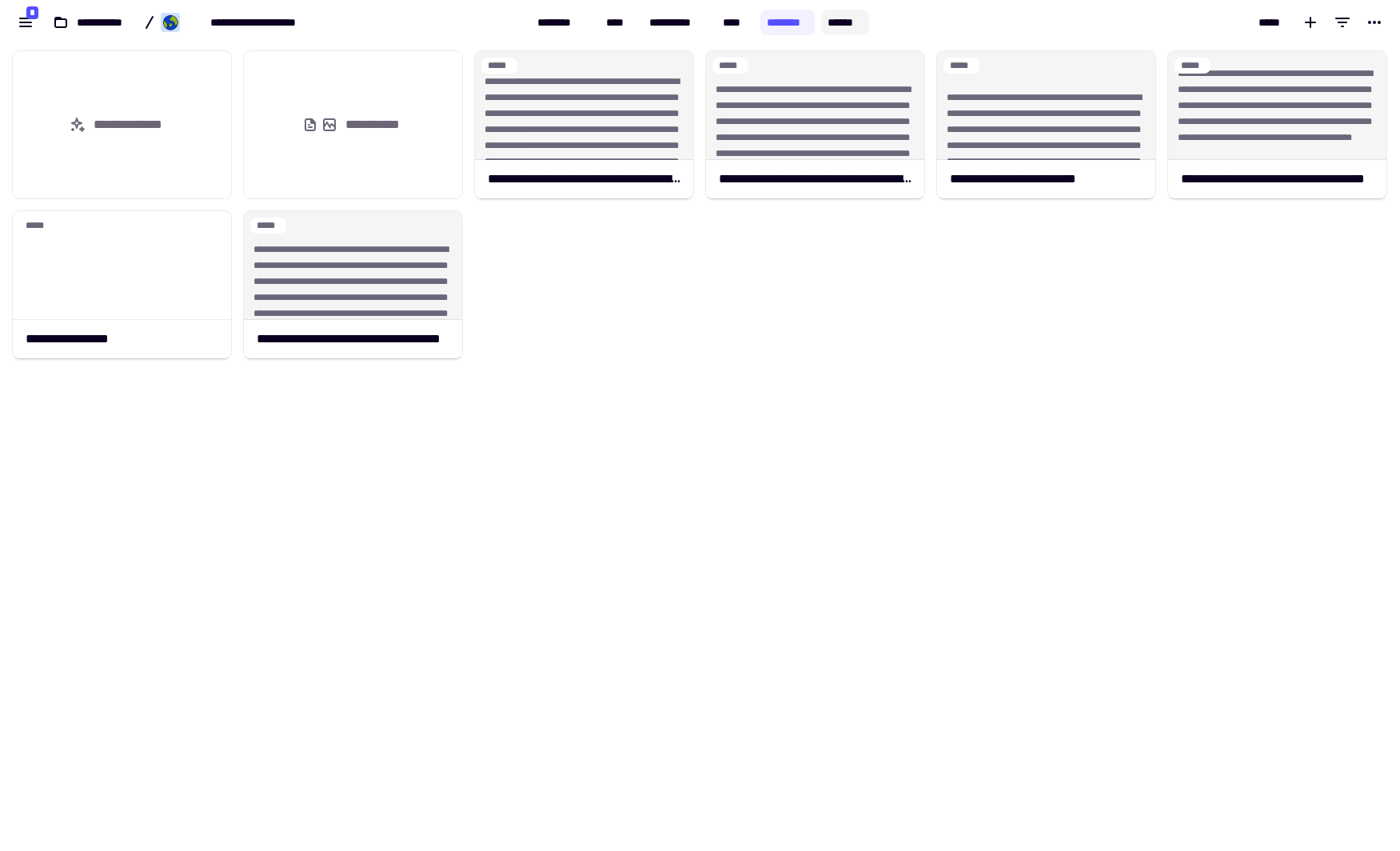 click on "******" 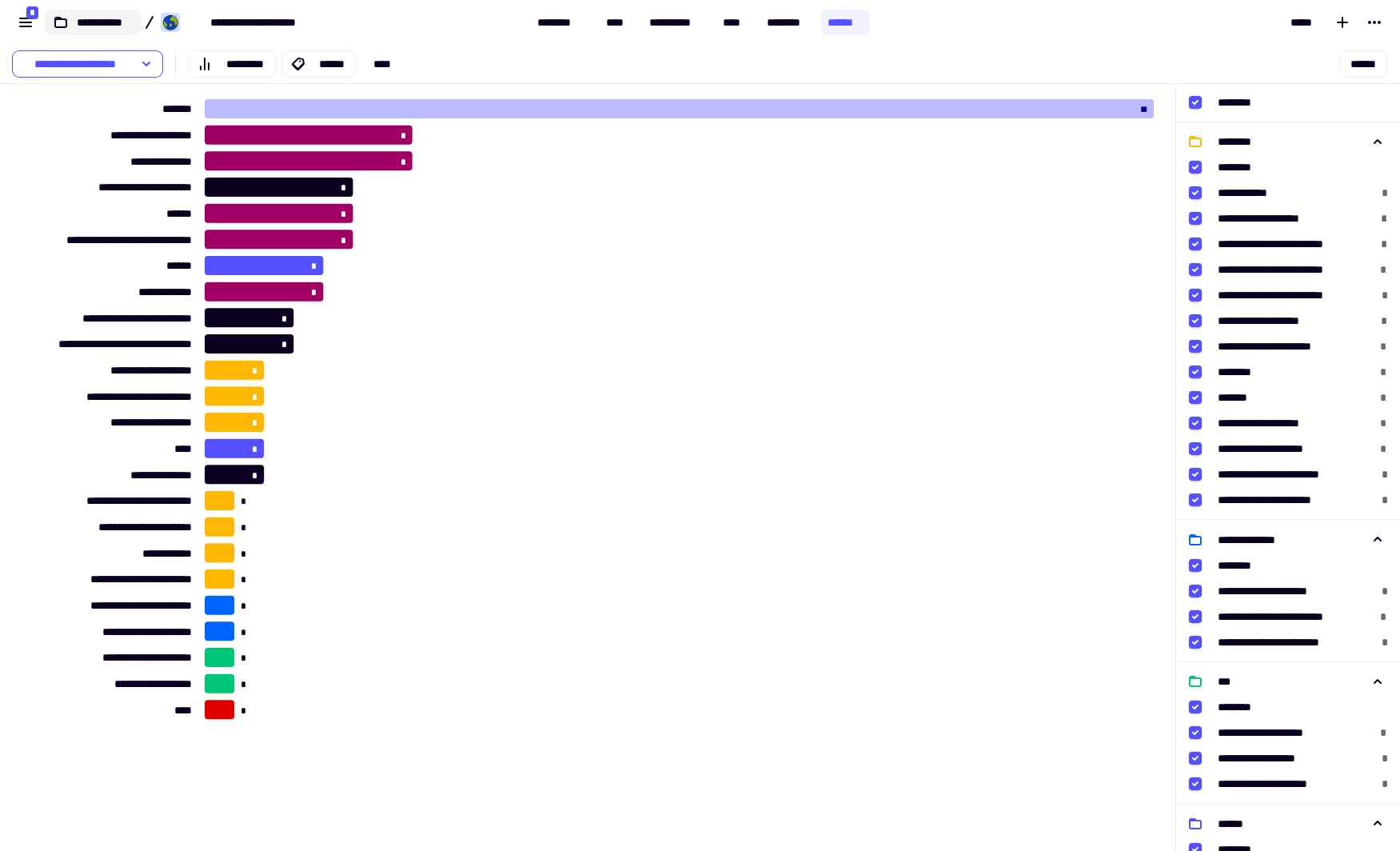 click on "**********" 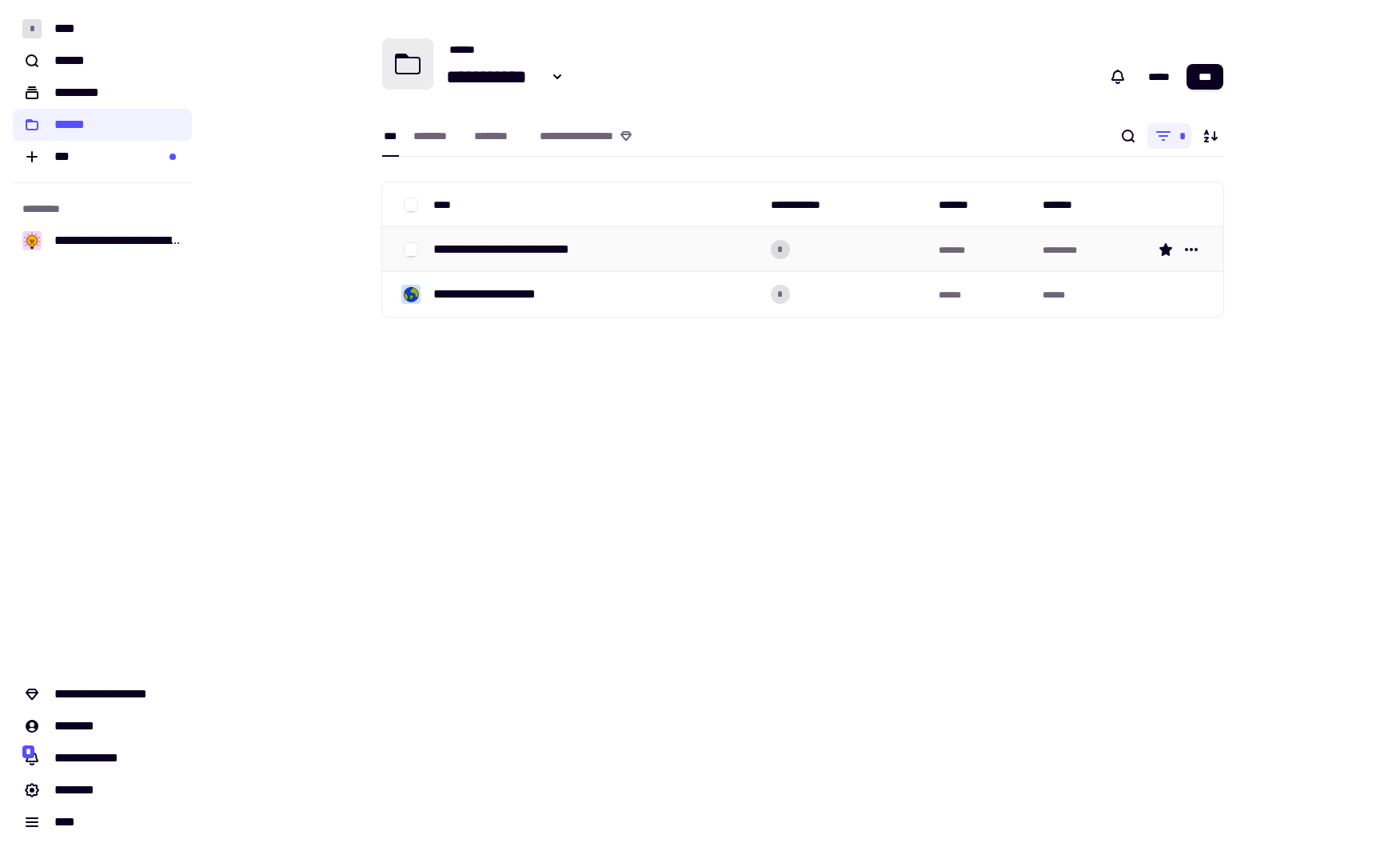 click on "**********" at bounding box center (596, 250) 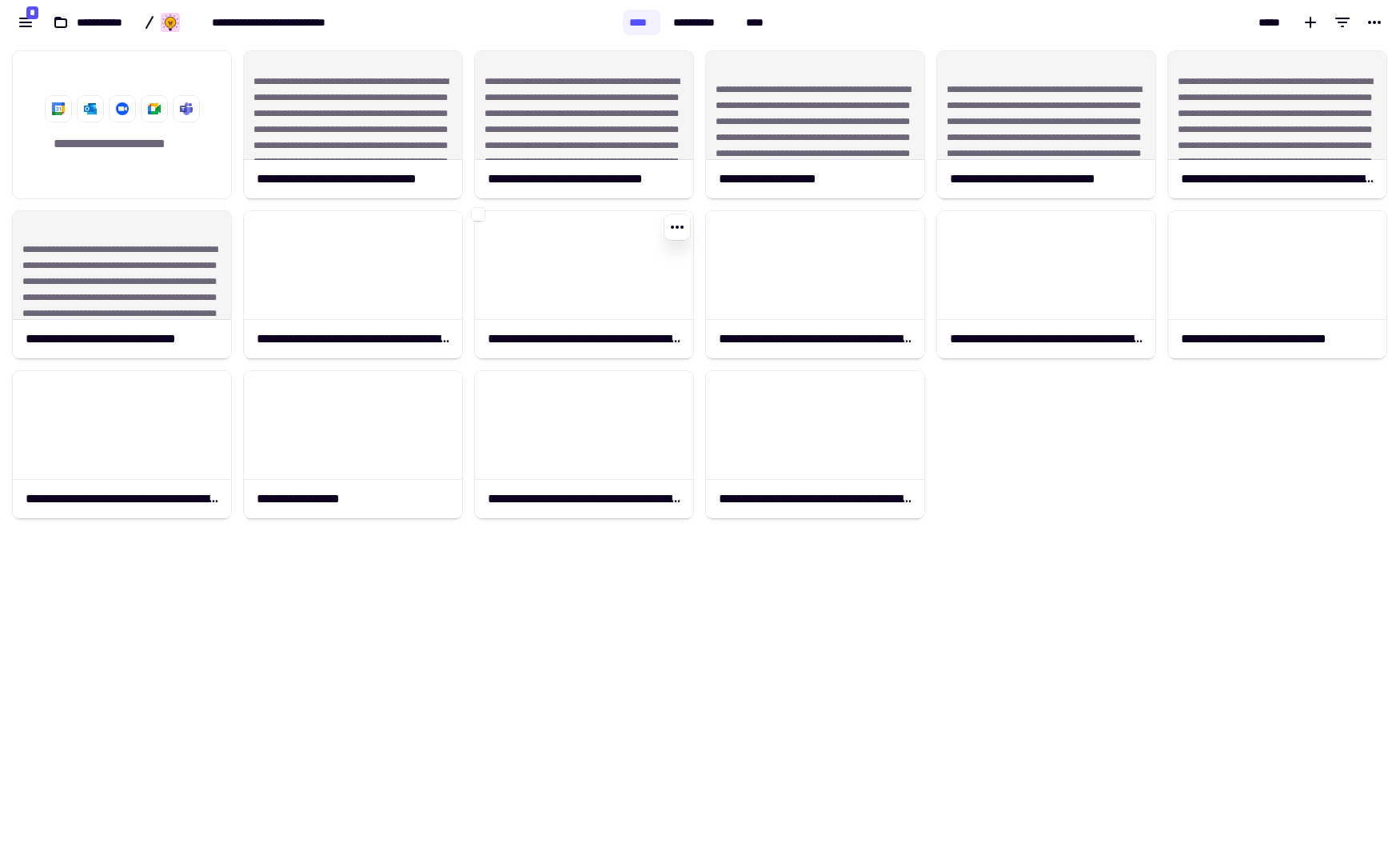 scroll, scrollTop: 10, scrollLeft: 10, axis: both 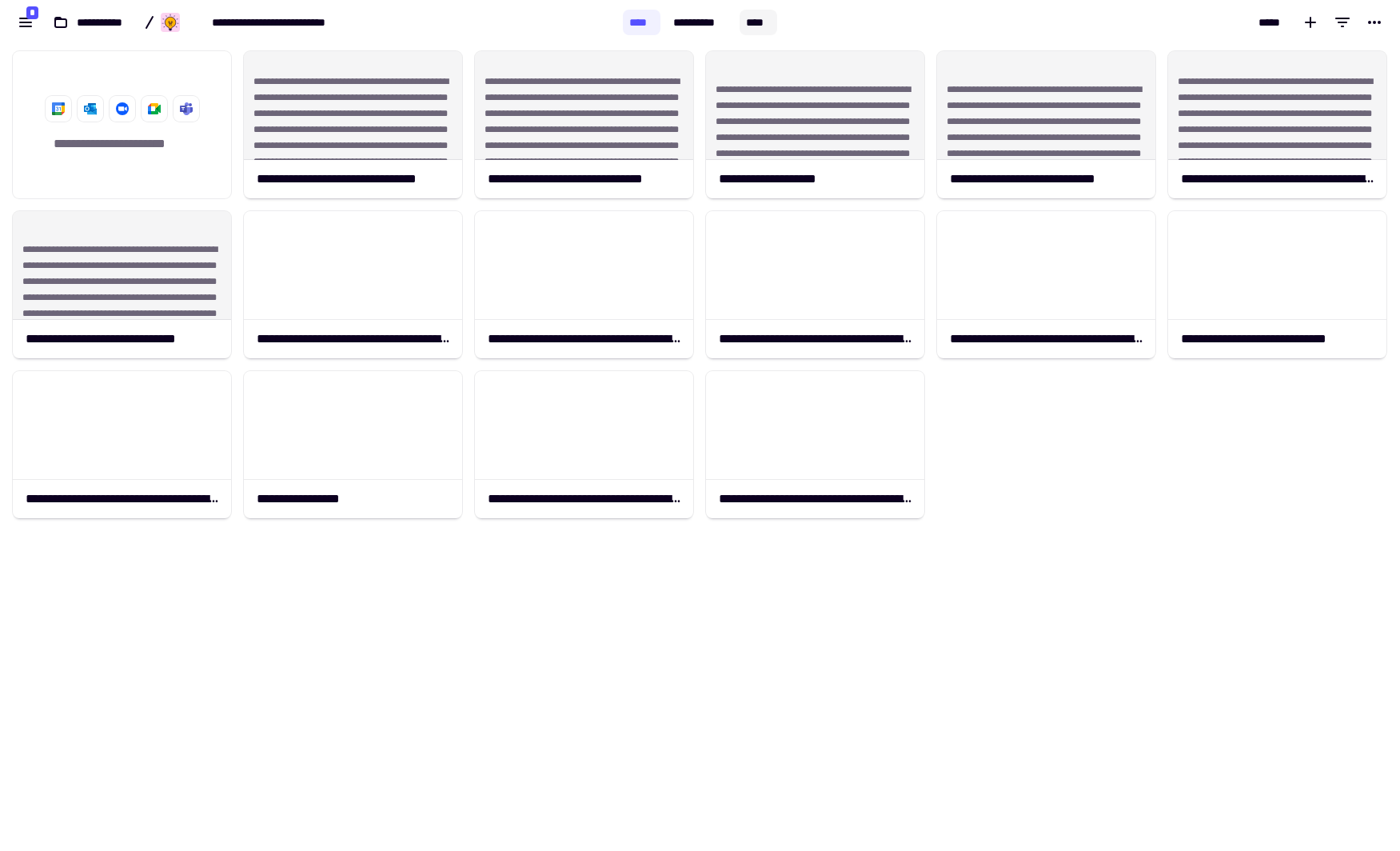 click on "****" 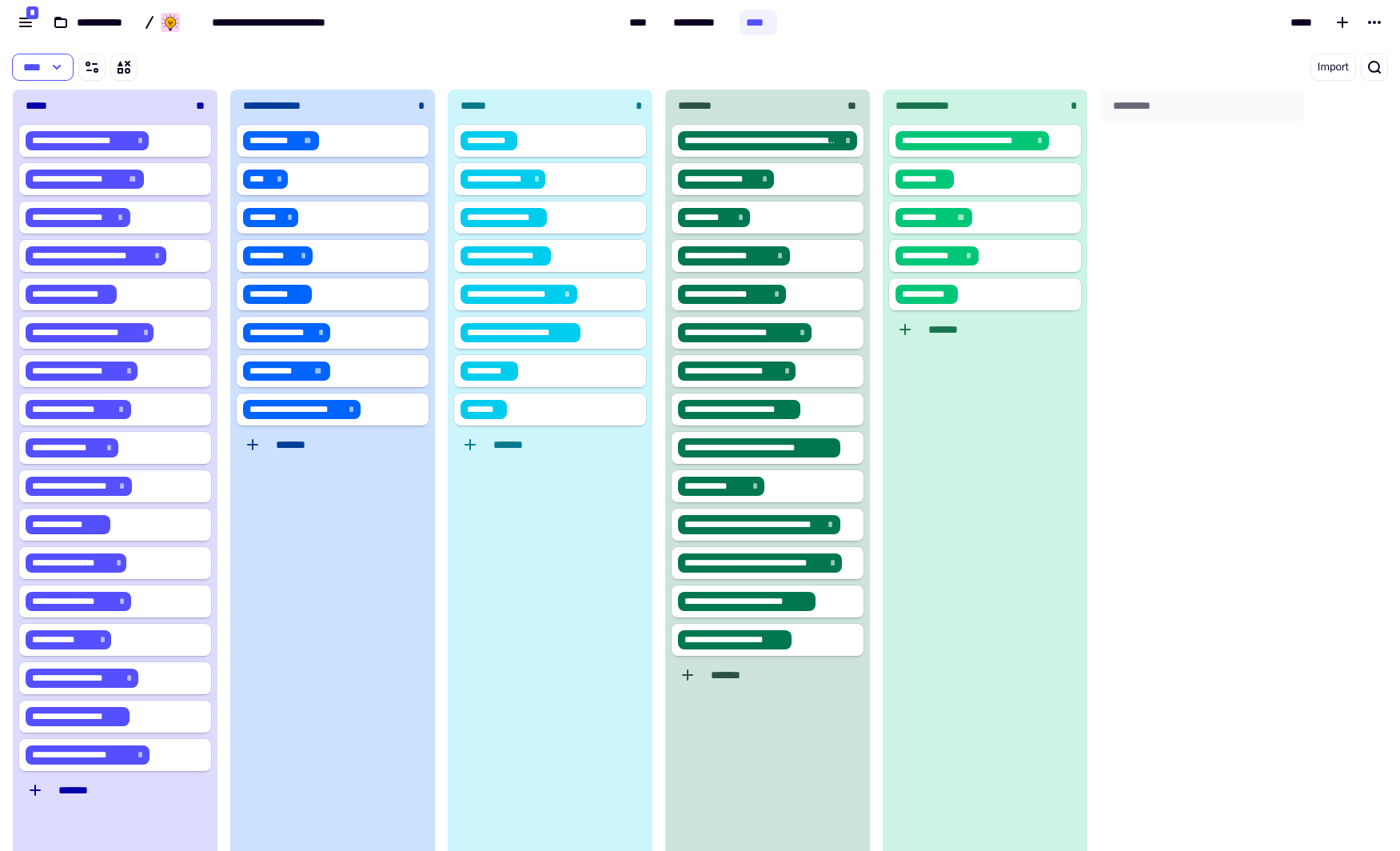 scroll, scrollTop: 10, scrollLeft: 10, axis: both 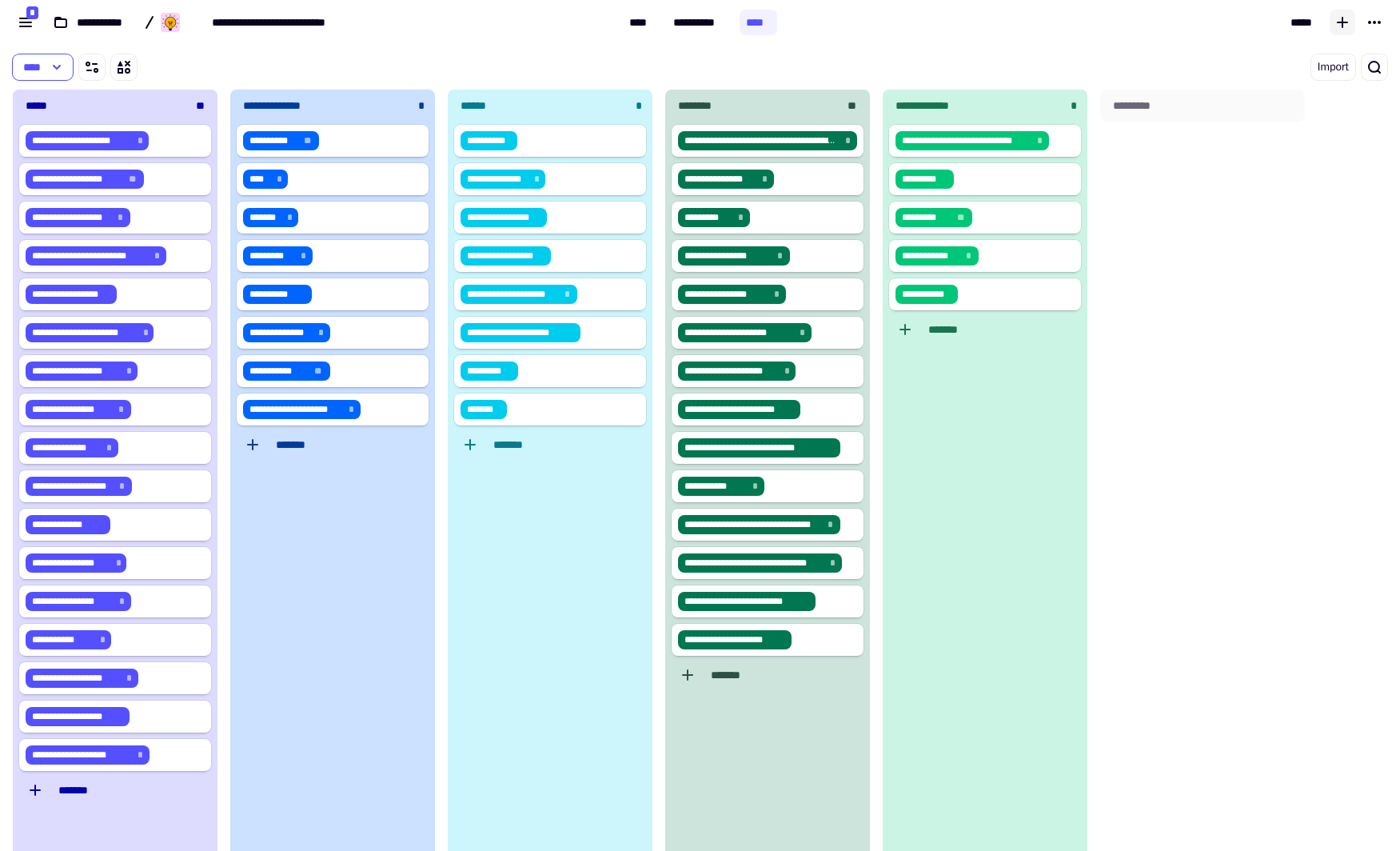 click 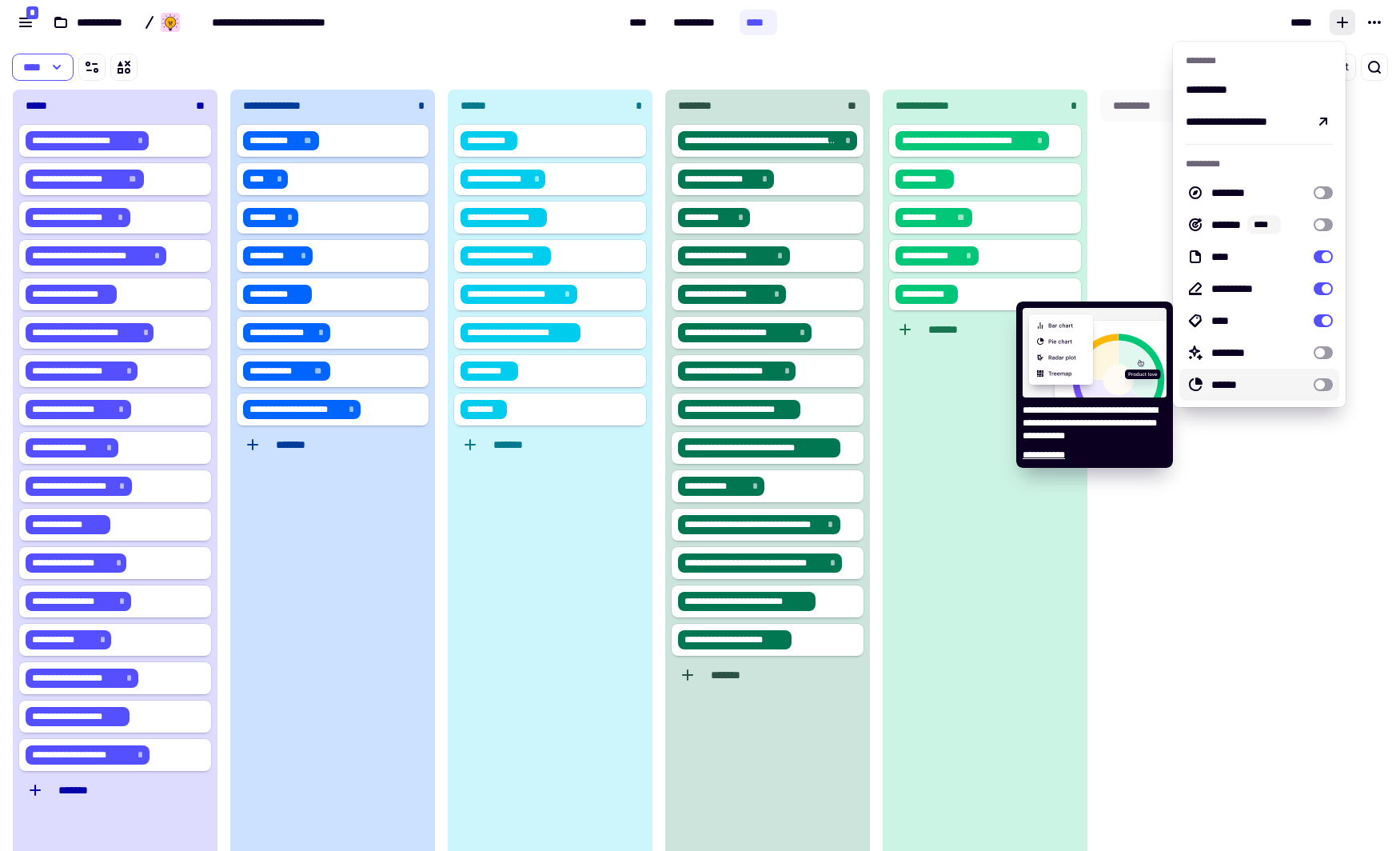 click at bounding box center [1323, 385] 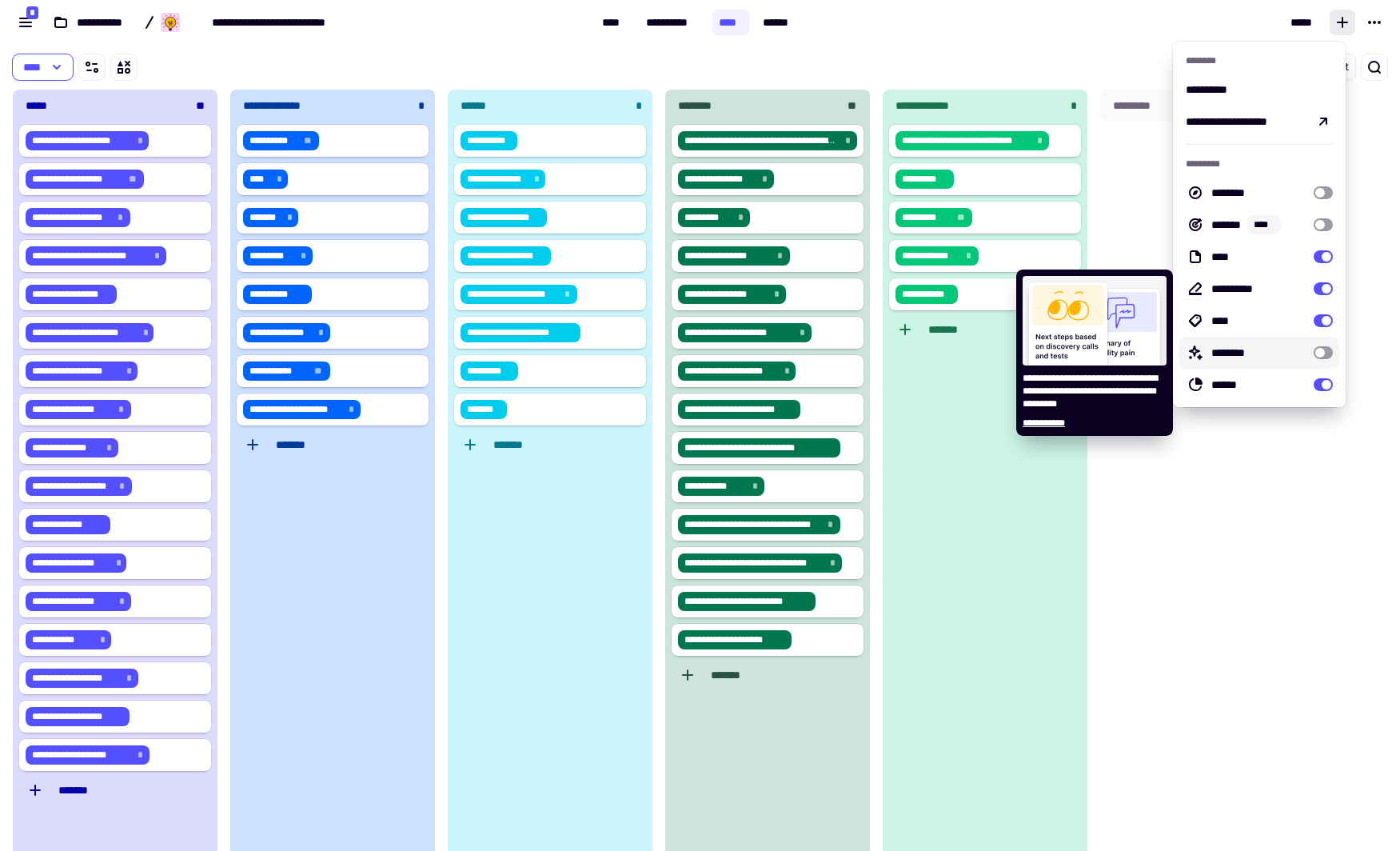 click at bounding box center (1323, 353) 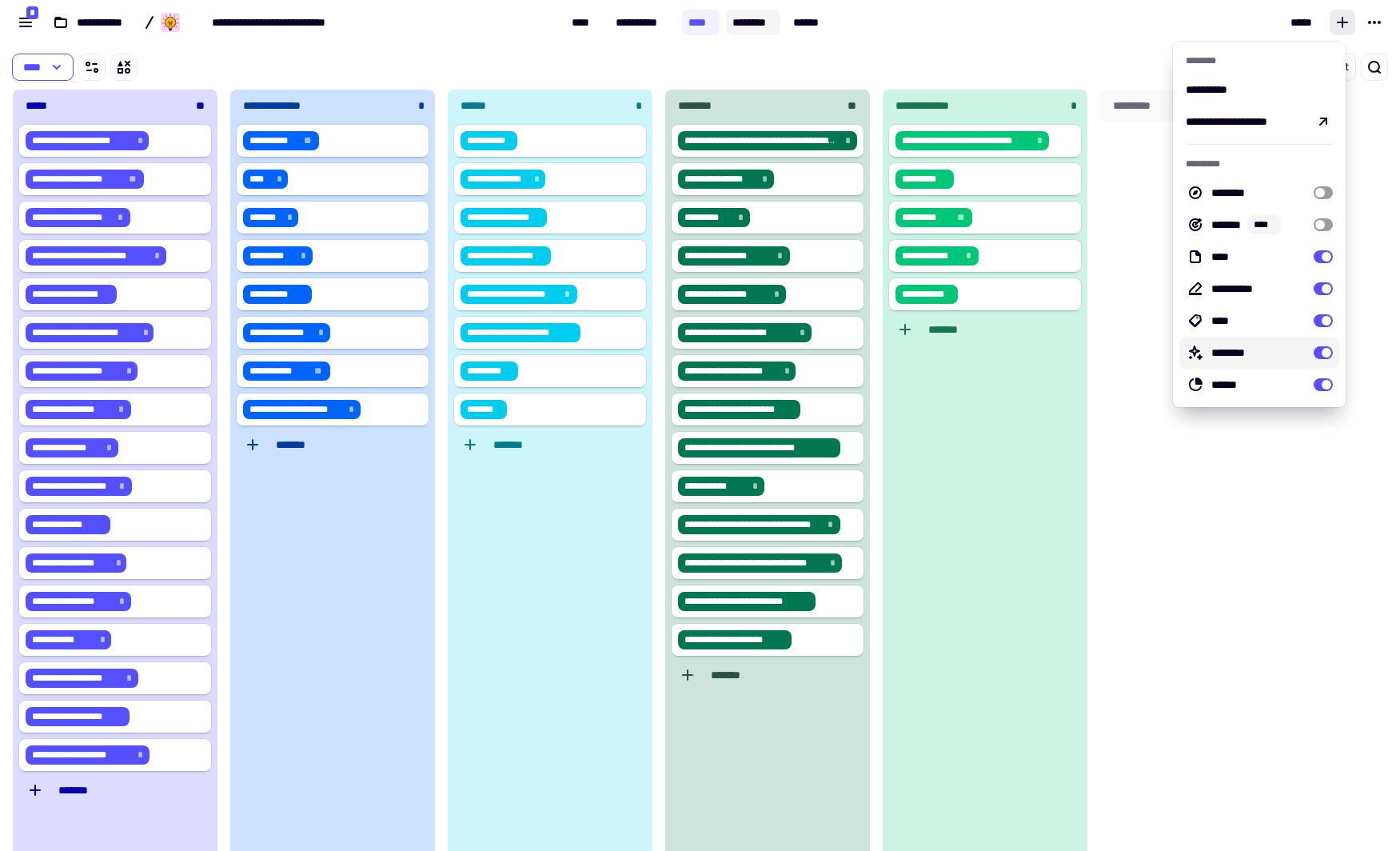 click on "********" 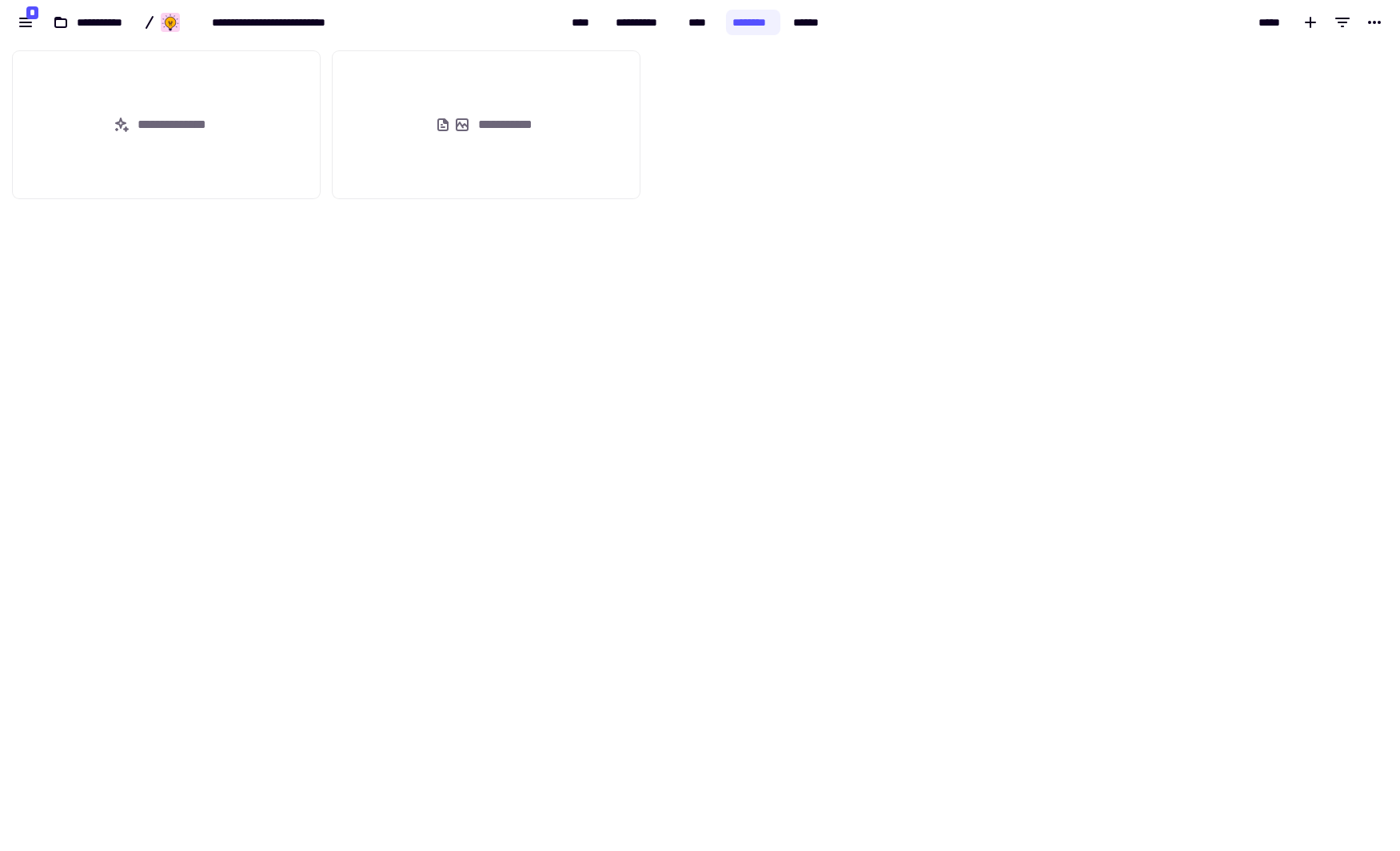 scroll, scrollTop: 10, scrollLeft: 10, axis: both 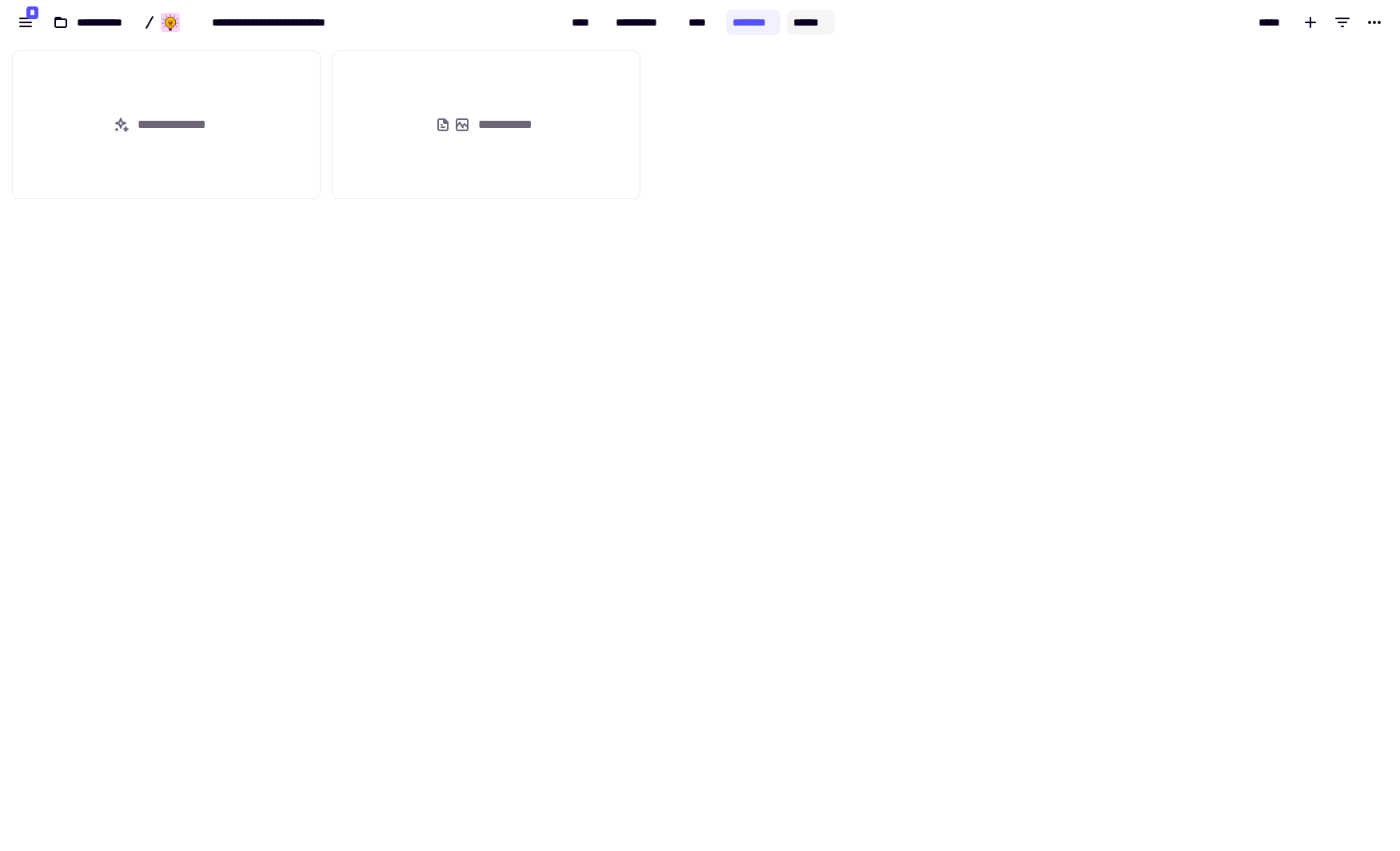 click on "******" 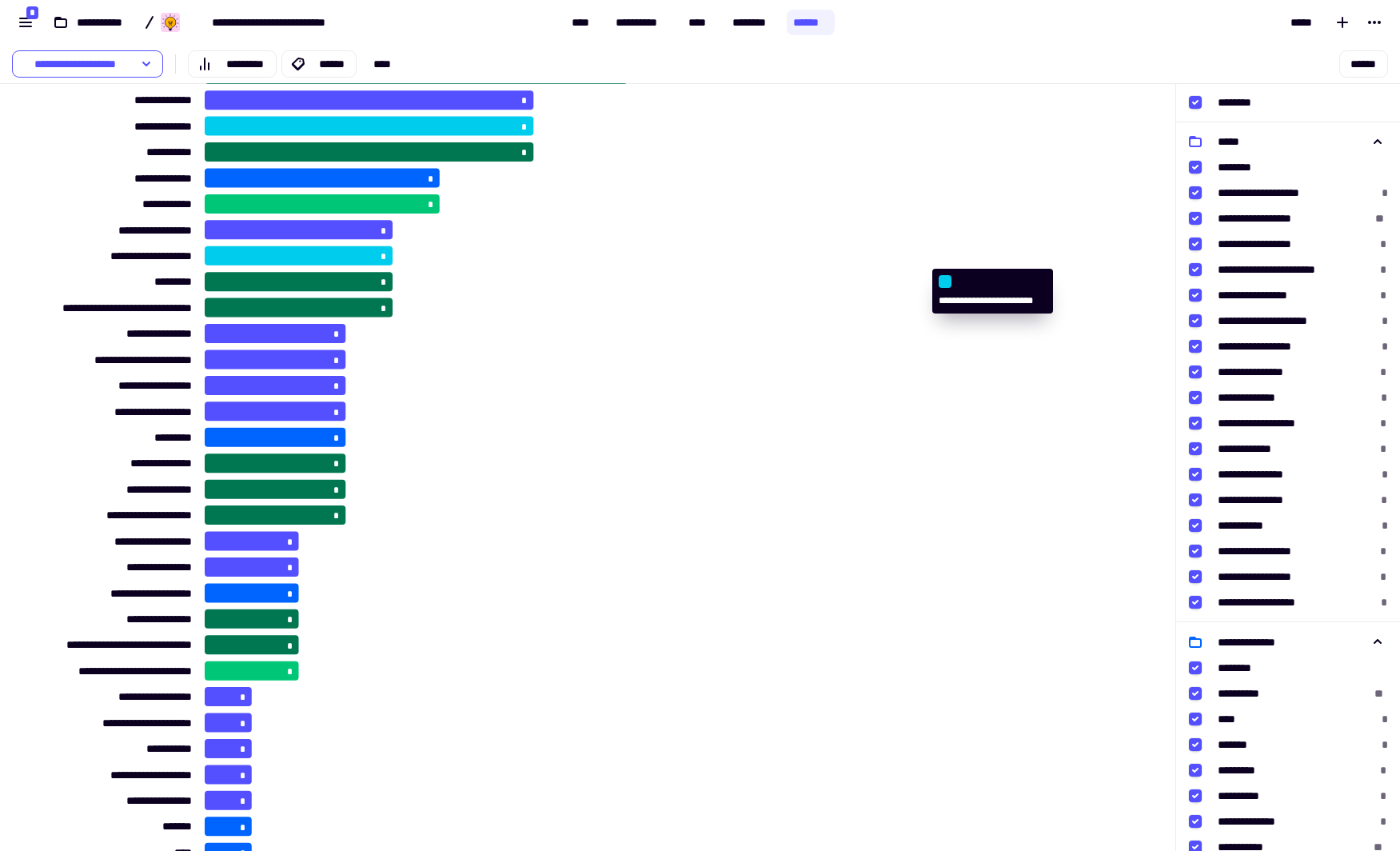 scroll, scrollTop: 0, scrollLeft: 0, axis: both 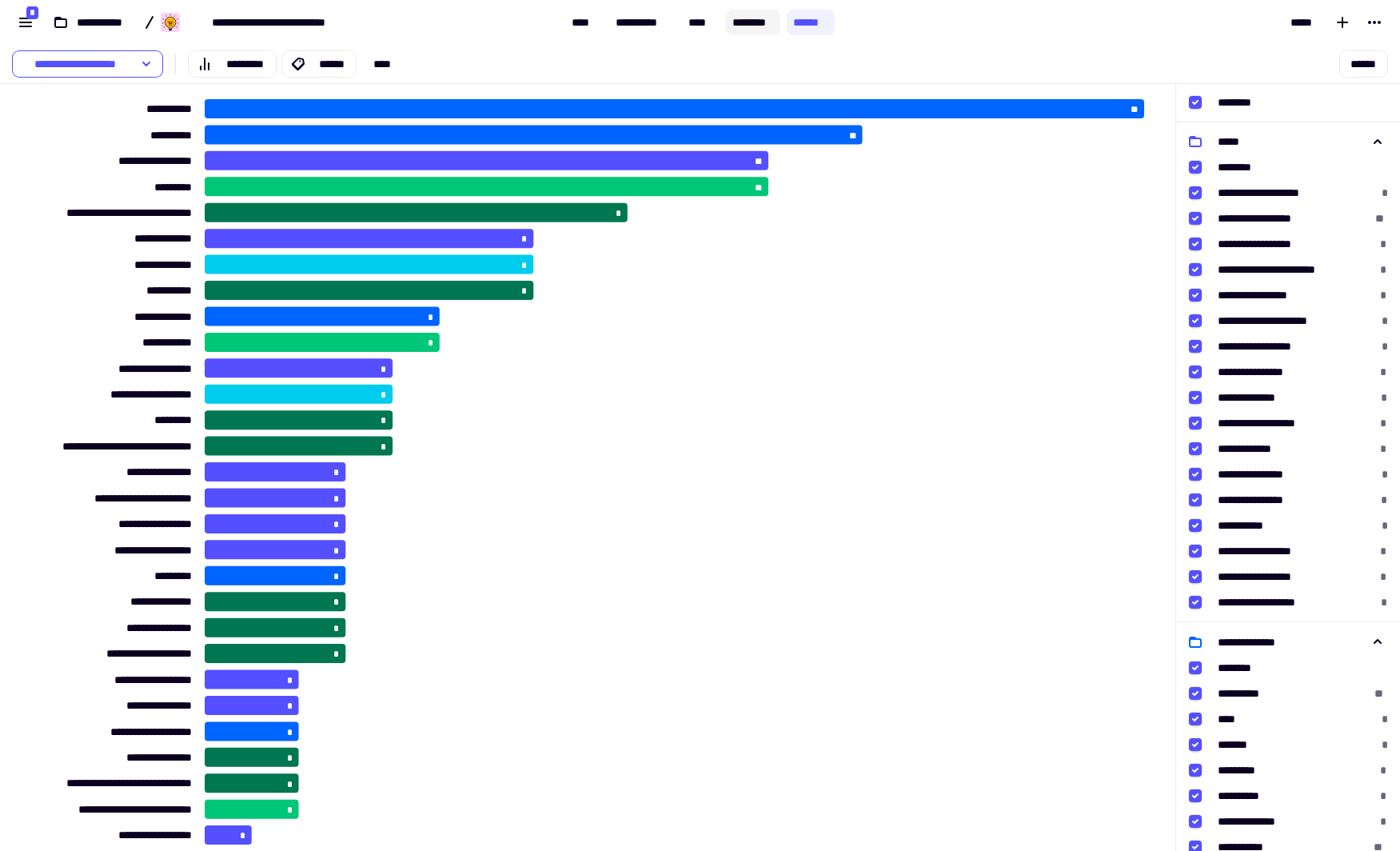 click on "********" 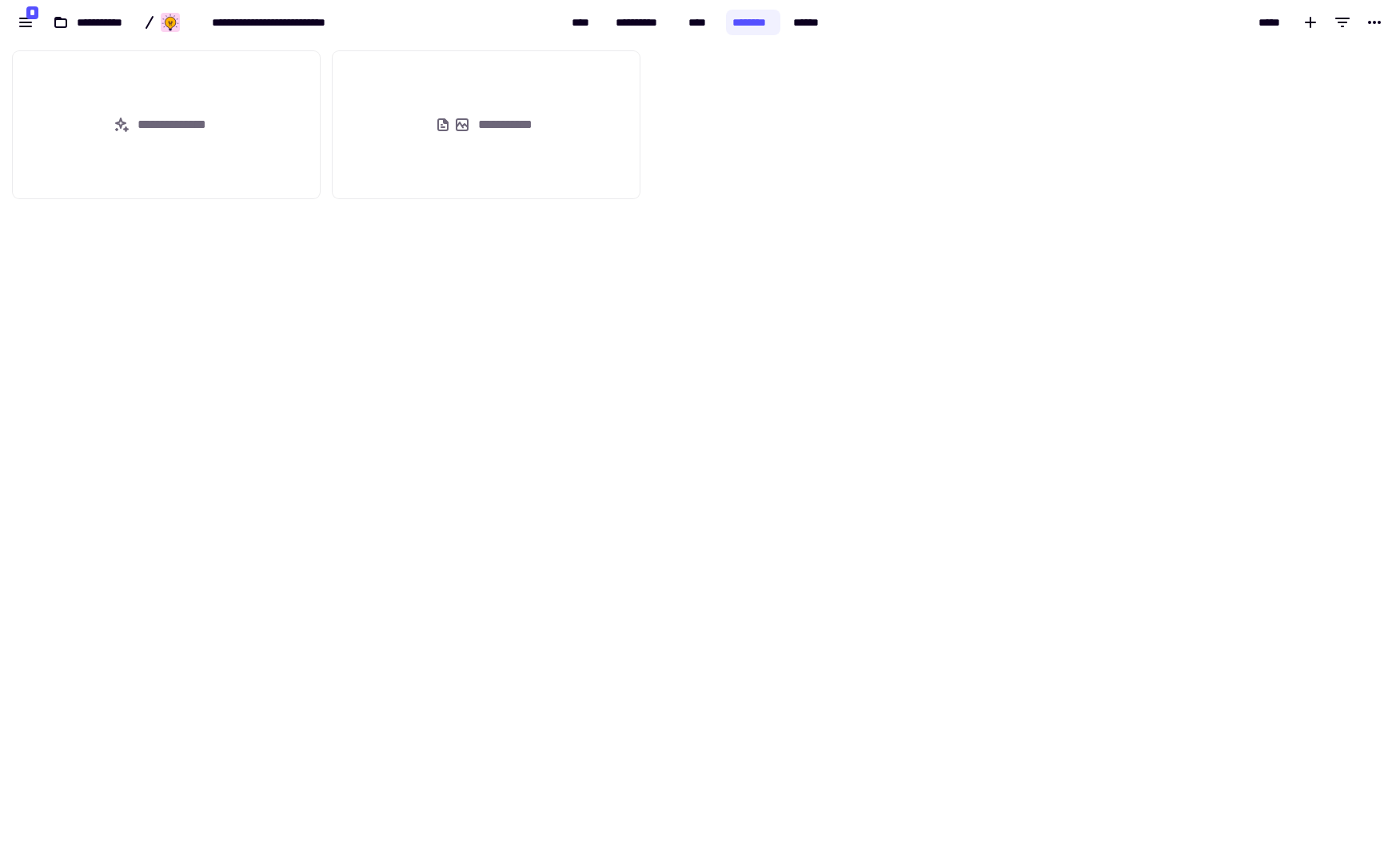 scroll, scrollTop: 10, scrollLeft: 10, axis: both 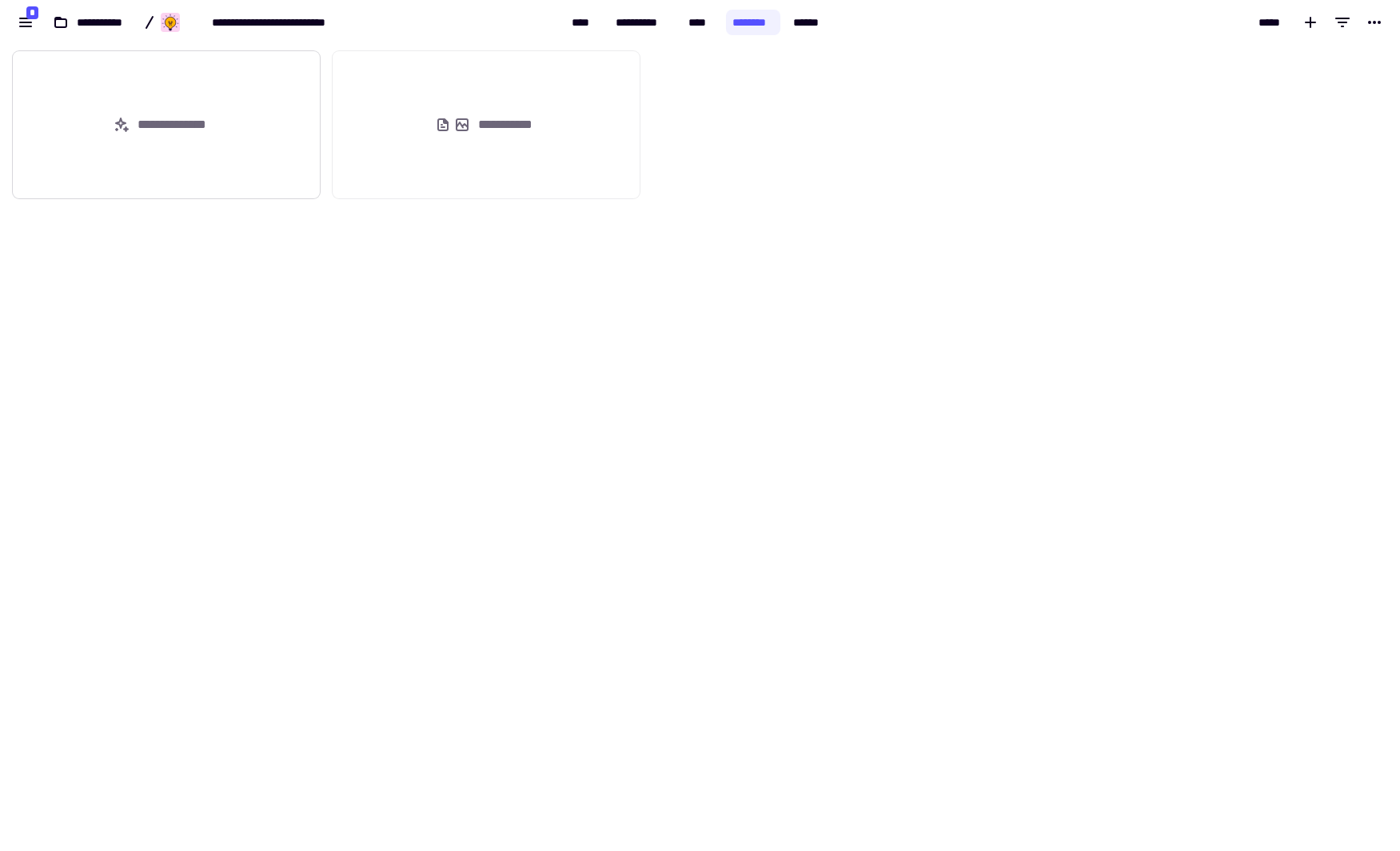 click on "**********" 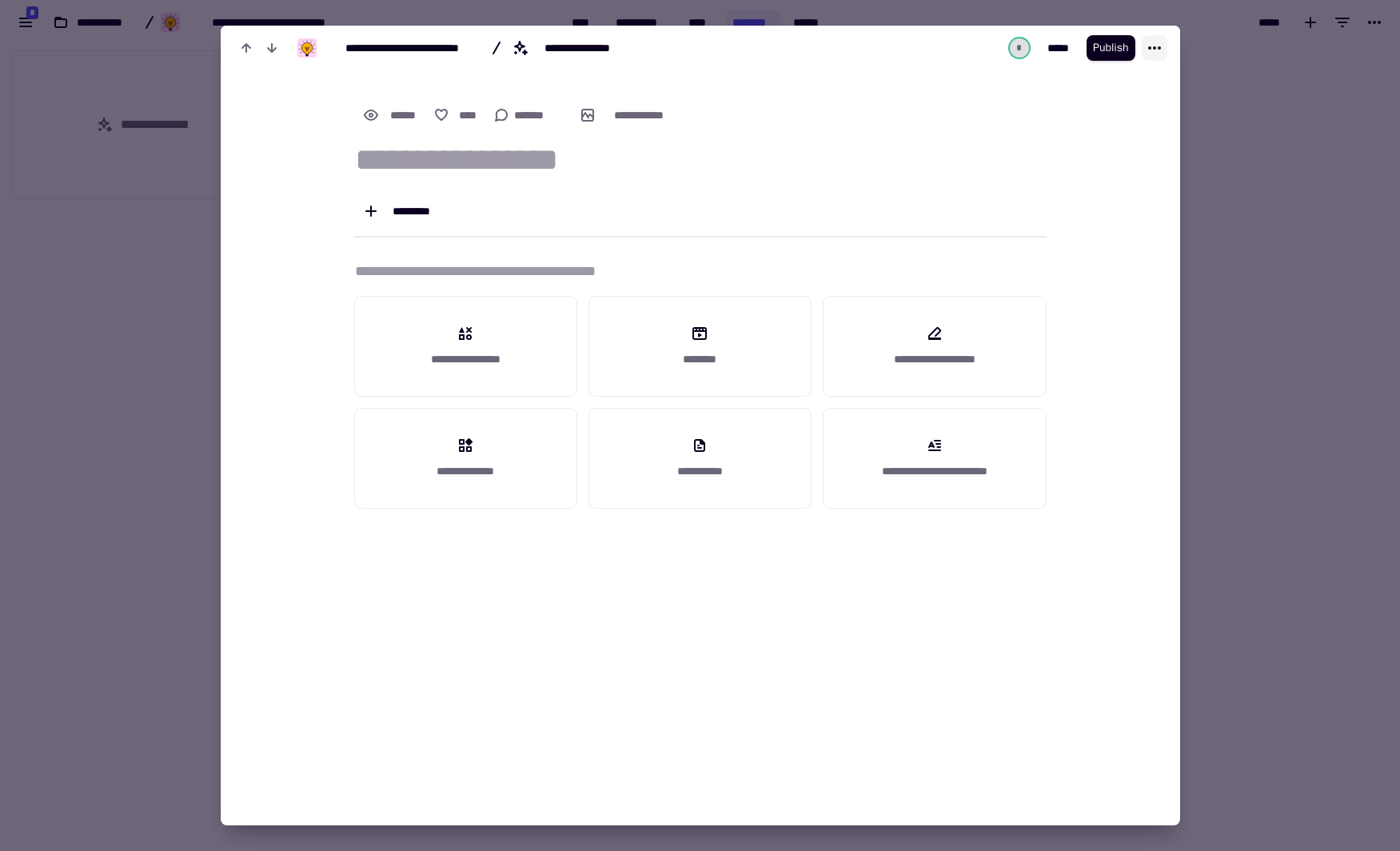 click 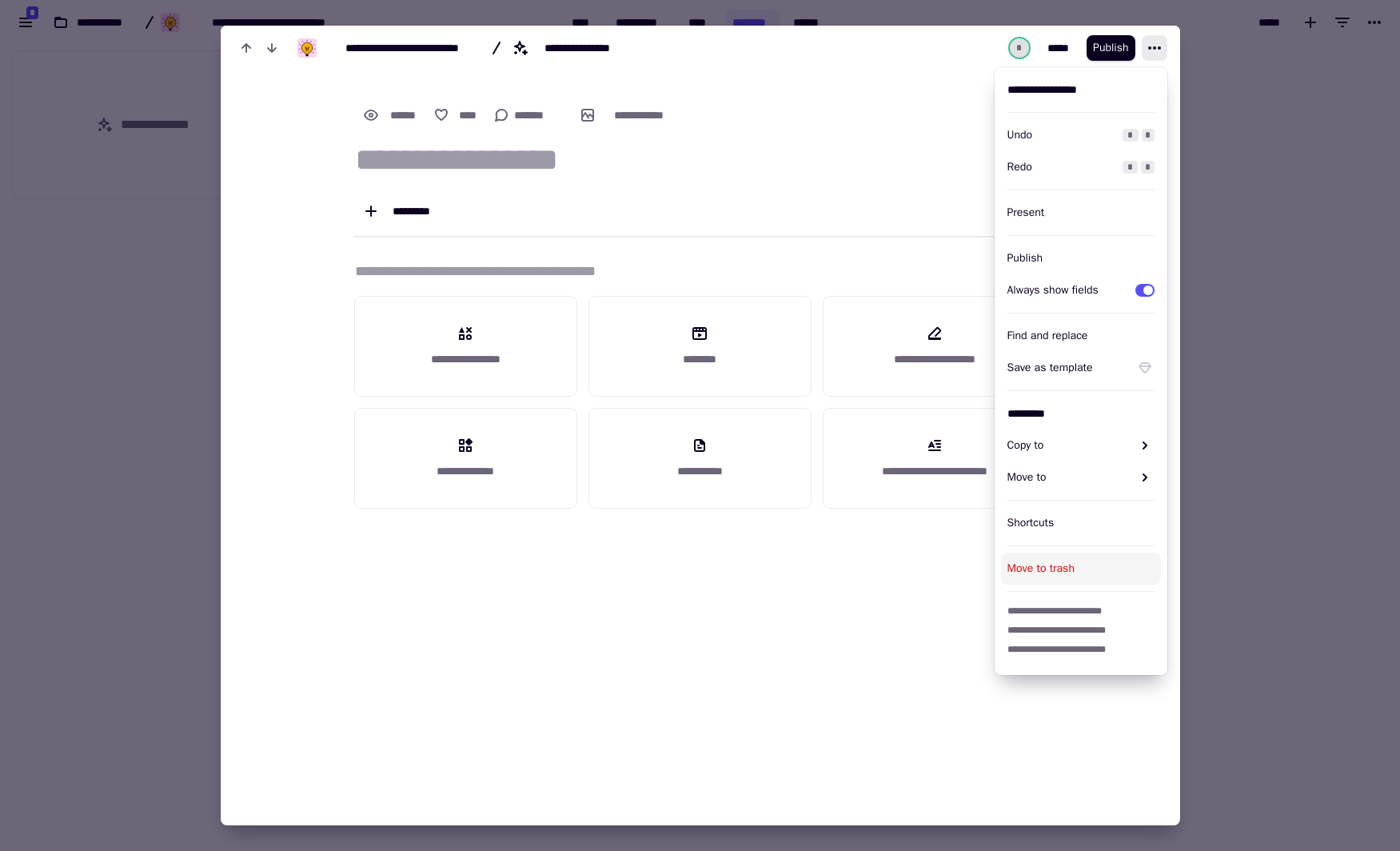click on "Move to trash" at bounding box center (1081, 569) 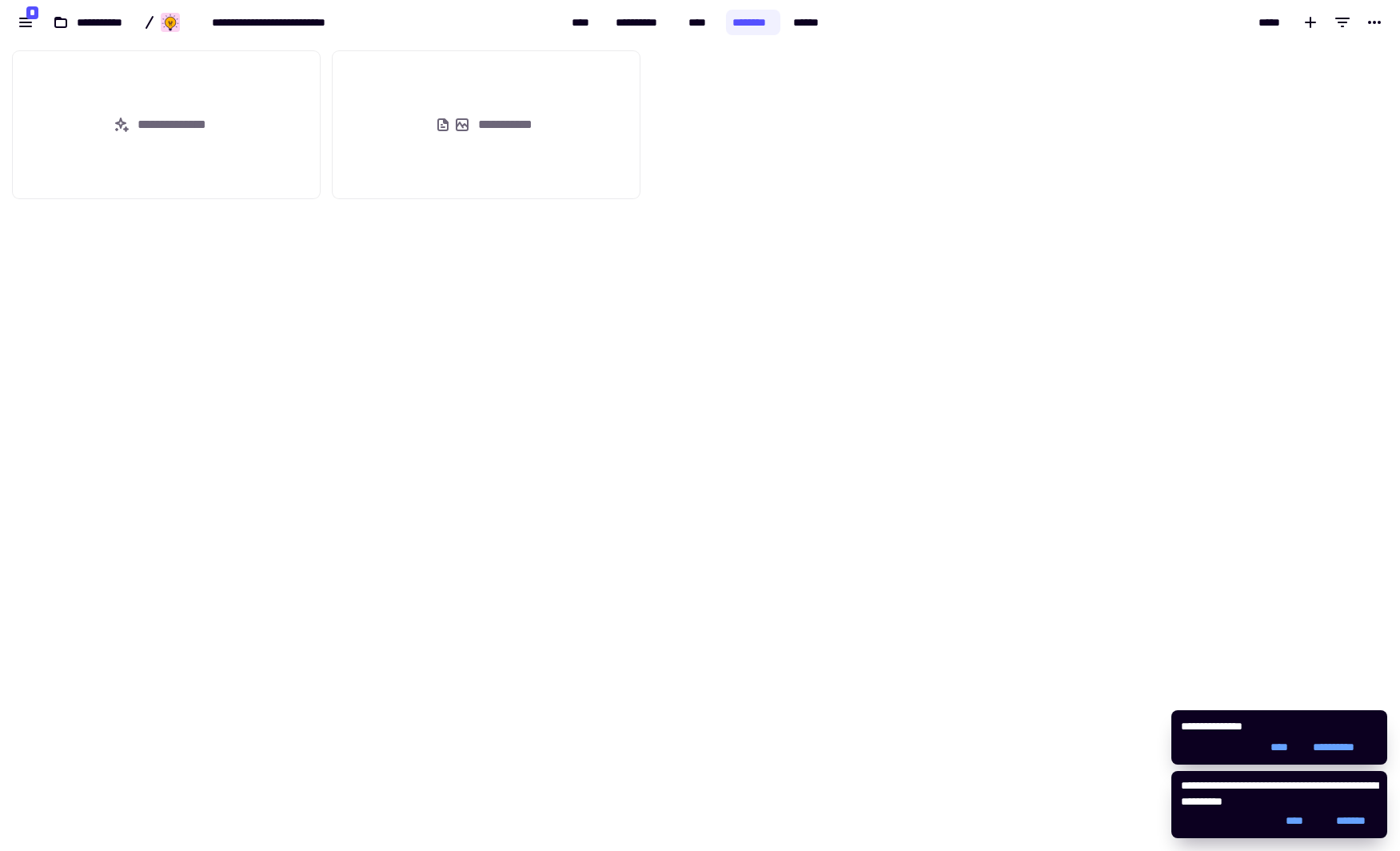 click on "**********" at bounding box center [700, 448] 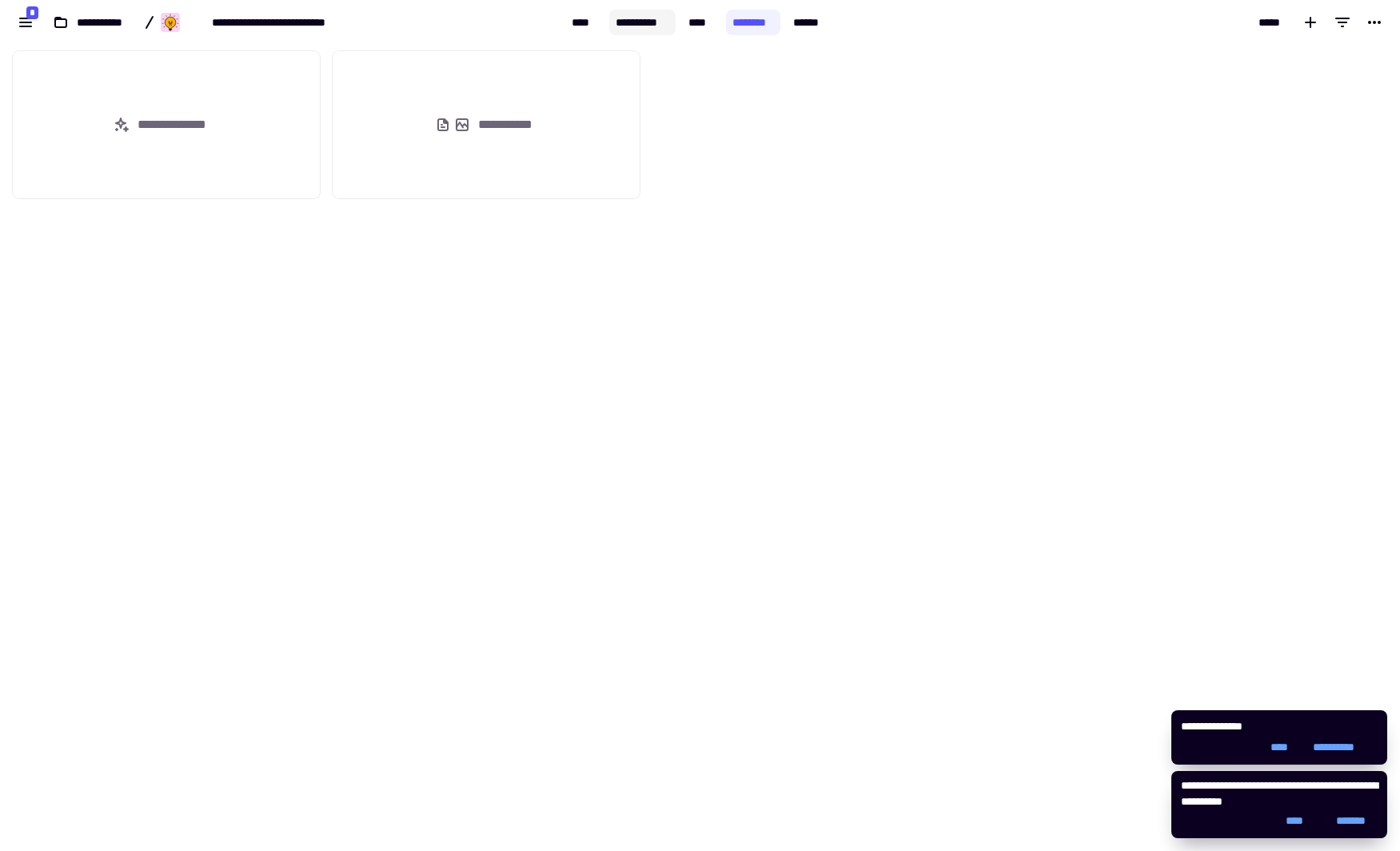 click on "**********" 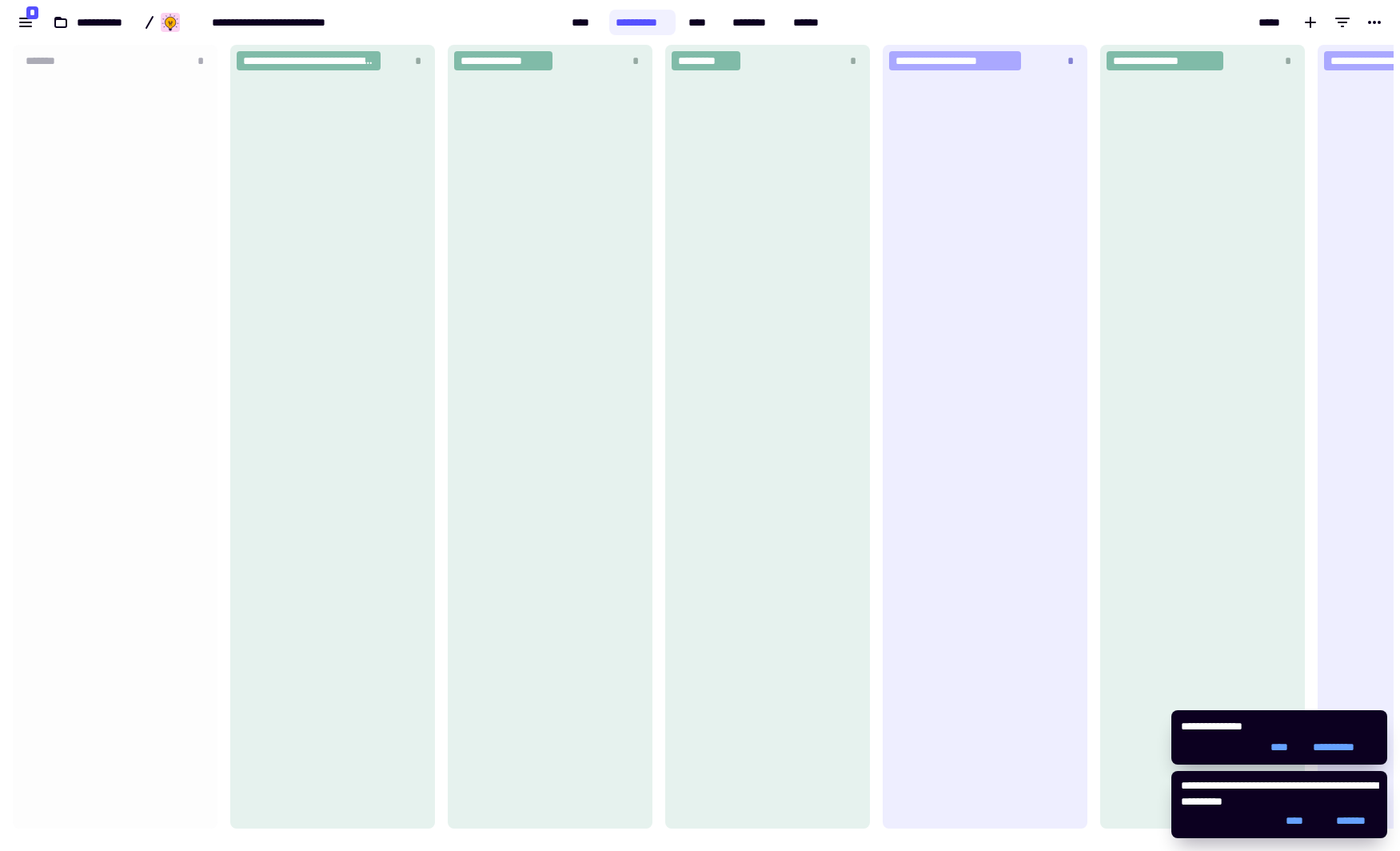 scroll, scrollTop: 10, scrollLeft: 10, axis: both 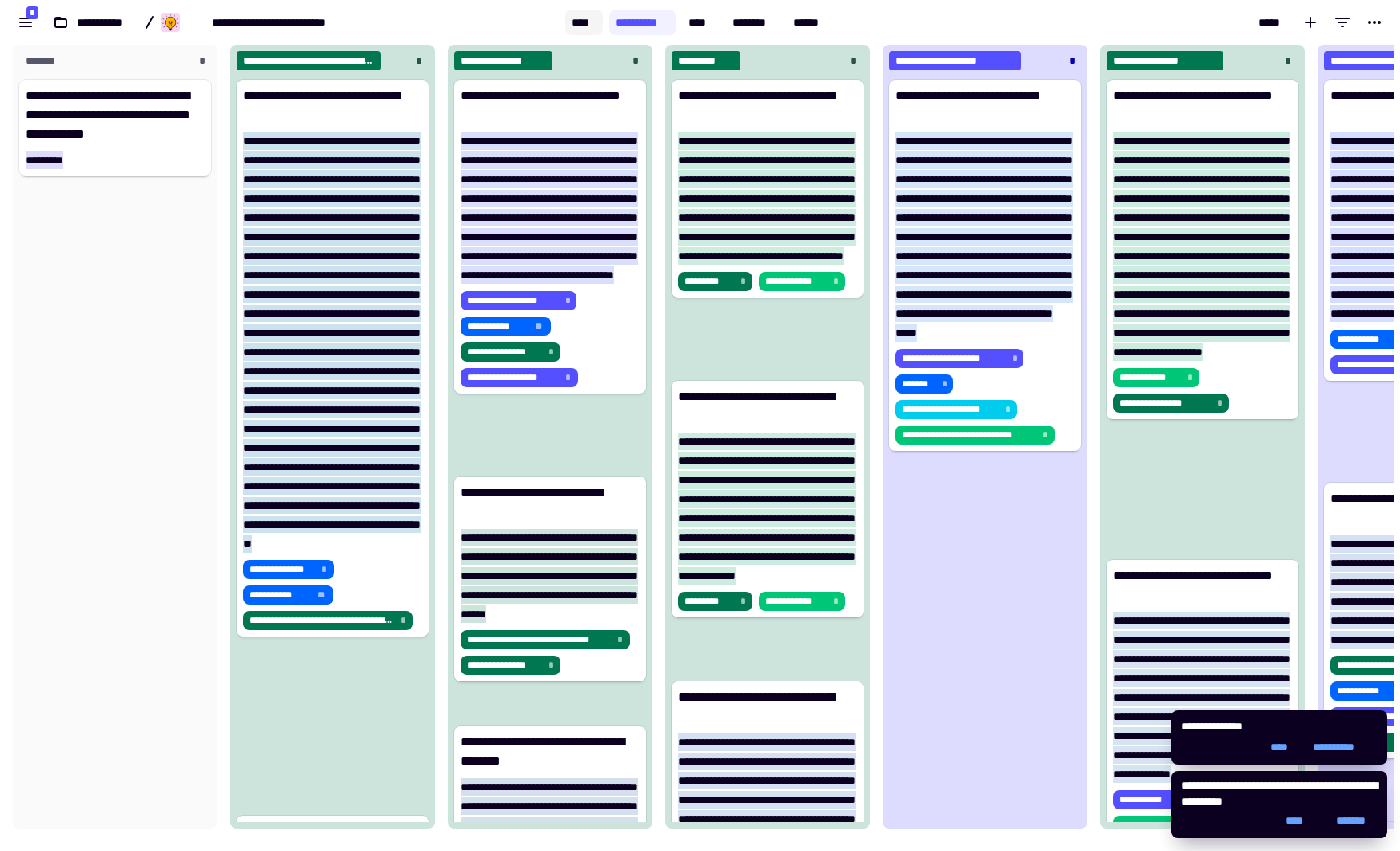 click on "****" 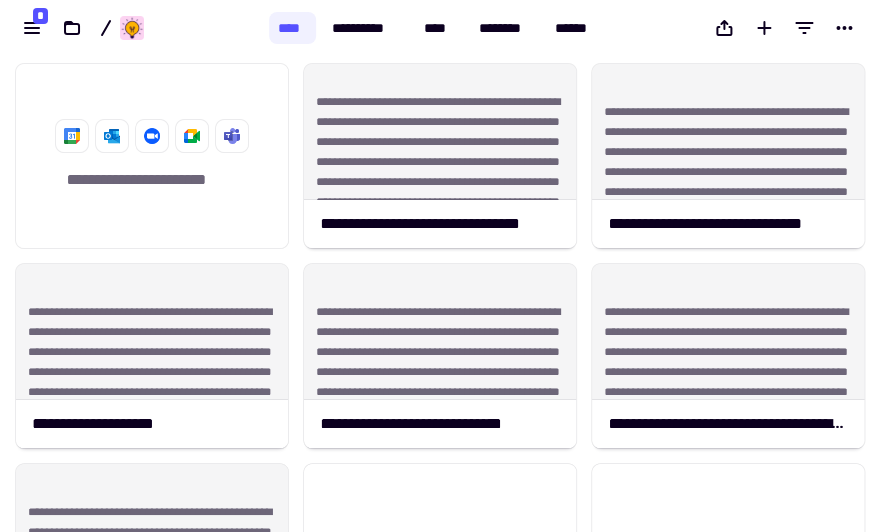 scroll, scrollTop: 464, scrollLeft: 864, axis: both 